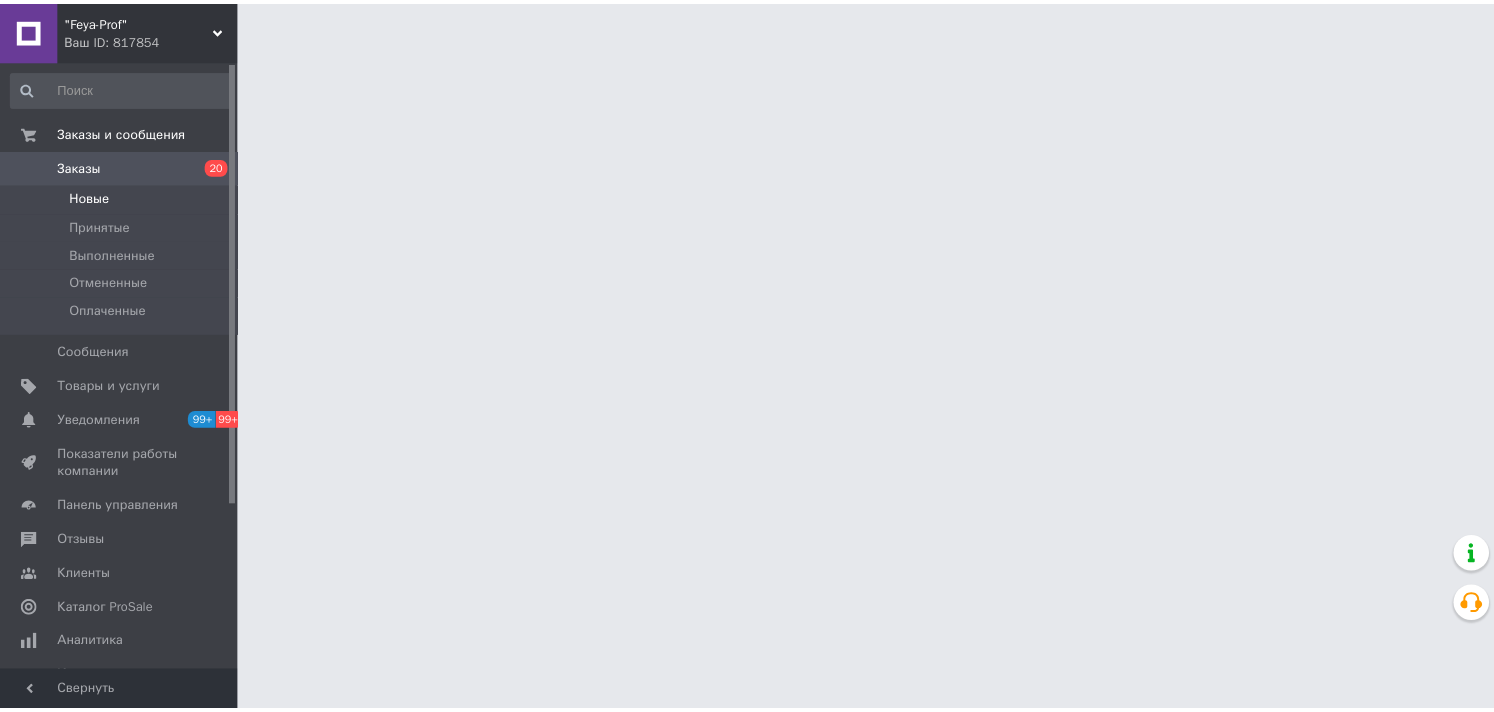 scroll, scrollTop: 0, scrollLeft: 0, axis: both 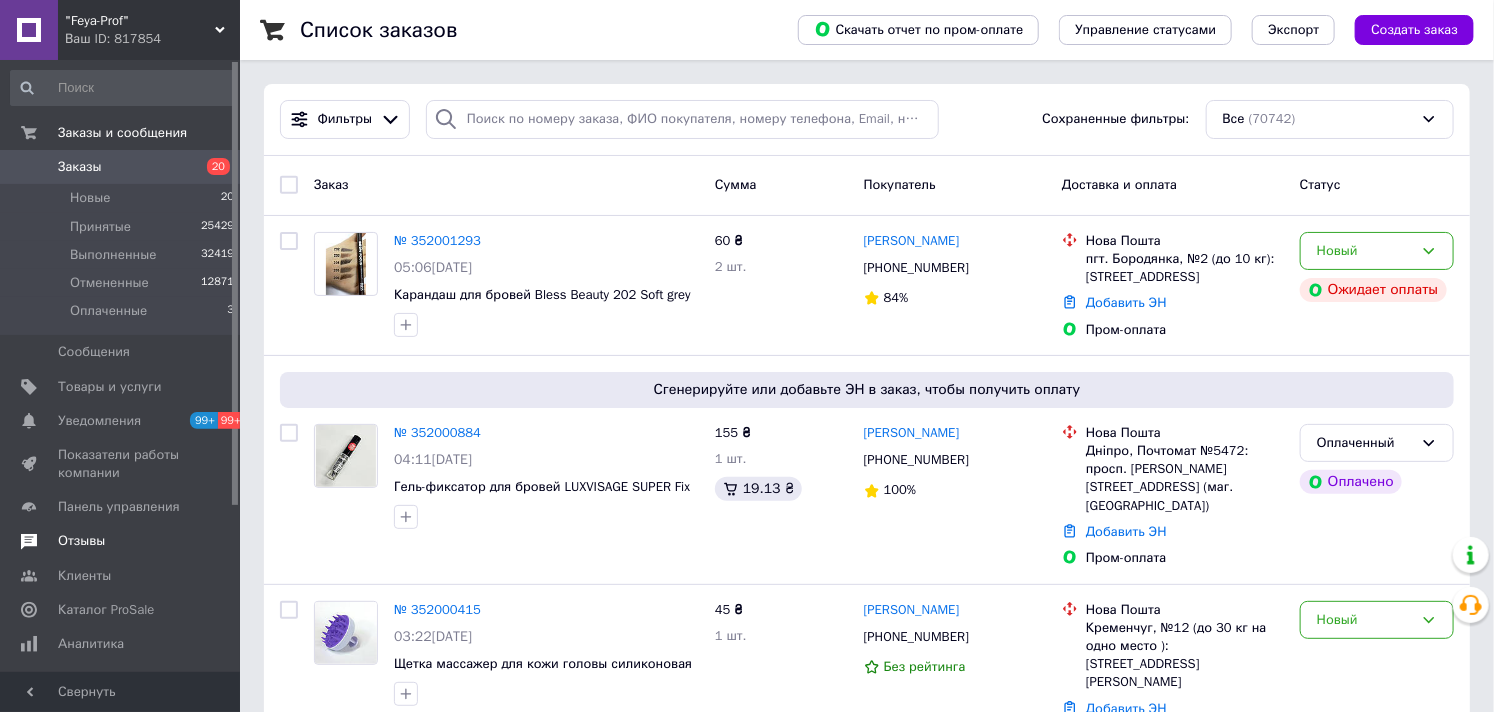 click on "Отзывы" at bounding box center (81, 541) 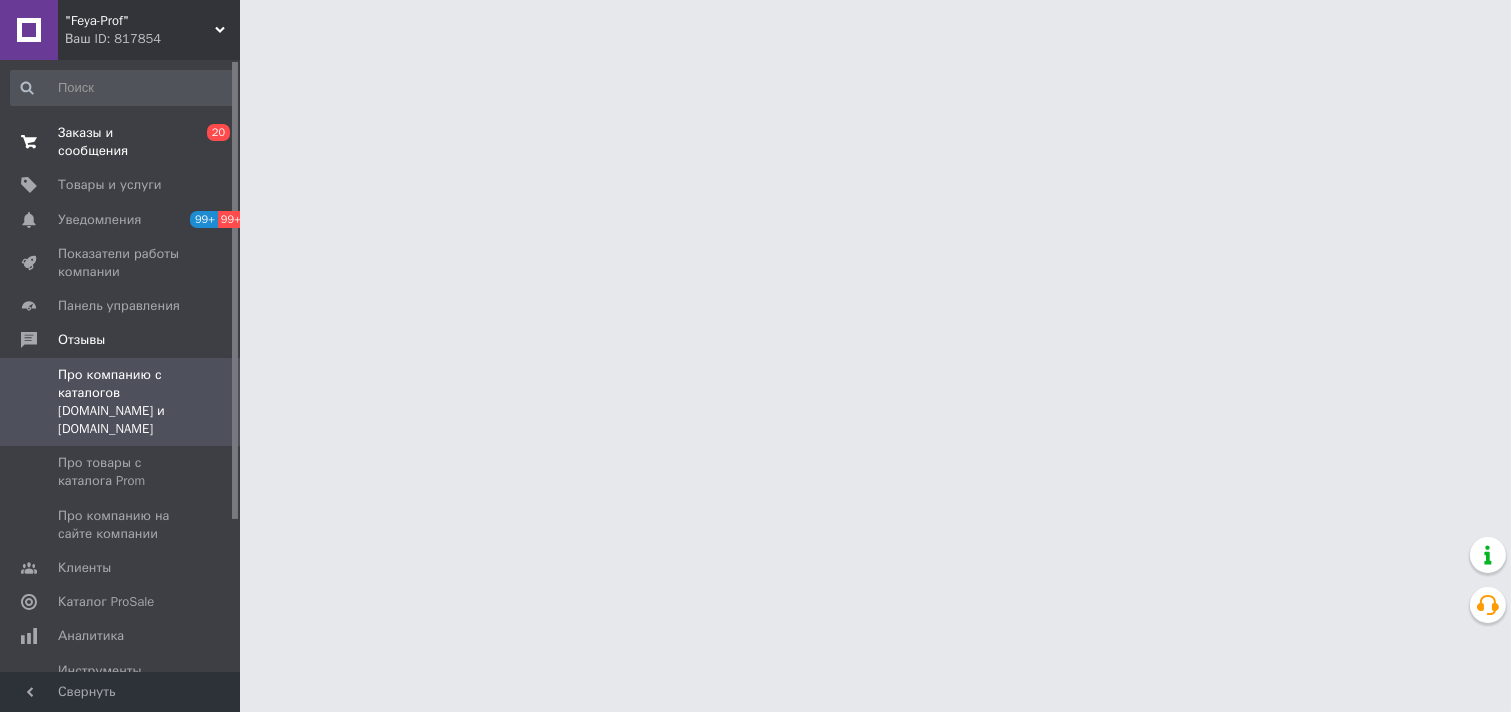 click on "Заказы и сообщения" at bounding box center (121, 142) 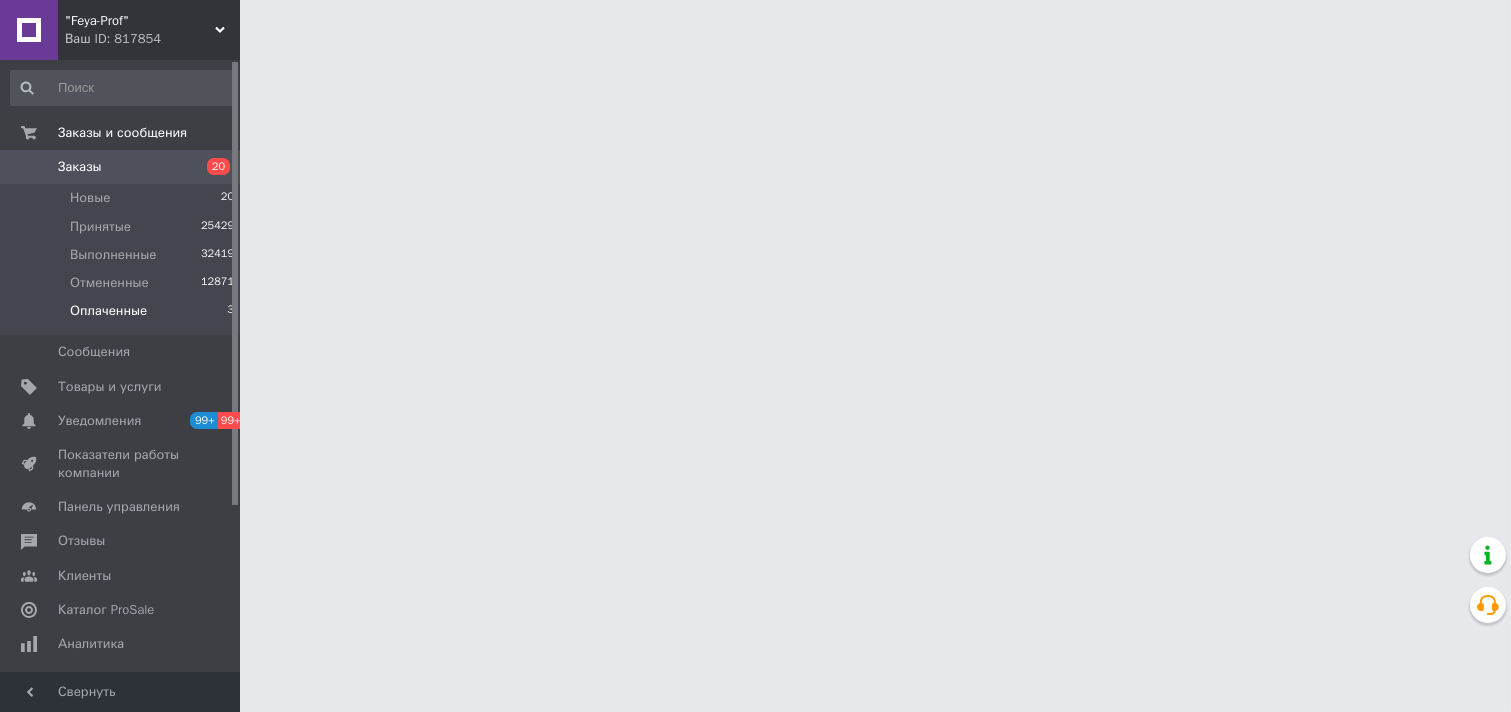 click on "Оплаченные" at bounding box center (108, 311) 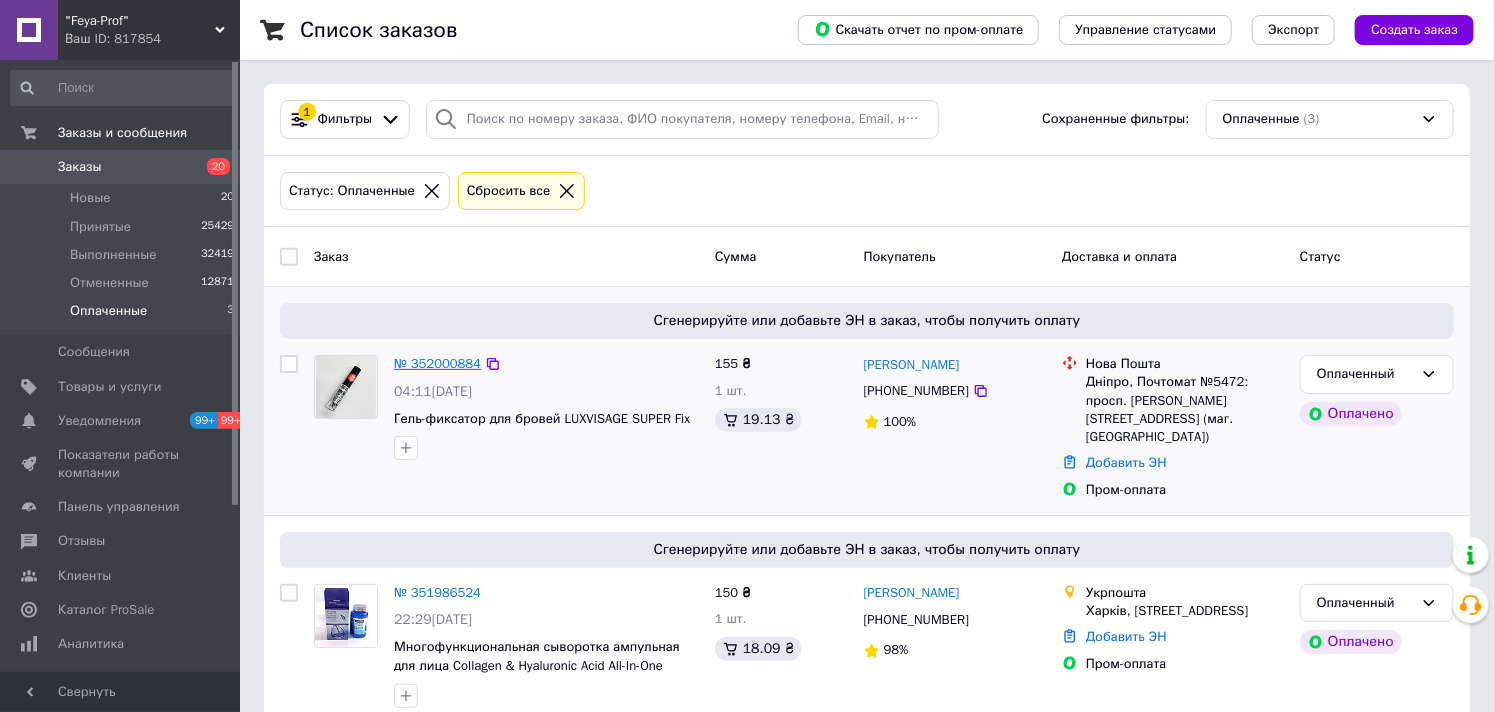 click on "№ 352000884" at bounding box center (437, 363) 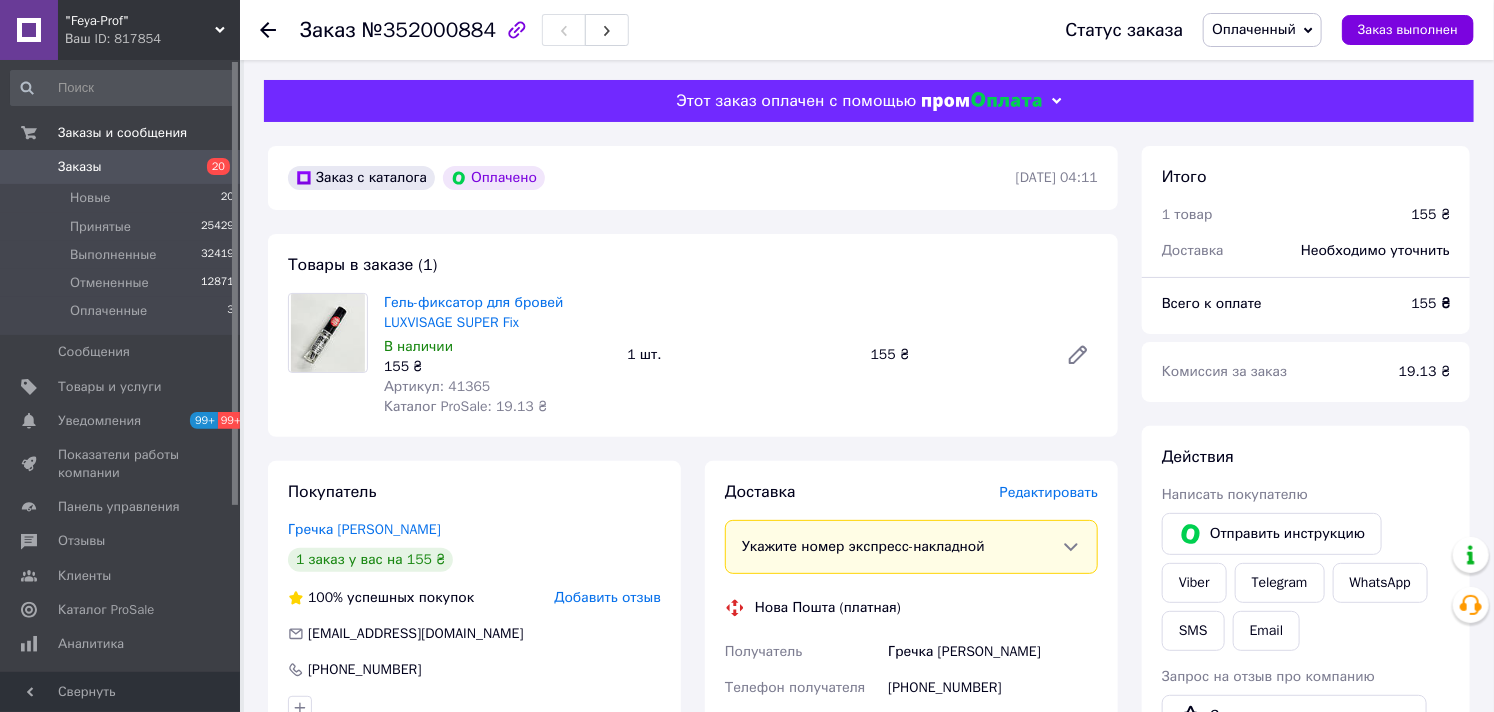 scroll, scrollTop: 444, scrollLeft: 0, axis: vertical 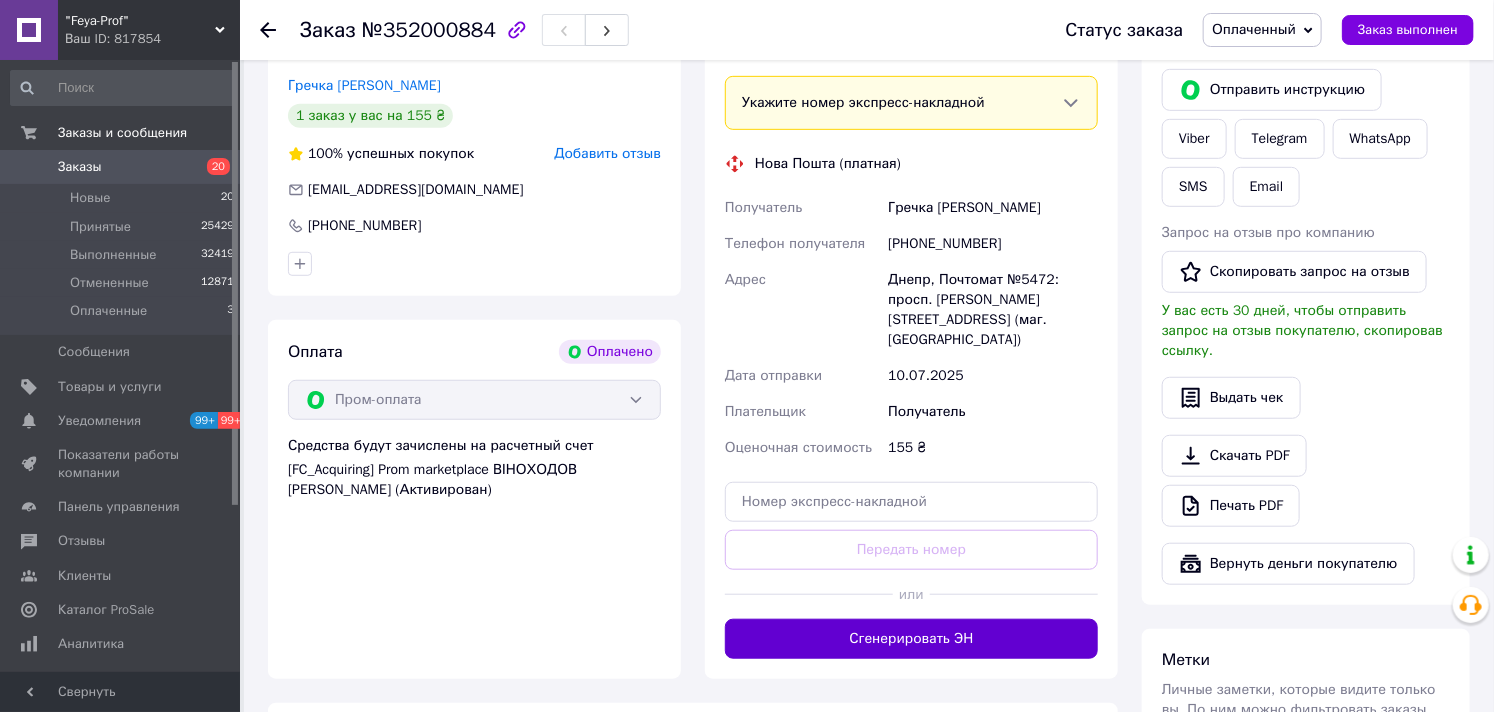click on "Сгенерировать ЭН" at bounding box center [911, 639] 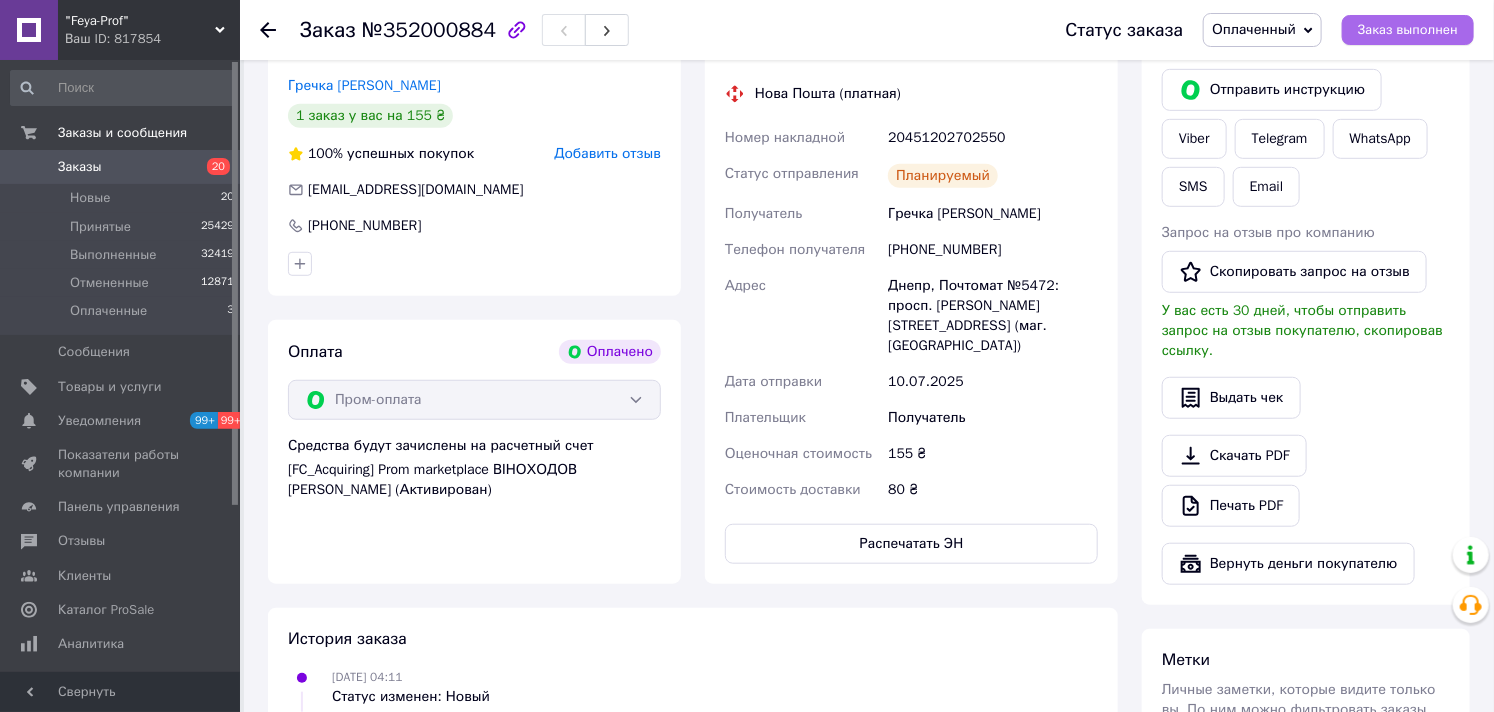click on "Заказ выполнен" at bounding box center [1408, 30] 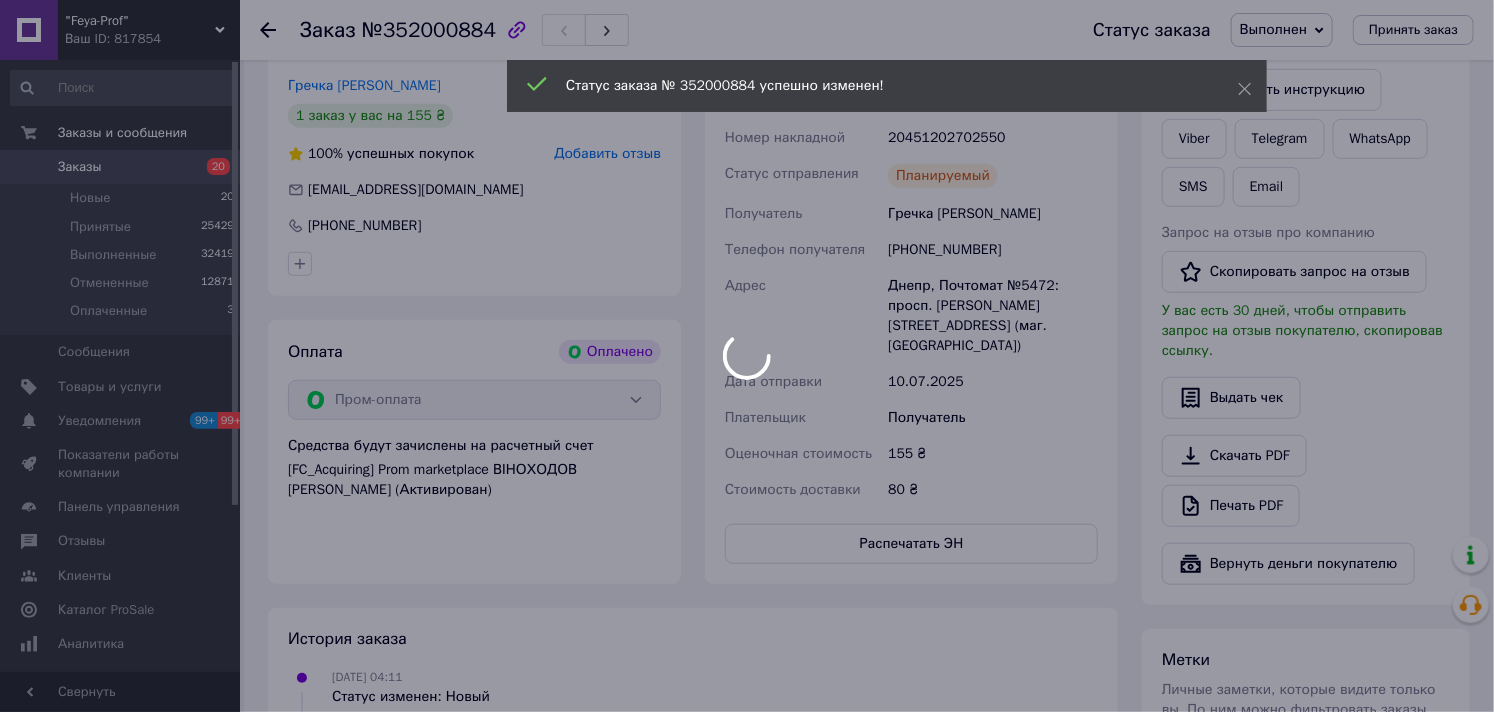 scroll, scrollTop: 777, scrollLeft: 0, axis: vertical 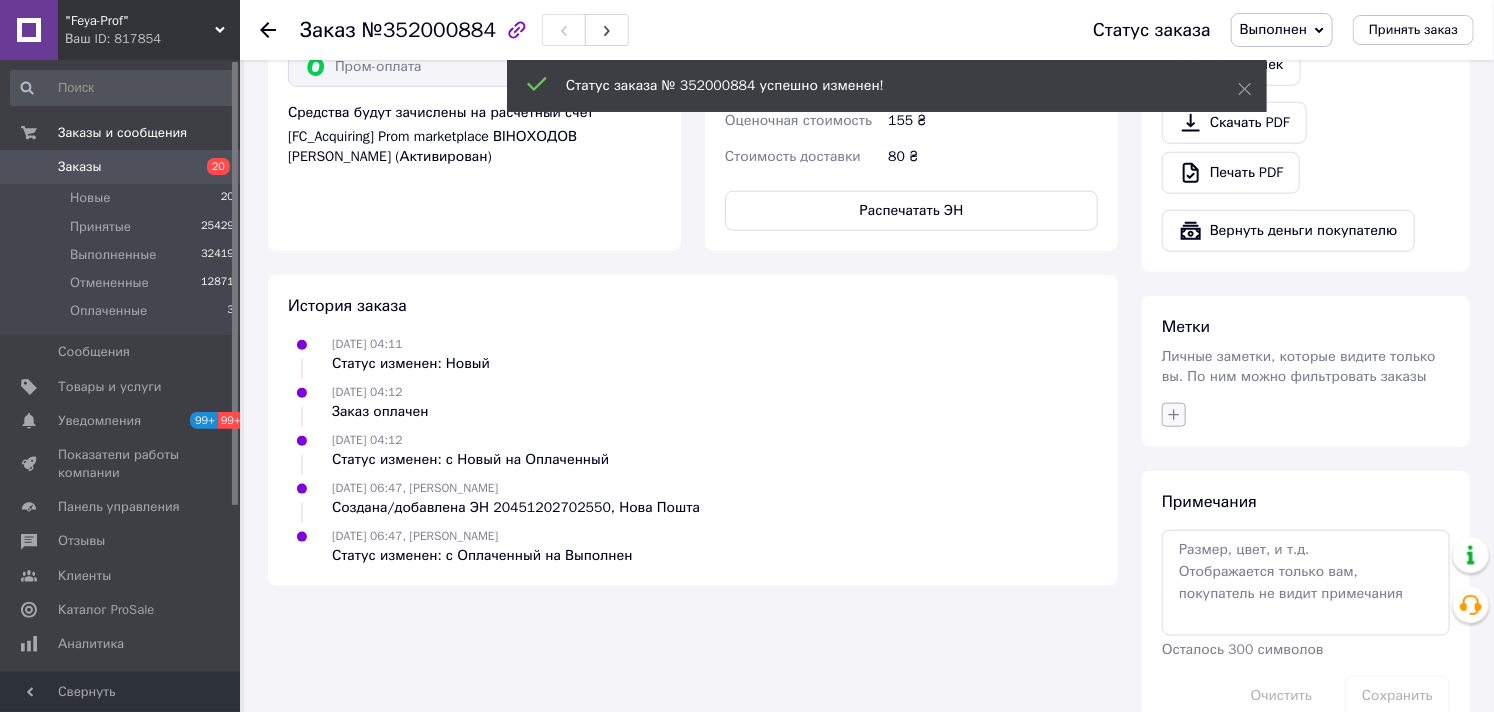 click 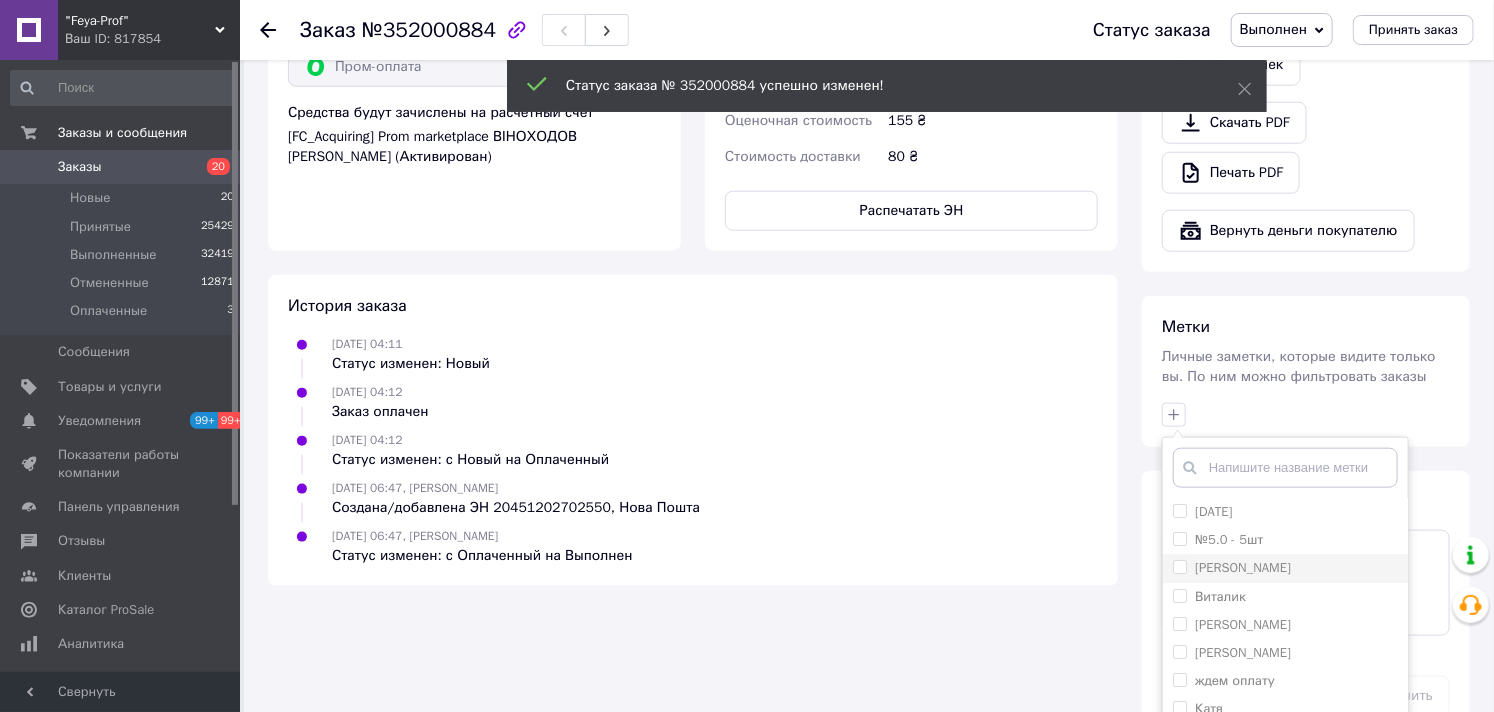 click on "[PERSON_NAME]" at bounding box center [1179, 566] 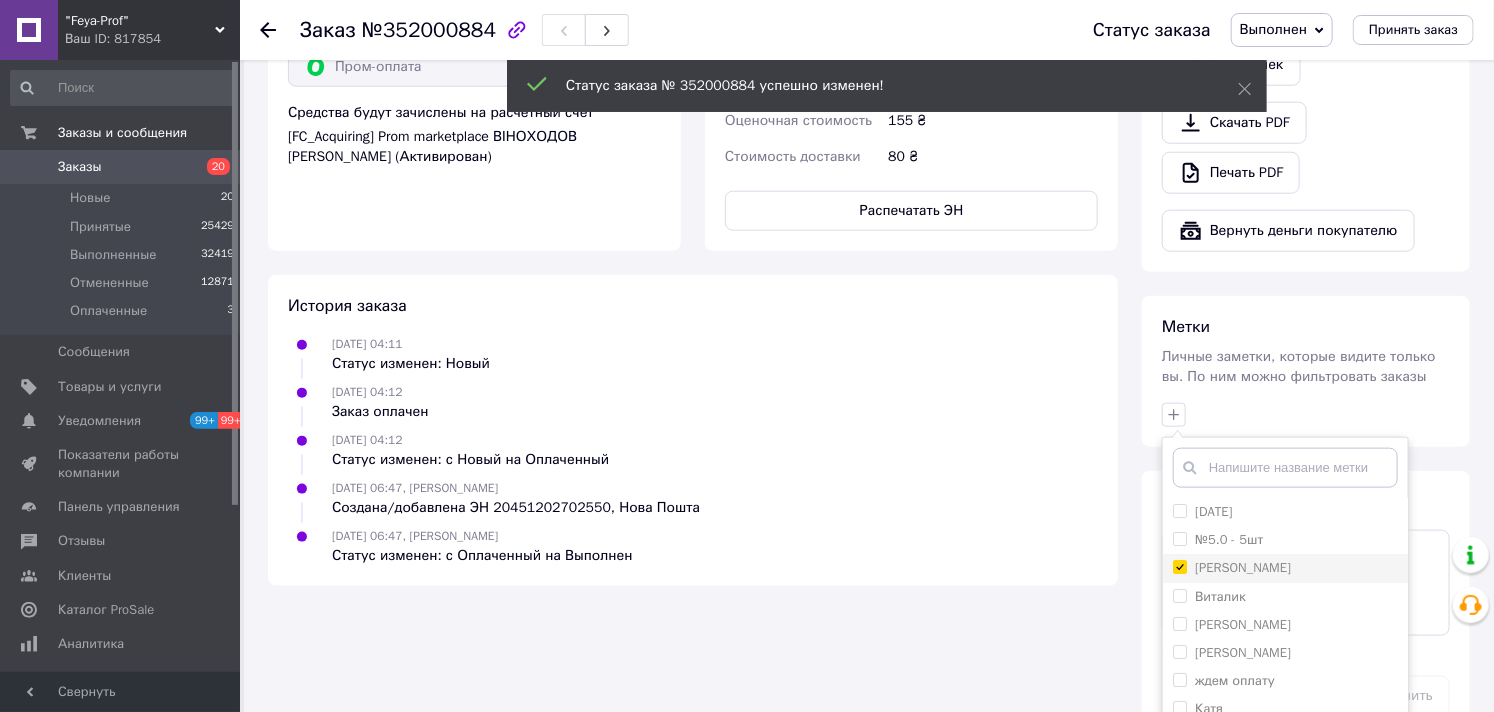 checkbox on "true" 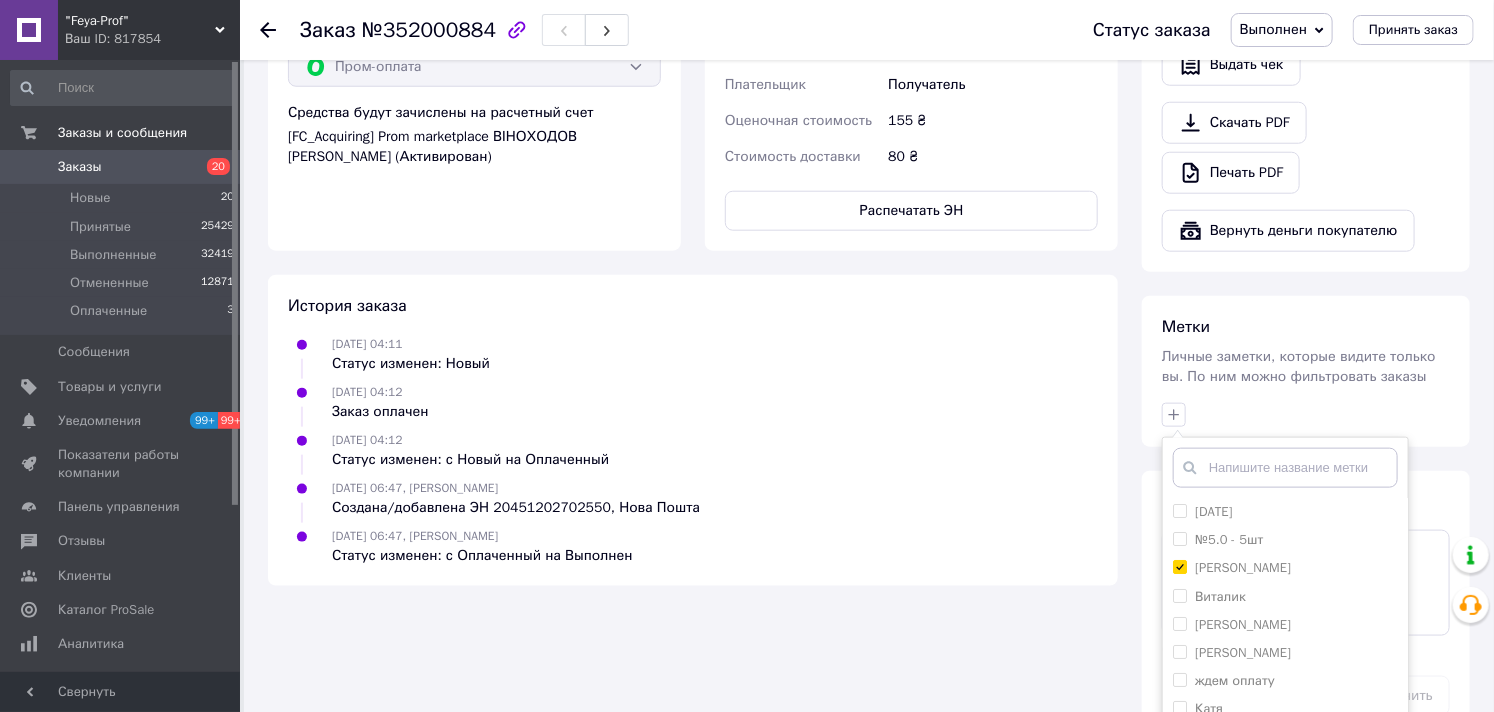 scroll, scrollTop: 151, scrollLeft: 0, axis: vertical 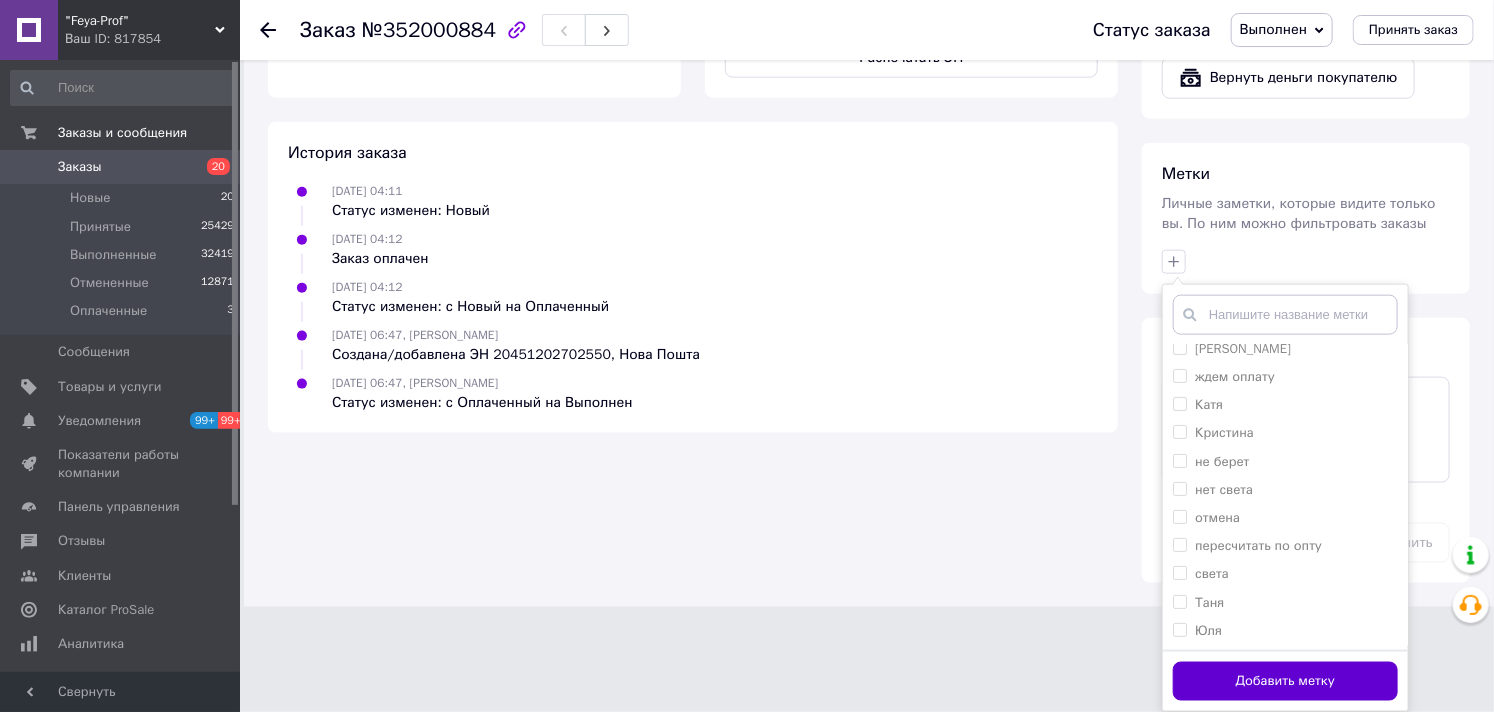 click on "Добавить метку" at bounding box center (1285, 681) 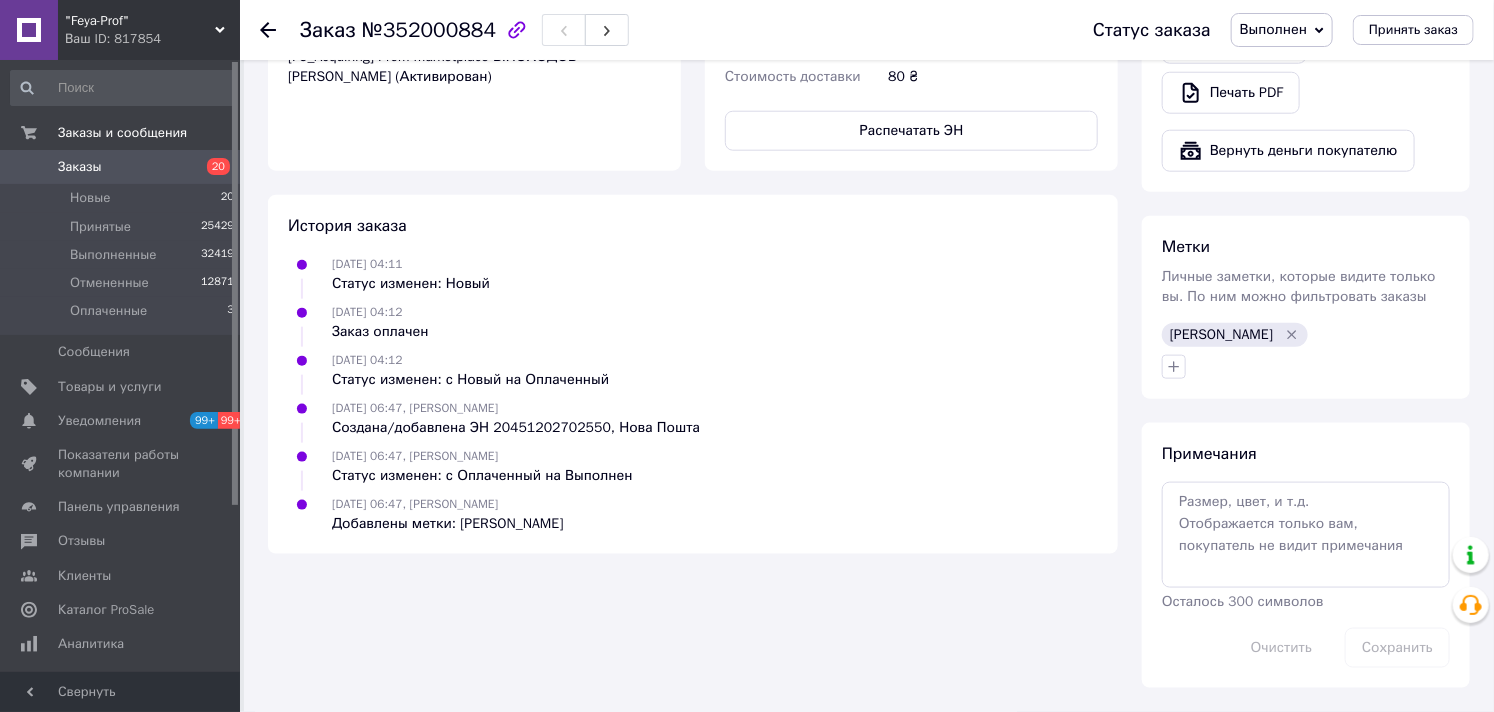 scroll, scrollTop: 304, scrollLeft: 0, axis: vertical 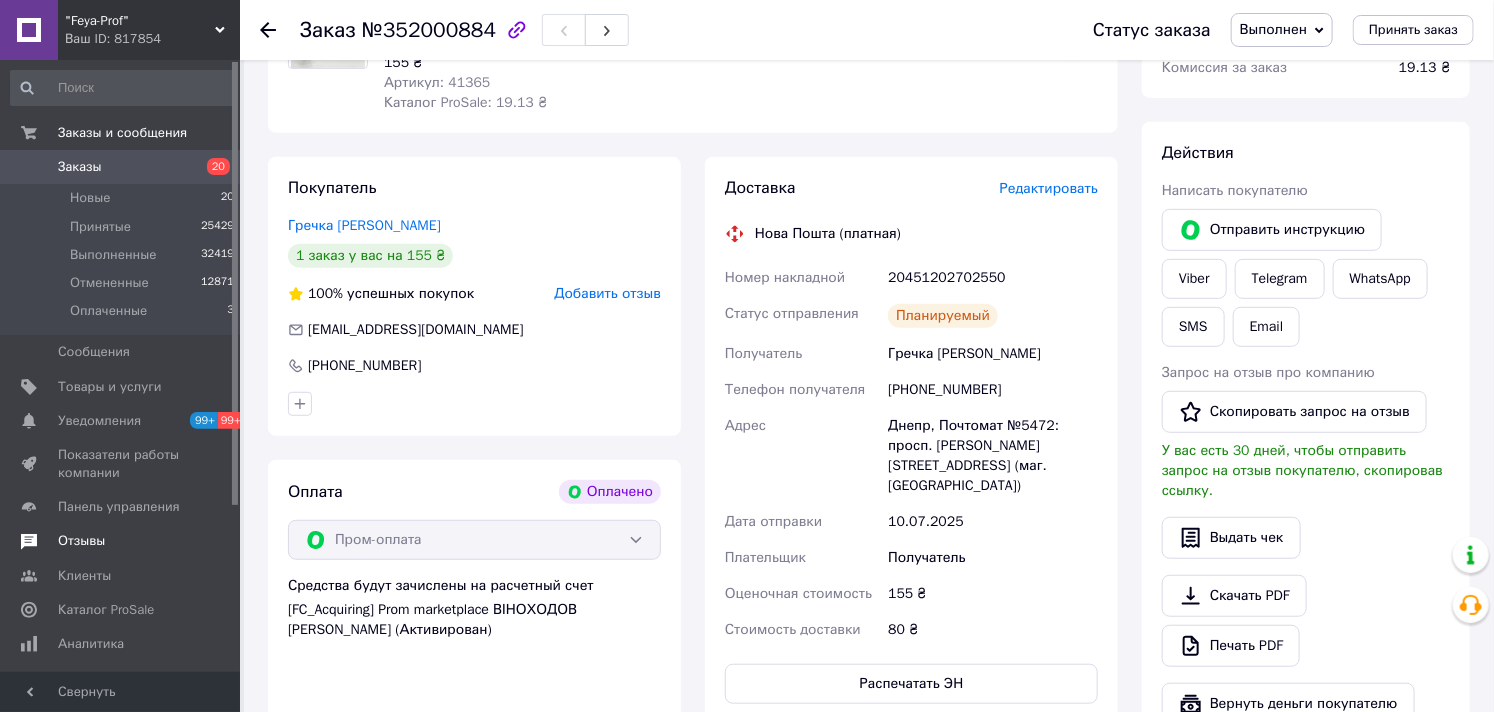 click on "Отзывы" at bounding box center [123, 541] 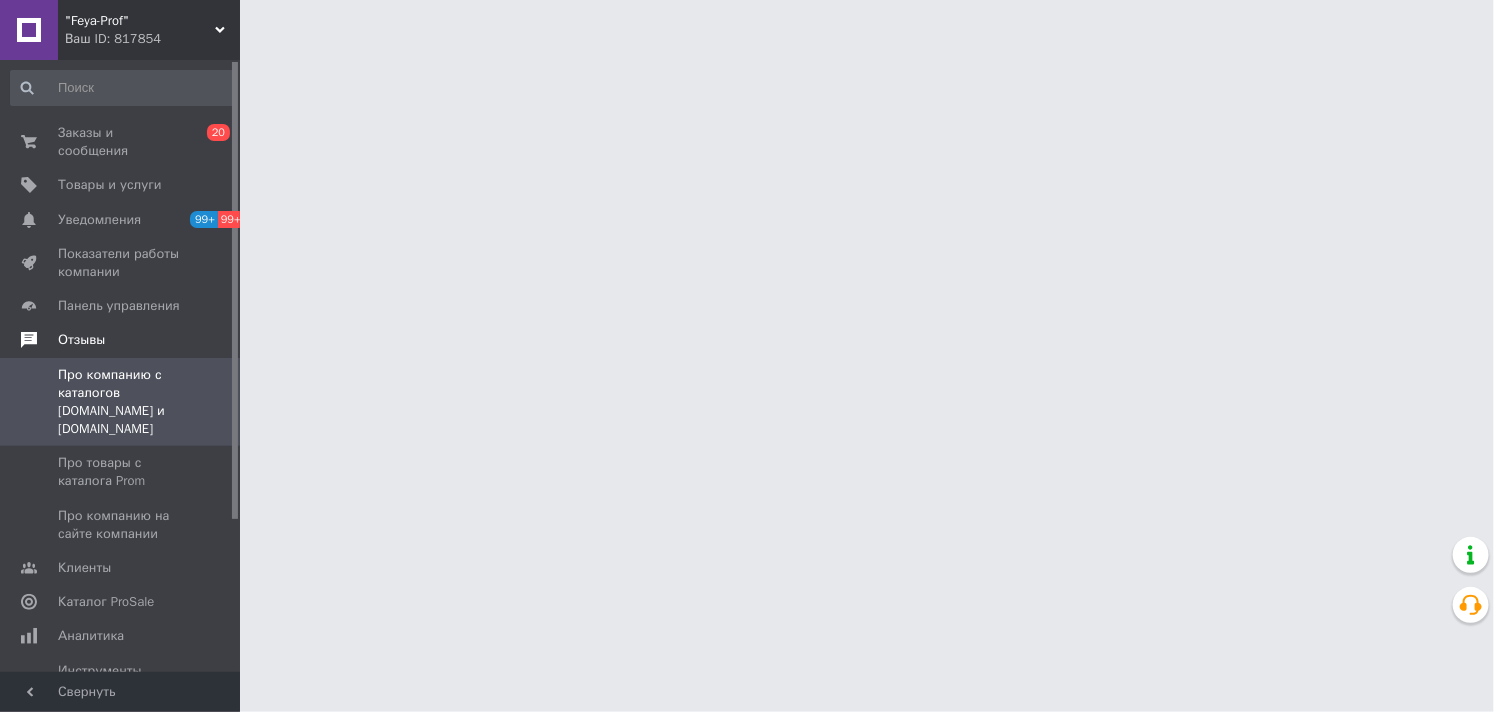 scroll, scrollTop: 0, scrollLeft: 0, axis: both 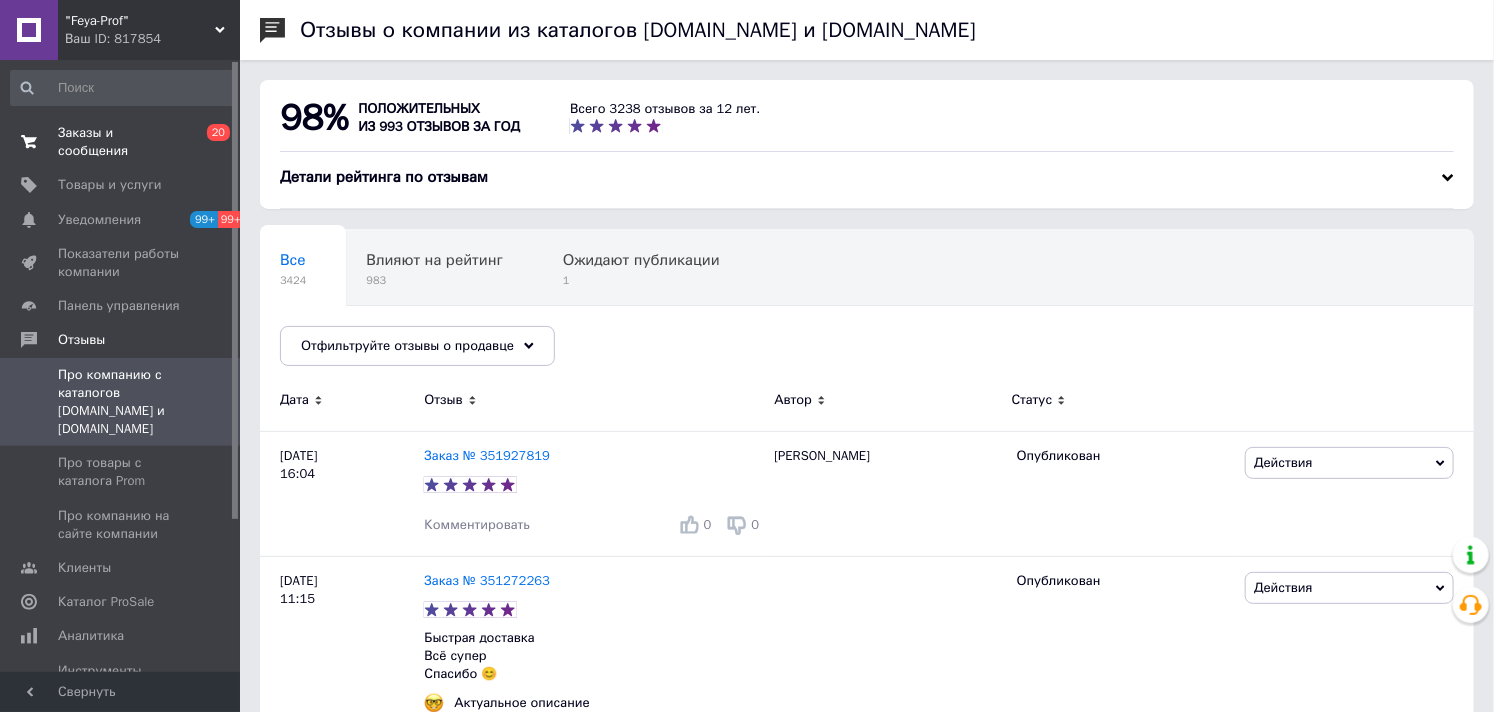 click on "Заказы и сообщения" at bounding box center [121, 142] 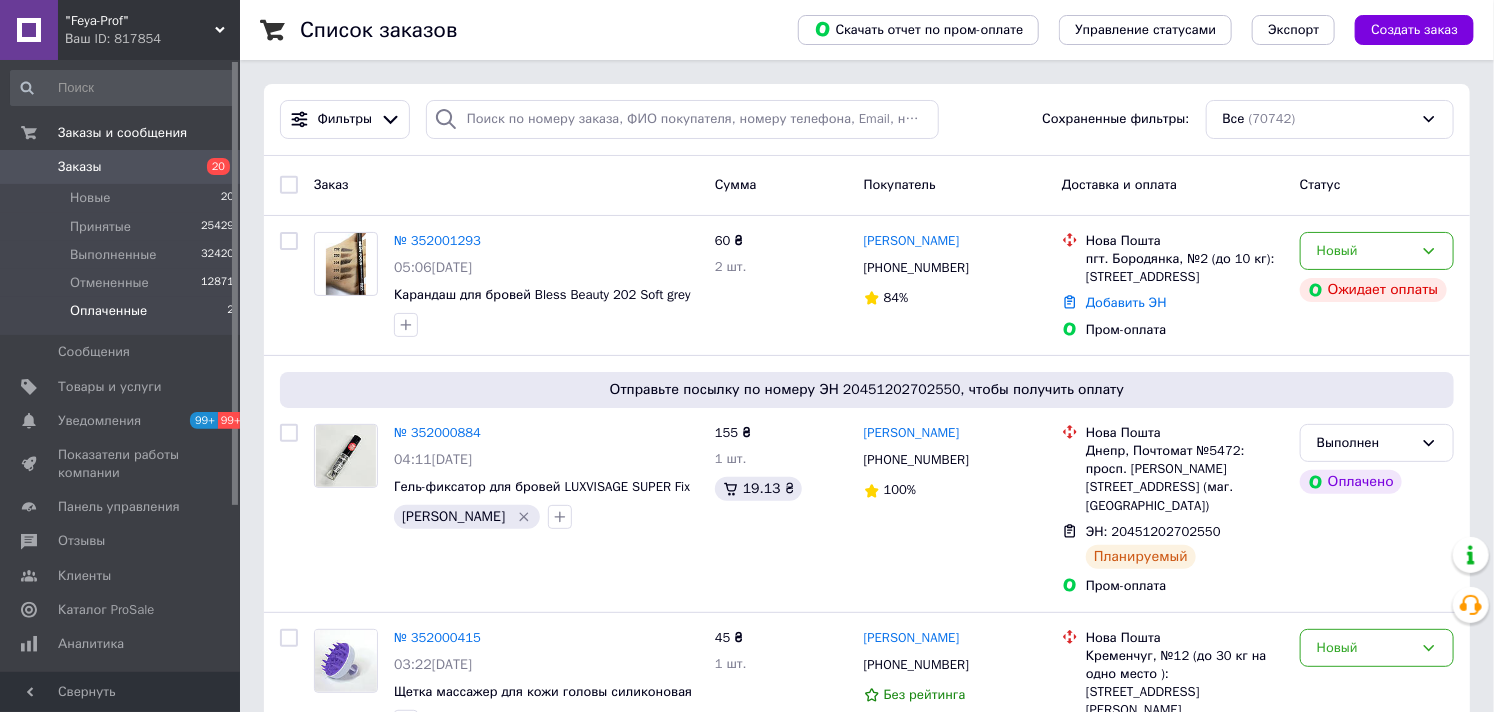 click on "Оплаченные" at bounding box center (108, 311) 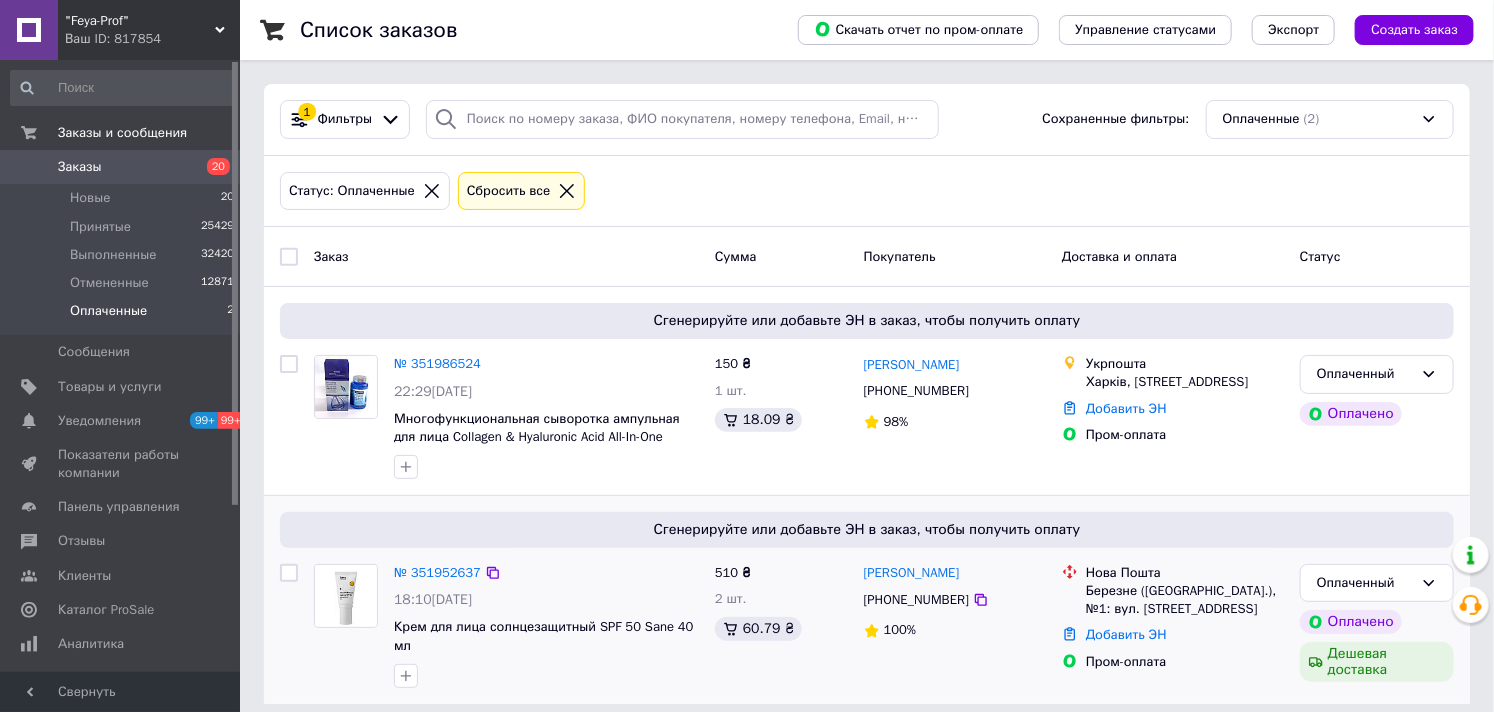 scroll, scrollTop: 16, scrollLeft: 0, axis: vertical 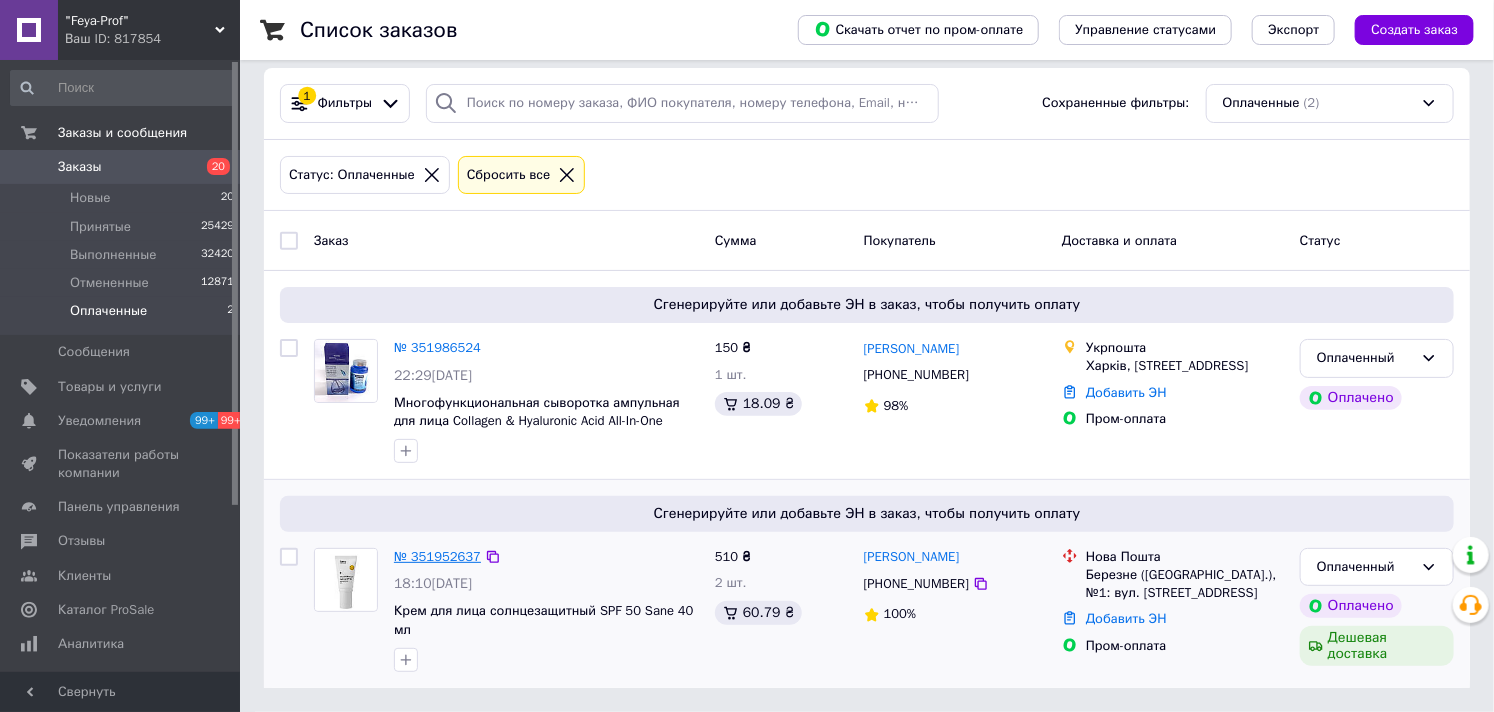 click on "№ 351952637" at bounding box center [437, 556] 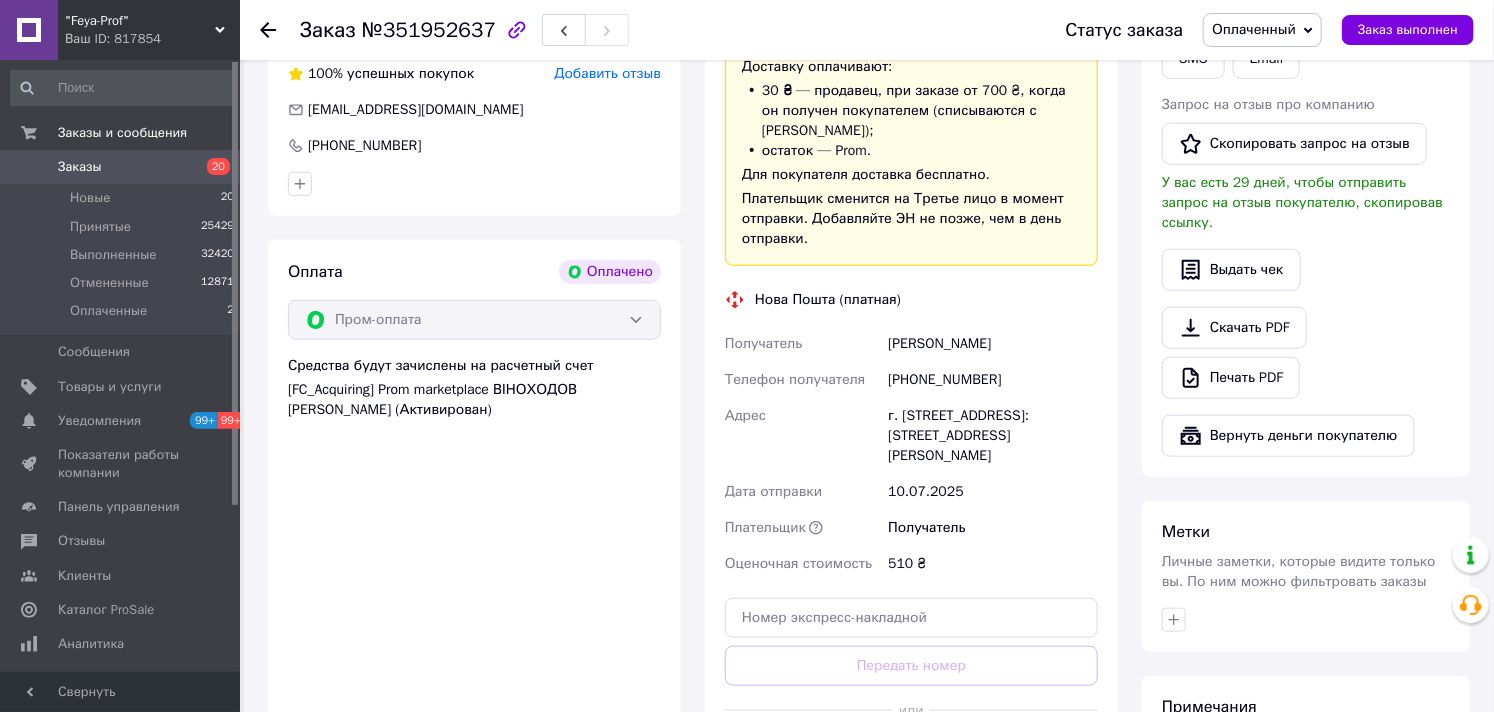 scroll, scrollTop: 683, scrollLeft: 0, axis: vertical 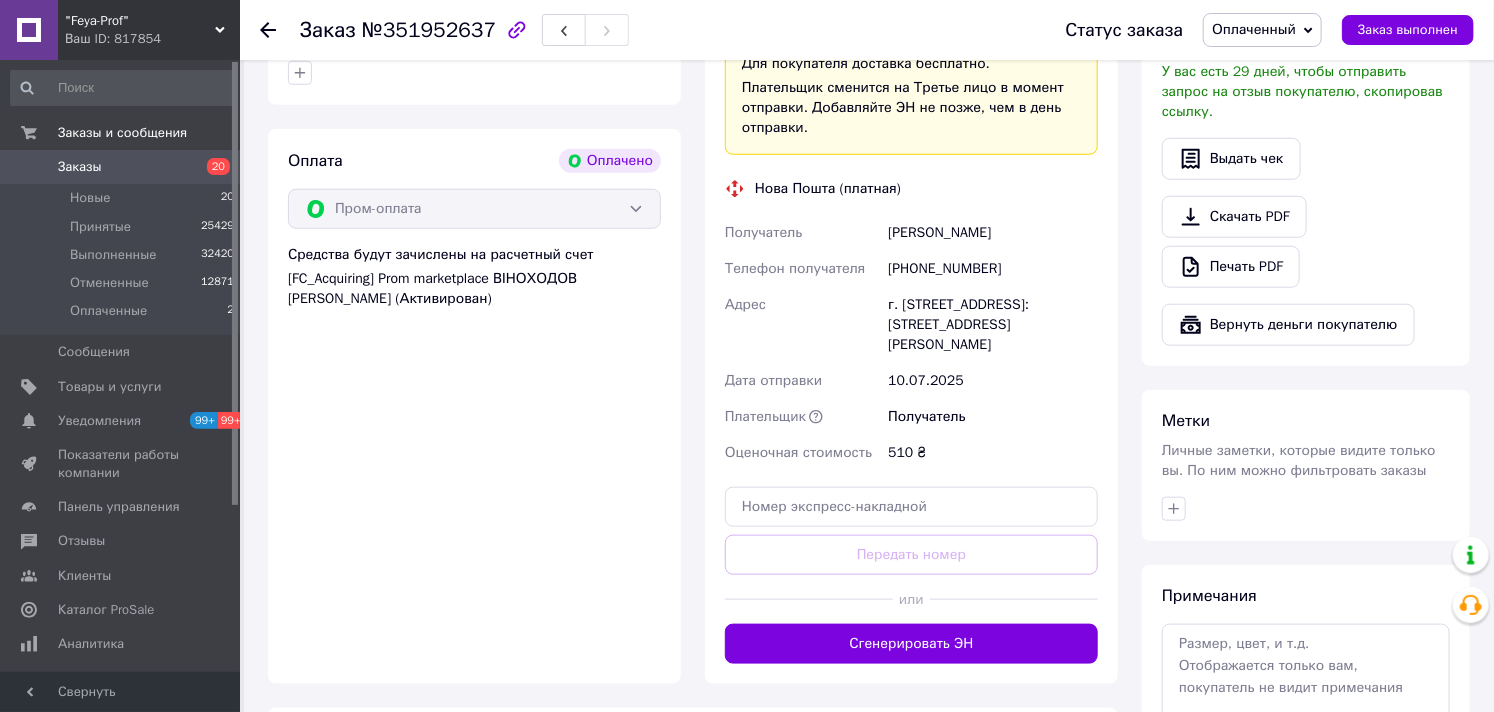 drag, startPoint x: 884, startPoint y: 306, endPoint x: 1067, endPoint y: 332, distance: 184.83777 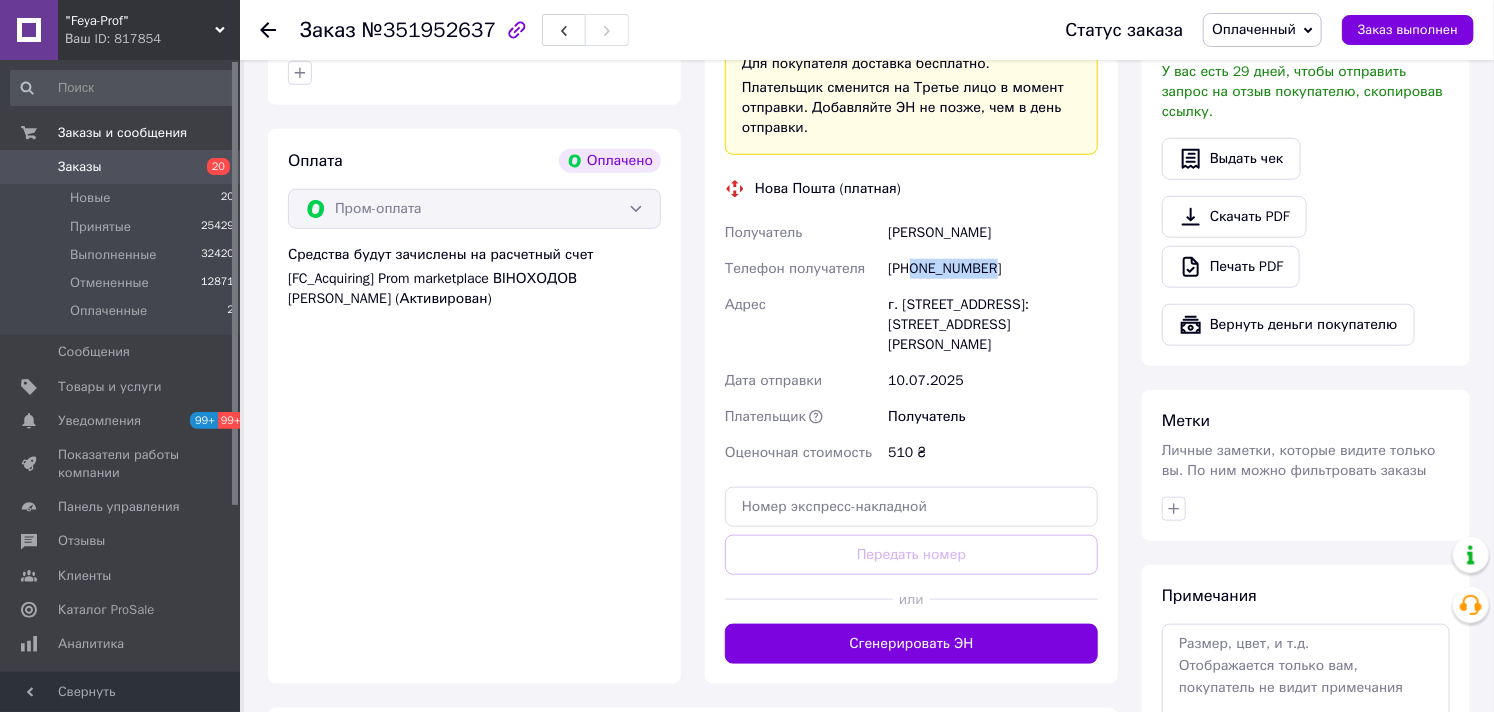 drag, startPoint x: 915, startPoint y: 268, endPoint x: 994, endPoint y: 280, distance: 79.9062 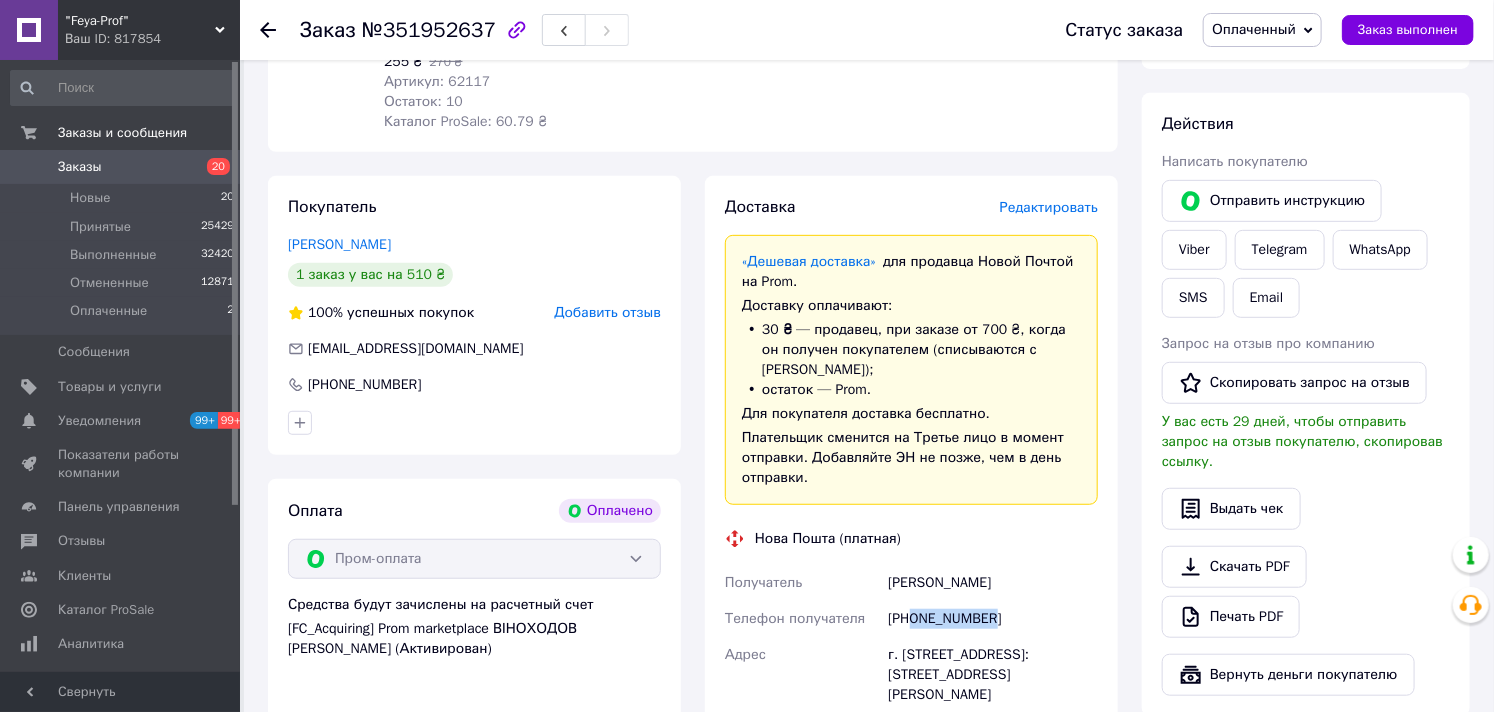 scroll, scrollTop: 666, scrollLeft: 0, axis: vertical 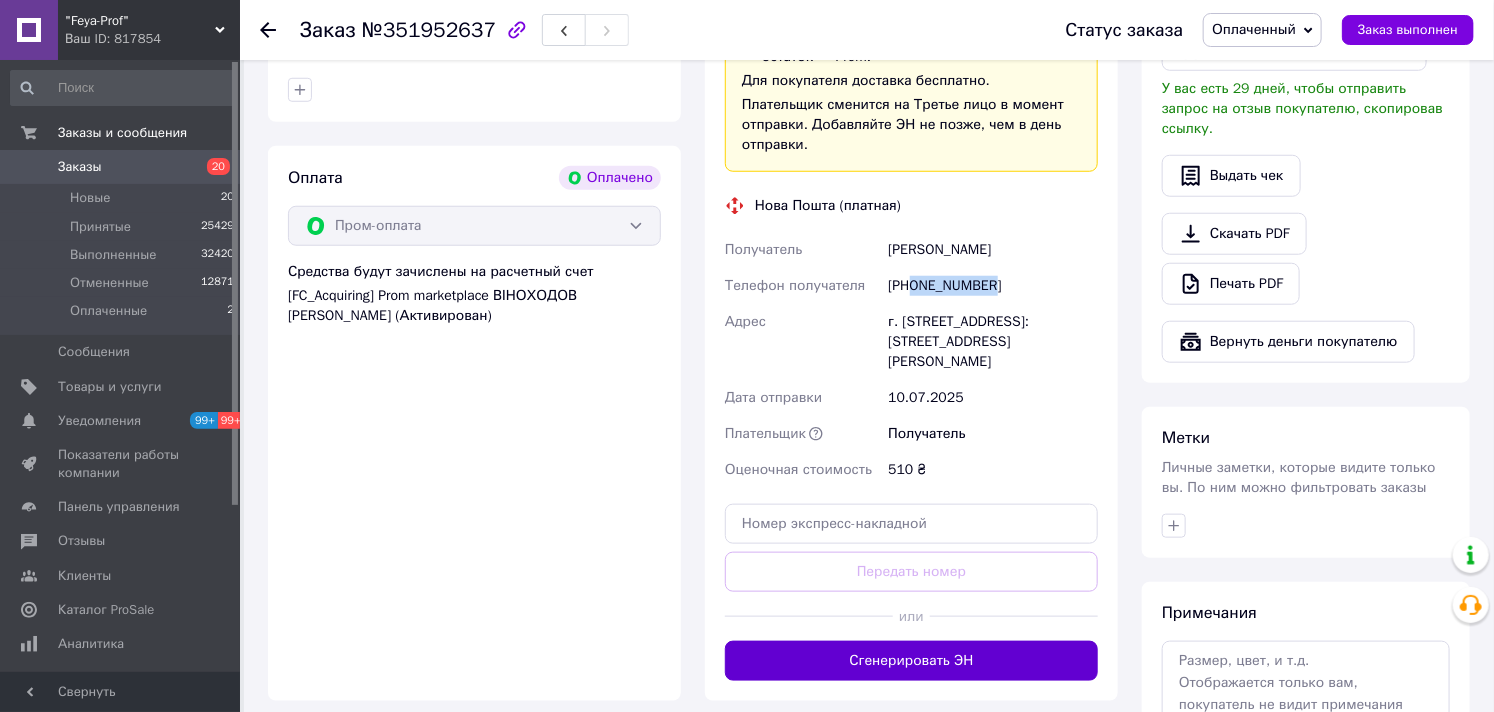 click on "Сгенерировать ЭН" at bounding box center [911, 661] 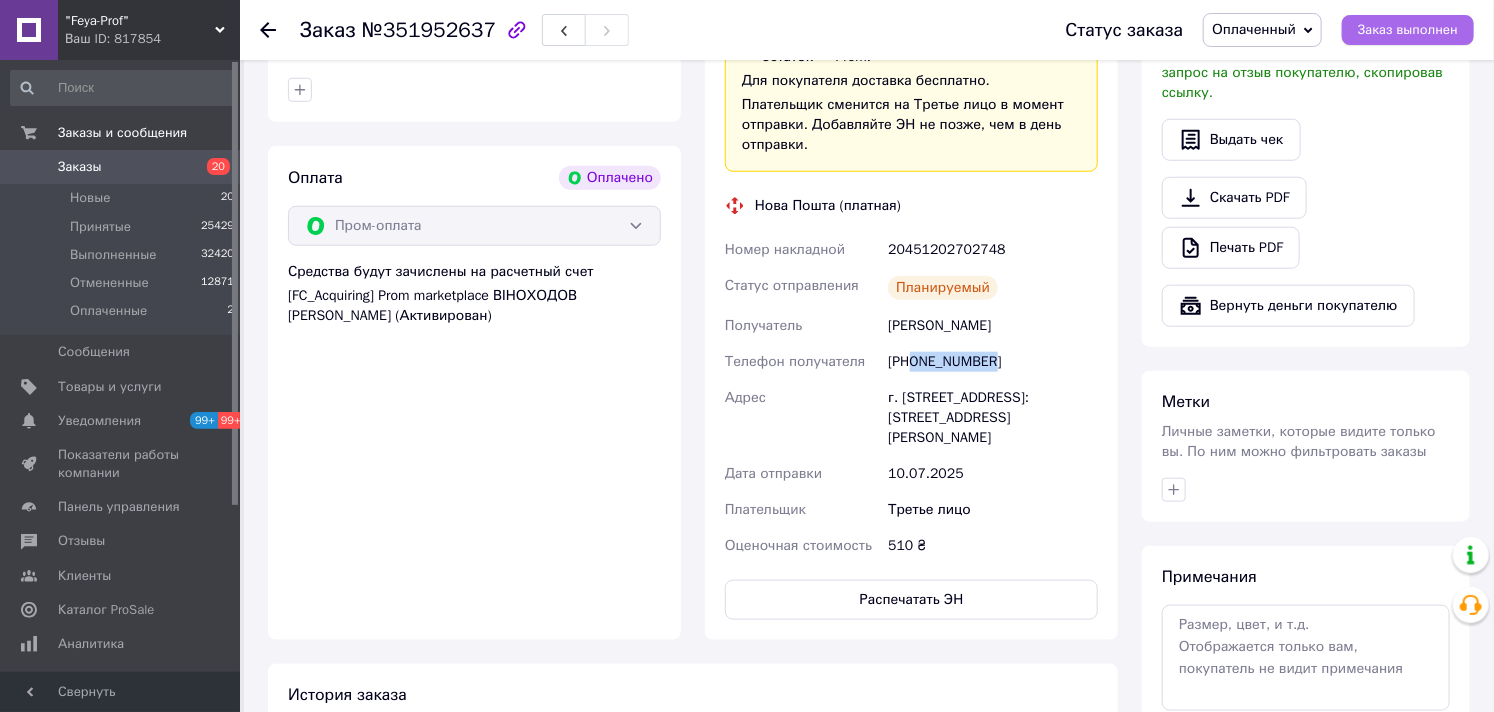 click on "Заказ выполнен" at bounding box center (1408, 30) 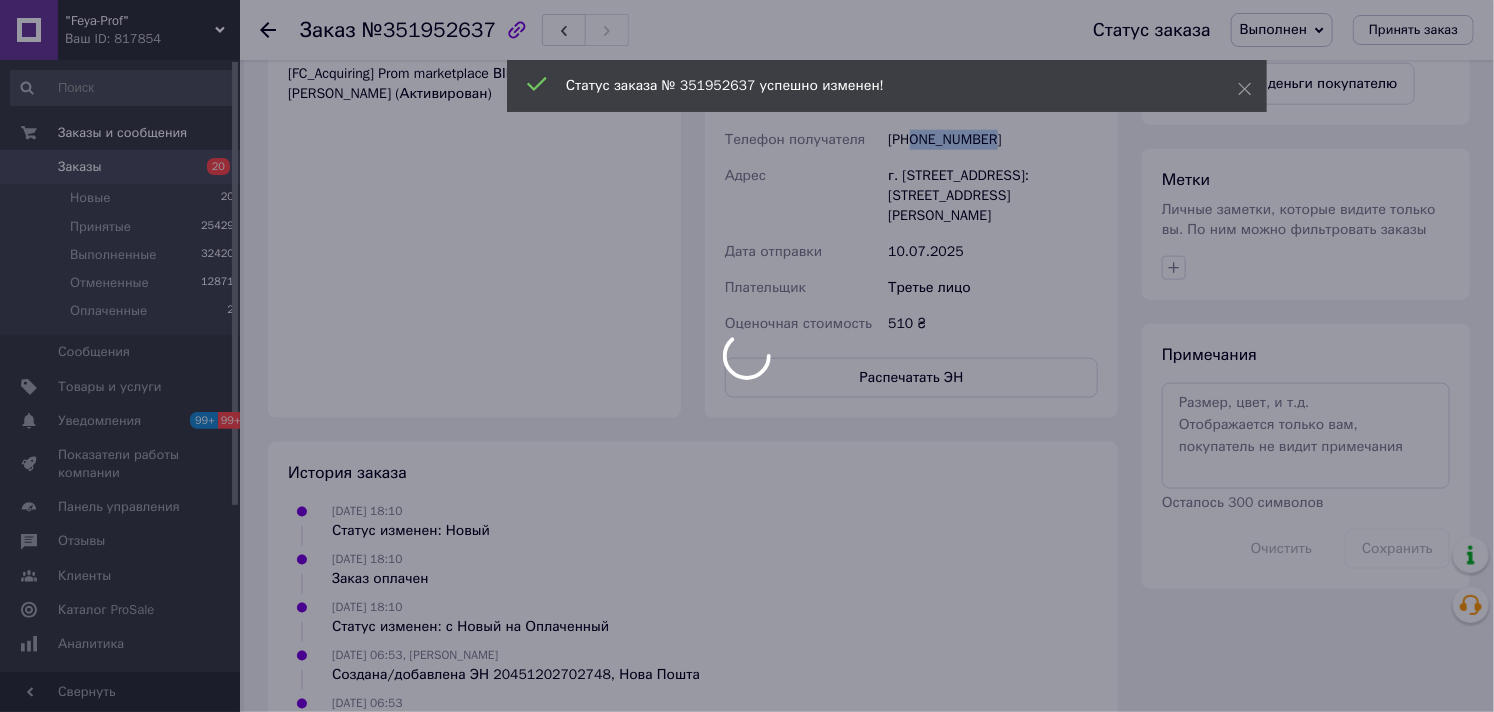 scroll, scrollTop: 934, scrollLeft: 0, axis: vertical 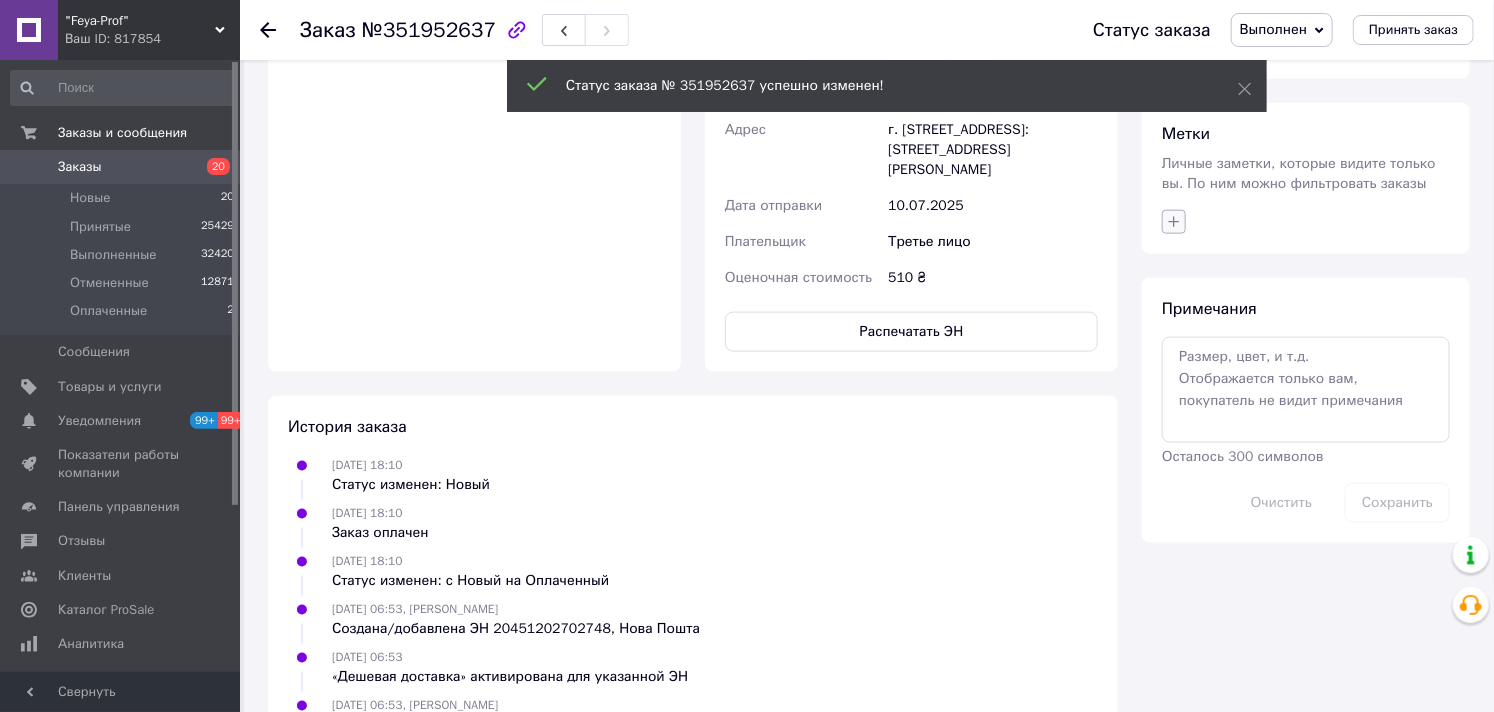 click at bounding box center [1174, 222] 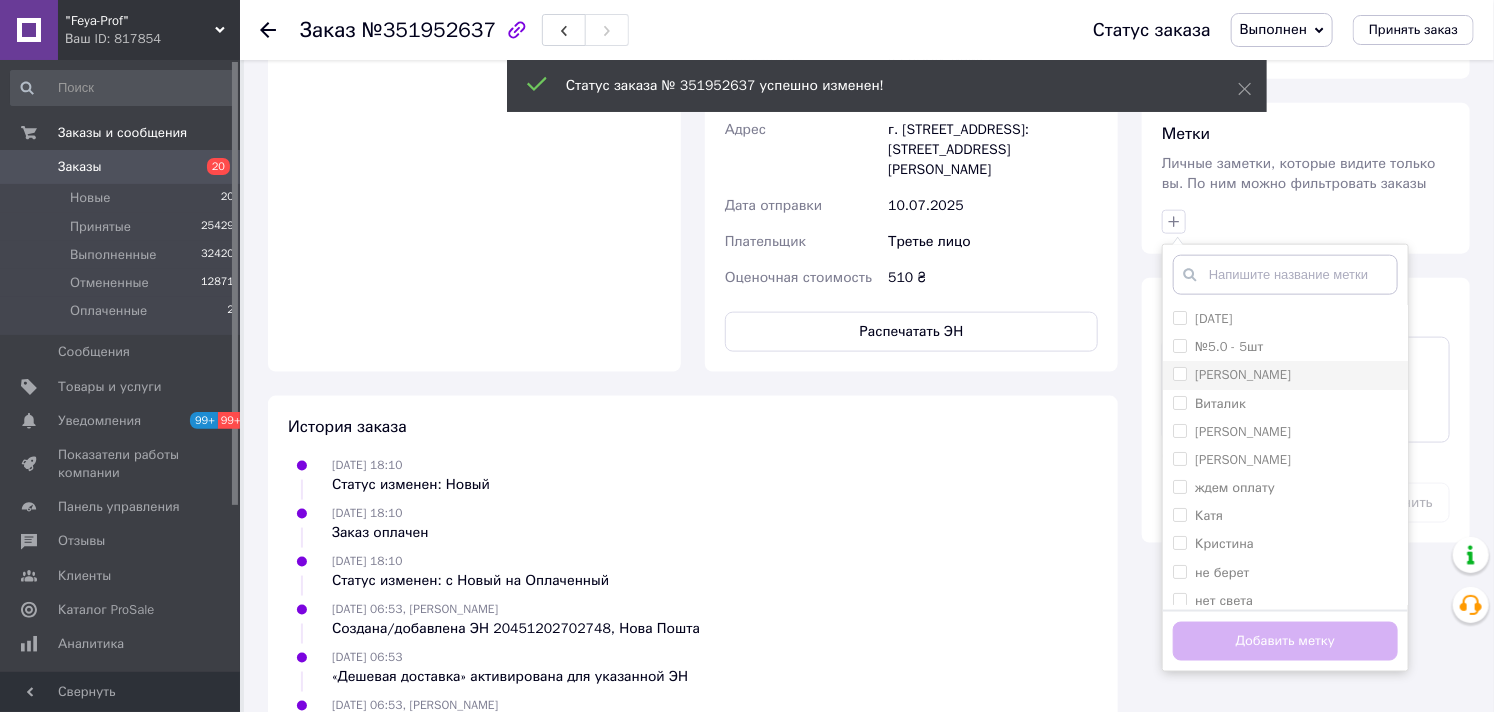 click on "[PERSON_NAME]" at bounding box center [1179, 373] 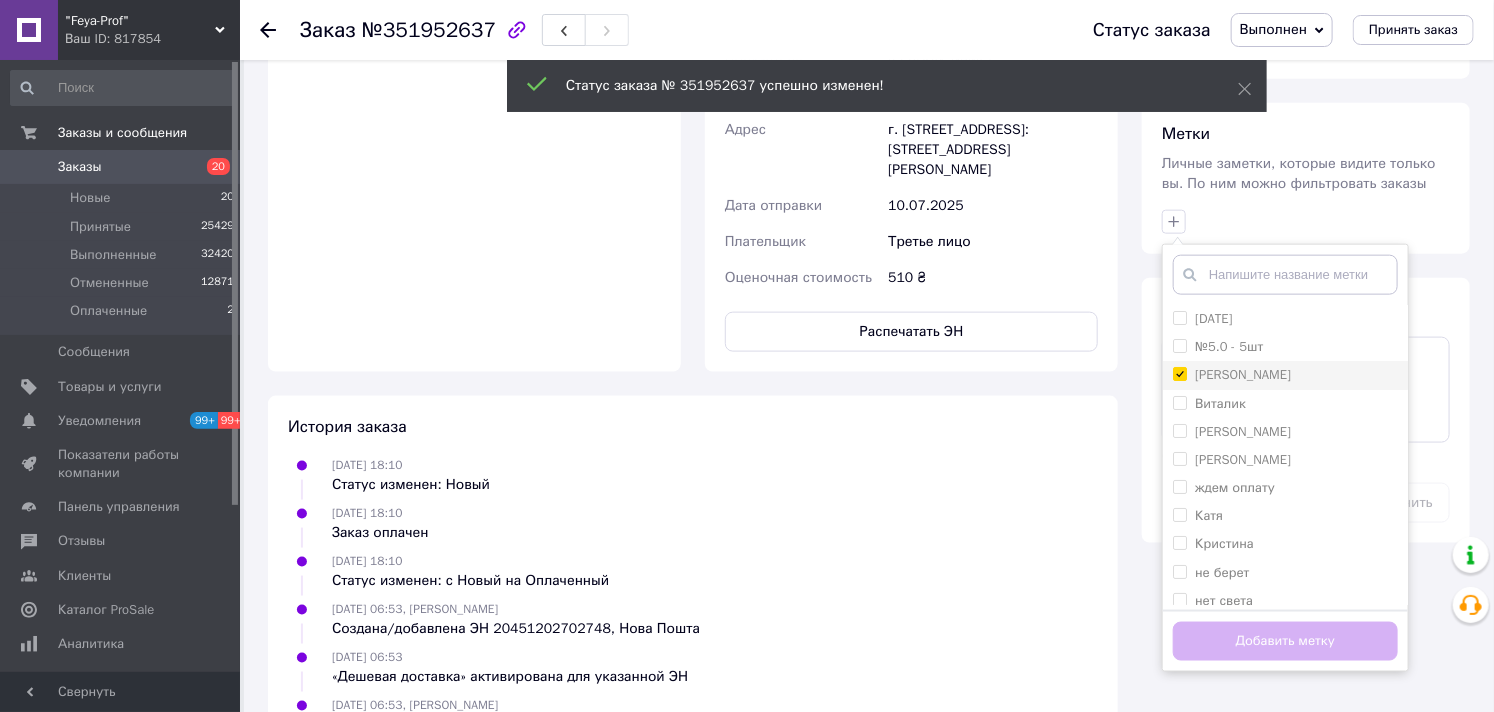checkbox on "true" 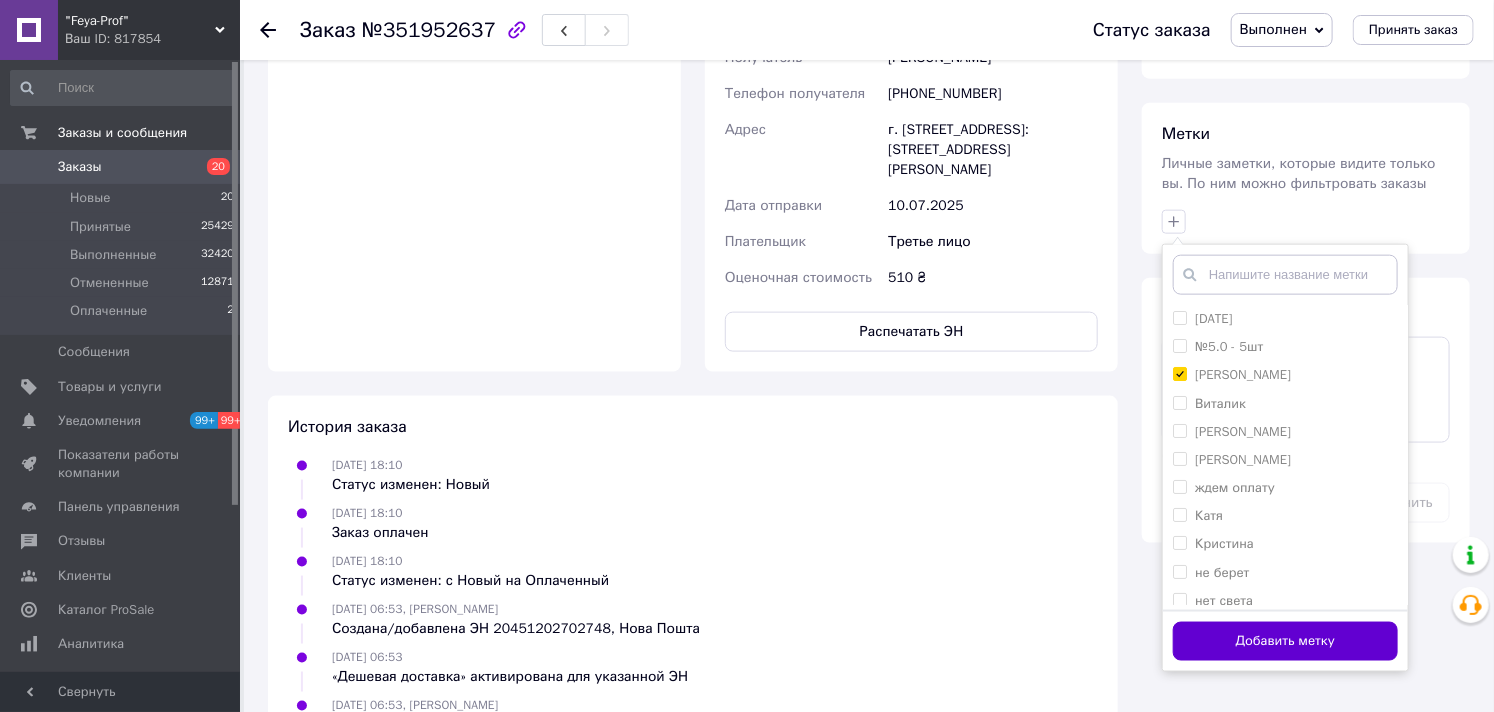 click on "Добавить метку" at bounding box center (1285, 641) 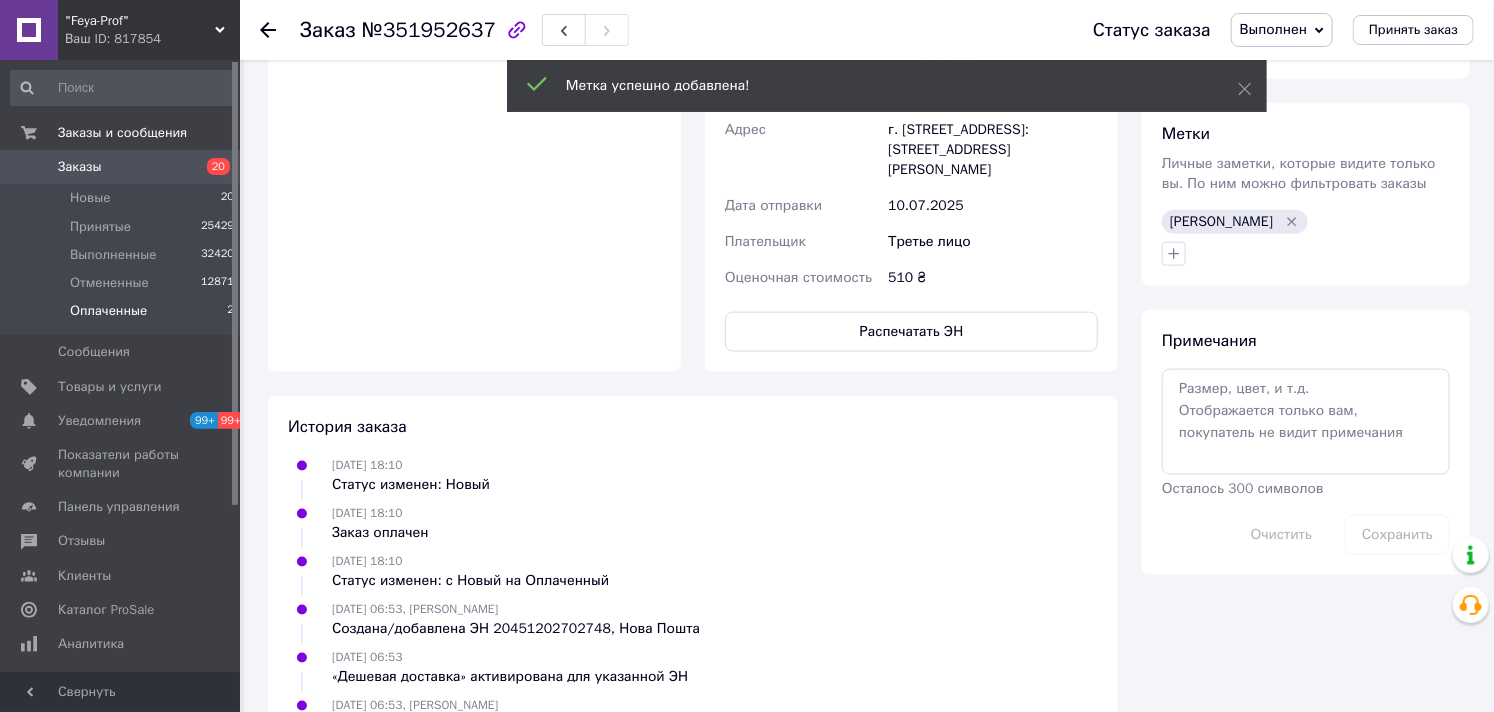 click on "Оплаченные" at bounding box center (108, 311) 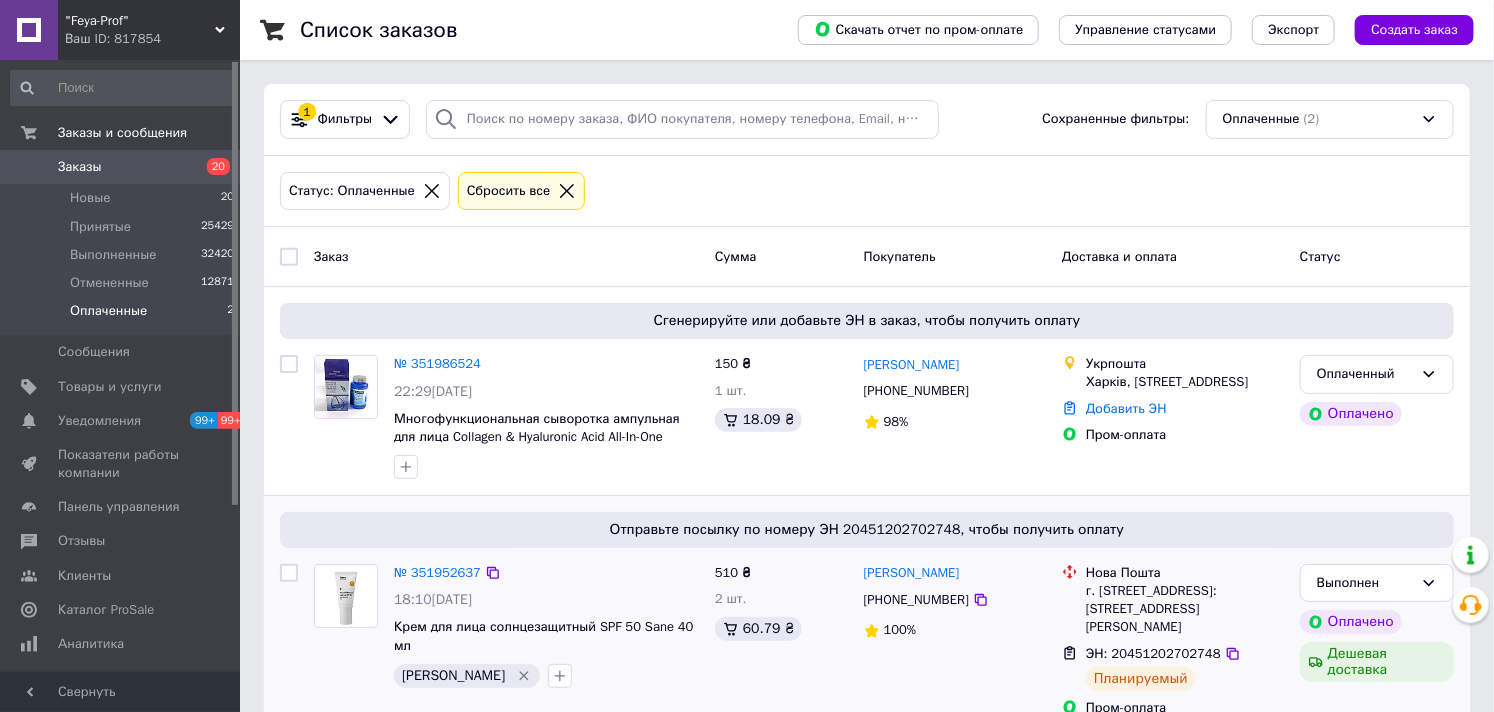 scroll, scrollTop: 27, scrollLeft: 0, axis: vertical 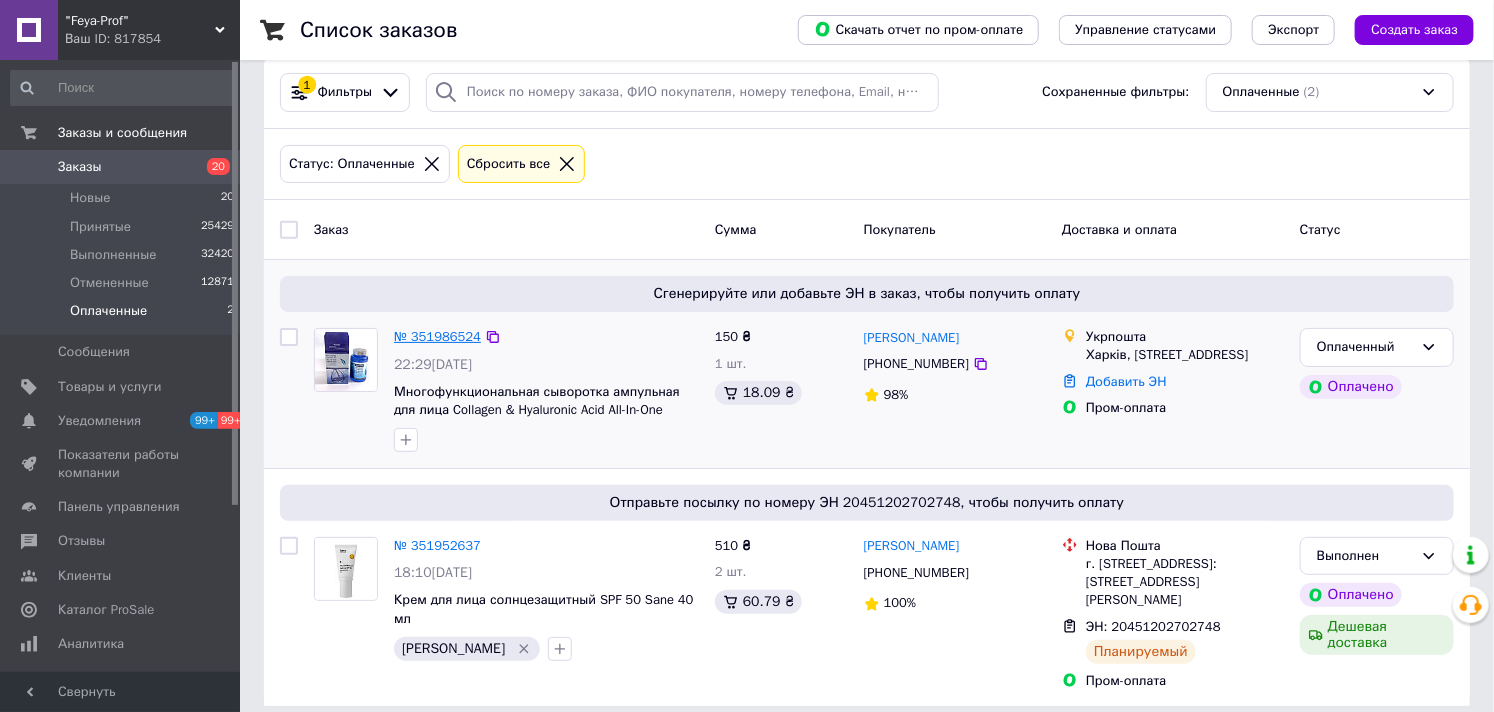 click on "№ 351986524" at bounding box center (437, 336) 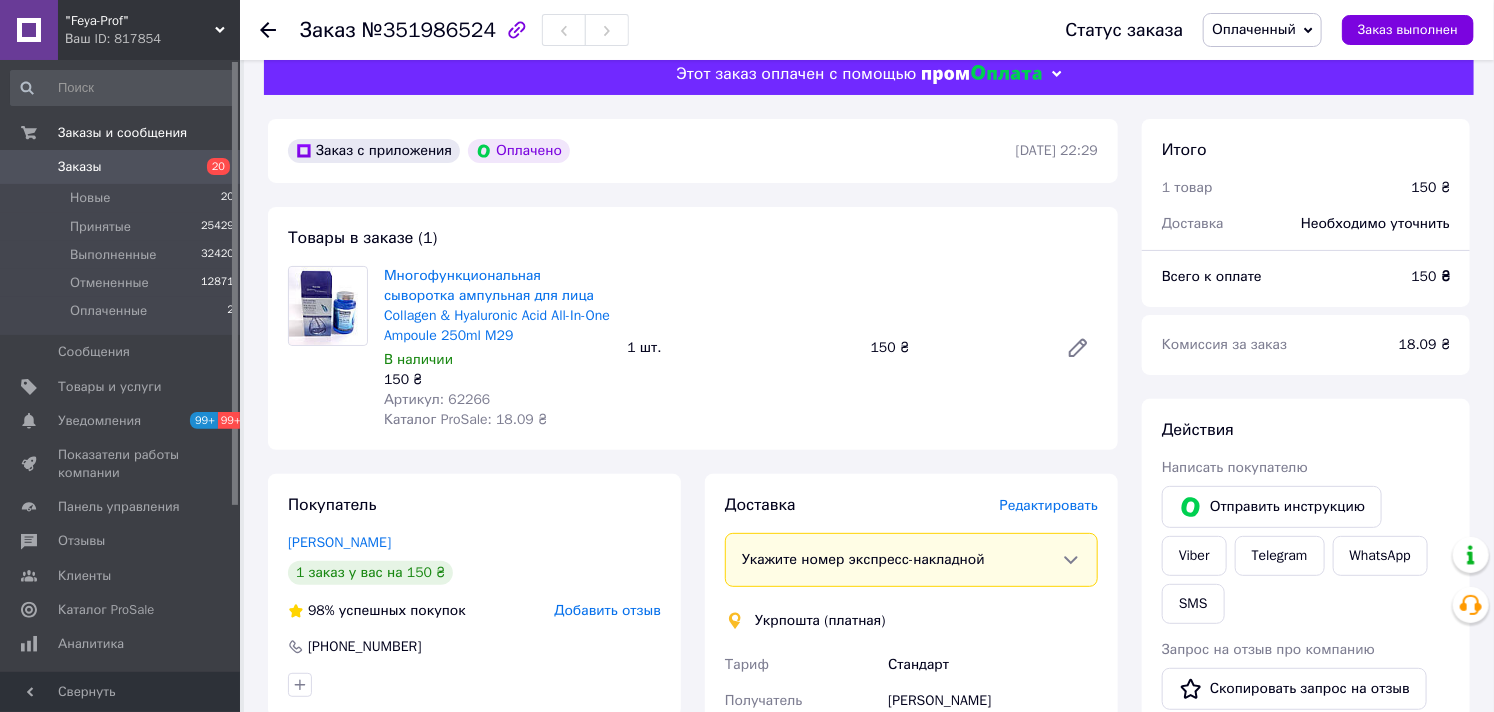 scroll, scrollTop: 472, scrollLeft: 0, axis: vertical 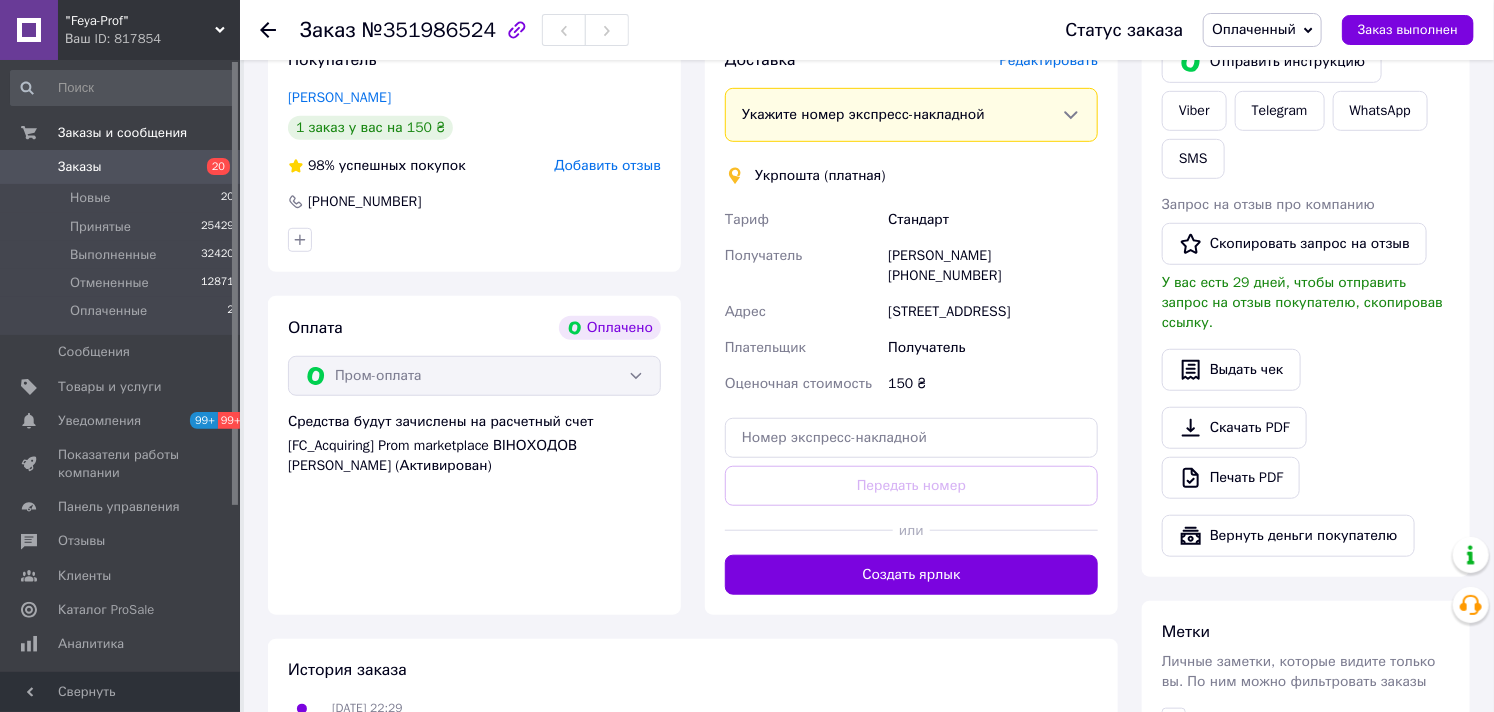 drag, startPoint x: 887, startPoint y: 308, endPoint x: 973, endPoint y: 341, distance: 92.11406 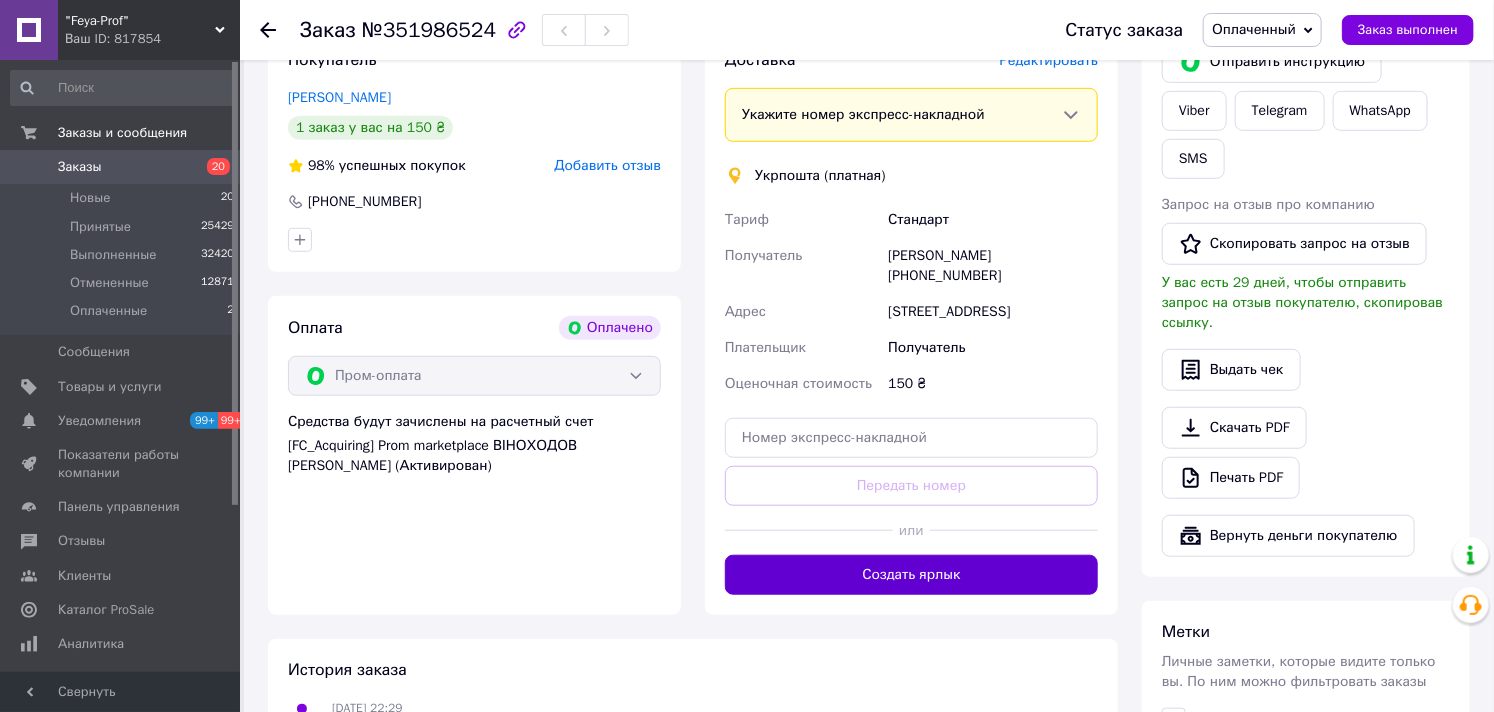 click on "Создать ярлык" at bounding box center (911, 575) 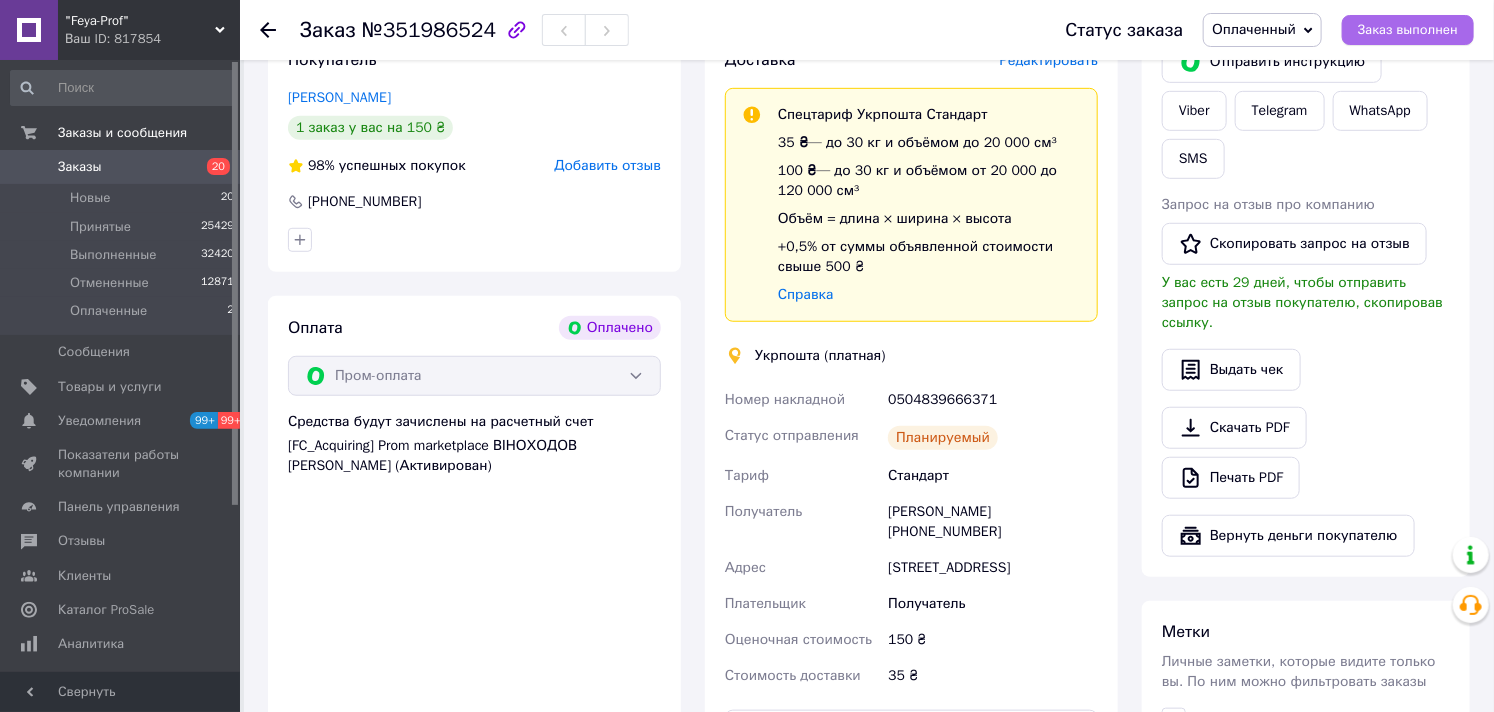 click on "Заказ выполнен" at bounding box center (1408, 30) 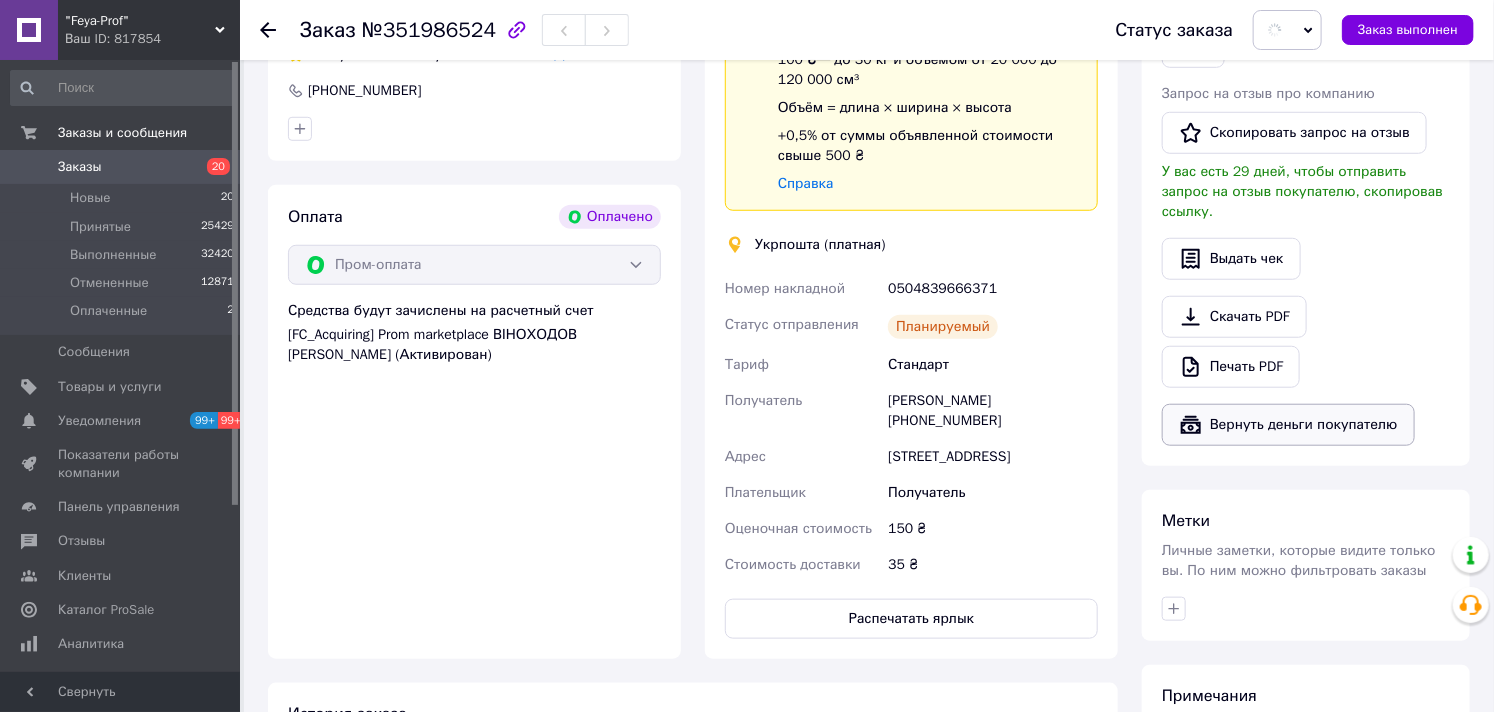 scroll, scrollTop: 862, scrollLeft: 0, axis: vertical 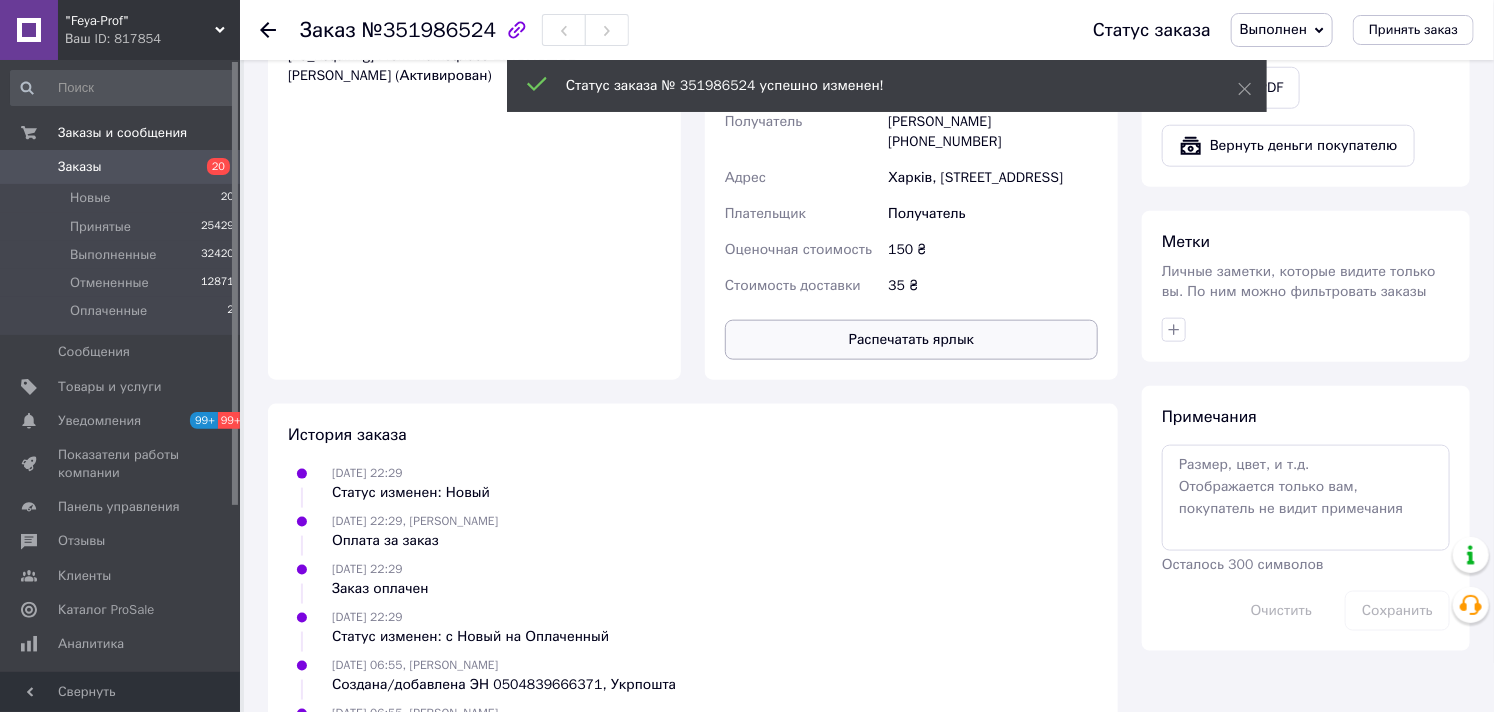 click on "Распечатать ярлык" at bounding box center [911, 340] 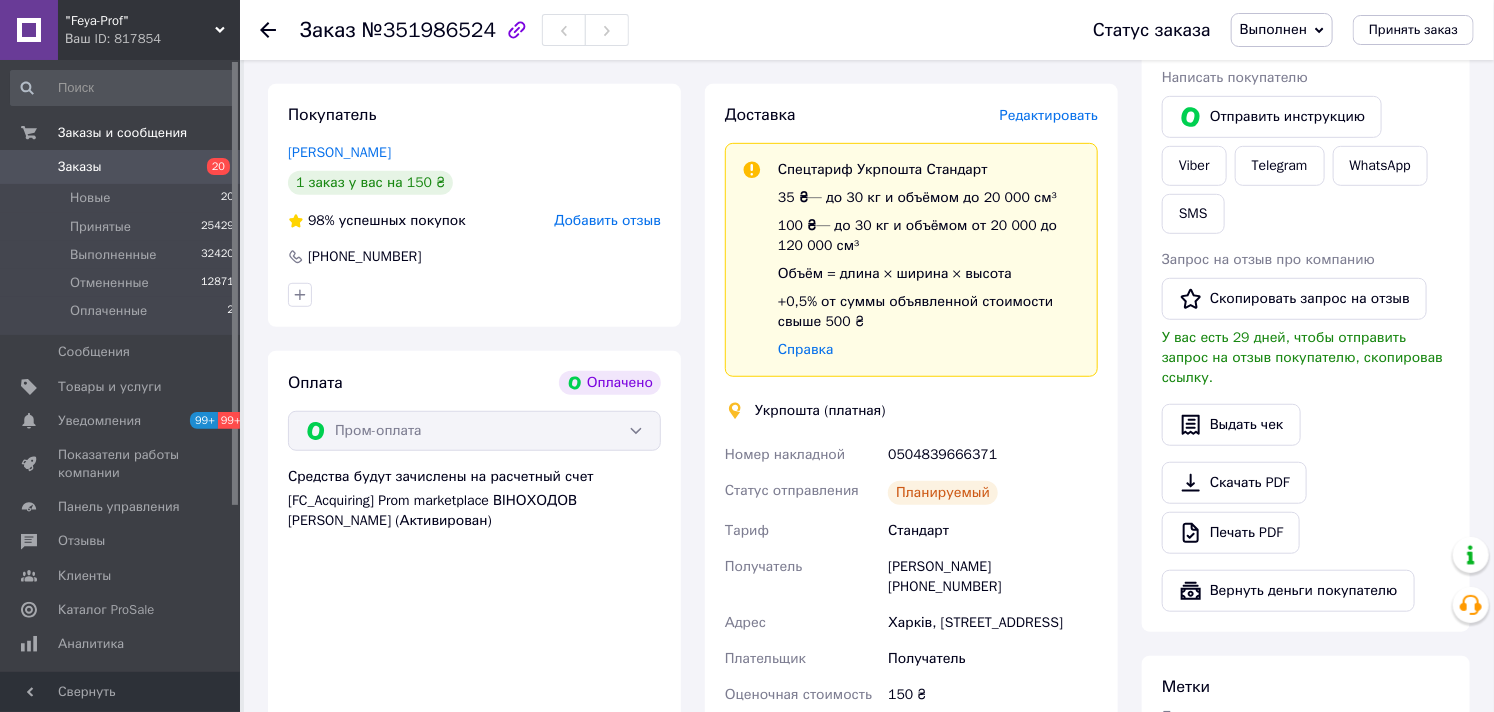 scroll, scrollTop: 0, scrollLeft: 0, axis: both 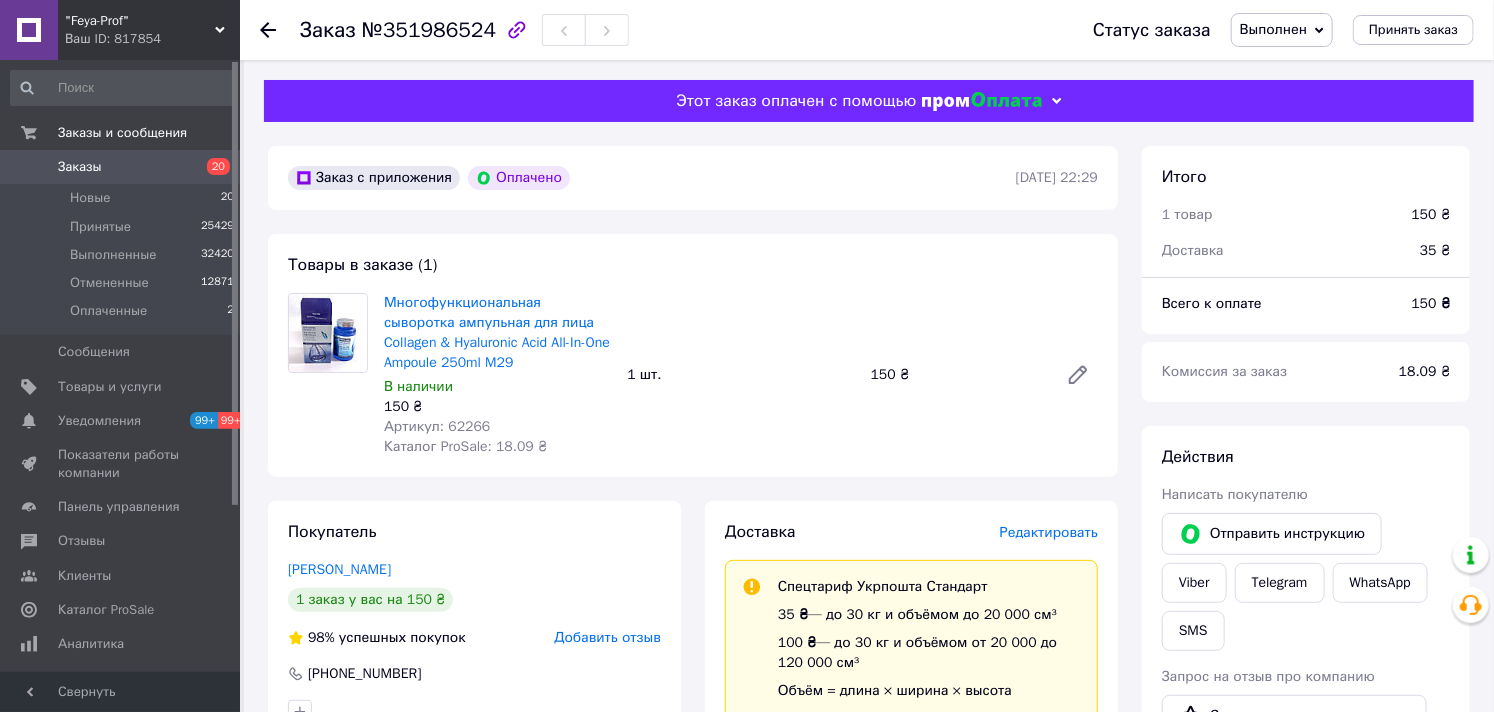 click on "Заказы" at bounding box center (80, 167) 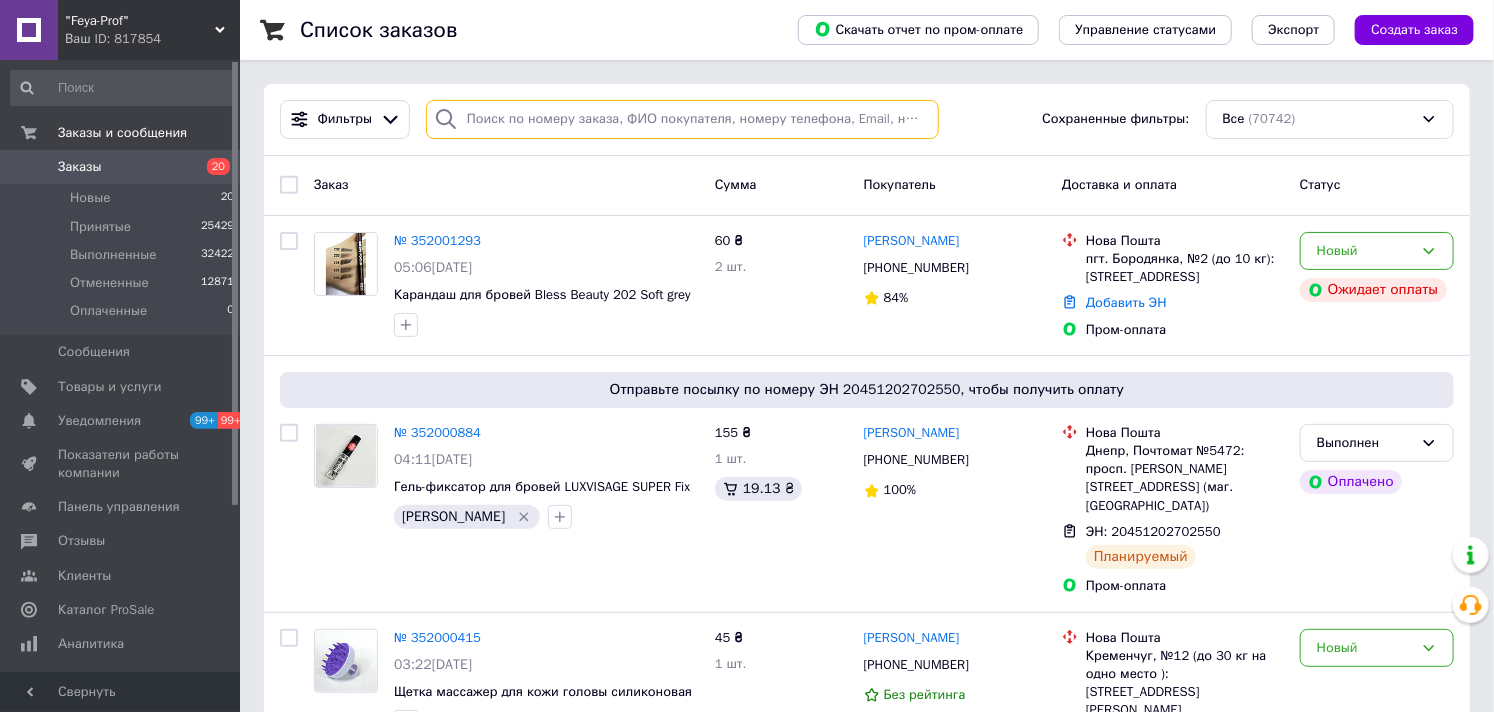 click at bounding box center (682, 119) 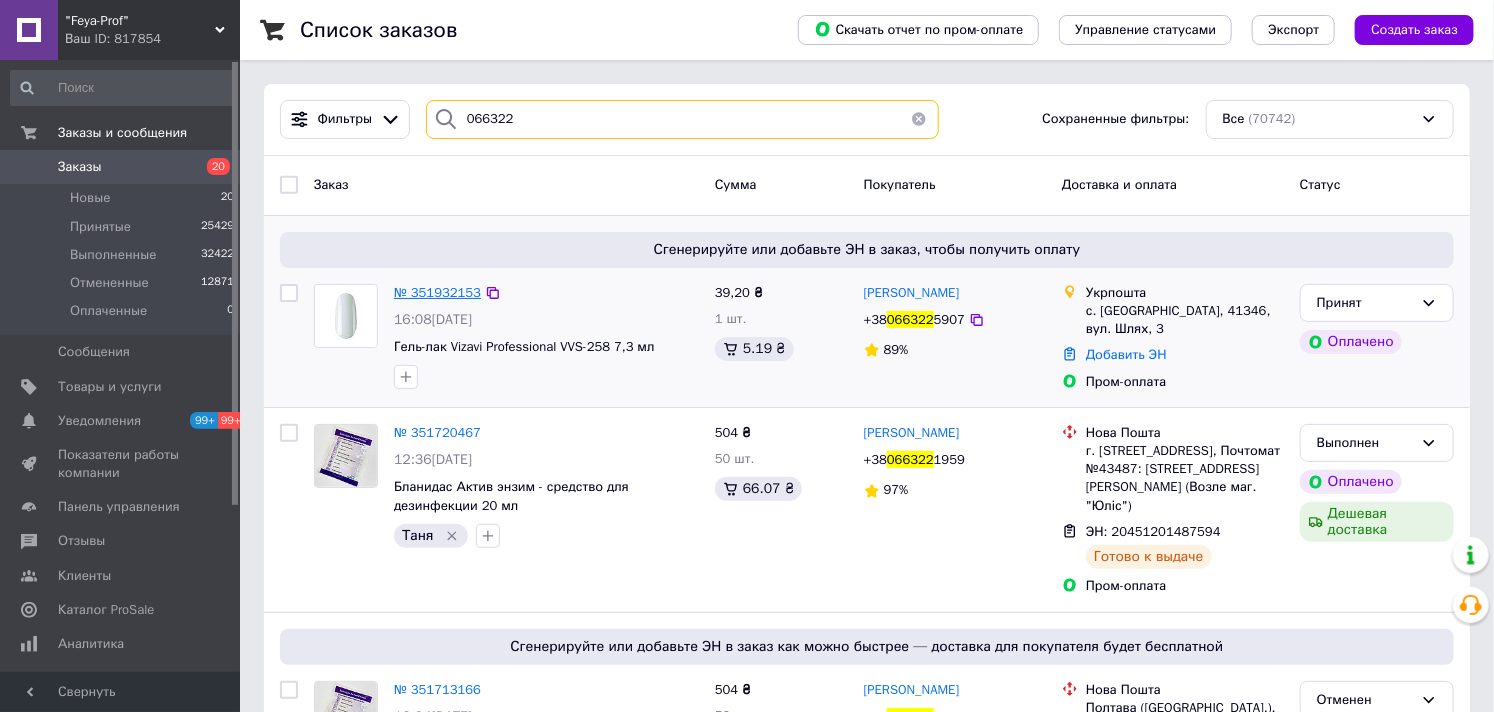 type on "066322" 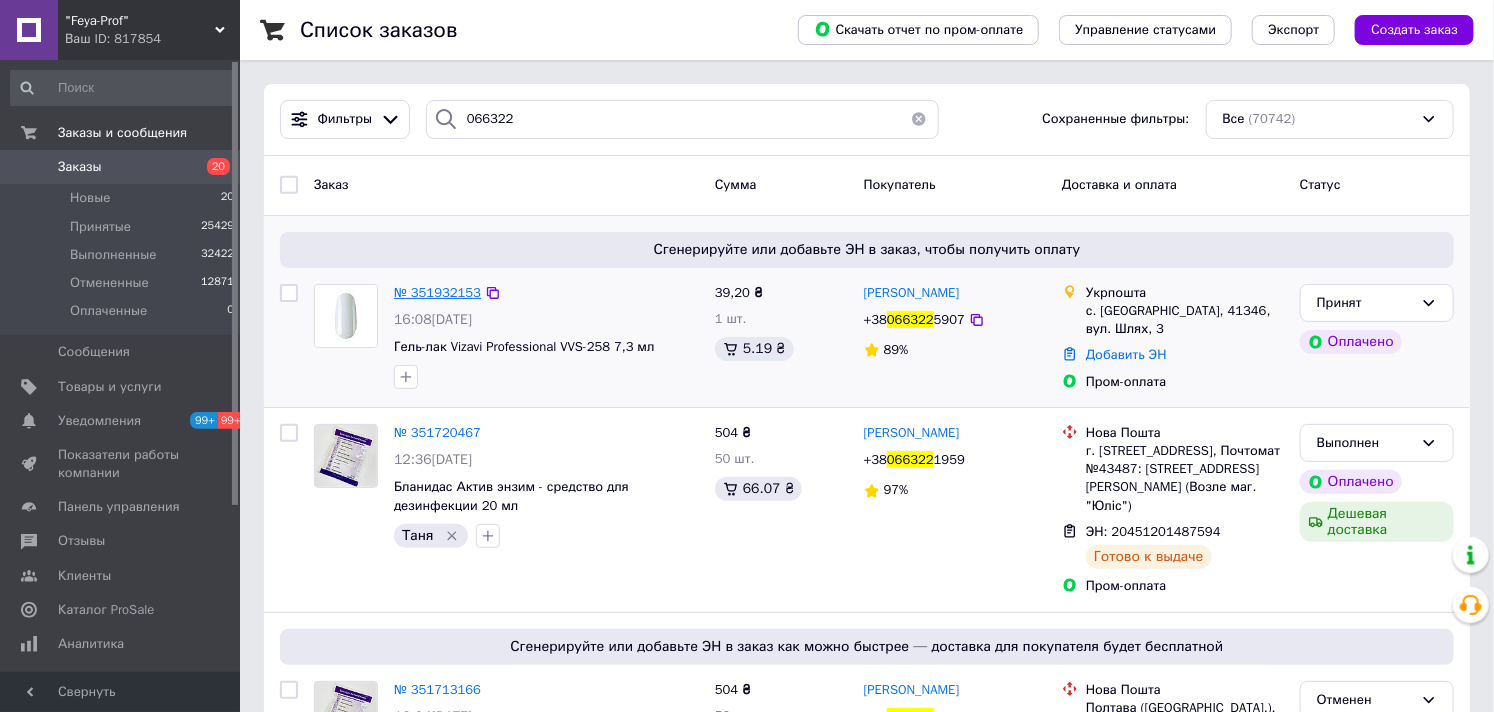 click on "№ 351932153" at bounding box center (437, 292) 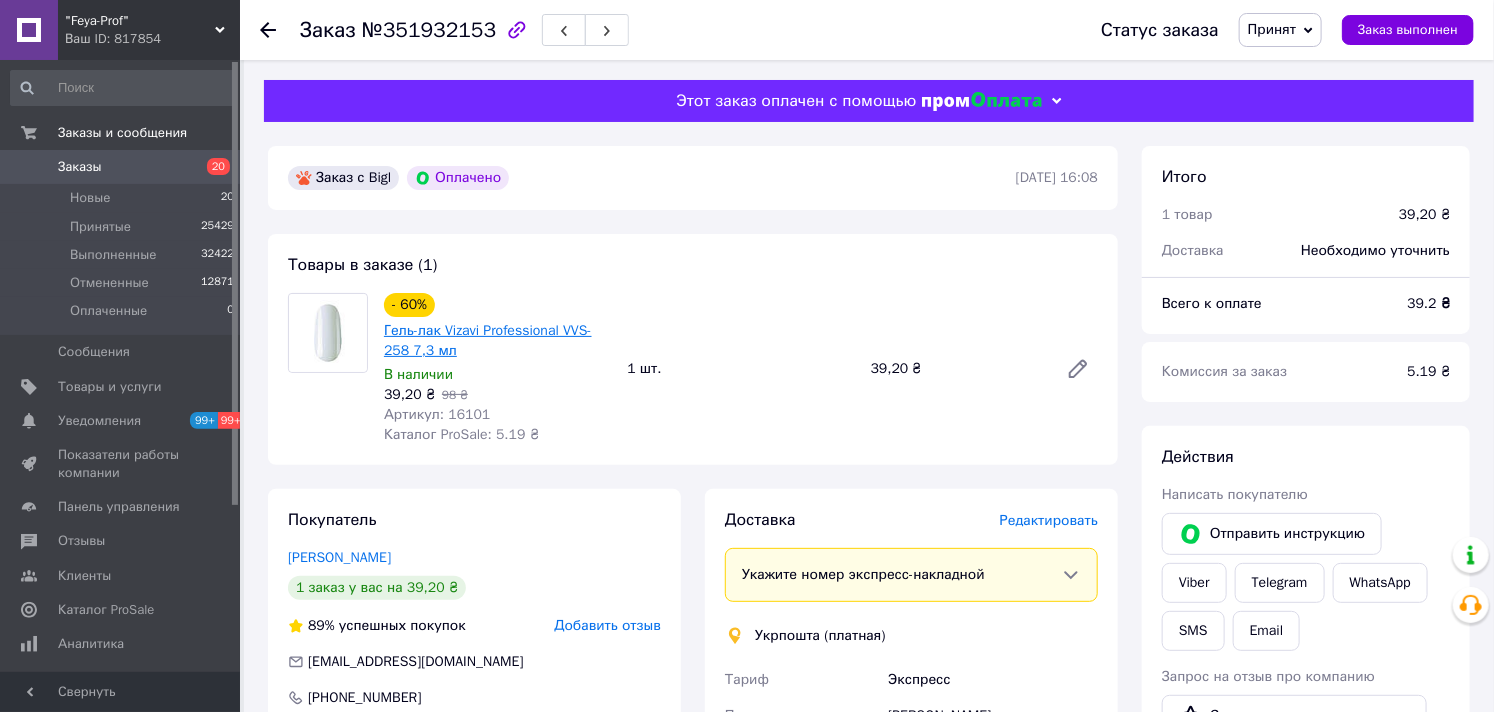 click on "Гель-лак Vizavi Professional VVS-258 7,3 мл" at bounding box center [488, 340] 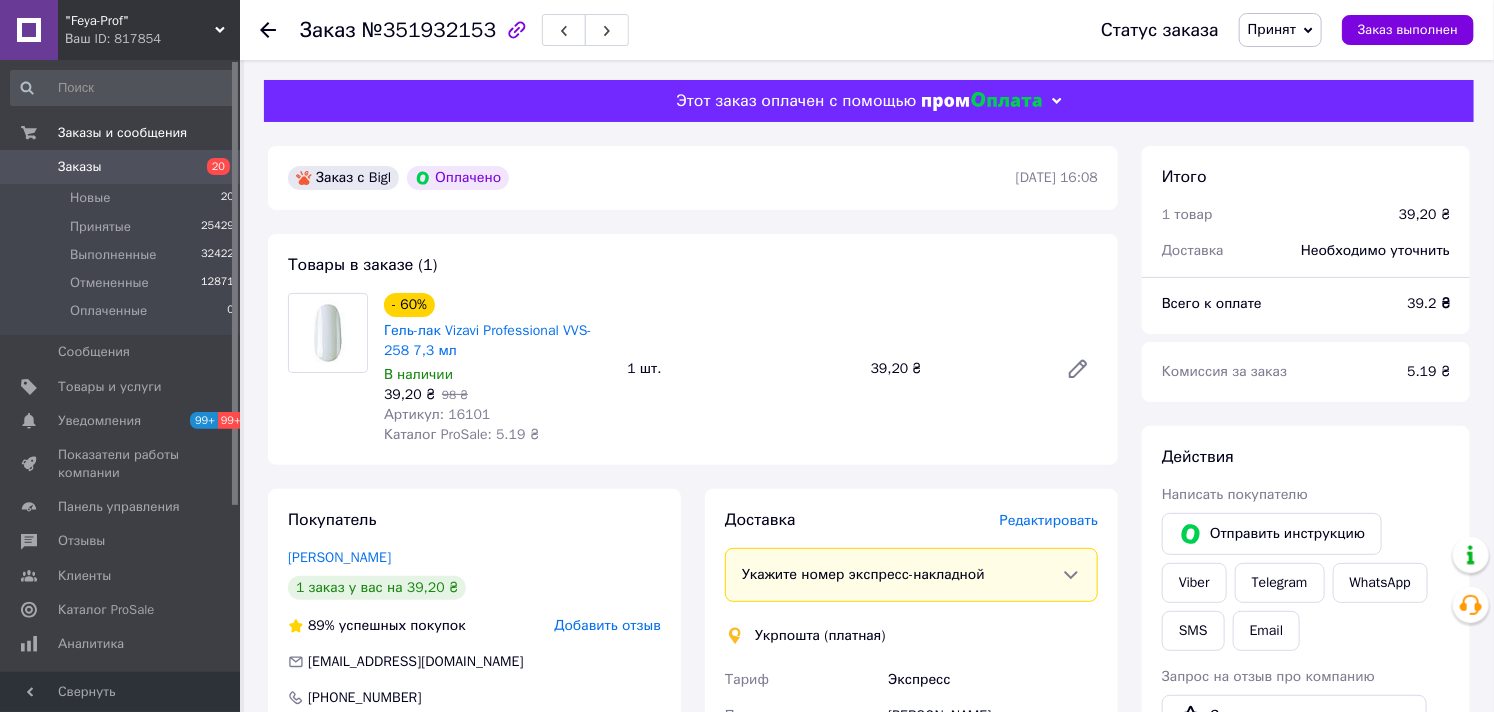 click on "Заказы" at bounding box center (80, 167) 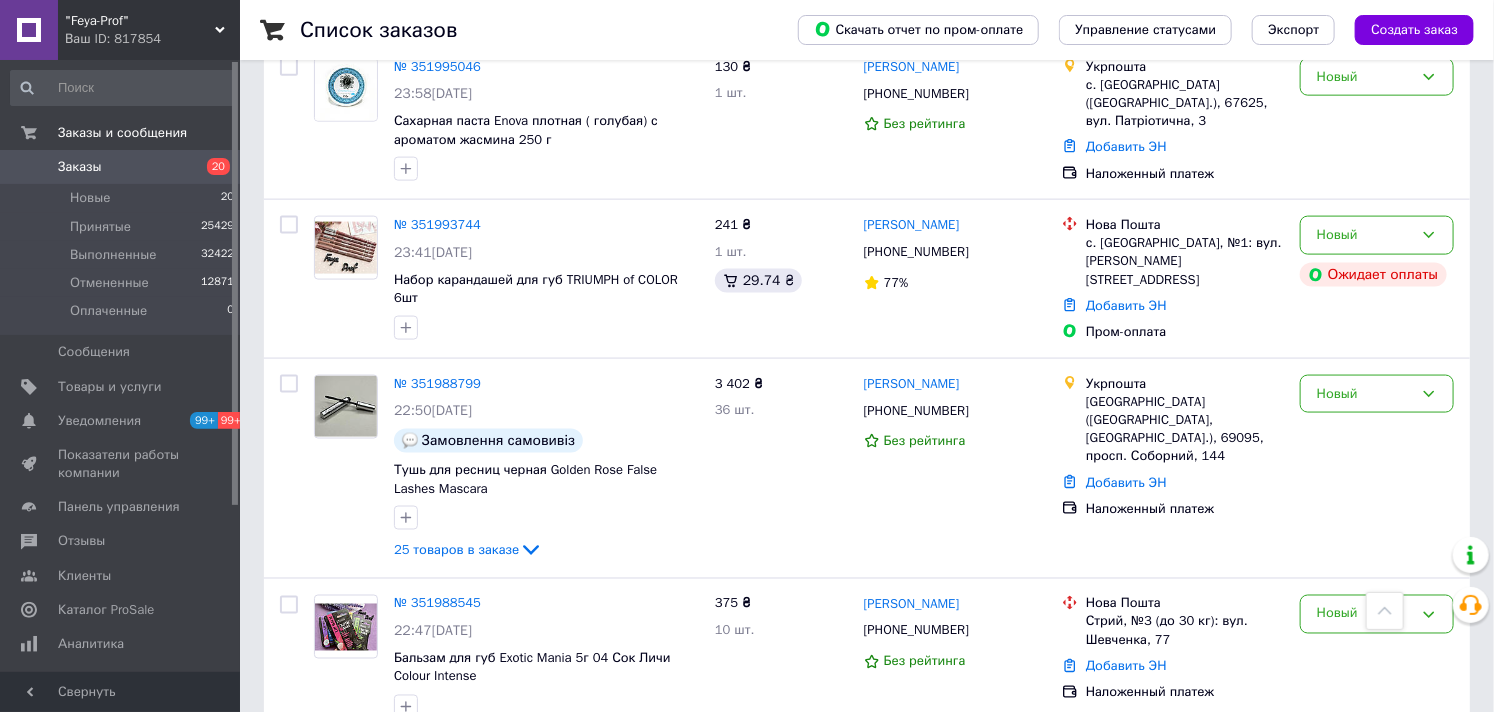 scroll, scrollTop: 1222, scrollLeft: 0, axis: vertical 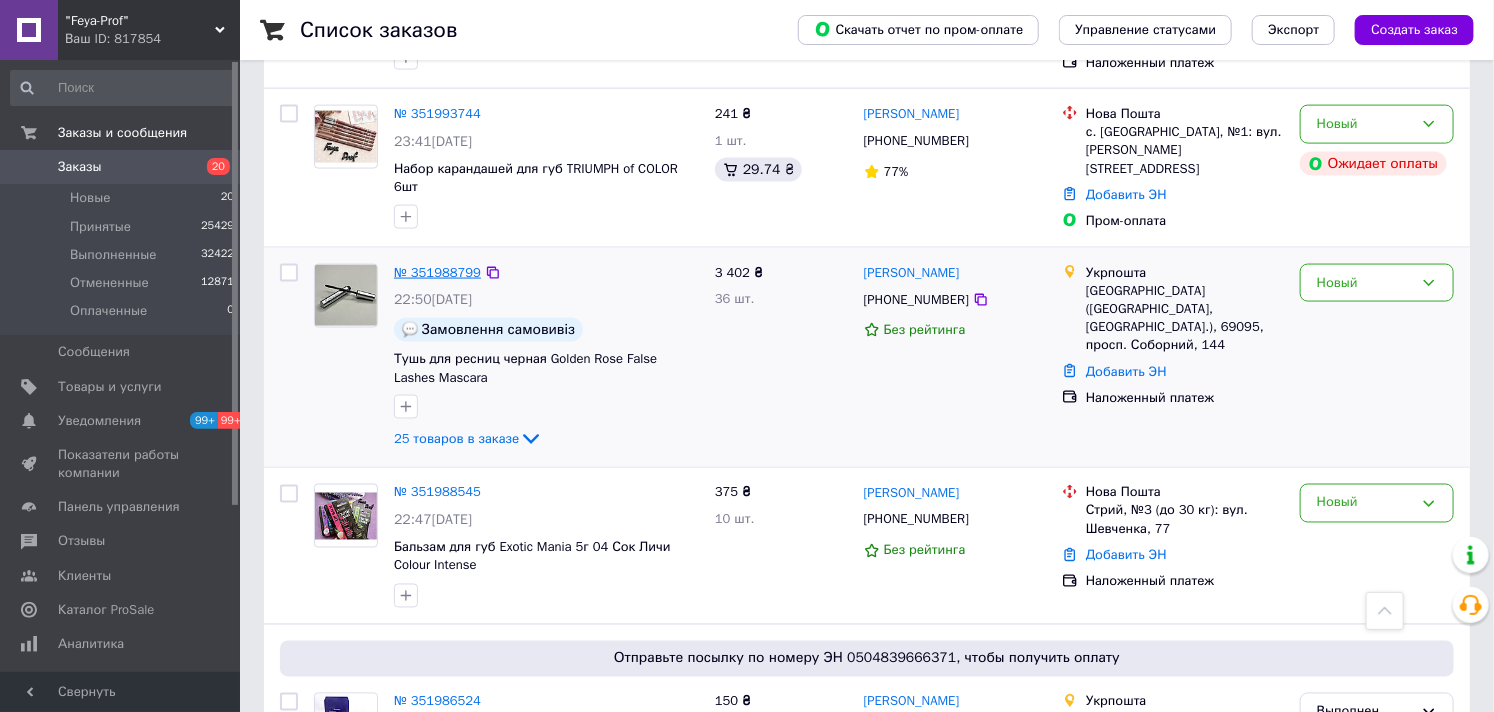 click on "№ 351988799" at bounding box center (437, 272) 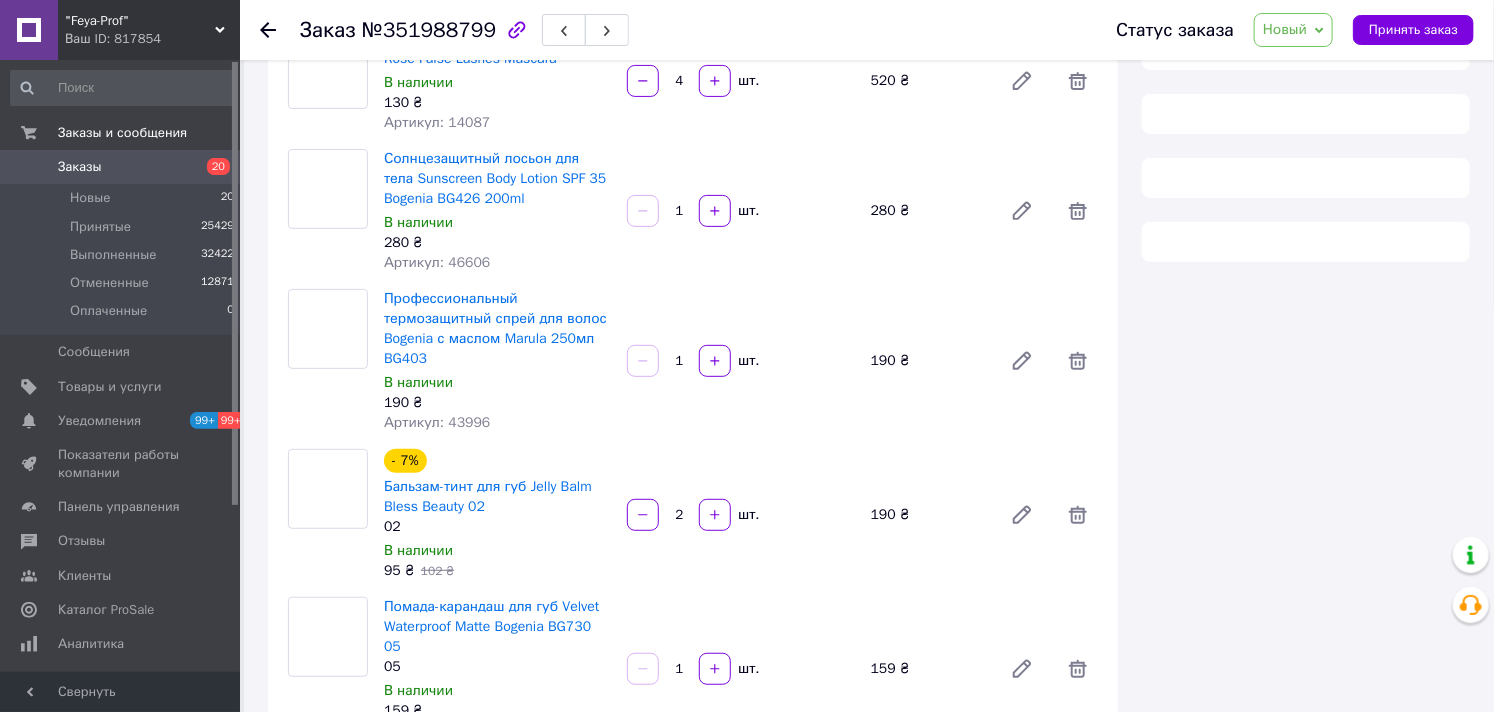 scroll, scrollTop: 1222, scrollLeft: 0, axis: vertical 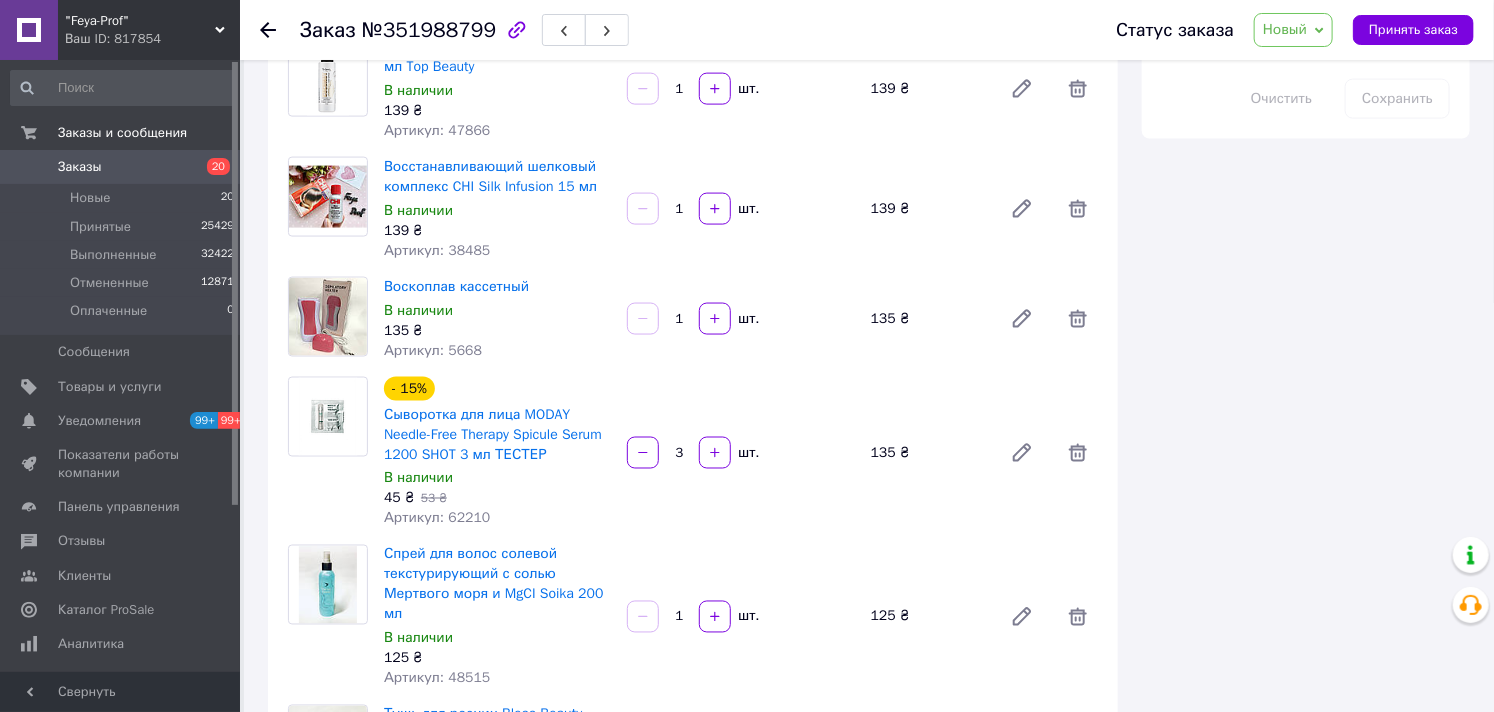 click on "Новый" at bounding box center [1285, 29] 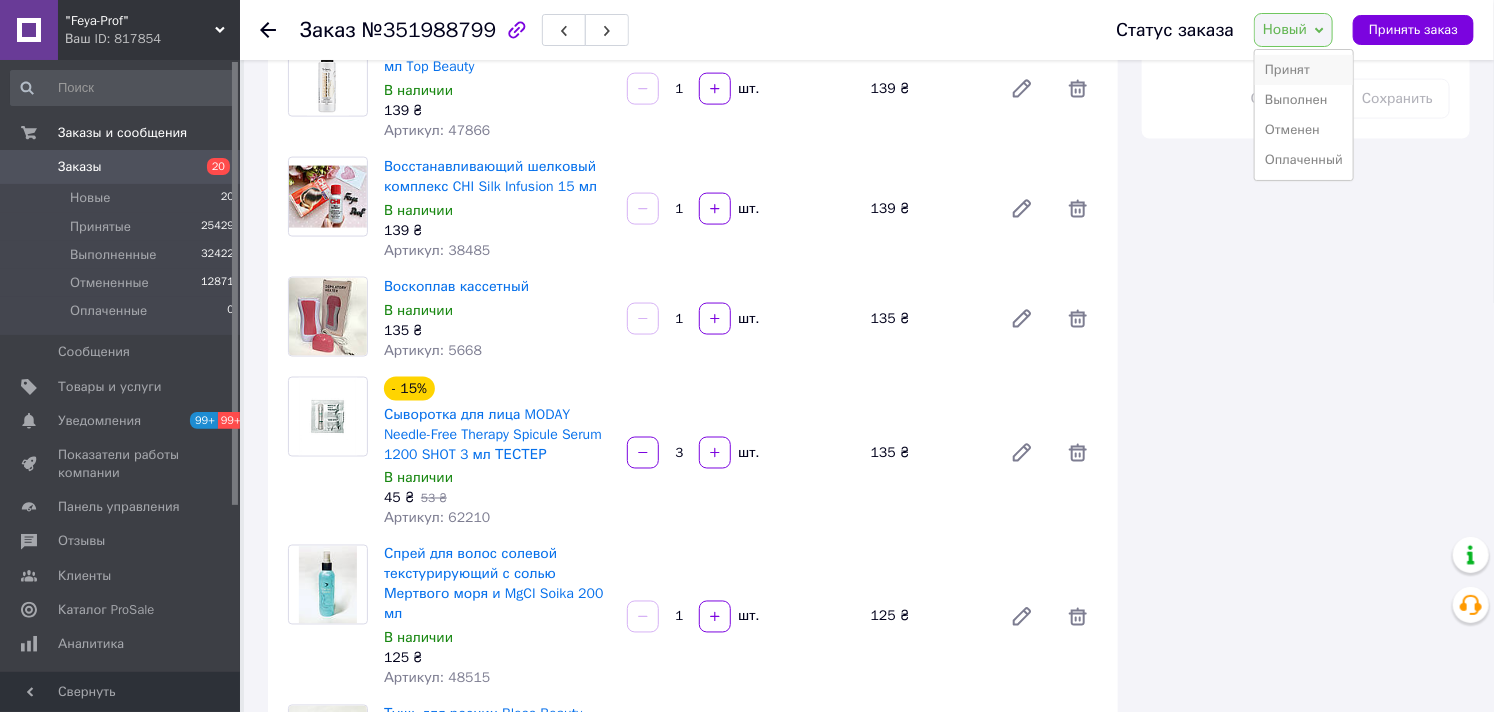 click on "Принят" at bounding box center (1304, 70) 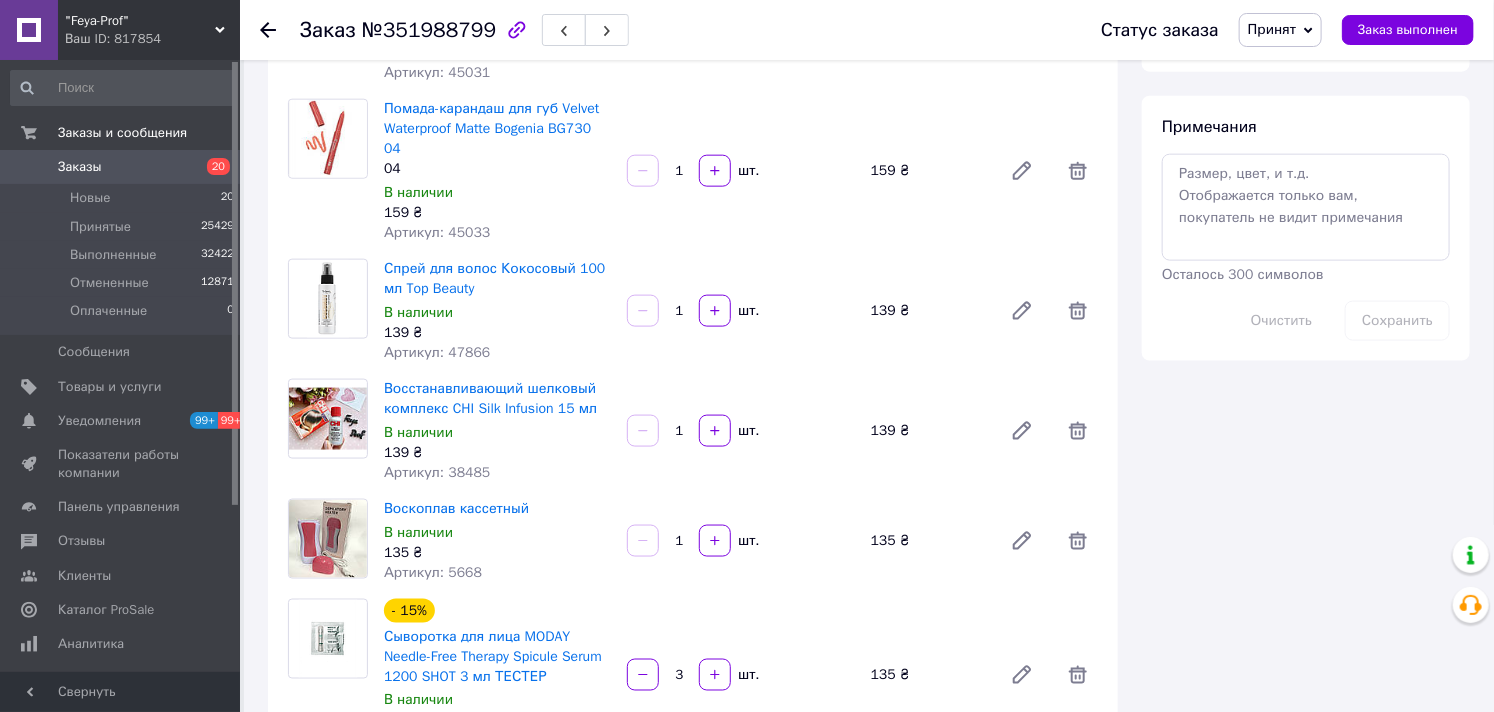 scroll, scrollTop: 777, scrollLeft: 0, axis: vertical 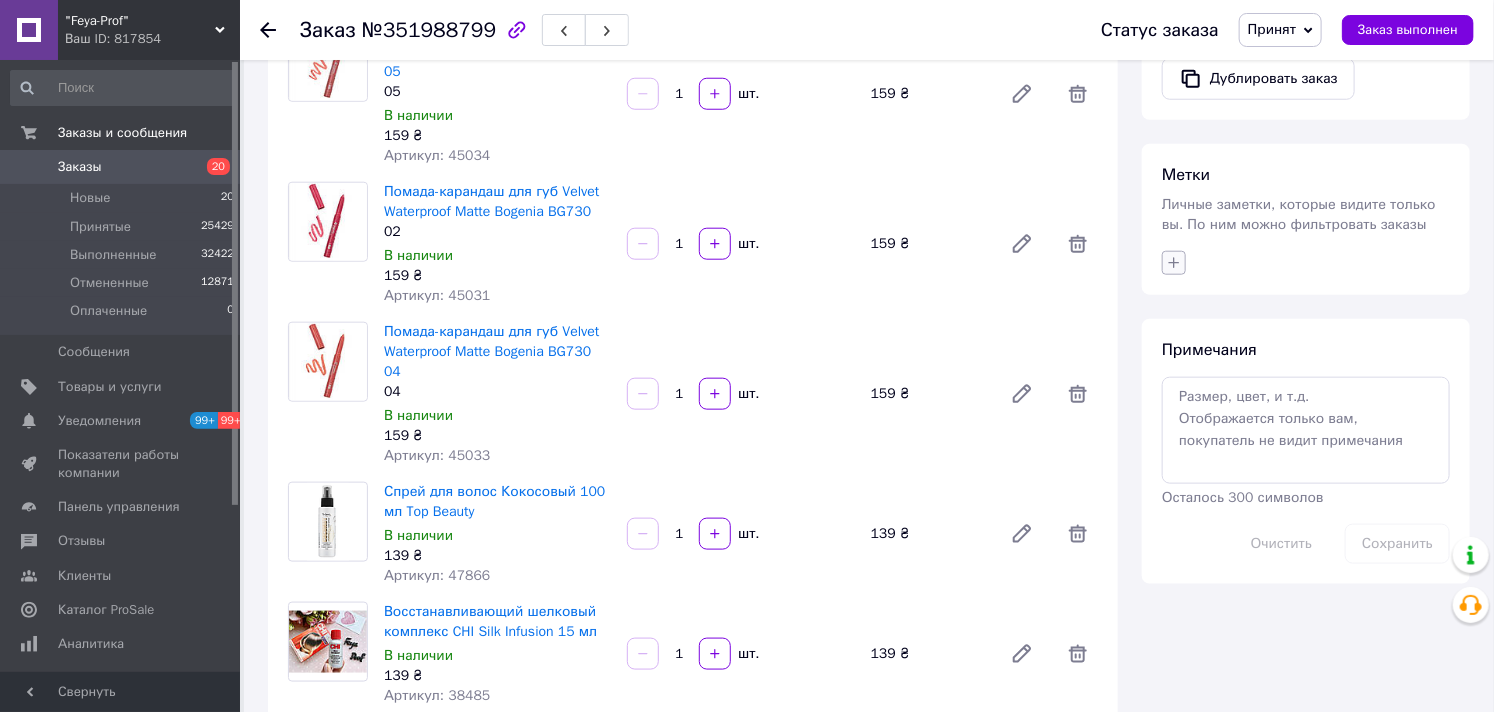 click 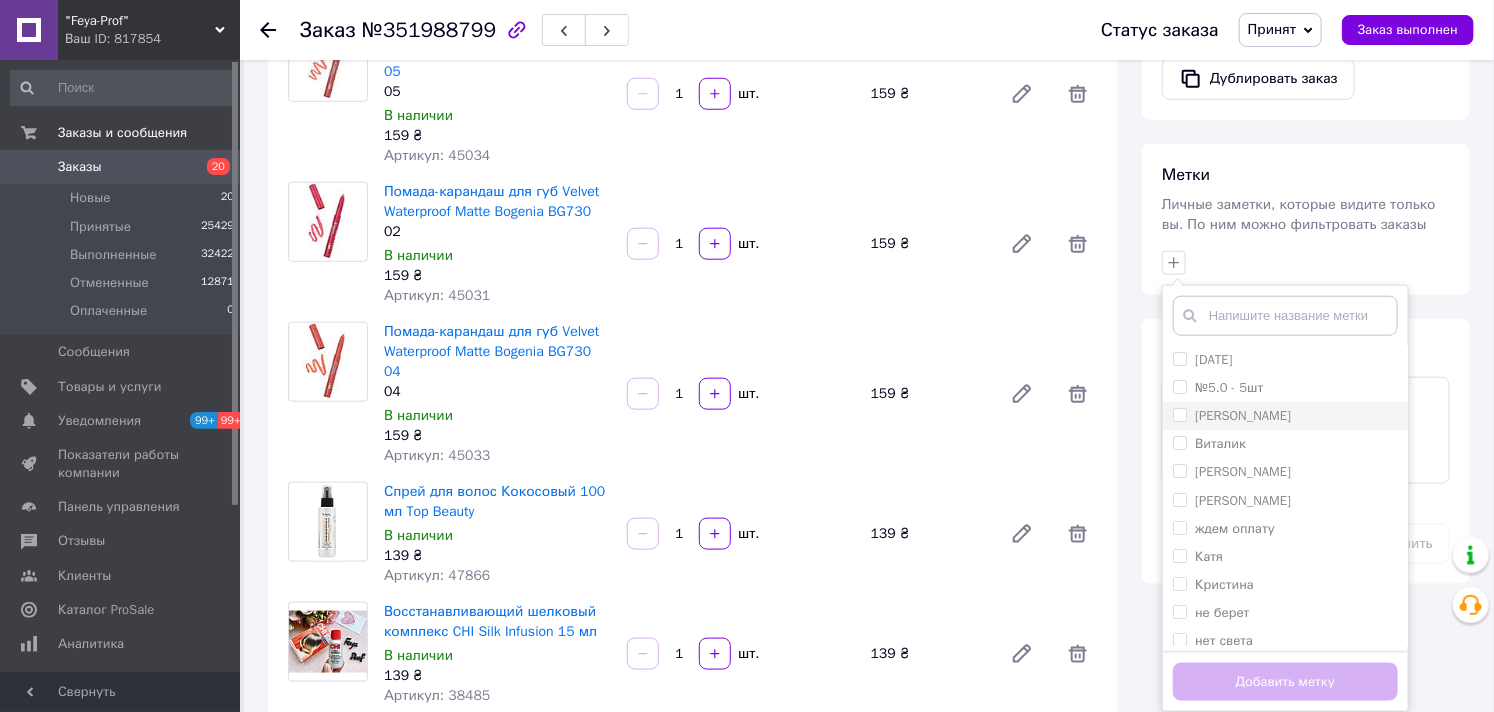 click on "[PERSON_NAME]" at bounding box center [1179, 414] 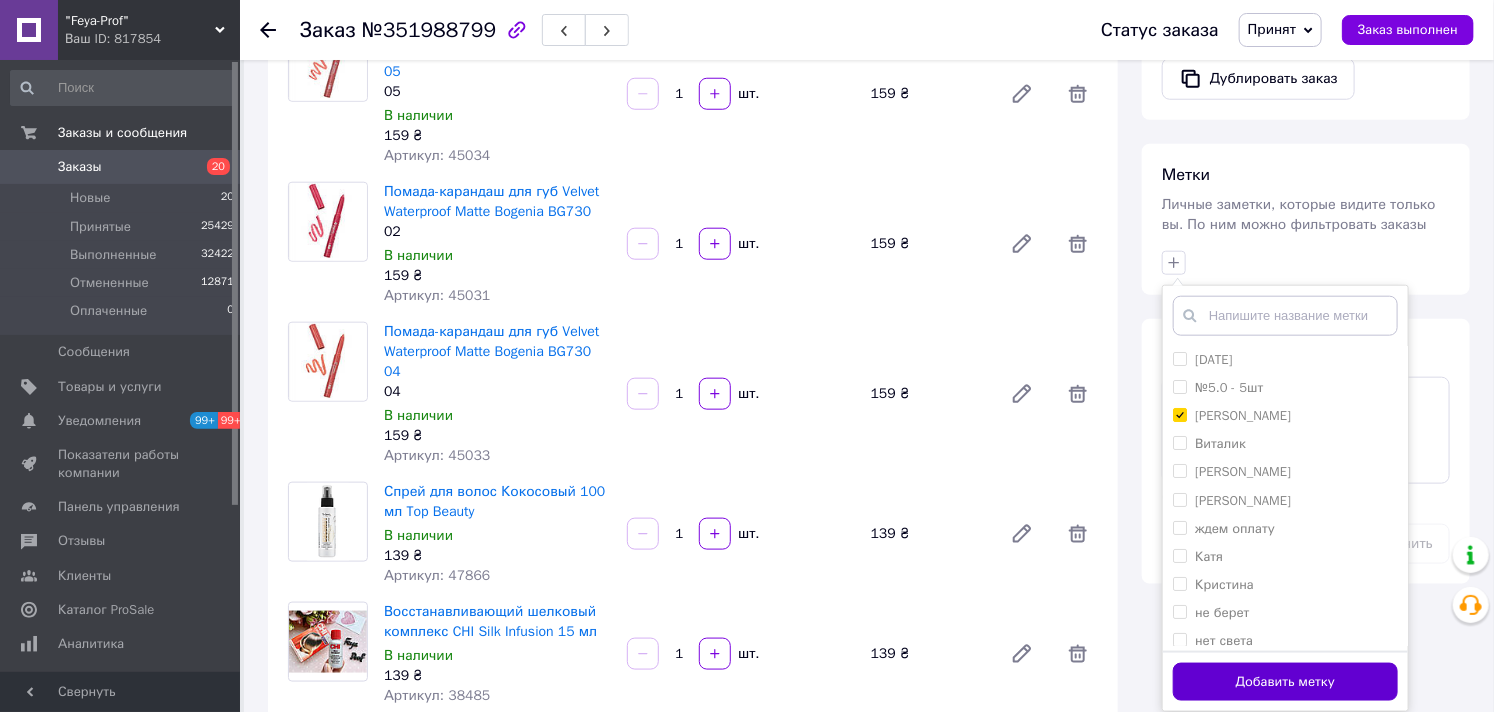 click on "Добавить метку" at bounding box center [1285, 682] 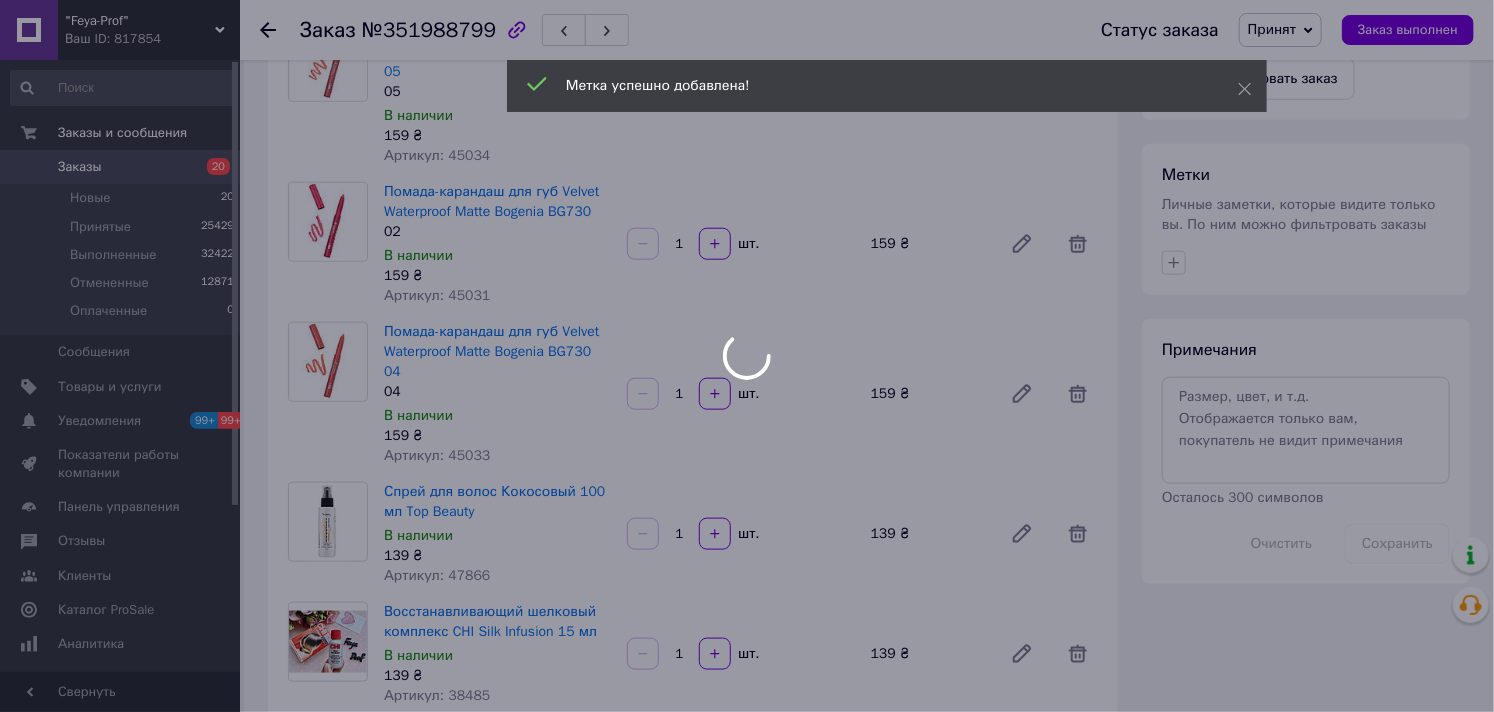 scroll, scrollTop: 444, scrollLeft: 0, axis: vertical 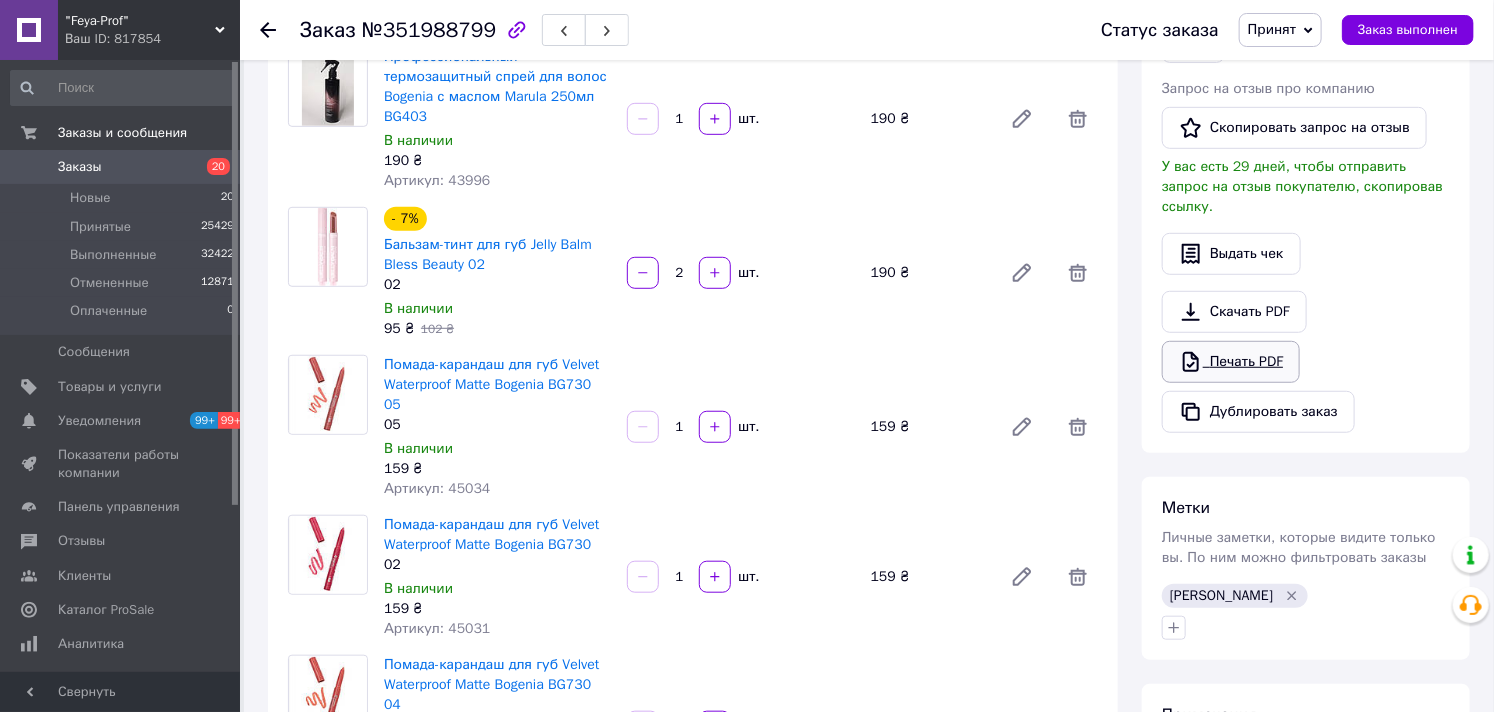 click on "Печать PDF" at bounding box center (1231, 362) 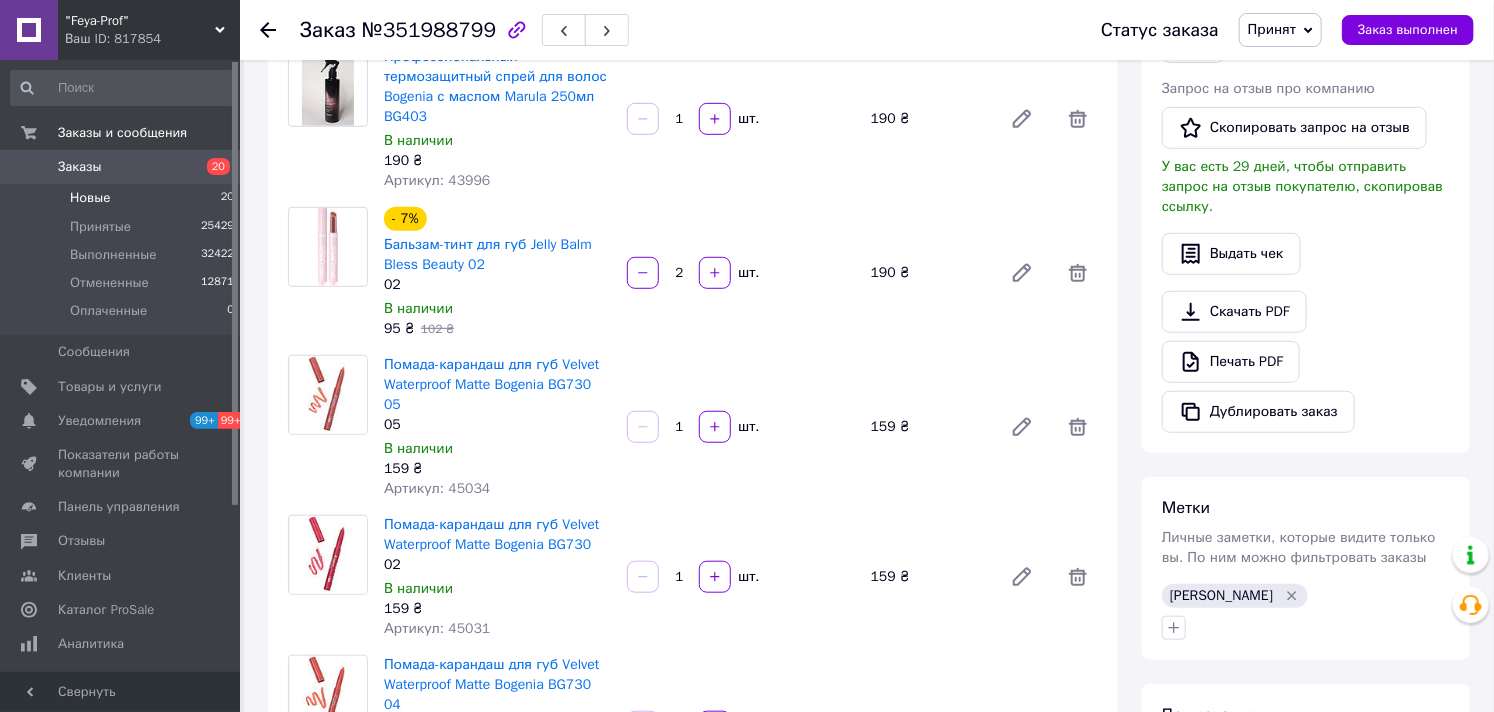 click on "Новые" at bounding box center [90, 198] 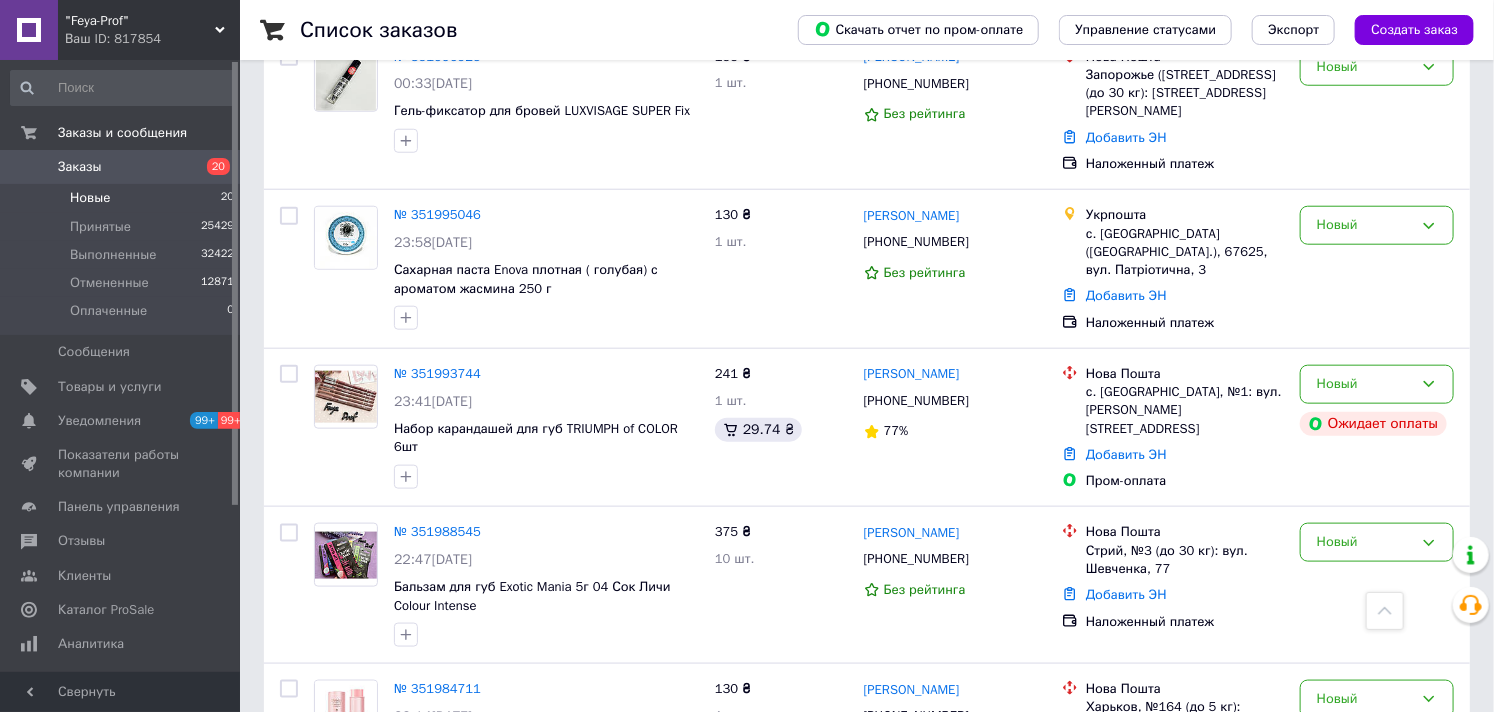 scroll, scrollTop: 1222, scrollLeft: 0, axis: vertical 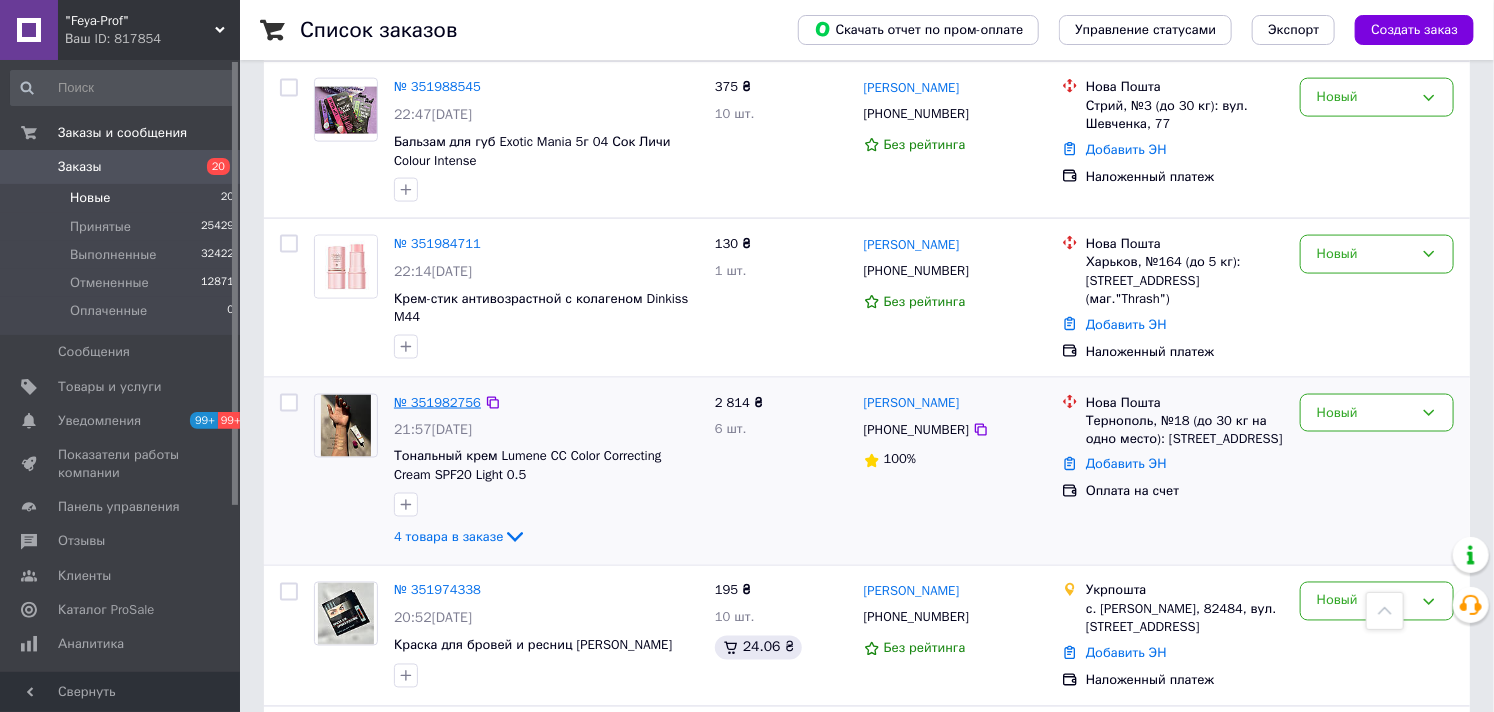 click on "№ 351982756" at bounding box center [437, 402] 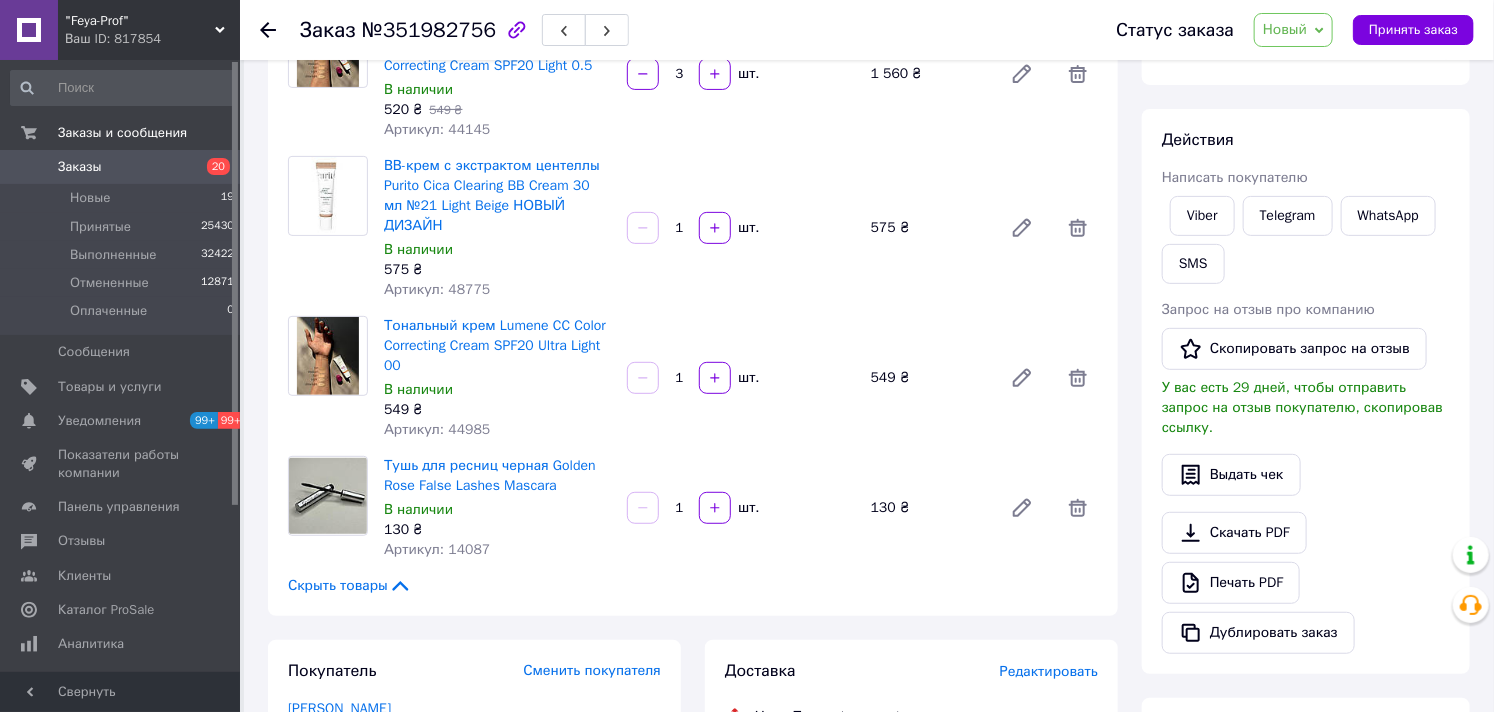 scroll, scrollTop: 0, scrollLeft: 0, axis: both 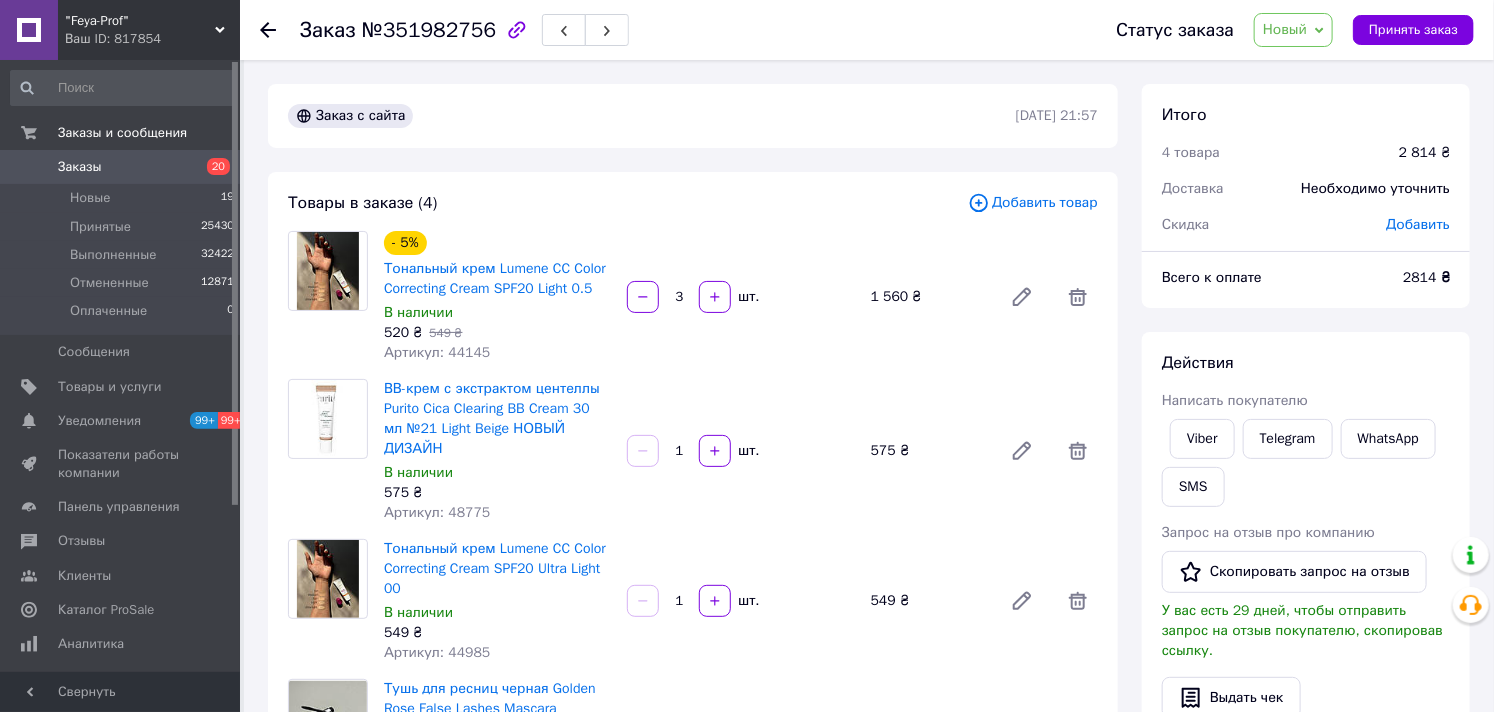 click on "Новый" at bounding box center [1285, 29] 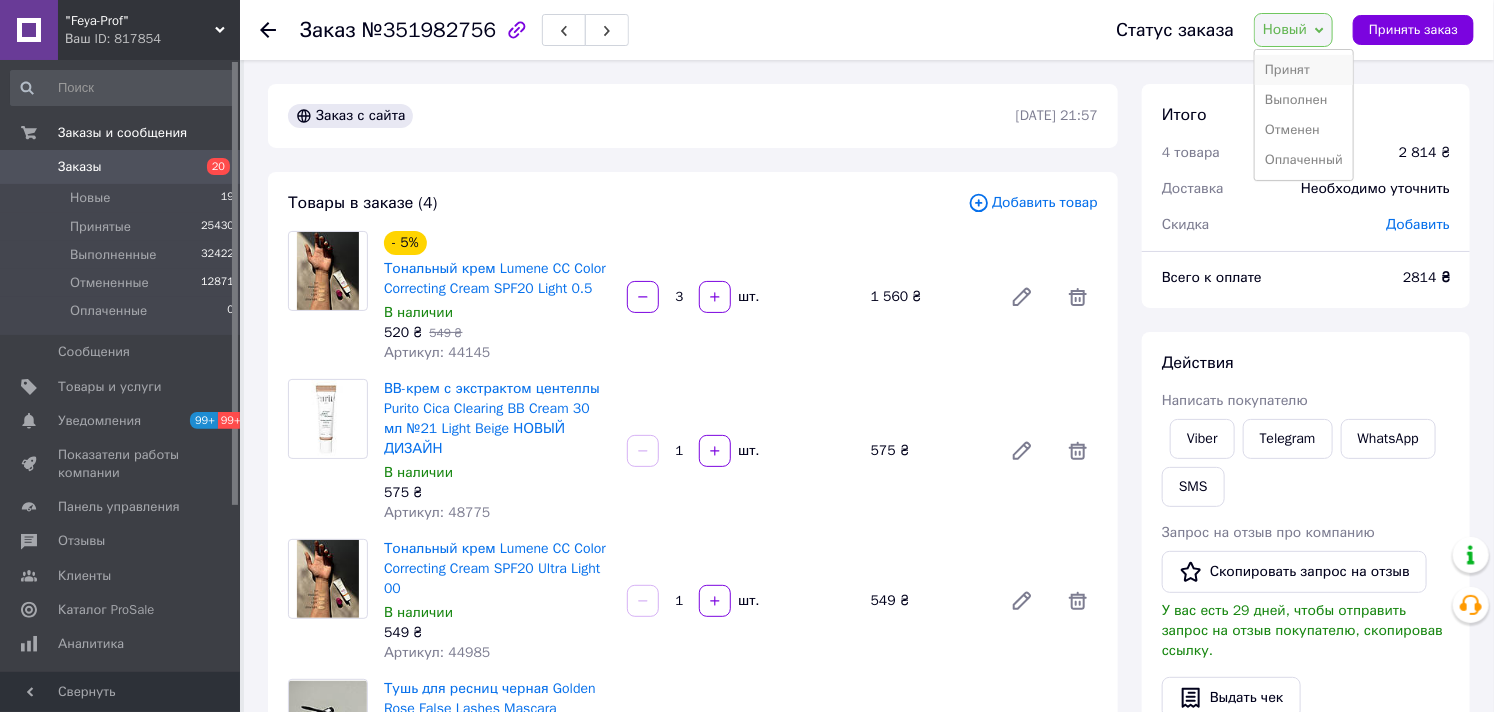 click on "Принят" at bounding box center (1304, 70) 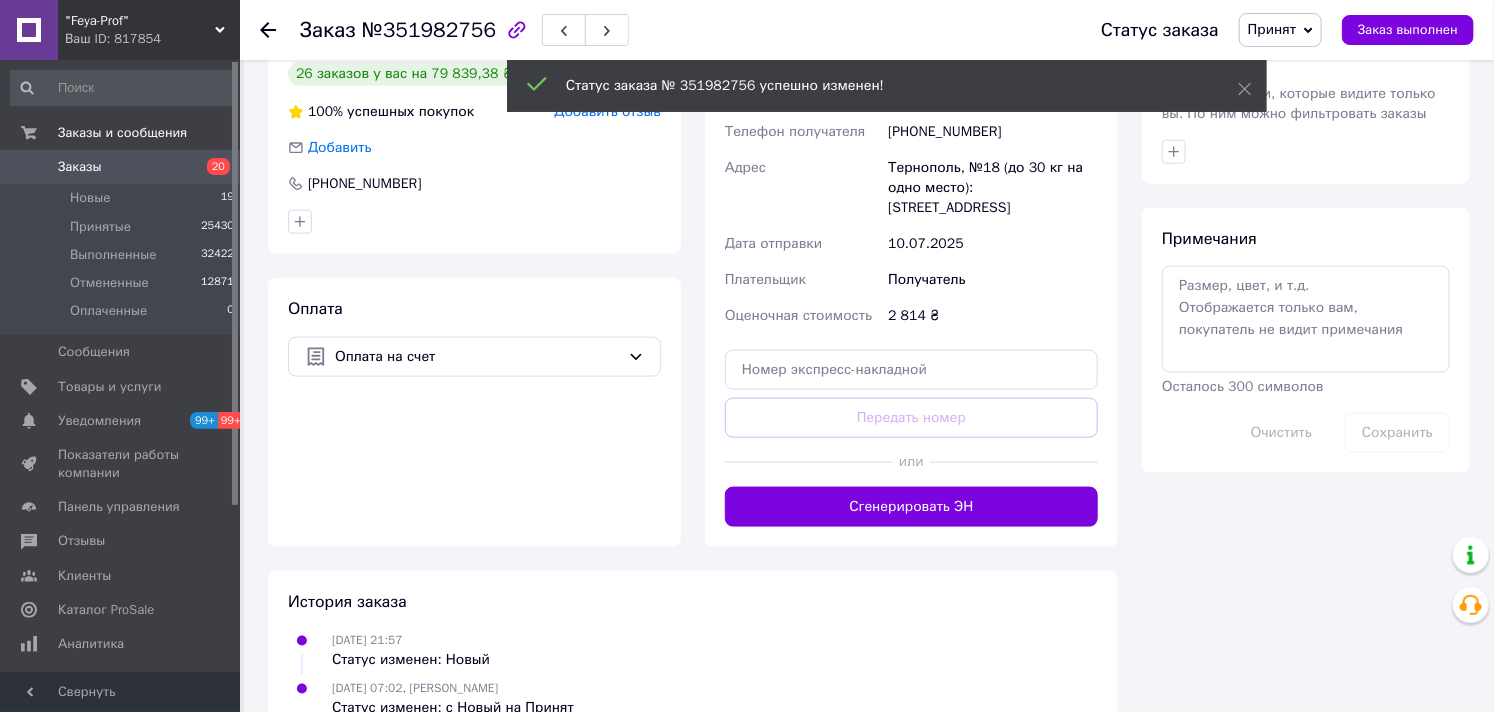 scroll, scrollTop: 666, scrollLeft: 0, axis: vertical 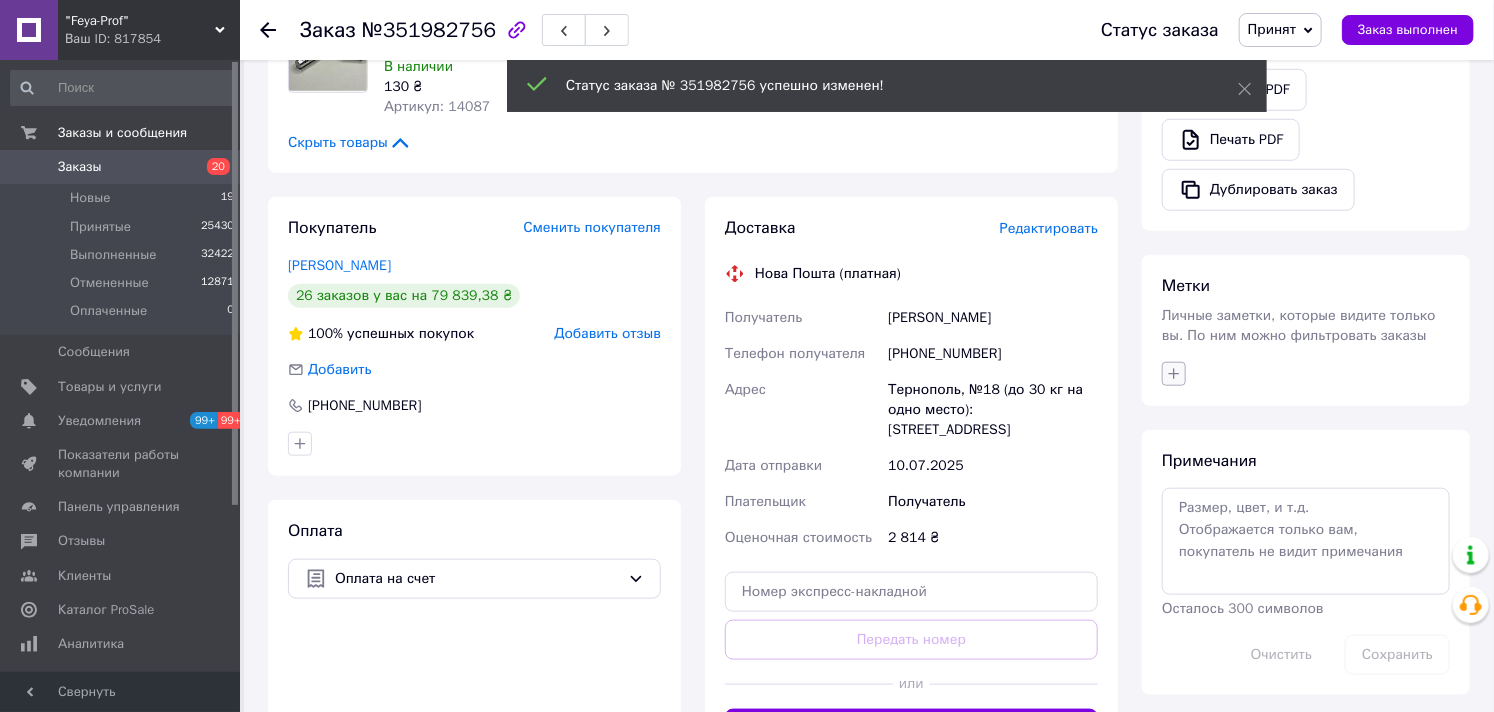 click 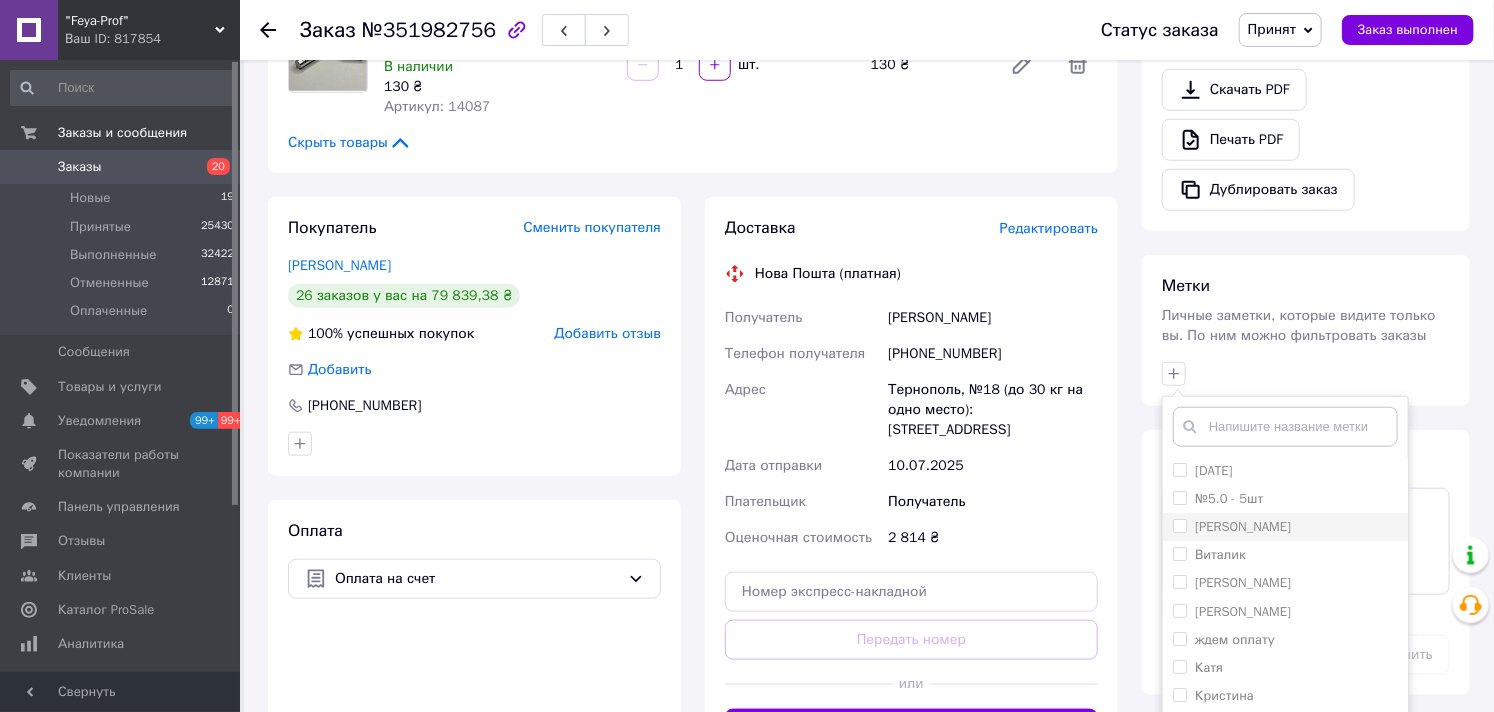 click on "[PERSON_NAME]" at bounding box center [1179, 525] 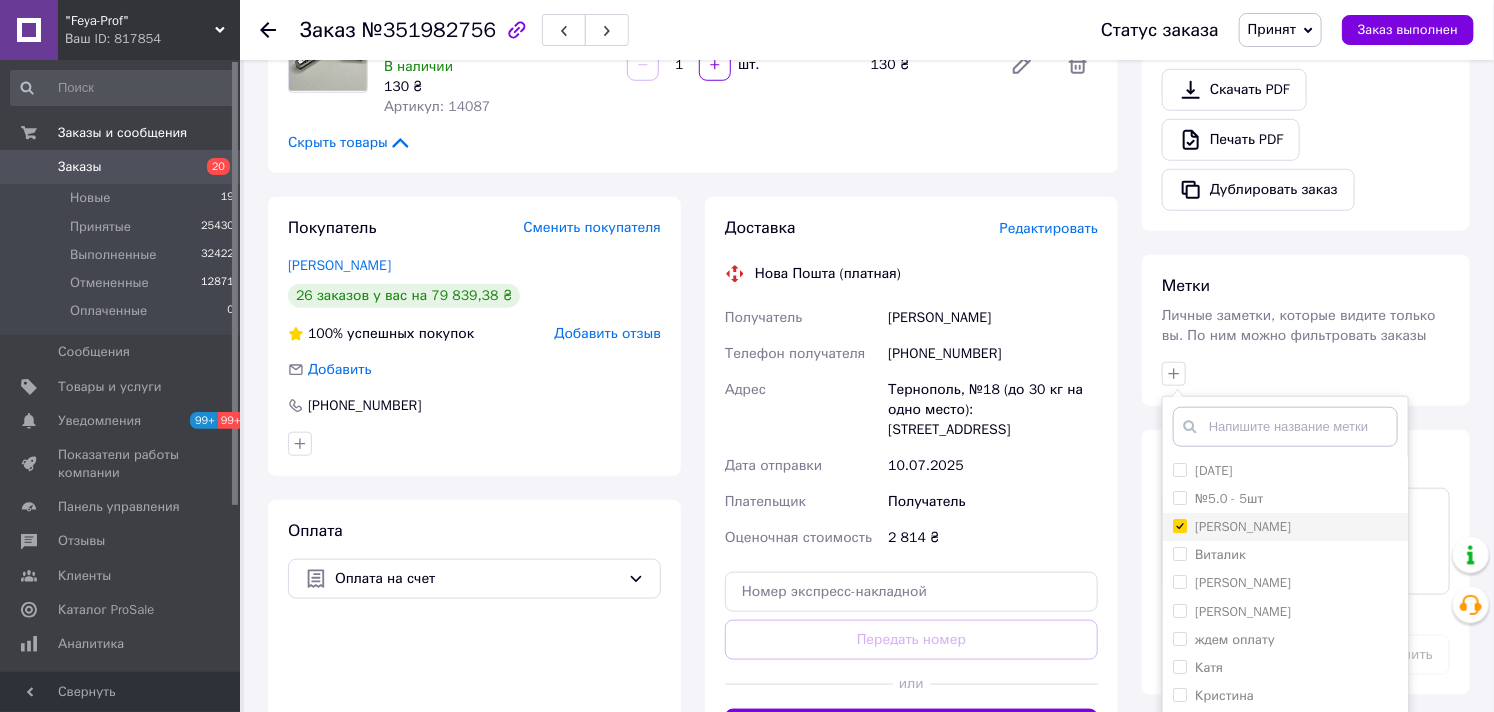 checkbox on "true" 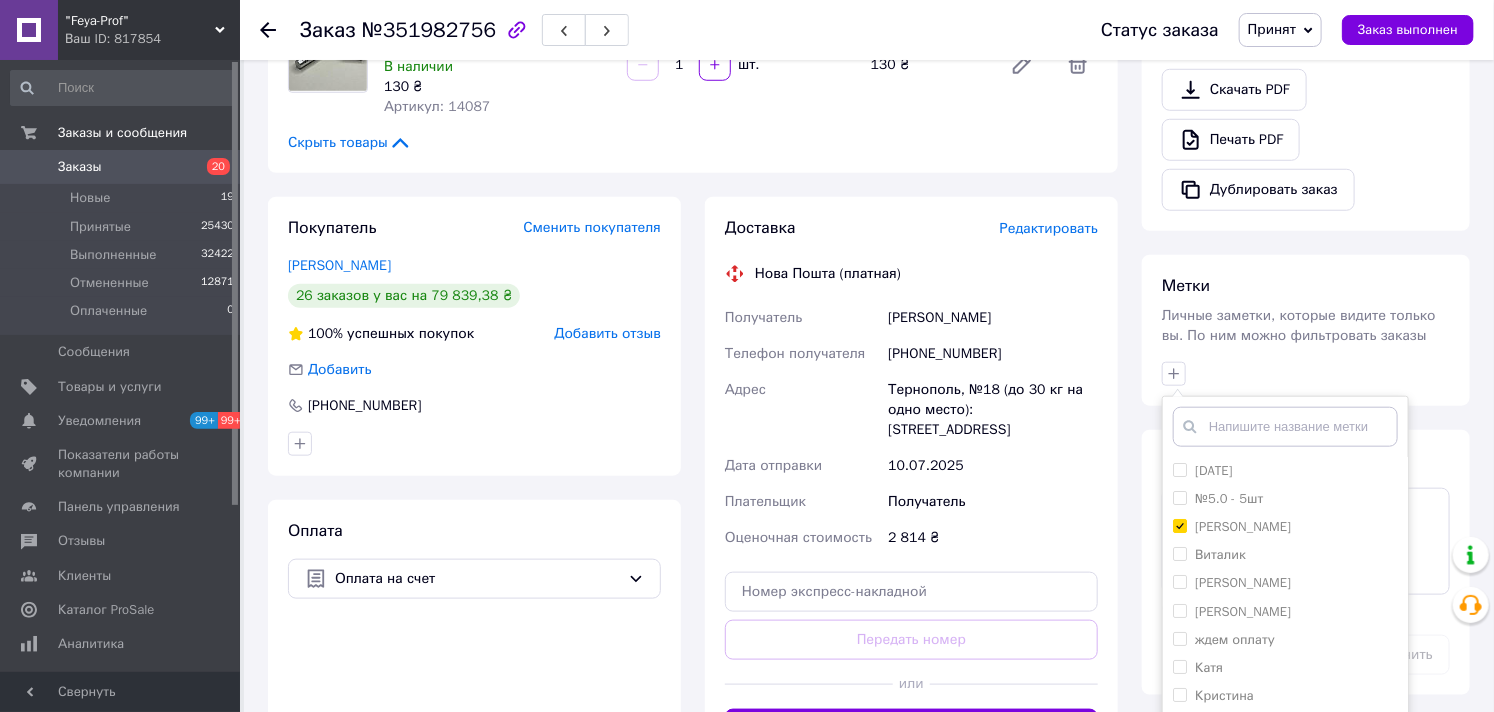 scroll, scrollTop: 151, scrollLeft: 0, axis: vertical 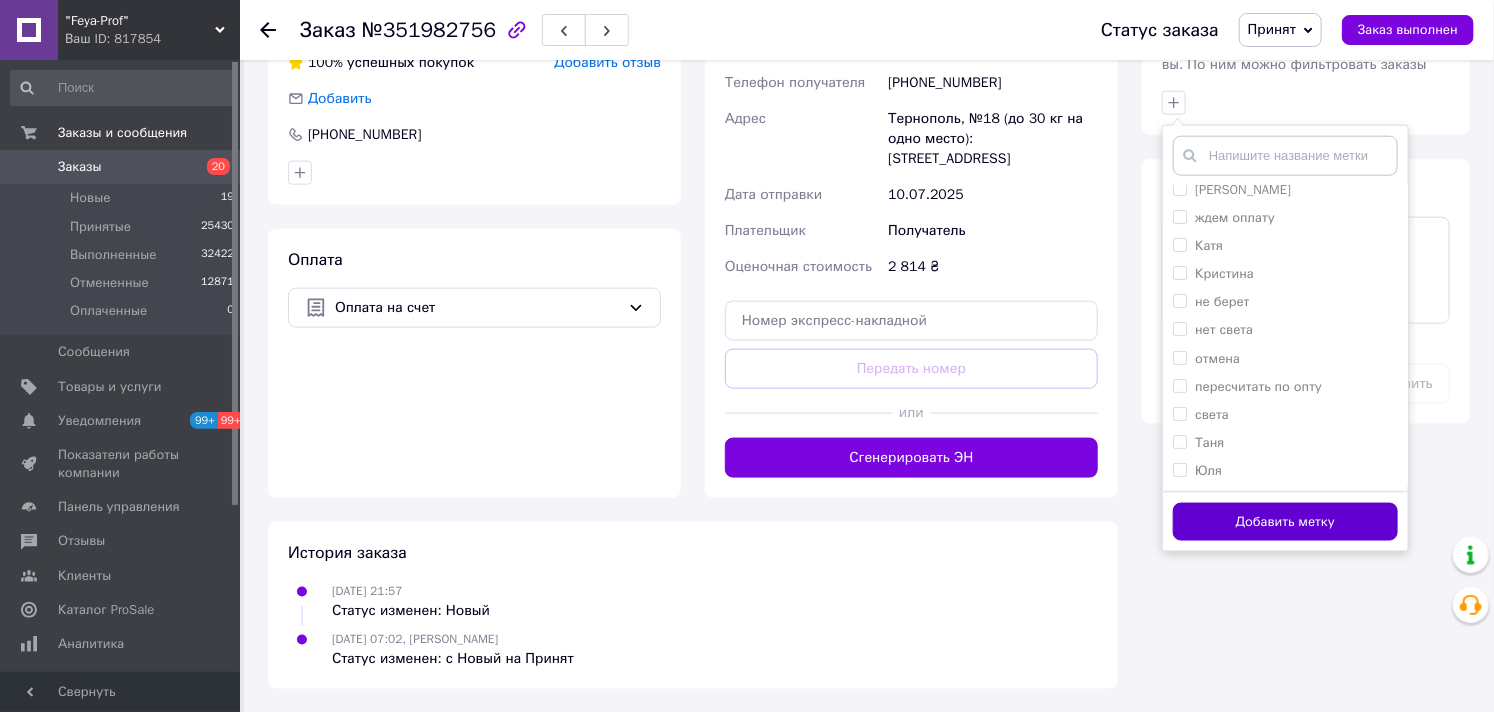 click on "Добавить метку" at bounding box center [1285, 522] 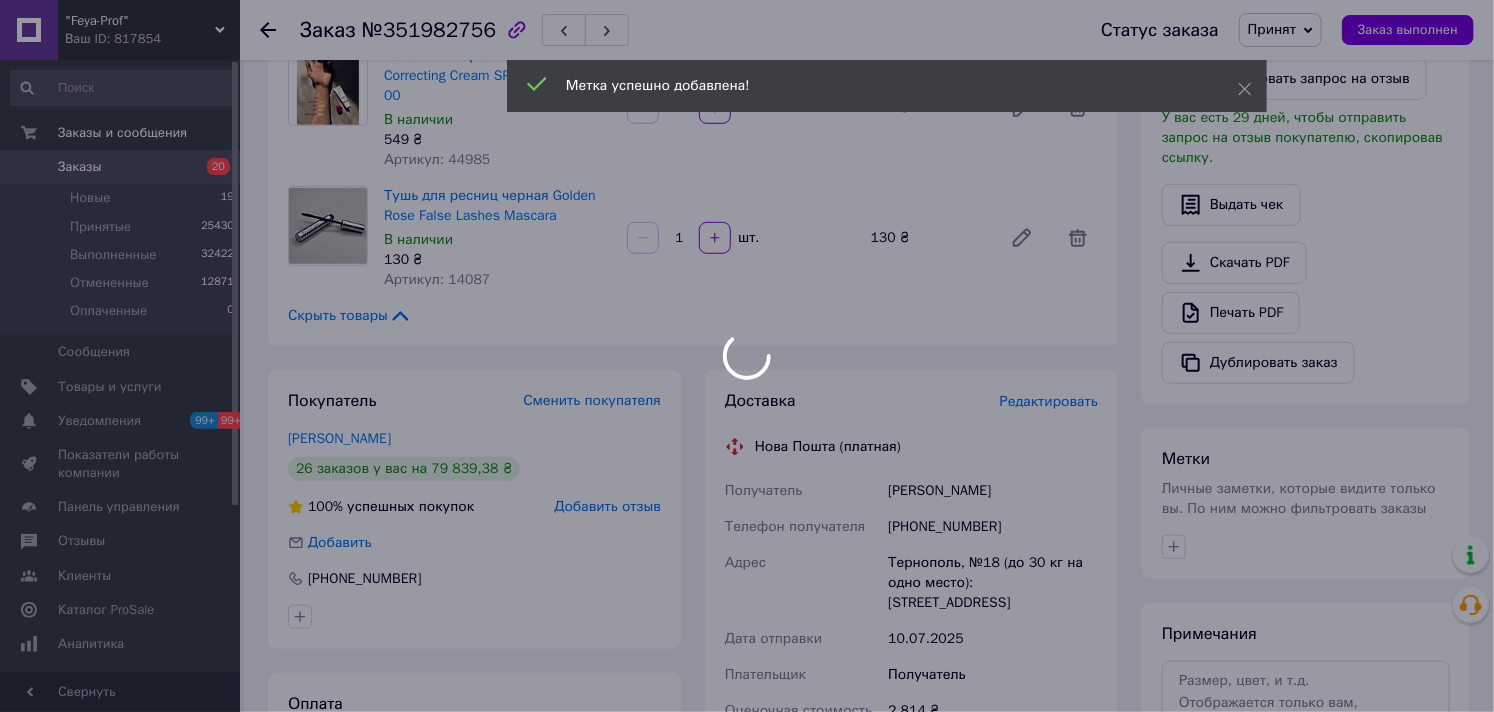 scroll, scrollTop: 382, scrollLeft: 0, axis: vertical 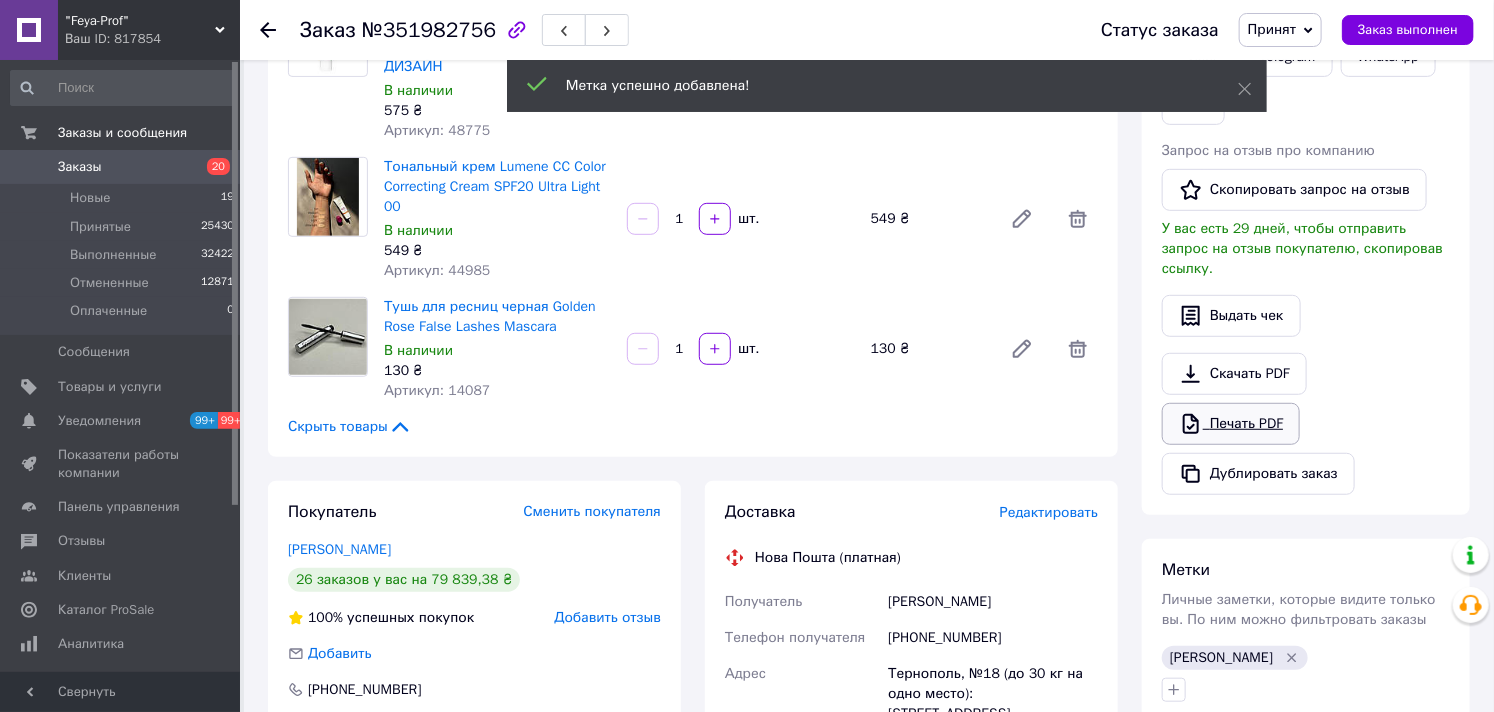 click on "Печать PDF" at bounding box center [1231, 424] 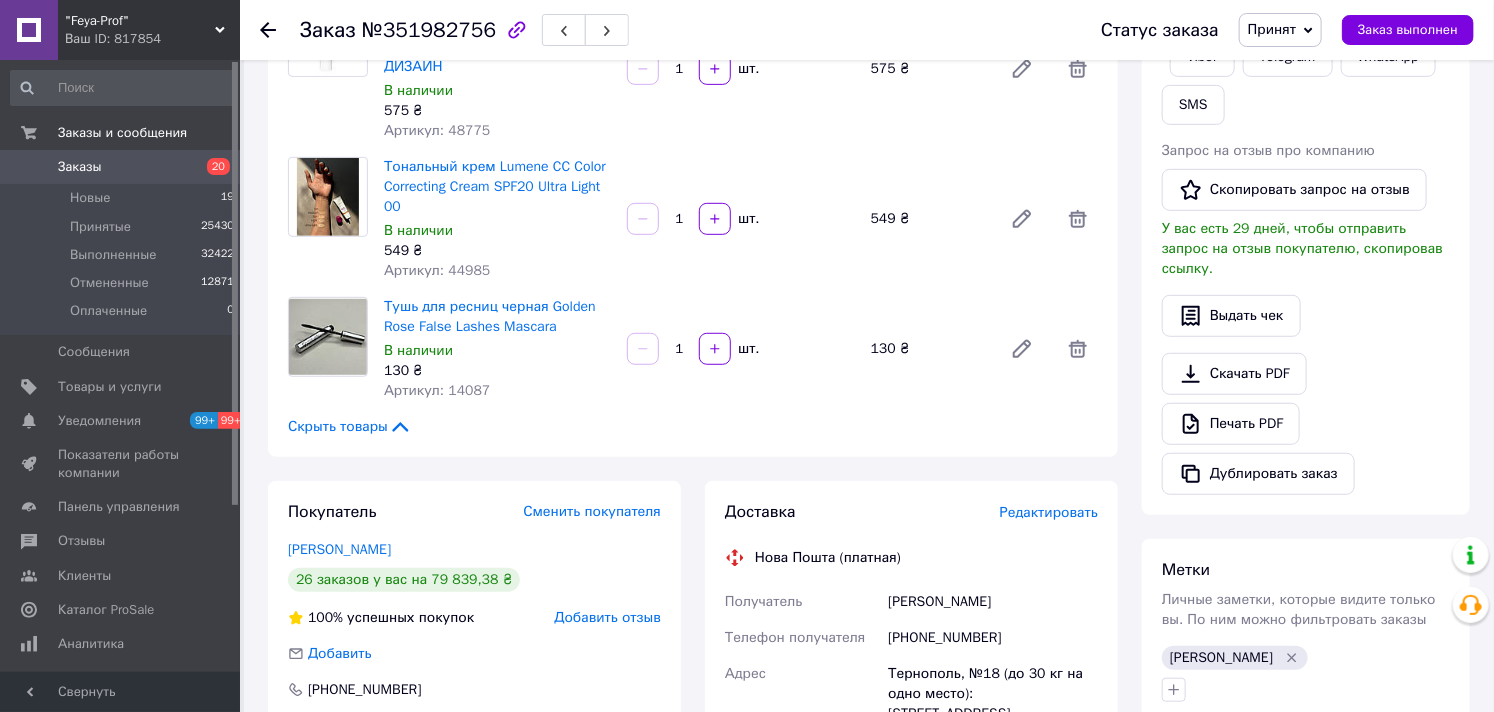click on "Заказы" at bounding box center [80, 167] 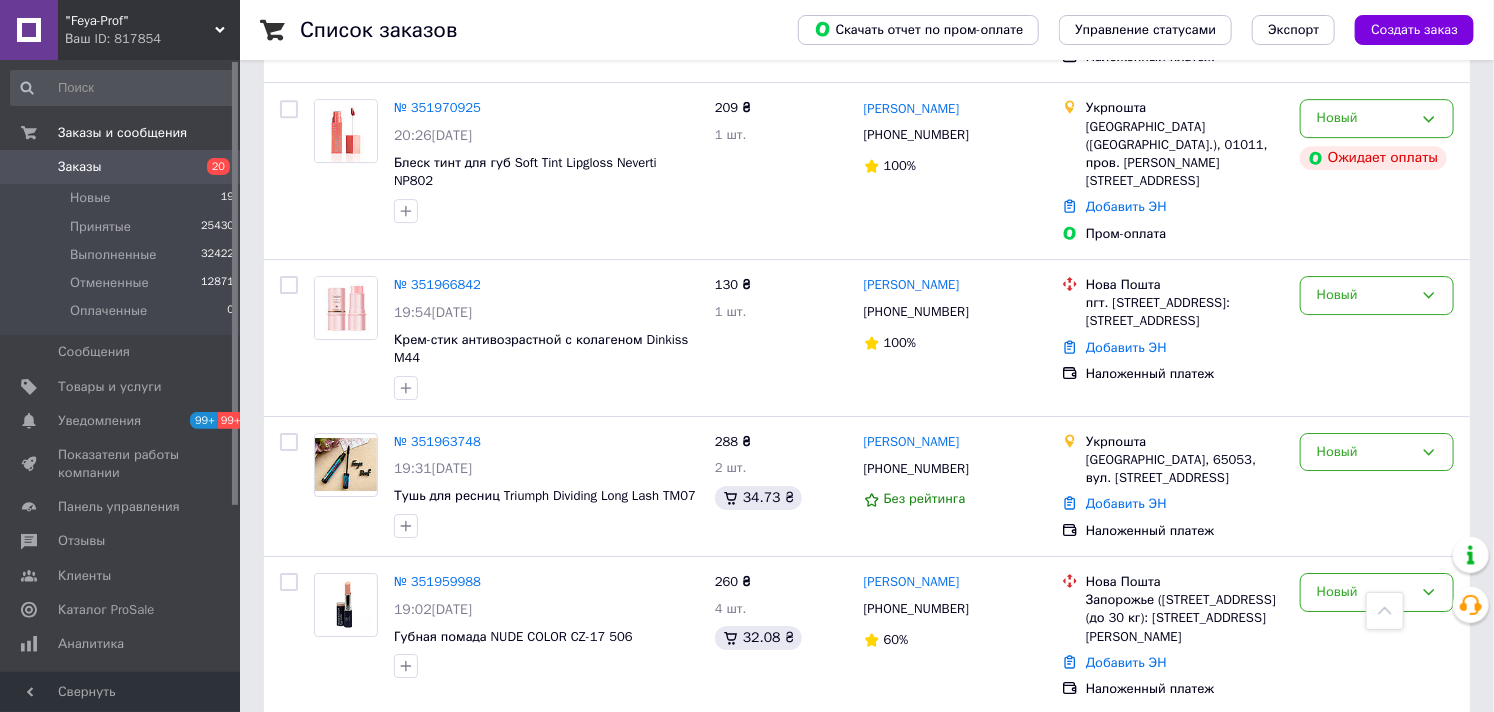 scroll, scrollTop: 2943, scrollLeft: 0, axis: vertical 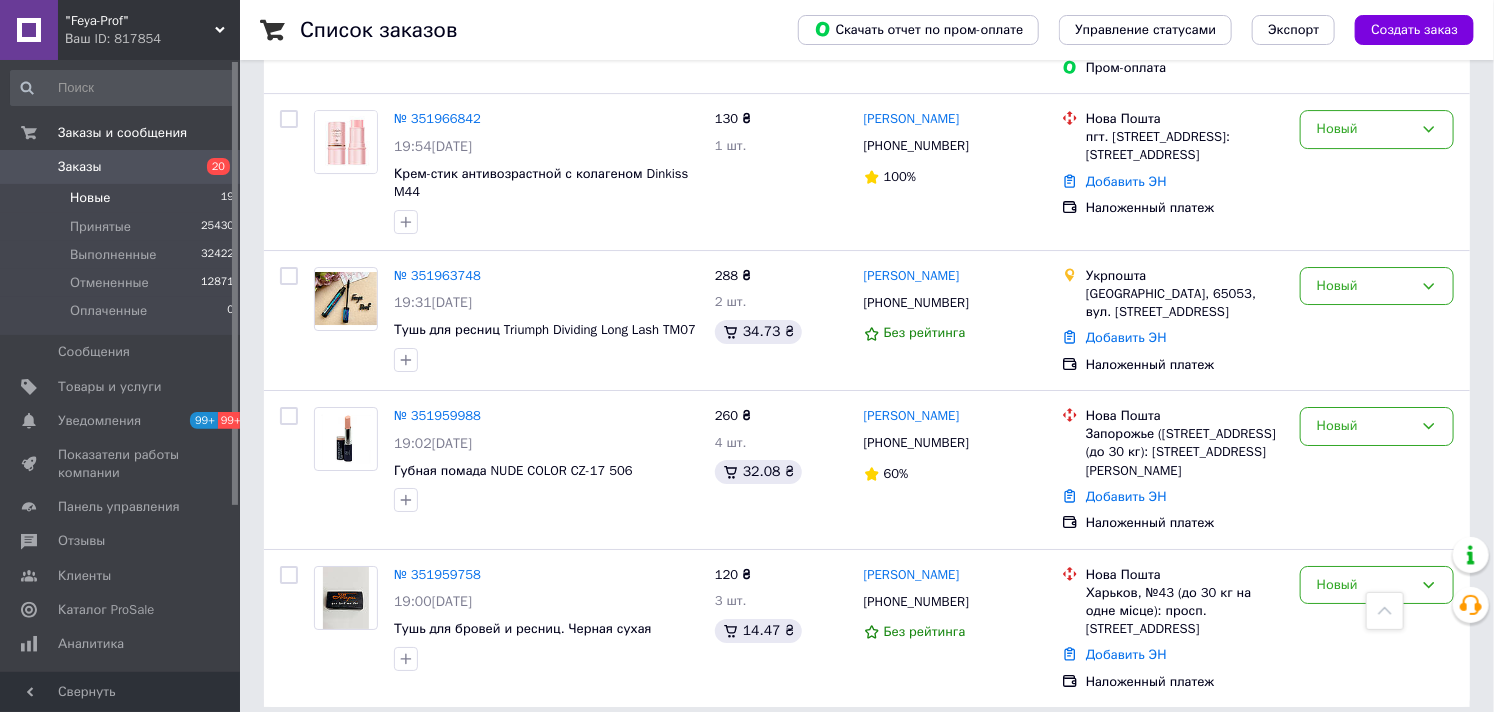 click on "Новые" at bounding box center (90, 198) 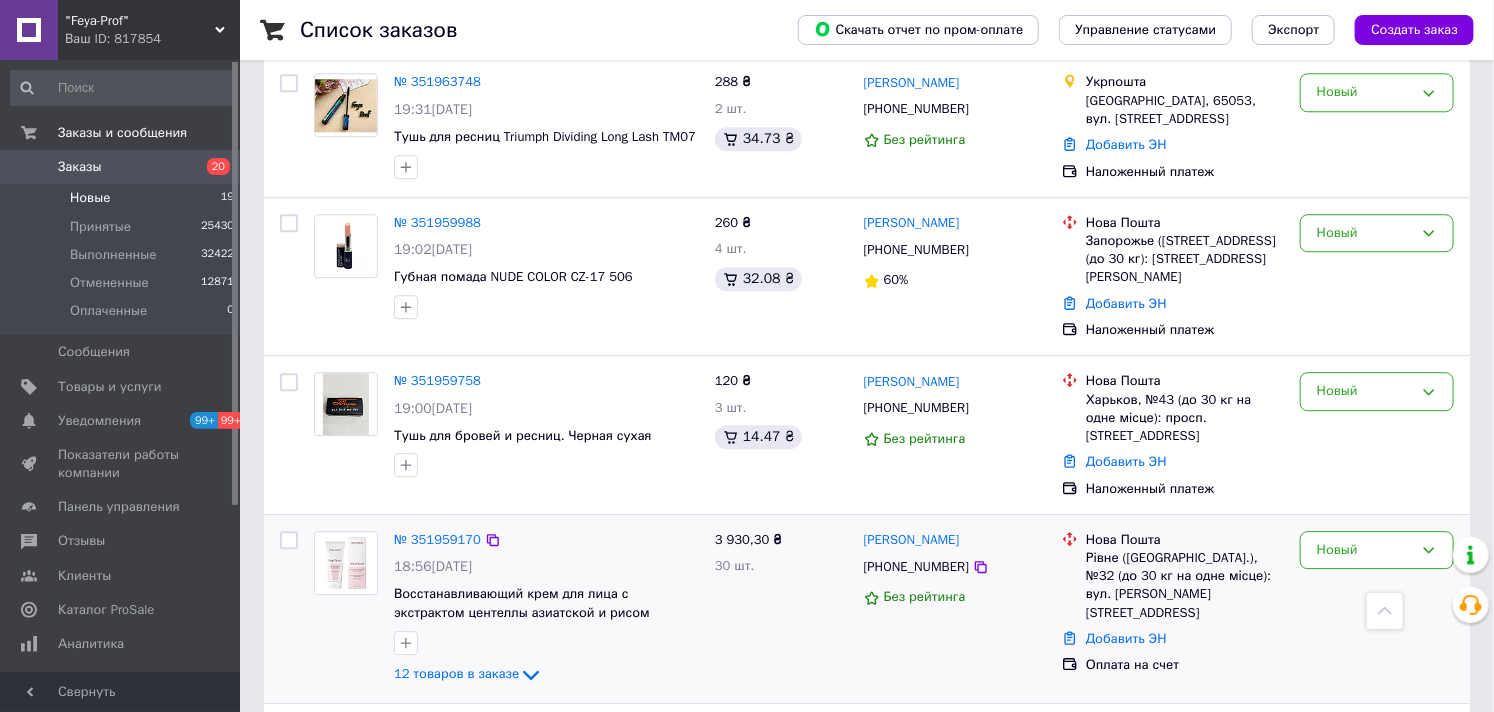 scroll, scrollTop: 2444, scrollLeft: 0, axis: vertical 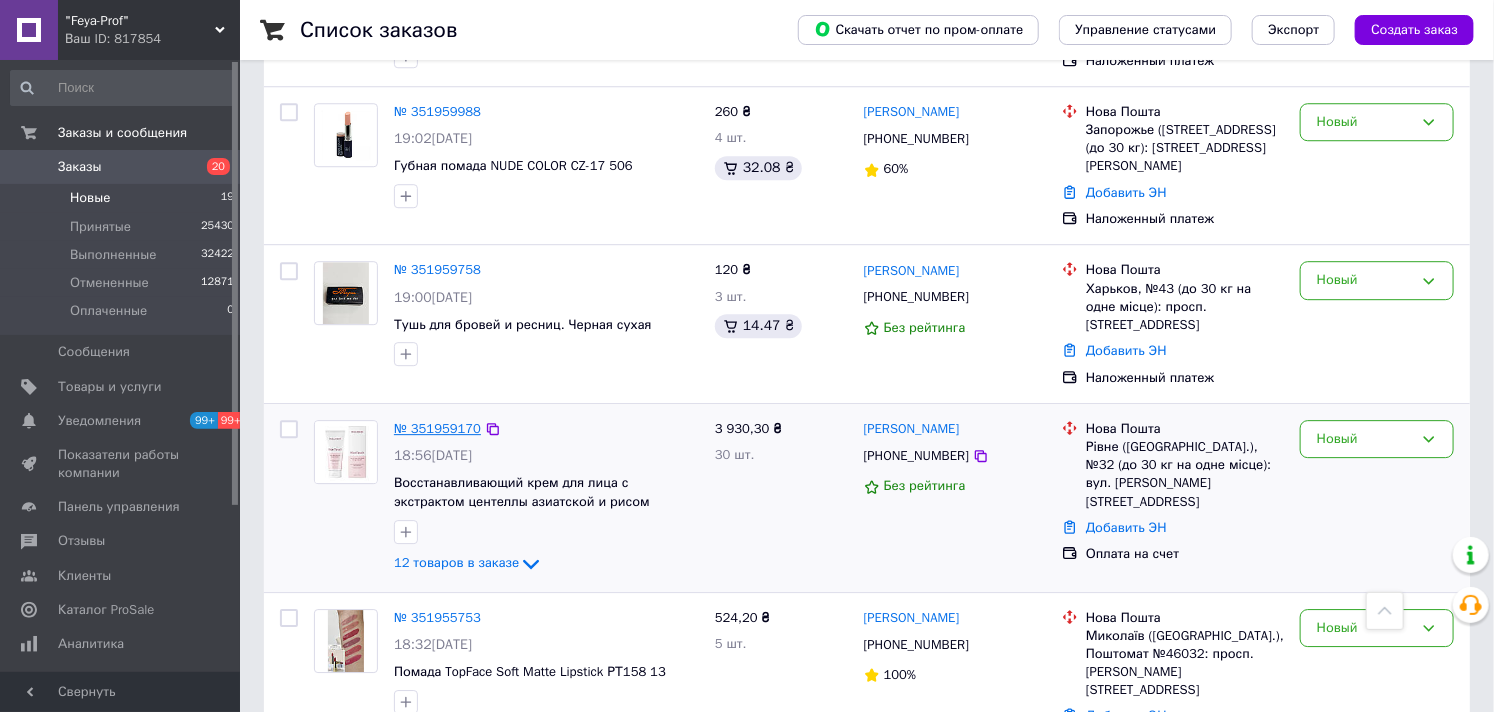 click on "№ 351959170" at bounding box center [437, 428] 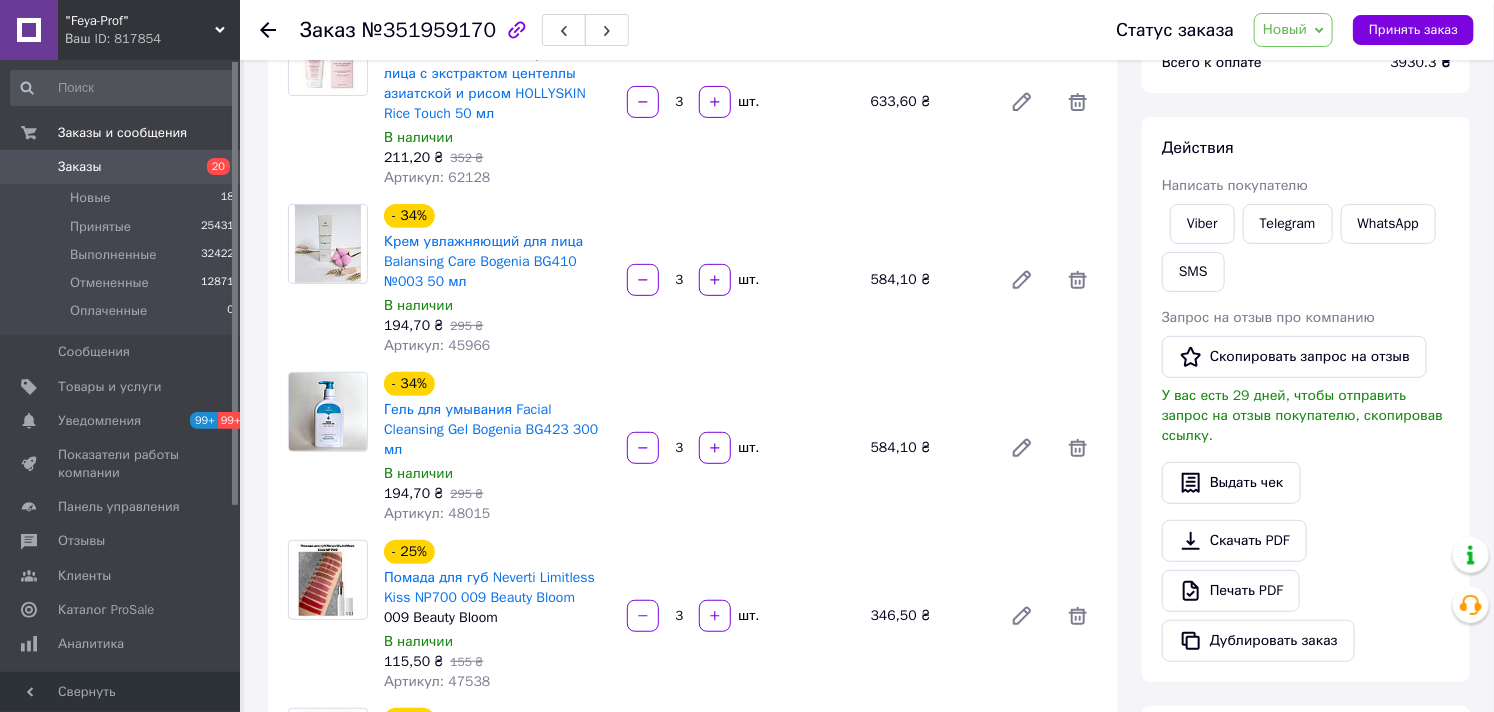 scroll, scrollTop: 0, scrollLeft: 0, axis: both 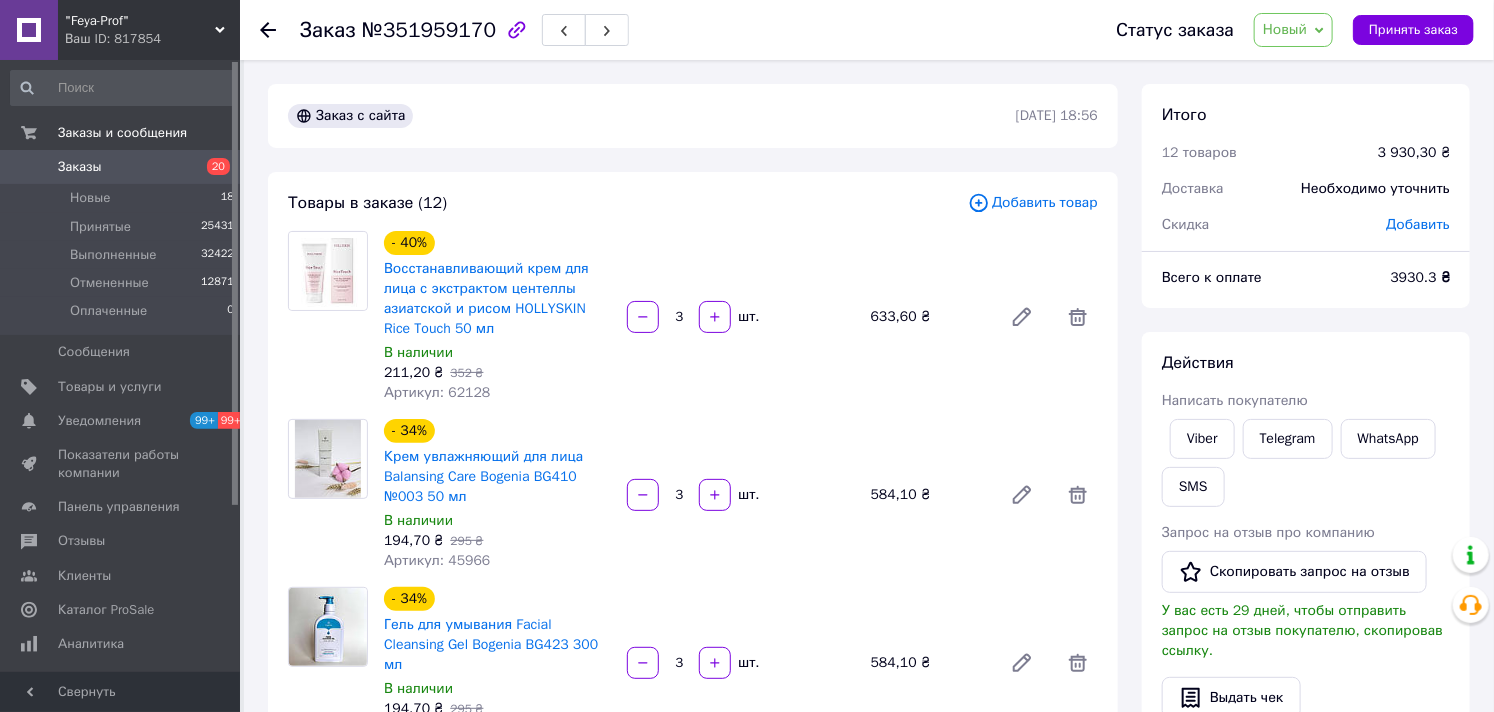 click on "Новый" at bounding box center [1285, 29] 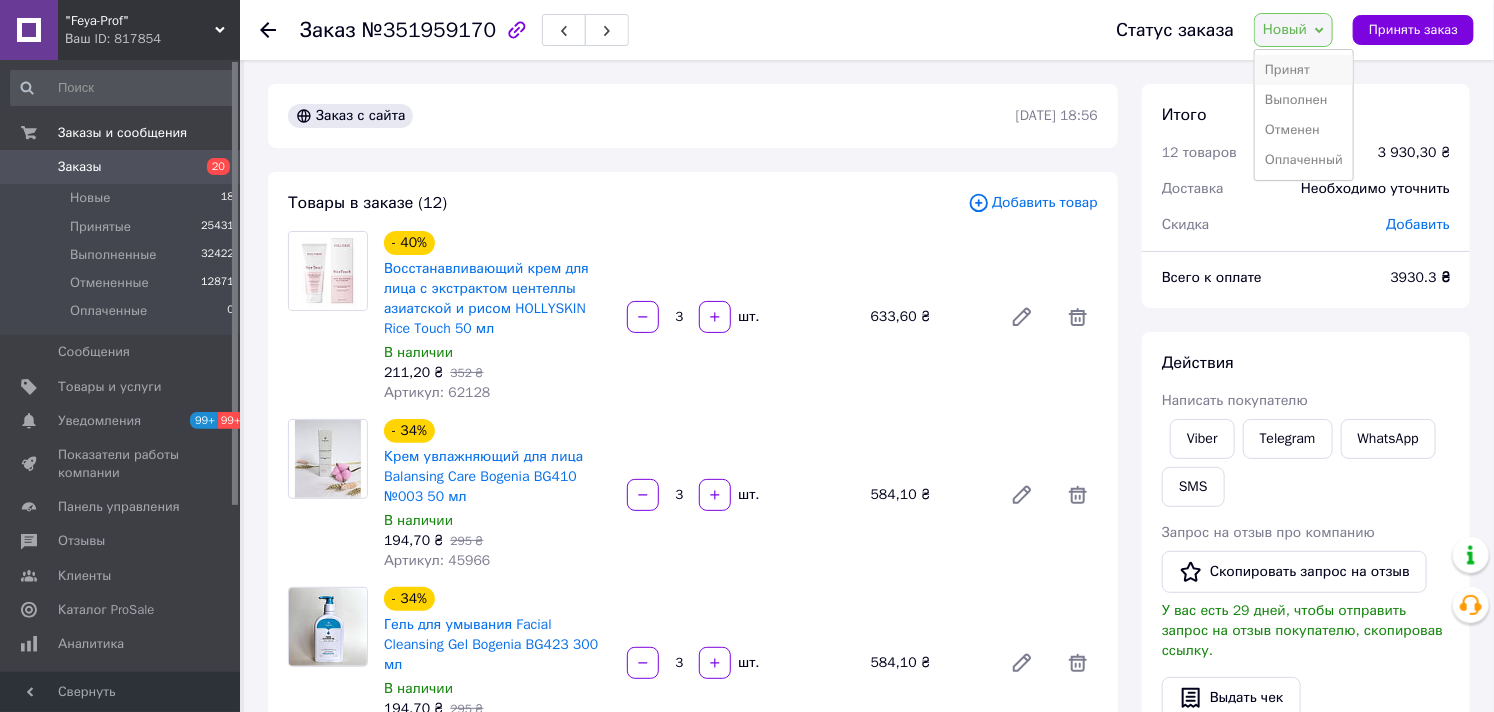 click on "Принят" at bounding box center (1304, 70) 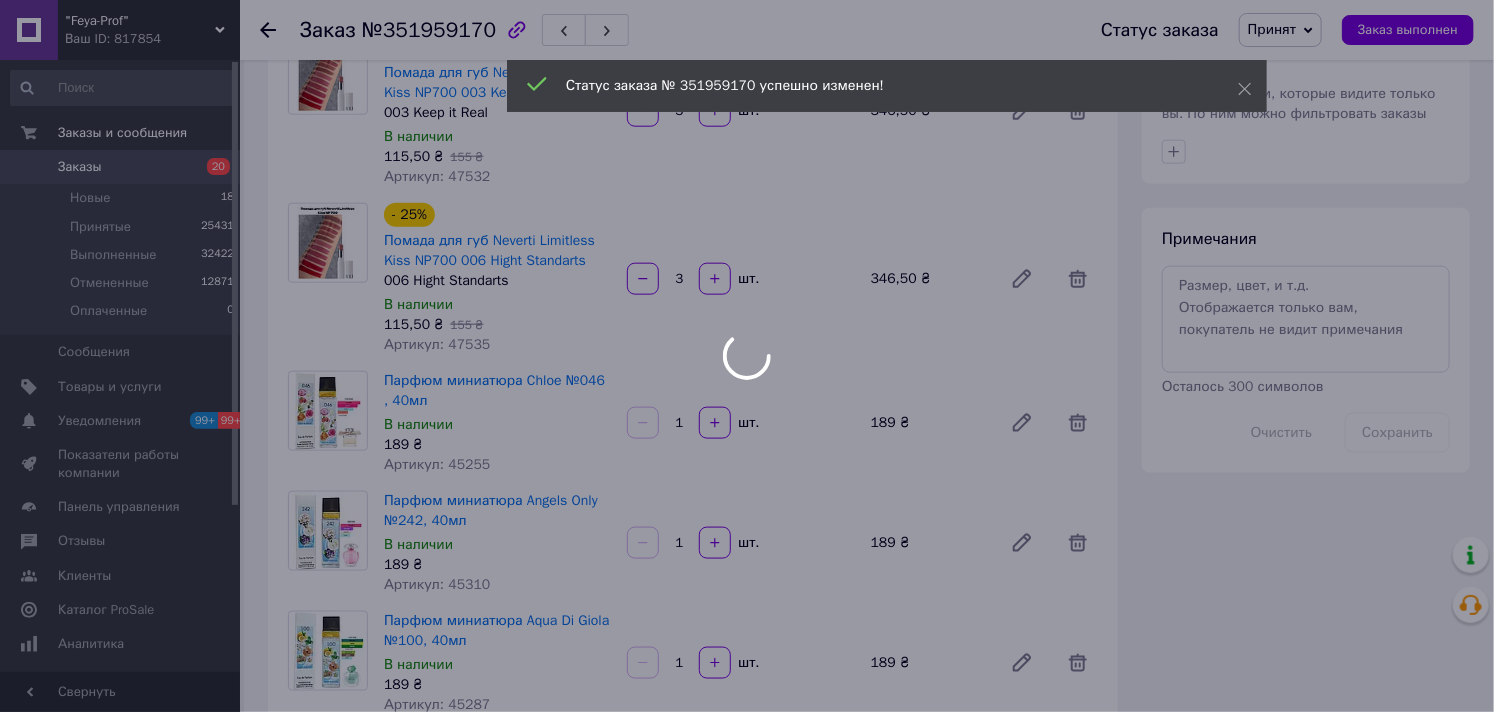 scroll, scrollTop: 777, scrollLeft: 0, axis: vertical 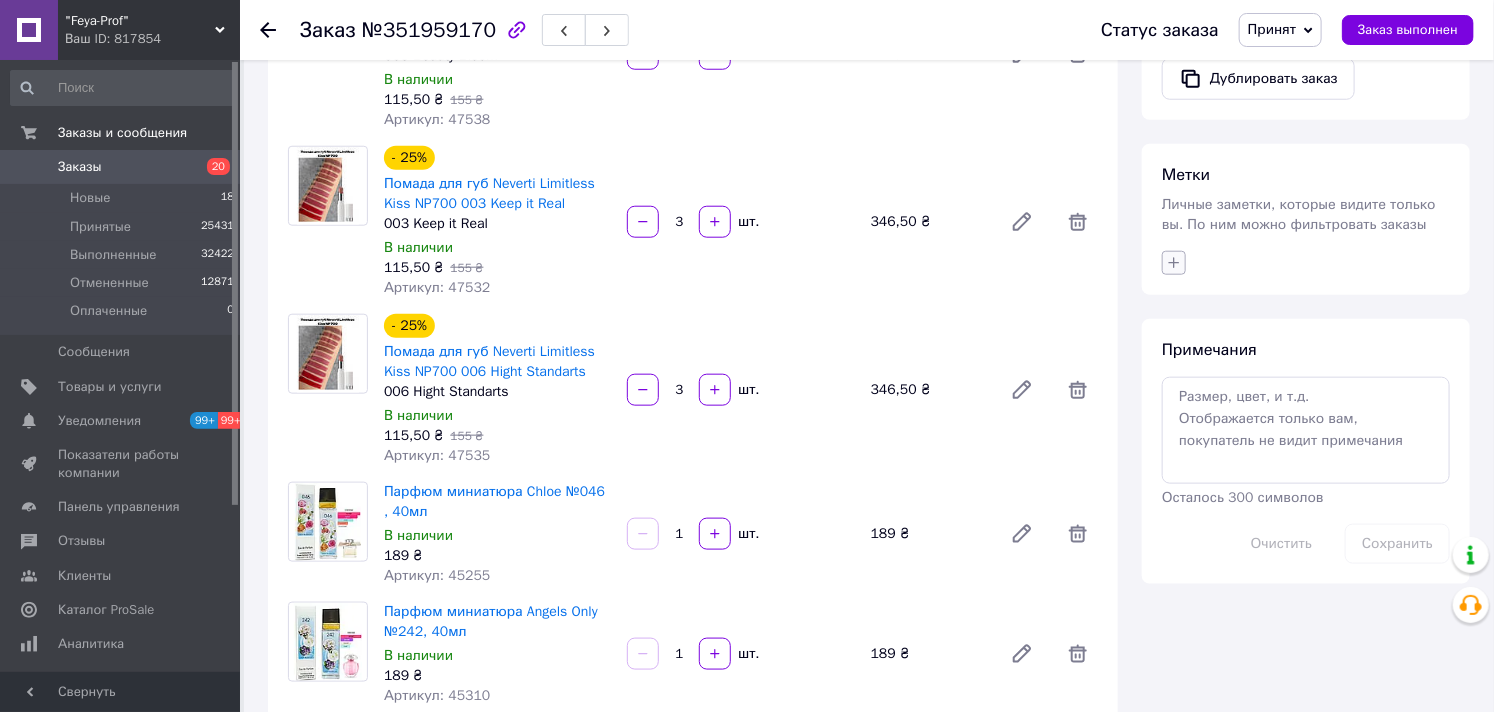 click 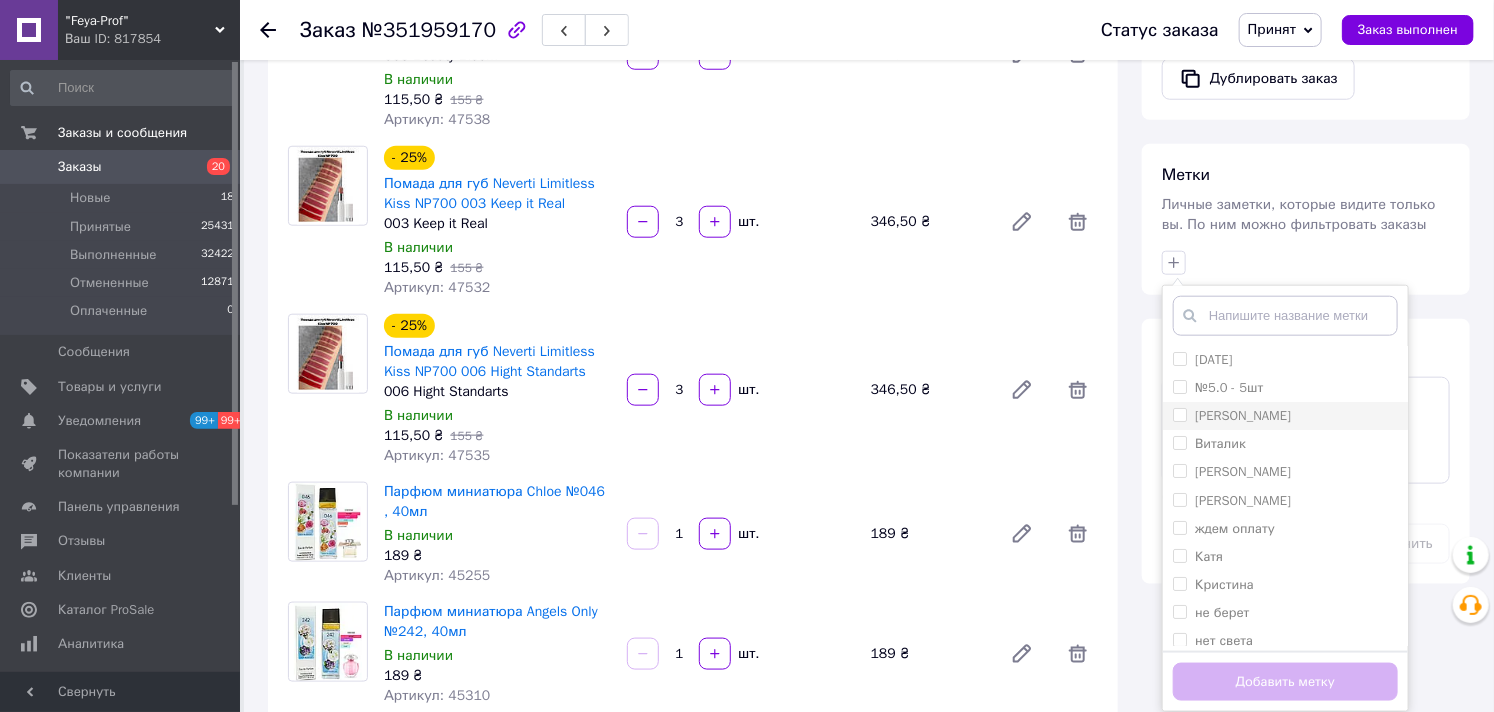 click on "[PERSON_NAME]" at bounding box center (1179, 414) 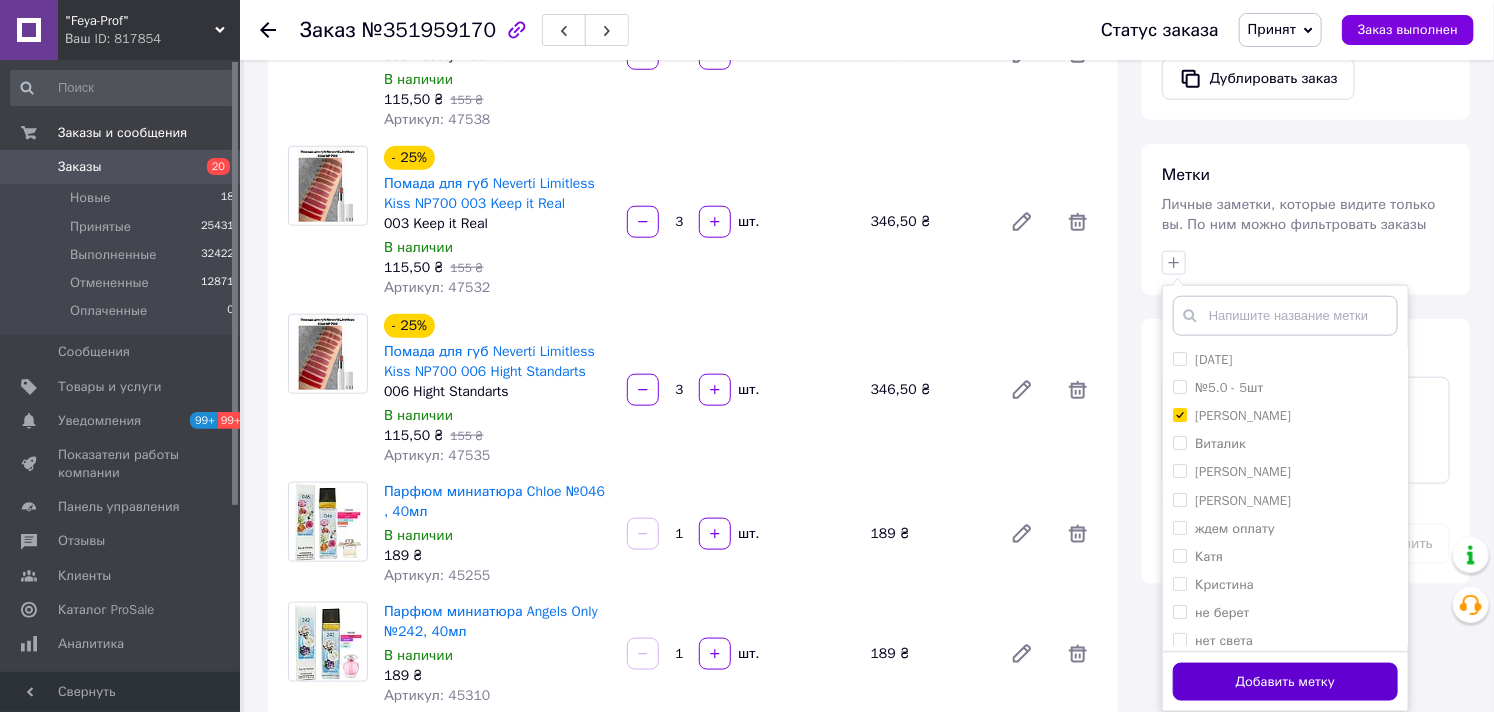 click on "Добавить метку" at bounding box center [1285, 682] 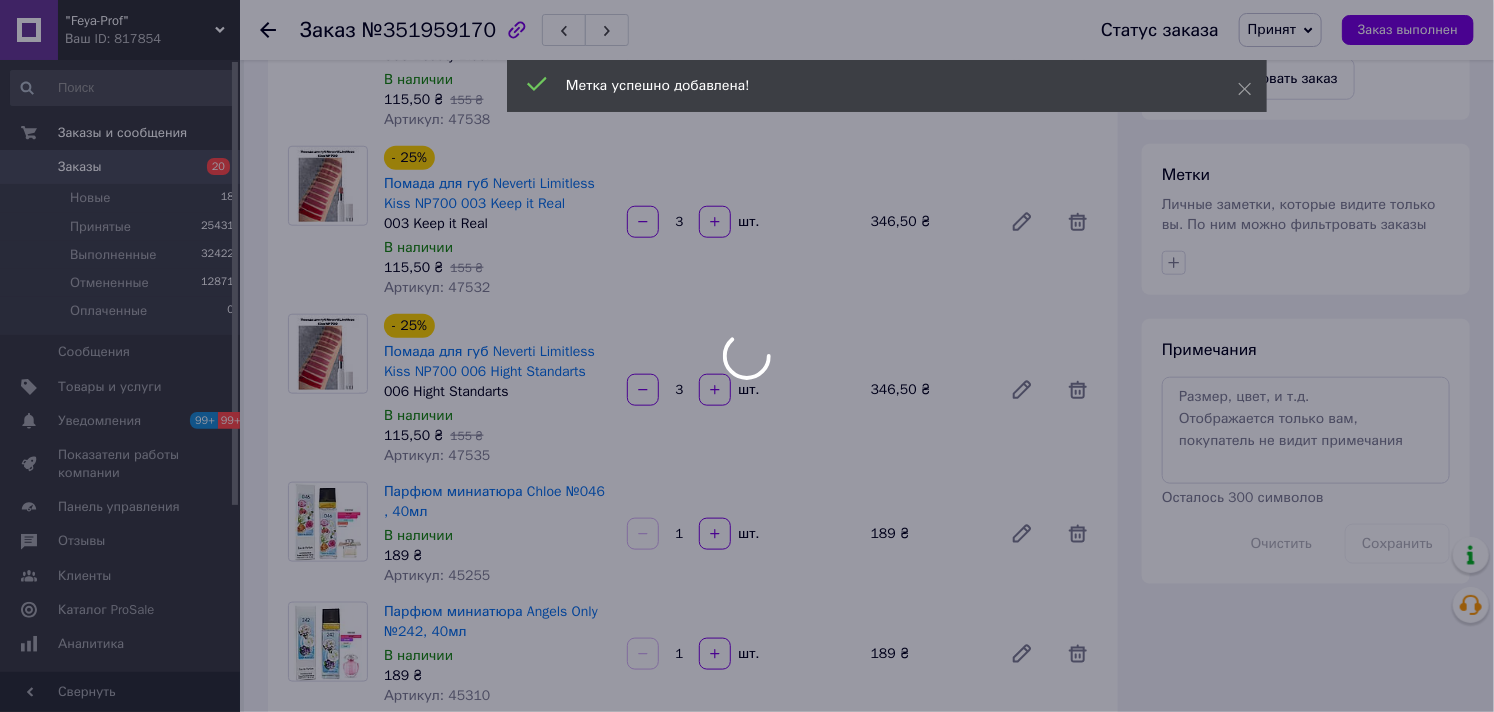scroll, scrollTop: 444, scrollLeft: 0, axis: vertical 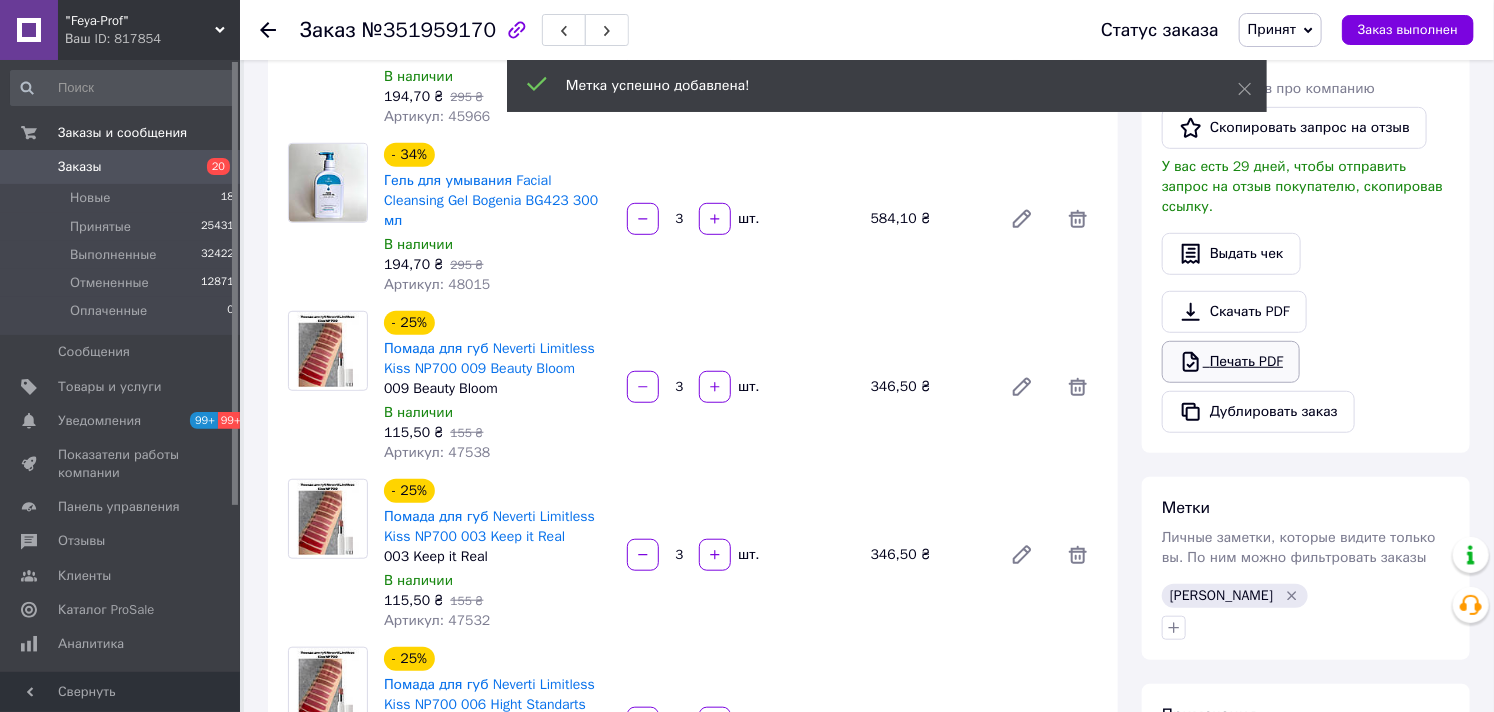 click on "Печать PDF" at bounding box center [1231, 362] 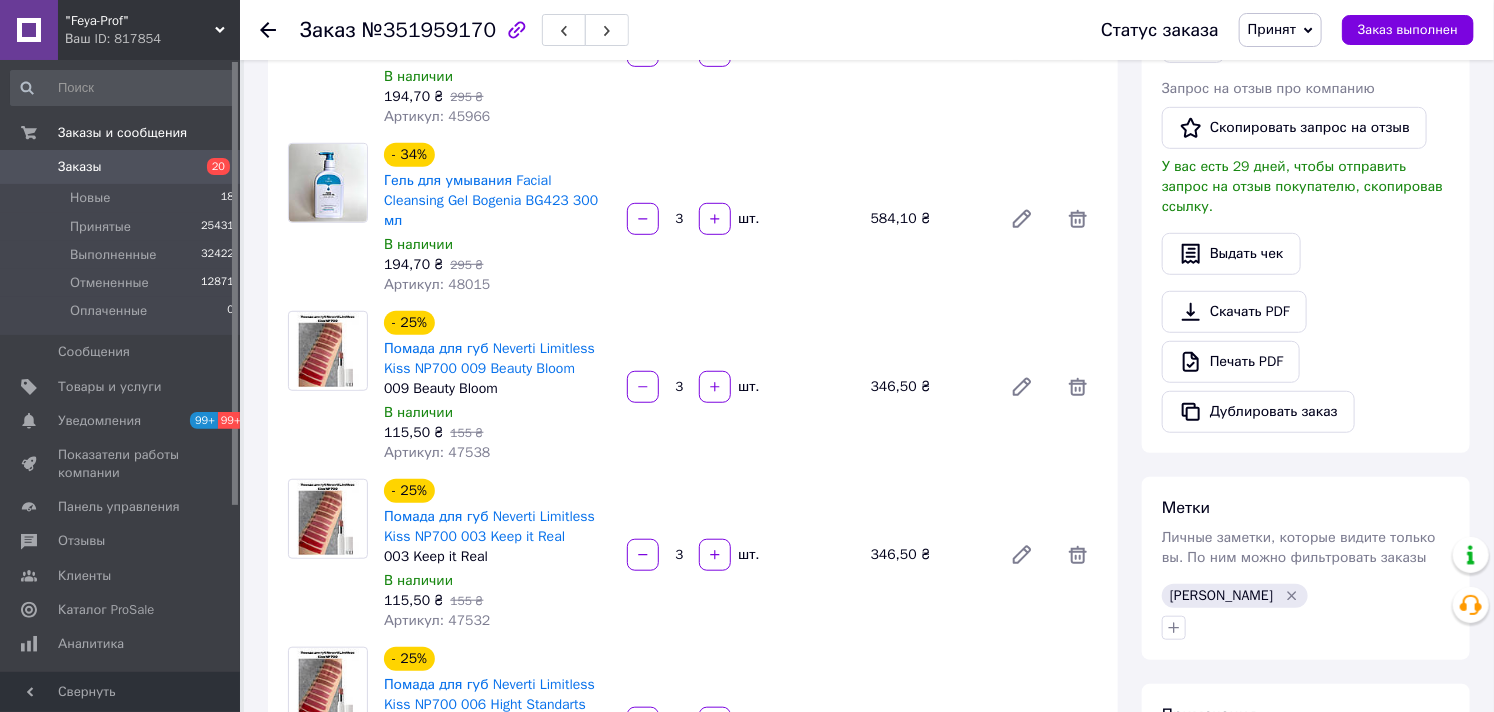click on "Заказы" at bounding box center (80, 167) 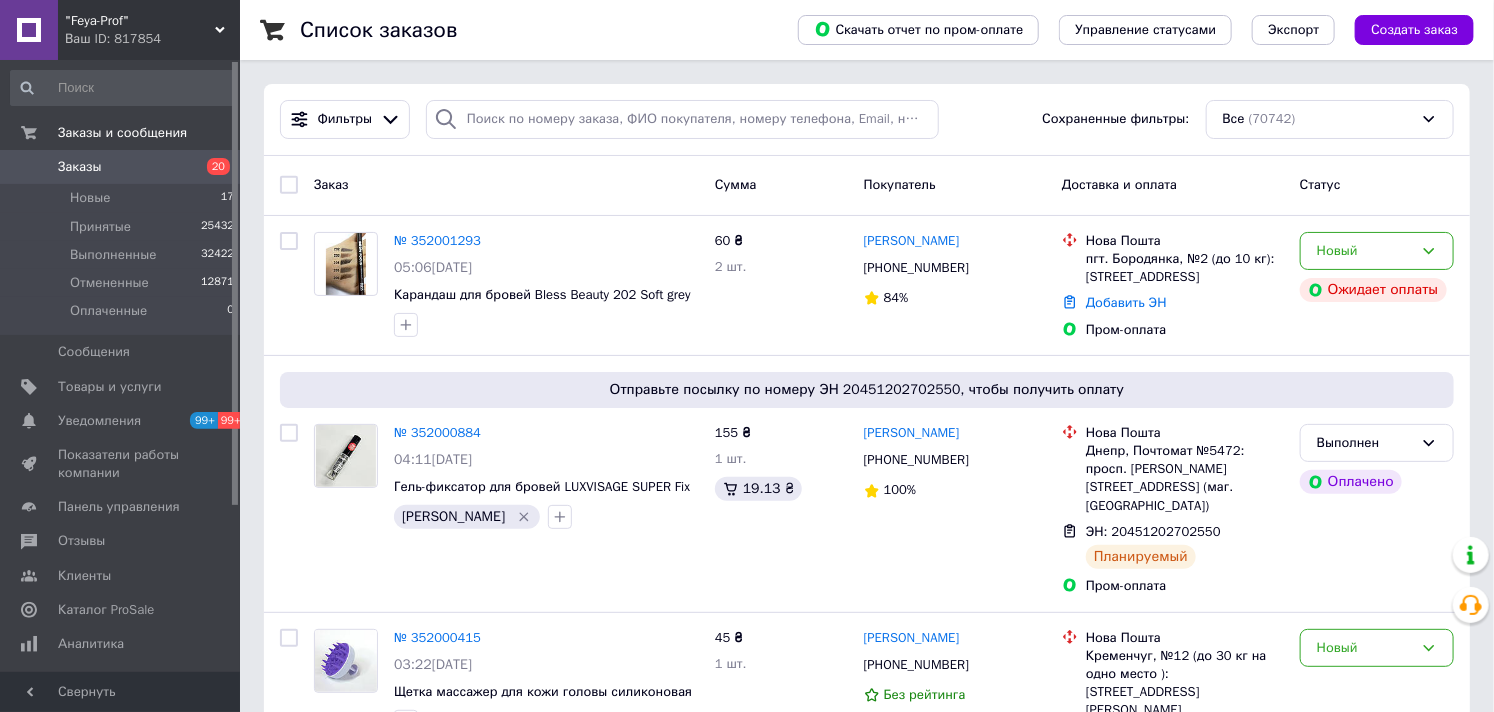 click on "Заказы 20" at bounding box center (123, 167) 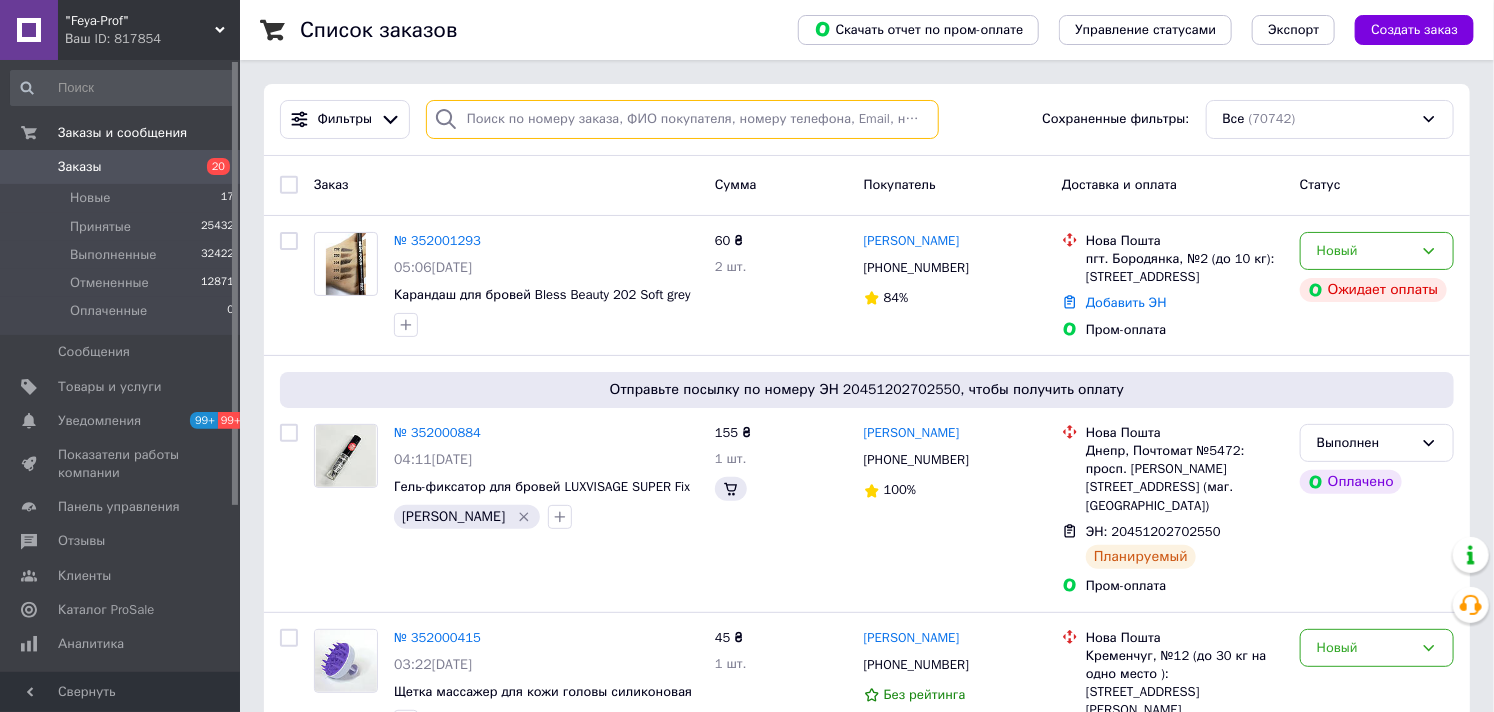 click at bounding box center (682, 119) 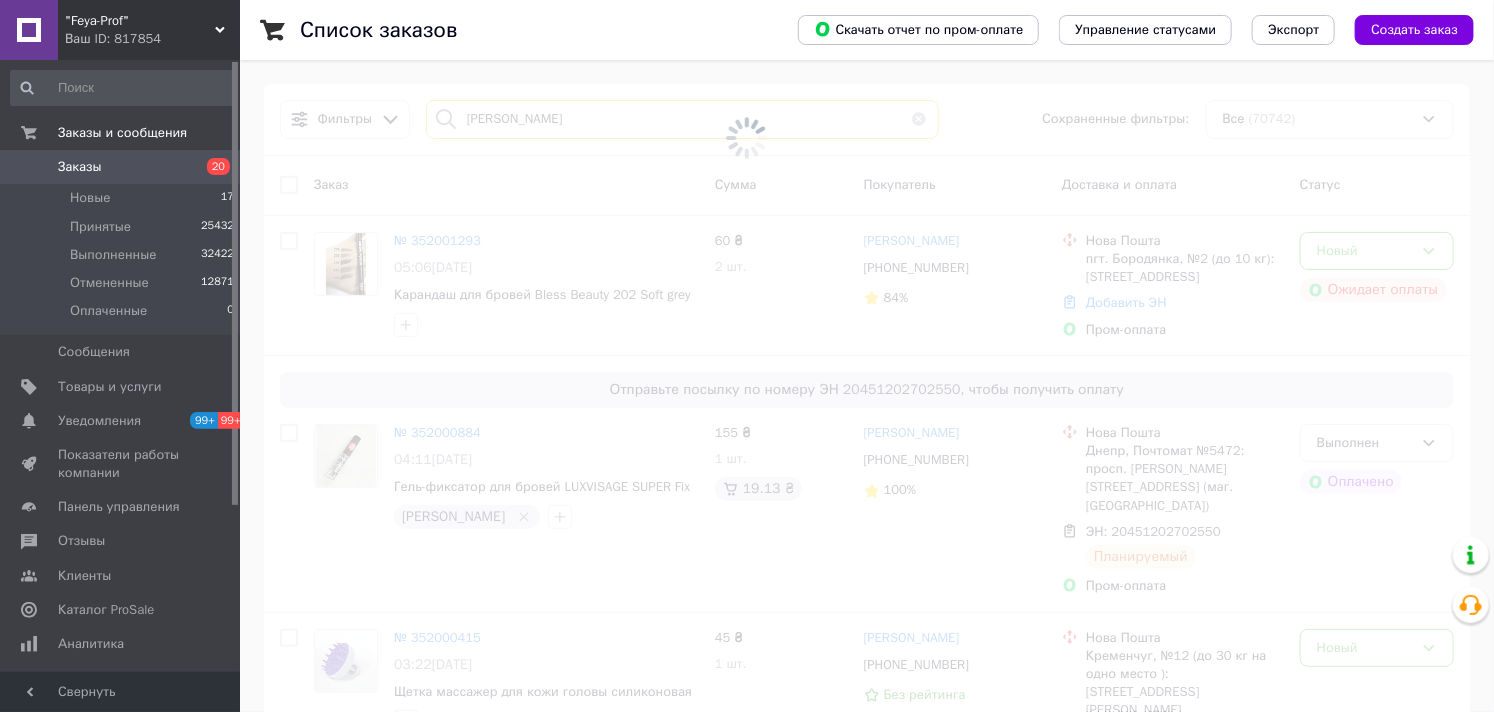 type on "яковенко" 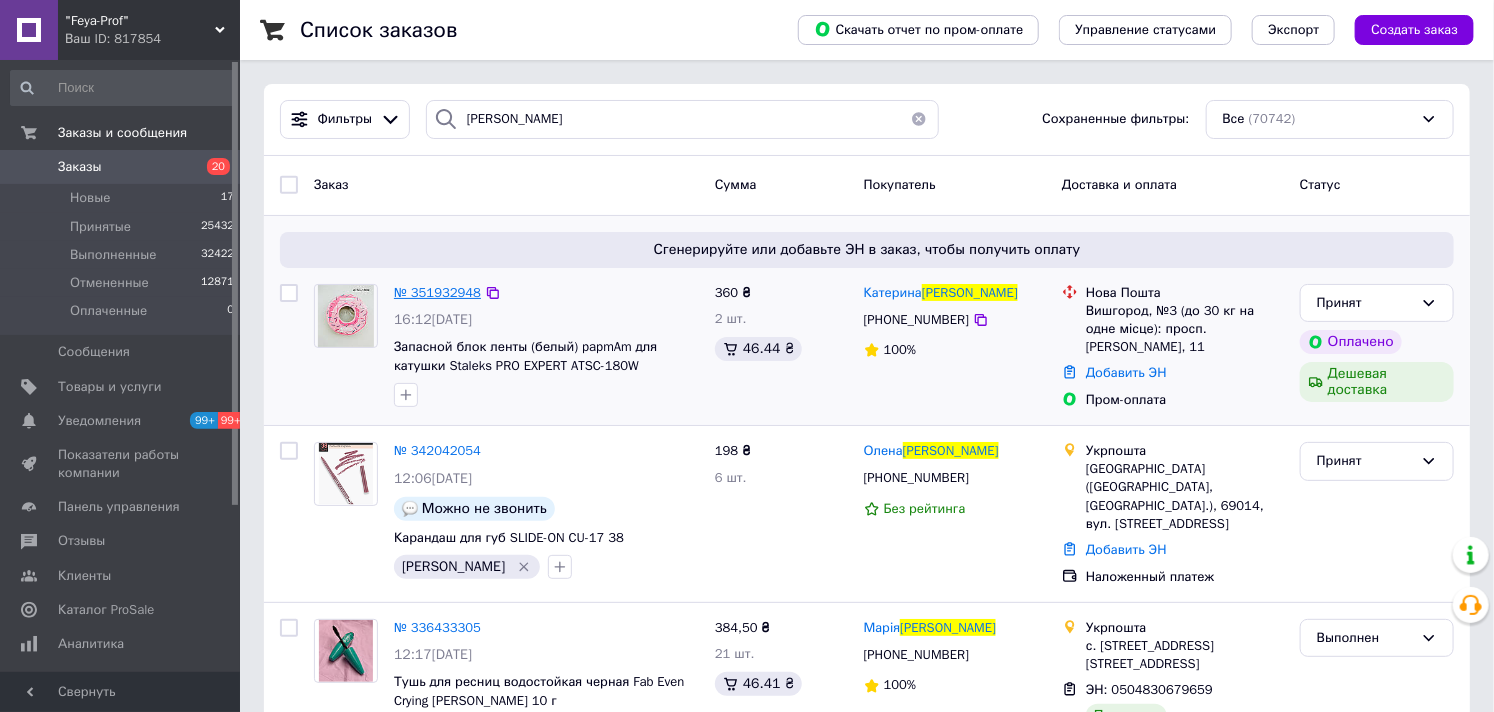 click on "№ 351932948" at bounding box center [437, 292] 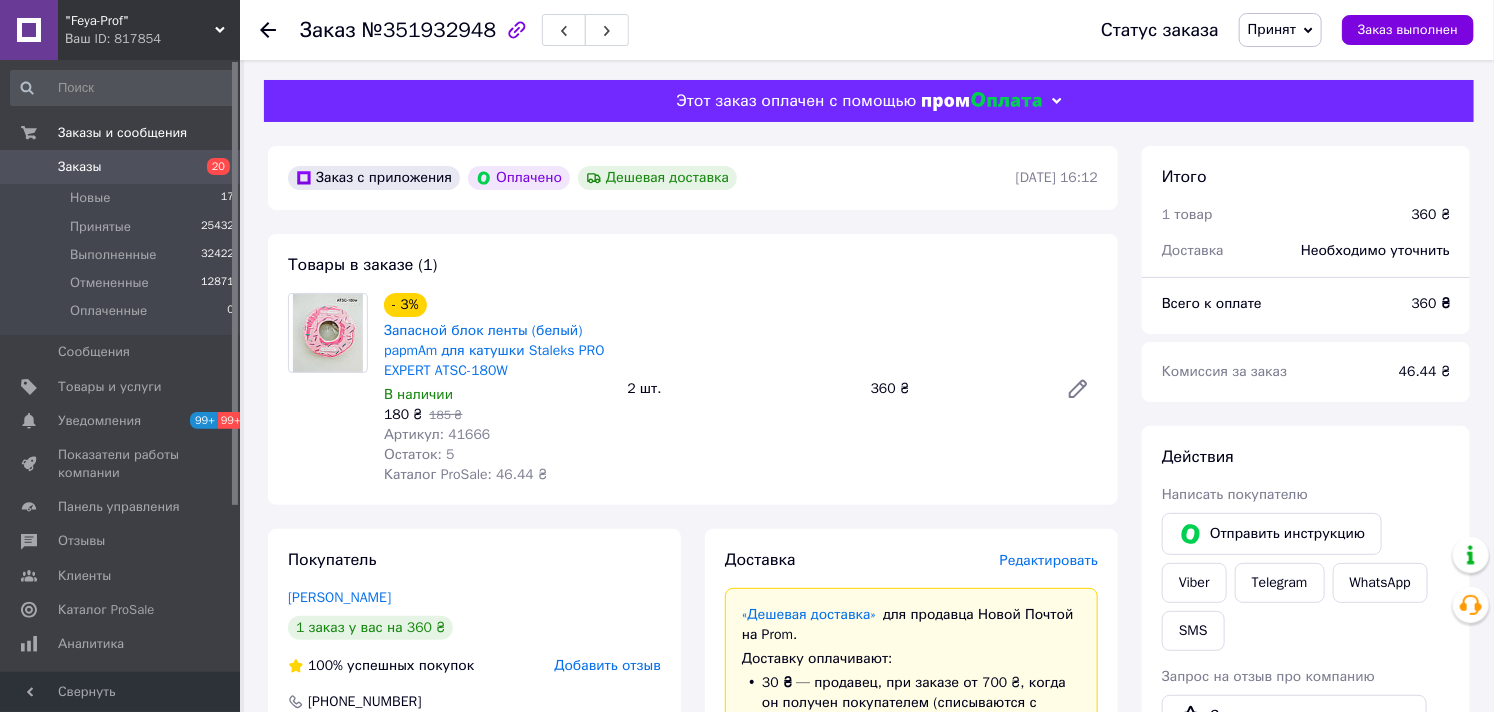 scroll, scrollTop: 444, scrollLeft: 0, axis: vertical 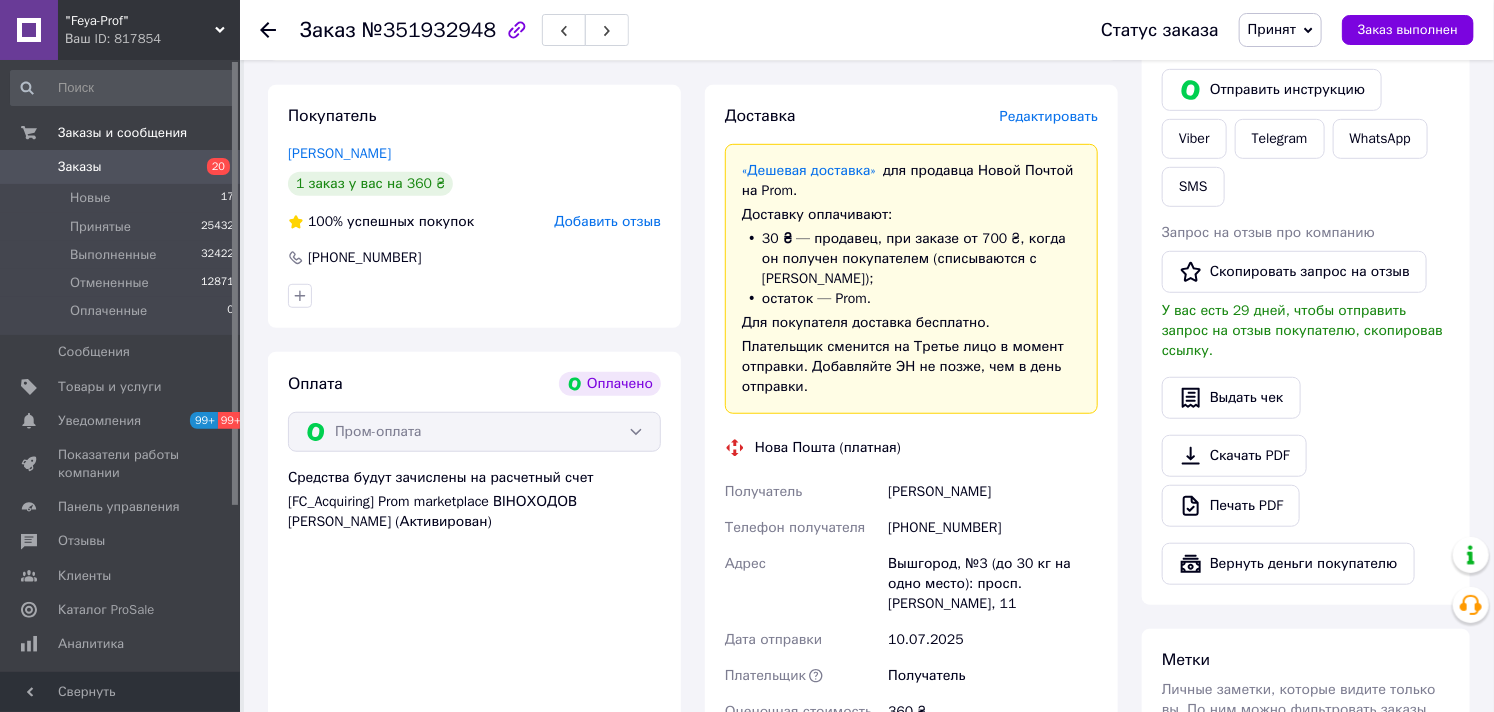 drag, startPoint x: 874, startPoint y: 560, endPoint x: 1024, endPoint y: 600, distance: 155.24174 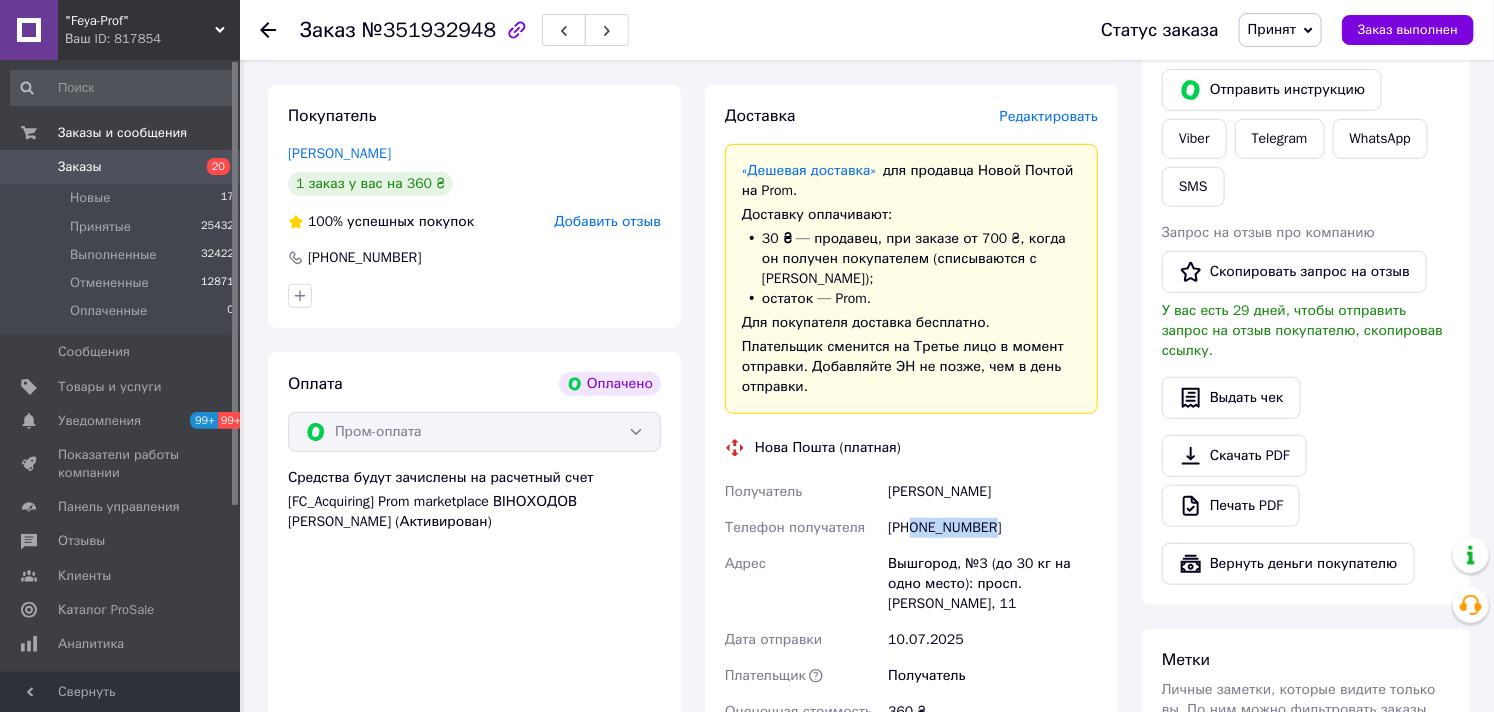 drag, startPoint x: 915, startPoint y: 524, endPoint x: 1003, endPoint y: 535, distance: 88.68484 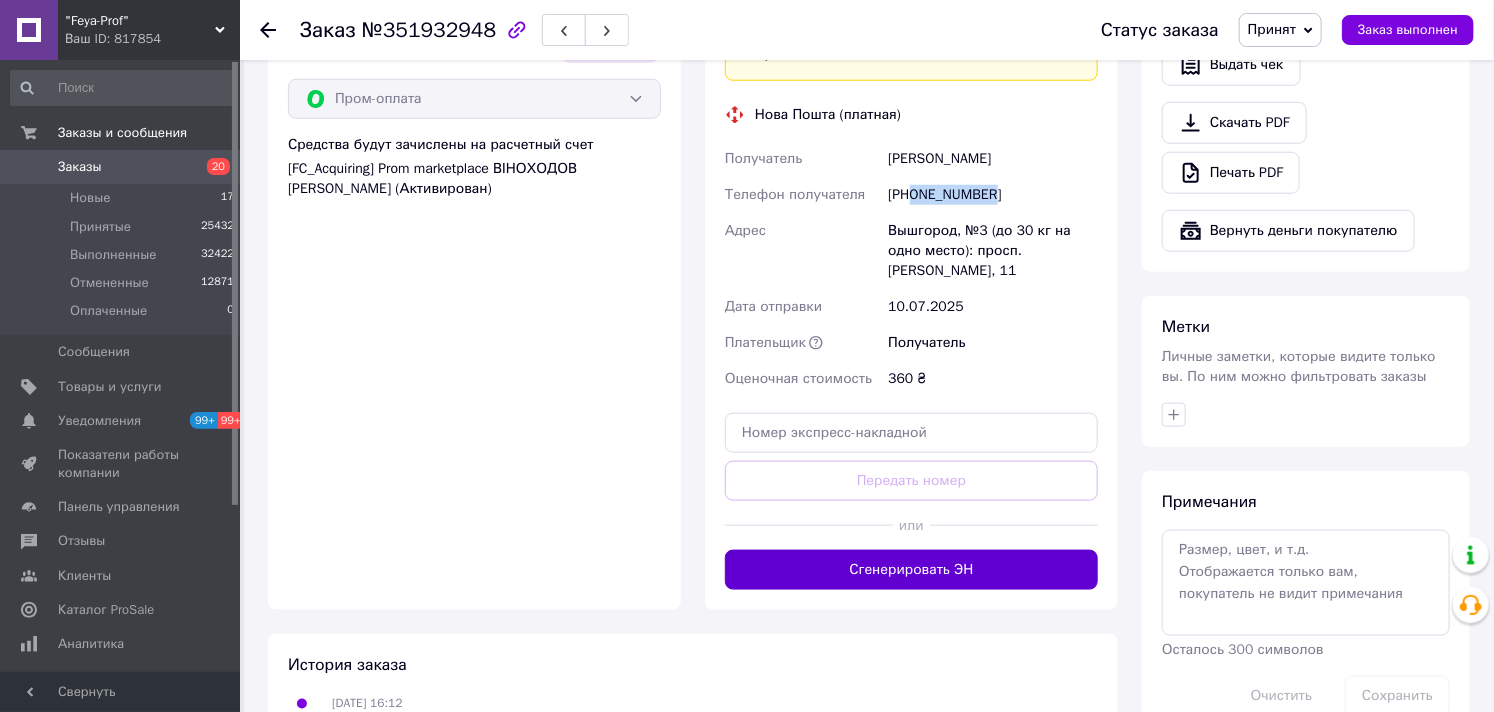 click on "Сгенерировать ЭН" at bounding box center (911, 570) 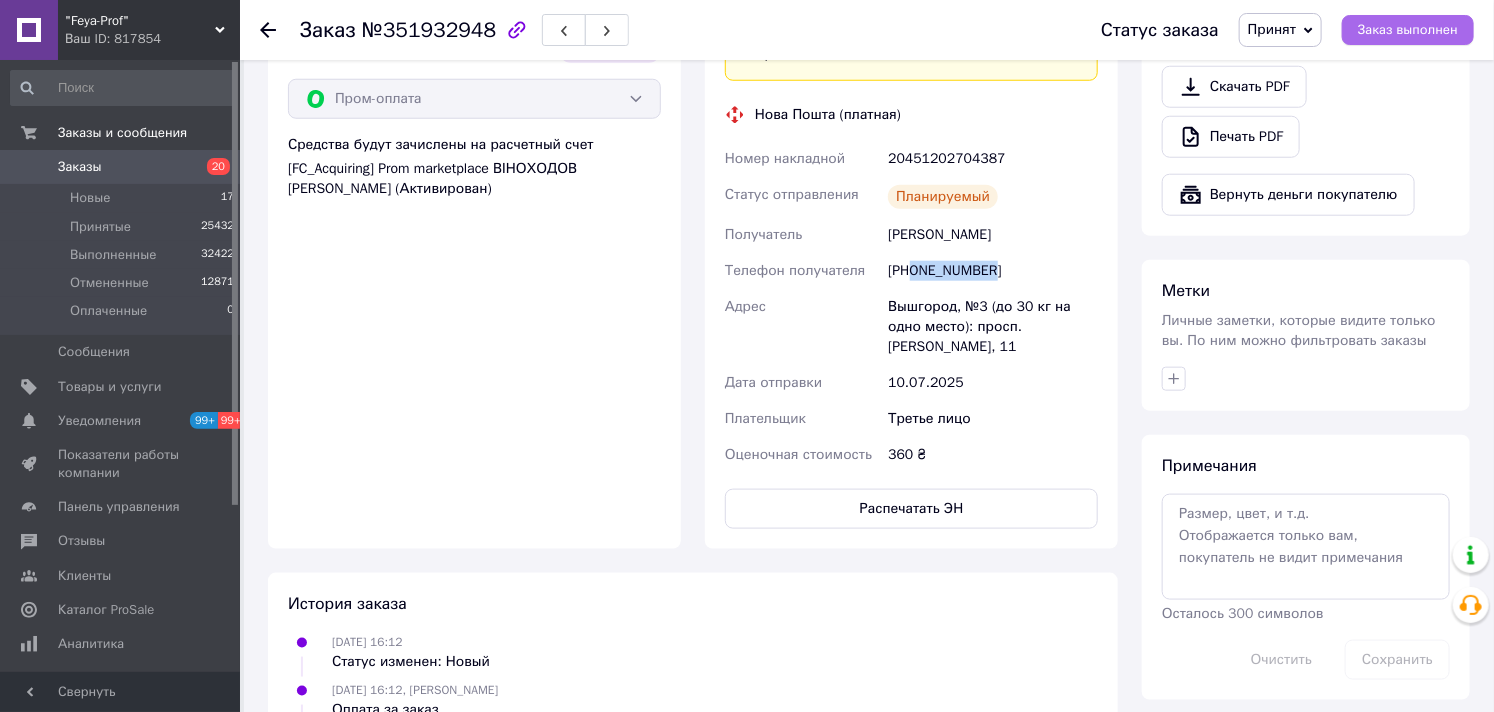 click on "Заказ выполнен" at bounding box center (1408, 30) 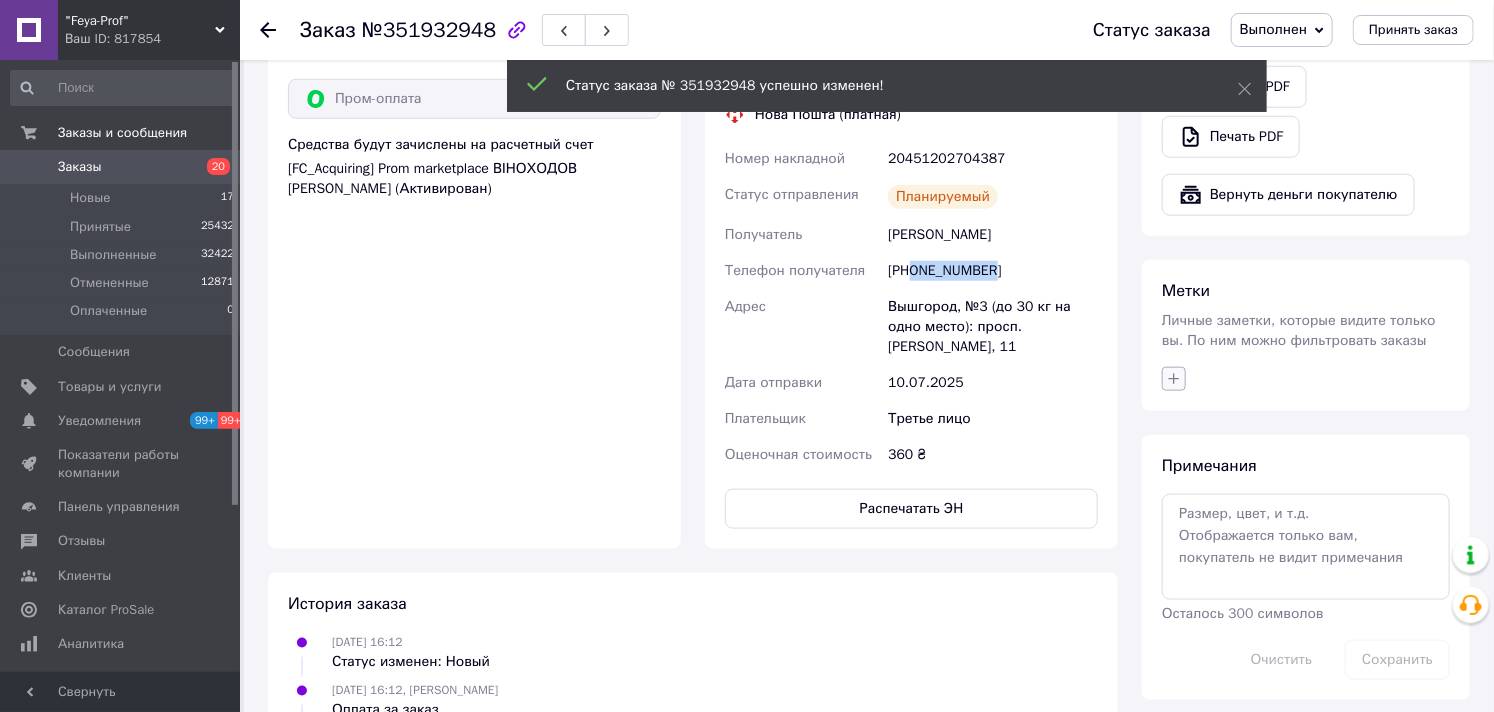 click 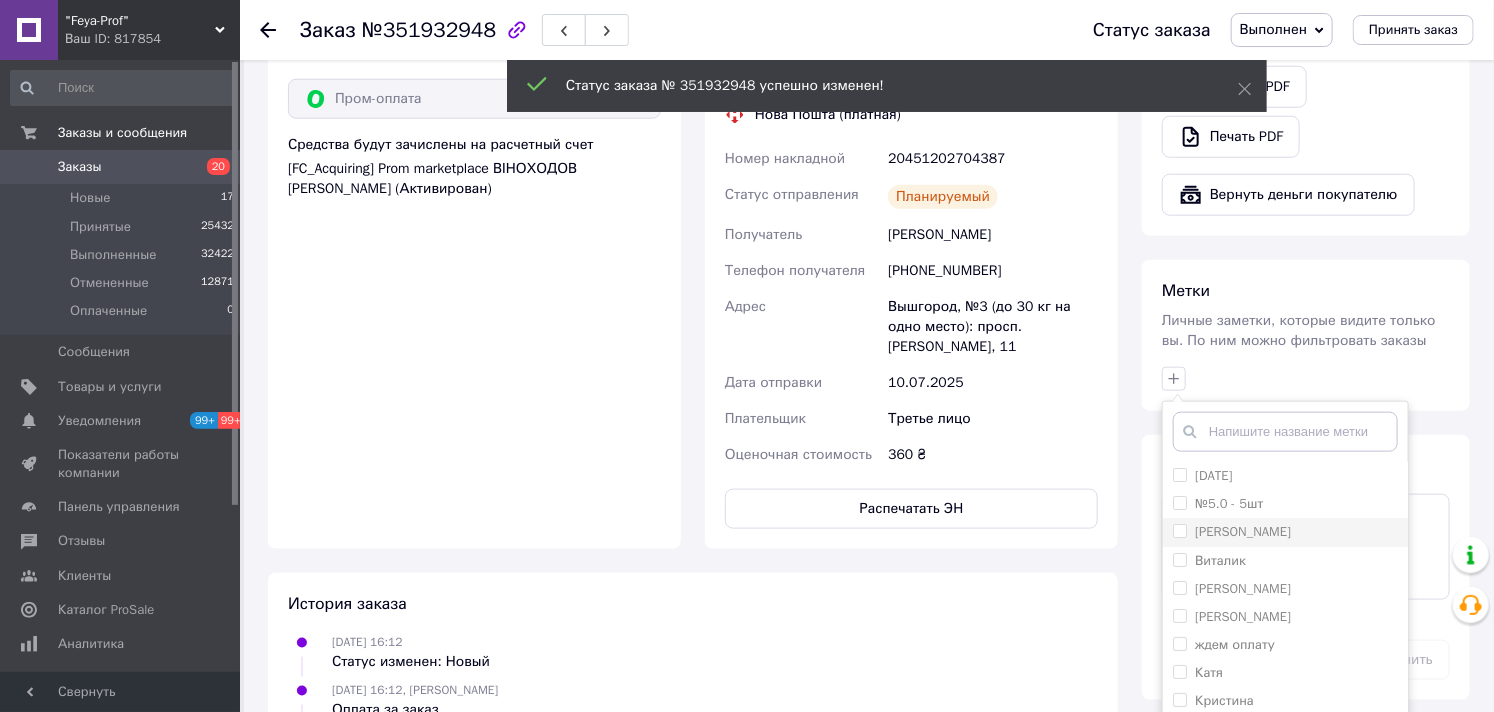 click on "[PERSON_NAME]" at bounding box center [1179, 530] 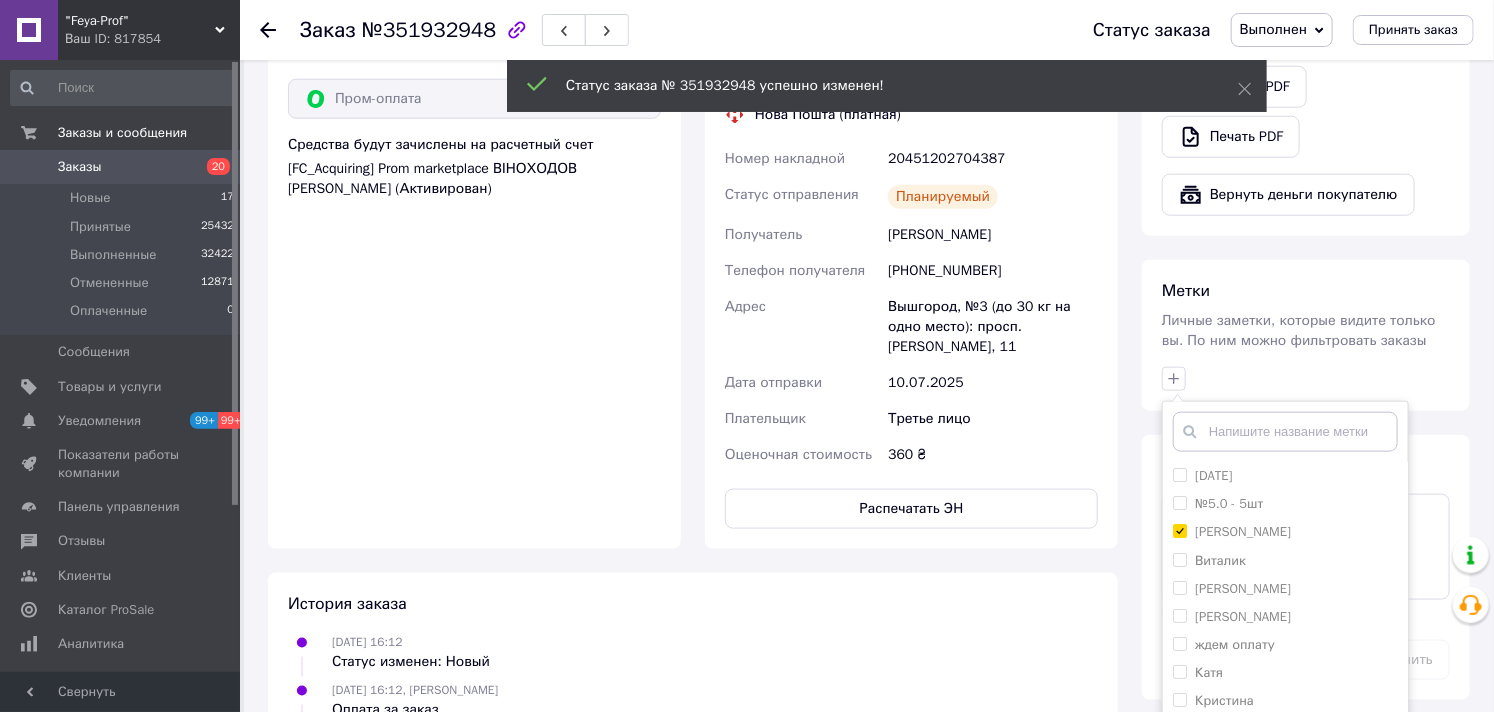 scroll, scrollTop: 151, scrollLeft: 0, axis: vertical 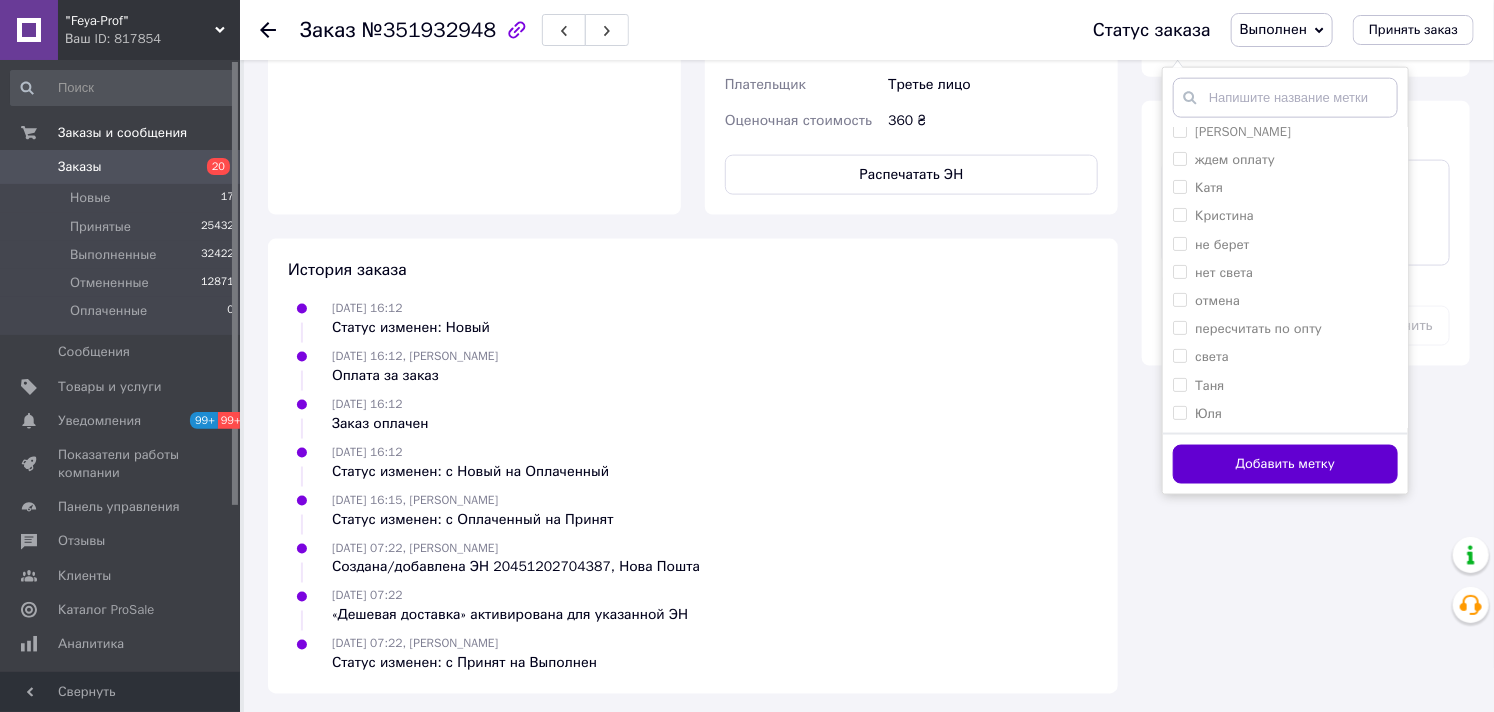 click on "Добавить метку" at bounding box center [1285, 464] 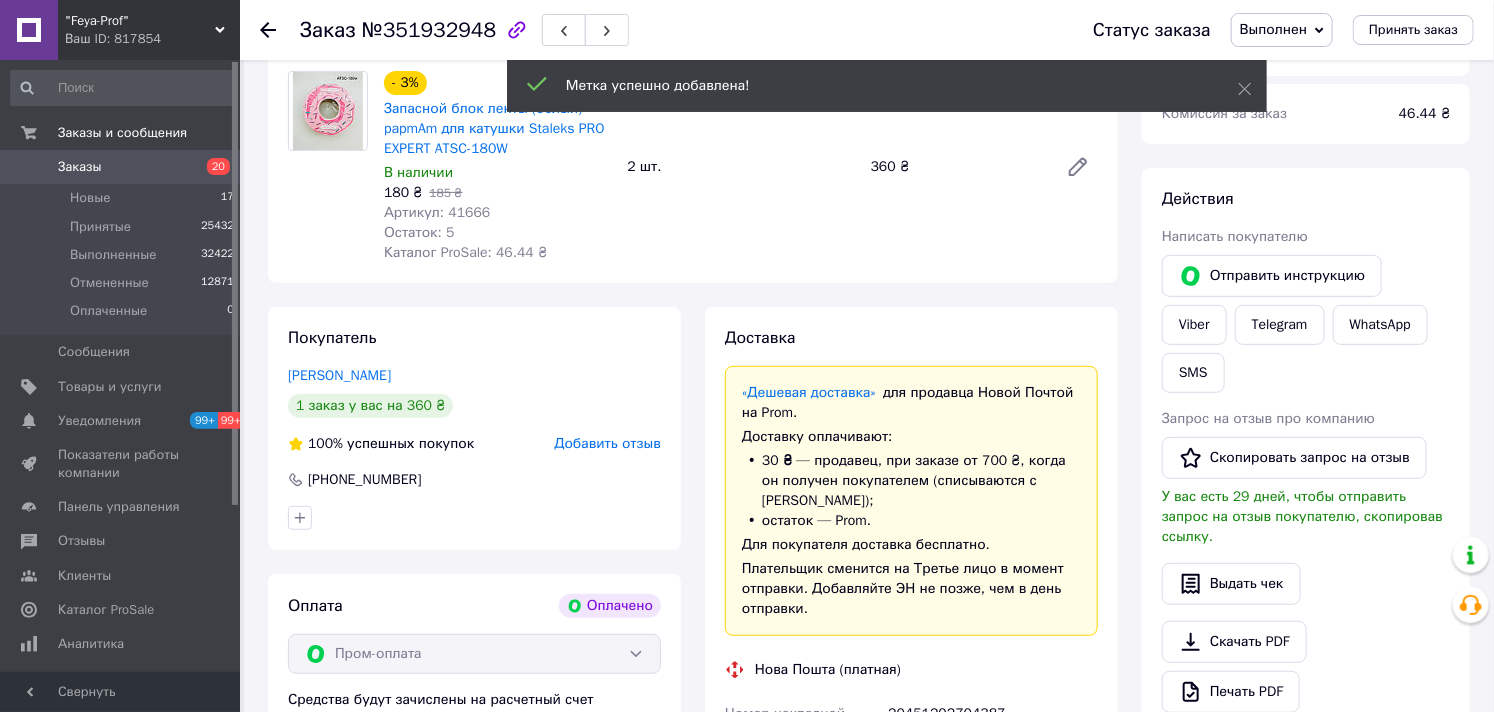 scroll, scrollTop: 0, scrollLeft: 0, axis: both 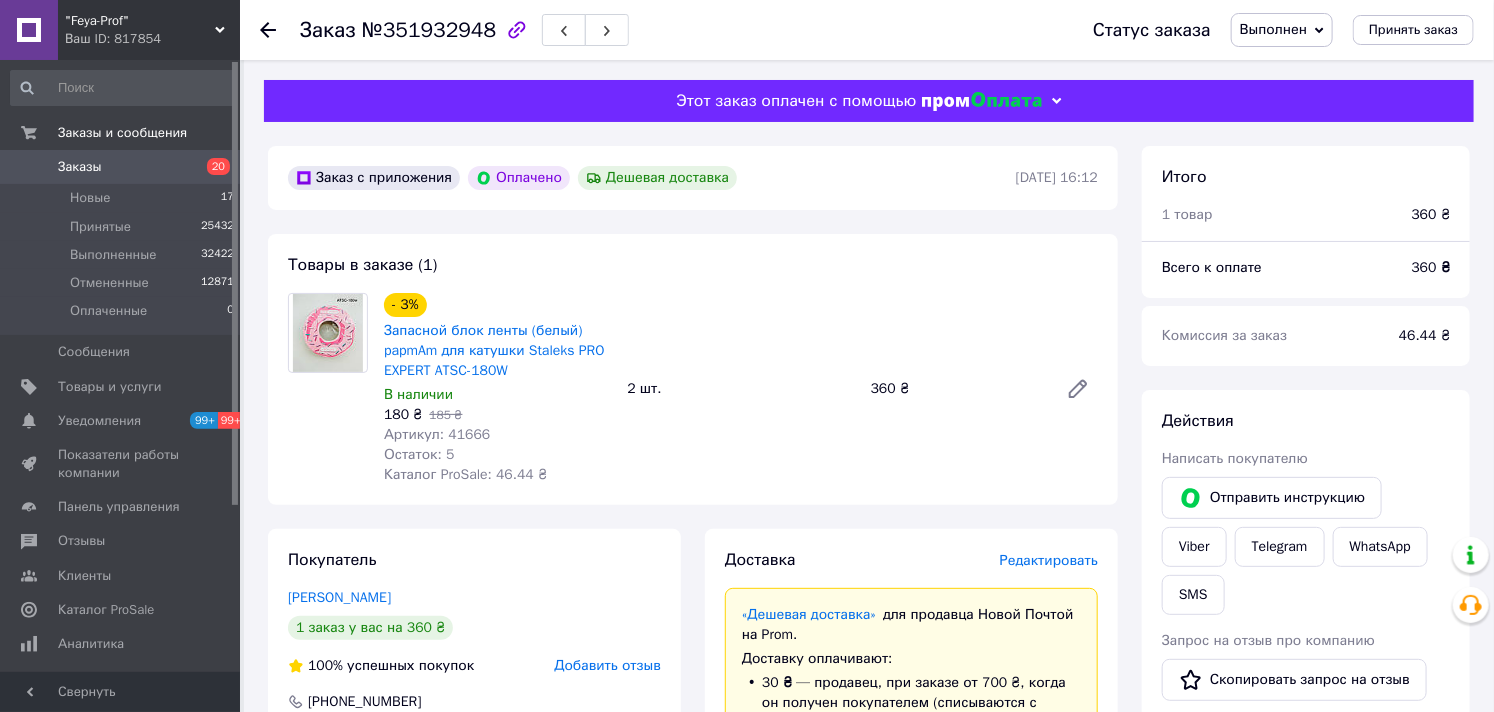click on "Заказы" at bounding box center [80, 167] 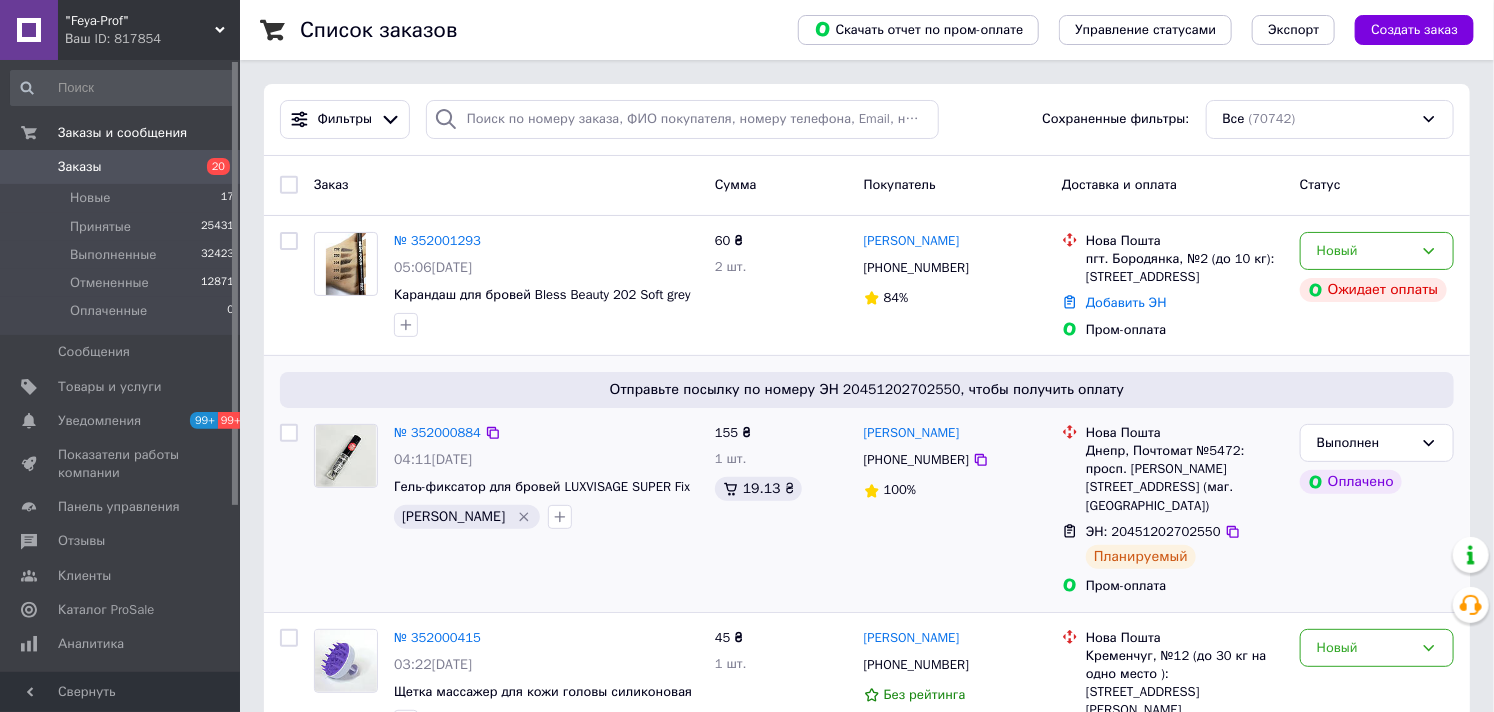 scroll, scrollTop: 444, scrollLeft: 0, axis: vertical 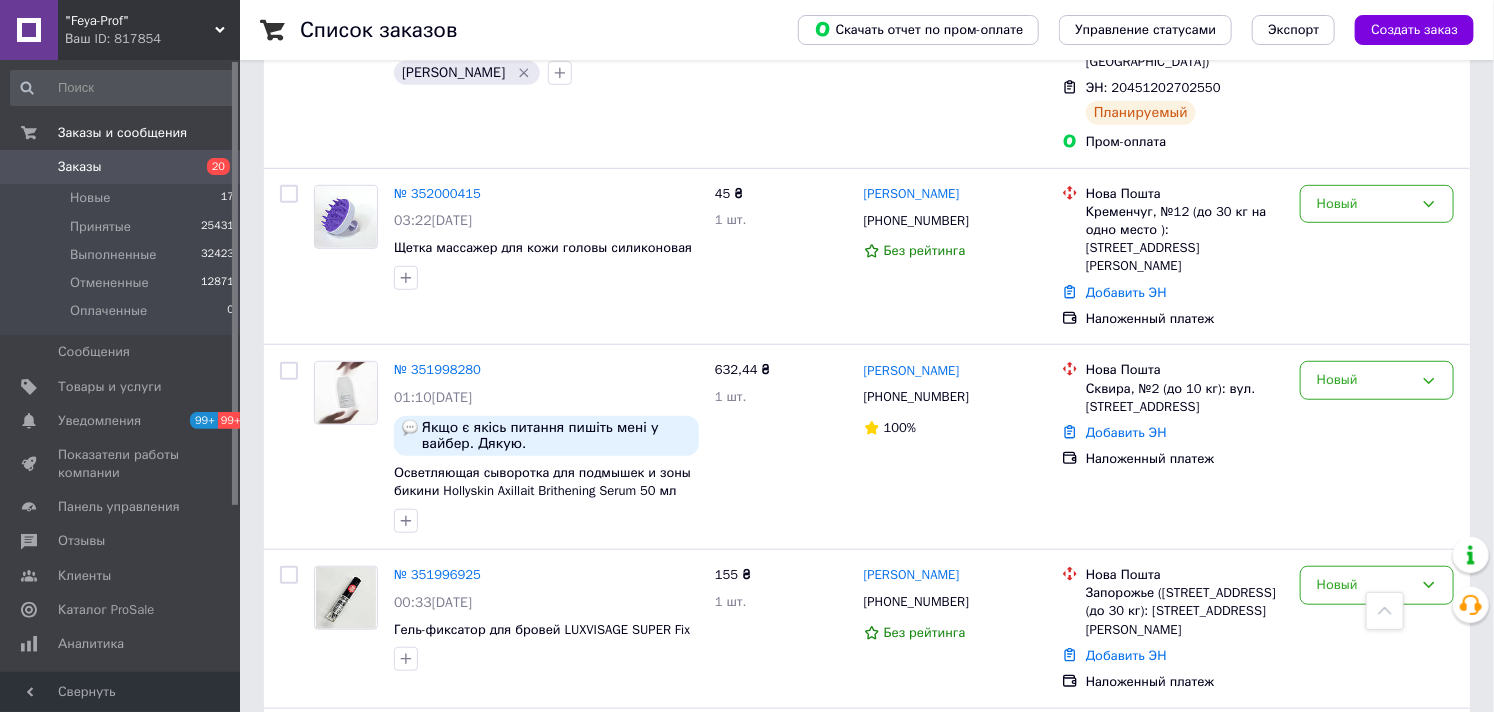 click on "Заказы 20" at bounding box center (123, 167) 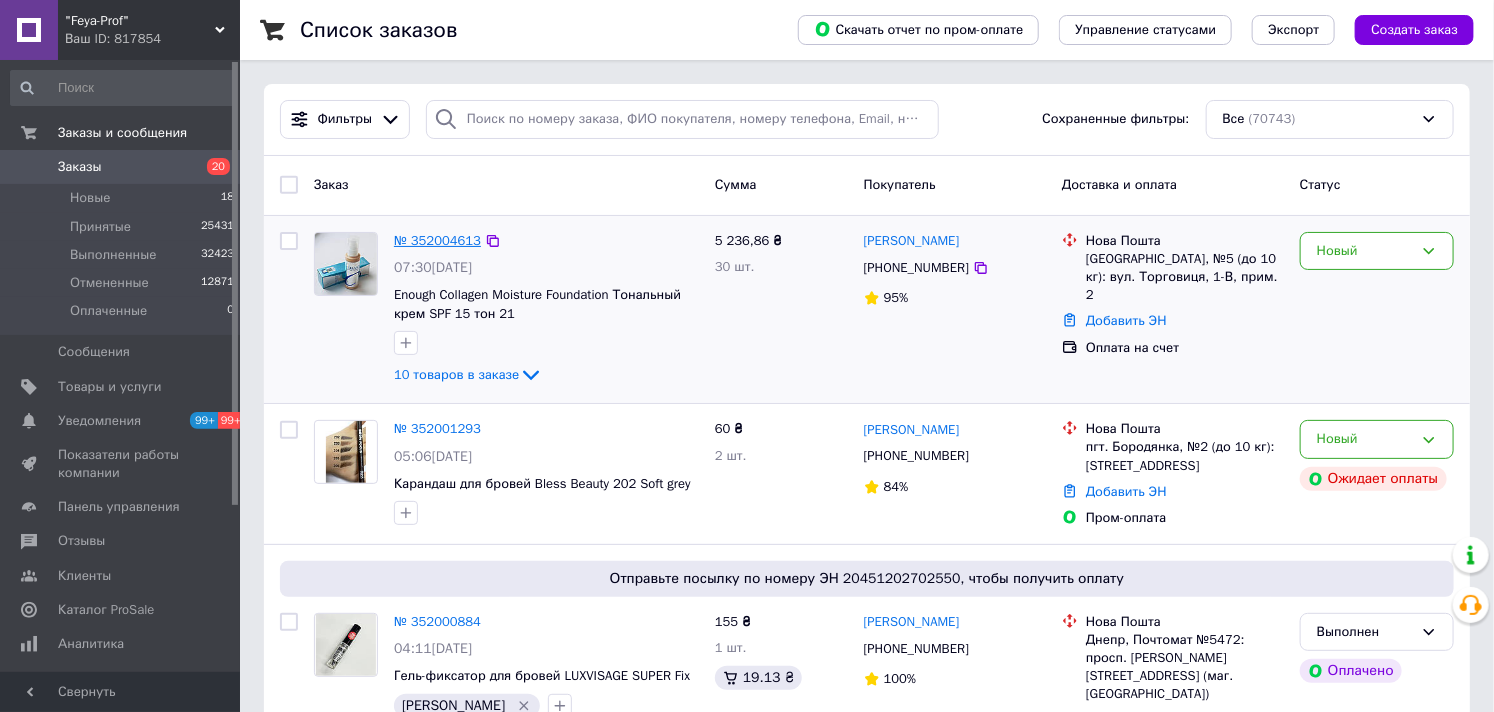 click on "№ 352004613" at bounding box center [437, 240] 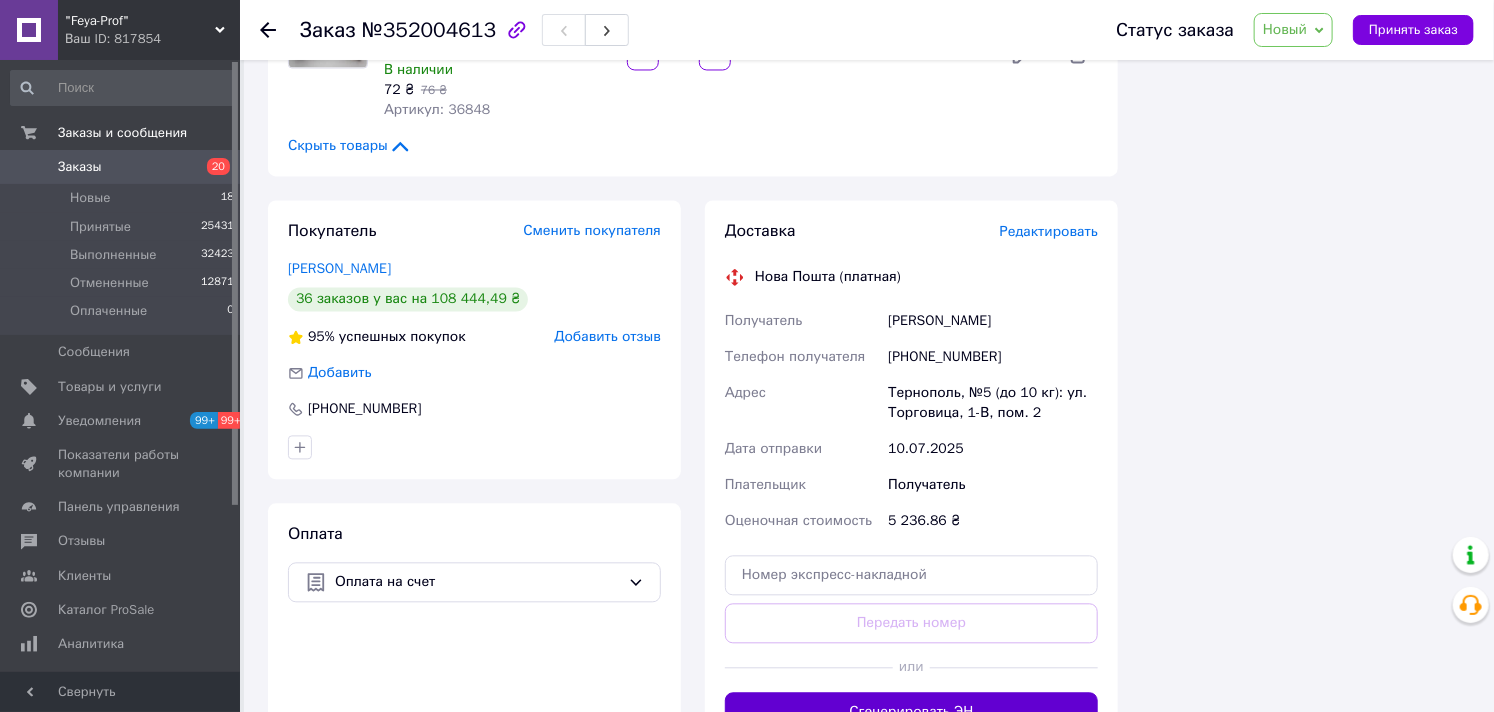 scroll, scrollTop: 1895, scrollLeft: 0, axis: vertical 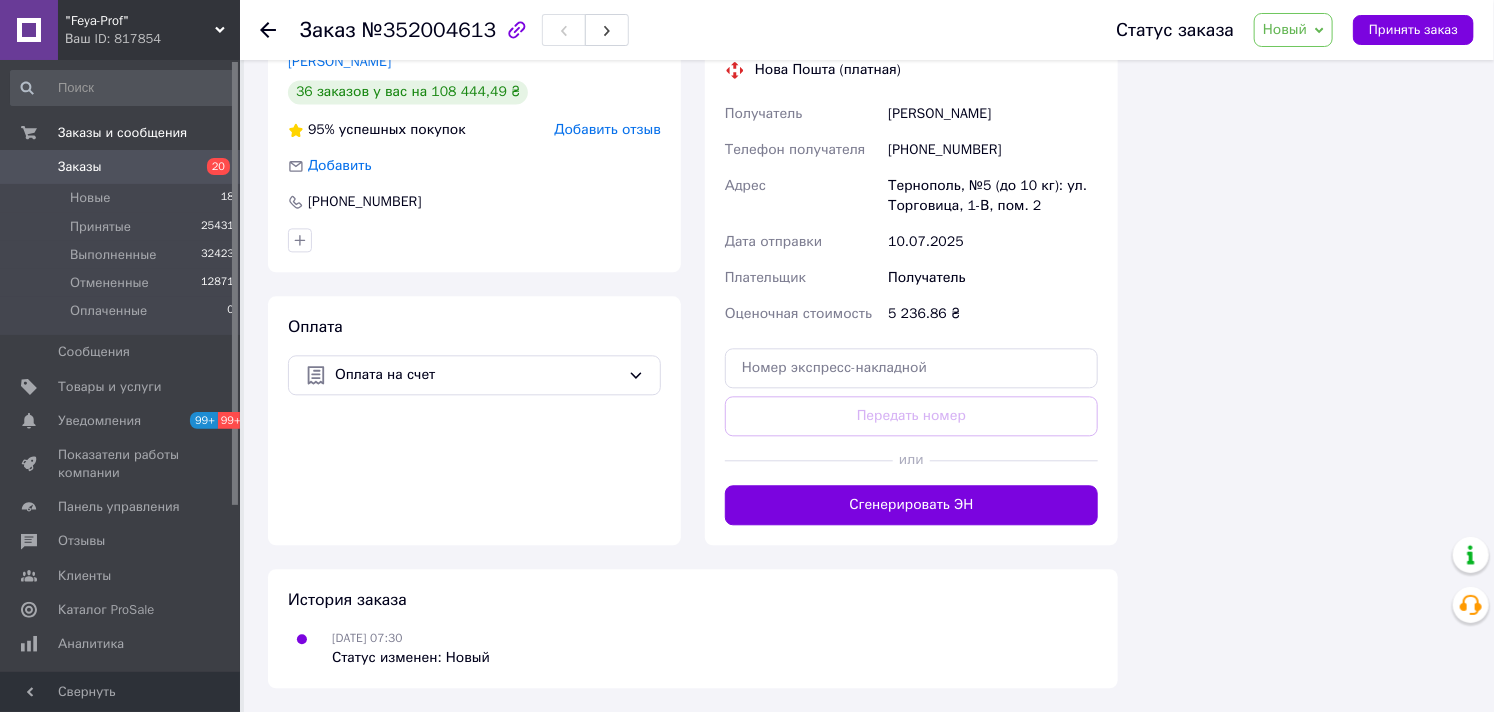 click on "Новый" at bounding box center (1285, 29) 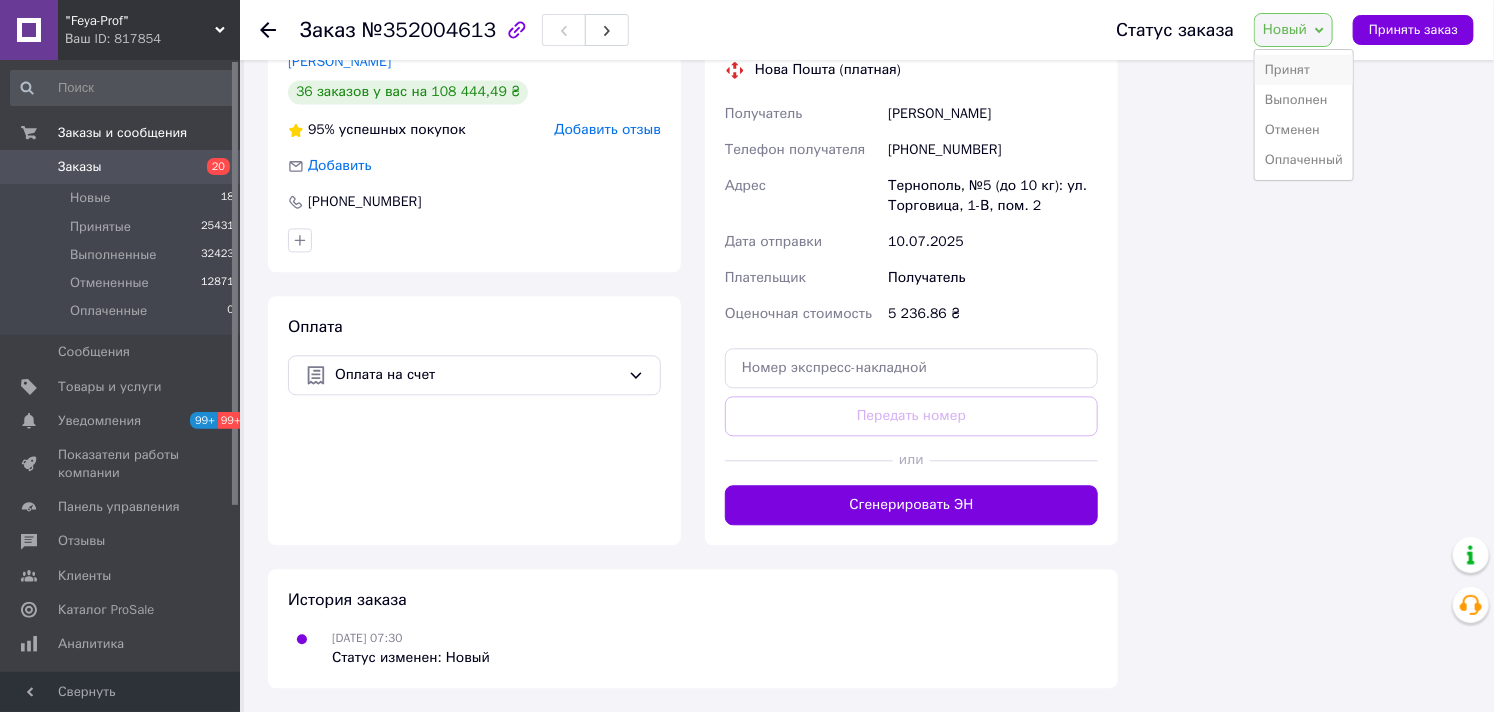 click on "Принят" at bounding box center (1304, 70) 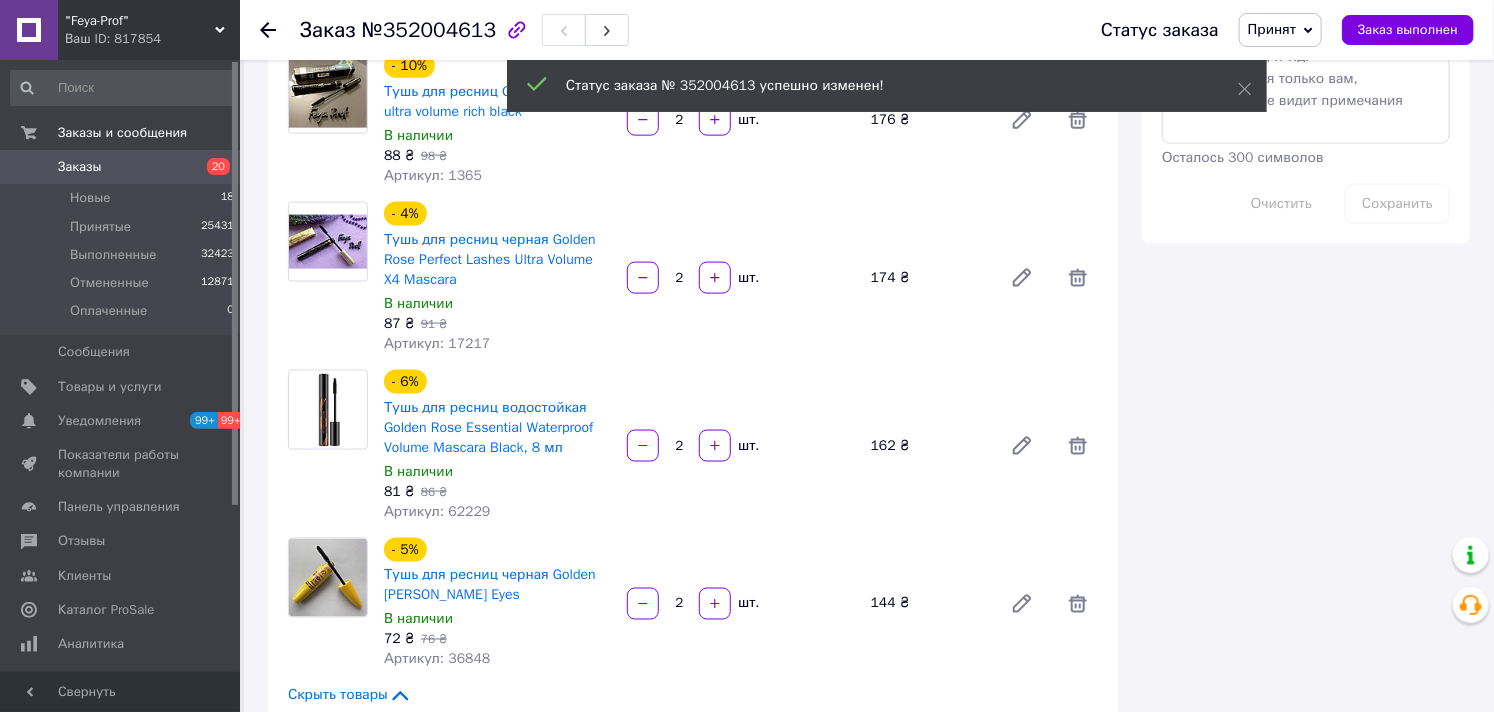 scroll, scrollTop: 895, scrollLeft: 0, axis: vertical 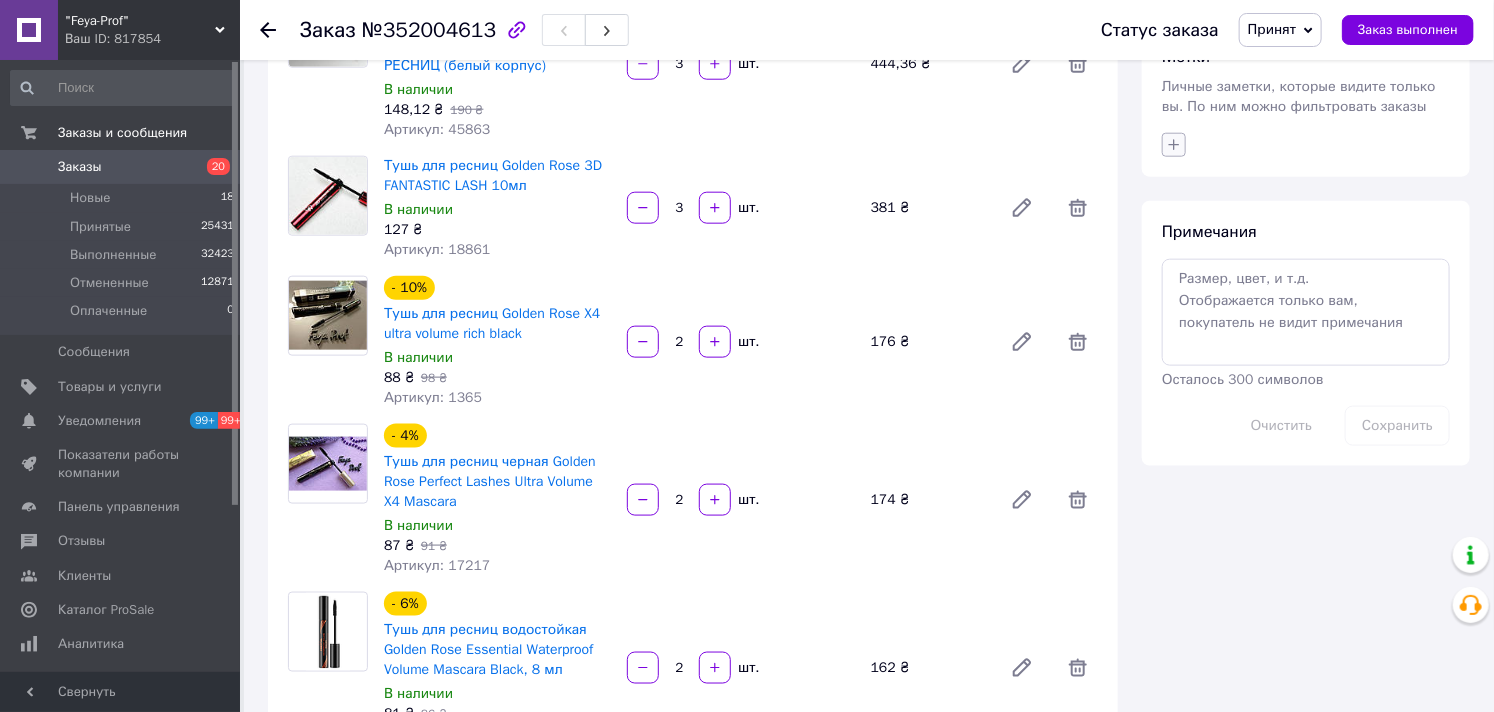 click 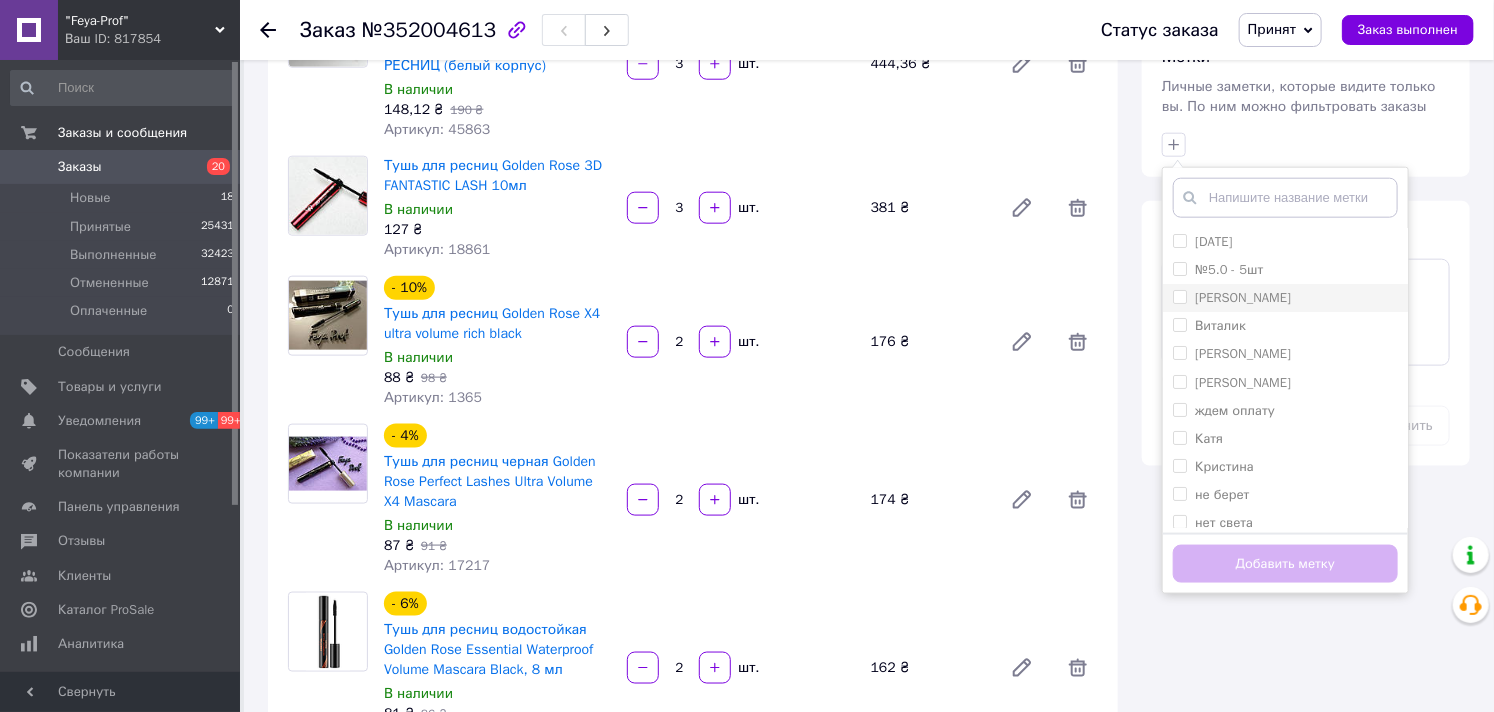 click on "[PERSON_NAME]" at bounding box center [1179, 296] 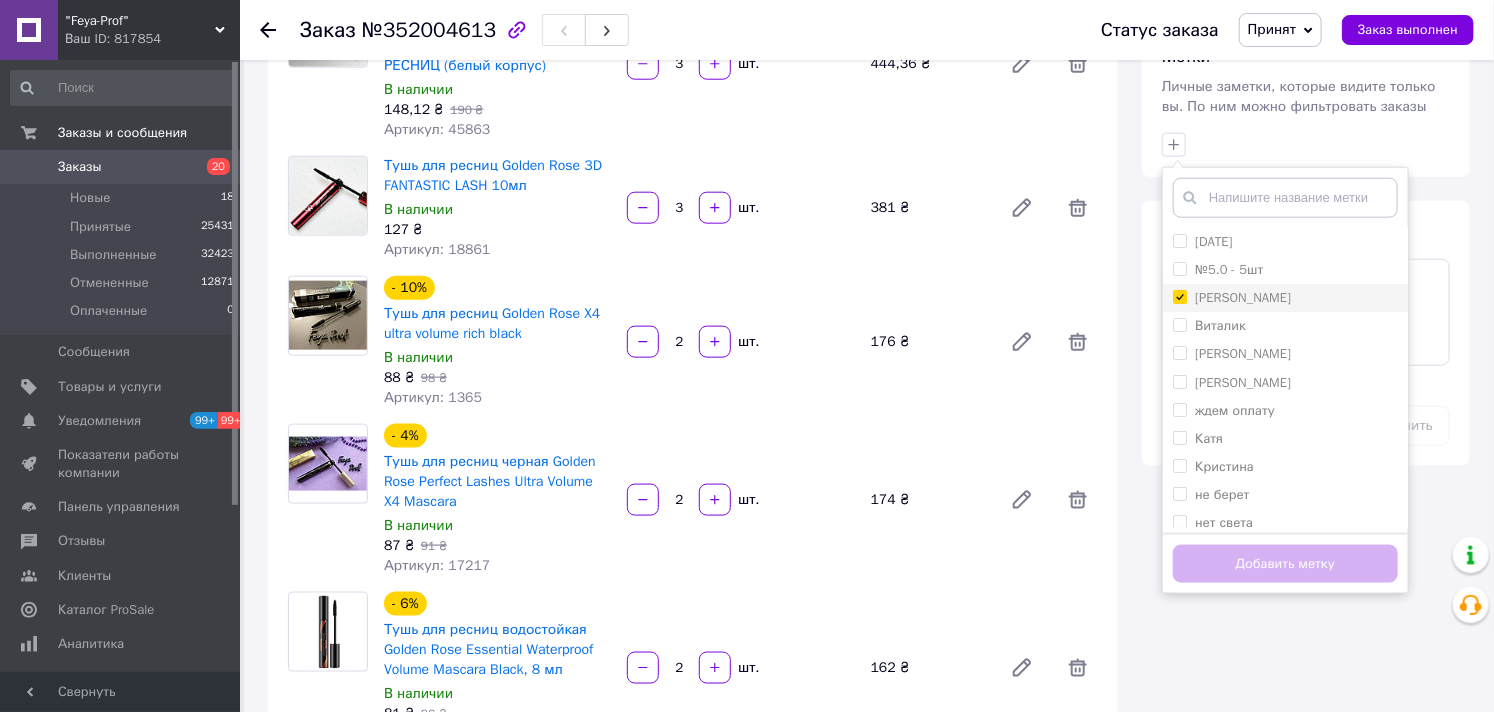 checkbox on "true" 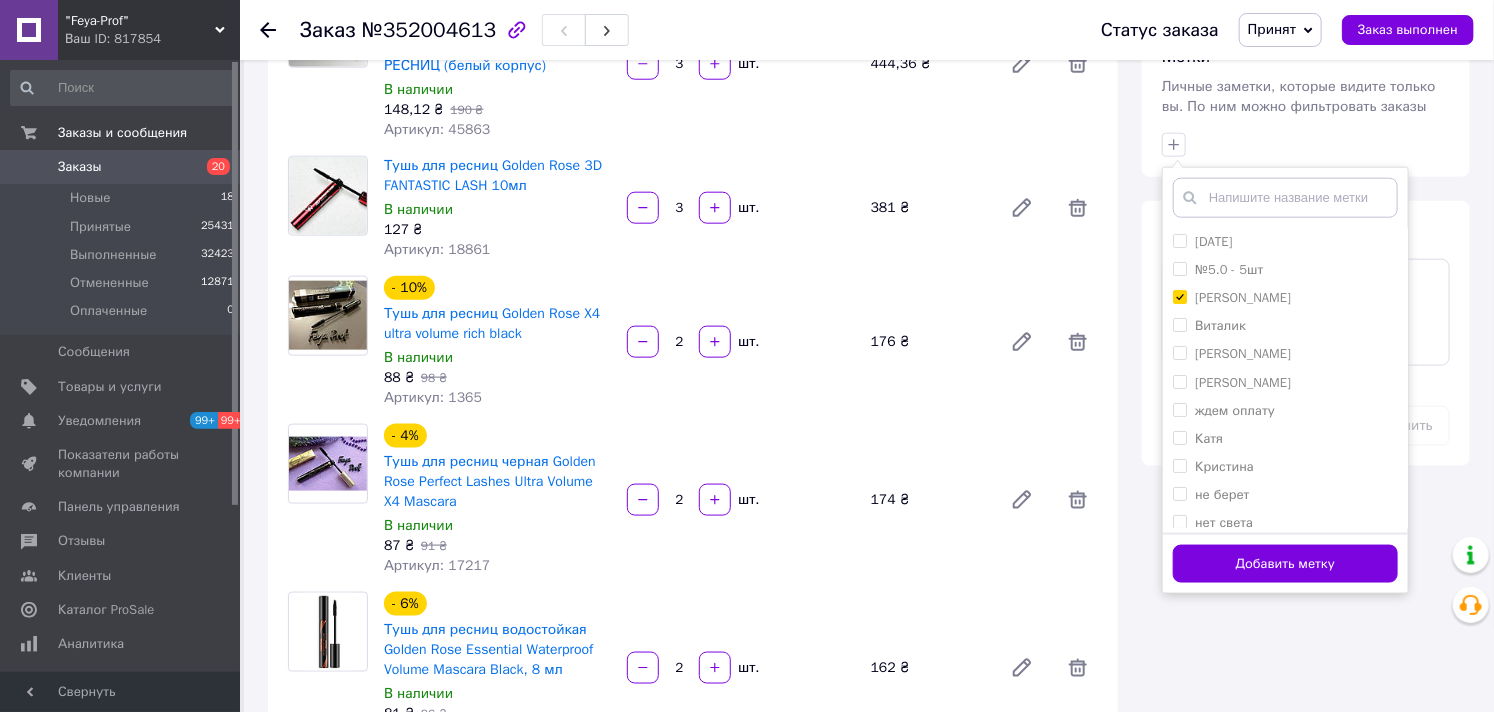 click on "Добавить метку" at bounding box center [1285, 564] 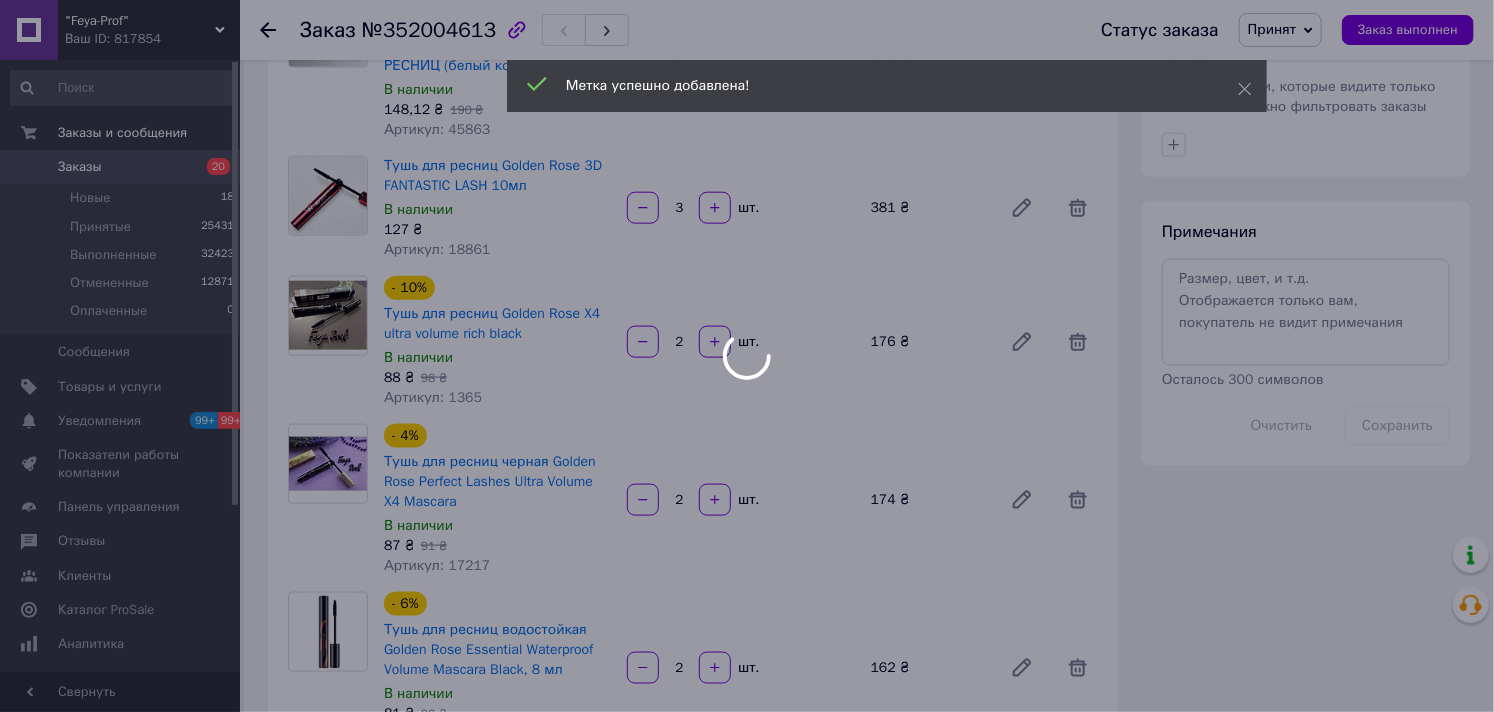 scroll, scrollTop: 451, scrollLeft: 0, axis: vertical 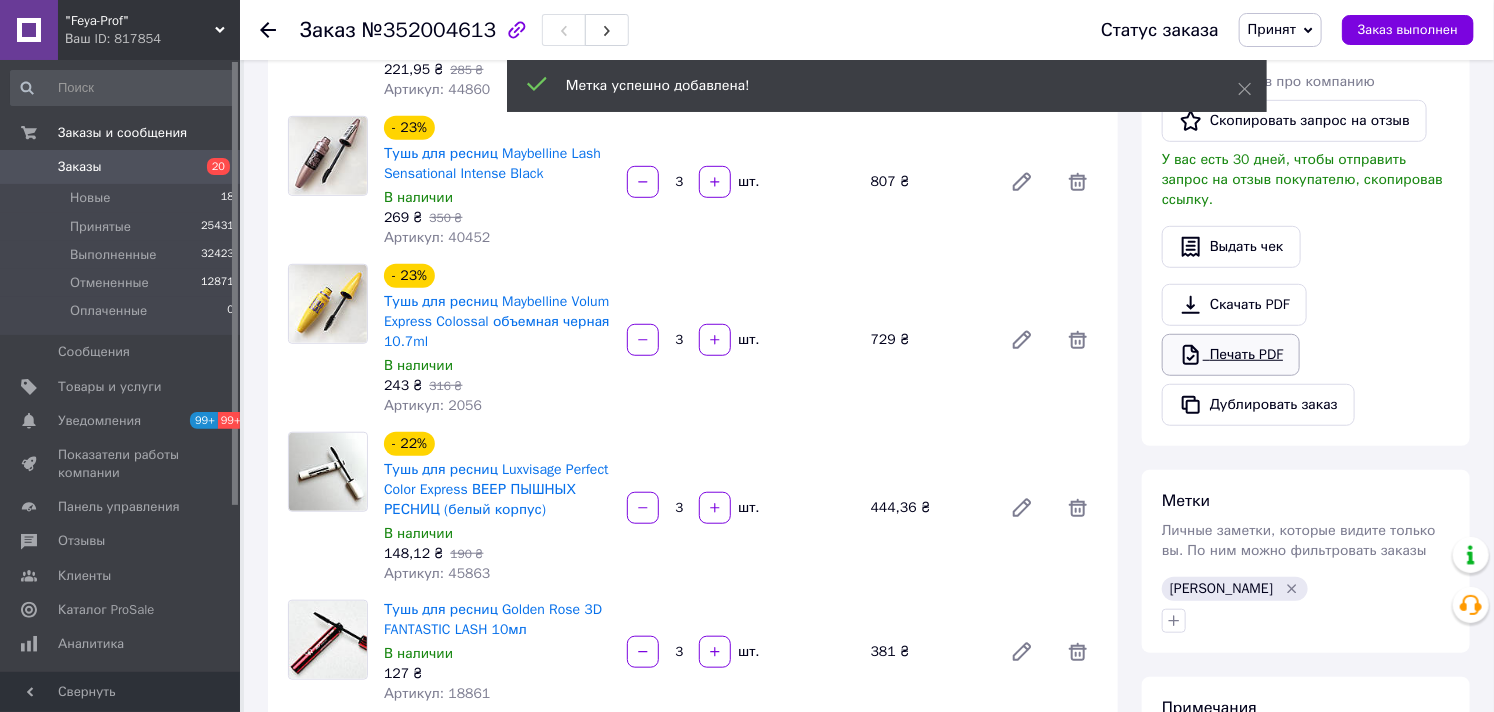 click on "Печать PDF" at bounding box center (1231, 355) 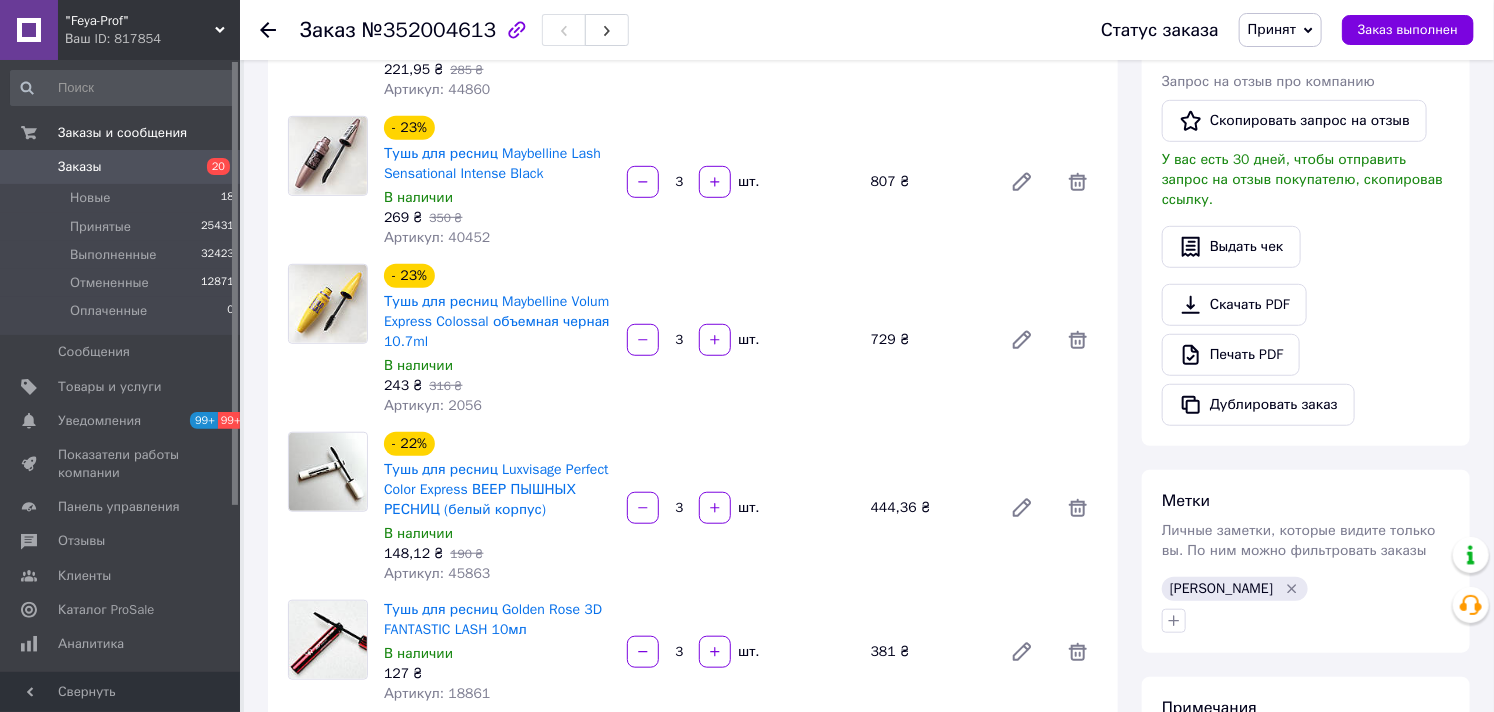 click on "Заказы" at bounding box center [80, 167] 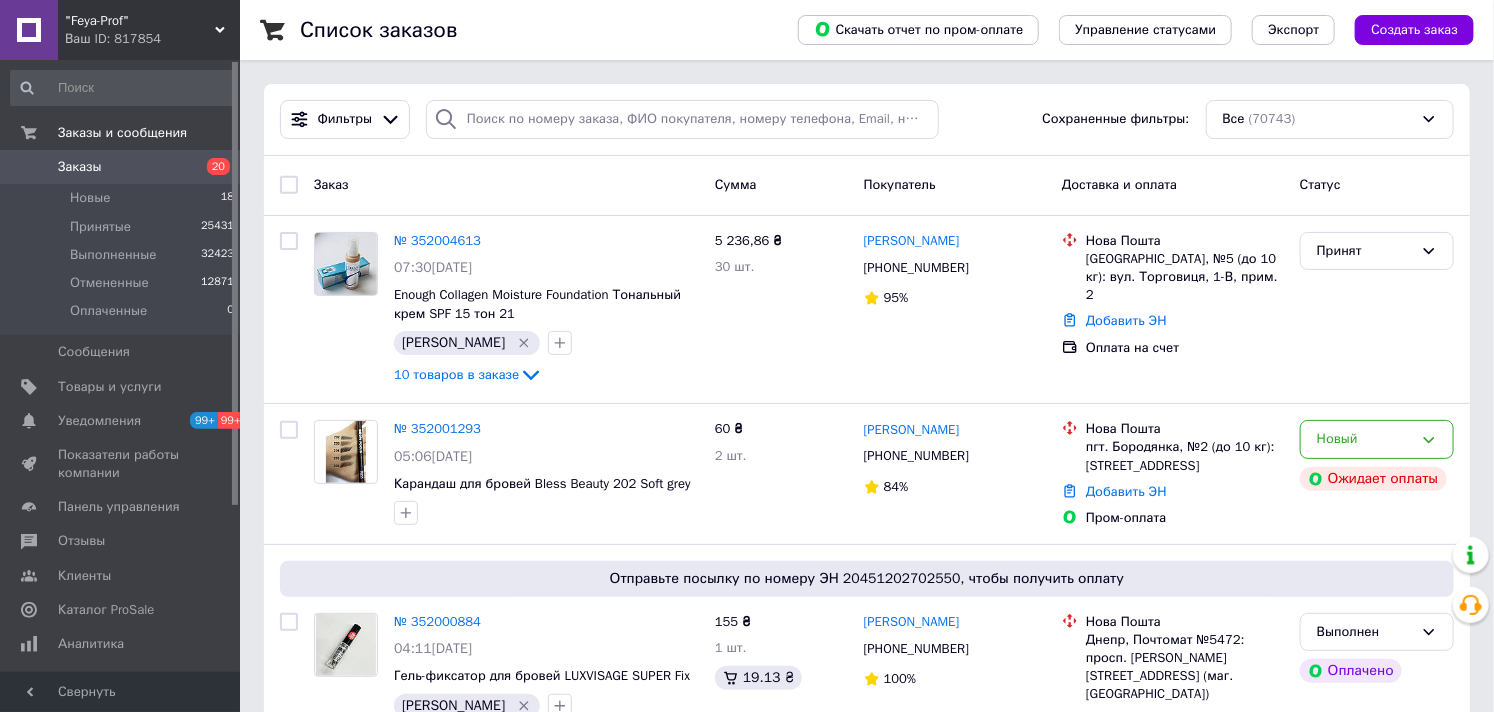 click on "Заказы" at bounding box center (80, 167) 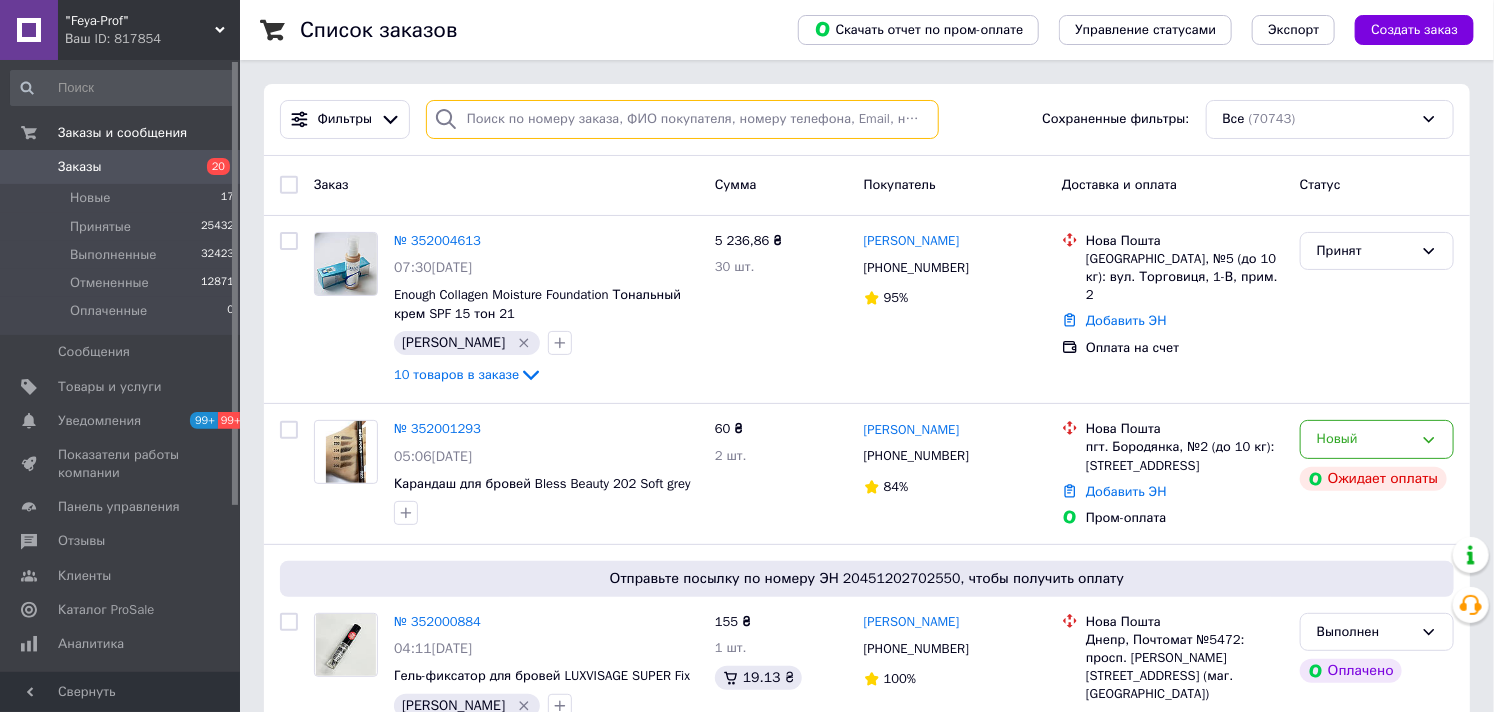 click at bounding box center [682, 119] 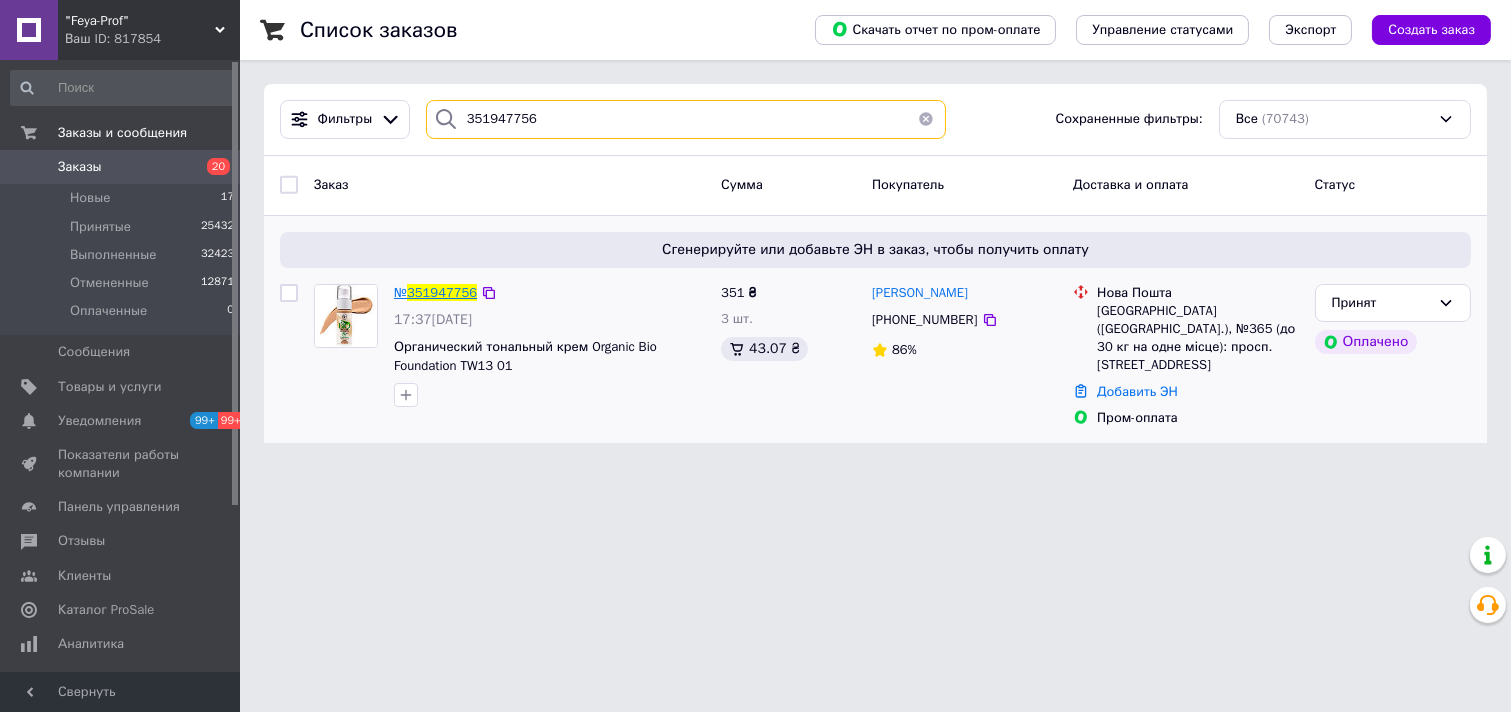 type on "351947756" 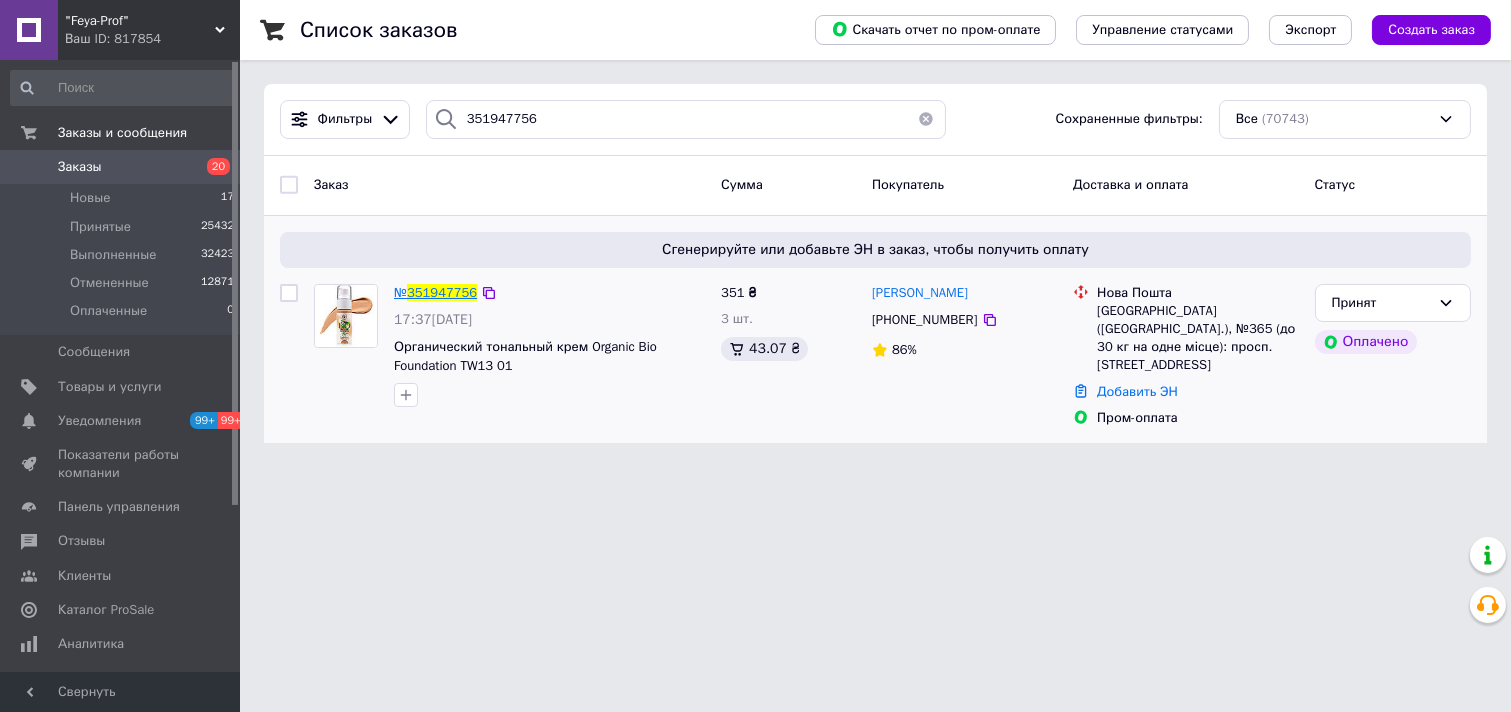 click on "351947756" at bounding box center [442, 292] 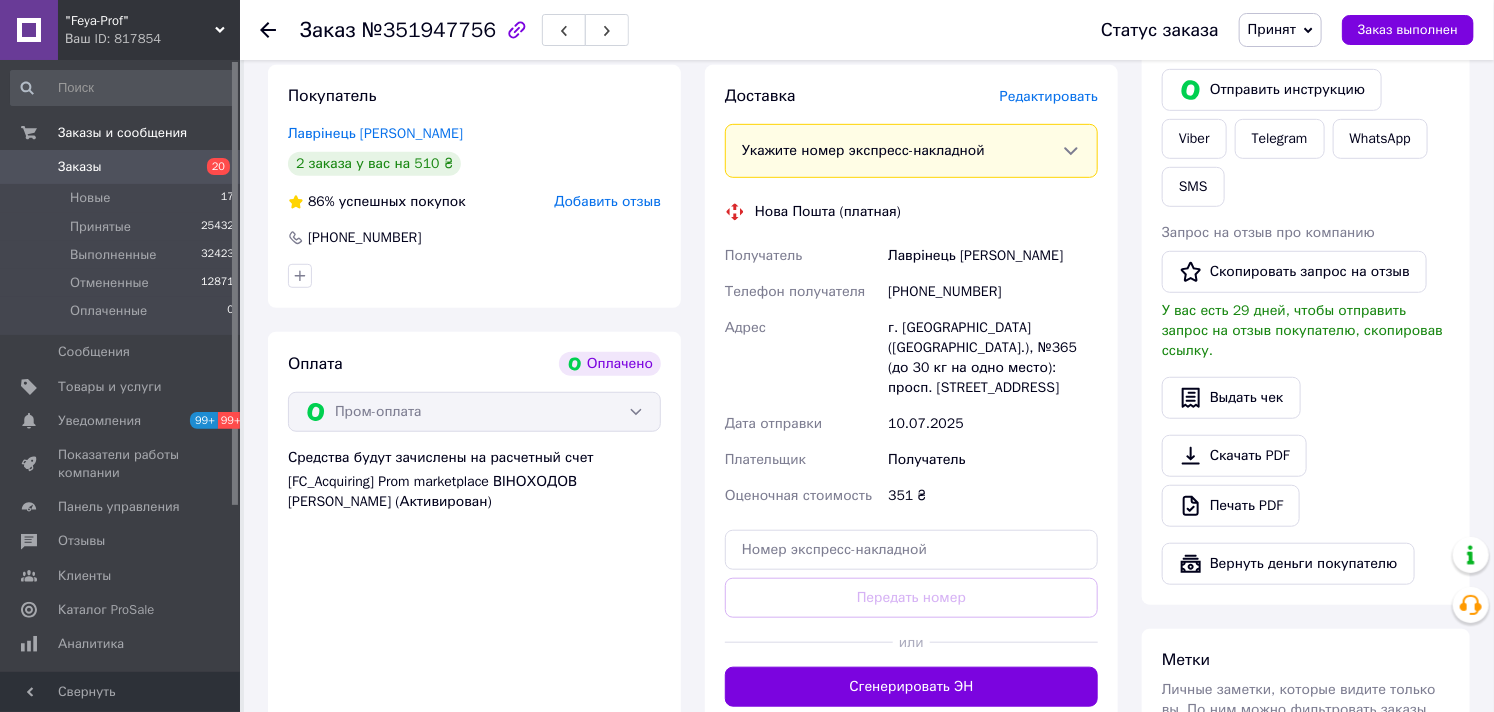 scroll, scrollTop: 666, scrollLeft: 0, axis: vertical 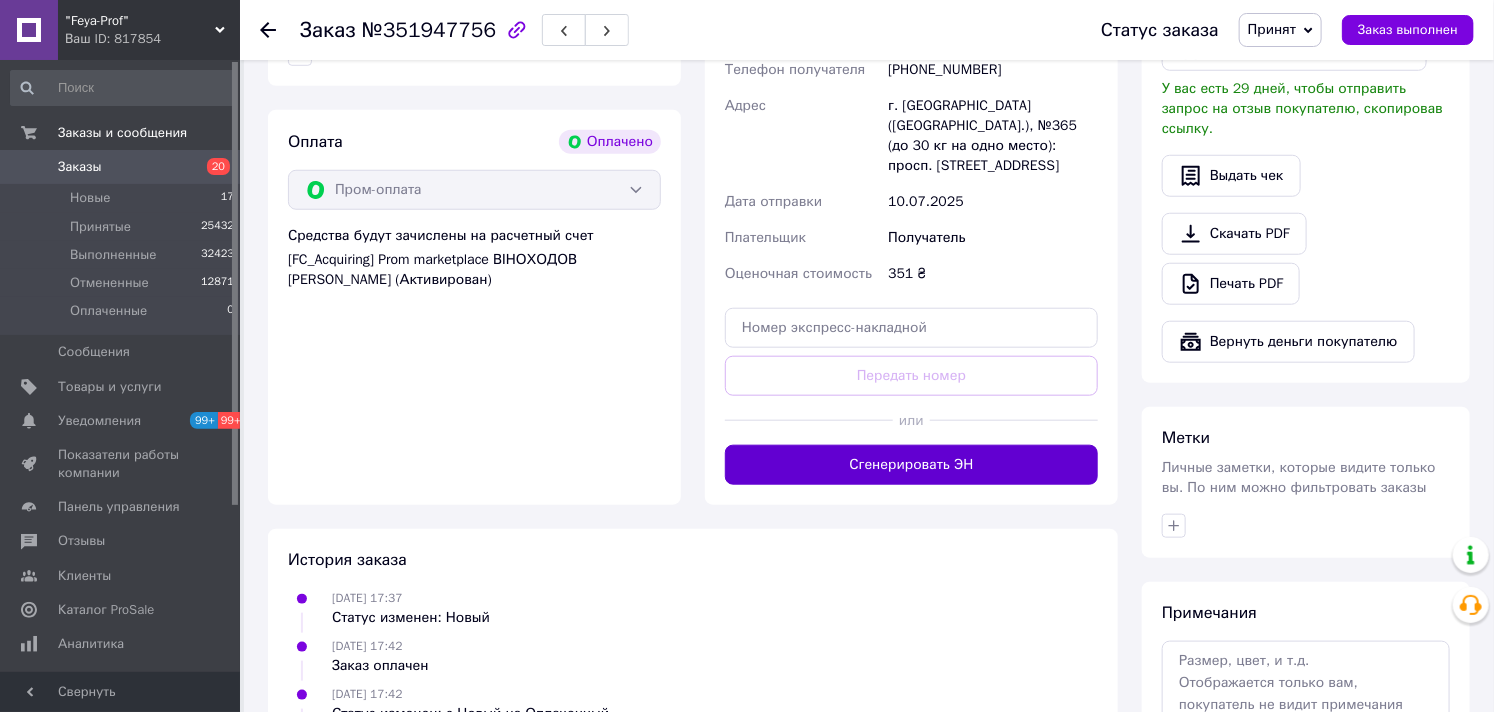 click on "Сгенерировать ЭН" at bounding box center [911, 465] 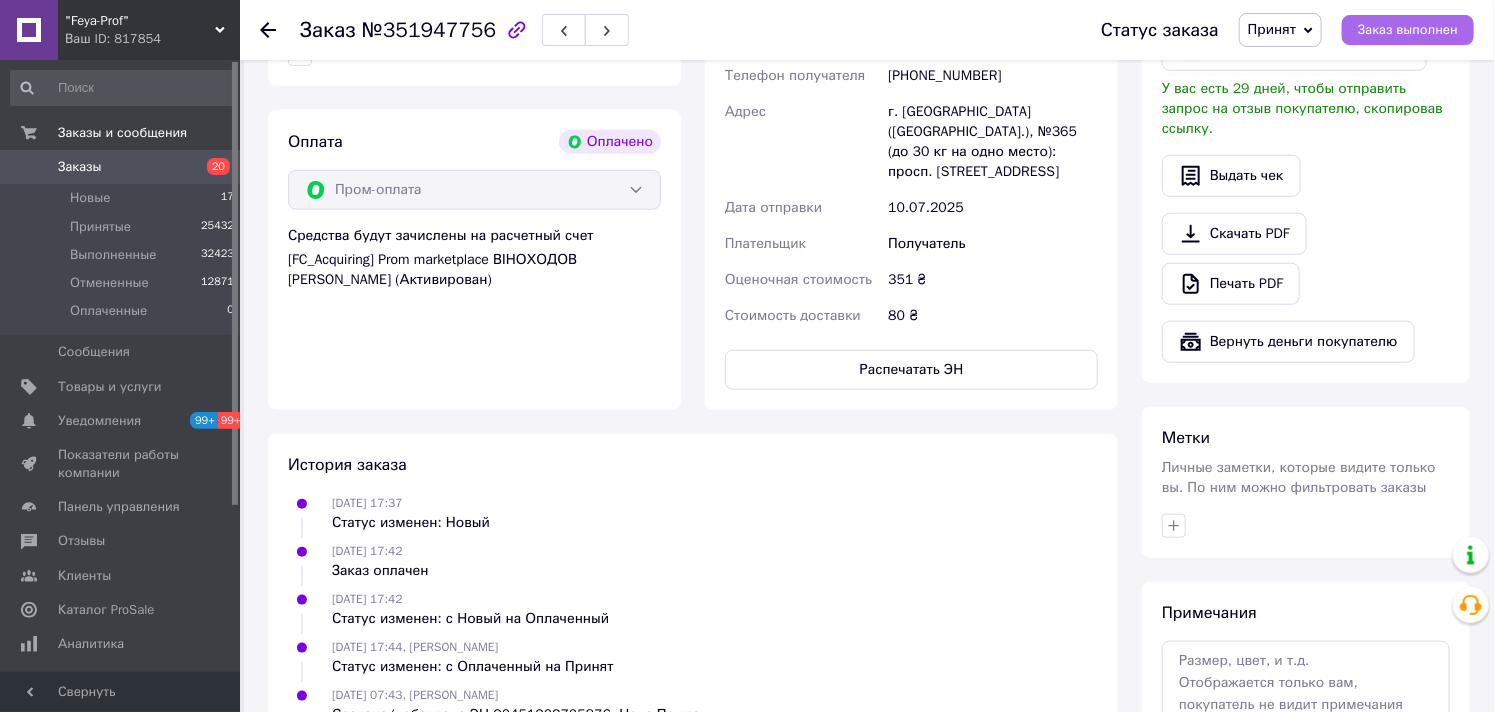 click on "Заказ выполнен" at bounding box center (1408, 30) 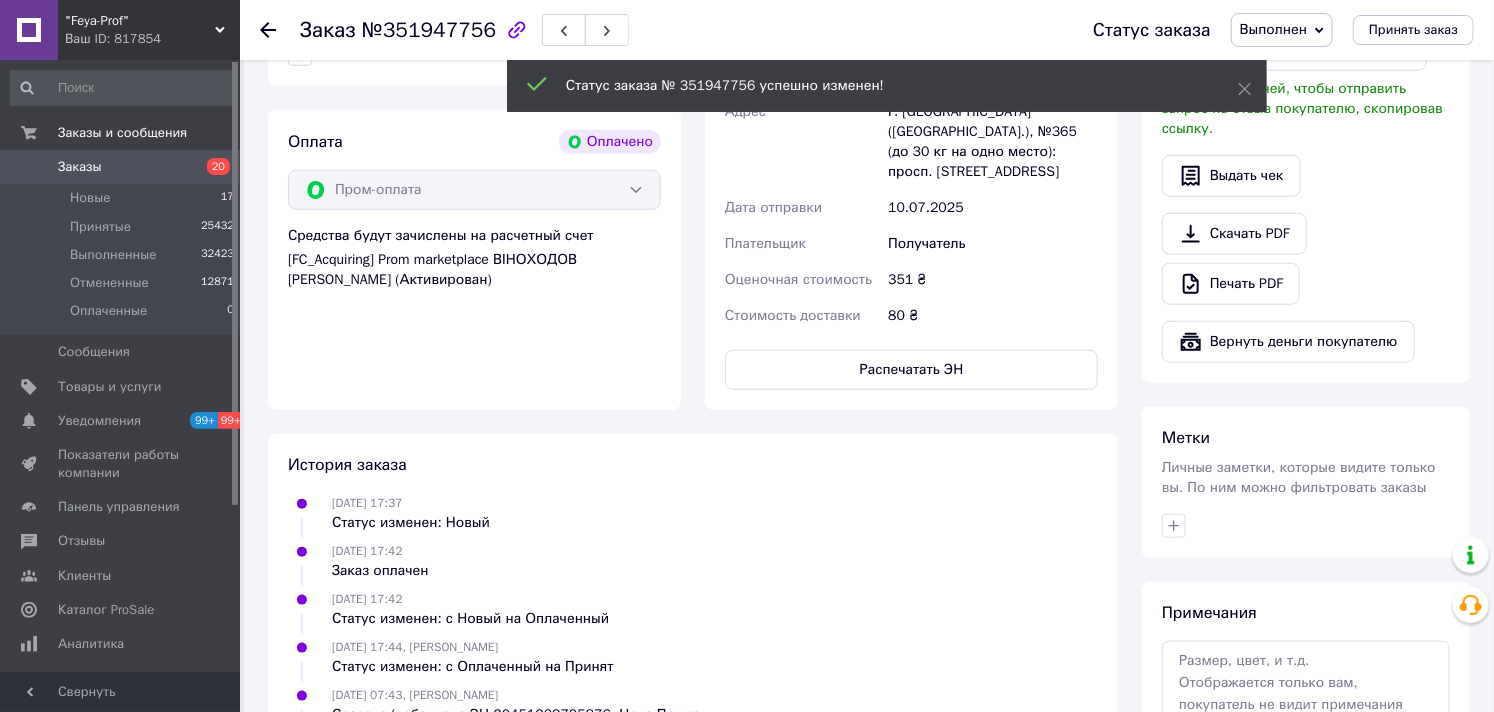 scroll, scrollTop: 827, scrollLeft: 0, axis: vertical 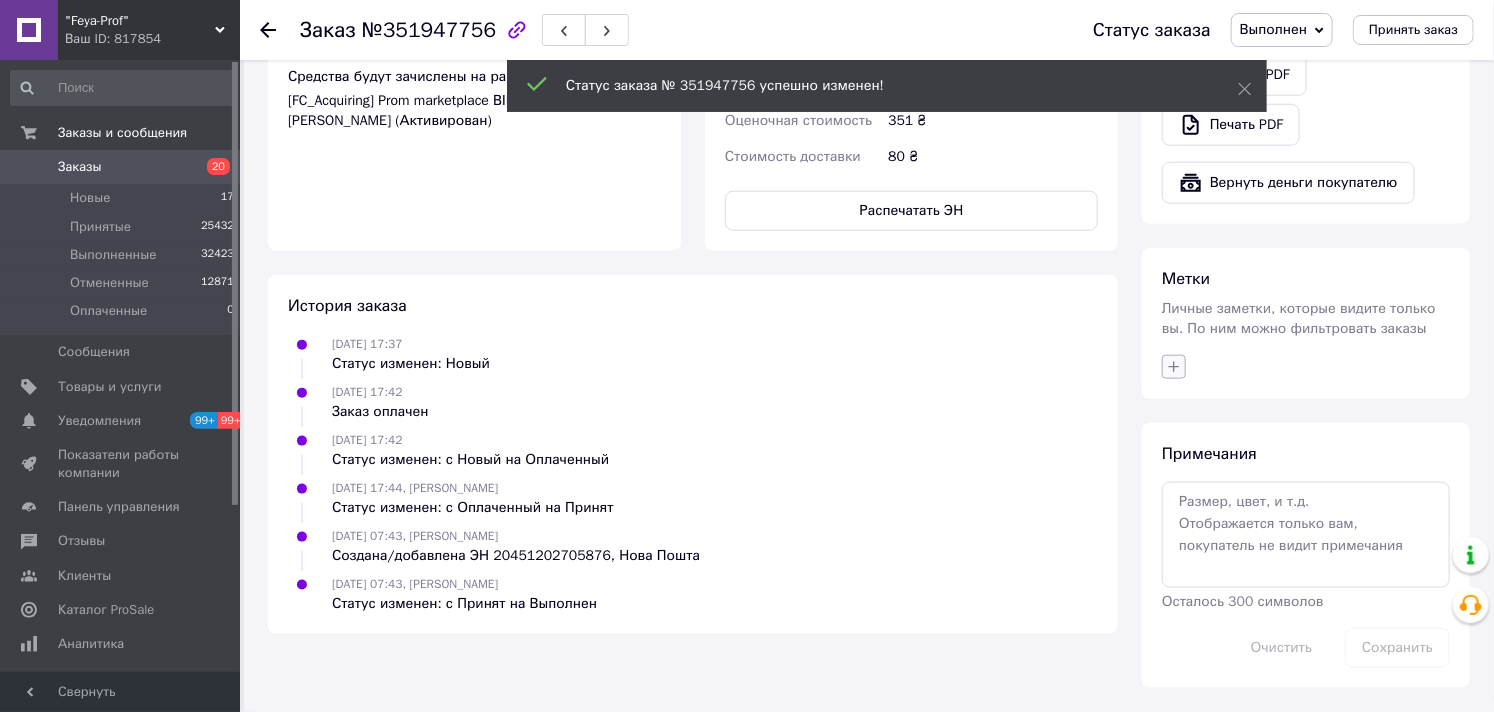 click 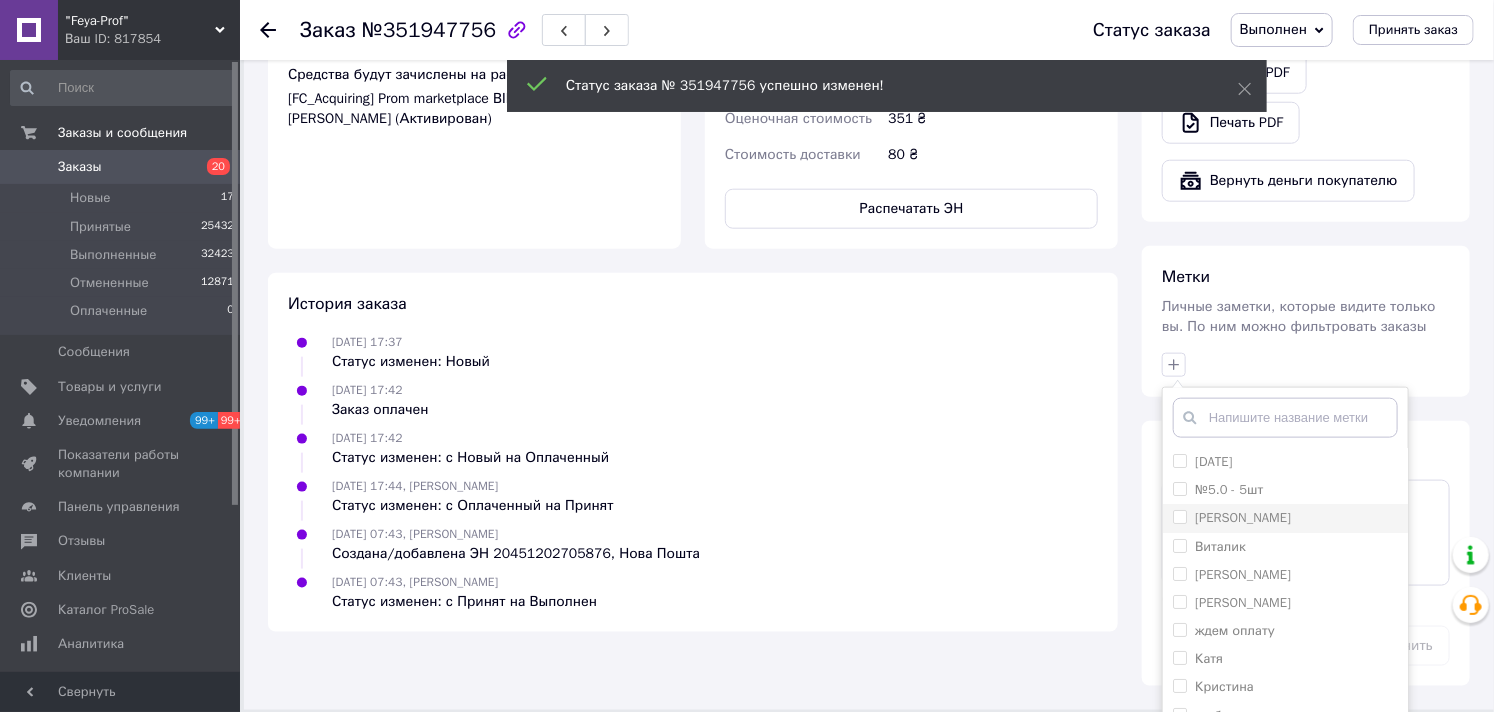 click on "[PERSON_NAME]" at bounding box center (1179, 516) 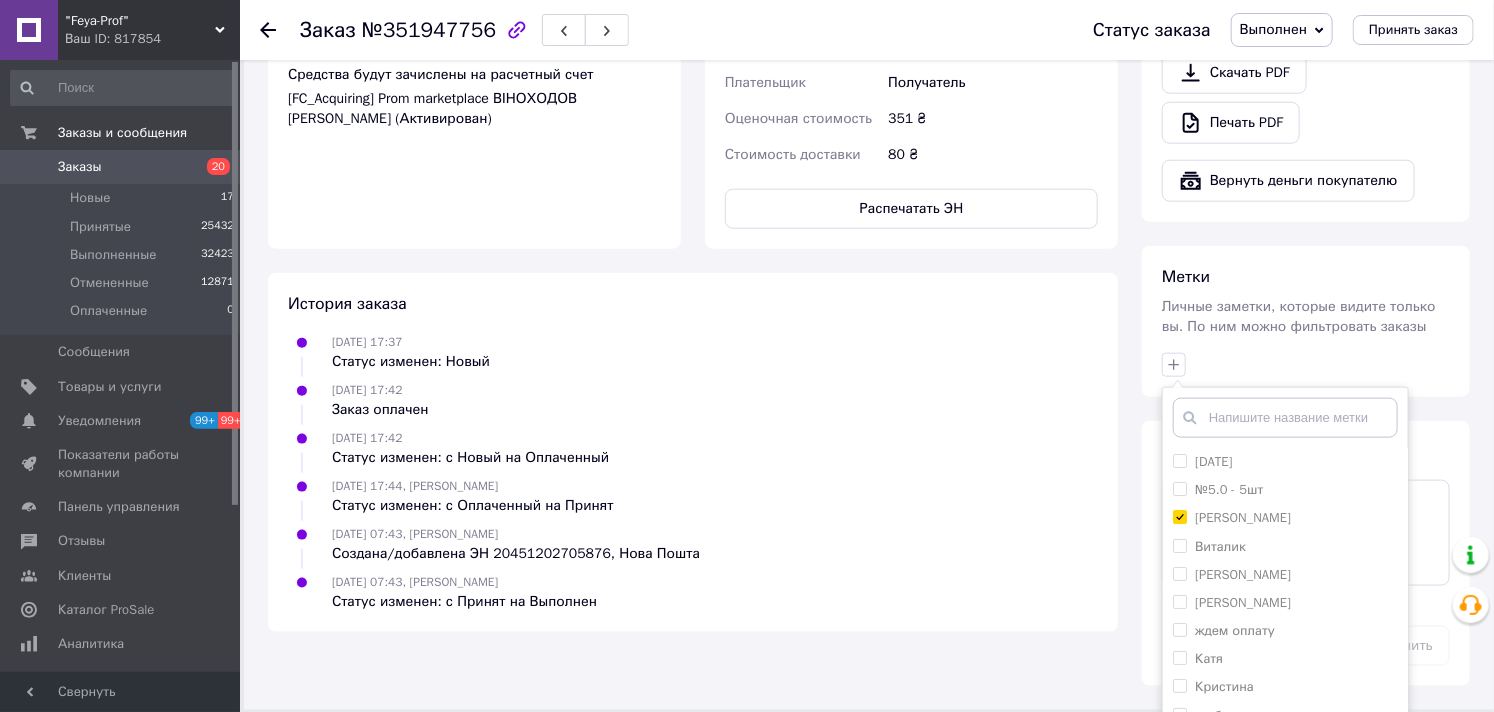 scroll, scrollTop: 151, scrollLeft: 0, axis: vertical 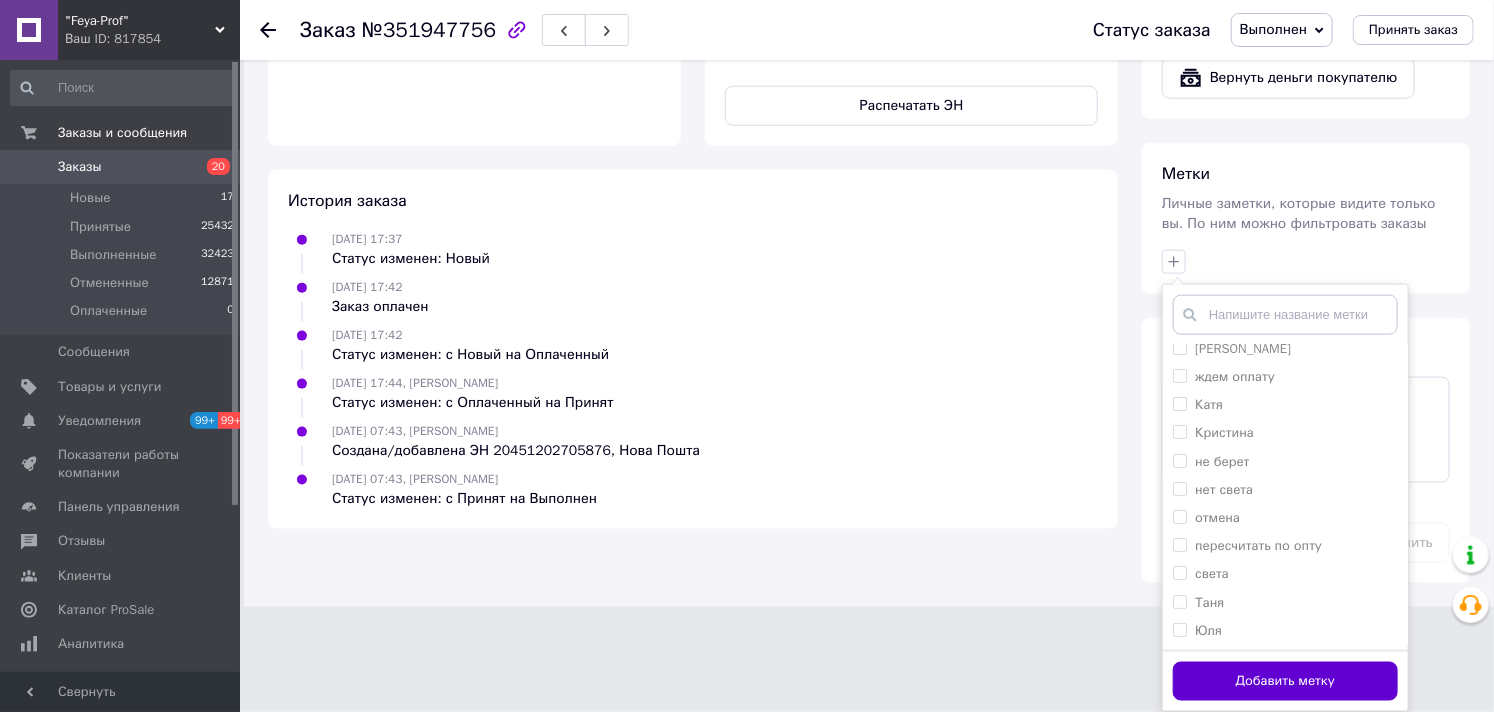 click on "Добавить метку" at bounding box center [1285, 681] 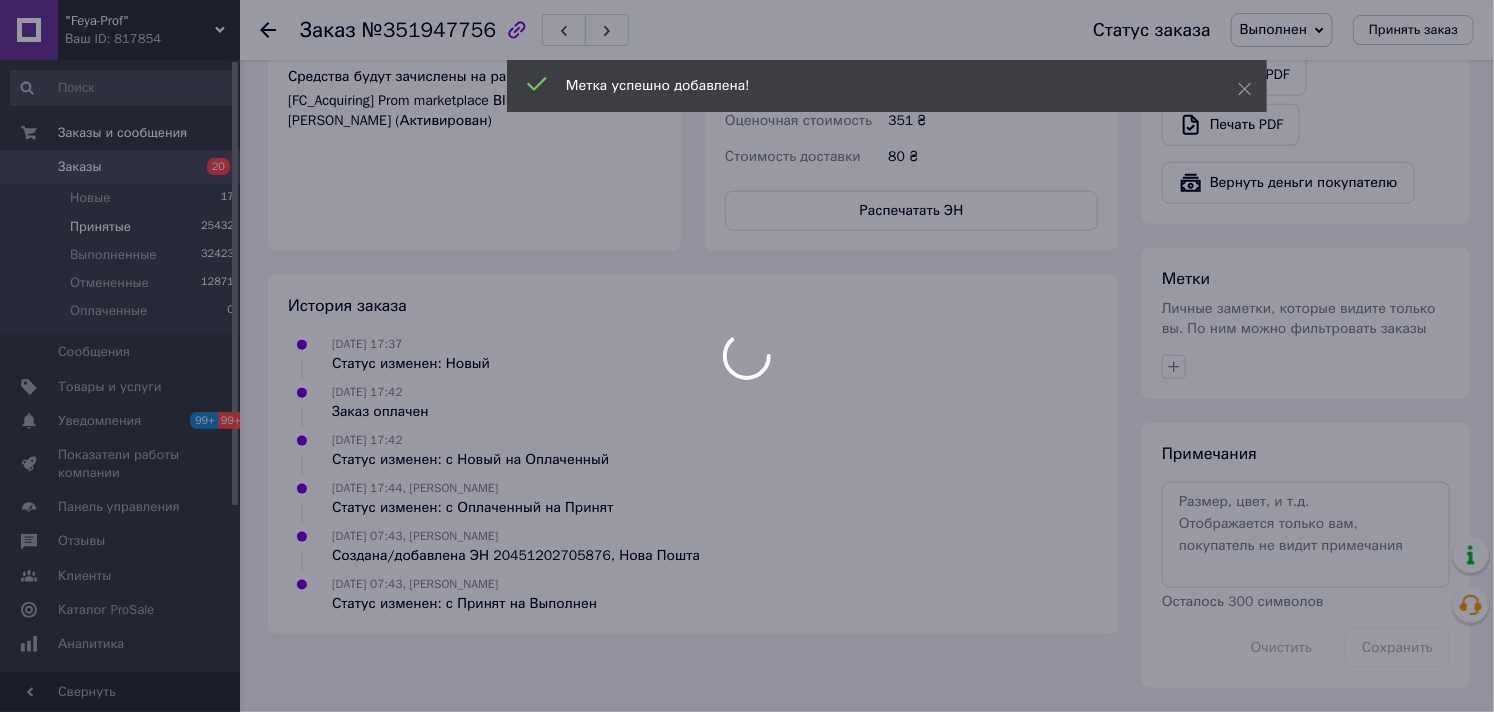 scroll, scrollTop: 860, scrollLeft: 0, axis: vertical 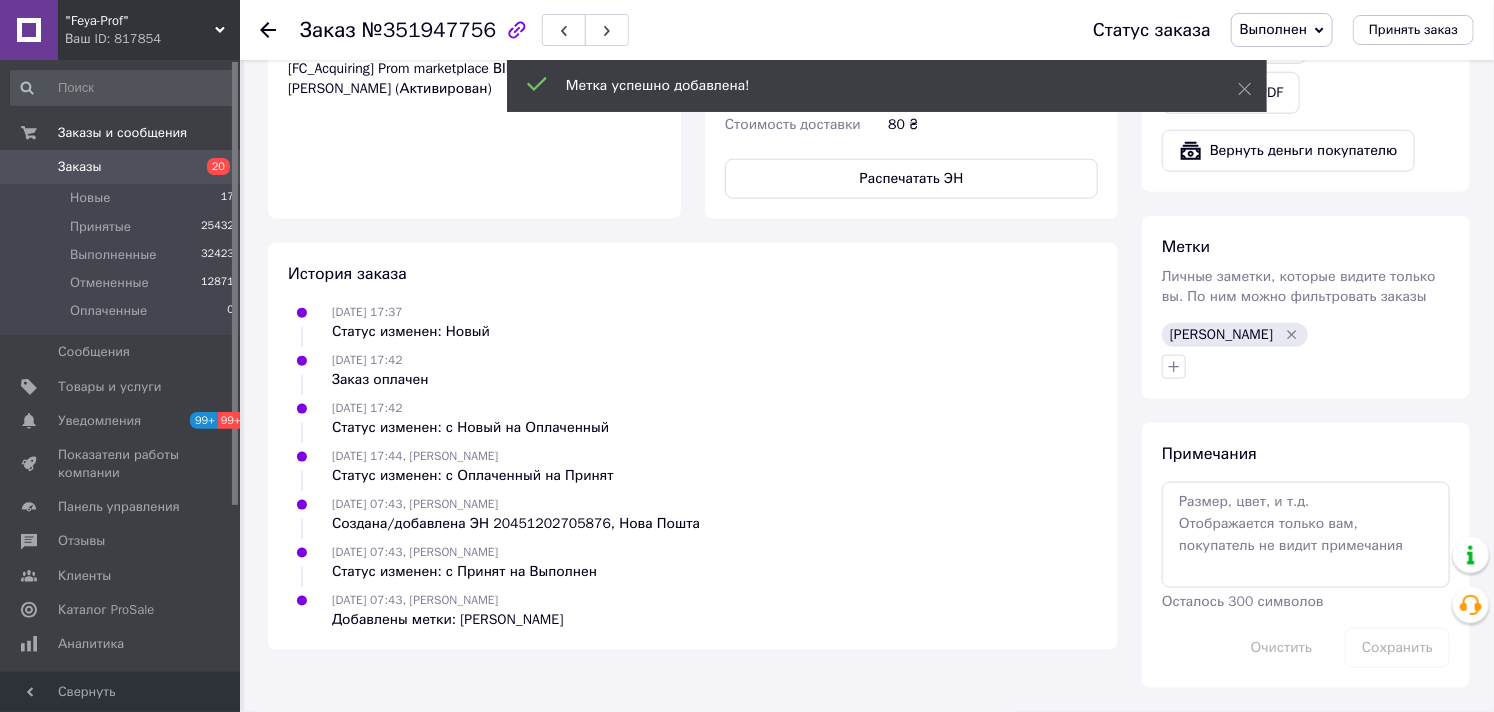 click on "Заказы" at bounding box center [80, 167] 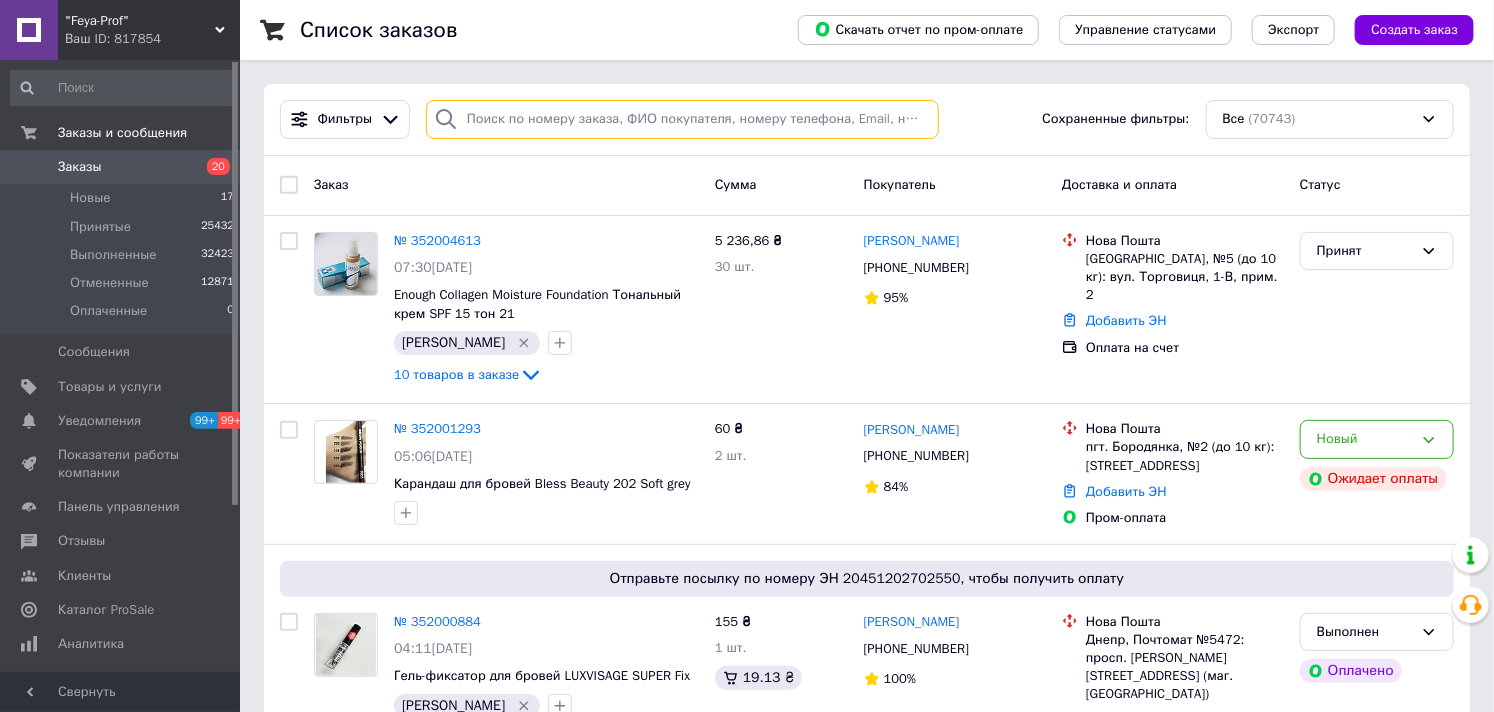 click at bounding box center (682, 119) 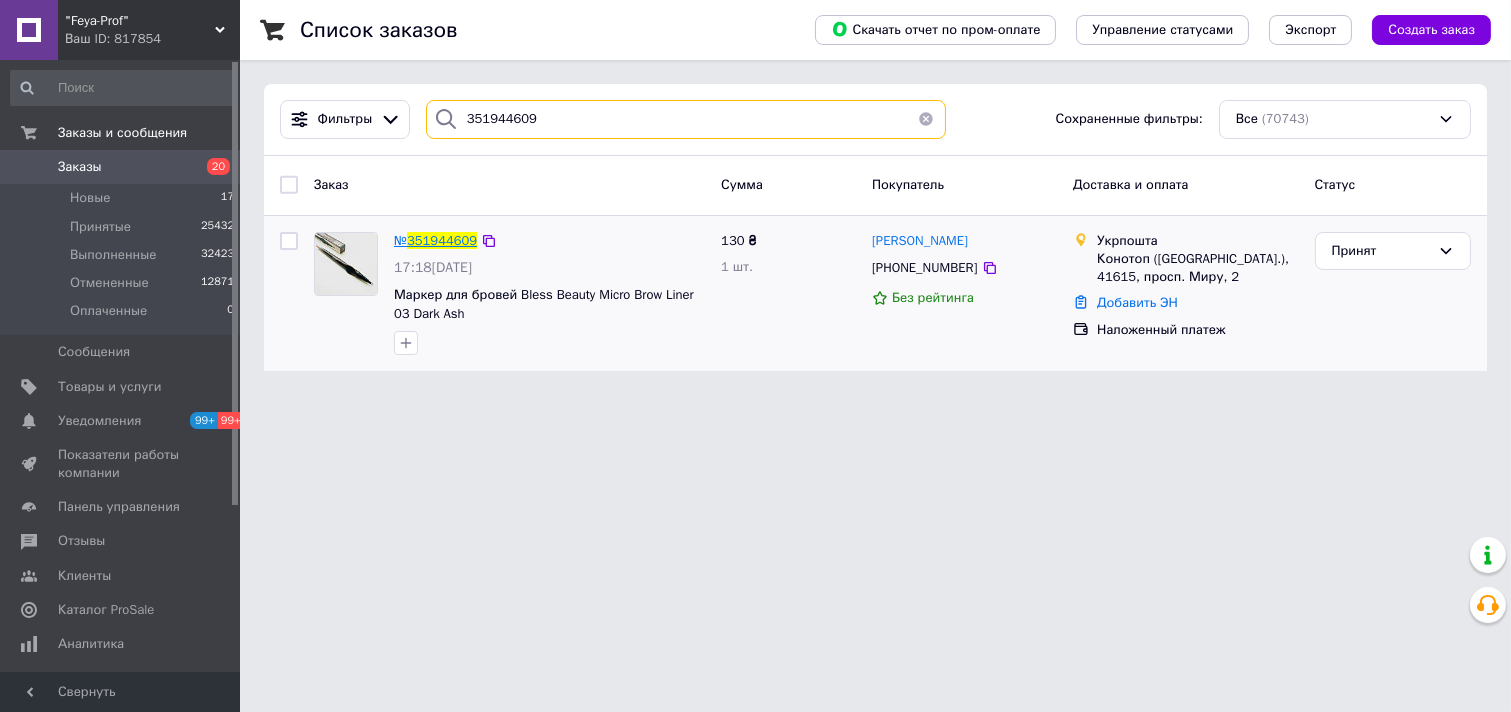 type on "351944609" 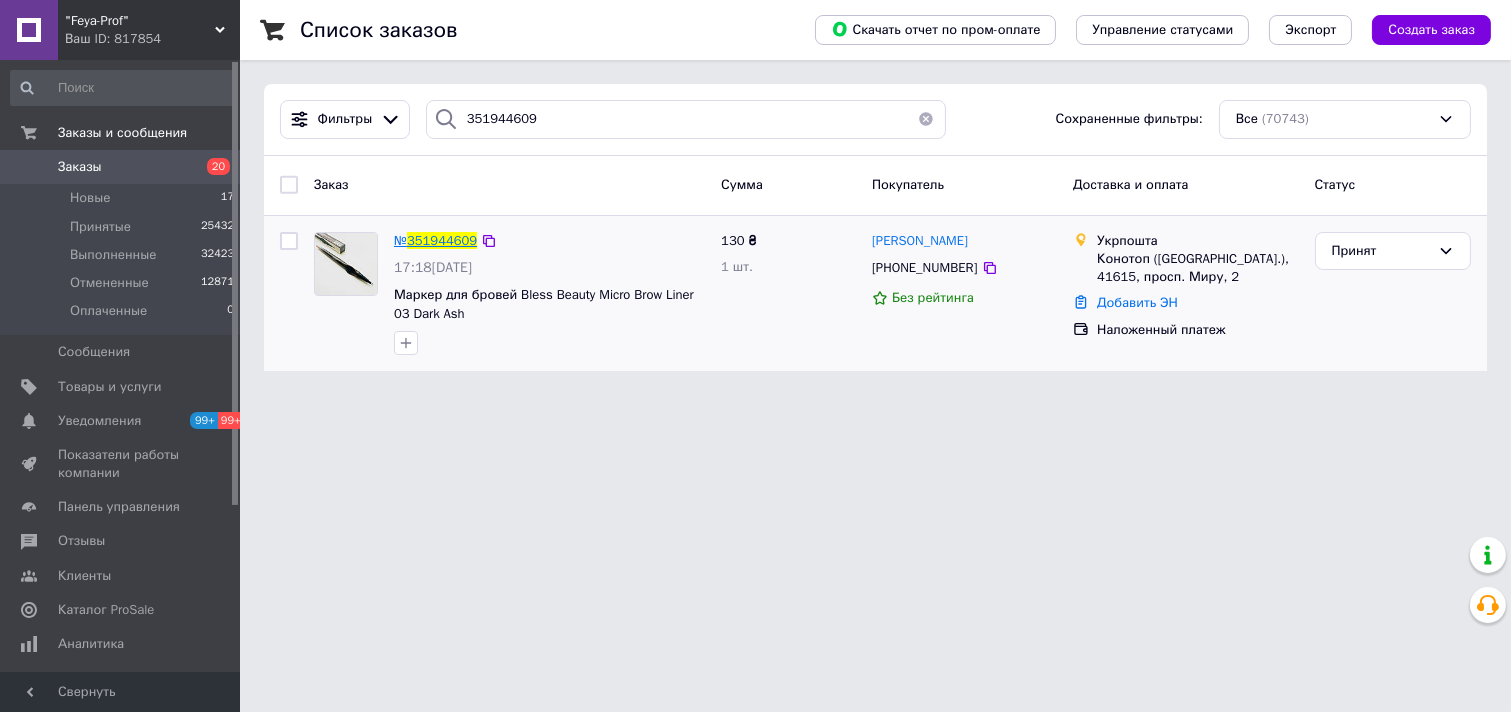 click on "№  351944609" at bounding box center (435, 240) 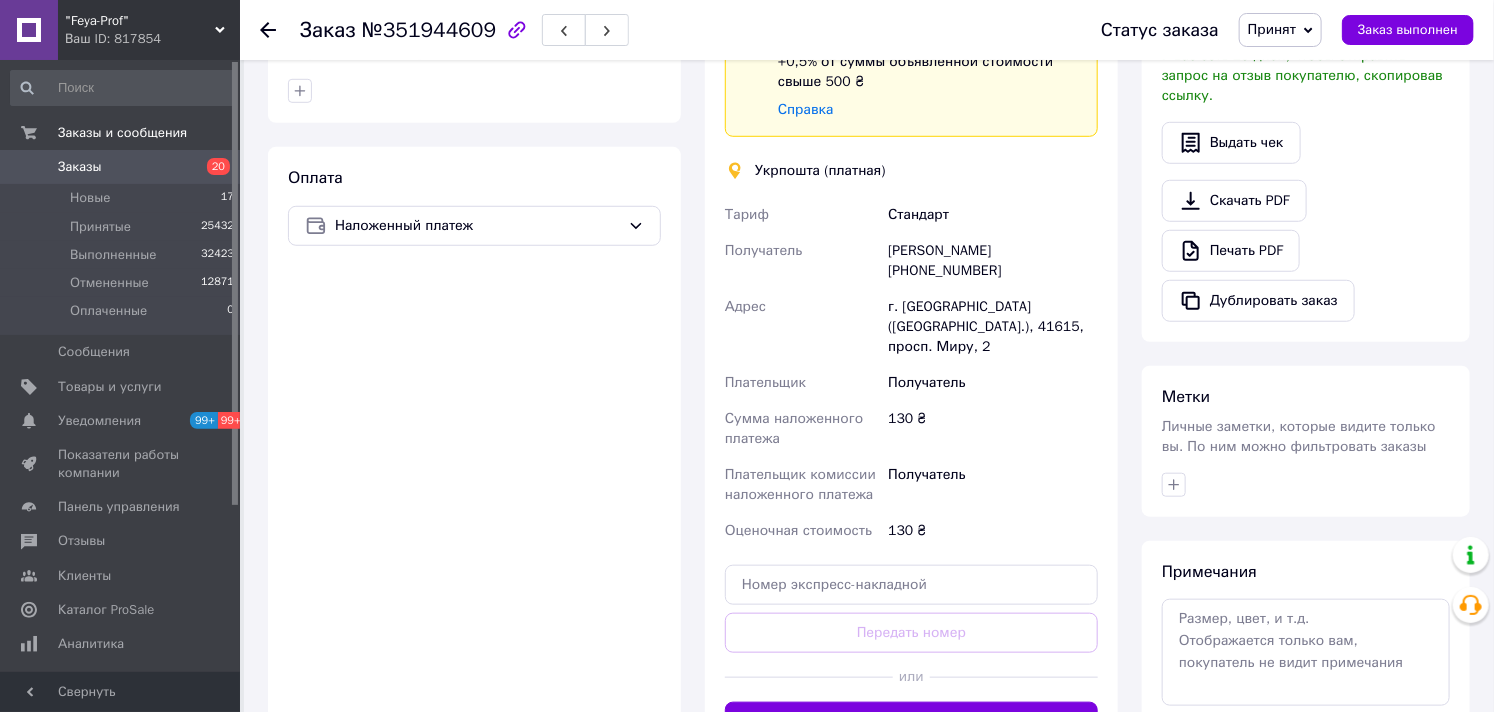 scroll, scrollTop: 777, scrollLeft: 0, axis: vertical 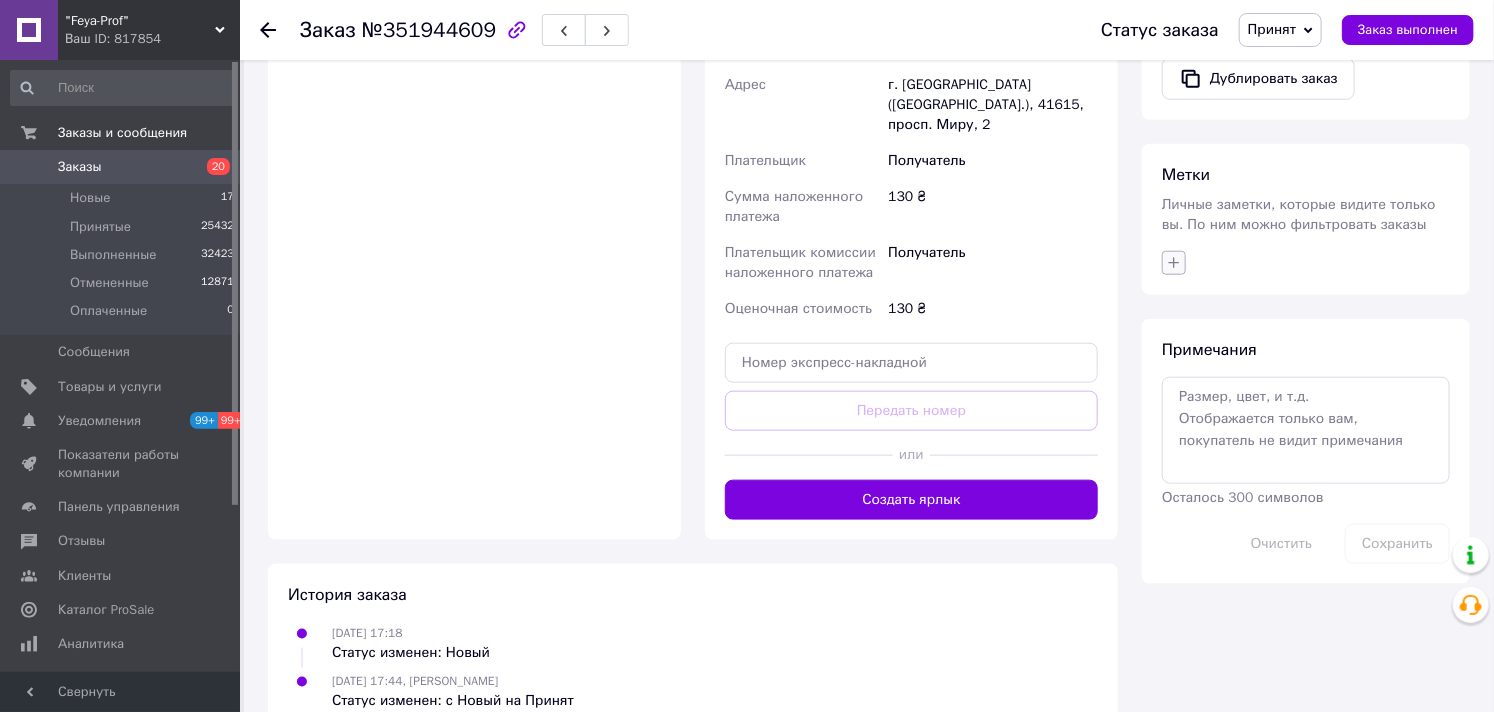 click 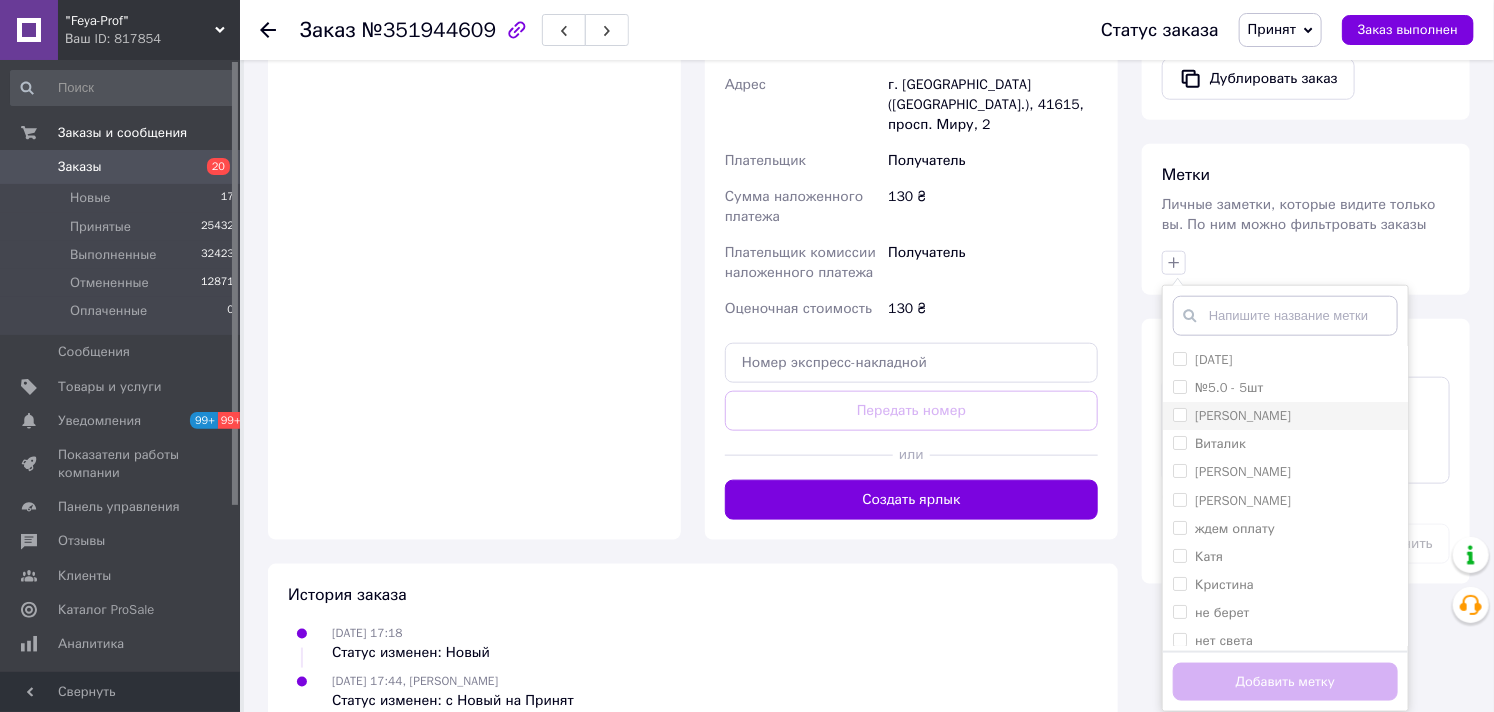 click on "[PERSON_NAME]" at bounding box center [1179, 414] 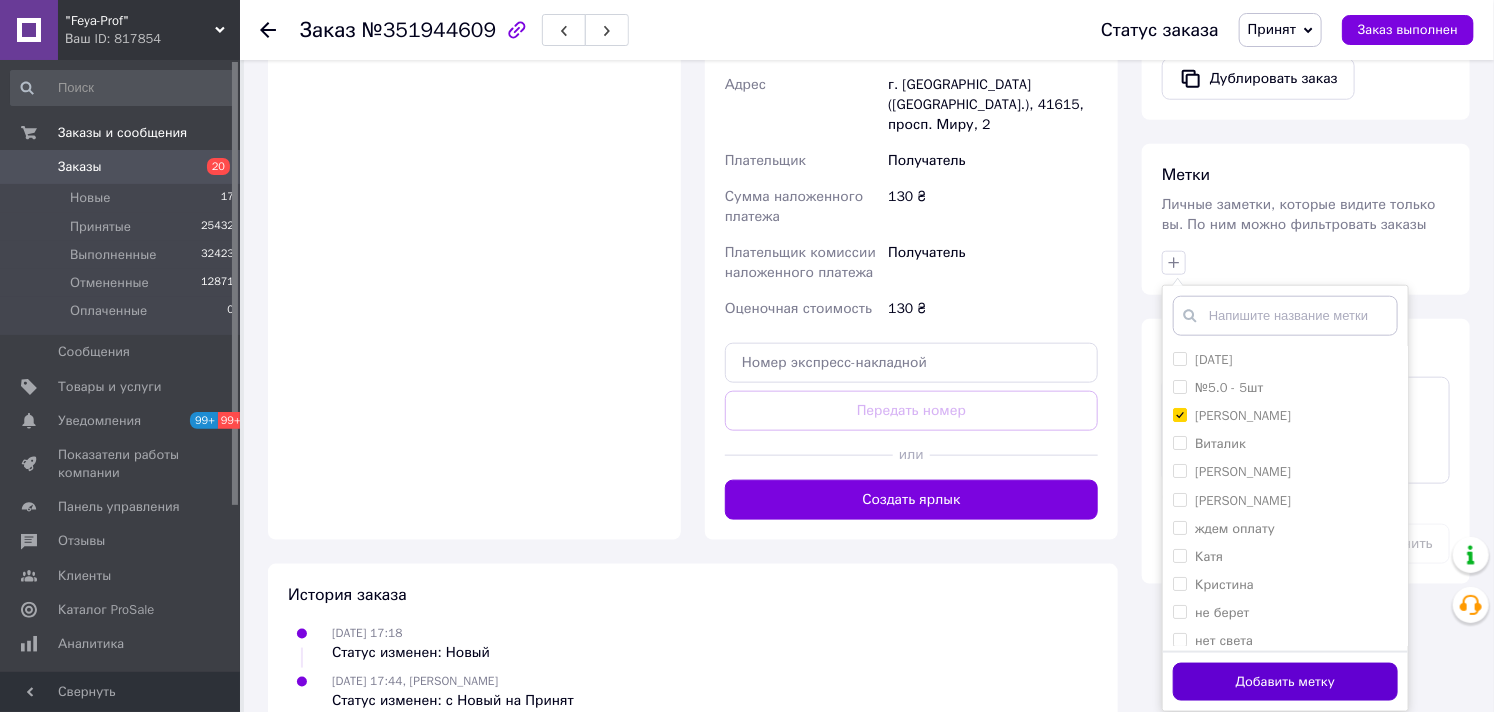 click on "Добавить метку" at bounding box center [1285, 682] 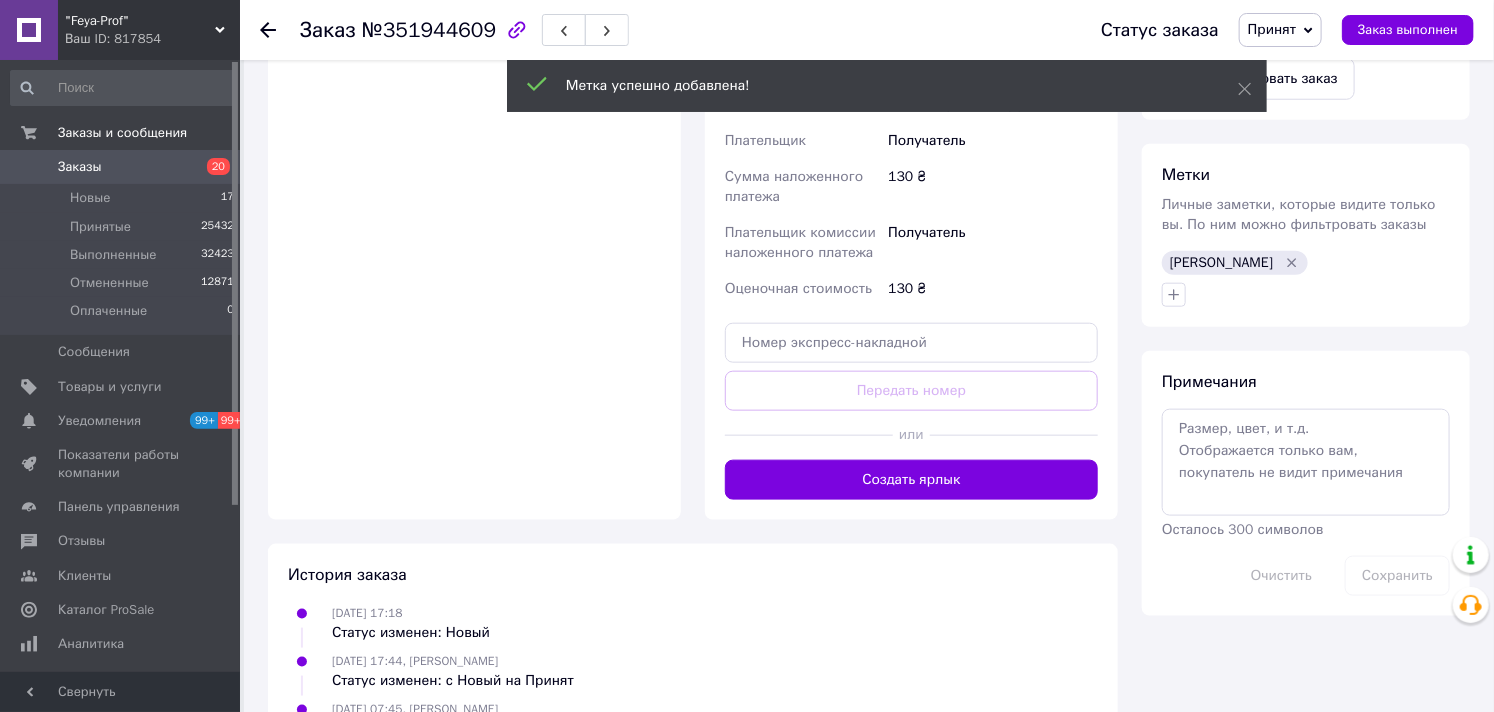 click on "Заказы" at bounding box center [80, 167] 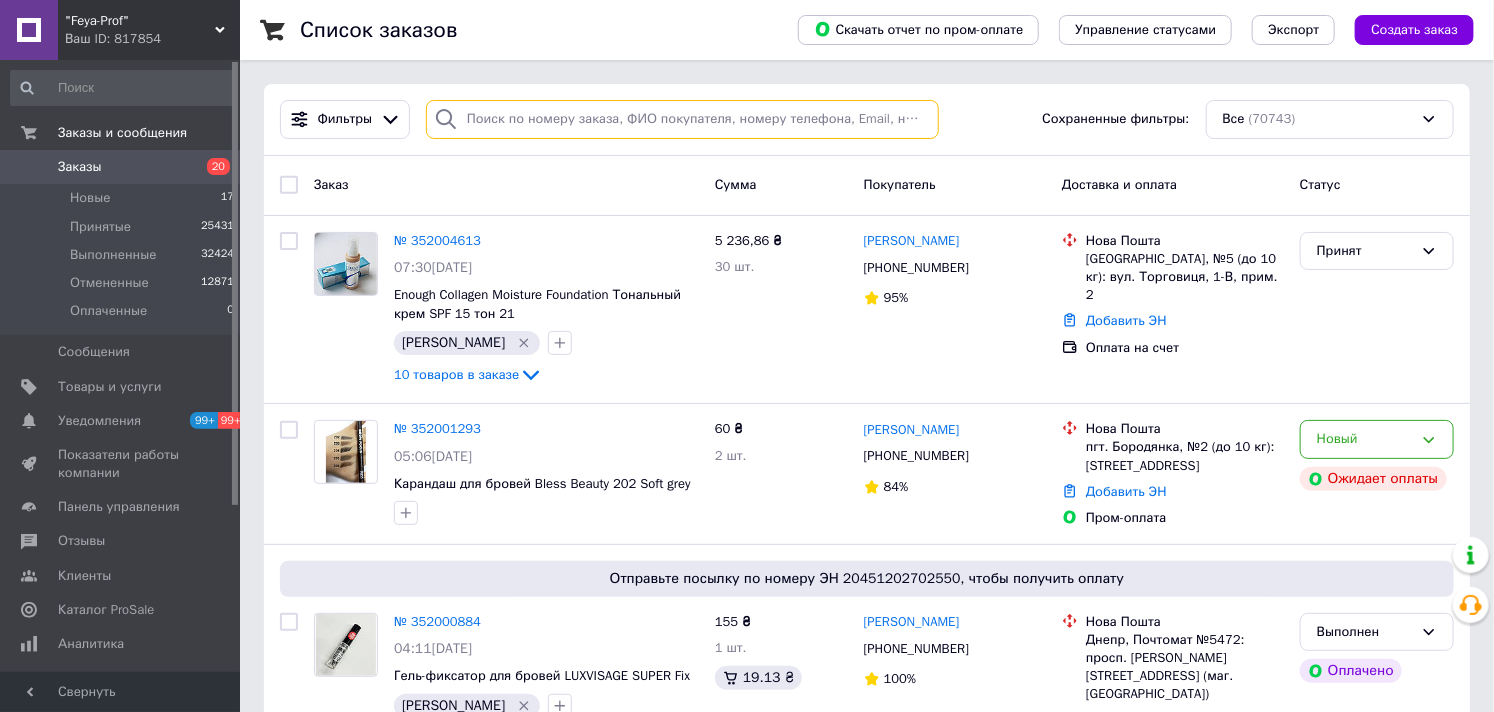 click at bounding box center [682, 119] 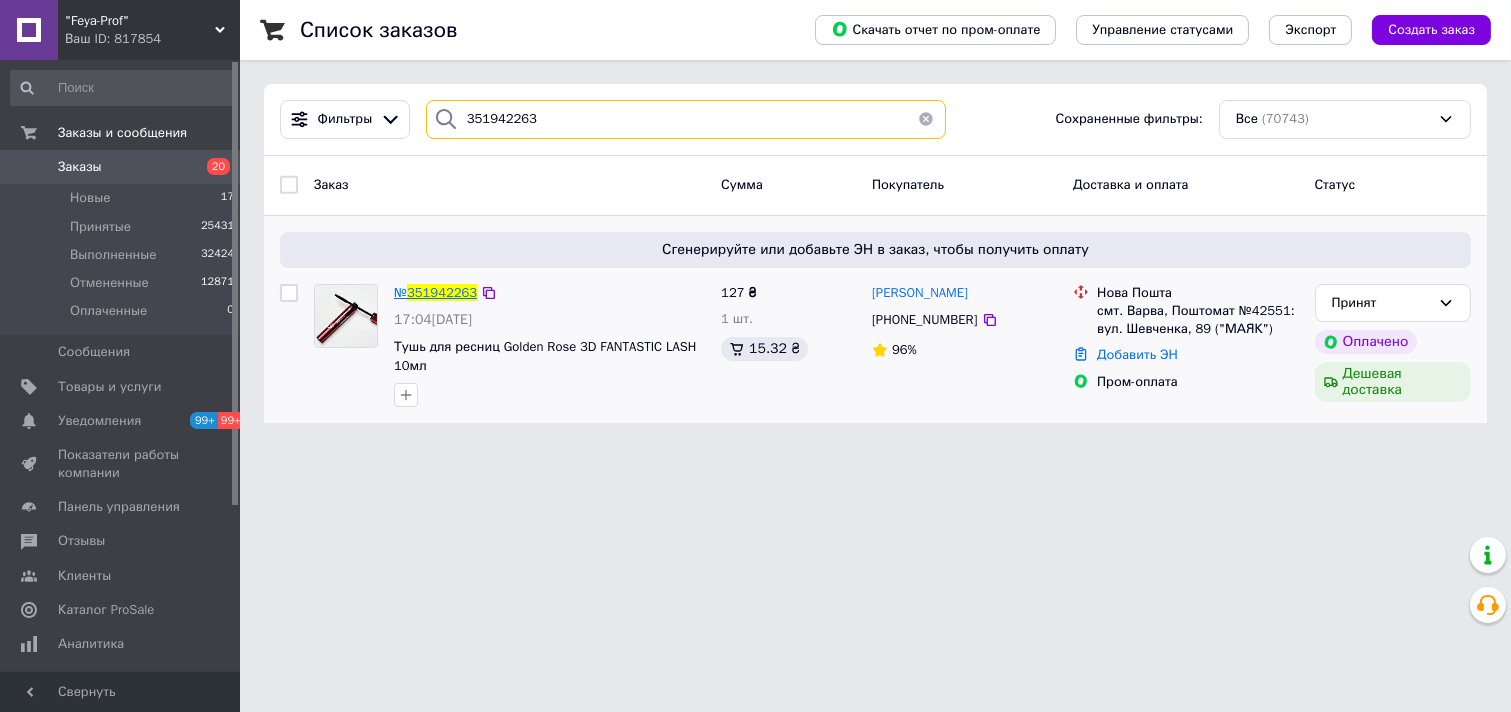 type on "351942263" 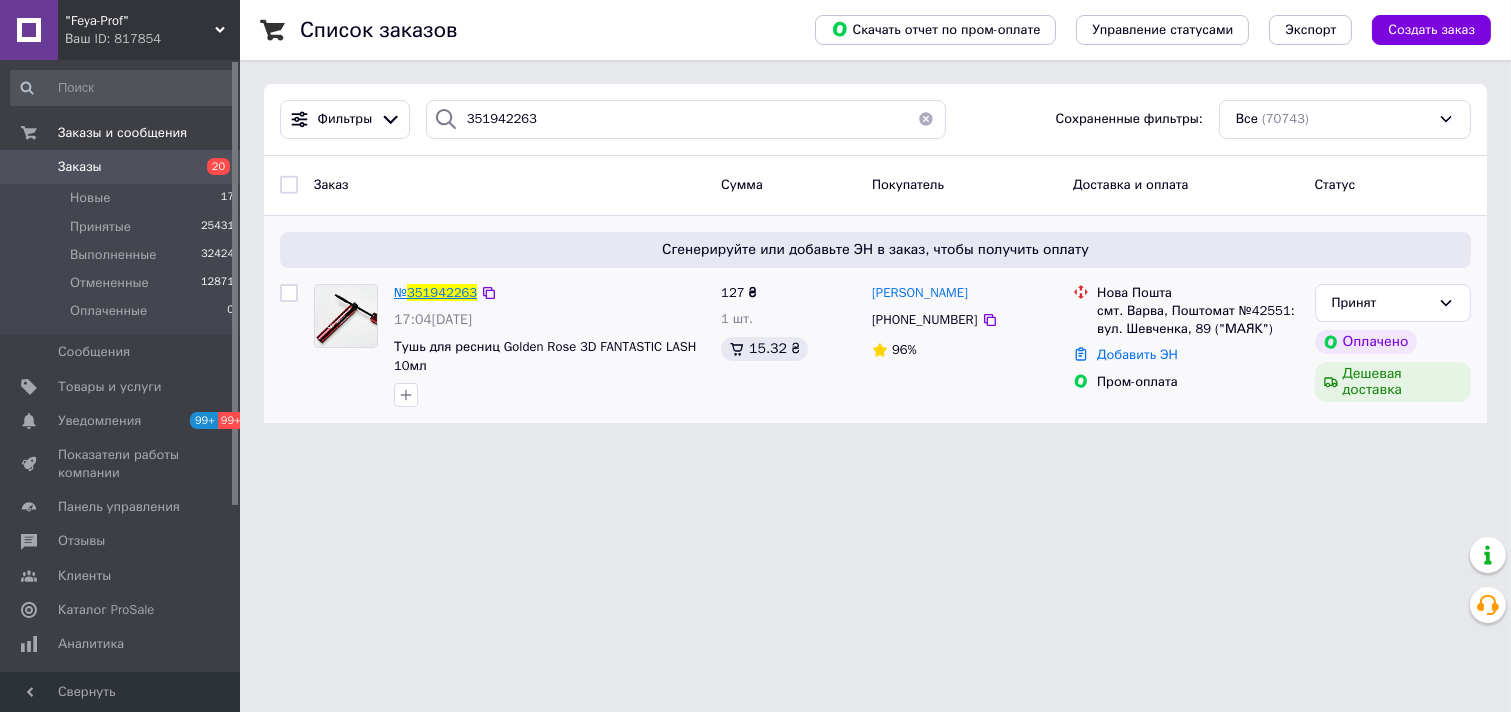 click on "№" at bounding box center (400, 292) 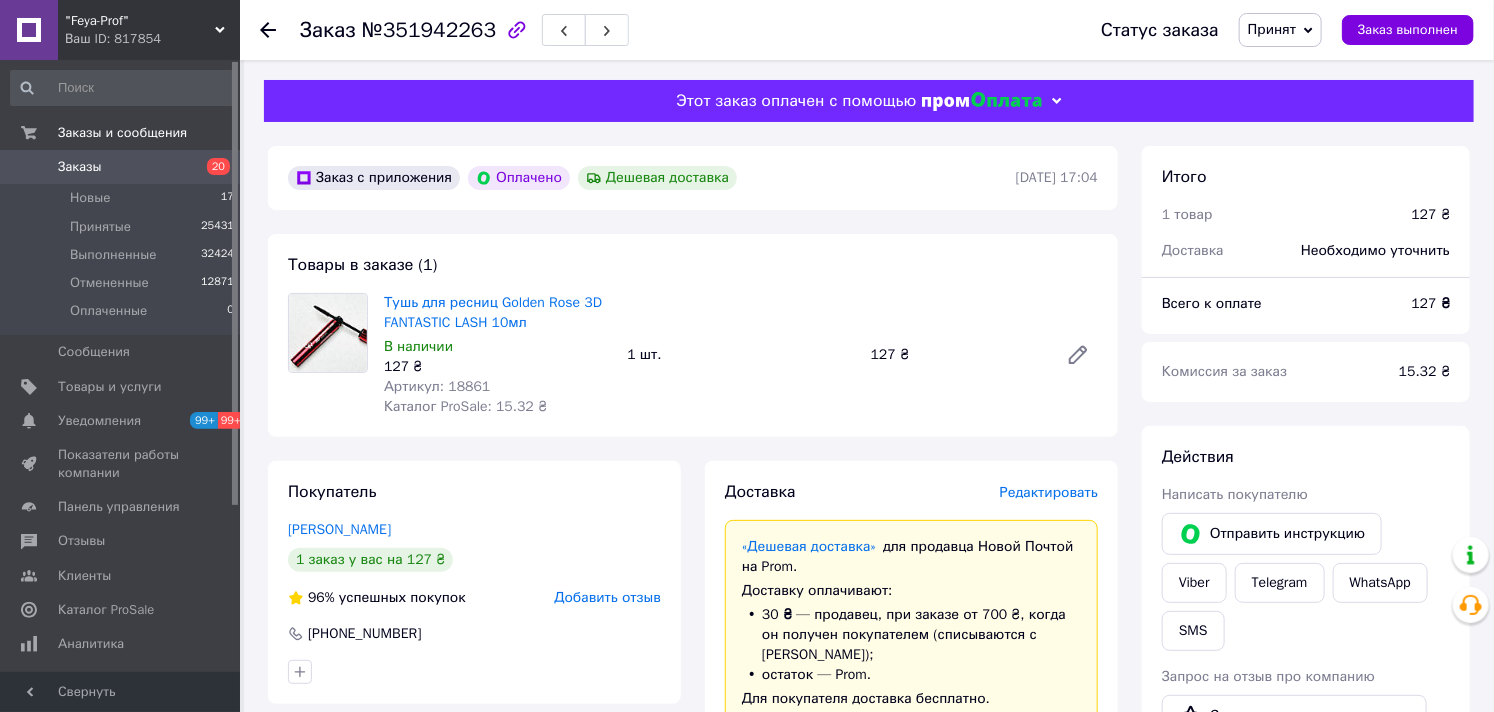 scroll, scrollTop: 444, scrollLeft: 0, axis: vertical 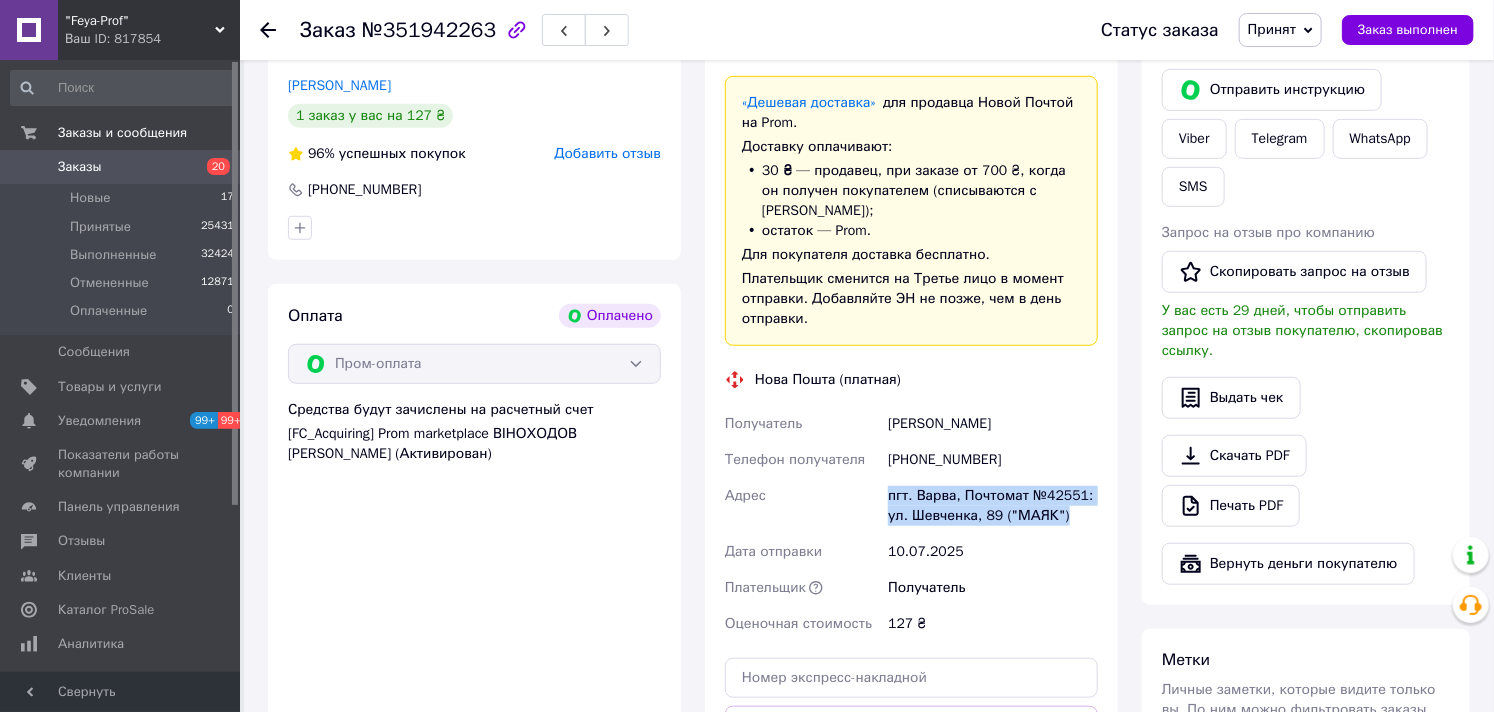 drag, startPoint x: 886, startPoint y: 495, endPoint x: 1086, endPoint y: 518, distance: 201.31816 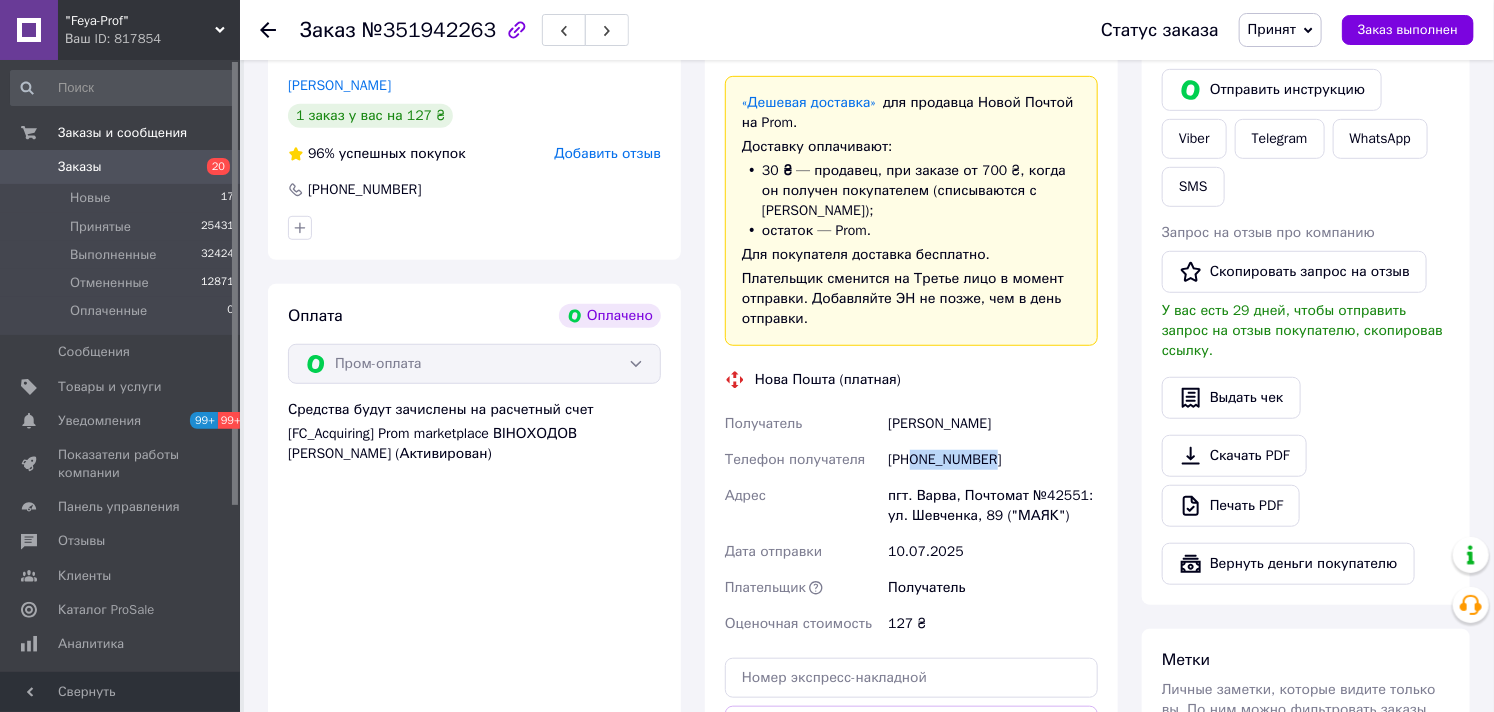 drag, startPoint x: 915, startPoint y: 458, endPoint x: 1005, endPoint y: 457, distance: 90.005554 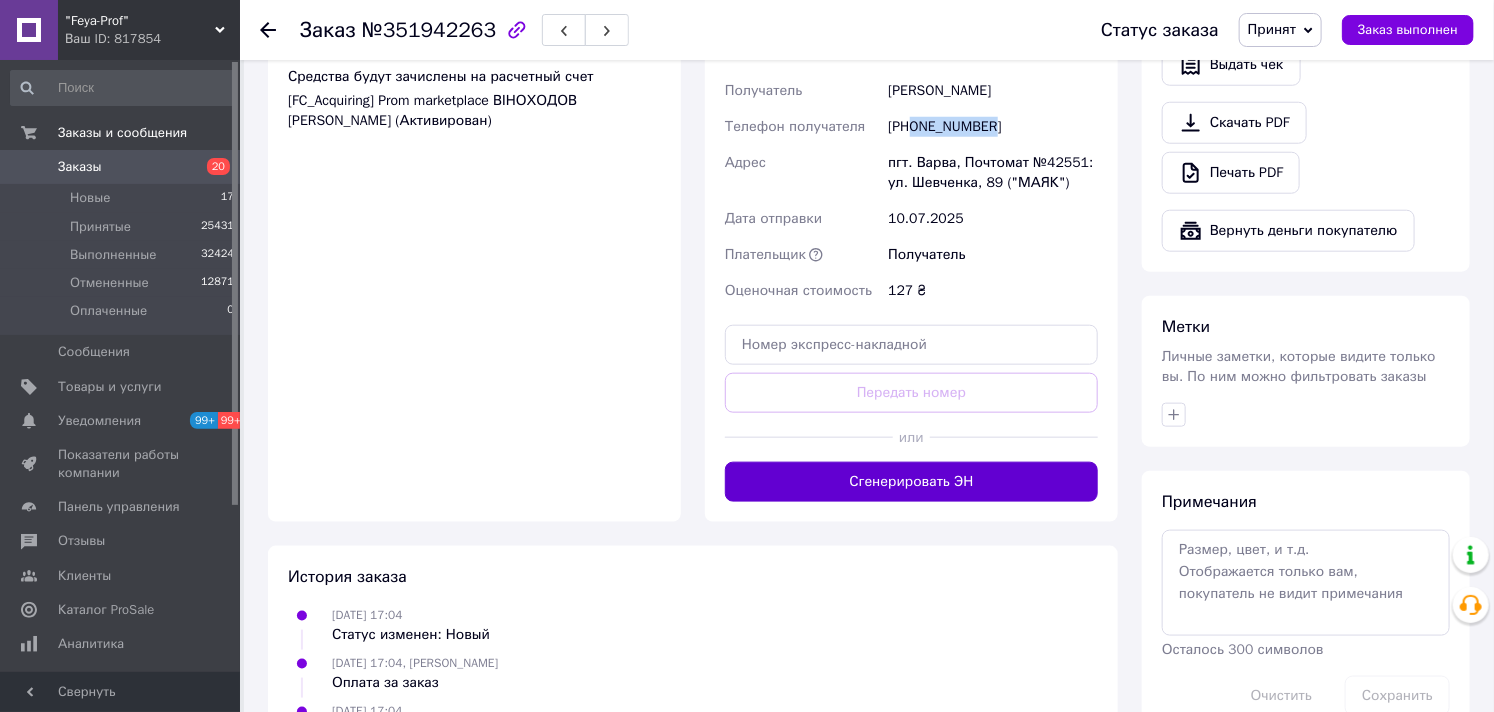 click on "Сгенерировать ЭН" at bounding box center [911, 482] 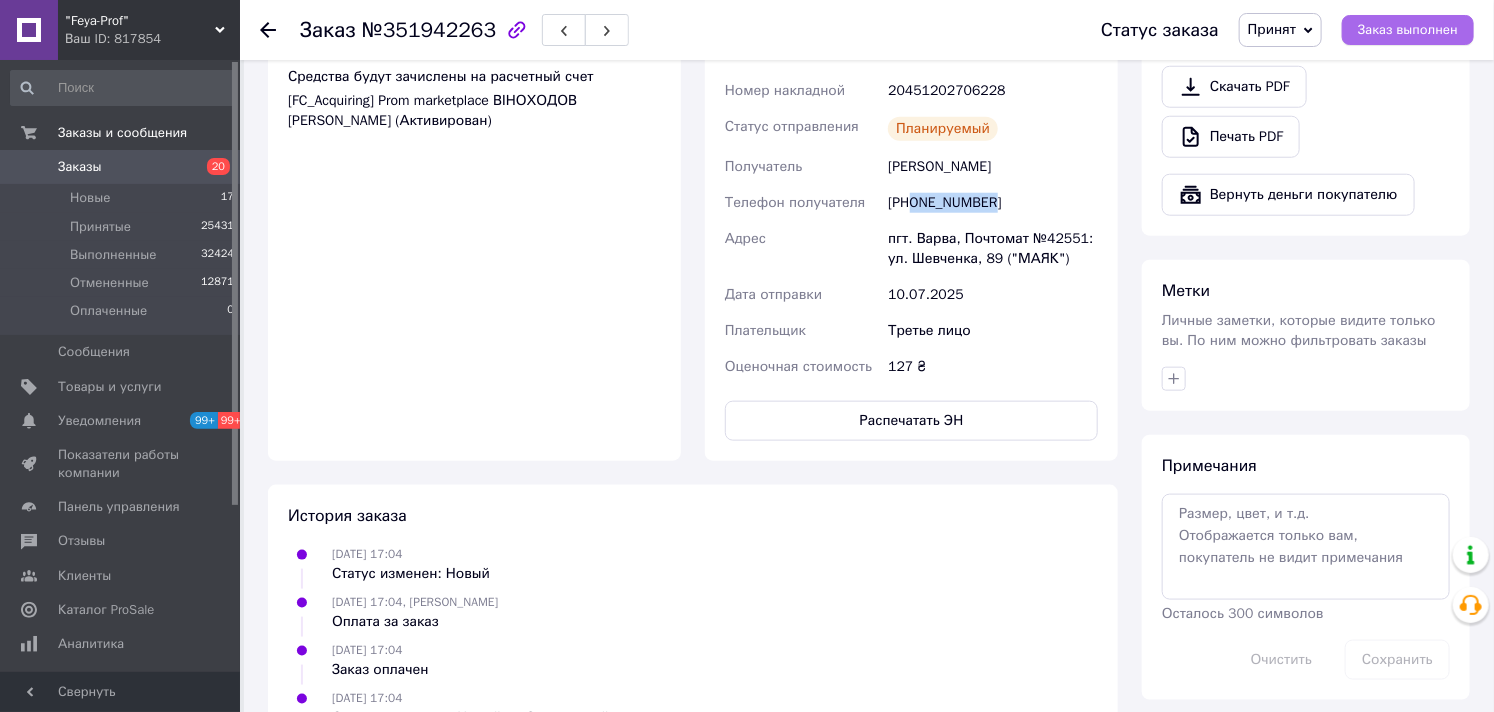 click on "Заказ выполнен" at bounding box center (1408, 30) 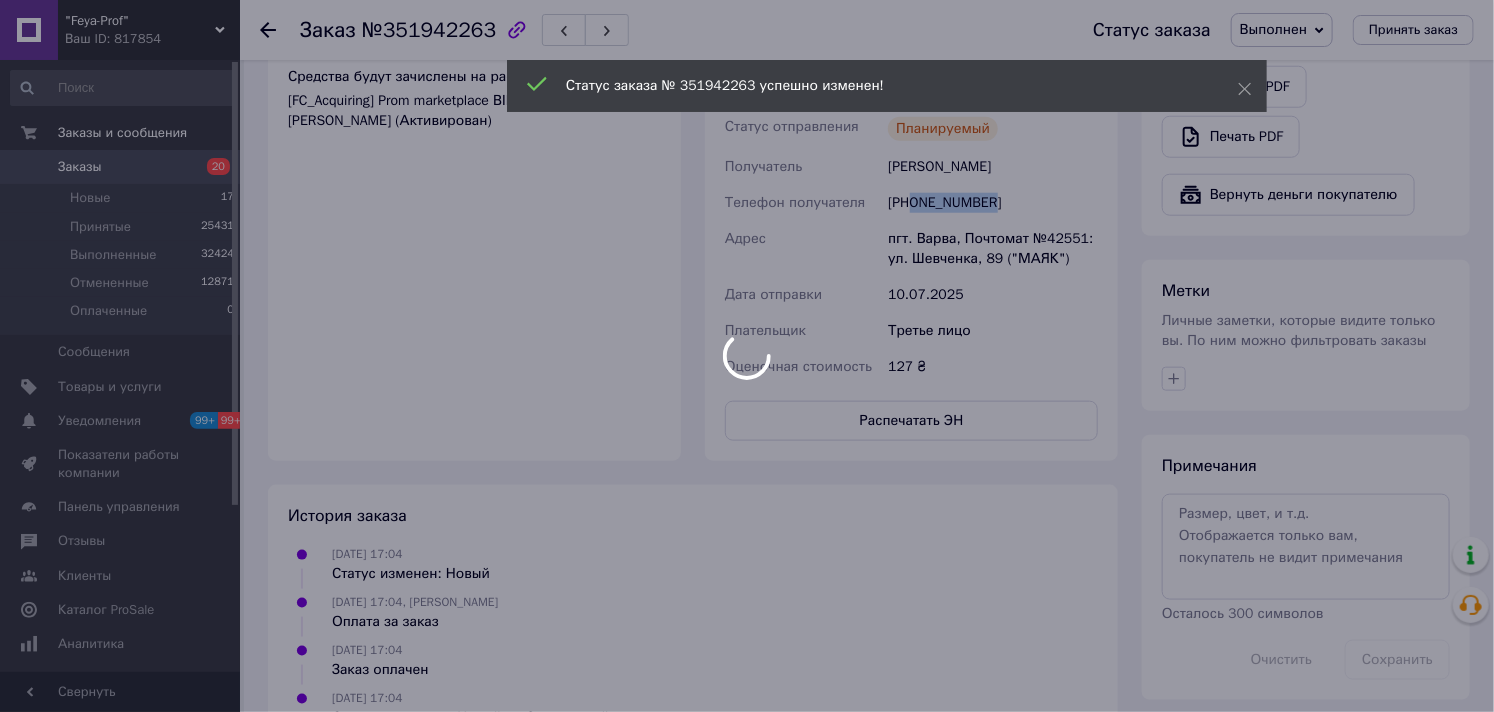 scroll, scrollTop: 982, scrollLeft: 0, axis: vertical 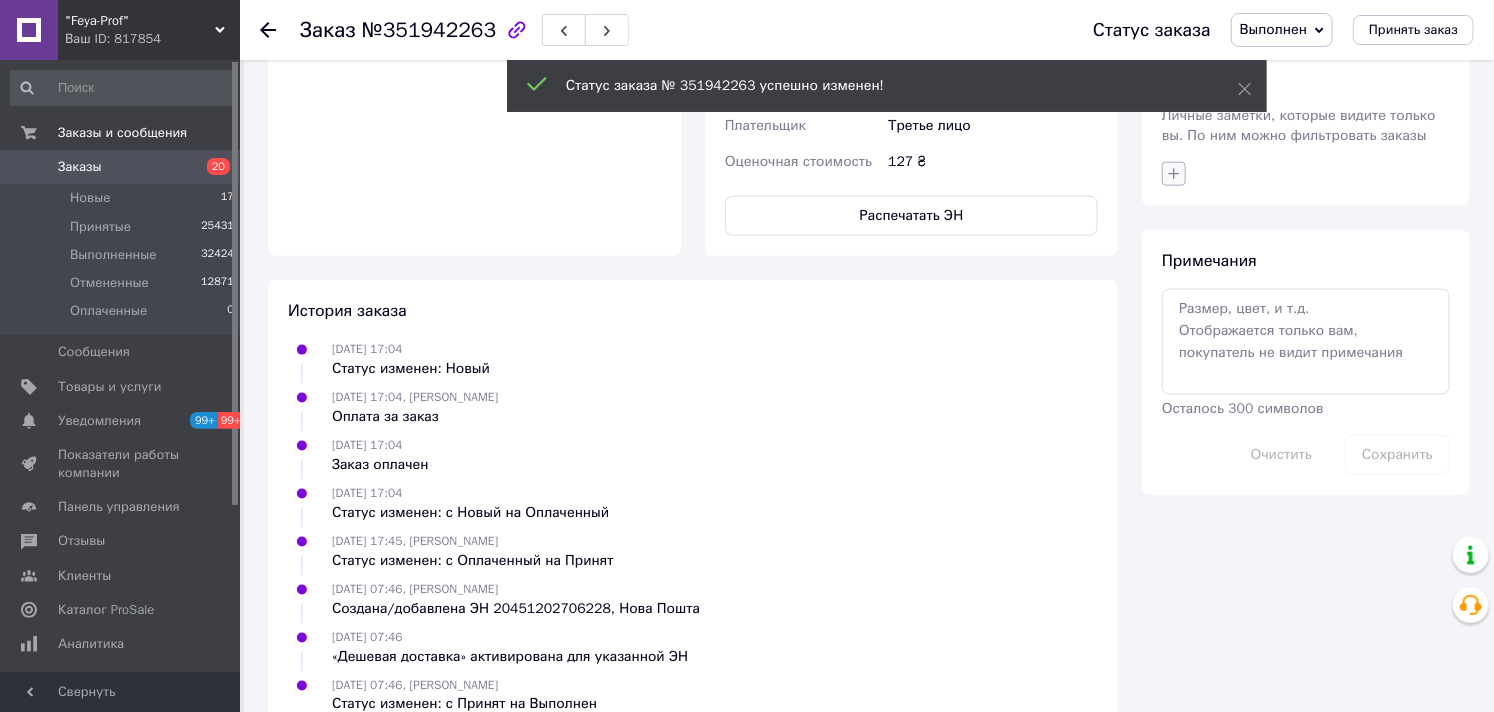 click 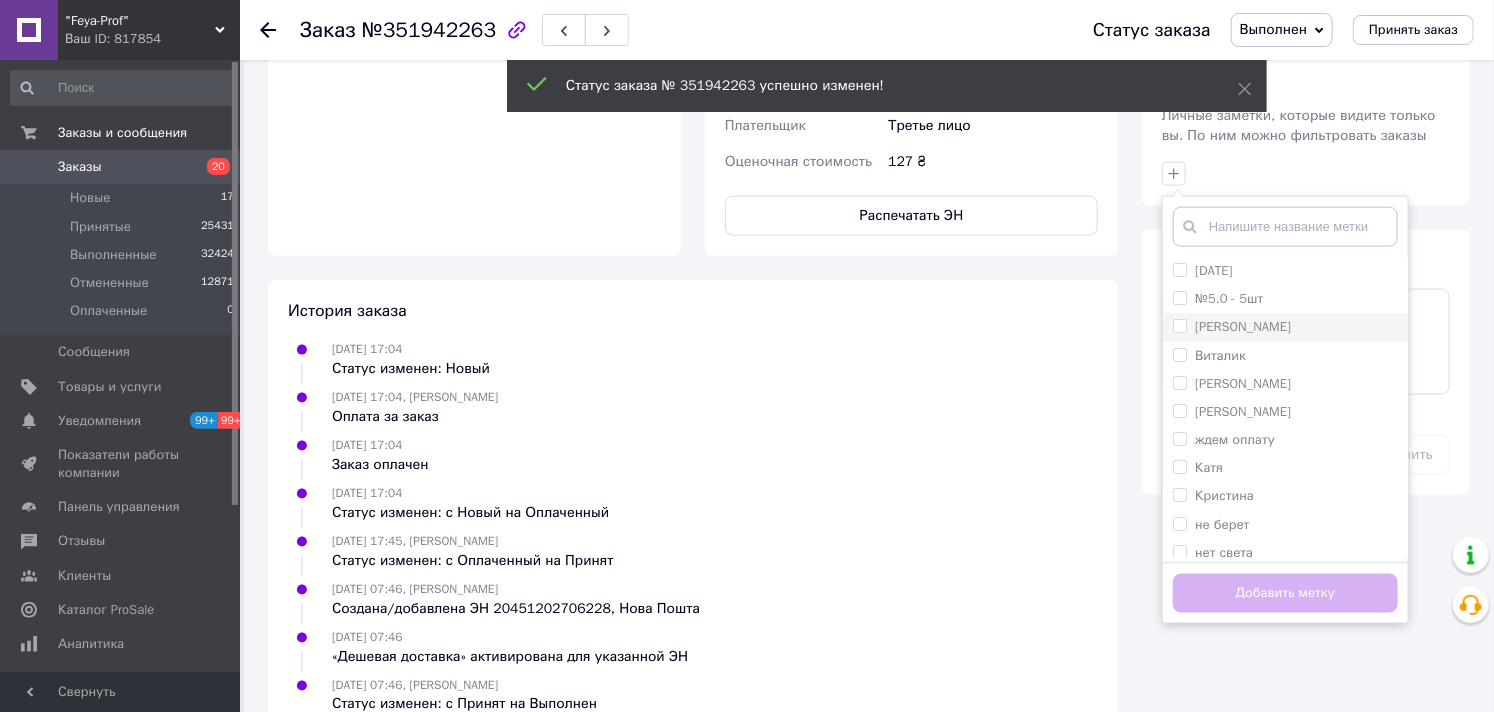 click on "[PERSON_NAME]" at bounding box center [1179, 325] 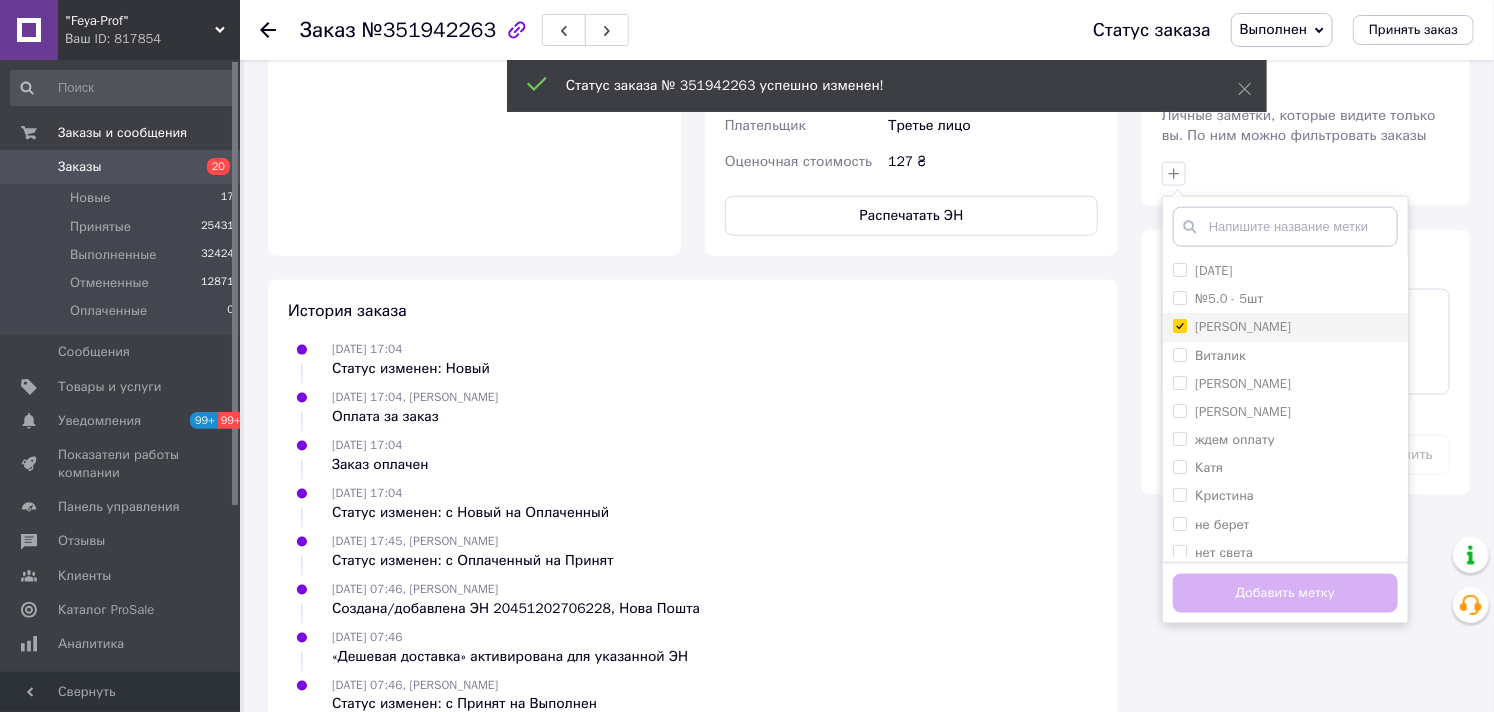 checkbox on "true" 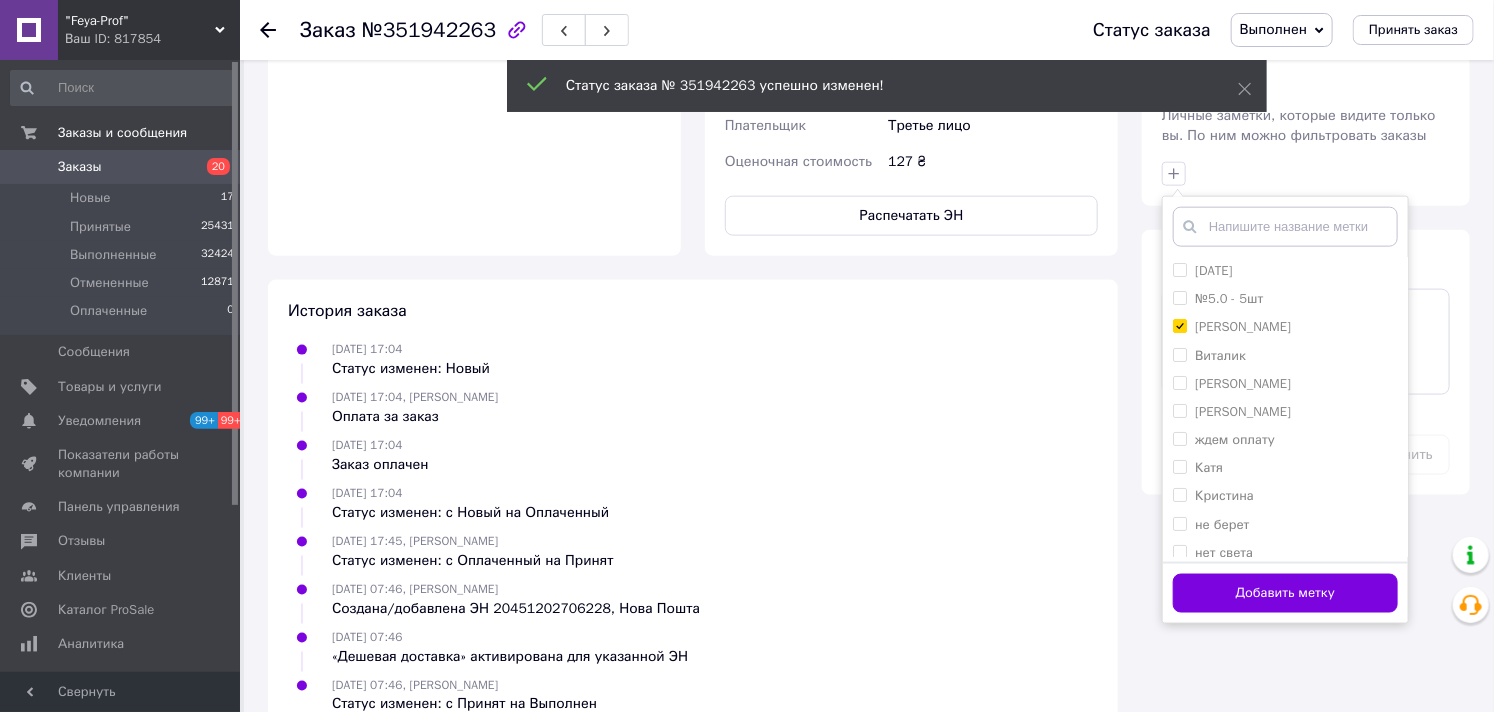 click on "Добавить метку" at bounding box center (1285, 593) 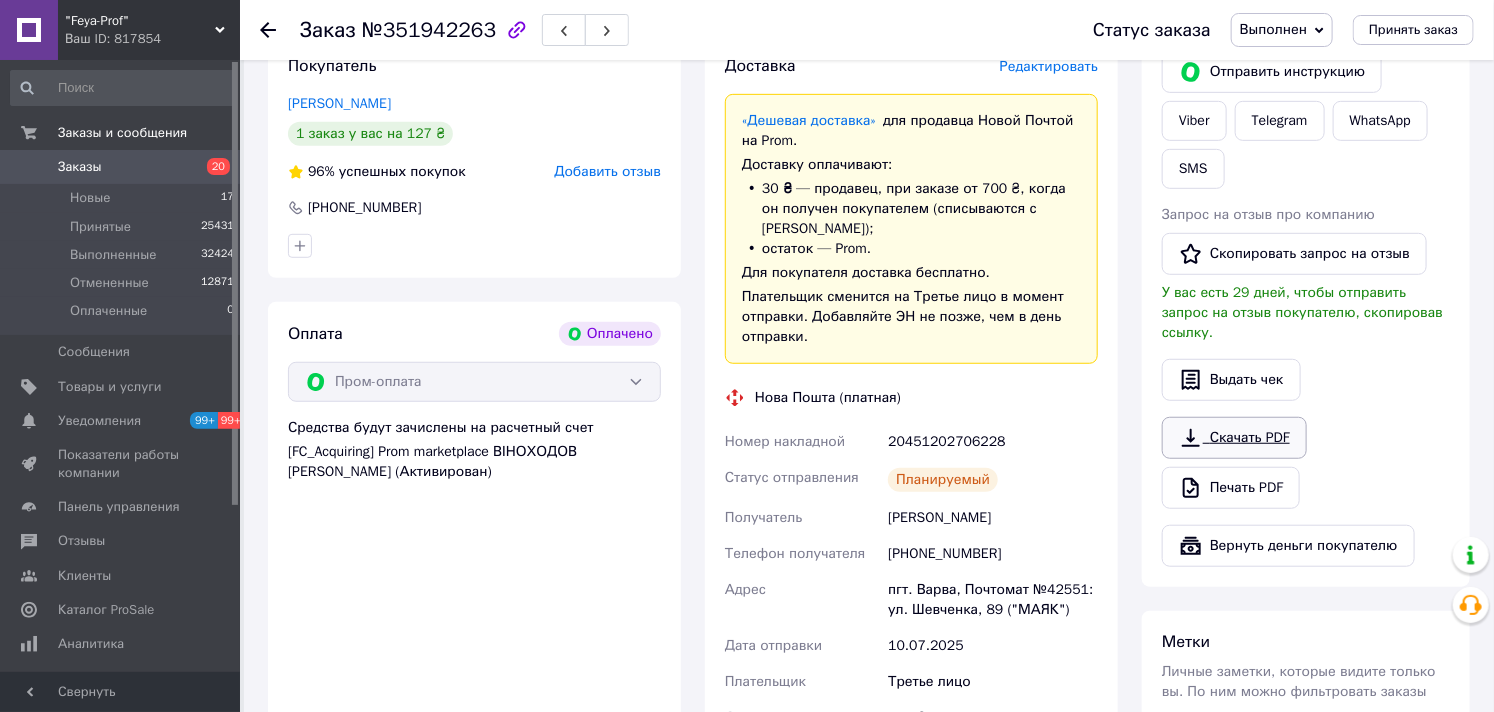 scroll, scrollTop: 0, scrollLeft: 0, axis: both 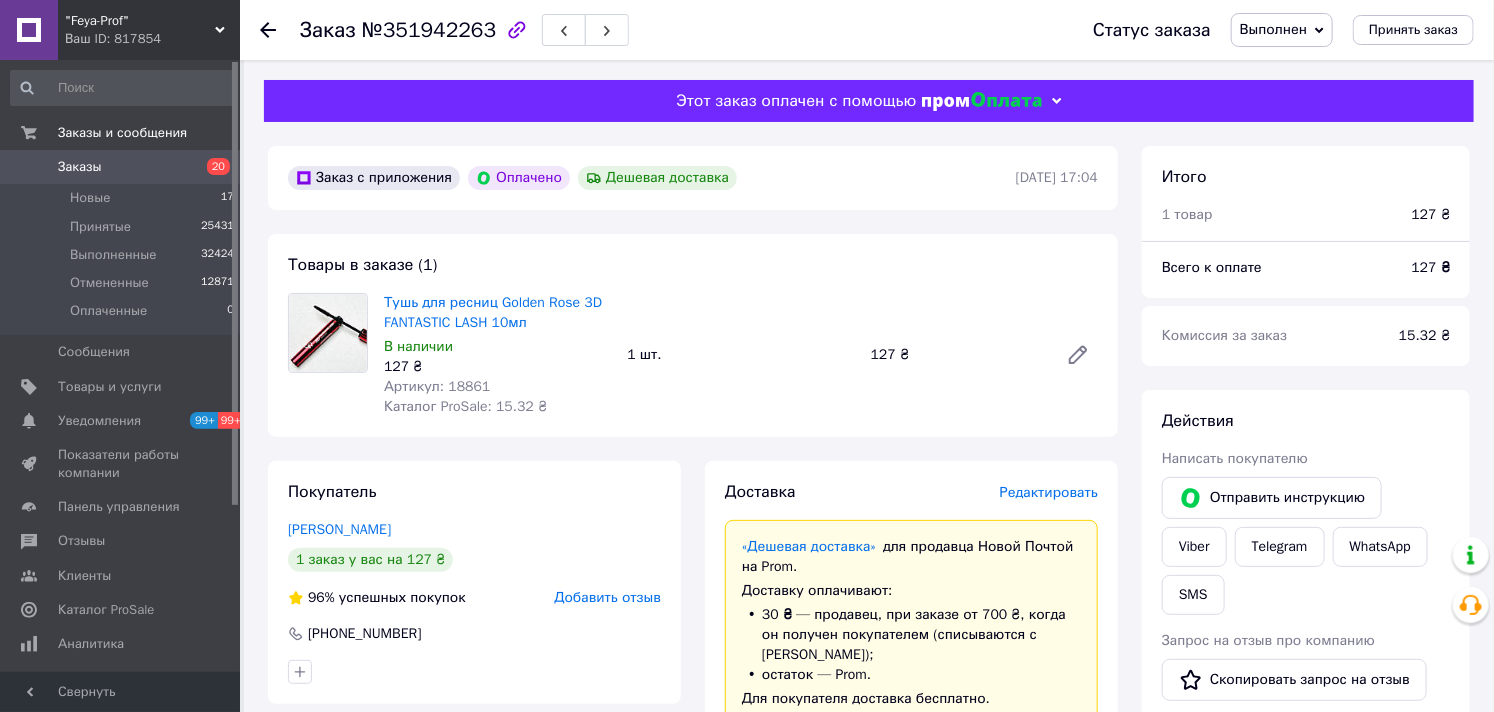 click on "Заказы" at bounding box center [80, 167] 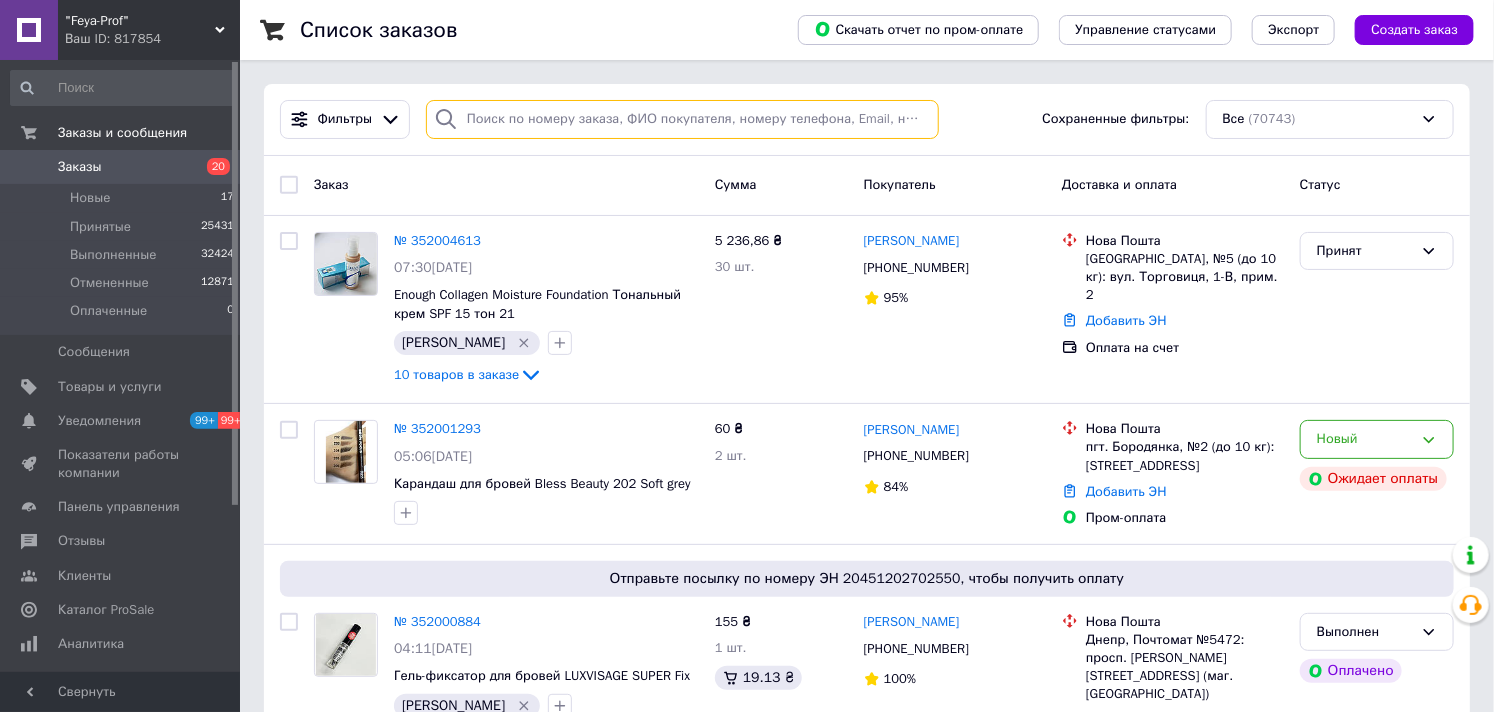 click at bounding box center [682, 119] 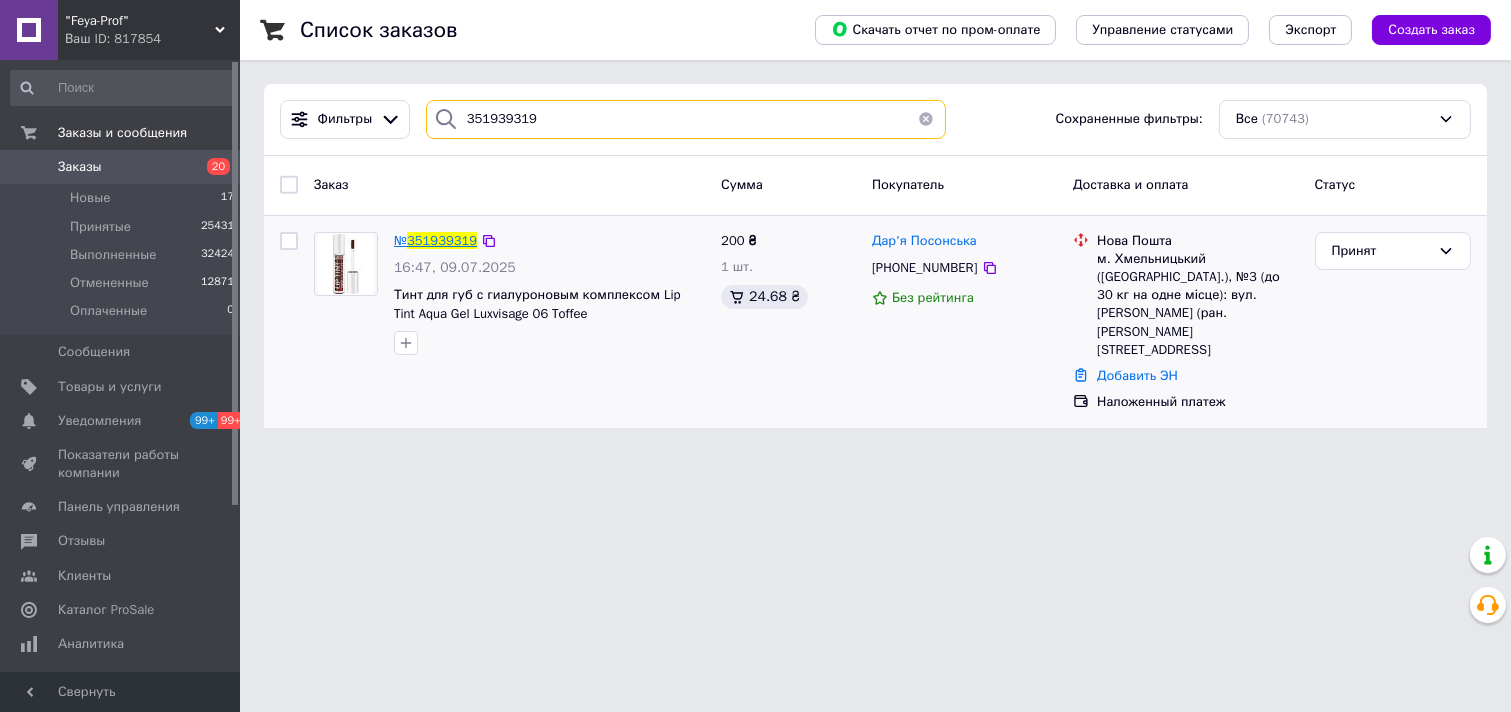 type on "351939319" 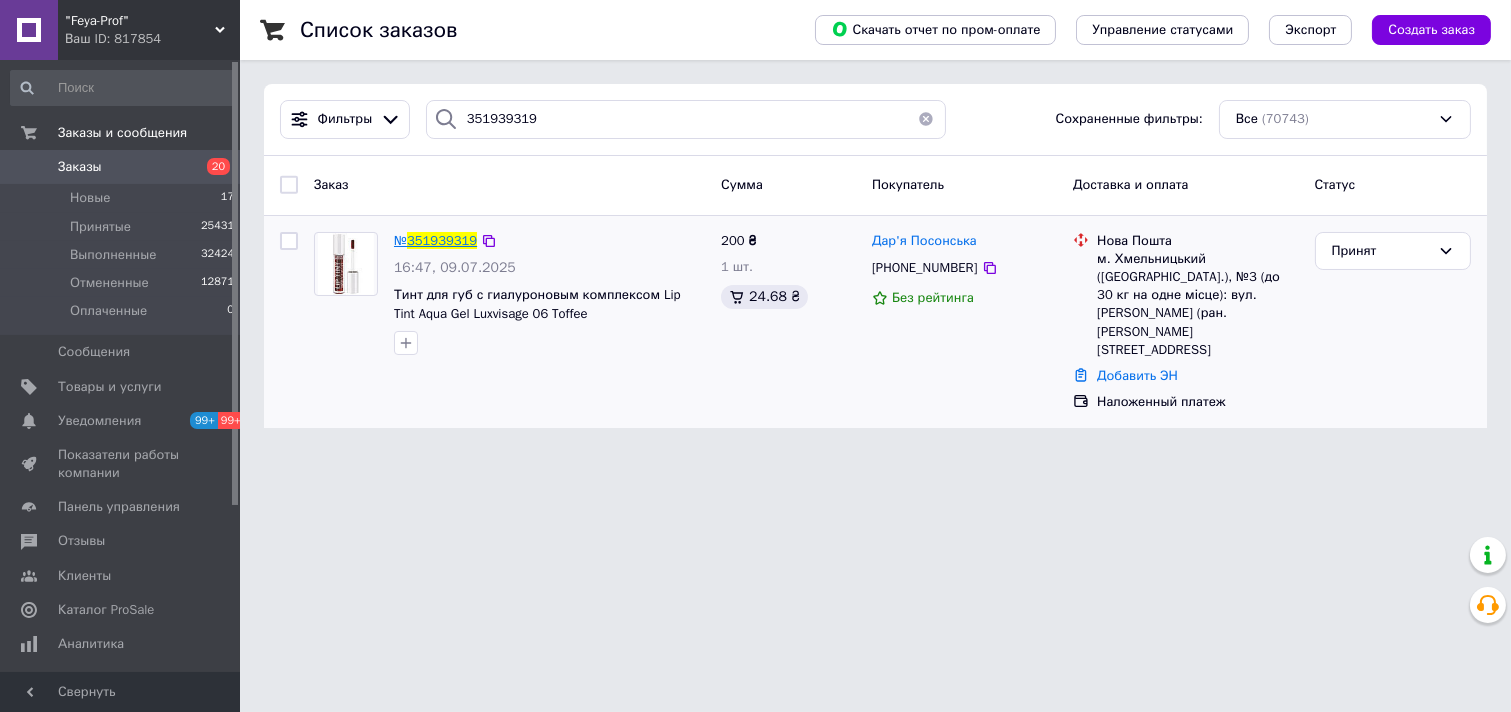 click on "351939319" at bounding box center (442, 240) 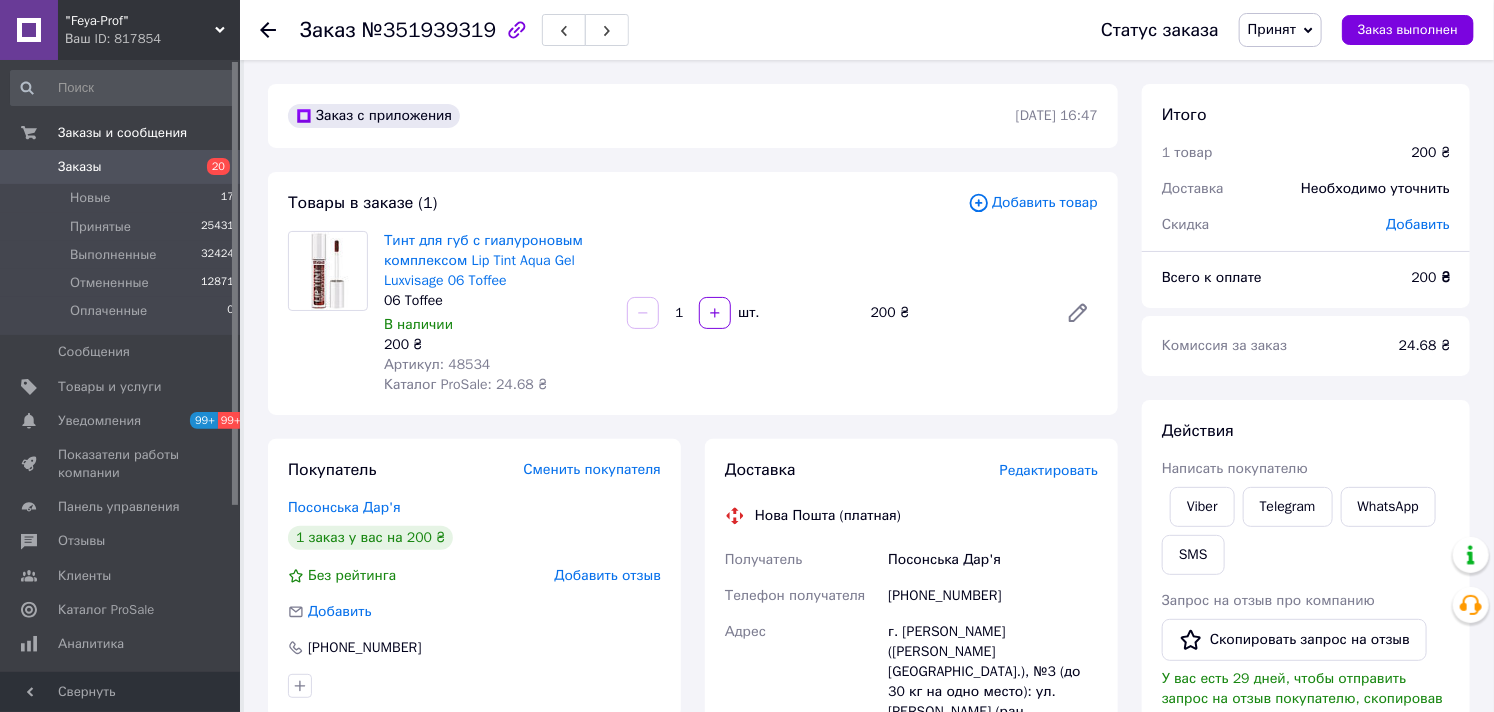 scroll, scrollTop: 555, scrollLeft: 0, axis: vertical 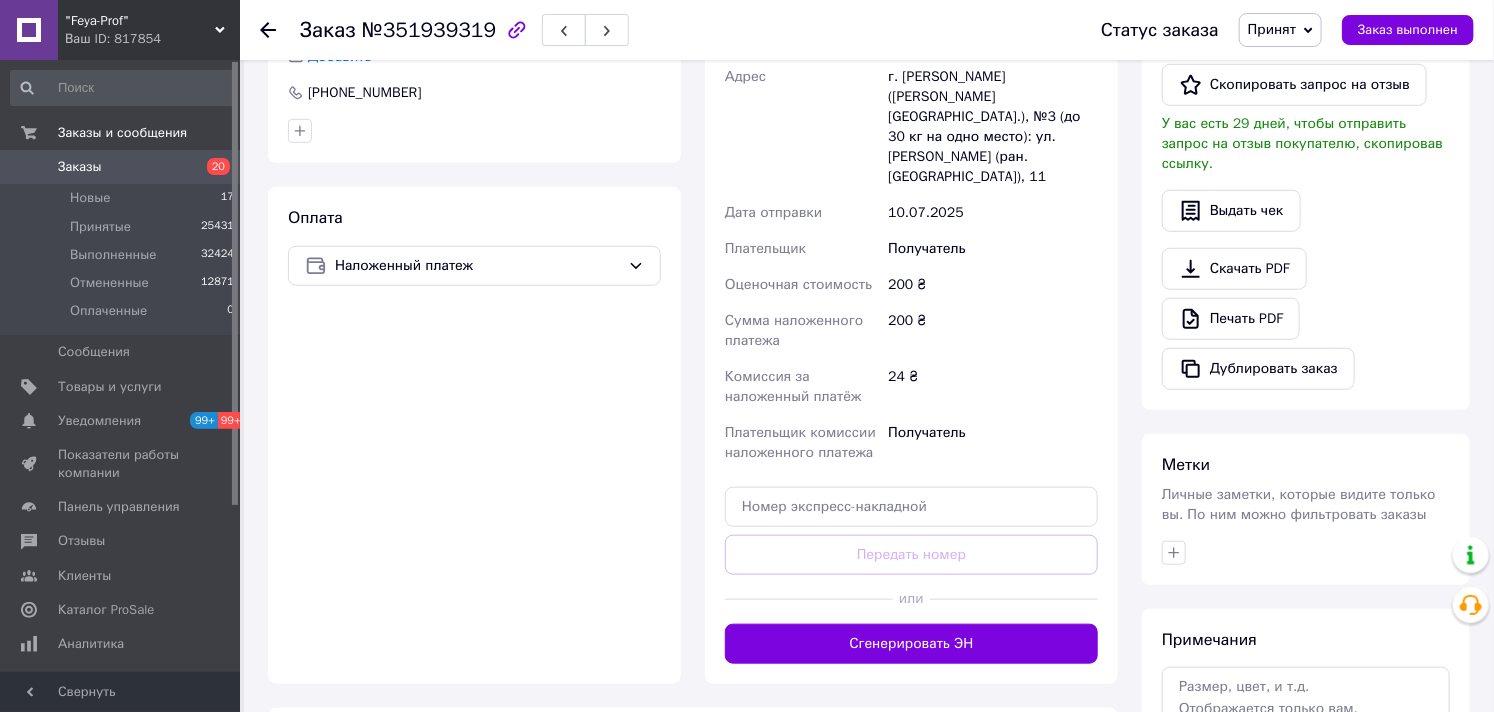 click on "Заказы 20" at bounding box center (123, 167) 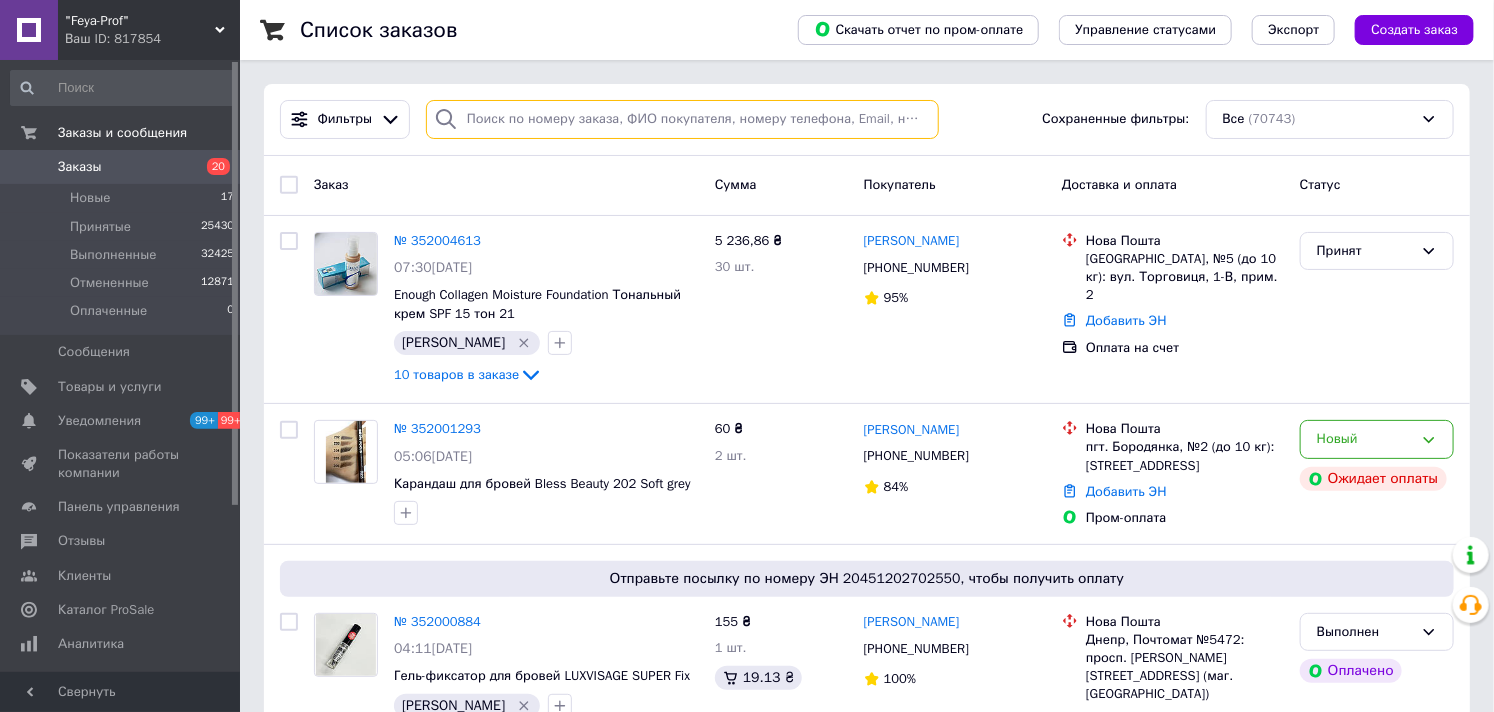 click at bounding box center [682, 119] 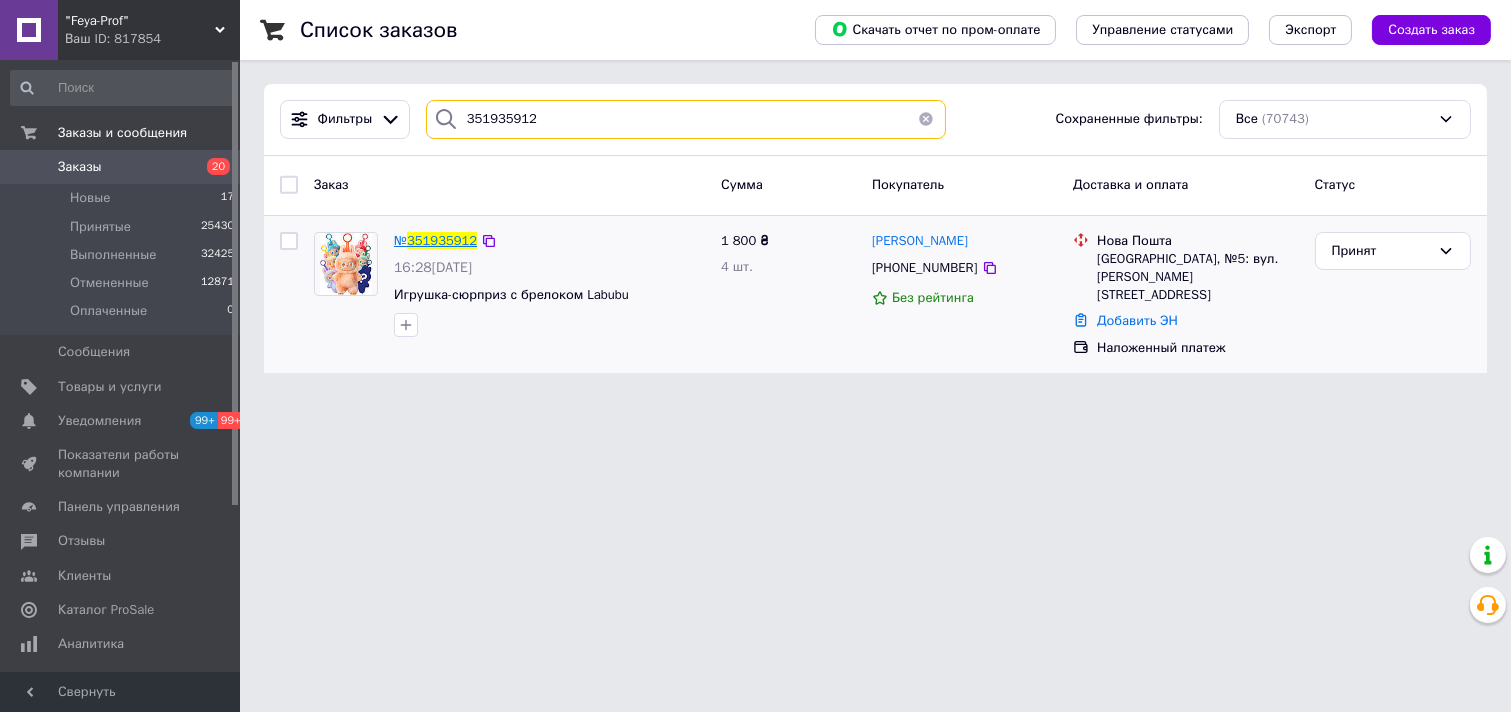 type on "351935912" 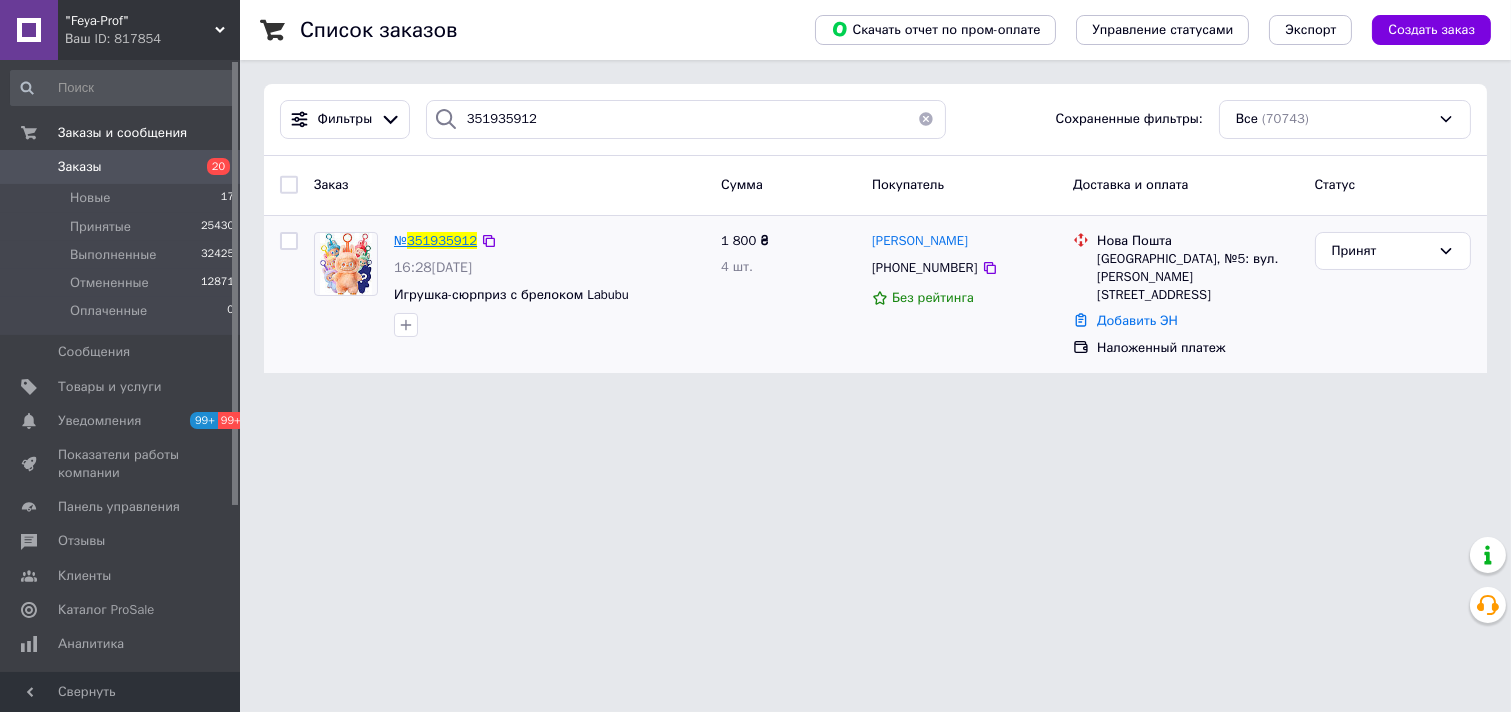 click on "351935912" at bounding box center (442, 240) 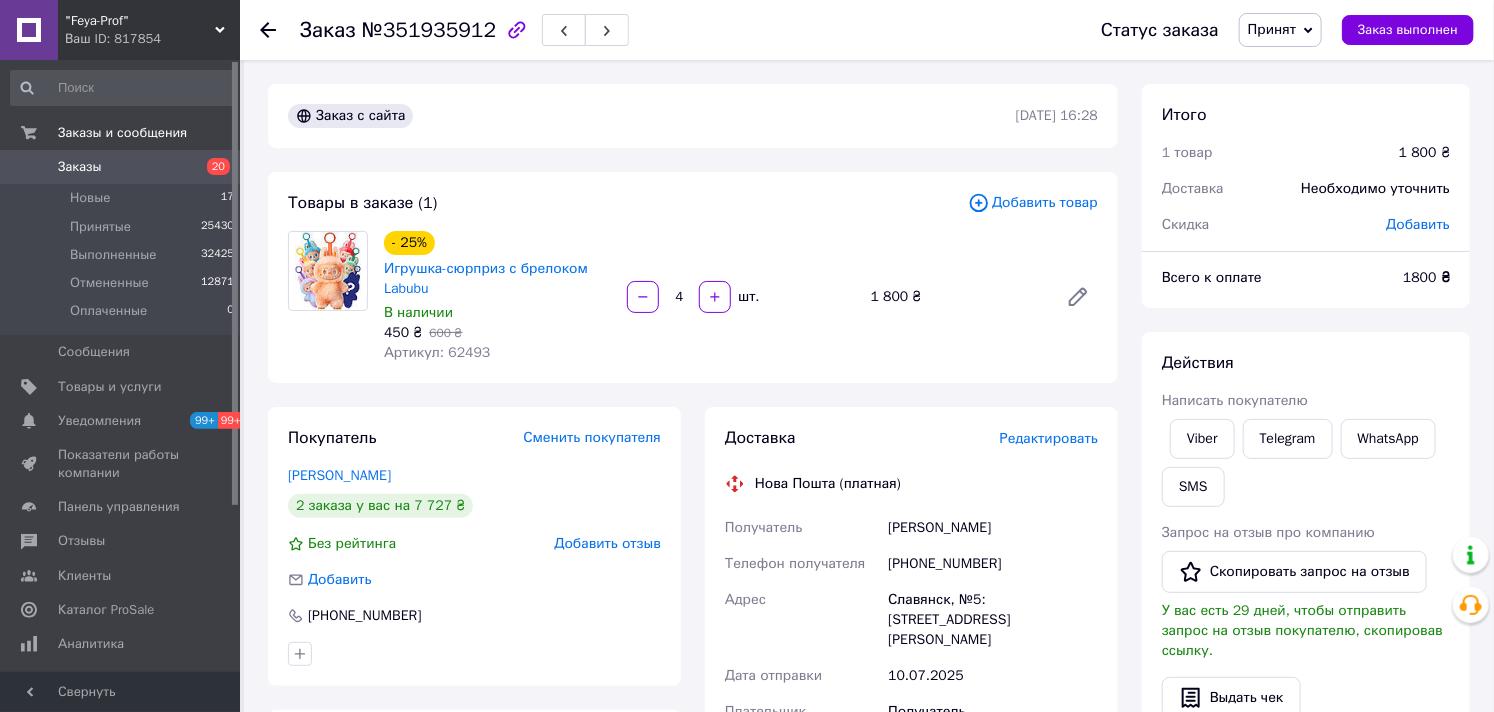 scroll, scrollTop: 333, scrollLeft: 0, axis: vertical 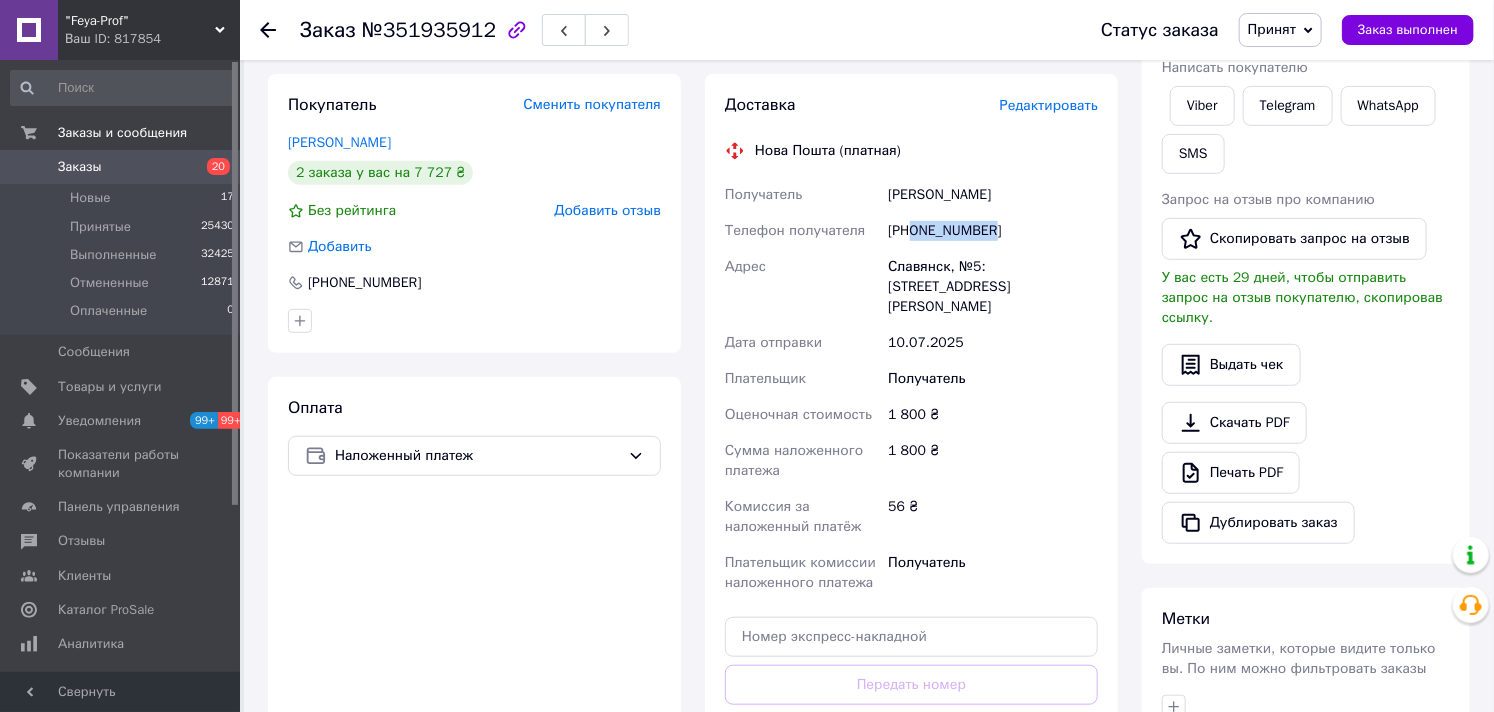 drag, startPoint x: 913, startPoint y: 232, endPoint x: 977, endPoint y: 234, distance: 64.03124 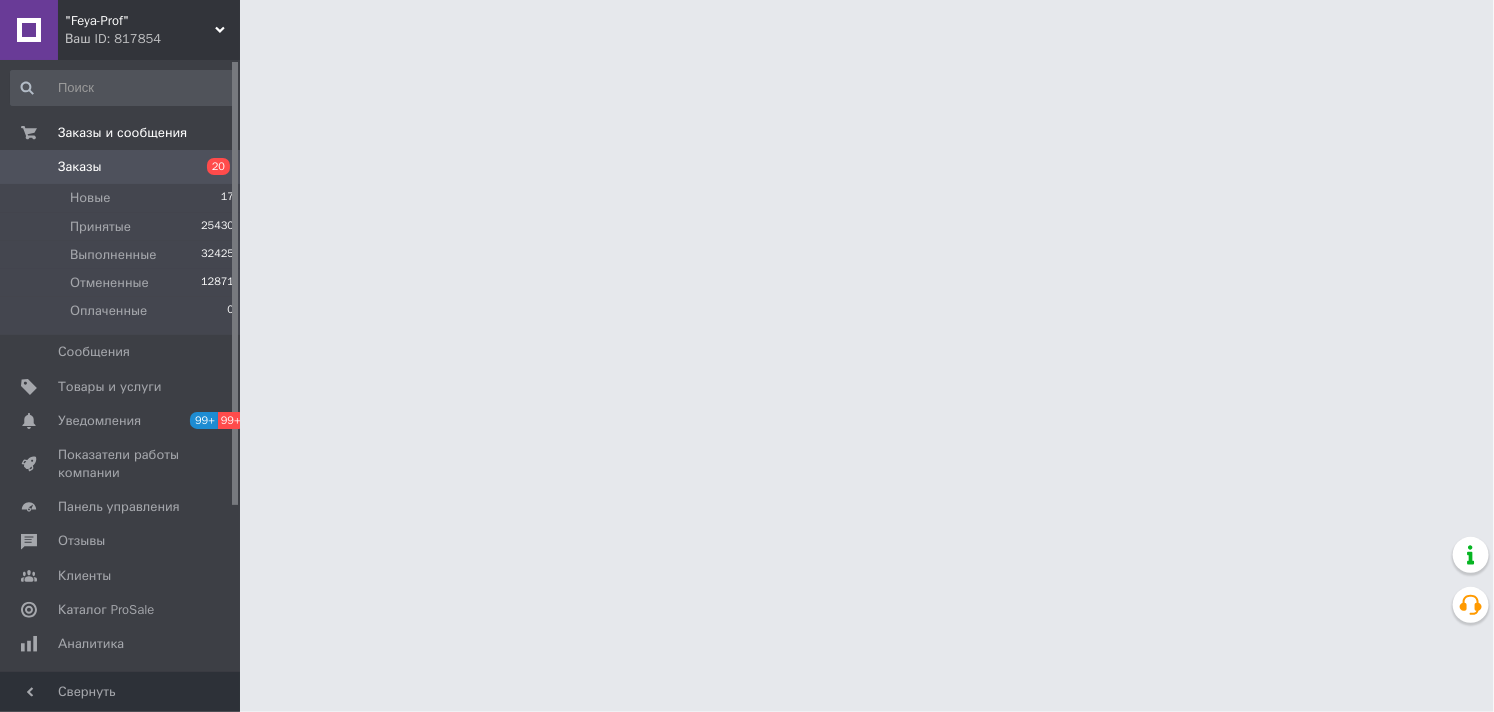 scroll, scrollTop: 0, scrollLeft: 0, axis: both 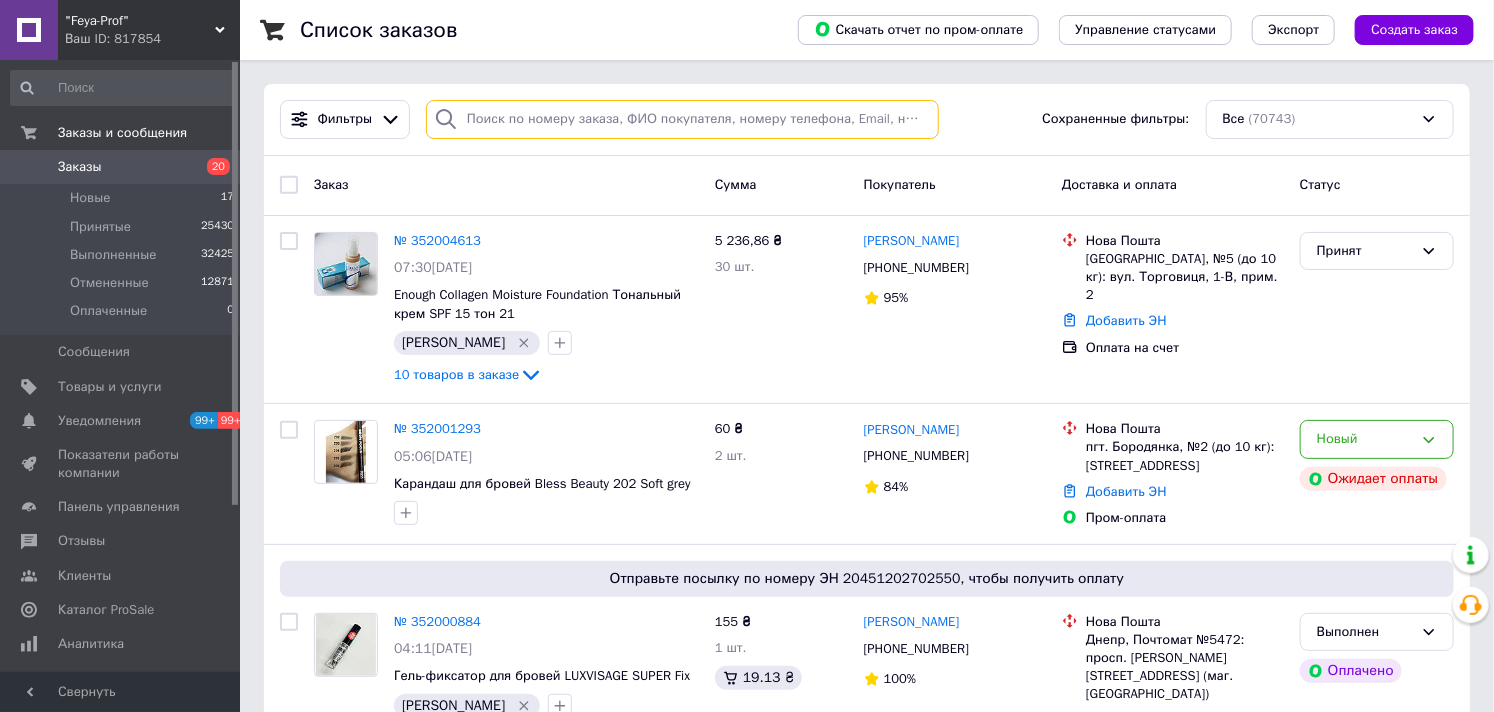 paste on "0957478524" 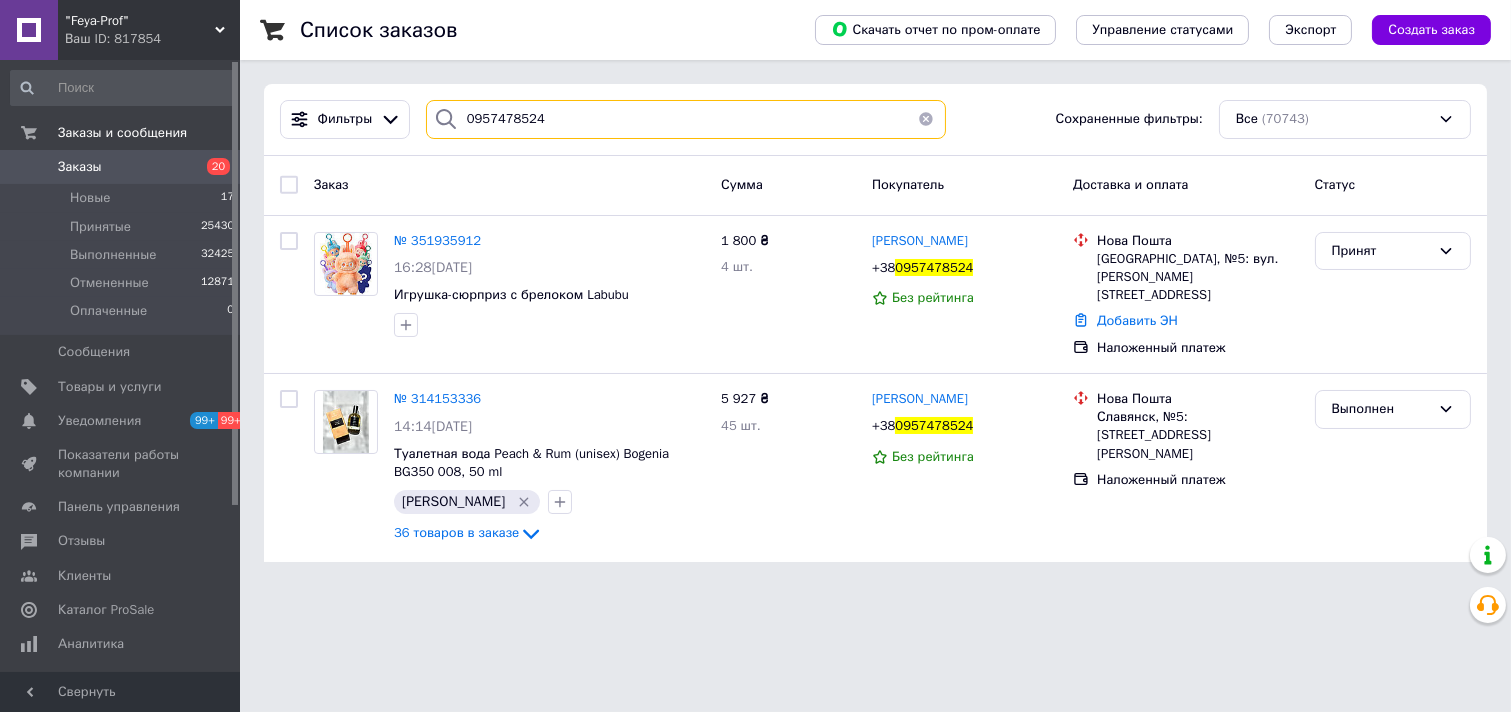 drag, startPoint x: 548, startPoint y: 125, endPoint x: 450, endPoint y: 125, distance: 98 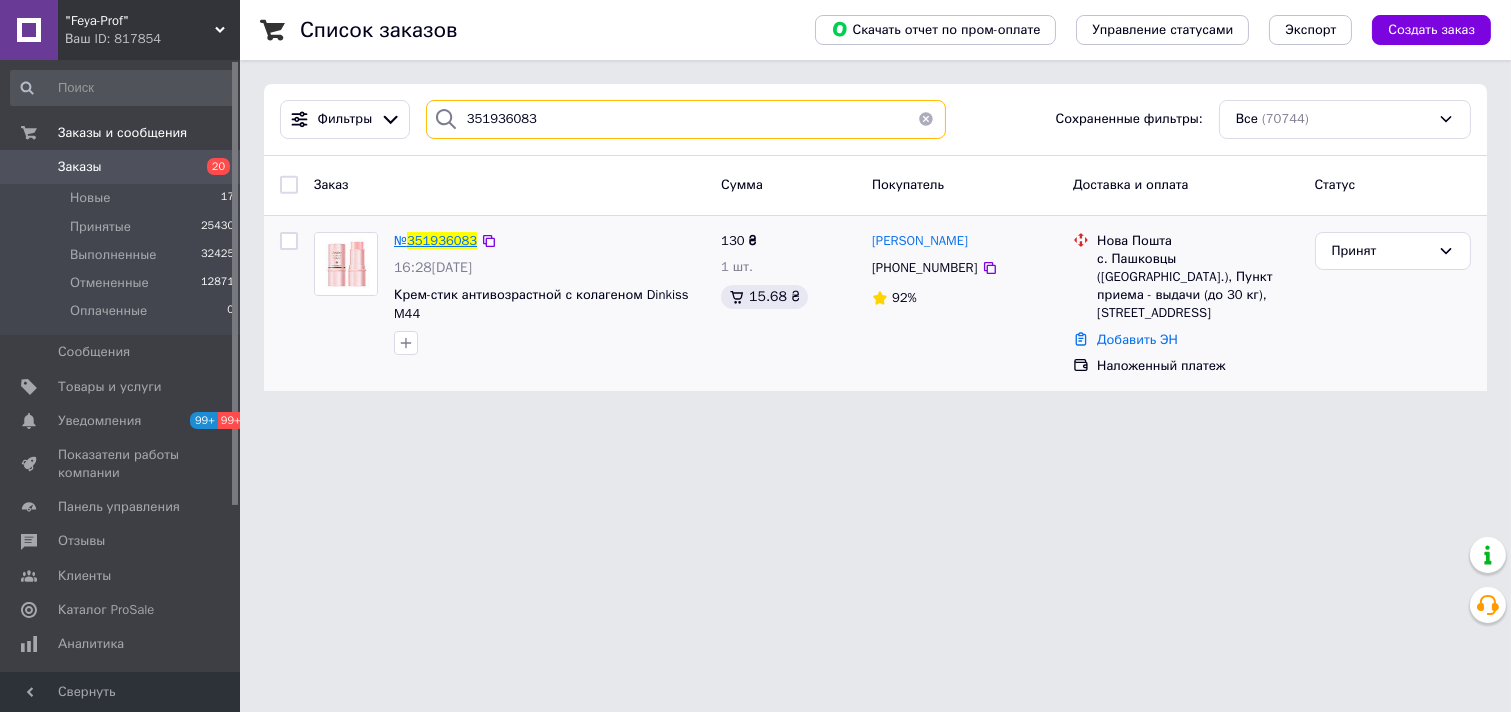 type on "351936083" 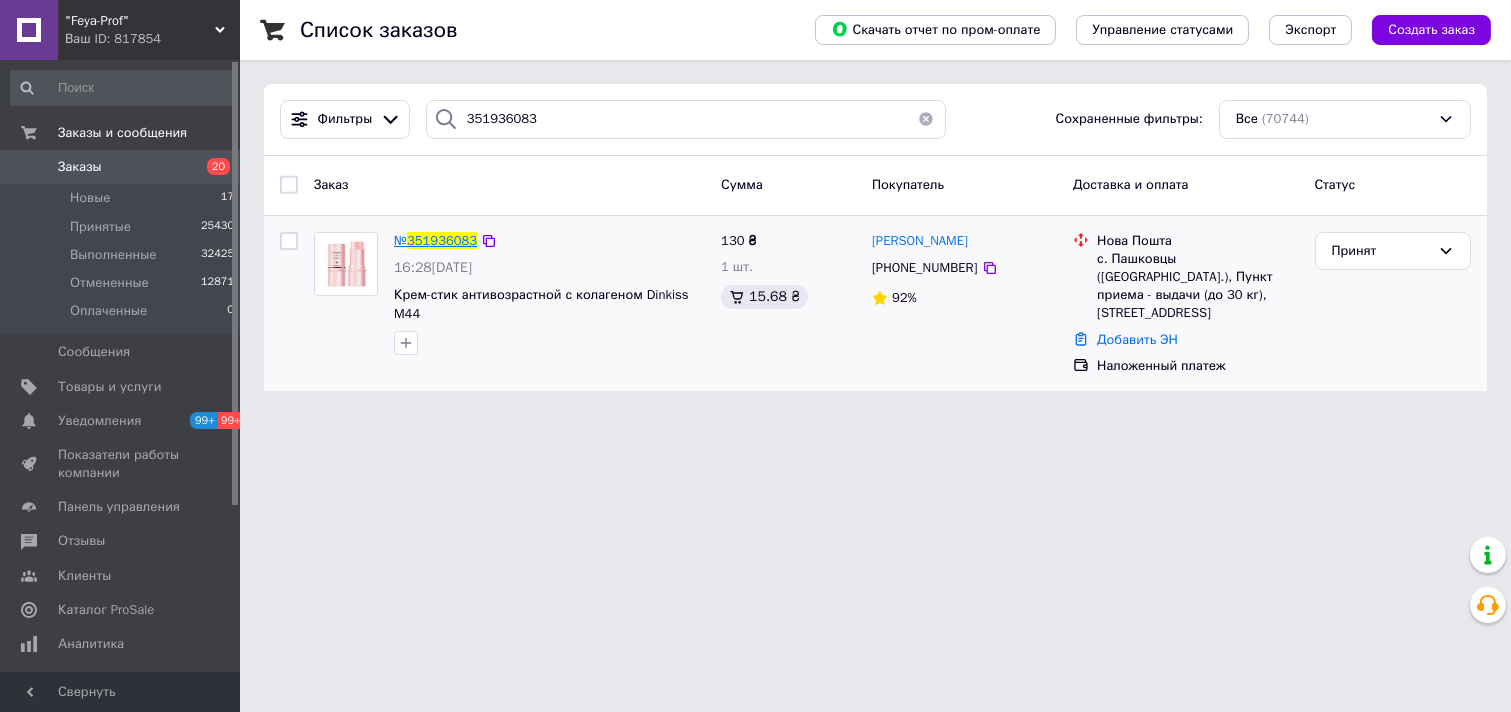 click on "351936083" at bounding box center [442, 240] 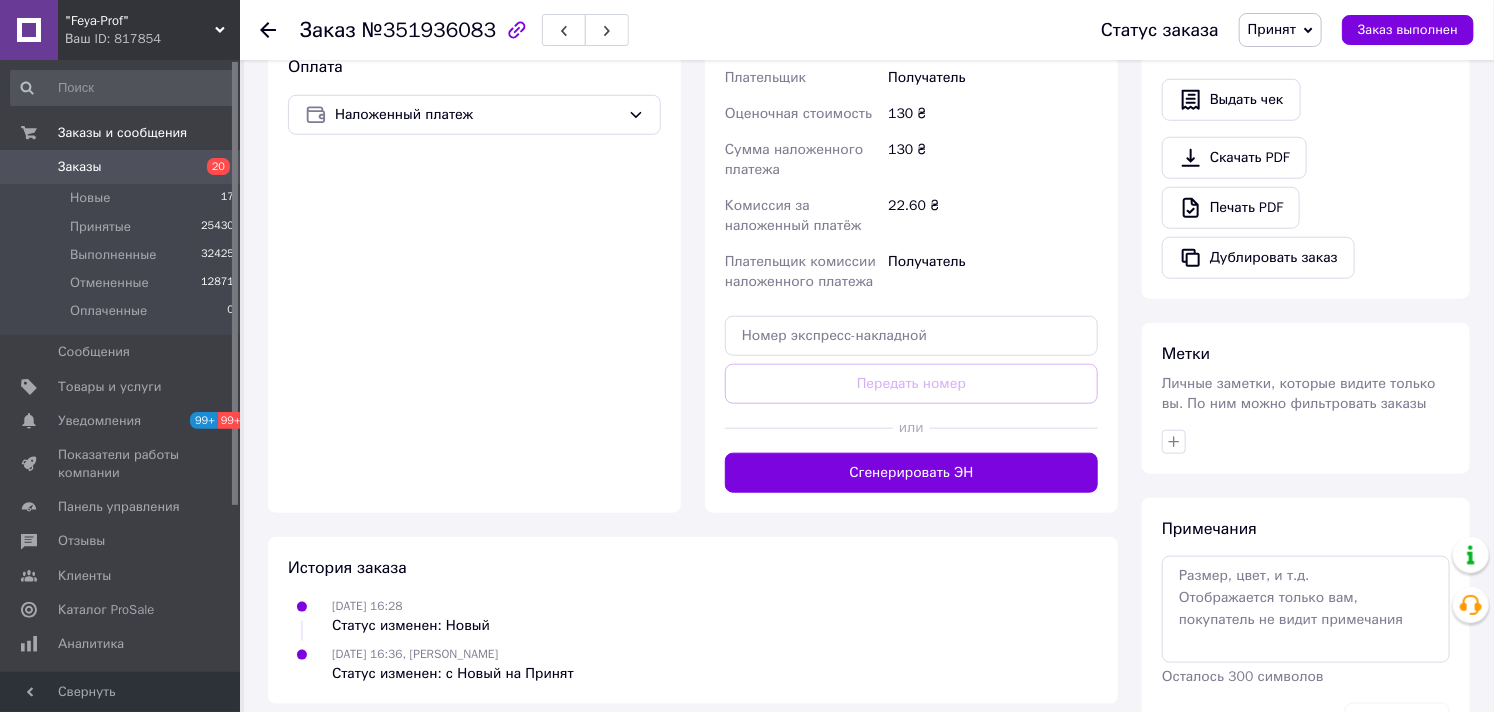 scroll, scrollTop: 742, scrollLeft: 0, axis: vertical 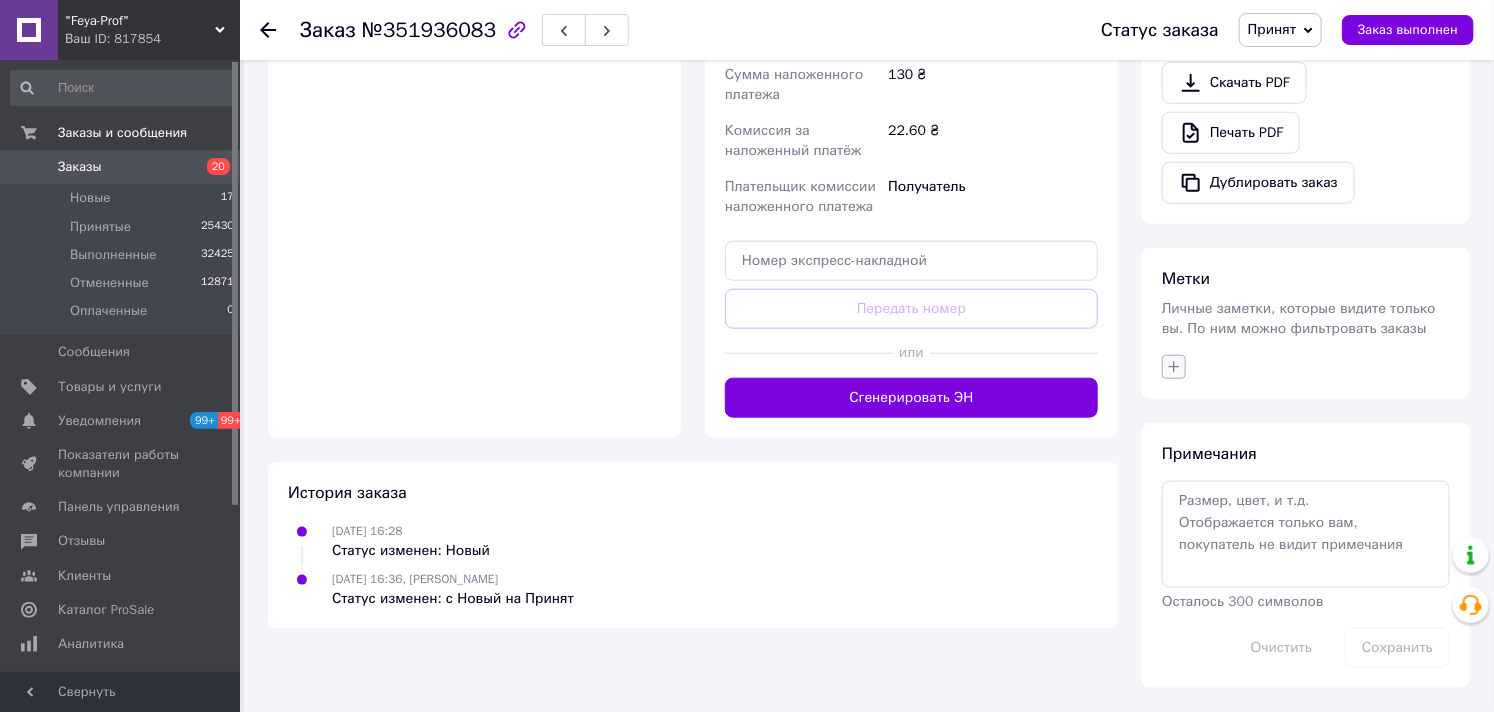 click 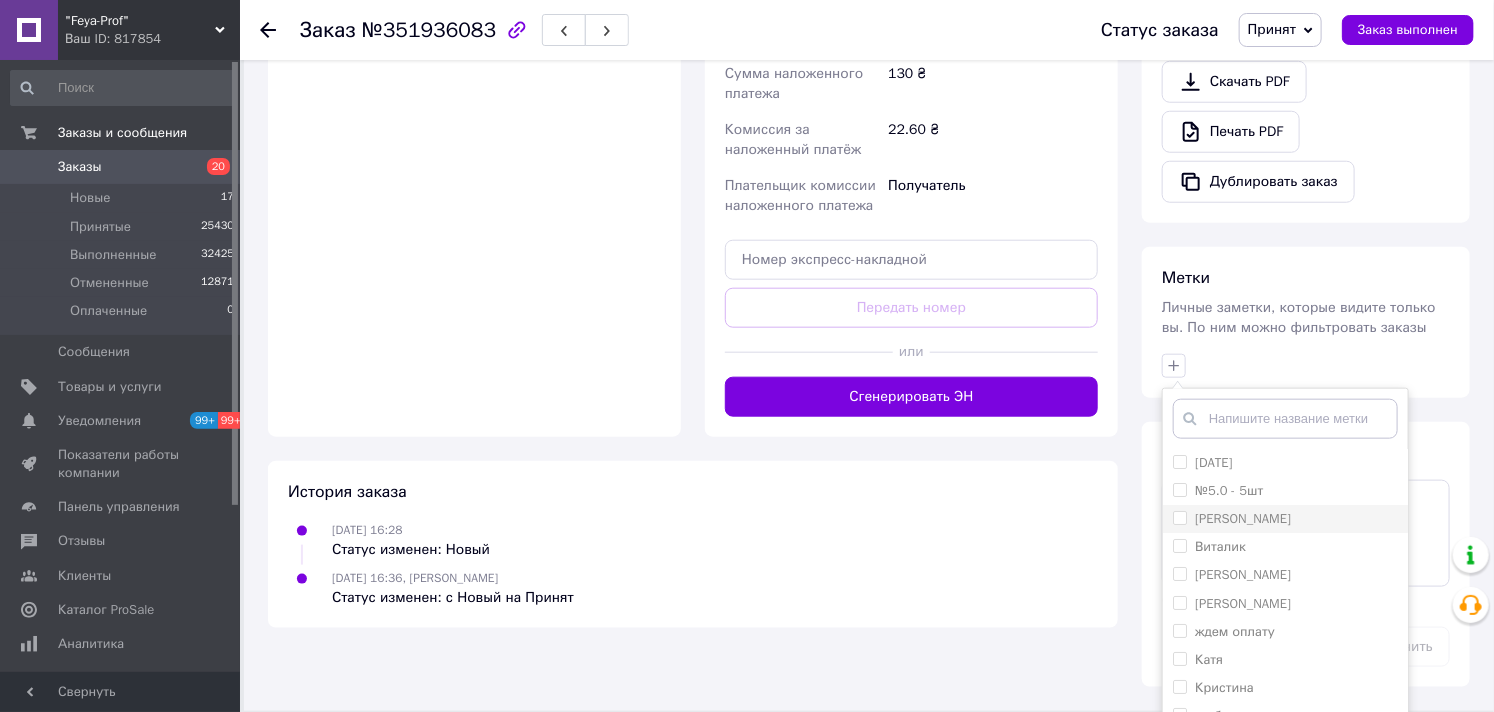 click on "[PERSON_NAME]" at bounding box center [1179, 517] 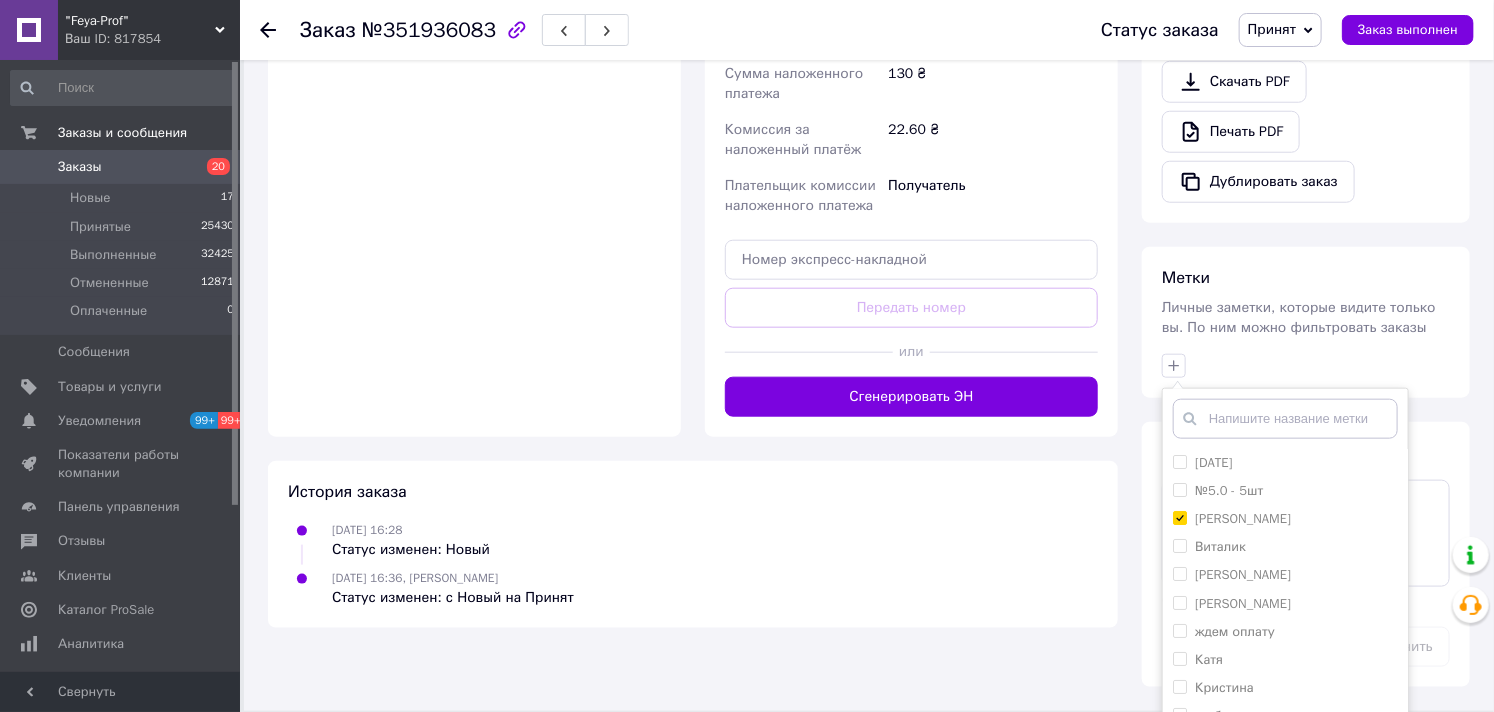 scroll, scrollTop: 845, scrollLeft: 0, axis: vertical 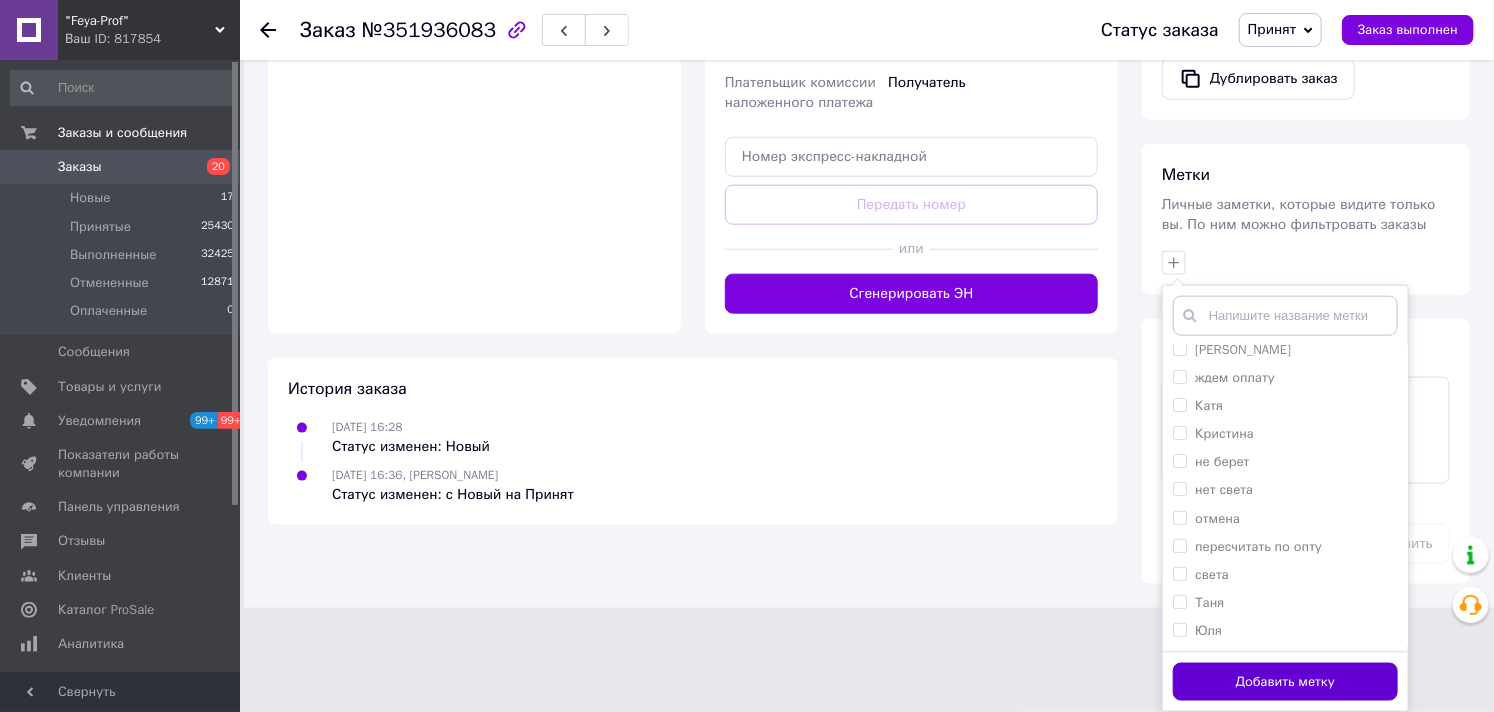 click on "Добавить метку" at bounding box center (1285, 682) 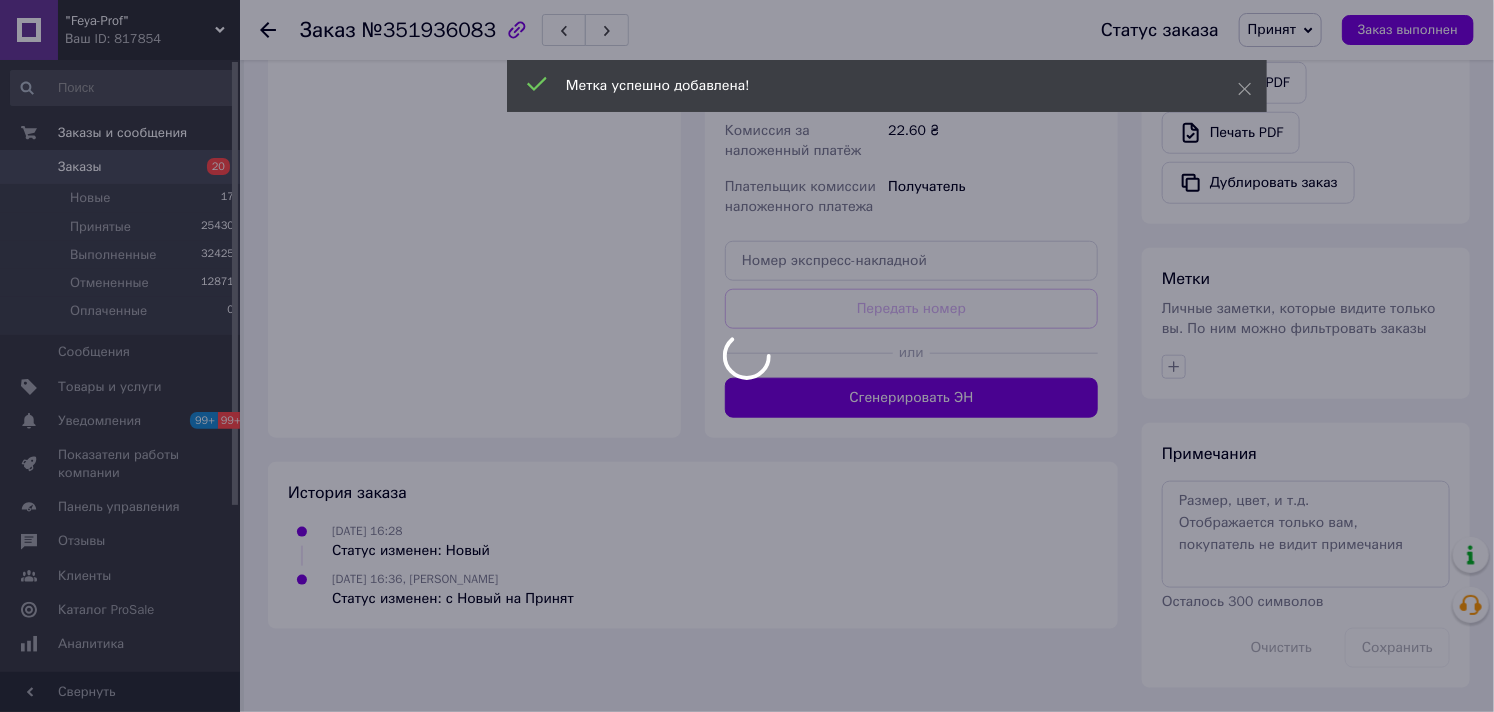 scroll, scrollTop: 737, scrollLeft: 0, axis: vertical 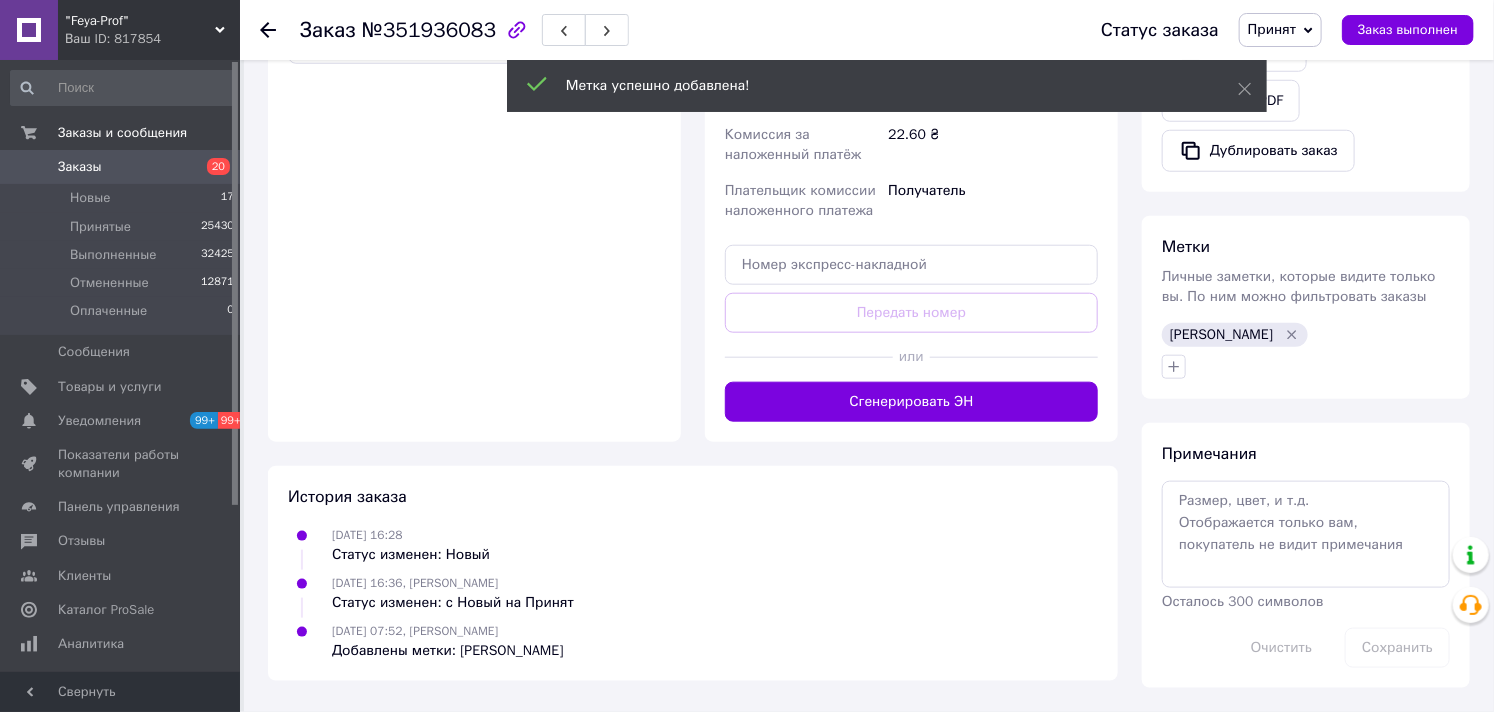 click on "Заказы" at bounding box center [80, 167] 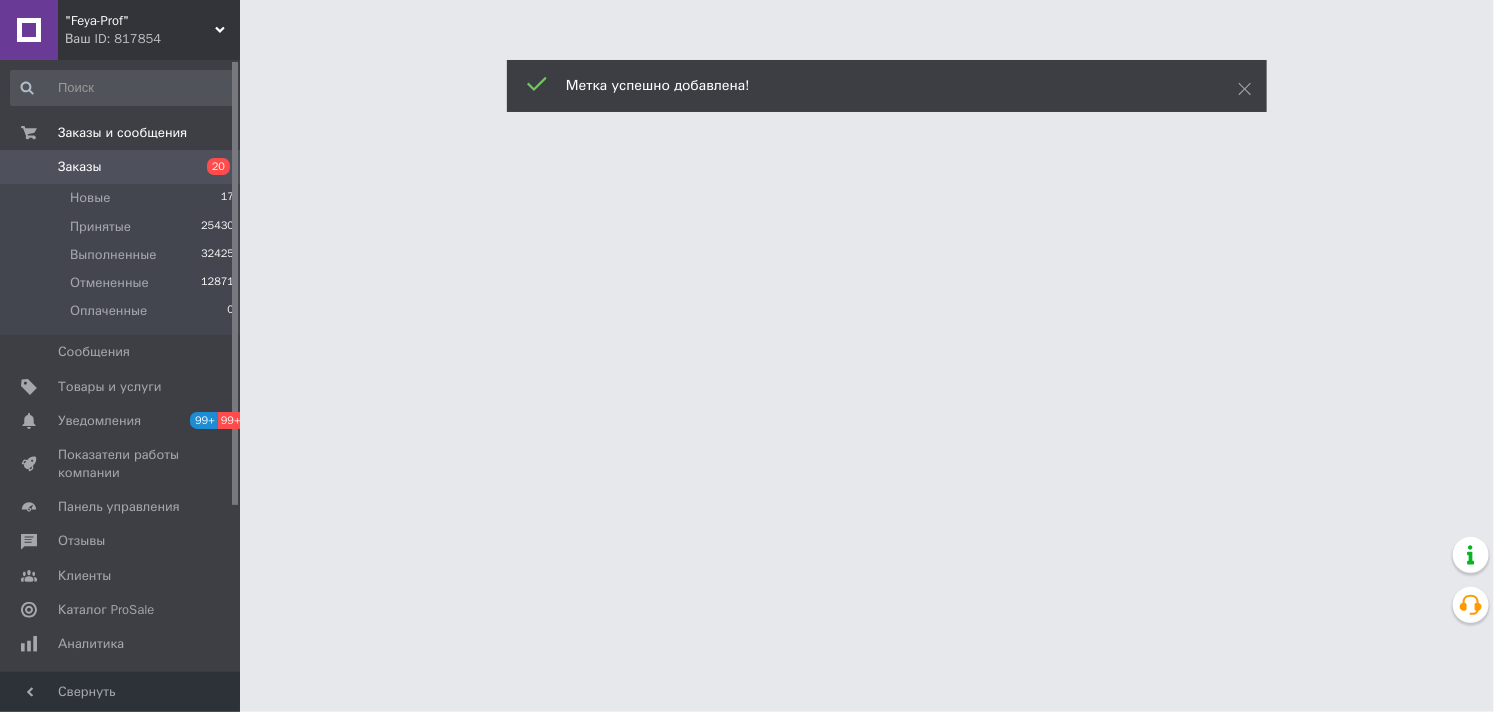 scroll, scrollTop: 0, scrollLeft: 0, axis: both 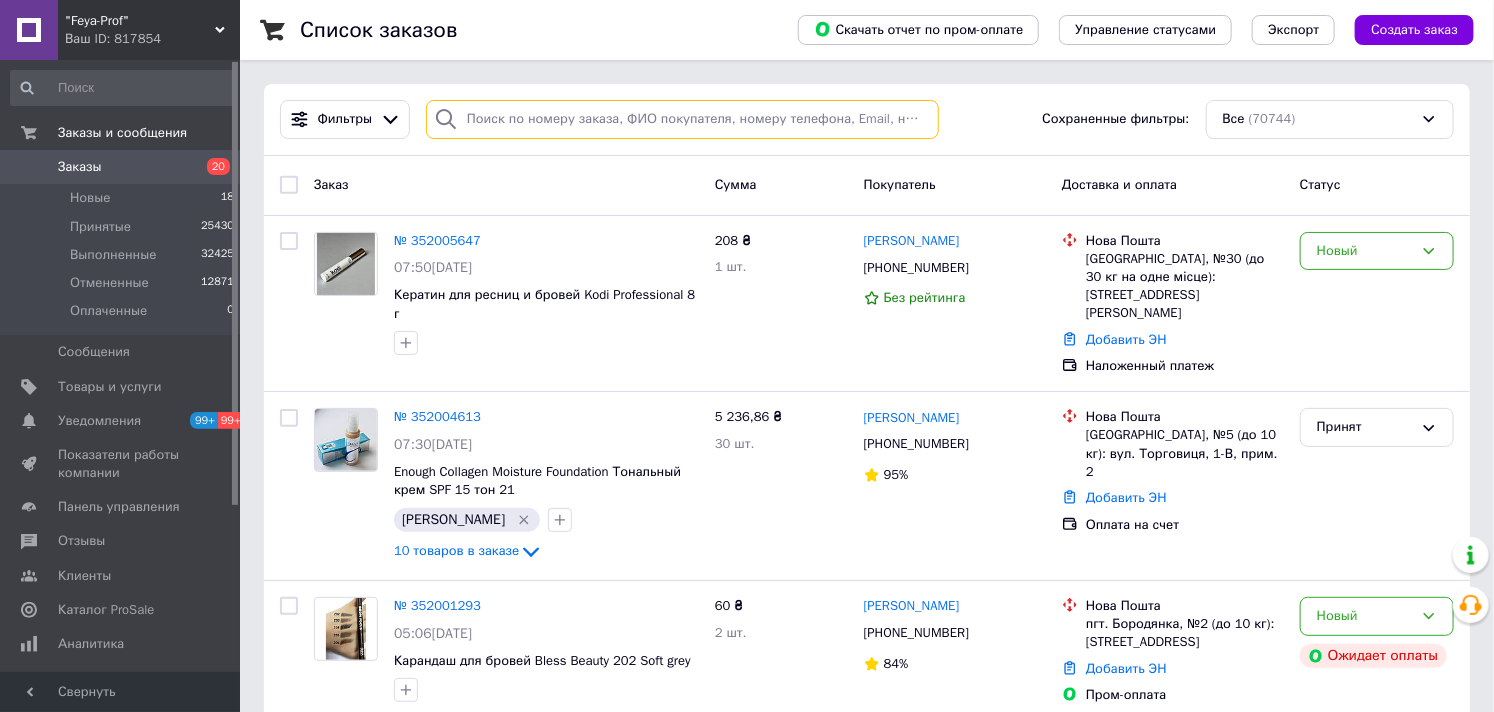 click at bounding box center (682, 119) 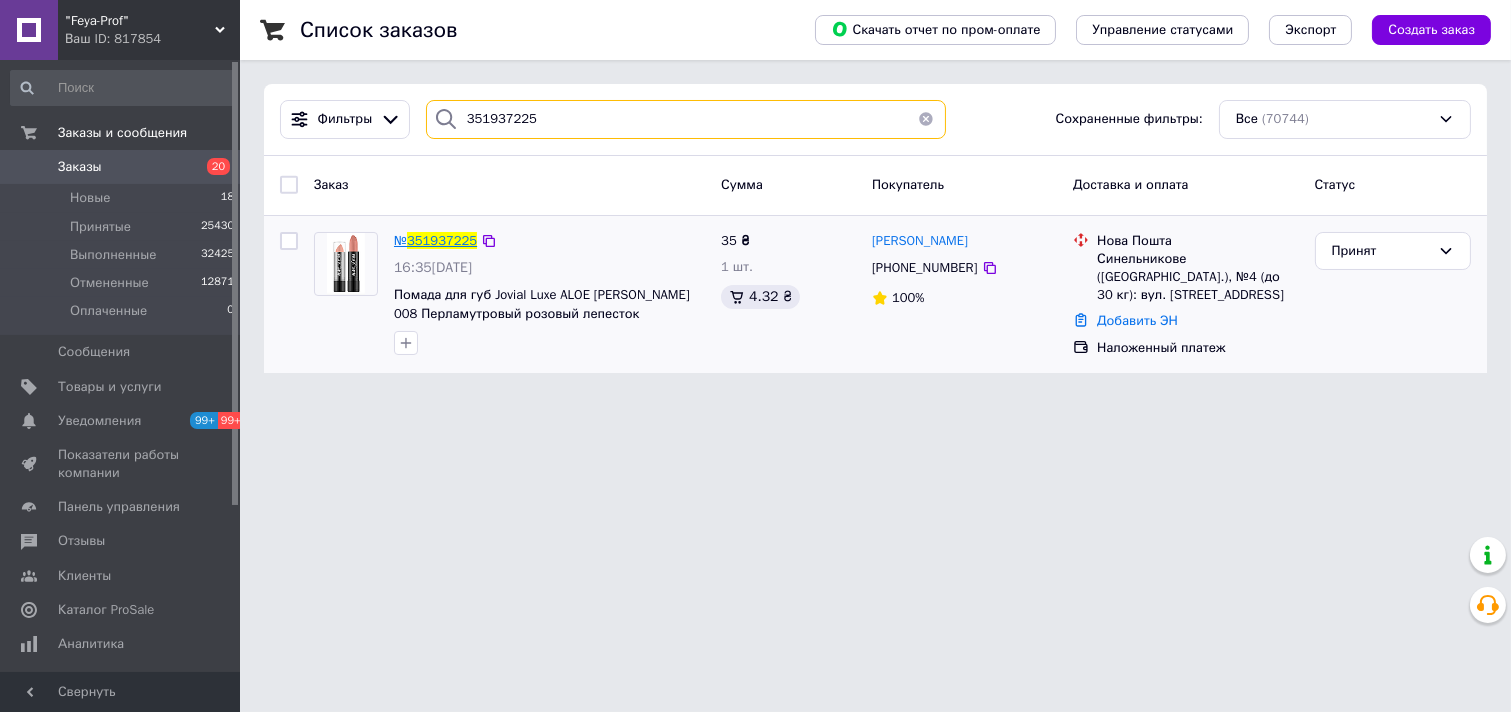 type on "351937225" 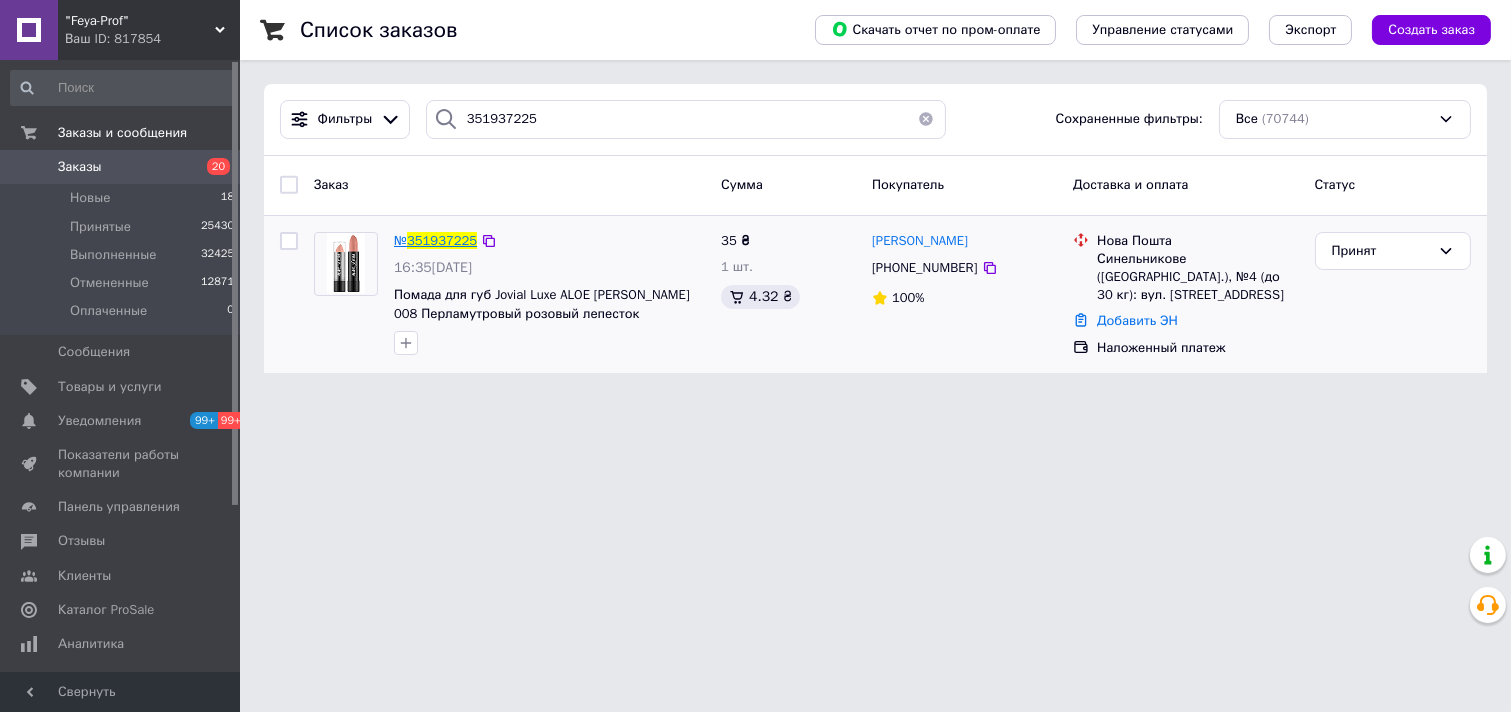 click on "351937225" at bounding box center [442, 240] 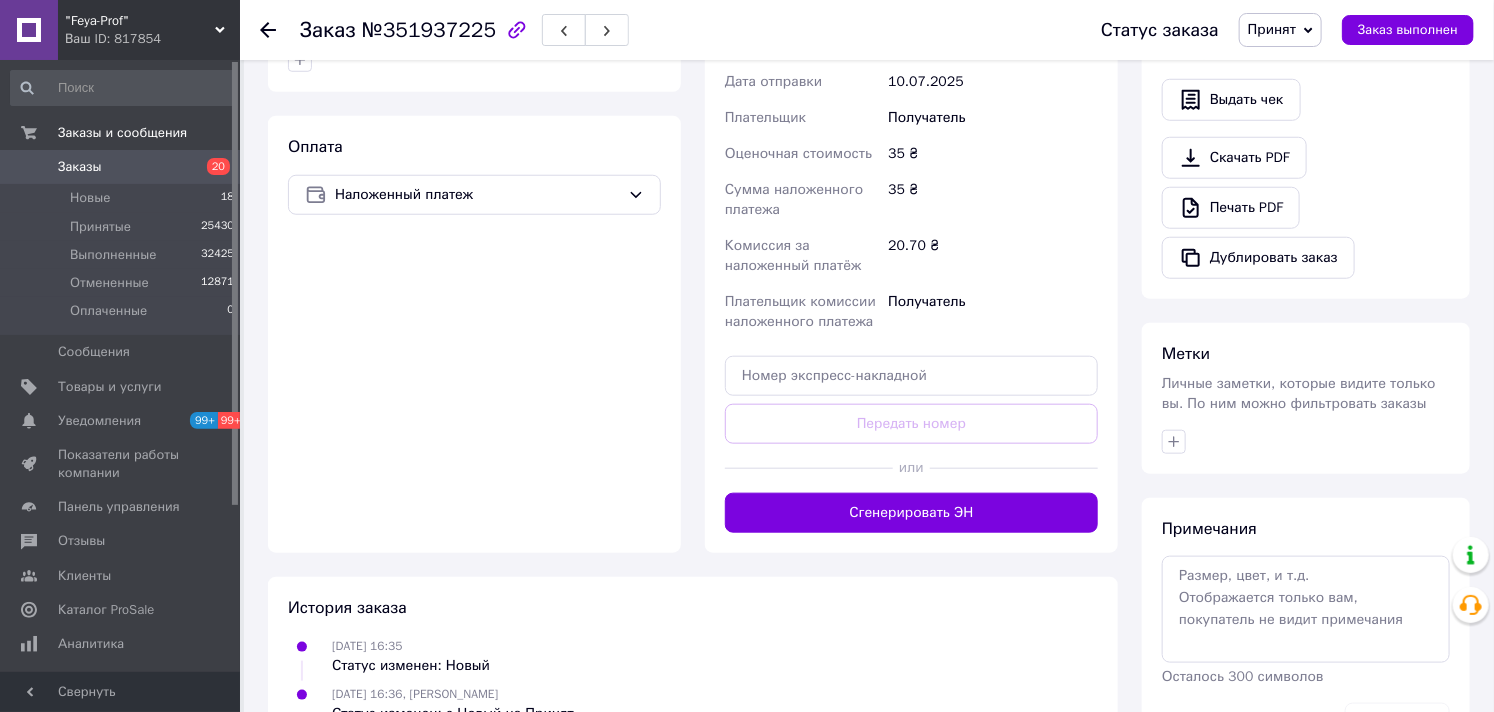 scroll, scrollTop: 742, scrollLeft: 0, axis: vertical 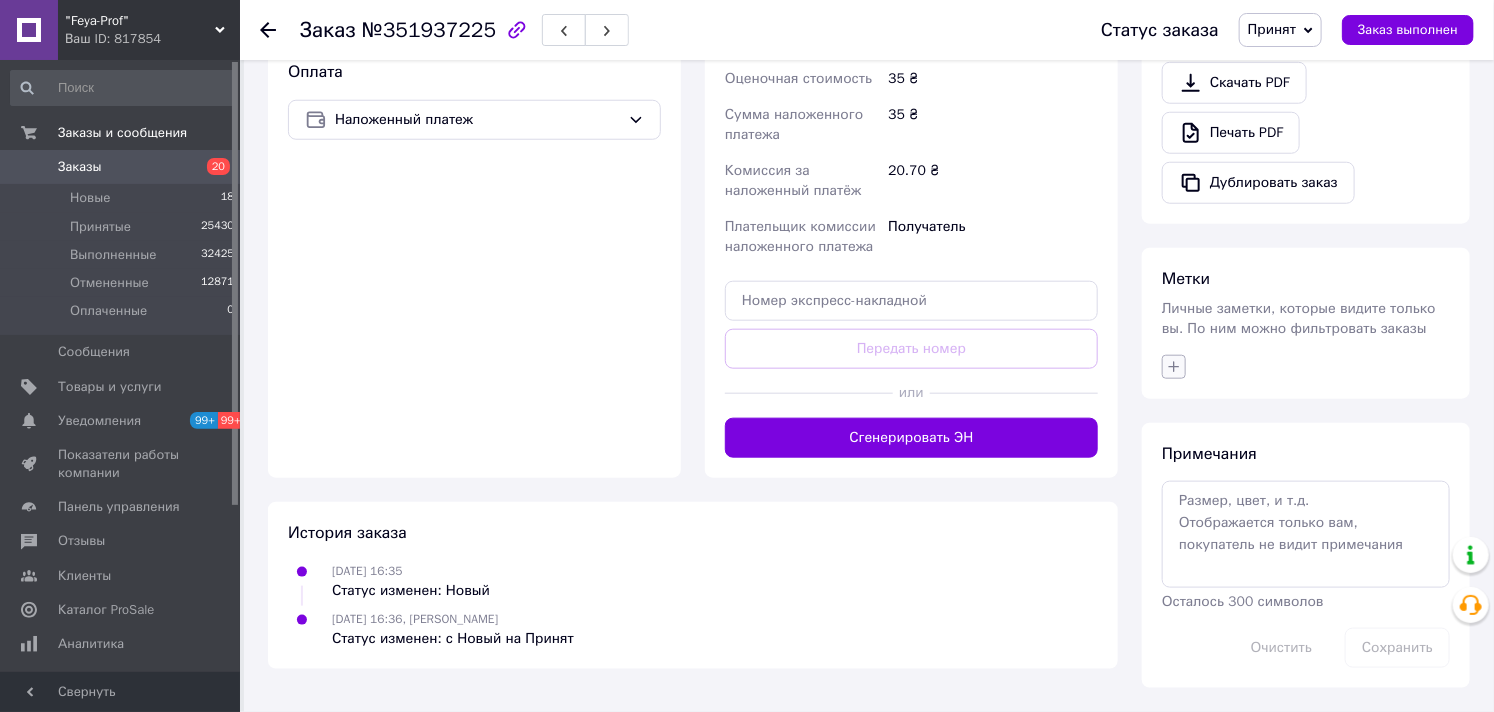 click 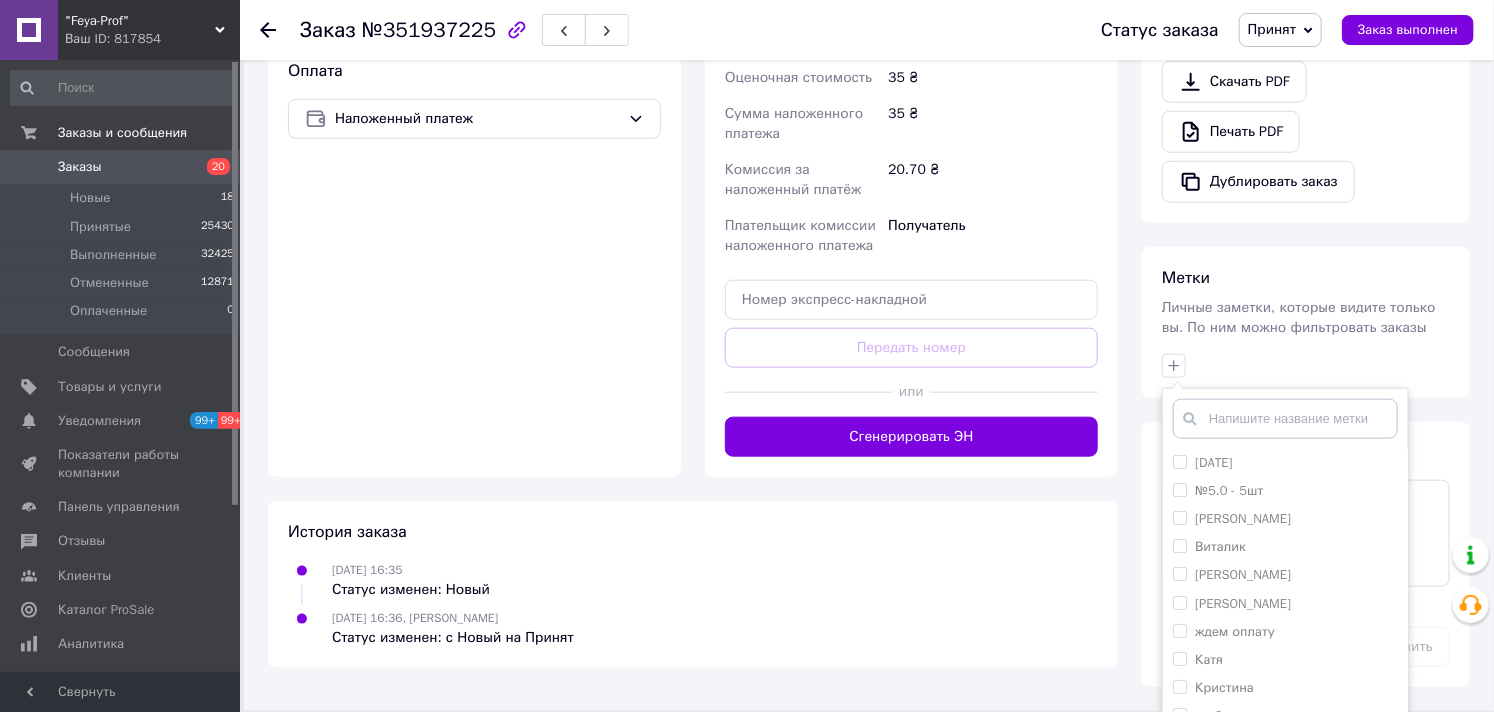 scroll, scrollTop: 151, scrollLeft: 0, axis: vertical 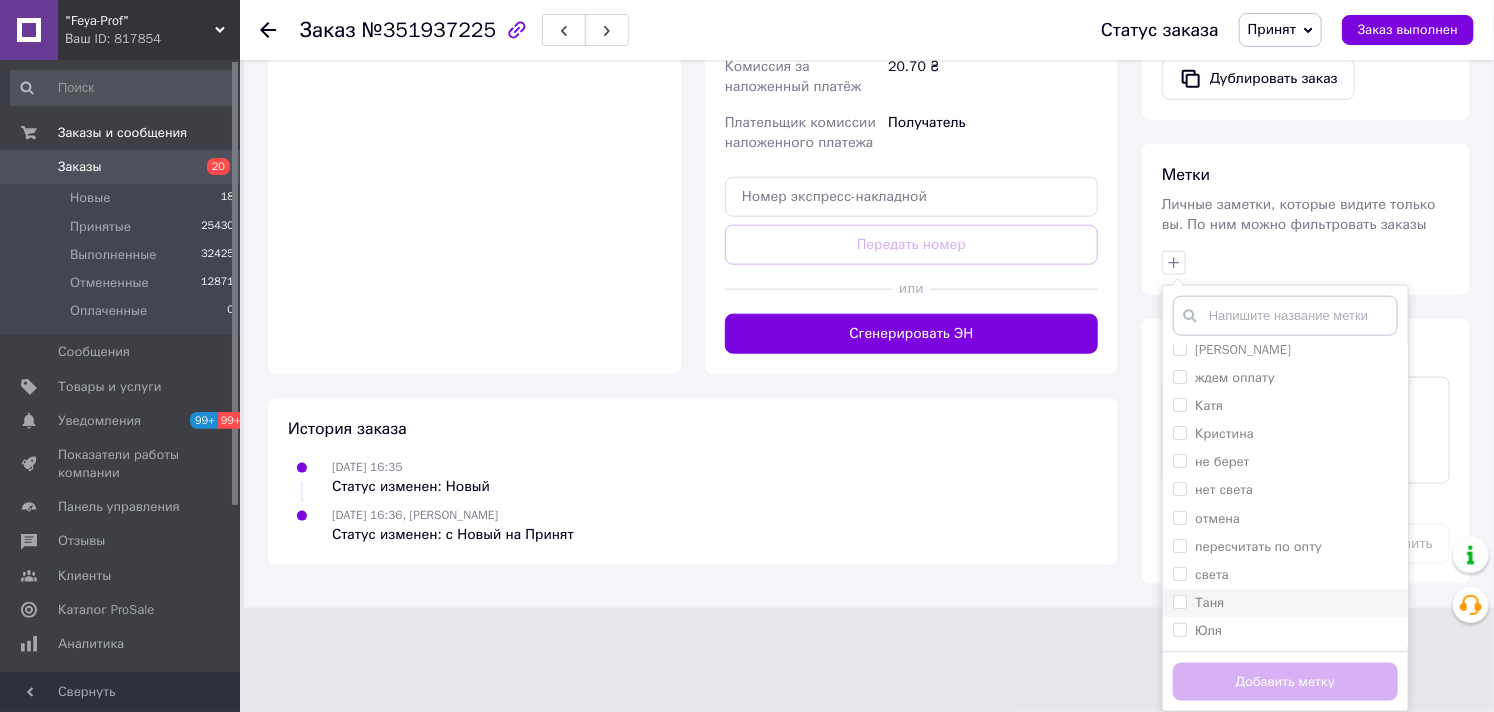 click on "Таня" at bounding box center [1209, 602] 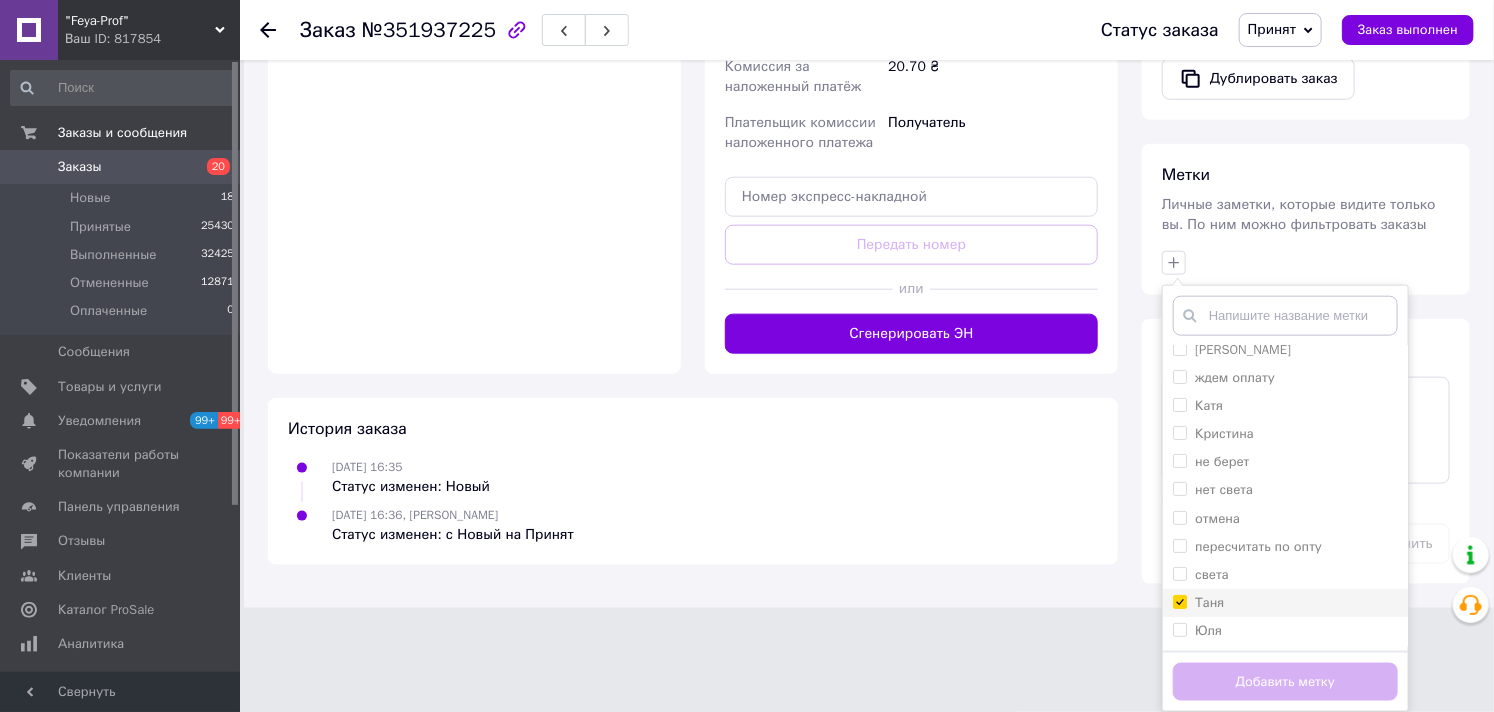 checkbox on "true" 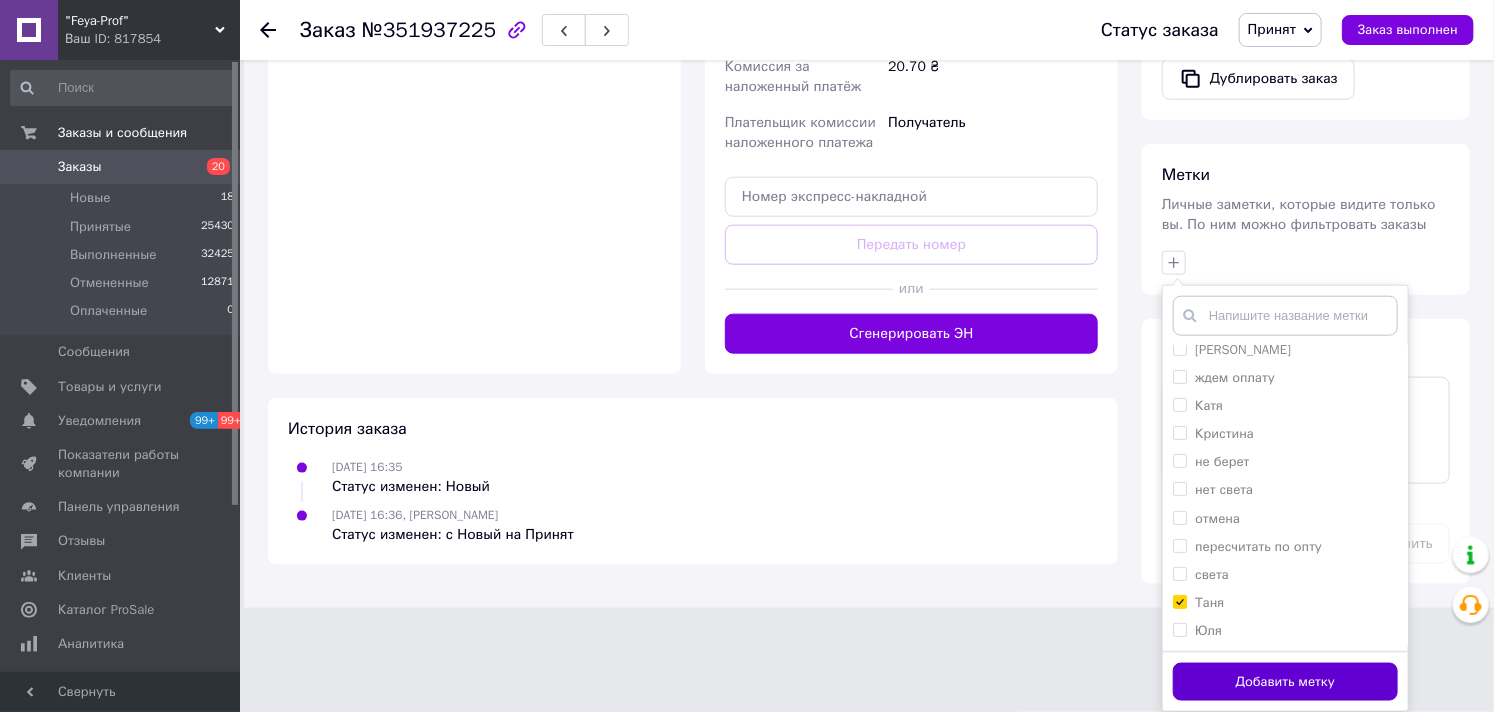 click on "Добавить метку" at bounding box center (1285, 682) 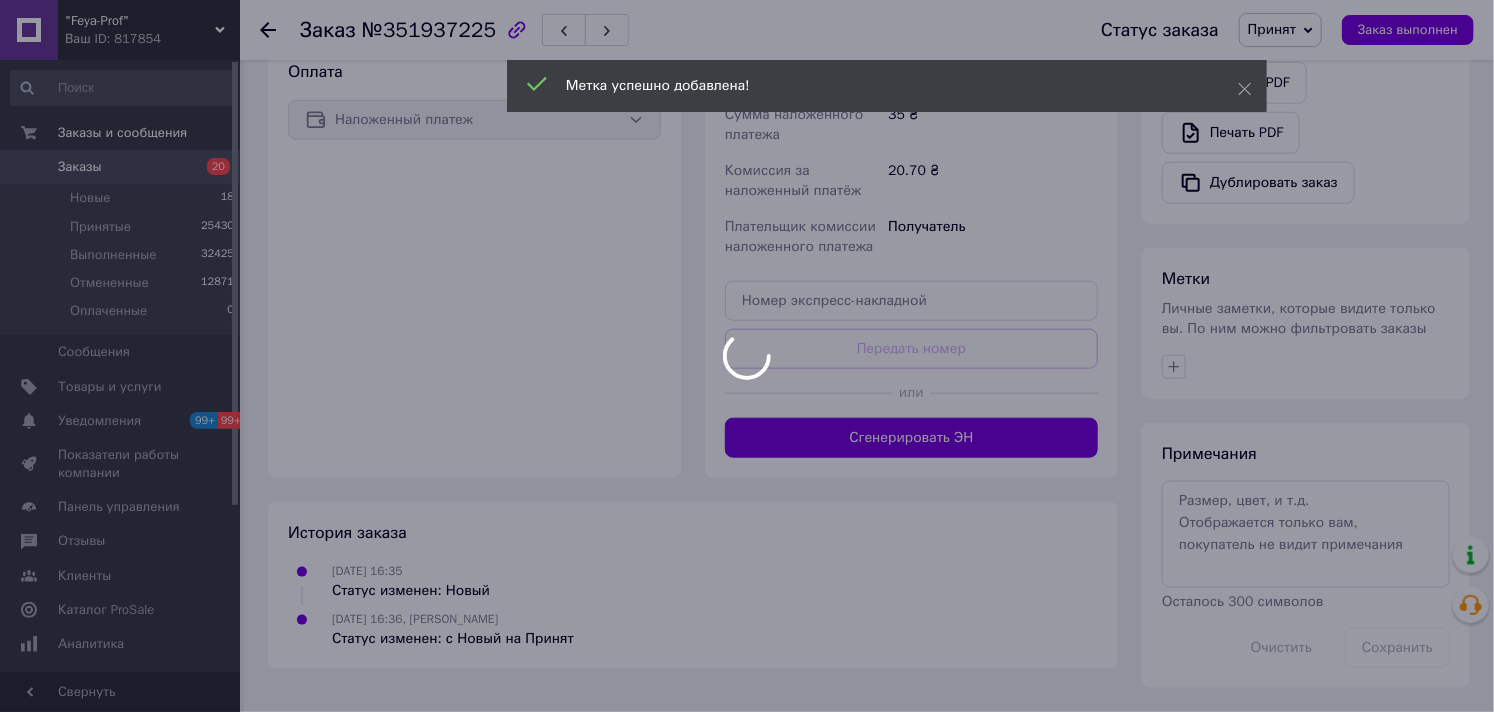 scroll, scrollTop: 631, scrollLeft: 0, axis: vertical 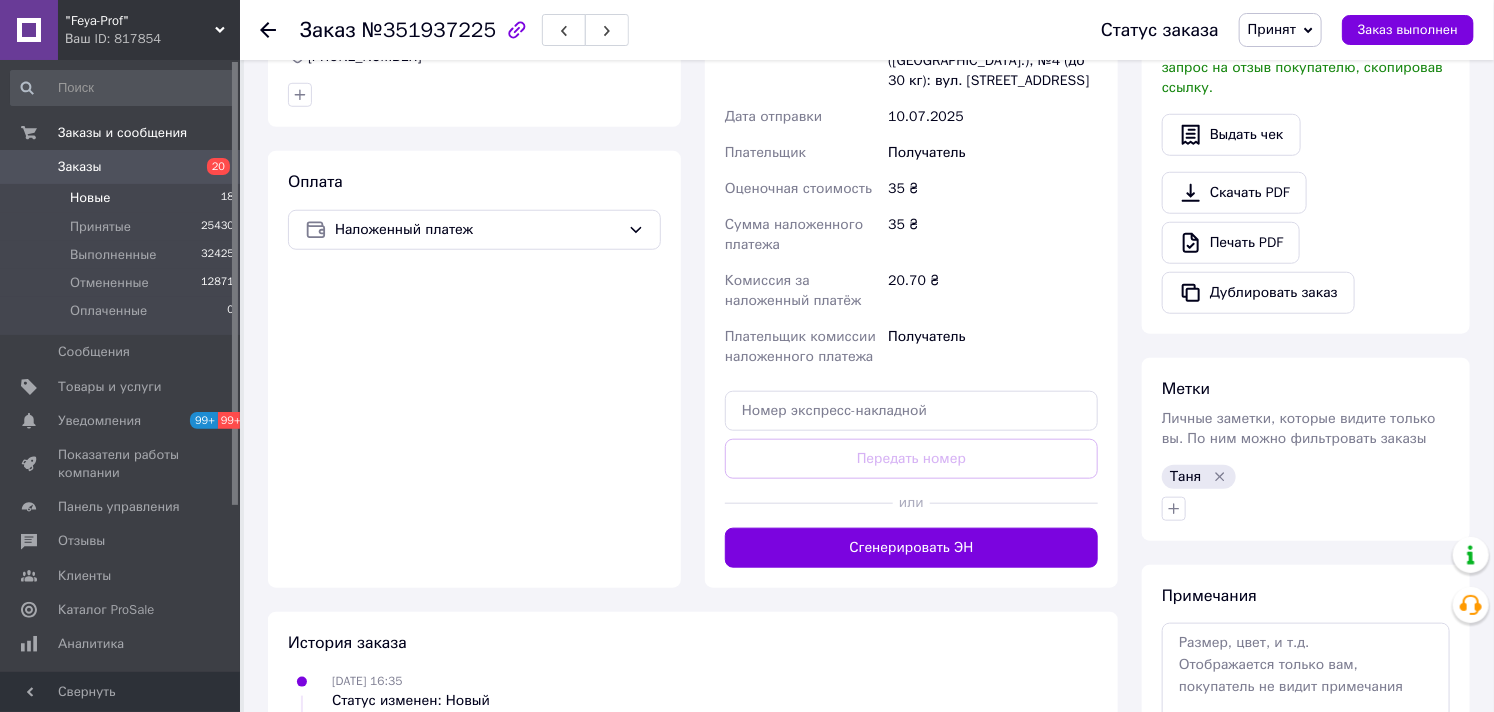 click on "Новые" at bounding box center [90, 198] 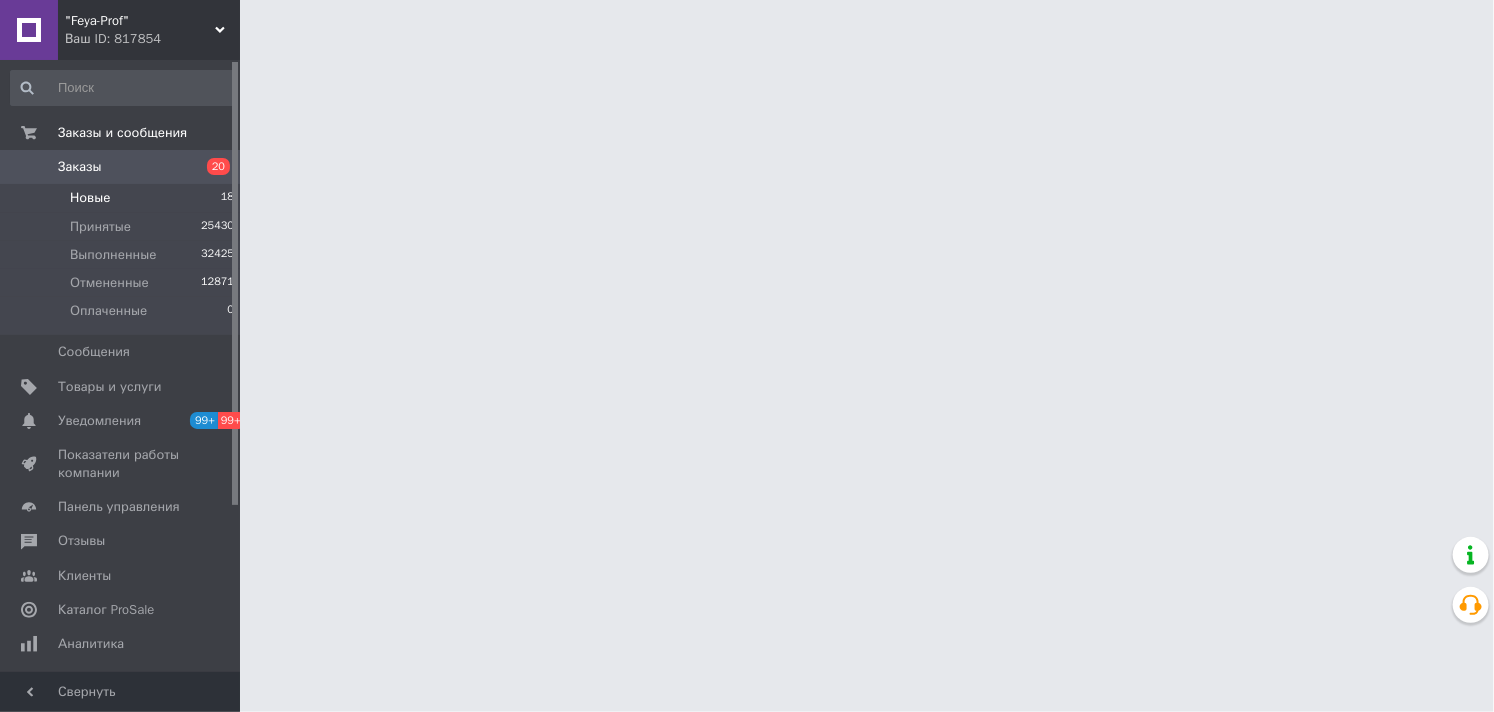 scroll, scrollTop: 0, scrollLeft: 0, axis: both 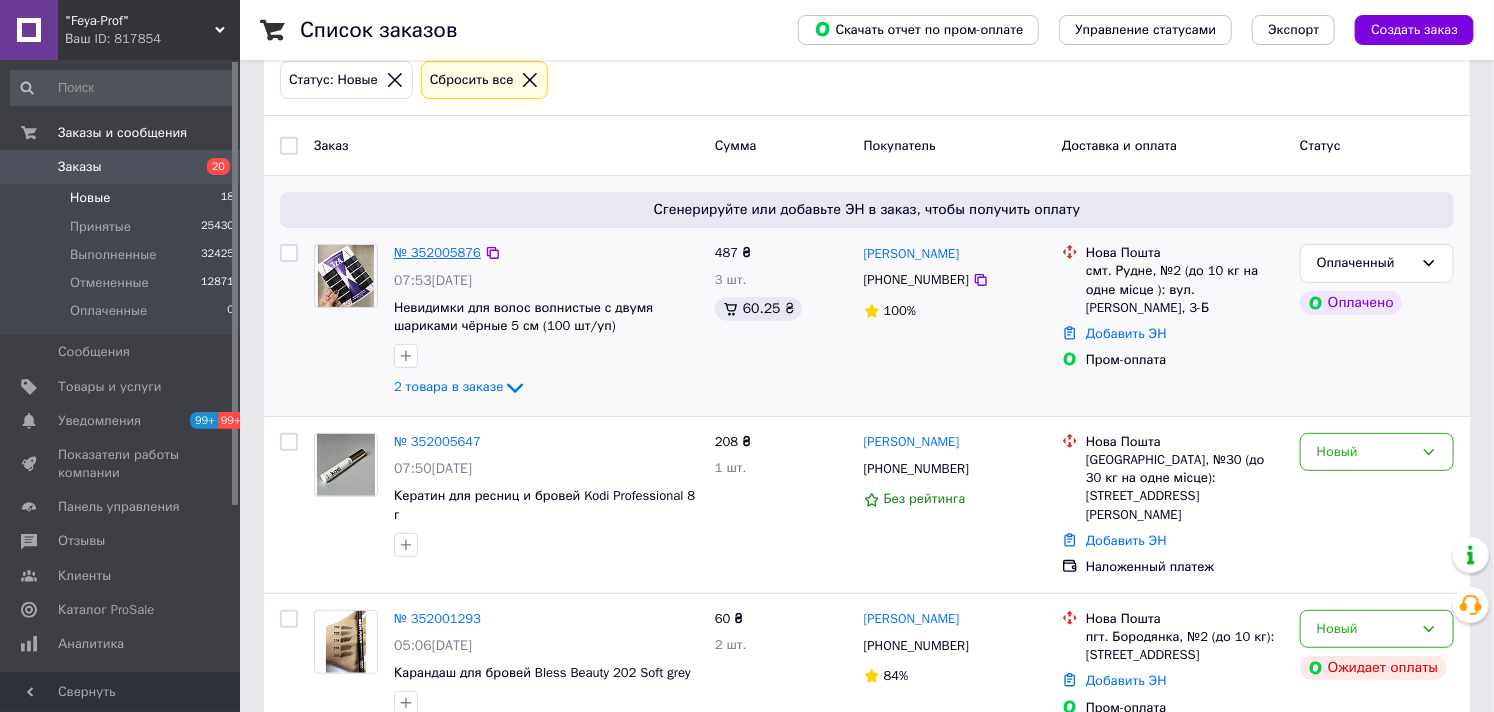 click on "№ 352005876" at bounding box center [437, 252] 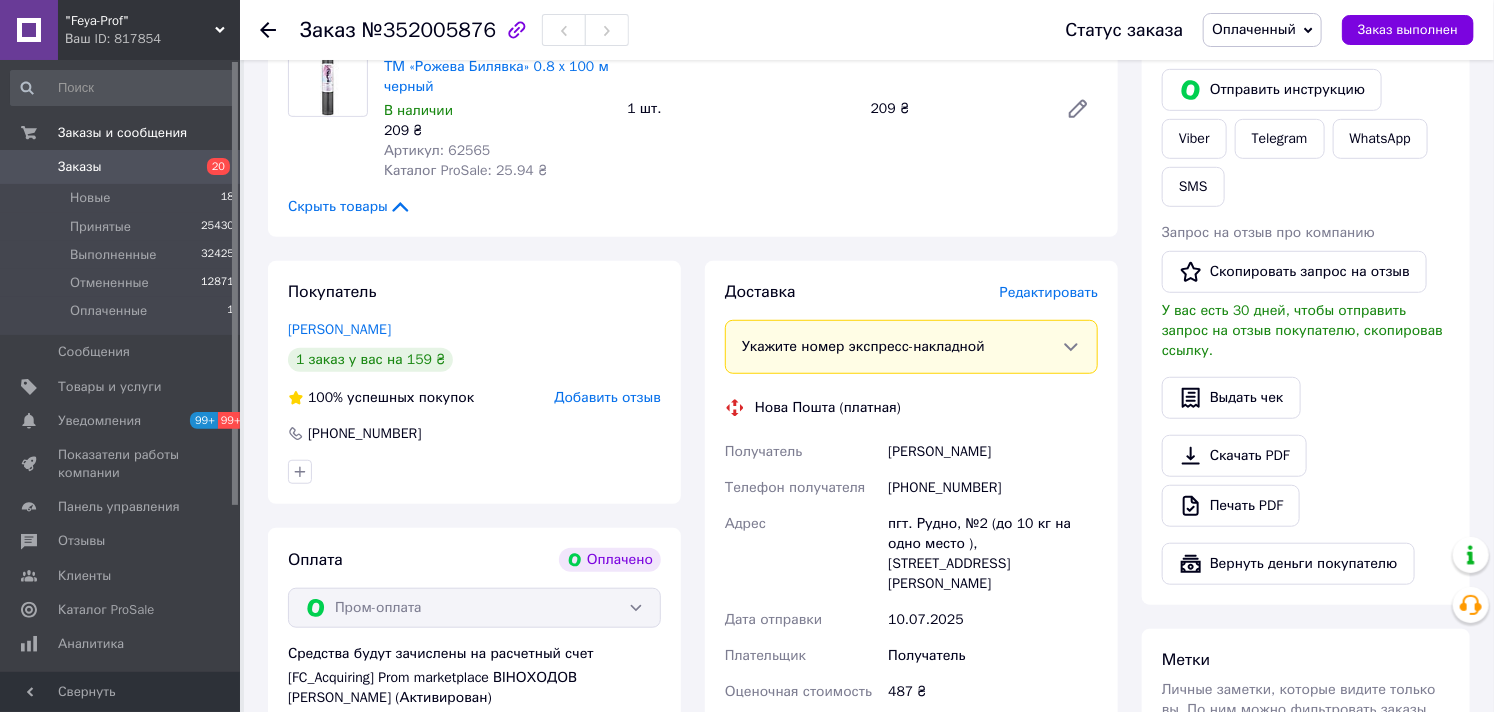 scroll, scrollTop: 666, scrollLeft: 0, axis: vertical 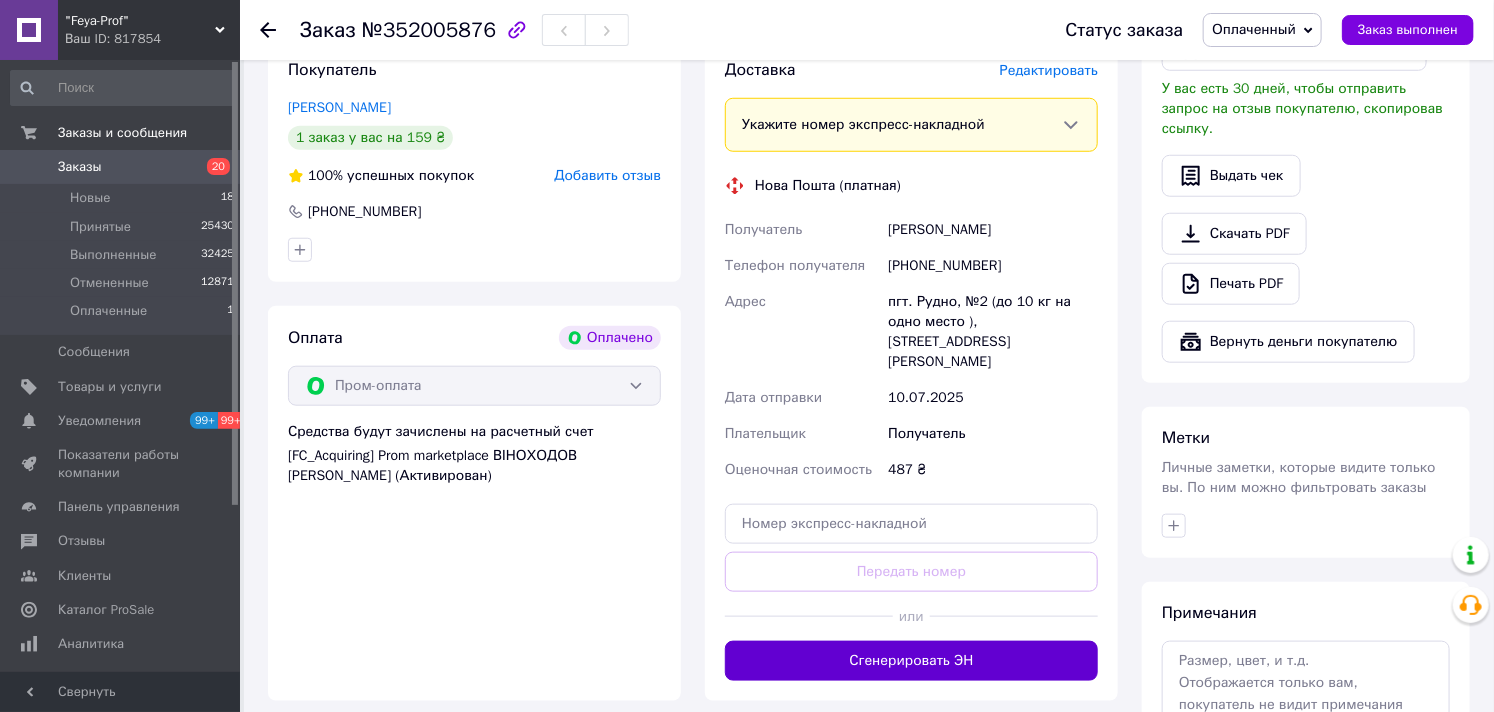 click on "Сгенерировать ЭН" at bounding box center [911, 661] 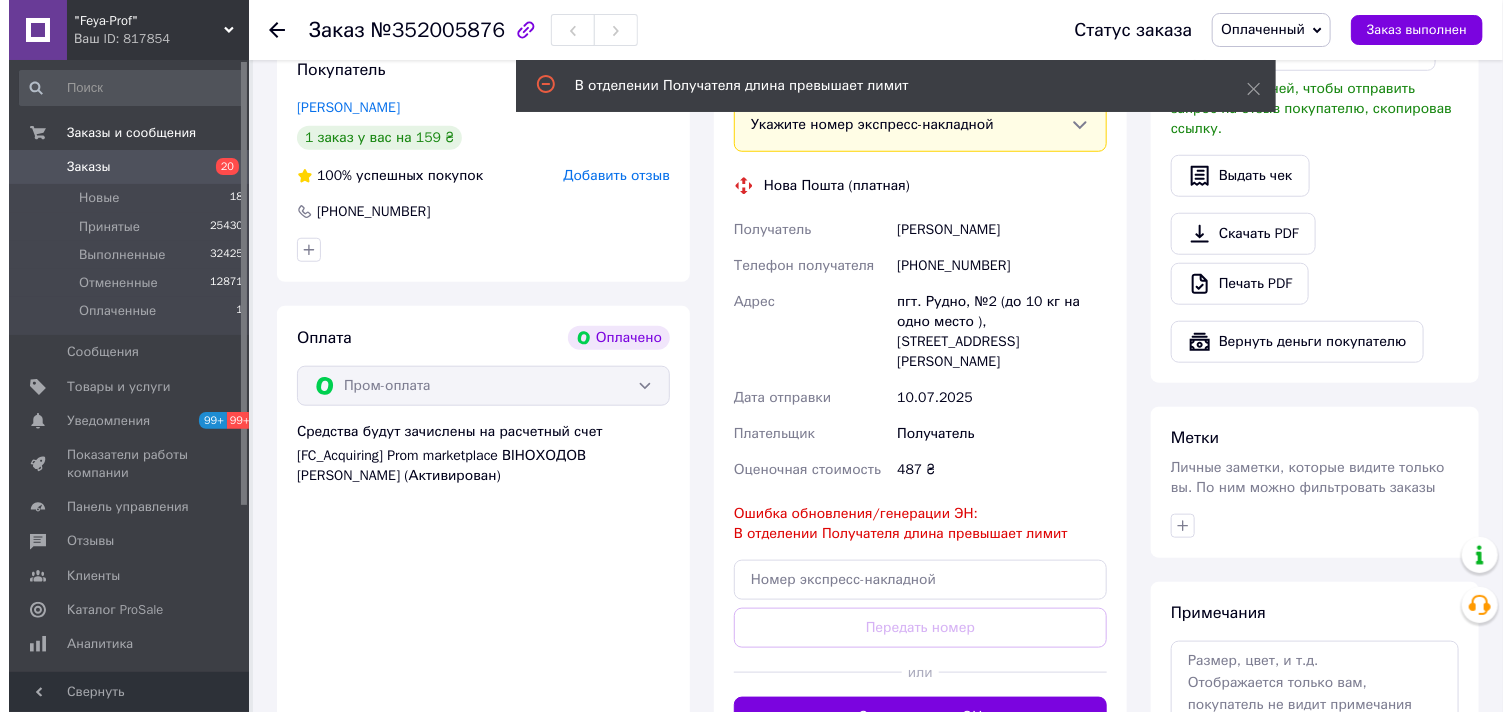 scroll, scrollTop: 333, scrollLeft: 0, axis: vertical 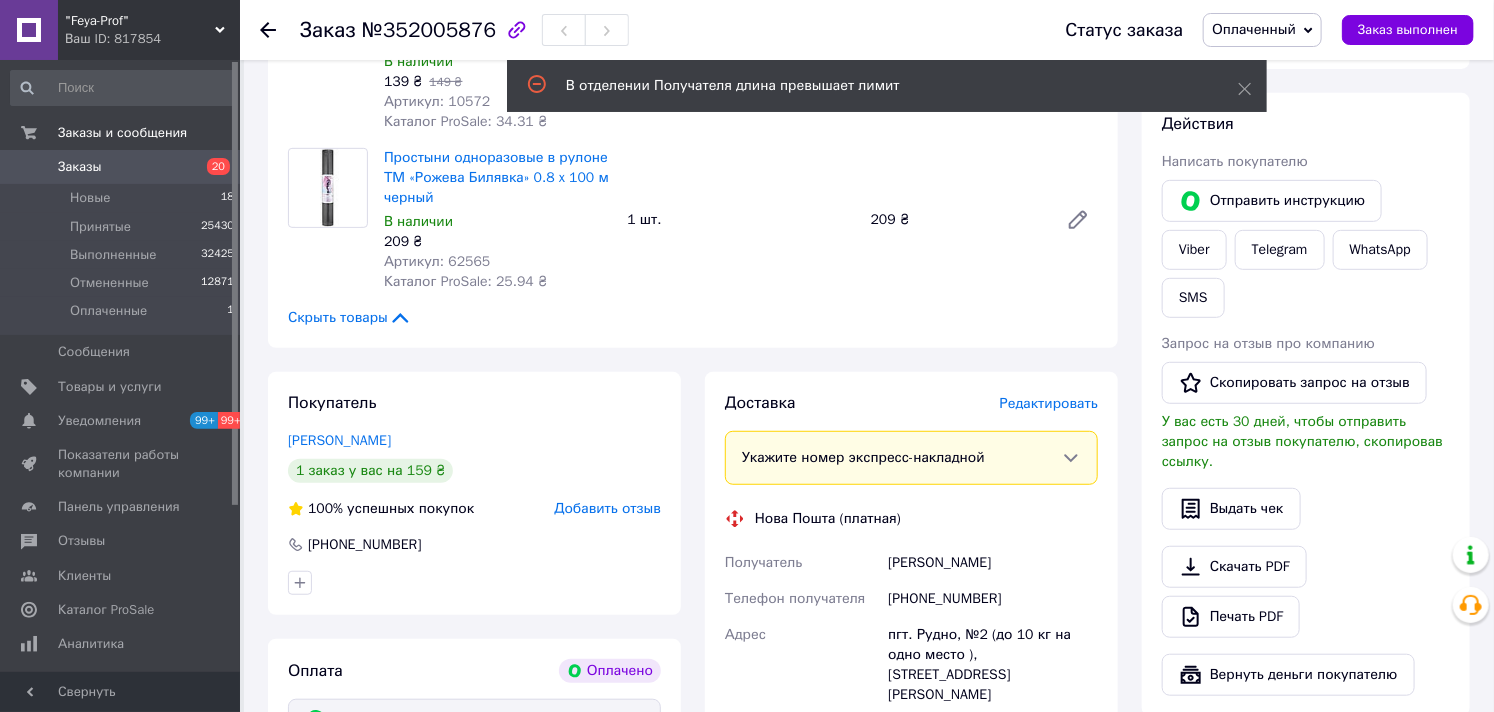 click on "Редактировать" at bounding box center [1049, 403] 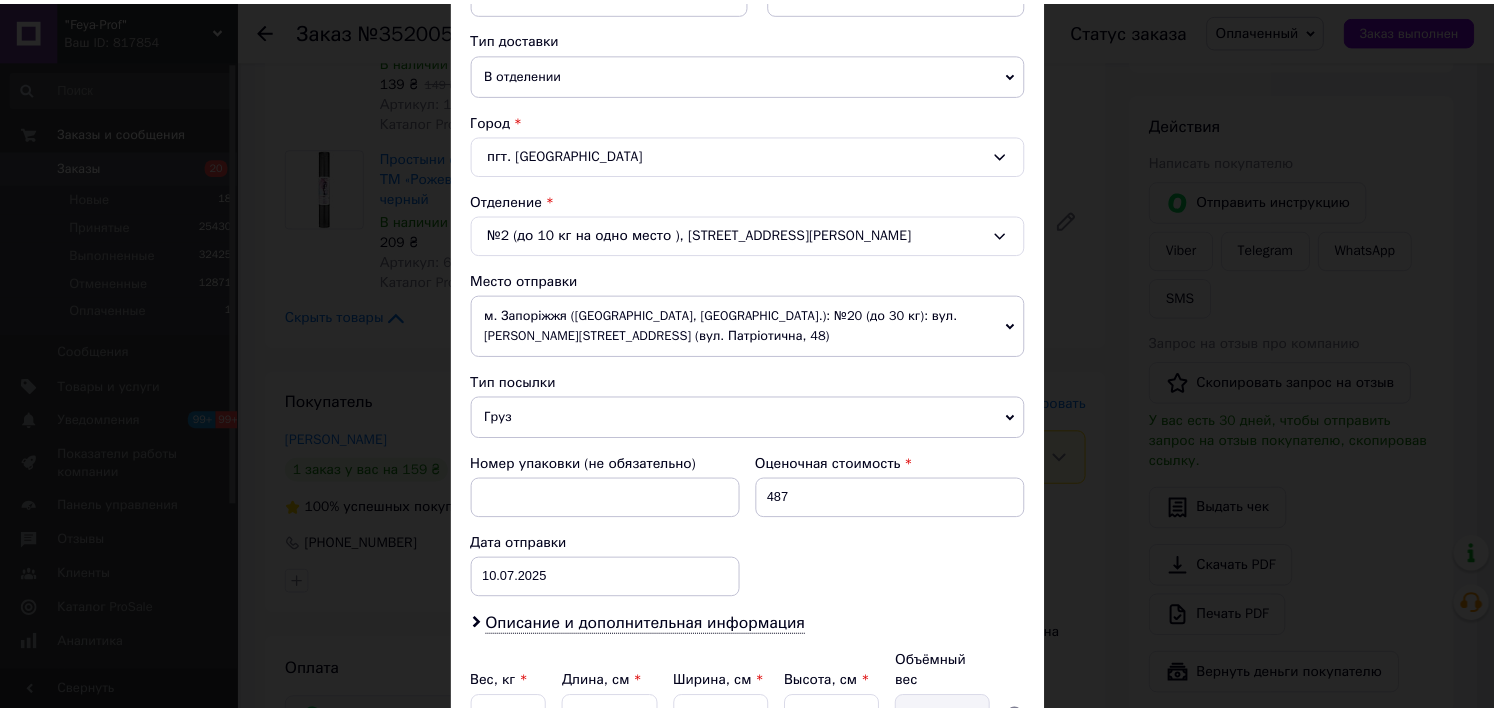 scroll, scrollTop: 657, scrollLeft: 0, axis: vertical 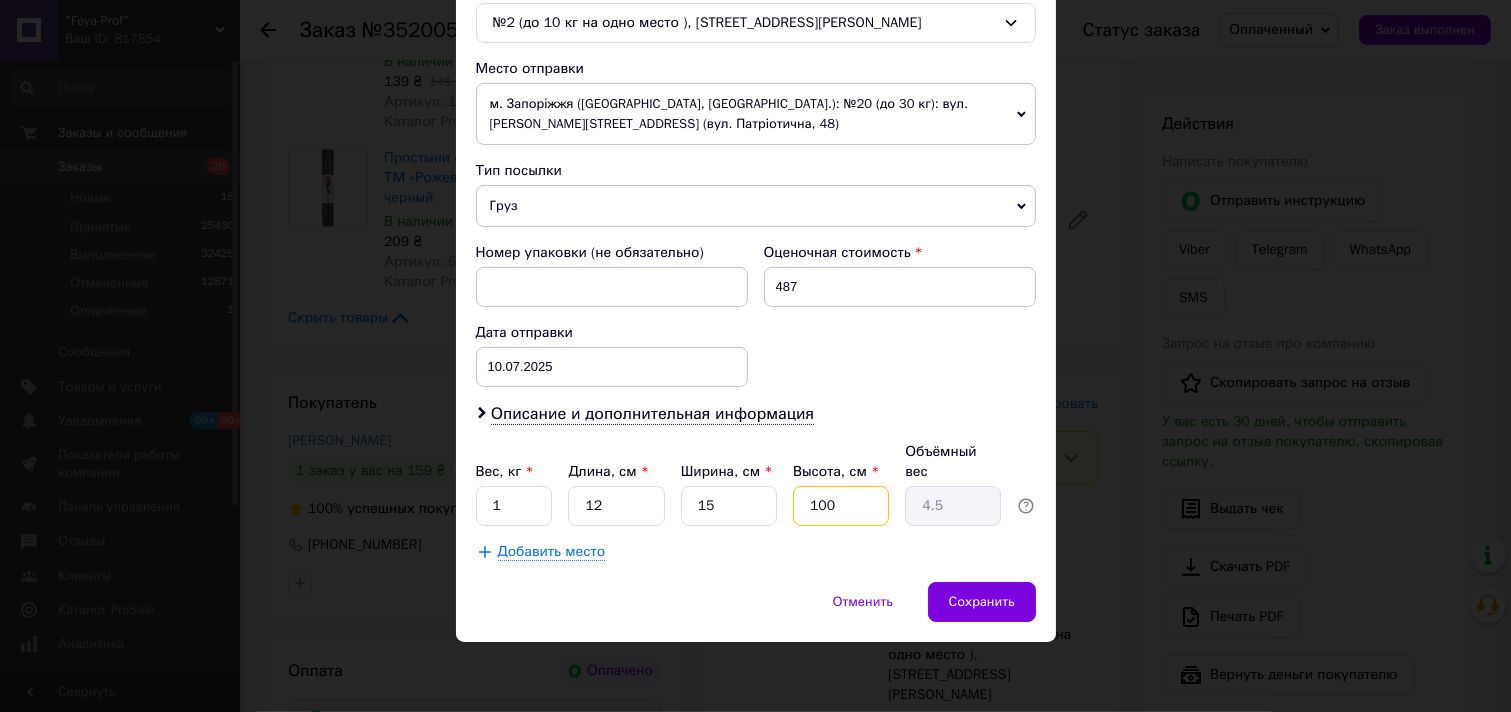 drag, startPoint x: 845, startPoint y: 510, endPoint x: 804, endPoint y: 510, distance: 41 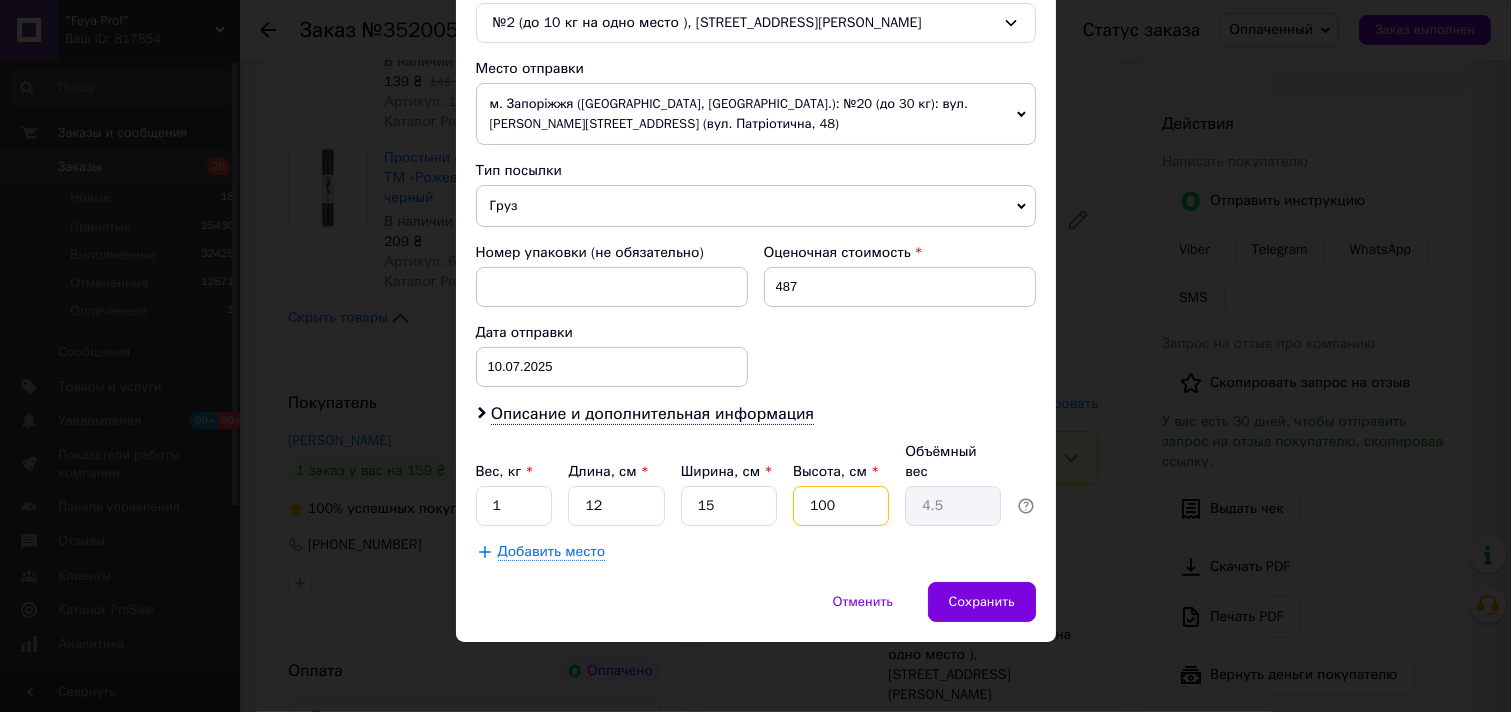 type on "5" 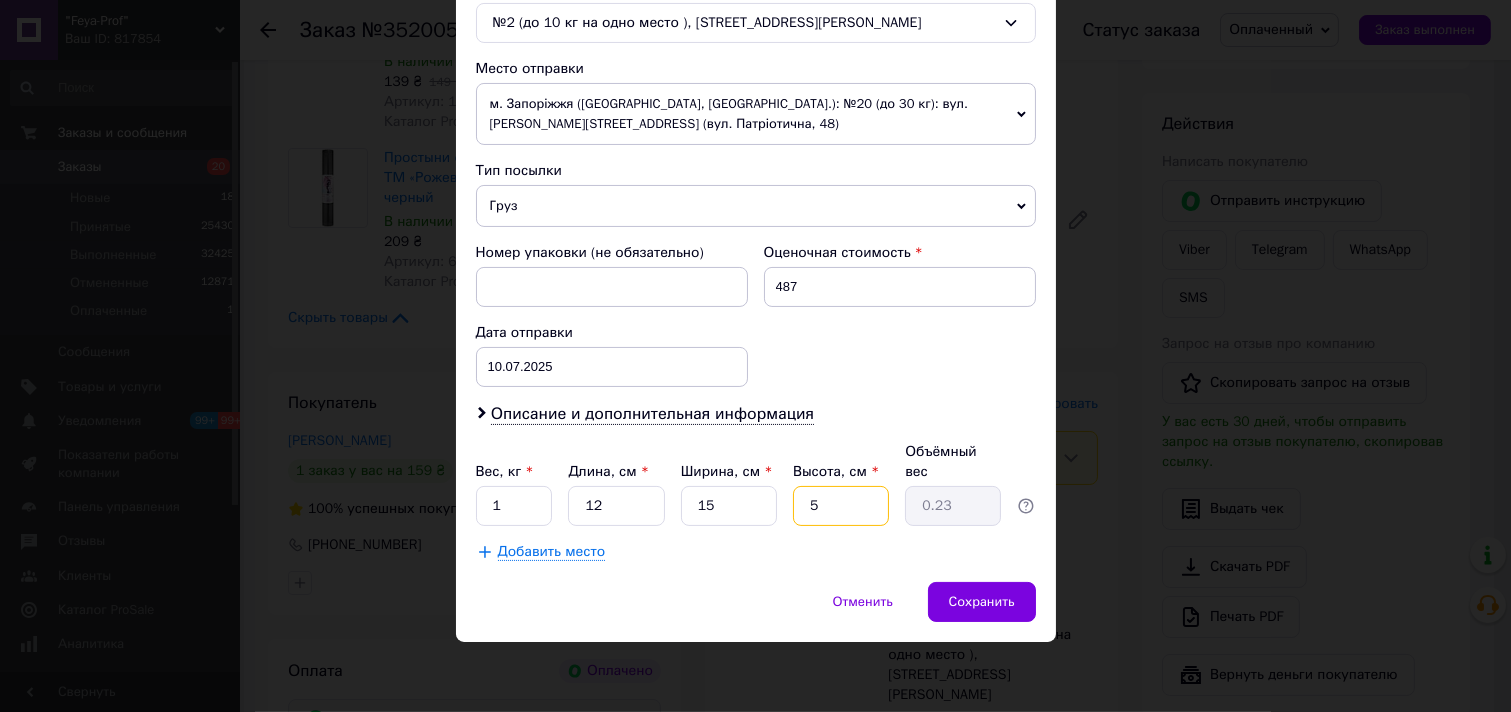 type on "50" 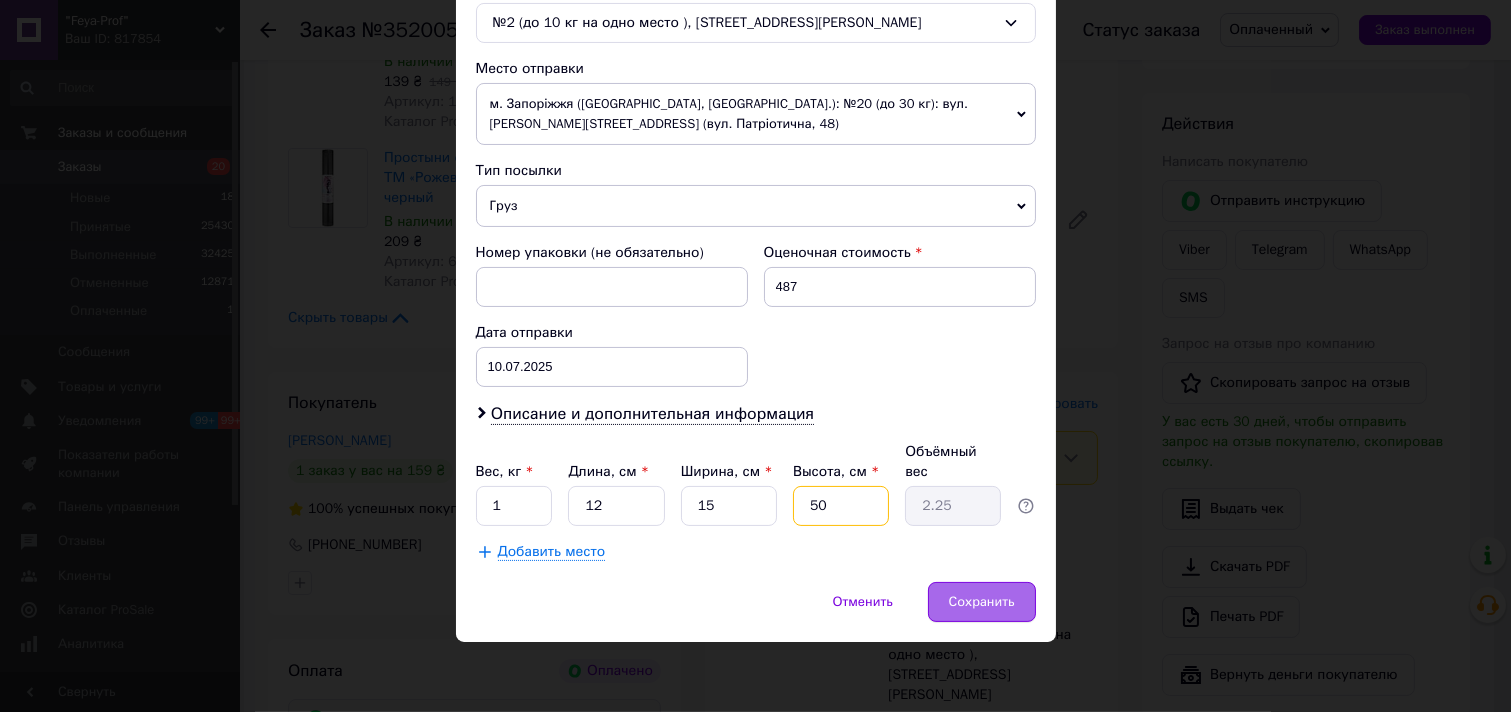 type on "50" 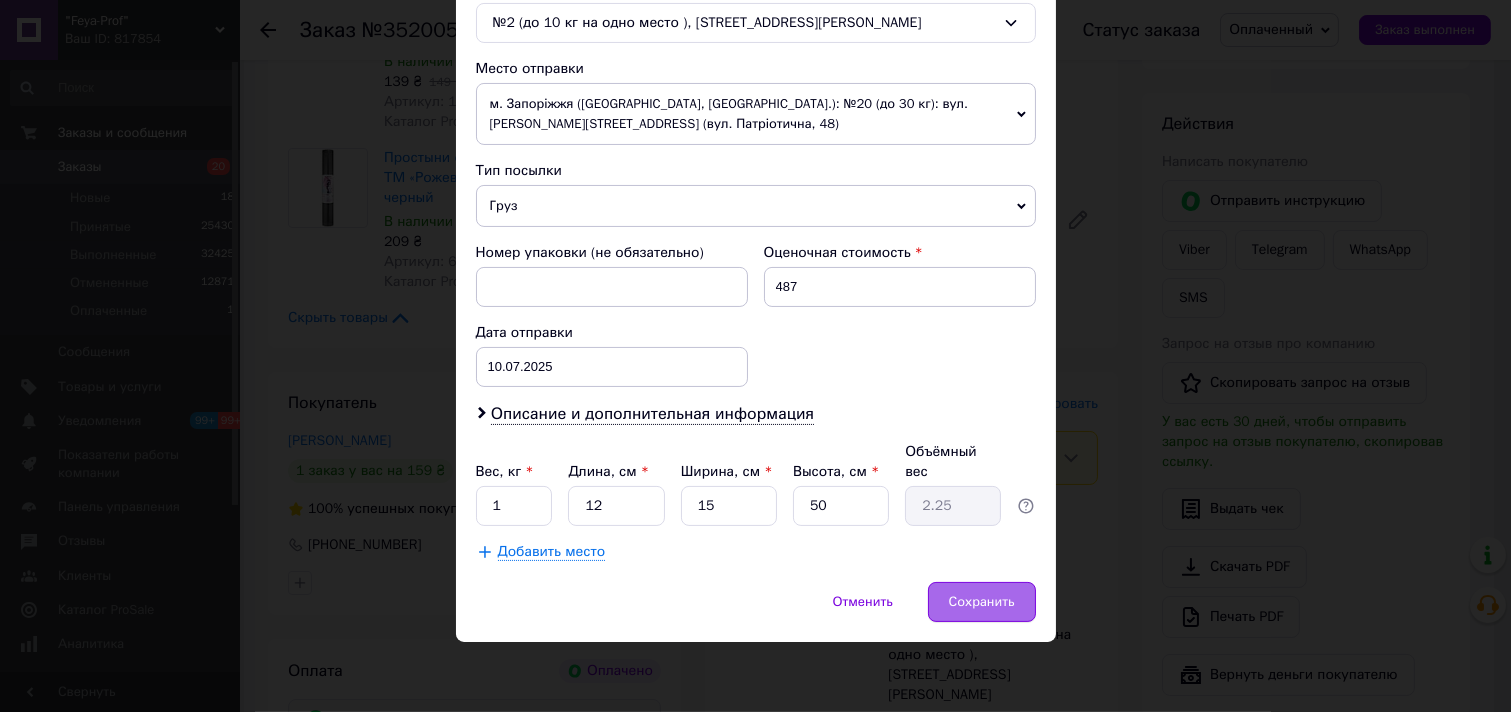click on "Сохранить" at bounding box center [982, 602] 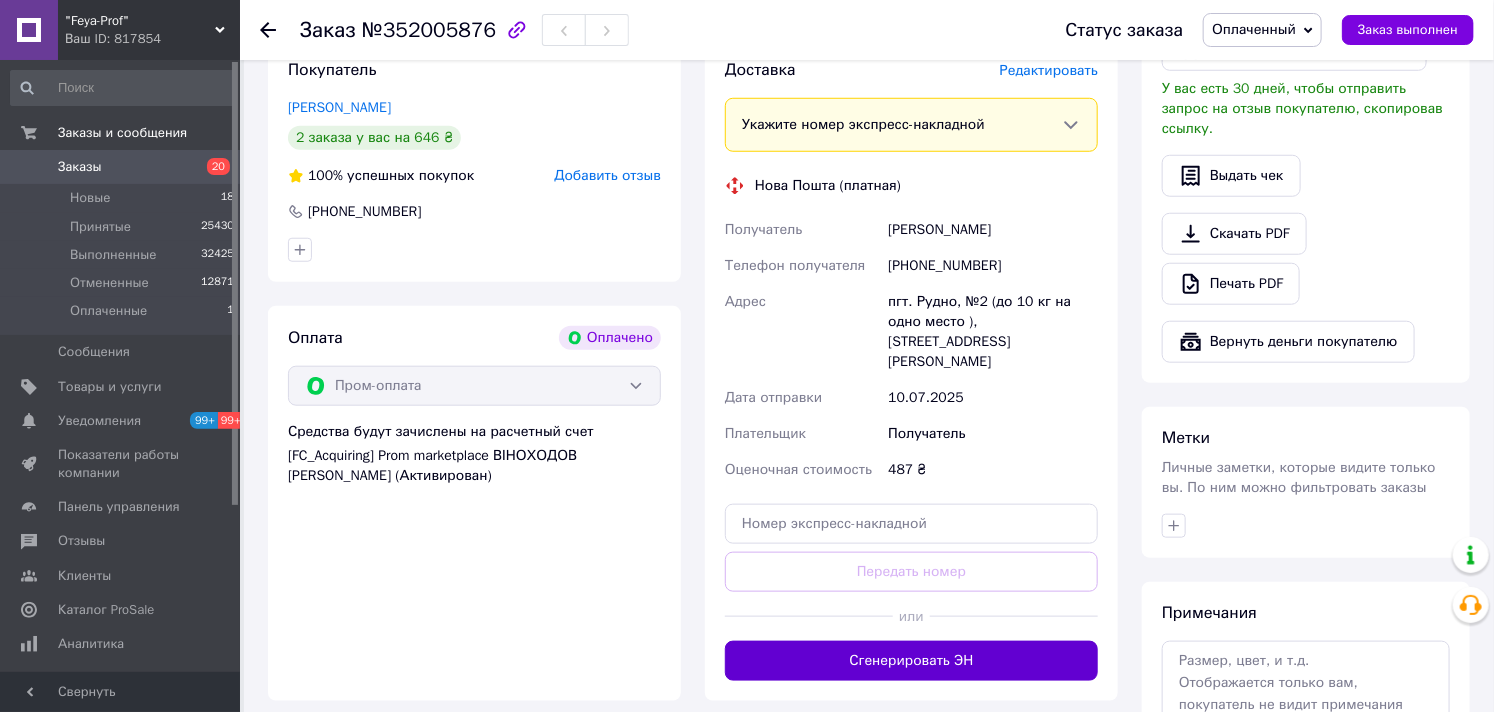 scroll, scrollTop: 777, scrollLeft: 0, axis: vertical 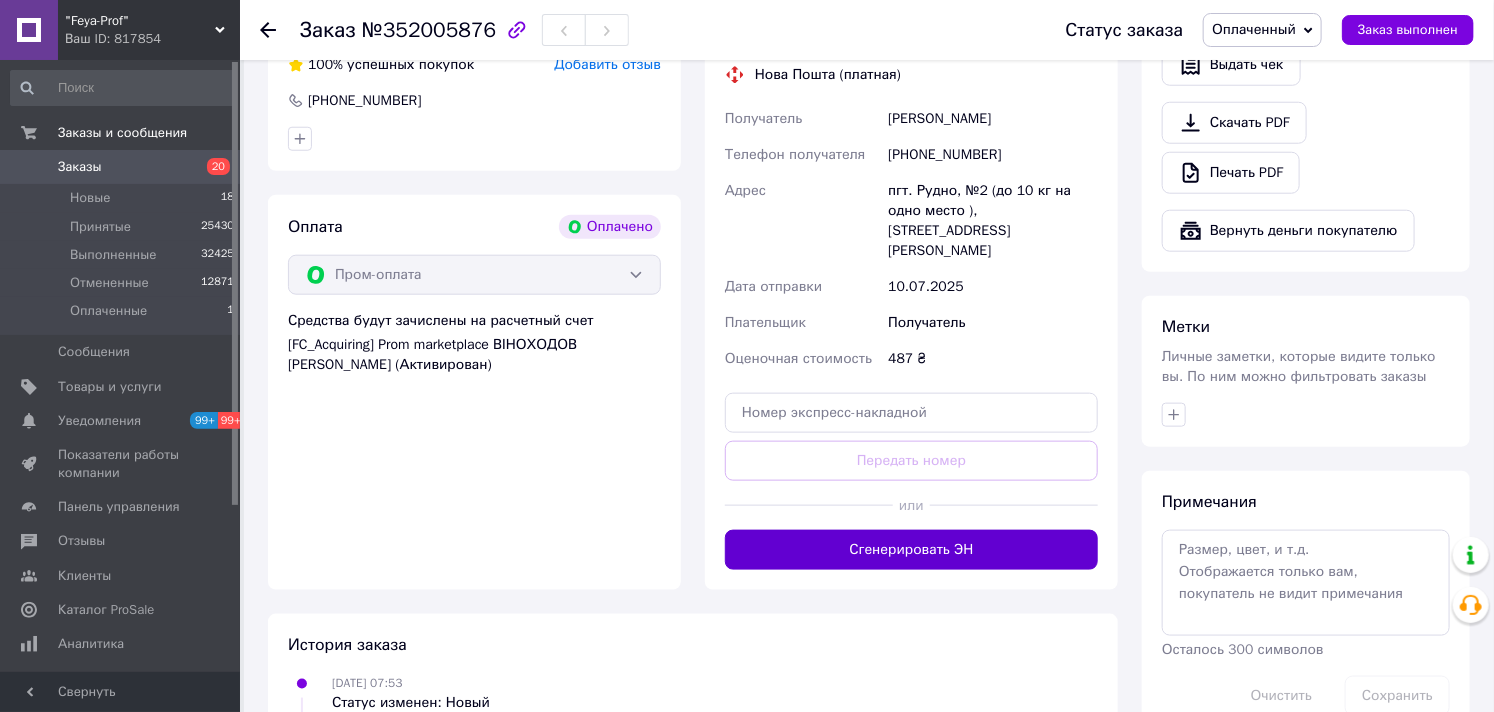 click on "Сгенерировать ЭН" at bounding box center (911, 550) 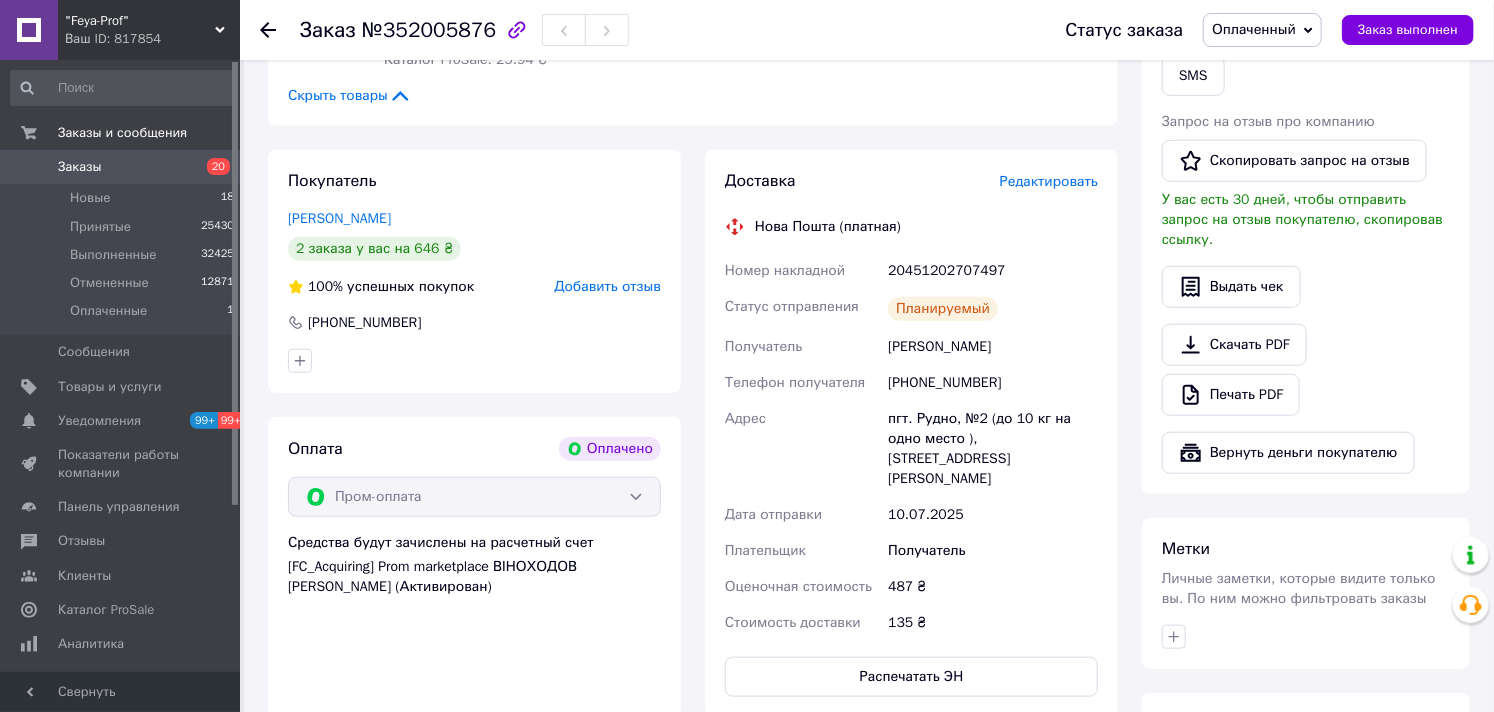 scroll, scrollTop: 444, scrollLeft: 0, axis: vertical 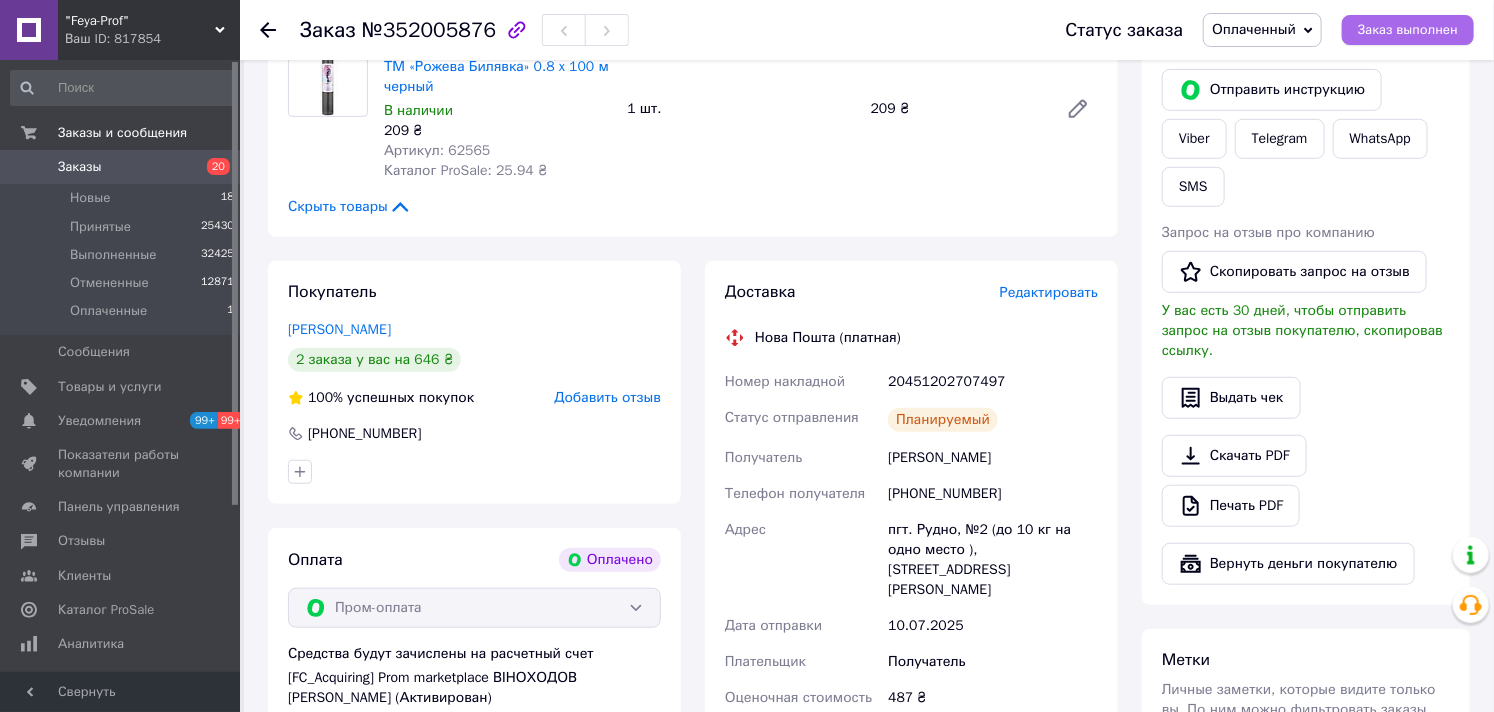 click on "Заказ выполнен" at bounding box center (1408, 30) 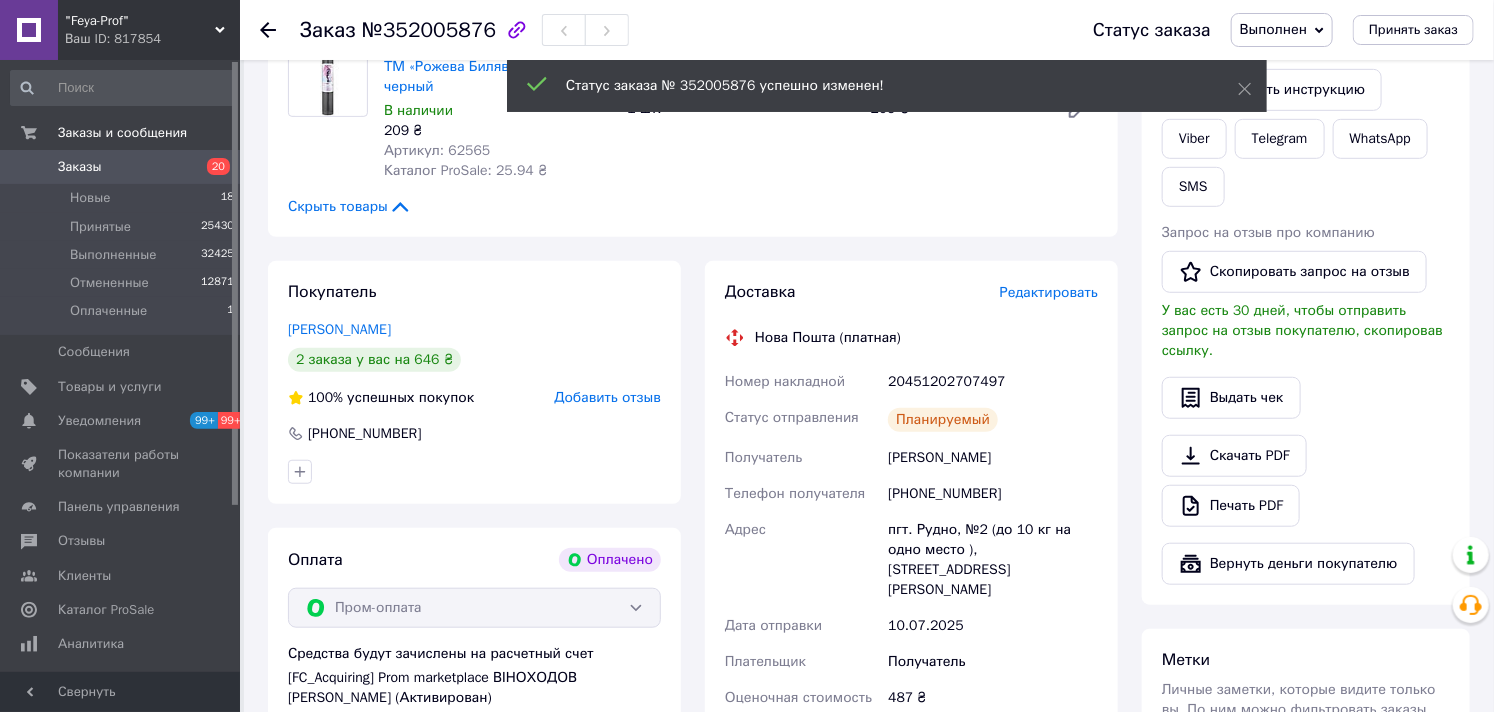 scroll, scrollTop: 888, scrollLeft: 0, axis: vertical 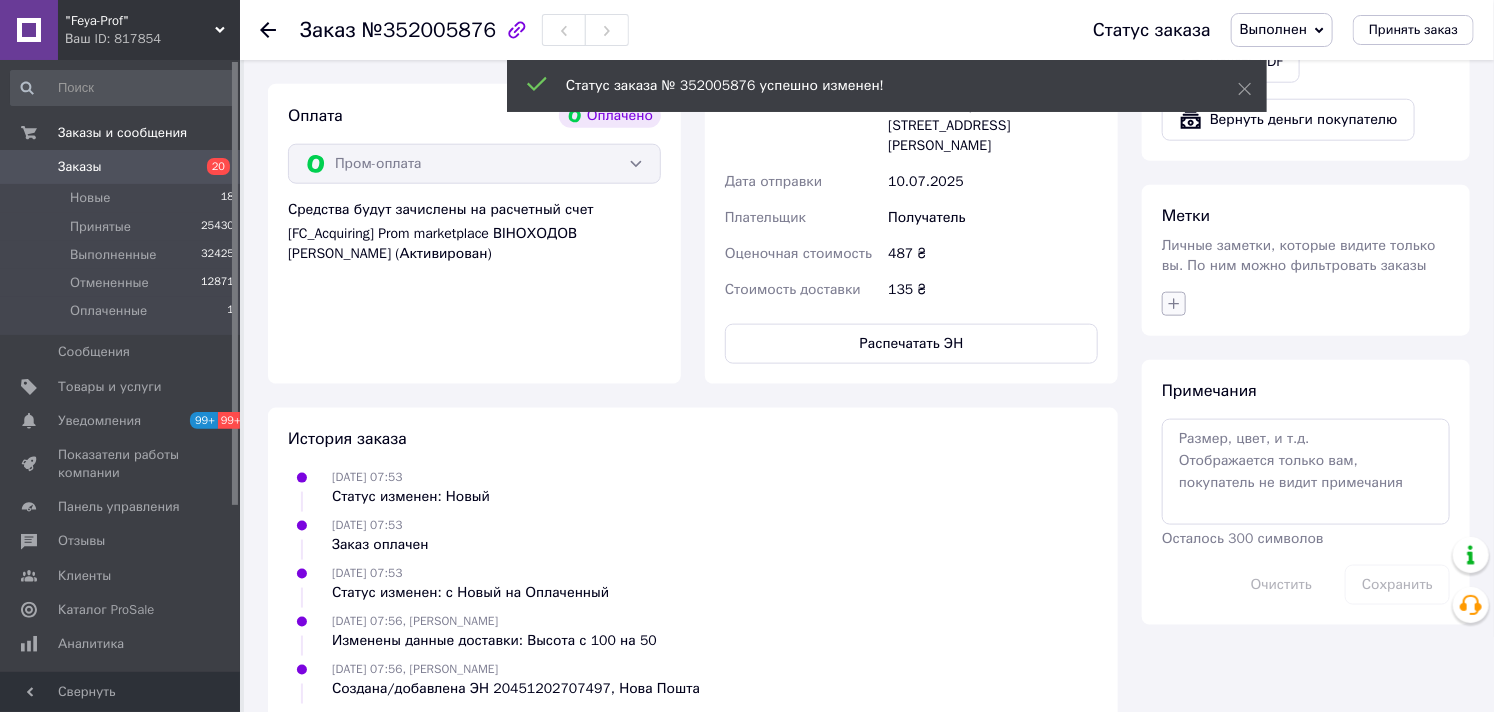 click 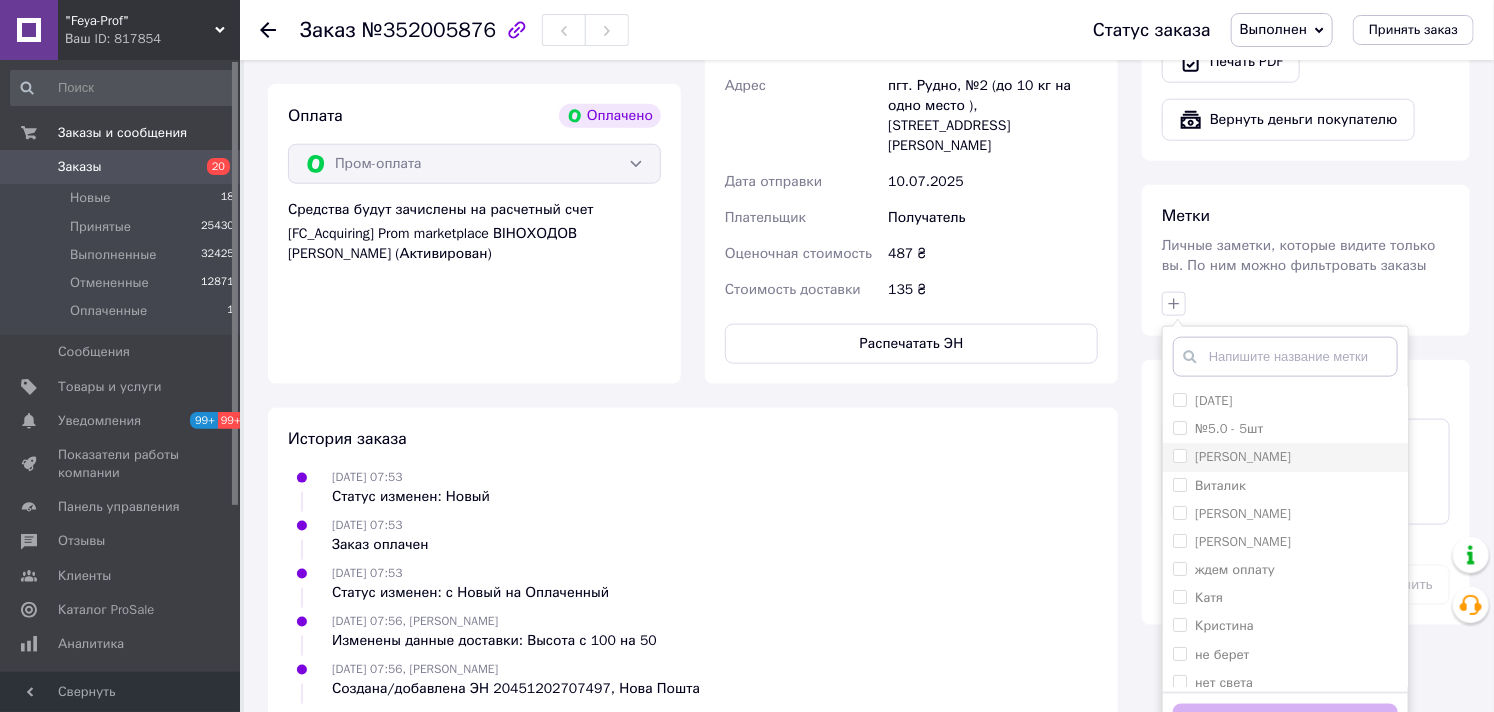 click on "[PERSON_NAME]" at bounding box center (1285, 457) 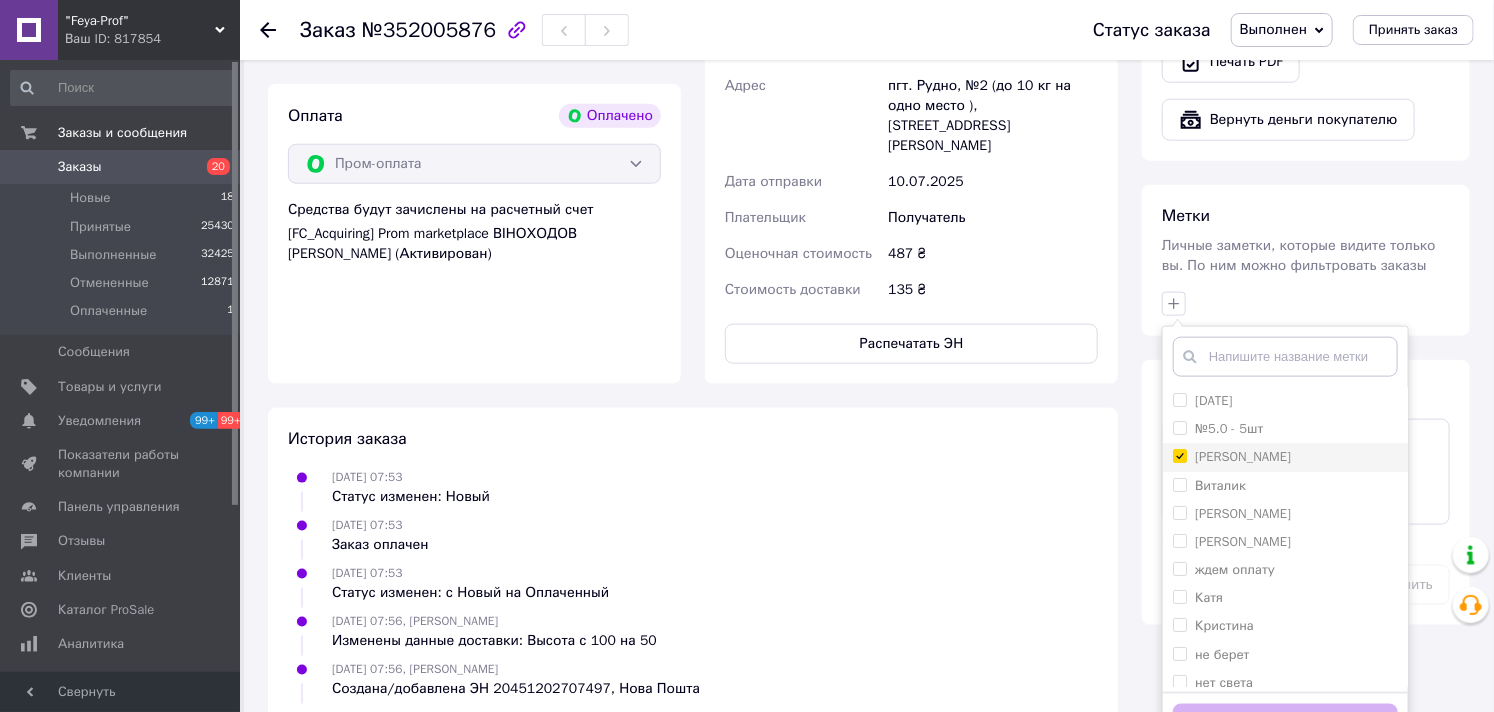 checkbox on "true" 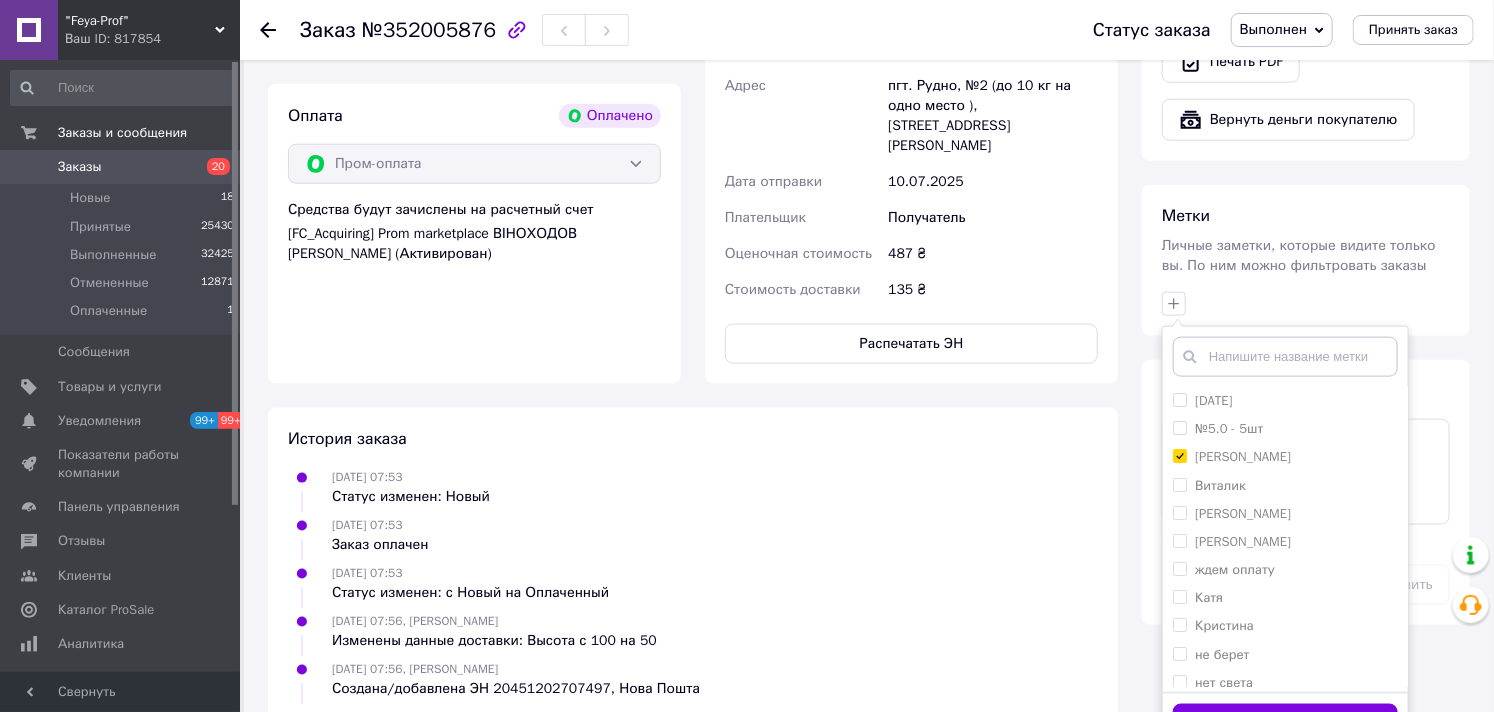 scroll, scrollTop: 151, scrollLeft: 0, axis: vertical 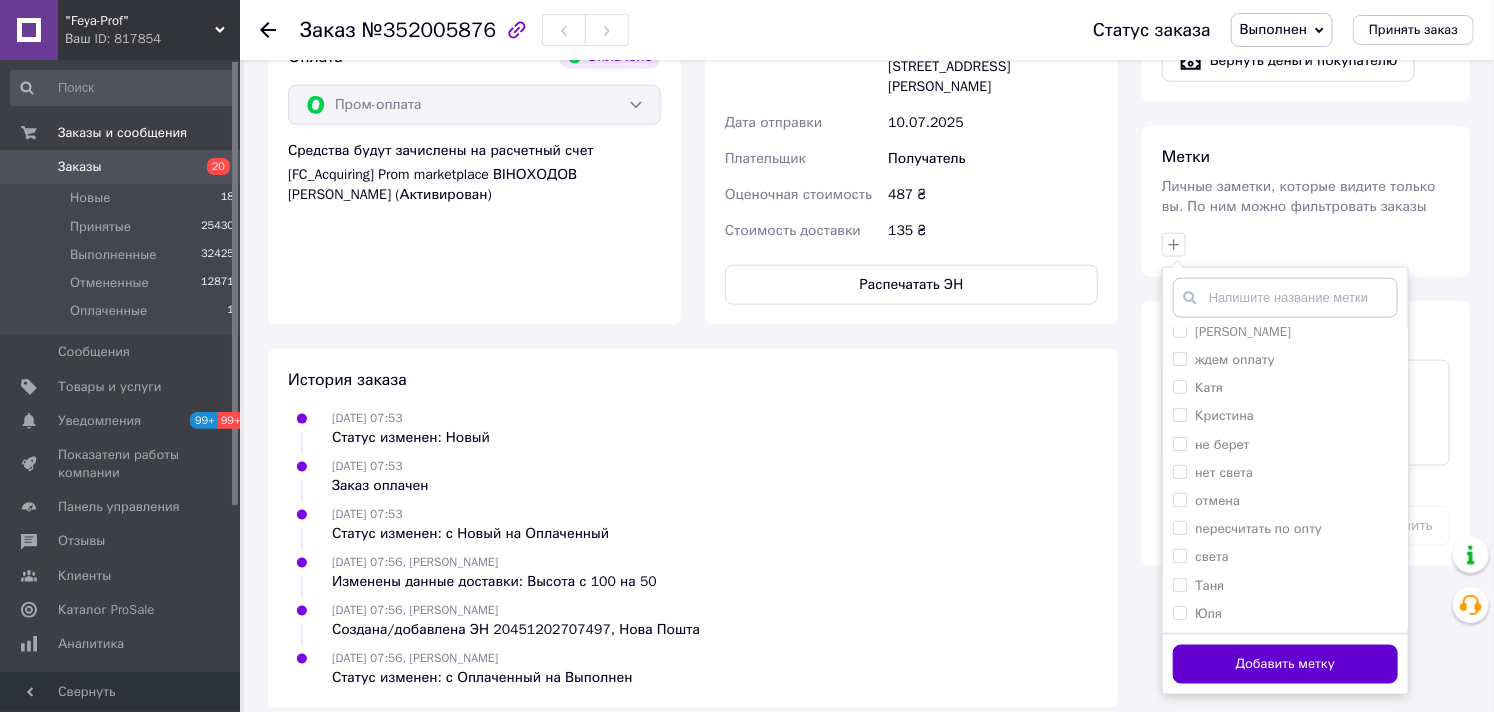 click on "Добавить метку" at bounding box center [1285, 664] 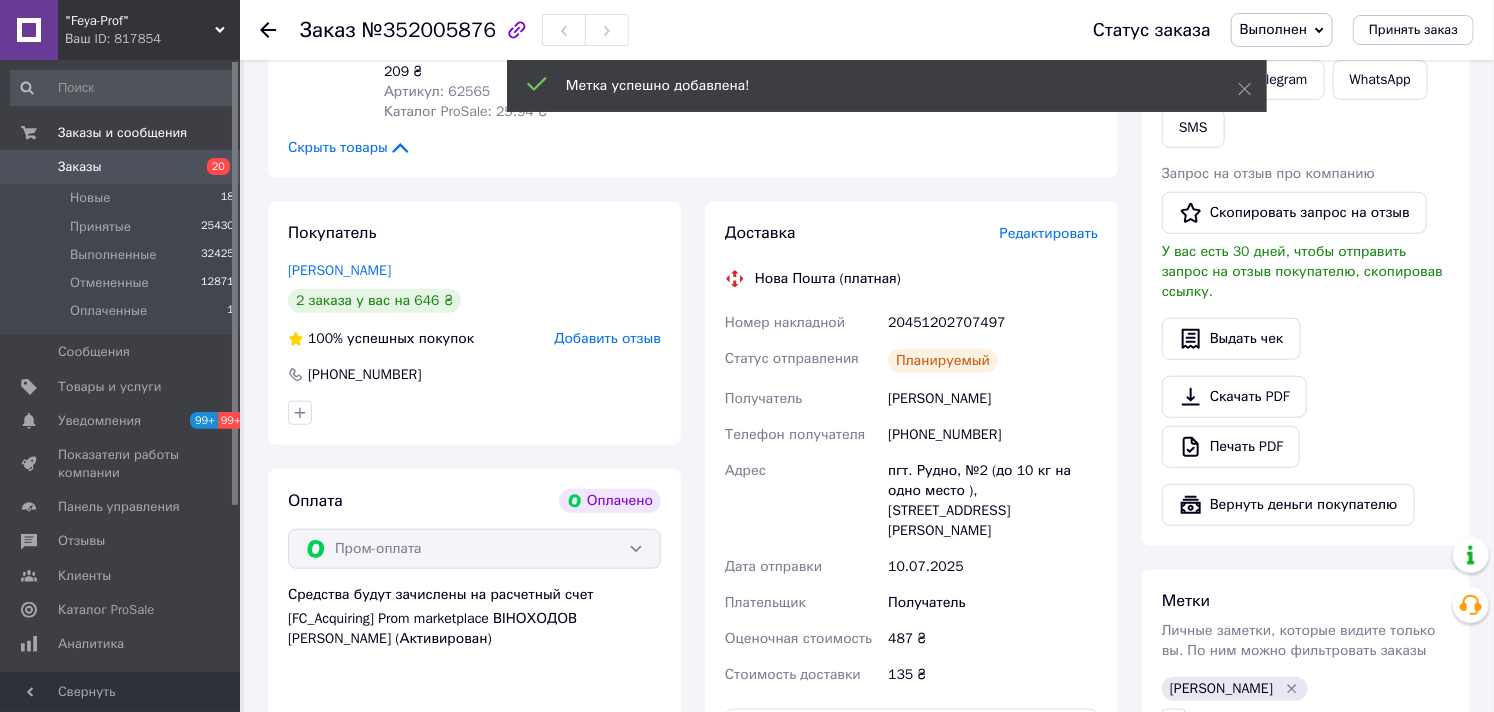 scroll, scrollTop: 170, scrollLeft: 0, axis: vertical 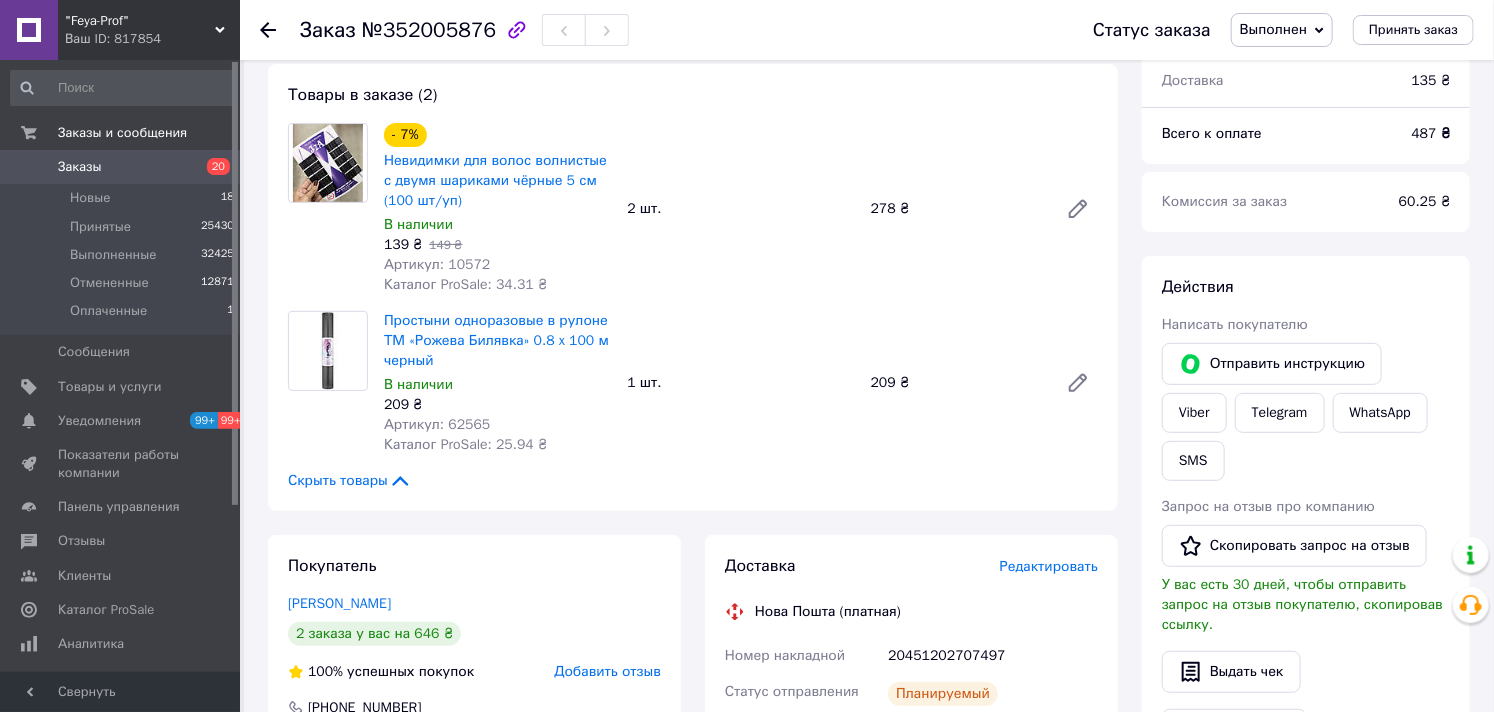 drag, startPoint x: 70, startPoint y: 164, endPoint x: 94, endPoint y: 175, distance: 26.400757 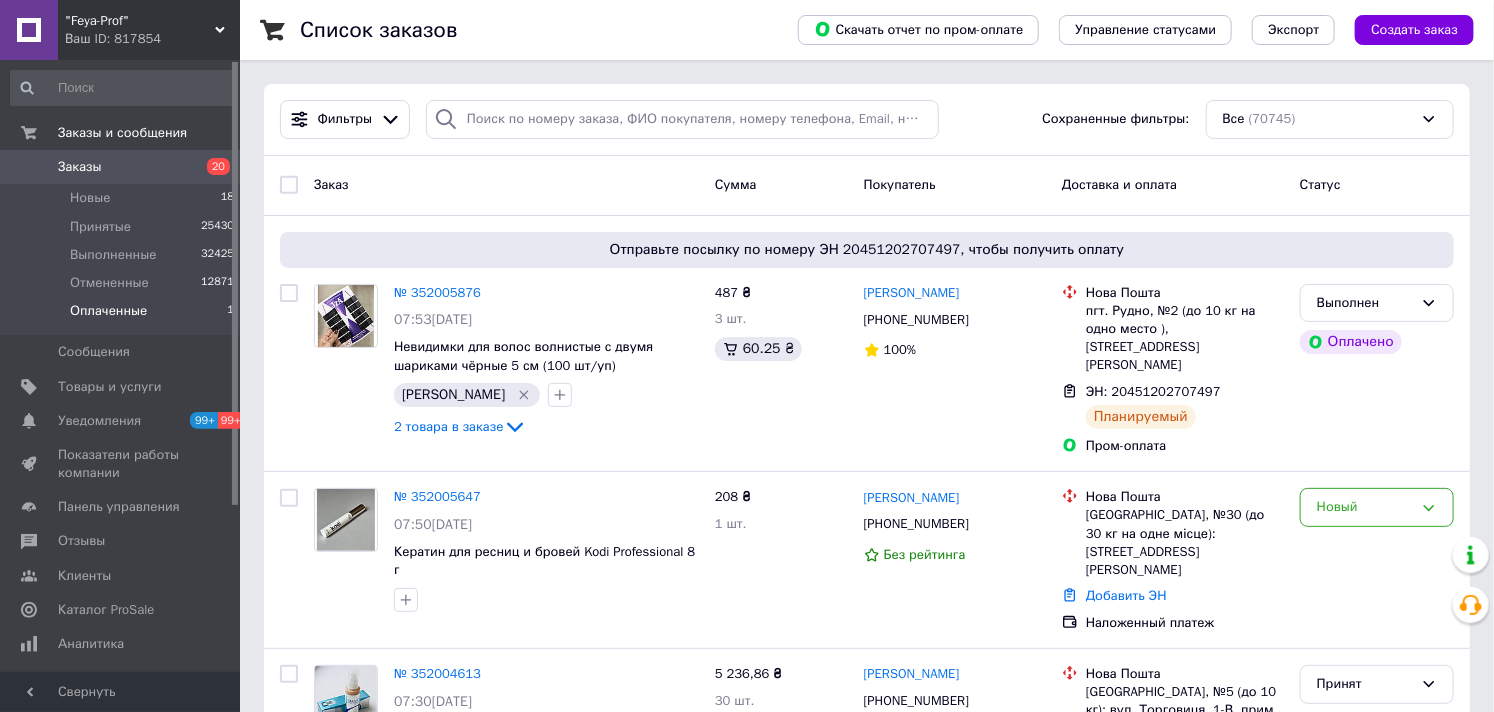 click on "Оплаченные" at bounding box center (108, 311) 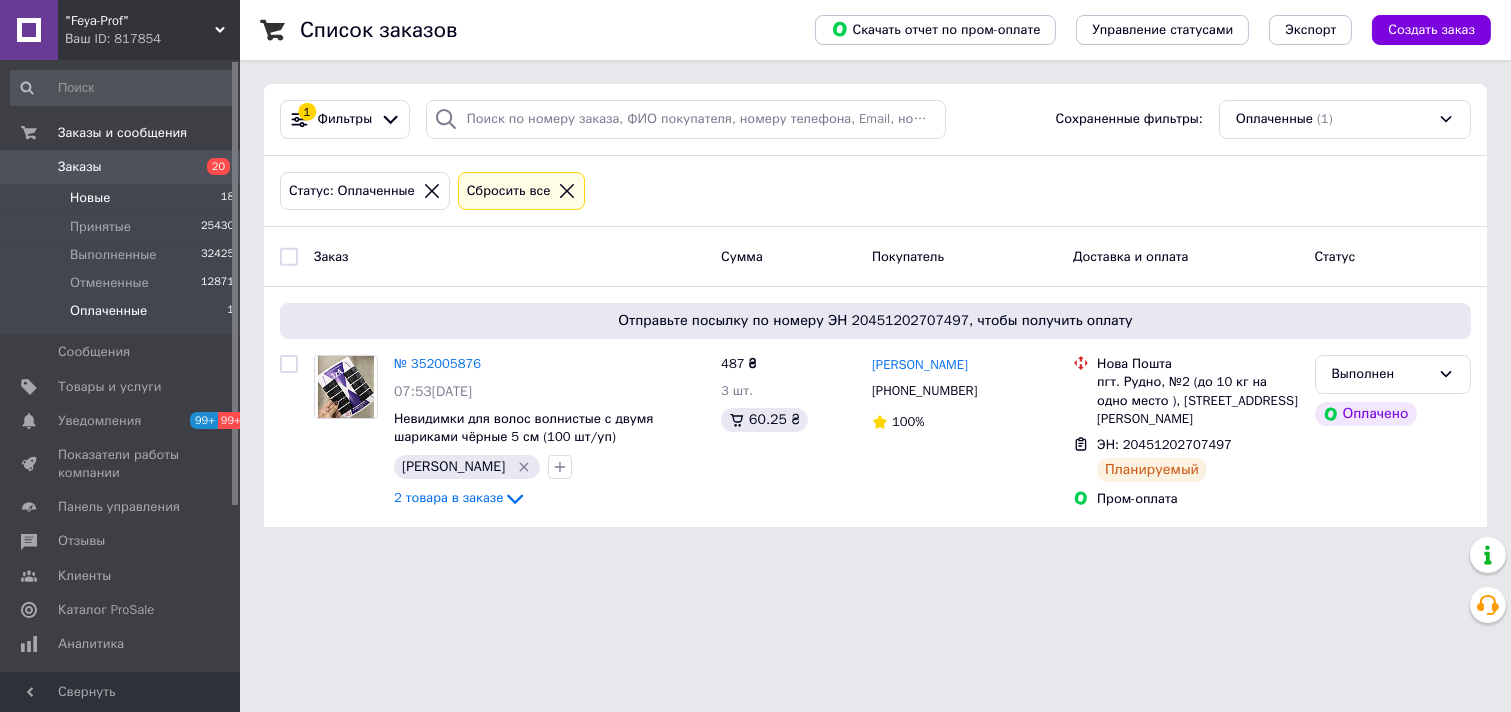 click on "Новые 18" at bounding box center [123, 198] 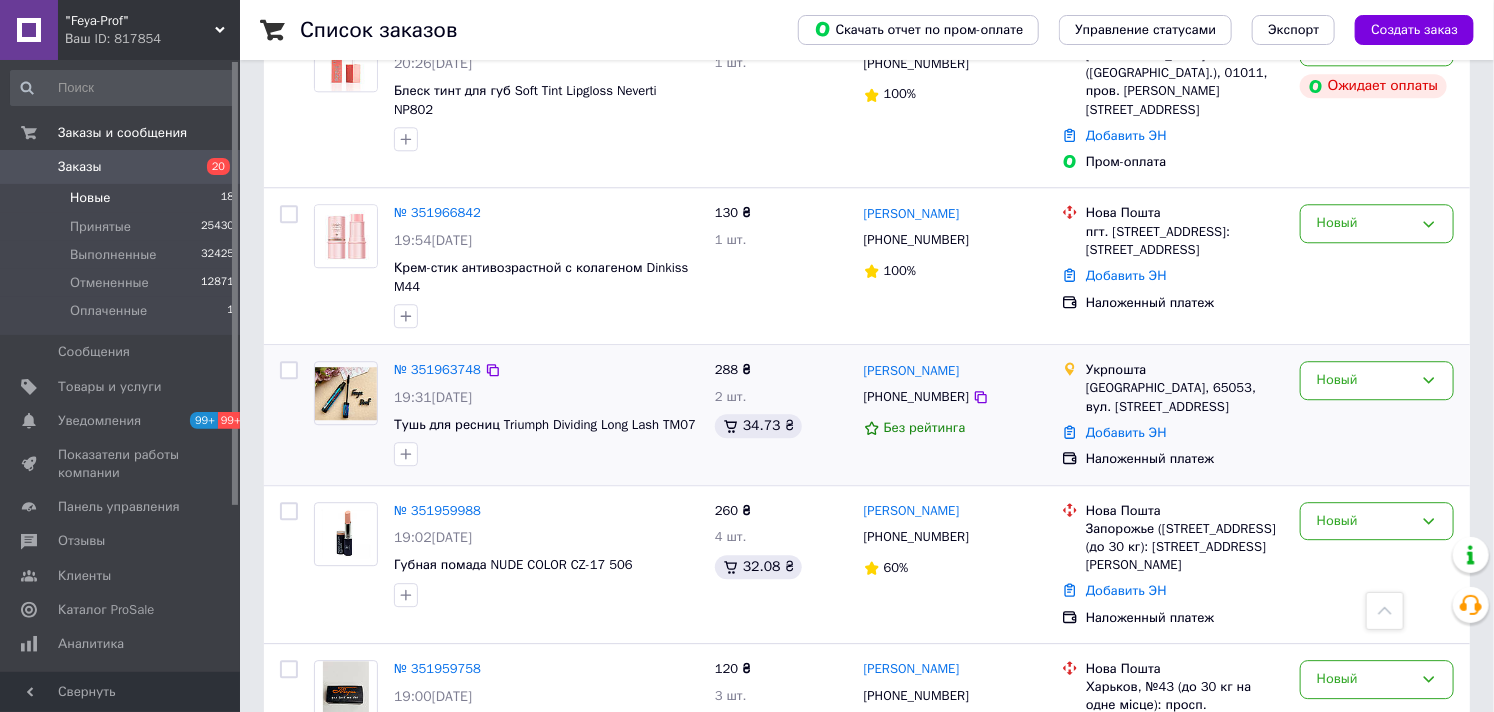 scroll, scrollTop: 2400, scrollLeft: 0, axis: vertical 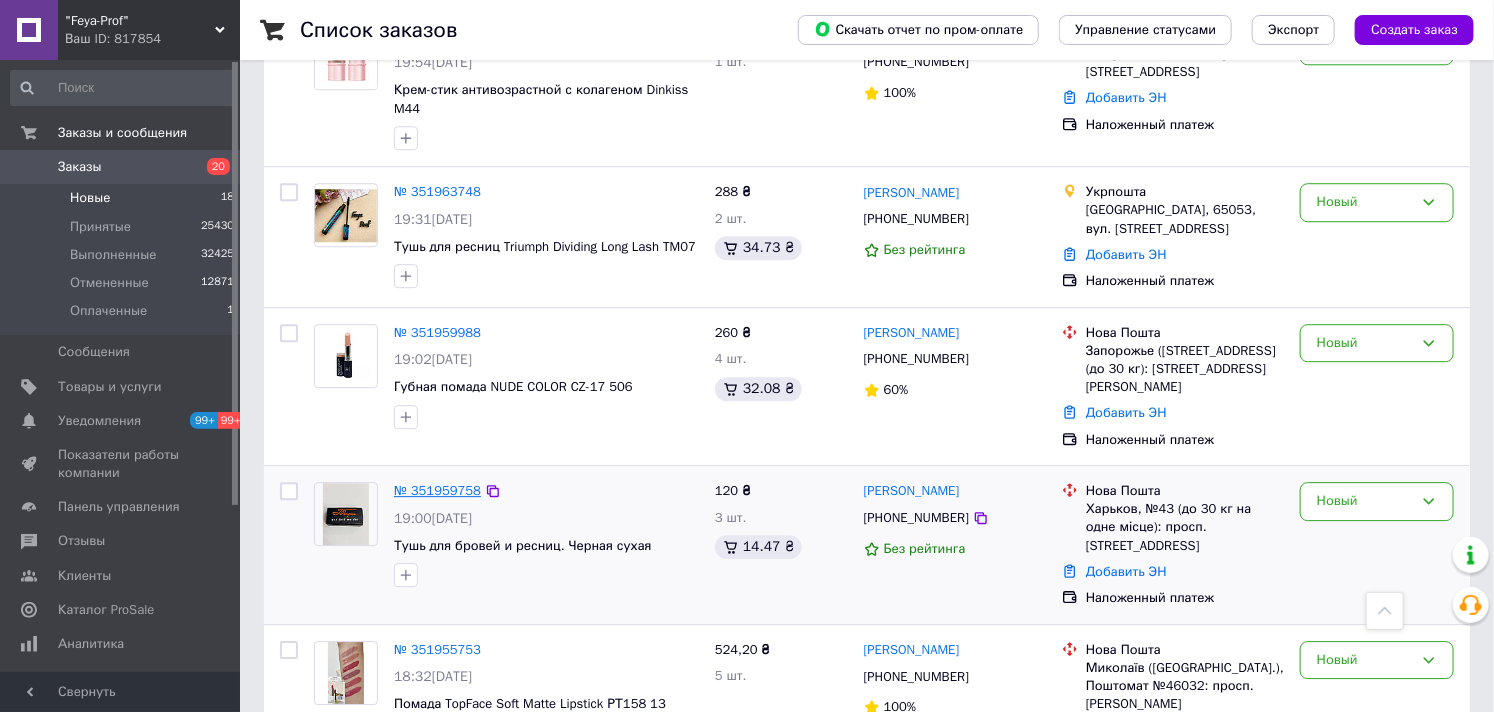 click on "№ 351959758" at bounding box center [437, 490] 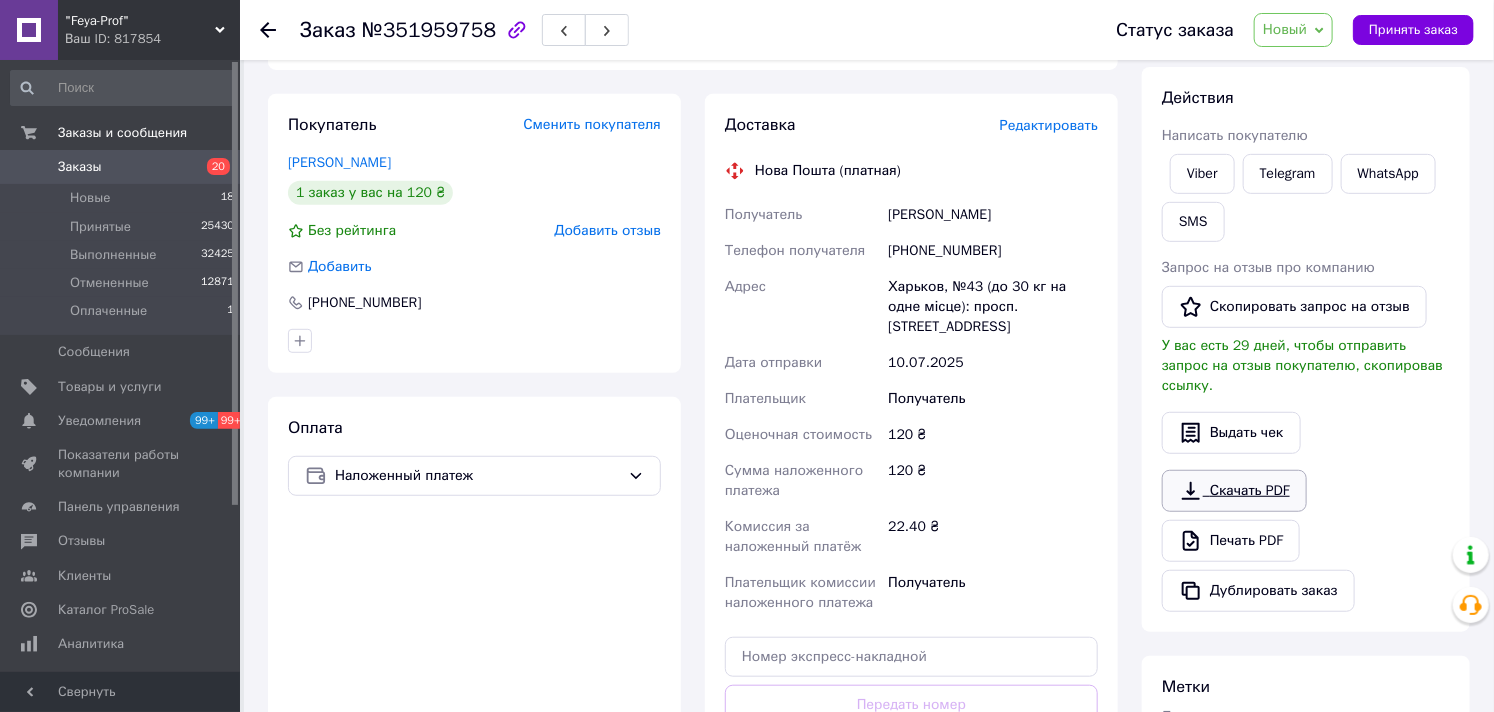 scroll, scrollTop: 0, scrollLeft: 0, axis: both 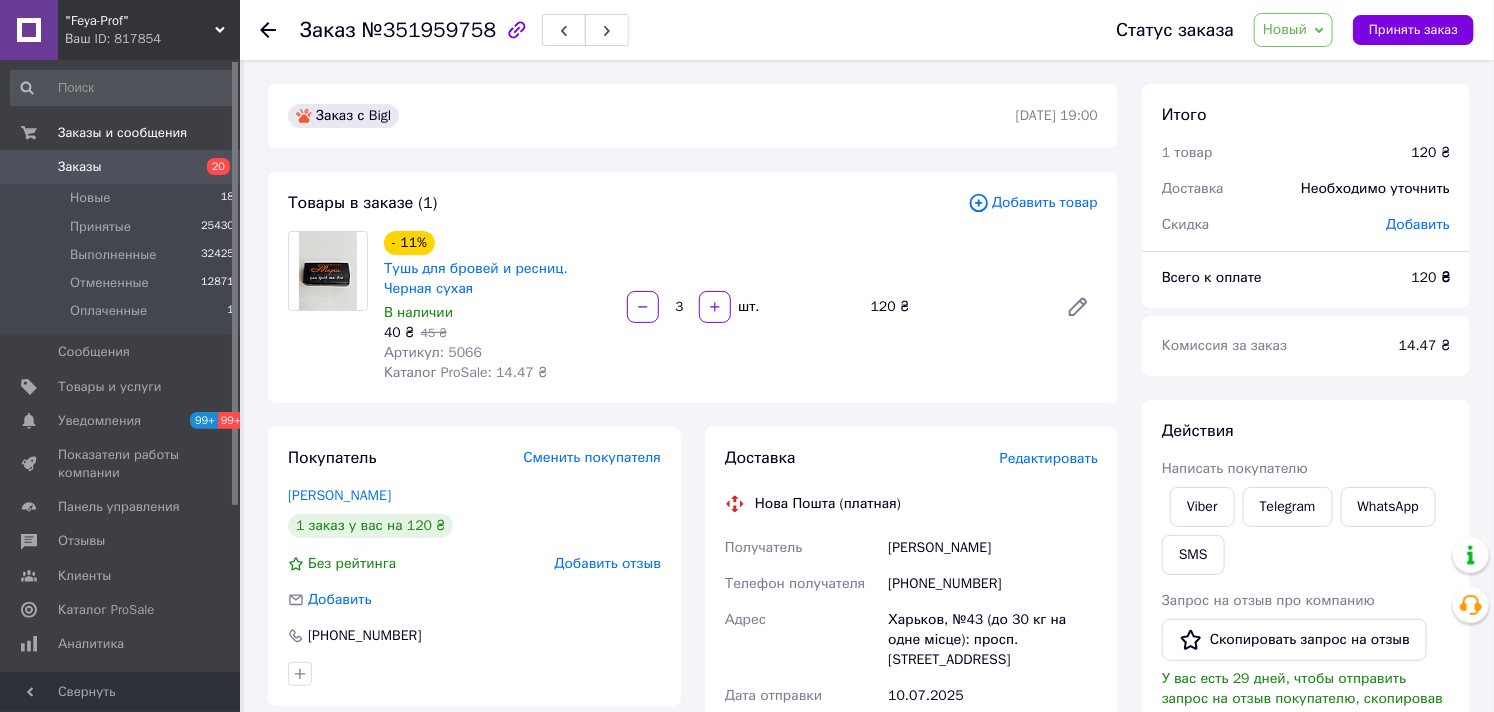 click on "Новый" at bounding box center (1285, 29) 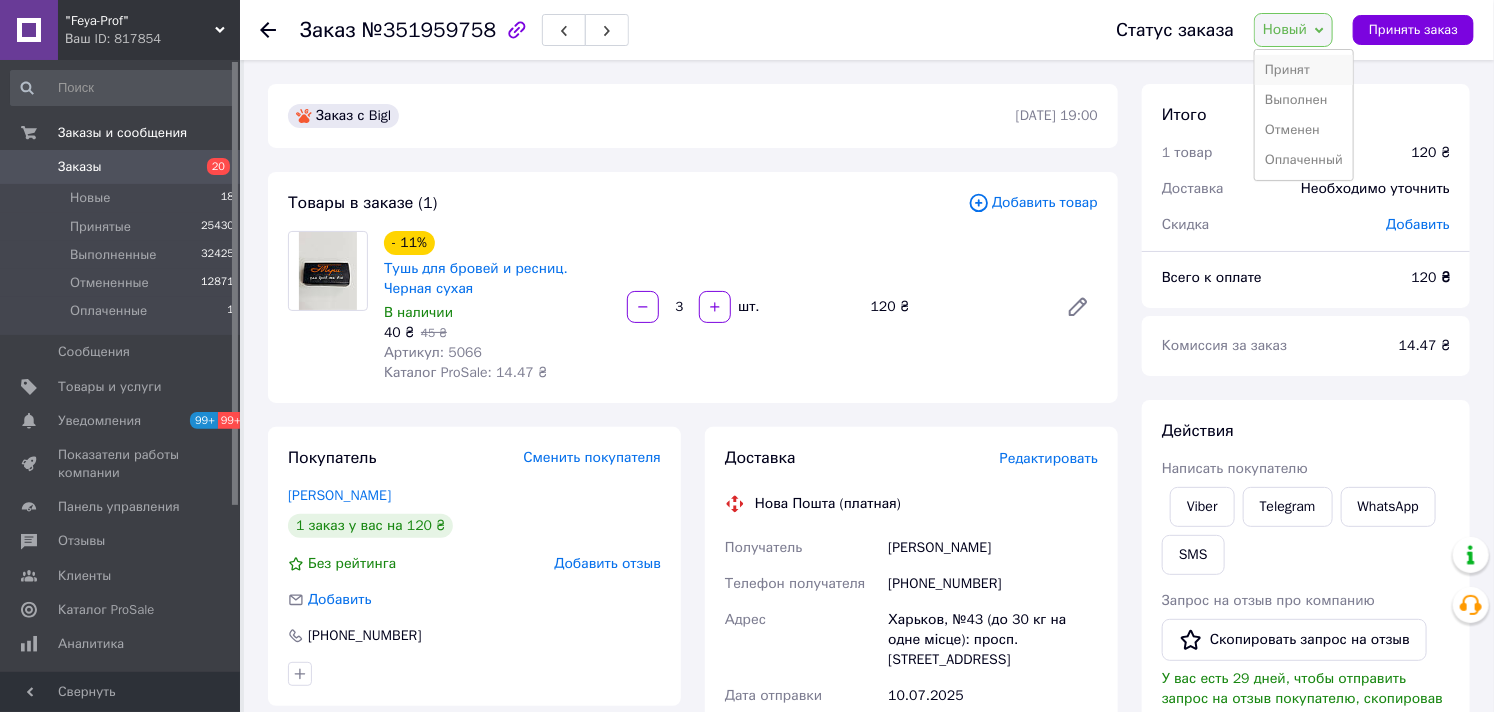 click on "Принят" at bounding box center [1304, 70] 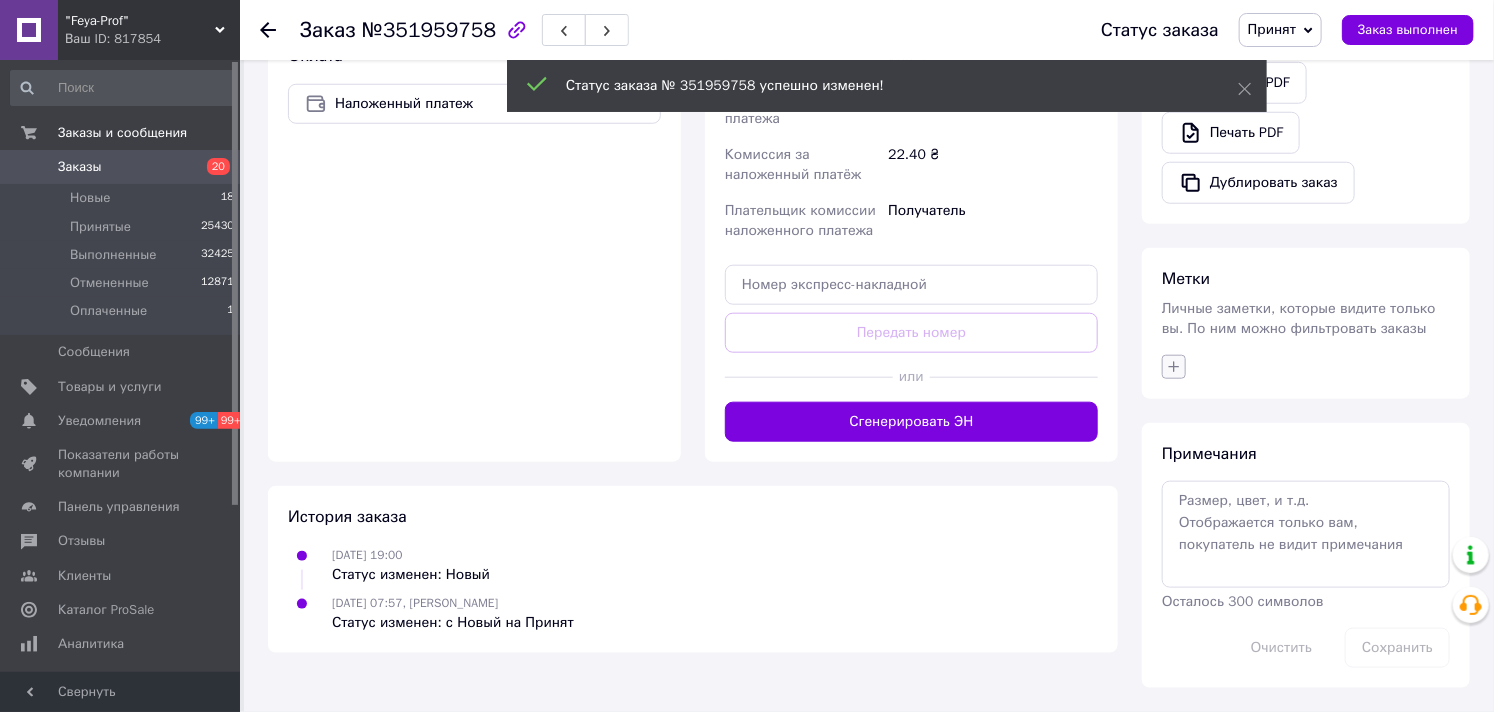 scroll, scrollTop: 705, scrollLeft: 0, axis: vertical 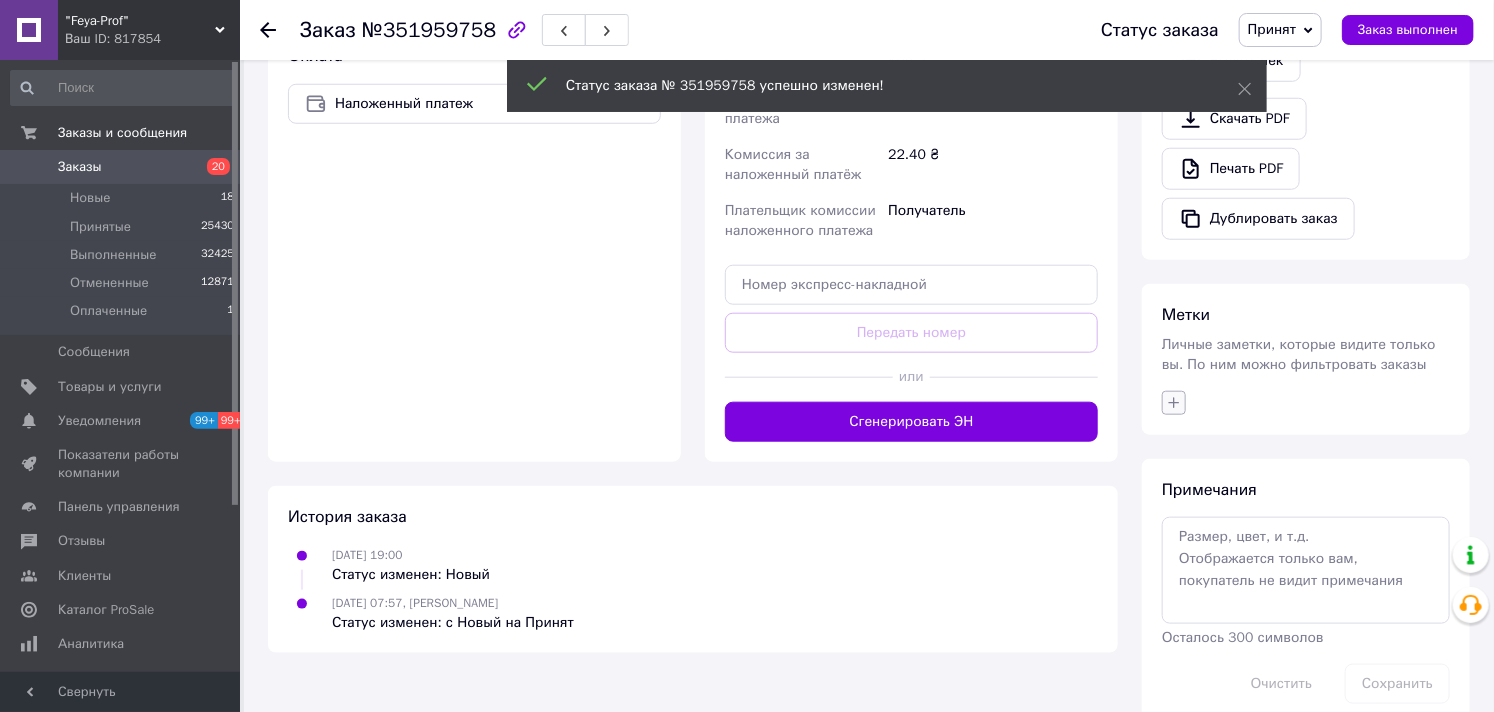 click on "Метки Личные заметки, которые видите только вы. По ним можно фильтровать заказы" at bounding box center (1306, 359) 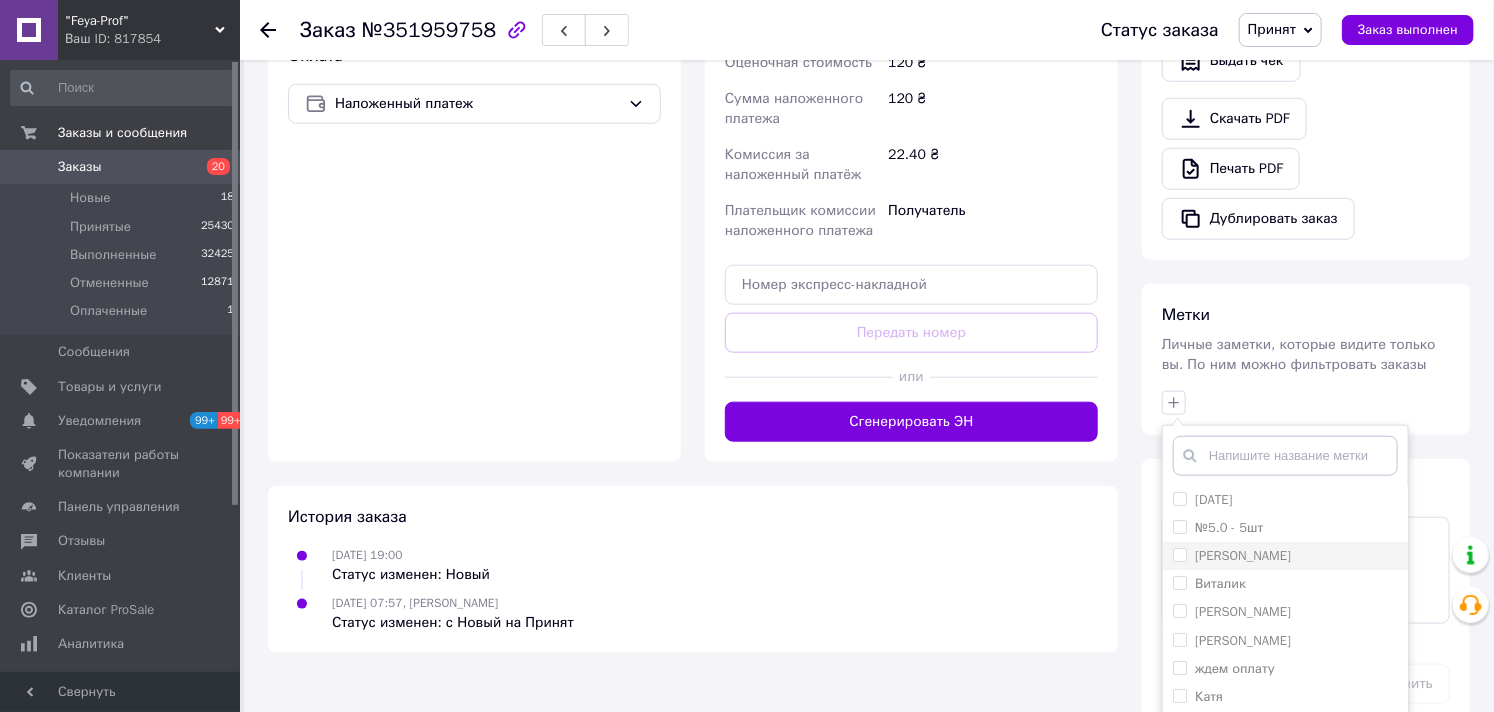 click on "[PERSON_NAME]" at bounding box center (1285, 556) 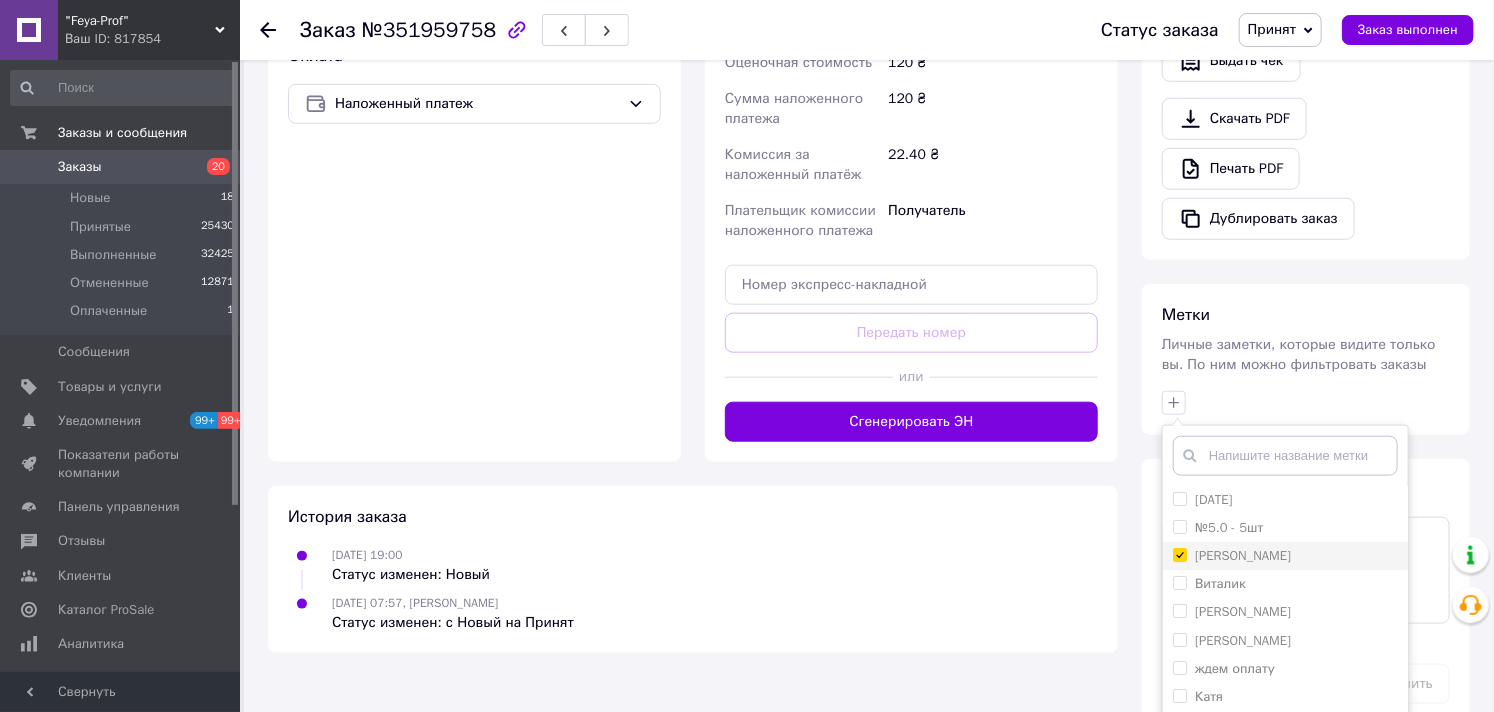 checkbox on "true" 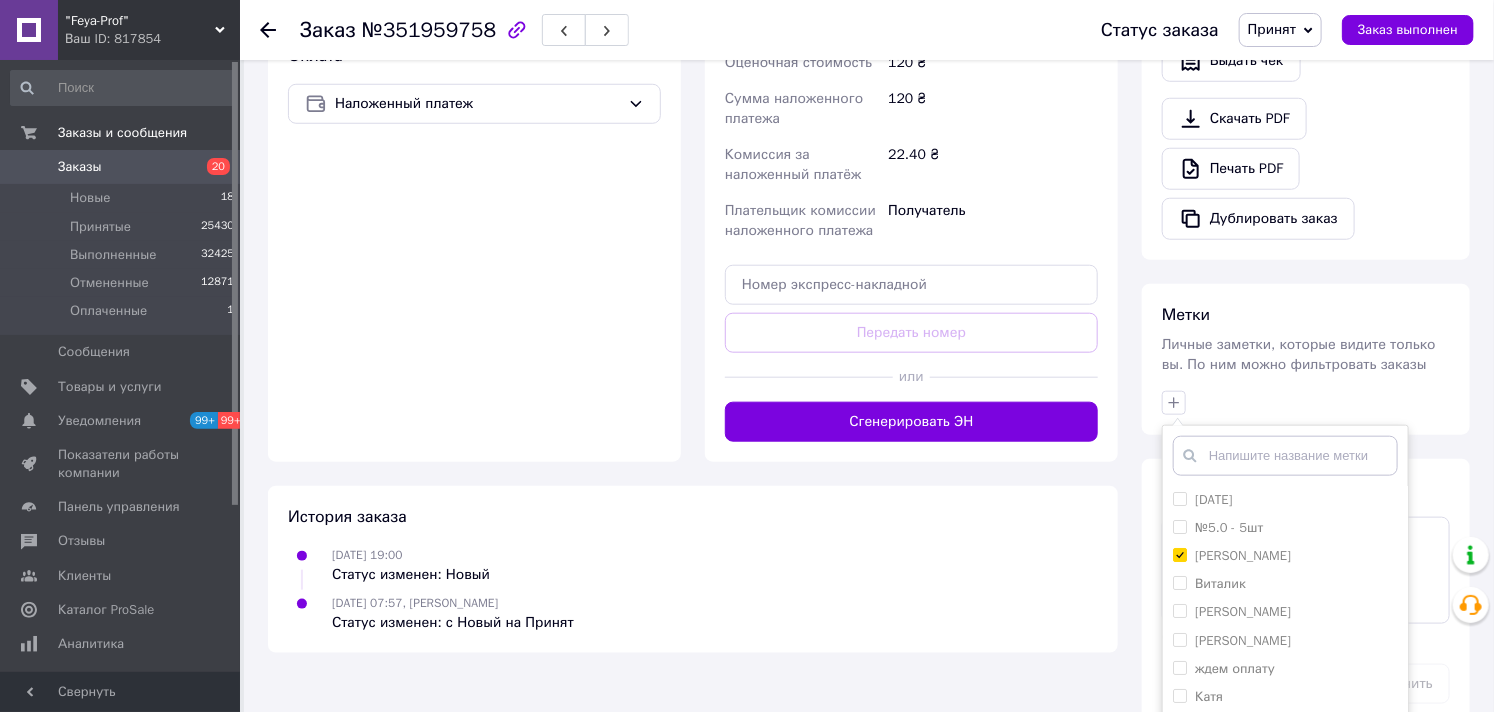 scroll, scrollTop: 151, scrollLeft: 0, axis: vertical 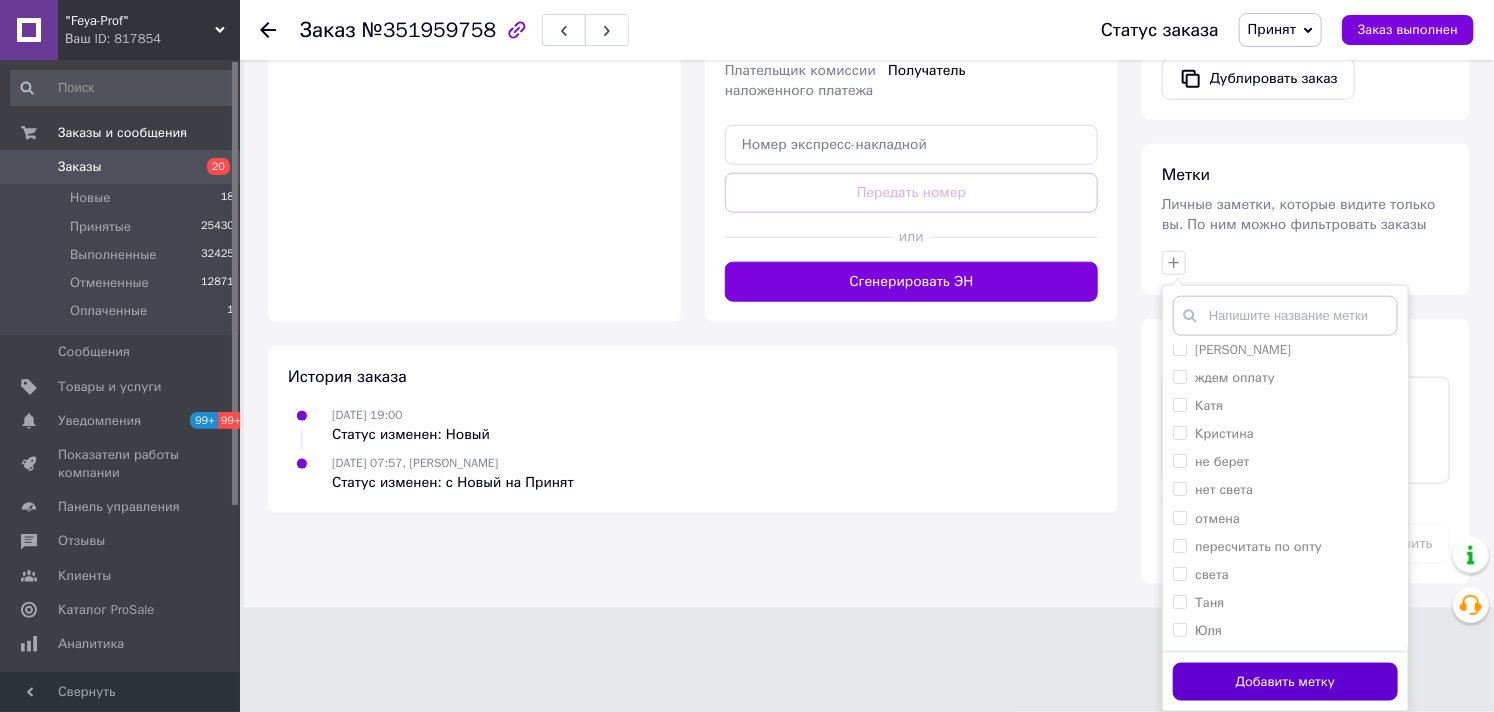 click on "Добавить метку" at bounding box center (1285, 682) 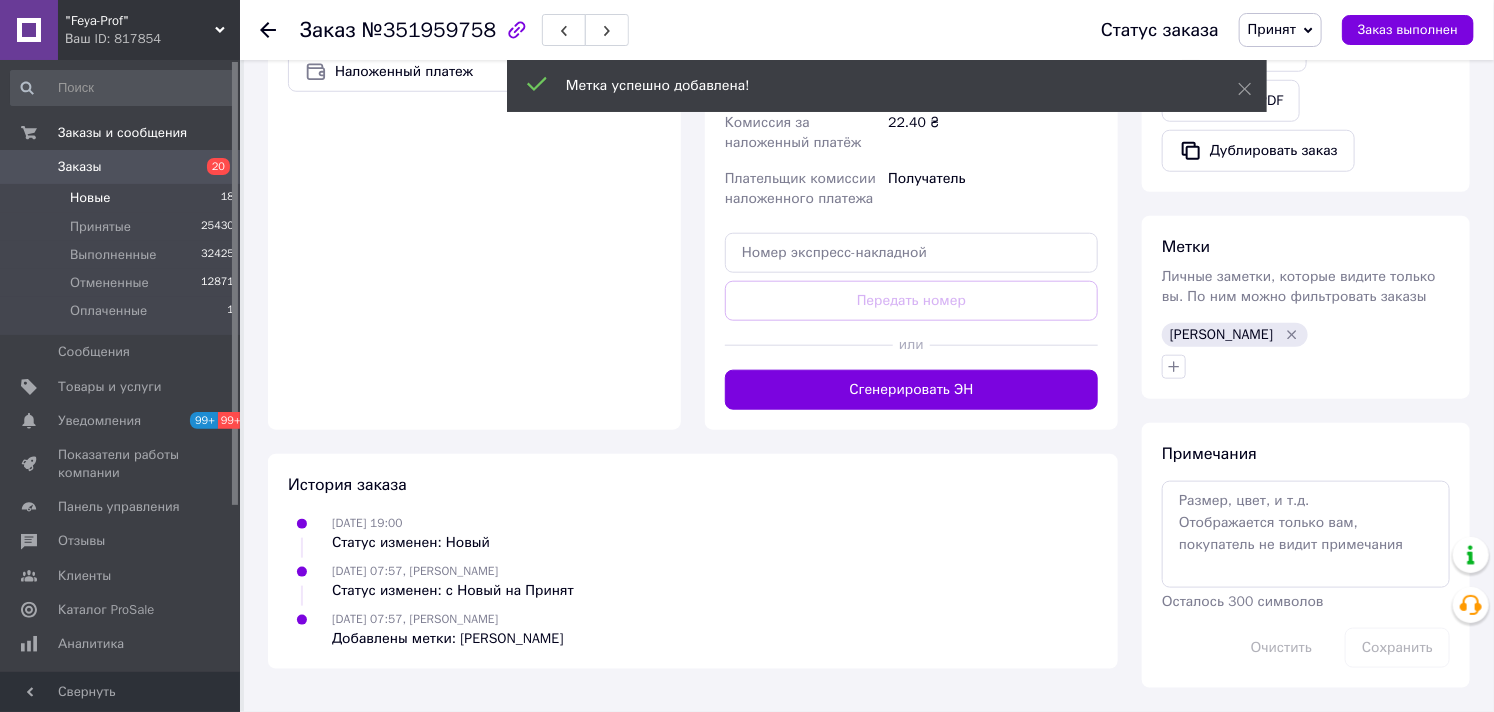 scroll, scrollTop: 737, scrollLeft: 0, axis: vertical 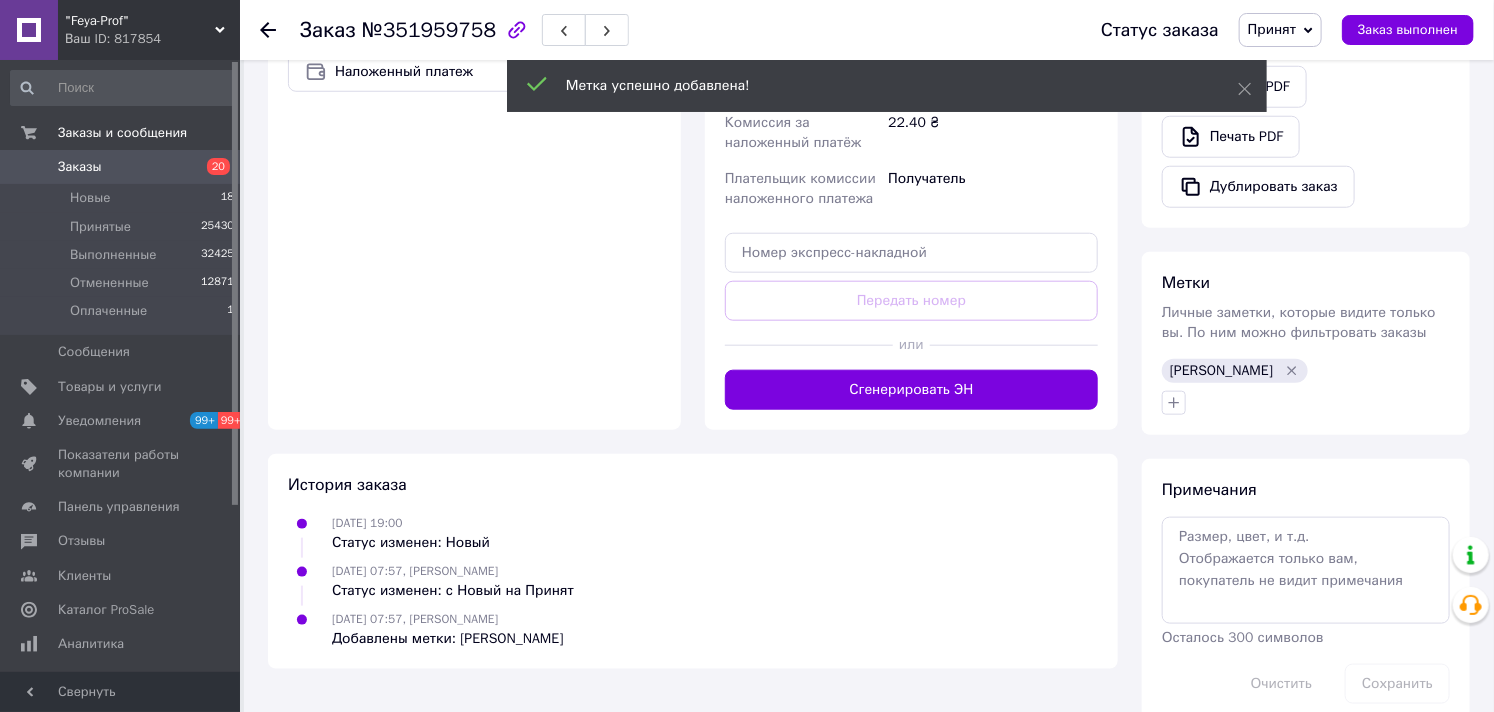 click on "Заказы" at bounding box center [80, 167] 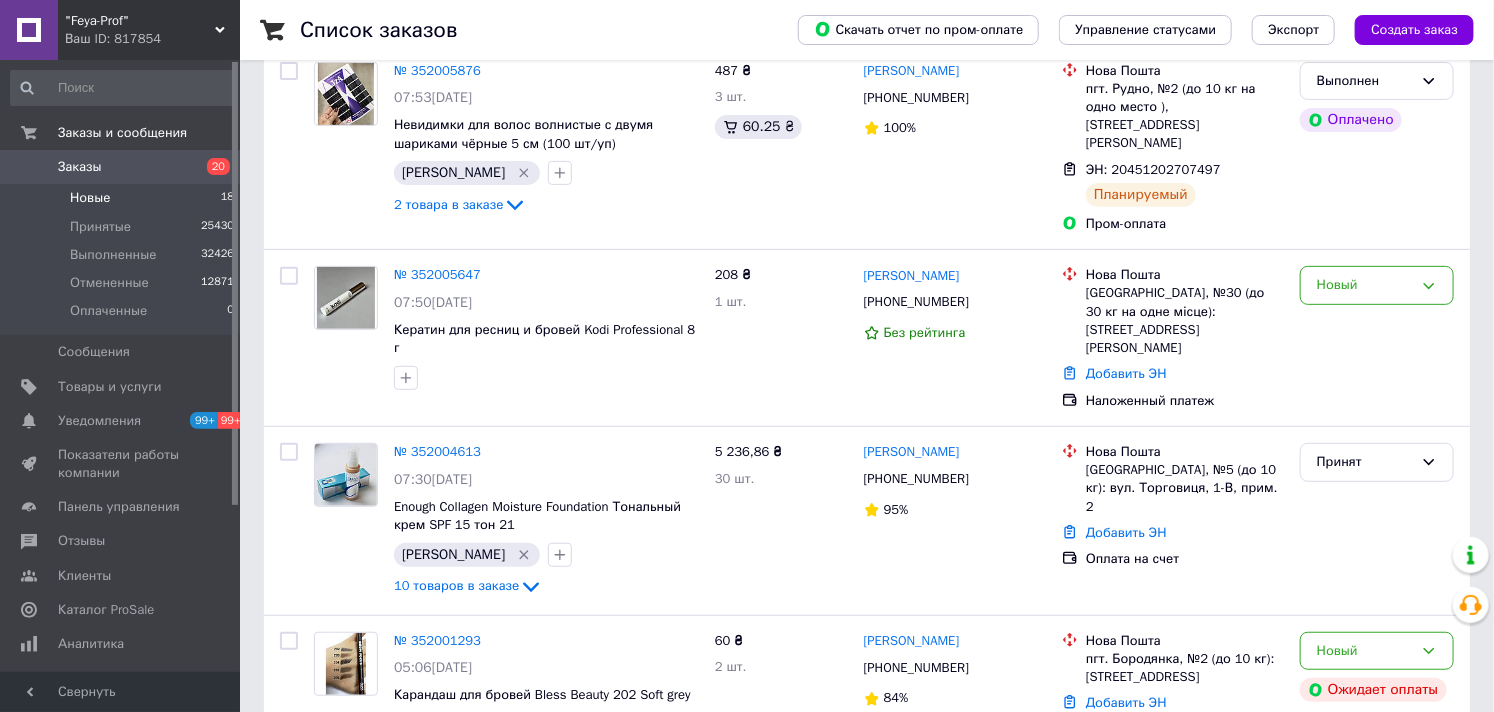 click on "Новые" at bounding box center [90, 198] 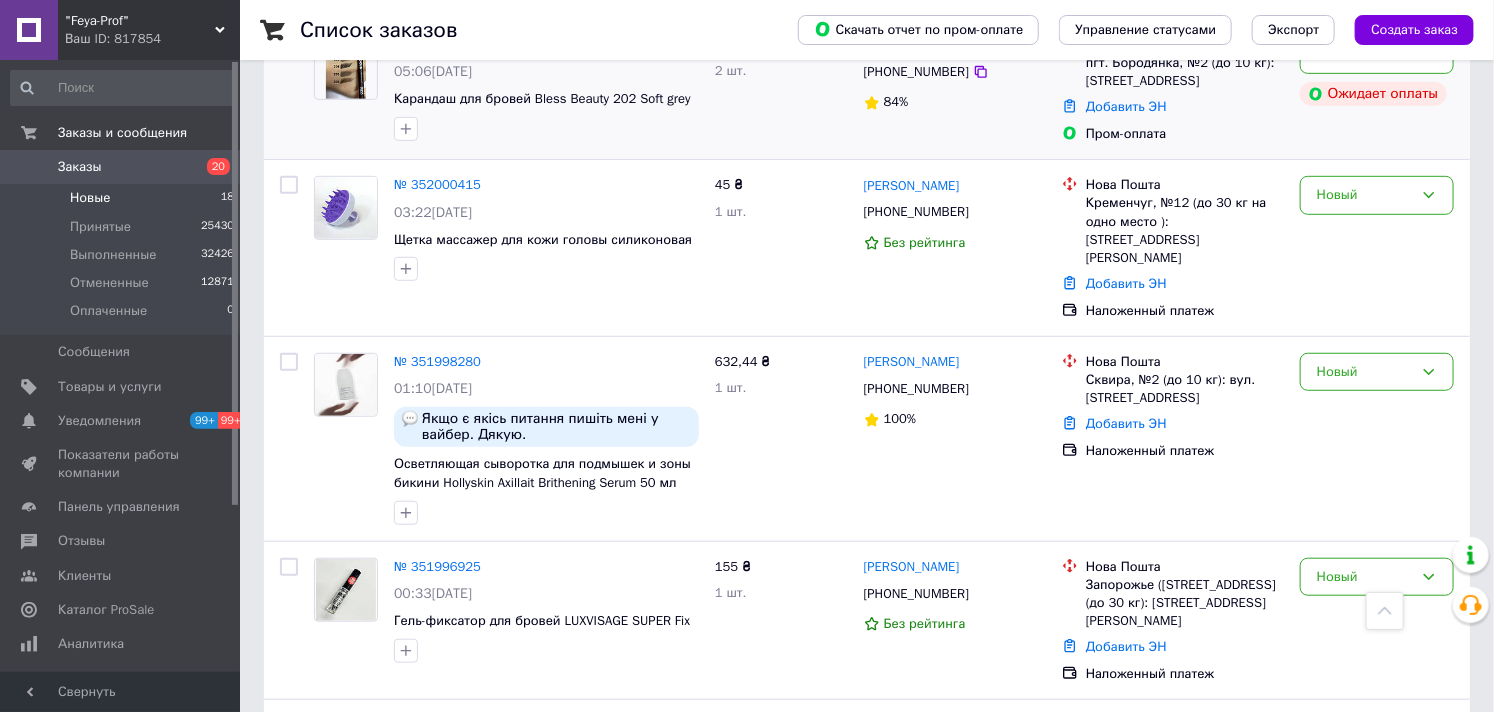 scroll, scrollTop: 666, scrollLeft: 0, axis: vertical 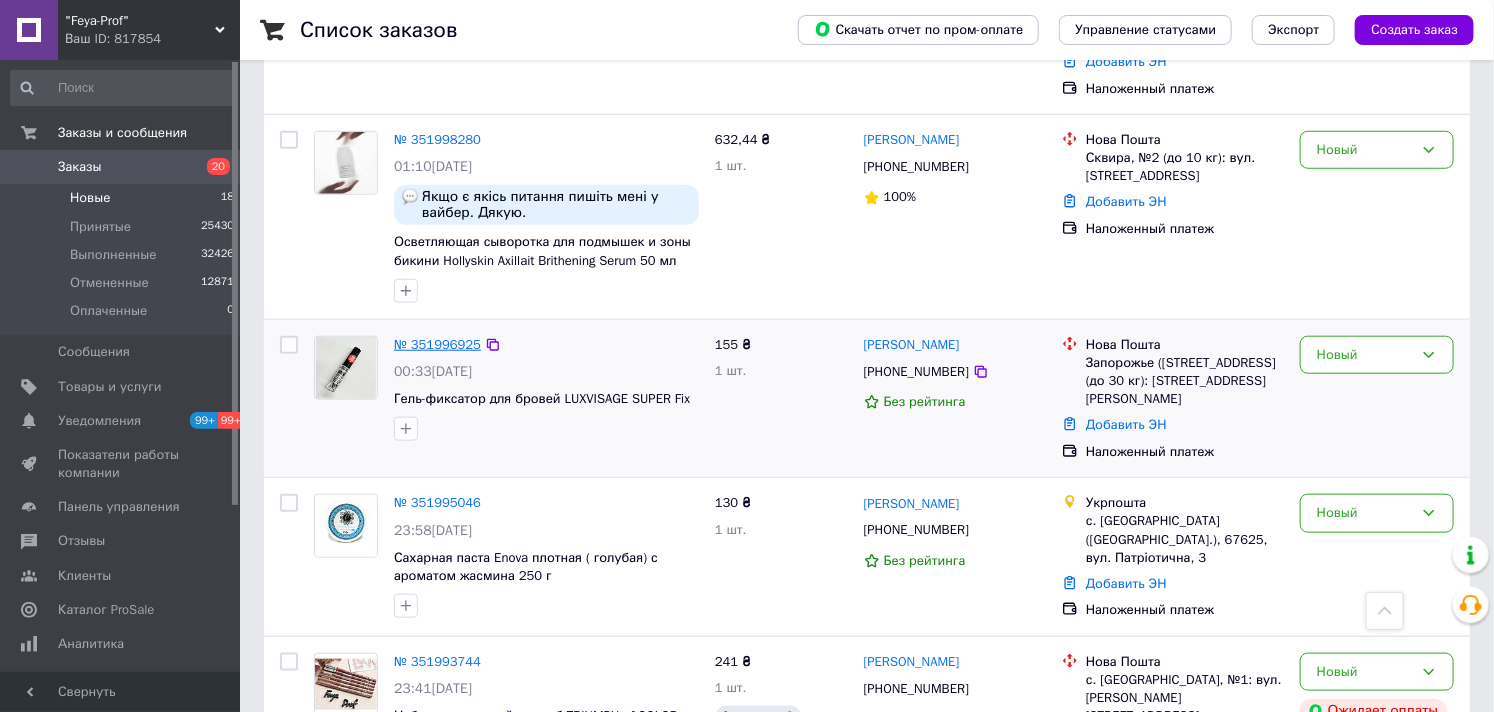 click on "№ 351996925" at bounding box center (437, 344) 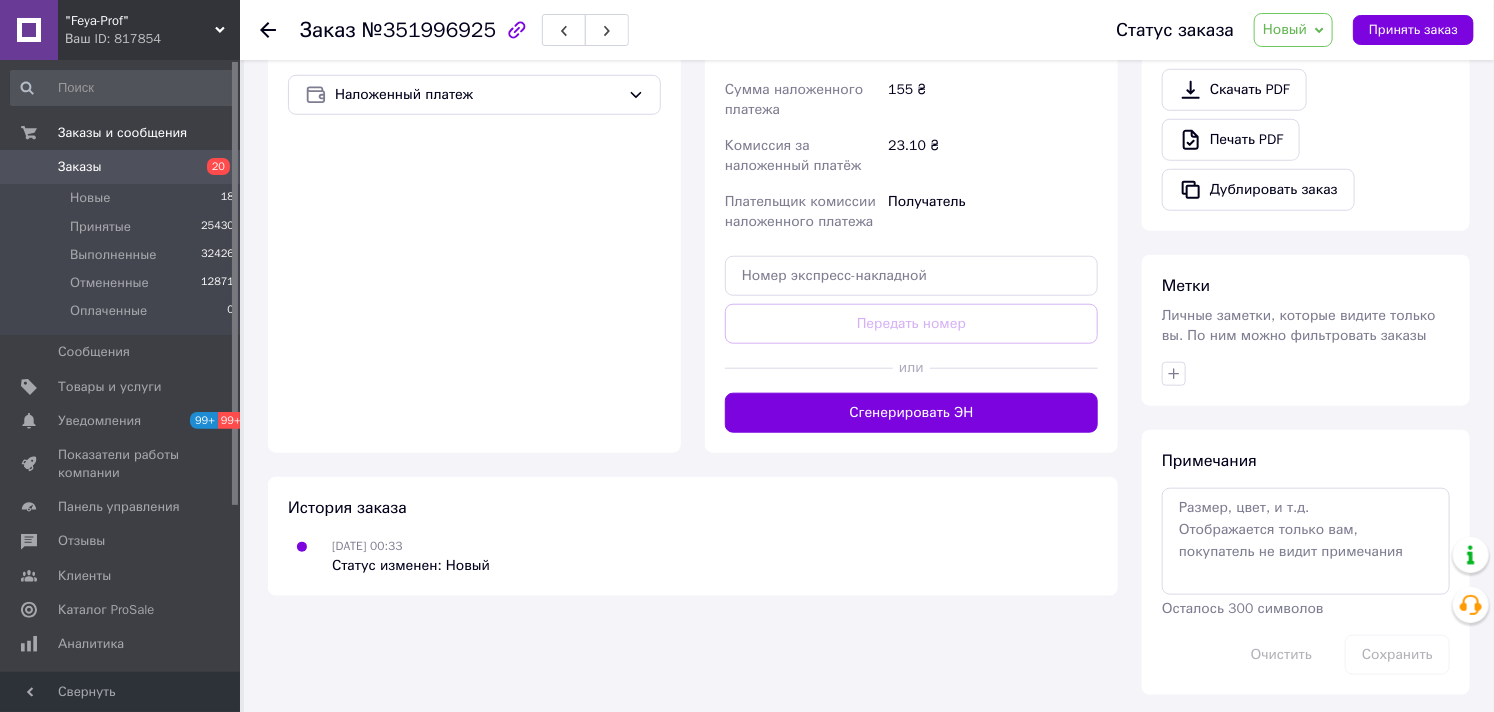 scroll, scrollTop: 222, scrollLeft: 0, axis: vertical 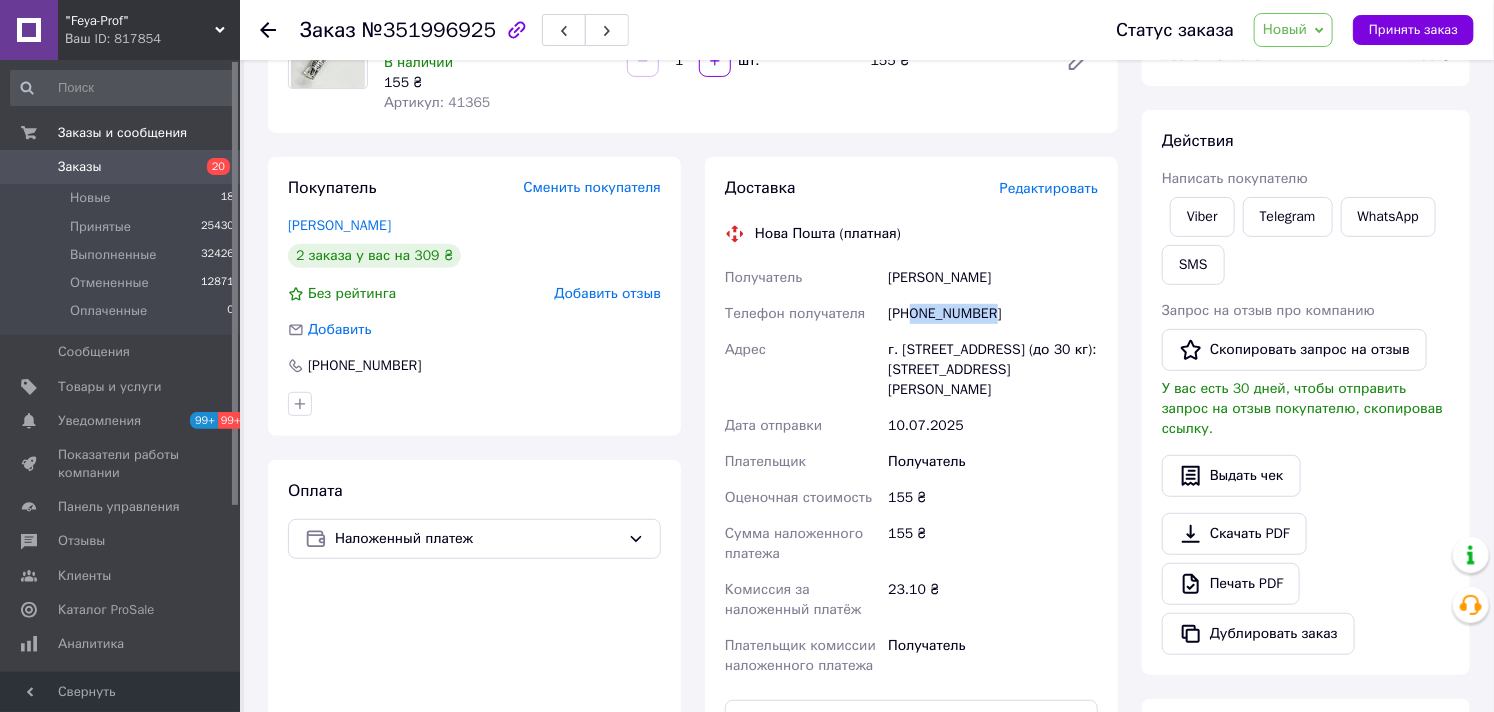 drag, startPoint x: 914, startPoint y: 312, endPoint x: 1005, endPoint y: 325, distance: 91.92388 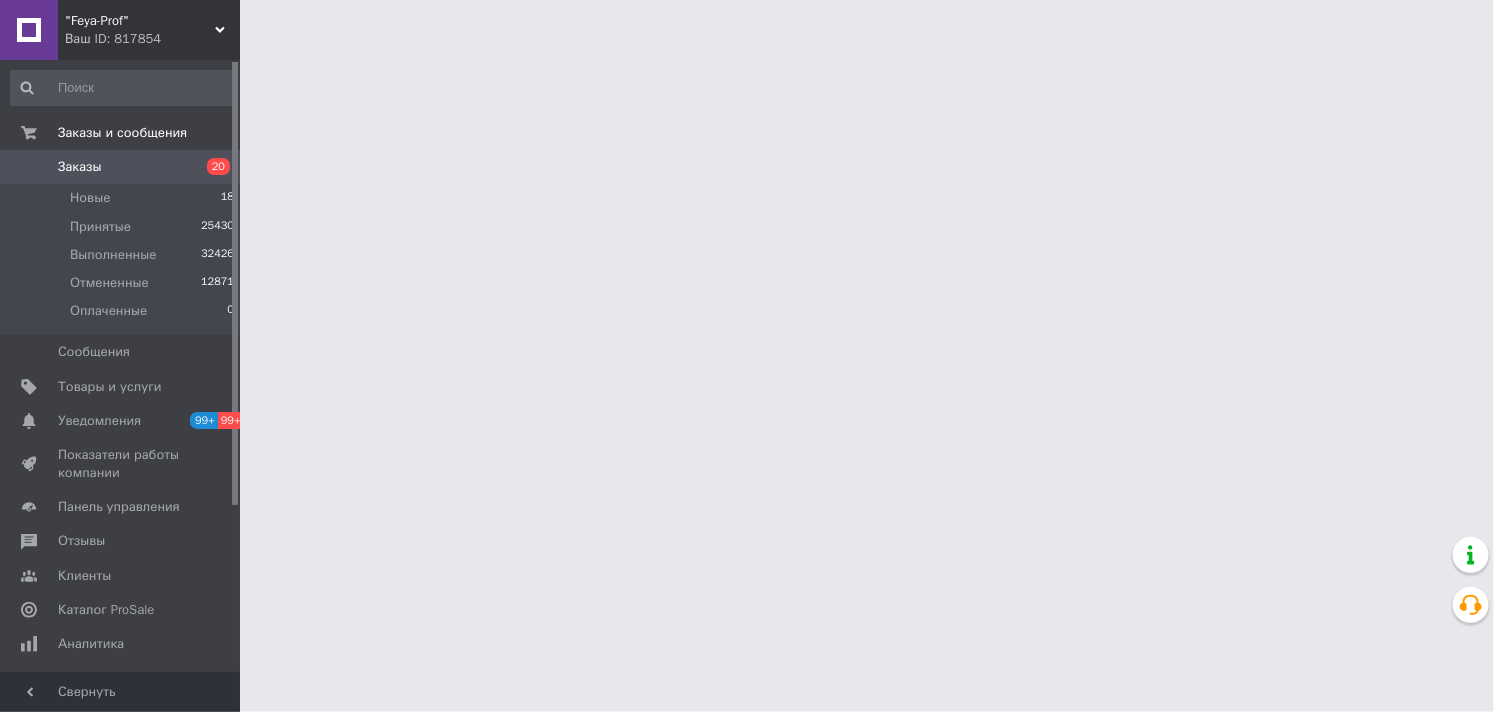 scroll, scrollTop: 0, scrollLeft: 0, axis: both 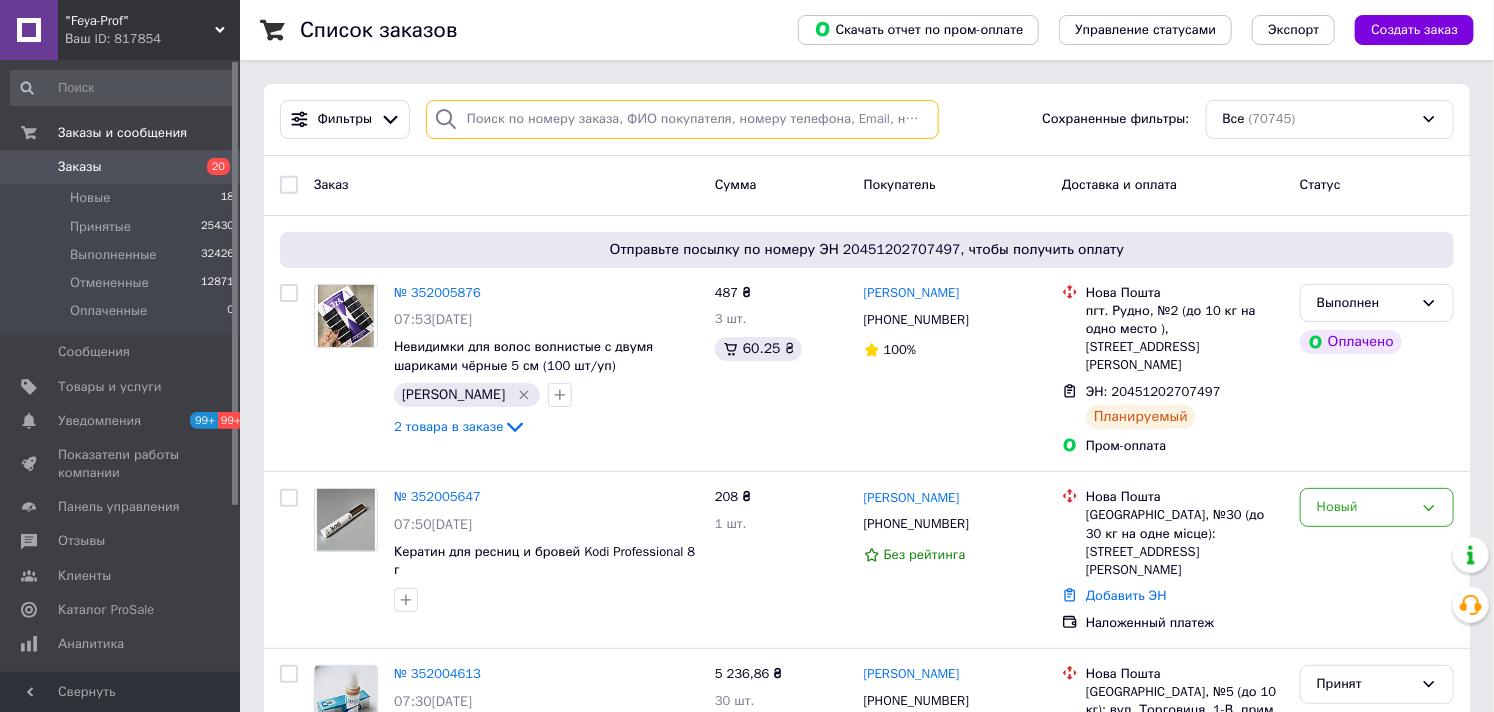 paste on "0997771042" 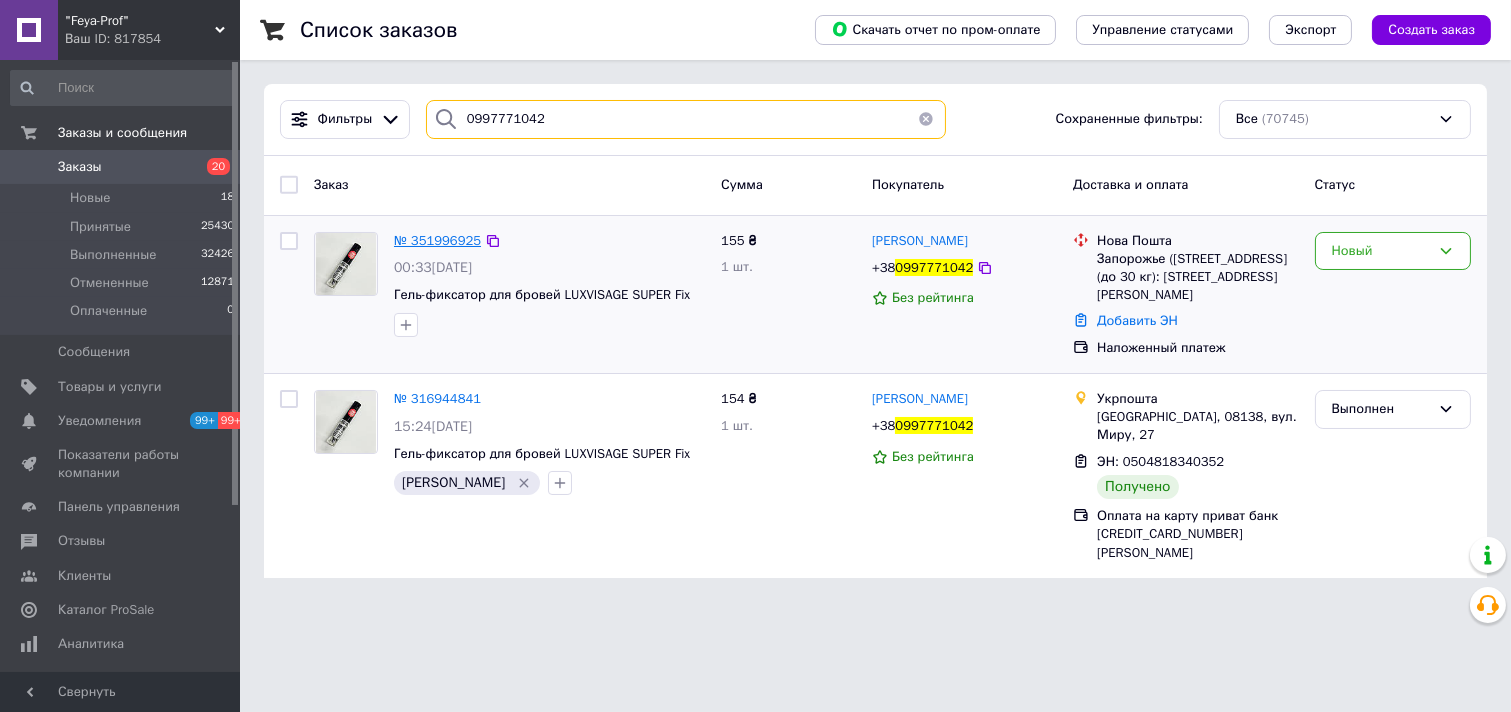 type on "0997771042" 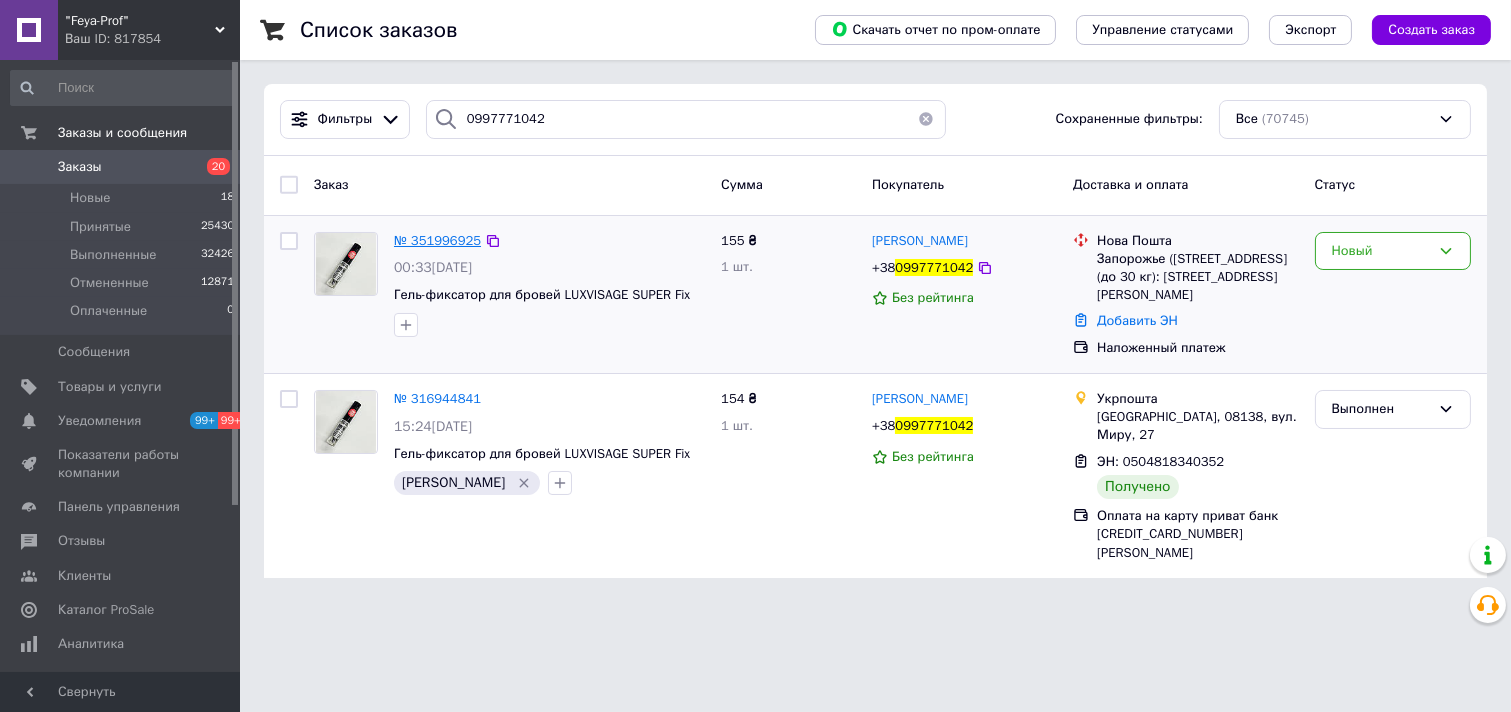 click on "№ 351996925" at bounding box center (437, 240) 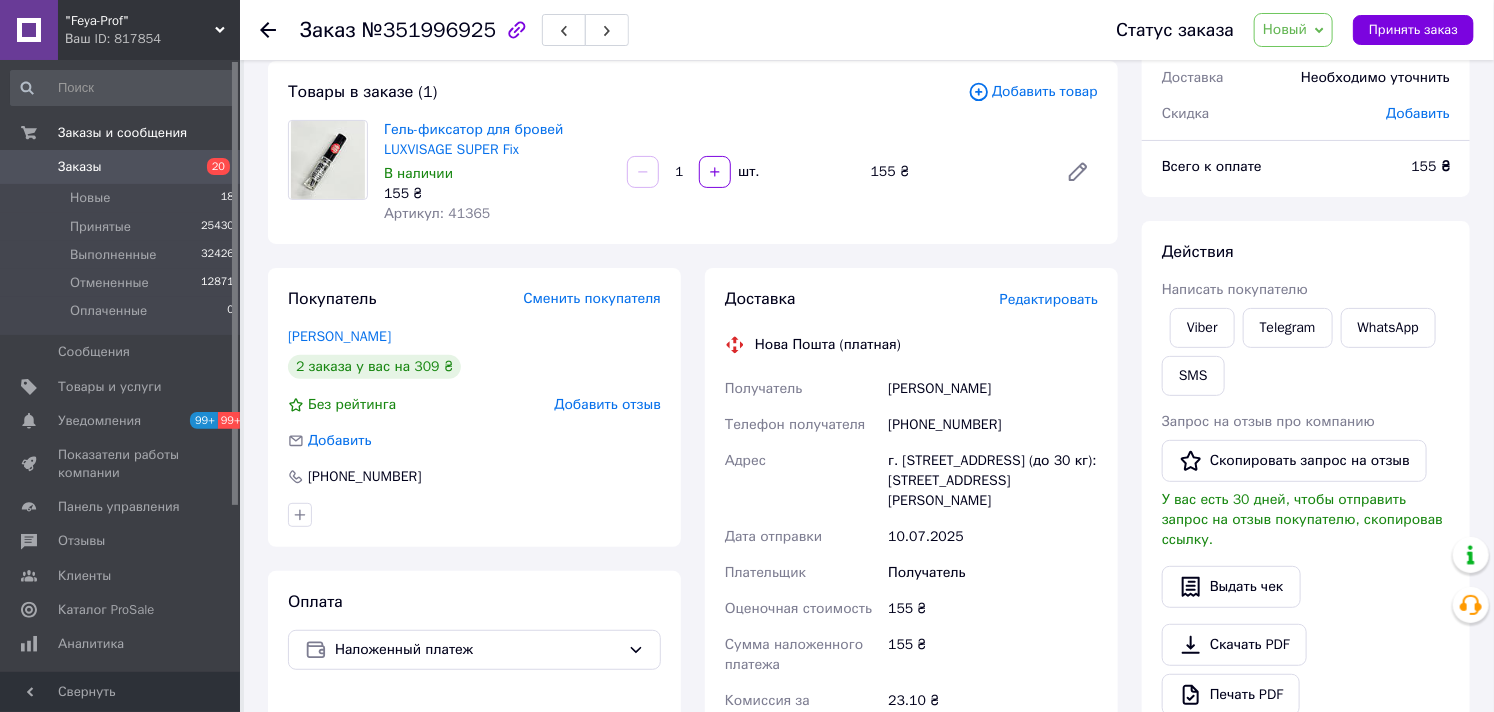 scroll, scrollTop: 0, scrollLeft: 0, axis: both 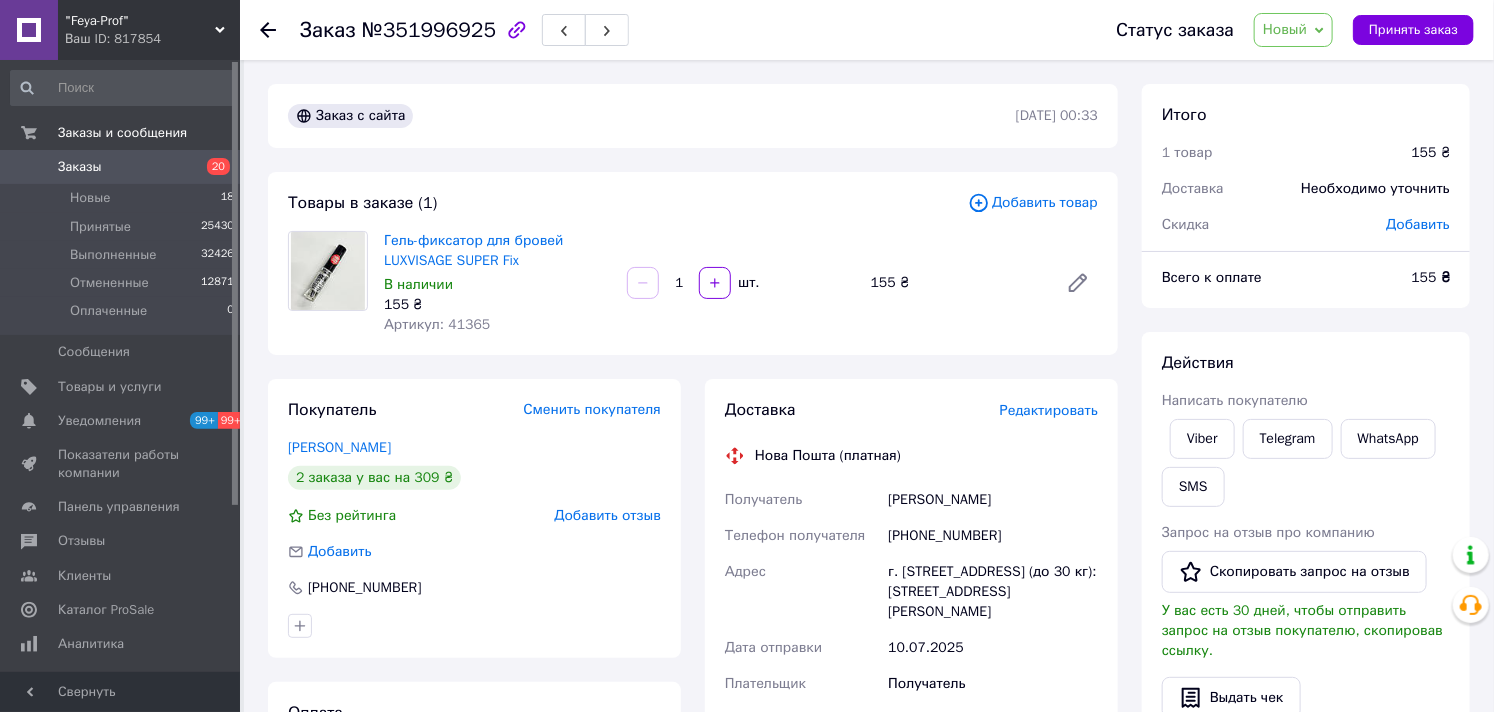 click on "Новый" at bounding box center (1285, 29) 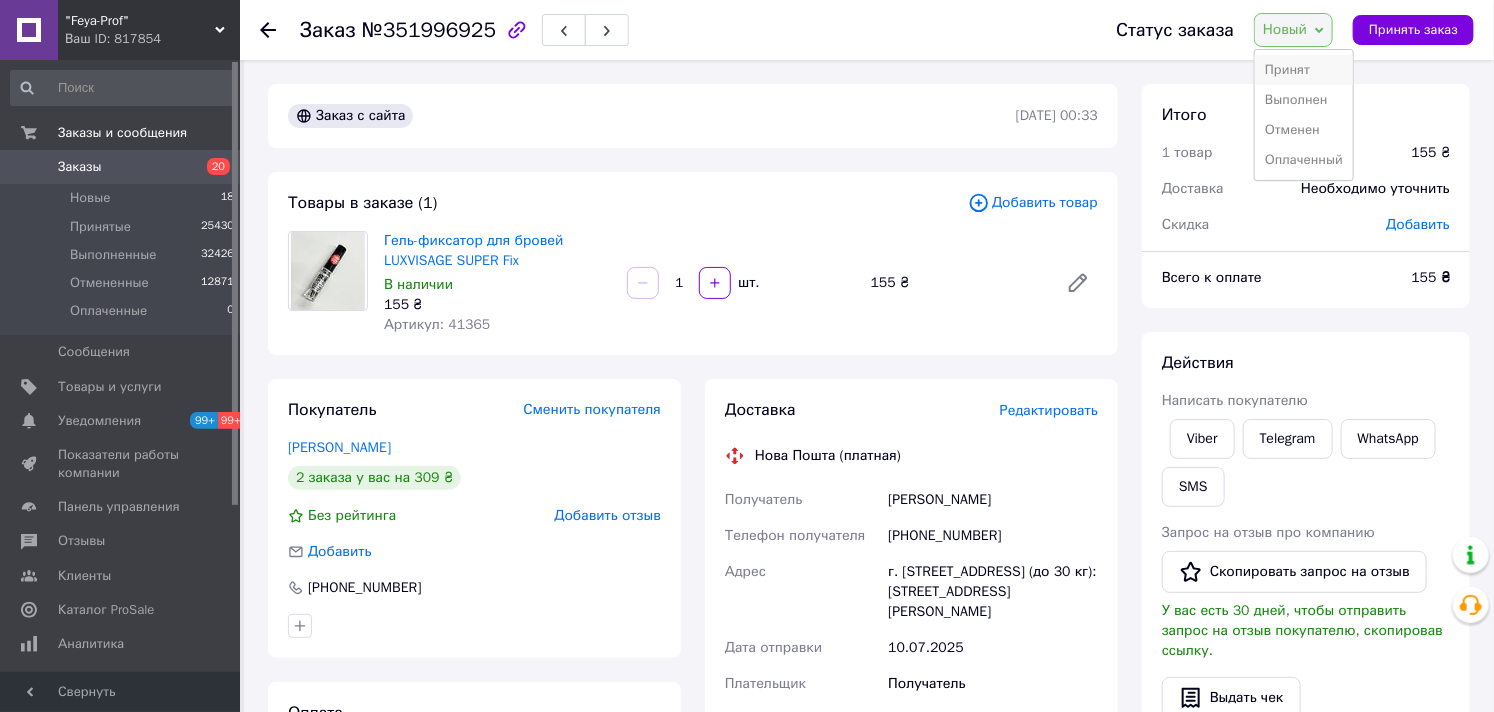 click on "Принят" at bounding box center (1304, 70) 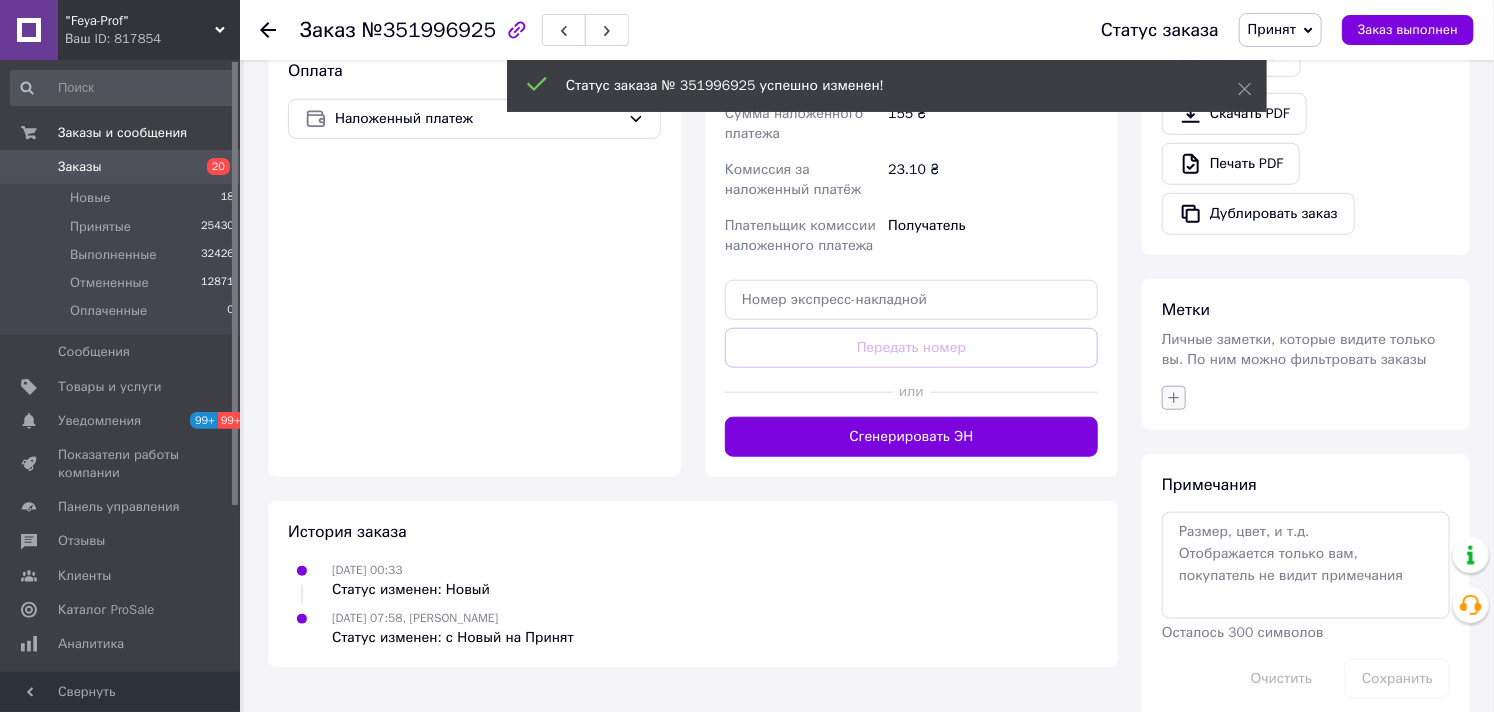 scroll, scrollTop: 673, scrollLeft: 0, axis: vertical 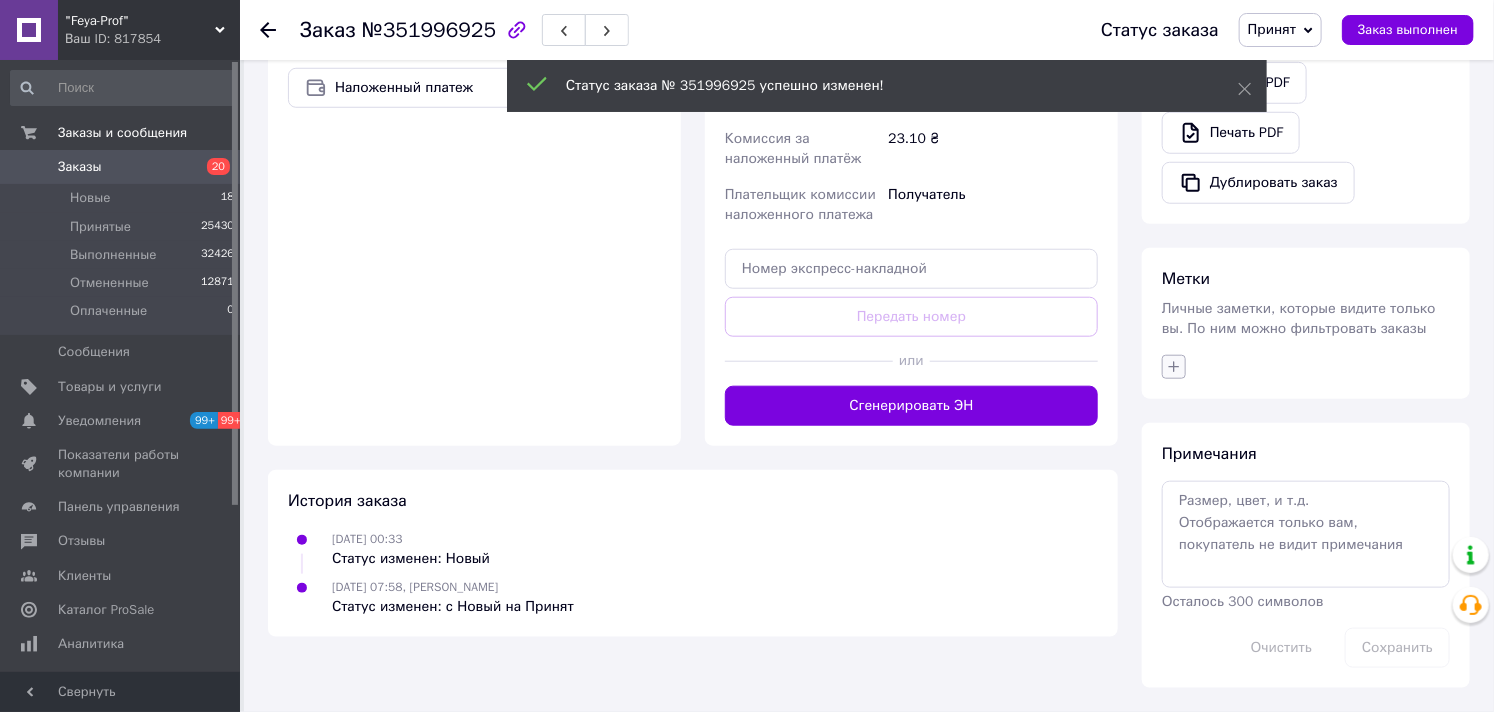click 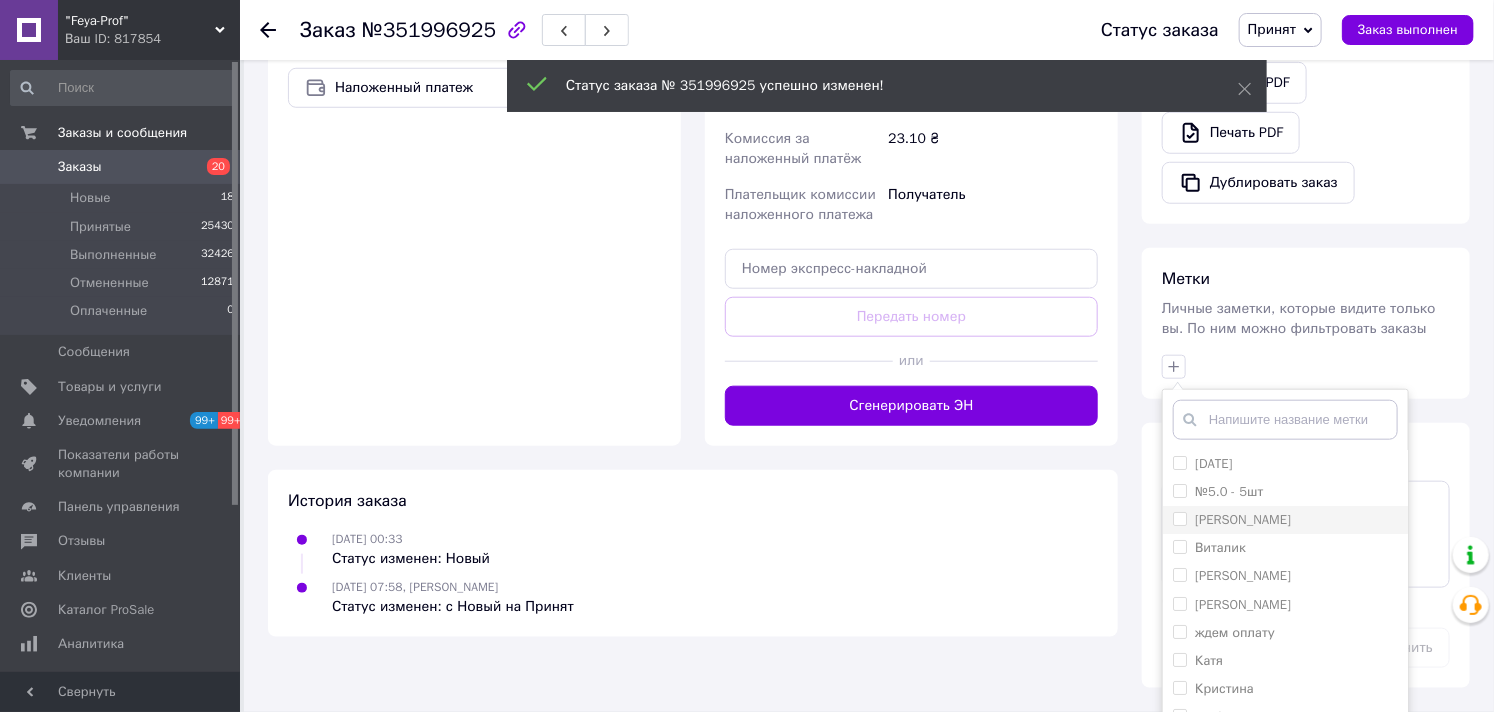 click on "[PERSON_NAME]" at bounding box center (1179, 518) 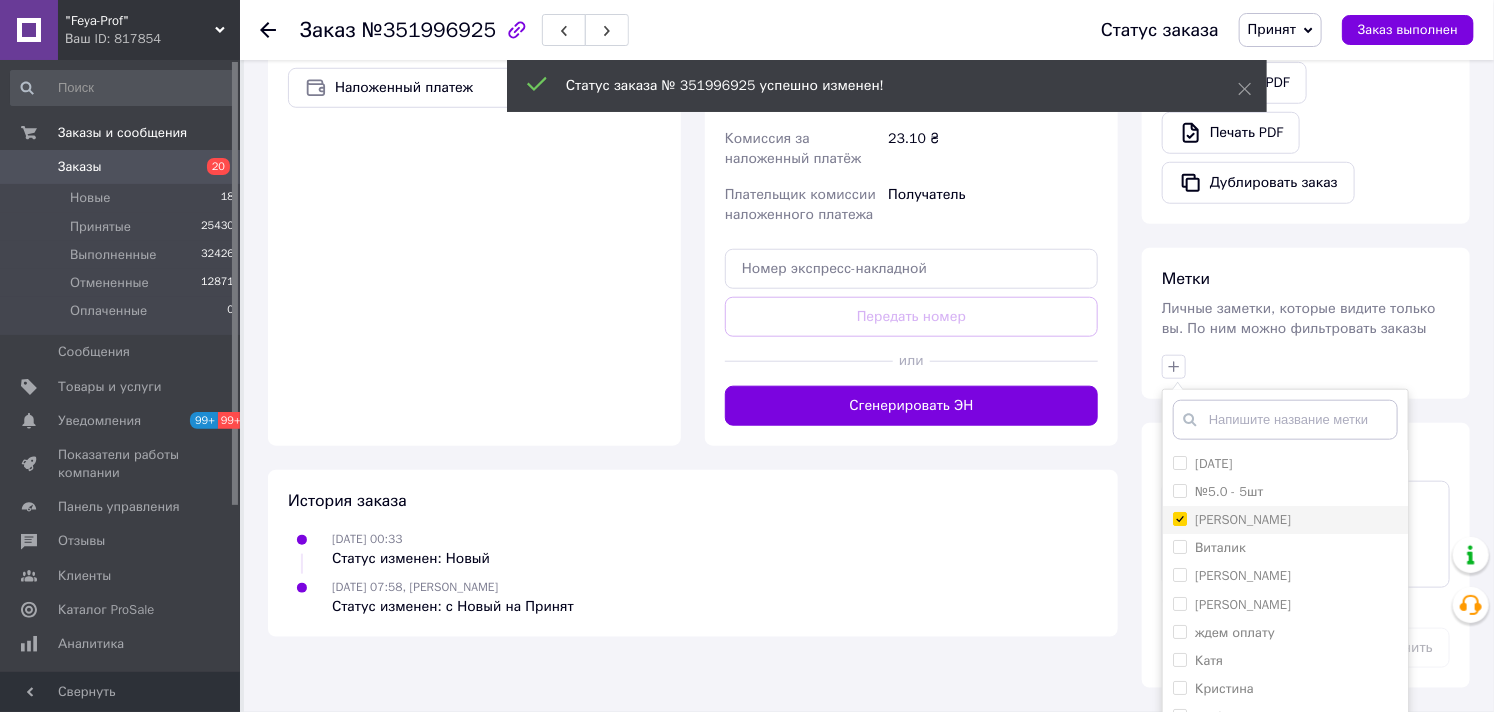 checkbox on "true" 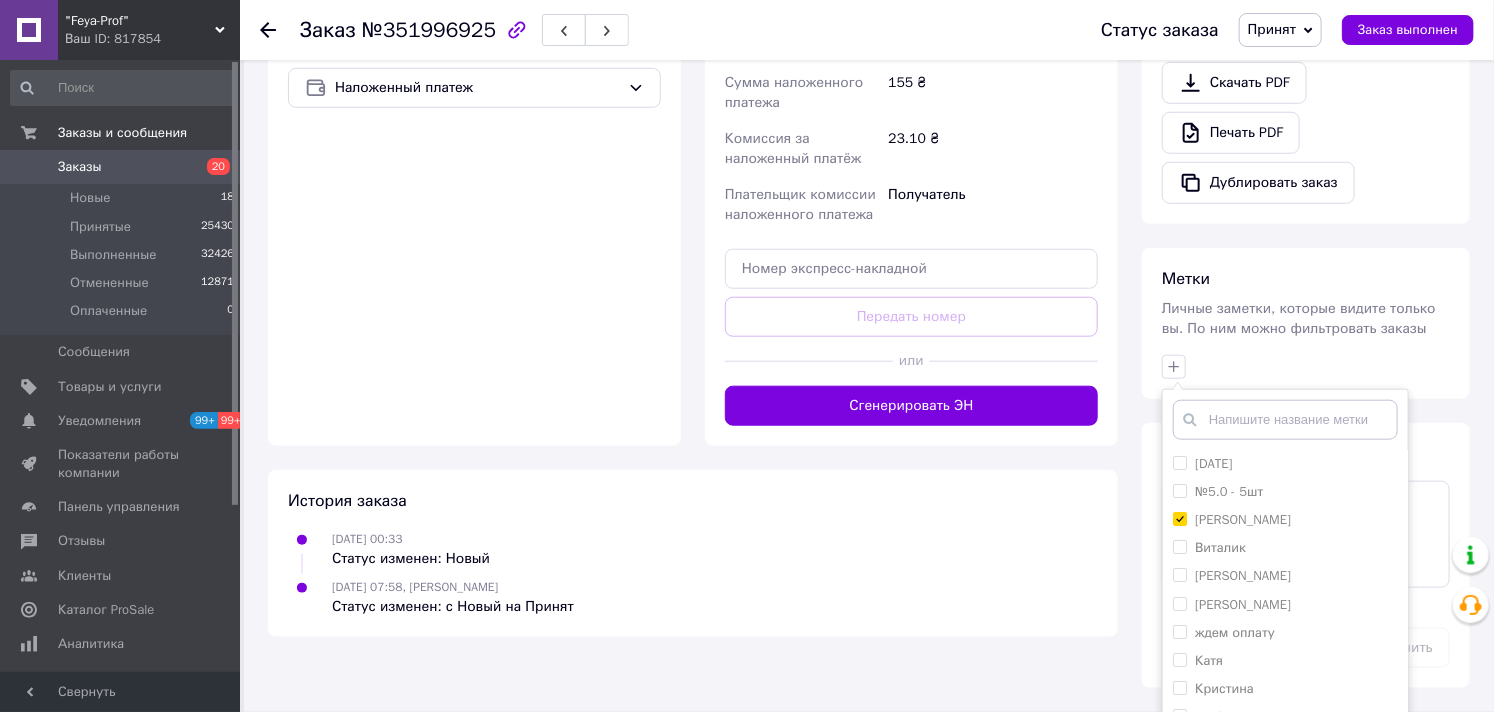 scroll, scrollTop: 151, scrollLeft: 0, axis: vertical 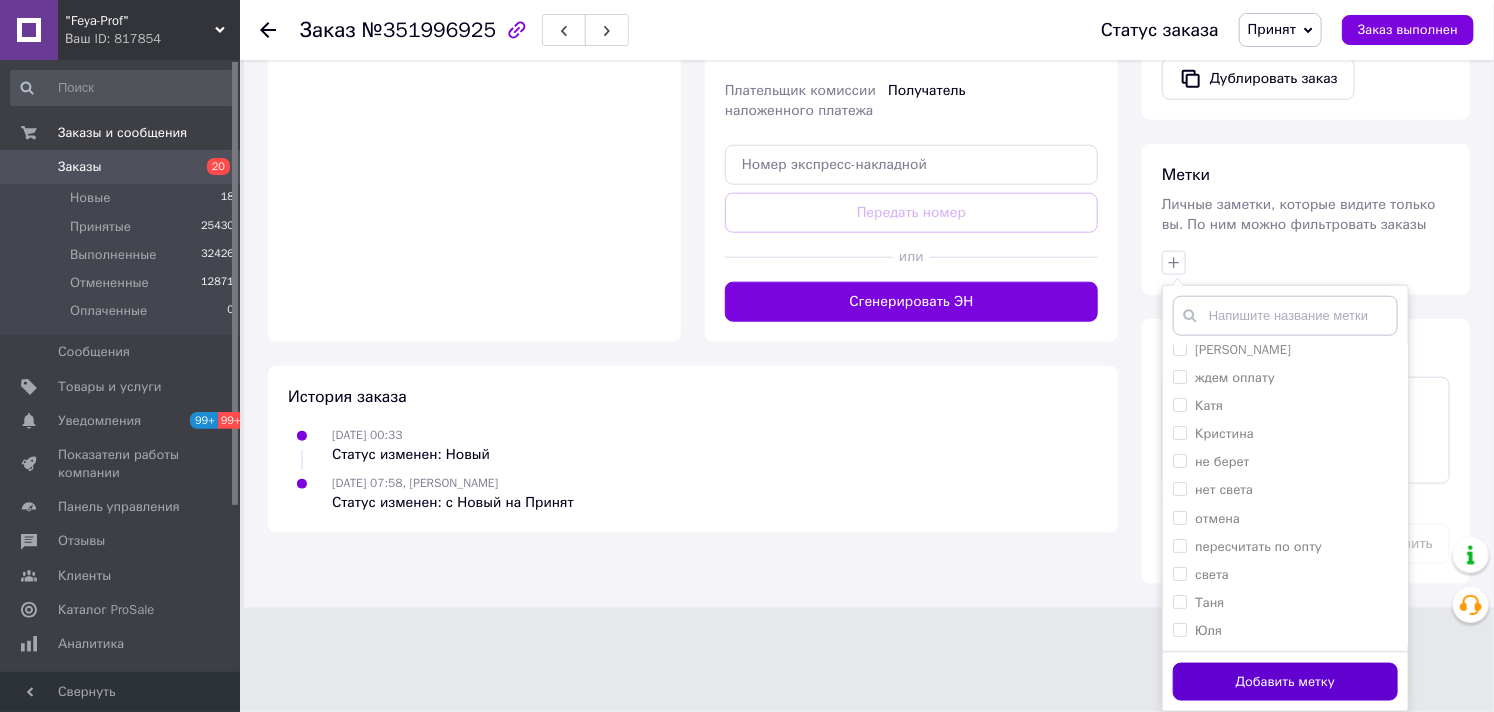 drag, startPoint x: 1308, startPoint y: 672, endPoint x: 1378, endPoint y: 660, distance: 71.021126 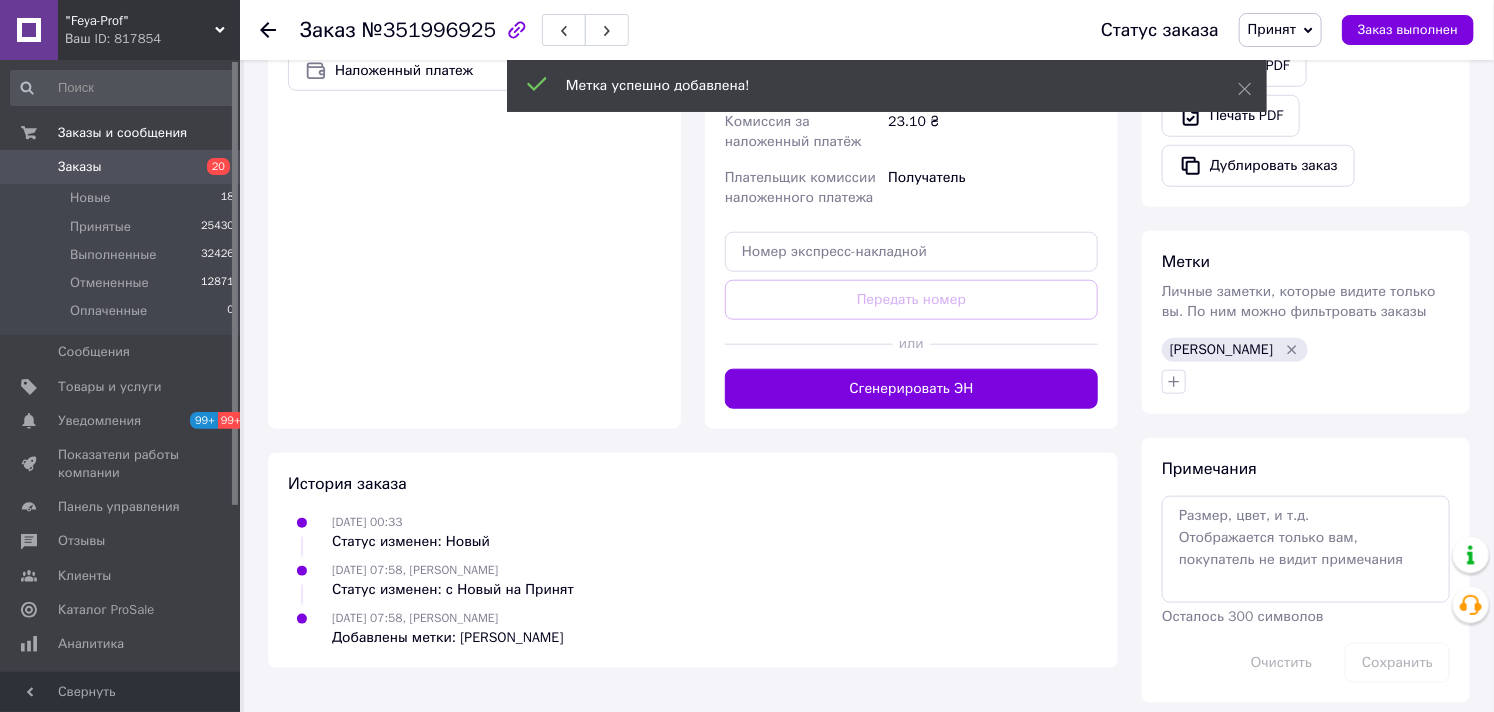 scroll, scrollTop: 705, scrollLeft: 0, axis: vertical 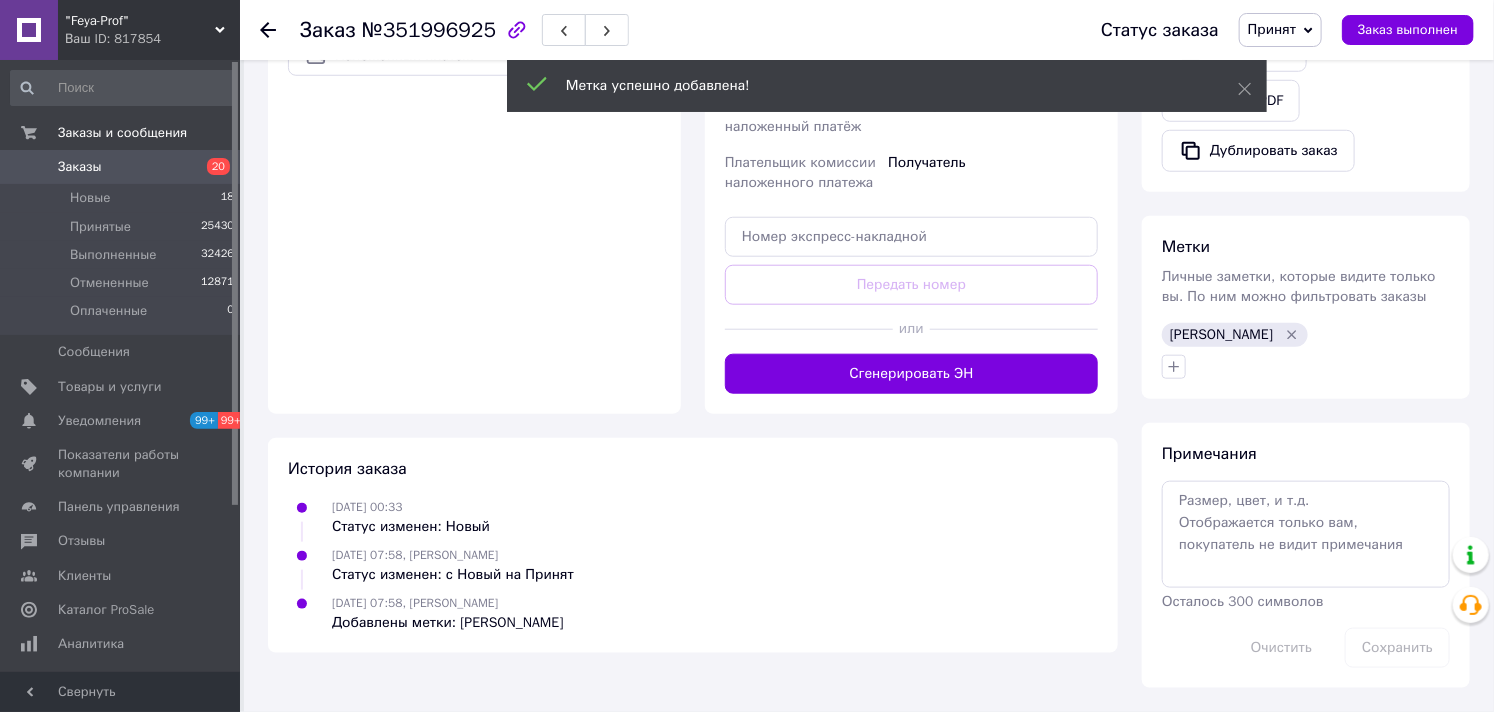 click on "Заказы" at bounding box center (80, 167) 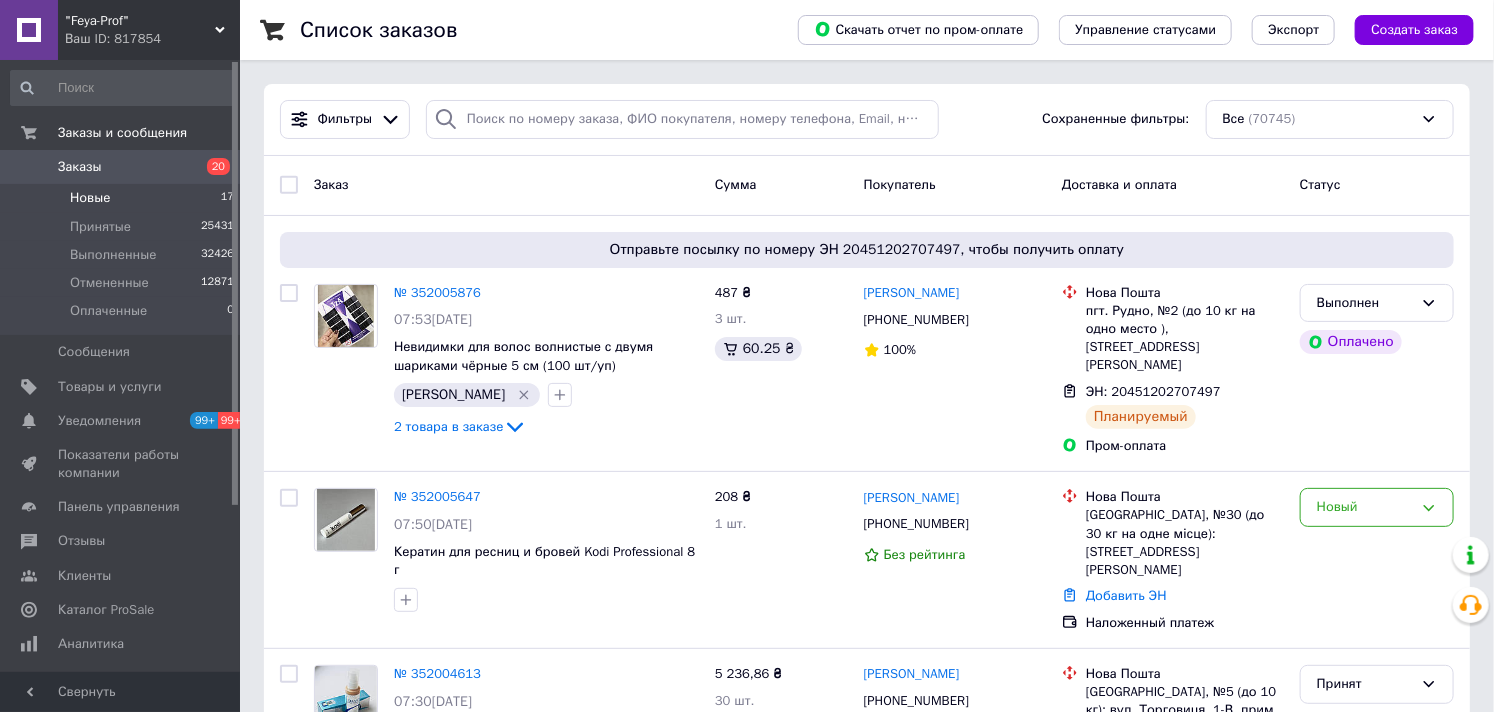 click on "Новые" at bounding box center [90, 198] 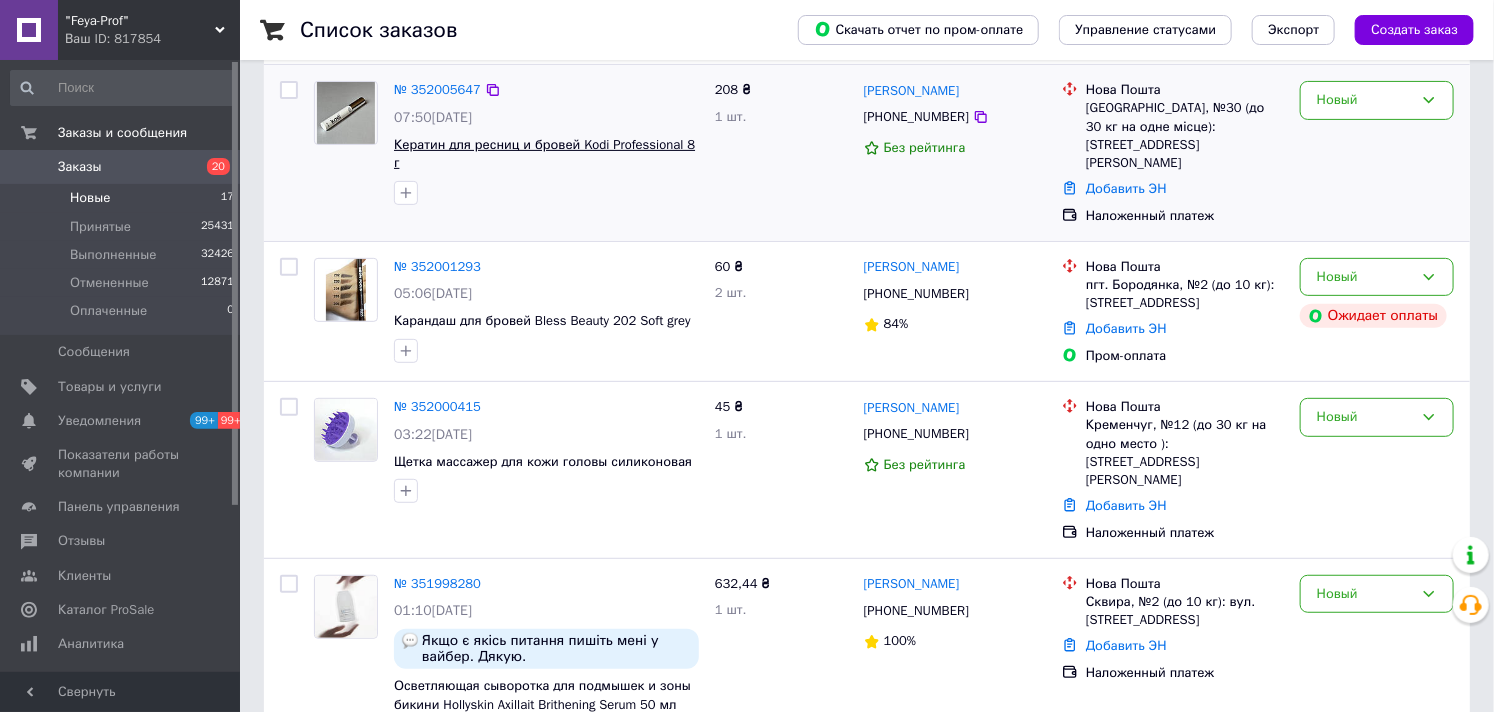 scroll, scrollTop: 111, scrollLeft: 0, axis: vertical 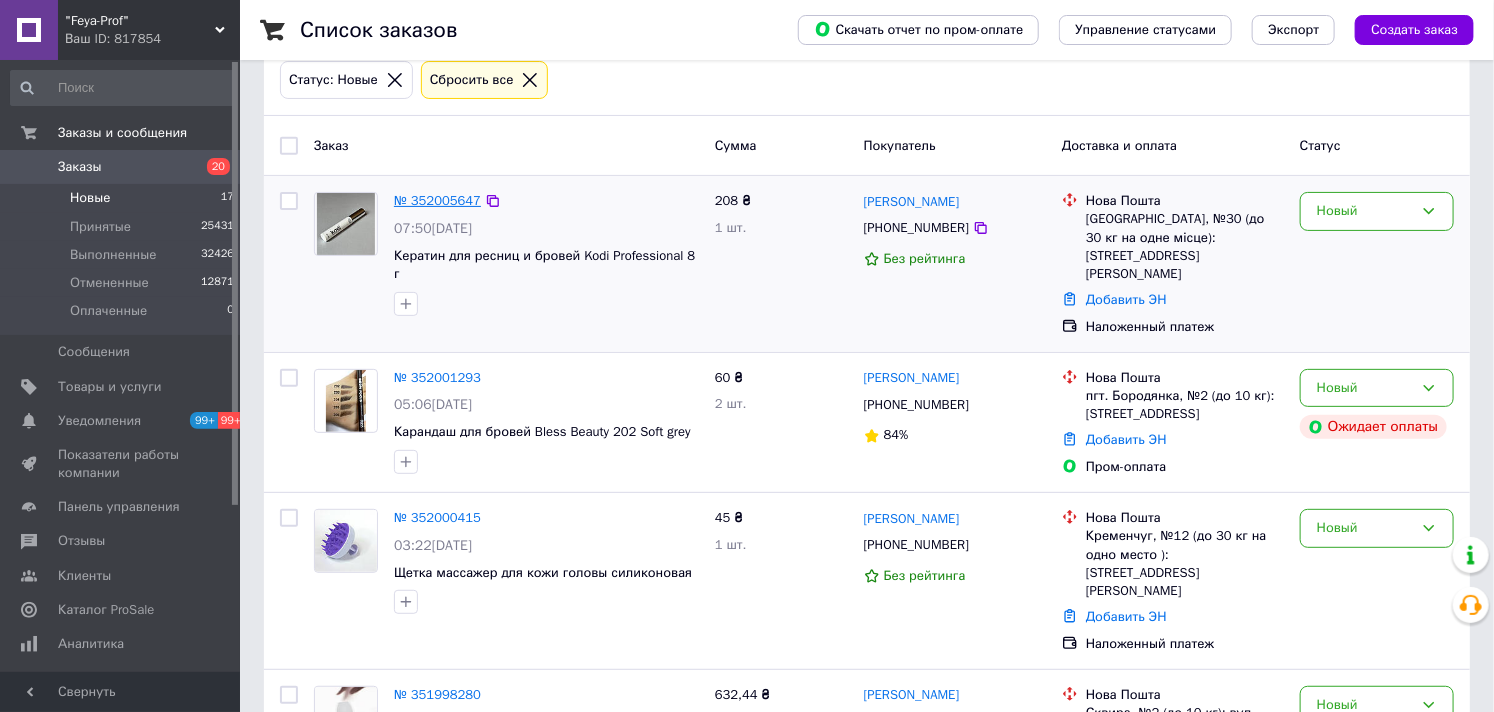 click on "№ 352005647" at bounding box center (437, 200) 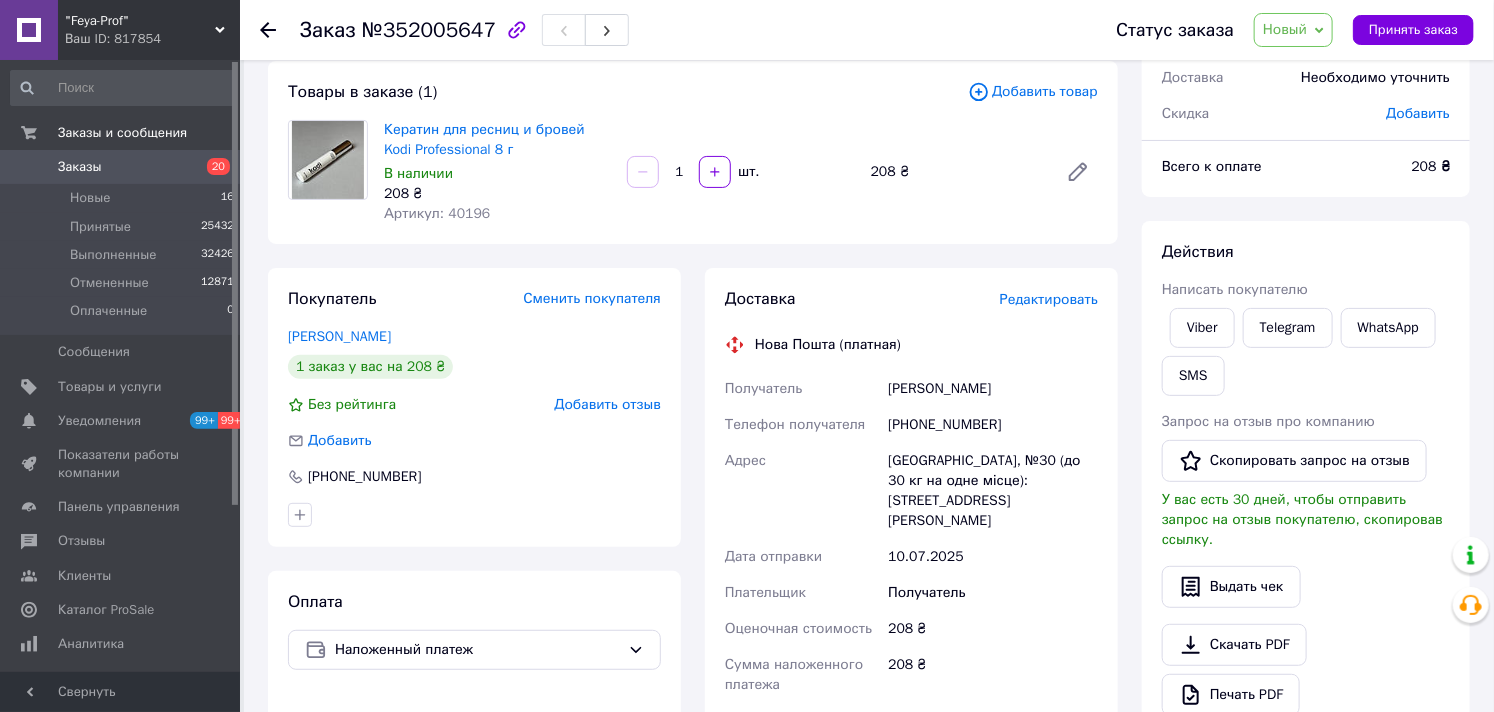 click on "Новый" at bounding box center (1285, 29) 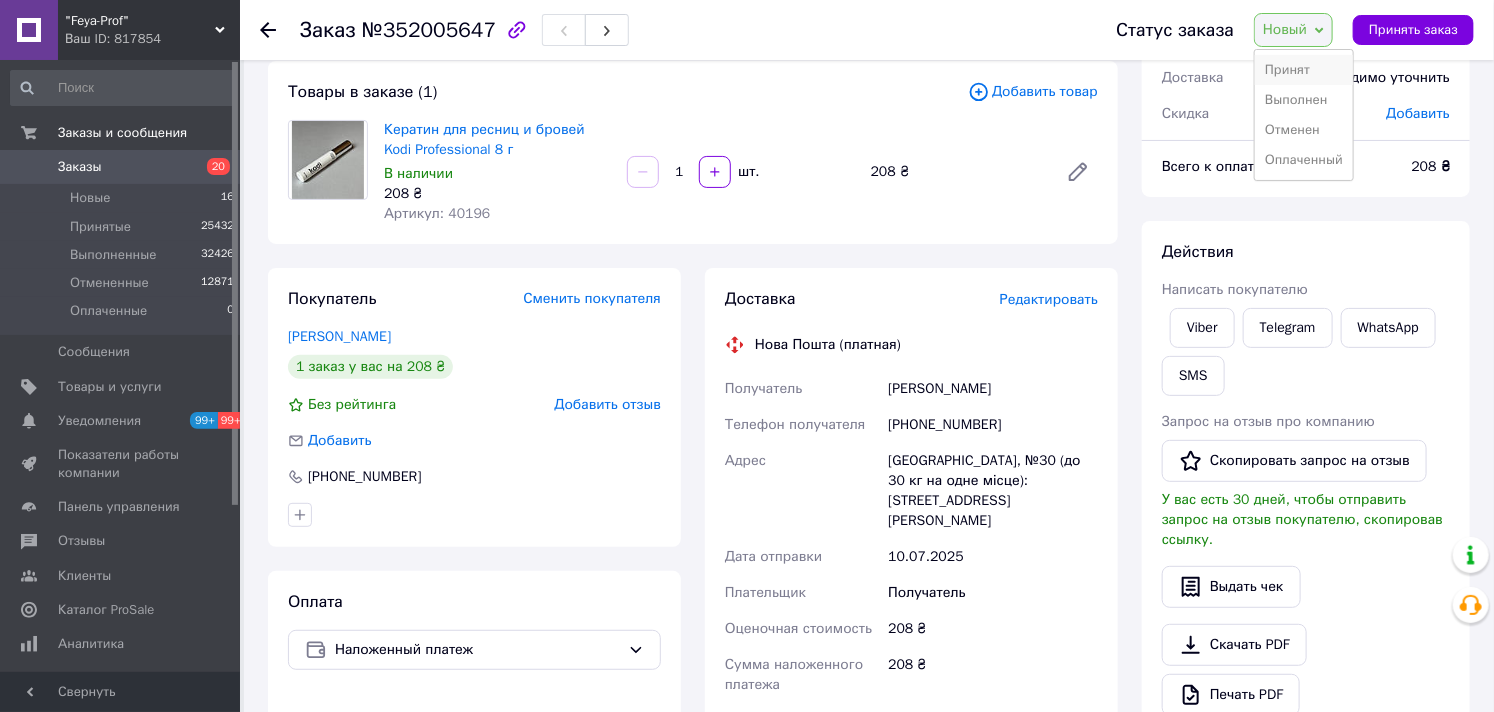 click on "Принят" at bounding box center (1304, 70) 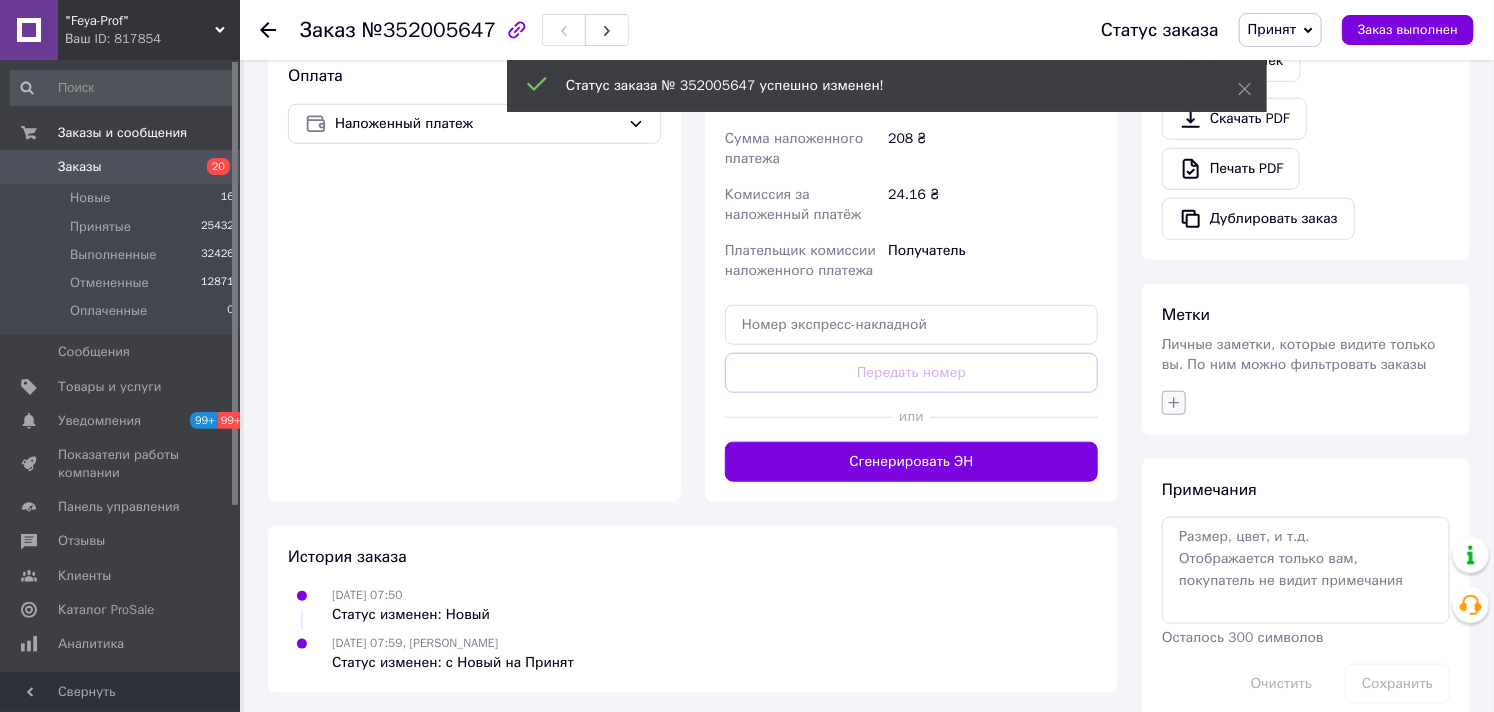 scroll, scrollTop: 666, scrollLeft: 0, axis: vertical 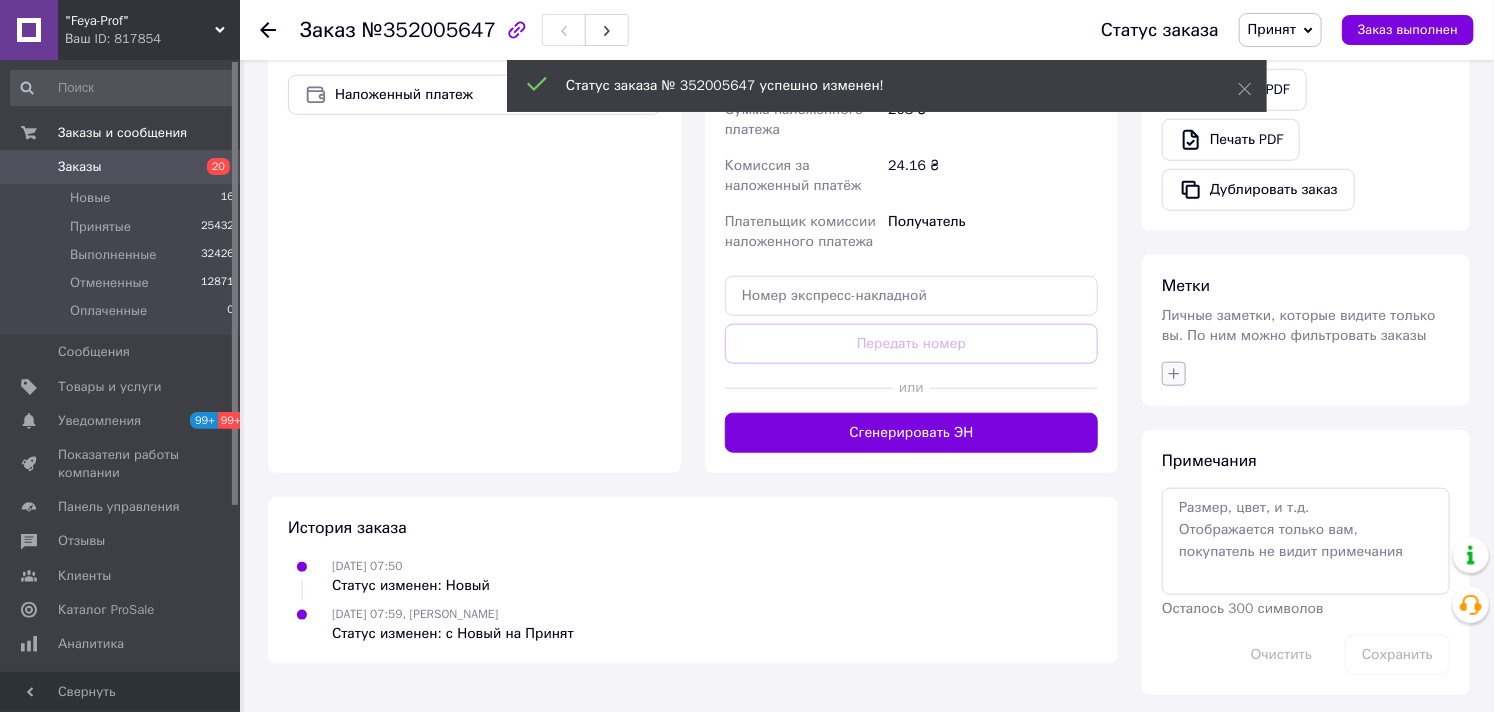 click 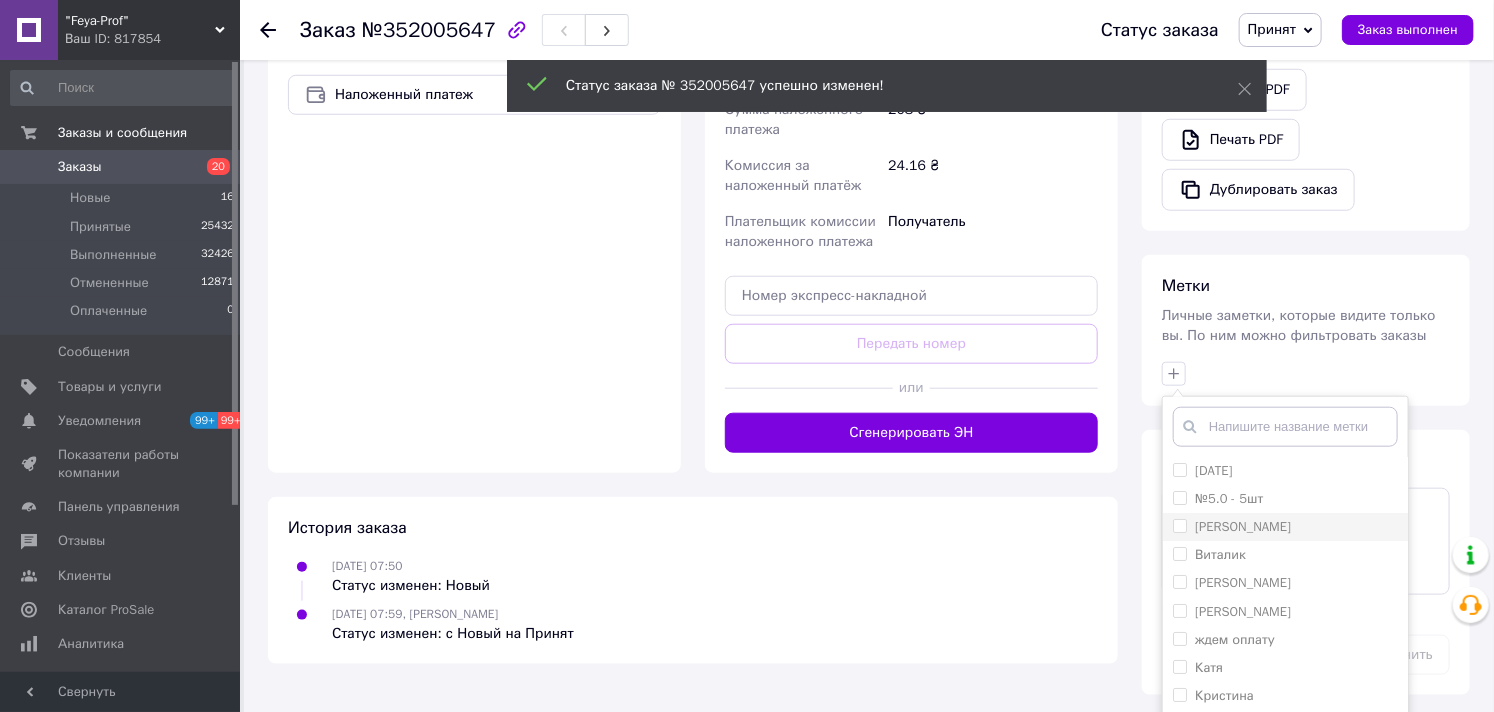 click on "[PERSON_NAME]" at bounding box center [1179, 525] 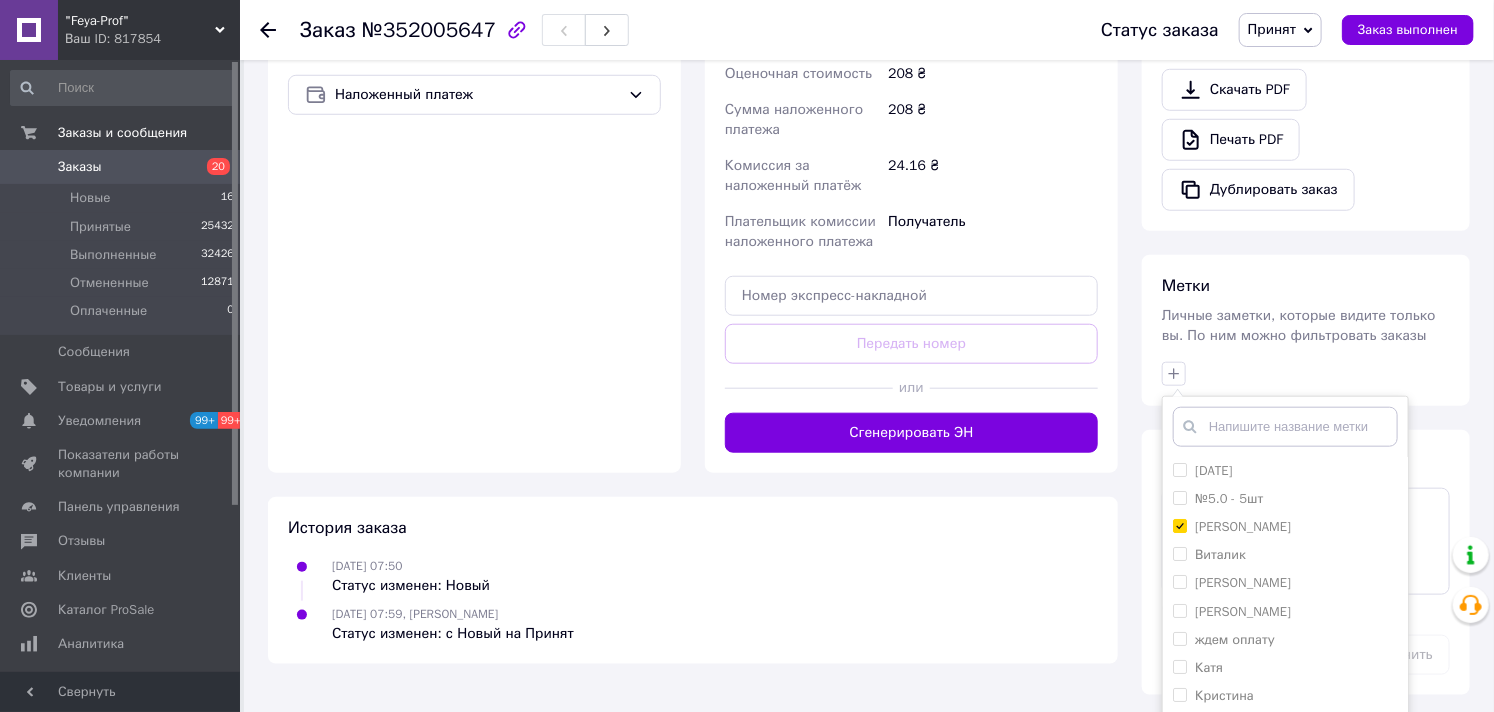 scroll, scrollTop: 151, scrollLeft: 0, axis: vertical 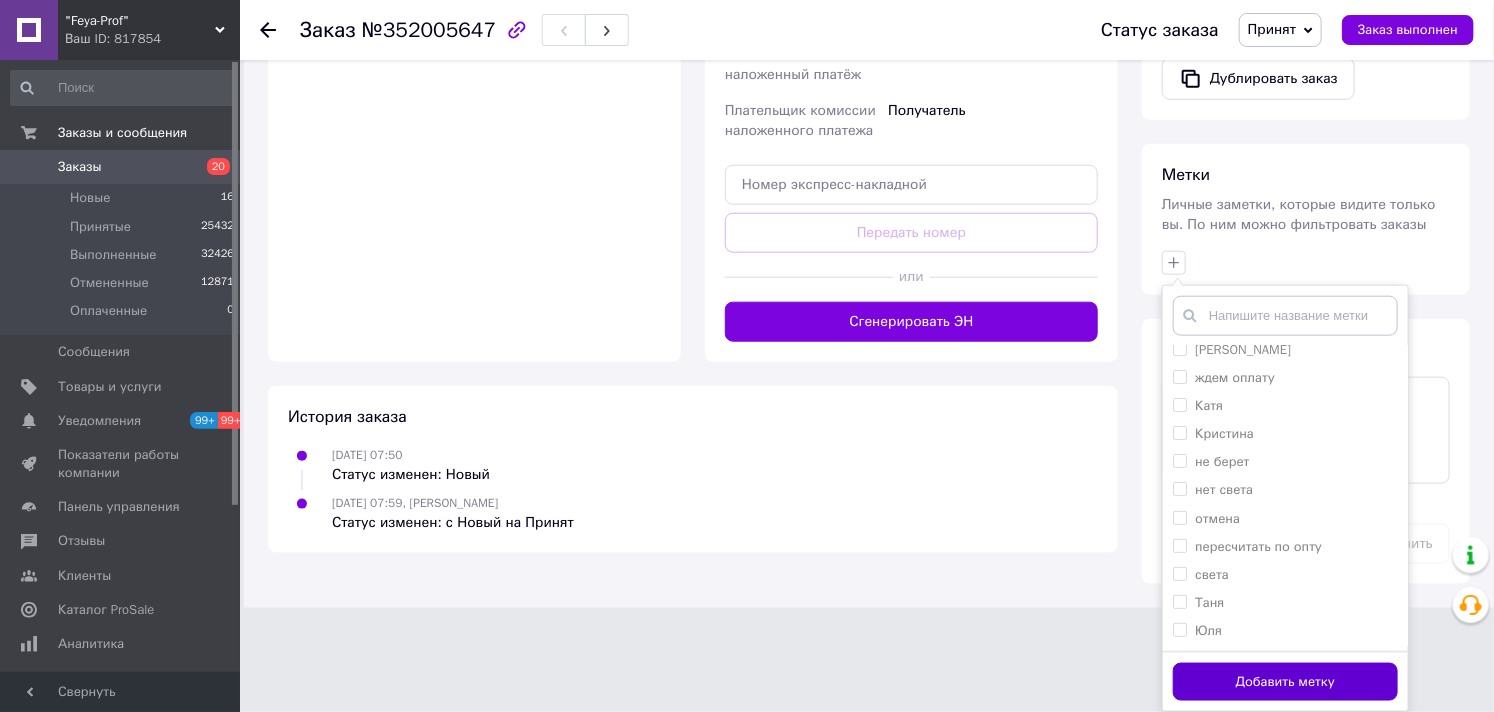 click on "Добавить метку" at bounding box center (1285, 682) 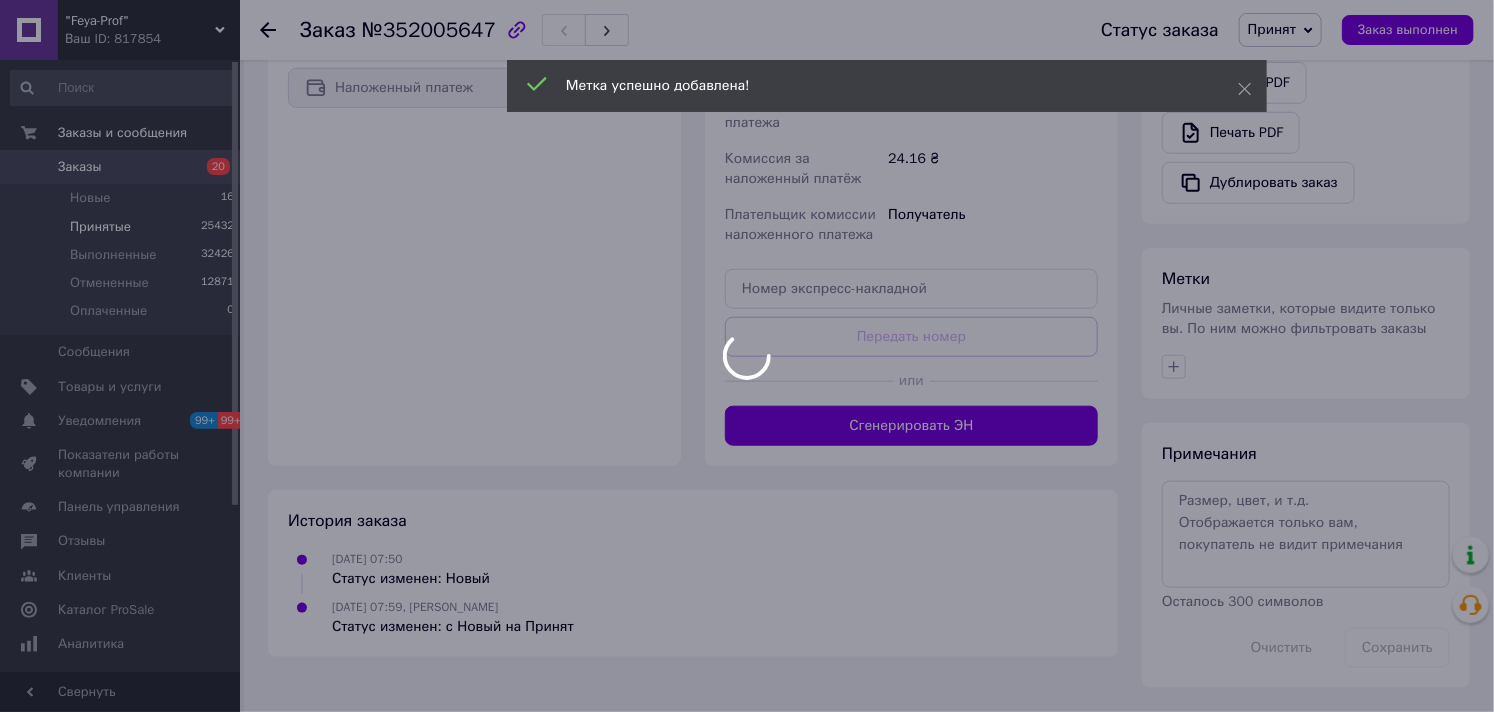 scroll, scrollTop: 670, scrollLeft: 0, axis: vertical 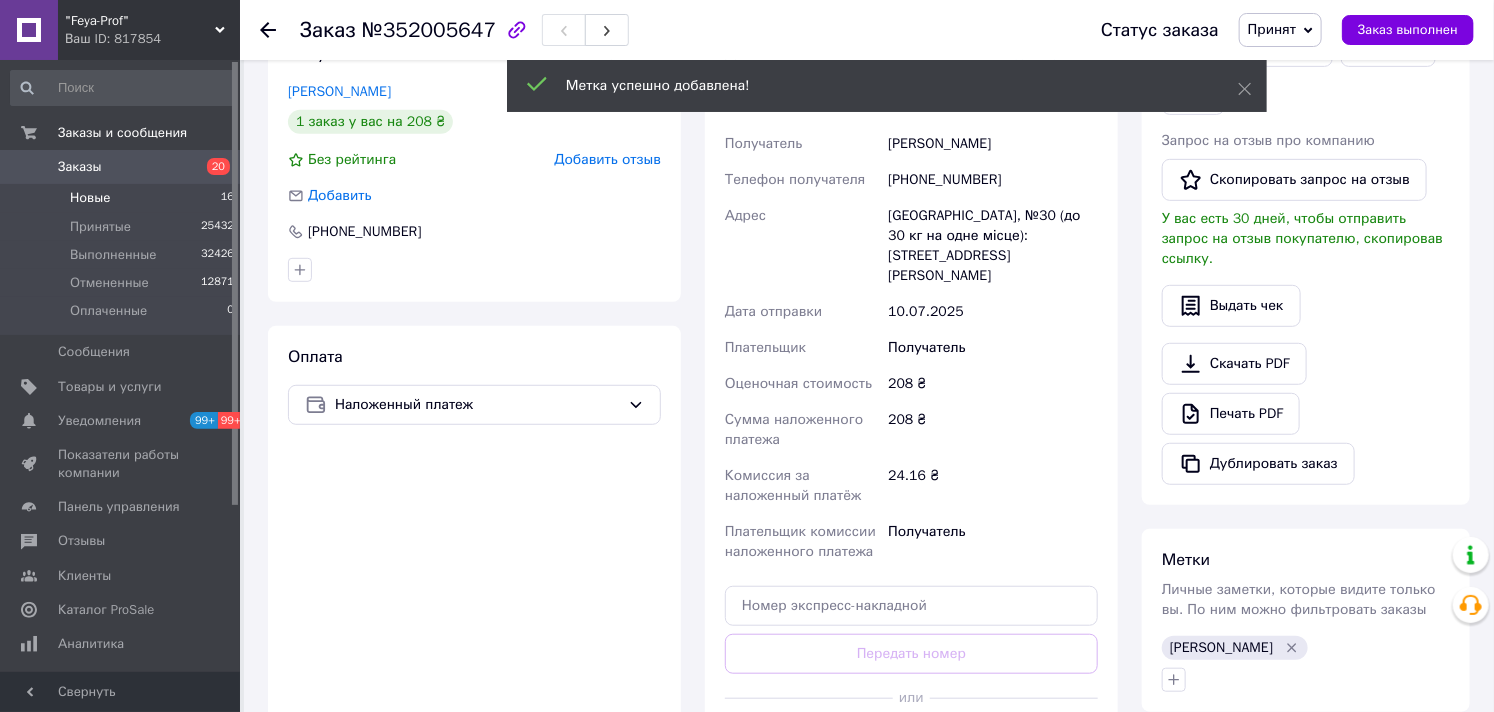 click on "Новые" at bounding box center [90, 198] 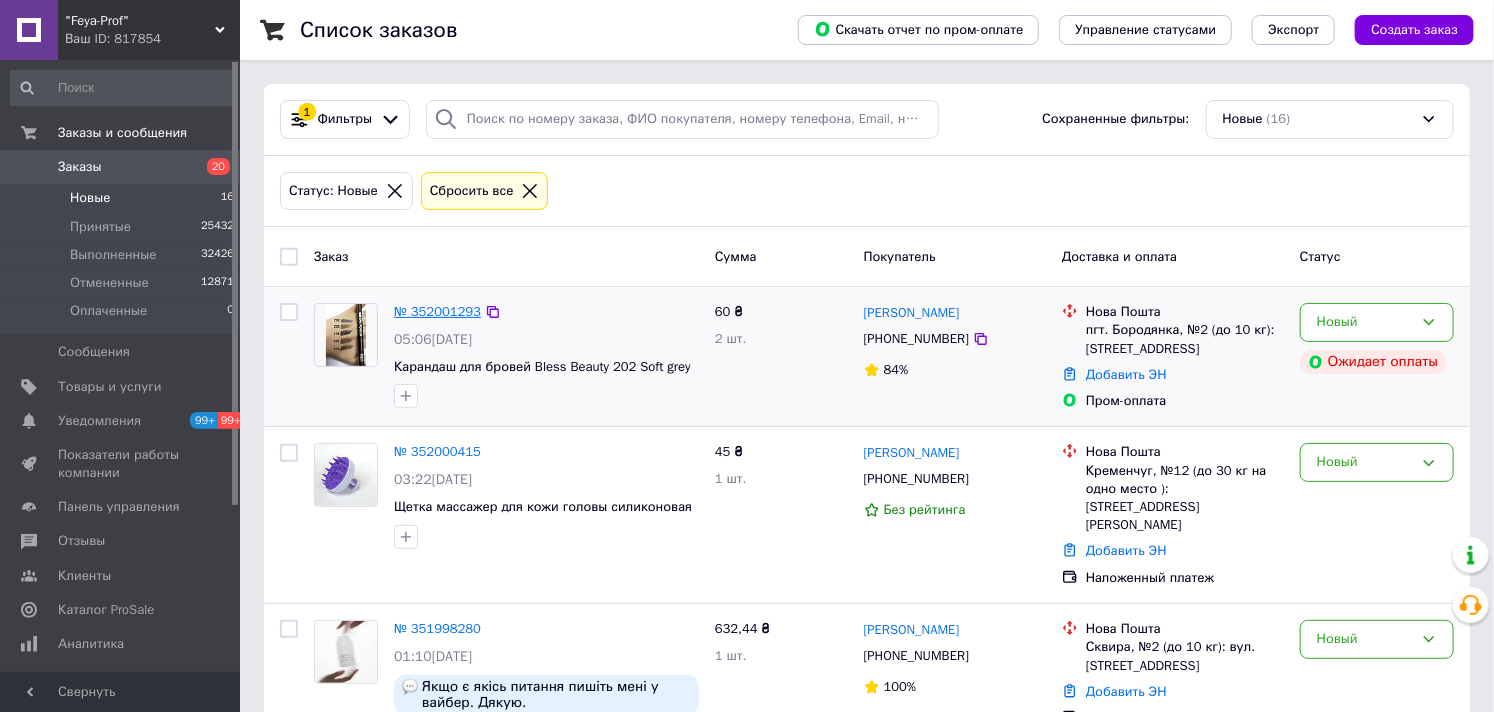 click on "№ 352001293" at bounding box center (437, 311) 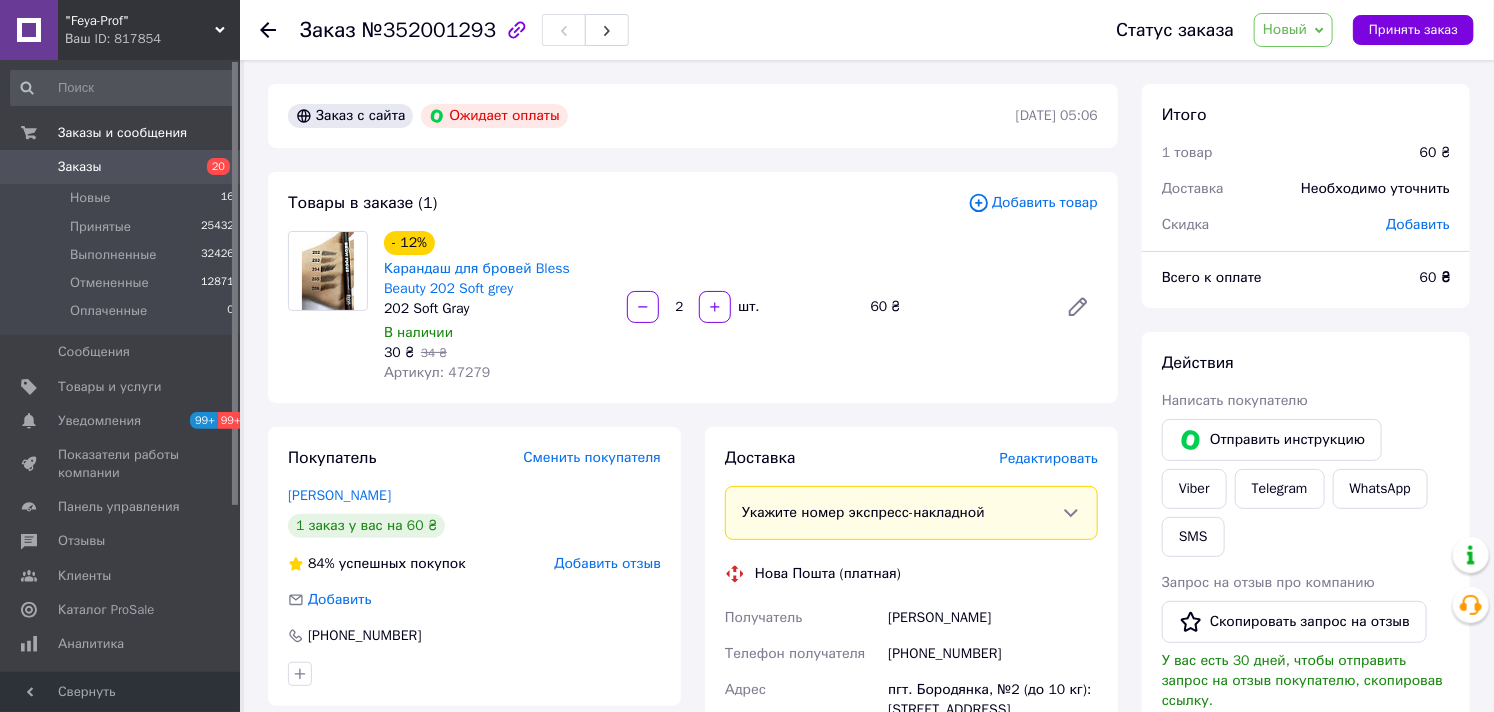 click on "Новый" at bounding box center (1285, 29) 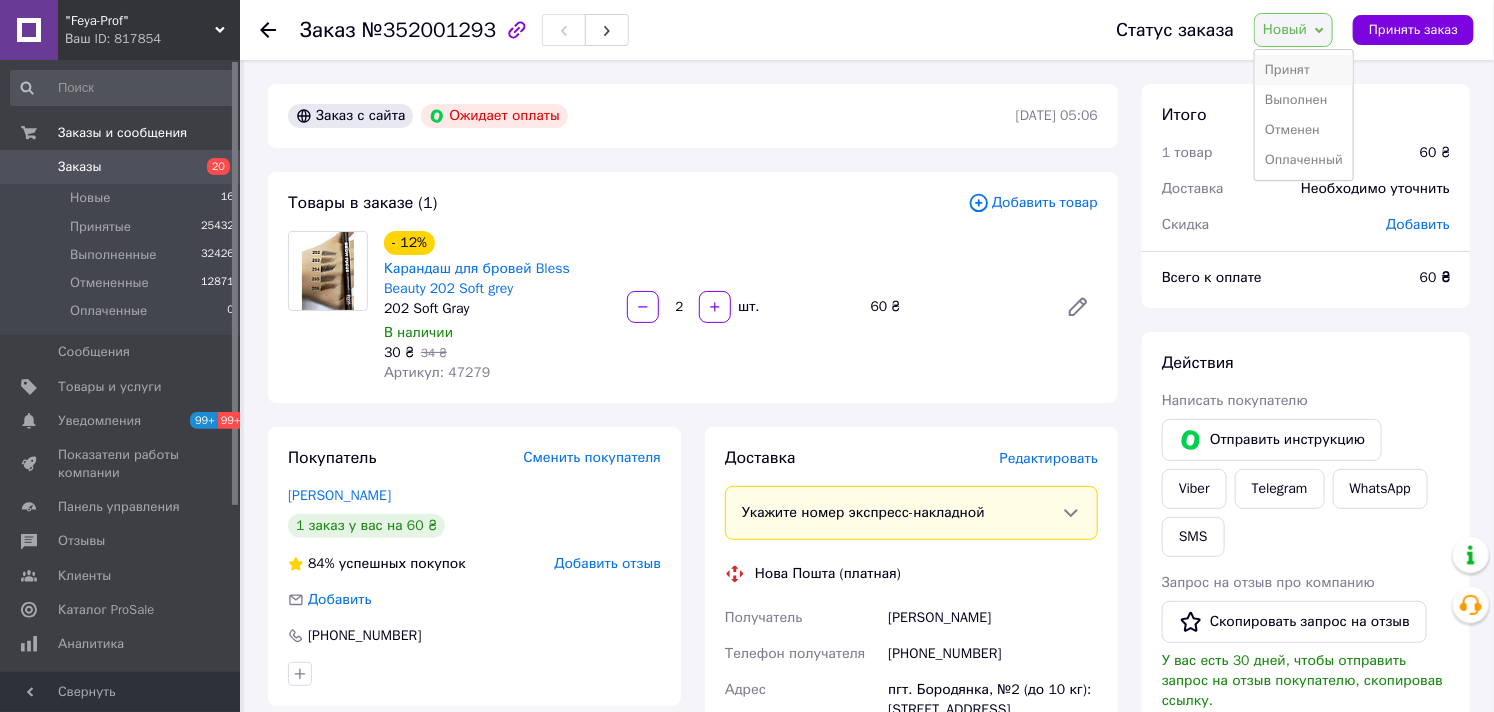 click on "Принят" at bounding box center (1304, 70) 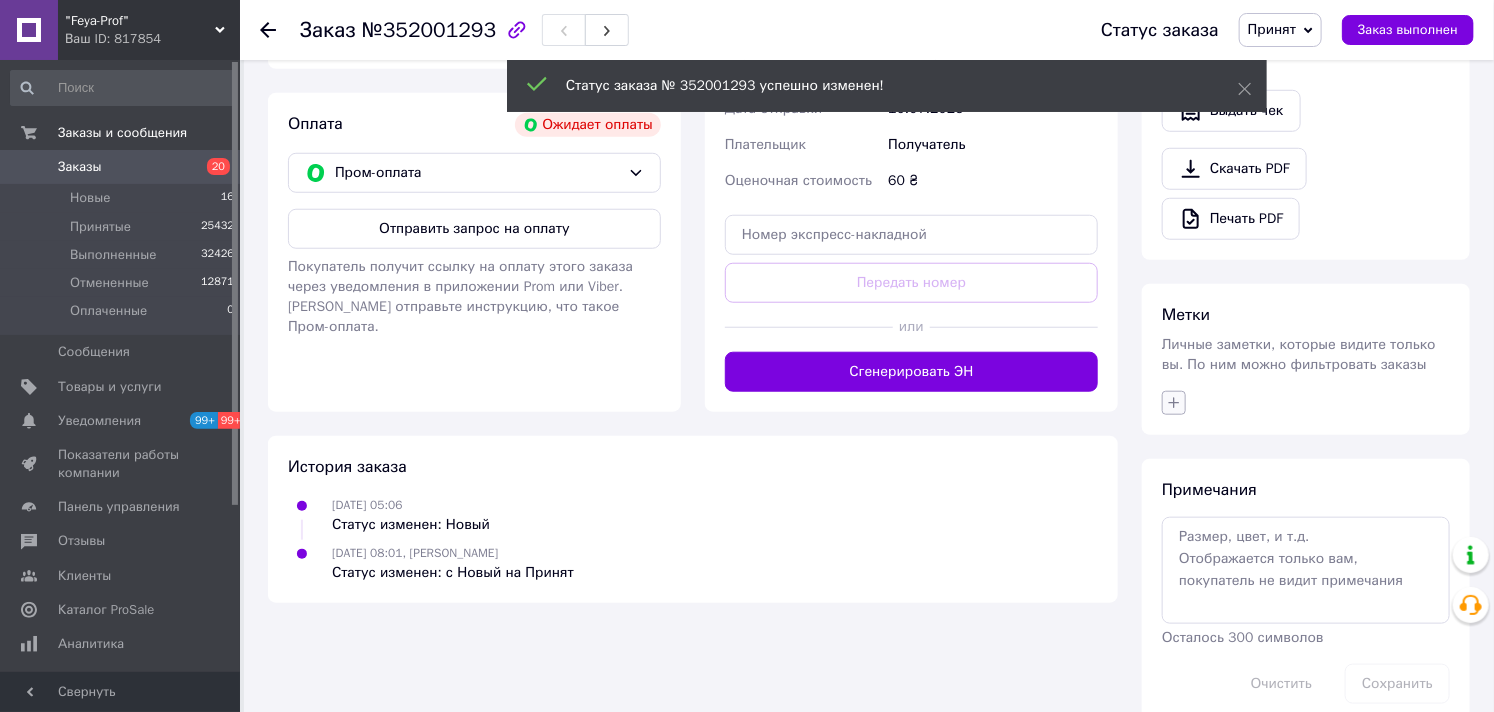 scroll, scrollTop: 673, scrollLeft: 0, axis: vertical 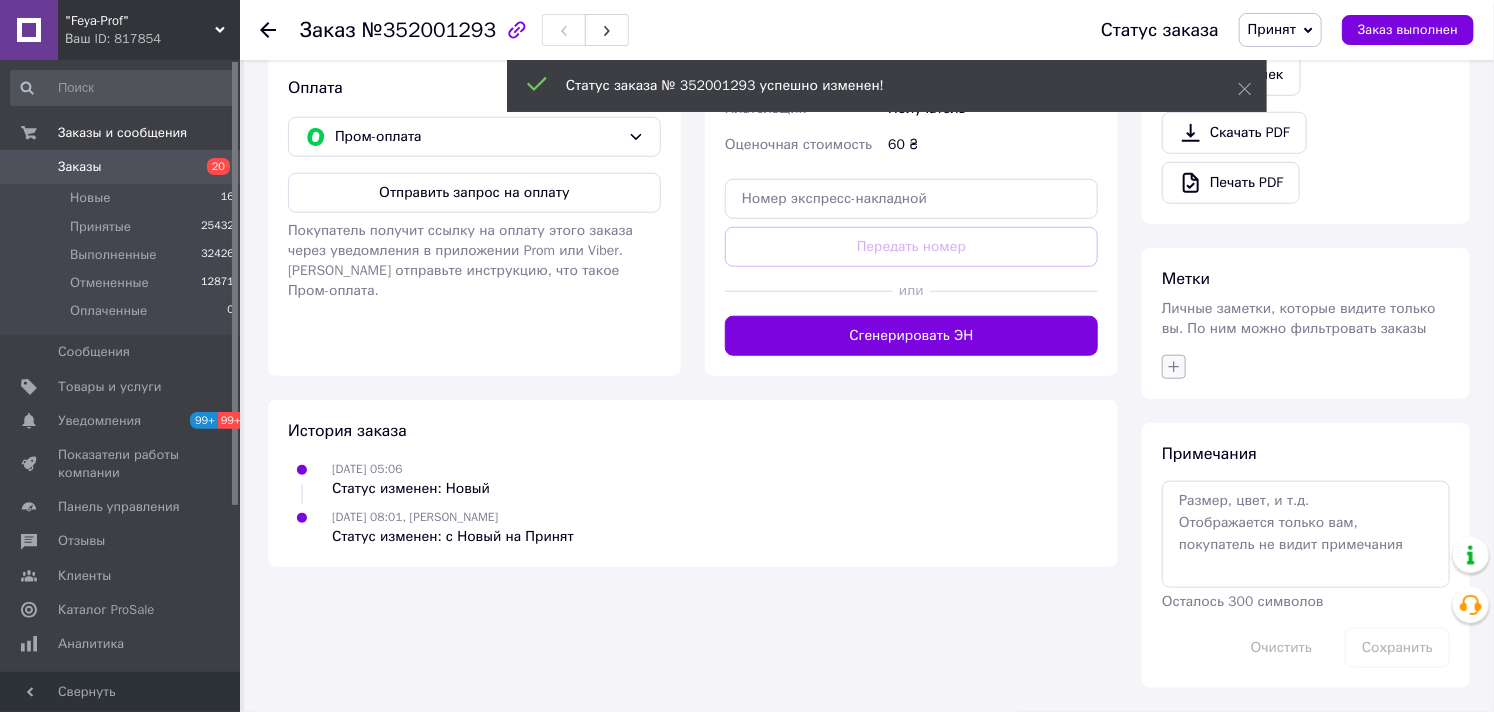 click 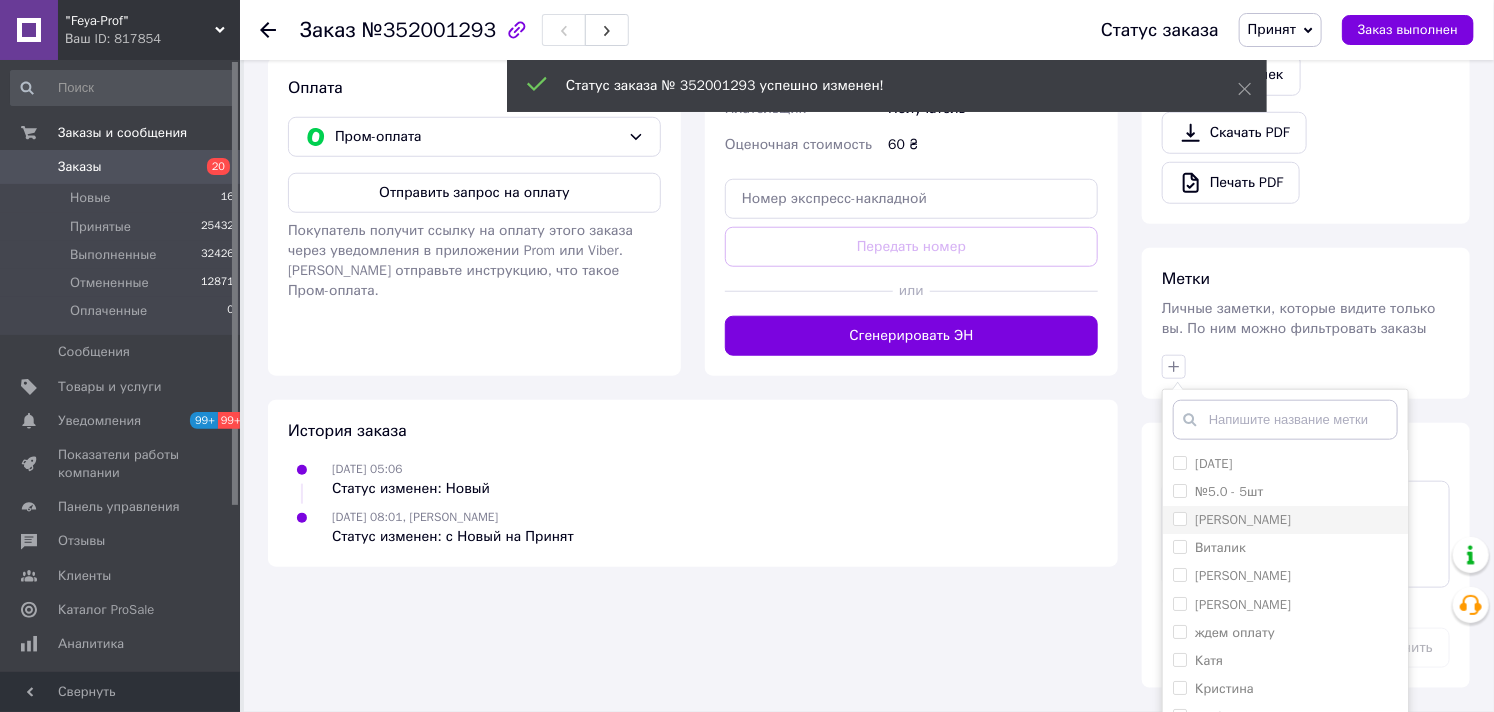 click on "[PERSON_NAME]" at bounding box center [1179, 518] 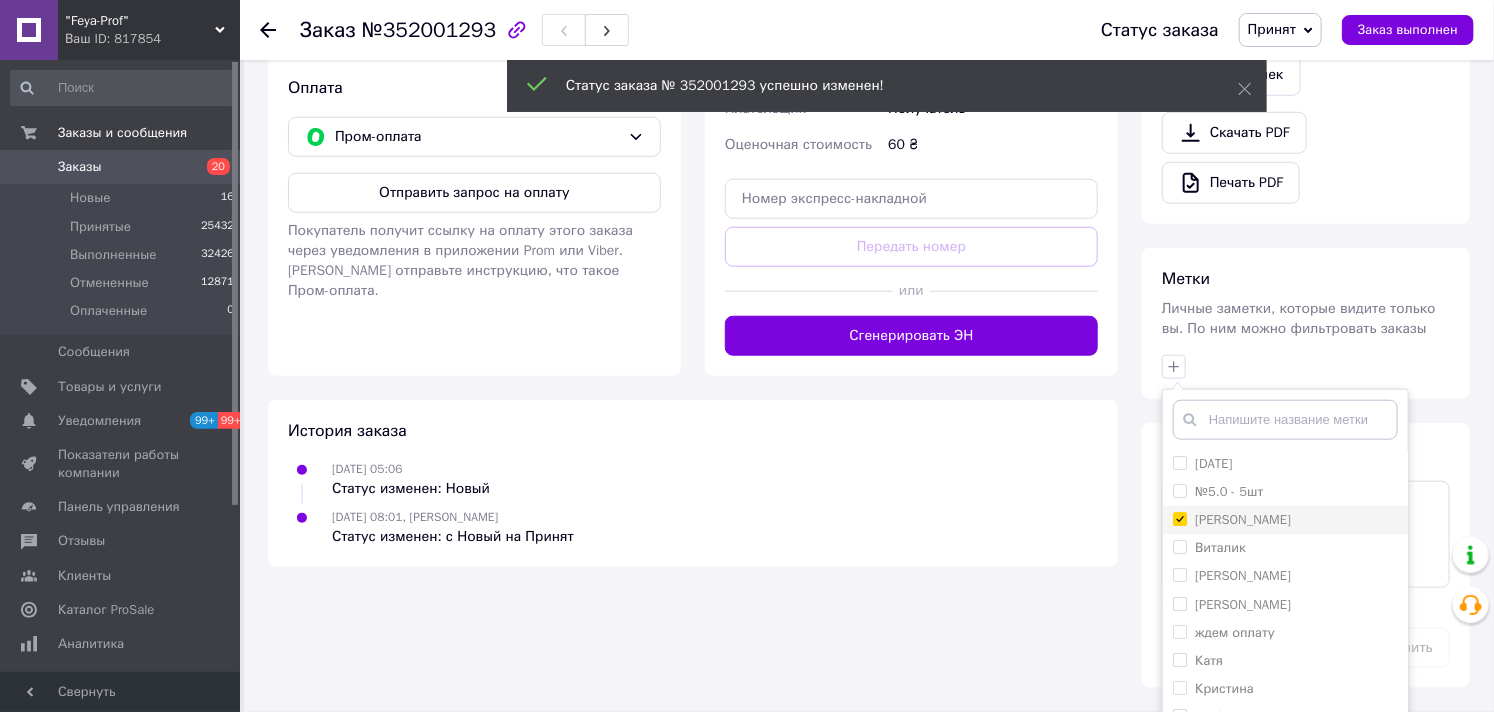 checkbox on "true" 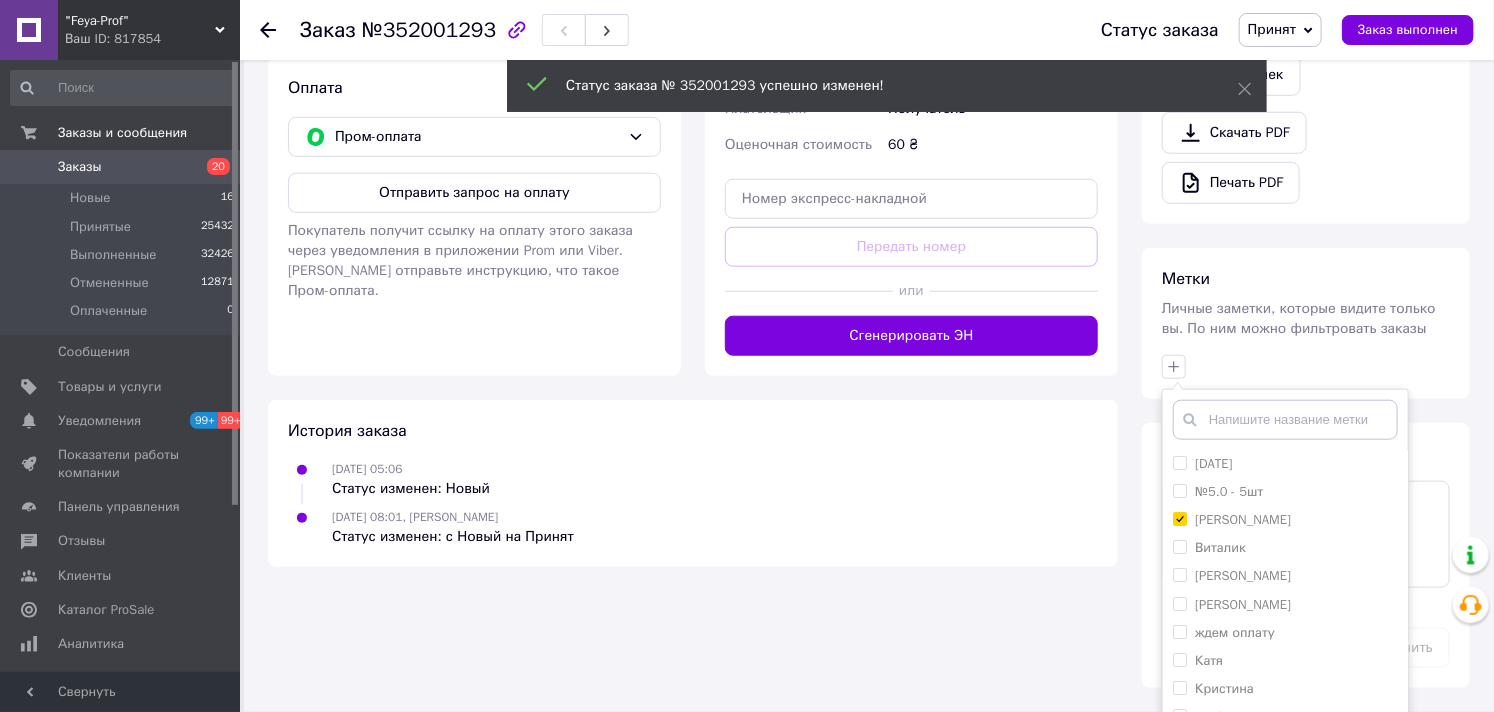 scroll, scrollTop: 151, scrollLeft: 0, axis: vertical 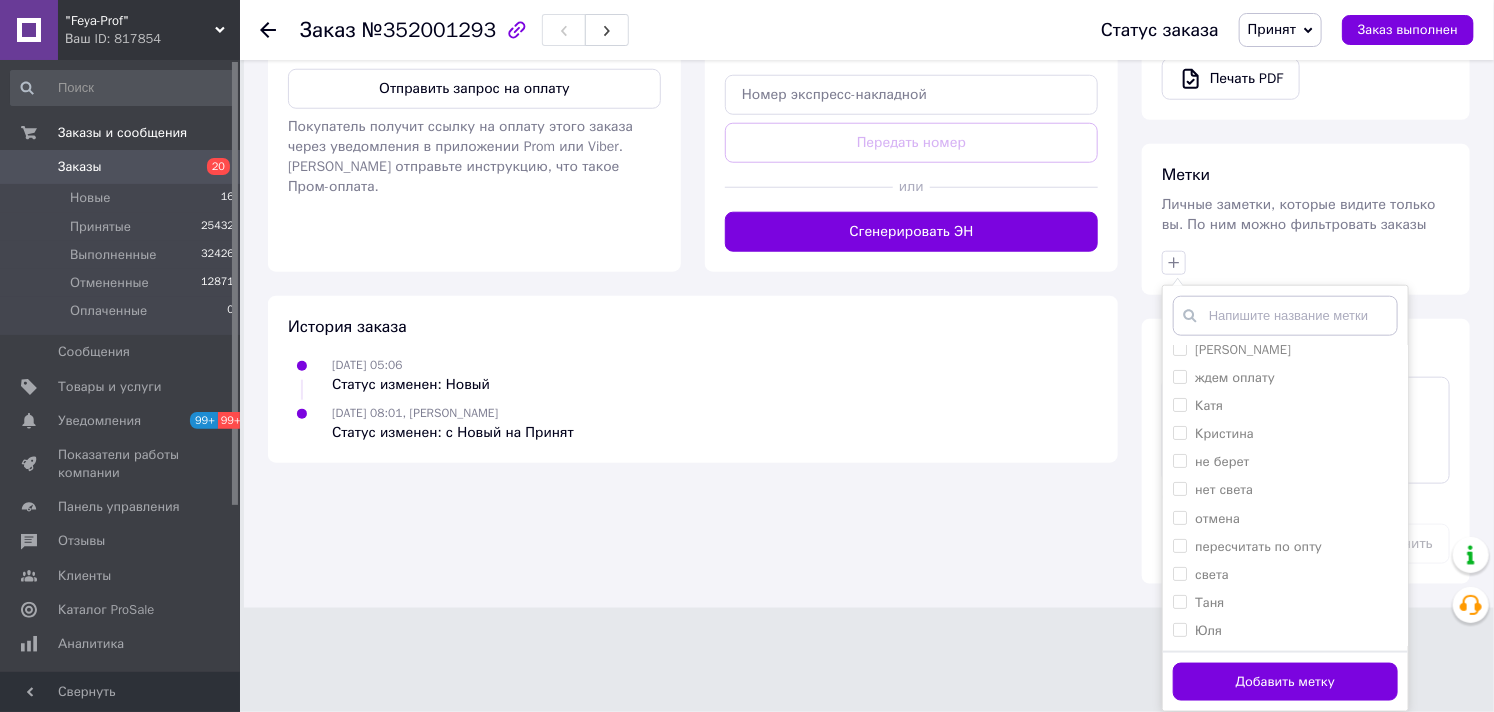 drag, startPoint x: 1315, startPoint y: 675, endPoint x: 1510, endPoint y: 647, distance: 197 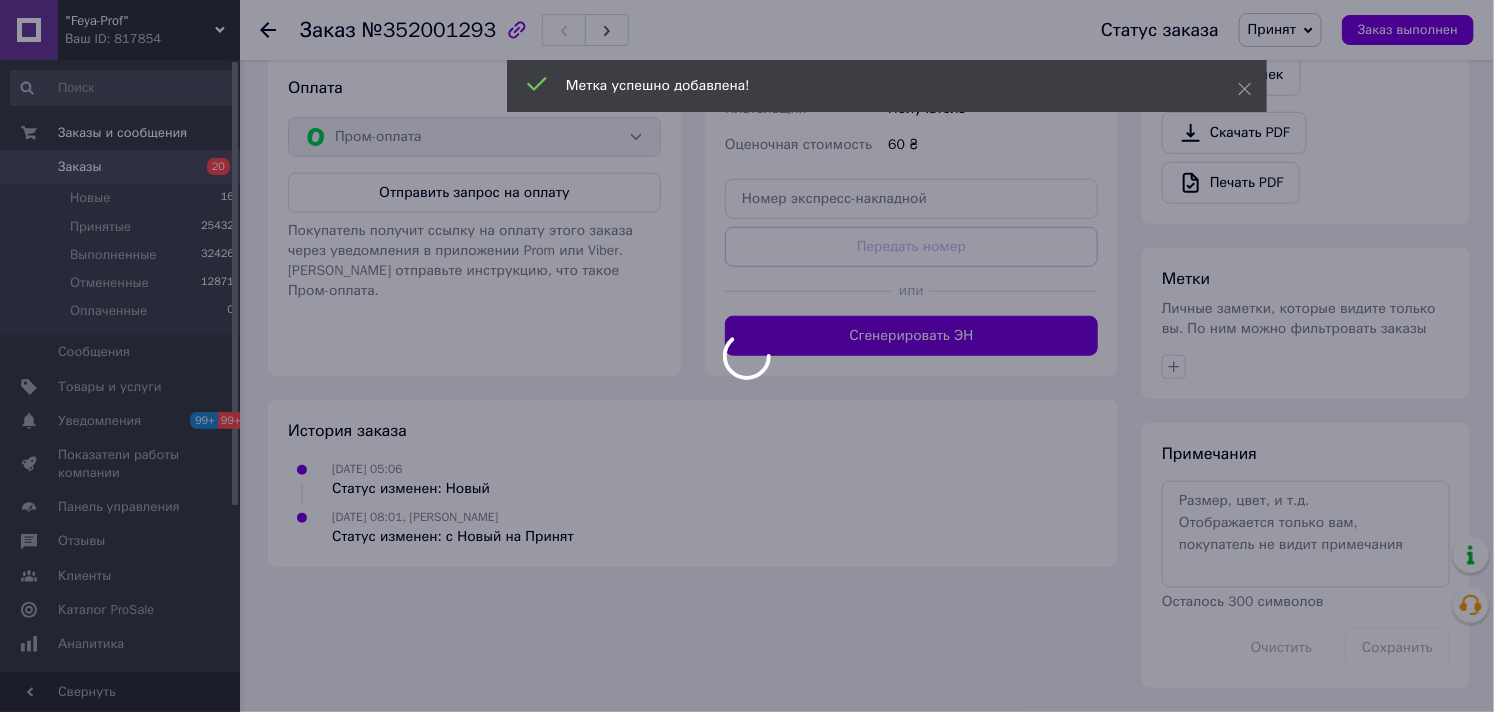 scroll, scrollTop: 670, scrollLeft: 0, axis: vertical 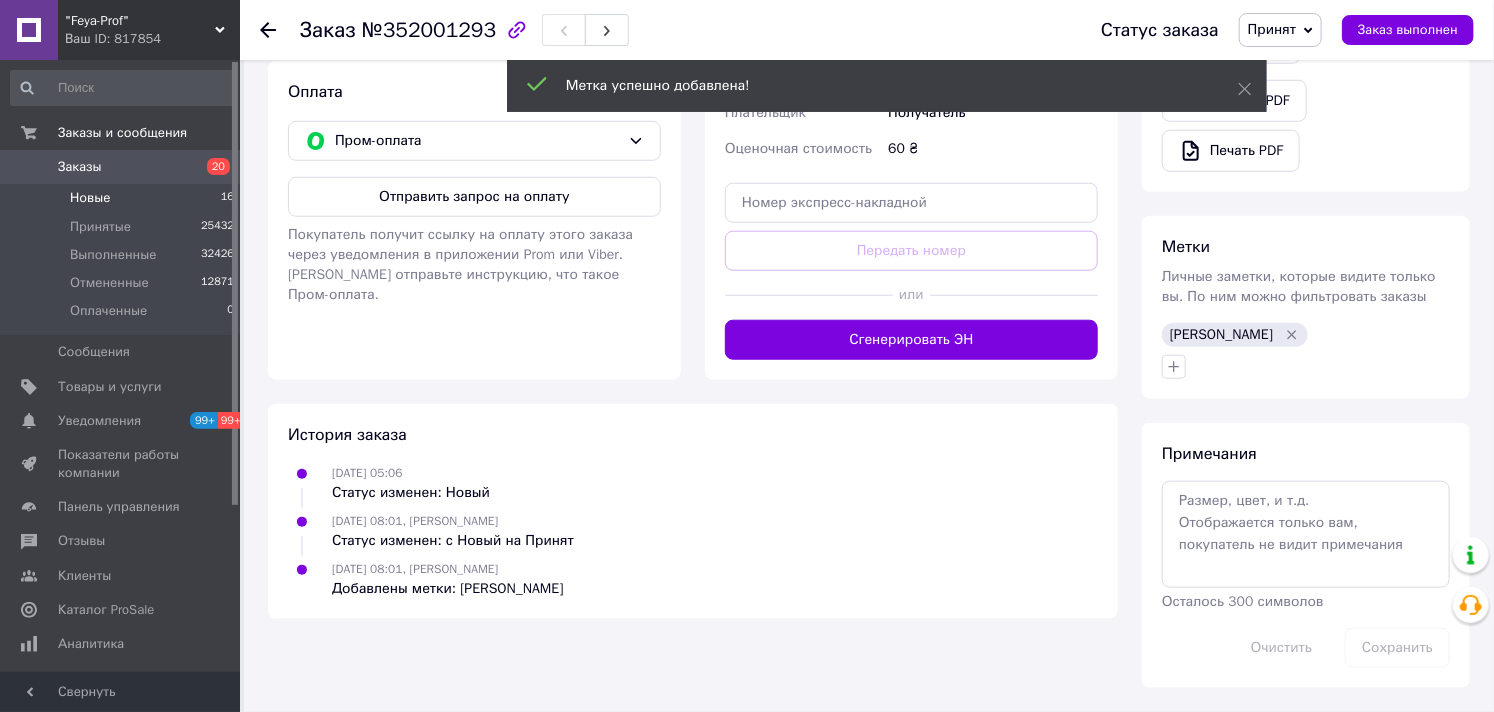 click on "Новые" at bounding box center [90, 198] 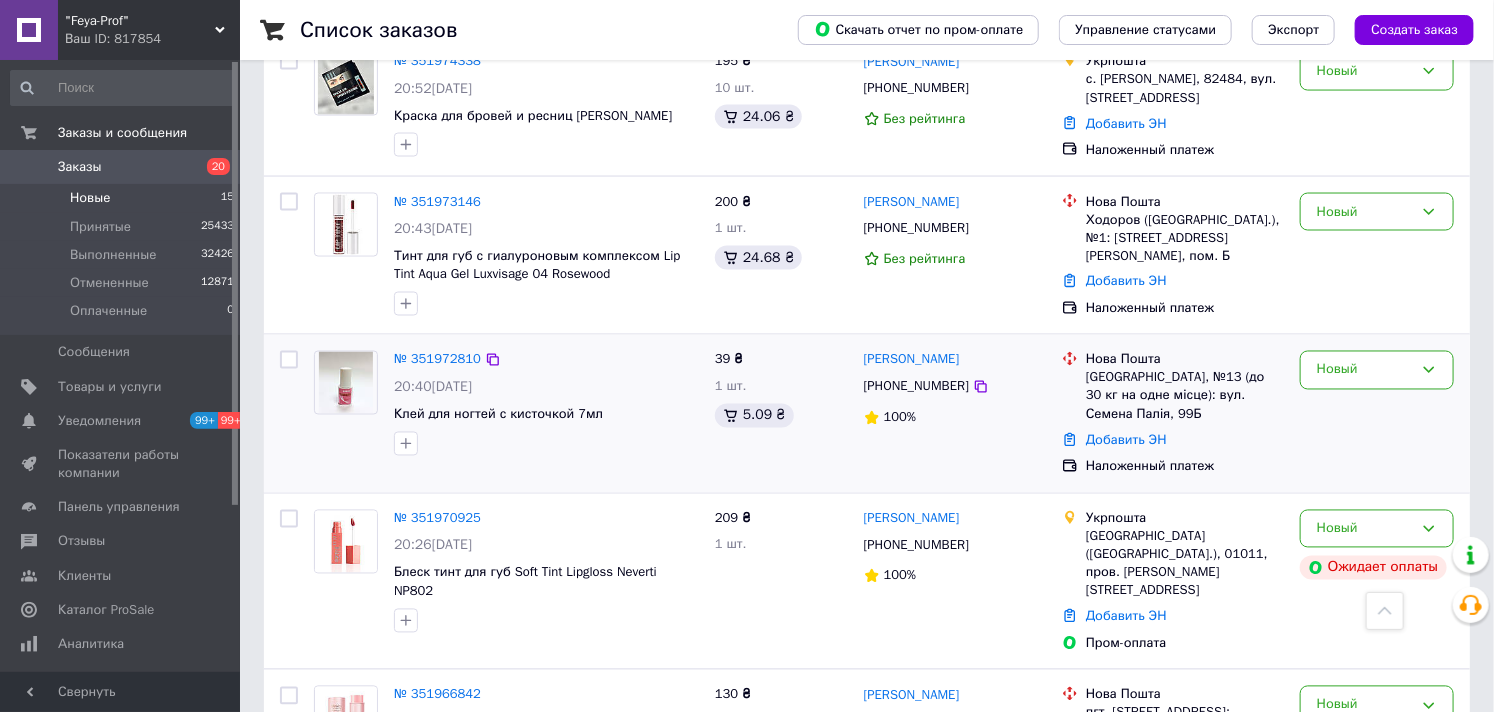 scroll, scrollTop: 1294, scrollLeft: 0, axis: vertical 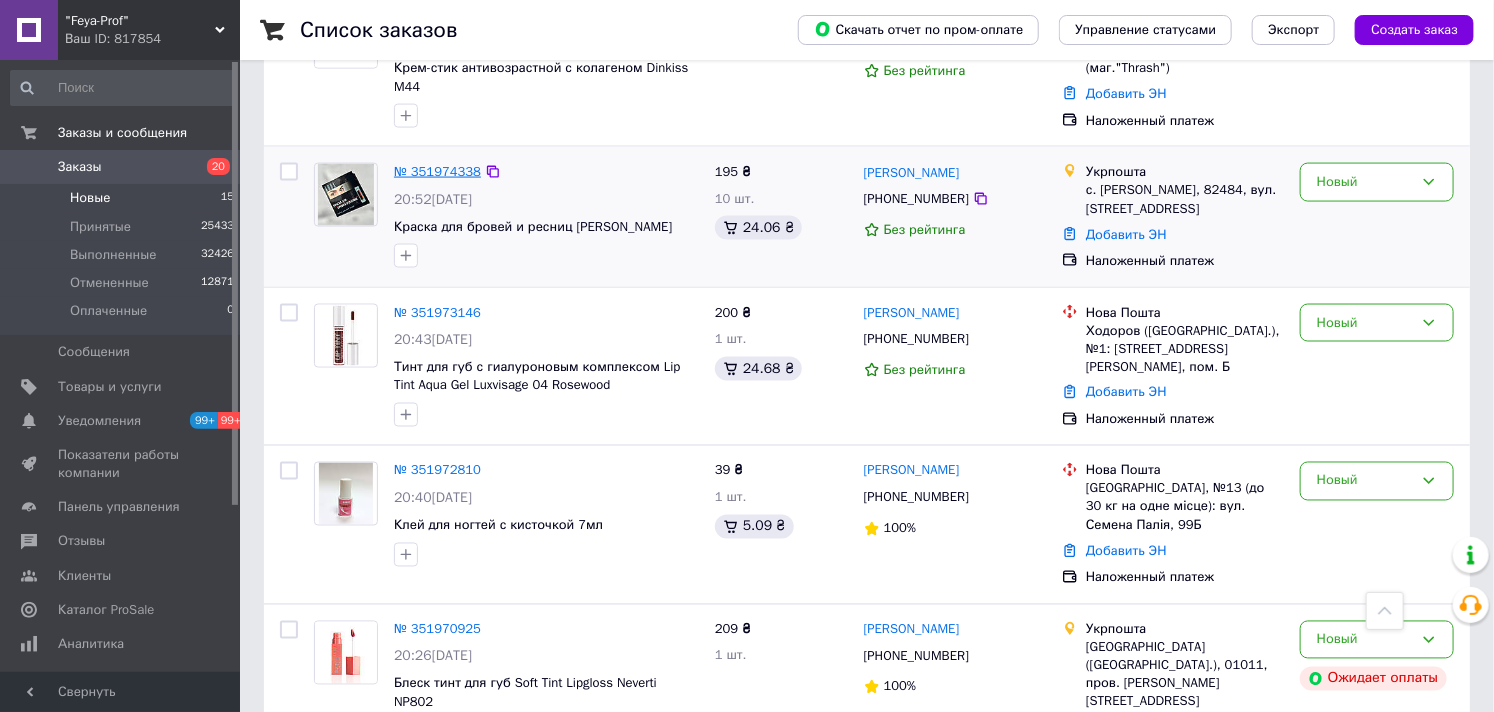 click on "№ 351974338" at bounding box center (437, 171) 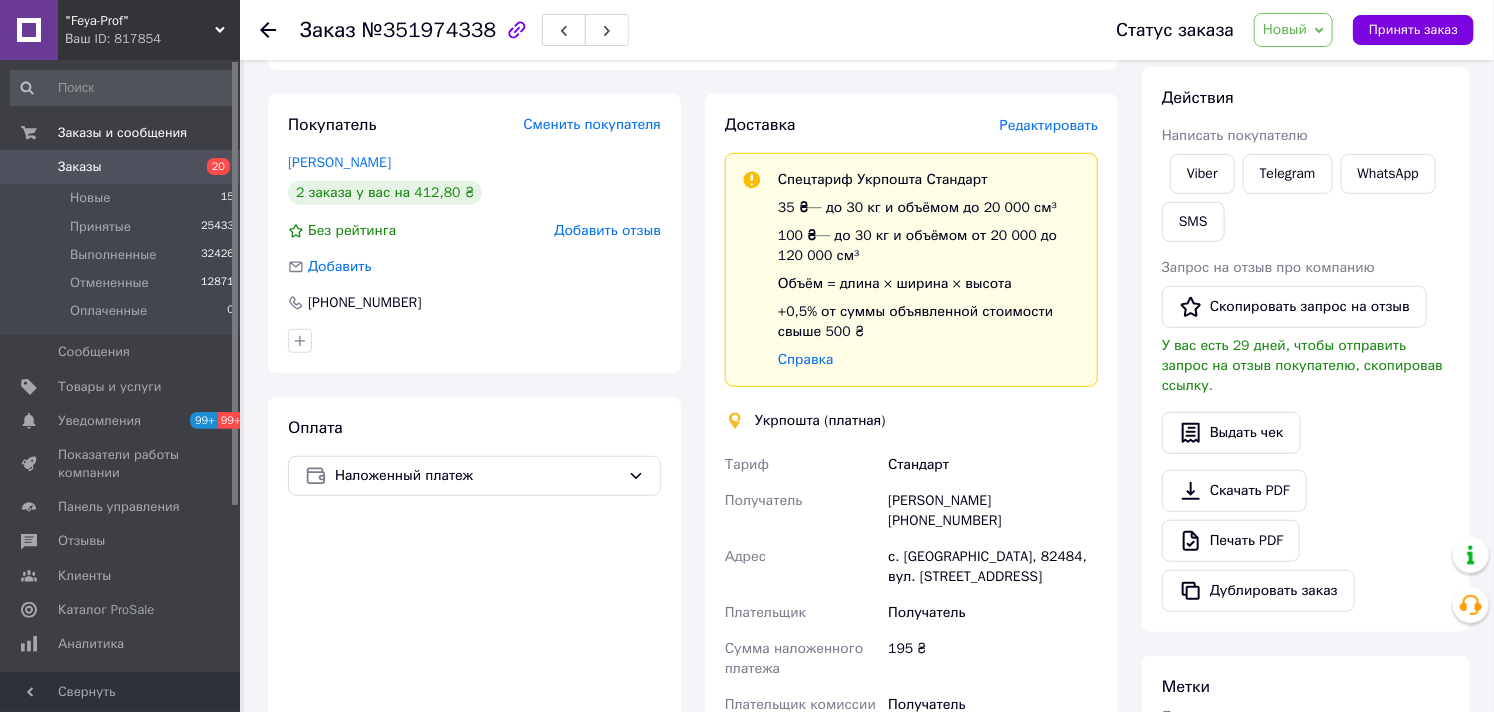scroll, scrollTop: 0, scrollLeft: 0, axis: both 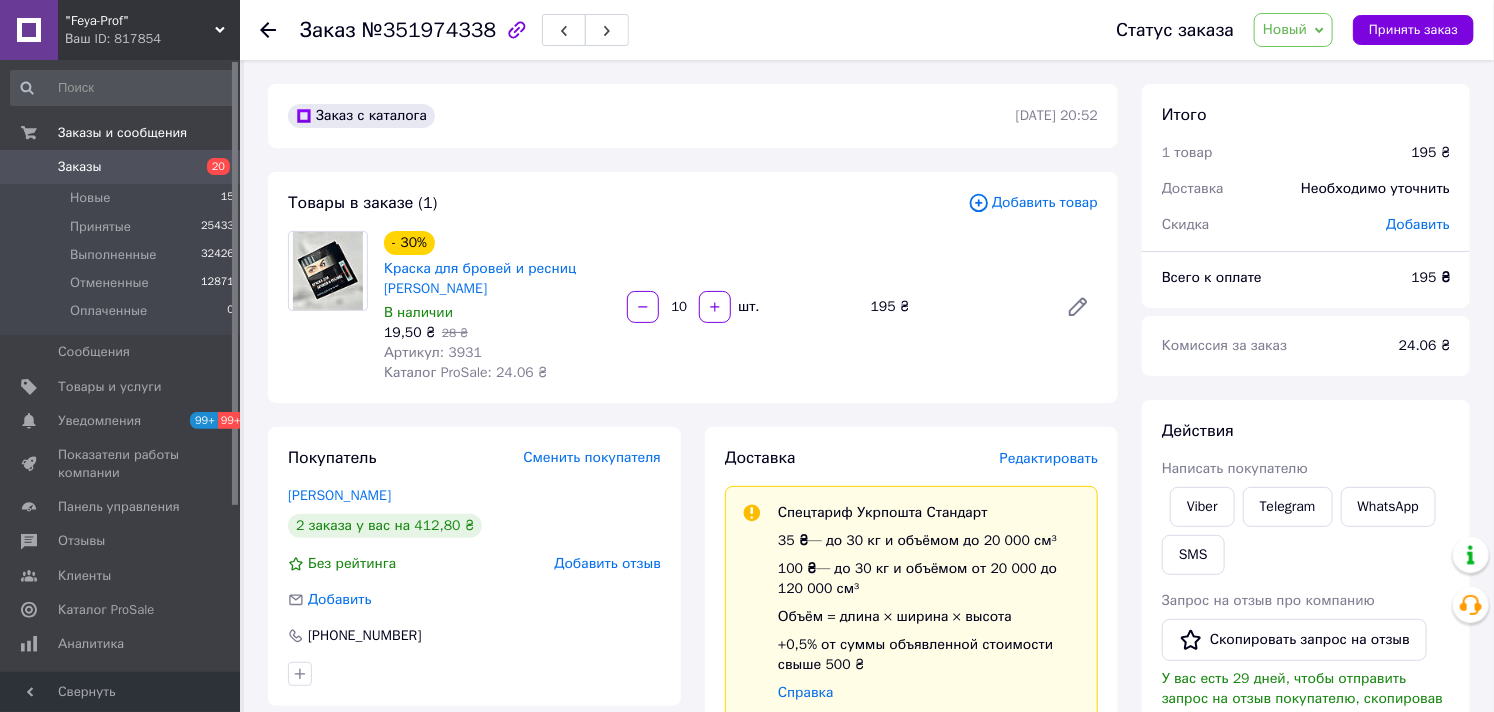 click on "Новый" at bounding box center (1285, 29) 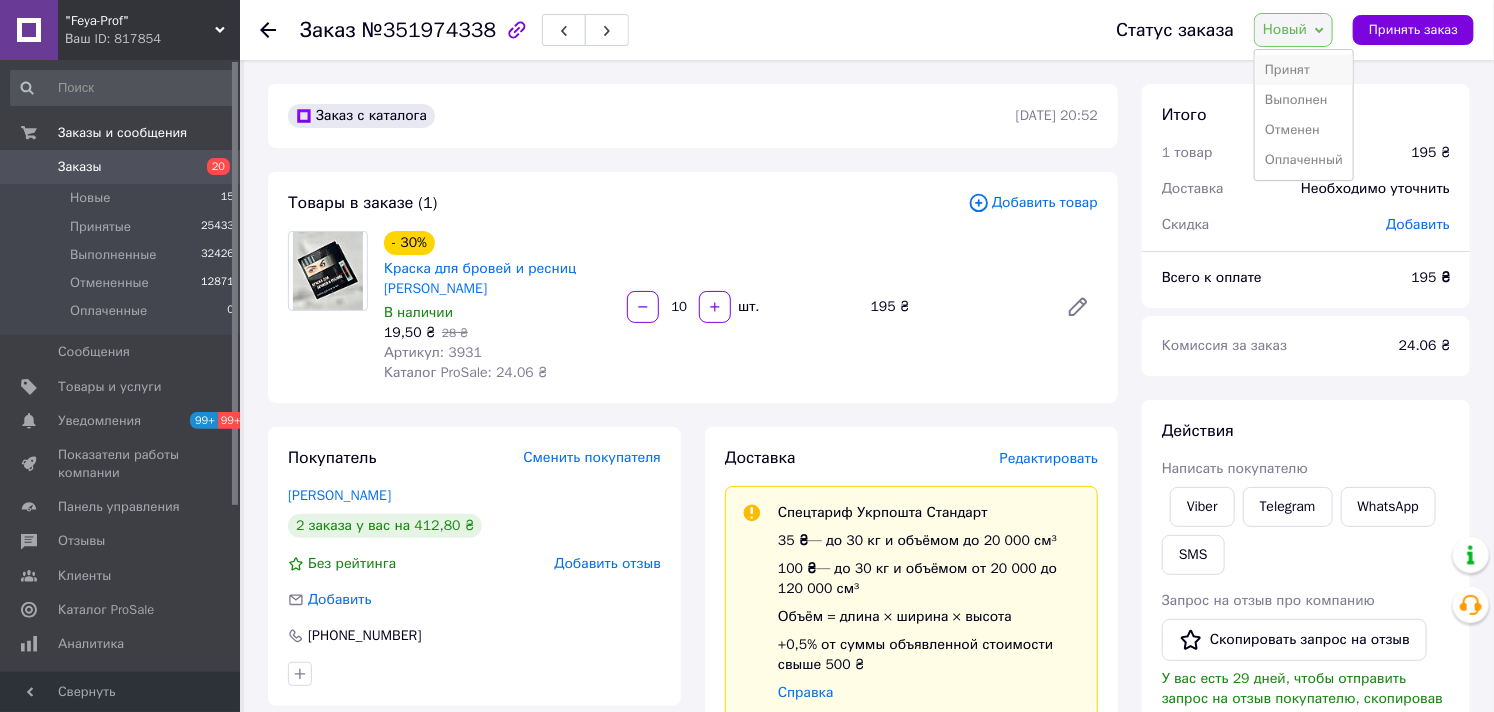 click on "Принят" at bounding box center (1304, 70) 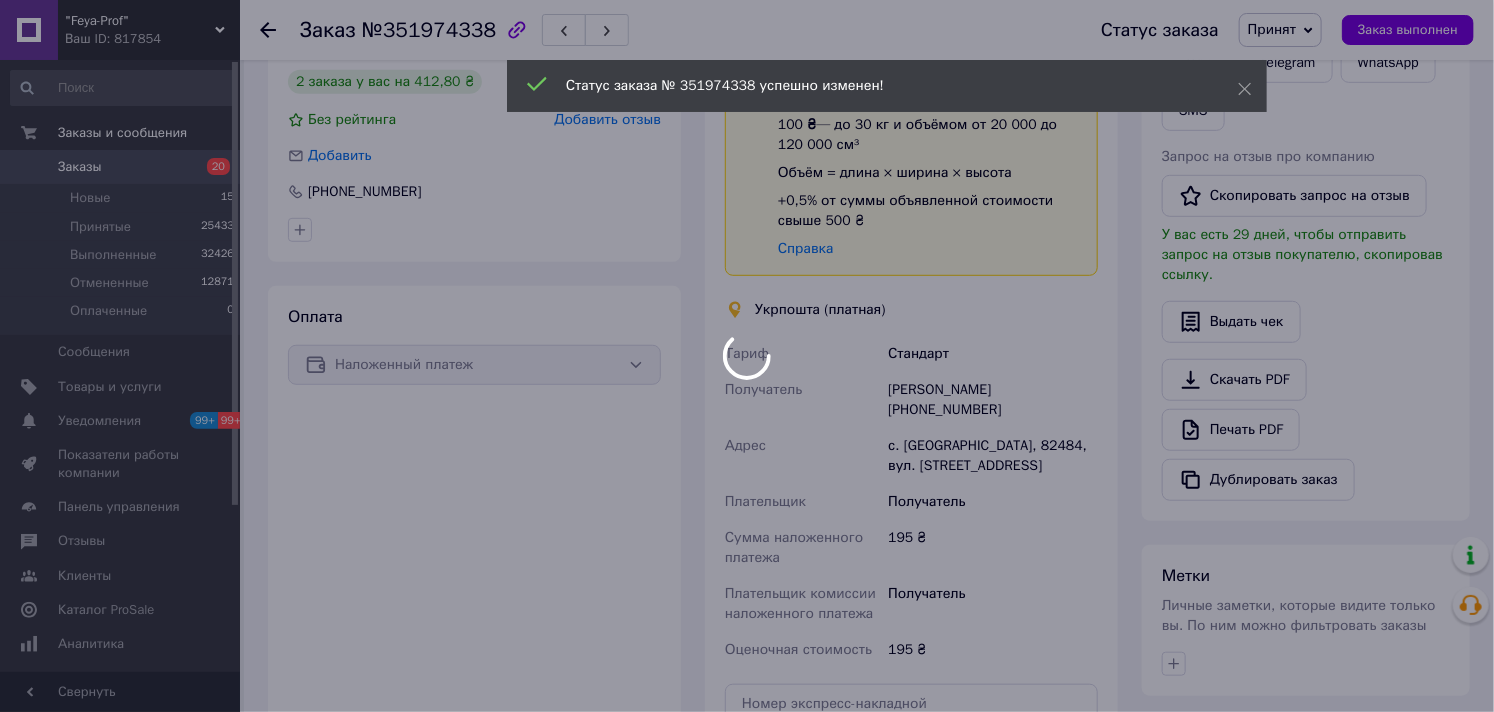 scroll, scrollTop: 777, scrollLeft: 0, axis: vertical 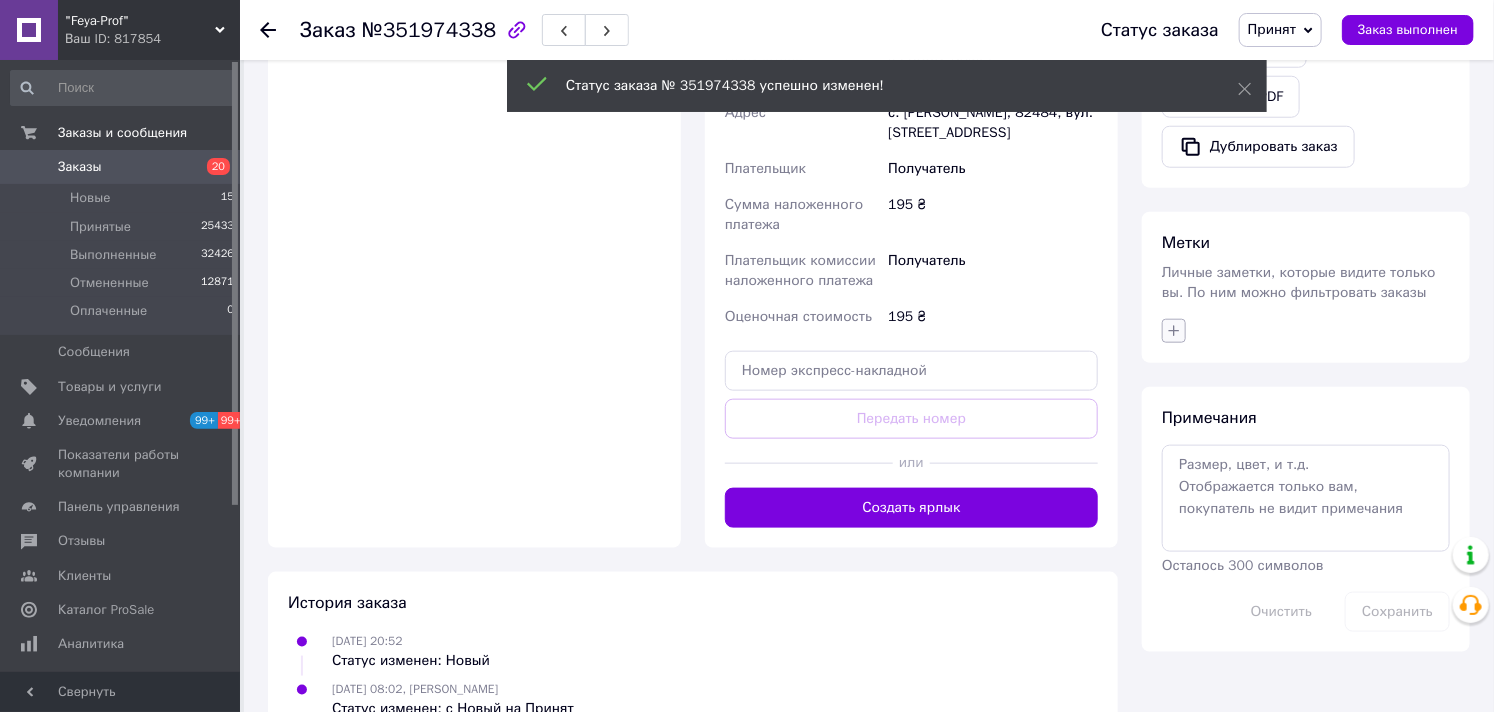 click 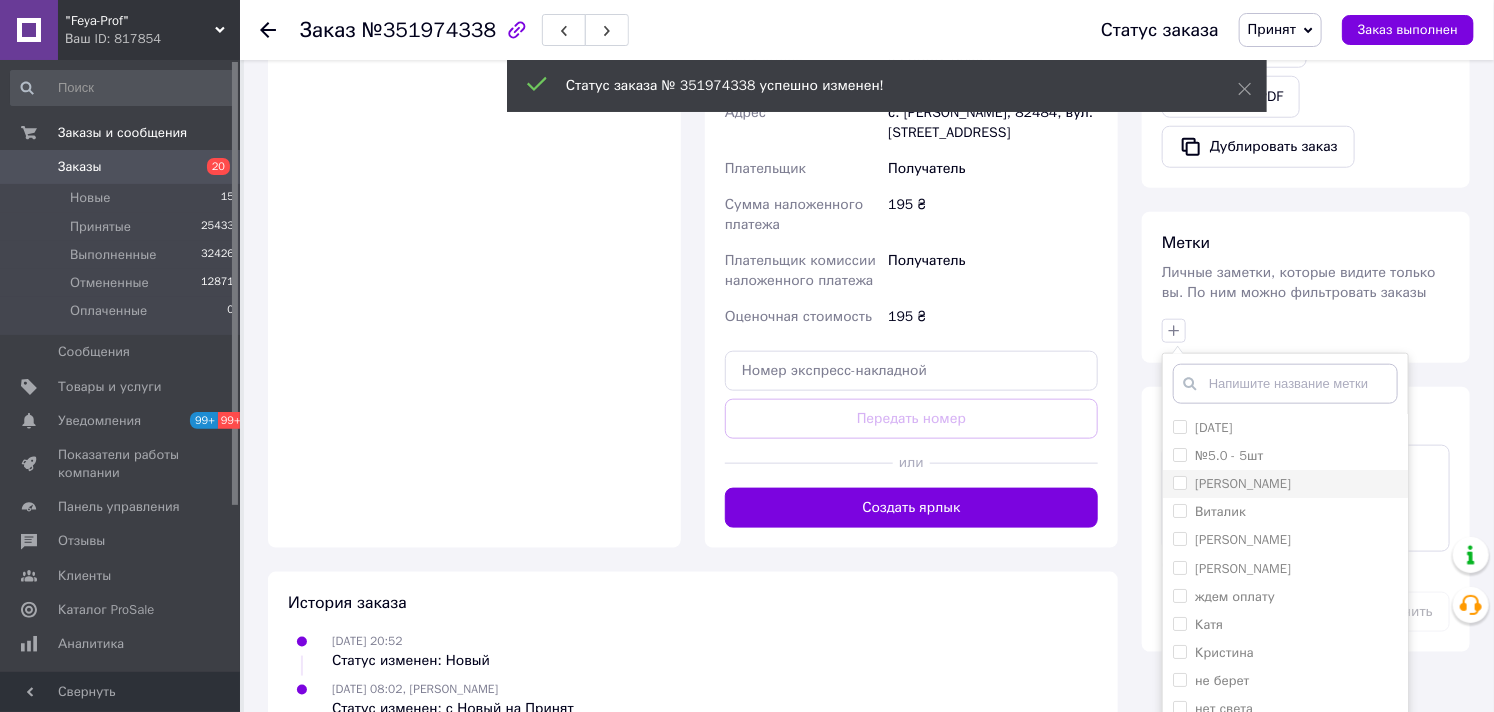 click on "[PERSON_NAME]" at bounding box center (1179, 482) 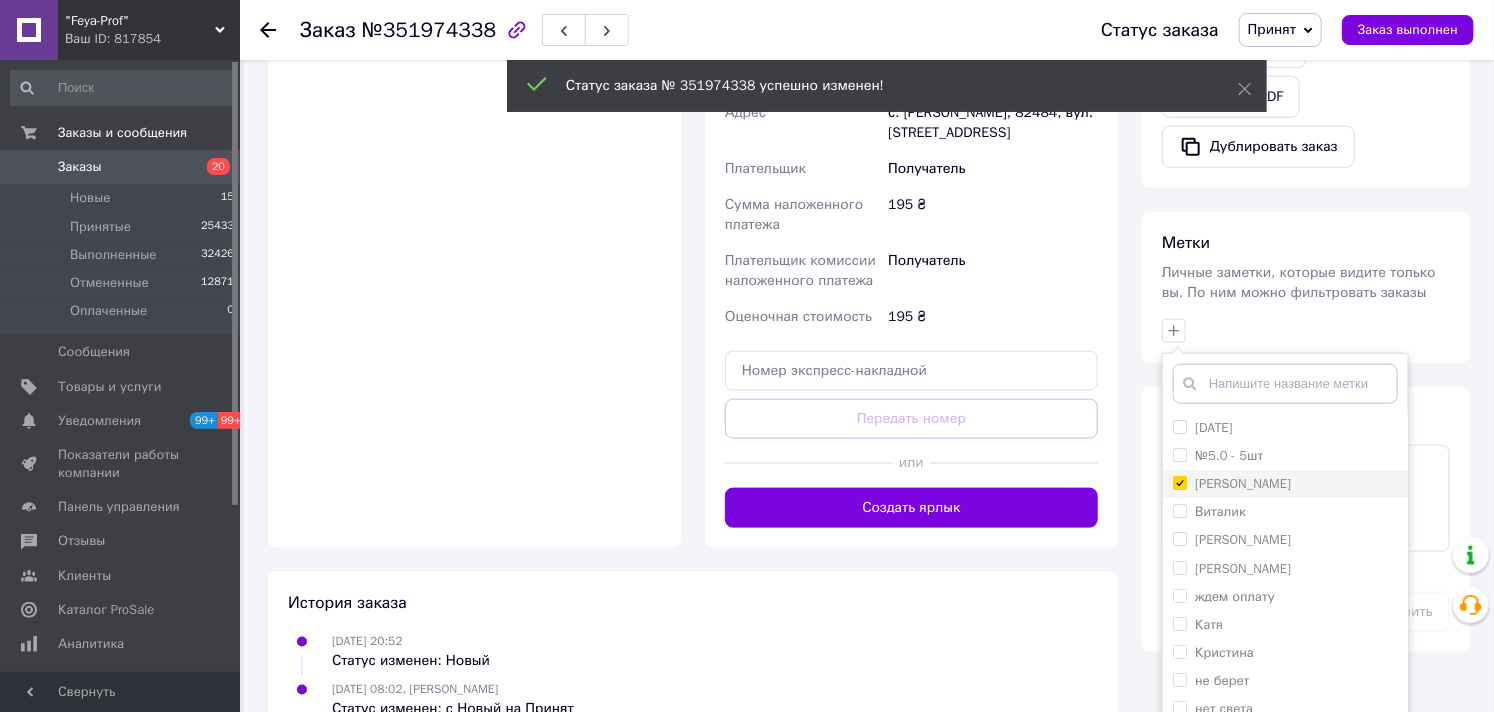 checkbox on "true" 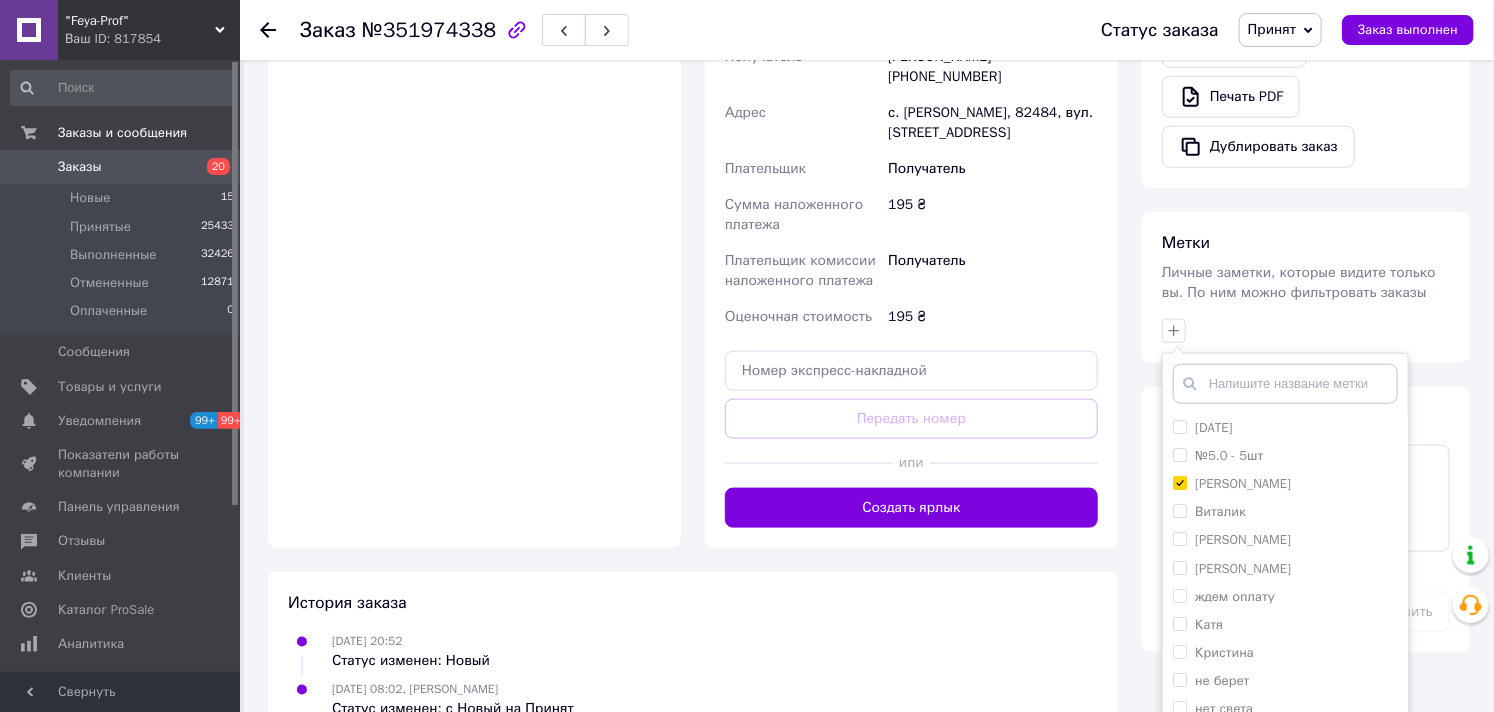 scroll, scrollTop: 845, scrollLeft: 0, axis: vertical 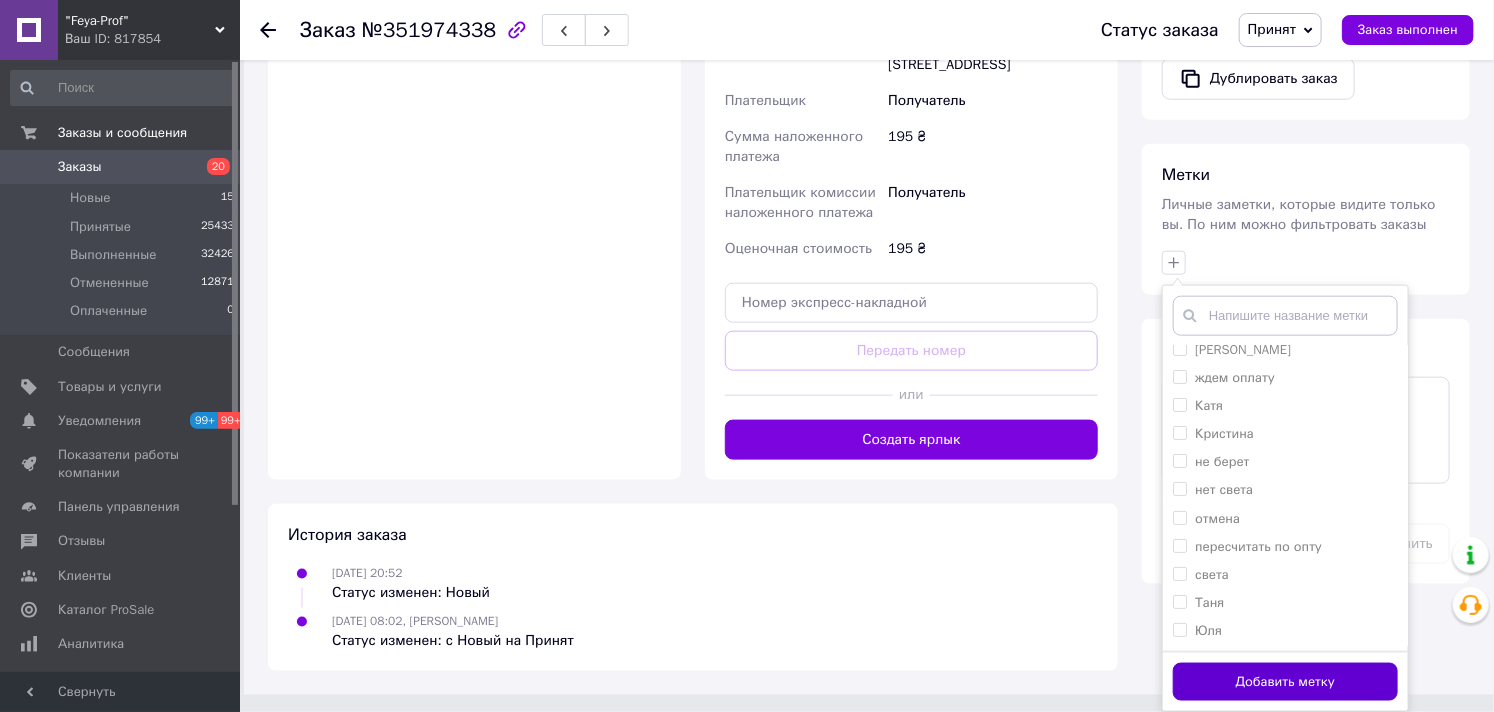 click on "Добавить метку" at bounding box center (1285, 682) 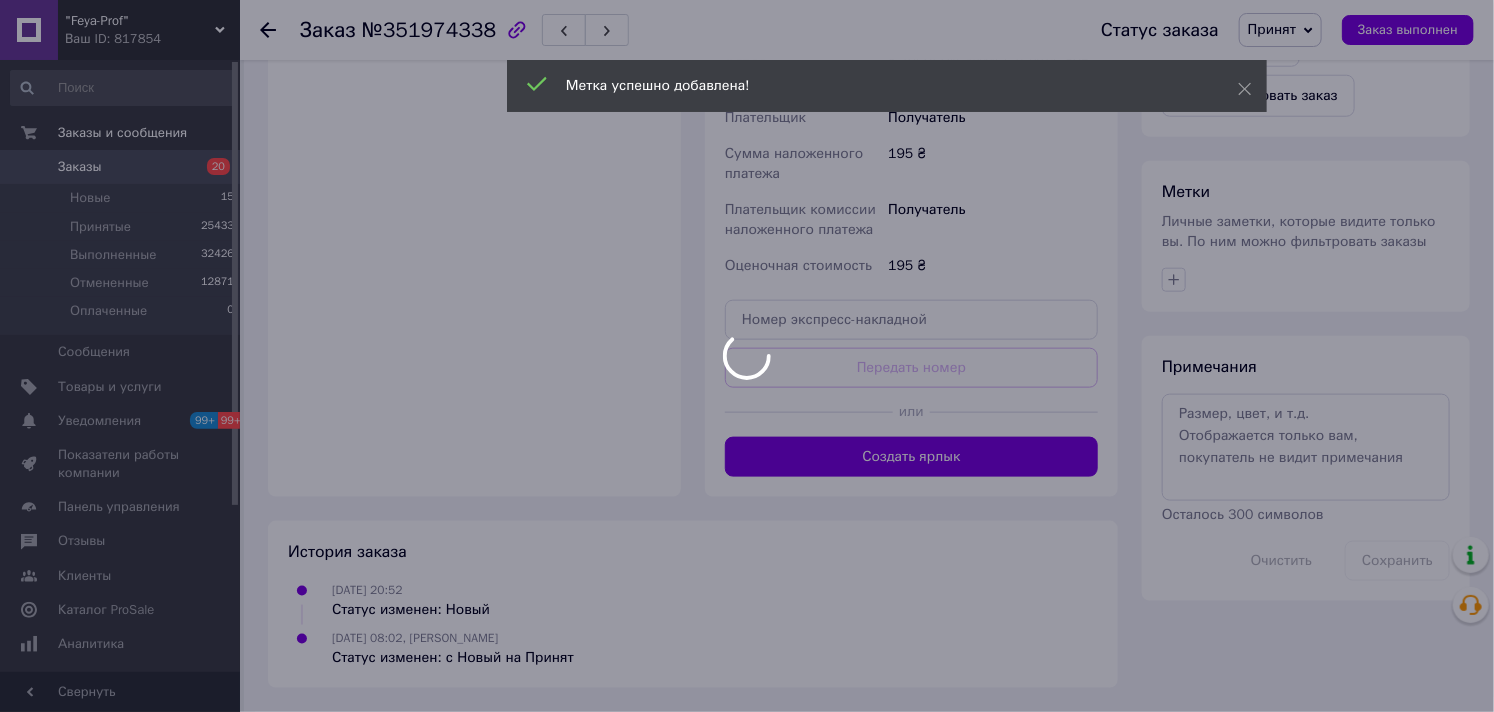 scroll, scrollTop: 845, scrollLeft: 0, axis: vertical 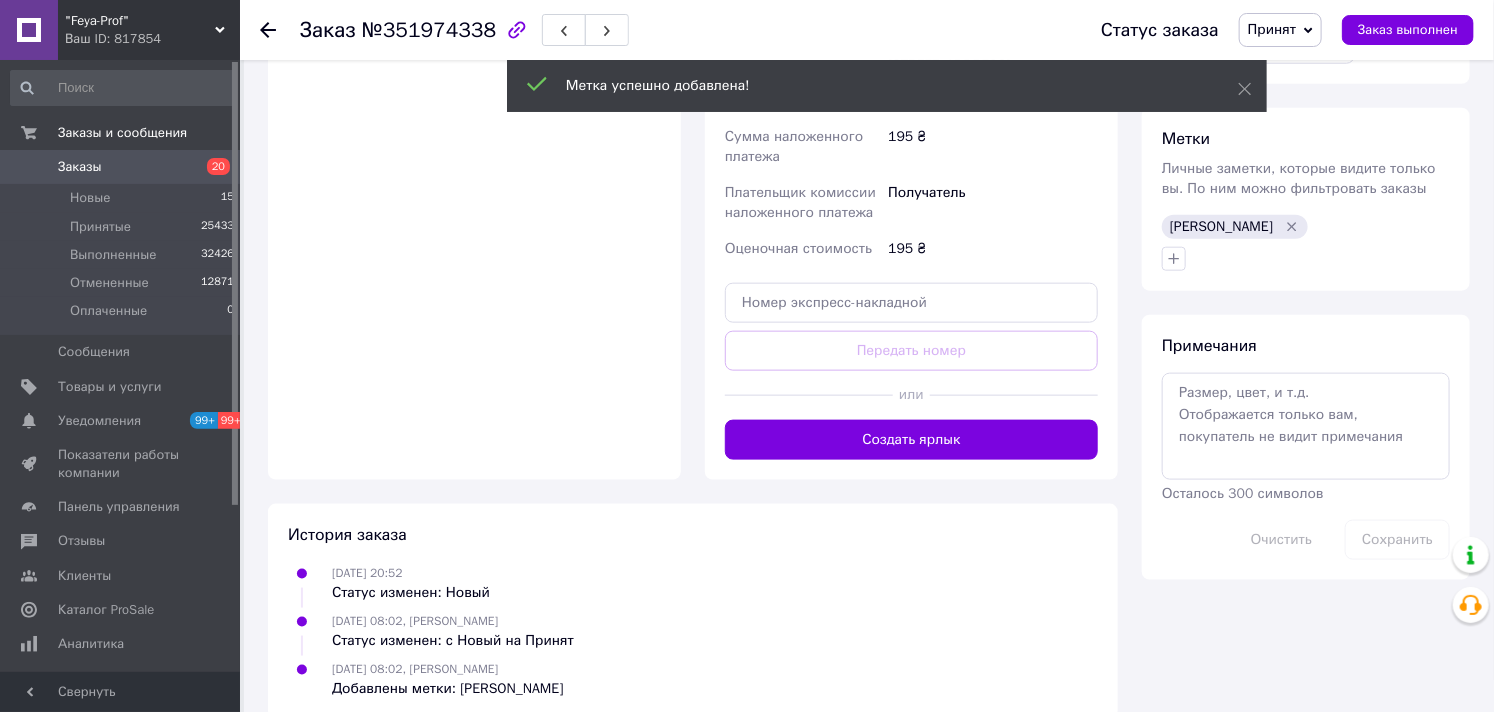 click on "Заказы" at bounding box center (80, 167) 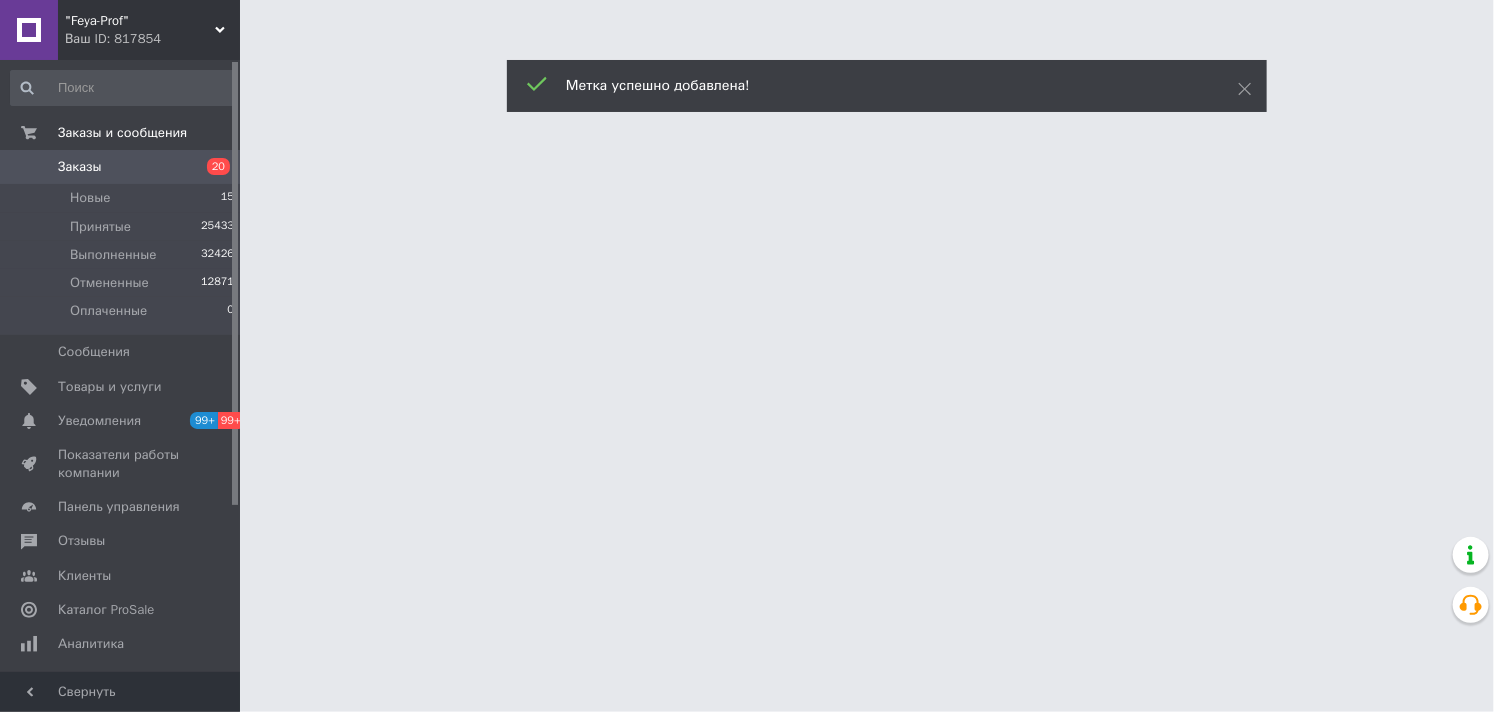 scroll, scrollTop: 0, scrollLeft: 0, axis: both 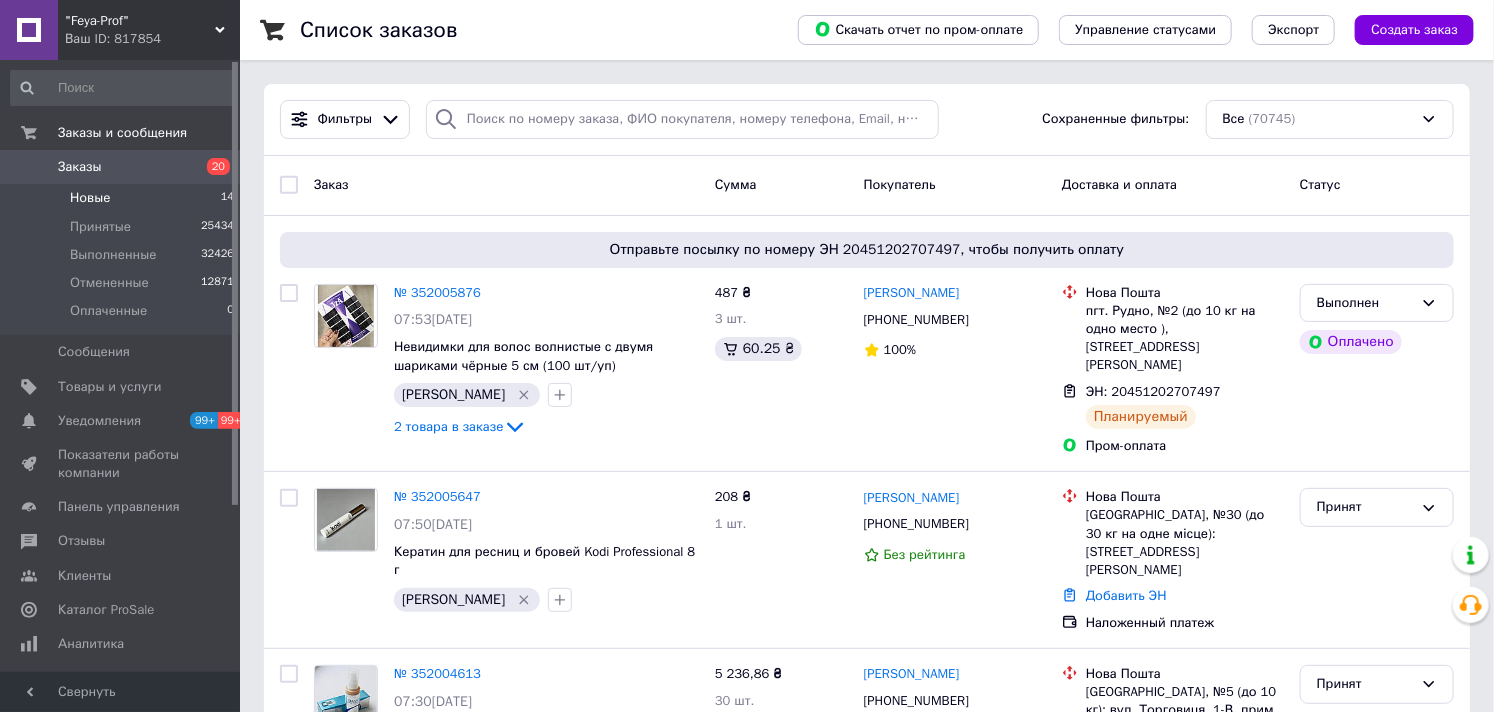 click on "Новые 14" at bounding box center (123, 198) 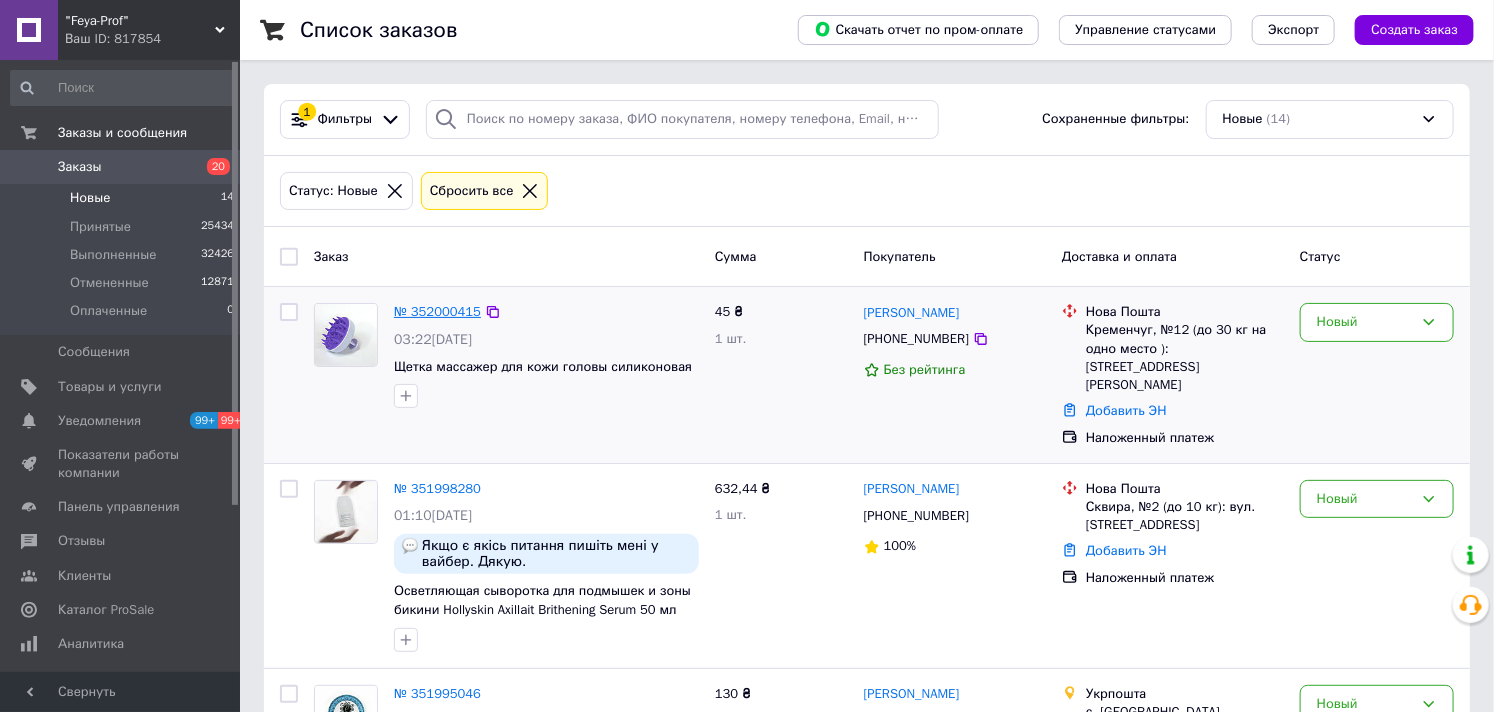 click on "№ 352000415" at bounding box center (437, 311) 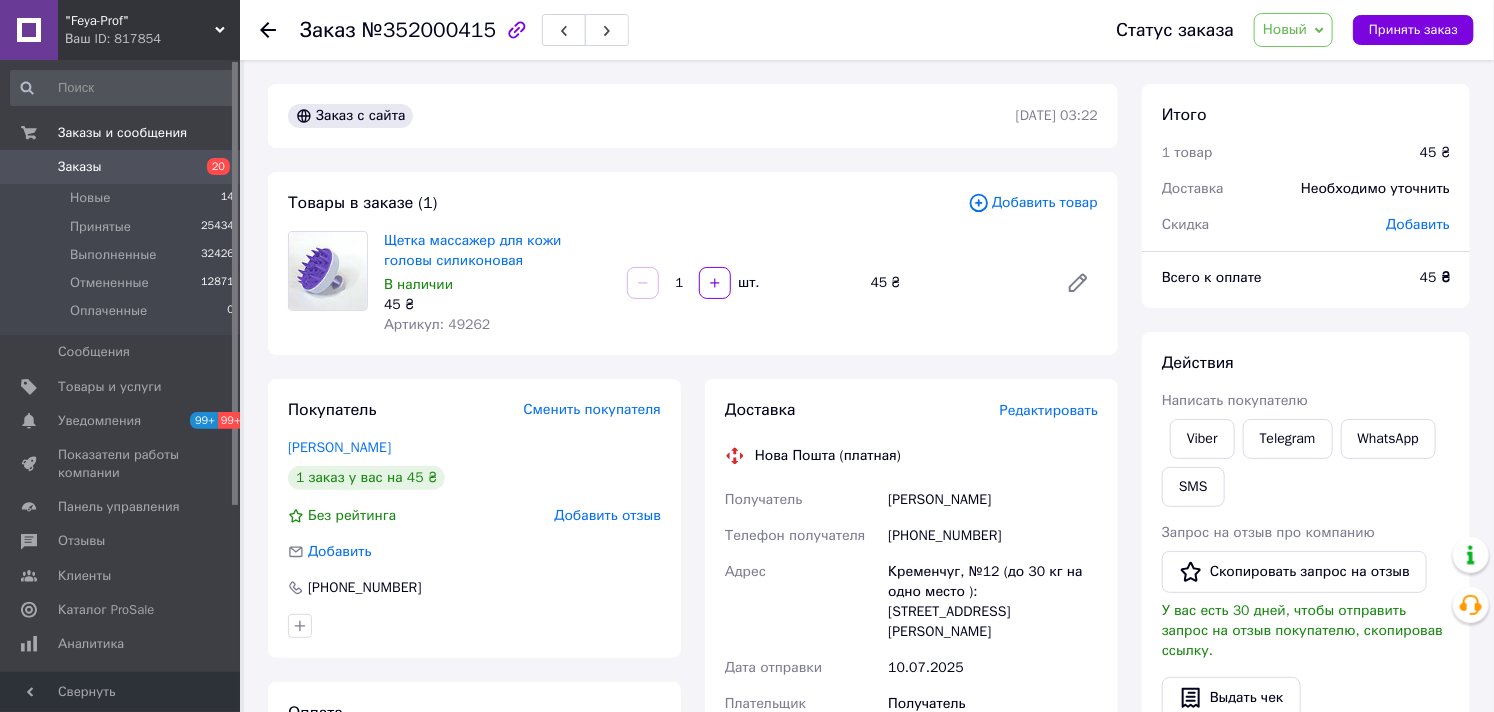 scroll, scrollTop: 111, scrollLeft: 0, axis: vertical 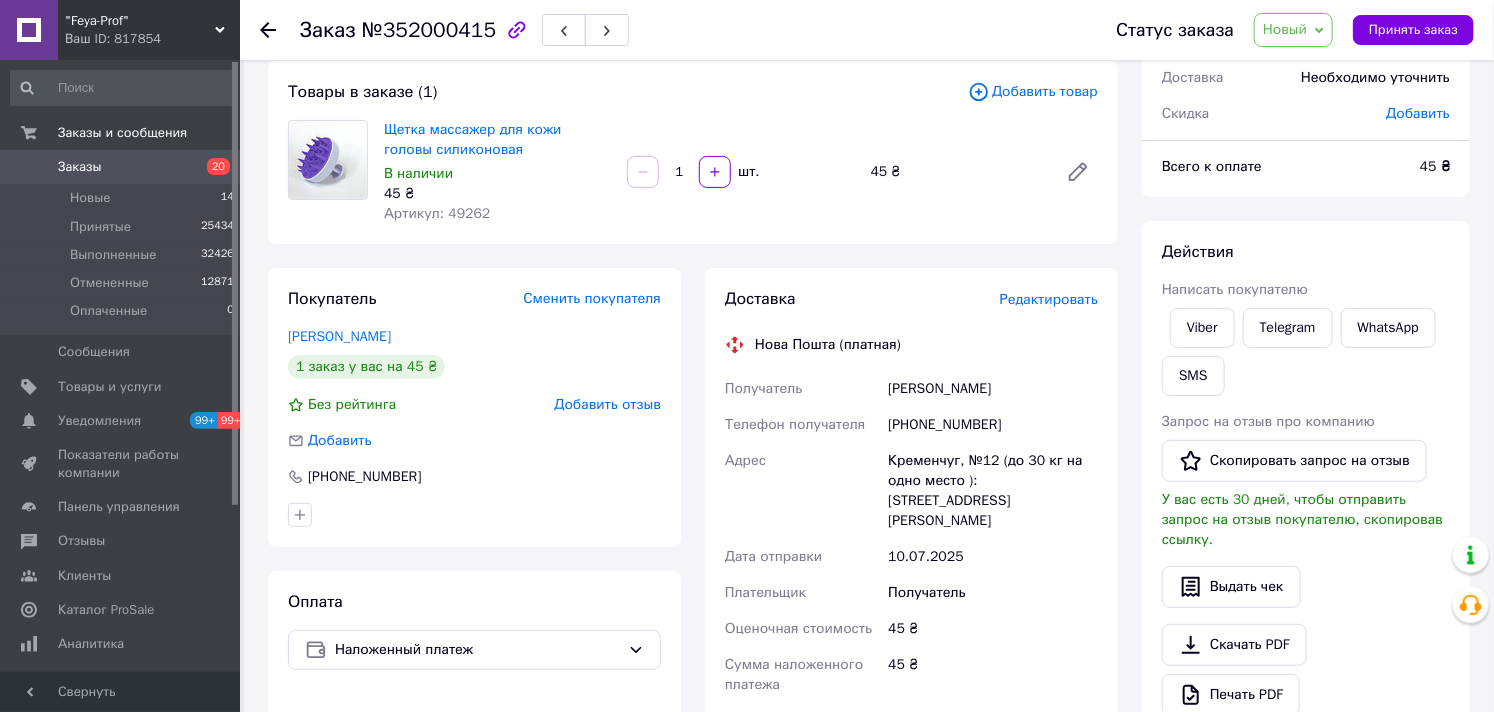 click on "Новый" at bounding box center [1285, 29] 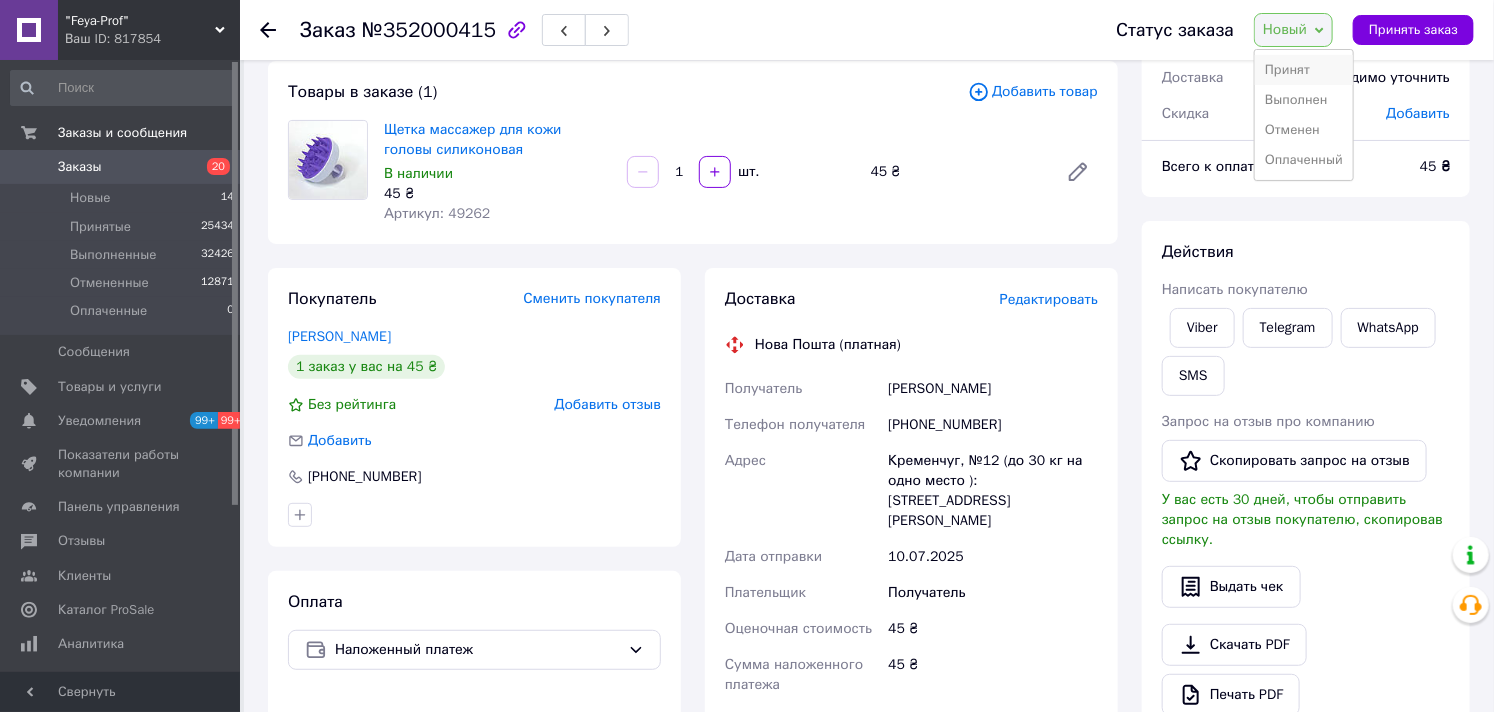 click on "Принят" at bounding box center (1304, 70) 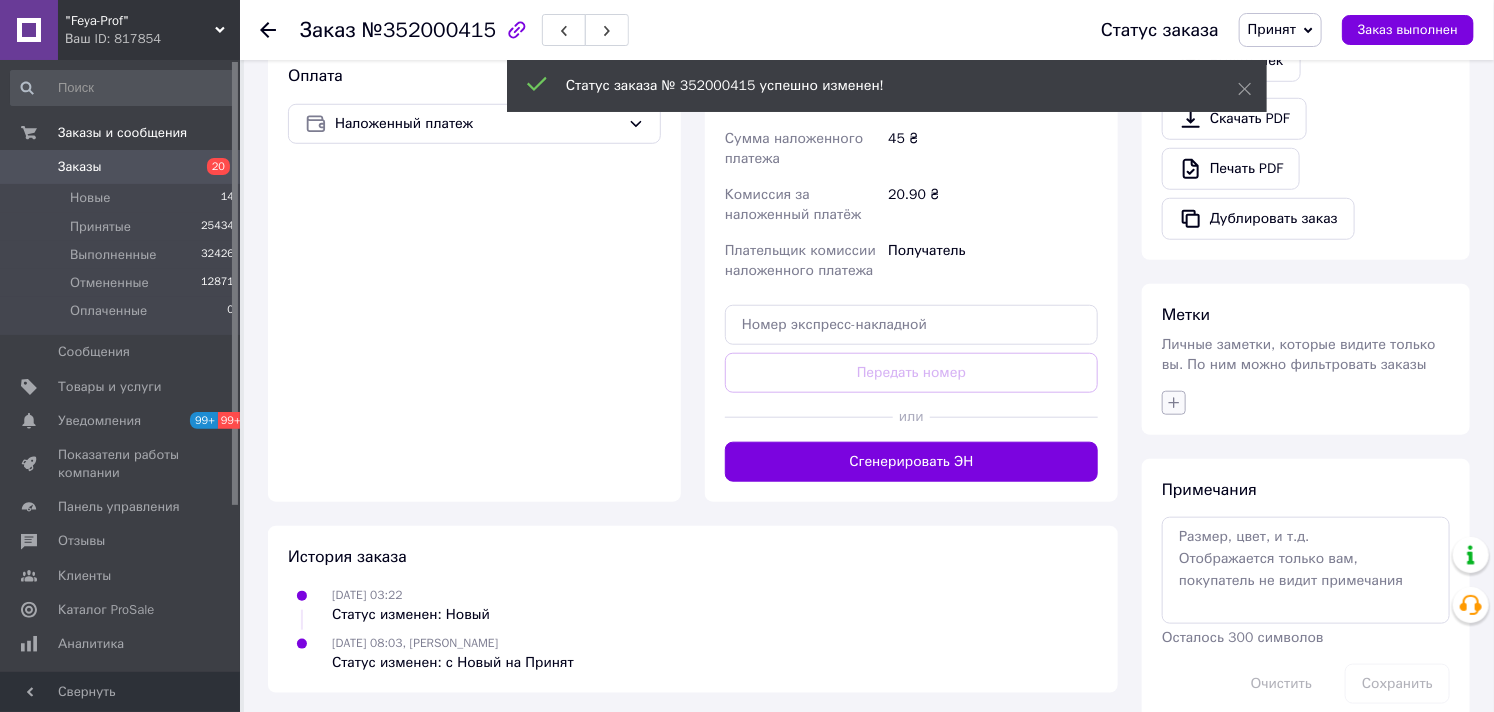 scroll, scrollTop: 673, scrollLeft: 0, axis: vertical 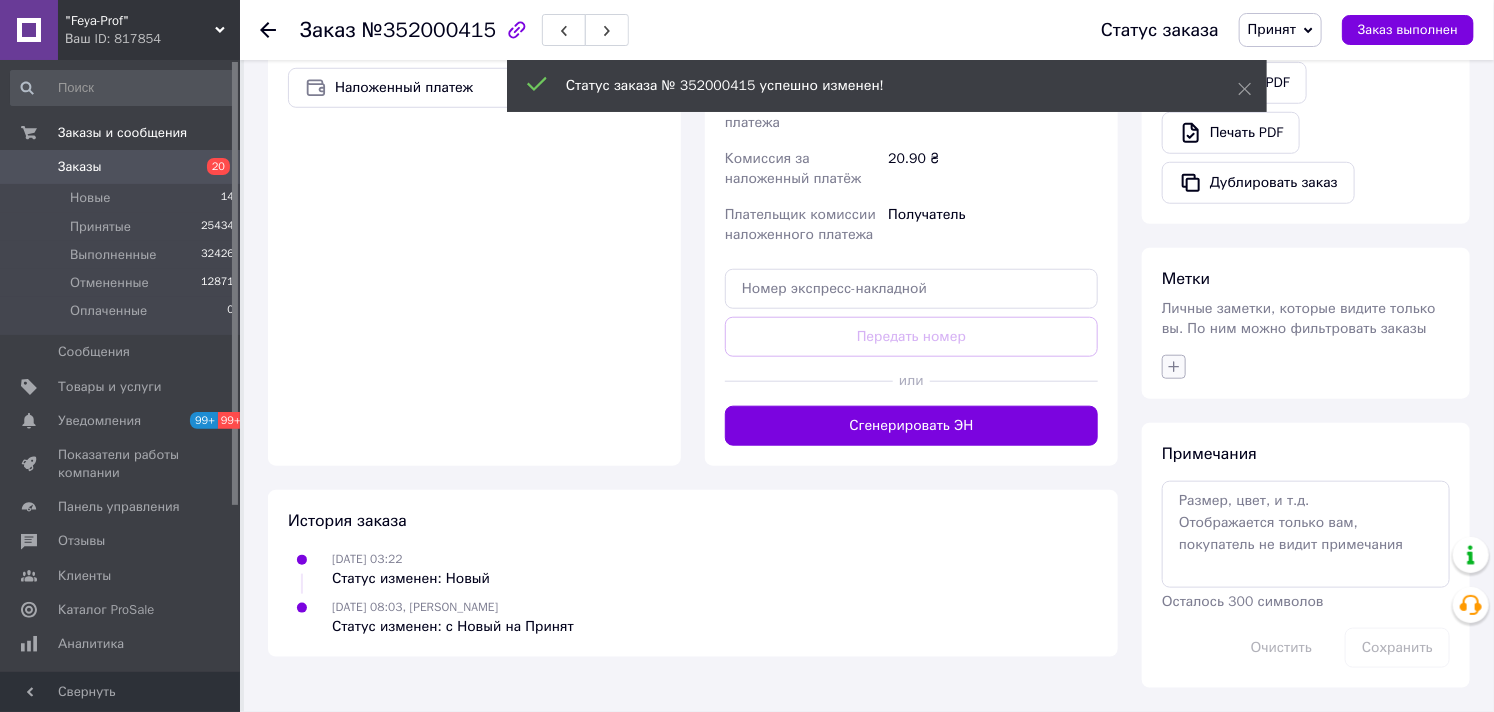 click 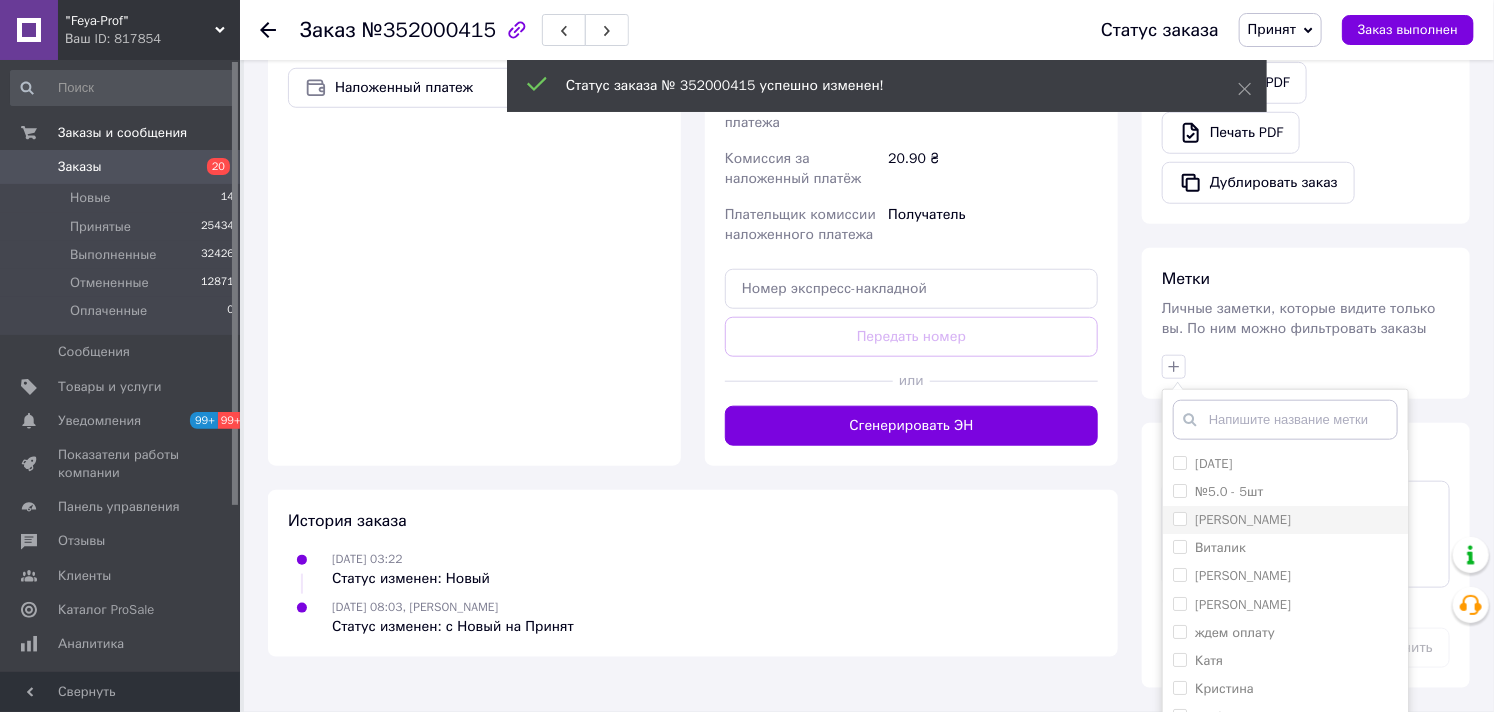 click on "[PERSON_NAME]" at bounding box center (1285, 520) 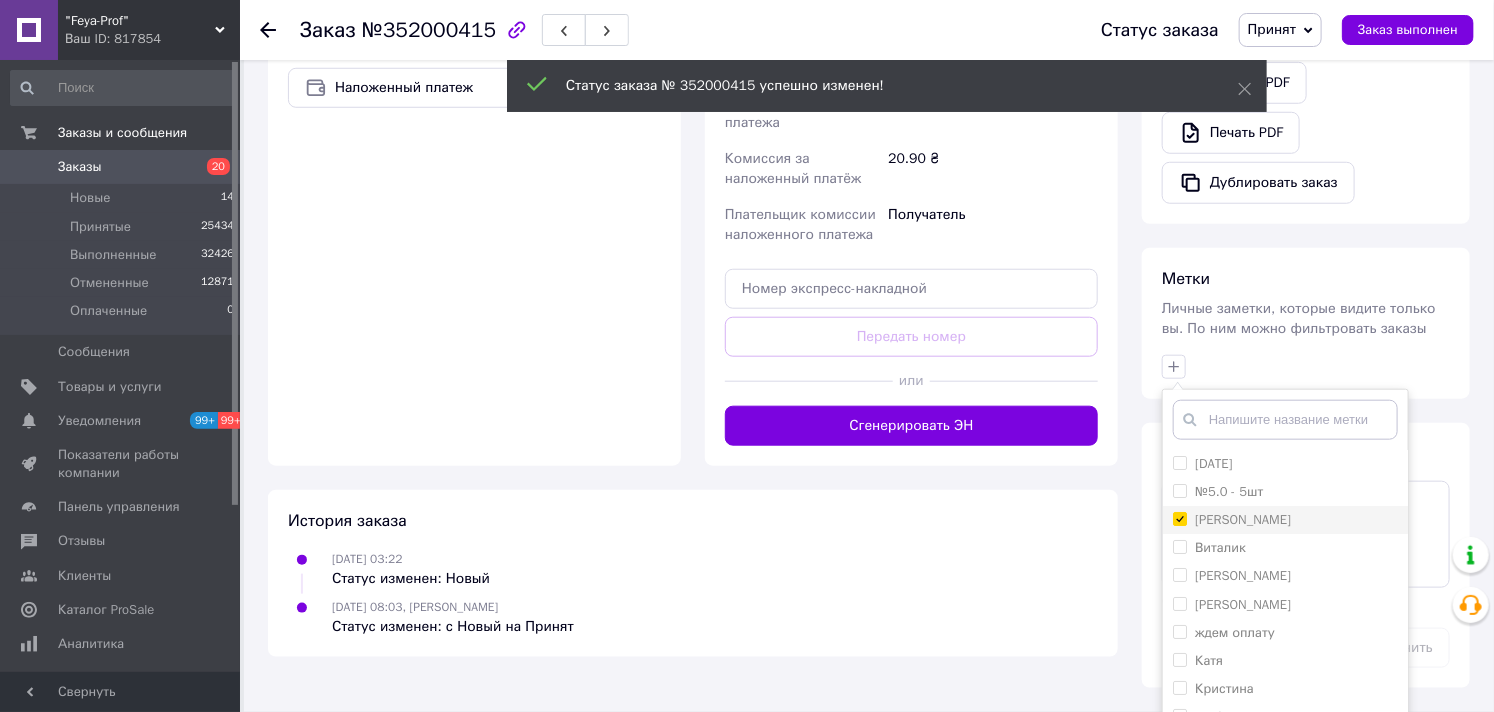 checkbox on "true" 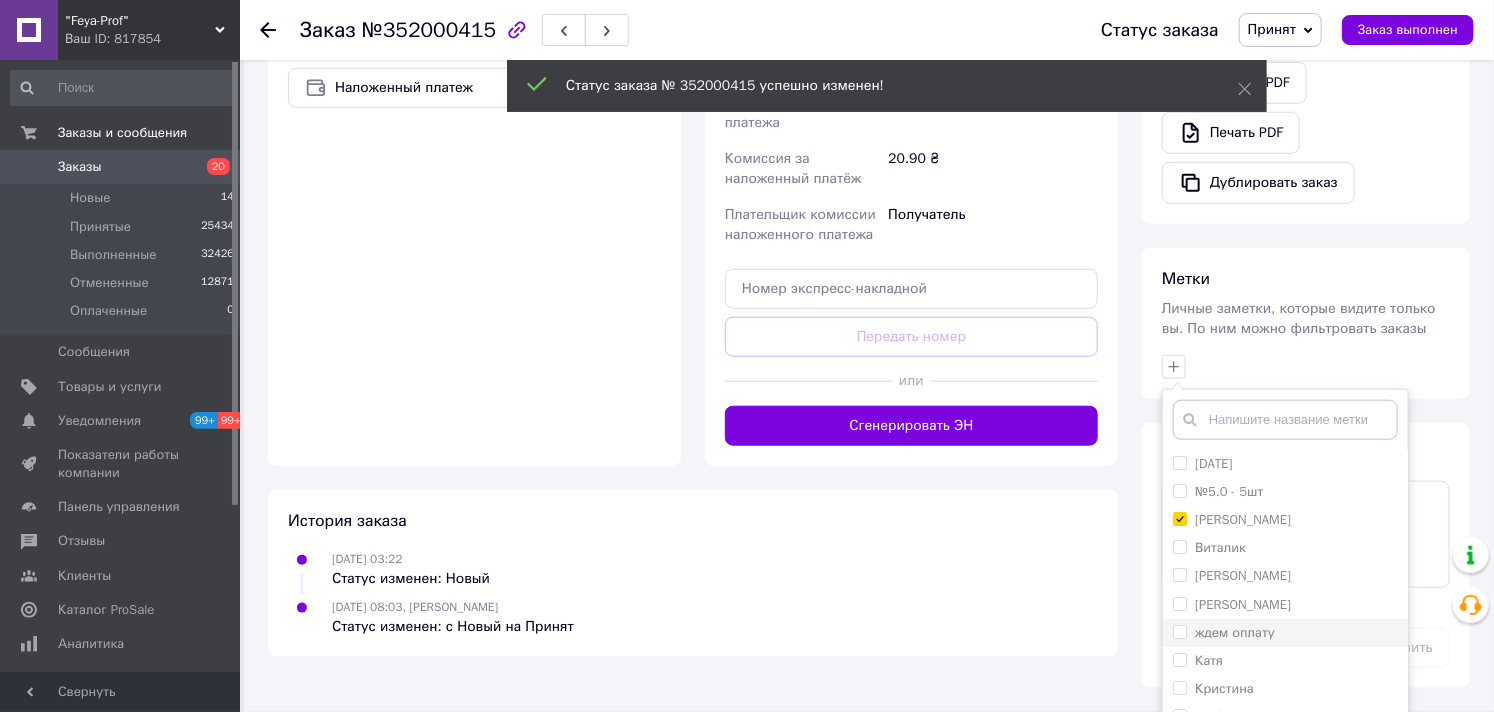 scroll, scrollTop: 151, scrollLeft: 0, axis: vertical 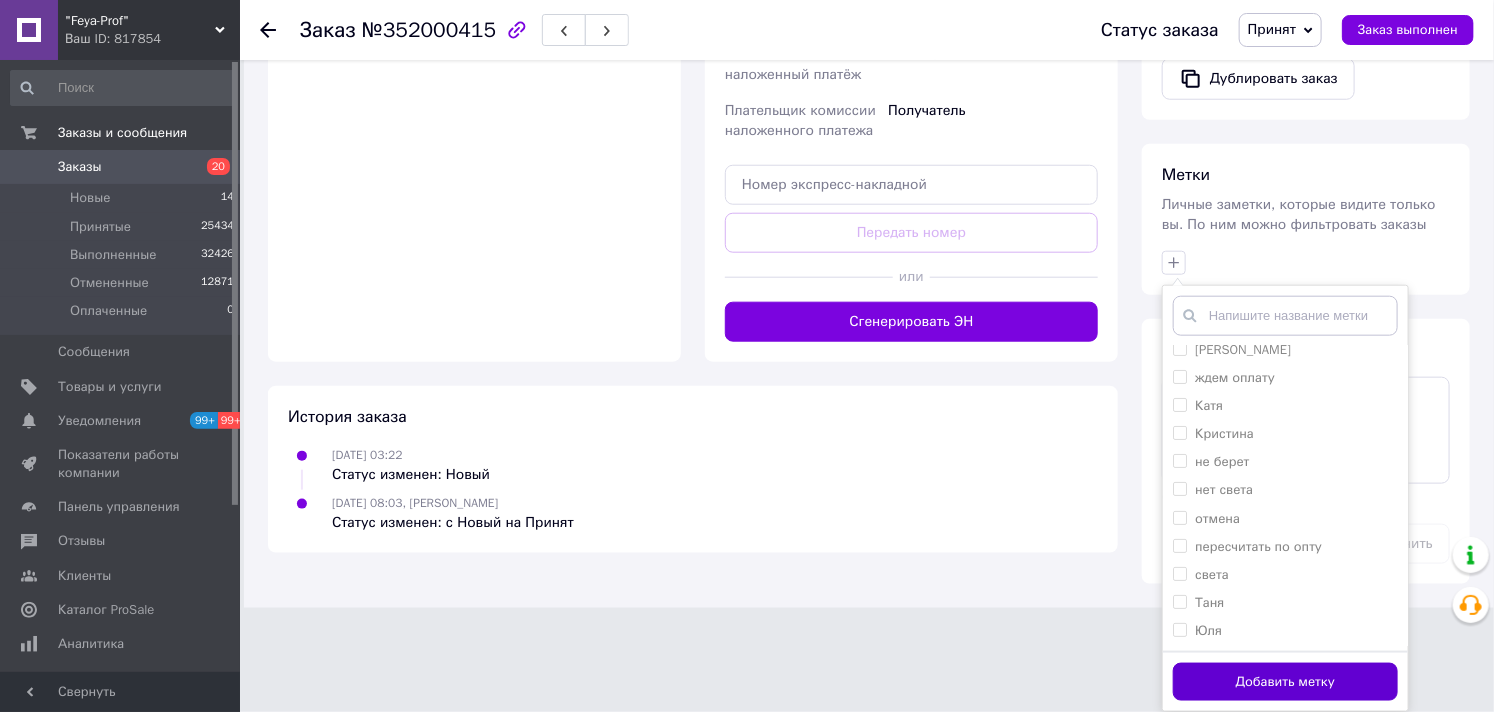 click on "Добавить метку" at bounding box center [1285, 682] 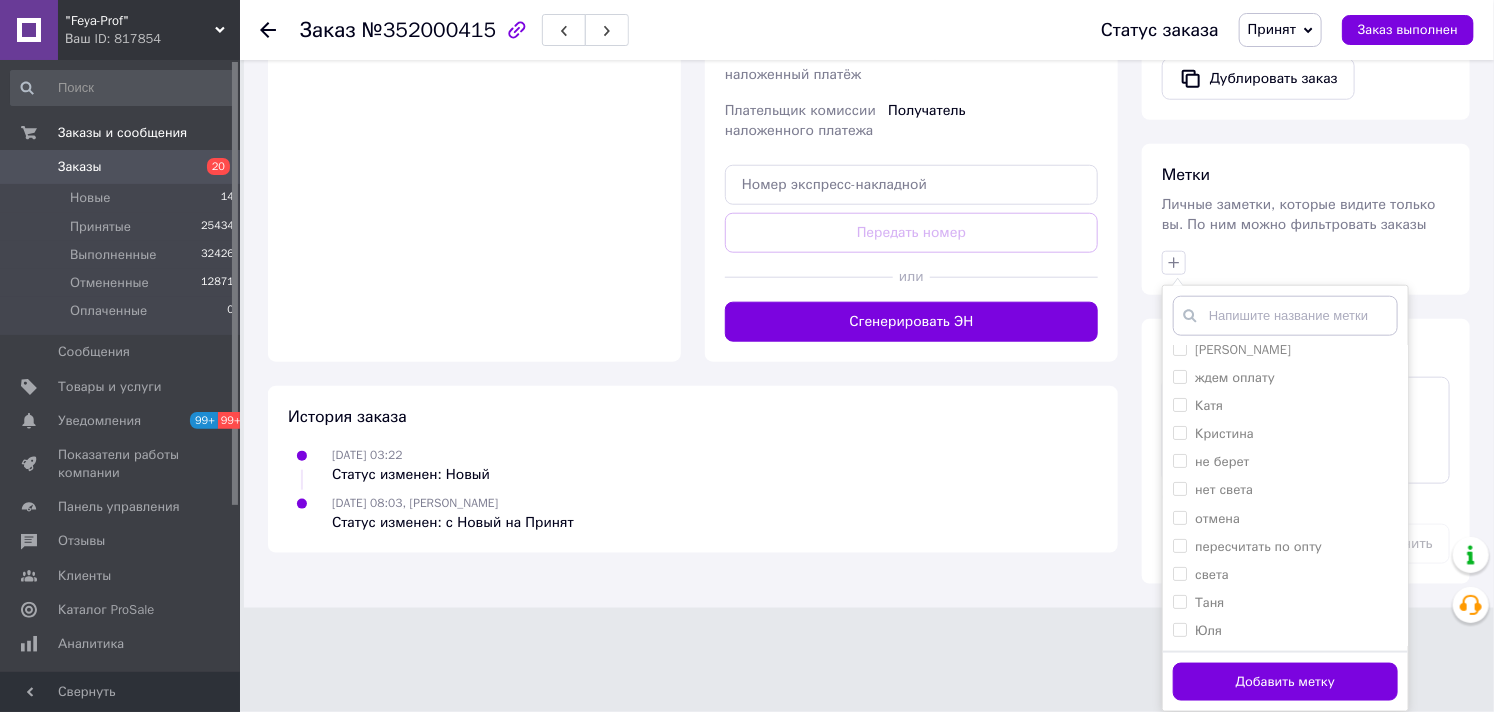 scroll, scrollTop: 673, scrollLeft: 0, axis: vertical 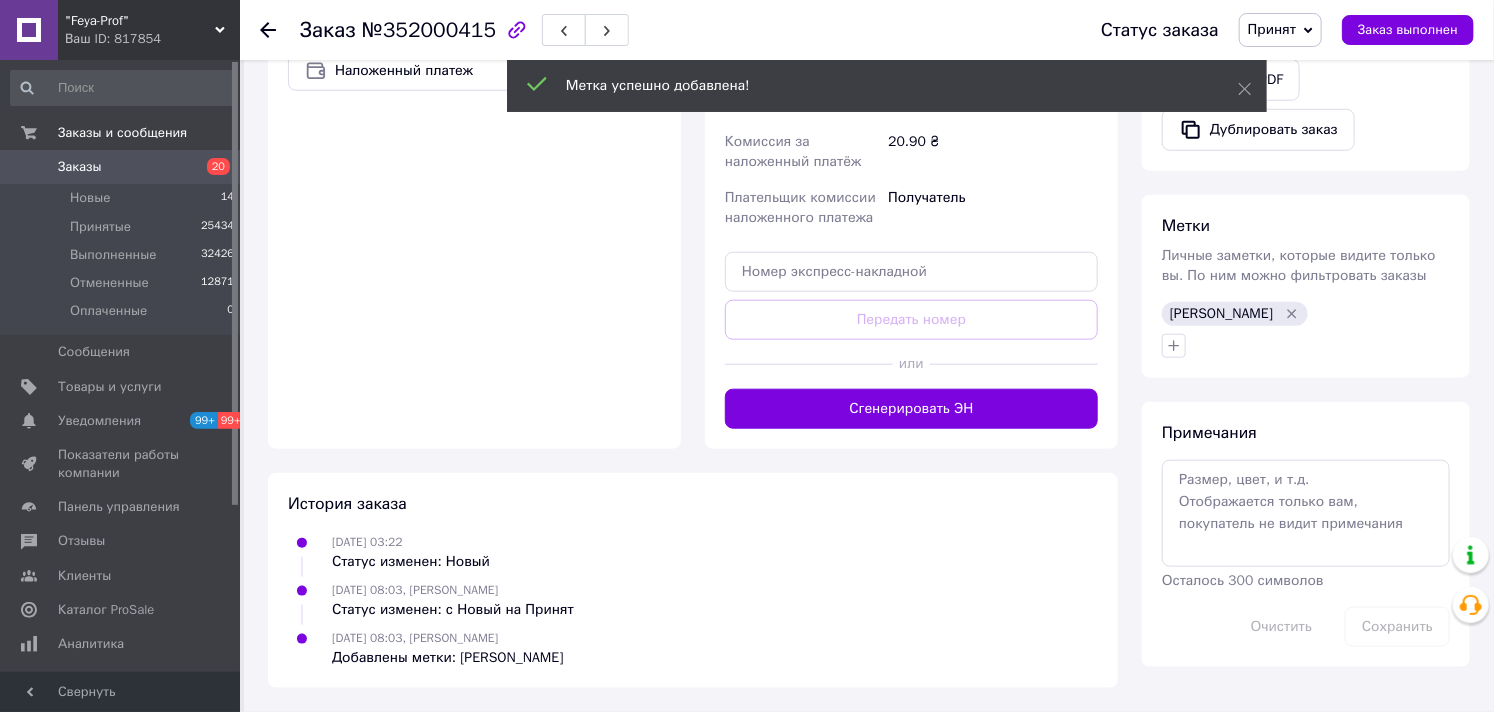 click on "Заказы" at bounding box center (80, 167) 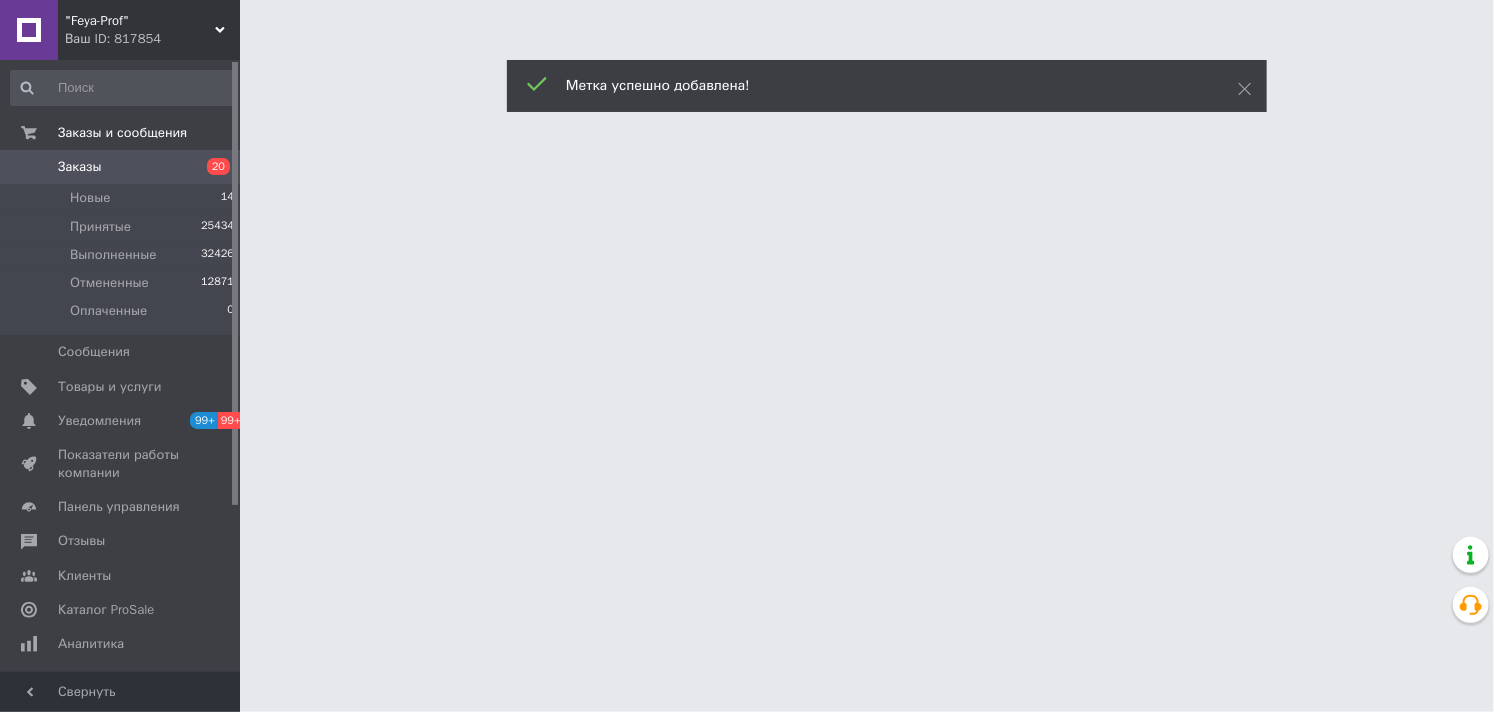 scroll, scrollTop: 0, scrollLeft: 0, axis: both 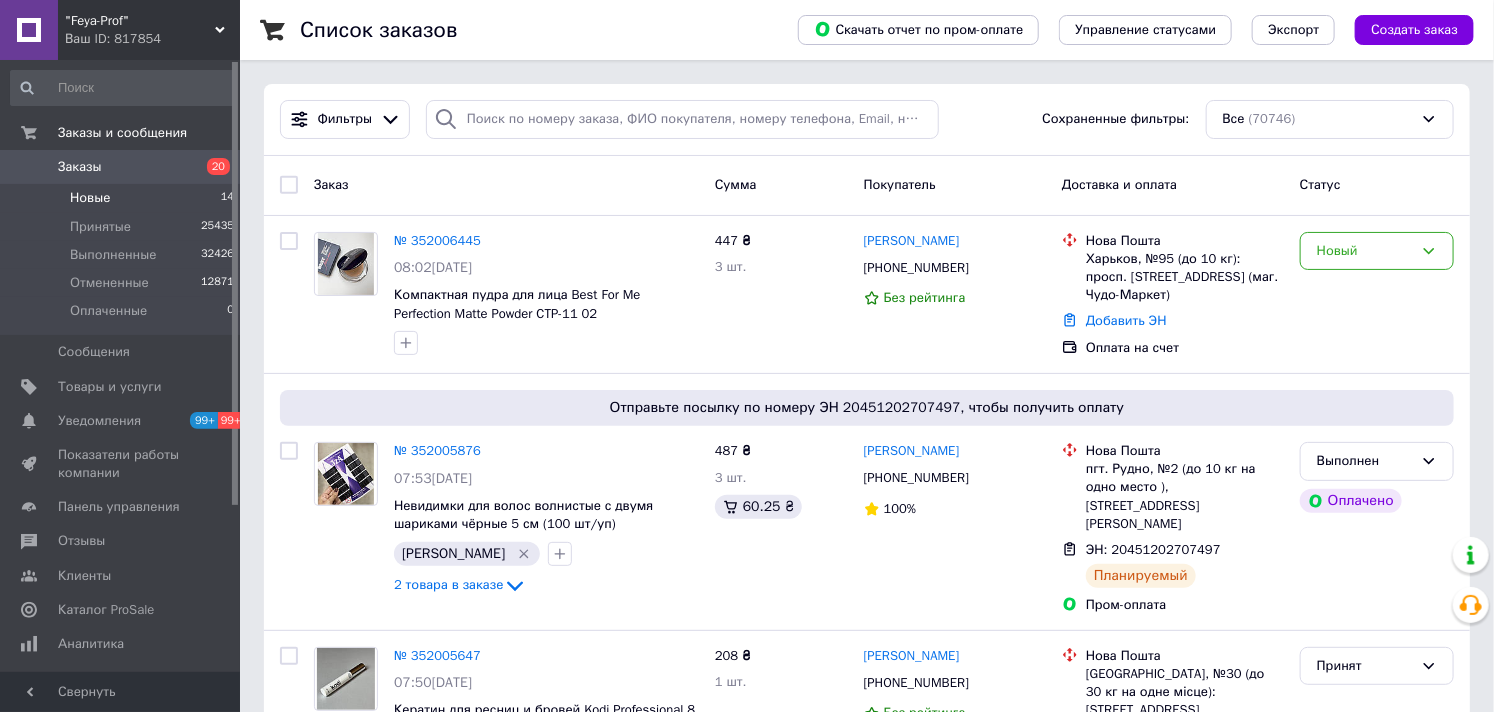 click on "Новые" at bounding box center [90, 198] 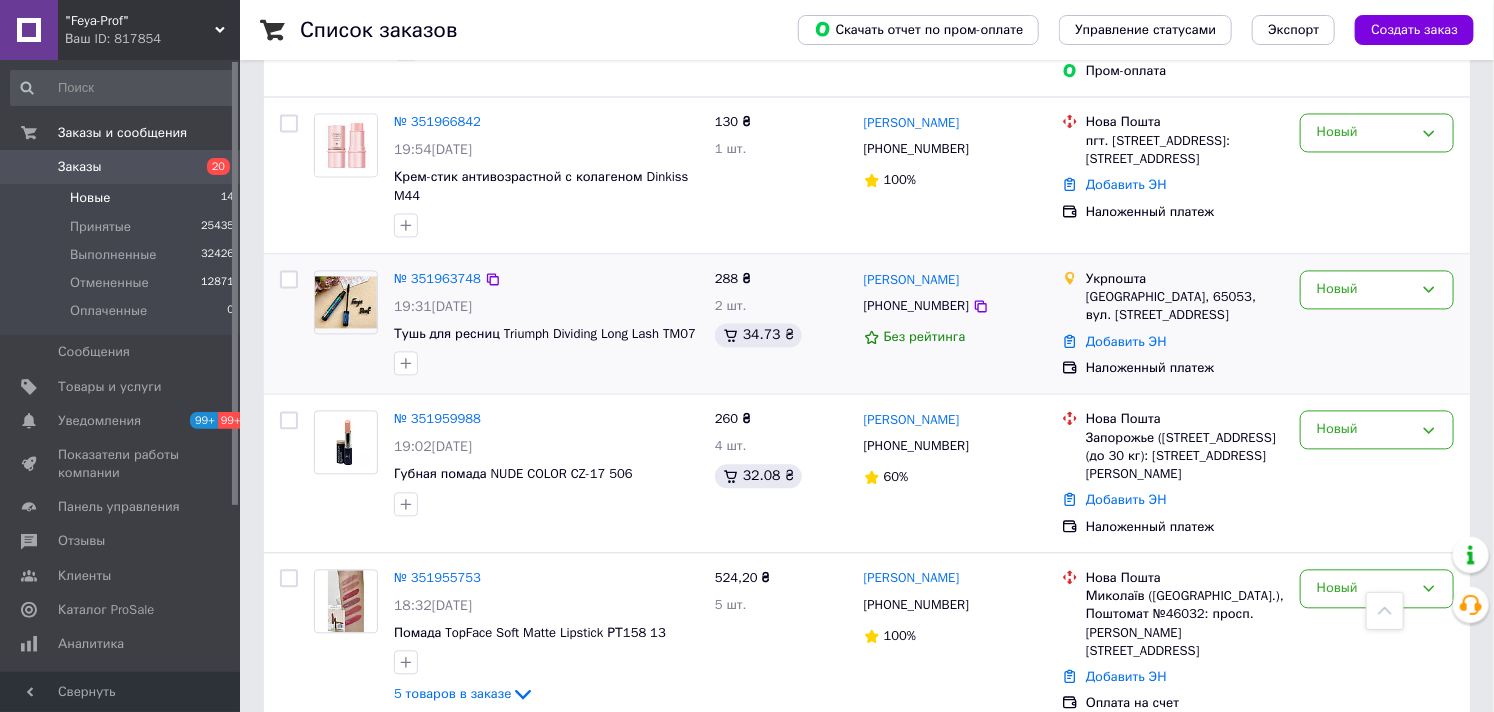 scroll, scrollTop: 1456, scrollLeft: 0, axis: vertical 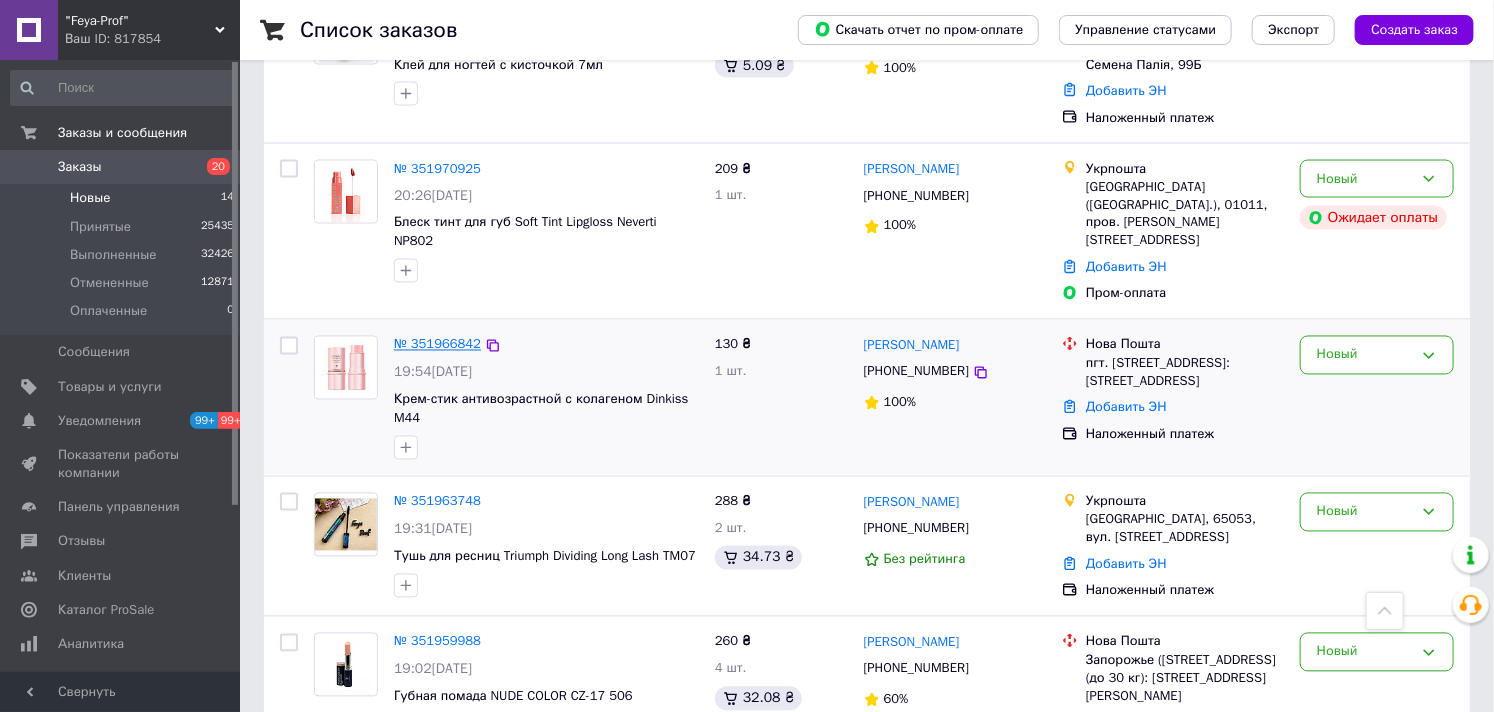 click on "№ 351966842" at bounding box center (437, 344) 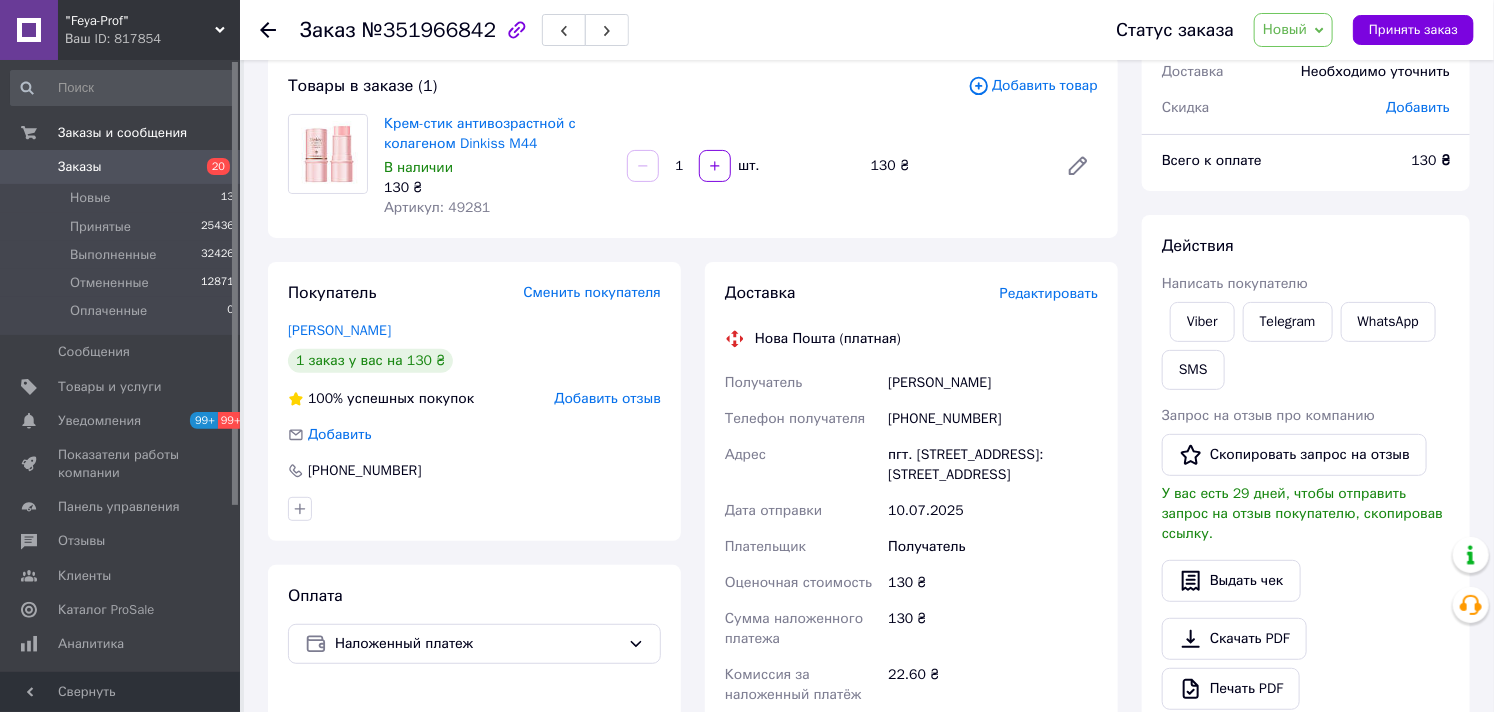 scroll, scrollTop: 0, scrollLeft: 0, axis: both 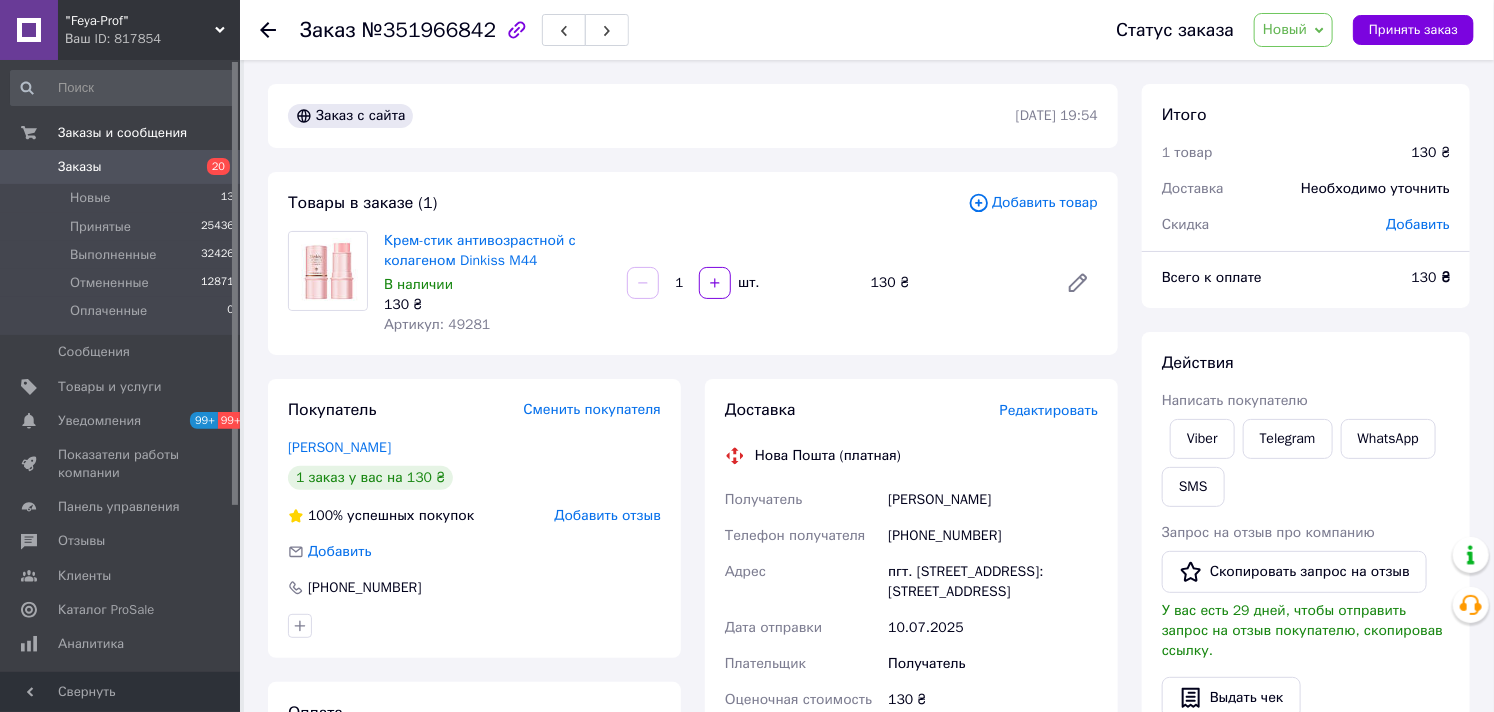 click on "Новый" at bounding box center [1285, 29] 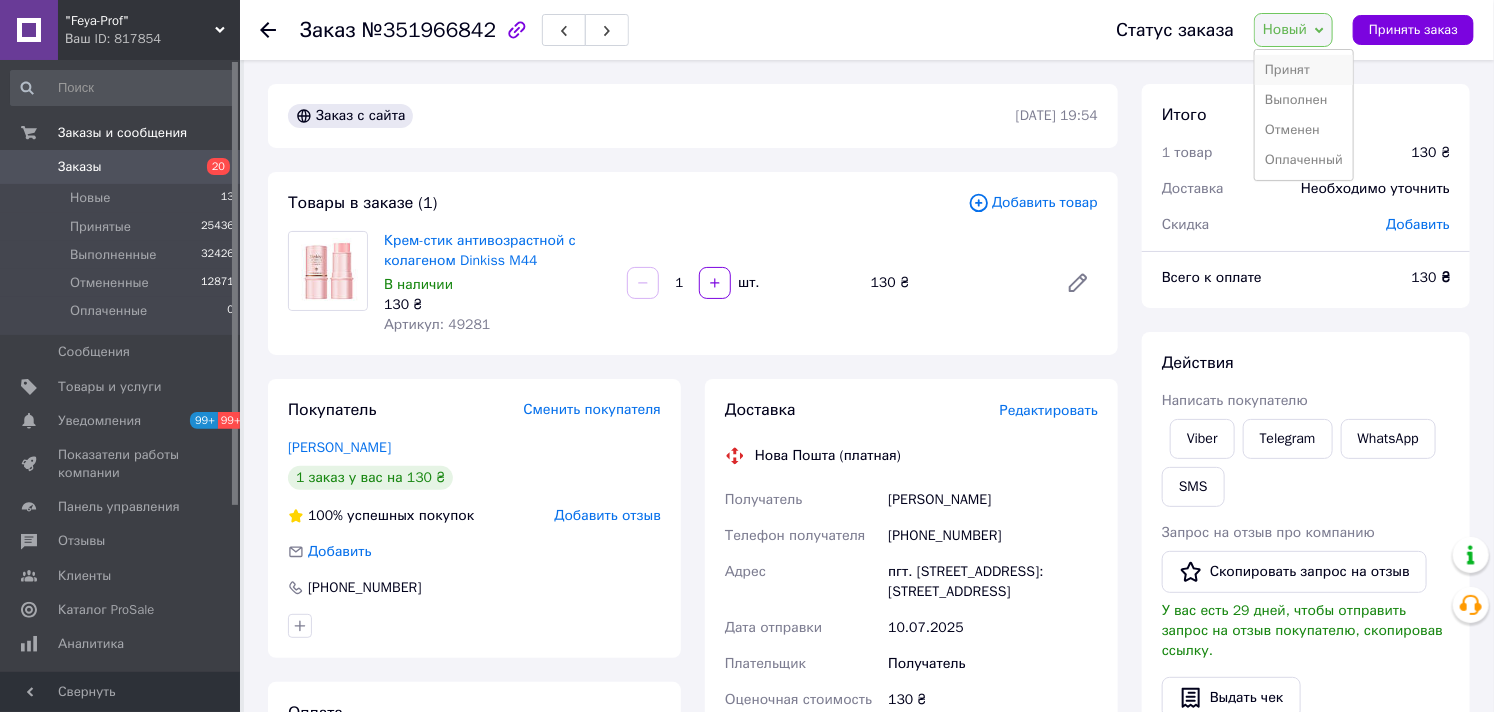 click on "Принят" at bounding box center (1304, 70) 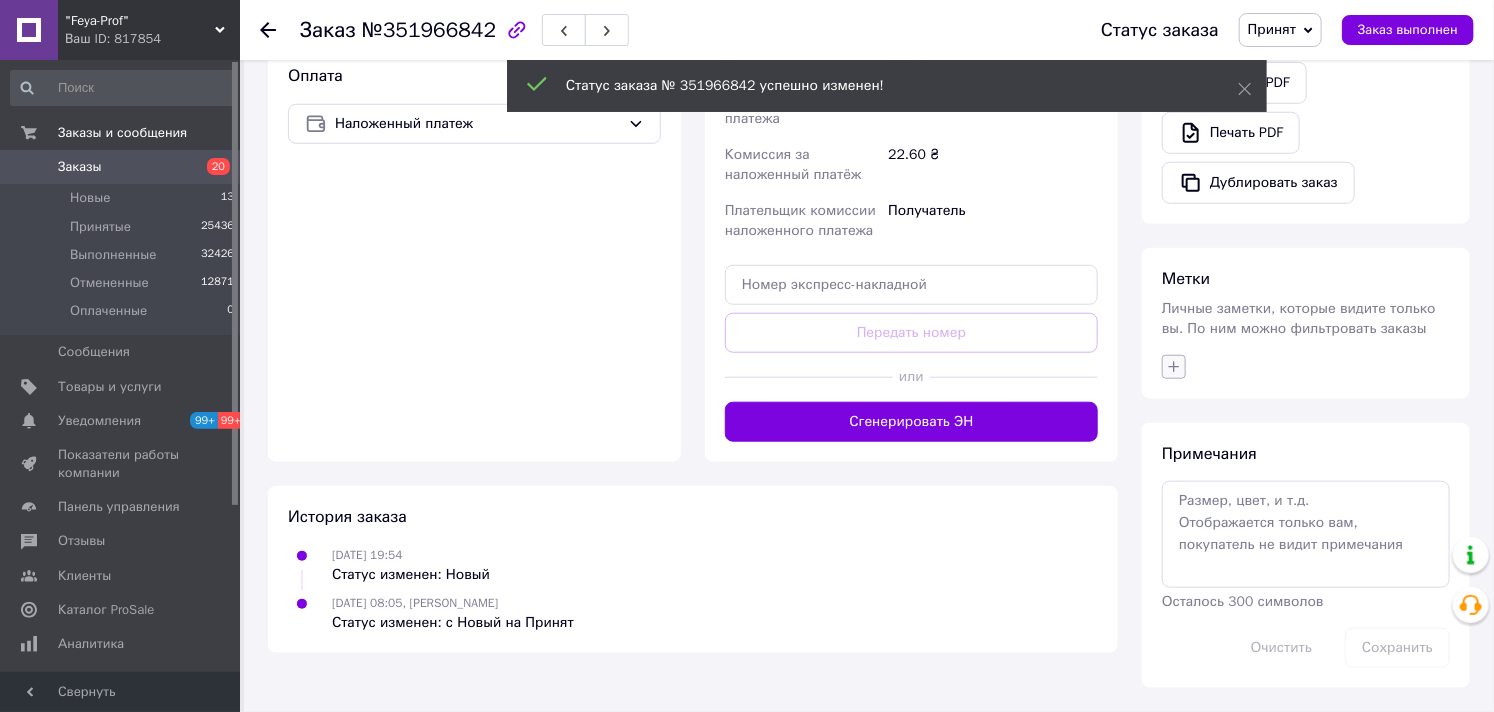 scroll, scrollTop: 673, scrollLeft: 0, axis: vertical 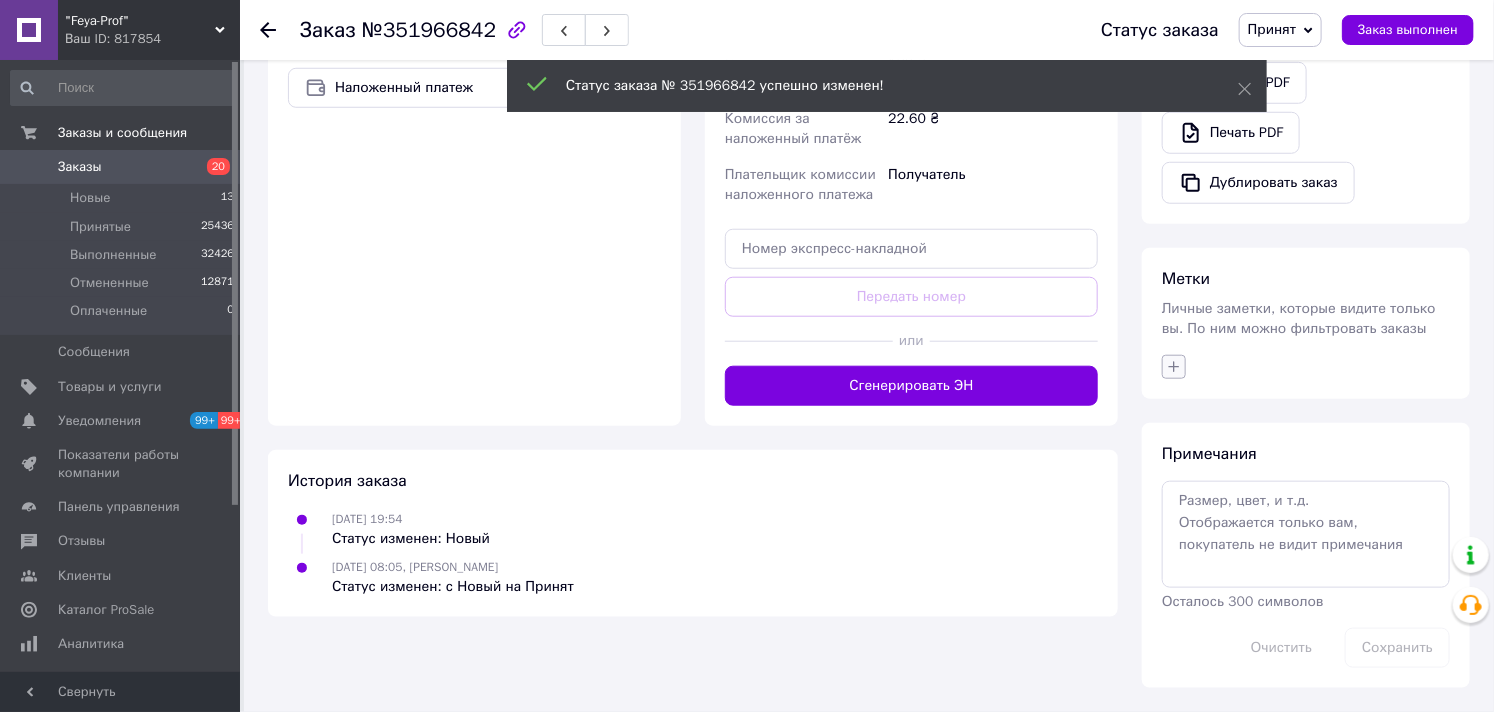 click 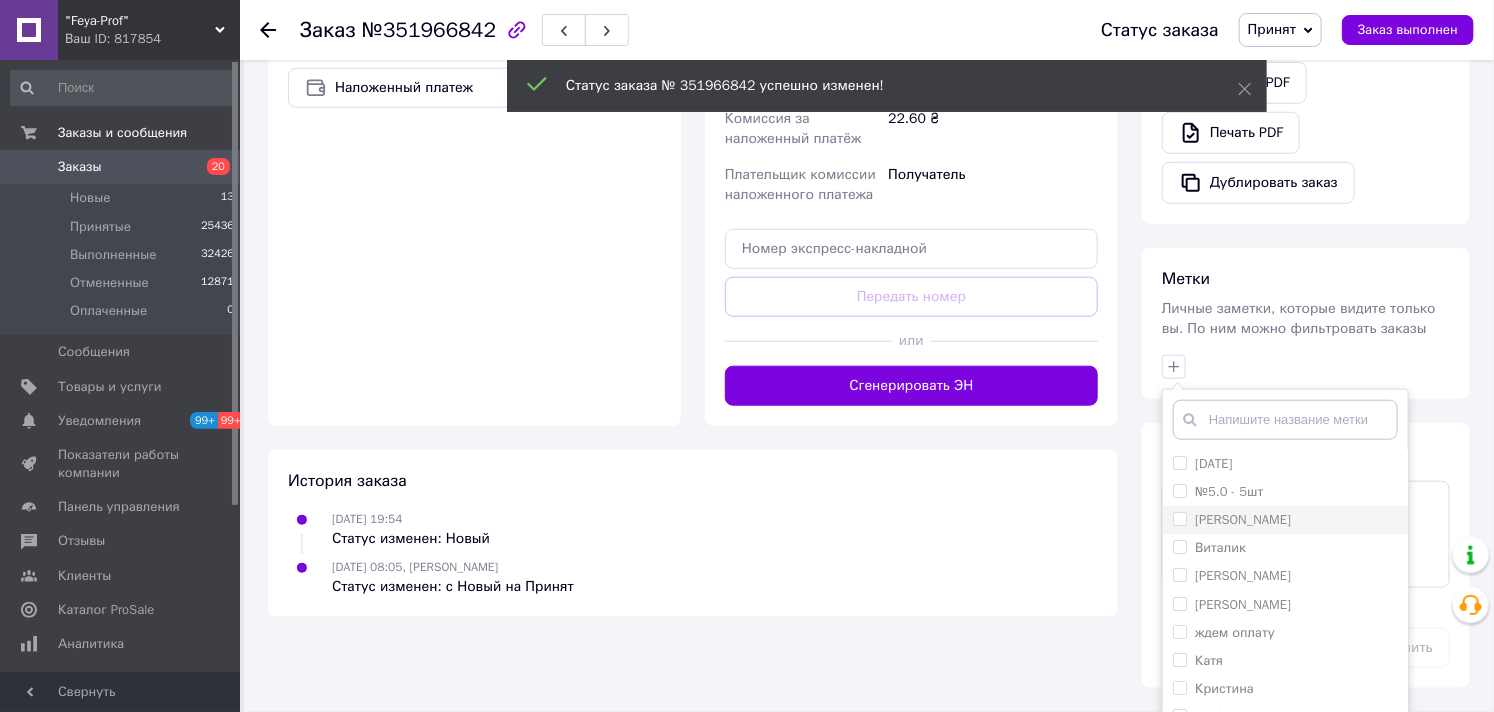click on "[PERSON_NAME]" at bounding box center (1179, 518) 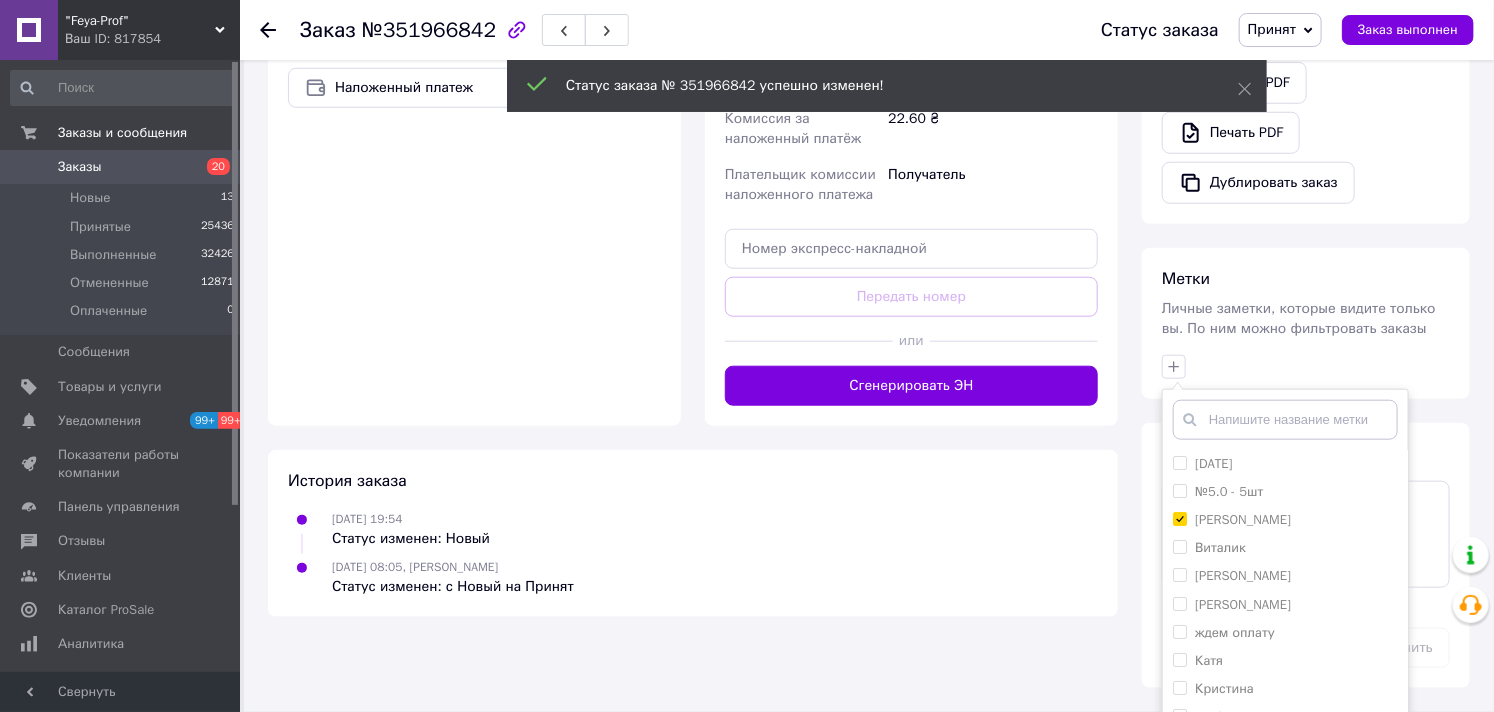 scroll, scrollTop: 151, scrollLeft: 0, axis: vertical 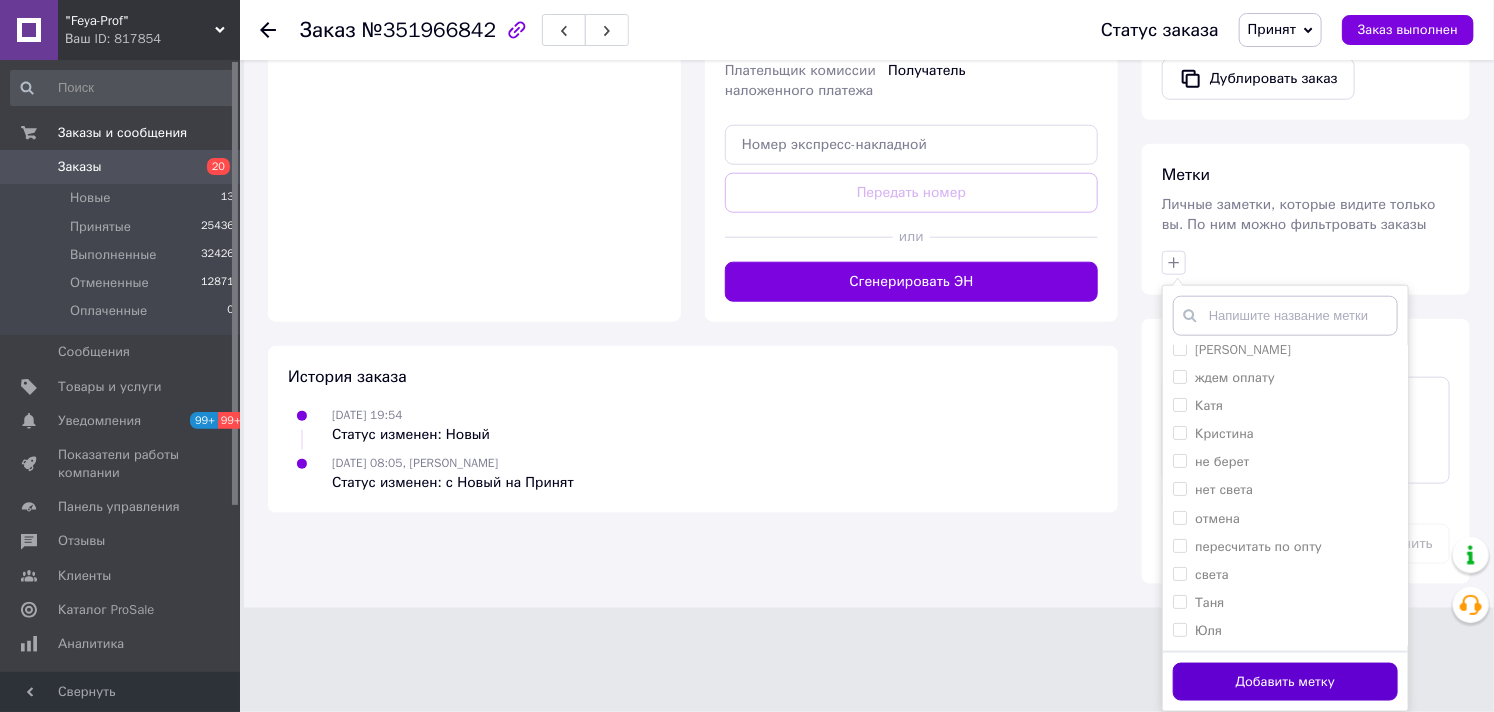 click on "Добавить метку" at bounding box center (1285, 682) 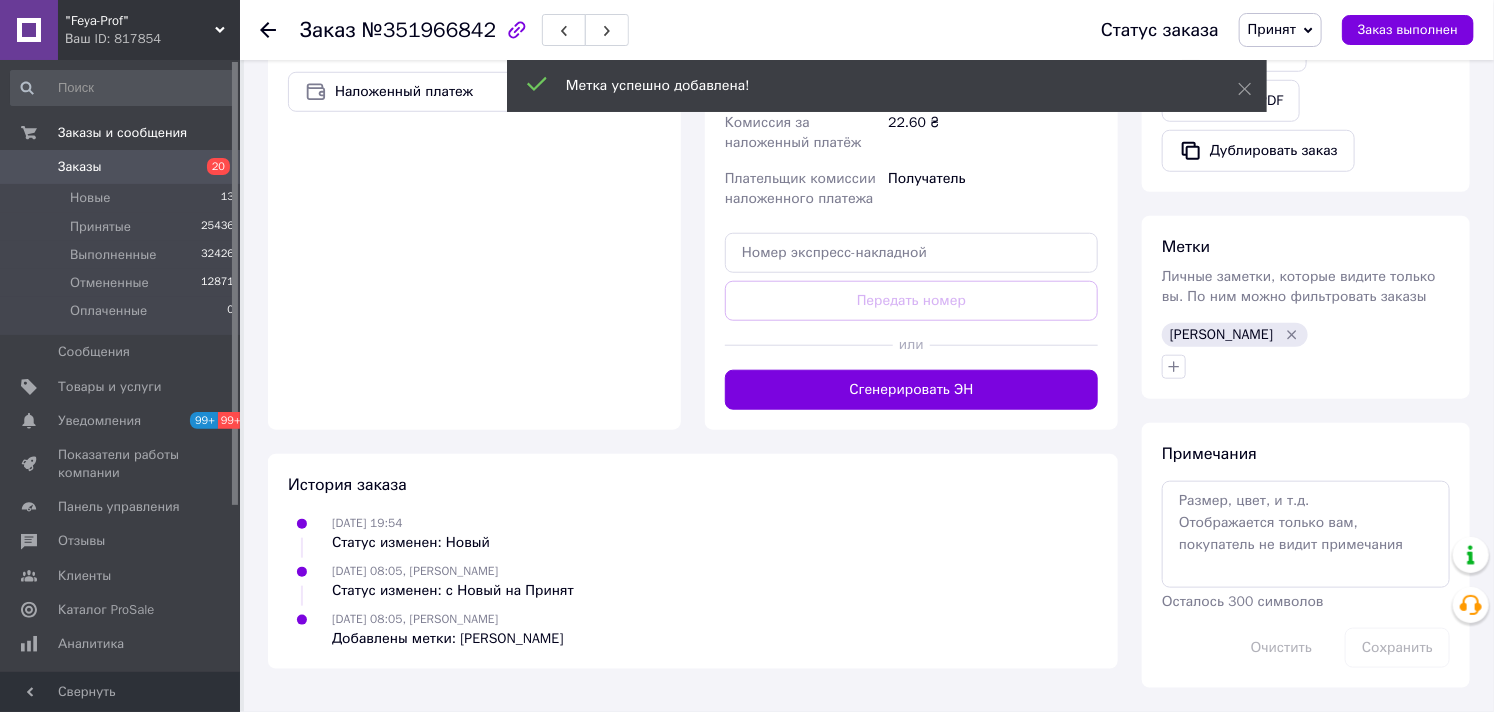 scroll, scrollTop: 705, scrollLeft: 0, axis: vertical 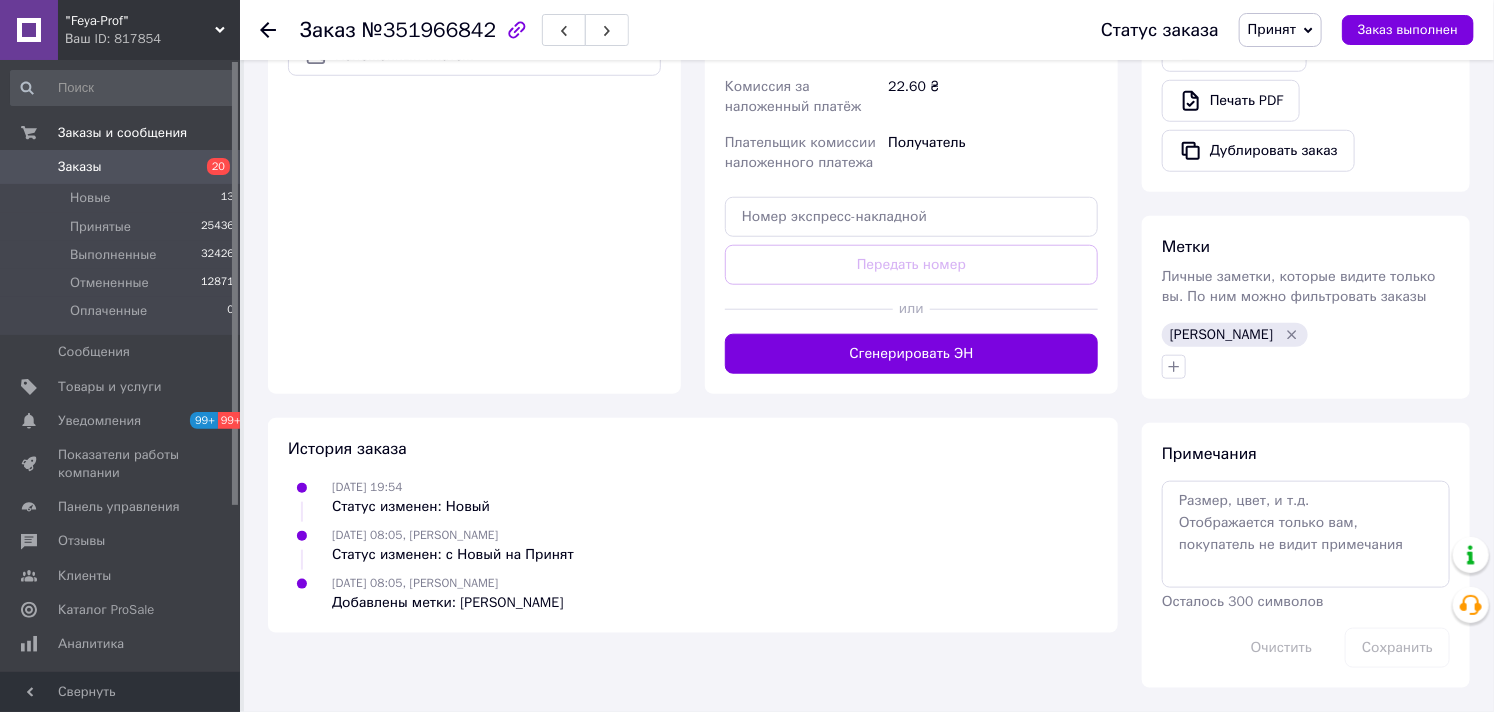 click on "Заказы" at bounding box center [80, 167] 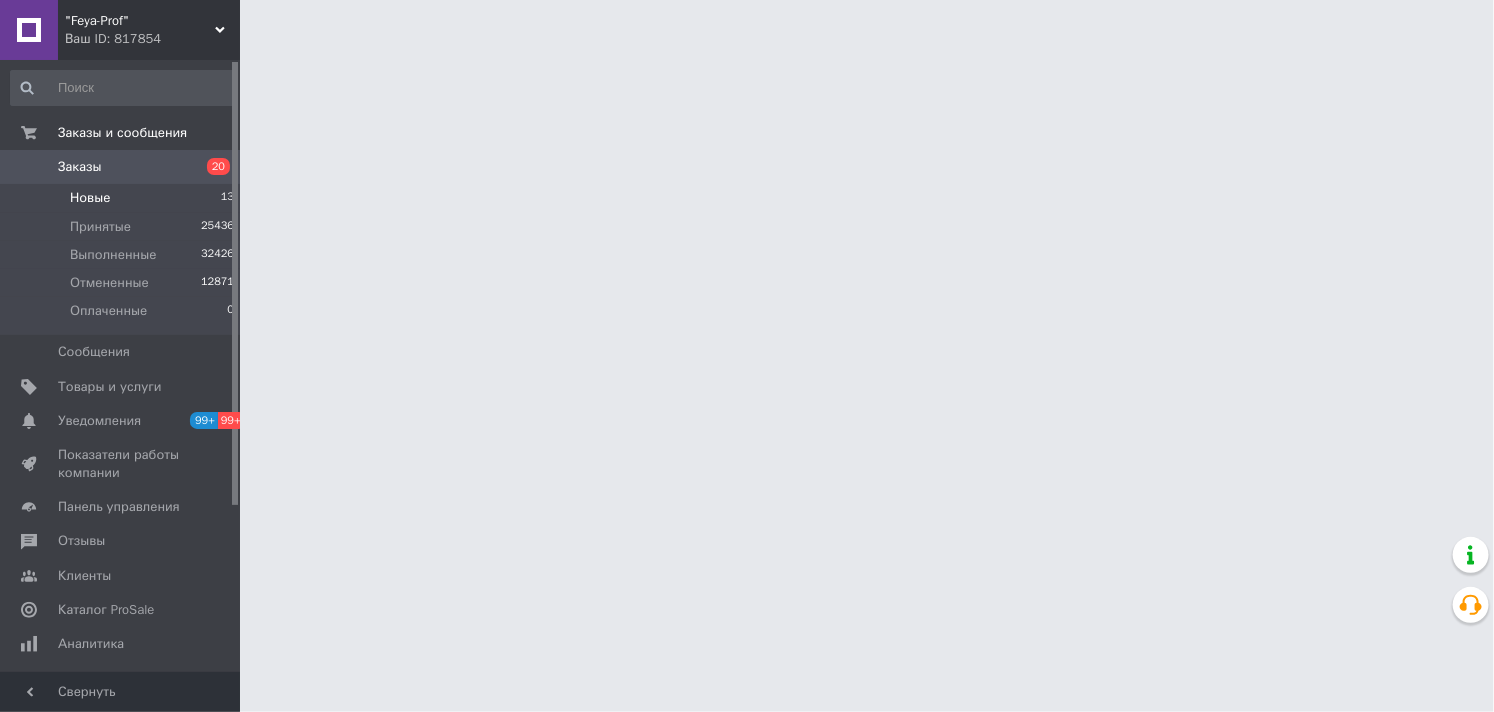 scroll, scrollTop: 0, scrollLeft: 0, axis: both 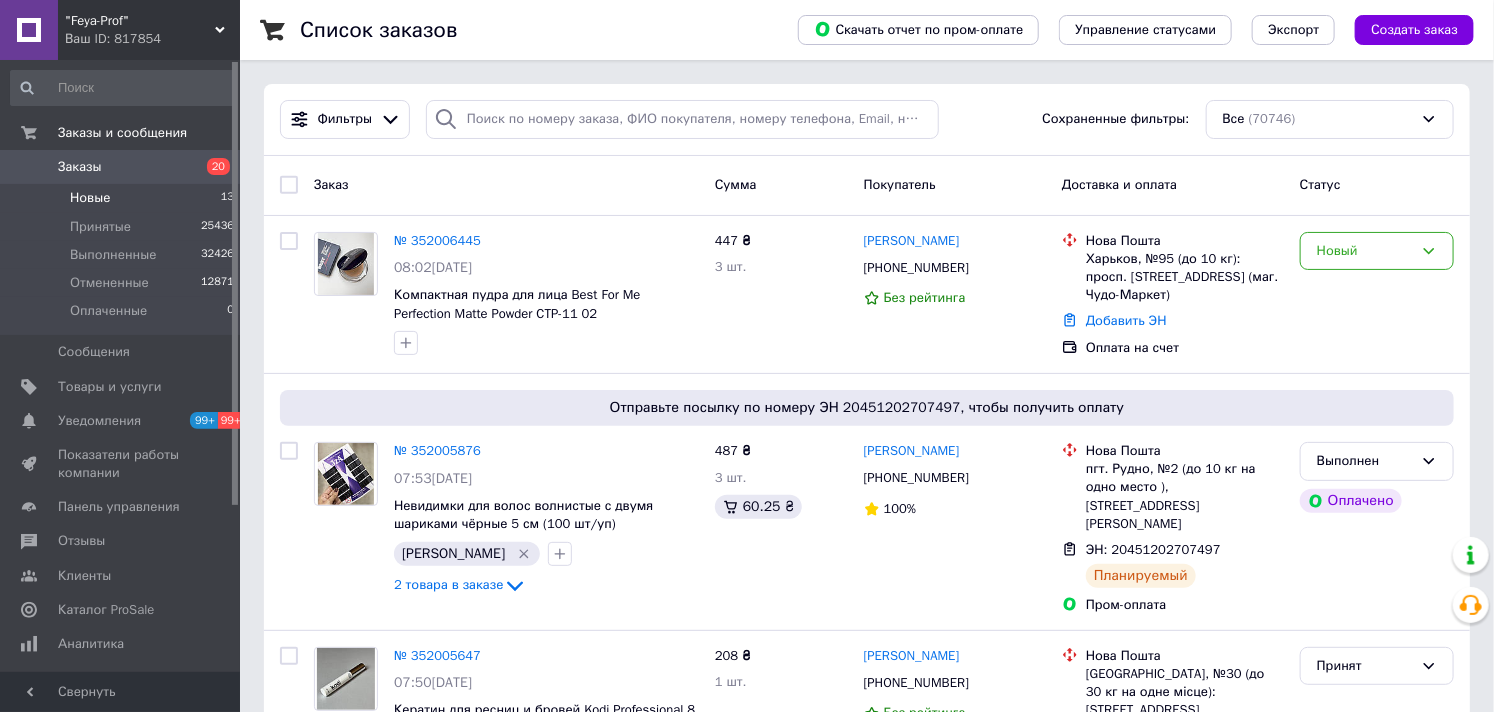 click on "Новые" at bounding box center [90, 198] 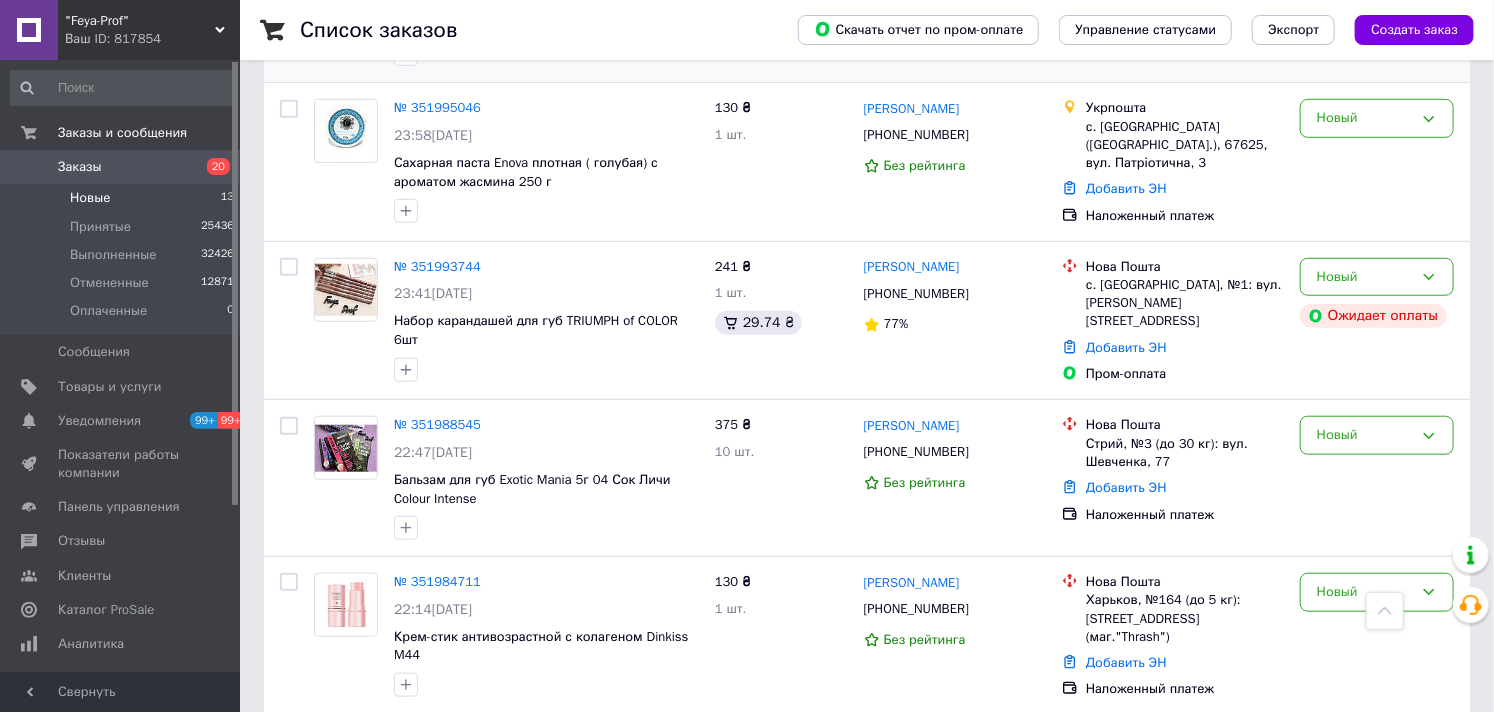 scroll, scrollTop: 12, scrollLeft: 0, axis: vertical 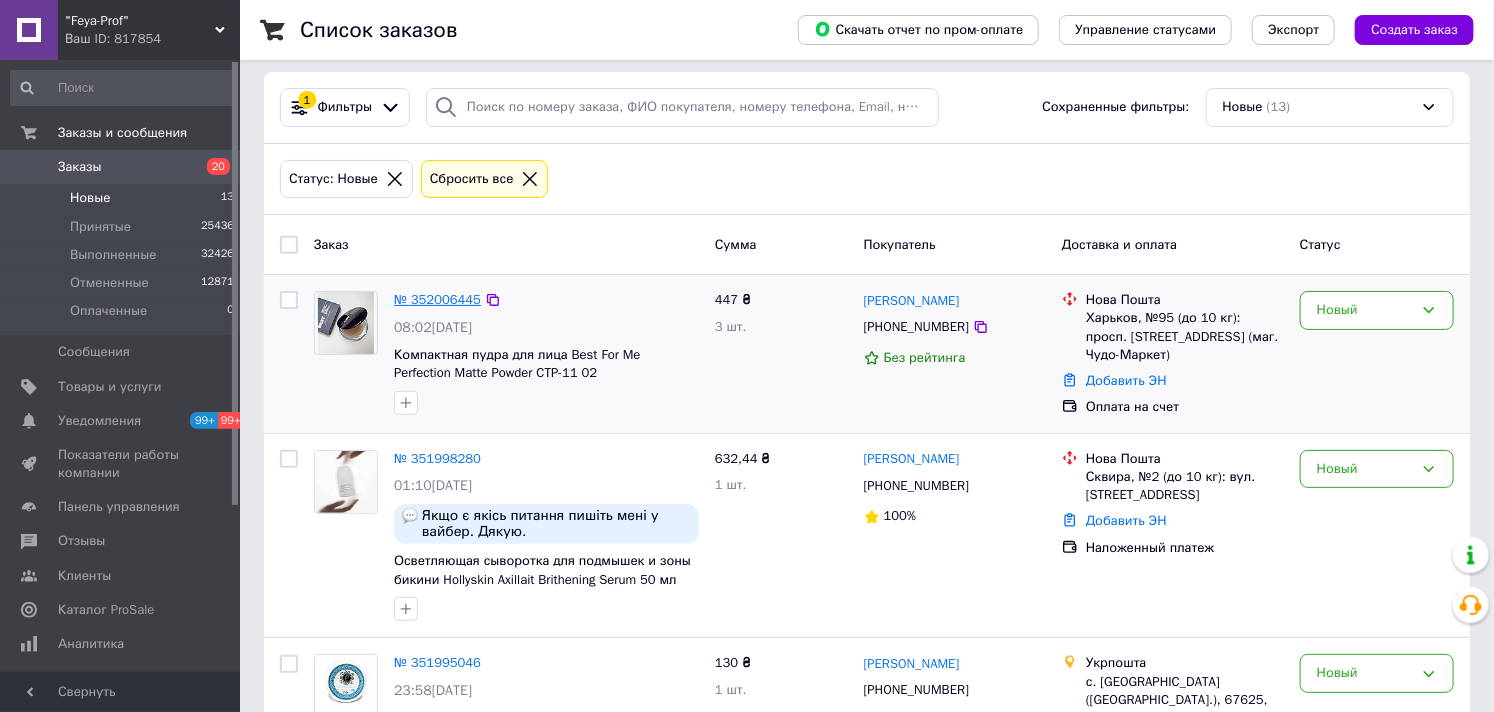click on "№ 352006445" at bounding box center [437, 299] 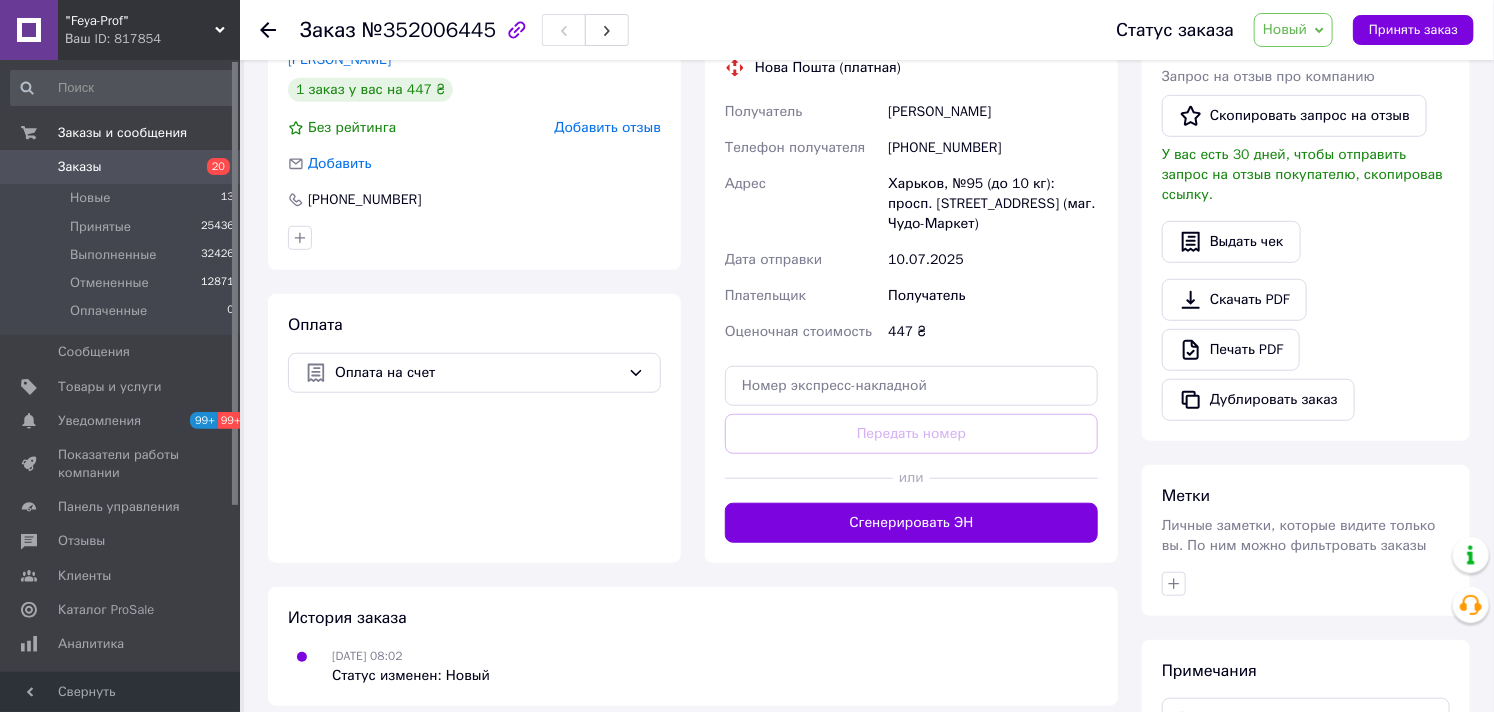 scroll, scrollTop: 0, scrollLeft: 0, axis: both 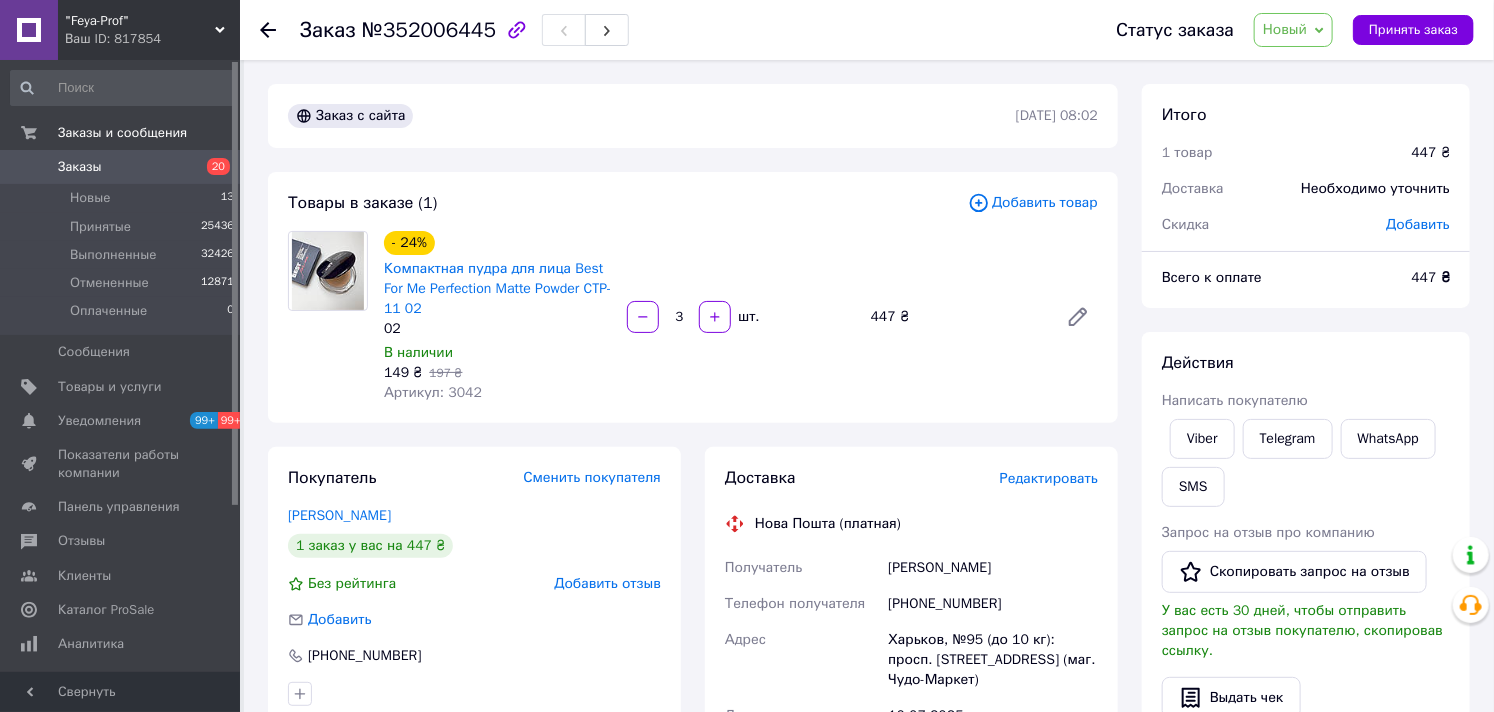 click on "Новый" at bounding box center [1285, 29] 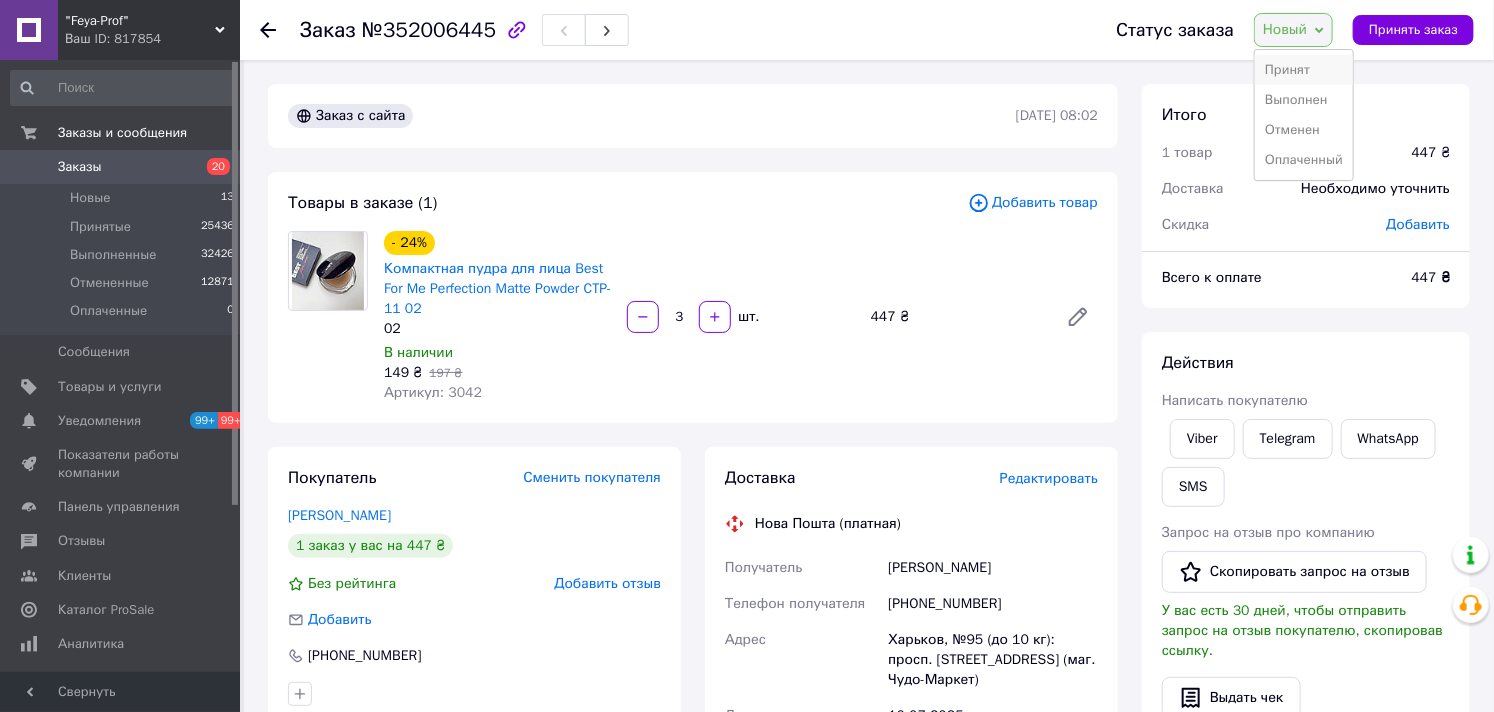 click on "Принят" at bounding box center (1304, 70) 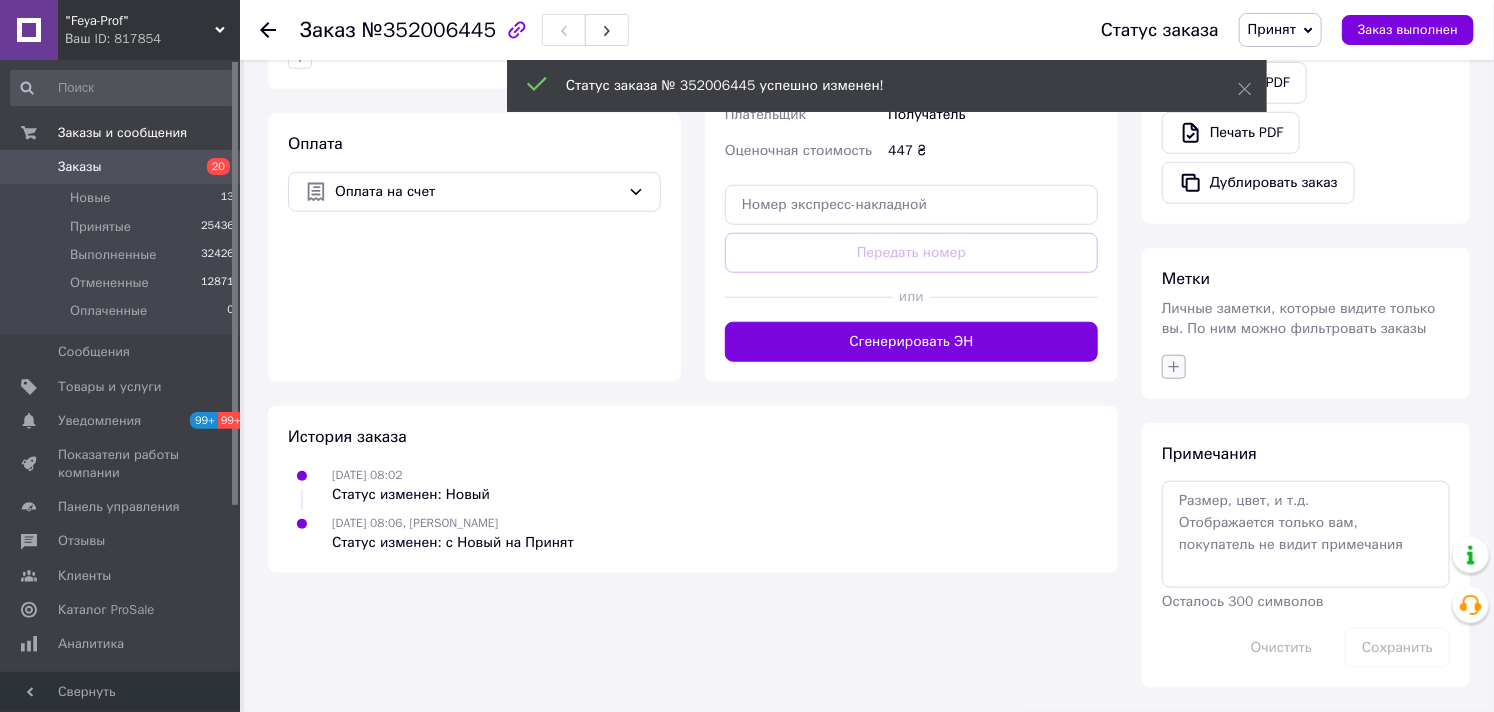 scroll, scrollTop: 637, scrollLeft: 0, axis: vertical 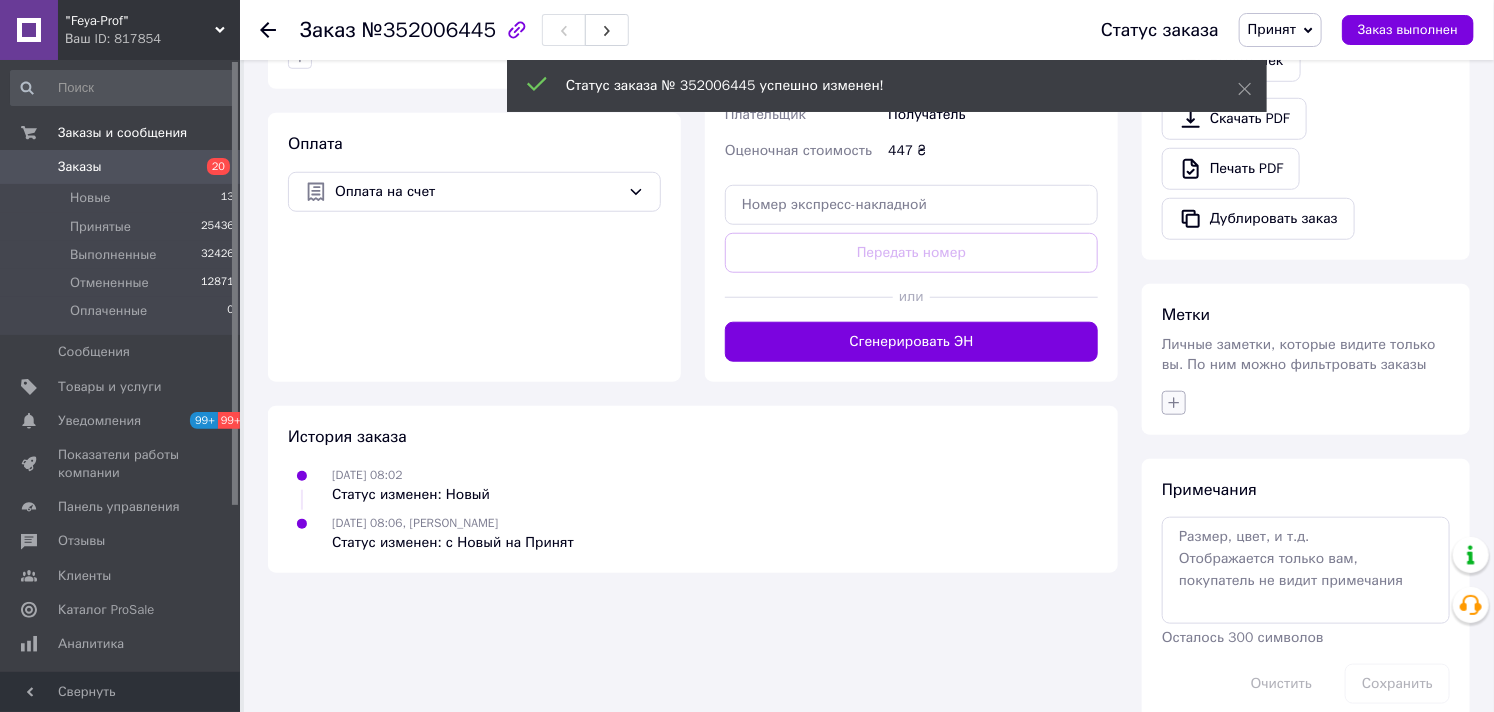 click on "Метки Личные заметки, которые видите только вы. По ним можно фильтровать заказы" at bounding box center [1306, 359] 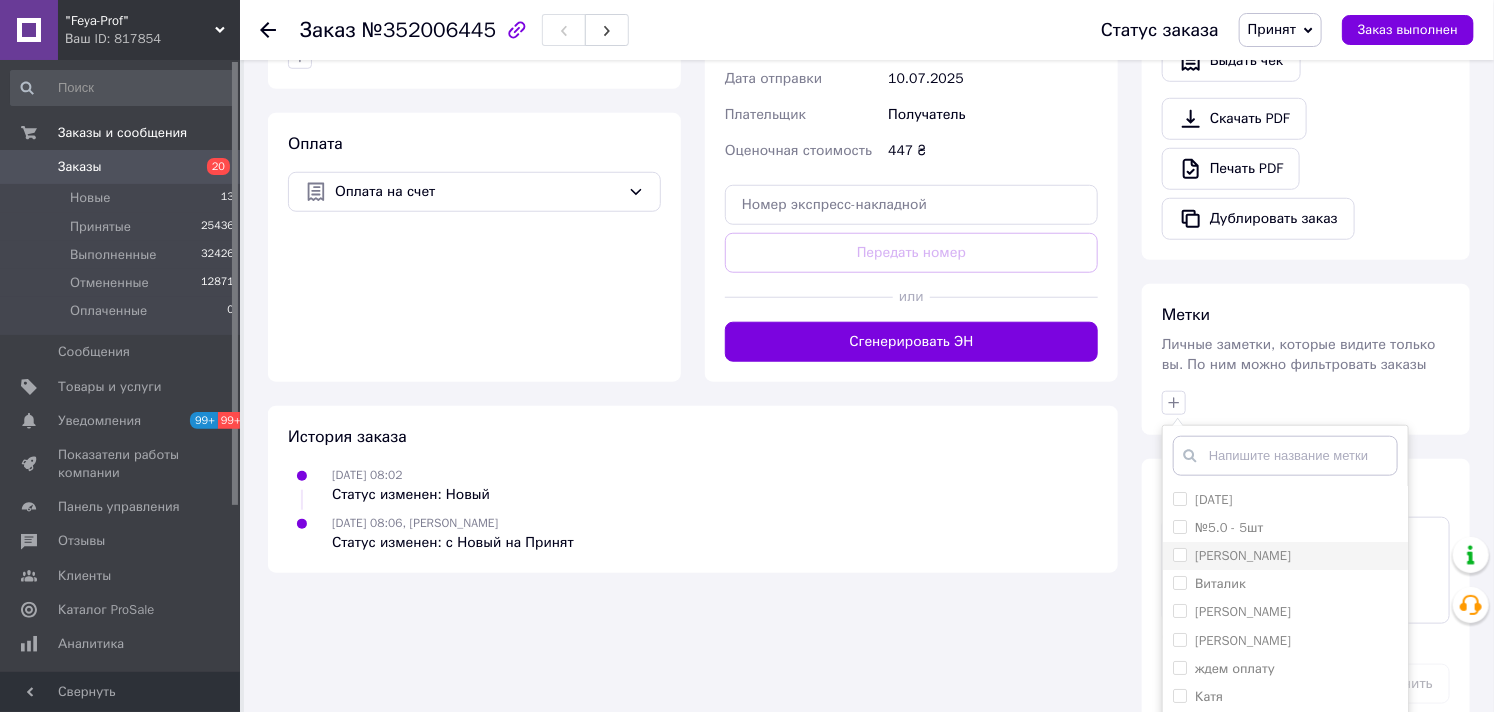 click on "[PERSON_NAME]" at bounding box center [1285, 556] 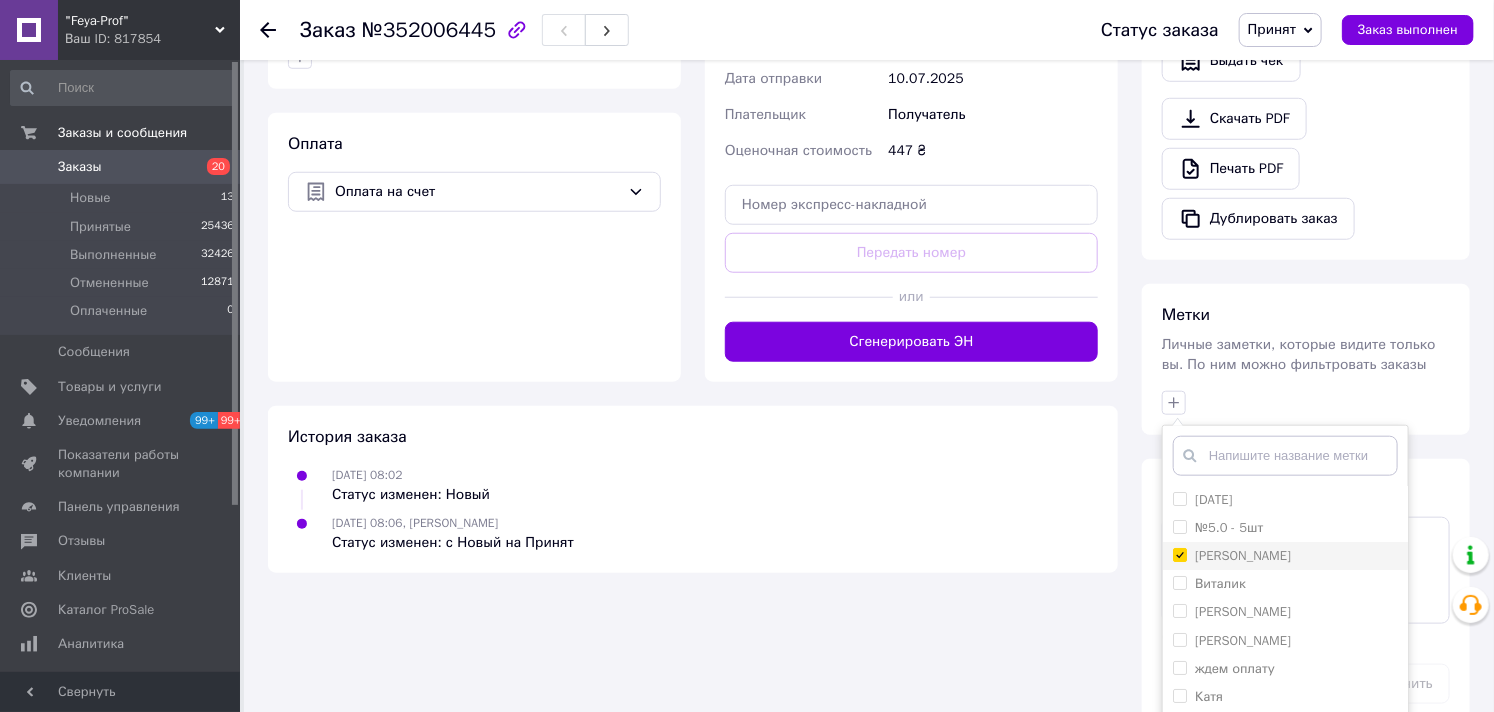 checkbox on "true" 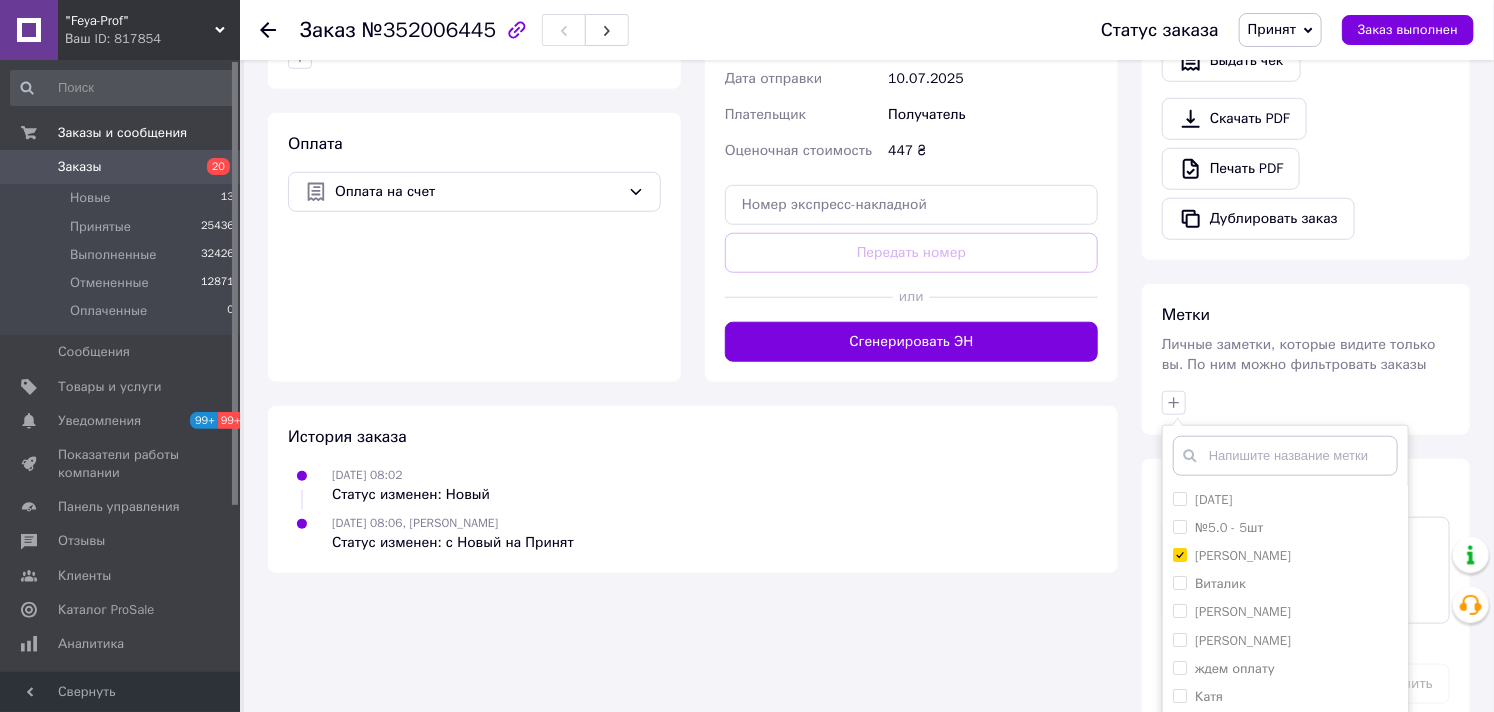 scroll, scrollTop: 151, scrollLeft: 0, axis: vertical 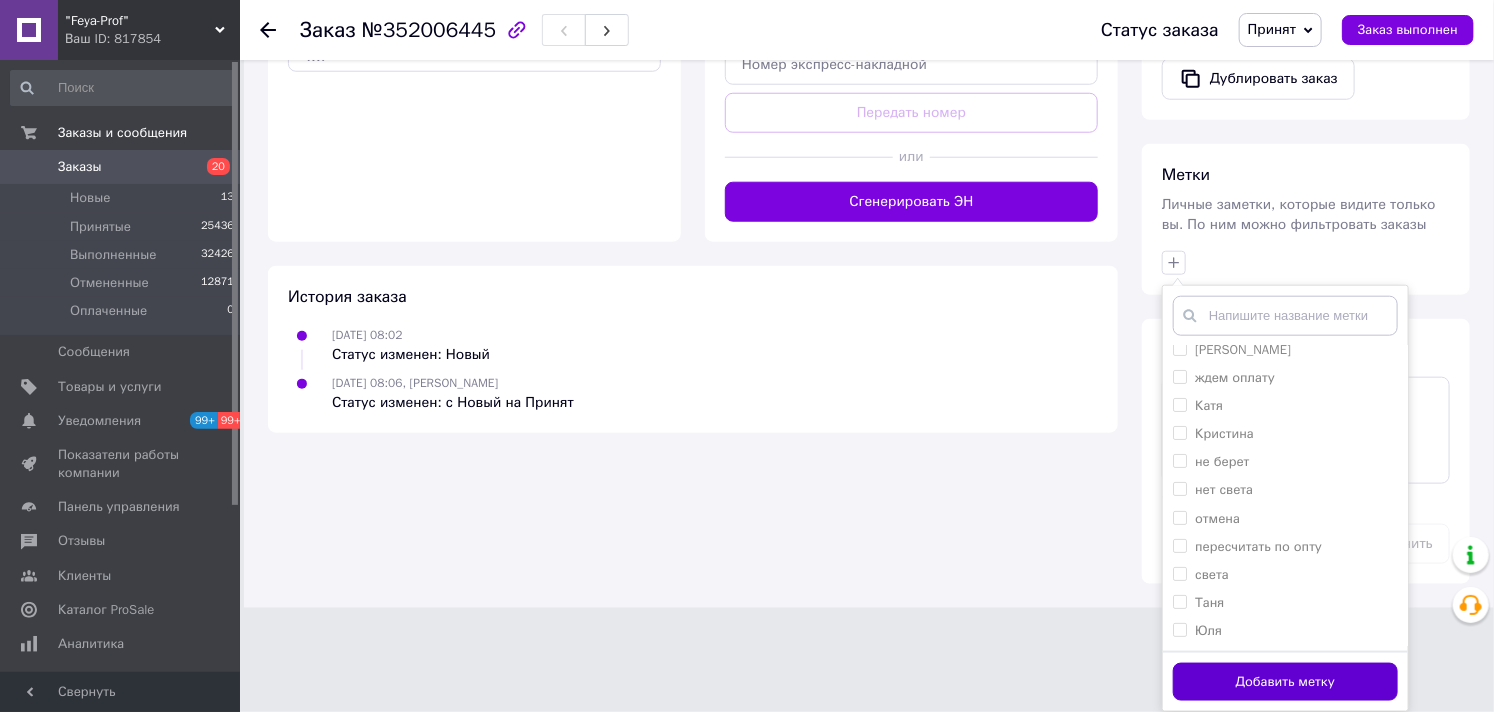 click on "Добавить метку" at bounding box center (1285, 682) 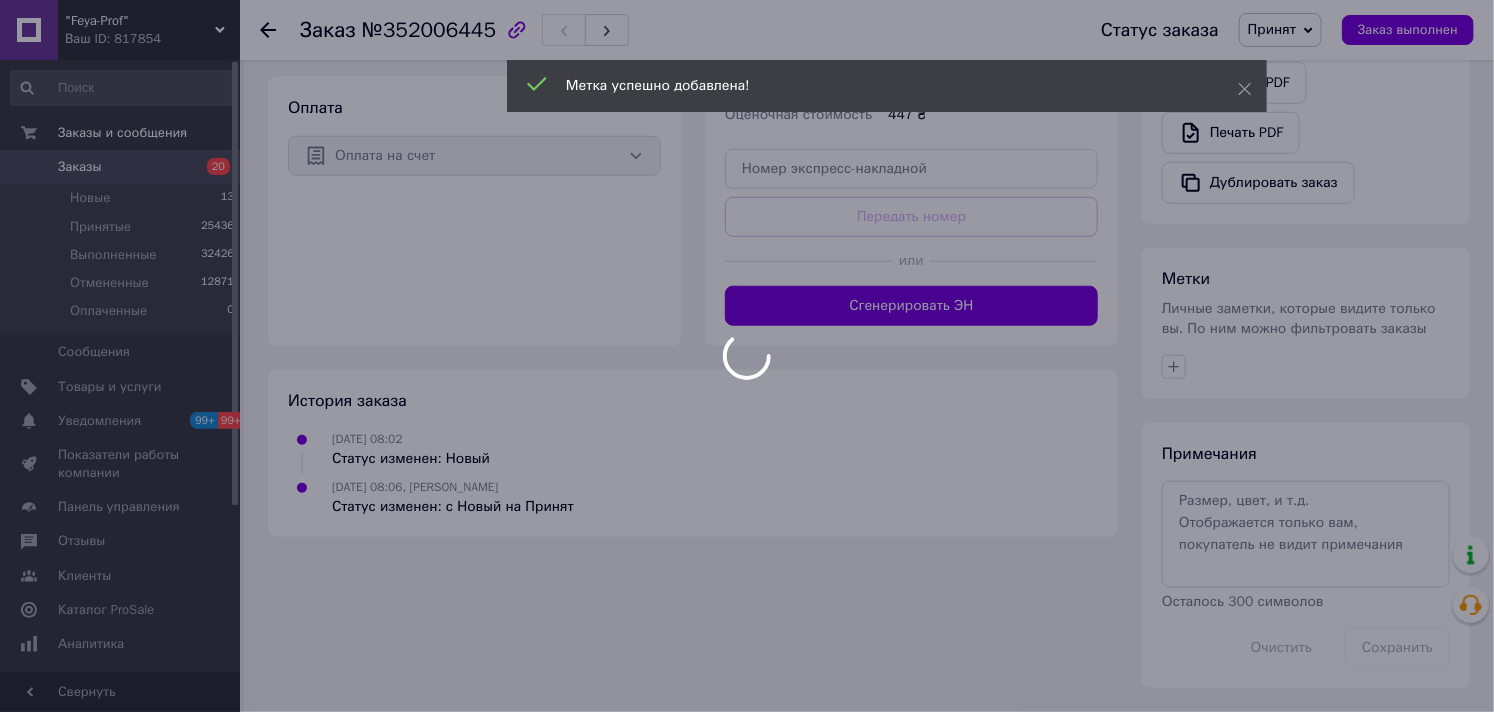 scroll, scrollTop: 670, scrollLeft: 0, axis: vertical 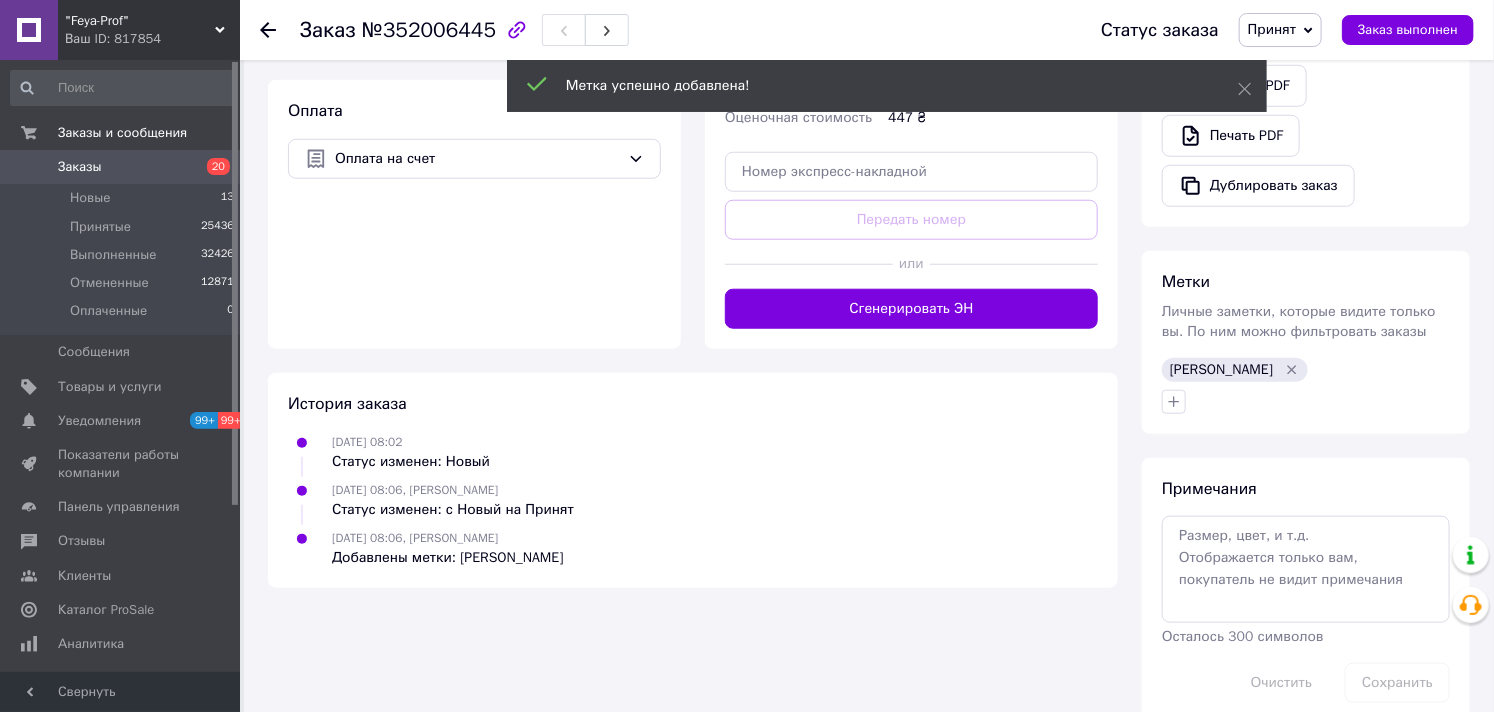 click on "Заказы 20" at bounding box center [123, 167] 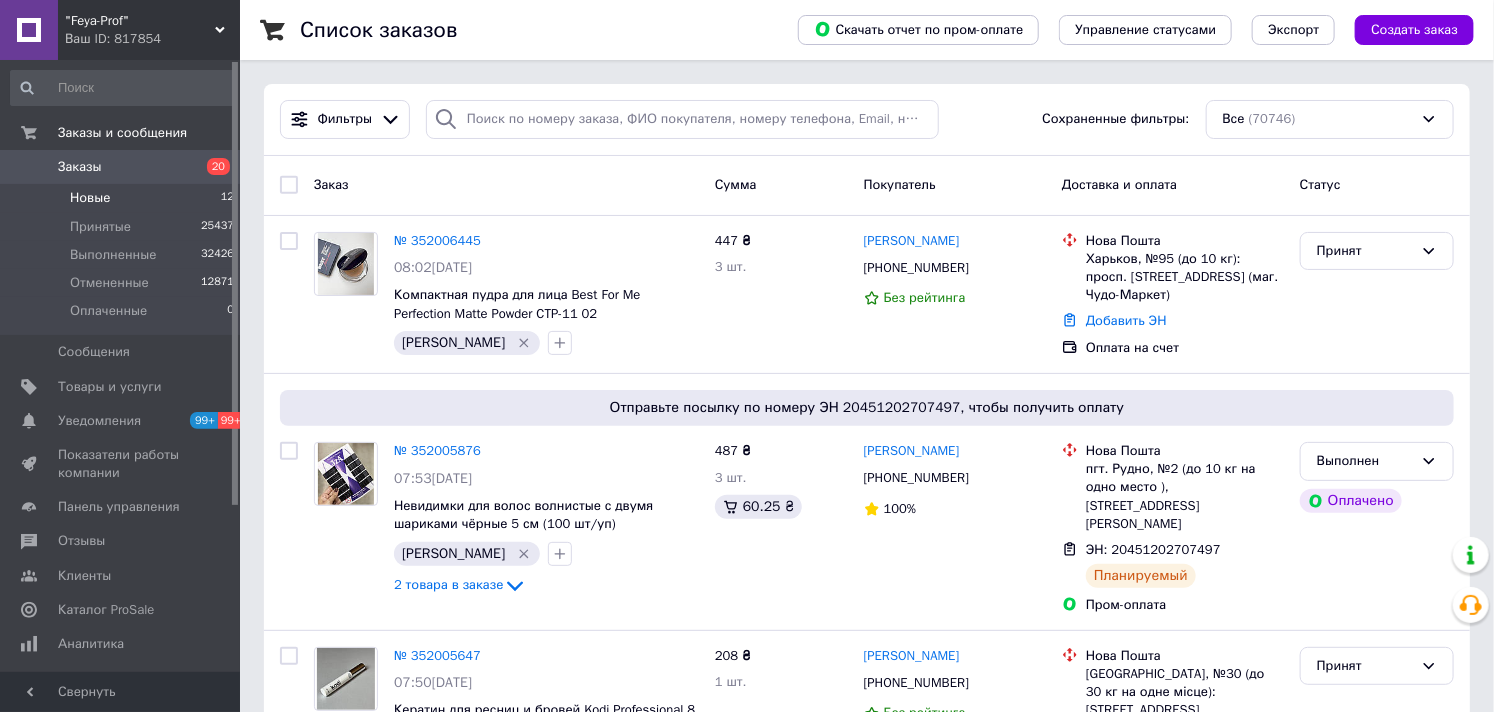 click on "Новые 12" at bounding box center [123, 198] 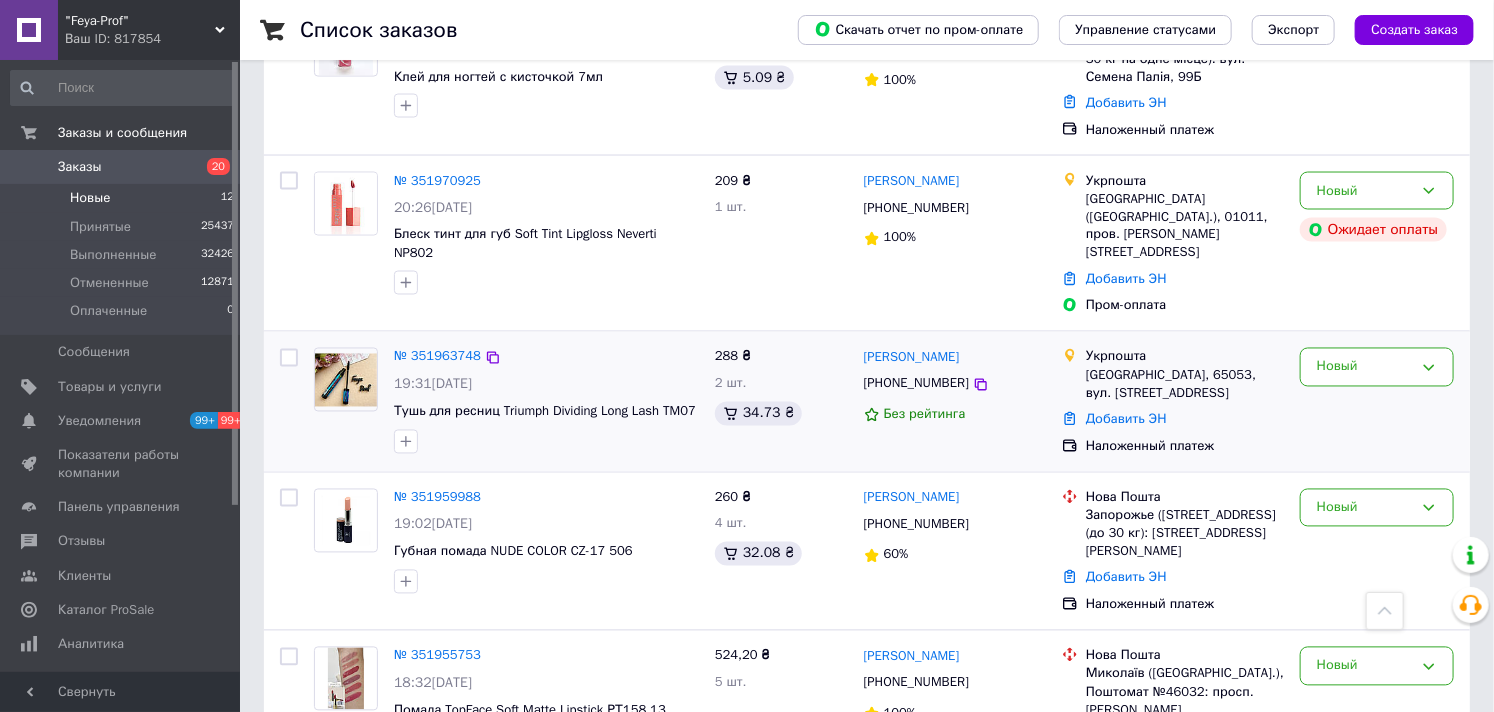 scroll, scrollTop: 1521, scrollLeft: 0, axis: vertical 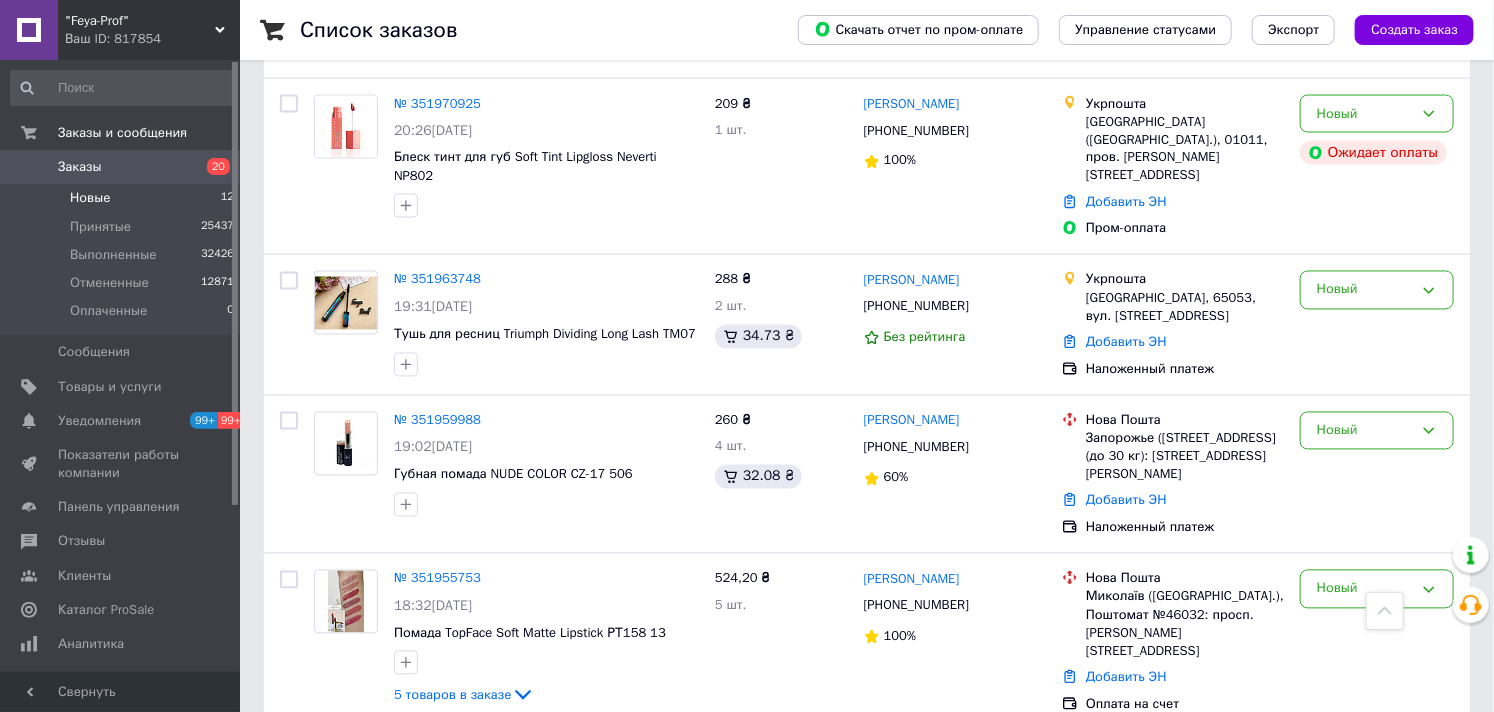 click on "Ваш ID: 817854" at bounding box center [152, 39] 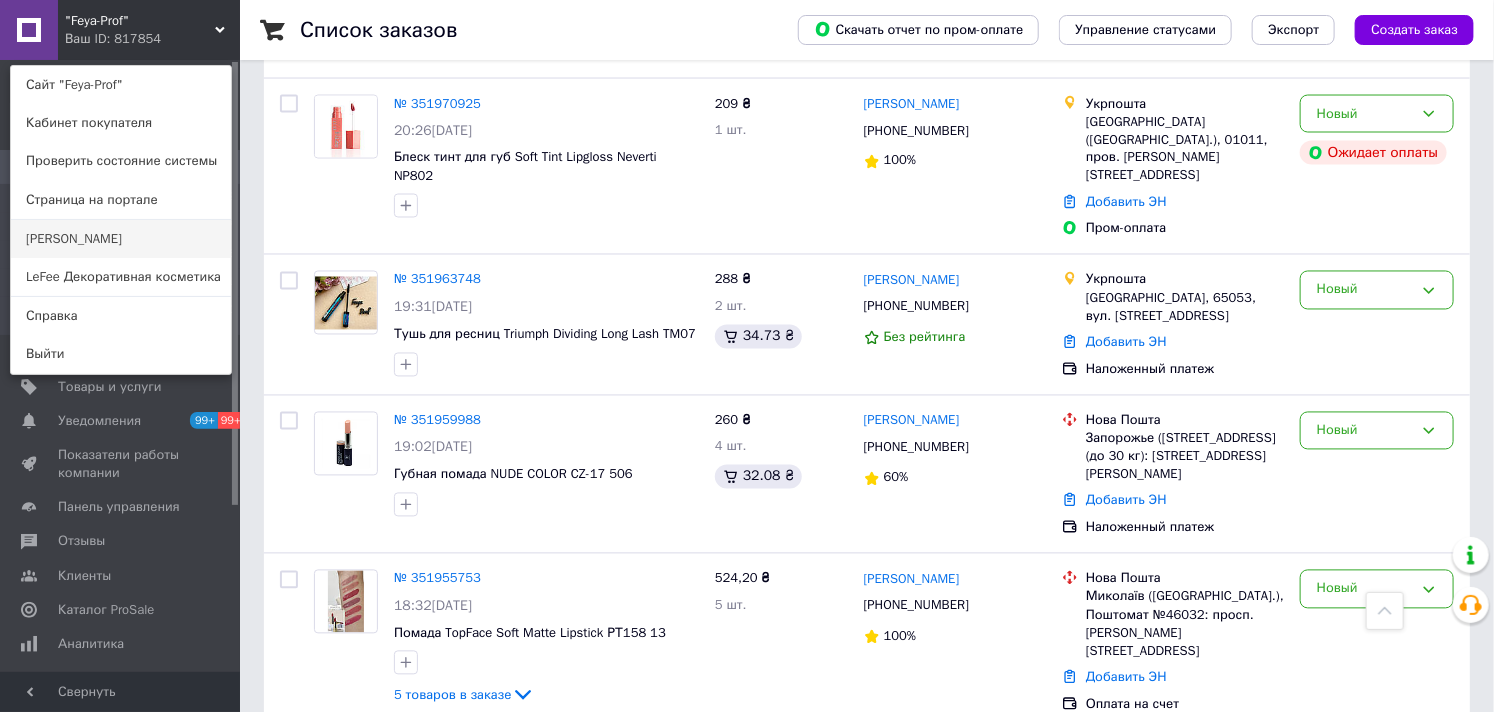 click on "[PERSON_NAME]" at bounding box center [121, 239] 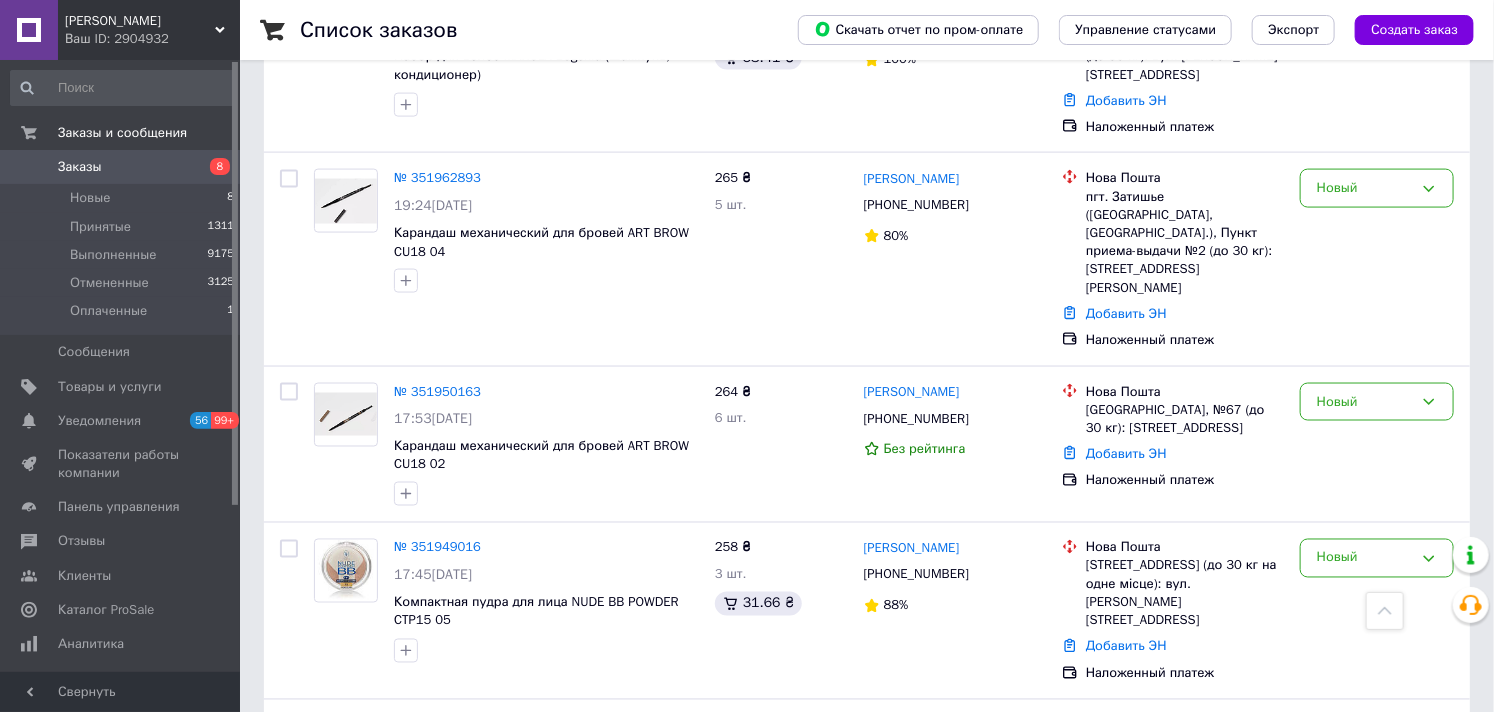 scroll, scrollTop: 1444, scrollLeft: 0, axis: vertical 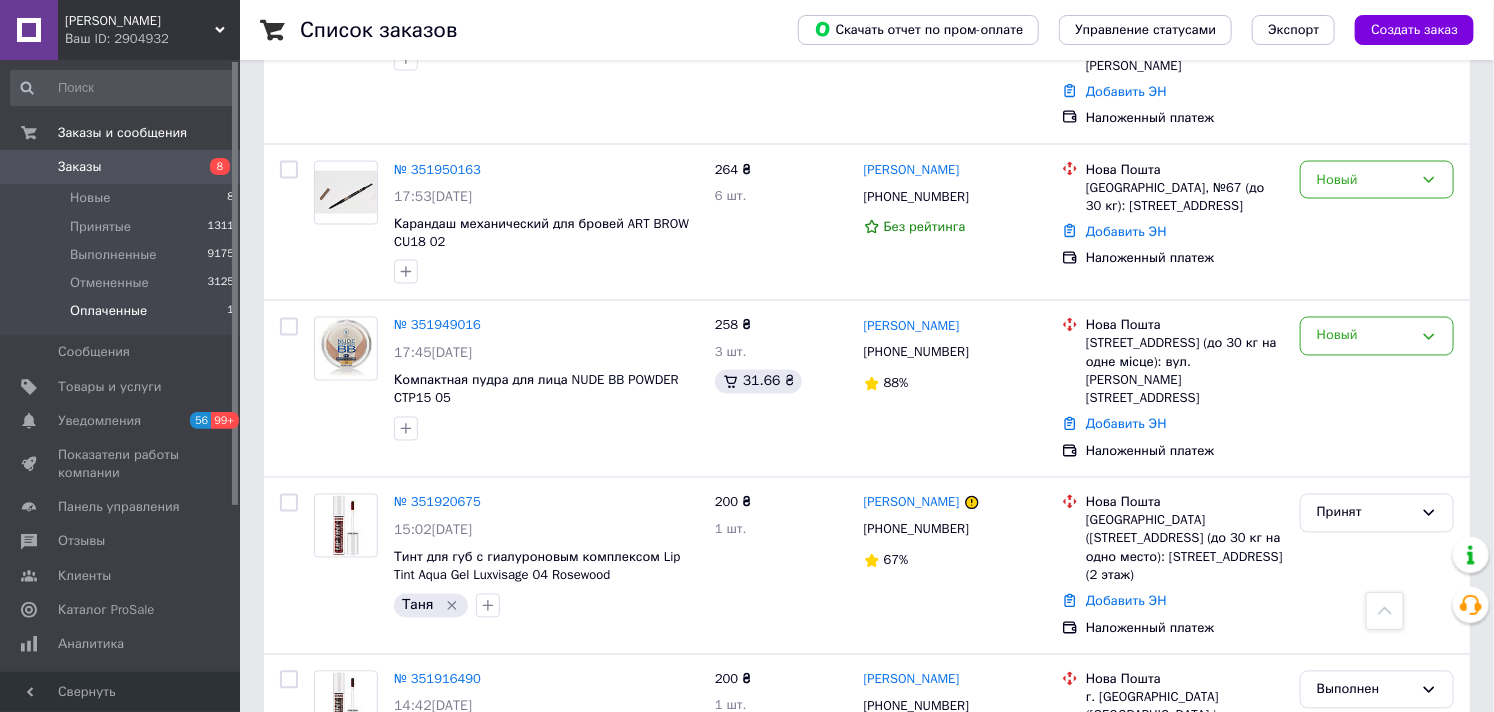 click on "Оплаченные" at bounding box center [108, 311] 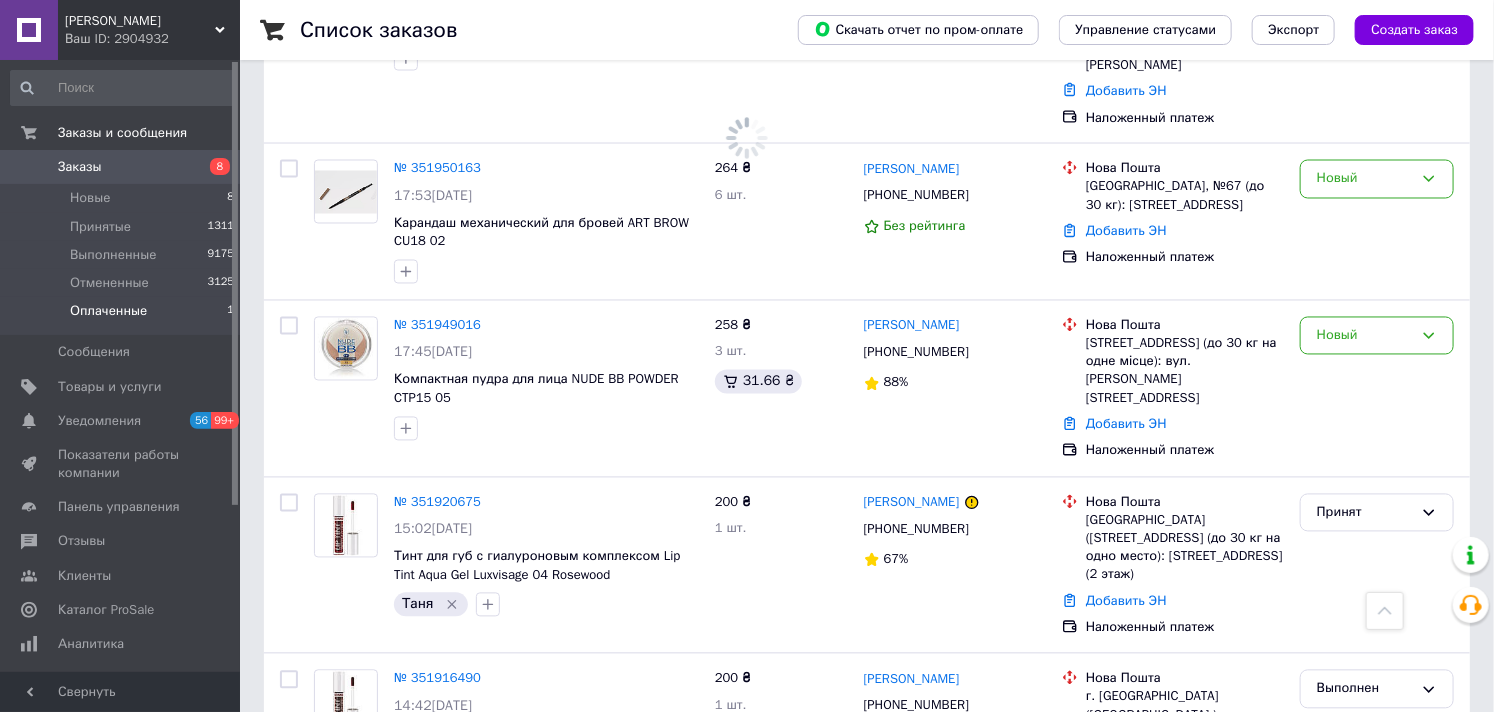 scroll, scrollTop: 0, scrollLeft: 0, axis: both 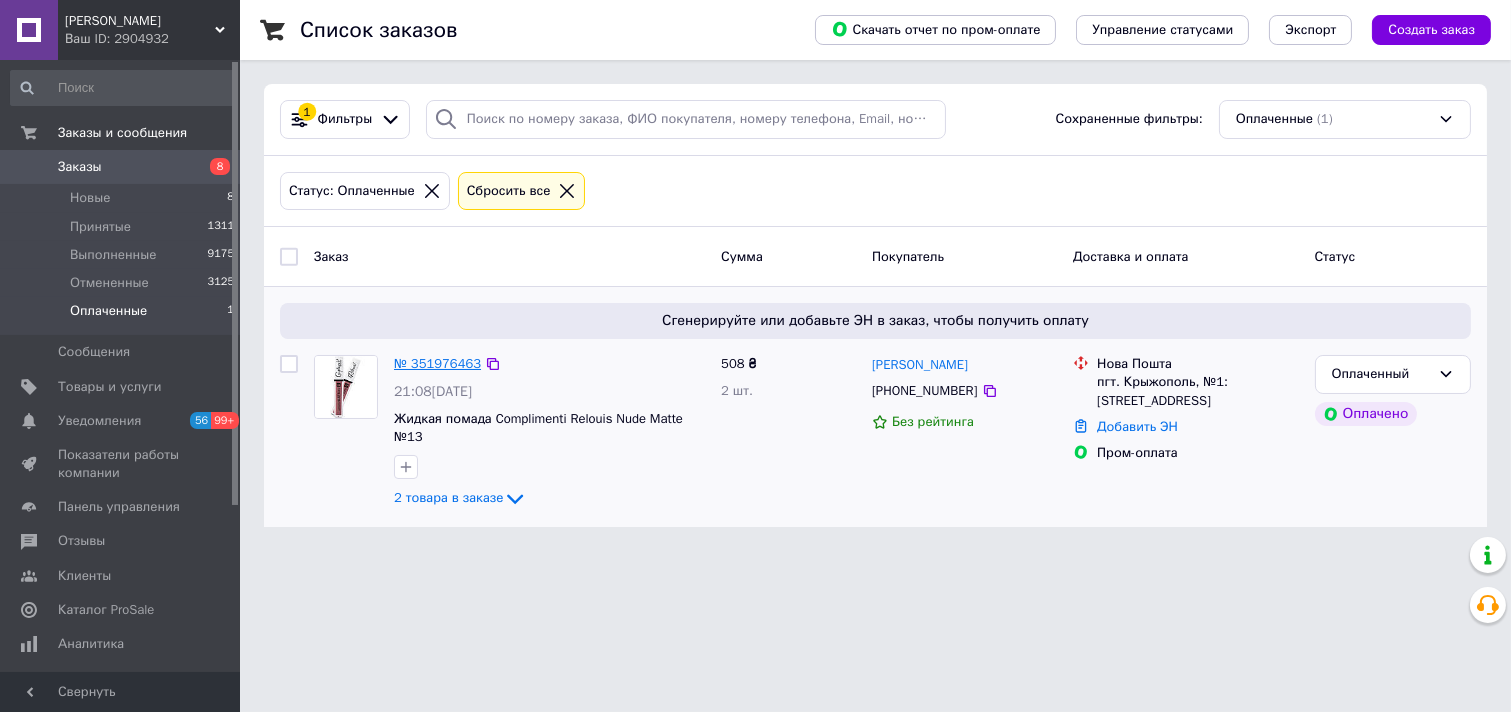 click on "№ 351976463" at bounding box center [437, 363] 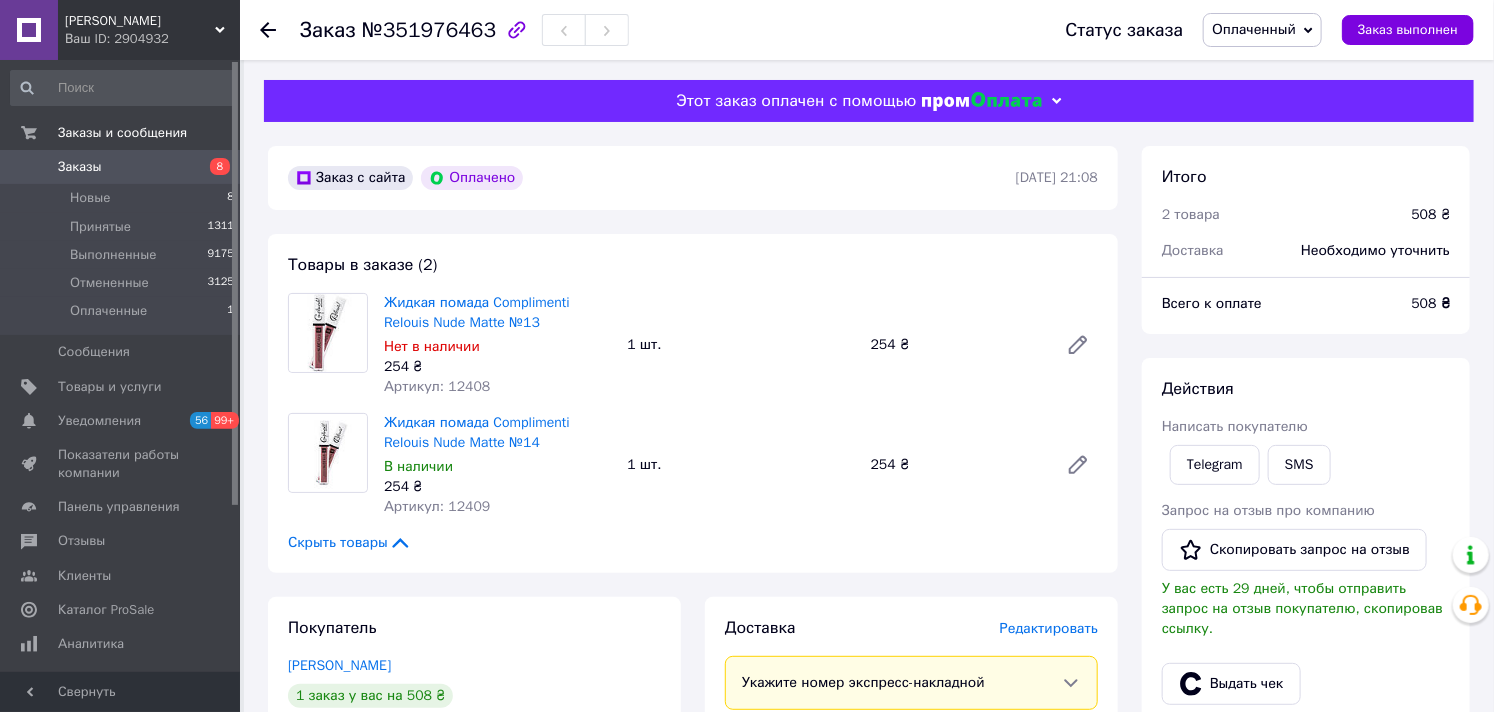 click on "Оплаченный" at bounding box center [1254, 29] 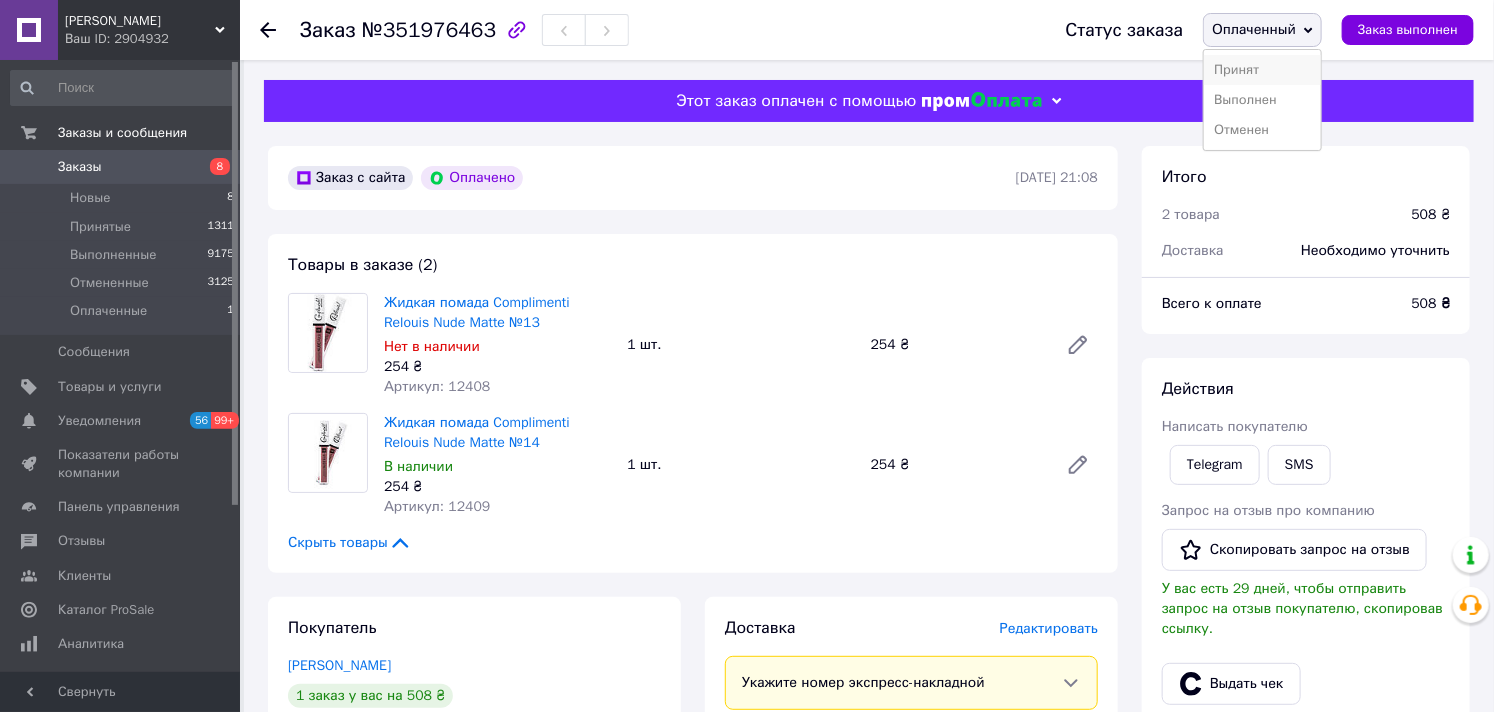 click on "Принят" at bounding box center [1262, 70] 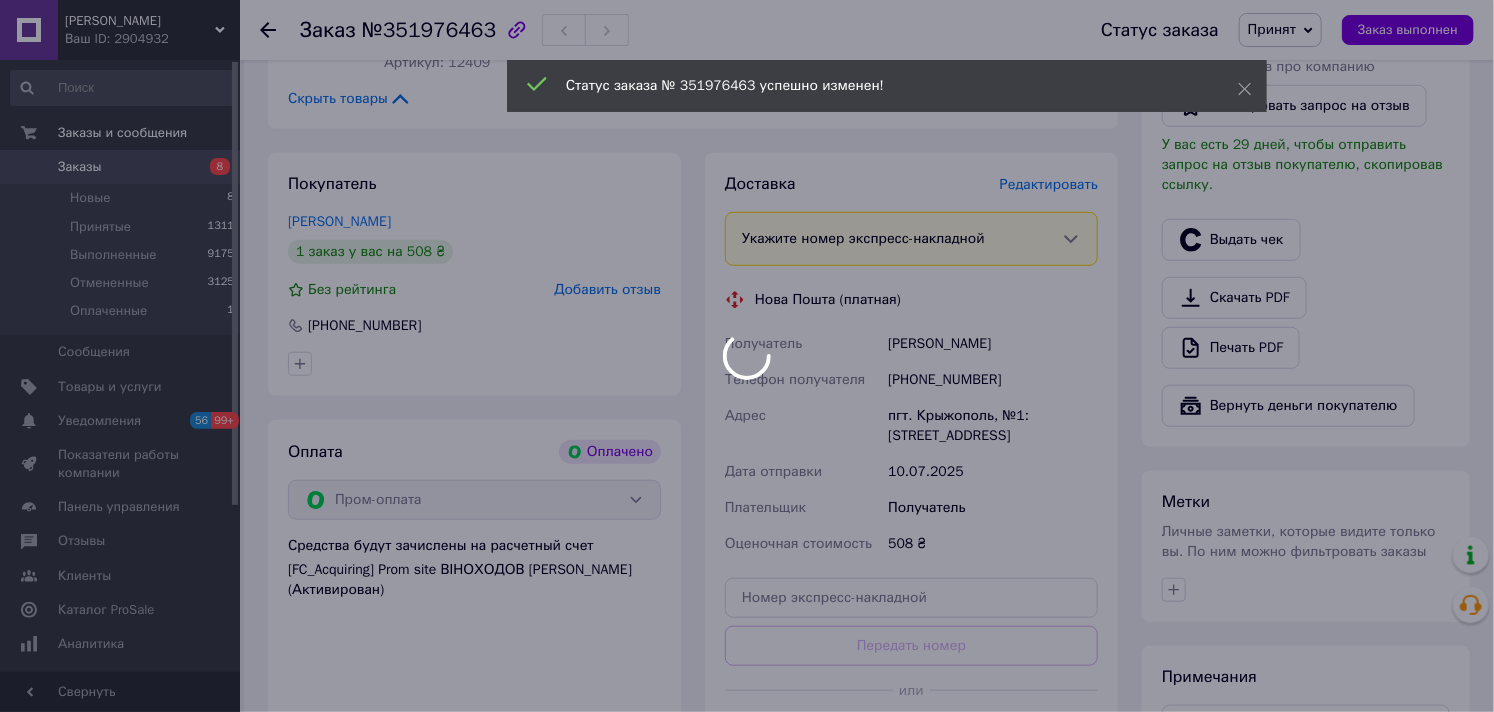 scroll, scrollTop: 771, scrollLeft: 0, axis: vertical 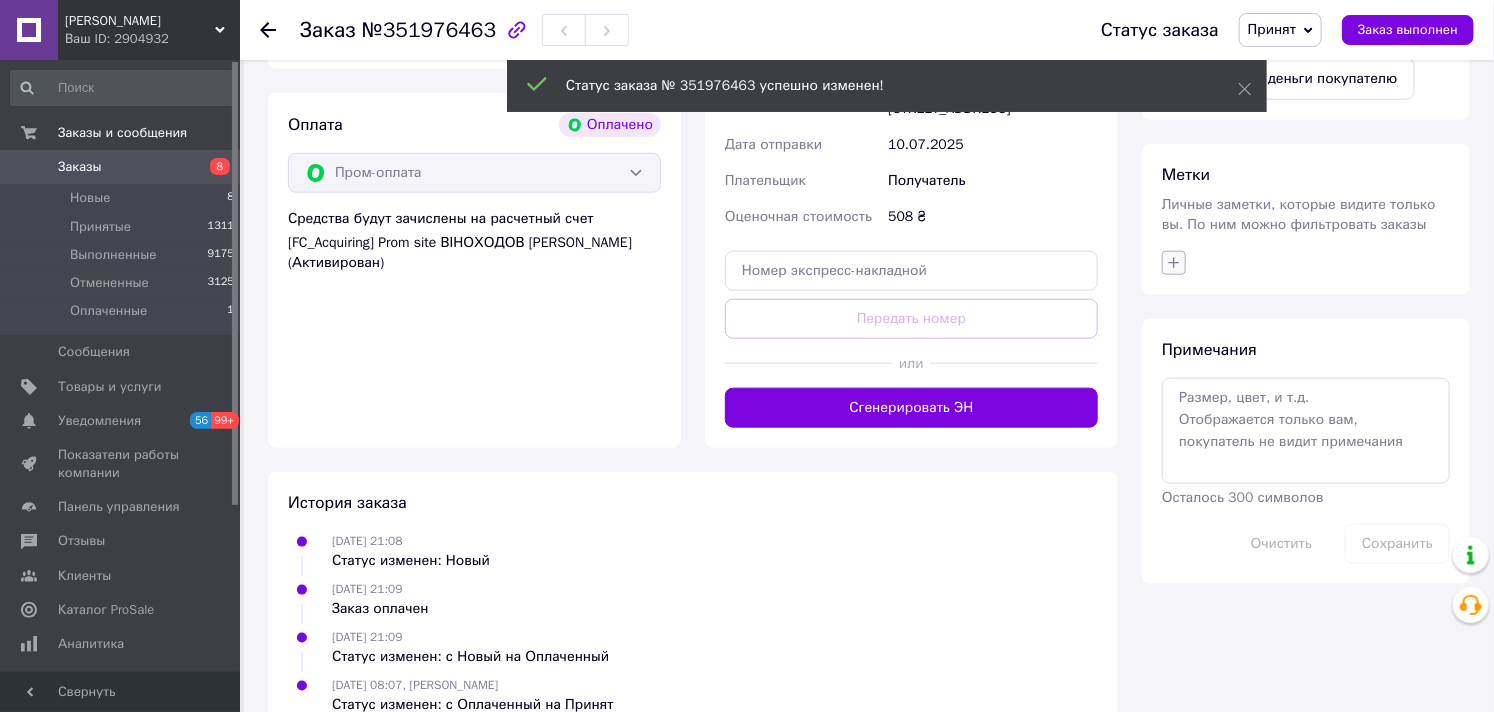 click 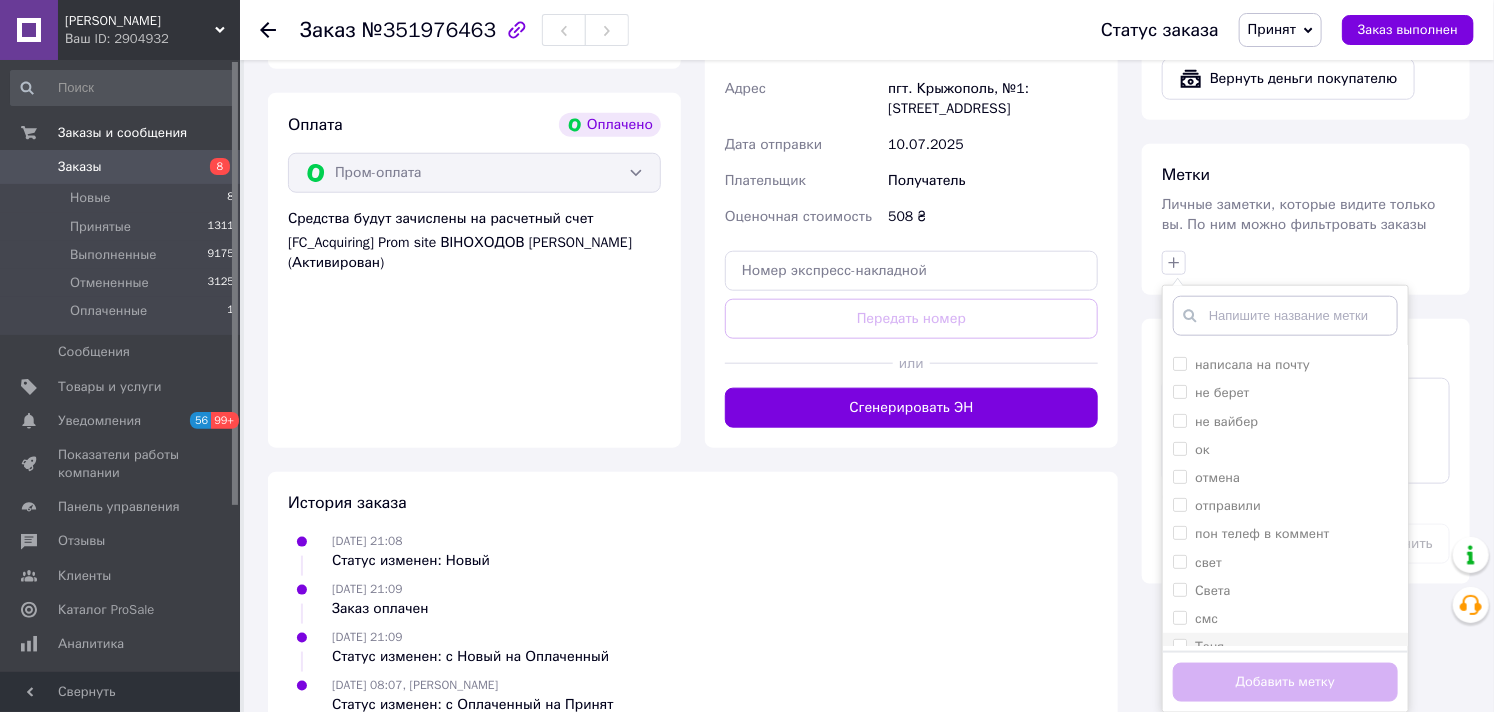 scroll, scrollTop: 376, scrollLeft: 0, axis: vertical 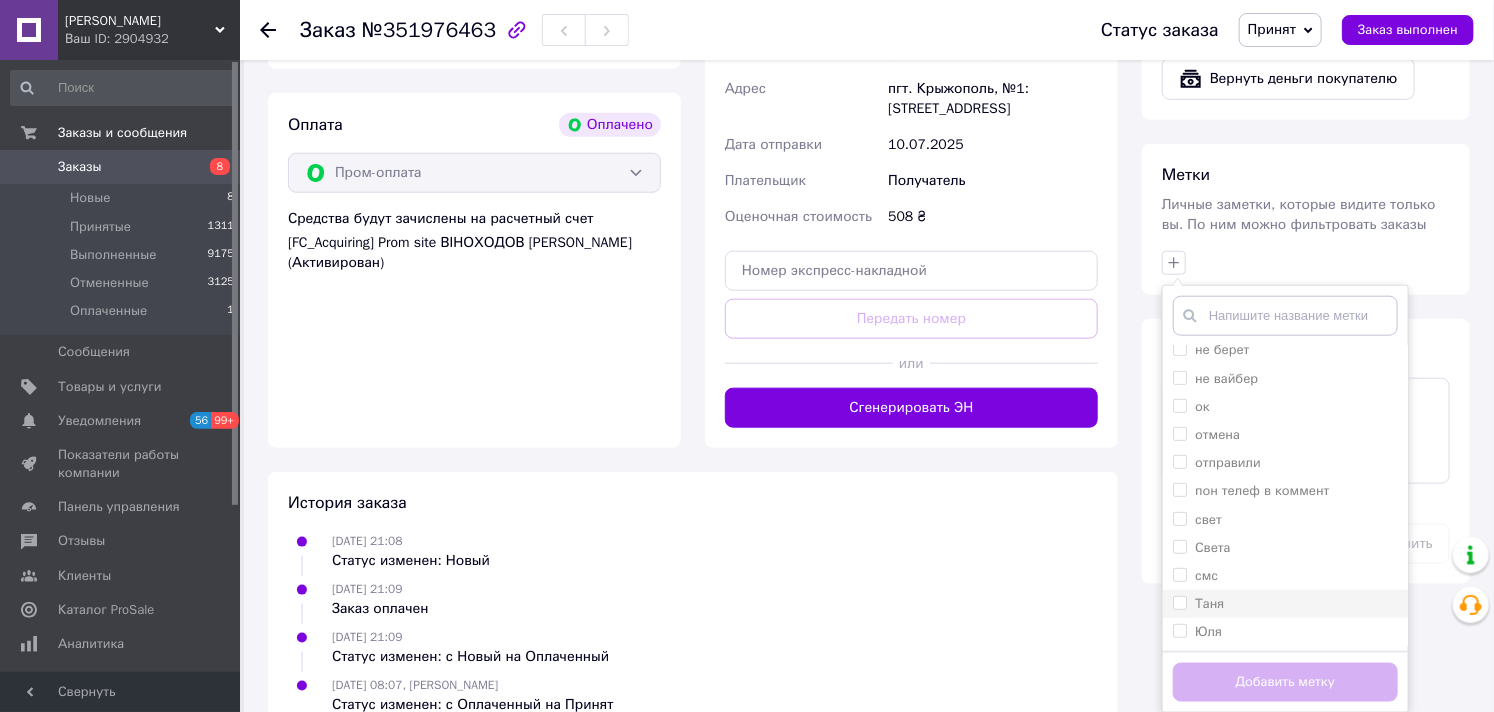 click on "Таня" at bounding box center [1209, 603] 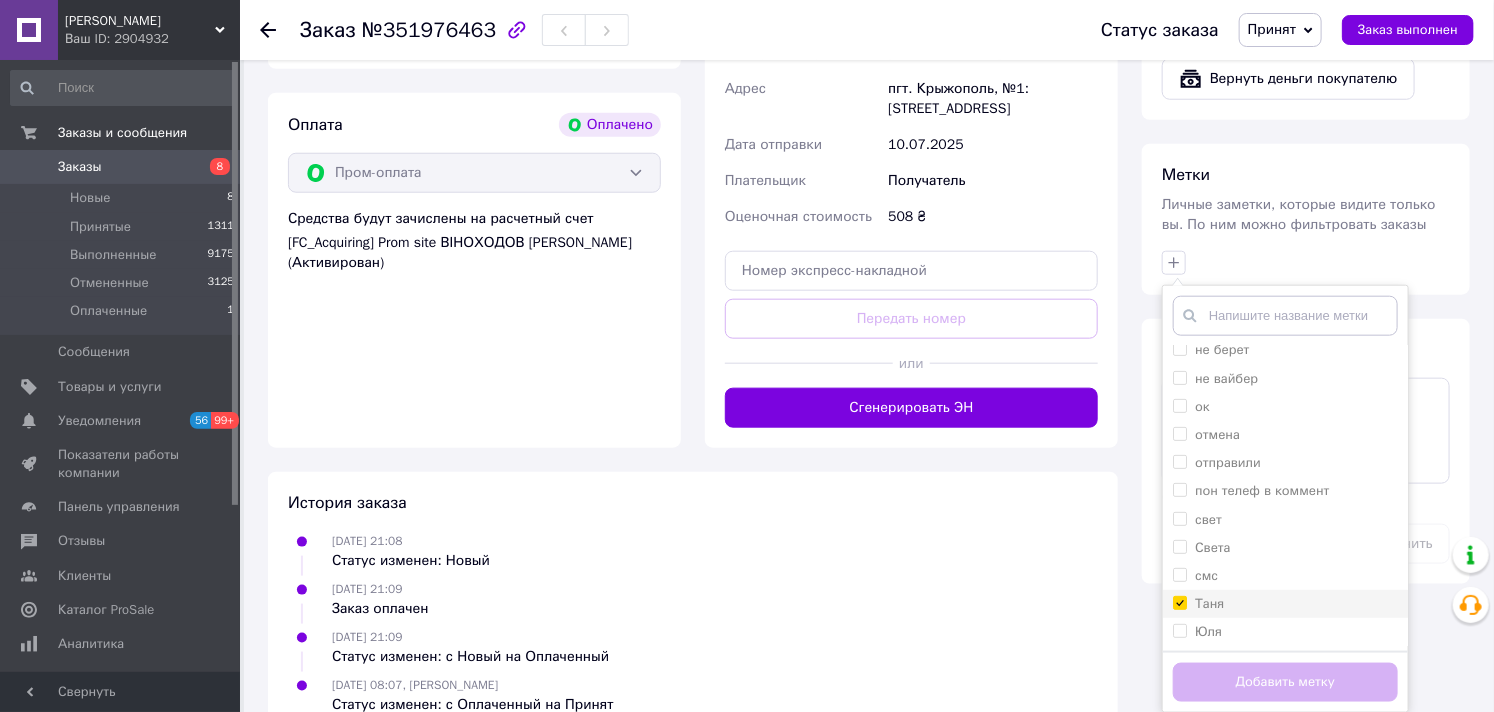 checkbox on "true" 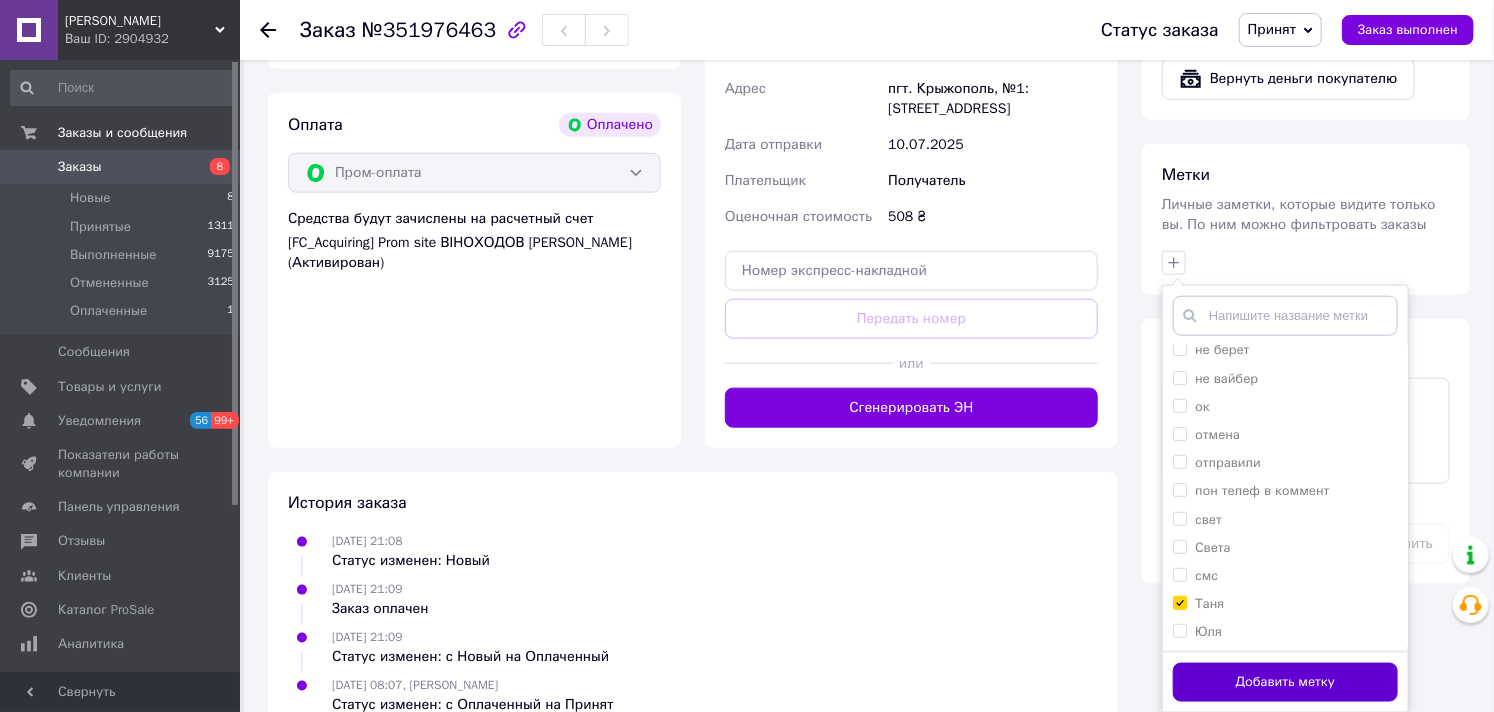 click on "Добавить метку" at bounding box center (1285, 682) 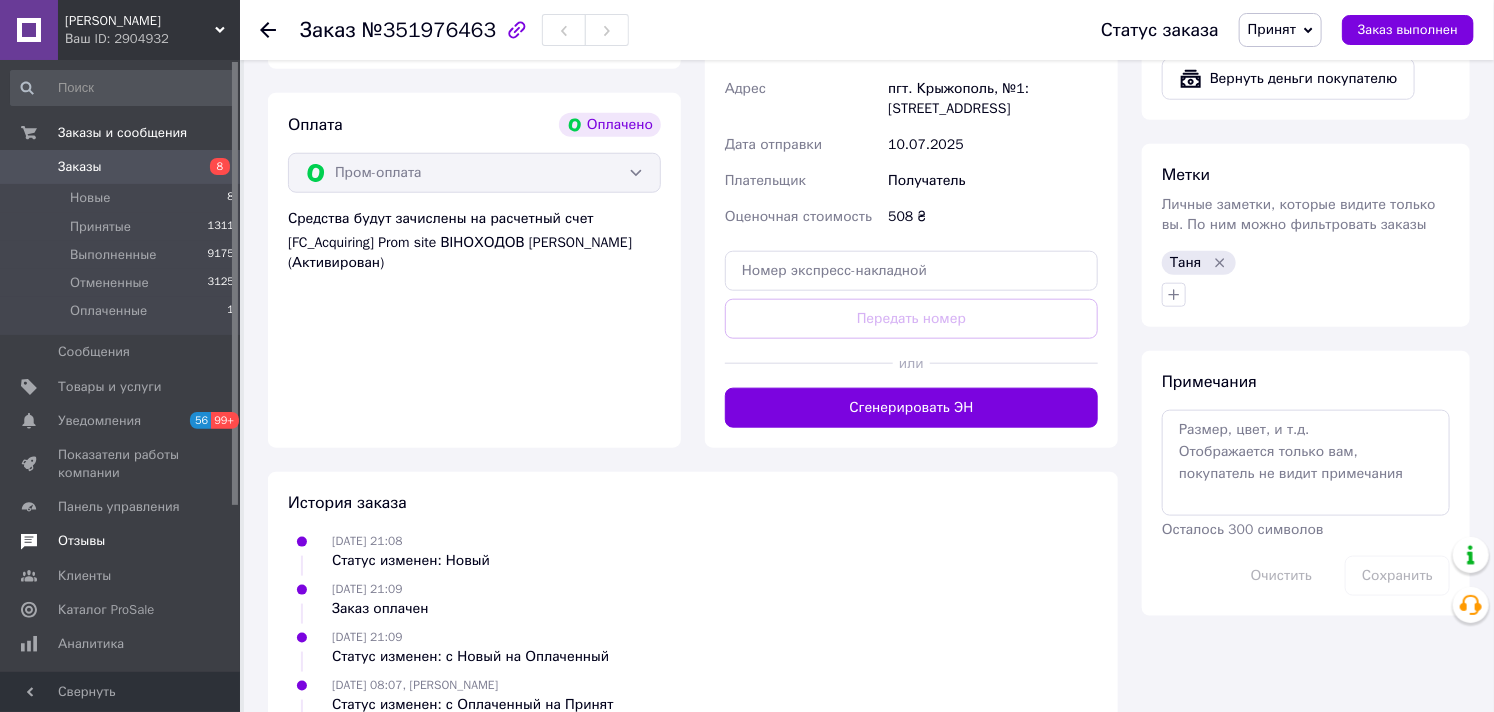 click on "Отзывы" at bounding box center (81, 541) 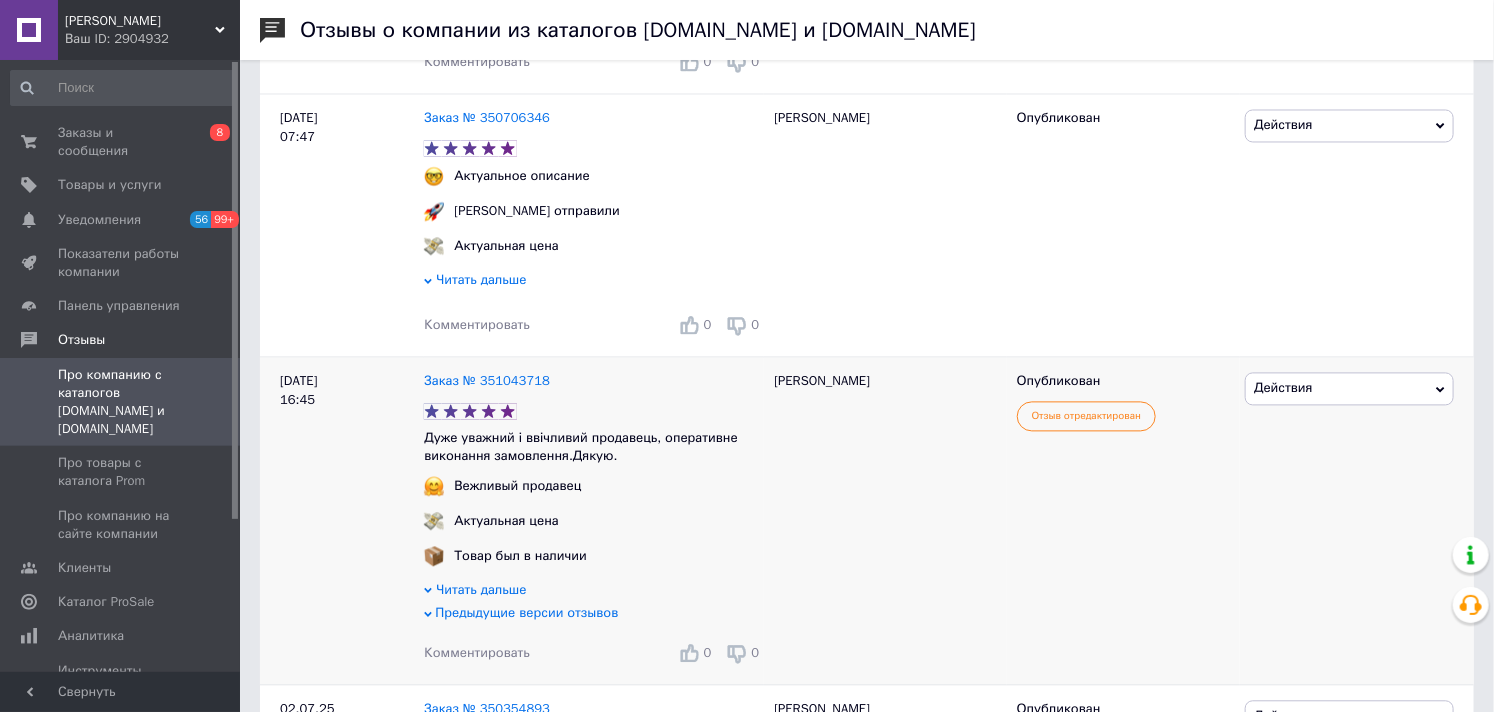 scroll, scrollTop: 2222, scrollLeft: 0, axis: vertical 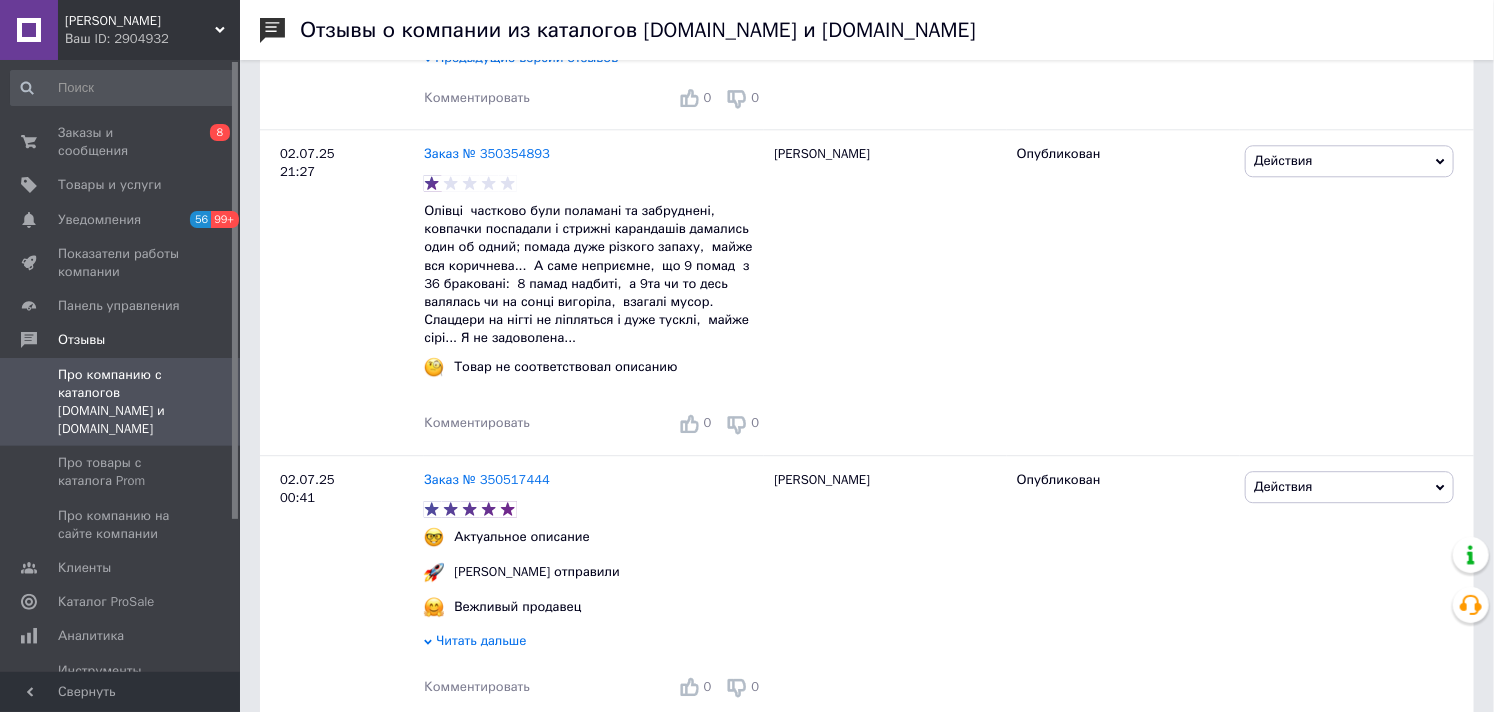 click on "[PERSON_NAME]" at bounding box center [140, 21] 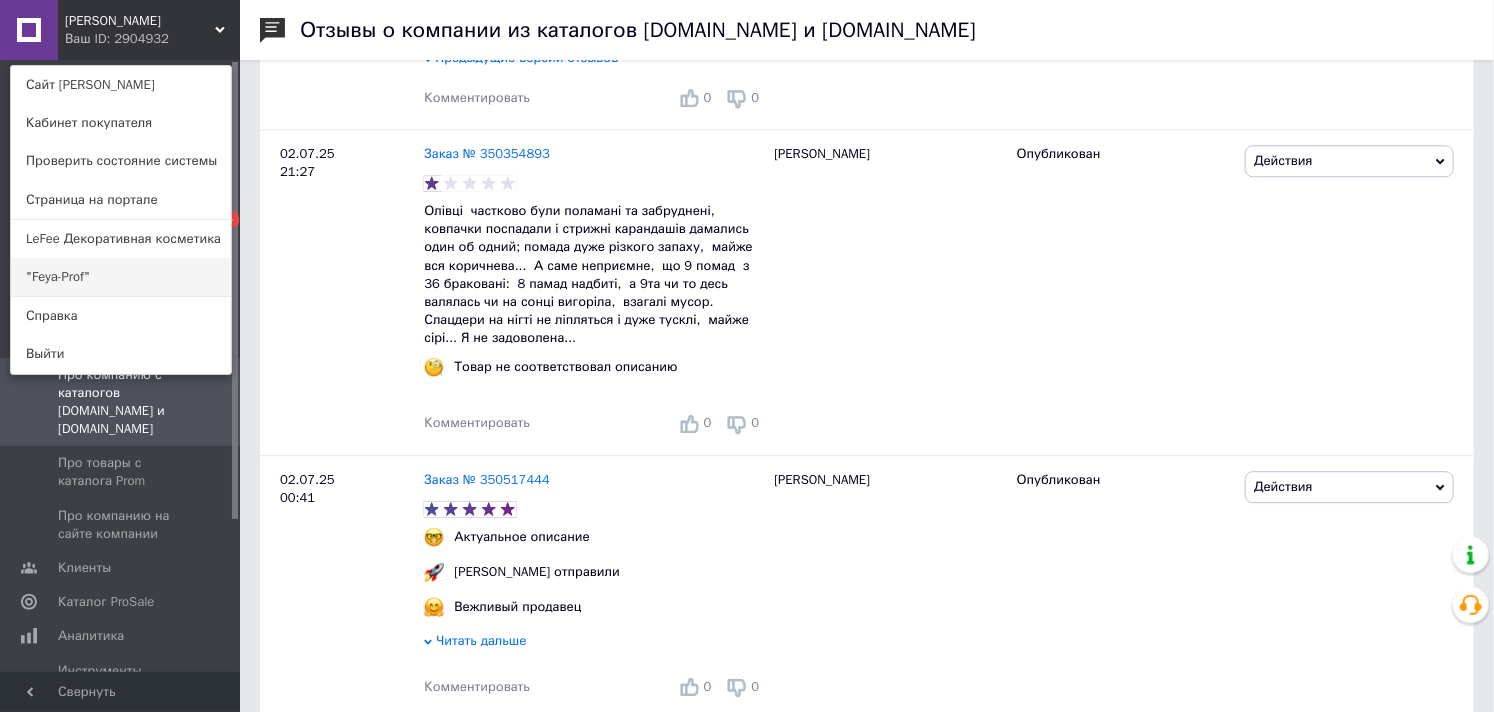 click on ""Feya-Prof"" at bounding box center (121, 277) 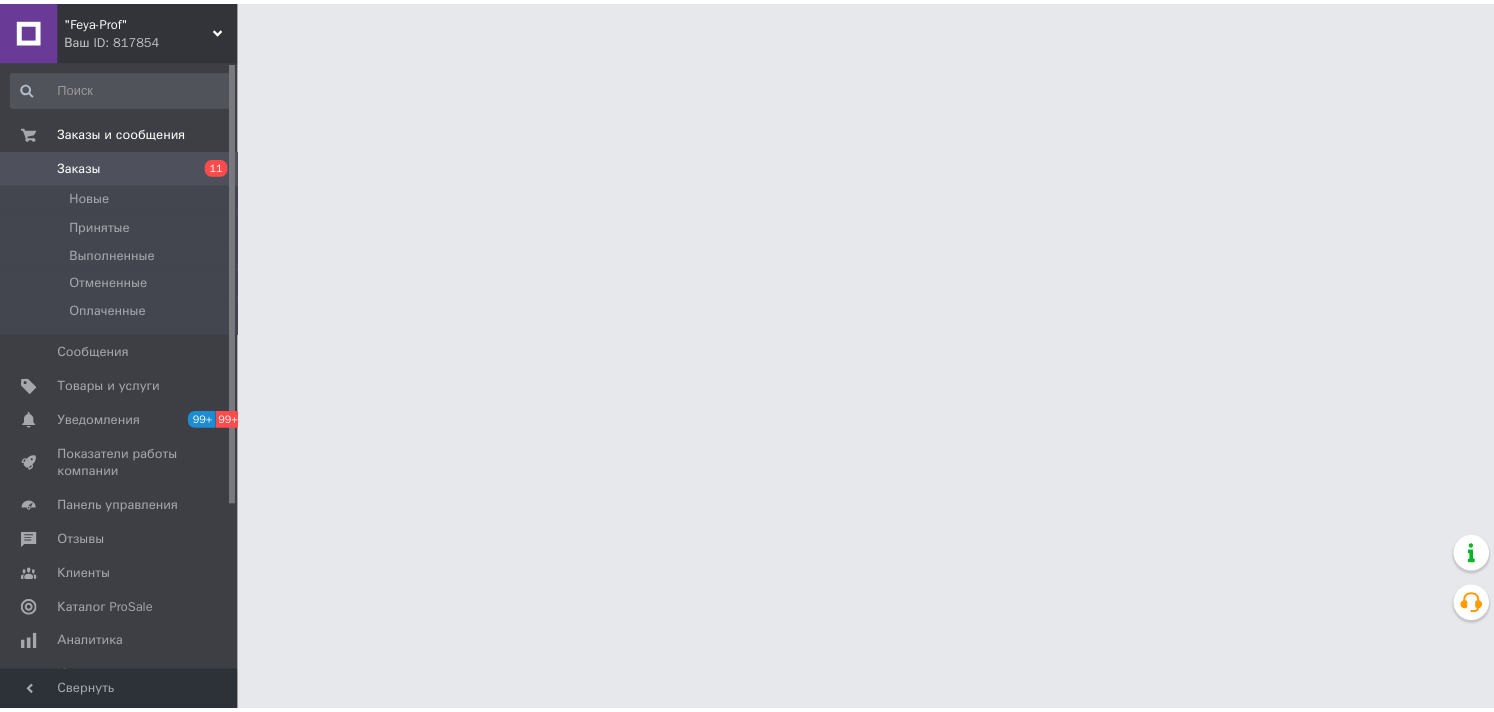 scroll, scrollTop: 0, scrollLeft: 0, axis: both 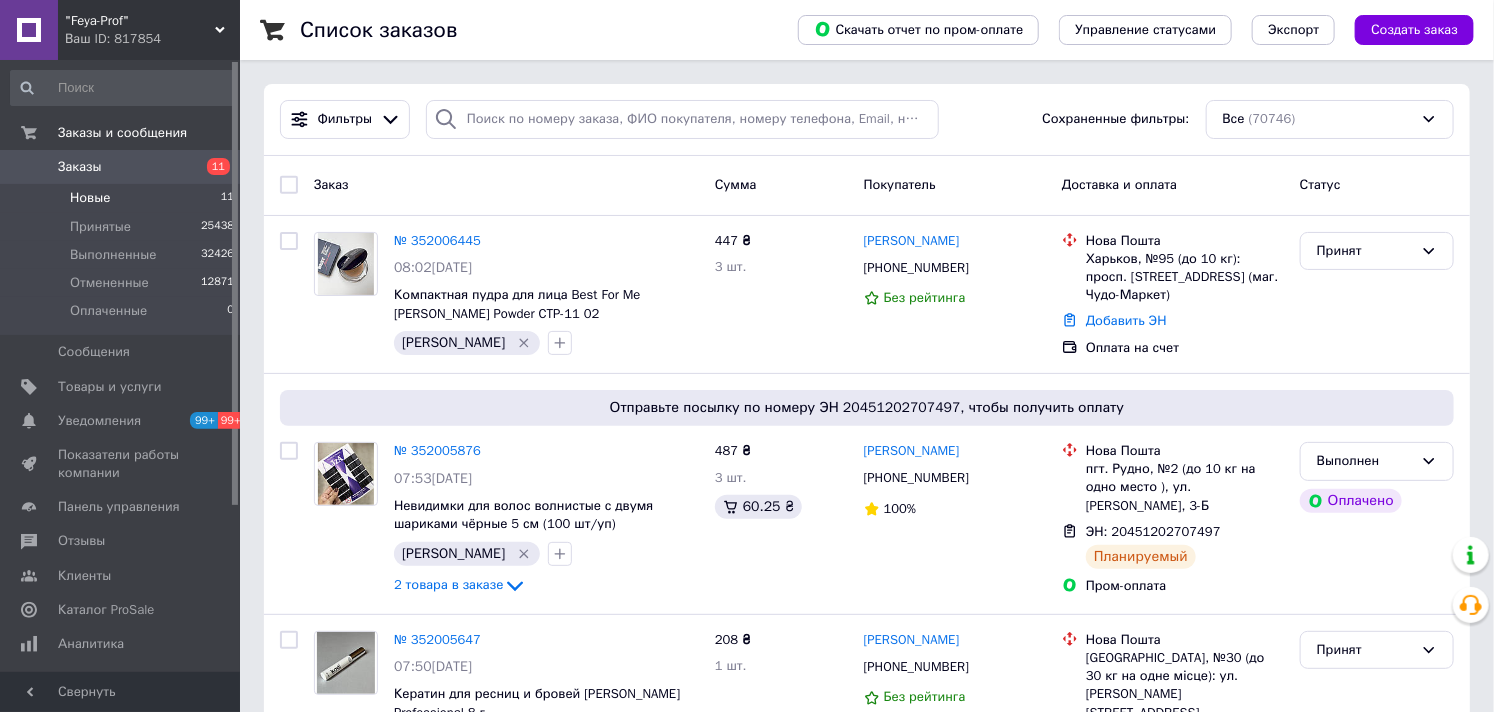 click on "Новые" at bounding box center [90, 198] 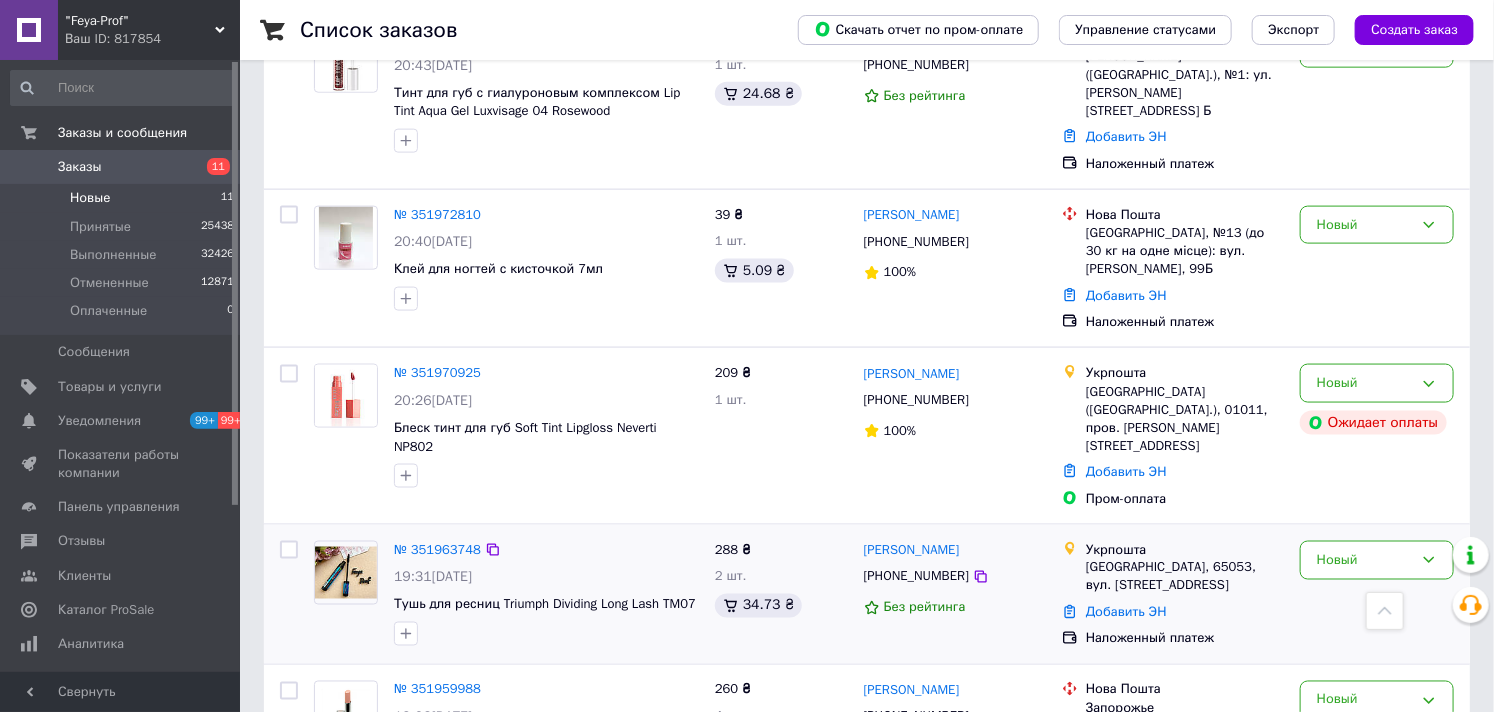 scroll, scrollTop: 1364, scrollLeft: 0, axis: vertical 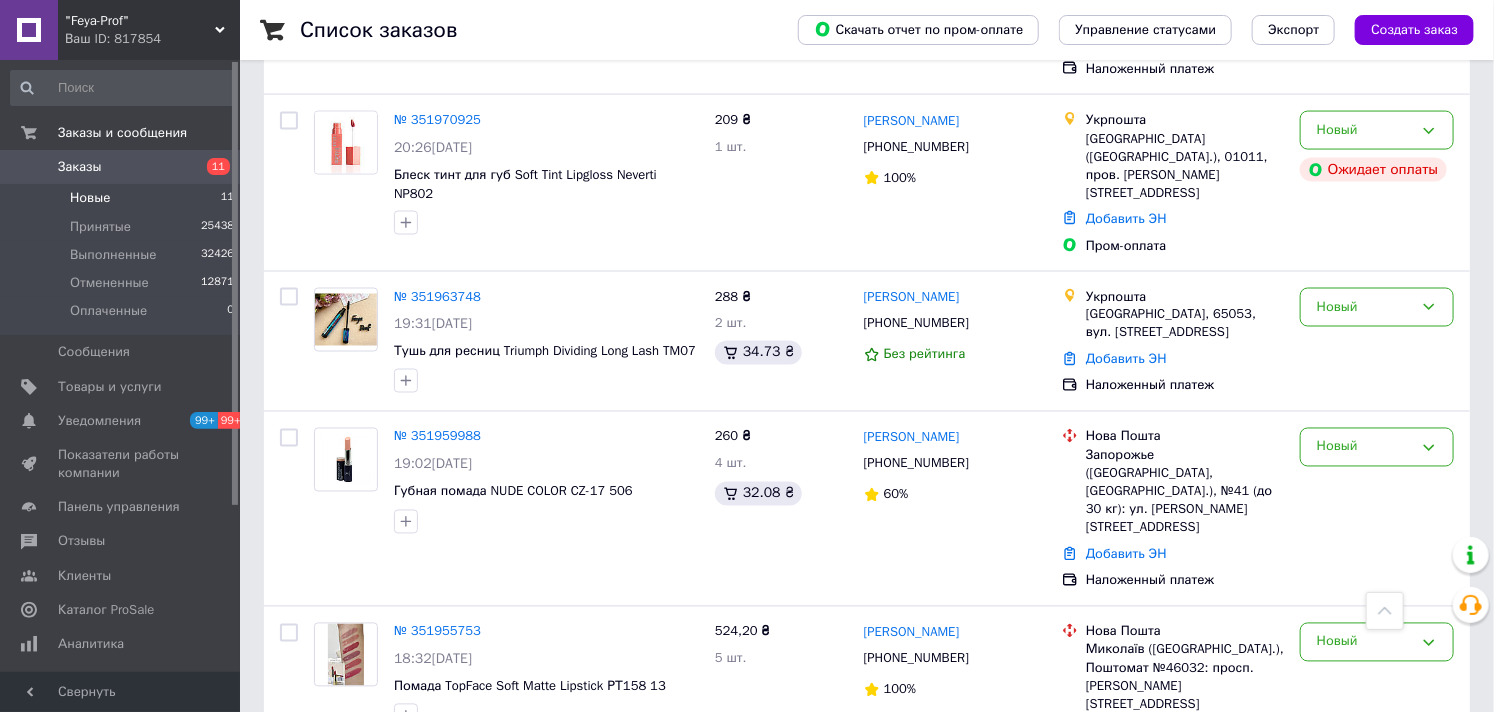 click on "Заказы" at bounding box center [80, 167] 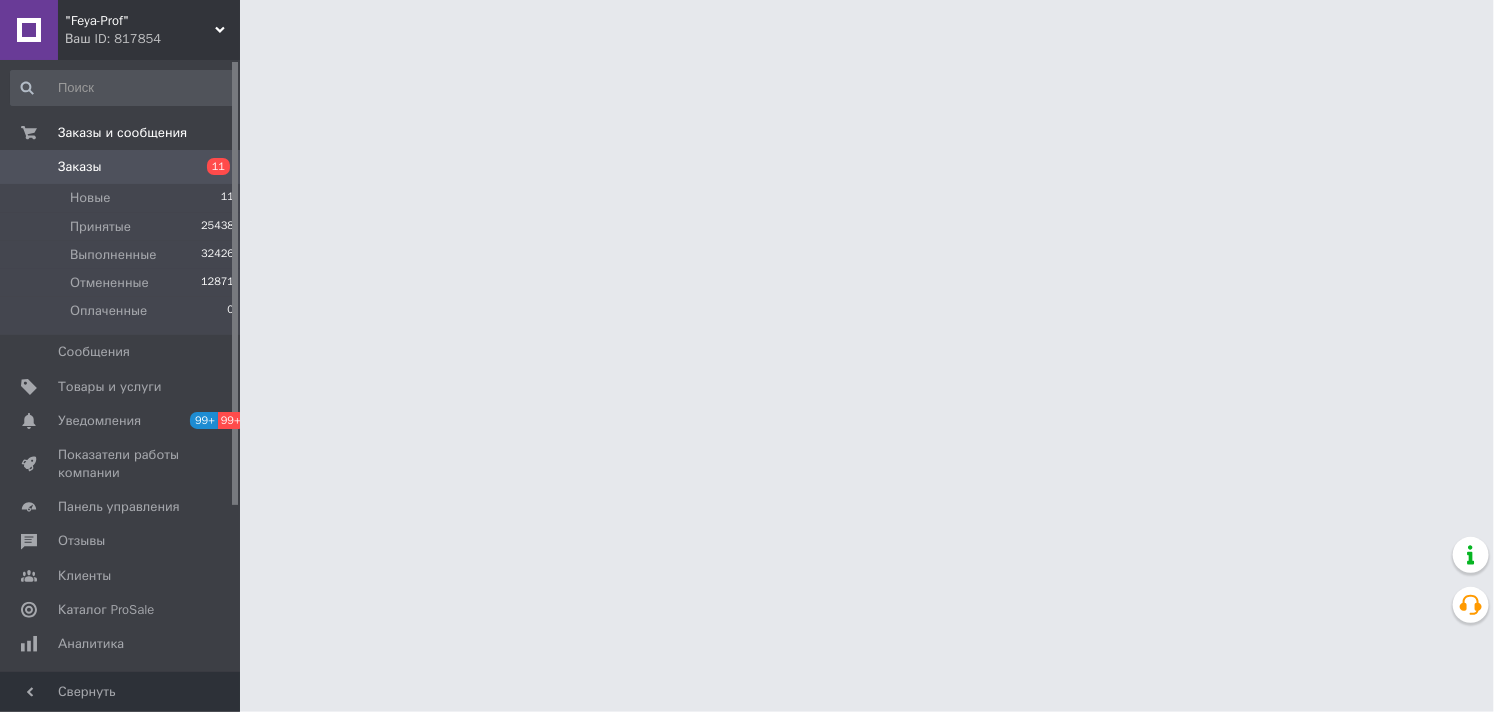 scroll, scrollTop: 0, scrollLeft: 0, axis: both 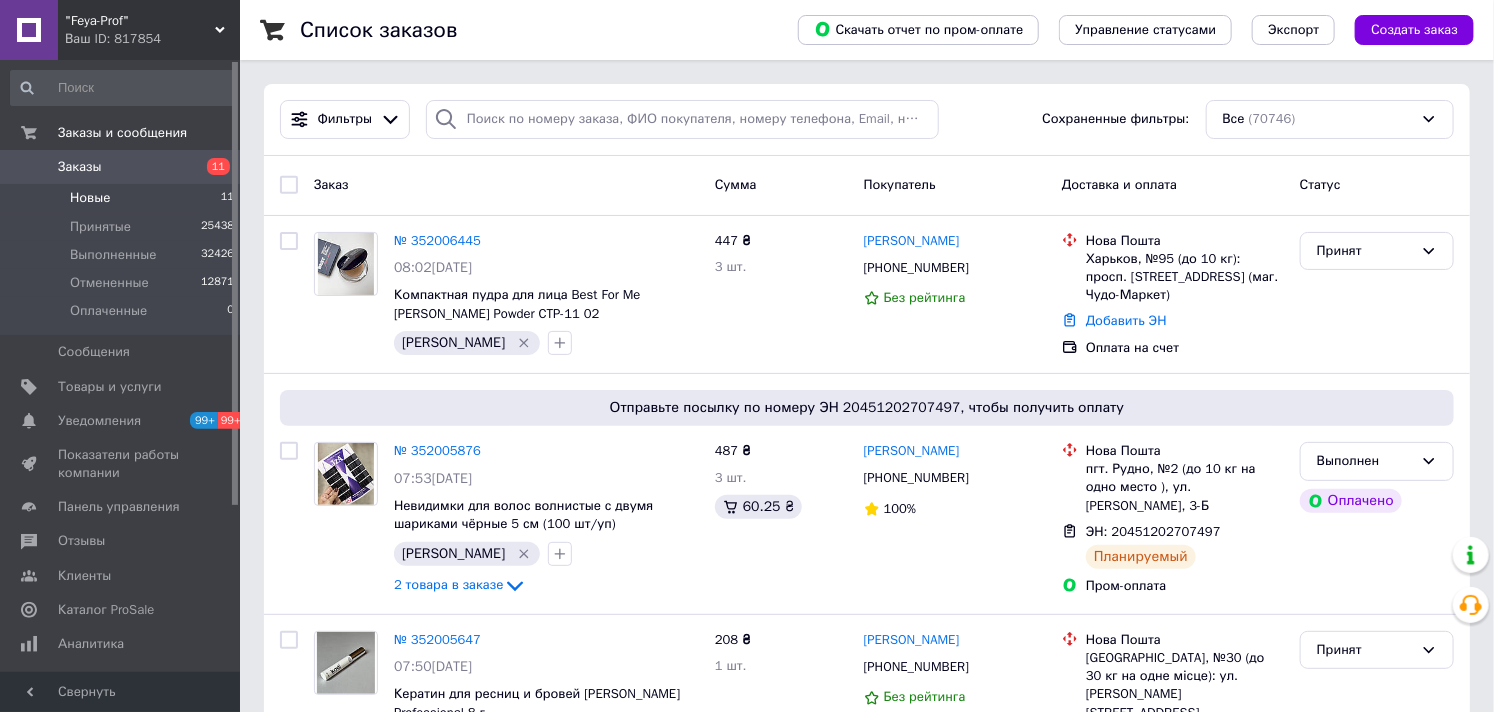 click on "Новые" at bounding box center (90, 198) 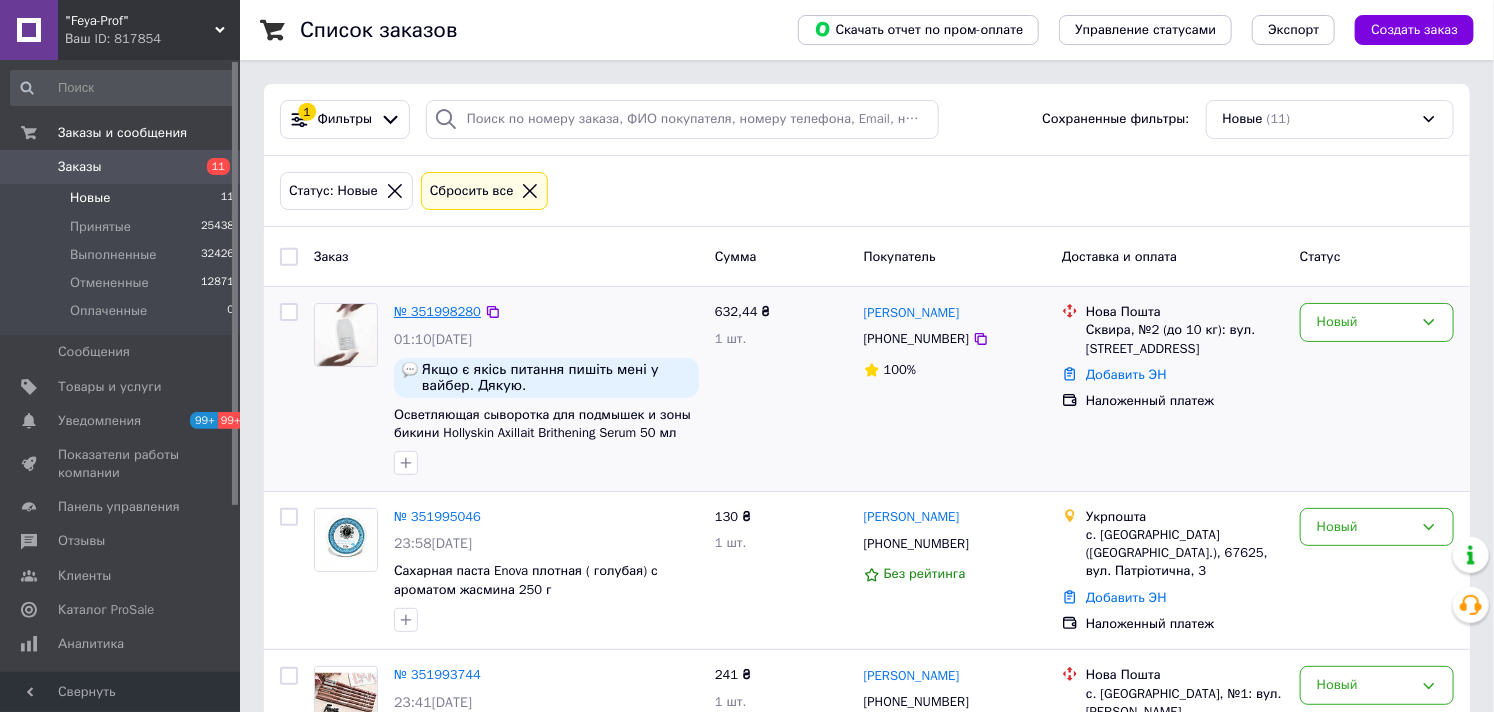click on "№ 351998280" at bounding box center (437, 311) 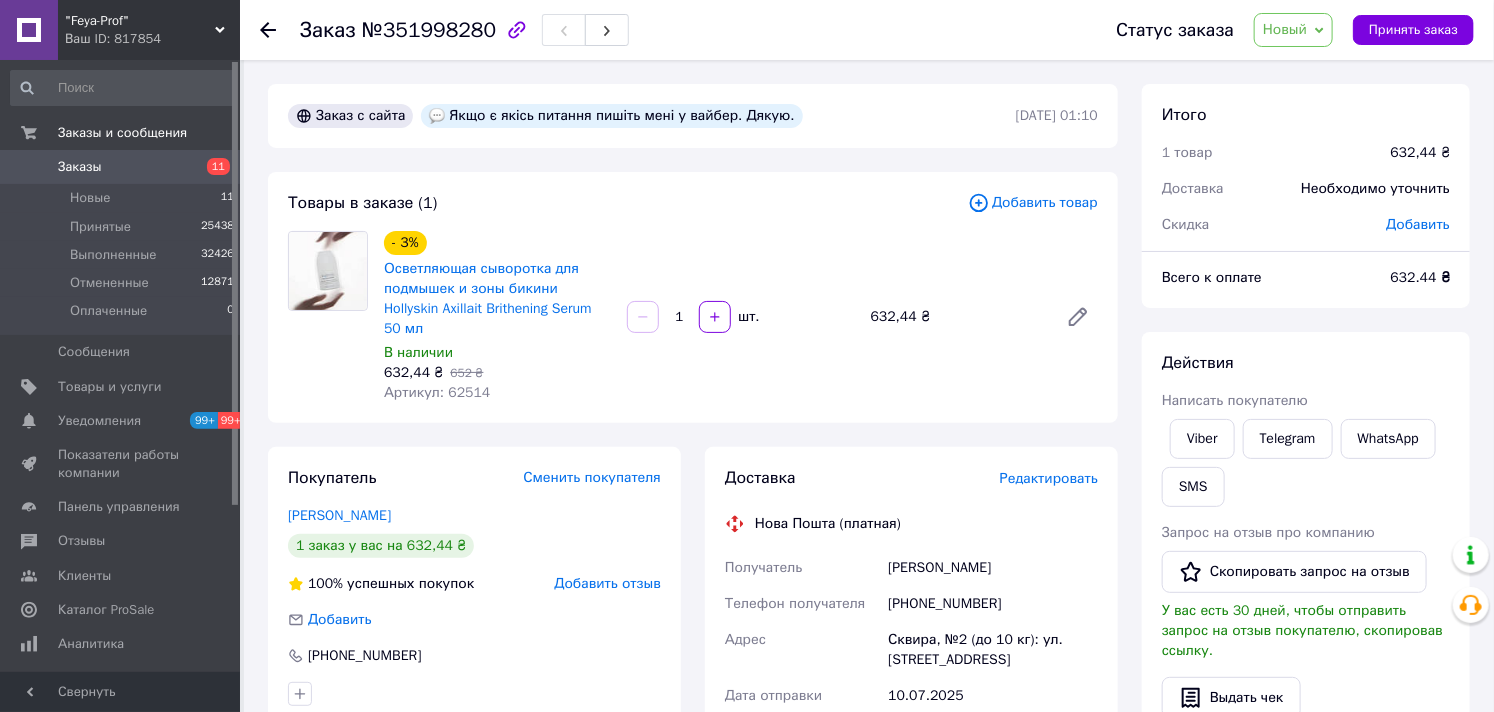 click on "Новый" at bounding box center (1285, 29) 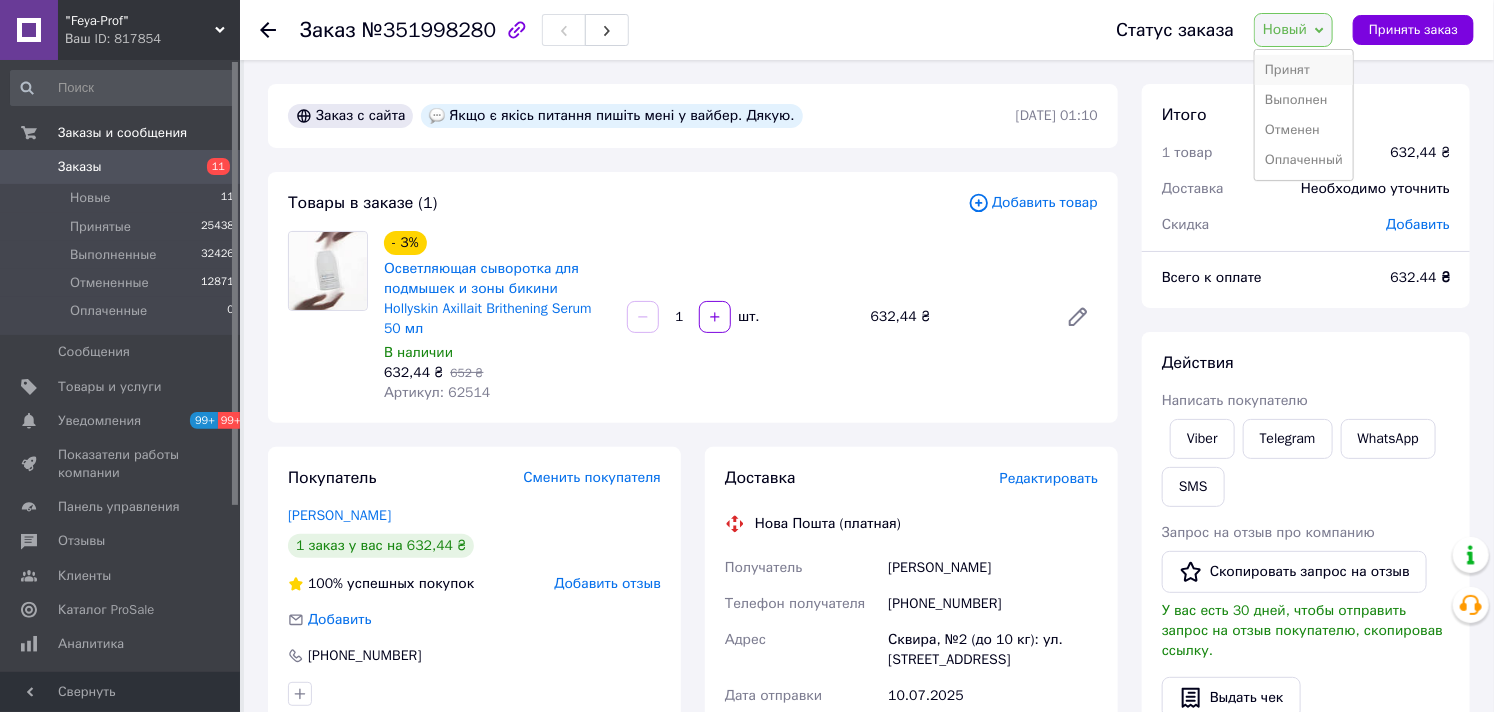 click on "Принят" at bounding box center [1304, 70] 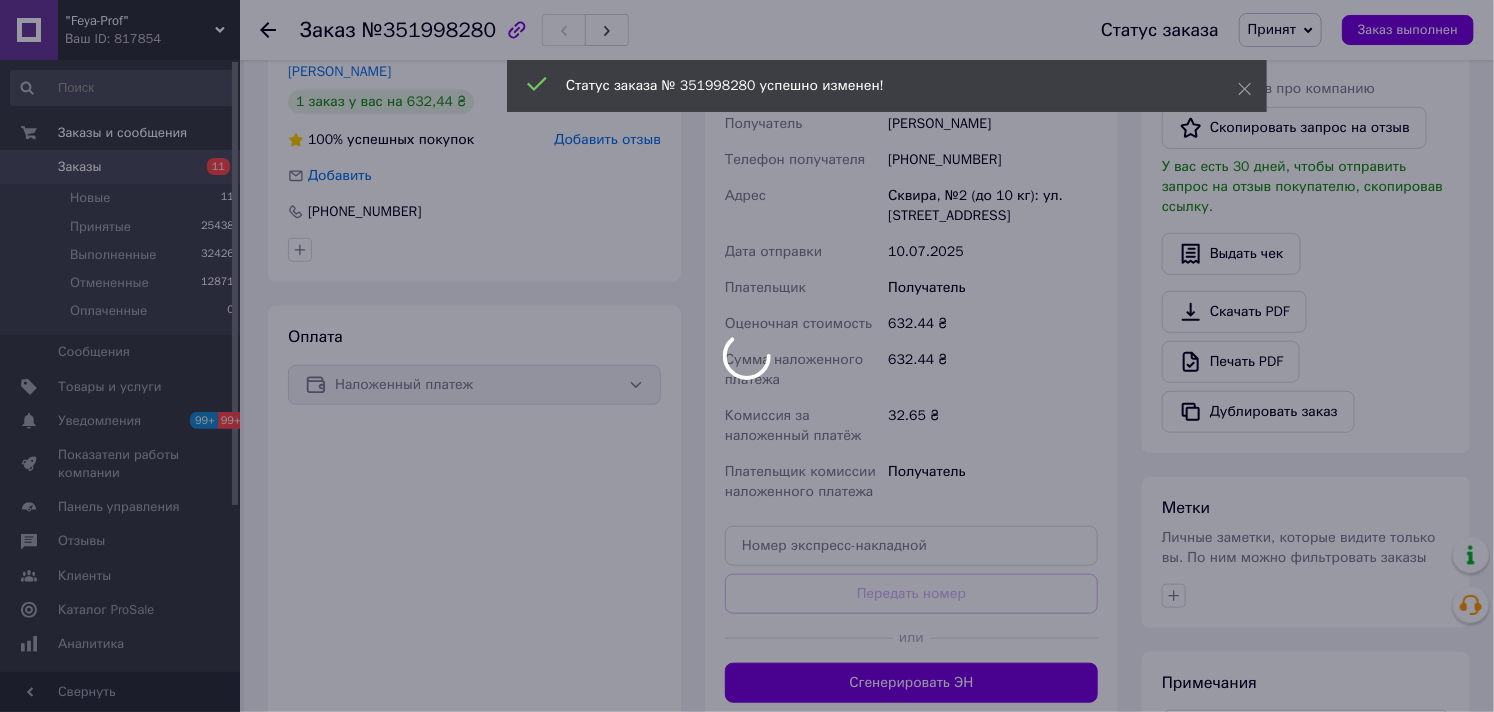 scroll, scrollTop: 666, scrollLeft: 0, axis: vertical 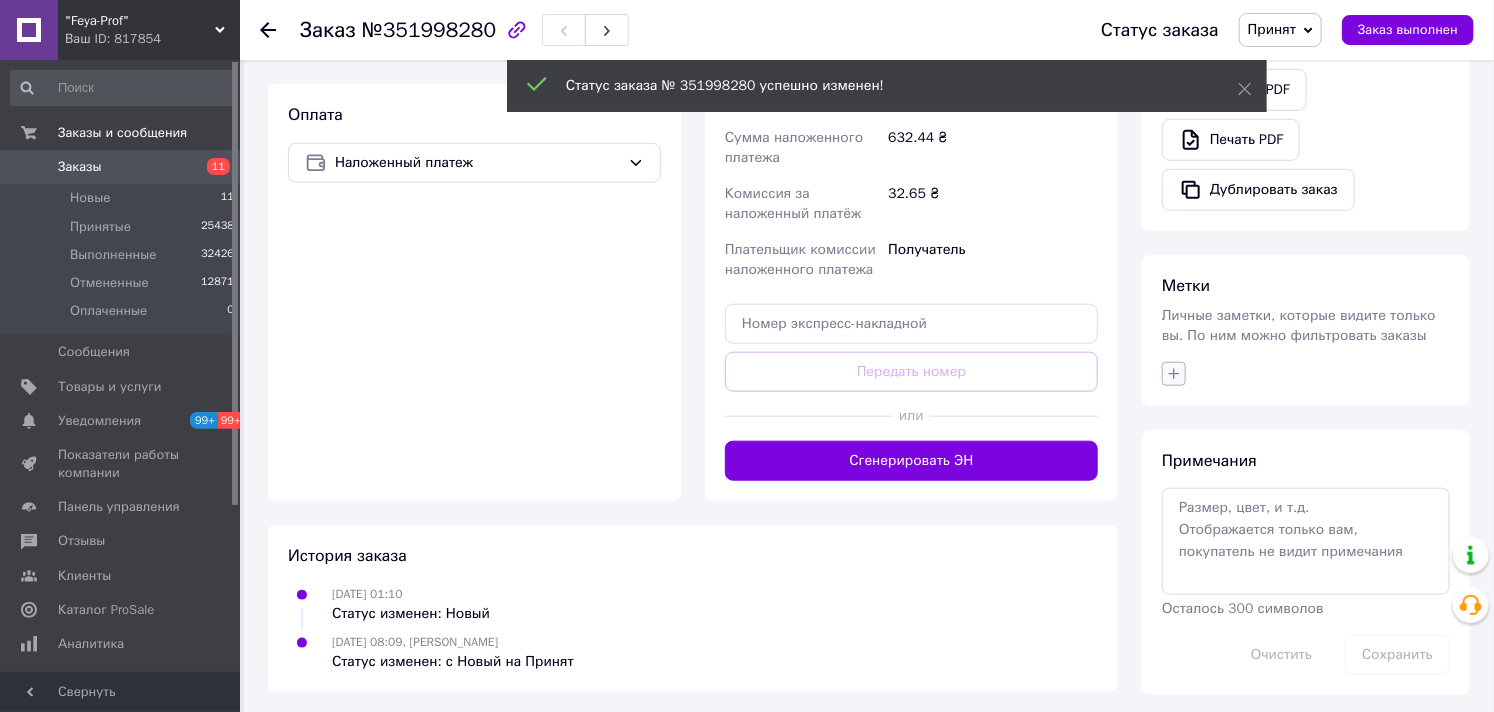 click 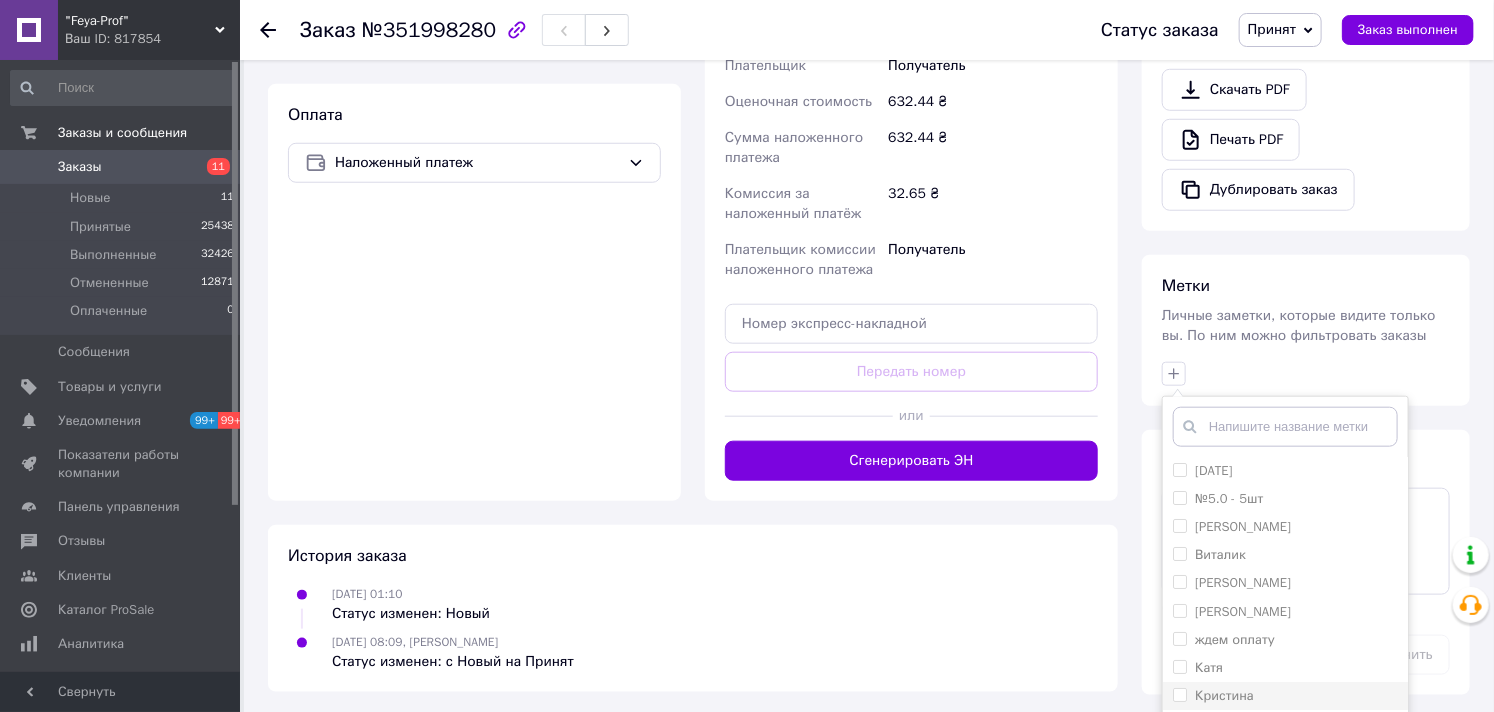 scroll, scrollTop: 151, scrollLeft: 0, axis: vertical 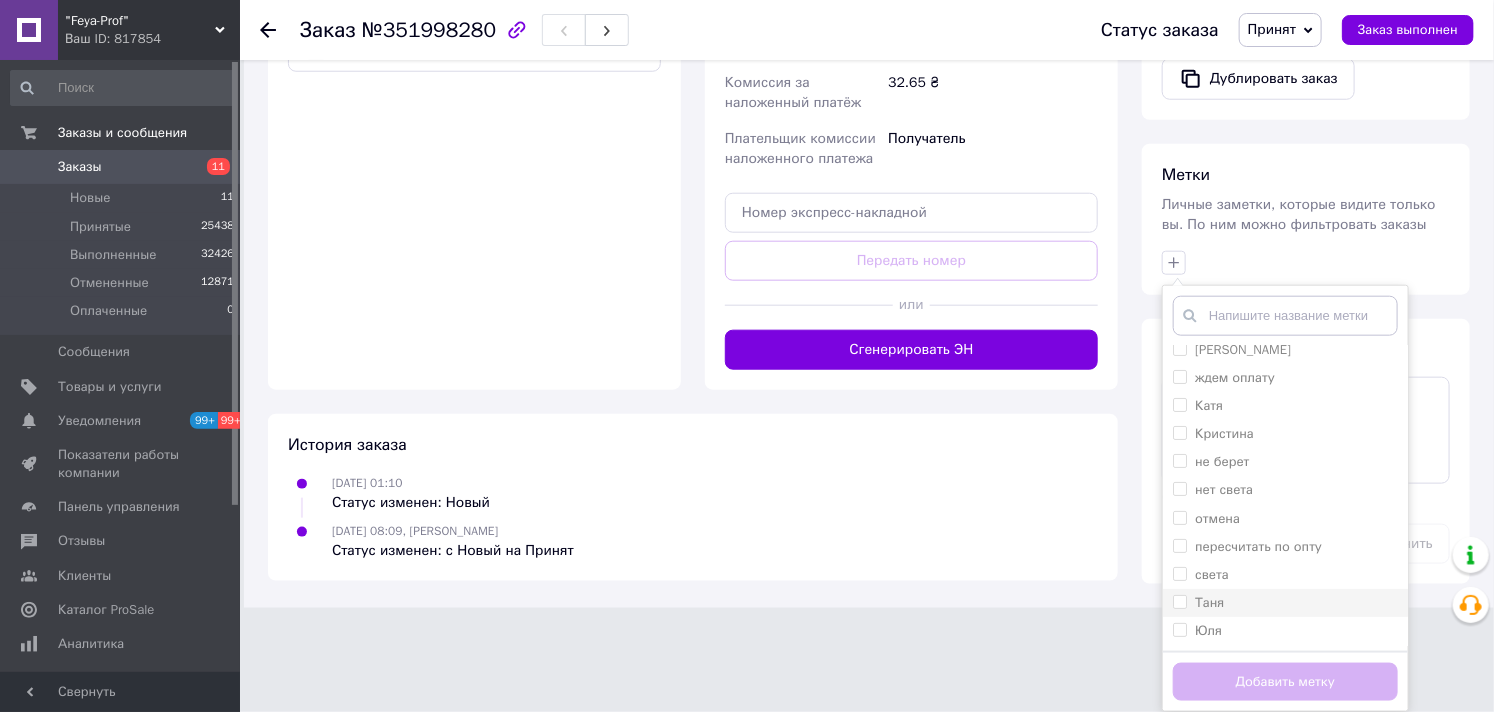 click on "Таня" at bounding box center [1209, 602] 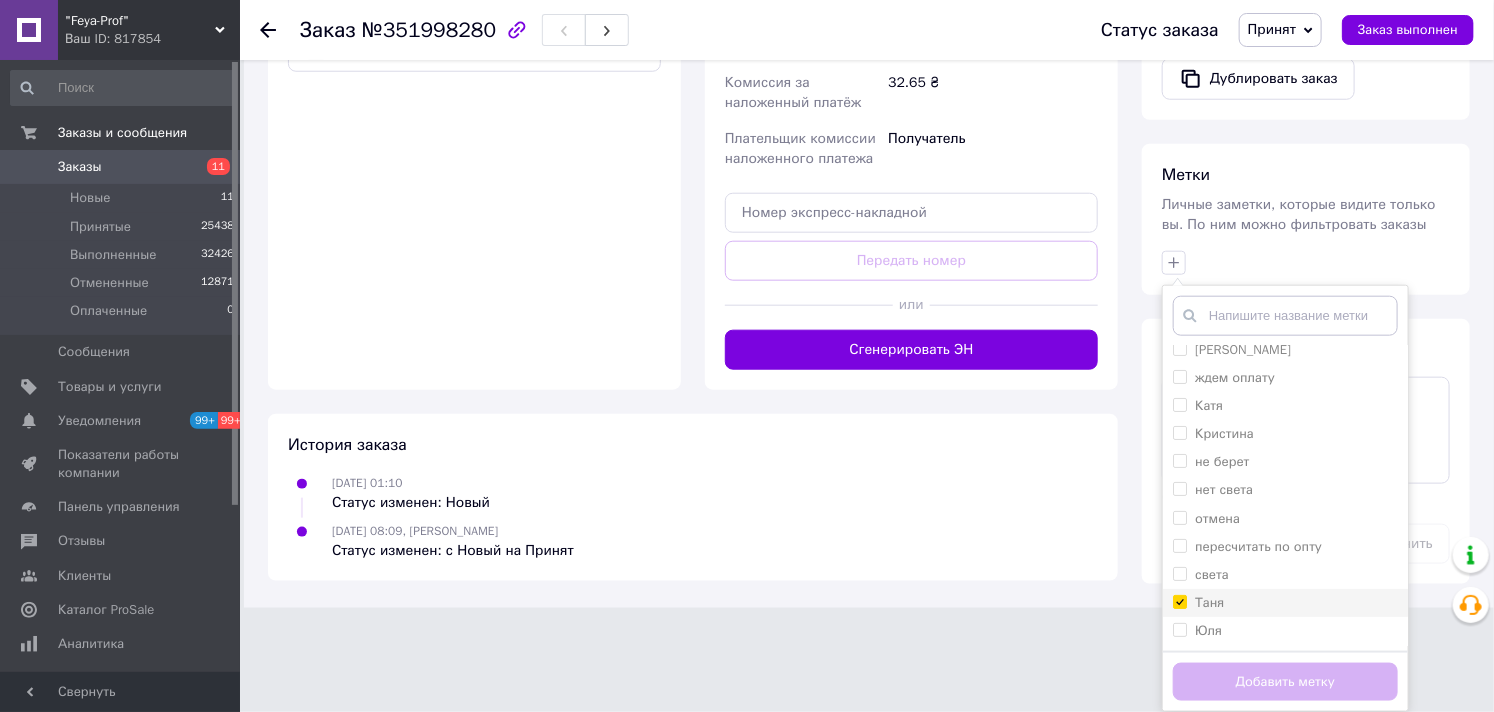 checkbox on "true" 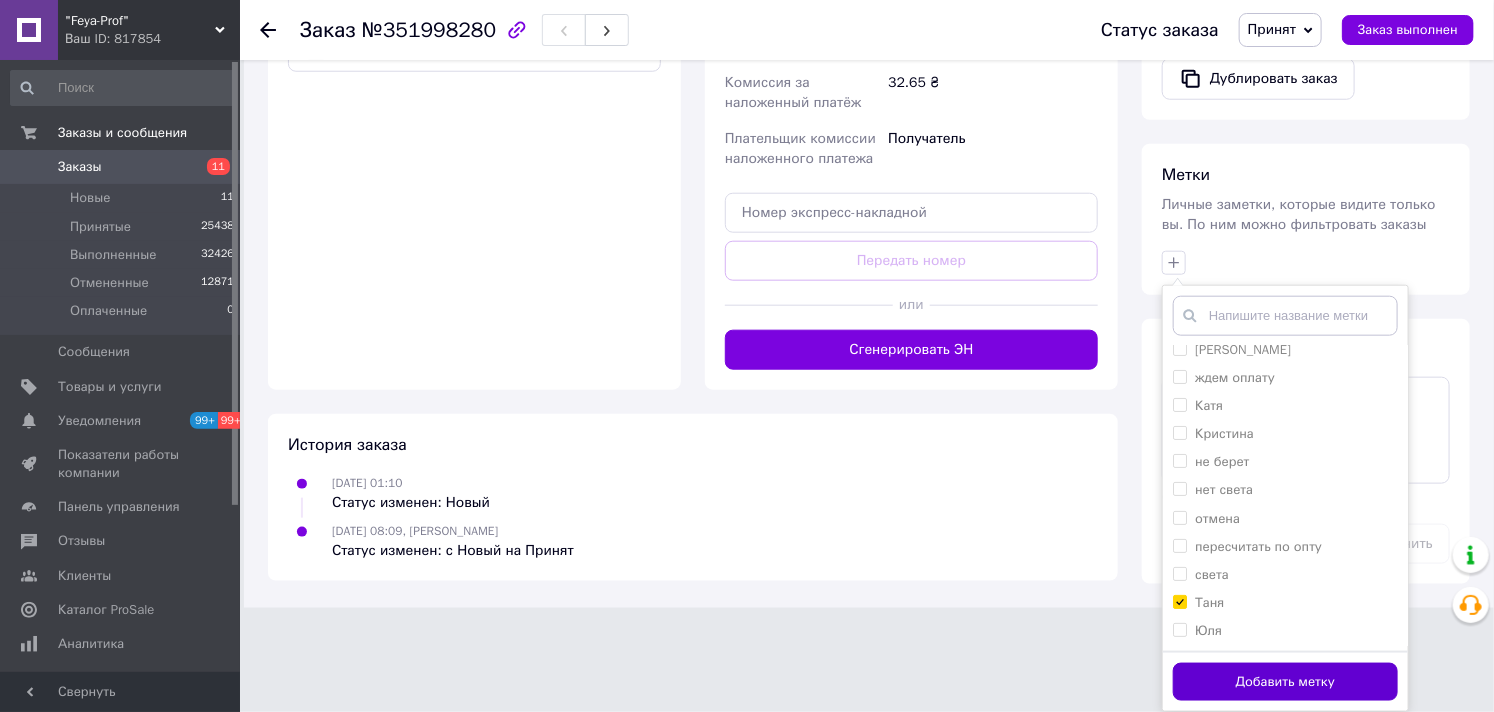 click on "Добавить метку" at bounding box center (1285, 682) 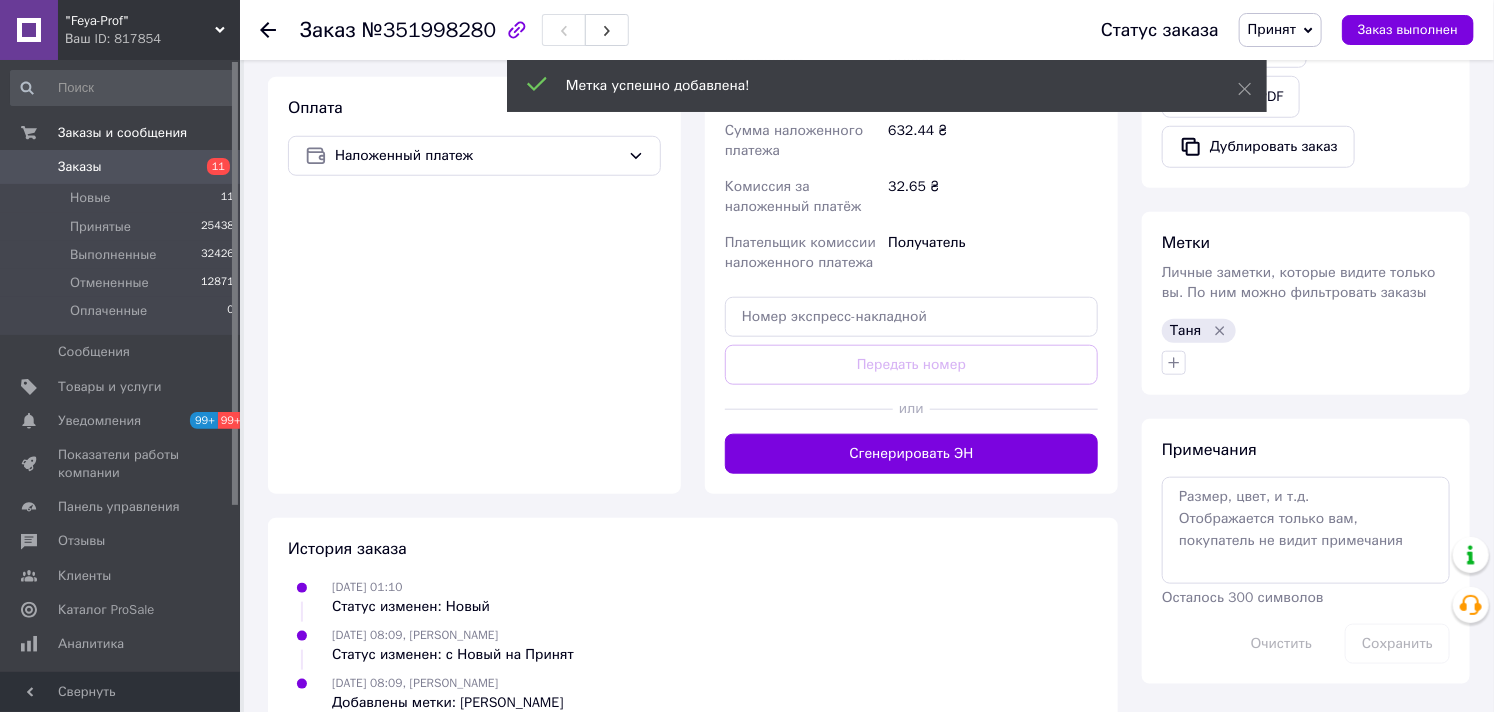 scroll, scrollTop: 717, scrollLeft: 0, axis: vertical 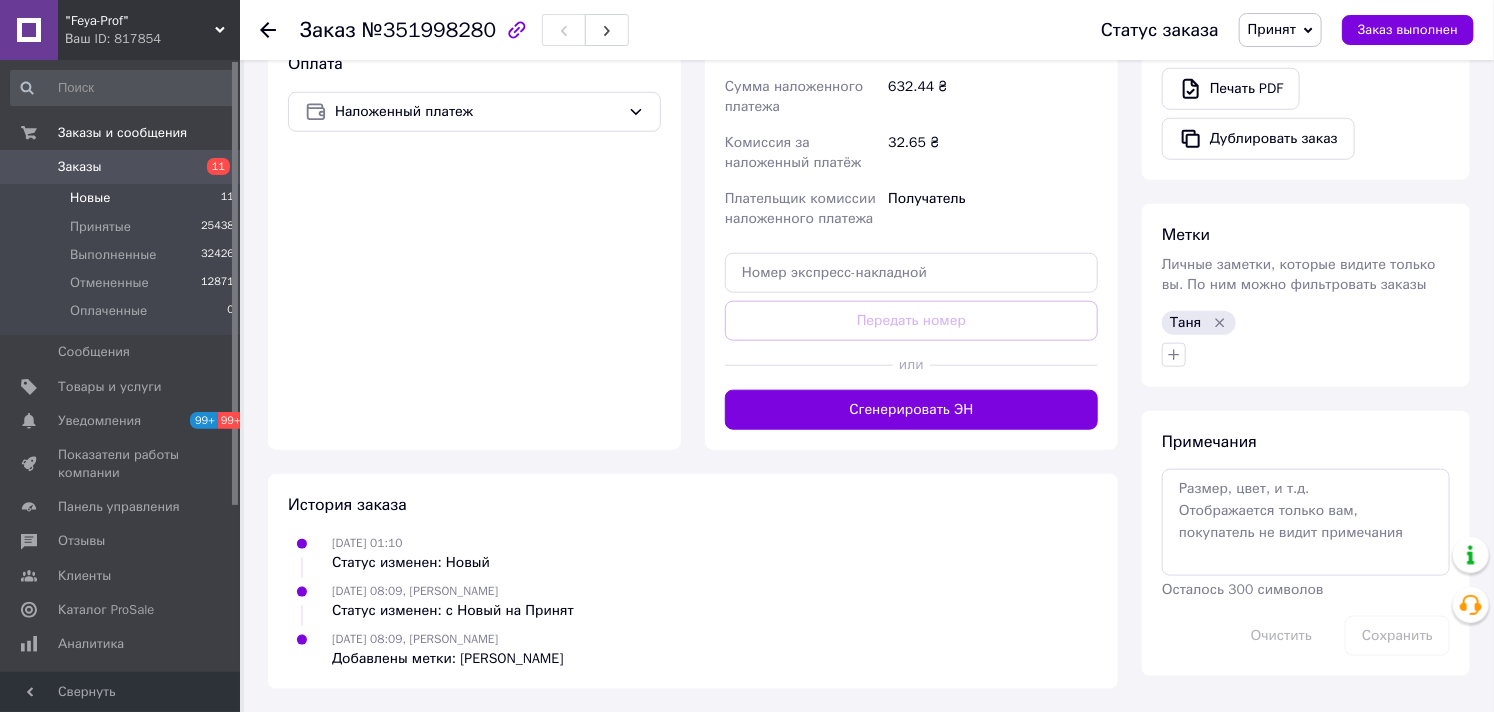 click on "Новые" at bounding box center (90, 198) 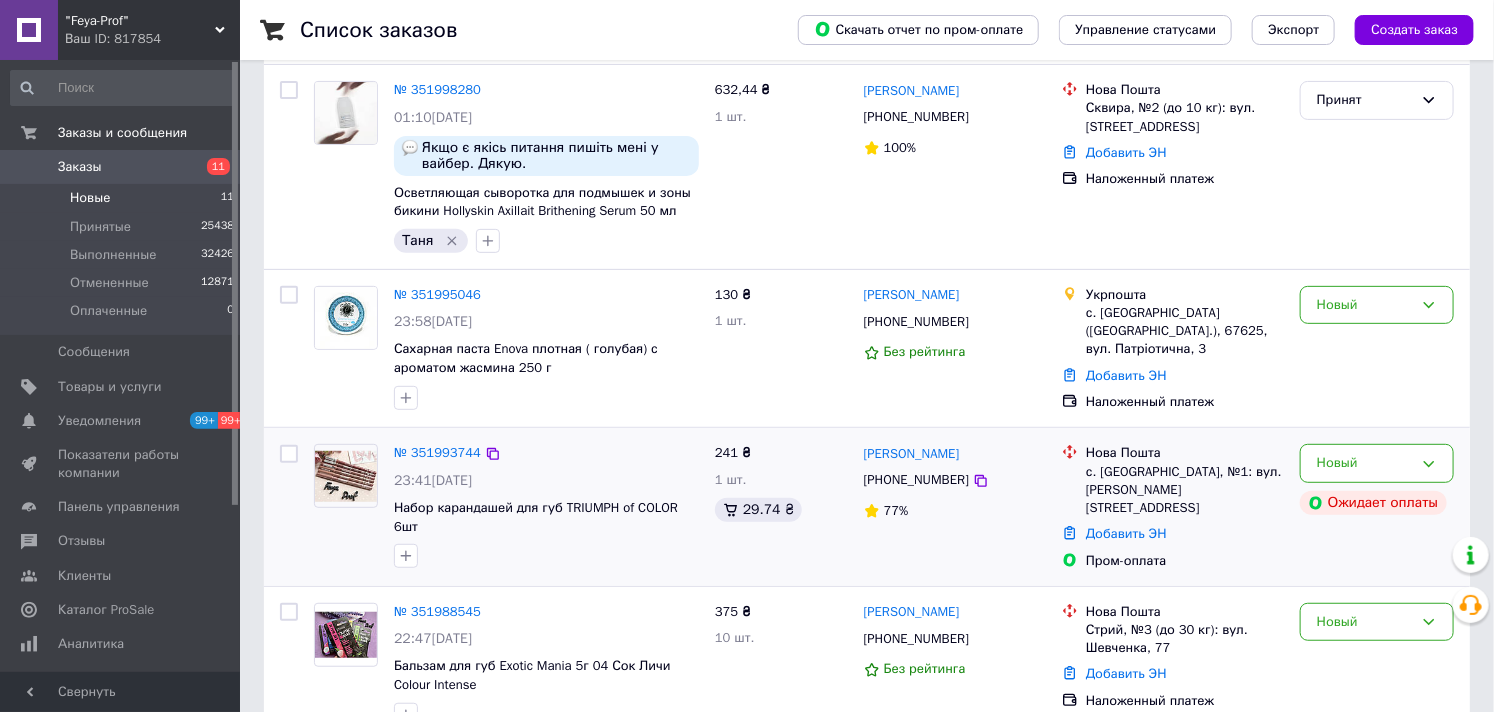 scroll, scrollTop: 333, scrollLeft: 0, axis: vertical 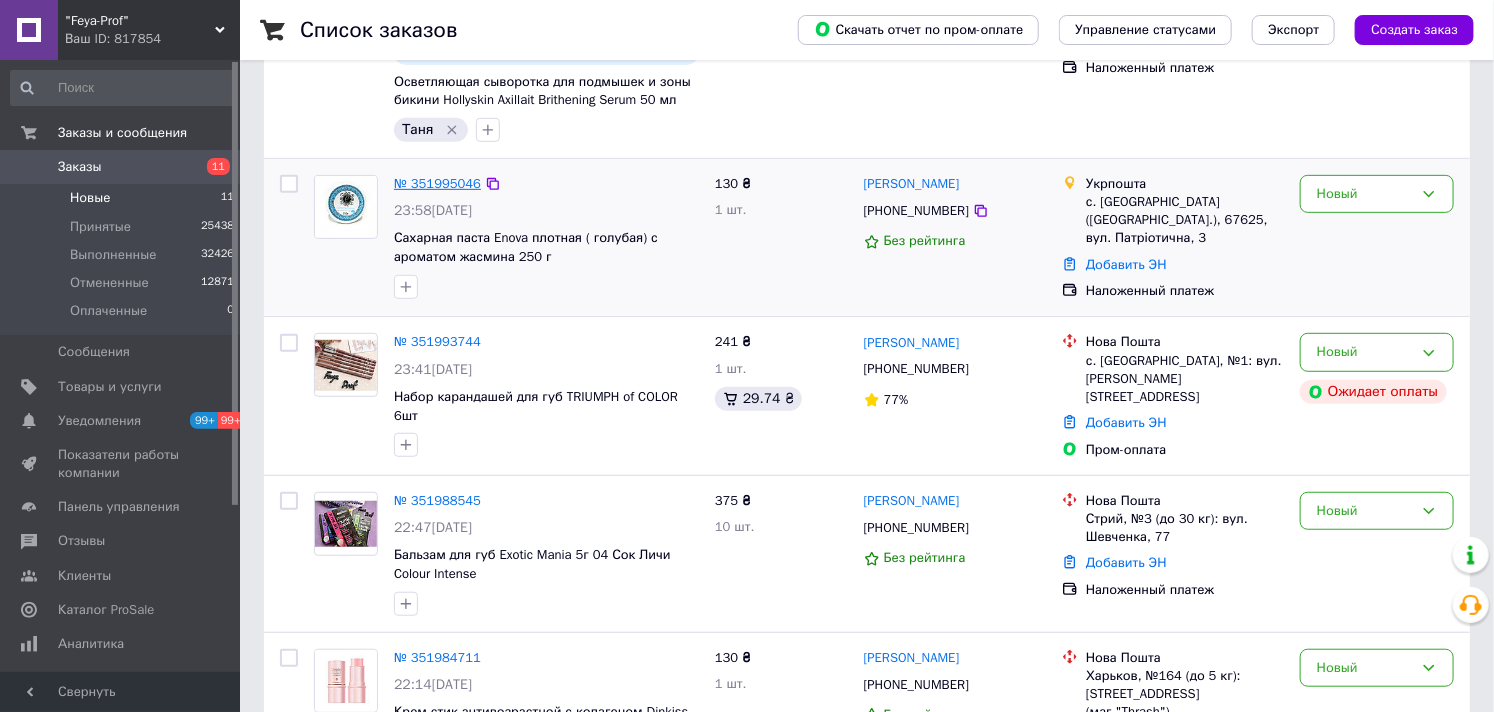 click on "№ 351995046" at bounding box center (437, 183) 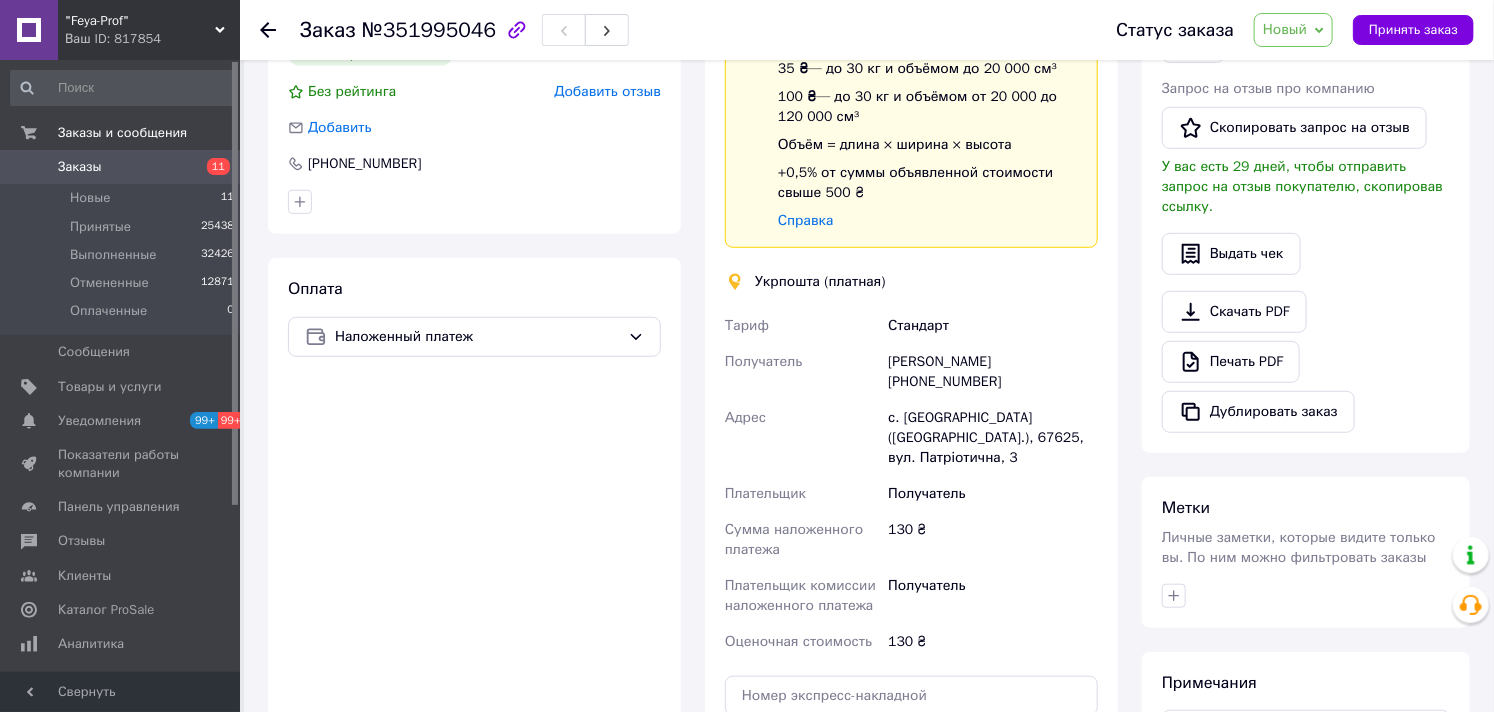 scroll, scrollTop: 0, scrollLeft: 0, axis: both 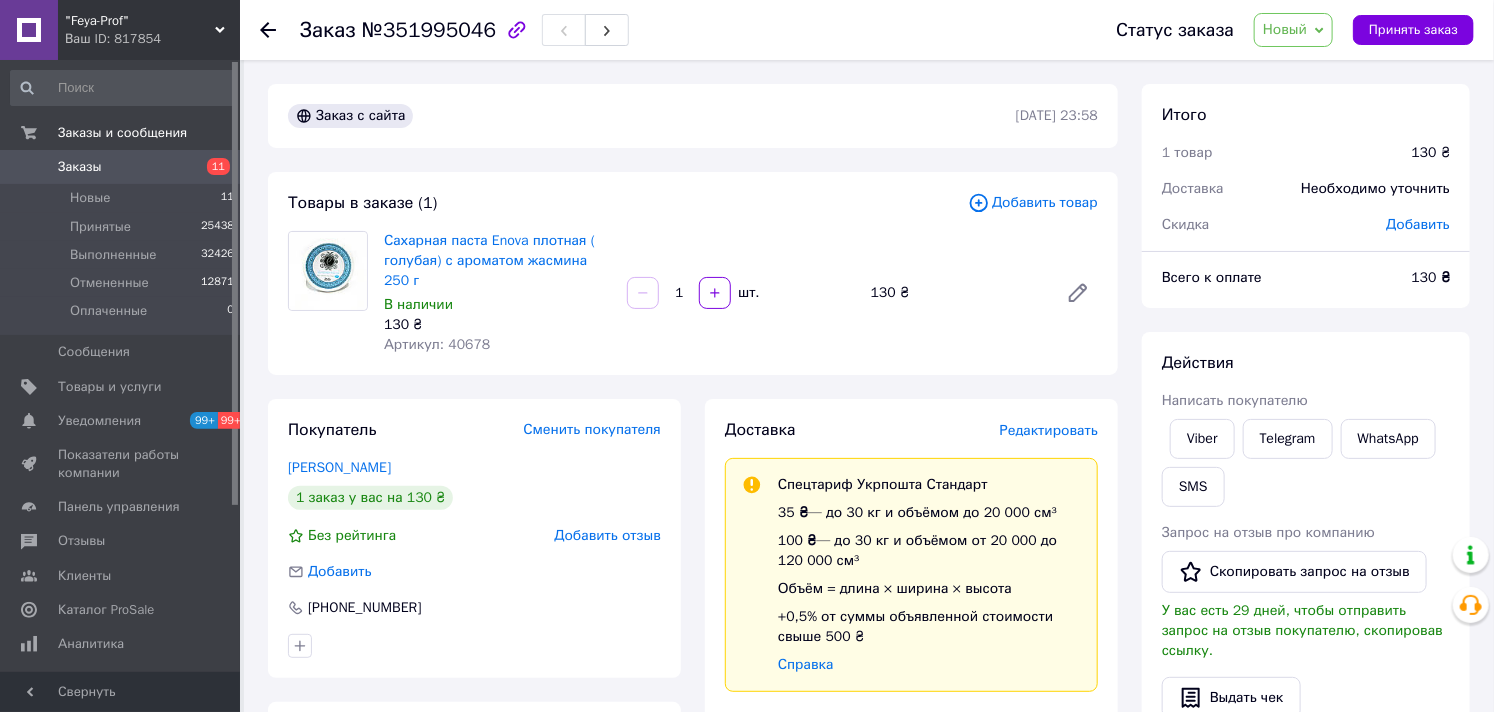 click on "Новый" at bounding box center (1285, 29) 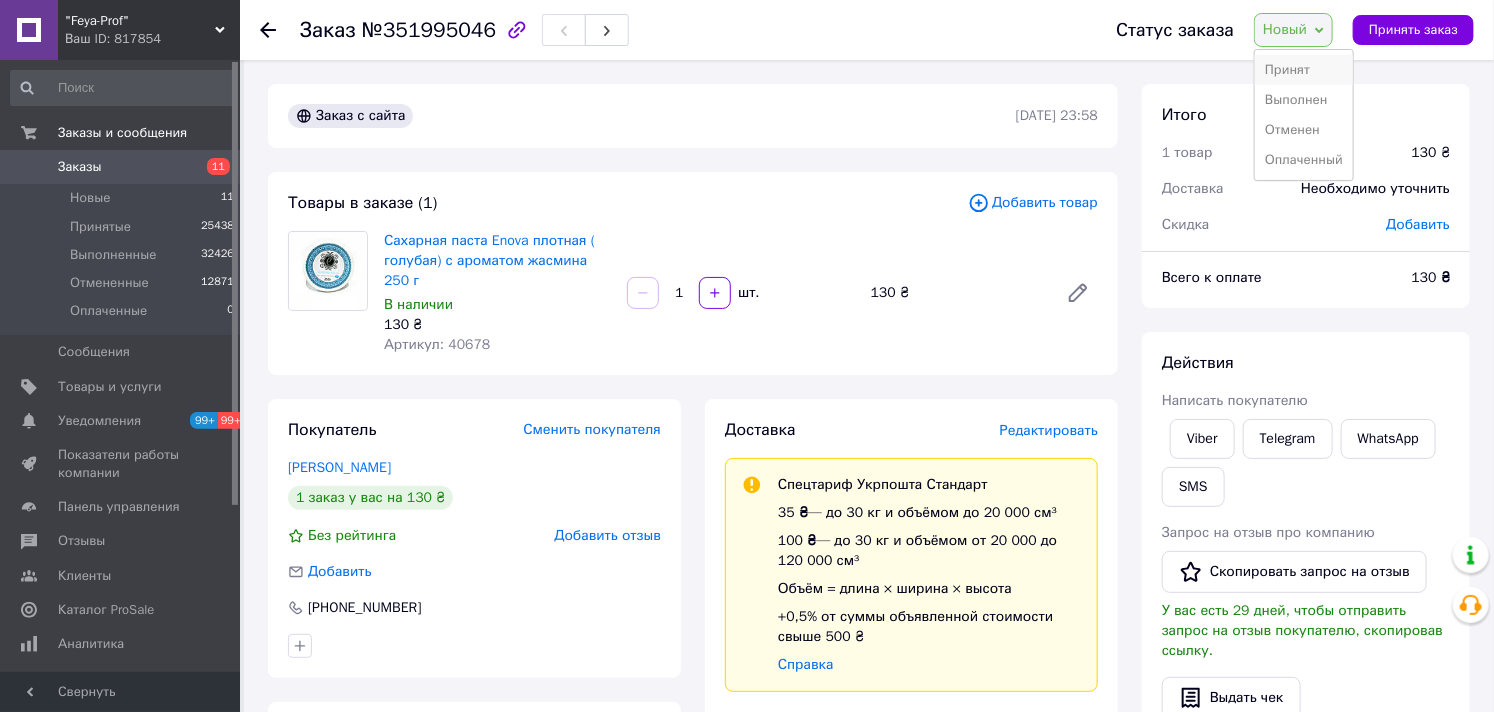 click on "Принят" at bounding box center [1304, 70] 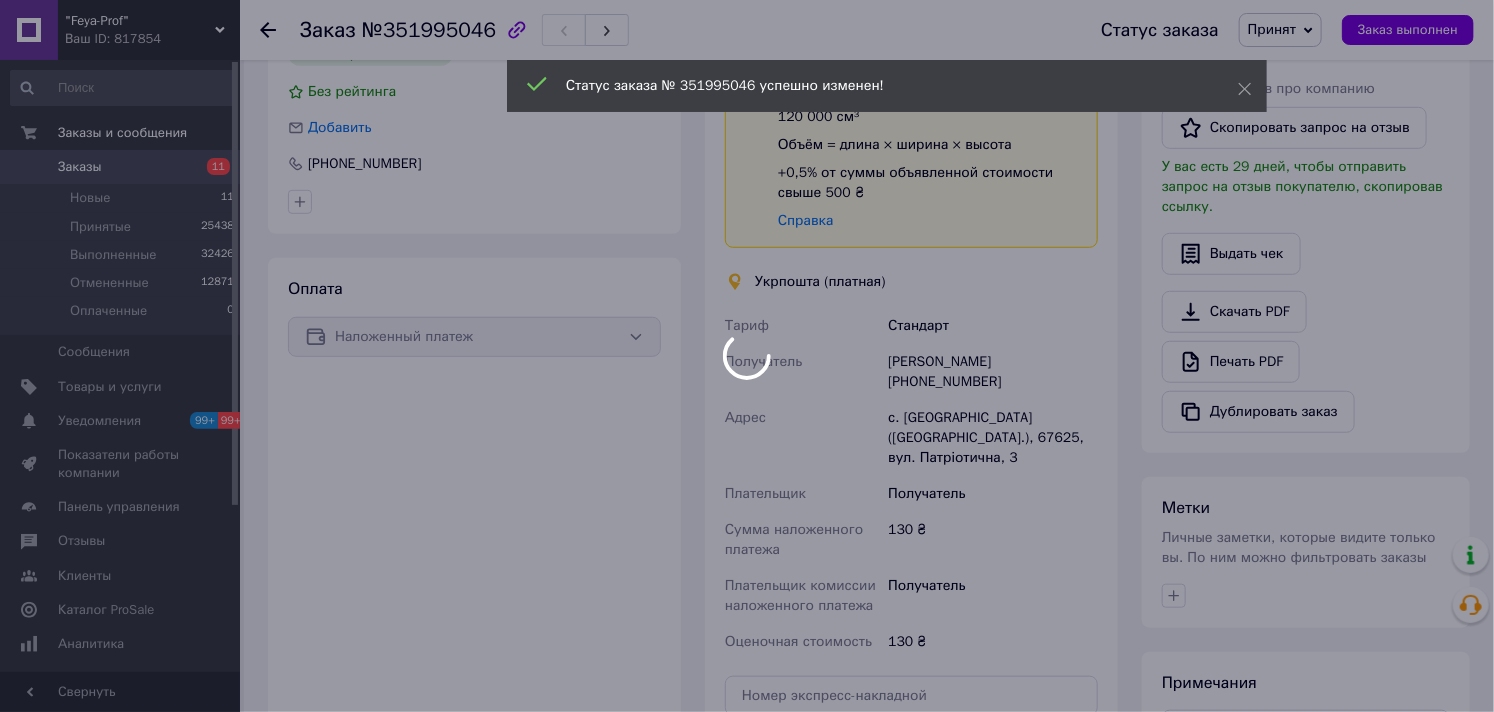 scroll, scrollTop: 666, scrollLeft: 0, axis: vertical 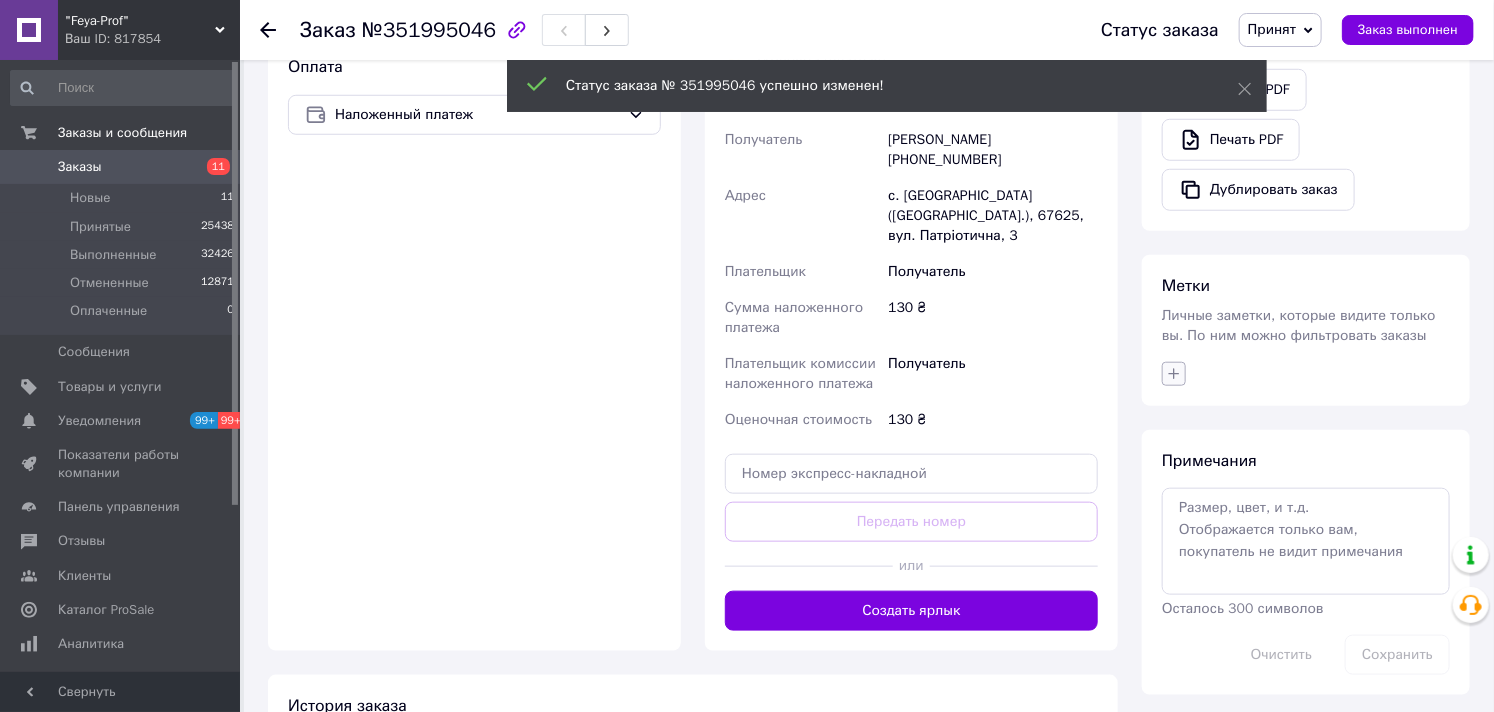 click 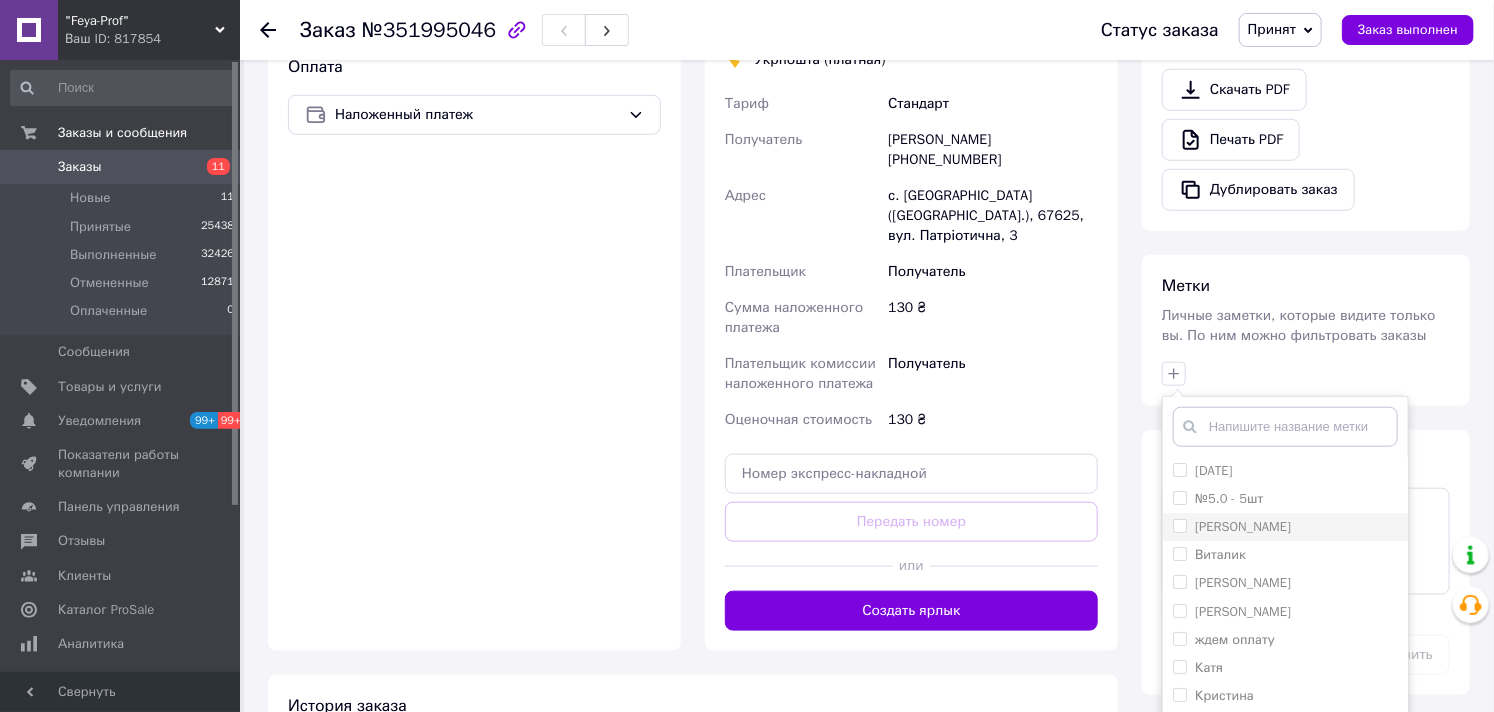 click on "[PERSON_NAME]" at bounding box center [1179, 525] 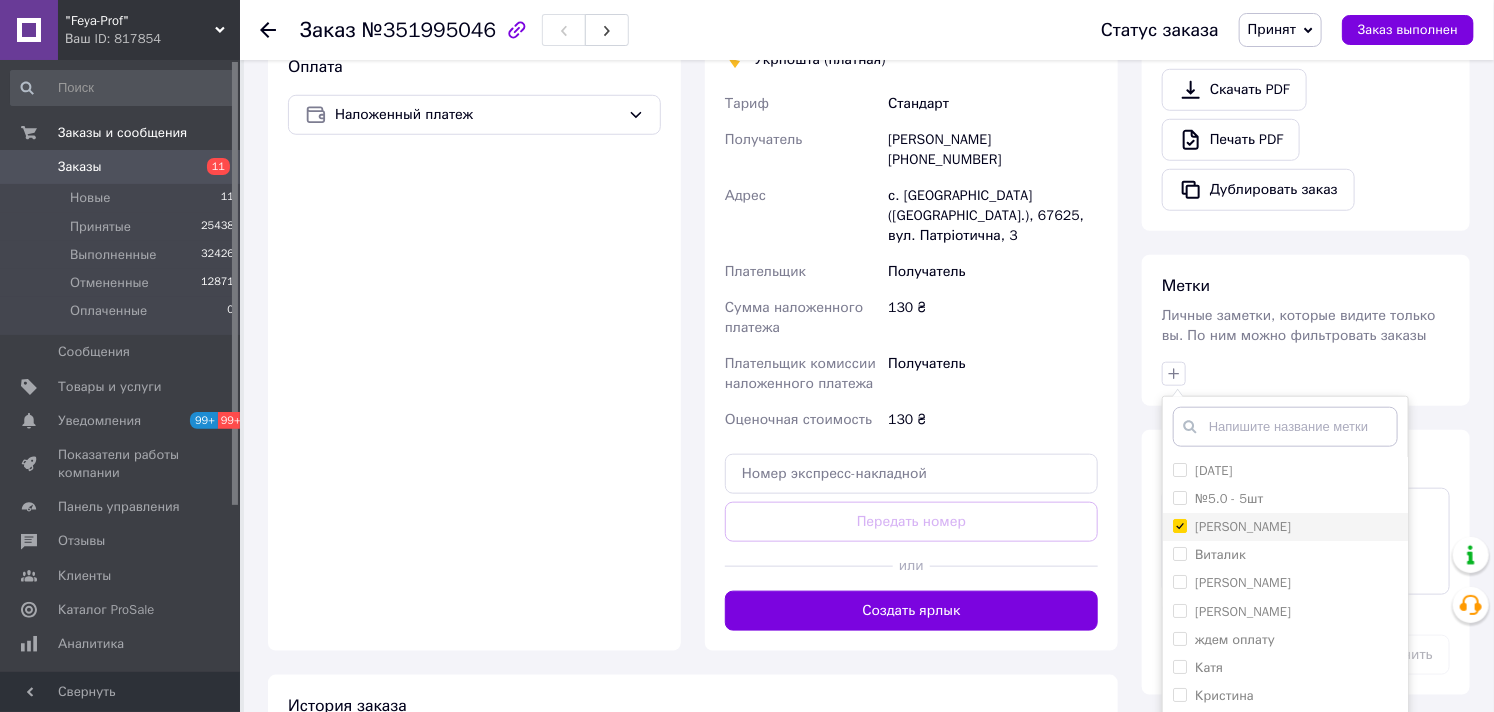 checkbox on "true" 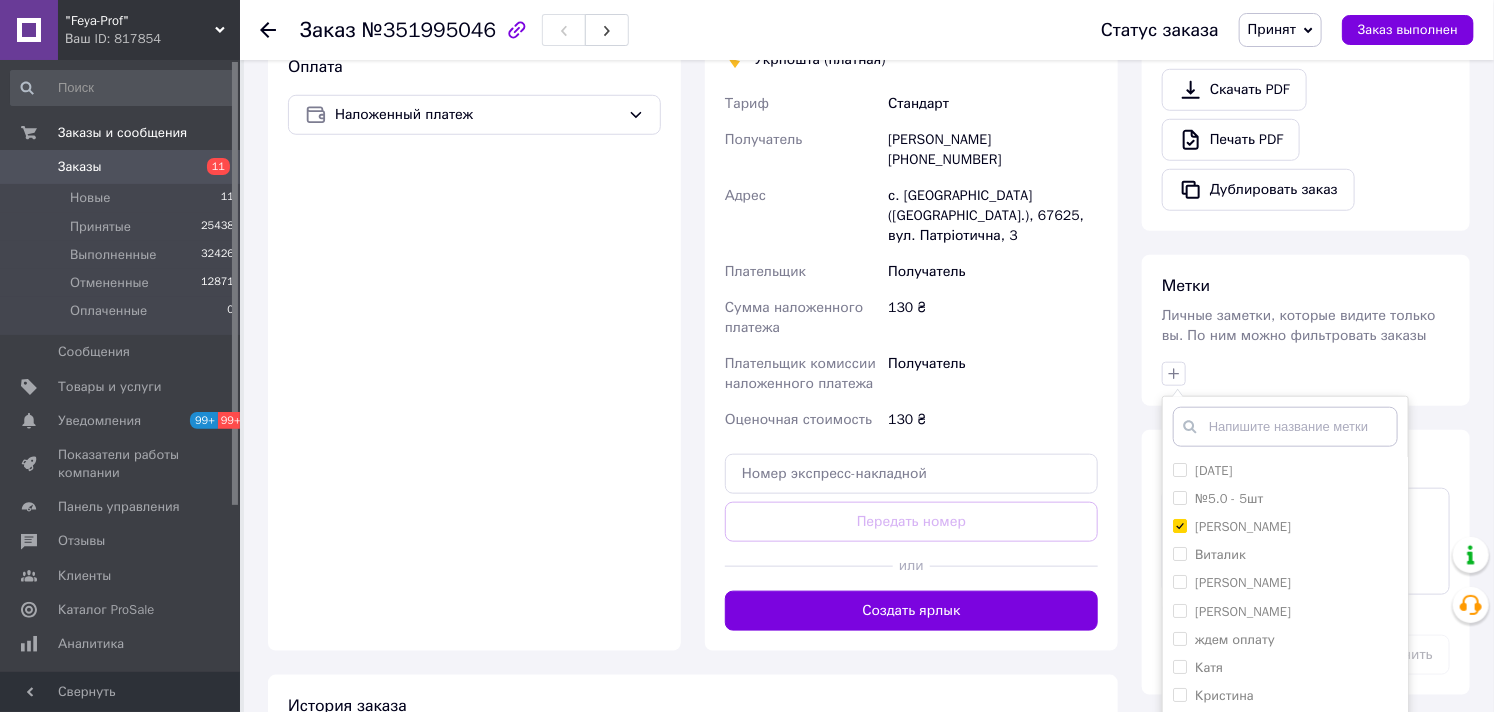 scroll, scrollTop: 151, scrollLeft: 0, axis: vertical 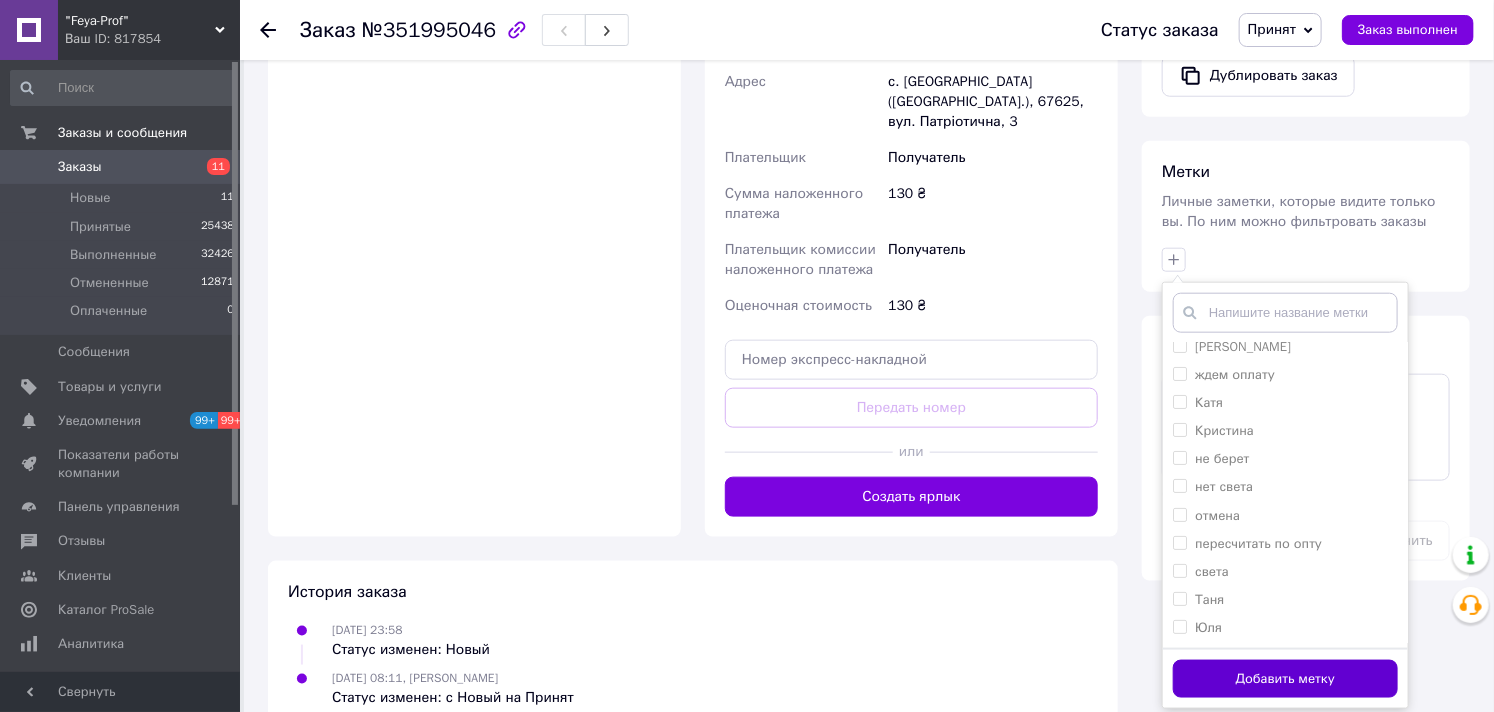 click on "Добавить метку" at bounding box center [1285, 679] 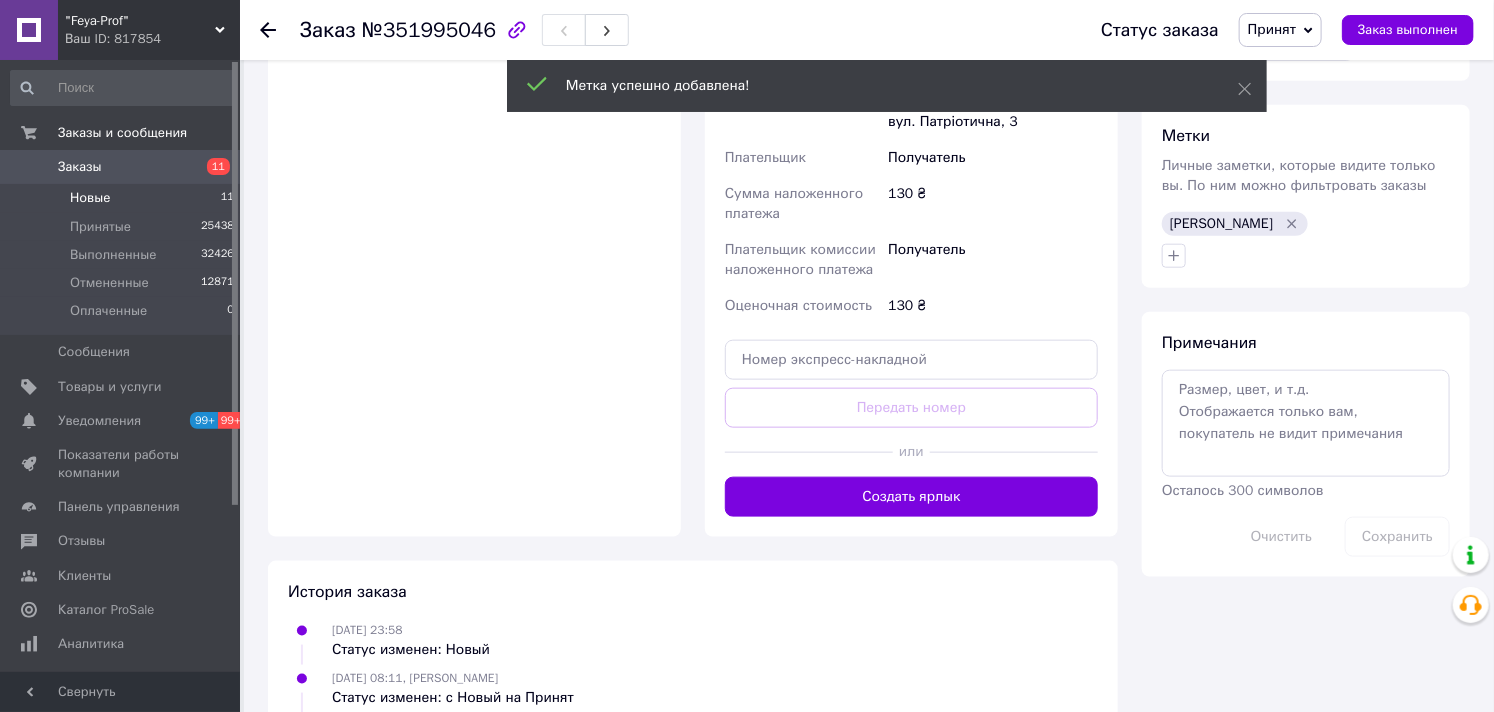 click on "Новые" at bounding box center (90, 198) 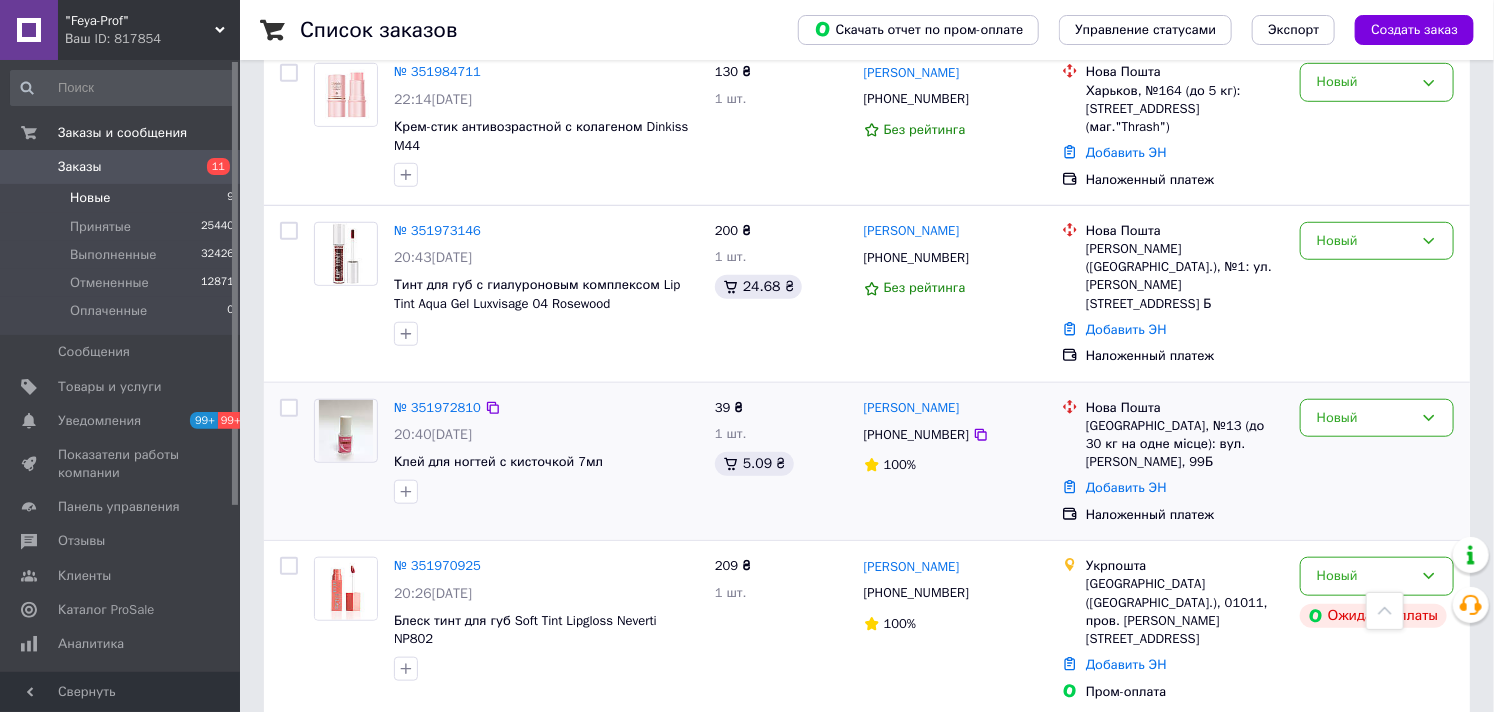 scroll, scrollTop: 333, scrollLeft: 0, axis: vertical 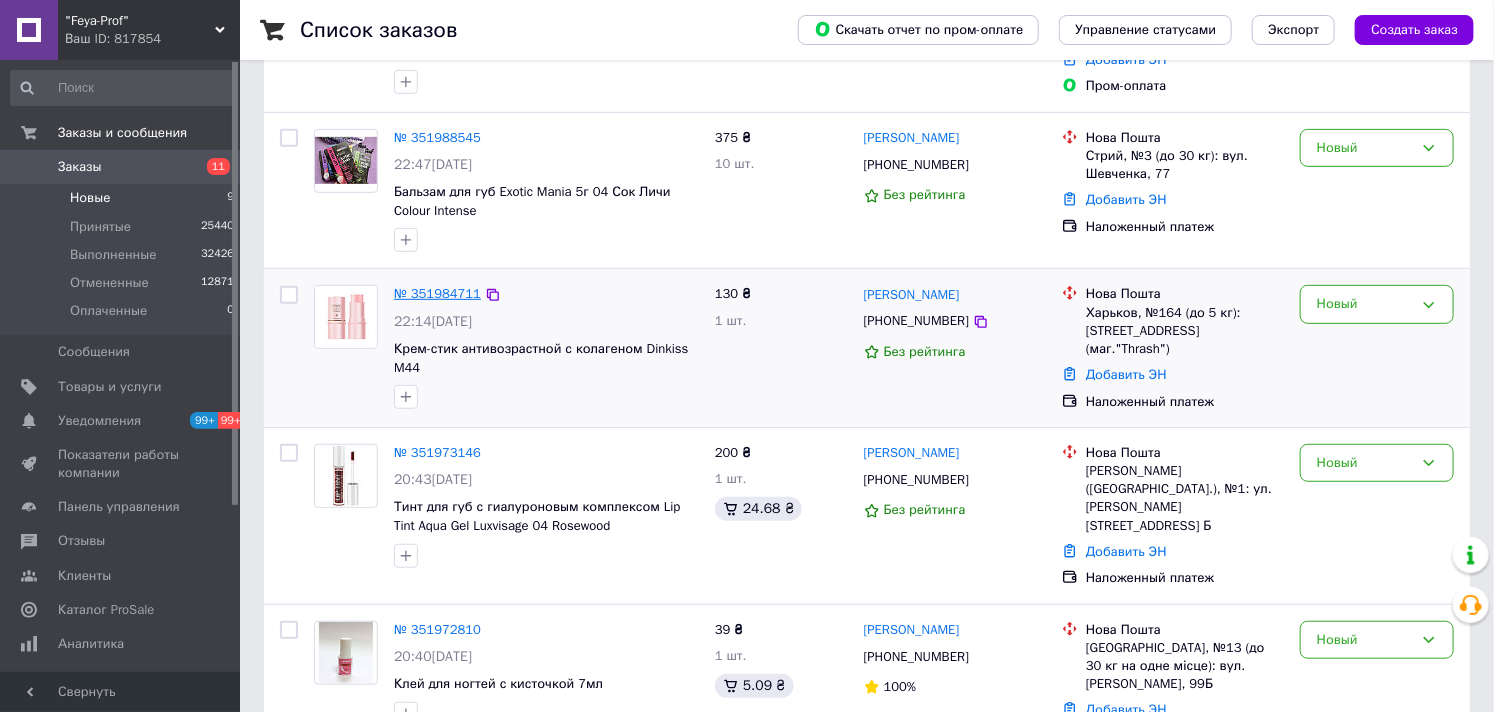click on "№ 351984711" at bounding box center [437, 293] 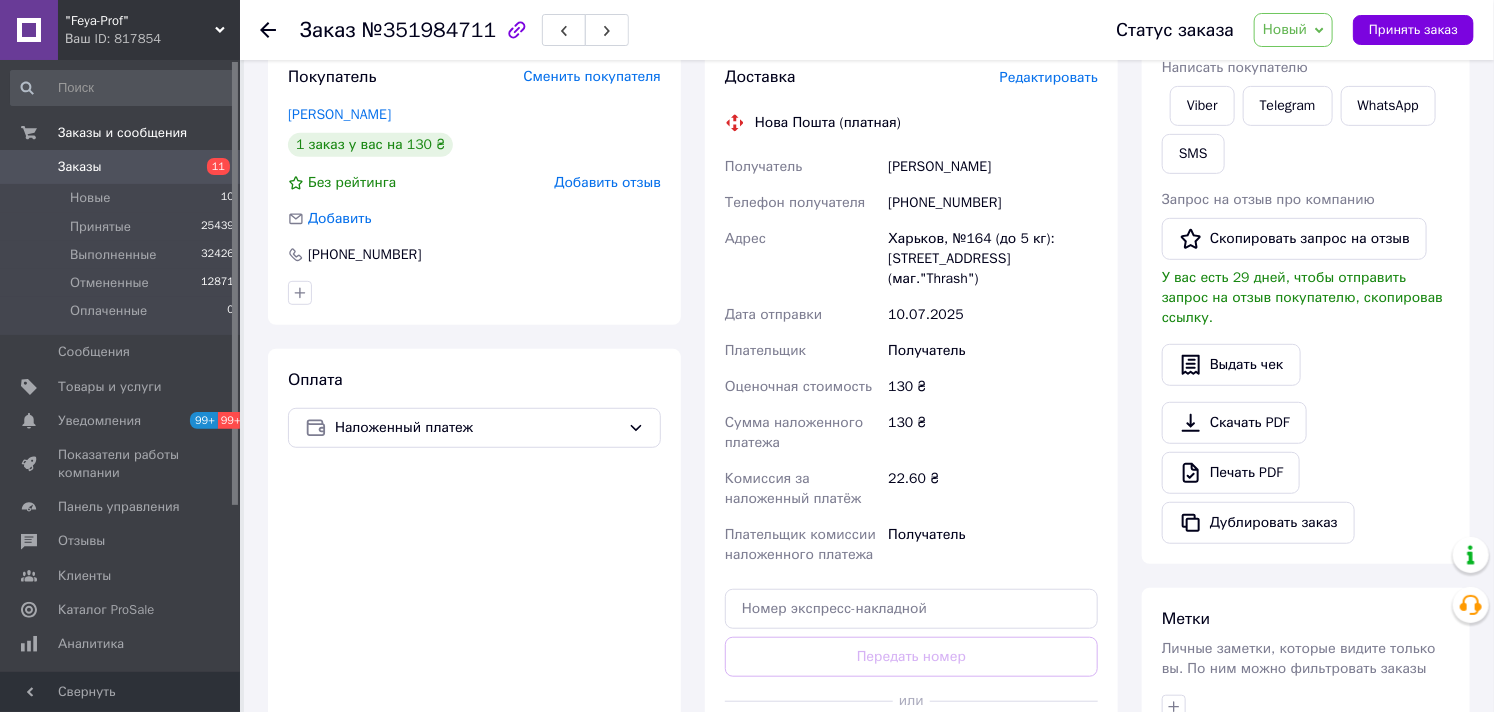 scroll, scrollTop: 0, scrollLeft: 0, axis: both 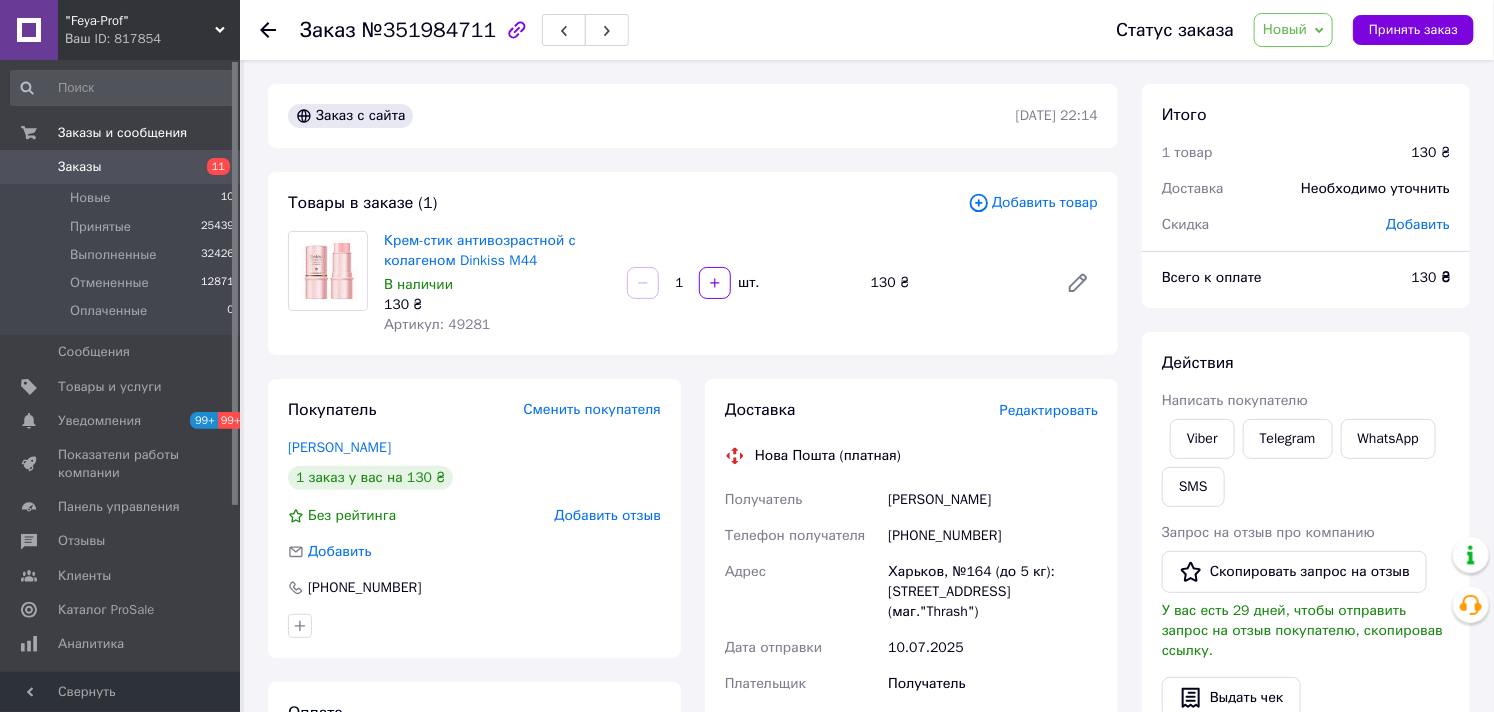click on "Новый" at bounding box center [1285, 29] 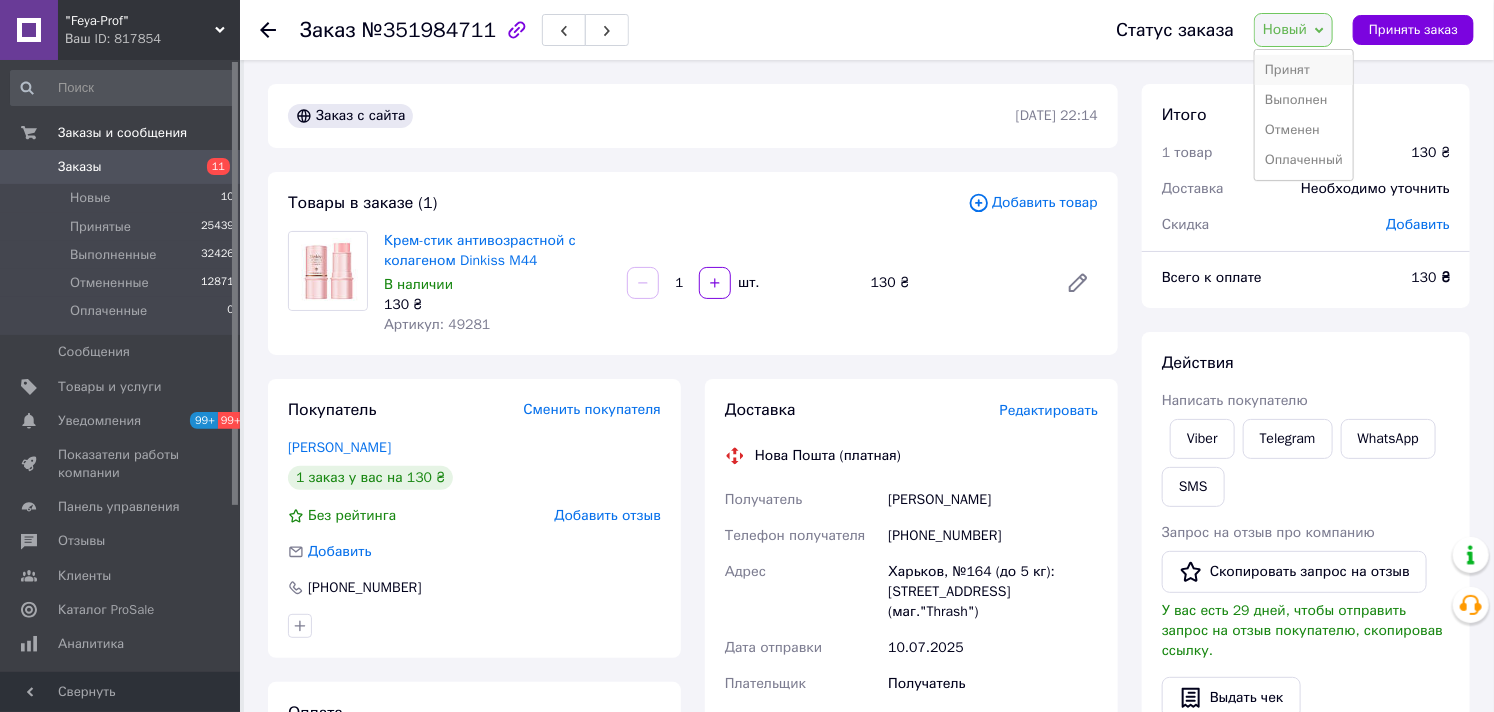 click on "Принят" at bounding box center (1304, 70) 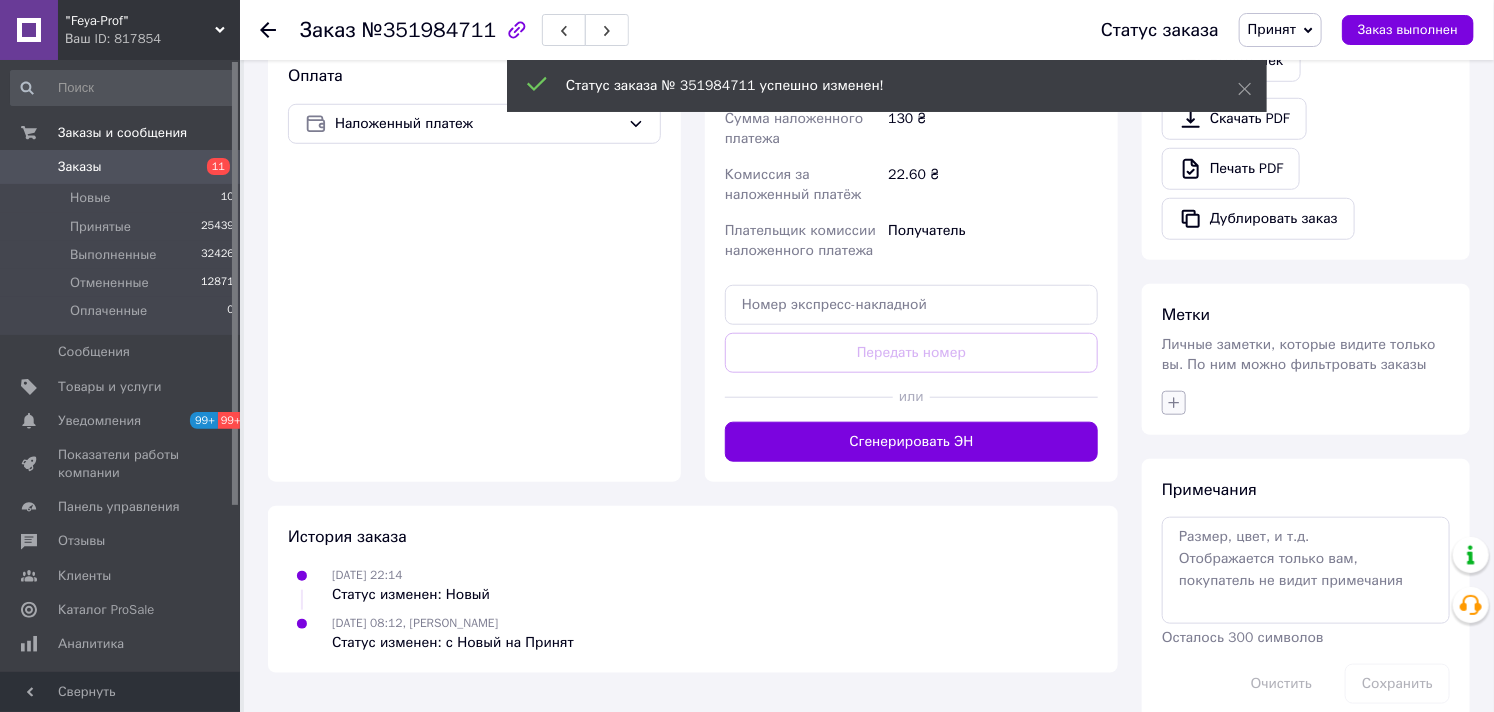 scroll, scrollTop: 673, scrollLeft: 0, axis: vertical 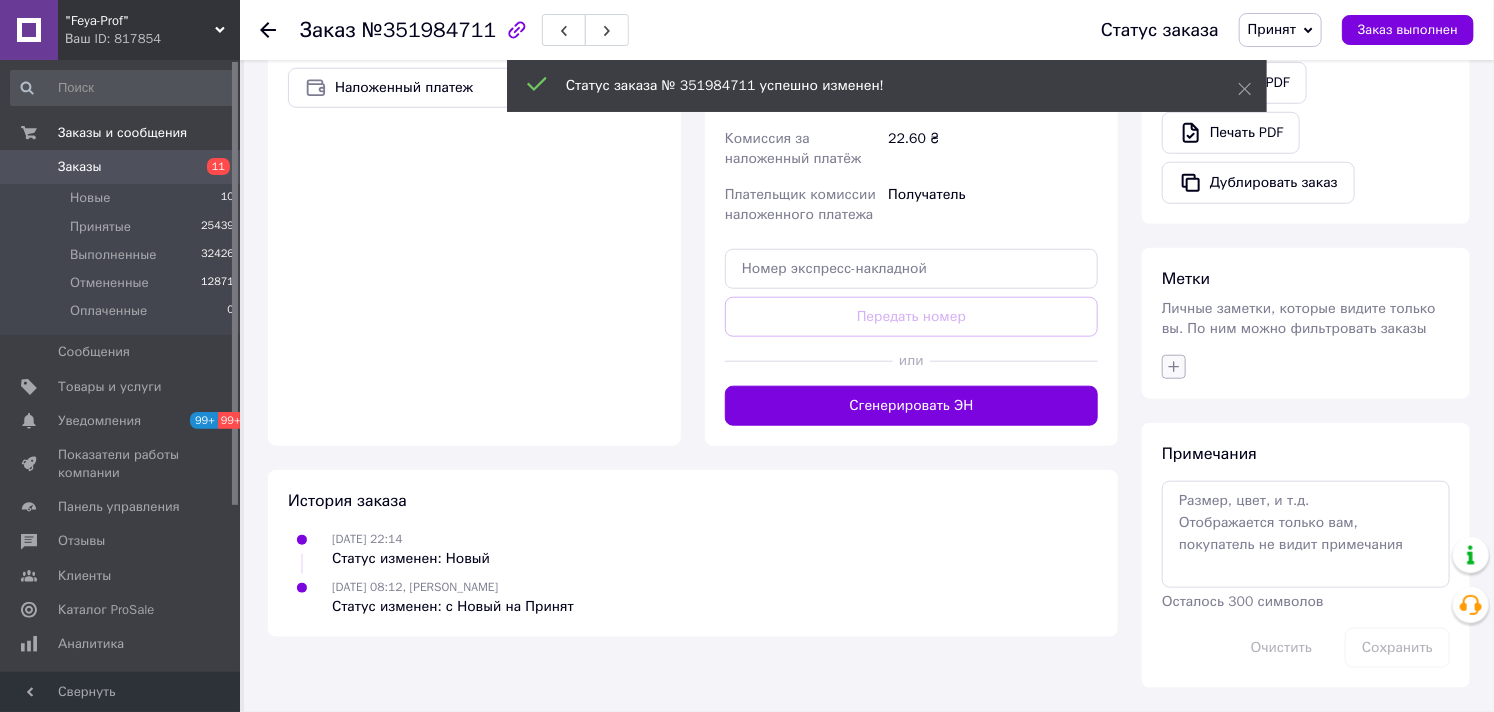 click 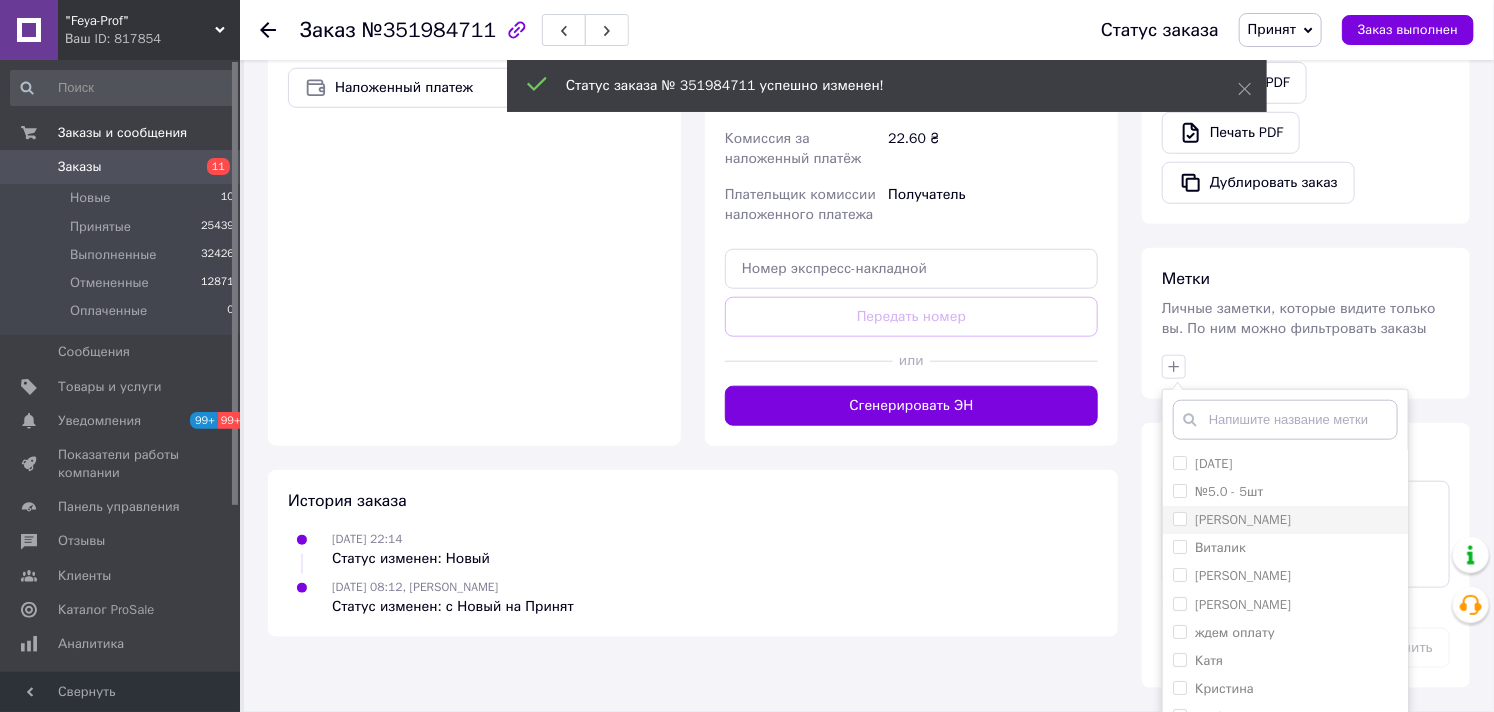 click on "[PERSON_NAME]" at bounding box center [1285, 520] 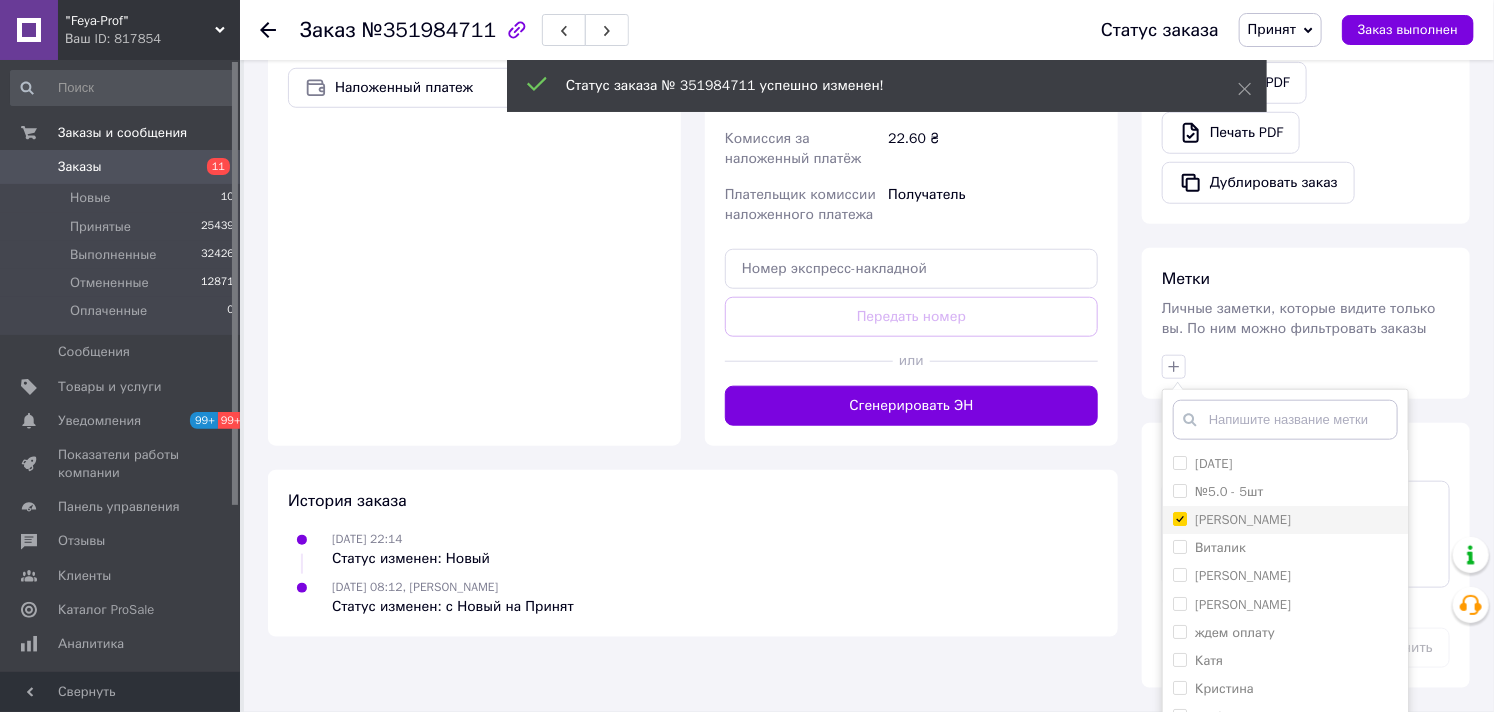 checkbox on "true" 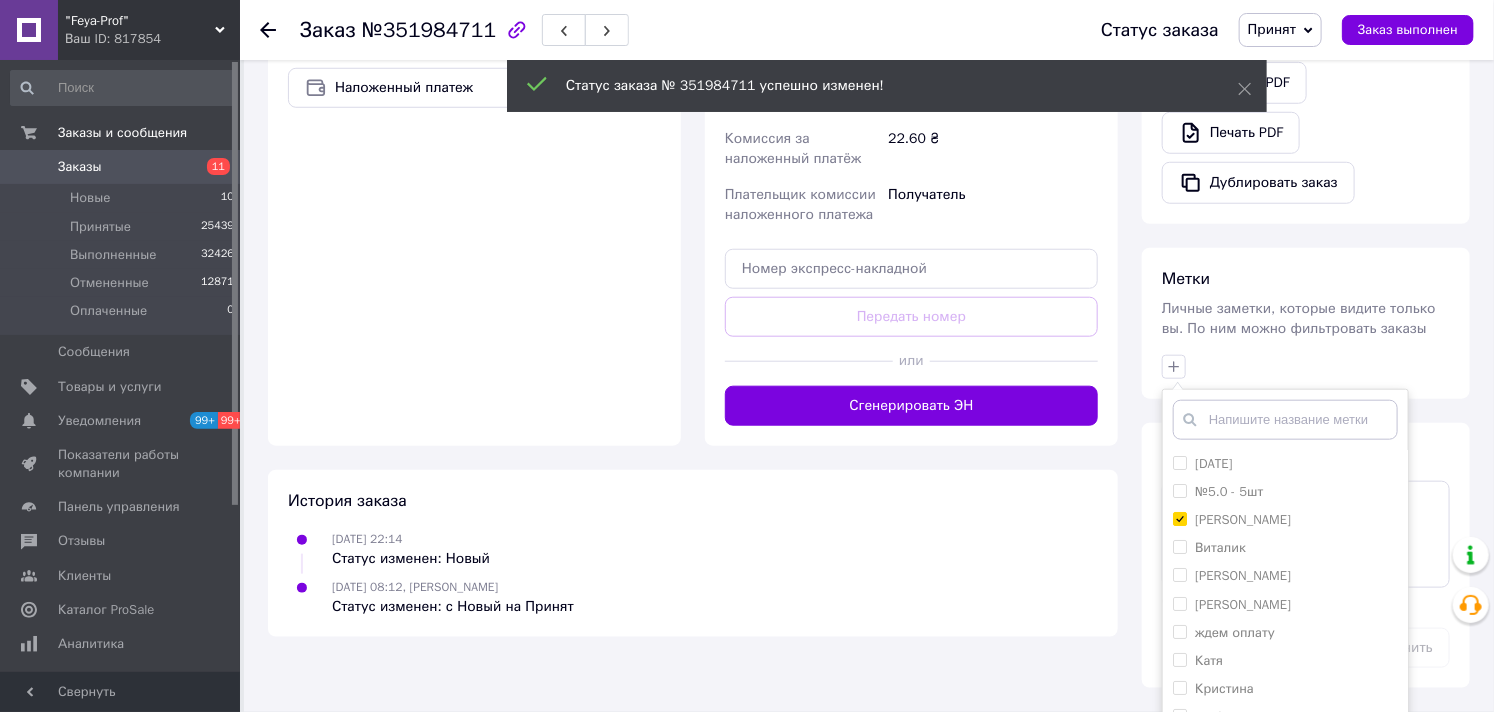 scroll, scrollTop: 151, scrollLeft: 0, axis: vertical 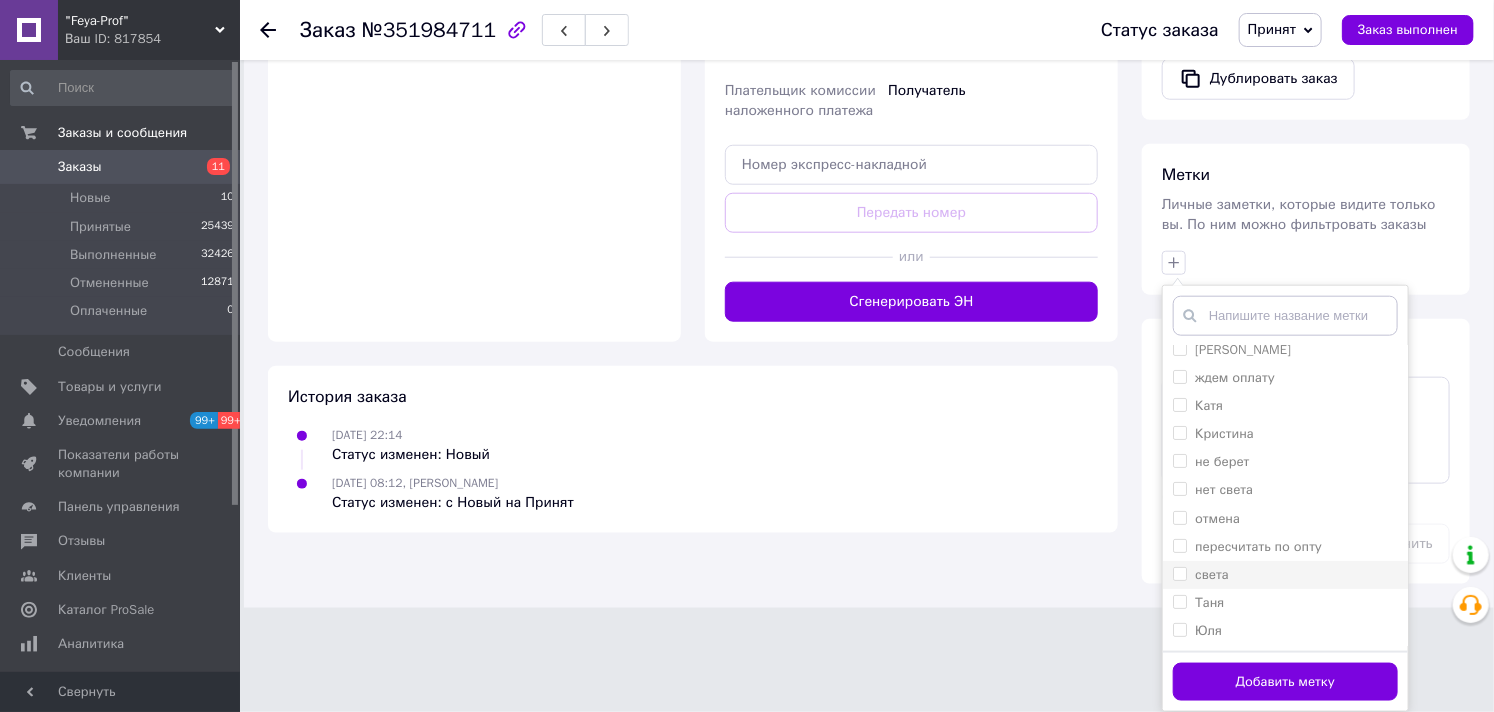 click on "Добавить метку" at bounding box center (1285, 682) 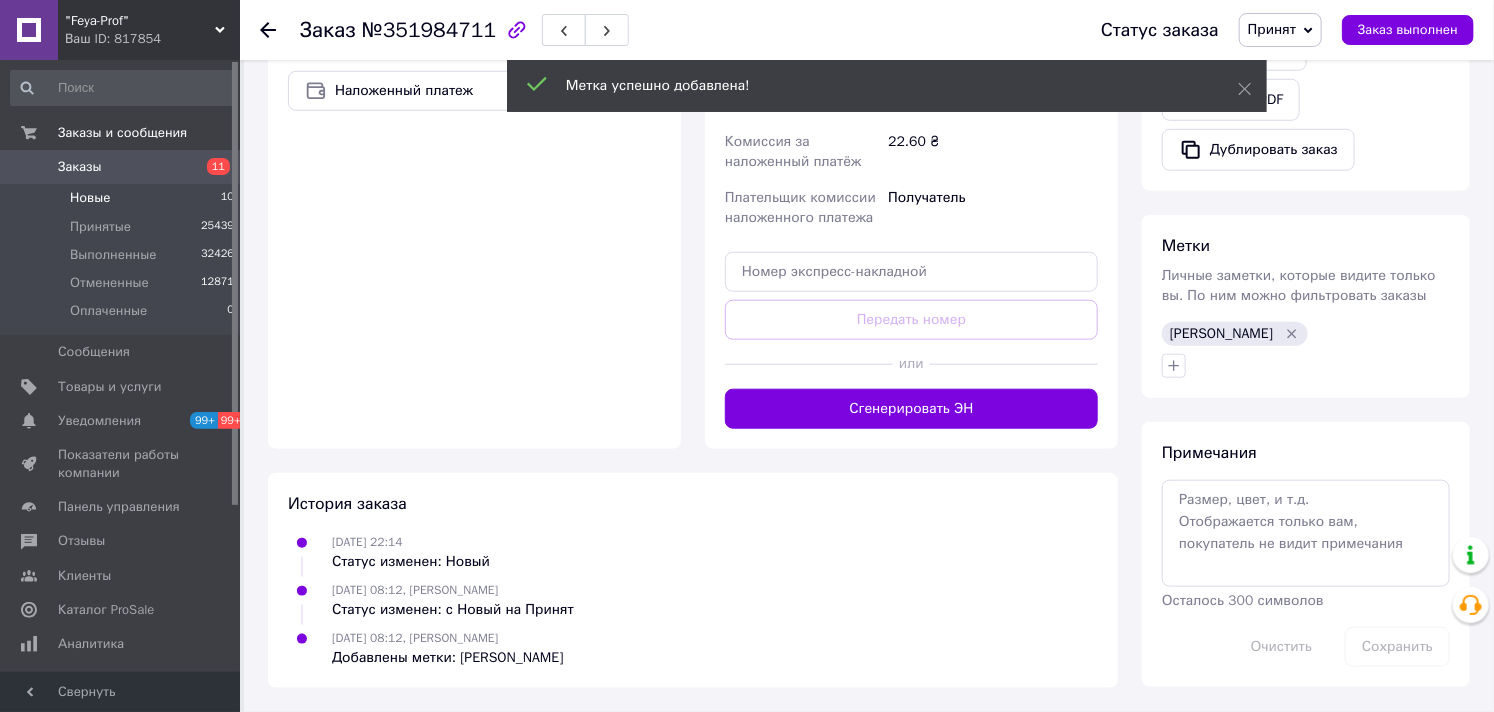 scroll, scrollTop: 670, scrollLeft: 0, axis: vertical 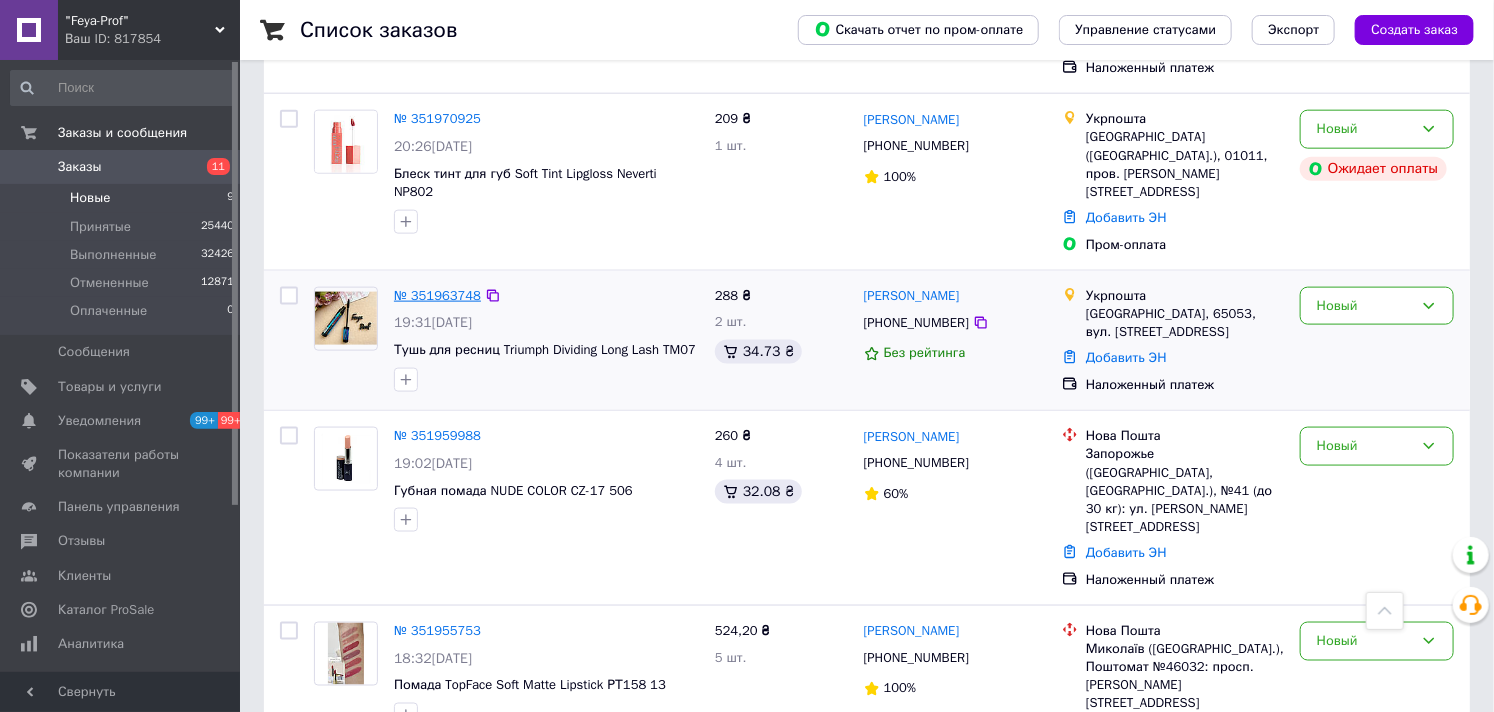 click on "№ 351963748" at bounding box center [437, 295] 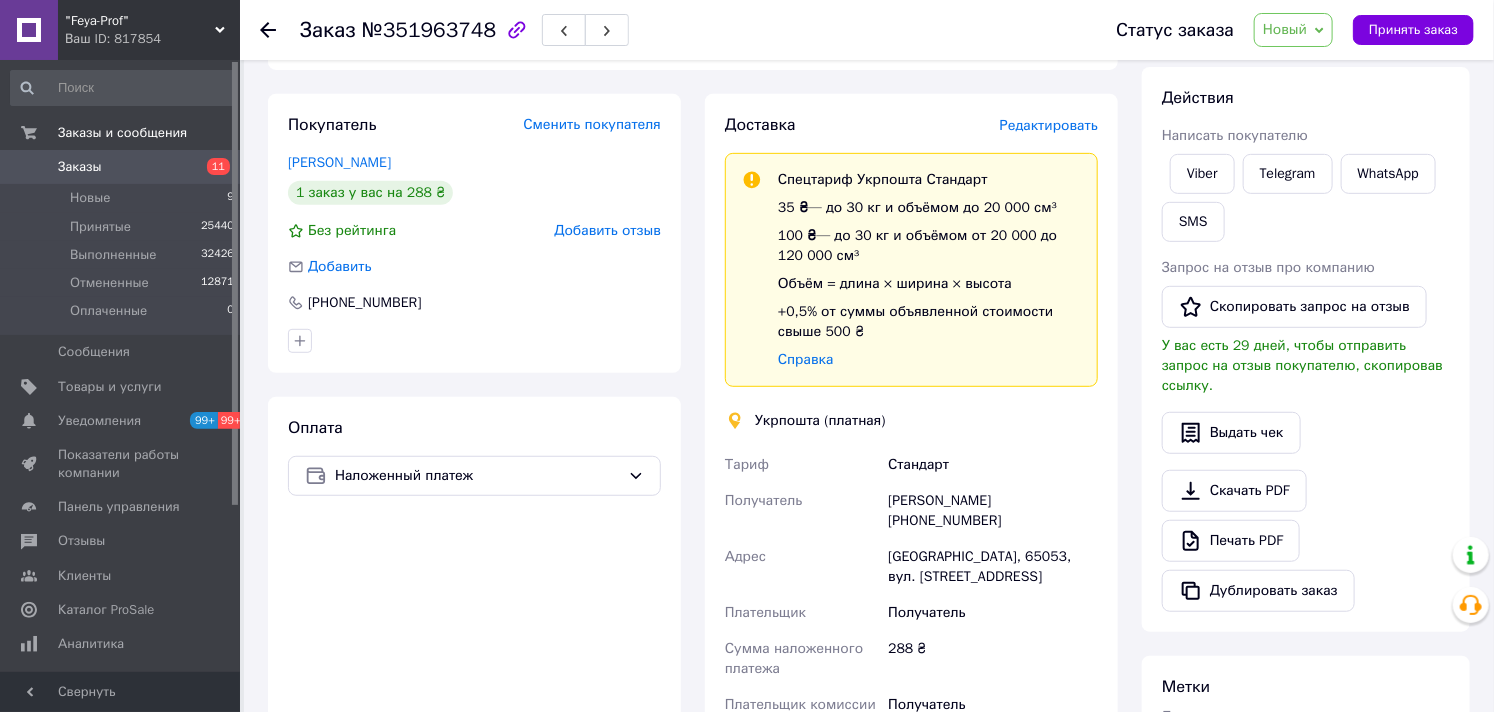 scroll, scrollTop: 0, scrollLeft: 0, axis: both 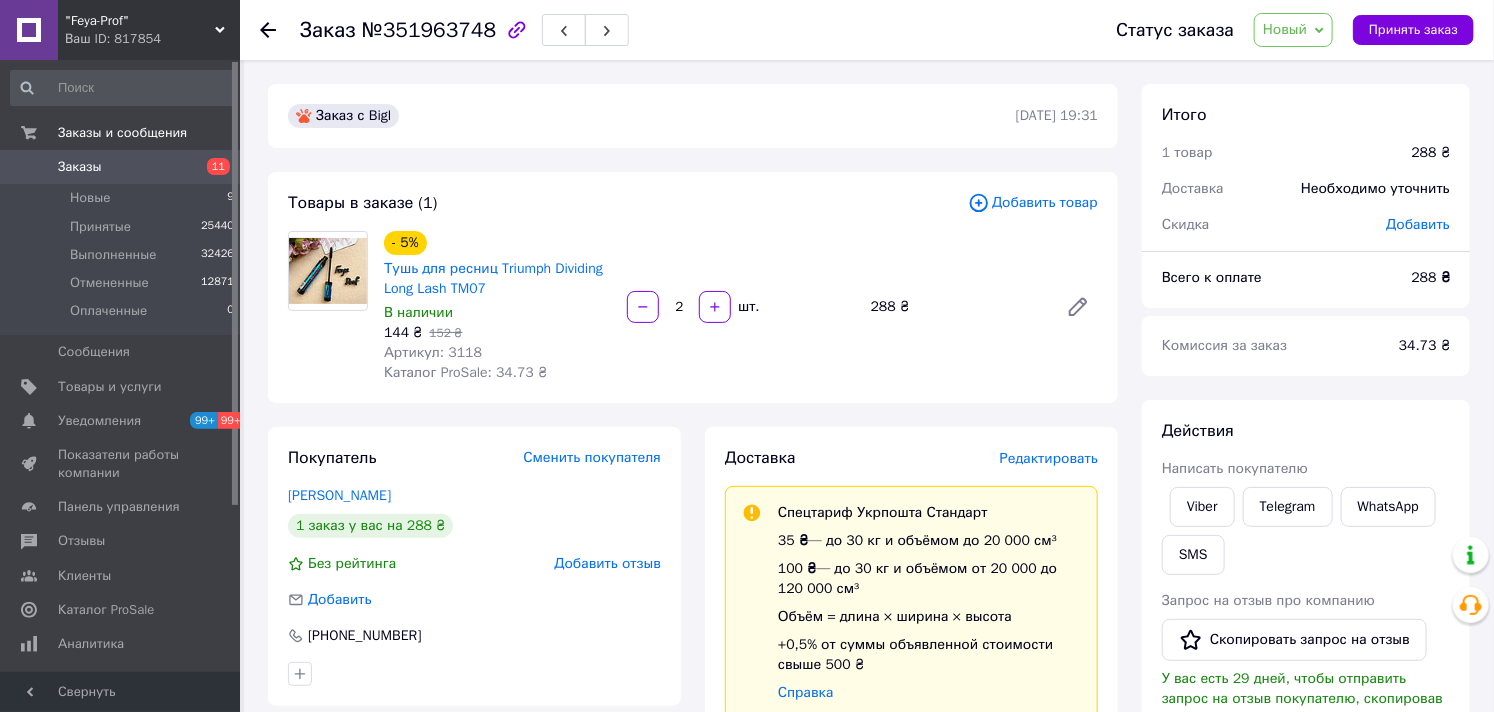 click on "Новый" at bounding box center [1285, 29] 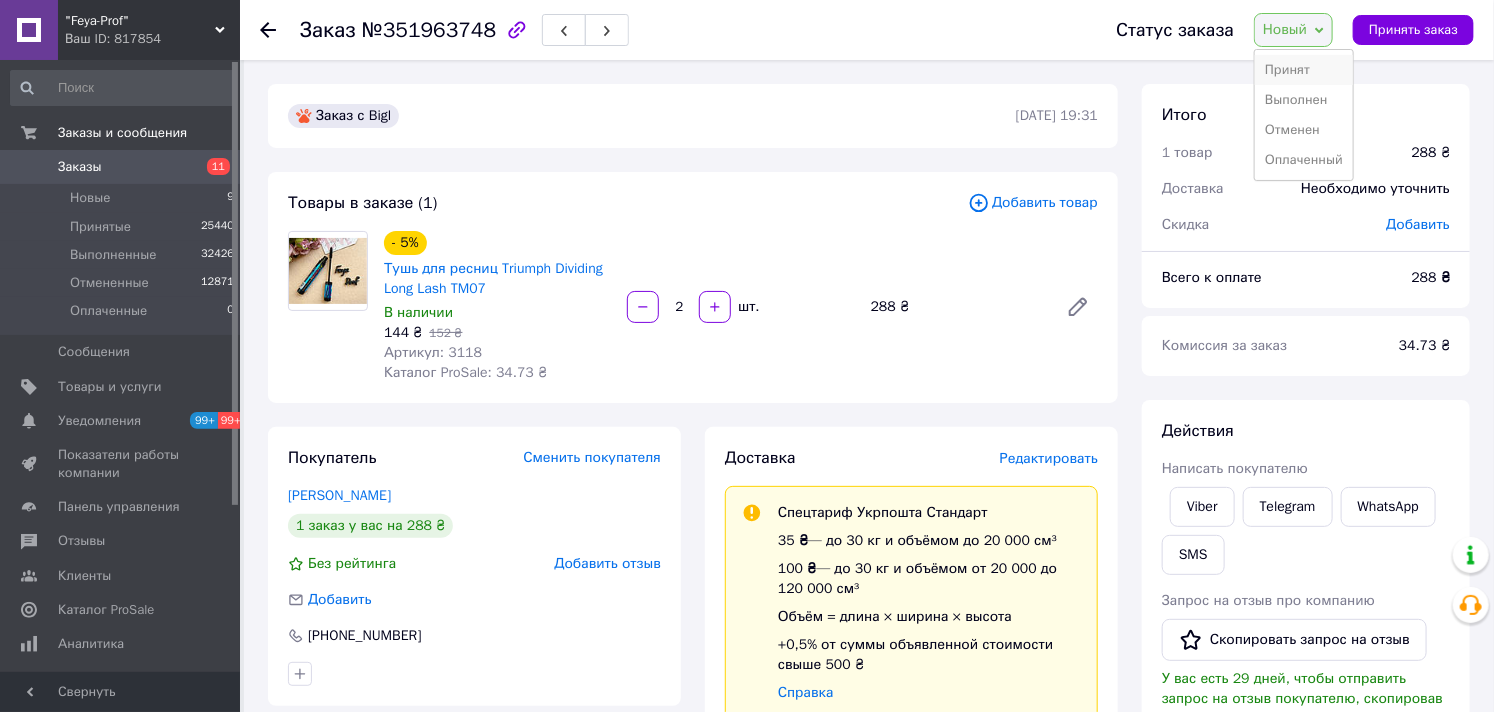 click on "Принят" at bounding box center [1304, 70] 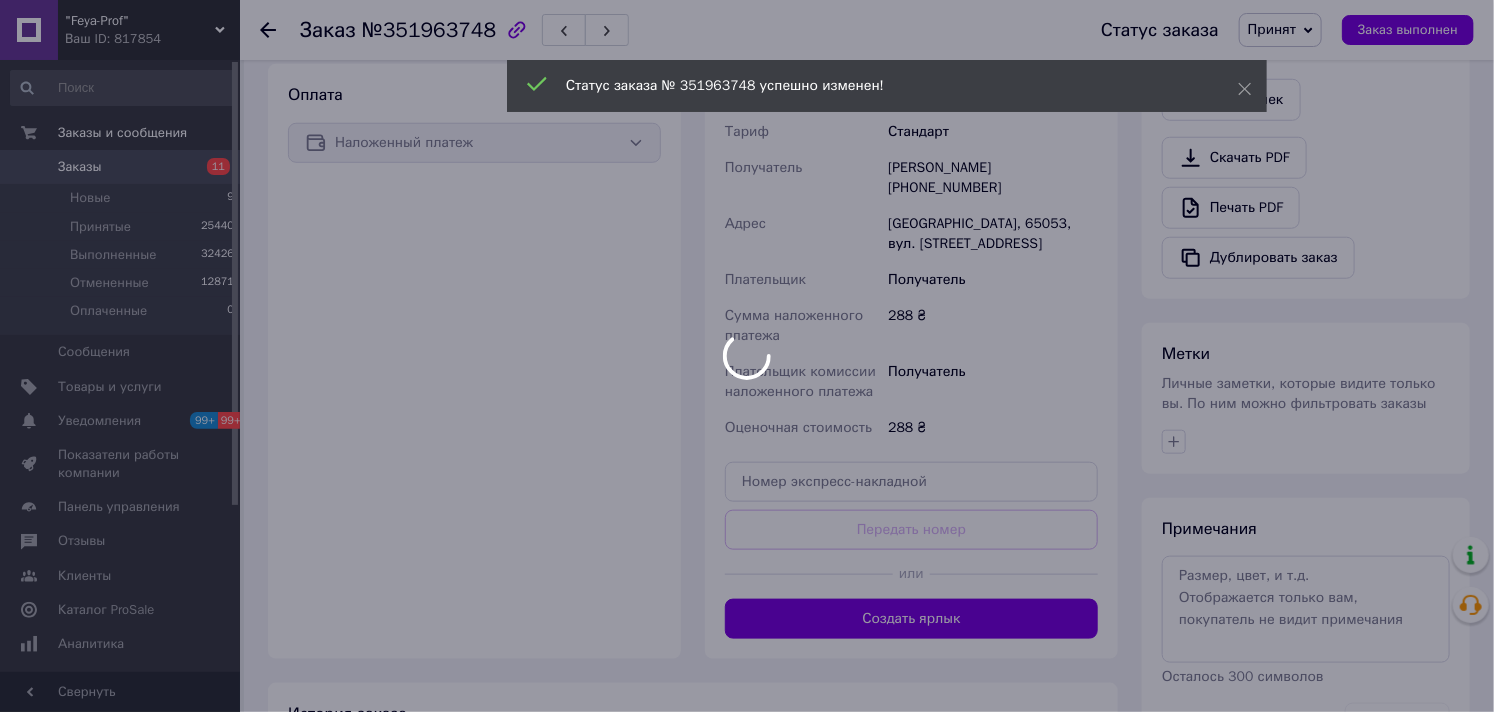 scroll, scrollTop: 777, scrollLeft: 0, axis: vertical 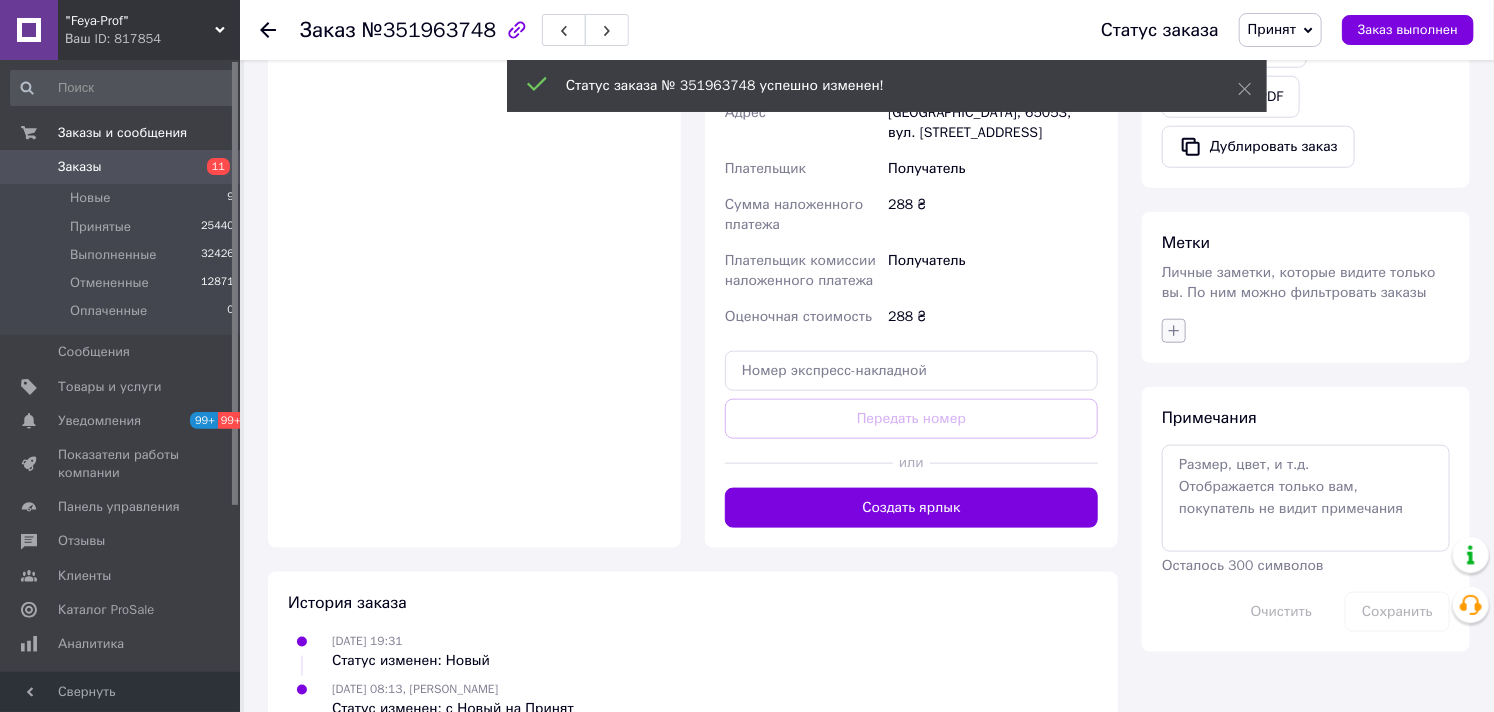 click 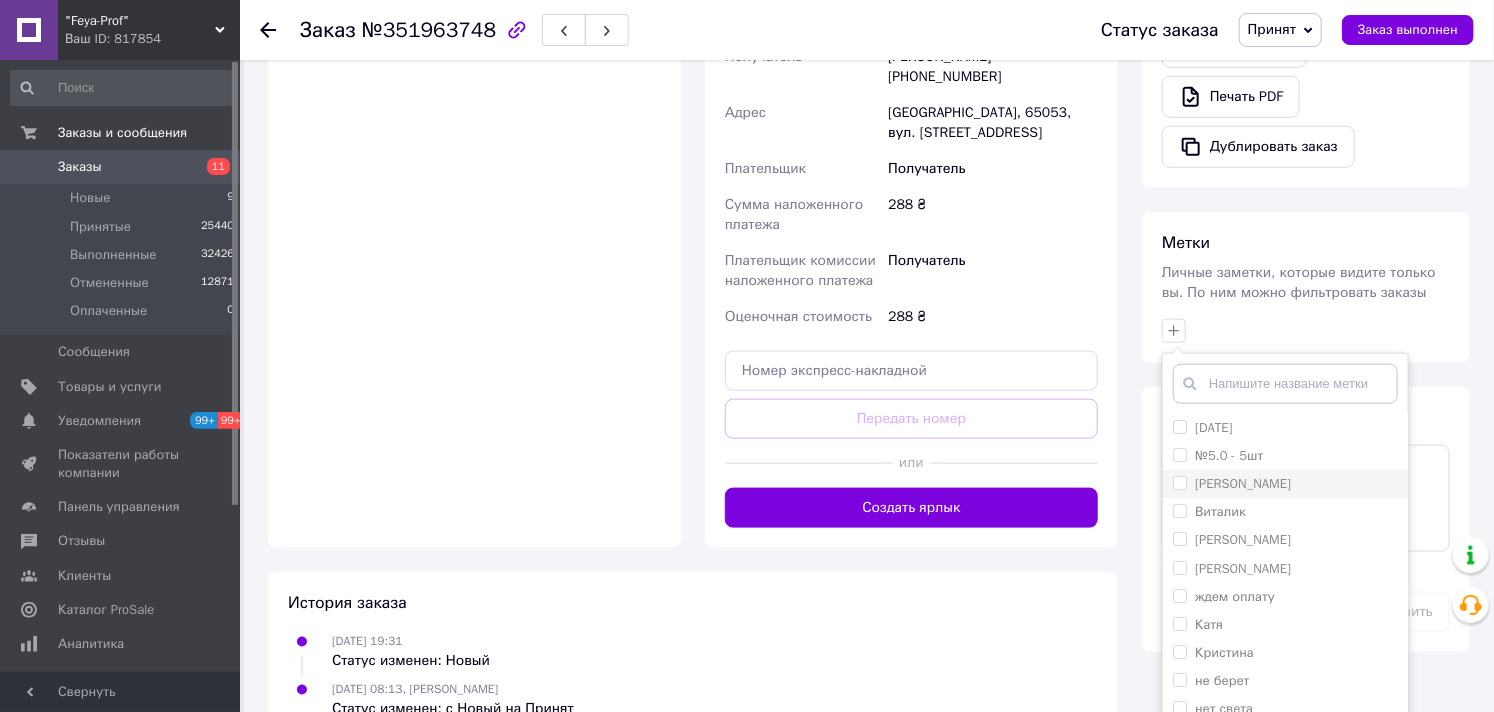 click on "[PERSON_NAME]" at bounding box center [1179, 482] 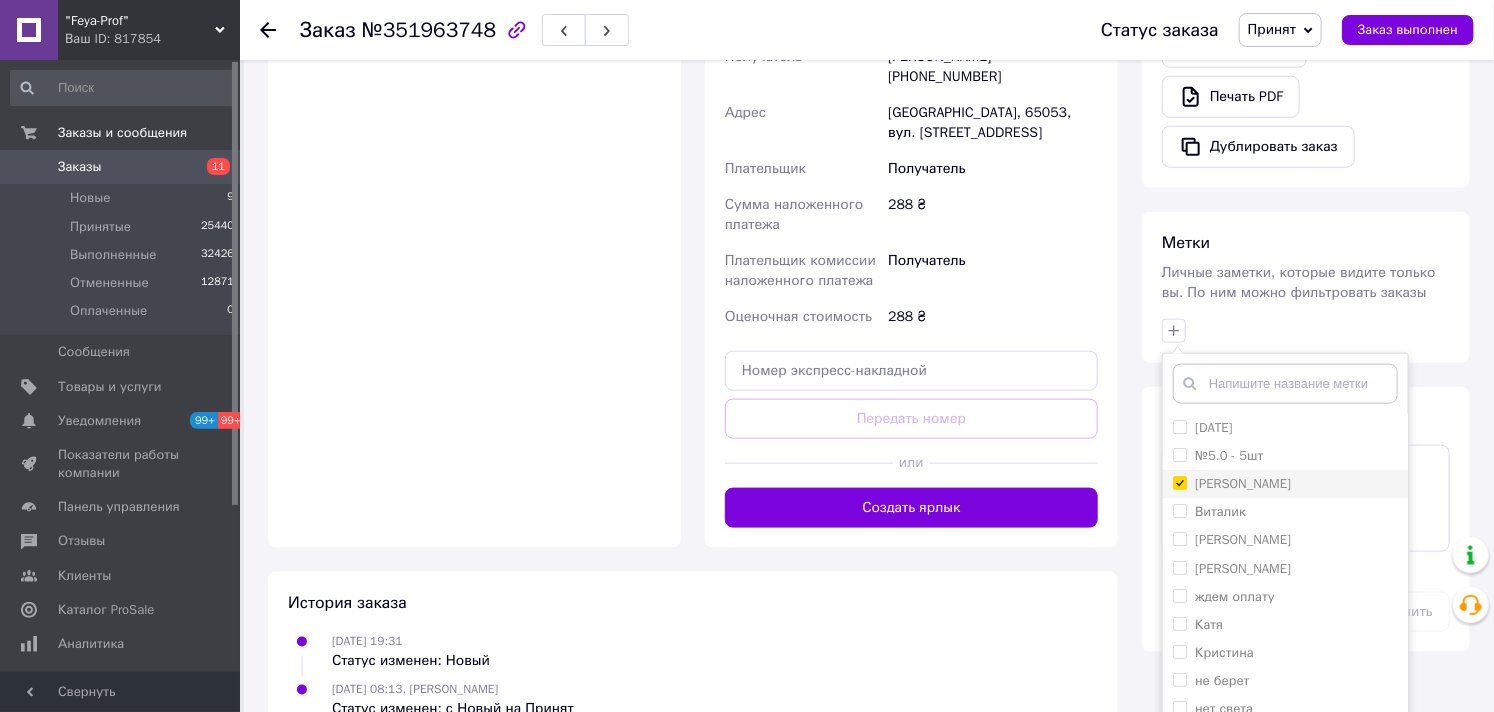 checkbox on "true" 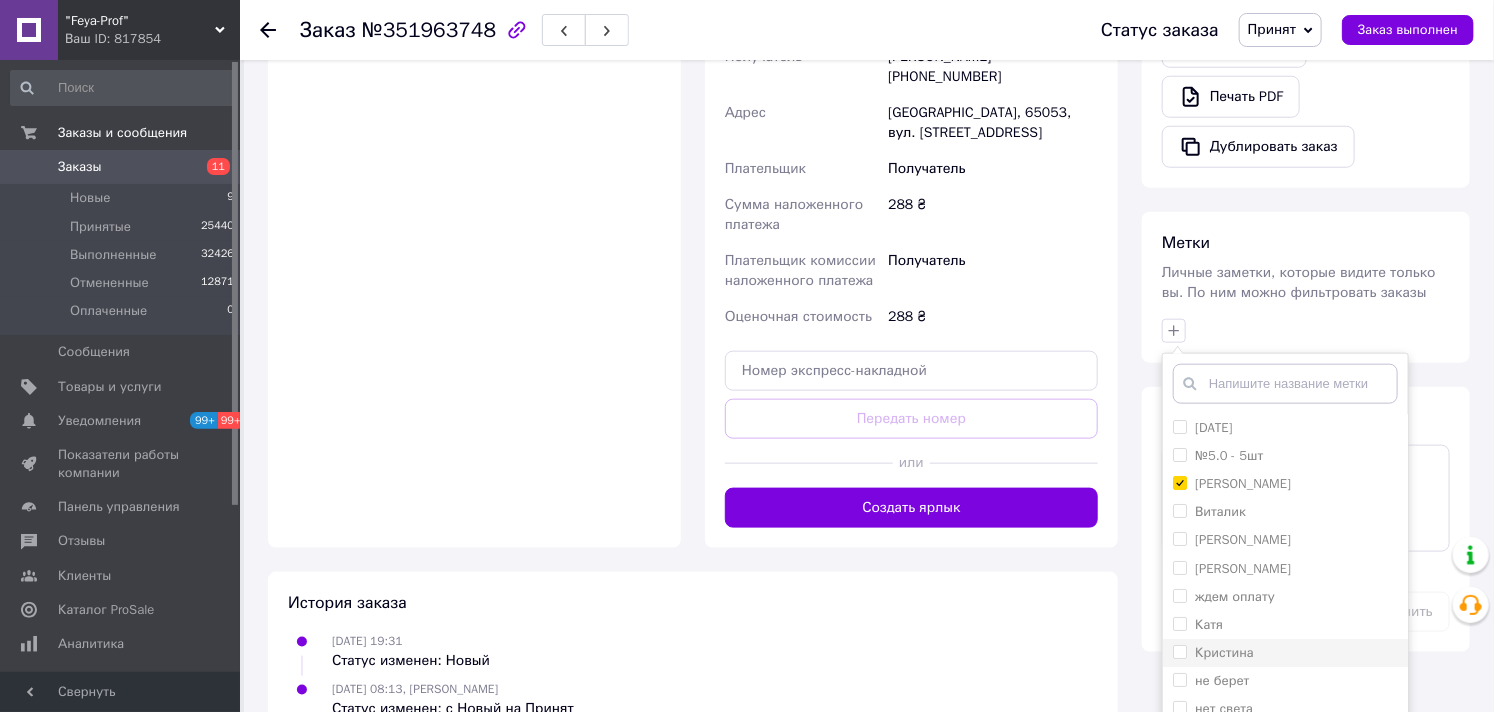 scroll, scrollTop: 151, scrollLeft: 0, axis: vertical 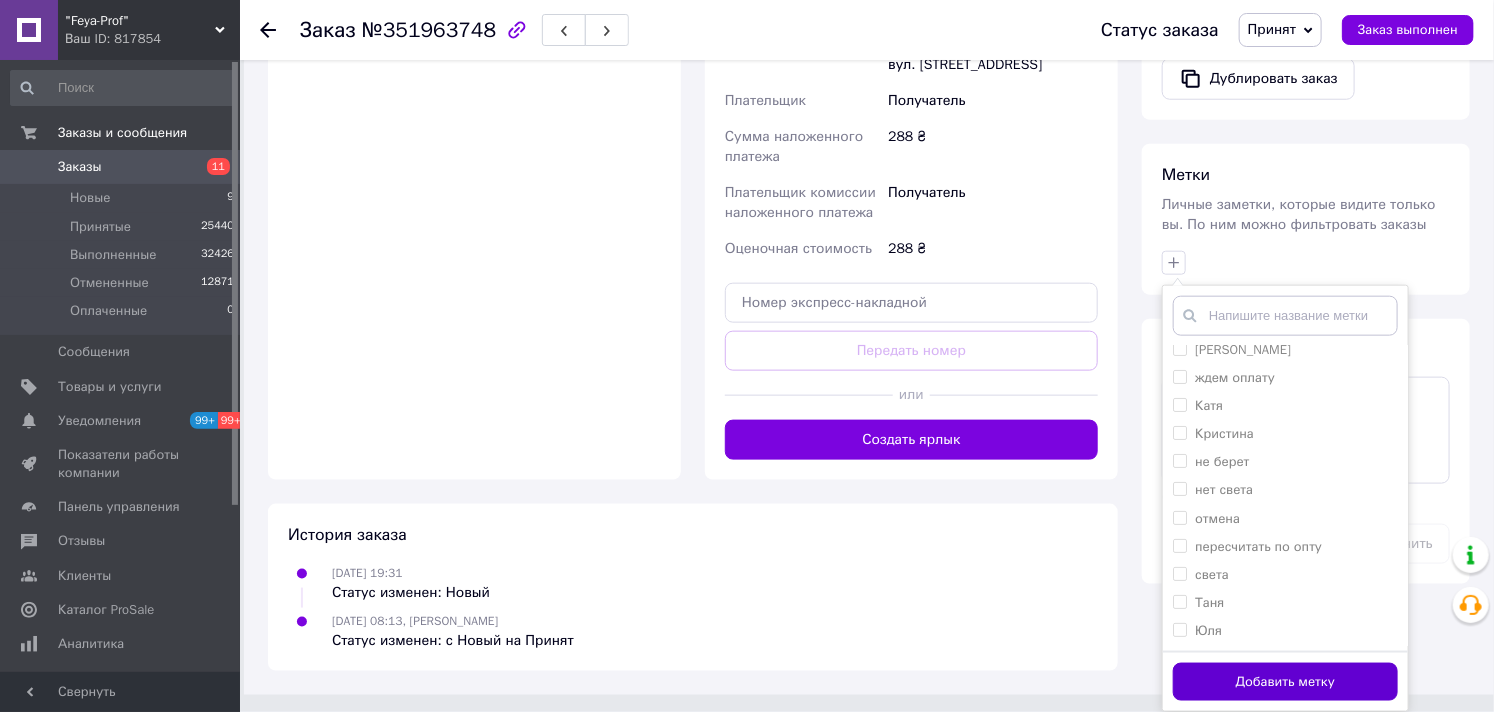 click on "Добавить метку" at bounding box center [1285, 682] 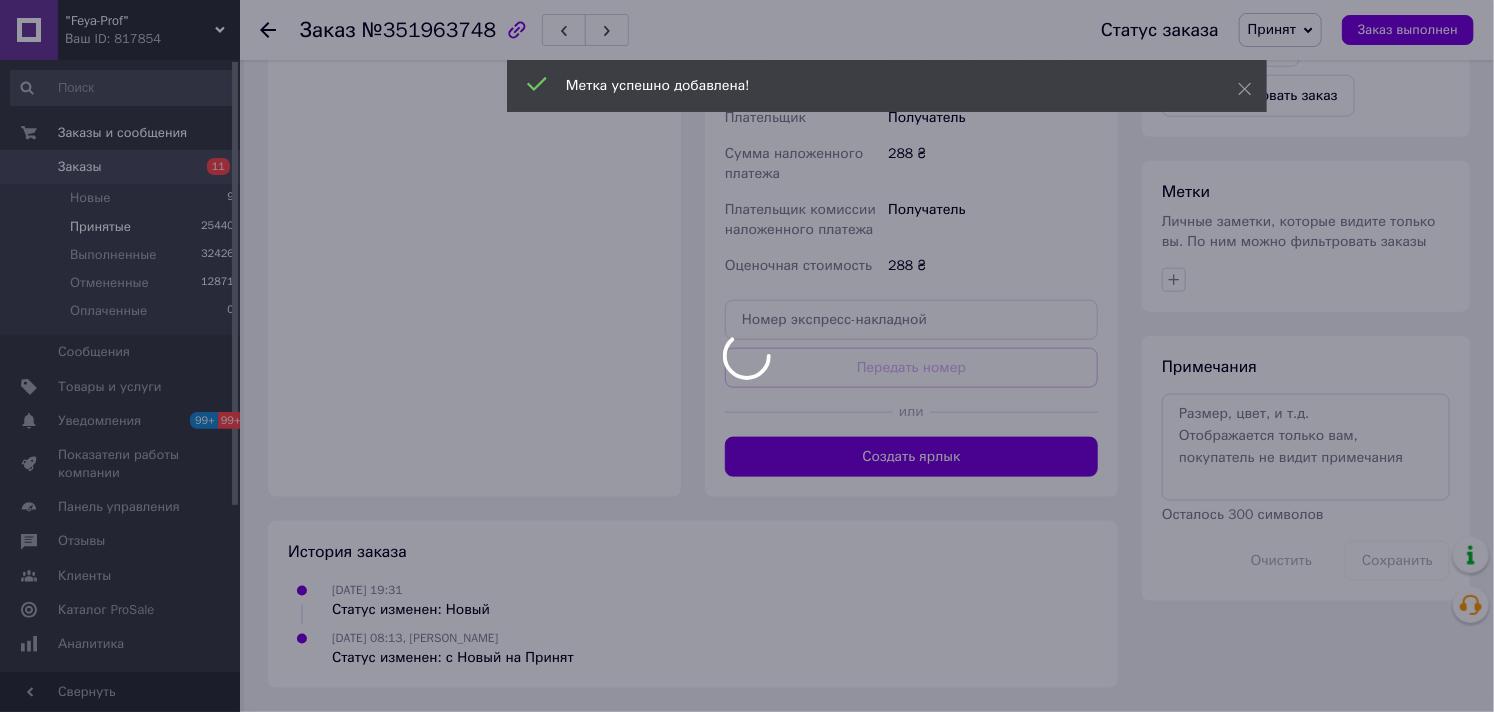 scroll, scrollTop: 845, scrollLeft: 0, axis: vertical 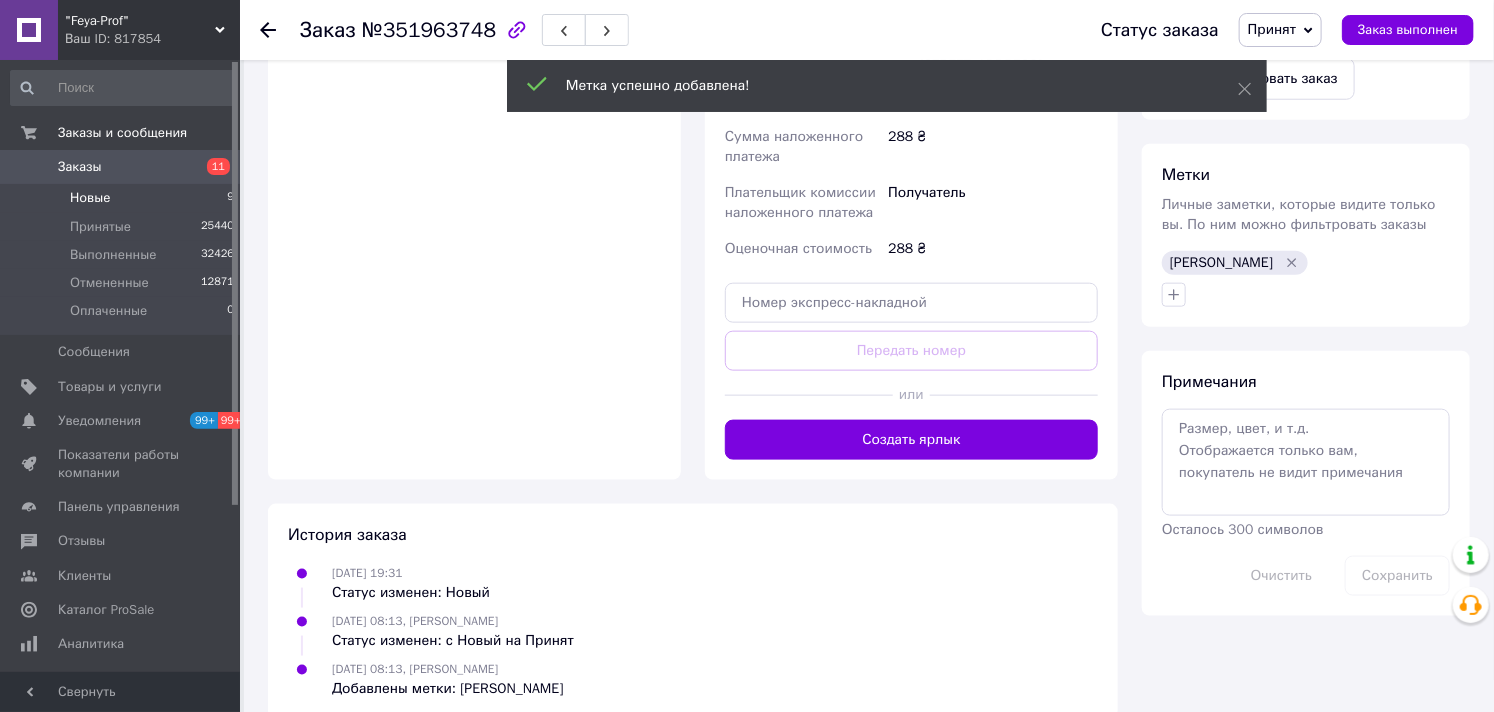 click on "Новые" at bounding box center (90, 198) 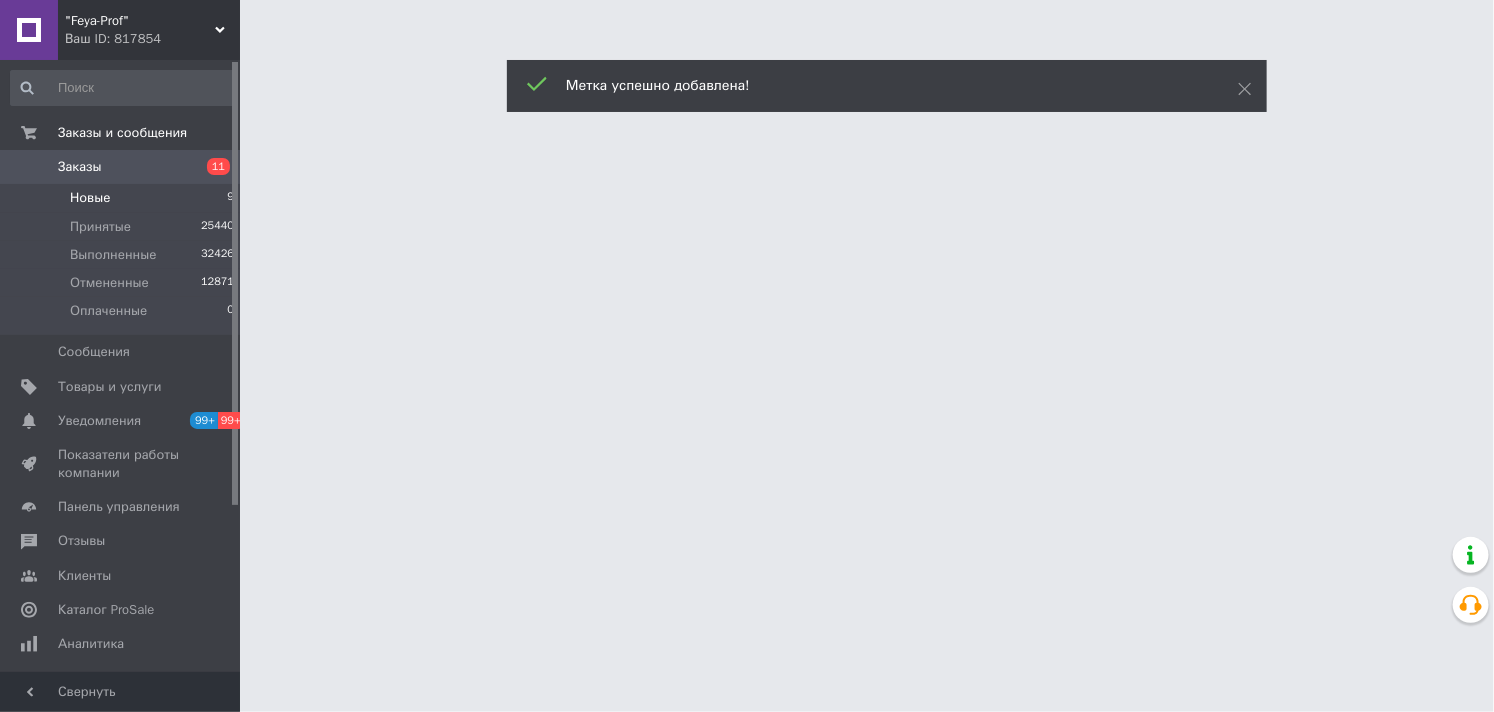 scroll, scrollTop: 0, scrollLeft: 0, axis: both 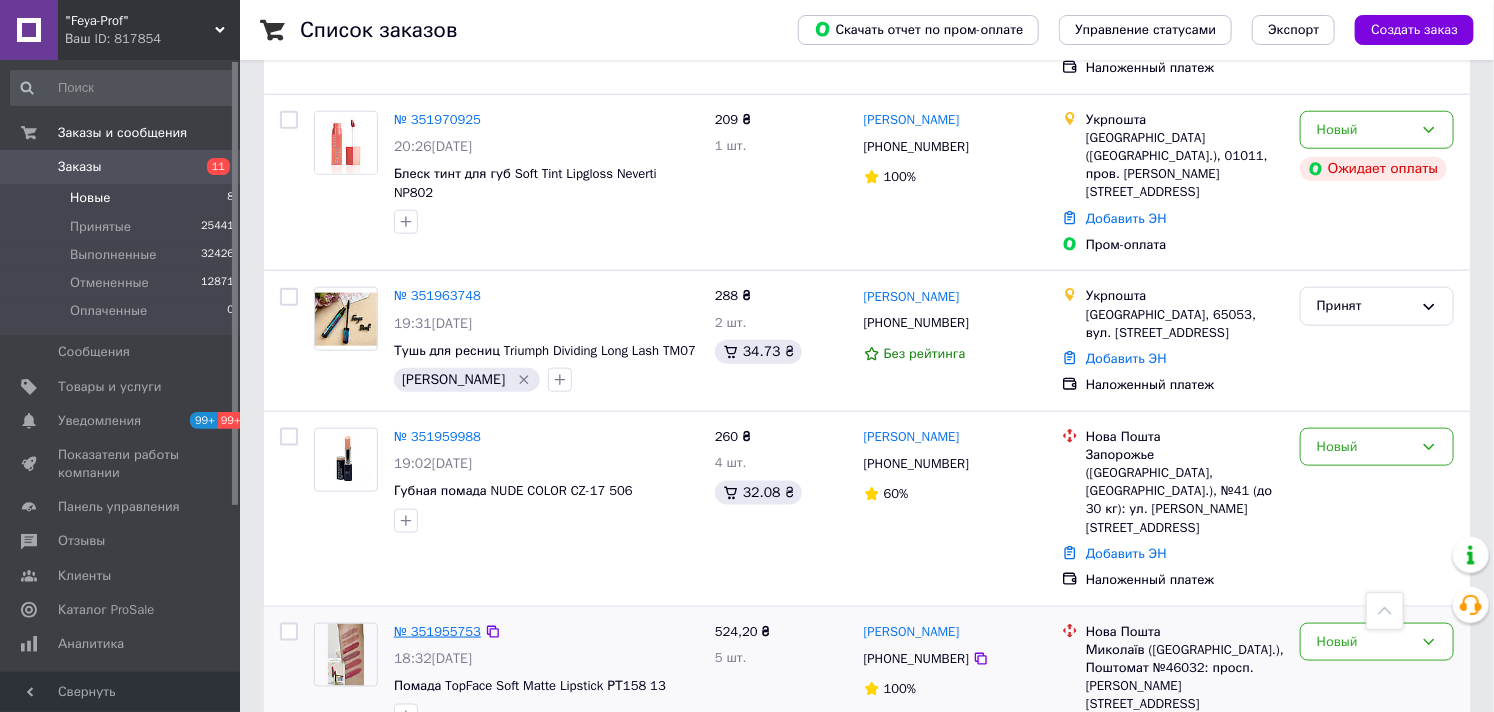 click on "№ 351955753" at bounding box center [437, 631] 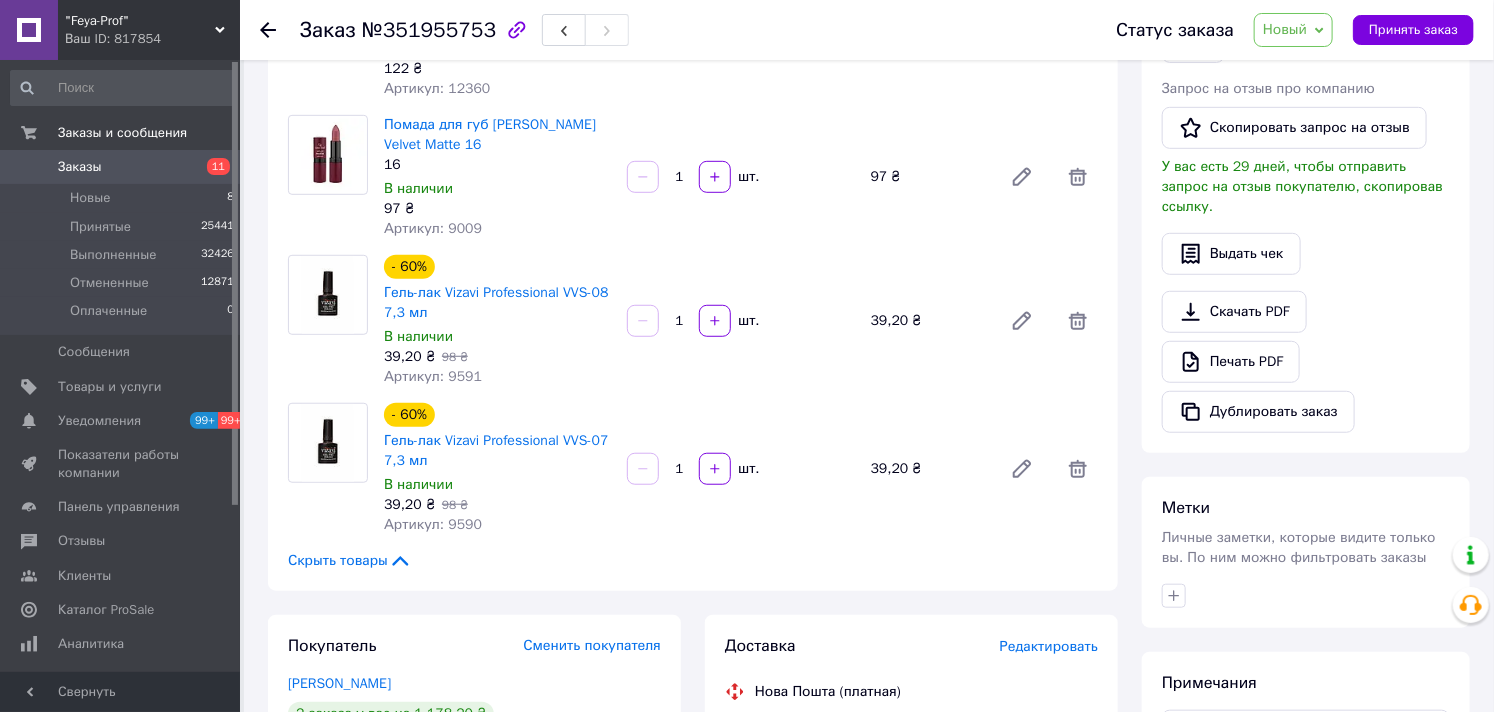 scroll, scrollTop: 0, scrollLeft: 0, axis: both 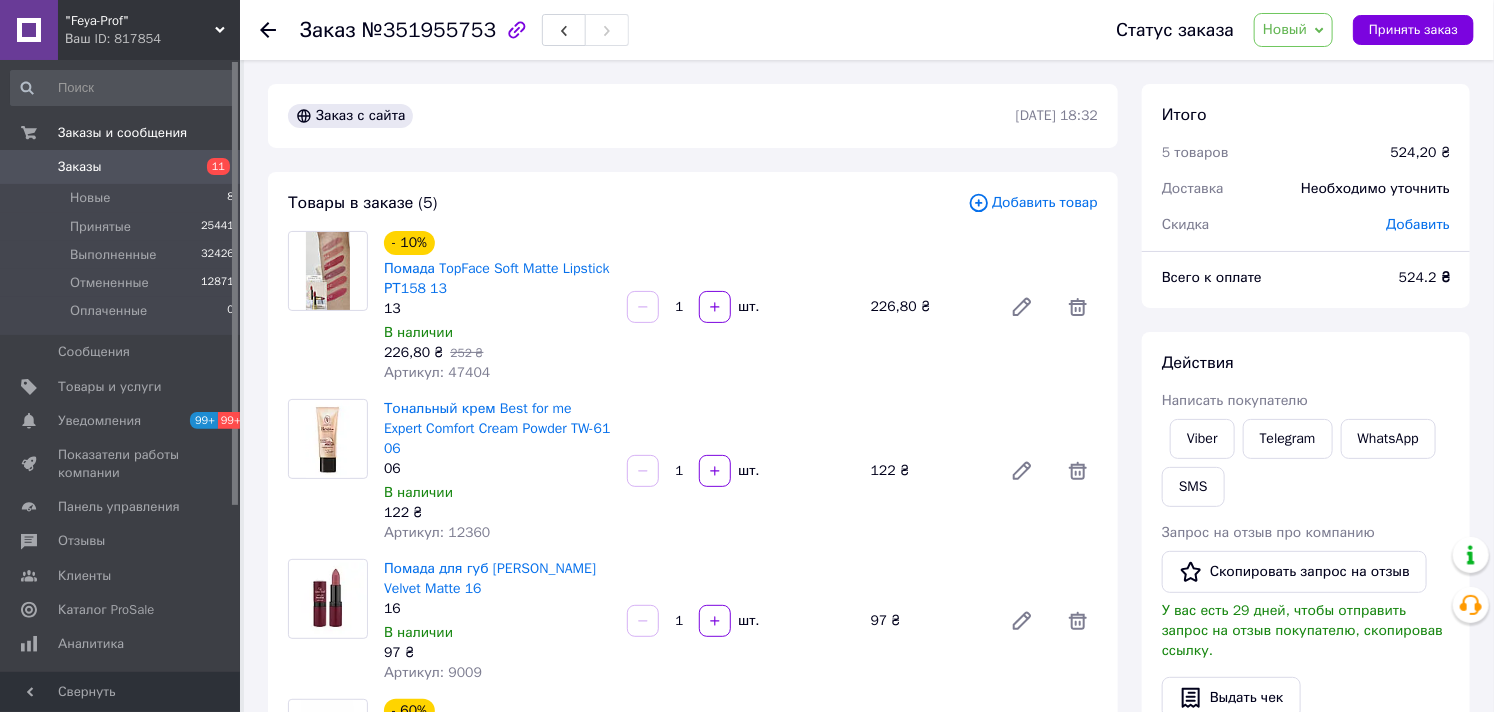 click on "Новый" at bounding box center [1285, 29] 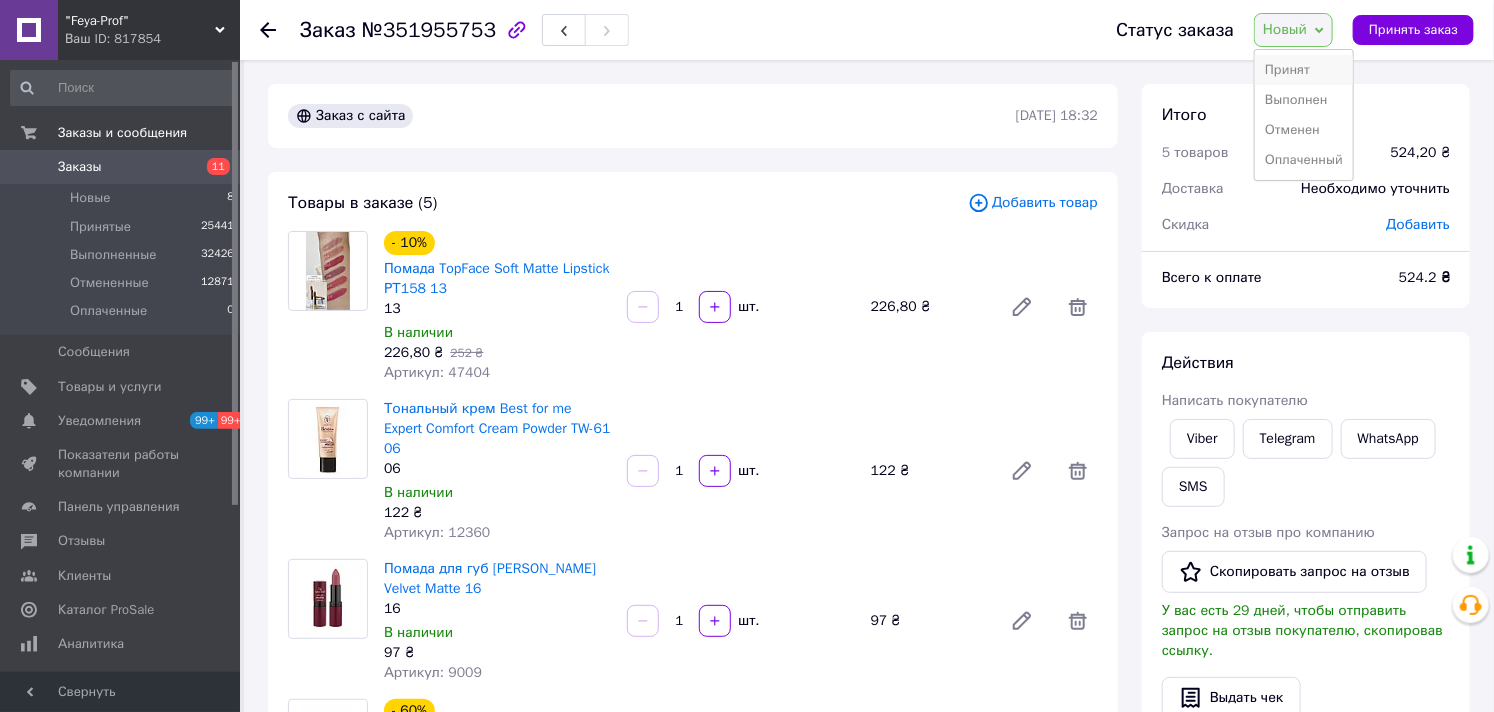 click on "Принят" at bounding box center [1304, 70] 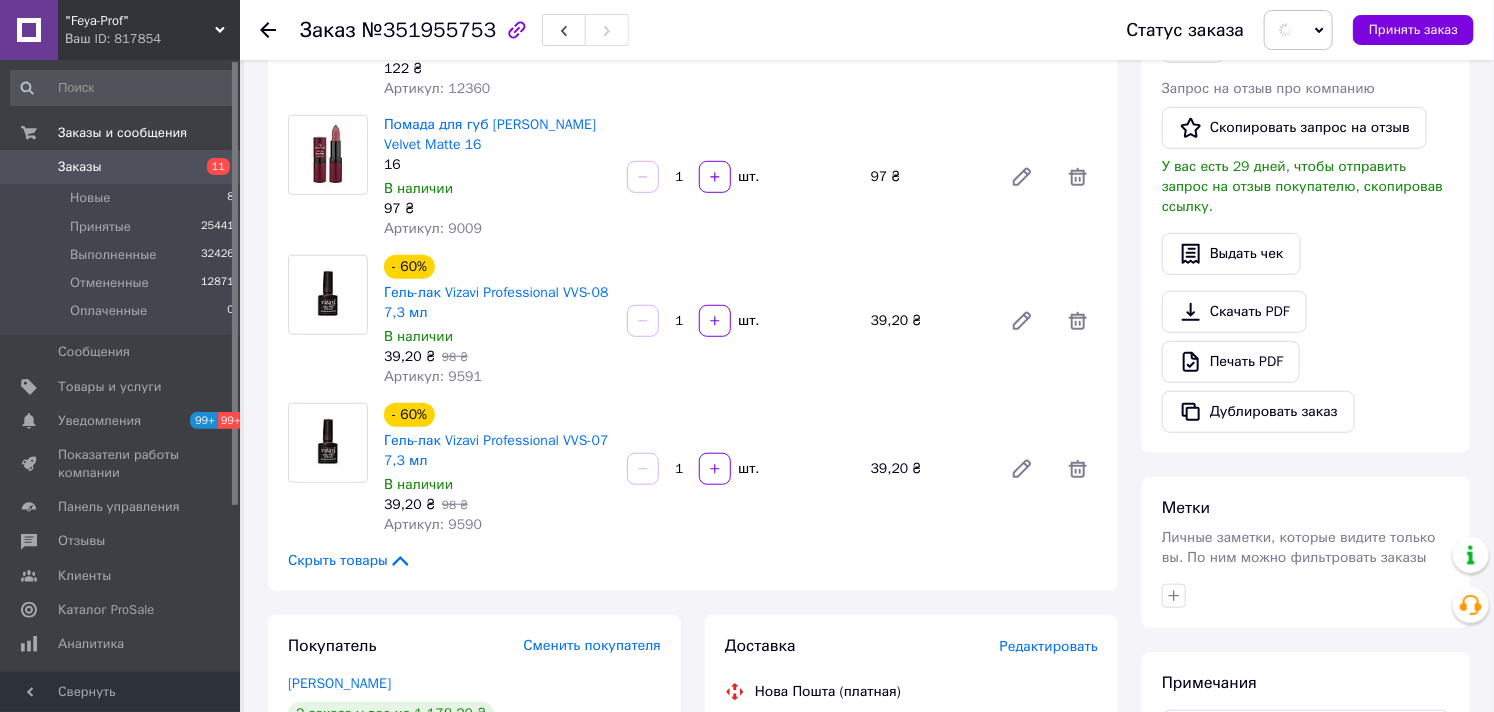 scroll, scrollTop: 888, scrollLeft: 0, axis: vertical 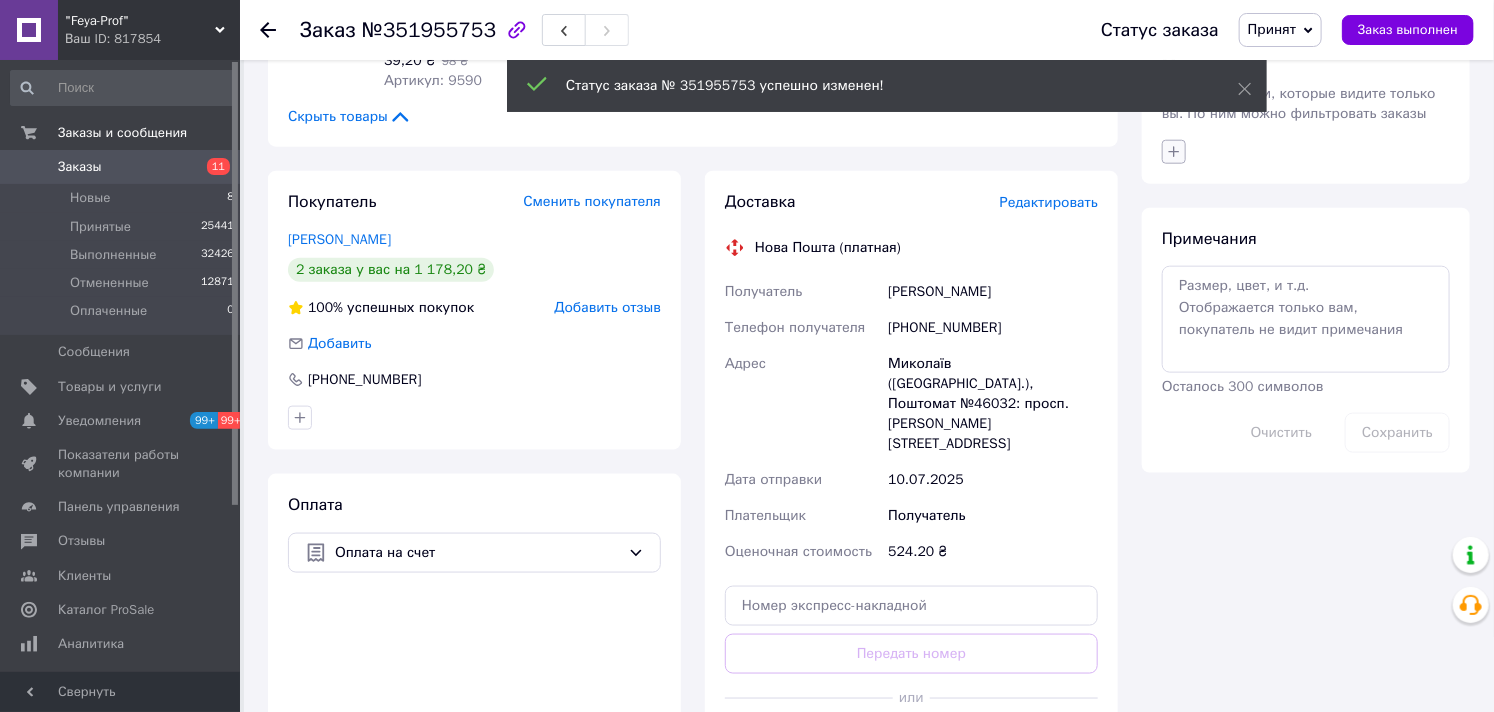 click 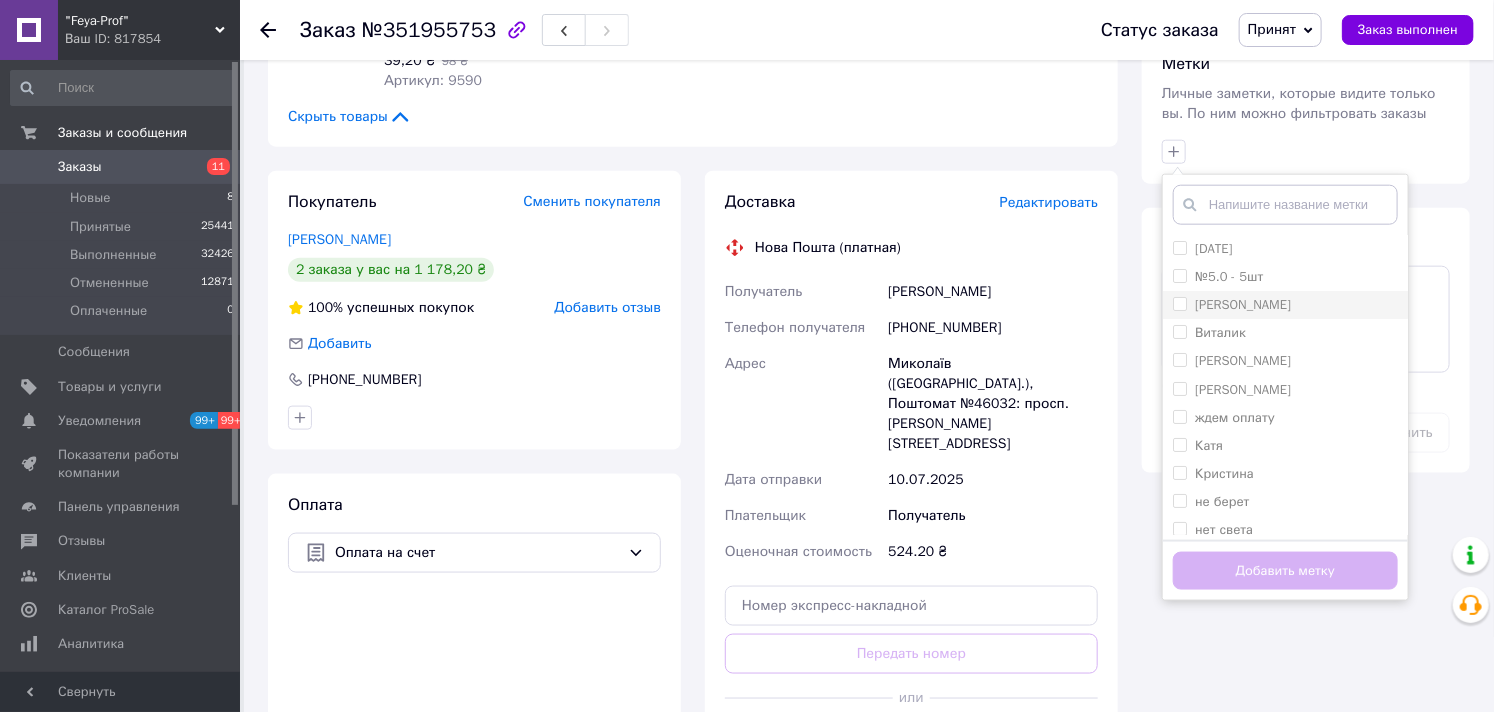 click on "[PERSON_NAME]" at bounding box center [1243, 304] 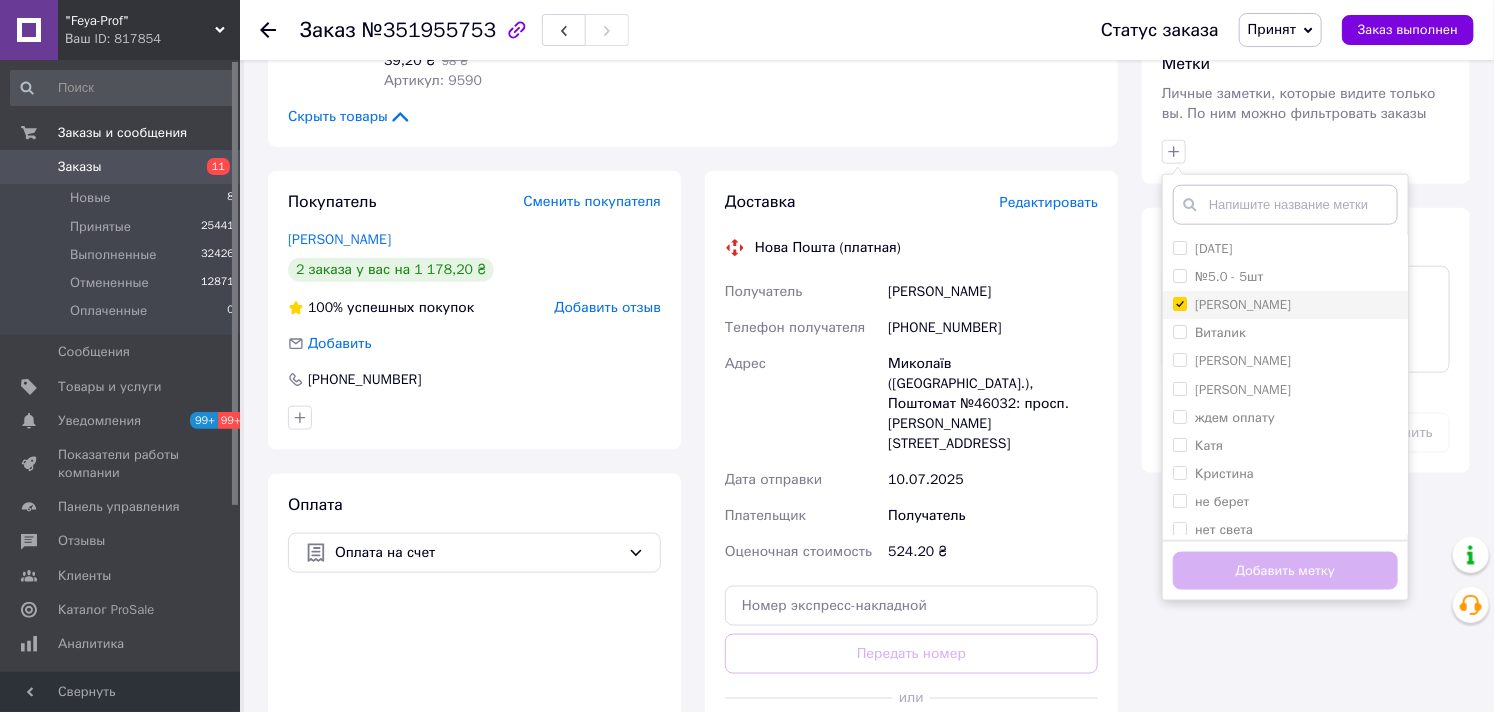checkbox on "true" 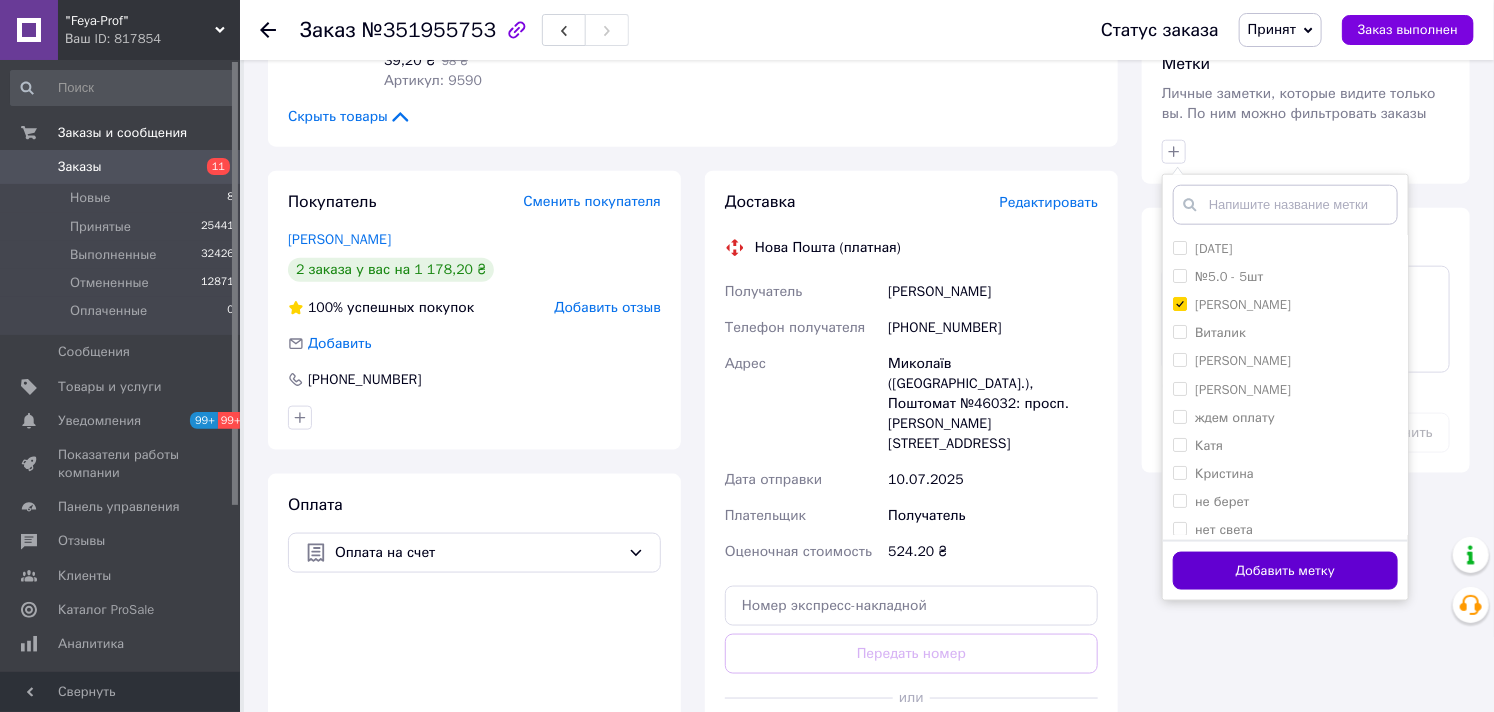 click on "Добавить метку" at bounding box center (1285, 571) 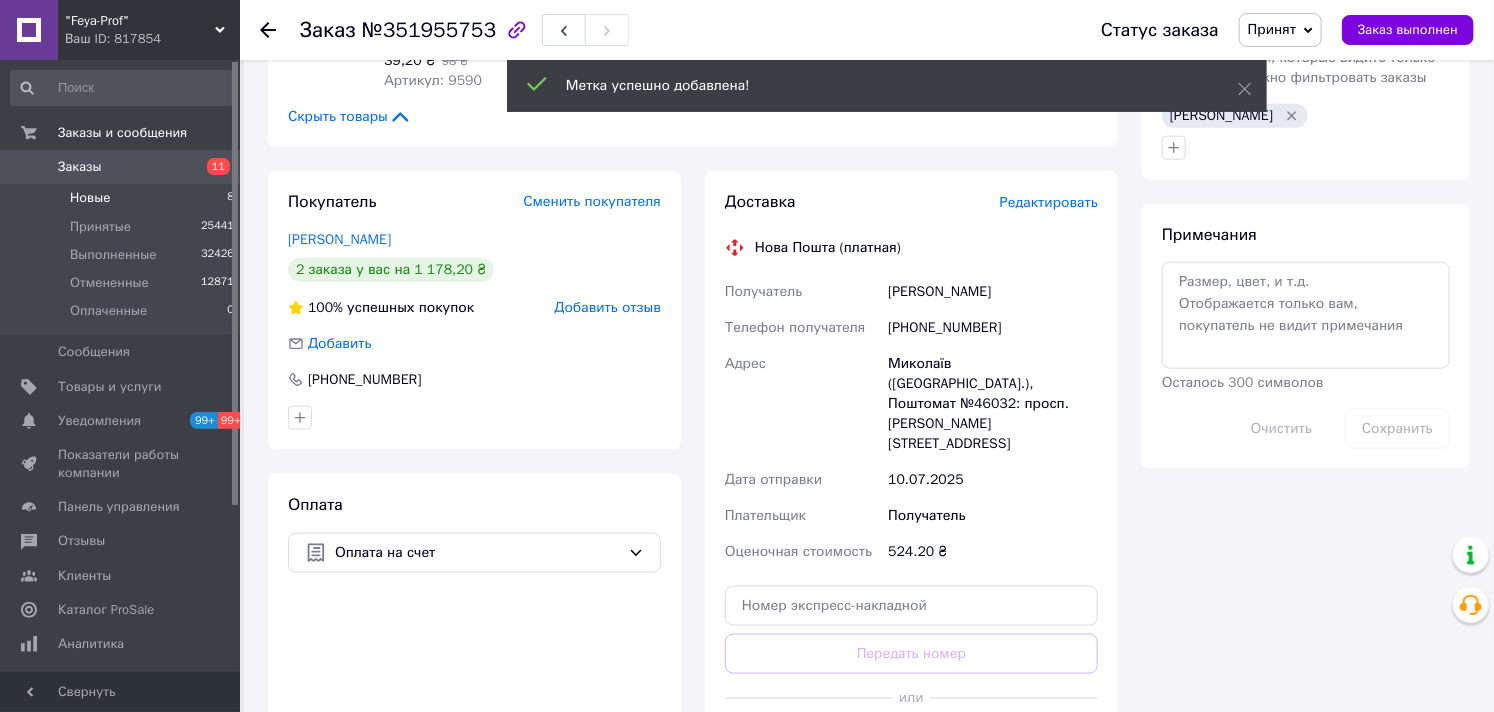 click on "Новые 8" at bounding box center [123, 198] 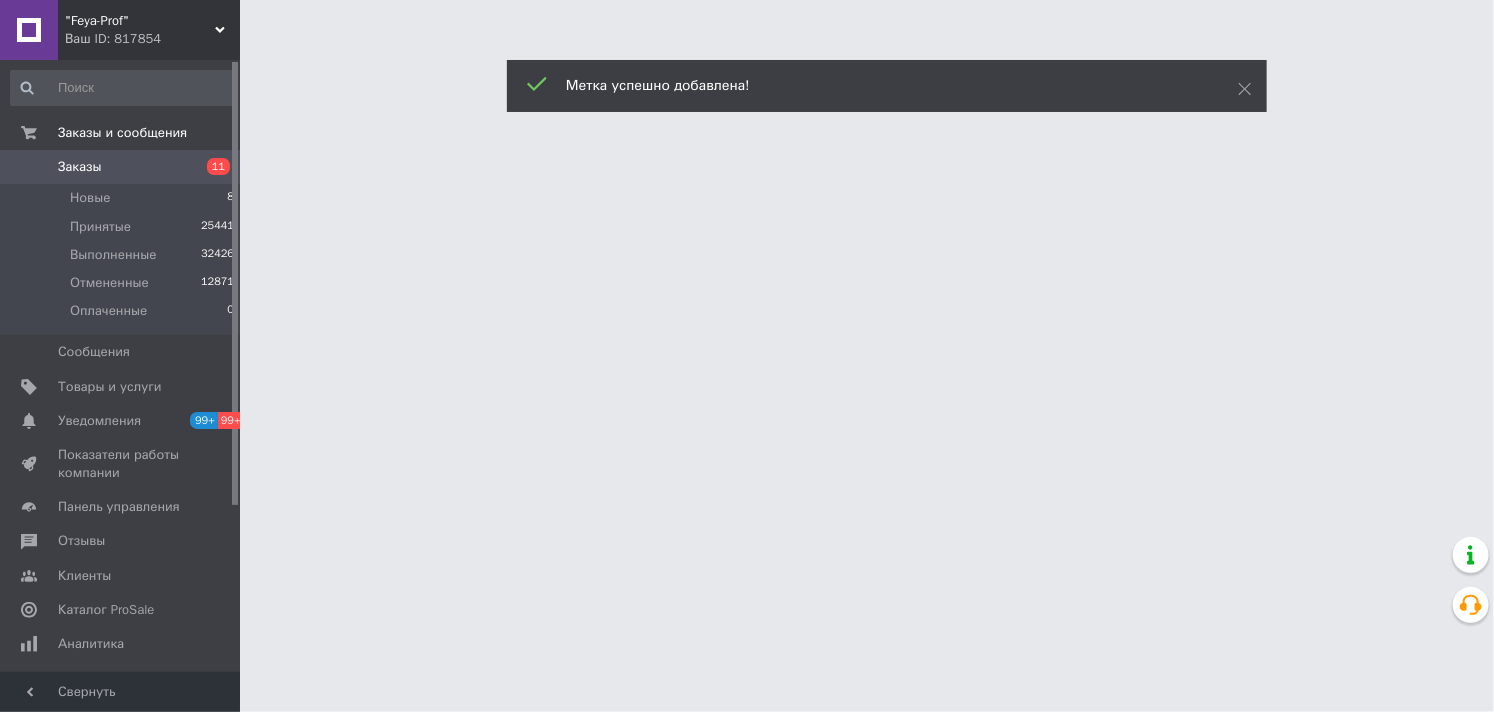 scroll, scrollTop: 0, scrollLeft: 0, axis: both 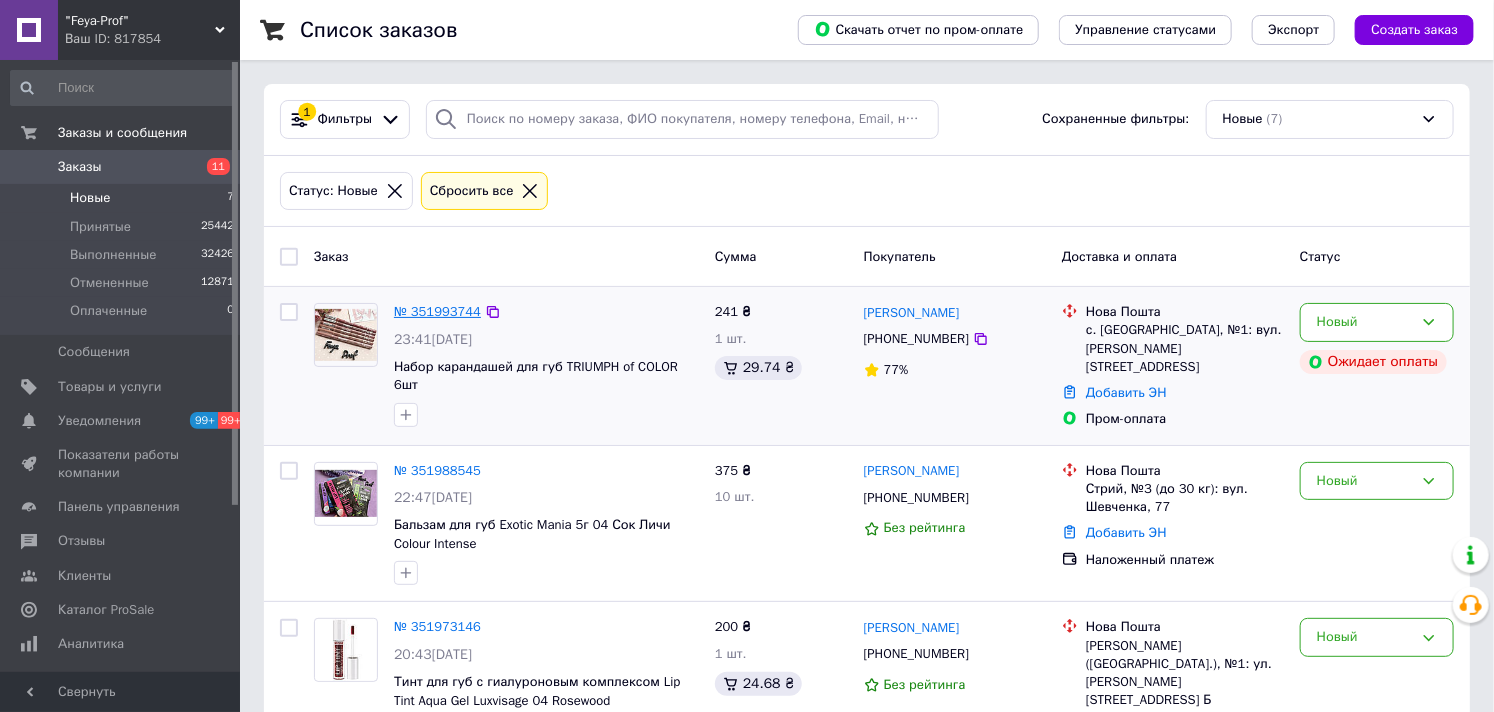 click on "№ 351993744" at bounding box center [437, 311] 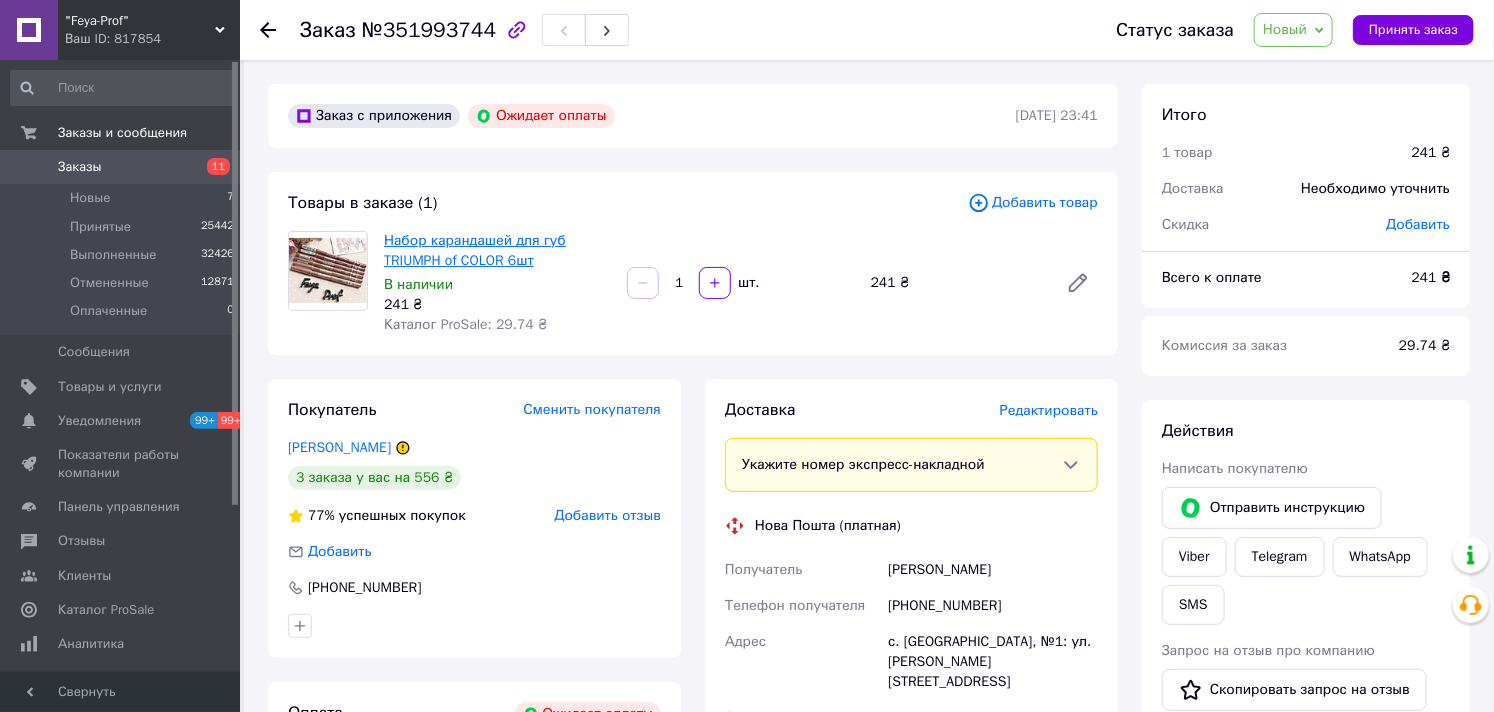 click on "Набор карандашей для губ TRIUMPH of COLOR 6шт" at bounding box center (475, 250) 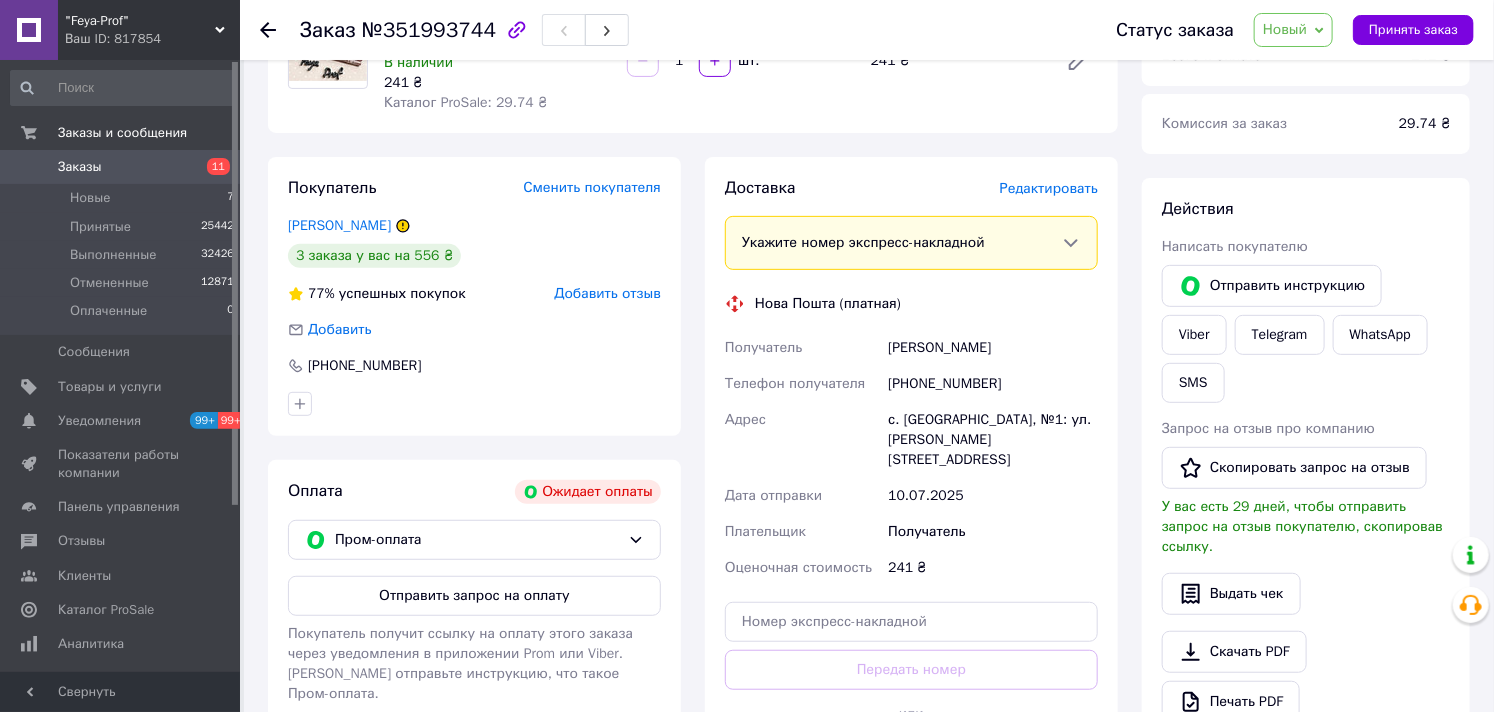 scroll, scrollTop: 0, scrollLeft: 0, axis: both 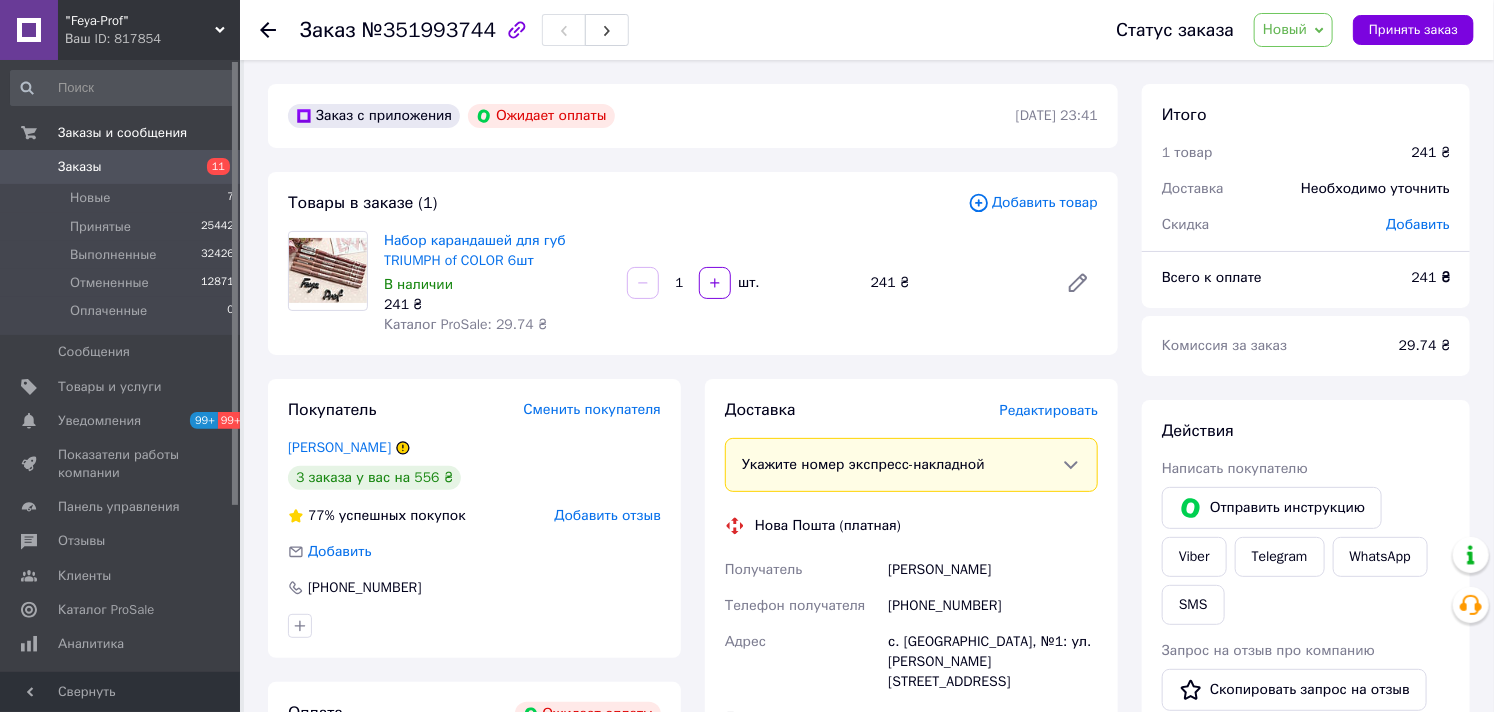 click on "Новый" at bounding box center (1285, 29) 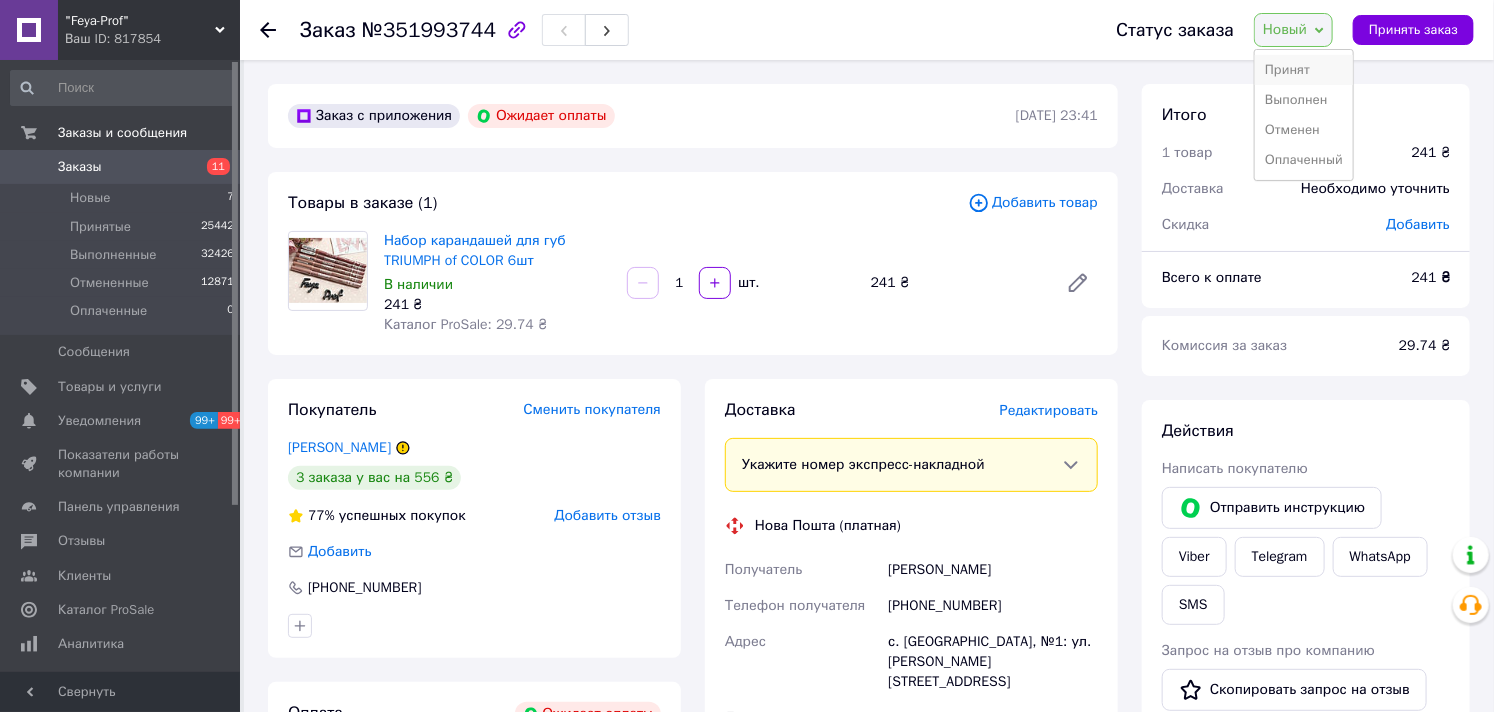 click on "Принят" at bounding box center (1304, 70) 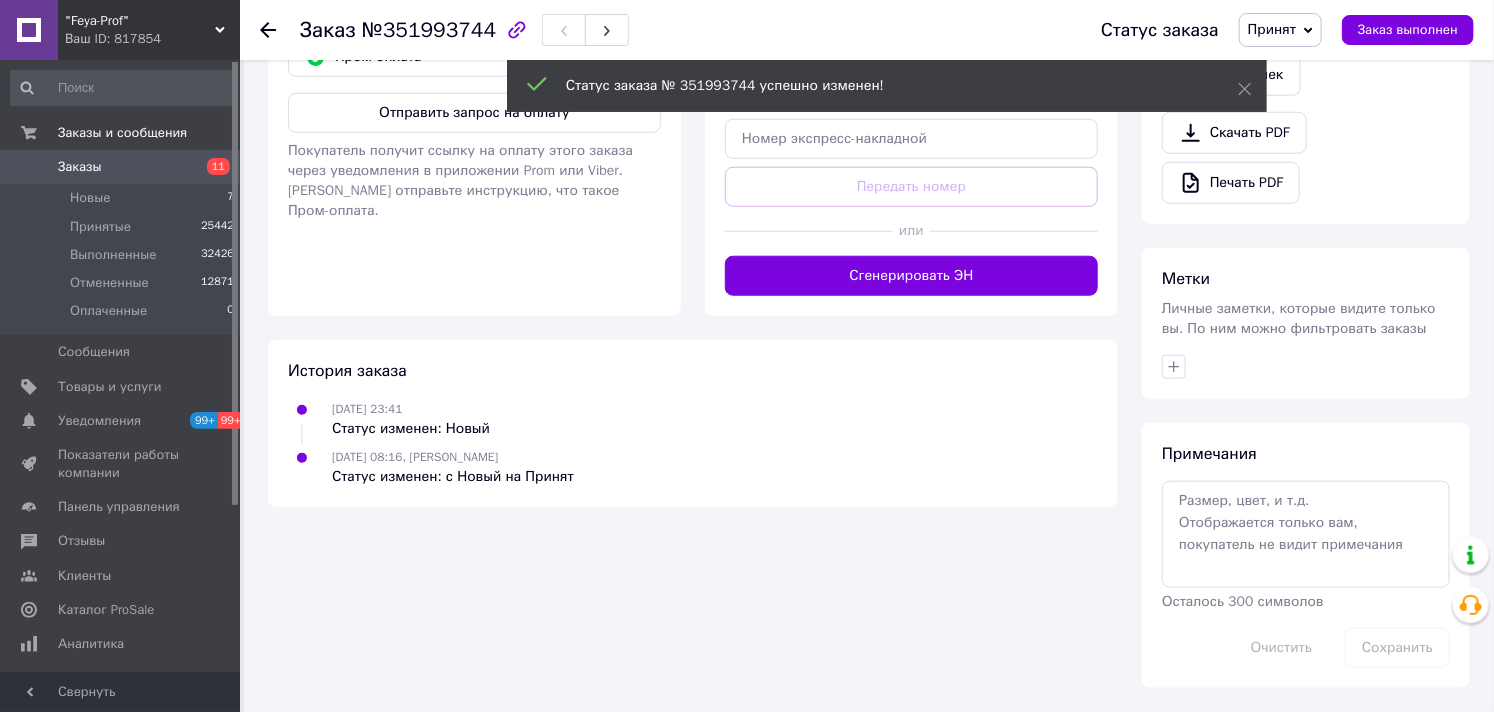 scroll, scrollTop: 705, scrollLeft: 0, axis: vertical 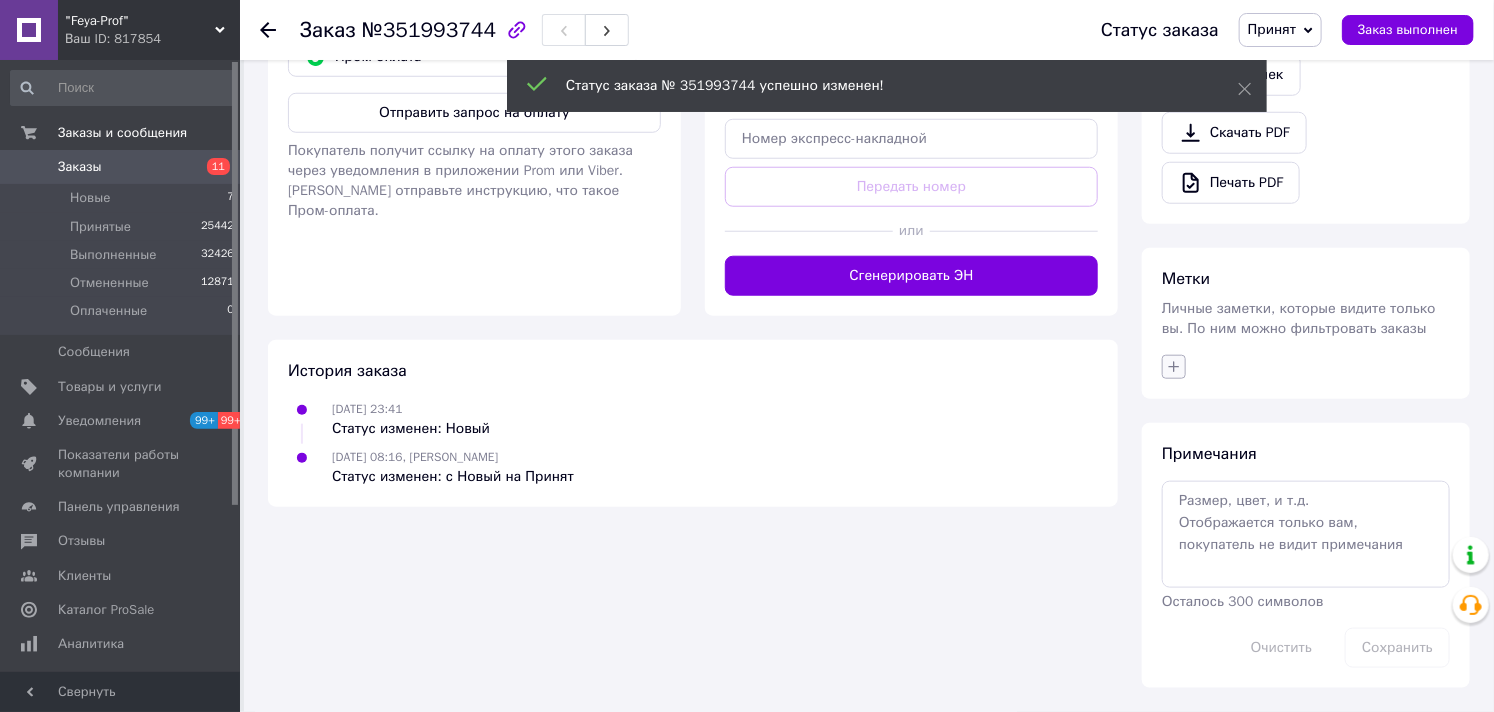 click on "Метки Личные заметки, которые видите только вы. По ним можно фильтровать заказы" at bounding box center [1306, 323] 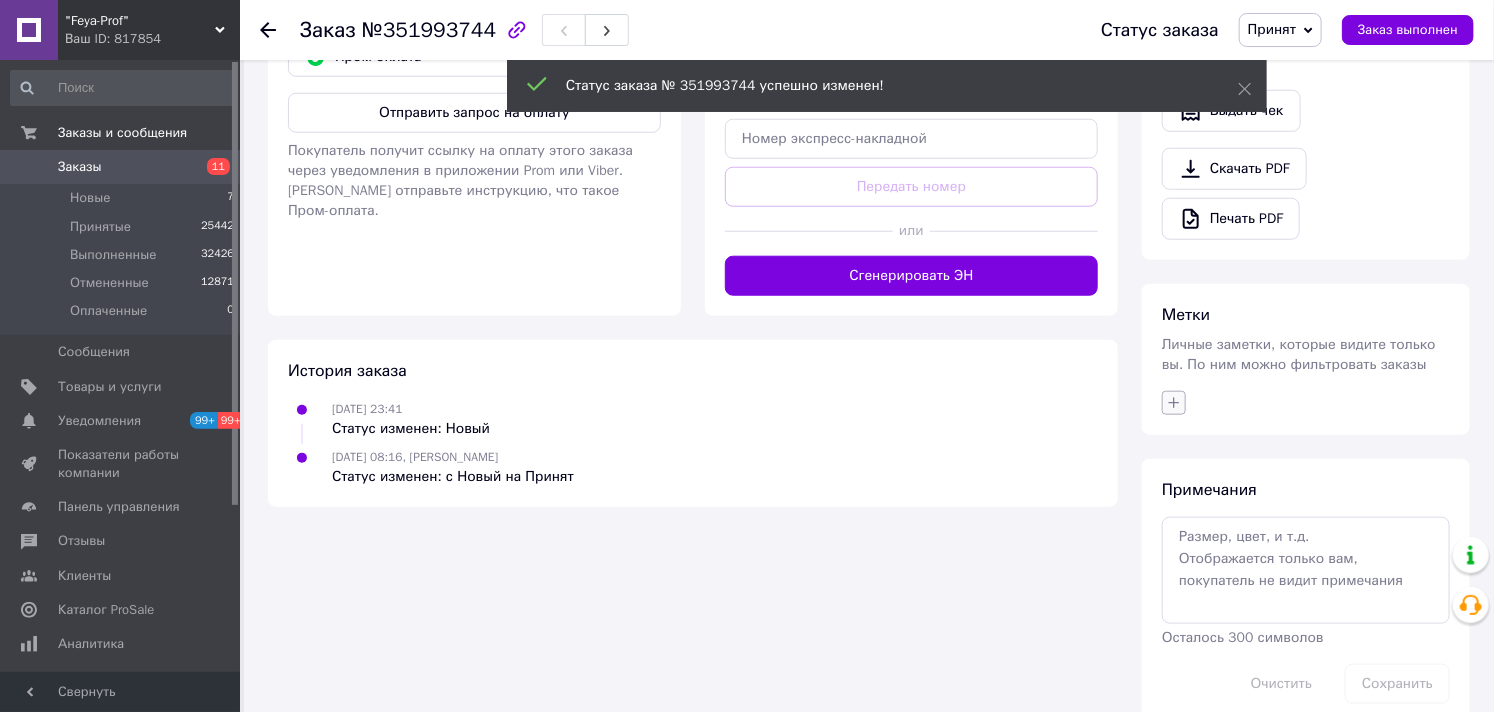 click 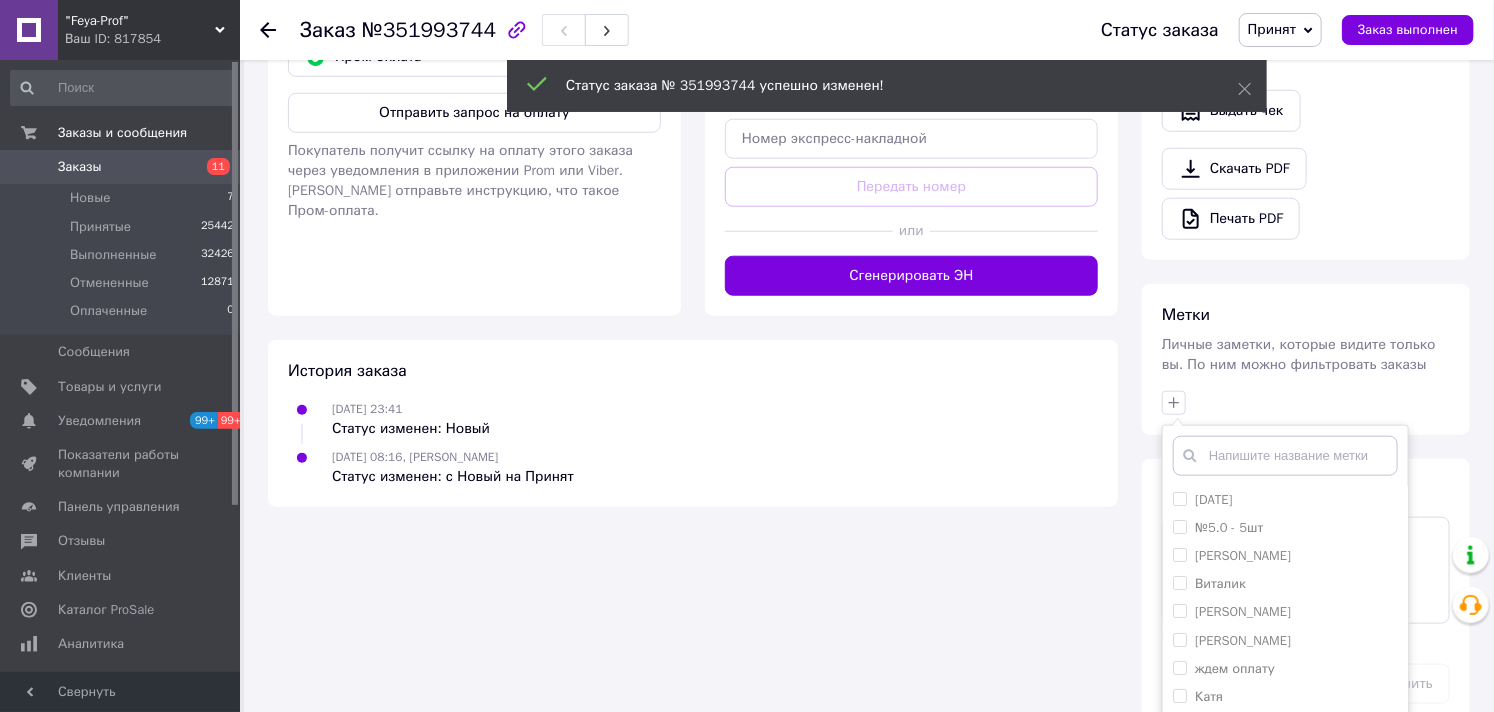scroll, scrollTop: 151, scrollLeft: 0, axis: vertical 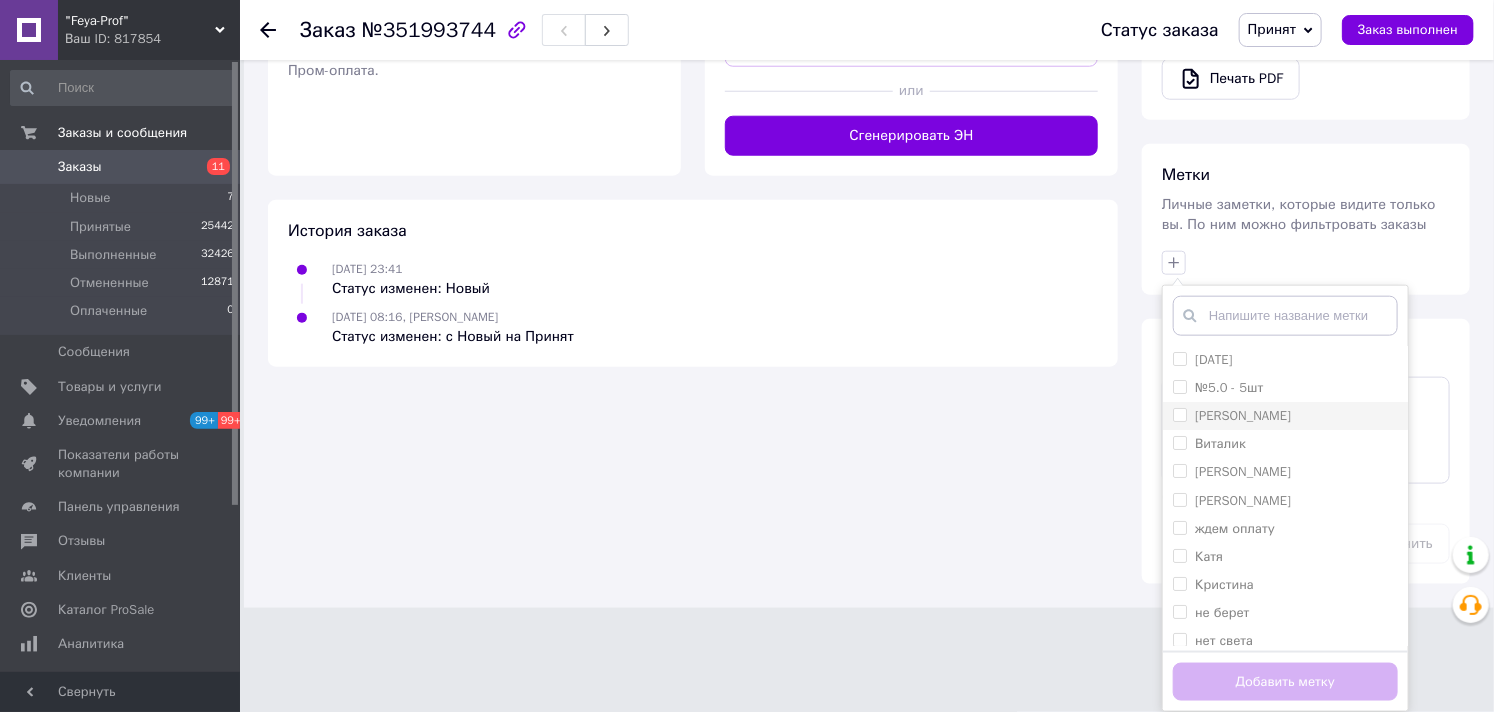 click on "[PERSON_NAME]" at bounding box center (1243, 415) 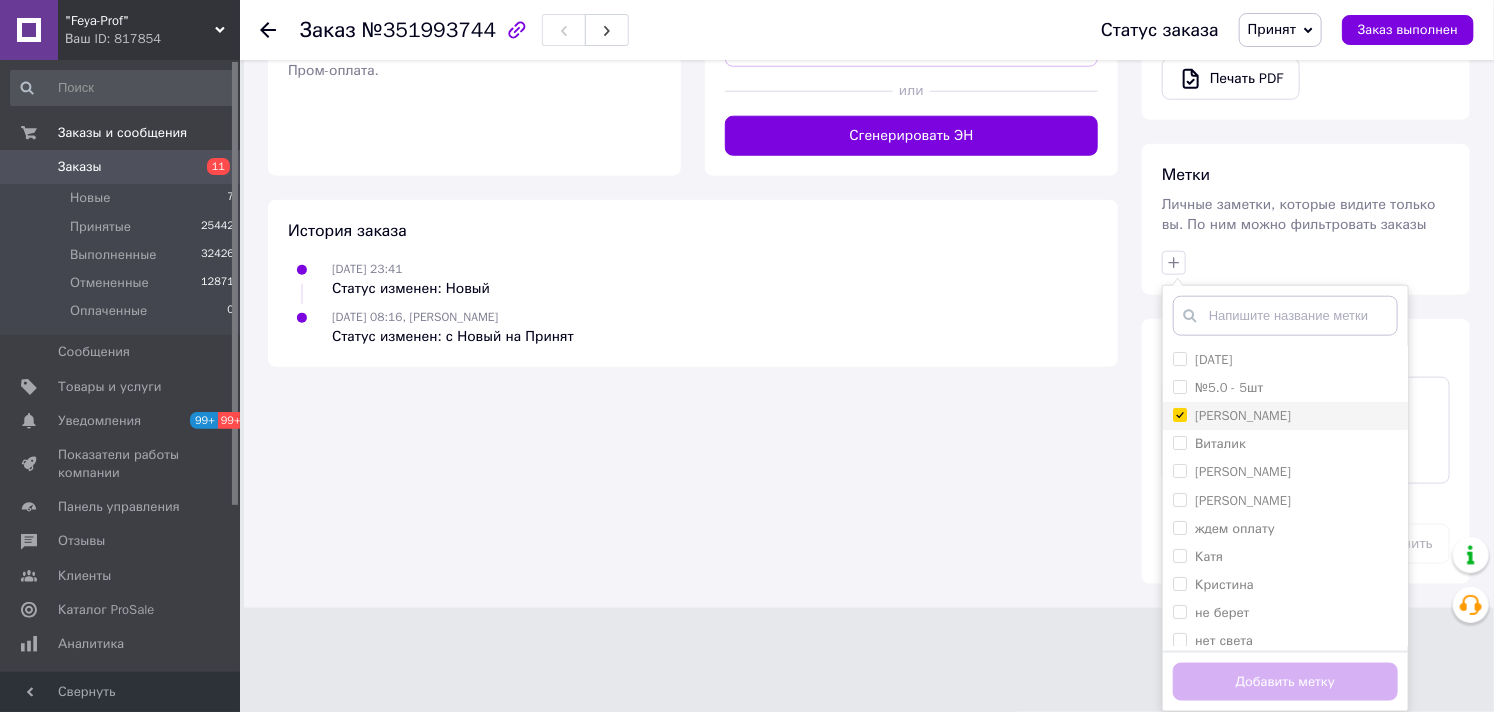 checkbox on "true" 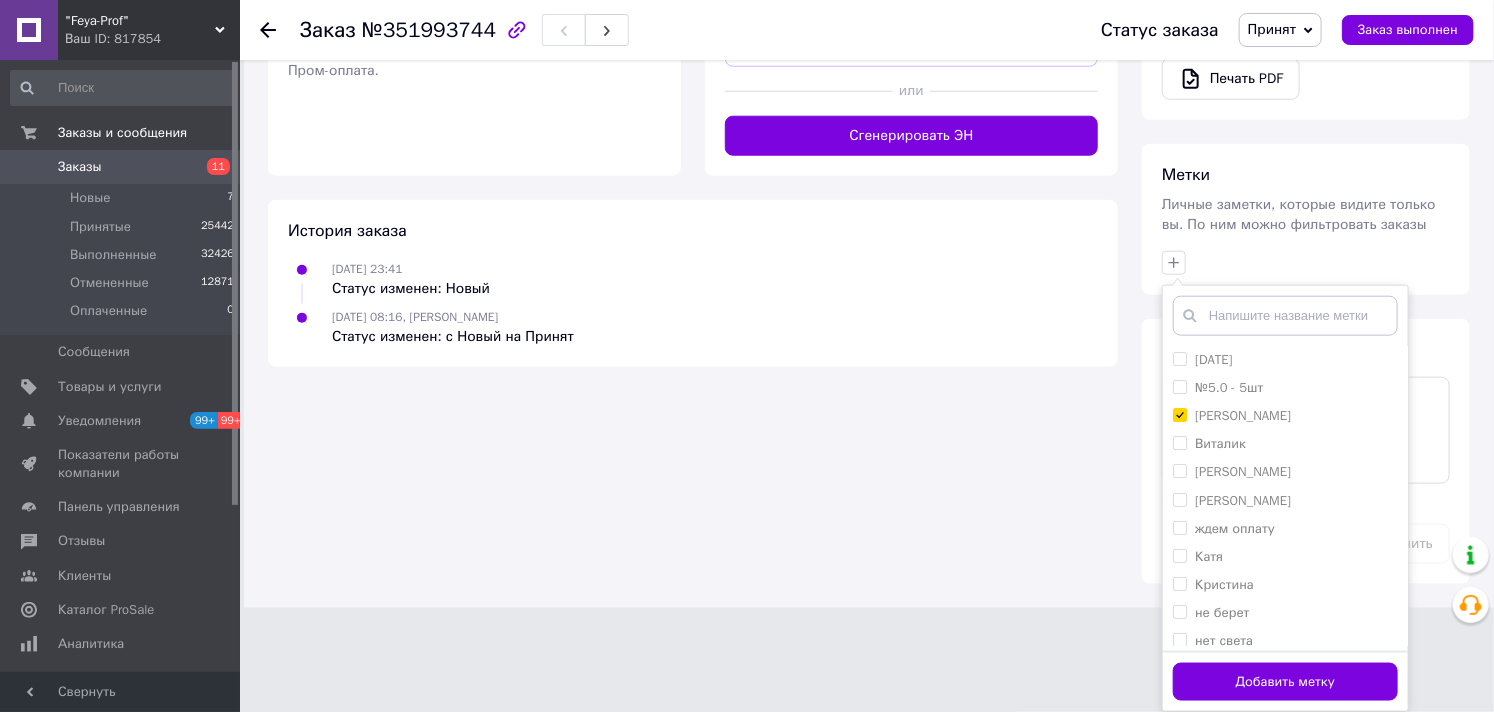 drag, startPoint x: 1265, startPoint y: 673, endPoint x: 1271, endPoint y: 662, distance: 12.529964 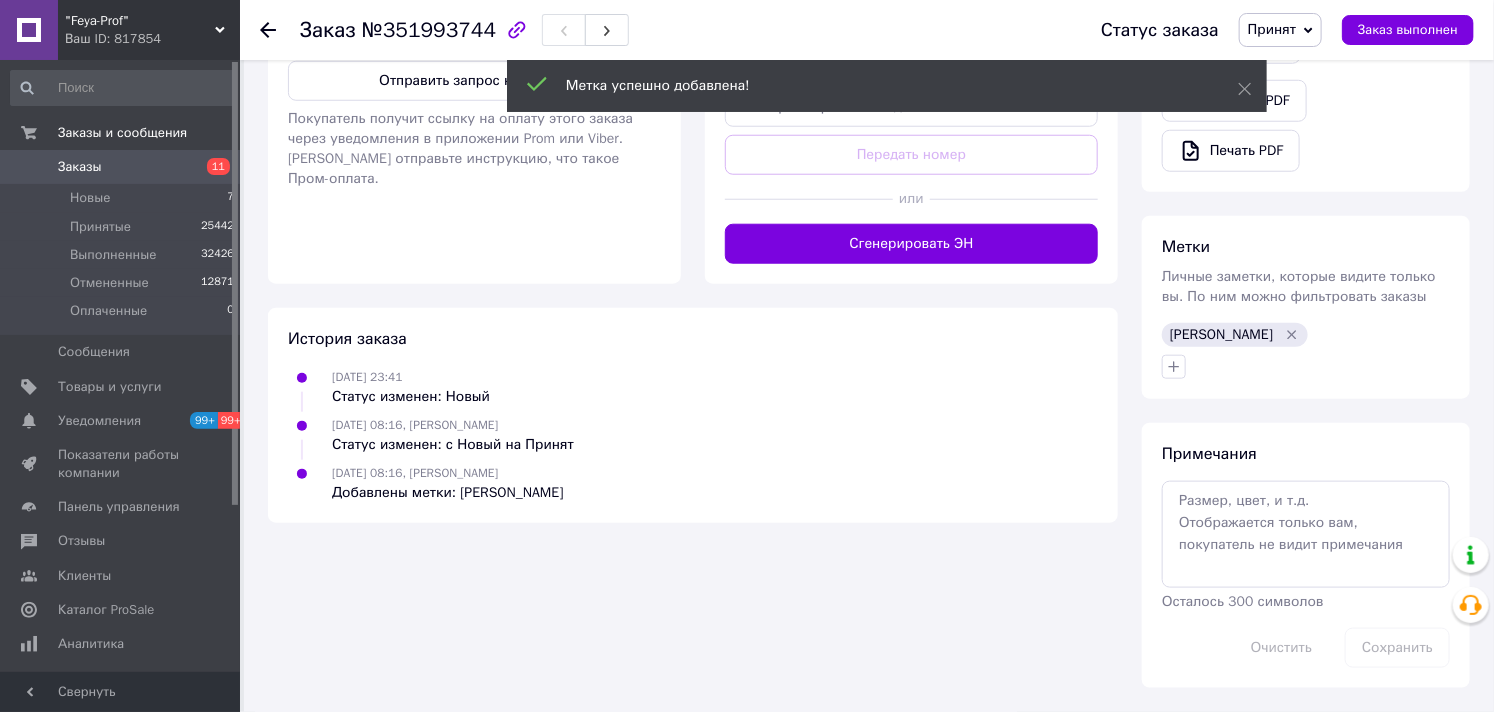 scroll, scrollTop: 774, scrollLeft: 0, axis: vertical 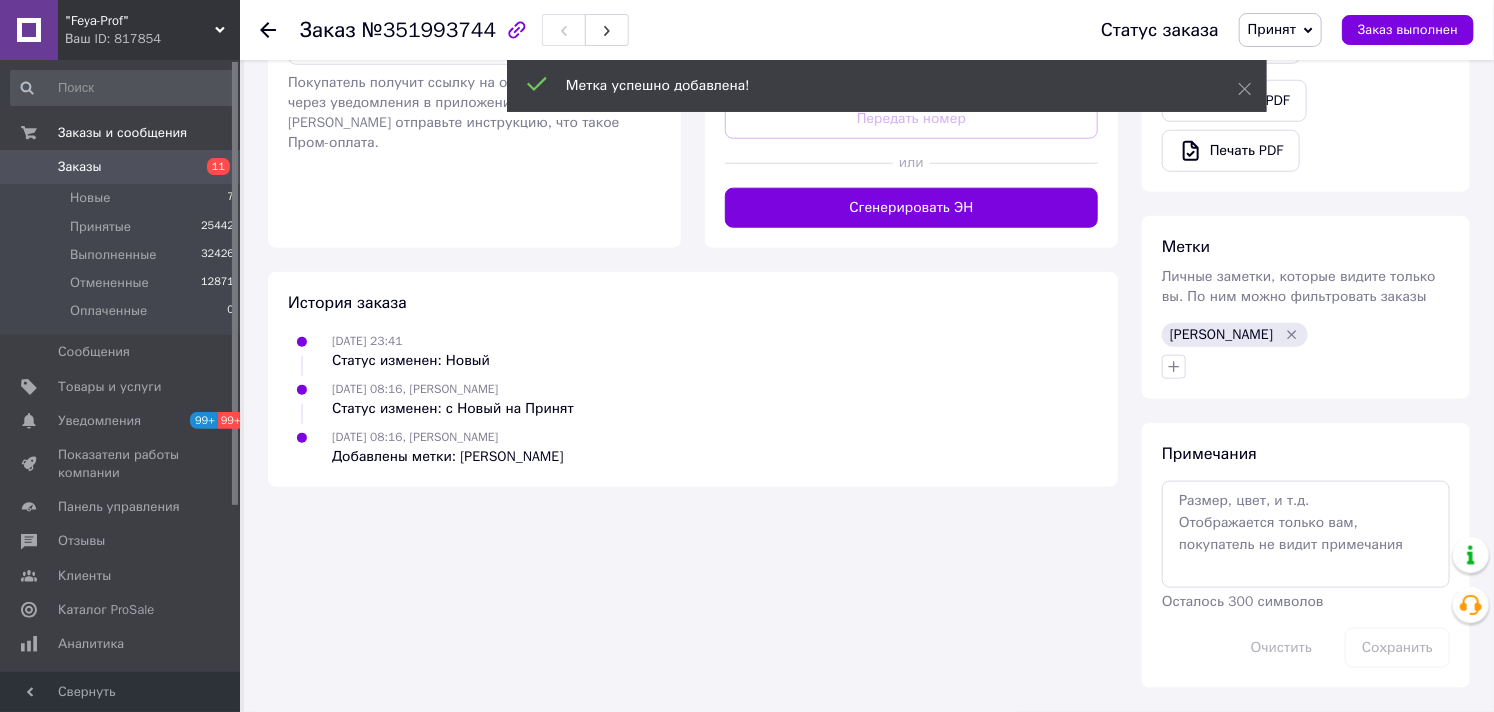 click on "Заказы 11" at bounding box center (123, 167) 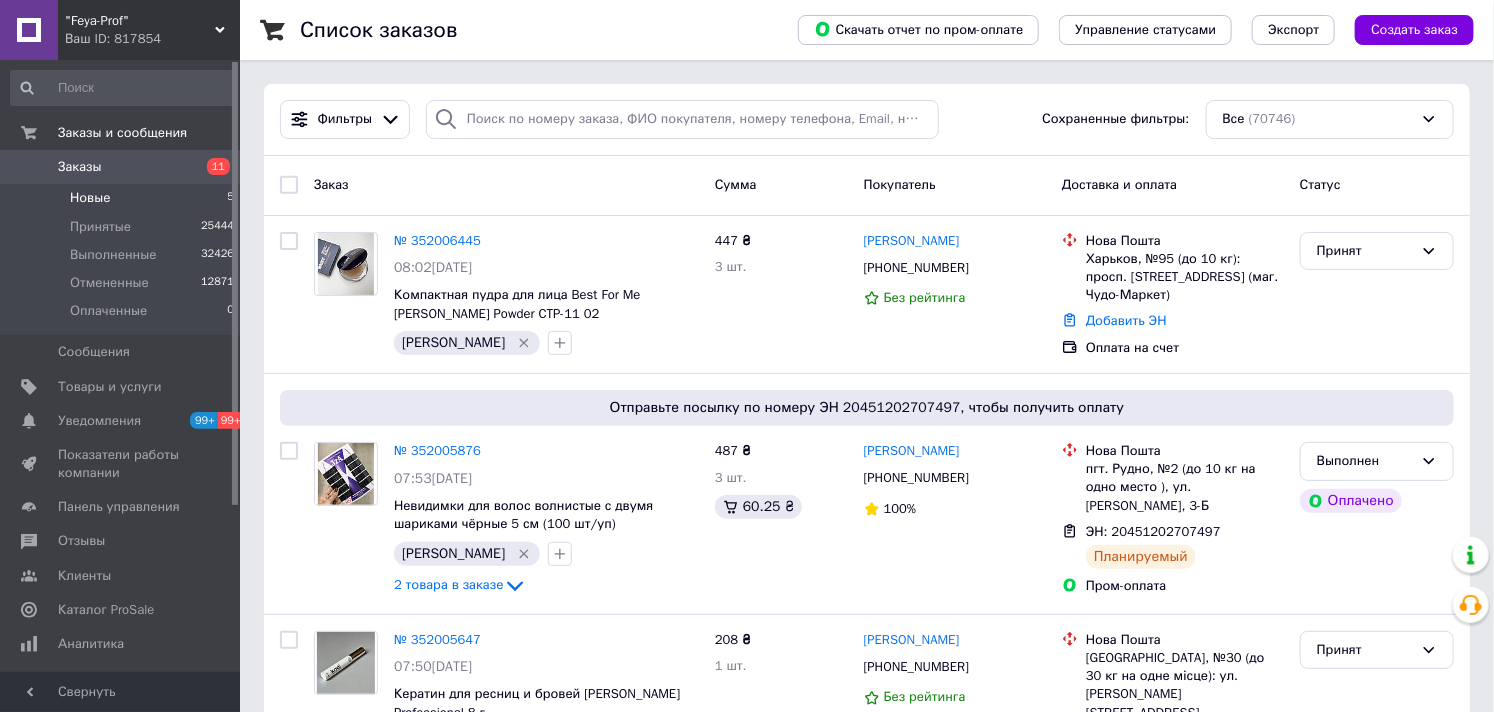 click on "Новые" at bounding box center [90, 198] 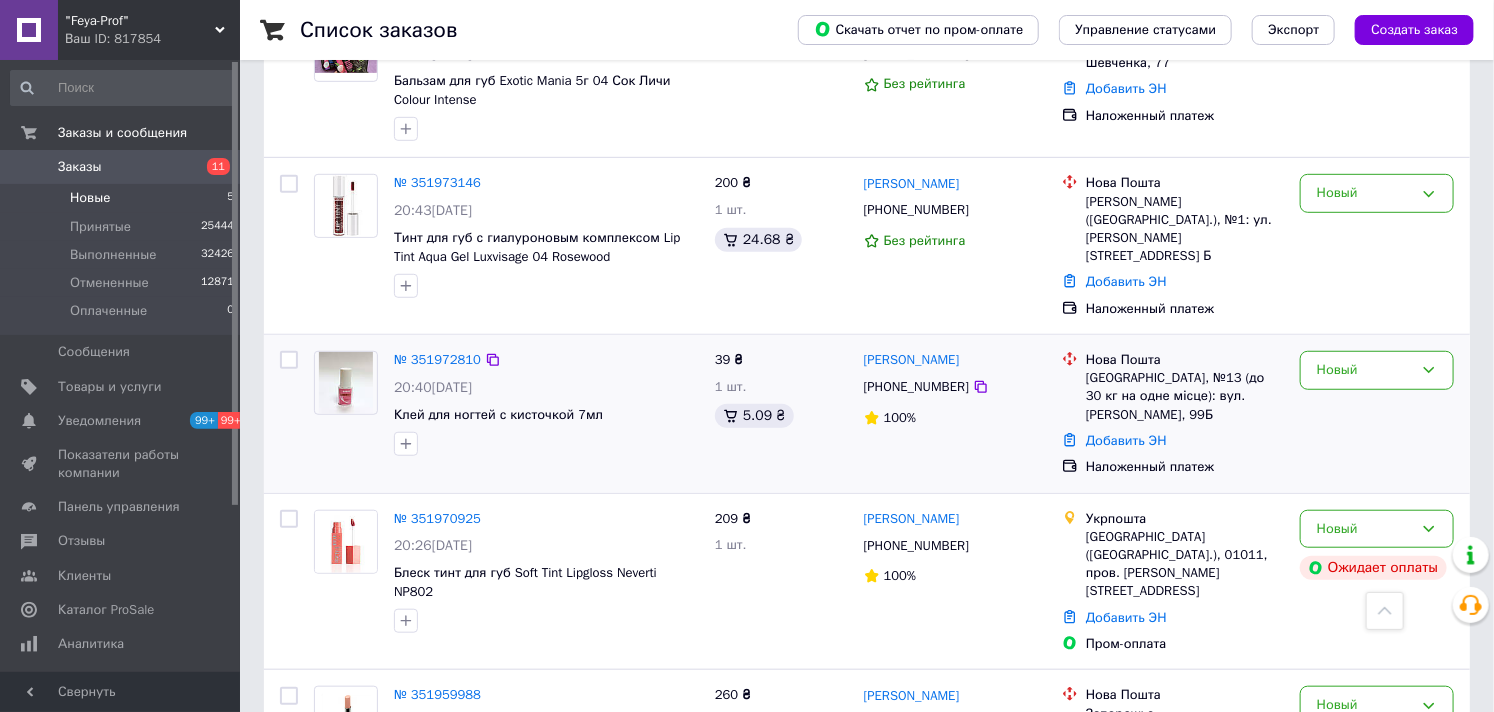 scroll, scrollTop: 508, scrollLeft: 0, axis: vertical 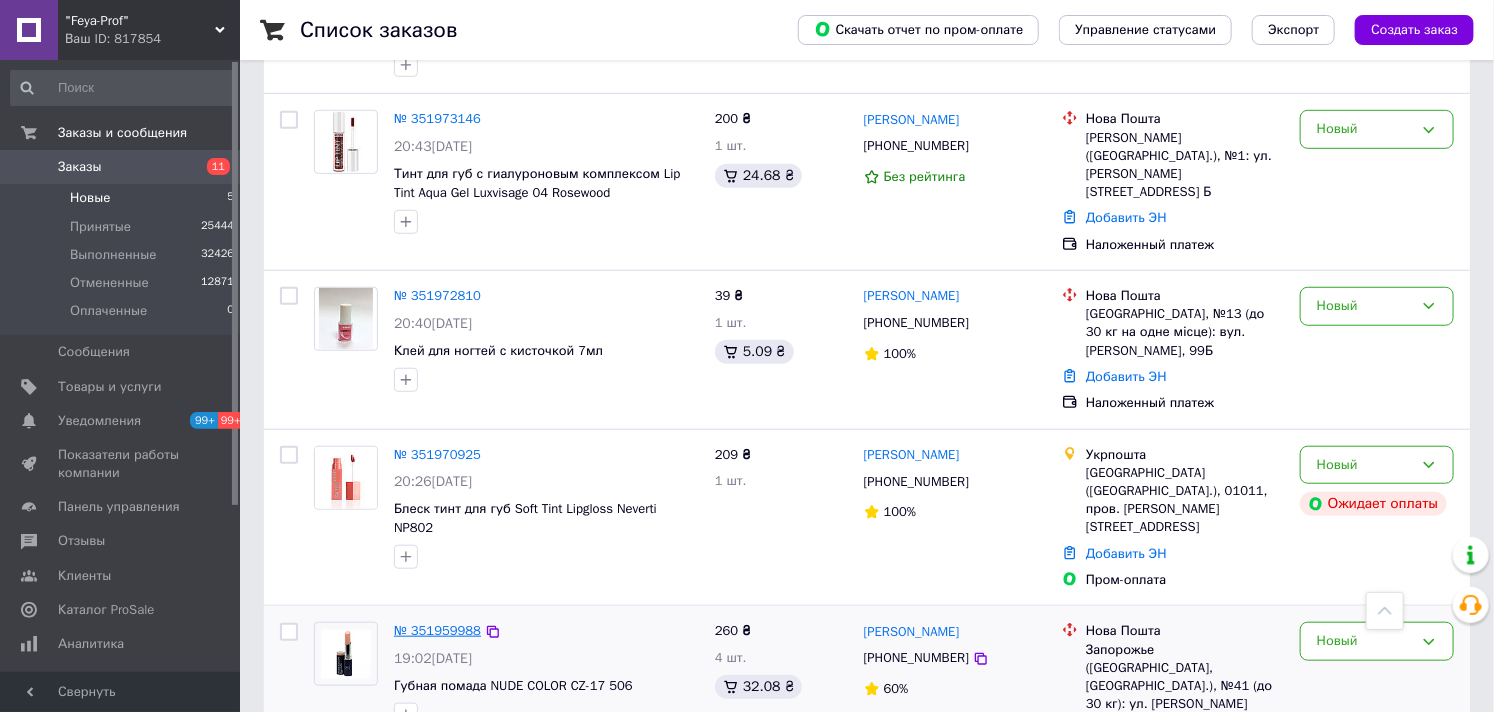 click on "№ 351959988" at bounding box center [437, 630] 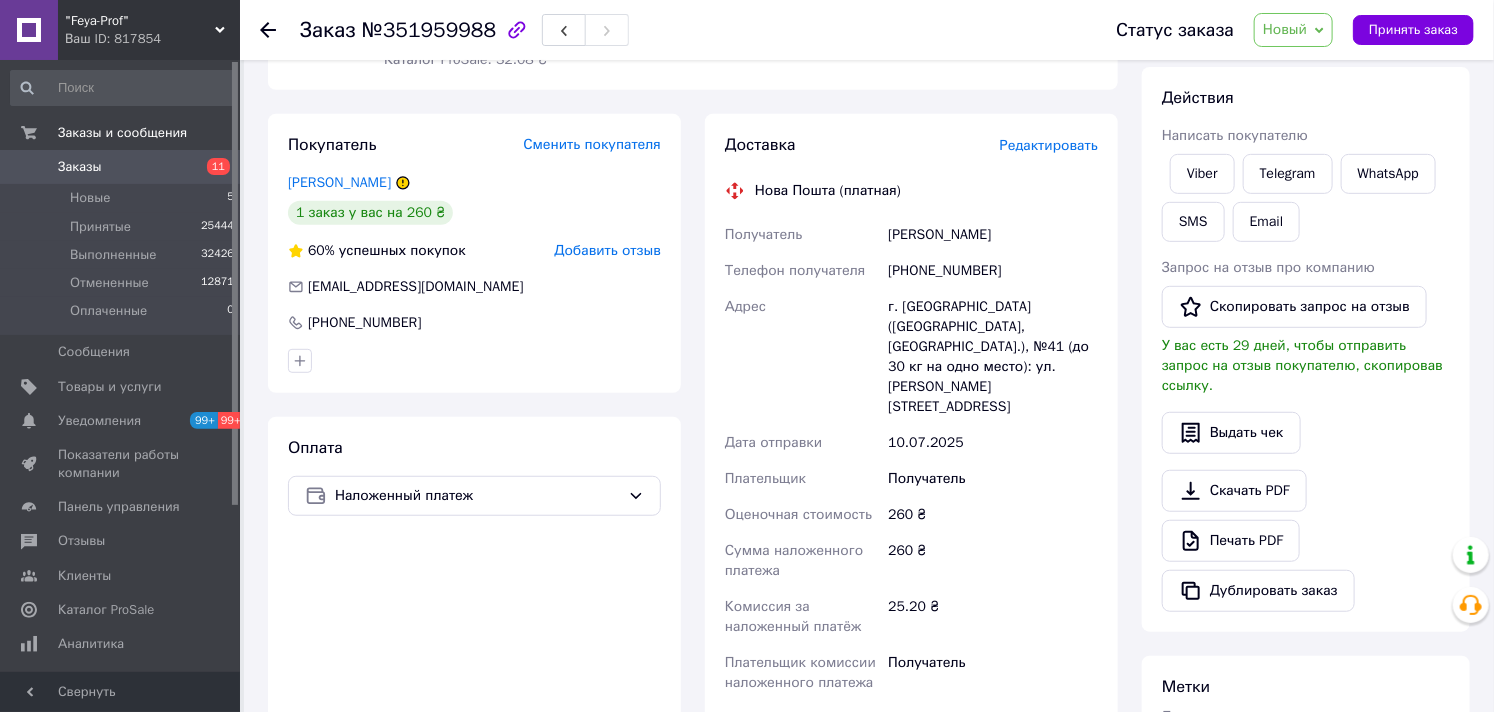 scroll, scrollTop: 0, scrollLeft: 0, axis: both 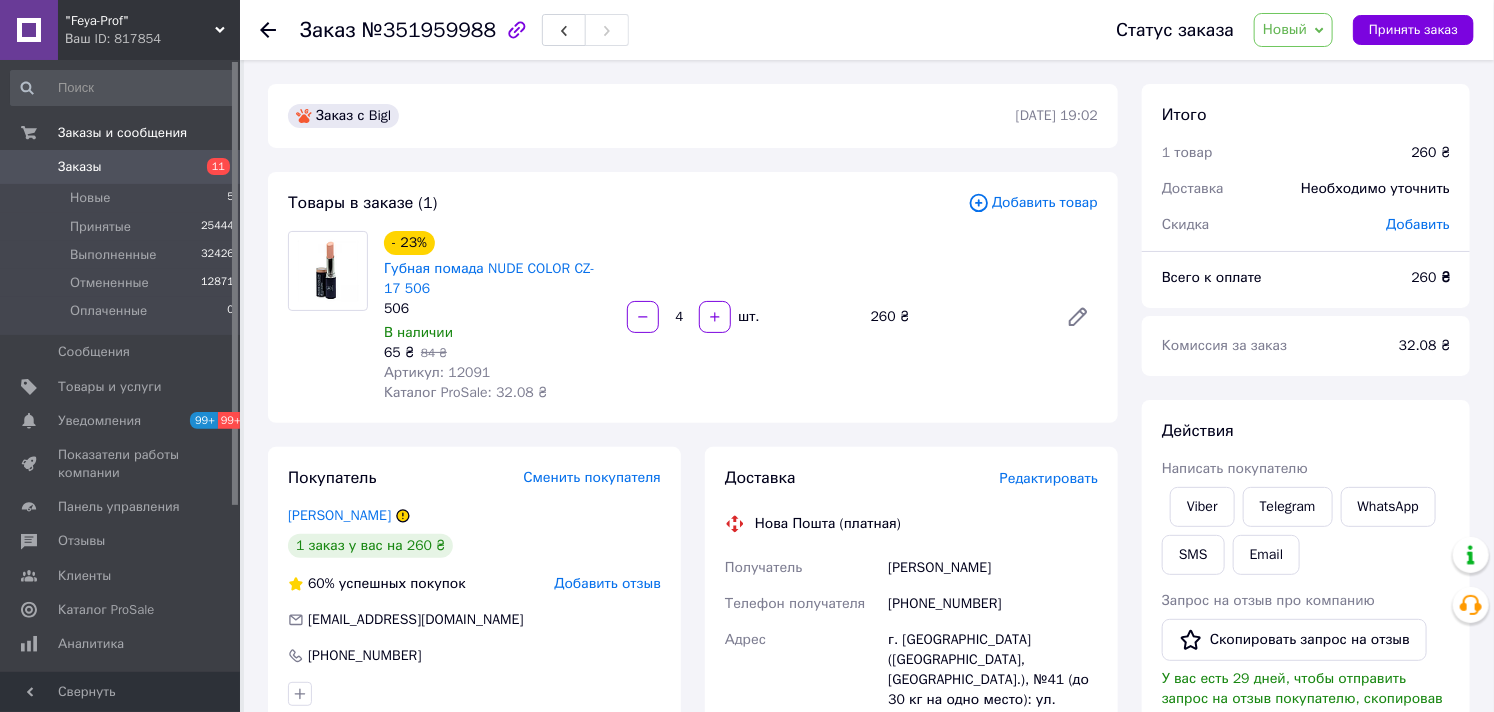 click on "Новый" at bounding box center [1285, 29] 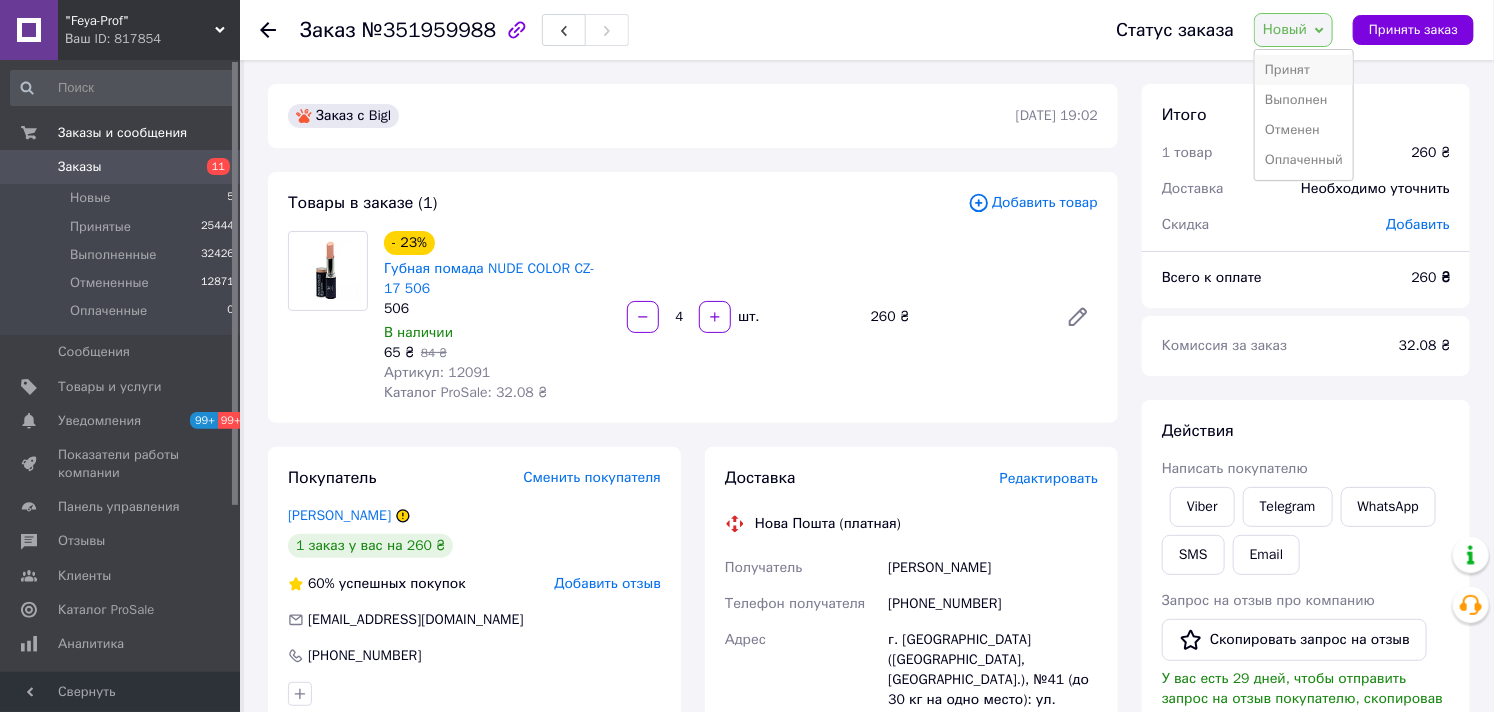 click on "Принят" at bounding box center (1304, 70) 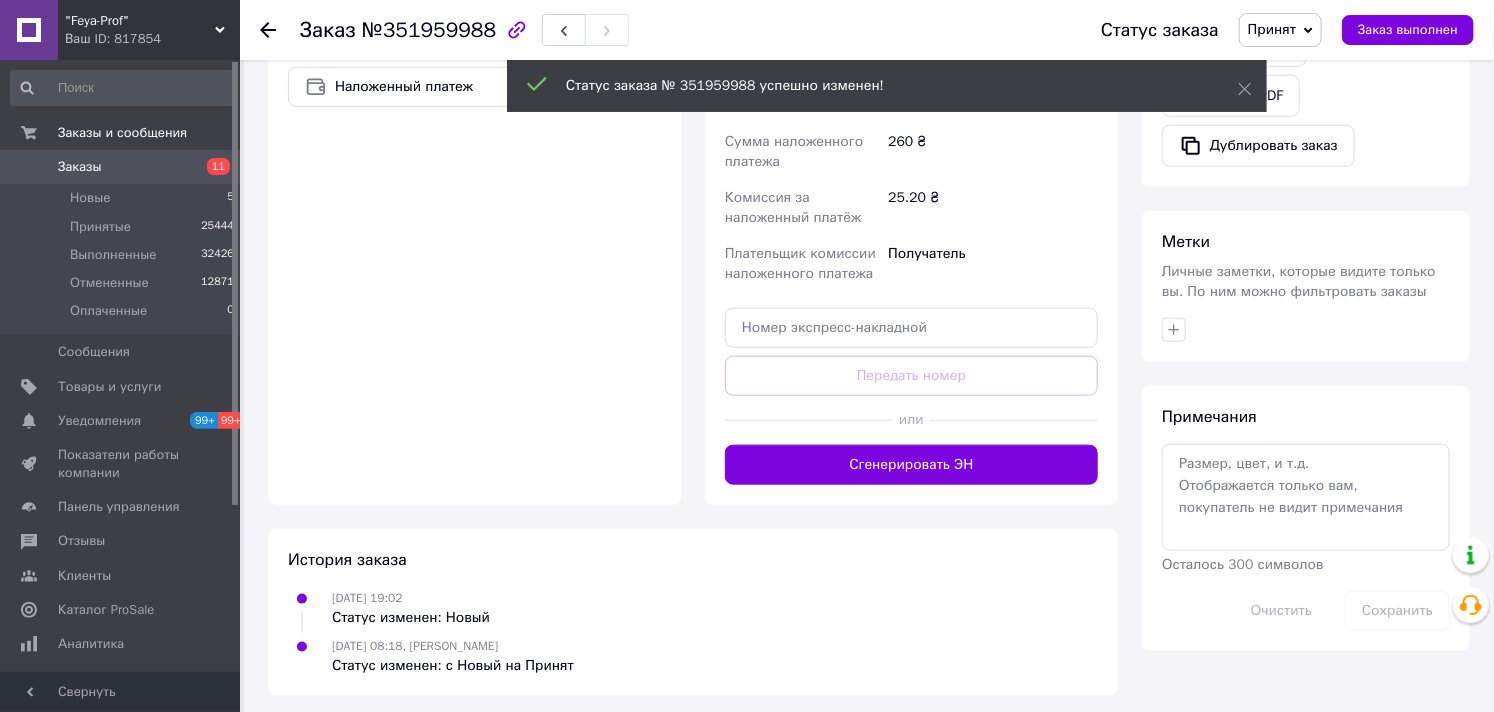 scroll, scrollTop: 710, scrollLeft: 0, axis: vertical 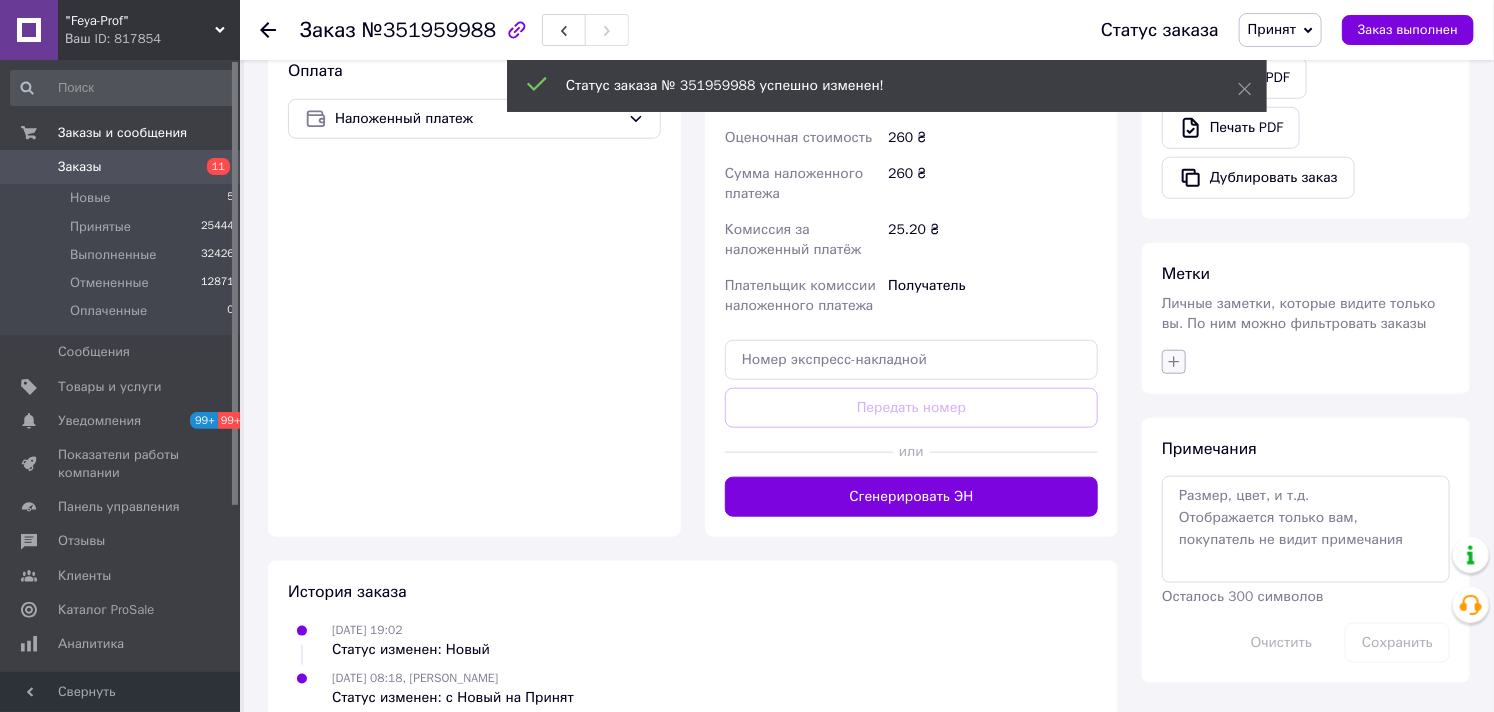click 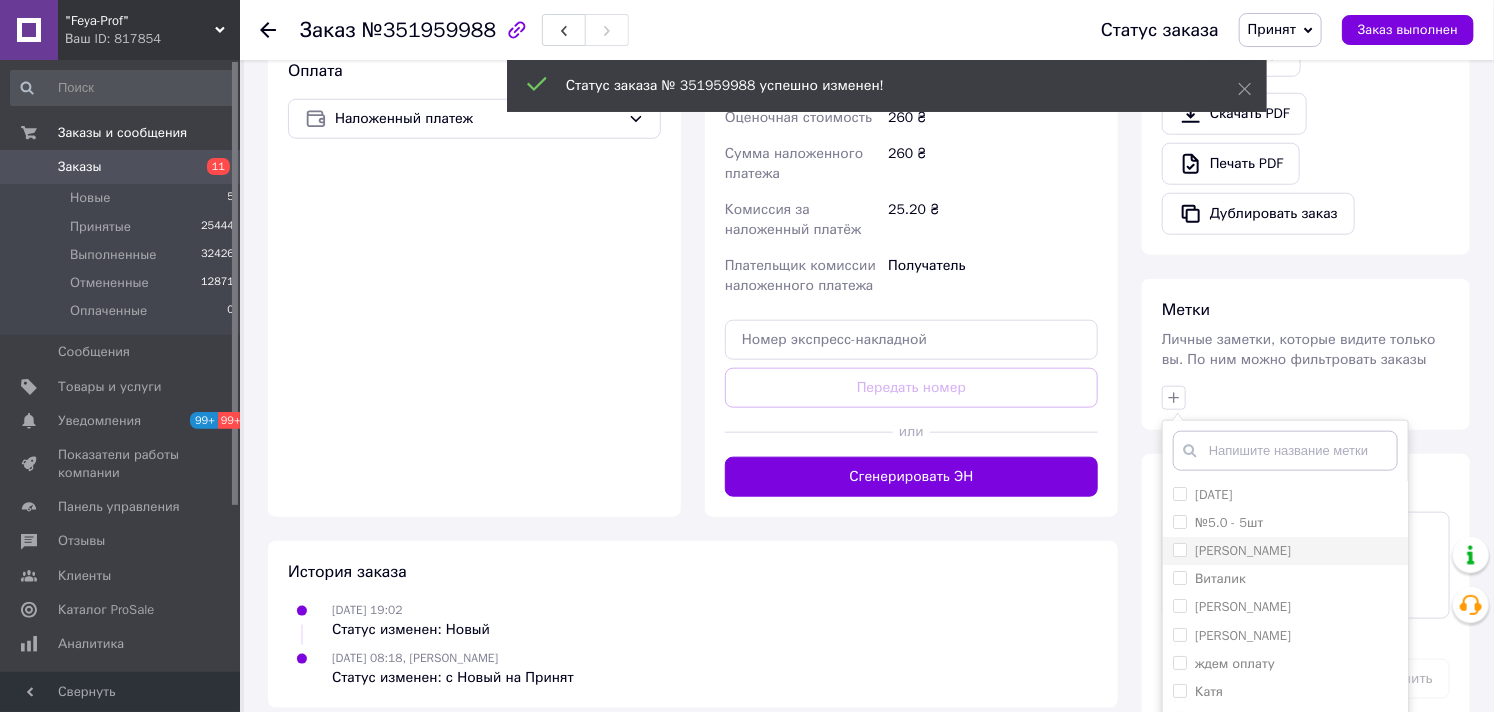 click on "[PERSON_NAME]" at bounding box center [1285, 551] 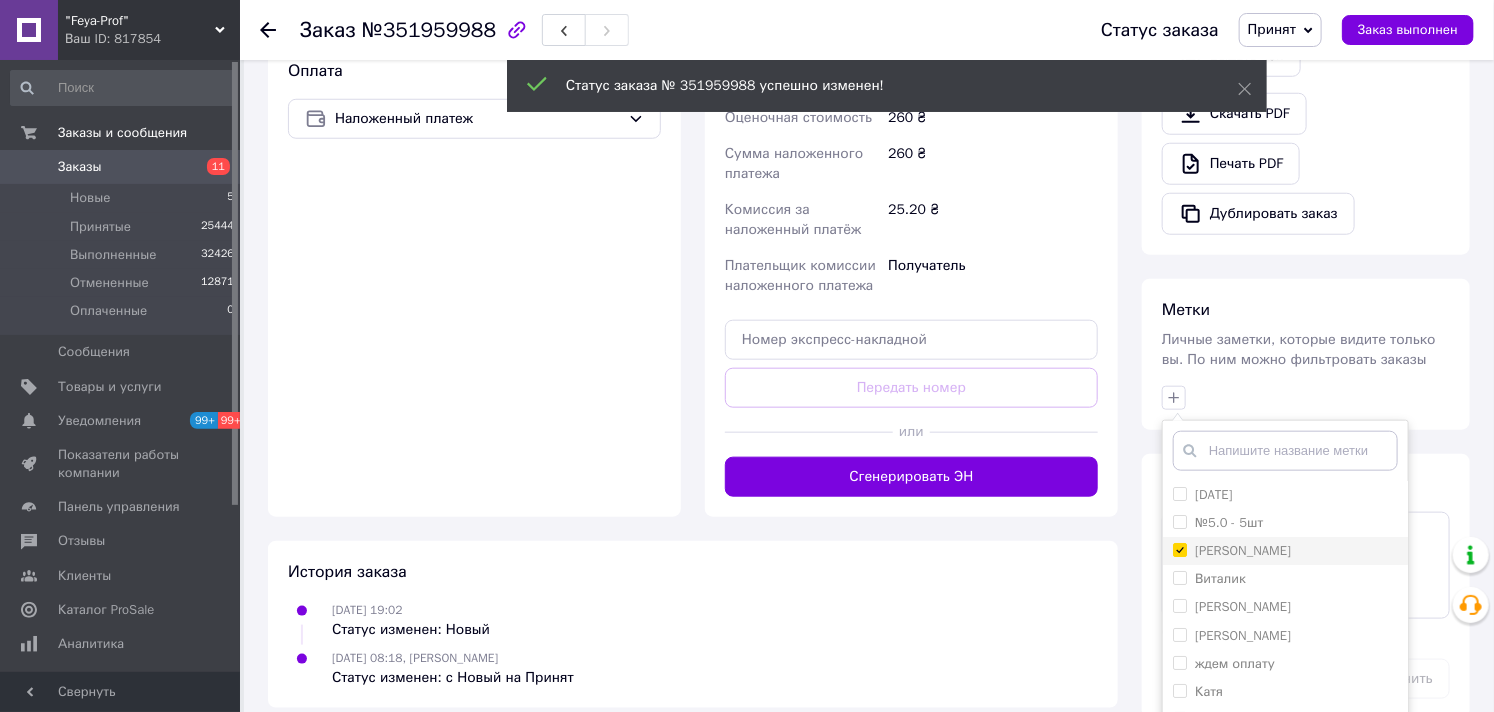 checkbox on "true" 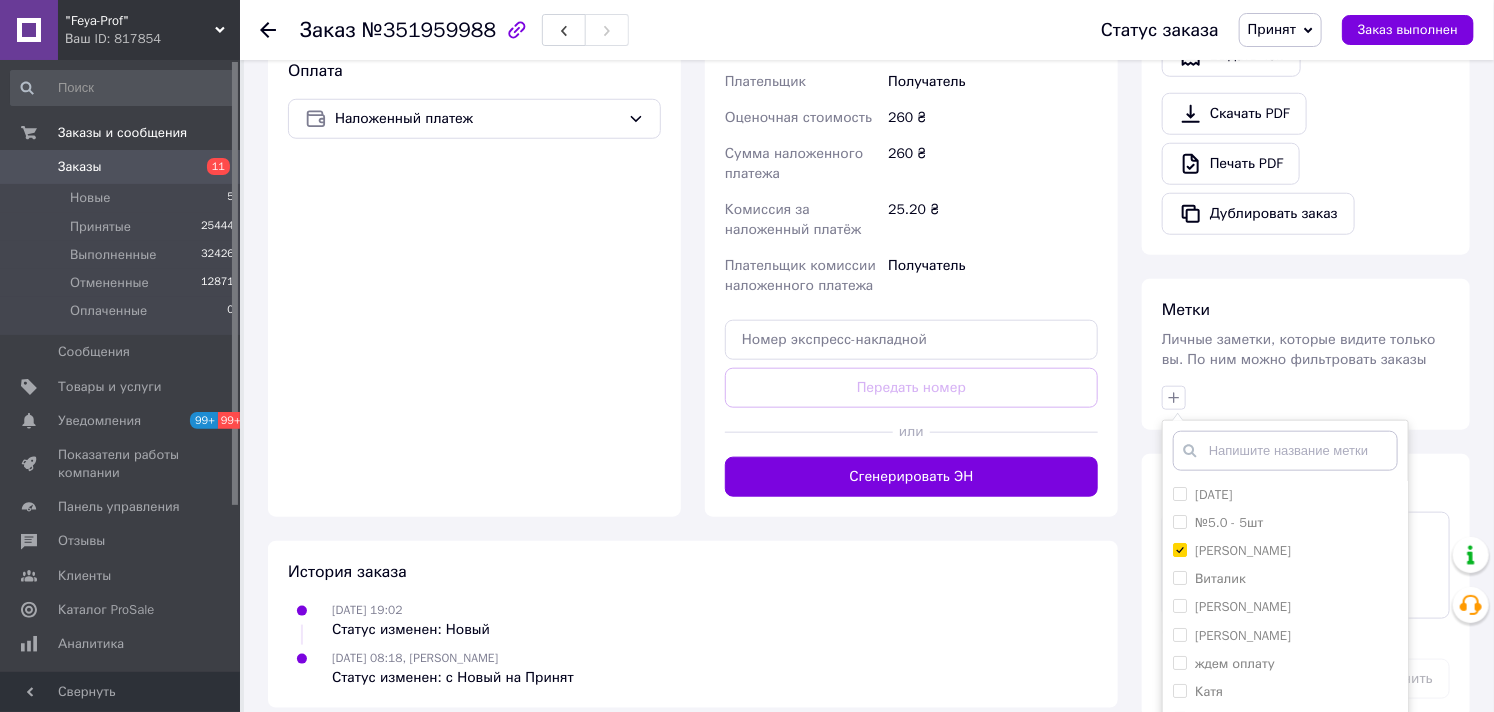 scroll, scrollTop: 151, scrollLeft: 0, axis: vertical 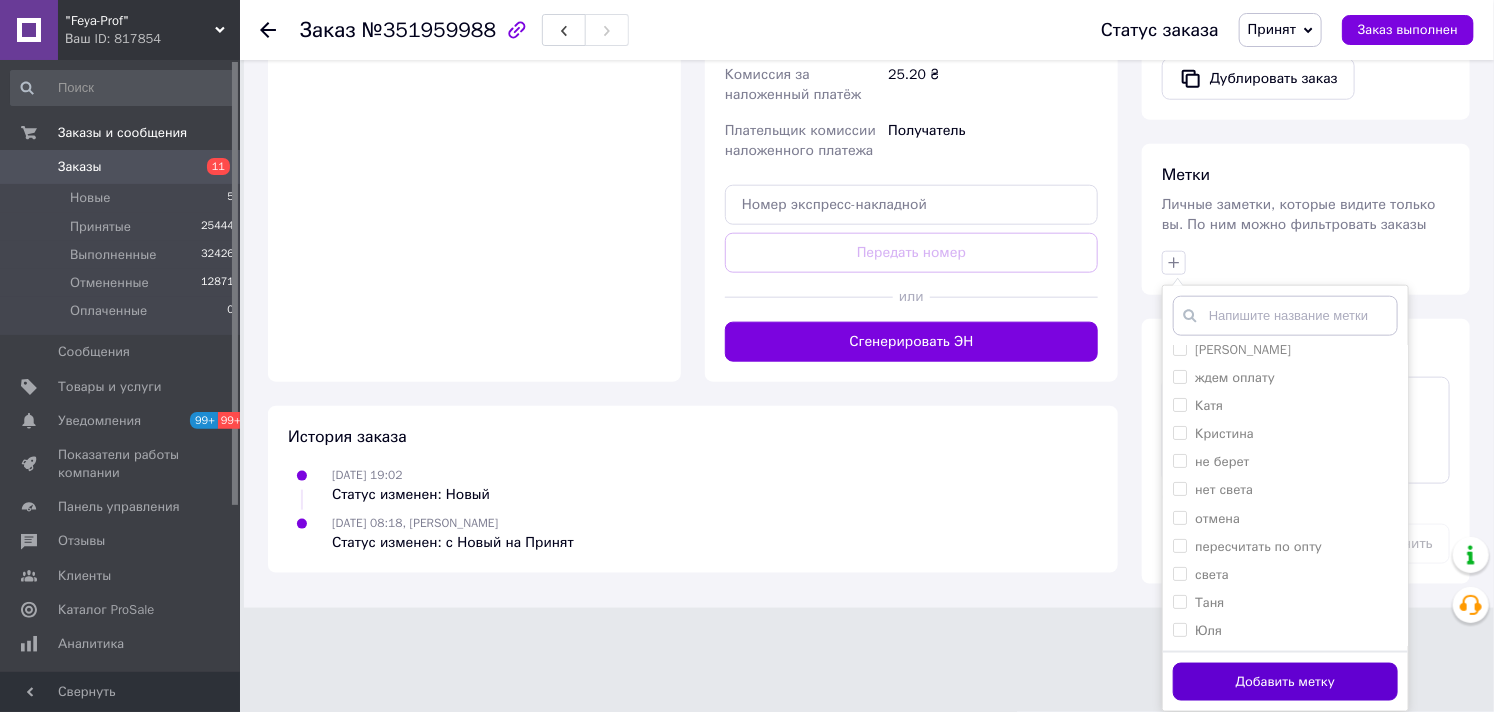 click on "Добавить метку" at bounding box center [1285, 682] 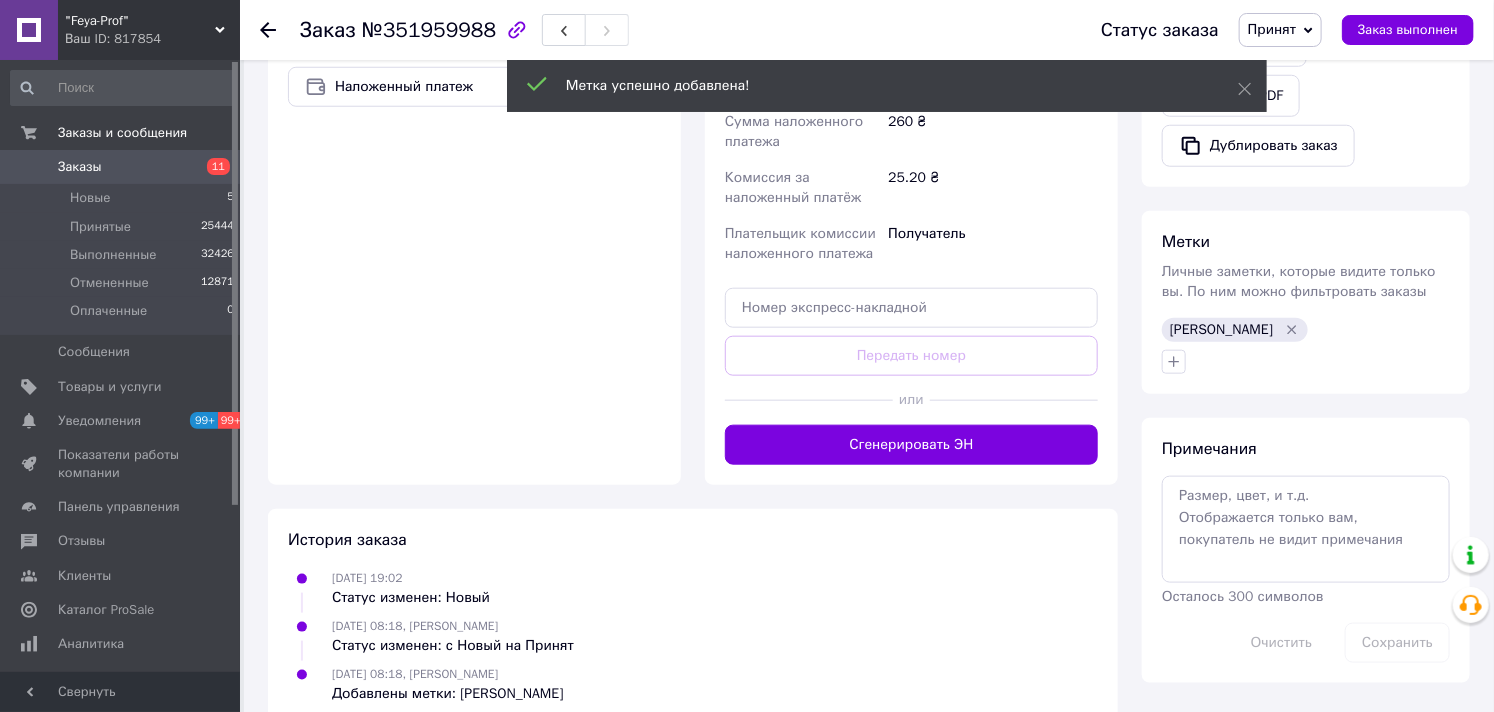 scroll, scrollTop: 737, scrollLeft: 0, axis: vertical 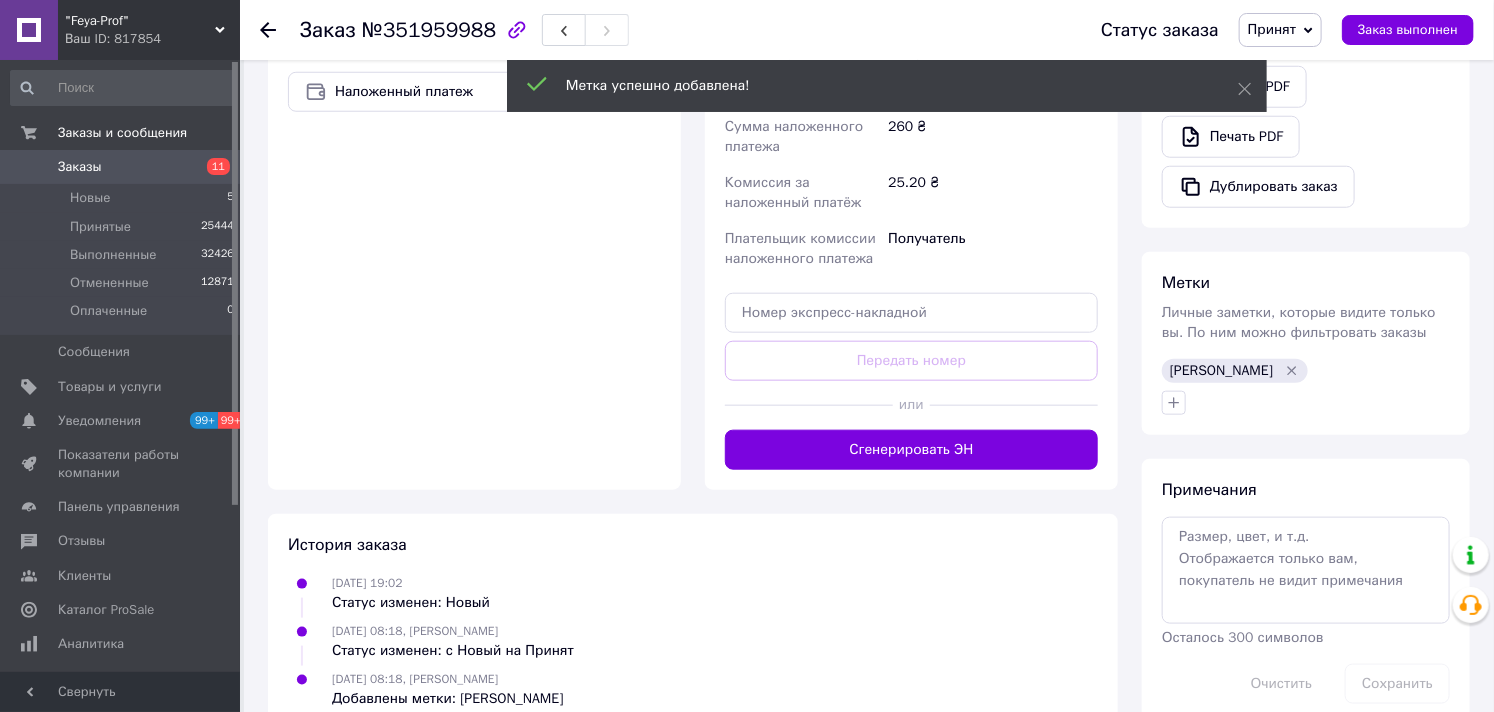 click on "Заказы" at bounding box center (80, 167) 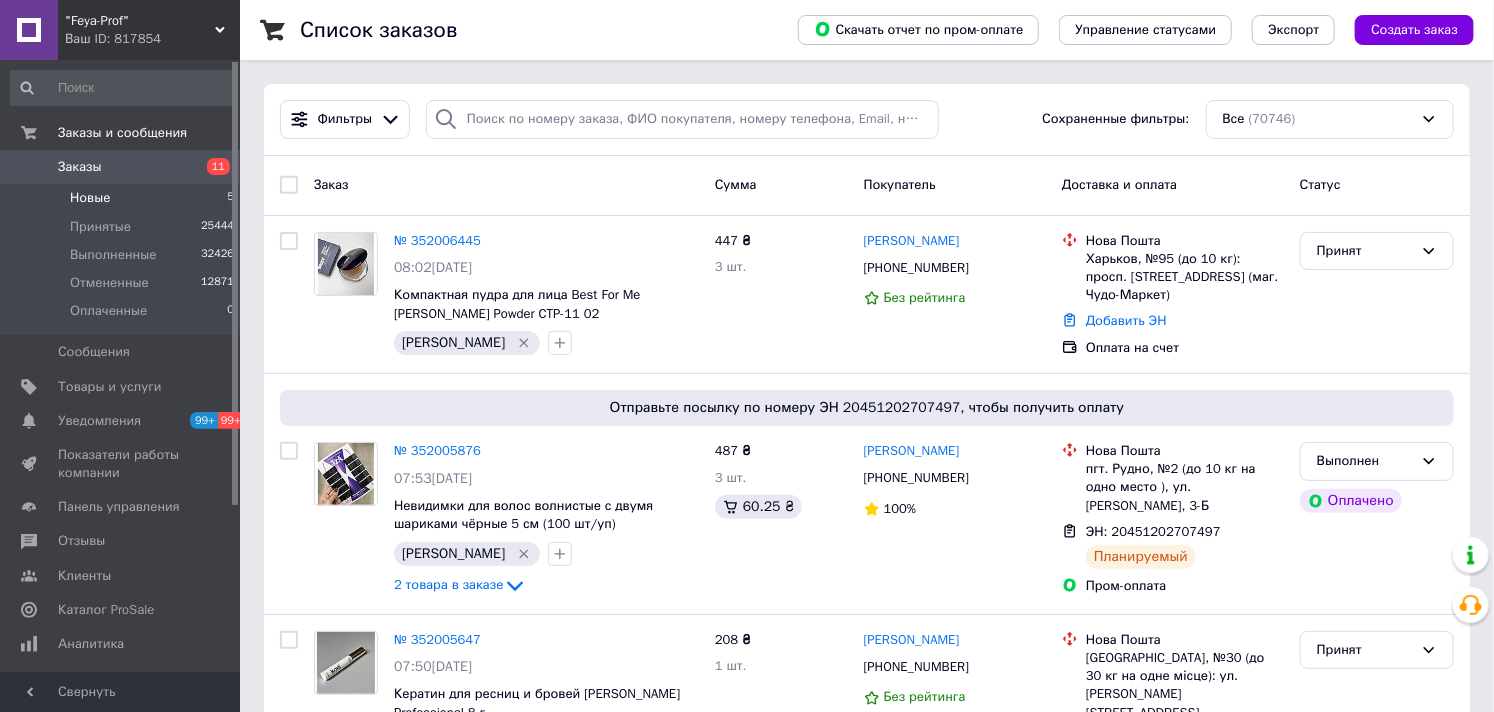 click on "Новые" at bounding box center [90, 198] 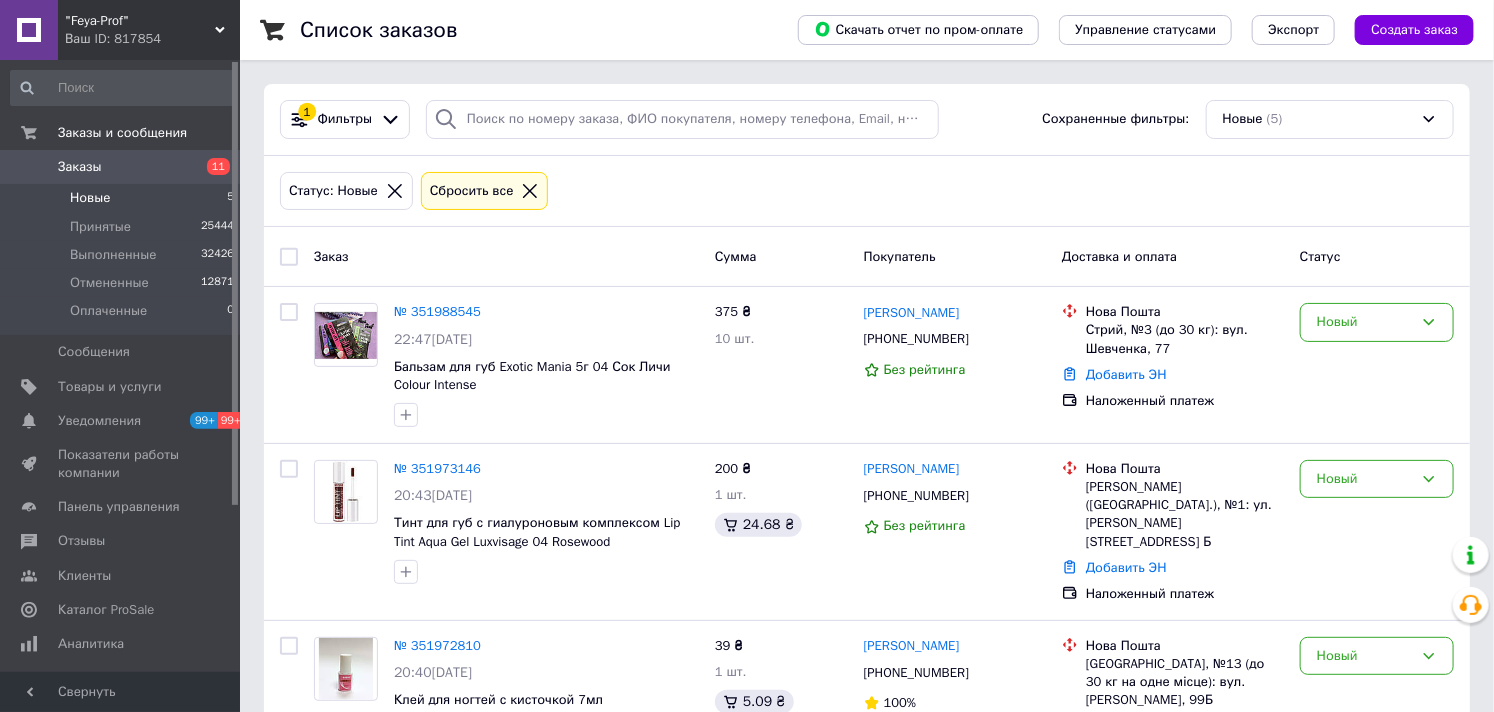 scroll, scrollTop: 352, scrollLeft: 0, axis: vertical 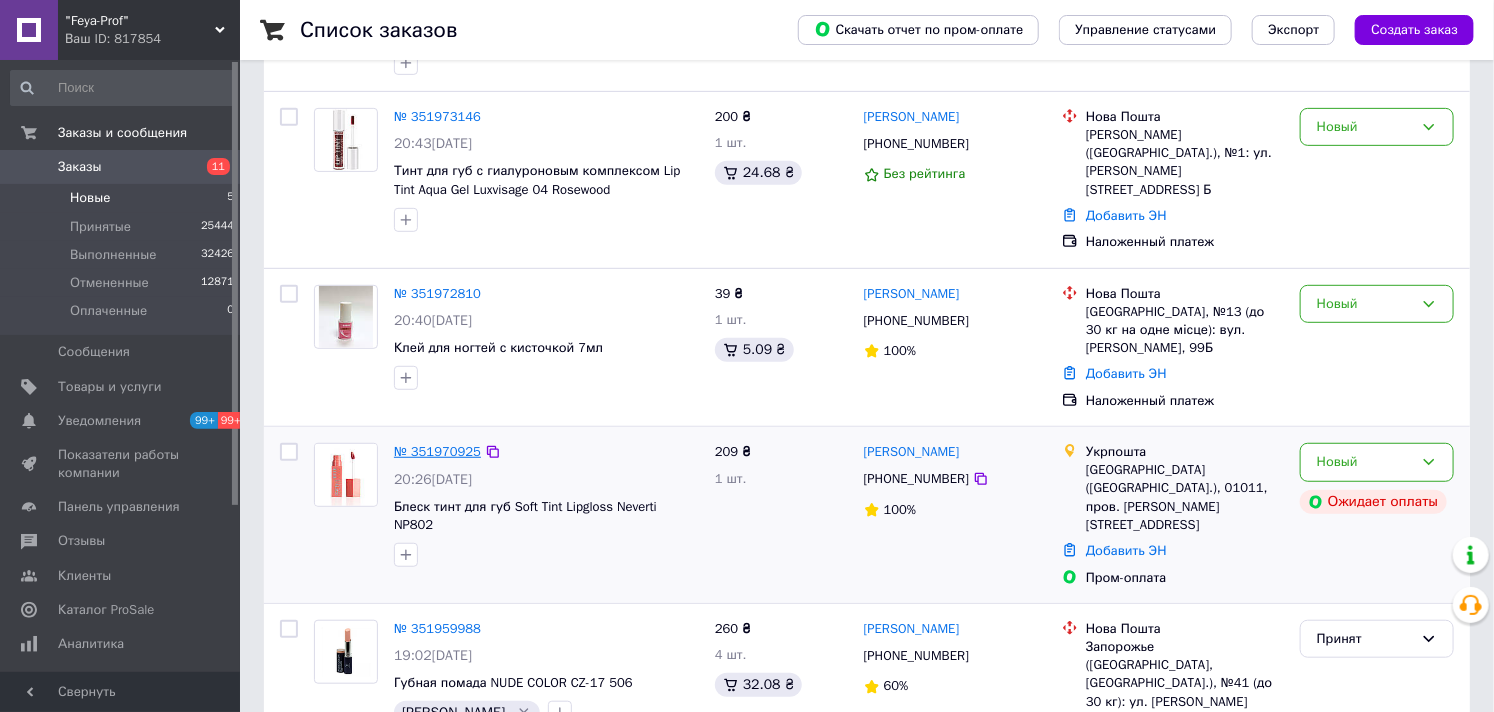 click on "№ 351970925" at bounding box center [437, 451] 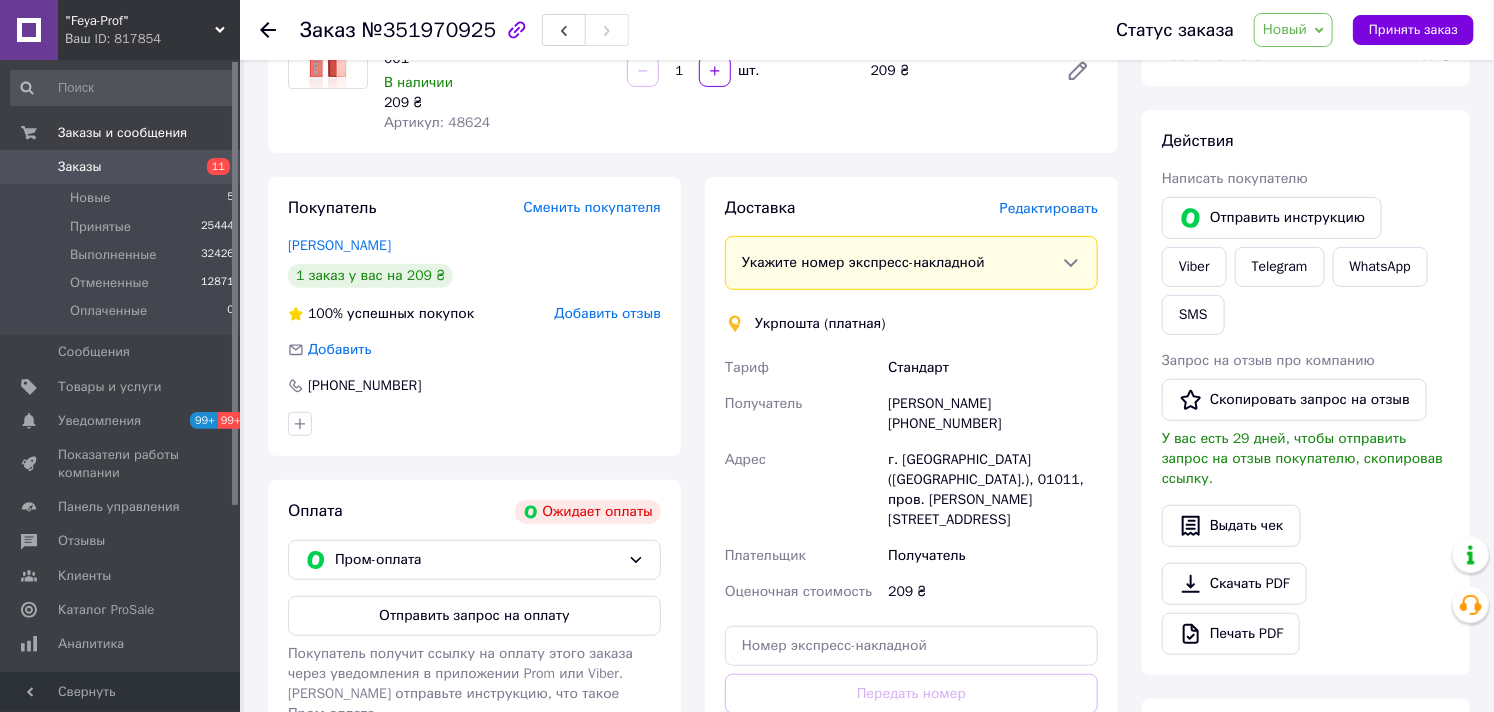 scroll, scrollTop: 0, scrollLeft: 0, axis: both 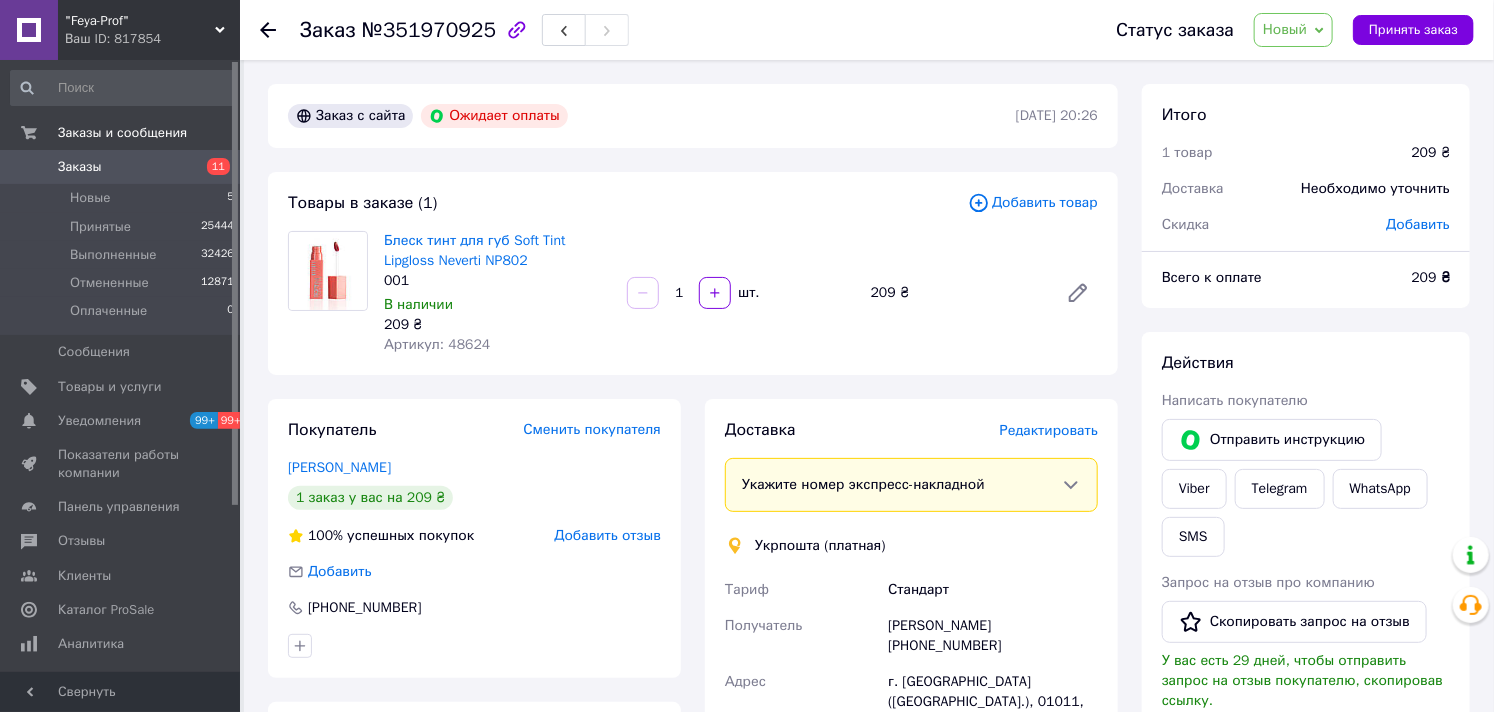 click on "Новый" at bounding box center [1285, 29] 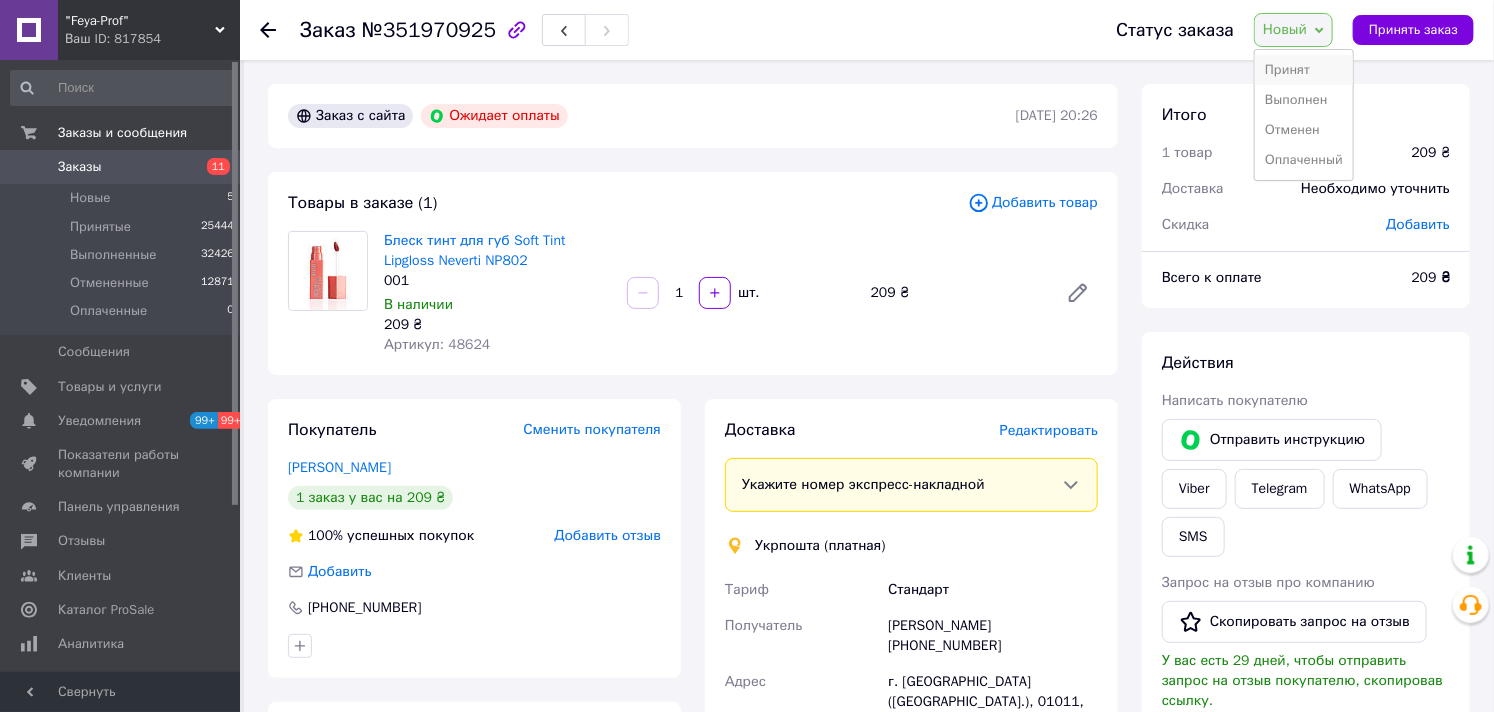 click on "Принят" at bounding box center [1304, 70] 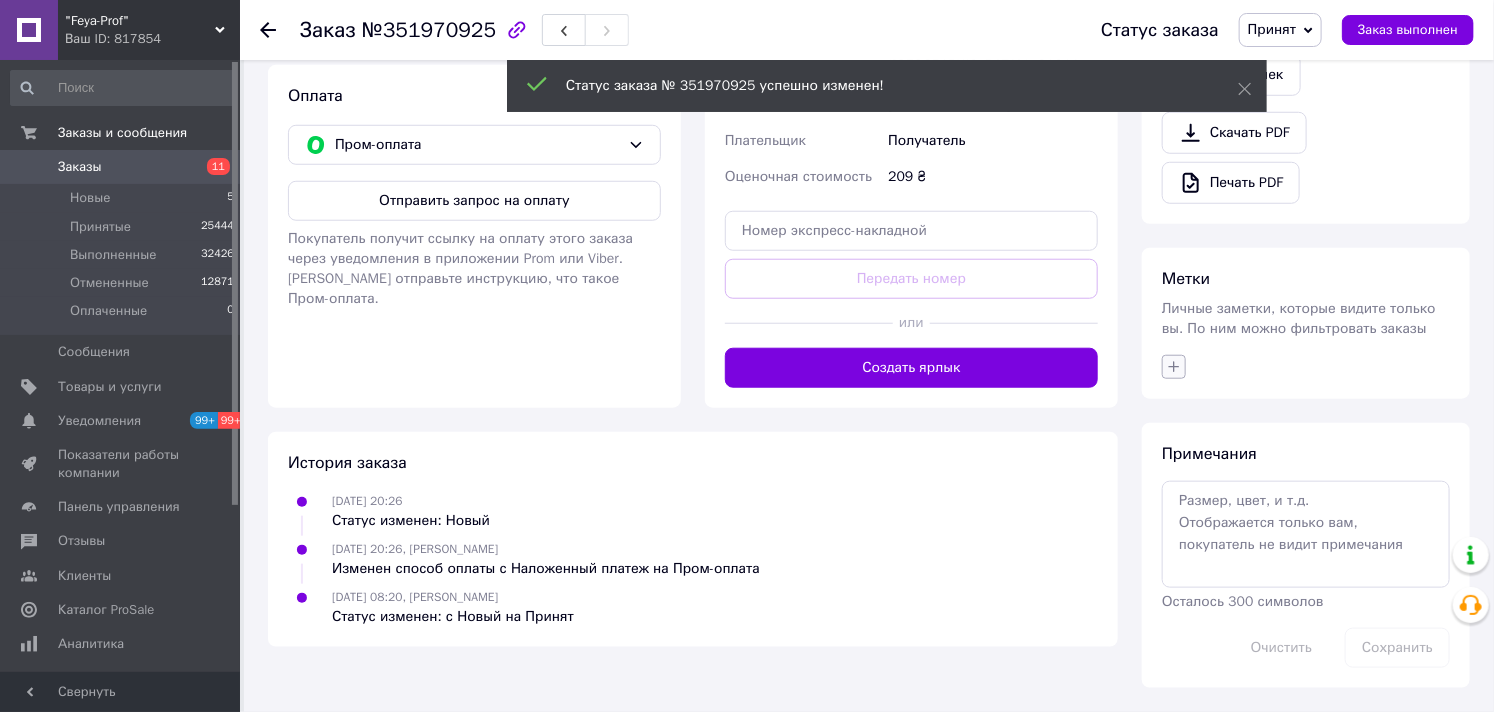 scroll, scrollTop: 673, scrollLeft: 0, axis: vertical 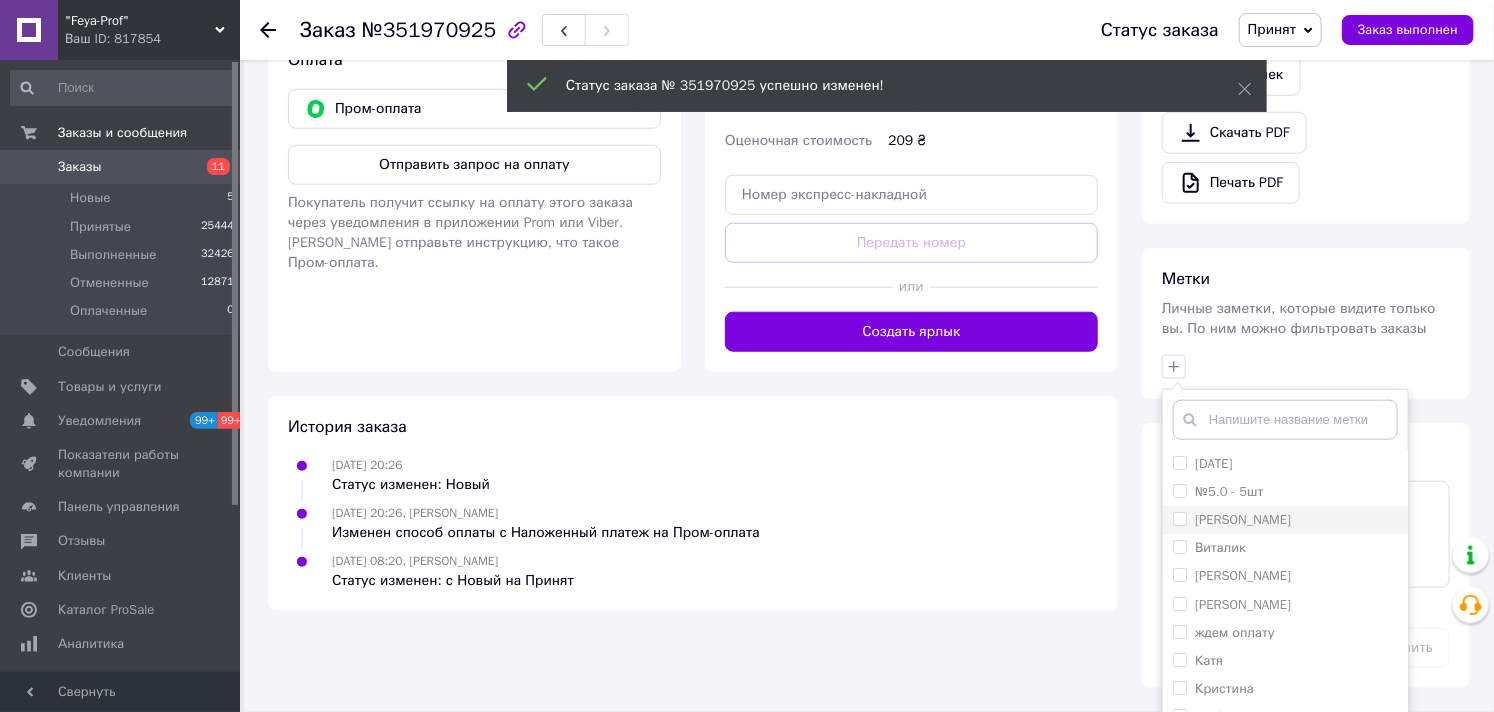 click on "[PERSON_NAME]" at bounding box center [1285, 520] 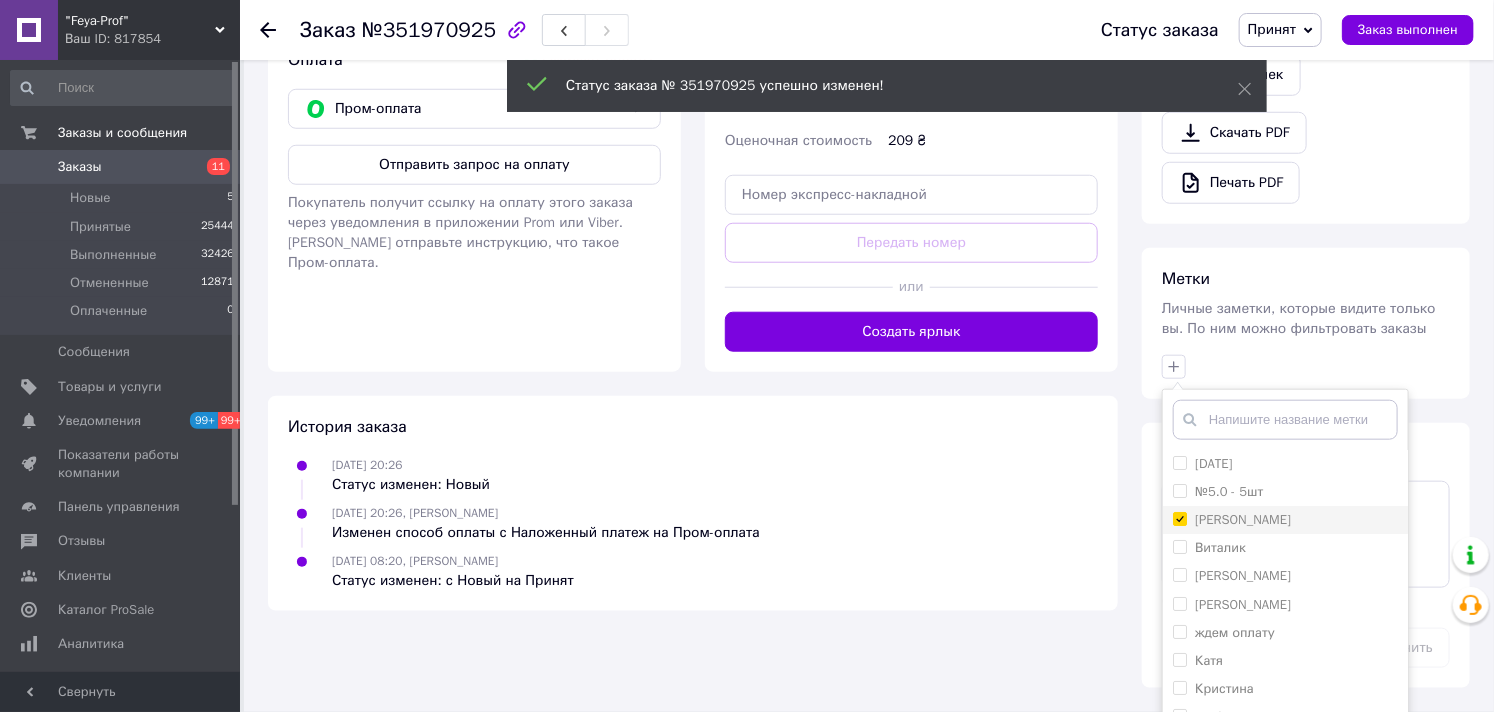 checkbox on "true" 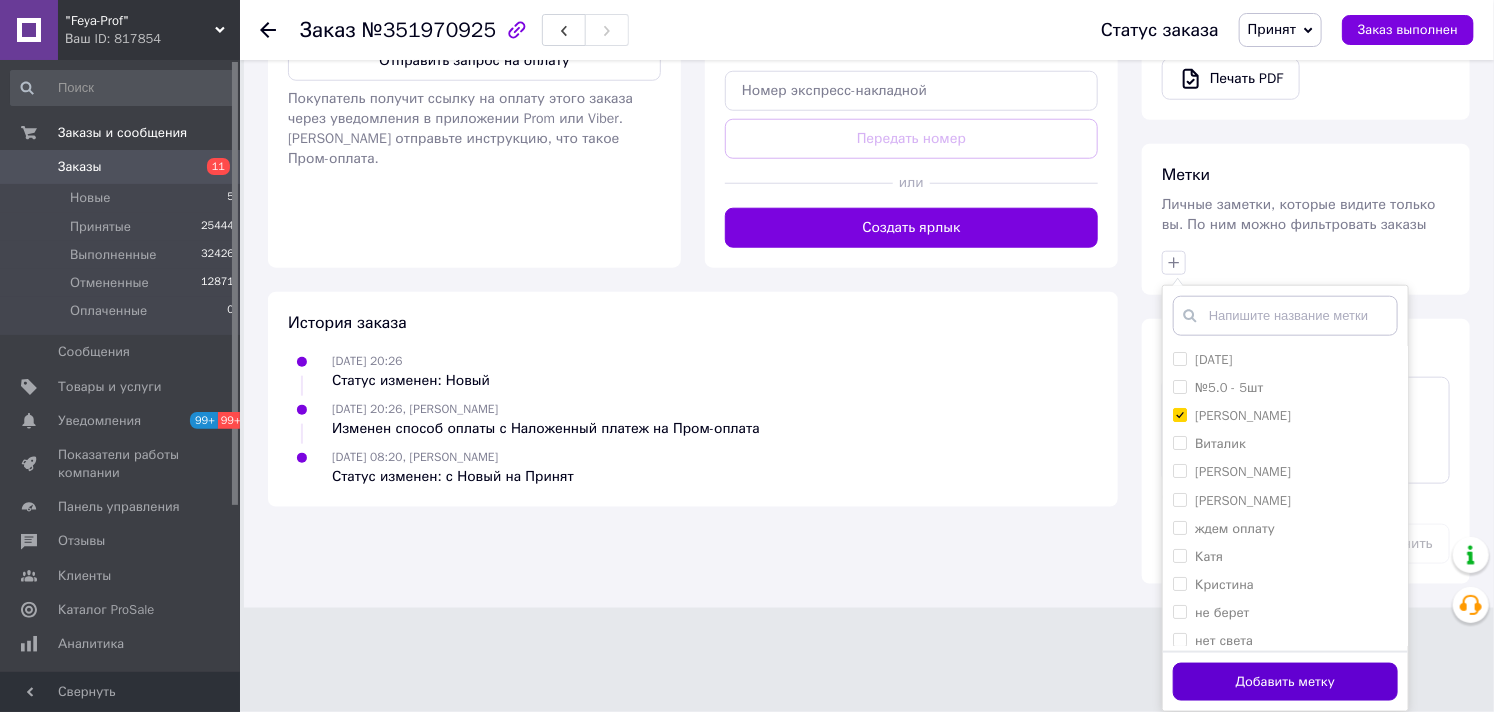 click on "Добавить метку" at bounding box center (1285, 682) 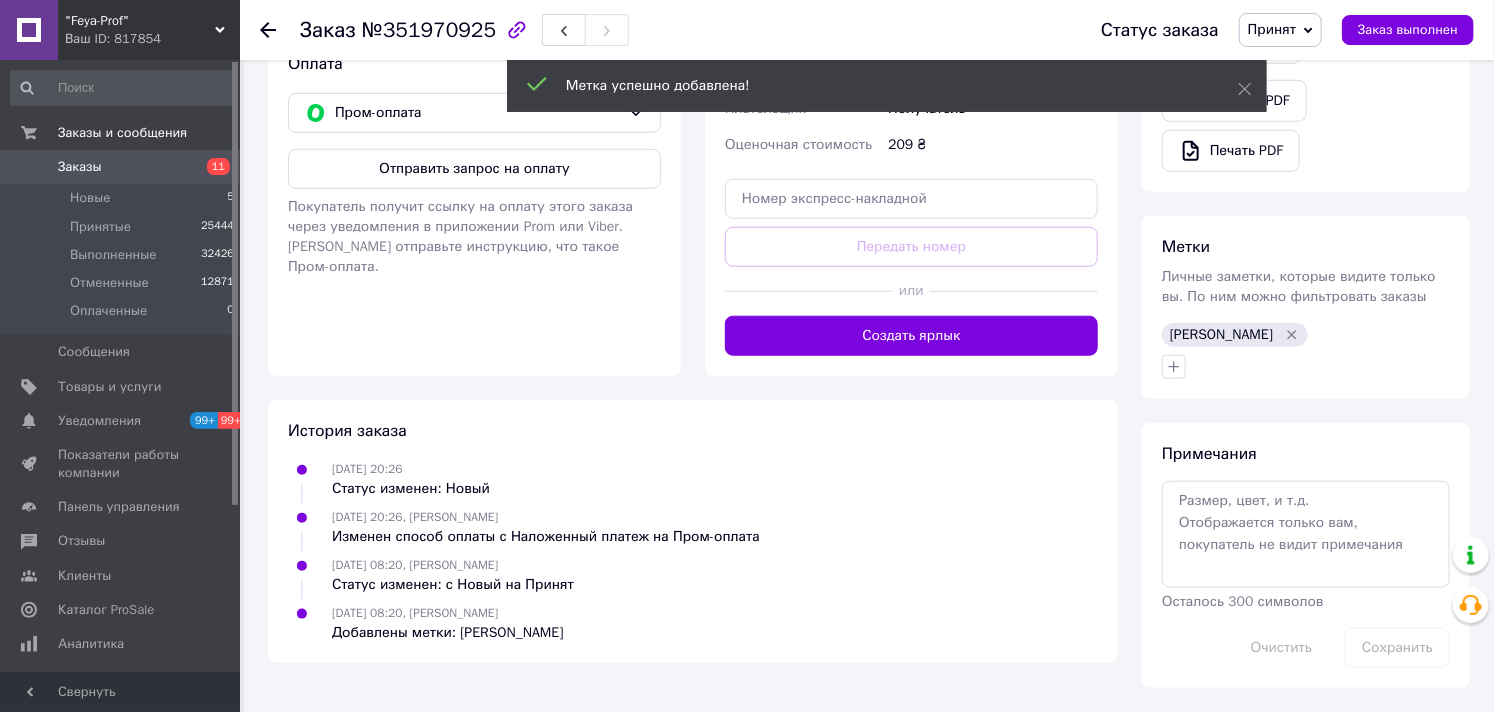 scroll, scrollTop: 670, scrollLeft: 0, axis: vertical 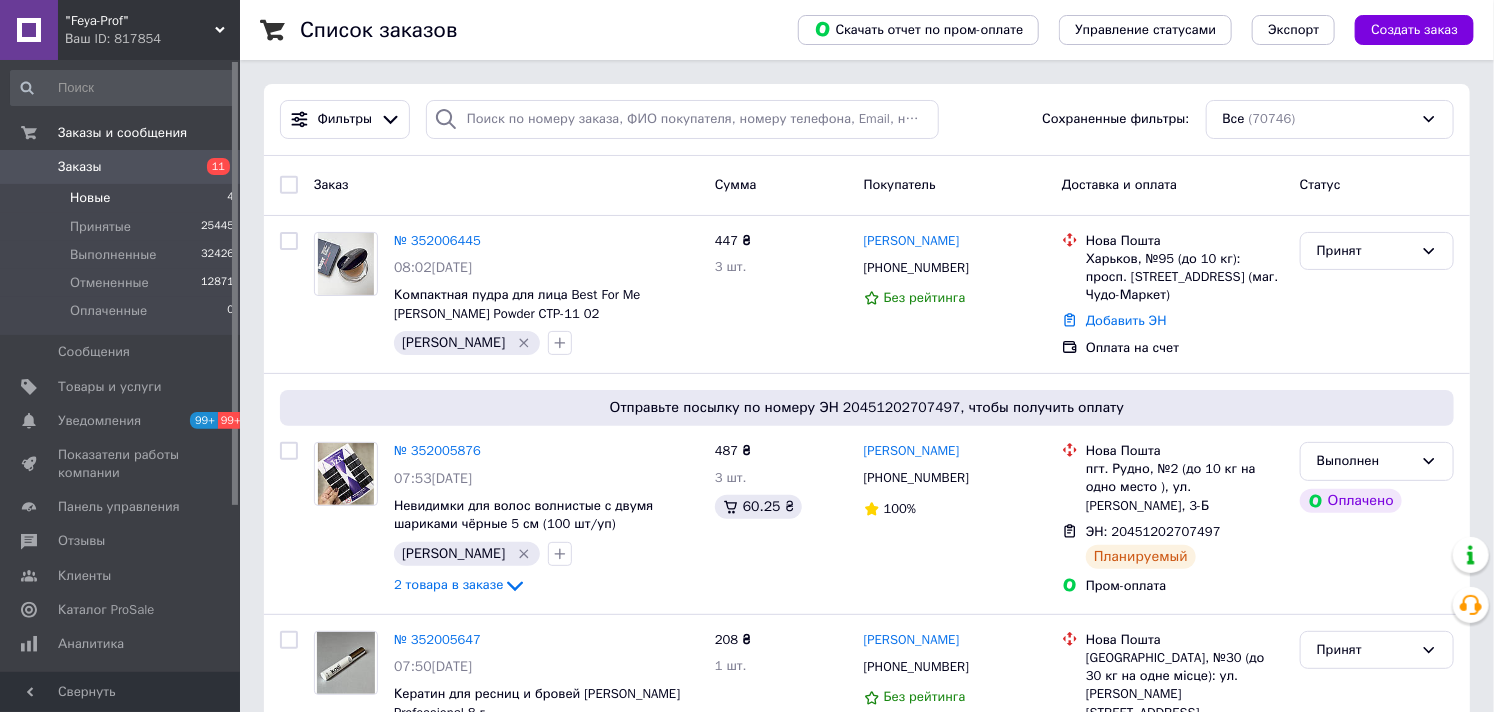 click on "Новые 4" at bounding box center (123, 198) 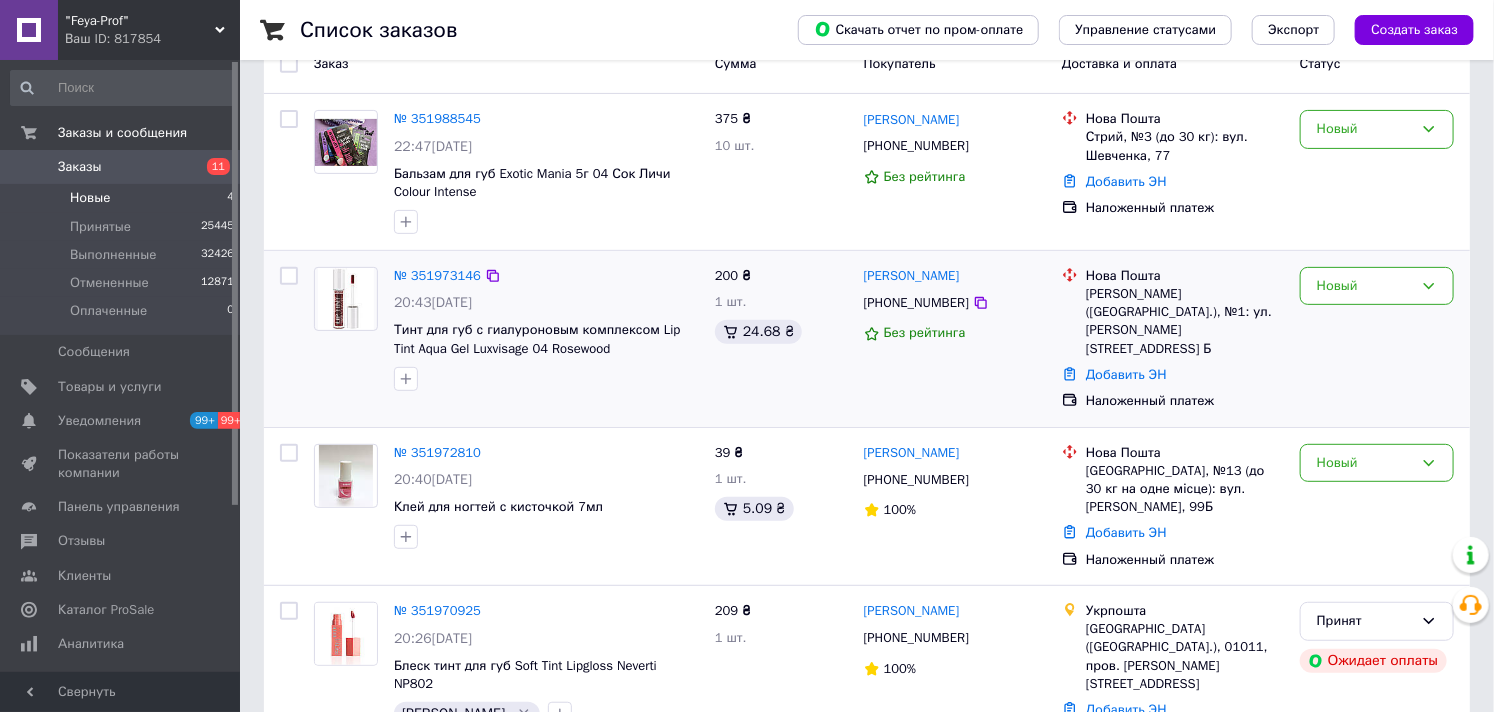 scroll, scrollTop: 0, scrollLeft: 0, axis: both 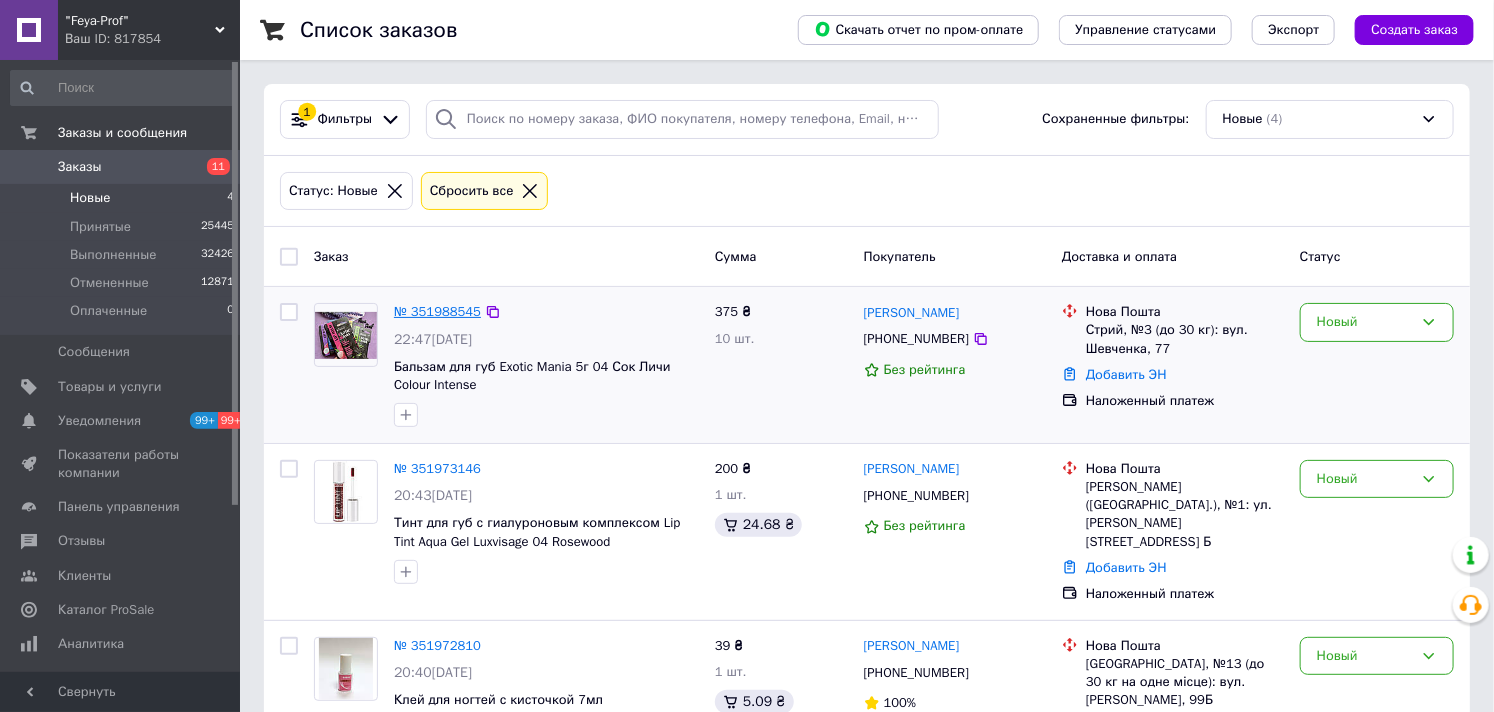 click on "№ 351988545" at bounding box center (437, 311) 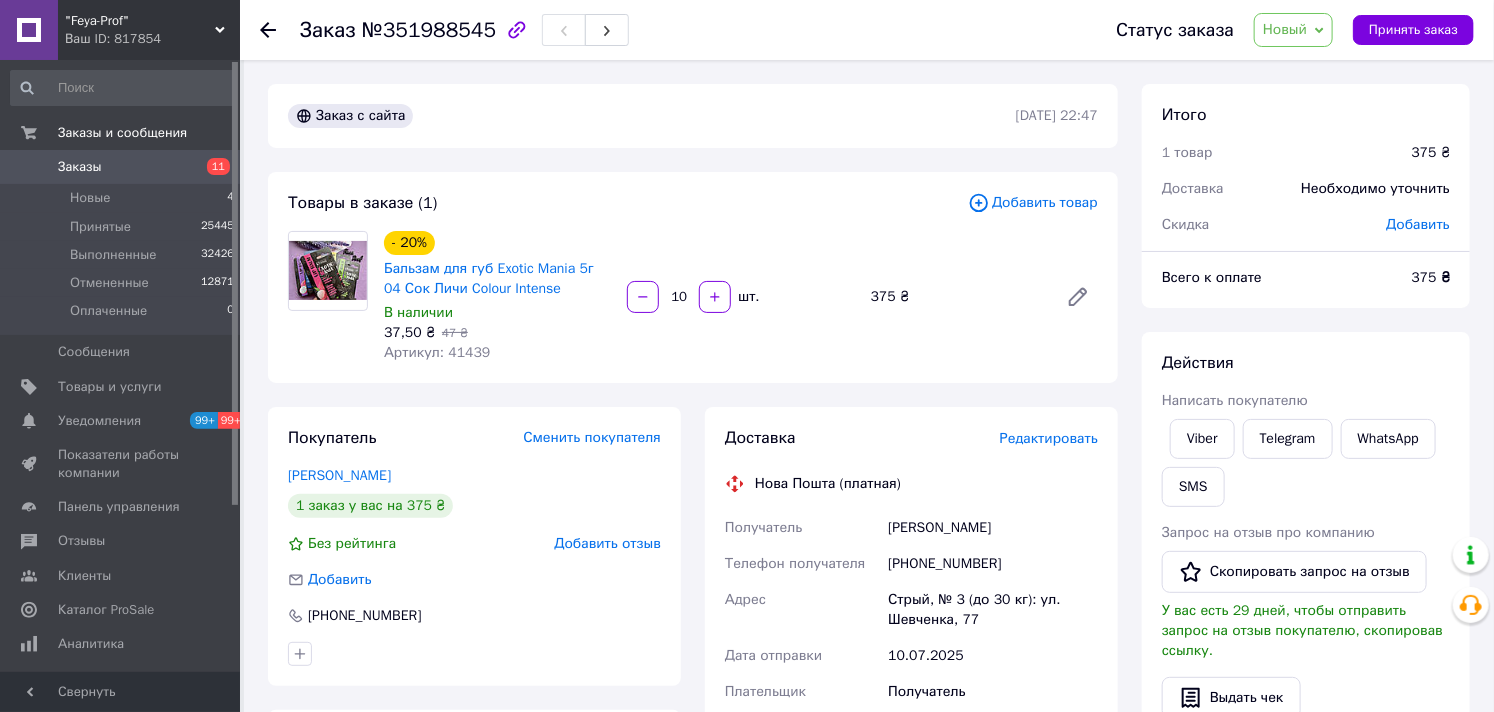click on "Новый" at bounding box center [1285, 29] 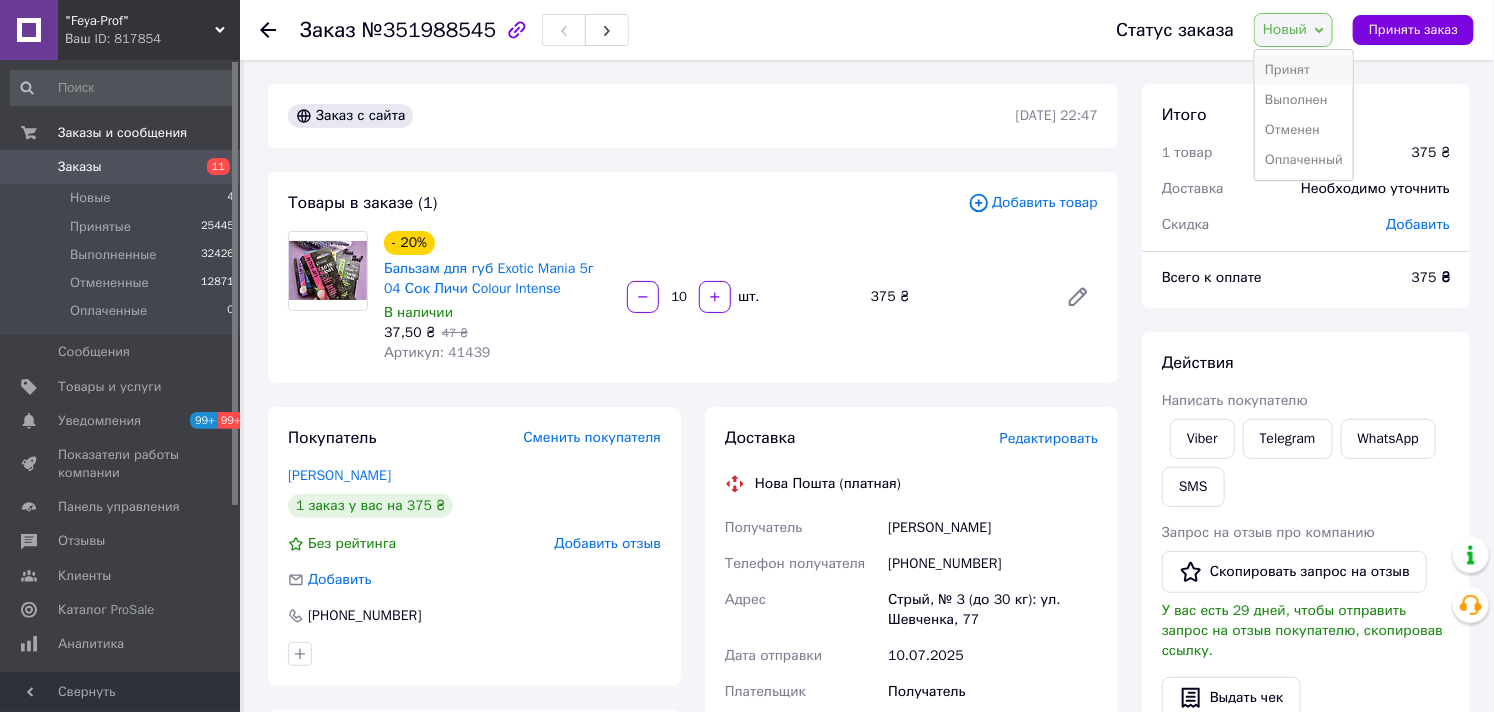 click on "Принят" at bounding box center [1304, 70] 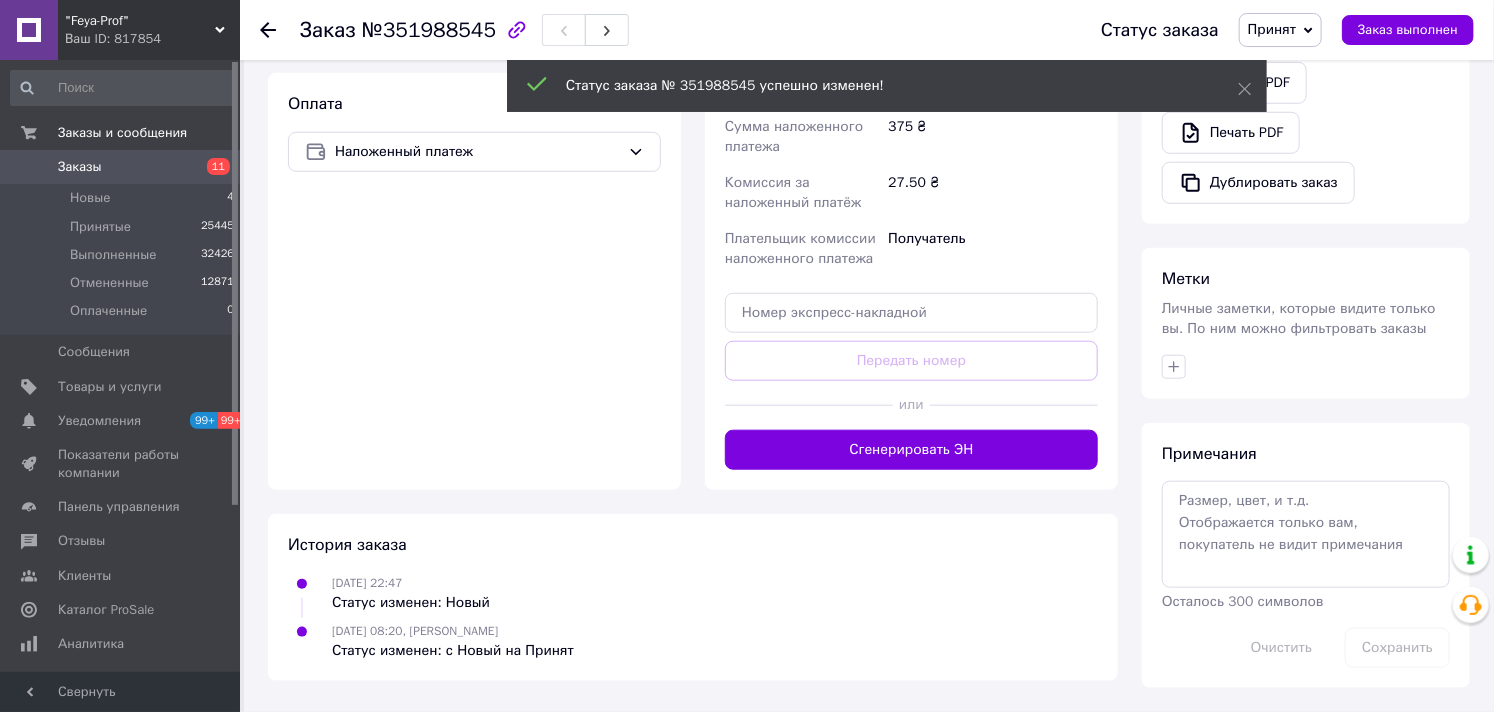 scroll, scrollTop: 637, scrollLeft: 0, axis: vertical 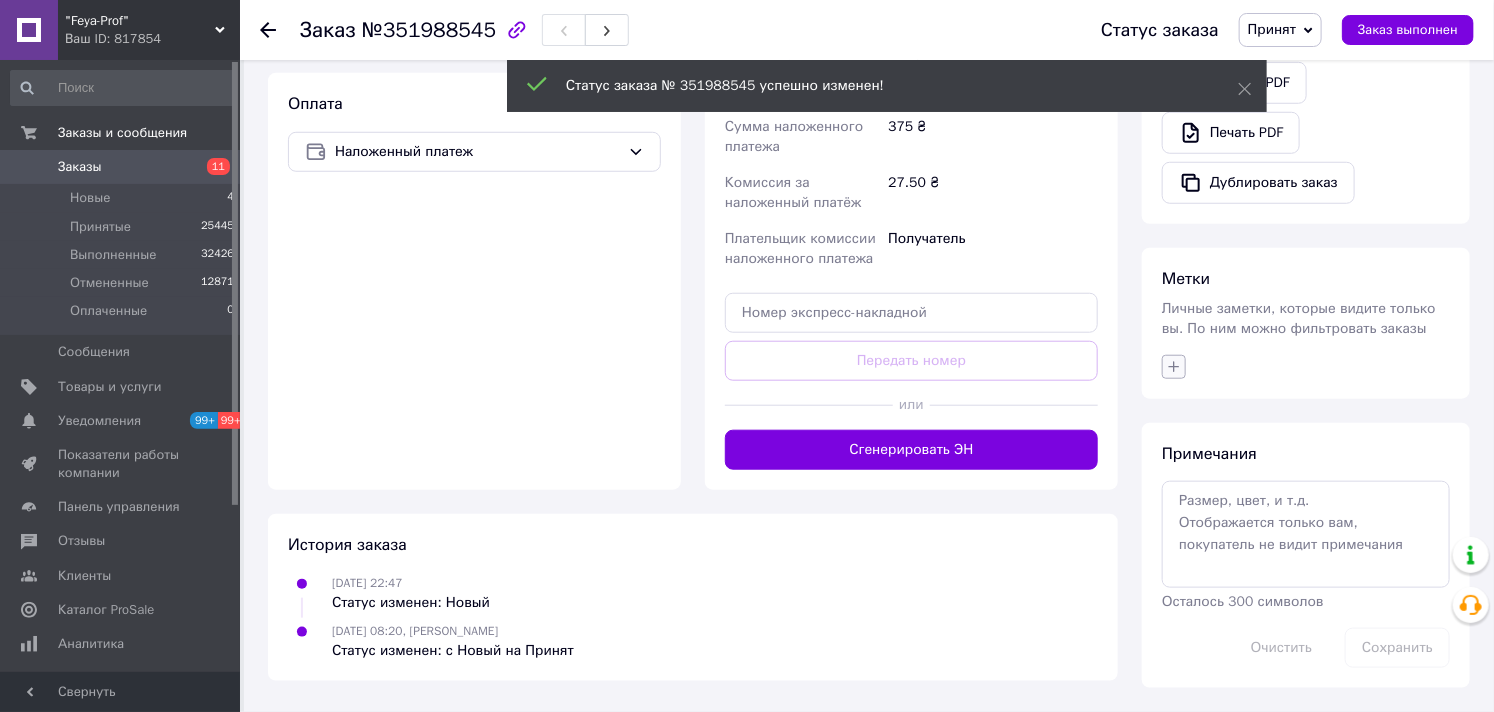 click on "Метки Личные заметки, которые видите только вы. По ним можно фильтровать заказы" at bounding box center (1306, 323) 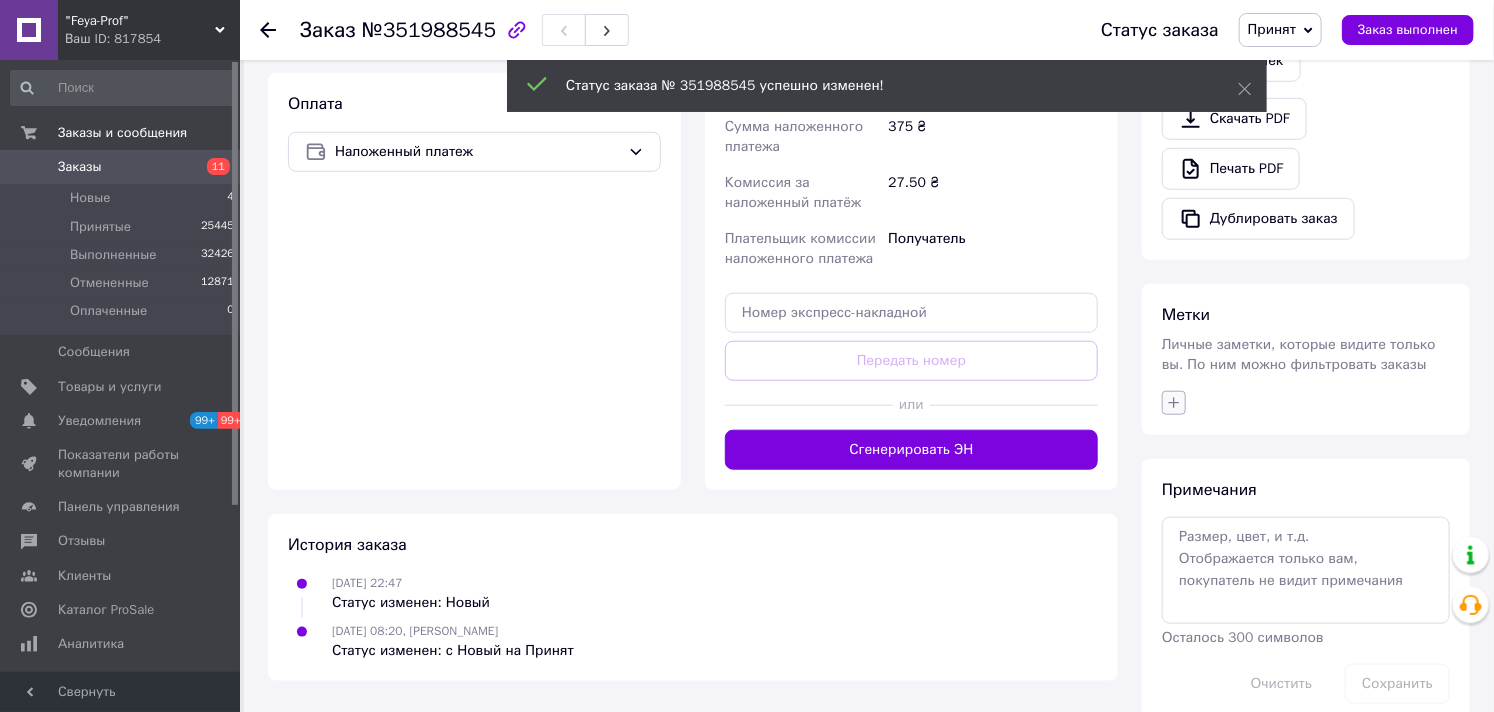 click 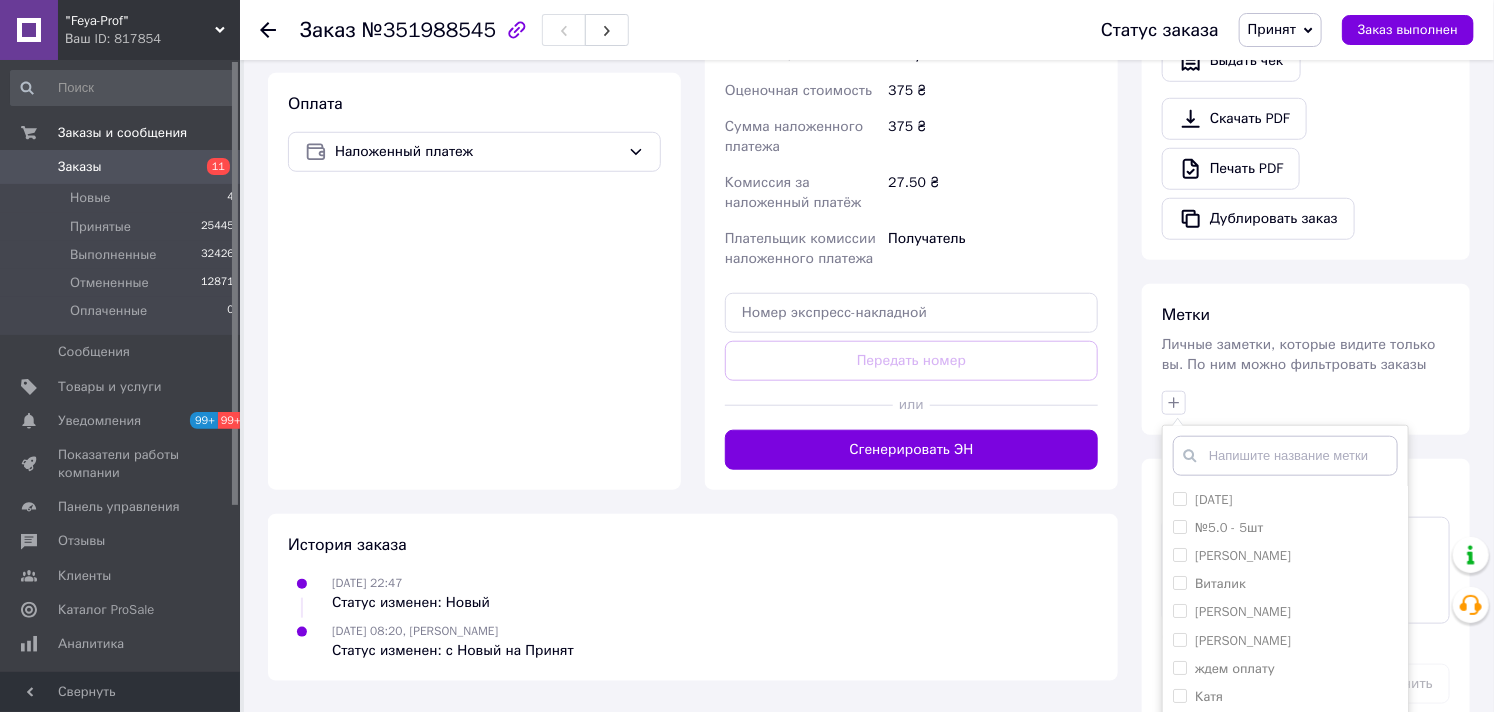 scroll, scrollTop: 151, scrollLeft: 0, axis: vertical 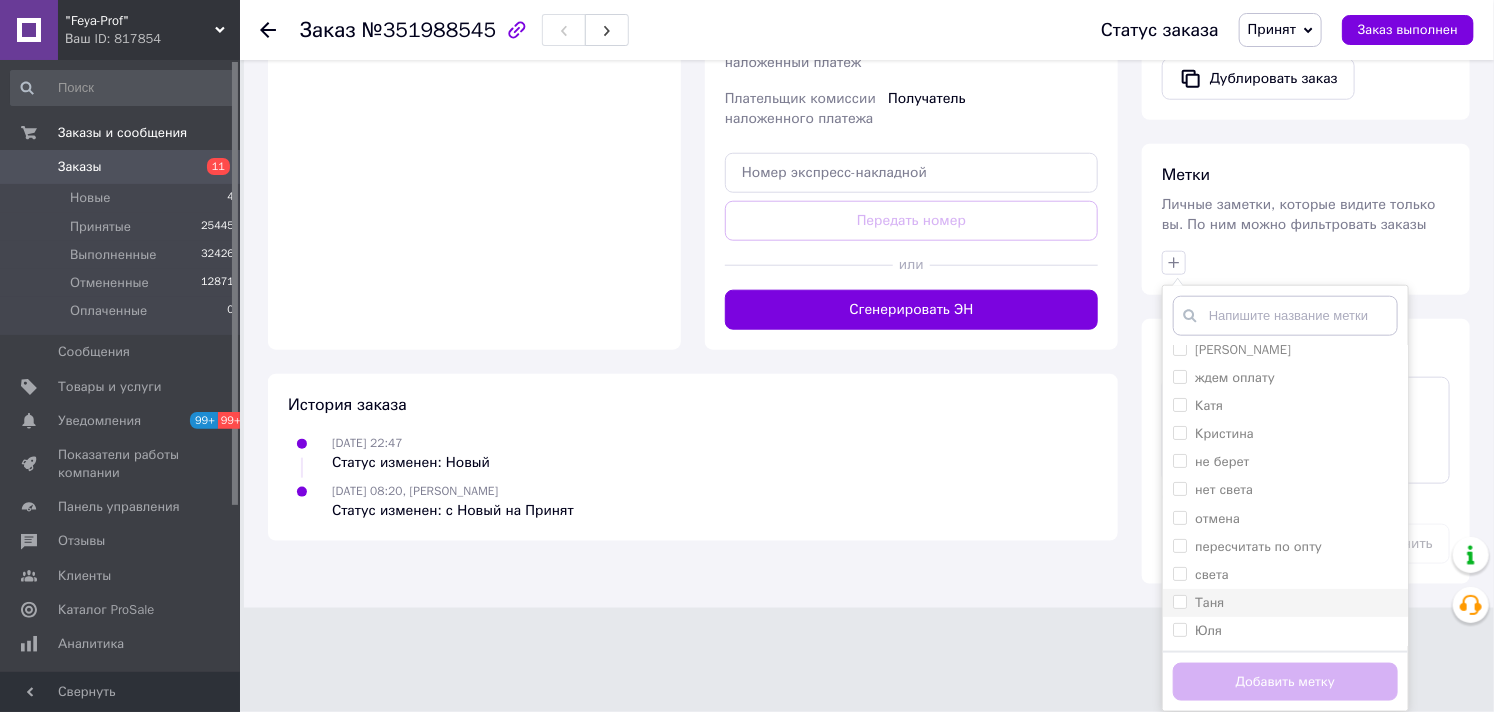click on "Таня" at bounding box center [1209, 602] 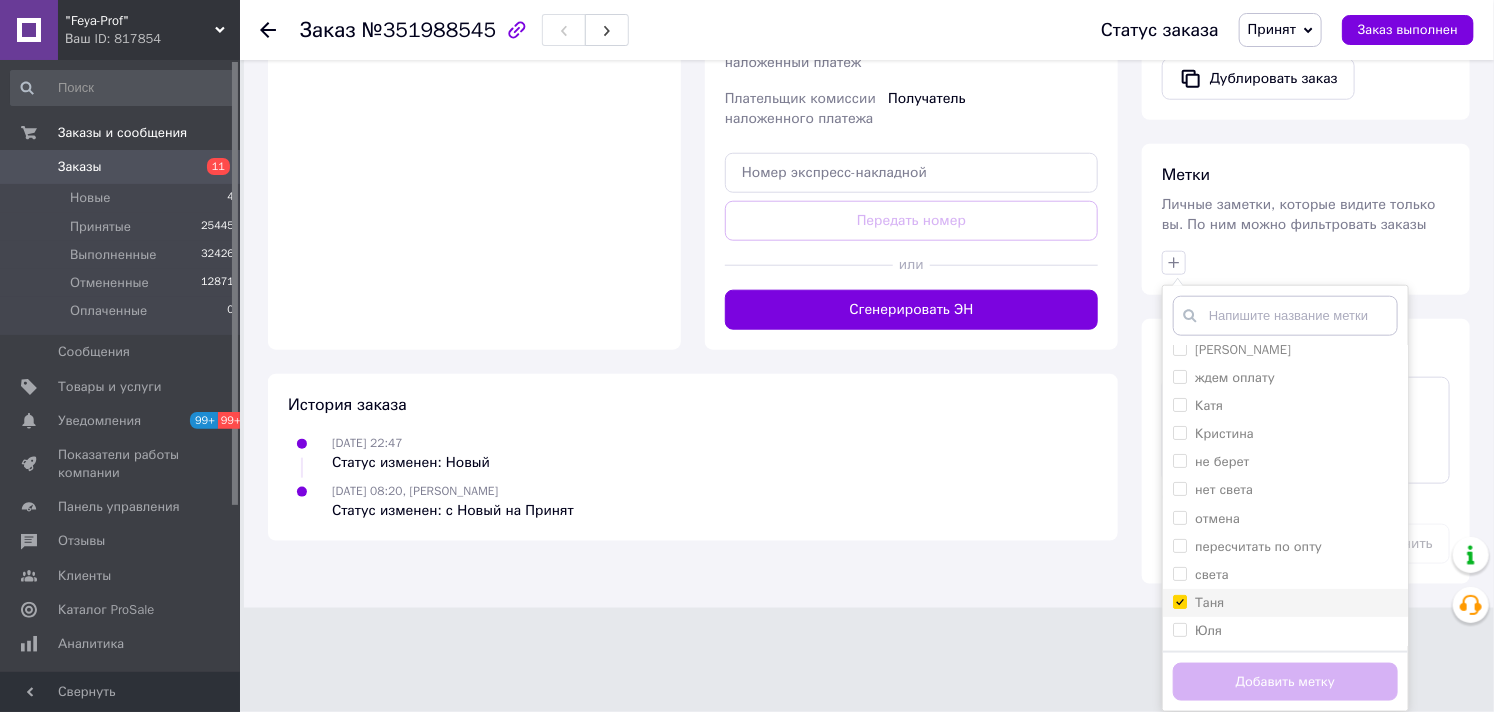 checkbox on "true" 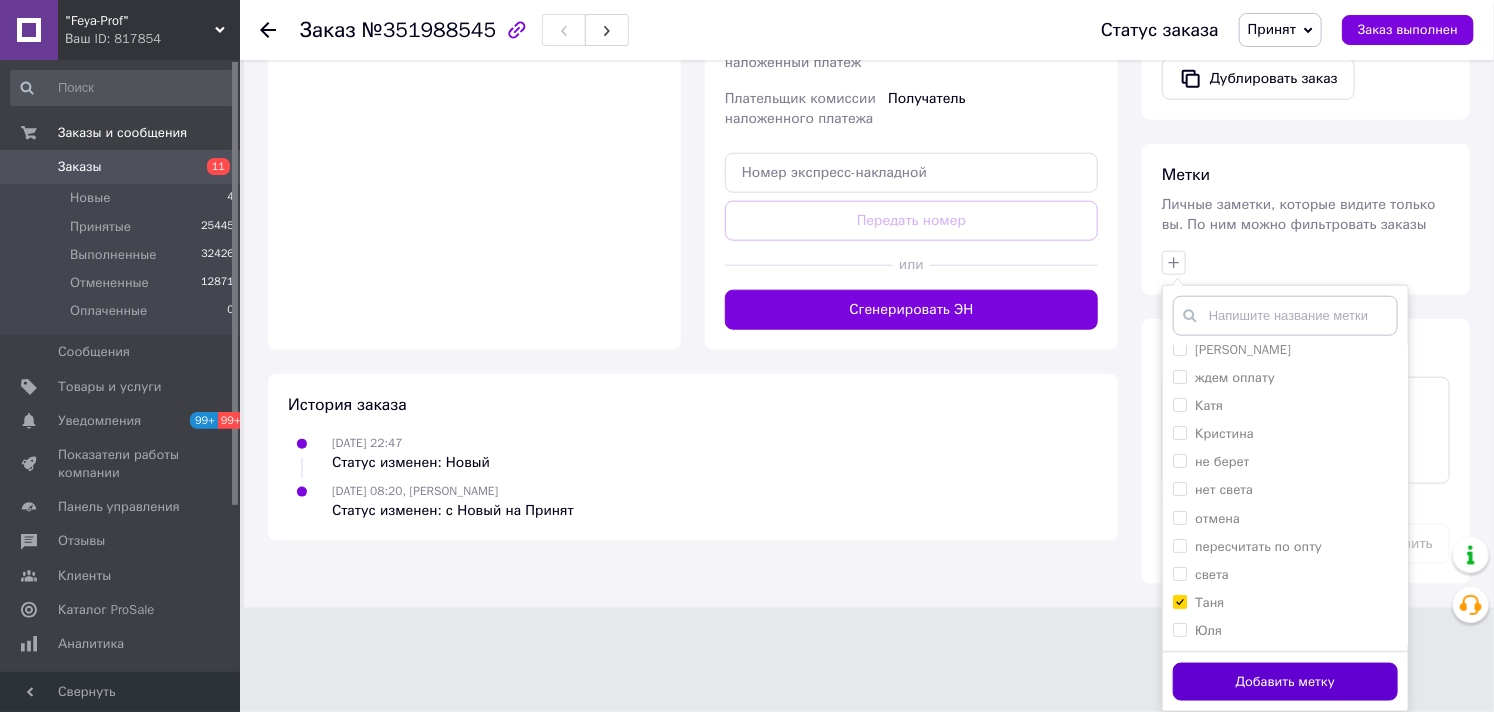 click on "Добавить метку" at bounding box center (1285, 682) 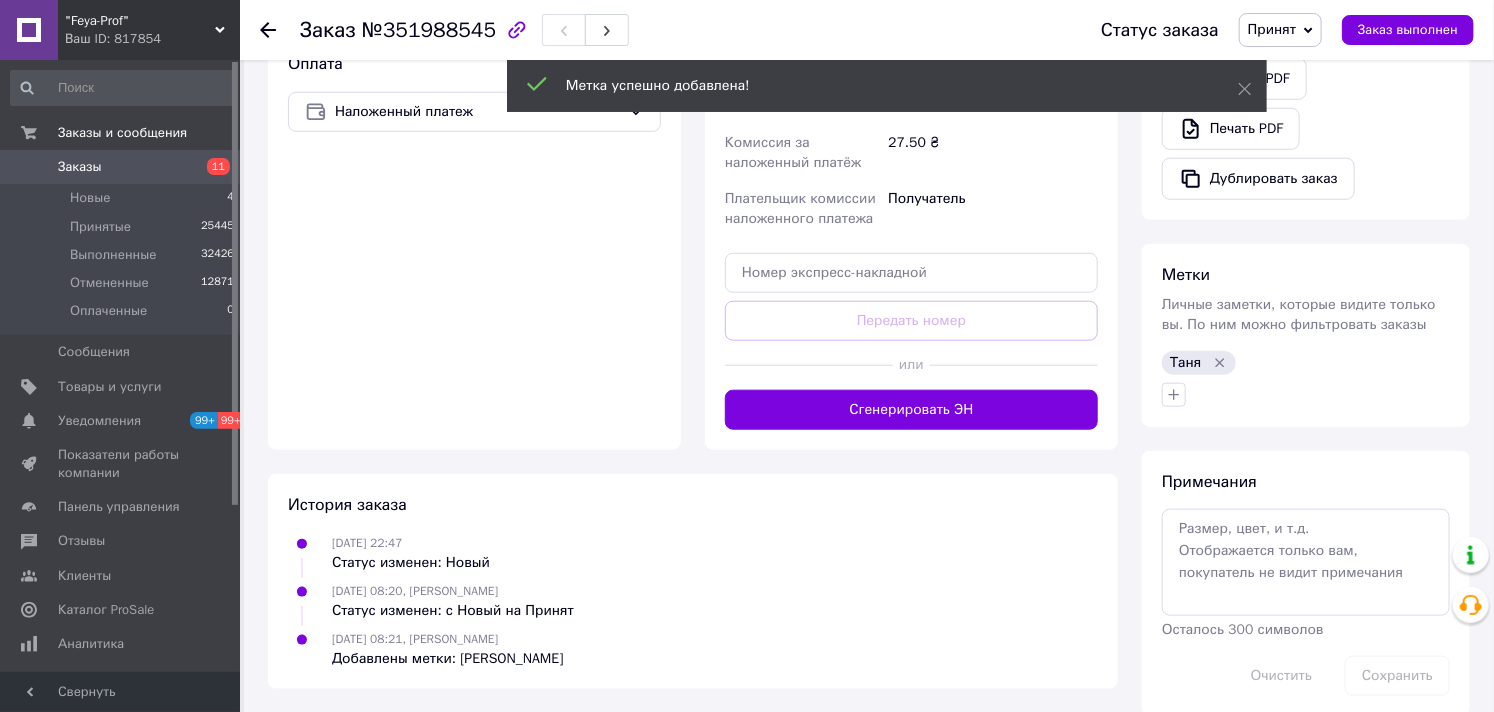 scroll, scrollTop: 705, scrollLeft: 0, axis: vertical 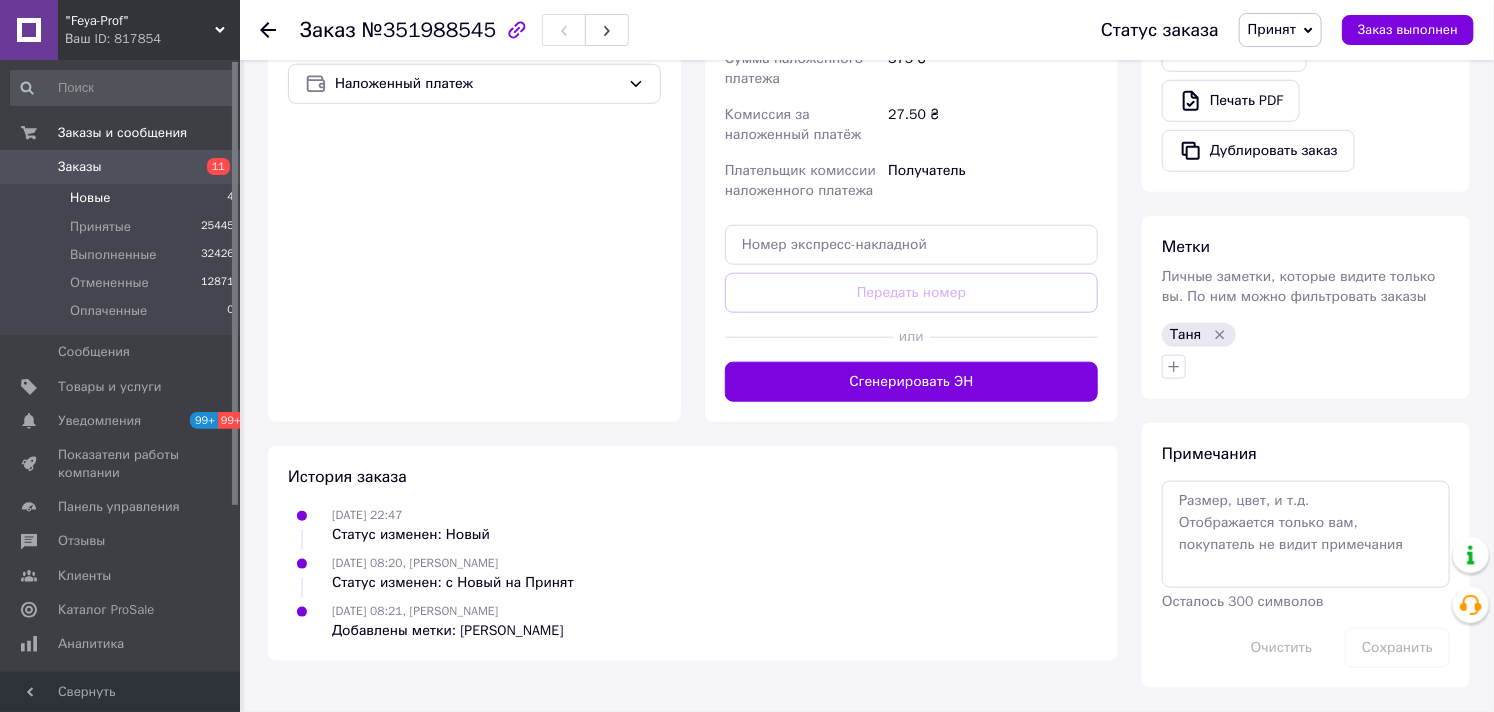 click on "Новые" at bounding box center [90, 198] 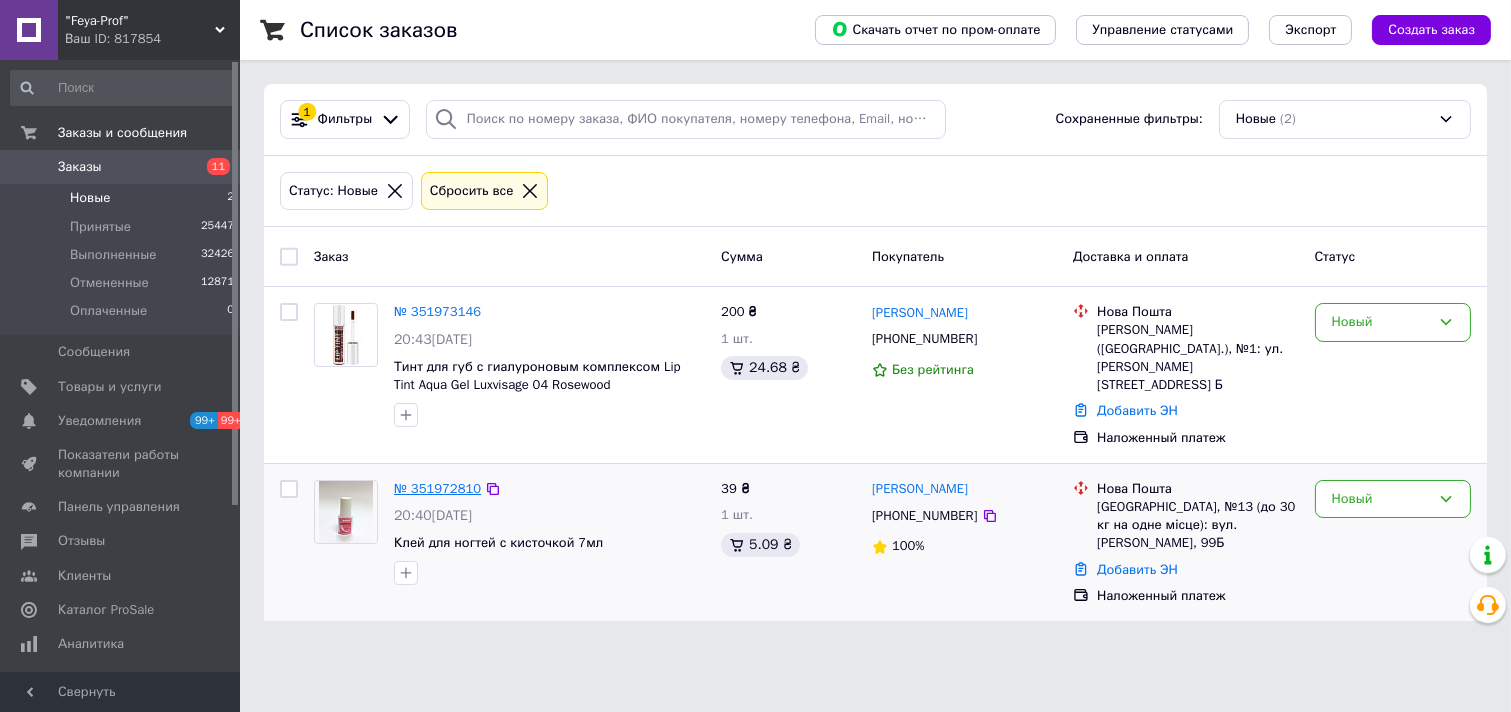 click on "№ 351972810" at bounding box center [437, 488] 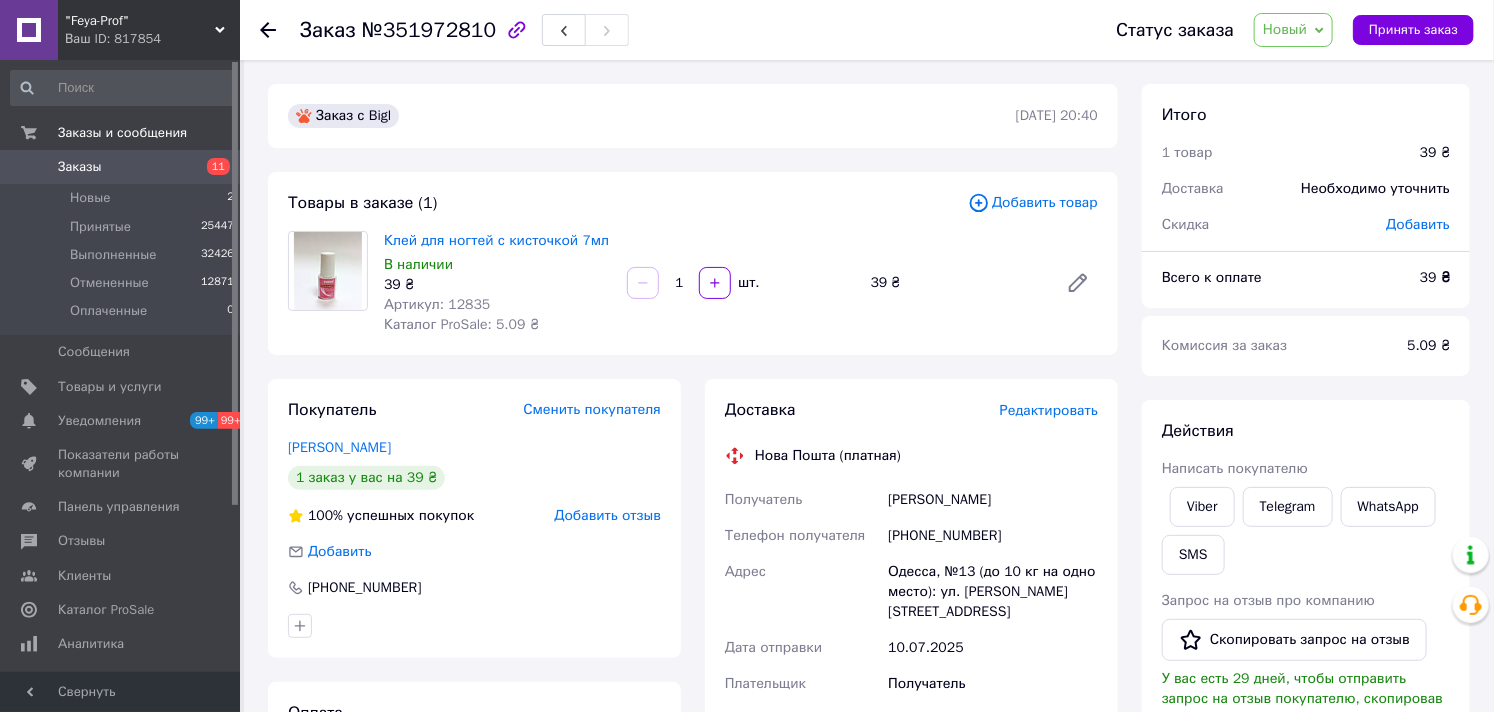 click on "Новый" at bounding box center (1285, 29) 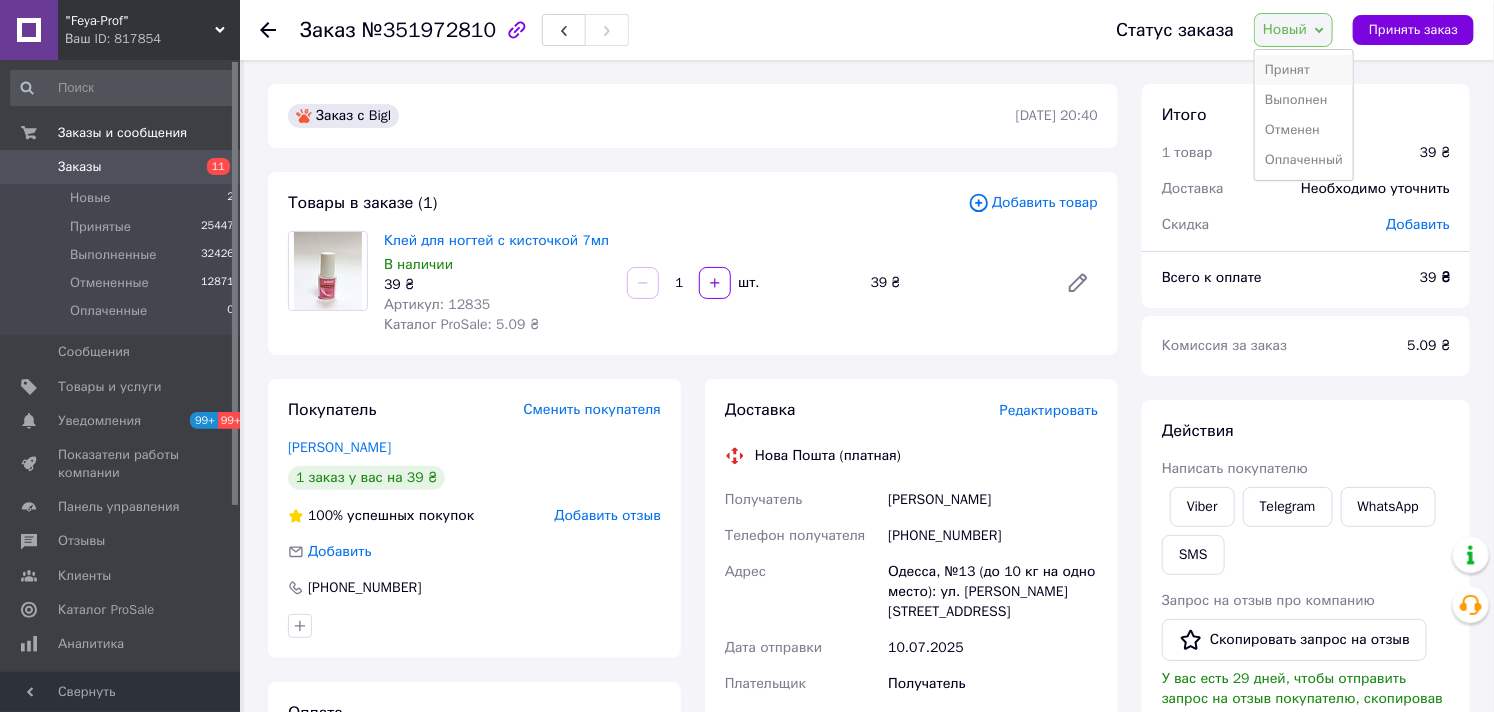 click on "Принят" at bounding box center (1304, 70) 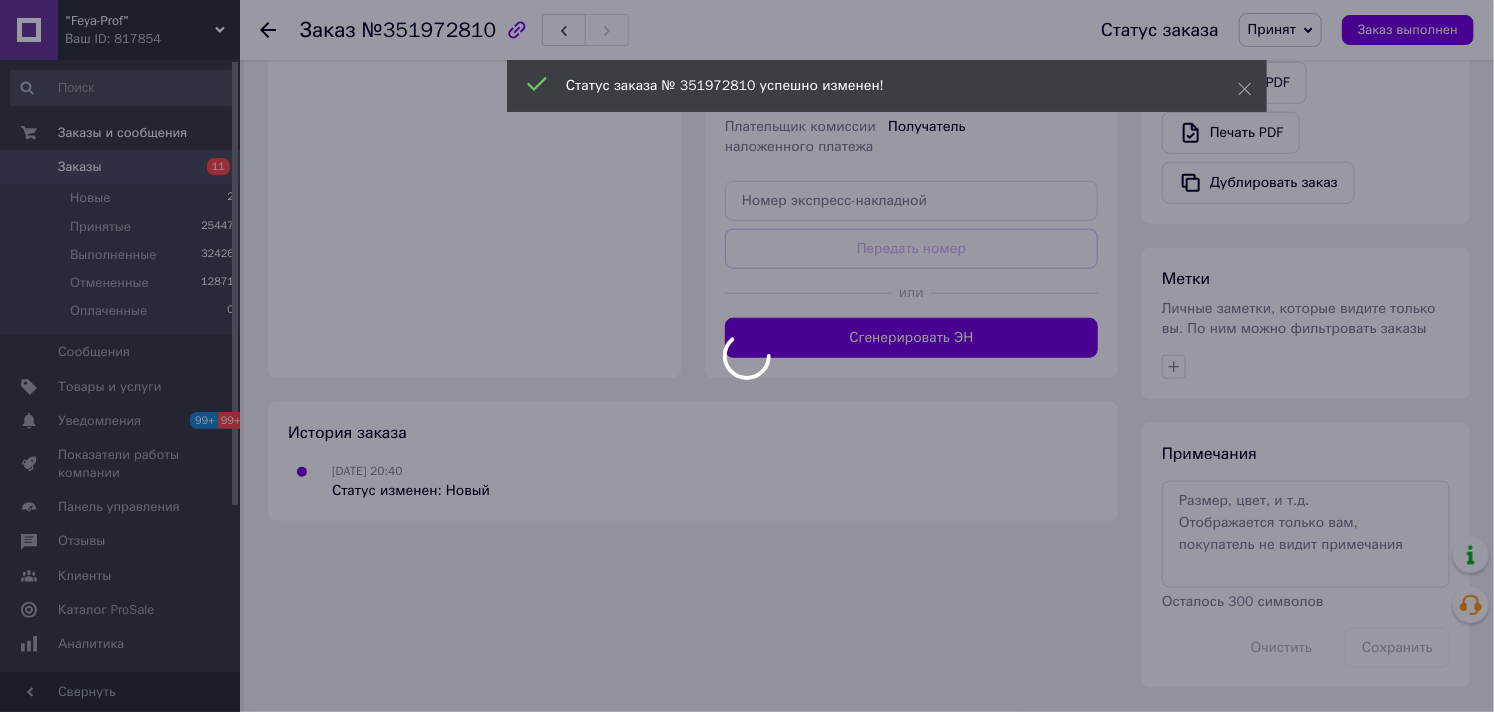 scroll, scrollTop: 705, scrollLeft: 0, axis: vertical 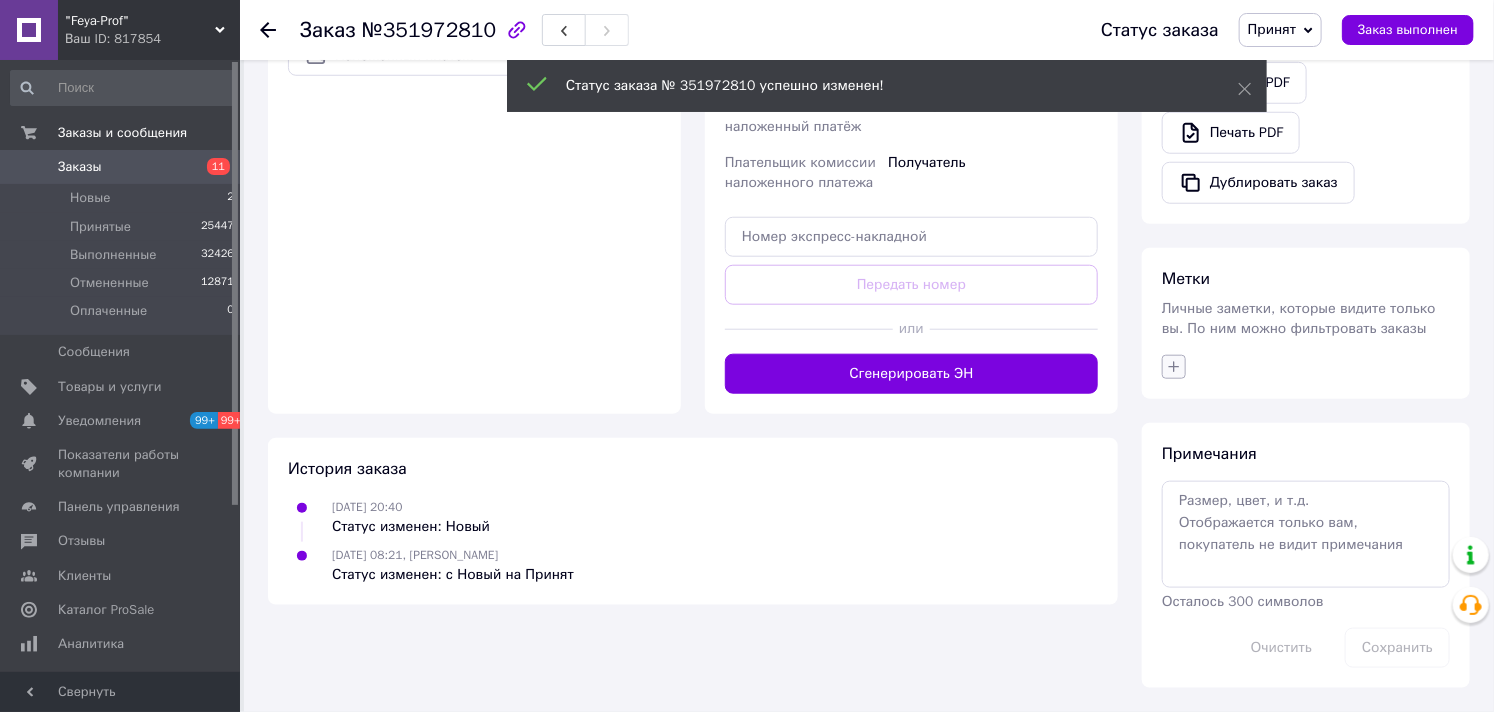 click 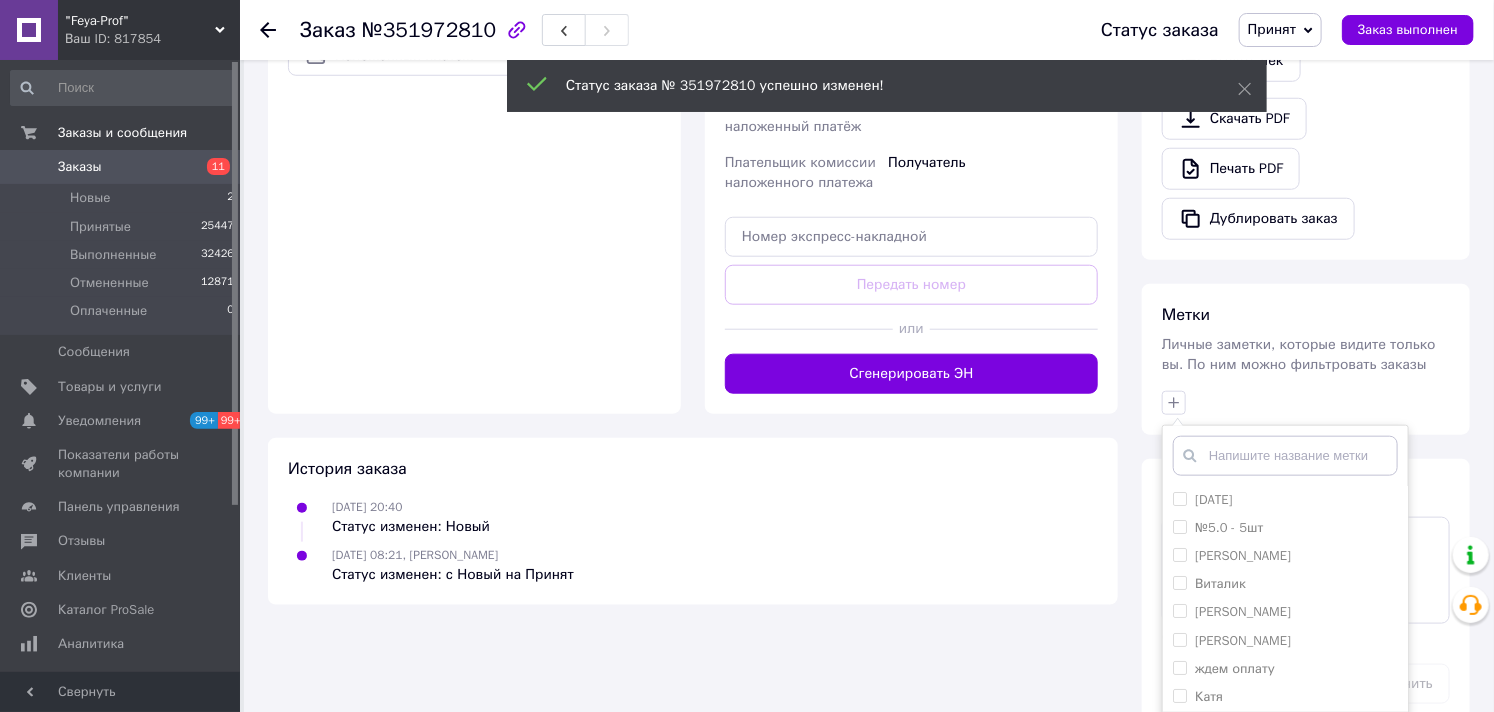 scroll, scrollTop: 151, scrollLeft: 0, axis: vertical 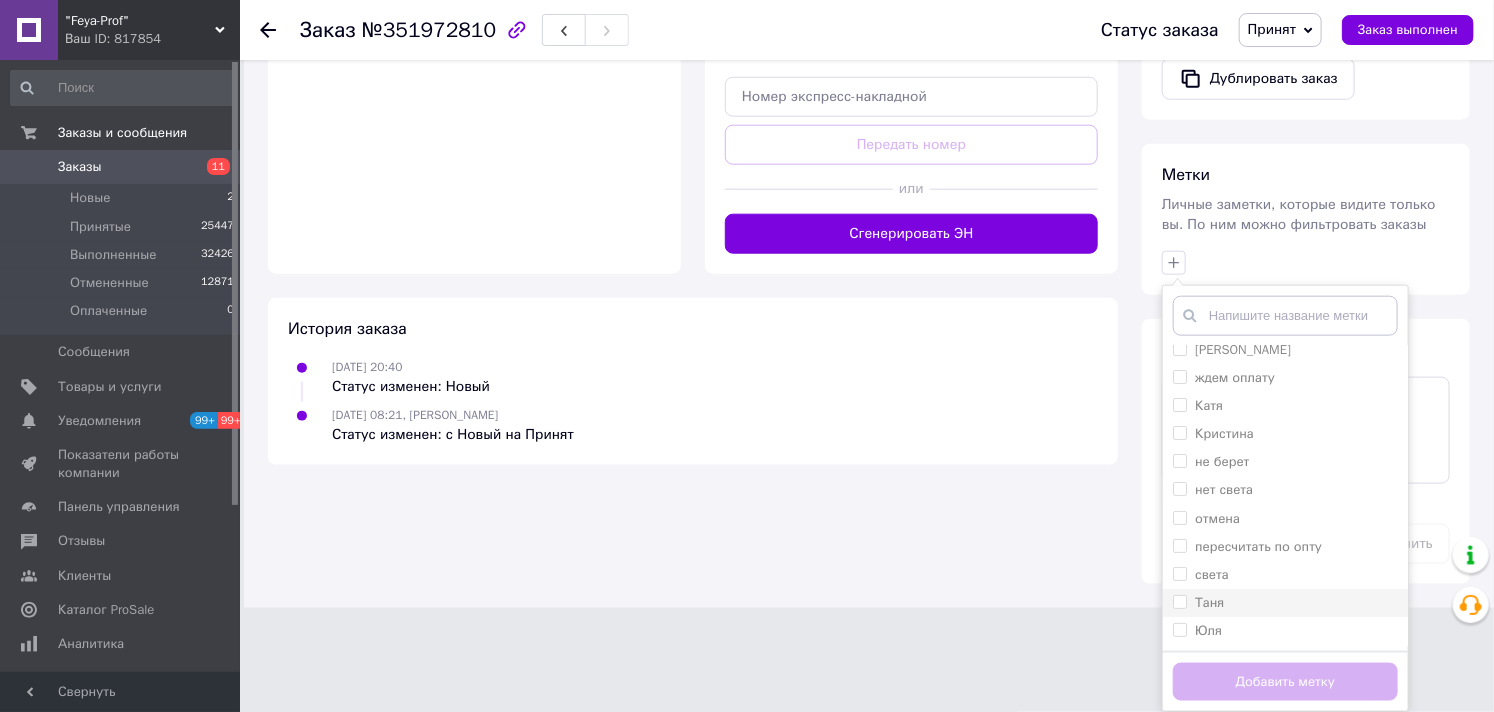 click on "Таня" at bounding box center [1209, 602] 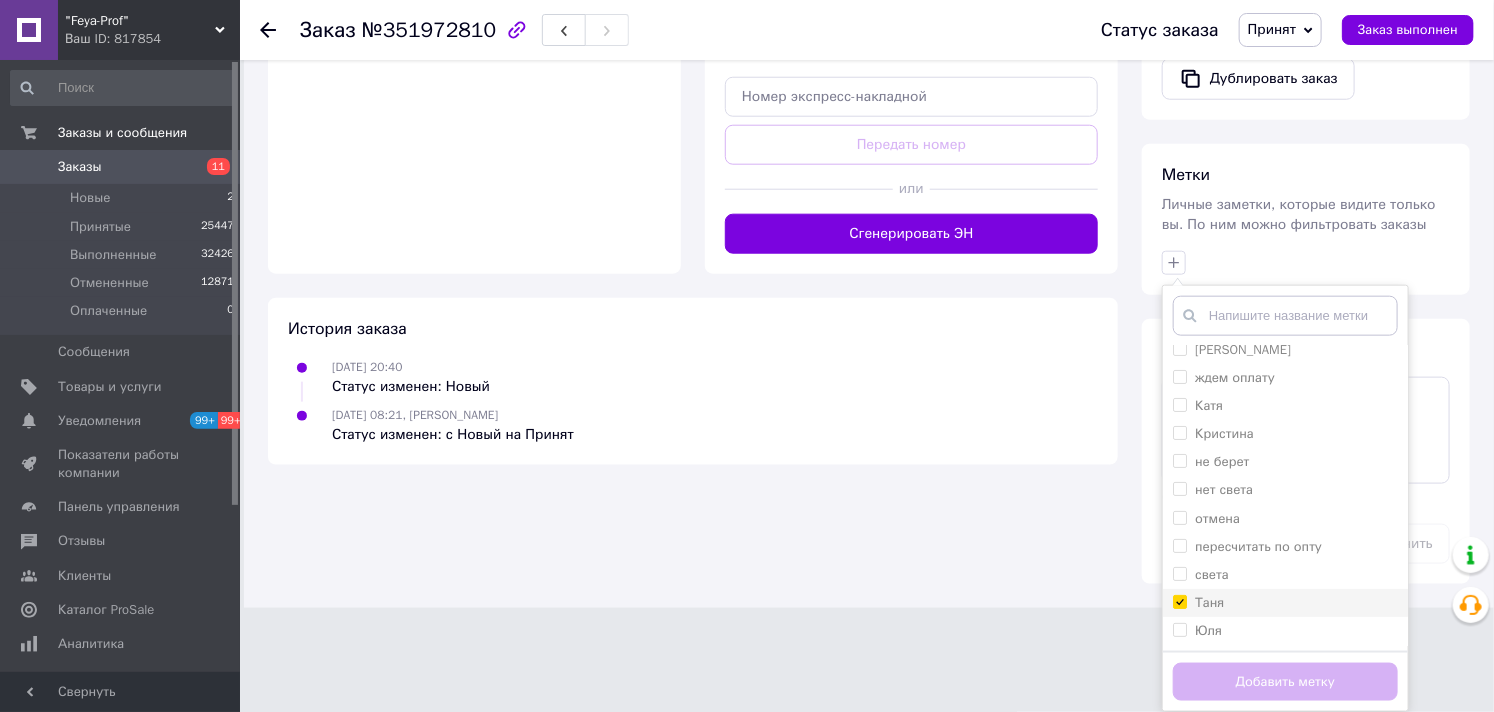 checkbox on "true" 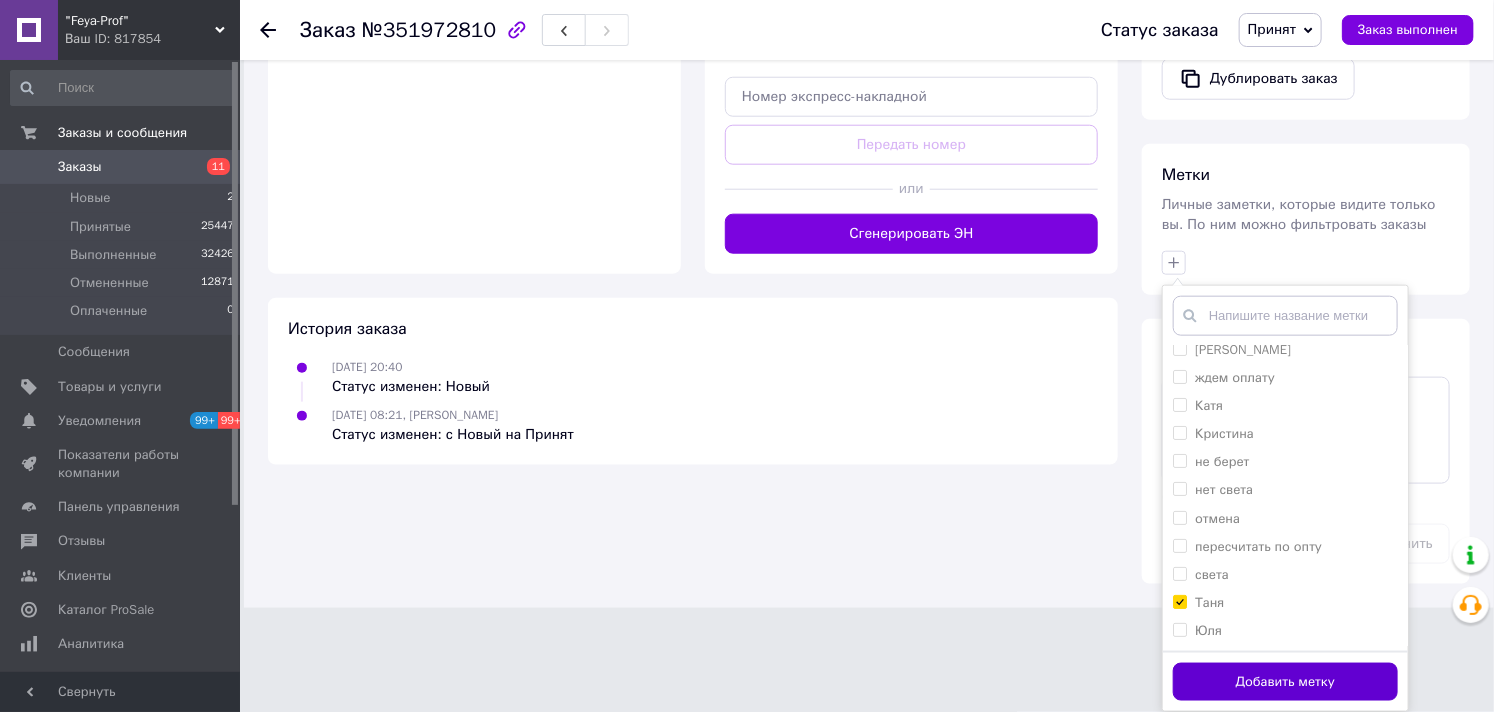 click on "Добавить метку" at bounding box center [1285, 682] 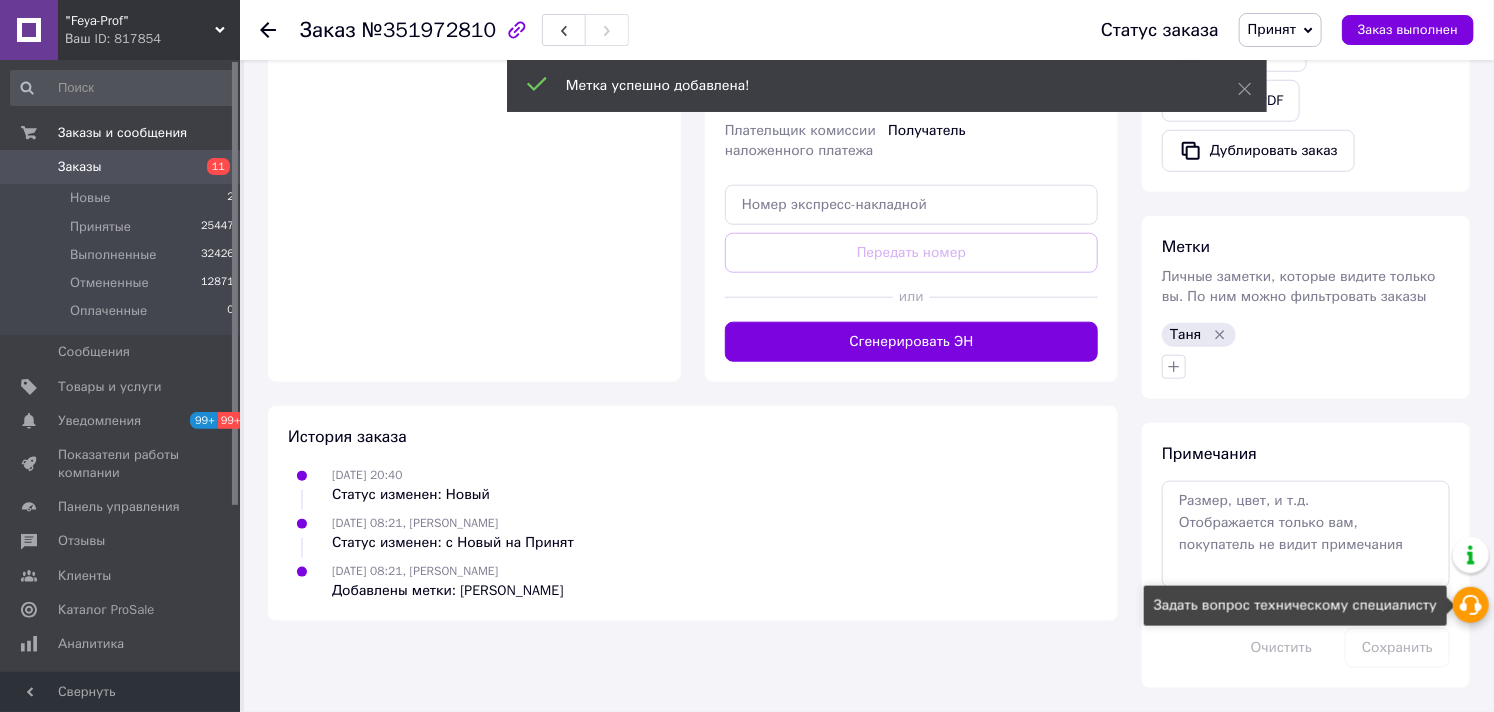 scroll, scrollTop: 774, scrollLeft: 0, axis: vertical 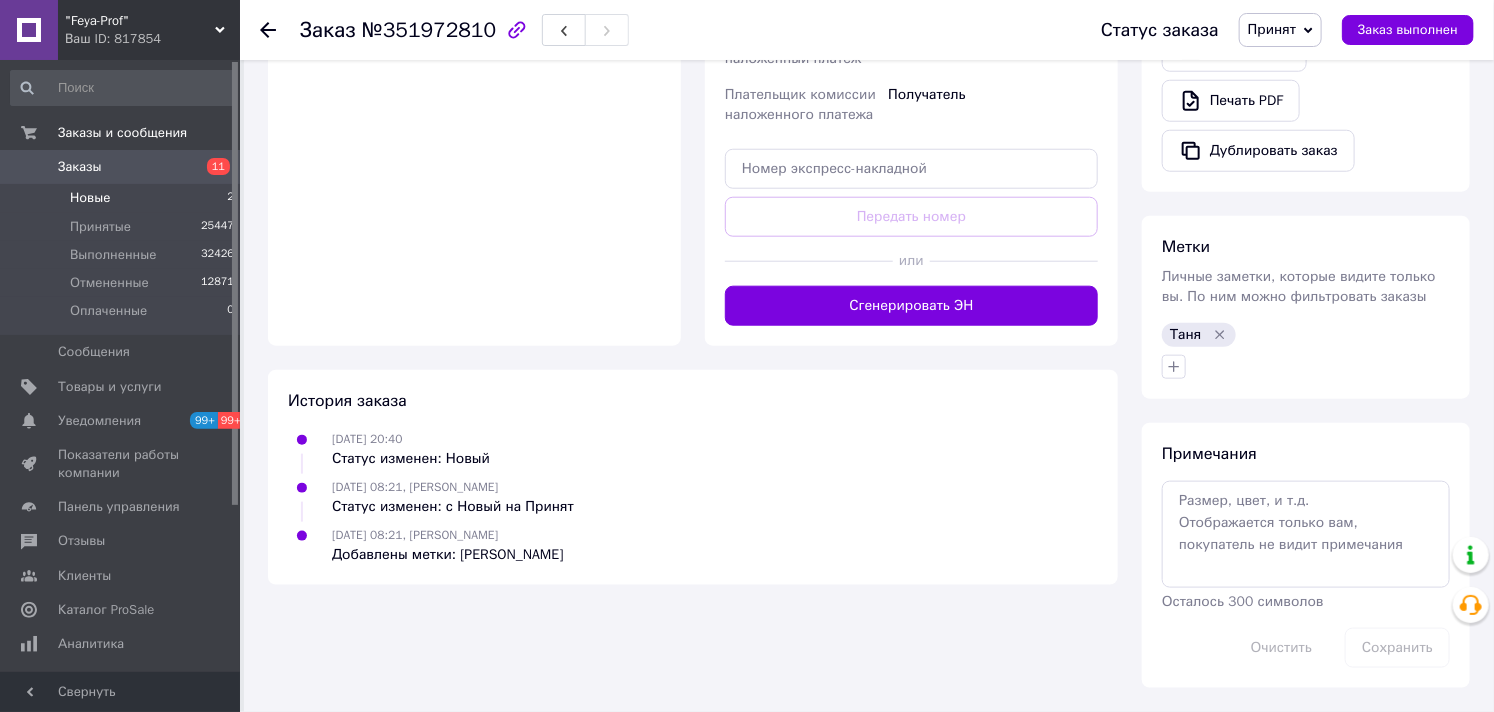 click on "Новые" at bounding box center (90, 198) 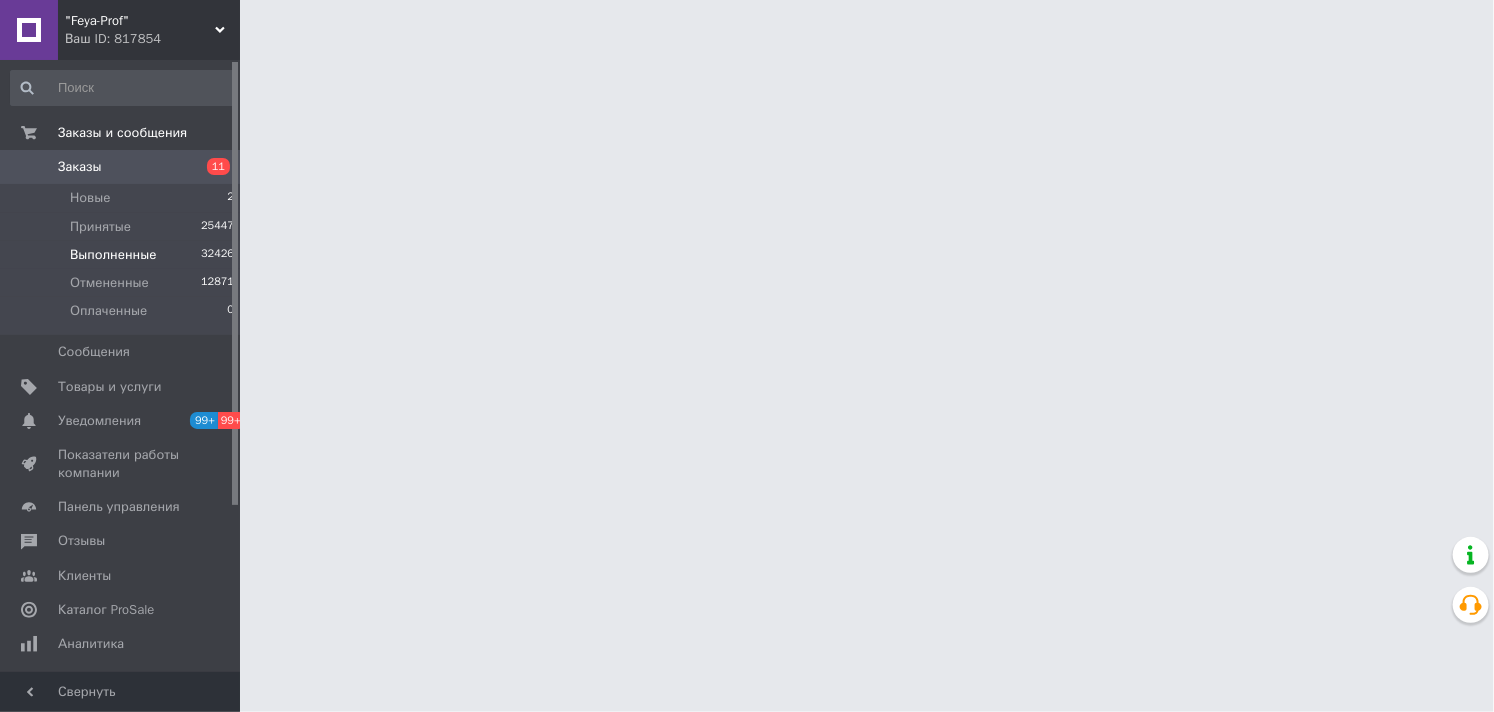 scroll, scrollTop: 0, scrollLeft: 0, axis: both 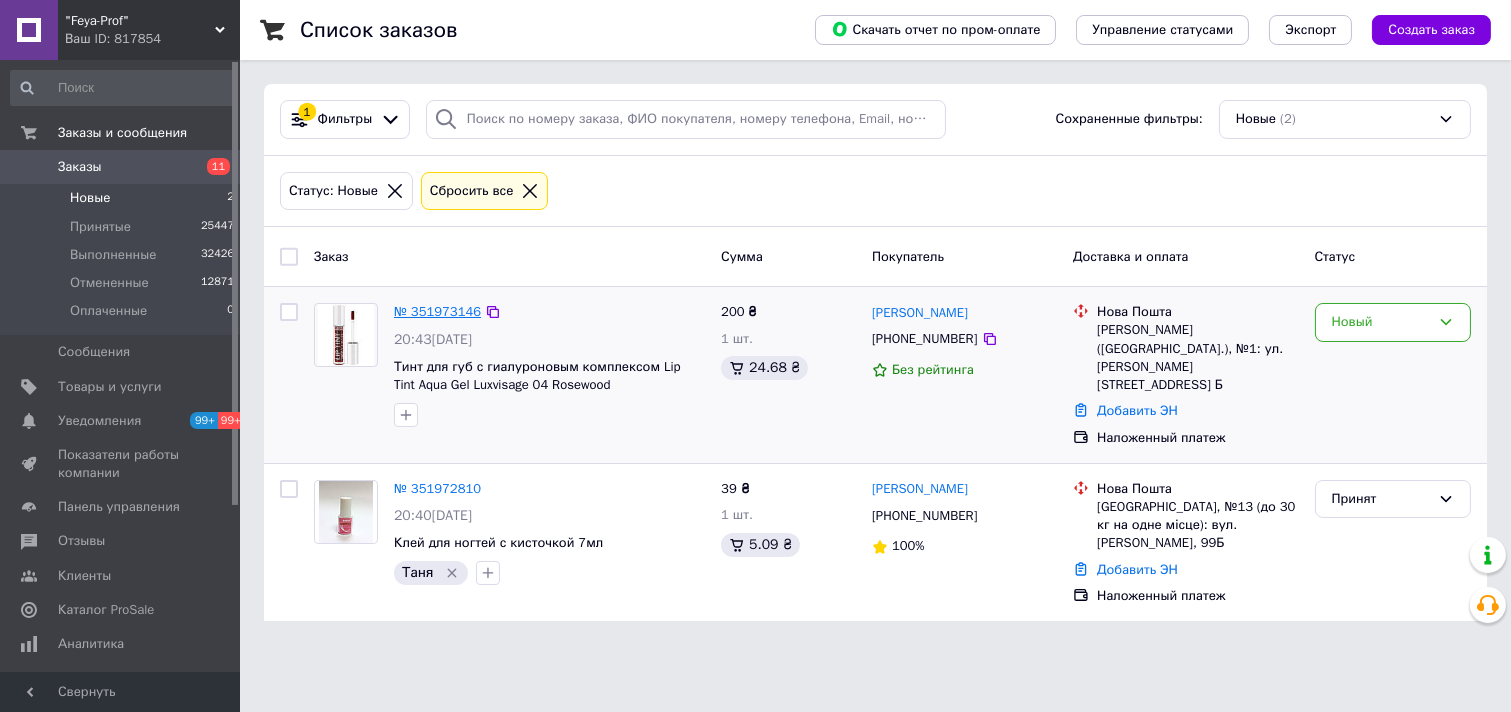 click on "№ 351973146" at bounding box center [437, 311] 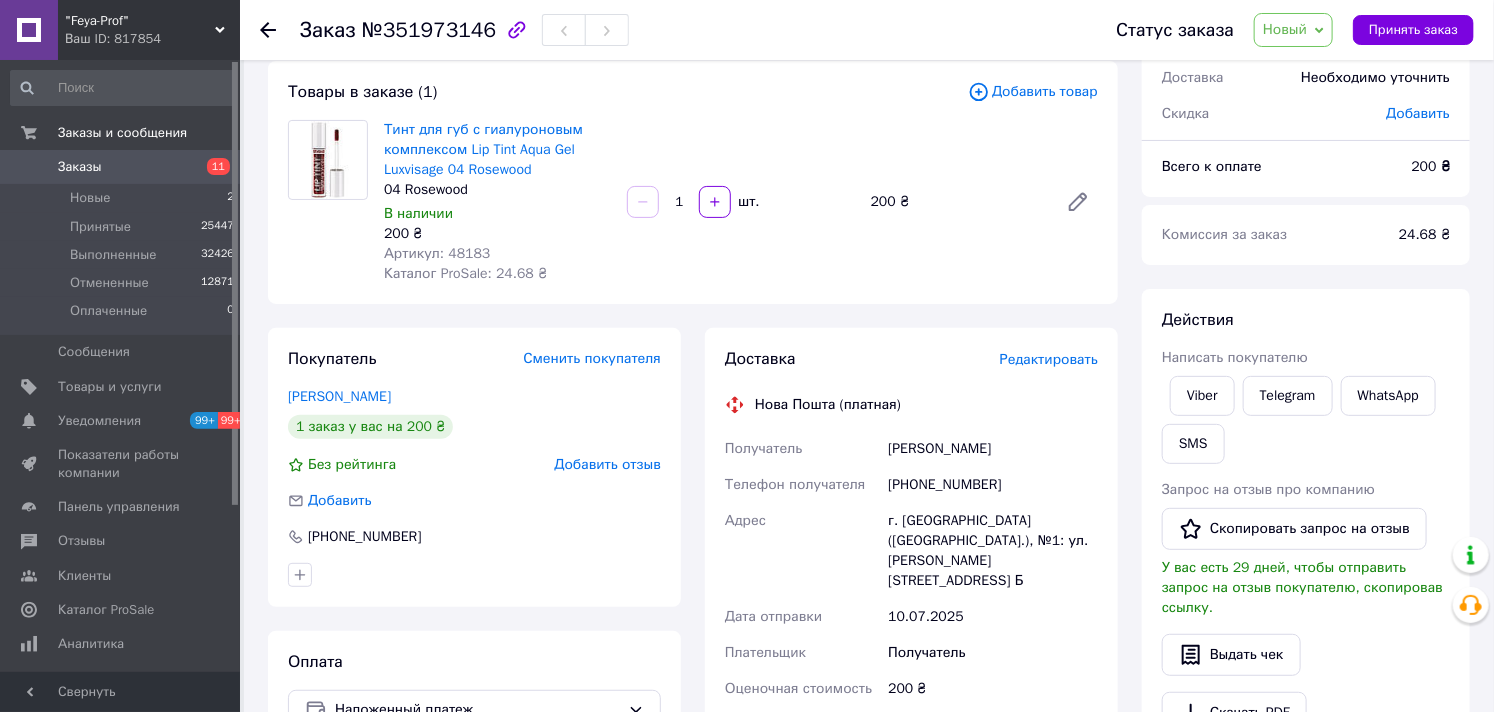 scroll, scrollTop: 0, scrollLeft: 0, axis: both 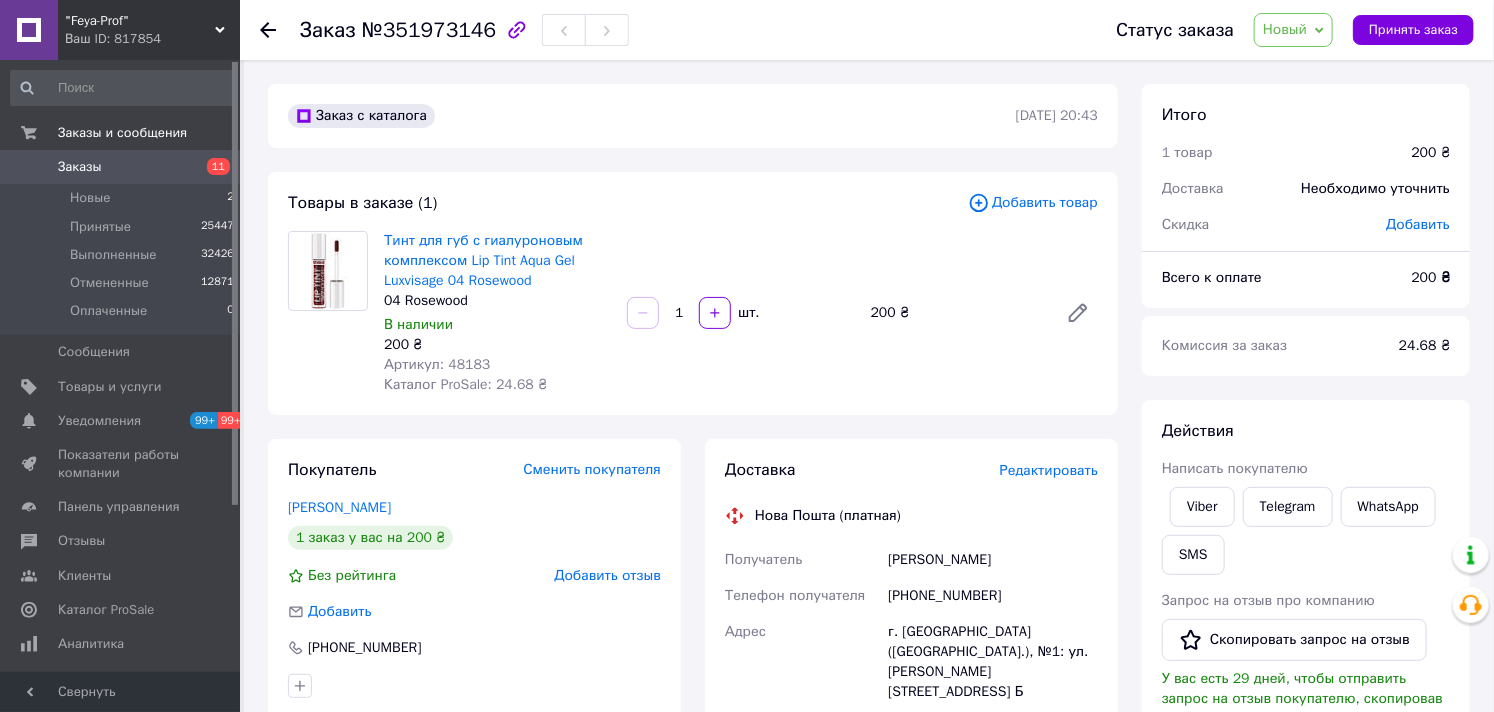 click on "Новый" at bounding box center [1285, 29] 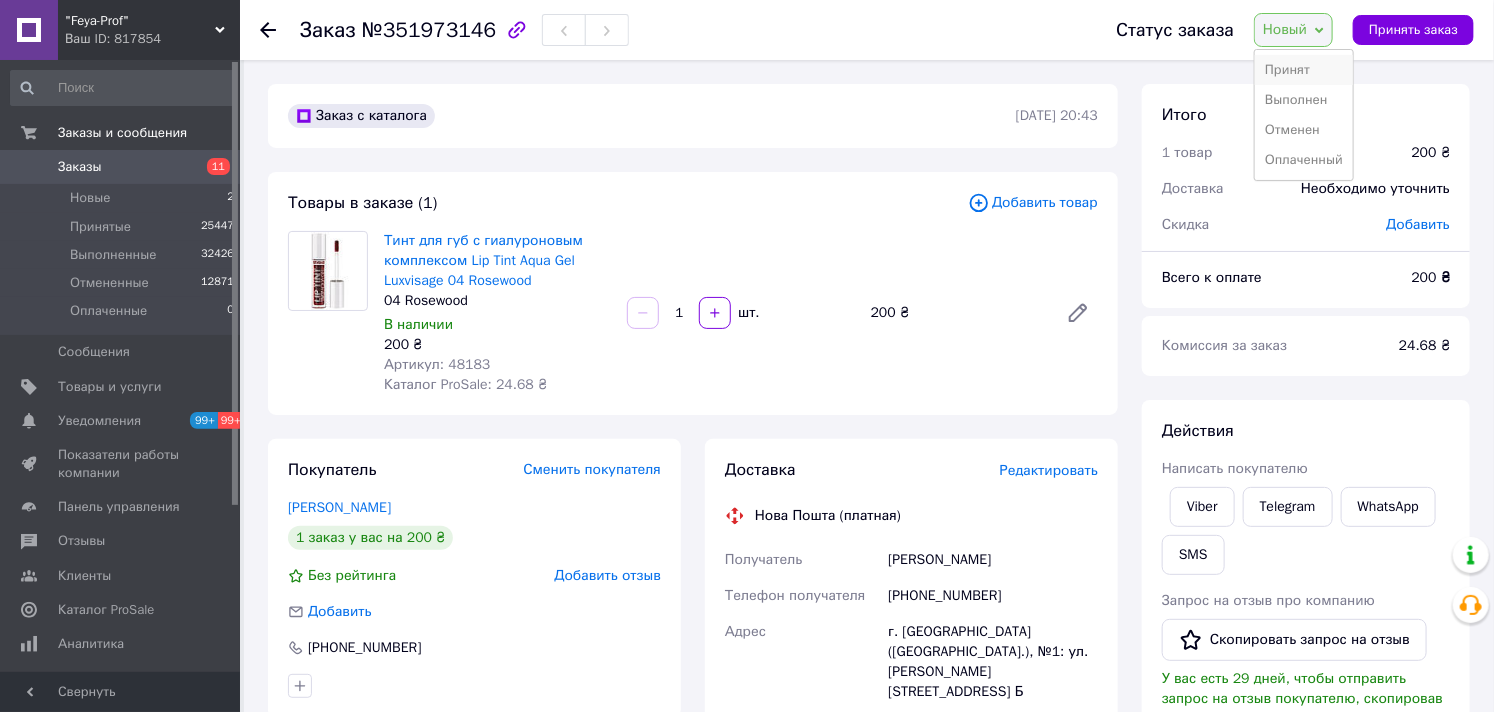 click on "Принят" at bounding box center [1304, 70] 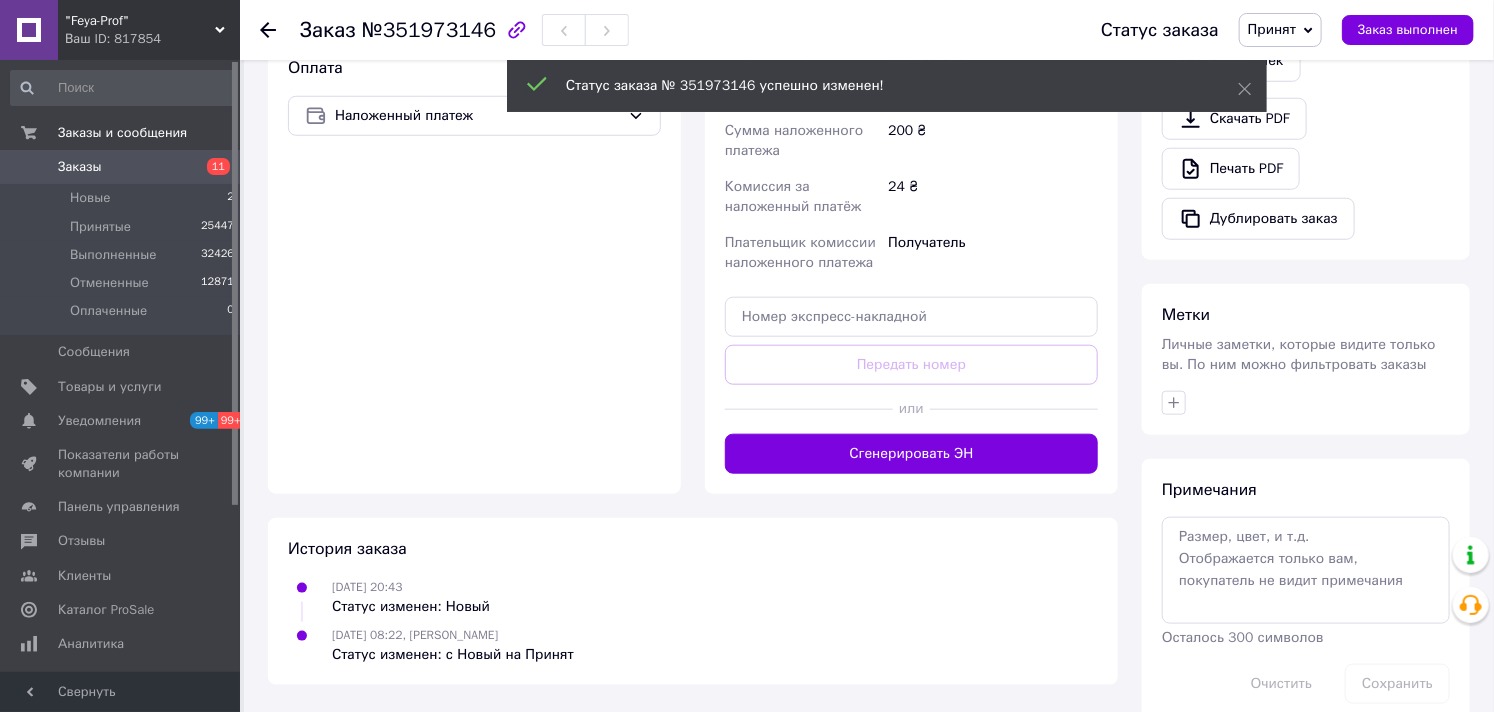 scroll, scrollTop: 742, scrollLeft: 0, axis: vertical 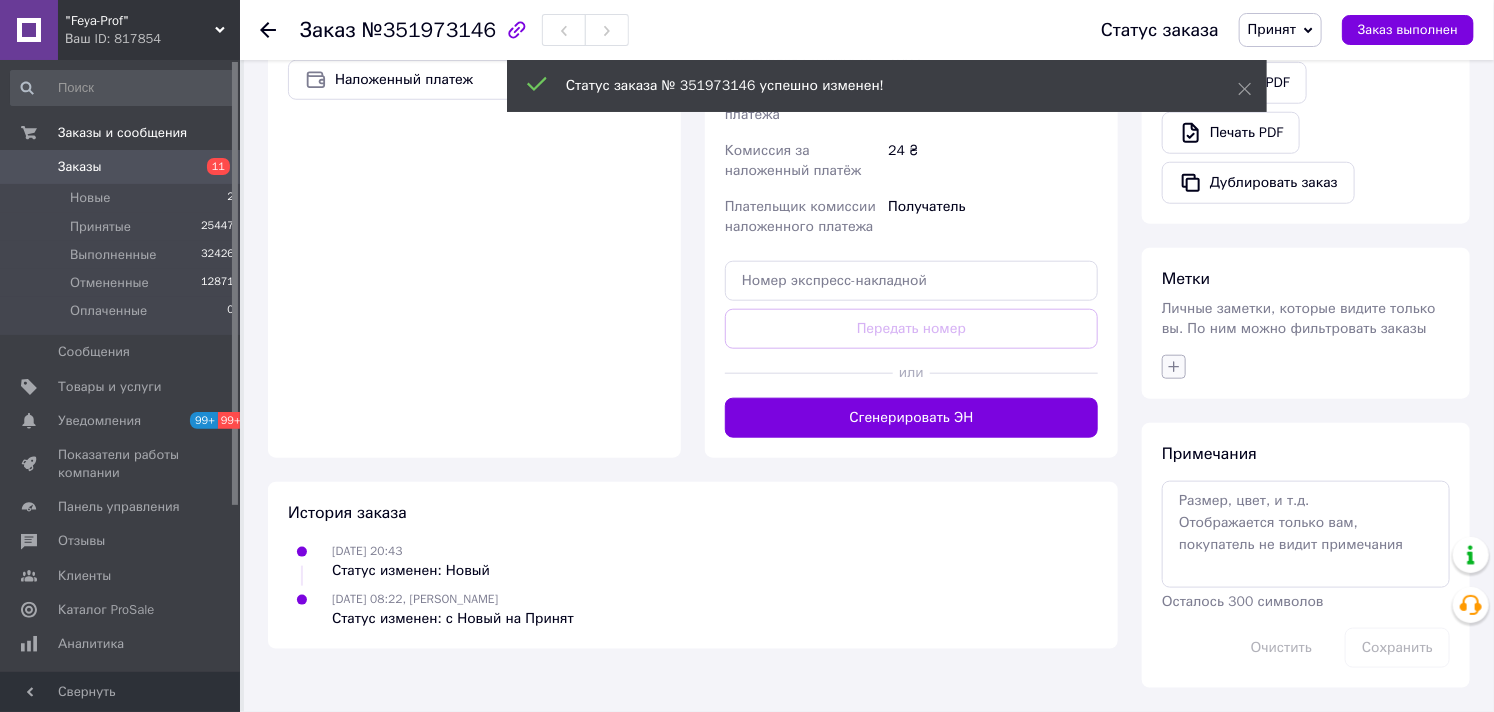 click 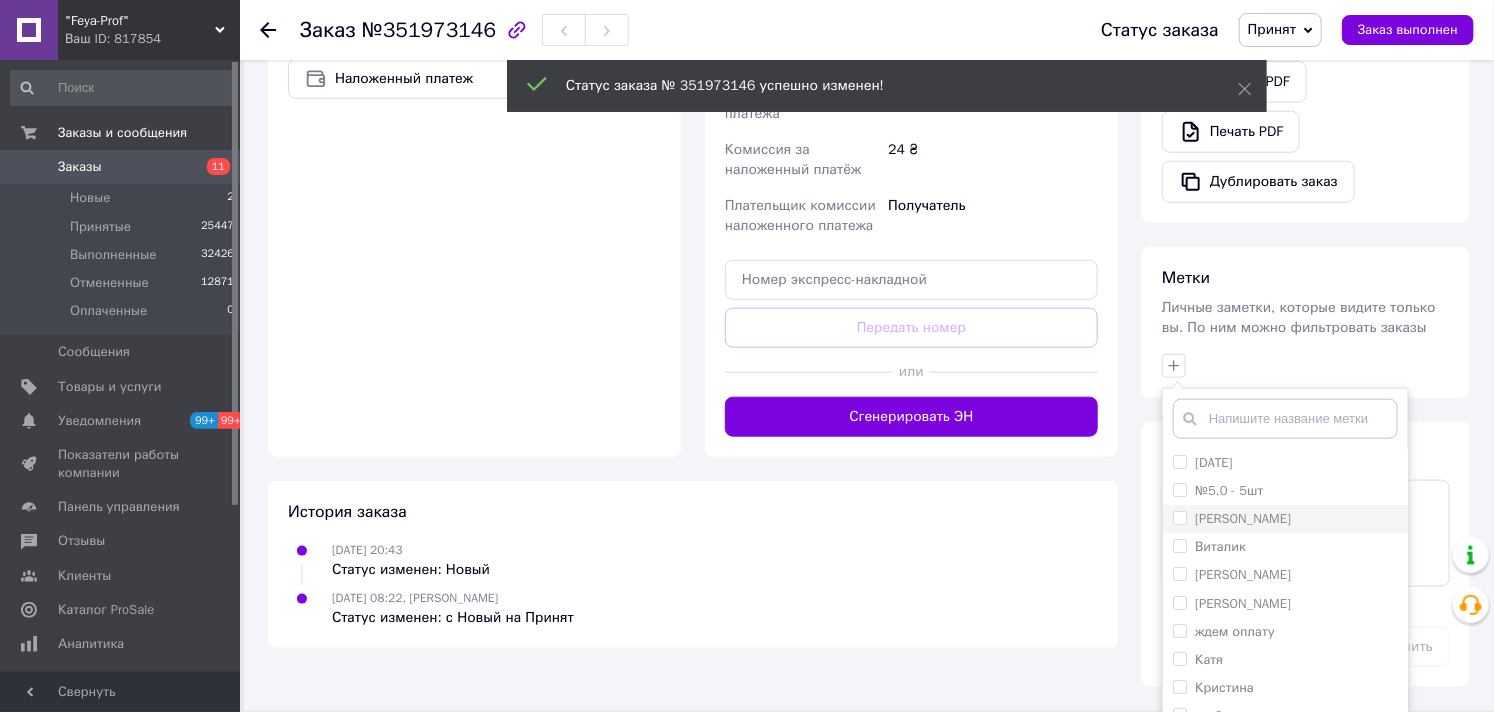 click on "[PERSON_NAME]" at bounding box center (1179, 517) 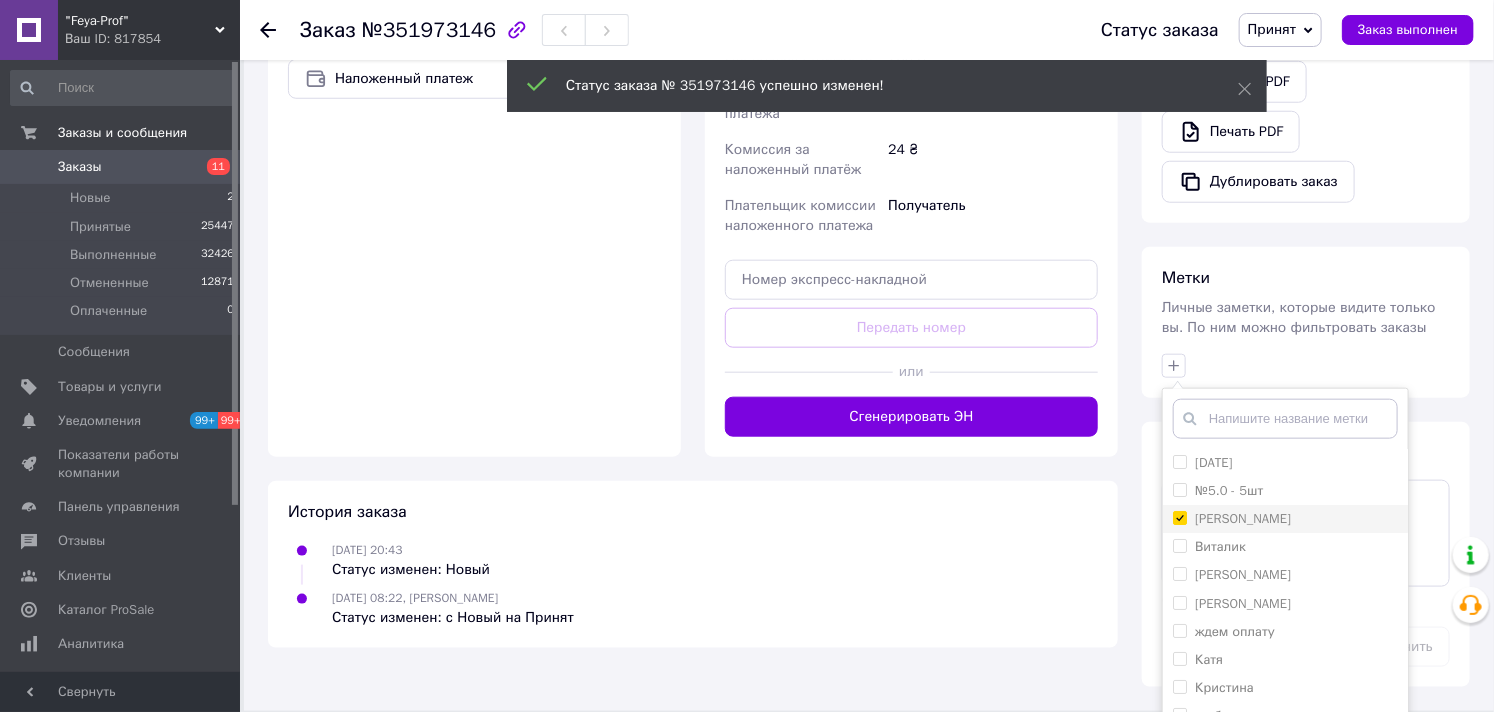 checkbox on "true" 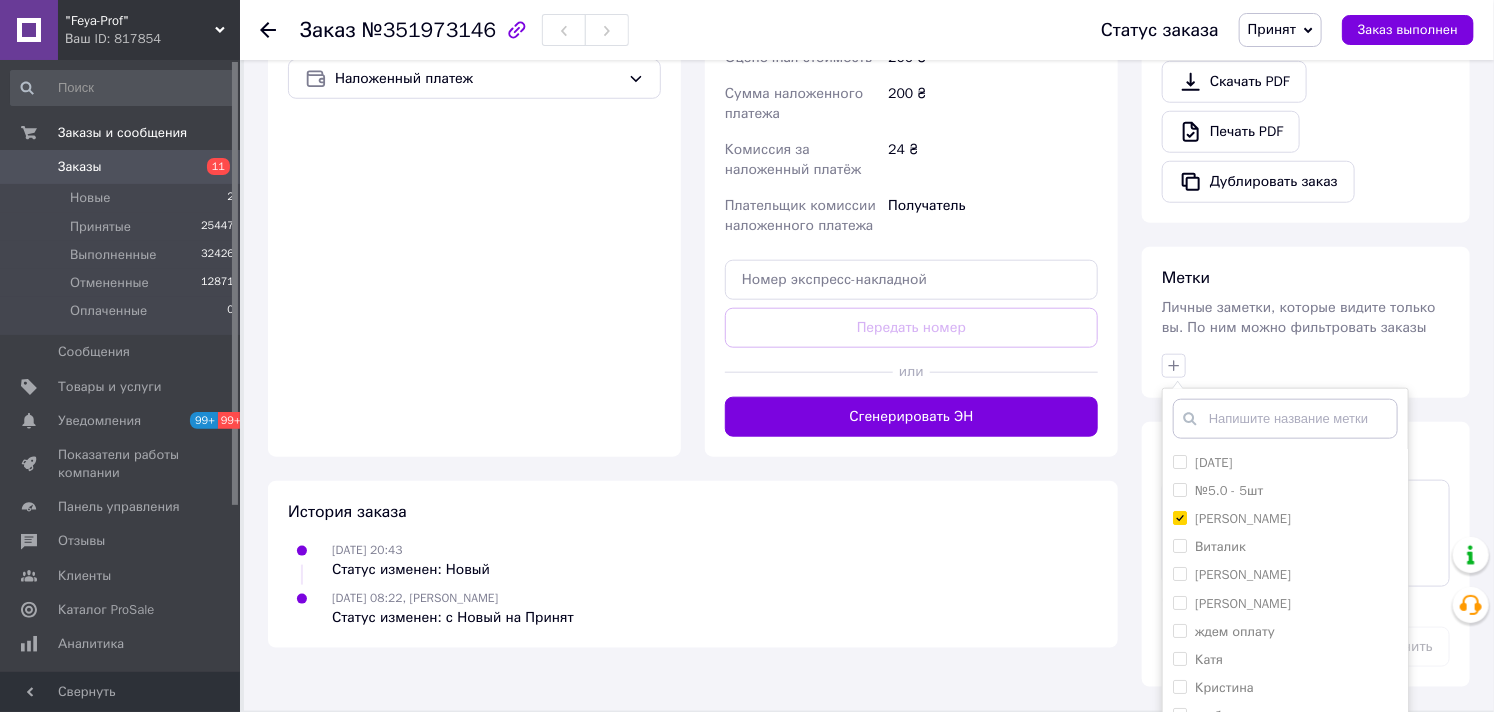 scroll, scrollTop: 151, scrollLeft: 0, axis: vertical 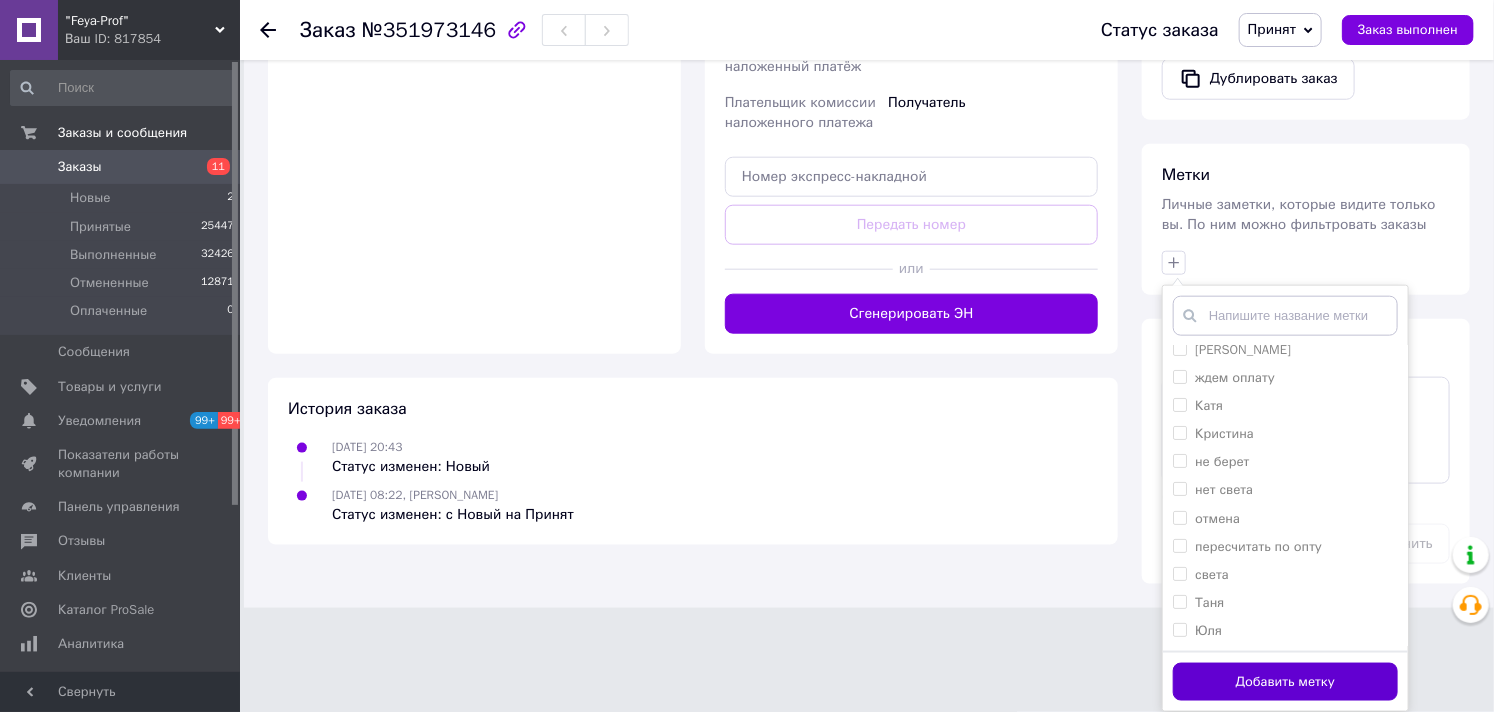 click on "Добавить метку" at bounding box center [1285, 682] 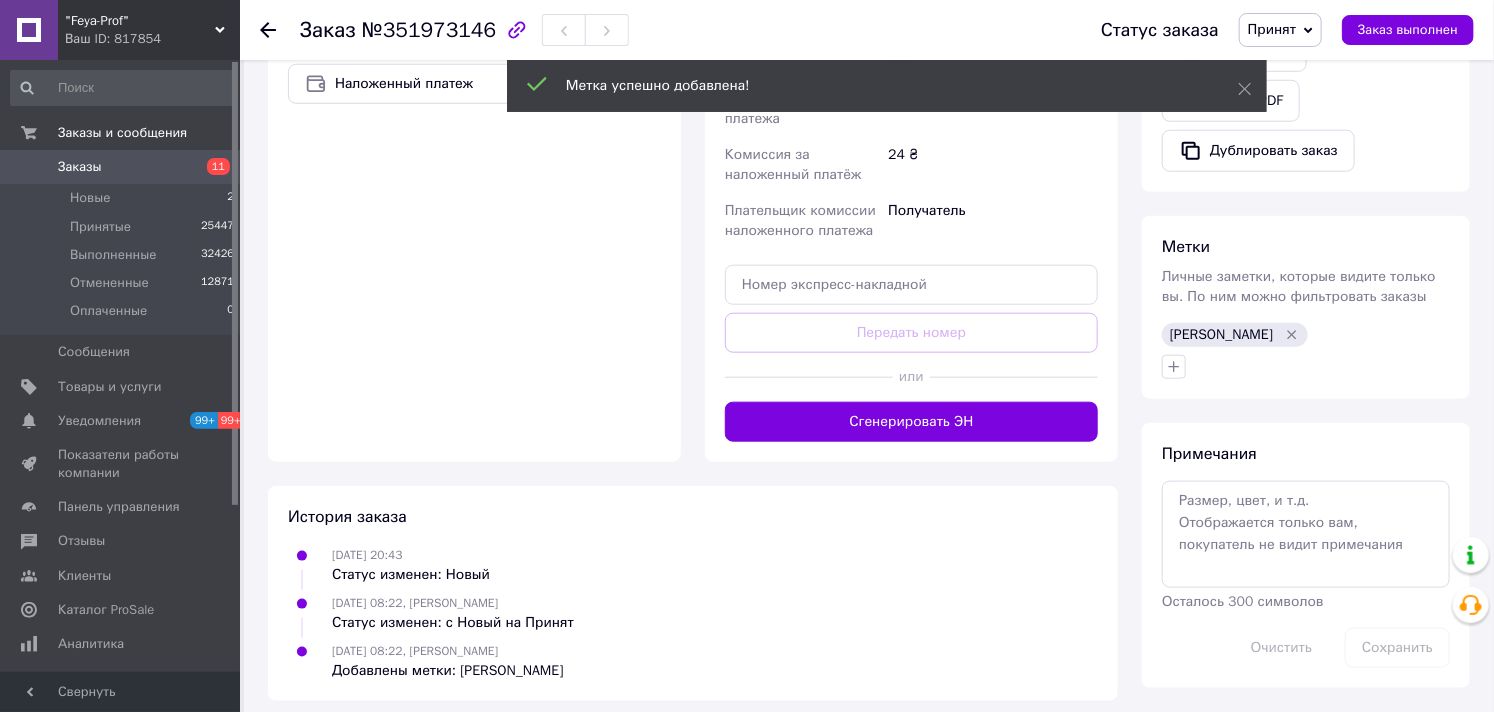 scroll, scrollTop: 774, scrollLeft: 0, axis: vertical 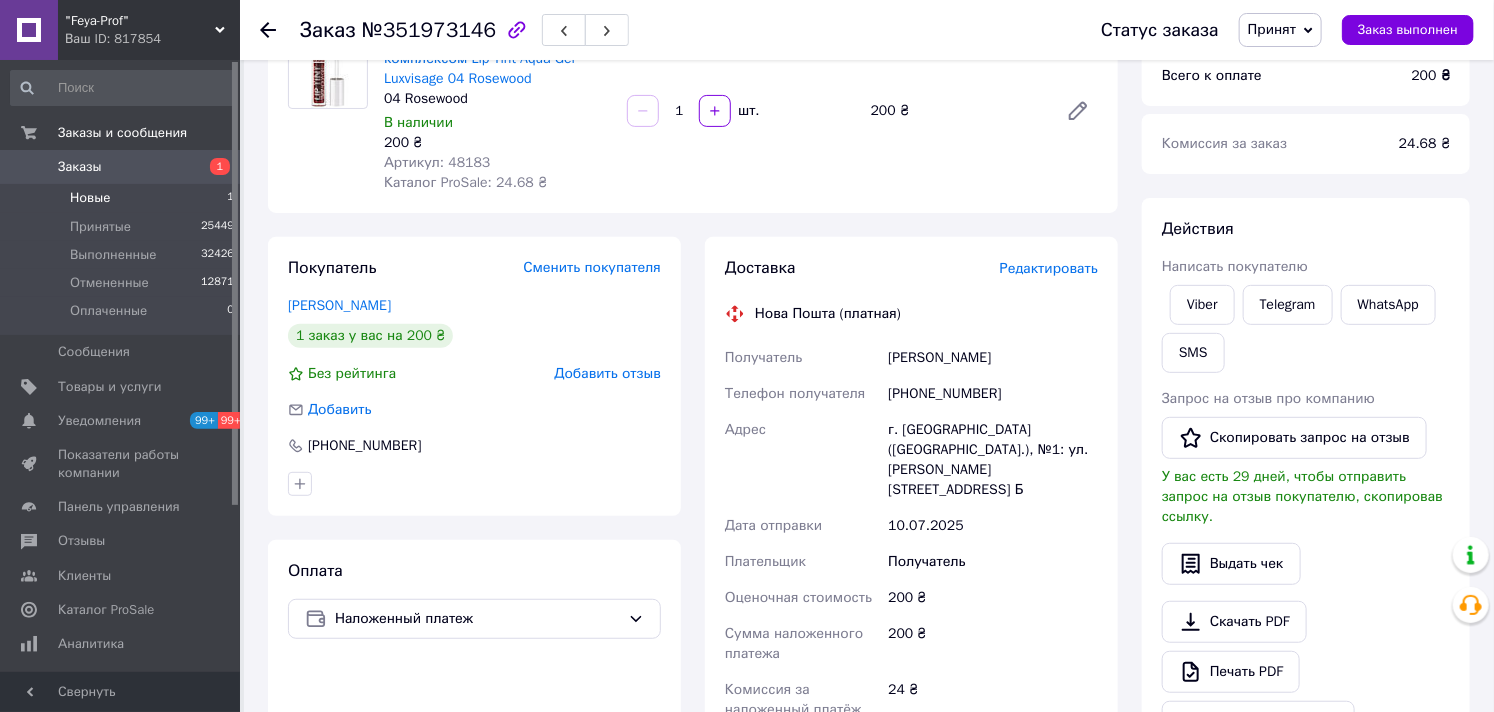 click on "Новые" at bounding box center [90, 198] 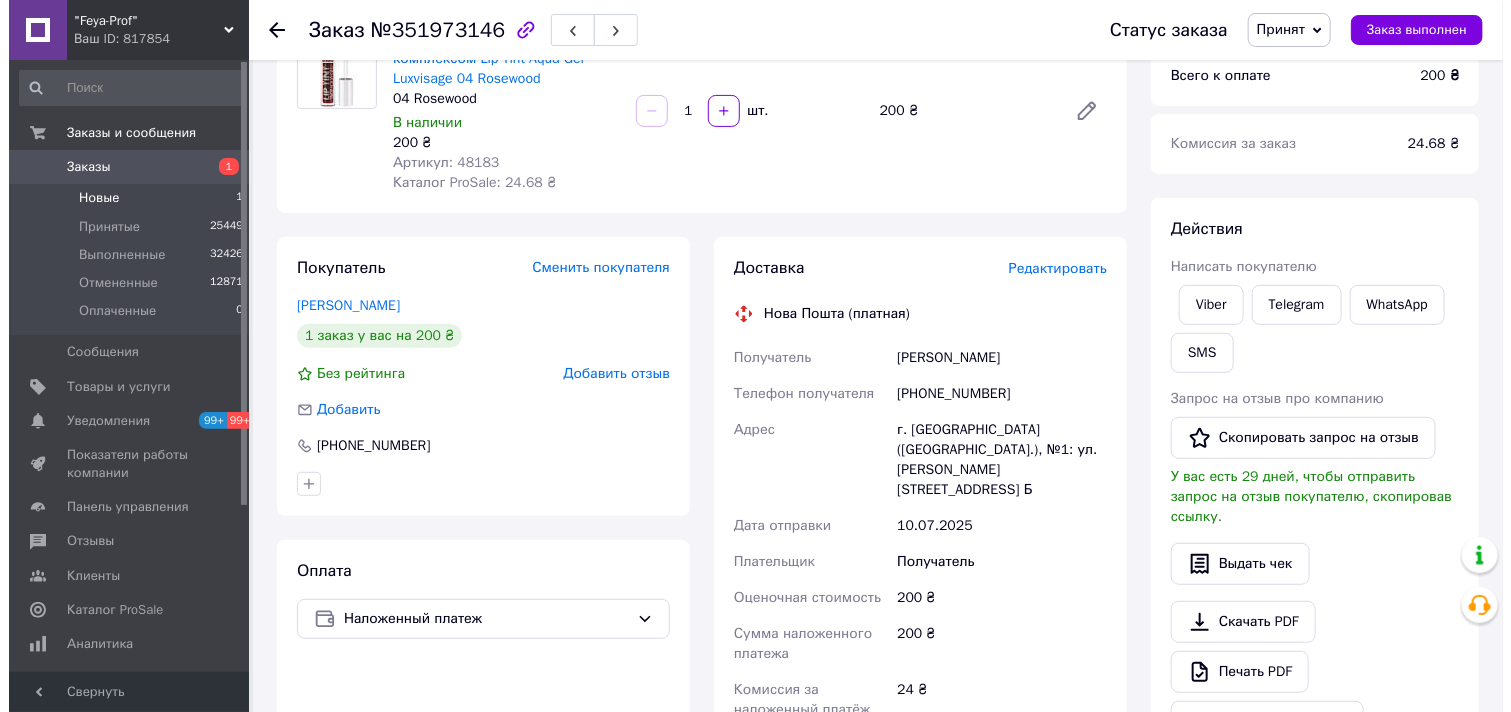 scroll, scrollTop: 0, scrollLeft: 0, axis: both 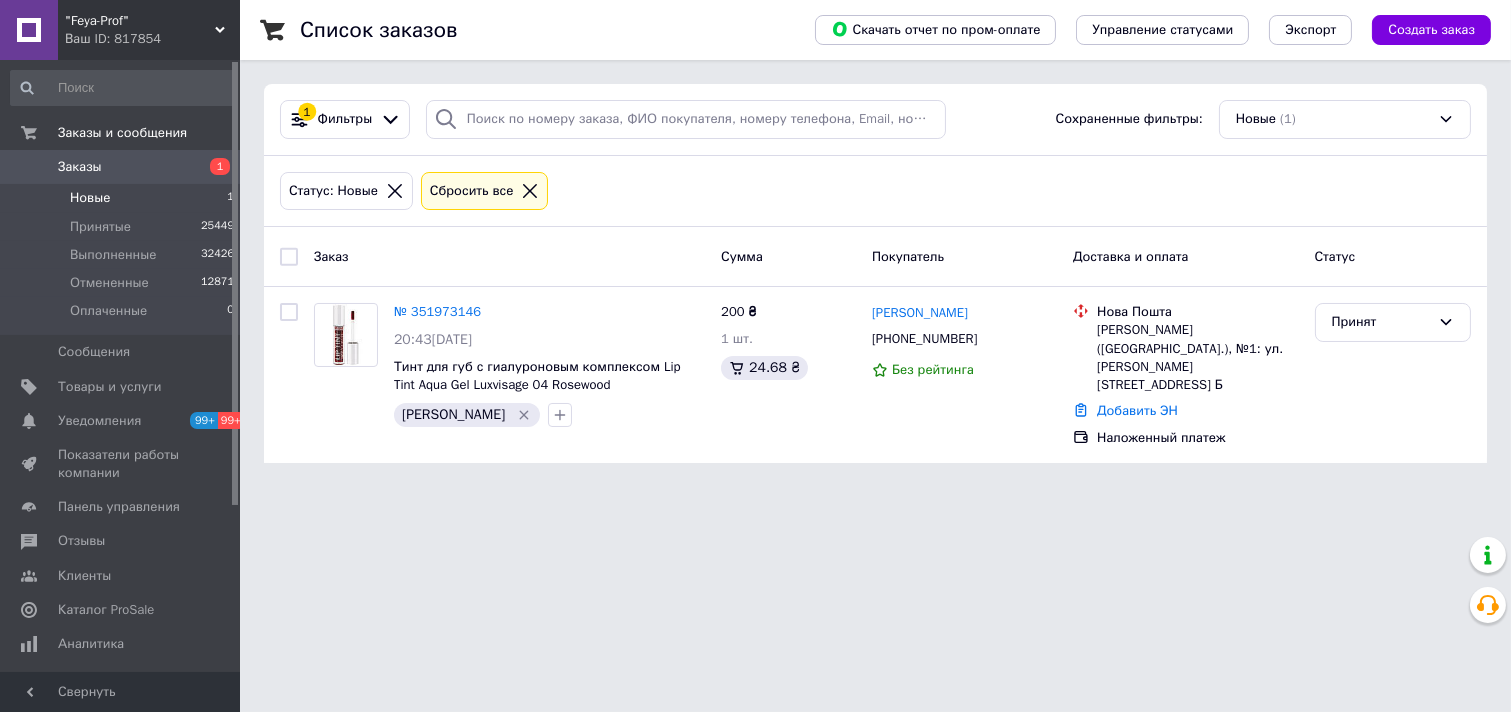 click on "Новые 1" at bounding box center (123, 198) 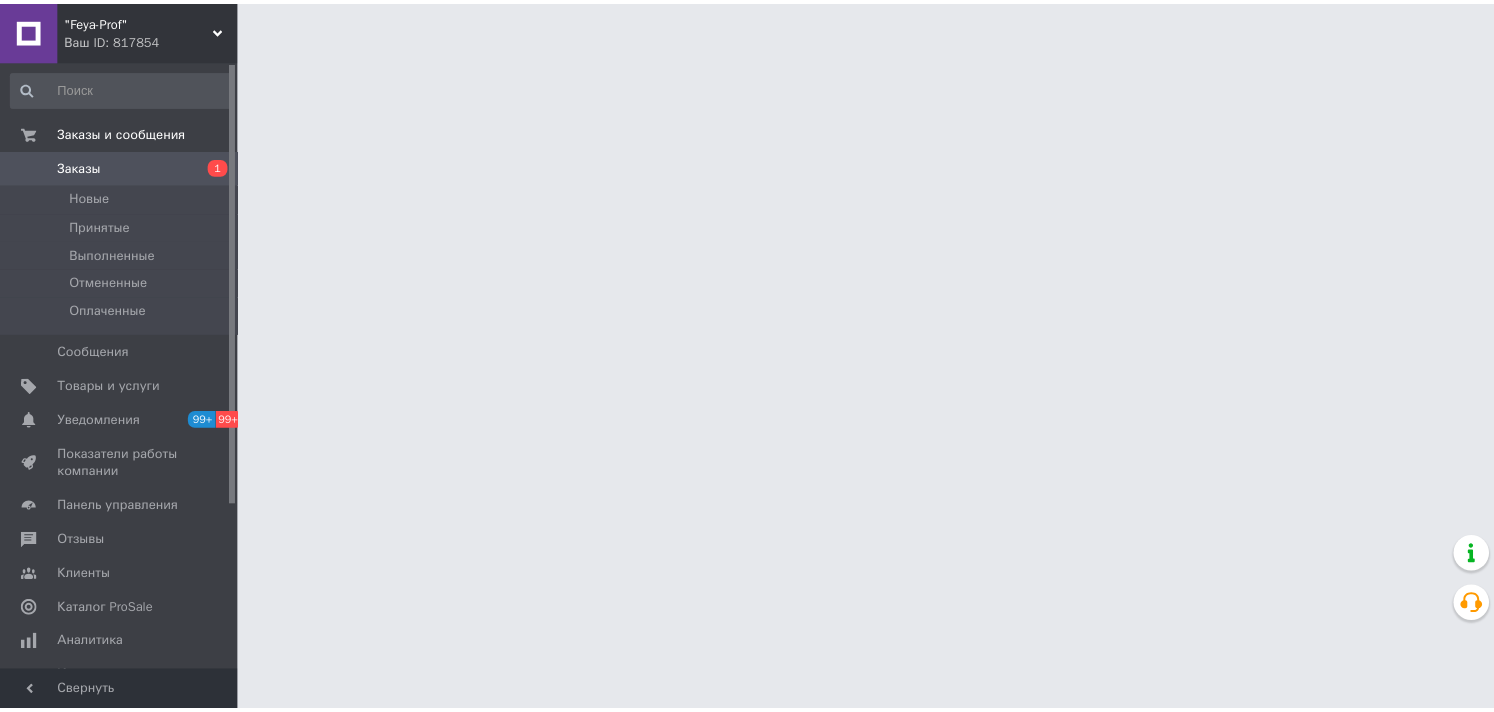 scroll, scrollTop: 0, scrollLeft: 0, axis: both 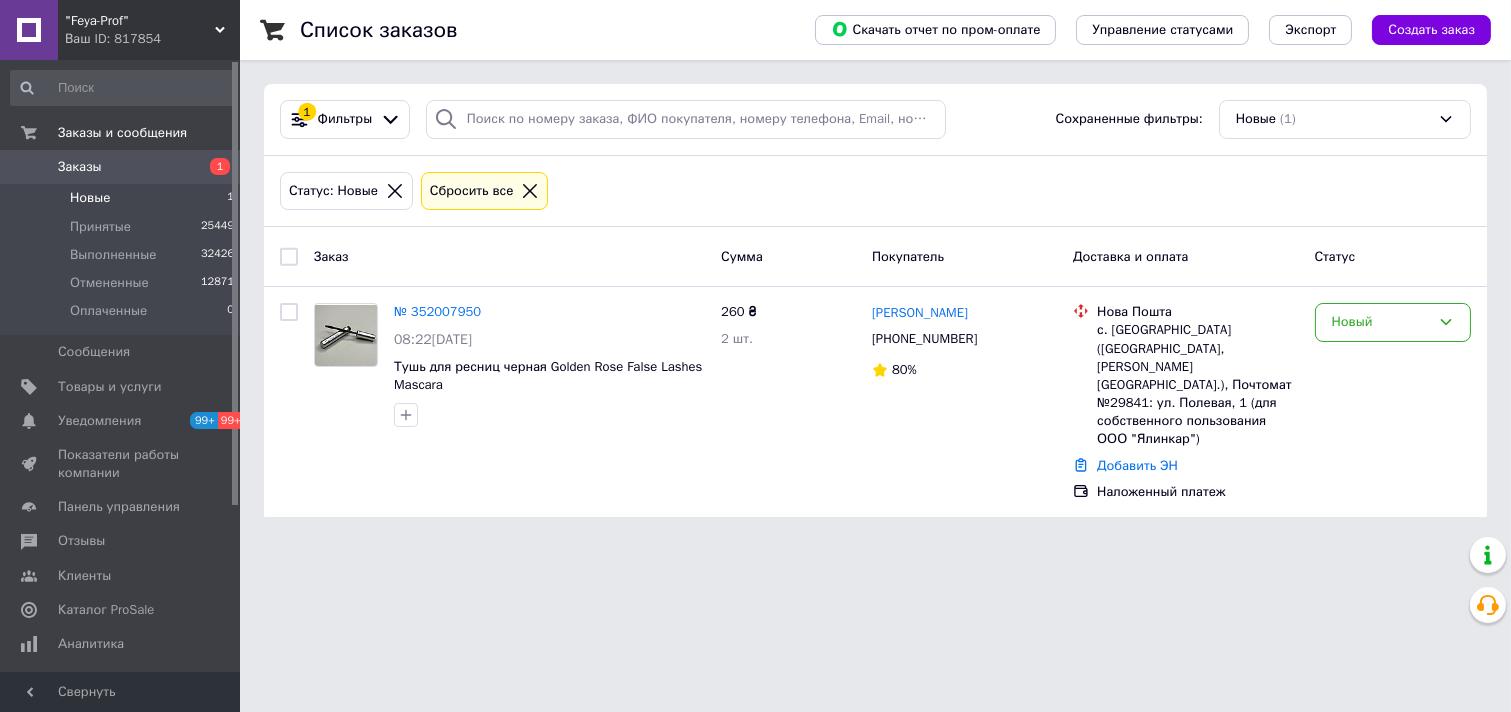 click on "Новые" at bounding box center [90, 198] 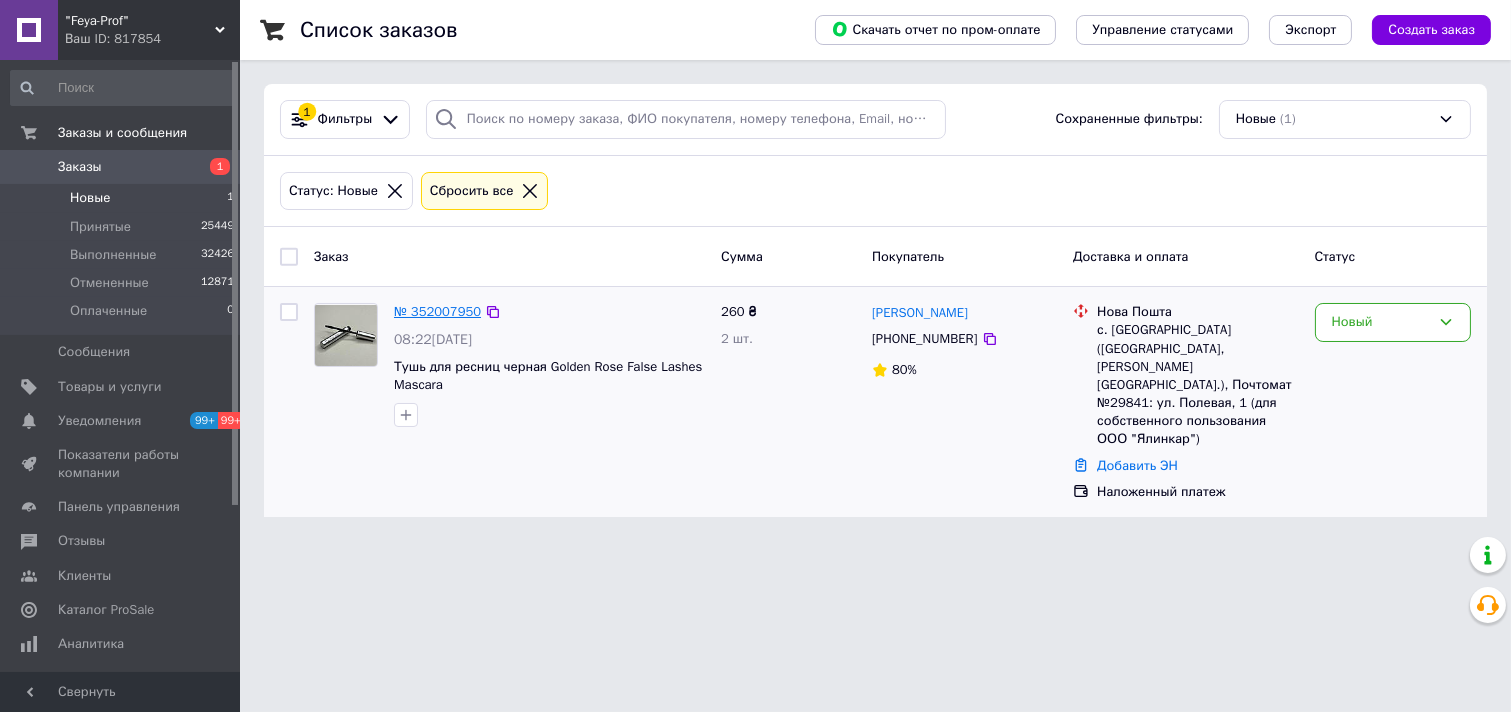 click on "№ 352007950" at bounding box center [437, 311] 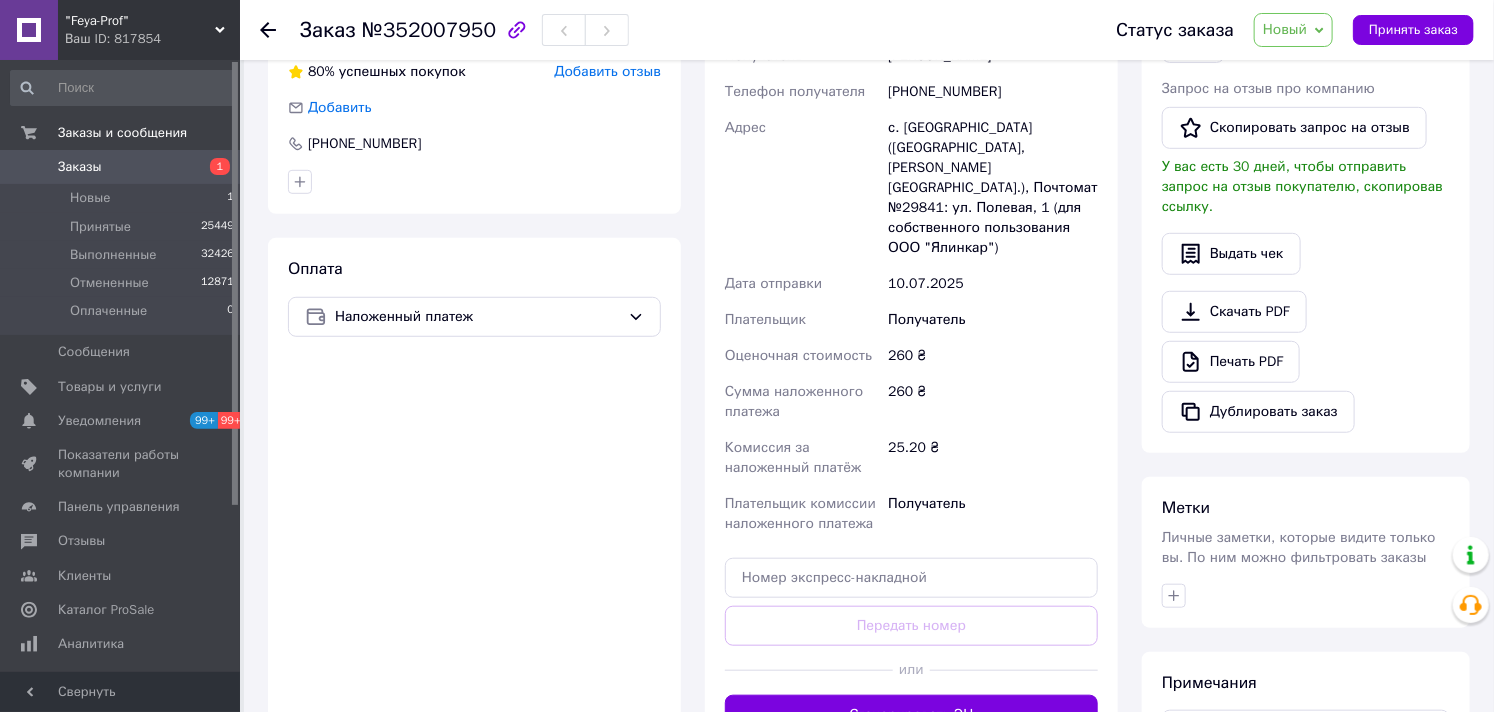 scroll, scrollTop: 111, scrollLeft: 0, axis: vertical 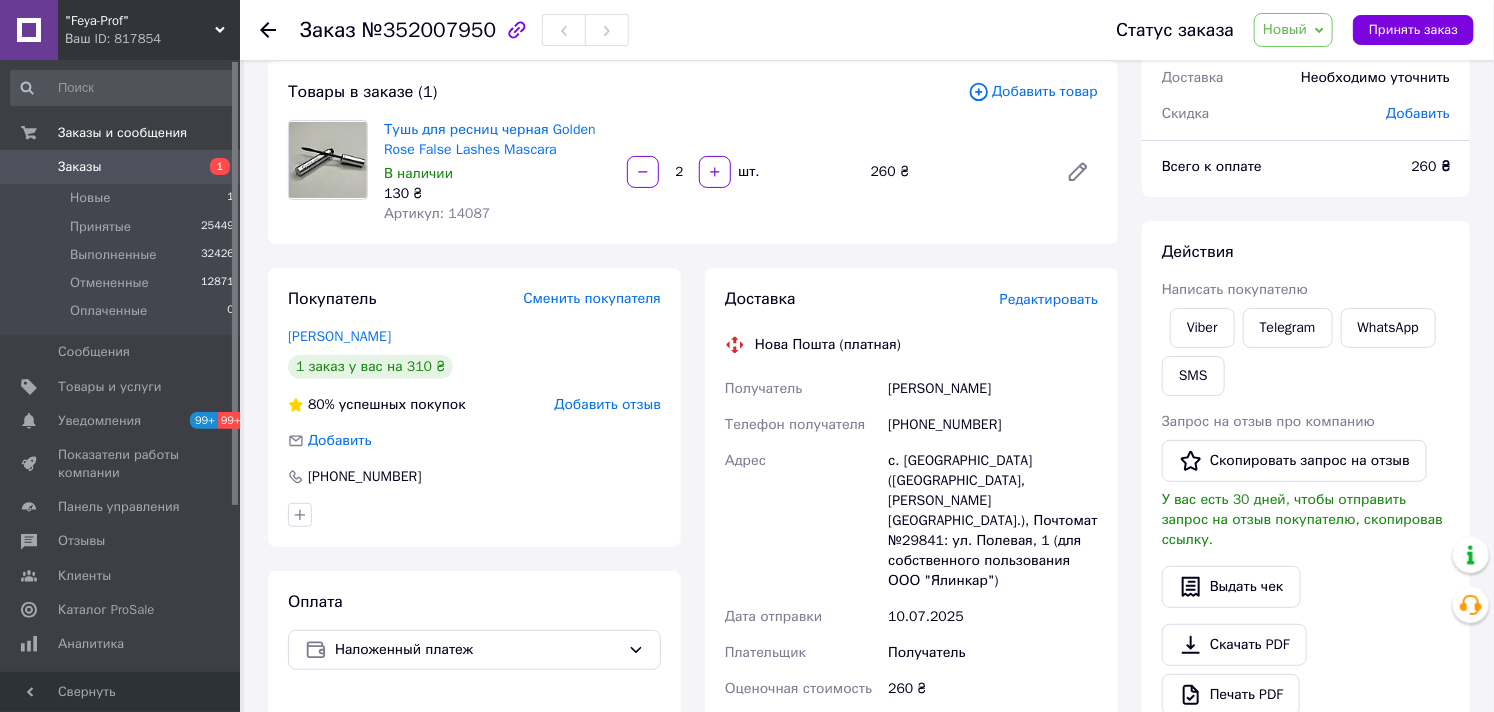 click on "Новый" at bounding box center [1285, 29] 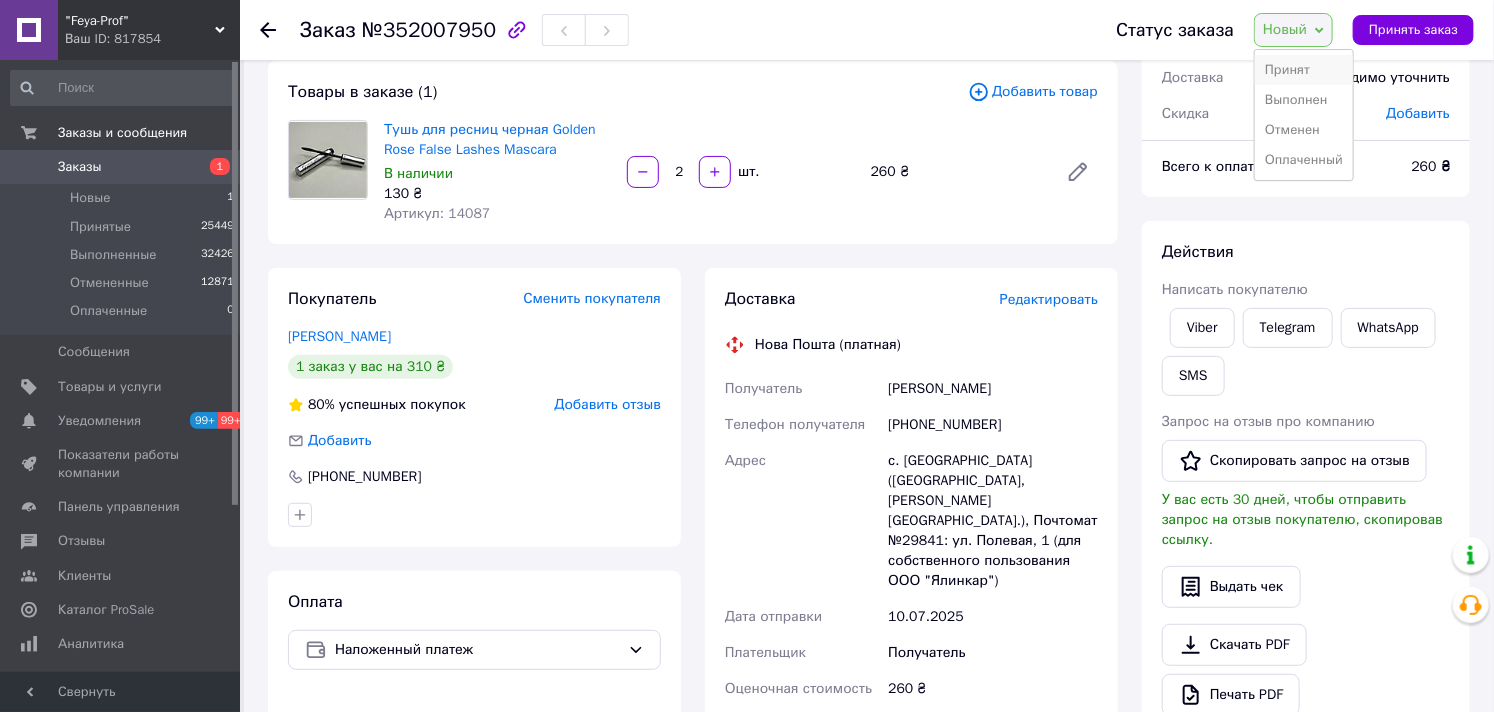 click on "Принят" at bounding box center (1304, 70) 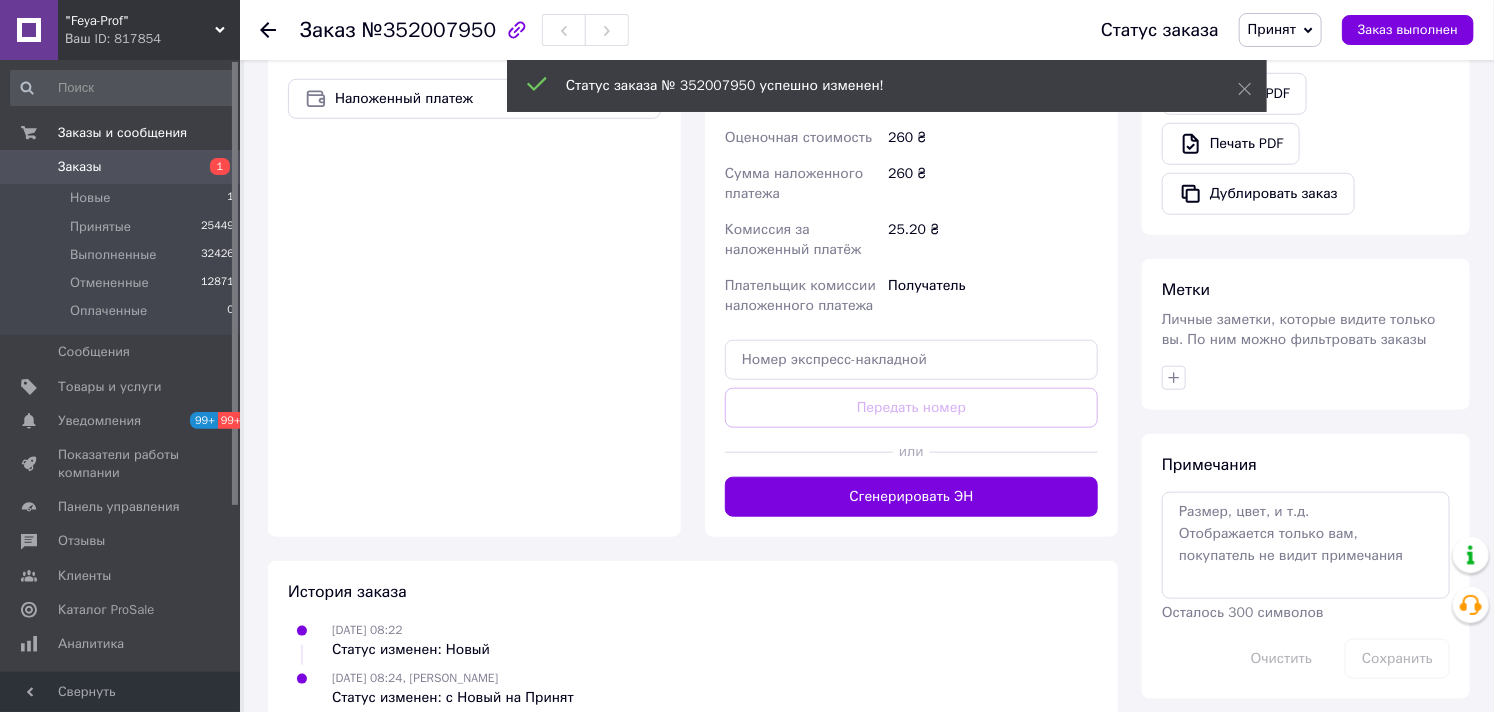 scroll, scrollTop: 673, scrollLeft: 0, axis: vertical 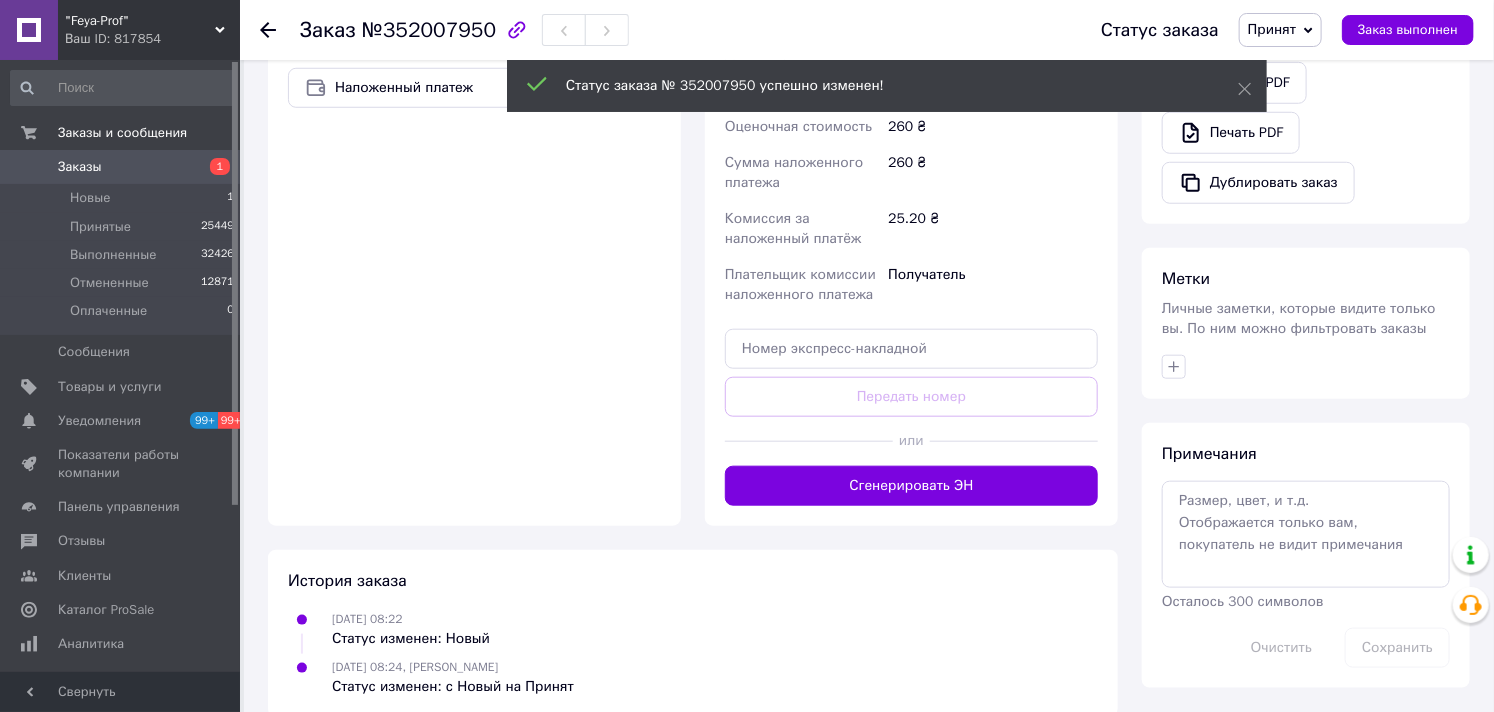 click on "Метки Личные заметки, которые видите только вы. По ним можно фильтровать заказы" at bounding box center (1306, 323) 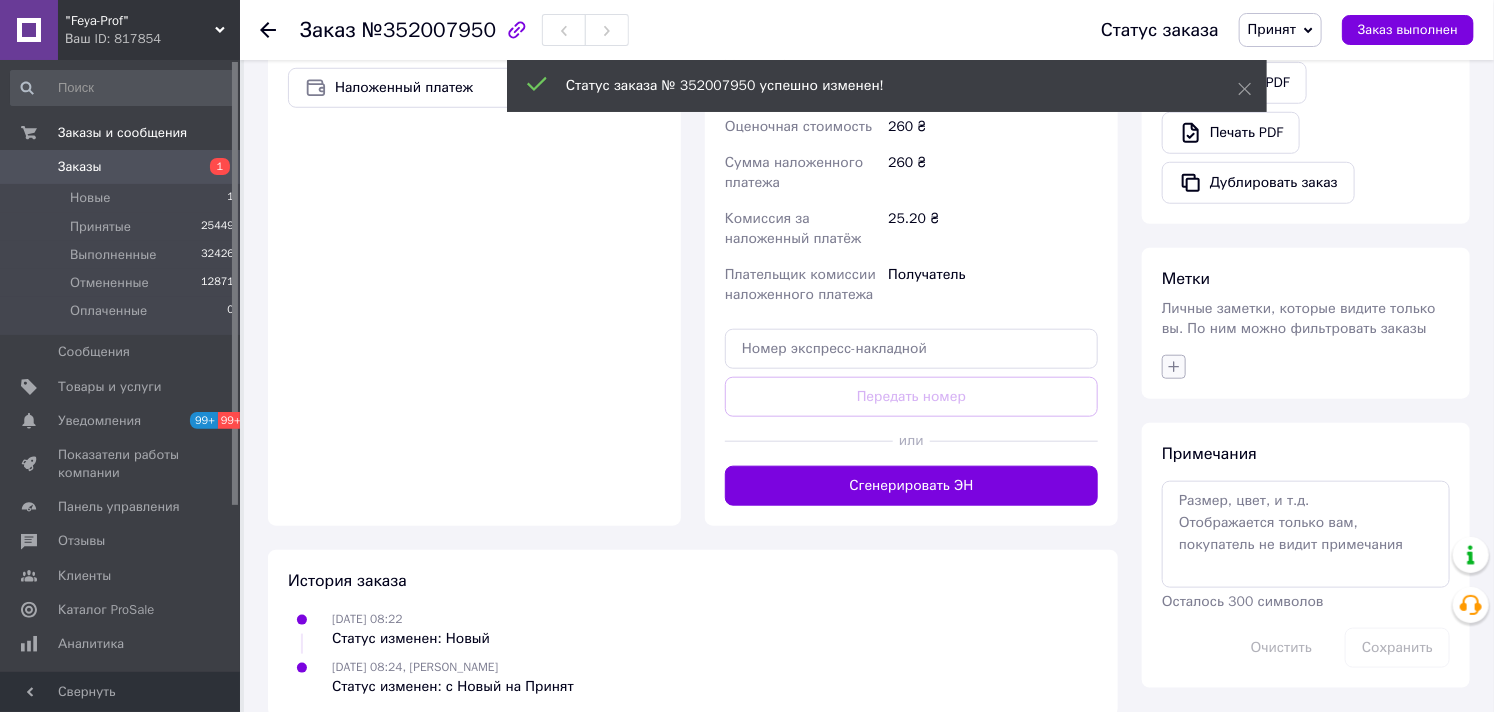 click 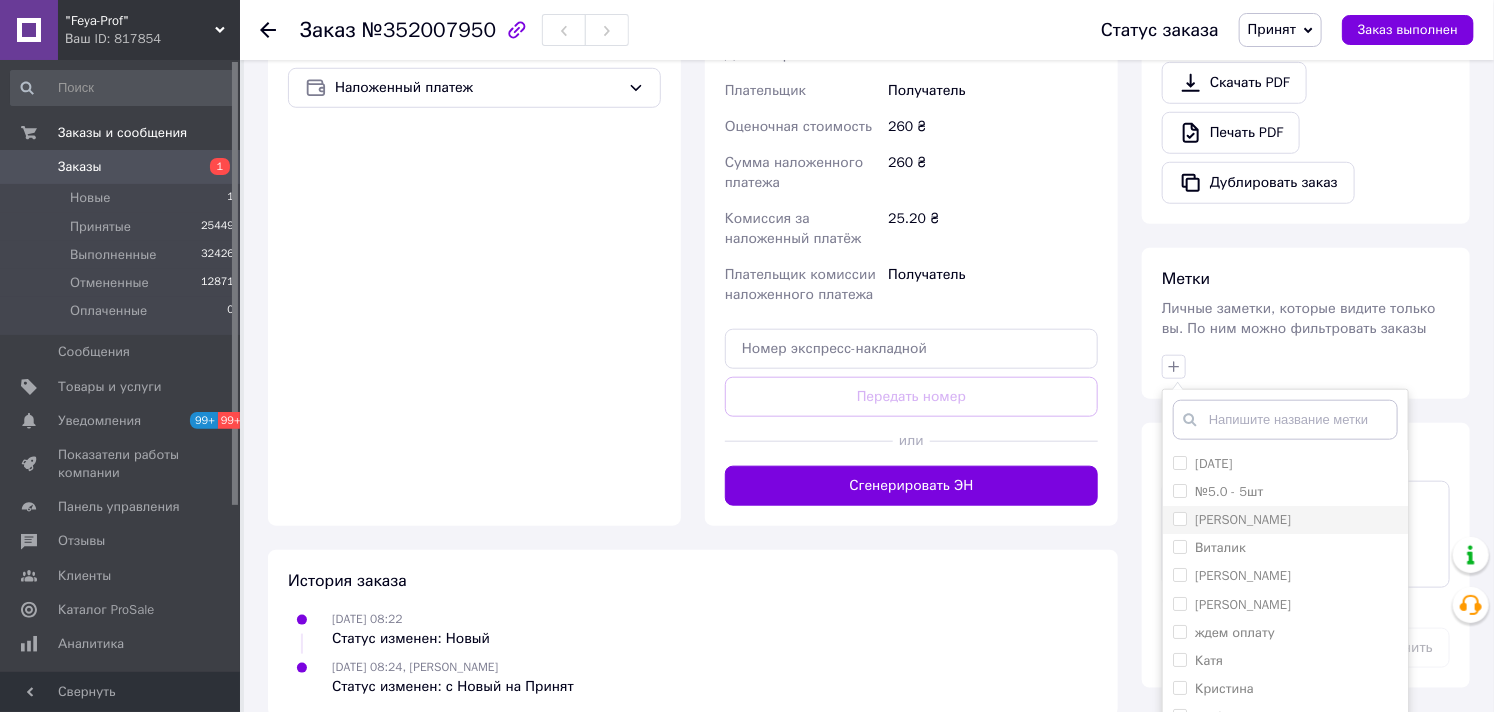 click on "[PERSON_NAME]" at bounding box center [1179, 518] 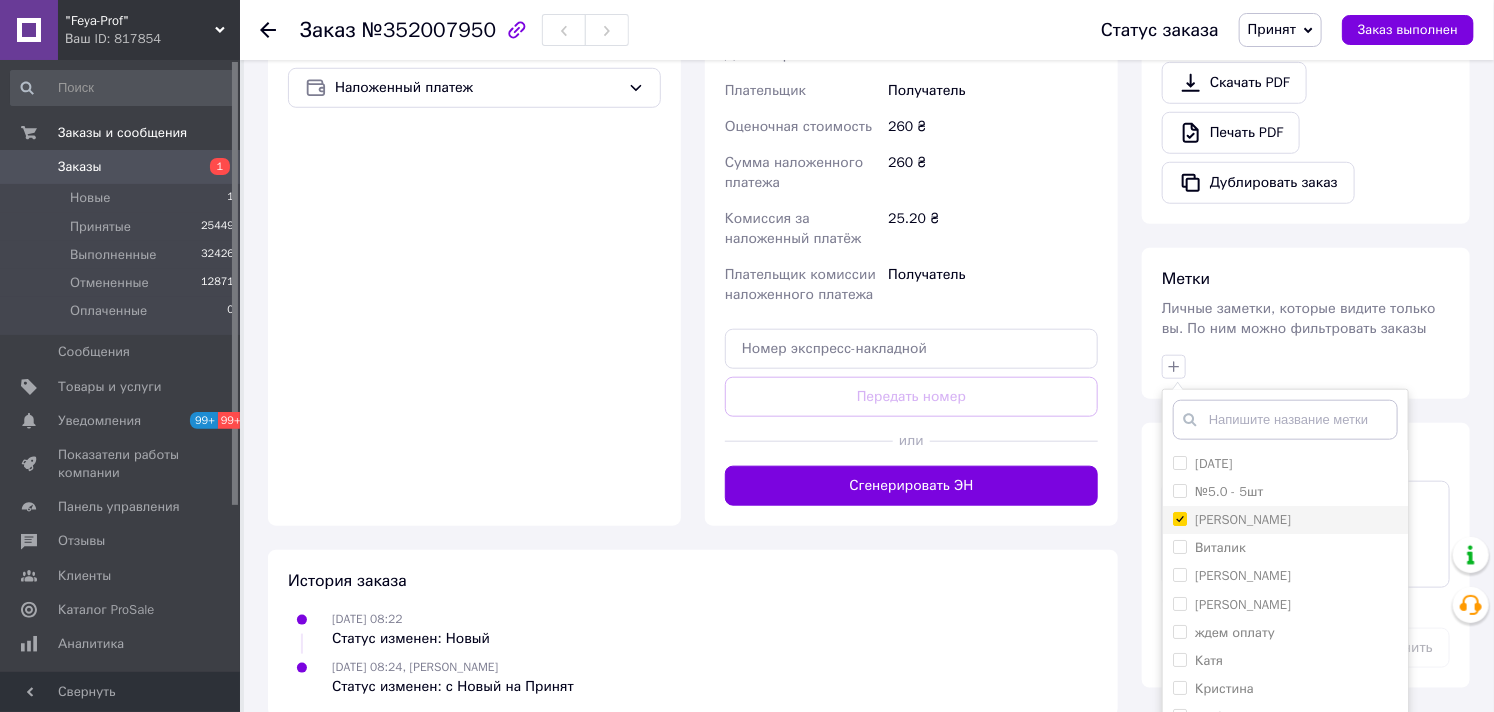 checkbox on "true" 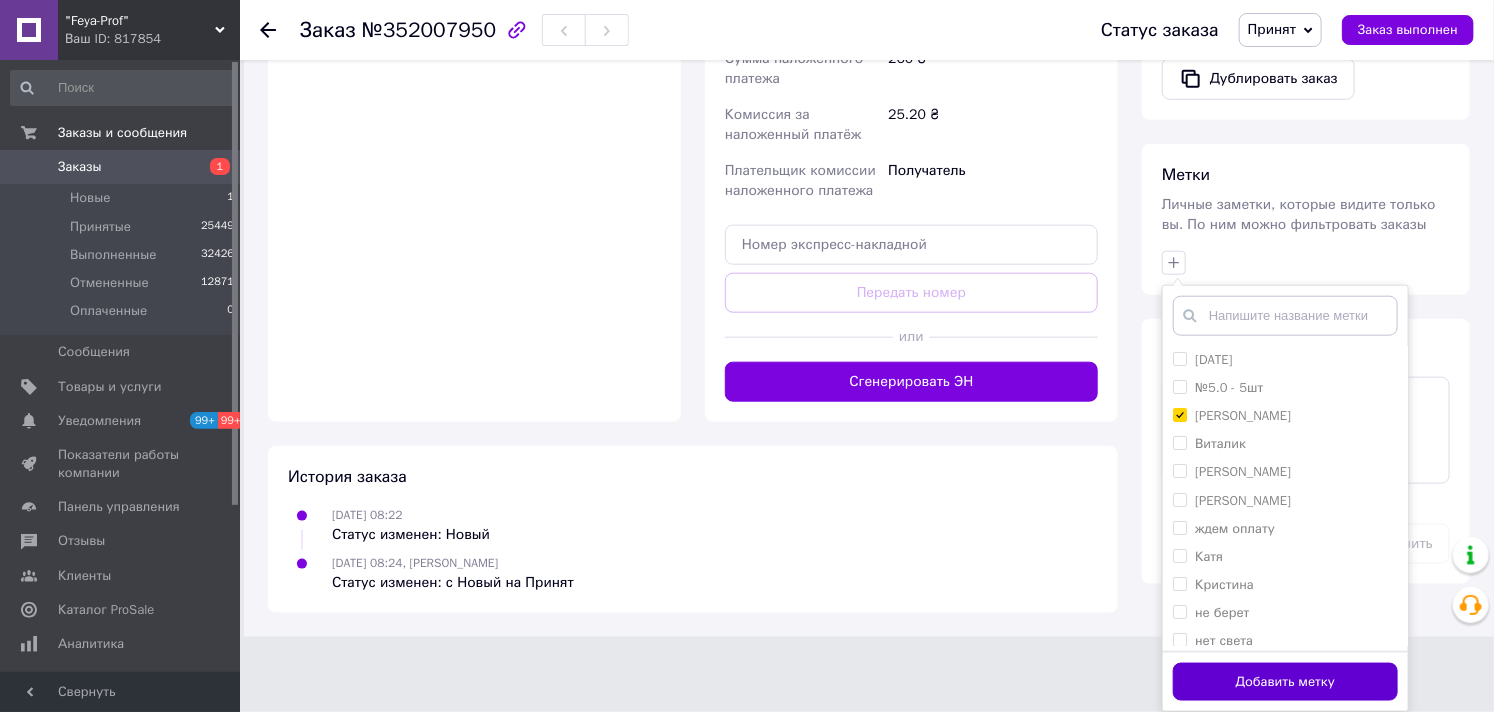 click on "Добавить метку" at bounding box center [1285, 682] 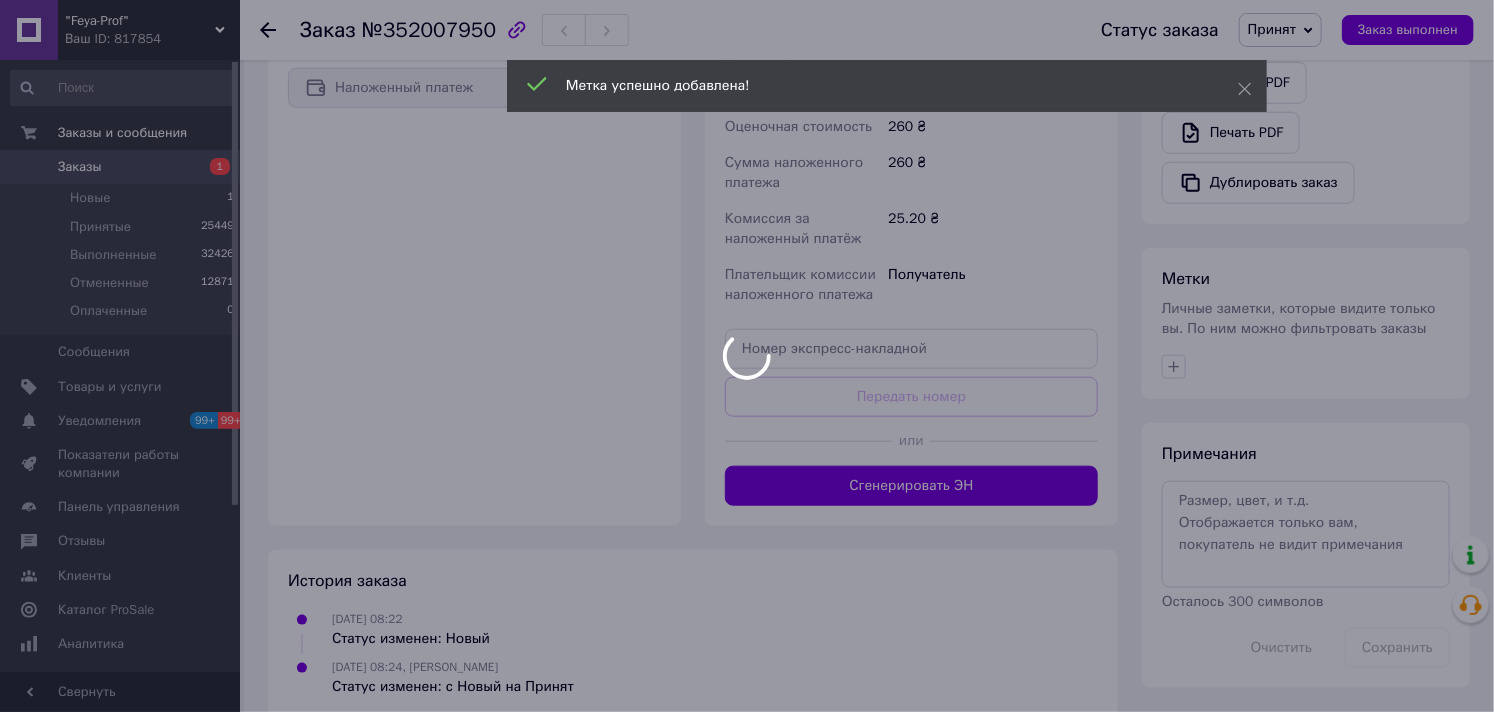 scroll, scrollTop: 710, scrollLeft: 0, axis: vertical 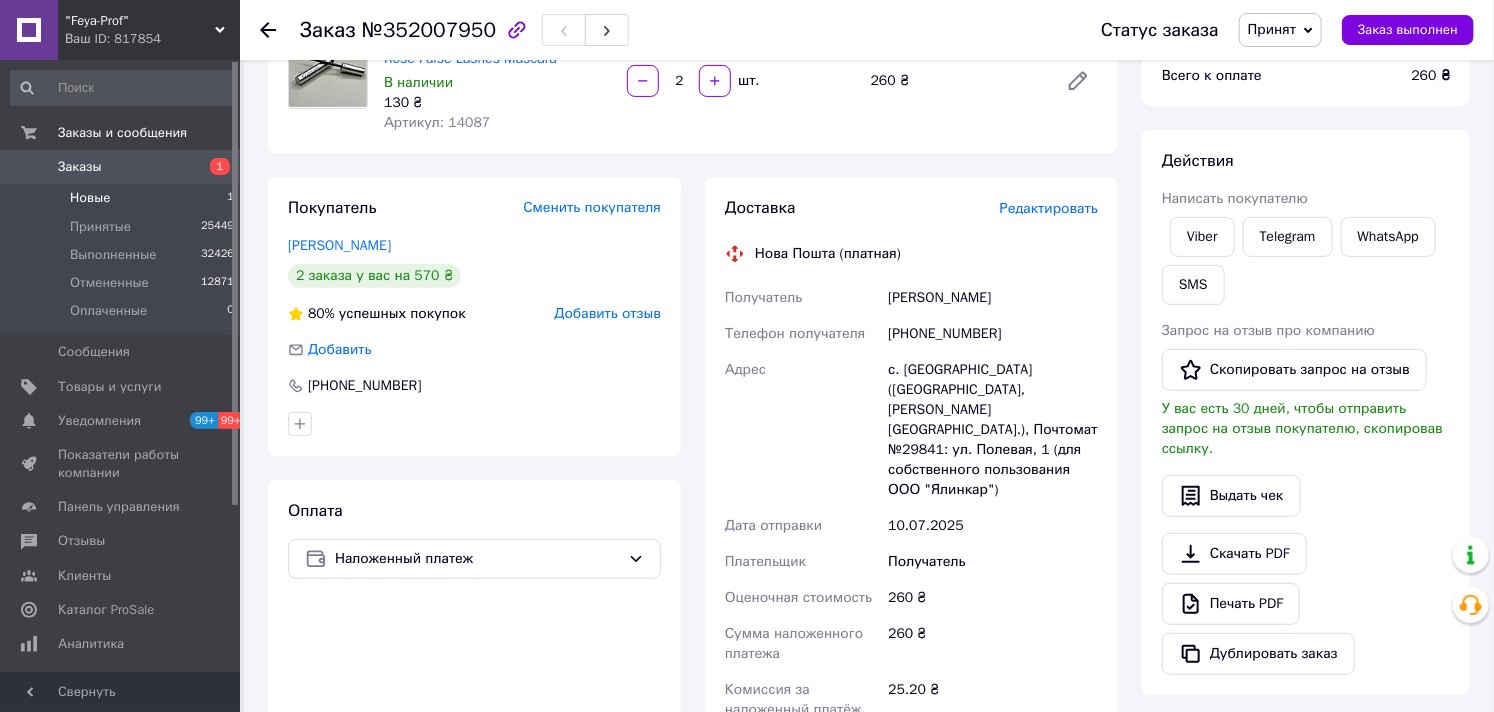 click on "Новые 1" at bounding box center [123, 198] 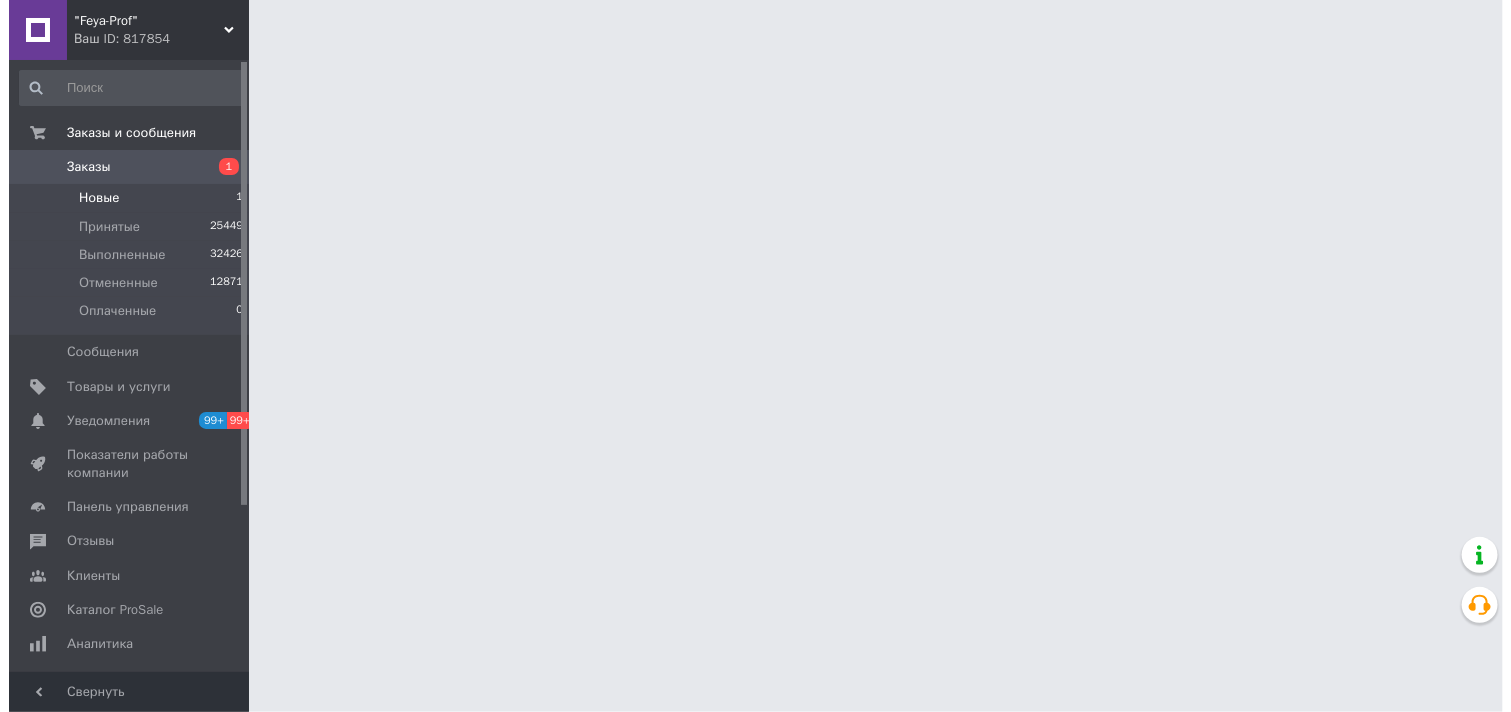 scroll, scrollTop: 0, scrollLeft: 0, axis: both 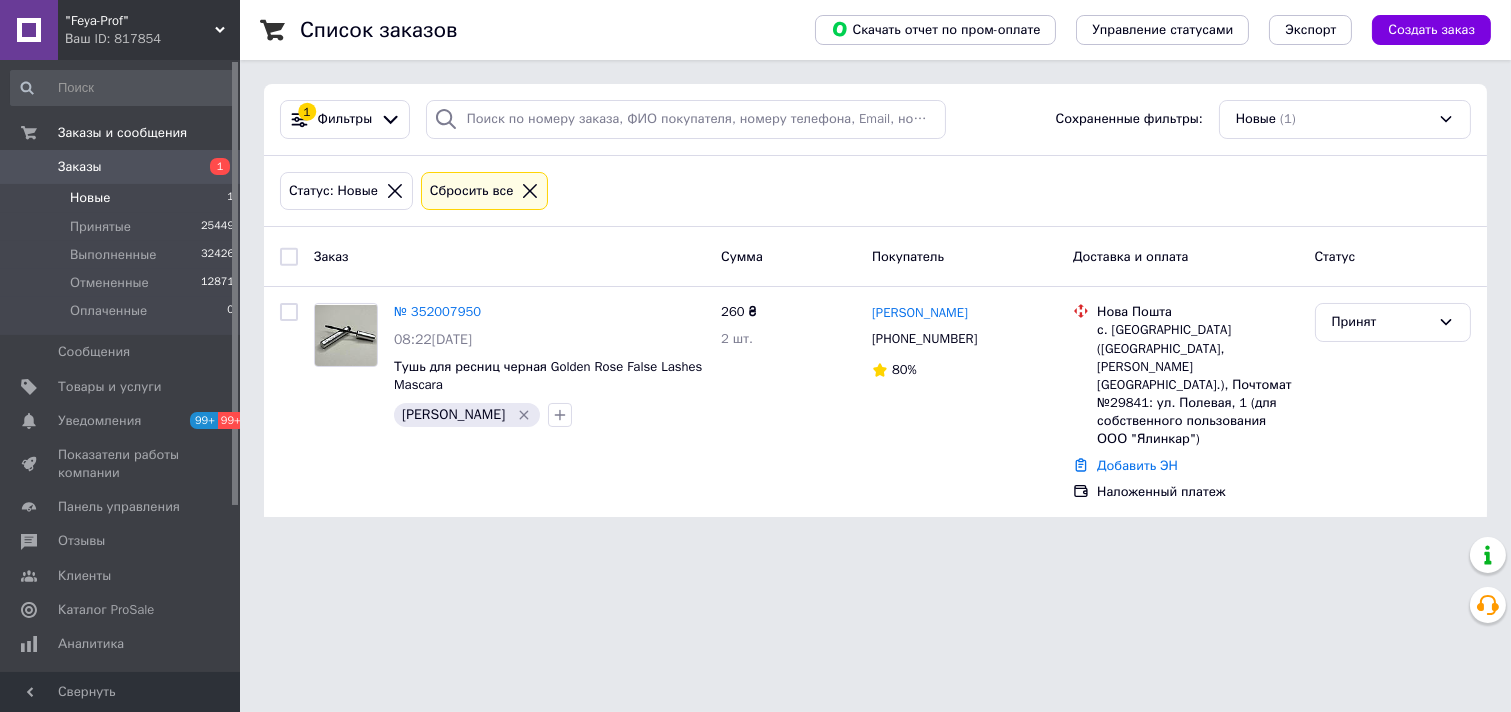 click on ""Feya-Prof"" at bounding box center (140, 21) 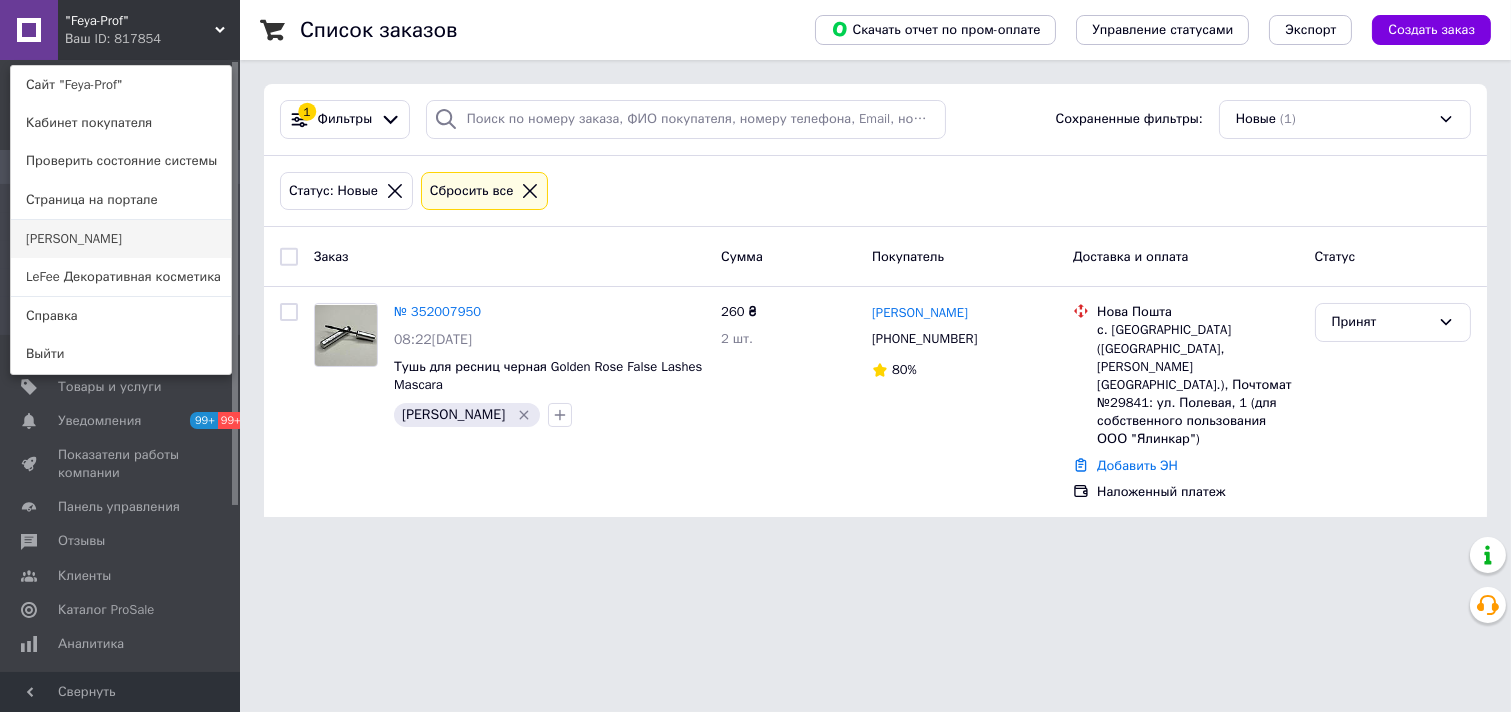 click on "[PERSON_NAME]" at bounding box center (121, 239) 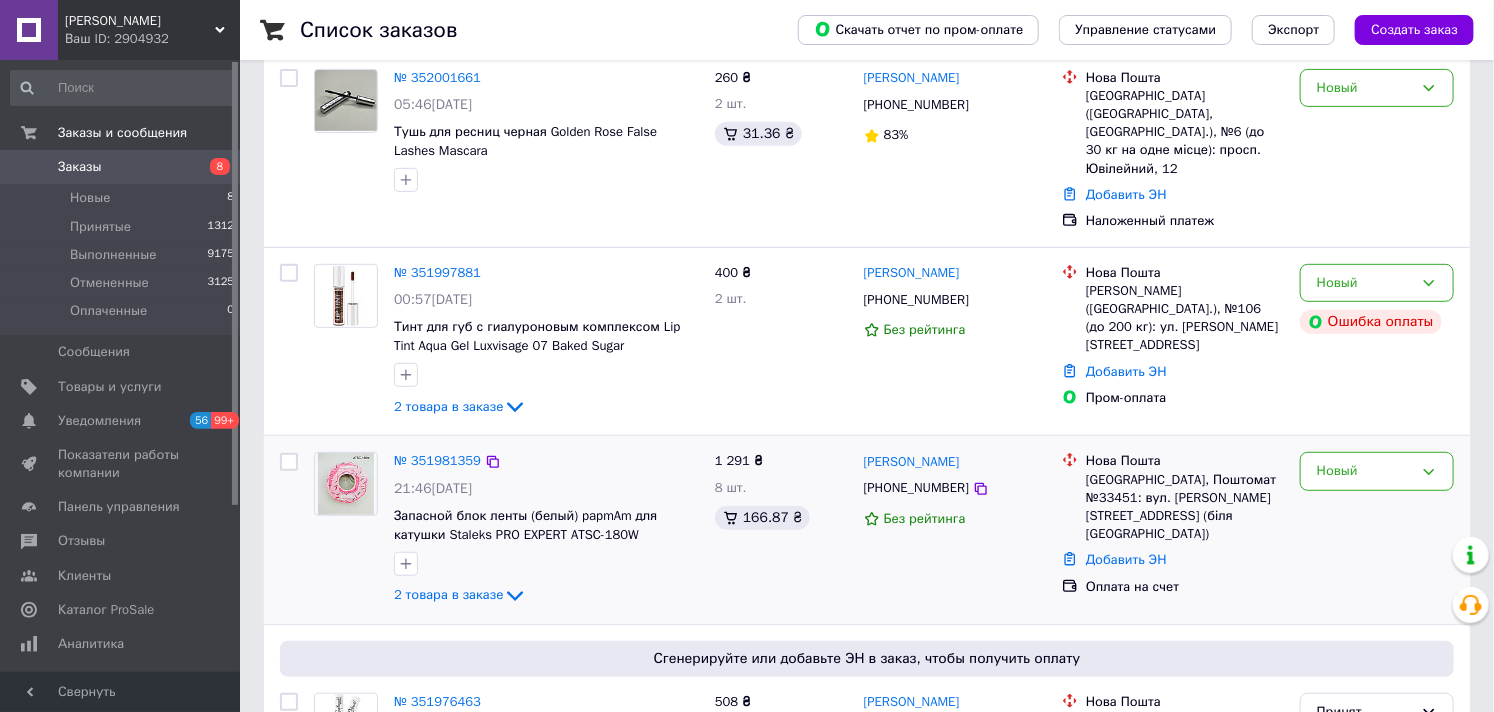 scroll, scrollTop: 777, scrollLeft: 0, axis: vertical 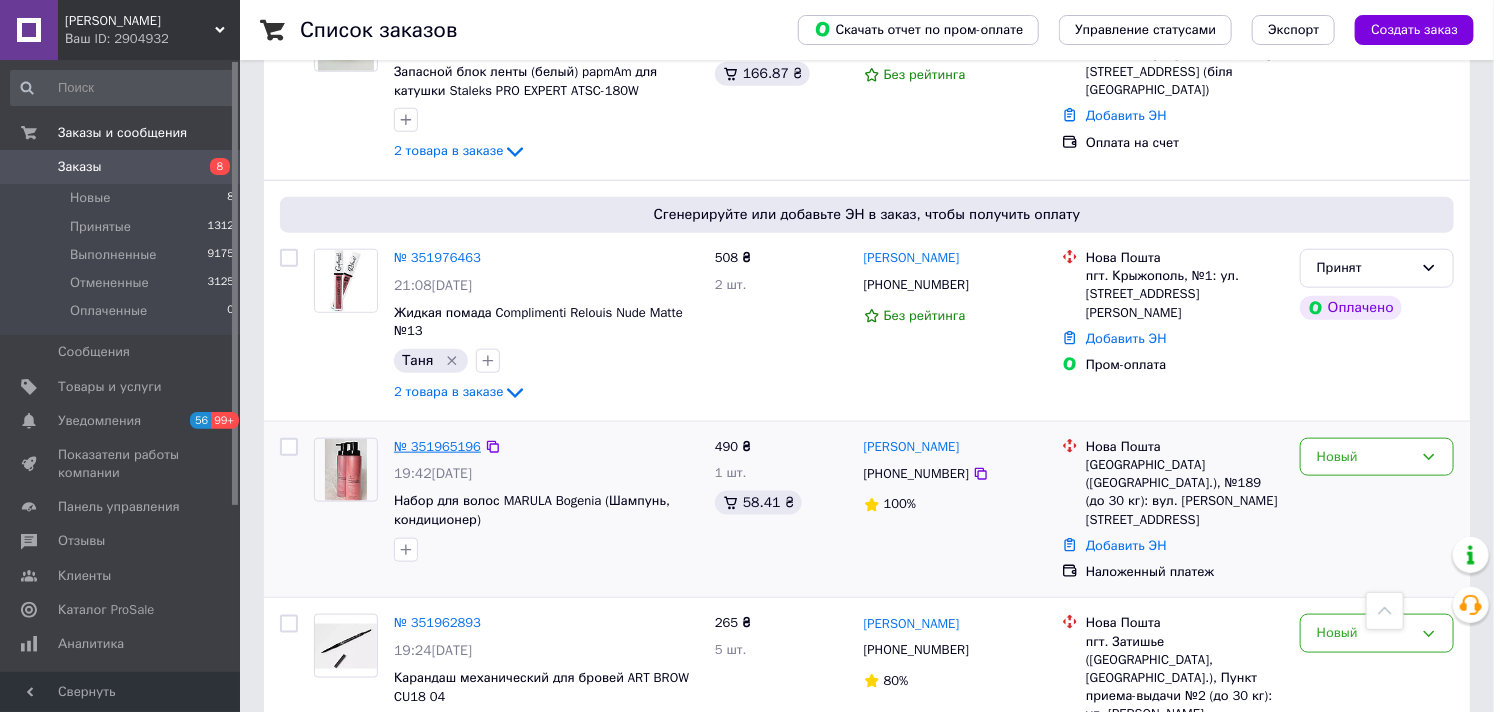click on "№ 351965196" at bounding box center (437, 446) 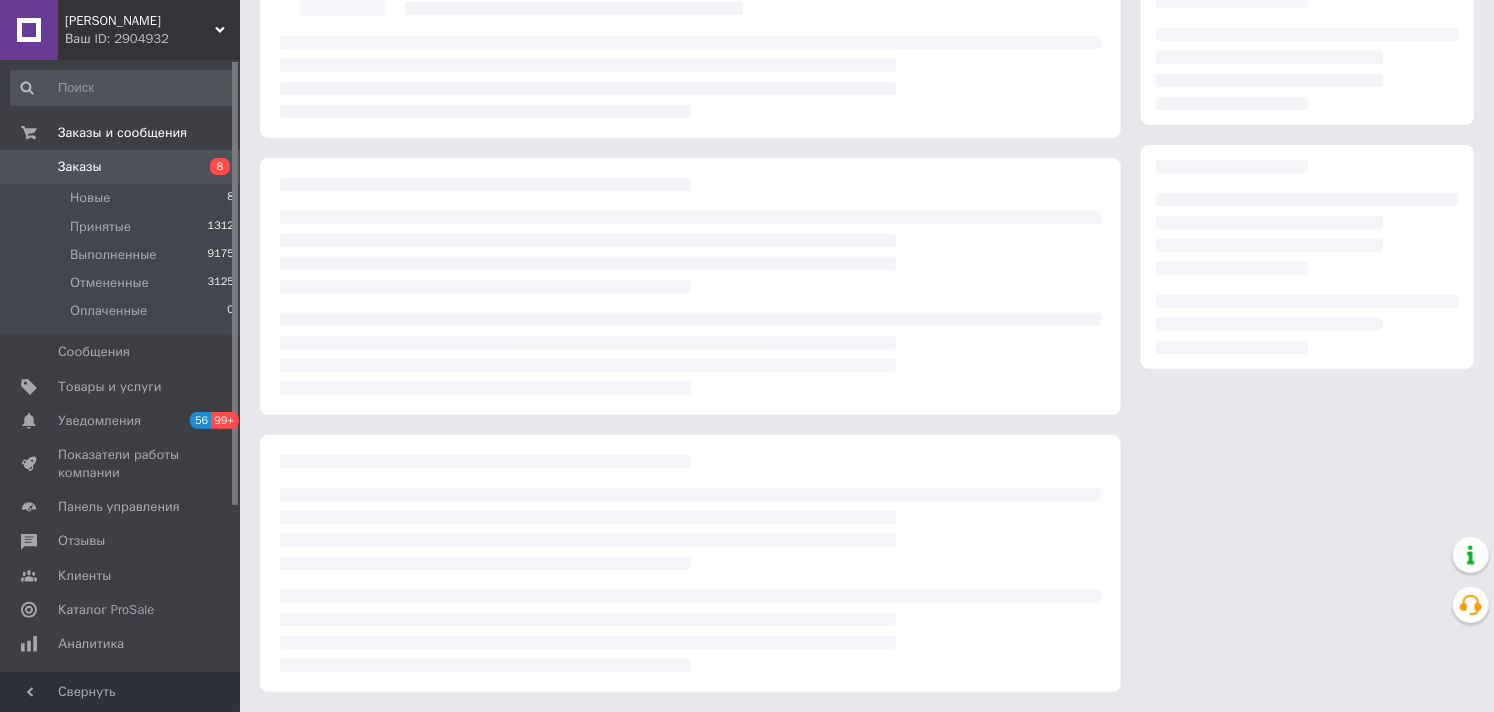 scroll, scrollTop: 0, scrollLeft: 0, axis: both 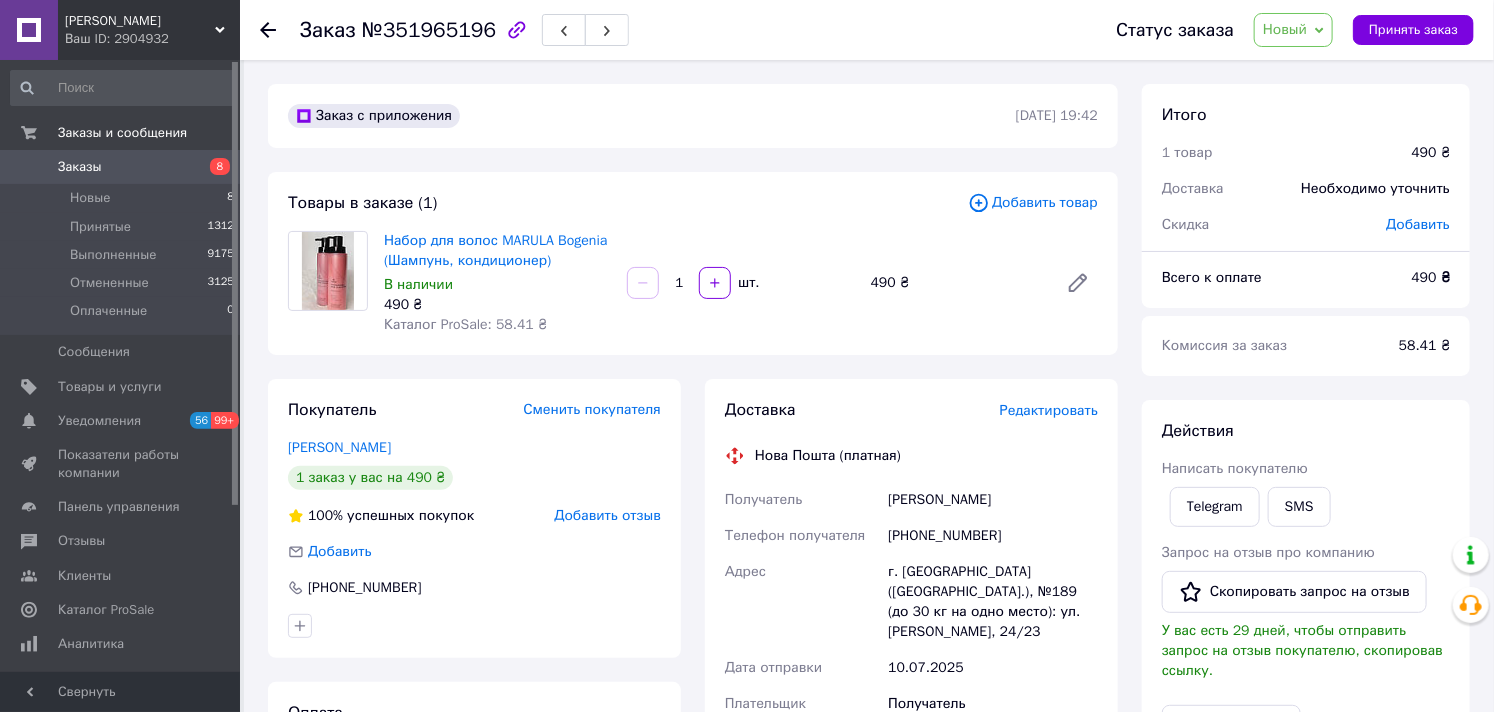 click on "[PERSON_NAME]" at bounding box center (140, 21) 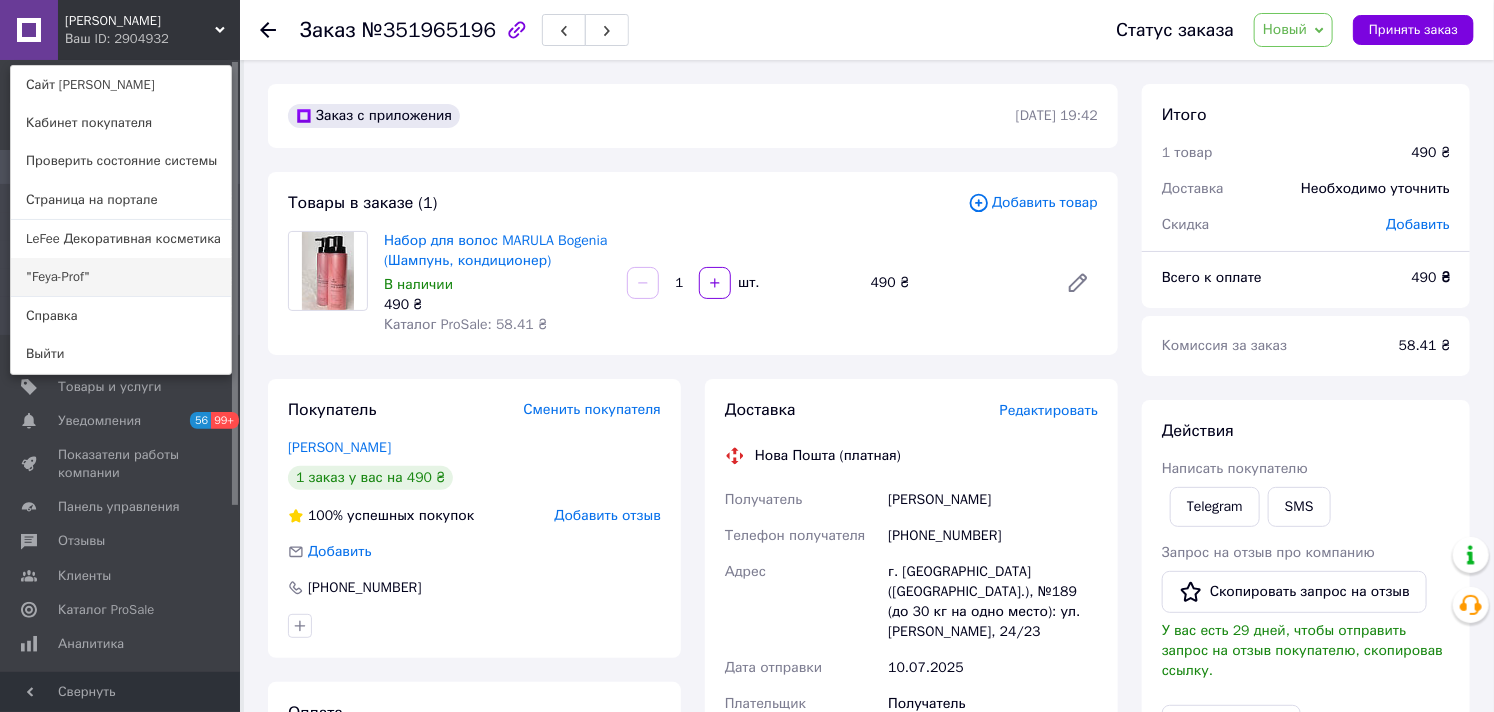 click on ""Feya-Prof"" at bounding box center (121, 277) 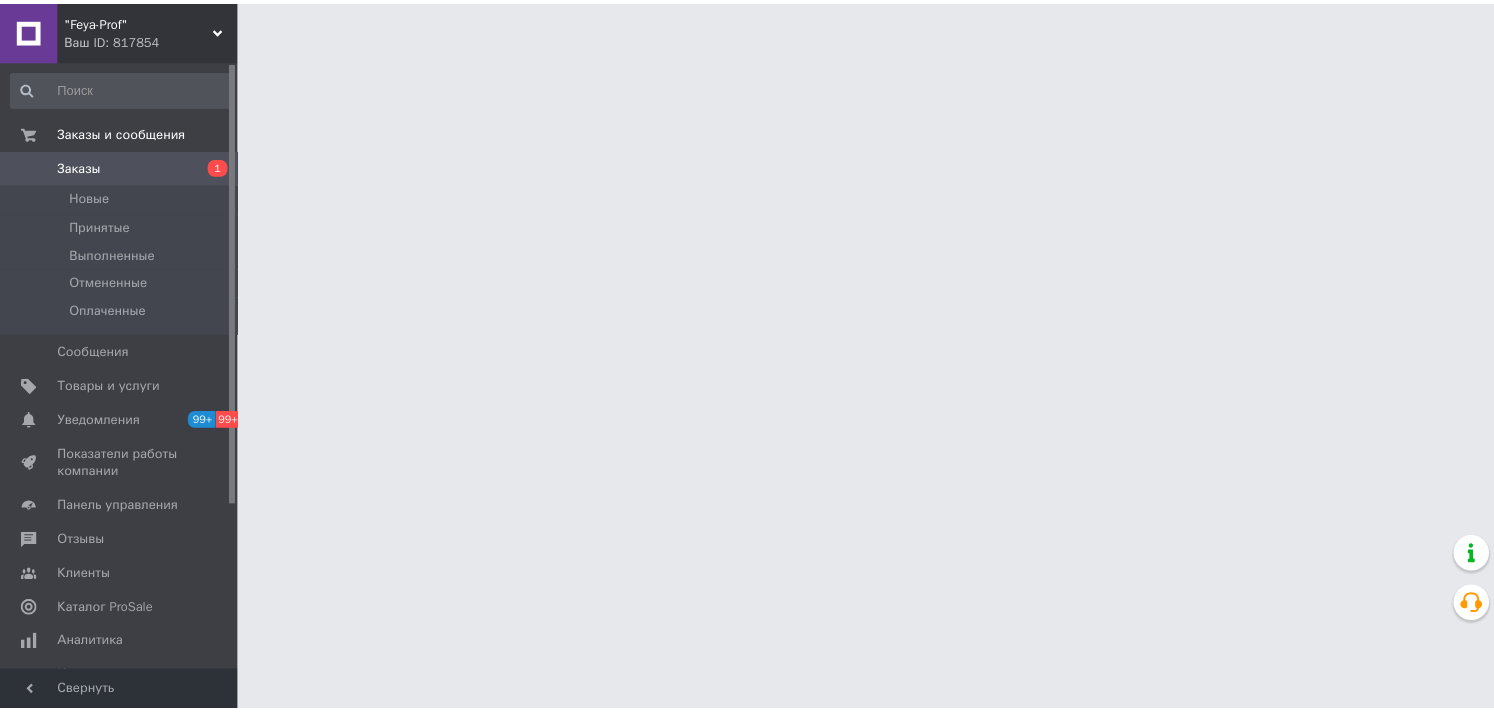 scroll, scrollTop: 0, scrollLeft: 0, axis: both 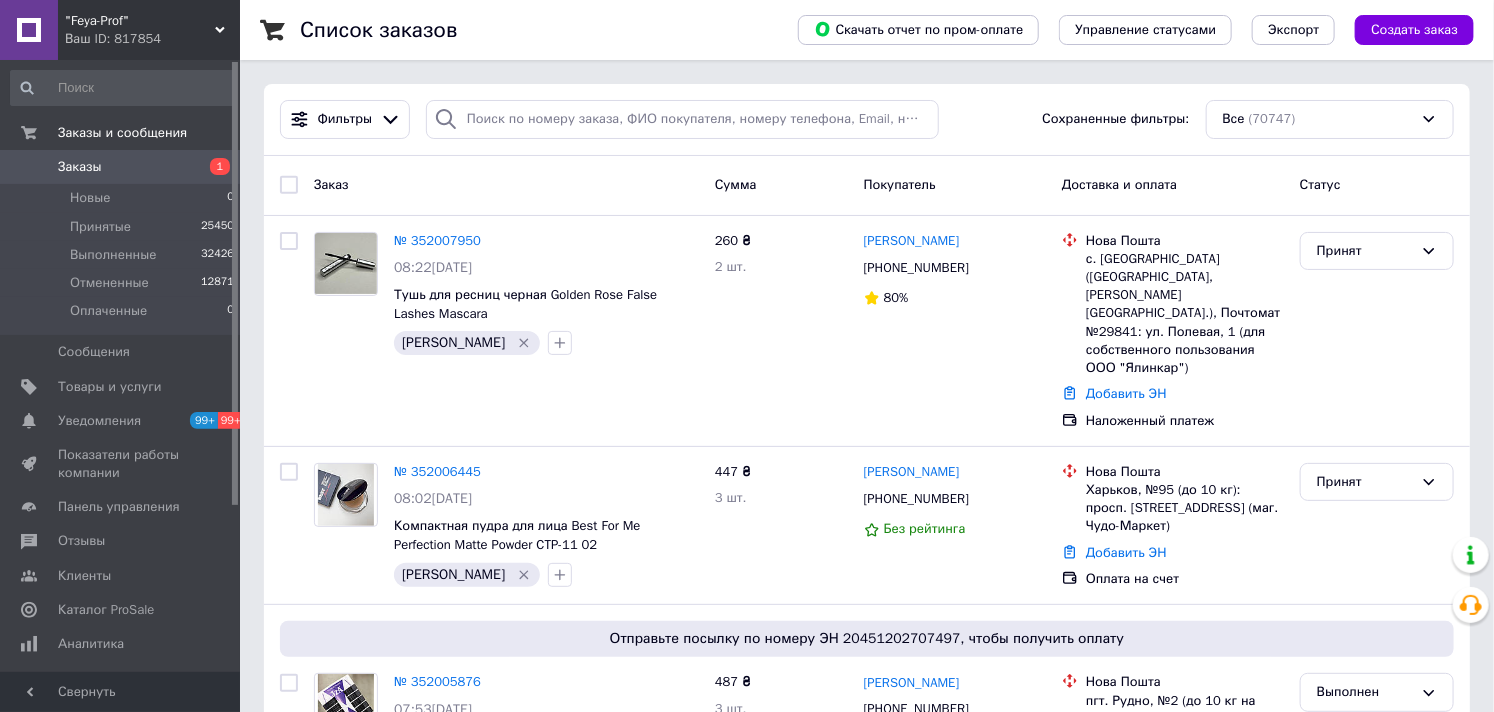 click on "Ваш ID: 817854" at bounding box center (152, 39) 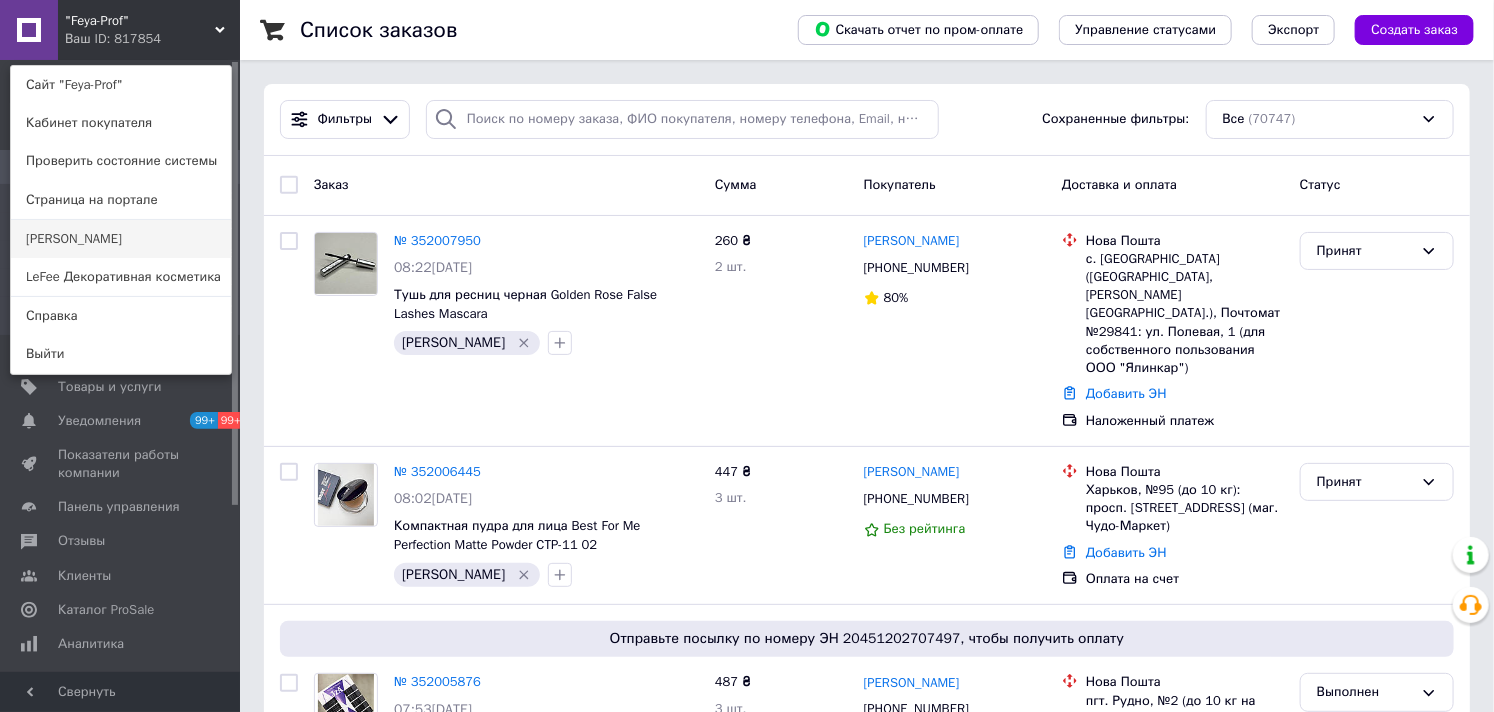 click on "[PERSON_NAME]" at bounding box center (121, 239) 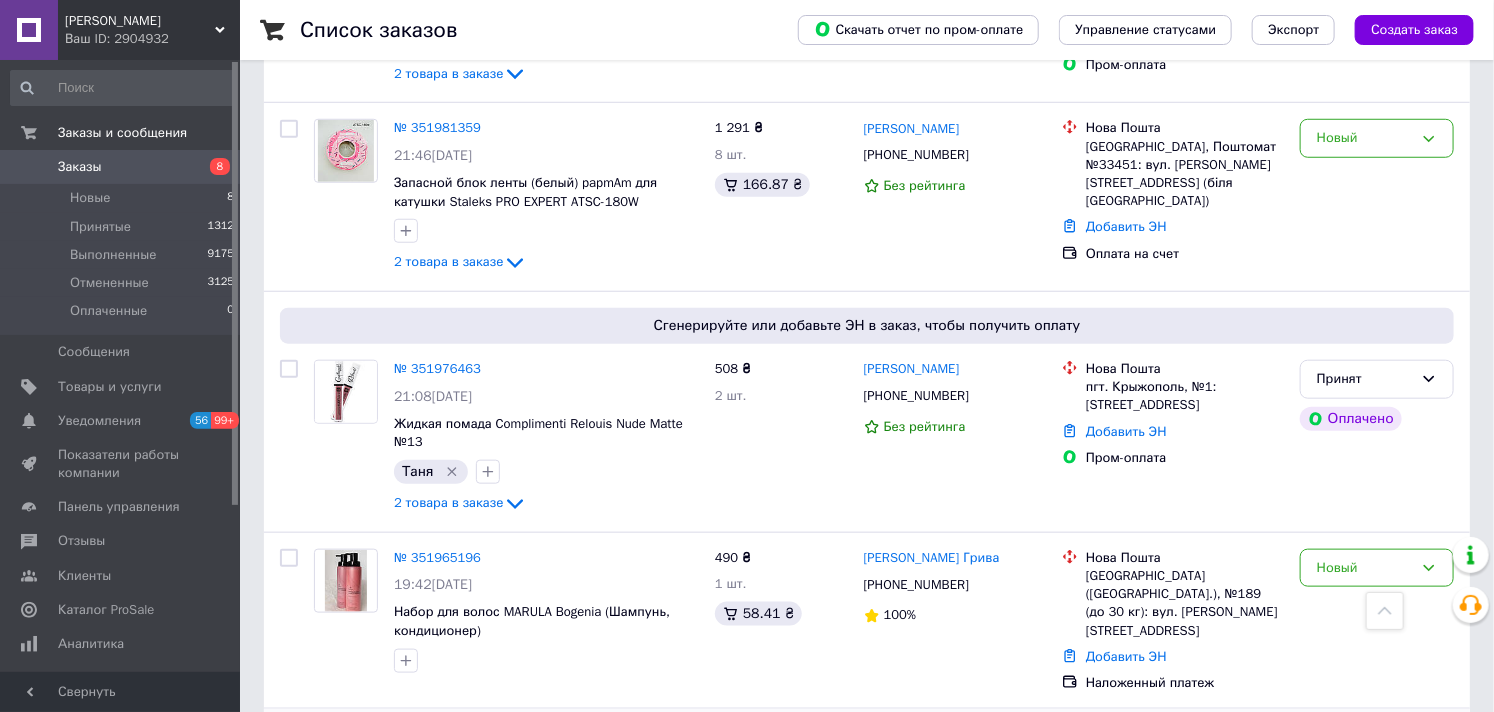 scroll, scrollTop: 888, scrollLeft: 0, axis: vertical 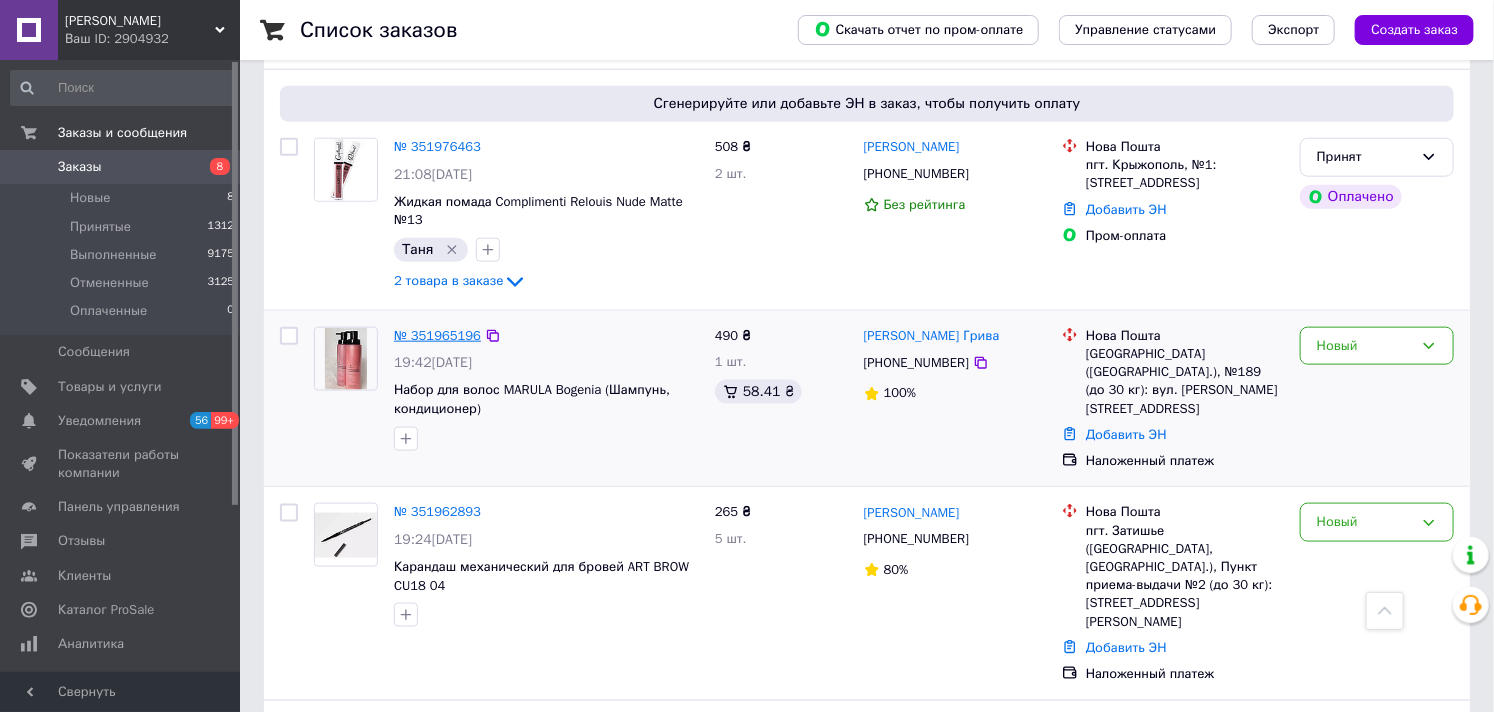 click on "№ 351965196" at bounding box center (437, 335) 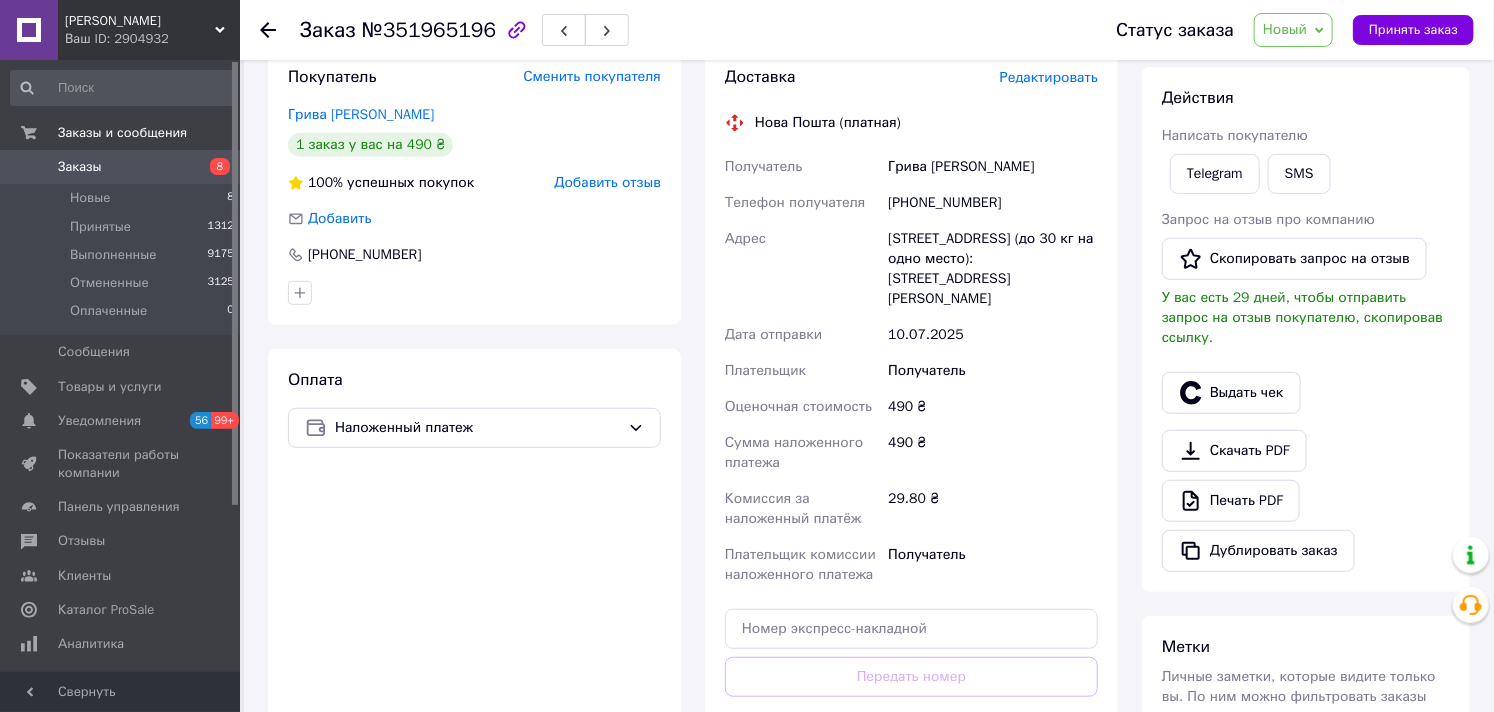 scroll, scrollTop: 0, scrollLeft: 0, axis: both 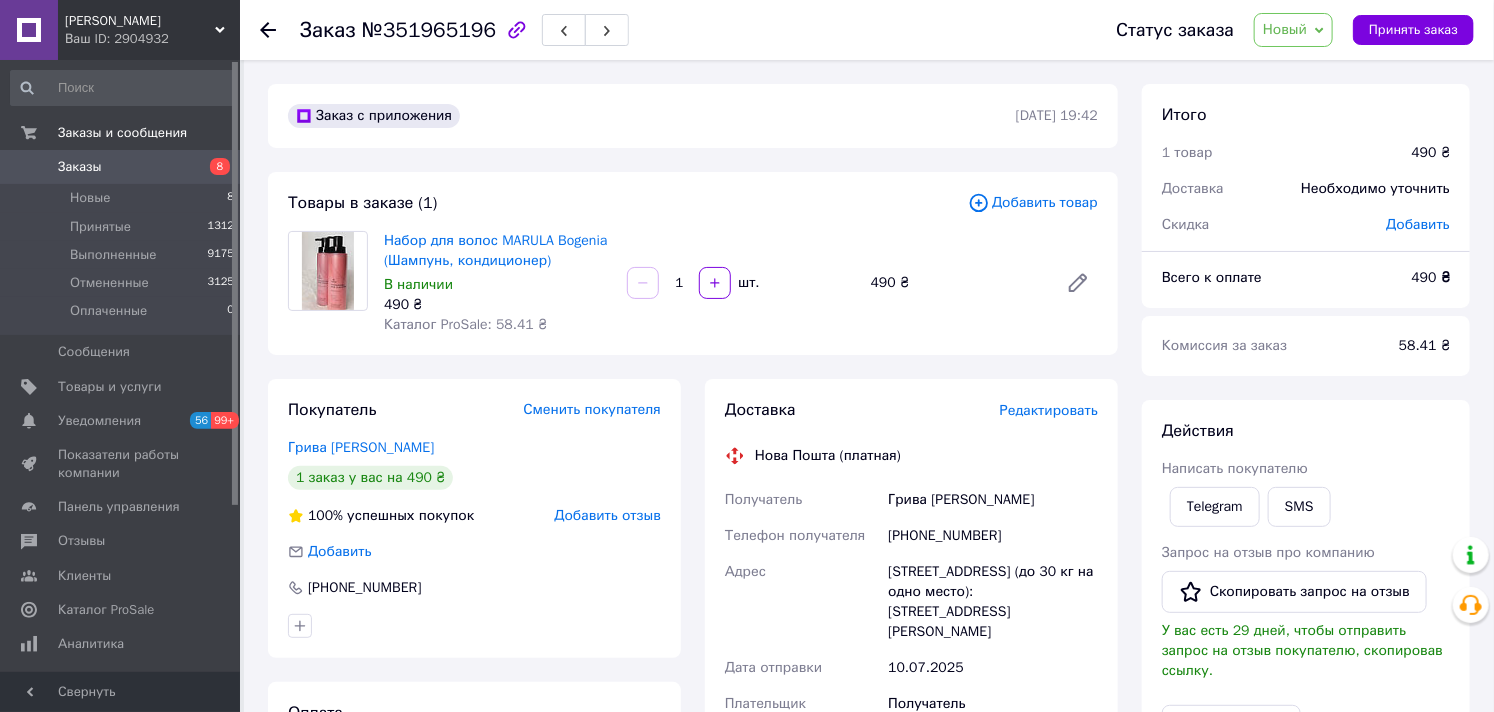 click on "Новый" at bounding box center (1285, 29) 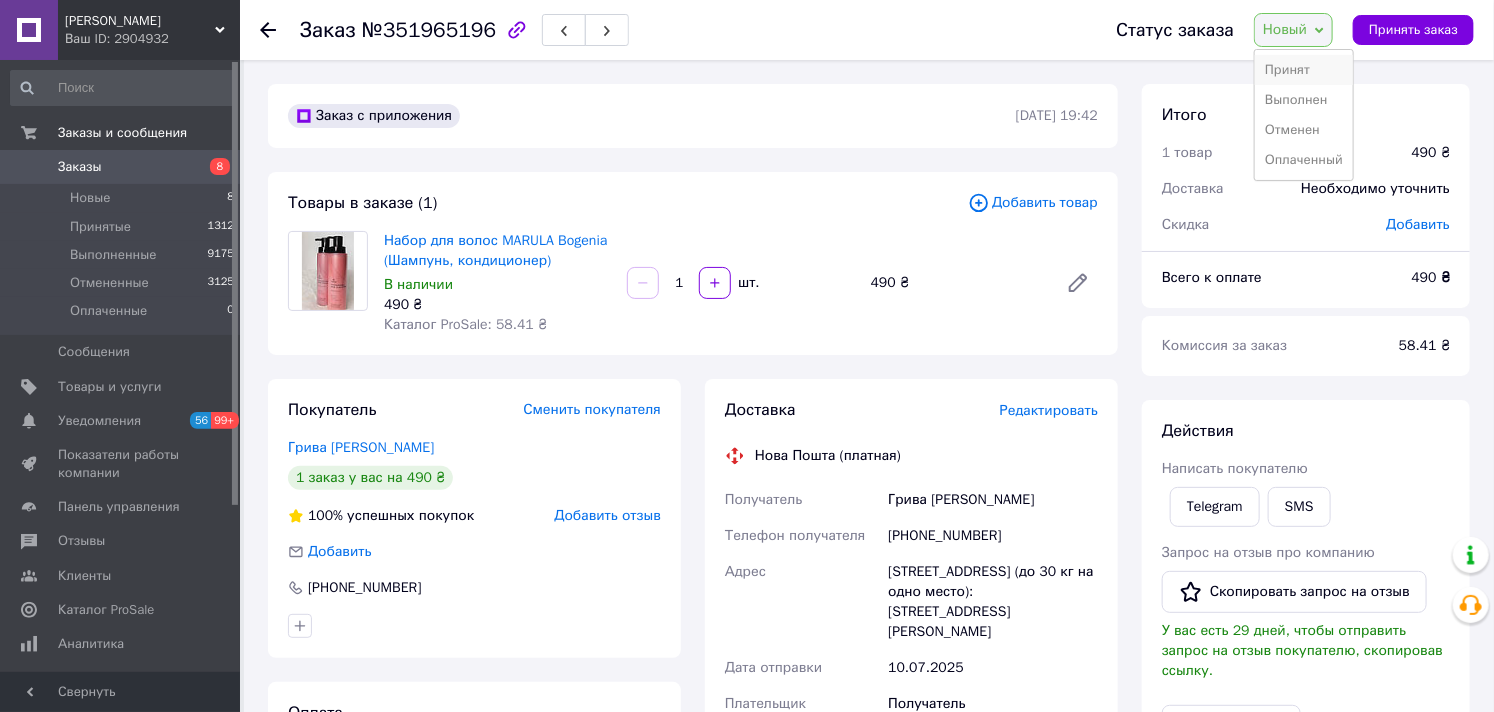 click on "Принят" at bounding box center (1304, 70) 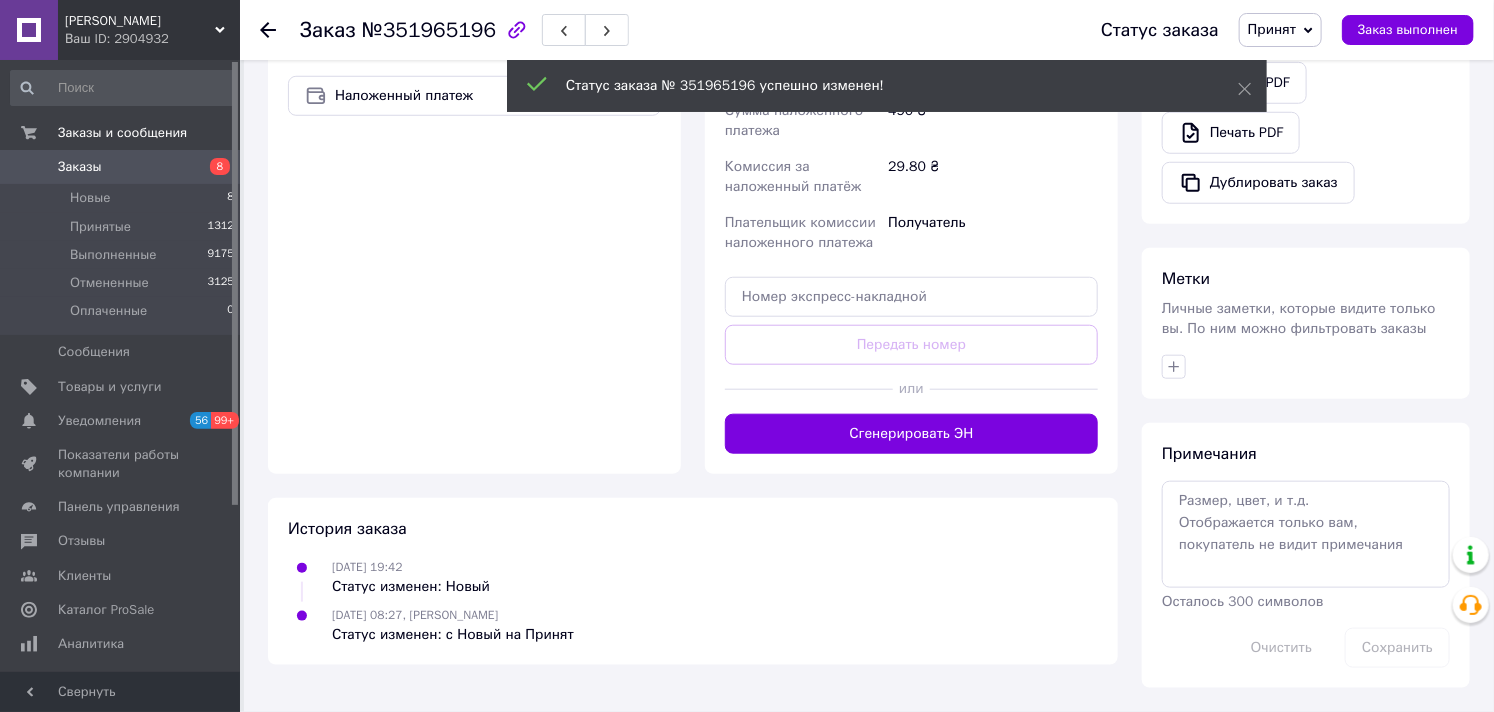 scroll, scrollTop: 666, scrollLeft: 0, axis: vertical 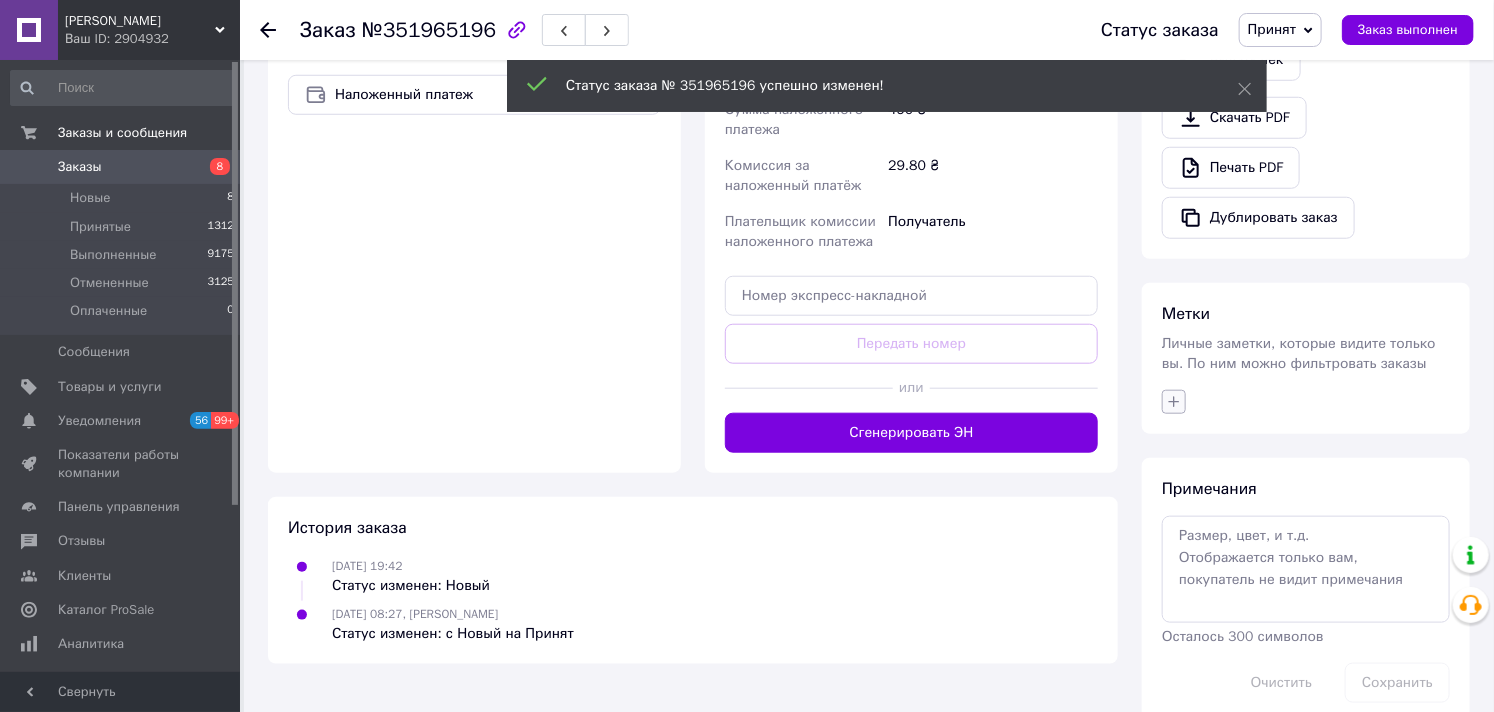 click 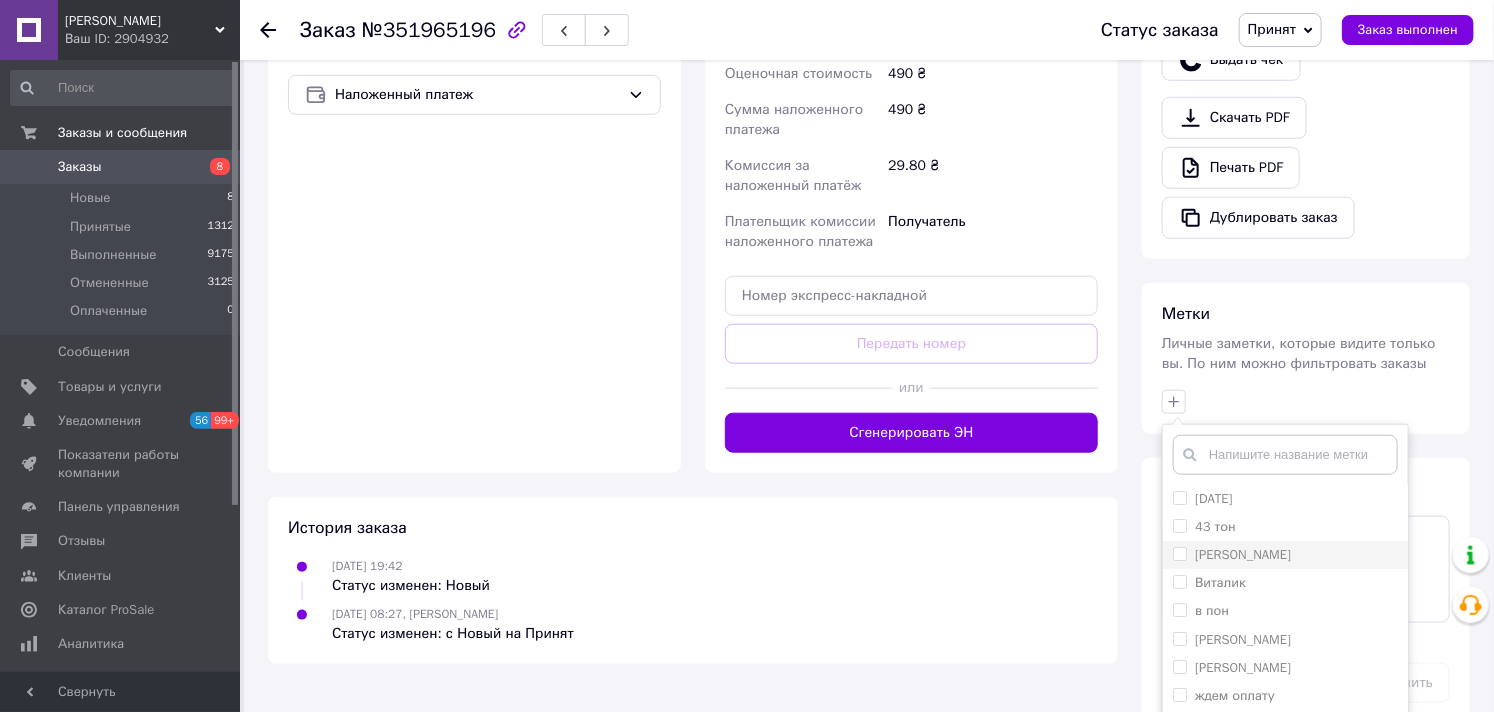 click on "[PERSON_NAME]" at bounding box center [1179, 553] 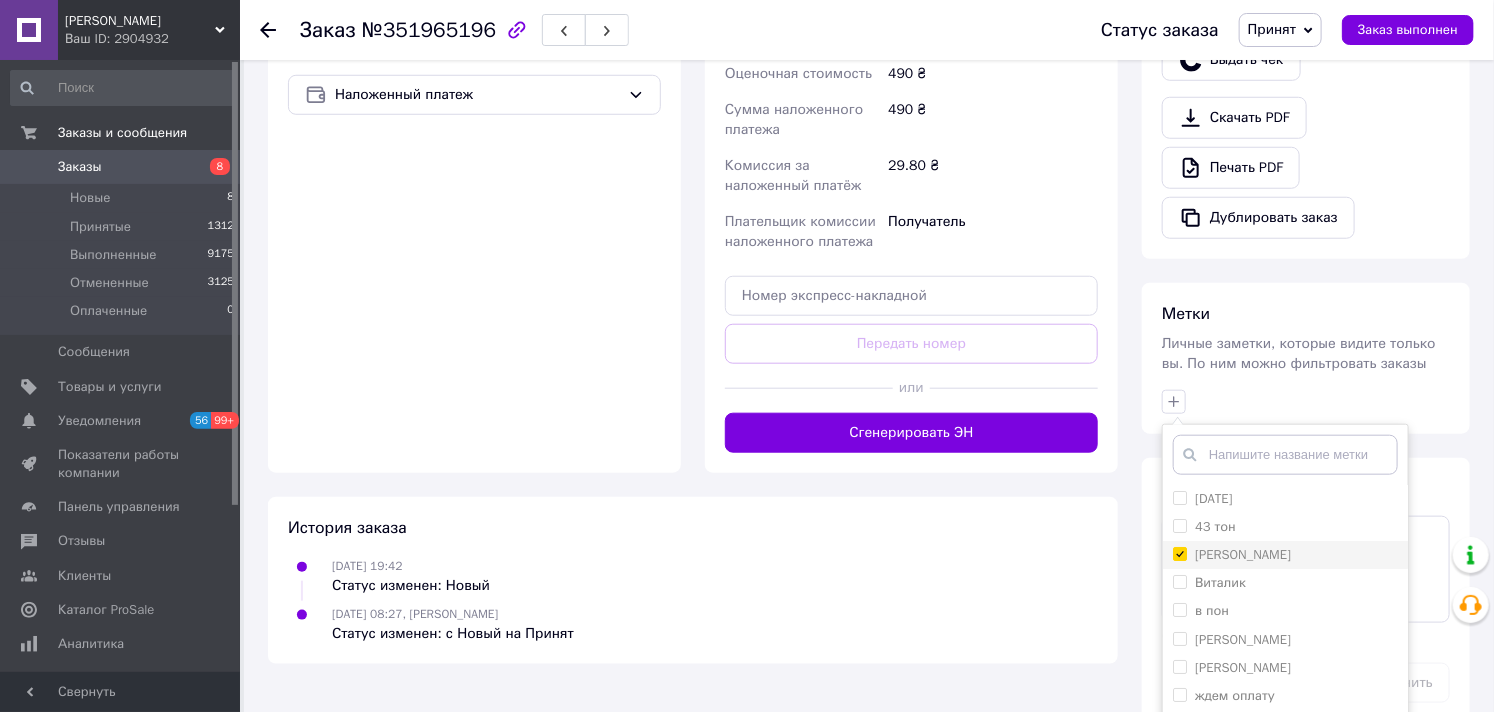 checkbox on "true" 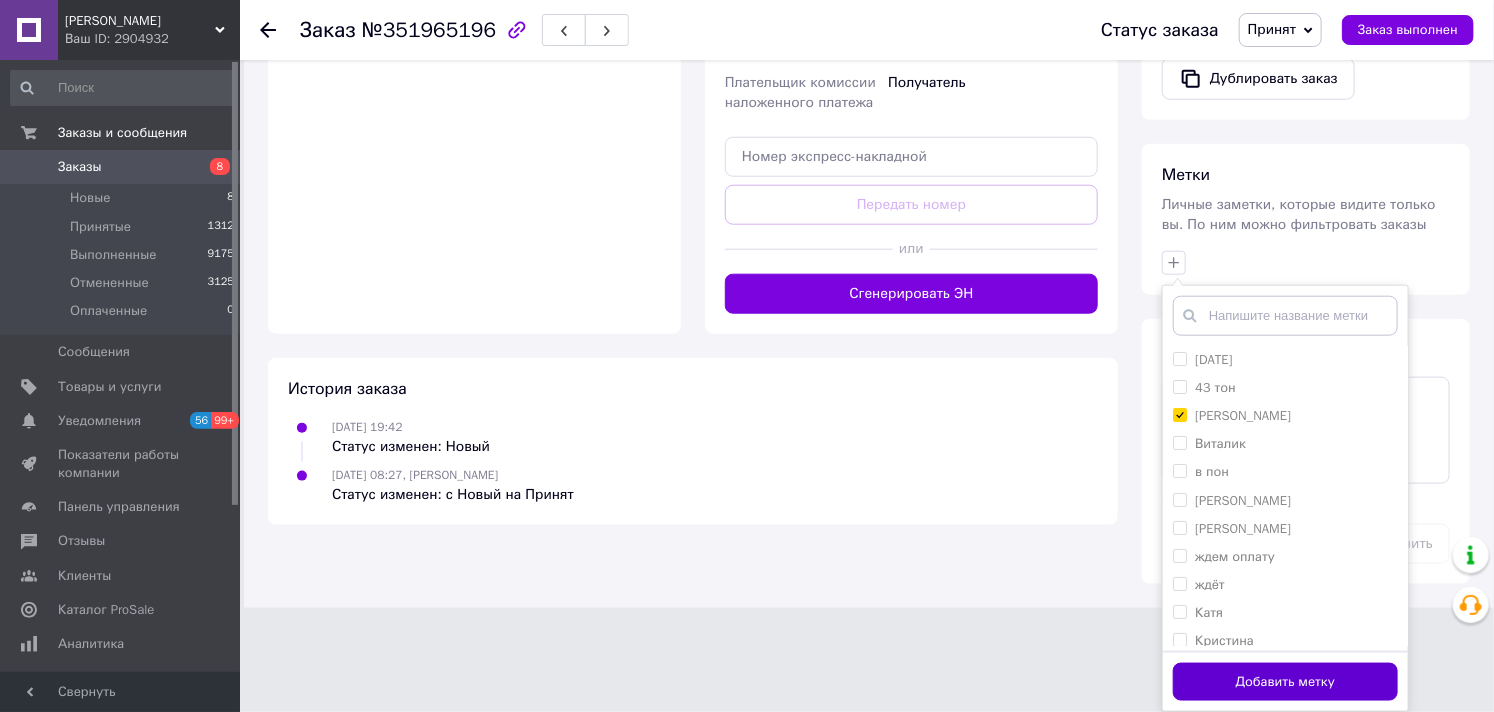 drag, startPoint x: 1315, startPoint y: 681, endPoint x: 1442, endPoint y: 673, distance: 127.25172 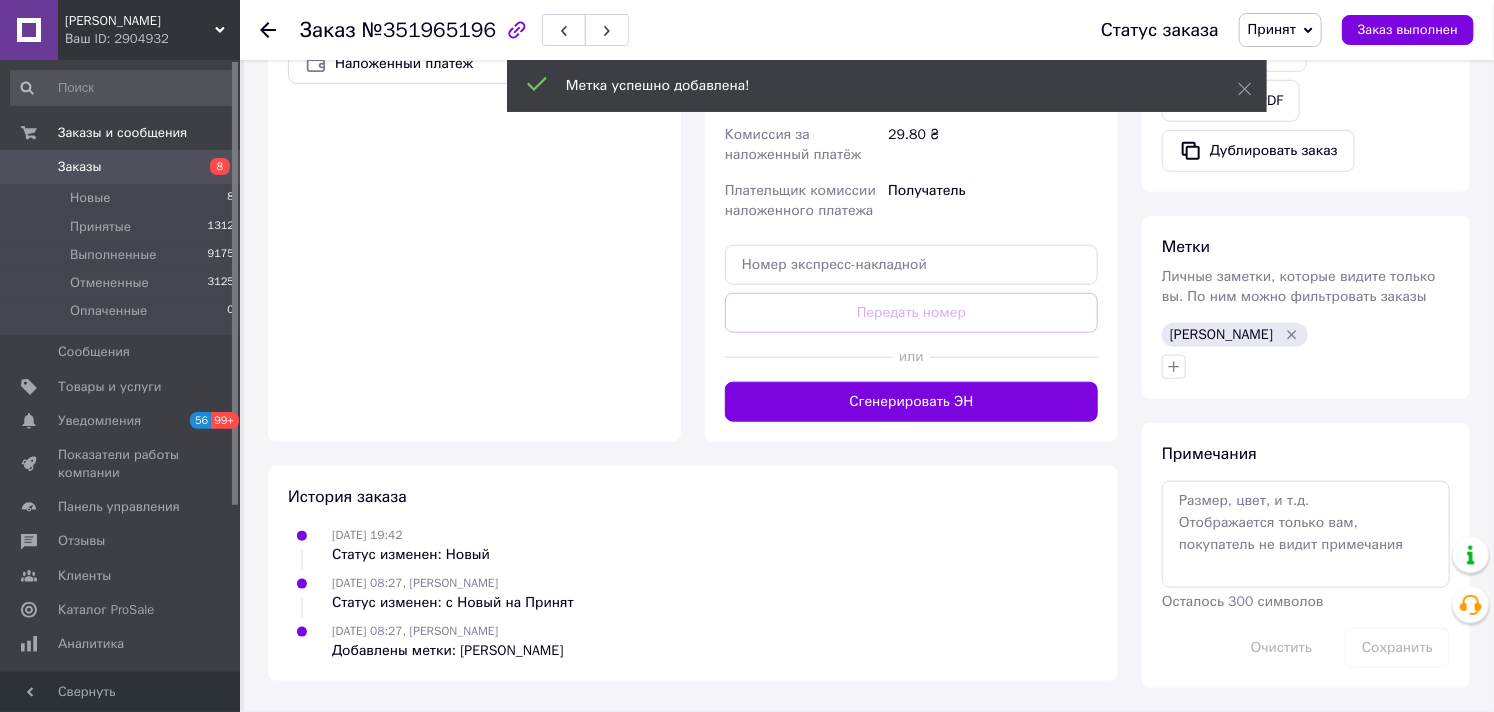 scroll, scrollTop: 697, scrollLeft: 0, axis: vertical 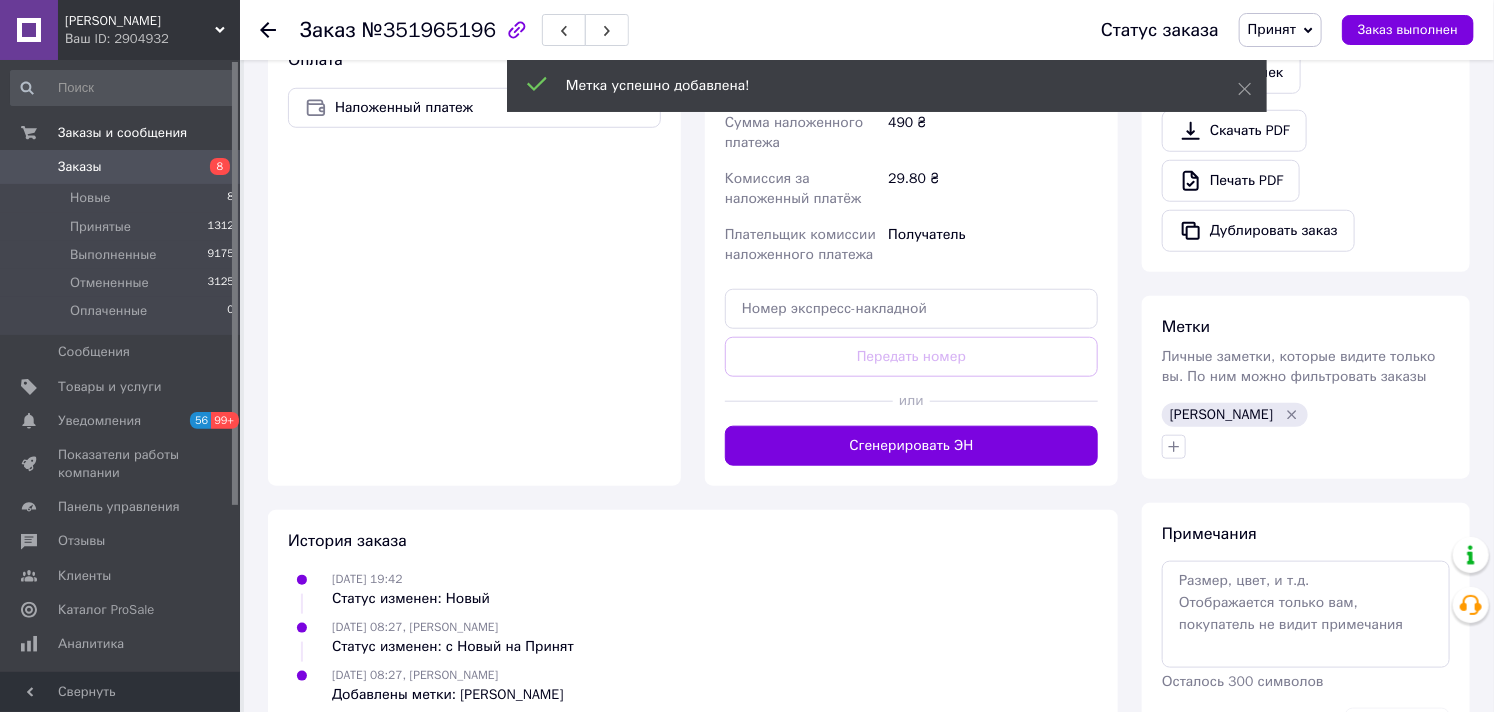 click on "Заказы" at bounding box center (80, 167) 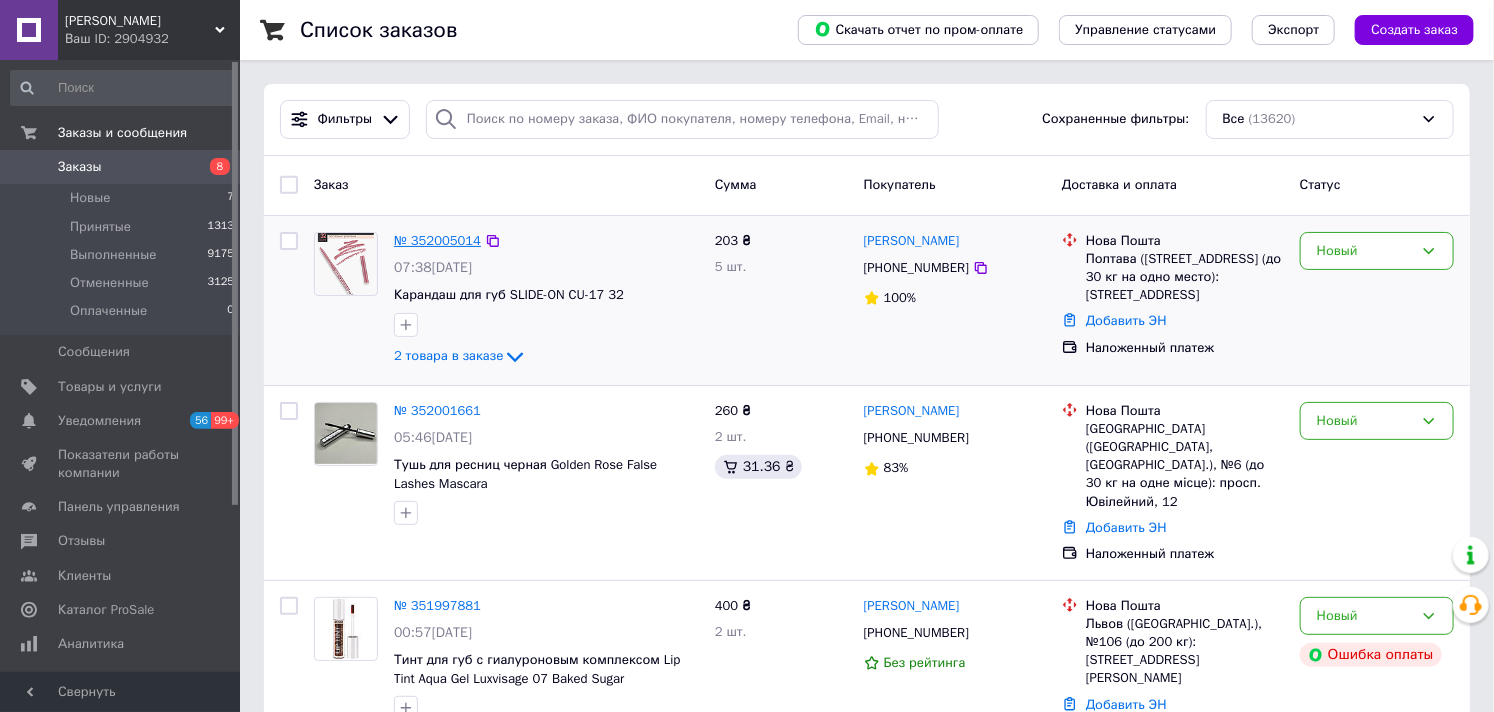 click on "№ 352005014" at bounding box center (437, 240) 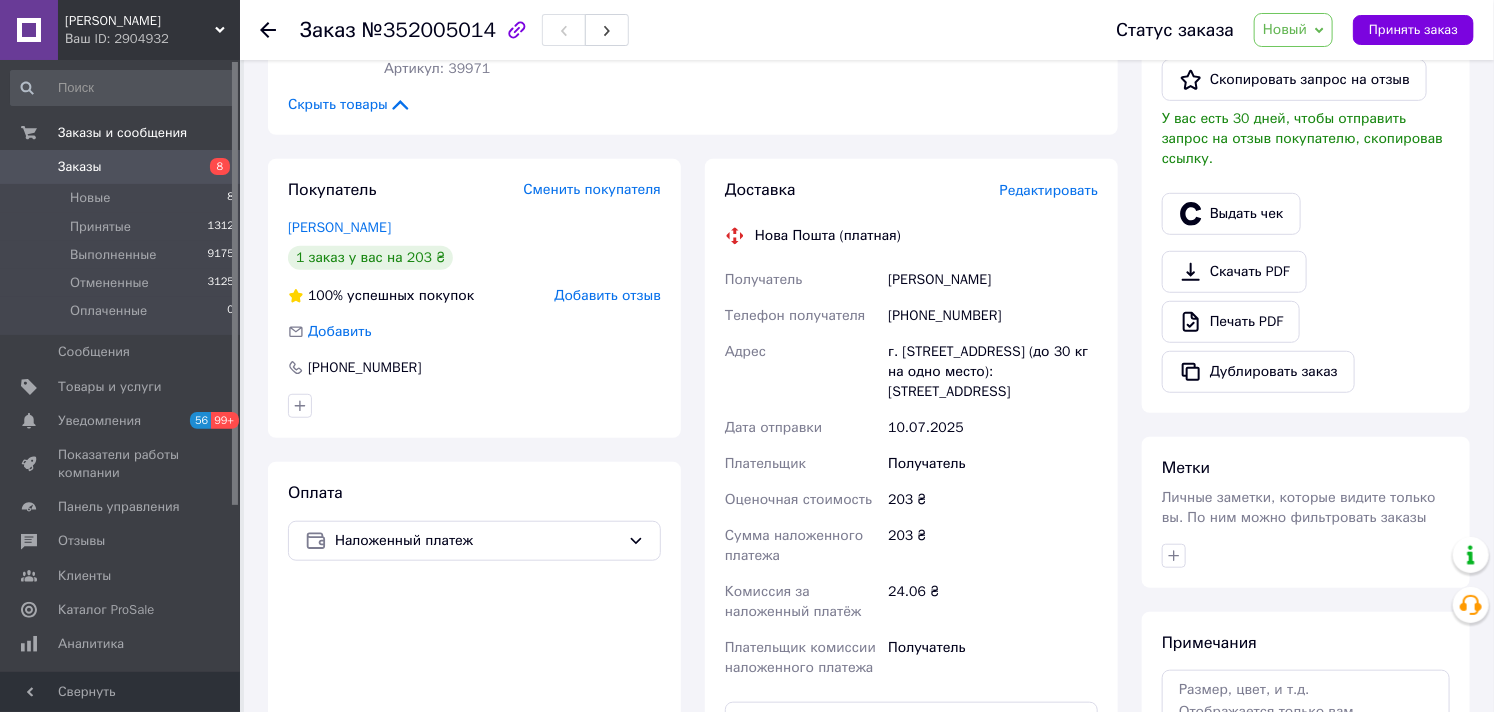 scroll, scrollTop: 0, scrollLeft: 0, axis: both 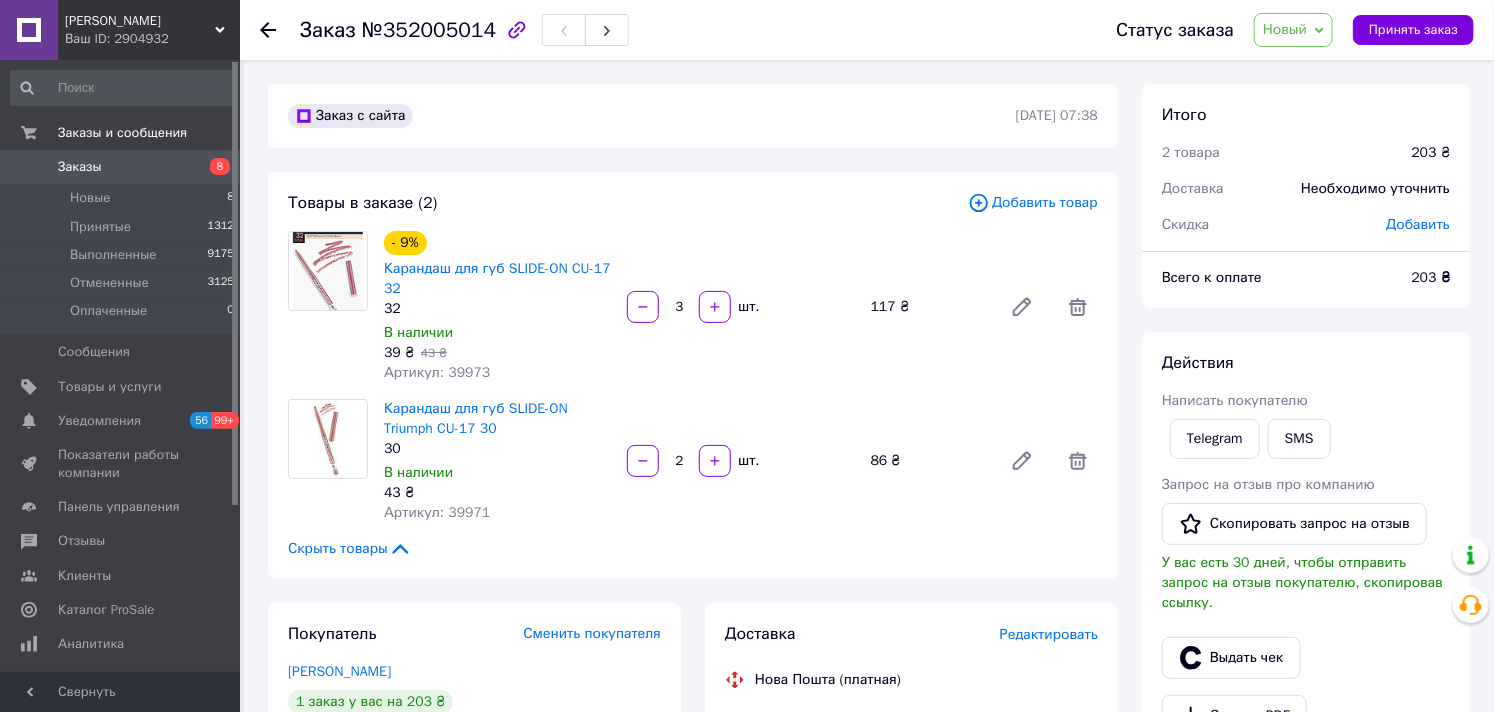 click on "Новый" at bounding box center (1285, 29) 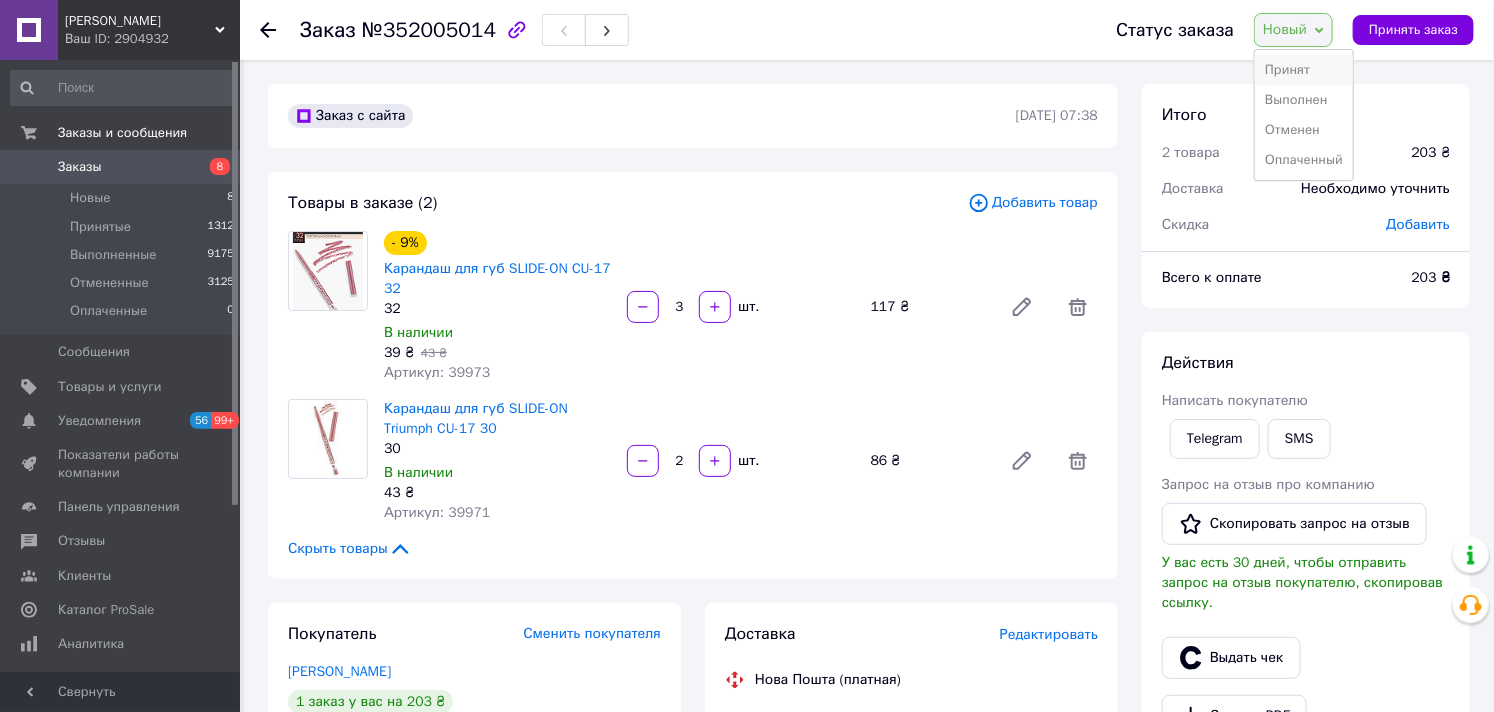 click on "Принят" at bounding box center [1304, 70] 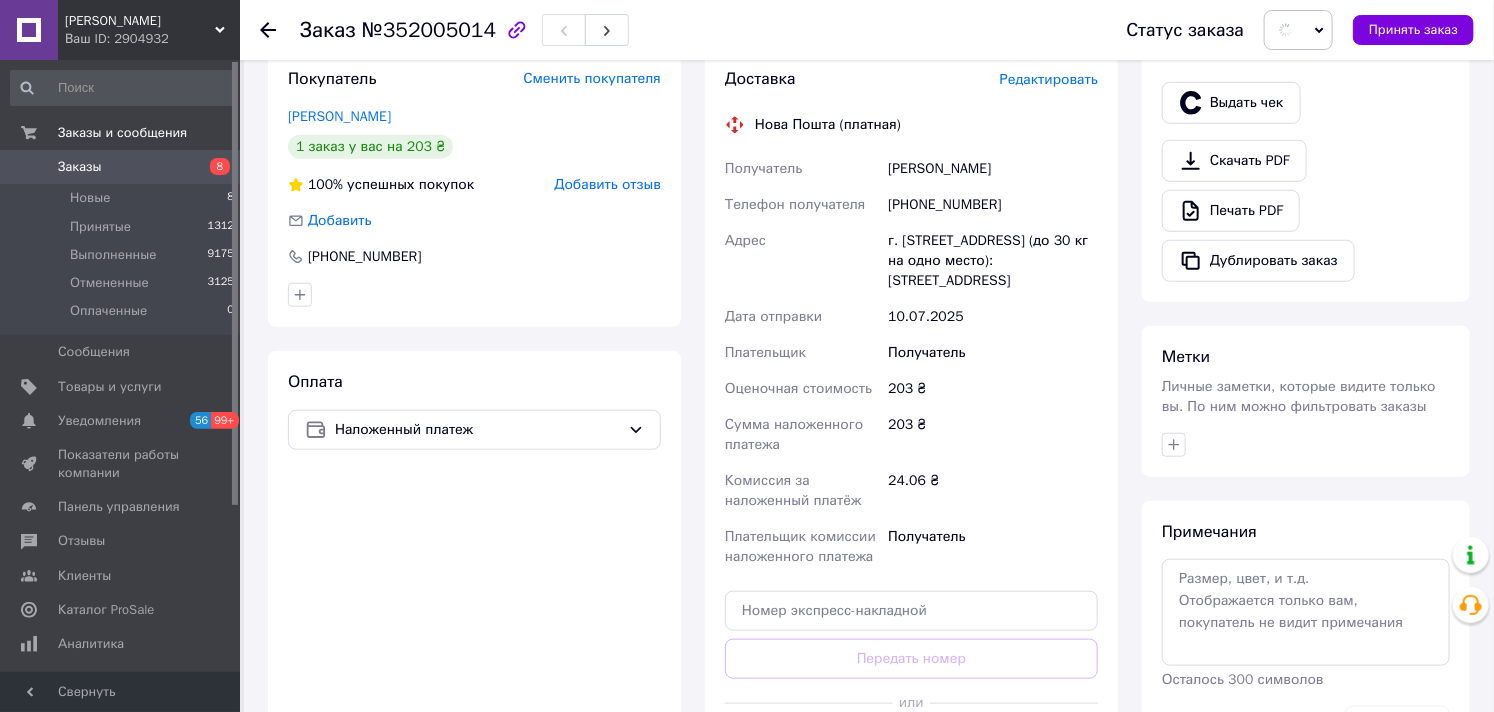 scroll, scrollTop: 777, scrollLeft: 0, axis: vertical 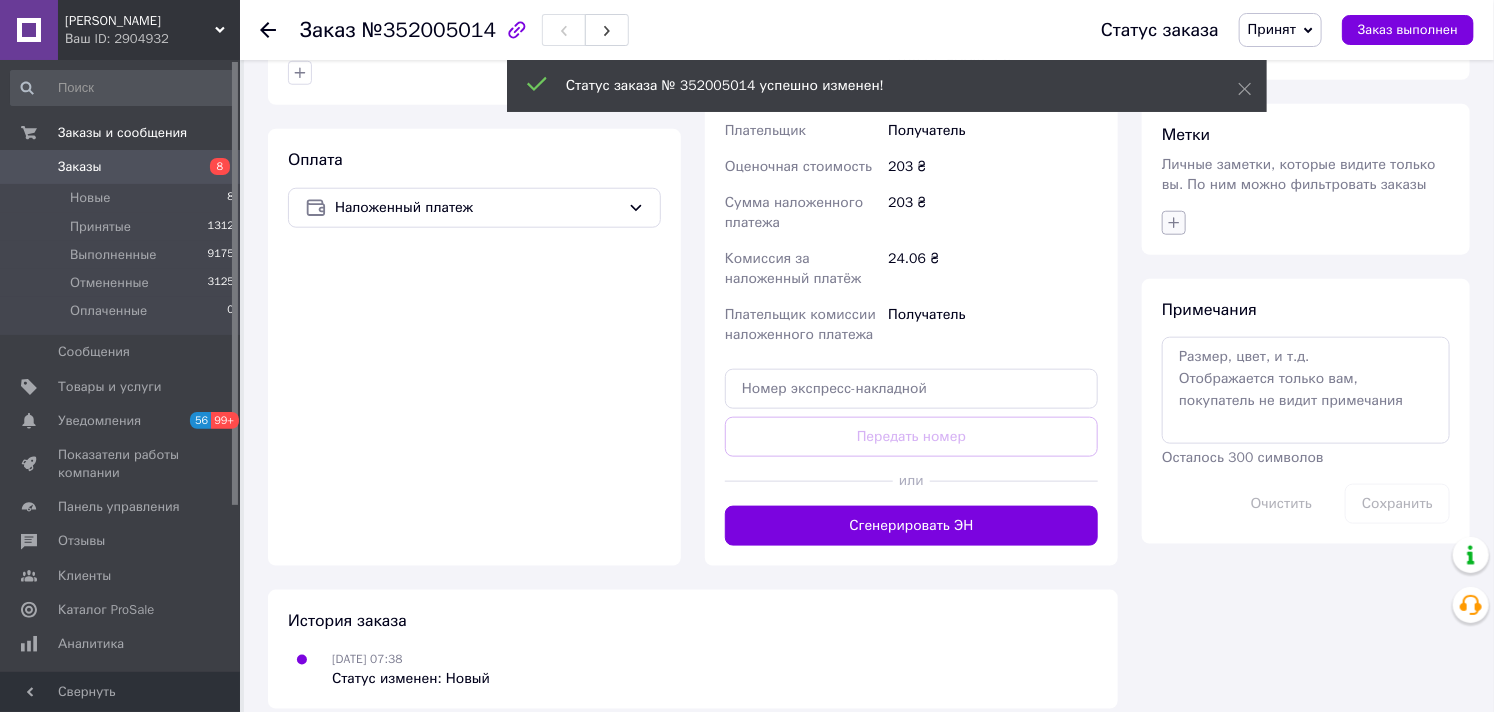 click 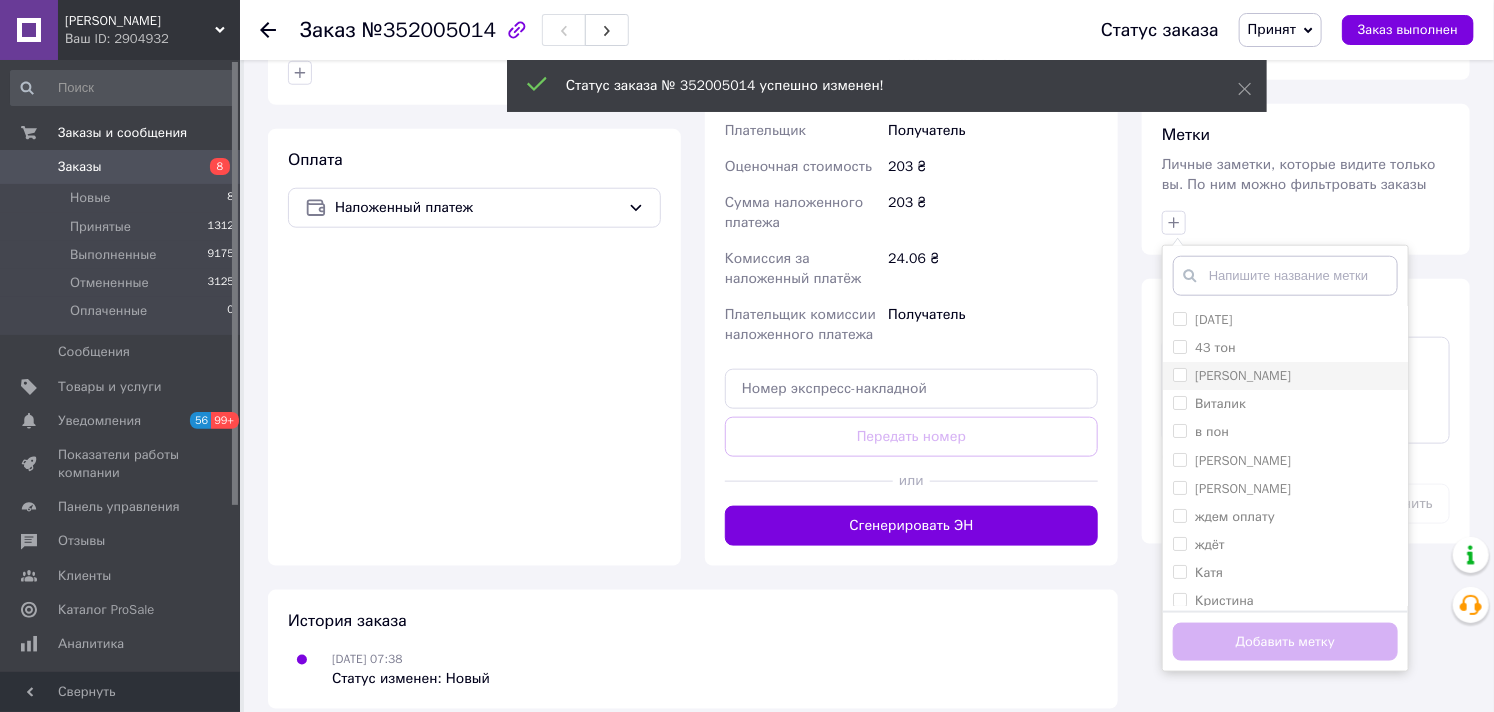 click on "[PERSON_NAME]" at bounding box center [1285, 376] 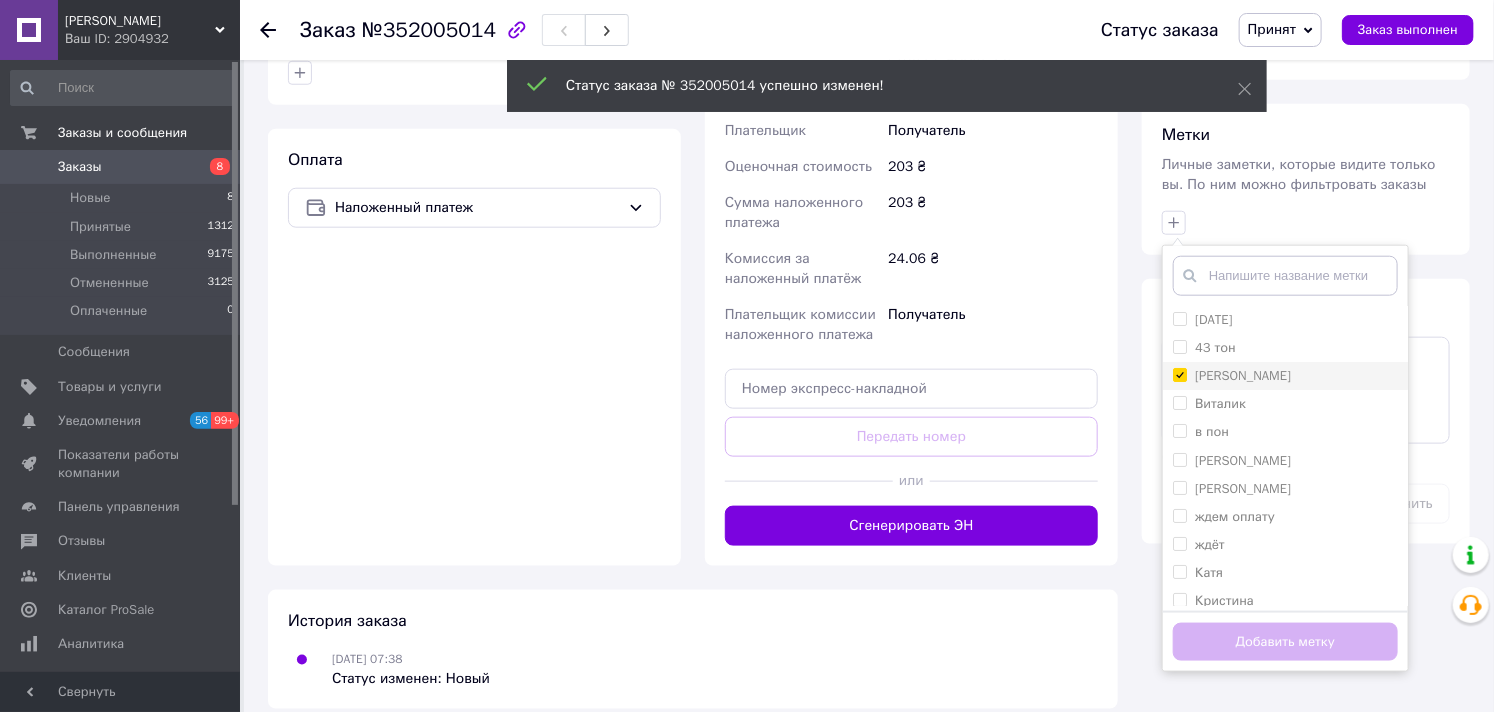 checkbox on "true" 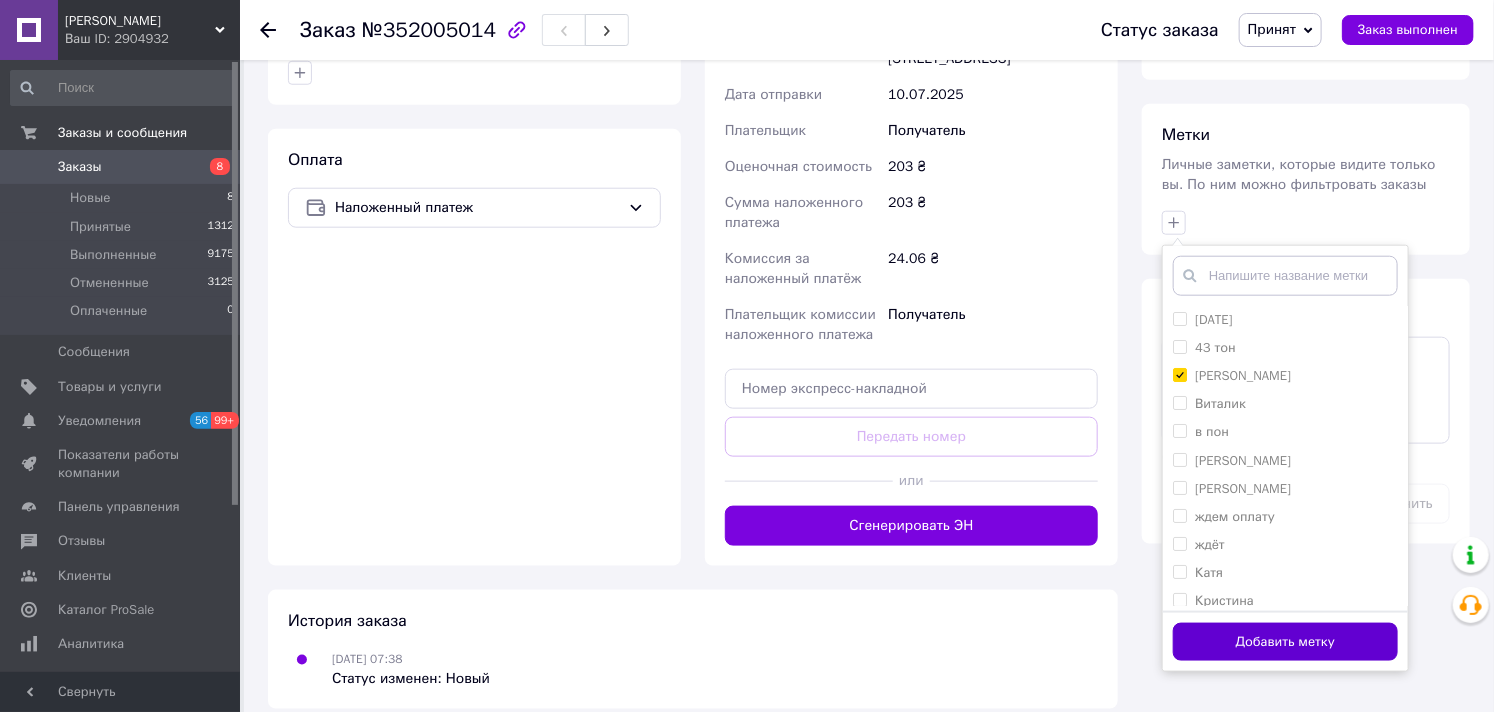 click on "Добавить метку" at bounding box center [1285, 642] 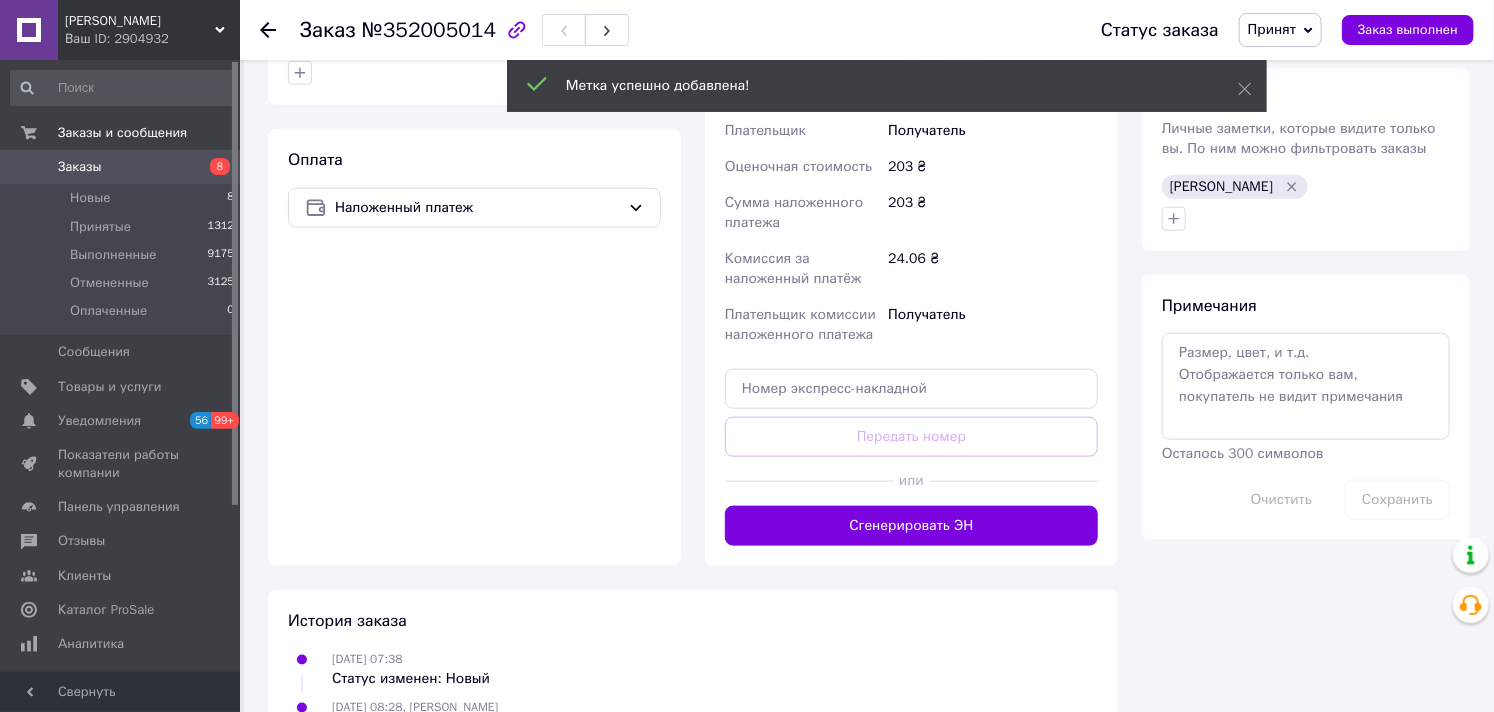 click on "[PERSON_NAME]" at bounding box center [140, 21] 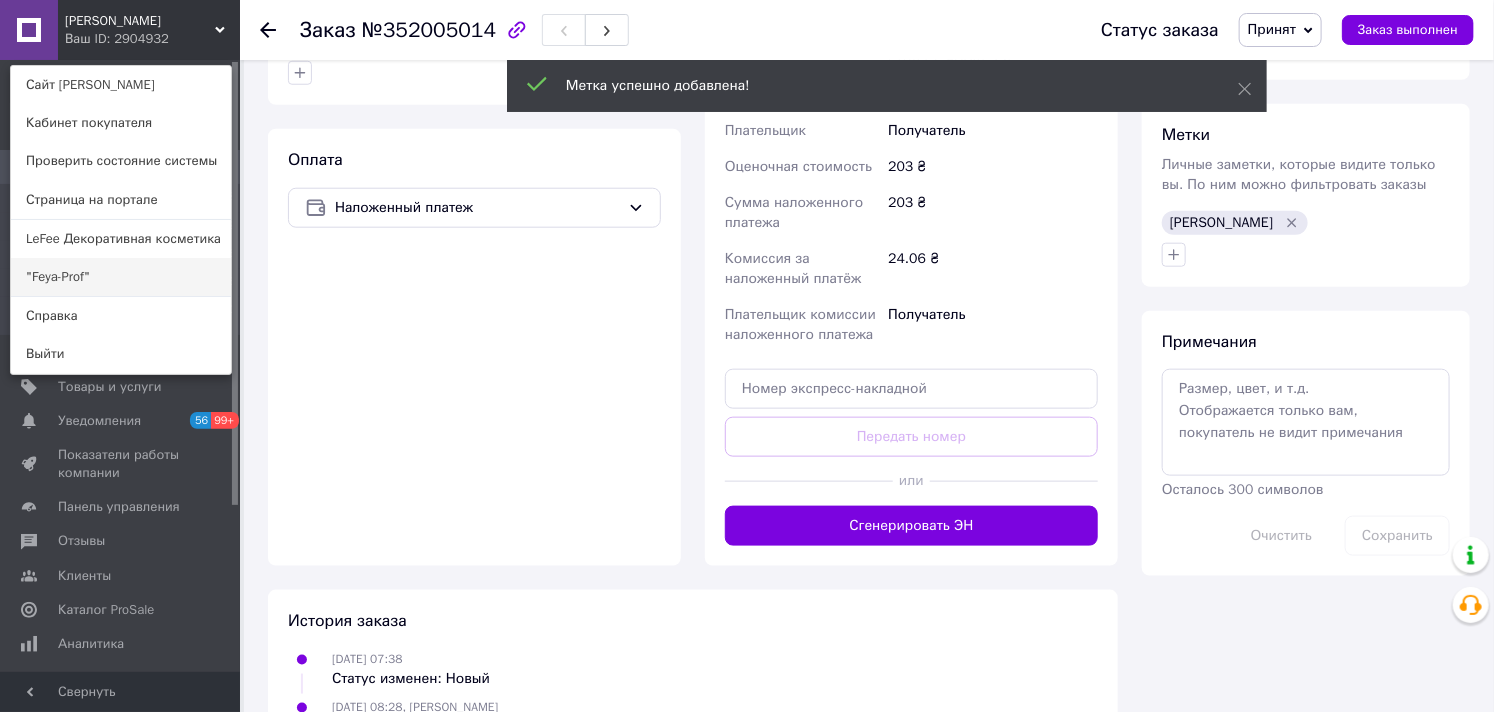 click on ""Feya-Prof"" at bounding box center (121, 277) 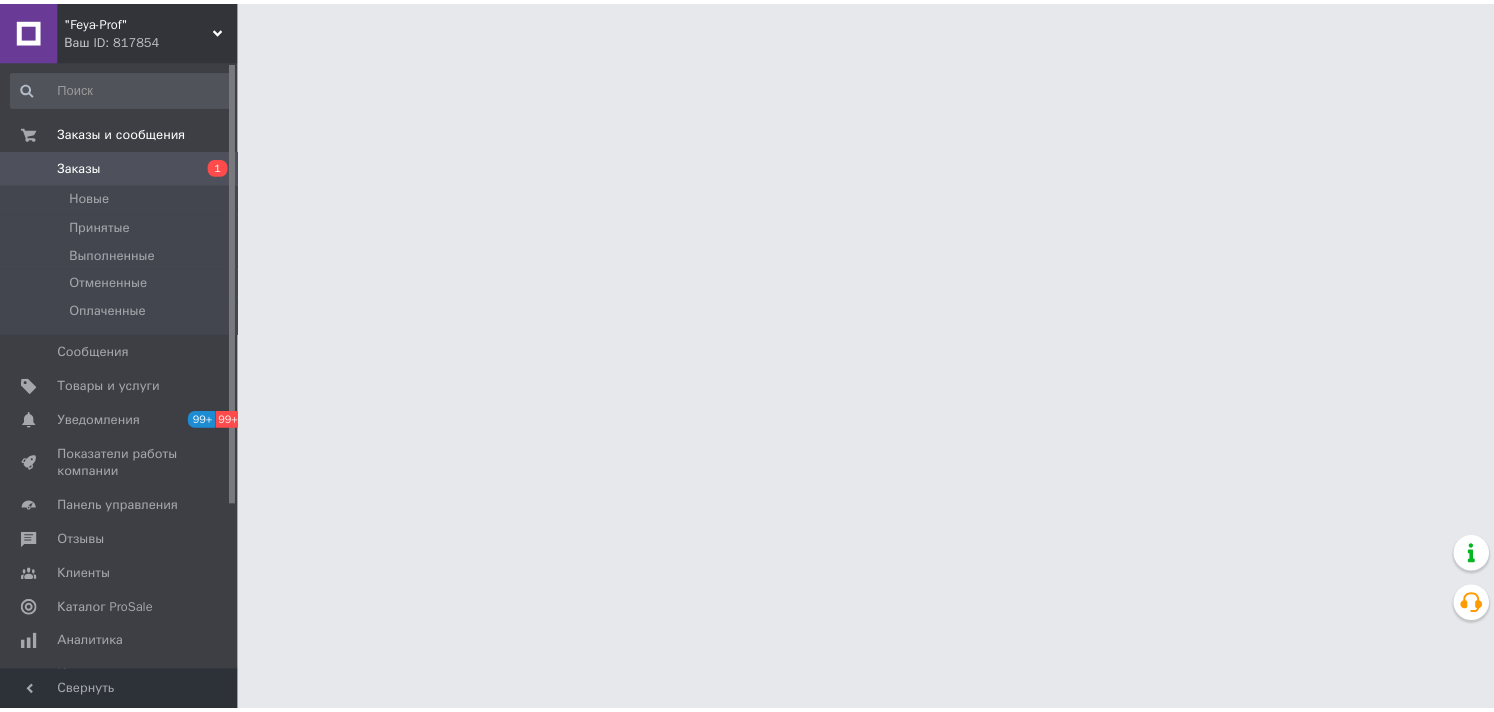scroll, scrollTop: 0, scrollLeft: 0, axis: both 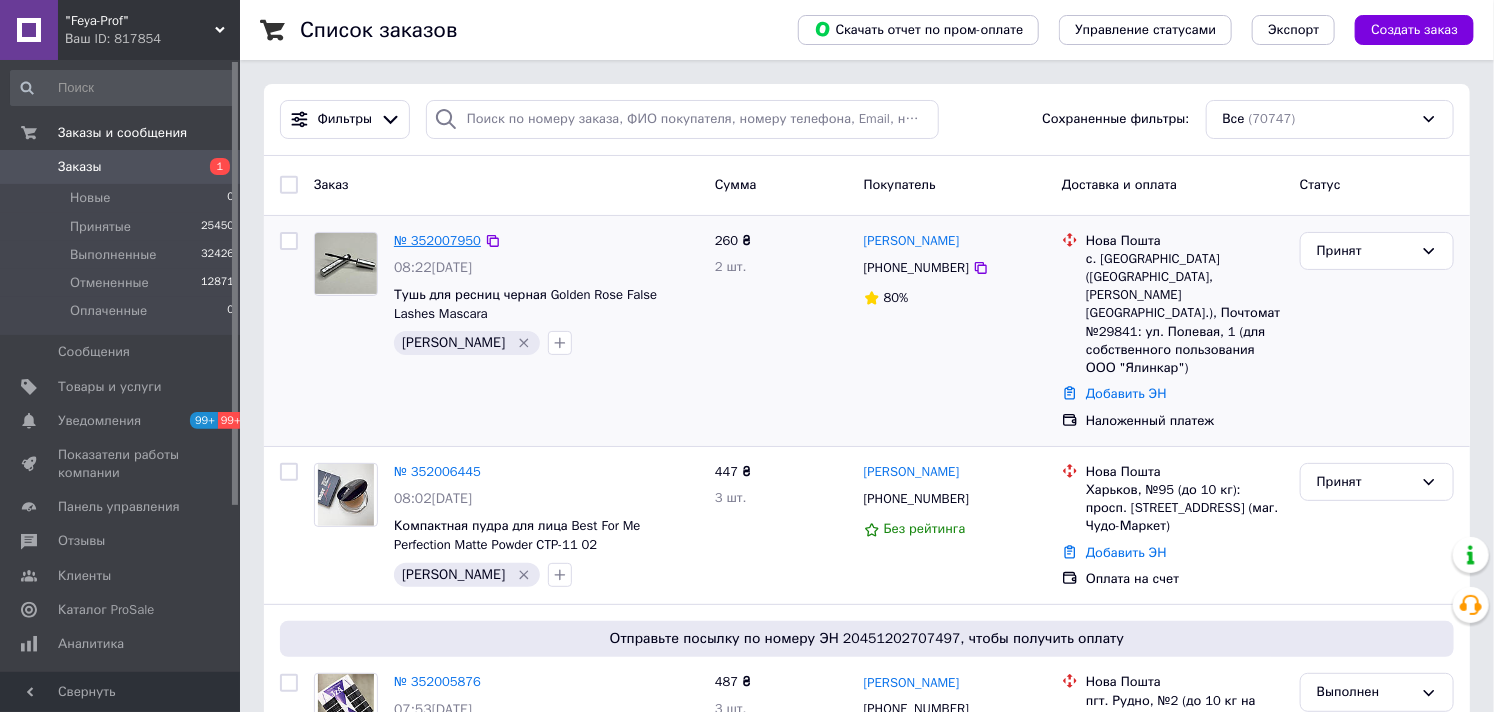 click on "№ 352007950" at bounding box center [437, 240] 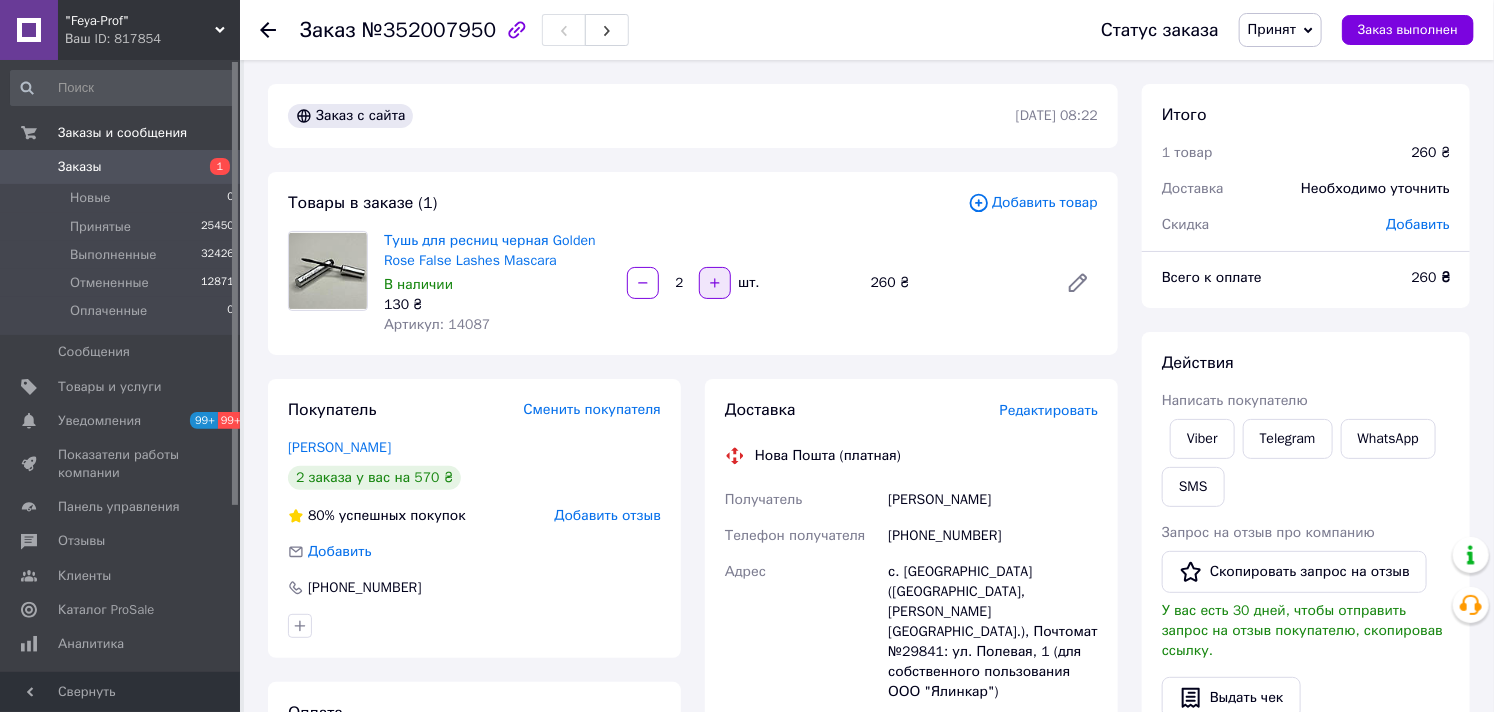 click 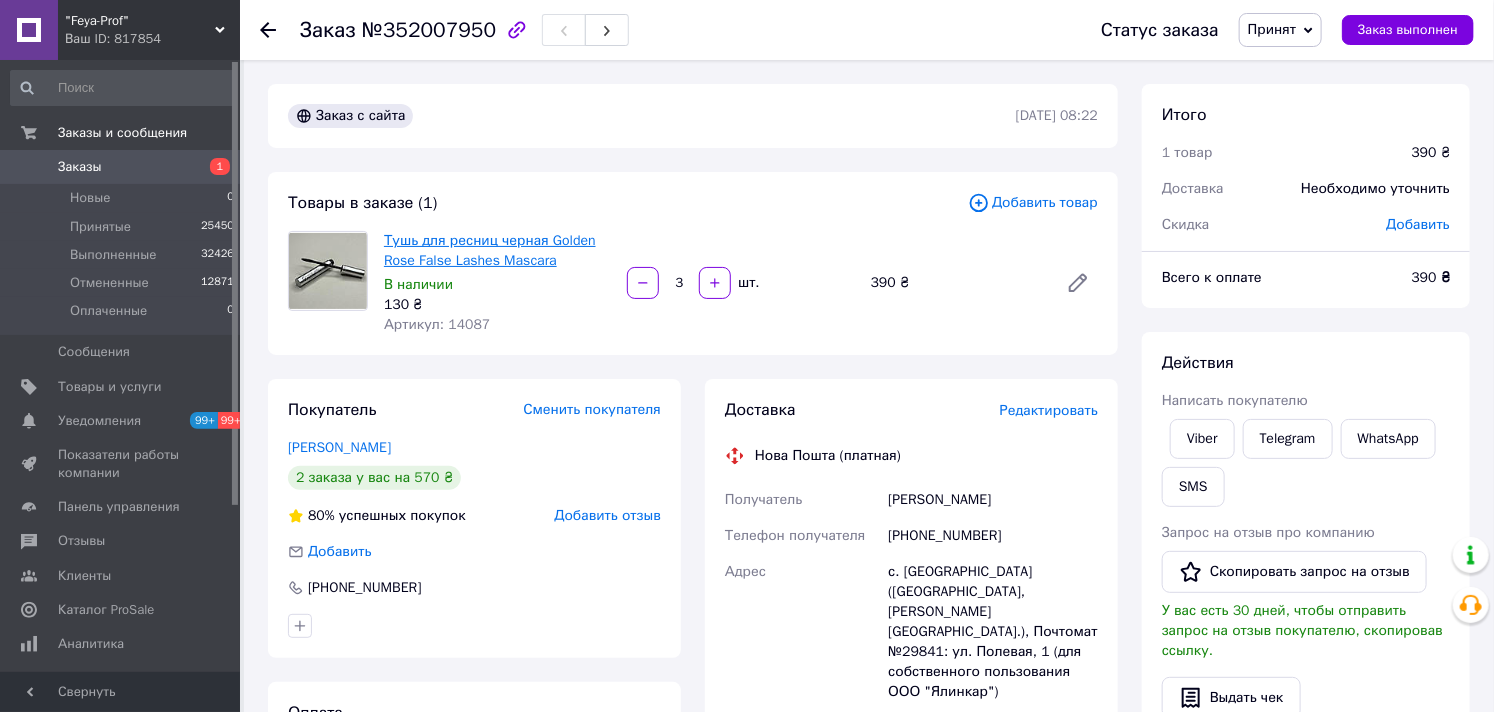 click on "Тушь для ресниц черная Golden Rose False Lashes Mascara" at bounding box center (490, 250) 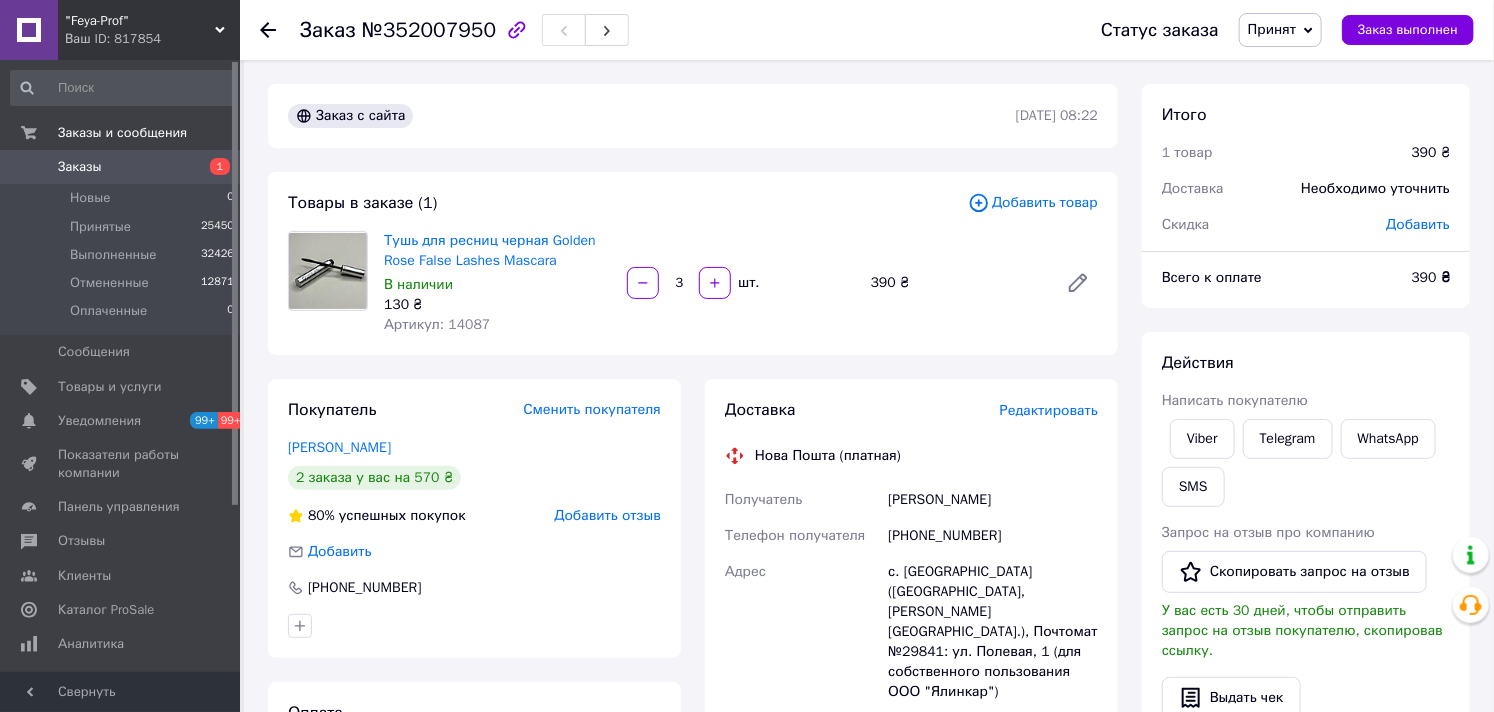 click on "Заказы 1" at bounding box center [123, 167] 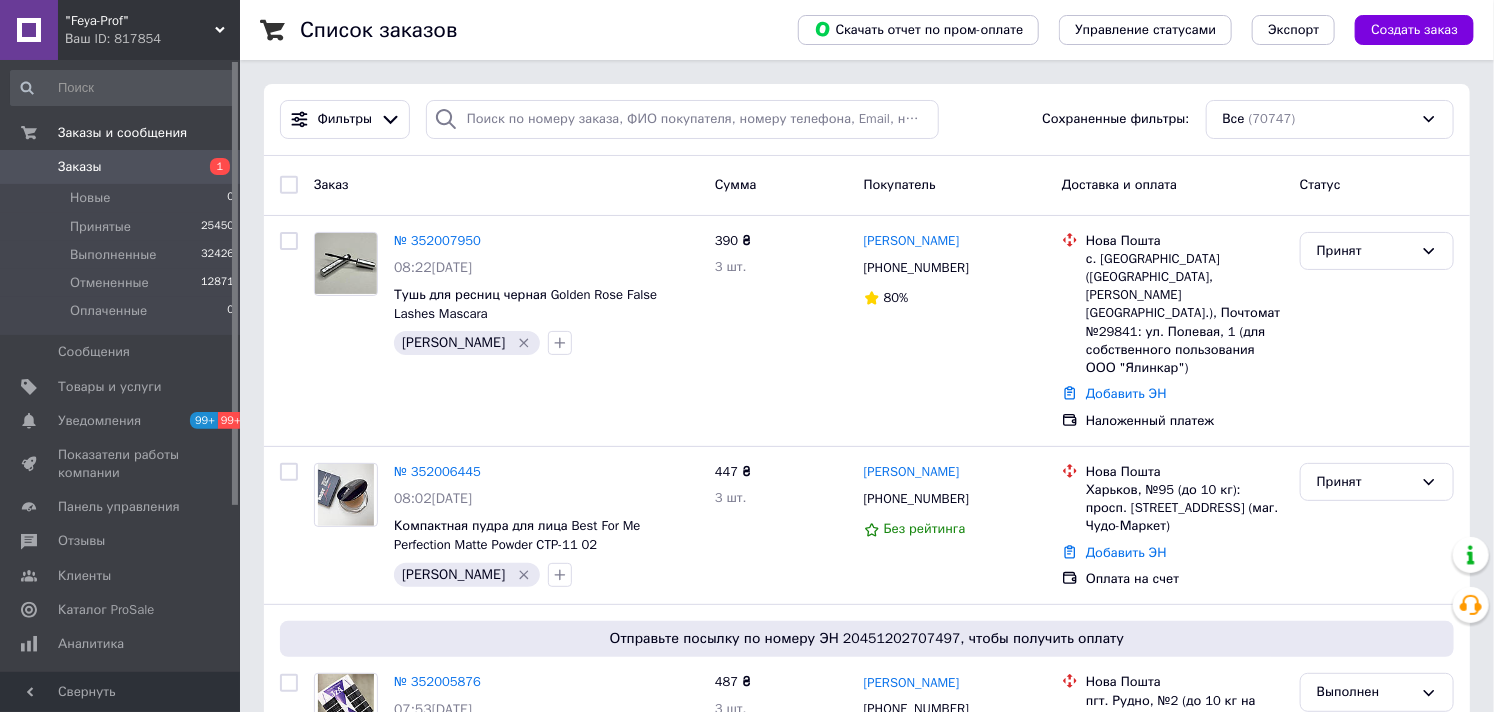 click on ""Feya-Prof"" at bounding box center (140, 21) 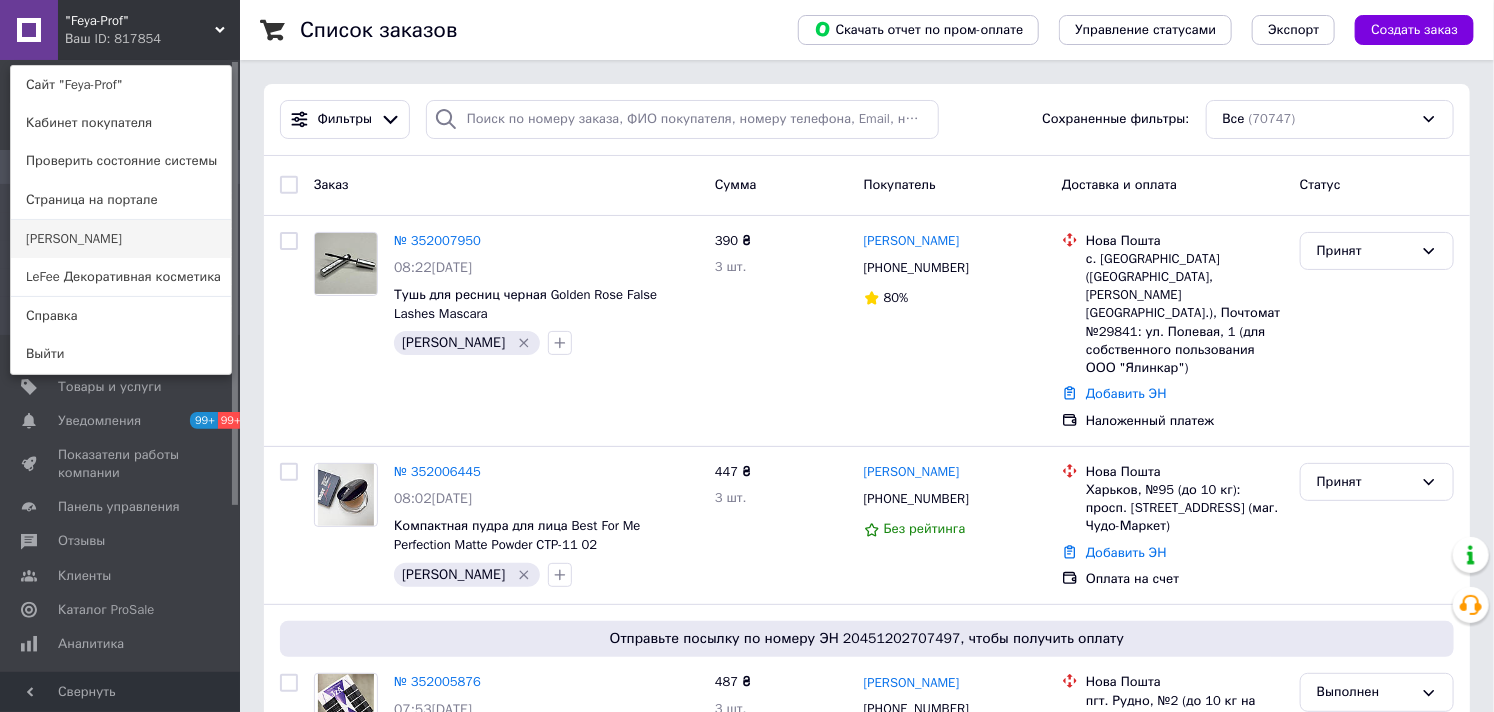 click on "[PERSON_NAME]" at bounding box center (121, 239) 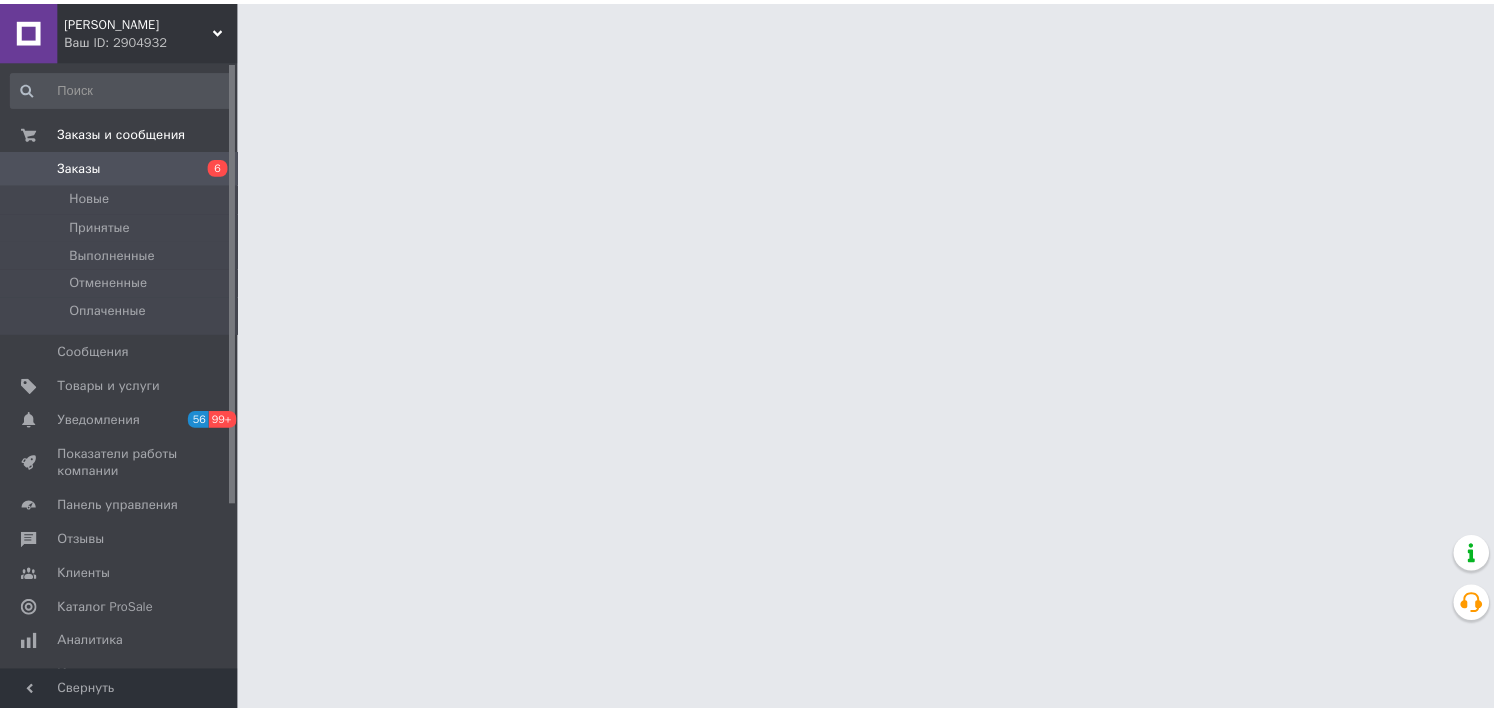 scroll, scrollTop: 0, scrollLeft: 0, axis: both 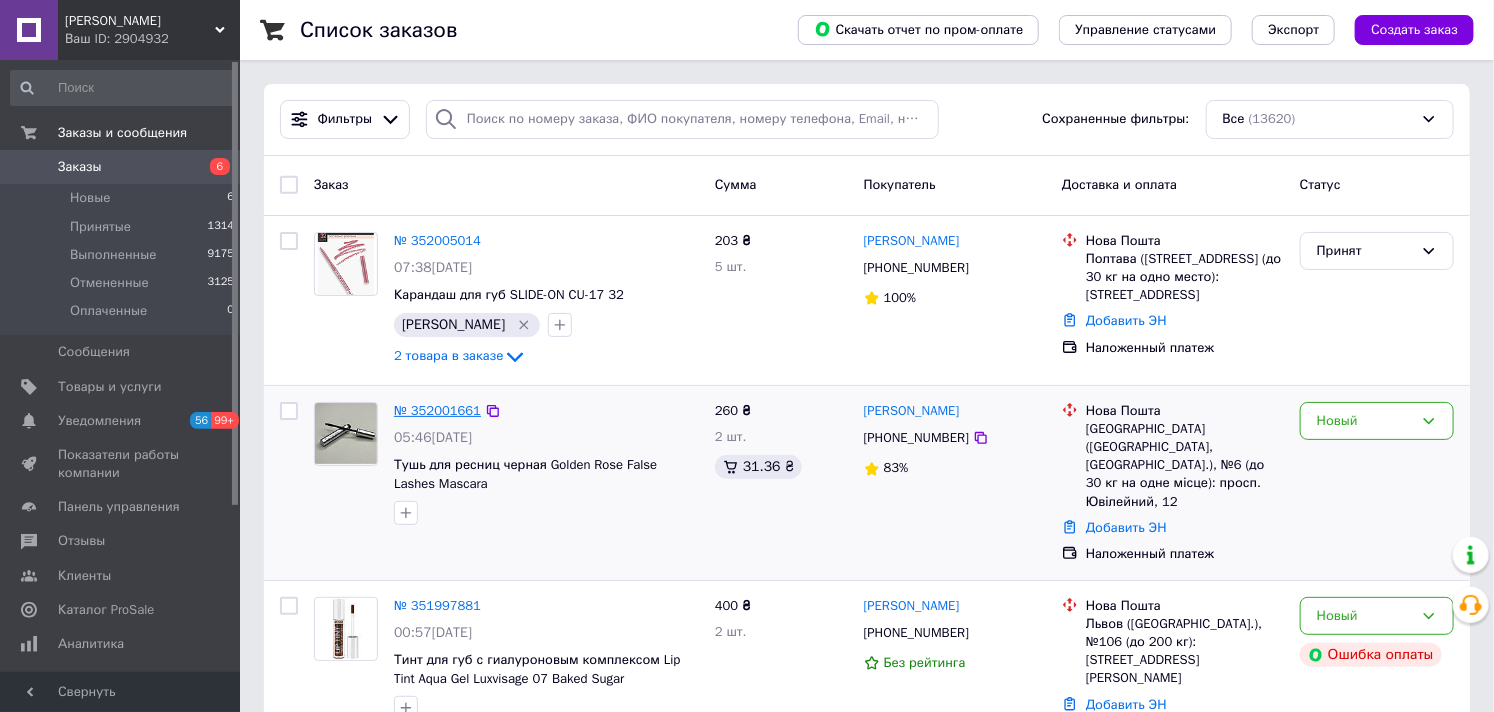 click on "№ 352001661" at bounding box center [437, 410] 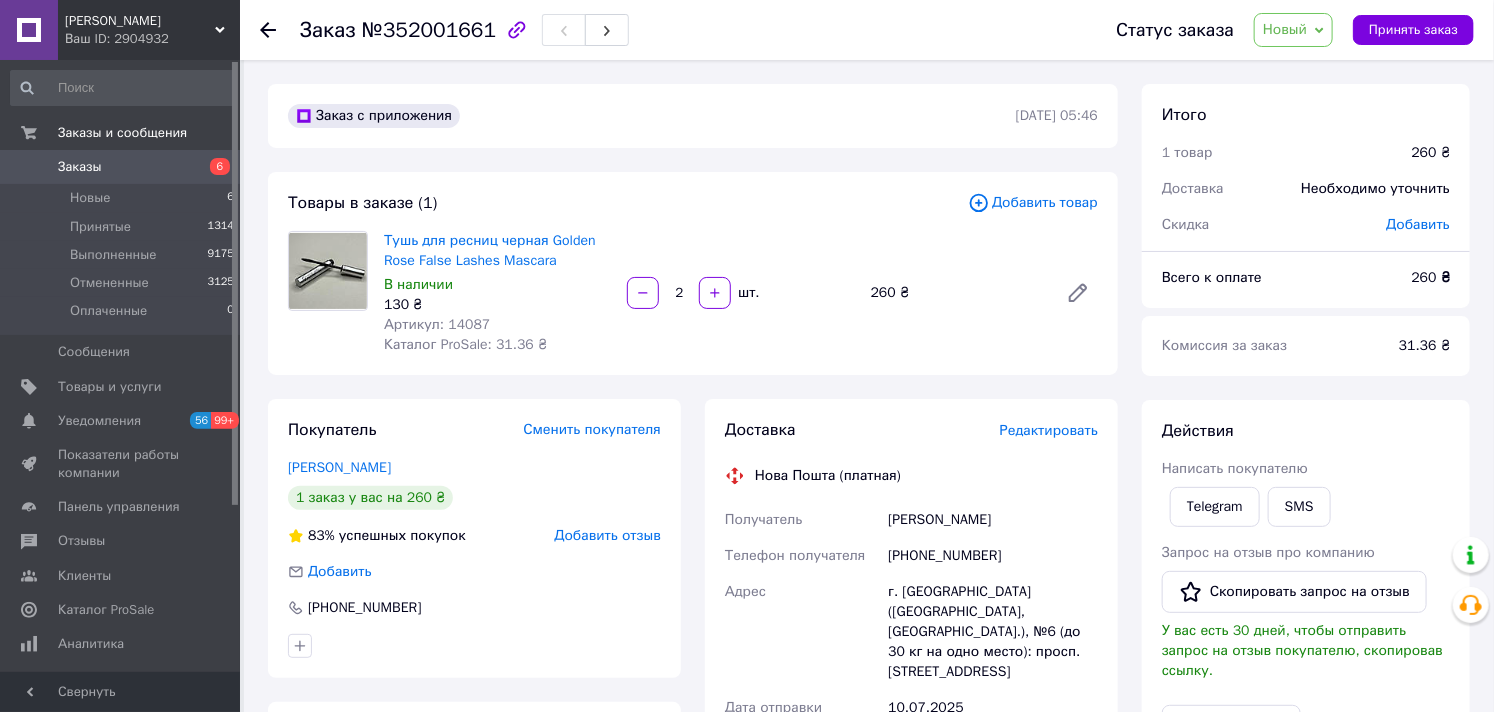 click on "Новый" at bounding box center [1285, 29] 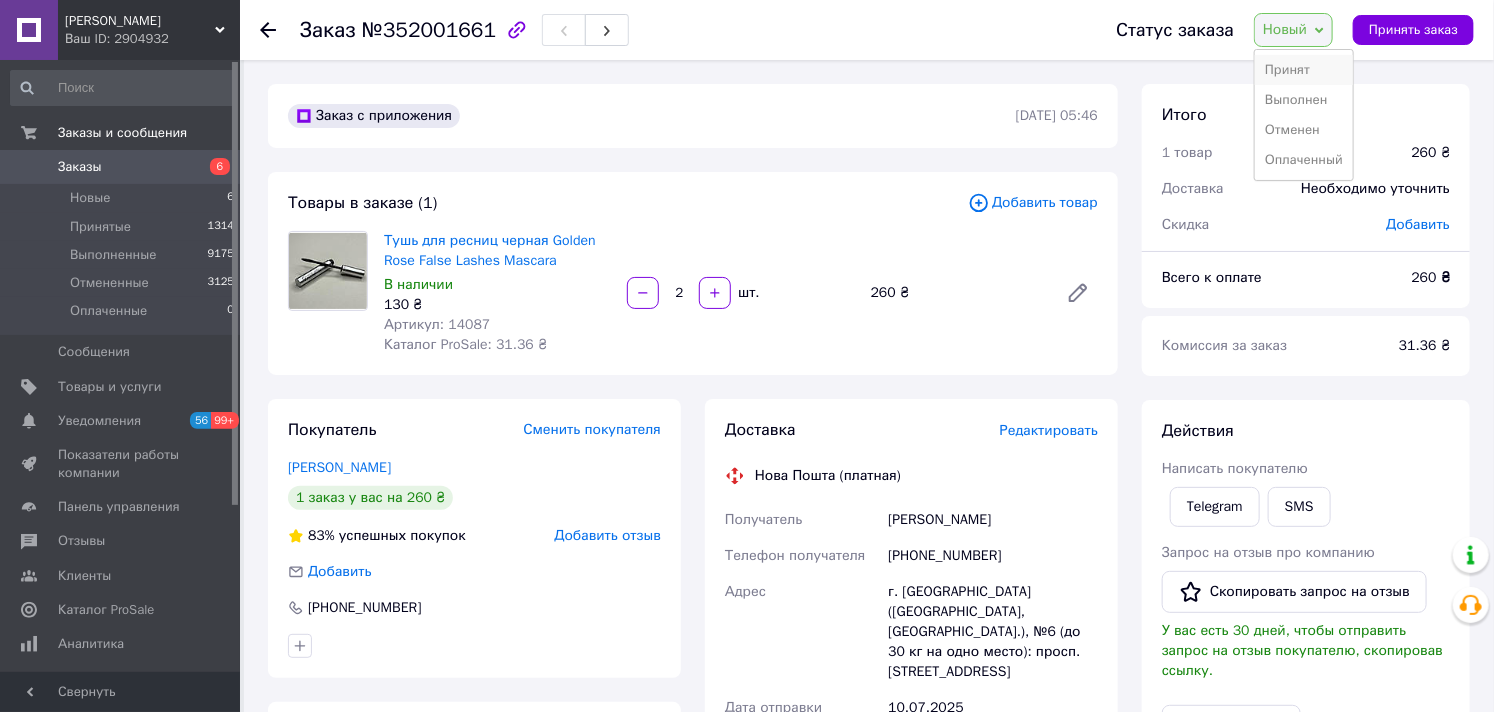 click on "Принят" at bounding box center (1304, 70) 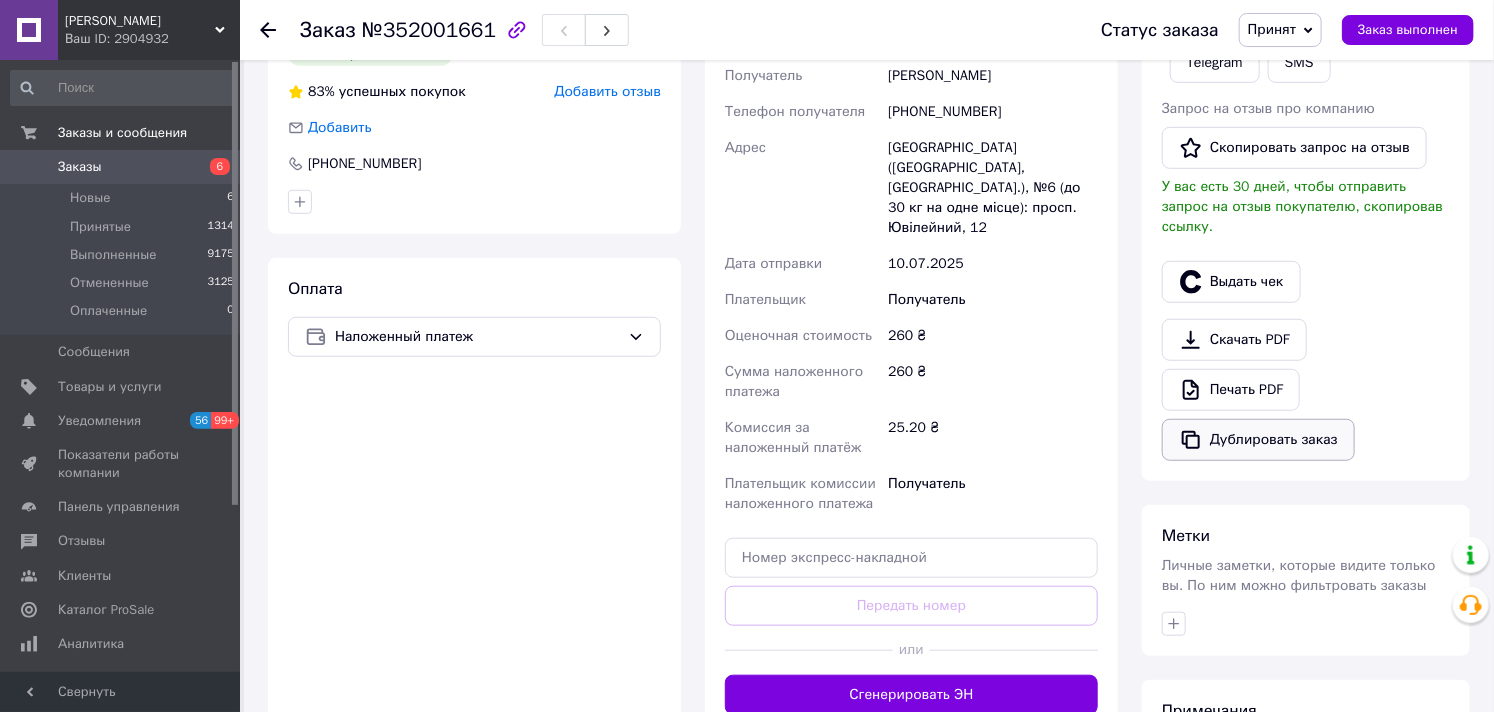 scroll, scrollTop: 701, scrollLeft: 0, axis: vertical 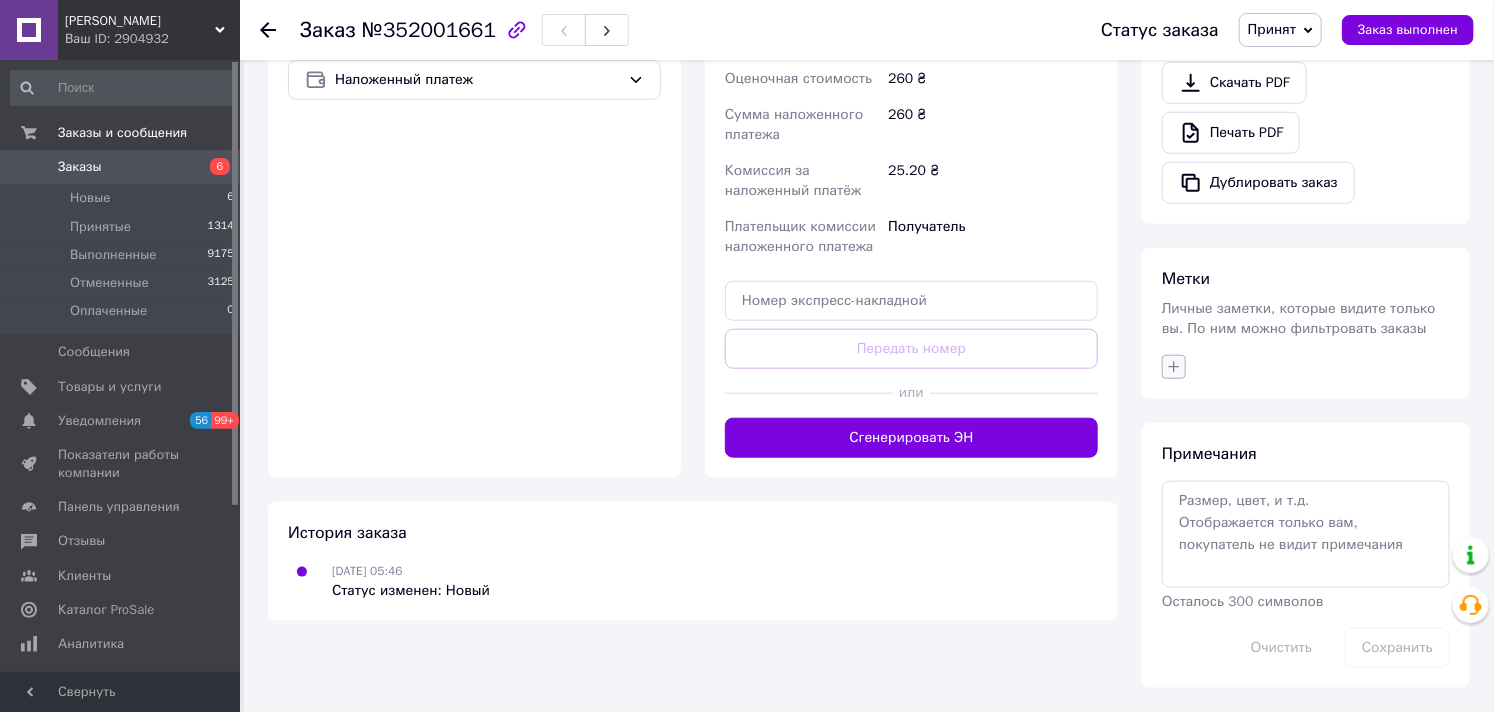 click 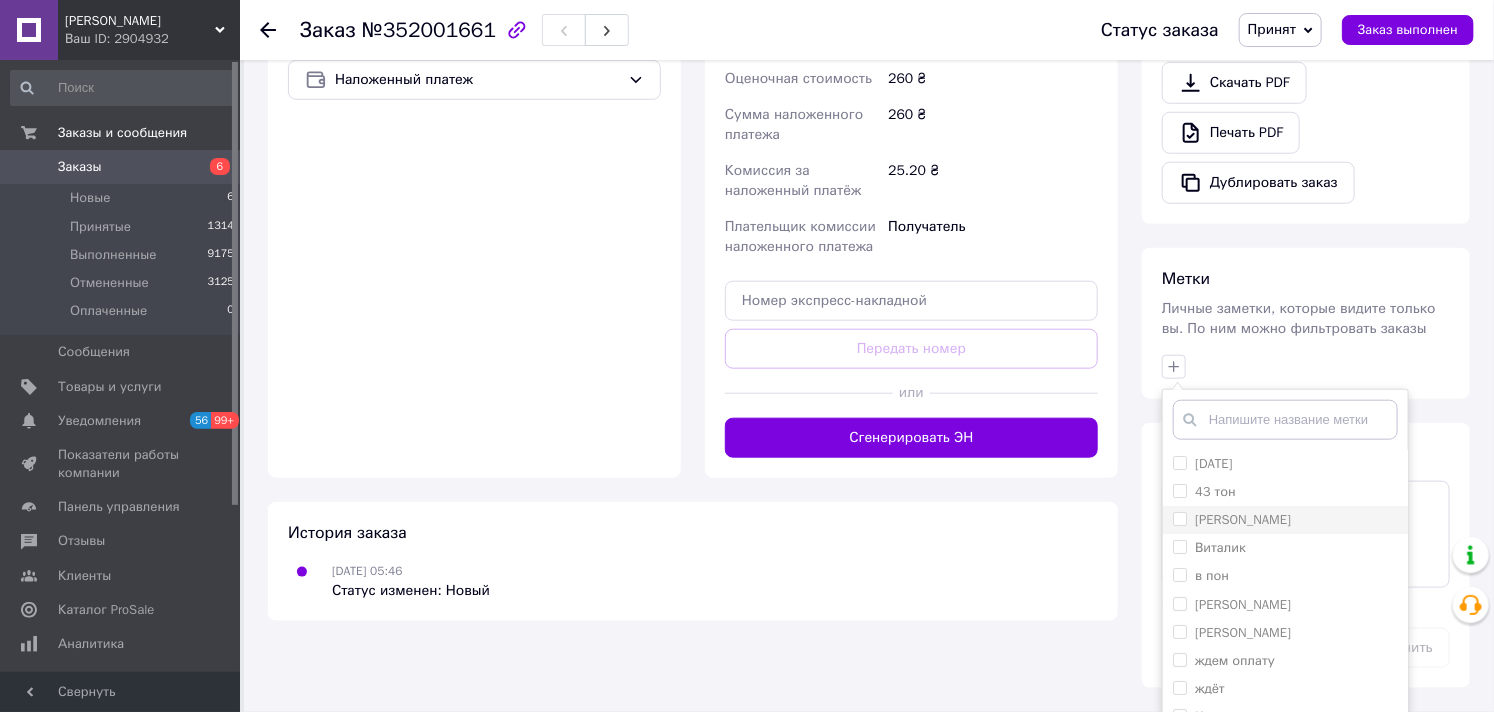 click on "[PERSON_NAME]" at bounding box center [1179, 518] 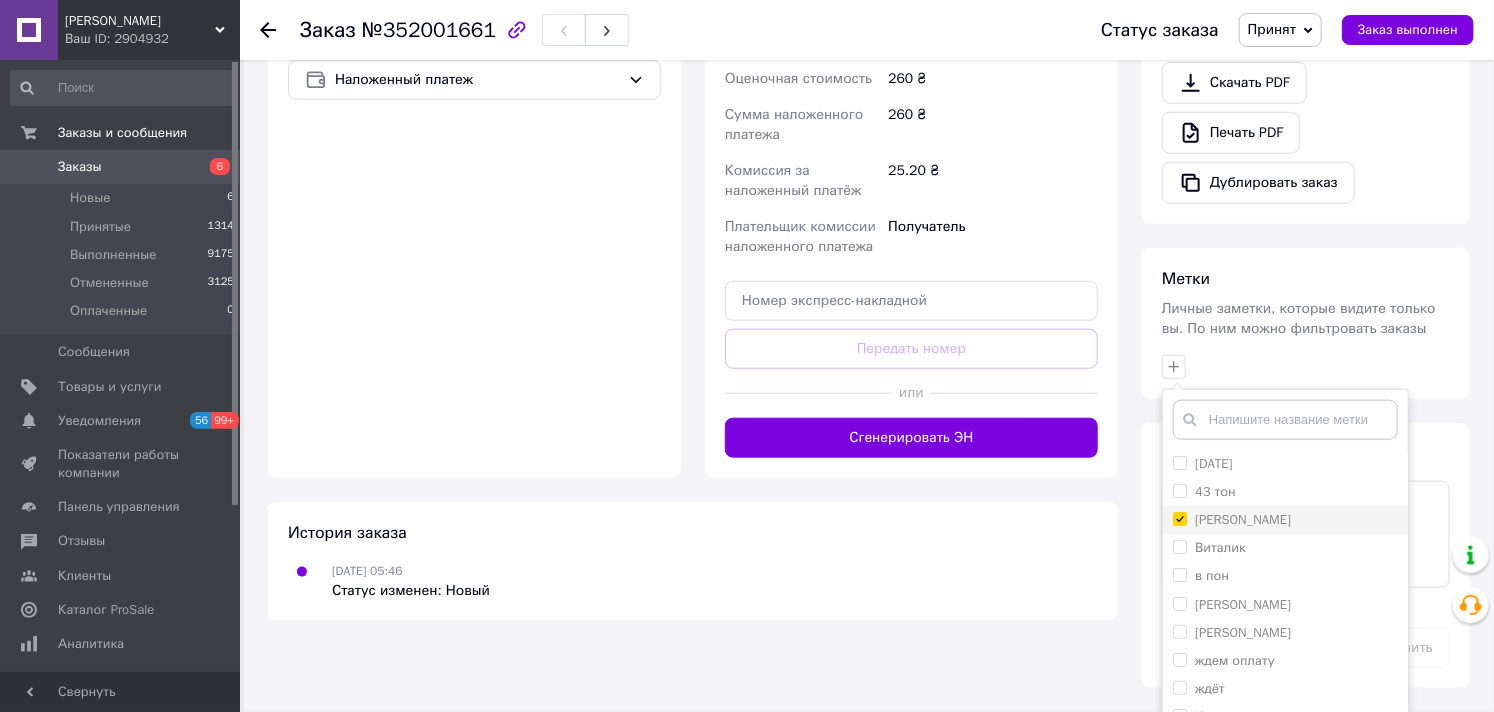 checkbox on "true" 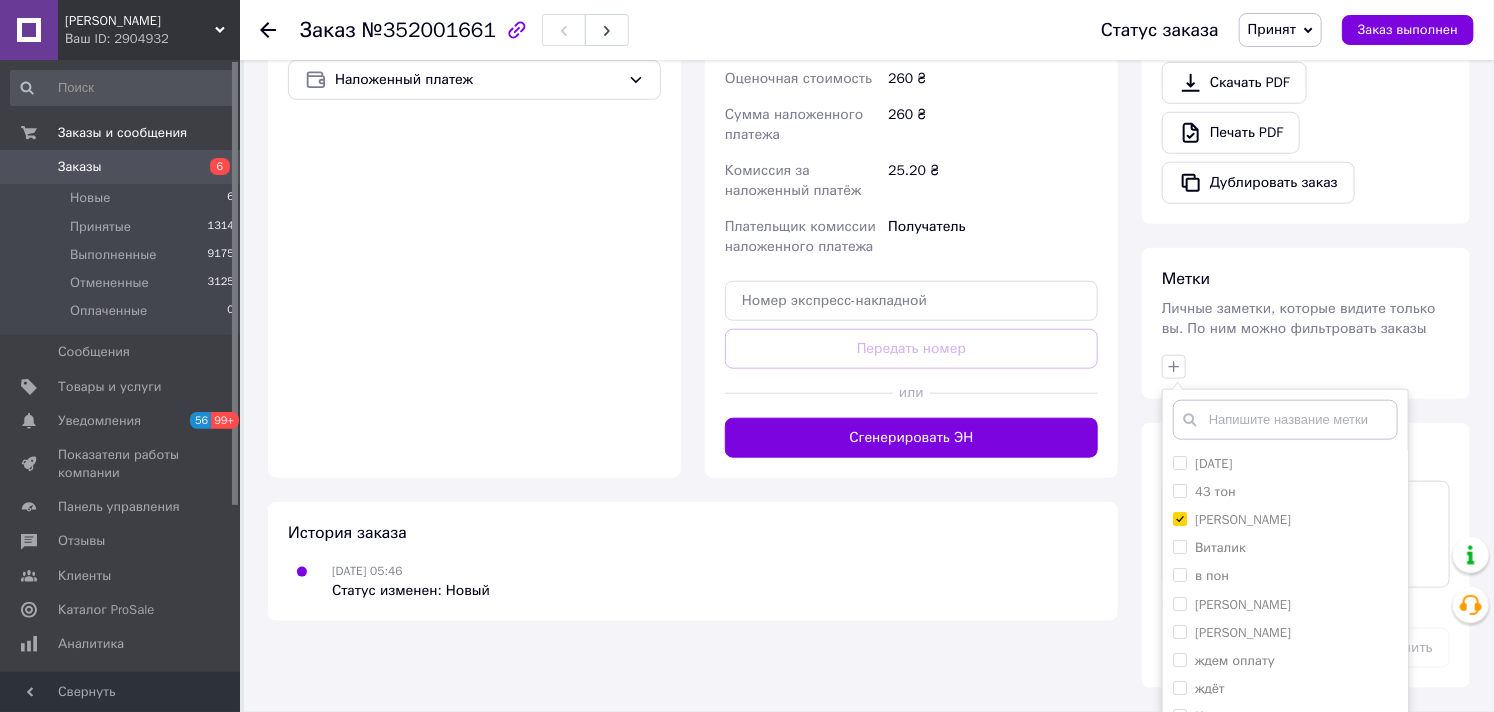 scroll, scrollTop: 805, scrollLeft: 0, axis: vertical 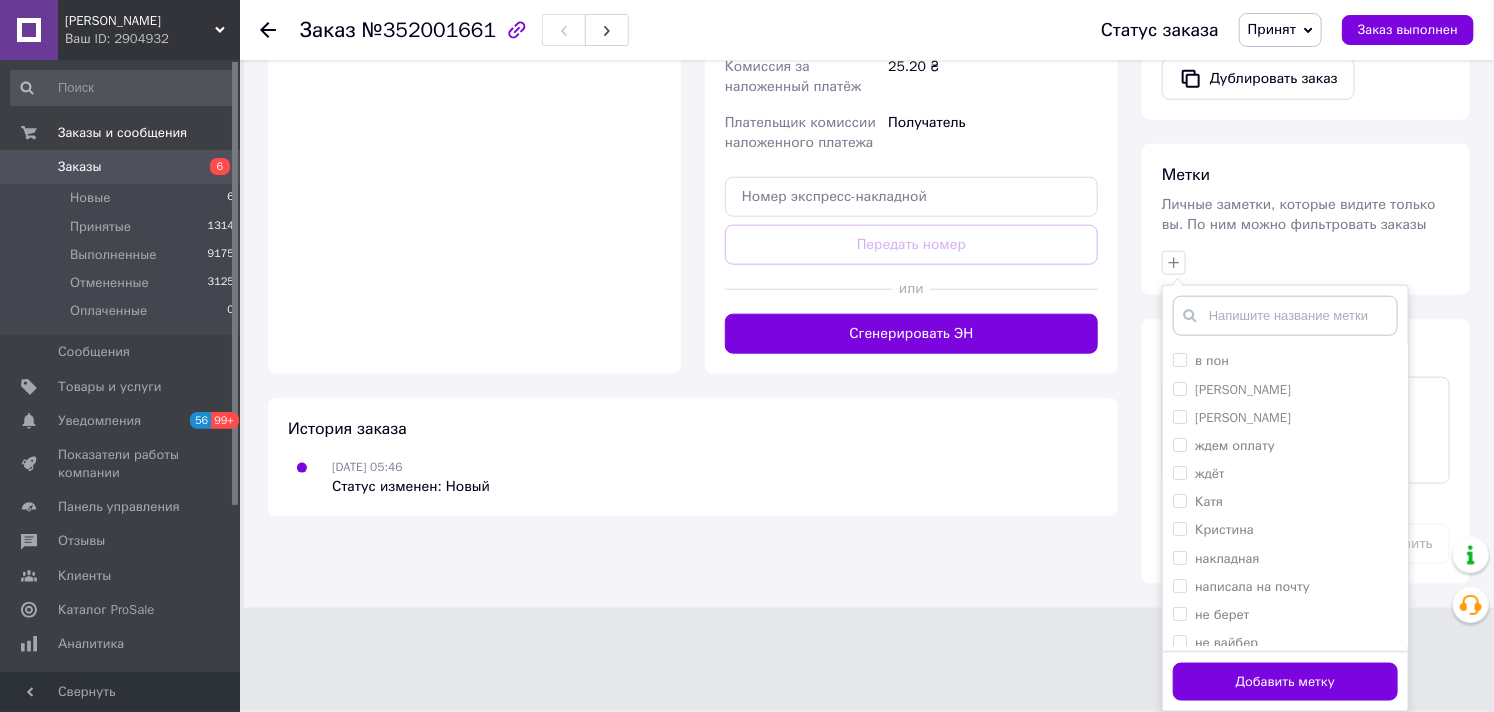 click on "Добавить метку" at bounding box center [1285, 682] 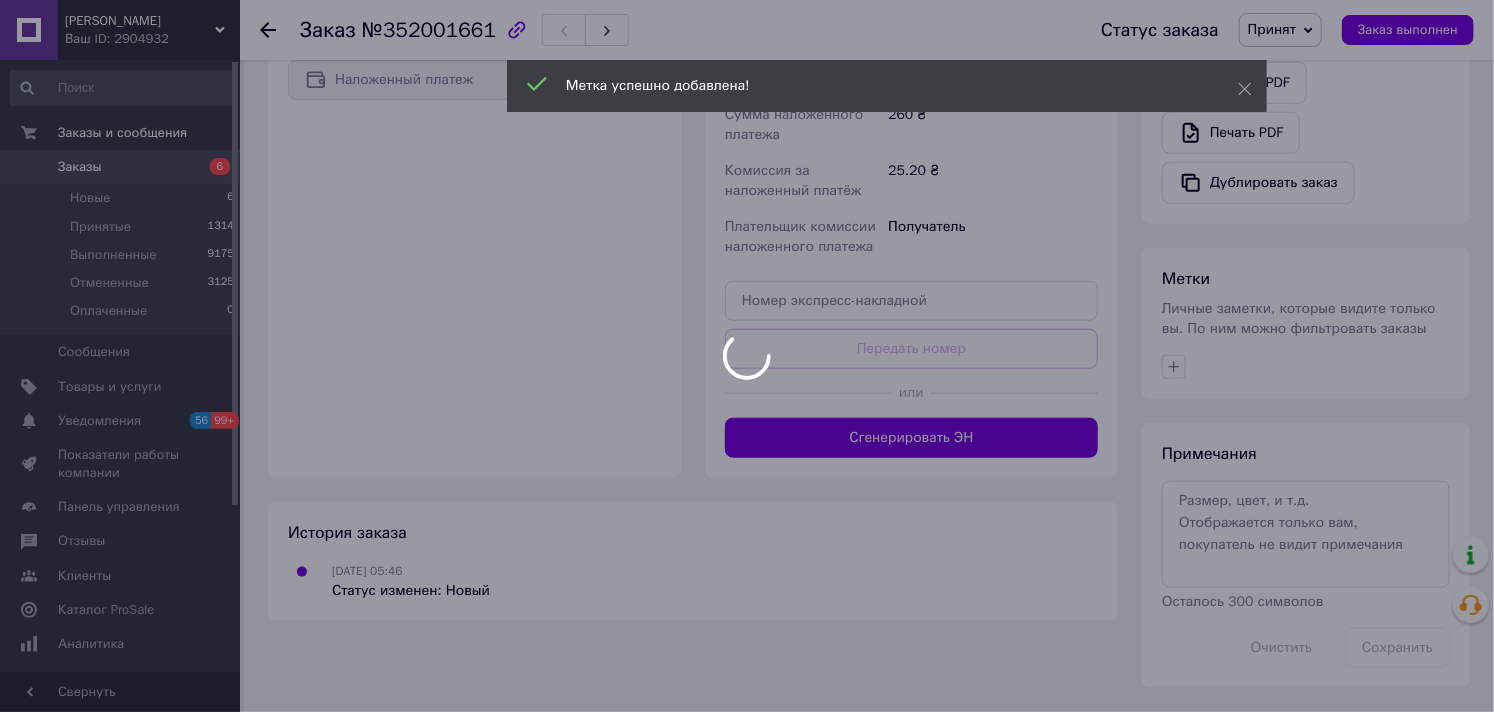 scroll, scrollTop: 710, scrollLeft: 0, axis: vertical 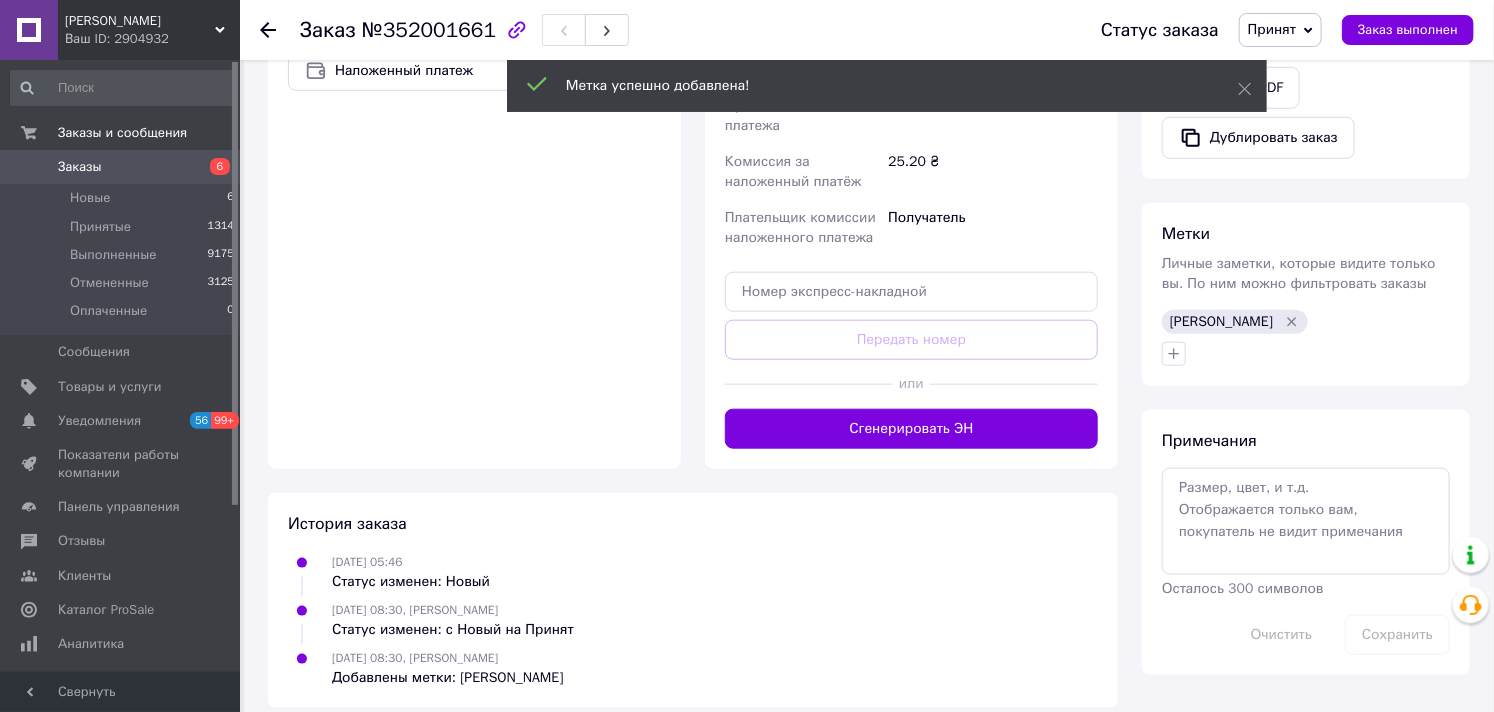 click on "Заказы" at bounding box center (80, 167) 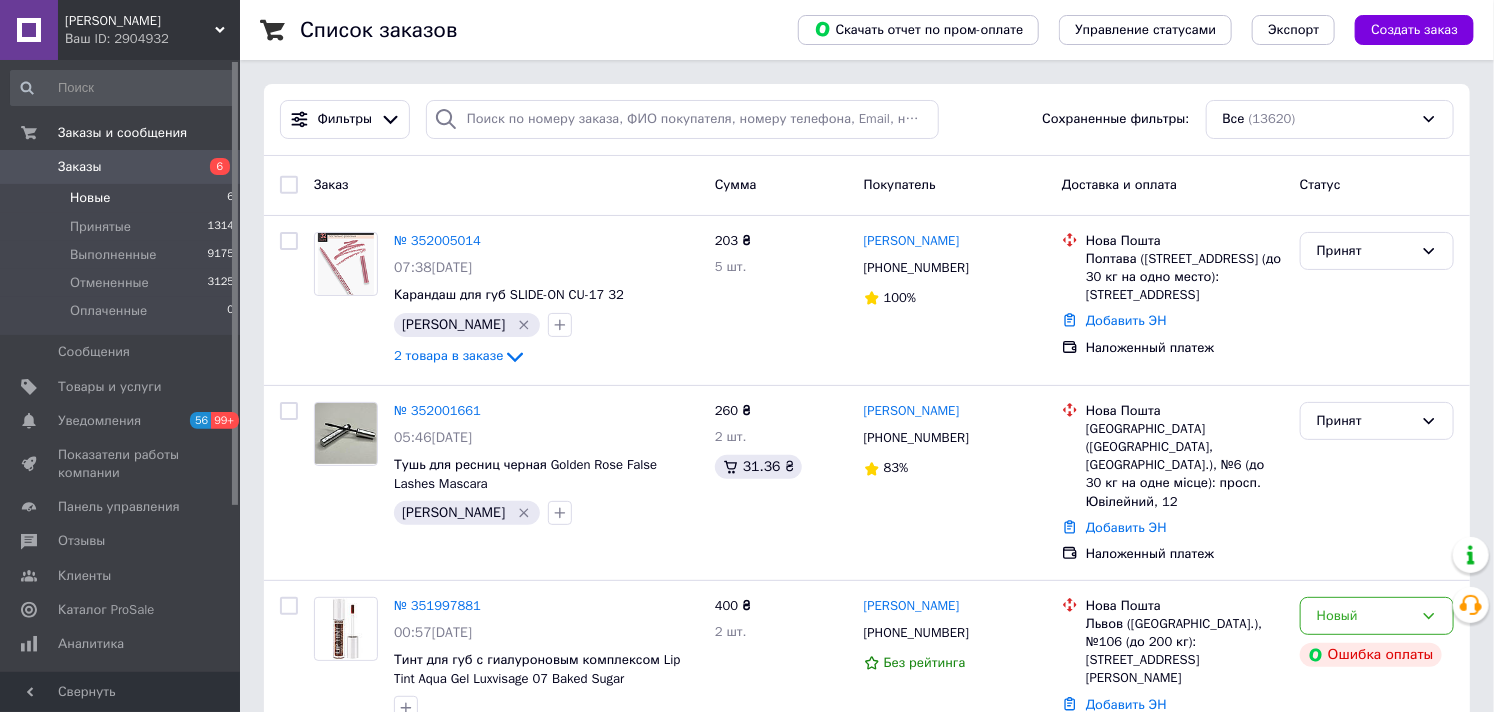 click on "Новые 6" at bounding box center [123, 198] 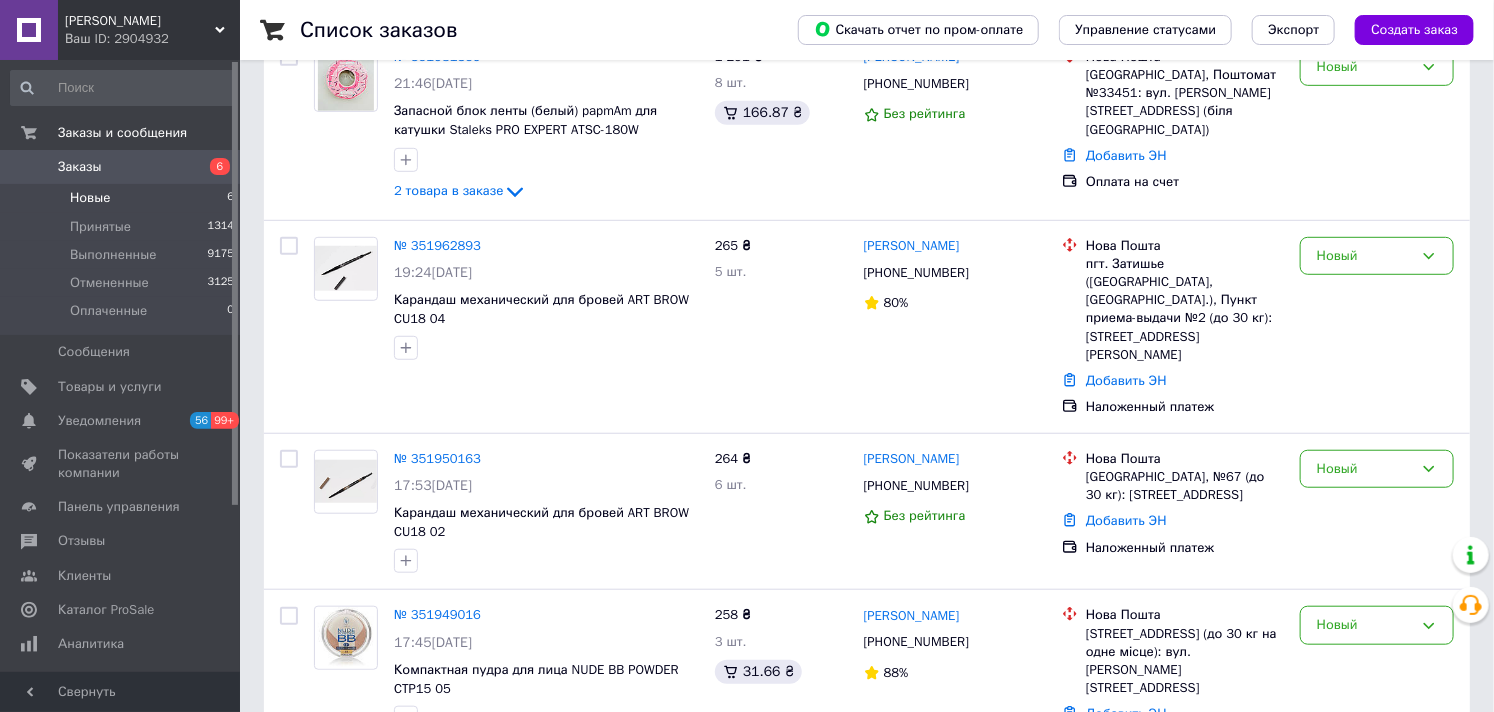 scroll, scrollTop: 467, scrollLeft: 0, axis: vertical 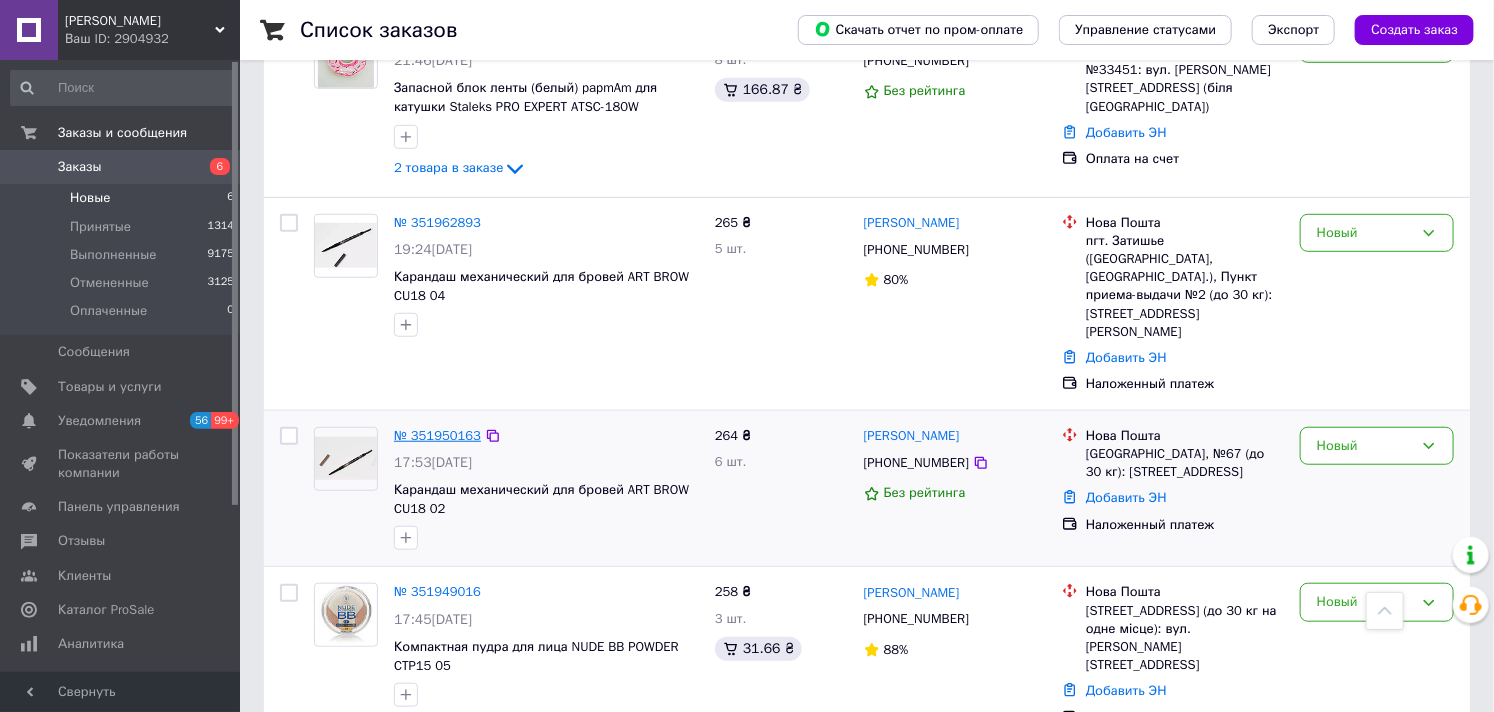 click on "№ 351950163" at bounding box center [437, 435] 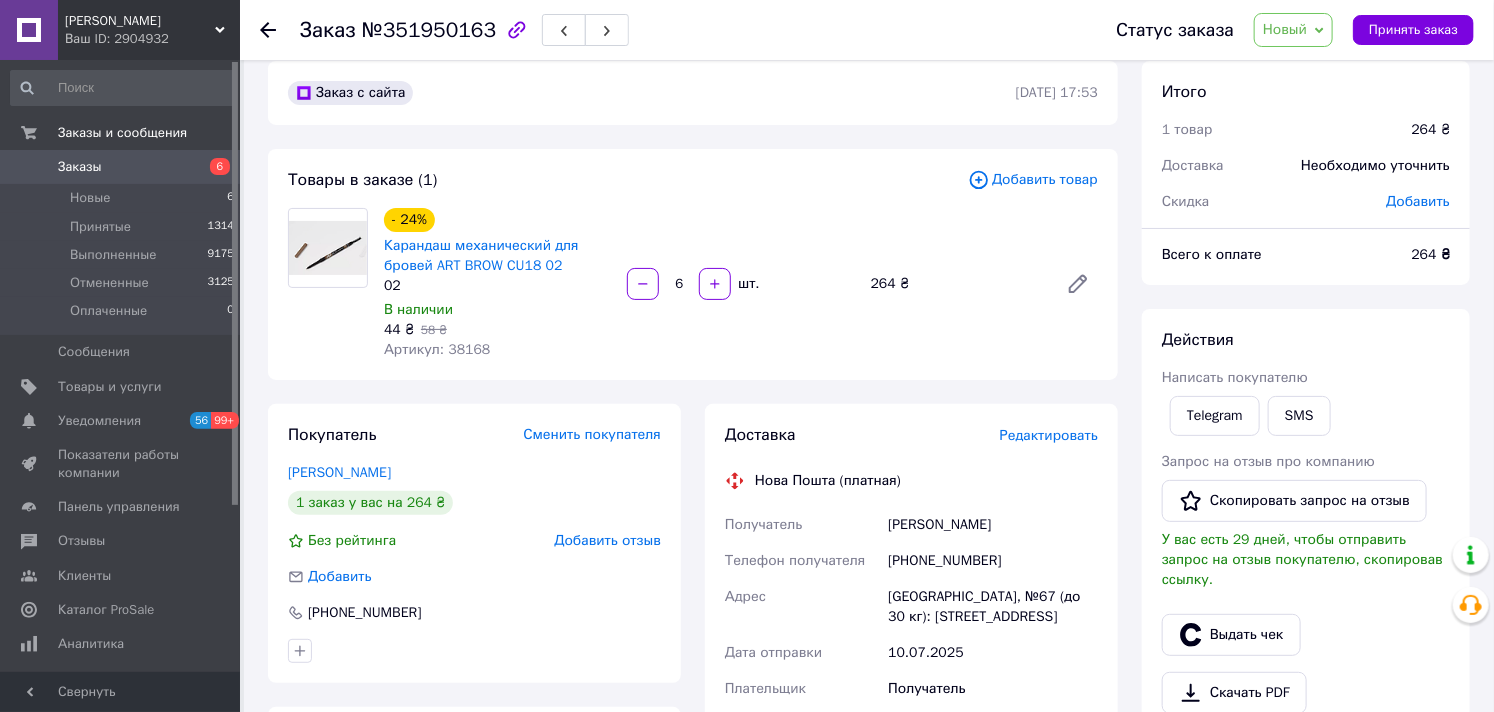 scroll, scrollTop: 0, scrollLeft: 0, axis: both 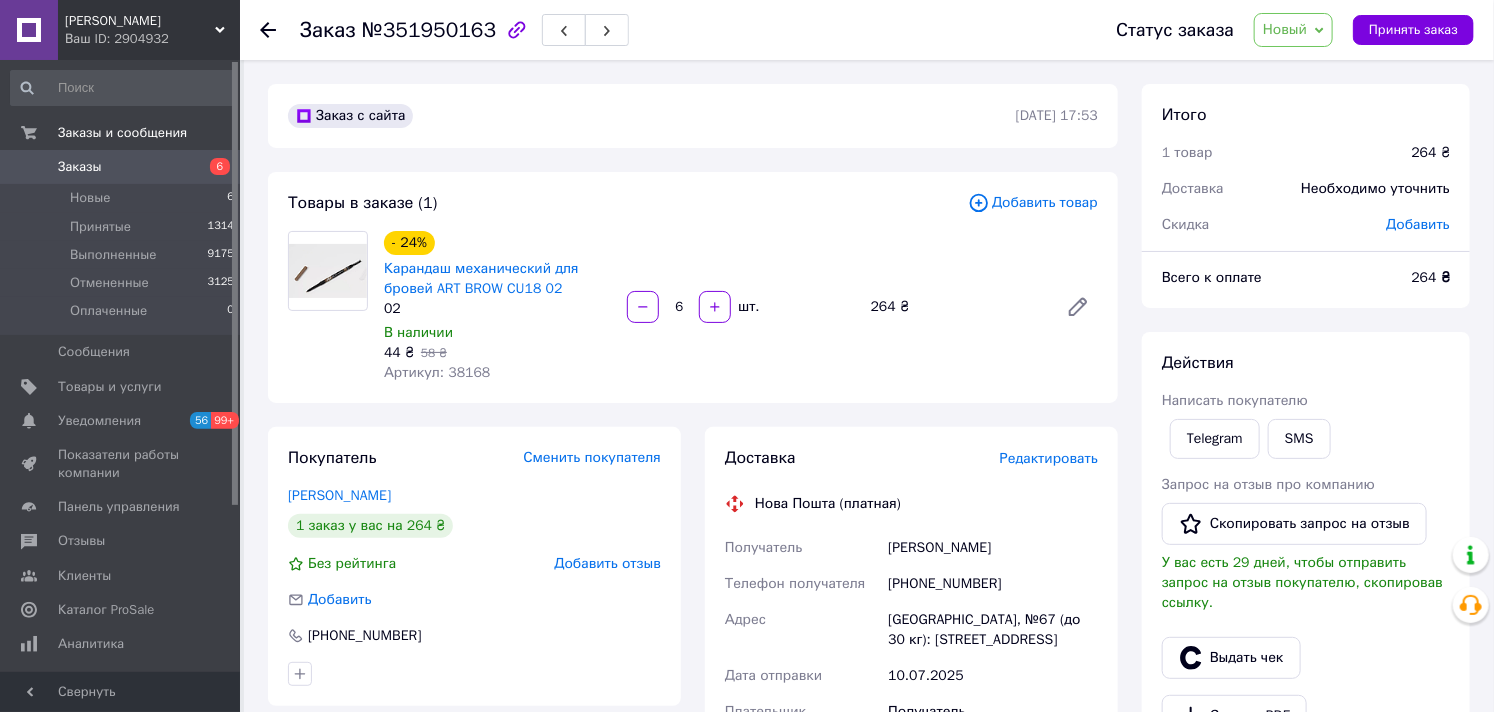 click on "Новый" at bounding box center (1285, 29) 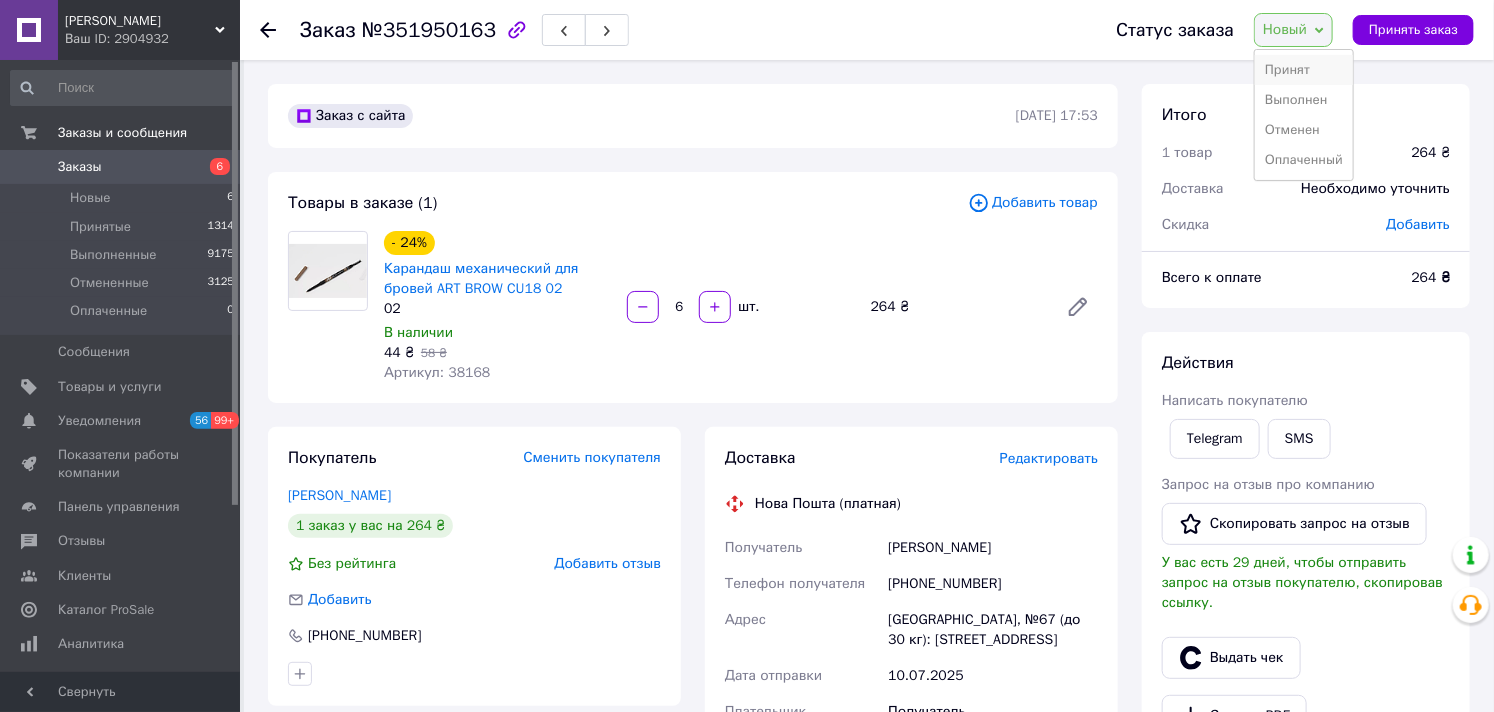 click on "Принят" at bounding box center [1304, 70] 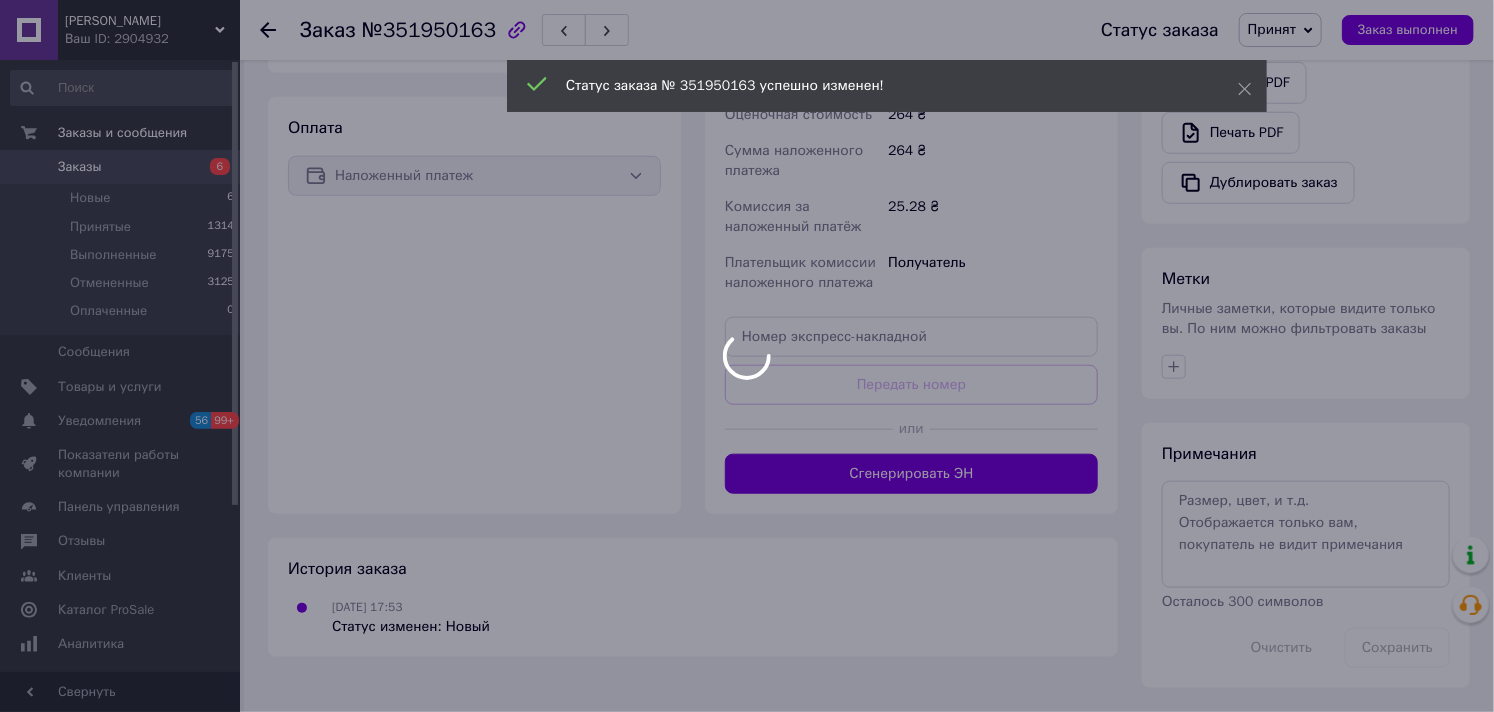 scroll, scrollTop: 522, scrollLeft: 0, axis: vertical 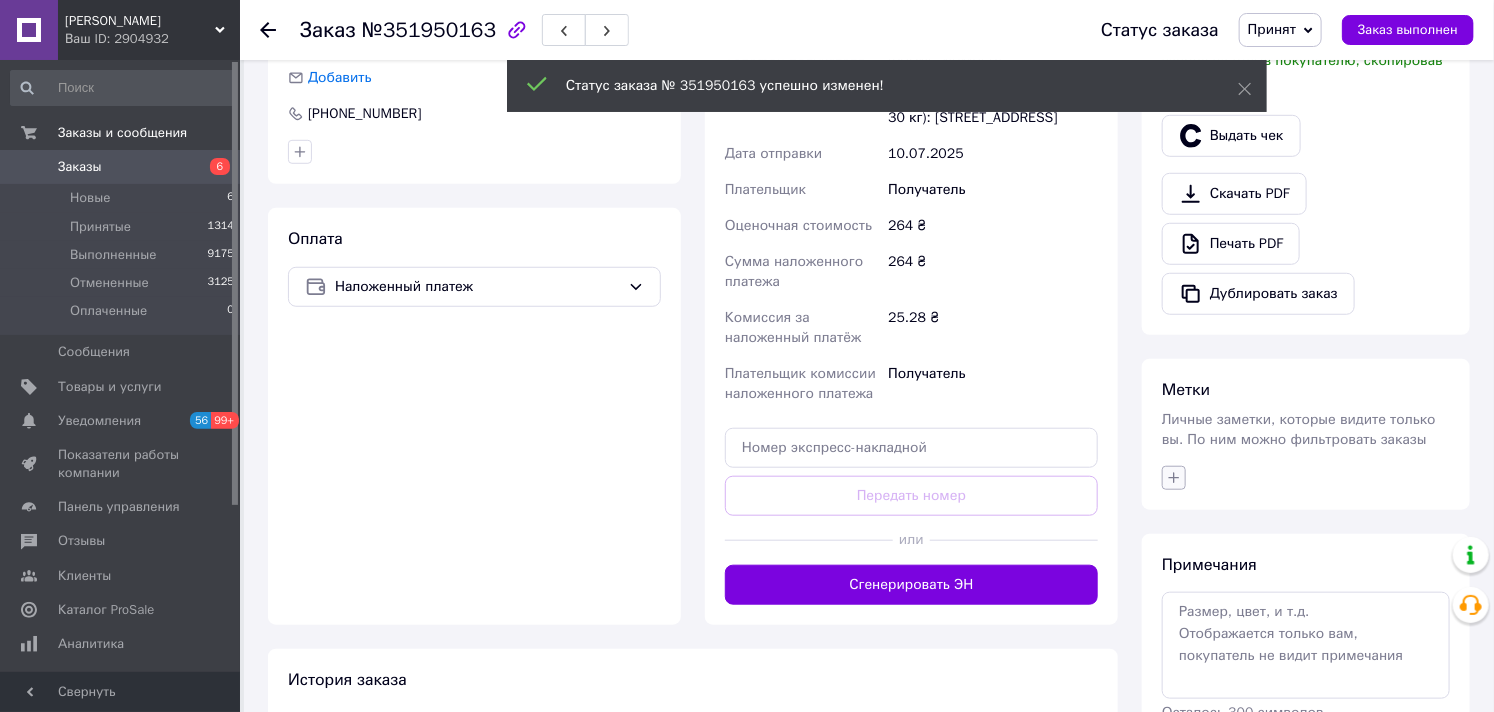 click on "Личные заметки, которые видите только вы. По ним можно фильтровать заказы" at bounding box center [1299, 429] 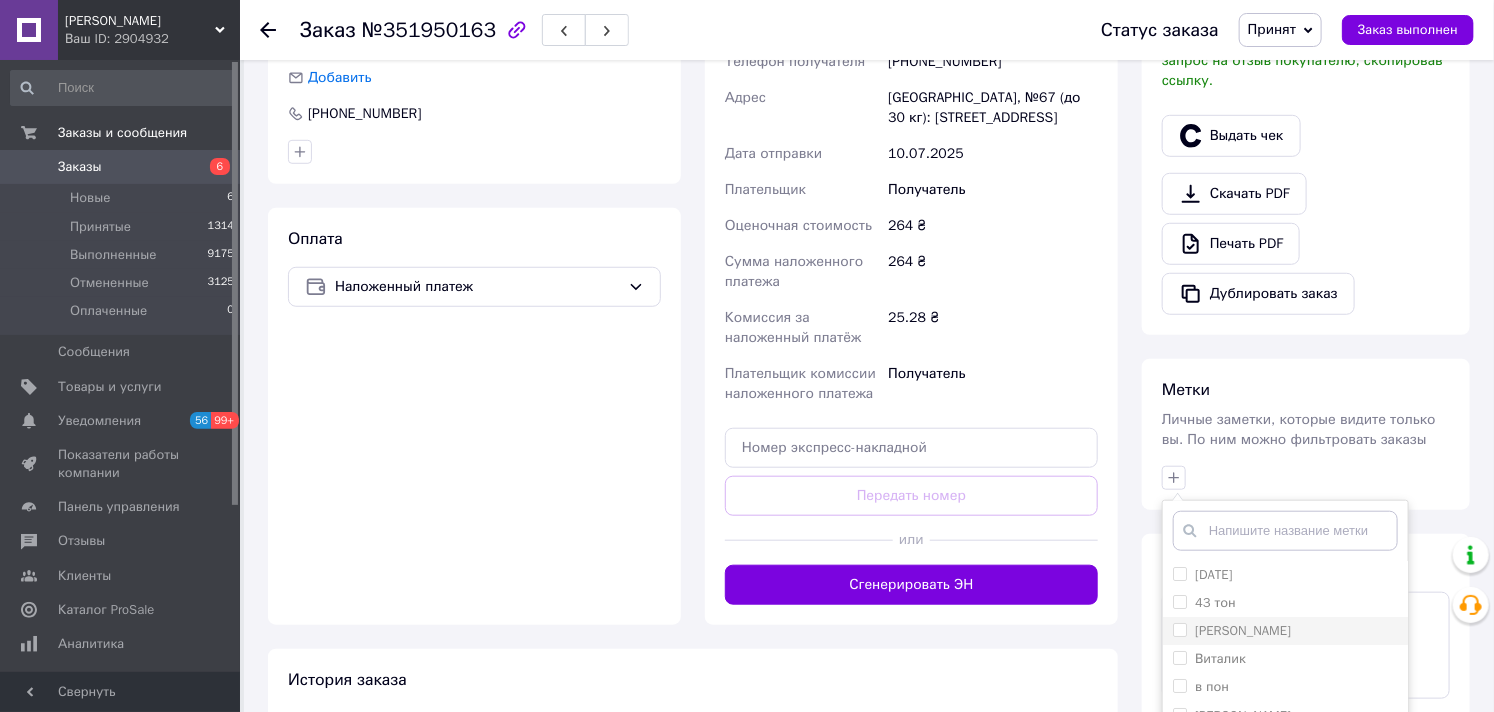 click on "[PERSON_NAME]" at bounding box center (1232, 631) 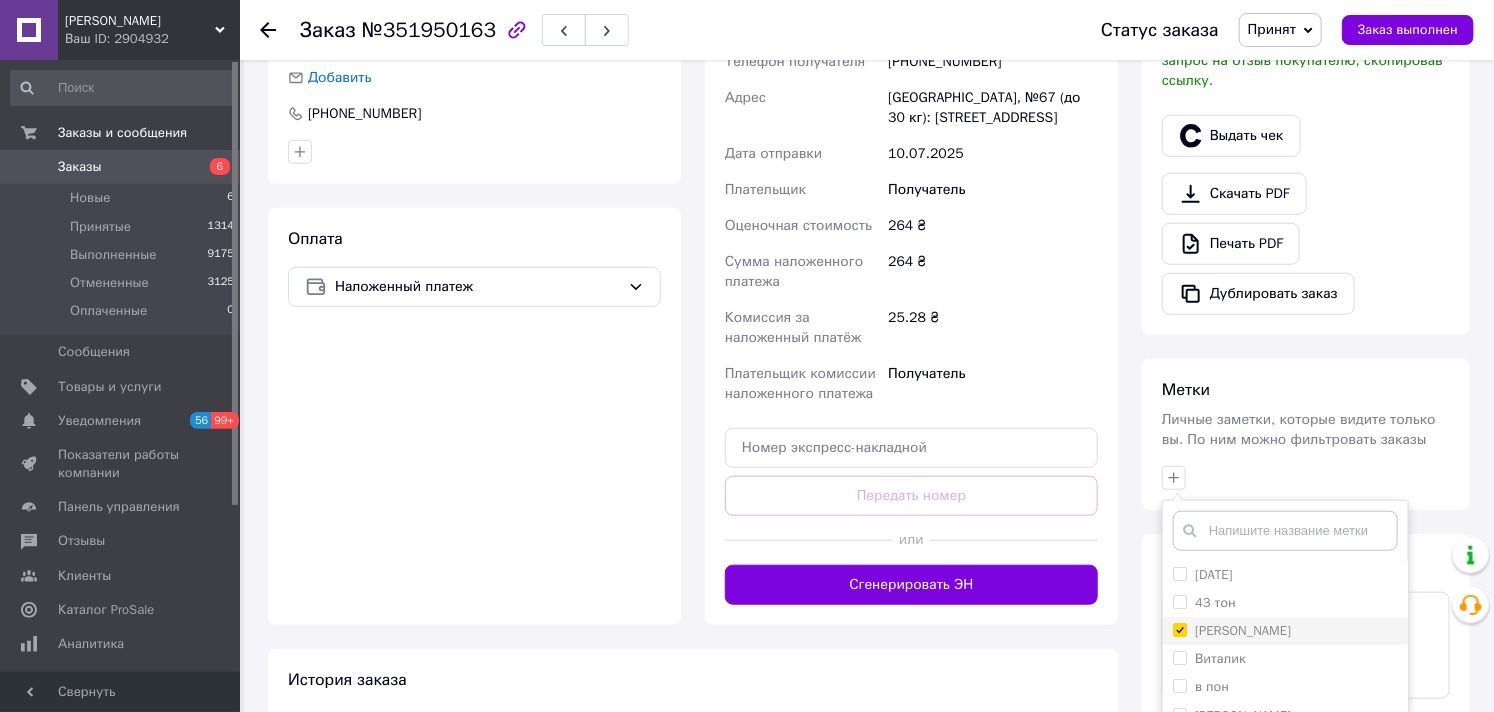 click on "[PERSON_NAME]" at bounding box center [1179, 629] 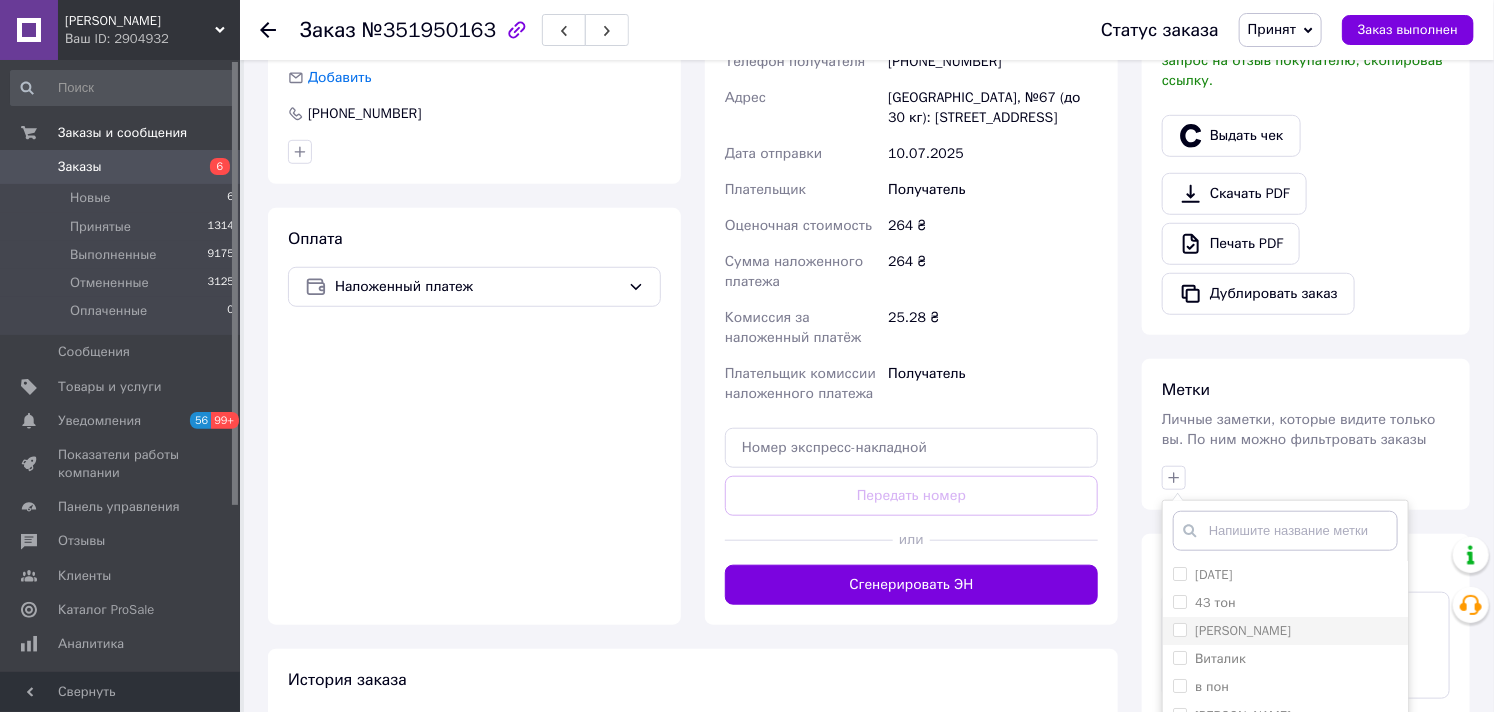 click on "[PERSON_NAME]" at bounding box center (1179, 629) 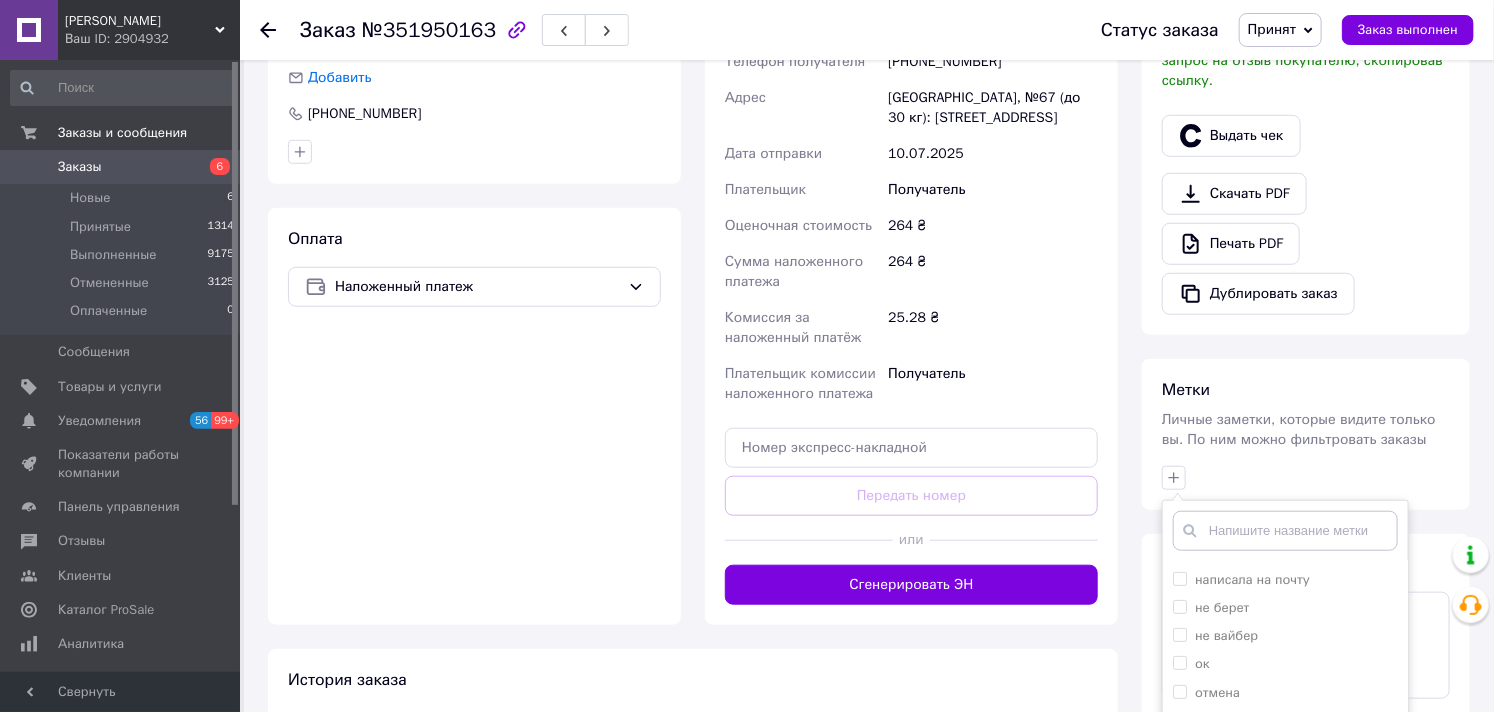 scroll, scrollTop: 376, scrollLeft: 0, axis: vertical 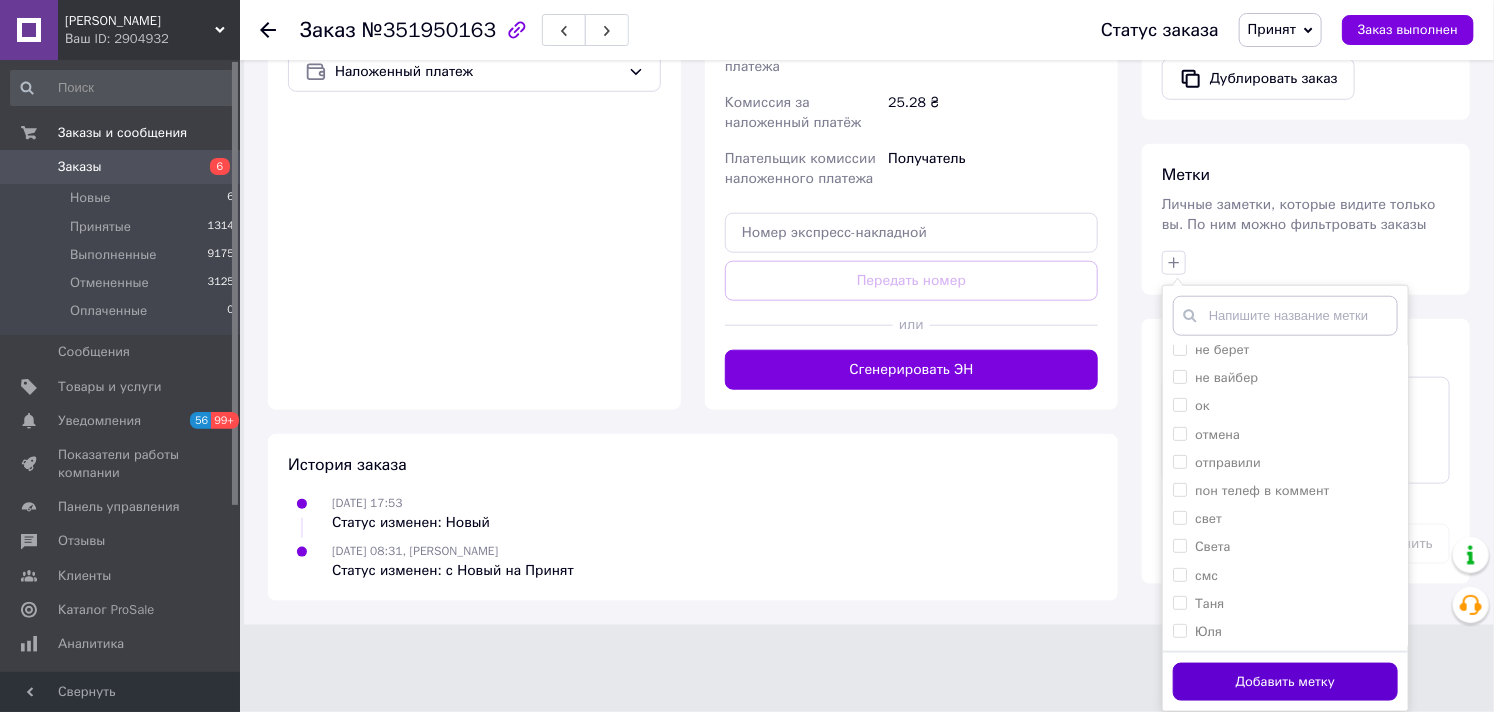 click on "Добавить метку" at bounding box center (1285, 682) 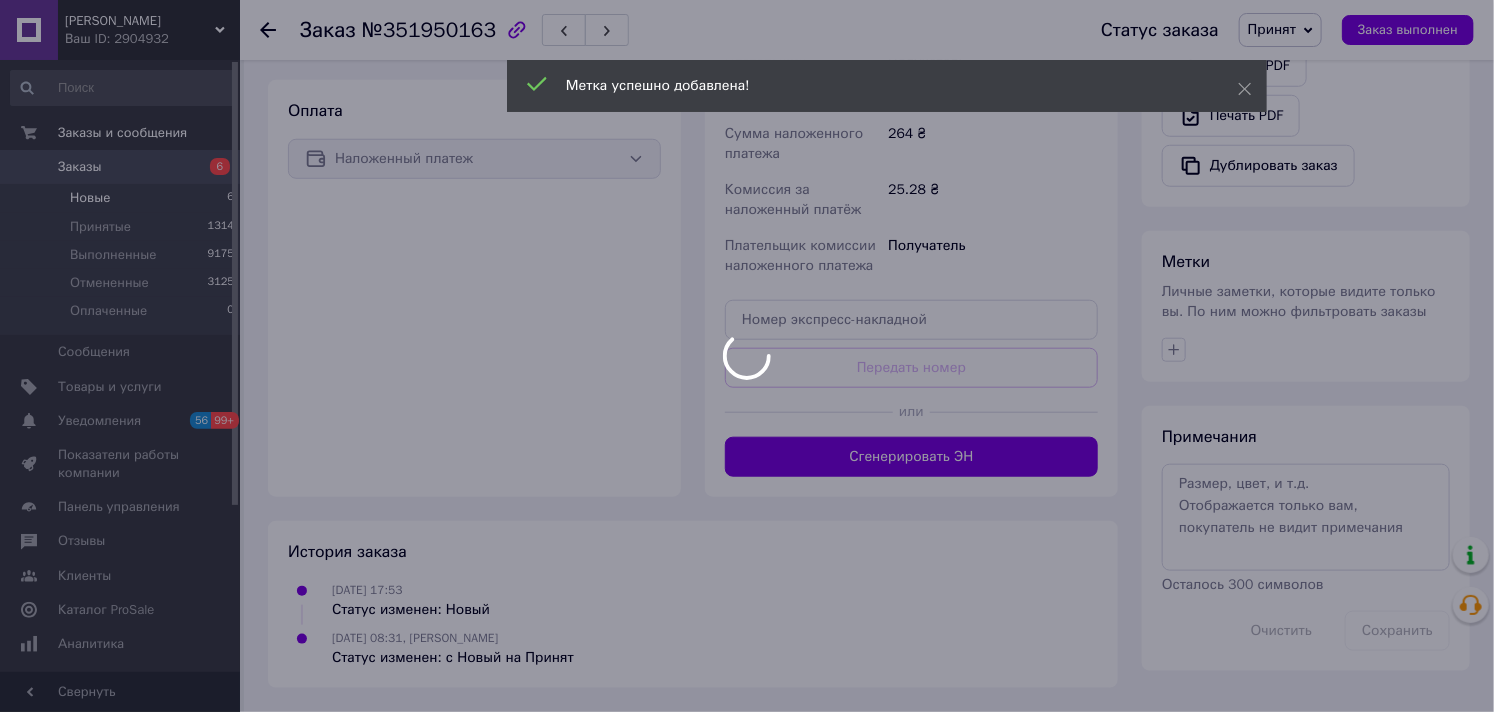 scroll, scrollTop: 697, scrollLeft: 0, axis: vertical 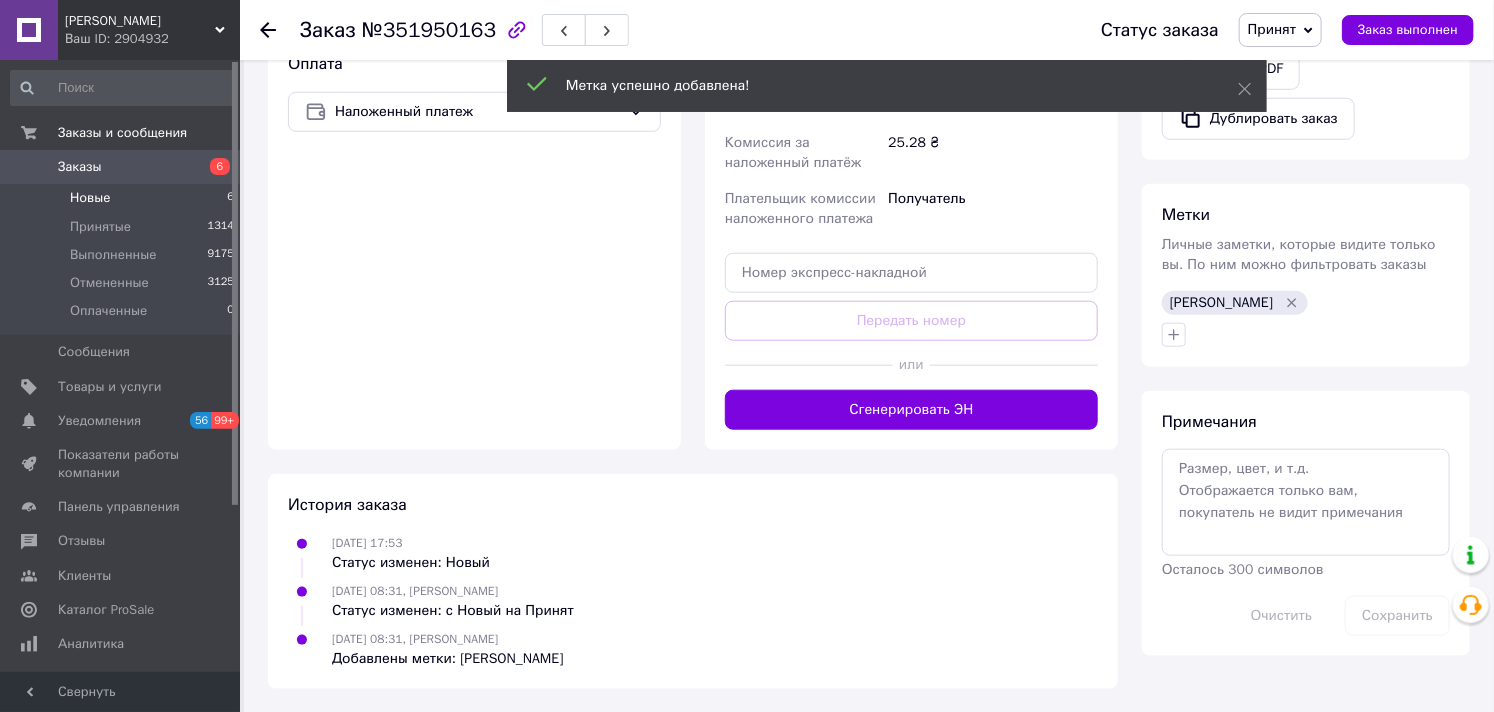 click on "Новые" at bounding box center [90, 198] 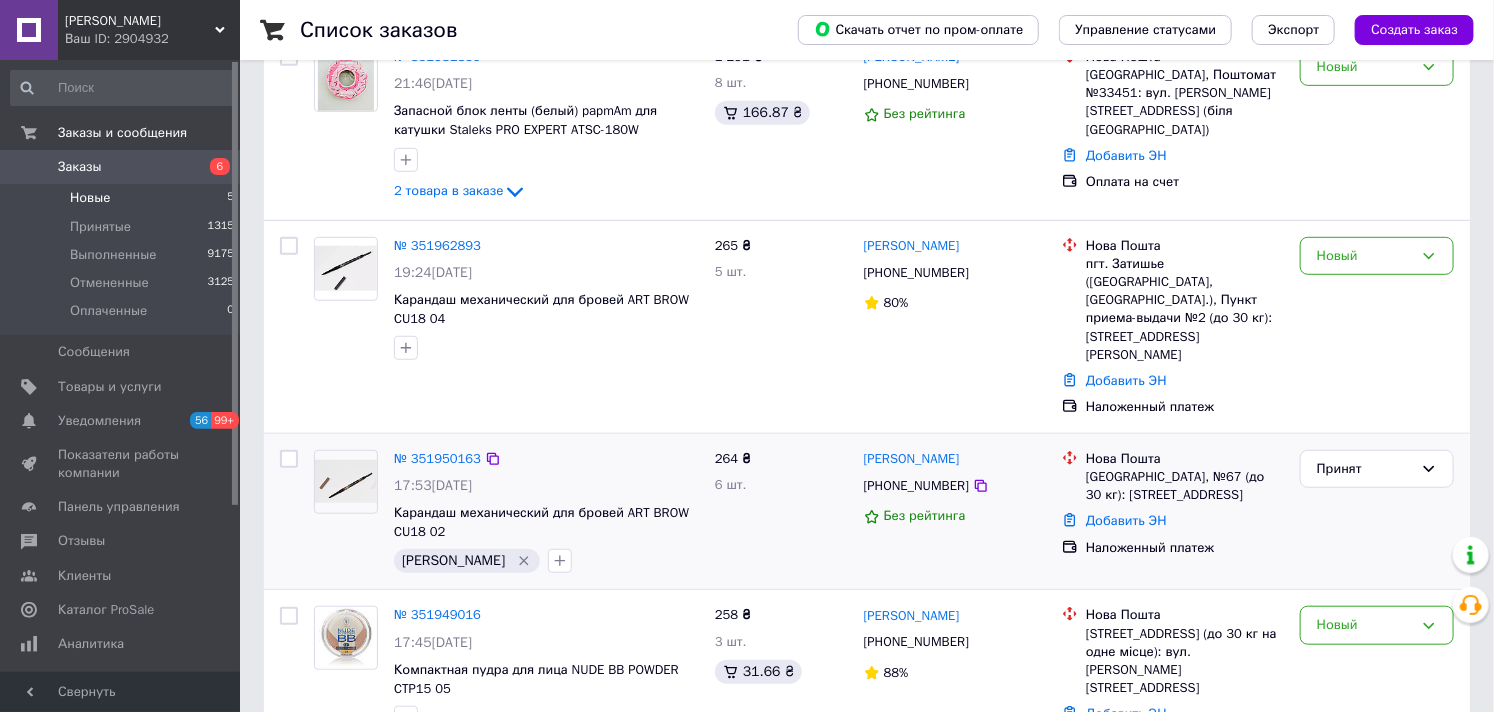 scroll, scrollTop: 467, scrollLeft: 0, axis: vertical 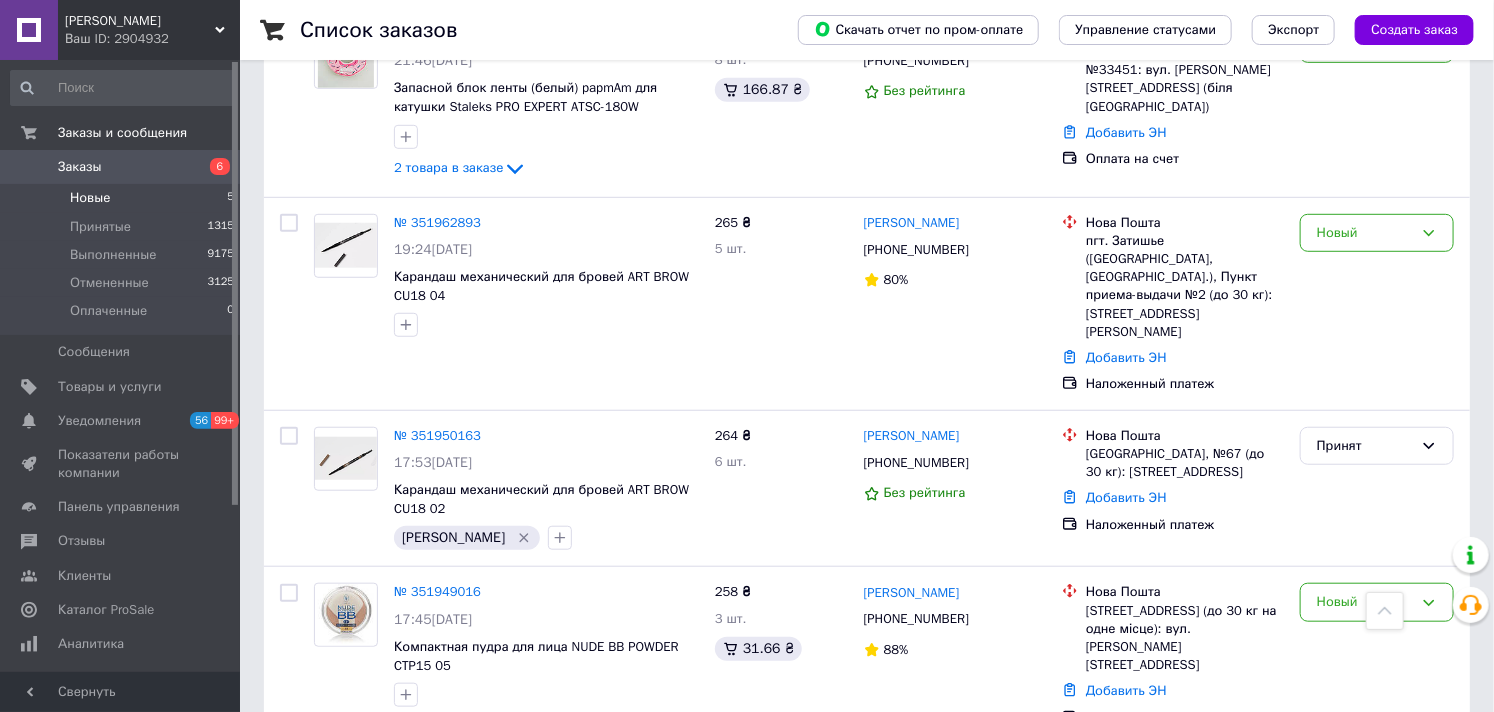 click on "Ваш ID: 2904932" at bounding box center [152, 39] 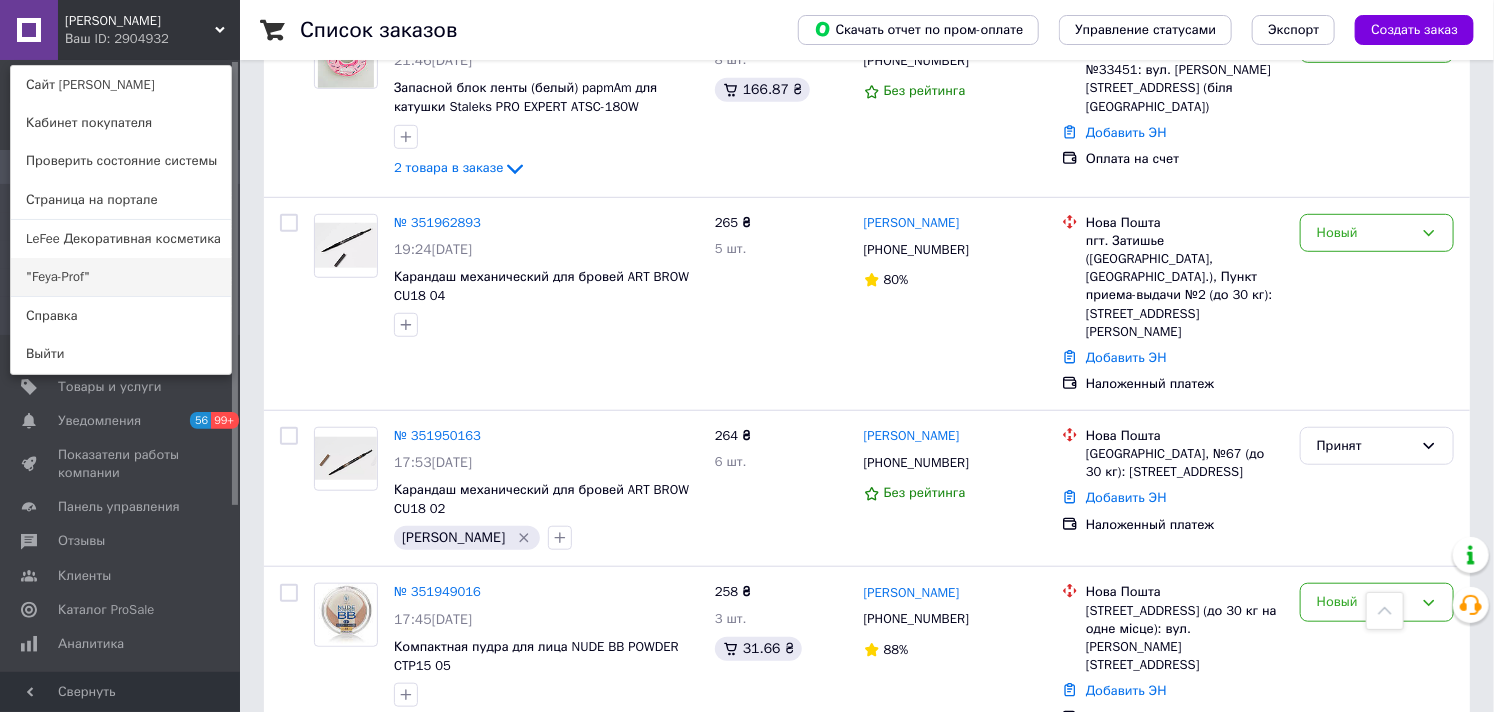 click on ""Feya-Prof"" at bounding box center (121, 277) 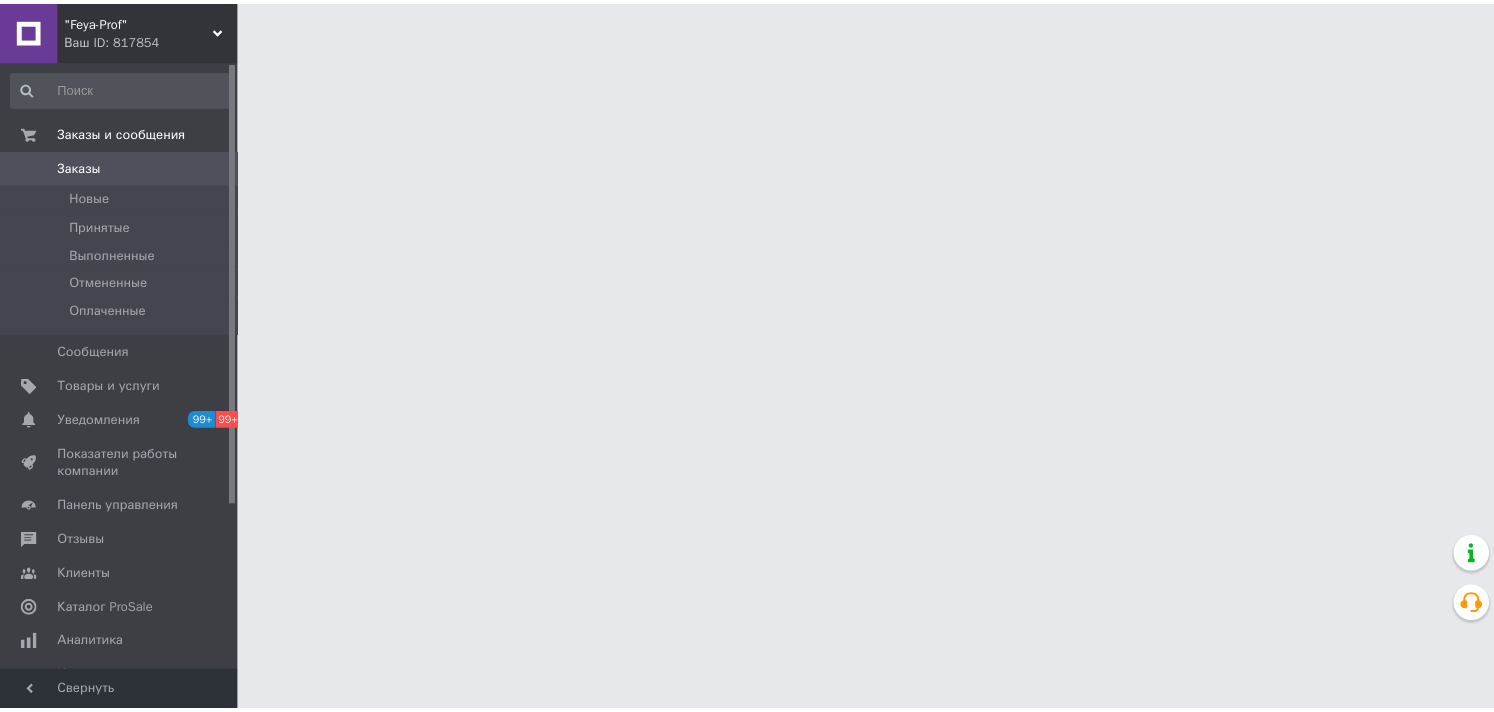 scroll, scrollTop: 0, scrollLeft: 0, axis: both 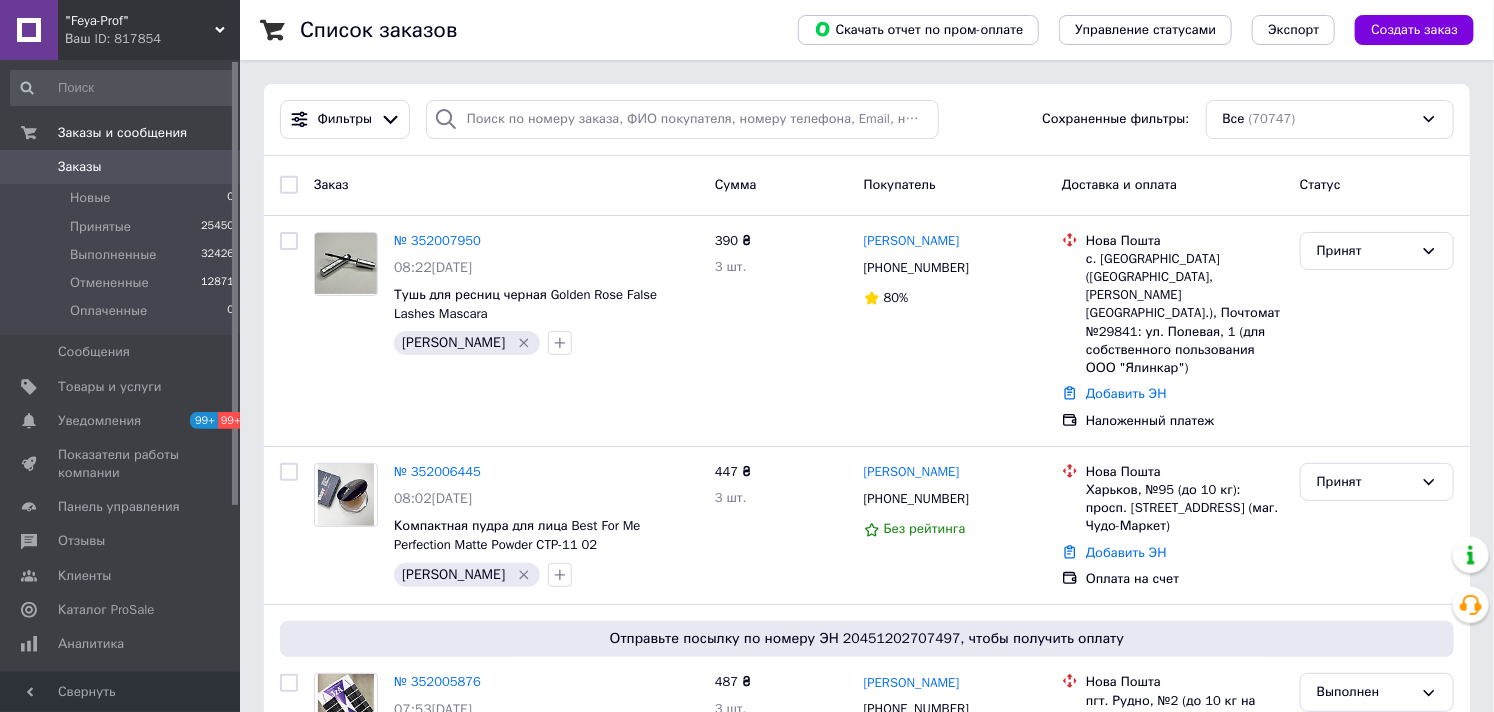 click on "Заказы" at bounding box center [80, 167] 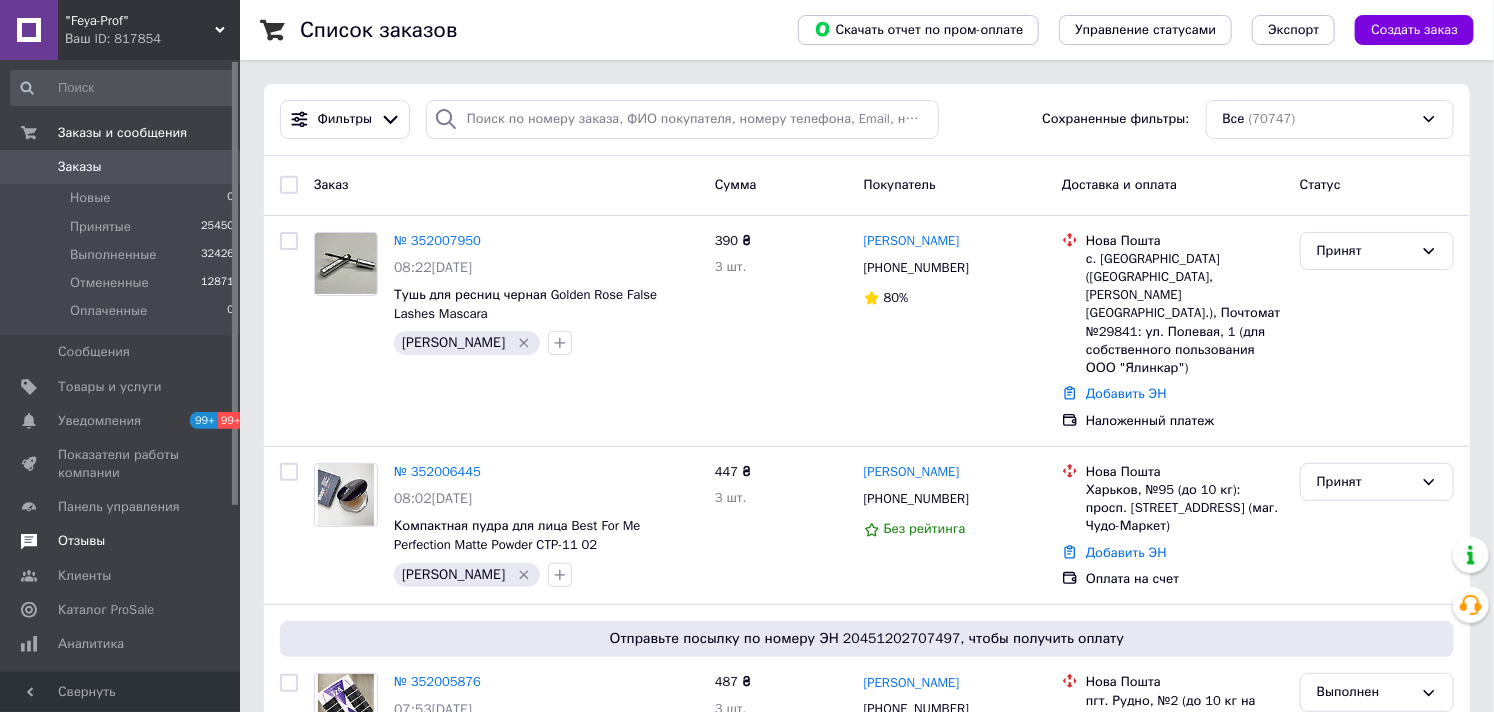 click on "Отзывы" at bounding box center [81, 541] 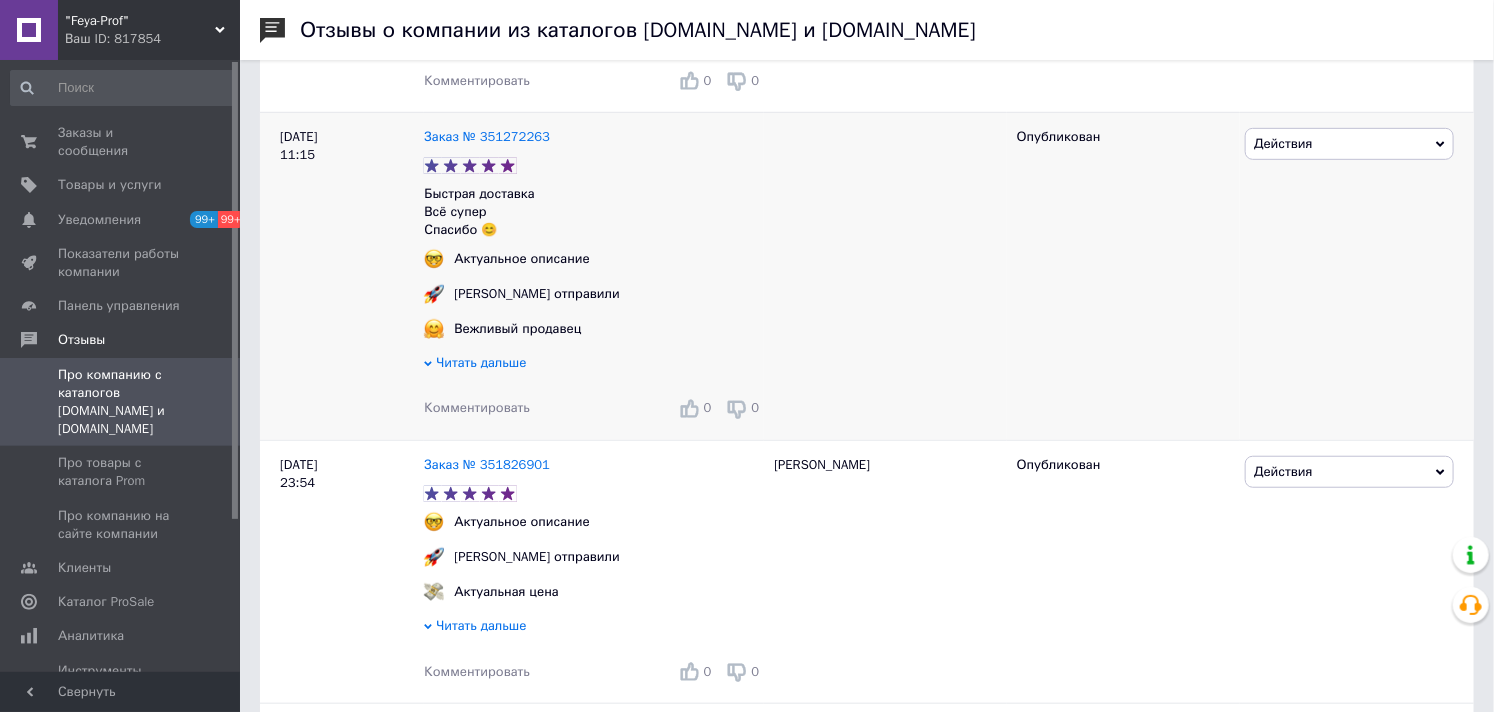scroll, scrollTop: 0, scrollLeft: 0, axis: both 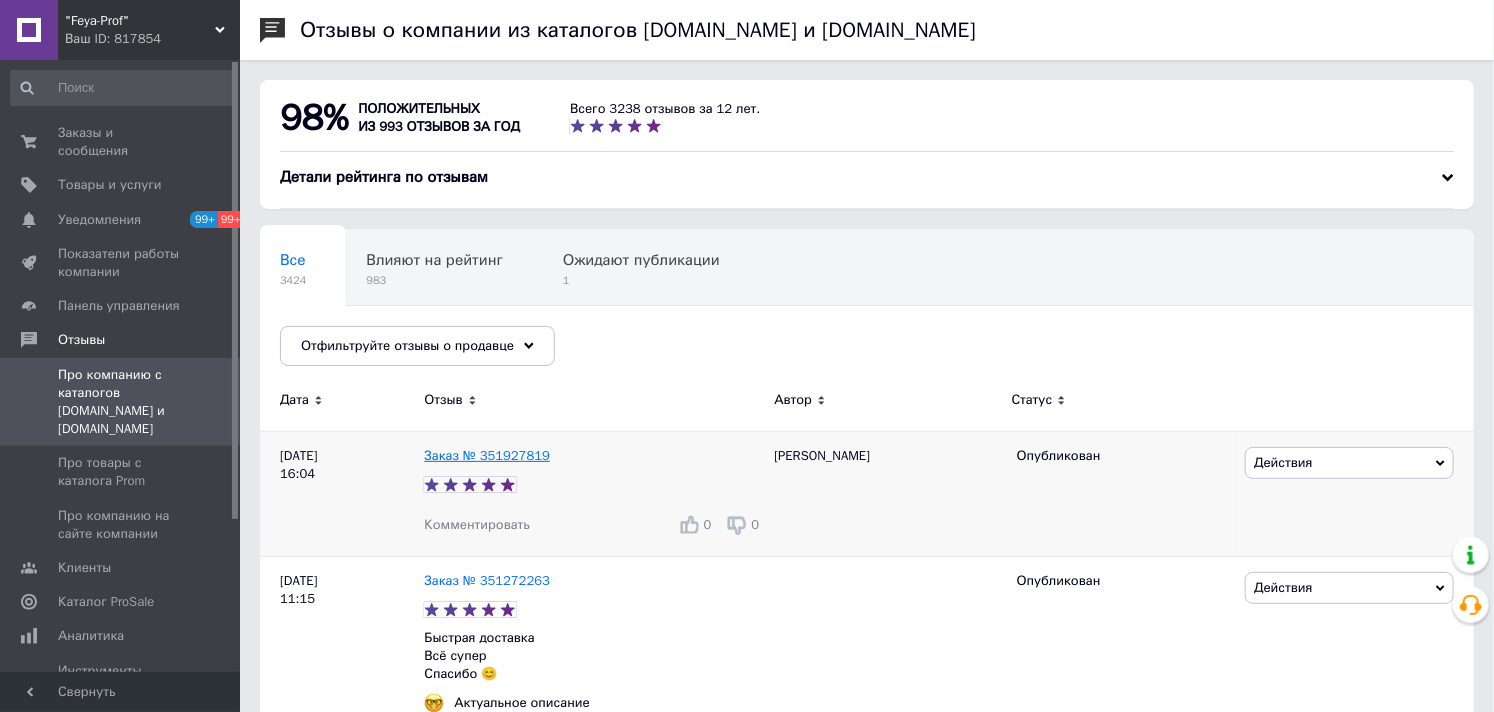 click on "Заказ № 351927819" at bounding box center (487, 455) 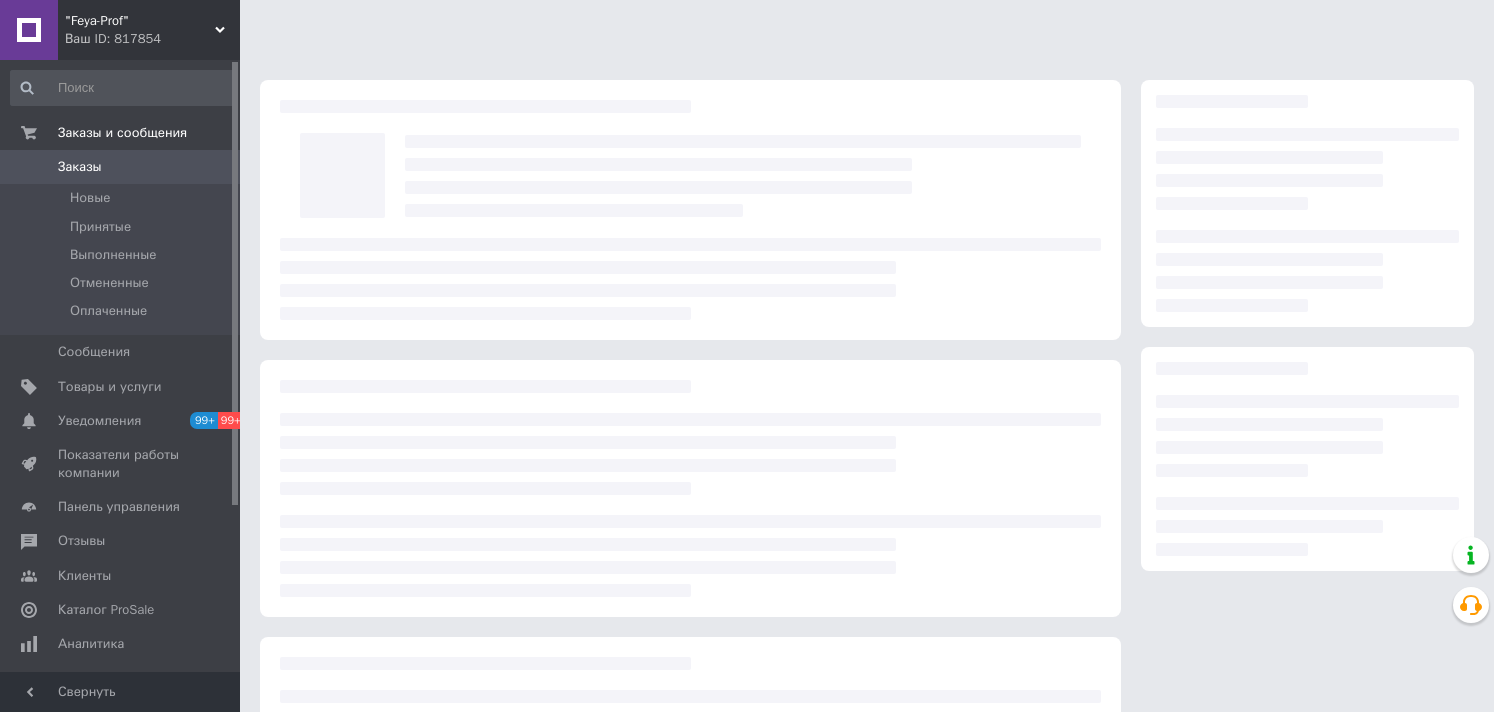 scroll, scrollTop: 0, scrollLeft: 0, axis: both 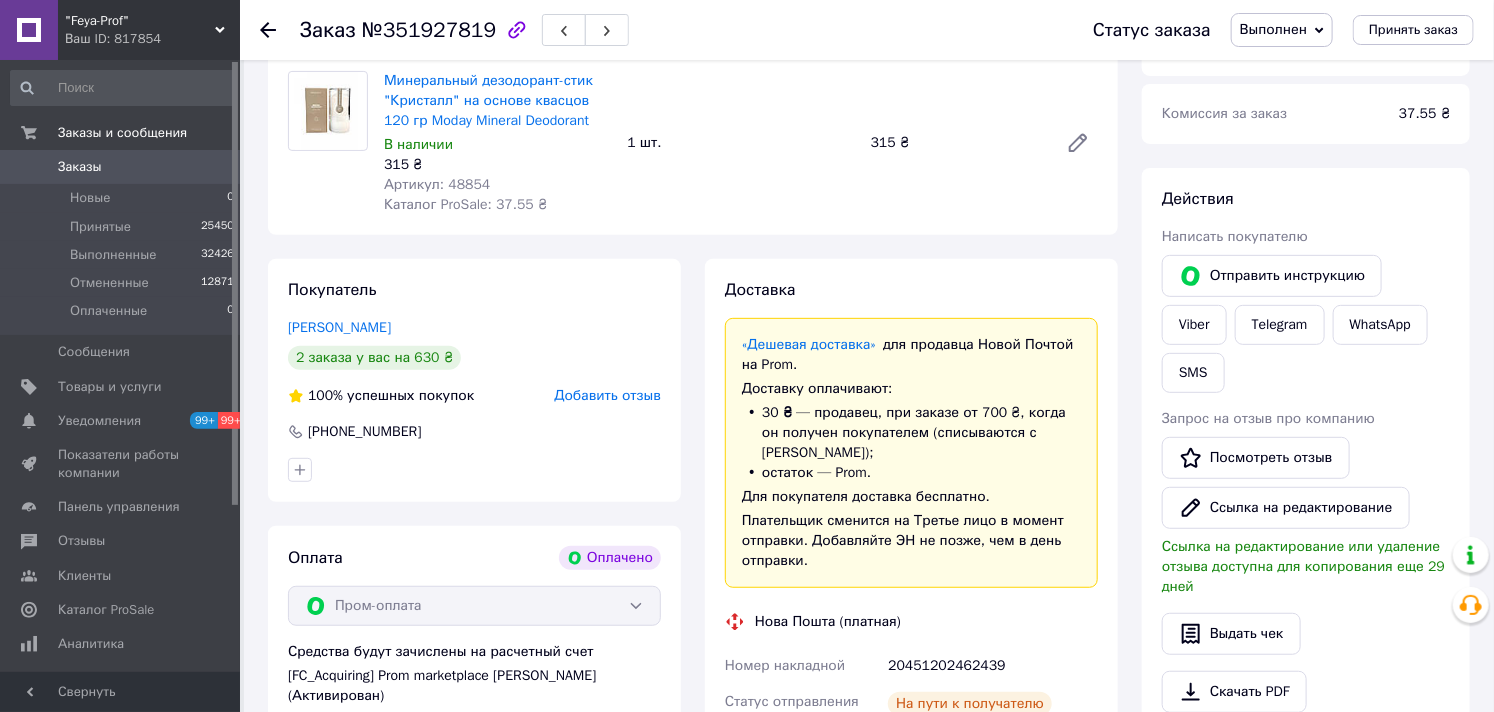 click on "Заказы" at bounding box center [80, 167] 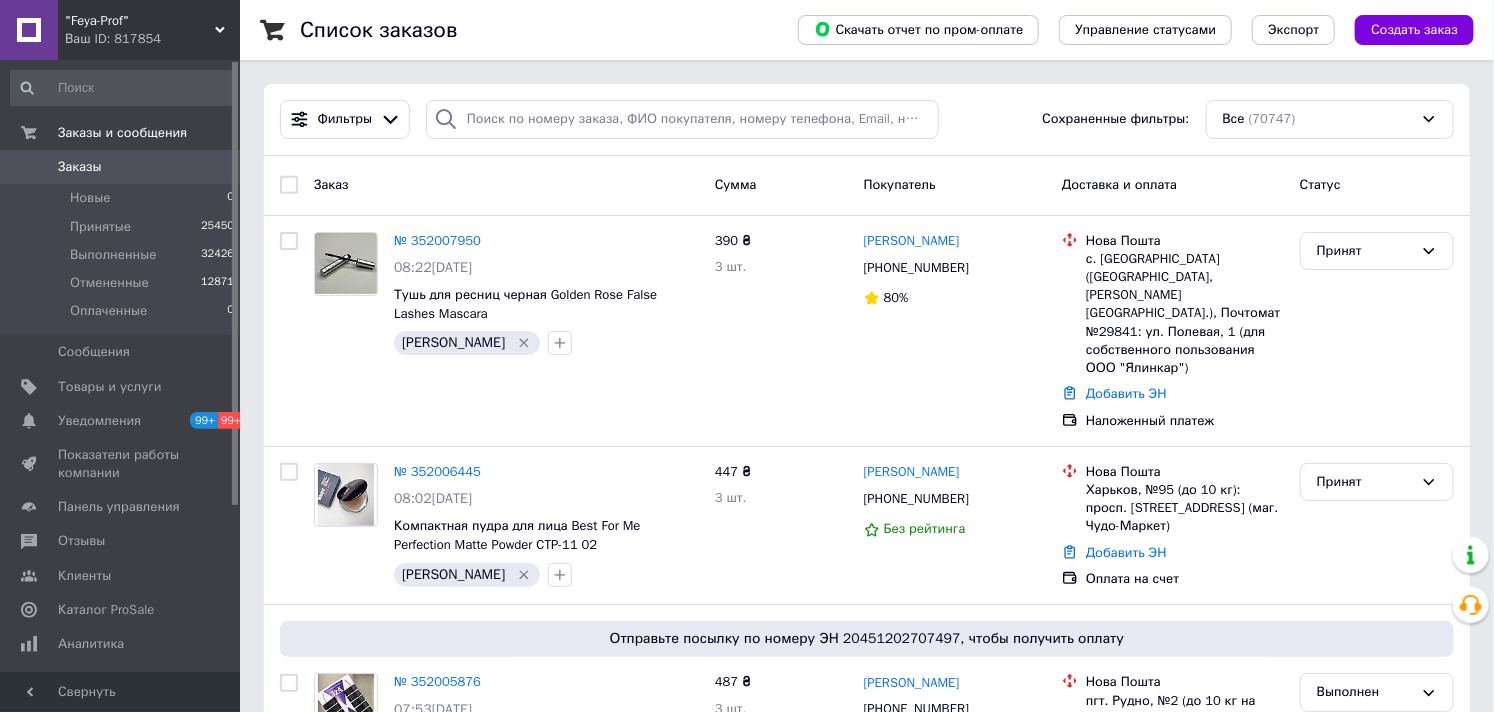 click on "Заказы" at bounding box center [80, 167] 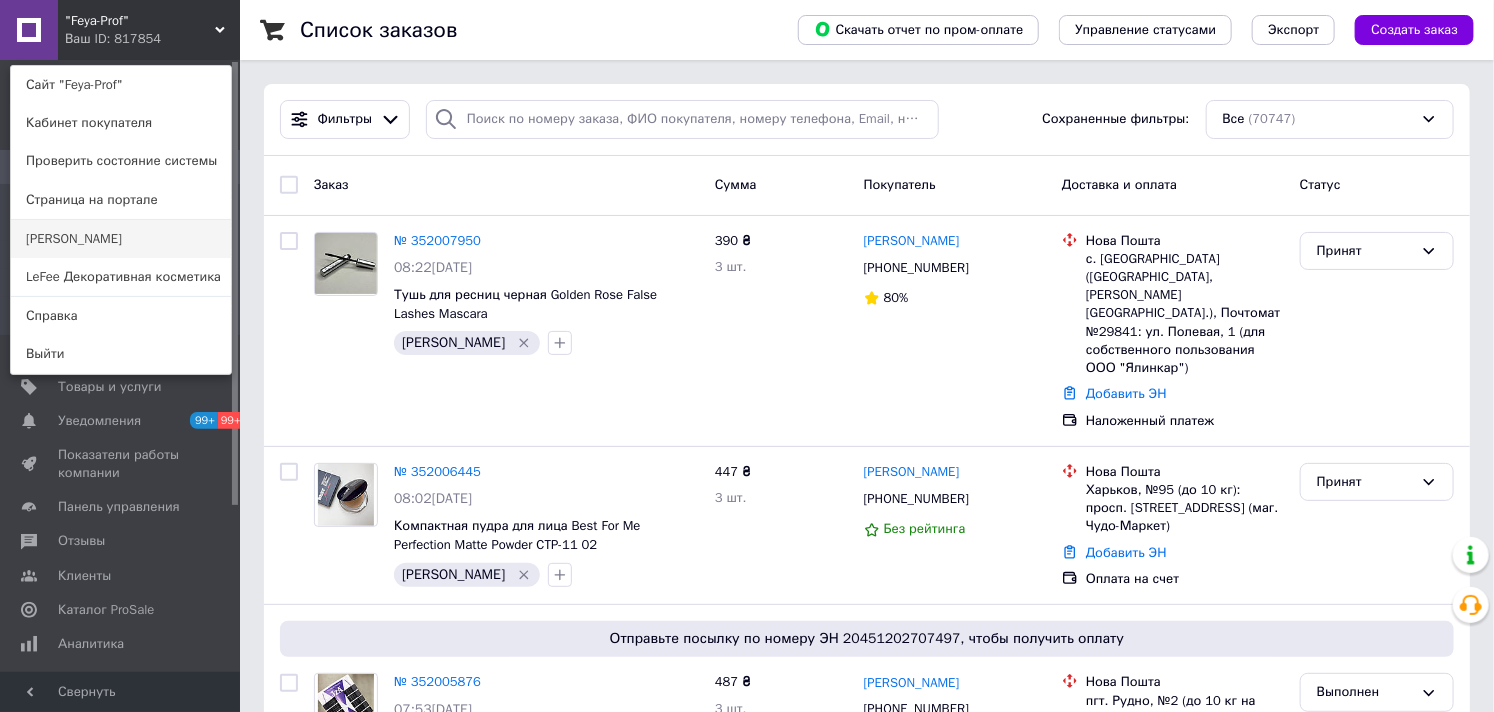 click on "[PERSON_NAME]" at bounding box center [121, 239] 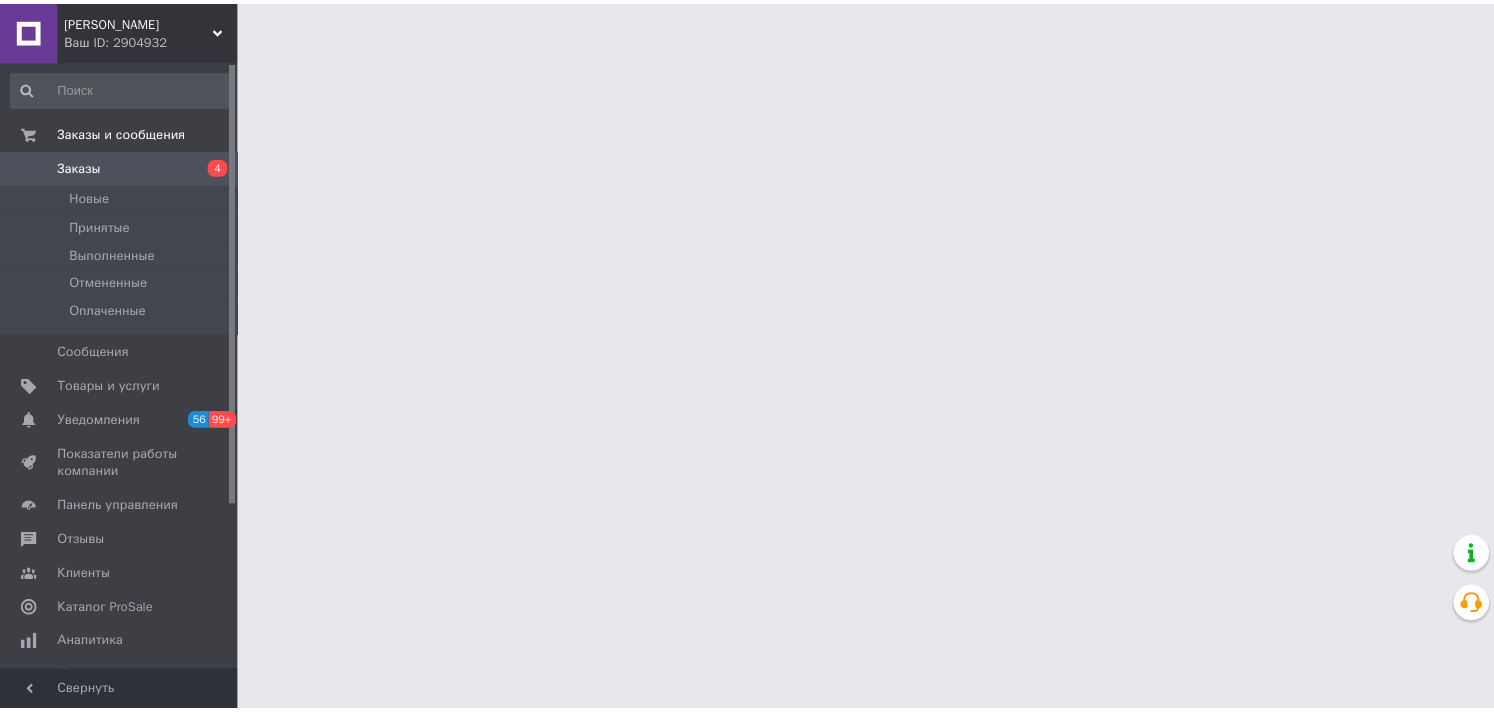 scroll, scrollTop: 0, scrollLeft: 0, axis: both 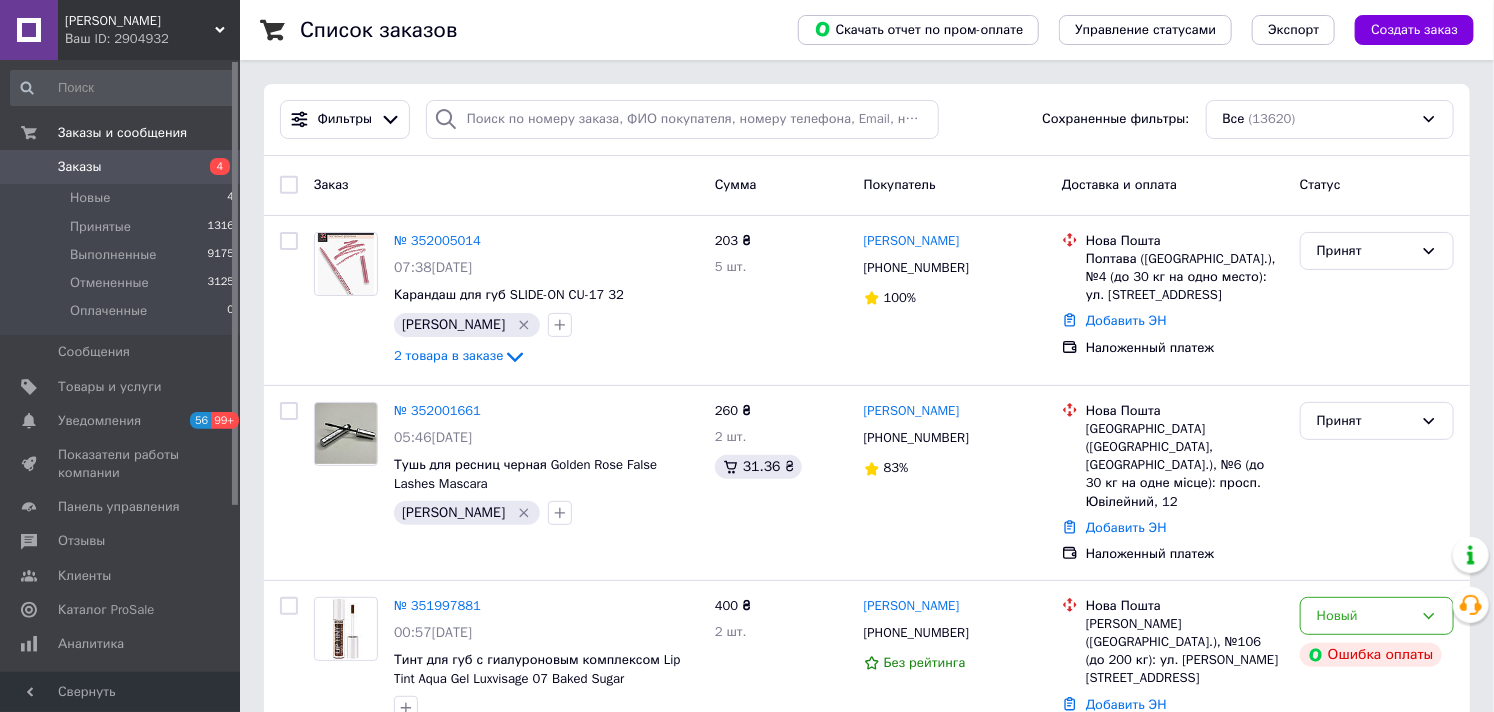 click on "Заказы" at bounding box center (80, 167) 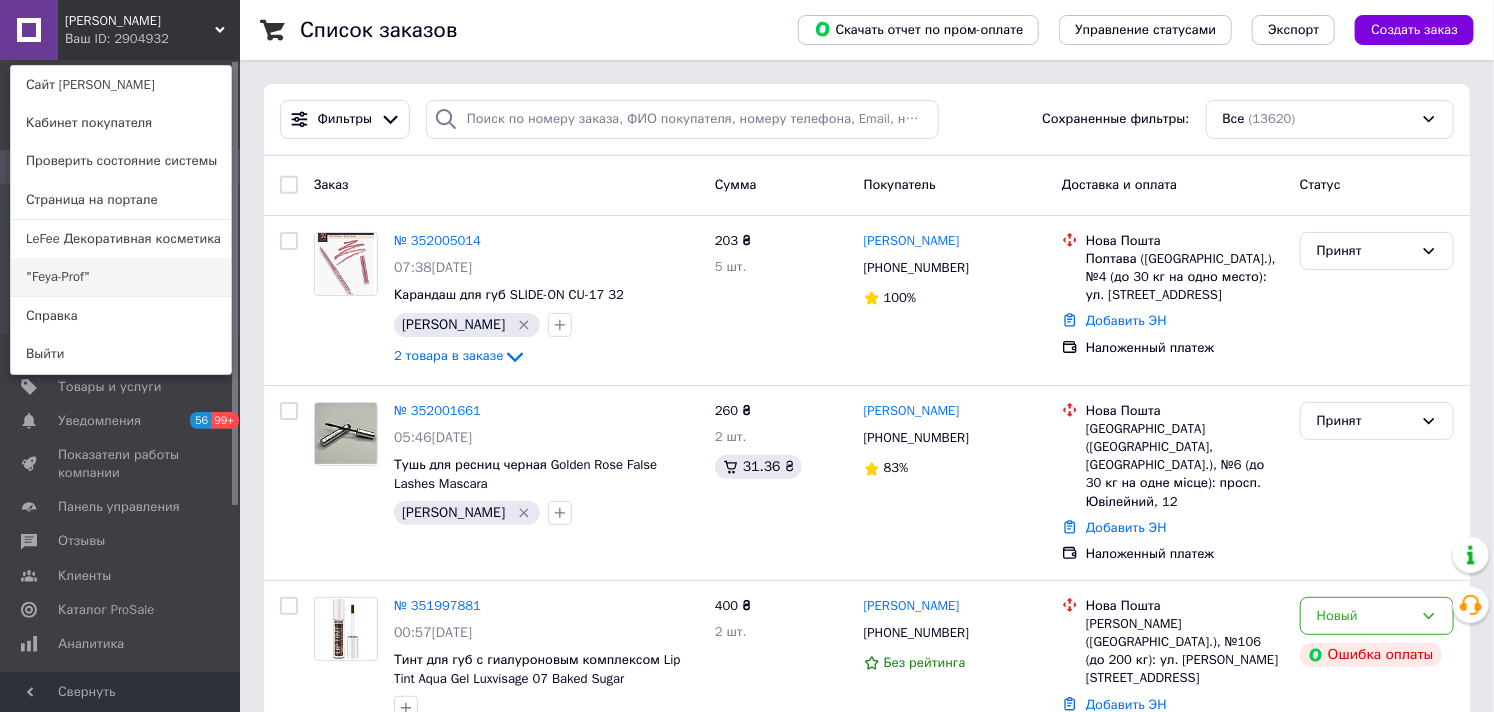 click on ""Feya-Prof"" at bounding box center (121, 277) 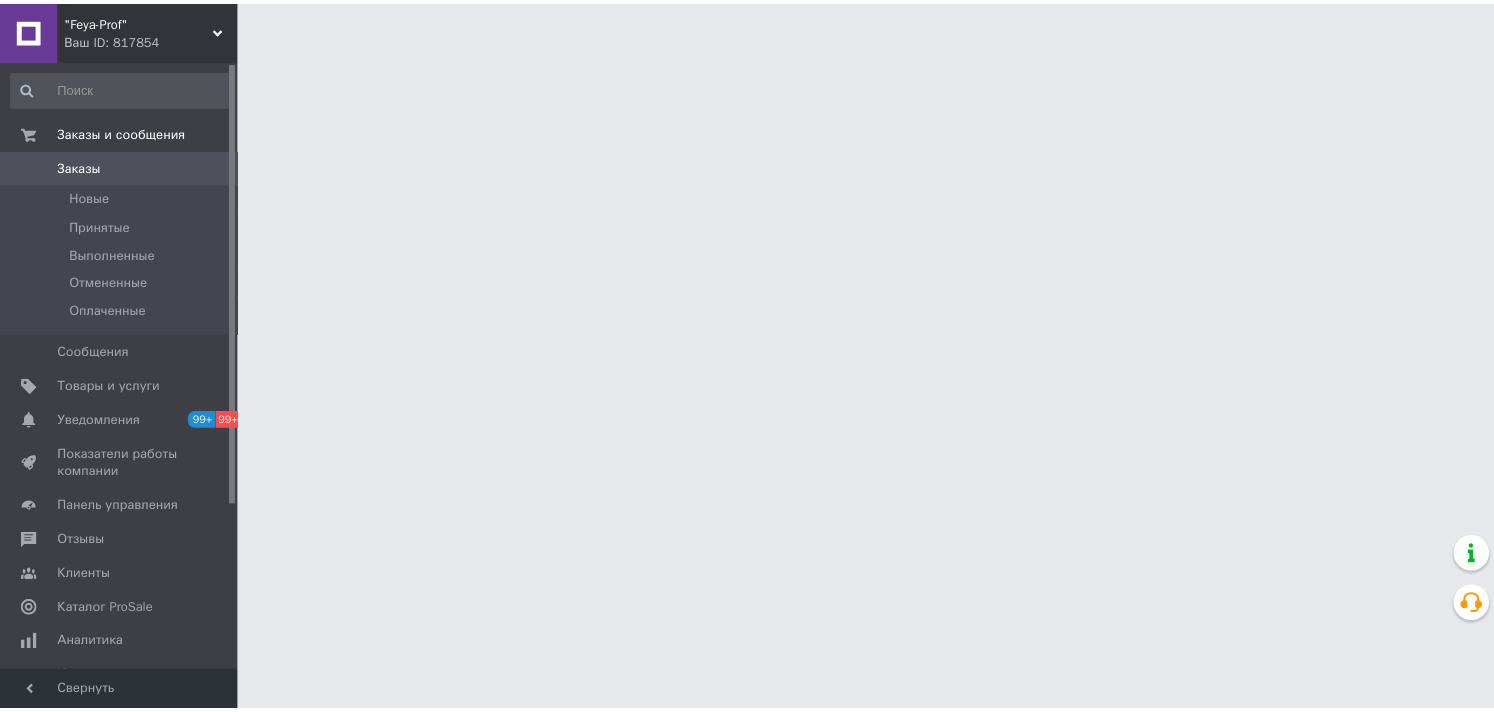 scroll, scrollTop: 0, scrollLeft: 0, axis: both 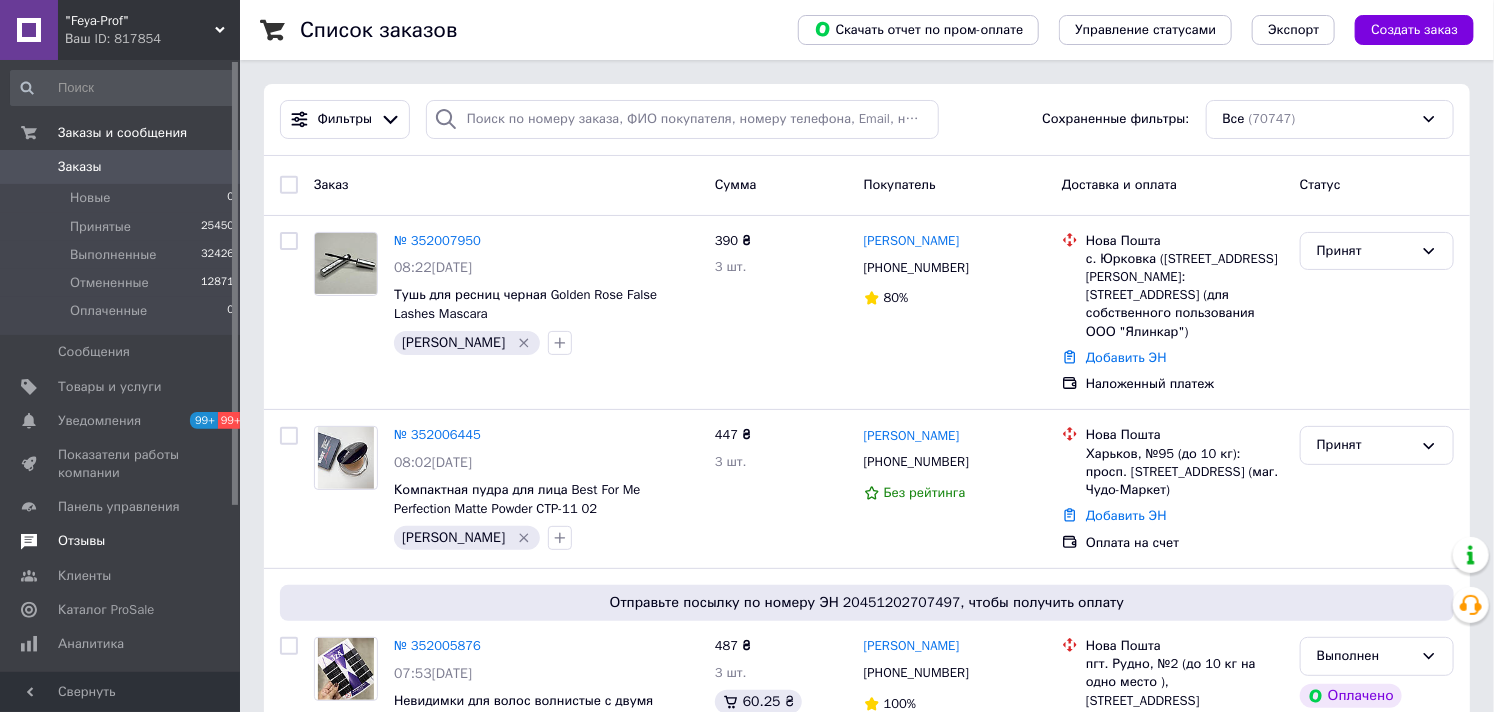 click on "Отзывы" at bounding box center [81, 541] 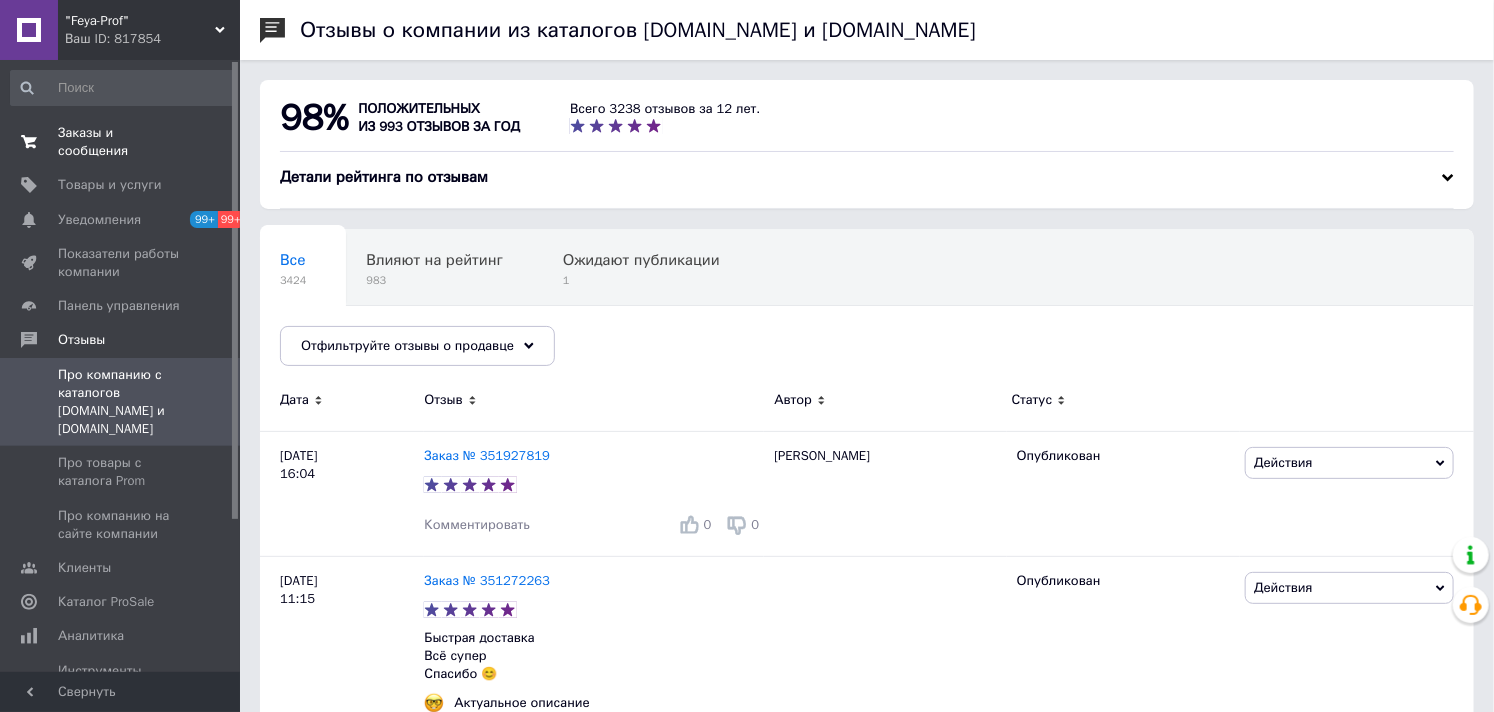 click on "Заказы и сообщения" at bounding box center (121, 142) 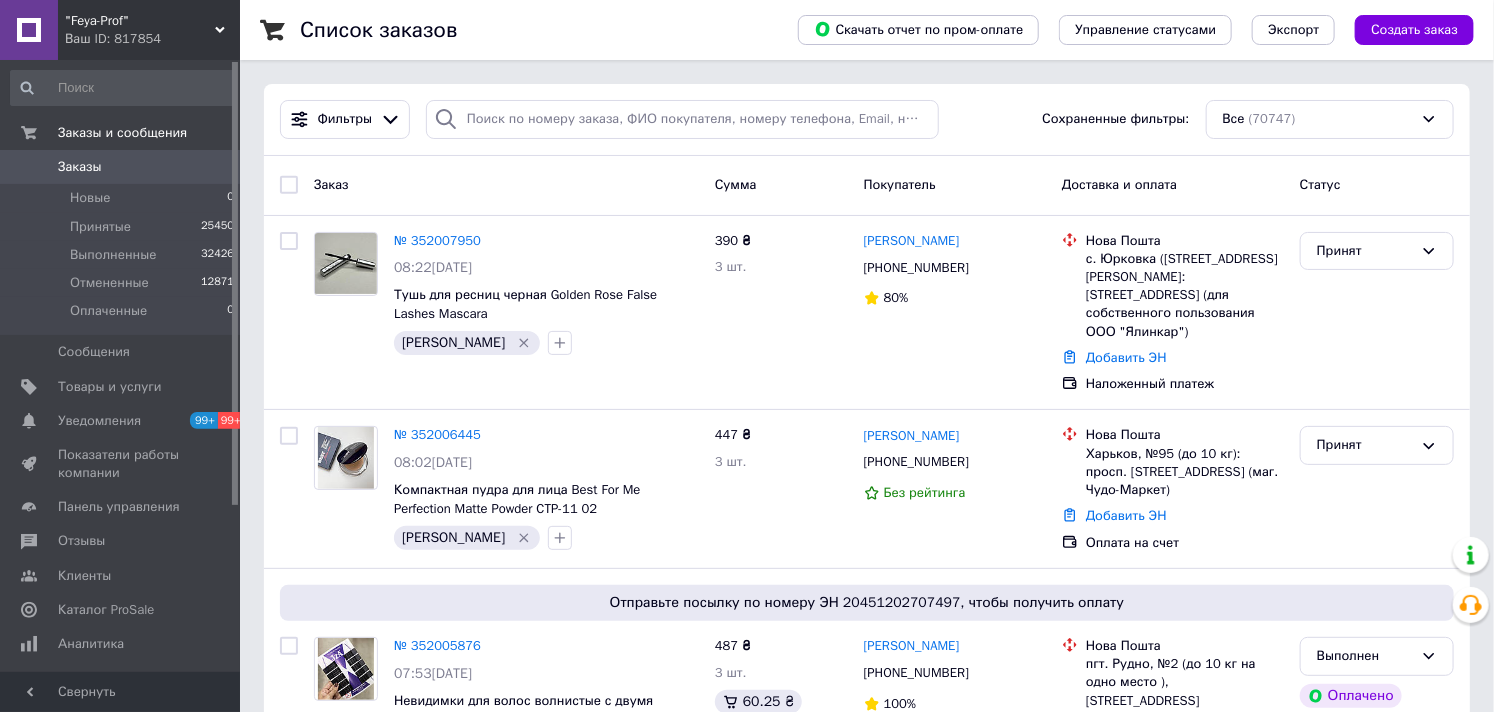 click on "Заказы" at bounding box center [80, 167] 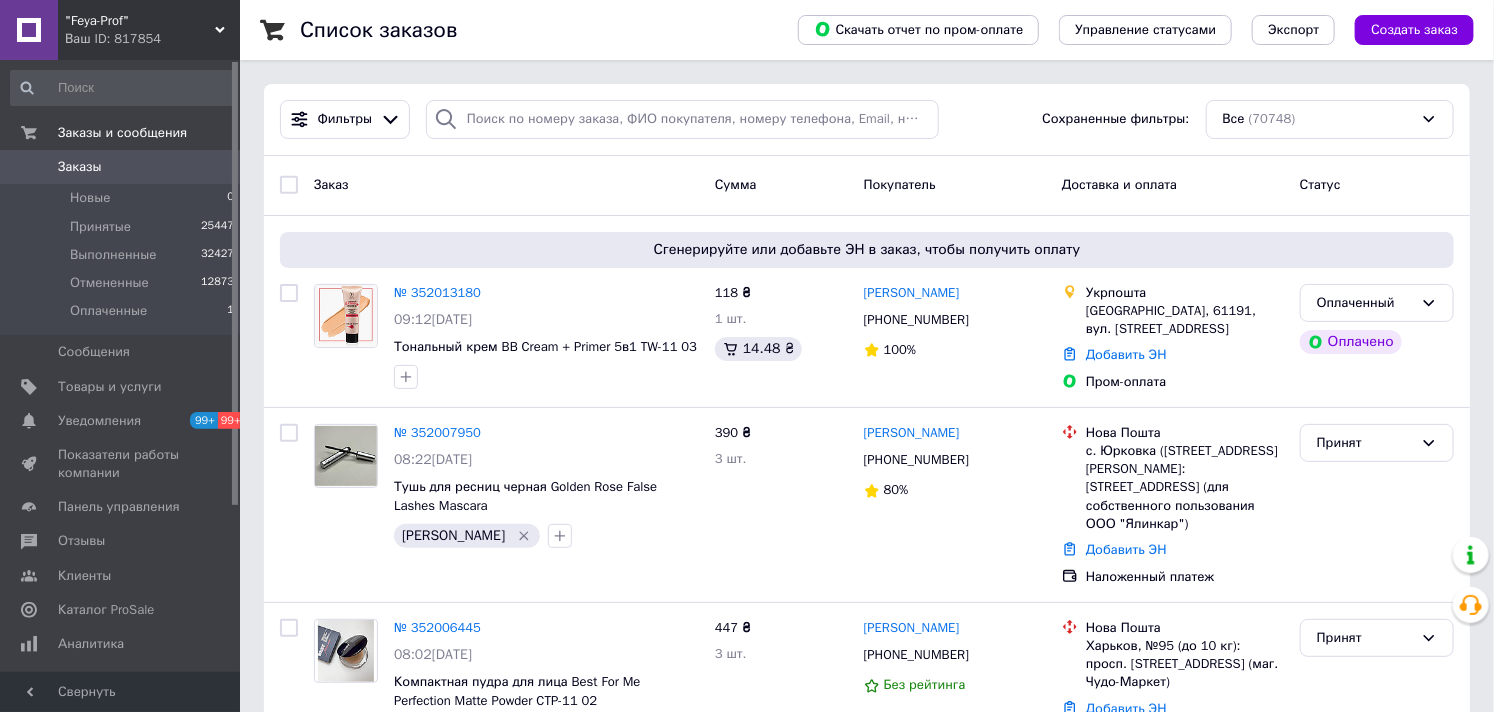 click on "Заказы" at bounding box center (80, 167) 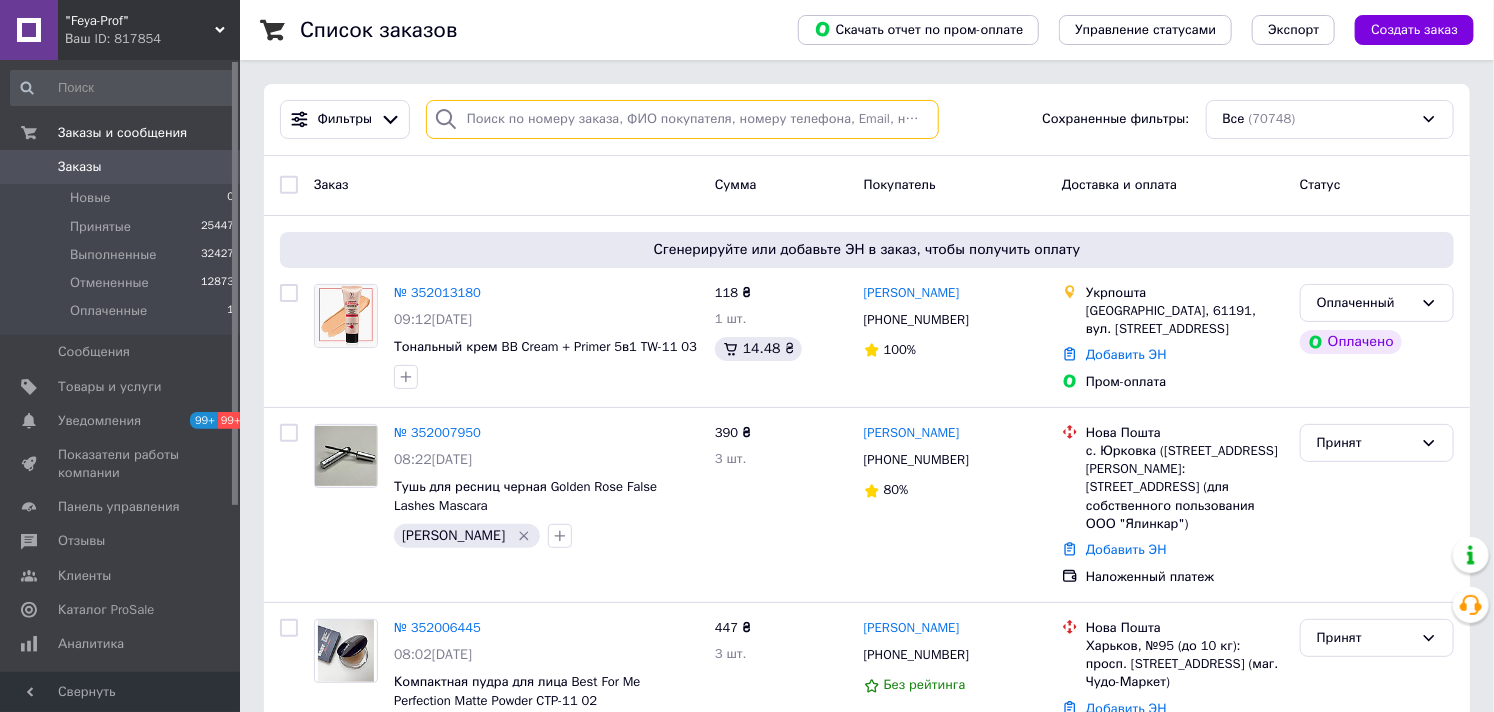 click at bounding box center [682, 119] 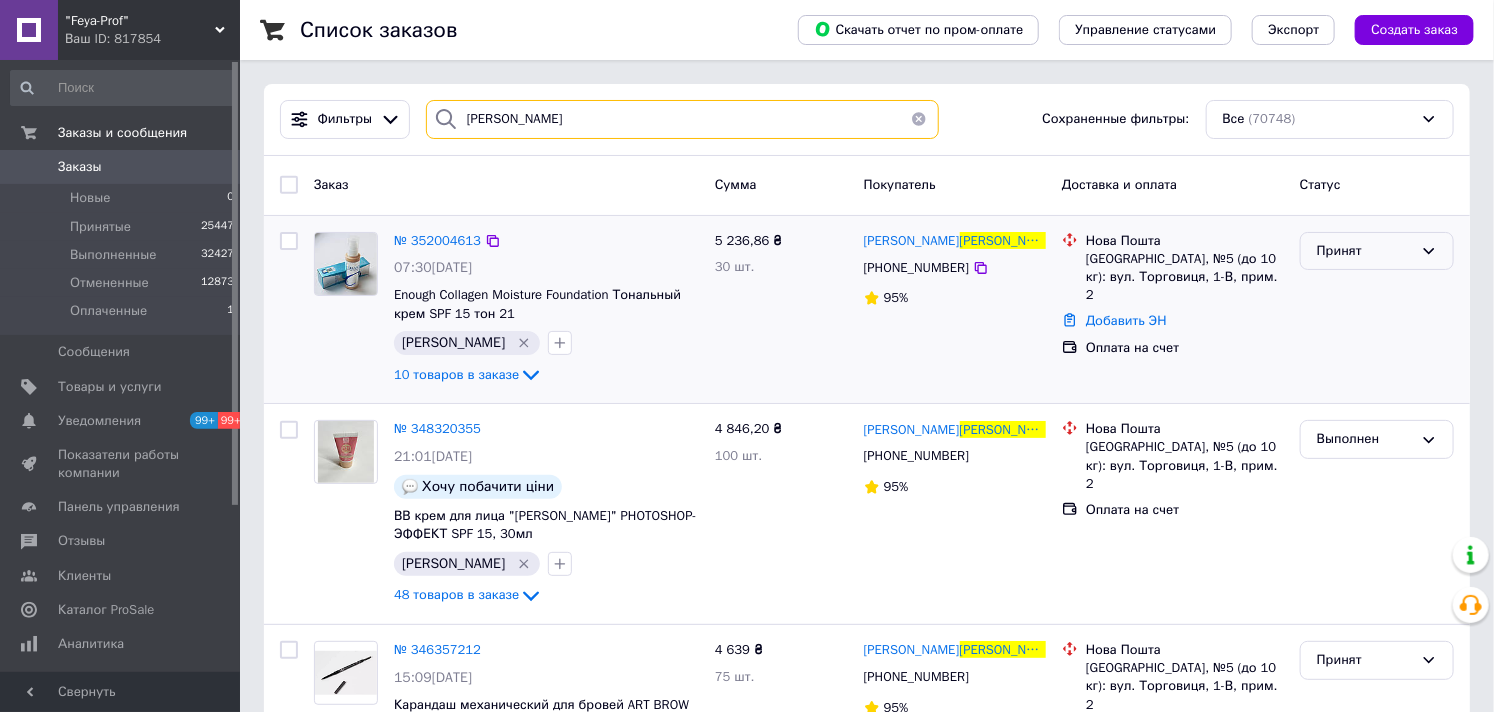 type on "фуркевич" 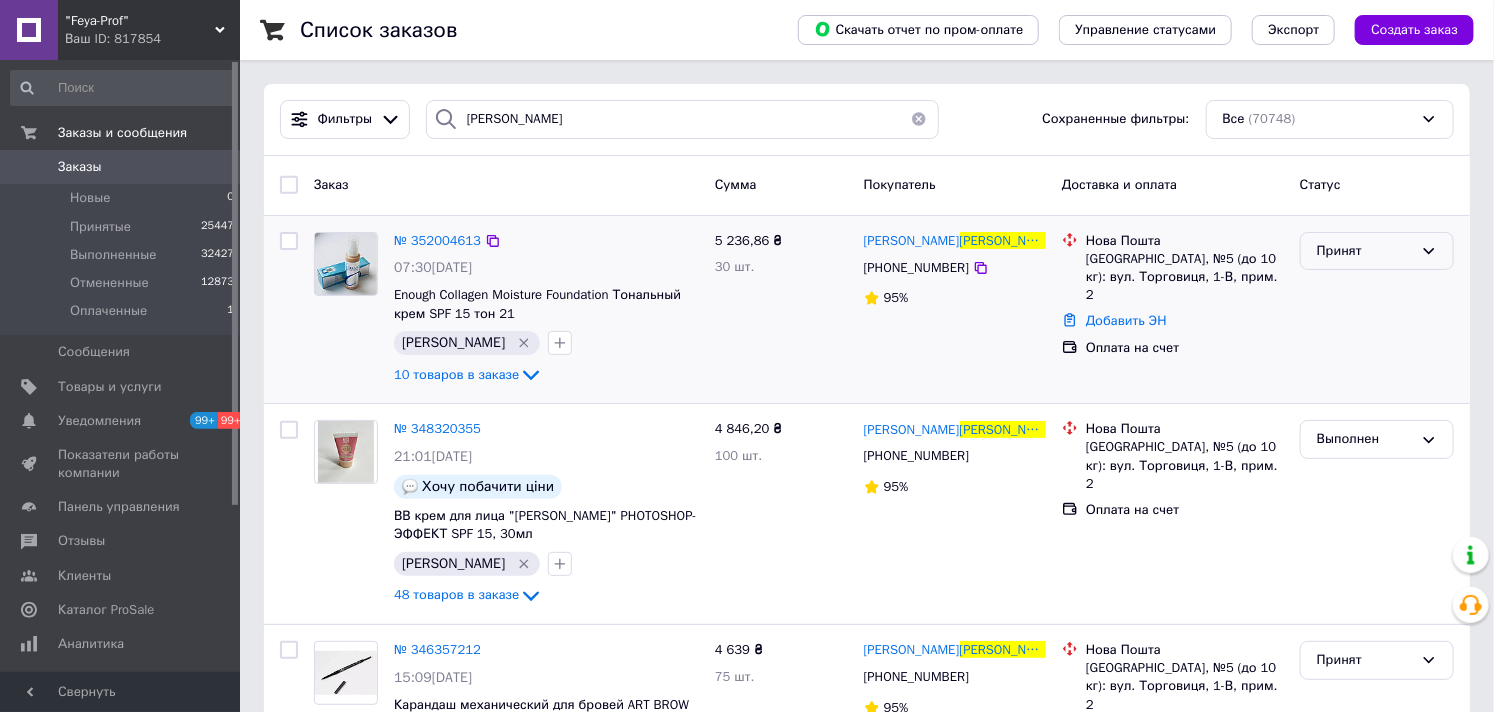 click on "Принят" at bounding box center [1365, 251] 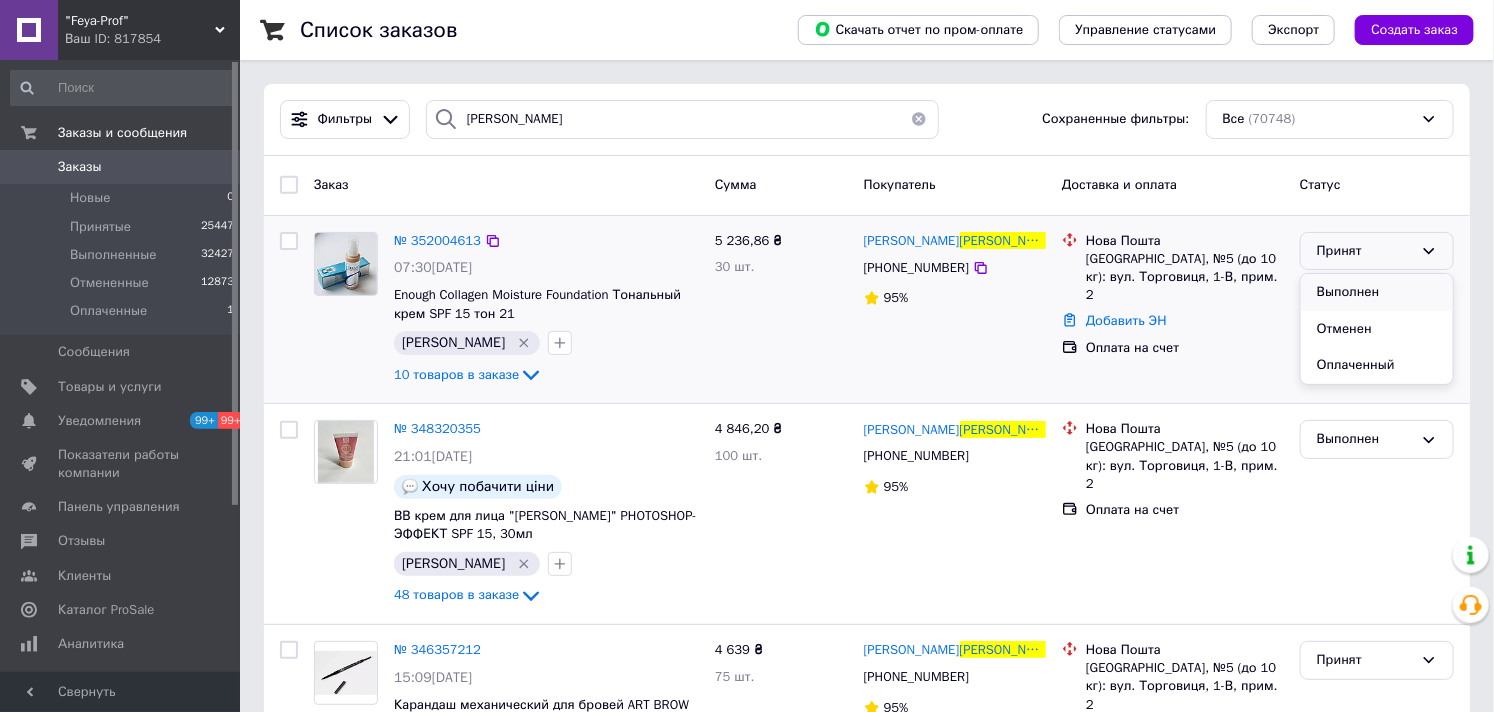 click on "Выполнен" at bounding box center [1377, 292] 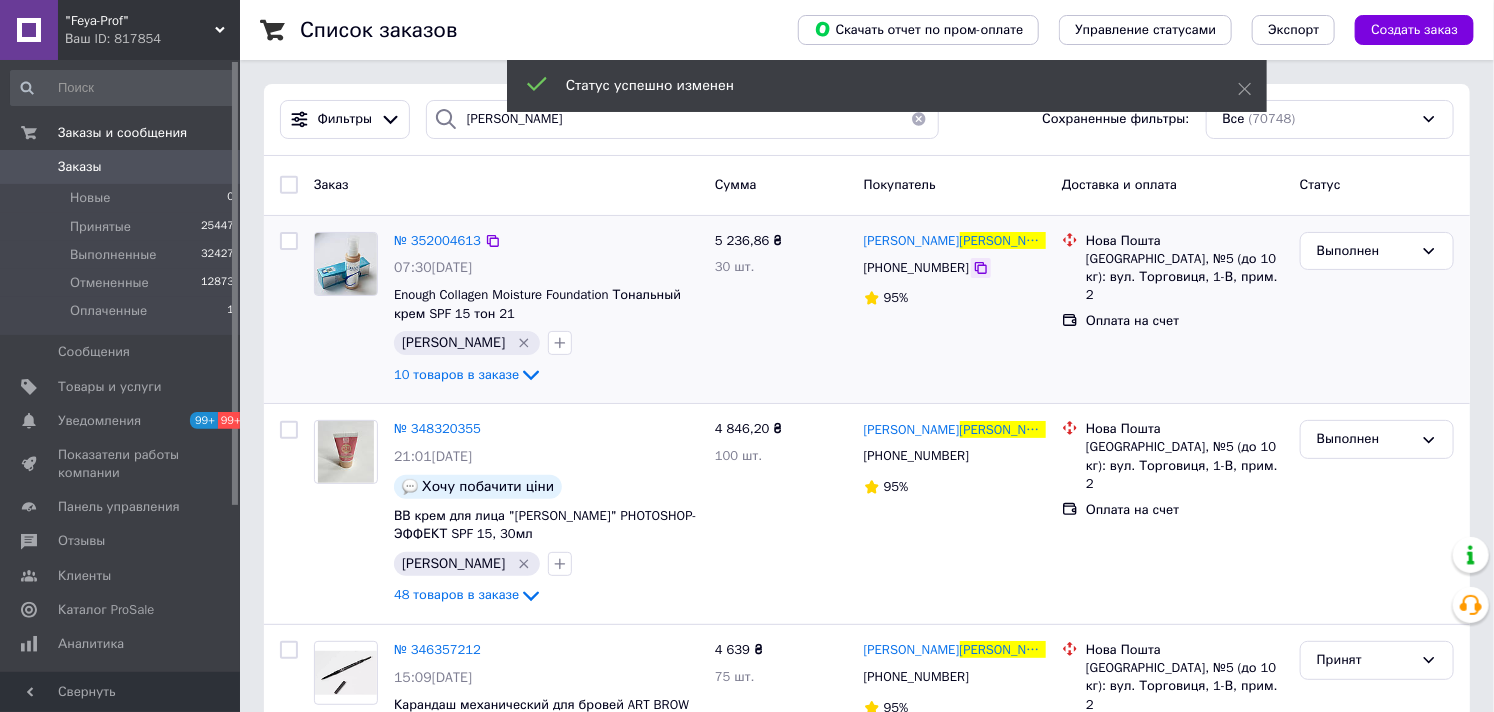 click 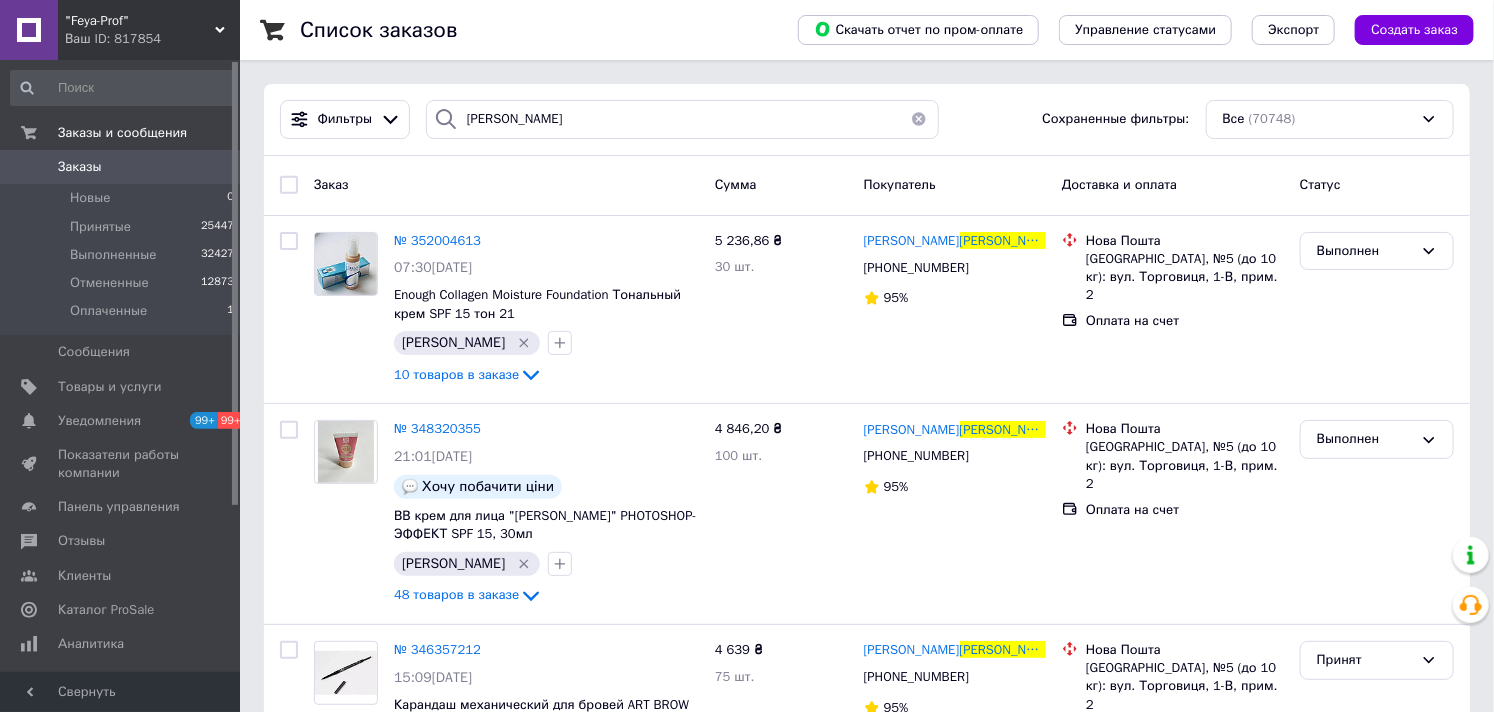 click on "Заказы" at bounding box center [80, 167] 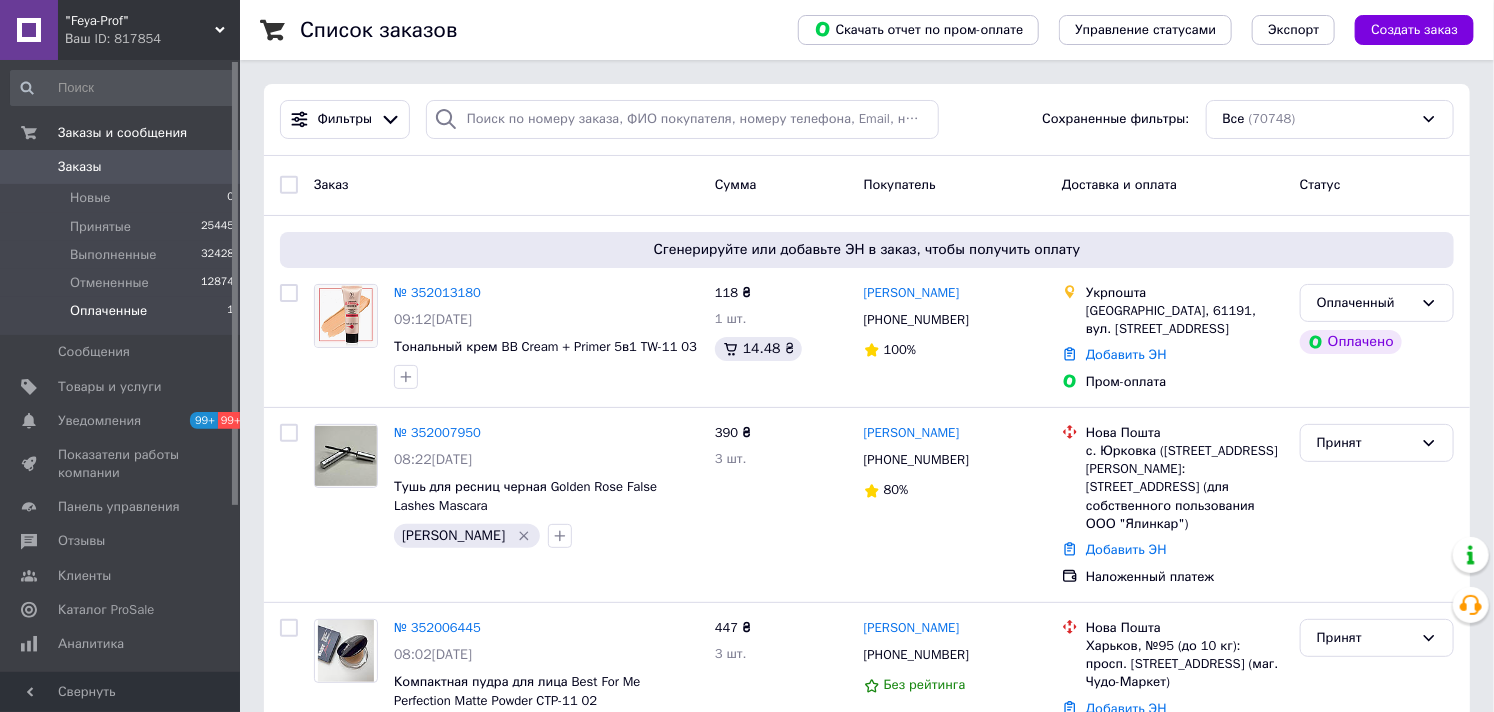 click on "Оплаченные" at bounding box center (108, 311) 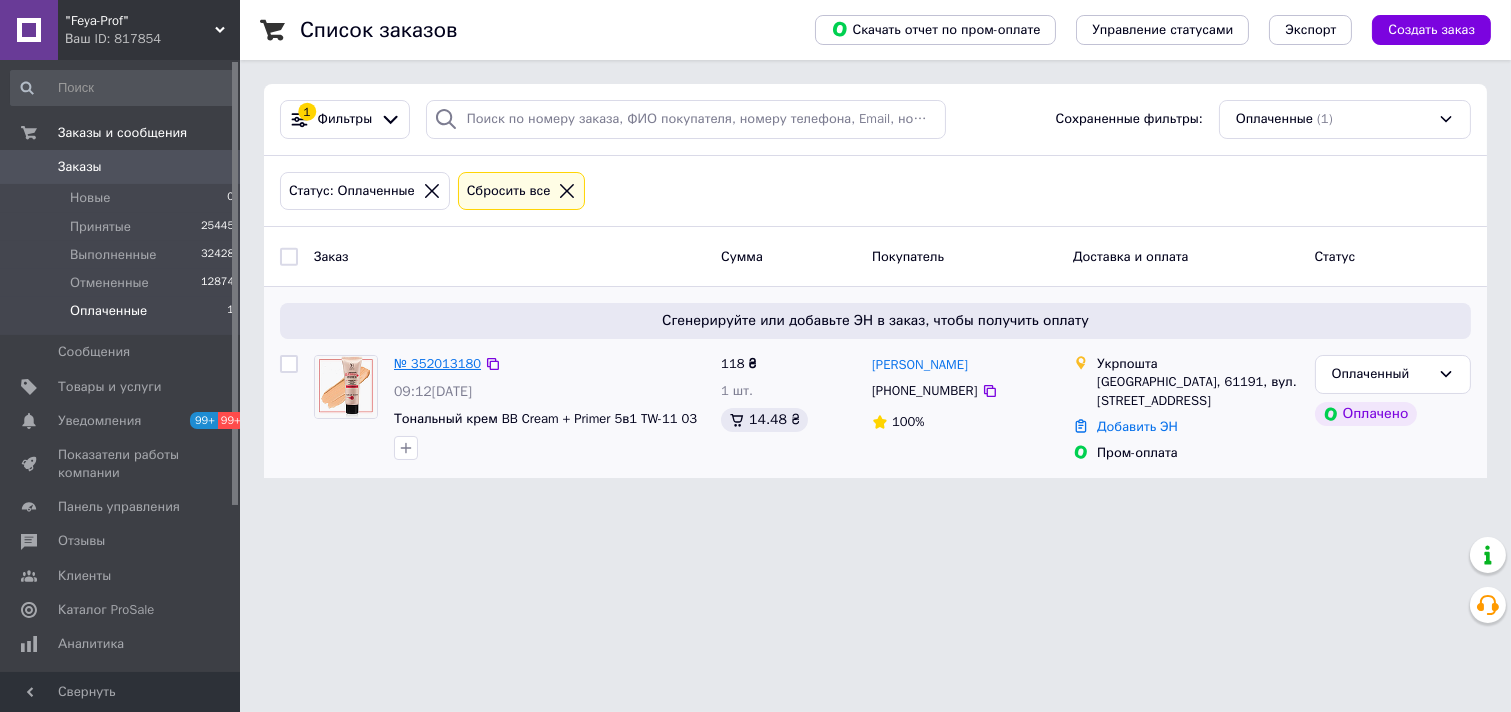 click on "№ 352013180" at bounding box center (437, 363) 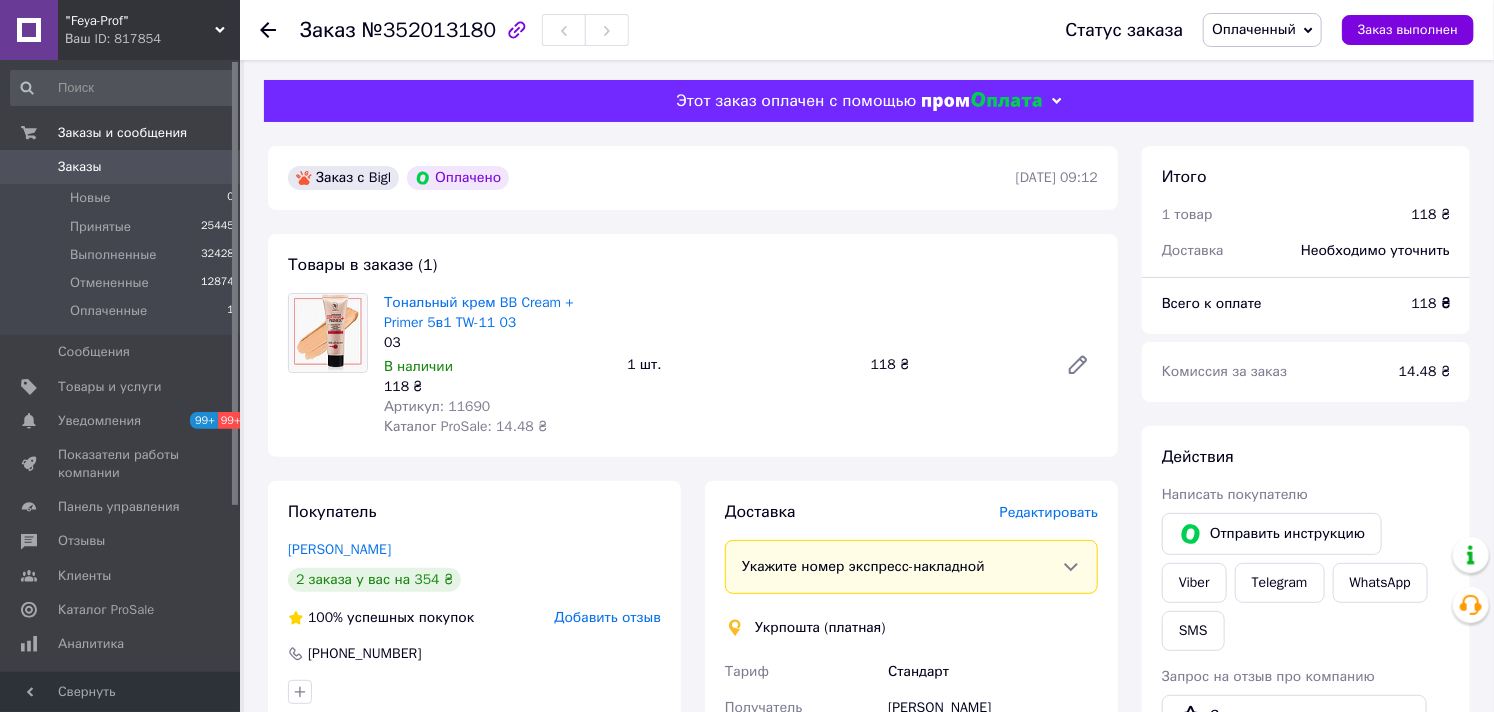 click on "Заказы 0" at bounding box center [123, 167] 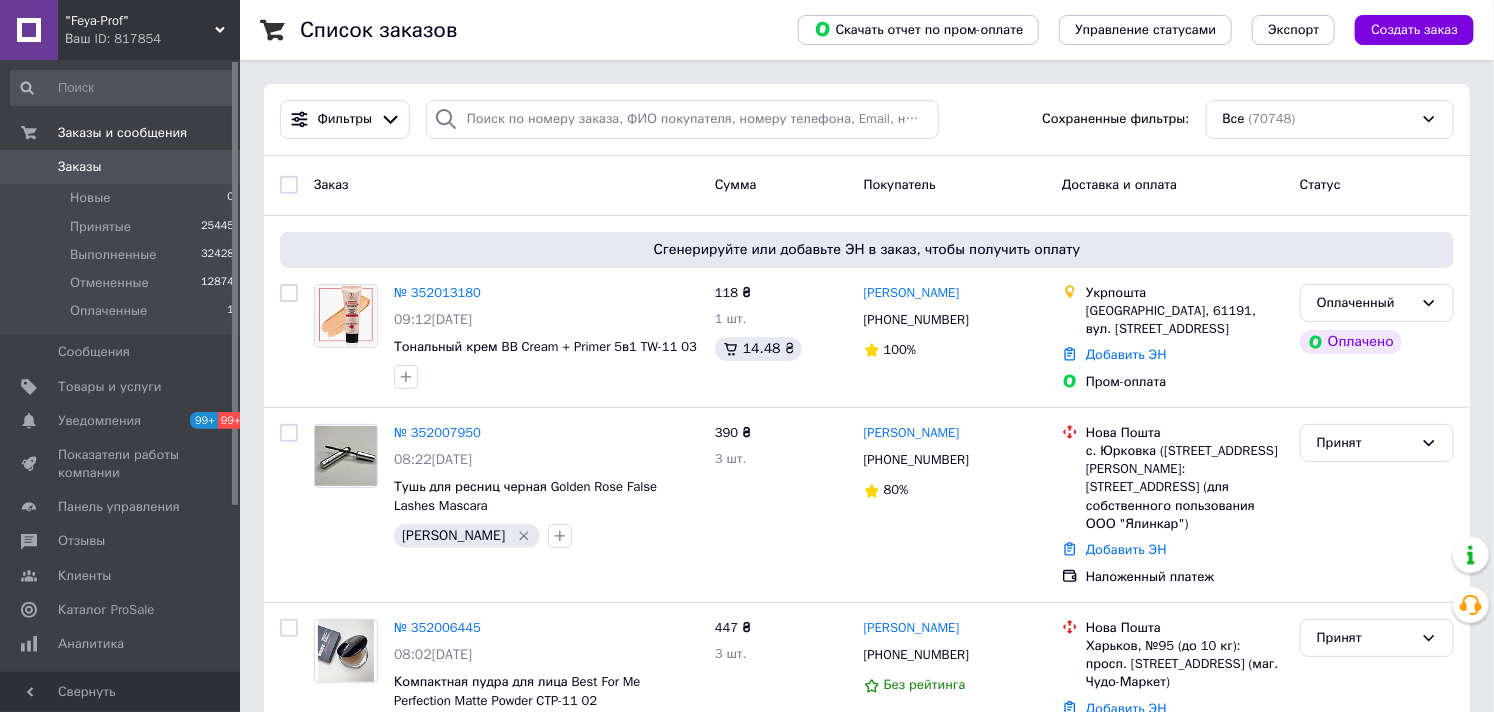 click on "Заказы" at bounding box center [80, 167] 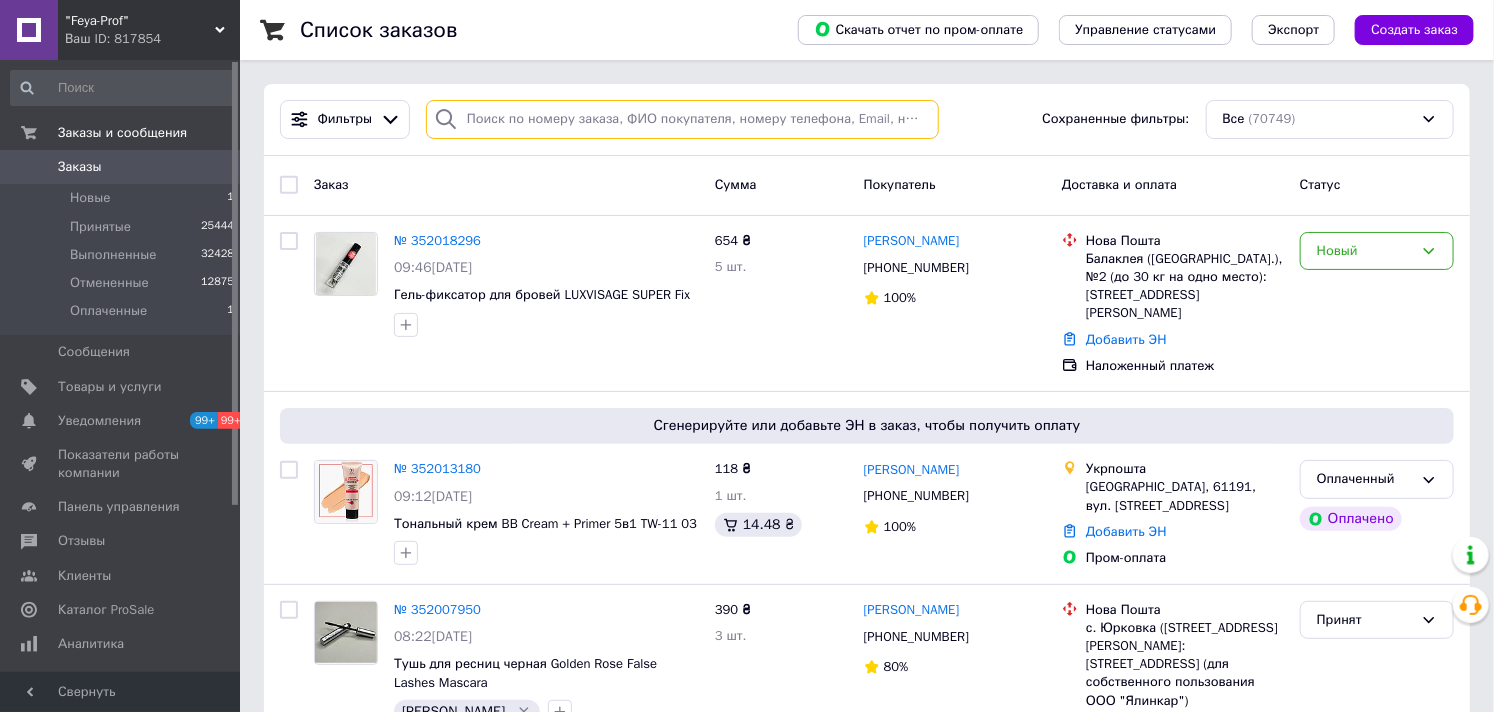 click at bounding box center (682, 119) 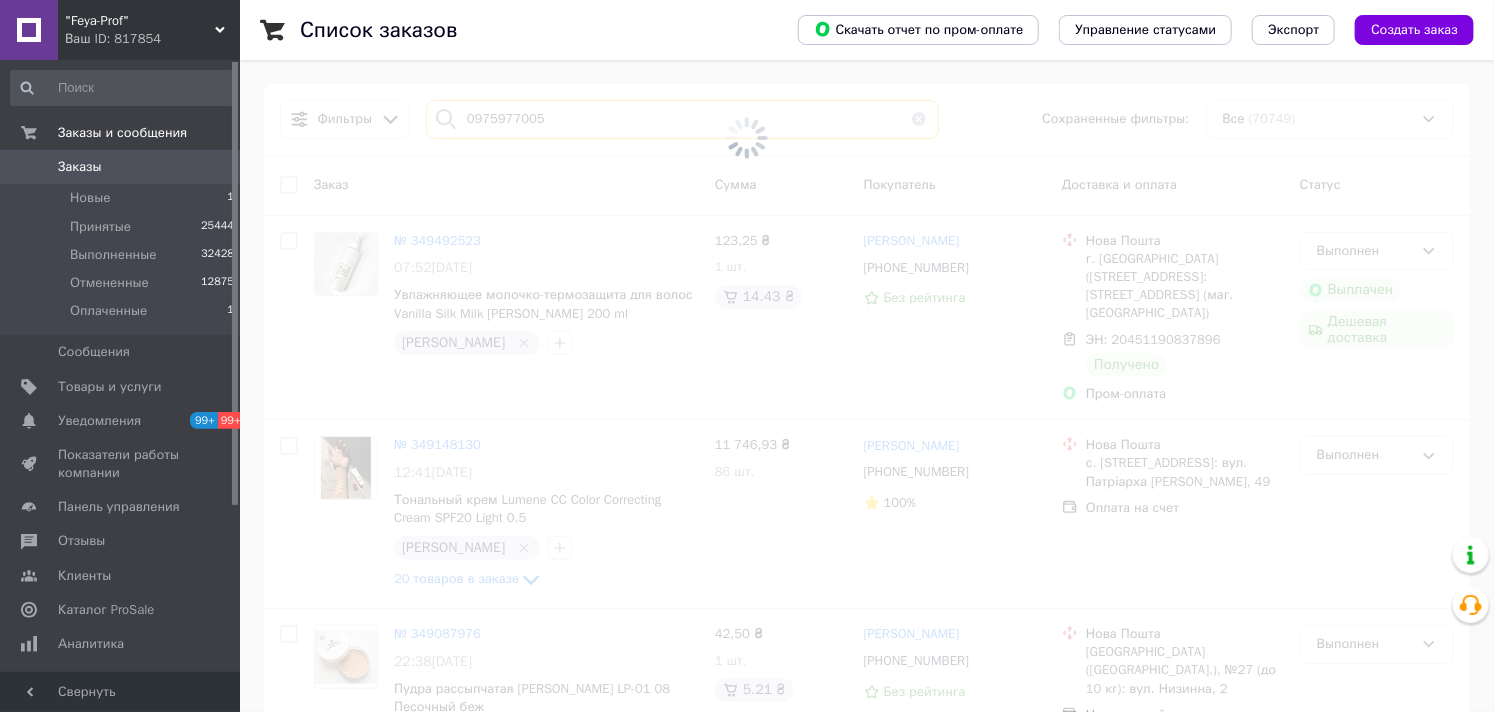 type on "0975977005" 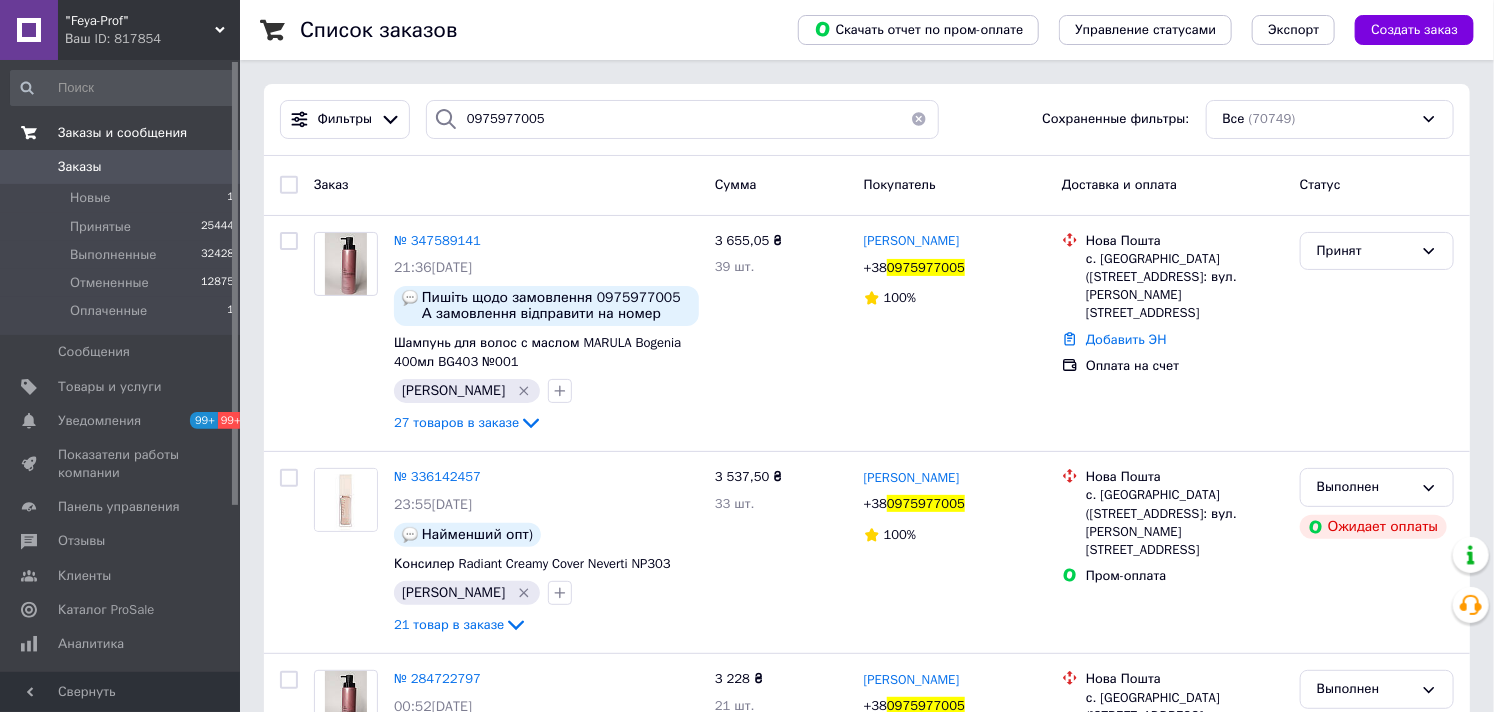 click on "Заказы и сообщения" at bounding box center (123, 133) 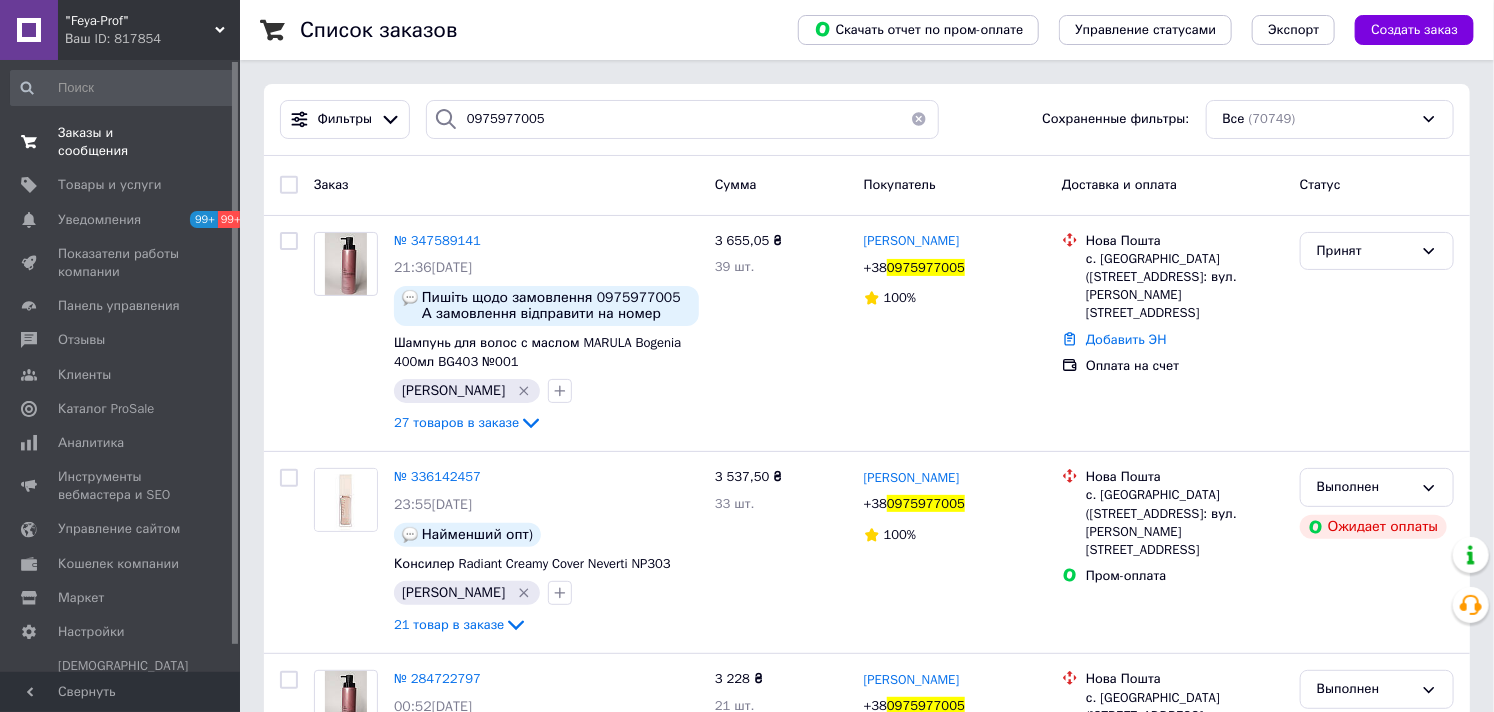 click on "Заказы и сообщения" at bounding box center (121, 142) 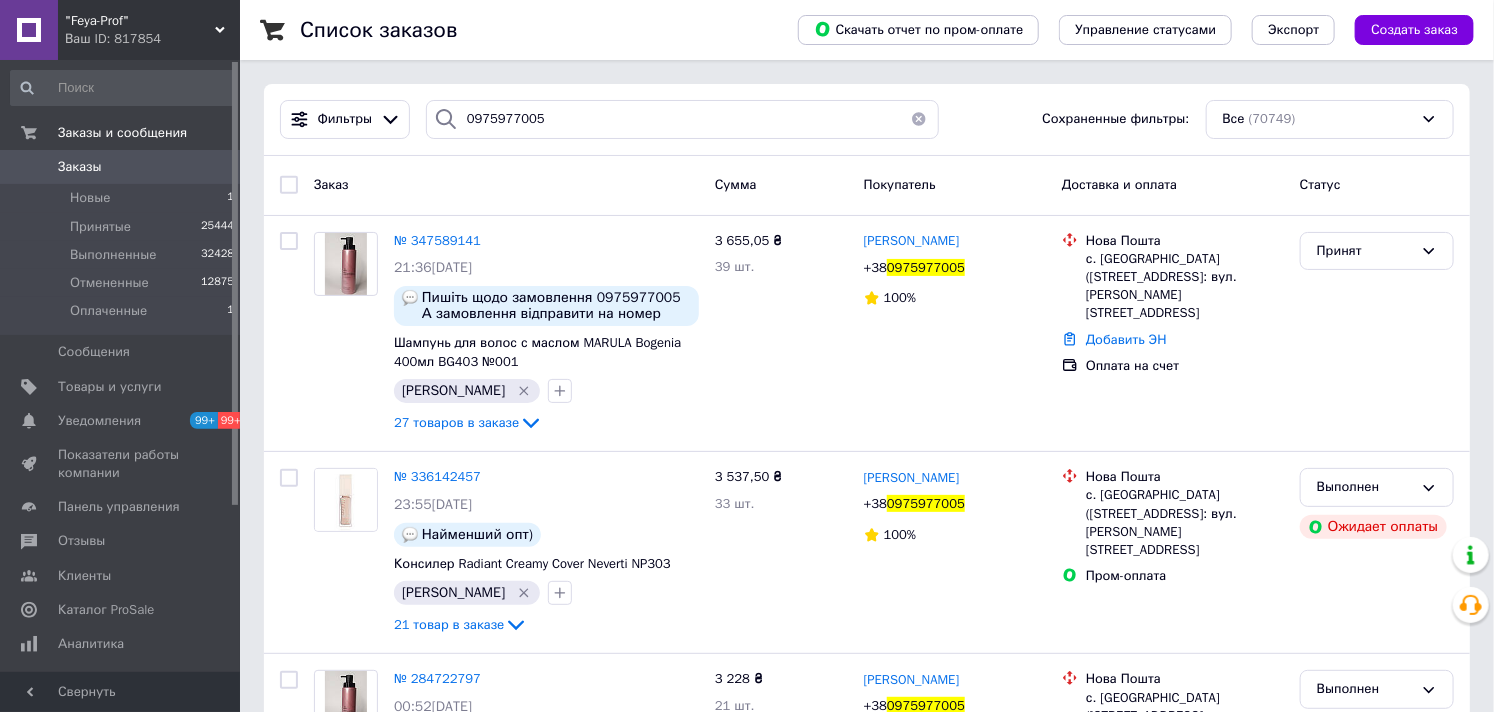 click on "Заказы" at bounding box center [121, 167] 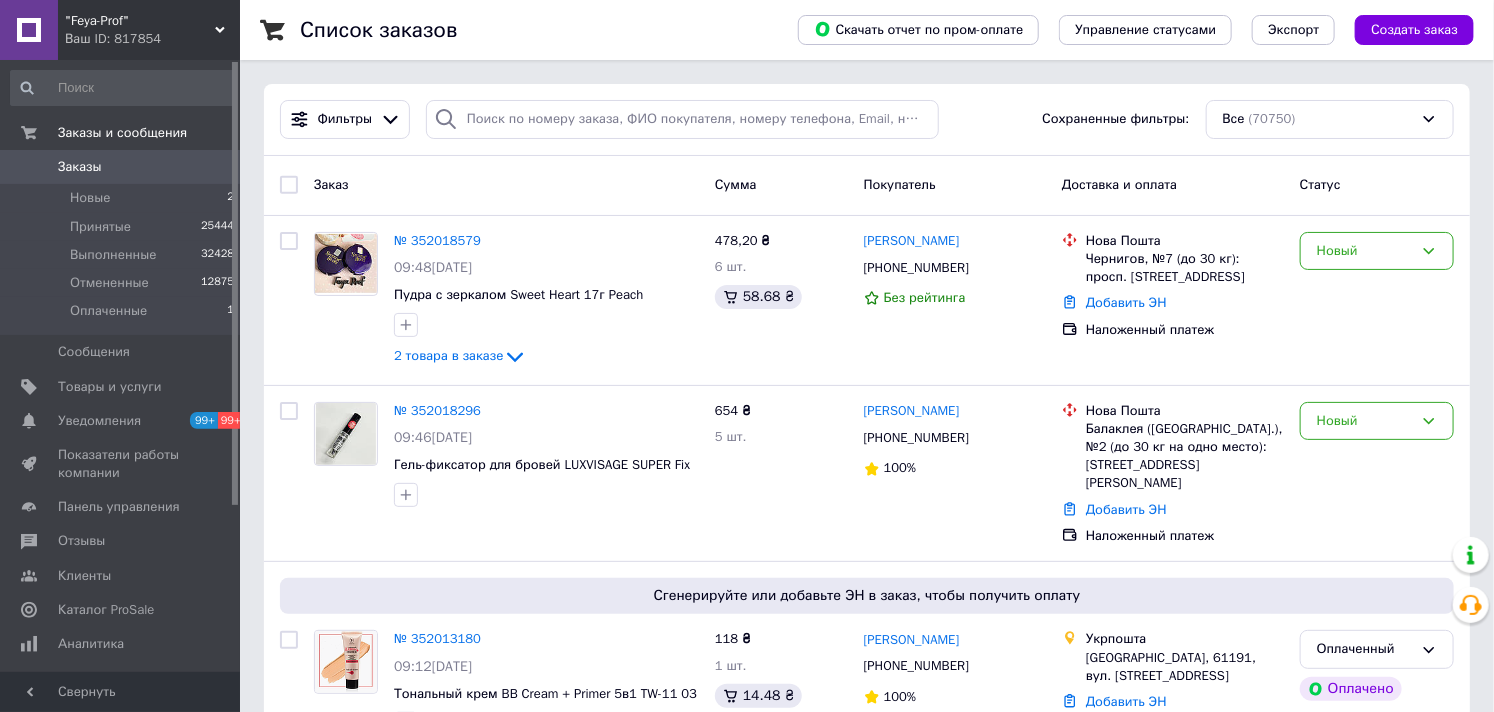 click on "Заказы 0" at bounding box center [123, 167] 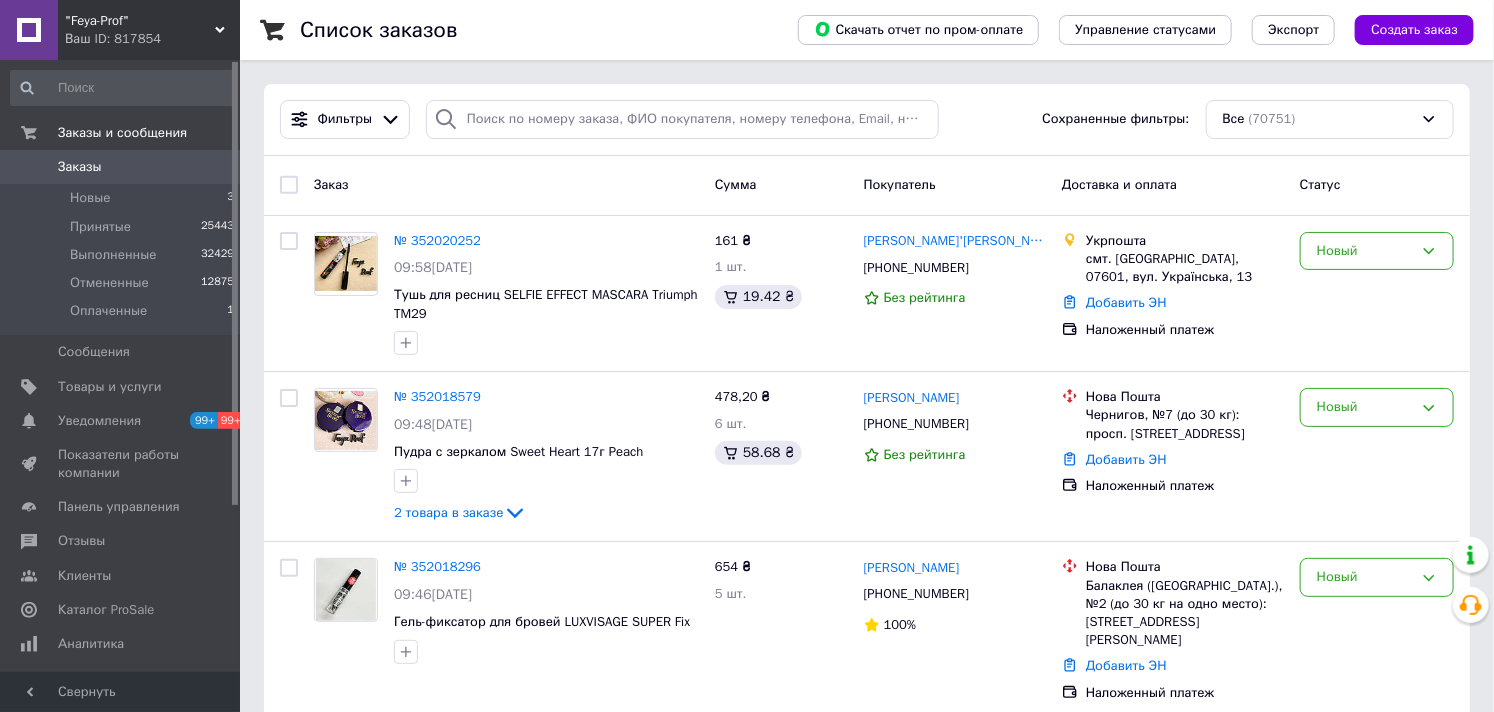 click on "Заказы" at bounding box center (80, 167) 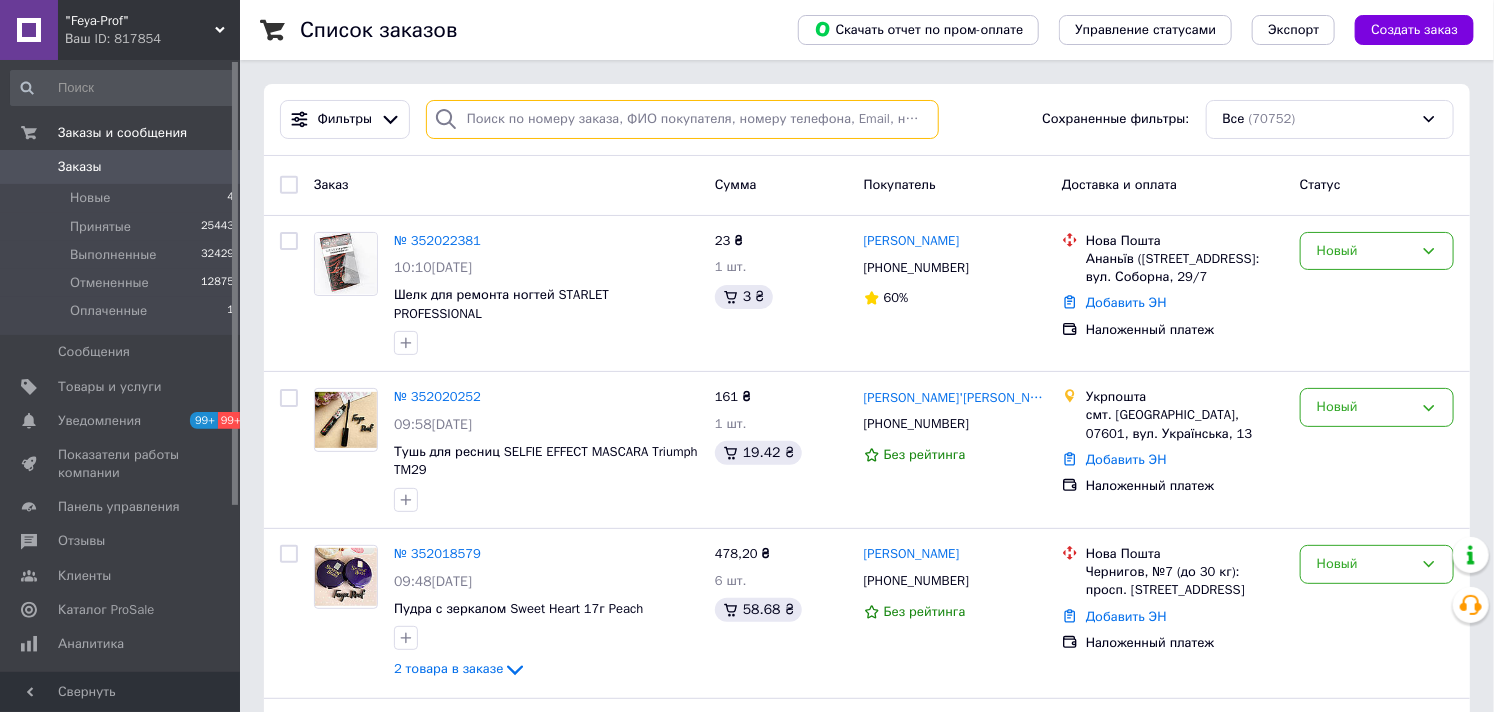 click at bounding box center (682, 119) 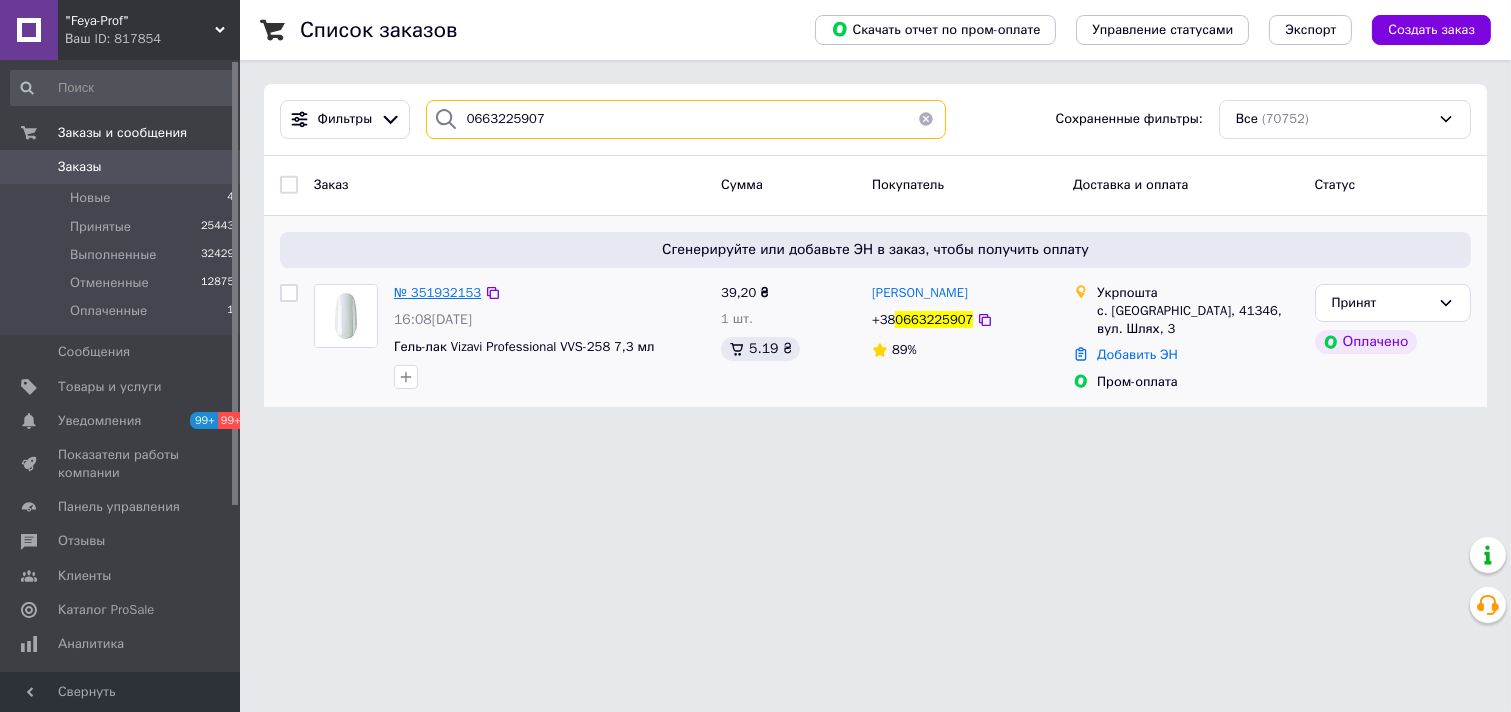 type on "0663225907" 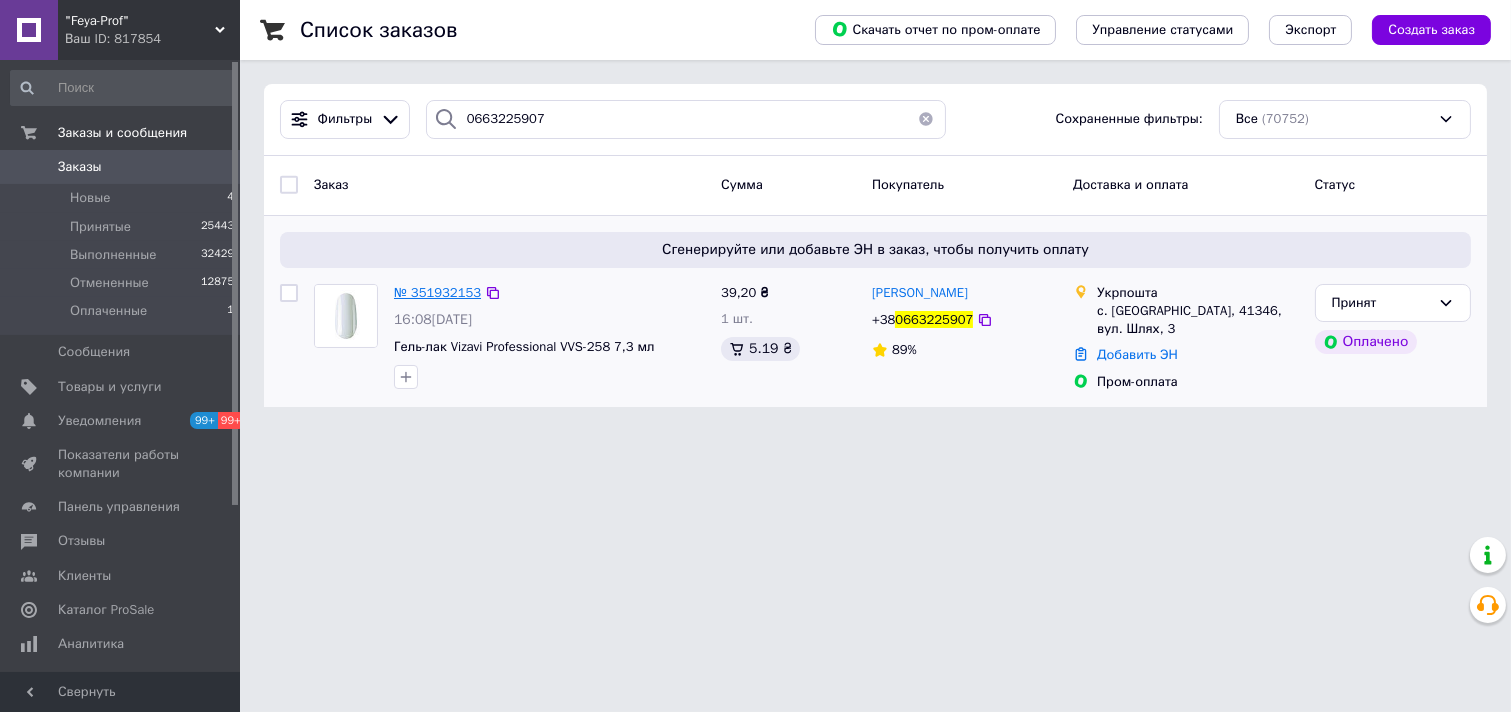click on "№ 351932153" at bounding box center (437, 292) 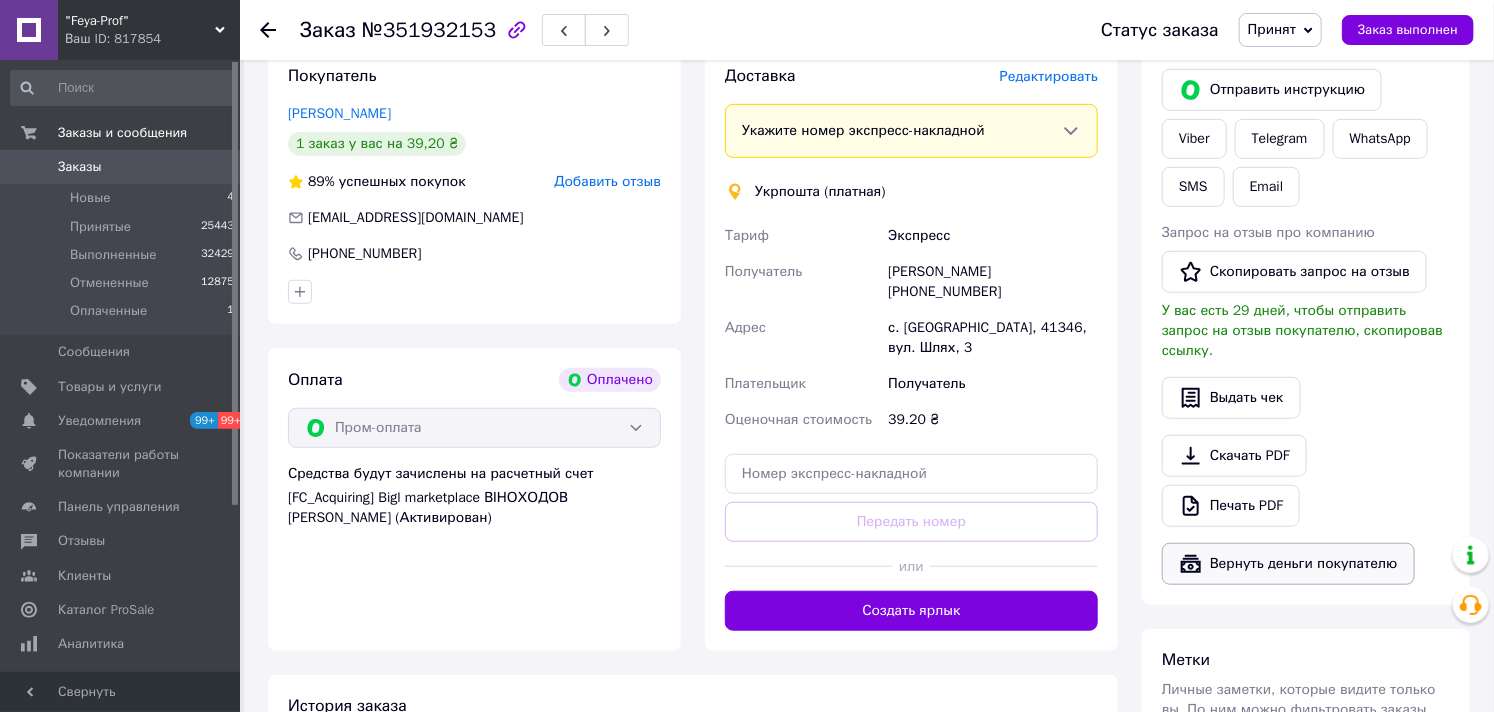 scroll, scrollTop: 666, scrollLeft: 0, axis: vertical 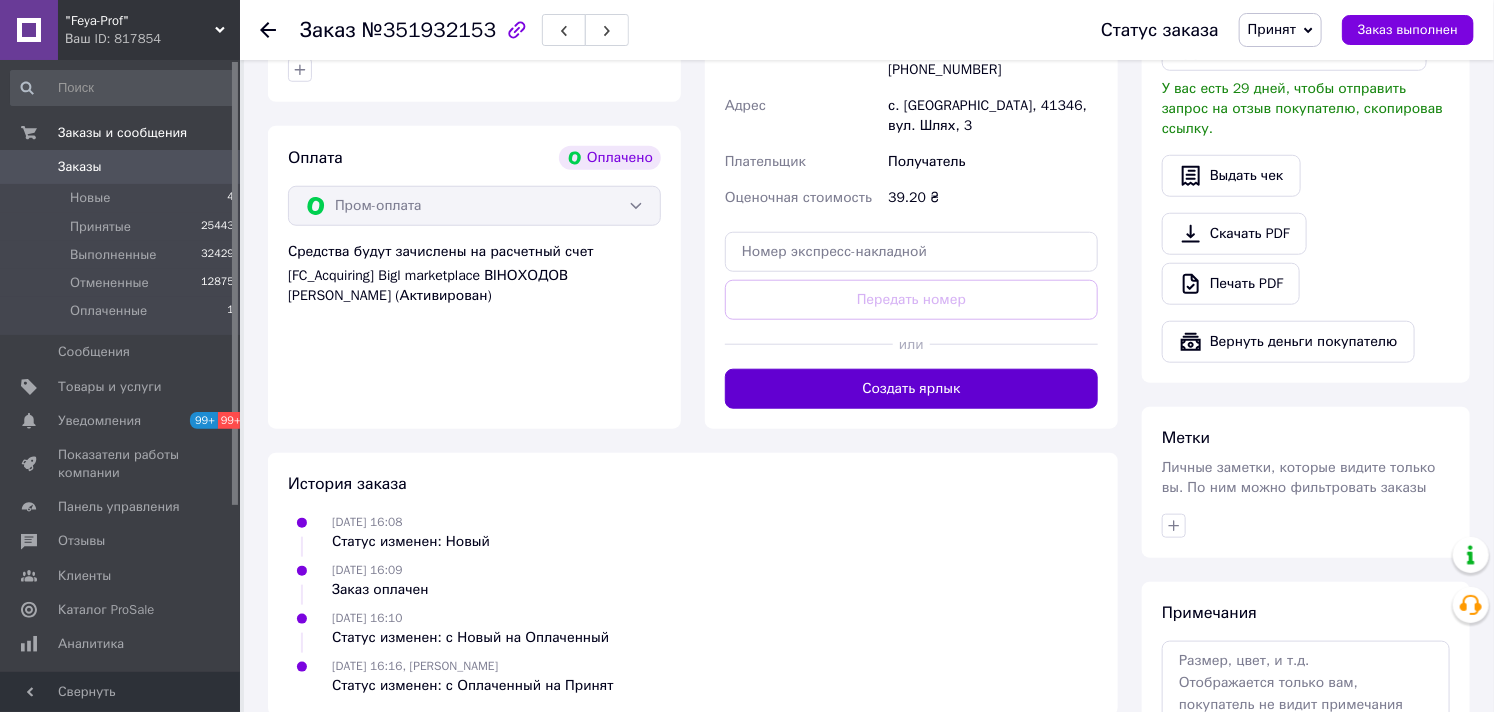 click on "Создать ярлык" at bounding box center (911, 389) 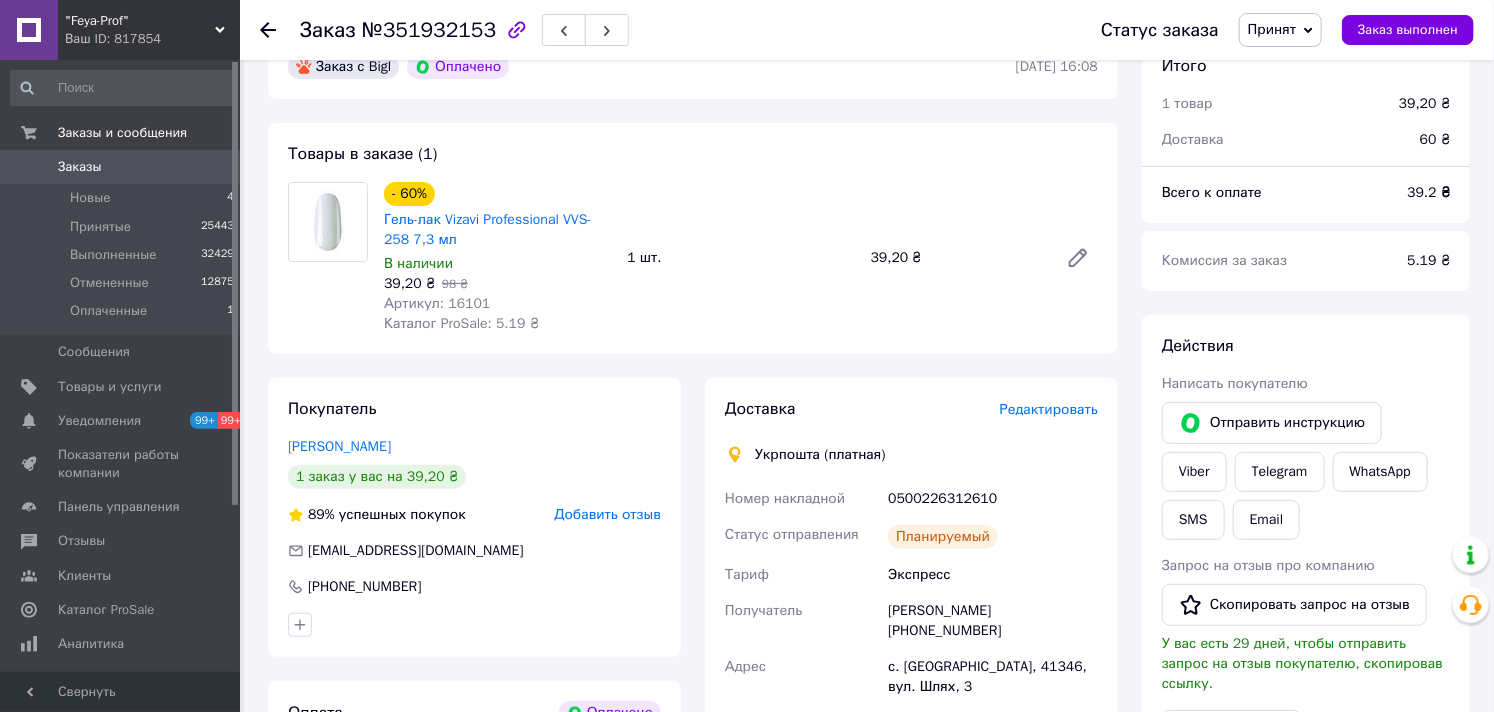 scroll, scrollTop: 0, scrollLeft: 0, axis: both 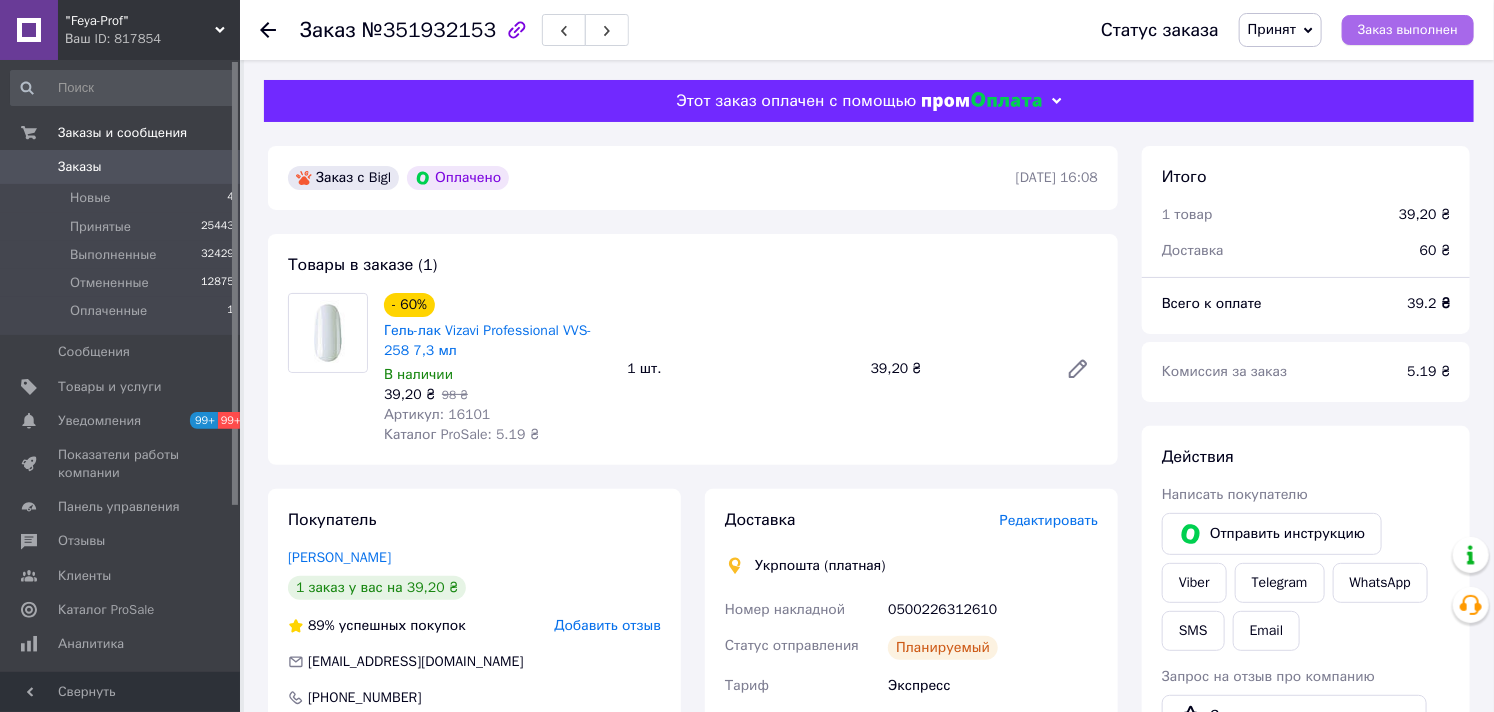 click on "Заказ выполнен" at bounding box center [1408, 30] 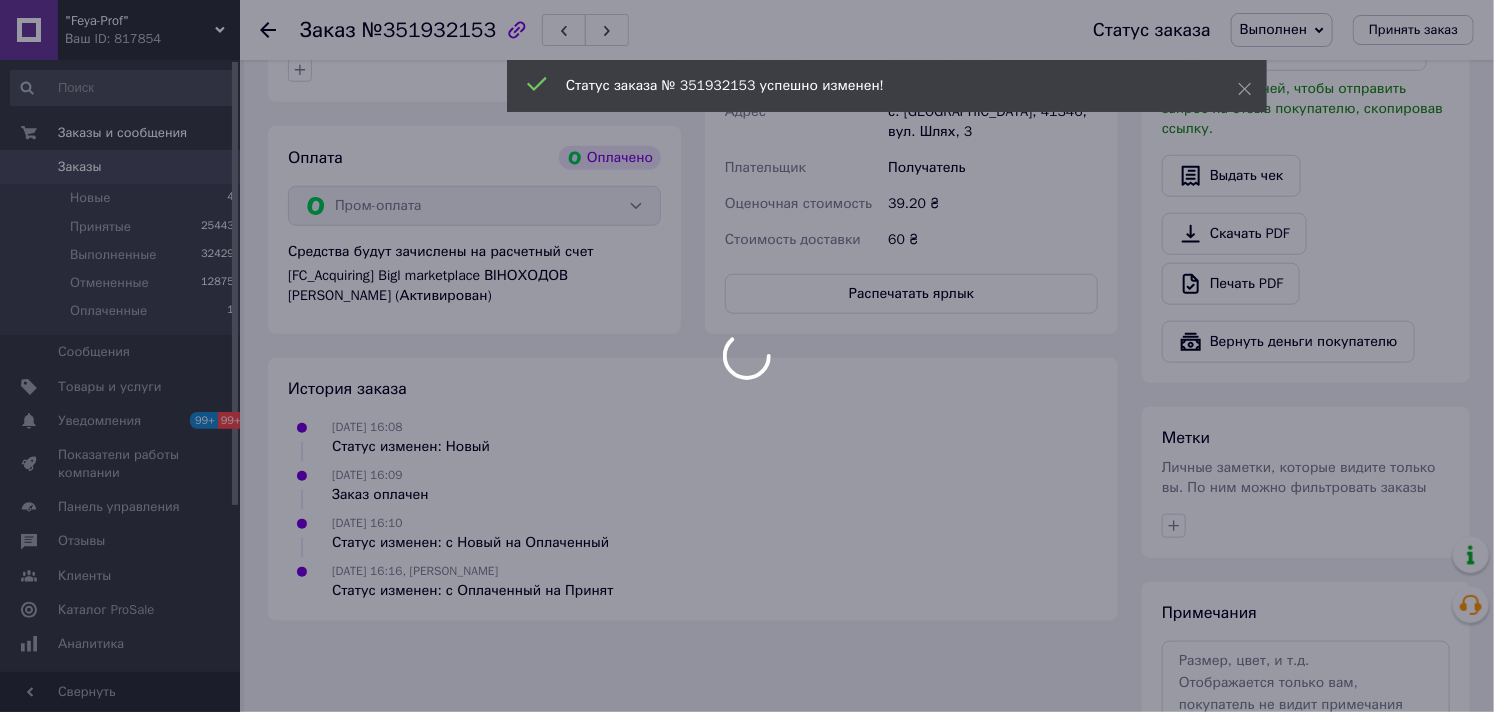 scroll, scrollTop: 777, scrollLeft: 0, axis: vertical 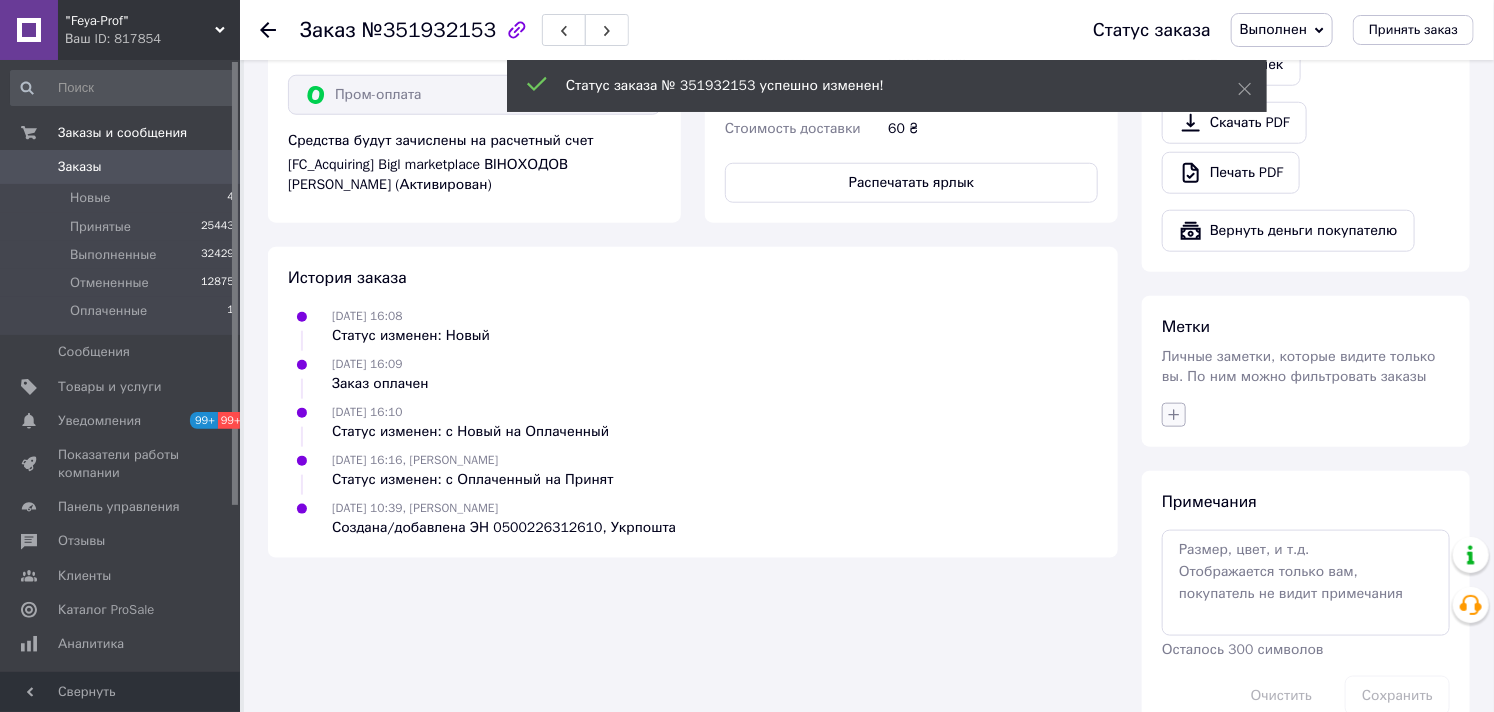 click 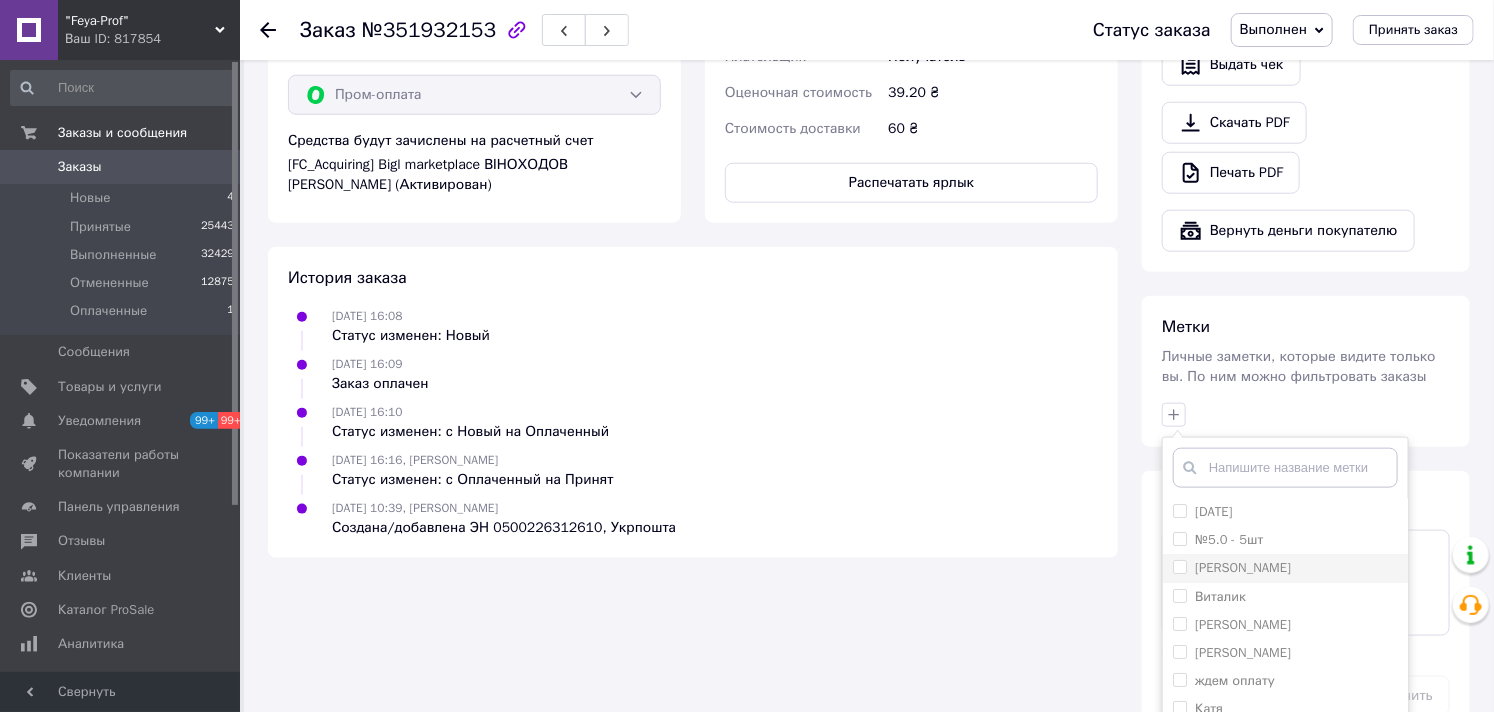 click on "[PERSON_NAME]" at bounding box center (1179, 566) 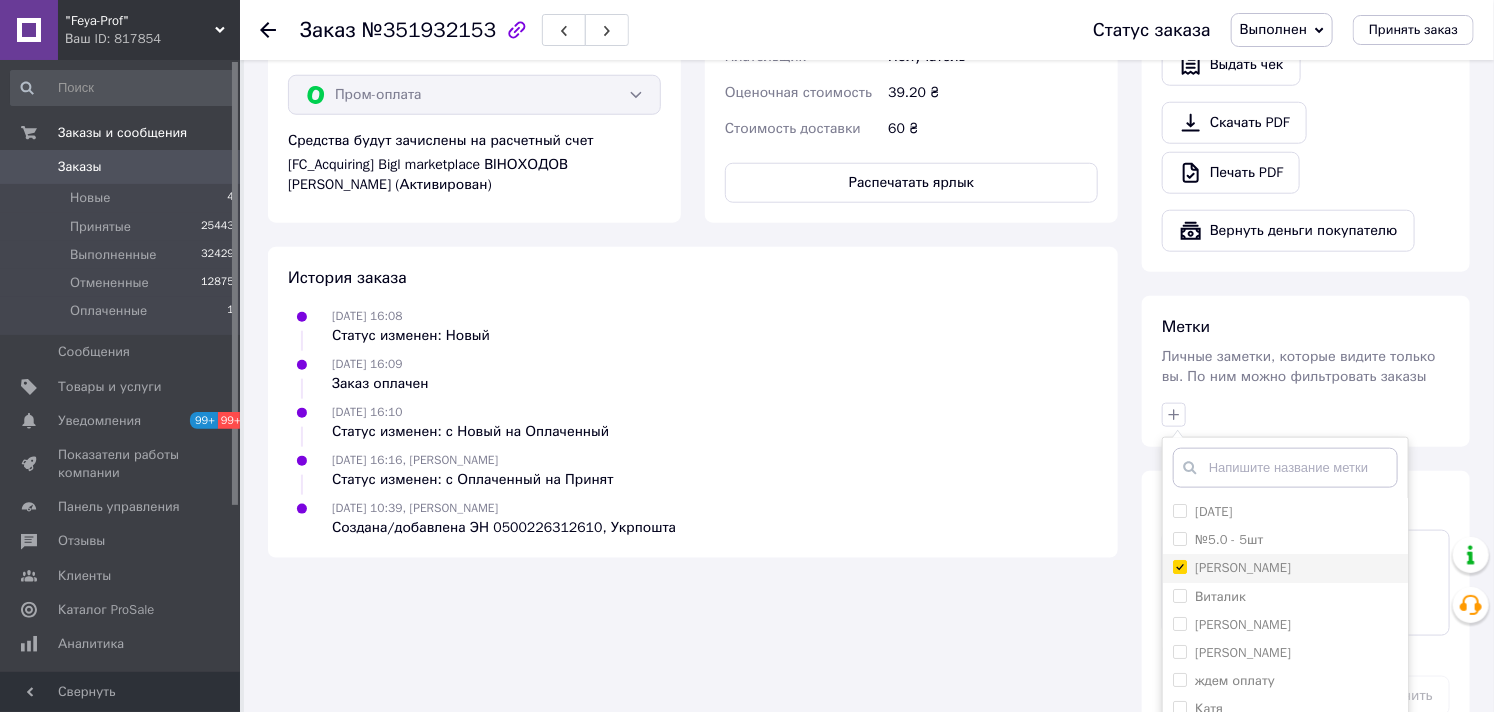 checkbox on "true" 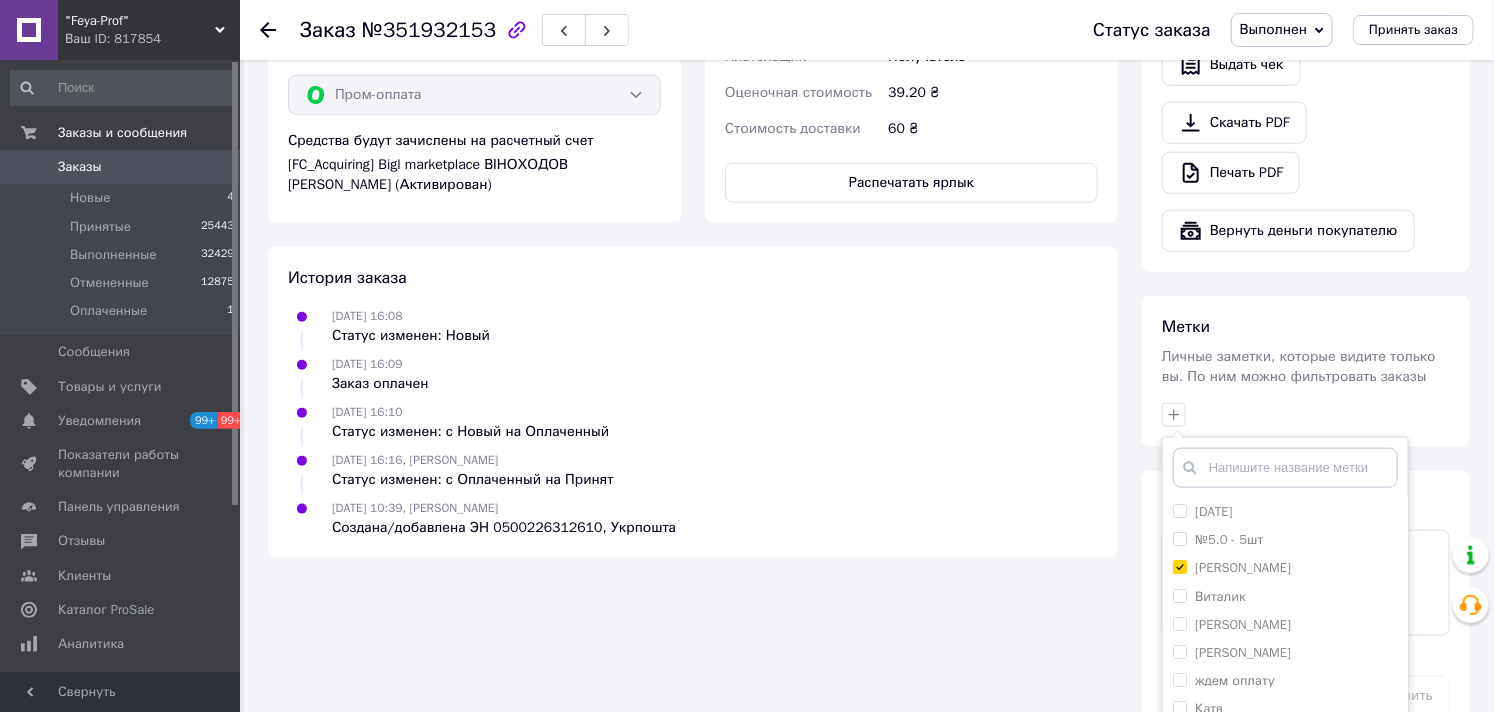 scroll, scrollTop: 151, scrollLeft: 0, axis: vertical 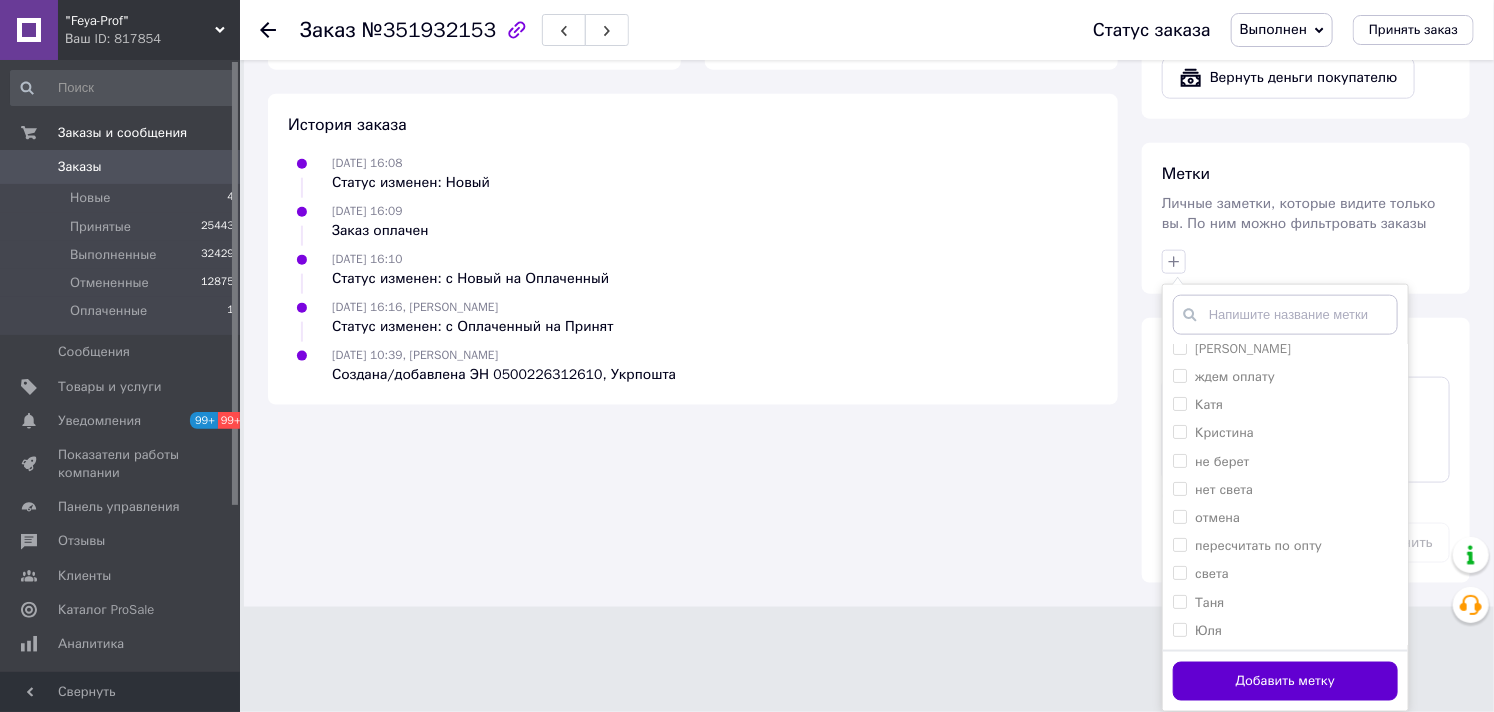 click on "Добавить метку" at bounding box center [1285, 681] 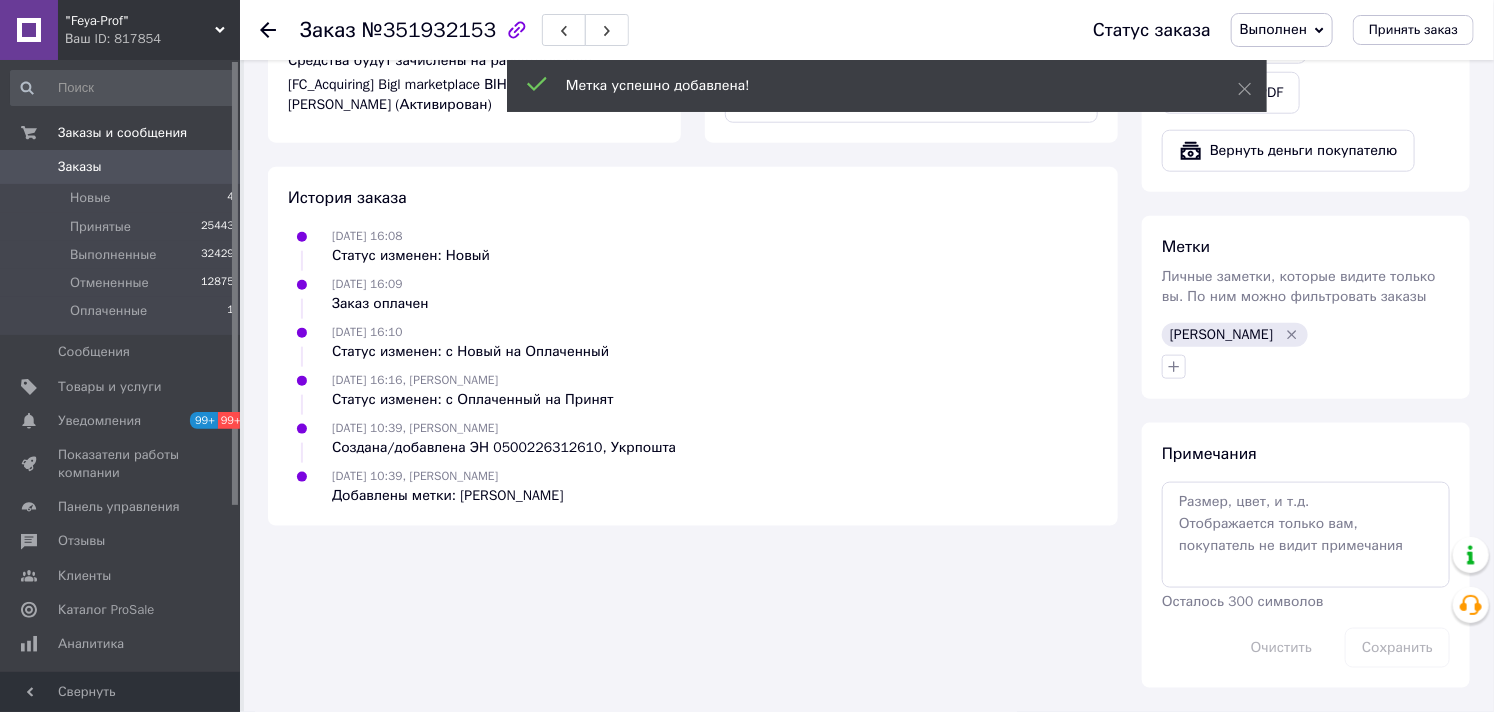 scroll, scrollTop: 415, scrollLeft: 0, axis: vertical 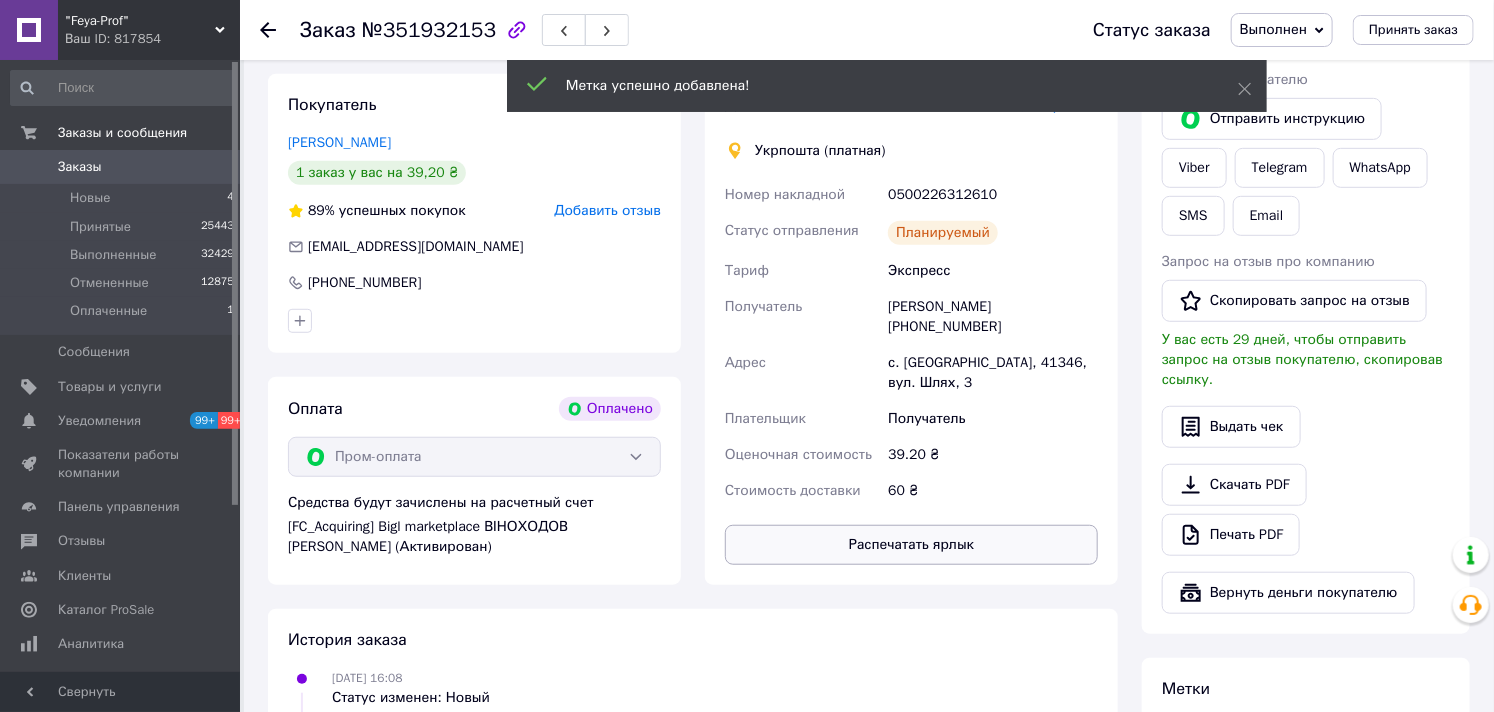 click on "Распечатать ярлык" at bounding box center (911, 545) 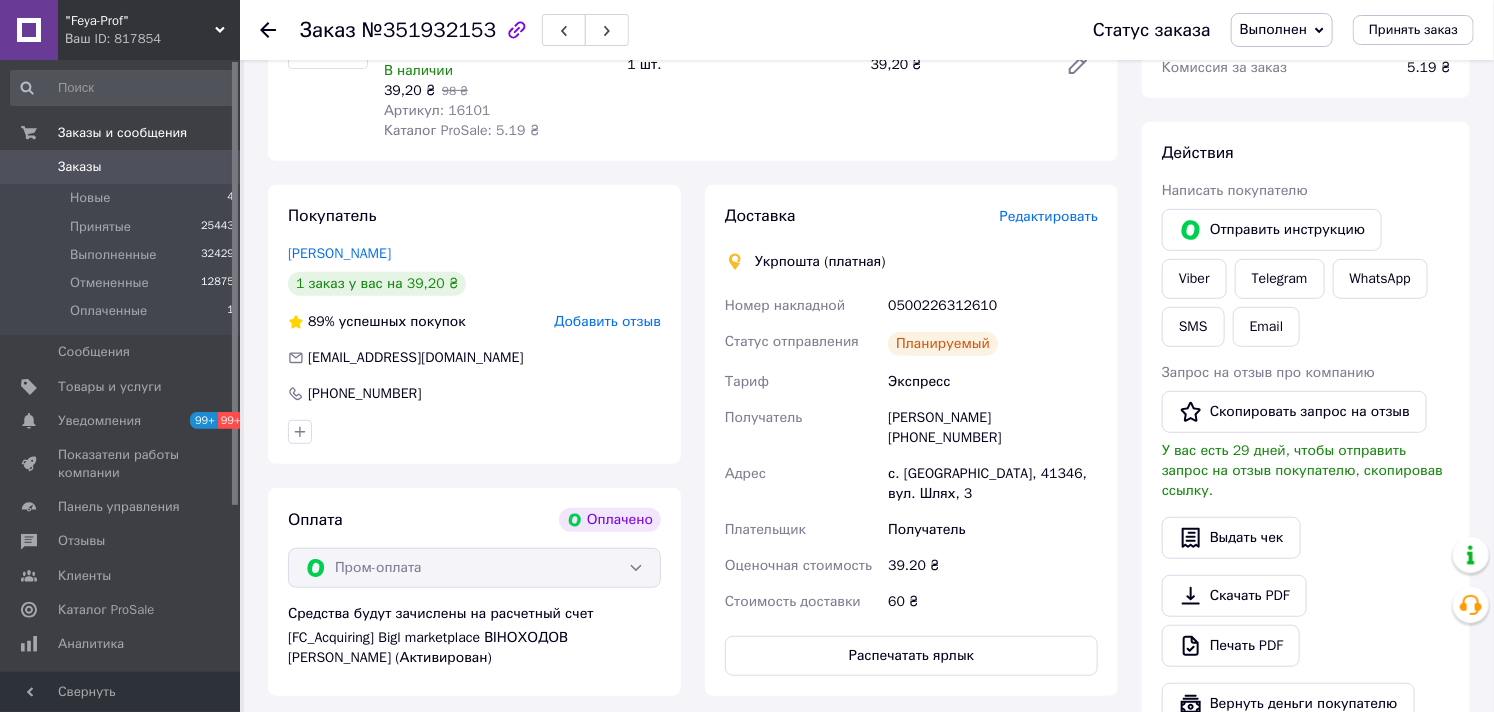 scroll, scrollTop: 0, scrollLeft: 0, axis: both 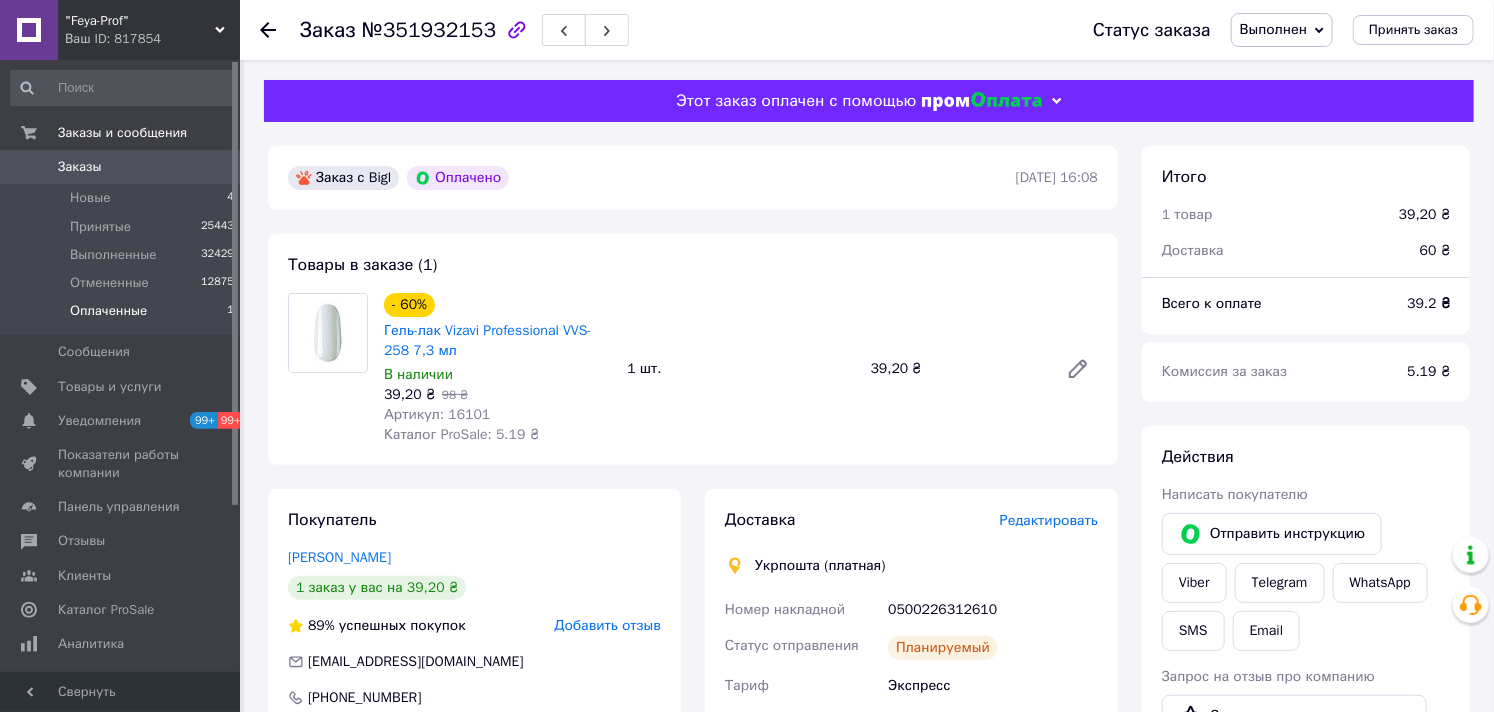 click on "Оплаченные" at bounding box center (108, 311) 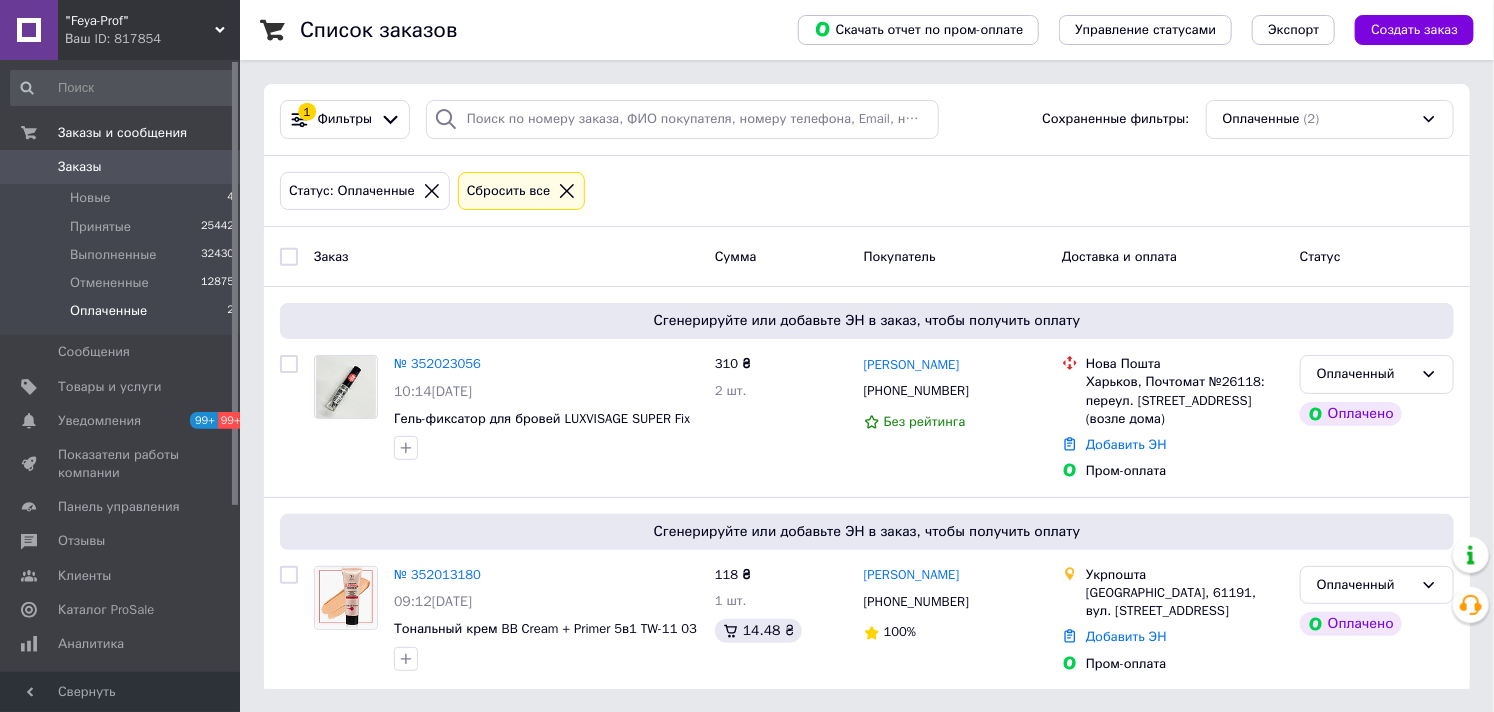 click on "Заказы" at bounding box center [80, 167] 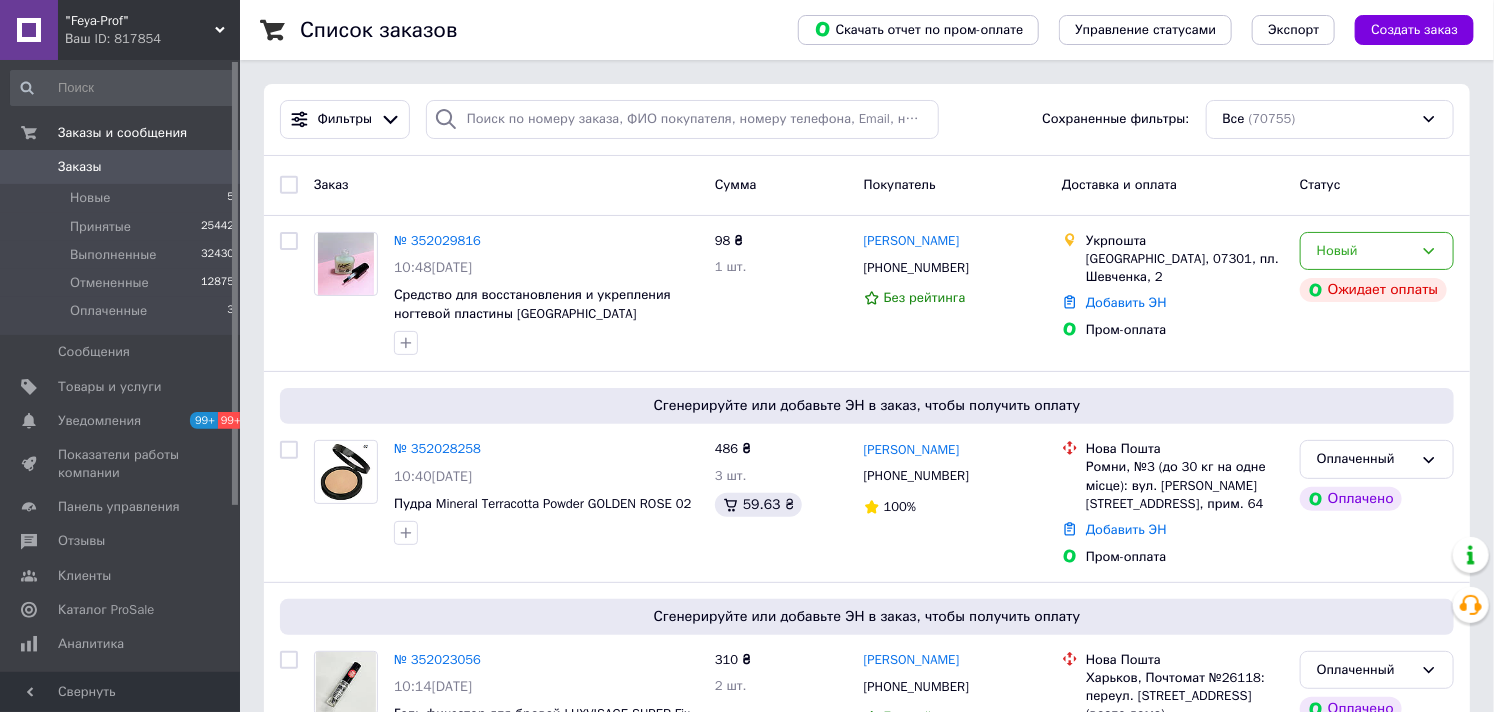 click on "Заказы" at bounding box center [80, 167] 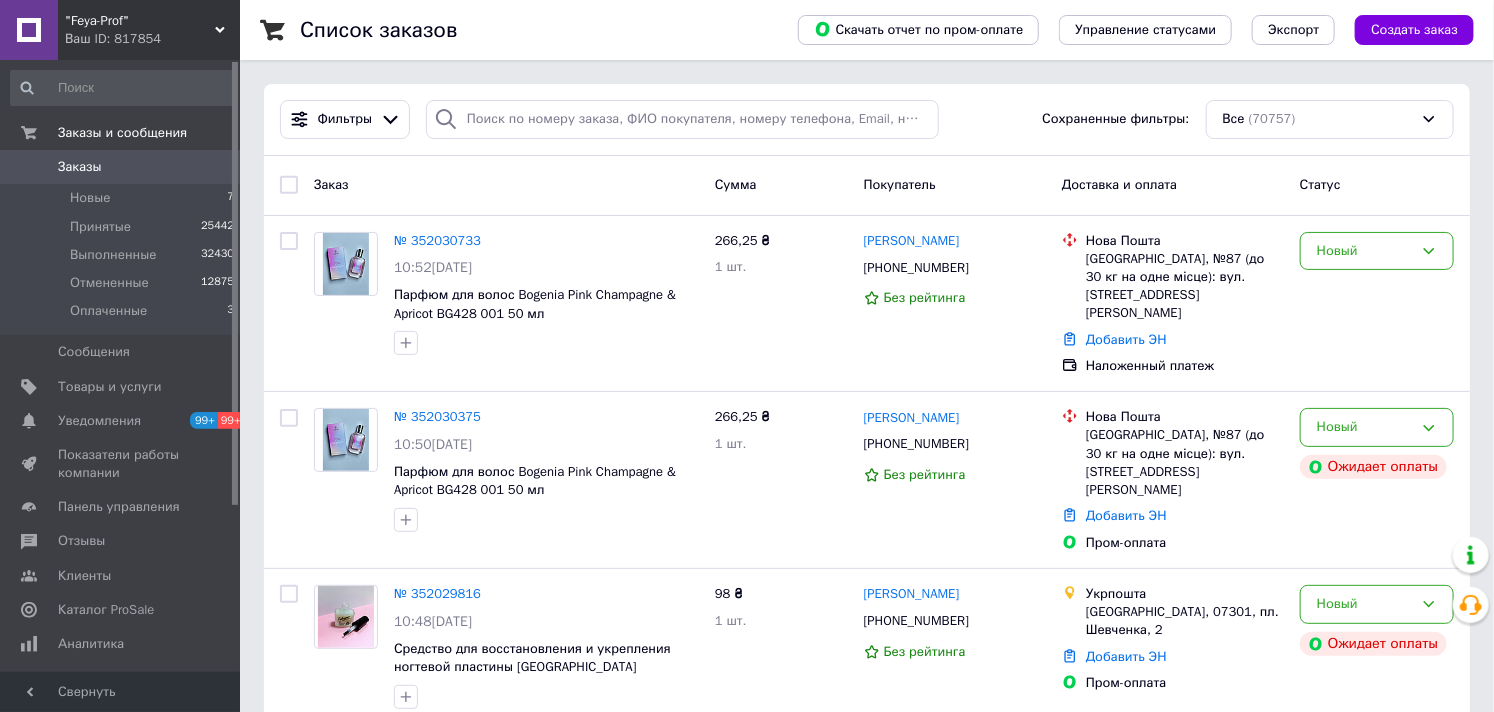 click on "Заказы" at bounding box center [80, 167] 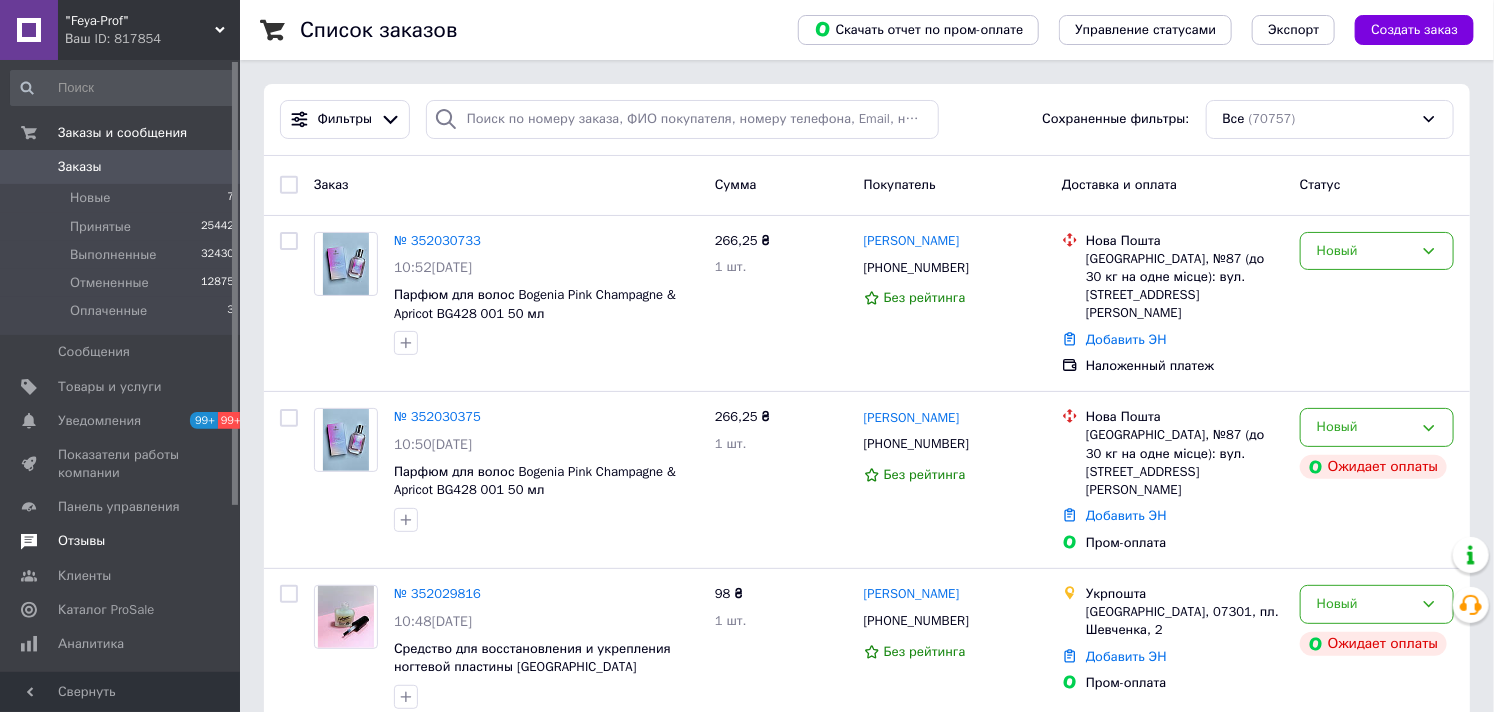 click on "Отзывы" at bounding box center (81, 541) 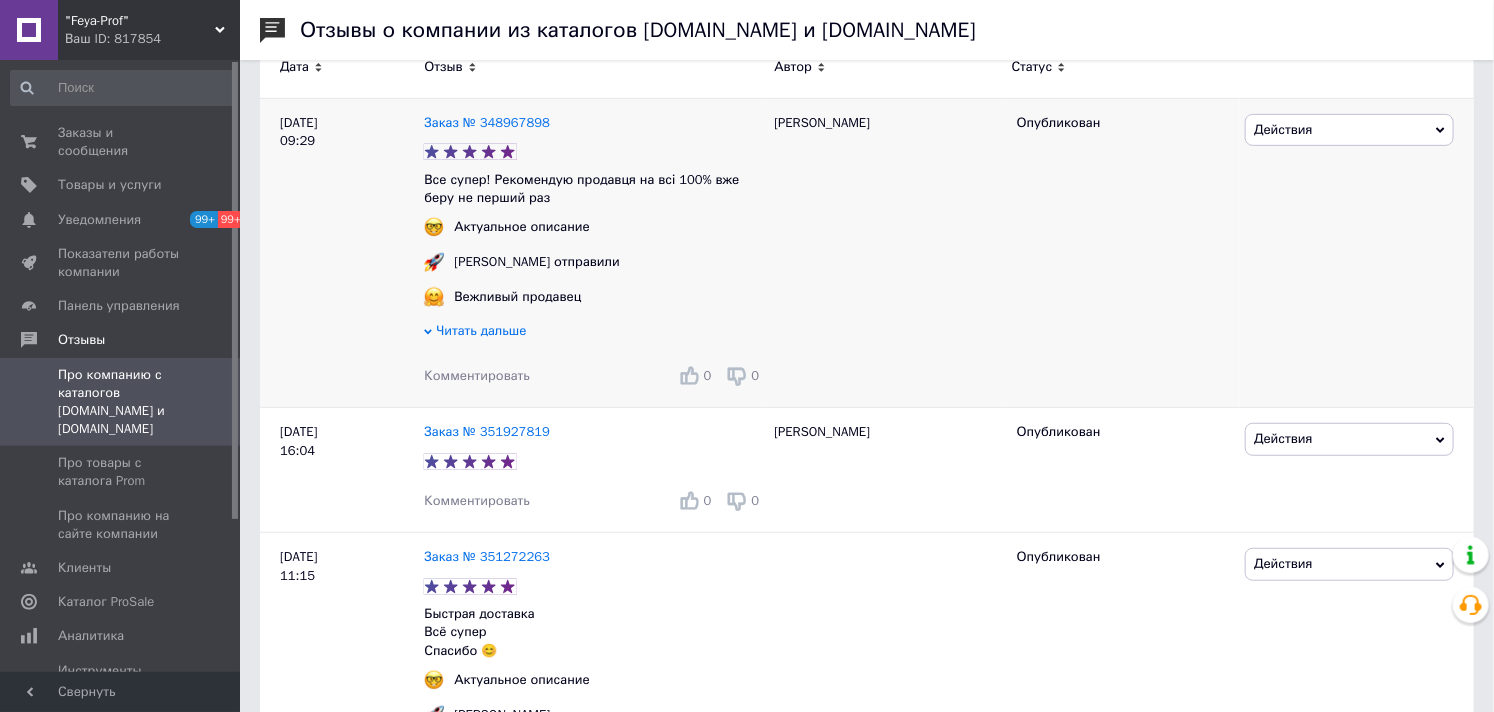 scroll, scrollTop: 444, scrollLeft: 0, axis: vertical 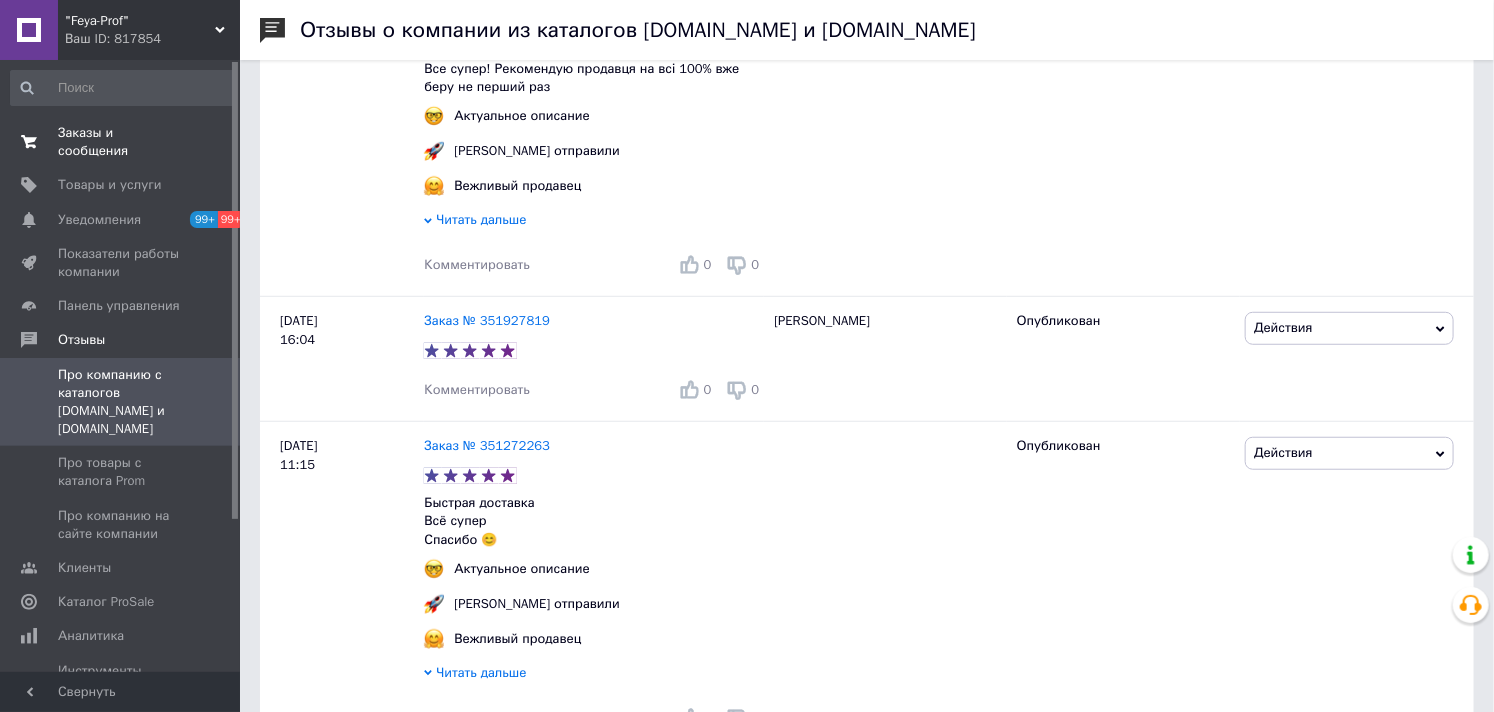 click on "Заказы и сообщения" at bounding box center (121, 142) 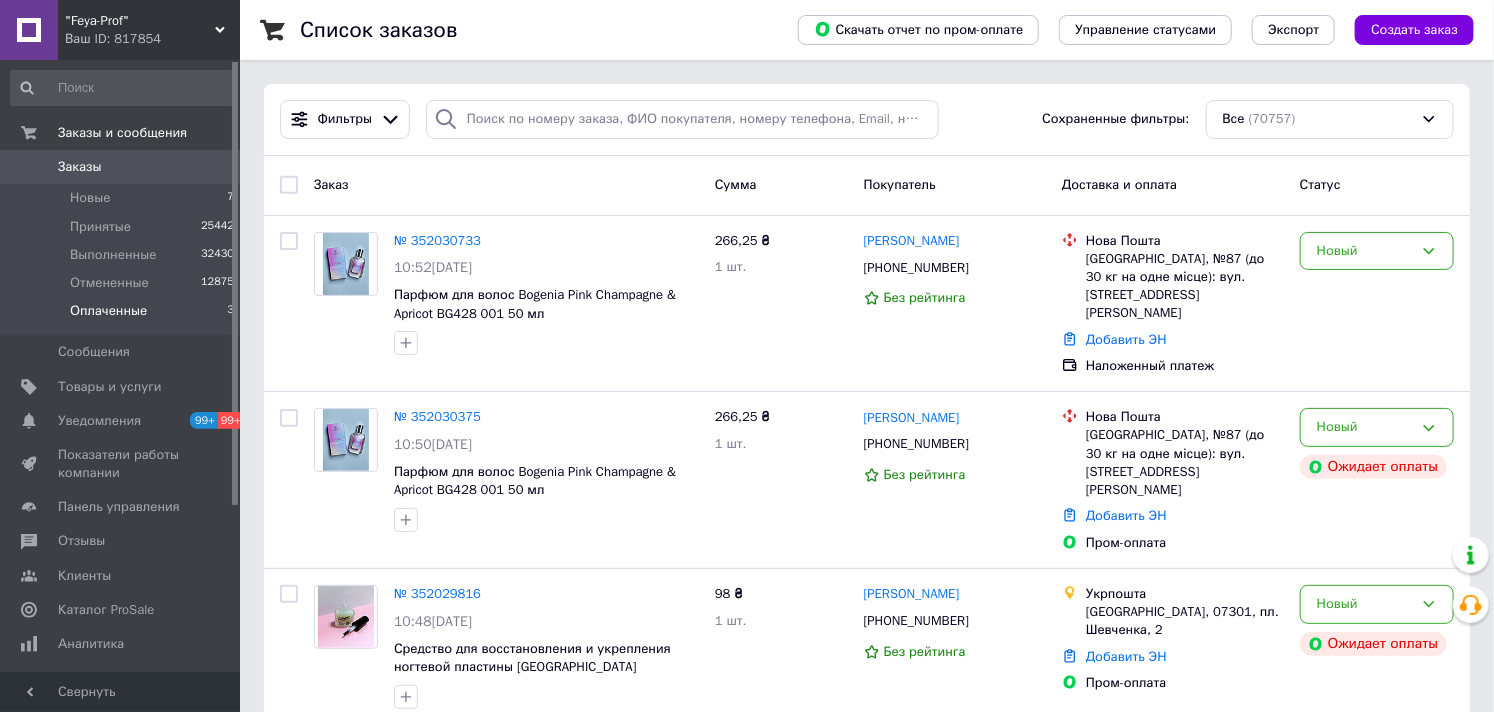 click on "Оплаченные" at bounding box center (108, 311) 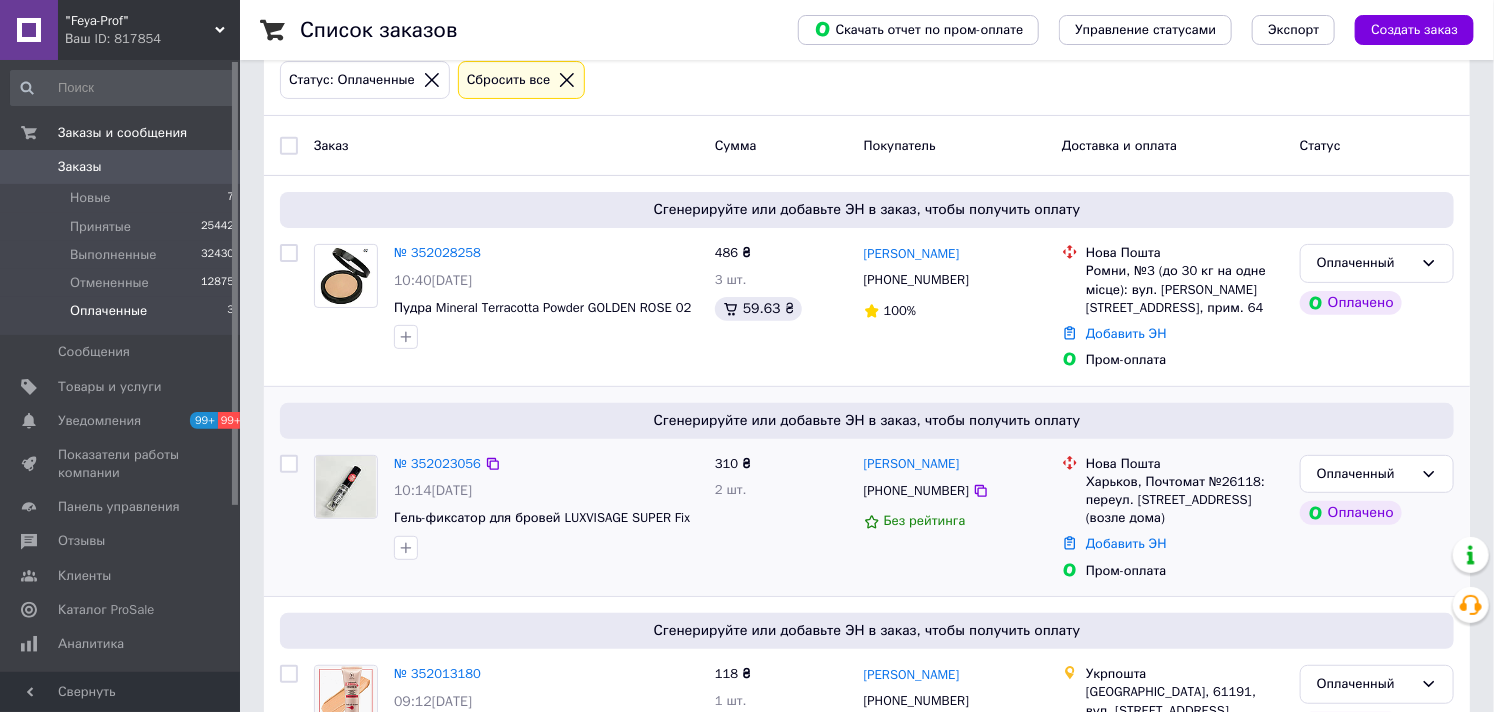 scroll, scrollTop: 212, scrollLeft: 0, axis: vertical 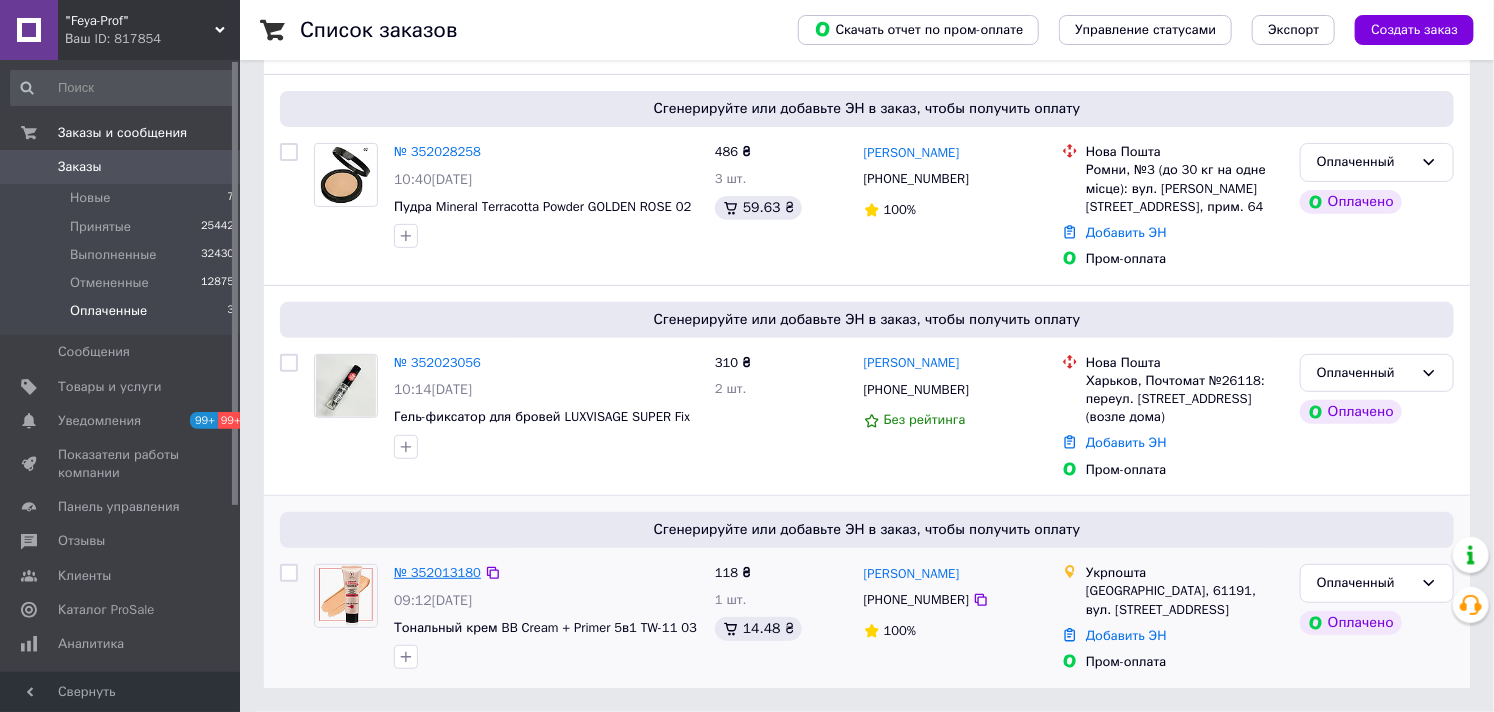 click on "№ 352013180" at bounding box center (437, 572) 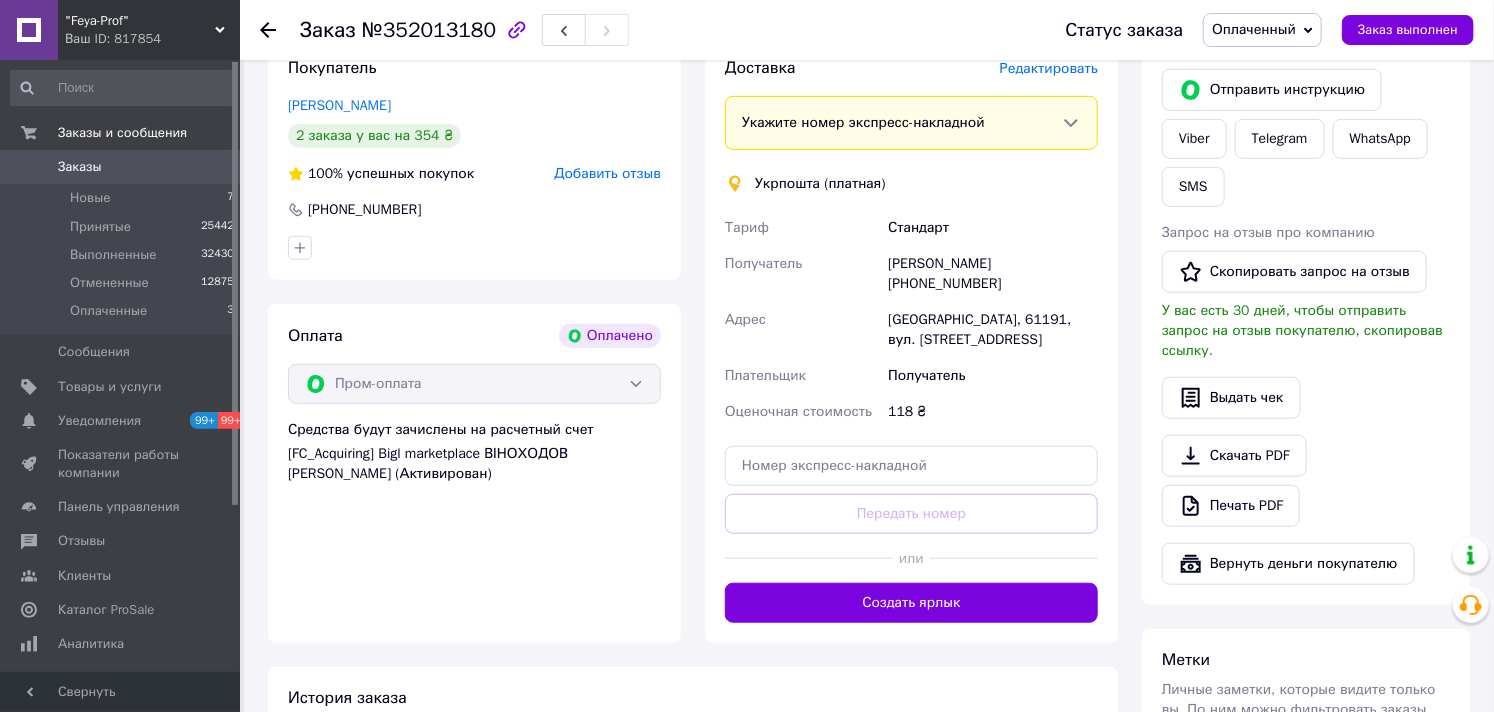 scroll, scrollTop: 666, scrollLeft: 0, axis: vertical 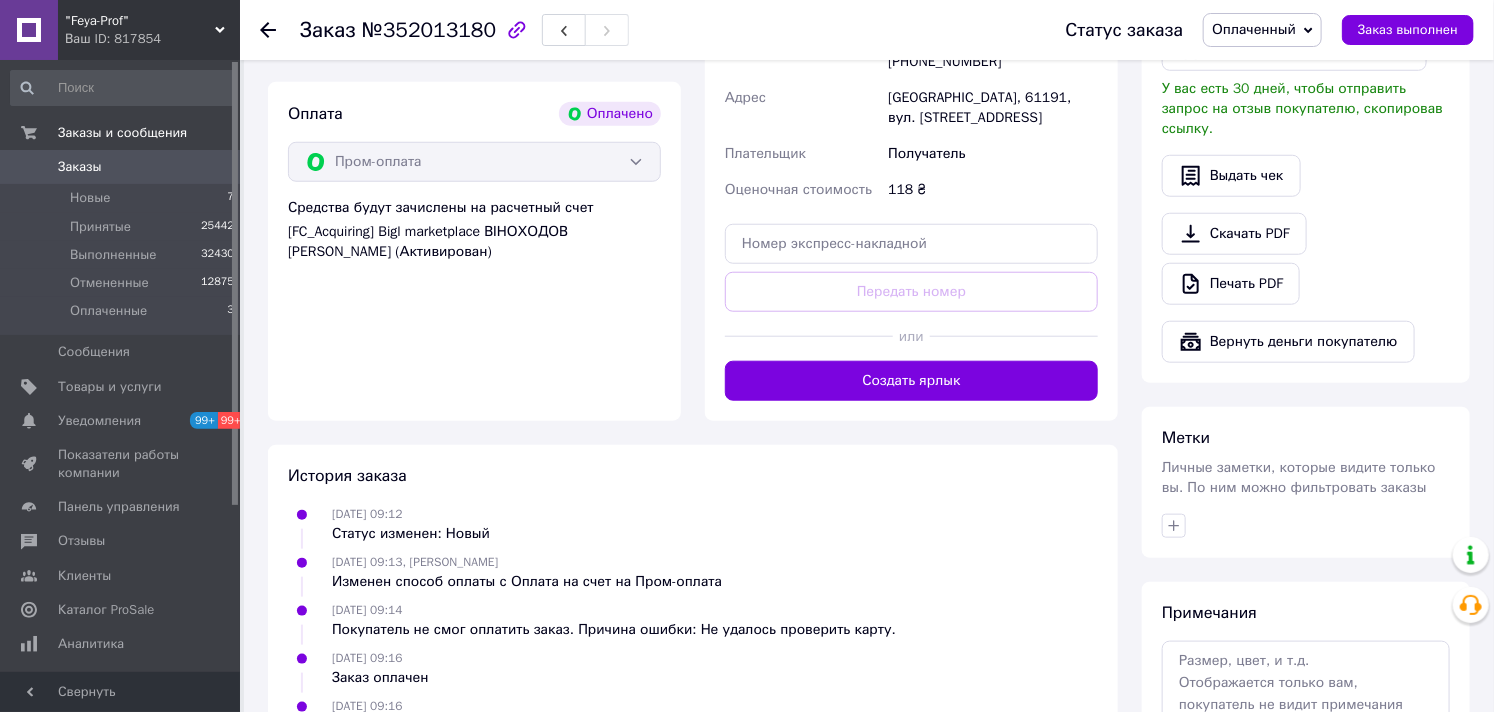 click on "Создать ярлык" at bounding box center (911, 381) 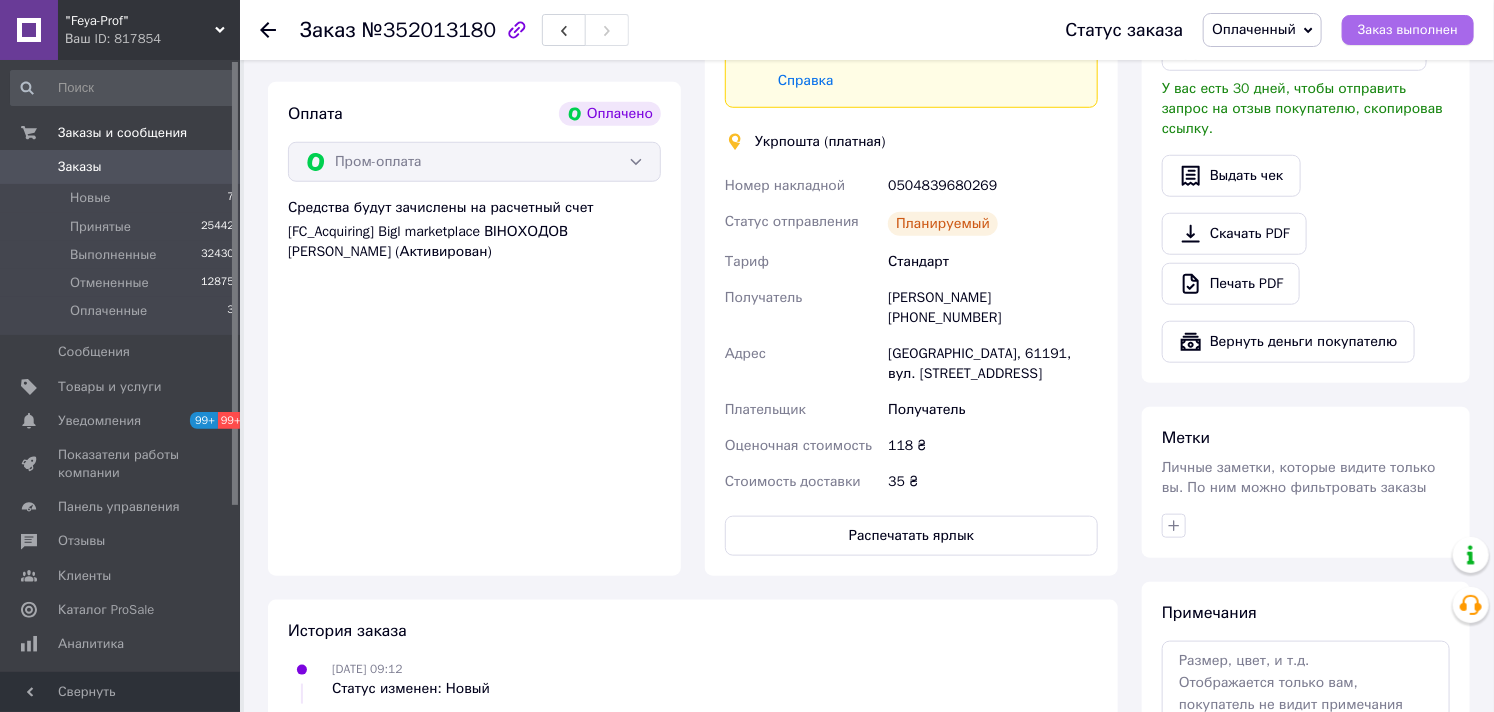 click on "Заказ выполнен" at bounding box center [1408, 30] 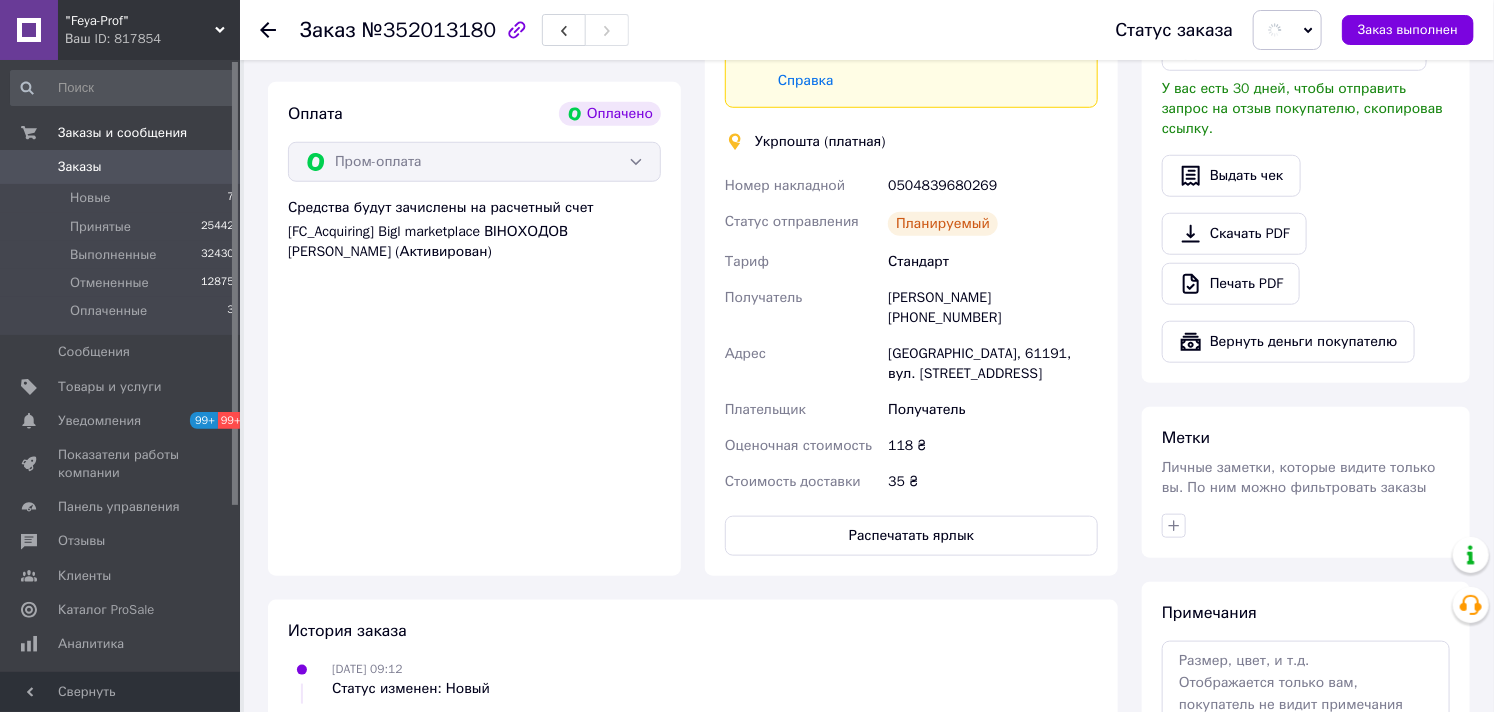 scroll, scrollTop: 890, scrollLeft: 0, axis: vertical 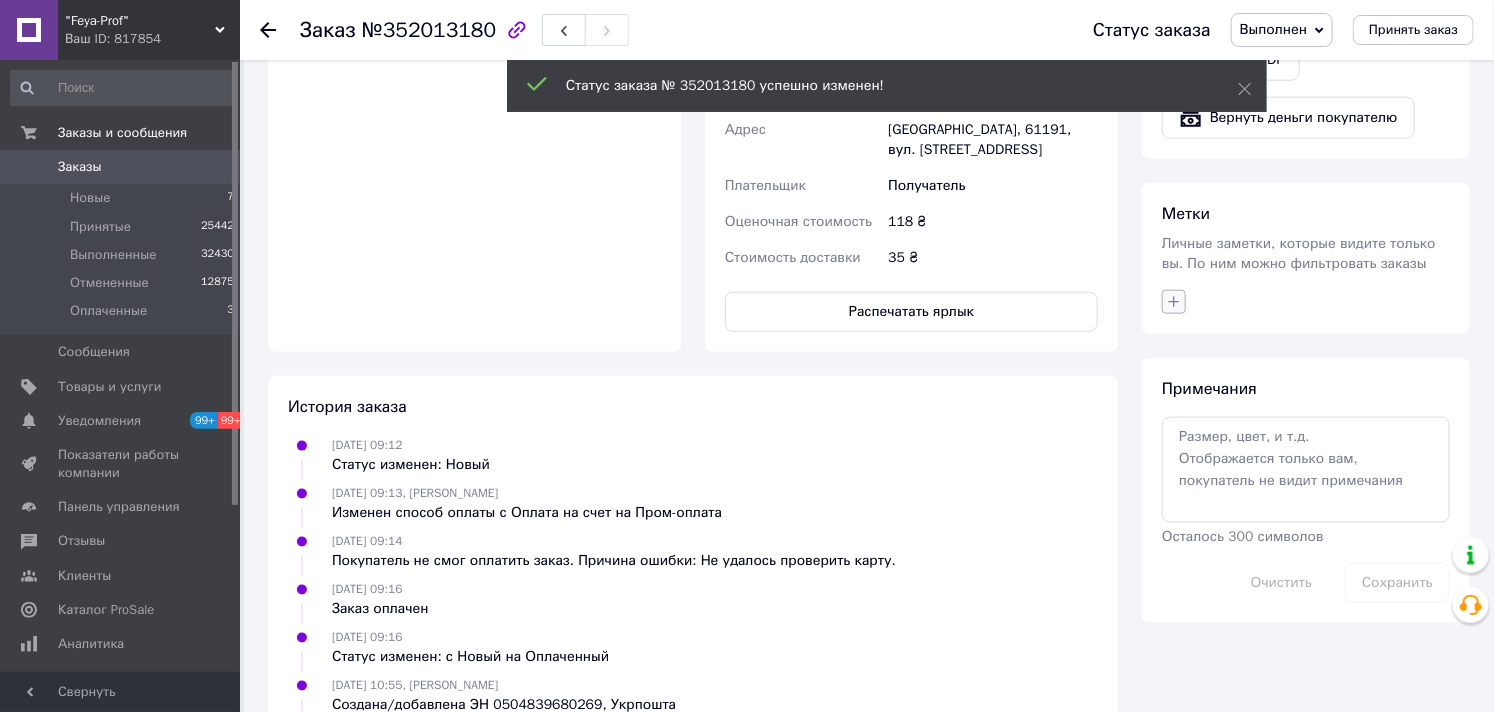 click 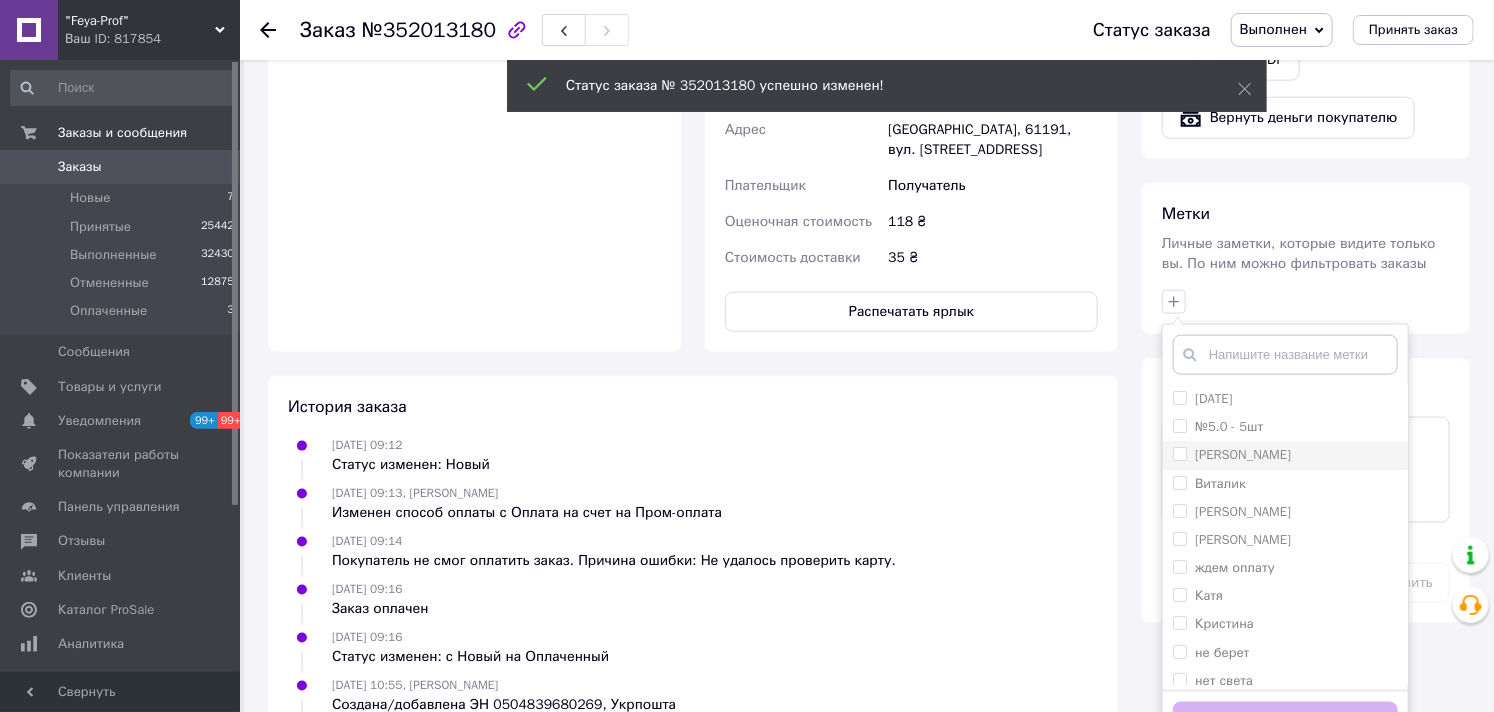 click on "[PERSON_NAME]" at bounding box center [1179, 453] 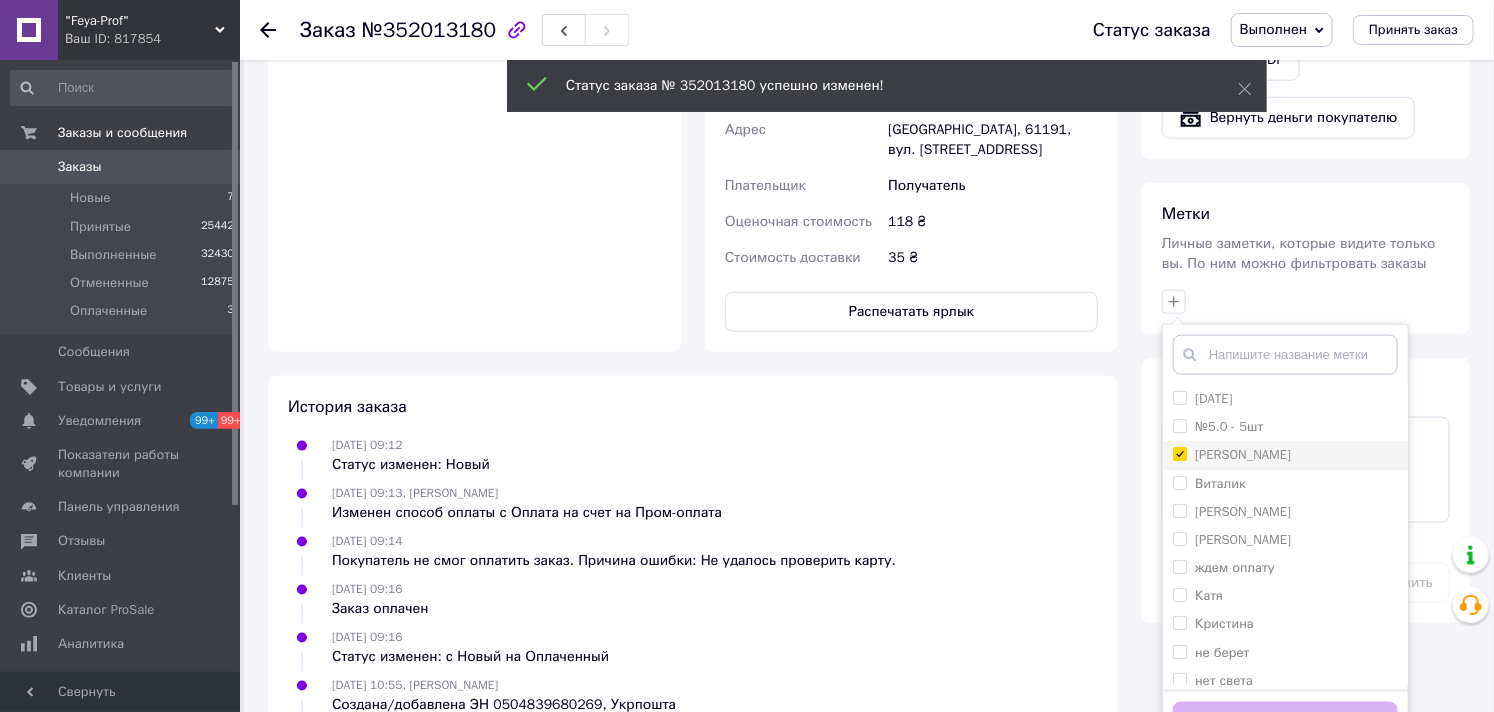 checkbox on "true" 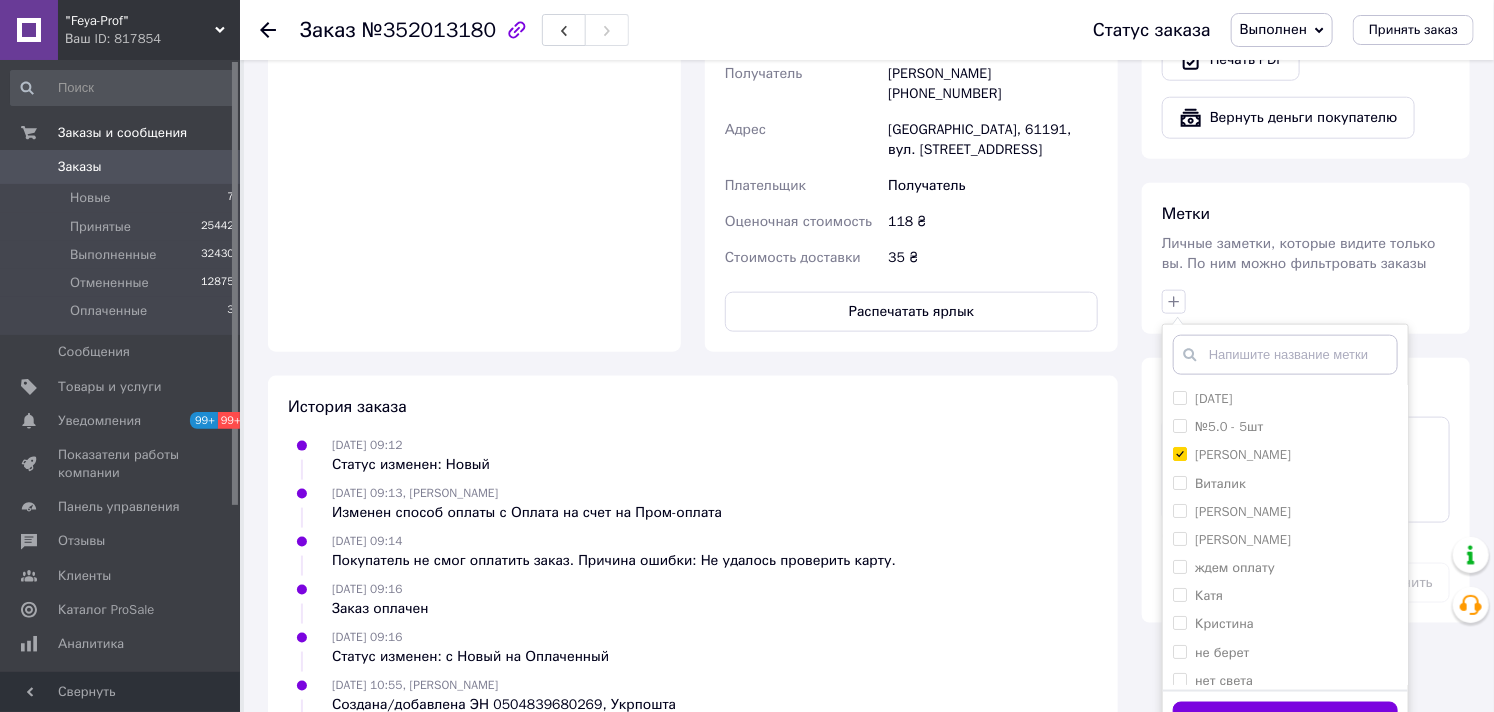 scroll, scrollTop: 151, scrollLeft: 0, axis: vertical 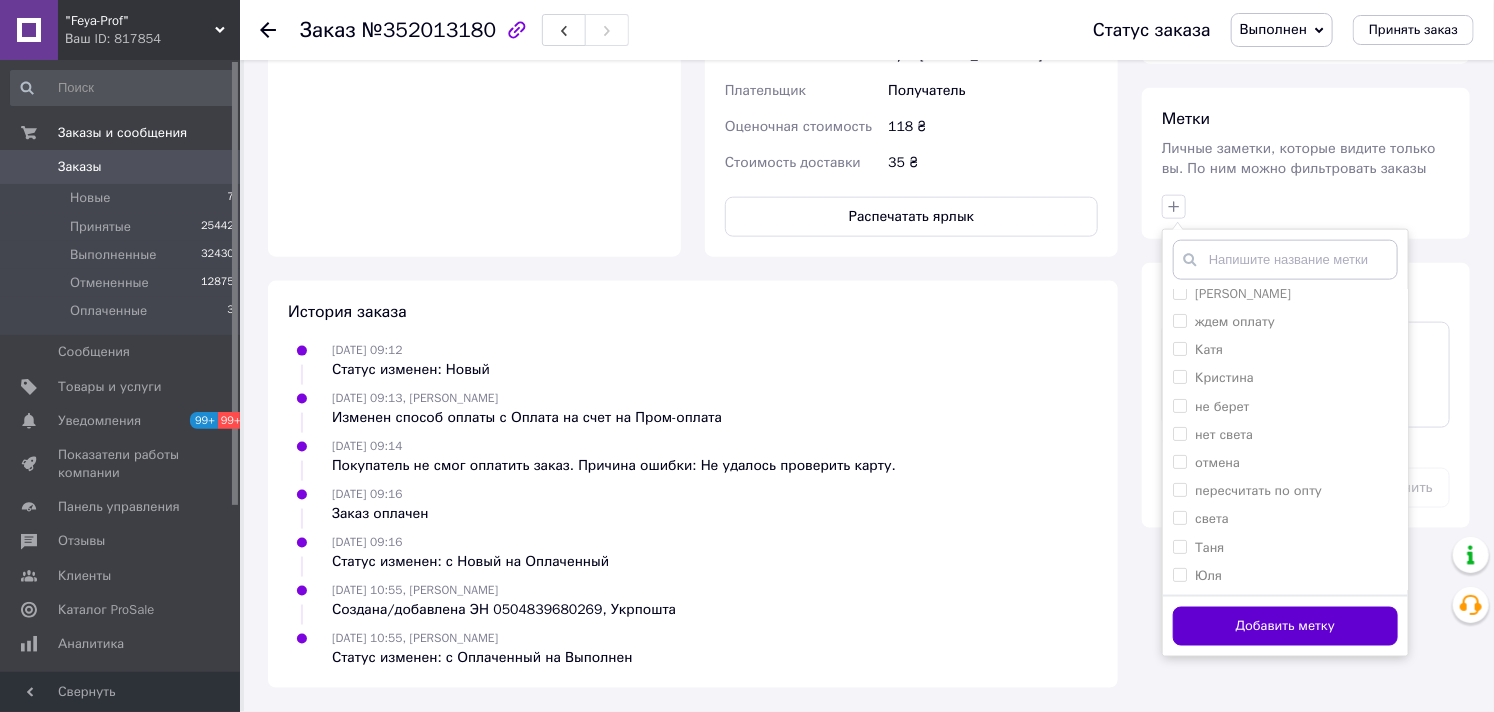 click on "Добавить метку" at bounding box center [1285, 626] 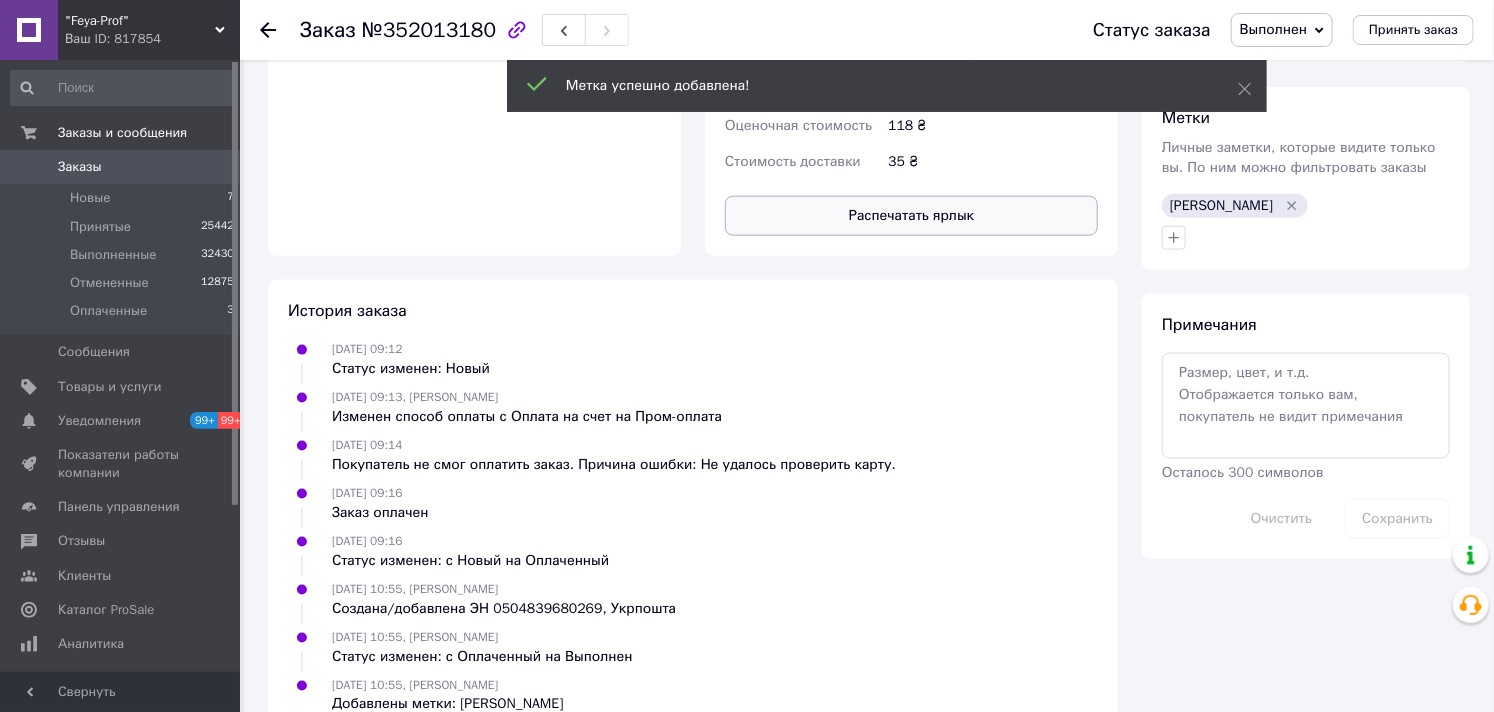 click on "Распечатать ярлык" at bounding box center (911, 216) 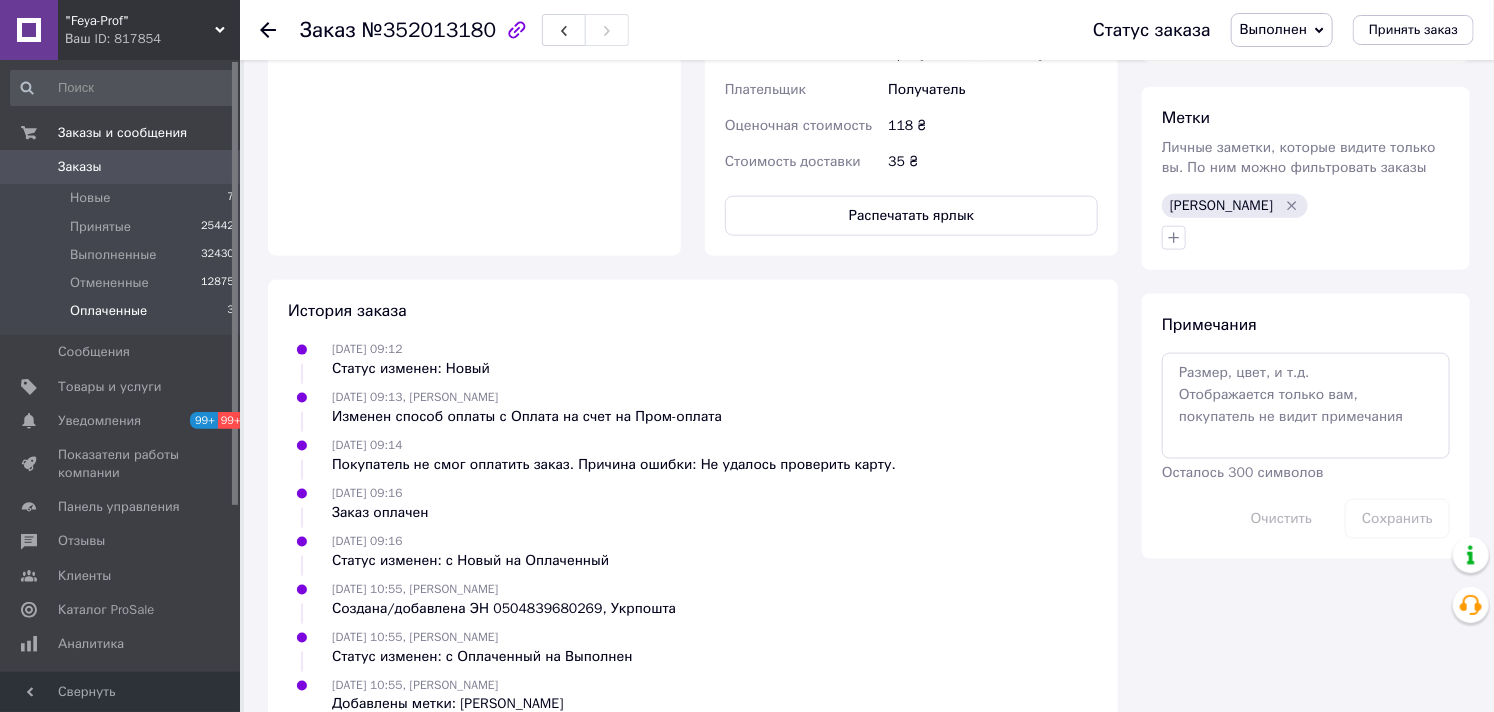click on "Оплаченные" at bounding box center (108, 311) 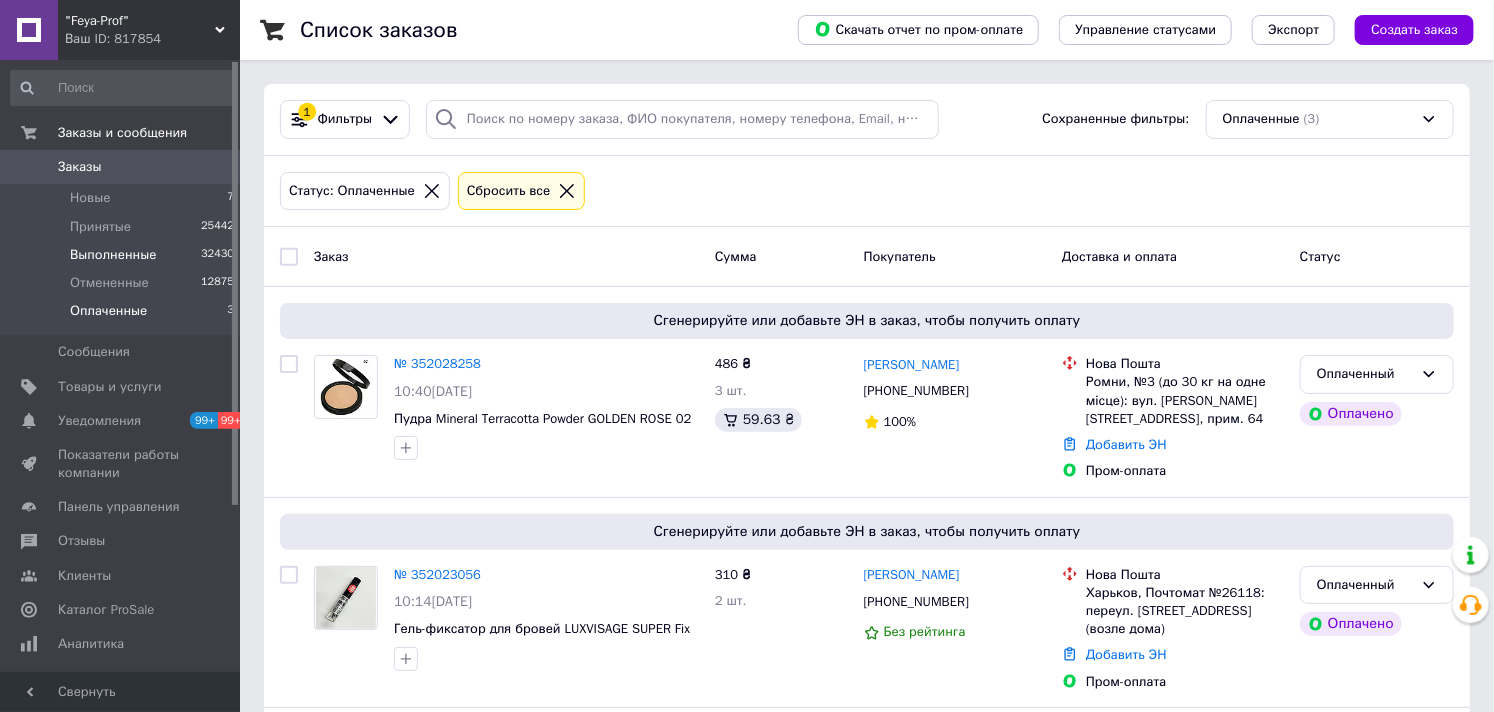 click on "Выполненные" at bounding box center (113, 255) 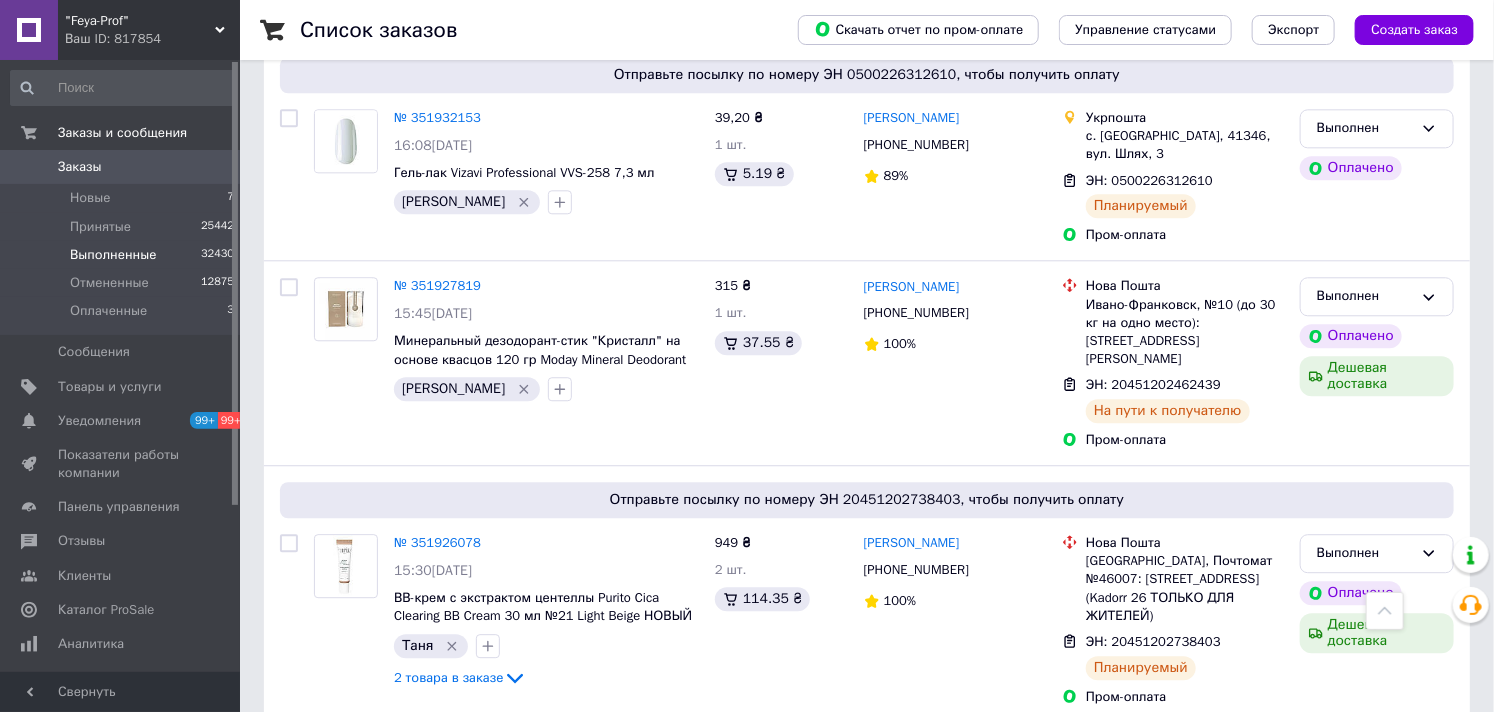 scroll, scrollTop: 2666, scrollLeft: 0, axis: vertical 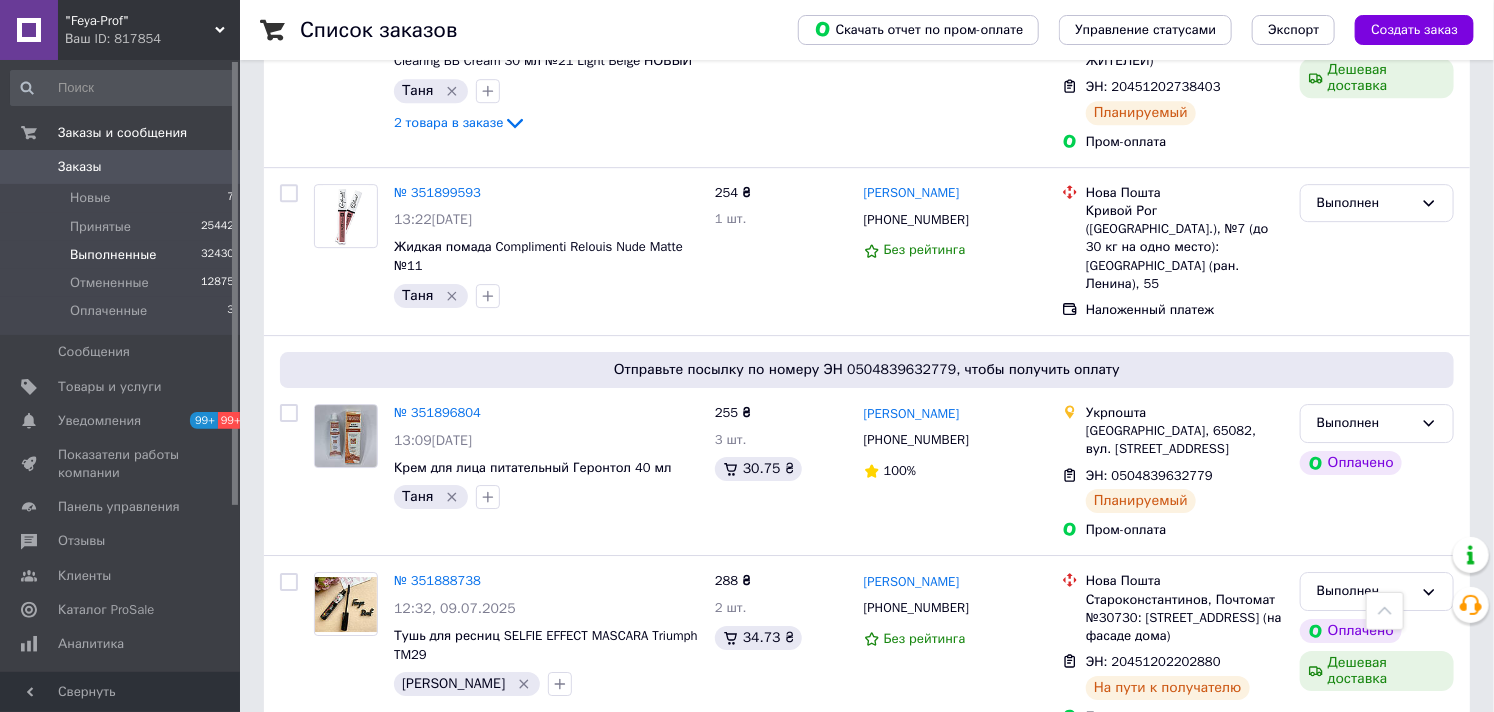 click on "Заказы" at bounding box center [80, 167] 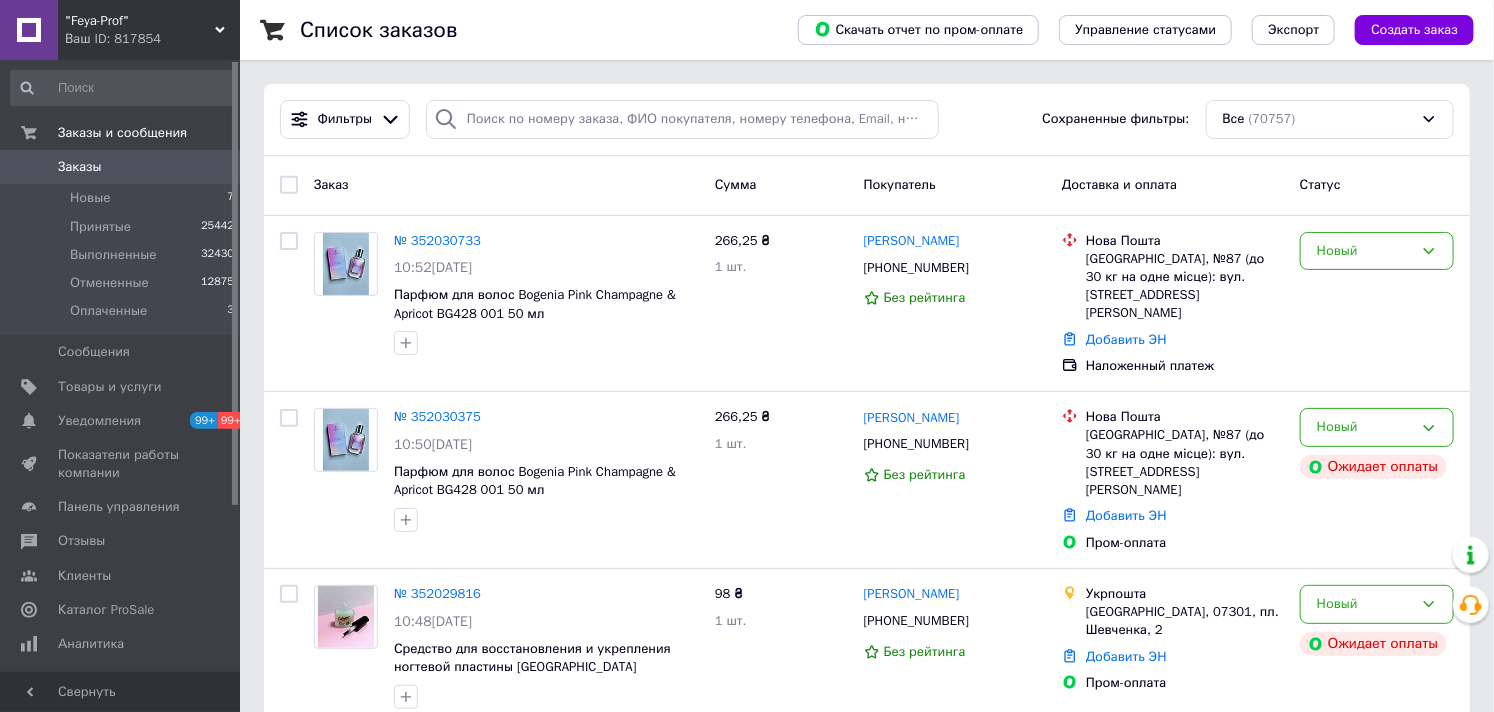 scroll, scrollTop: 444, scrollLeft: 0, axis: vertical 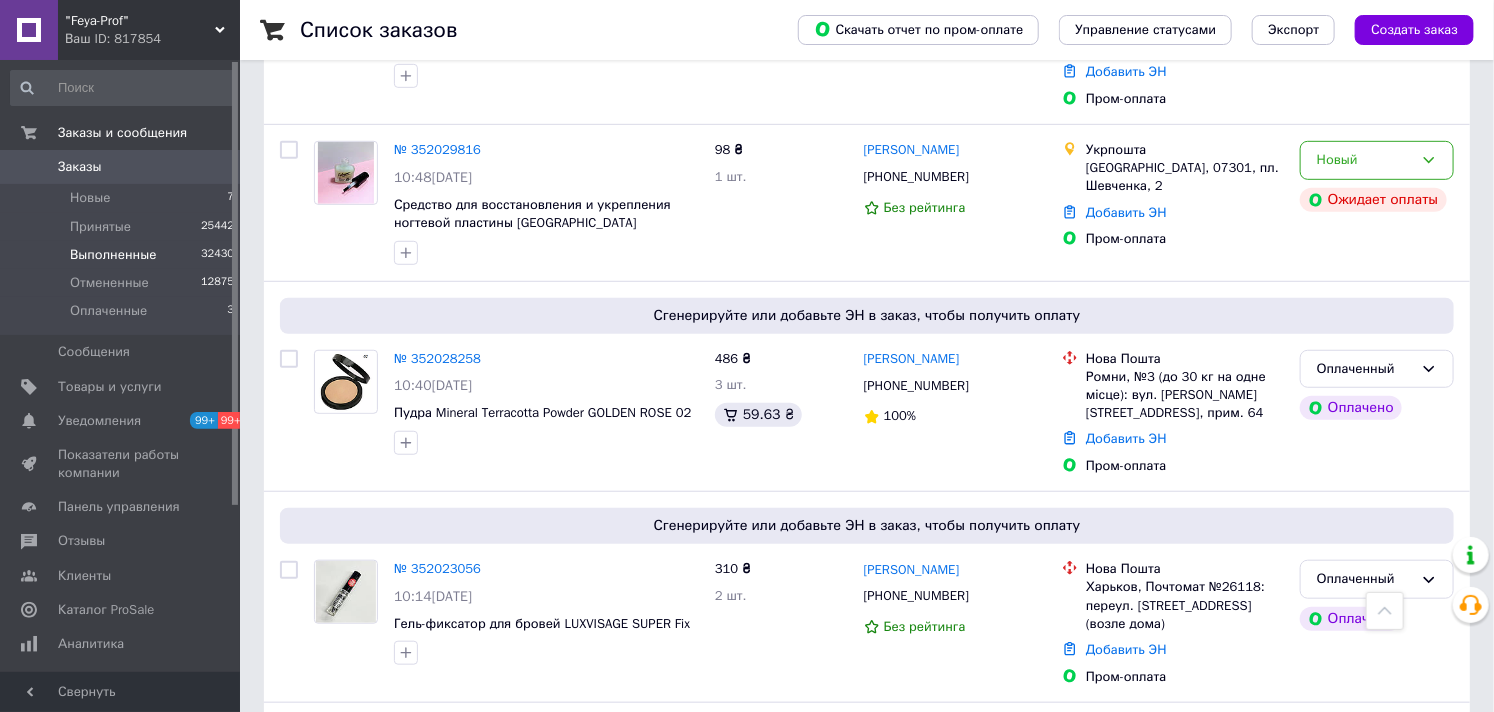 click on "Выполненные" at bounding box center [113, 255] 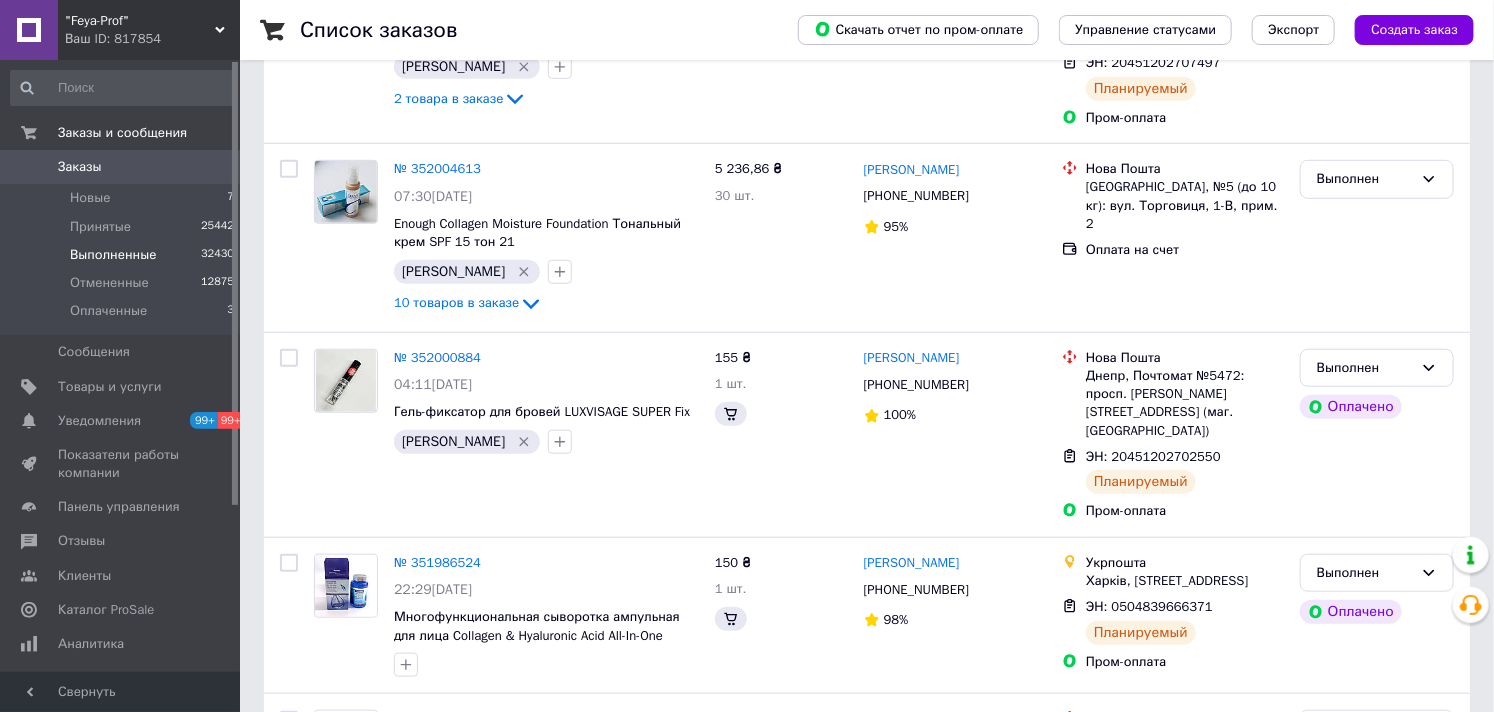 scroll, scrollTop: 0, scrollLeft: 0, axis: both 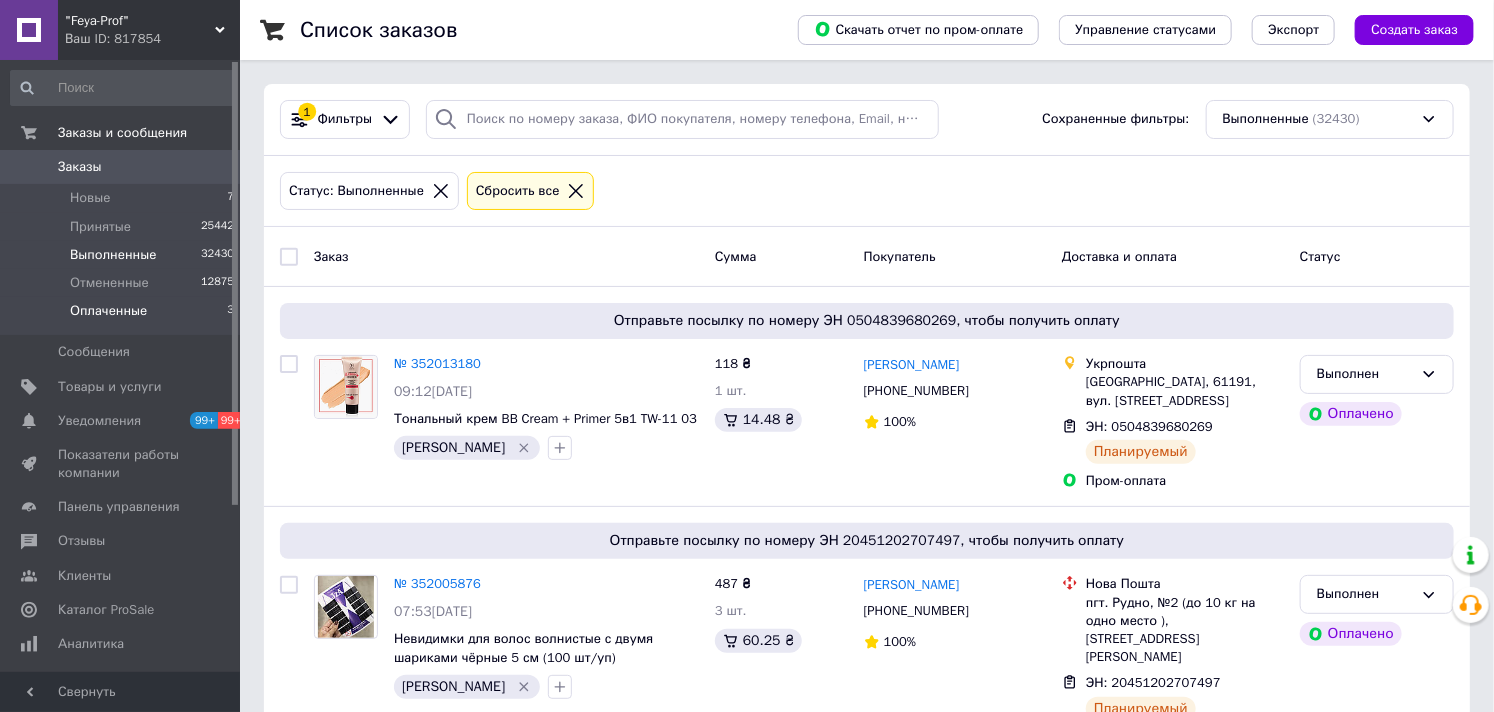 click on "Оплаченные" at bounding box center (108, 311) 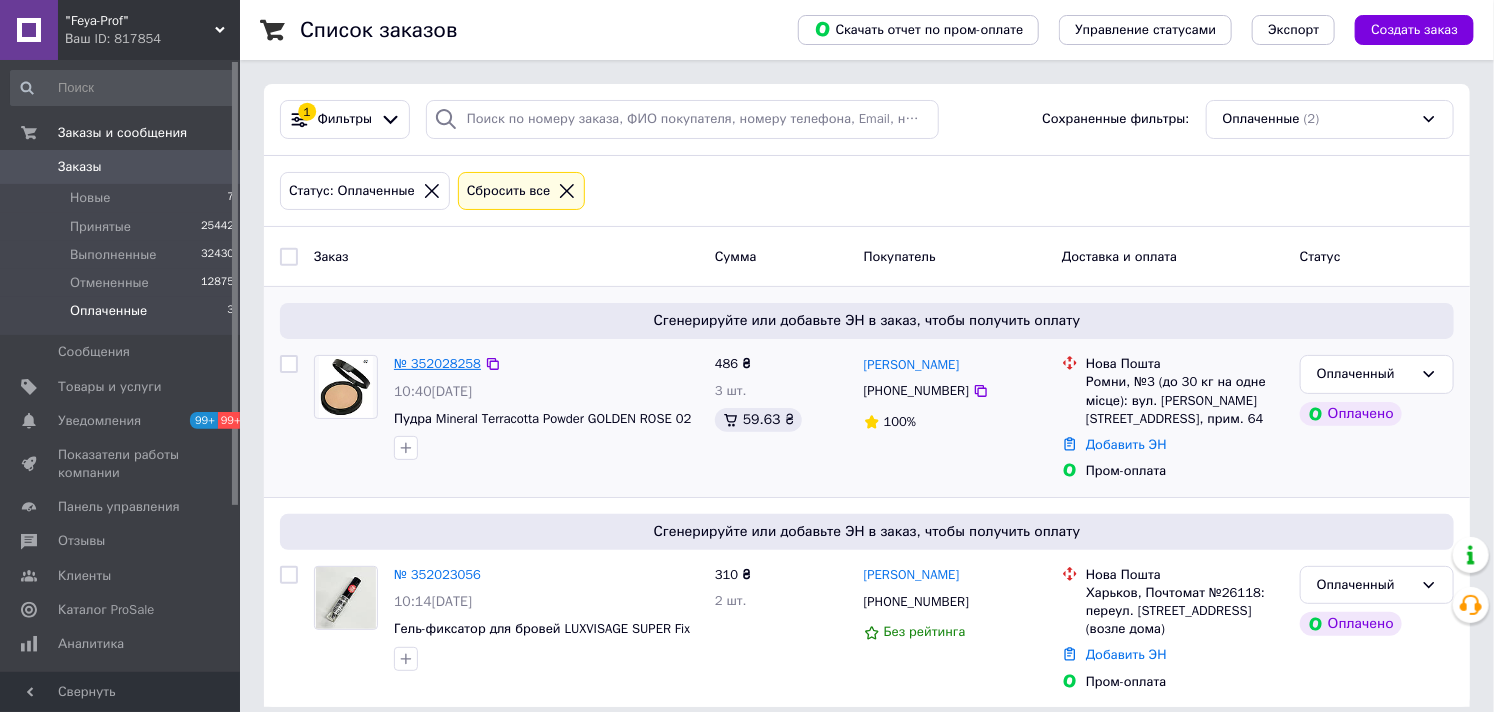 click on "№ 352028258" at bounding box center (437, 363) 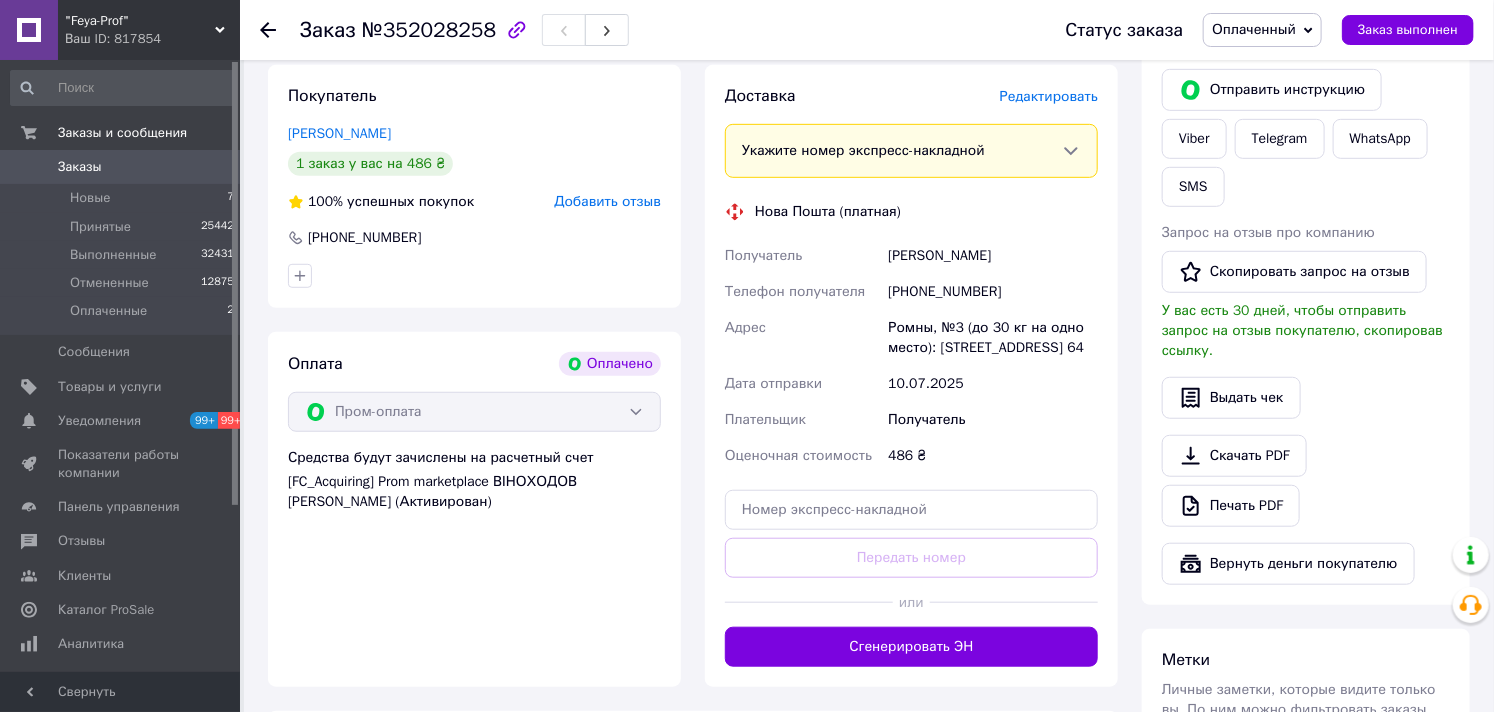 scroll, scrollTop: 555, scrollLeft: 0, axis: vertical 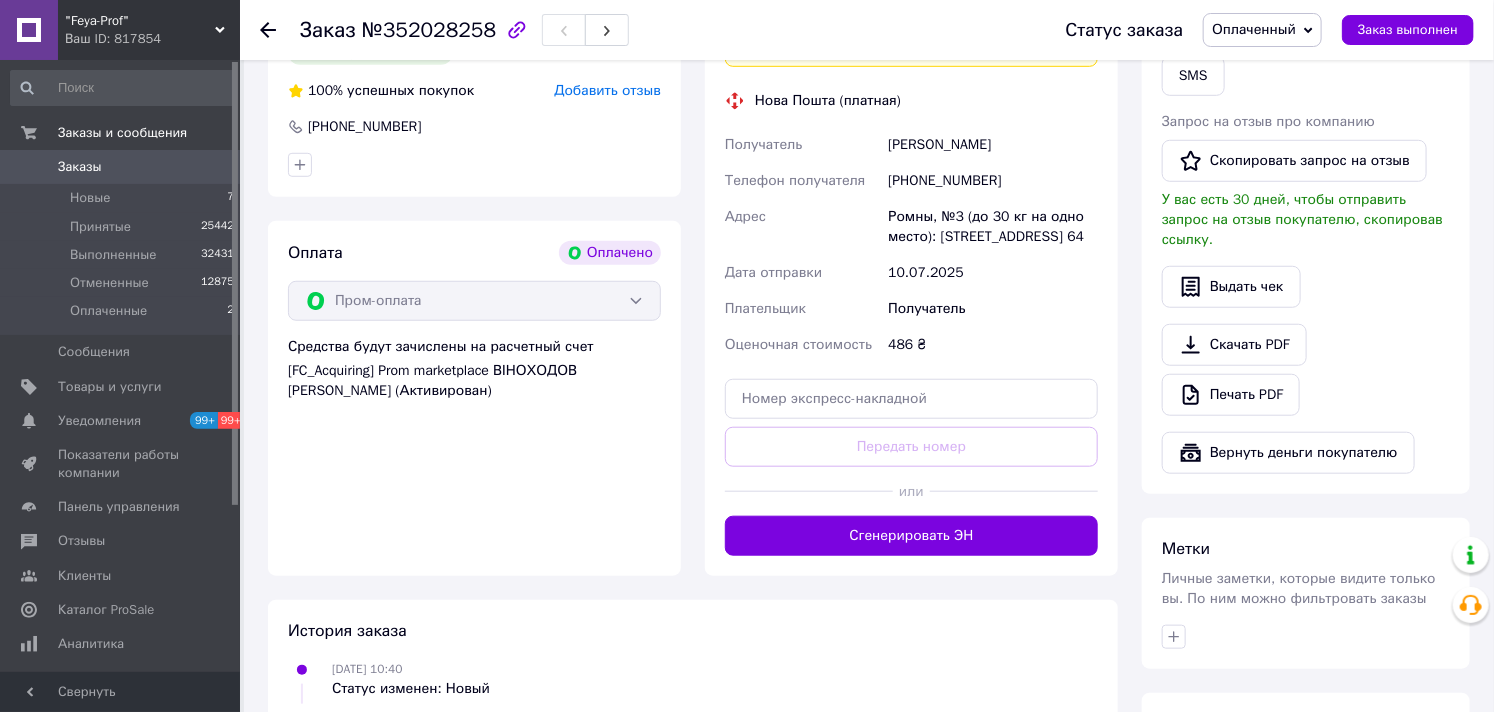 drag, startPoint x: 886, startPoint y: 215, endPoint x: 945, endPoint y: 267, distance: 78.64477 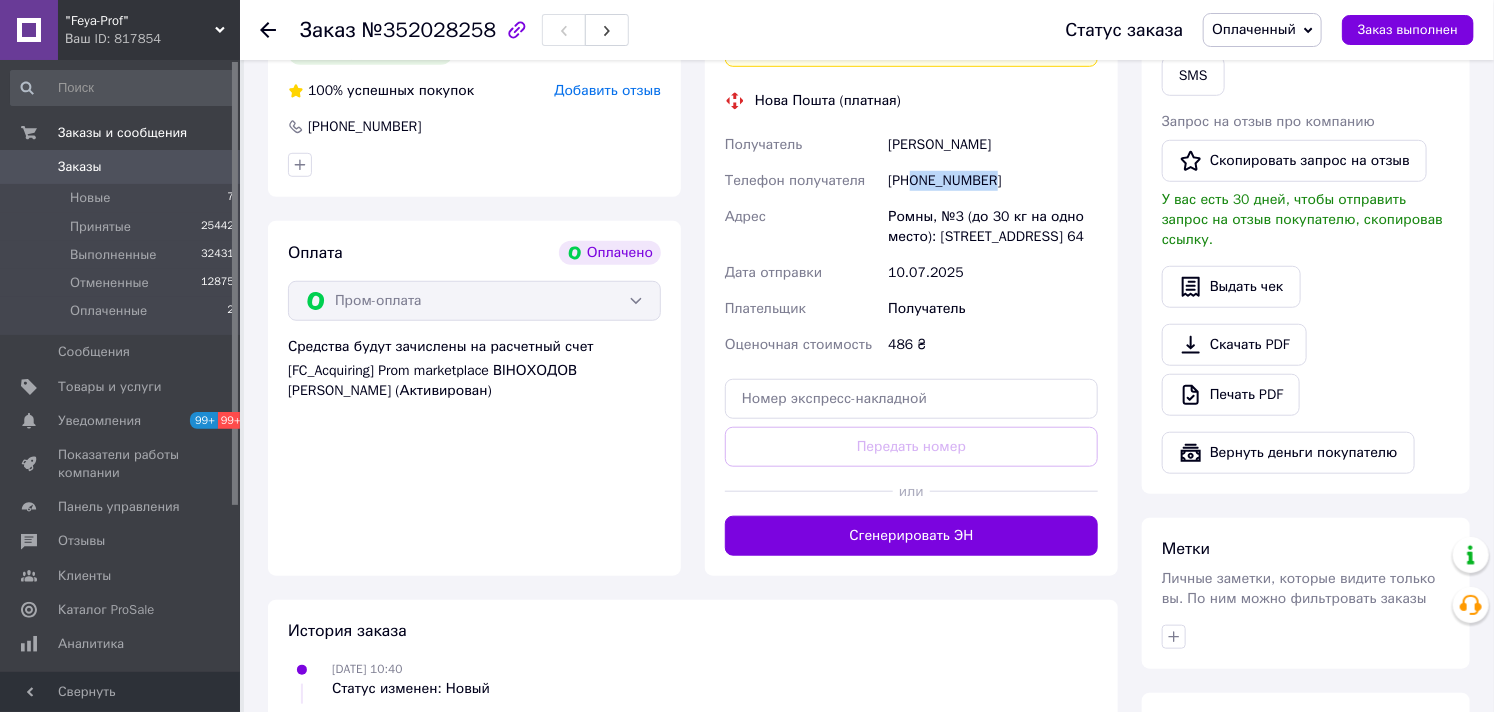 drag, startPoint x: 912, startPoint y: 176, endPoint x: 1020, endPoint y: 187, distance: 108.55874 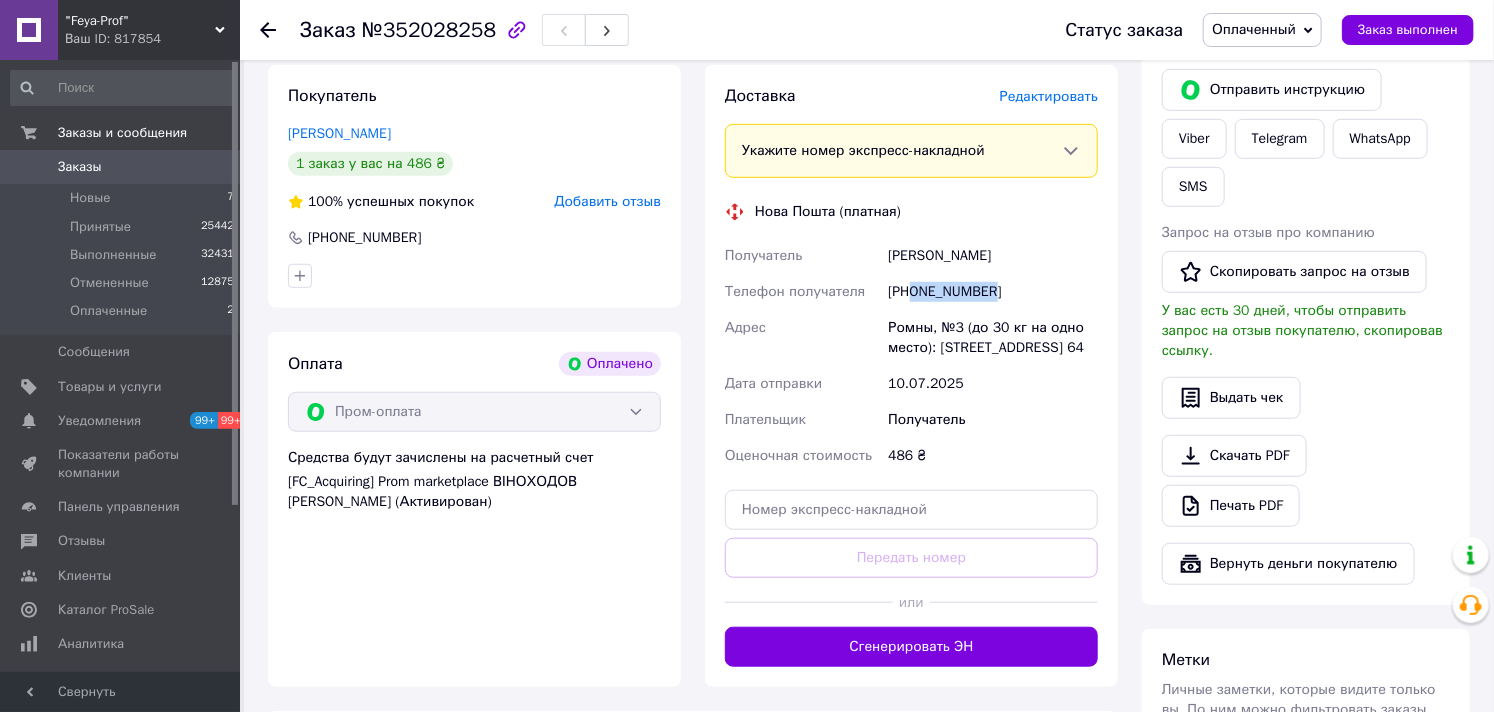 scroll, scrollTop: 666, scrollLeft: 0, axis: vertical 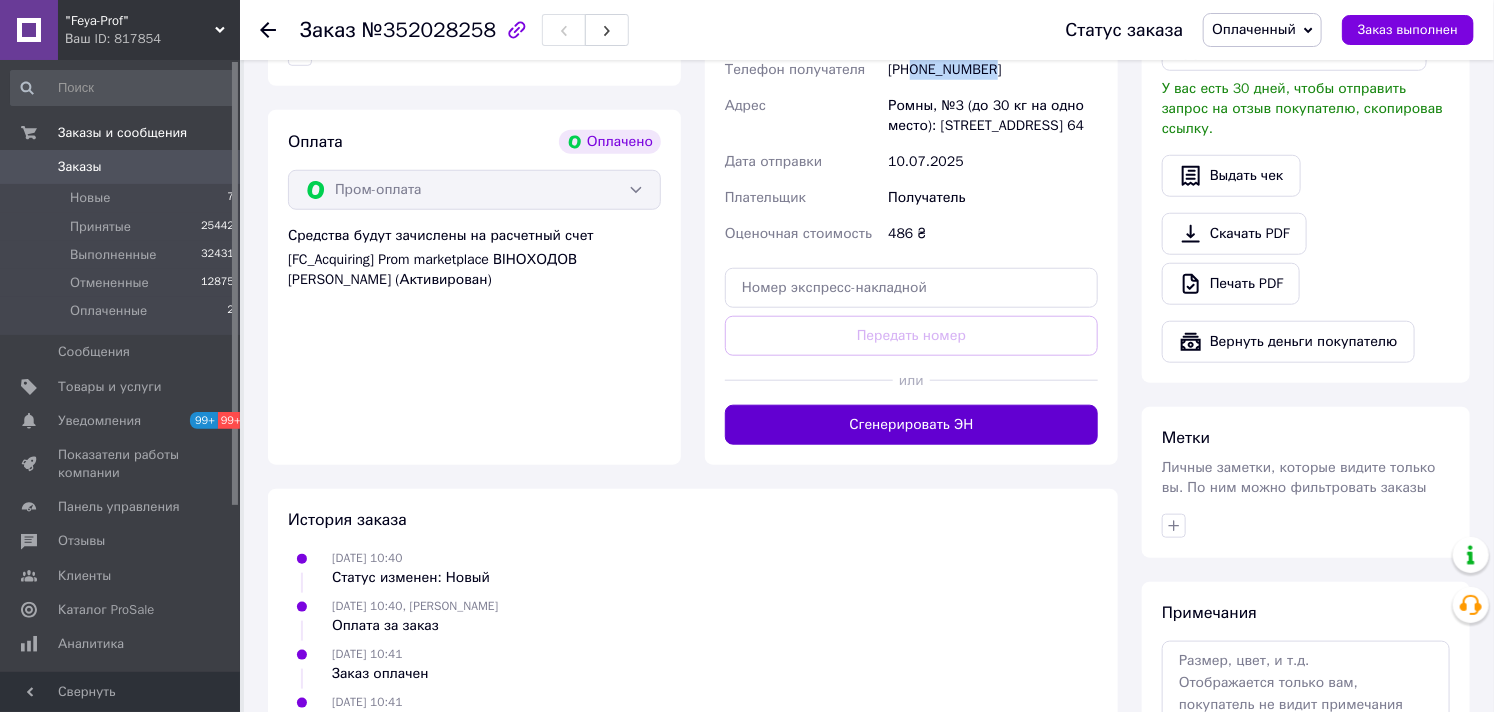 click on "Сгенерировать ЭН" at bounding box center (911, 425) 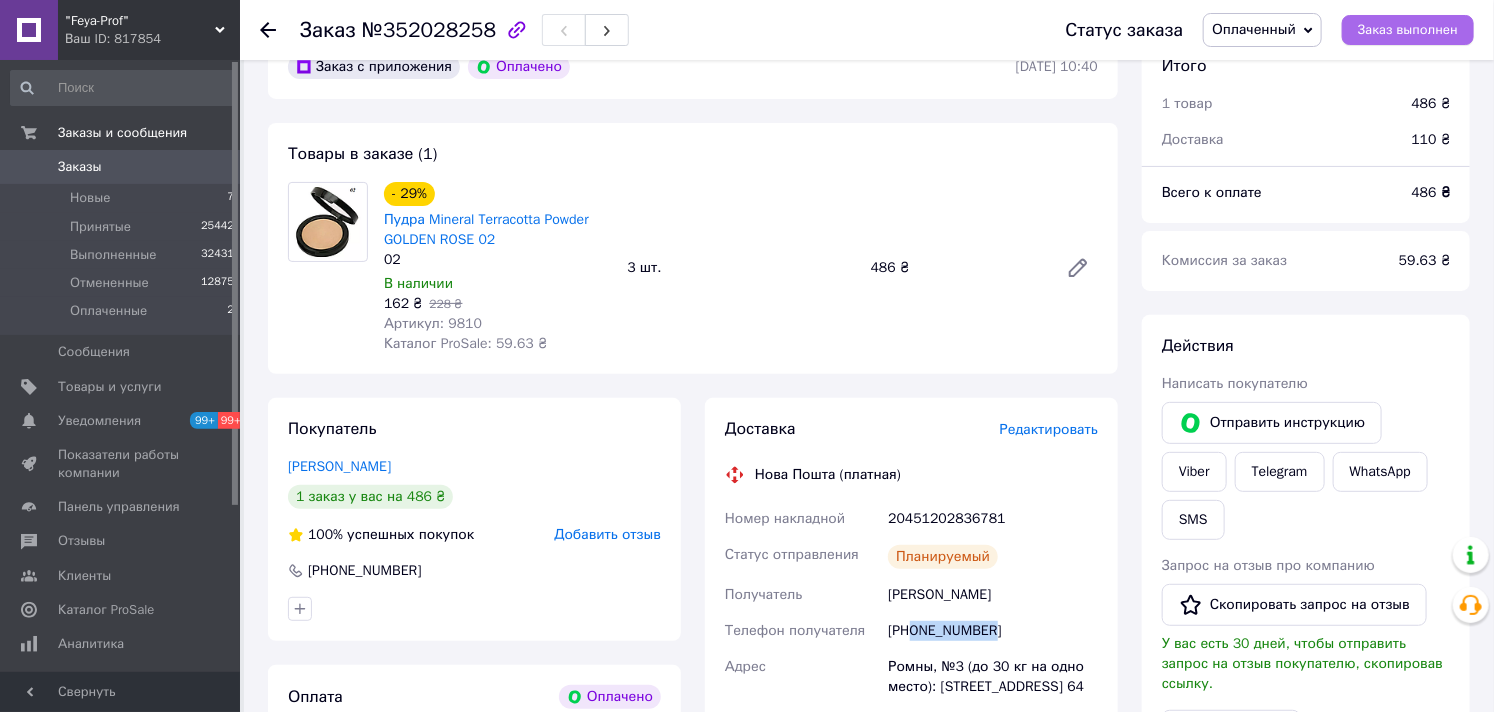 click on "Заказ выполнен" at bounding box center [1408, 30] 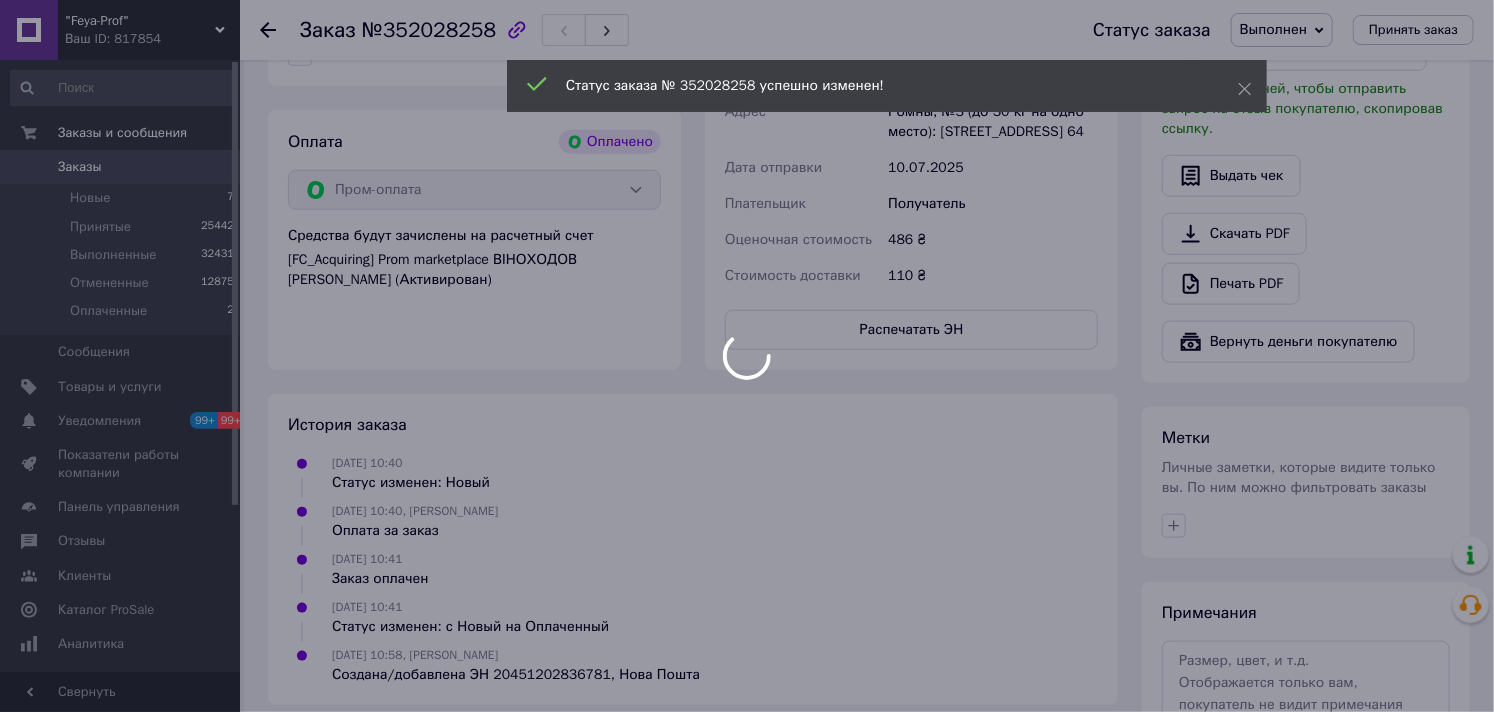 scroll, scrollTop: 827, scrollLeft: 0, axis: vertical 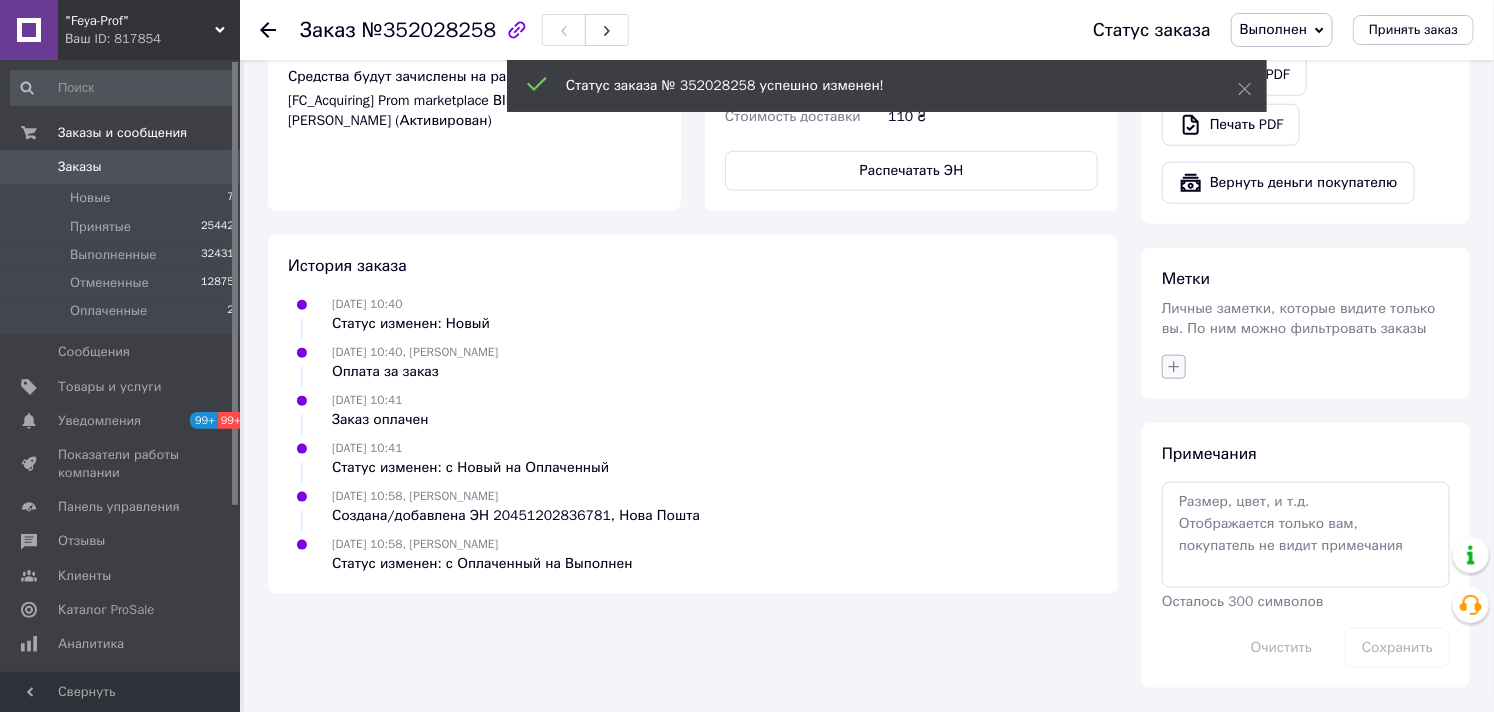 click 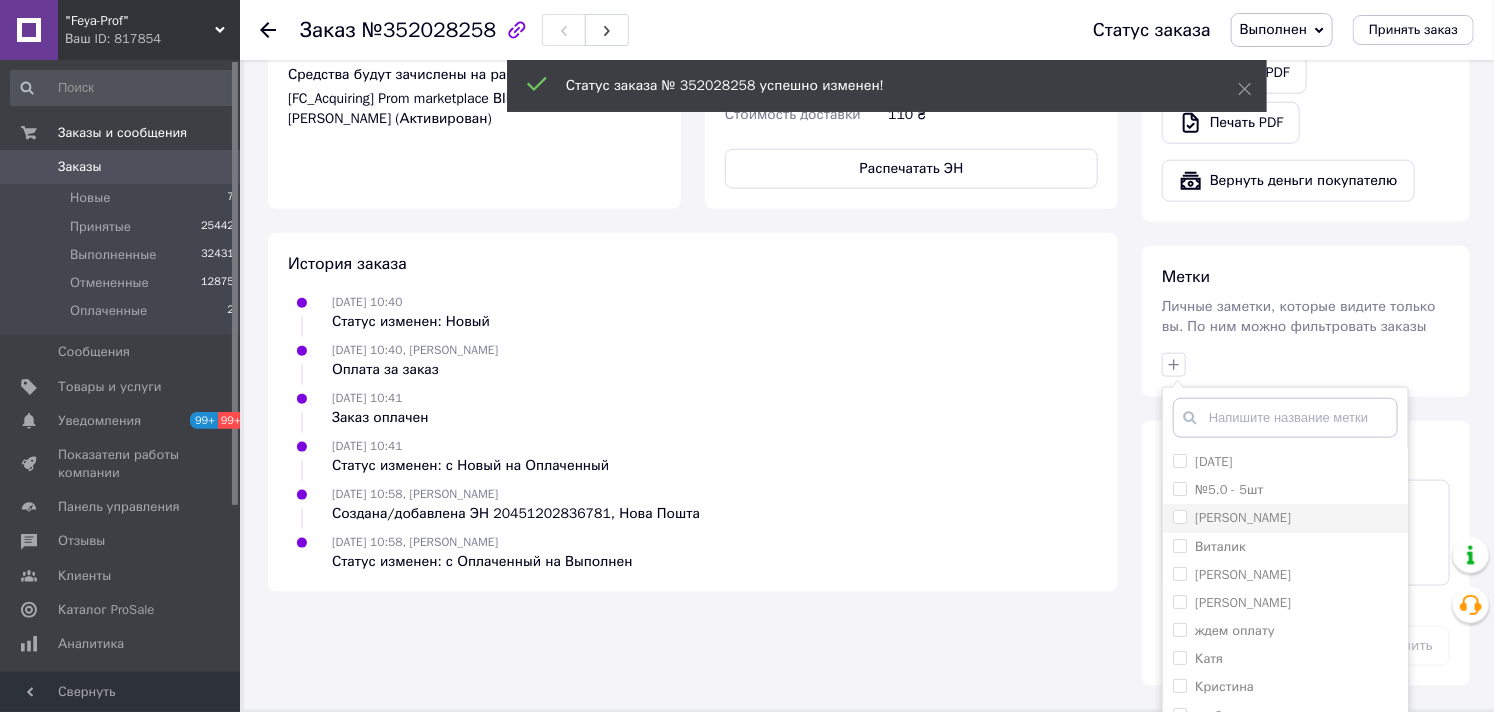 click on "[PERSON_NAME]" at bounding box center (1179, 516) 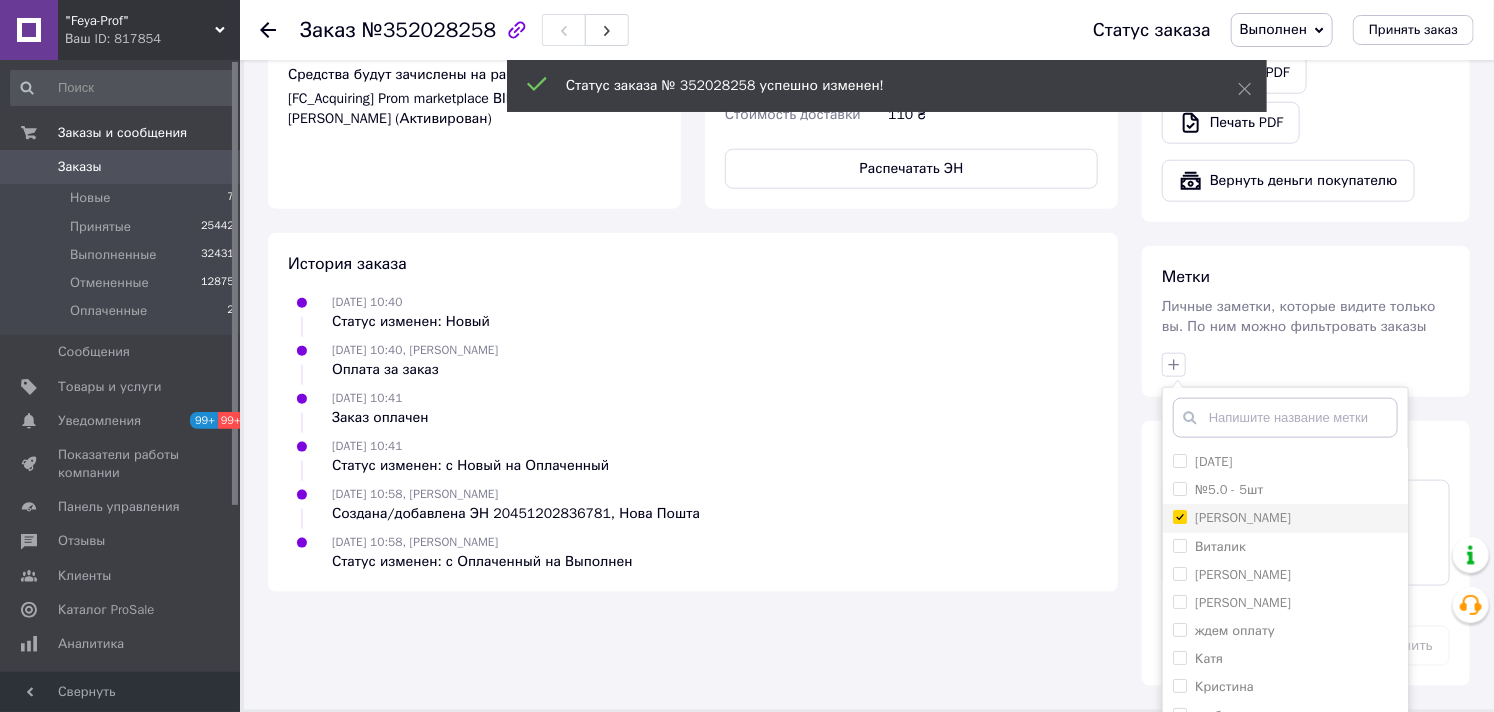 checkbox on "true" 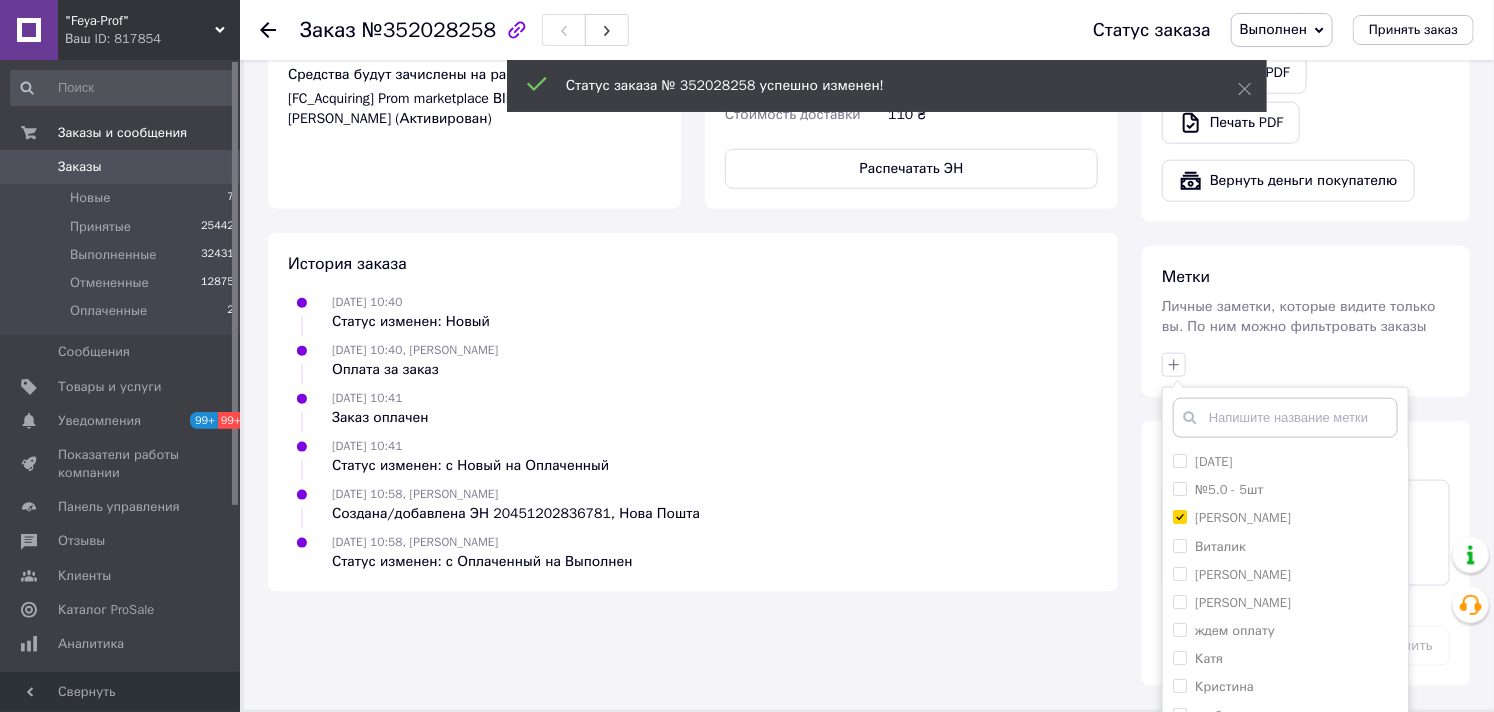 scroll, scrollTop: 151, scrollLeft: 0, axis: vertical 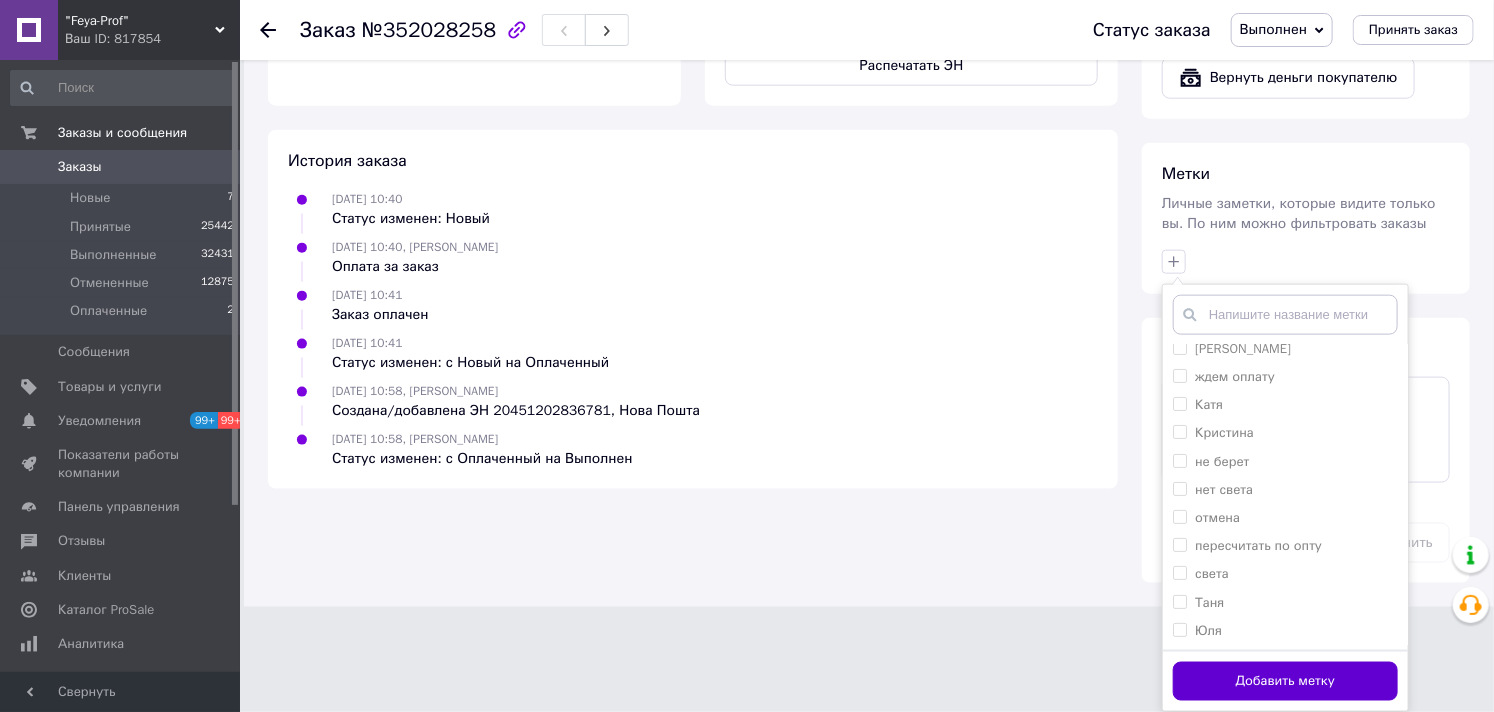 click on "Добавить метку" at bounding box center (1285, 681) 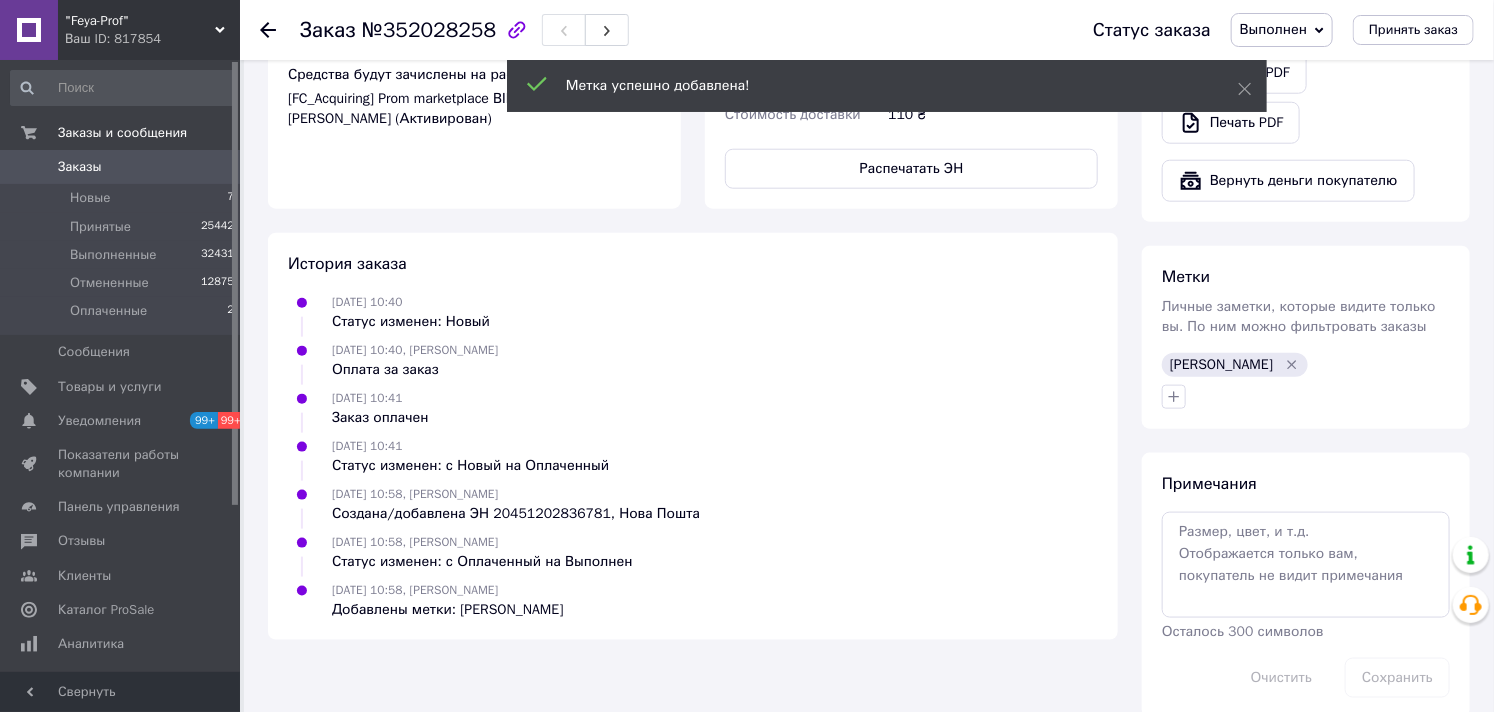 scroll, scrollTop: 860, scrollLeft: 0, axis: vertical 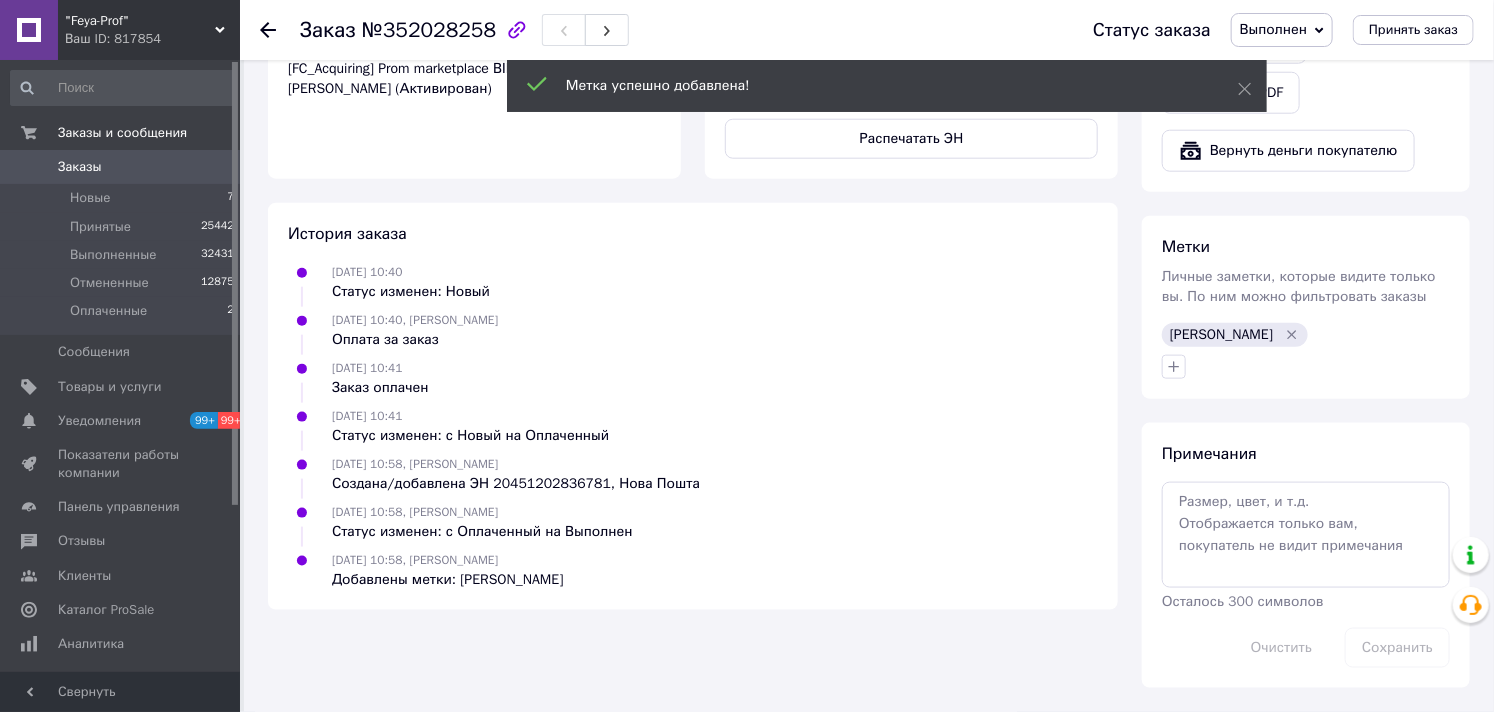 click on "Оплаченные" at bounding box center [108, 311] 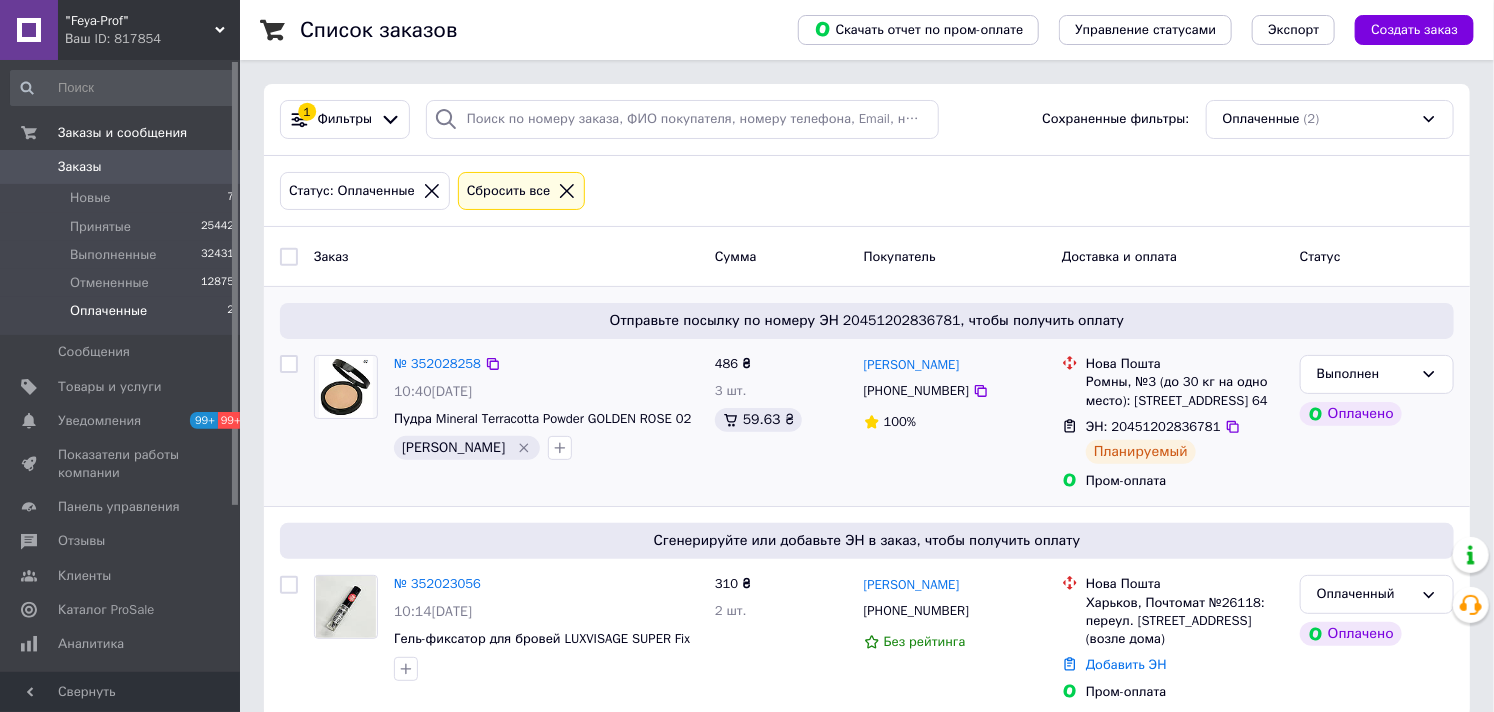 scroll, scrollTop: 47, scrollLeft: 0, axis: vertical 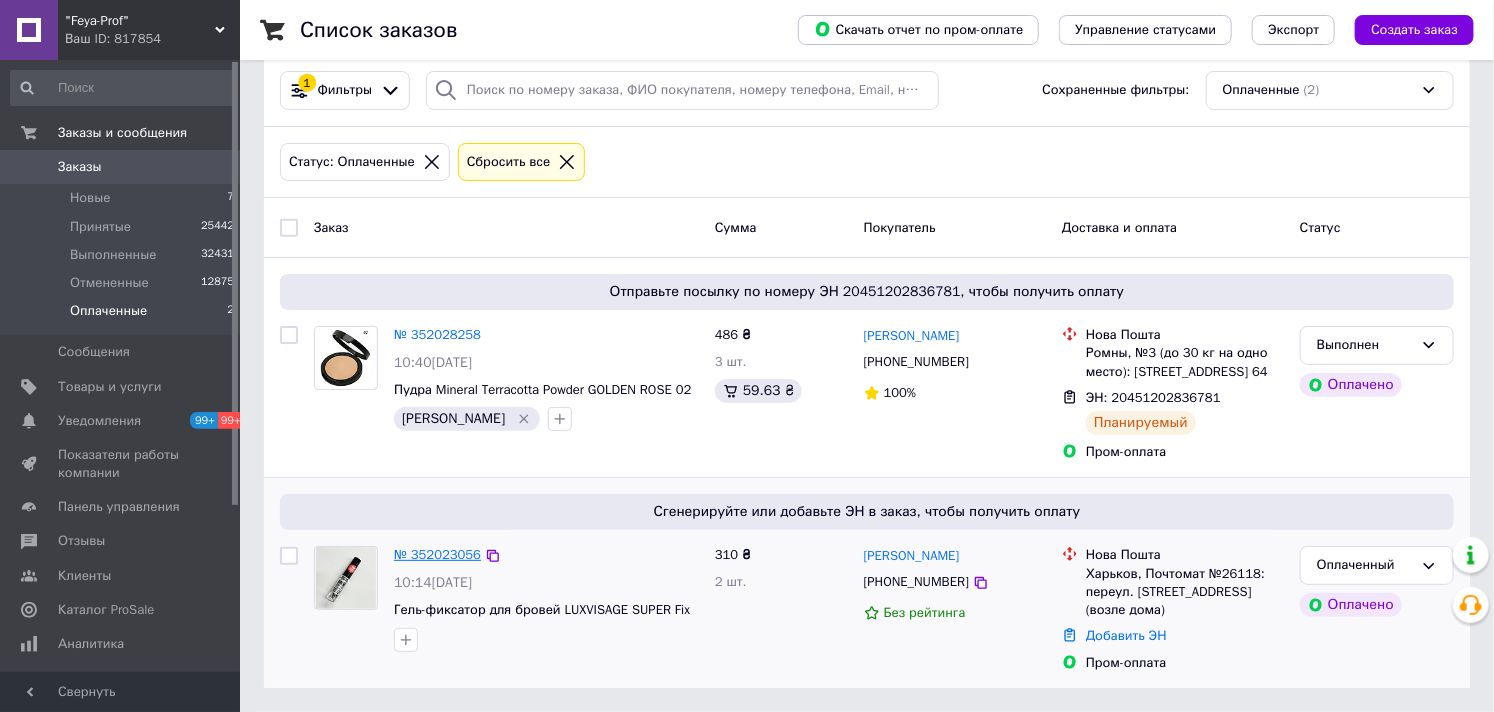 click on "№ 352023056" at bounding box center (437, 554) 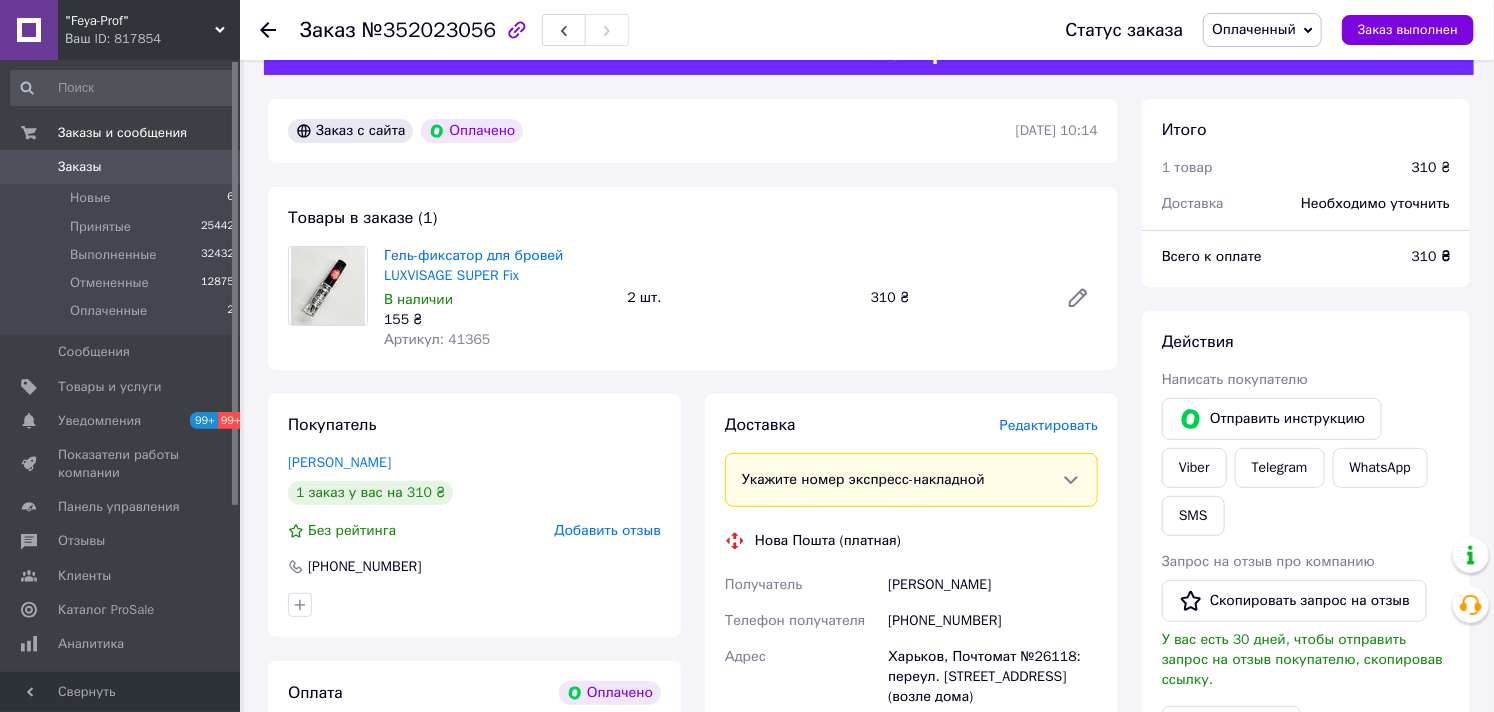 click on "Заказы" at bounding box center (121, 167) 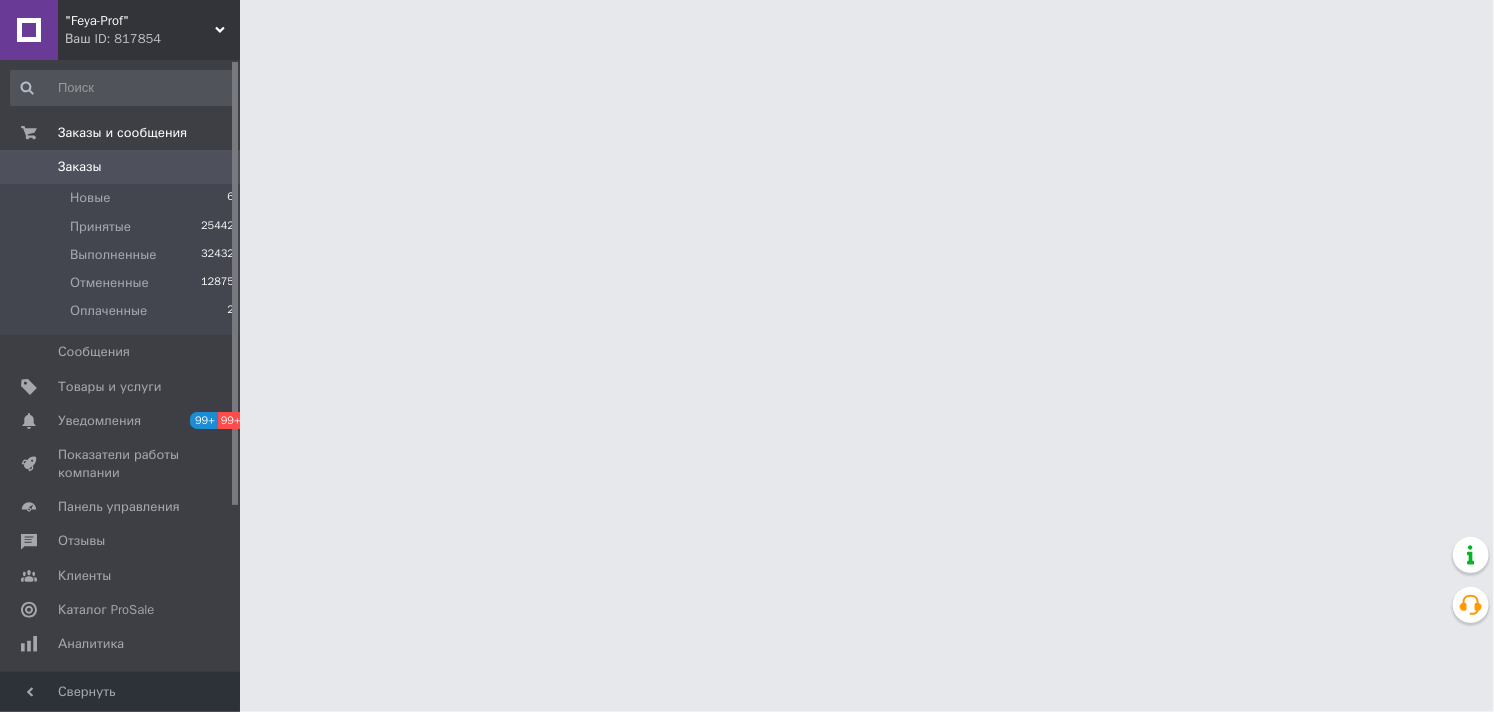 scroll, scrollTop: 0, scrollLeft: 0, axis: both 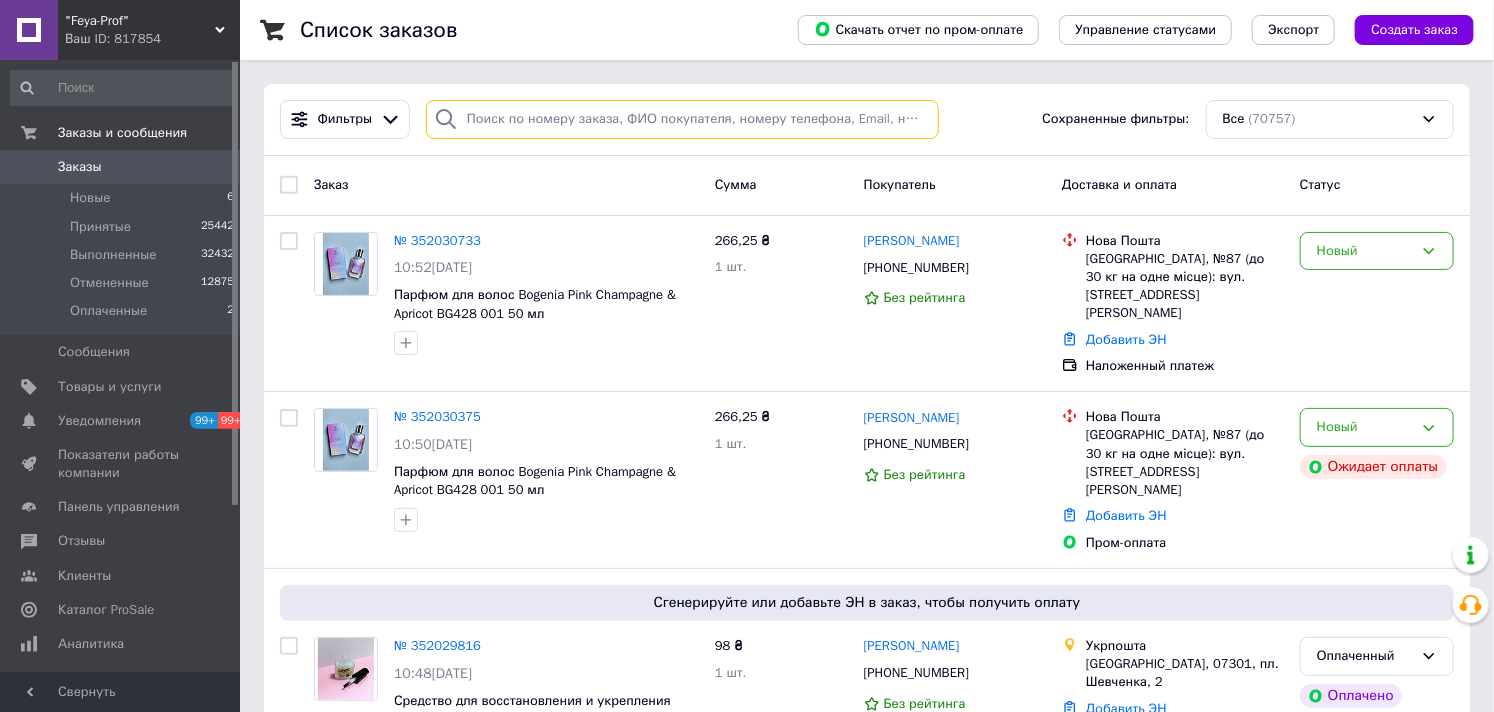 click at bounding box center [682, 119] 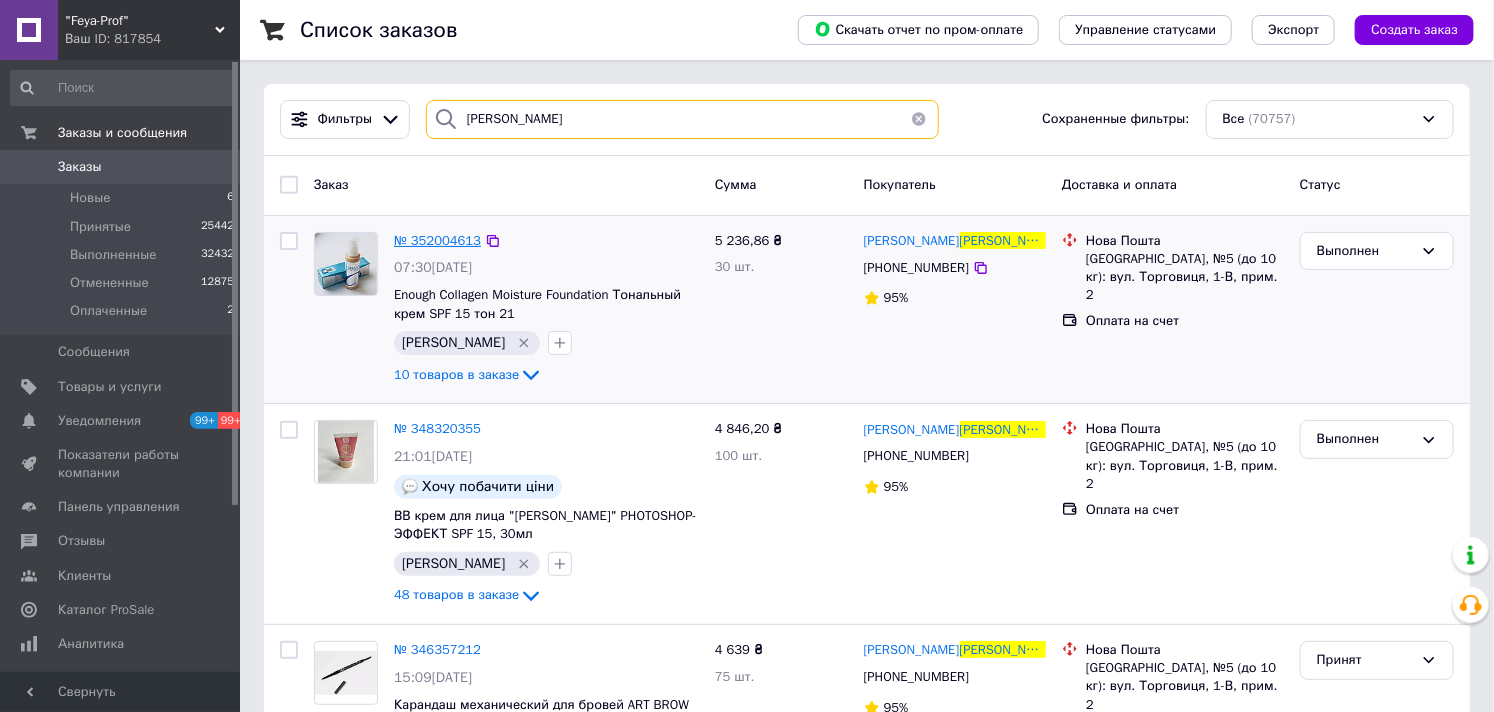 type on "фуркевич" 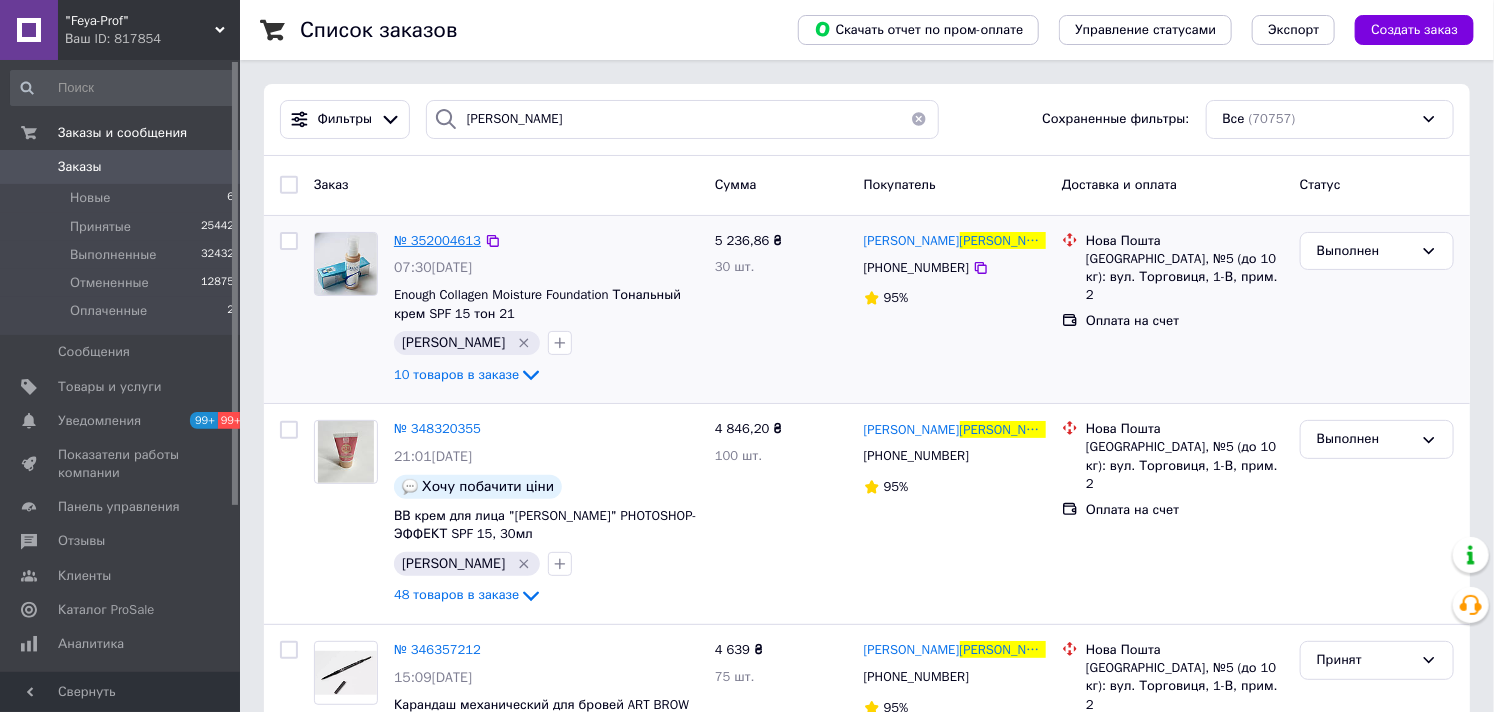 click on "№ 352004613" at bounding box center [437, 240] 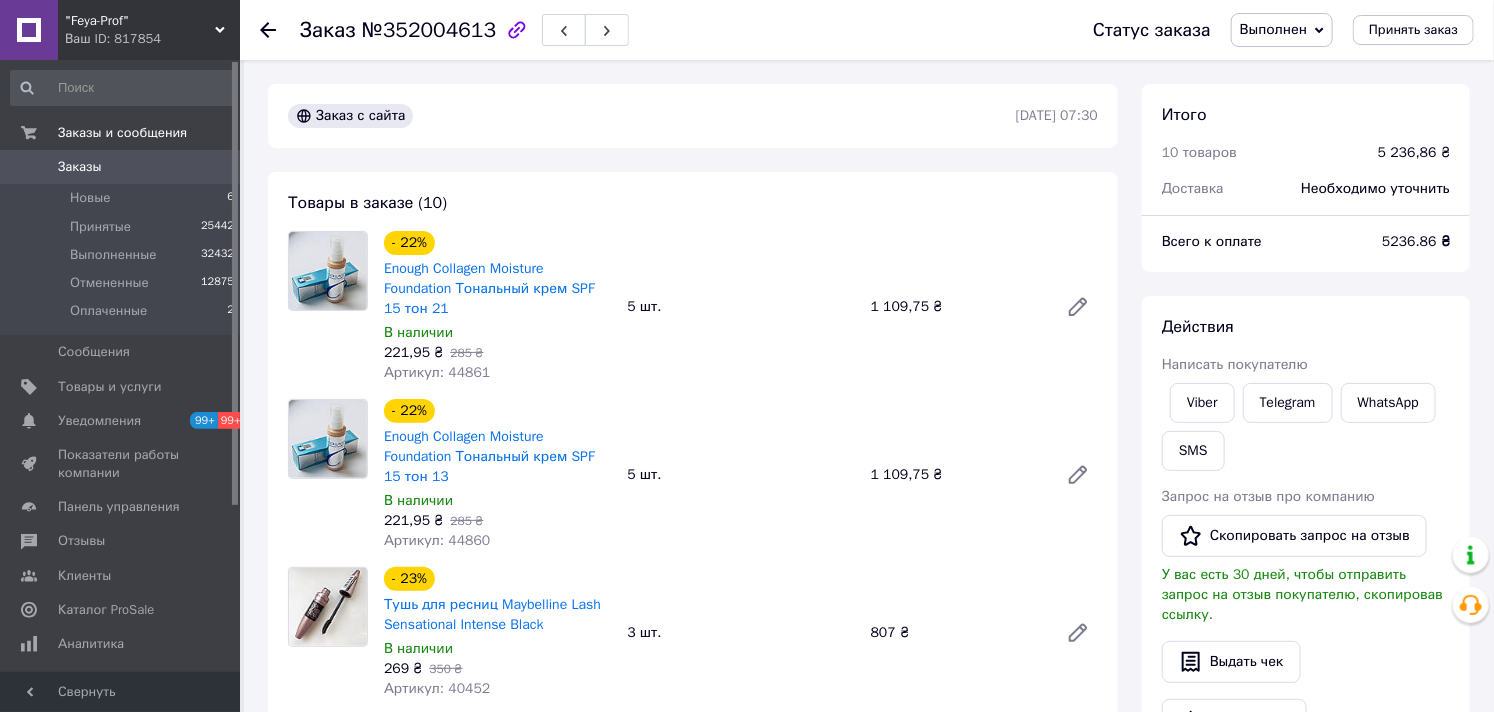 click on "Заказы" at bounding box center (80, 167) 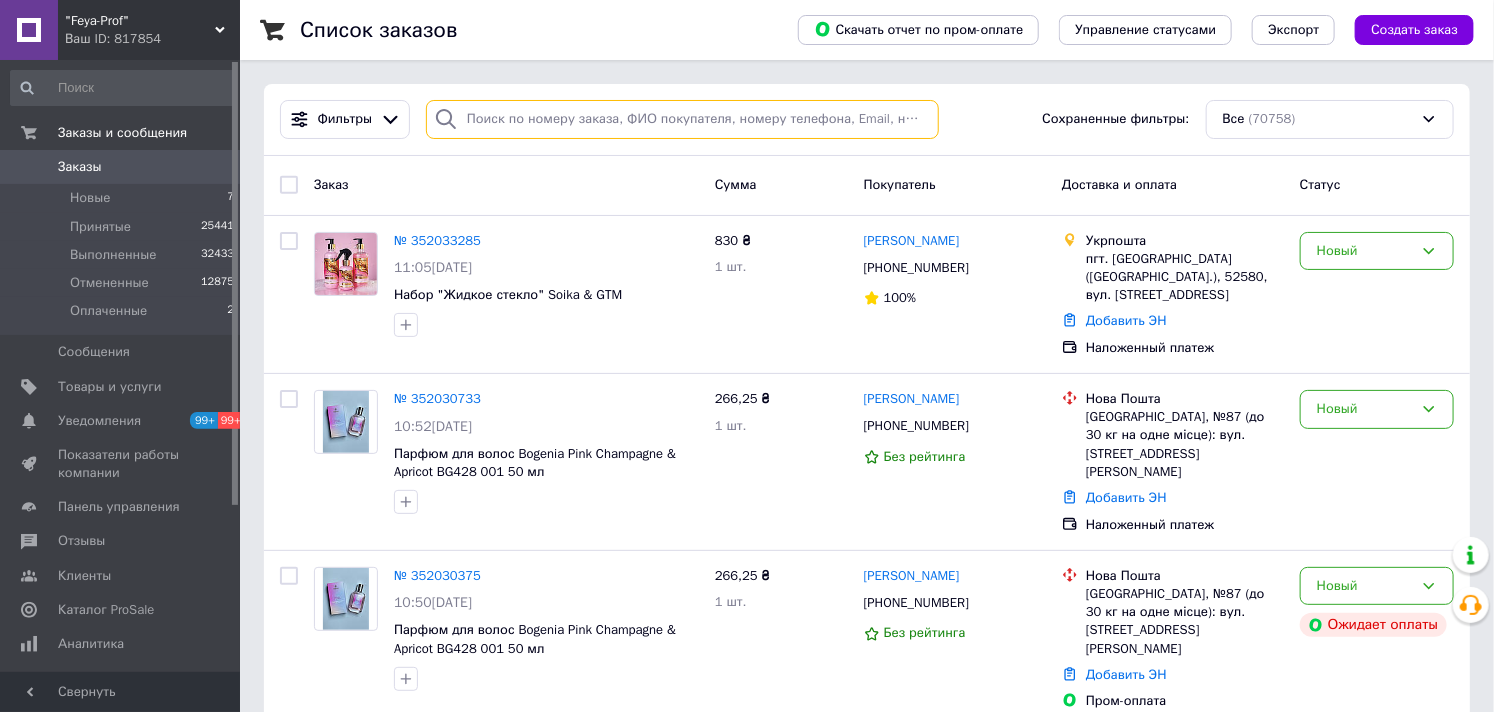 click at bounding box center (682, 119) 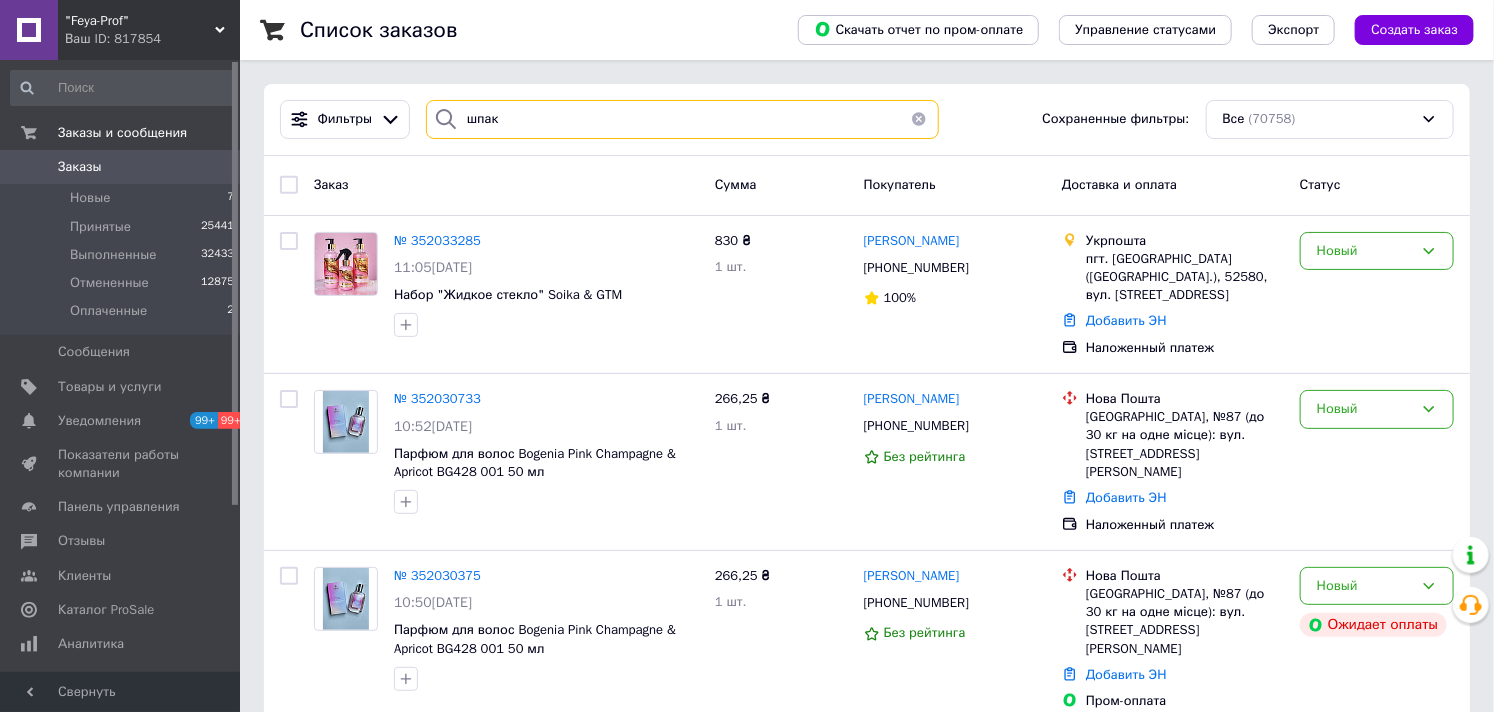 type on "шпак" 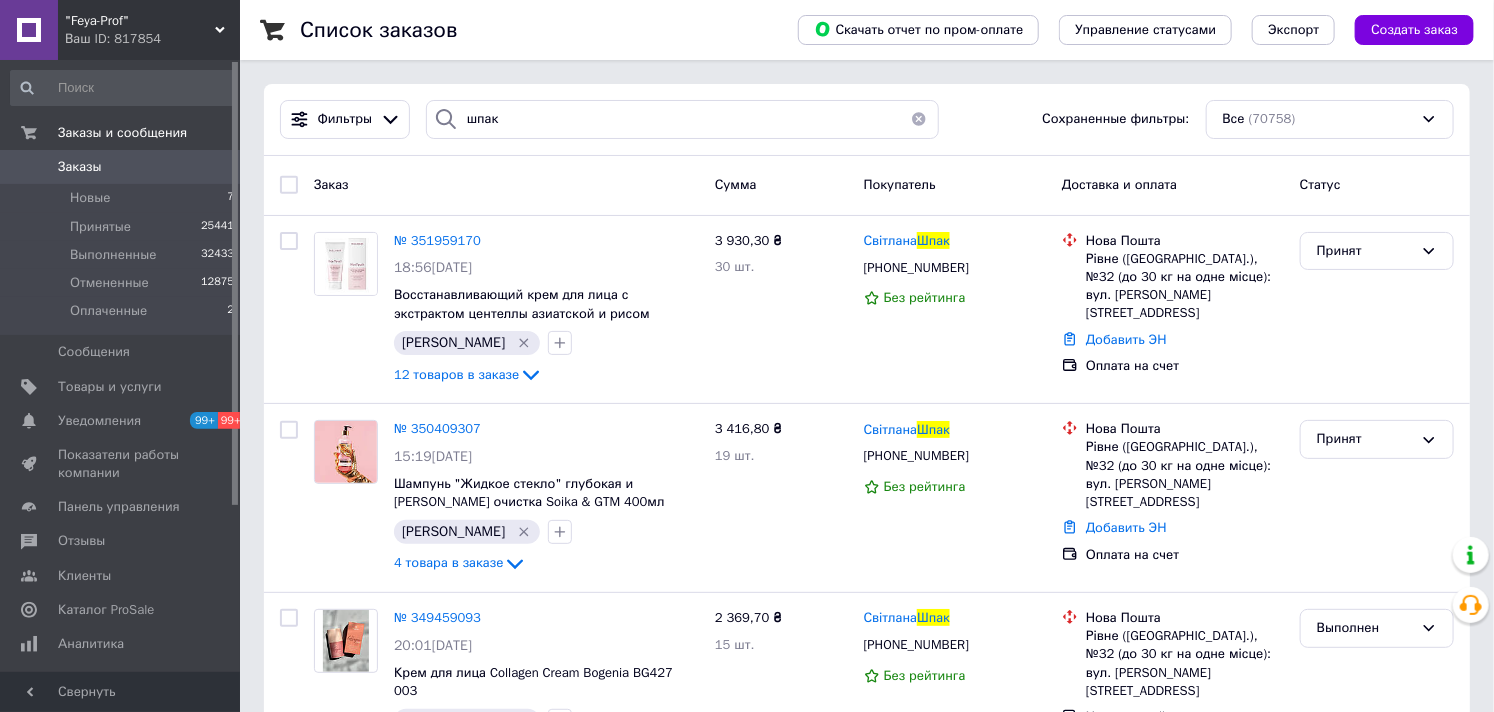 click on "Заказы" at bounding box center (80, 167) 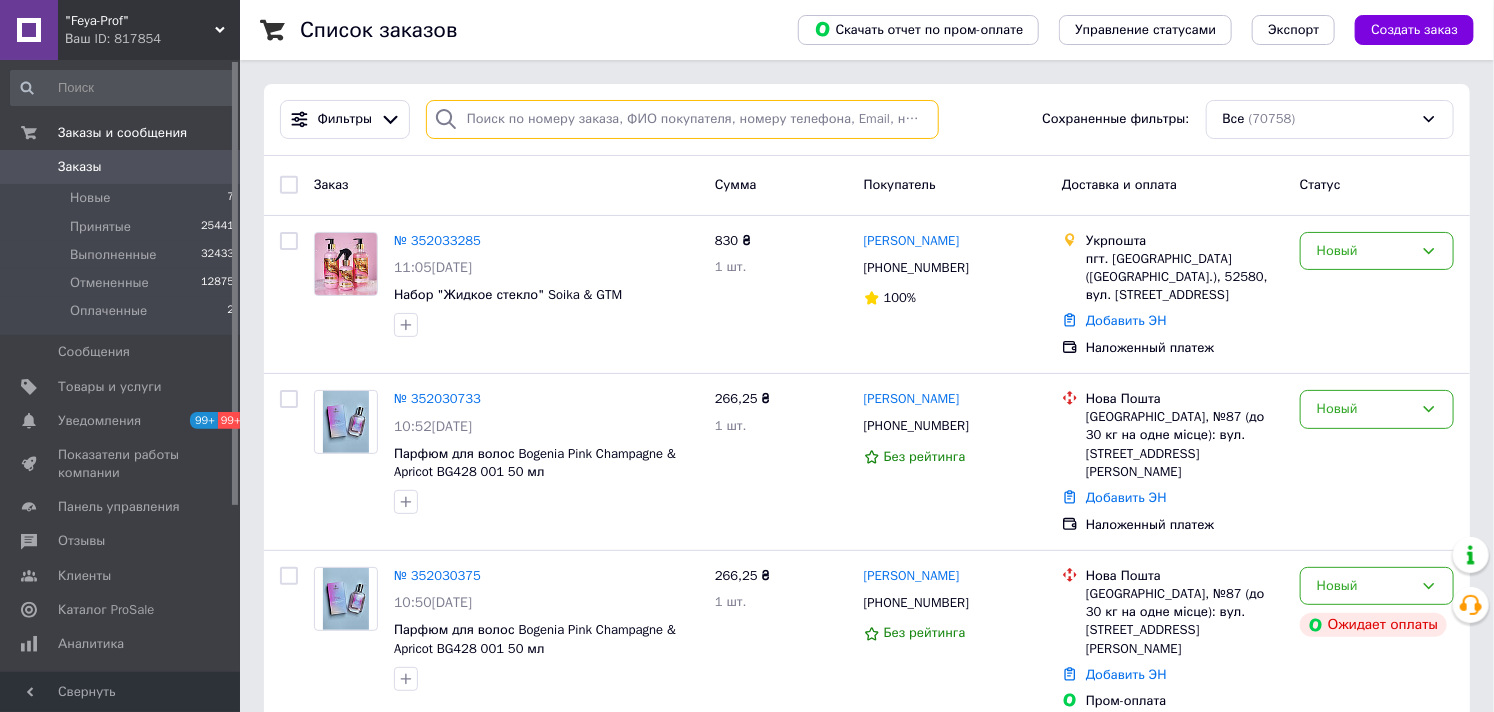 click at bounding box center (682, 119) 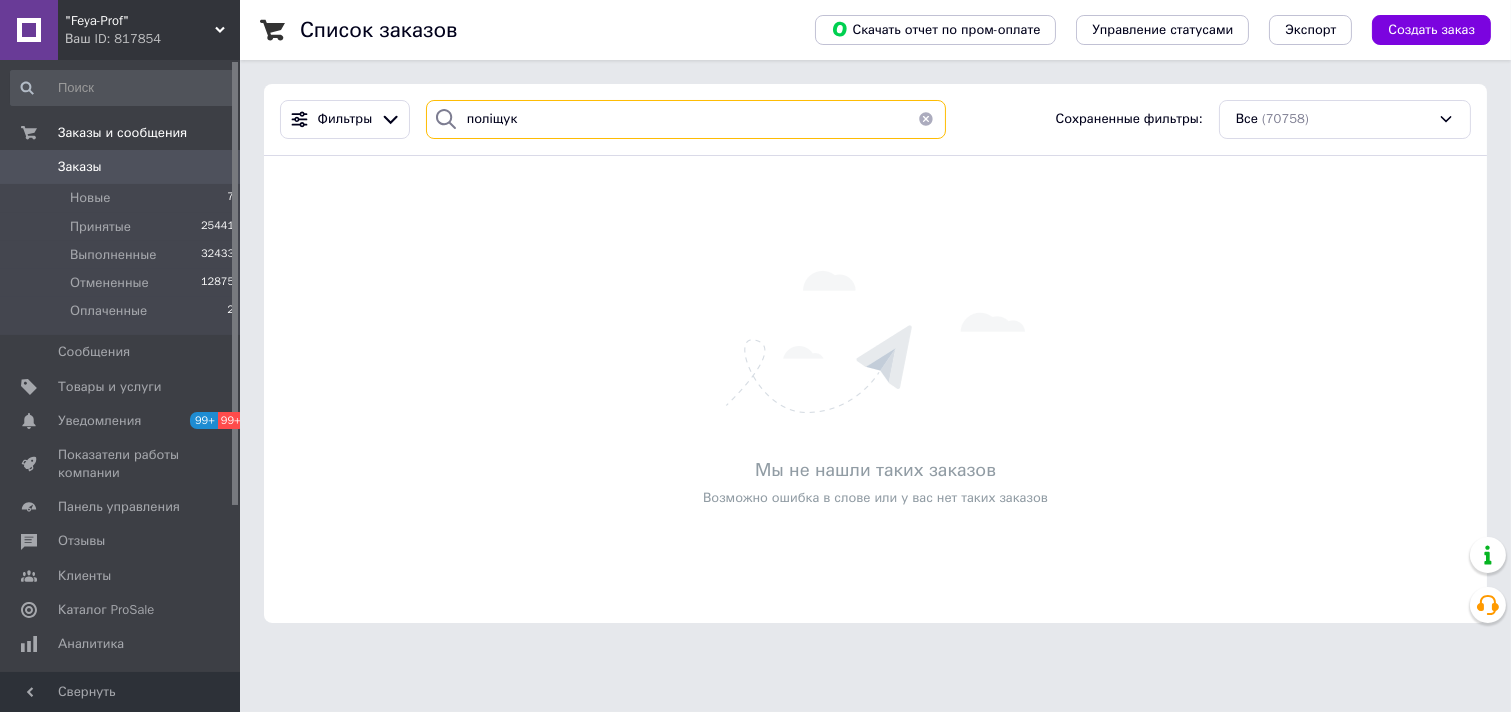type on "поліщук" 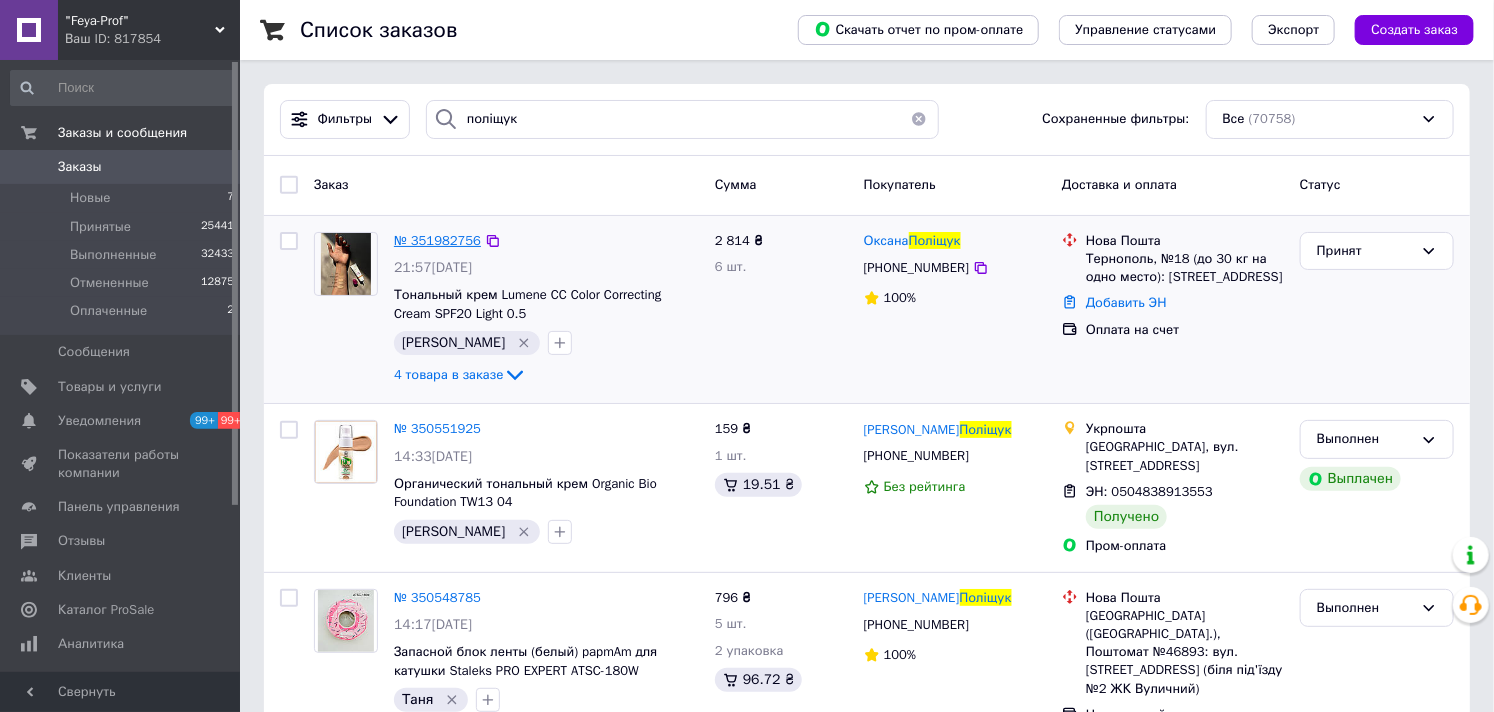 click on "№ 351982756" at bounding box center (437, 240) 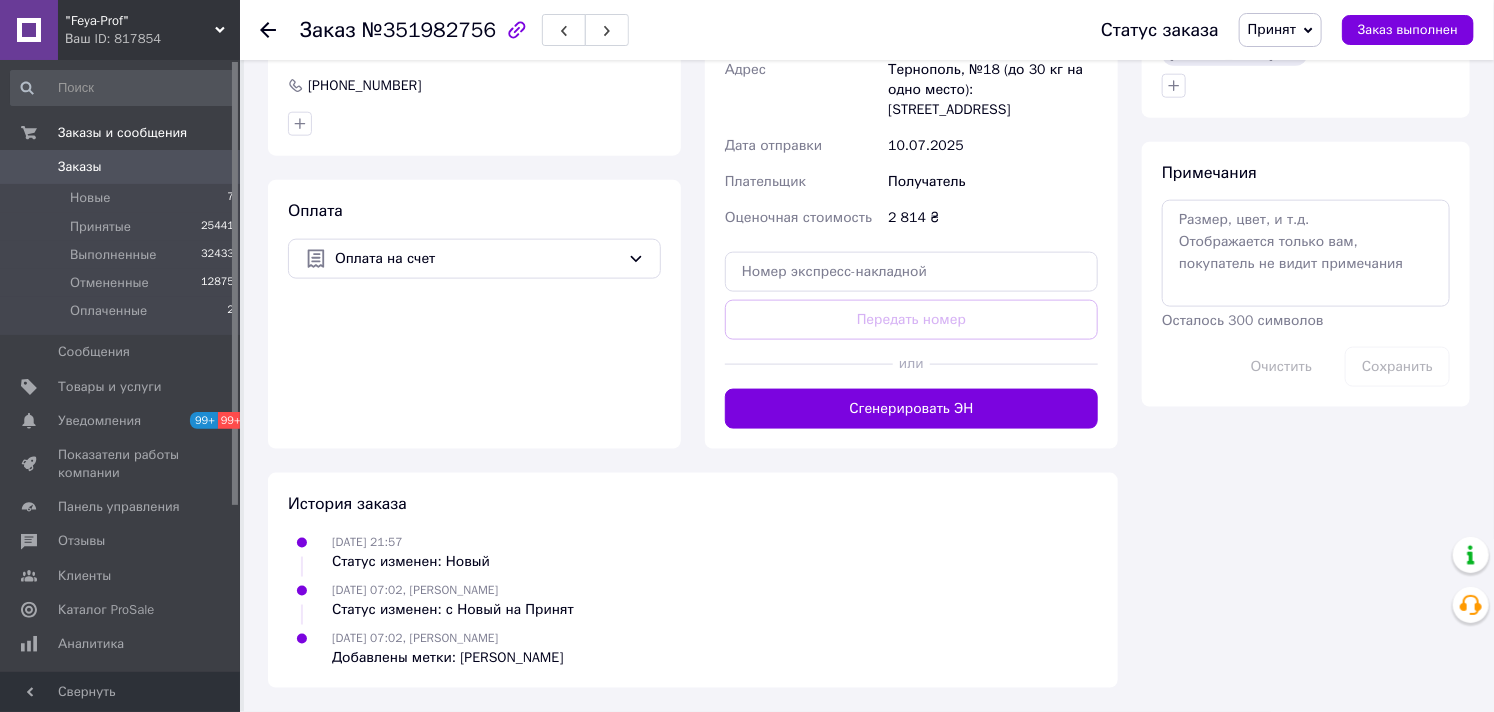 scroll, scrollTop: 653, scrollLeft: 0, axis: vertical 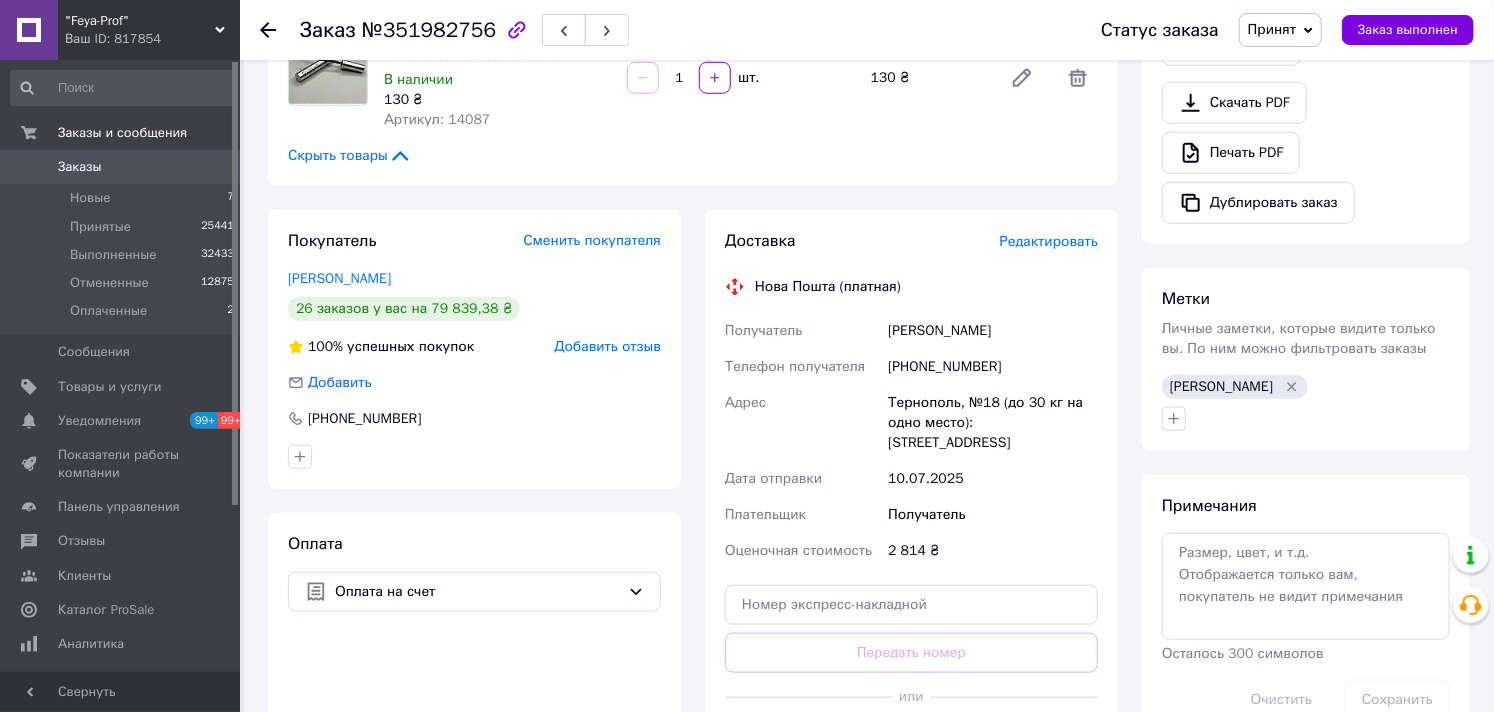 click on "Заказы" at bounding box center [80, 167] 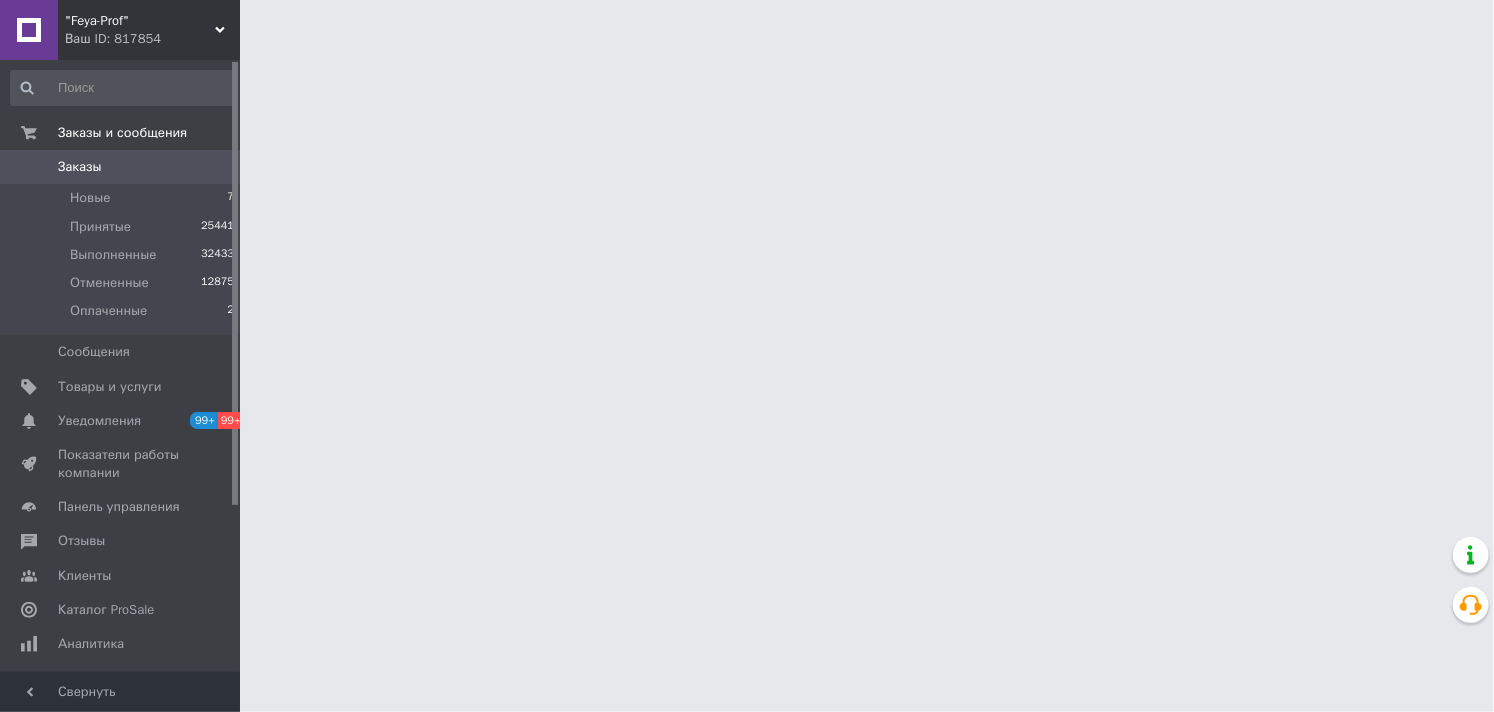 scroll, scrollTop: 0, scrollLeft: 0, axis: both 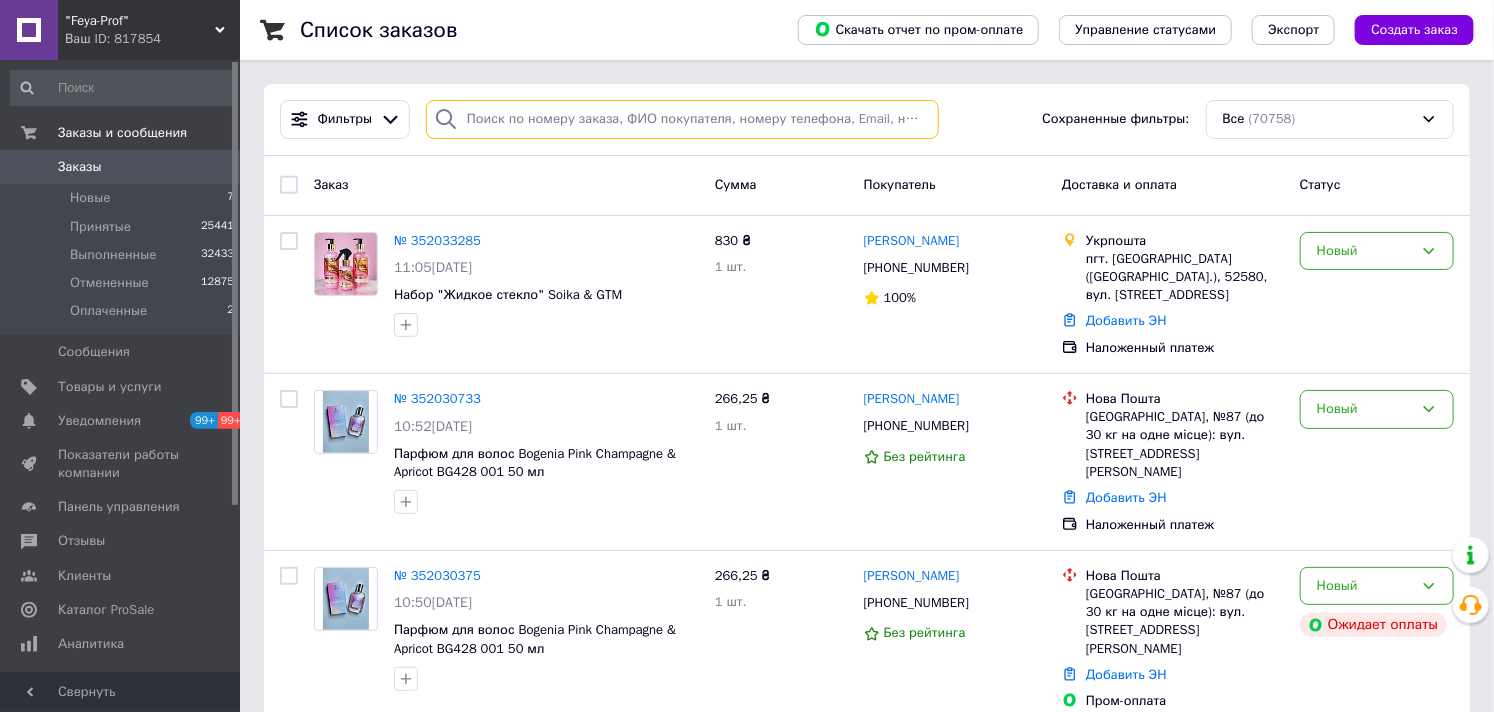 click at bounding box center (682, 119) 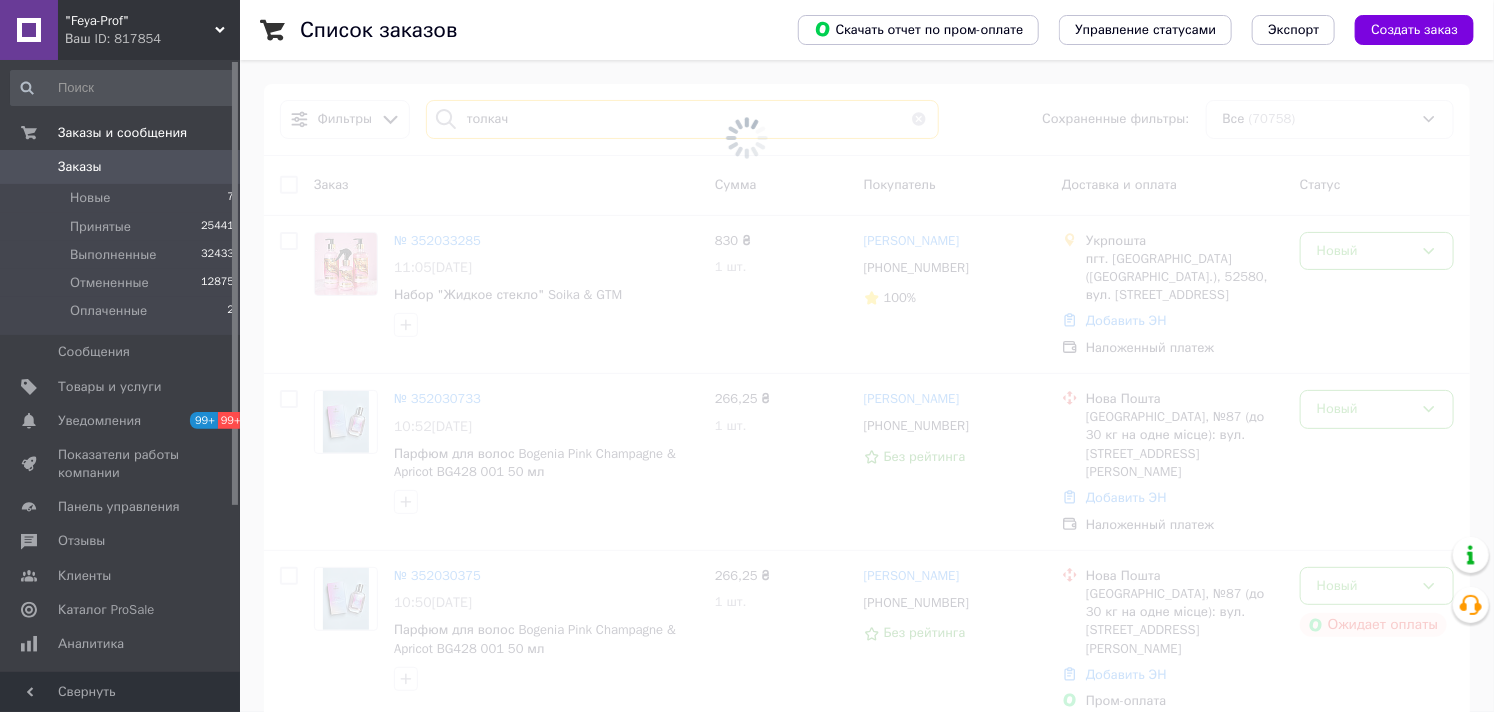 type on "толкач" 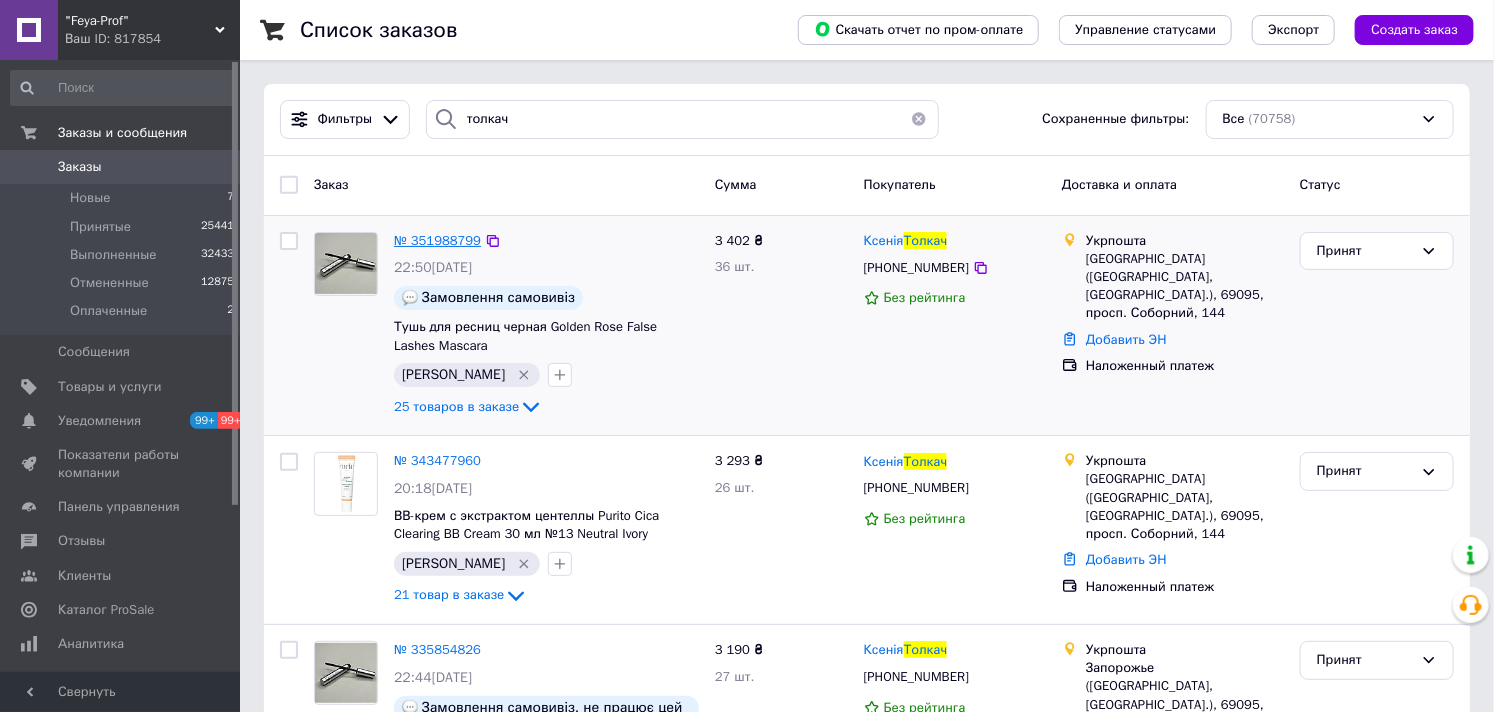 click on "№ 351988799" at bounding box center [437, 240] 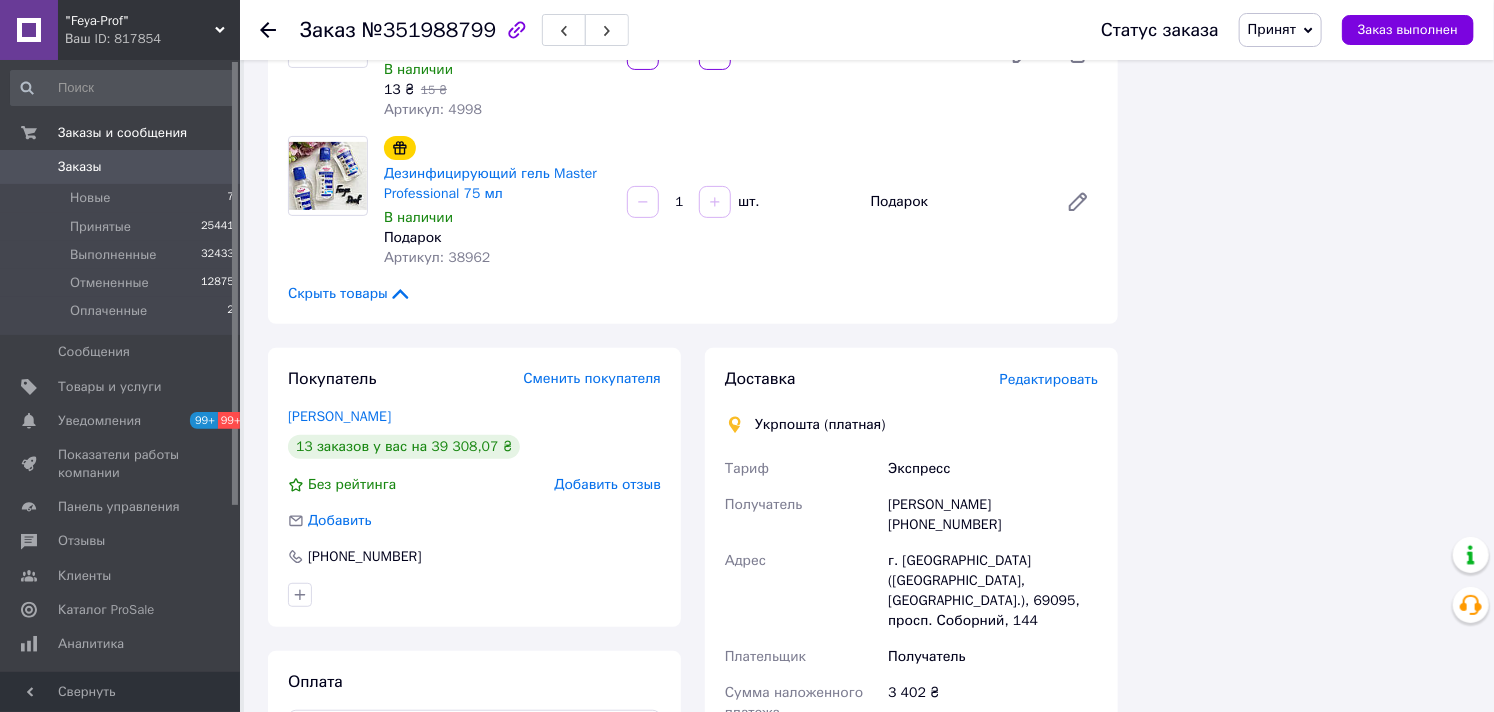 scroll, scrollTop: 3868, scrollLeft: 0, axis: vertical 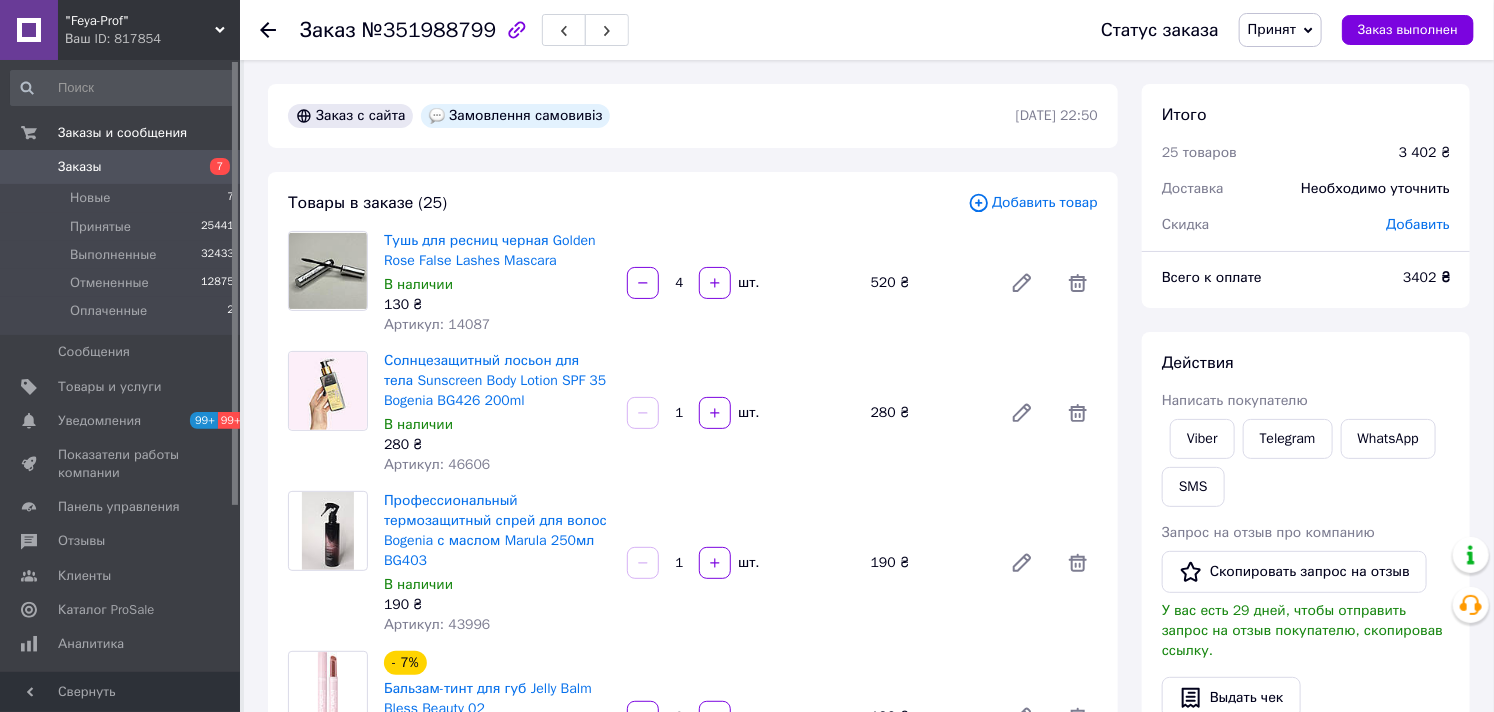 click on "Заказы" at bounding box center [80, 167] 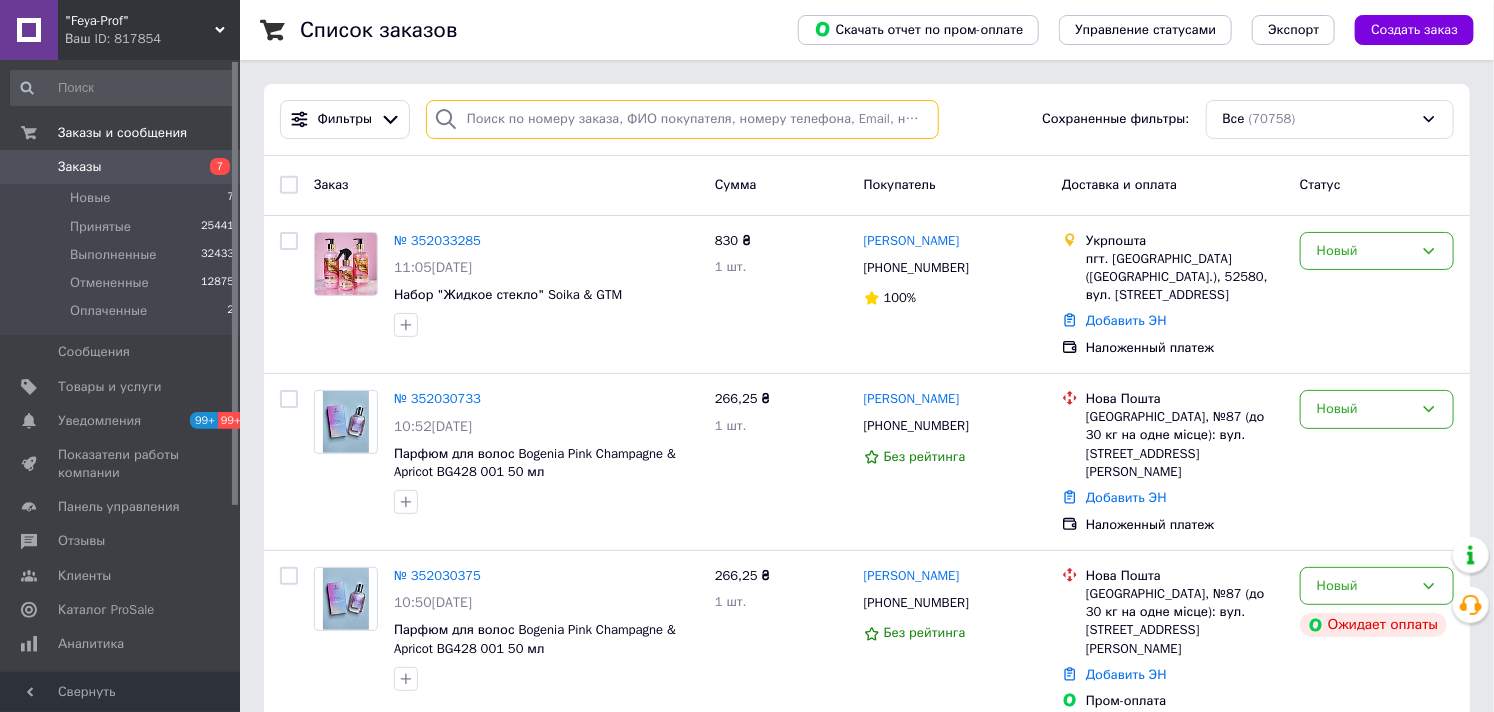 click at bounding box center (682, 119) 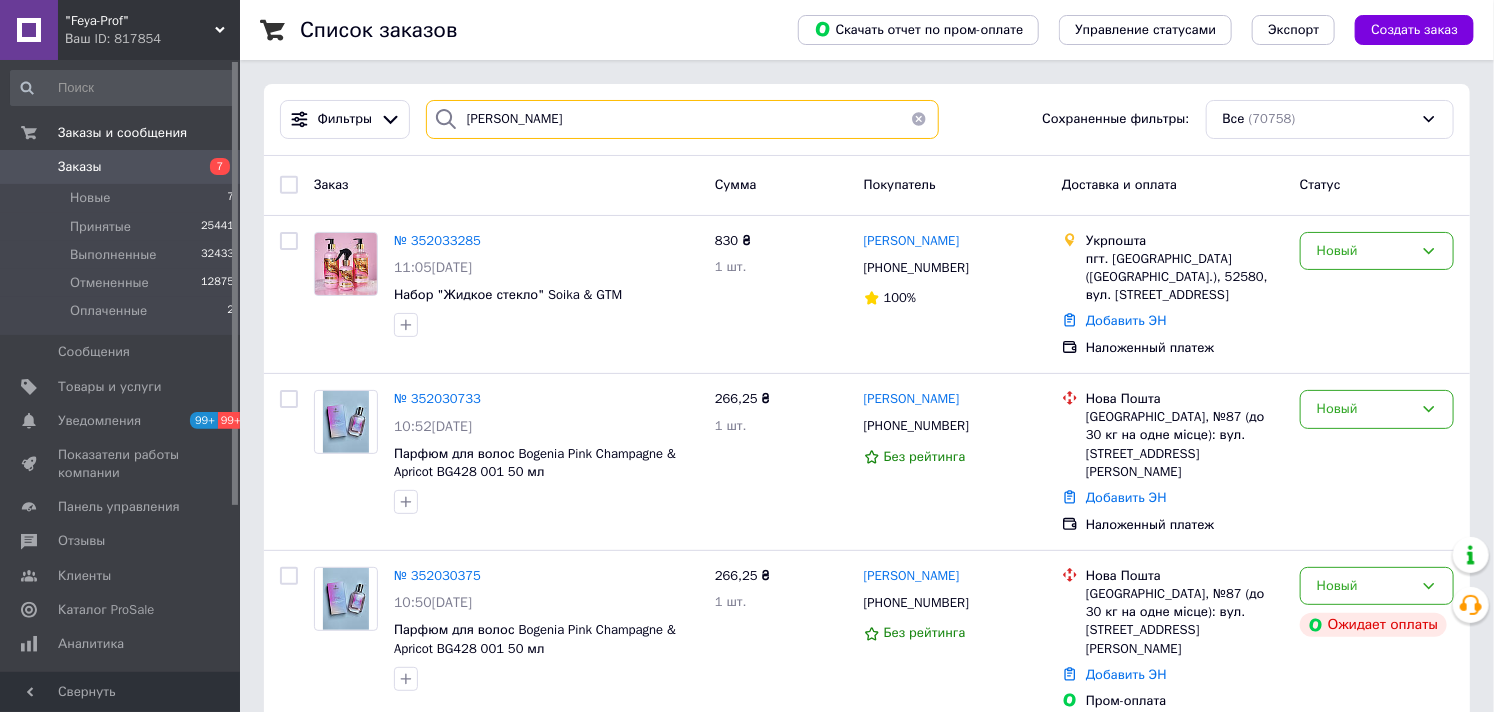 type on "оболонник" 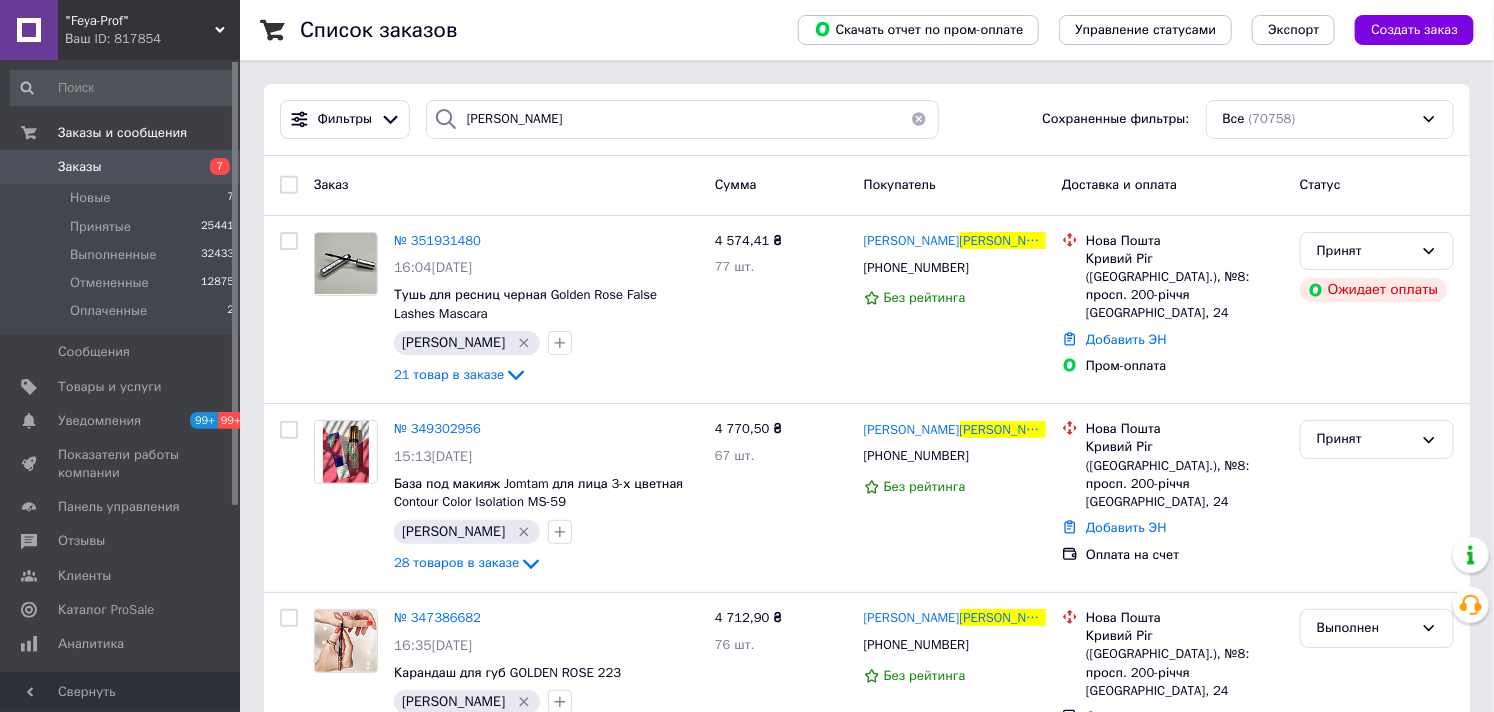 click on "Заказы" at bounding box center [80, 167] 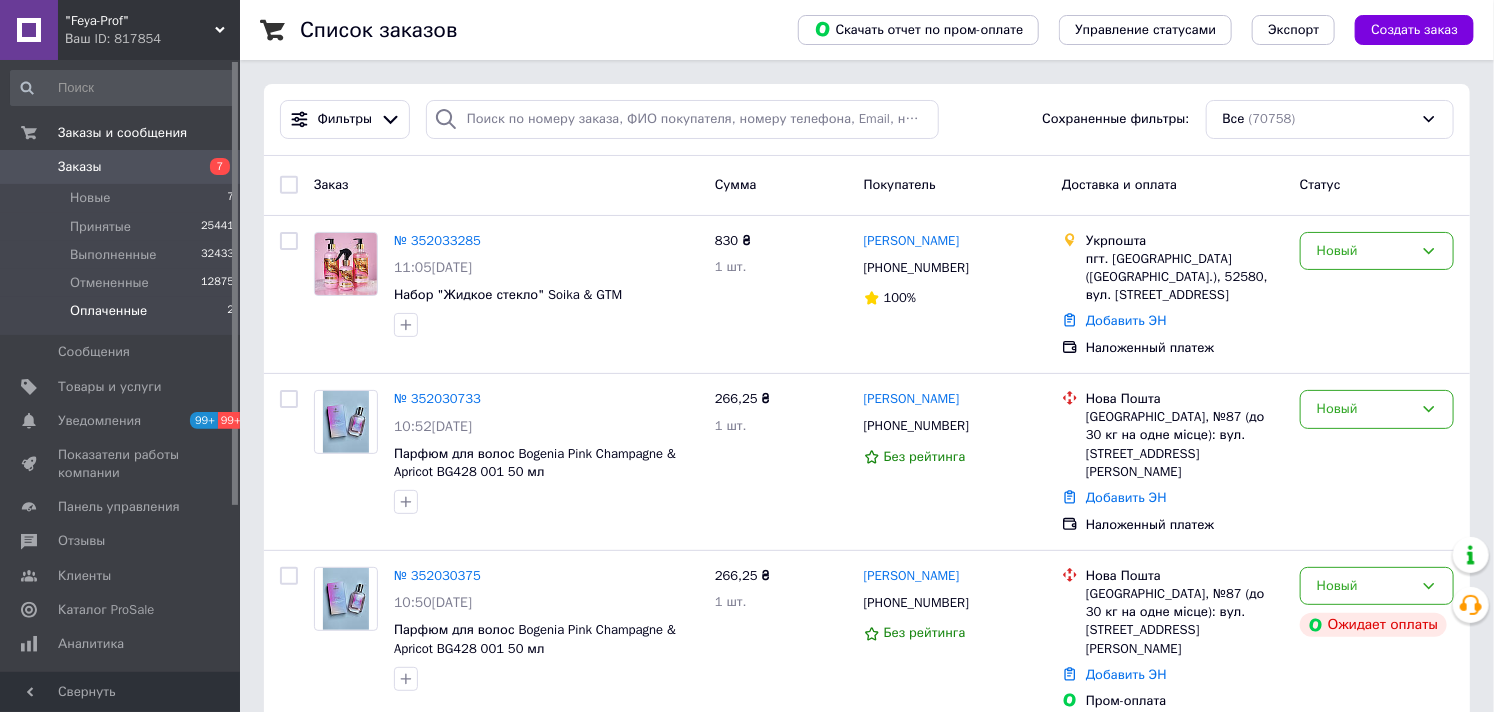 click on "Оплаченные" at bounding box center [108, 311] 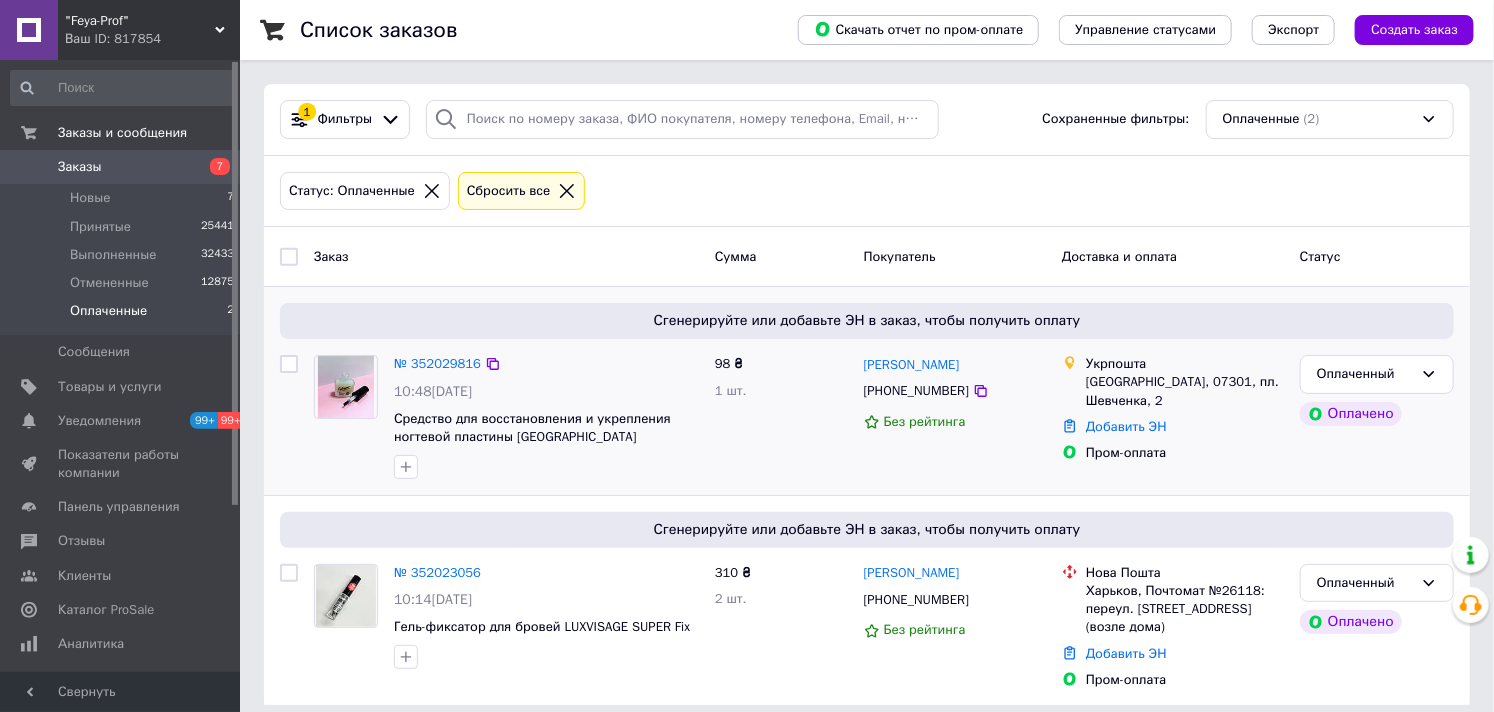 scroll, scrollTop: 17, scrollLeft: 0, axis: vertical 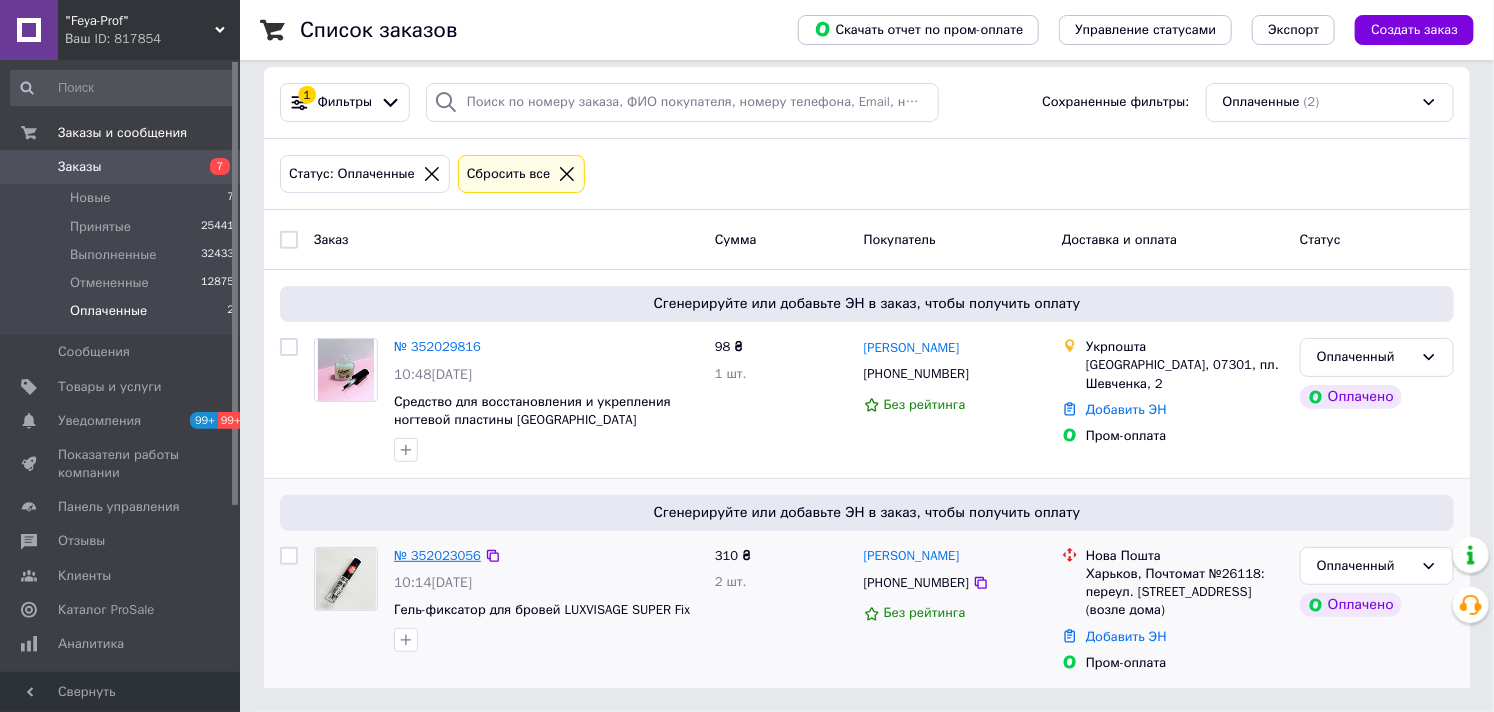 click on "№ 352023056" at bounding box center [437, 555] 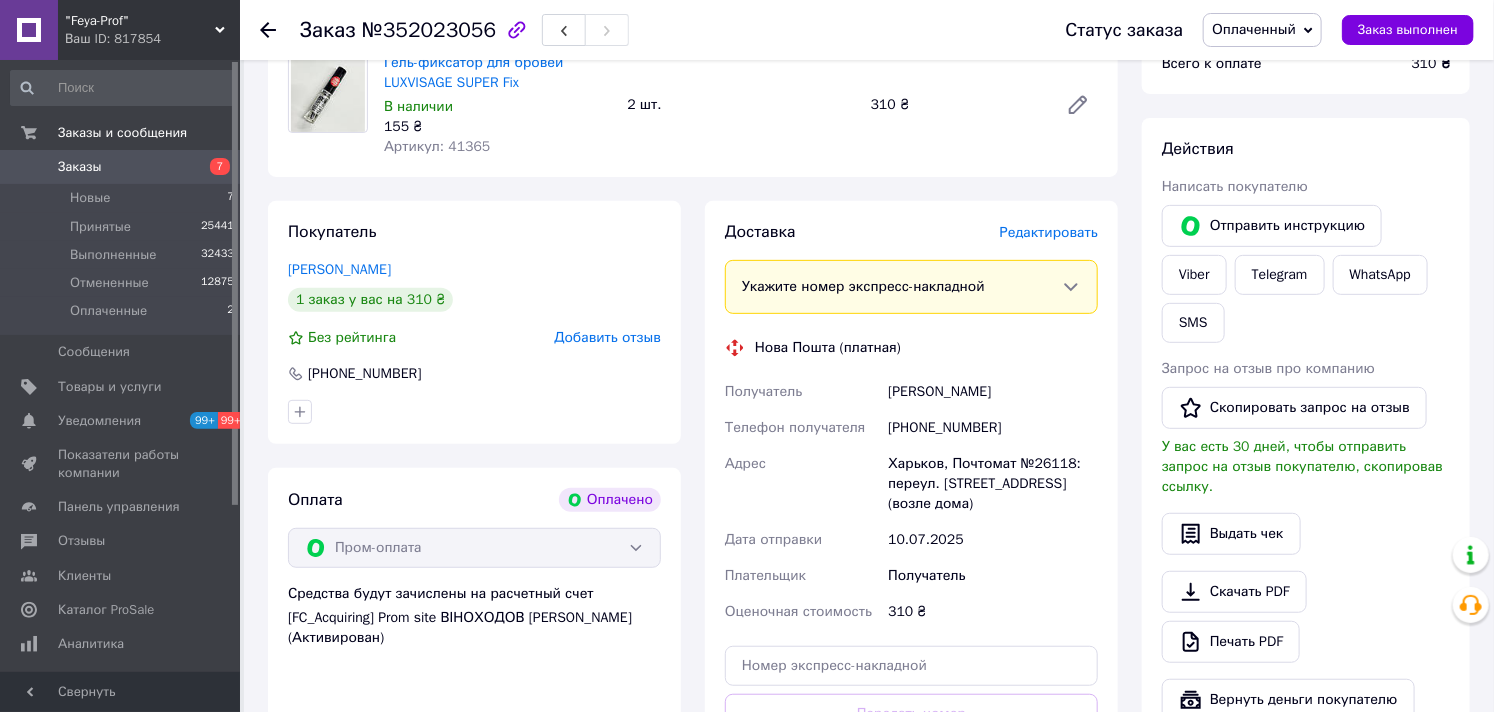 scroll, scrollTop: 462, scrollLeft: 0, axis: vertical 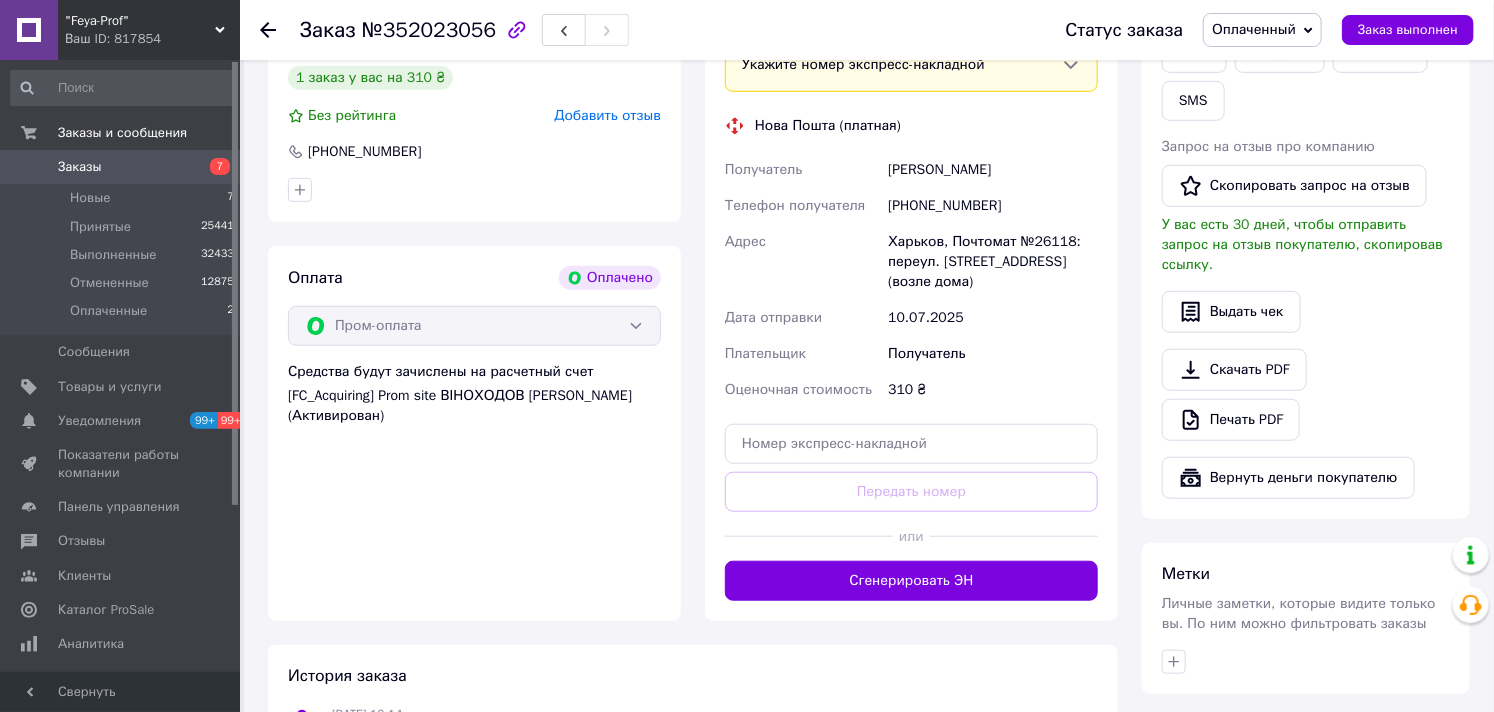 drag, startPoint x: 883, startPoint y: 232, endPoint x: 976, endPoint y: 291, distance: 110.13628 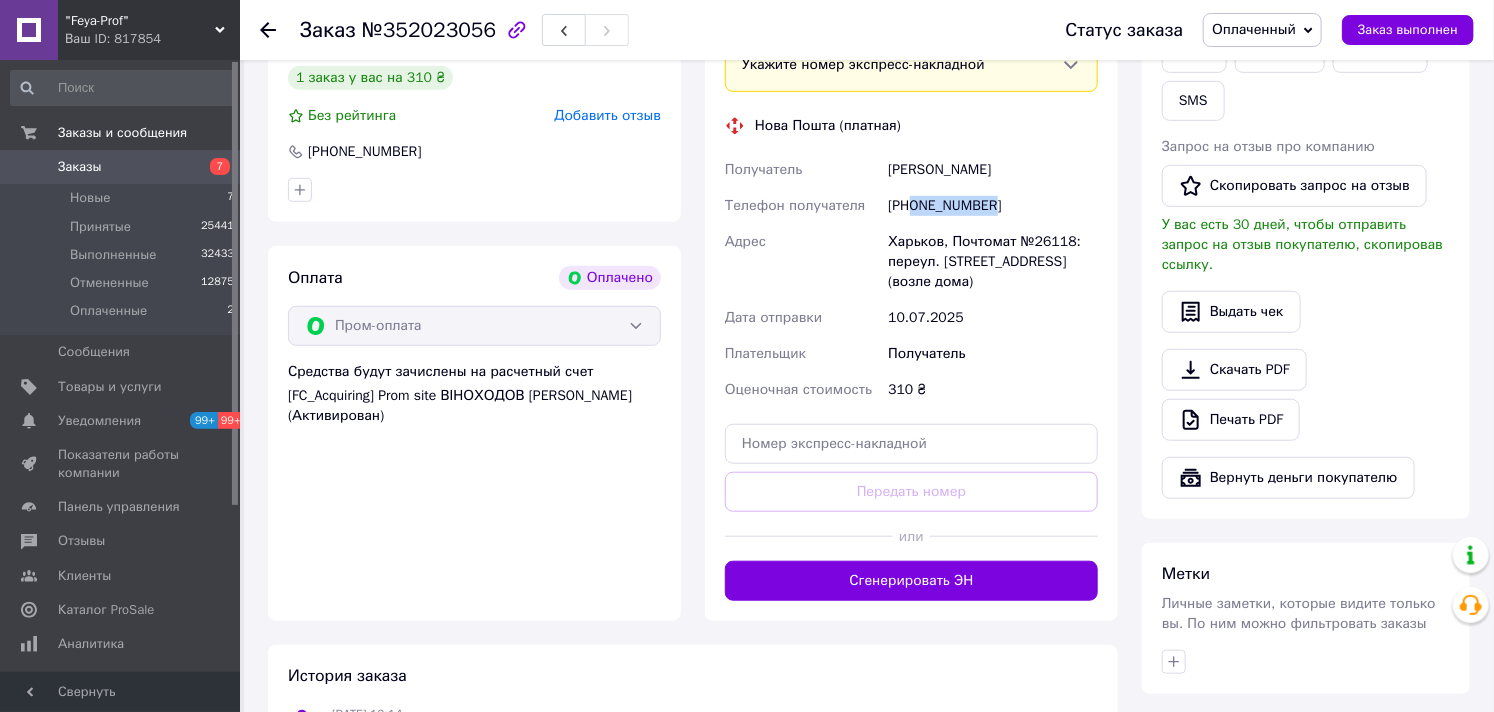 drag, startPoint x: 916, startPoint y: 204, endPoint x: 993, endPoint y: 205, distance: 77.00649 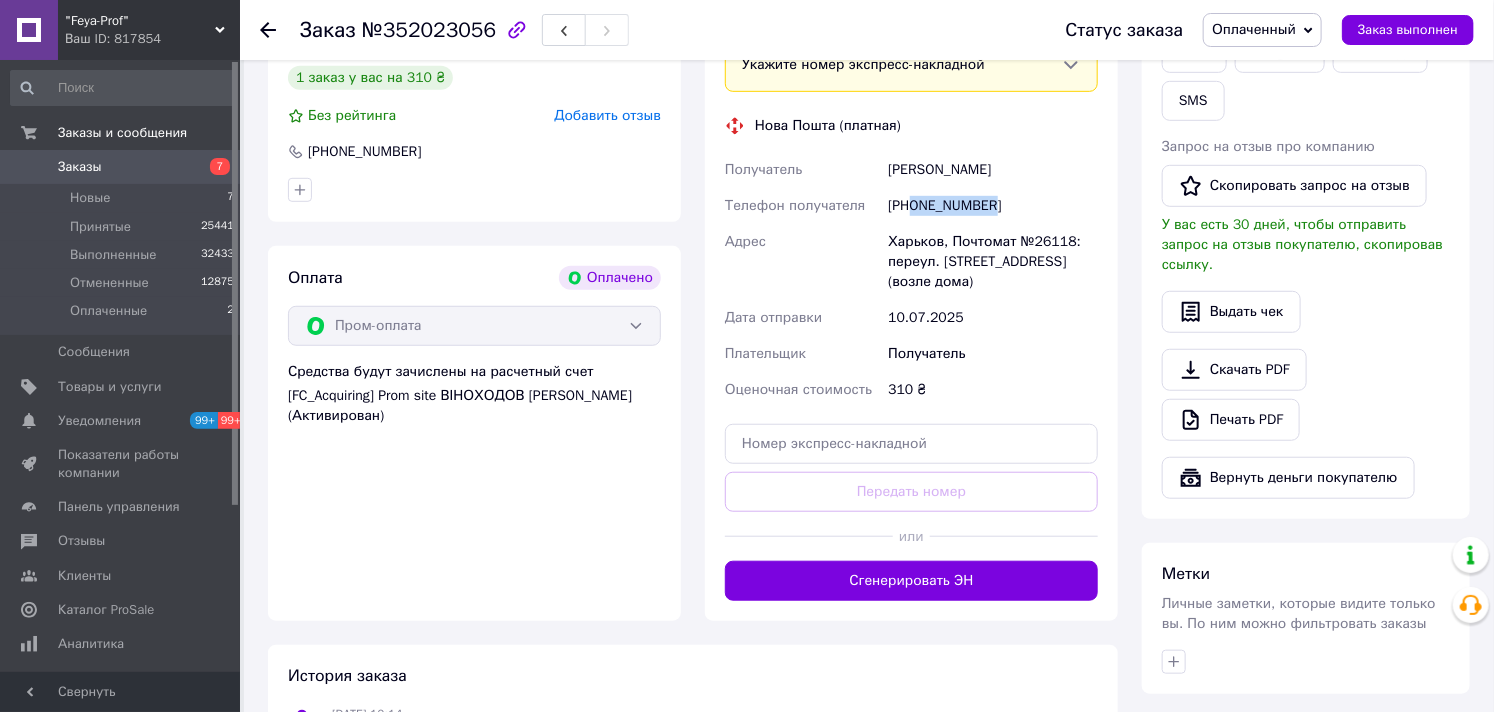 copy on "0503376640" 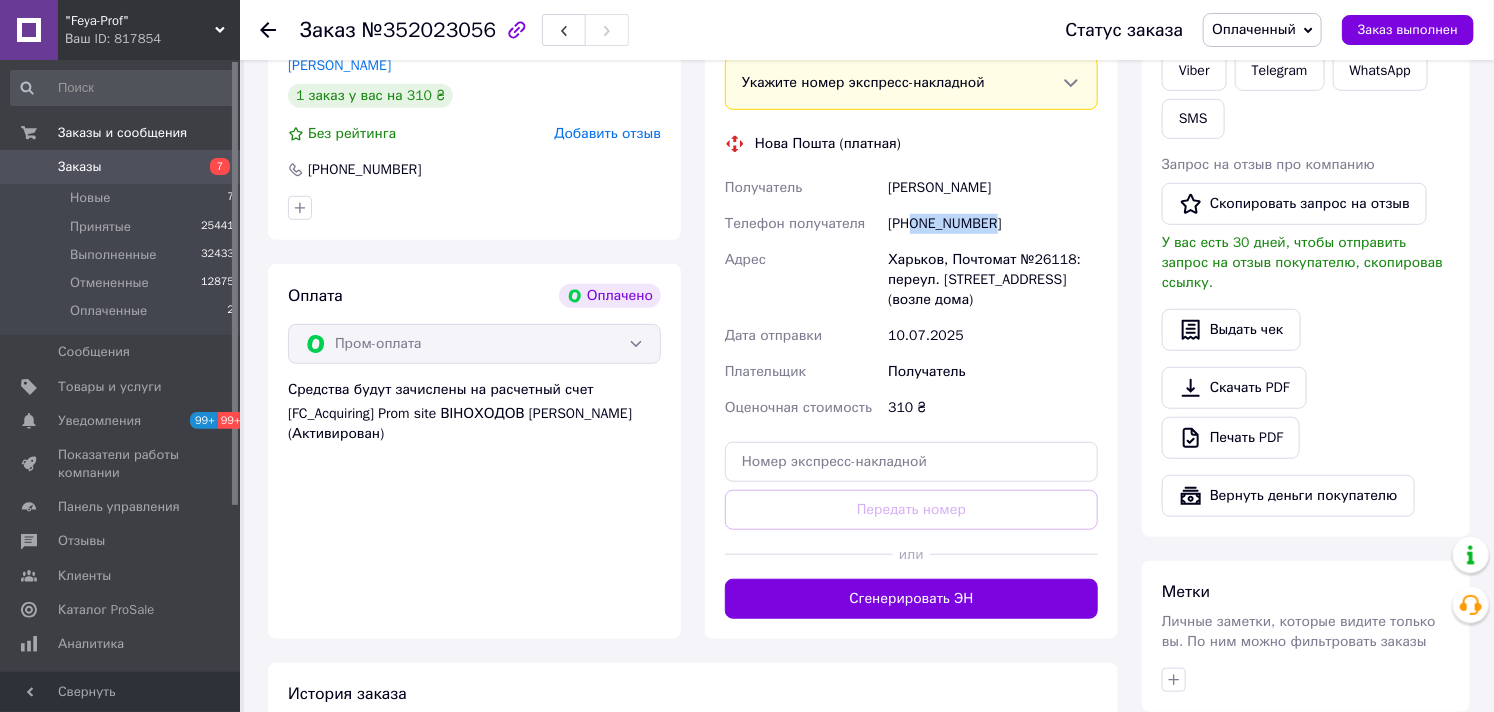 scroll, scrollTop: 666, scrollLeft: 0, axis: vertical 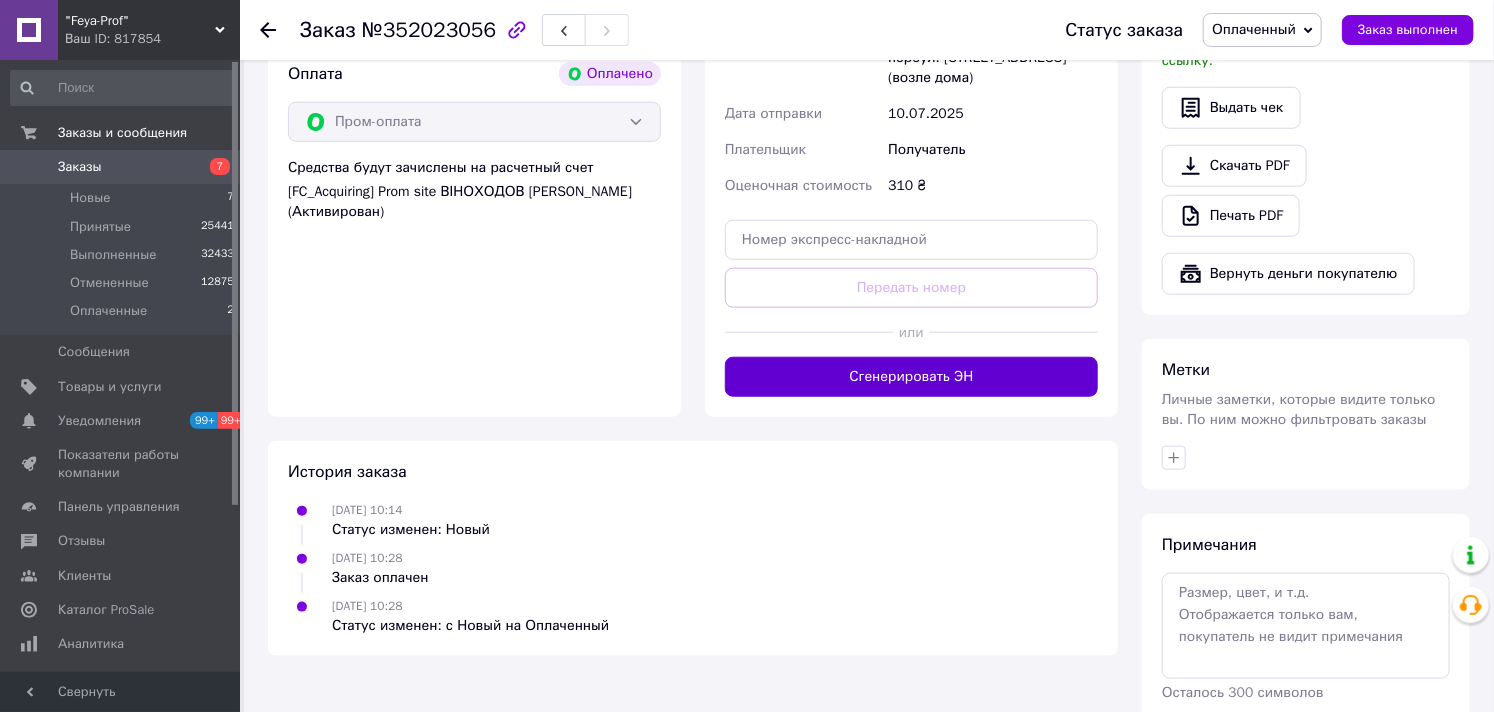 click on "Сгенерировать ЭН" at bounding box center (911, 377) 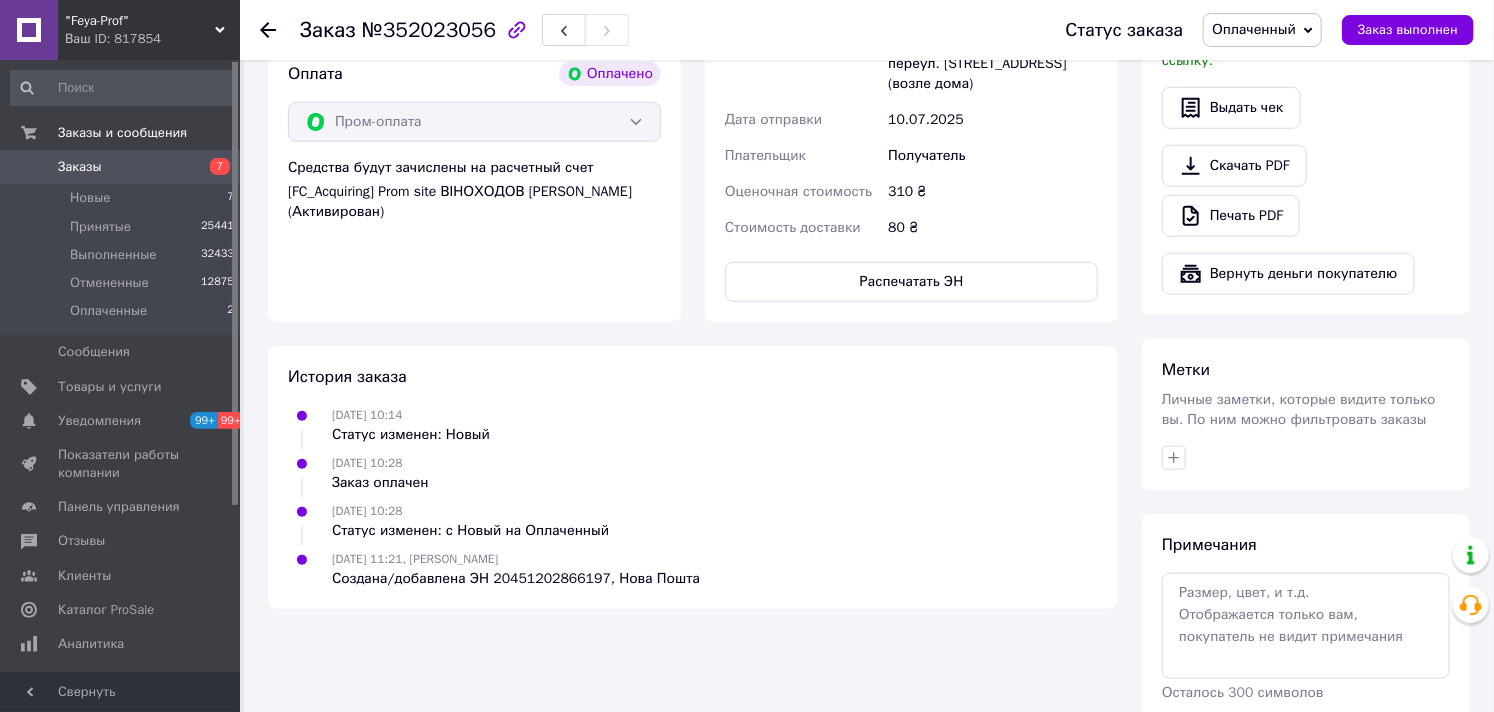 scroll, scrollTop: 222, scrollLeft: 0, axis: vertical 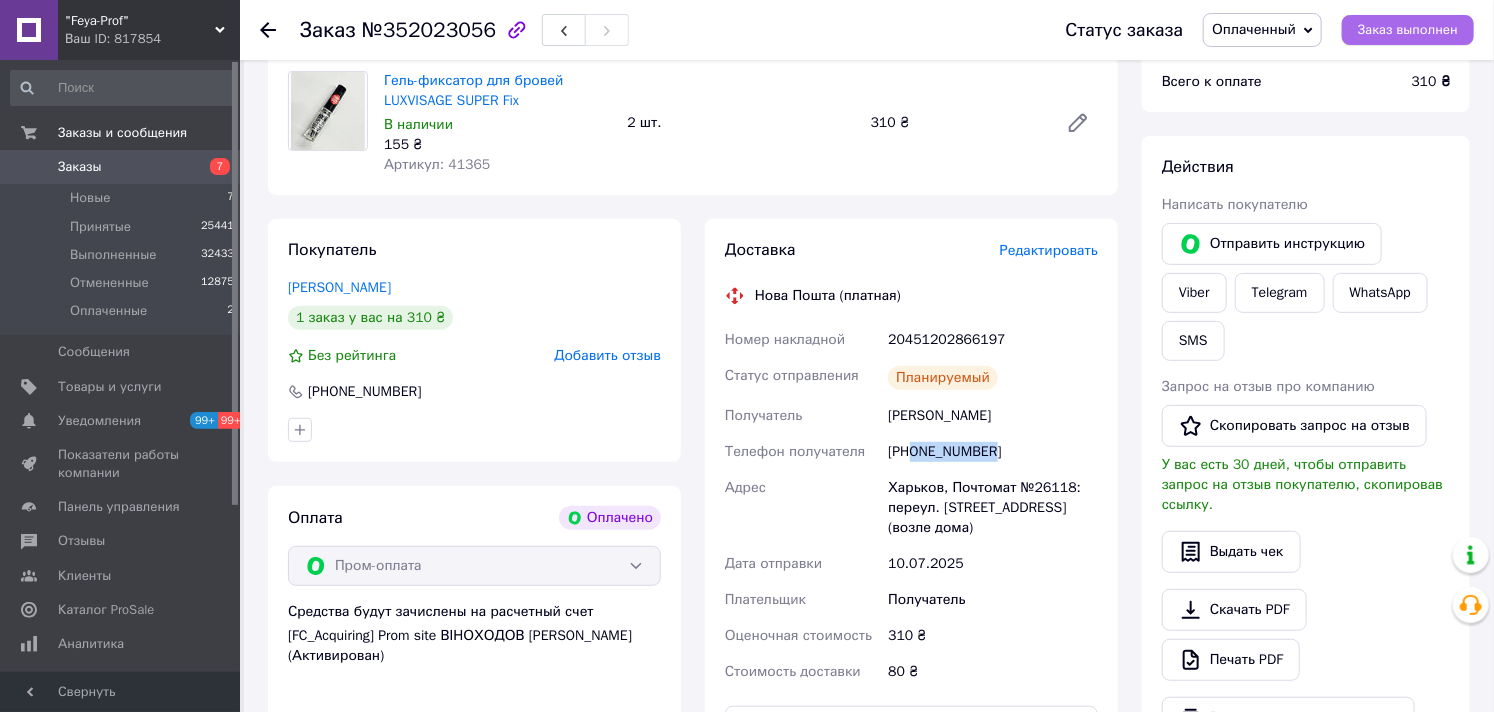 click on "Заказ выполнен" at bounding box center [1408, 30] 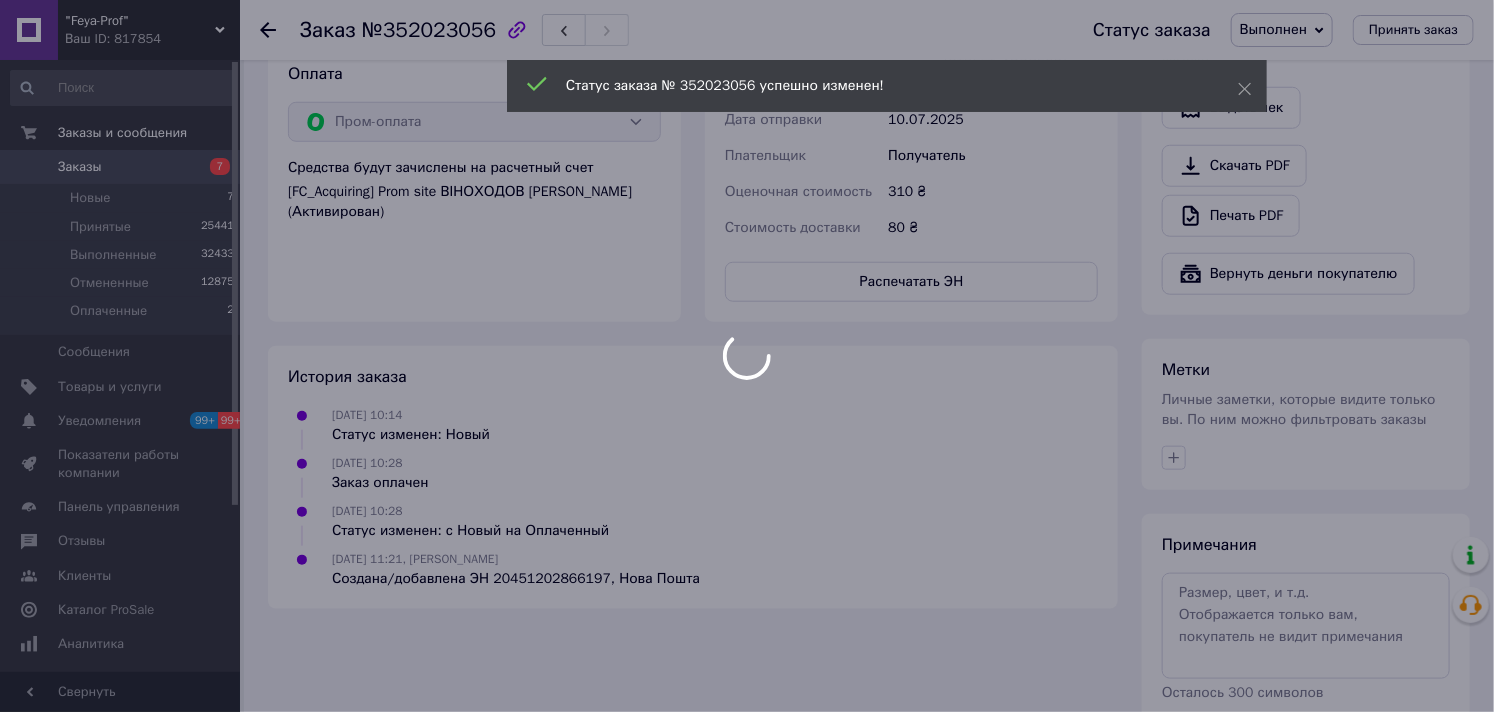 scroll, scrollTop: 758, scrollLeft: 0, axis: vertical 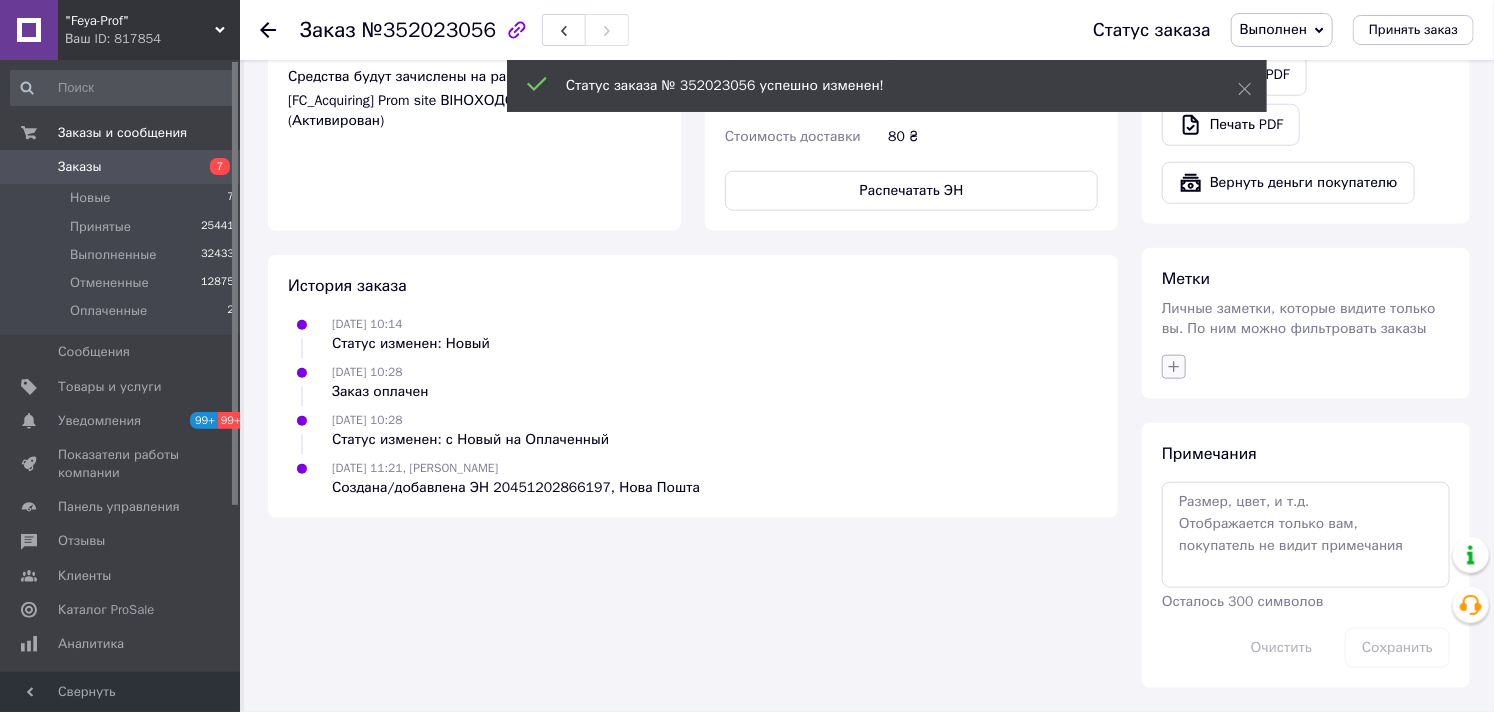 click 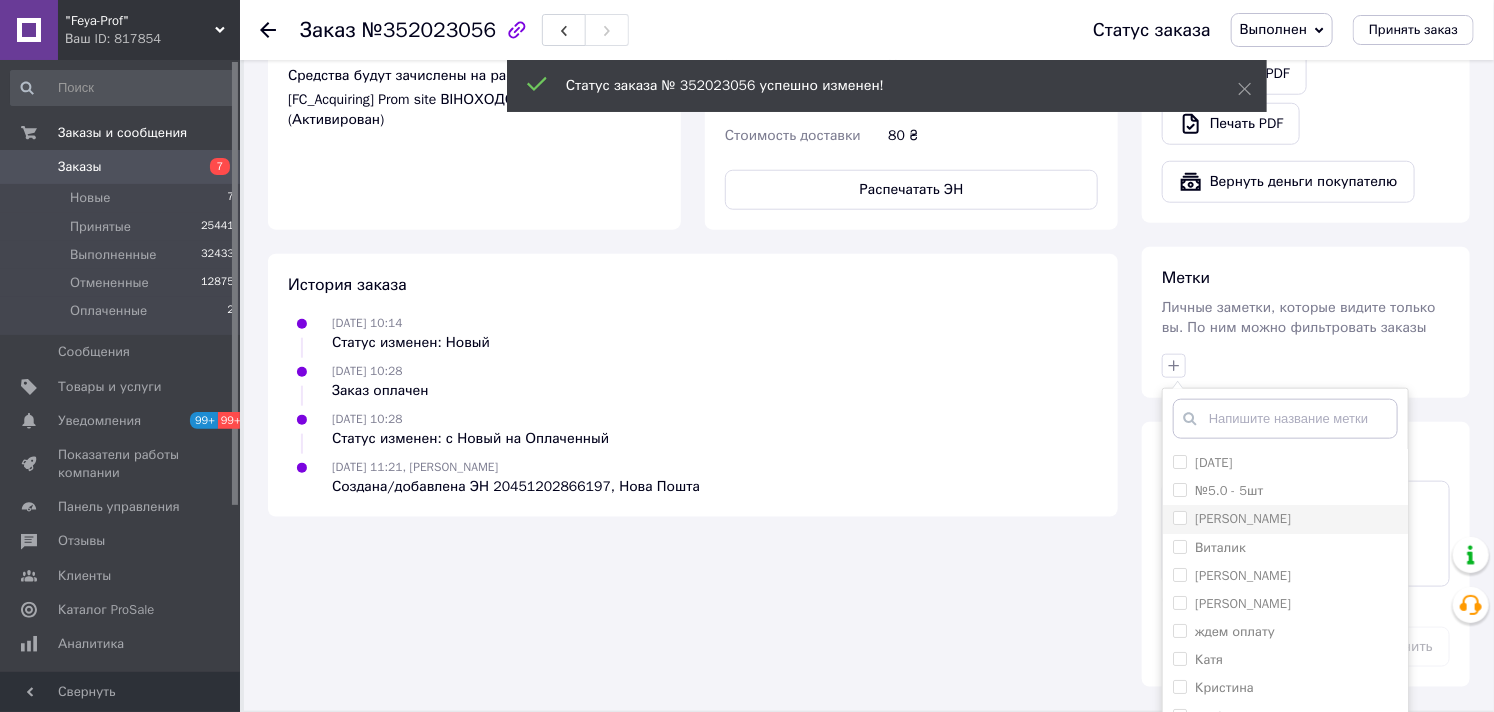 click on "[PERSON_NAME]" at bounding box center (1179, 517) 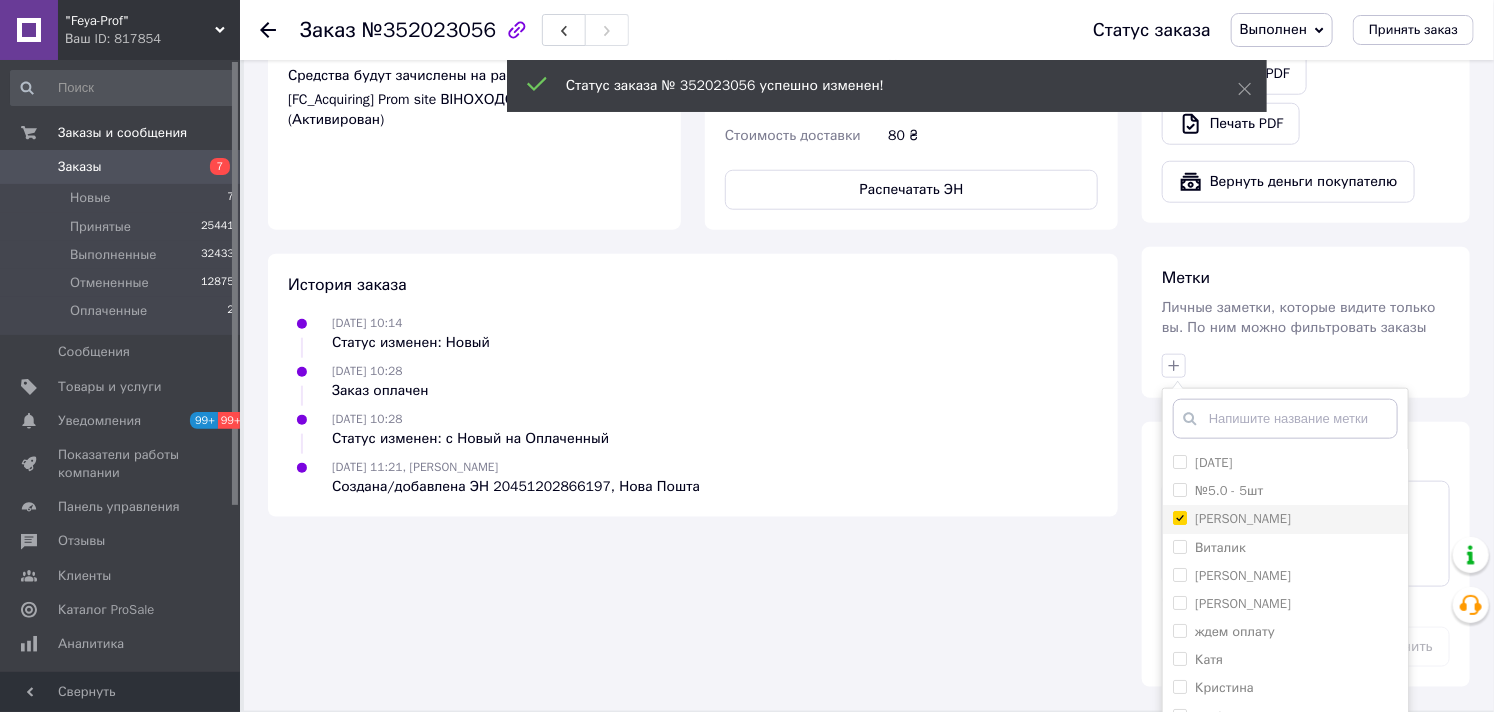 checkbox on "true" 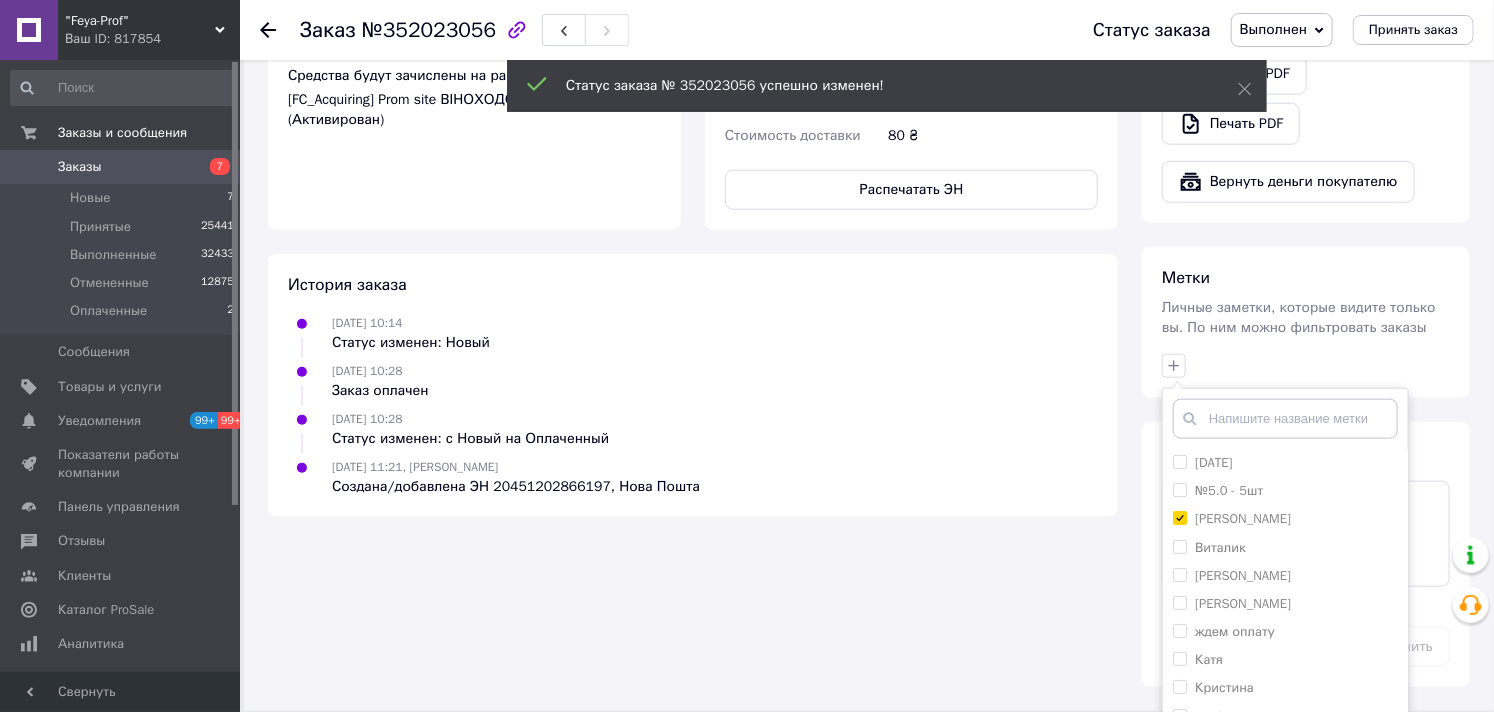 scroll, scrollTop: 151, scrollLeft: 0, axis: vertical 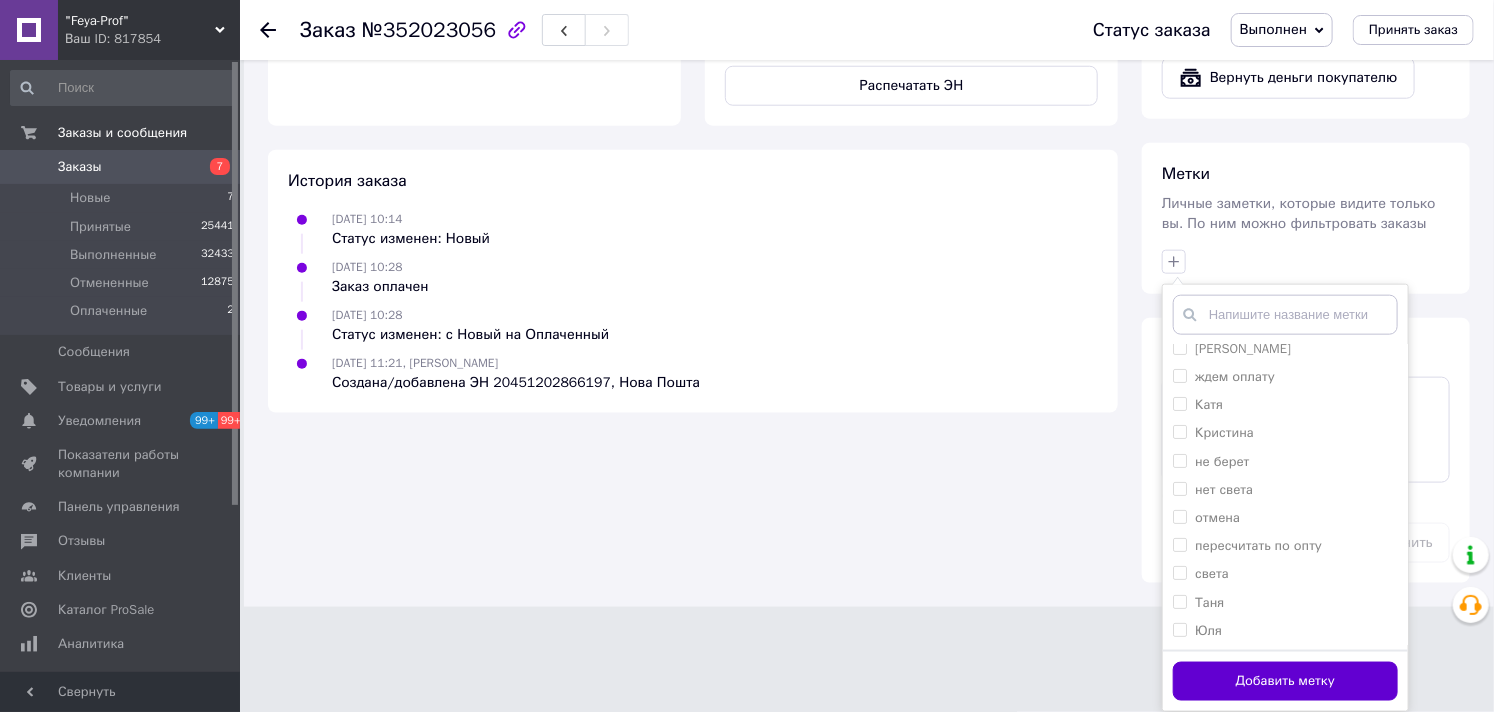 click on "Добавить метку" at bounding box center (1285, 681) 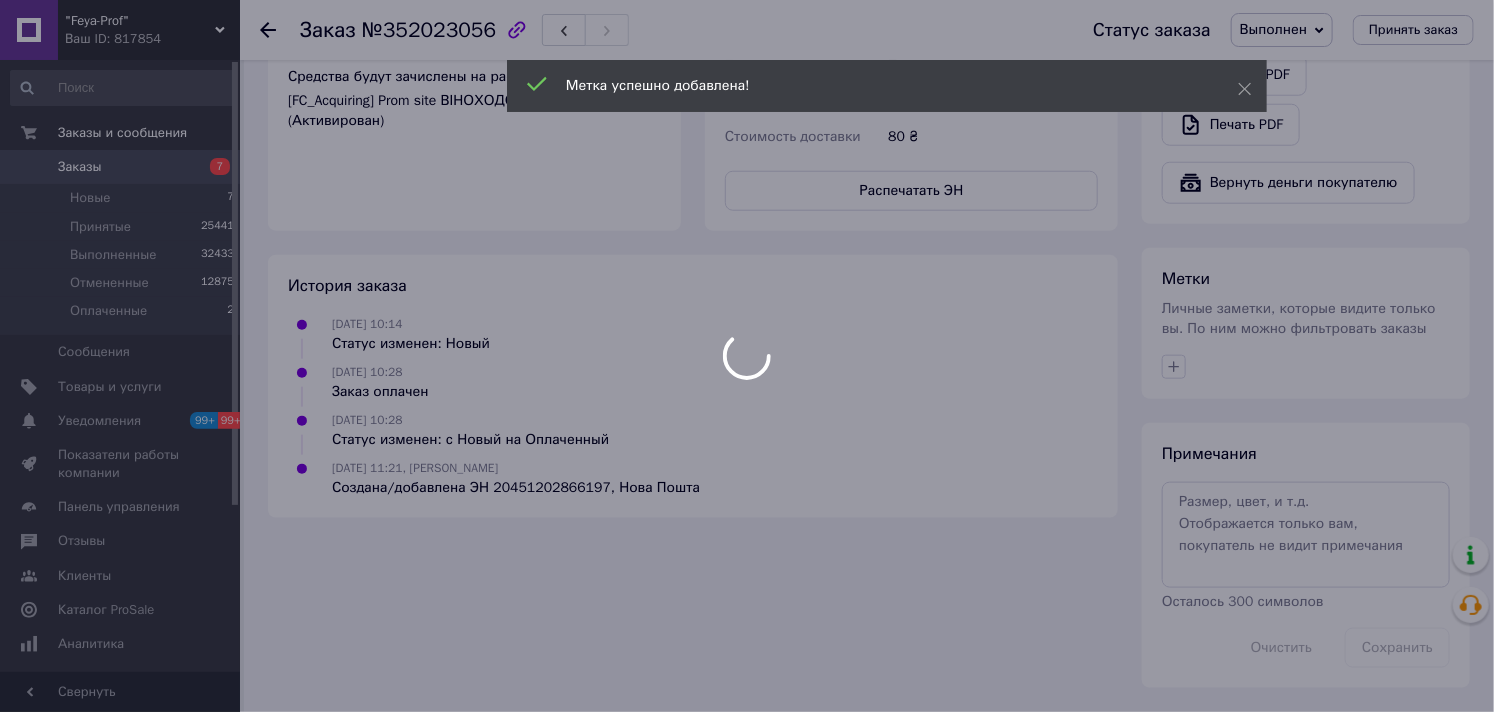 scroll, scrollTop: 791, scrollLeft: 0, axis: vertical 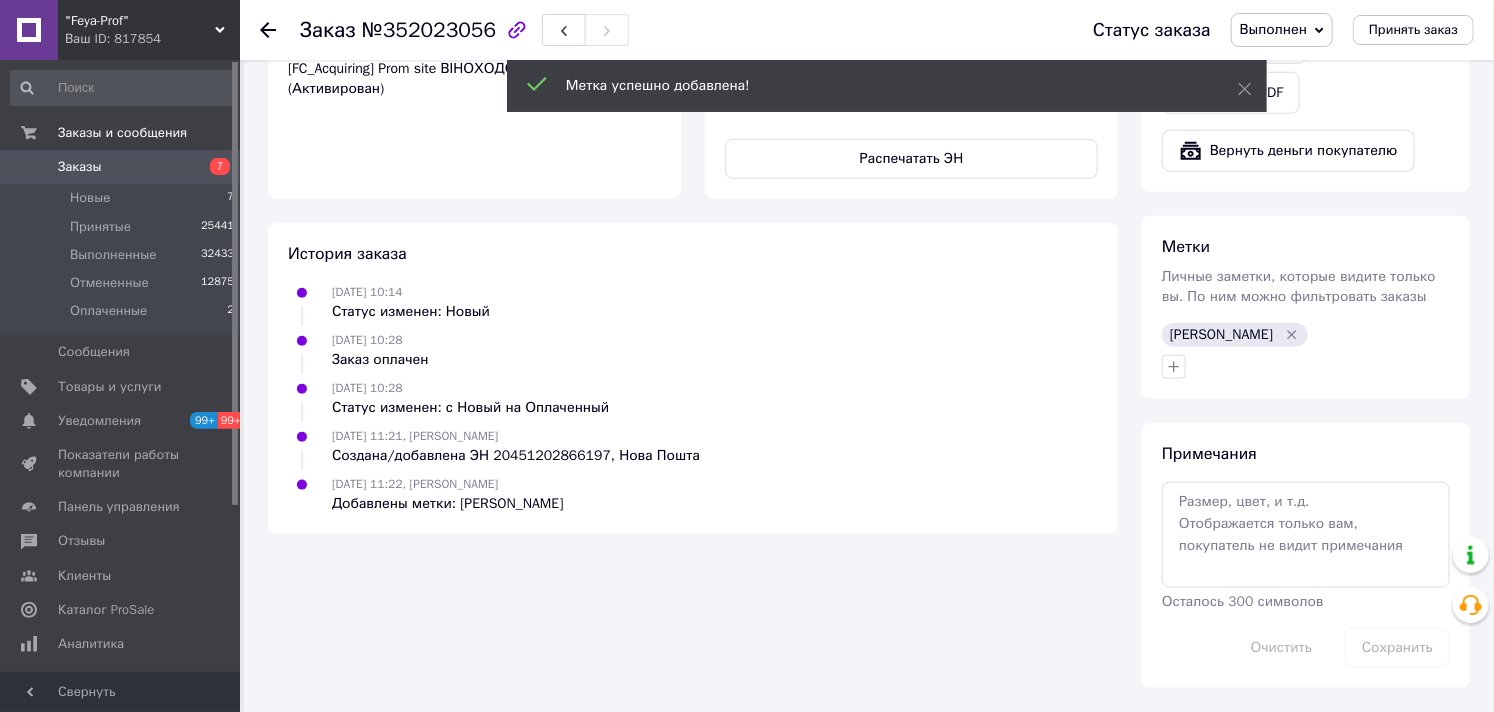click on "Заказы" at bounding box center (80, 167) 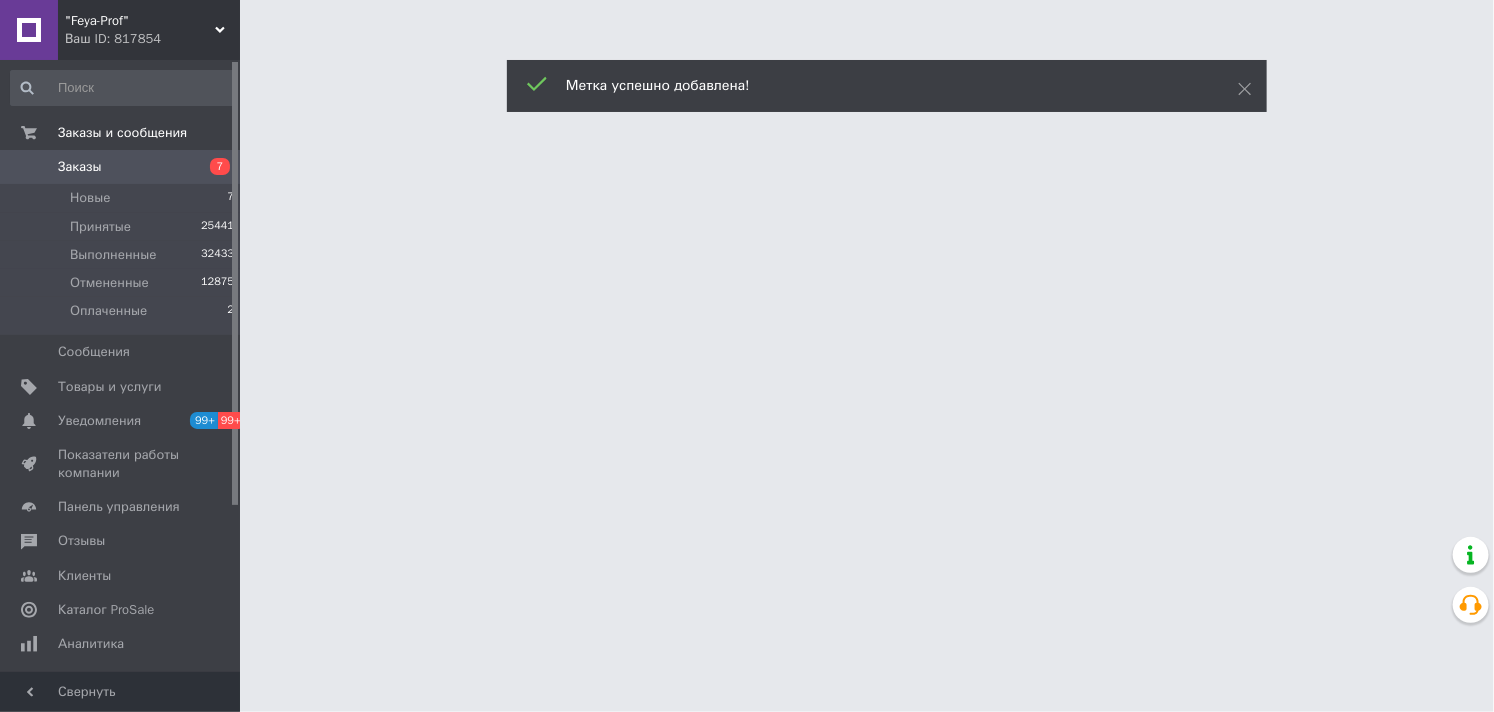 scroll, scrollTop: 0, scrollLeft: 0, axis: both 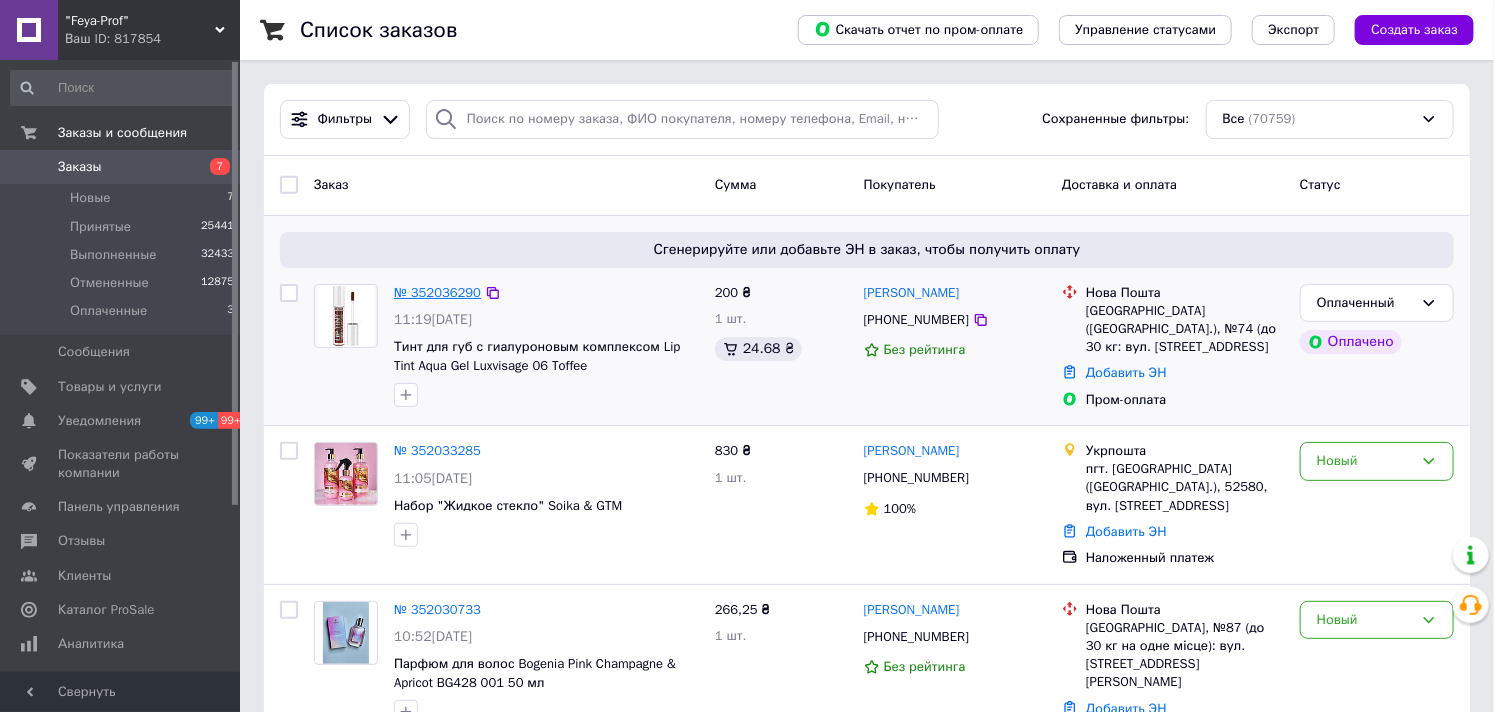 click on "№ 352036290" at bounding box center (437, 292) 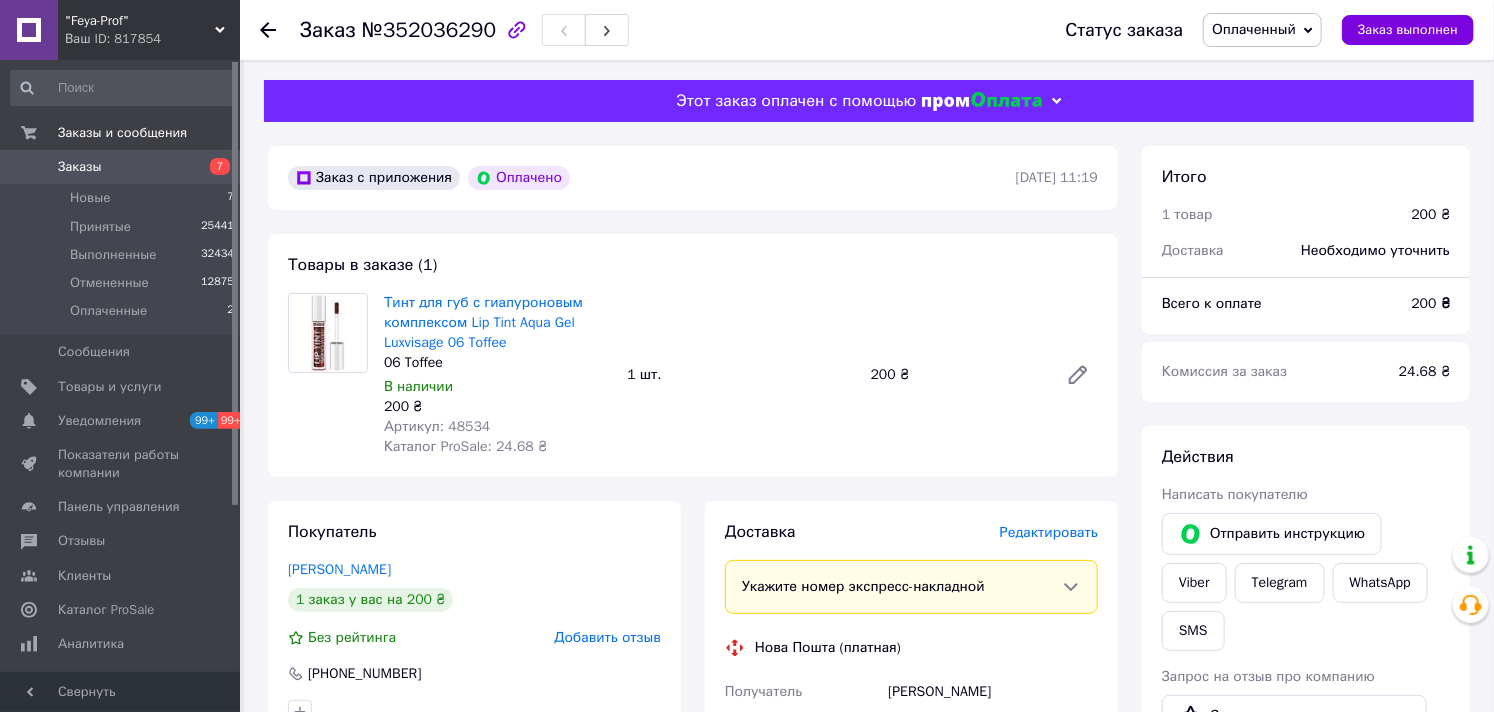 scroll, scrollTop: 555, scrollLeft: 0, axis: vertical 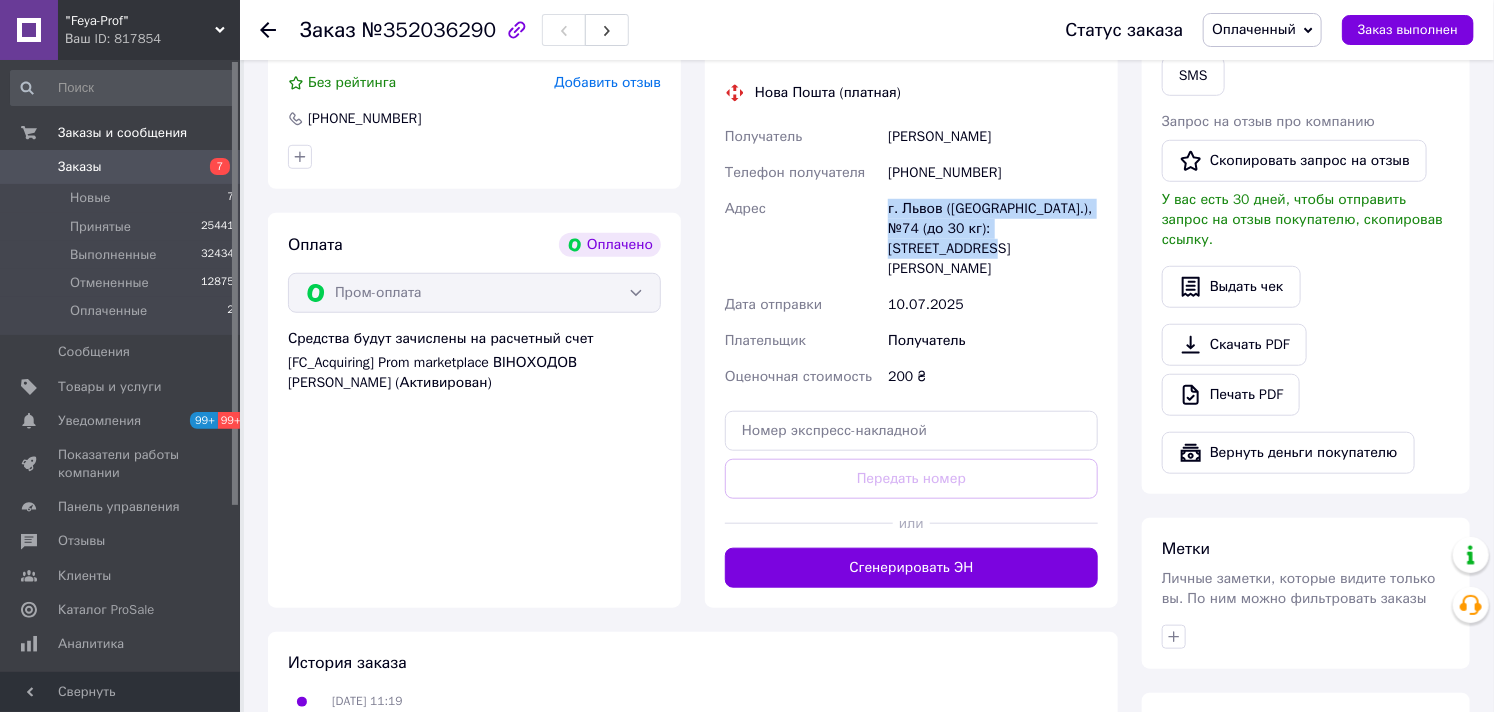 drag, startPoint x: 880, startPoint y: 208, endPoint x: 1002, endPoint y: 260, distance: 132.61975 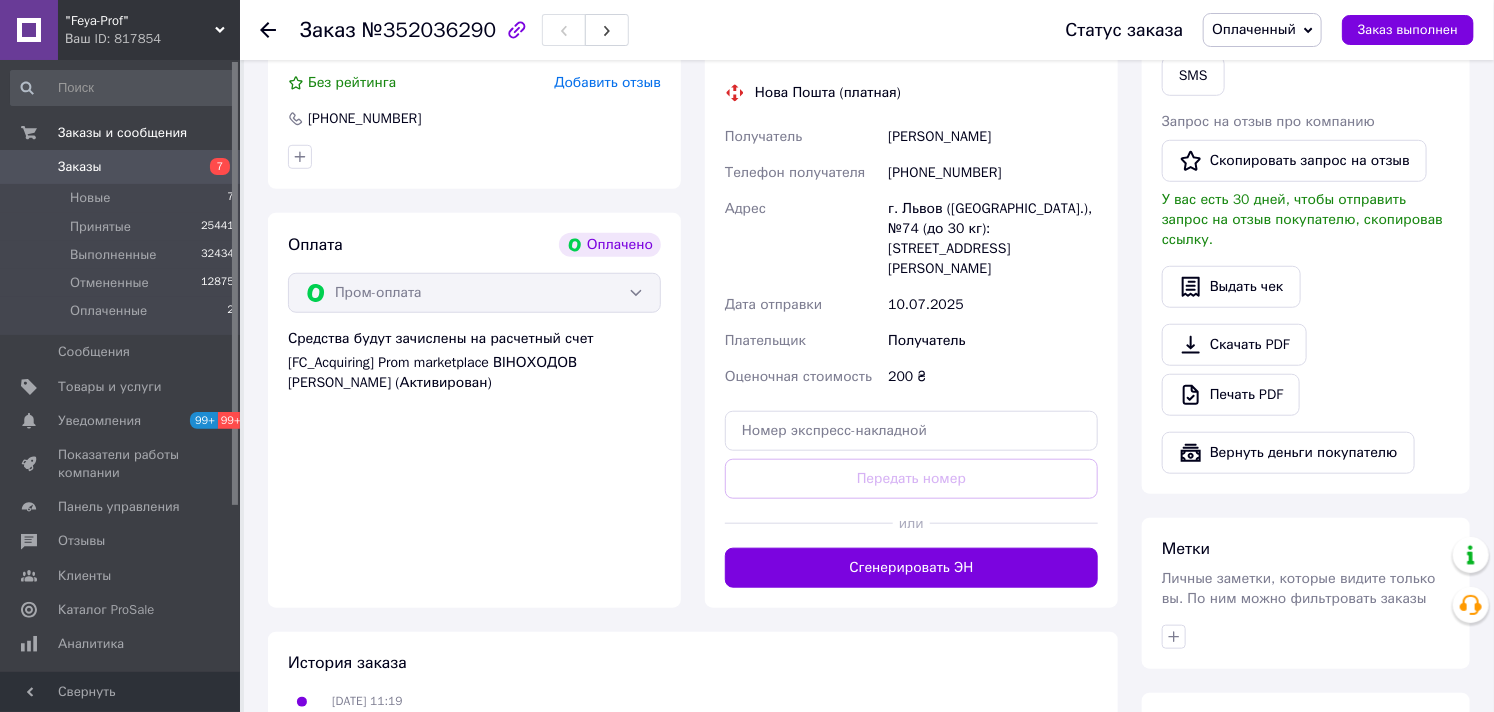 drag, startPoint x: 1006, startPoint y: 337, endPoint x: 1017, endPoint y: 273, distance: 64.93843 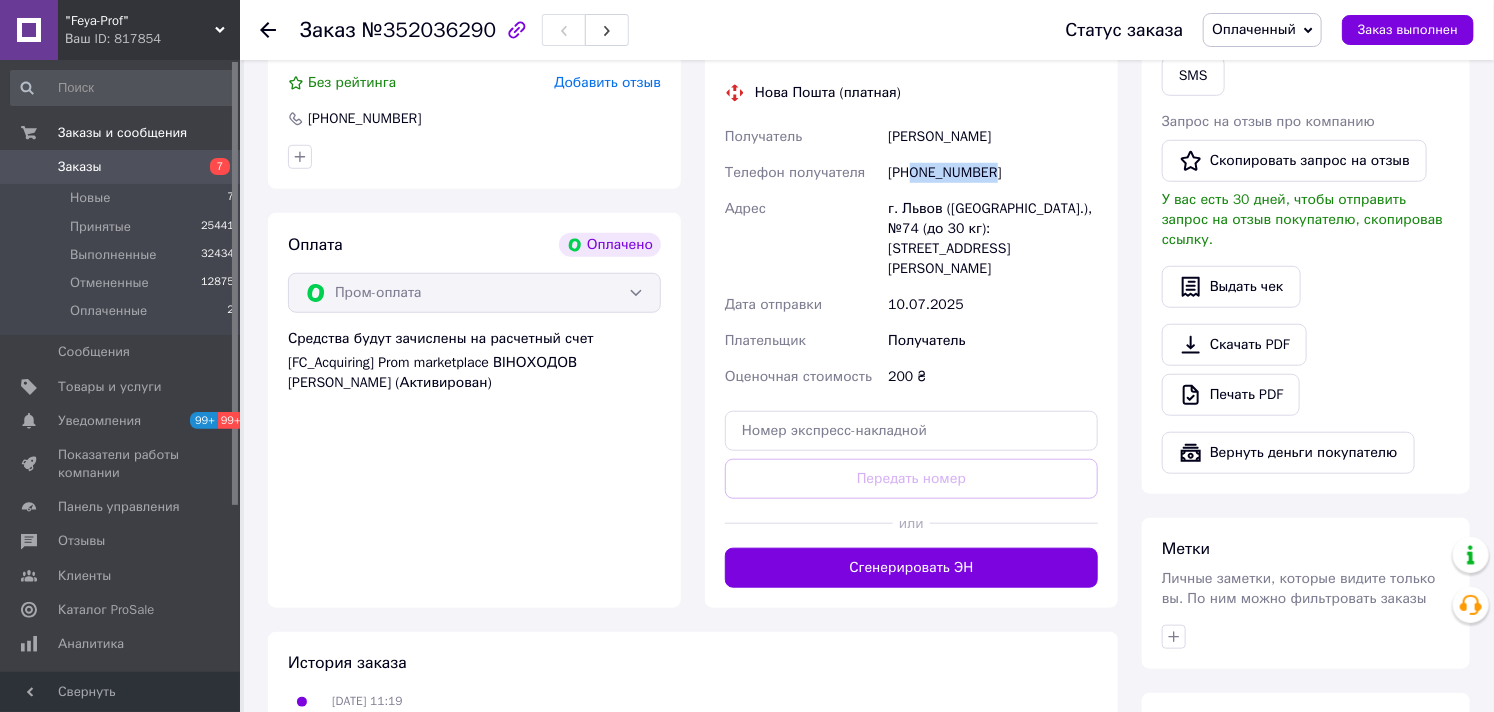 drag, startPoint x: 913, startPoint y: 174, endPoint x: 1018, endPoint y: 177, distance: 105.04285 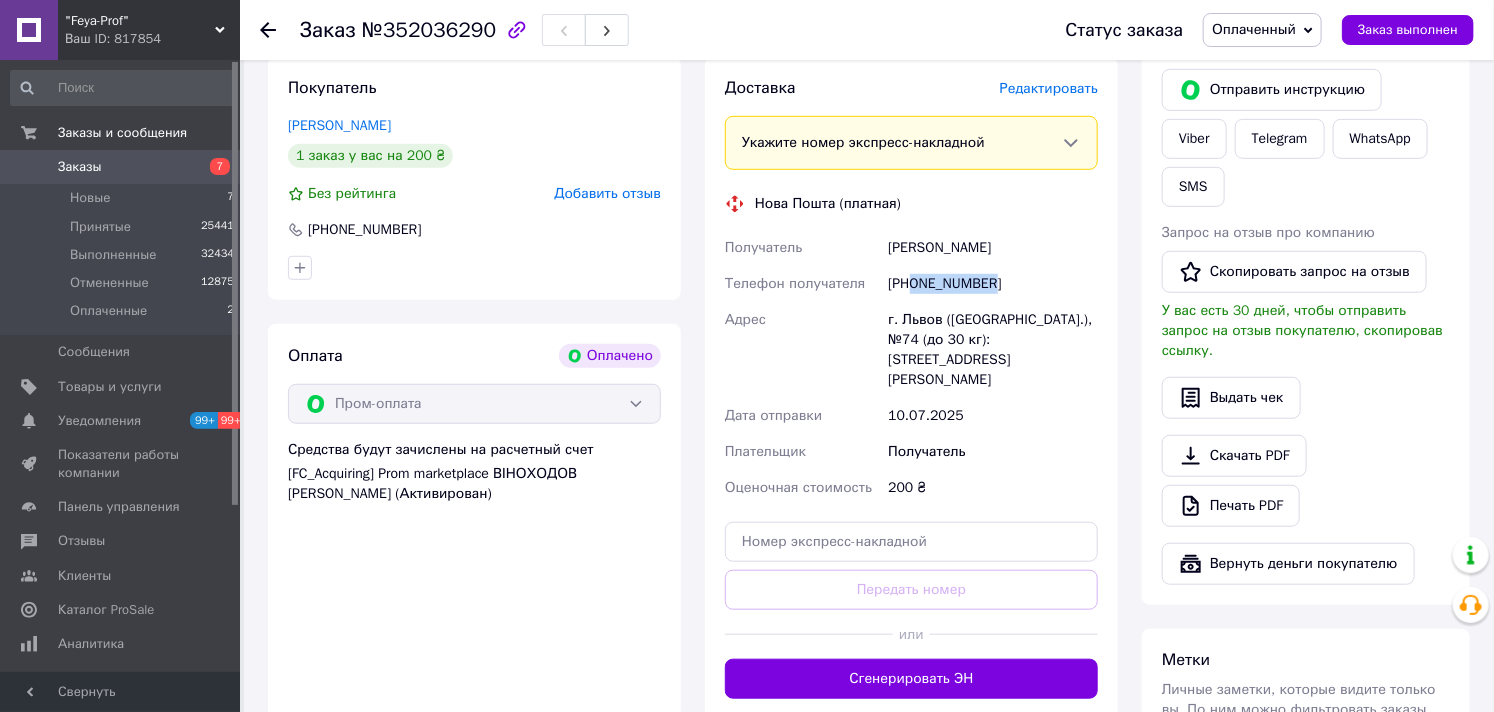 scroll, scrollTop: 666, scrollLeft: 0, axis: vertical 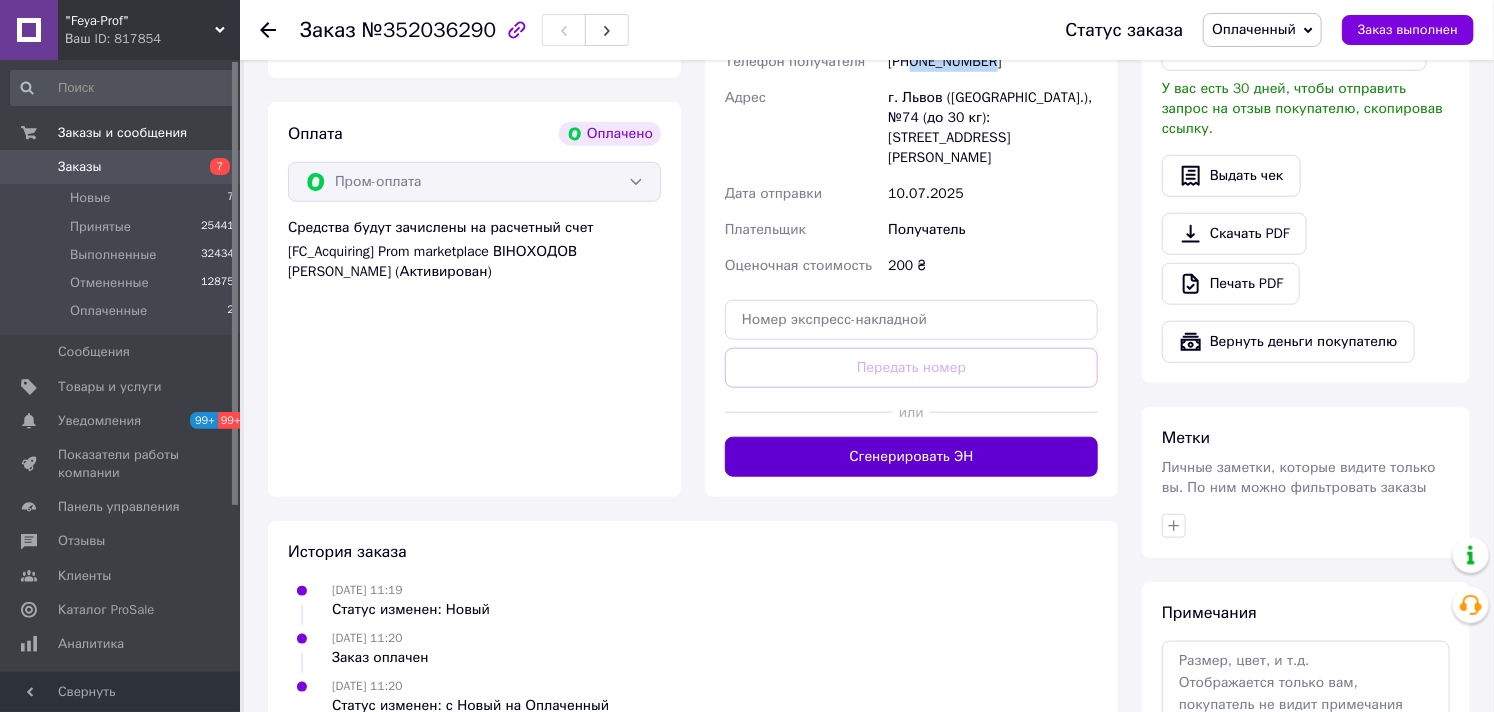 click on "Сгенерировать ЭН" at bounding box center (911, 457) 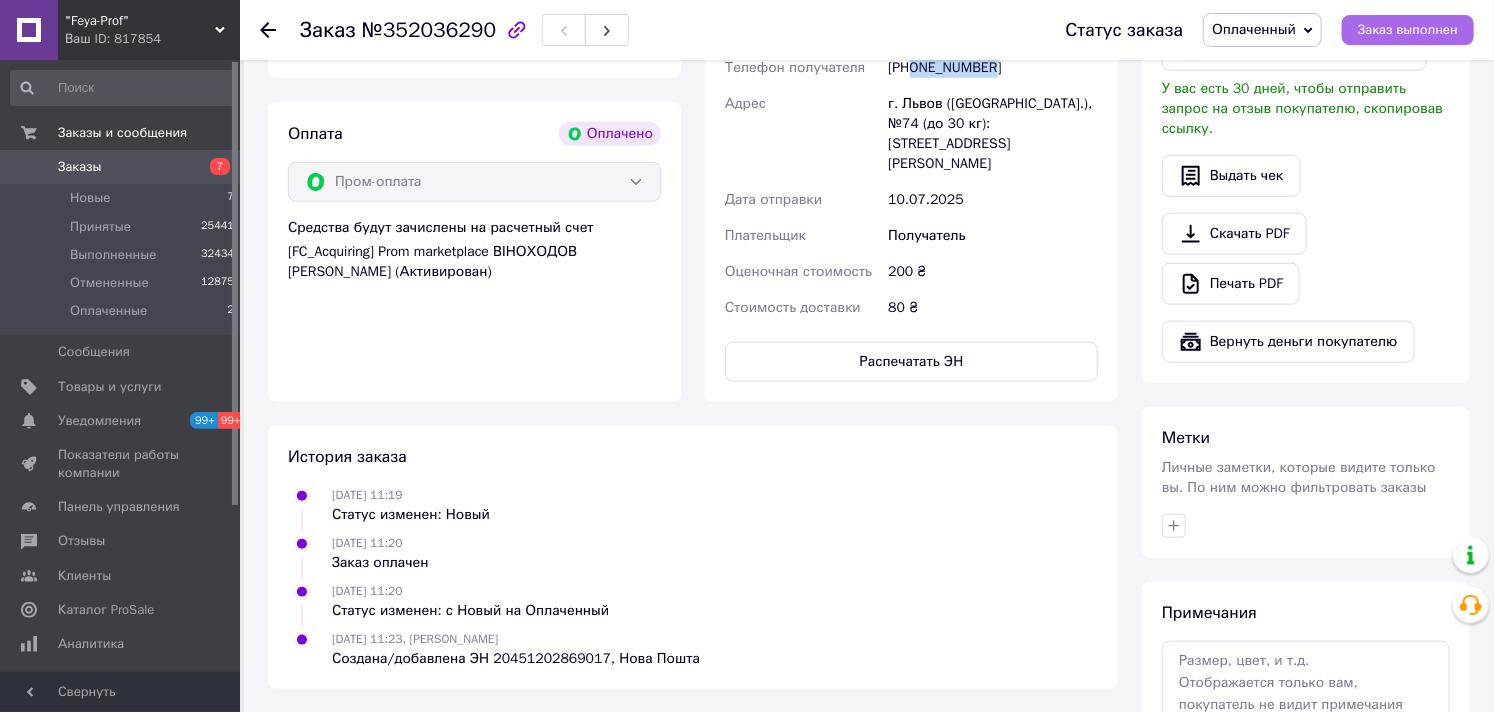 click on "Заказ выполнен" at bounding box center (1408, 30) 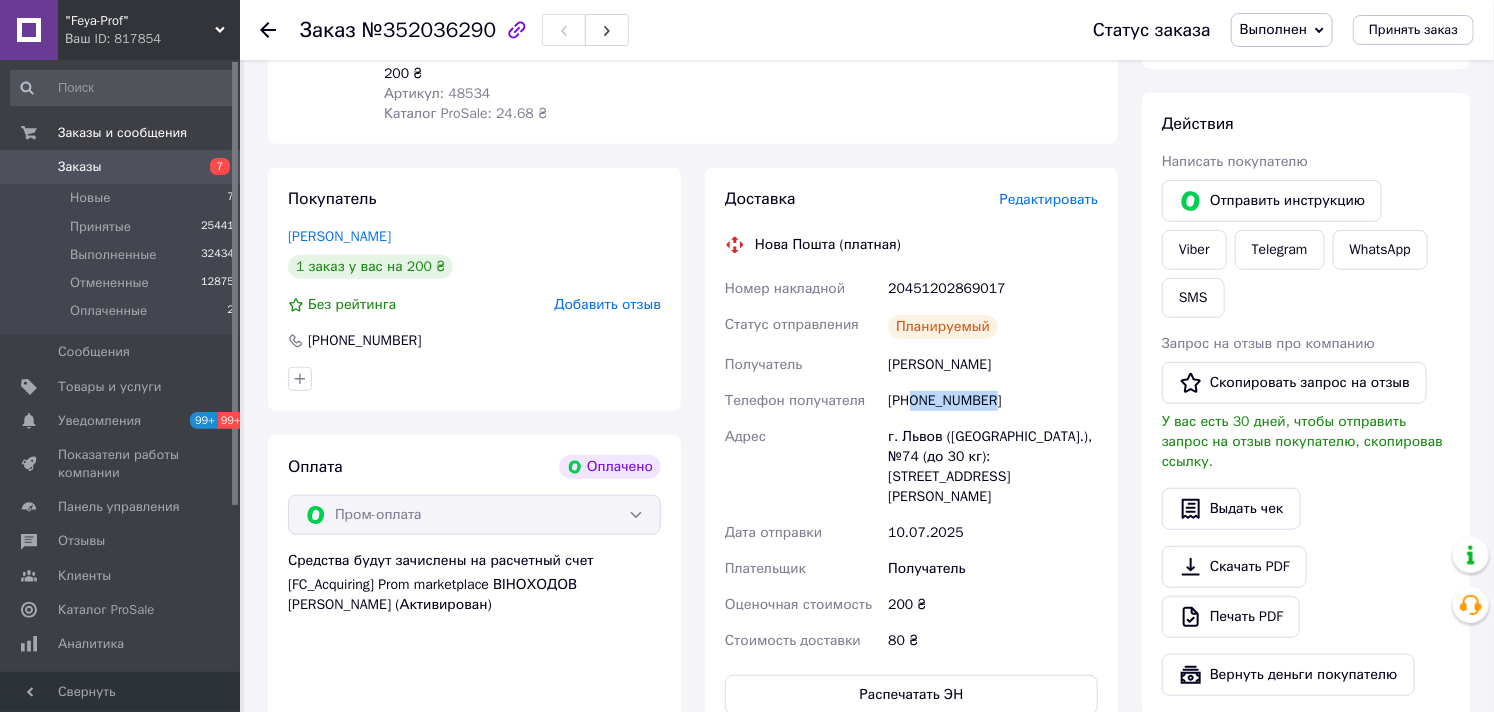 scroll, scrollTop: 0, scrollLeft: 0, axis: both 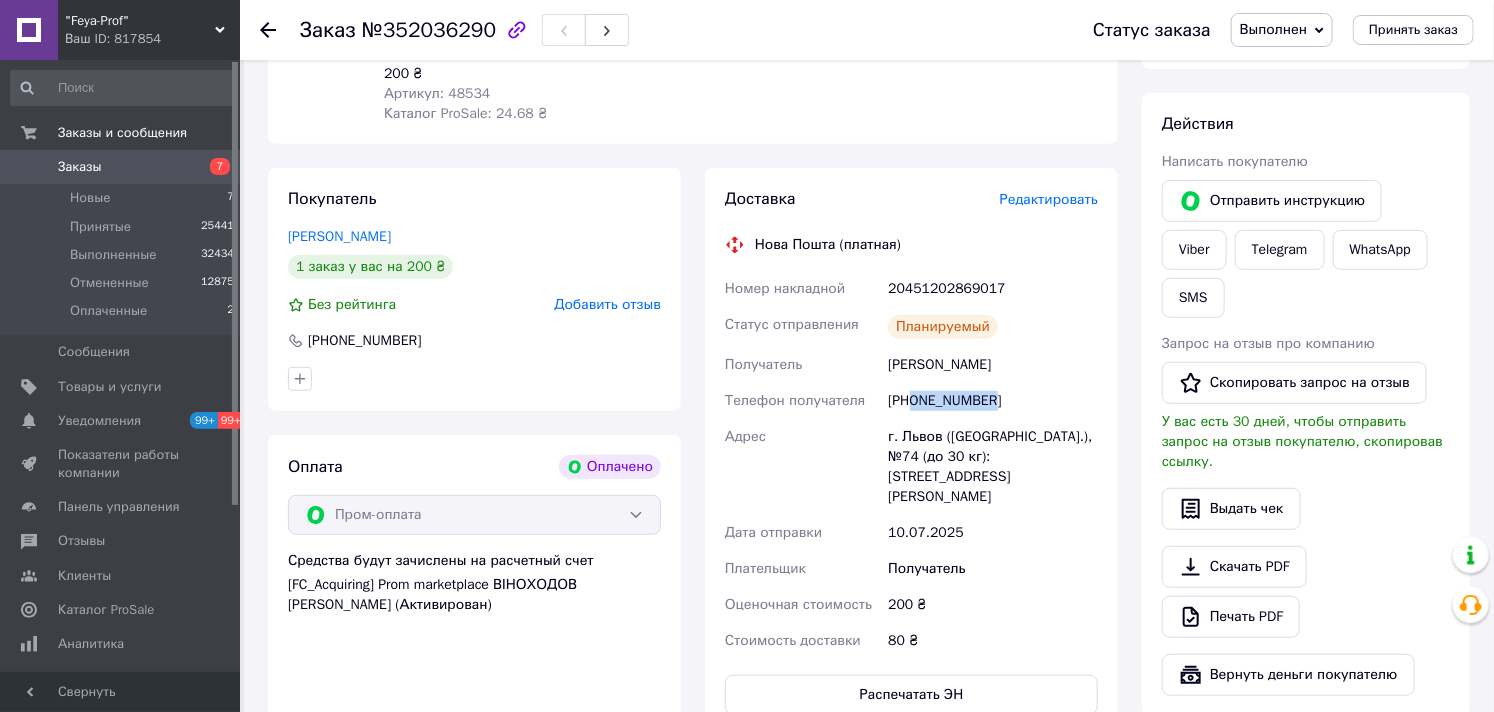 click on "Заказы 7" at bounding box center [123, 167] 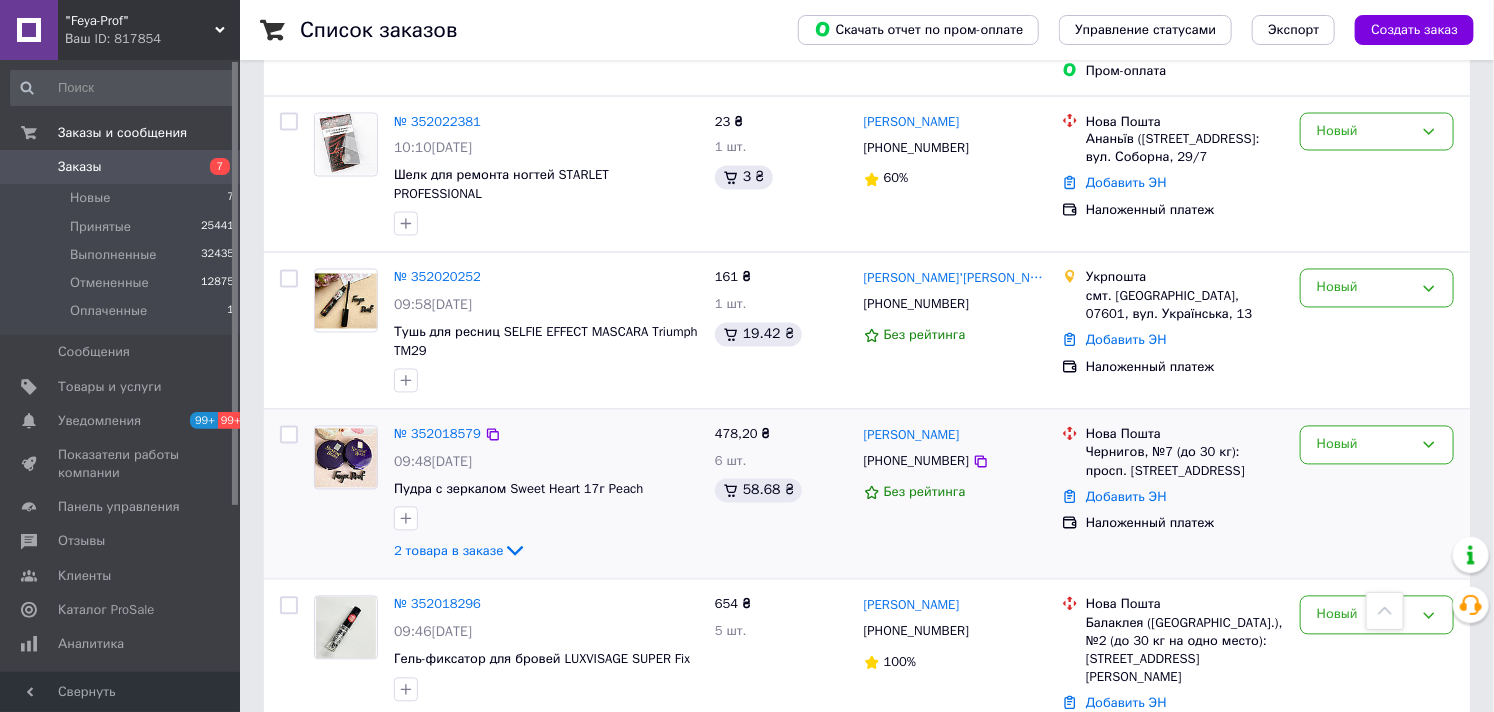 scroll, scrollTop: 2000, scrollLeft: 0, axis: vertical 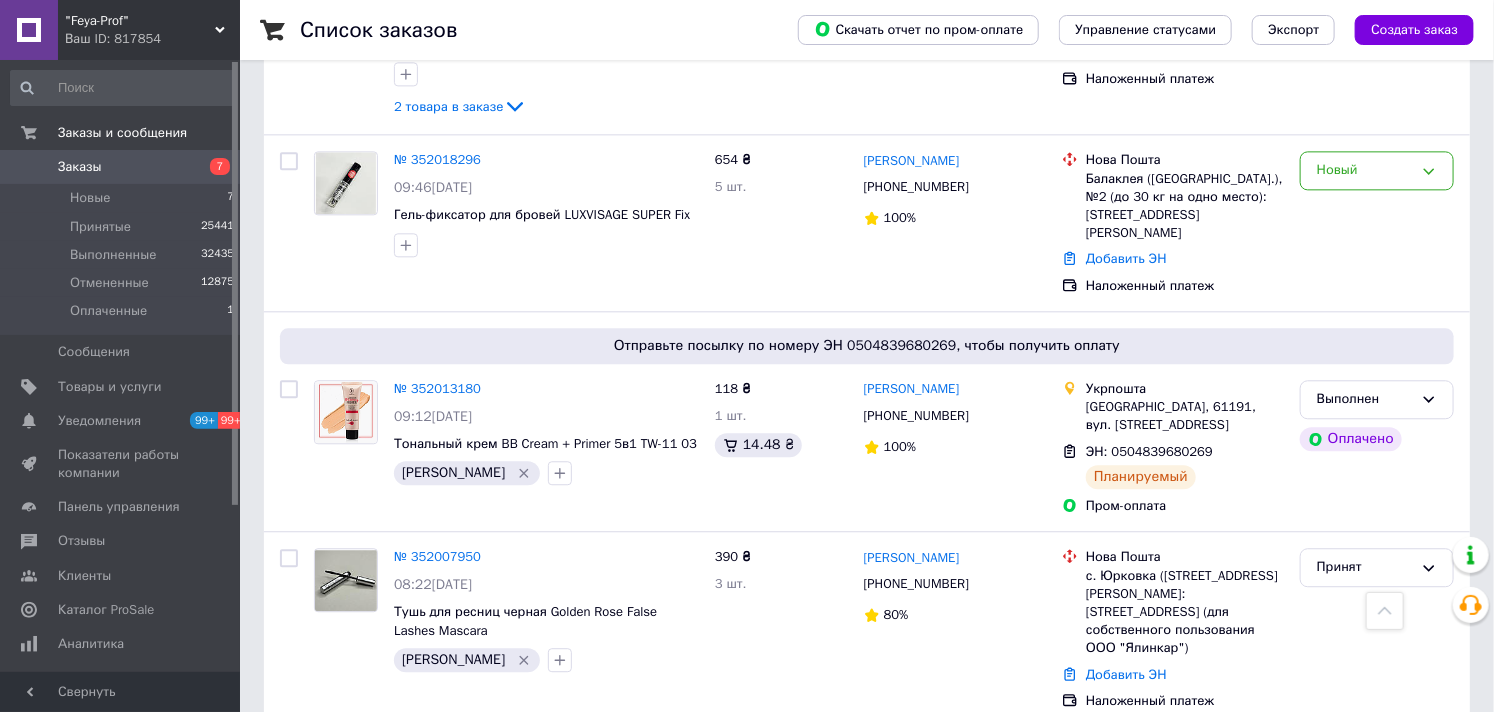 click on "Заказы" at bounding box center (80, 167) 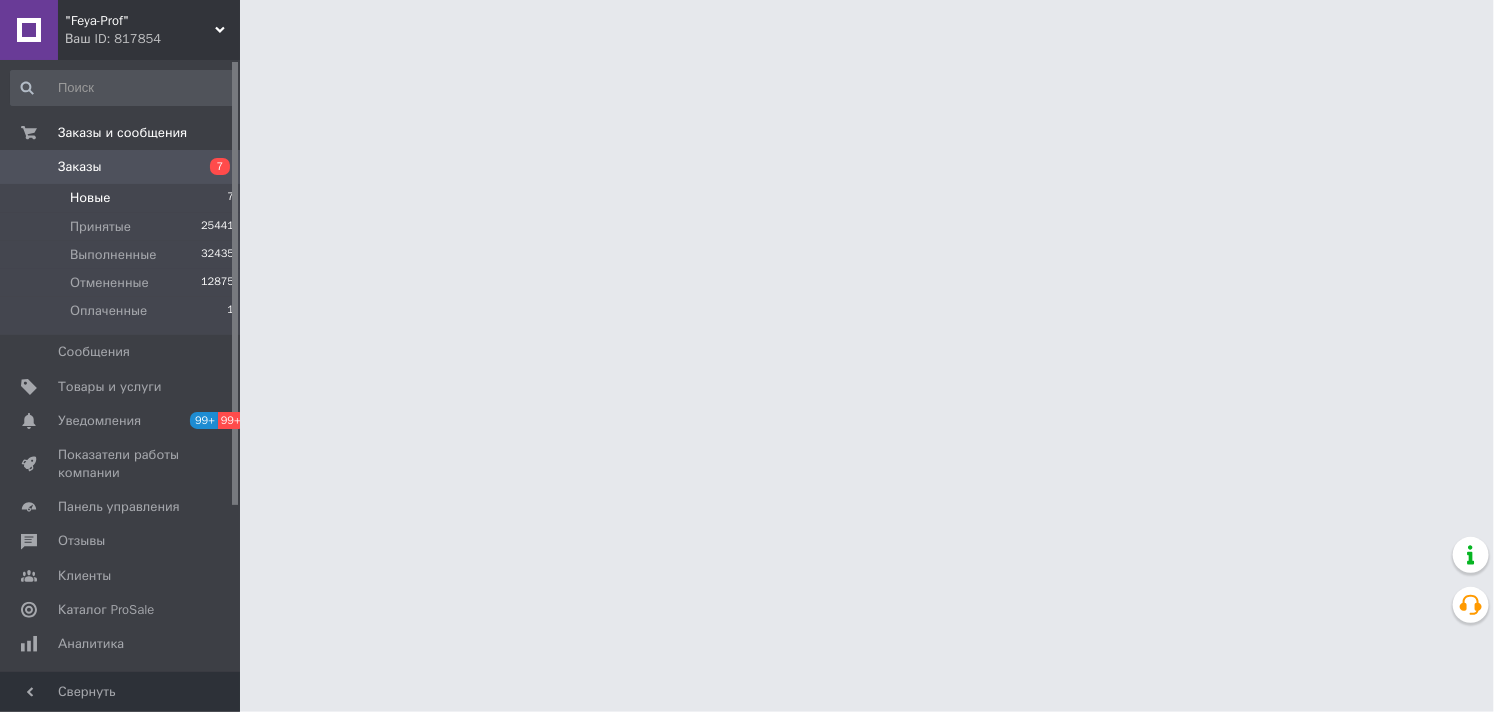 scroll, scrollTop: 0, scrollLeft: 0, axis: both 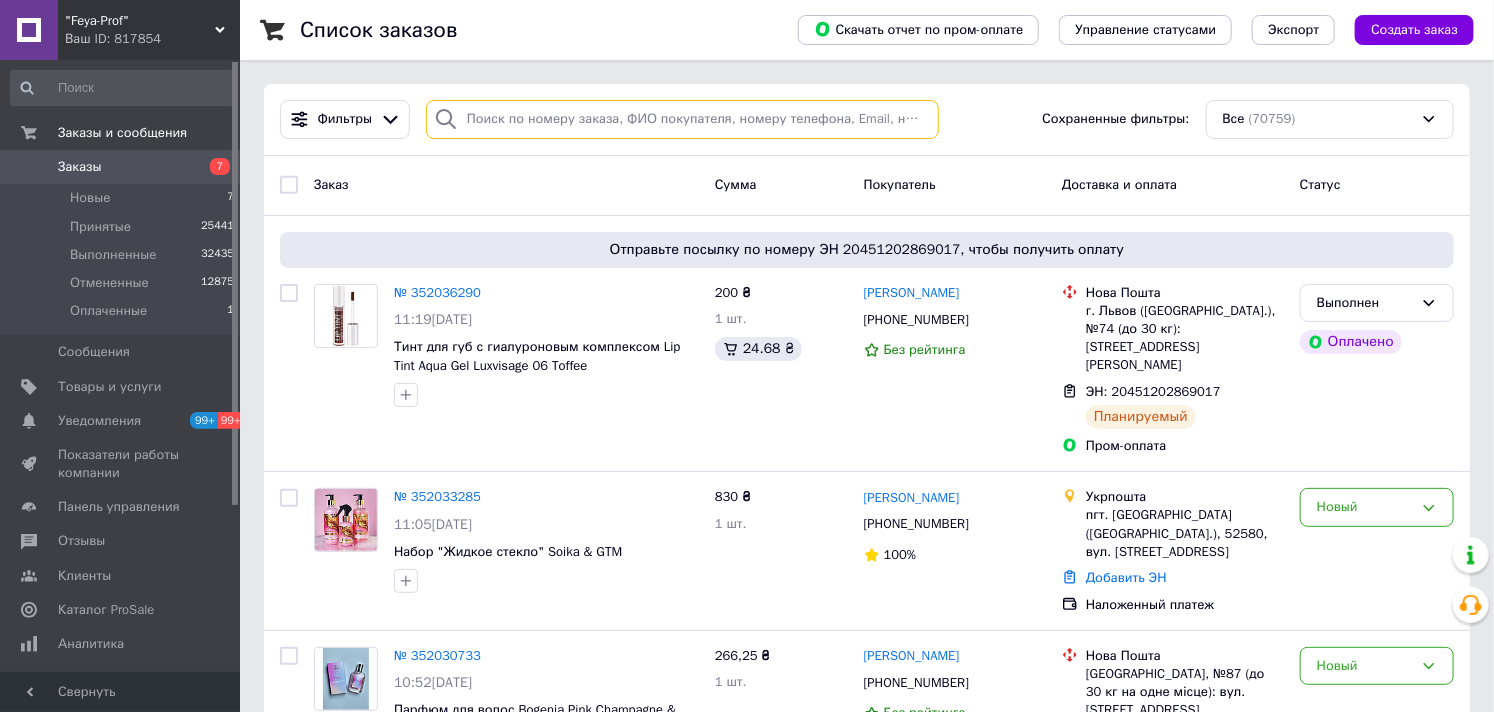 click at bounding box center [682, 119] 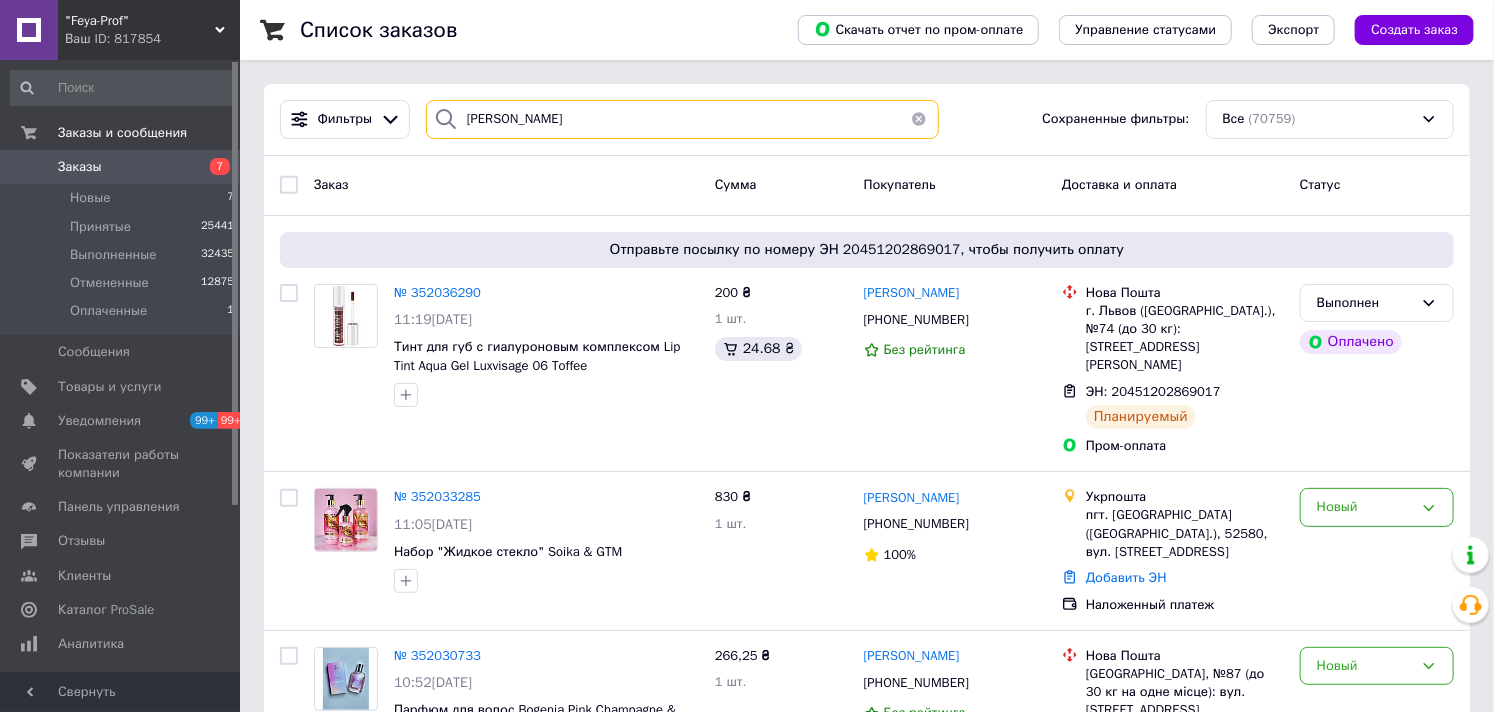 type on "оболонник" 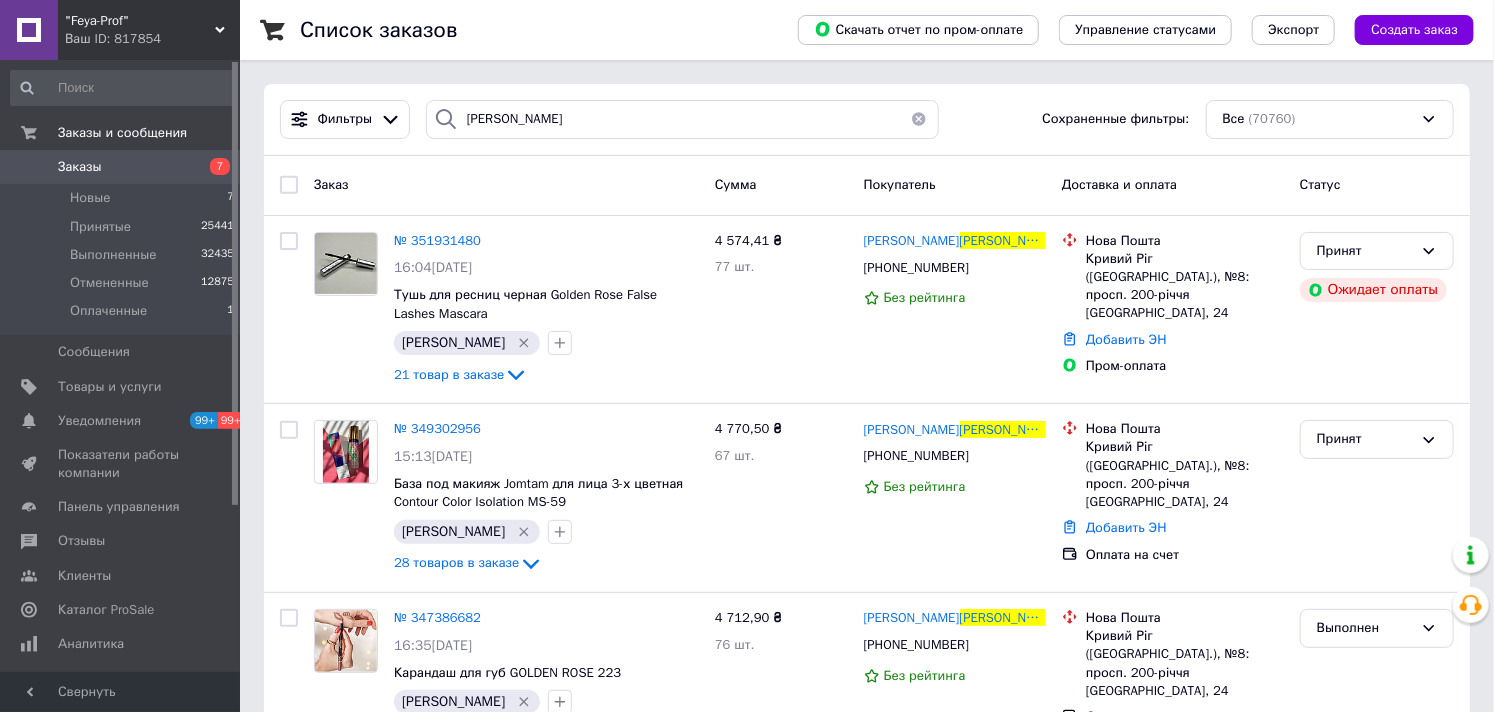 click on "Заказы" at bounding box center [80, 167] 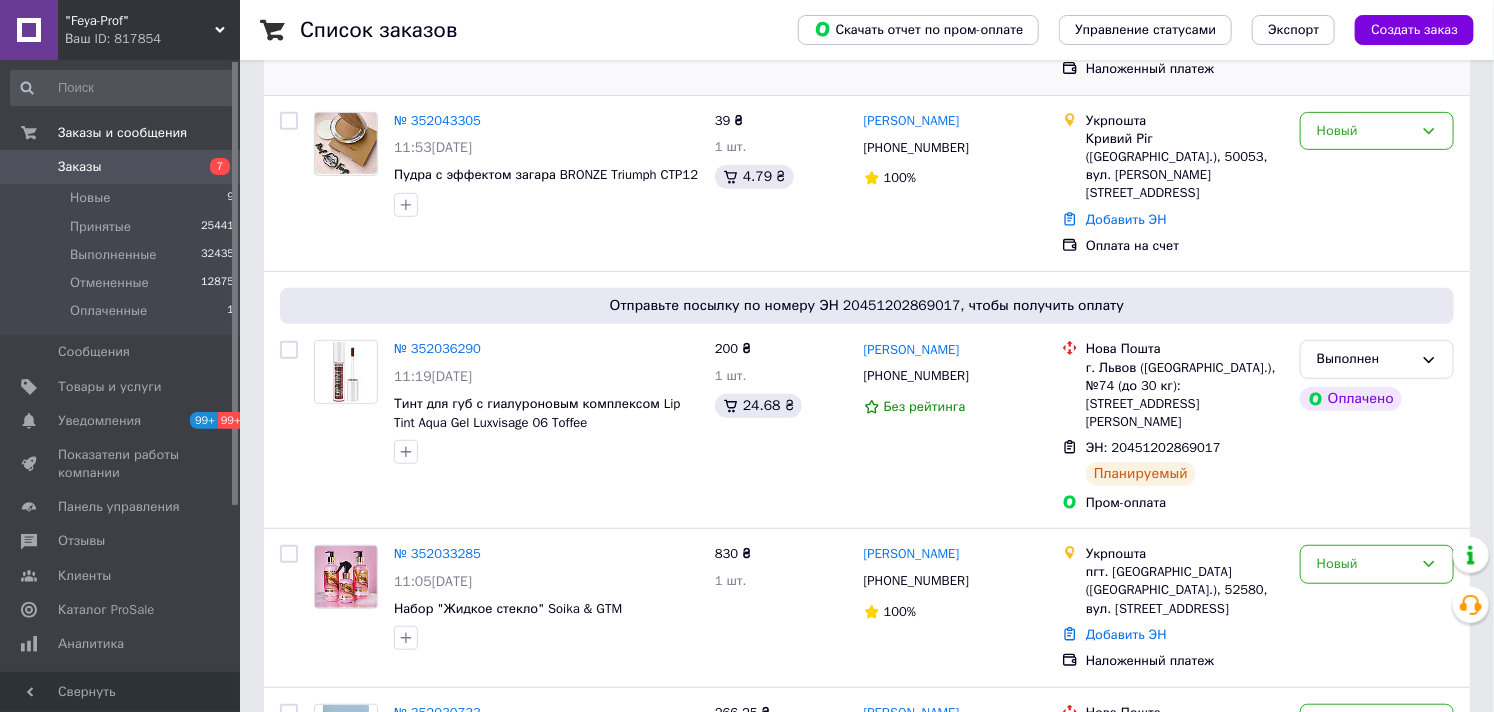 scroll, scrollTop: 555, scrollLeft: 0, axis: vertical 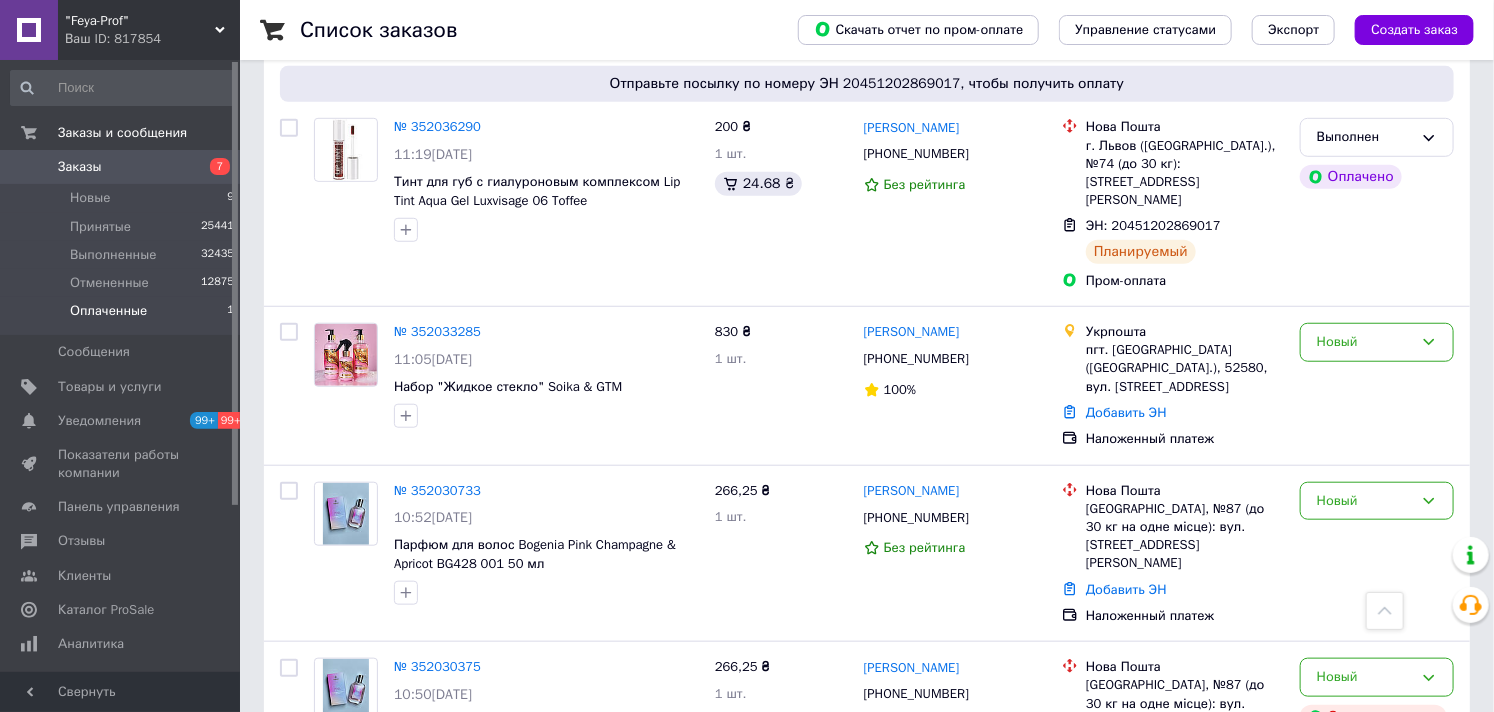 click on "Оплаченные" at bounding box center (108, 311) 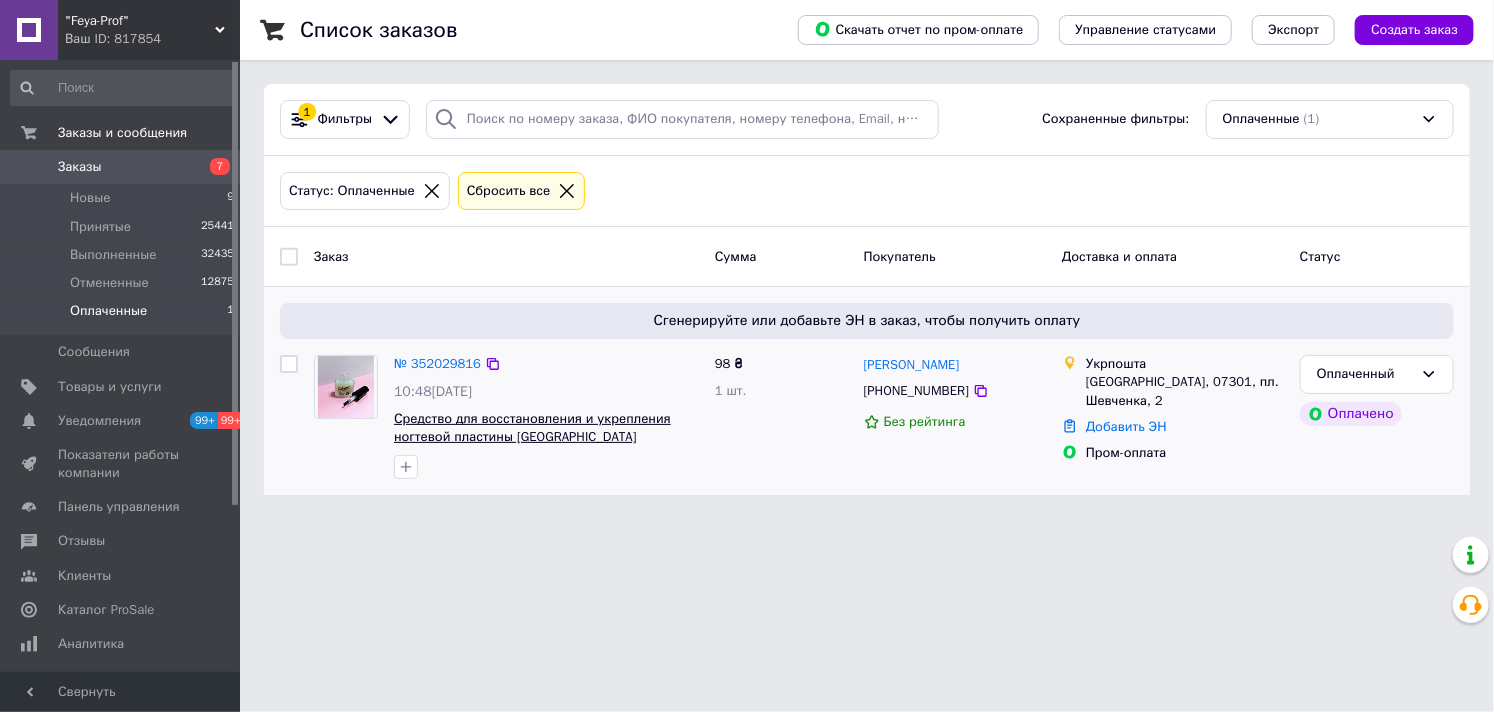 scroll, scrollTop: 0, scrollLeft: 0, axis: both 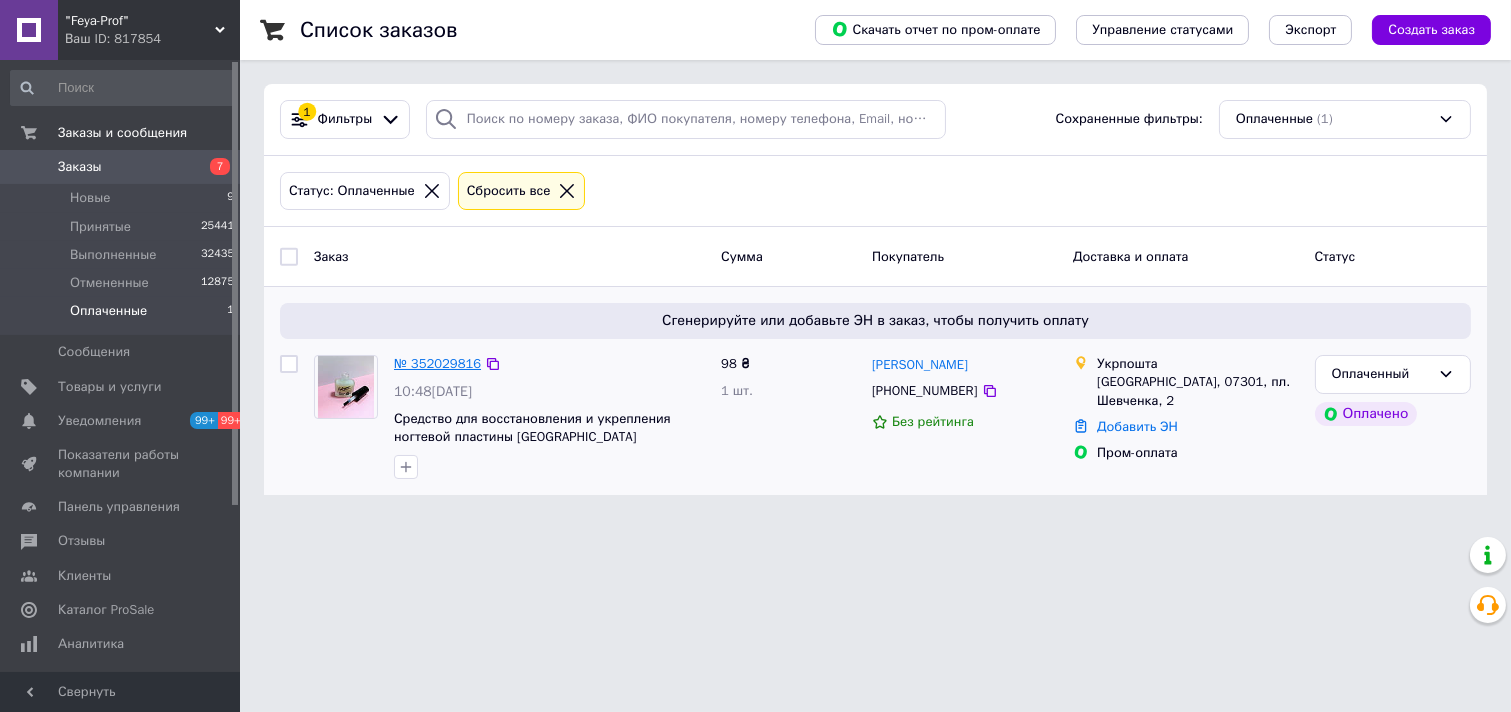 click on "№ 352029816" at bounding box center (437, 363) 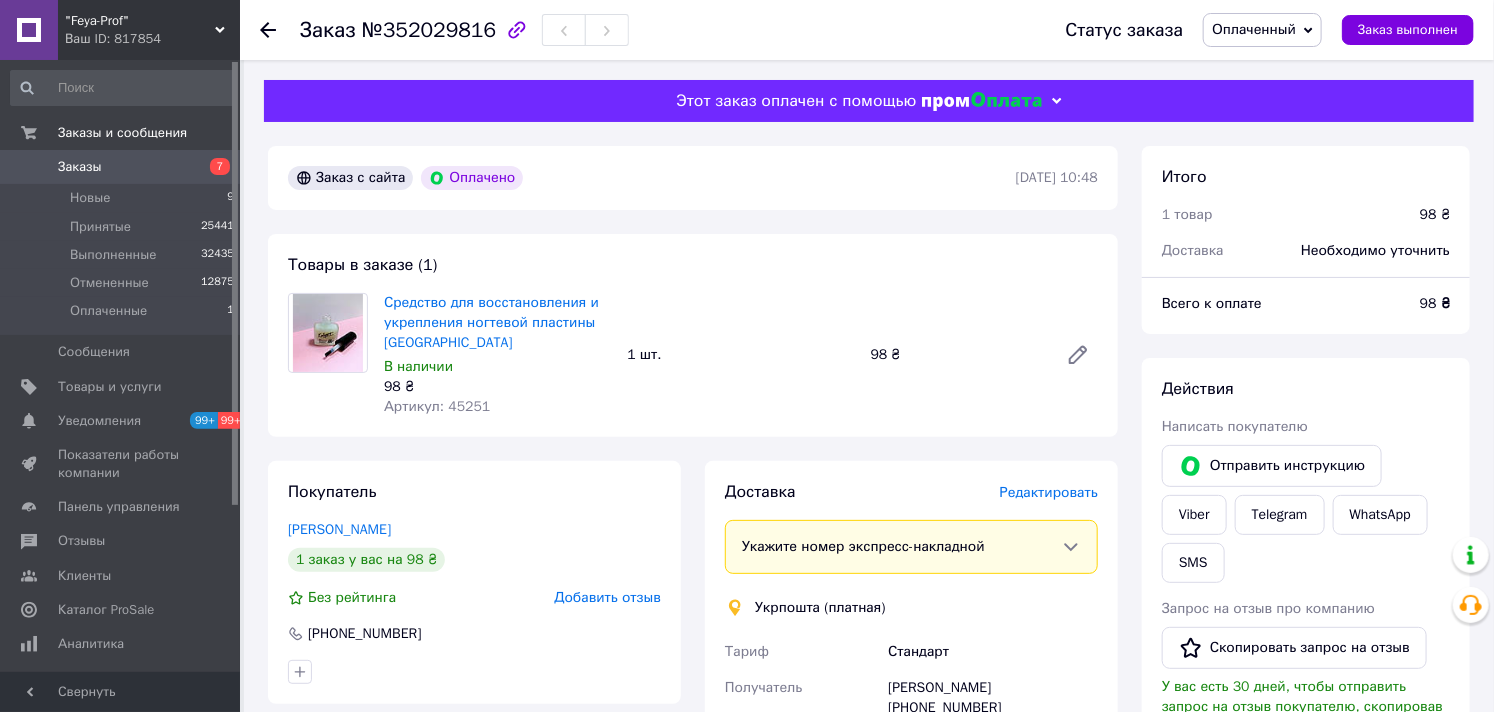 scroll, scrollTop: 333, scrollLeft: 0, axis: vertical 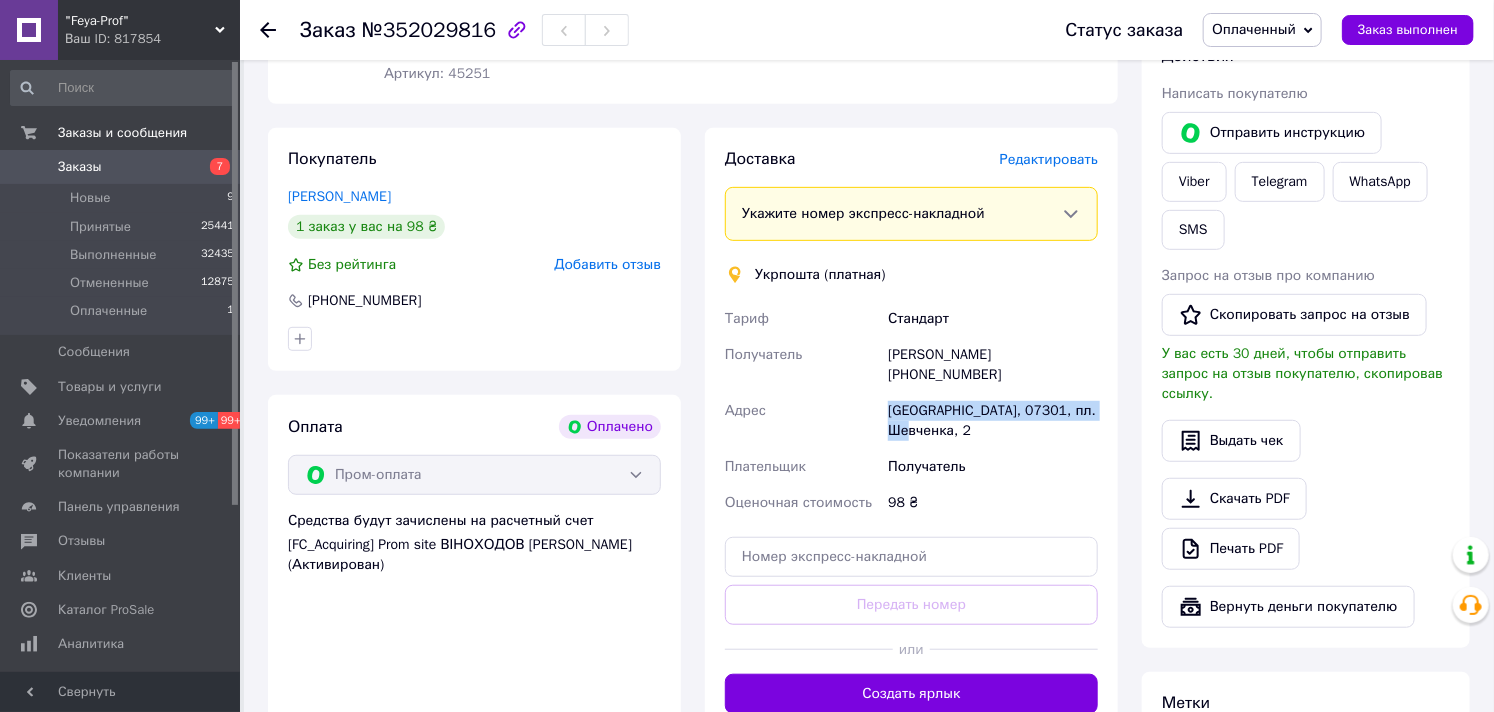 drag, startPoint x: 877, startPoint y: 380, endPoint x: 980, endPoint y: 407, distance: 106.48004 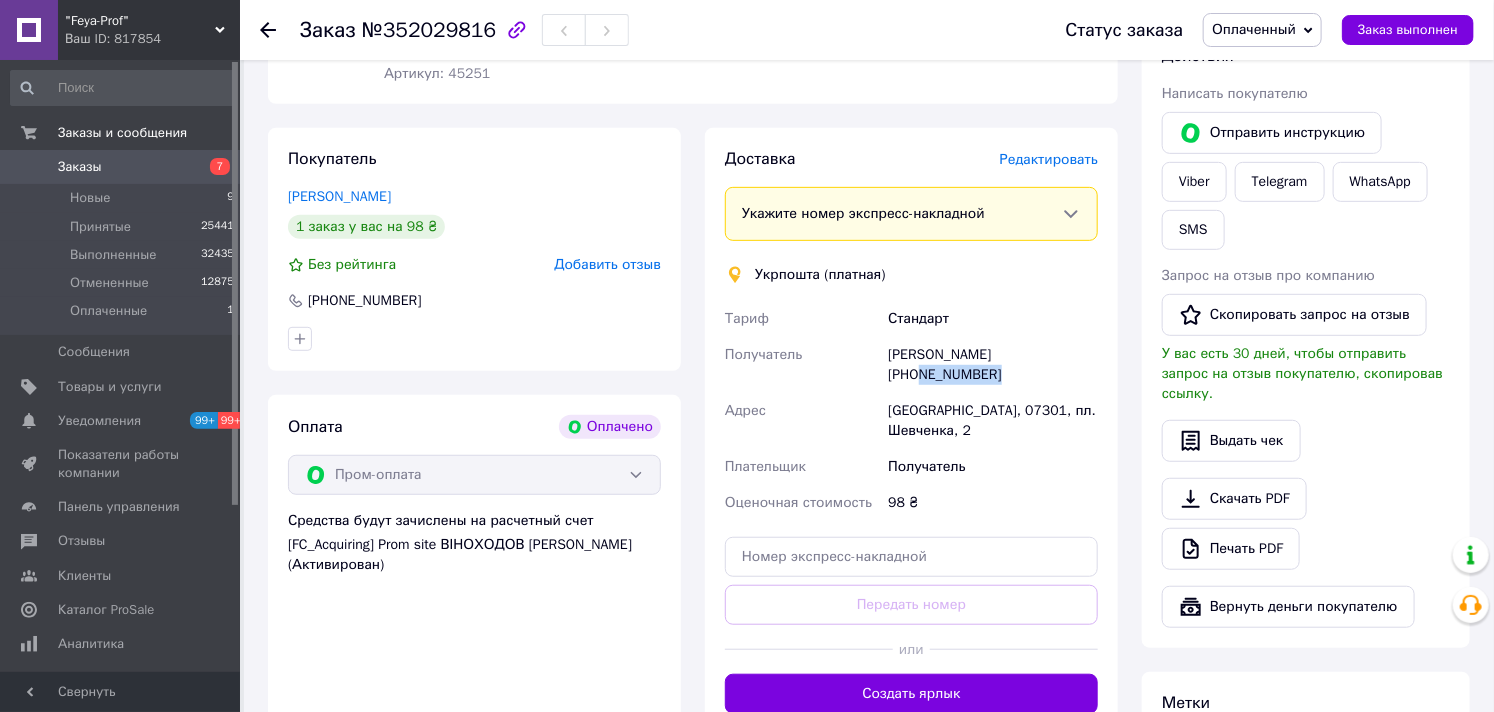 drag, startPoint x: 1012, startPoint y: 357, endPoint x: 1125, endPoint y: 355, distance: 113.0177 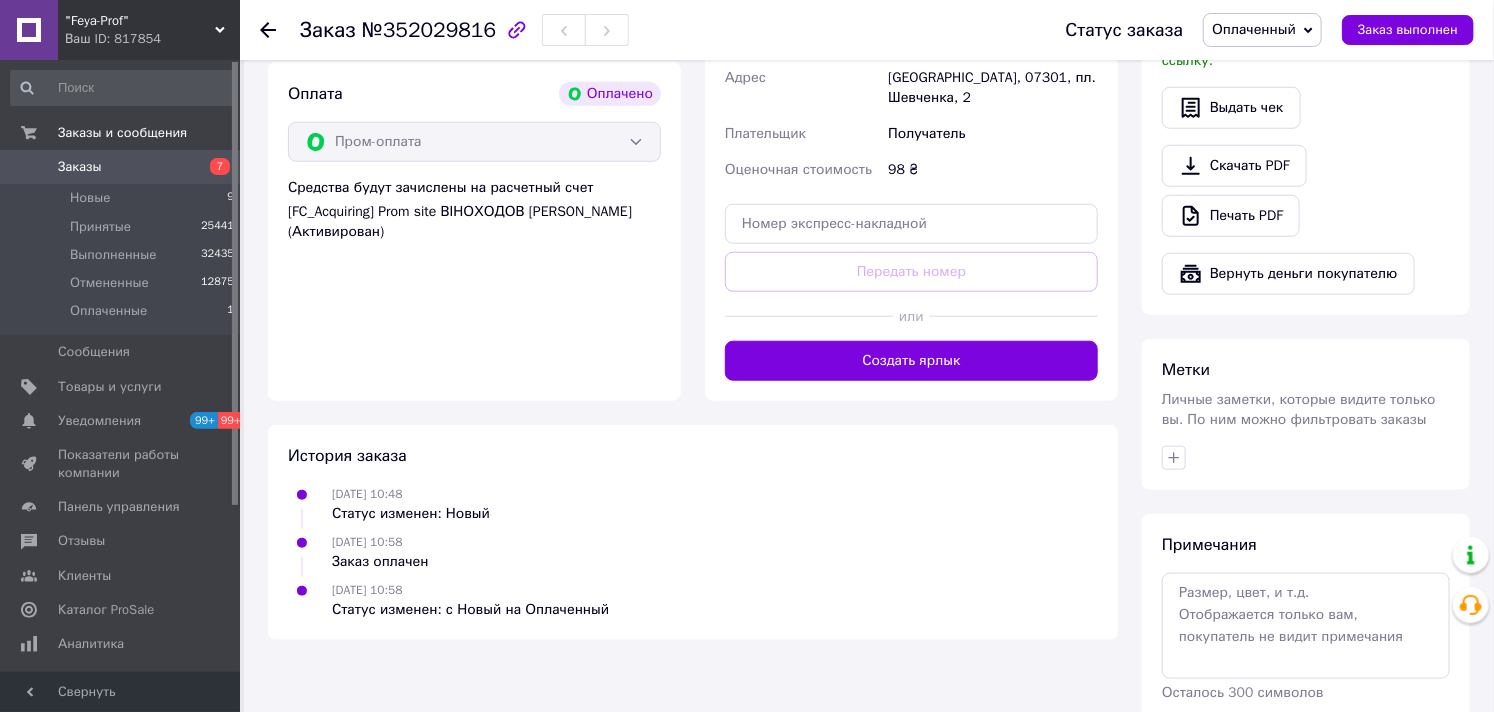 scroll, scrollTop: 758, scrollLeft: 0, axis: vertical 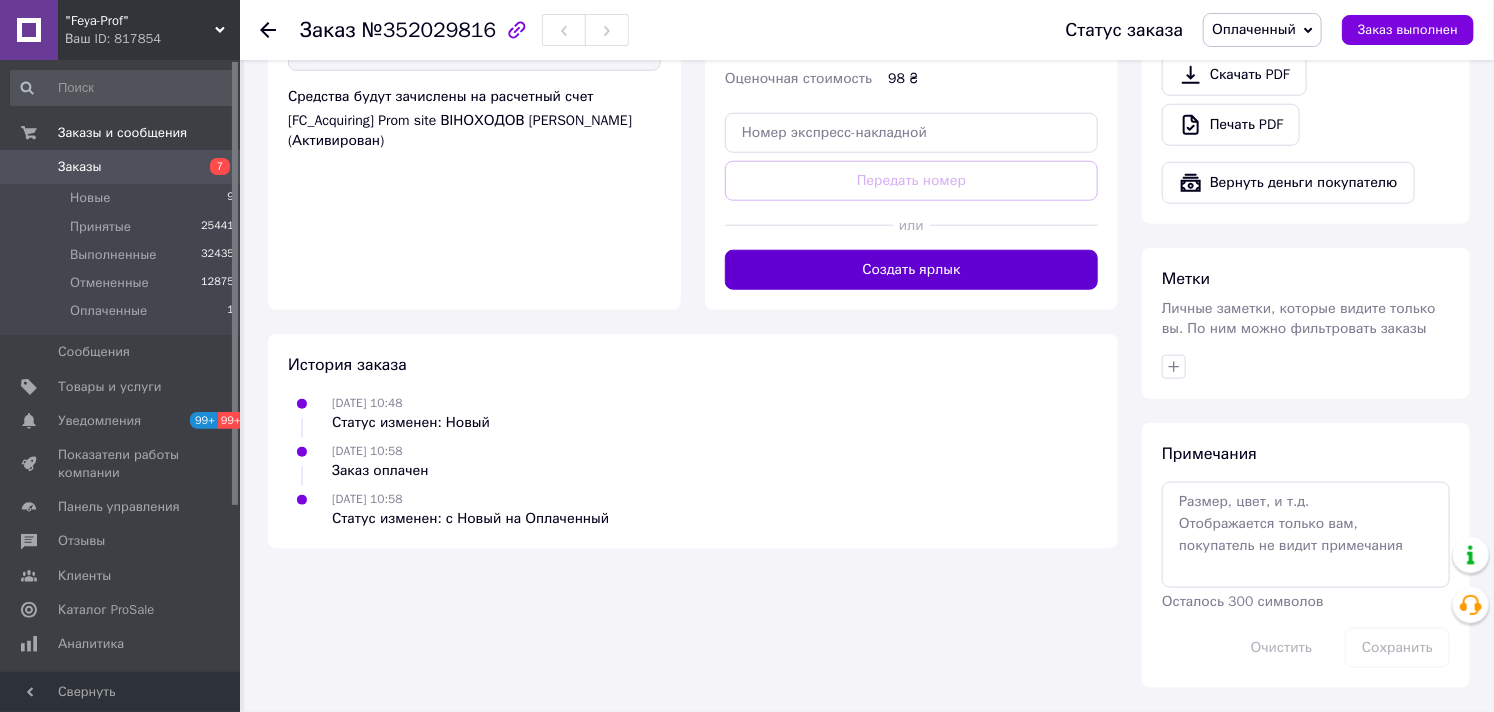 click on "Создать ярлык" at bounding box center [911, 270] 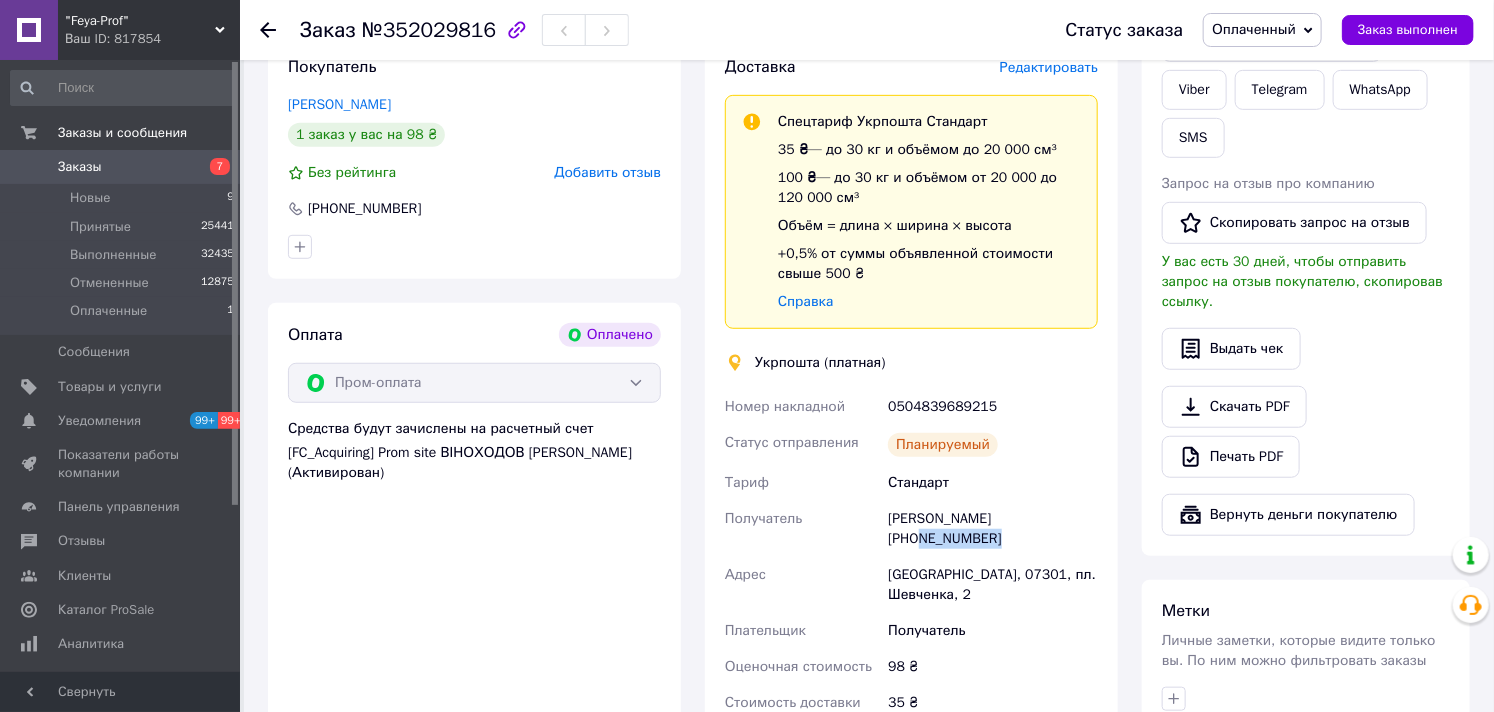 scroll, scrollTop: 758, scrollLeft: 0, axis: vertical 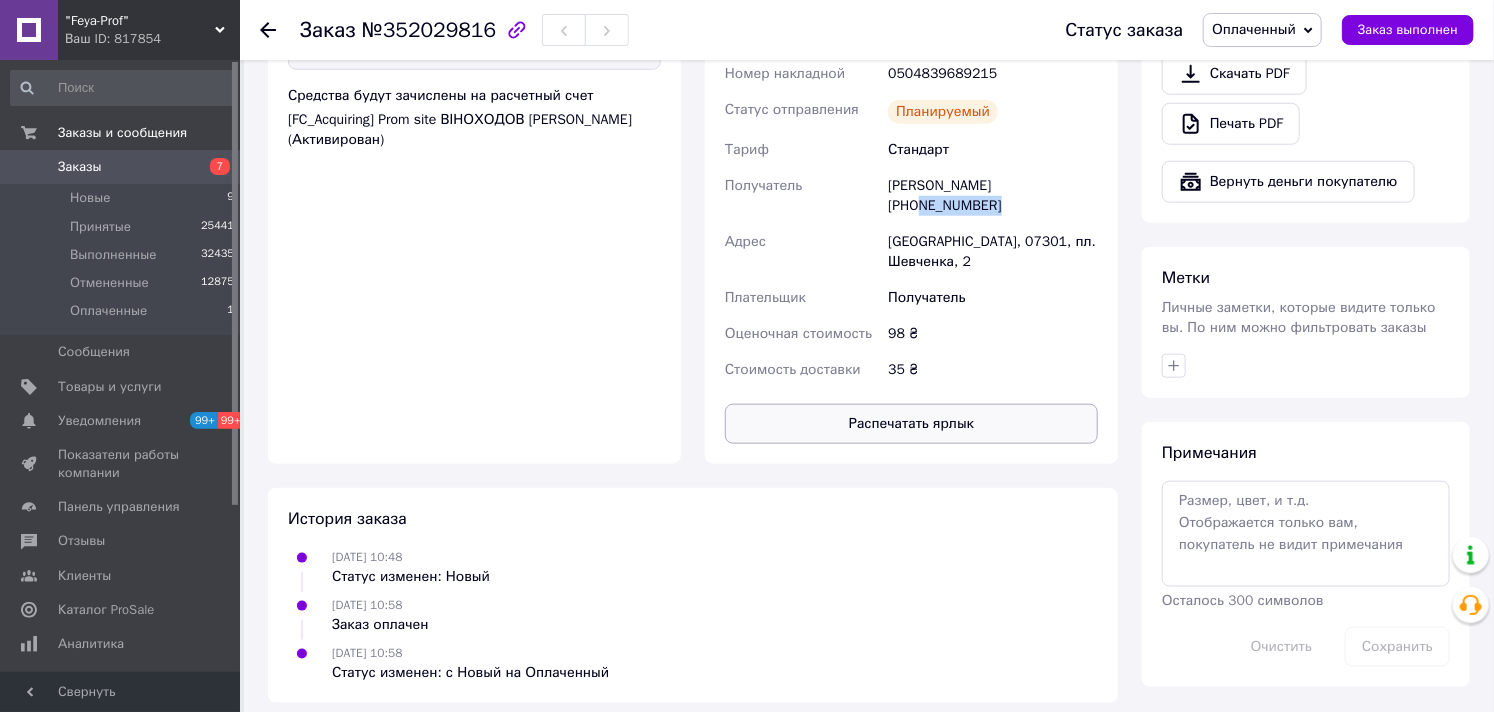 click on "Распечатать ярлык" at bounding box center (911, 424) 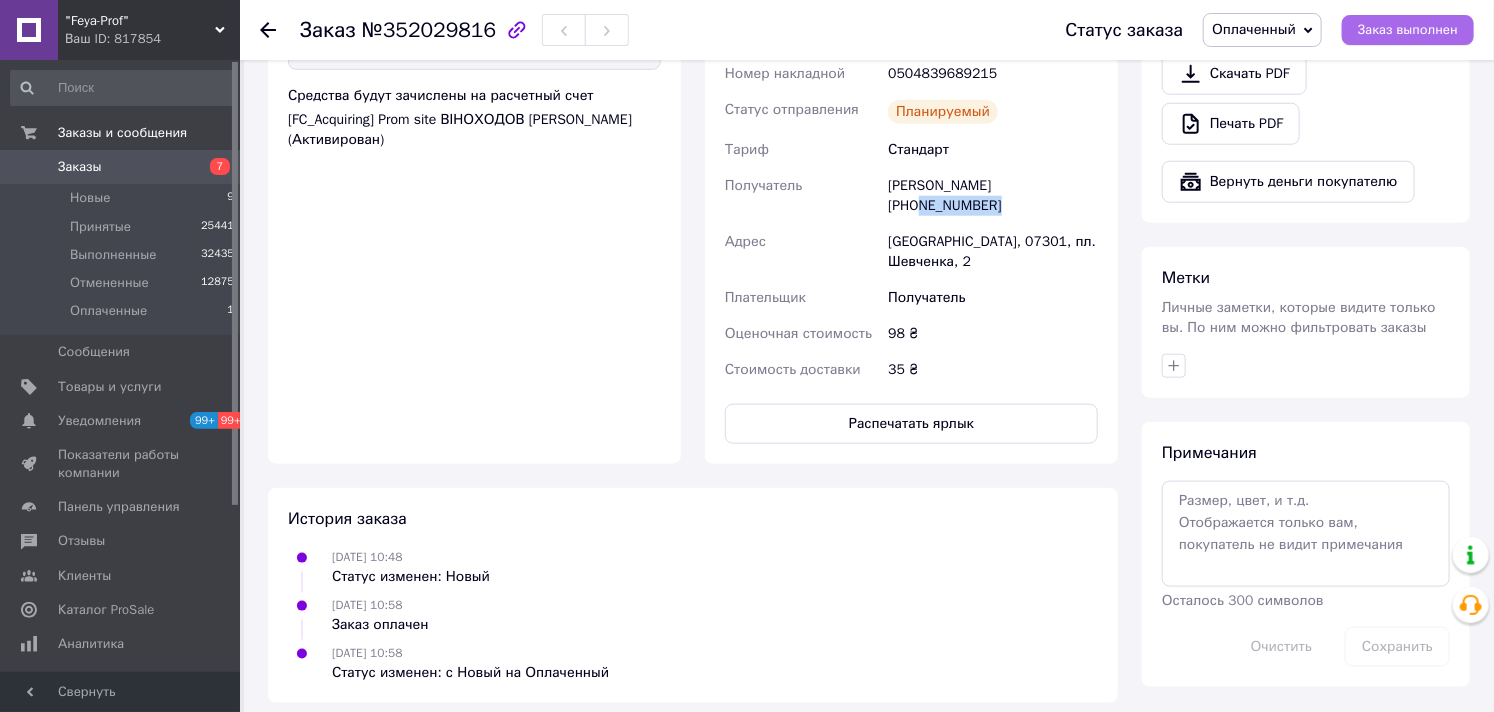 click on "Заказ выполнен" at bounding box center (1408, 30) 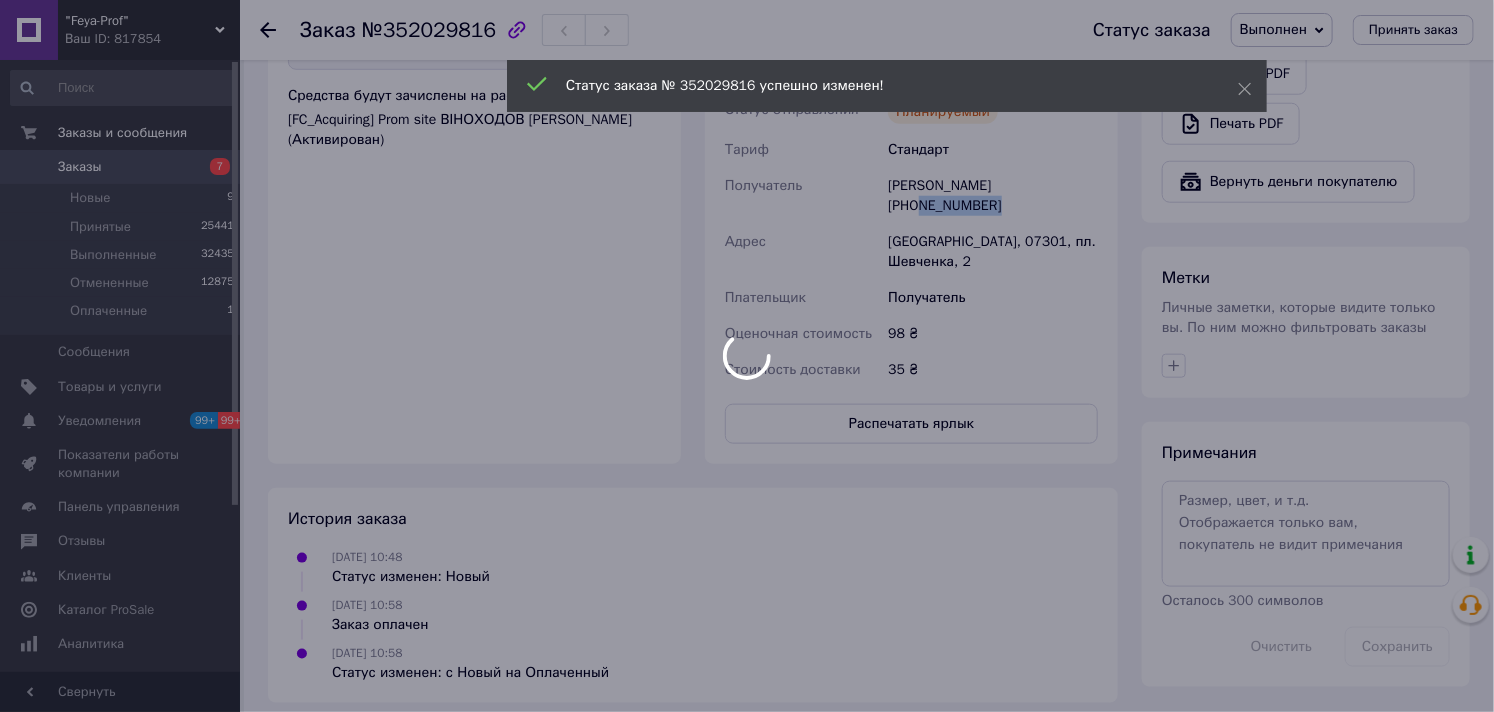 click at bounding box center [747, 356] 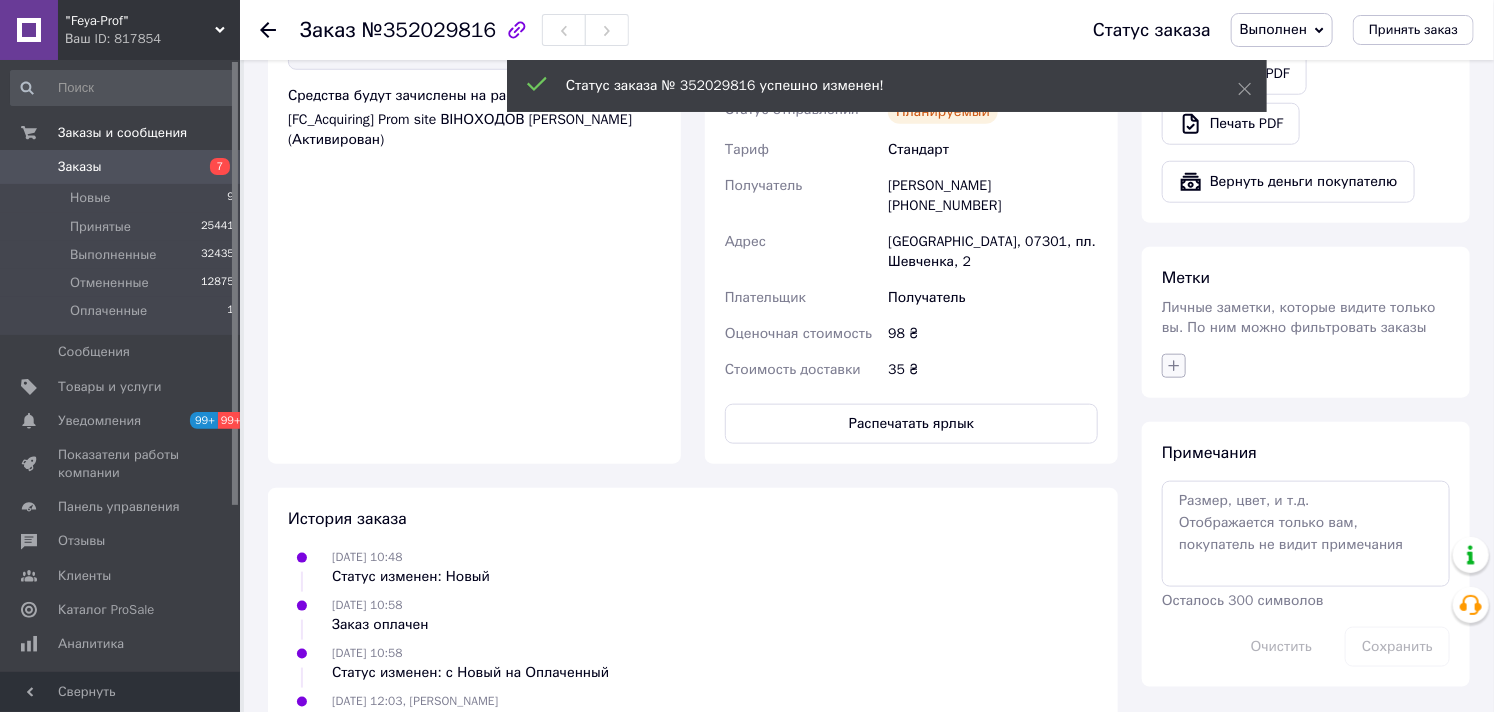 click 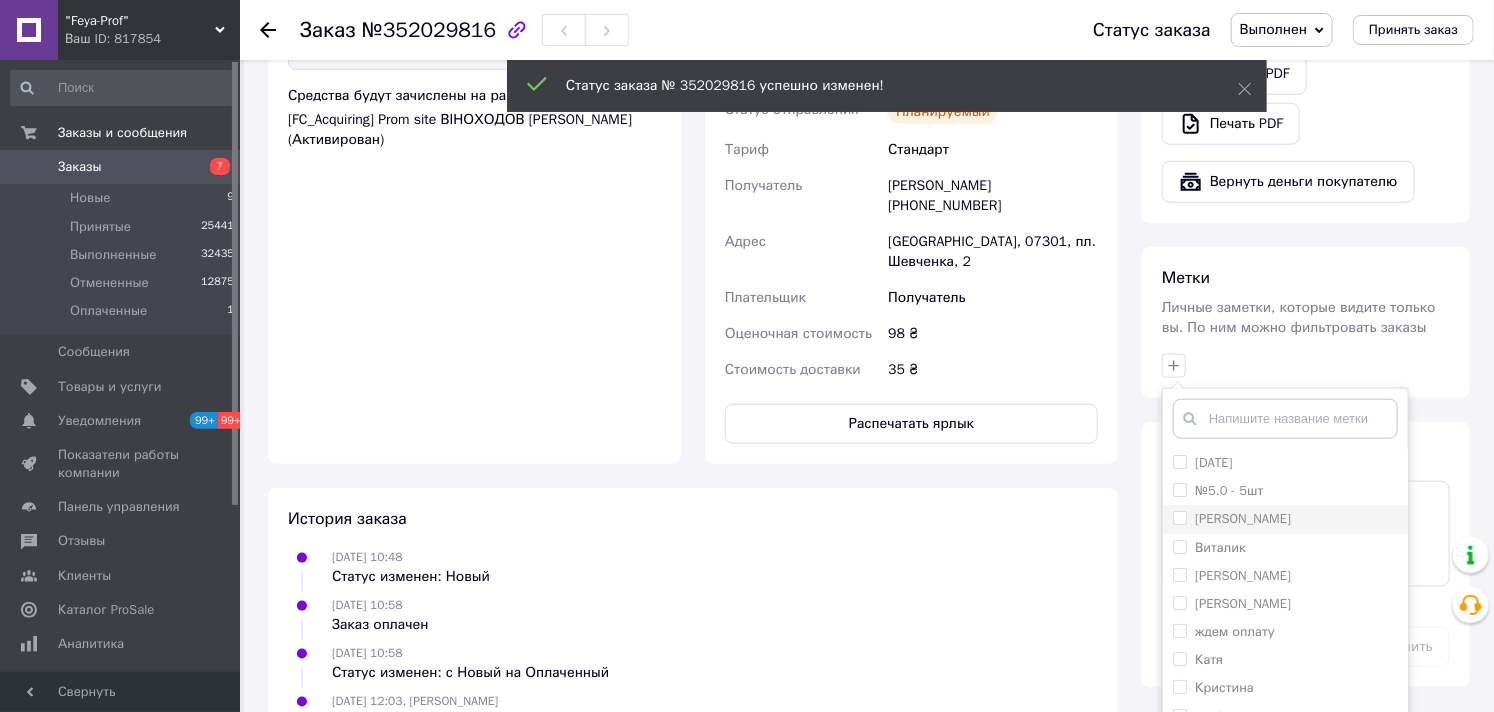 click on "[PERSON_NAME]" at bounding box center (1179, 517) 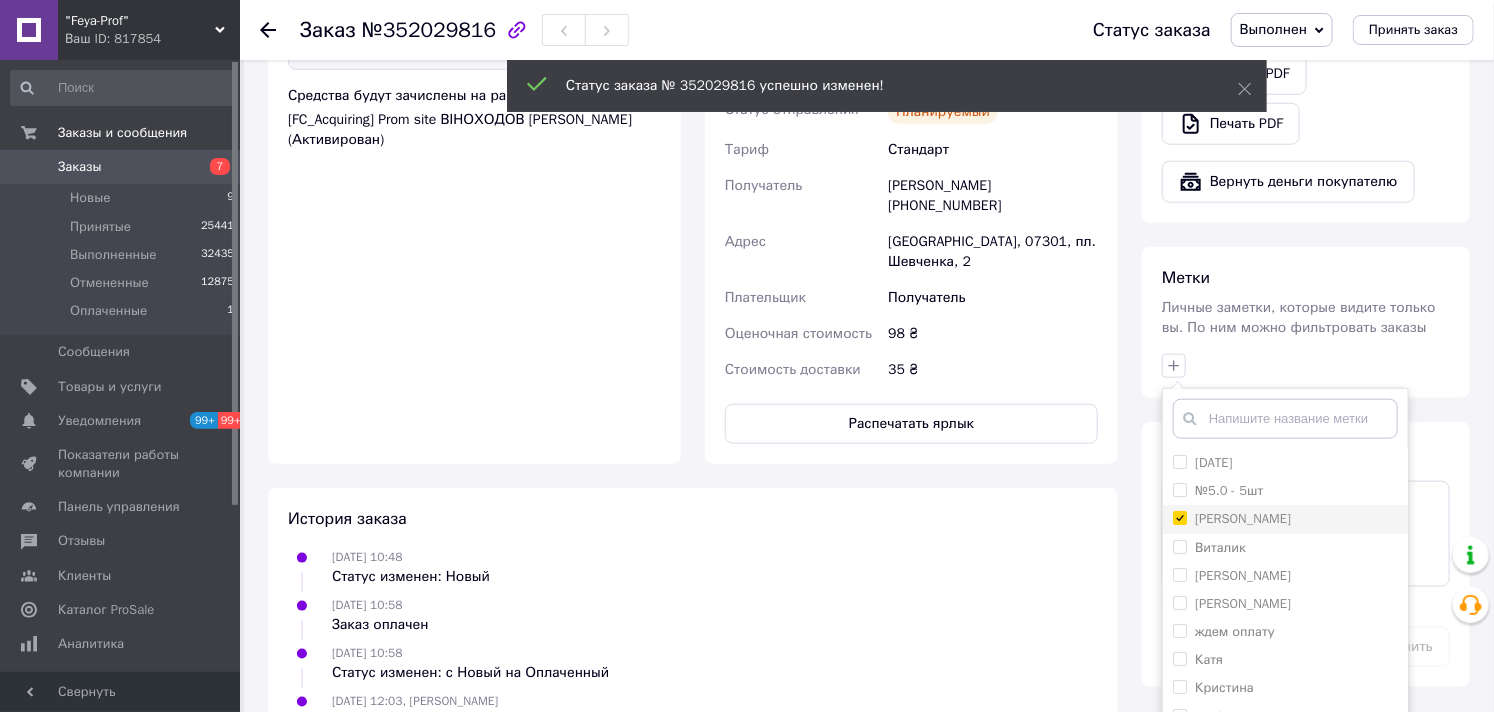 checkbox on "true" 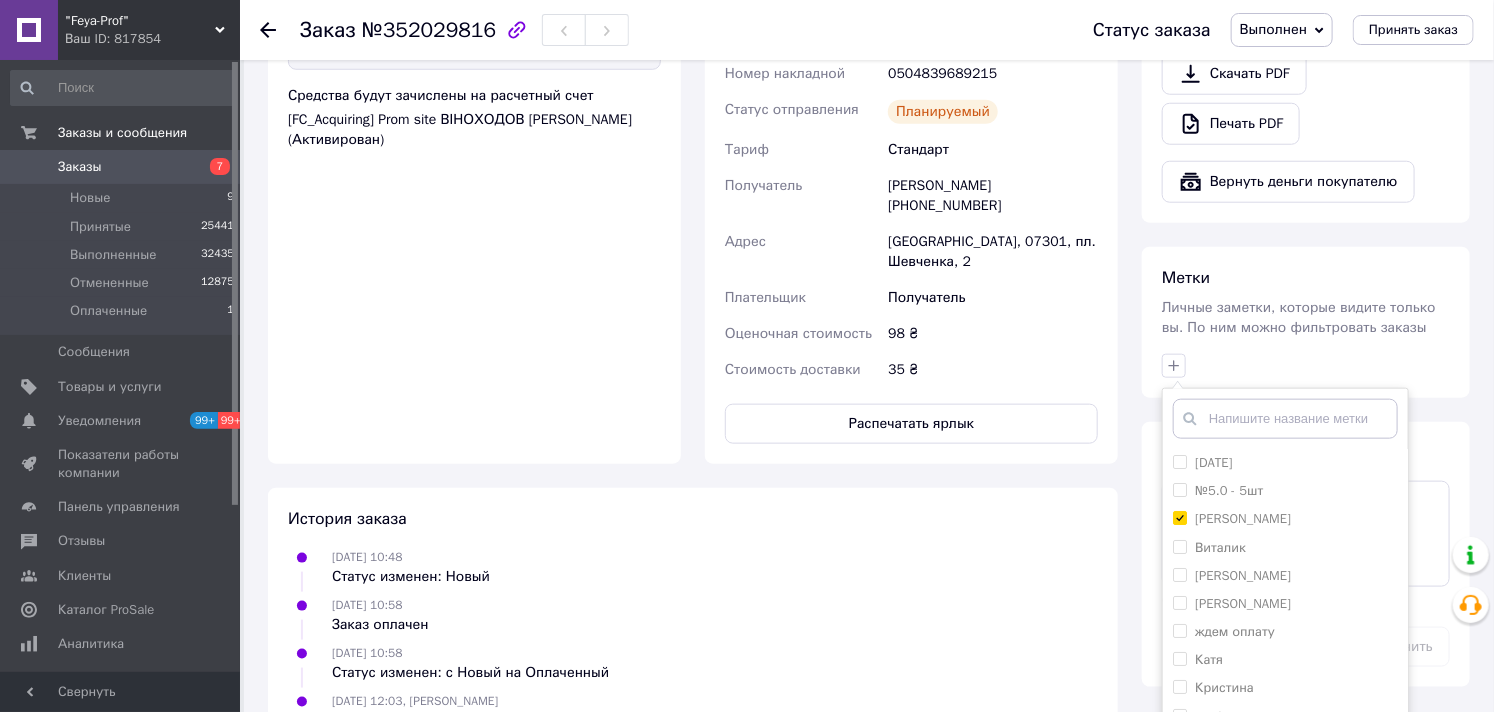 scroll, scrollTop: 151, scrollLeft: 0, axis: vertical 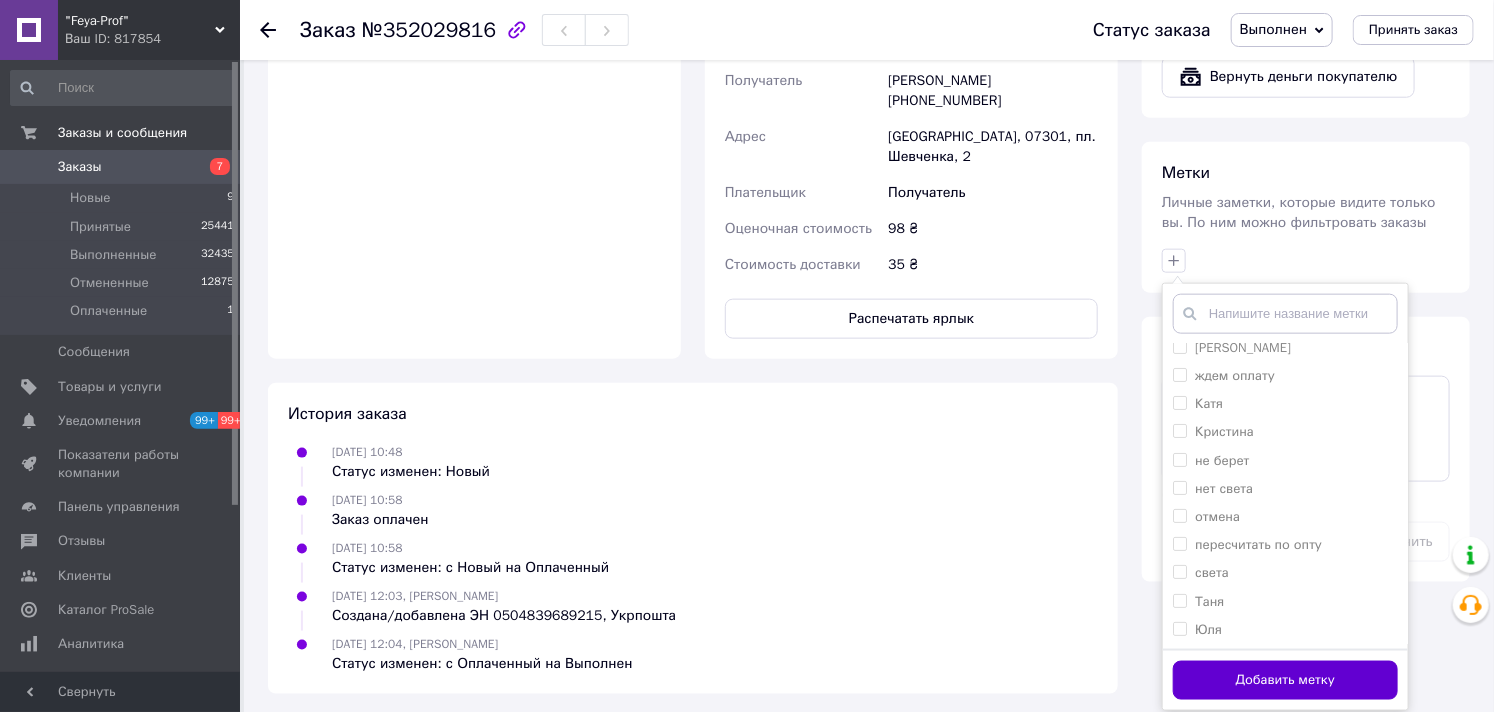 click on "Добавить метку" at bounding box center (1285, 680) 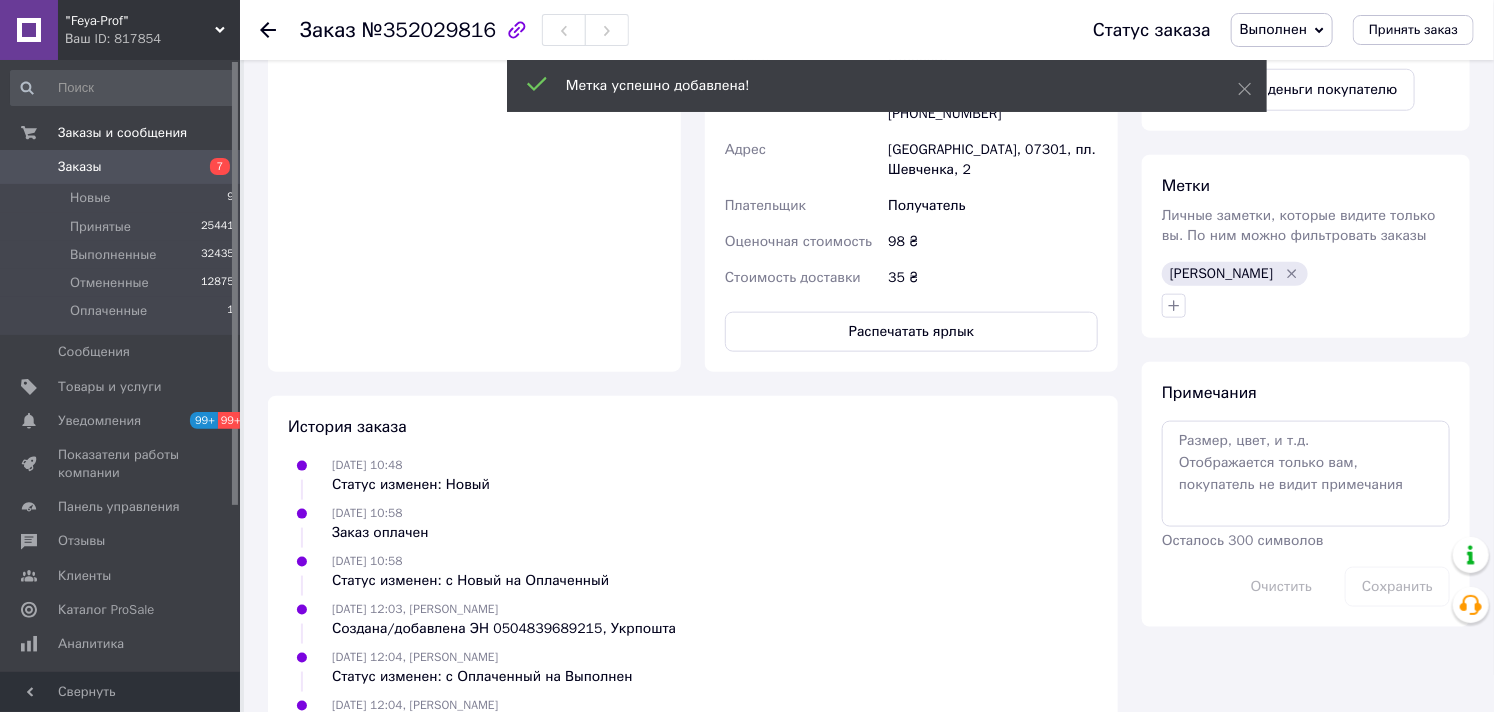 scroll, scrollTop: 863, scrollLeft: 0, axis: vertical 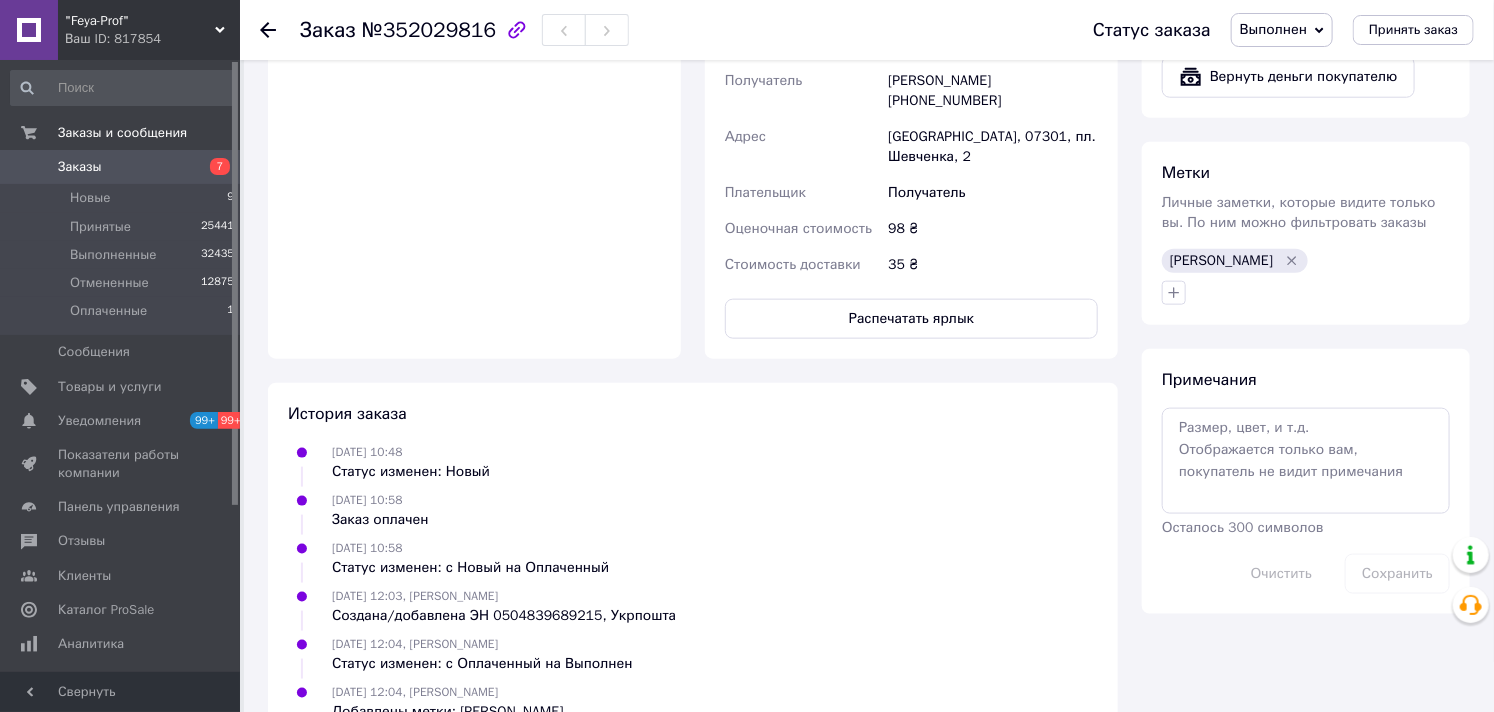 click on "Заказы" at bounding box center [80, 167] 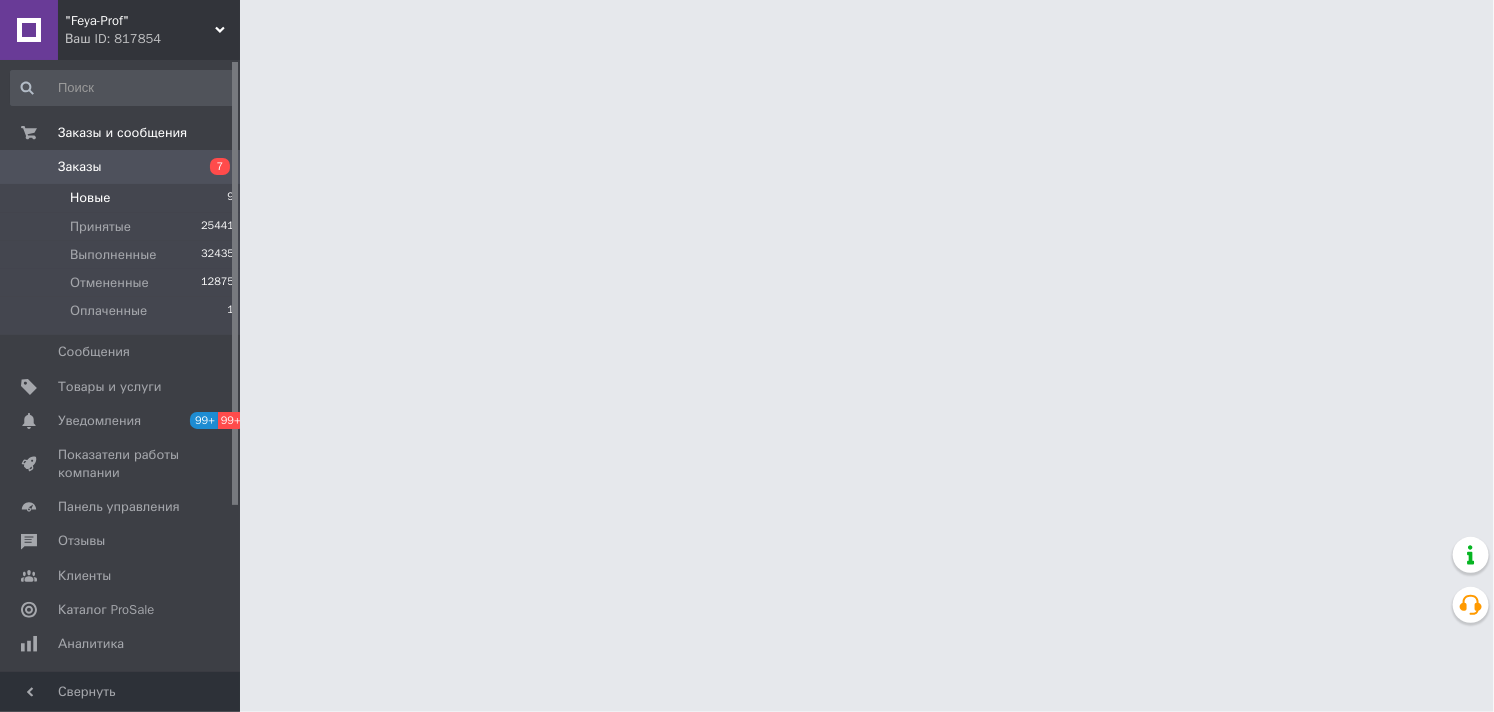 scroll, scrollTop: 0, scrollLeft: 0, axis: both 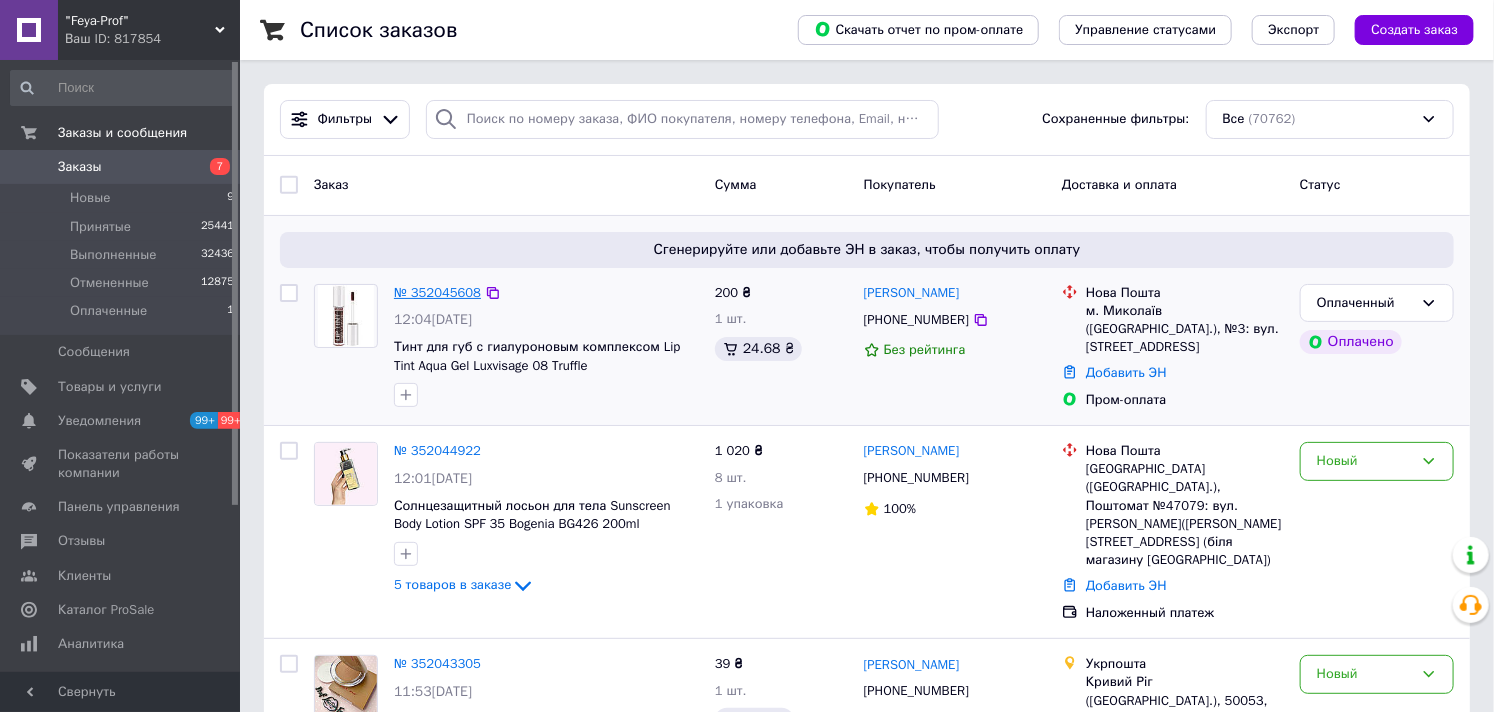 click on "№ 352045608" at bounding box center (437, 292) 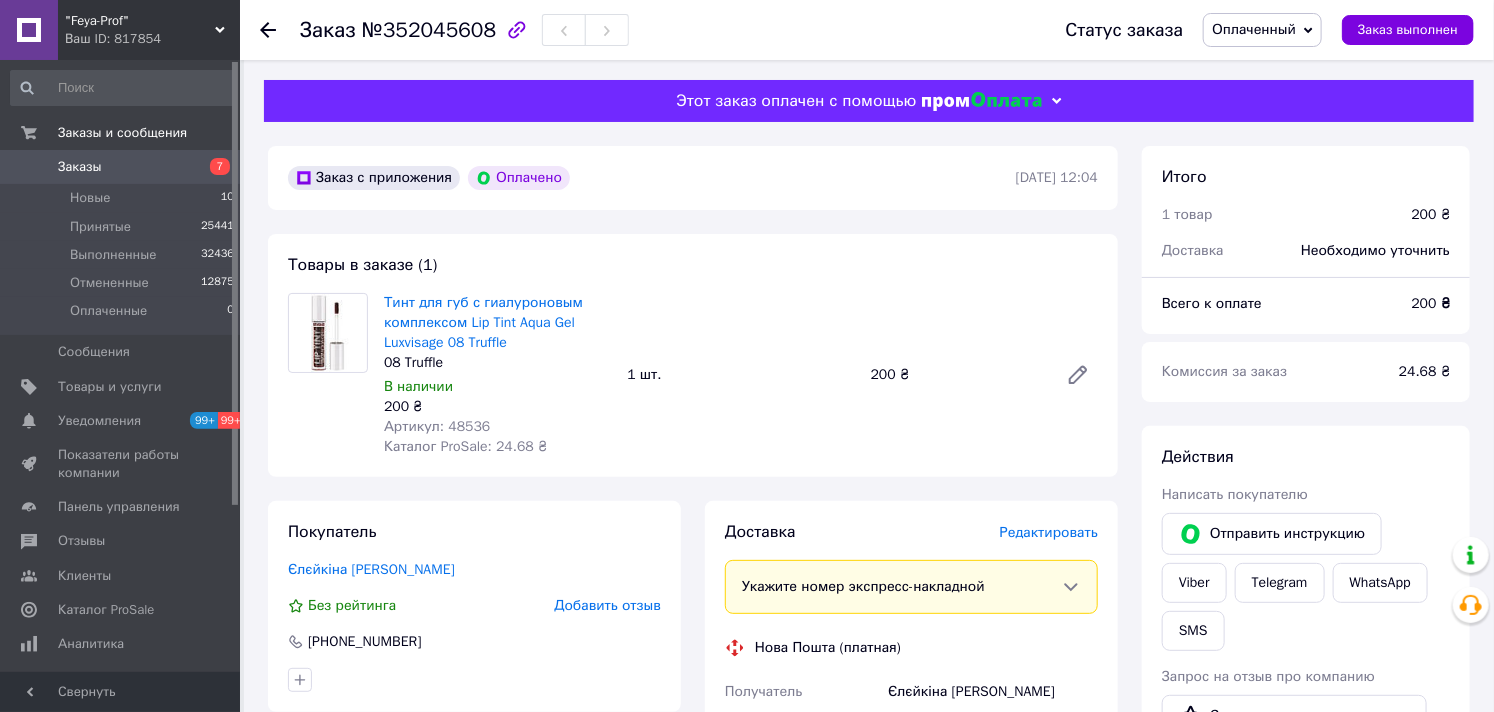 scroll, scrollTop: 444, scrollLeft: 0, axis: vertical 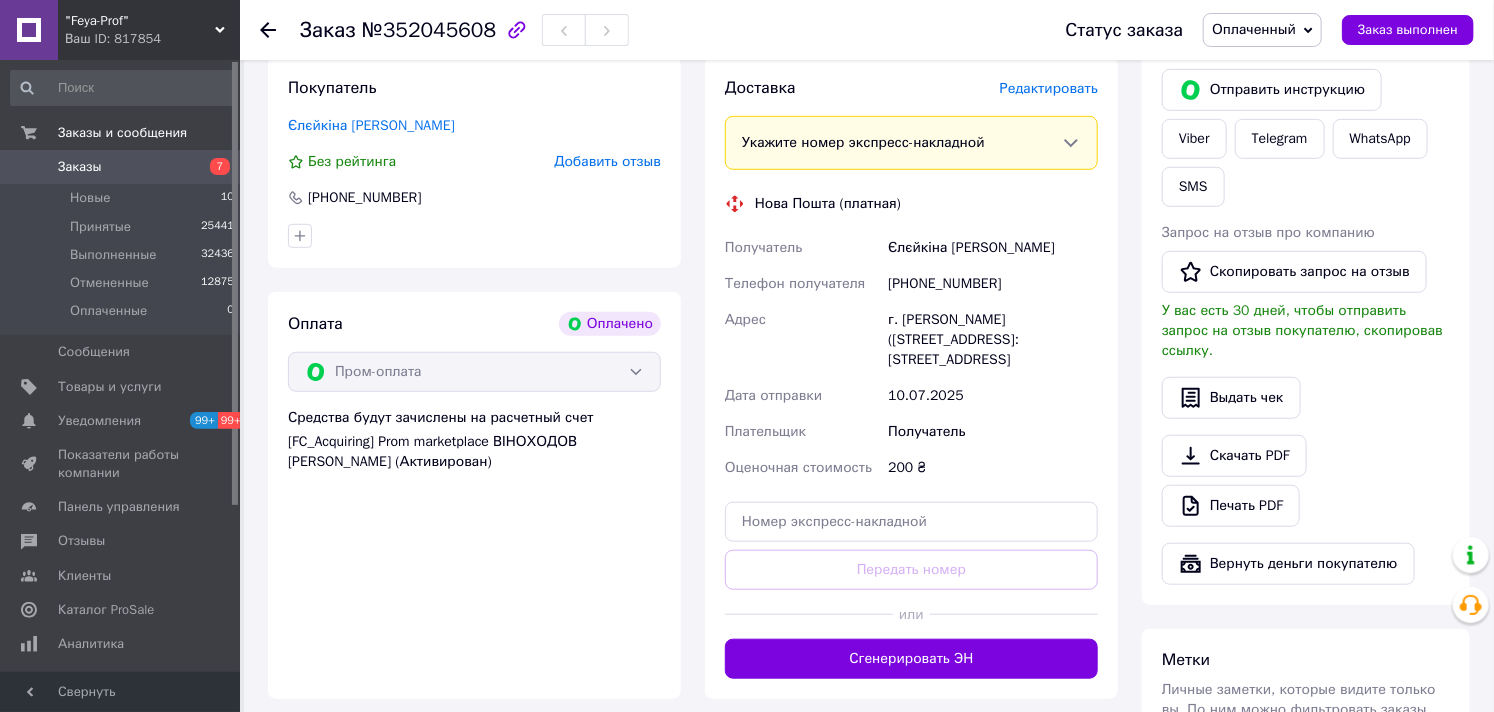 drag, startPoint x: 884, startPoint y: 317, endPoint x: 916, endPoint y: 365, distance: 57.68882 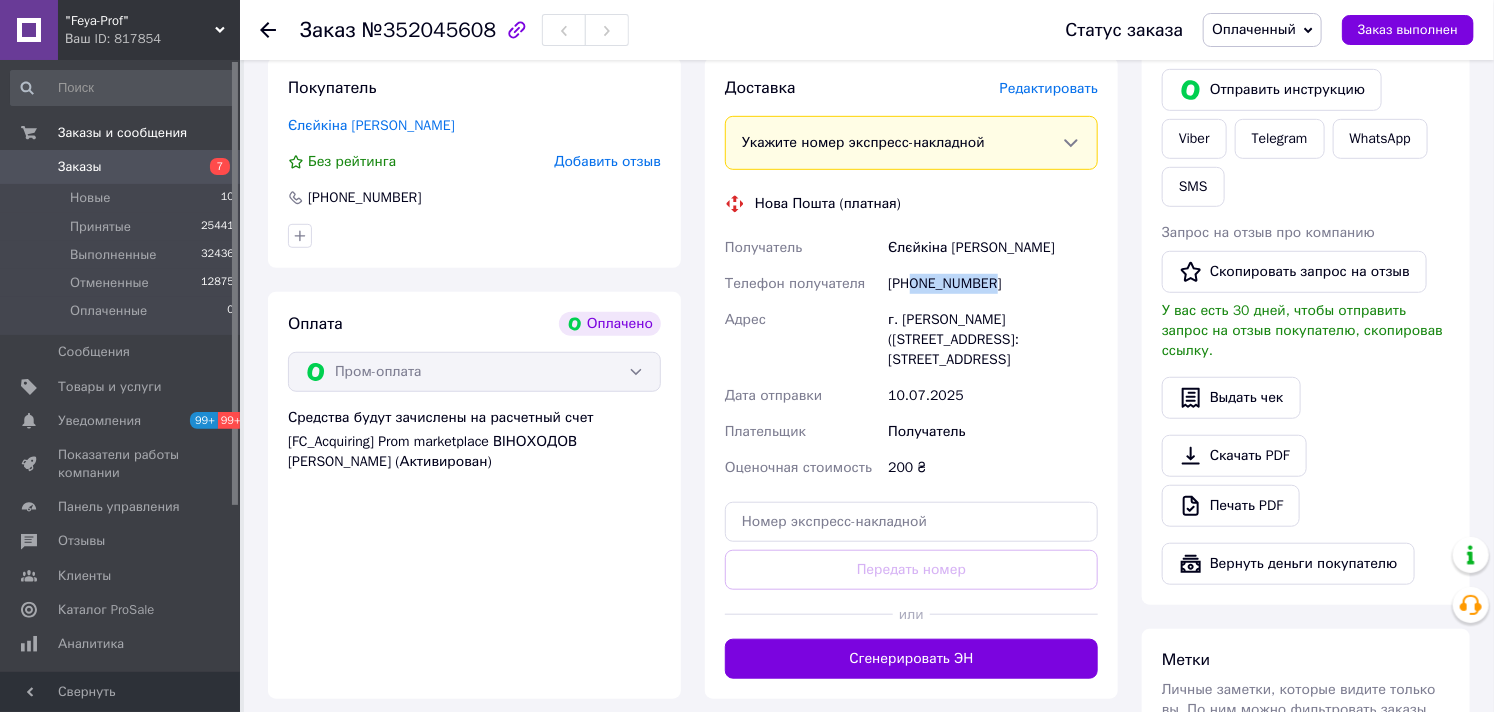 drag, startPoint x: 918, startPoint y: 281, endPoint x: 1031, endPoint y: 291, distance: 113.44161 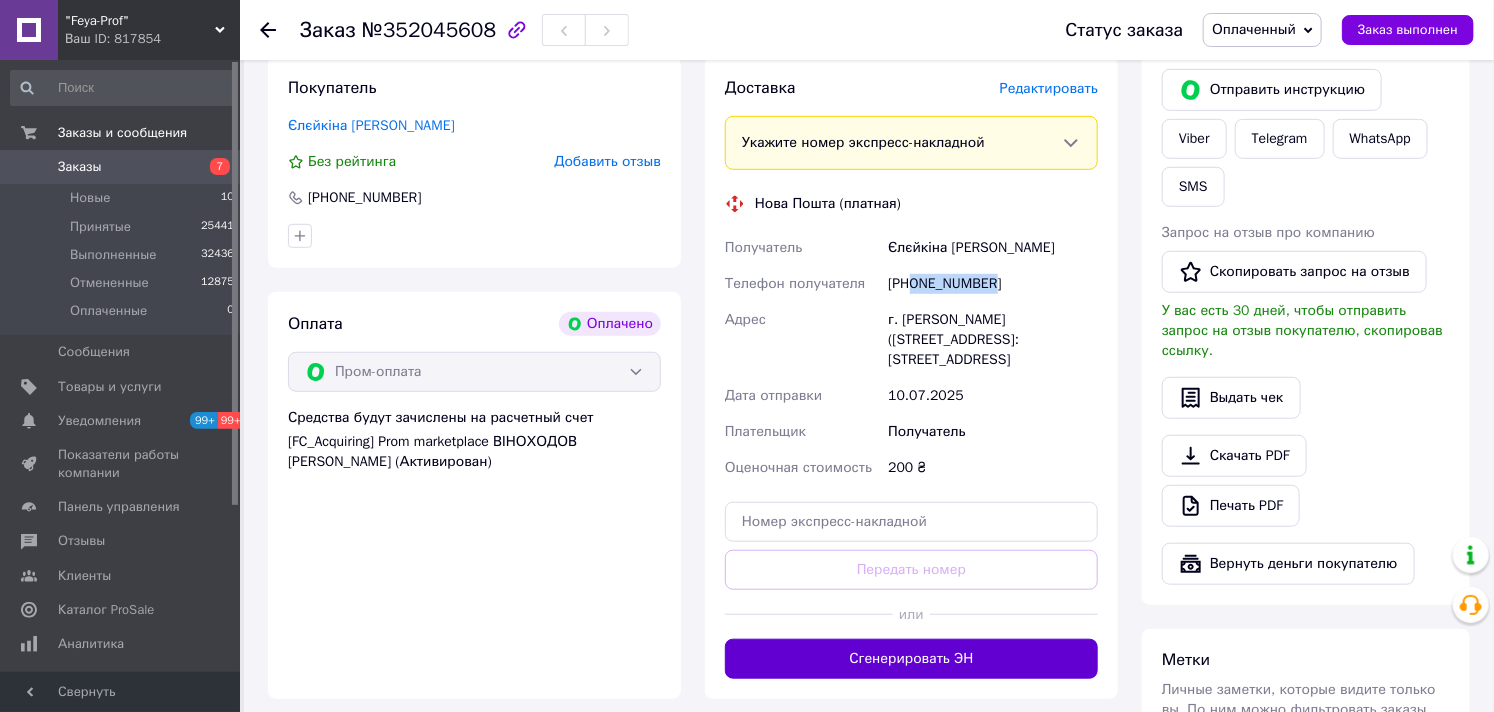 scroll, scrollTop: 666, scrollLeft: 0, axis: vertical 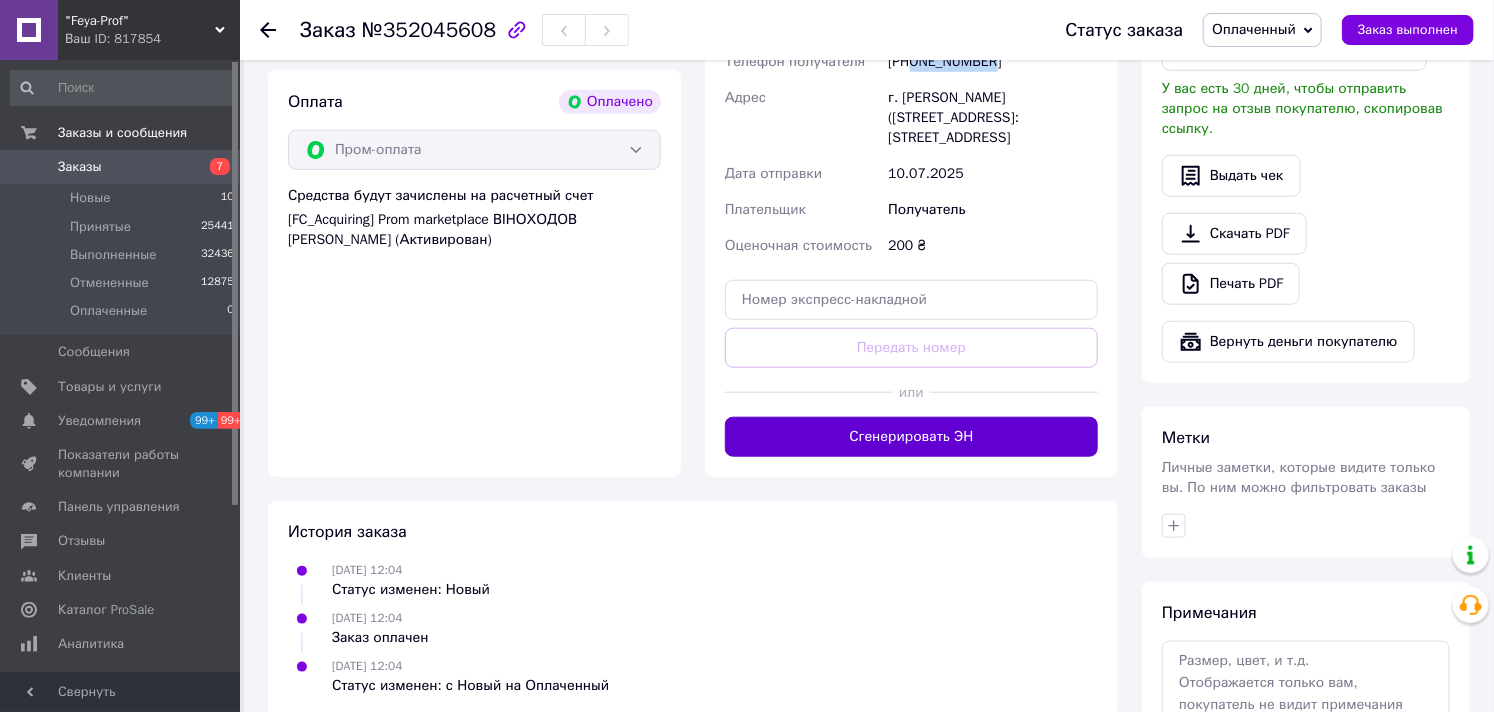 click on "Сгенерировать ЭН" at bounding box center (911, 437) 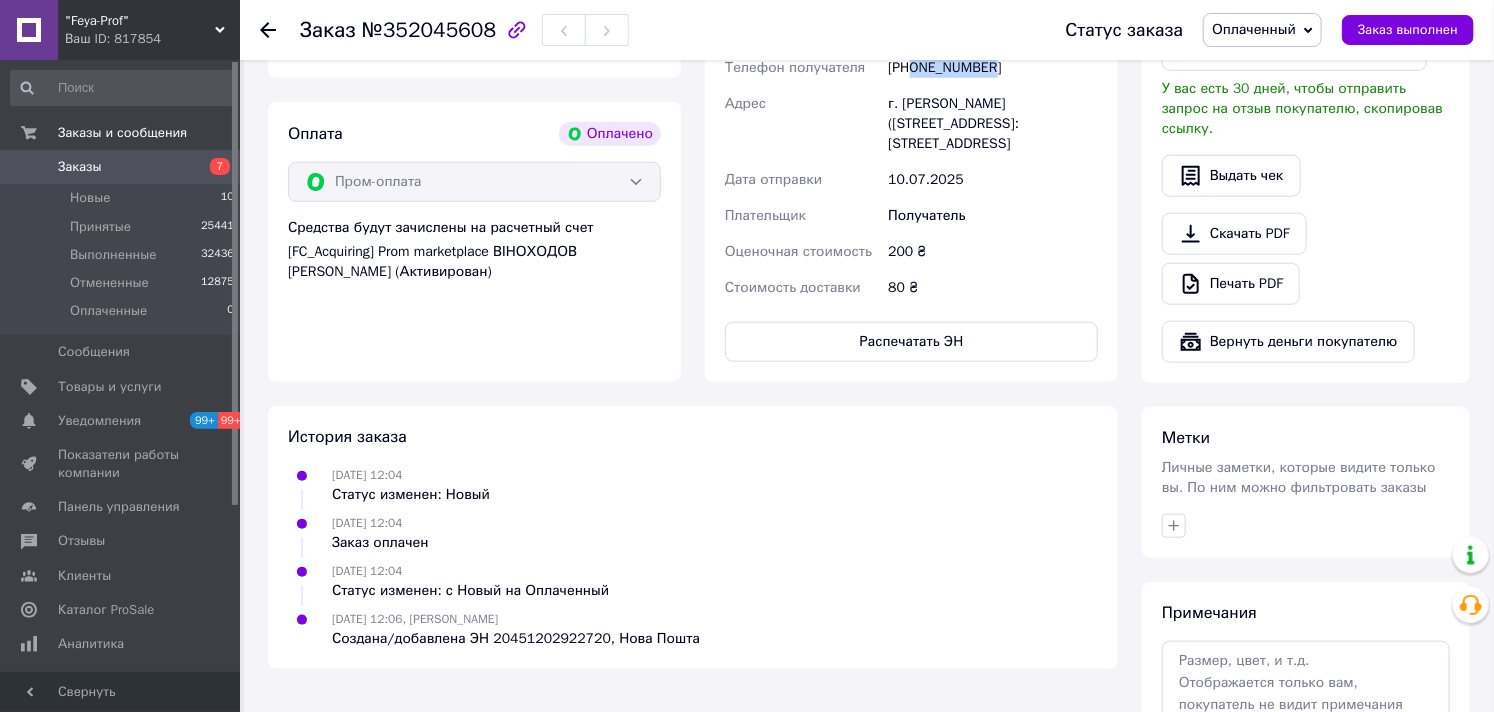 scroll, scrollTop: 698, scrollLeft: 0, axis: vertical 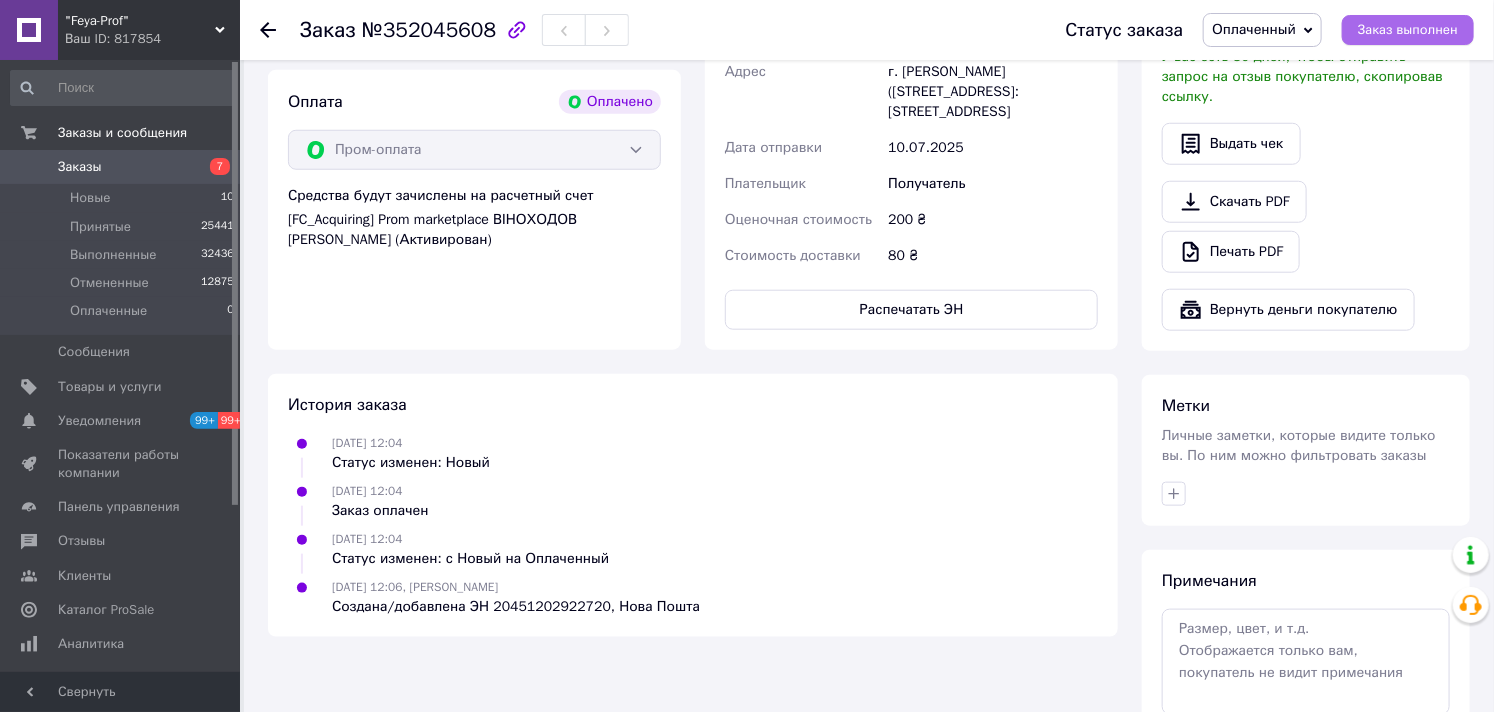 click on "Заказ выполнен" at bounding box center [1408, 30] 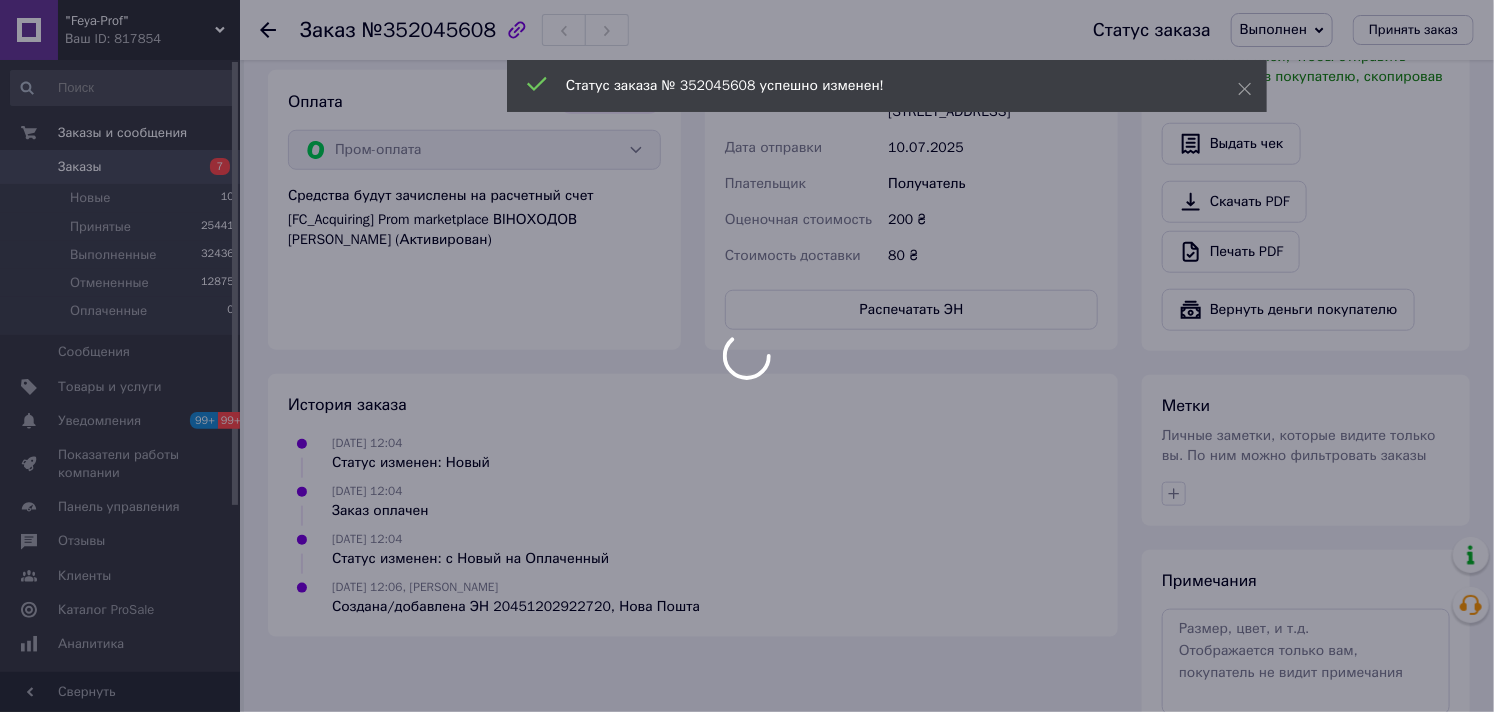 scroll, scrollTop: 827, scrollLeft: 0, axis: vertical 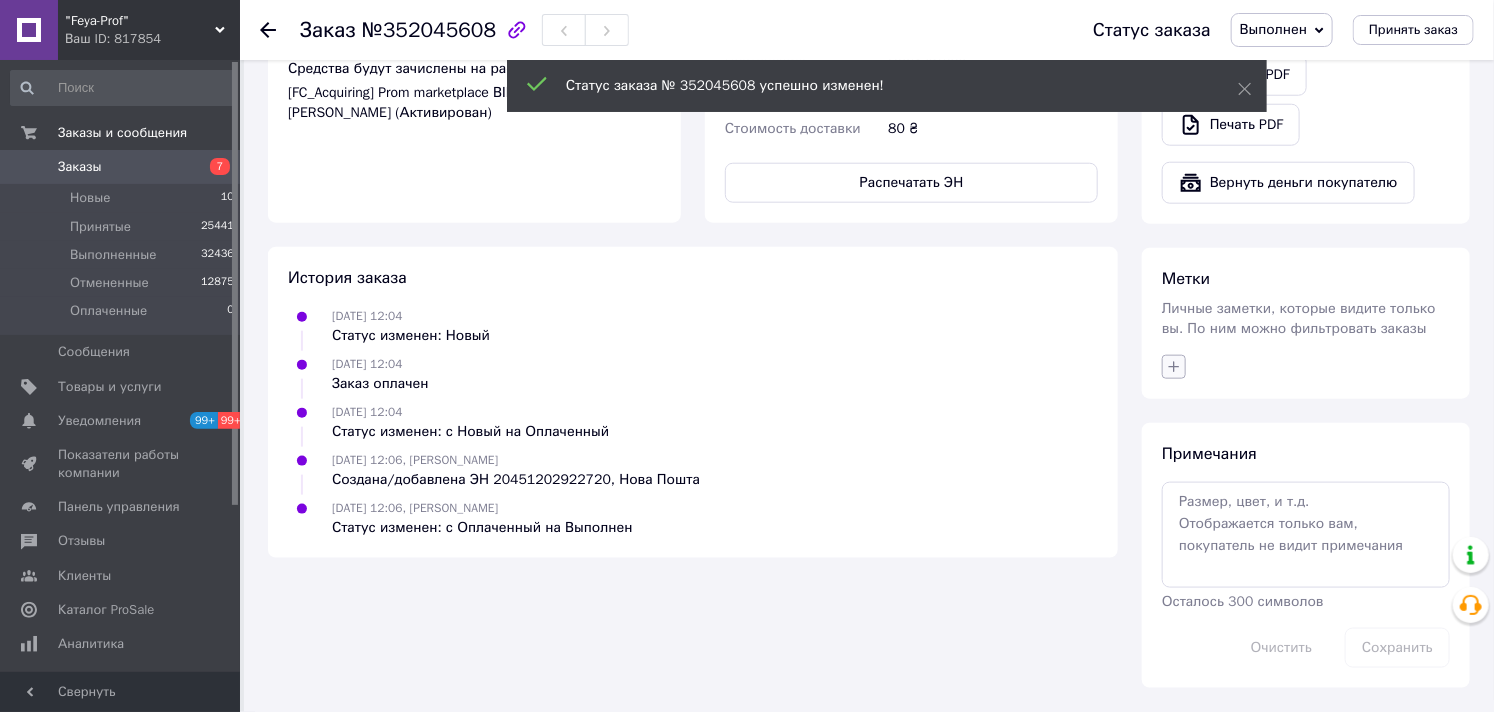 click 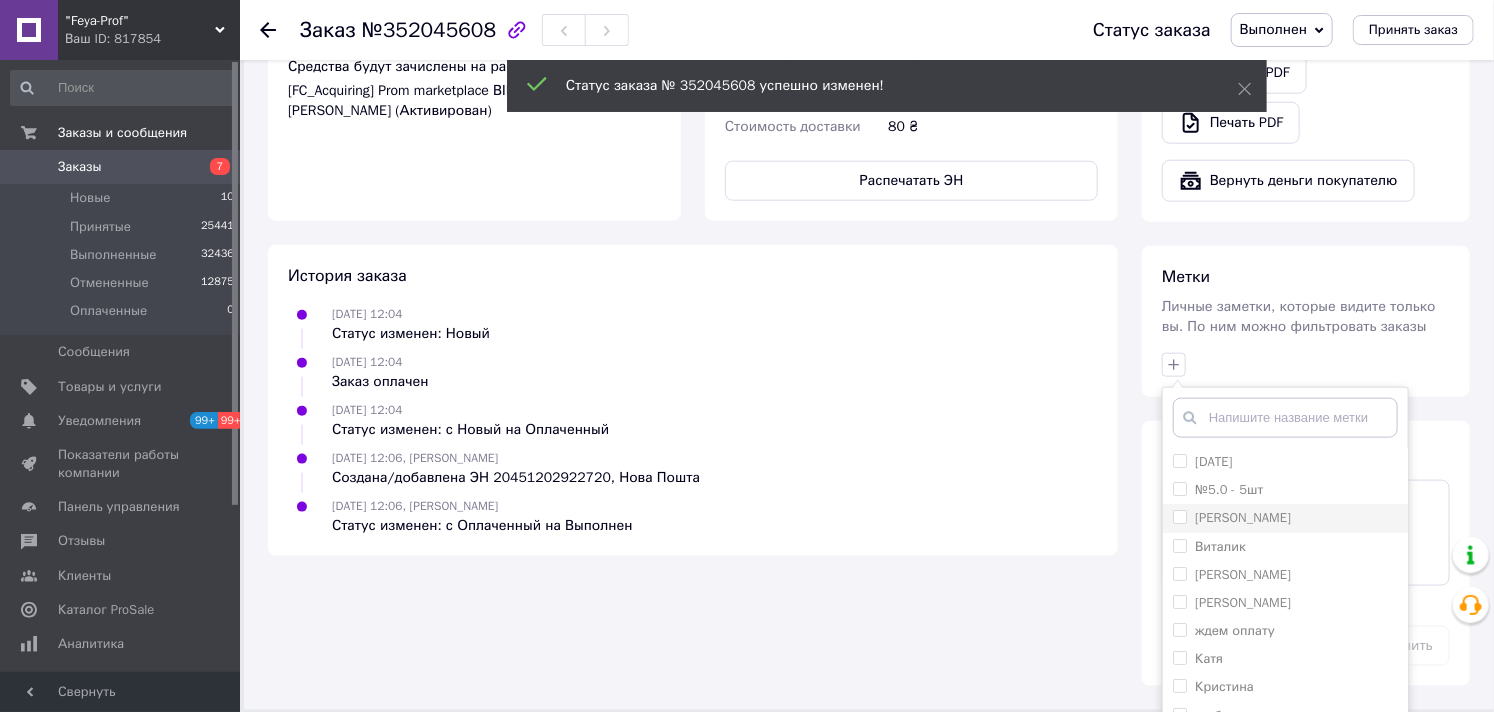 click on "[PERSON_NAME]" at bounding box center (1179, 516) 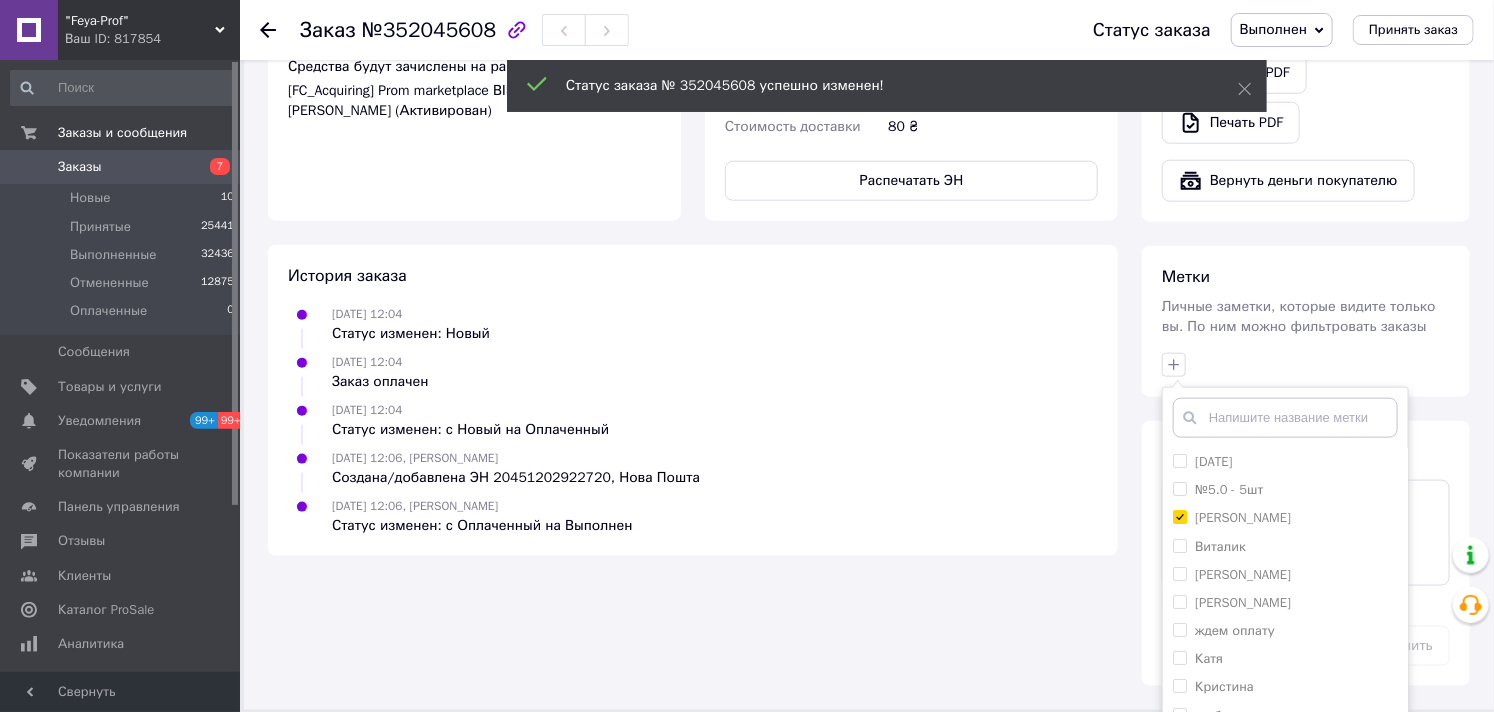 scroll, scrollTop: 151, scrollLeft: 0, axis: vertical 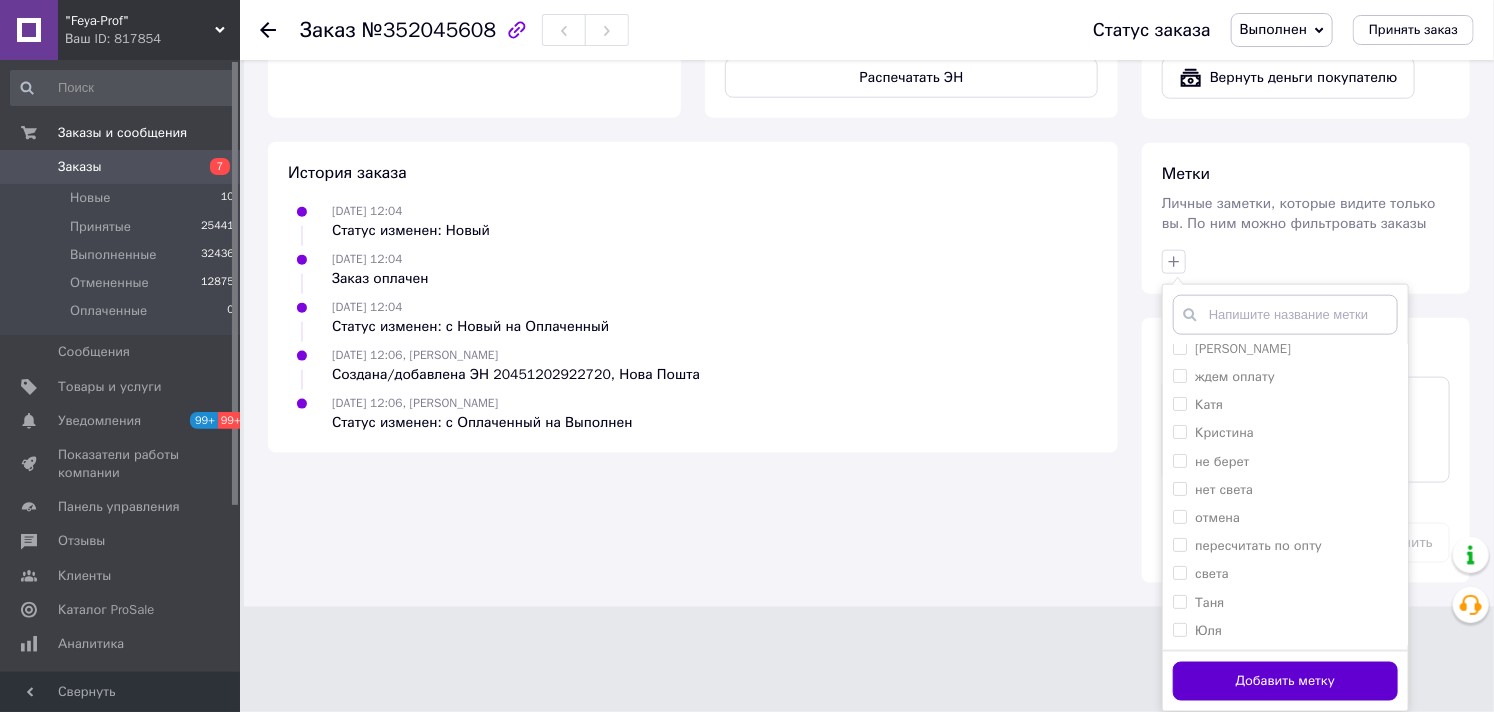click on "Добавить метку" at bounding box center [1285, 681] 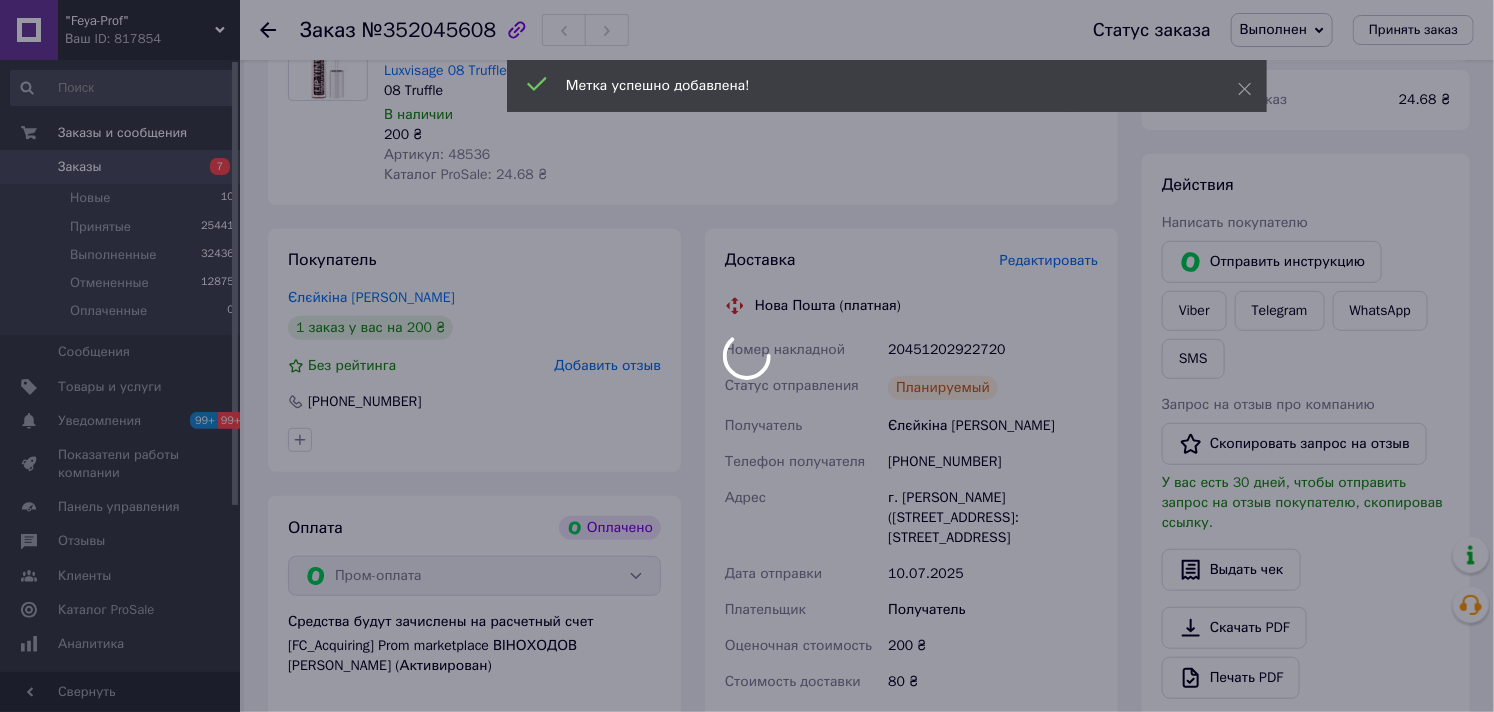 scroll, scrollTop: 0, scrollLeft: 0, axis: both 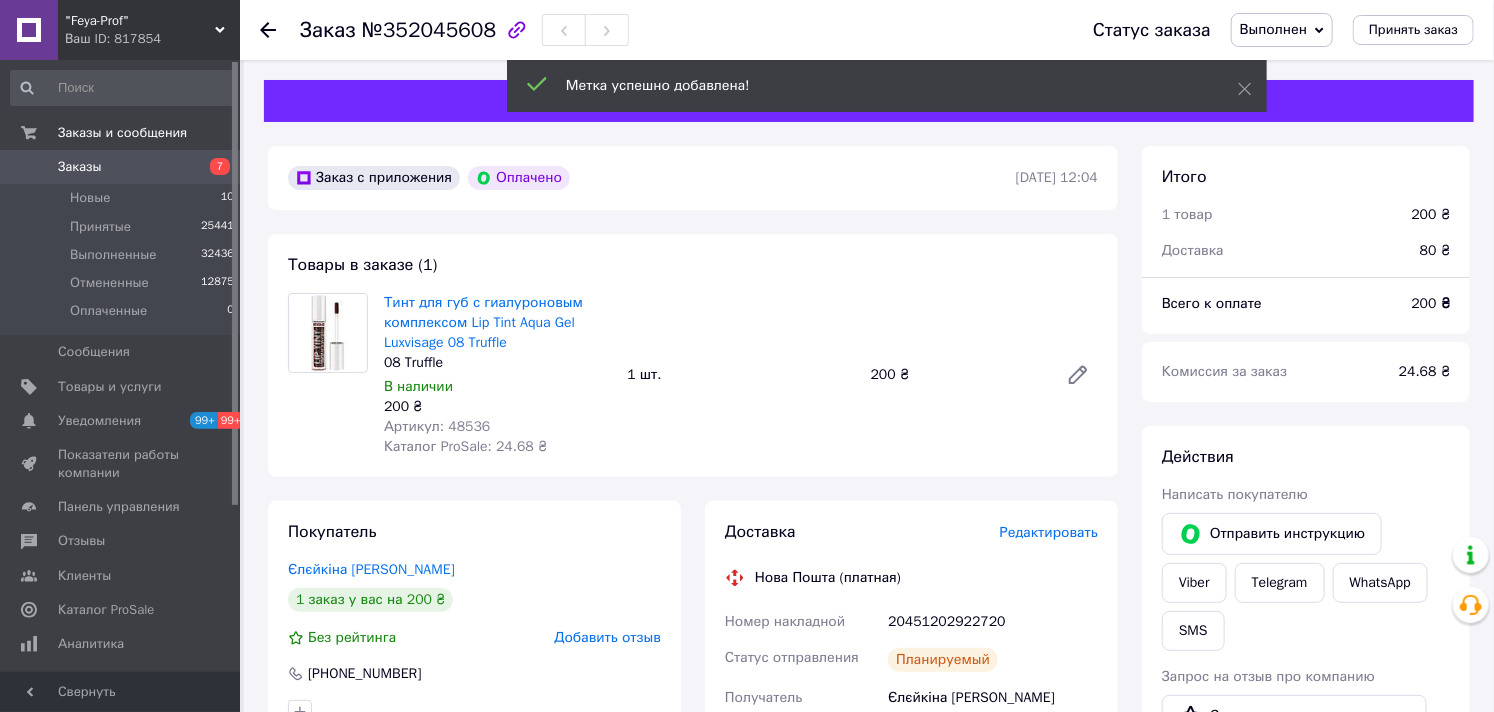 click on "Заказы" at bounding box center [80, 167] 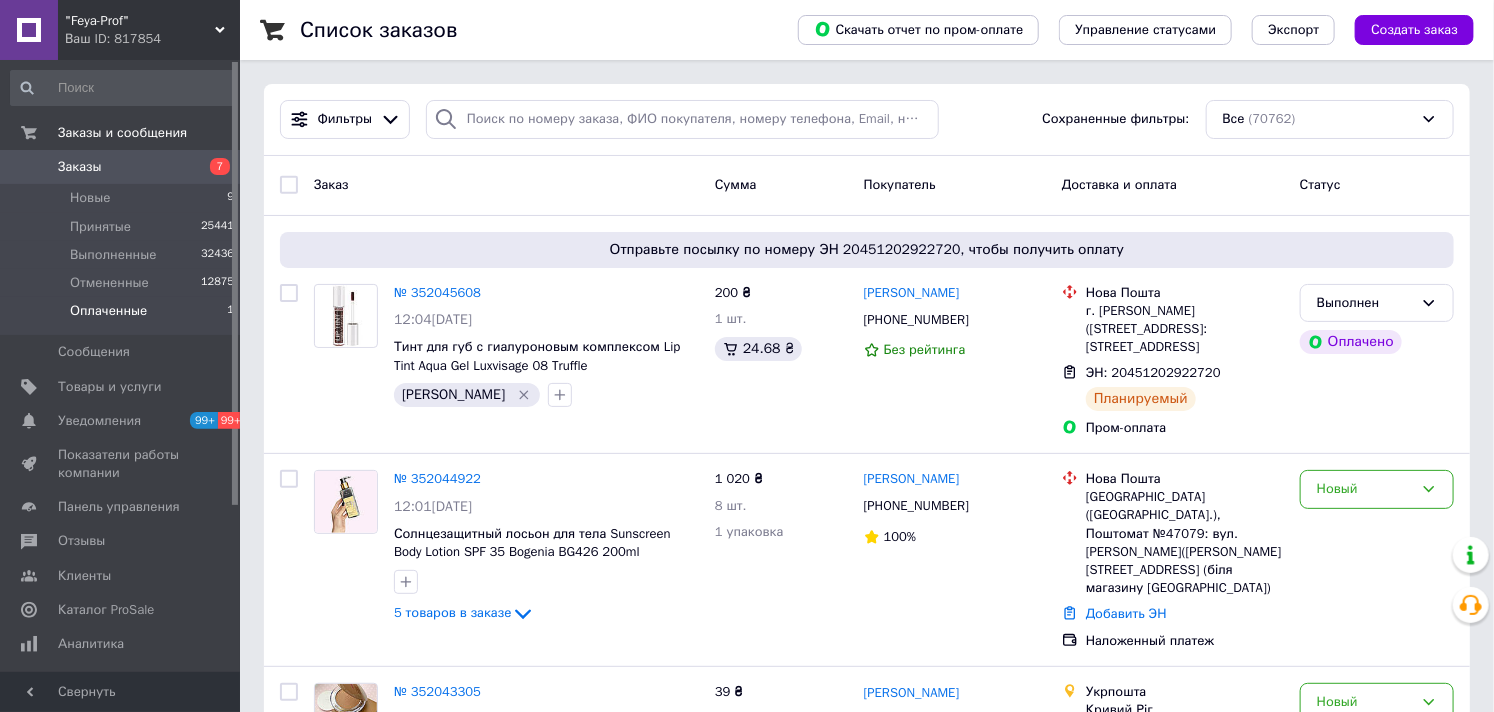 click on "Оплаченные" at bounding box center [108, 311] 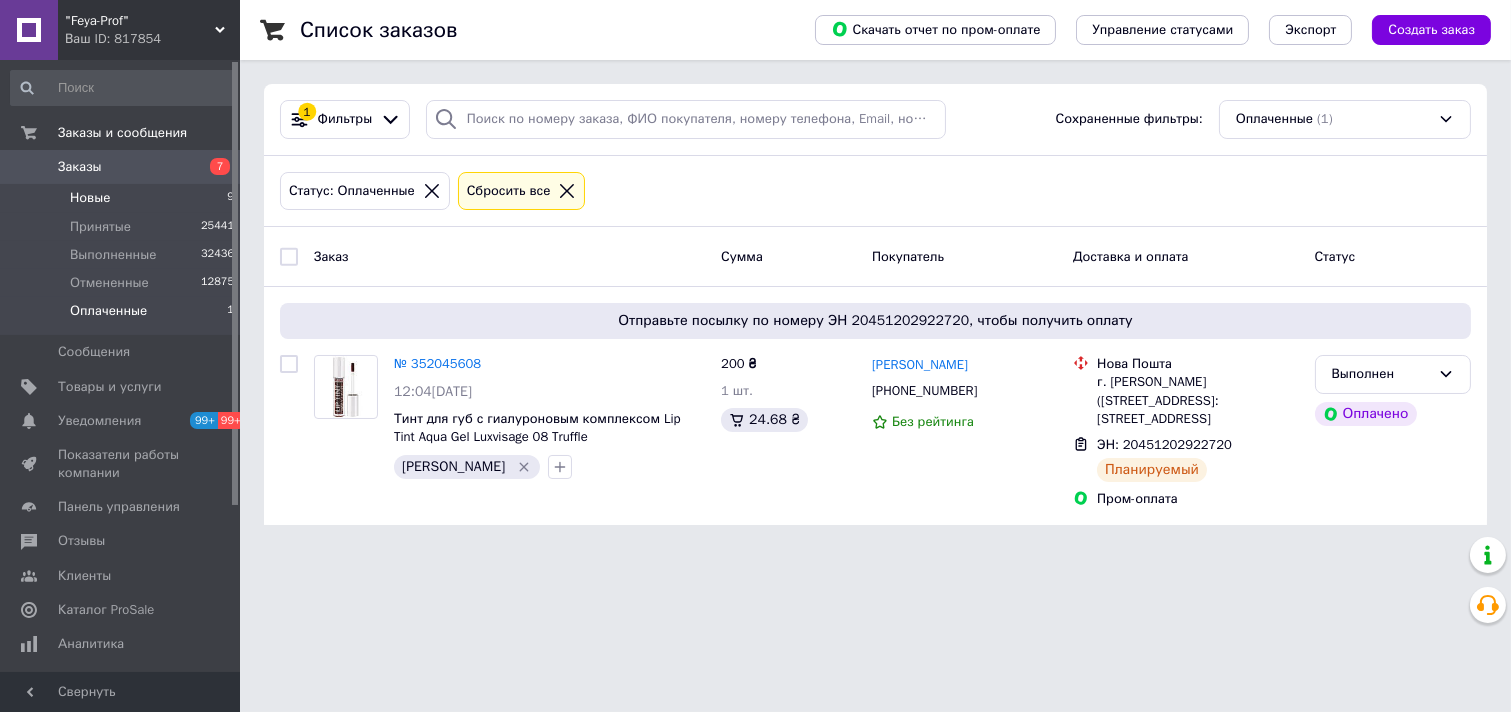 click on "Новые" at bounding box center [90, 198] 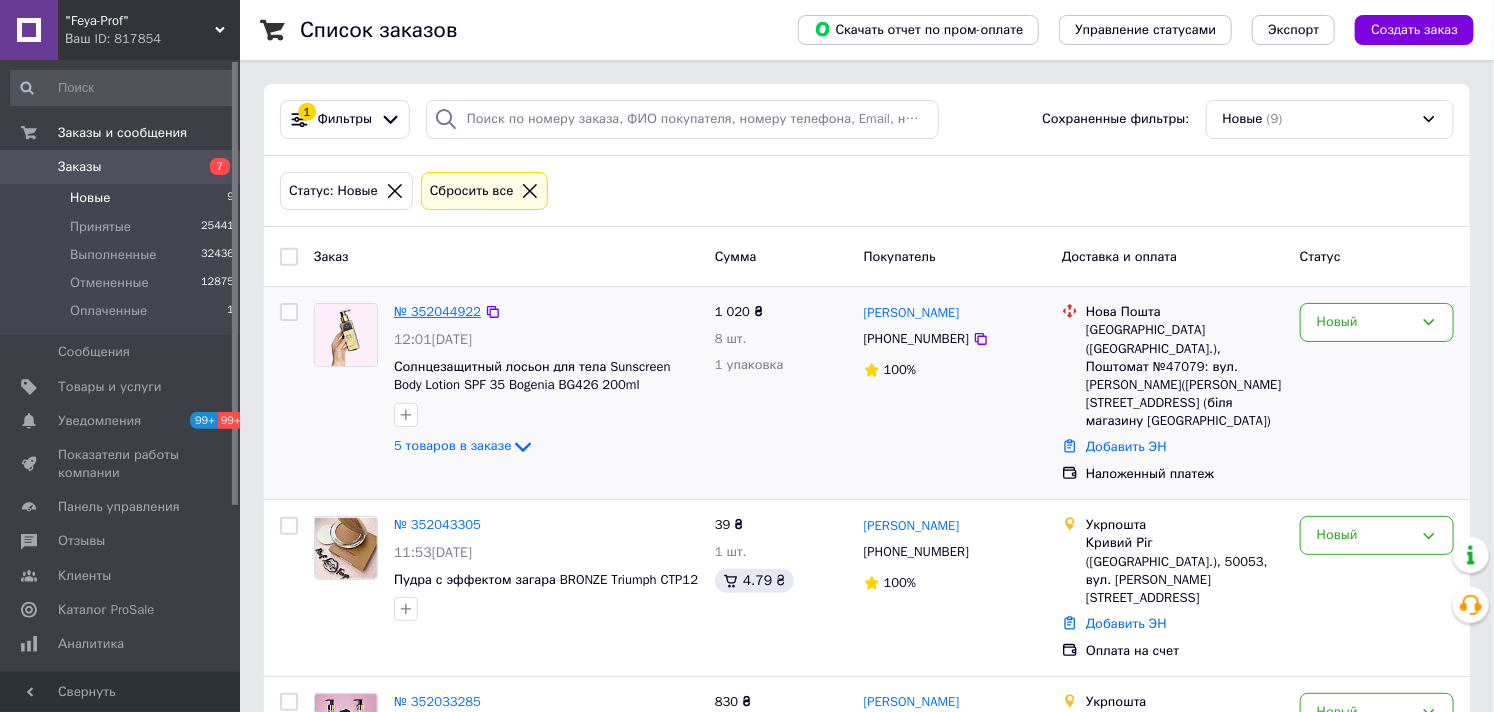 click on "№ 352044922" at bounding box center (437, 311) 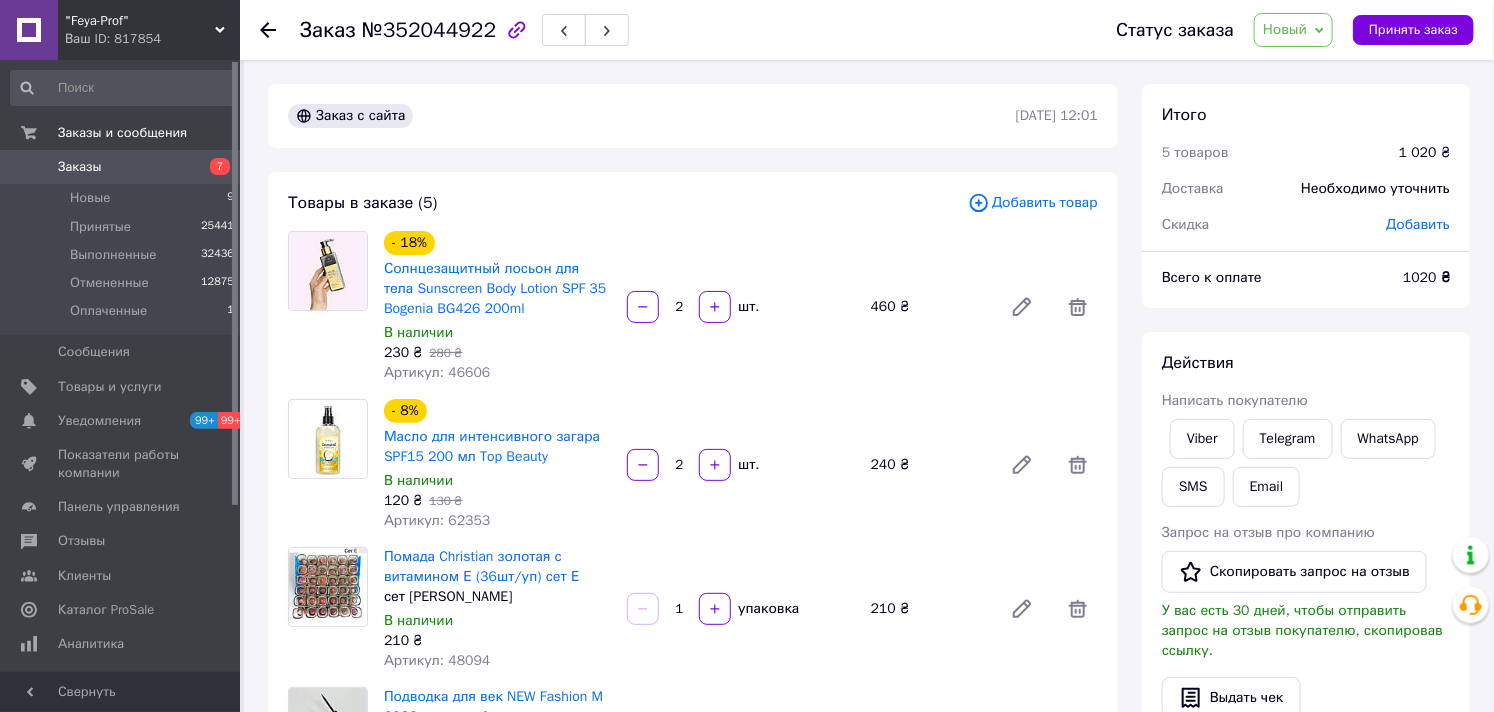 click on "Новый" at bounding box center (1285, 29) 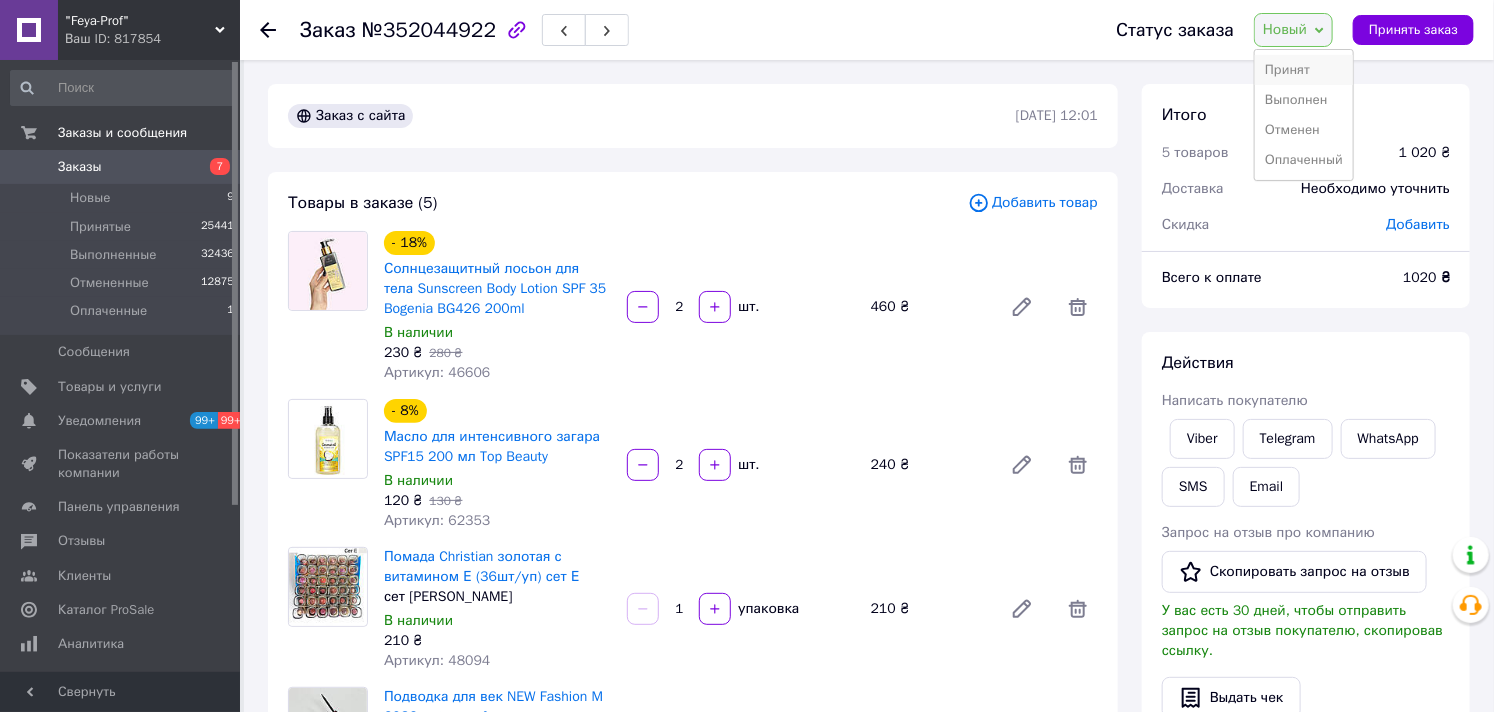 click on "Принят" at bounding box center (1304, 70) 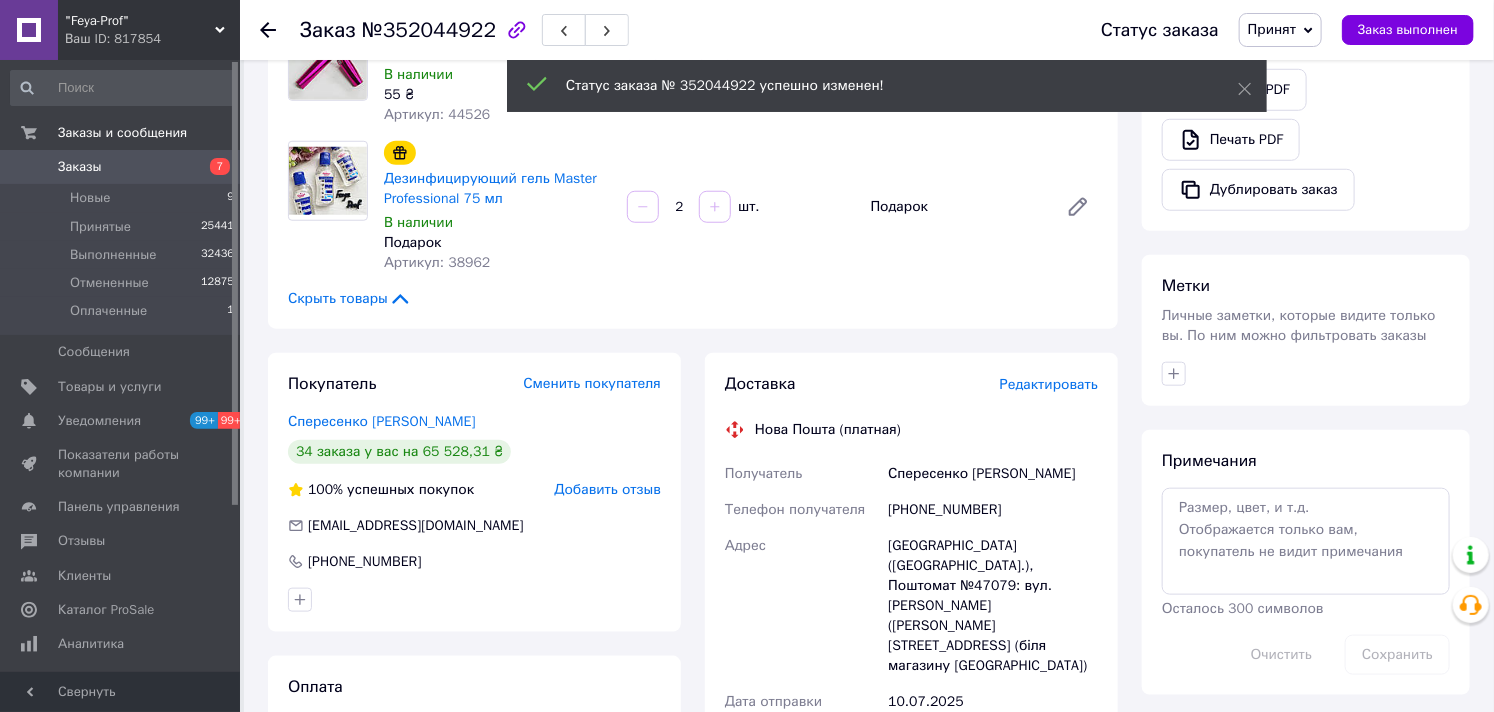 scroll, scrollTop: 777, scrollLeft: 0, axis: vertical 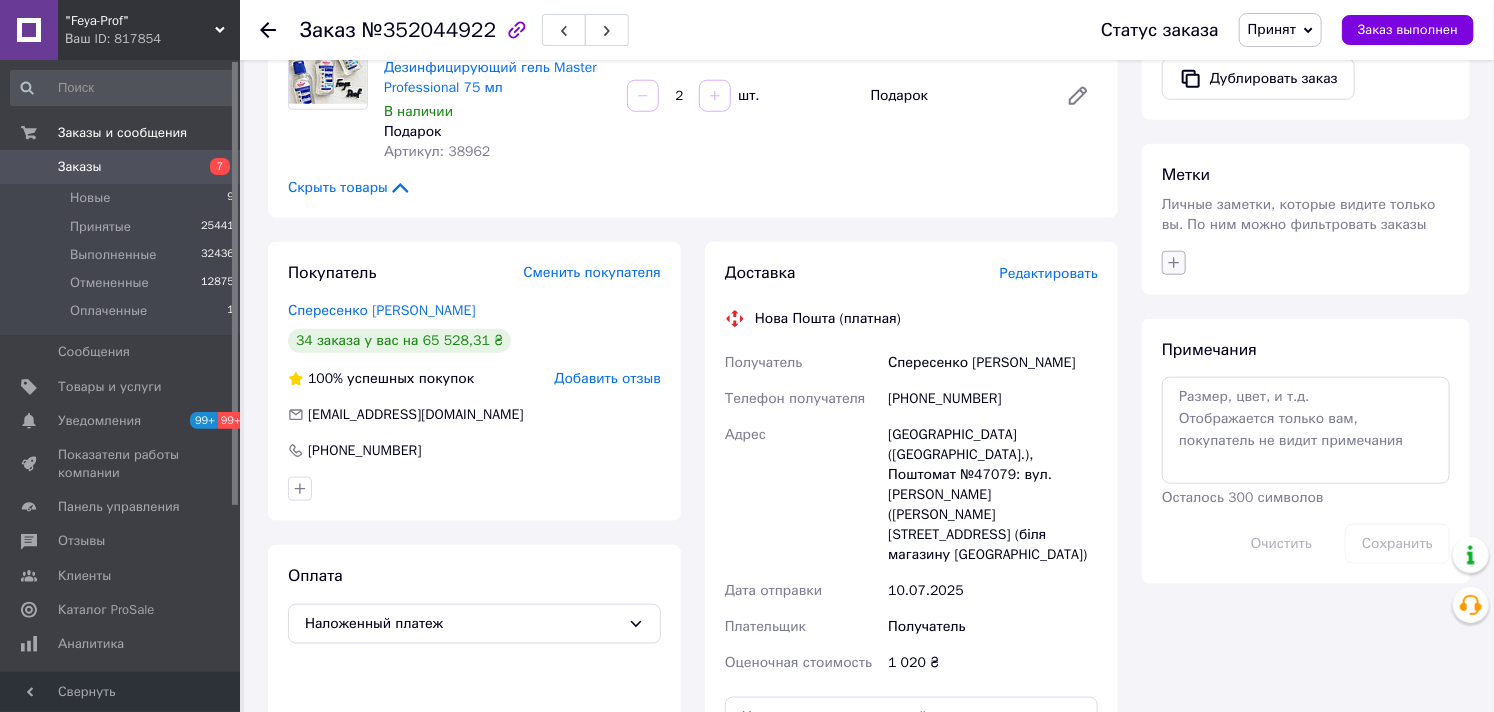 click 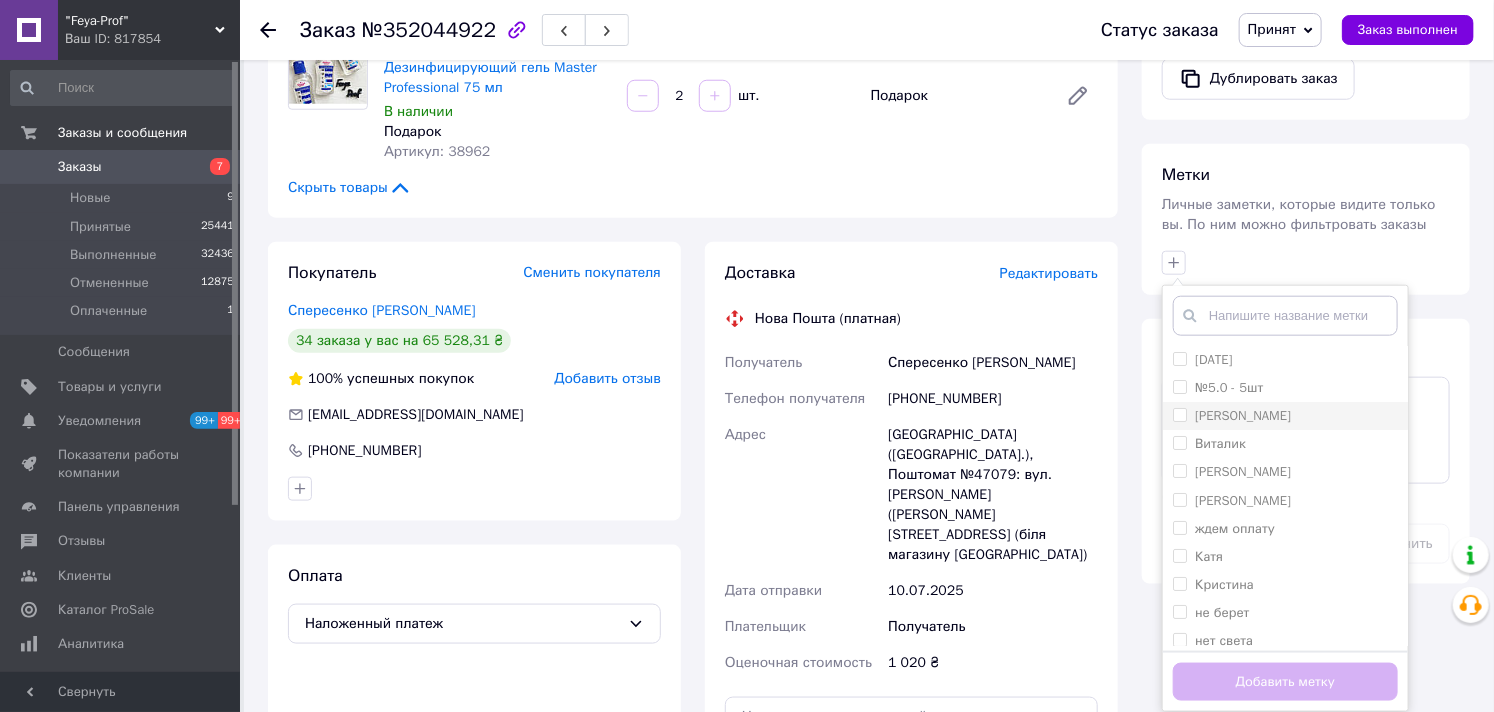 click on "[PERSON_NAME]" at bounding box center (1179, 414) 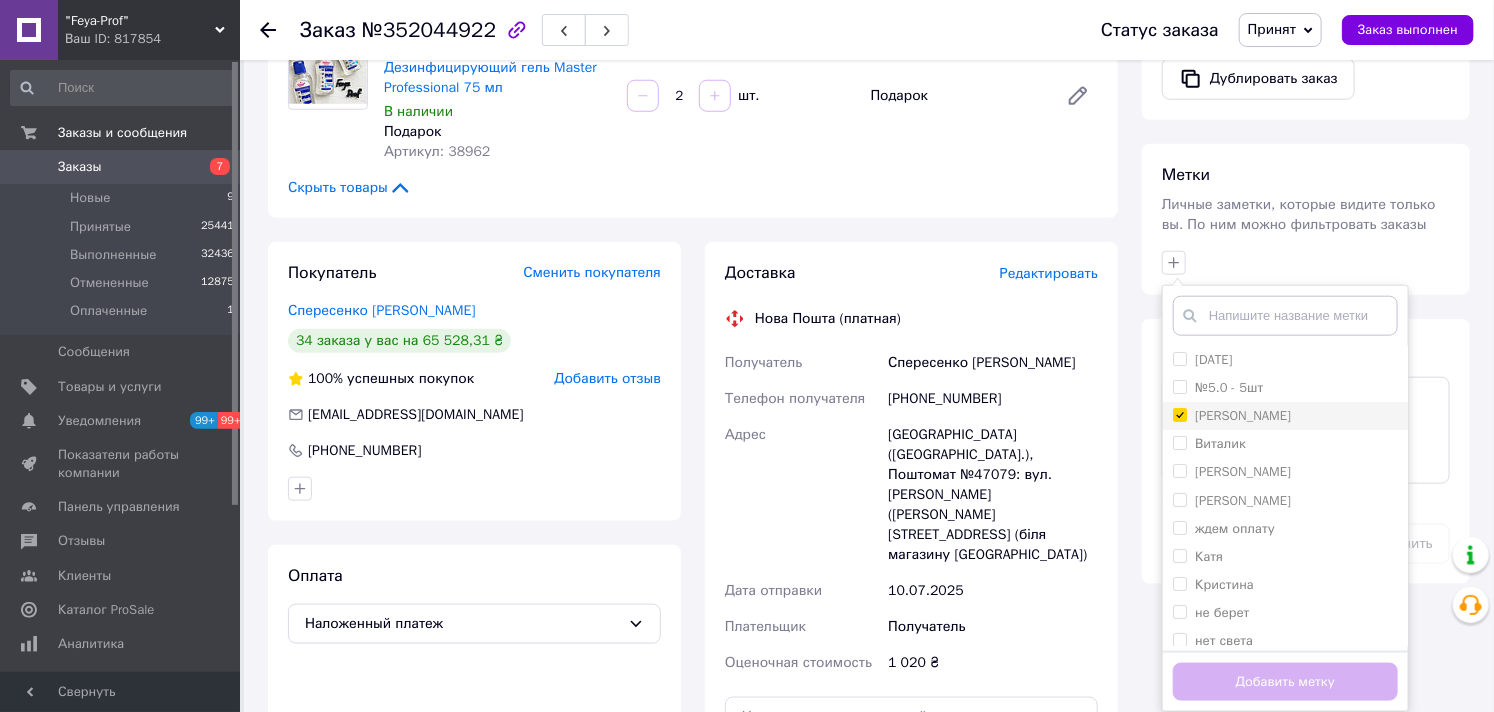 checkbox on "true" 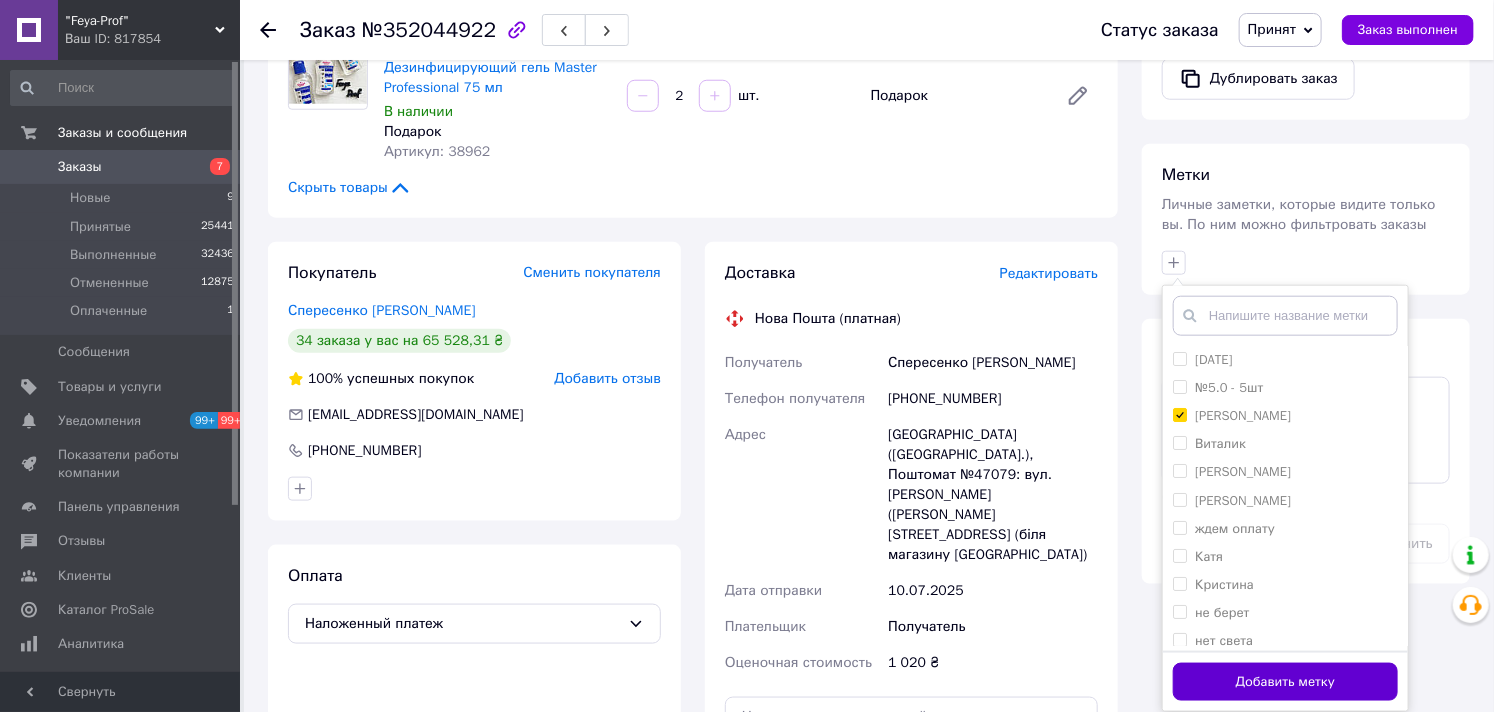 click on "Добавить метку" at bounding box center [1285, 682] 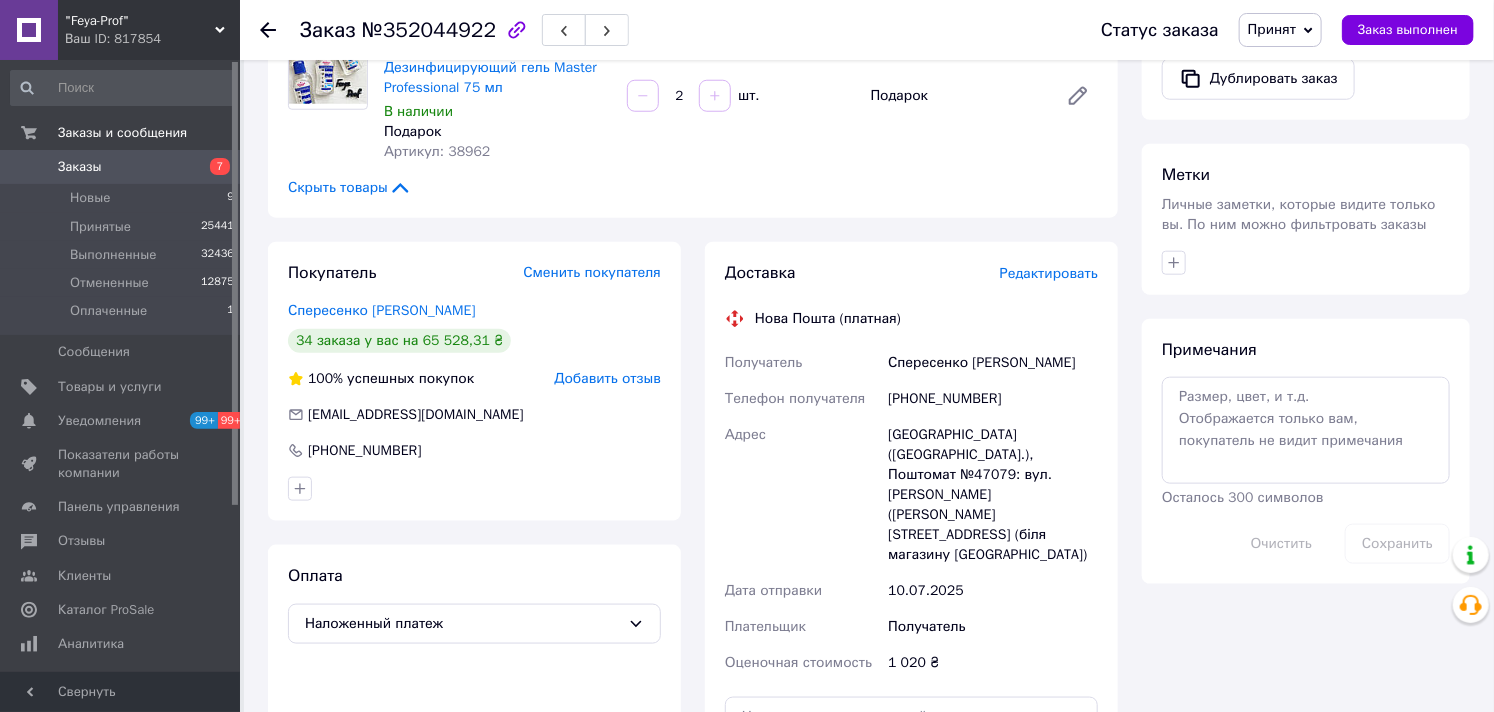 scroll, scrollTop: 444, scrollLeft: 0, axis: vertical 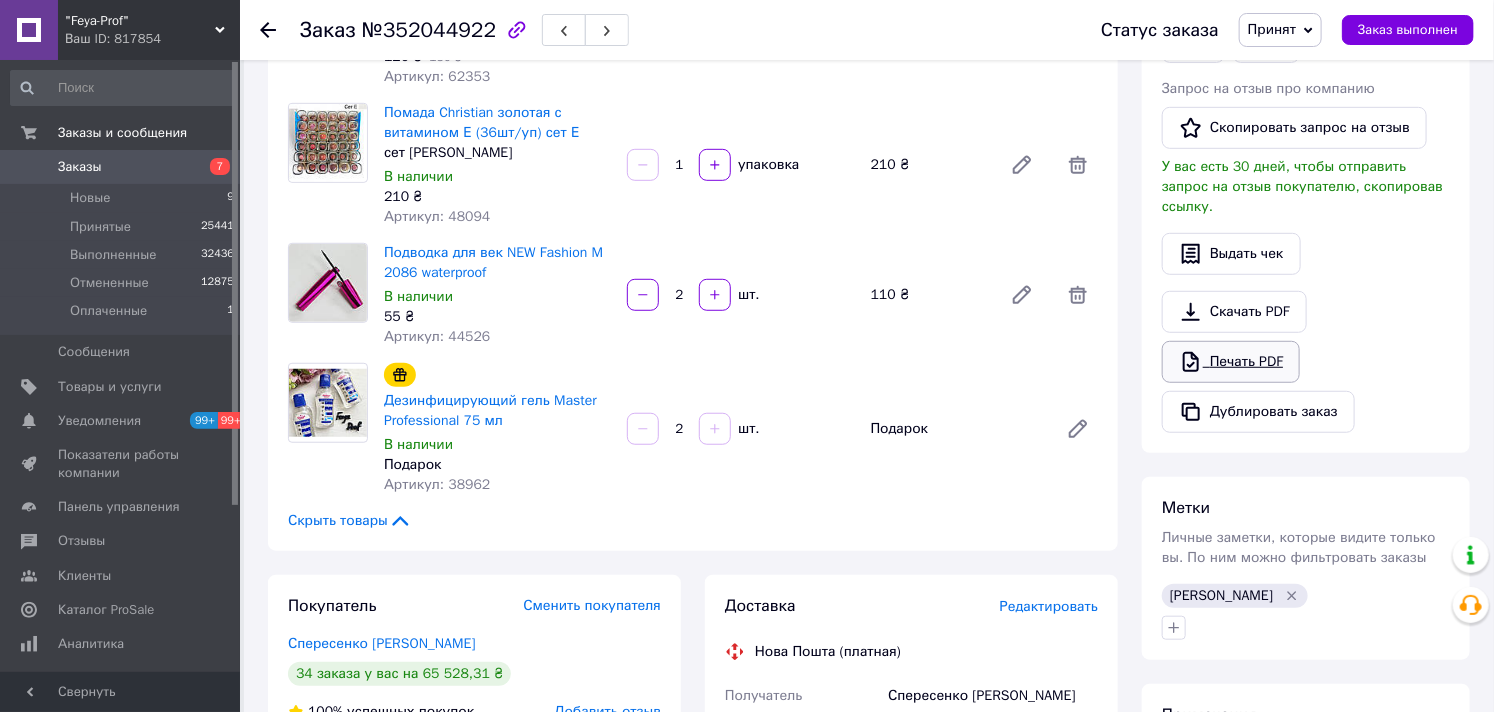 click on "Печать PDF" at bounding box center [1231, 362] 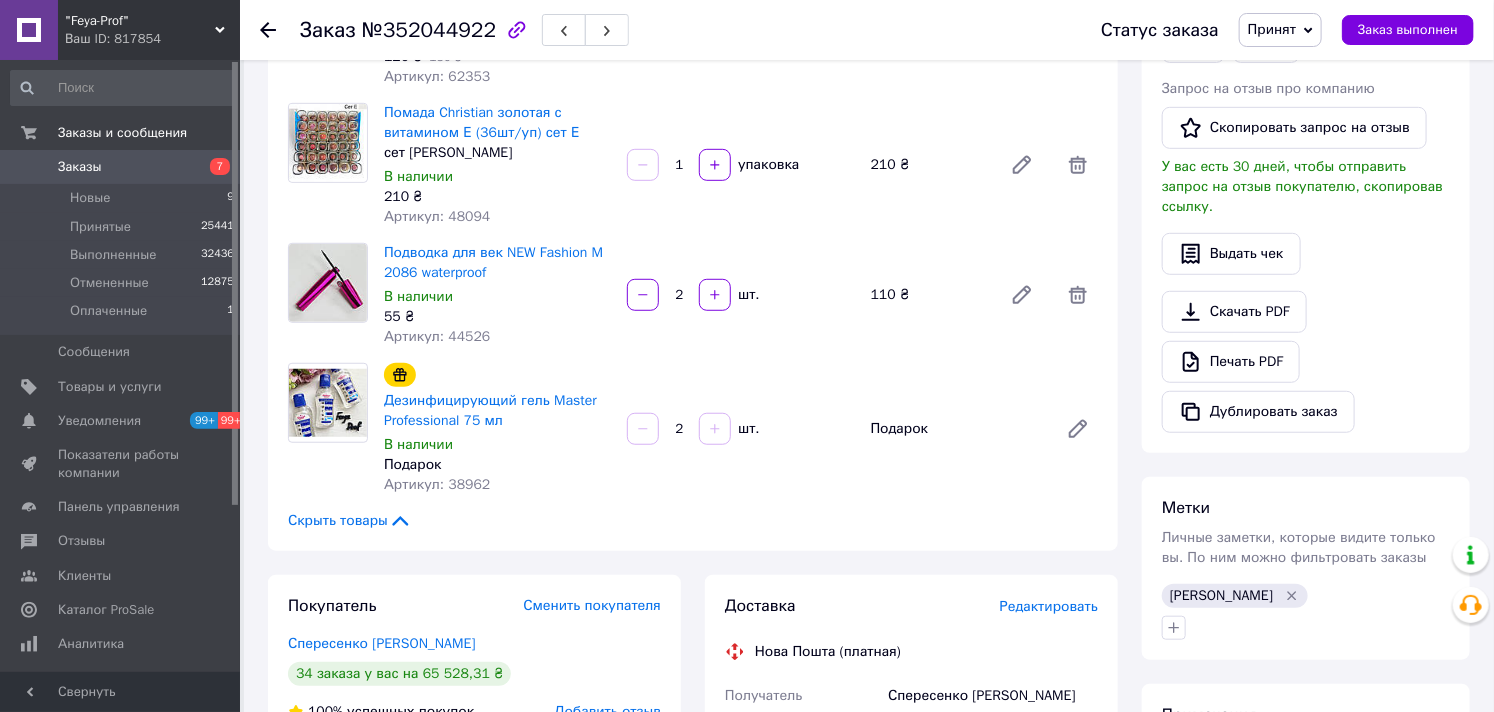 click on "Заказы" at bounding box center (80, 167) 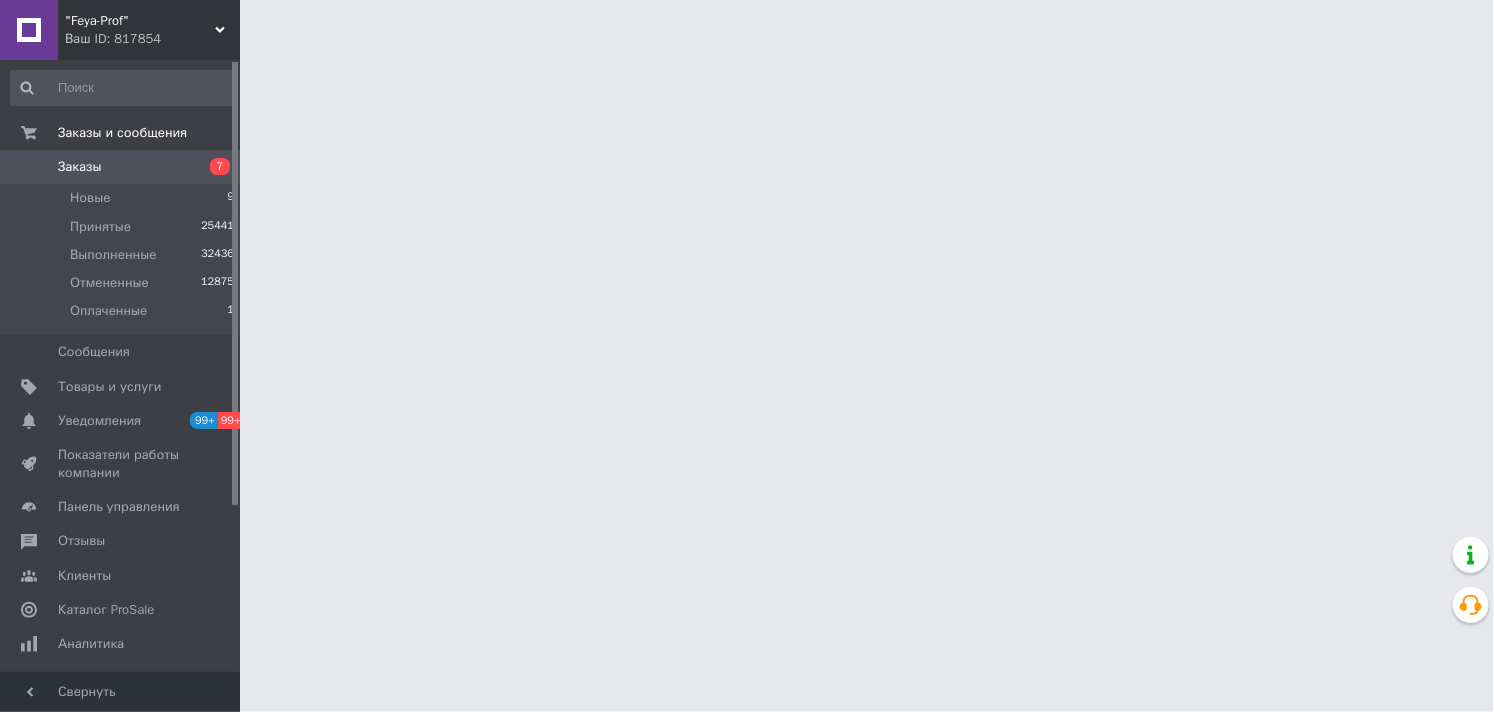 scroll, scrollTop: 0, scrollLeft: 0, axis: both 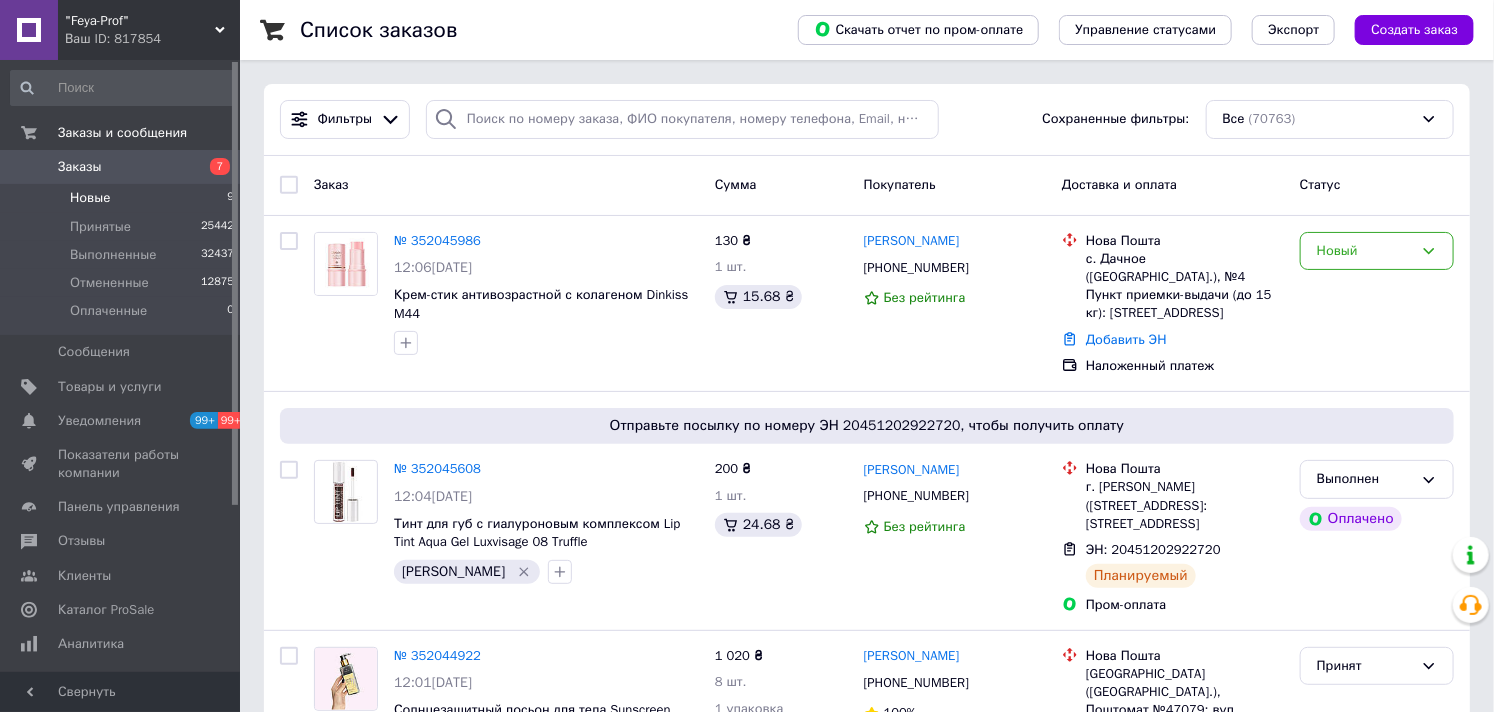 click on "Новые" at bounding box center [90, 198] 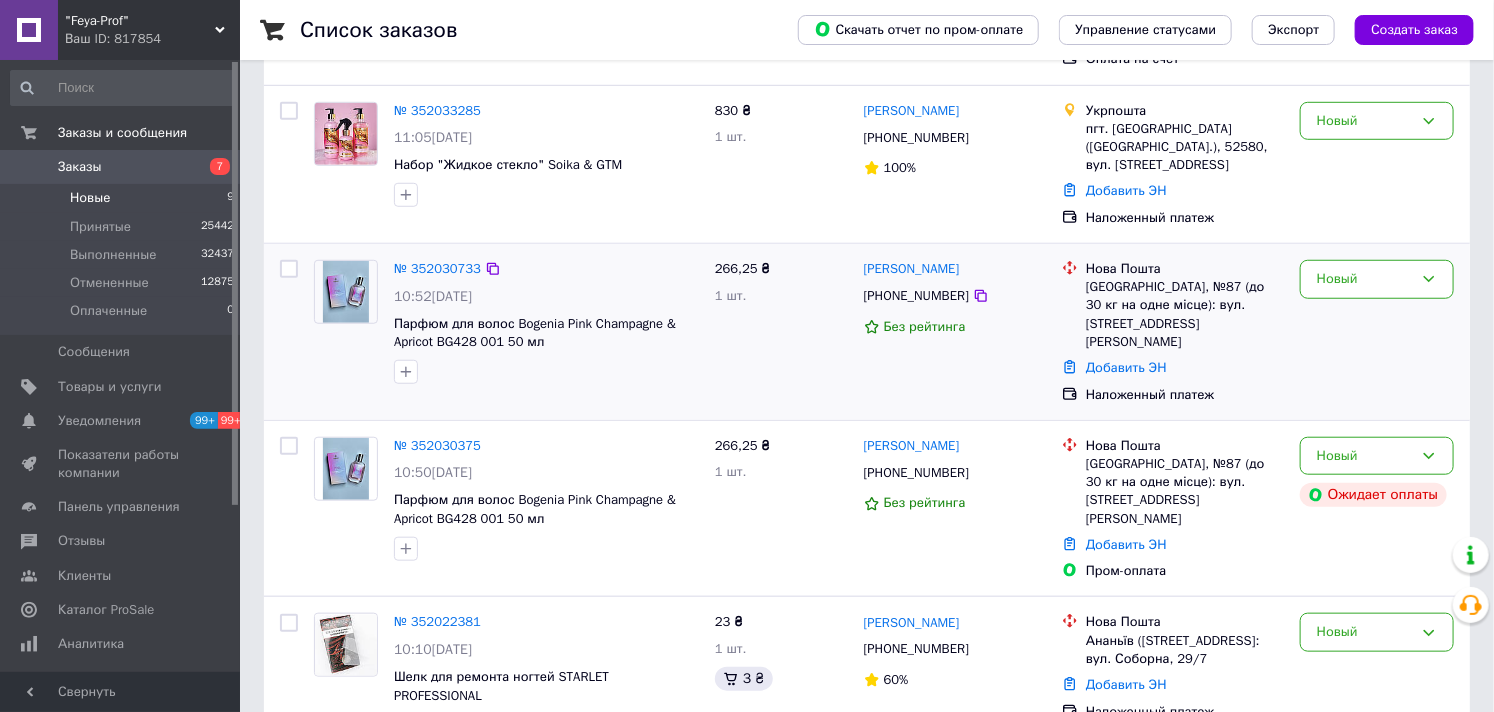 scroll, scrollTop: 1036, scrollLeft: 0, axis: vertical 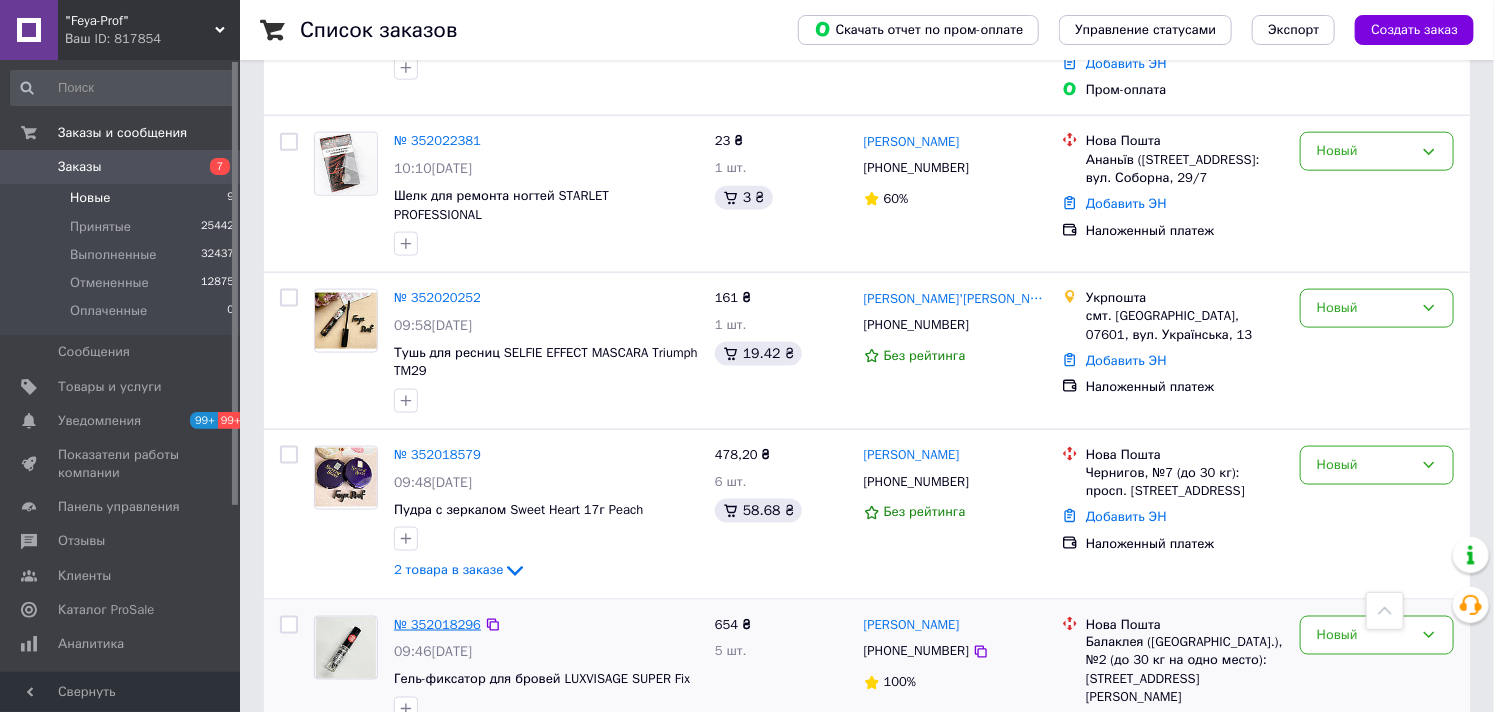 click on "№ 352018296" at bounding box center [437, 624] 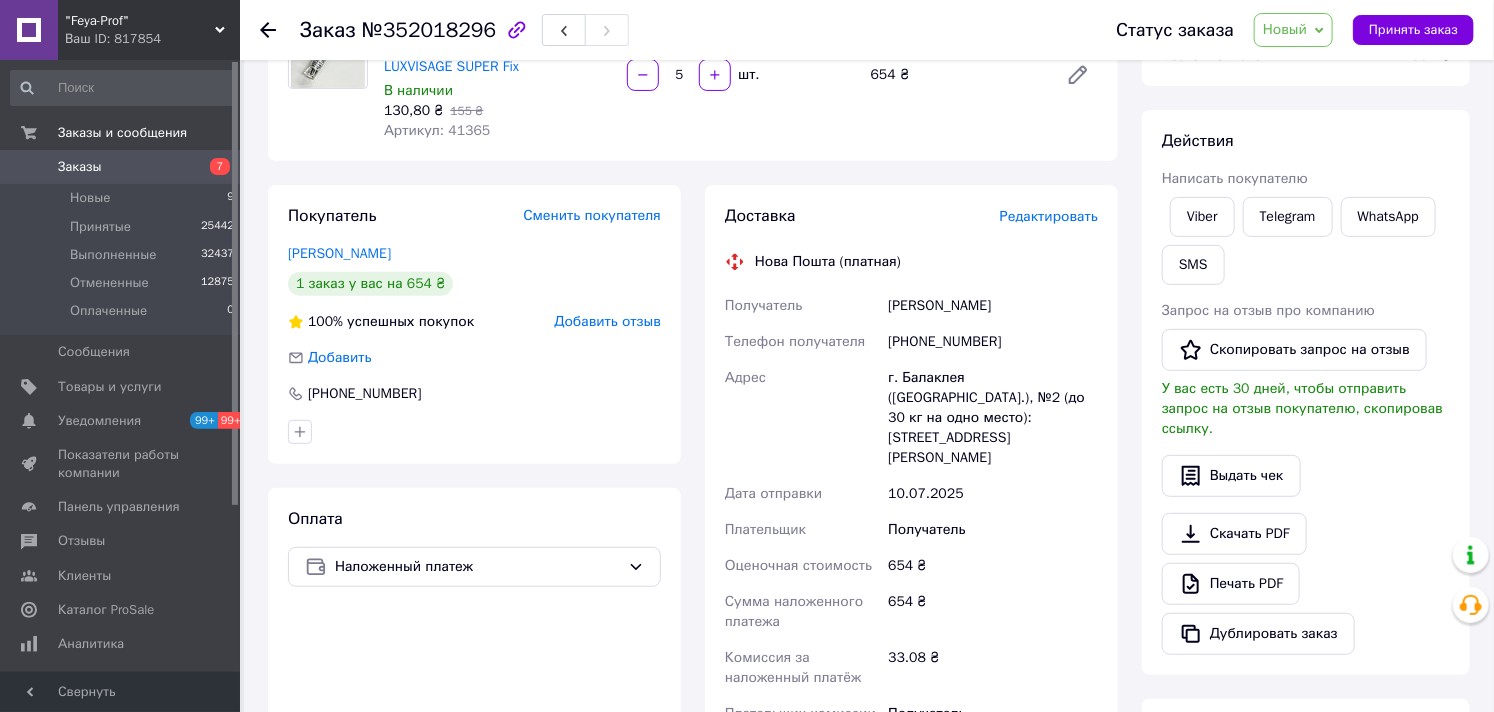 scroll, scrollTop: 0, scrollLeft: 0, axis: both 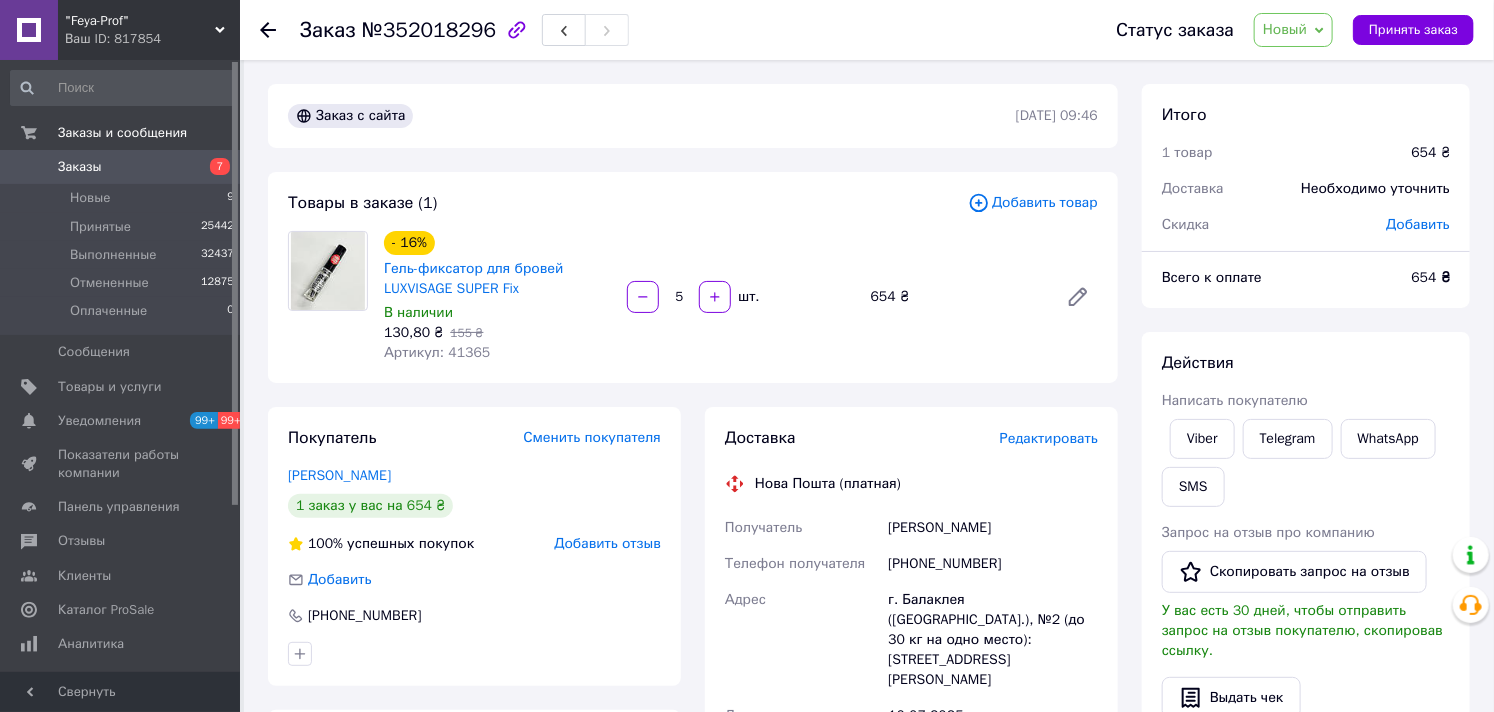 click on "Новый" at bounding box center (1285, 29) 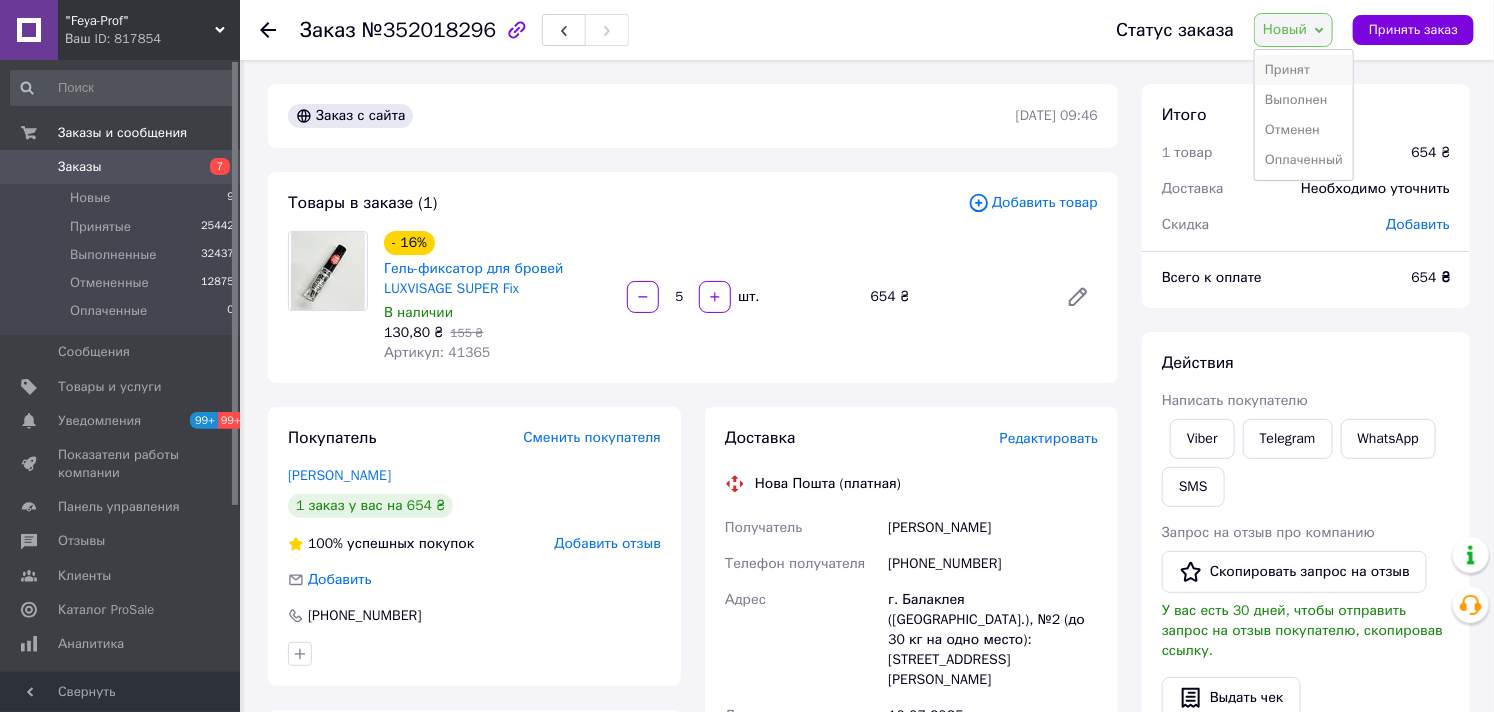 click on "Принят" at bounding box center [1304, 70] 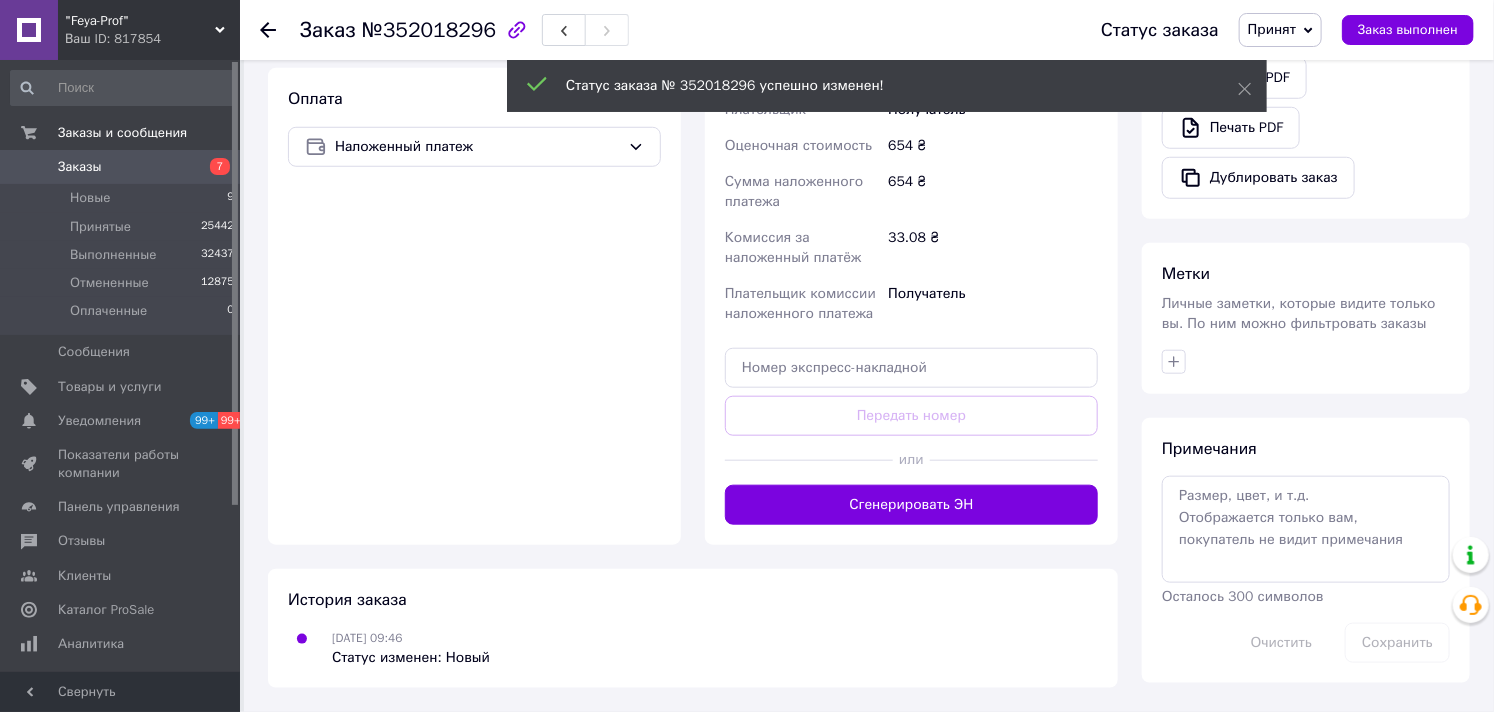 scroll, scrollTop: 637, scrollLeft: 0, axis: vertical 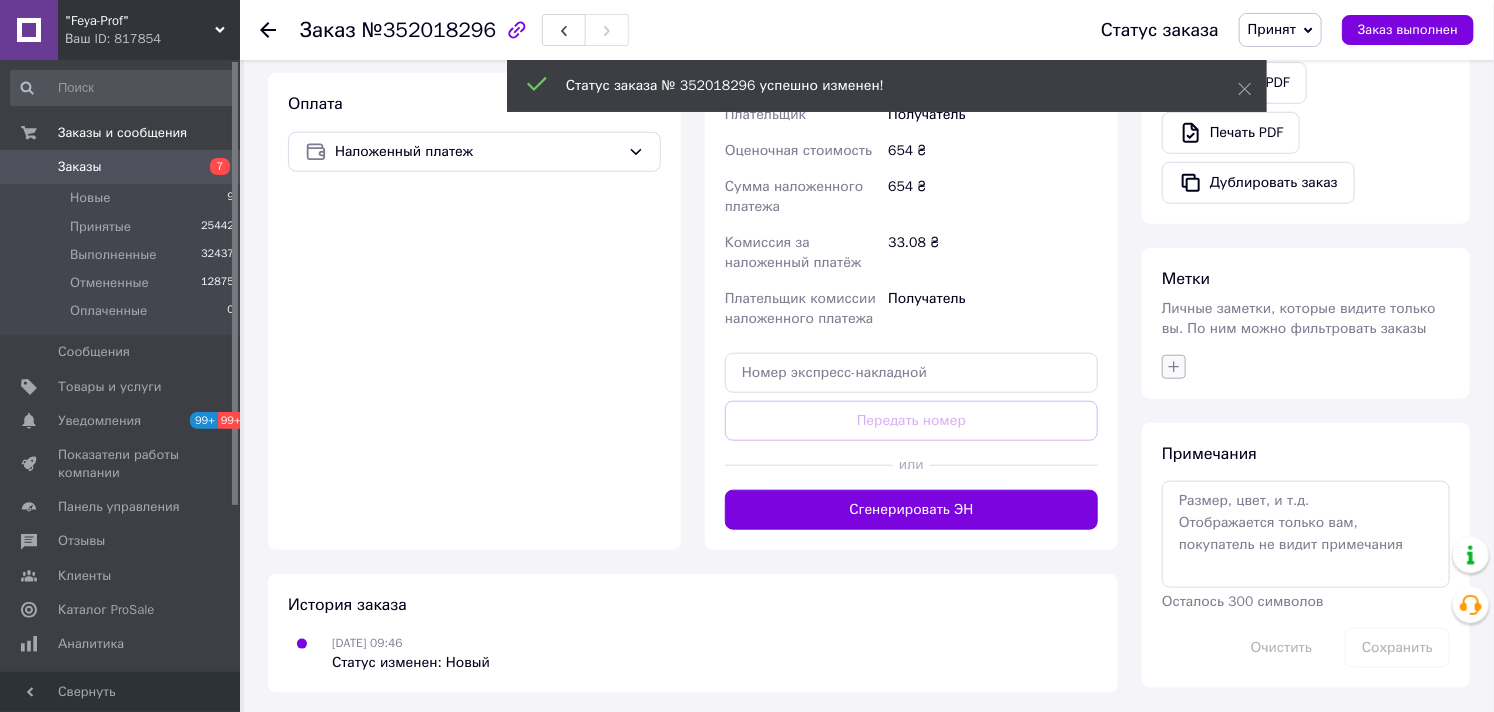 click 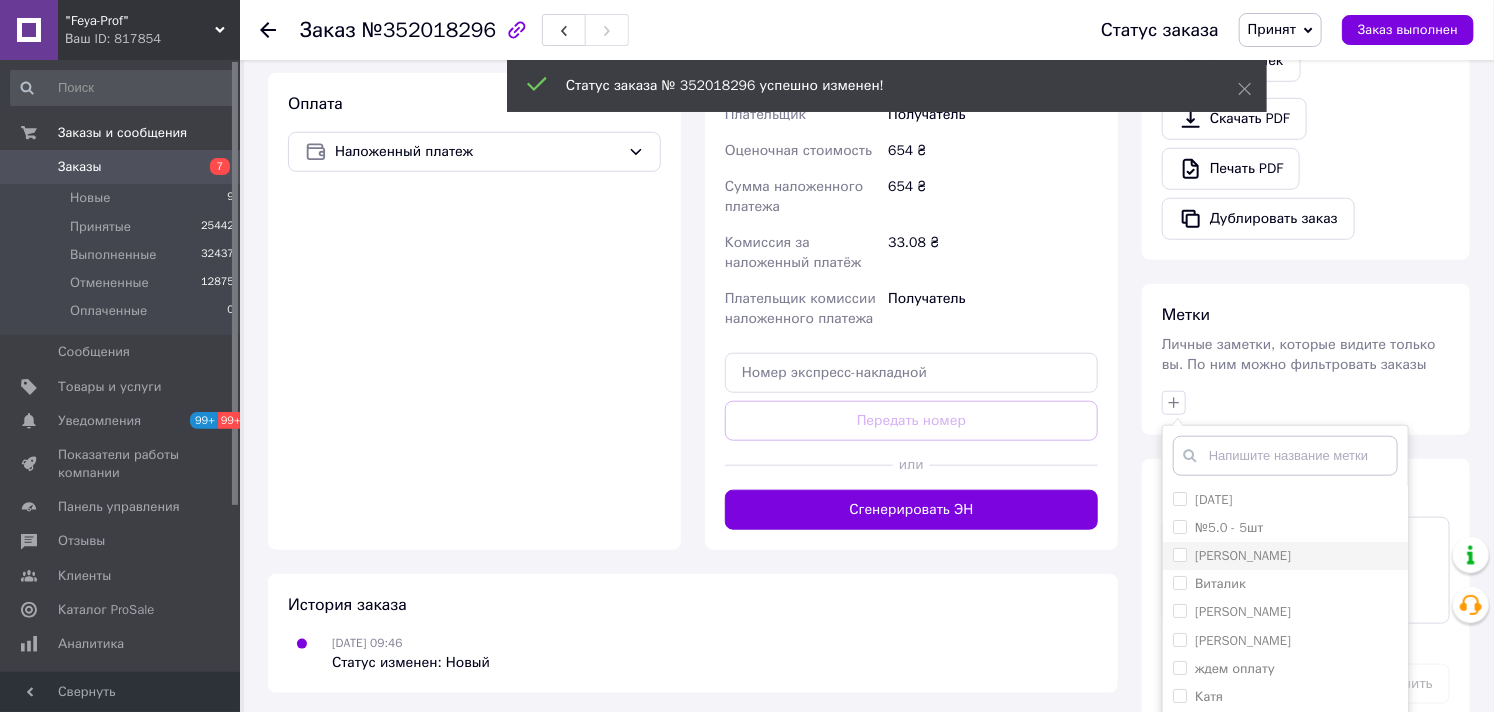 click on "[PERSON_NAME]" at bounding box center [1179, 554] 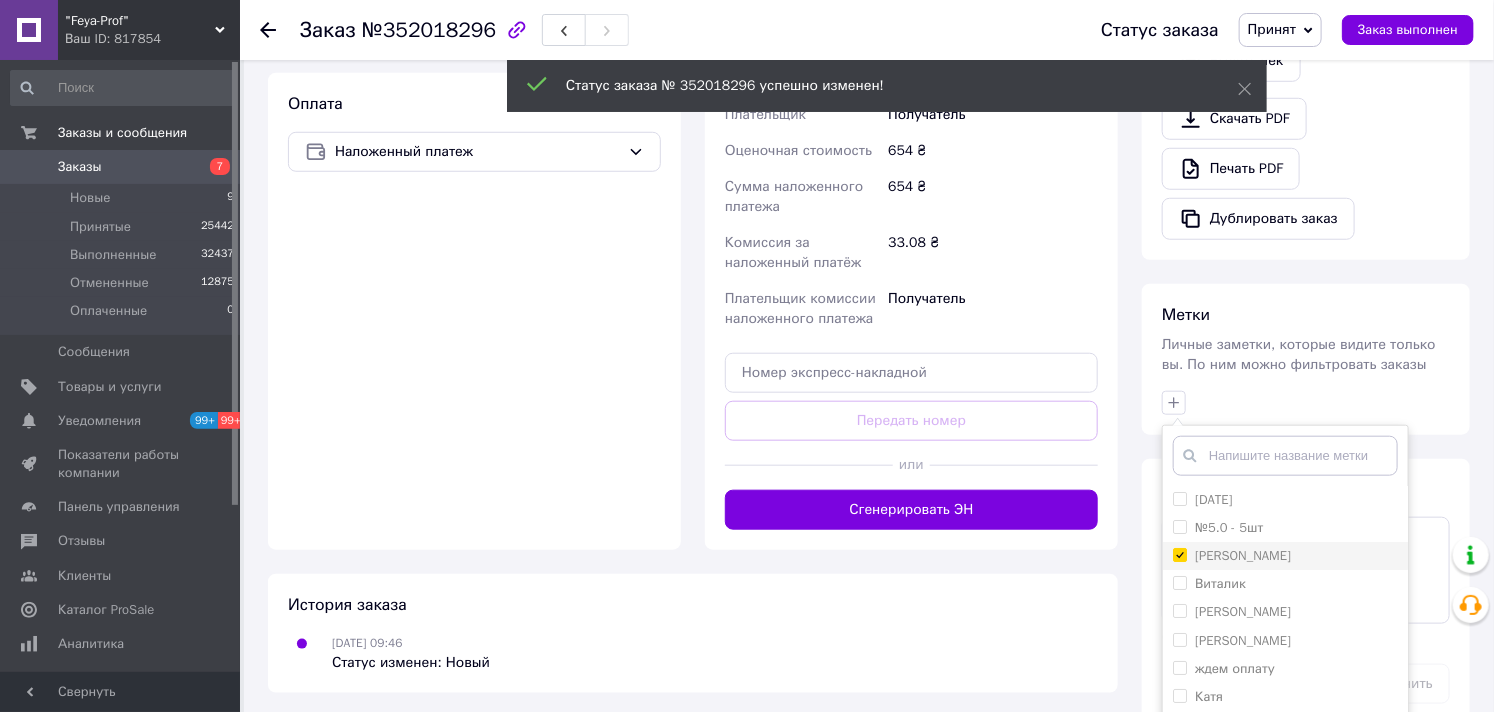 checkbox on "true" 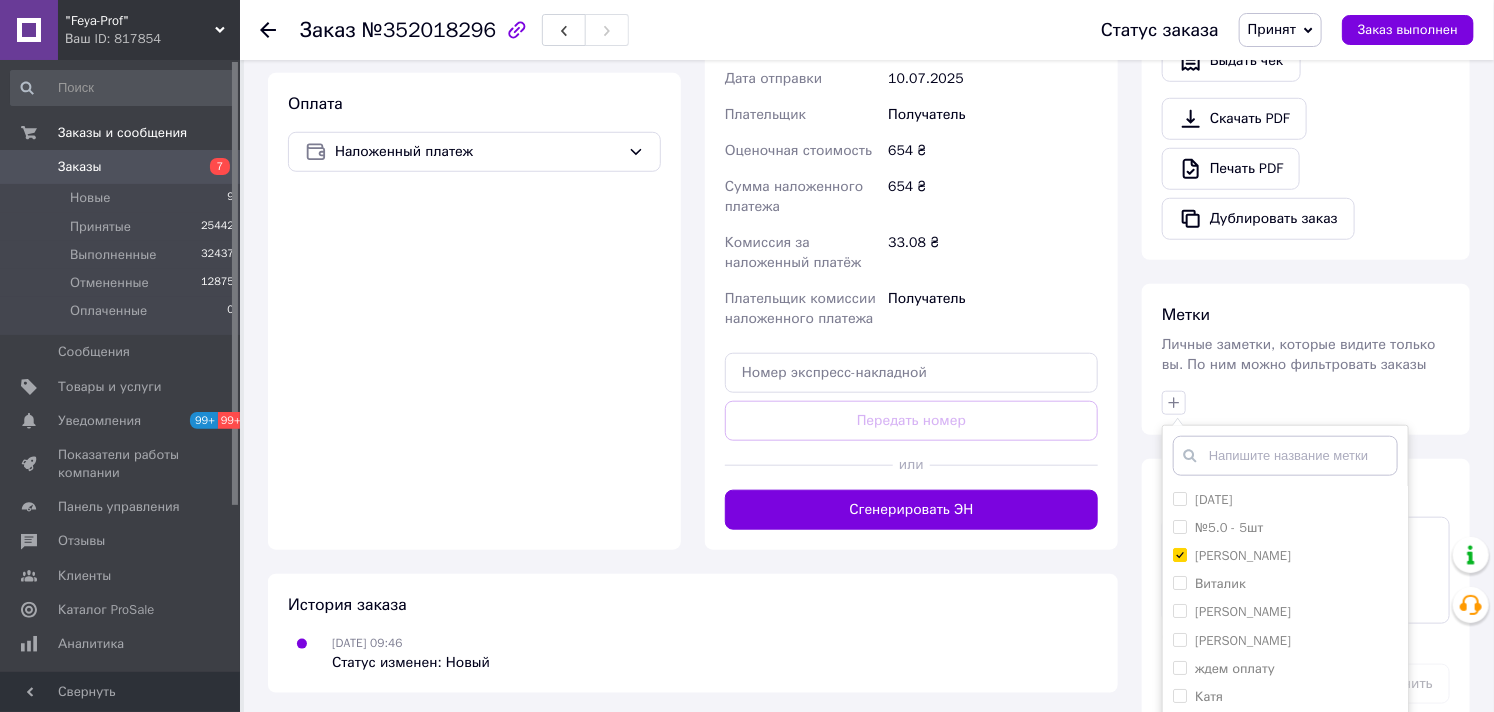 scroll, scrollTop: 151, scrollLeft: 0, axis: vertical 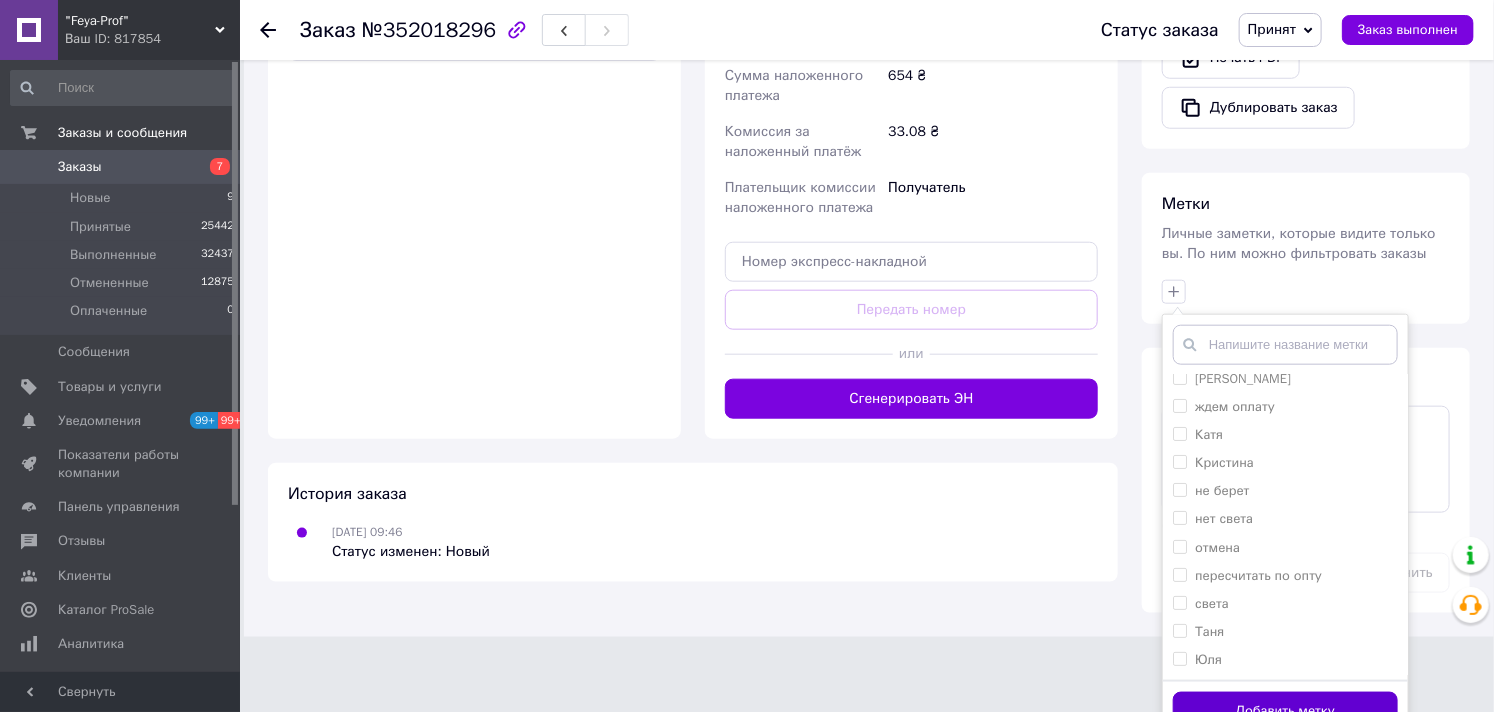 click on "Добавить метку" at bounding box center (1285, 711) 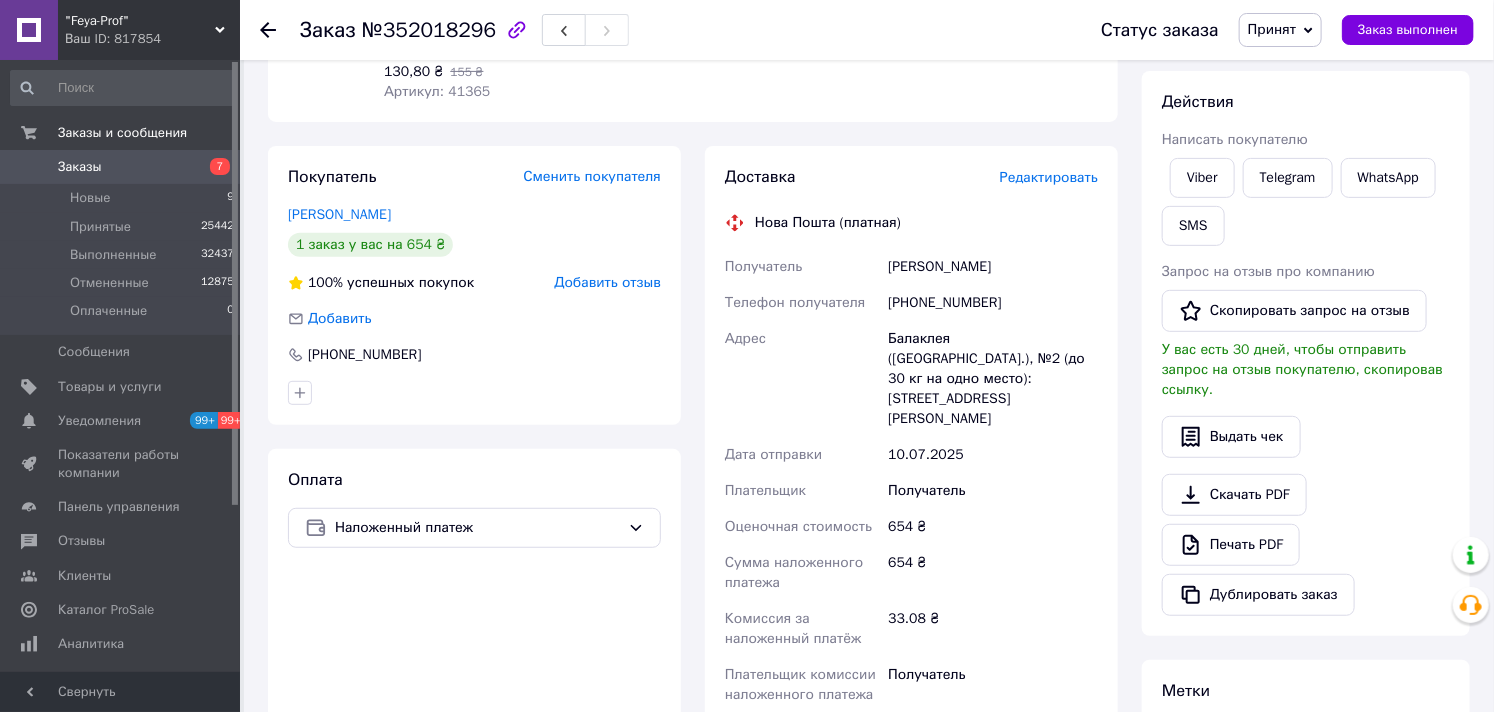 scroll, scrollTop: 0, scrollLeft: 0, axis: both 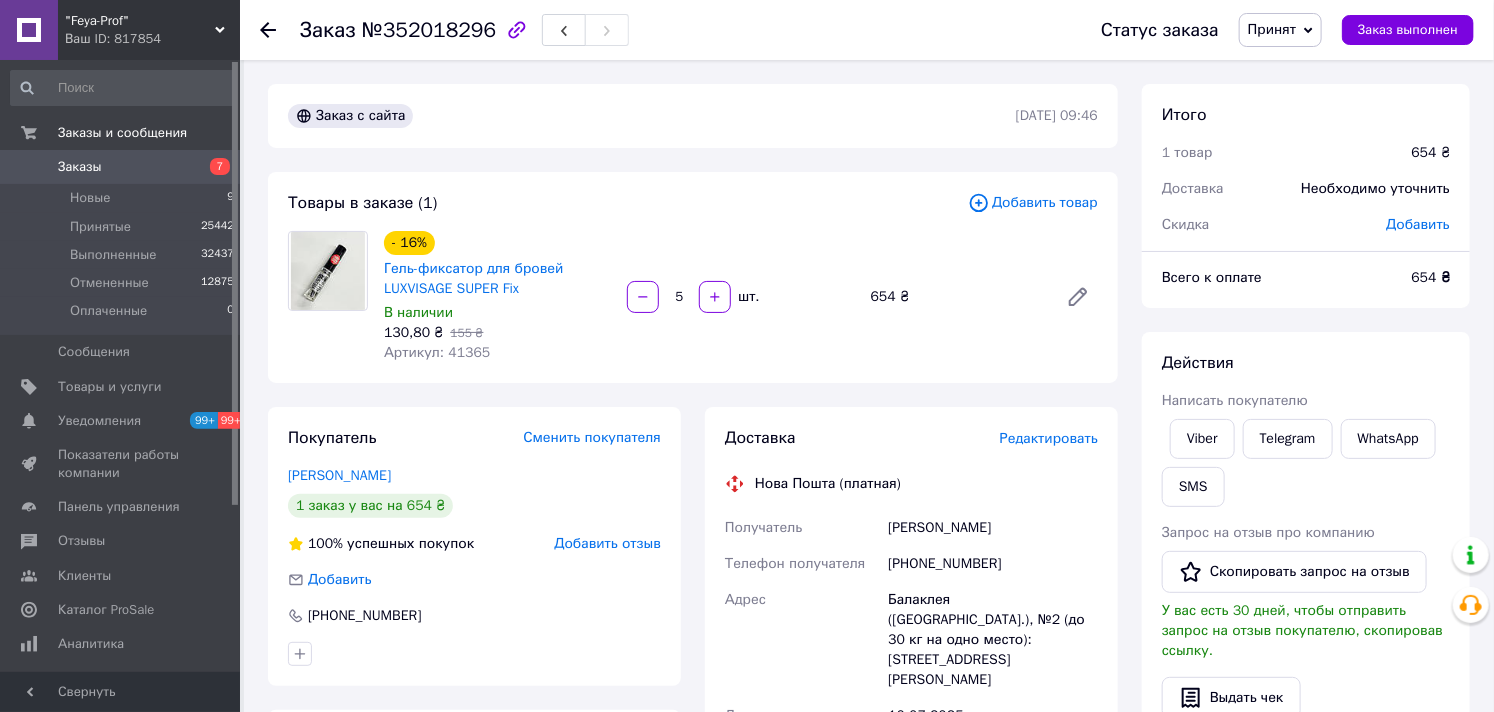 click on "Заказы 7" at bounding box center [123, 167] 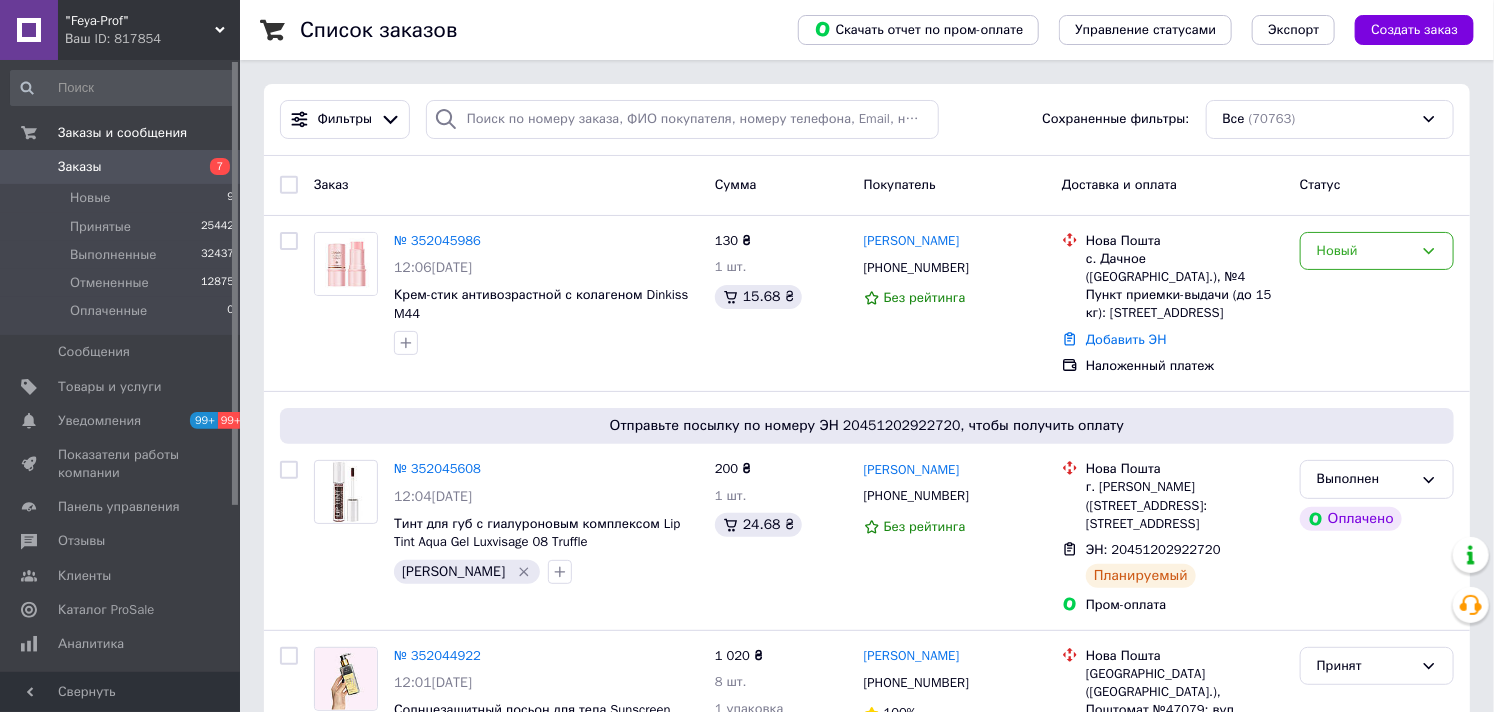click on "Заказы 7" at bounding box center (123, 167) 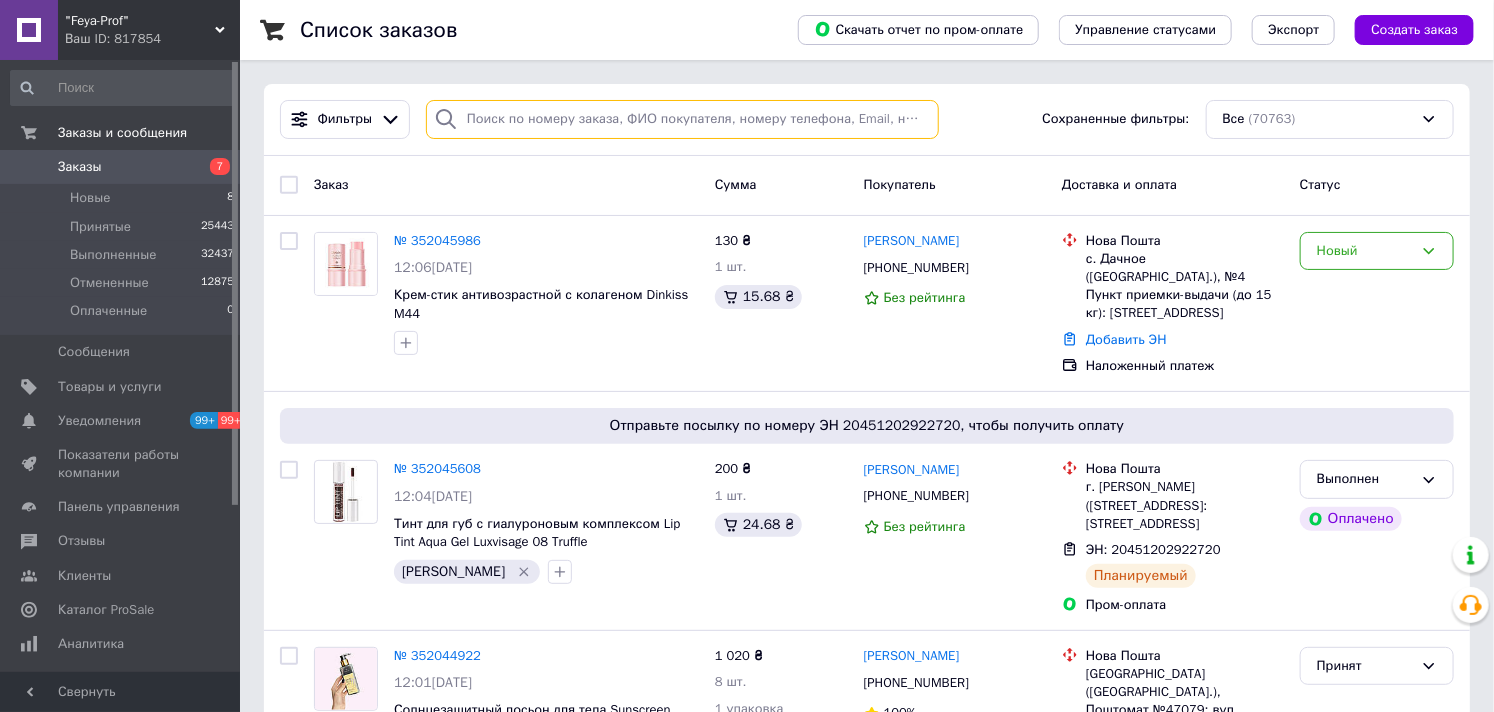click at bounding box center (682, 119) 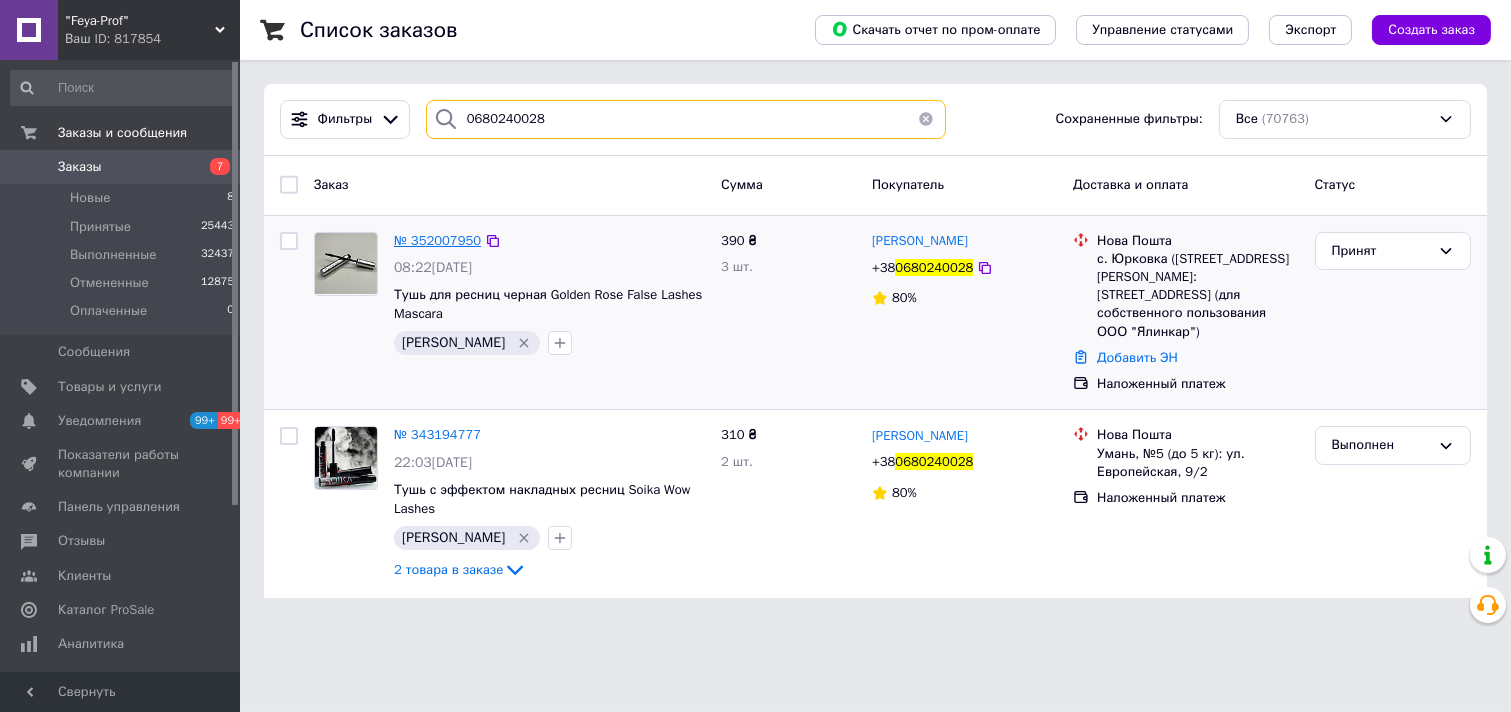 type on "0680240028" 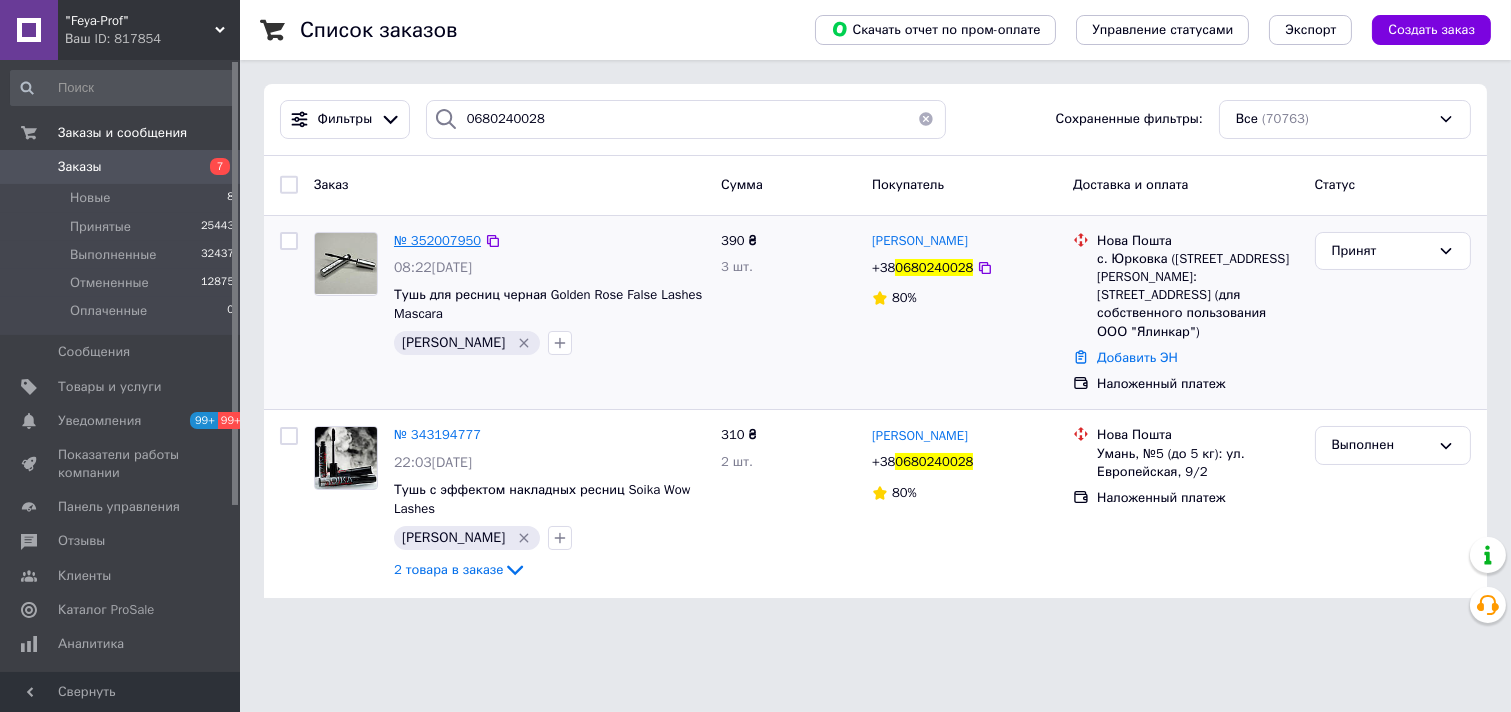 click on "№ 352007950" at bounding box center (437, 240) 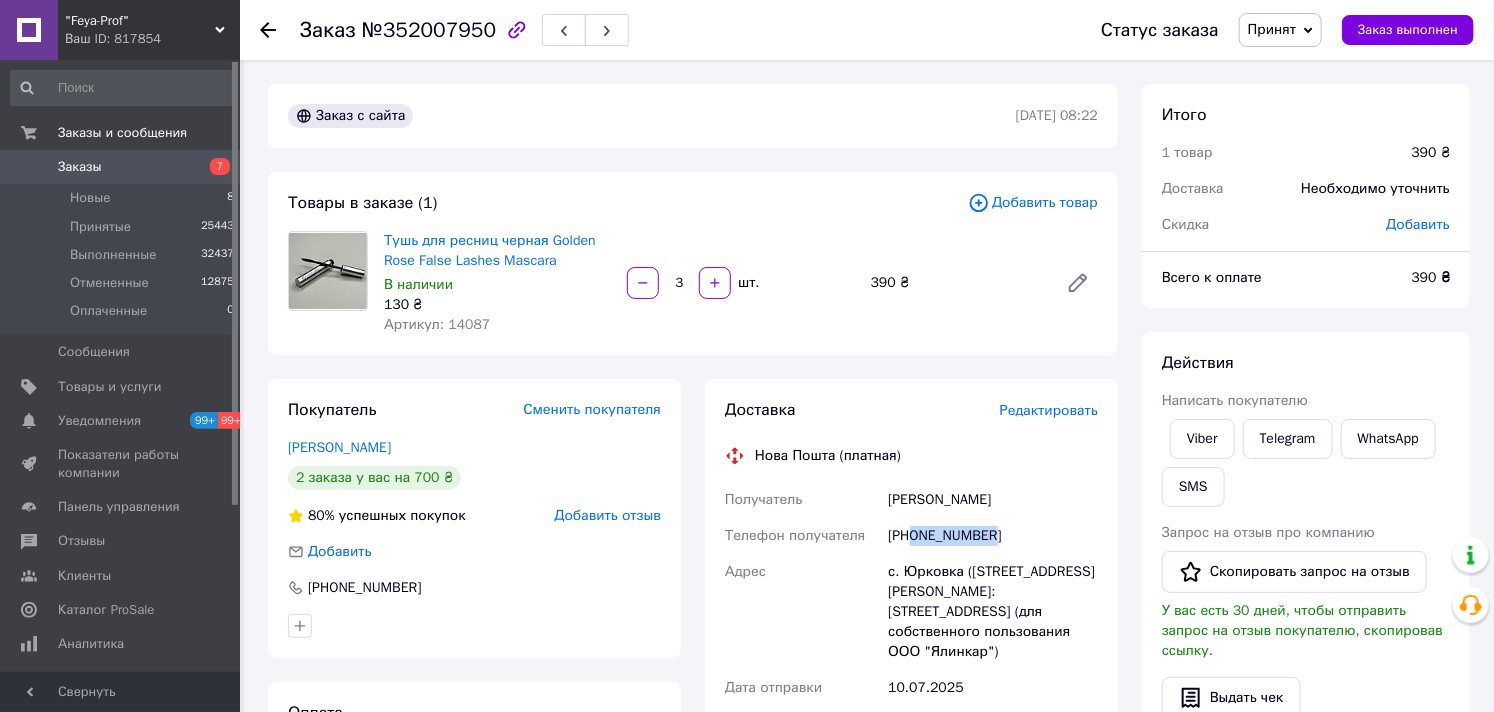 drag, startPoint x: 911, startPoint y: 535, endPoint x: 978, endPoint y: 533, distance: 67.02985 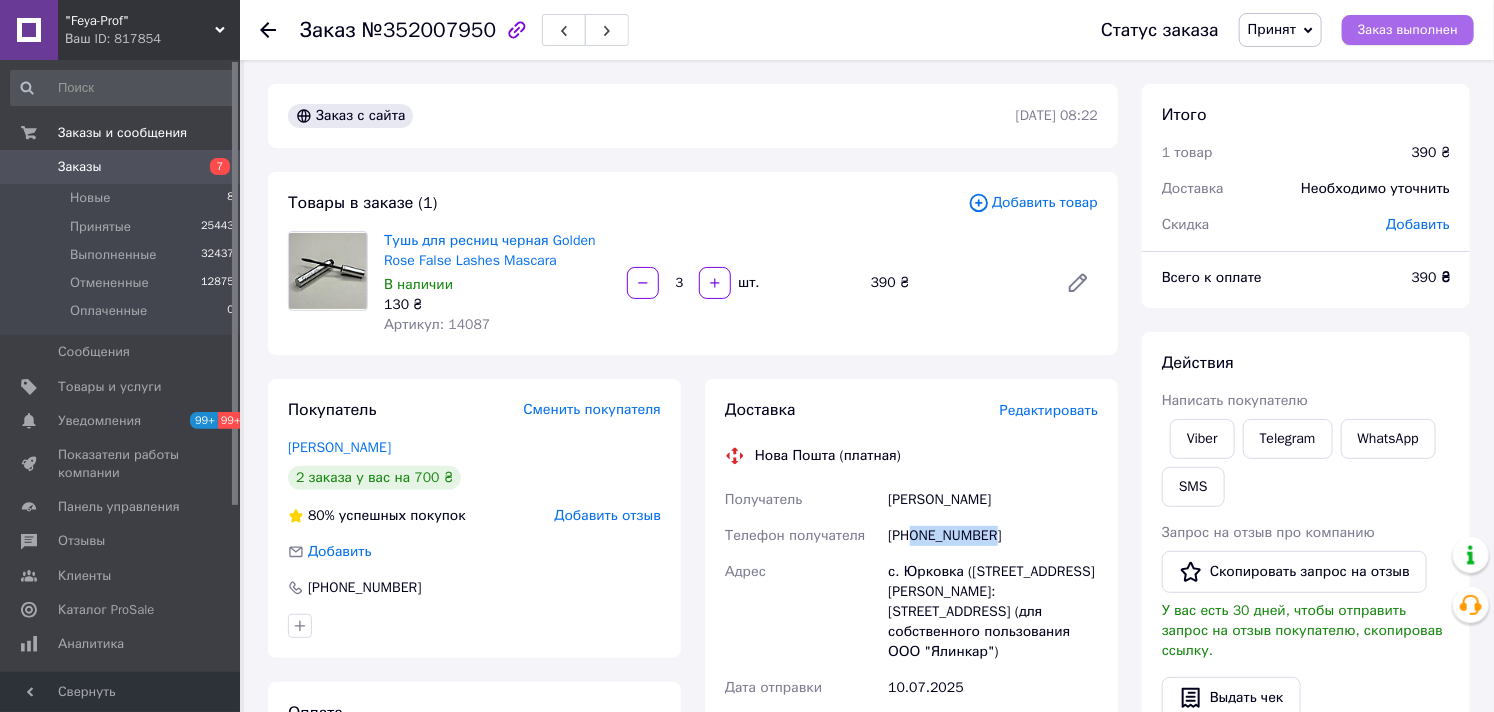 click on "Заказ выполнен" at bounding box center (1408, 30) 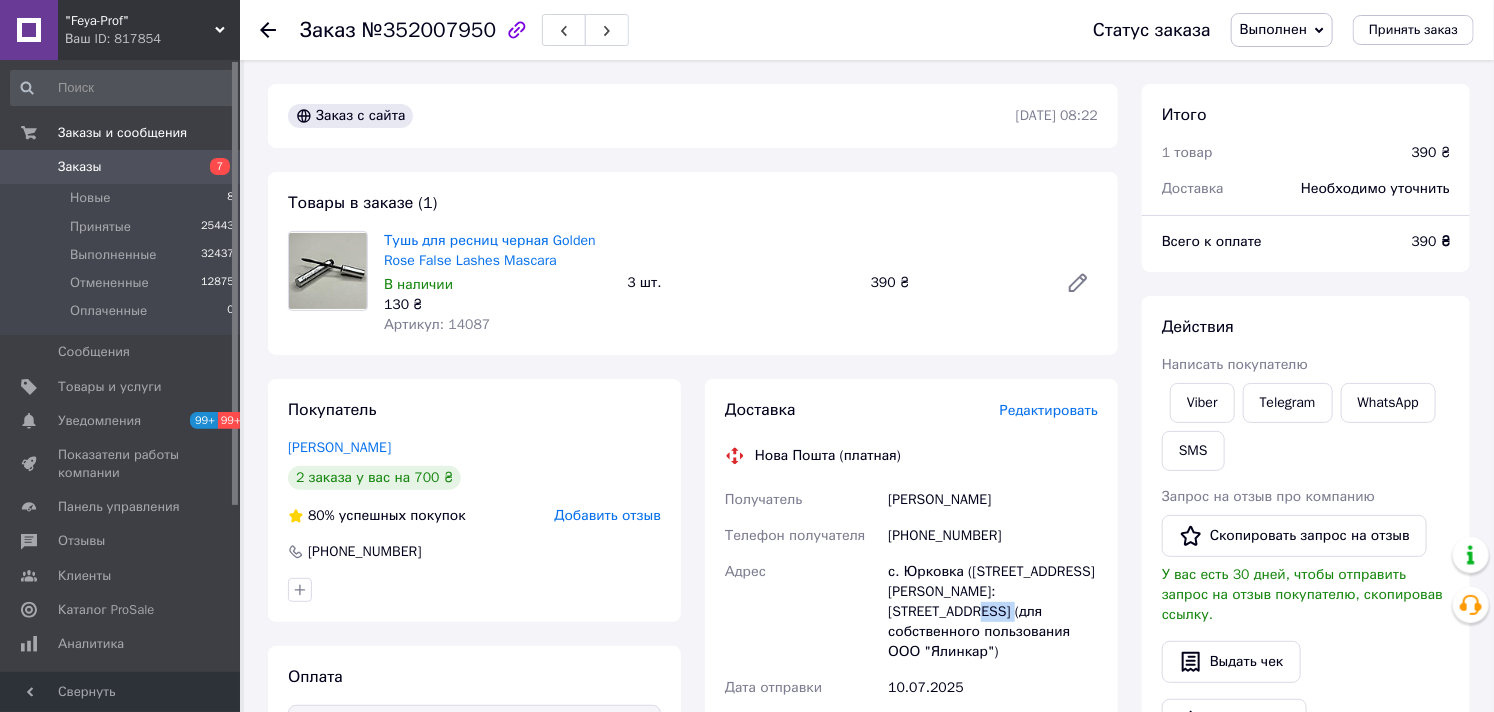 drag, startPoint x: 904, startPoint y: 615, endPoint x: 942, endPoint y: 615, distance: 38 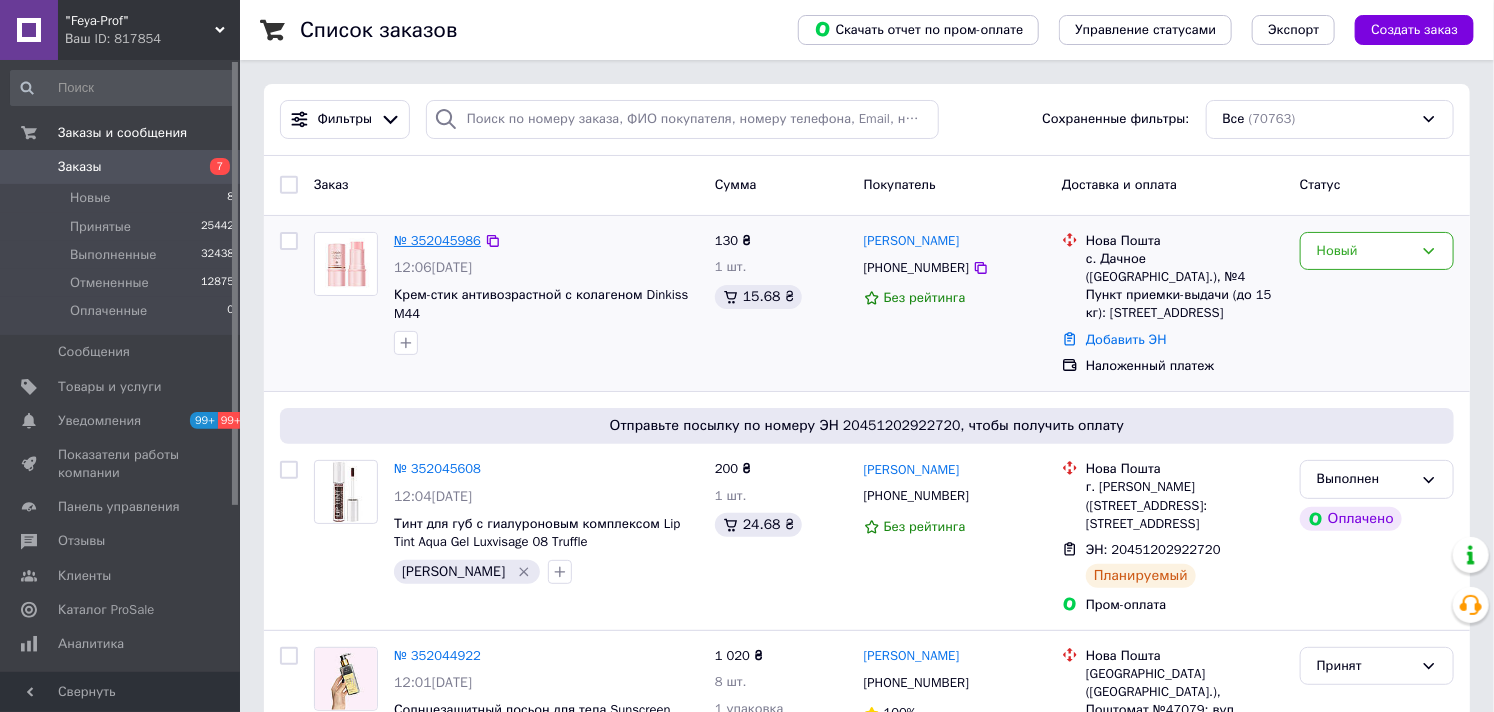 click on "№ 352045986" at bounding box center (437, 240) 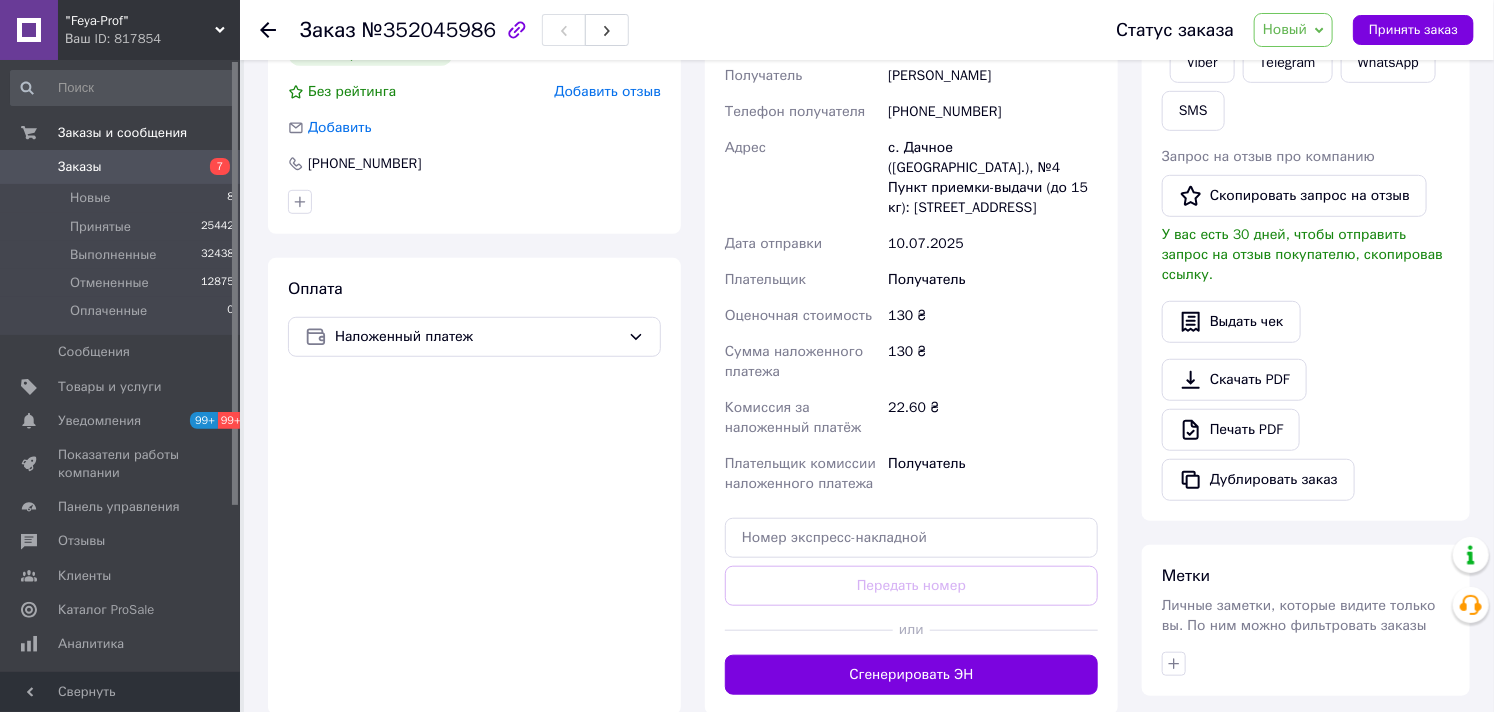 scroll, scrollTop: 0, scrollLeft: 0, axis: both 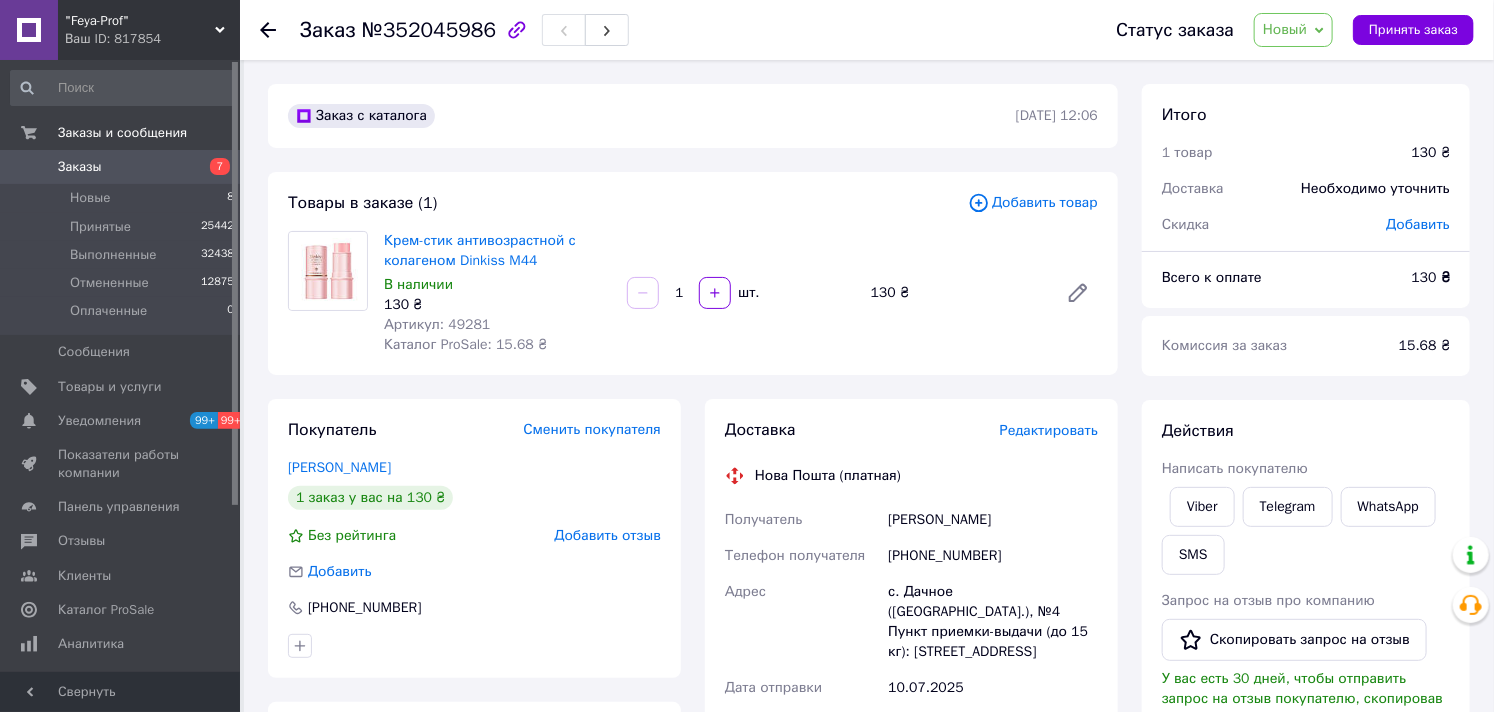 click on "Новый" at bounding box center [1285, 29] 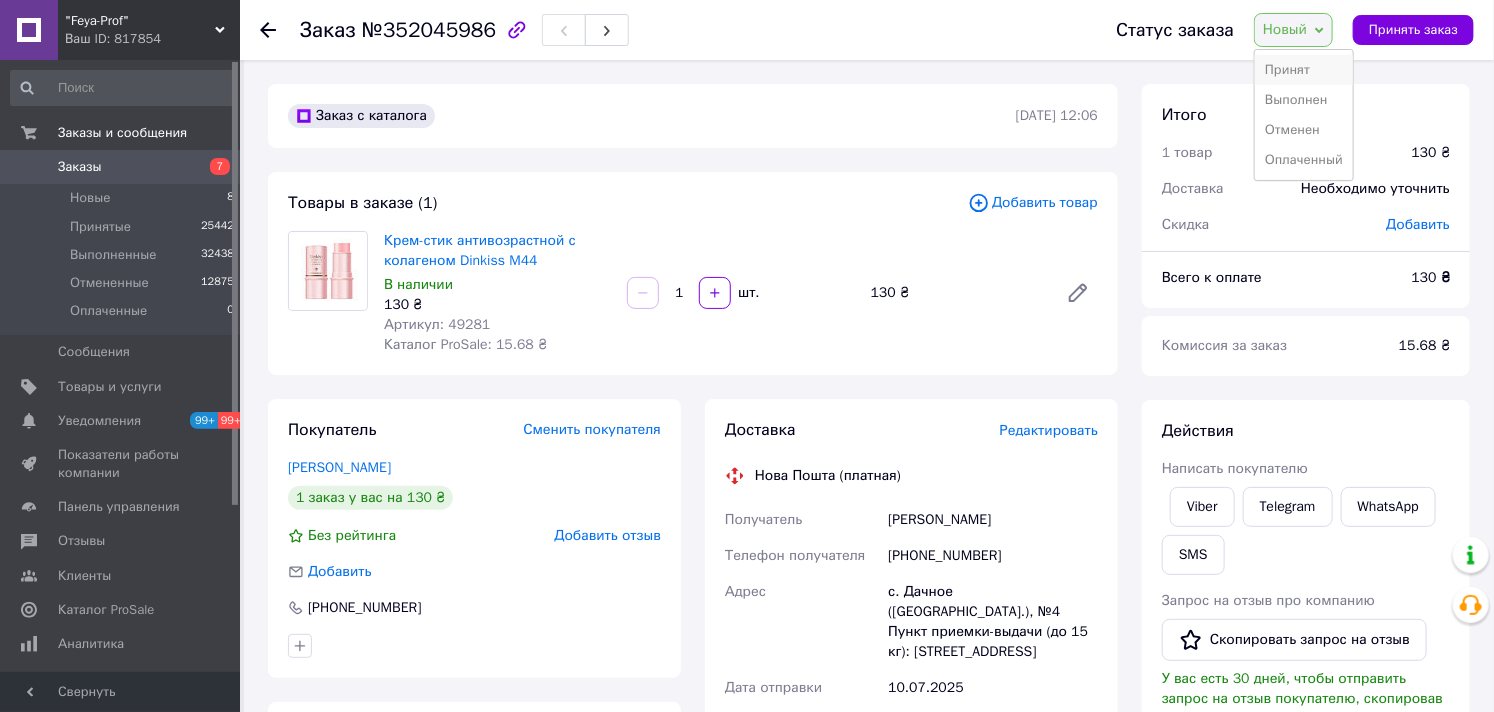 click on "Принят" at bounding box center (1304, 70) 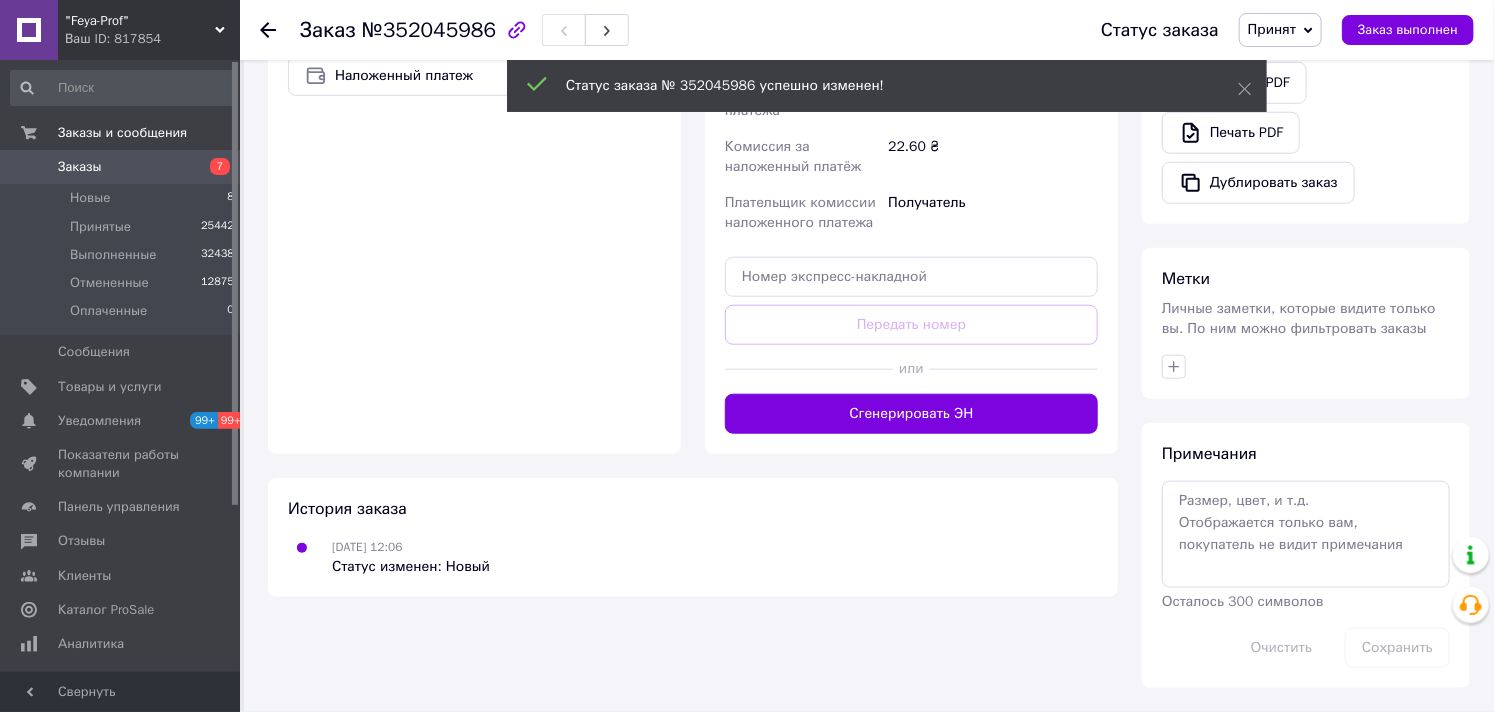 scroll, scrollTop: 705, scrollLeft: 0, axis: vertical 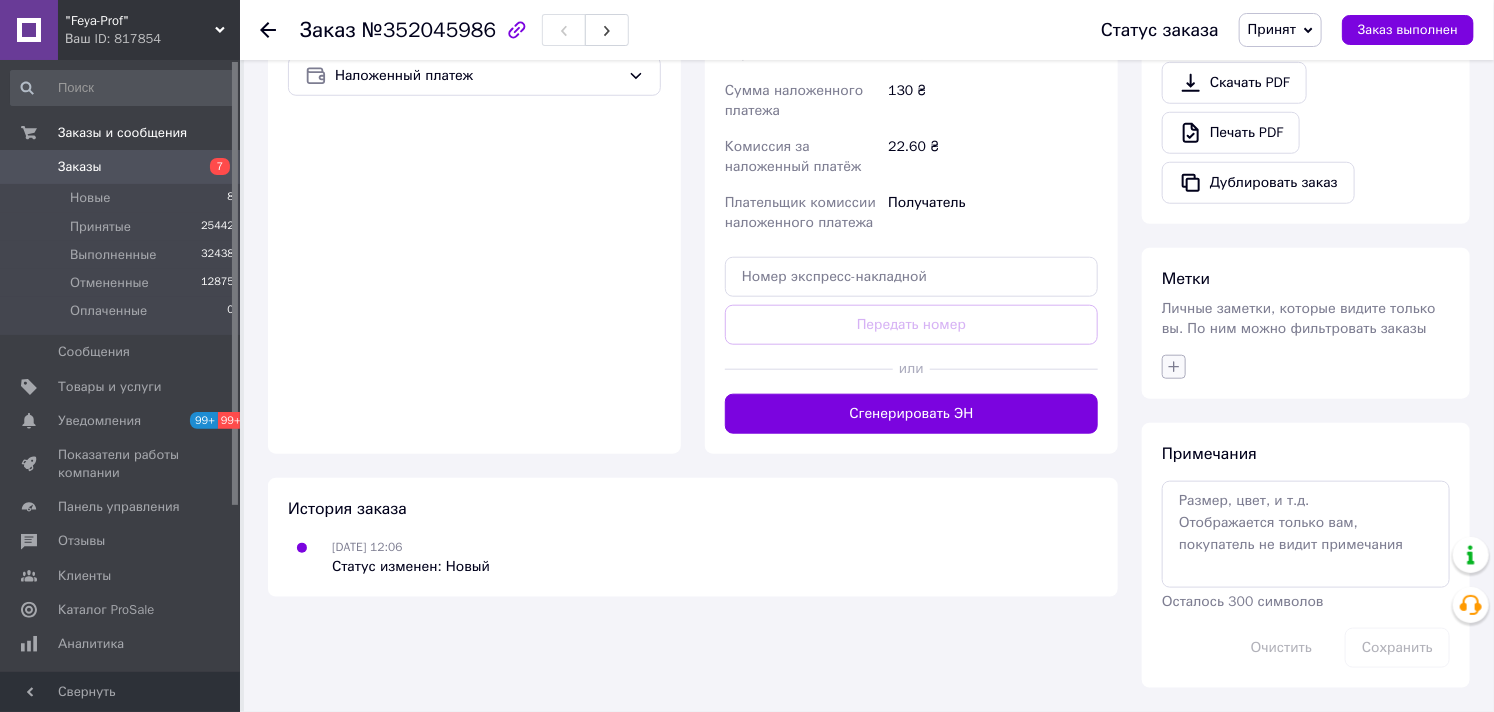 click 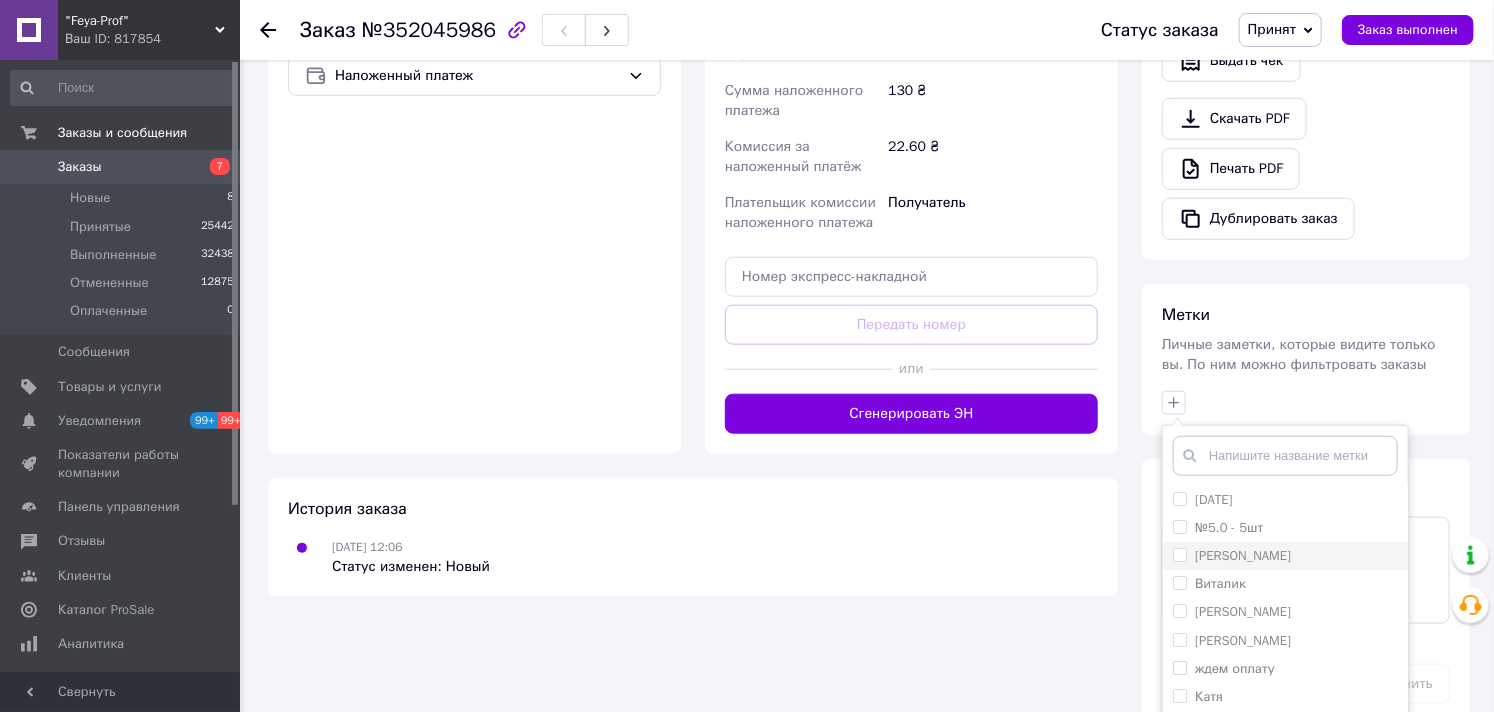 click on "[PERSON_NAME]" at bounding box center (1285, 556) 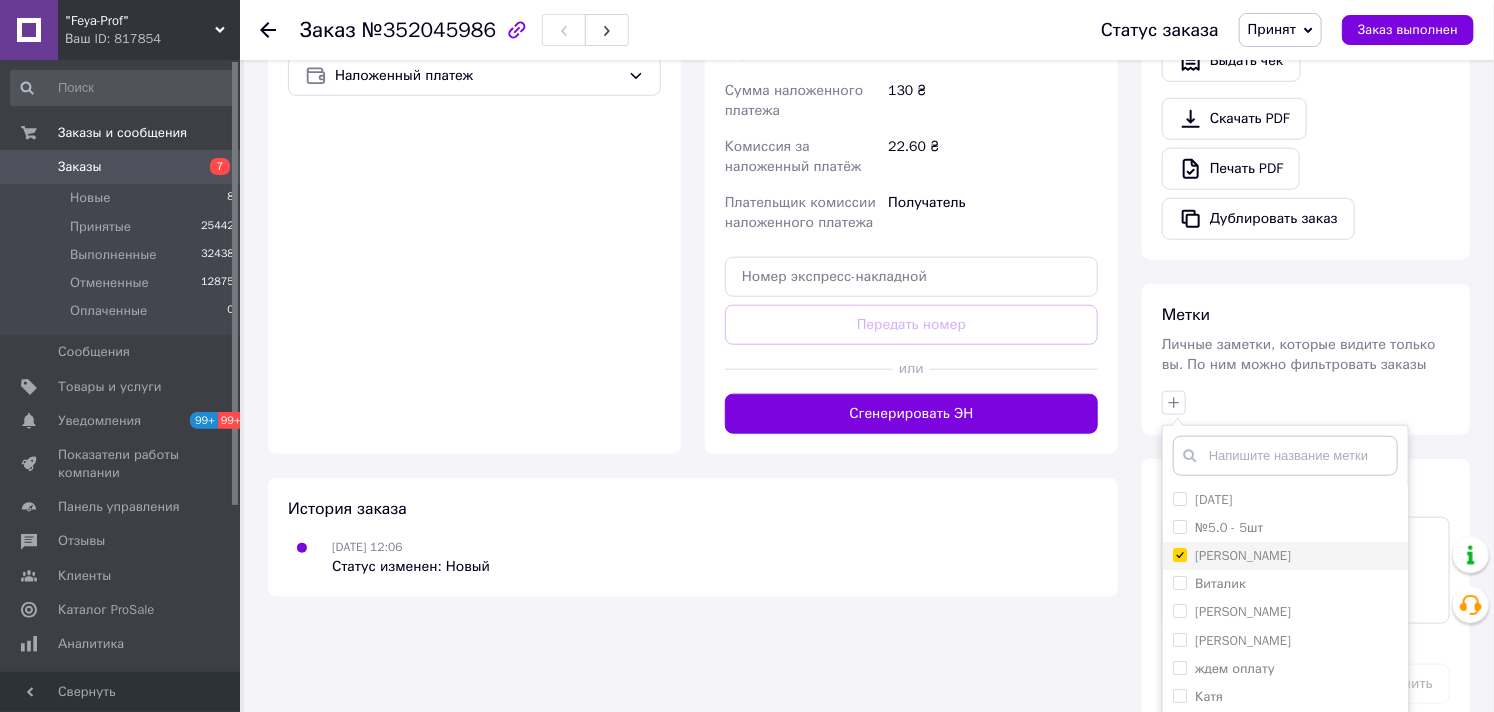 checkbox on "true" 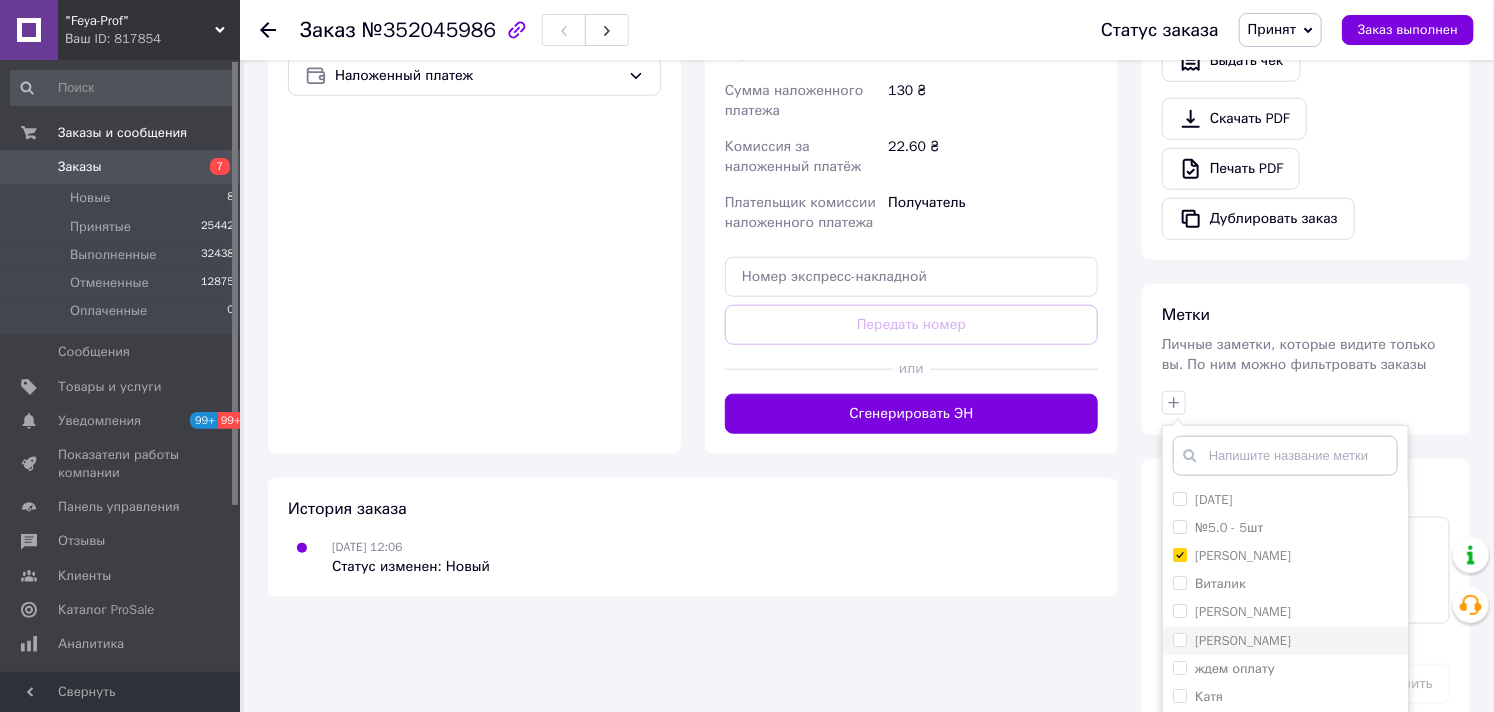 scroll, scrollTop: 151, scrollLeft: 0, axis: vertical 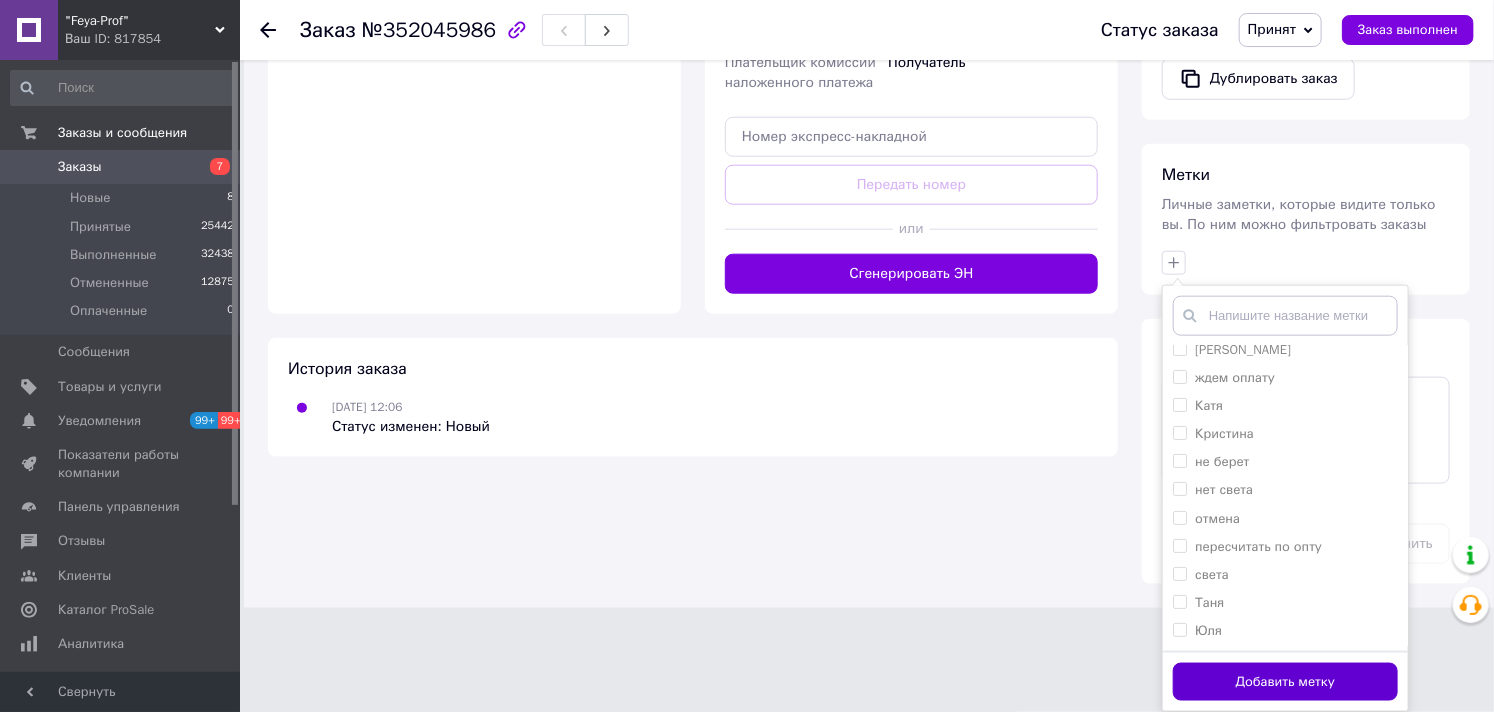 click on "Добавить метку" at bounding box center [1285, 682] 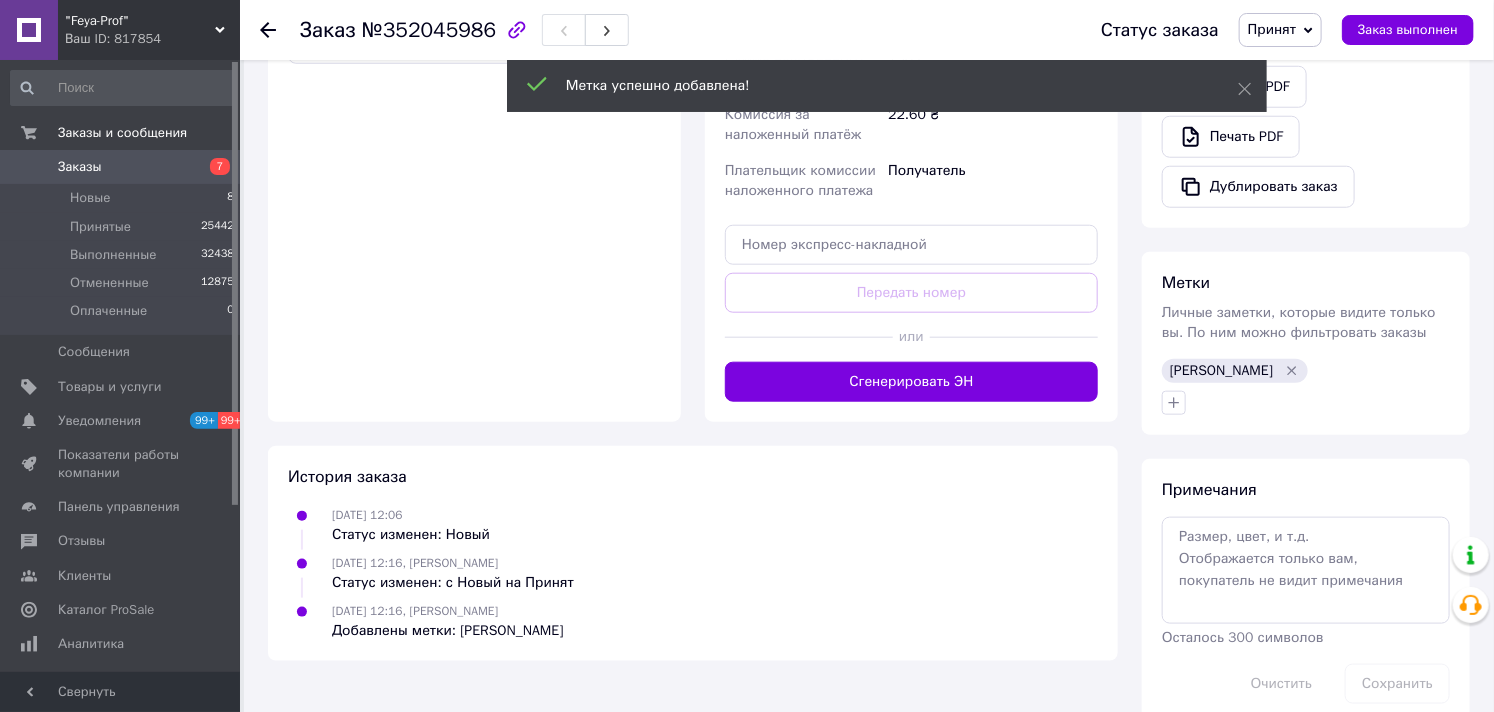 scroll, scrollTop: 774, scrollLeft: 0, axis: vertical 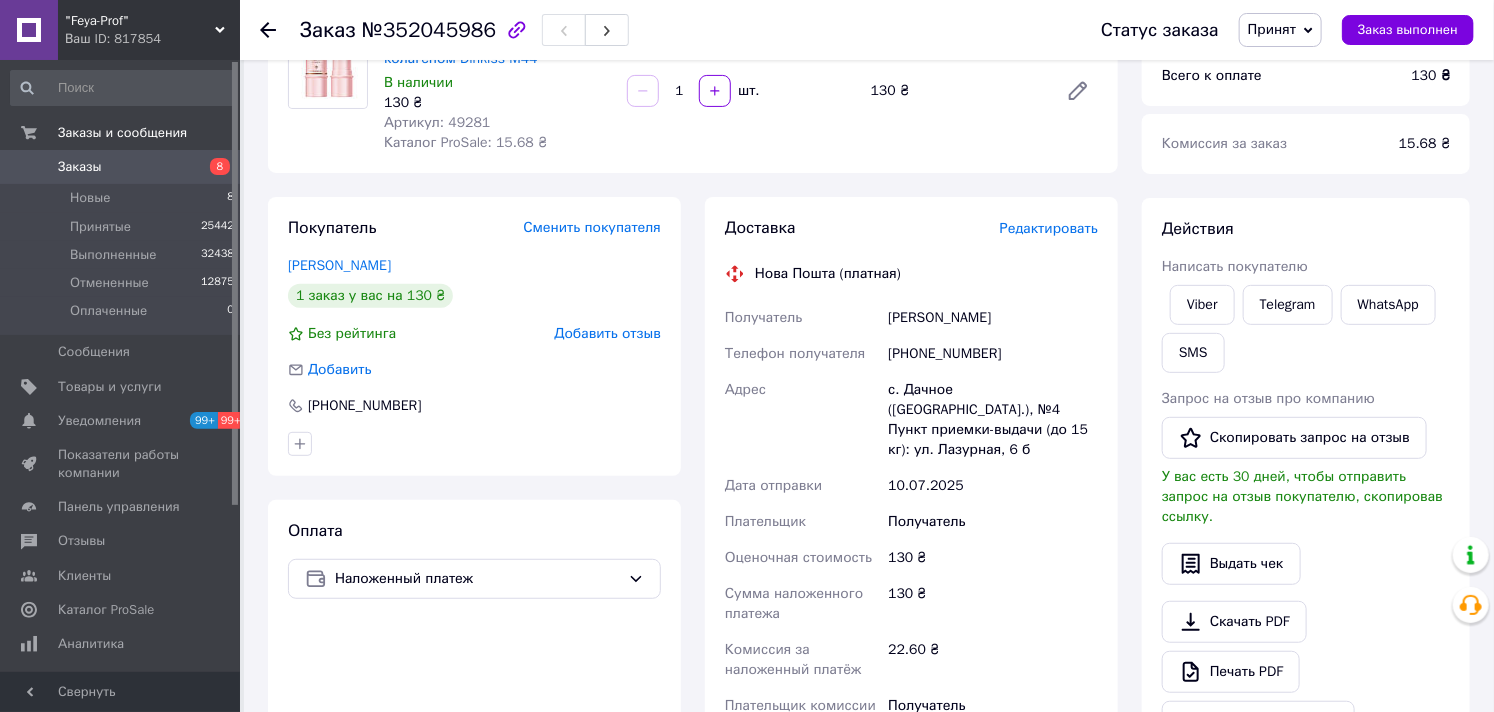 click on ""Feya-Prof"" at bounding box center (140, 21) 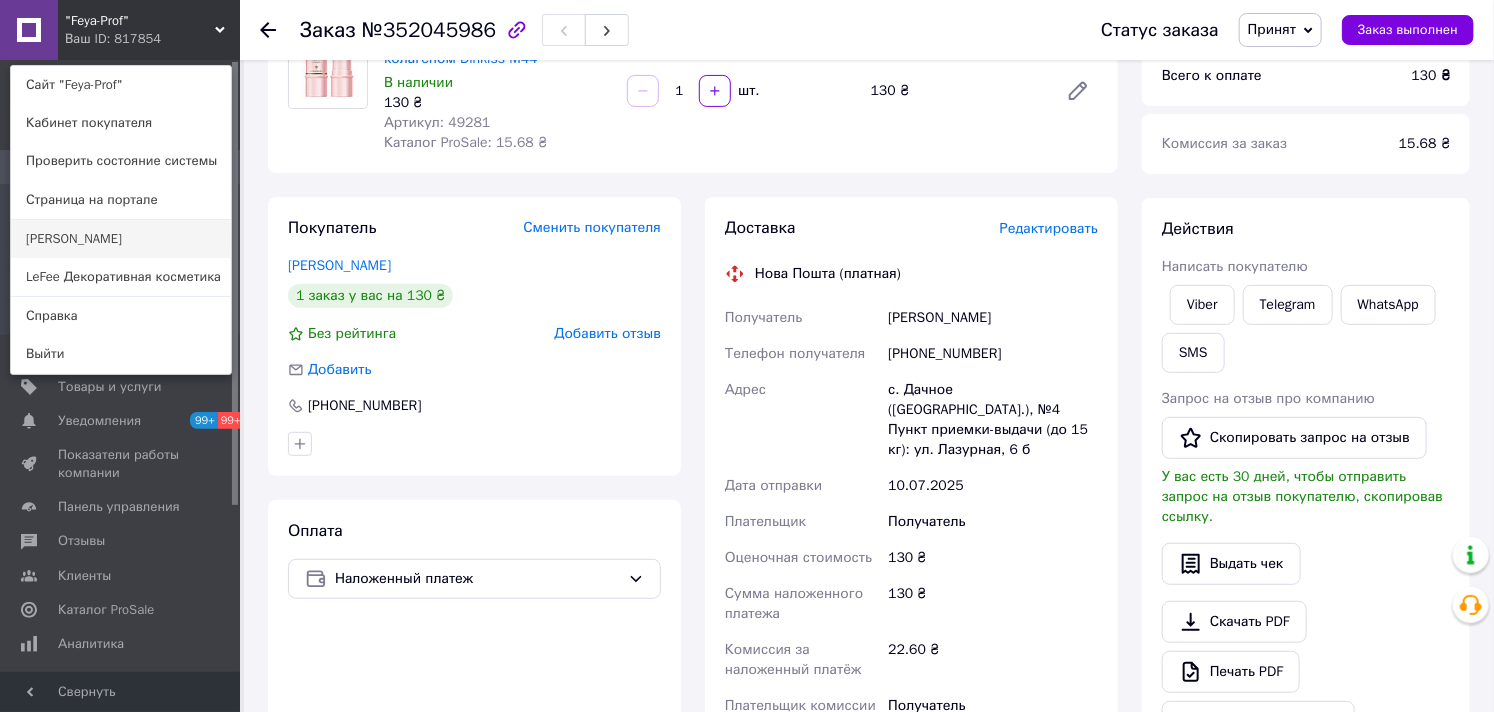 click on "[PERSON_NAME]" at bounding box center (121, 239) 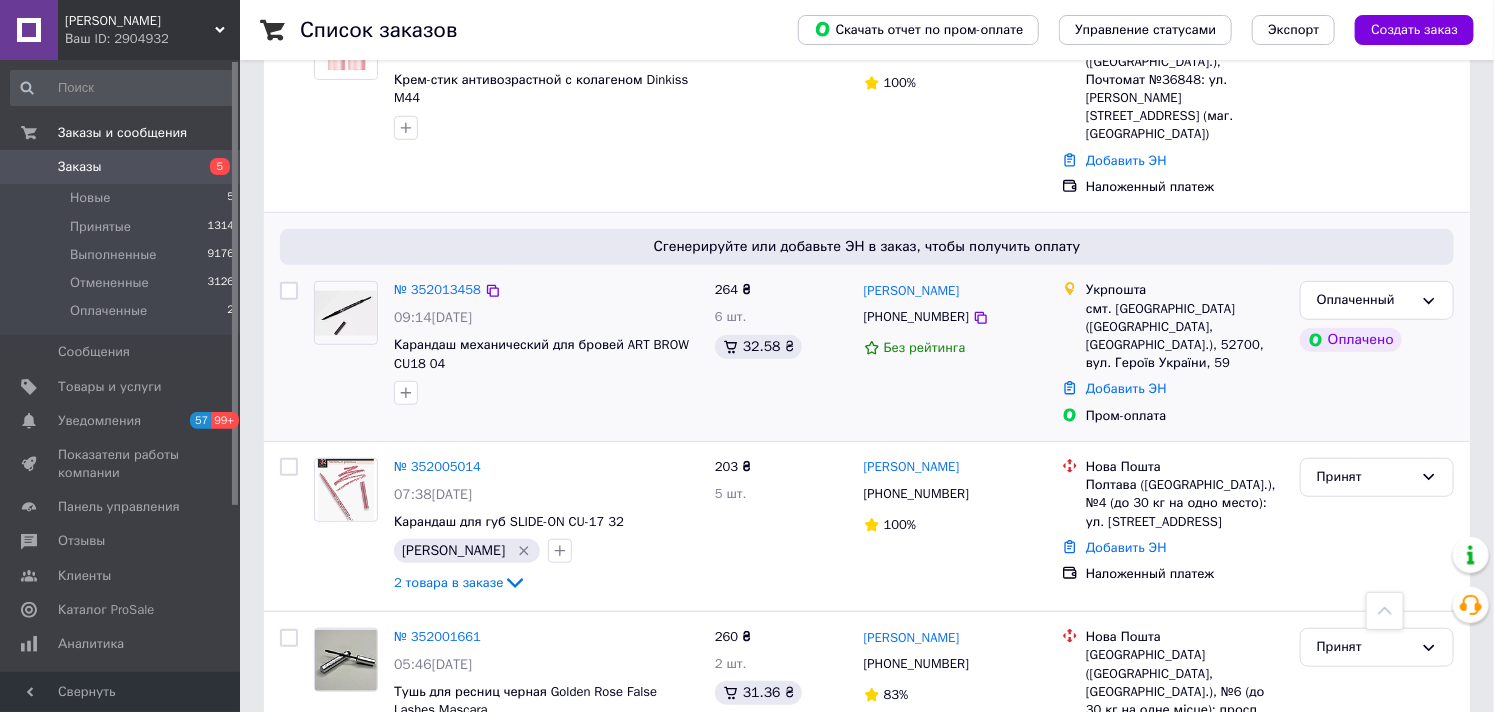 scroll, scrollTop: 888, scrollLeft: 0, axis: vertical 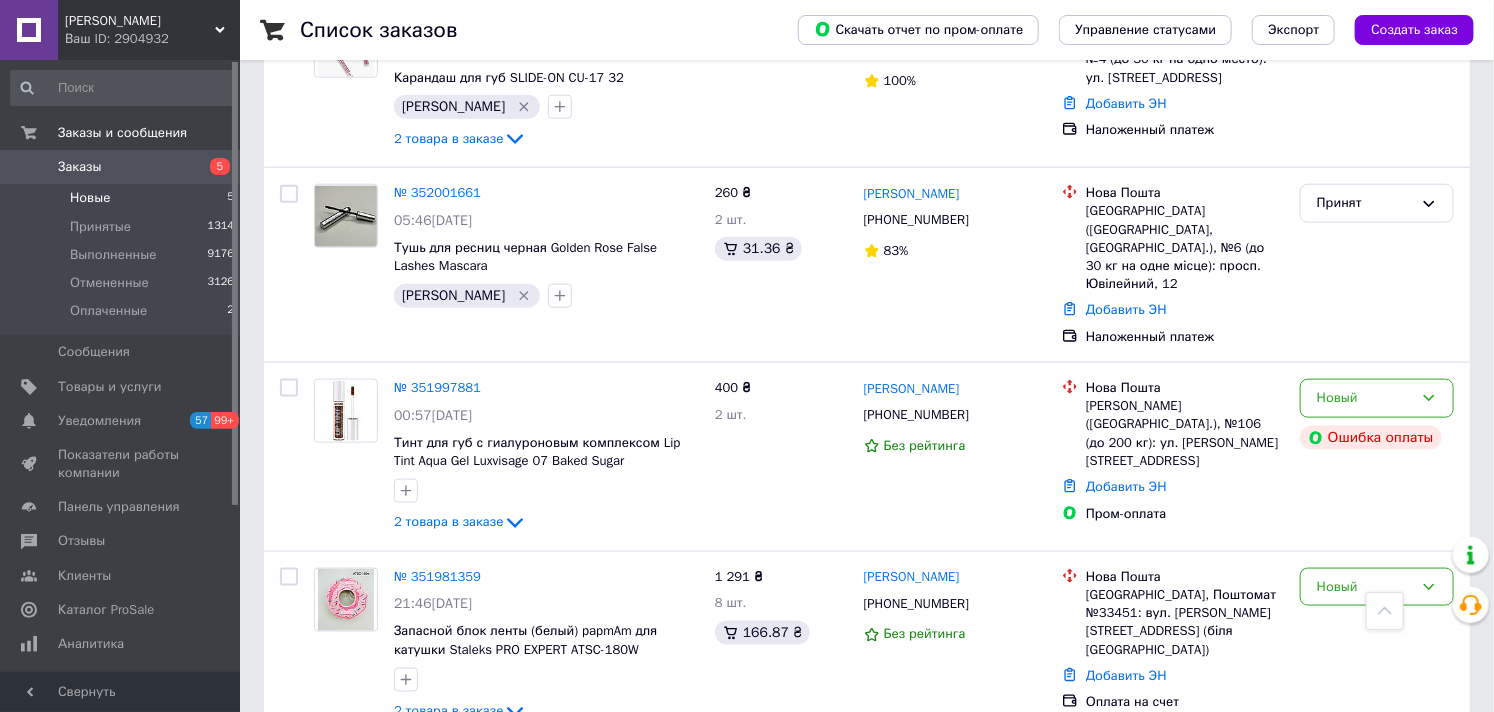 click on "Новые" at bounding box center (90, 198) 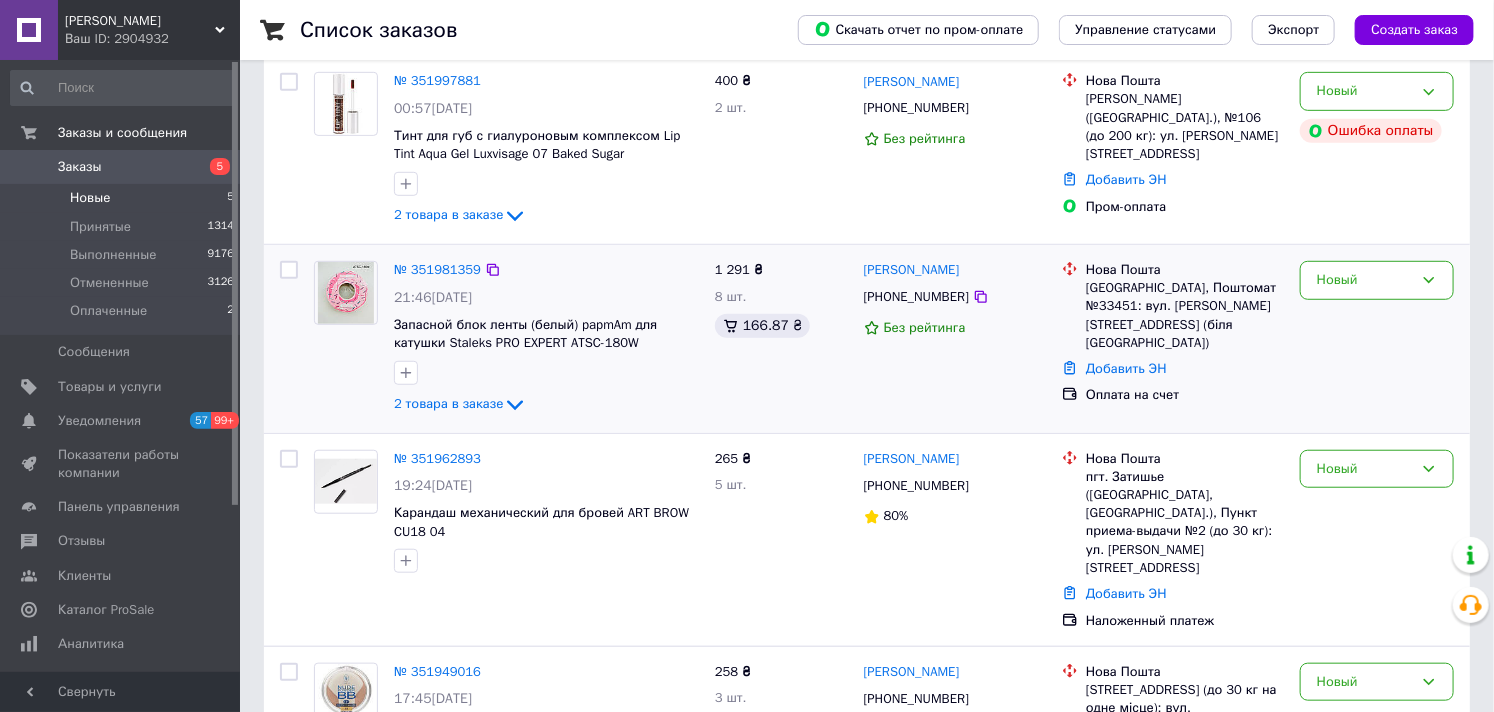 scroll, scrollTop: 468, scrollLeft: 0, axis: vertical 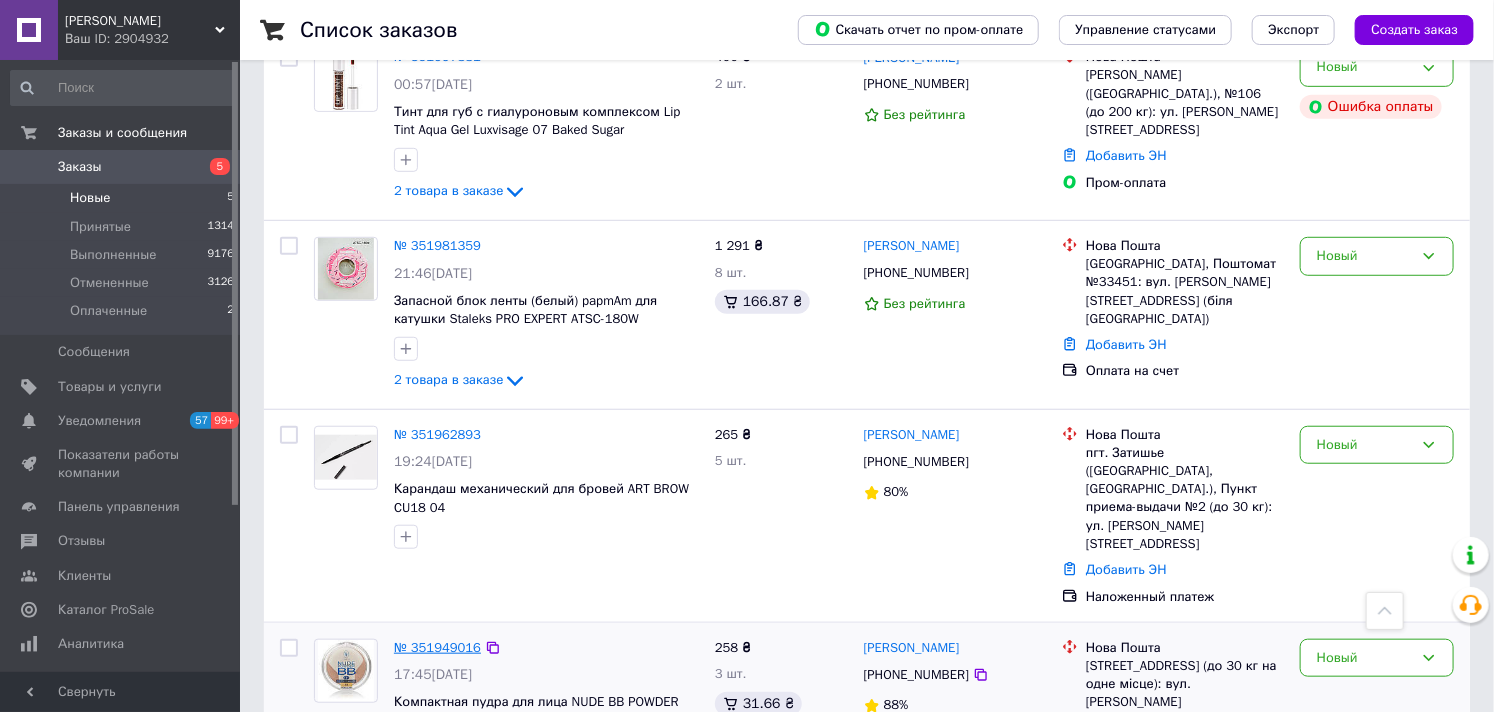 click on "№ 351949016" at bounding box center (437, 647) 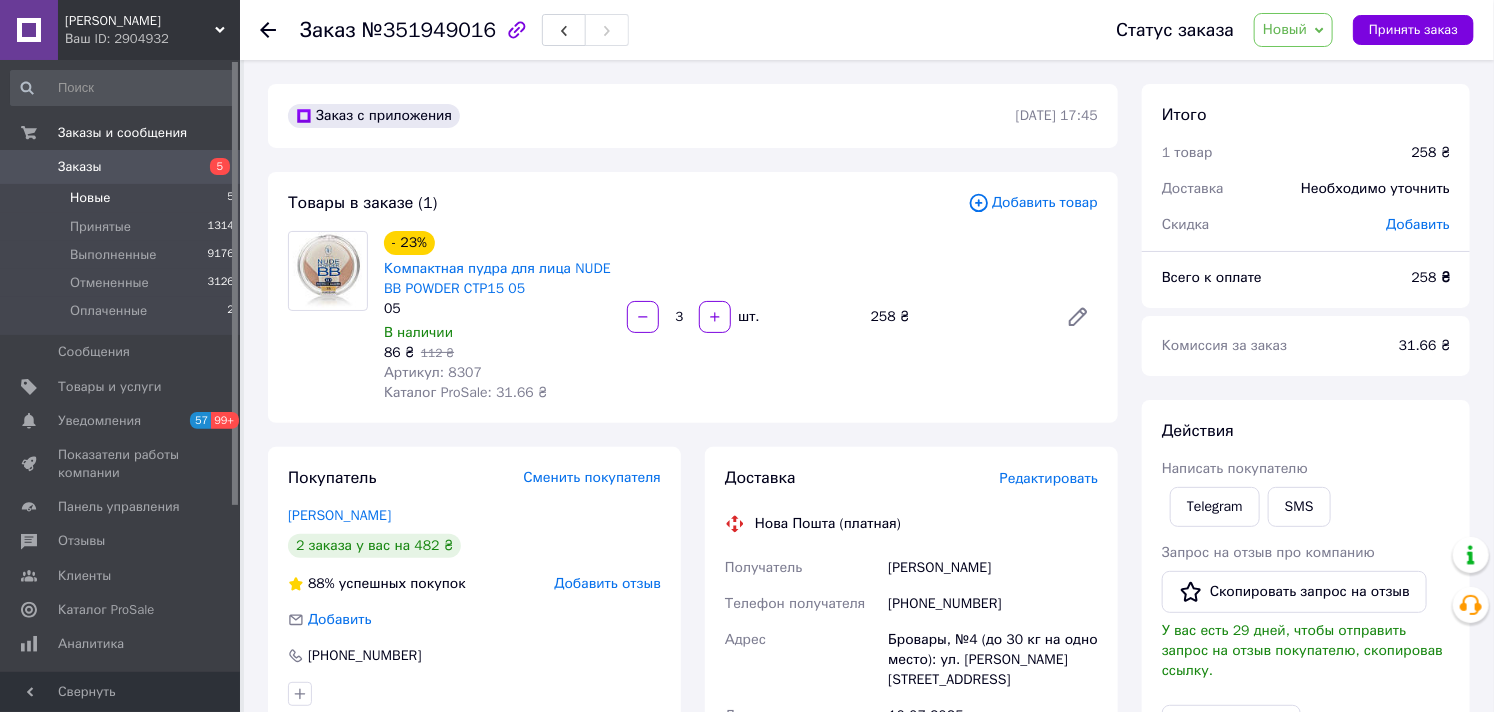 click on "Новые" at bounding box center (90, 198) 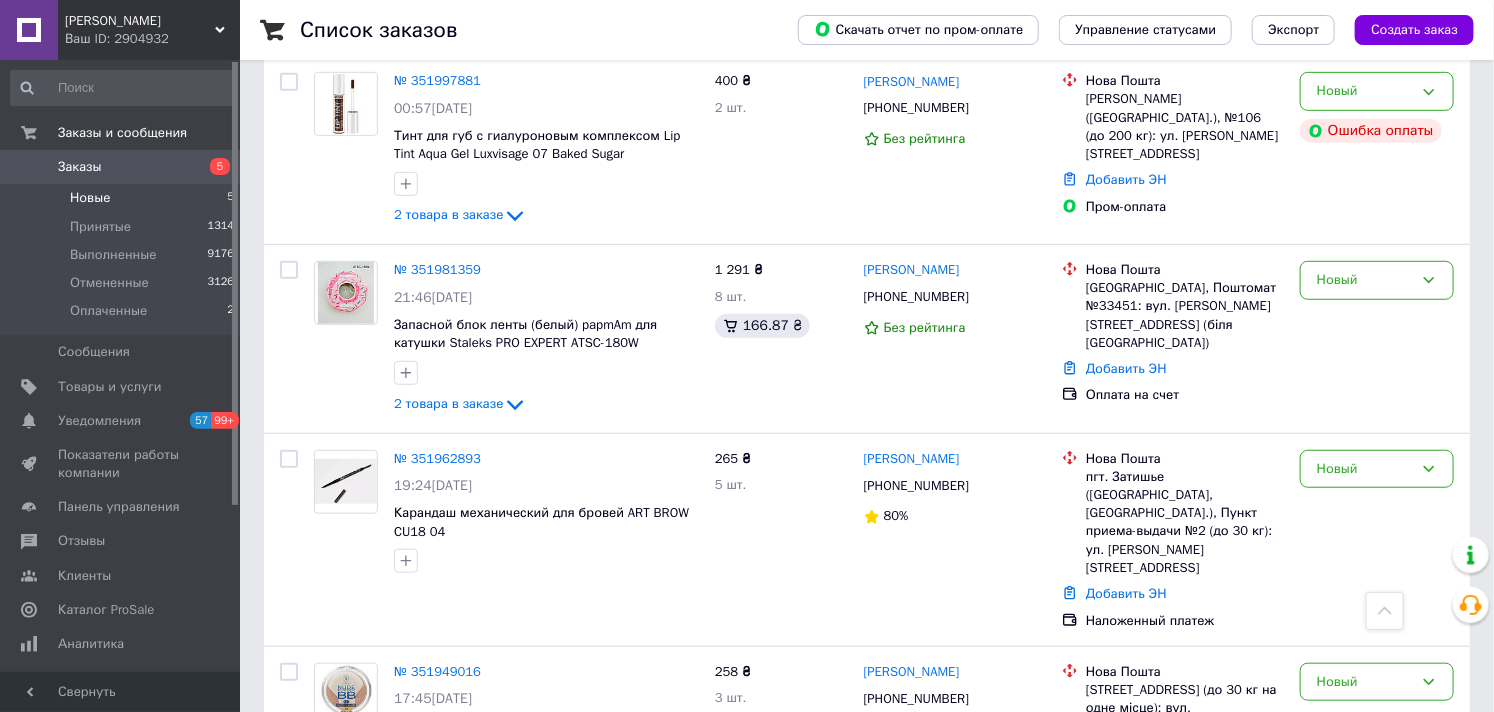 scroll, scrollTop: 468, scrollLeft: 0, axis: vertical 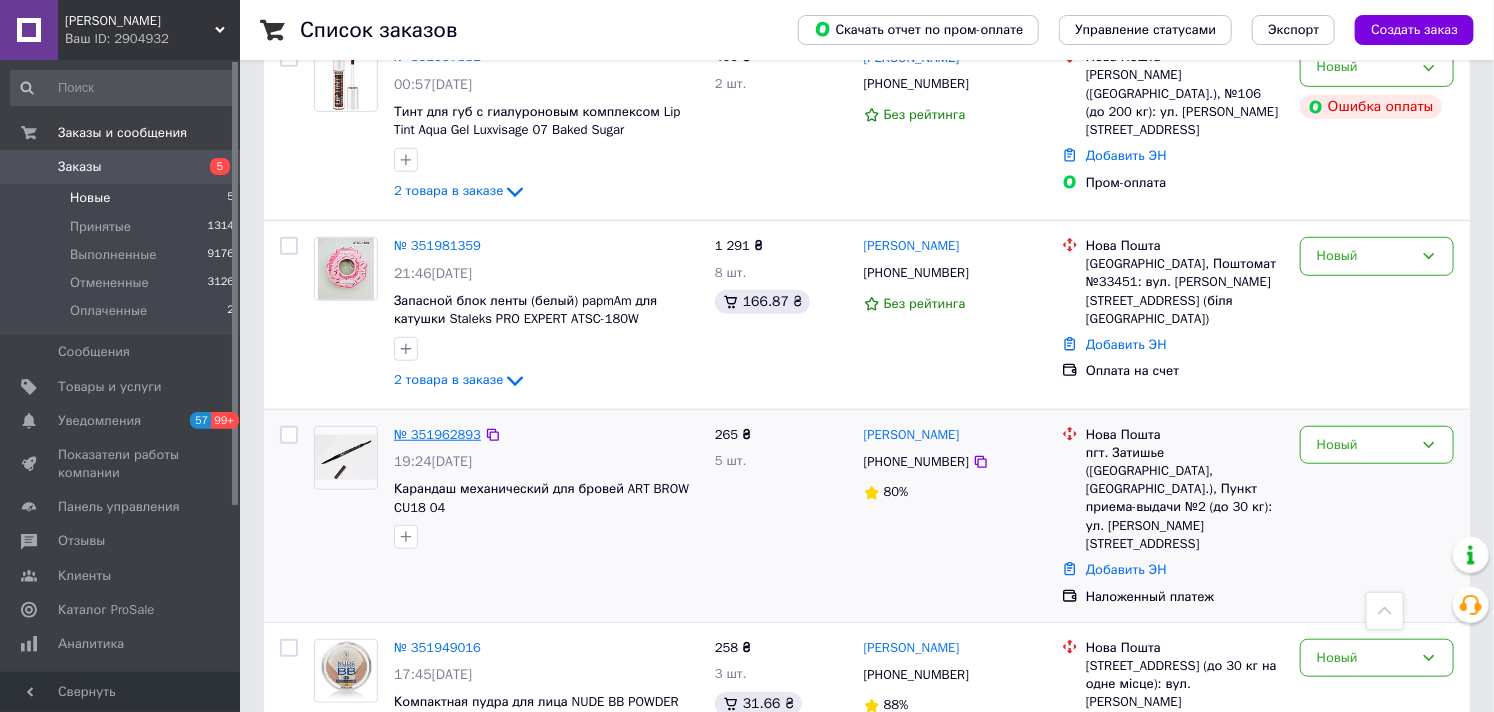 click on "№ 351962893" at bounding box center (437, 434) 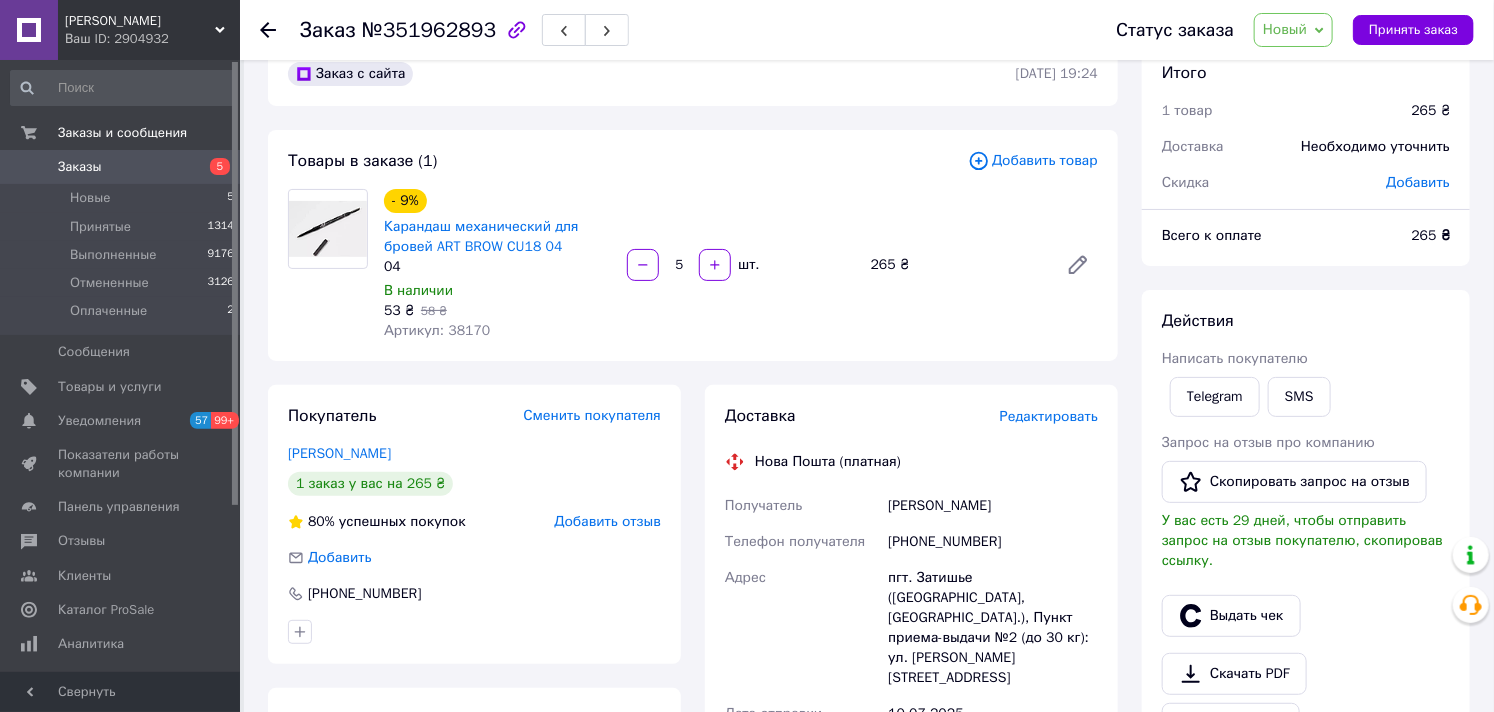 scroll, scrollTop: 0, scrollLeft: 0, axis: both 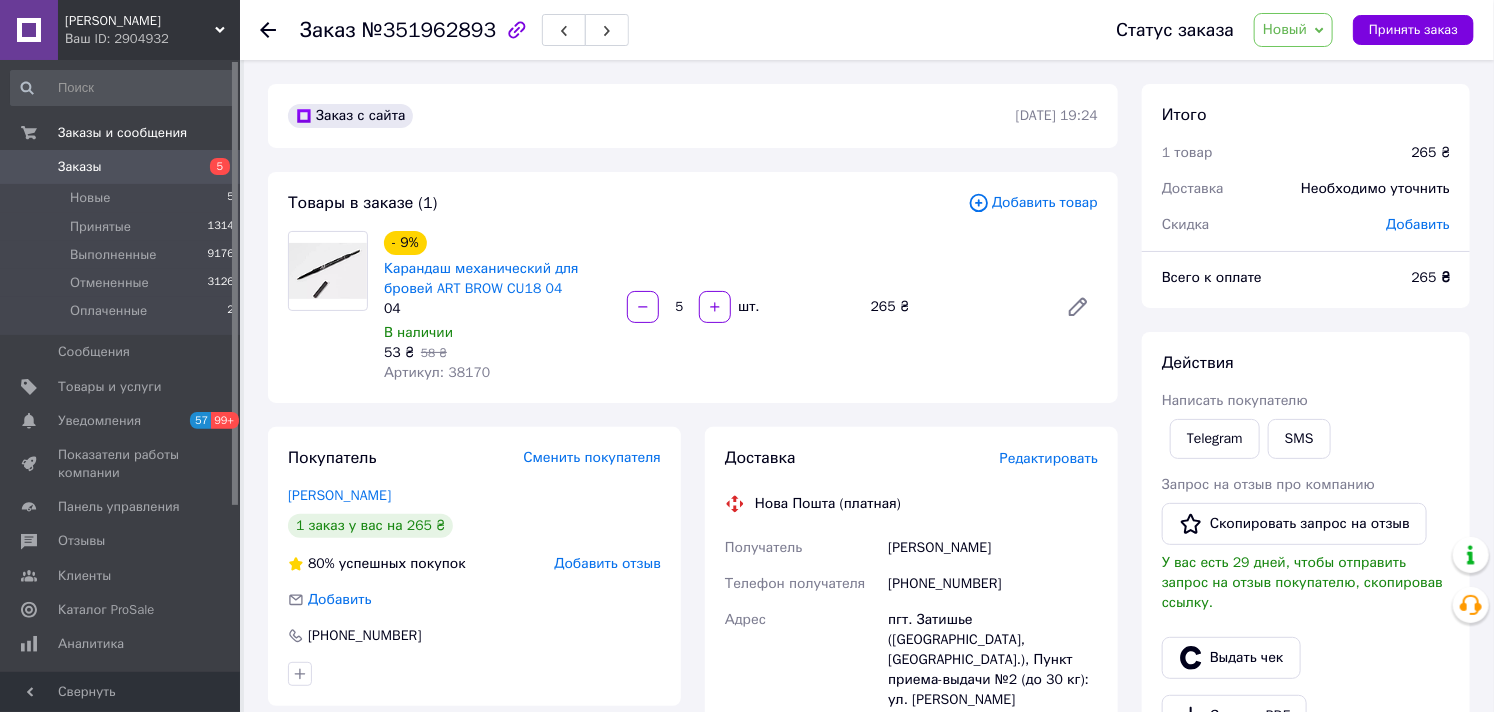 click on "Новый" at bounding box center [1285, 29] 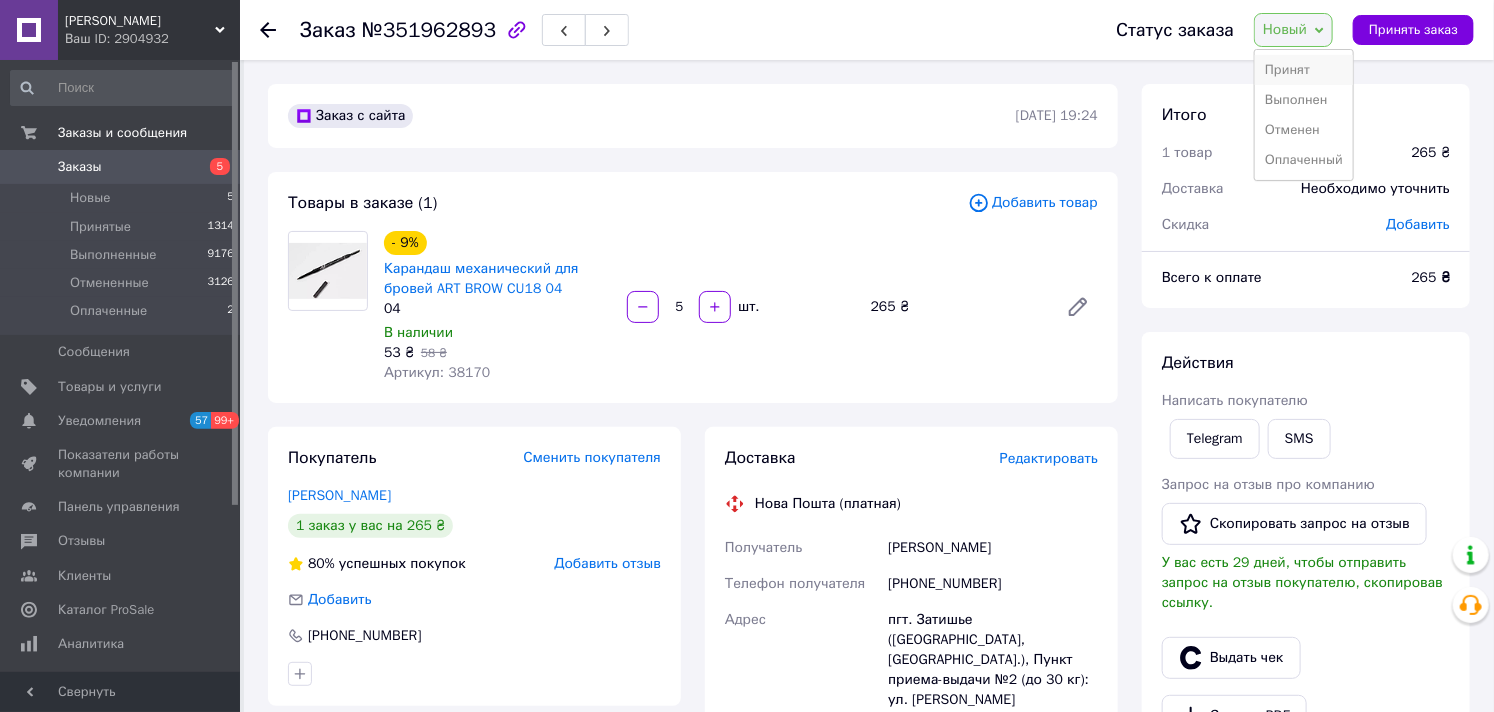 click on "Принят" at bounding box center (1304, 70) 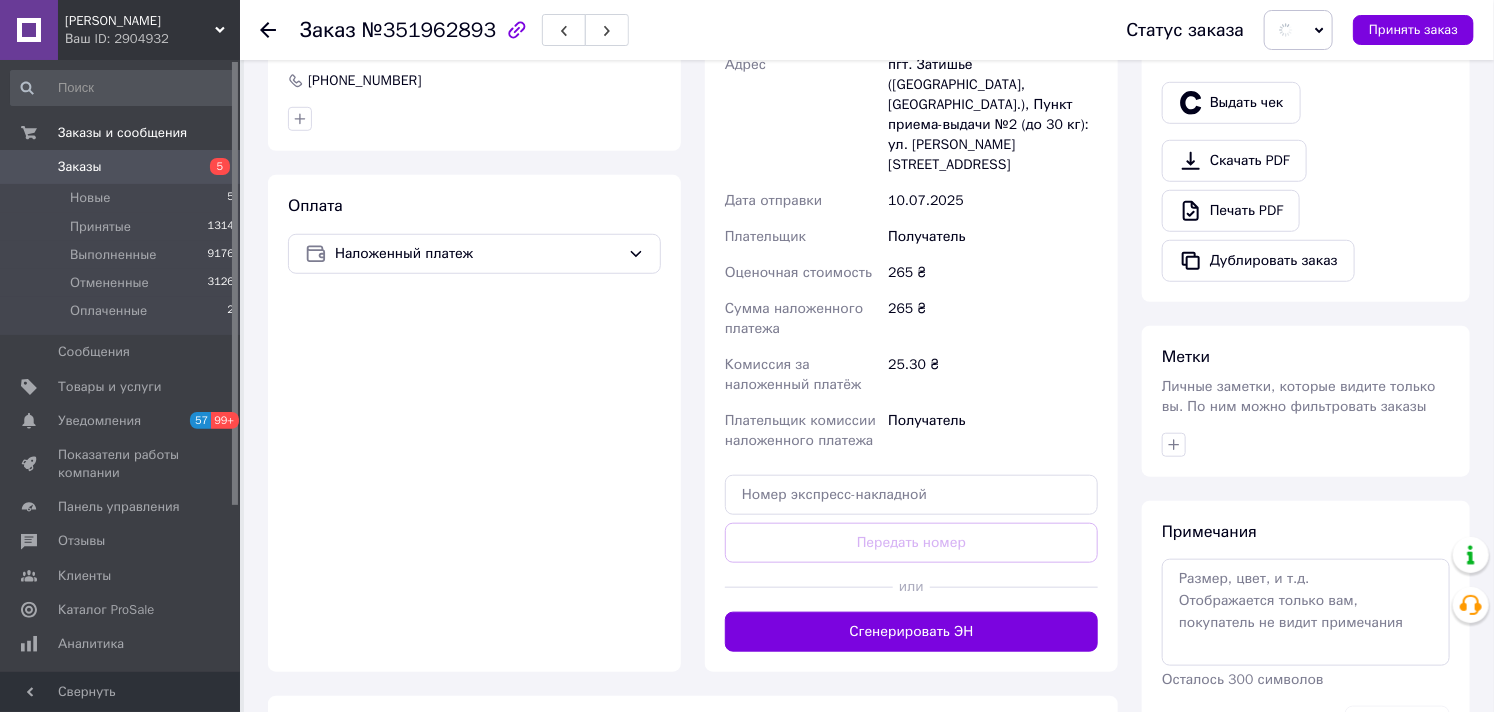 scroll, scrollTop: 642, scrollLeft: 0, axis: vertical 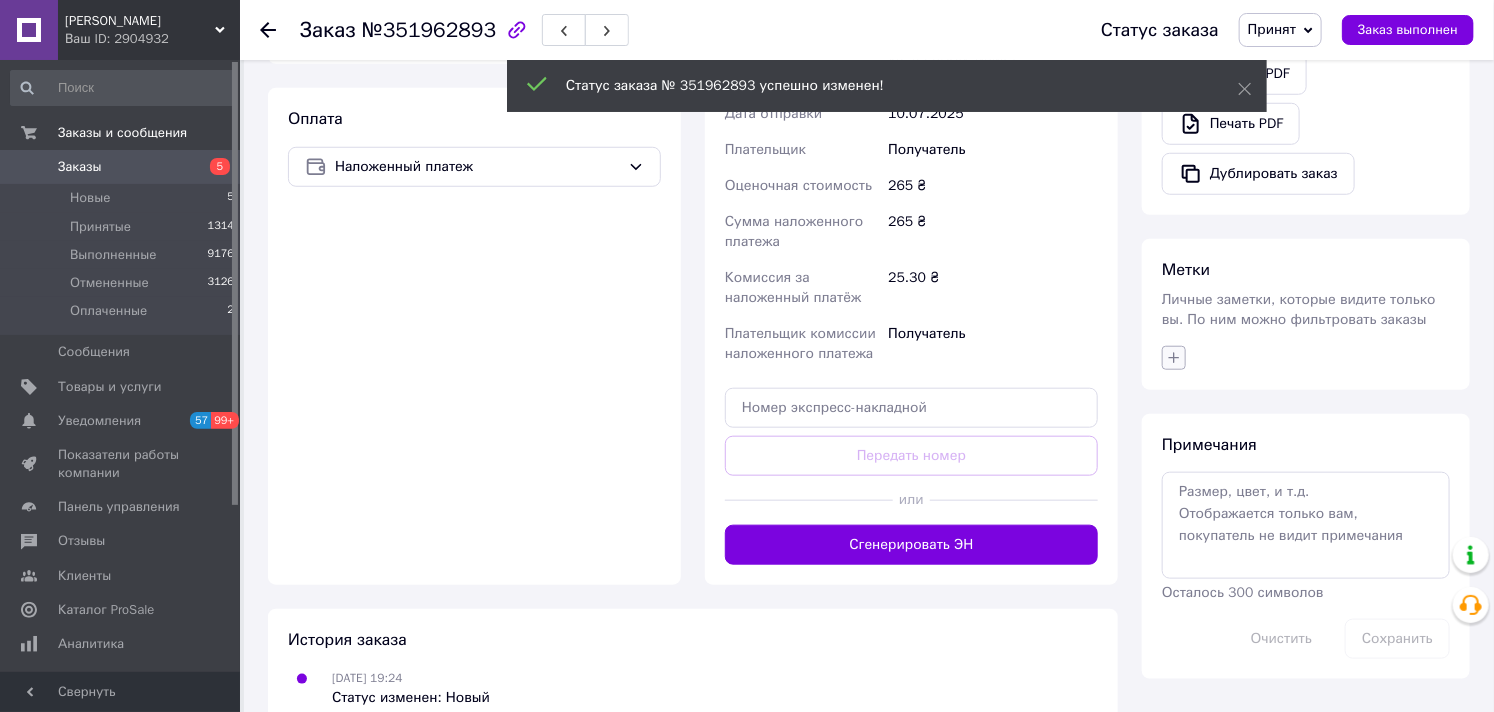 click 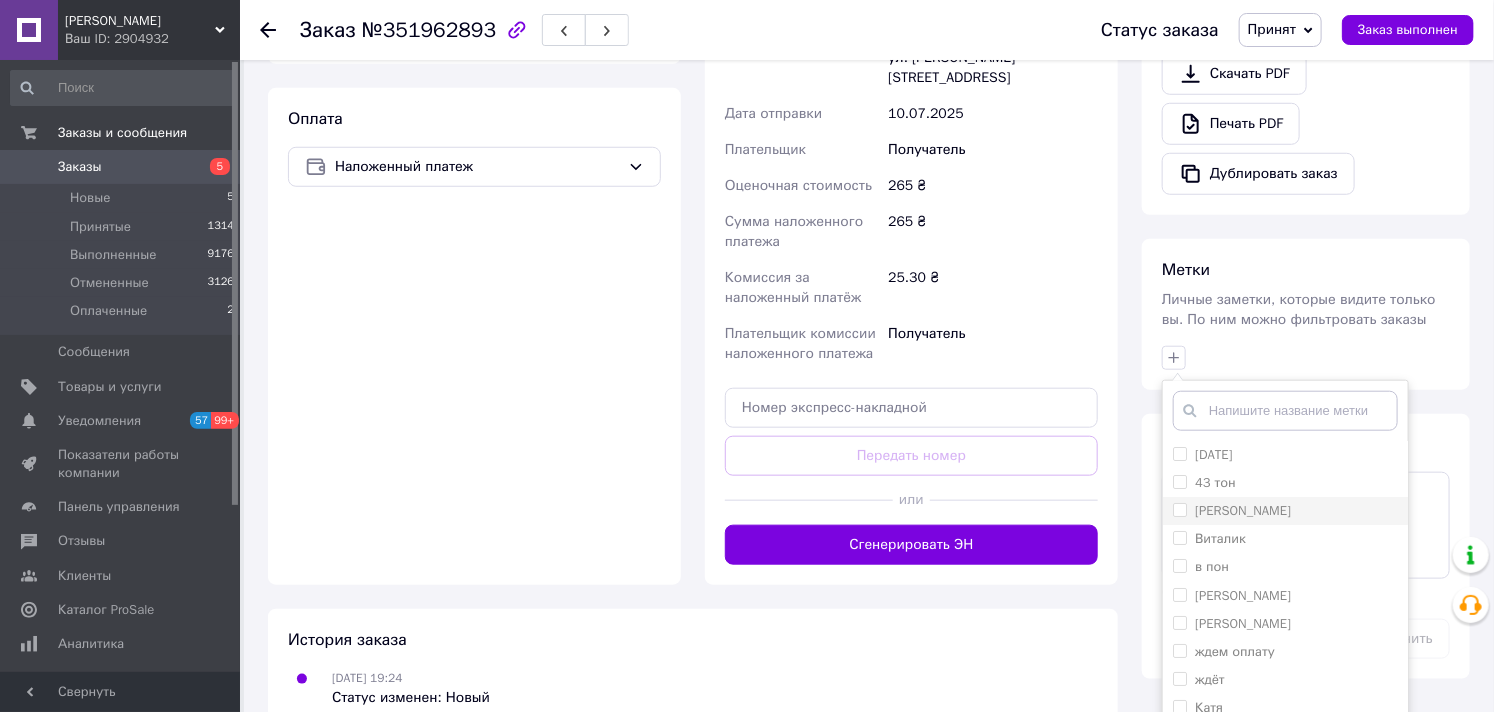 click on "[PERSON_NAME]" at bounding box center (1179, 509) 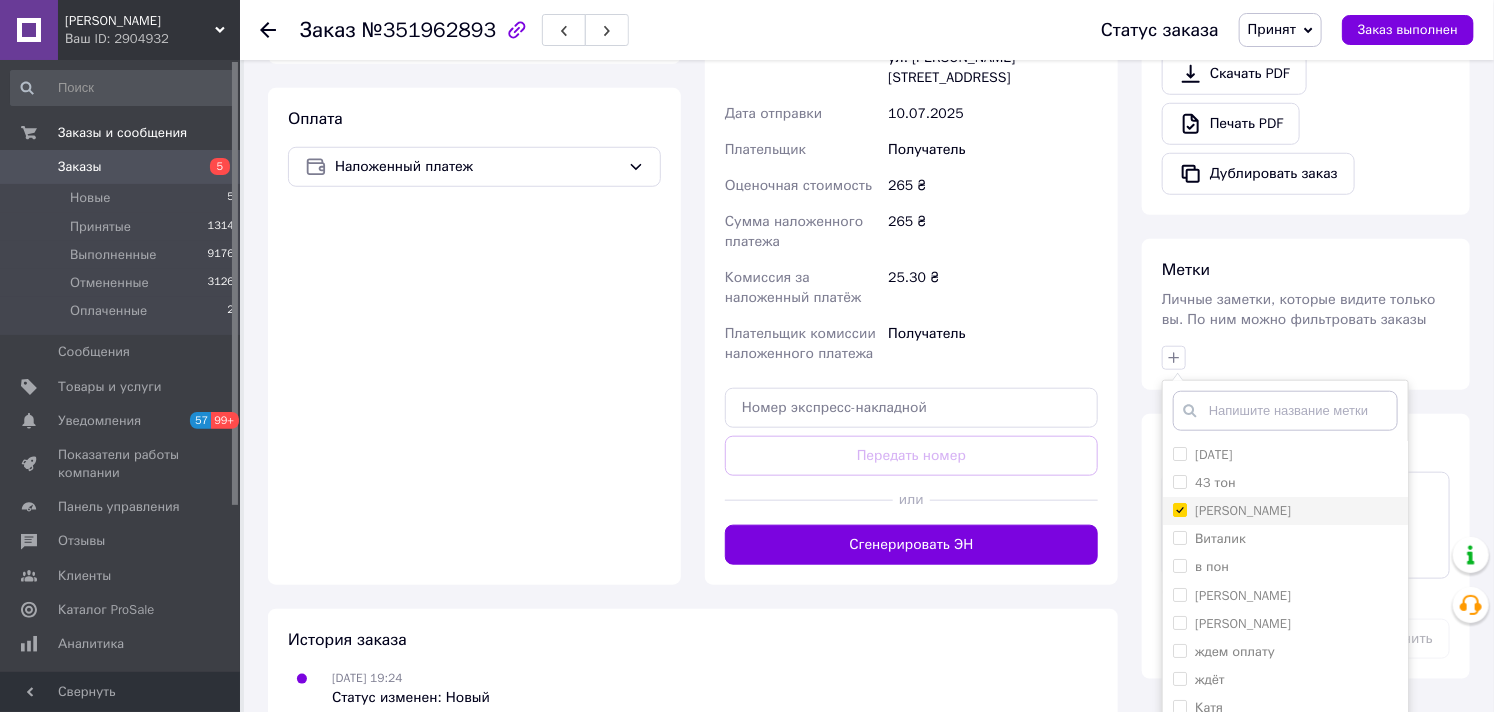 checkbox on "true" 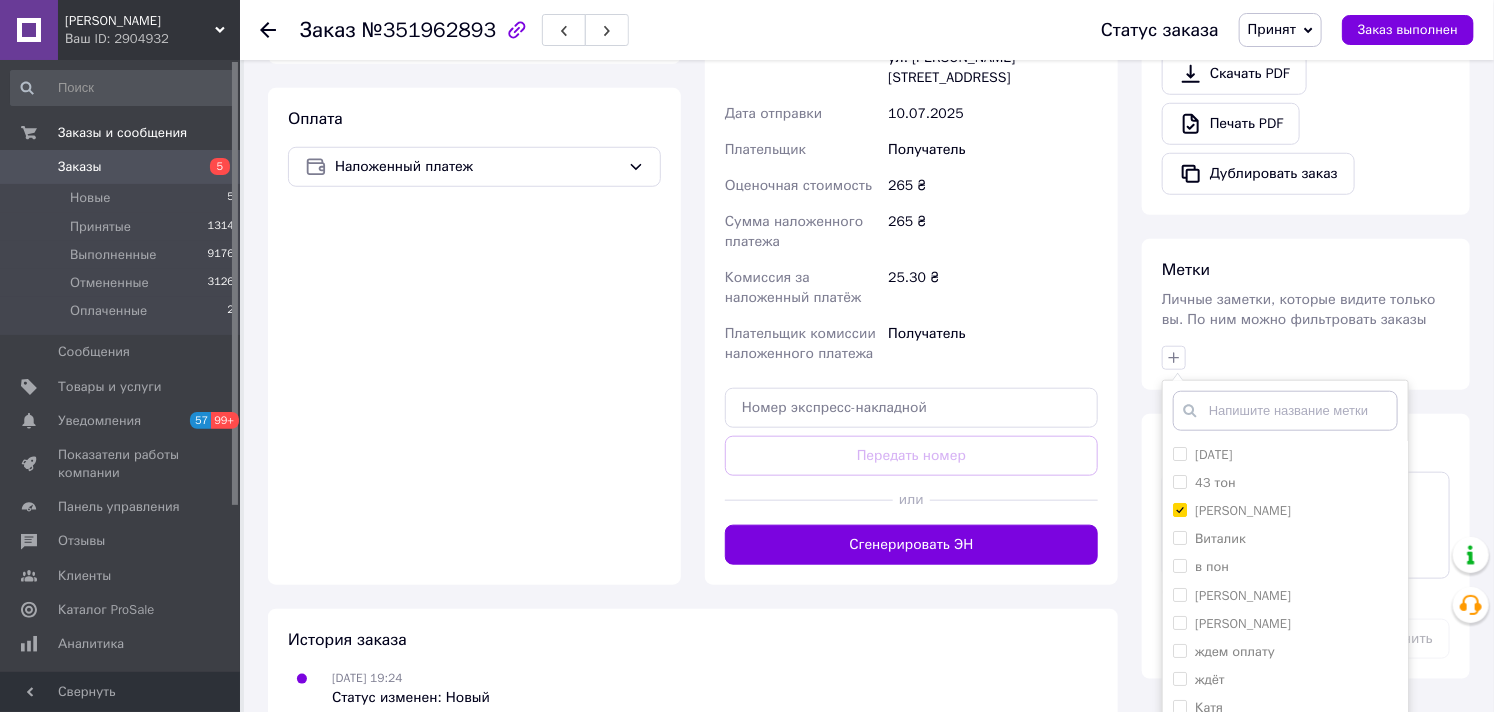 scroll, scrollTop: 376, scrollLeft: 0, axis: vertical 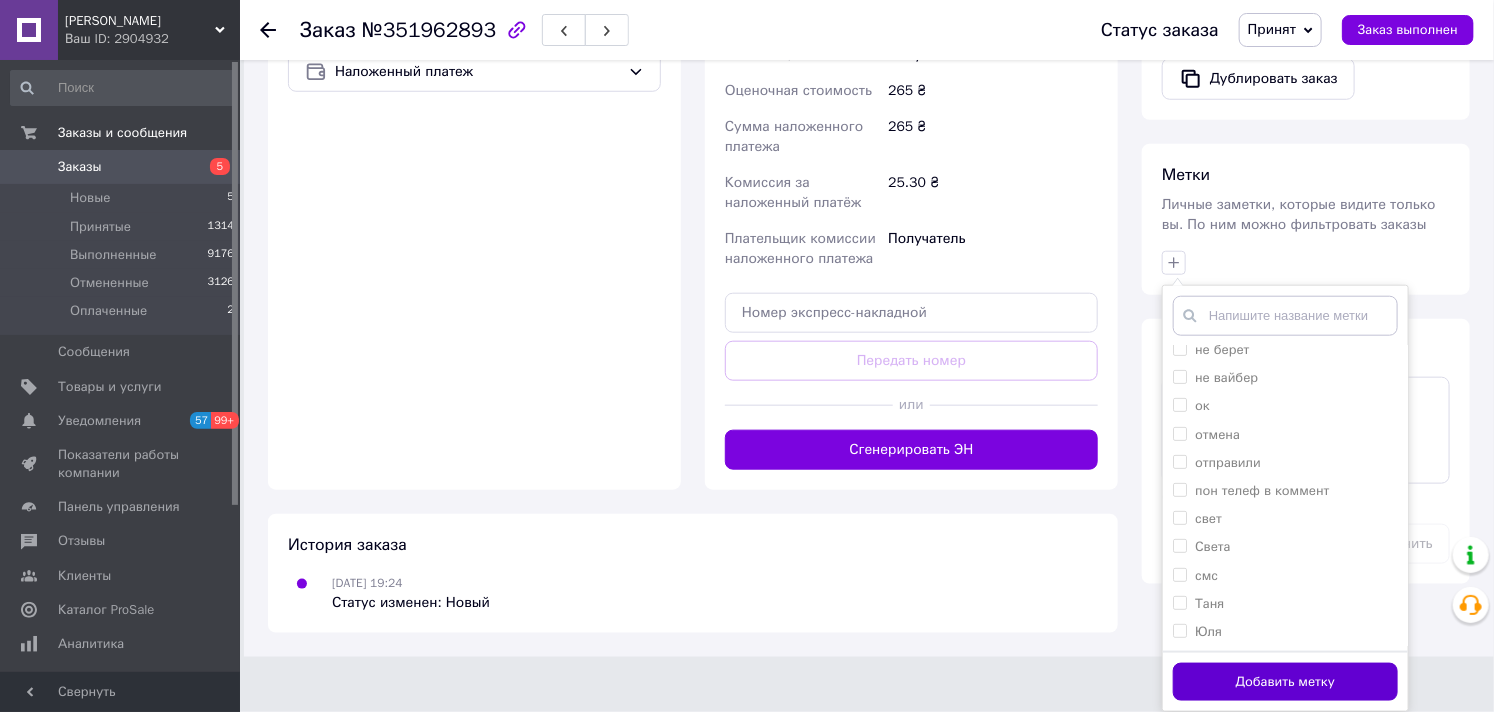 click on "Добавить метку" at bounding box center [1285, 682] 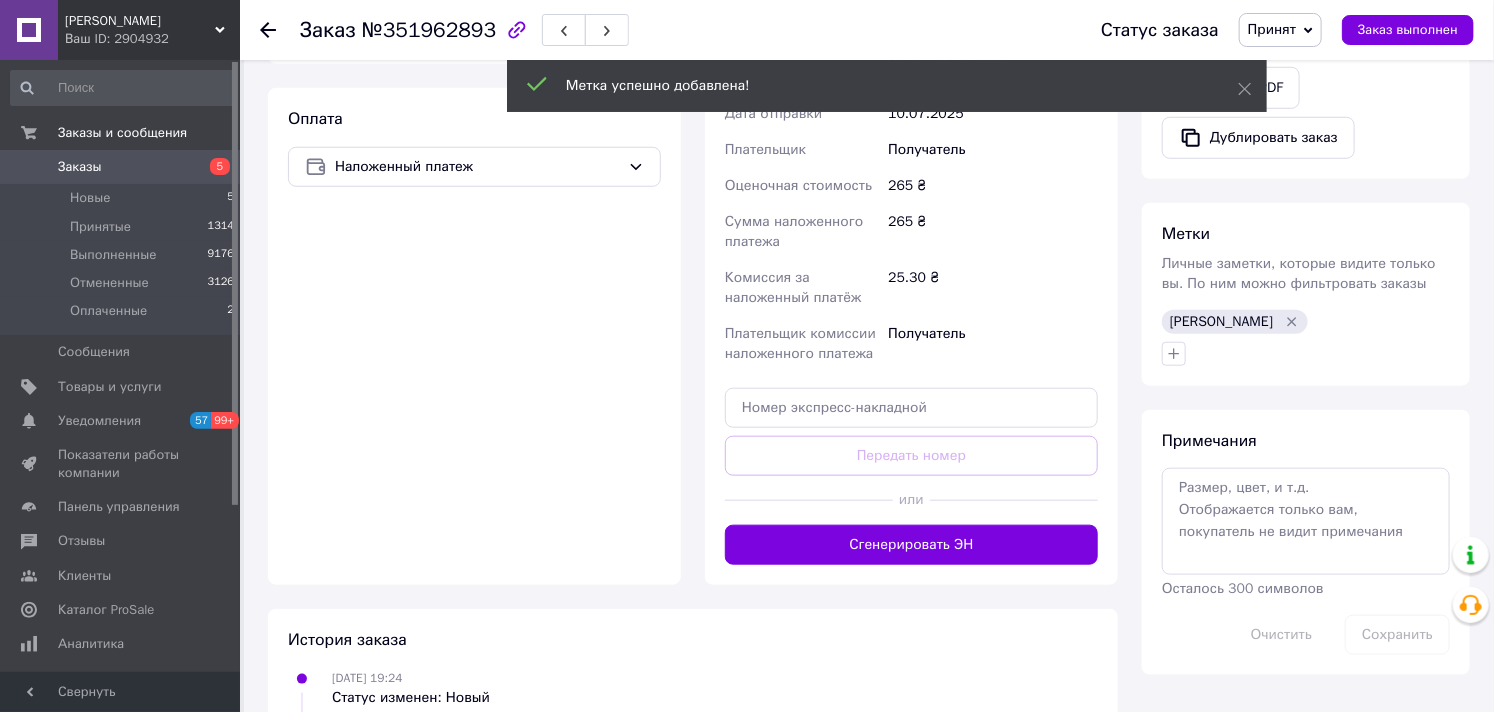 scroll, scrollTop: 690, scrollLeft: 0, axis: vertical 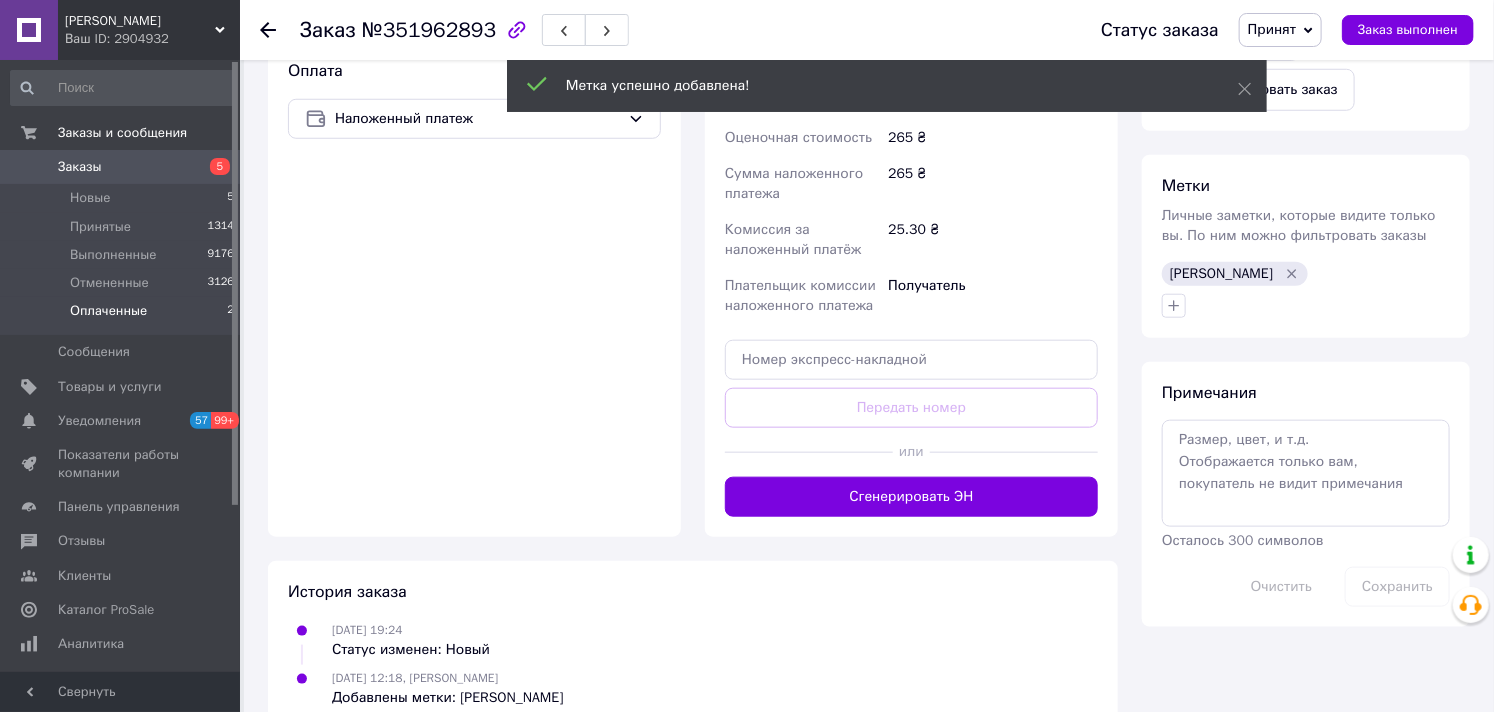 click on "Оплаченные" at bounding box center (108, 311) 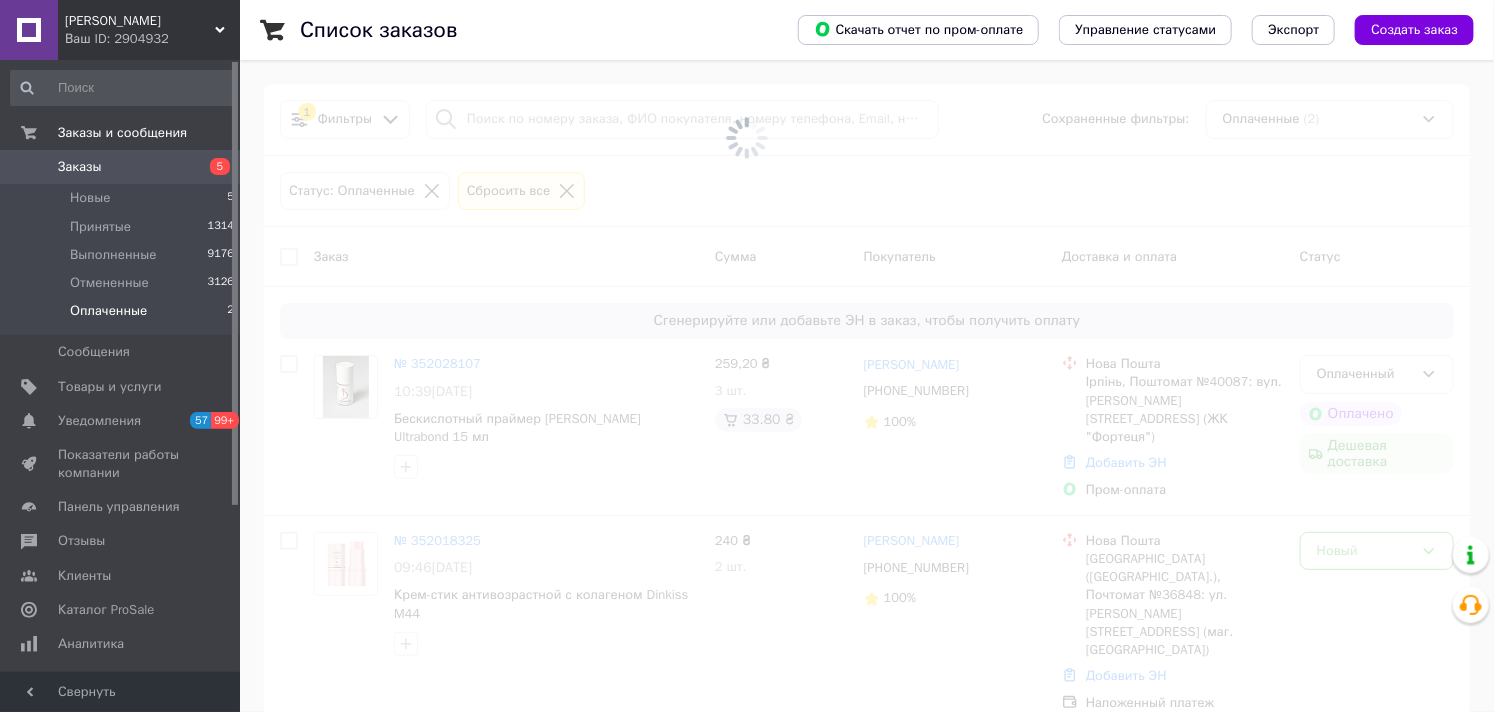click on "Оплаченные" at bounding box center [108, 311] 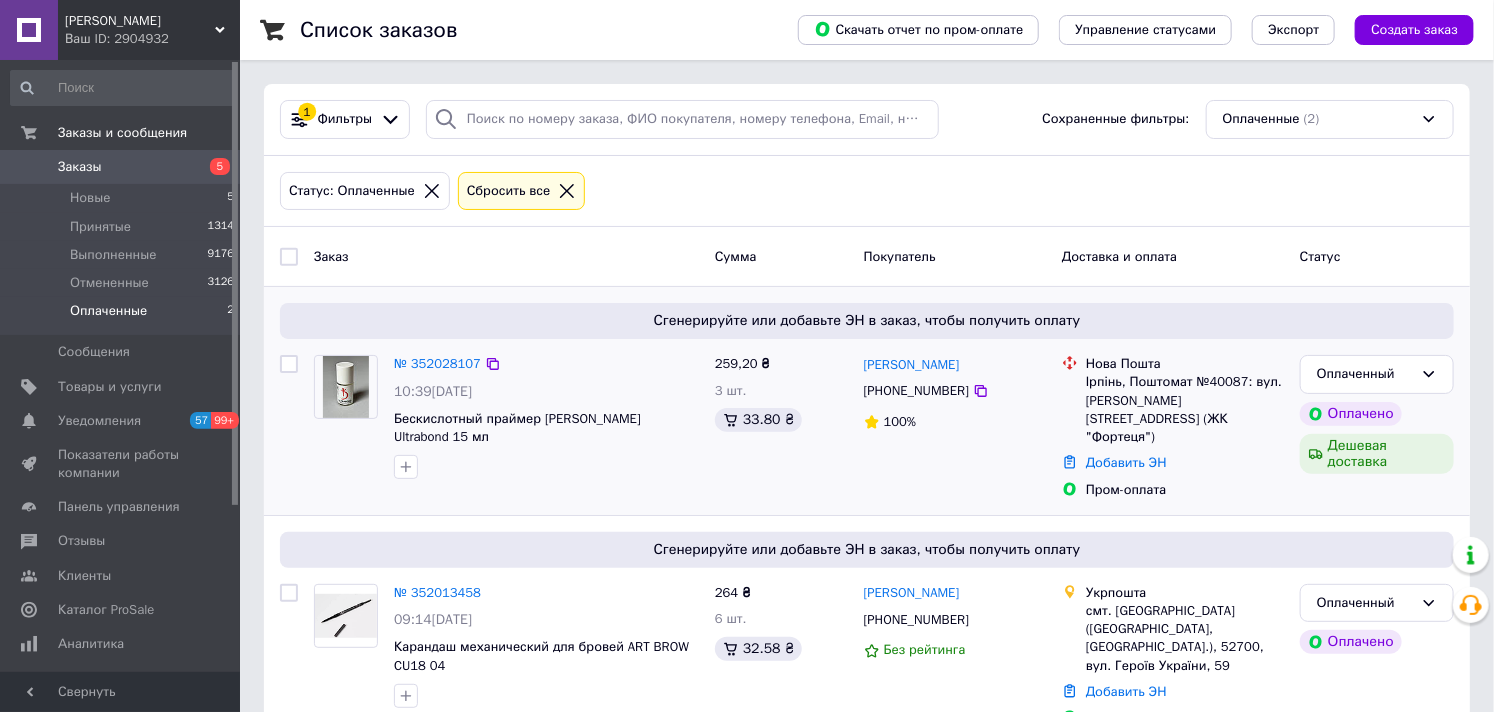 scroll, scrollTop: 37, scrollLeft: 0, axis: vertical 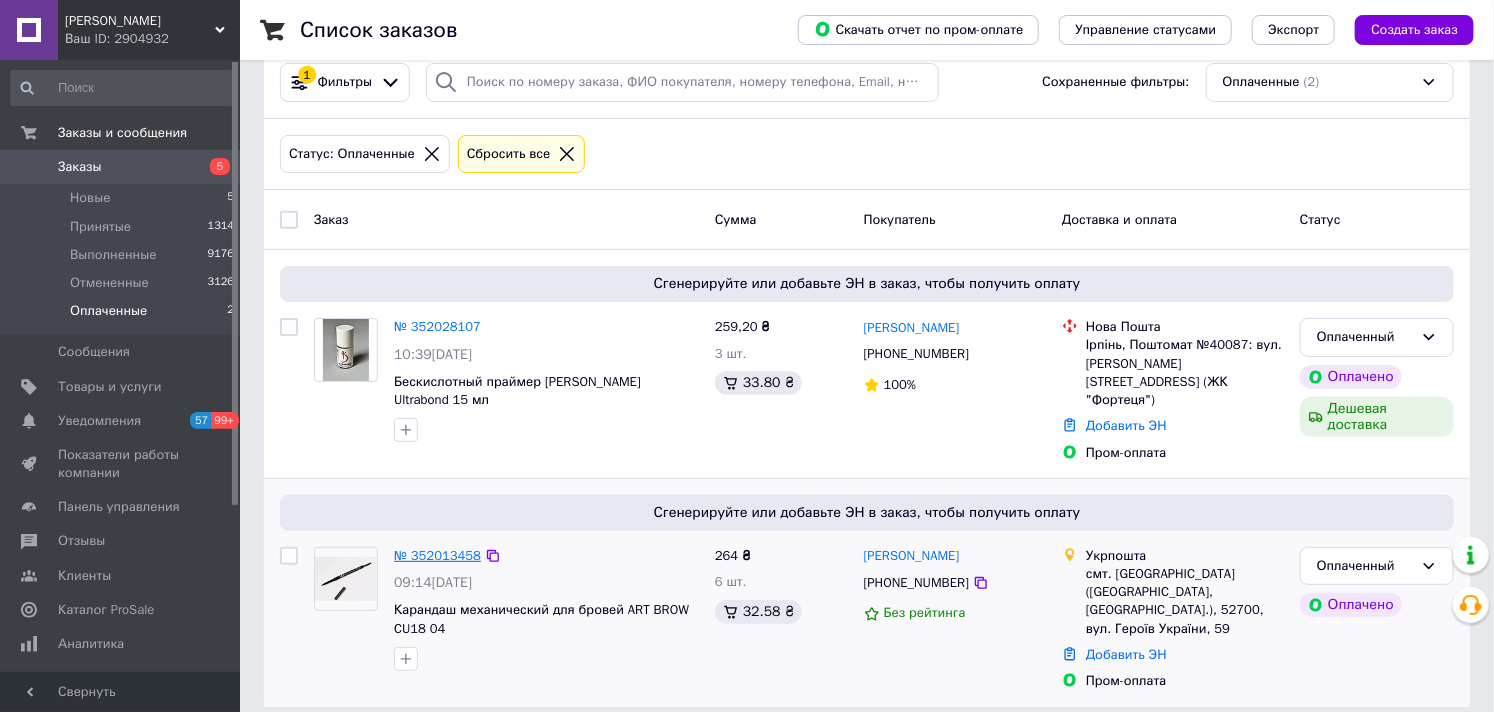 click on "№ 352013458" at bounding box center (437, 555) 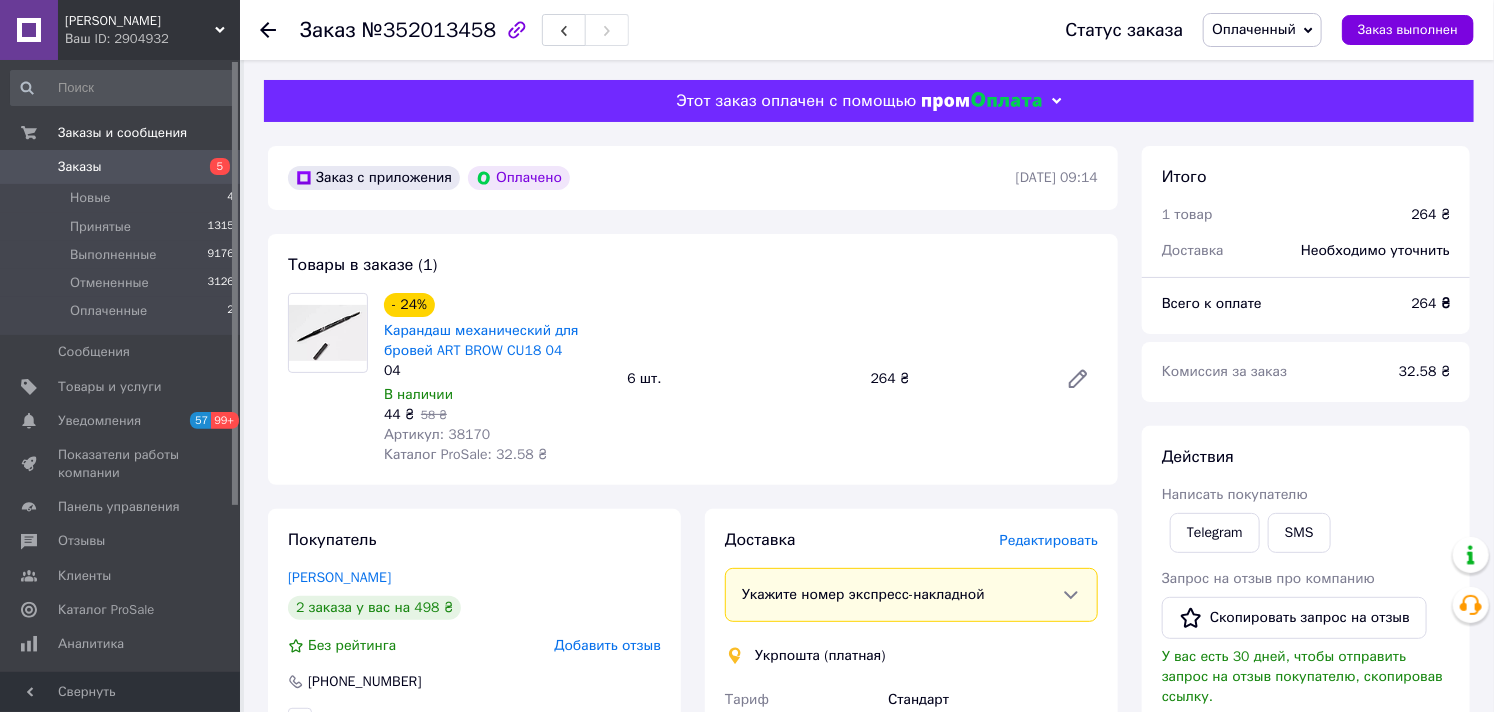scroll, scrollTop: 444, scrollLeft: 0, axis: vertical 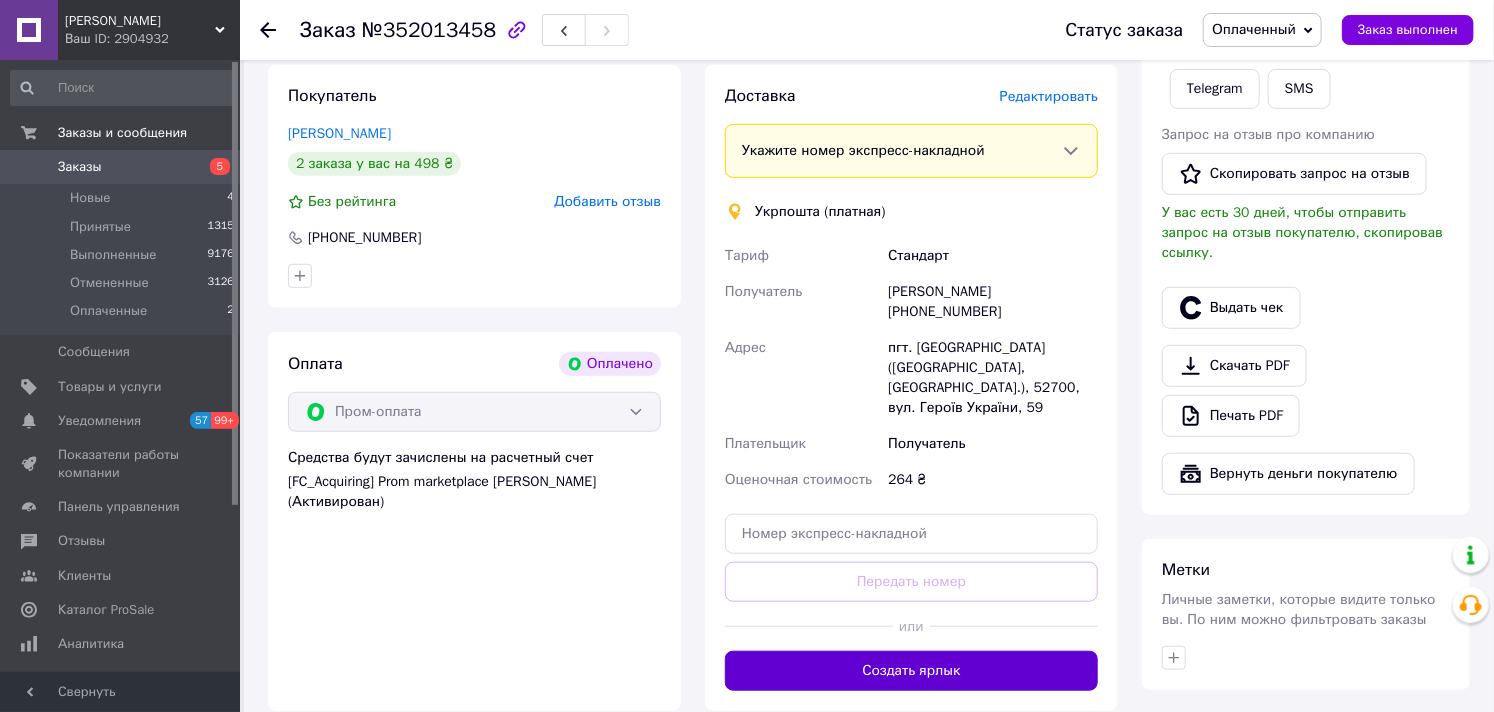 click on "Создать ярлык" at bounding box center [911, 671] 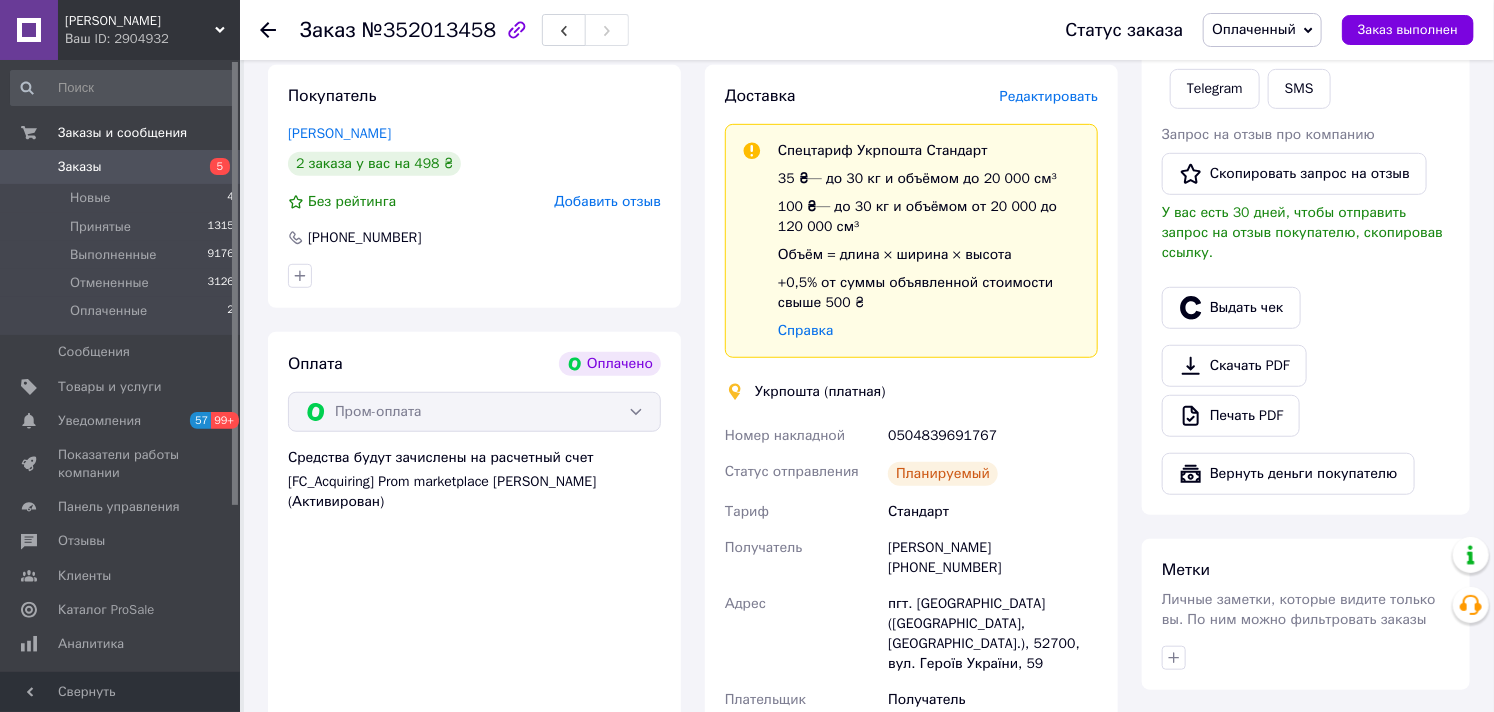 scroll, scrollTop: 862, scrollLeft: 0, axis: vertical 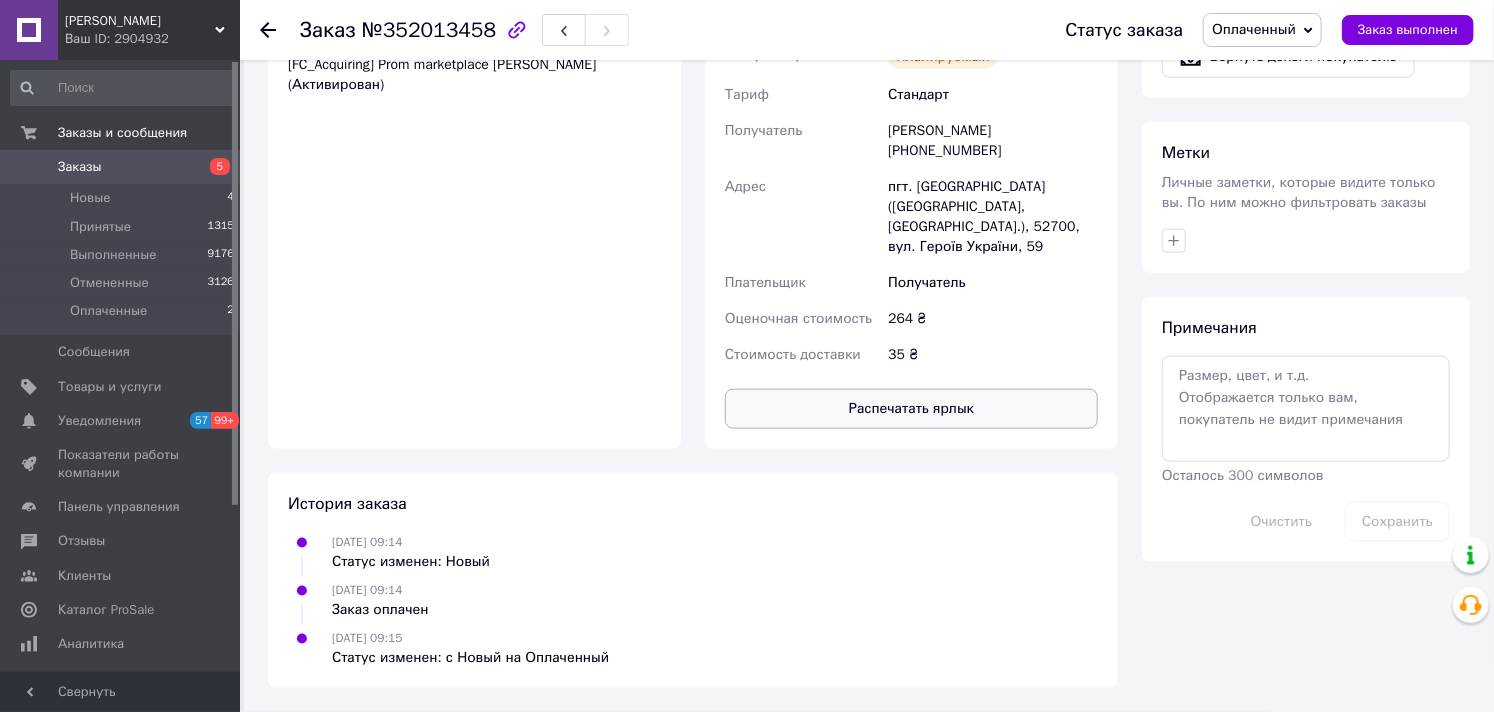 click on "Распечатать ярлык" at bounding box center [911, 409] 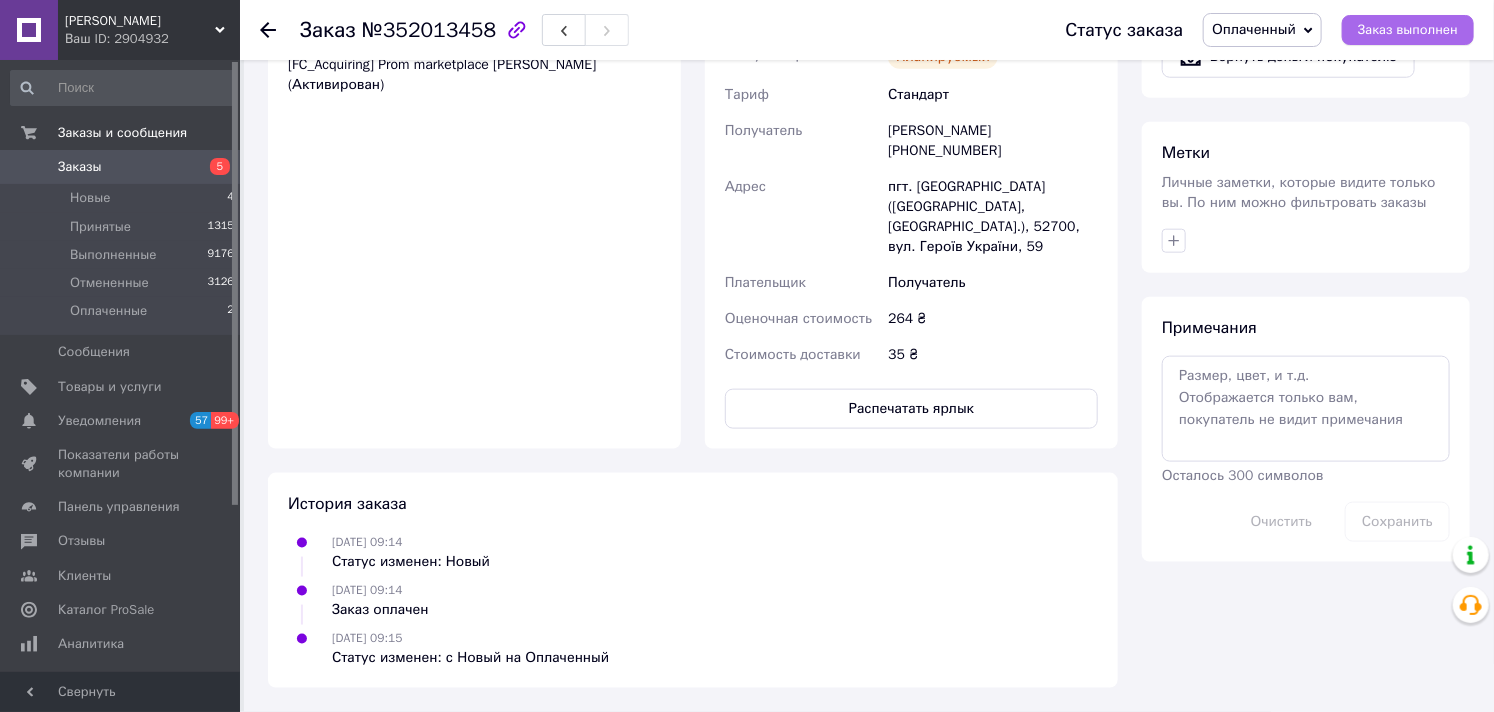 click on "Заказ выполнен" at bounding box center (1408, 30) 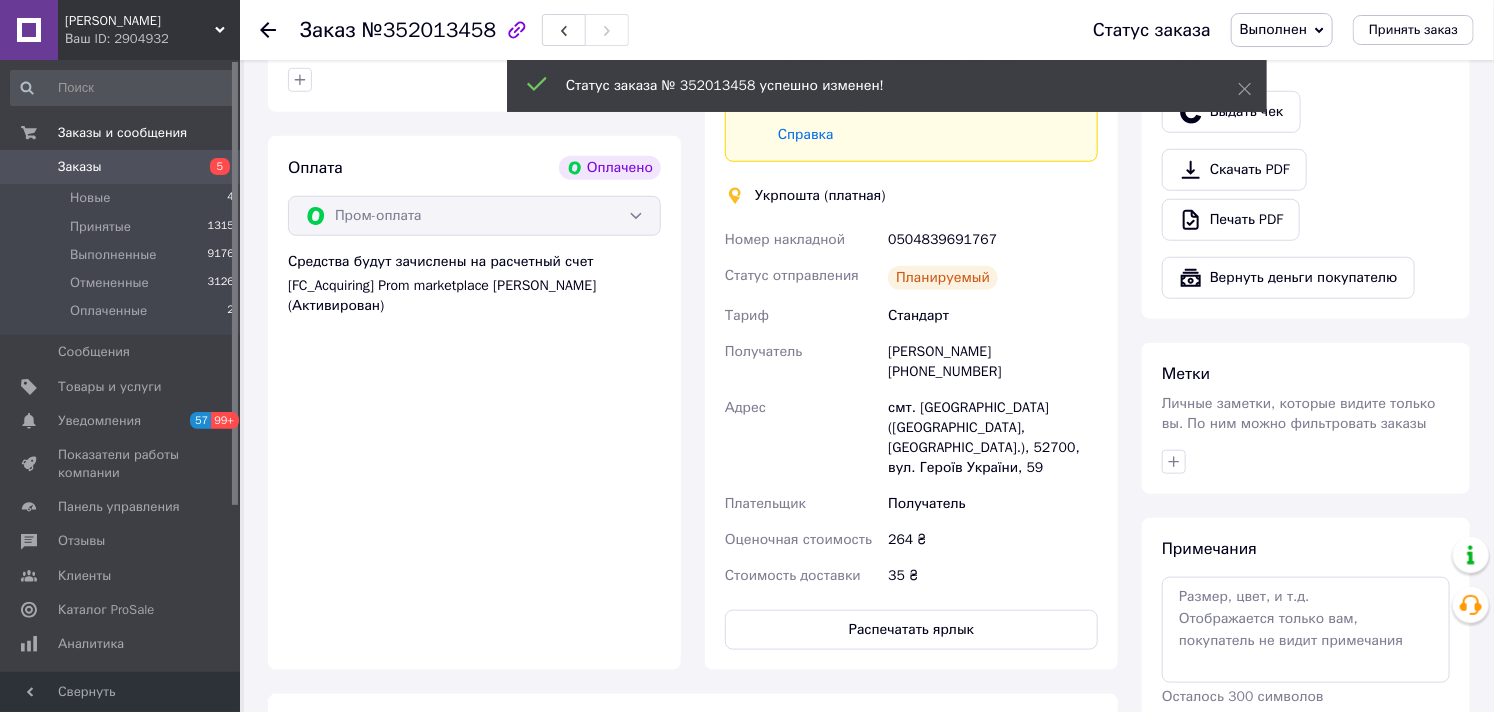 scroll, scrollTop: 751, scrollLeft: 0, axis: vertical 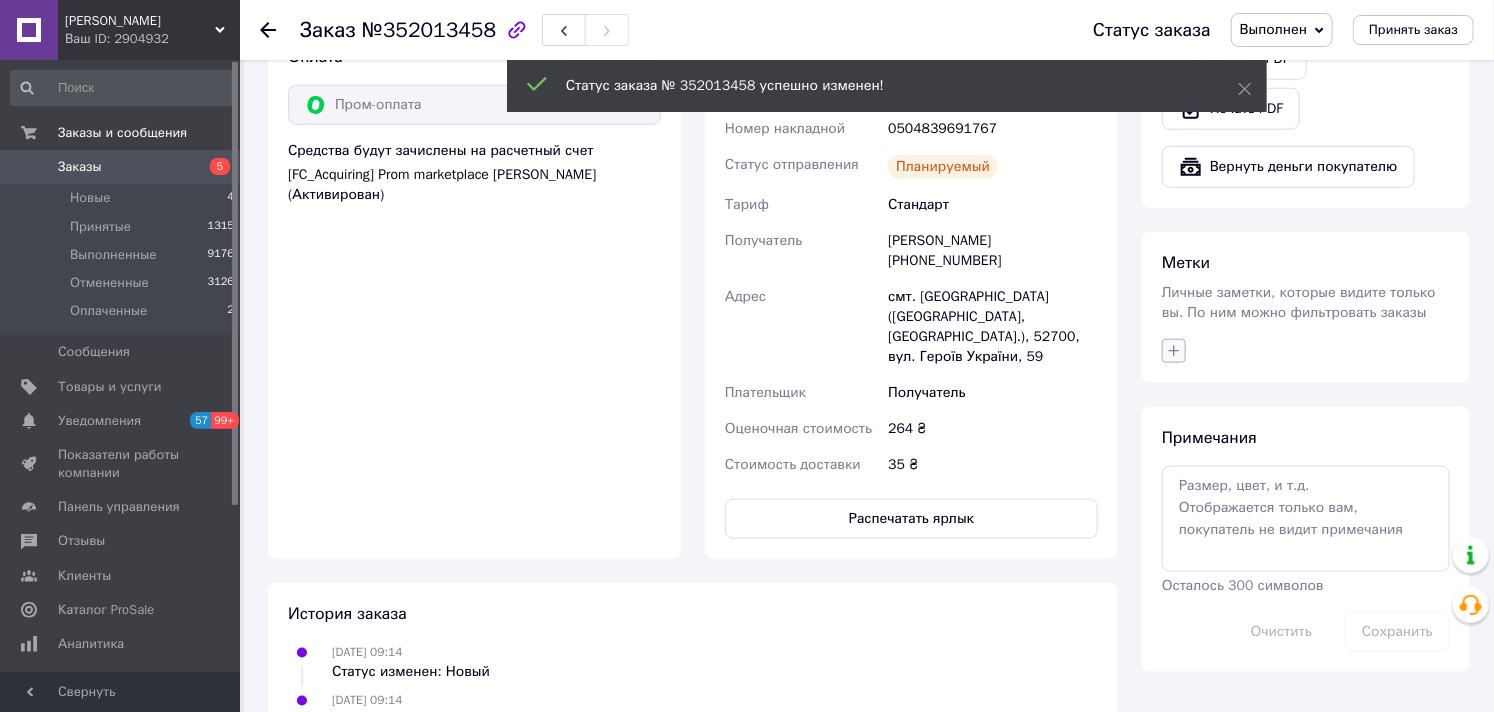 click 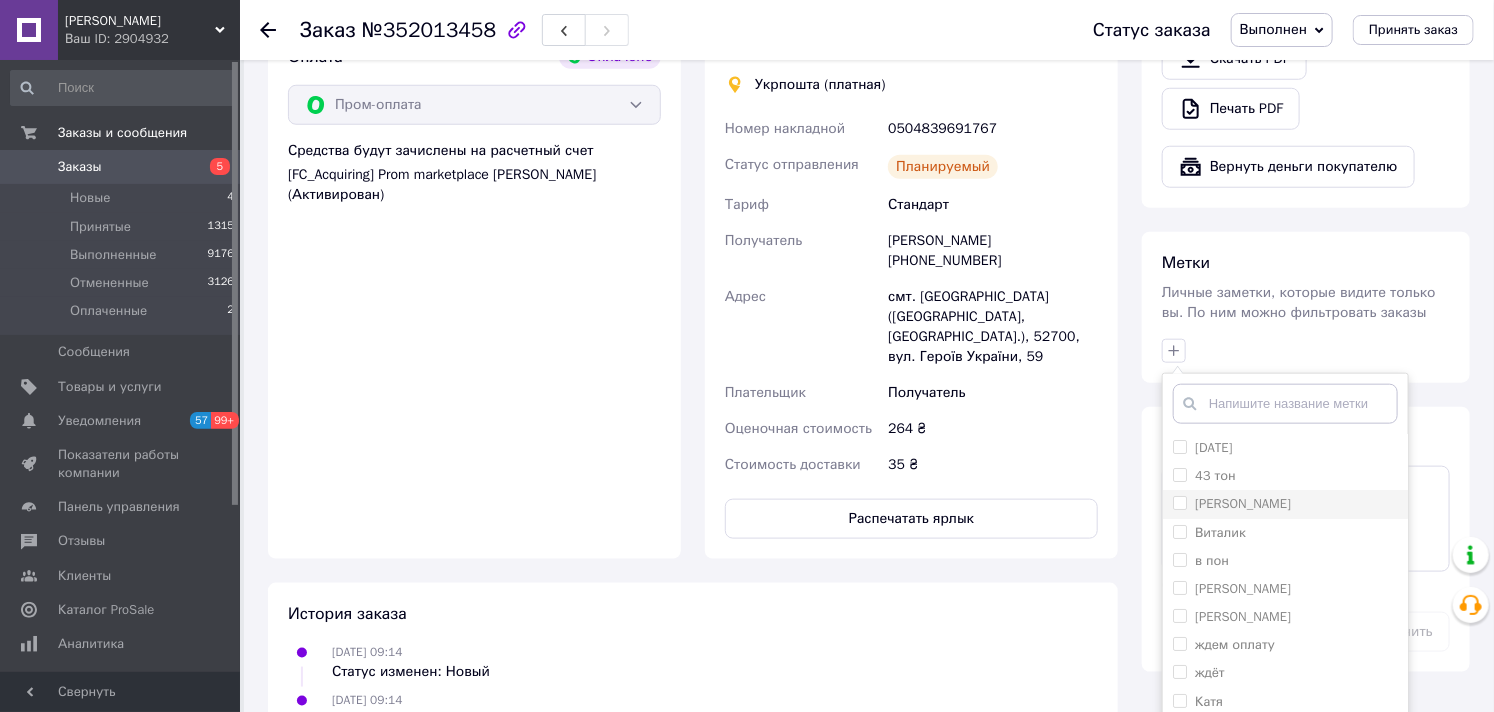 click on "[PERSON_NAME]" at bounding box center (1179, 502) 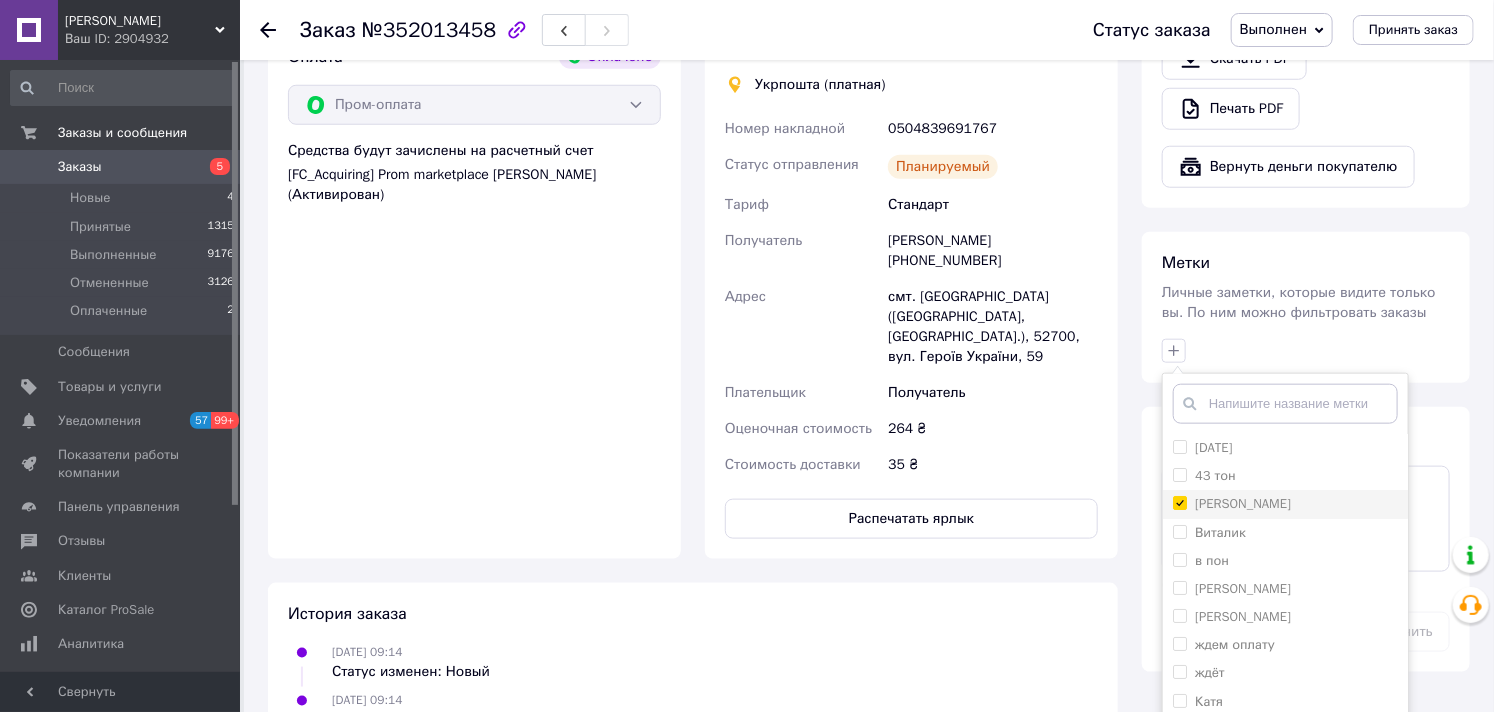 checkbox on "true" 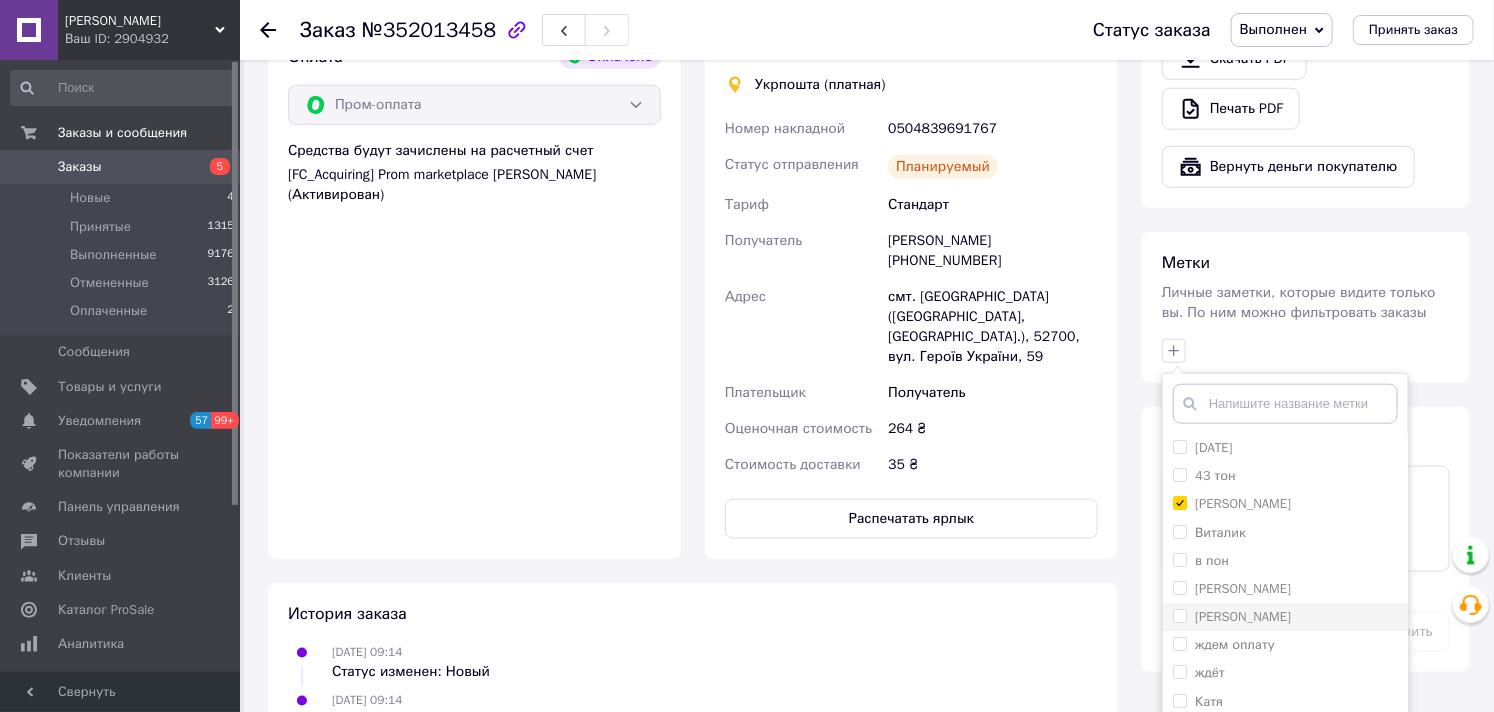 scroll, scrollTop: 376, scrollLeft: 0, axis: vertical 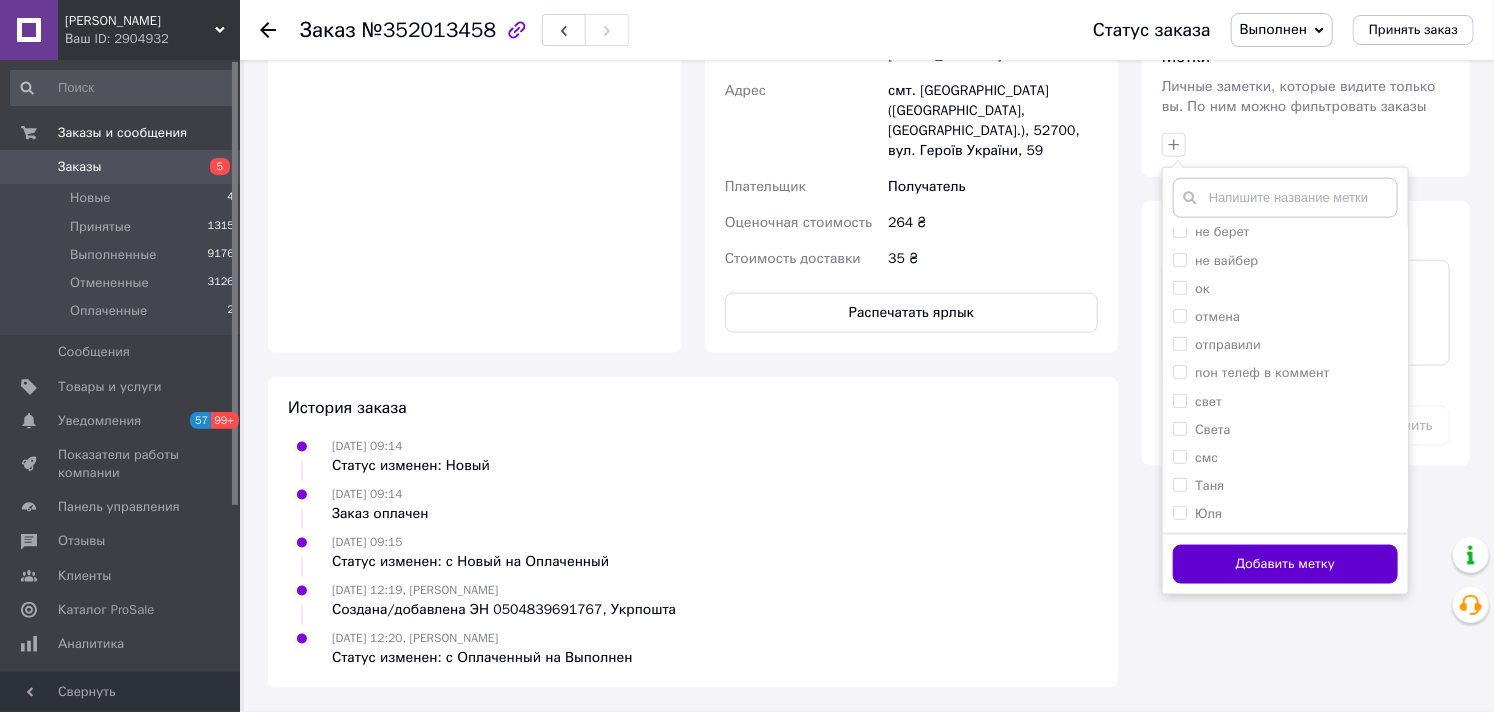 click on "Добавить метку" at bounding box center (1285, 564) 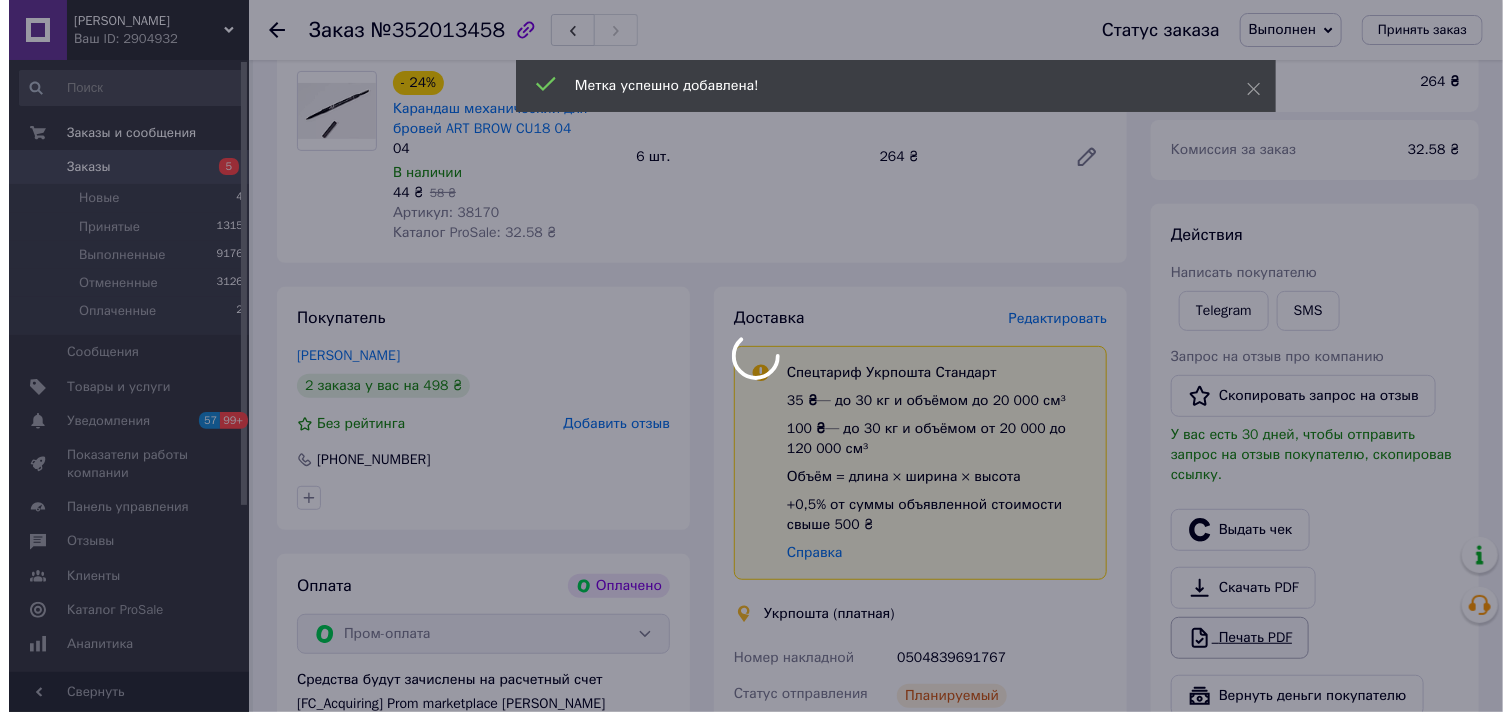 scroll, scrollTop: 333, scrollLeft: 0, axis: vertical 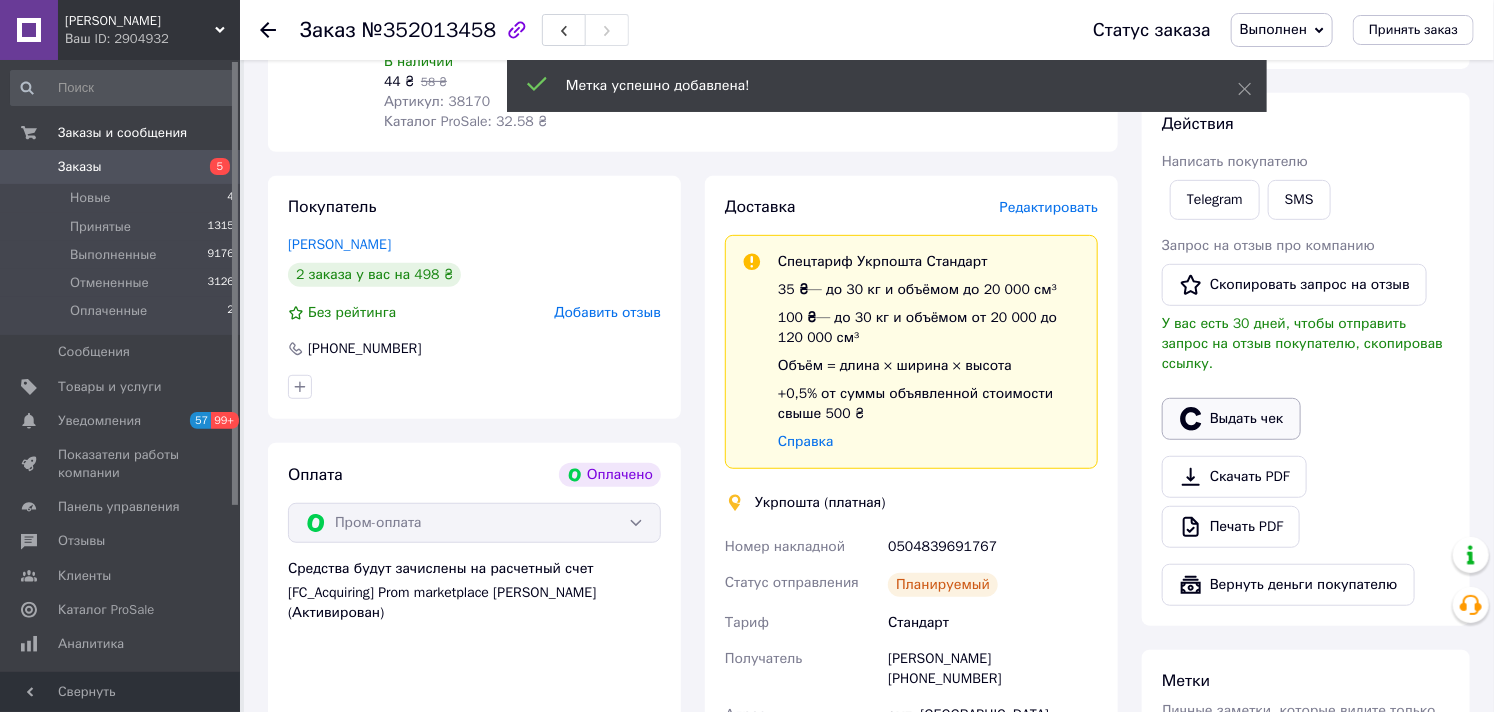 click on "Выдать чек" at bounding box center (1231, 419) 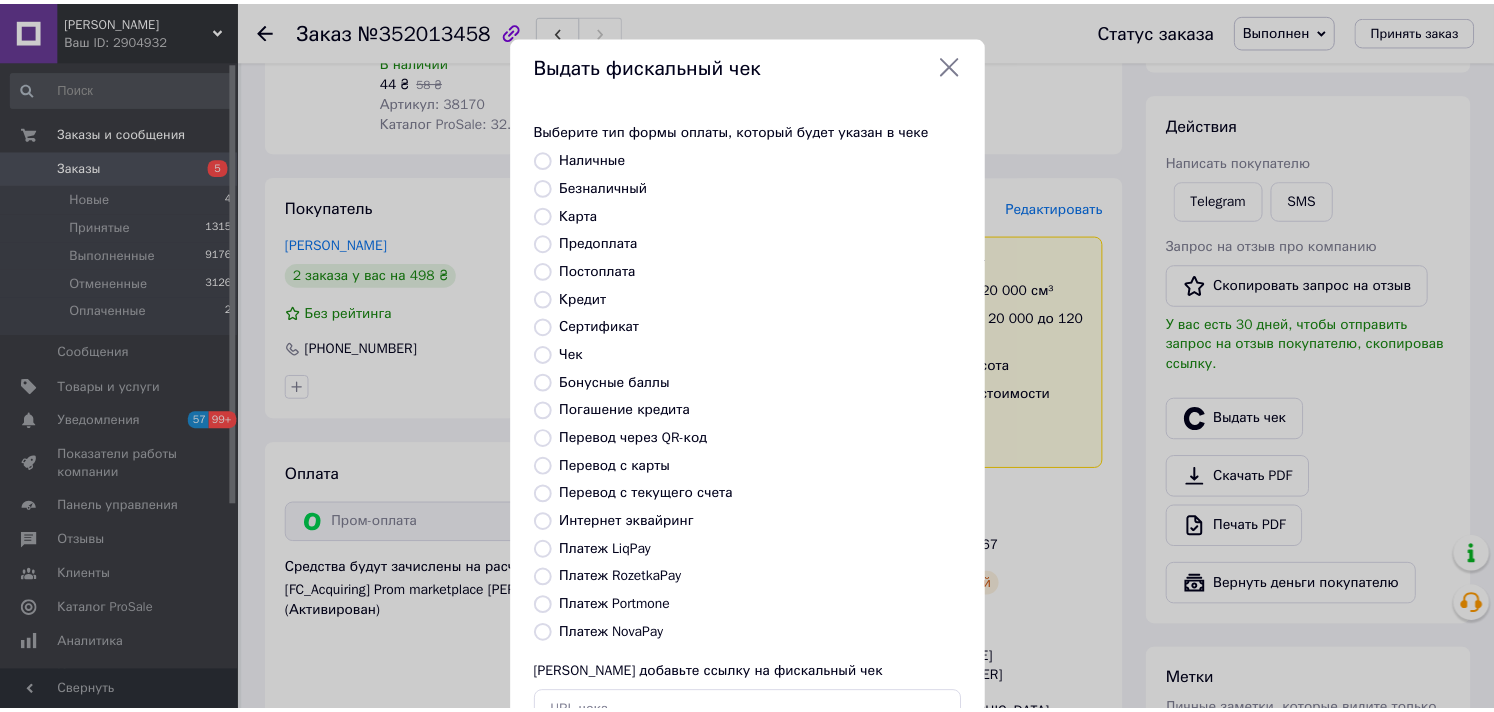 scroll, scrollTop: 147, scrollLeft: 0, axis: vertical 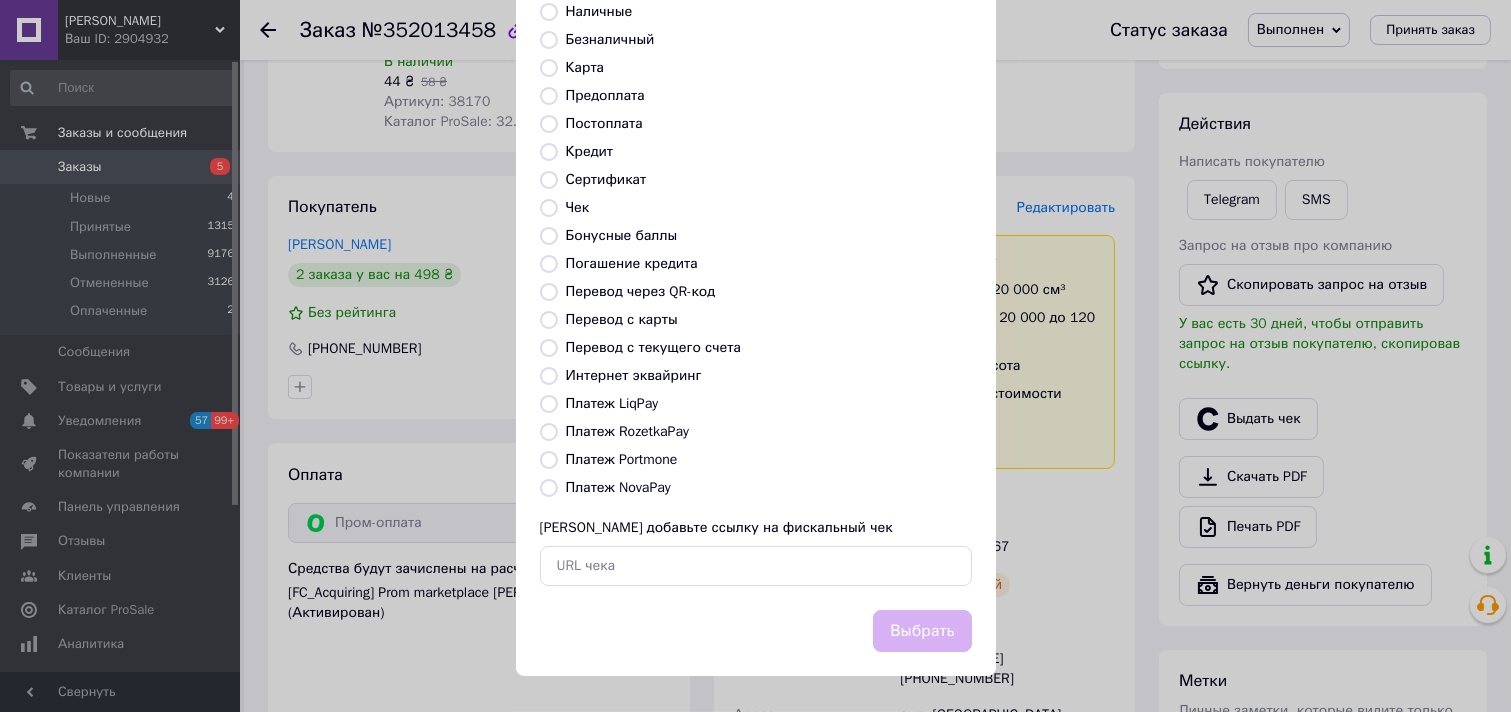 click on "Платеж RozetkaPay" at bounding box center (627, 431) 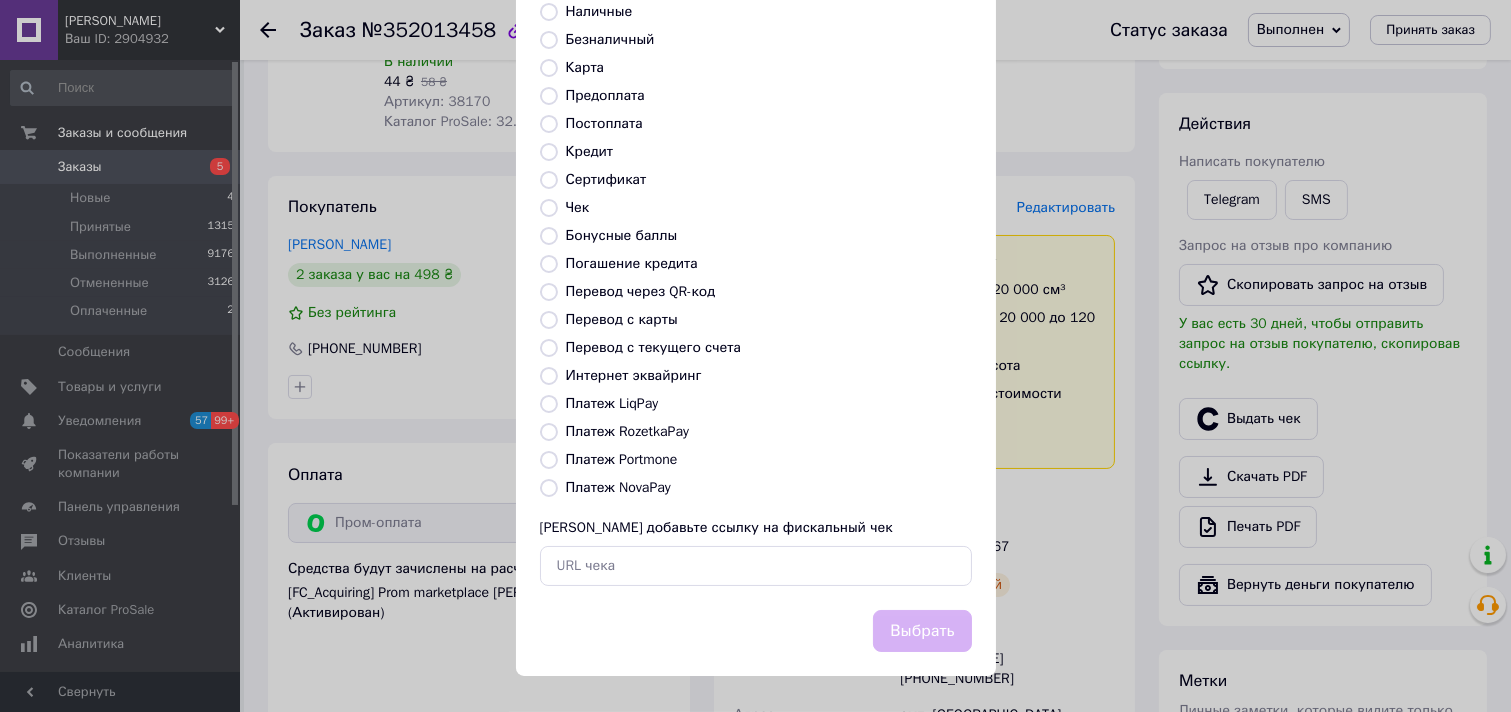 radio on "true" 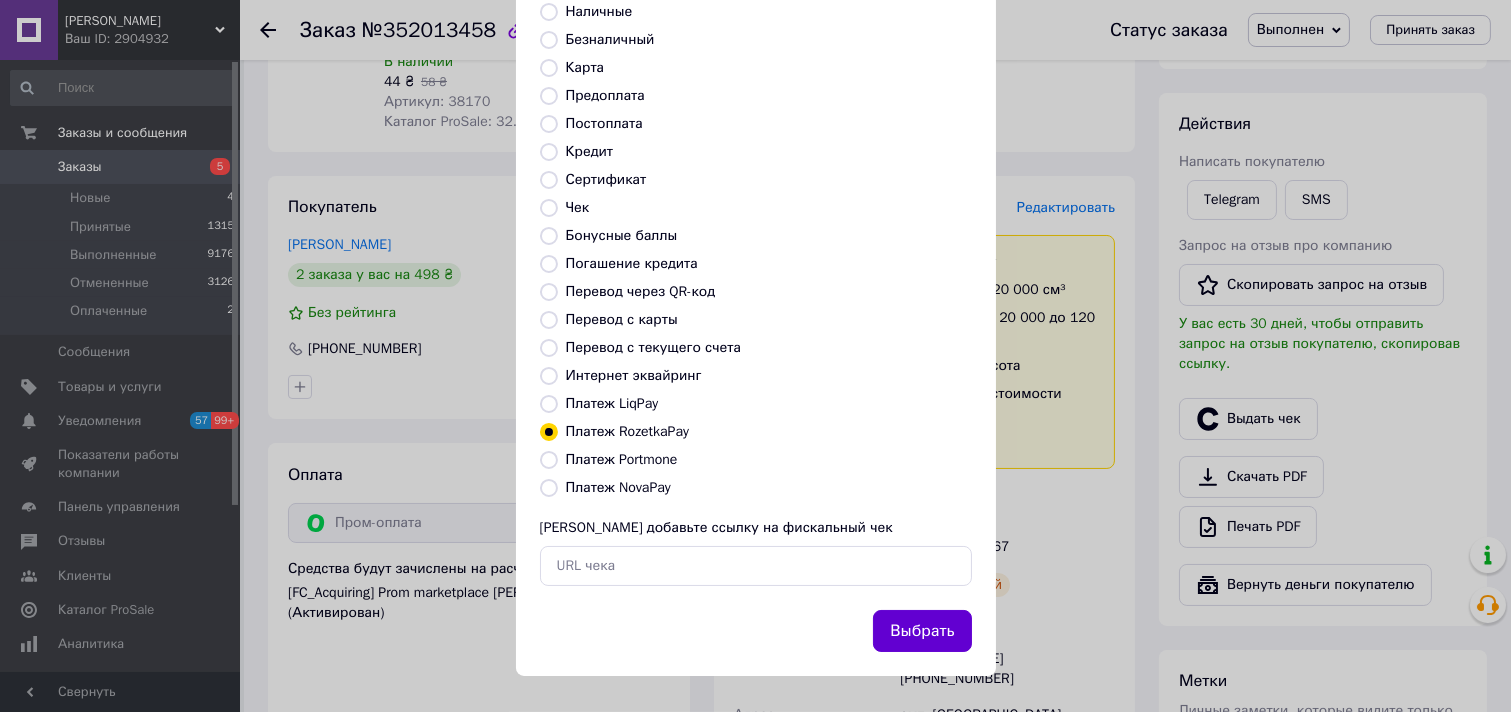 click on "Выбрать" at bounding box center (922, 631) 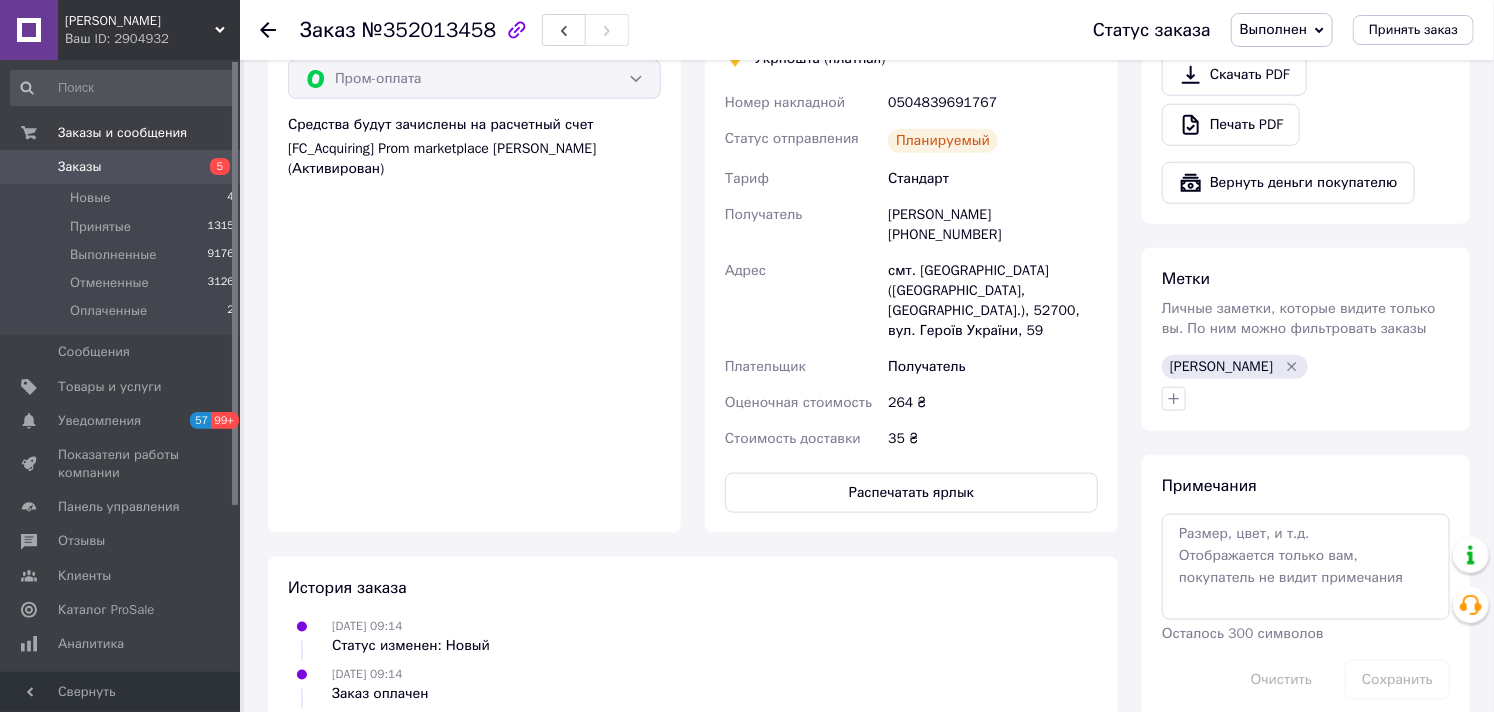 scroll, scrollTop: 555, scrollLeft: 0, axis: vertical 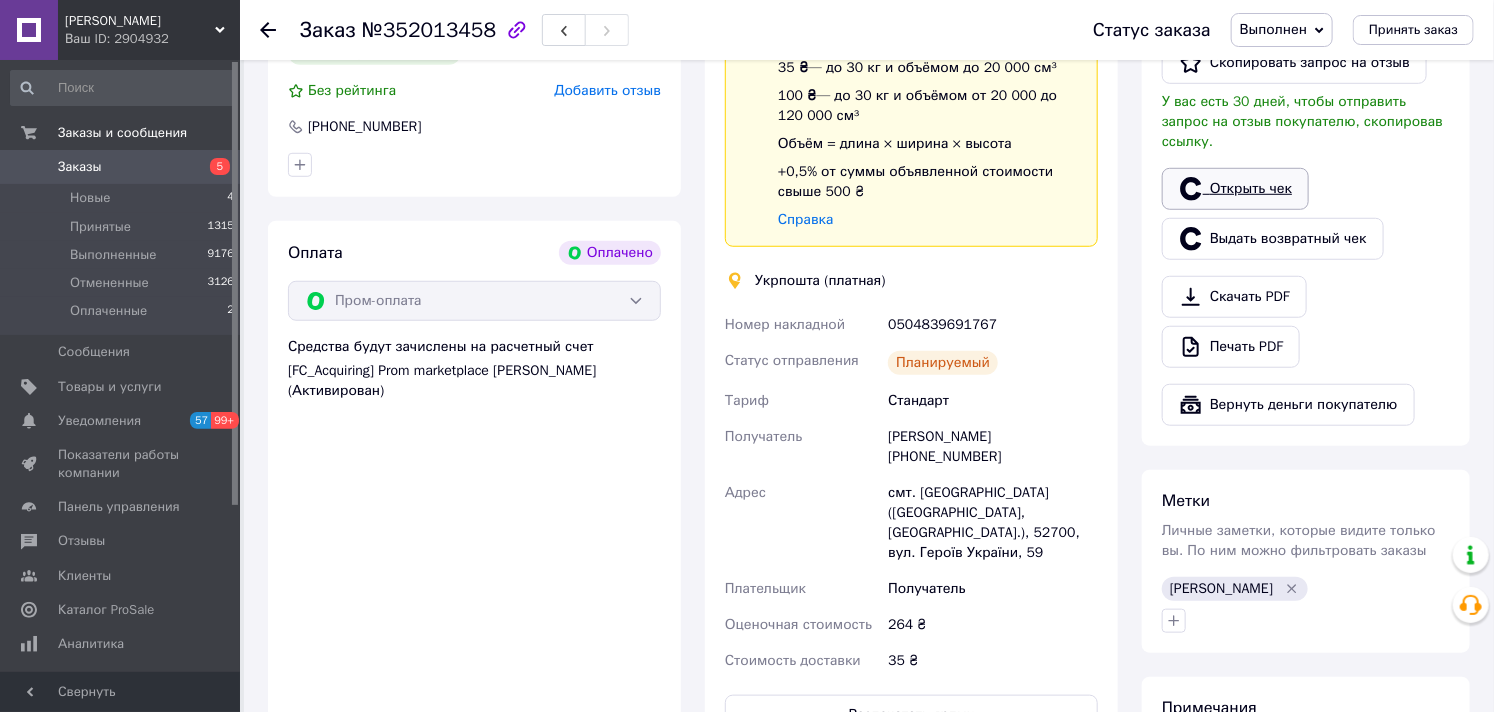 click on "Открыть чек" at bounding box center (1235, 189) 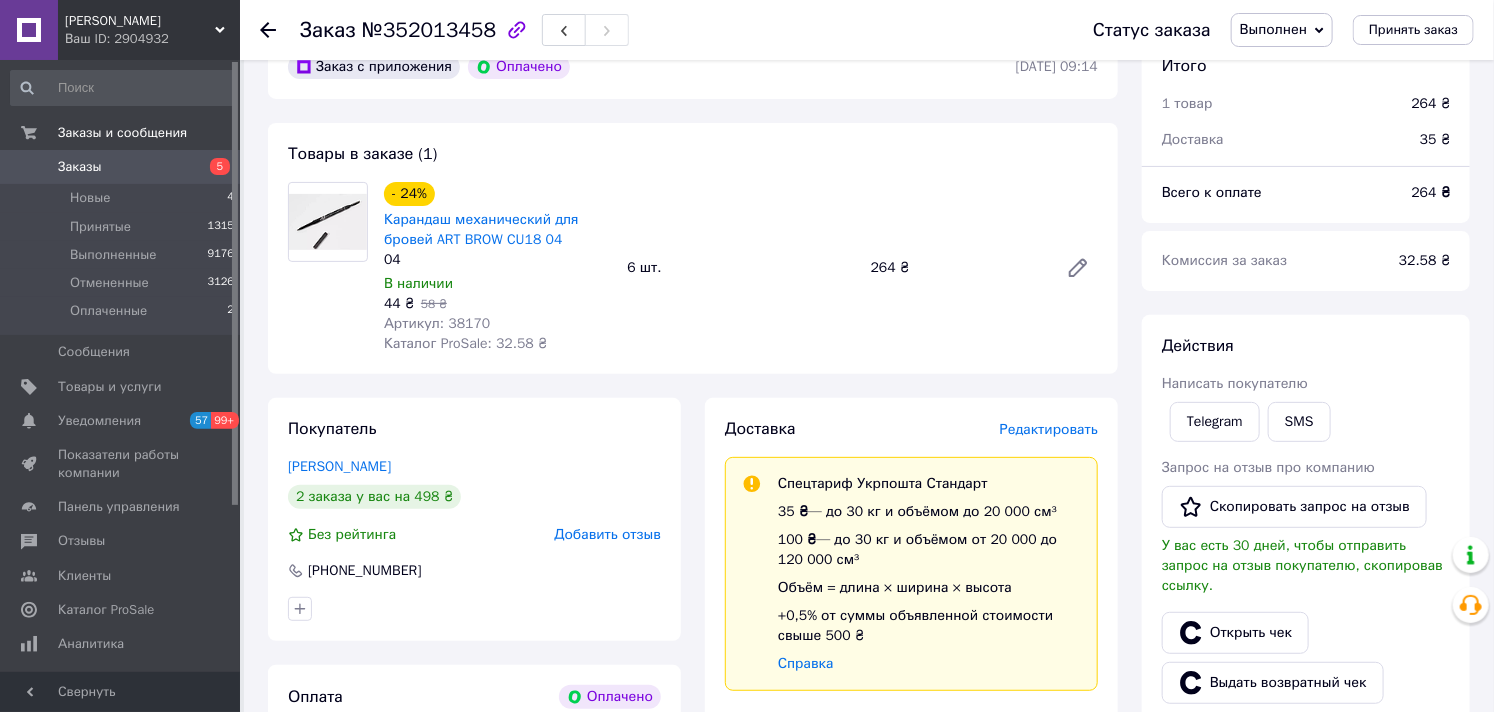 scroll, scrollTop: 0, scrollLeft: 0, axis: both 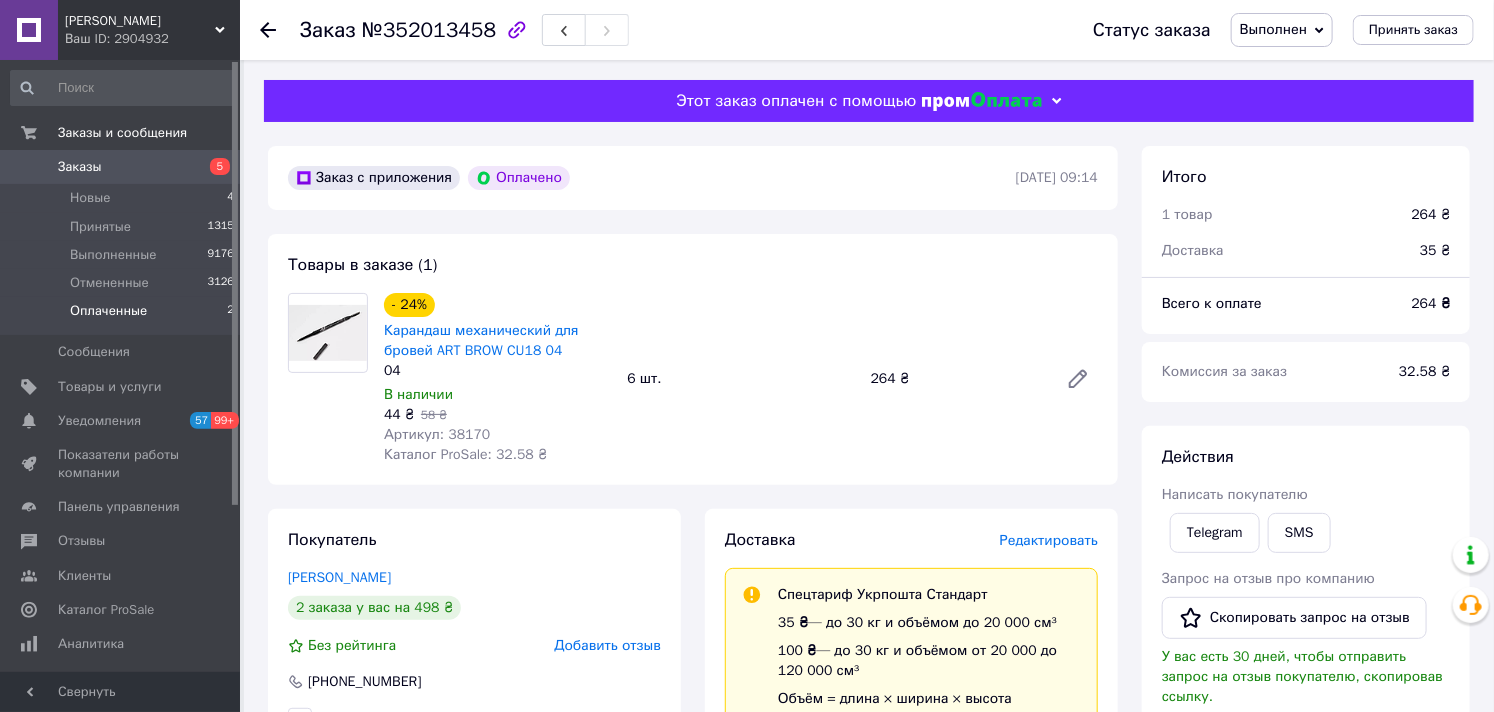 click on "Оплаченные" at bounding box center (108, 311) 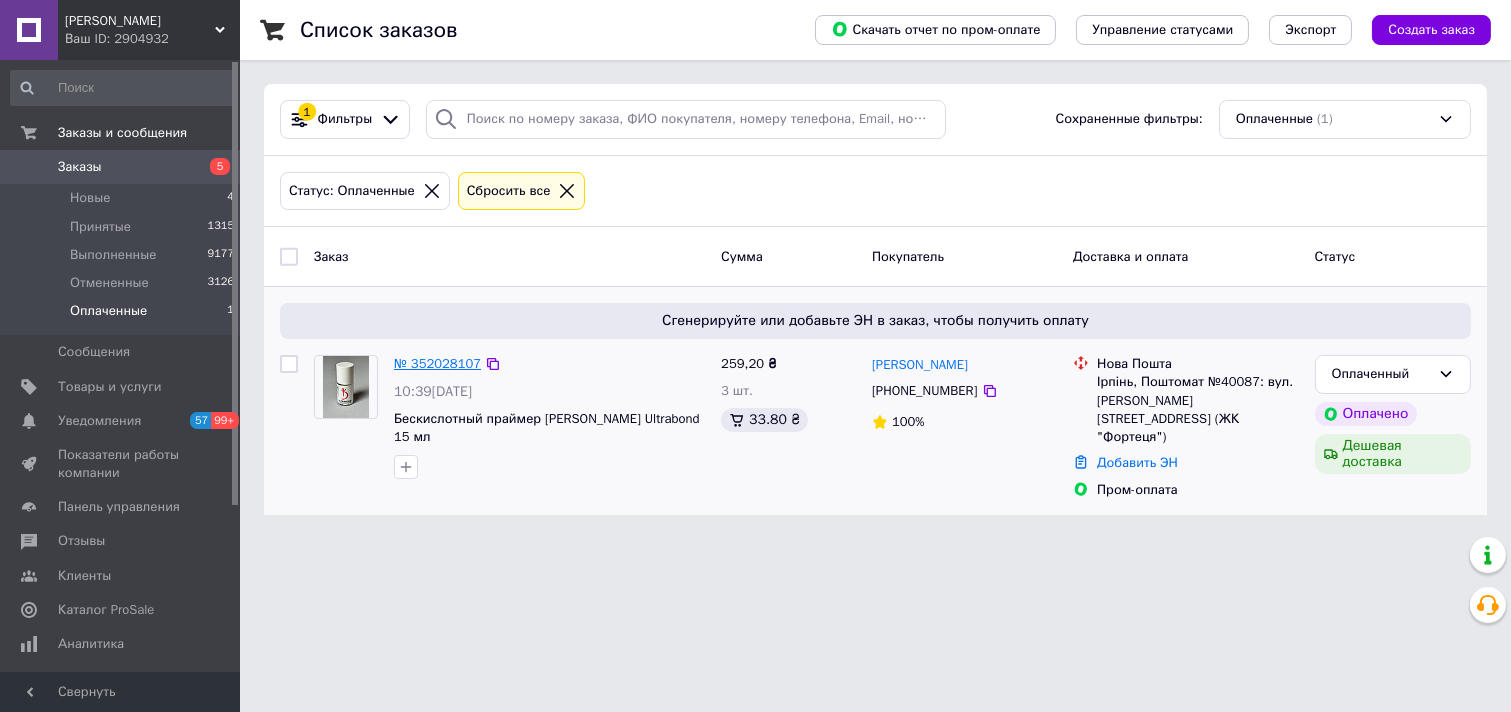 click on "№ 352028107" at bounding box center [437, 363] 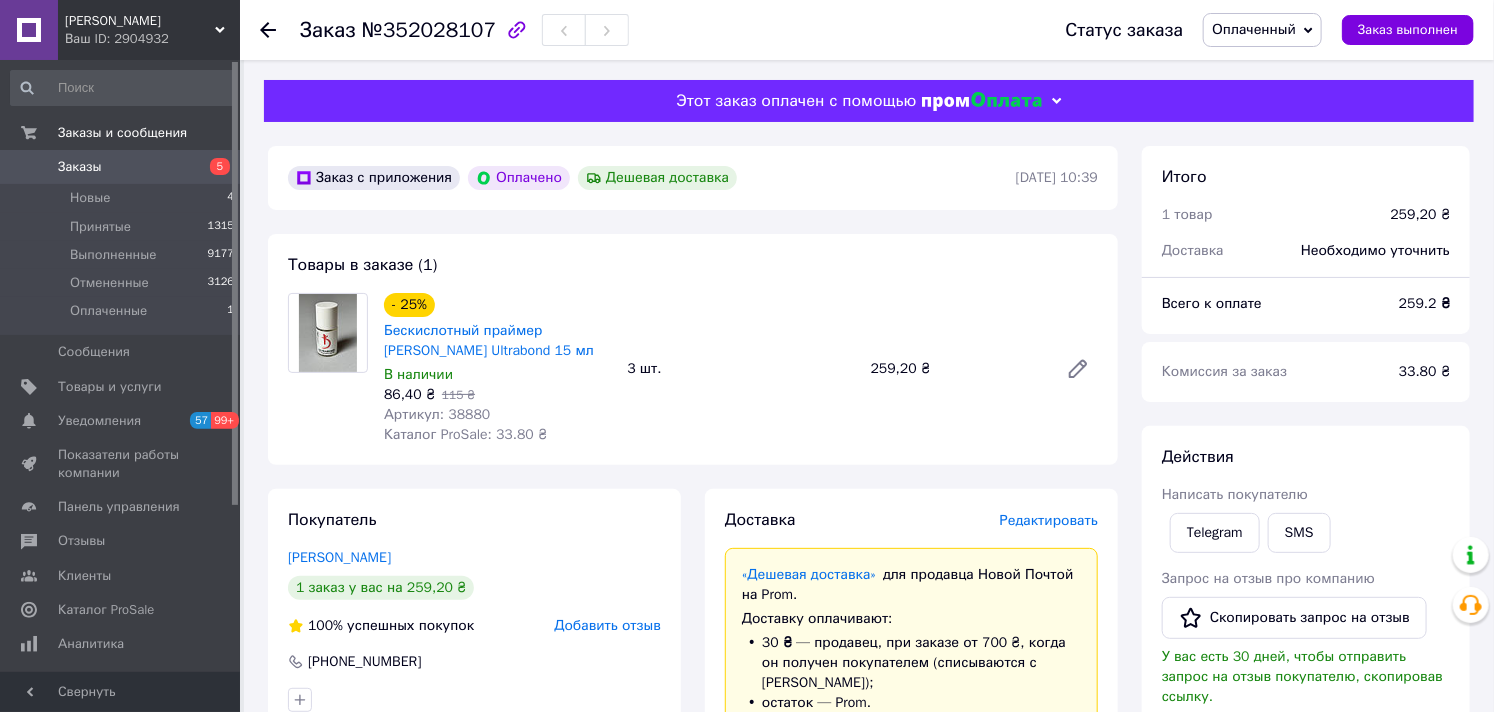 scroll, scrollTop: 333, scrollLeft: 0, axis: vertical 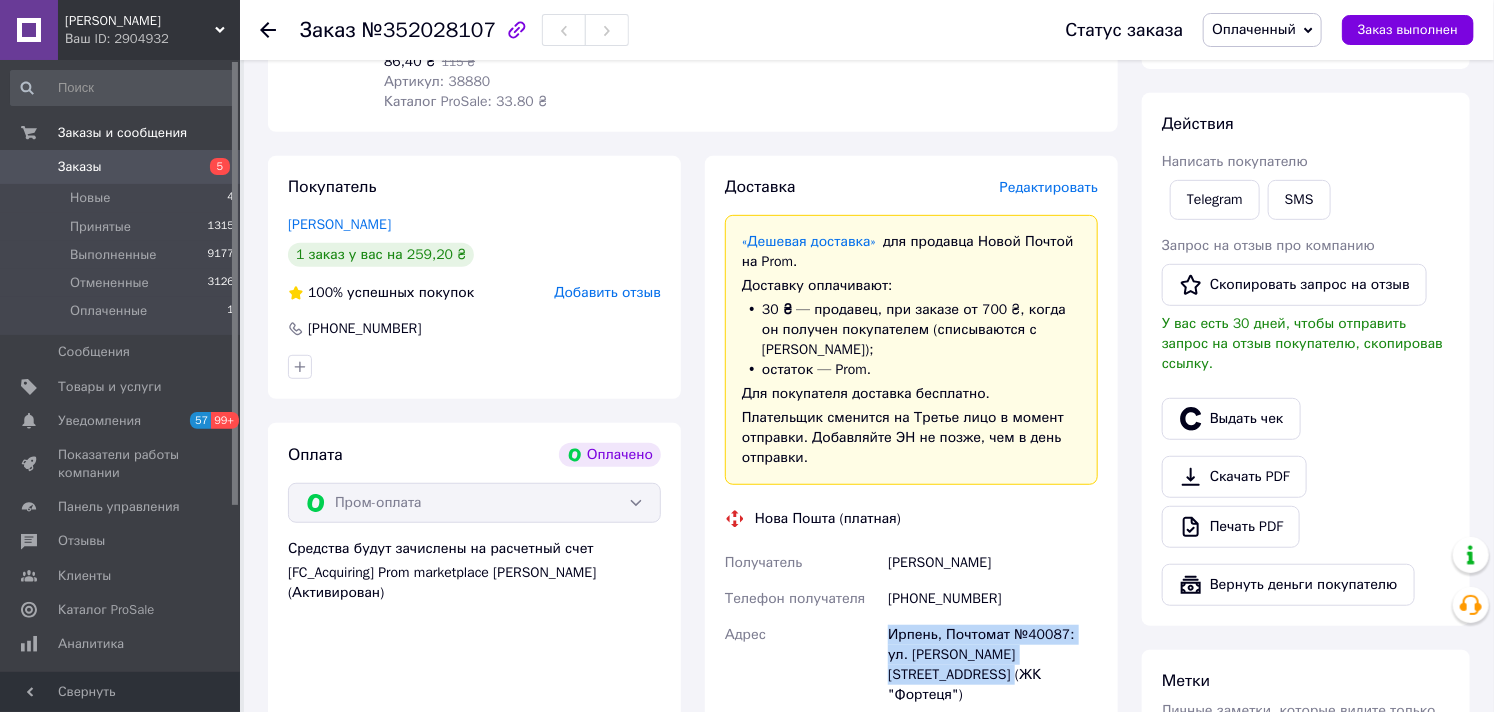 drag, startPoint x: 884, startPoint y: 638, endPoint x: 968, endPoint y: 677, distance: 92.61209 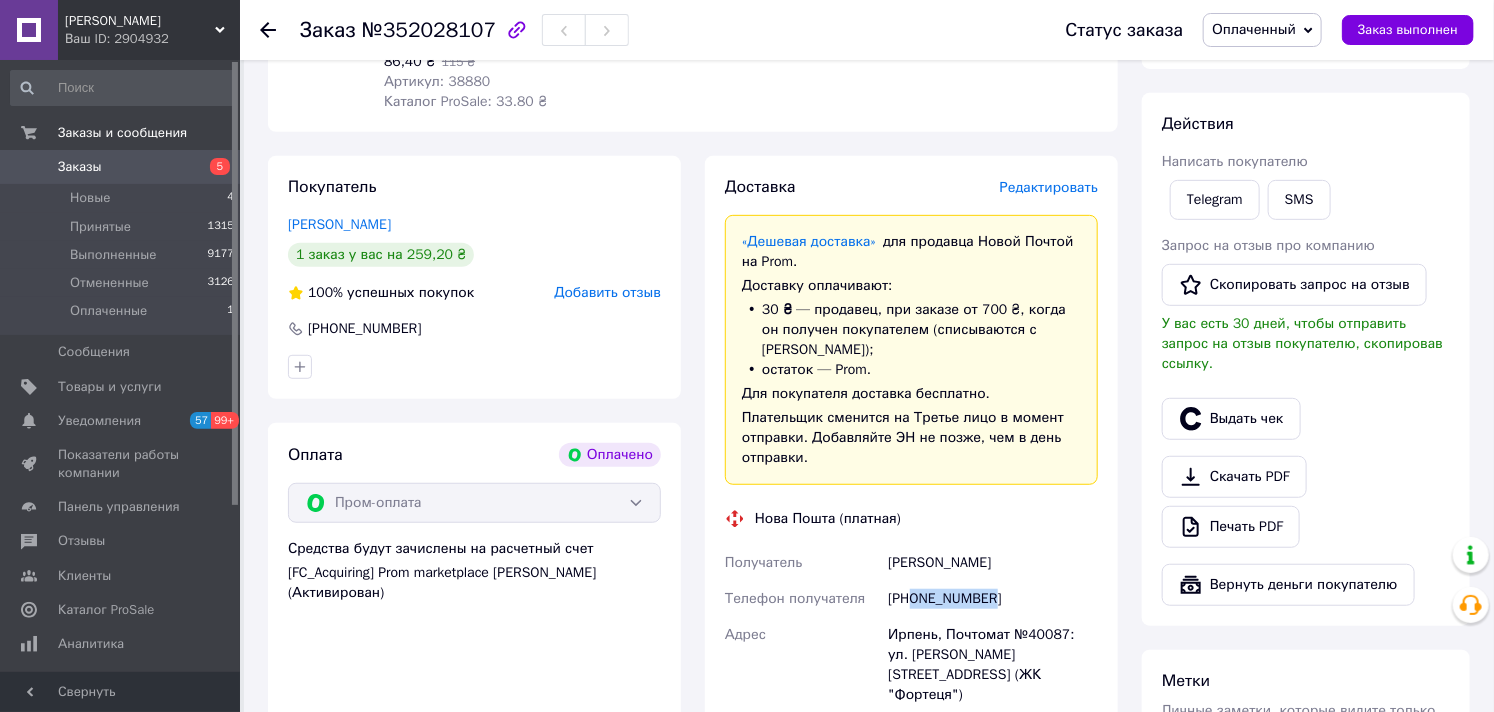 drag, startPoint x: 914, startPoint y: 597, endPoint x: 998, endPoint y: 606, distance: 84.48077 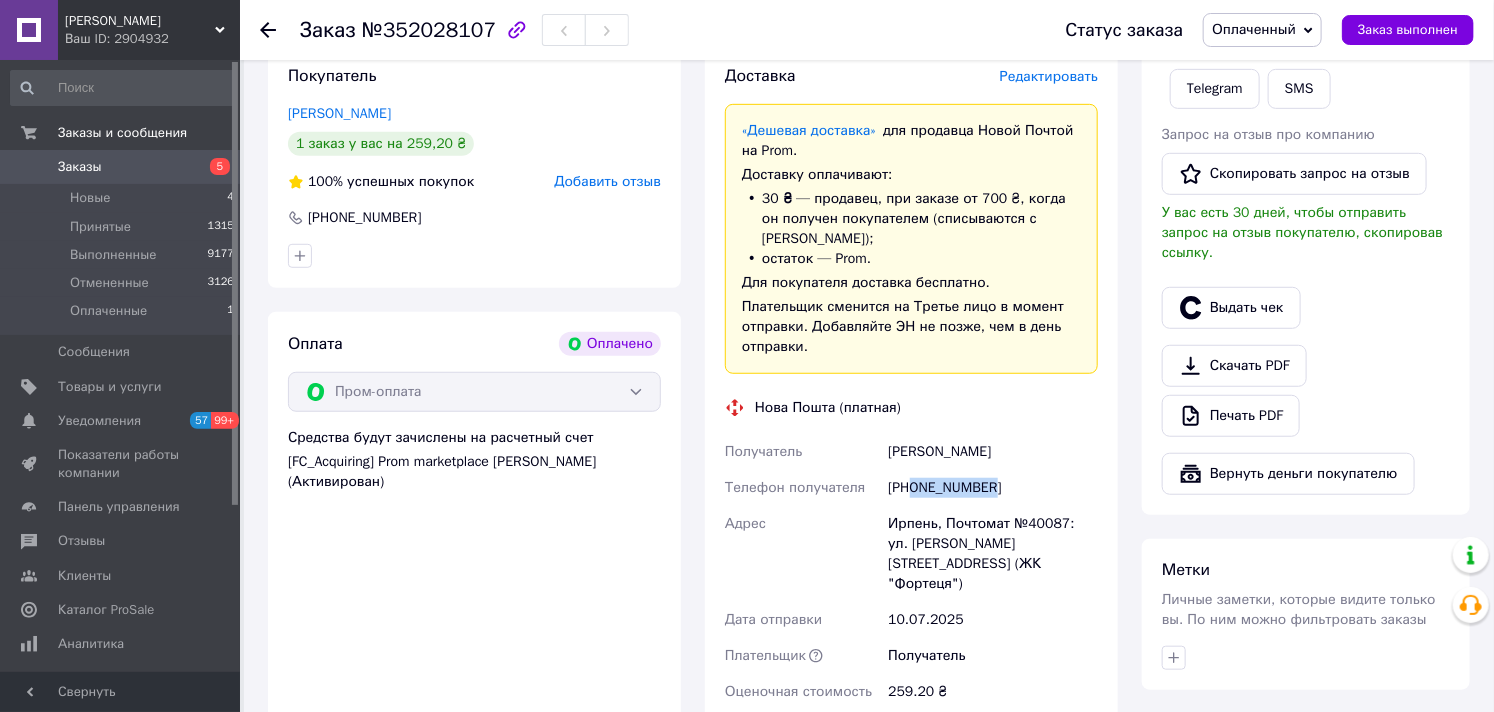 scroll, scrollTop: 777, scrollLeft: 0, axis: vertical 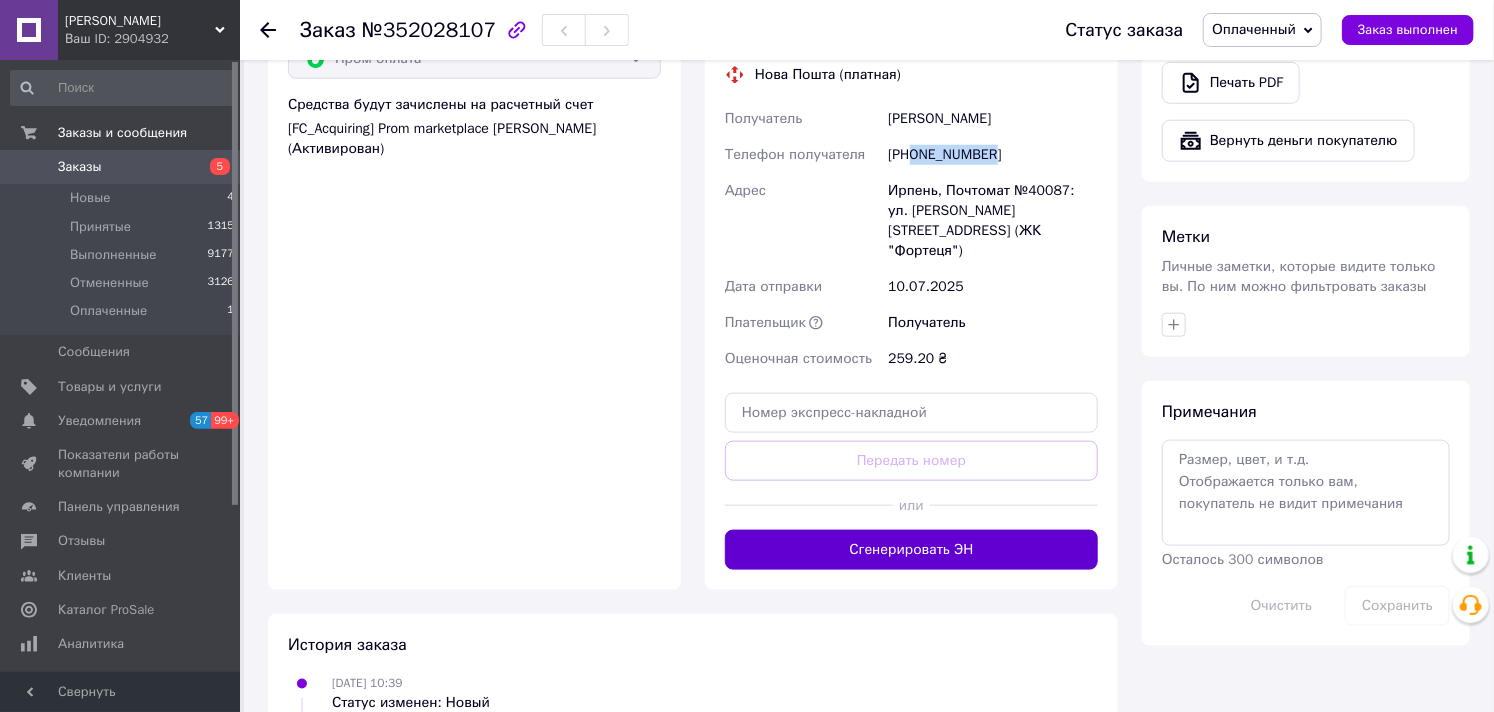 click on "Сгенерировать ЭН" at bounding box center (911, 550) 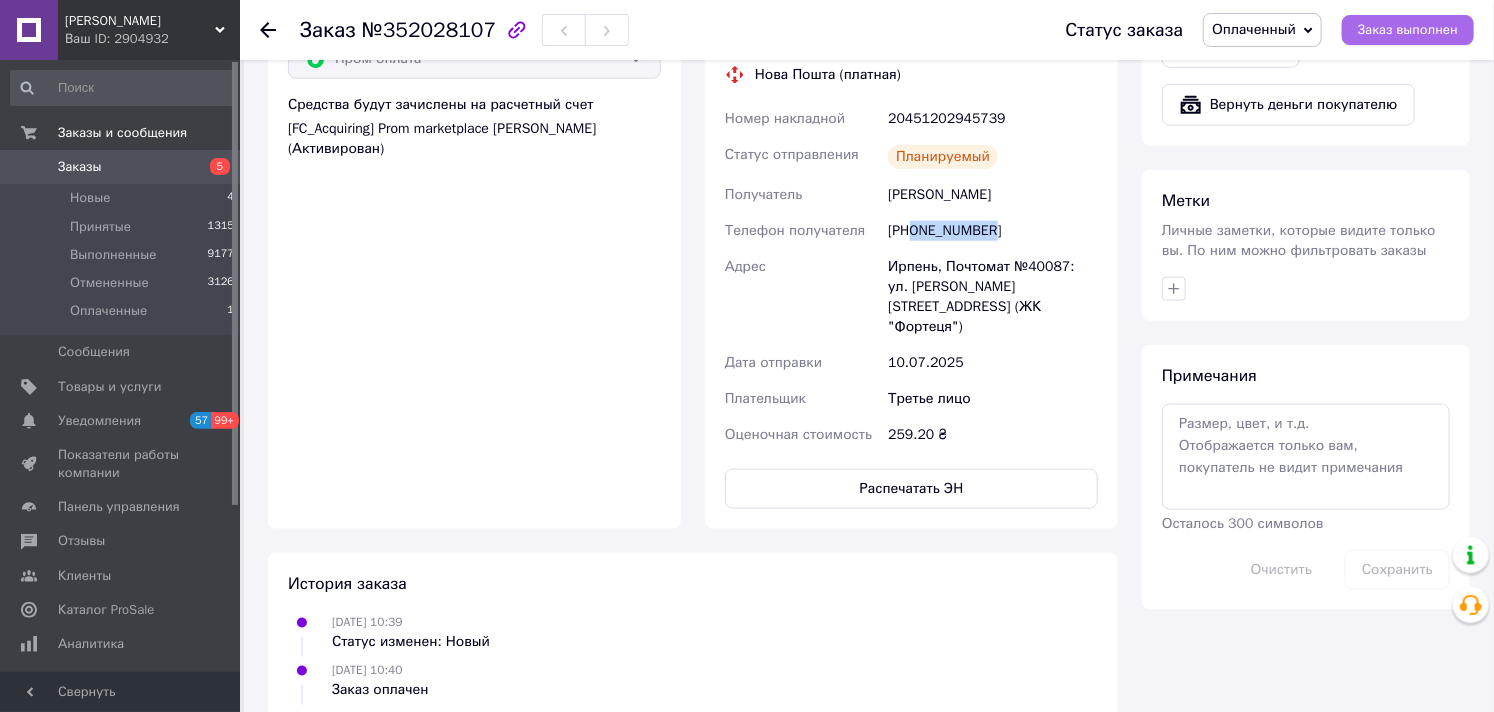 click on "Заказ выполнен" at bounding box center [1408, 30] 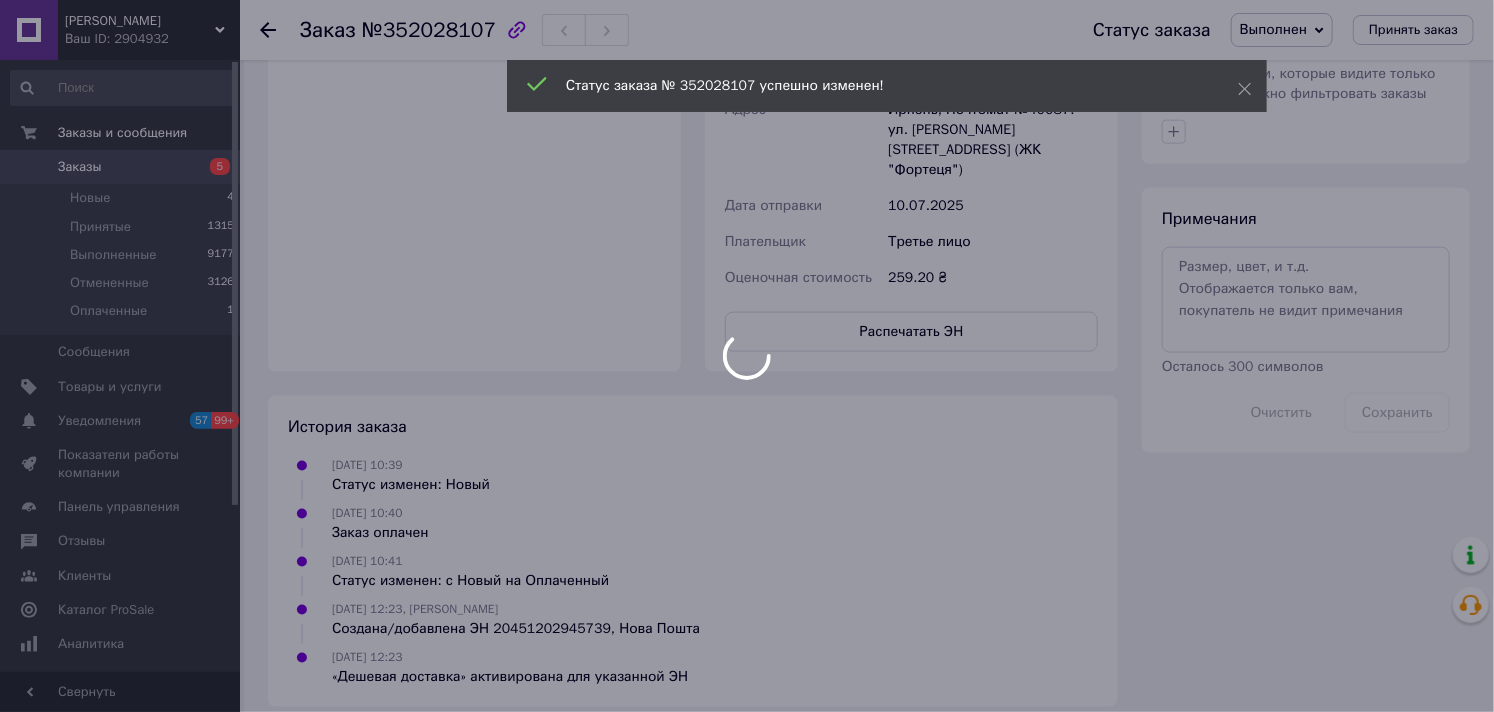scroll, scrollTop: 601, scrollLeft: 0, axis: vertical 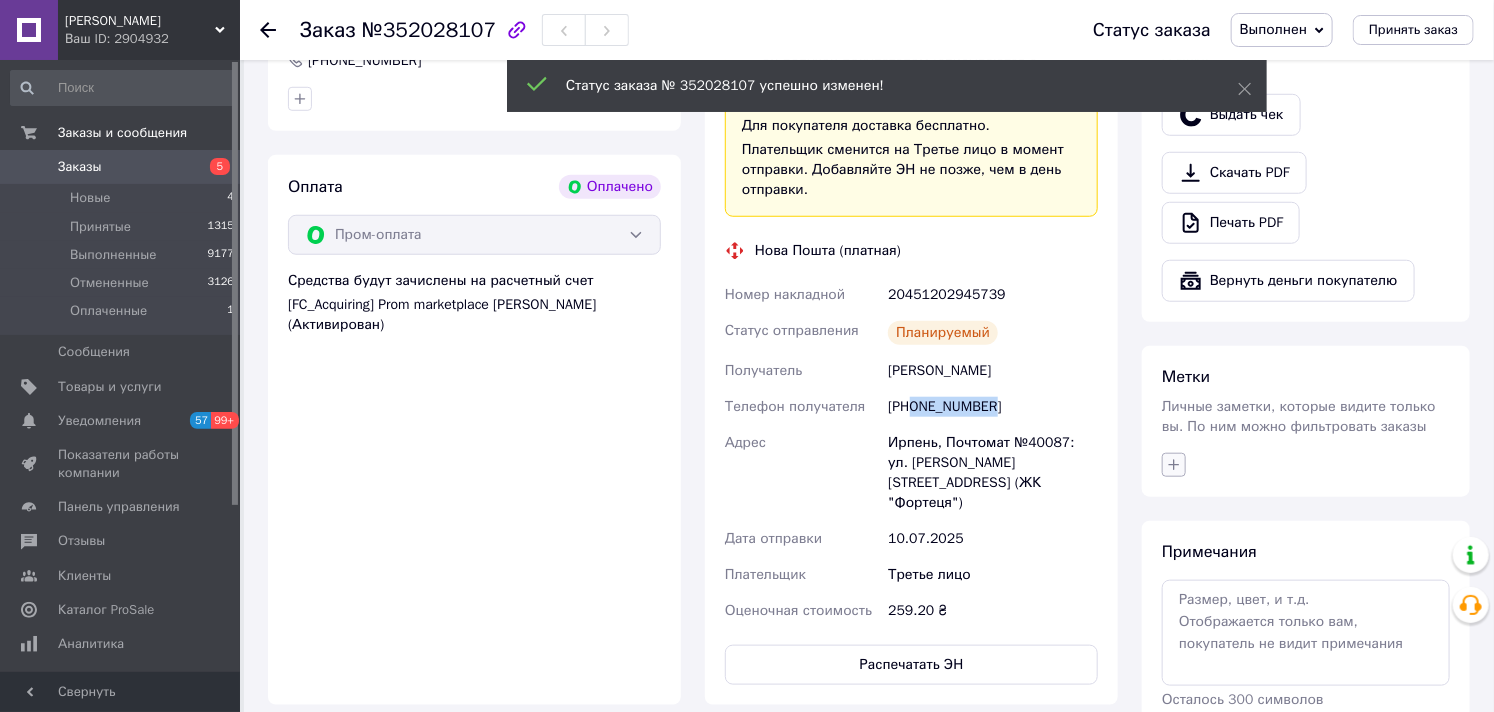 click 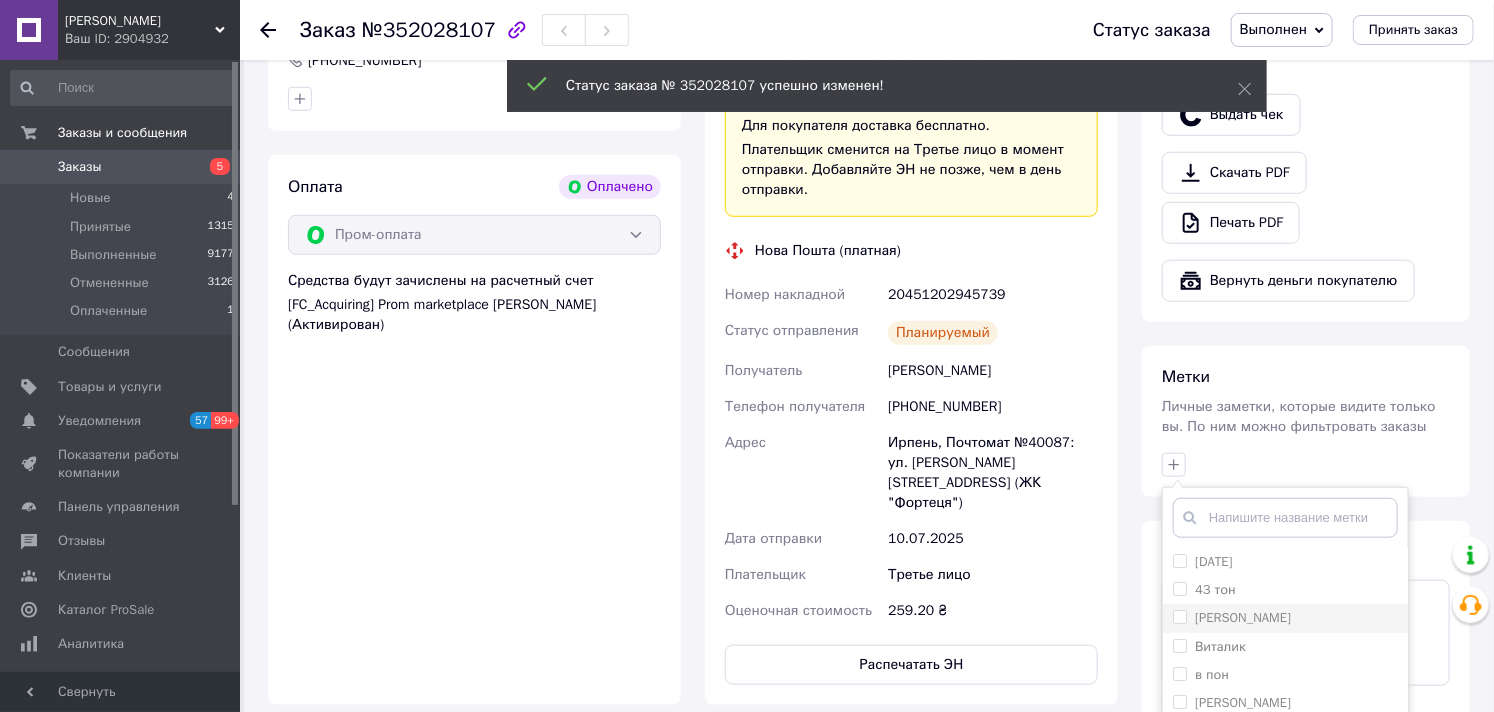 click on "[PERSON_NAME]" at bounding box center (1179, 616) 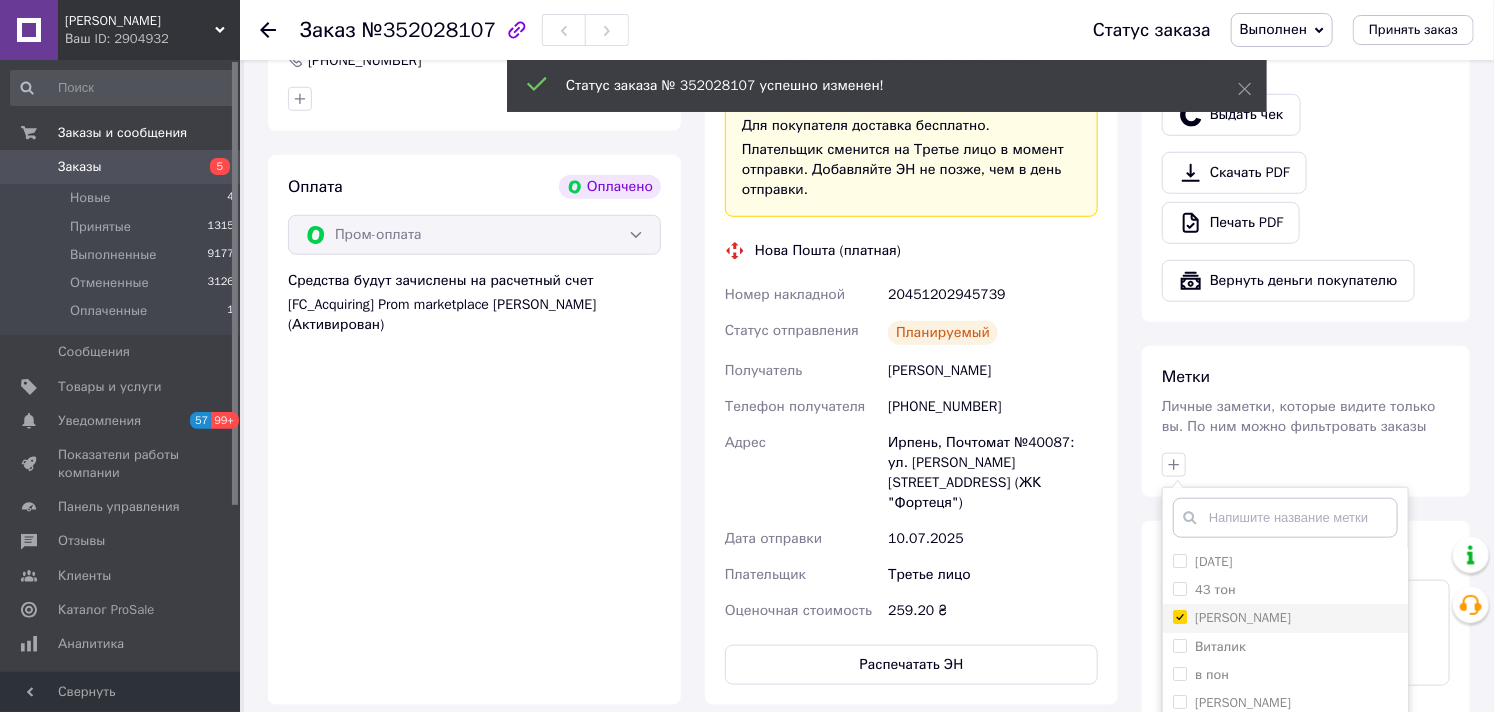 checkbox on "true" 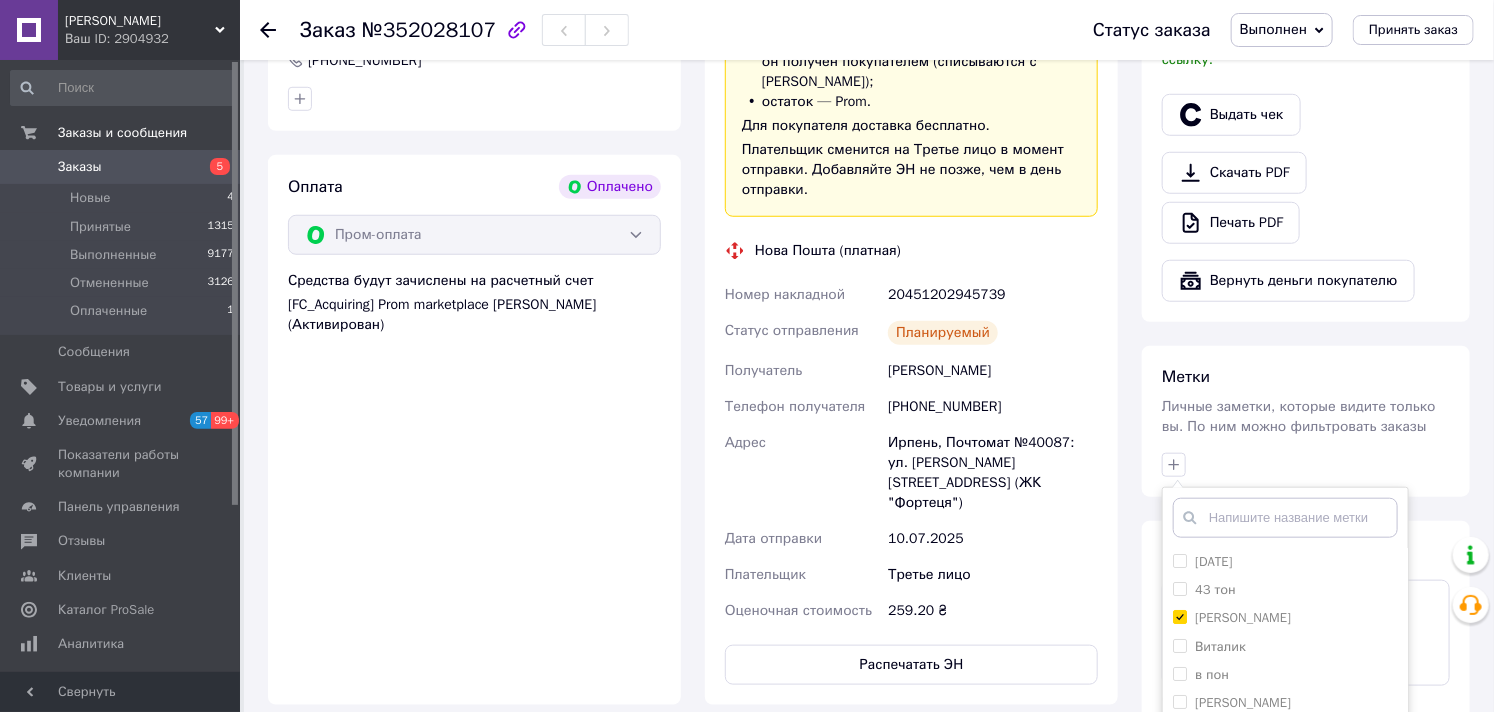 scroll, scrollTop: 376, scrollLeft: 0, axis: vertical 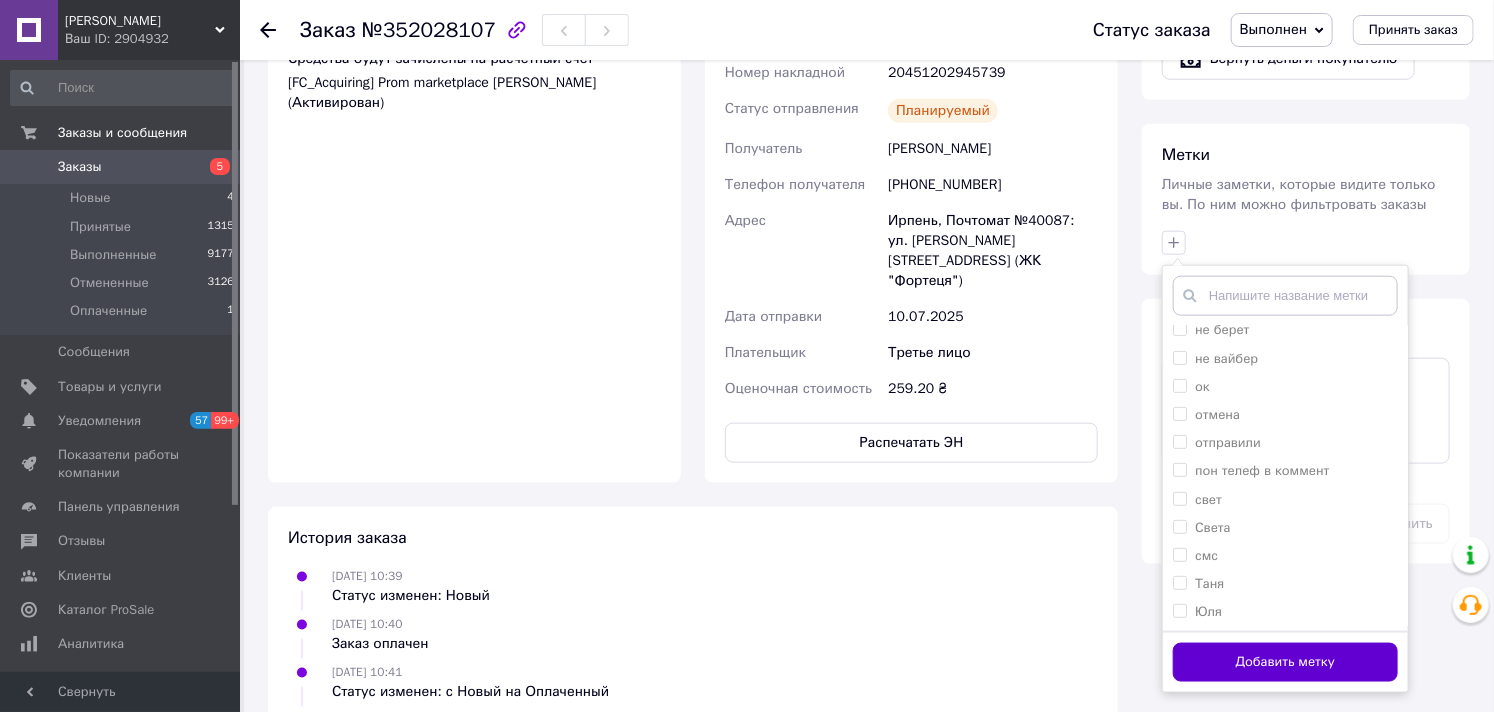 click on "Добавить метку" at bounding box center [1285, 662] 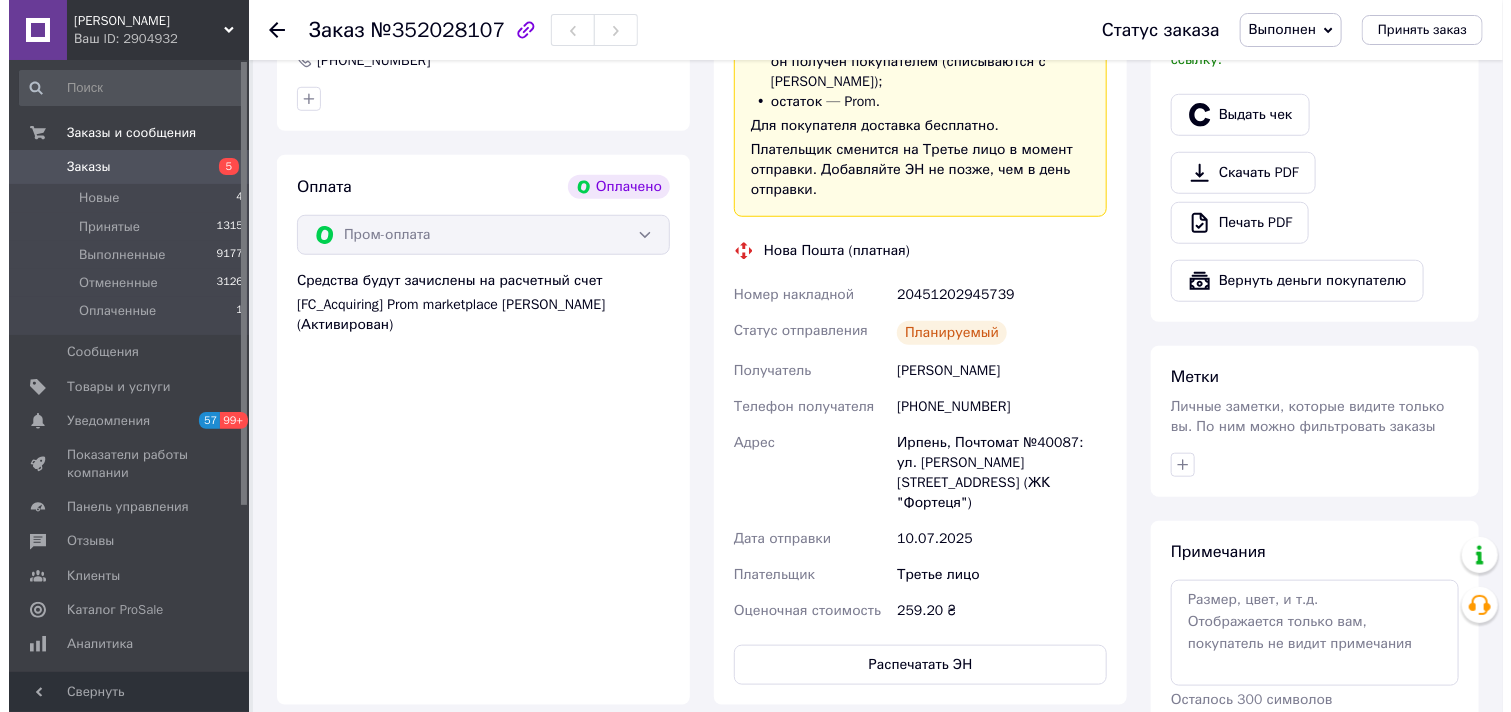 scroll, scrollTop: 378, scrollLeft: 0, axis: vertical 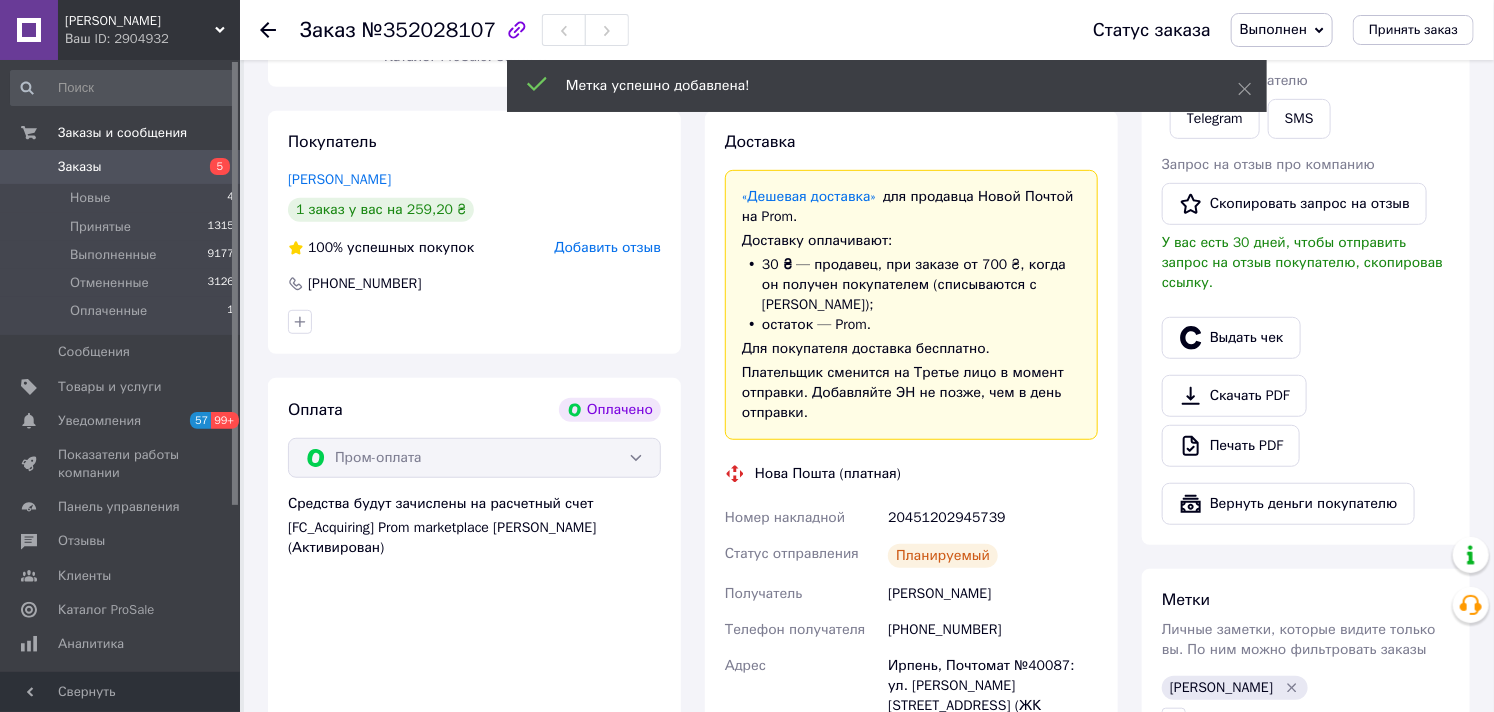 click on "Выдать чек" at bounding box center (1231, 338) 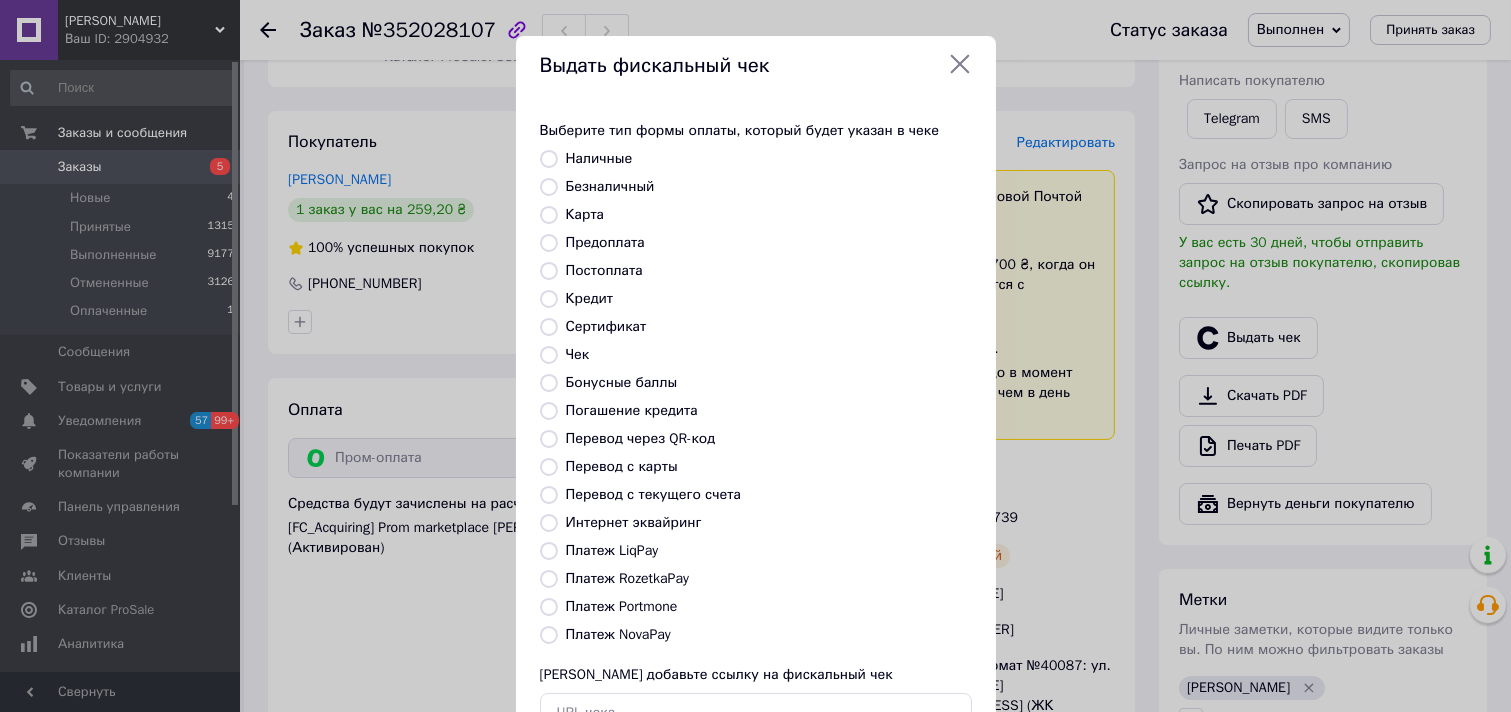 click on "Платеж RozetkaPay" at bounding box center (627, 578) 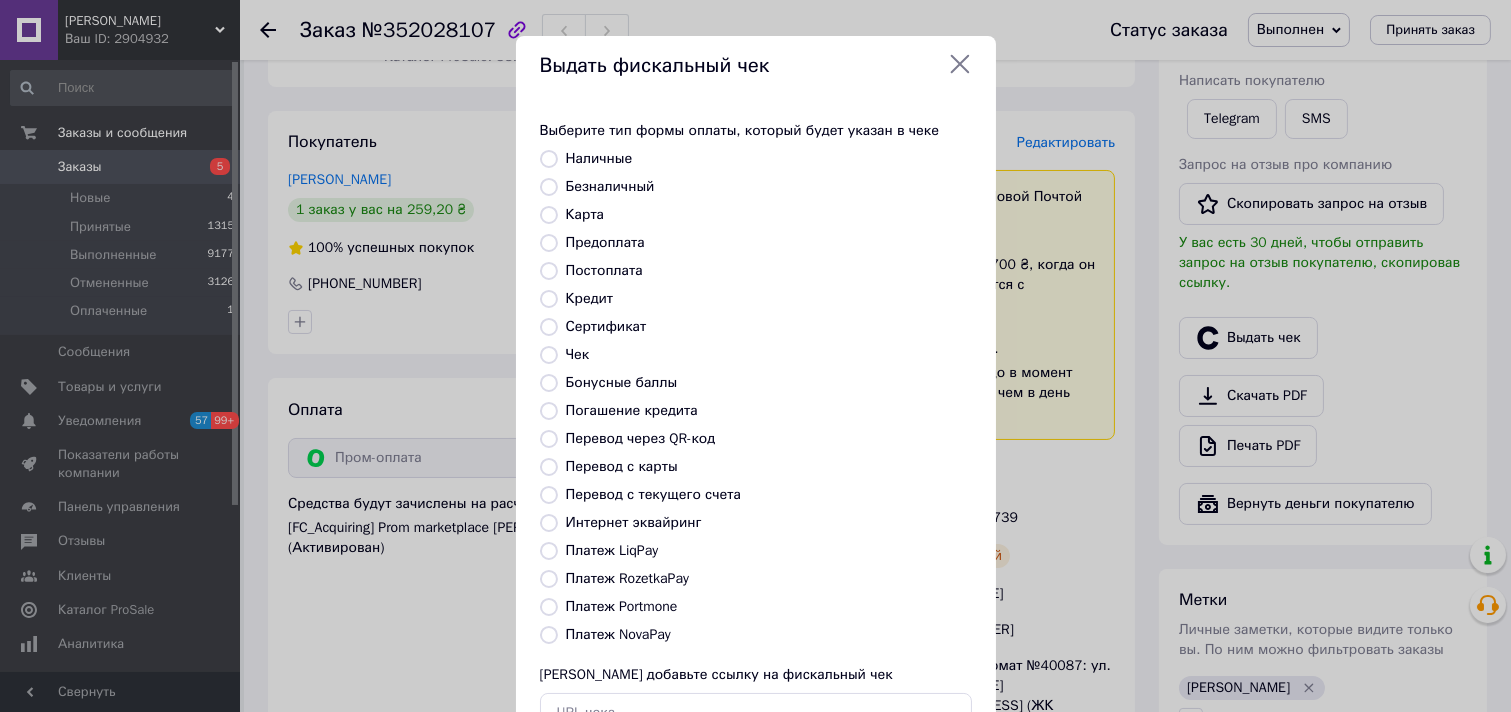 radio on "true" 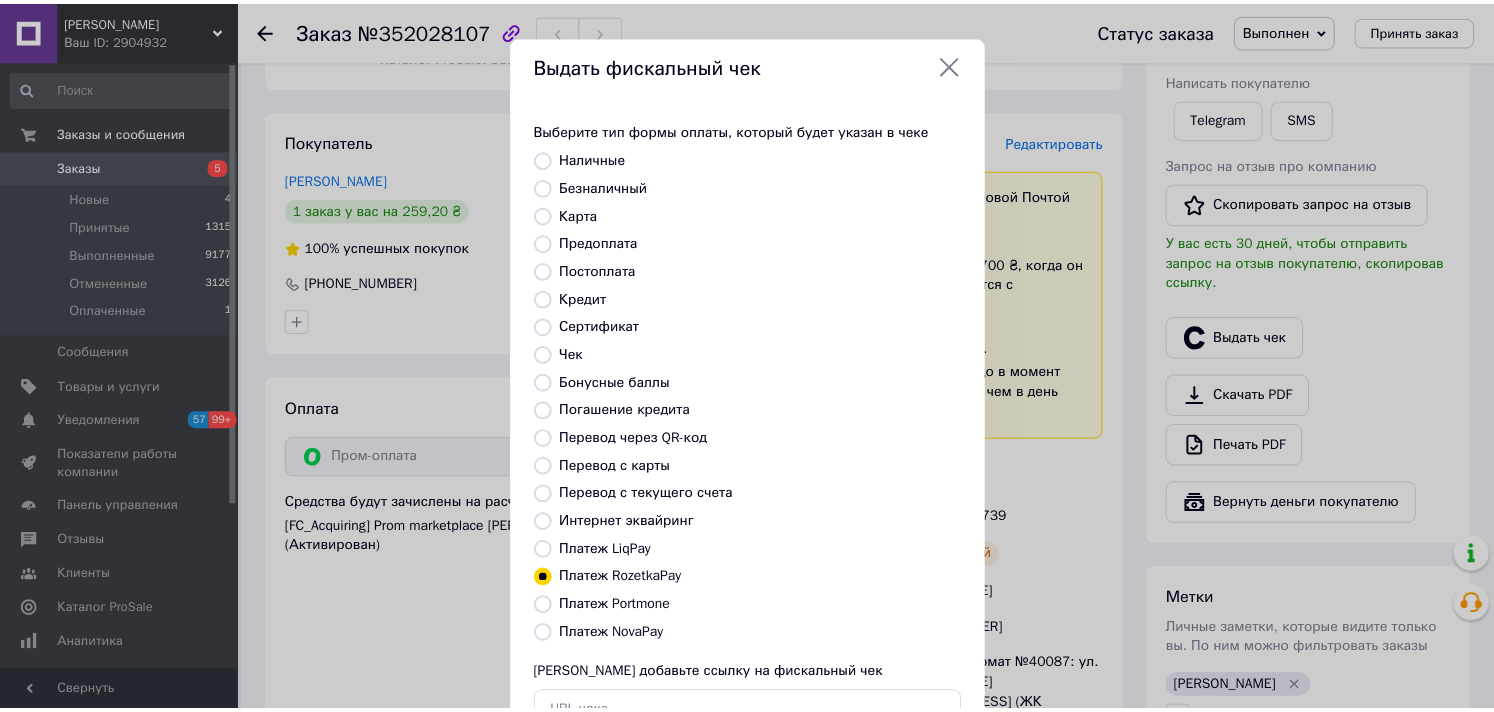 scroll, scrollTop: 147, scrollLeft: 0, axis: vertical 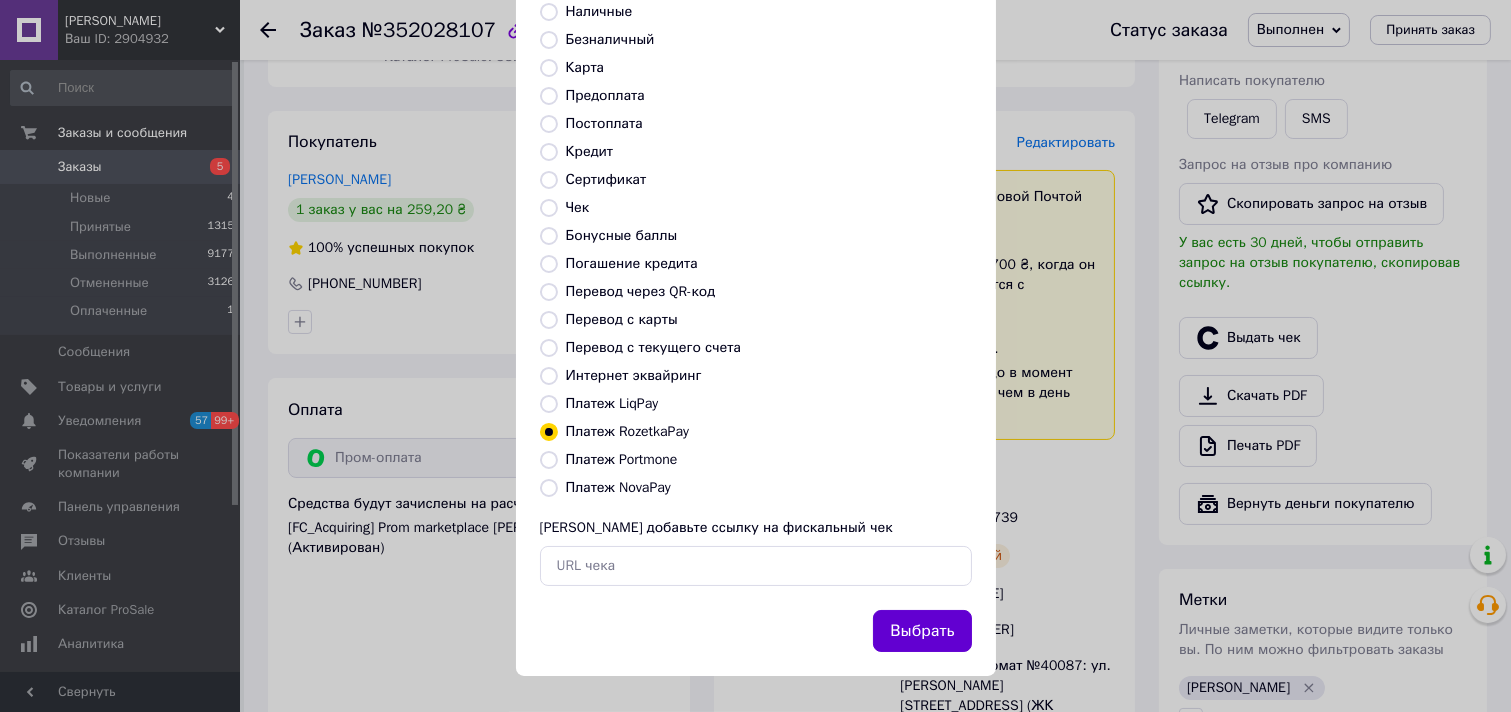 click on "Выбрать" at bounding box center [922, 631] 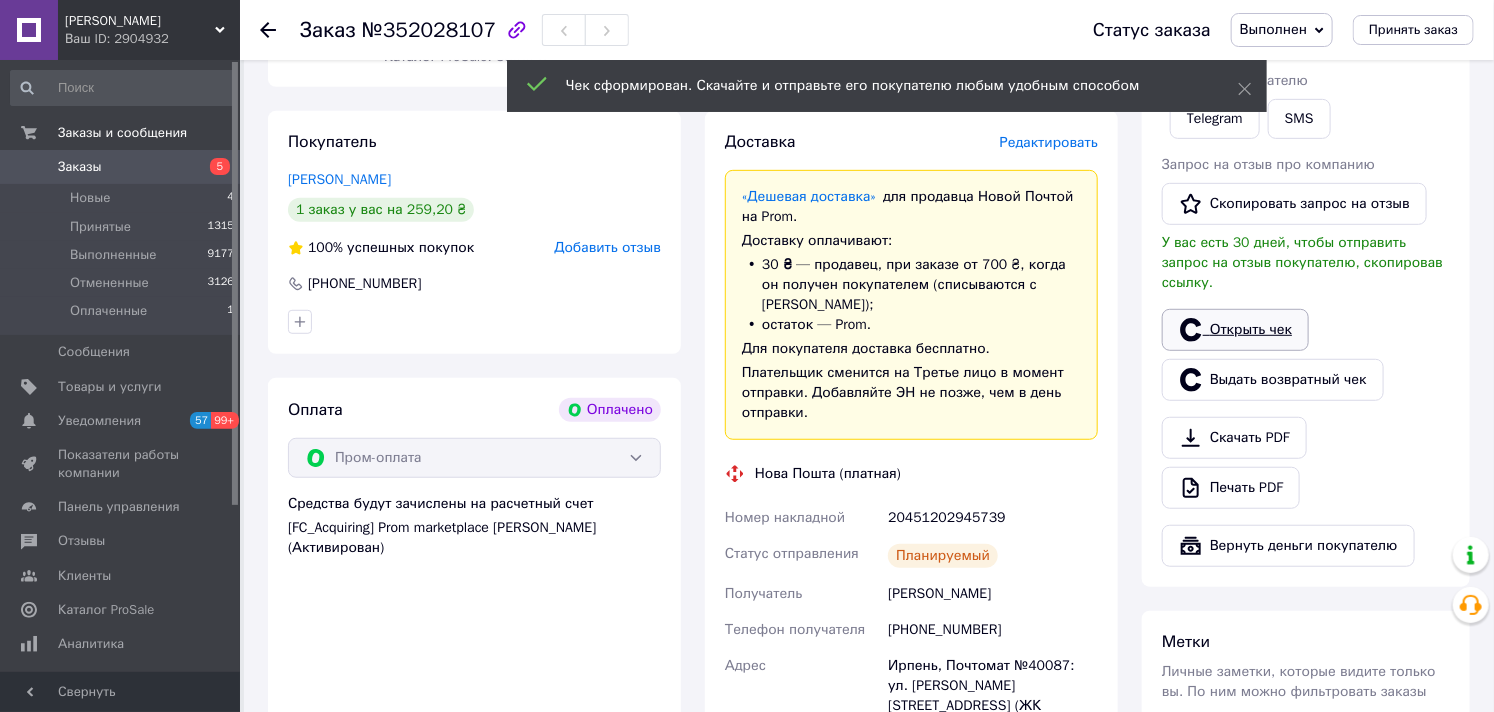 click on "Открыть чек" at bounding box center [1235, 330] 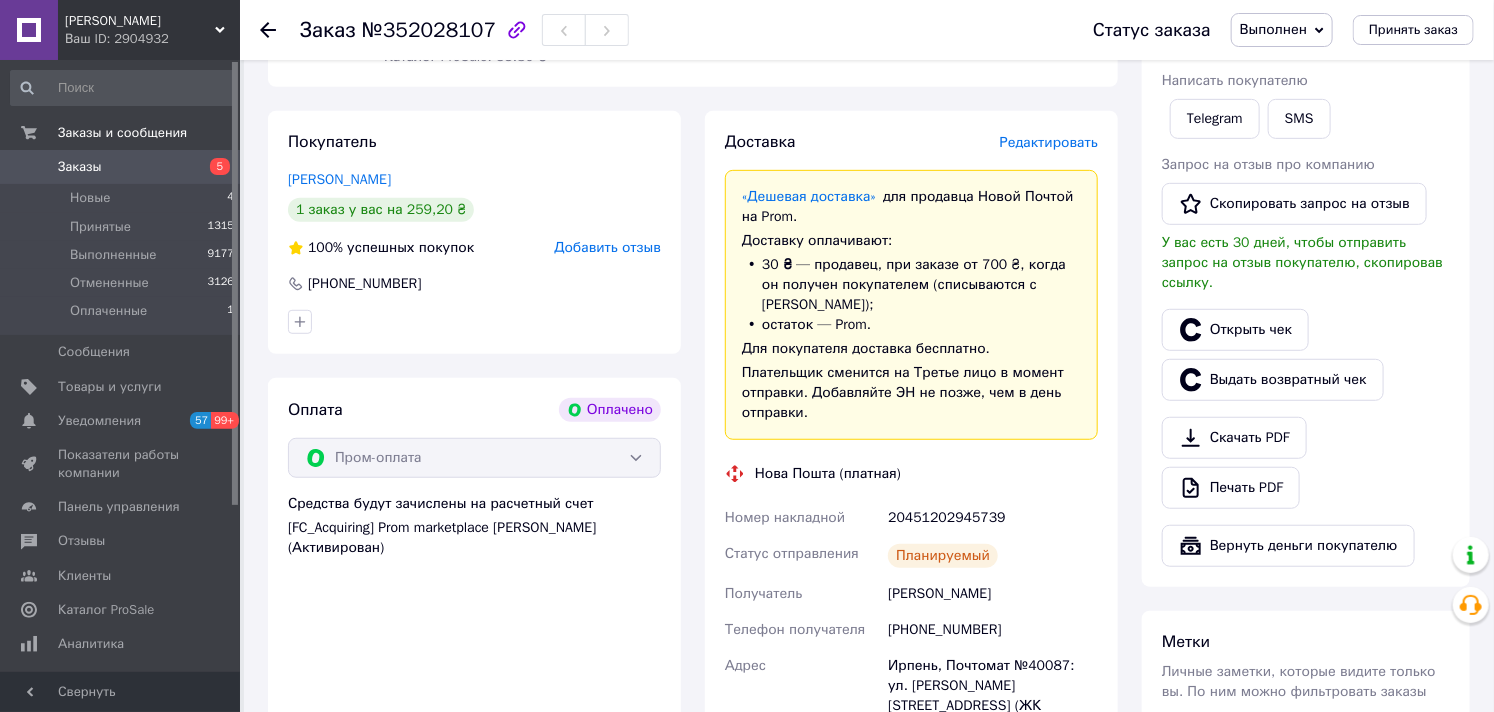 scroll, scrollTop: 0, scrollLeft: 0, axis: both 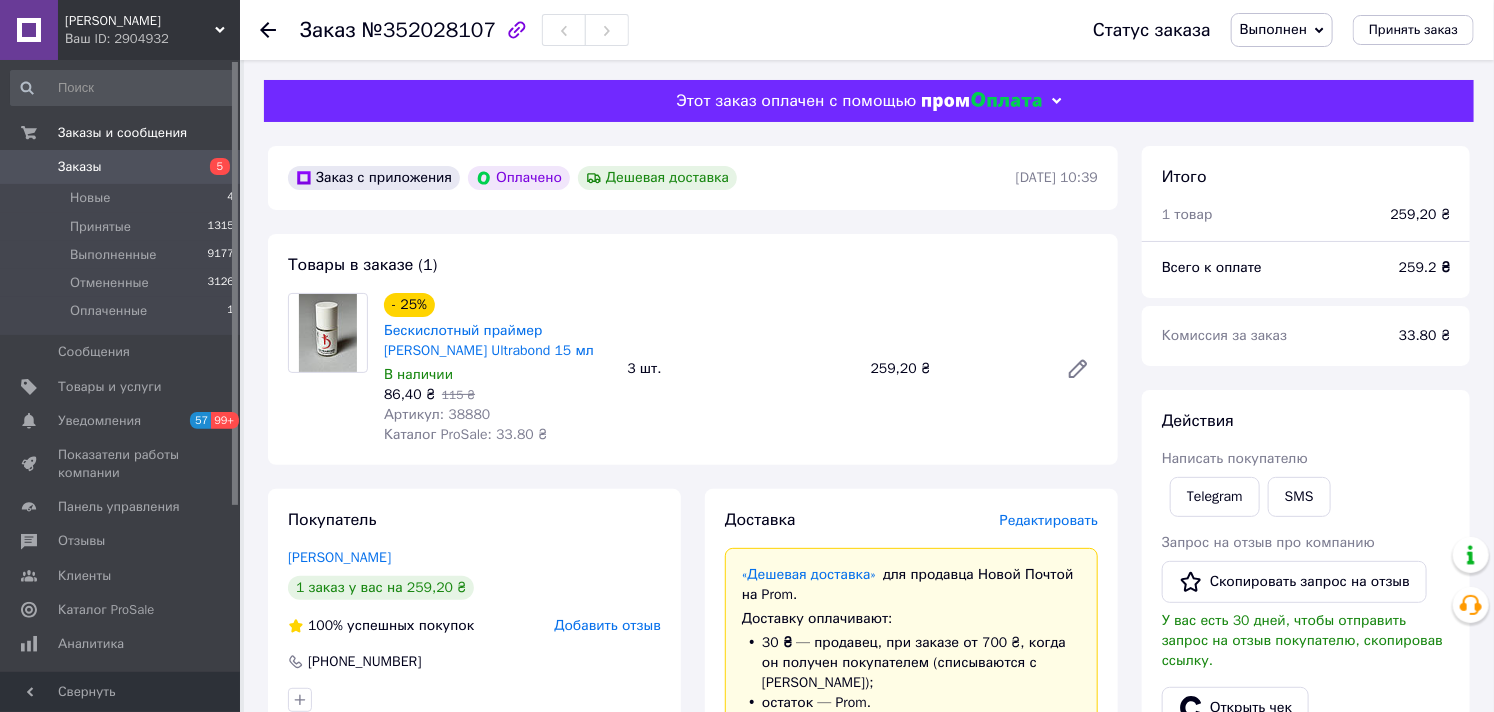 click on "Заказы" at bounding box center [80, 167] 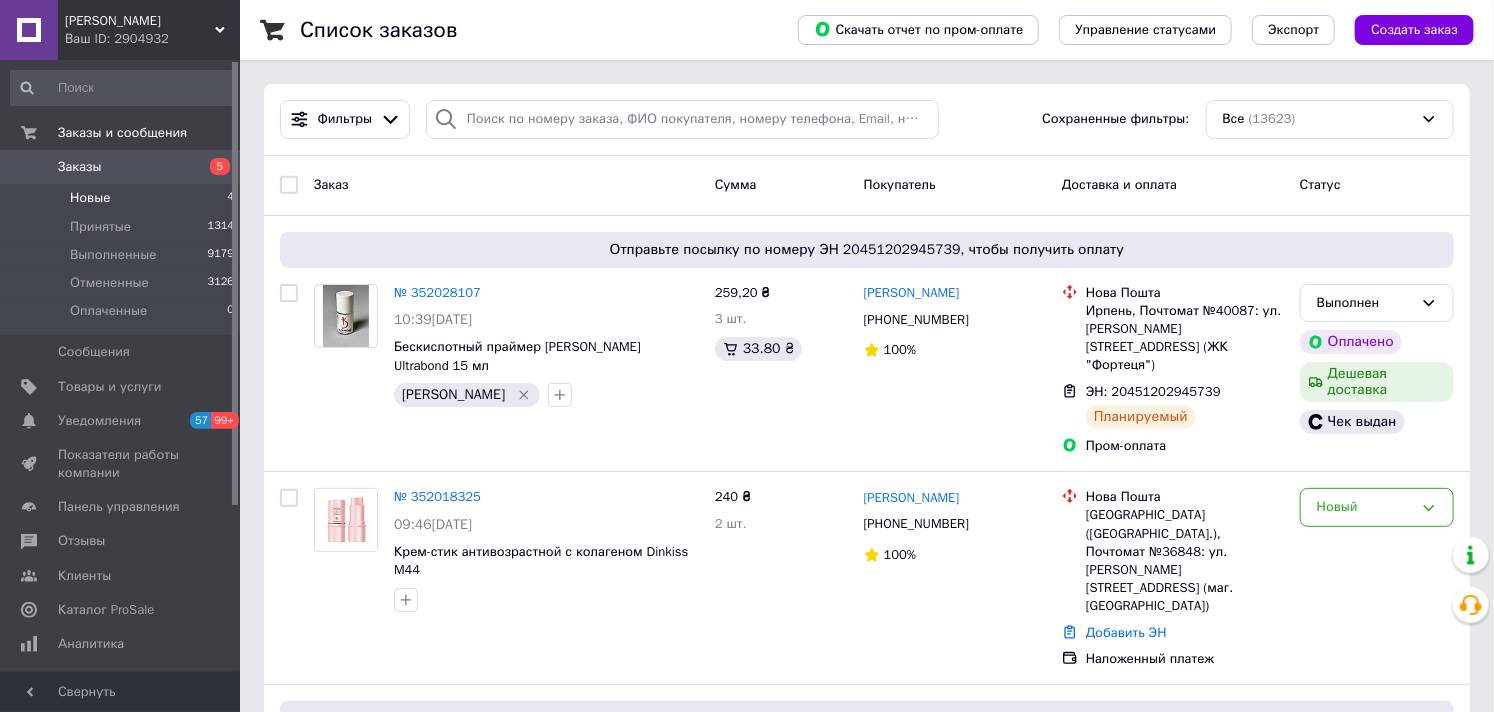 click on "Новые" at bounding box center (90, 198) 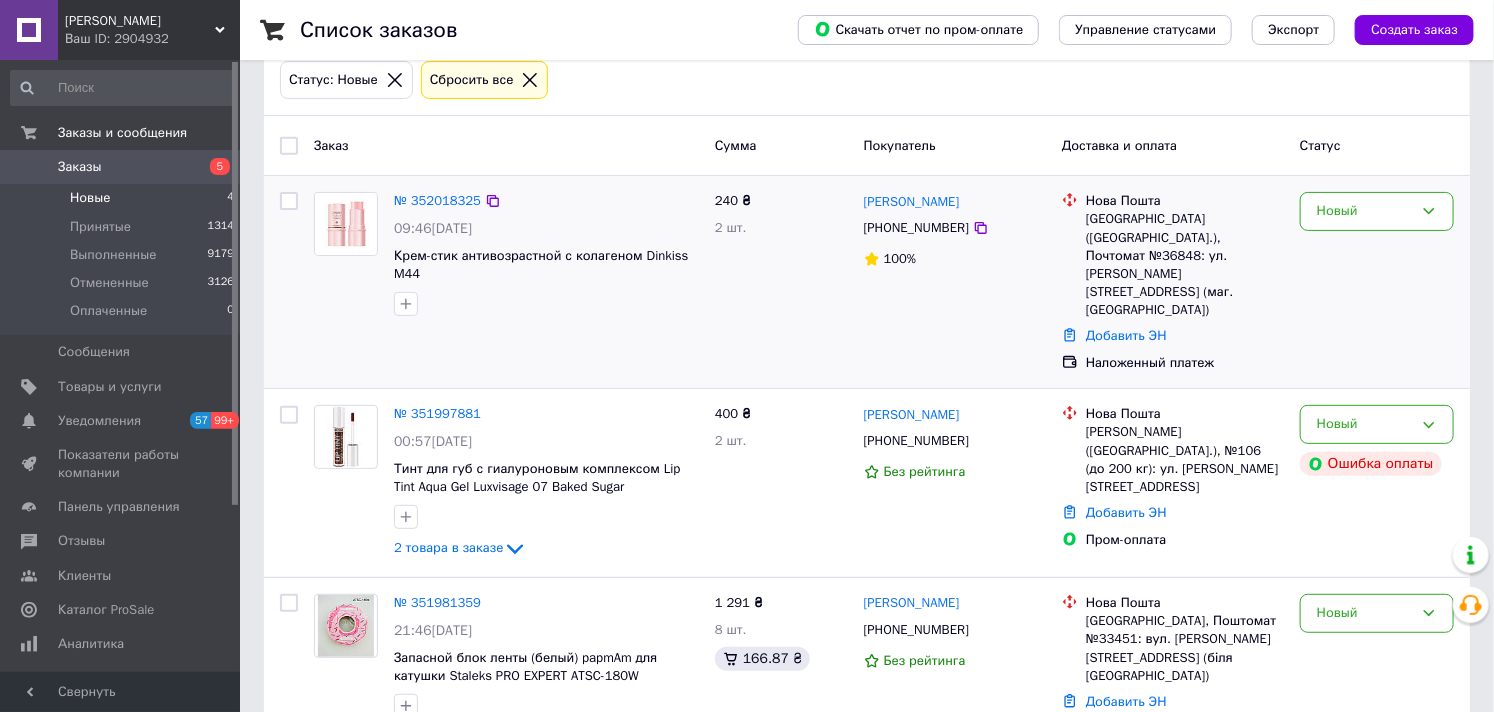 scroll, scrollTop: 222, scrollLeft: 0, axis: vertical 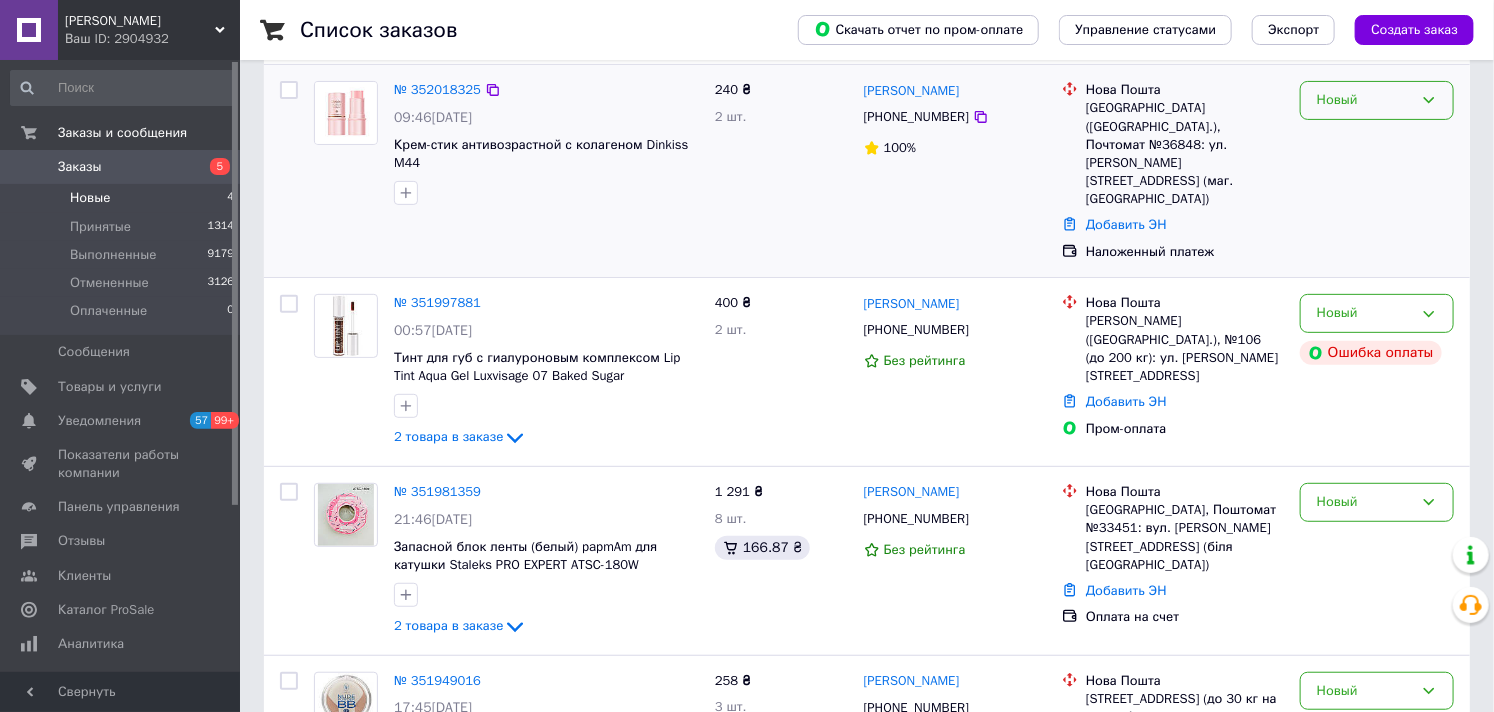 click on "Новый" at bounding box center [1365, 100] 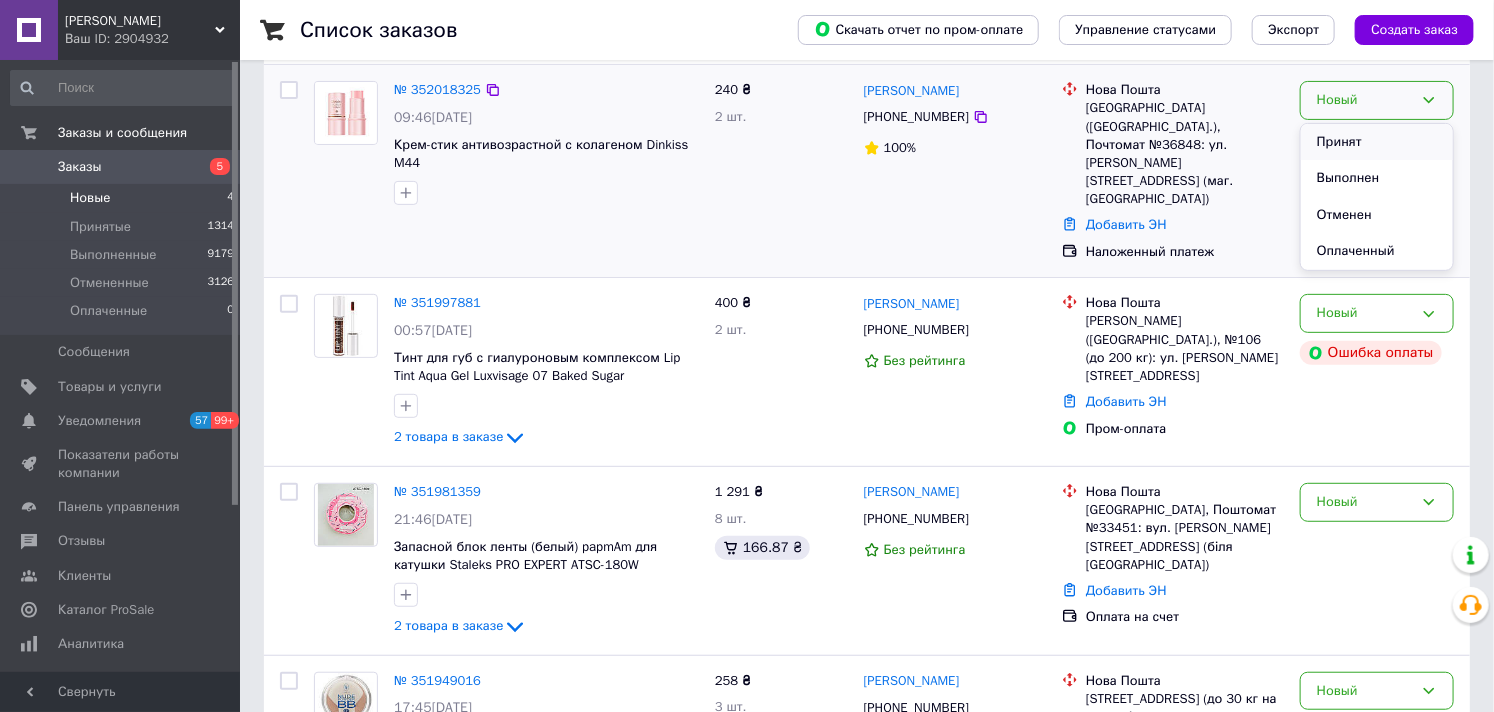 click on "Принят" at bounding box center [1377, 142] 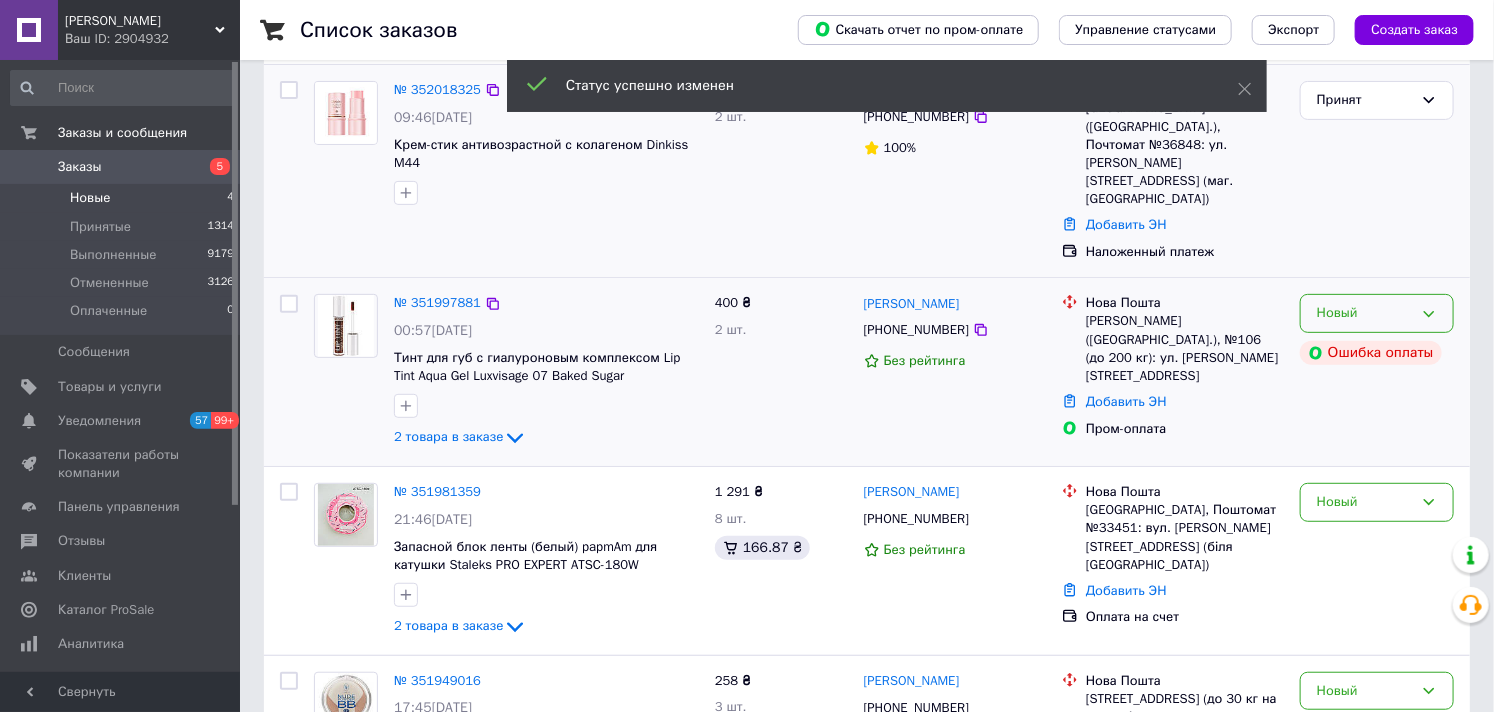 click on "Новый" at bounding box center [1365, 313] 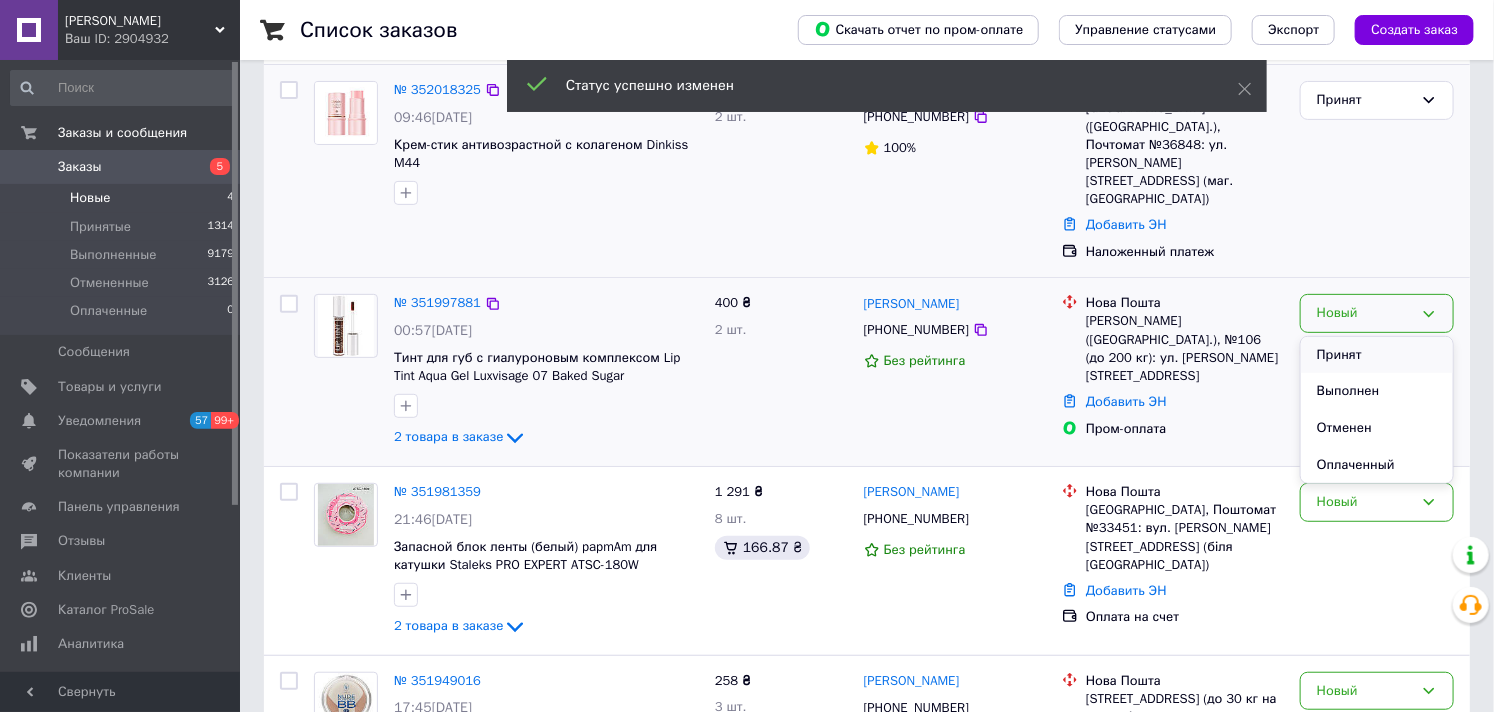 click on "Принят" at bounding box center (1377, 355) 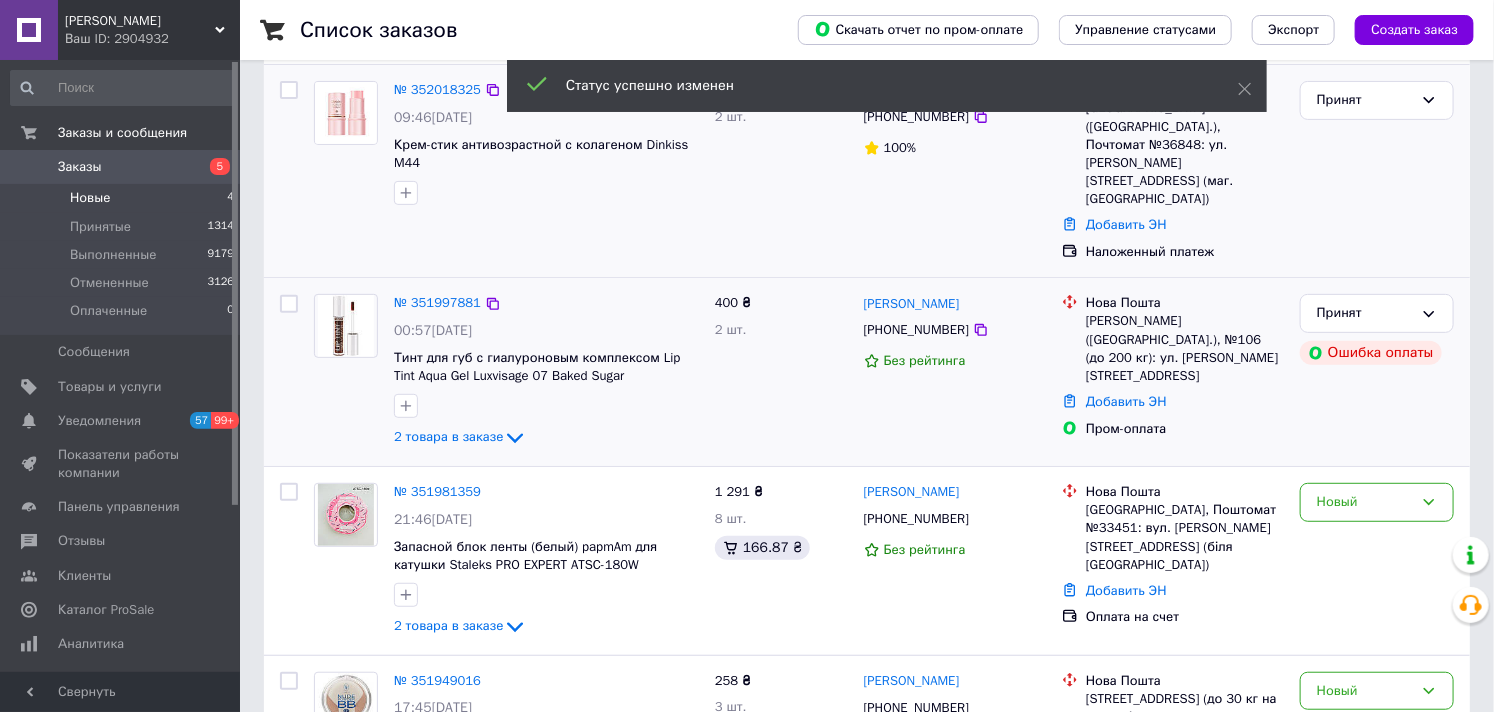 click on "Новый" at bounding box center [1365, 502] 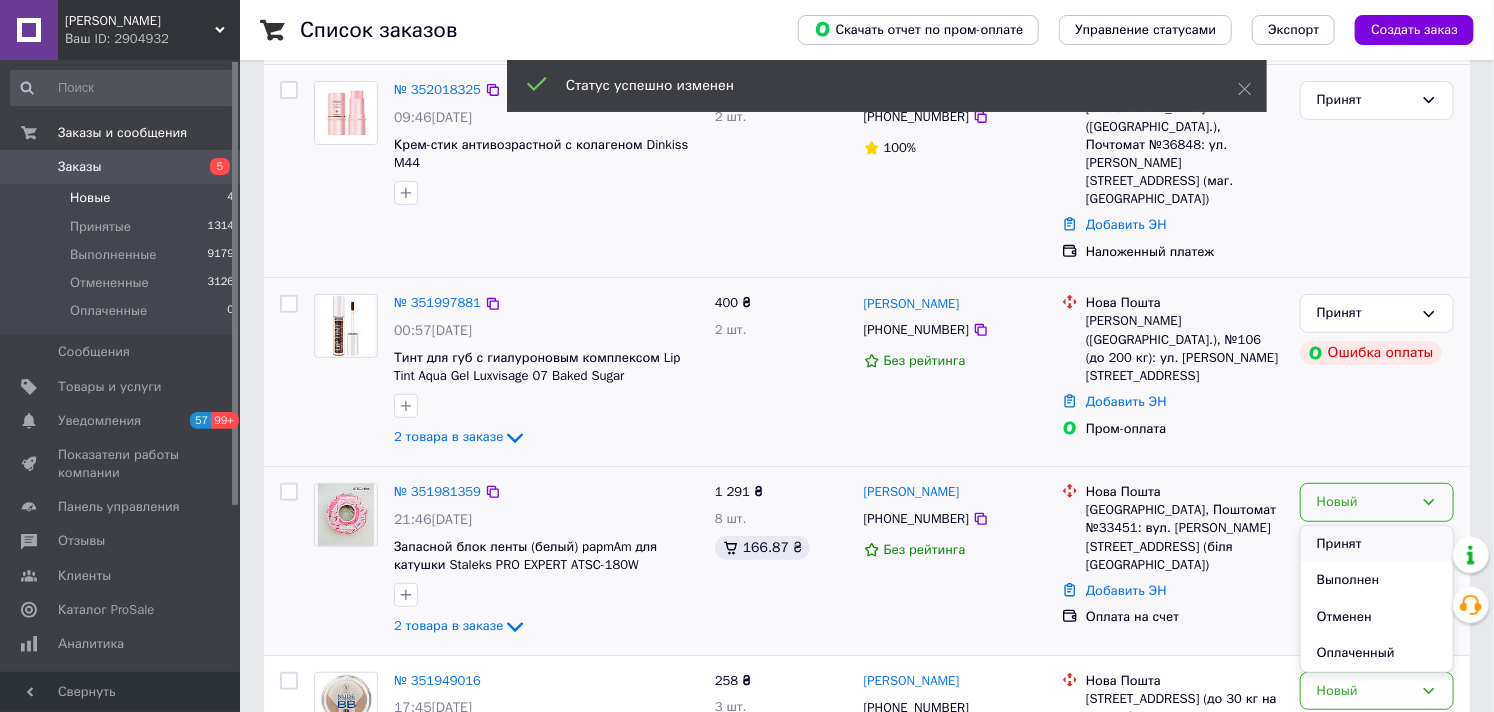 click on "Принят" at bounding box center [1377, 544] 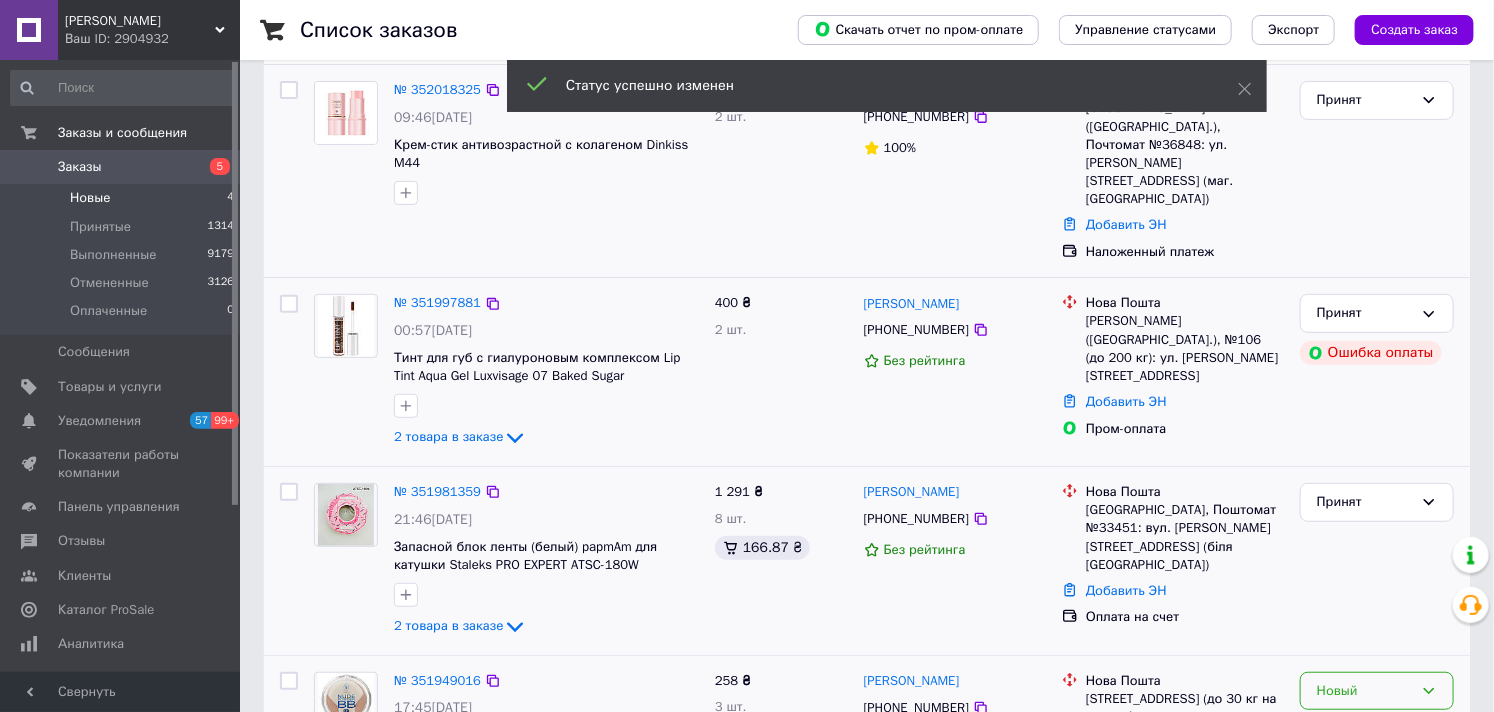 click on "Новый" at bounding box center (1365, 691) 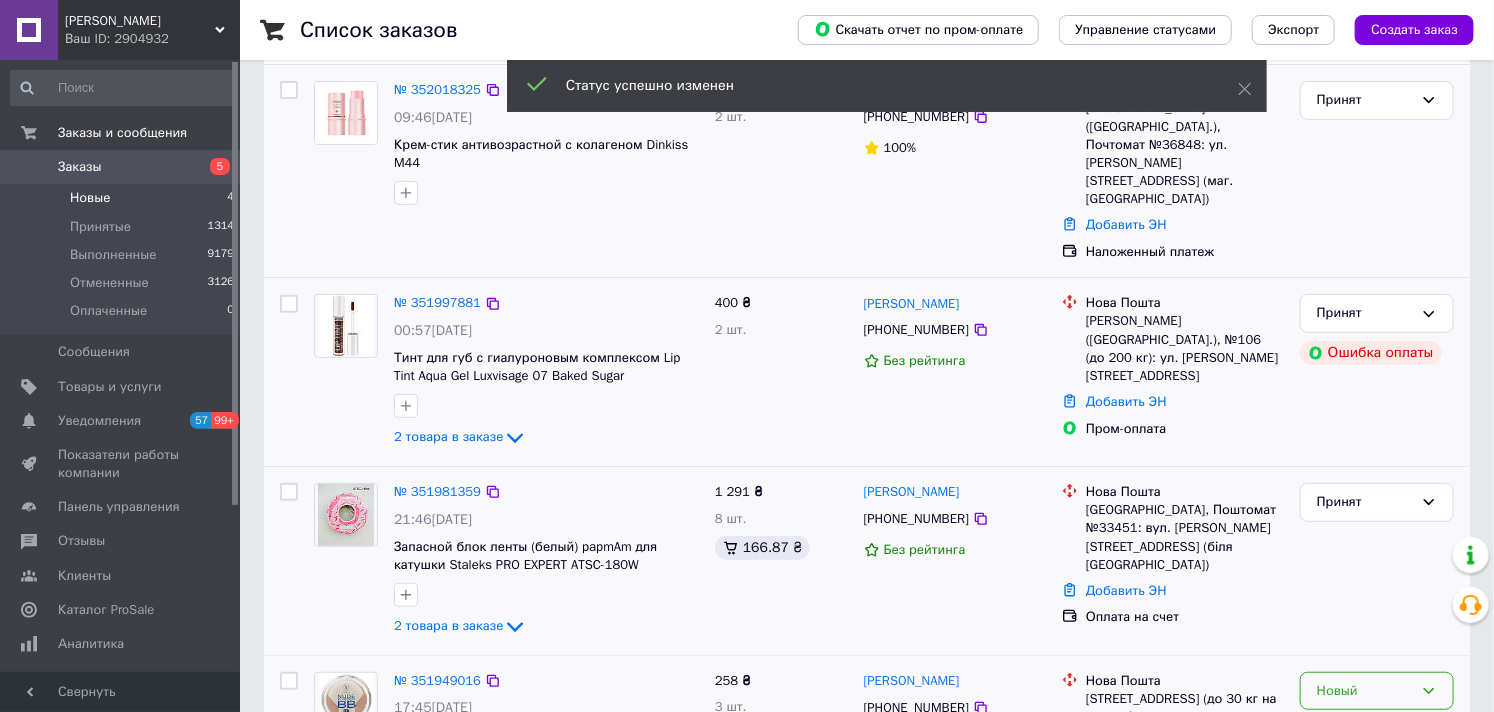 drag, startPoint x: 1361, startPoint y: 675, endPoint x: 1394, endPoint y: 662, distance: 35.468296 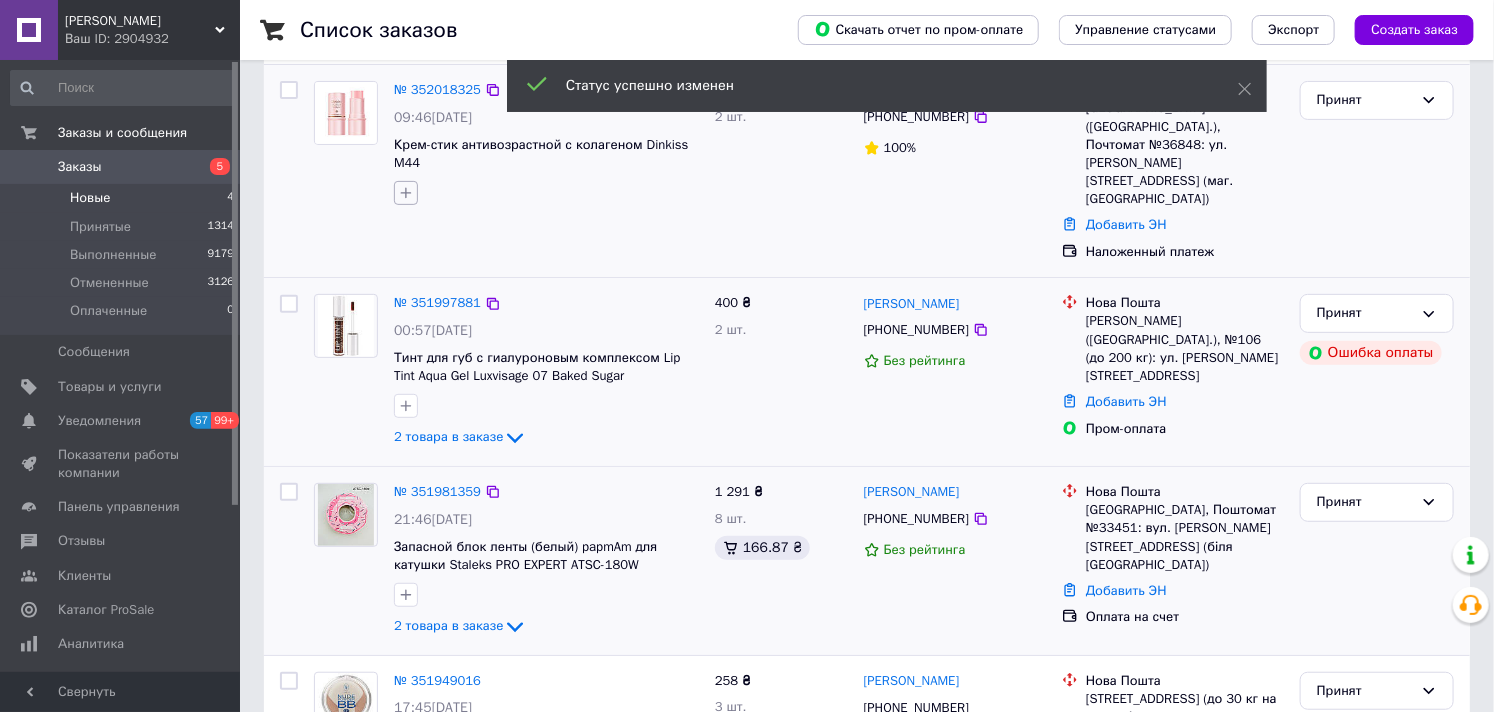 click 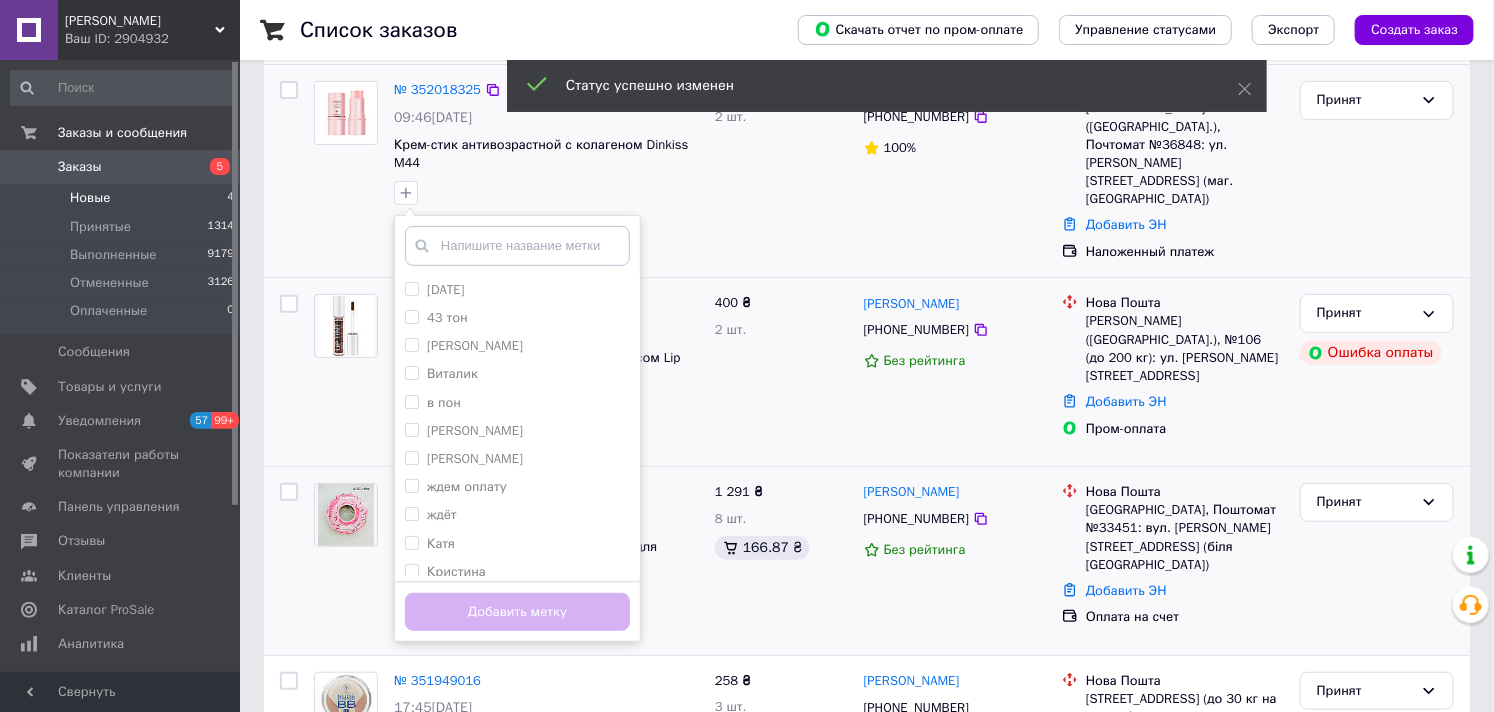 scroll, scrollTop: 376, scrollLeft: 0, axis: vertical 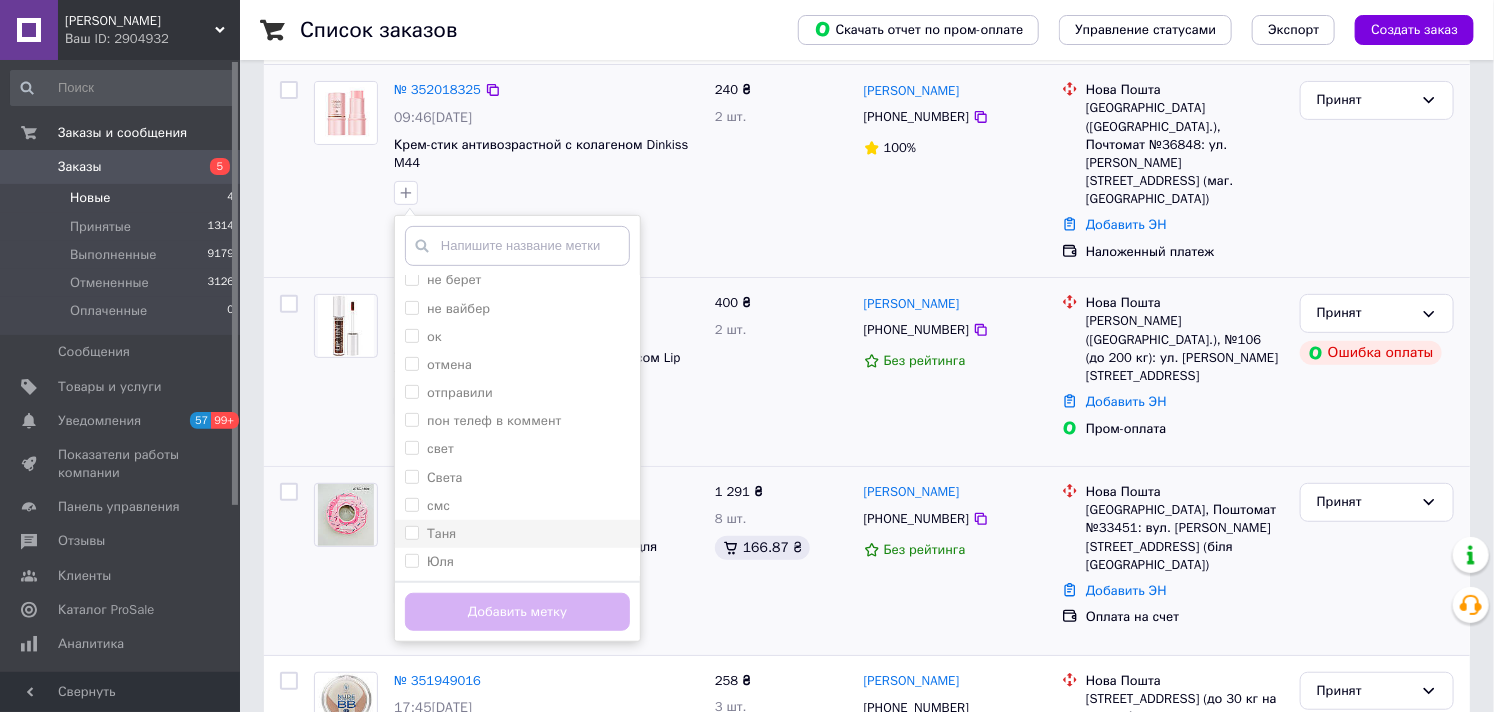 click on "Таня" at bounding box center (441, 533) 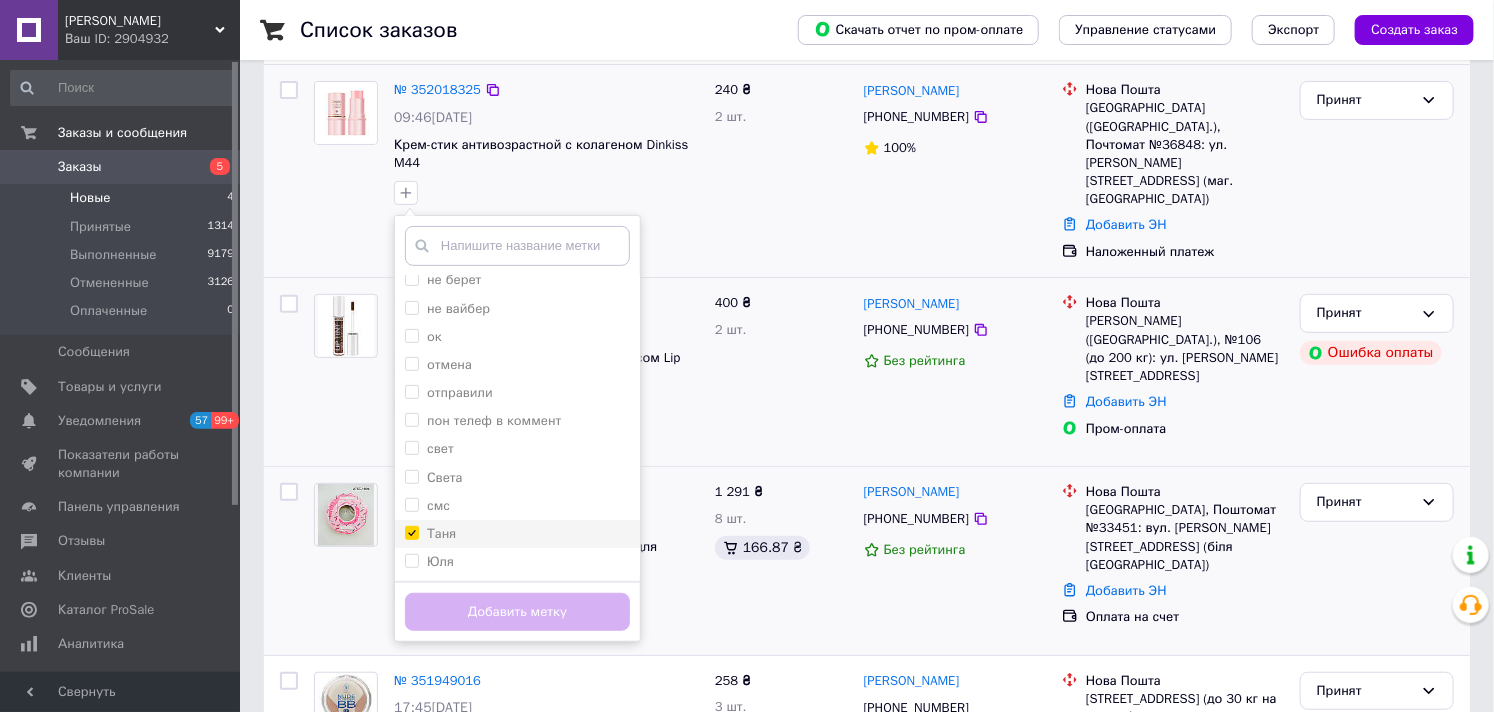 checkbox on "true" 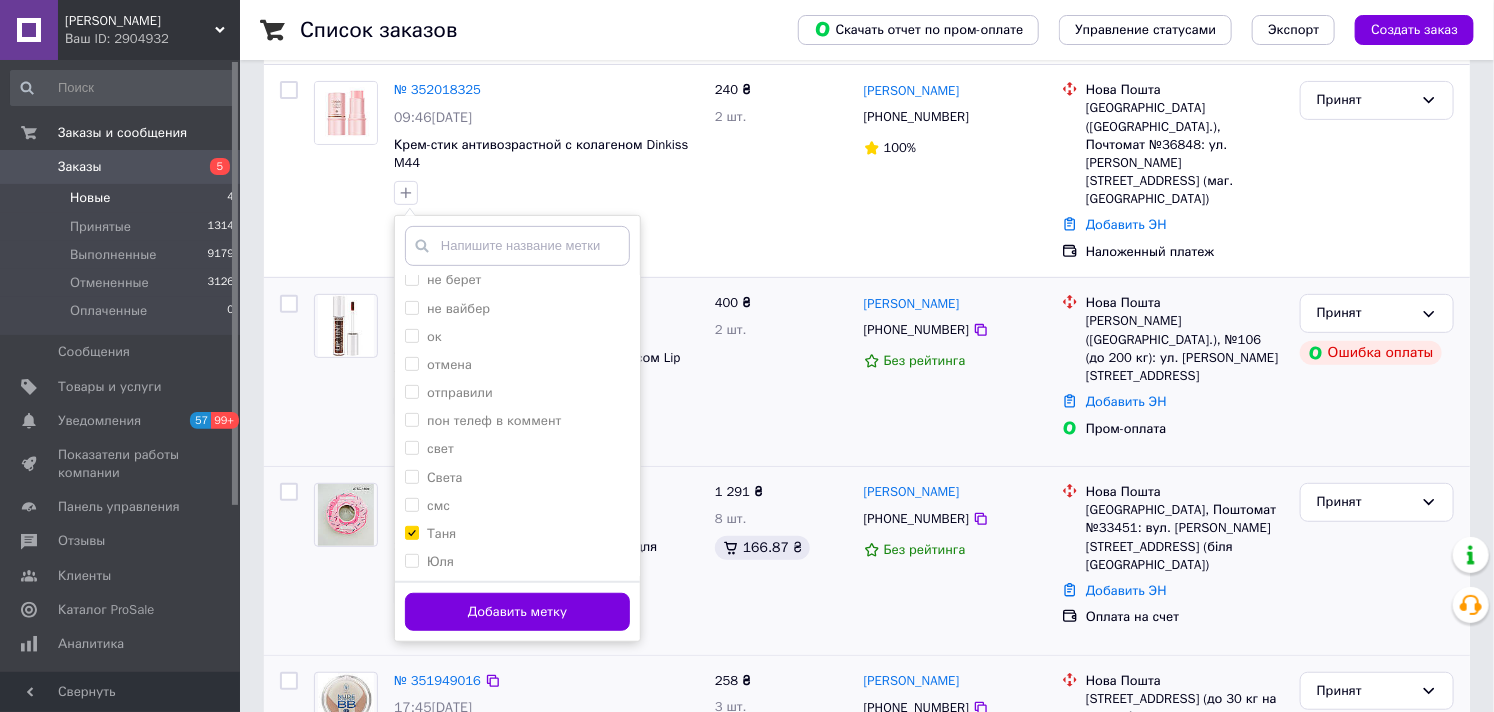 click on "Добавить метку" at bounding box center [517, 612] 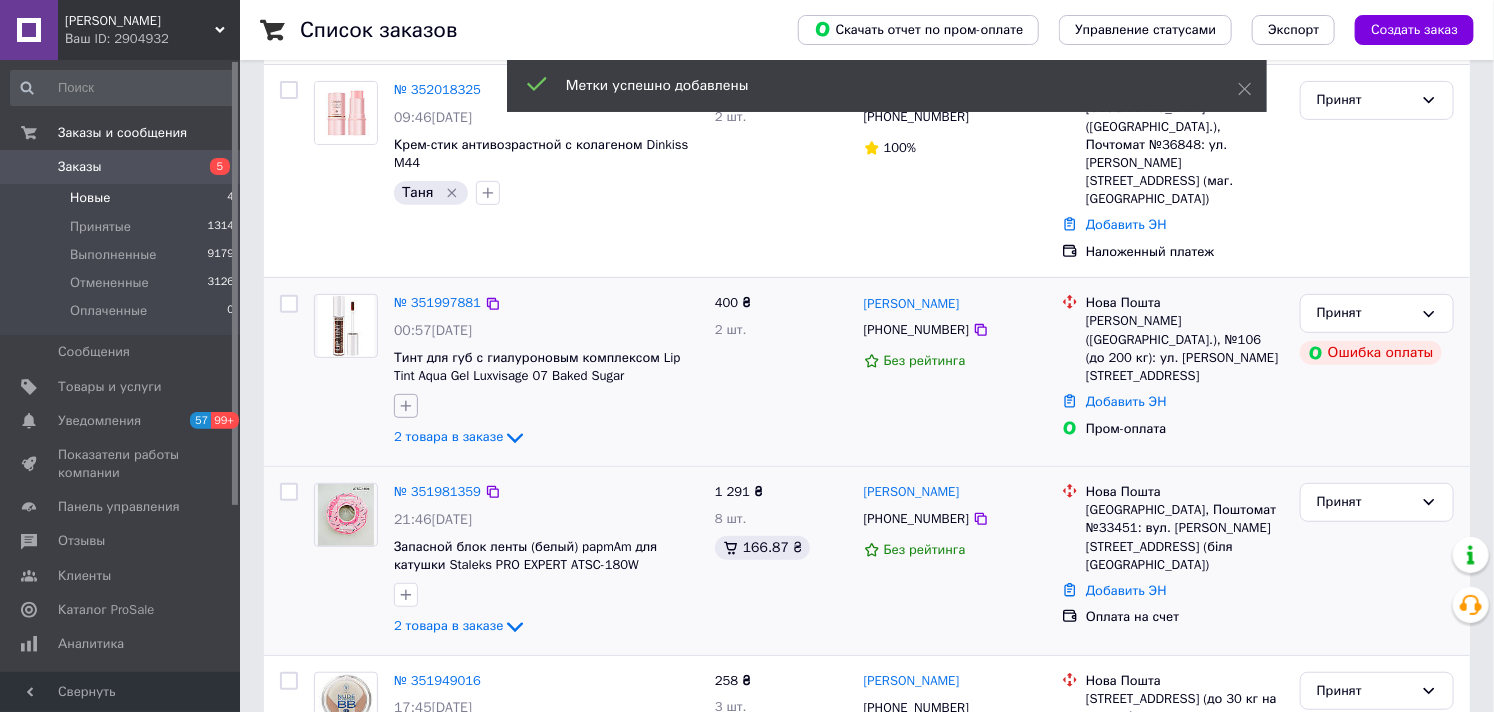 click 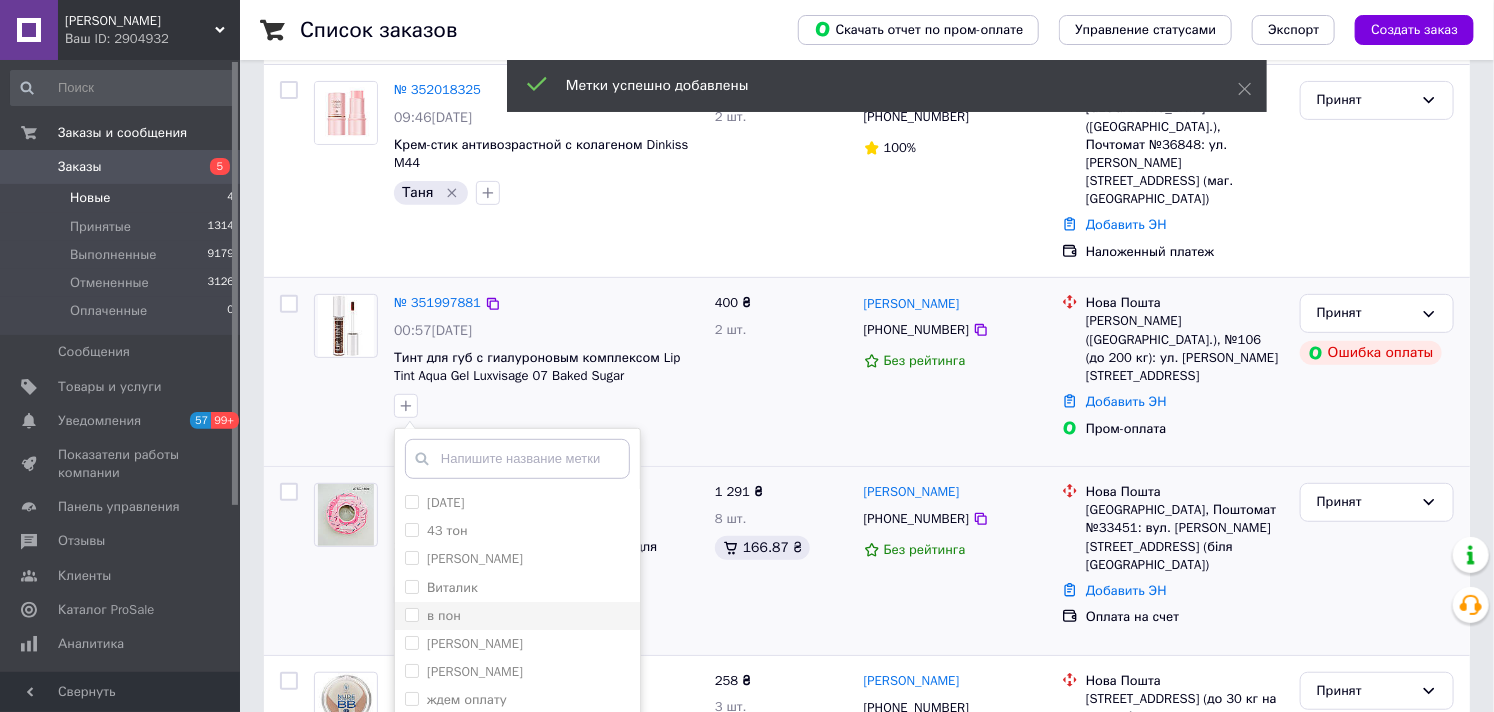 scroll, scrollTop: 376, scrollLeft: 0, axis: vertical 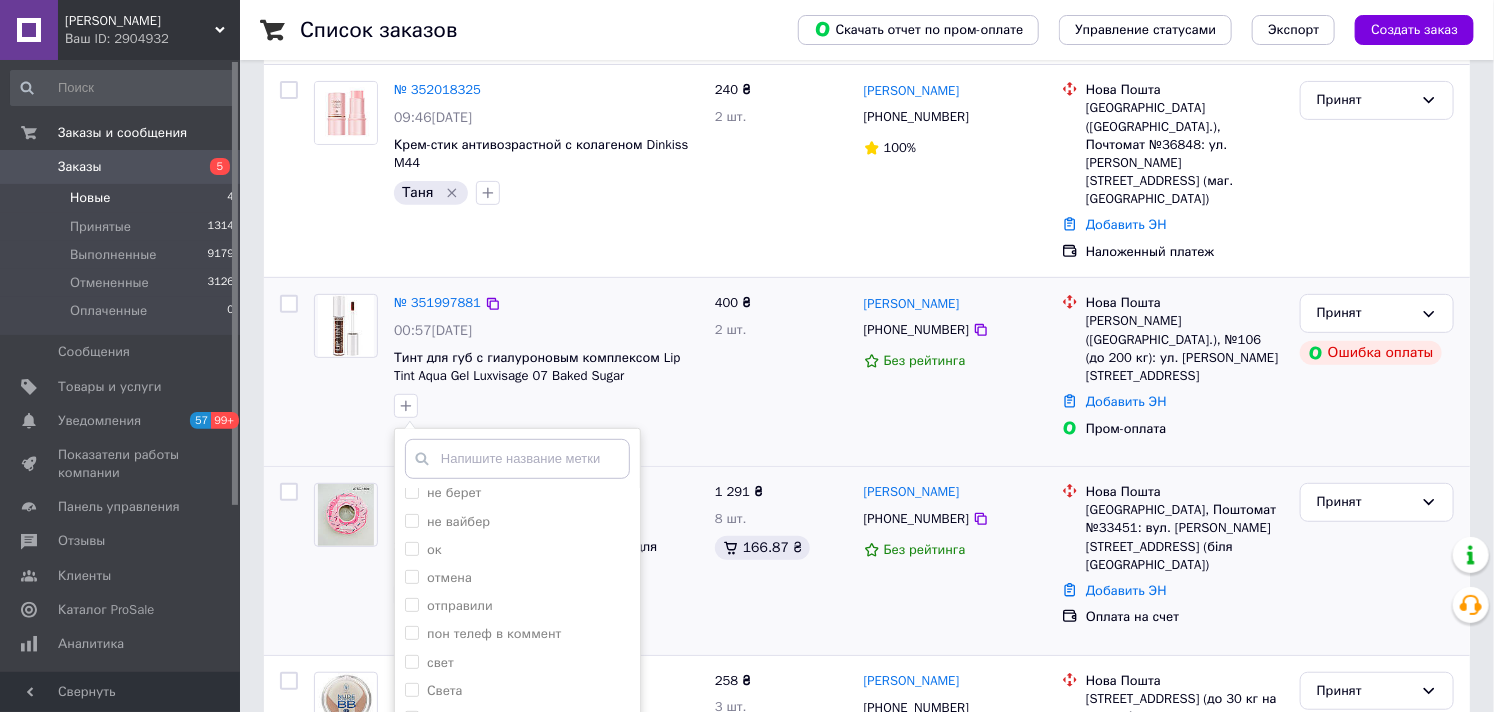 click on "Таня" at bounding box center [441, 746] 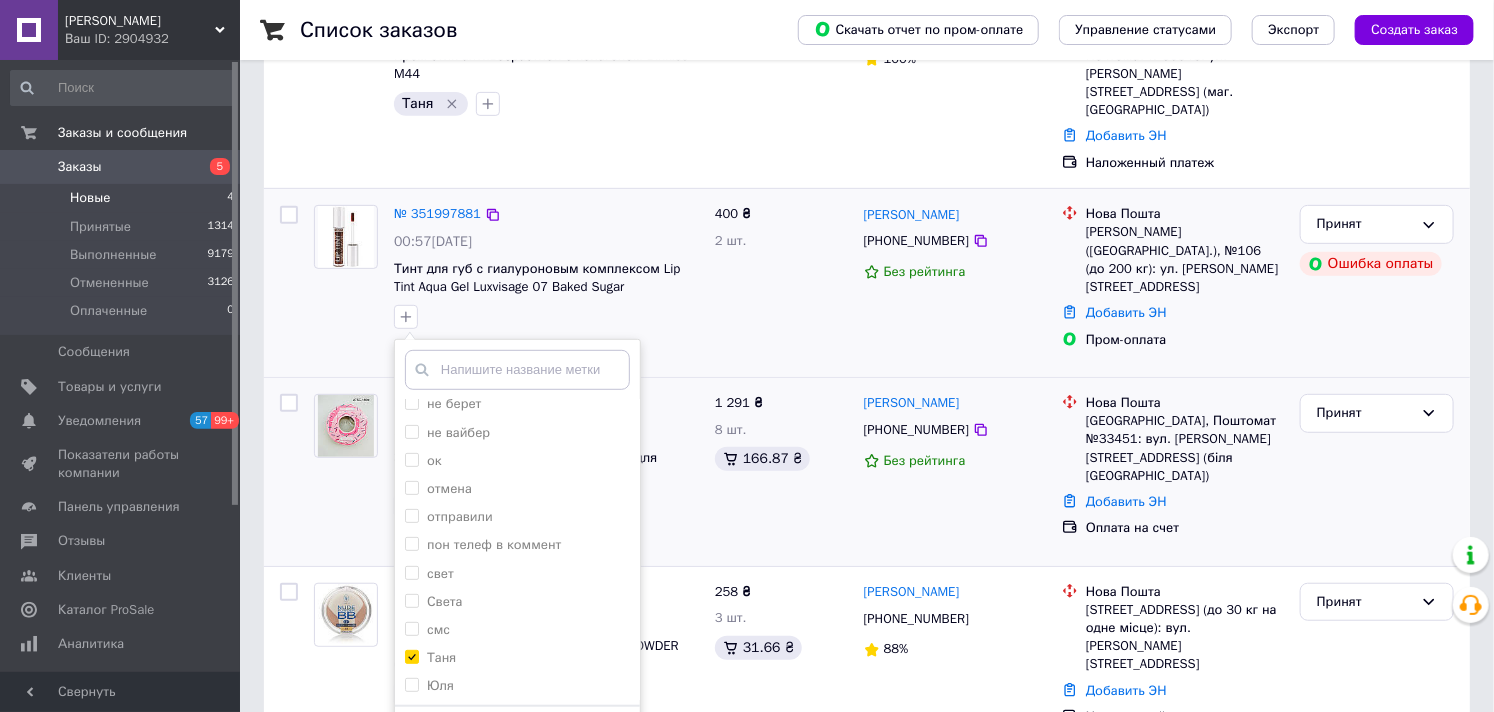 click on "Добавить метку" at bounding box center (517, 736) 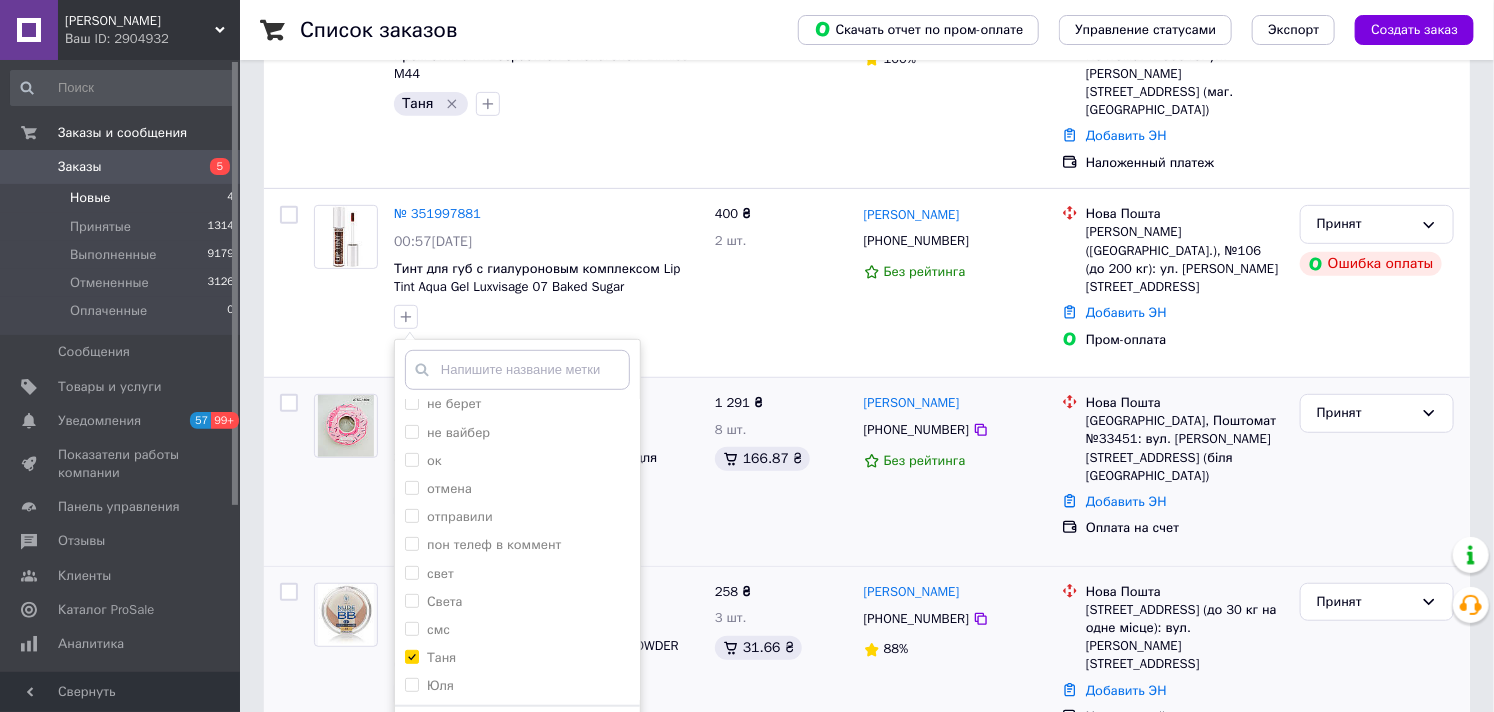scroll, scrollTop: 292, scrollLeft: 0, axis: vertical 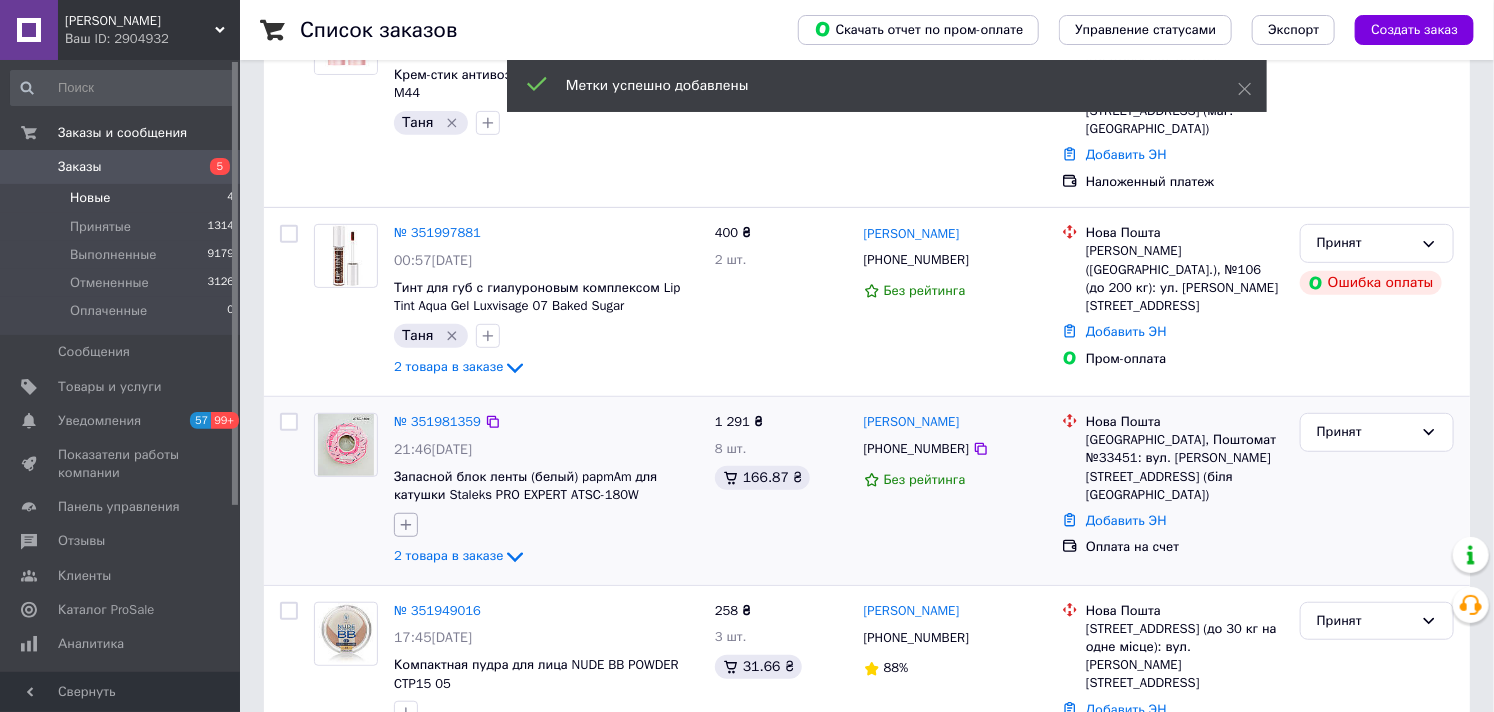 click 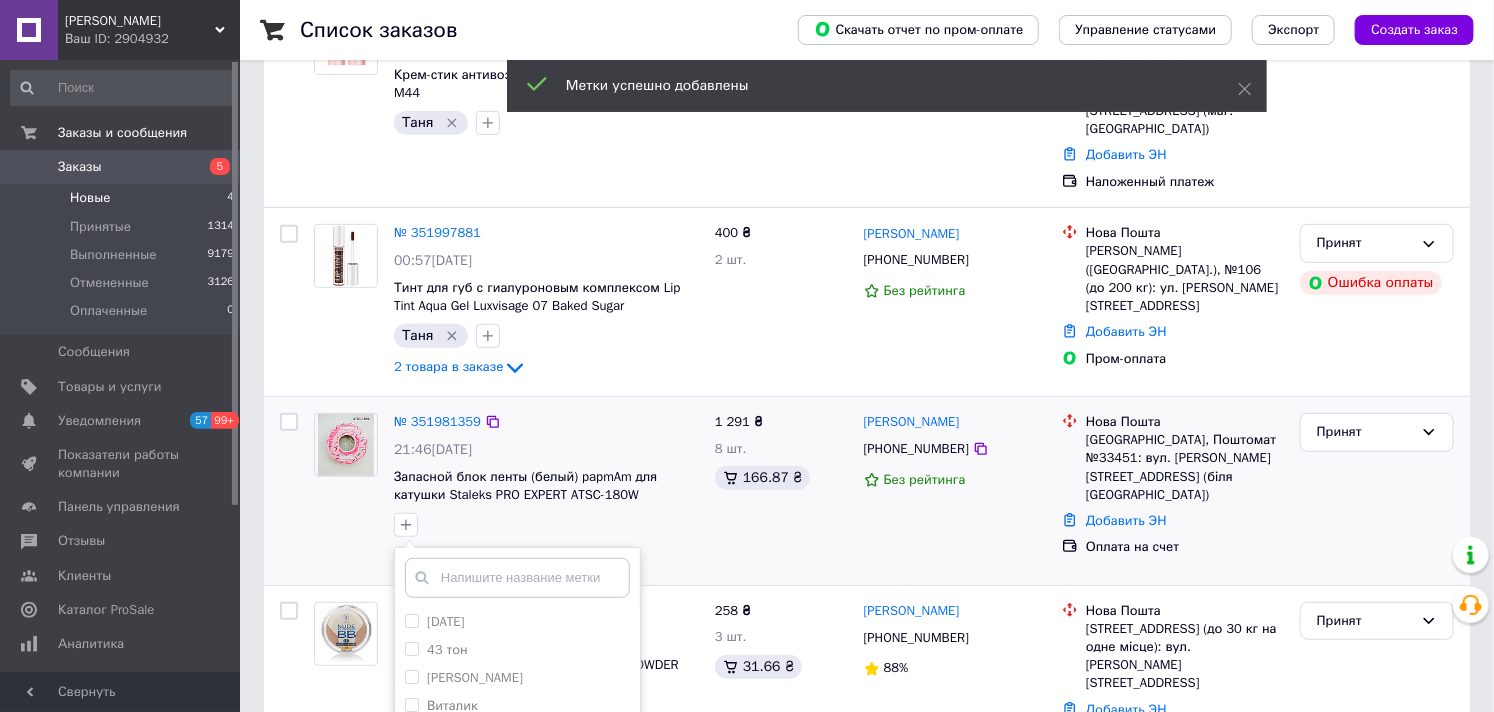 scroll, scrollTop: 500, scrollLeft: 0, axis: vertical 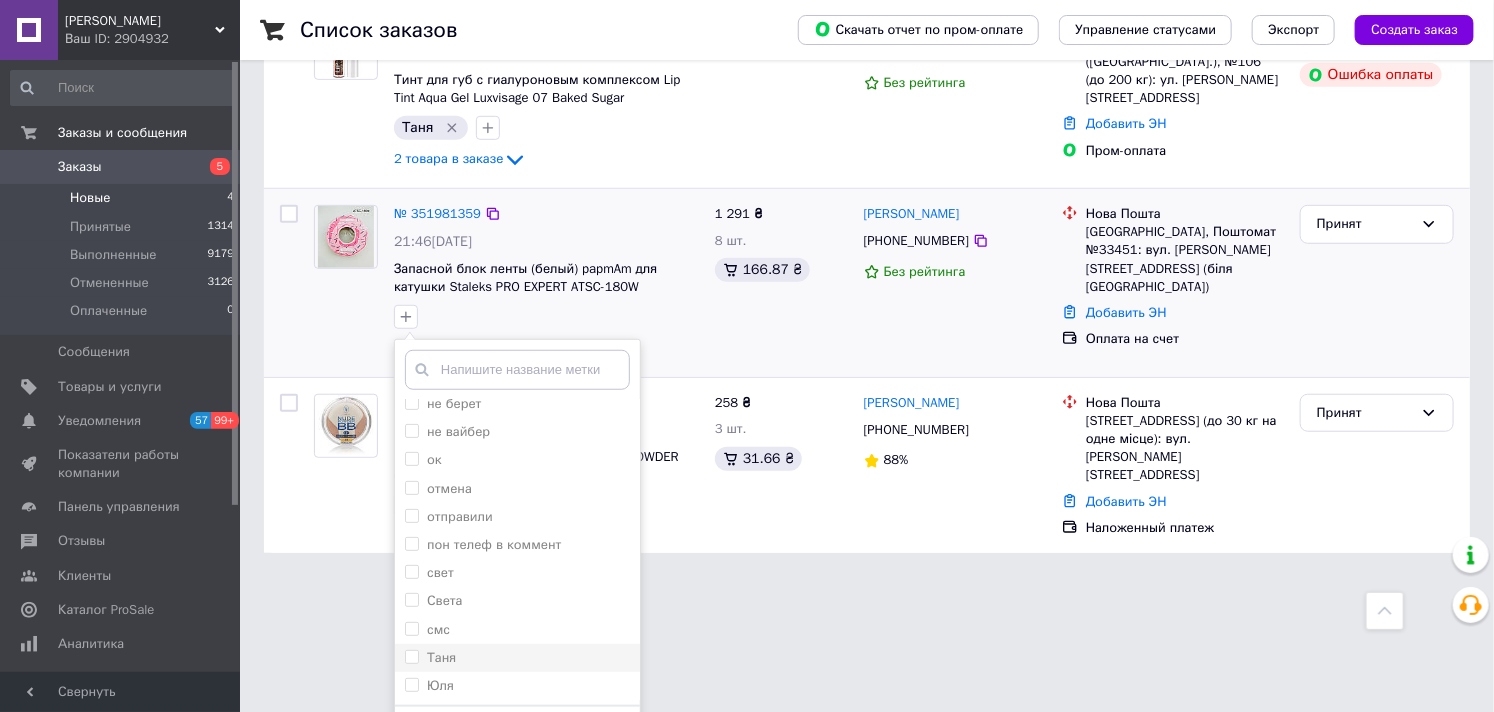click on "Таня" at bounding box center (441, 657) 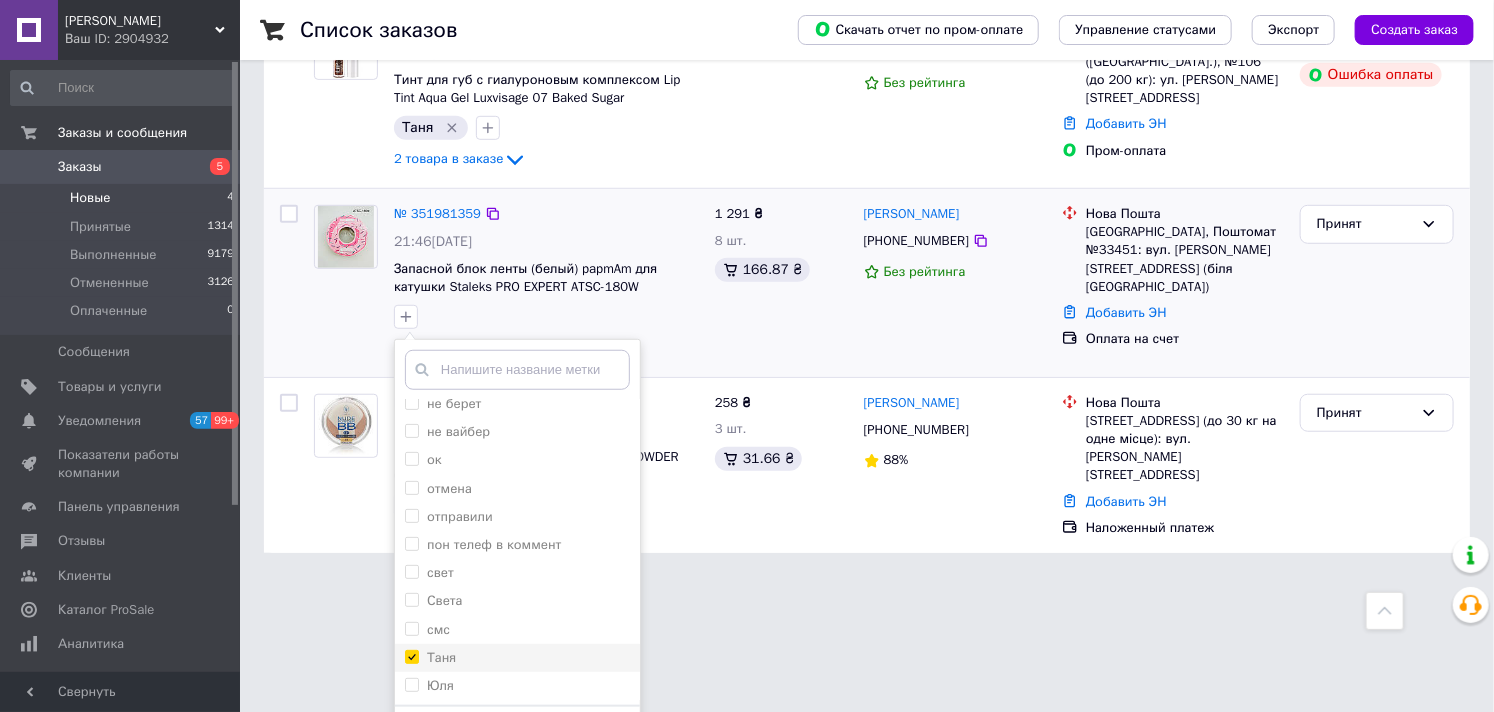 checkbox on "true" 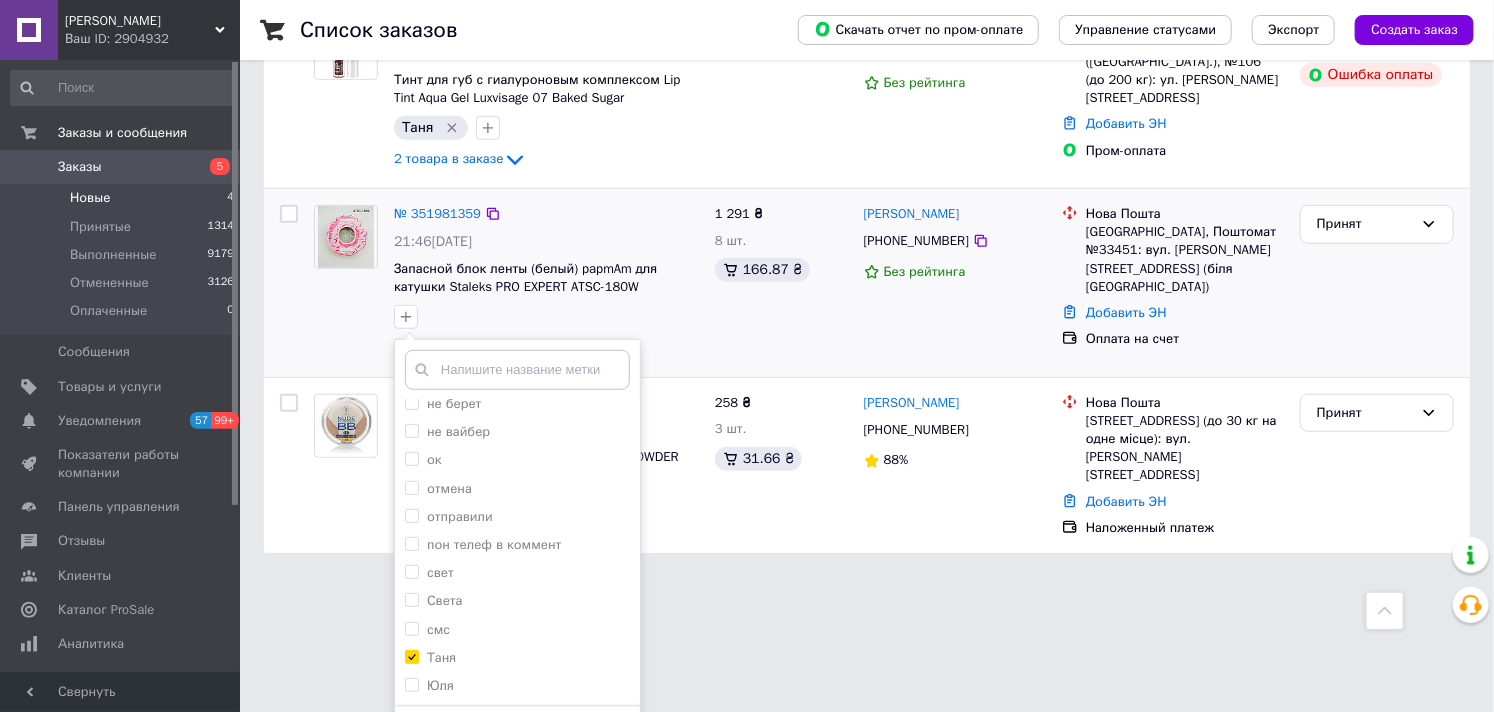 click on "Добавить метку" at bounding box center (517, 736) 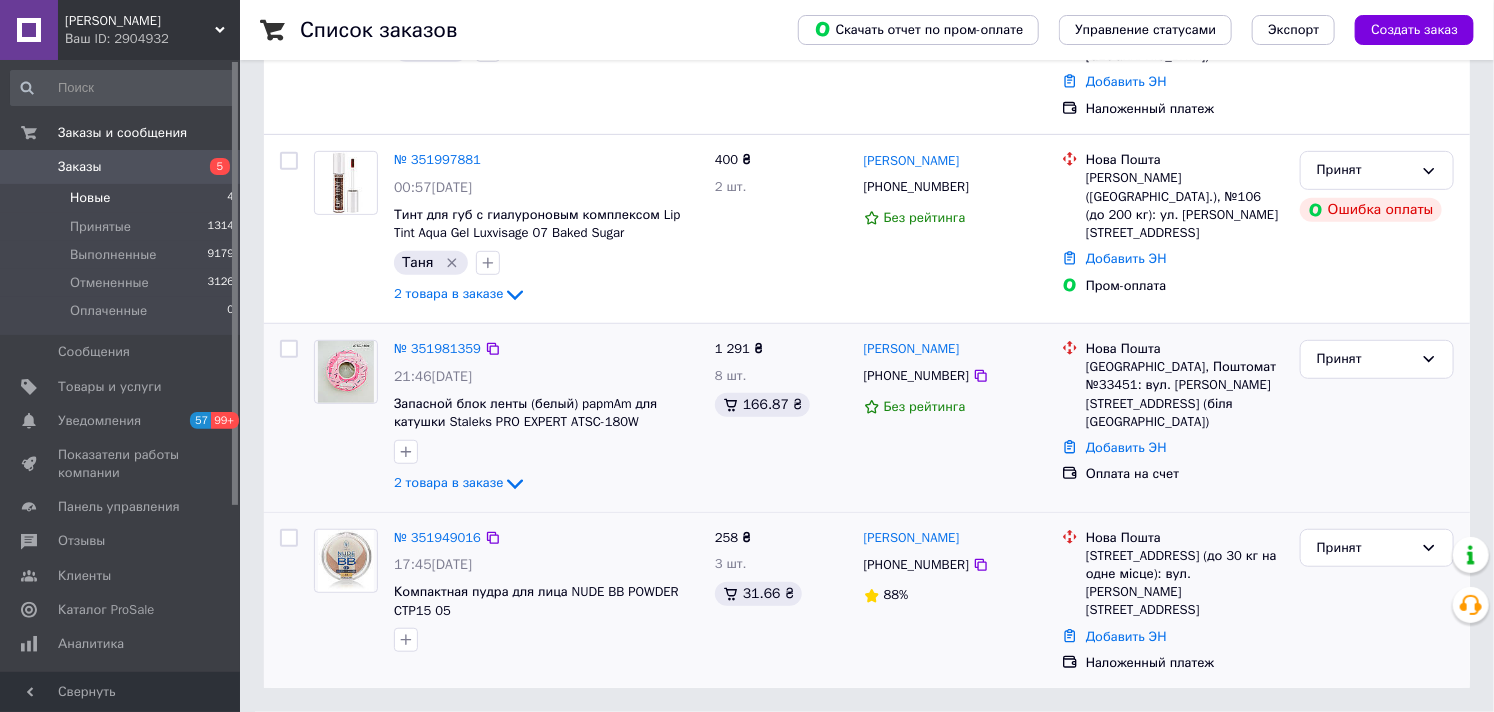 scroll, scrollTop: 292, scrollLeft: 0, axis: vertical 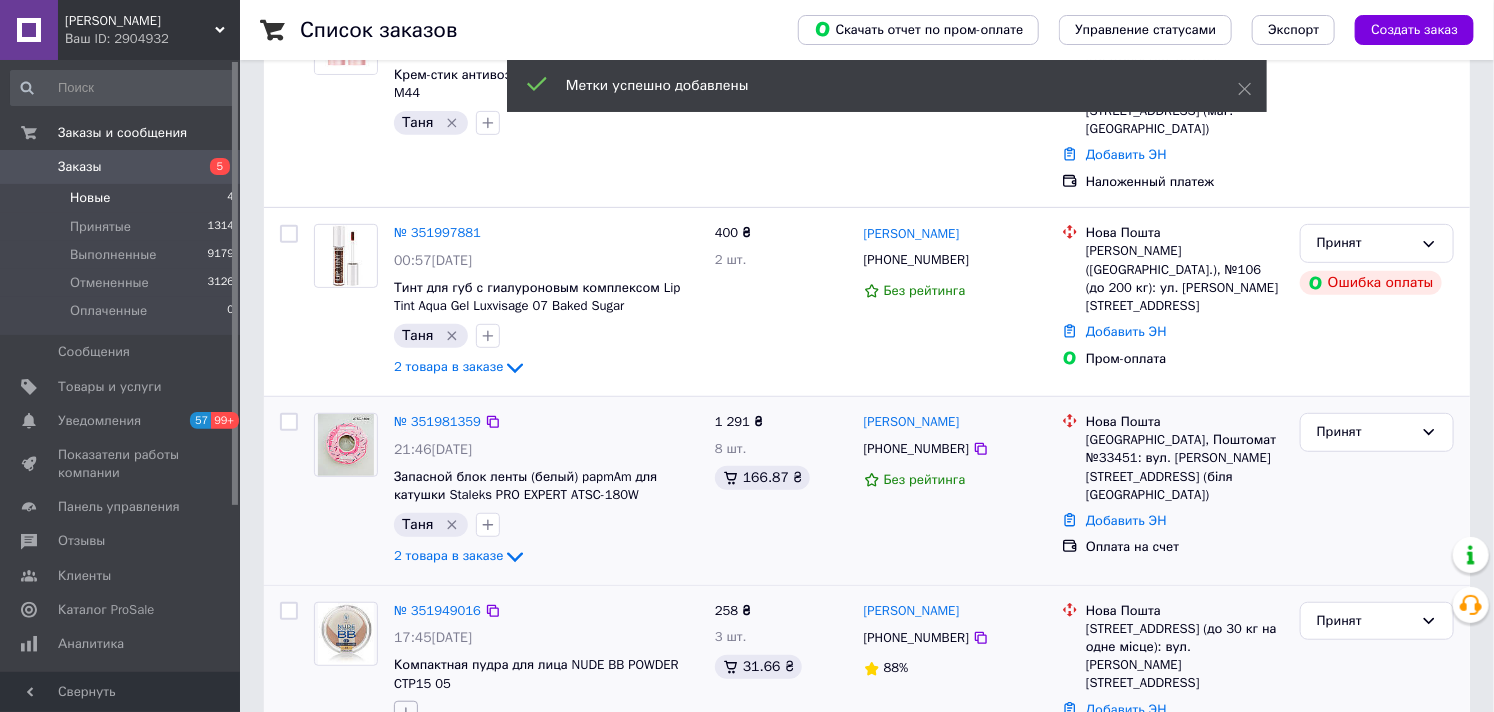 click at bounding box center (406, 713) 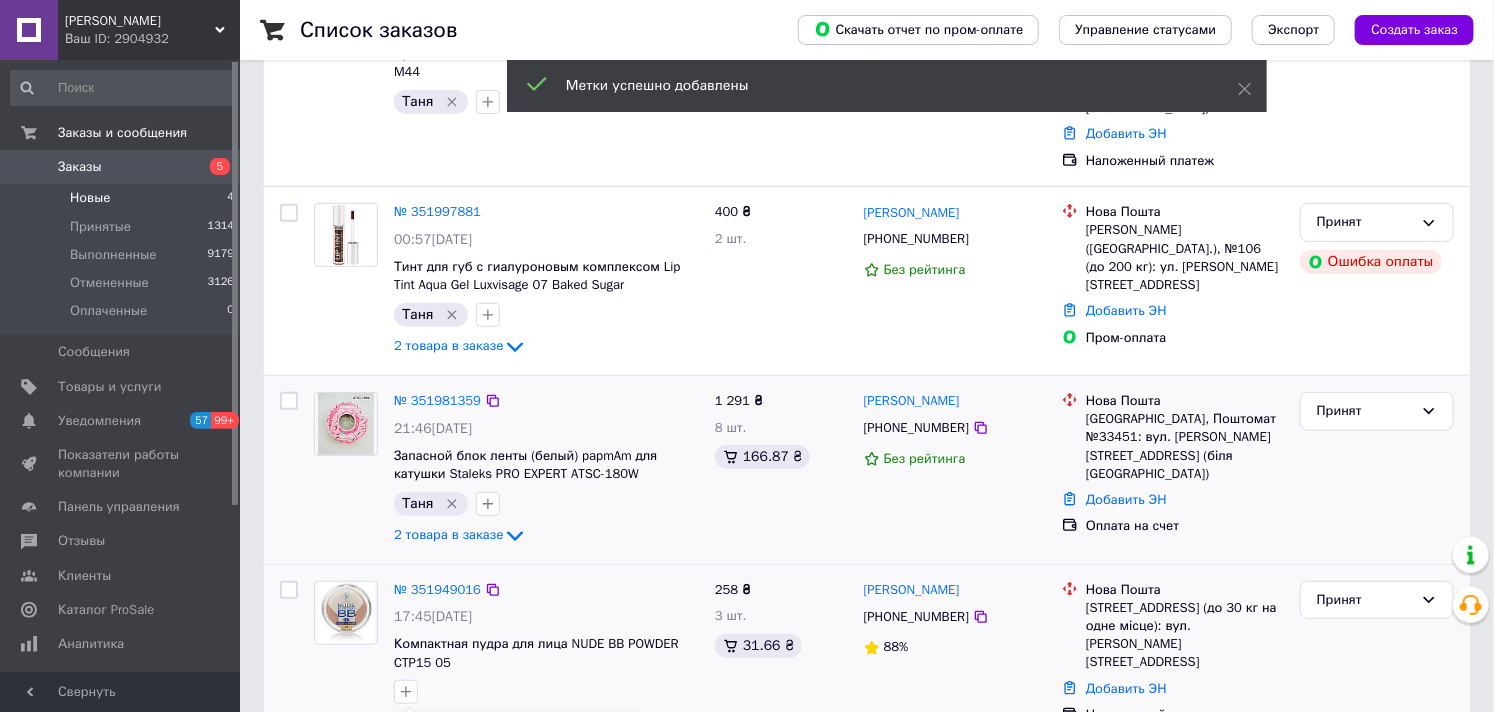 scroll, scrollTop: 646, scrollLeft: 0, axis: vertical 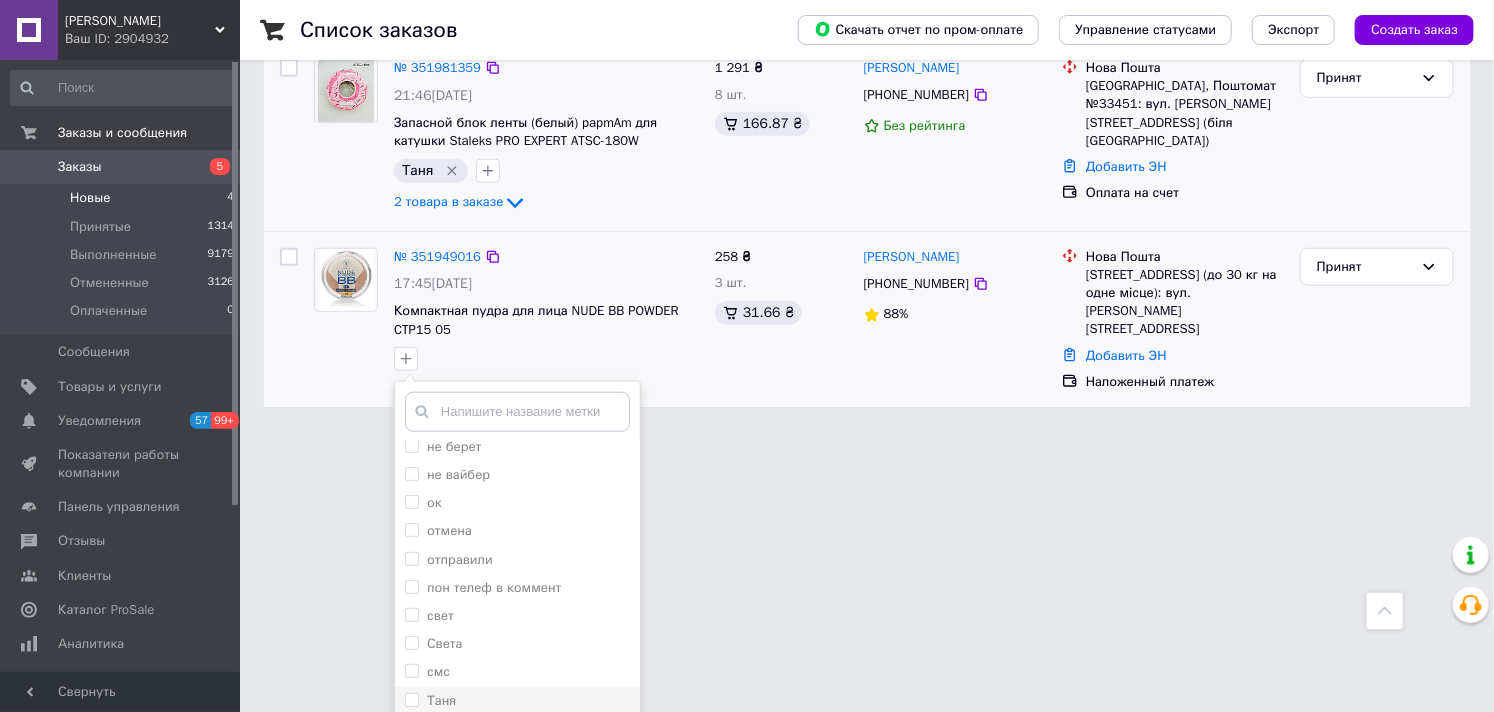 click on "Таня" at bounding box center (441, 700) 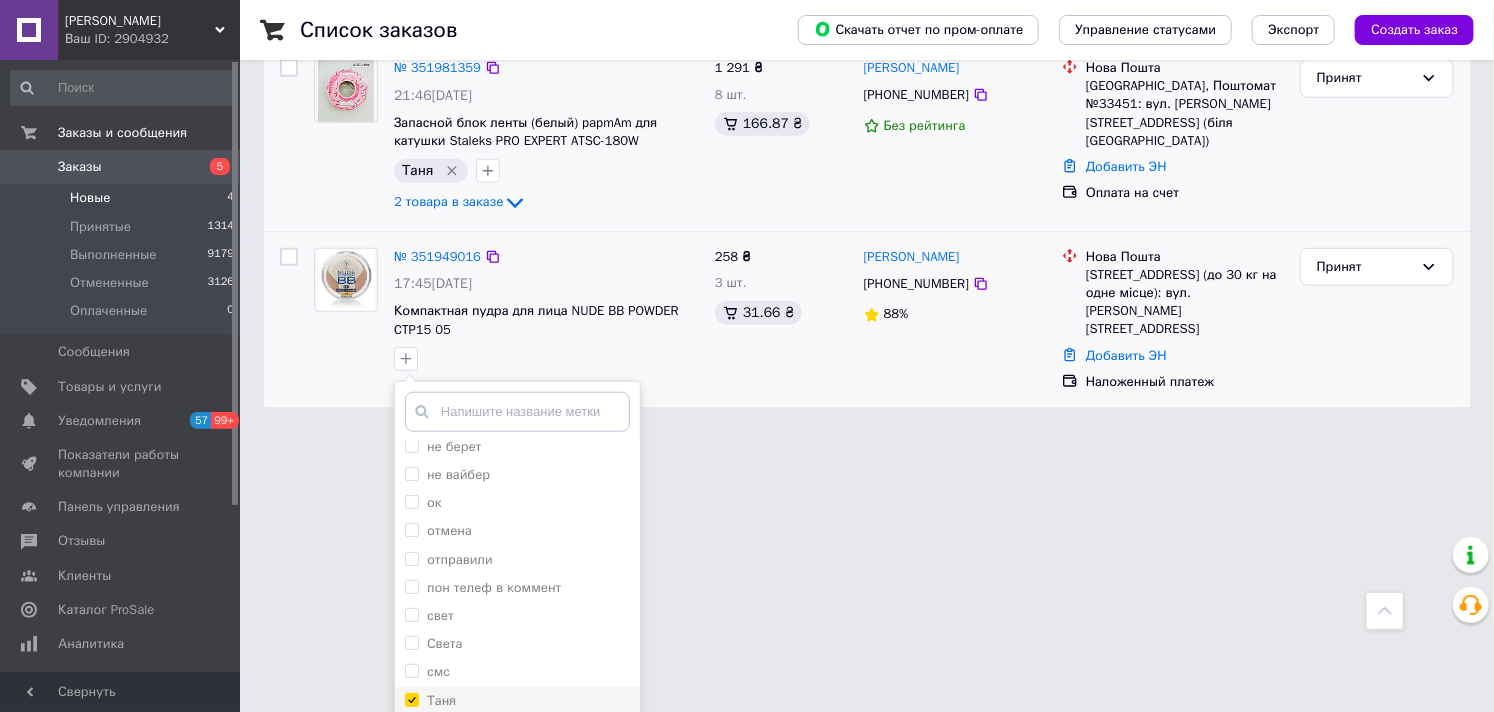 checkbox on "true" 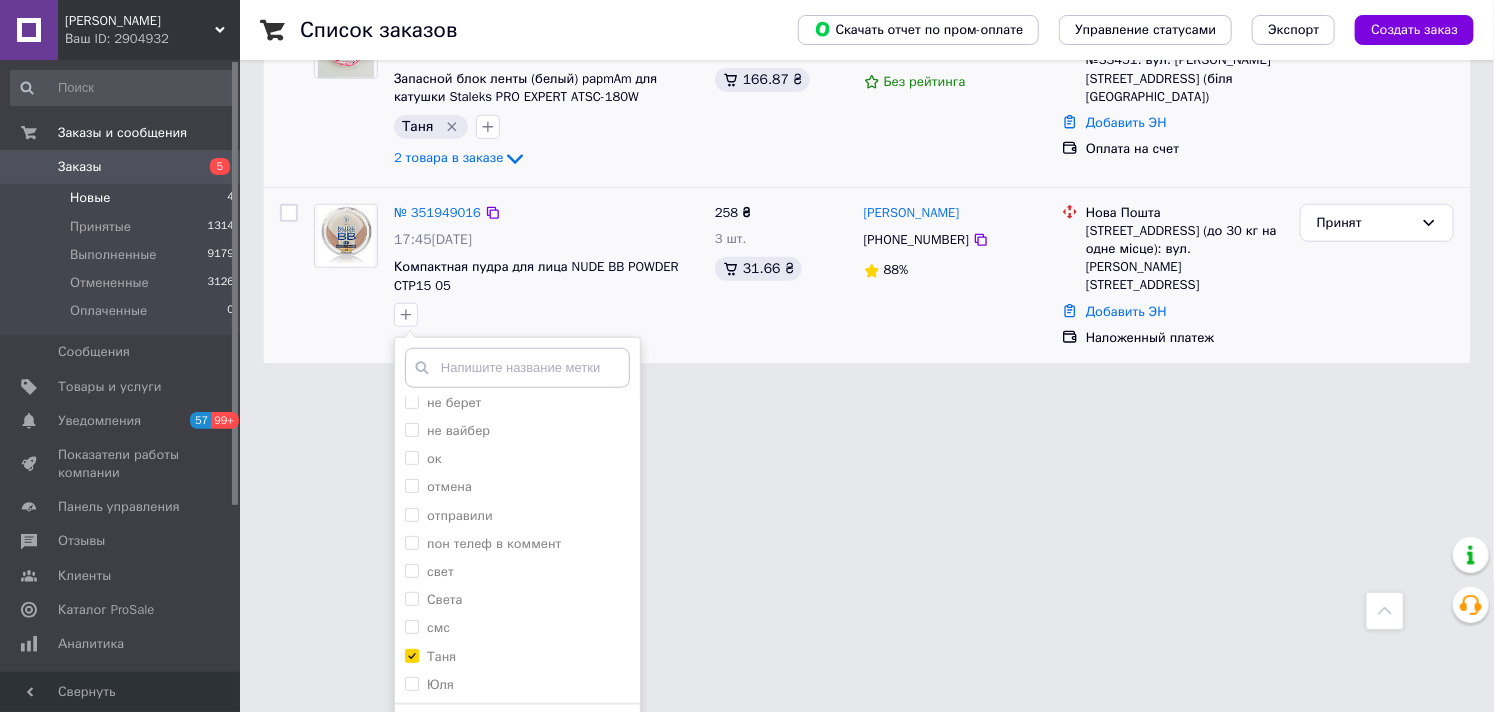 click on "Добавить метку" at bounding box center [517, 734] 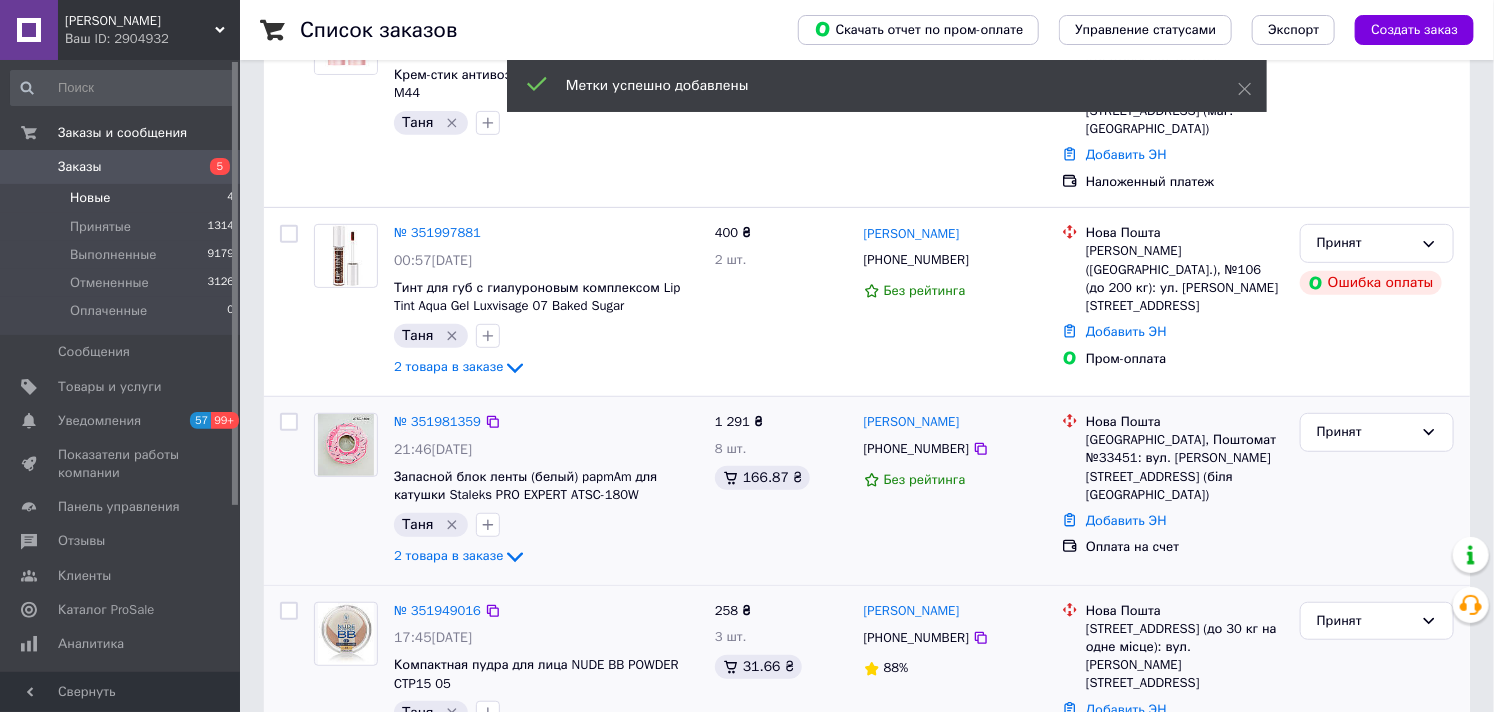 scroll, scrollTop: 0, scrollLeft: 0, axis: both 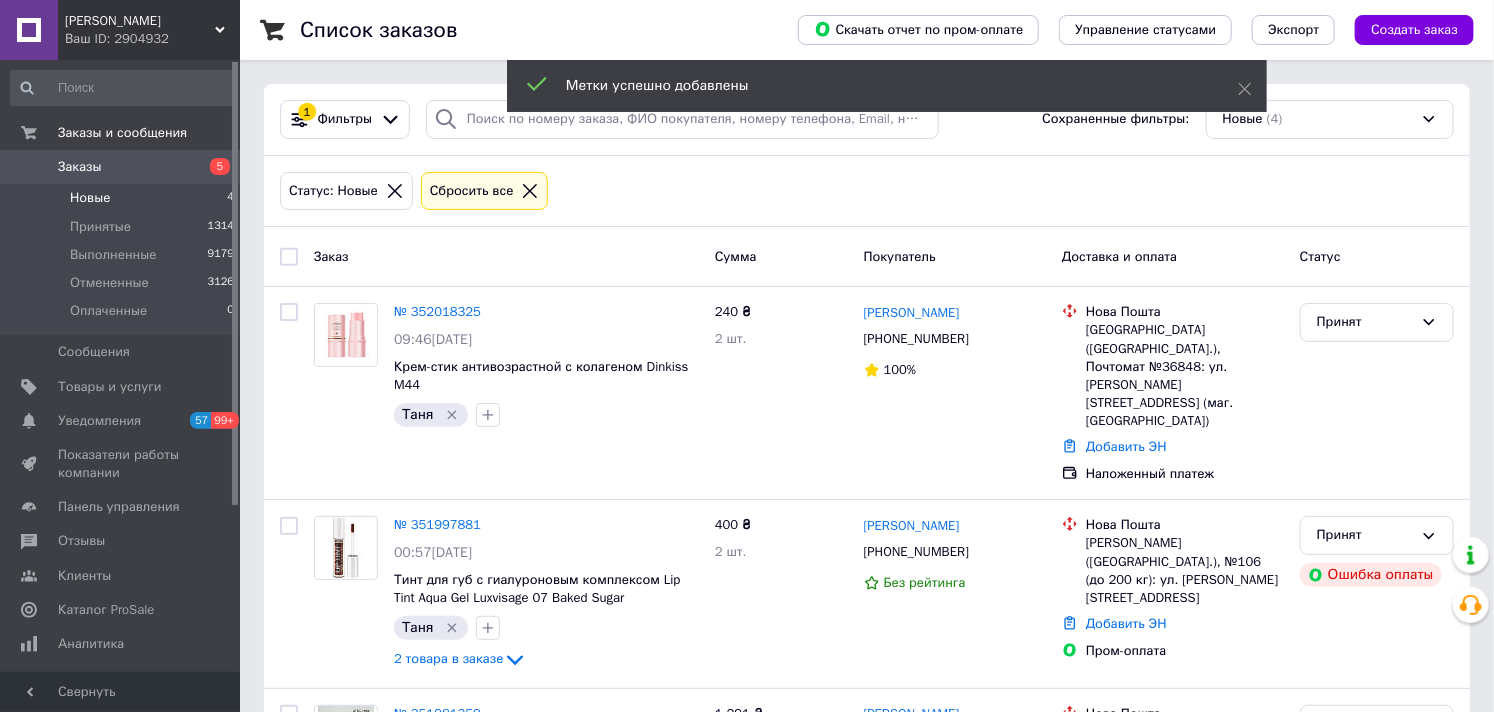 click on "Заказы 5" at bounding box center (123, 167) 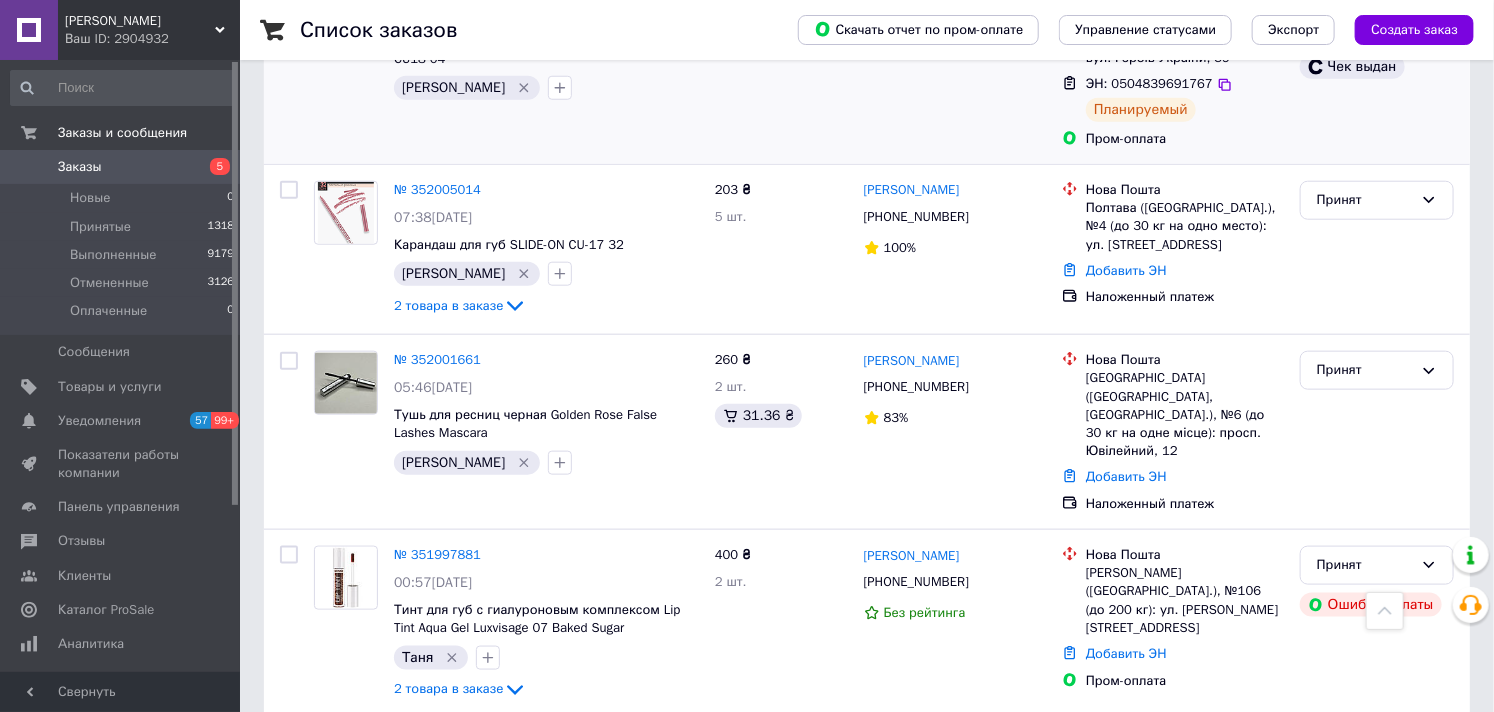 scroll, scrollTop: 888, scrollLeft: 0, axis: vertical 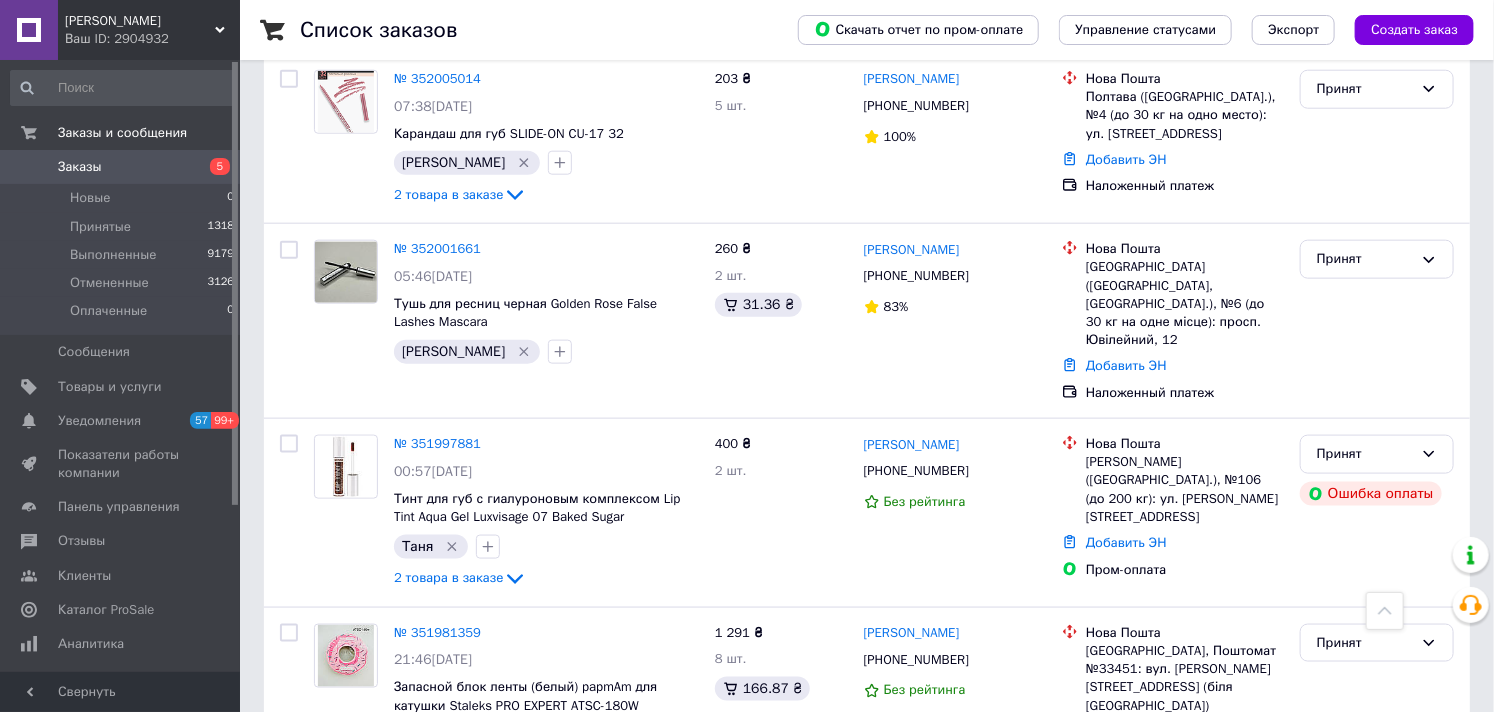 click on "Заказы" at bounding box center (80, 167) 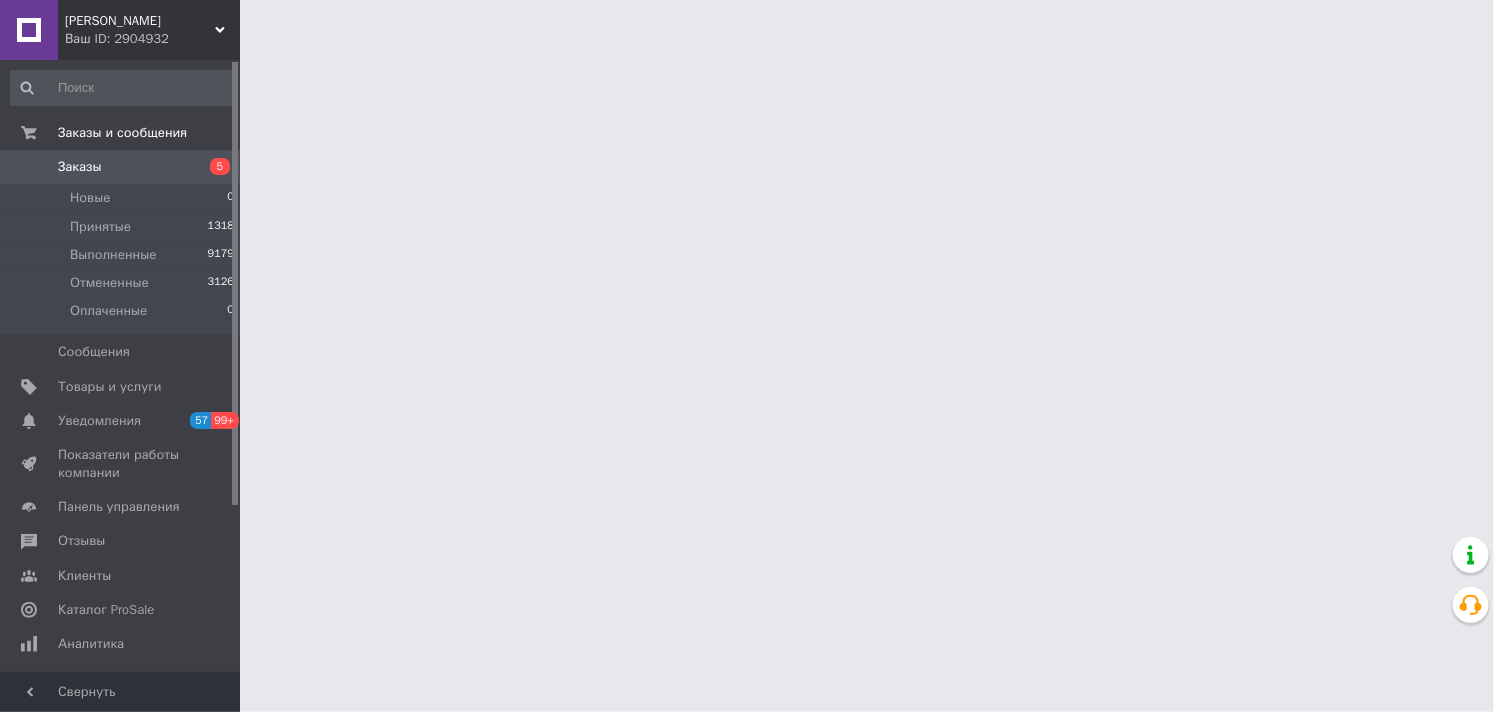 scroll, scrollTop: 0, scrollLeft: 0, axis: both 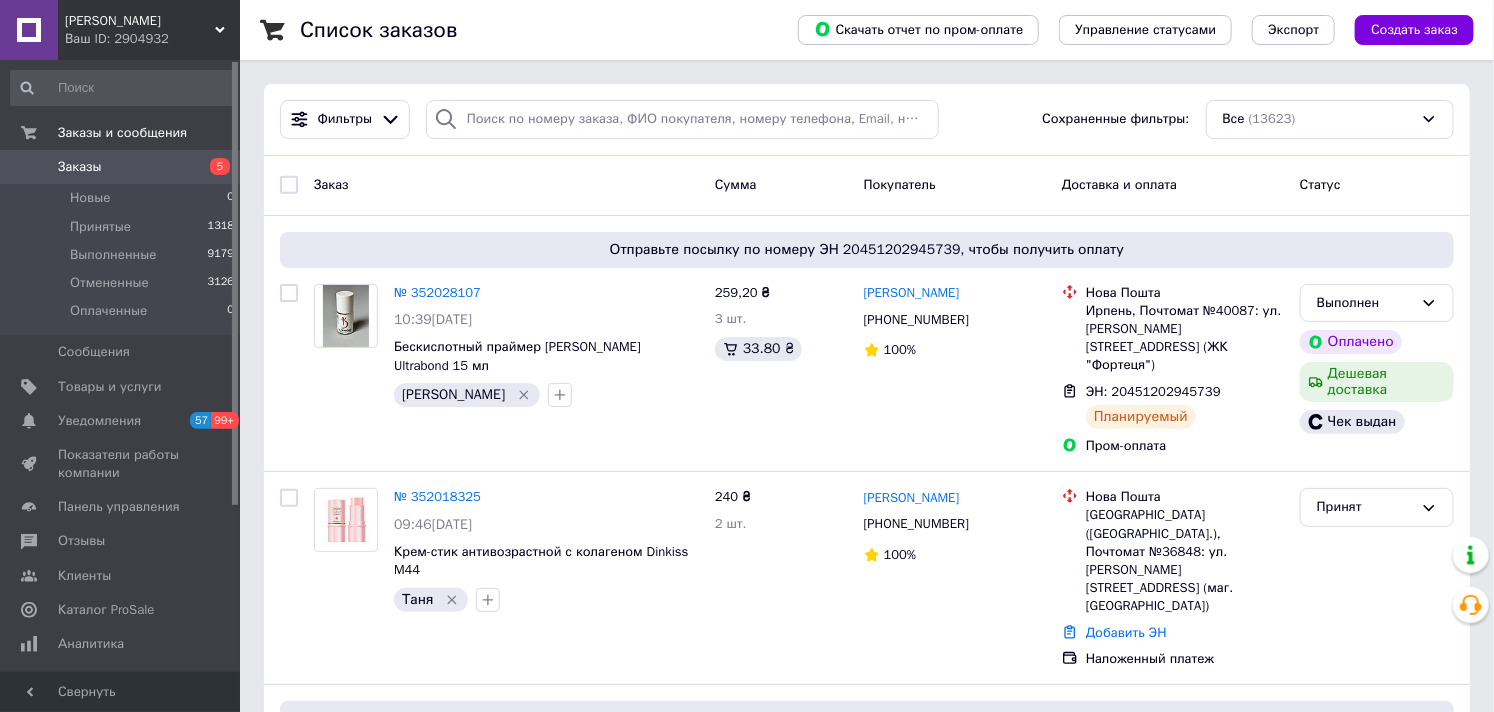 click on "Ваш ID: 2904932" at bounding box center (152, 39) 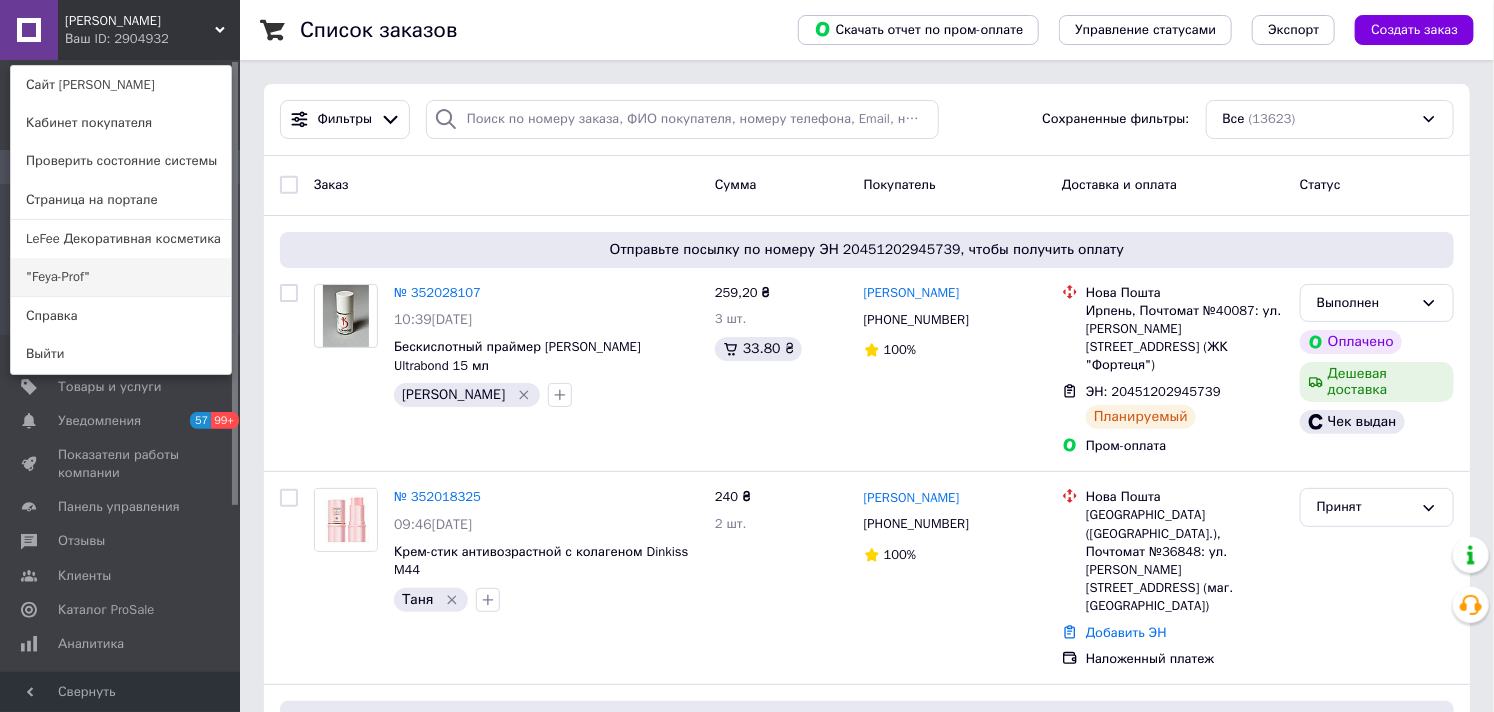 click on ""Feya-Prof"" at bounding box center [121, 277] 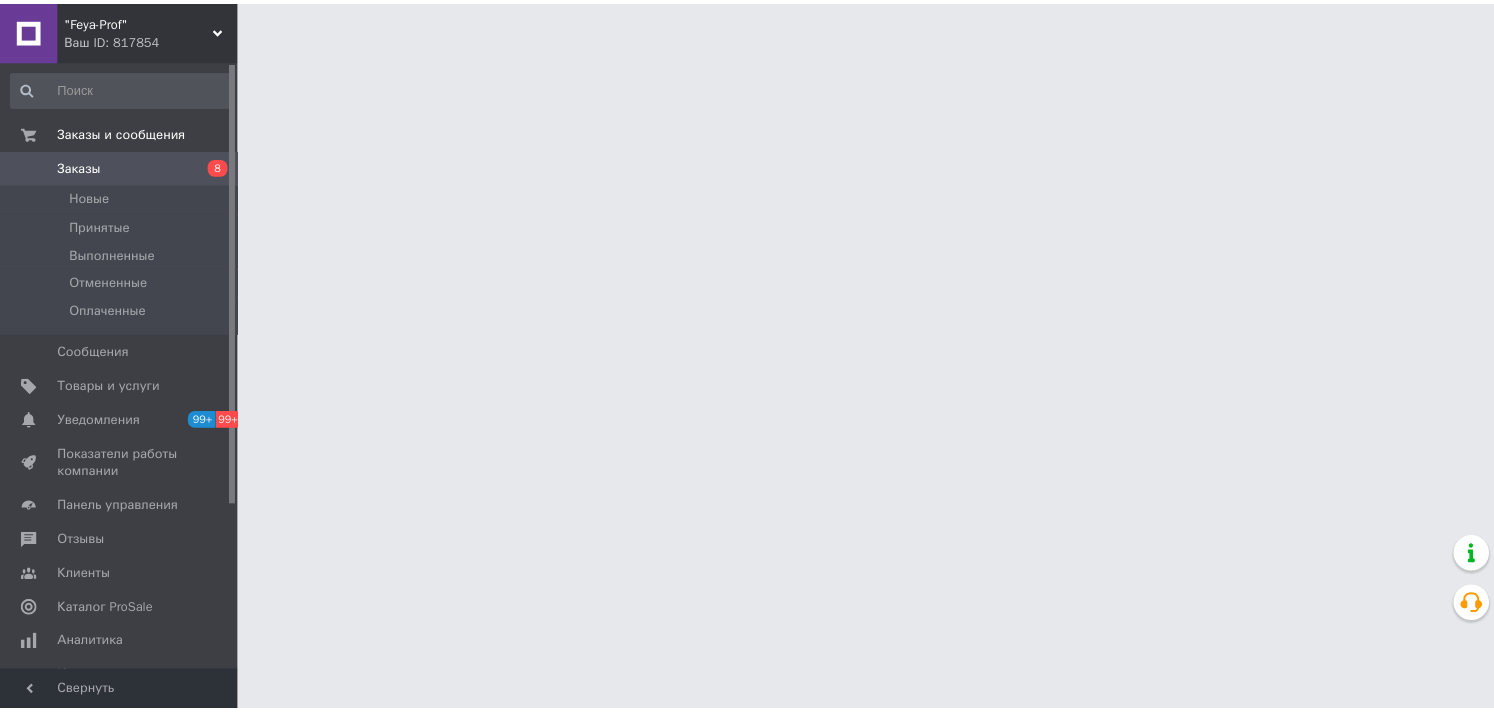 scroll, scrollTop: 0, scrollLeft: 0, axis: both 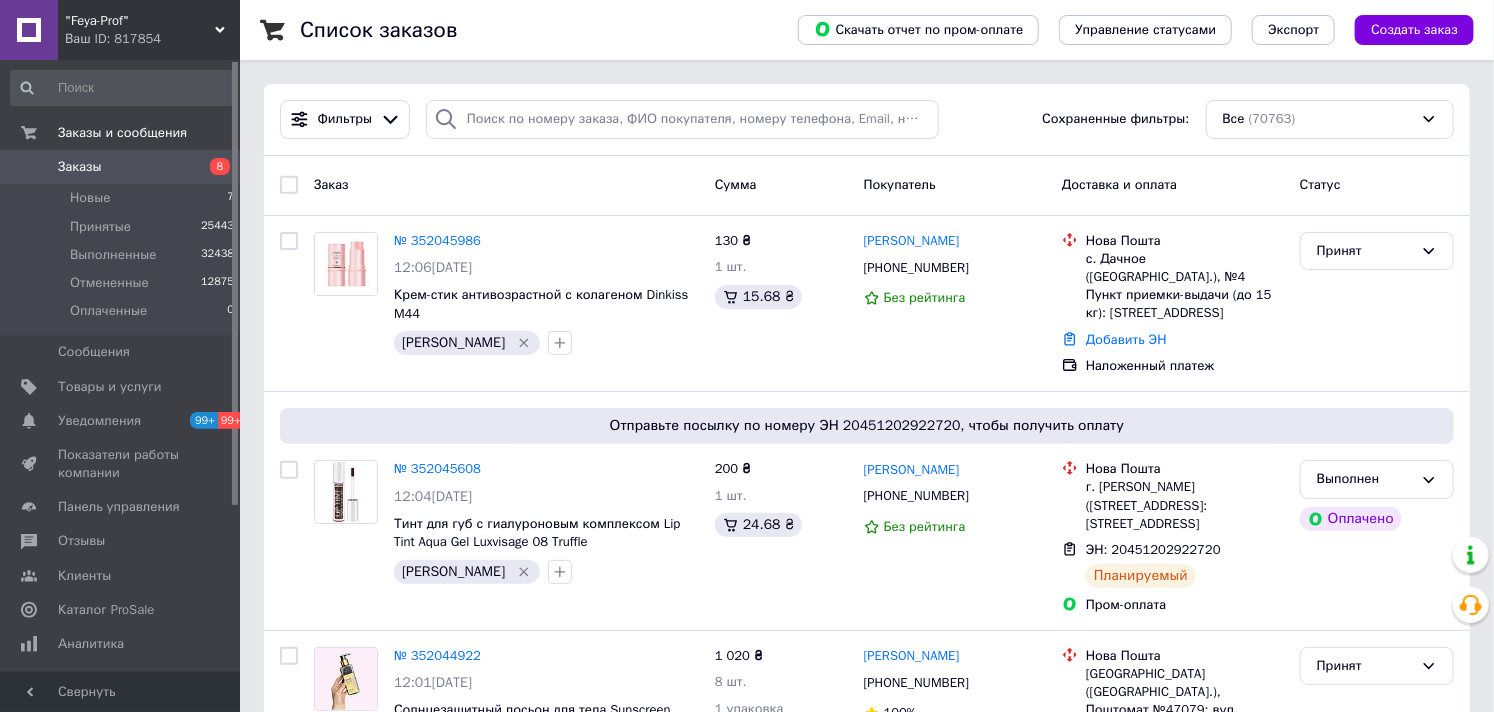 click on "Заказы 8" at bounding box center (123, 167) 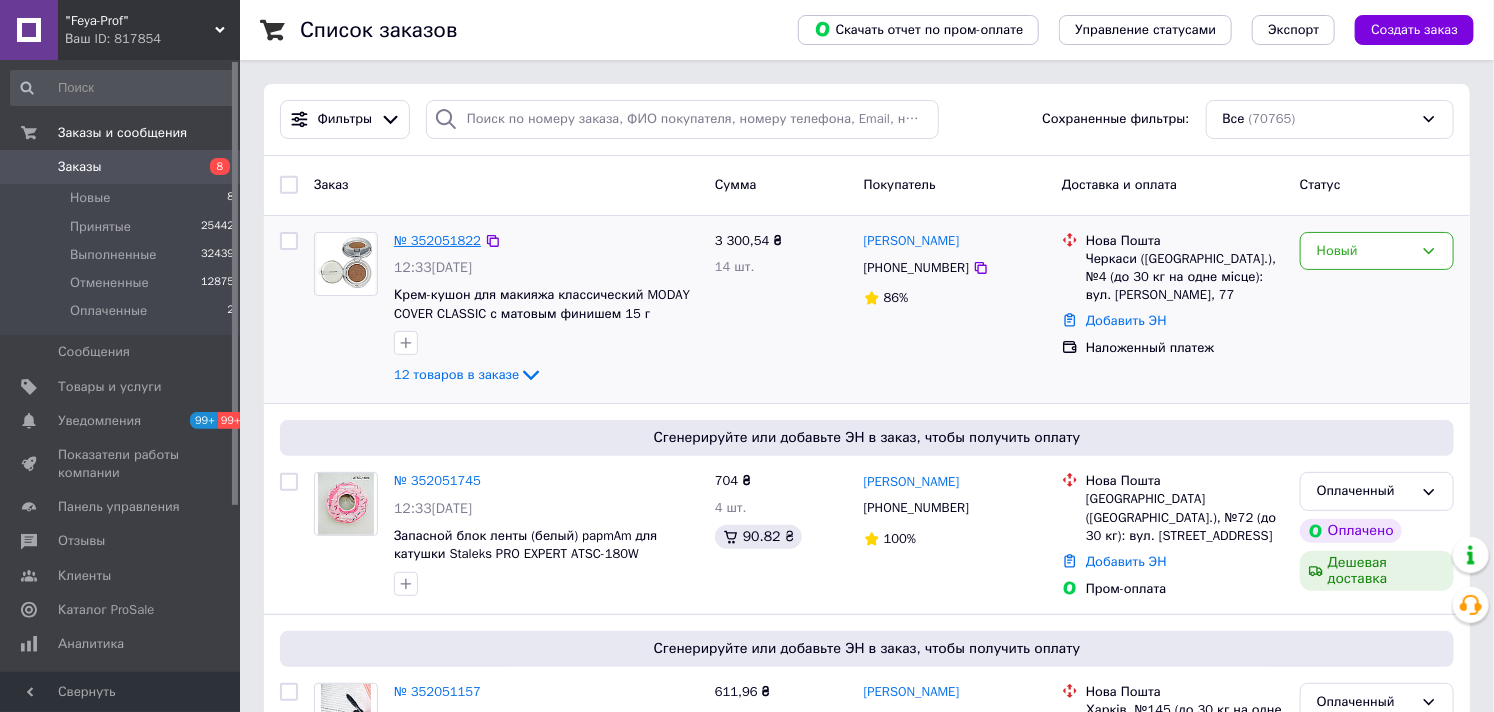 click on "№ 352051822" at bounding box center [437, 240] 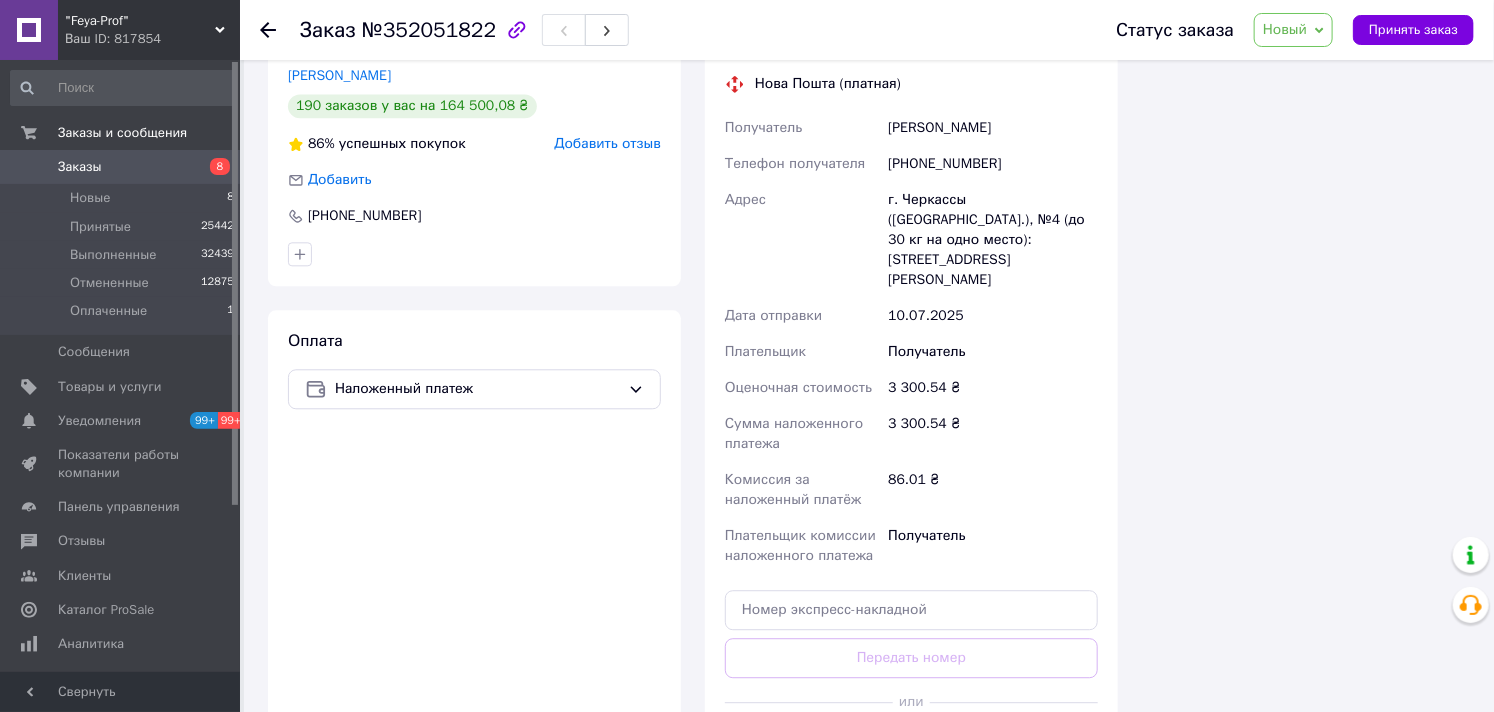 scroll, scrollTop: 2111, scrollLeft: 0, axis: vertical 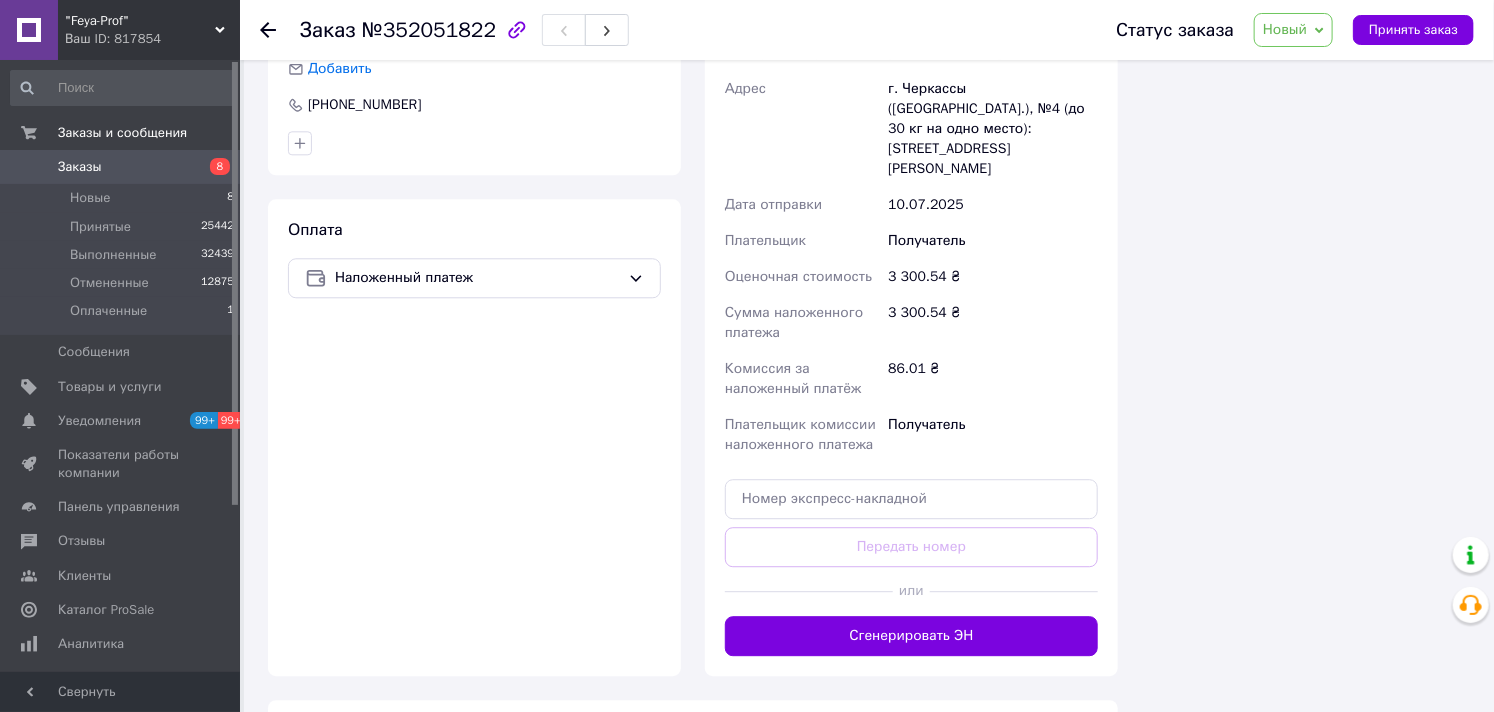 click on "Новый" at bounding box center [1285, 29] 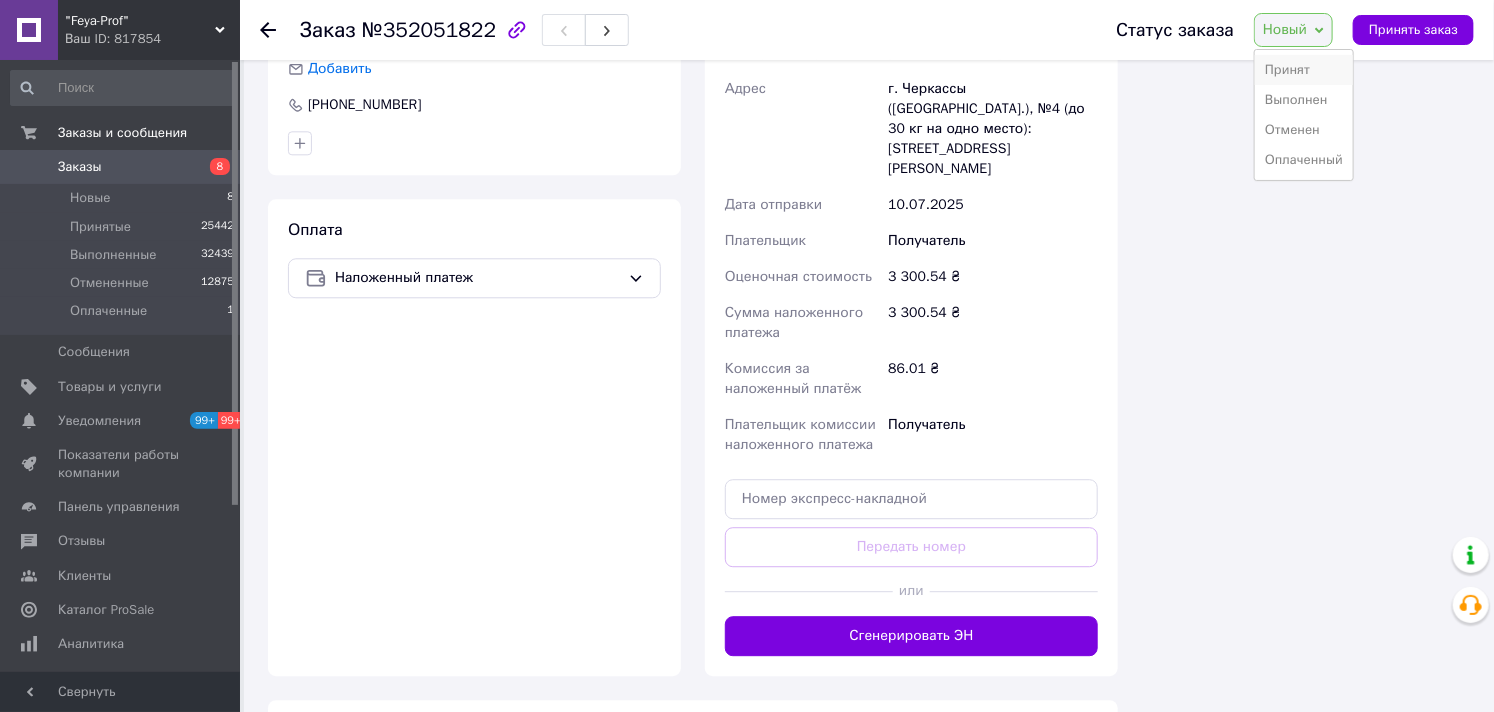 click on "Принят" at bounding box center [1304, 70] 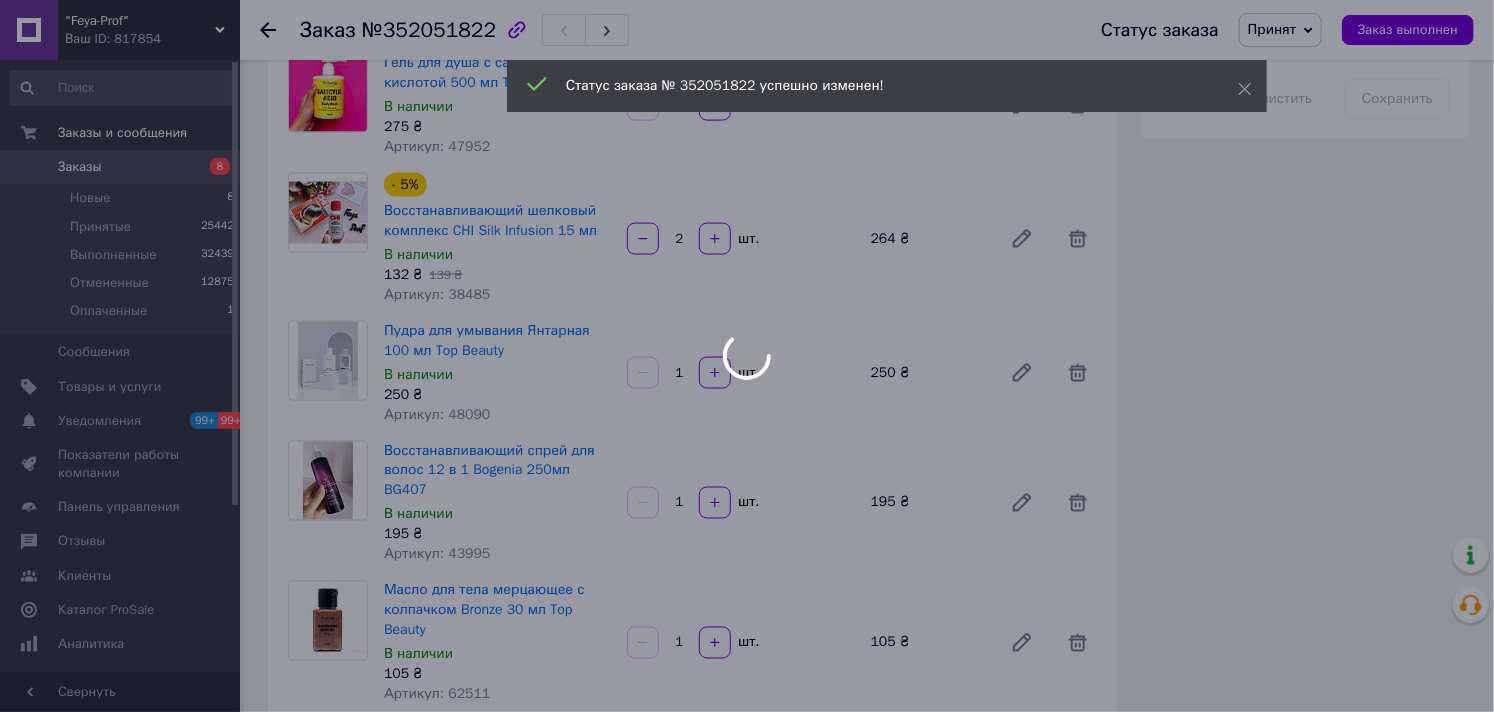 scroll, scrollTop: 777, scrollLeft: 0, axis: vertical 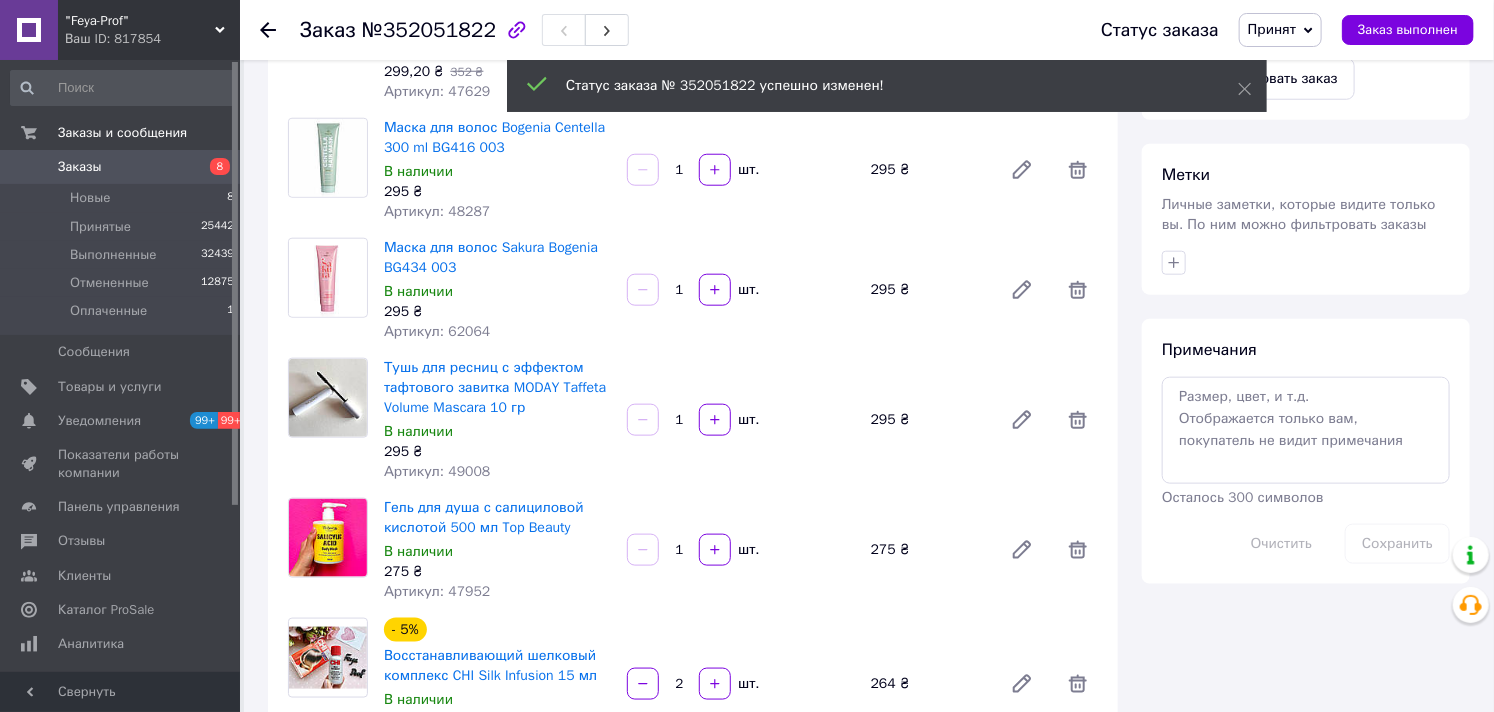 click on "Личные заметки, которые видите только вы. По ним можно фильтровать заказы" at bounding box center (1299, 214) 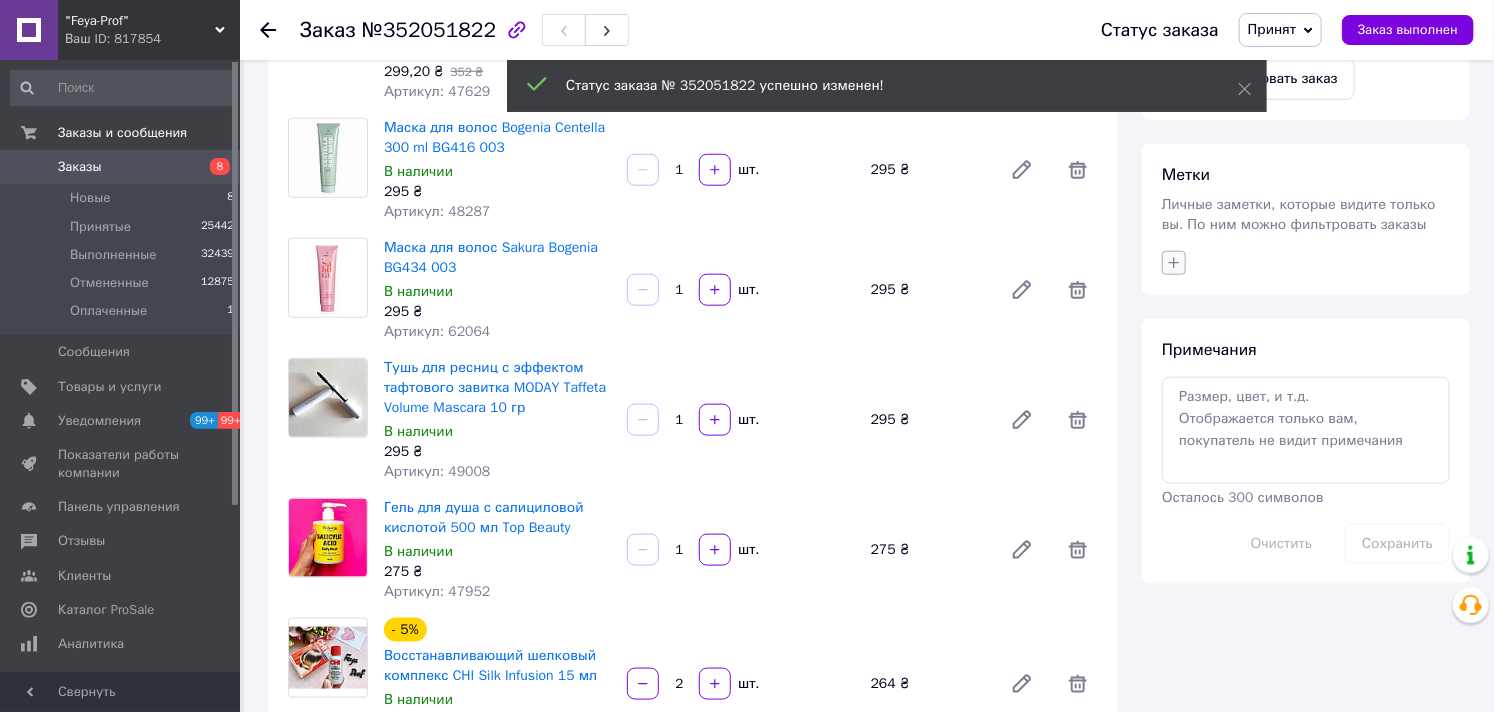 click 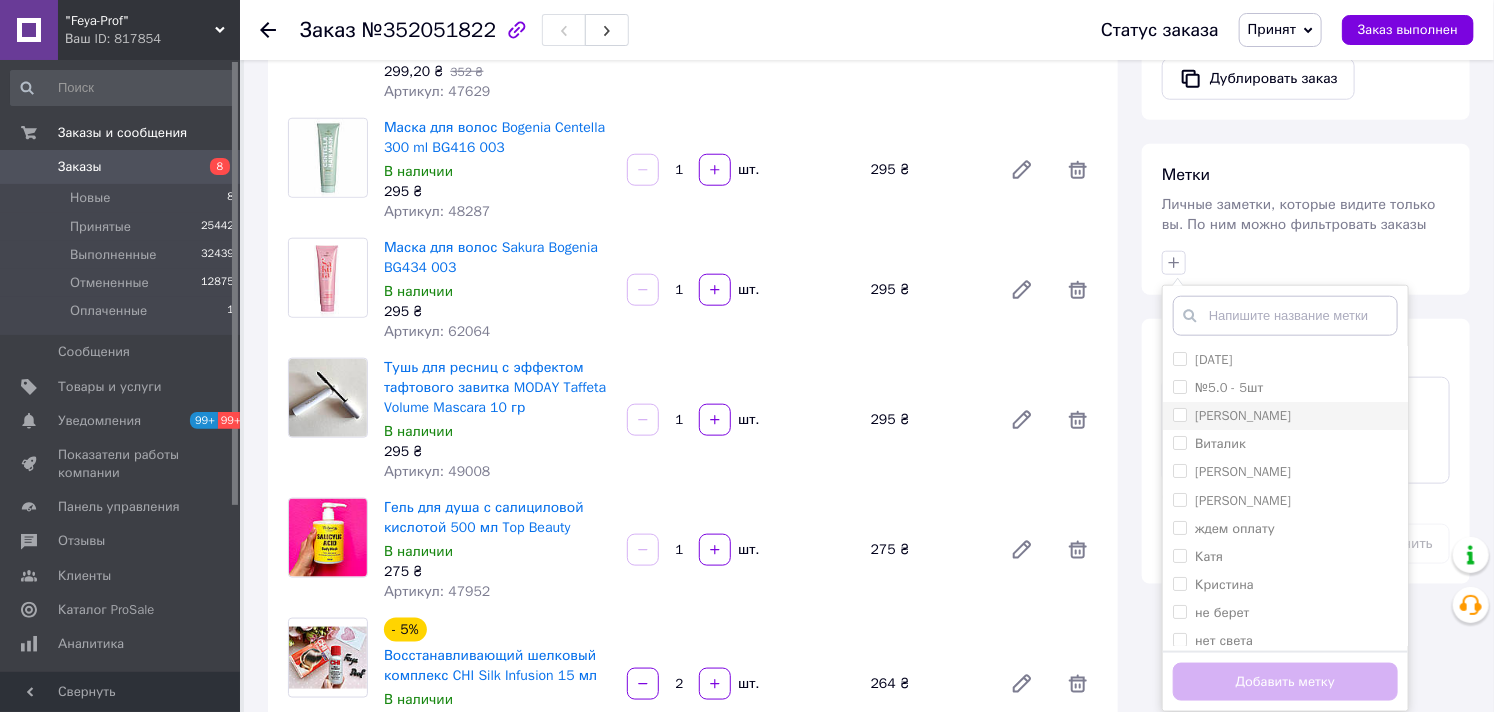 click on "[PERSON_NAME]" at bounding box center (1179, 414) 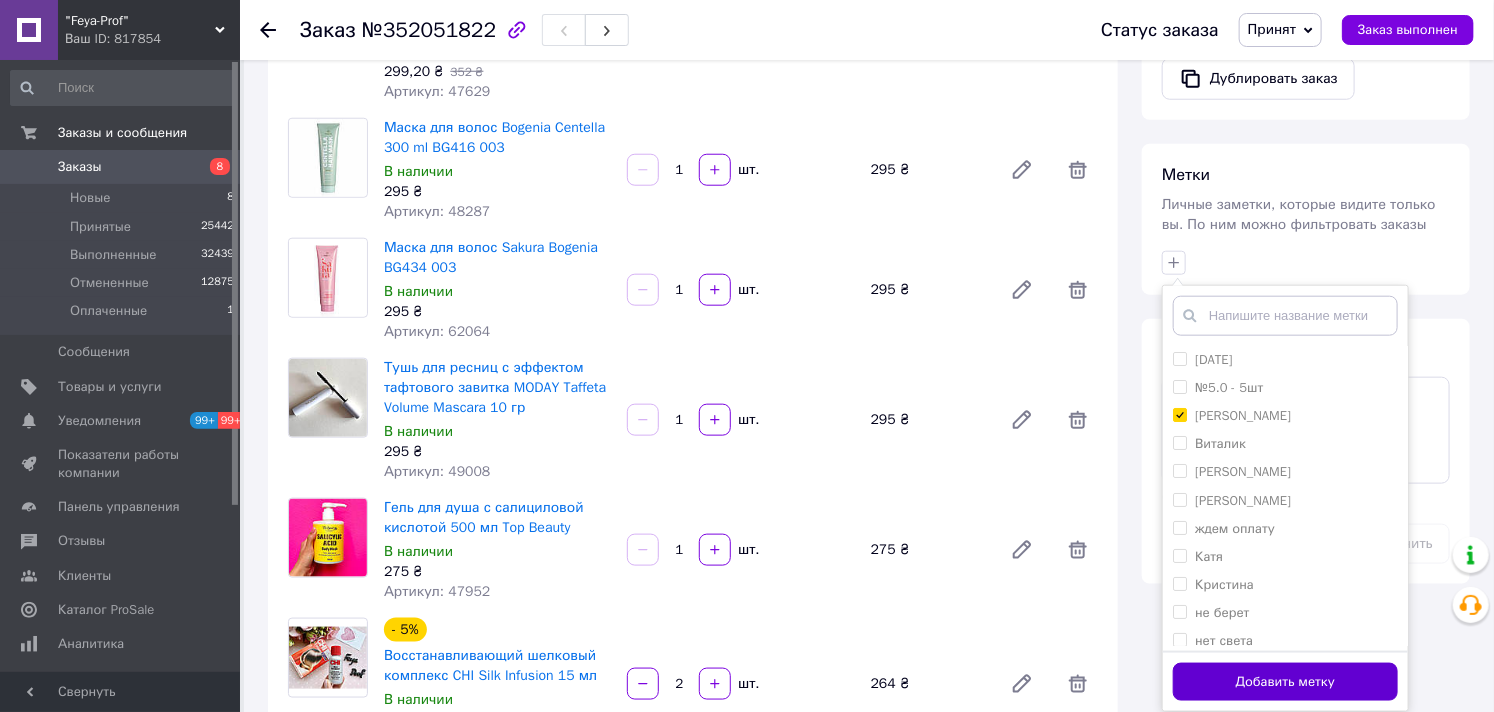click on "Добавить метку" at bounding box center [1285, 682] 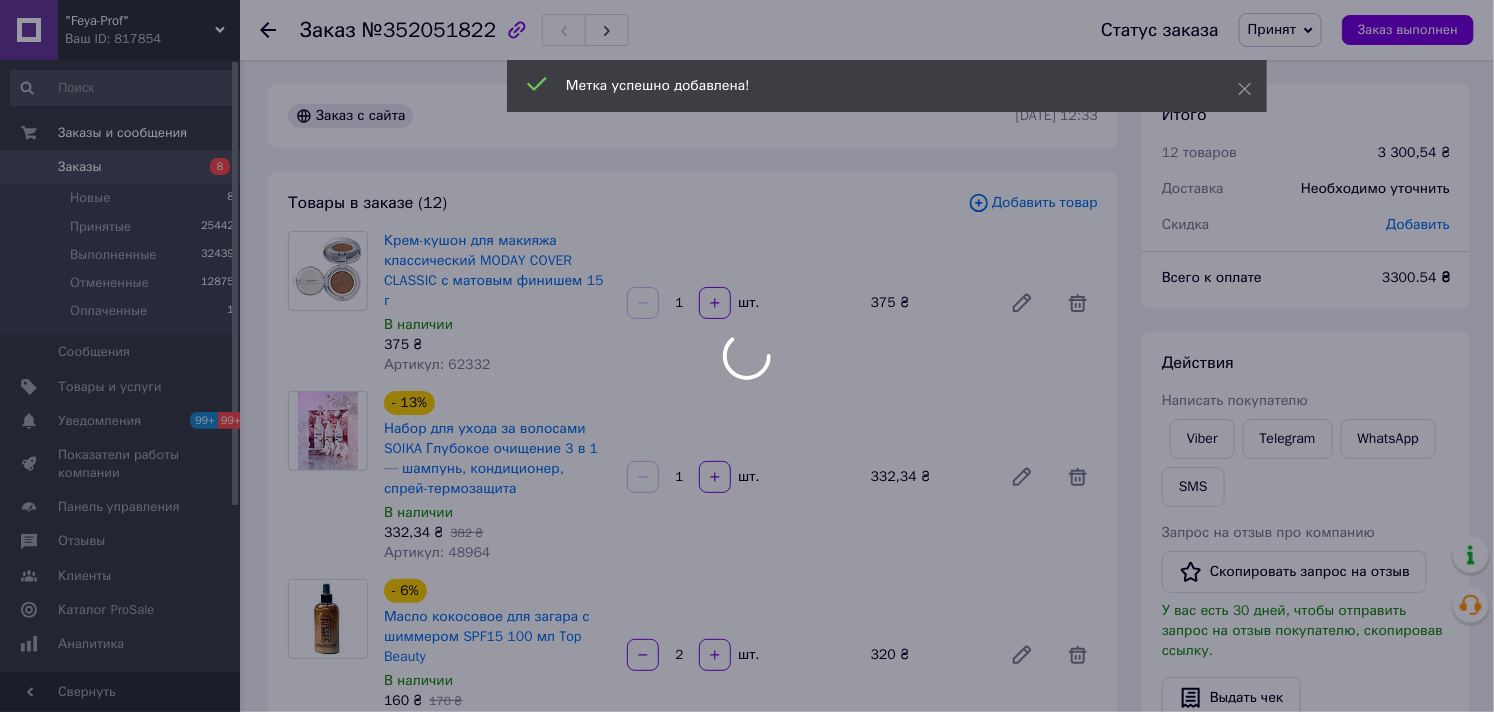 scroll, scrollTop: 333, scrollLeft: 0, axis: vertical 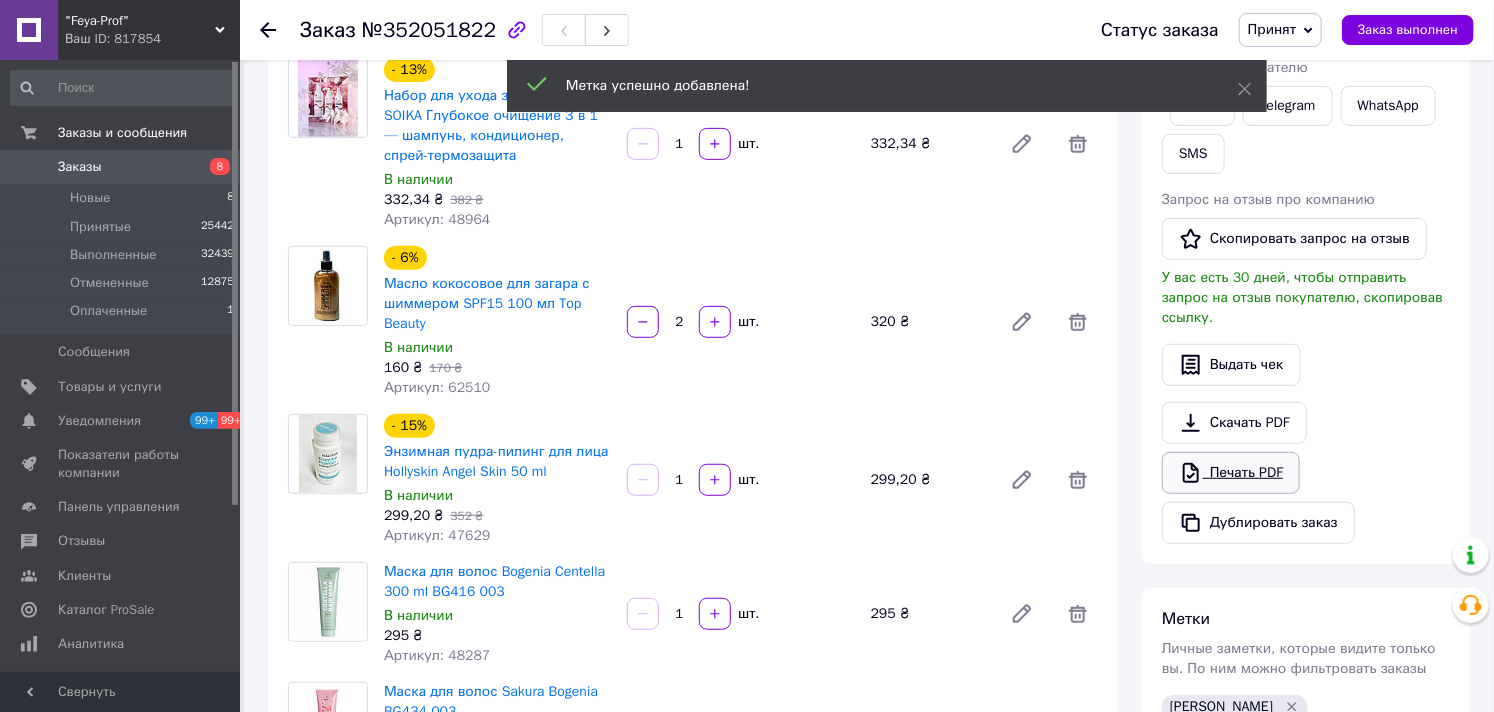 click on "Скачать PDF   Печать PDF   Дублировать заказ" at bounding box center (1306, 473) 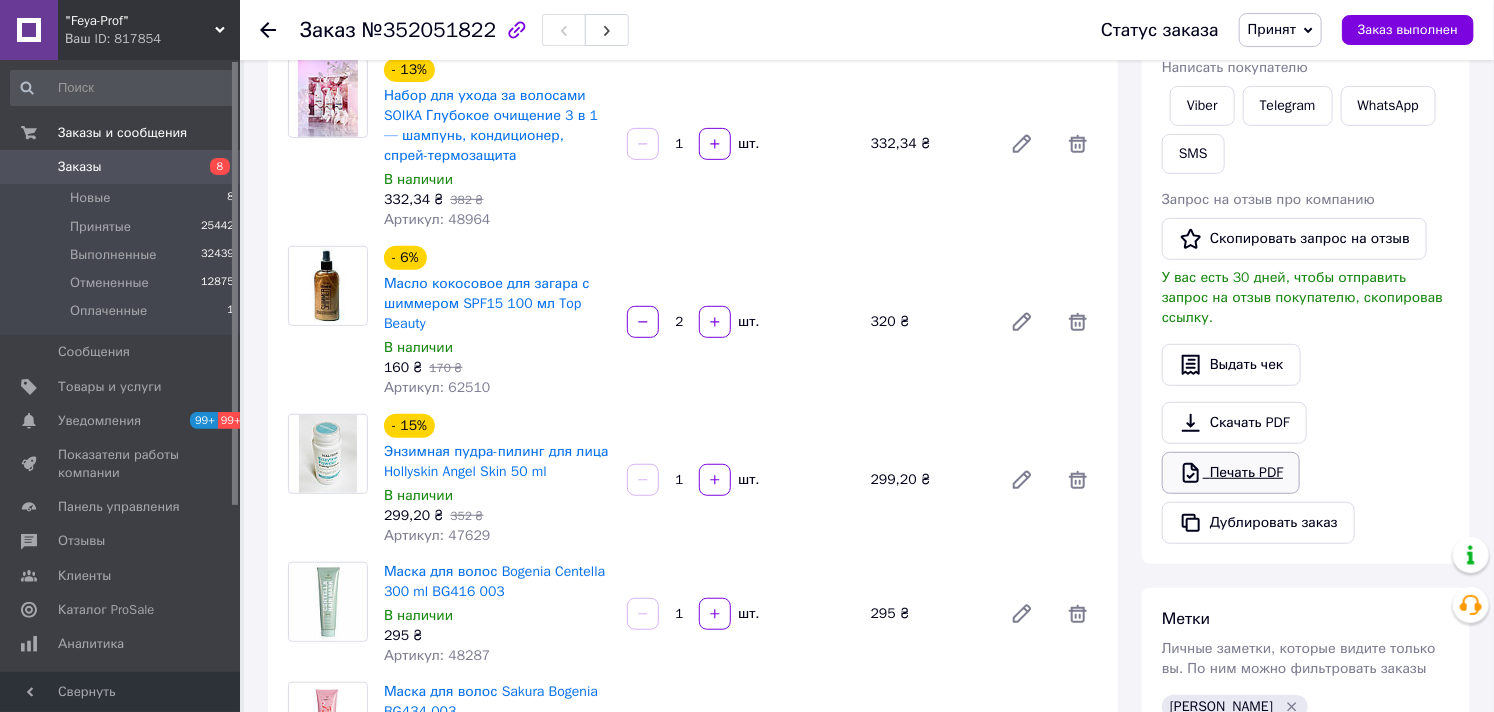click on "Печать PDF" at bounding box center [1231, 473] 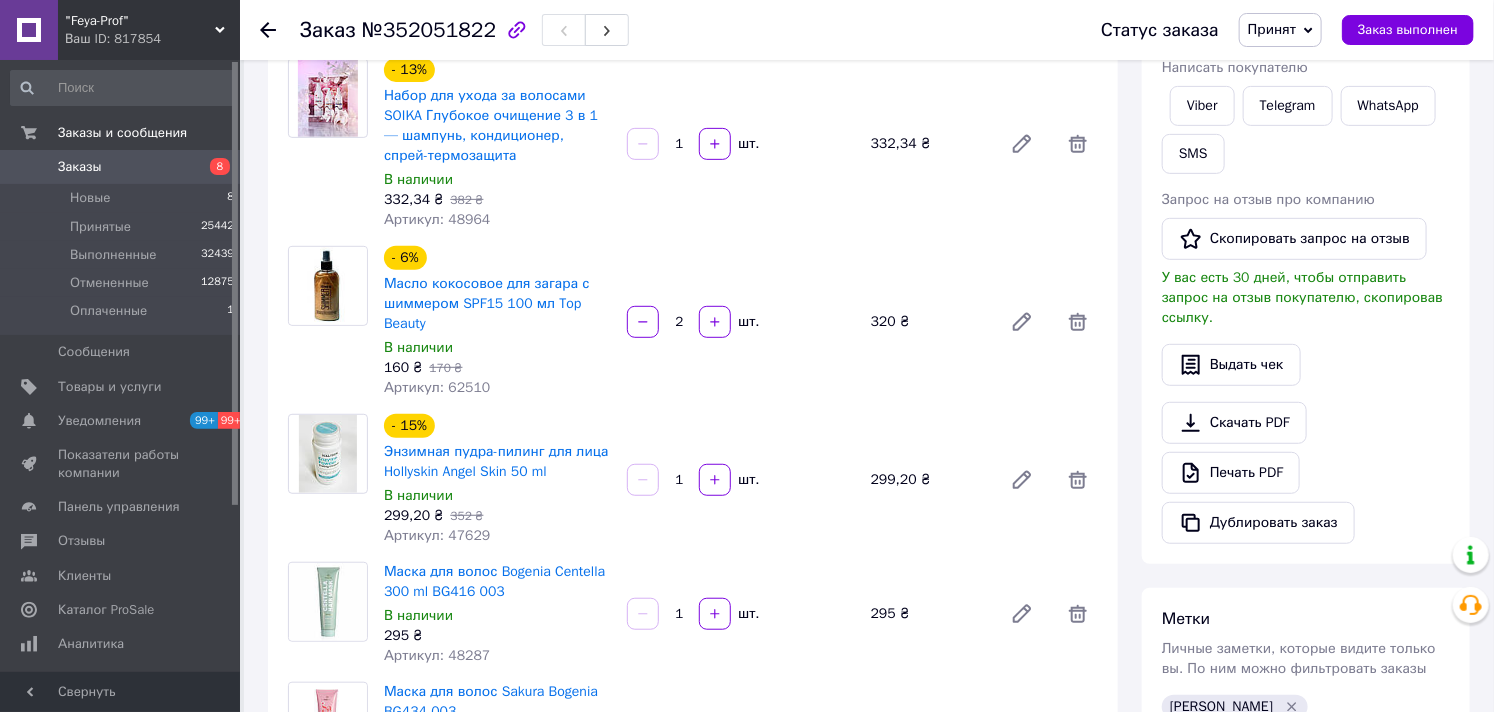 click on "Заказы" at bounding box center (80, 167) 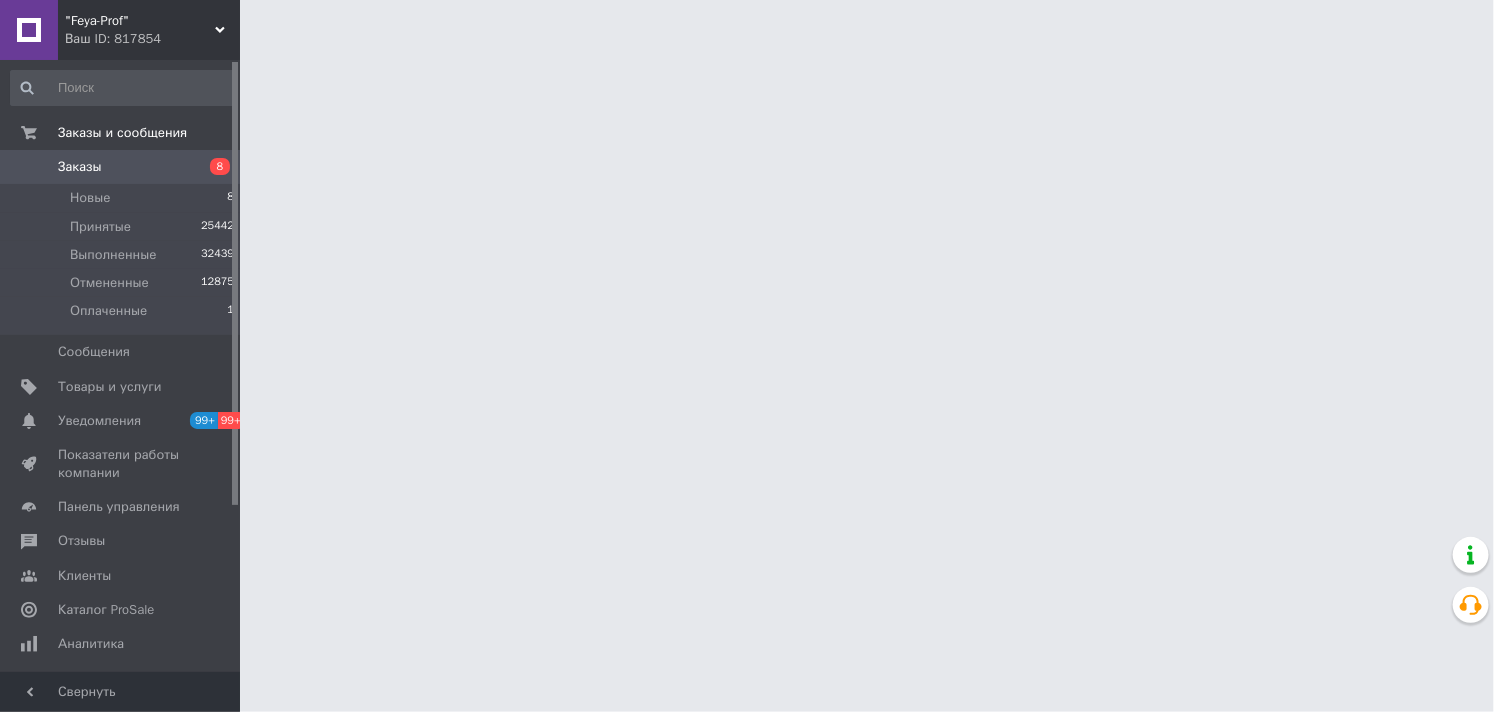 scroll, scrollTop: 0, scrollLeft: 0, axis: both 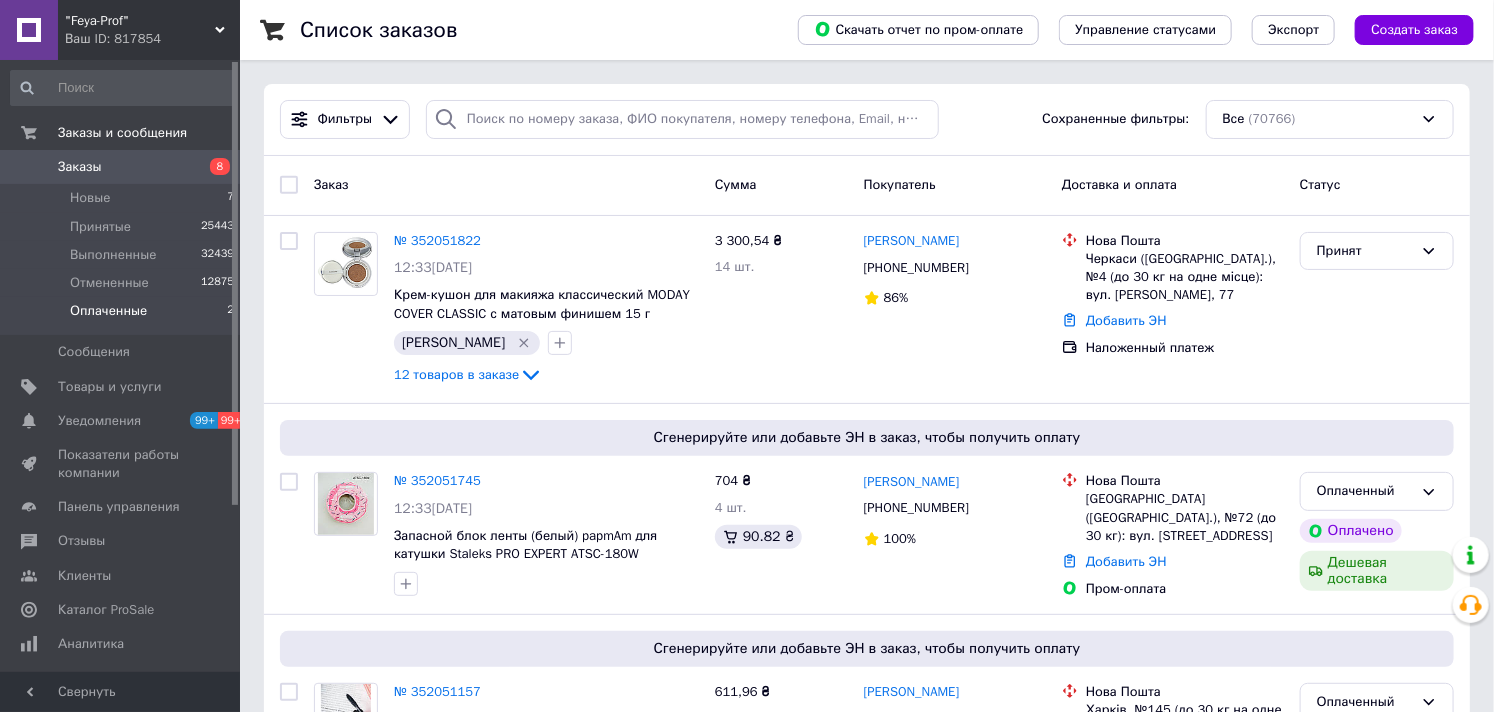 click on "Оплаченные 2" at bounding box center (123, 316) 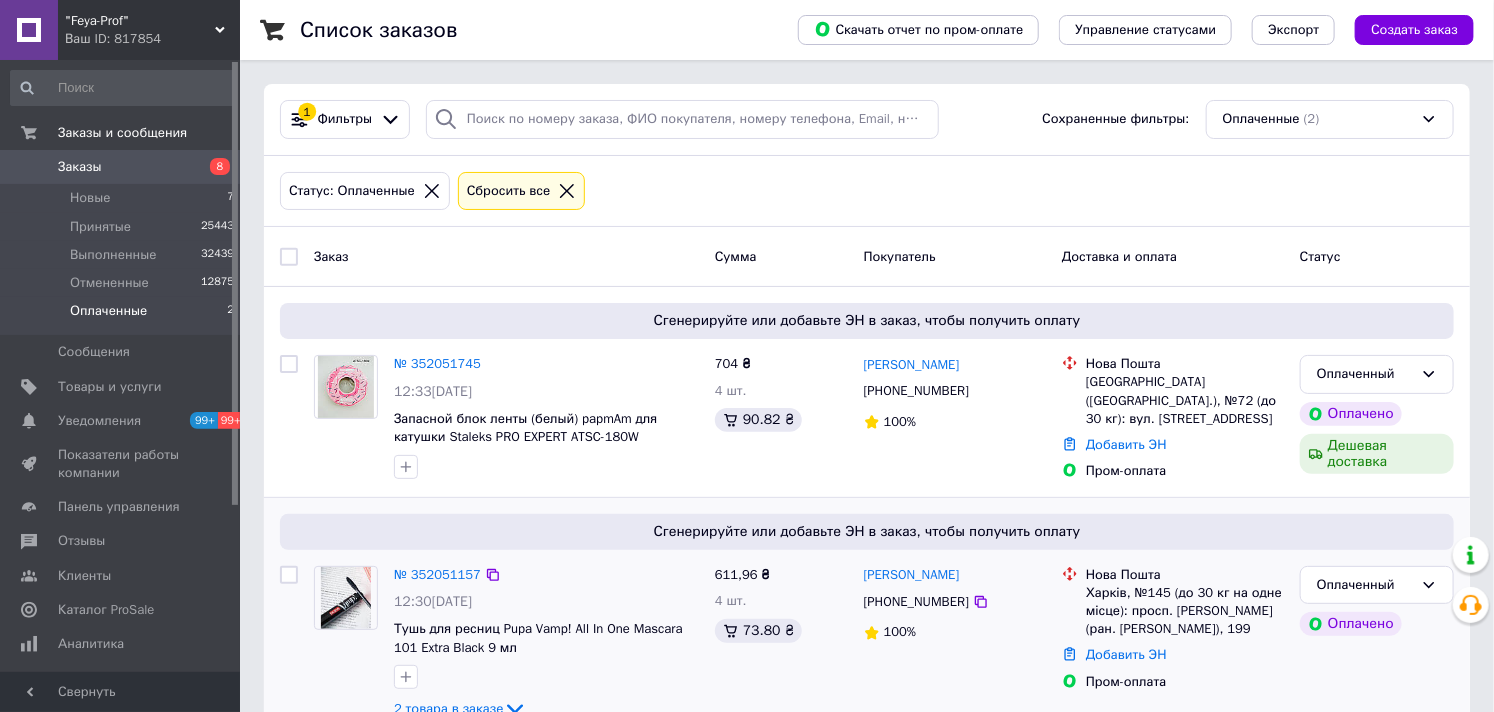 scroll, scrollTop: 50, scrollLeft: 0, axis: vertical 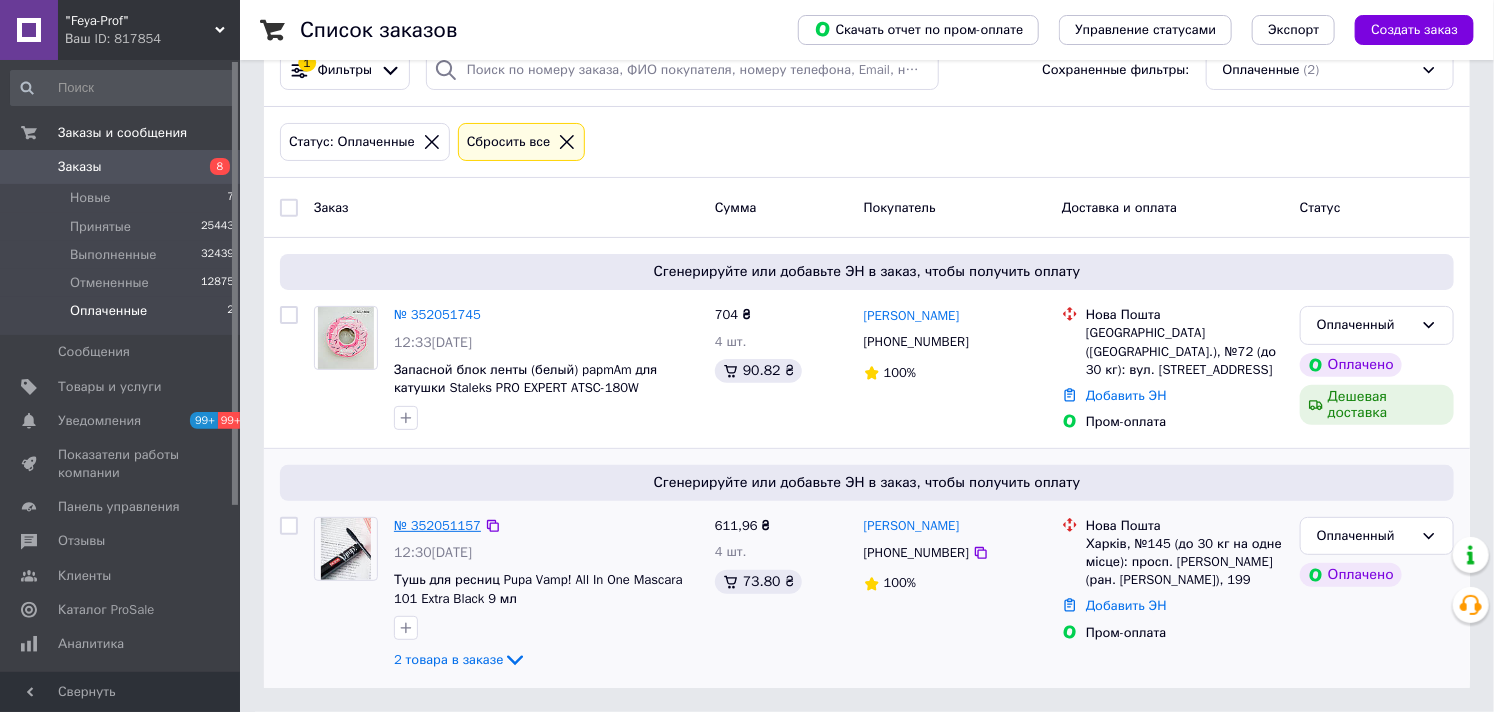 click on "№ 352051157" at bounding box center (437, 525) 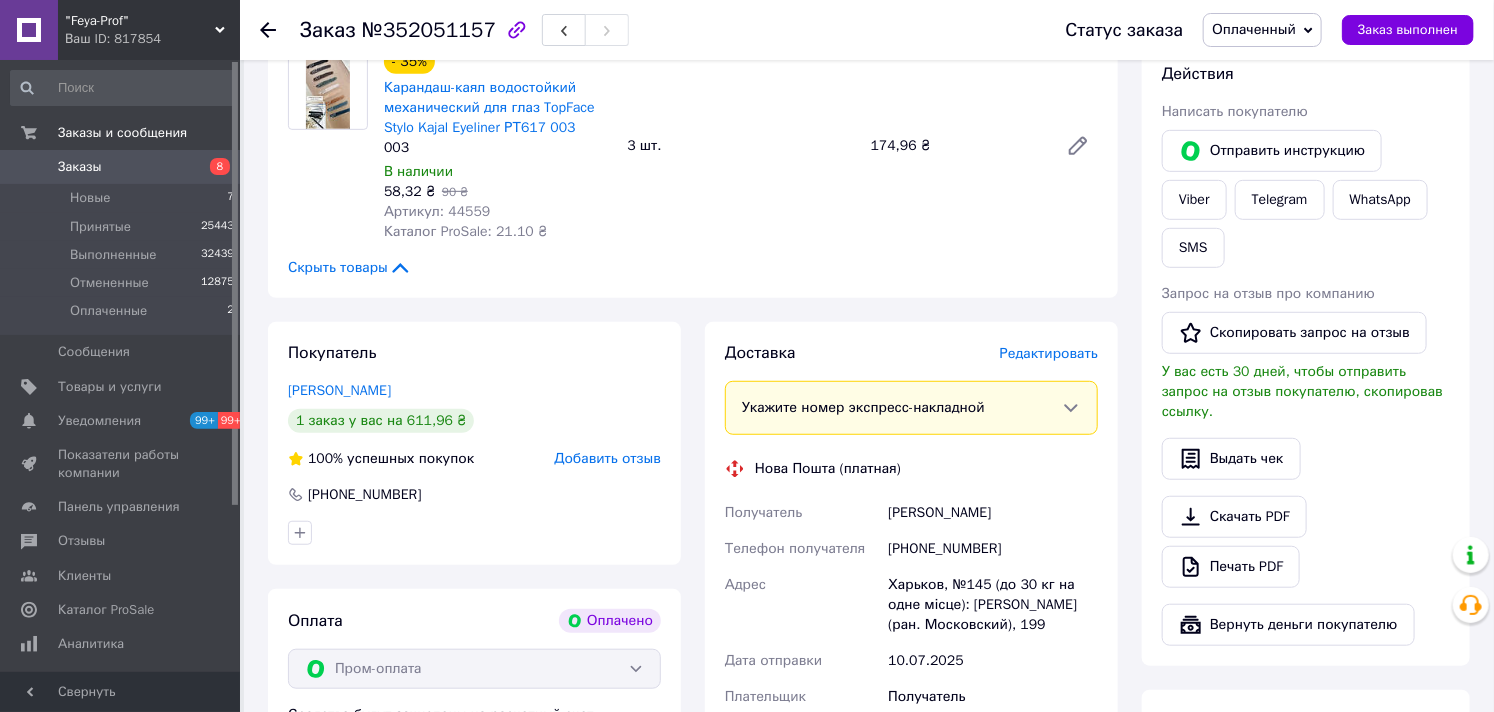 scroll, scrollTop: 494, scrollLeft: 0, axis: vertical 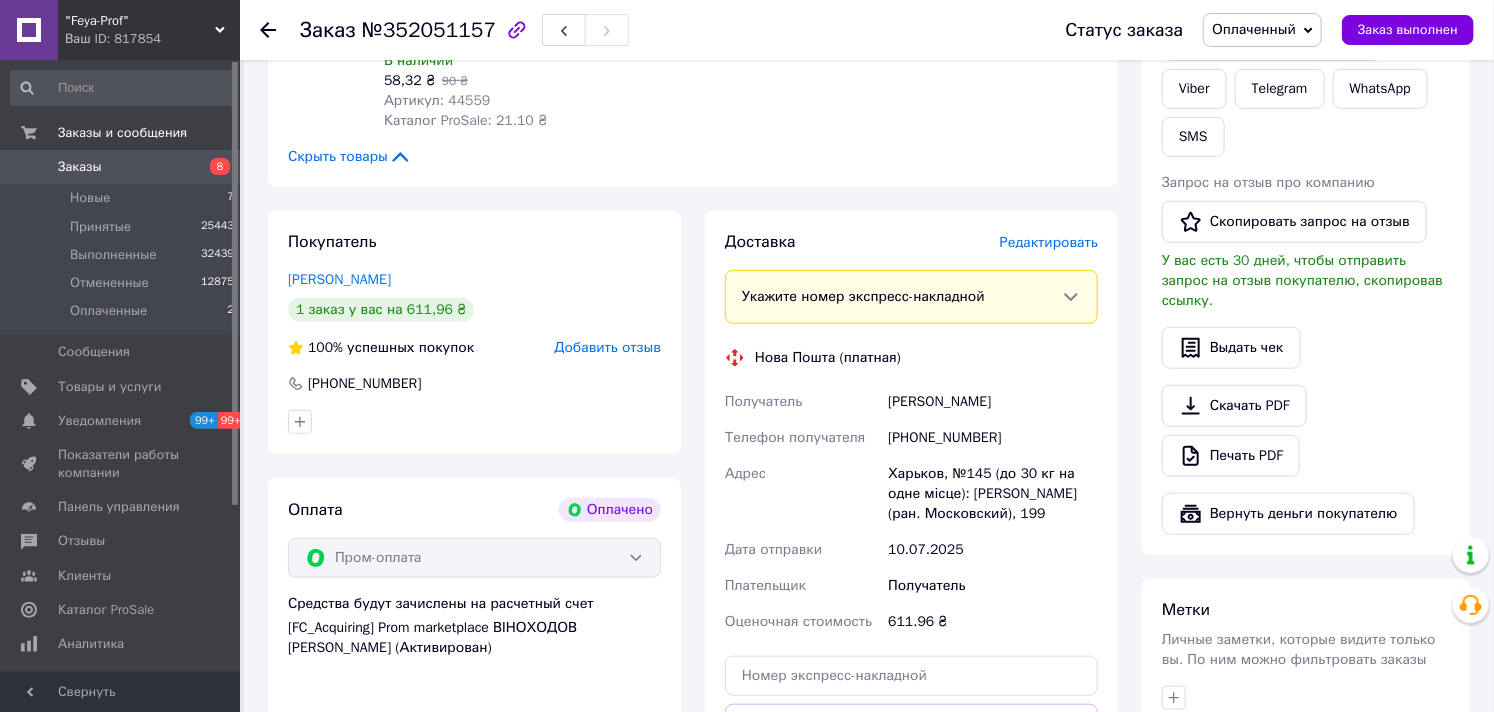 drag, startPoint x: 885, startPoint y: 492, endPoint x: 1048, endPoint y: 536, distance: 168.83424 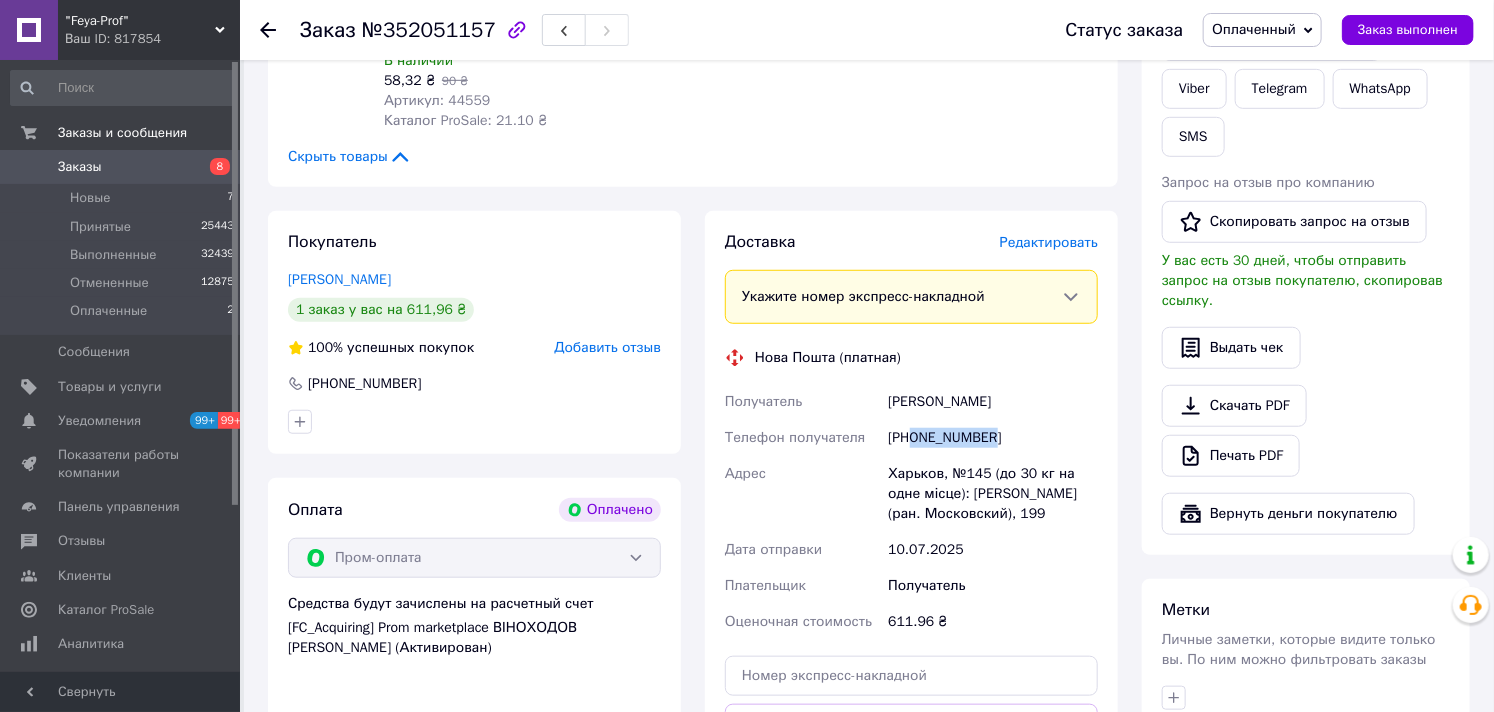 drag, startPoint x: 916, startPoint y: 455, endPoint x: 1028, endPoint y: 468, distance: 112.75194 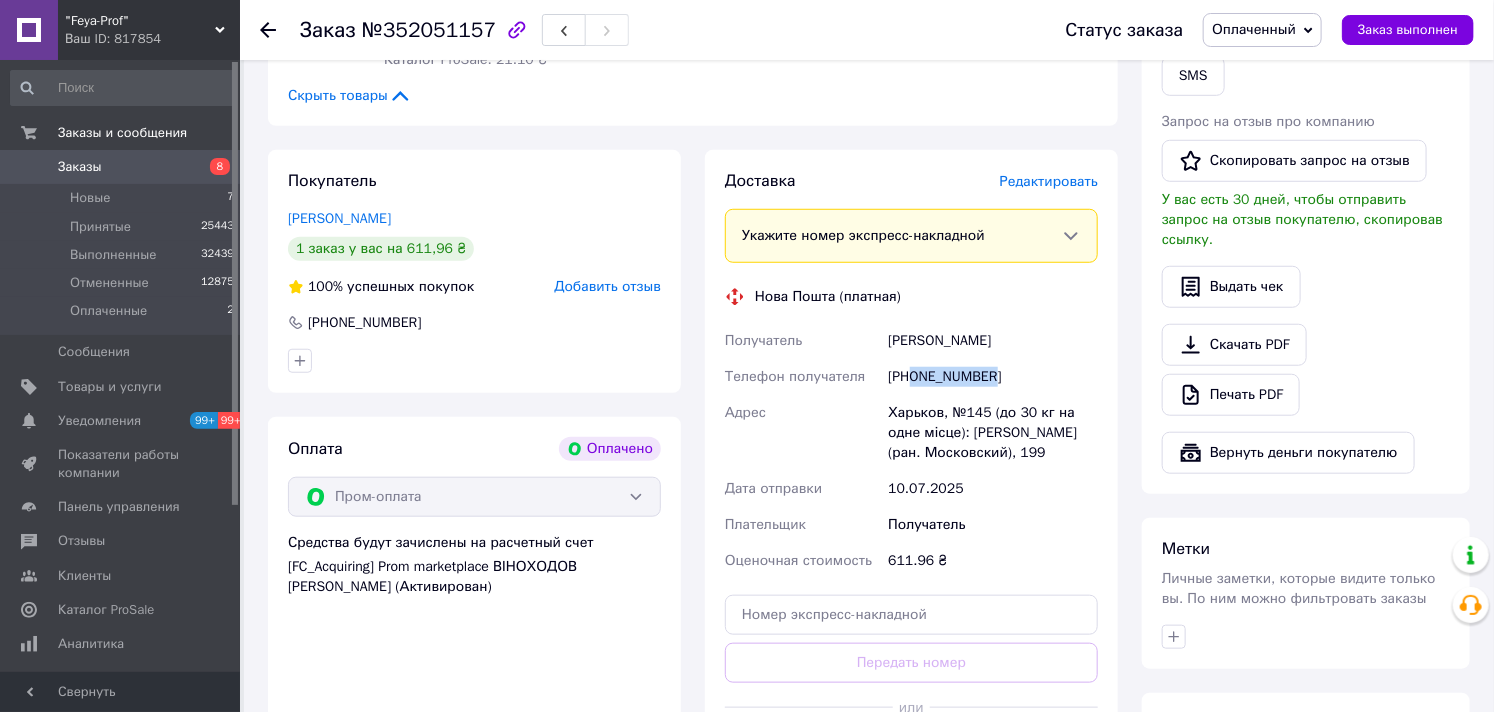 scroll, scrollTop: 777, scrollLeft: 0, axis: vertical 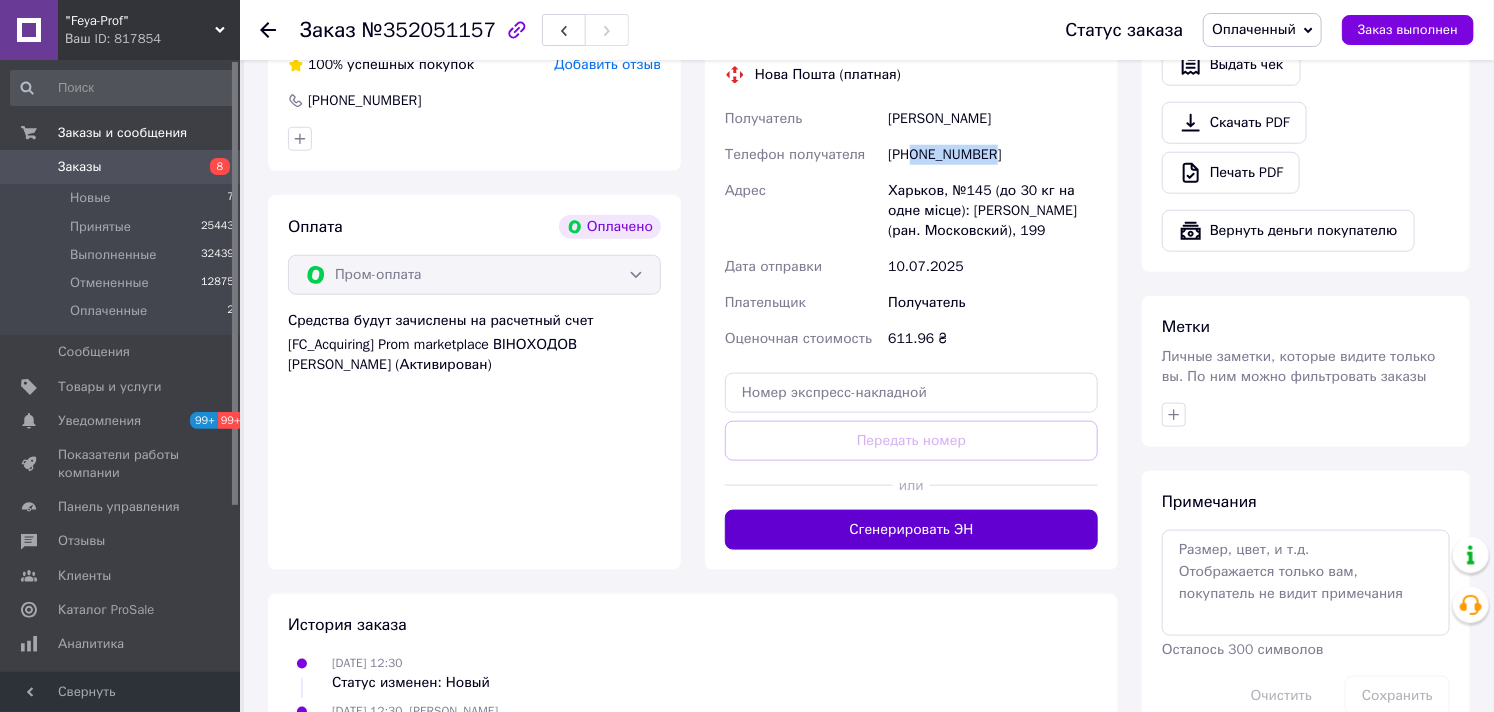 click on "Сгенерировать ЭН" at bounding box center [911, 530] 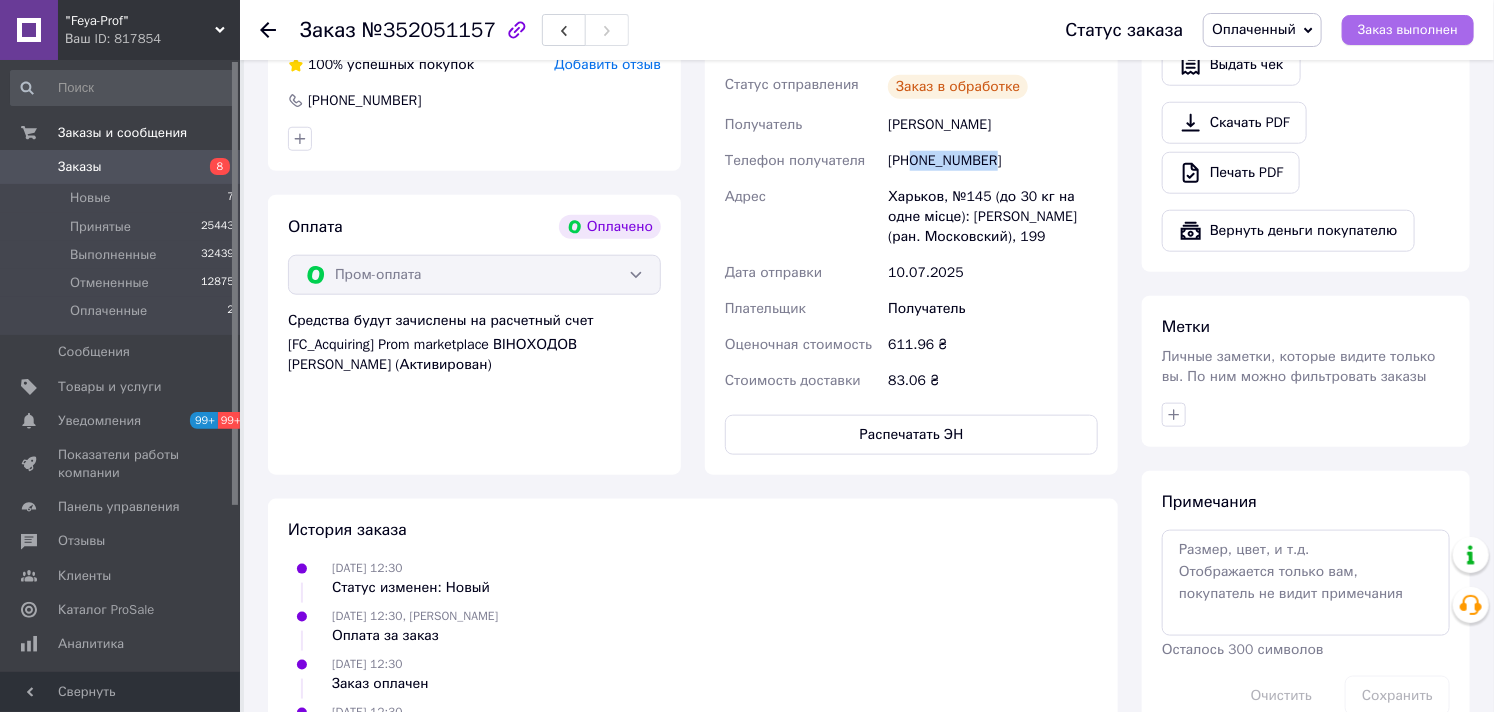 click on "Заказ выполнен" at bounding box center (1408, 30) 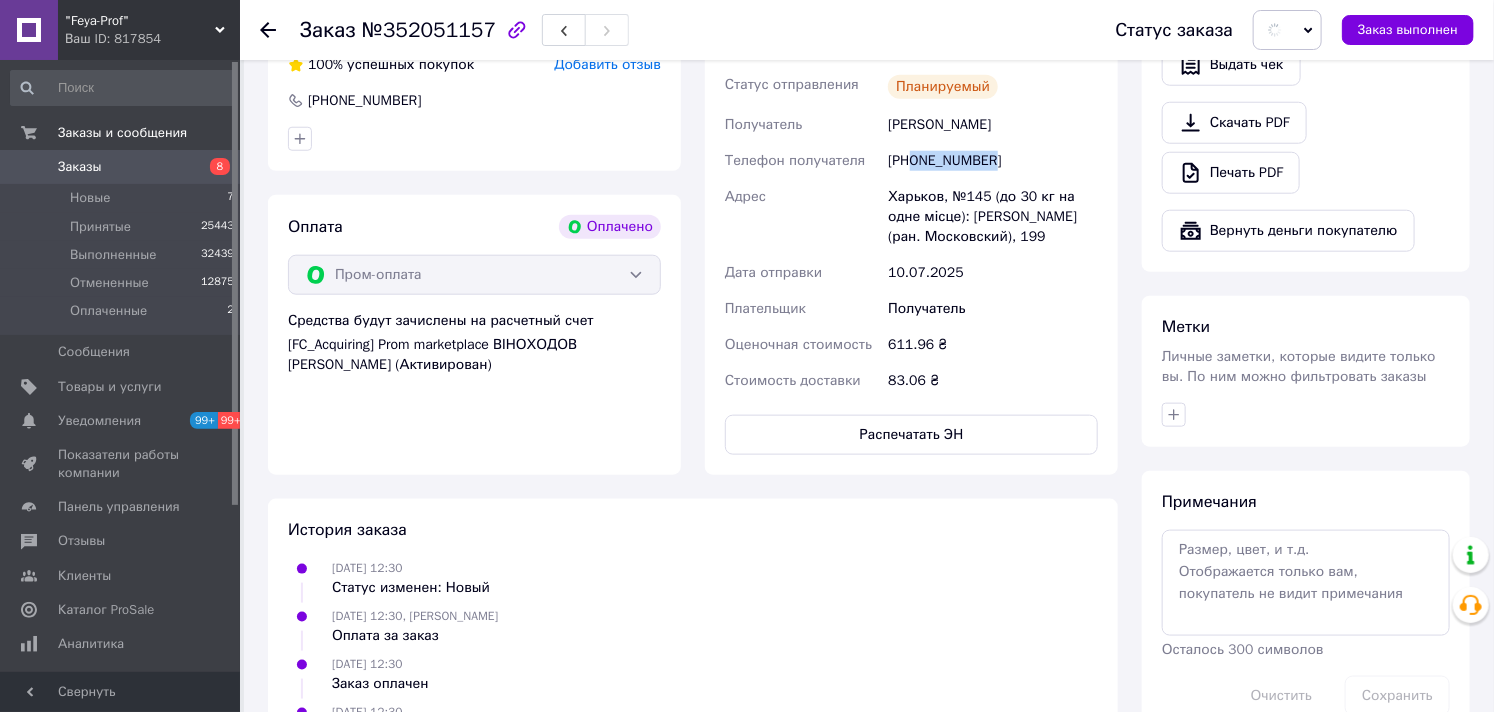 scroll, scrollTop: 920, scrollLeft: 0, axis: vertical 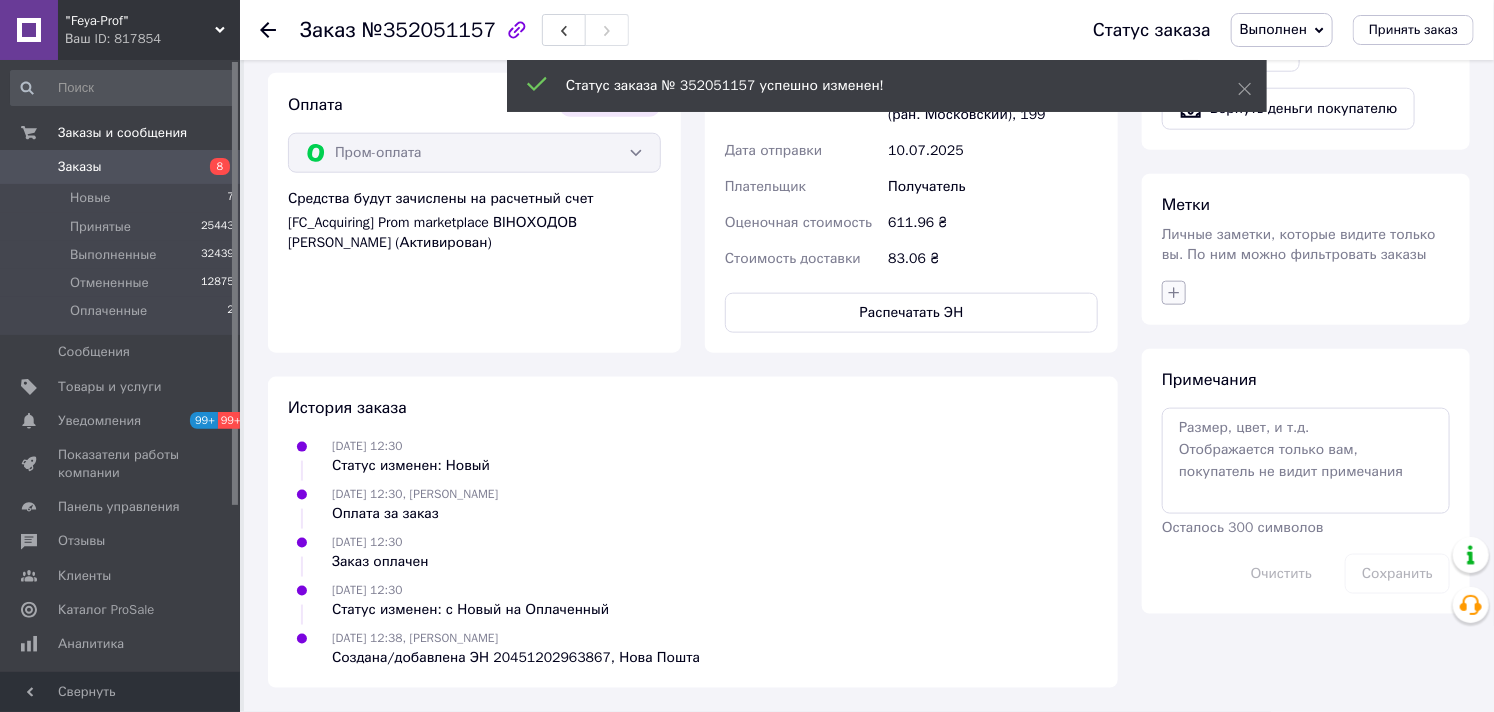 click 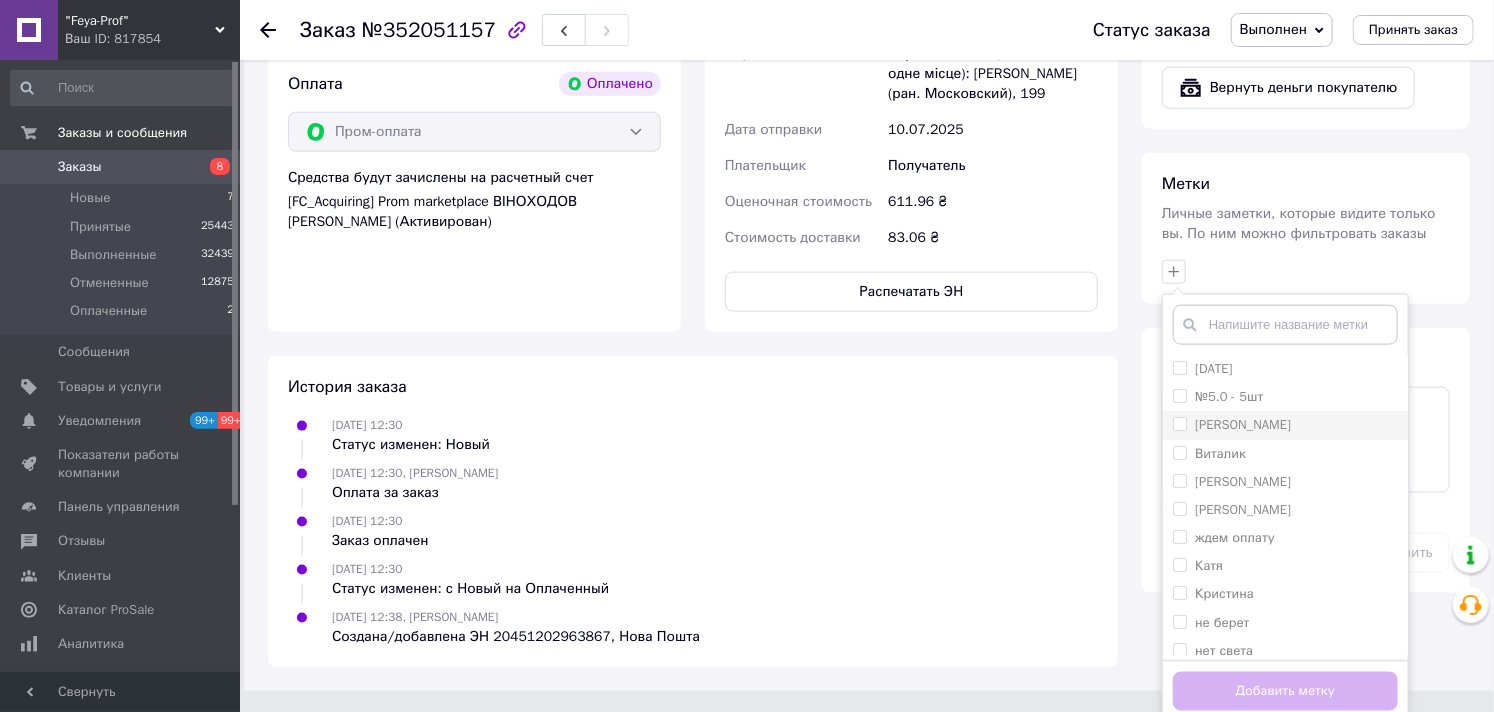 click on "[PERSON_NAME]" at bounding box center [1179, 423] 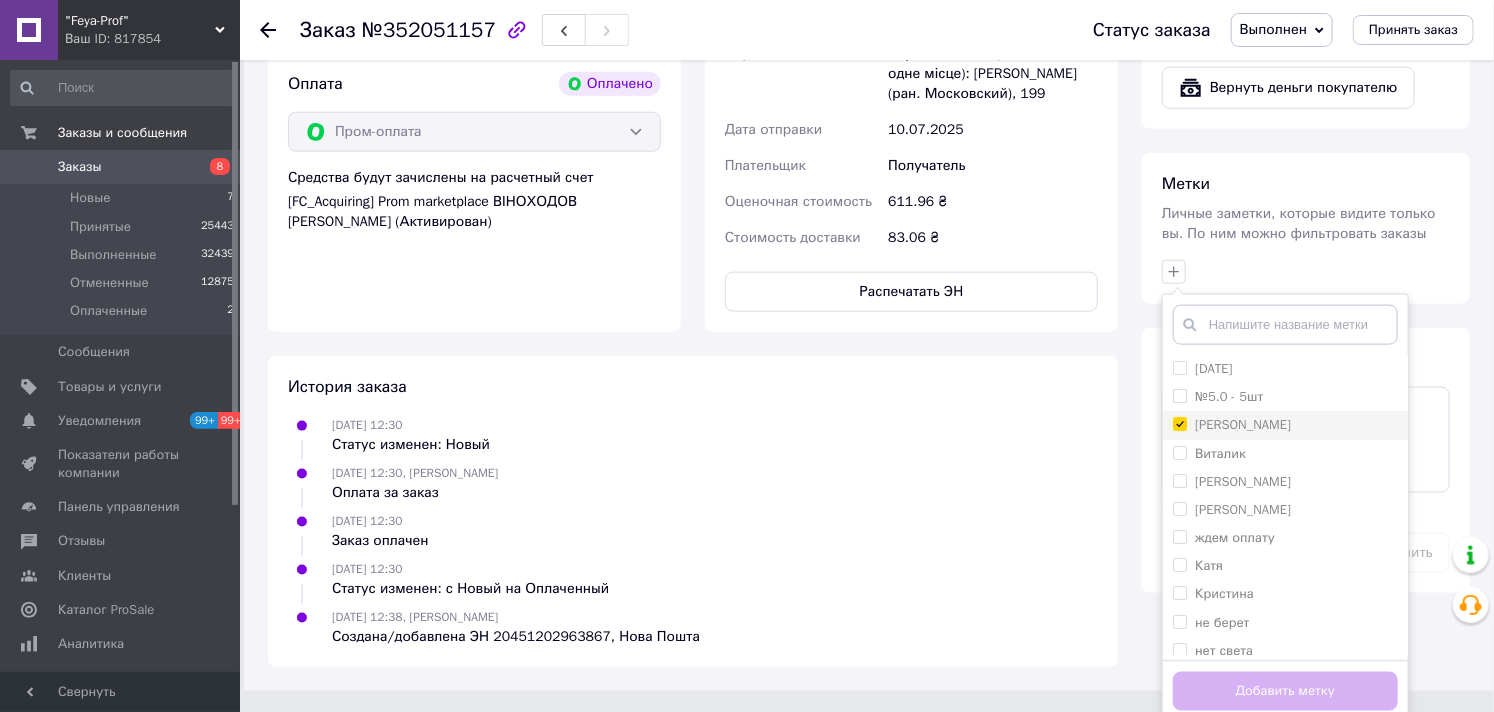 checkbox on "true" 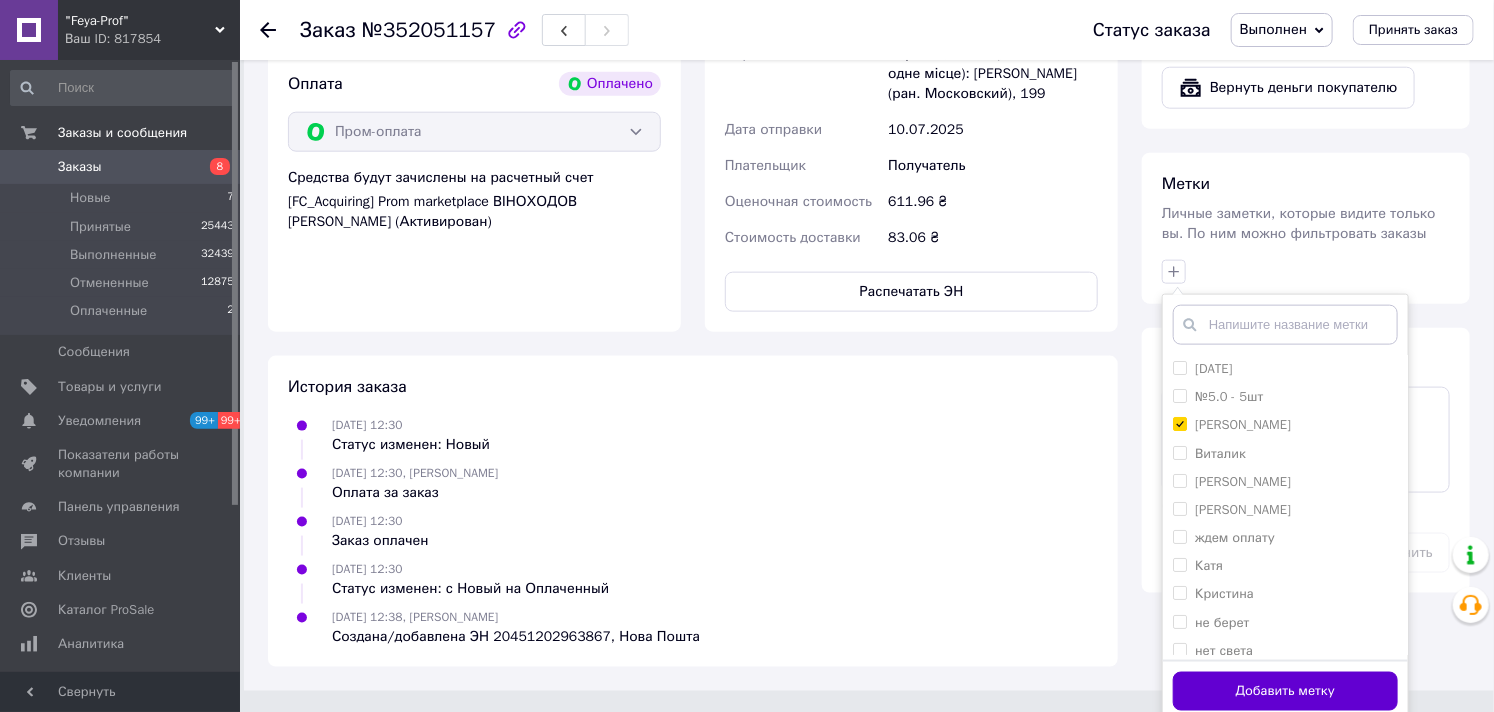click on "Добавить метку" at bounding box center (1285, 691) 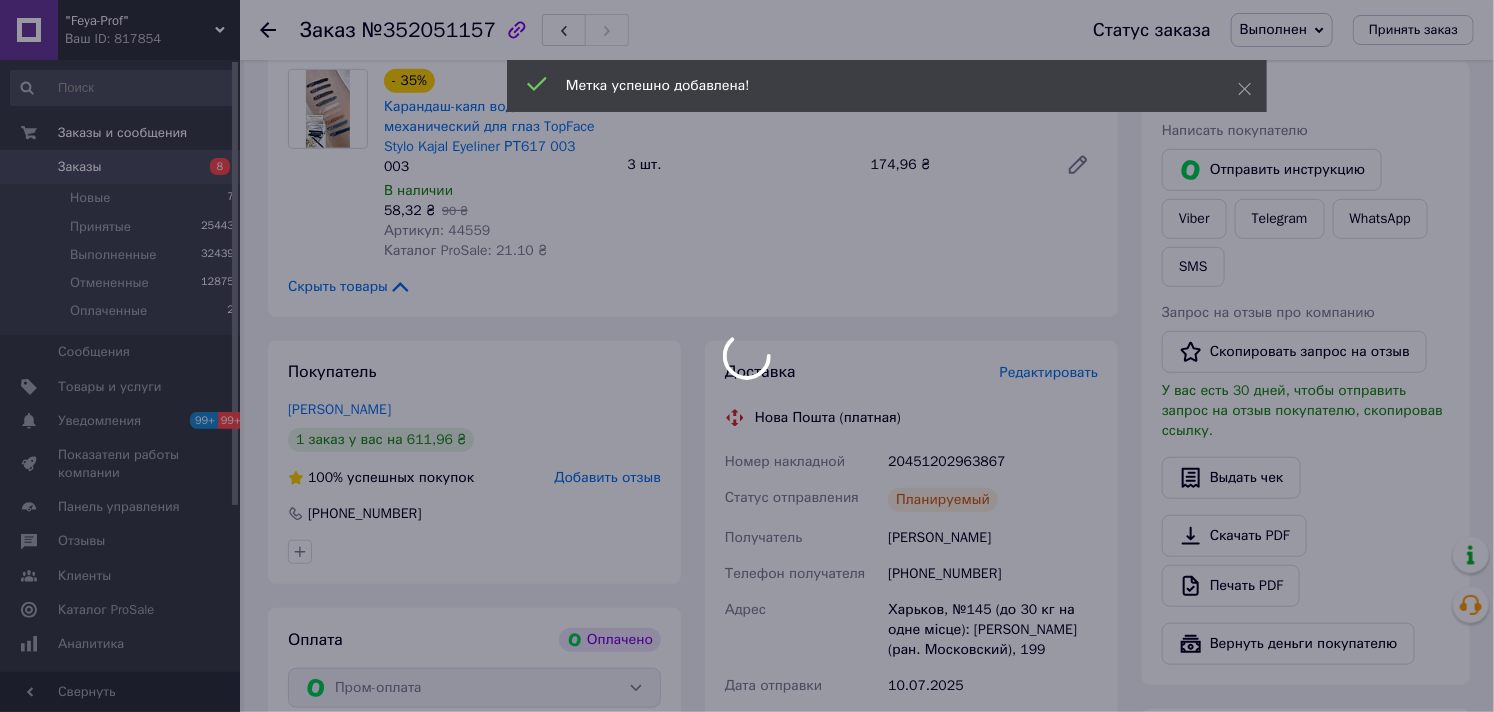 scroll, scrollTop: 142, scrollLeft: 0, axis: vertical 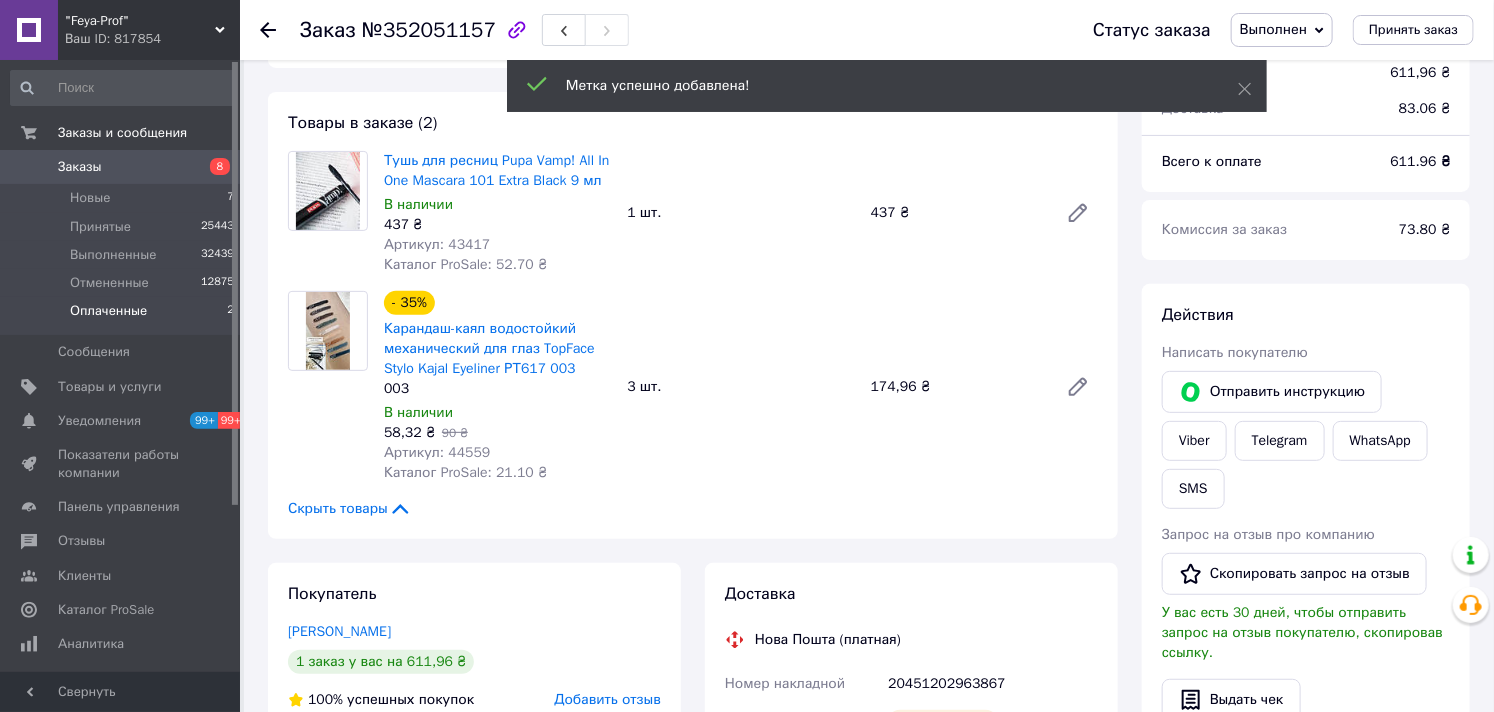 click on "Оплаченные" at bounding box center [108, 311] 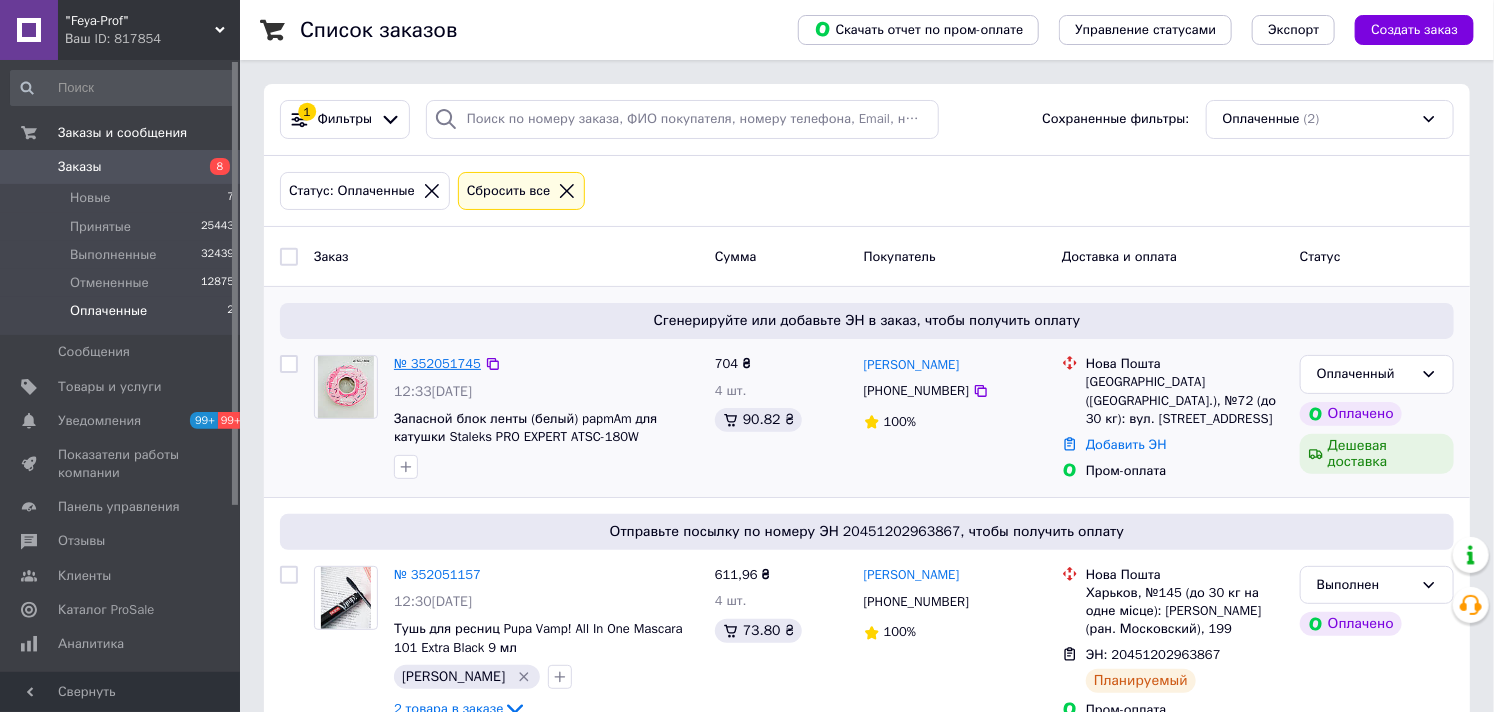 click on "№ 352051745" at bounding box center [437, 363] 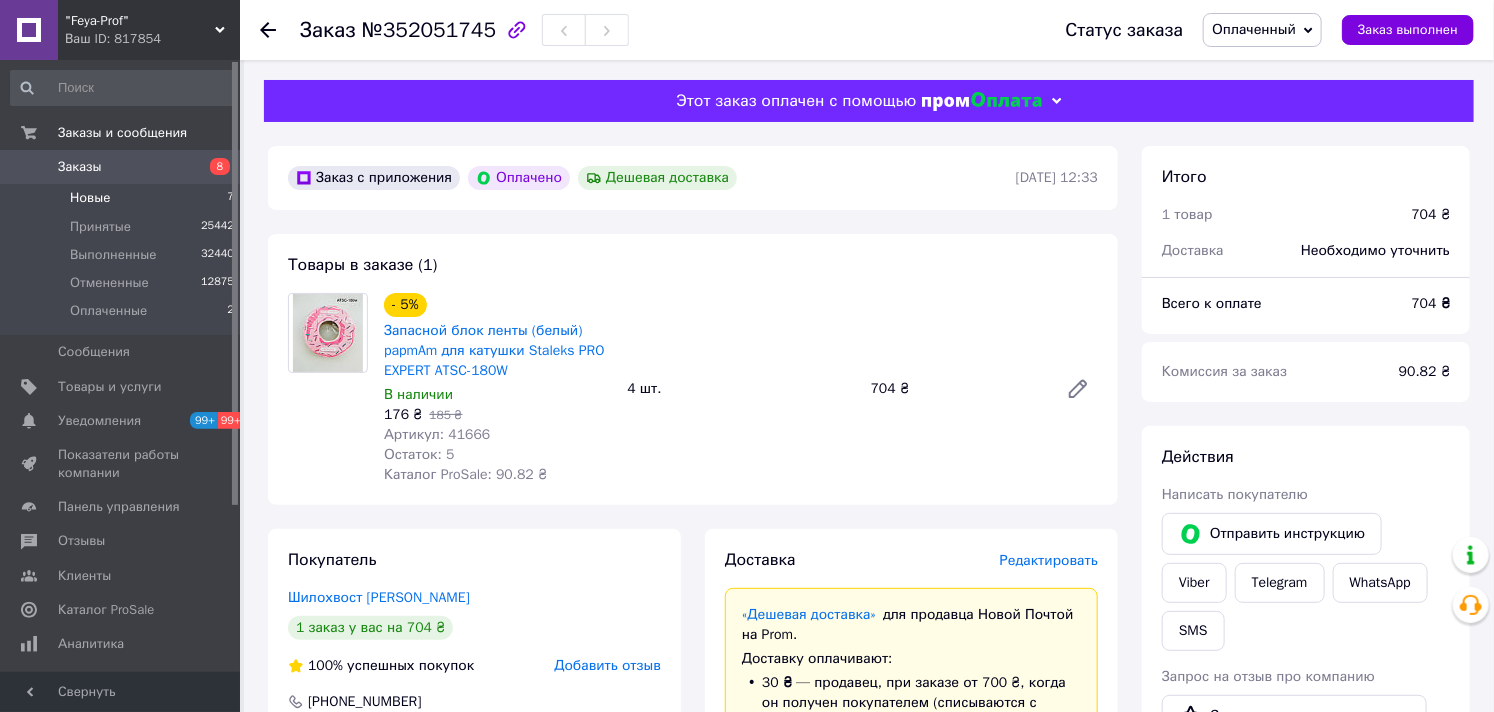 click on "Новые" at bounding box center (90, 198) 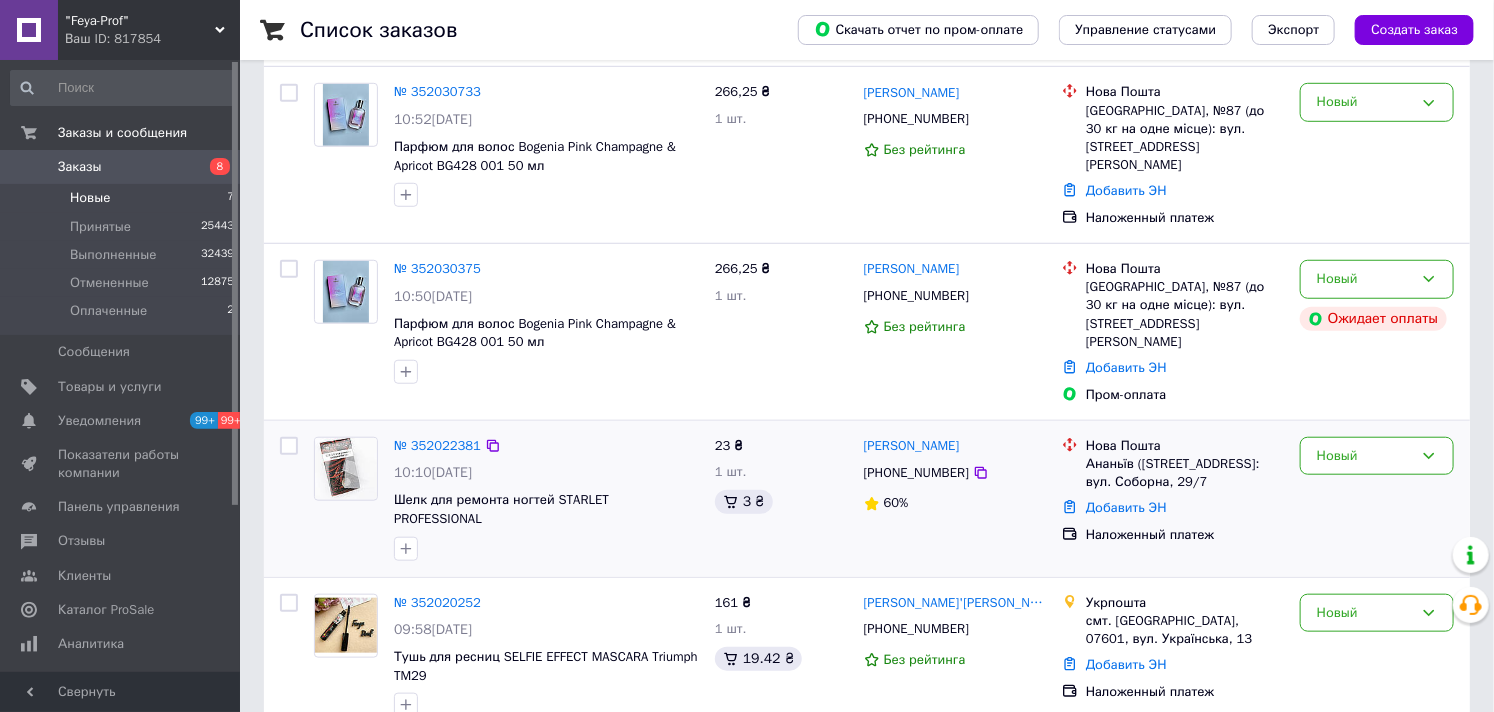 scroll, scrollTop: 718, scrollLeft: 0, axis: vertical 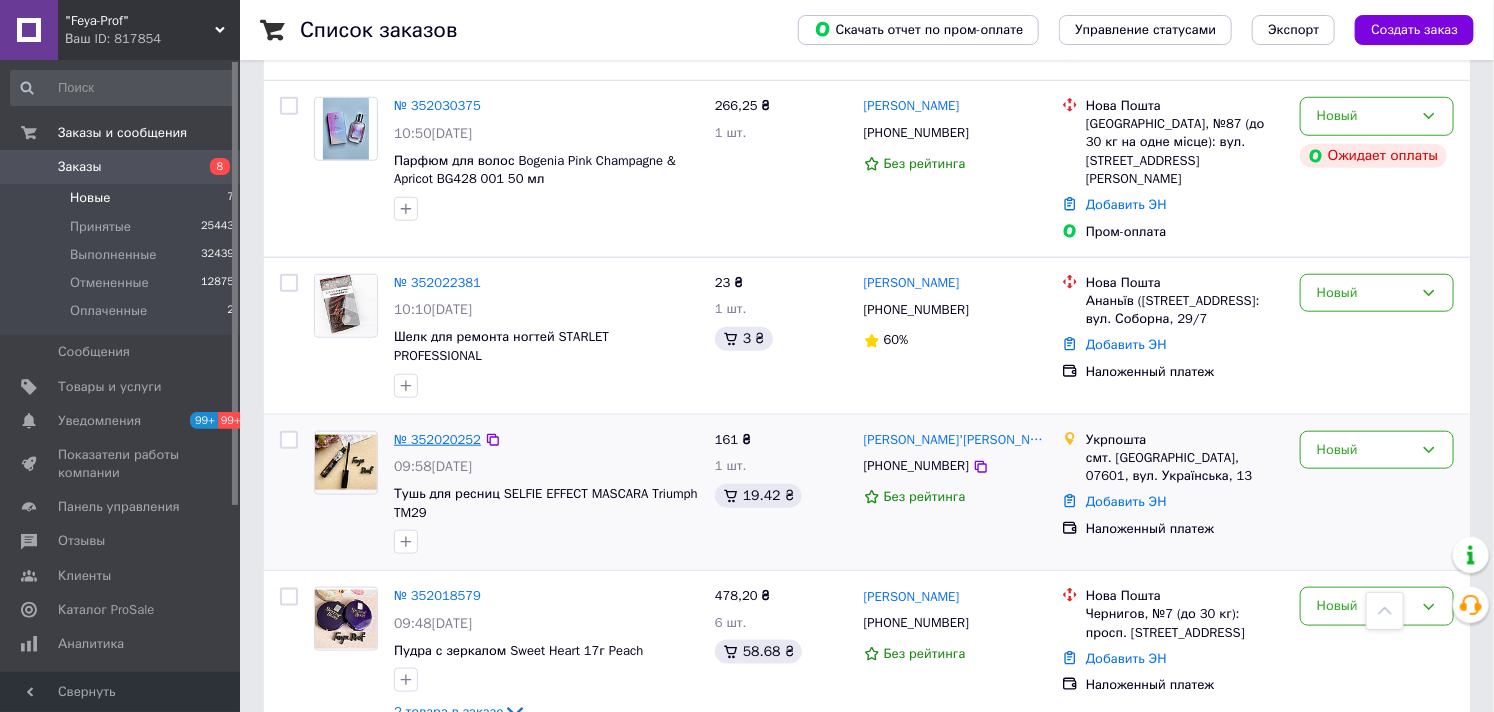 click on "№ 352020252" at bounding box center (437, 439) 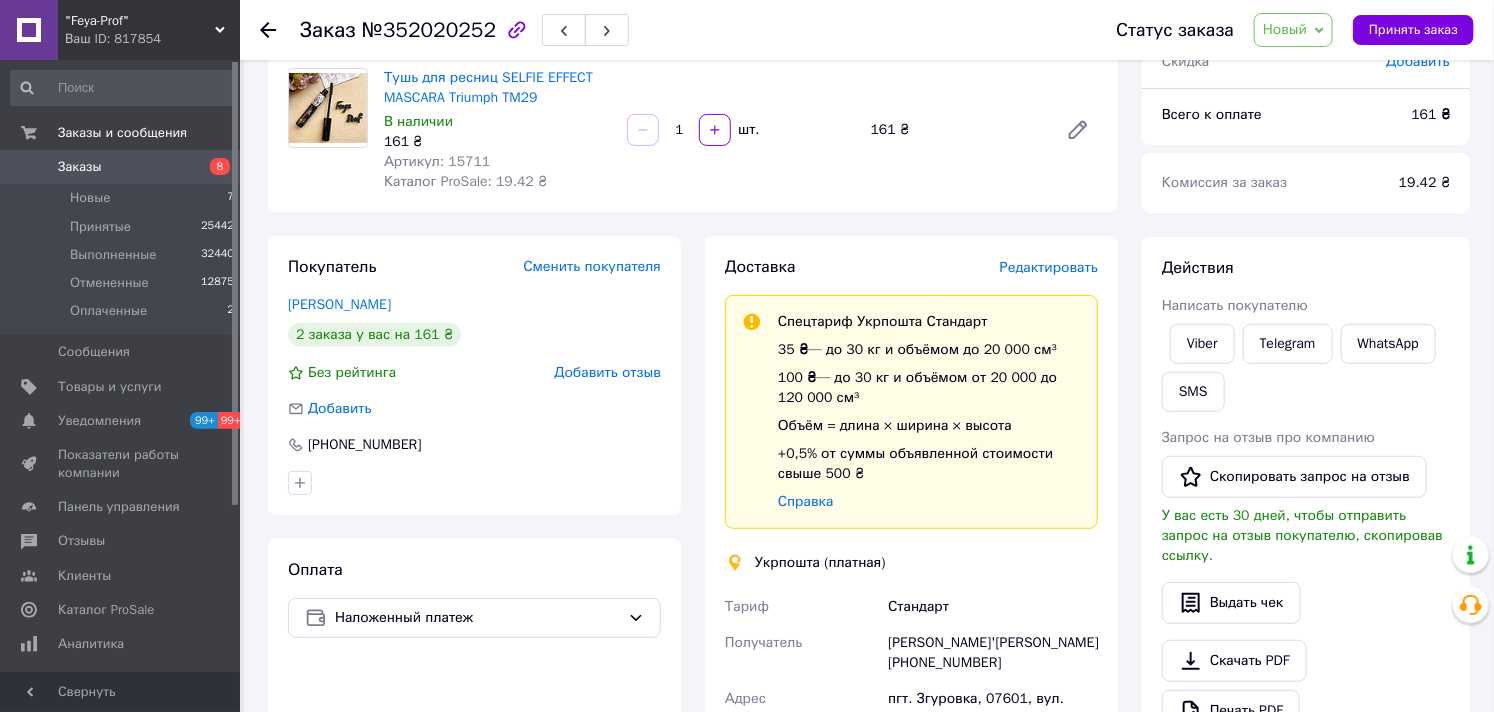 scroll, scrollTop: 0, scrollLeft: 0, axis: both 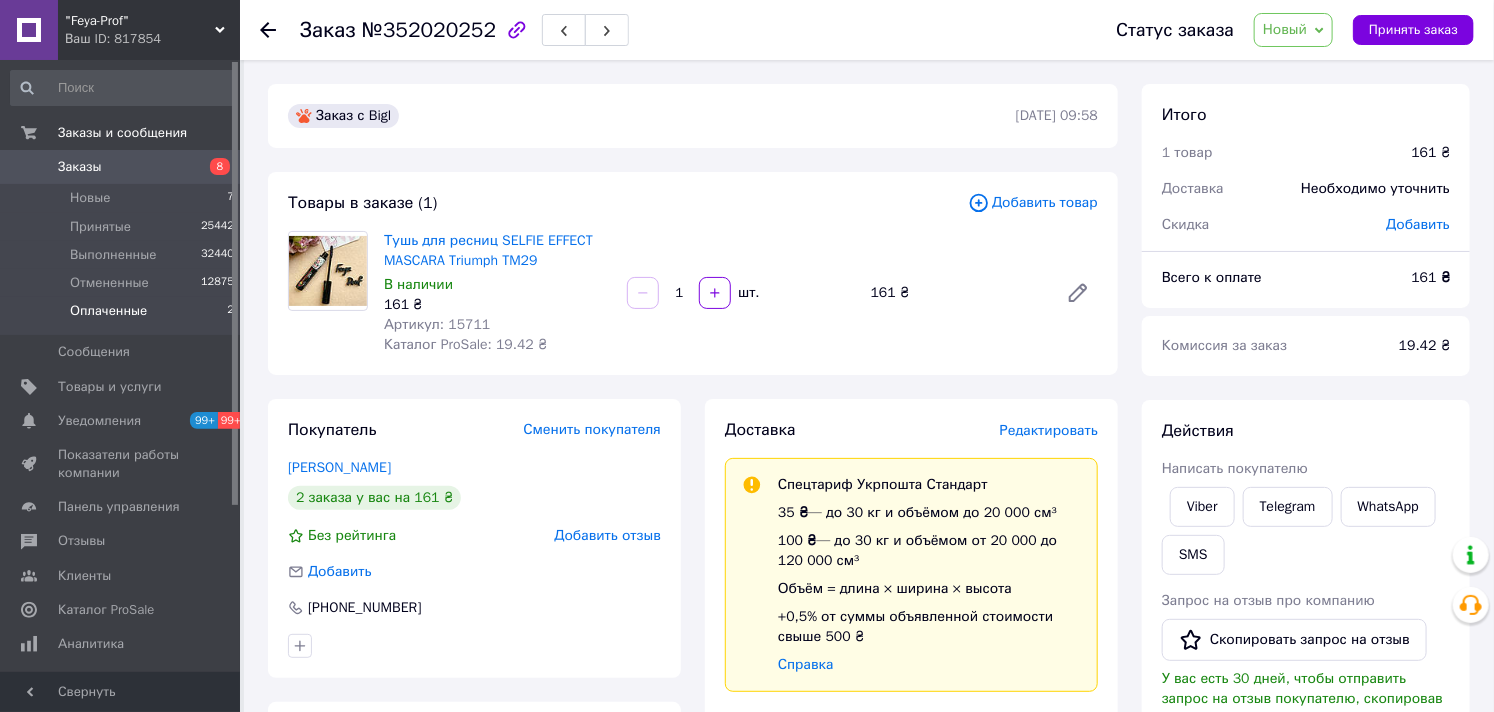 click on "Оплаченные" at bounding box center (108, 311) 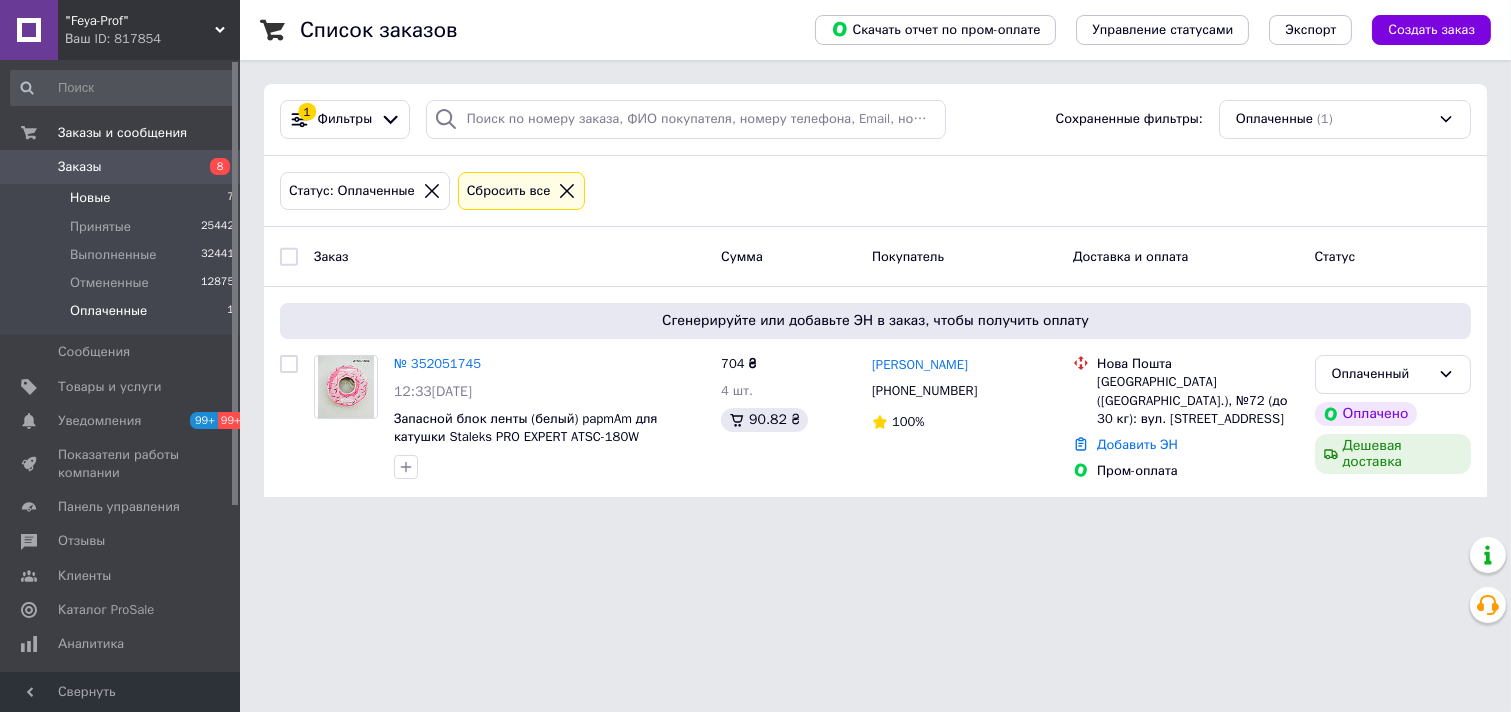 click on "Новые" at bounding box center (90, 198) 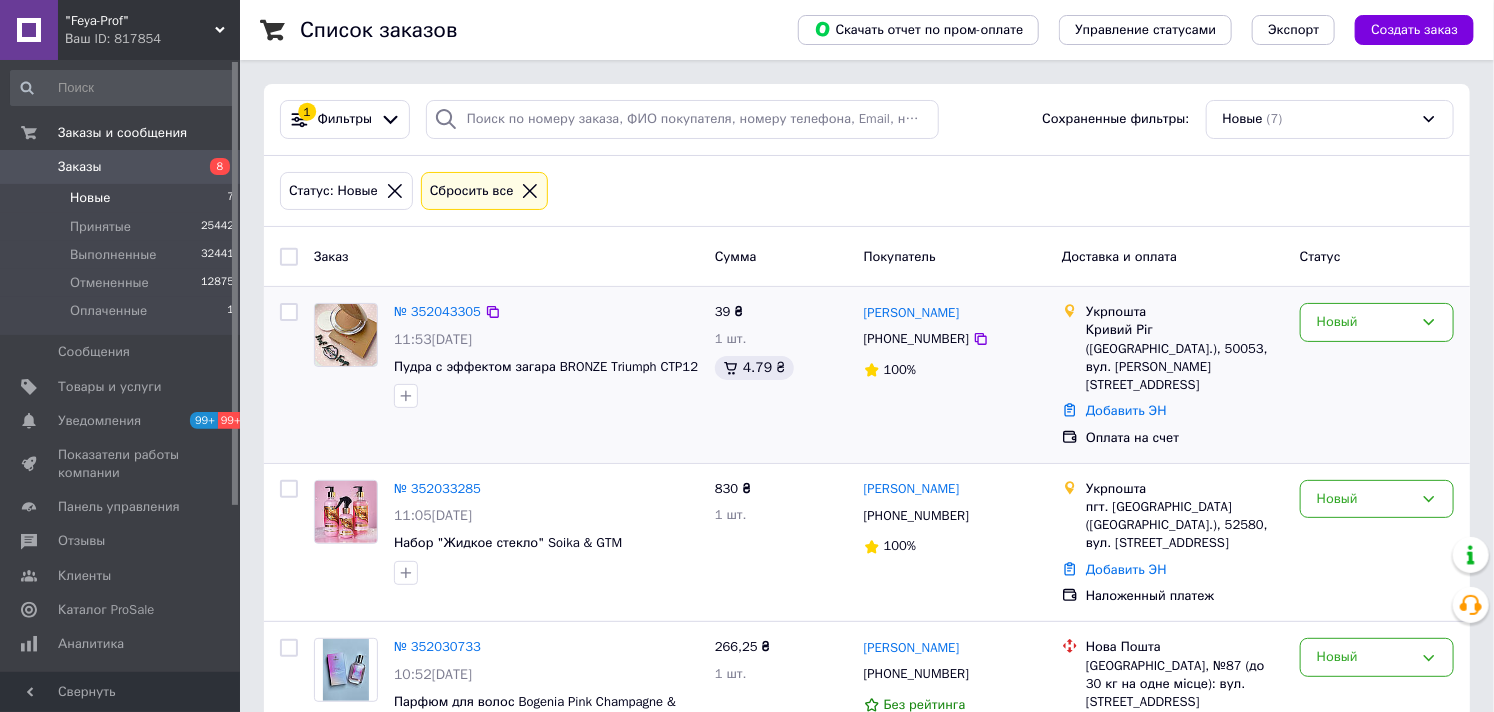 scroll, scrollTop: 111, scrollLeft: 0, axis: vertical 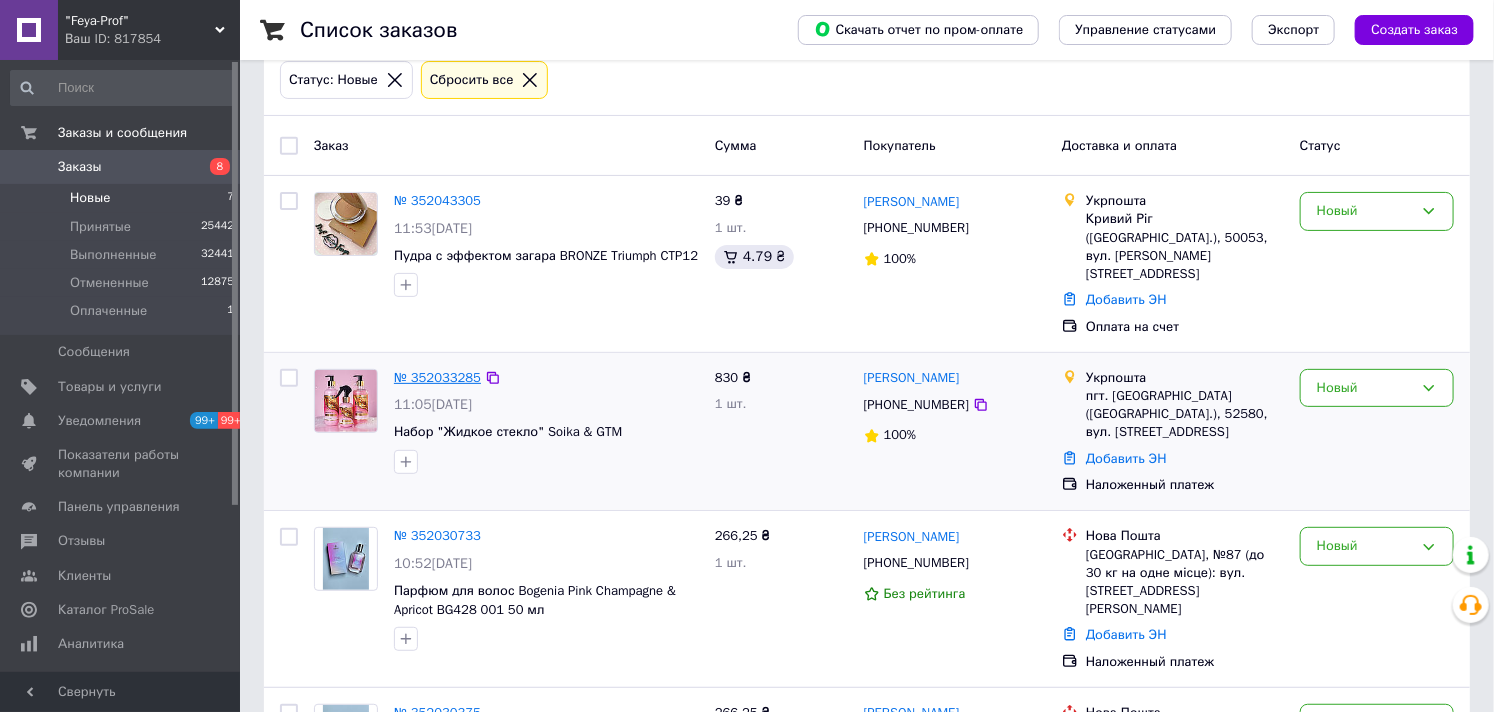 click on "№ 352033285" at bounding box center [437, 377] 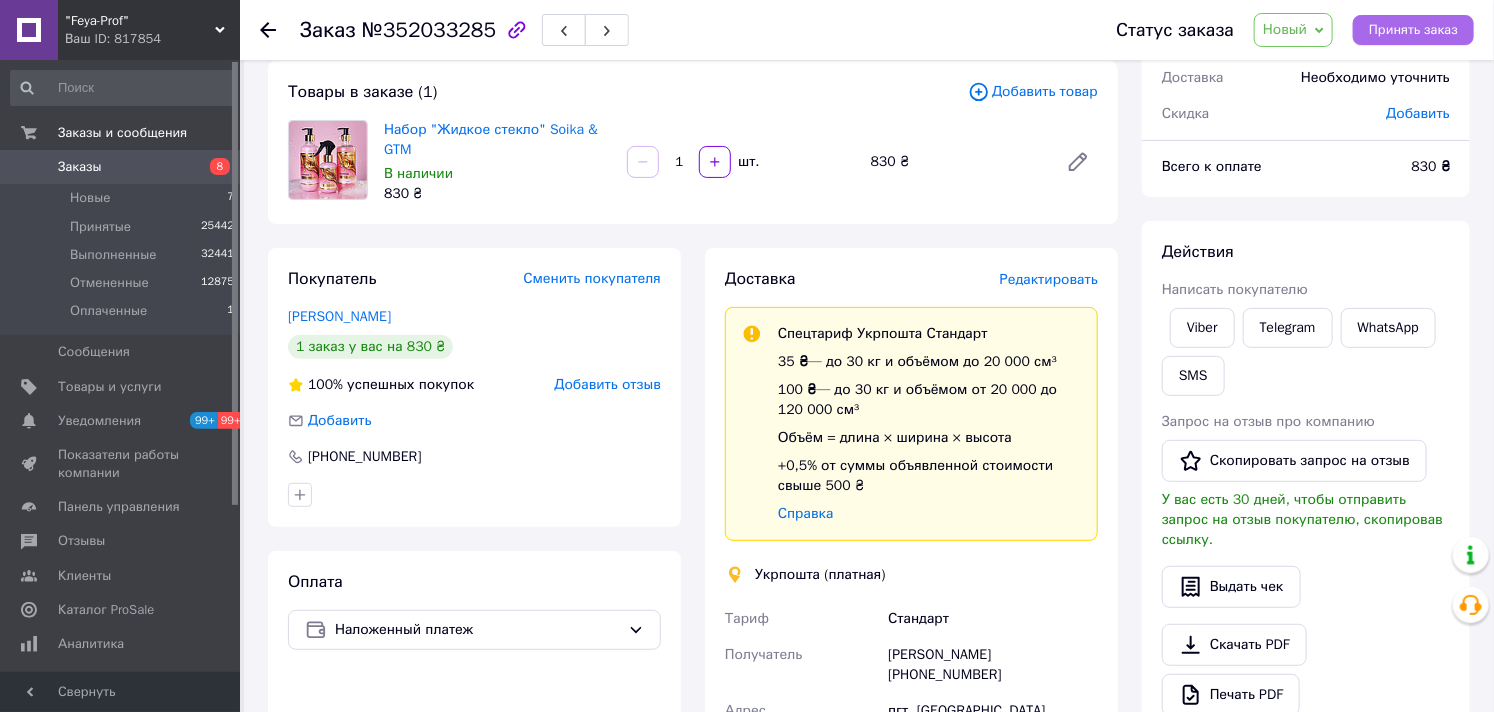 scroll, scrollTop: 0, scrollLeft: 0, axis: both 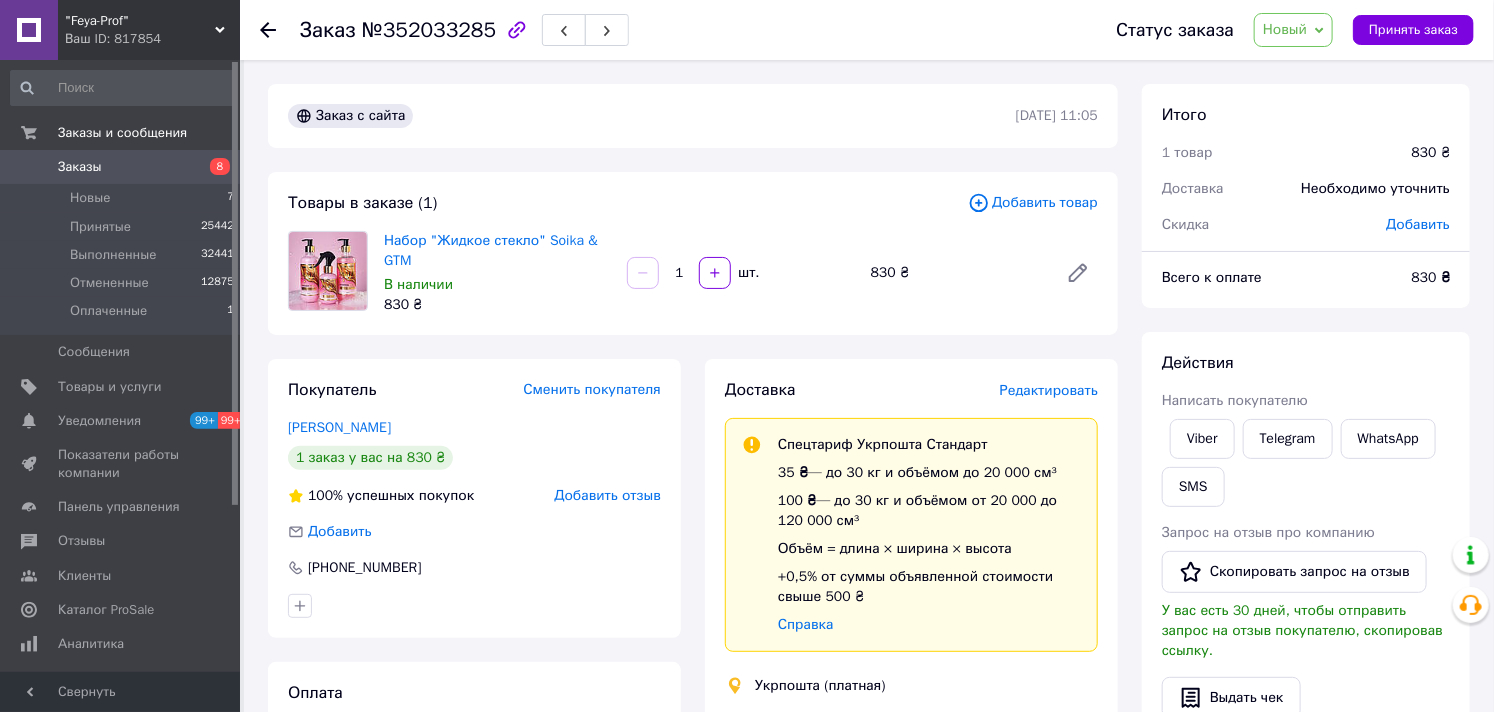 click on "Новый" at bounding box center (1285, 29) 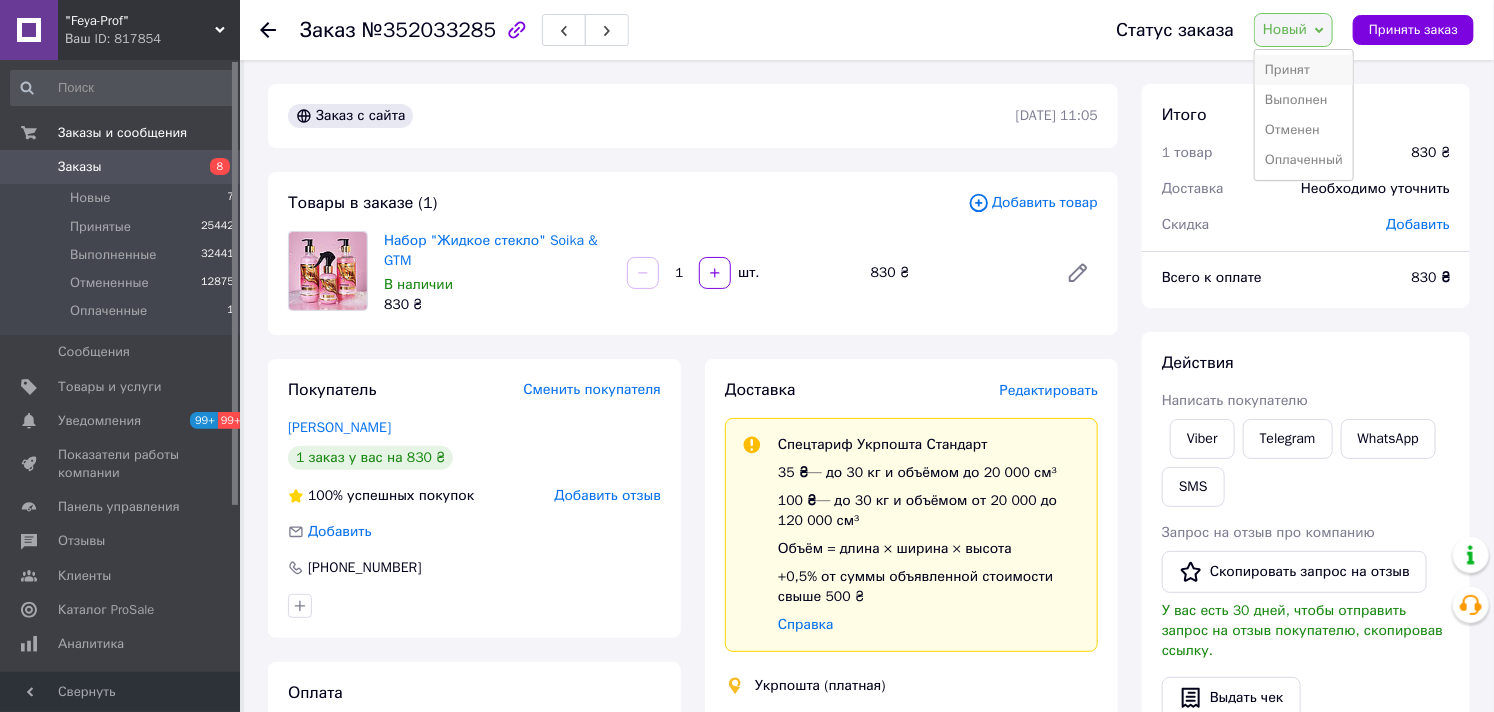 click on "Принят" at bounding box center [1304, 70] 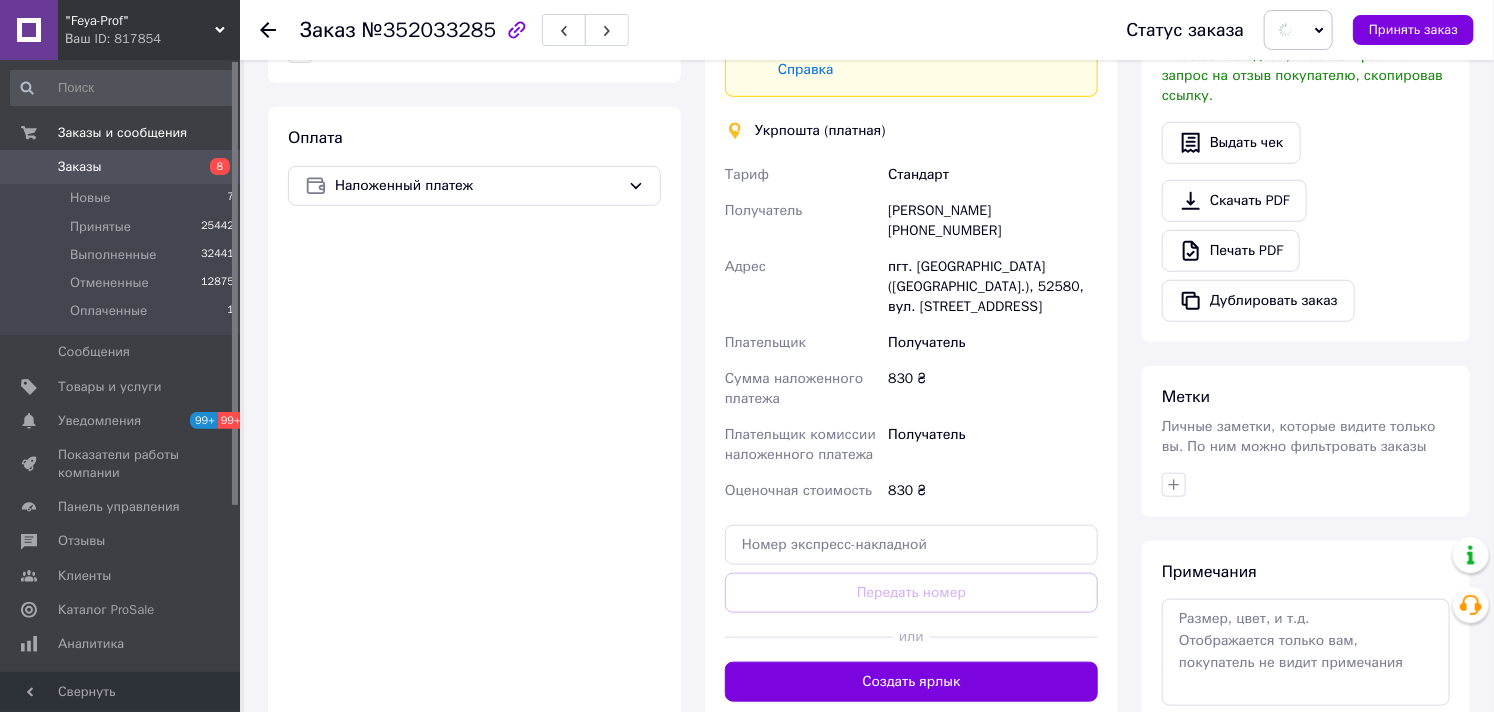 scroll, scrollTop: 712, scrollLeft: 0, axis: vertical 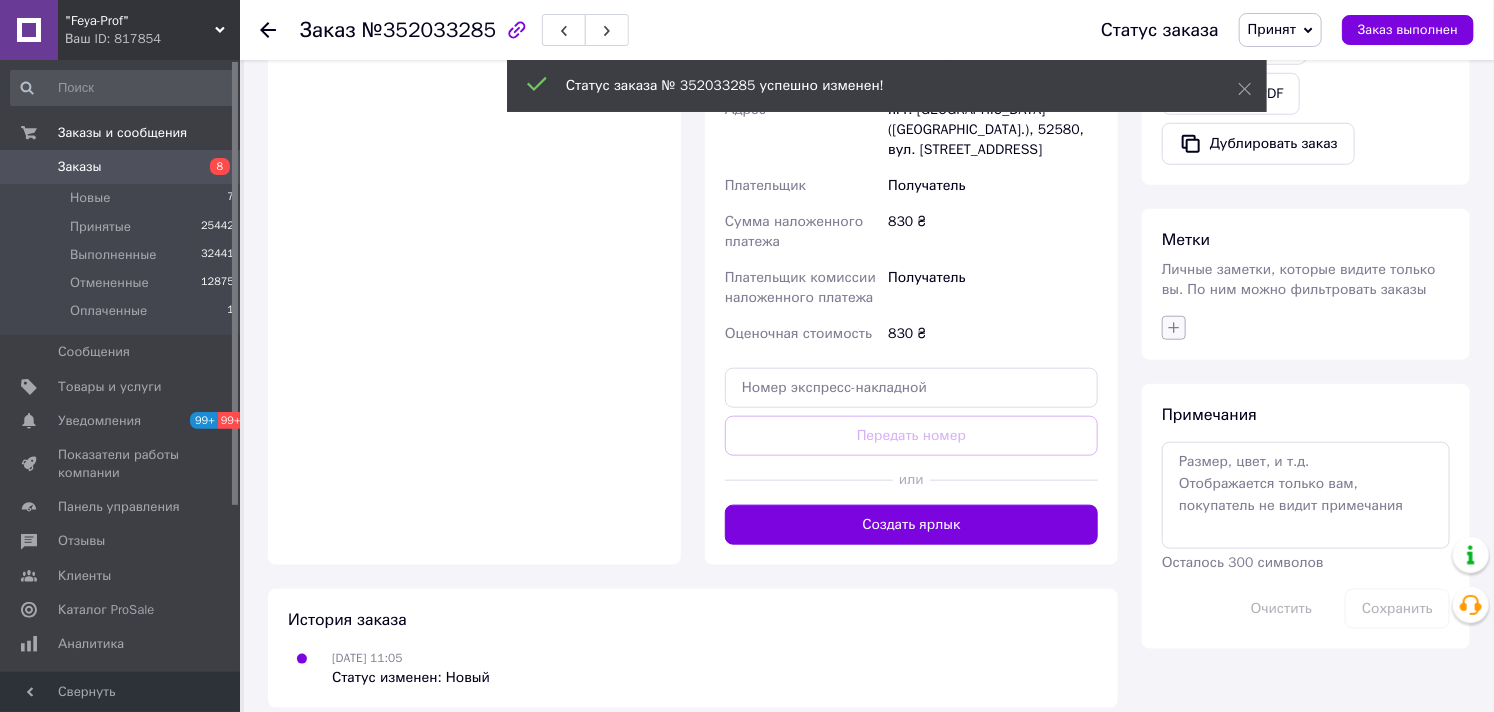 click 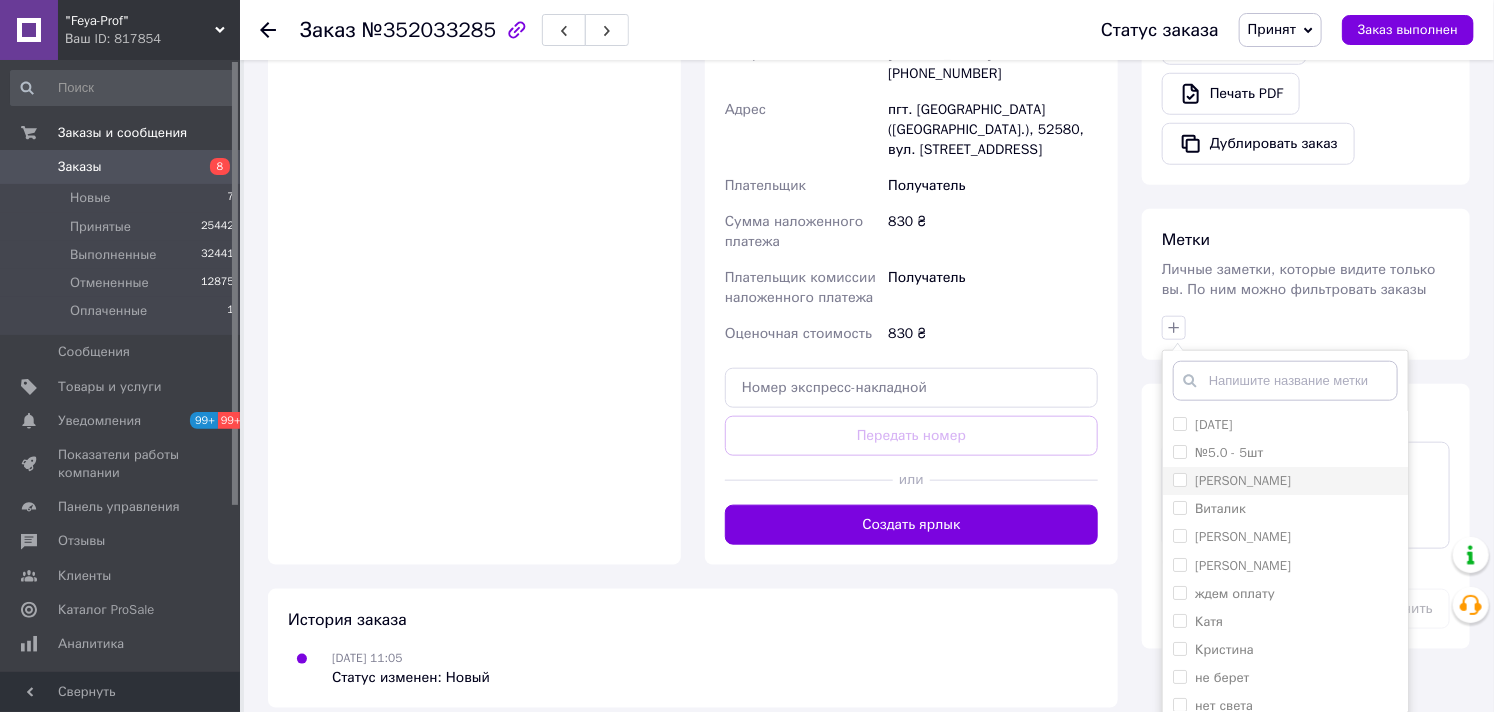click on "[PERSON_NAME]" at bounding box center [1179, 479] 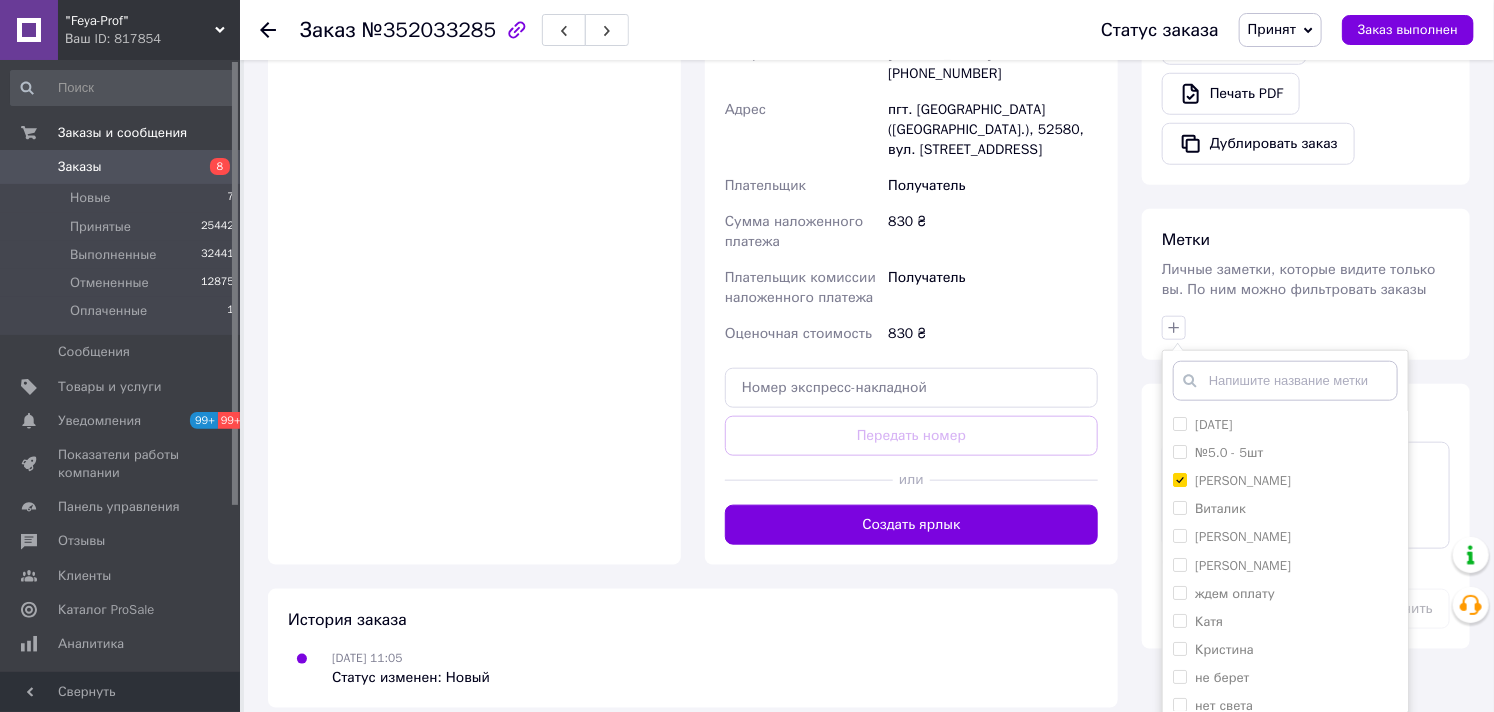scroll, scrollTop: 151, scrollLeft: 0, axis: vertical 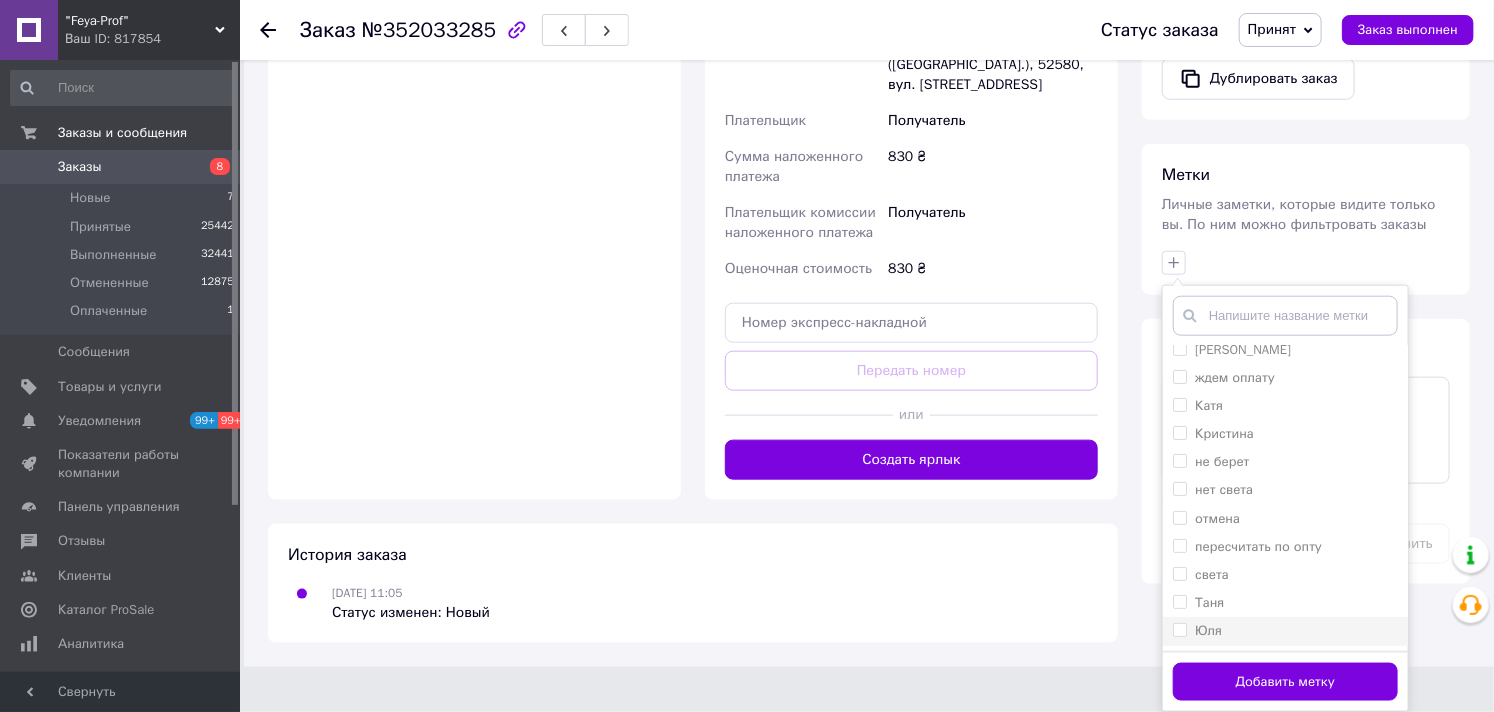 drag, startPoint x: 1315, startPoint y: 685, endPoint x: 1471, endPoint y: 684, distance: 156.0032 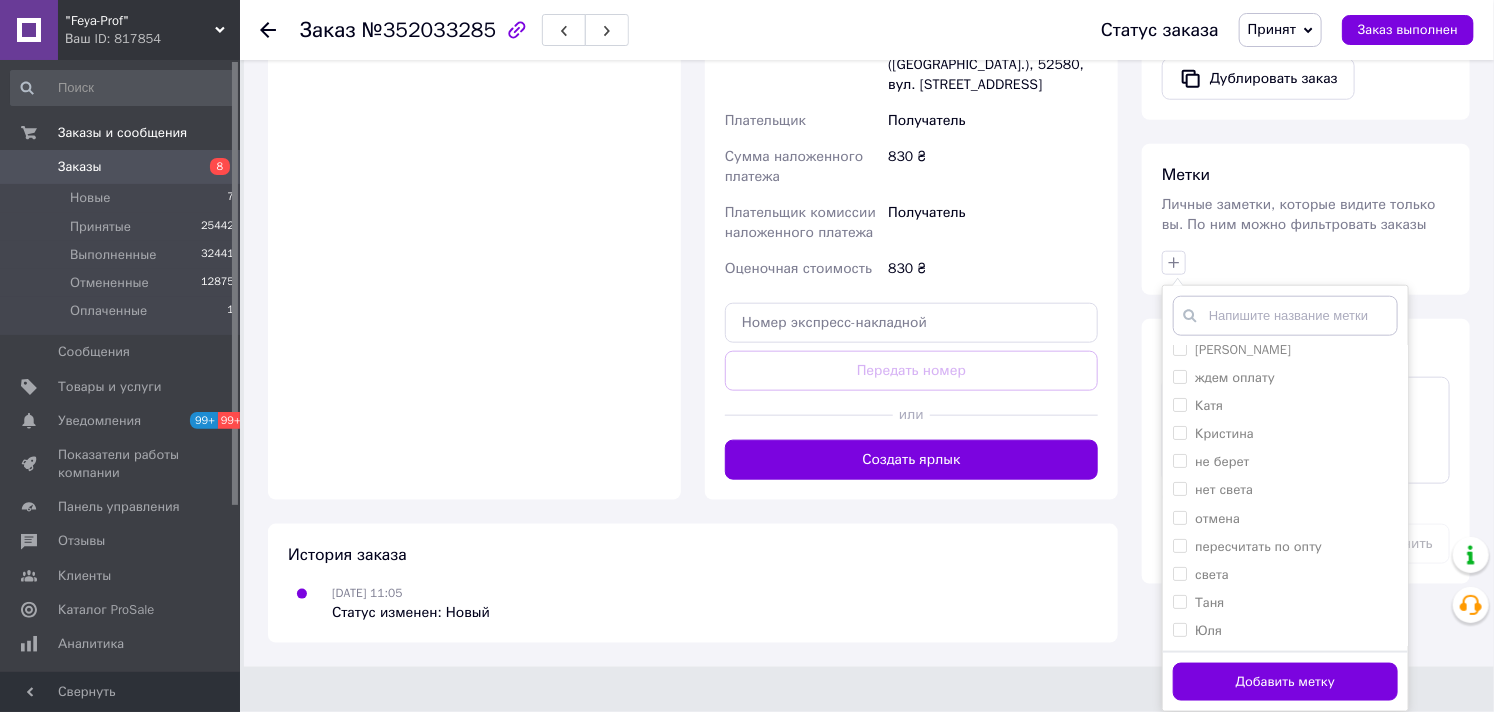 click on "Добавить метку" at bounding box center (1285, 682) 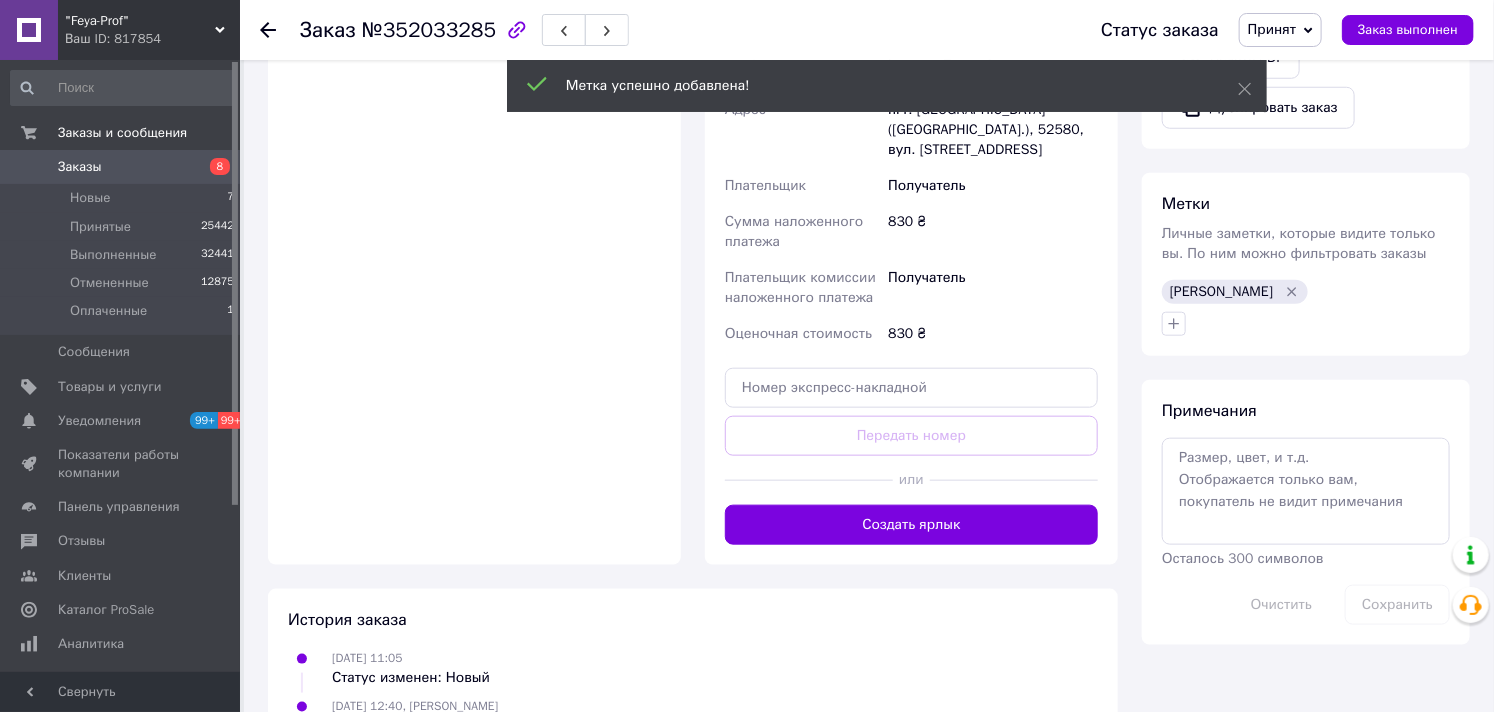 scroll, scrollTop: 777, scrollLeft: 0, axis: vertical 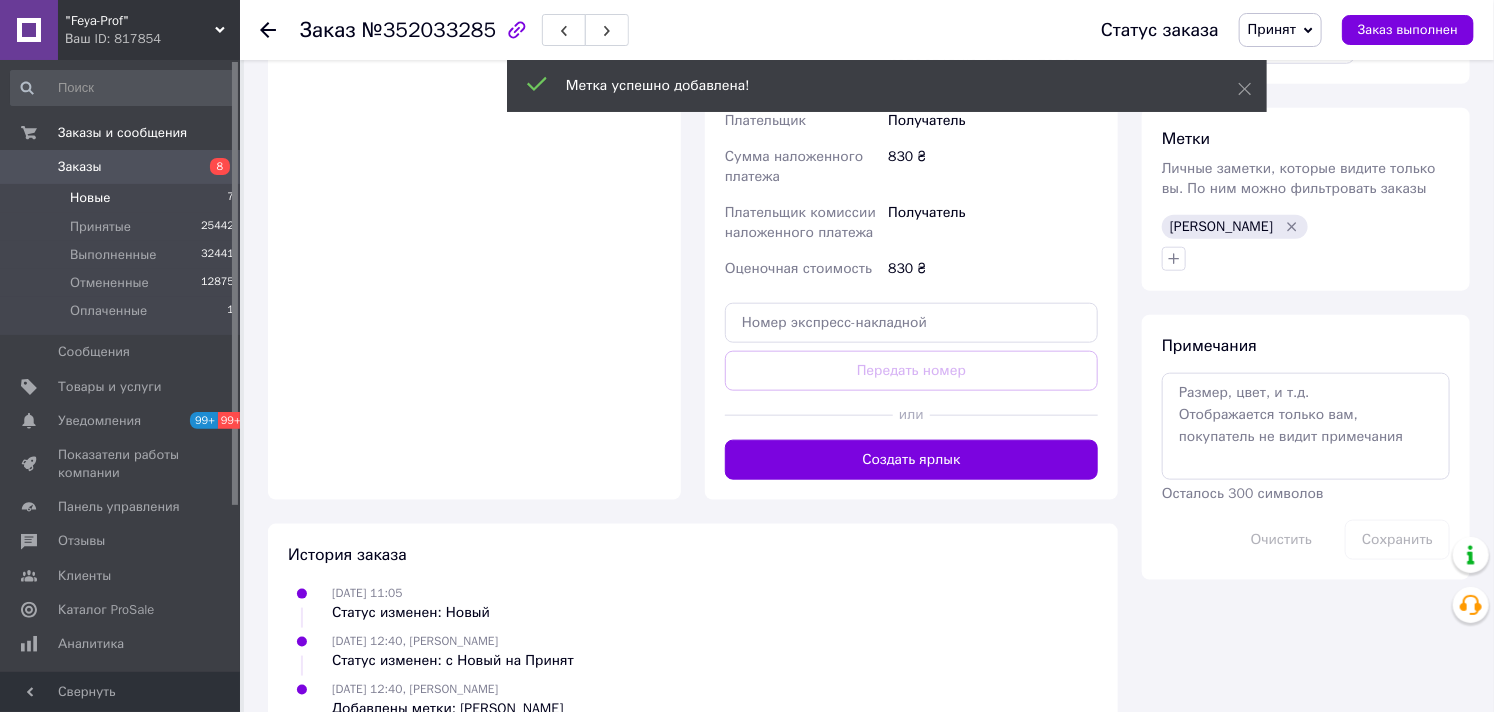 click on "Новые" at bounding box center [90, 198] 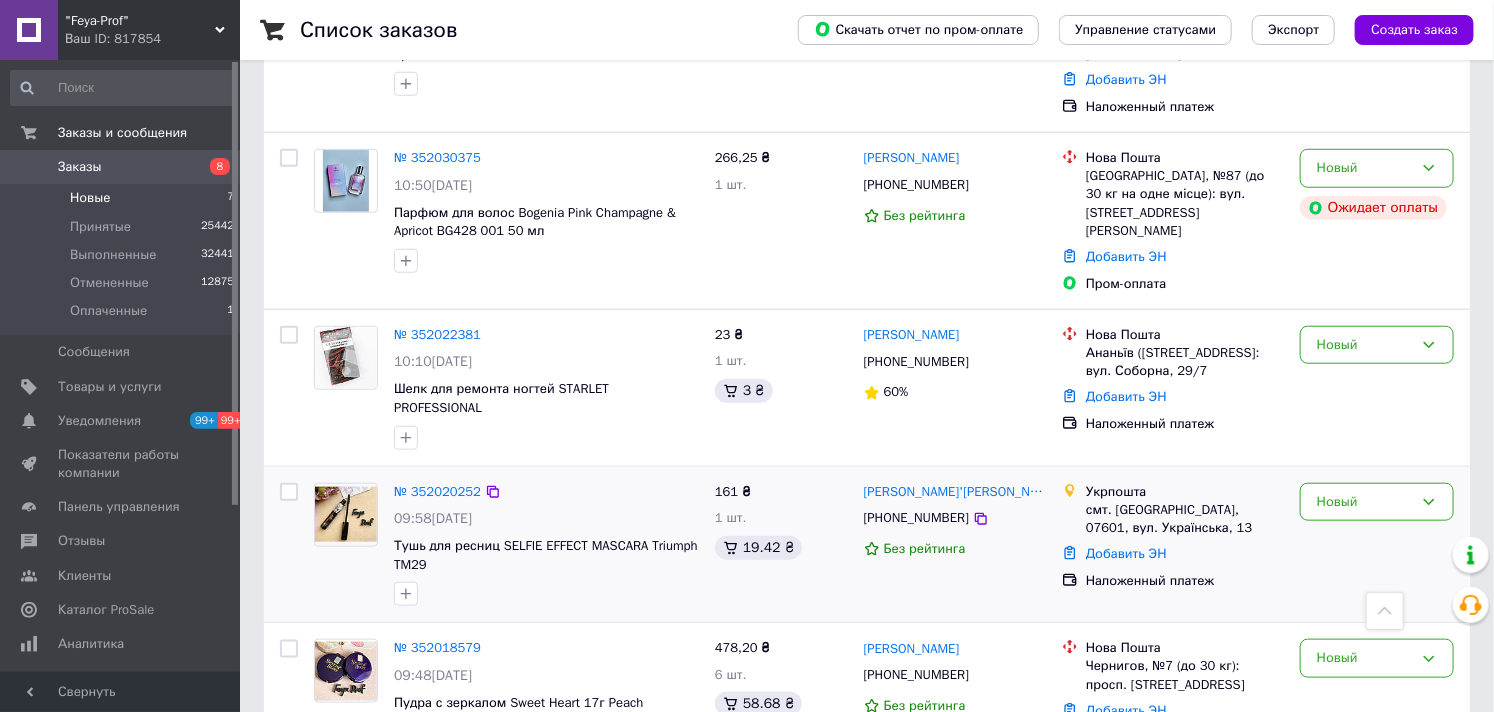 scroll, scrollTop: 718, scrollLeft: 0, axis: vertical 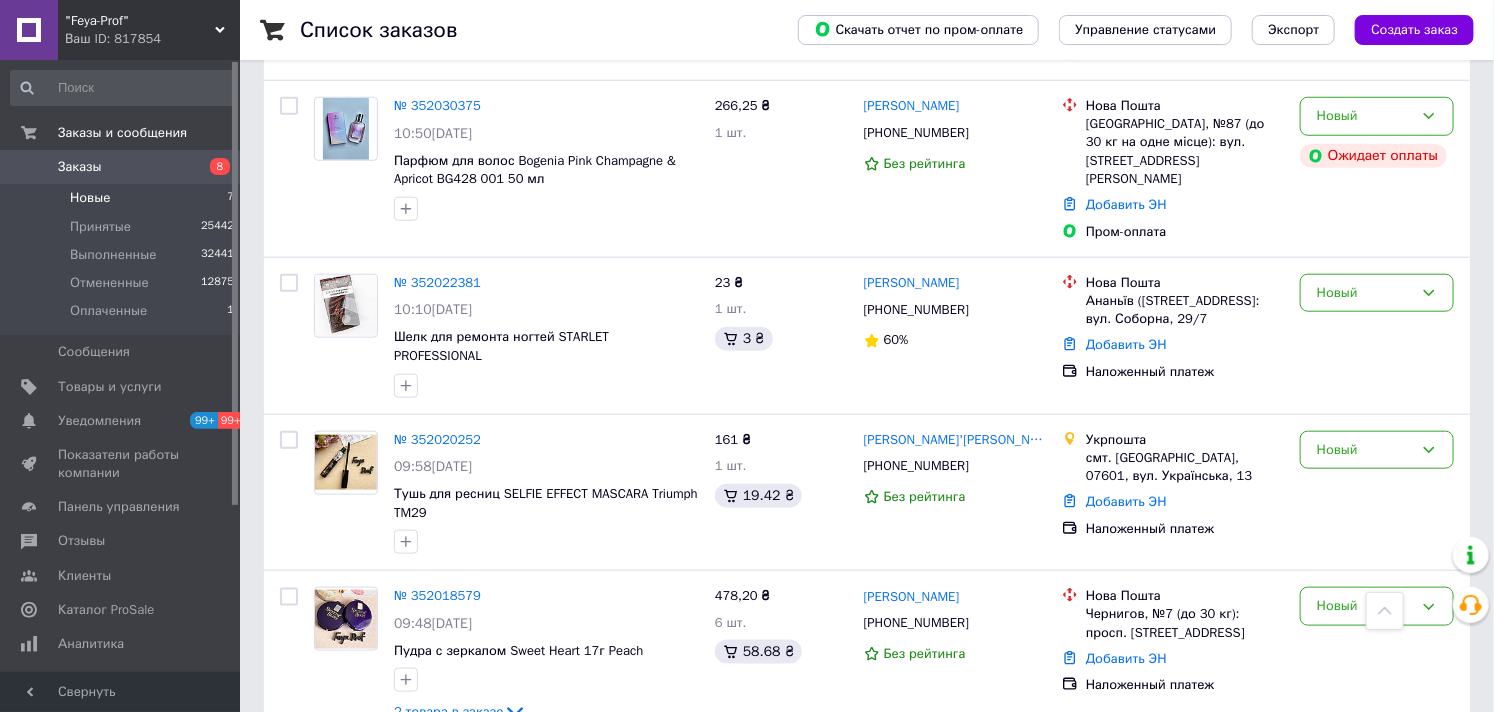 click on "Заказы" at bounding box center [80, 167] 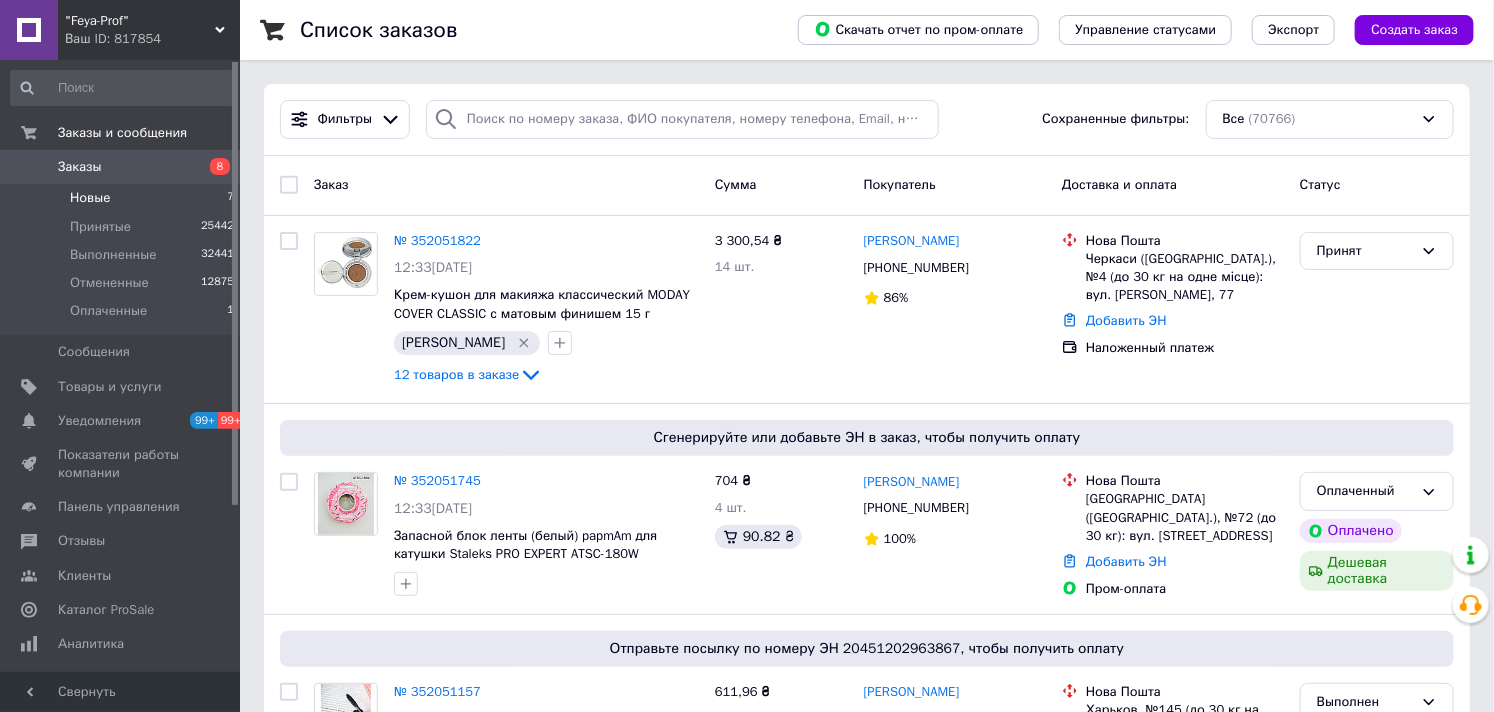 click on "Новые 7" at bounding box center (123, 198) 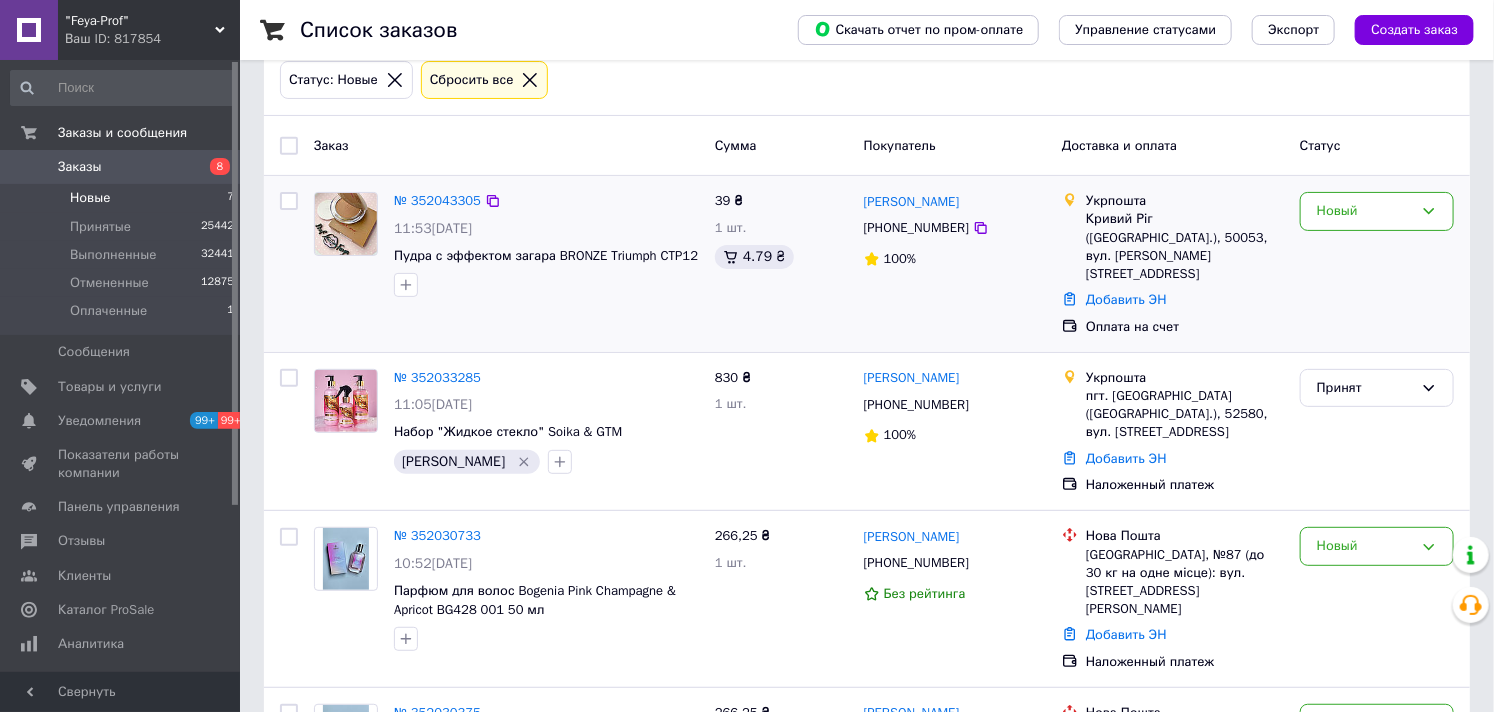 scroll, scrollTop: 222, scrollLeft: 0, axis: vertical 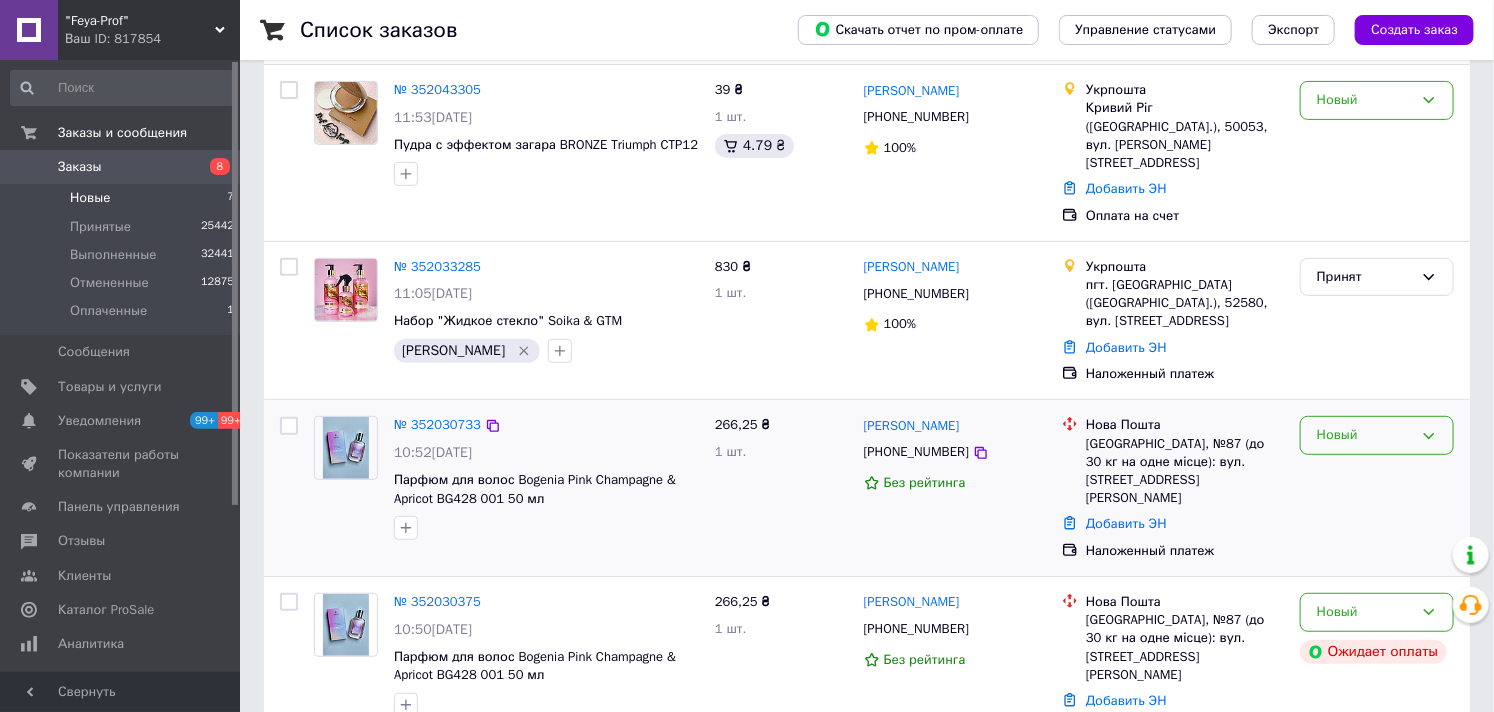 click on "Новый" at bounding box center [1365, 435] 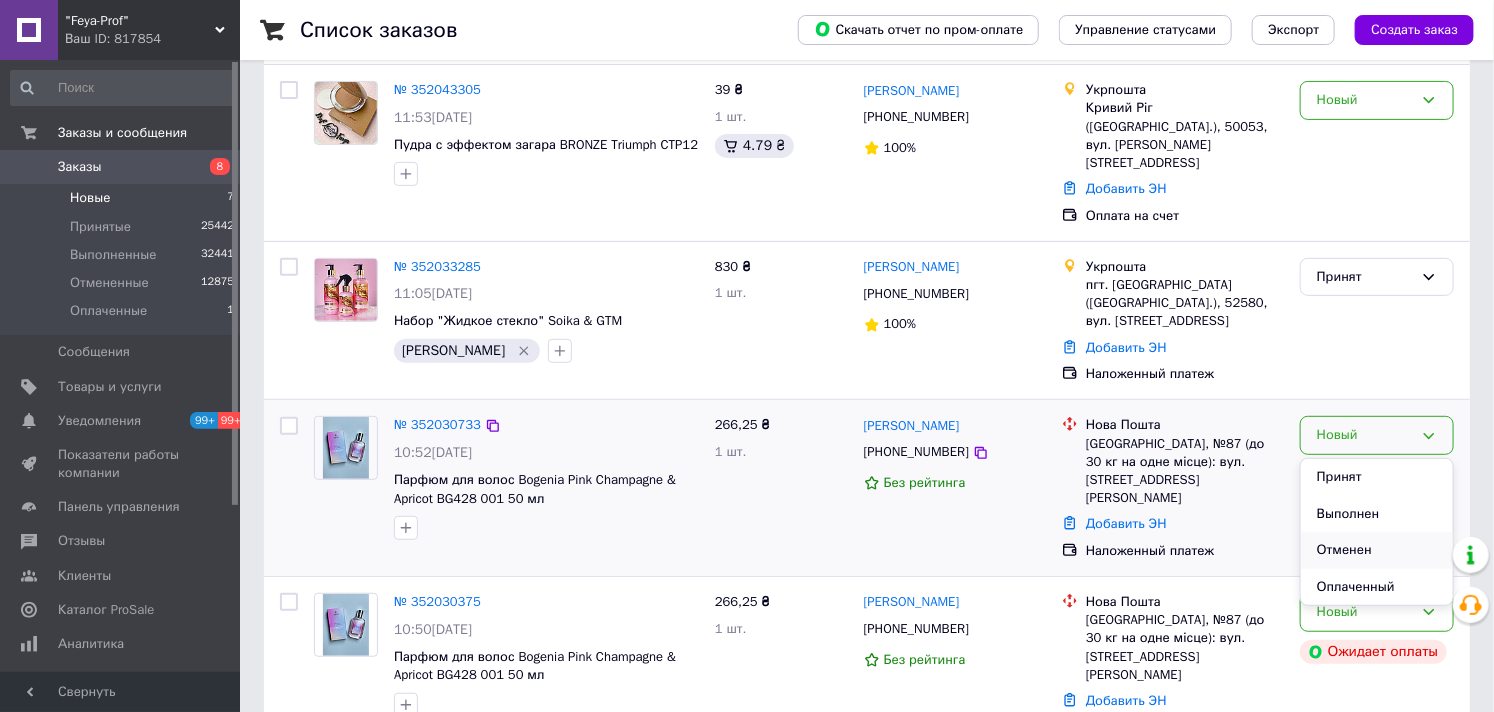 click on "Отменен" at bounding box center (1377, 550) 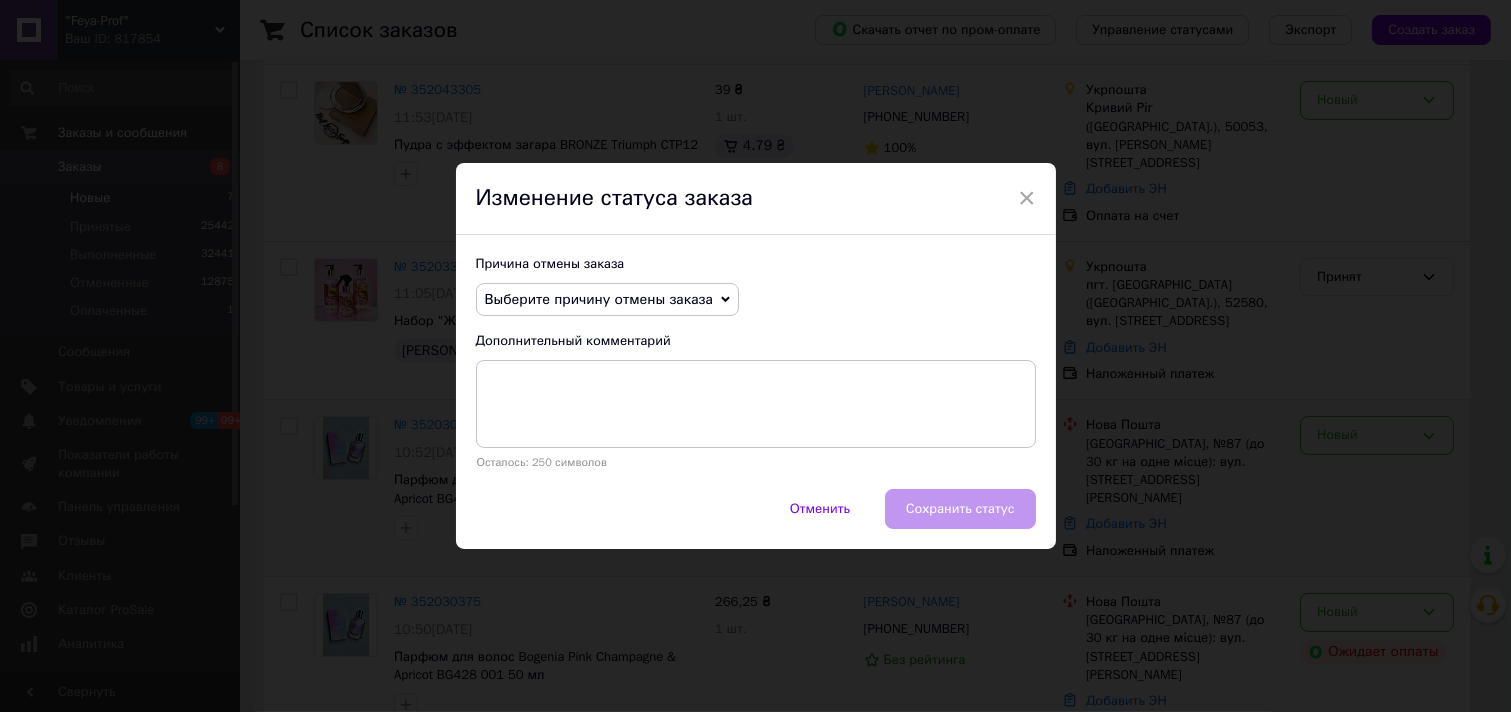 click on "Выберите причину отмены заказа" at bounding box center [599, 299] 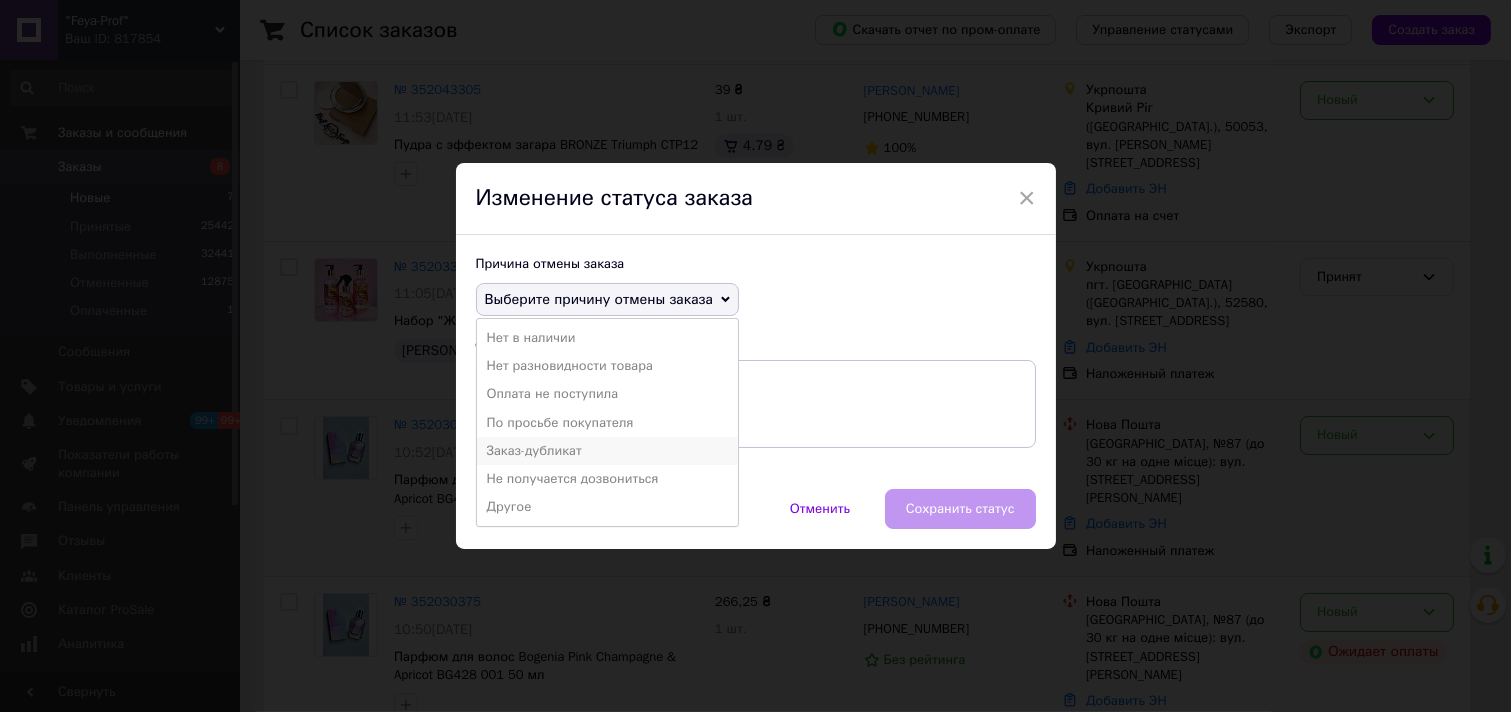 click on "Заказ-дубликат" at bounding box center [607, 451] 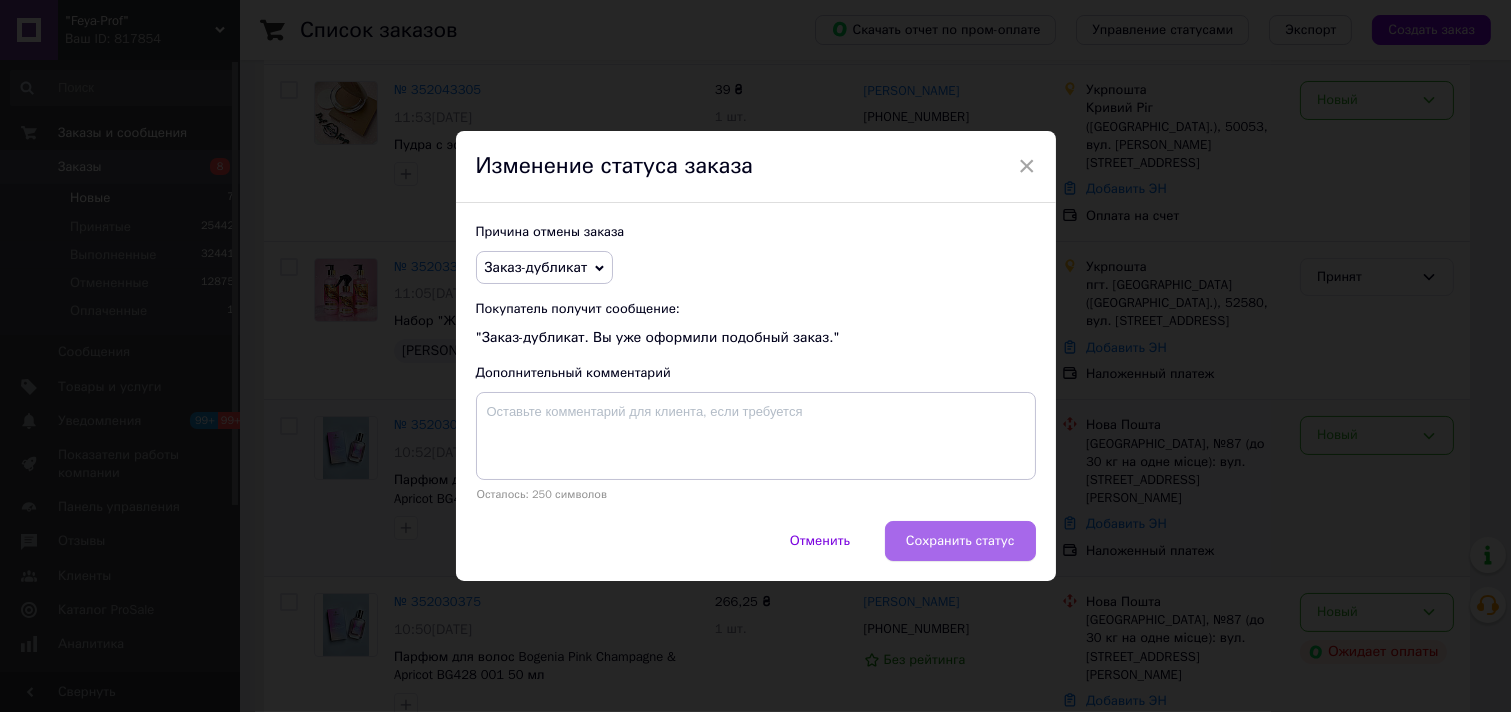 click on "Сохранить статус" at bounding box center (960, 541) 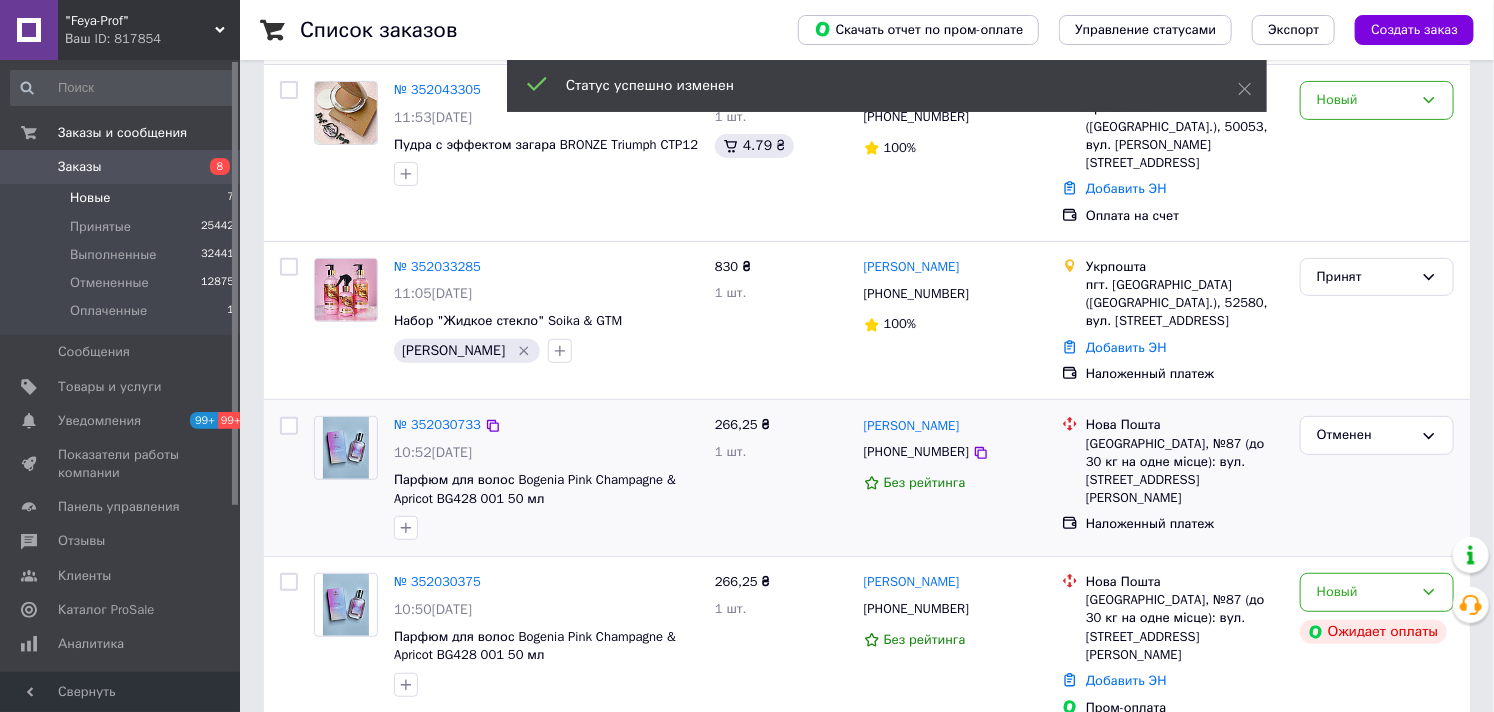 click on "Заказы 8" at bounding box center (123, 167) 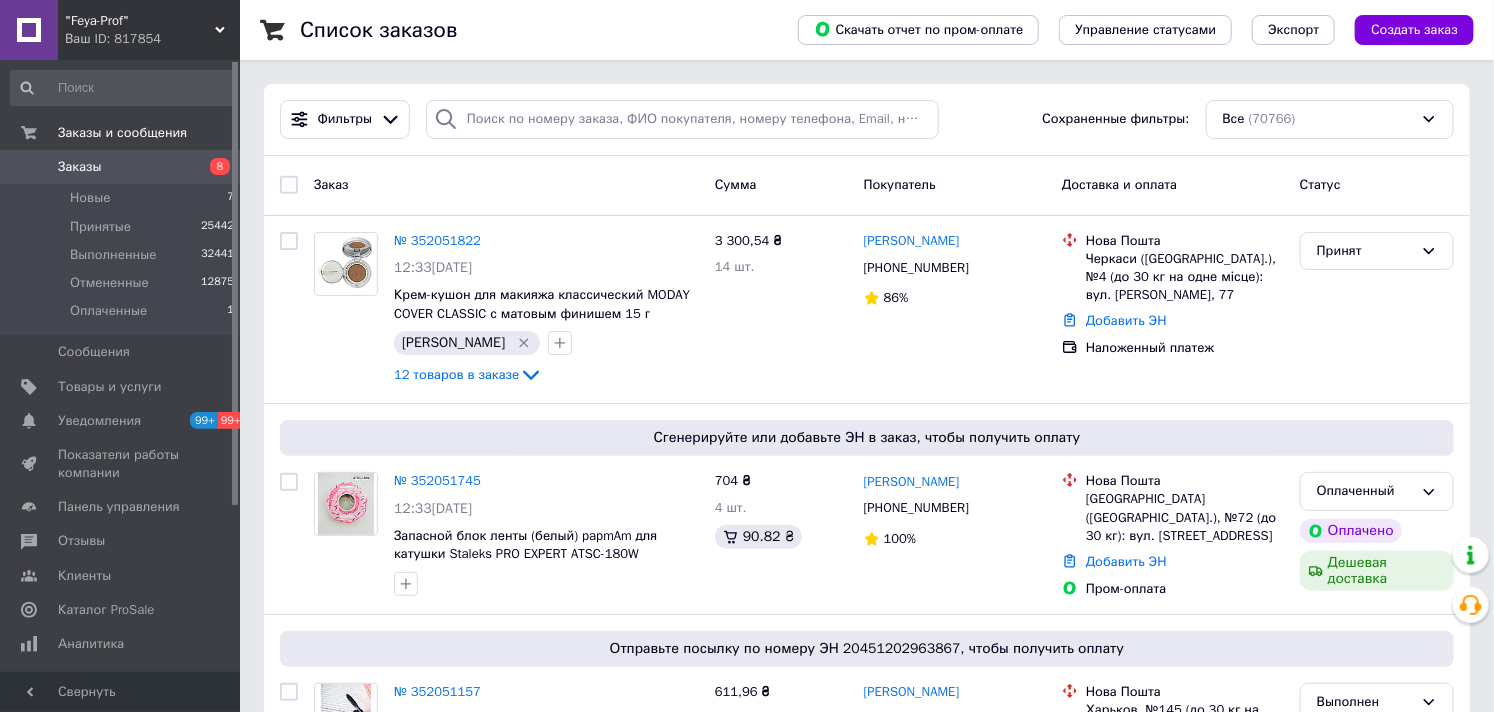 click on "Заказы" at bounding box center [80, 167] 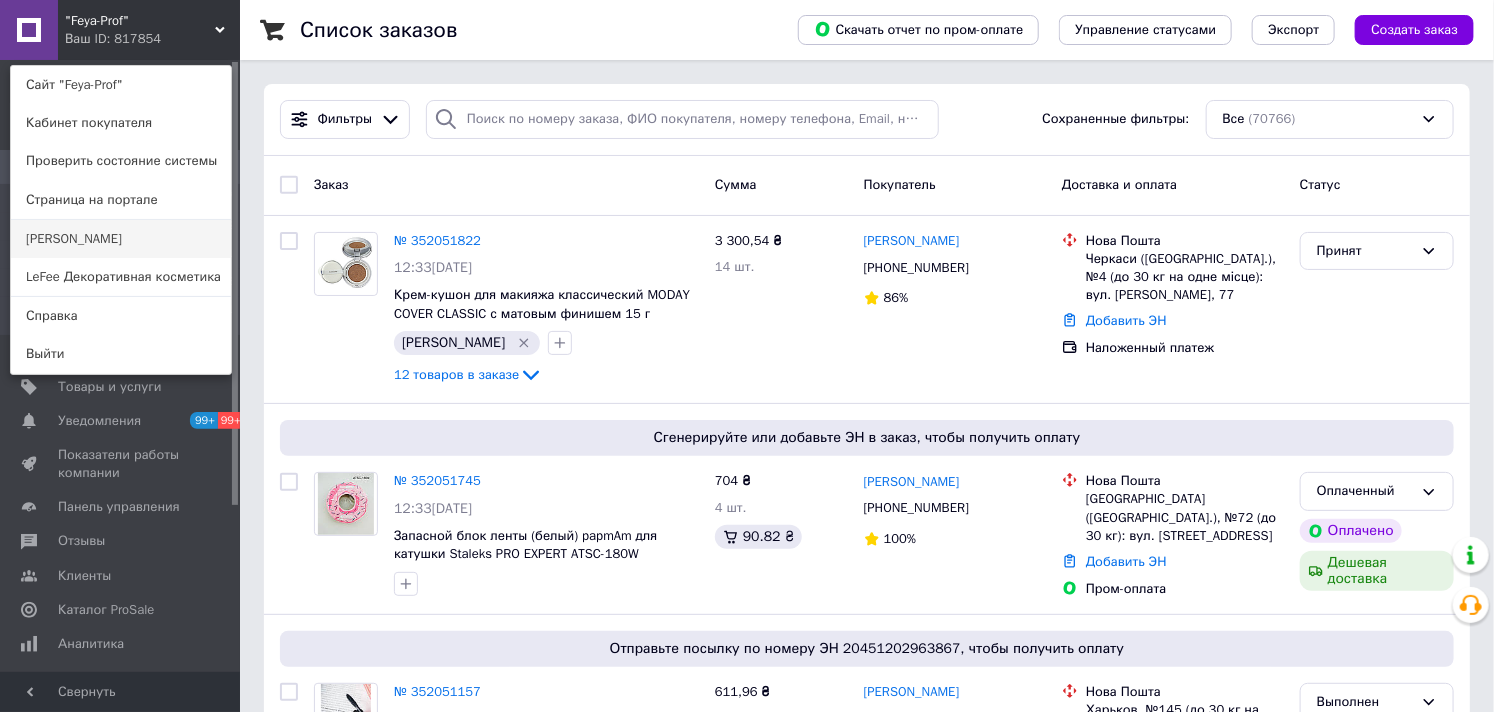click on "[PERSON_NAME]" at bounding box center [121, 239] 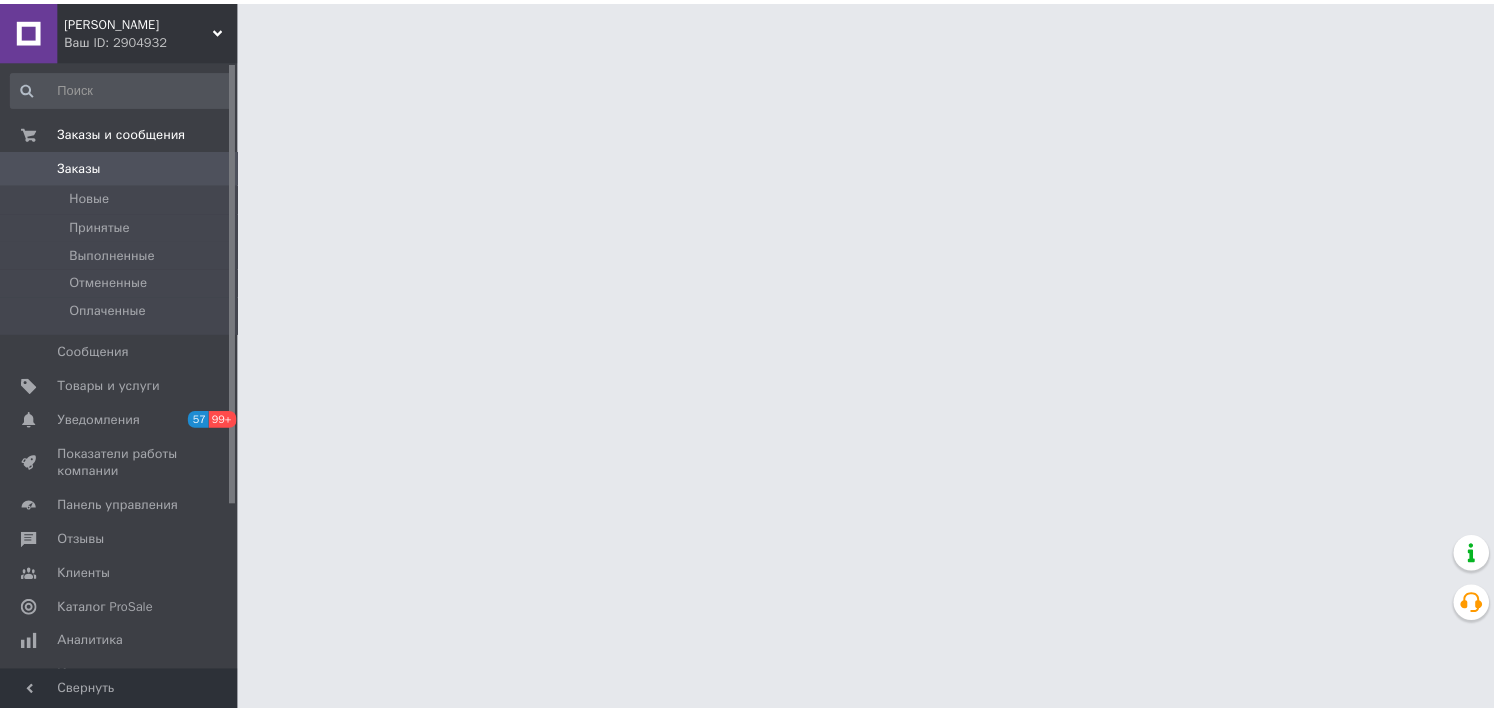 scroll, scrollTop: 0, scrollLeft: 0, axis: both 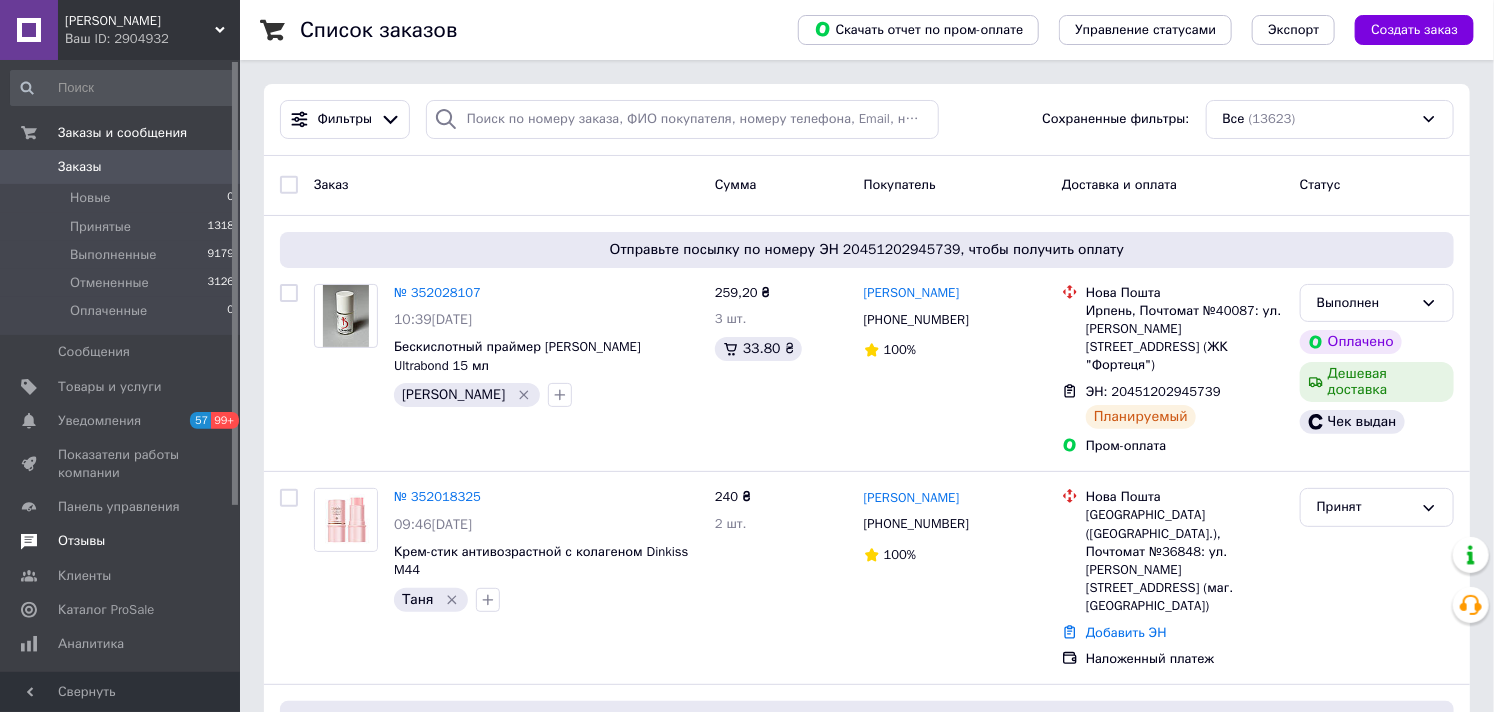 click on "Отзывы" at bounding box center [81, 541] 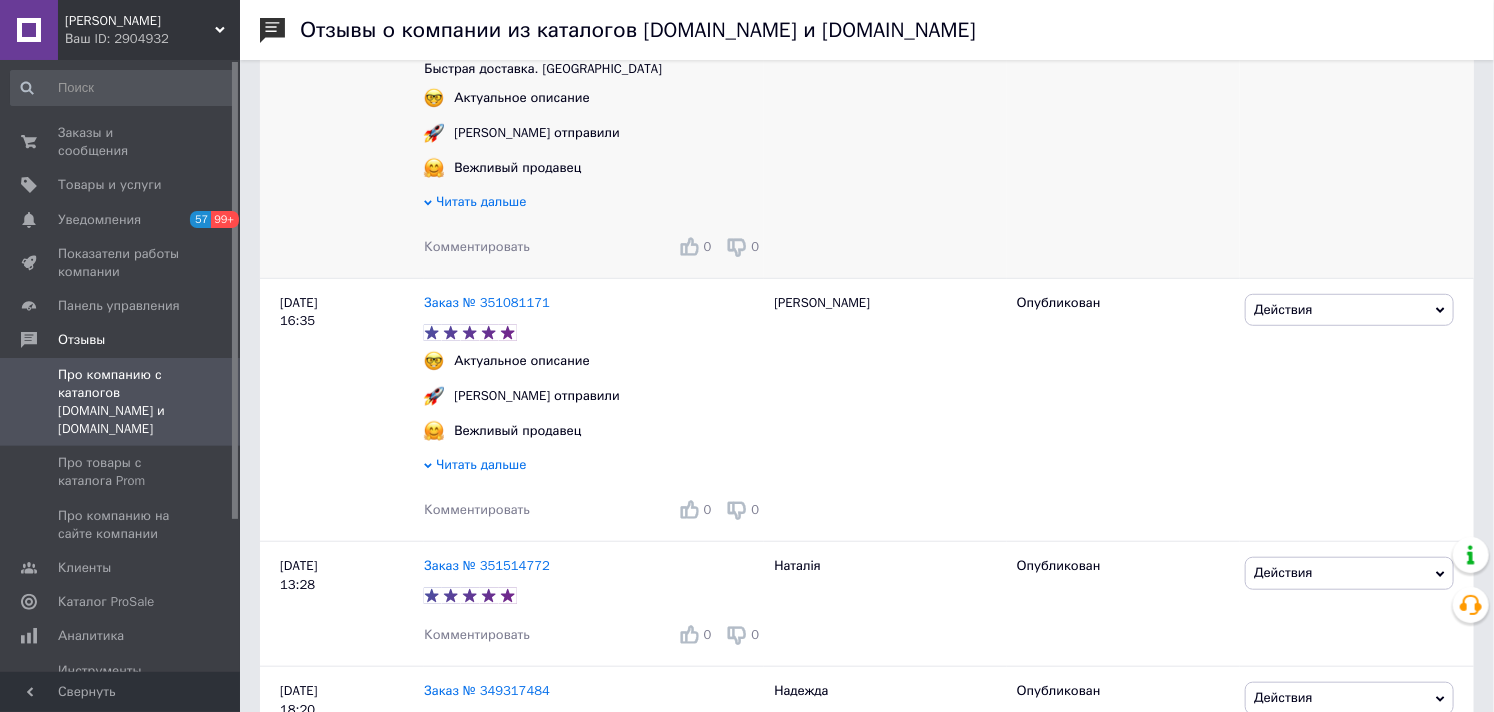 scroll, scrollTop: 1000, scrollLeft: 0, axis: vertical 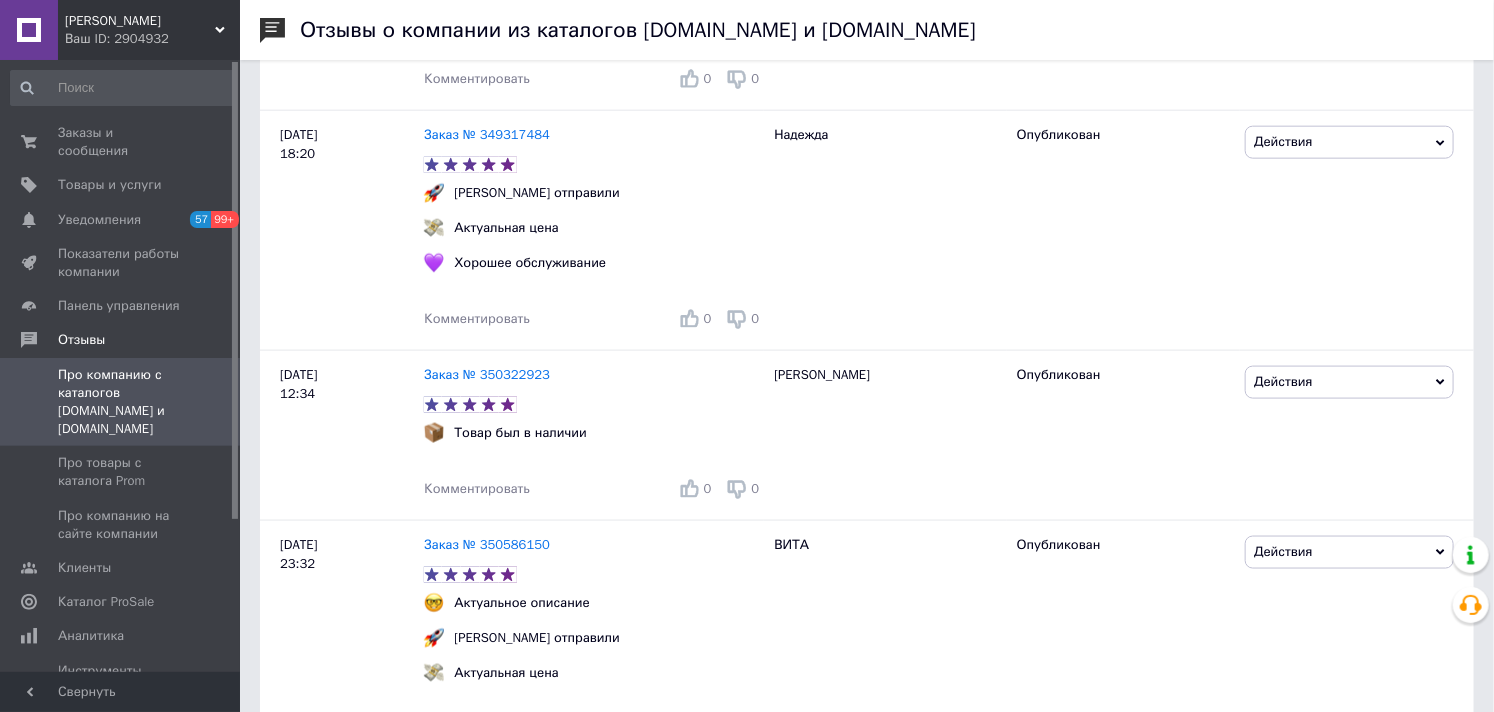 click on "[PERSON_NAME]" at bounding box center [140, 21] 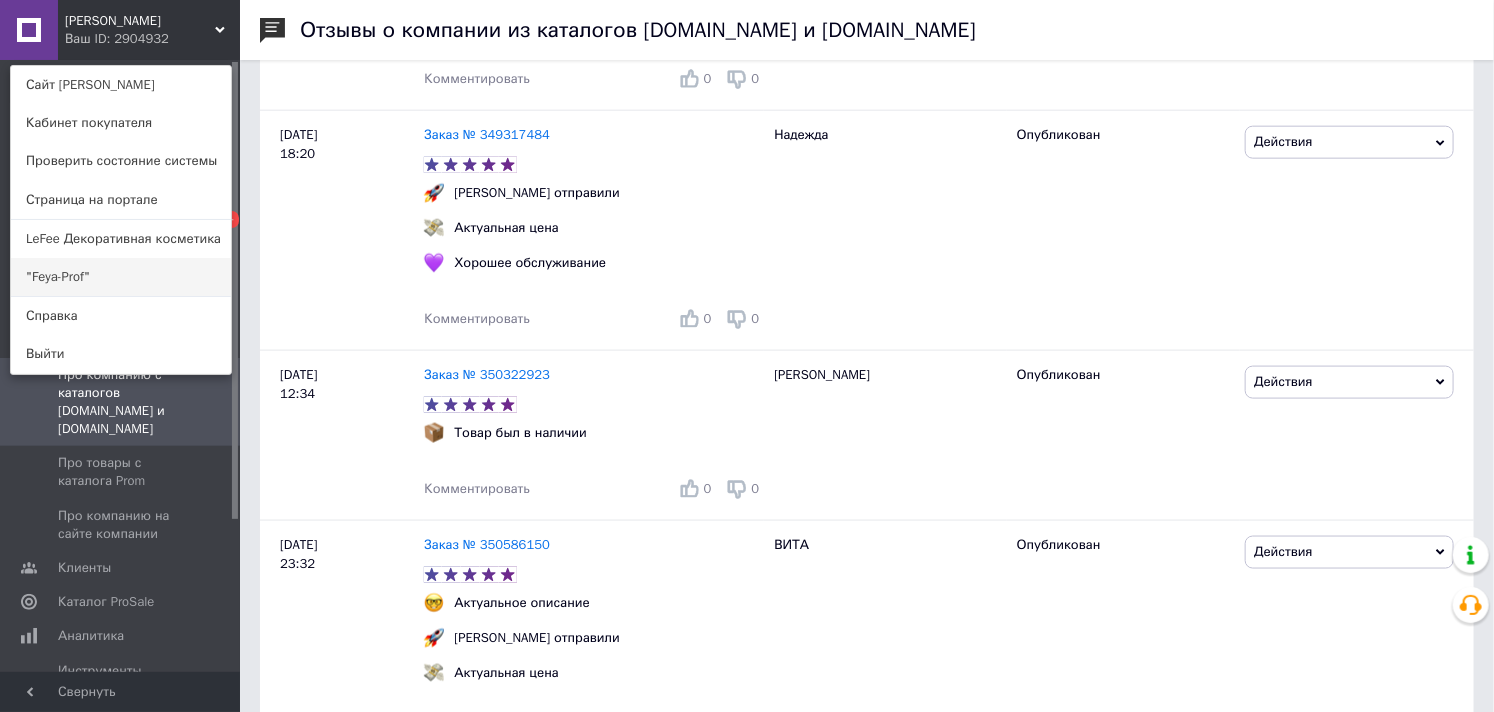 click on ""Feya-Prof"" at bounding box center (121, 277) 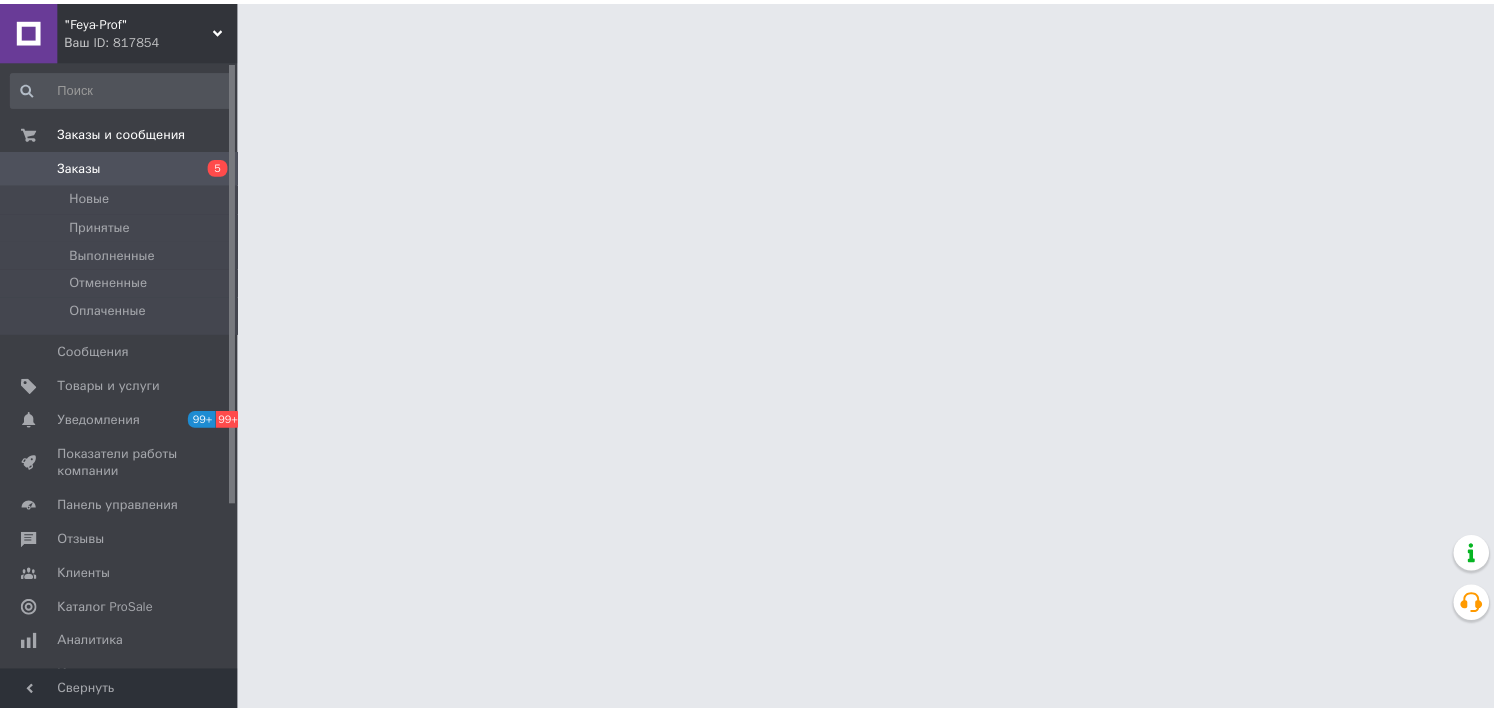 scroll, scrollTop: 0, scrollLeft: 0, axis: both 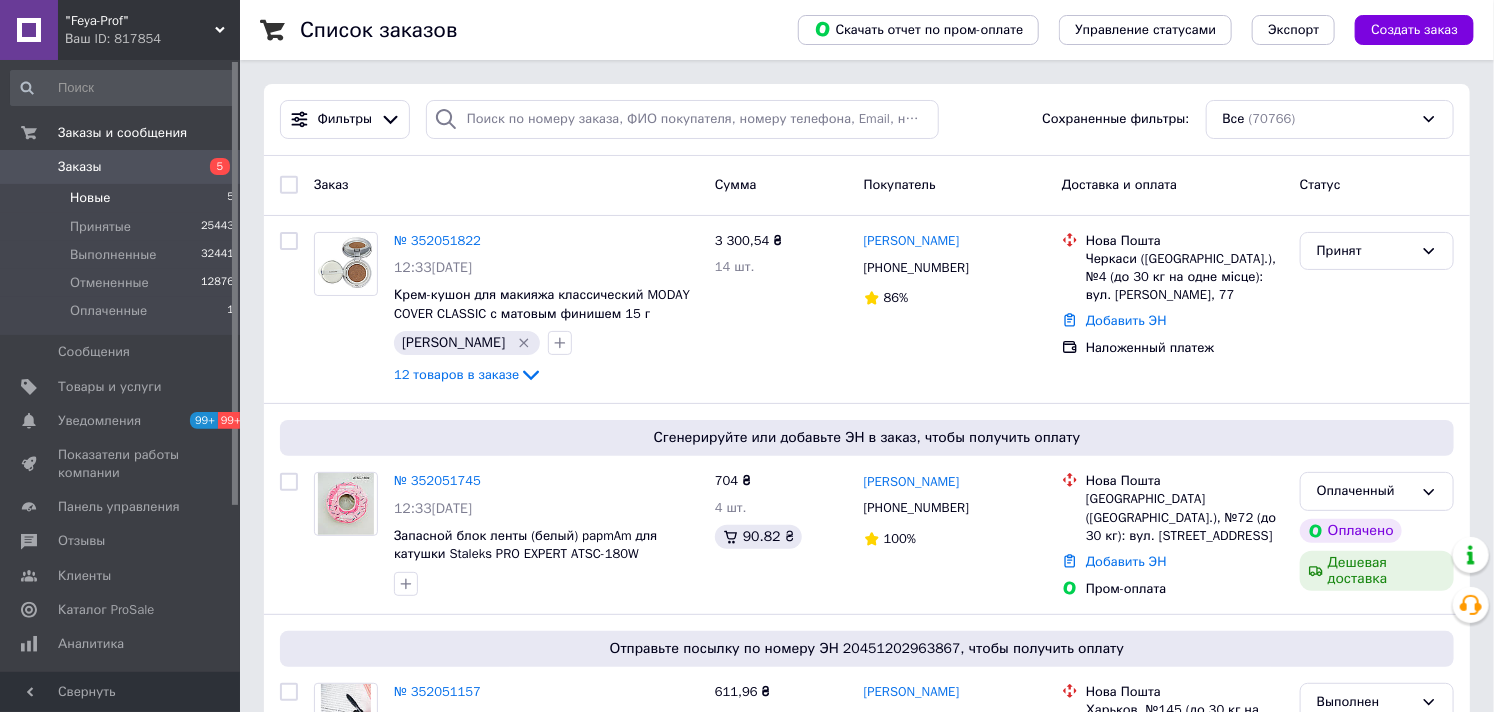 click on "Новые 5" at bounding box center (123, 198) 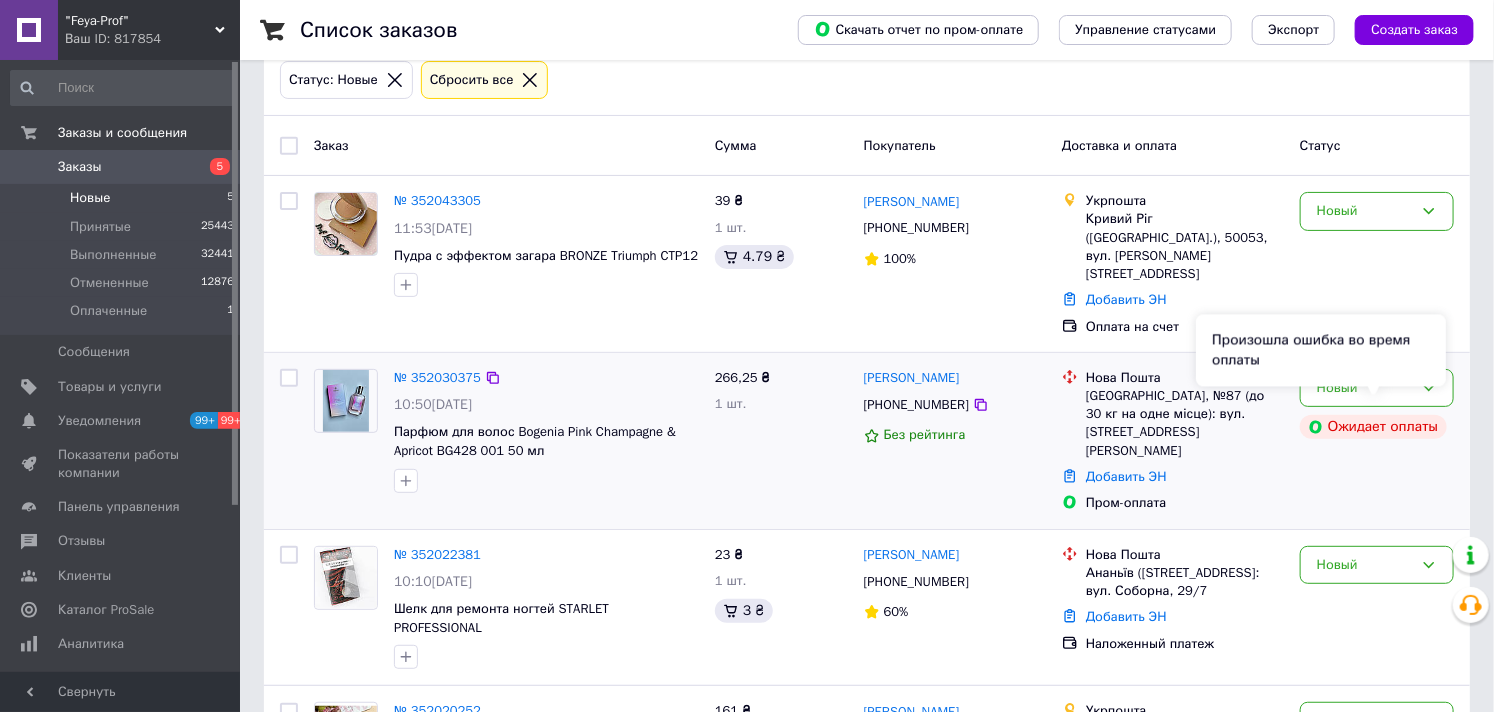 scroll, scrollTop: 222, scrollLeft: 0, axis: vertical 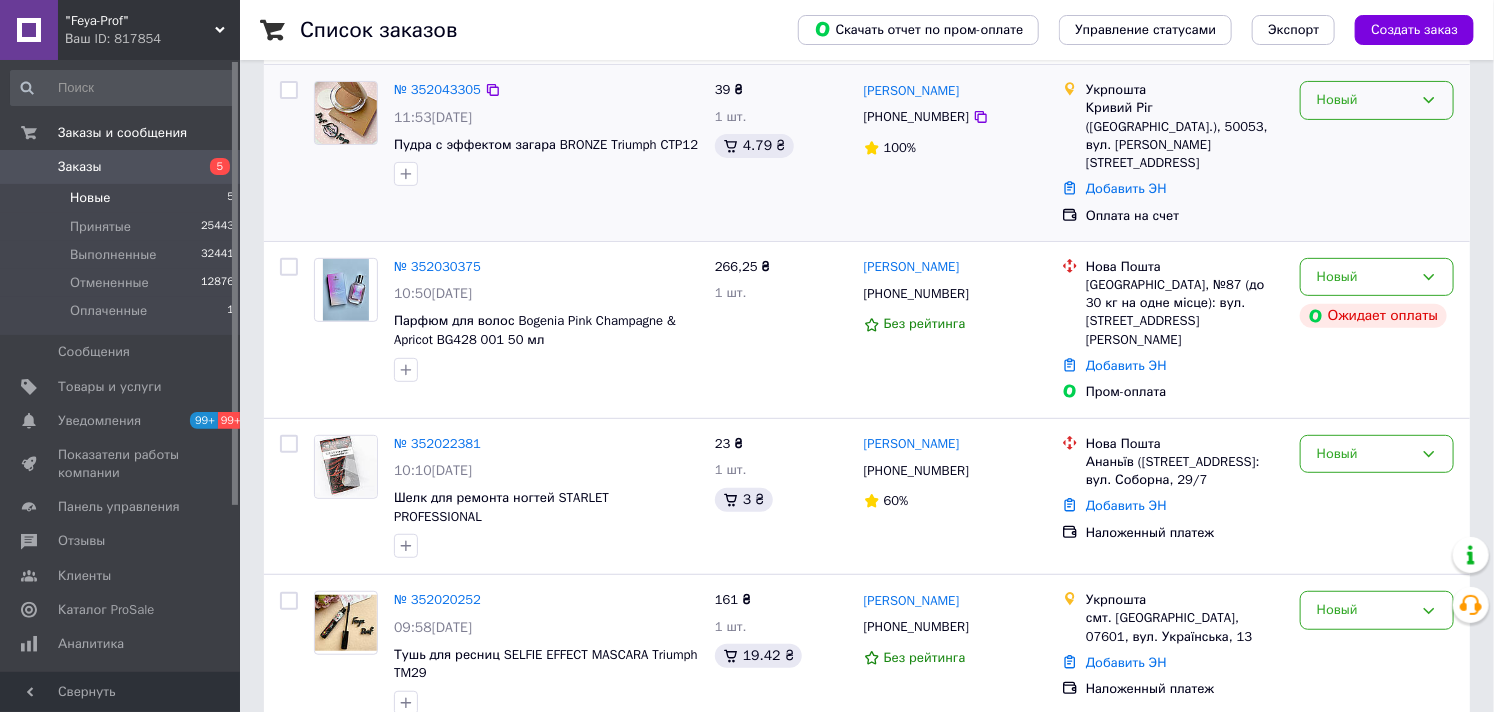 click on "Новый" at bounding box center (1365, 100) 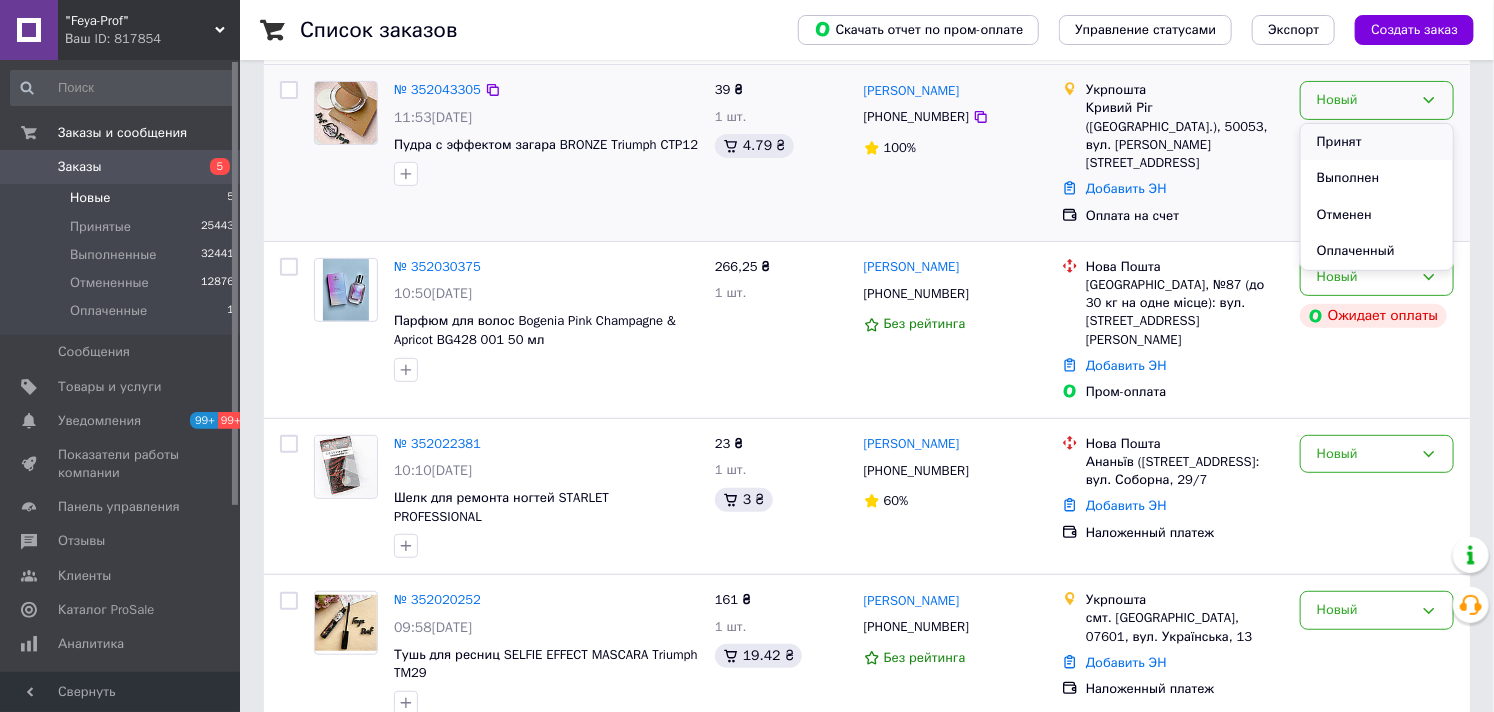 click on "Принят" at bounding box center [1377, 142] 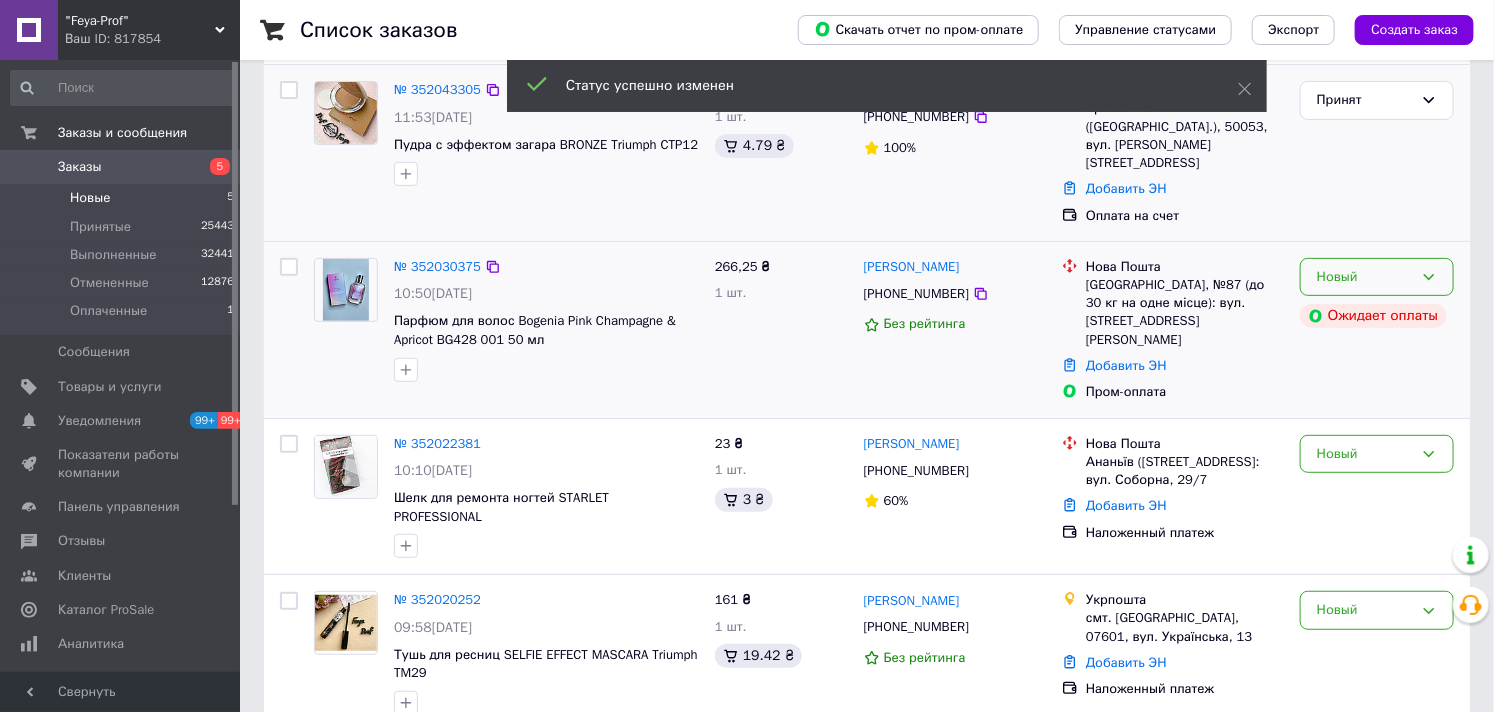click on "Новый" at bounding box center (1365, 277) 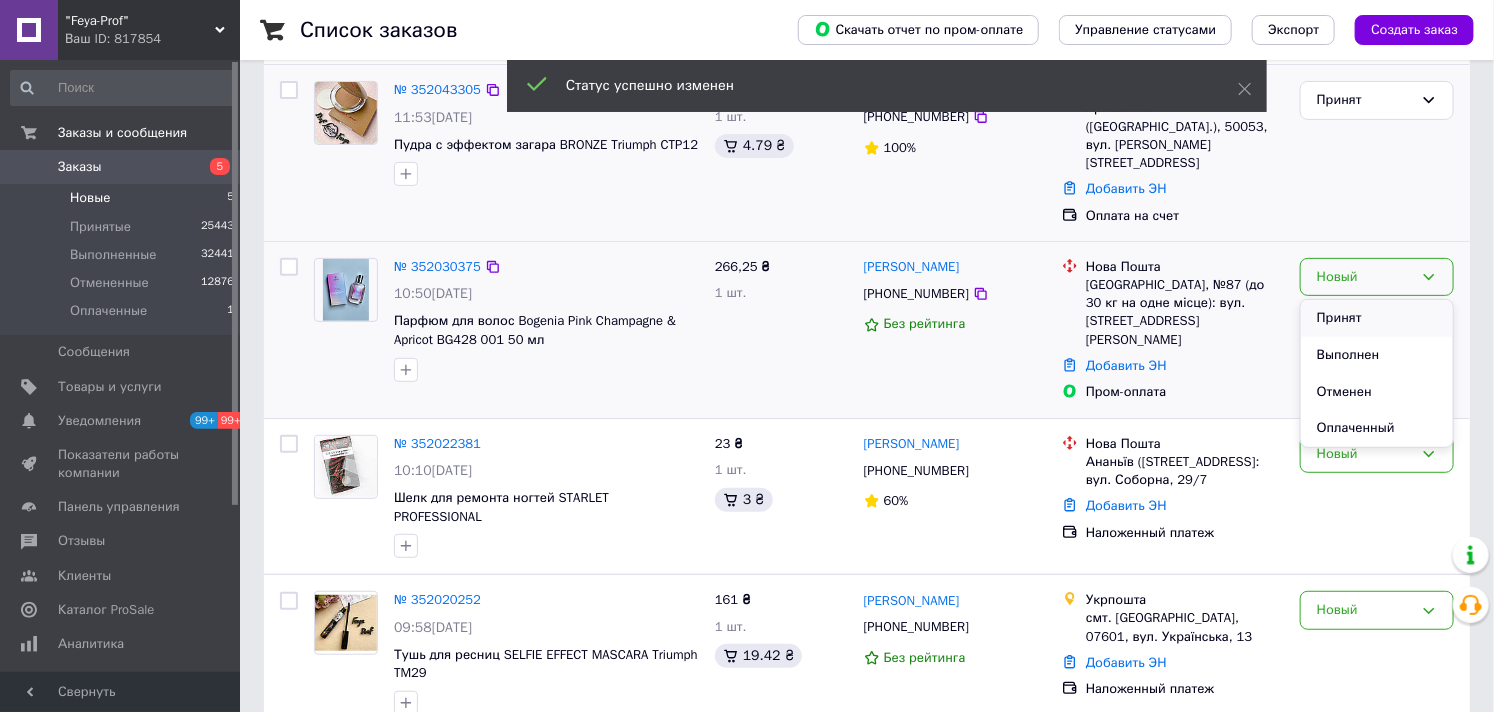 click on "Принят" at bounding box center [1377, 318] 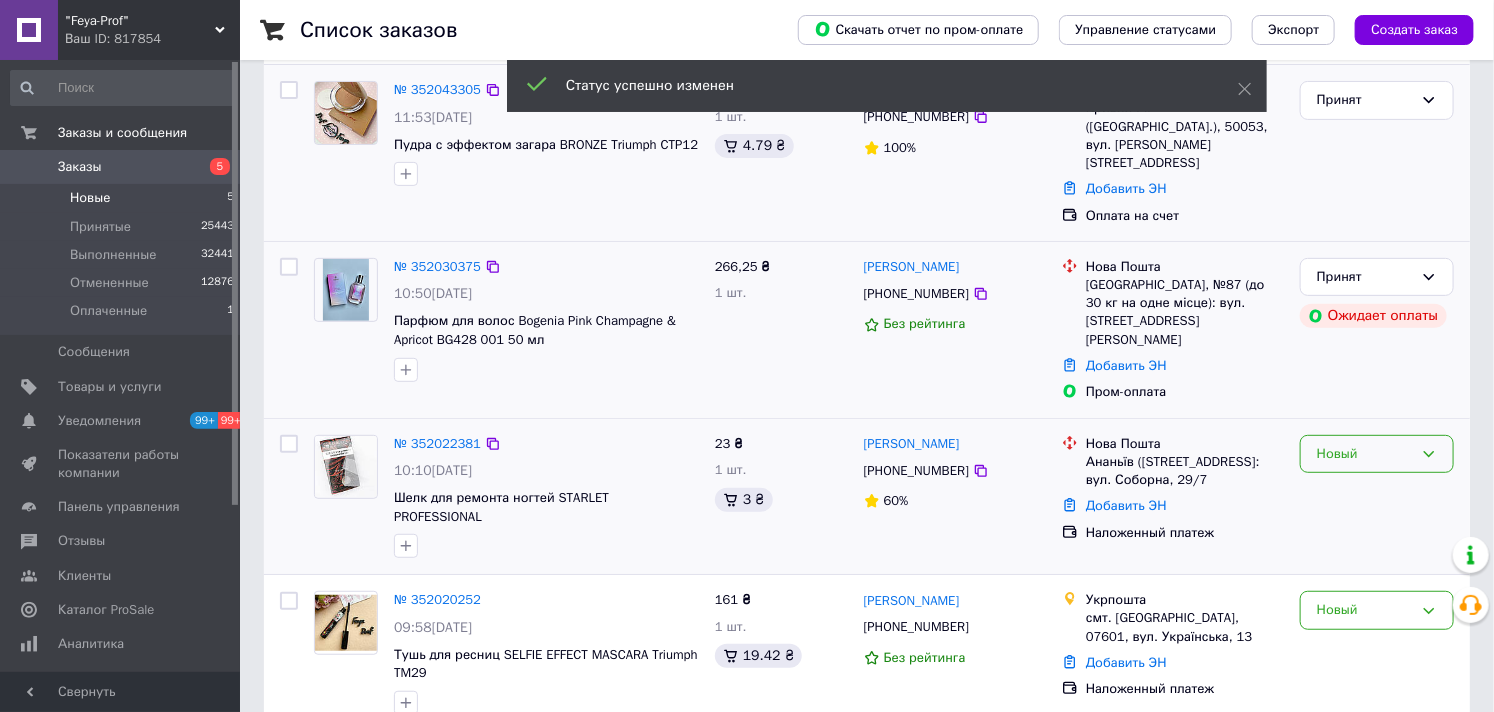 click on "Новый" at bounding box center [1365, 454] 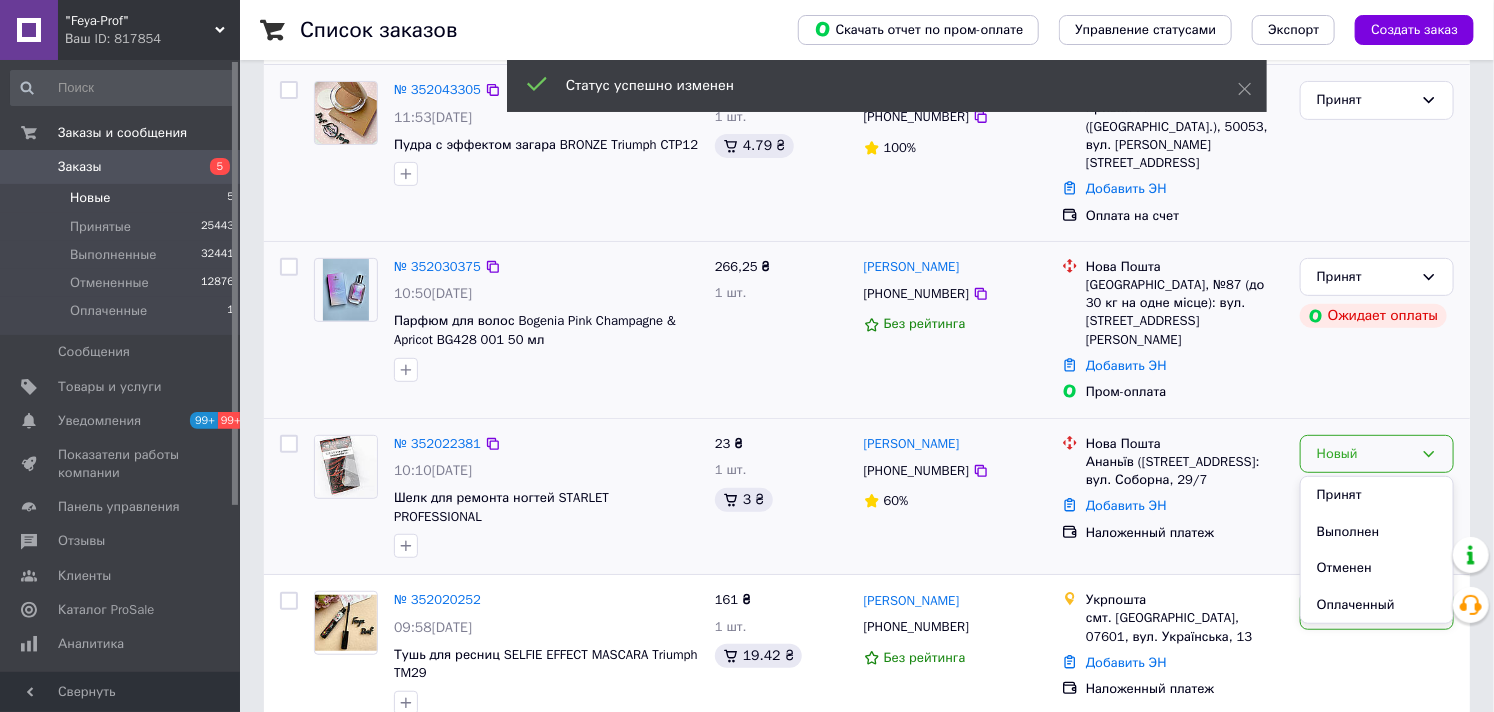 click on "Принят" at bounding box center [1377, 495] 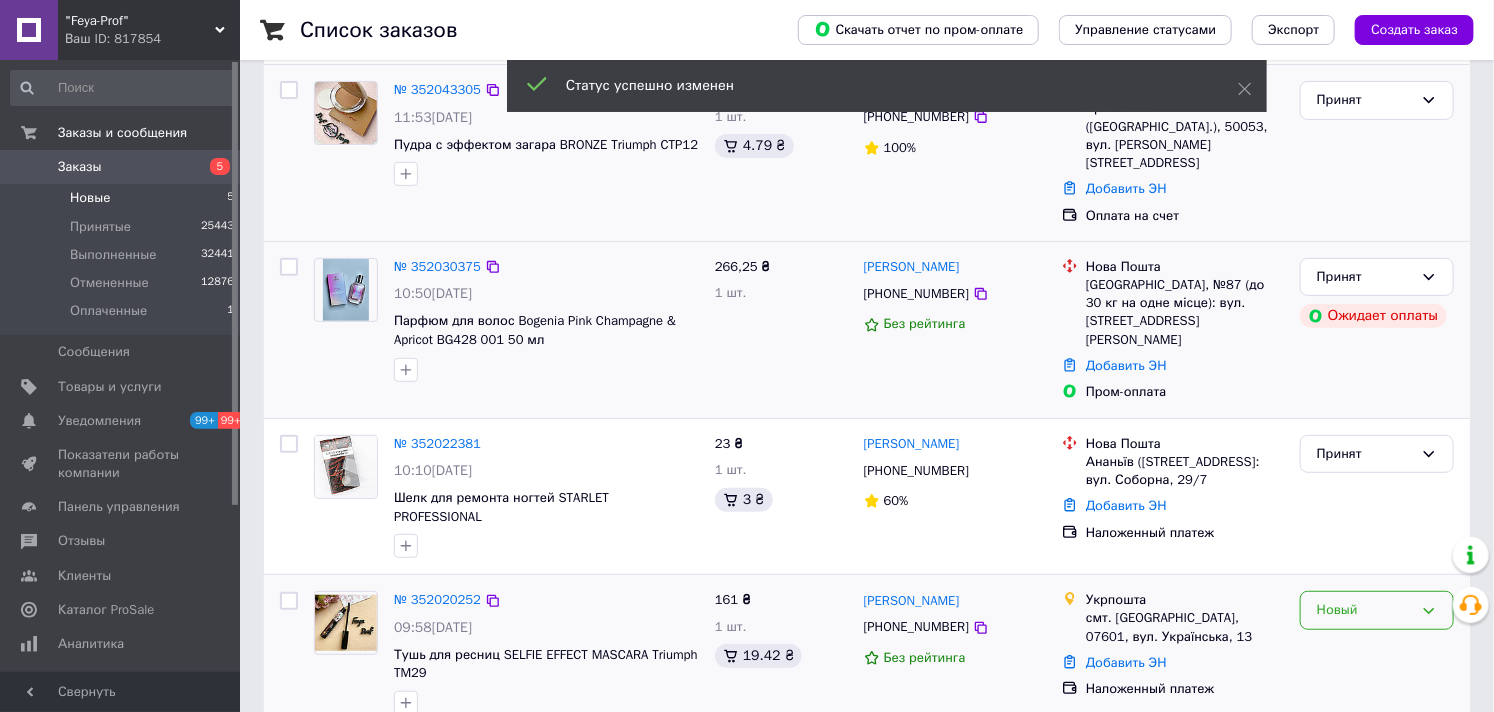 click on "Новый" at bounding box center (1365, 610) 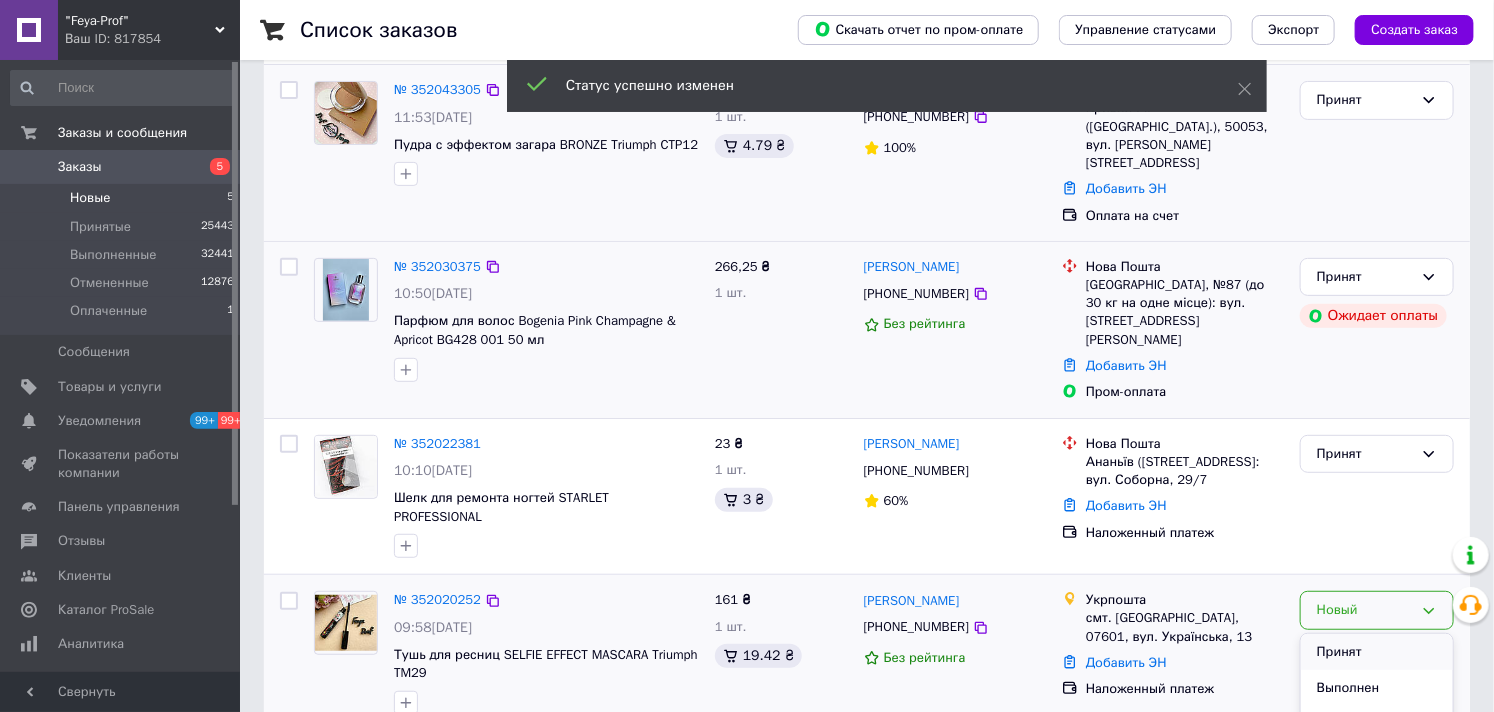 click on "Принят" at bounding box center (1377, 652) 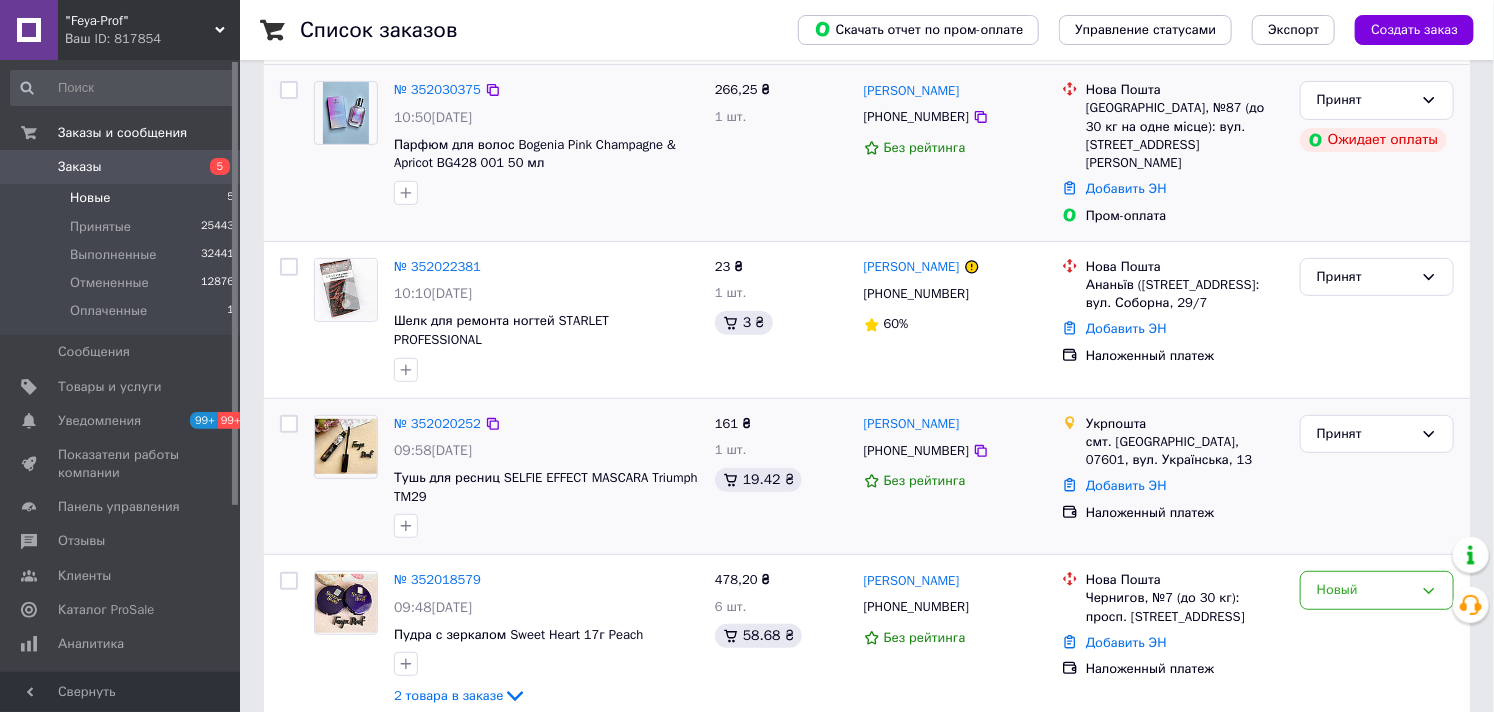 scroll, scrollTop: 111, scrollLeft: 0, axis: vertical 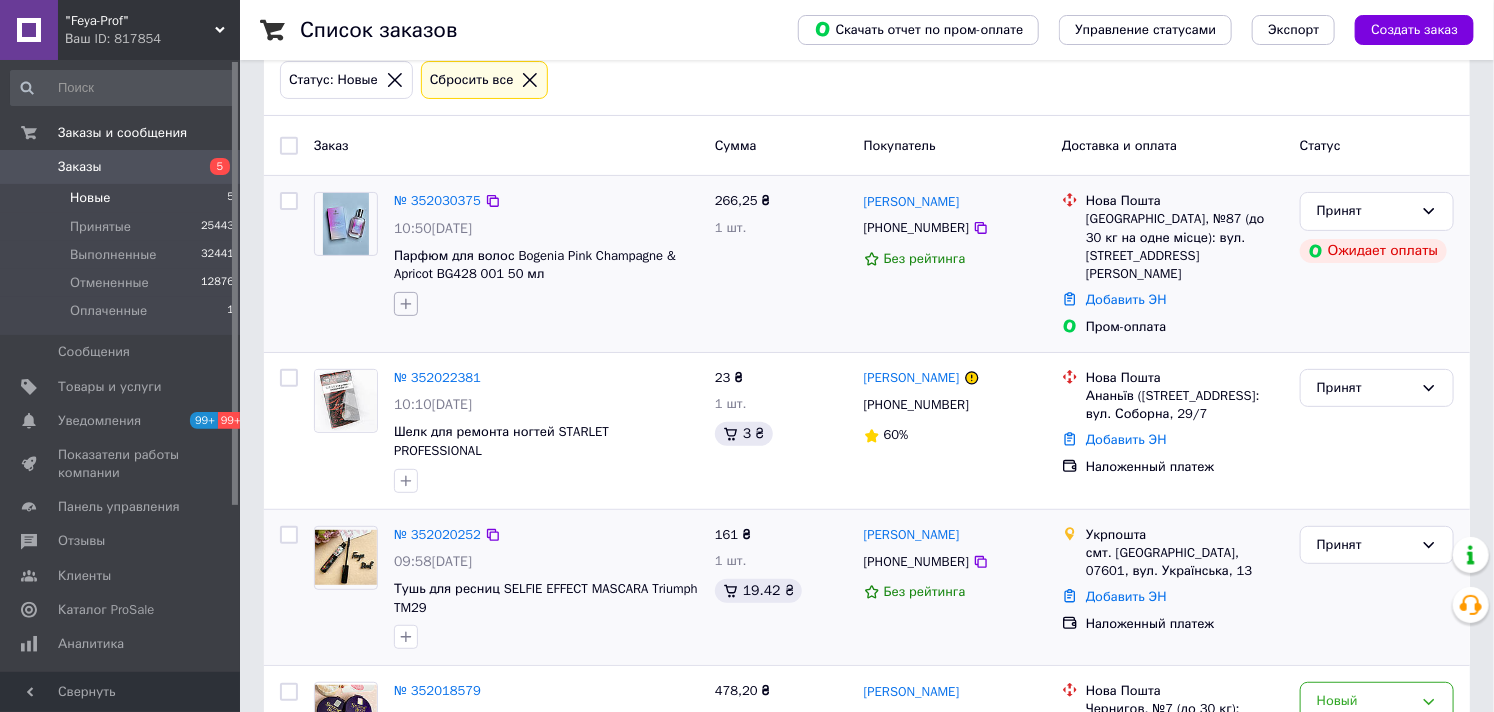 click 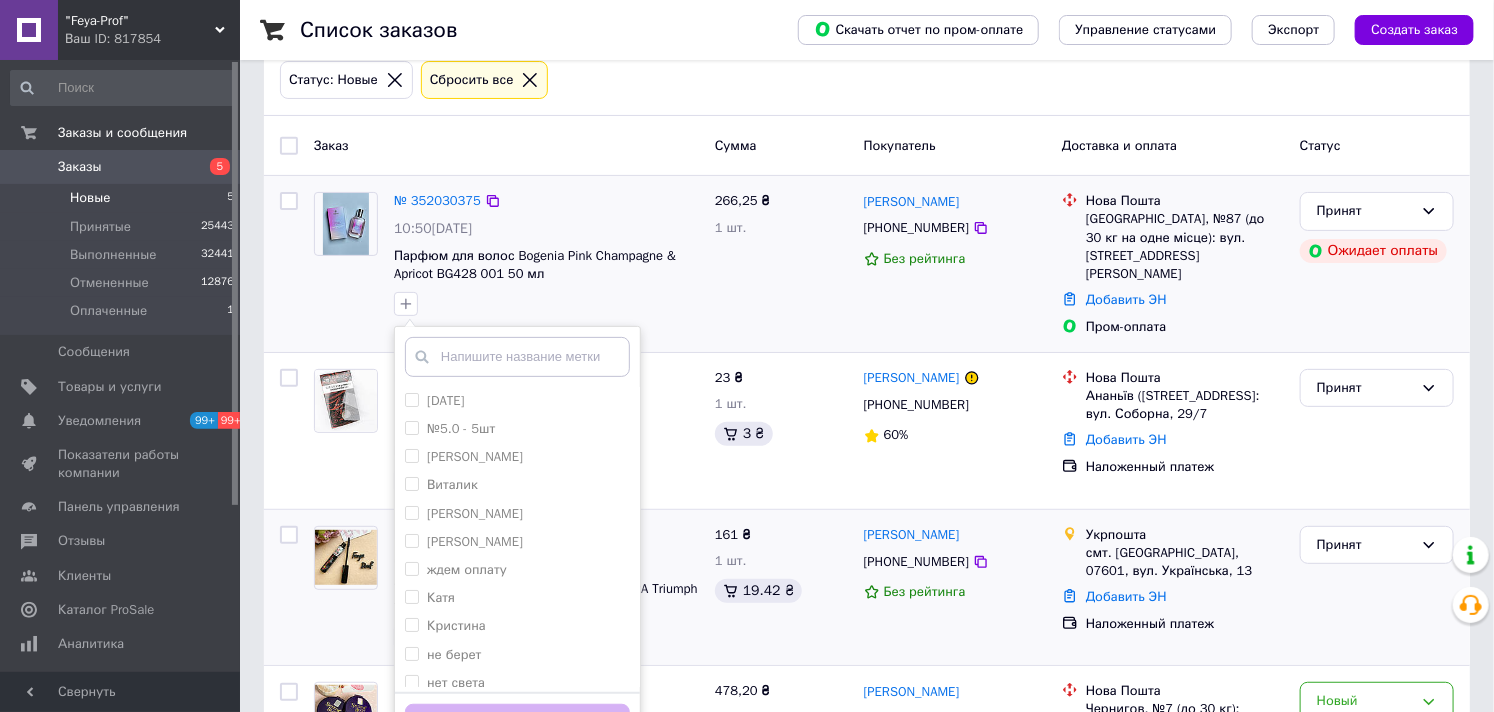 scroll, scrollTop: 151, scrollLeft: 0, axis: vertical 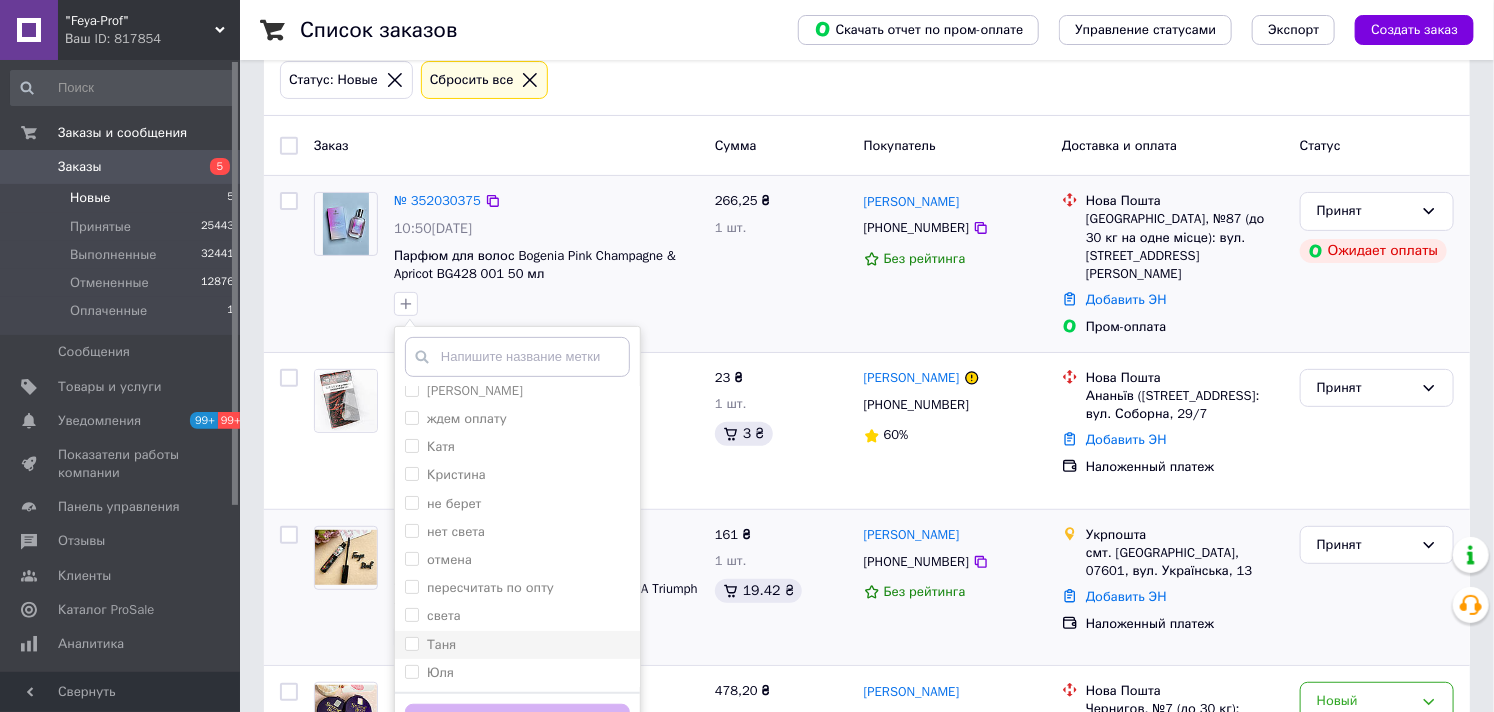click on "Таня" at bounding box center [441, 644] 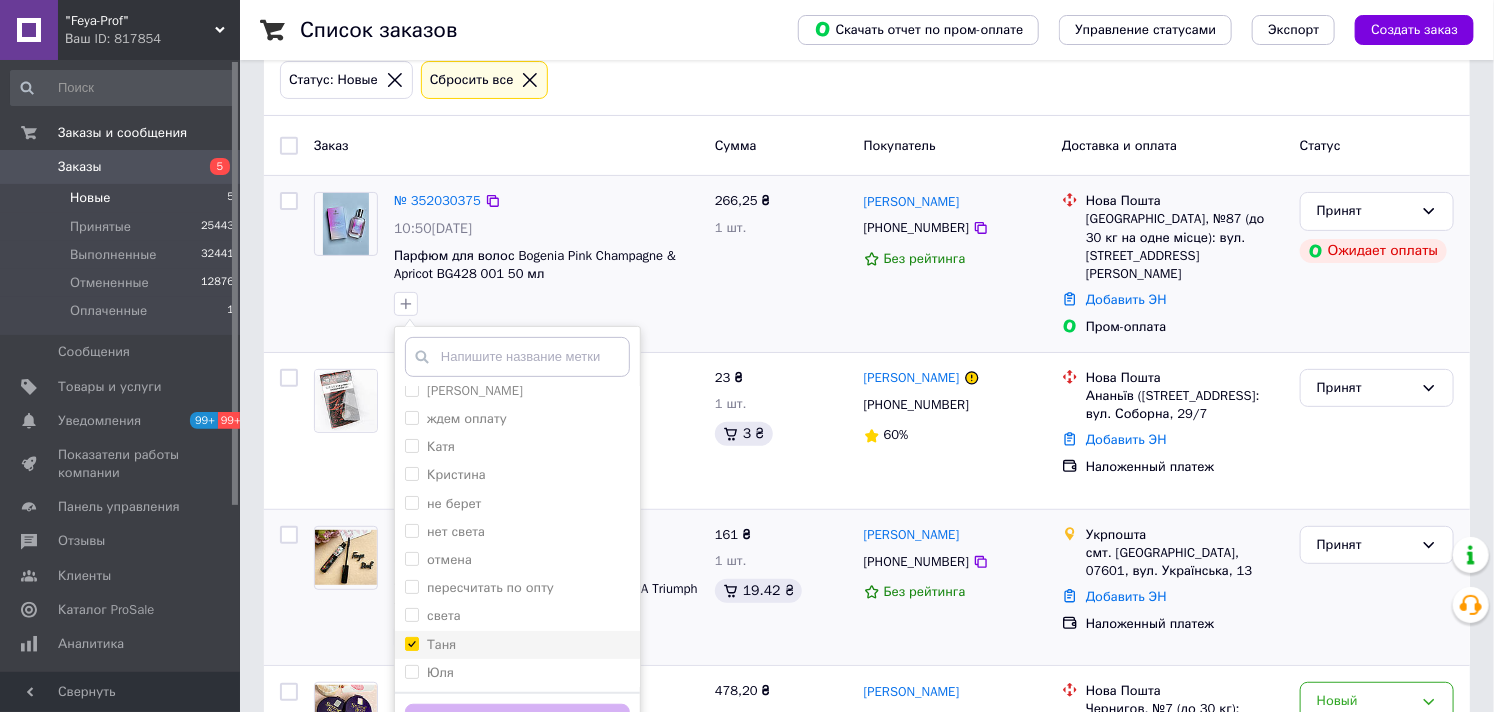 checkbox on "true" 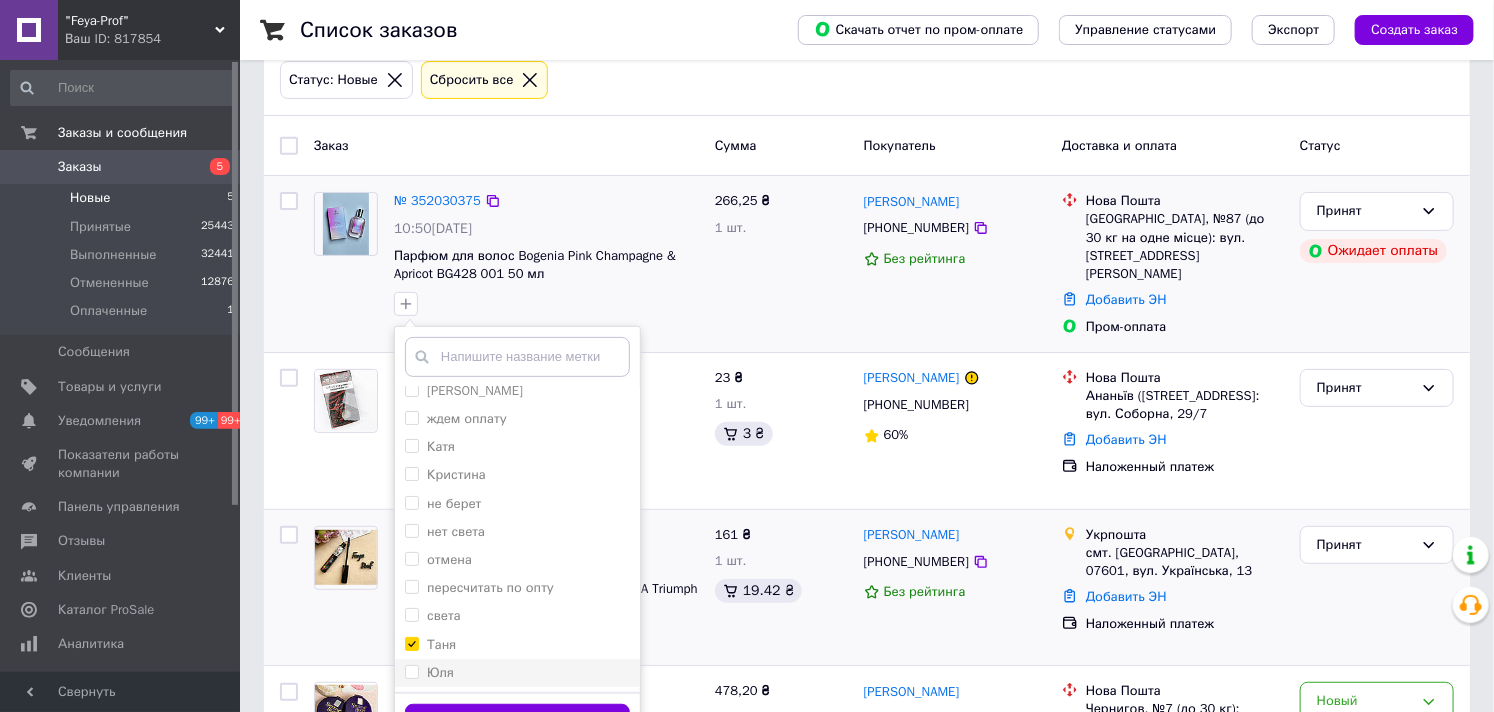 scroll, scrollTop: 243, scrollLeft: 0, axis: vertical 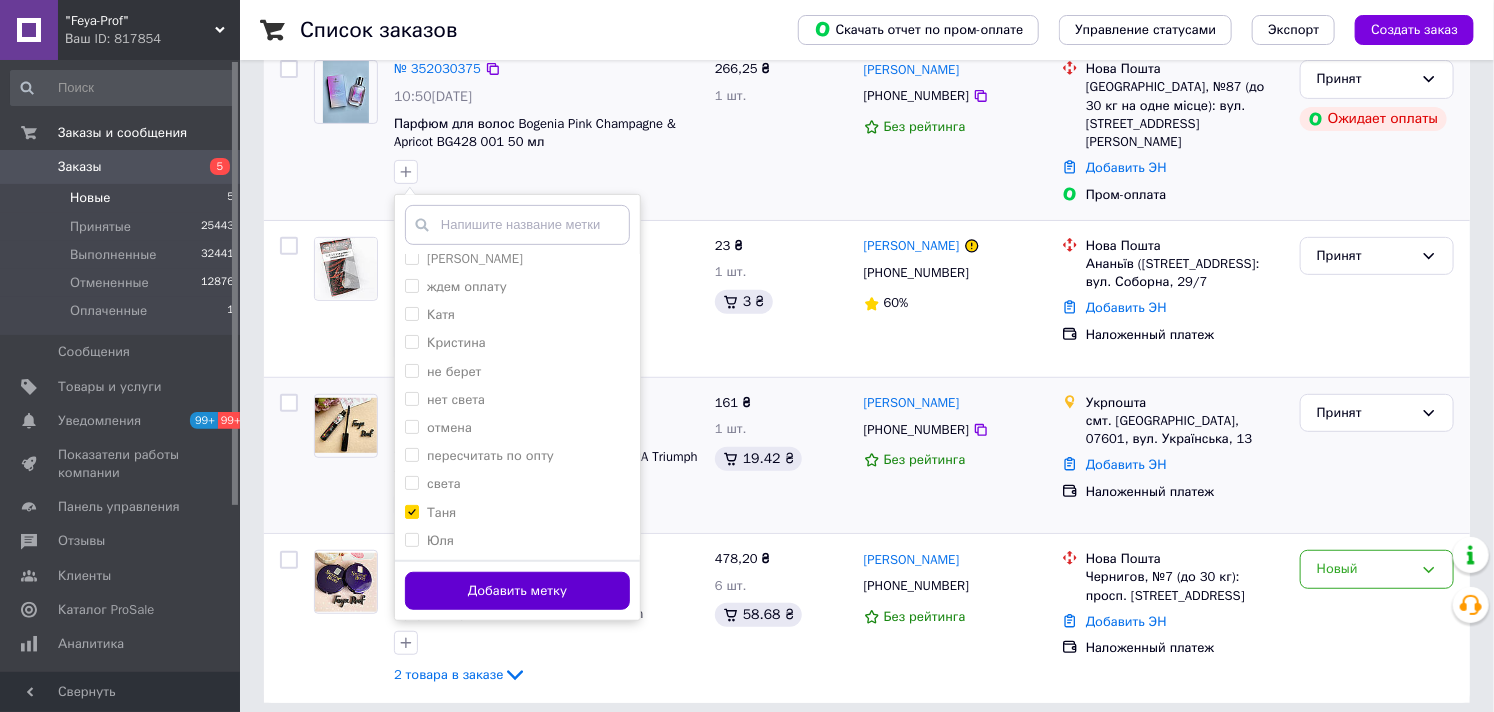 click on "Добавить метку" at bounding box center (517, 591) 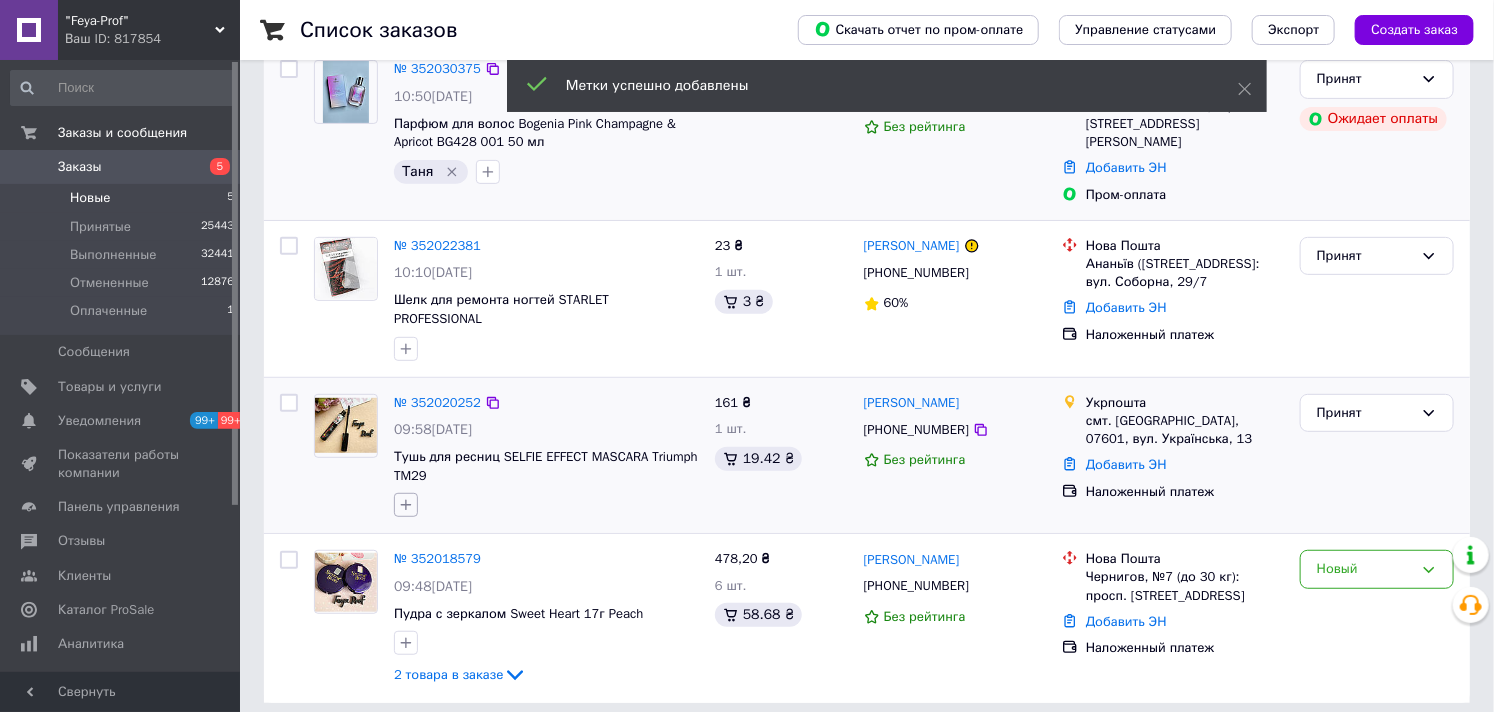 click 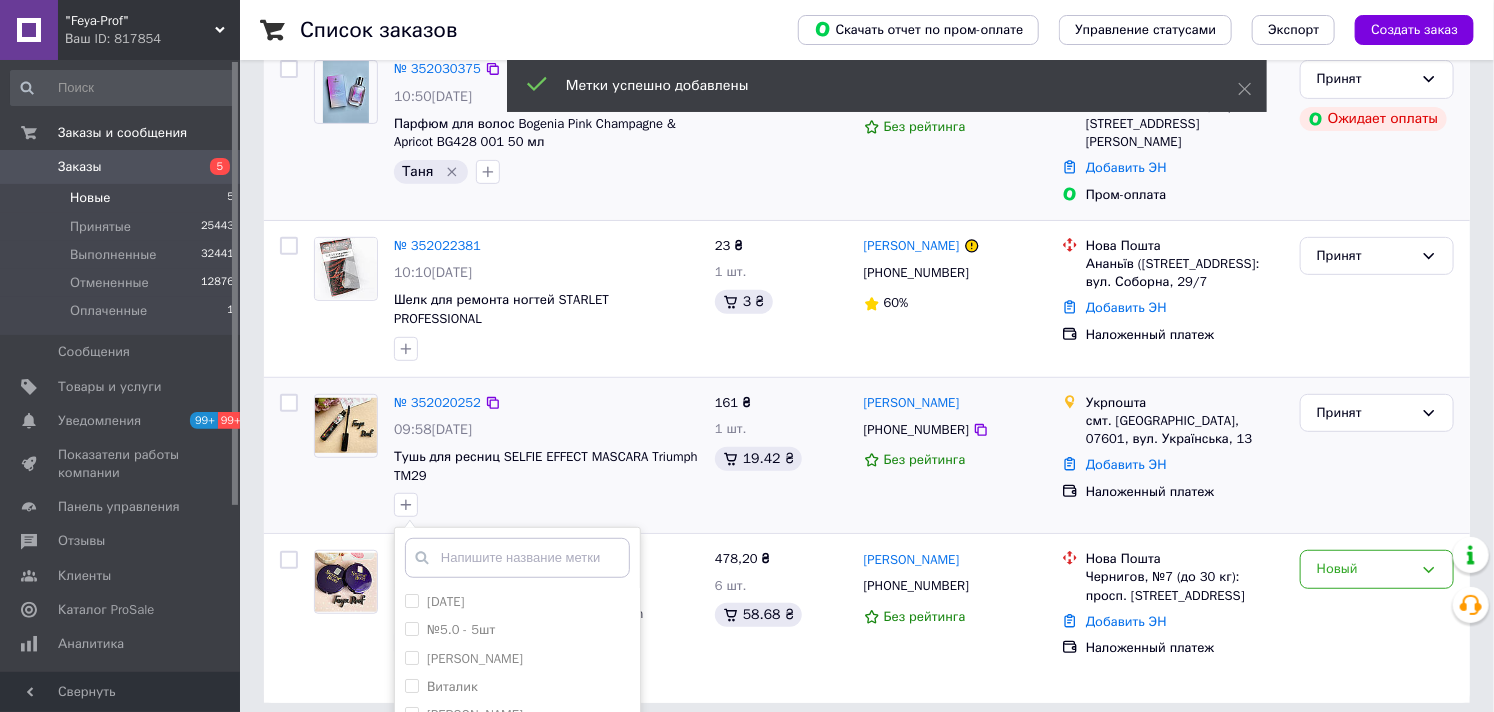 scroll, scrollTop: 151, scrollLeft: 0, axis: vertical 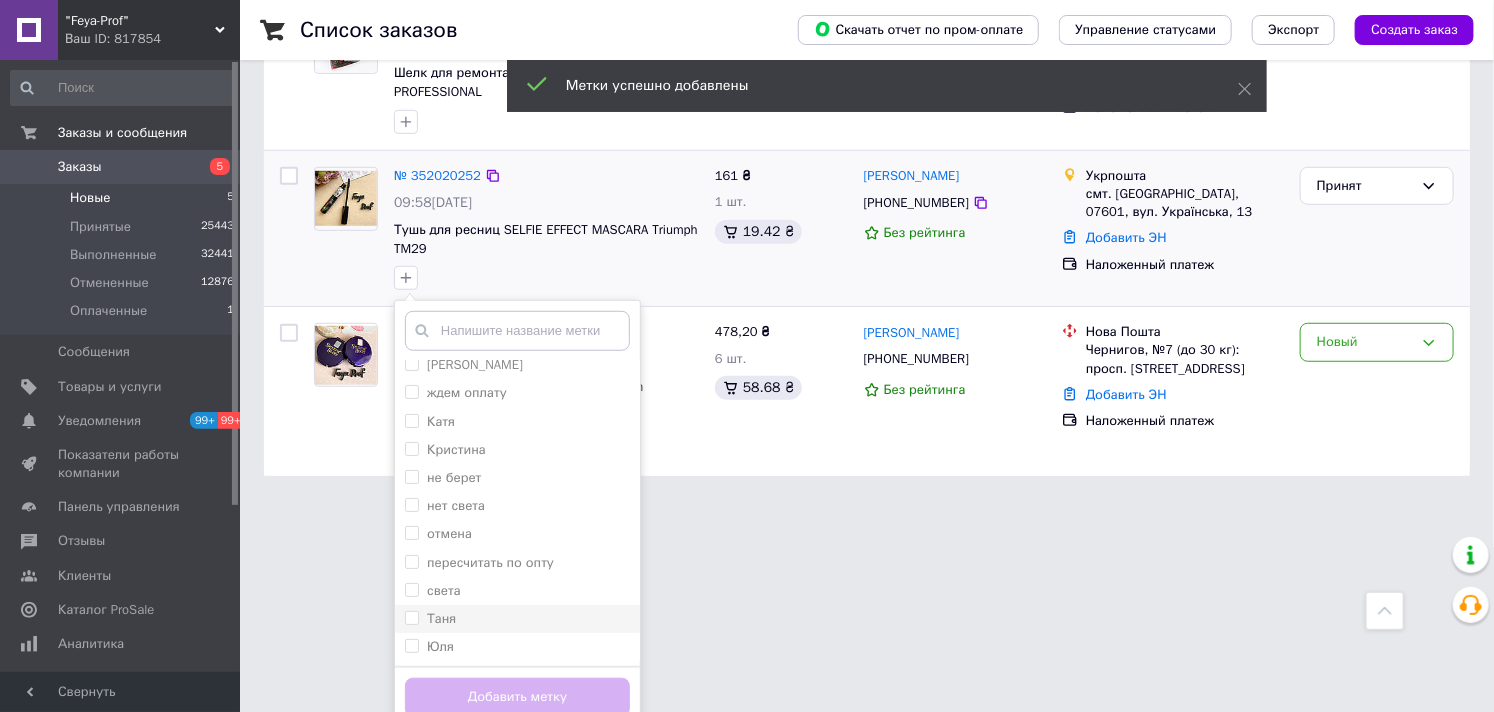 click on "Таня" at bounding box center [441, 618] 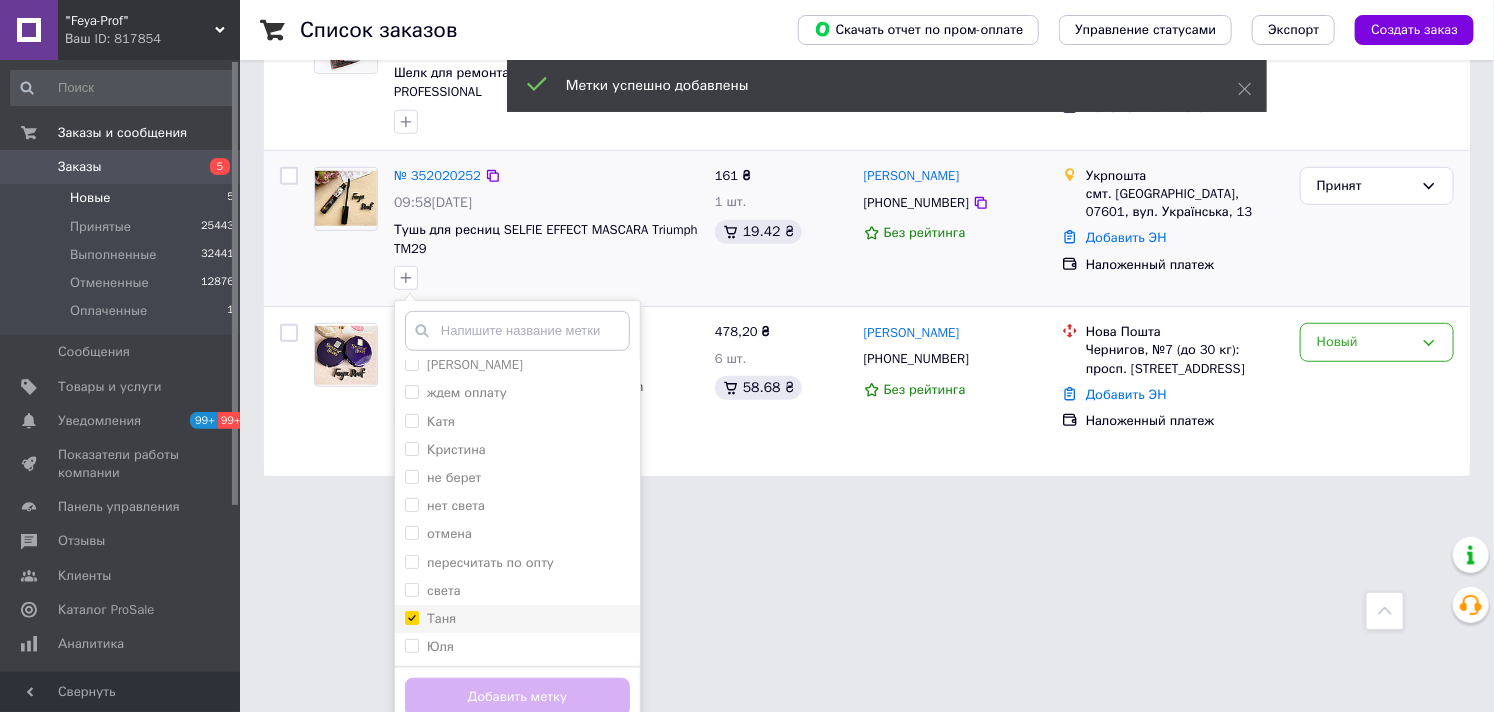 checkbox on "true" 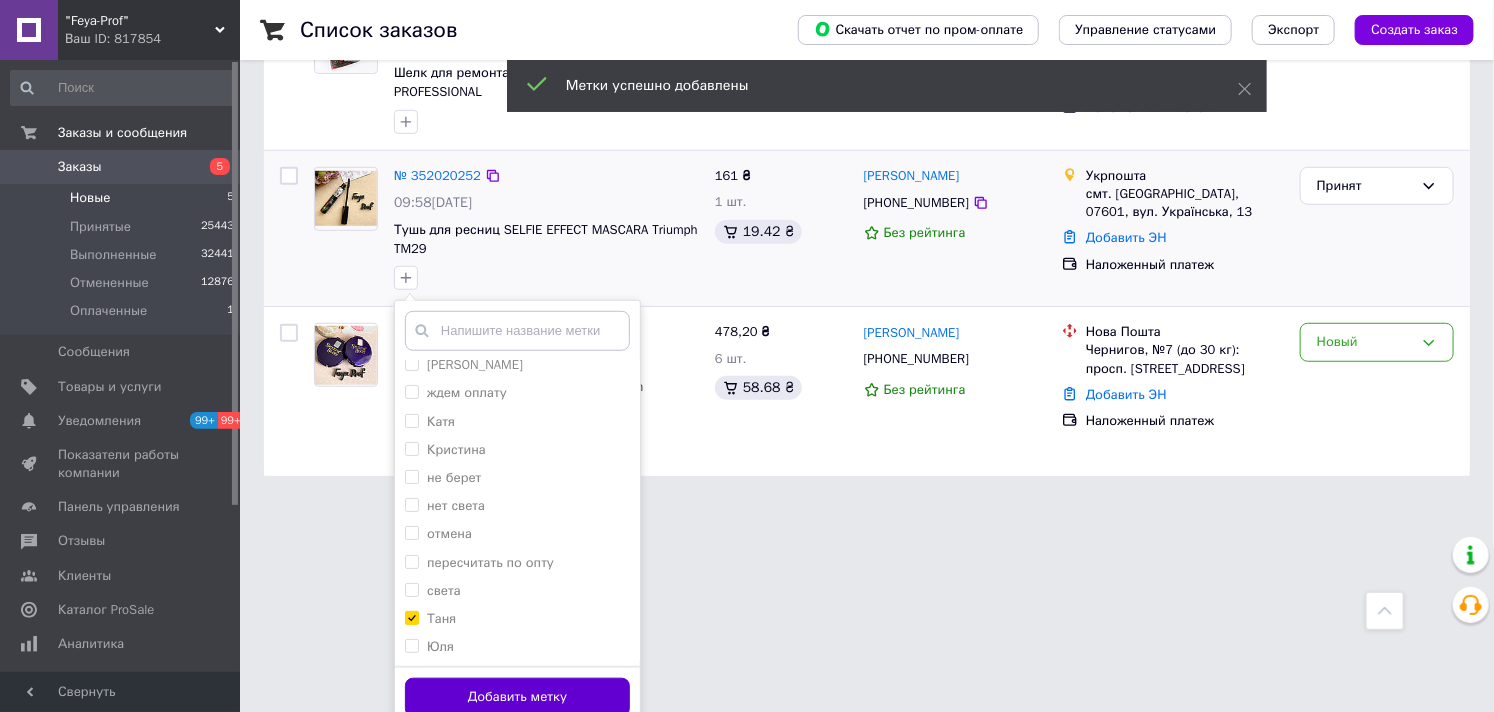 click on "Добавить метку" at bounding box center (517, 697) 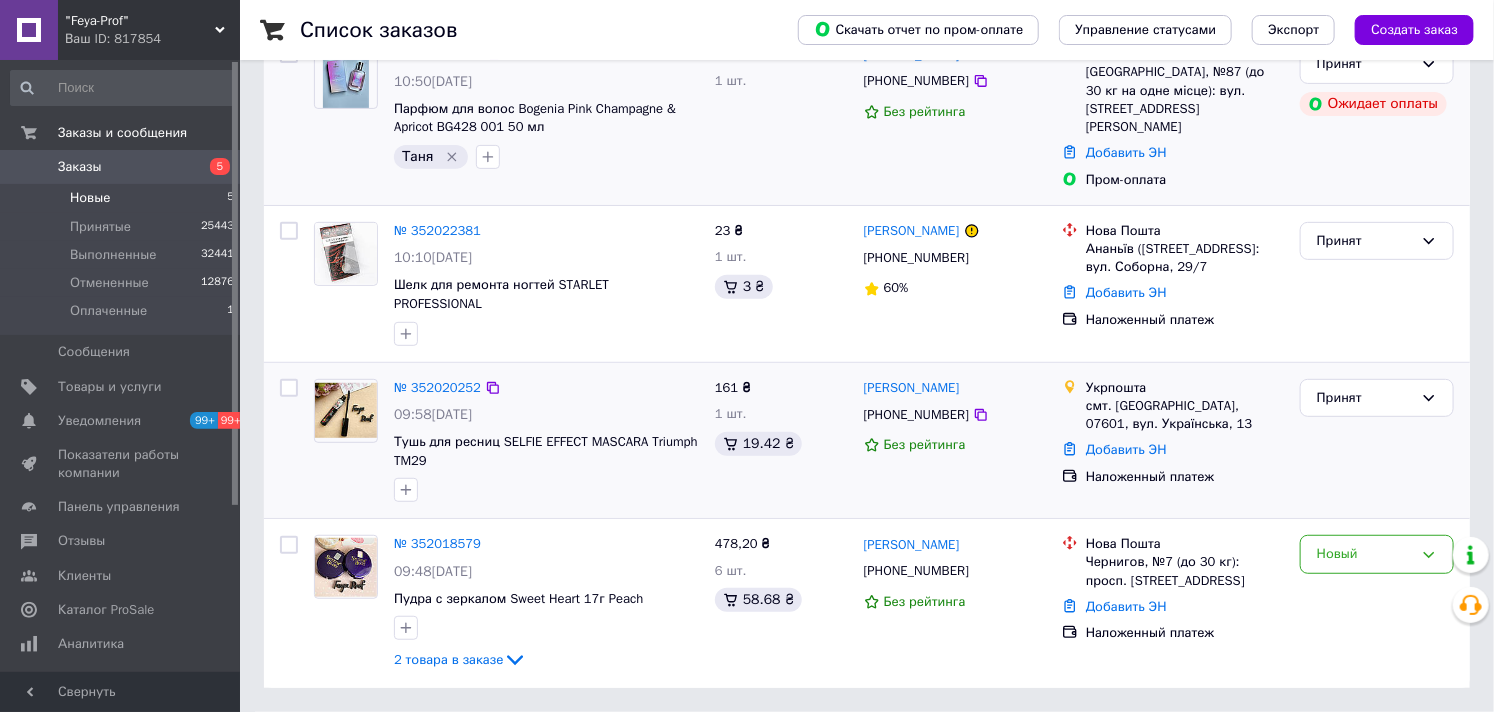 scroll, scrollTop: 243, scrollLeft: 0, axis: vertical 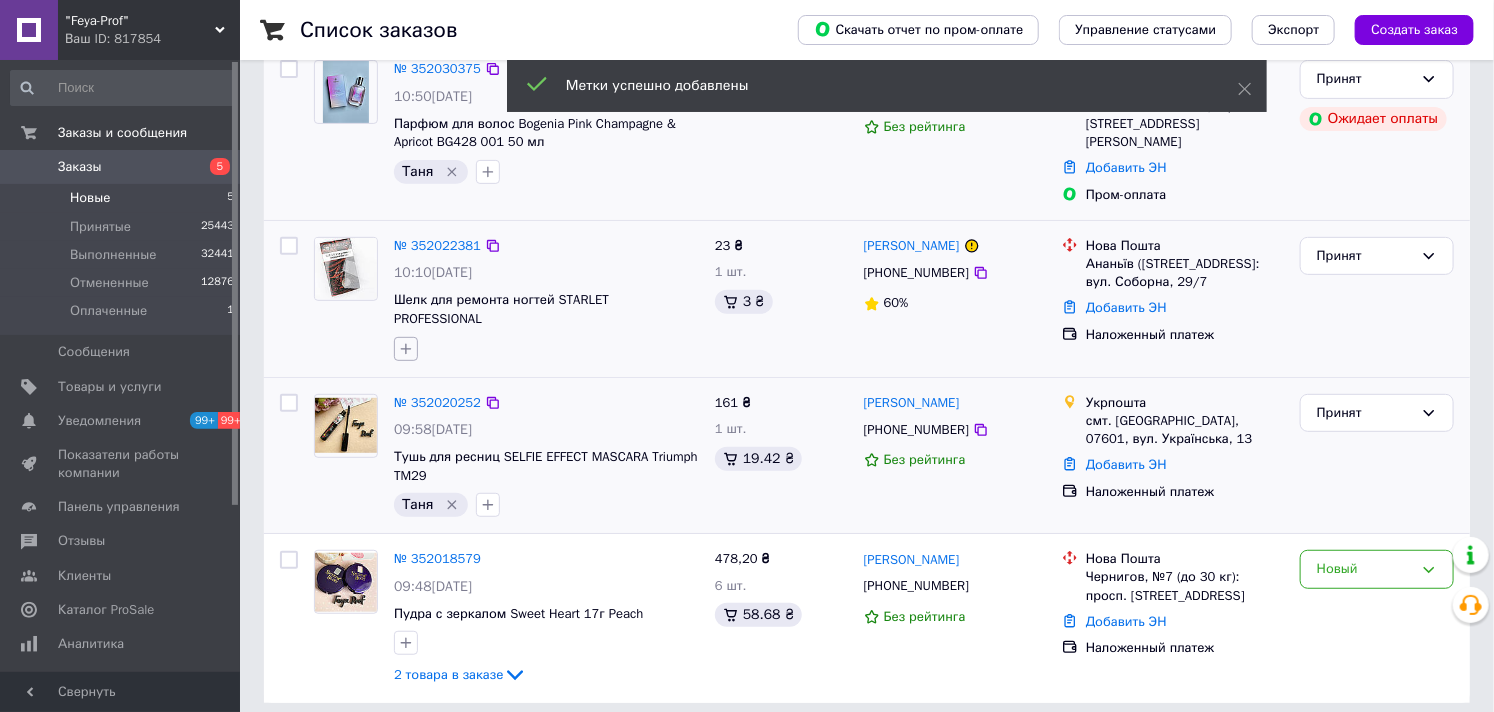 click 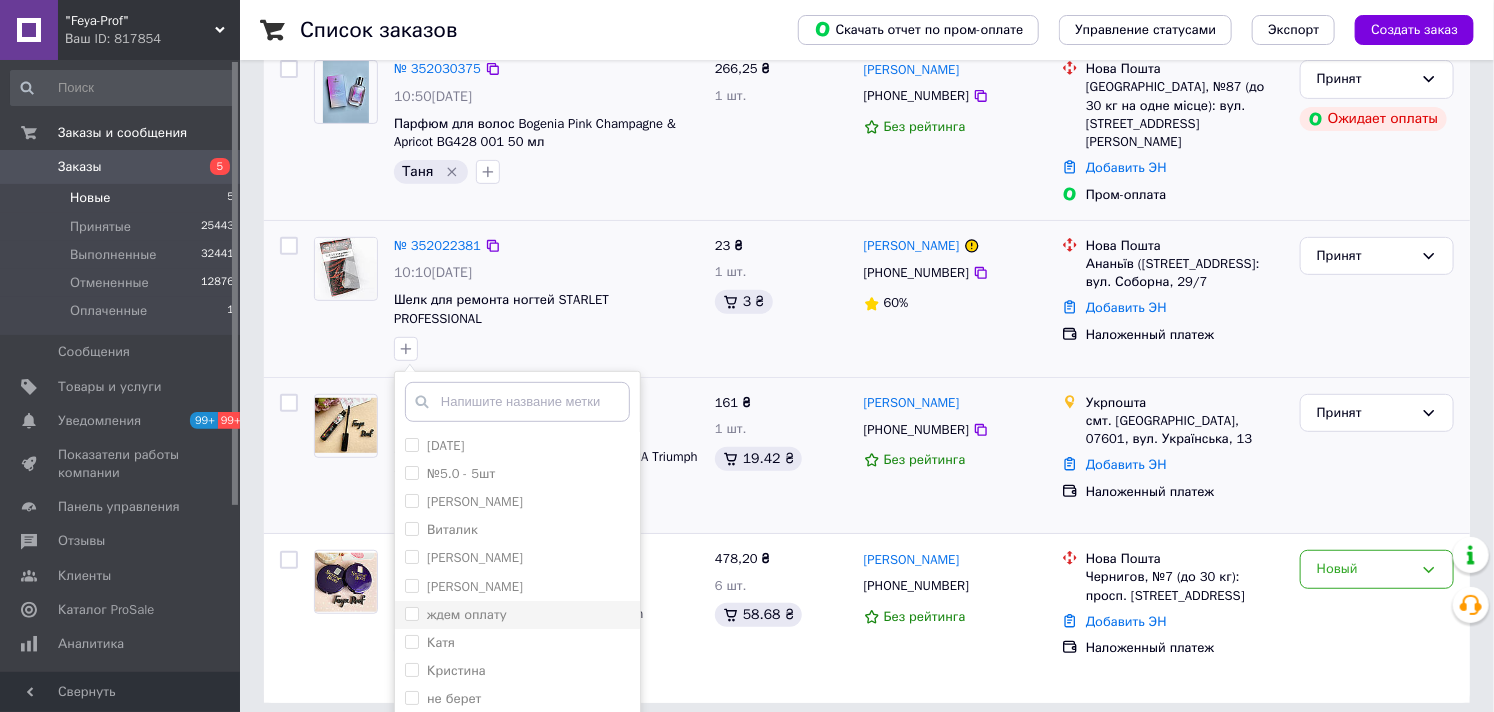 scroll, scrollTop: 151, scrollLeft: 0, axis: vertical 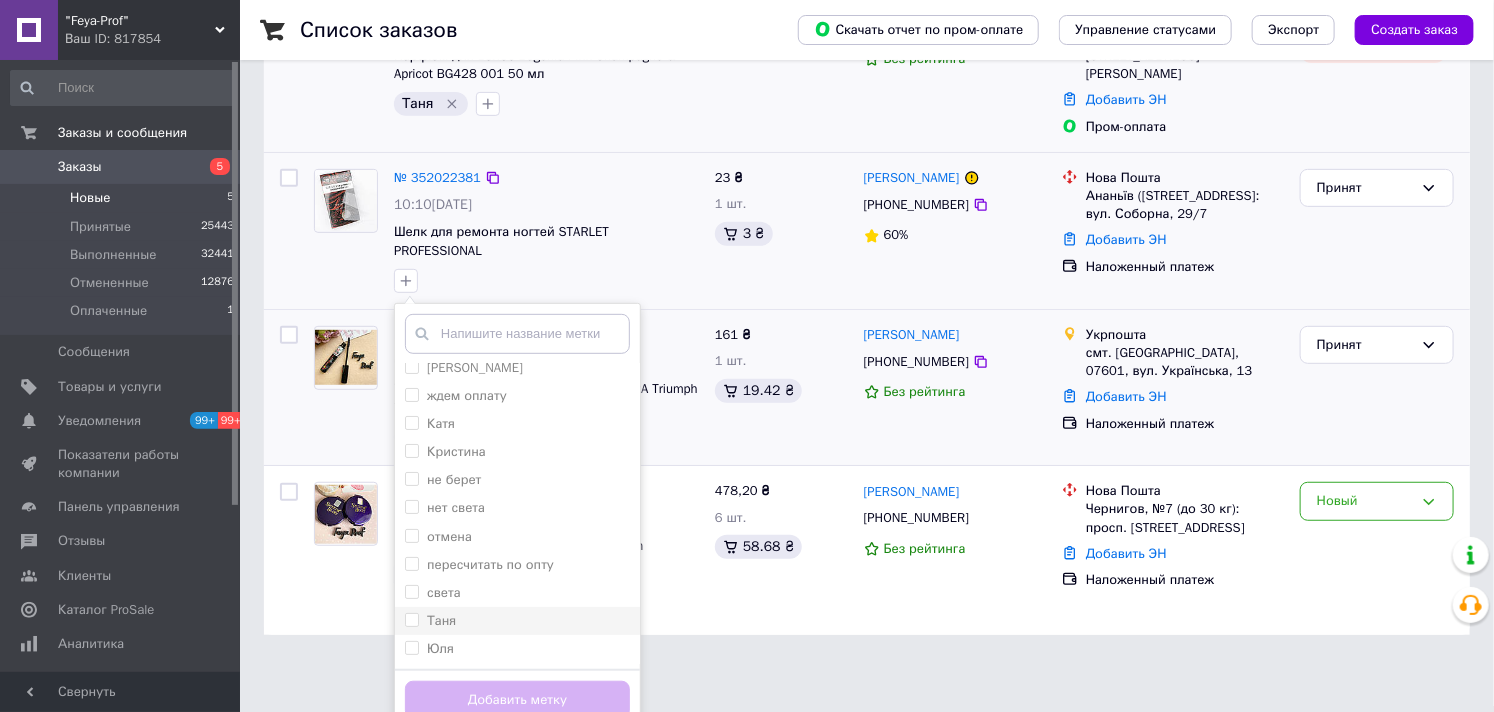 click on "Таня" at bounding box center [441, 620] 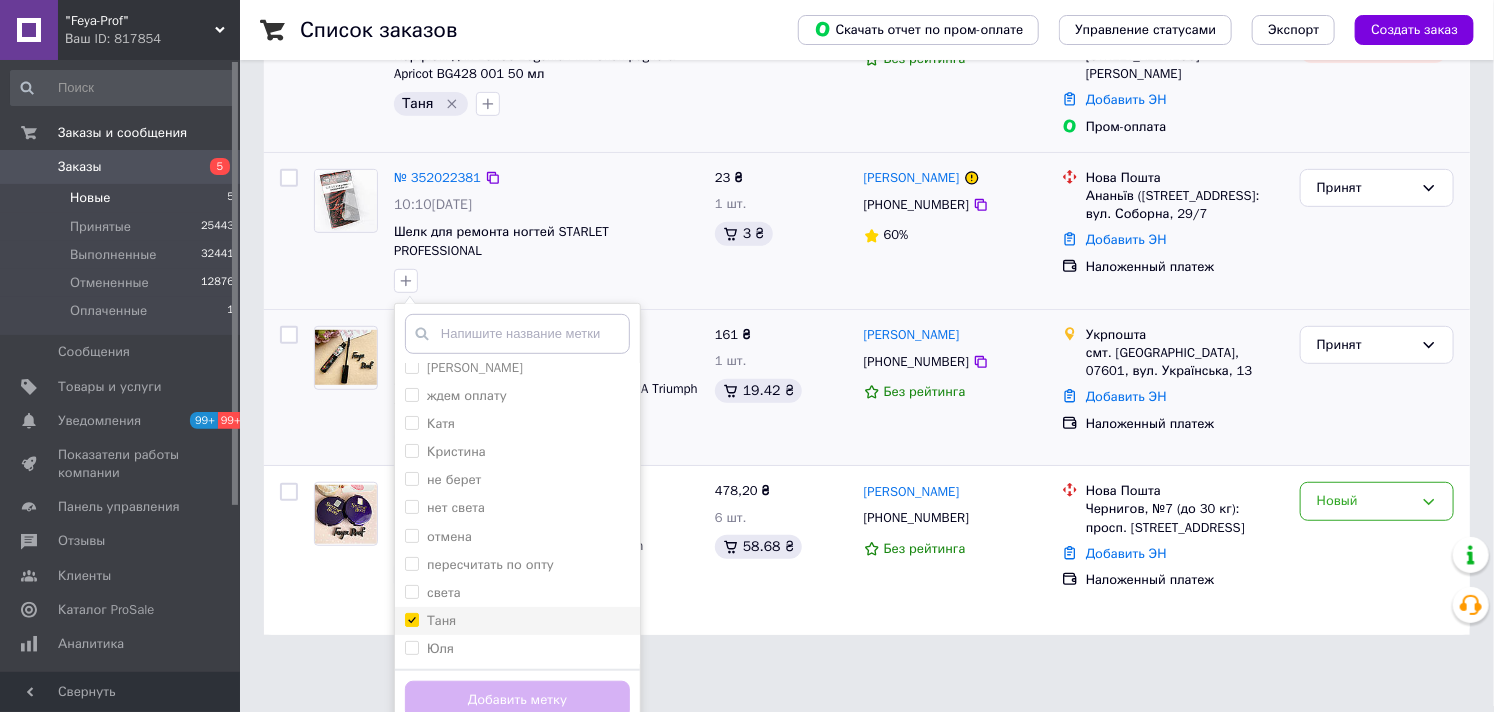 checkbox on "true" 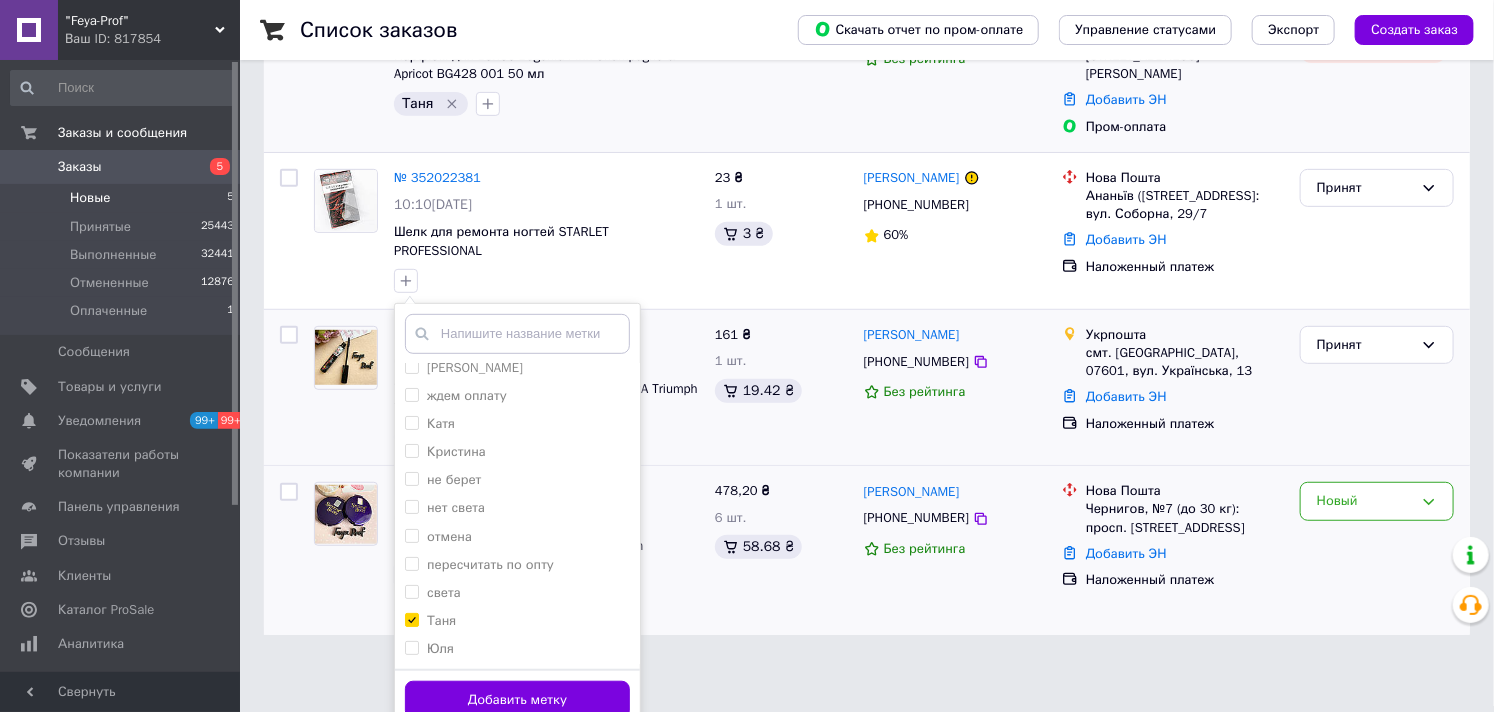 click on "Добавить метку" at bounding box center (517, 700) 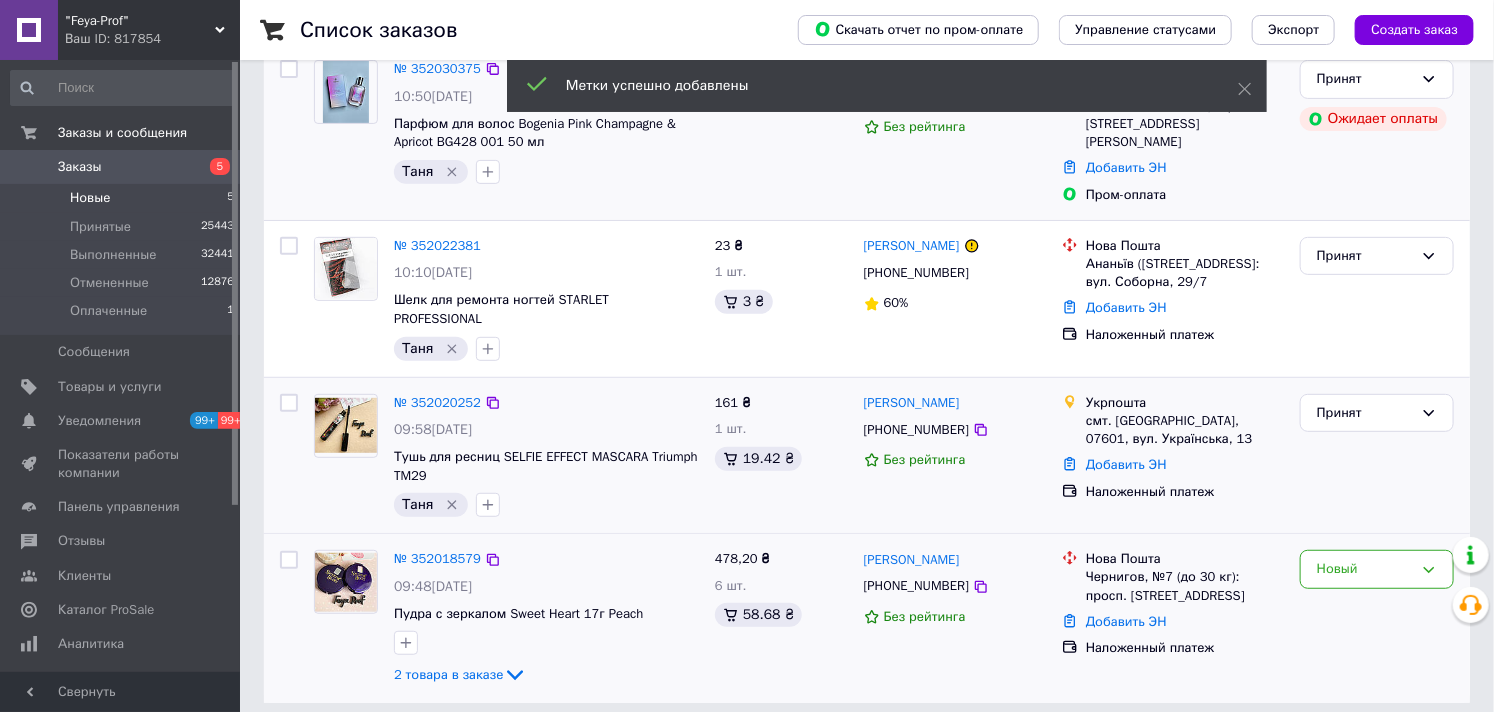 scroll, scrollTop: 0, scrollLeft: 0, axis: both 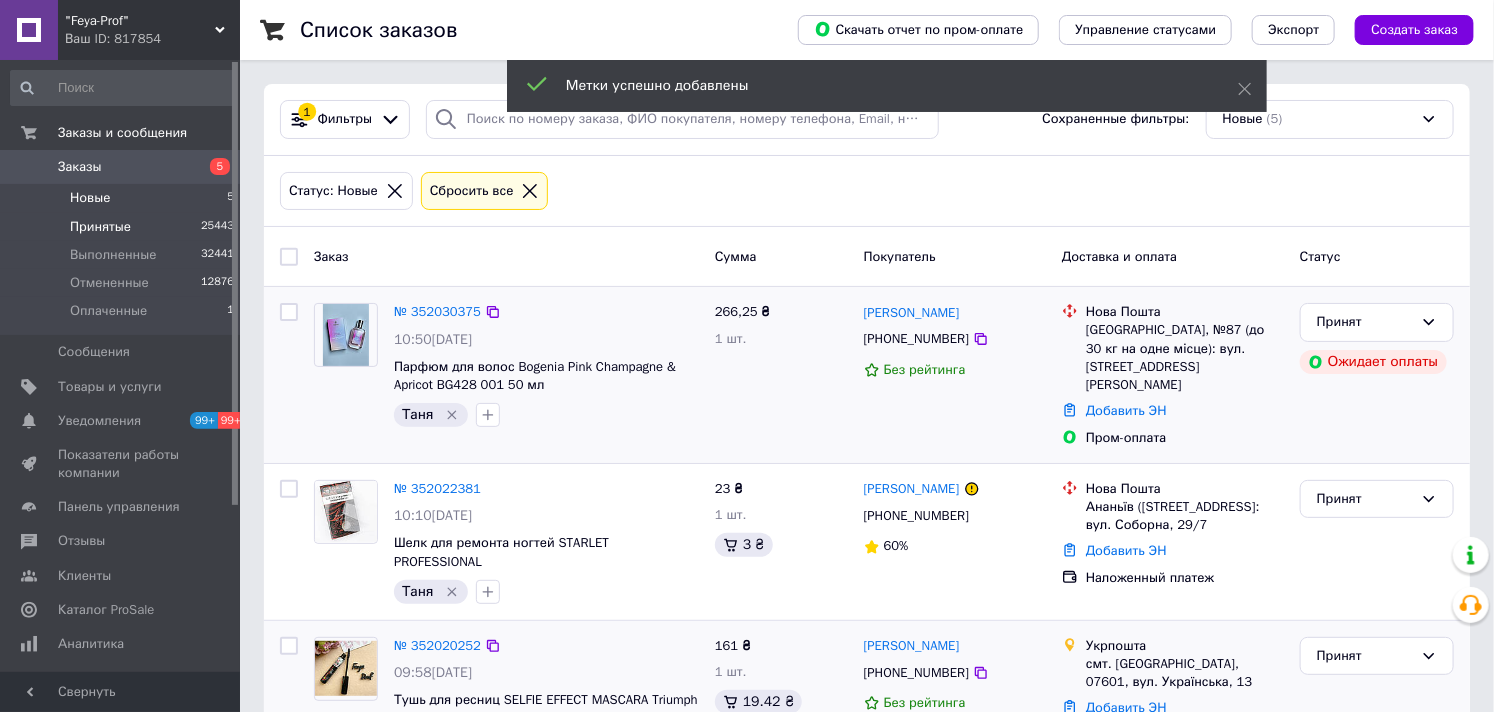 click on "Принятые" at bounding box center [100, 227] 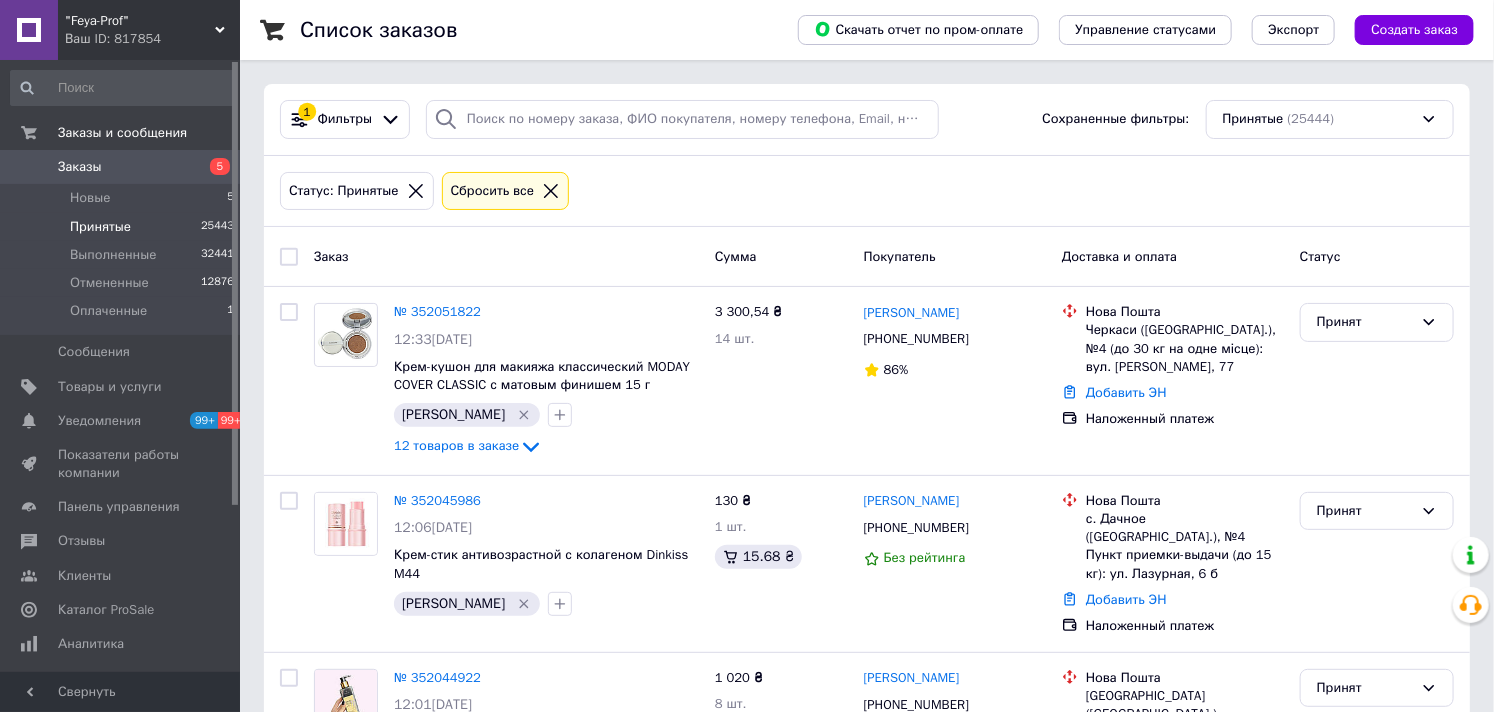 scroll, scrollTop: 444, scrollLeft: 0, axis: vertical 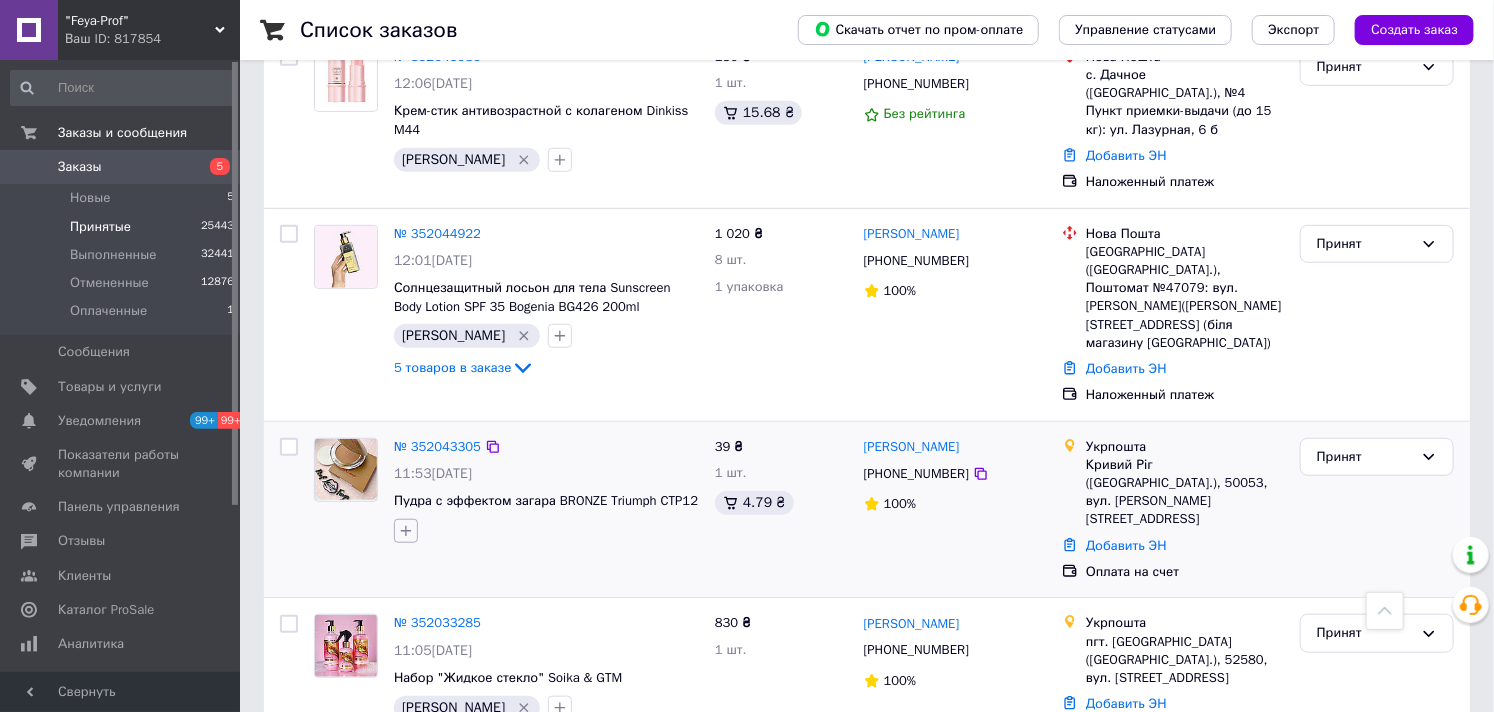 click 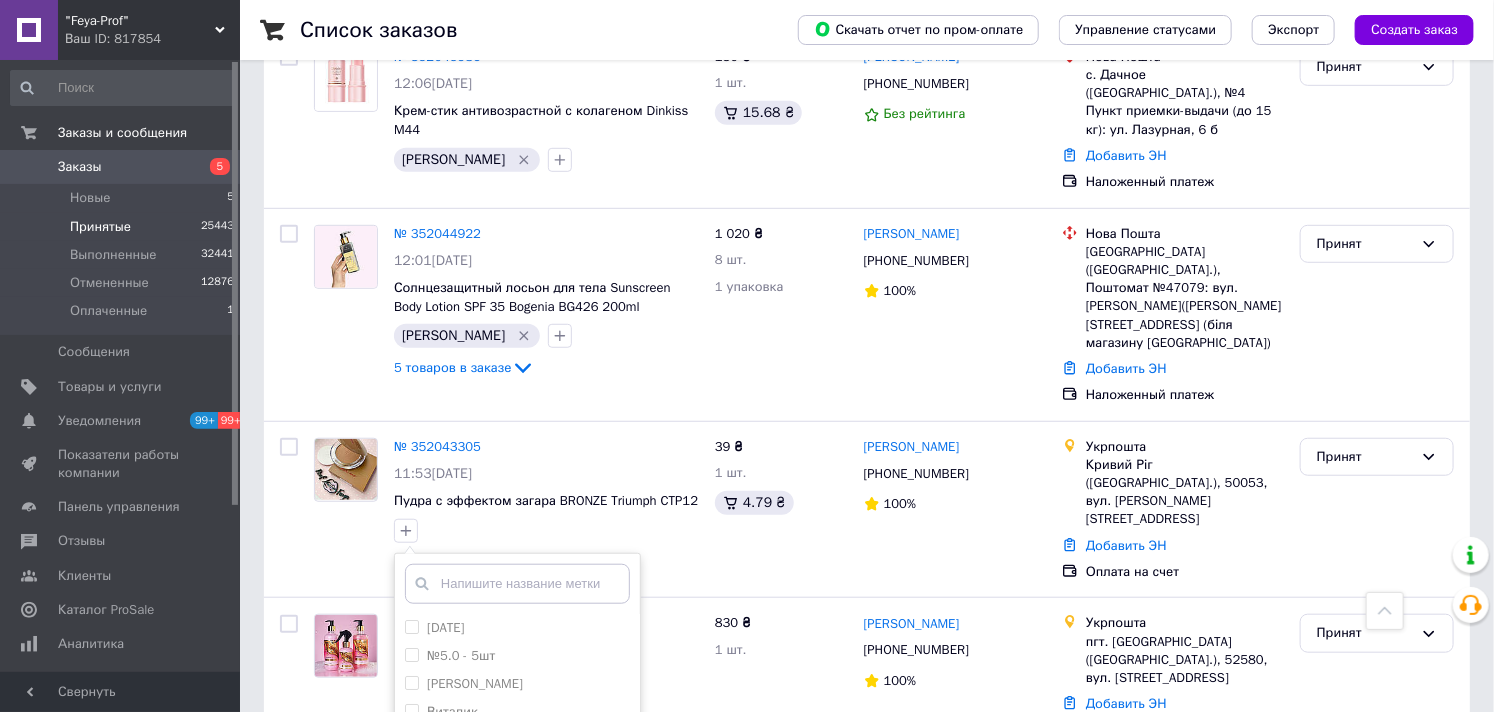 scroll, scrollTop: 888, scrollLeft: 0, axis: vertical 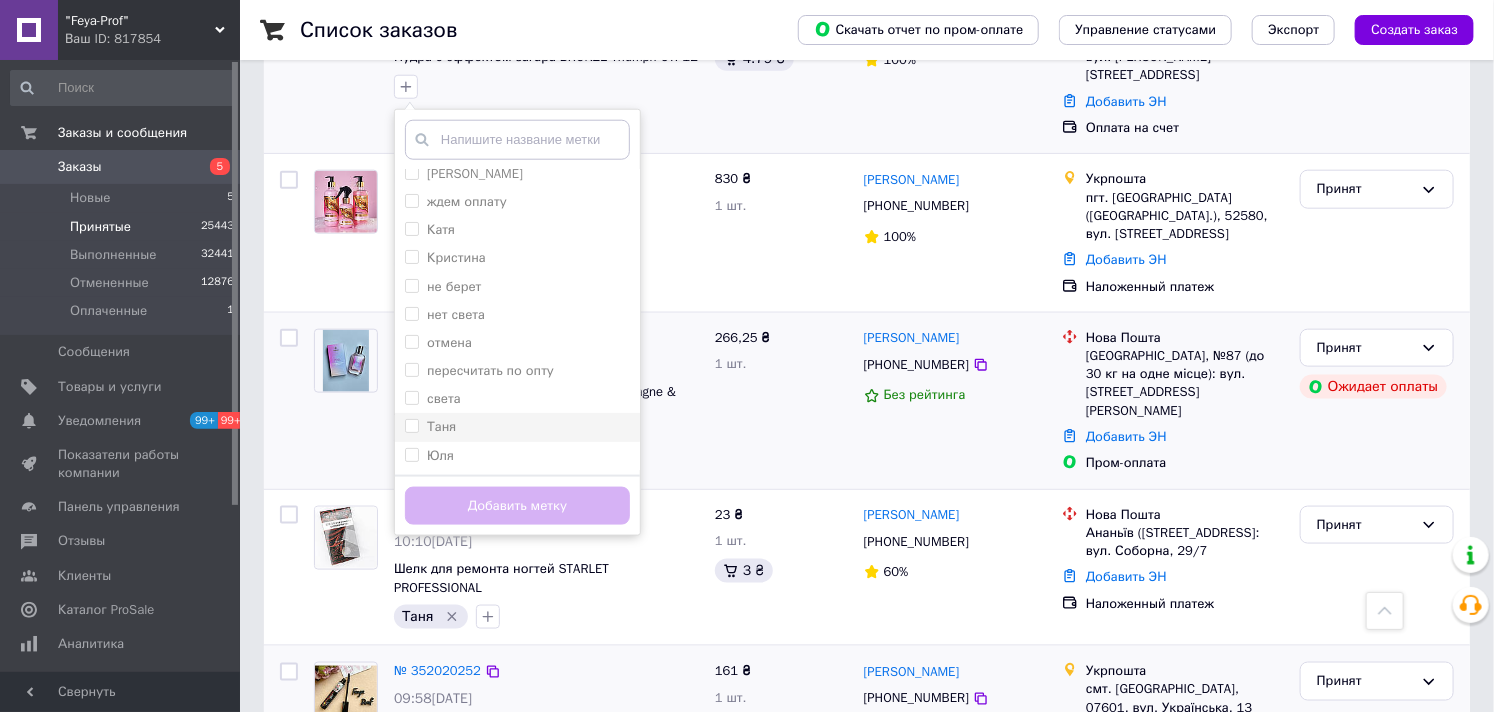 click on "Таня" at bounding box center (441, 426) 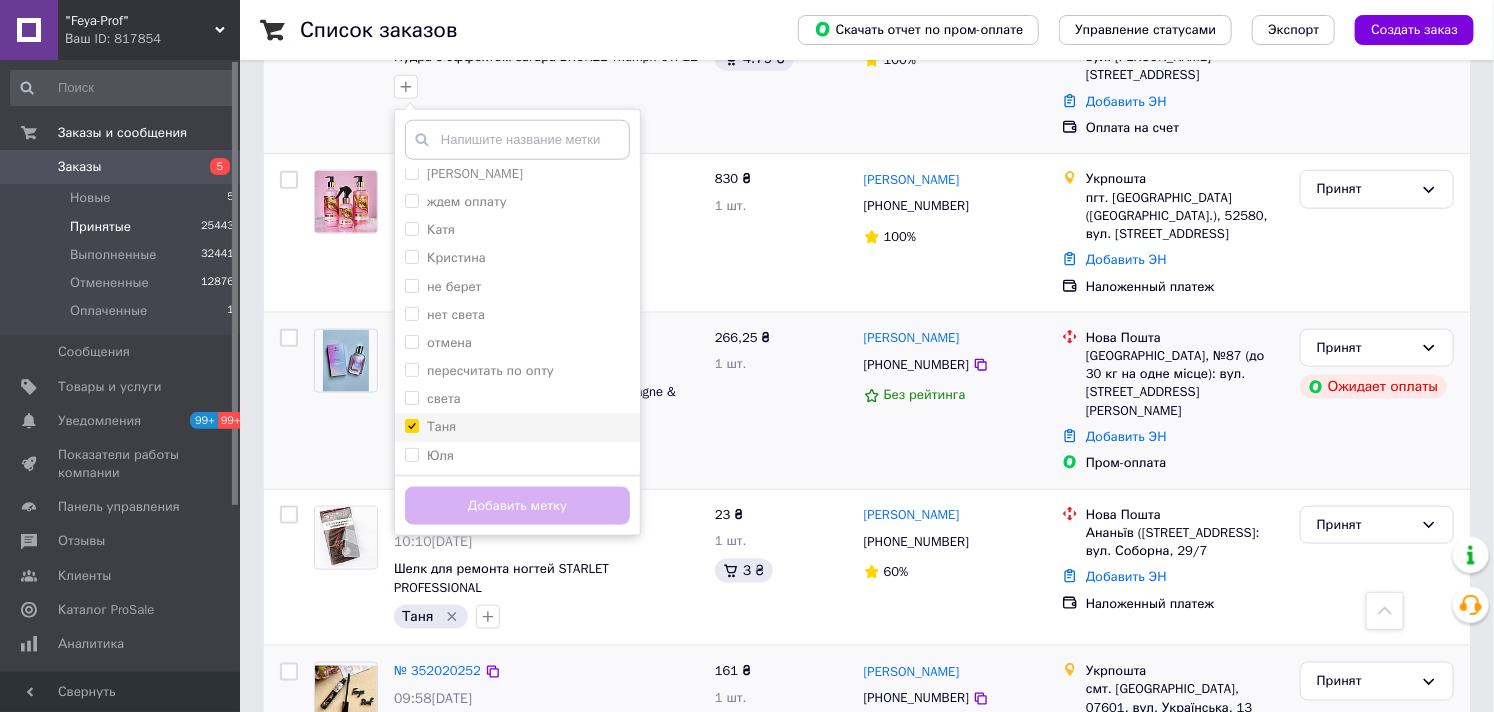 checkbox on "true" 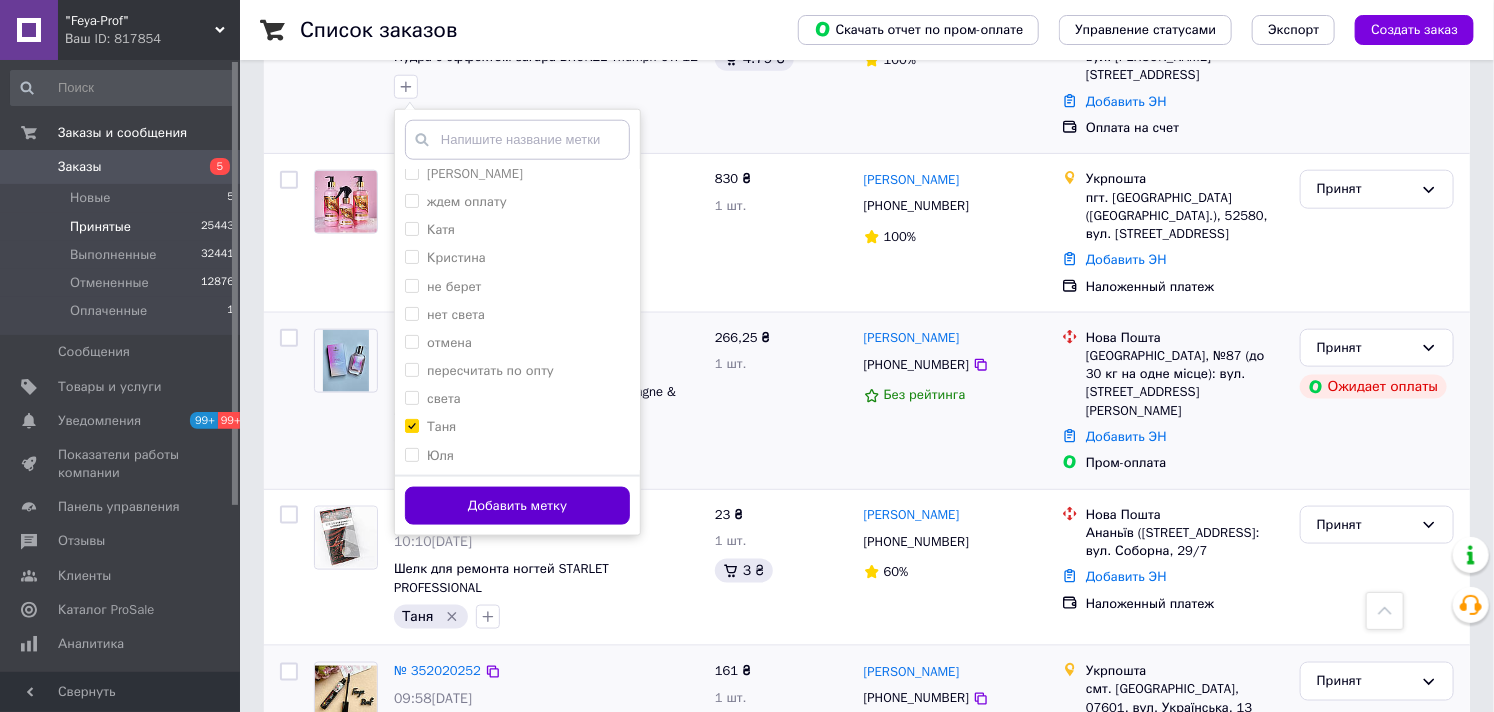 click on "Добавить метку" at bounding box center [517, 506] 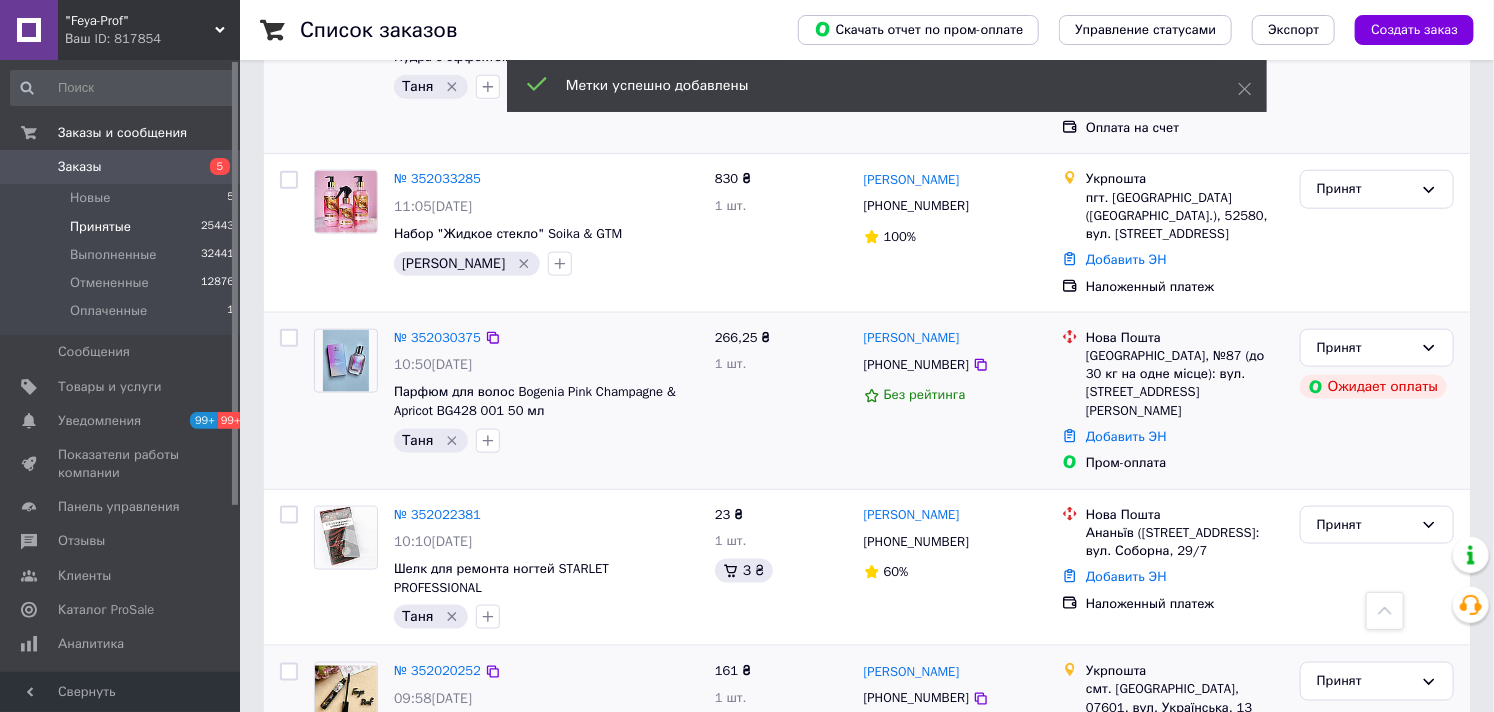 click on "Заказы" at bounding box center (80, 167) 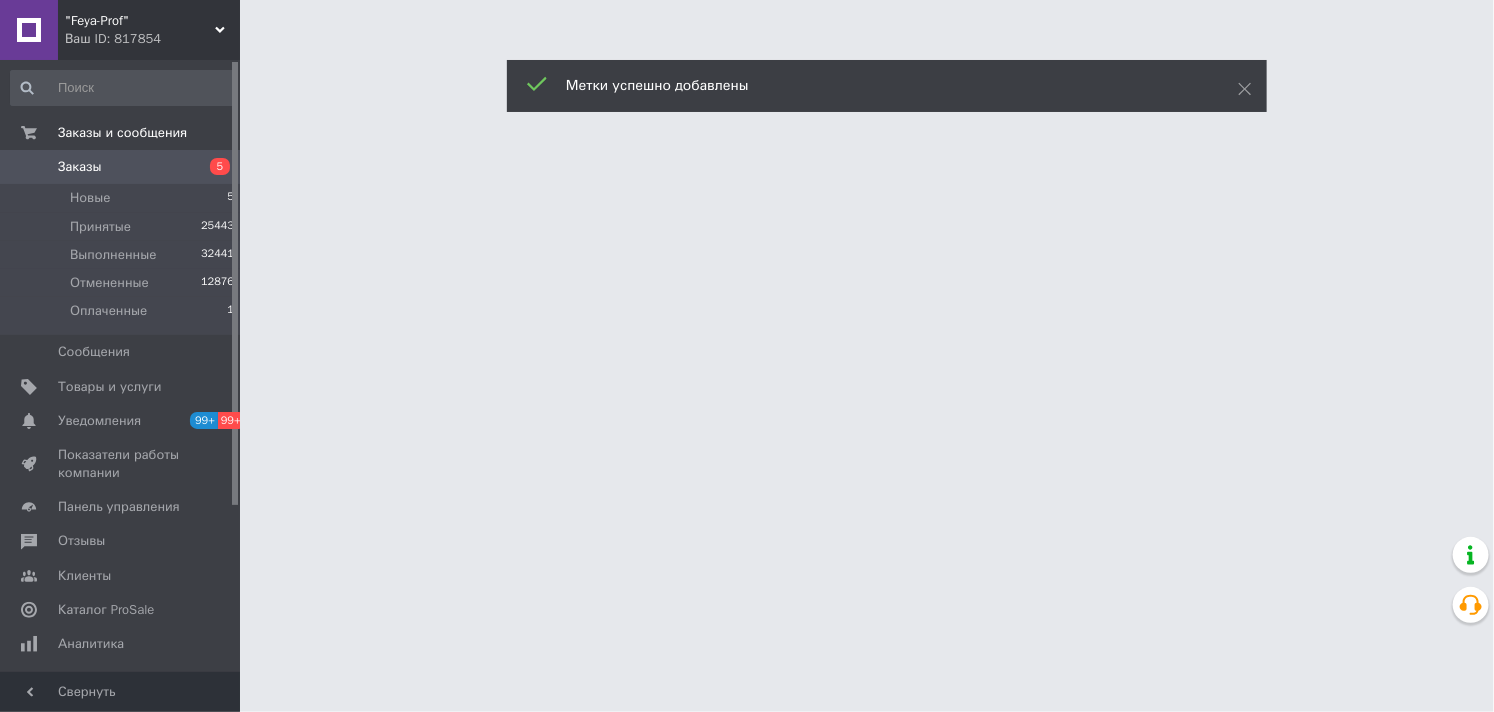 scroll, scrollTop: 0, scrollLeft: 0, axis: both 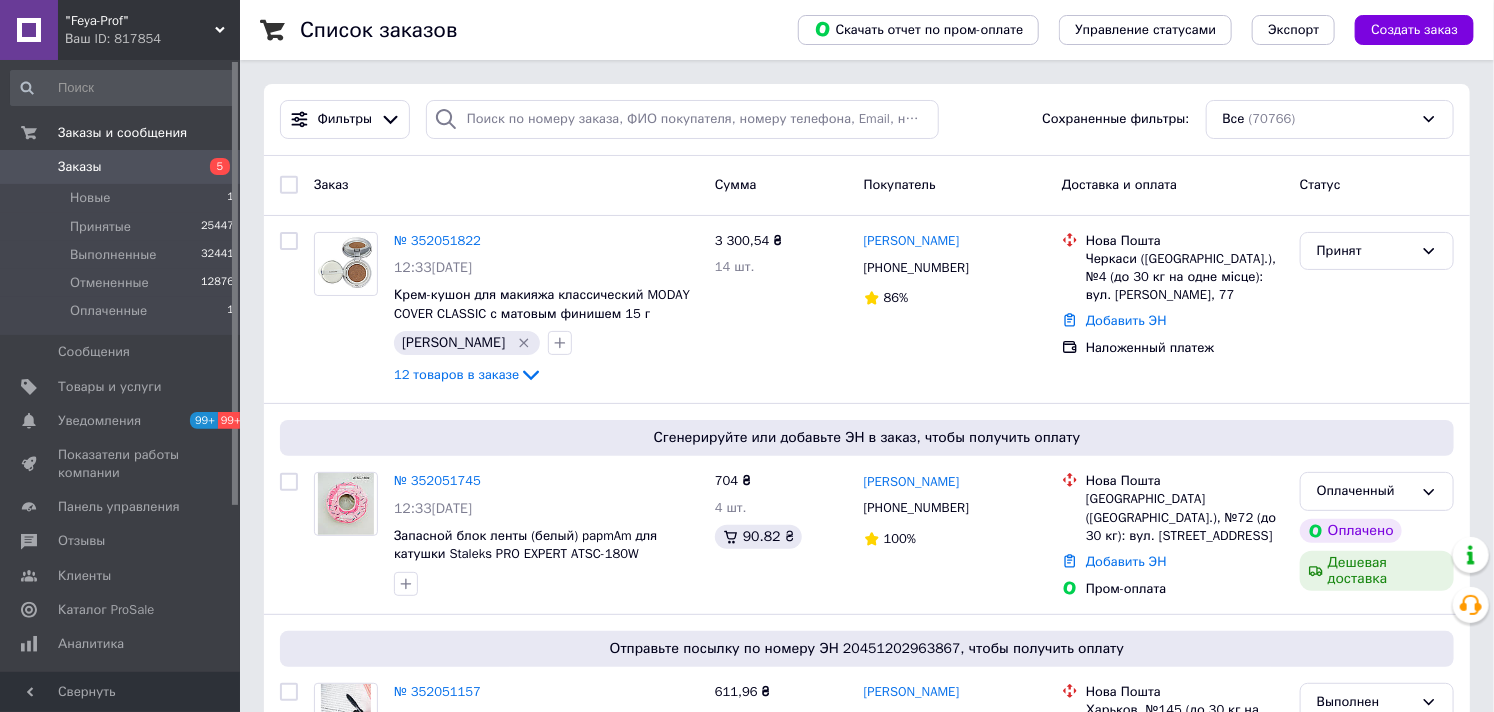 click on "Заказы" at bounding box center (80, 167) 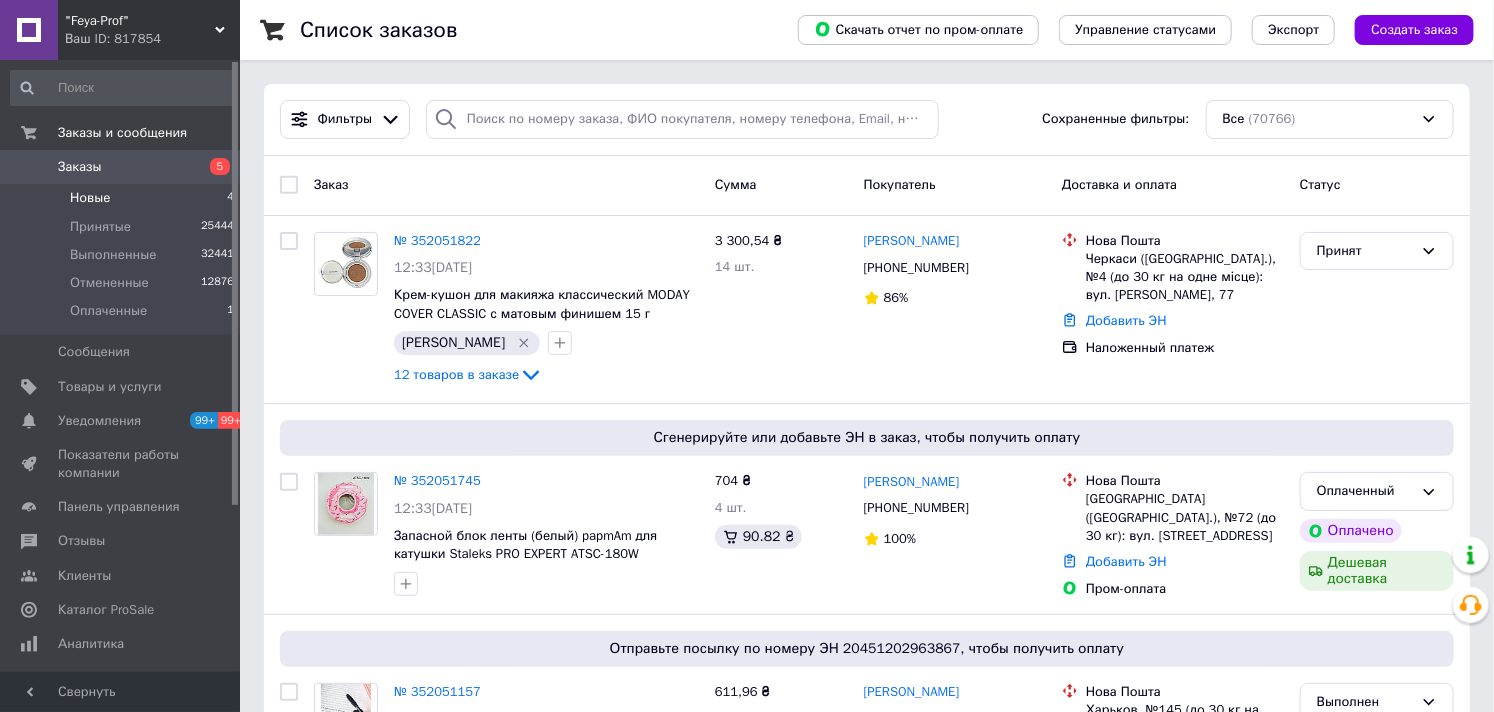 click on "Новые" at bounding box center [90, 198] 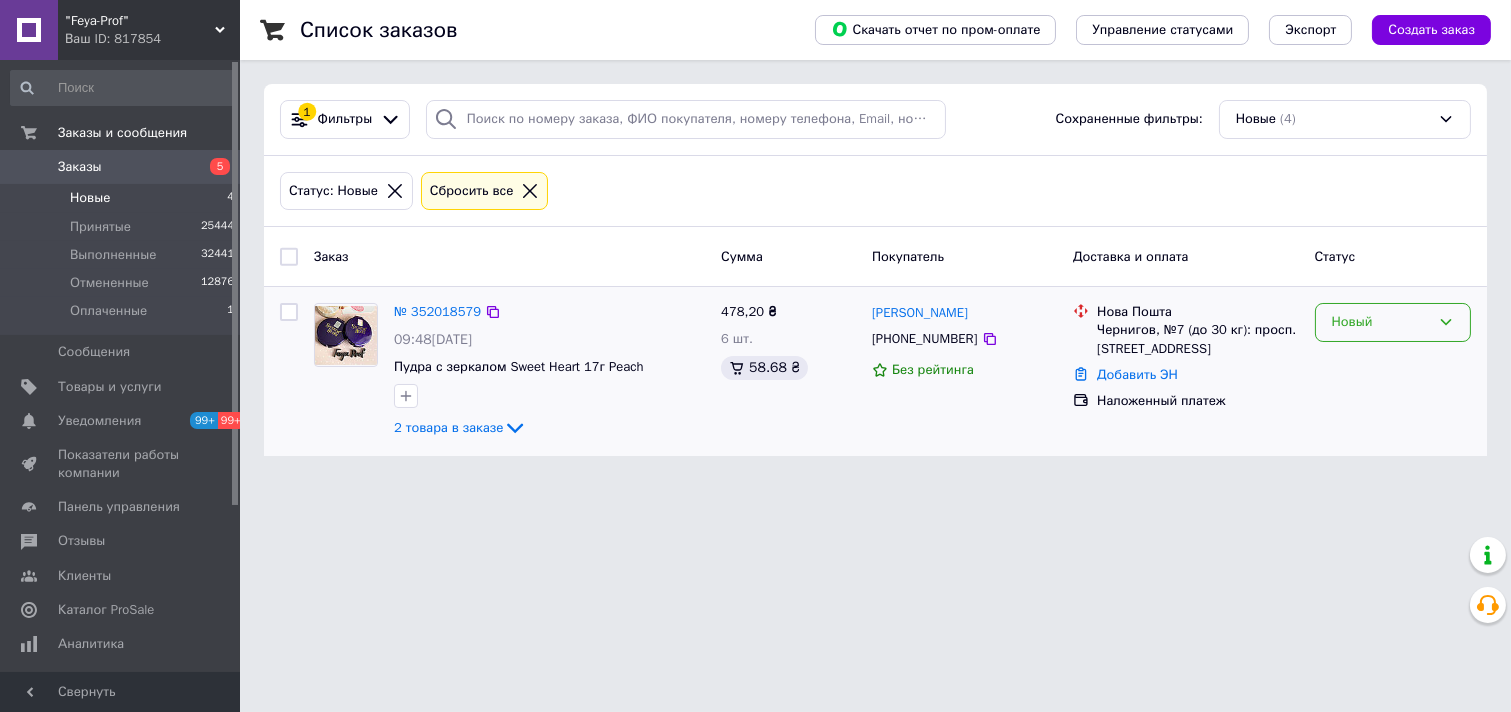 click on "Новый" at bounding box center [1381, 322] 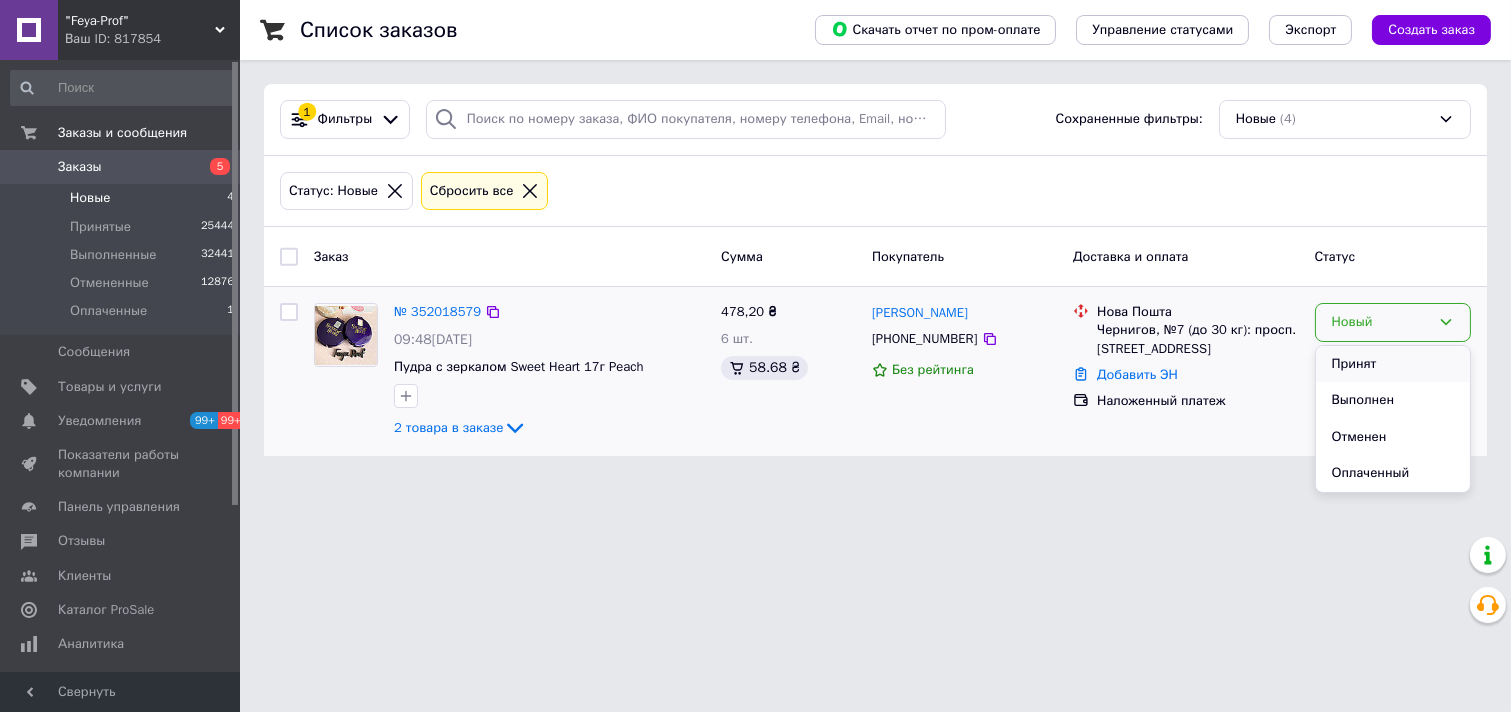 click on "Принят" at bounding box center (1393, 364) 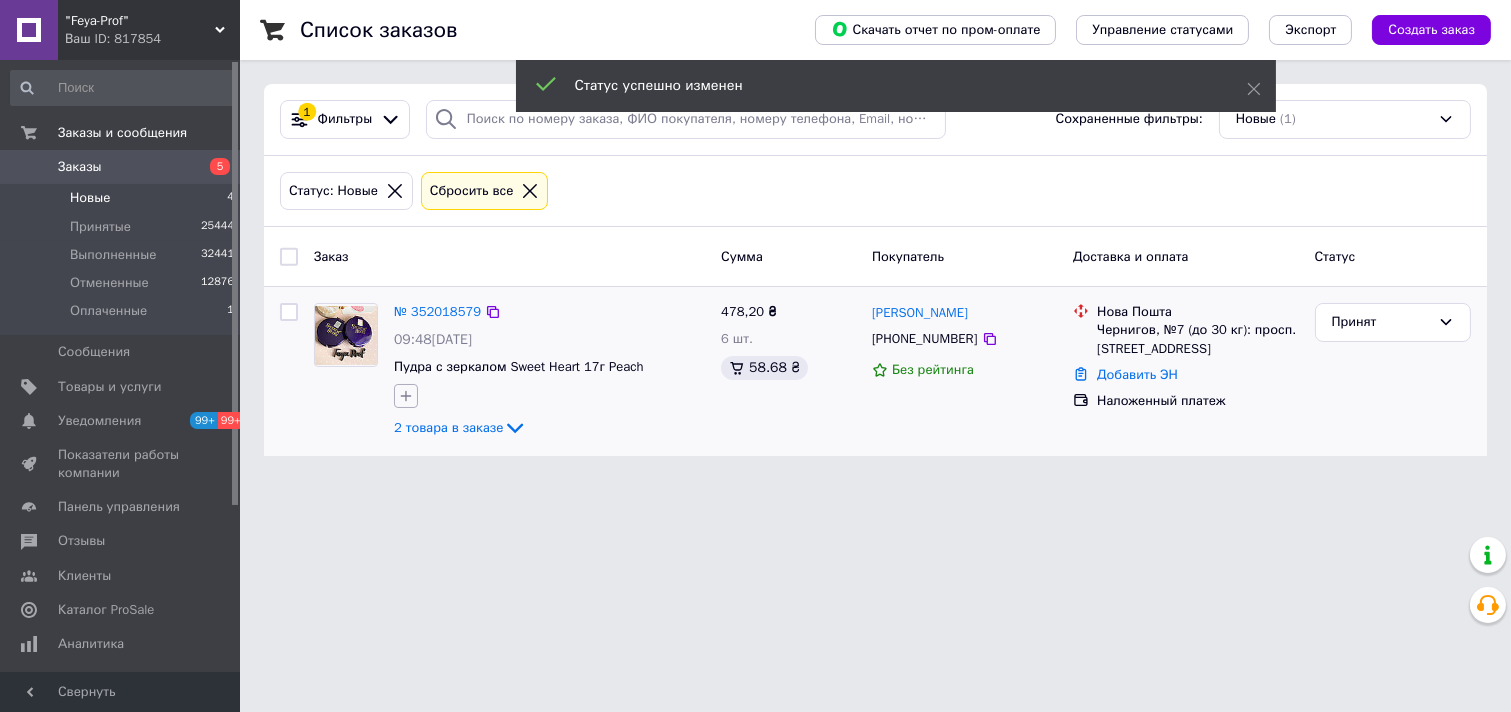 click 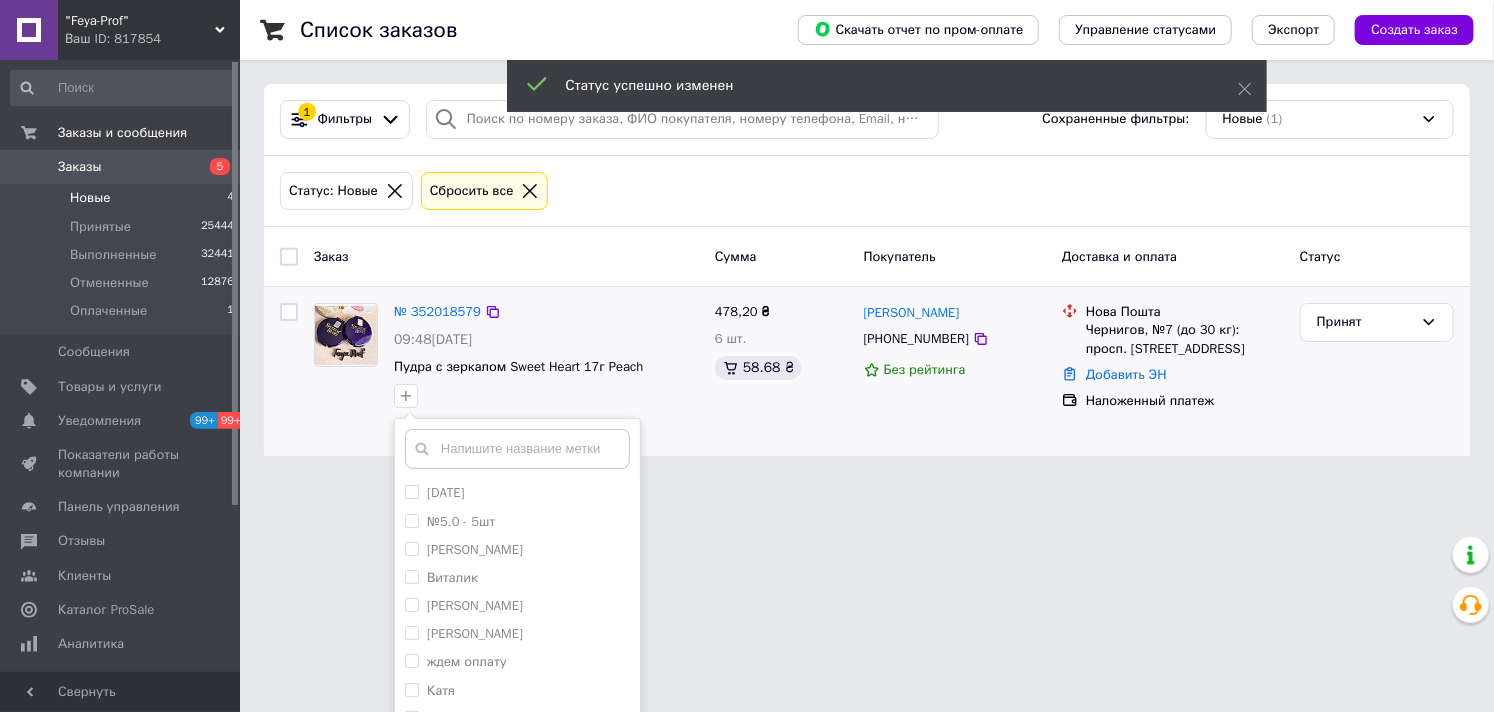 scroll, scrollTop: 151, scrollLeft: 0, axis: vertical 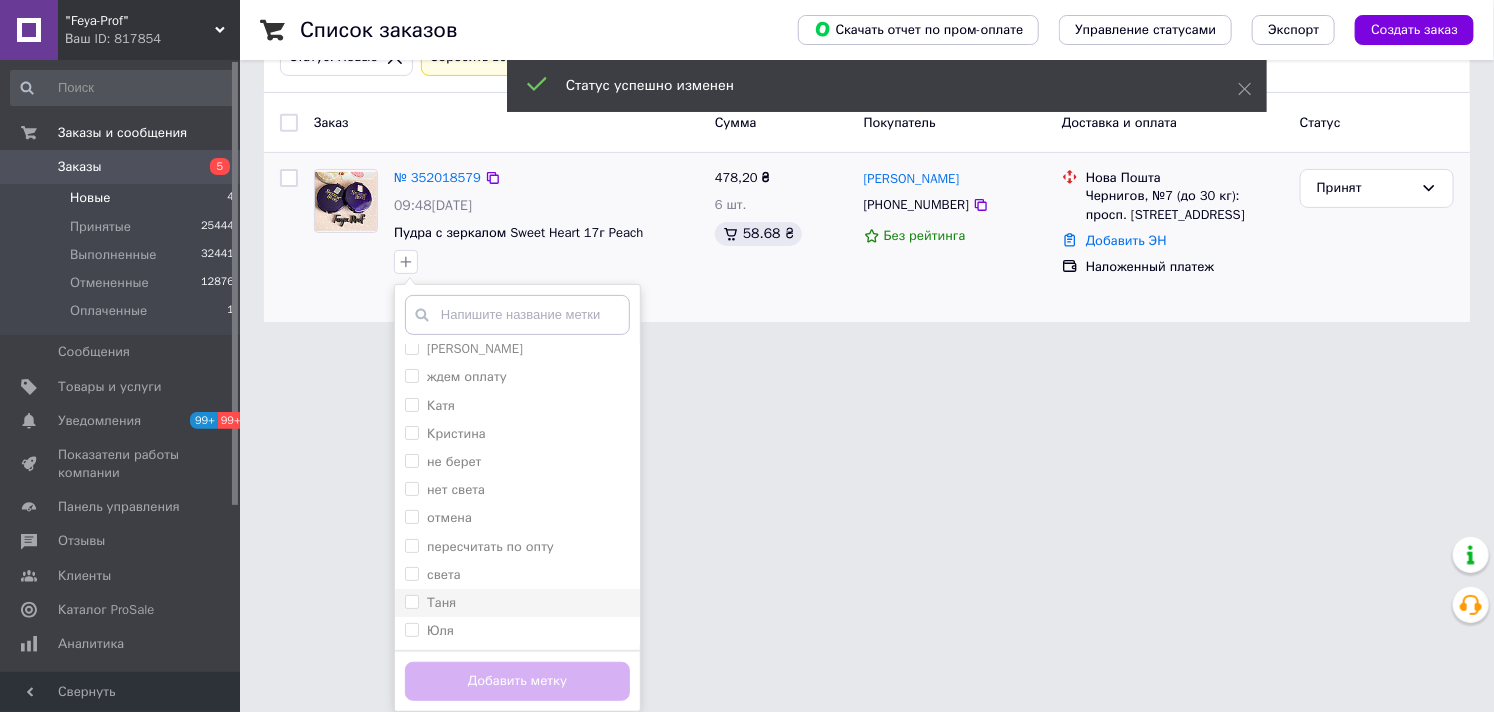click on "Таня" at bounding box center (441, 602) 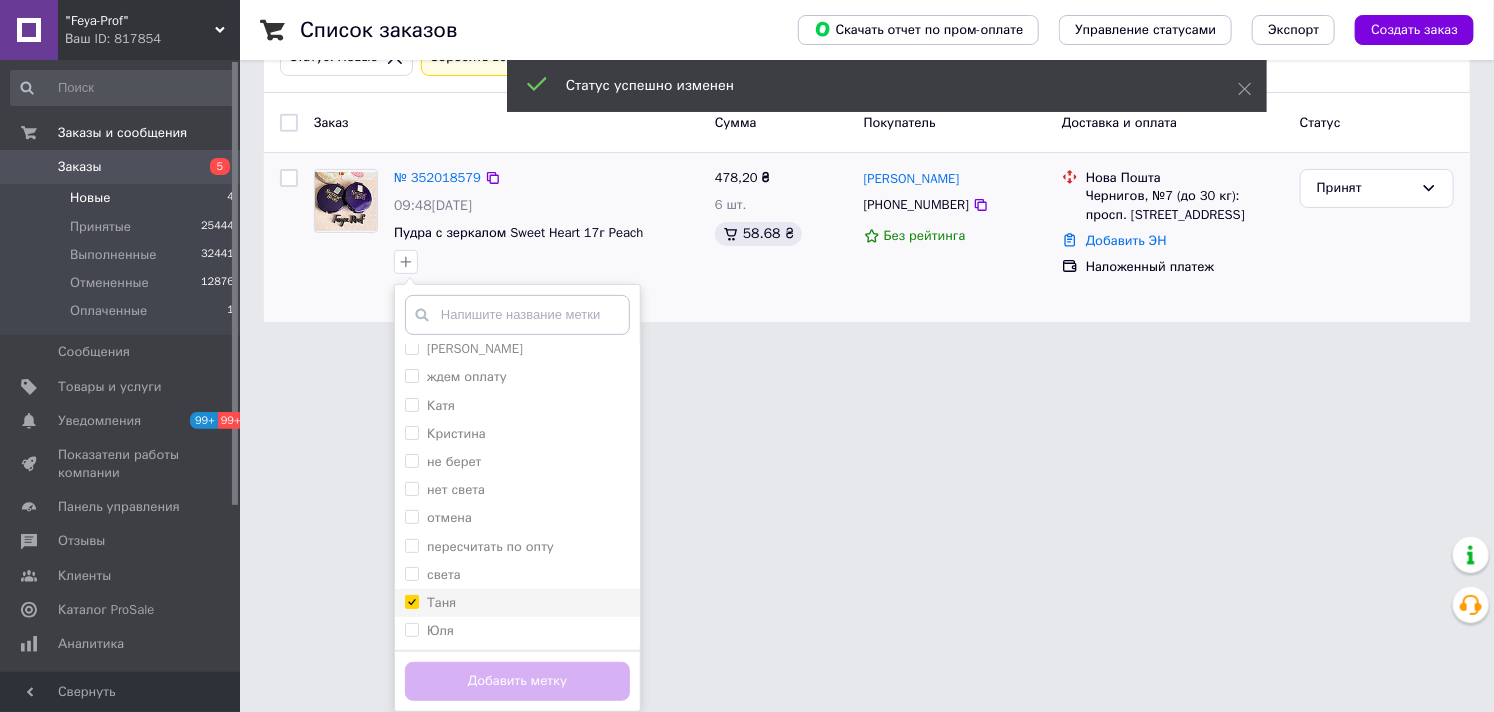 checkbox on "true" 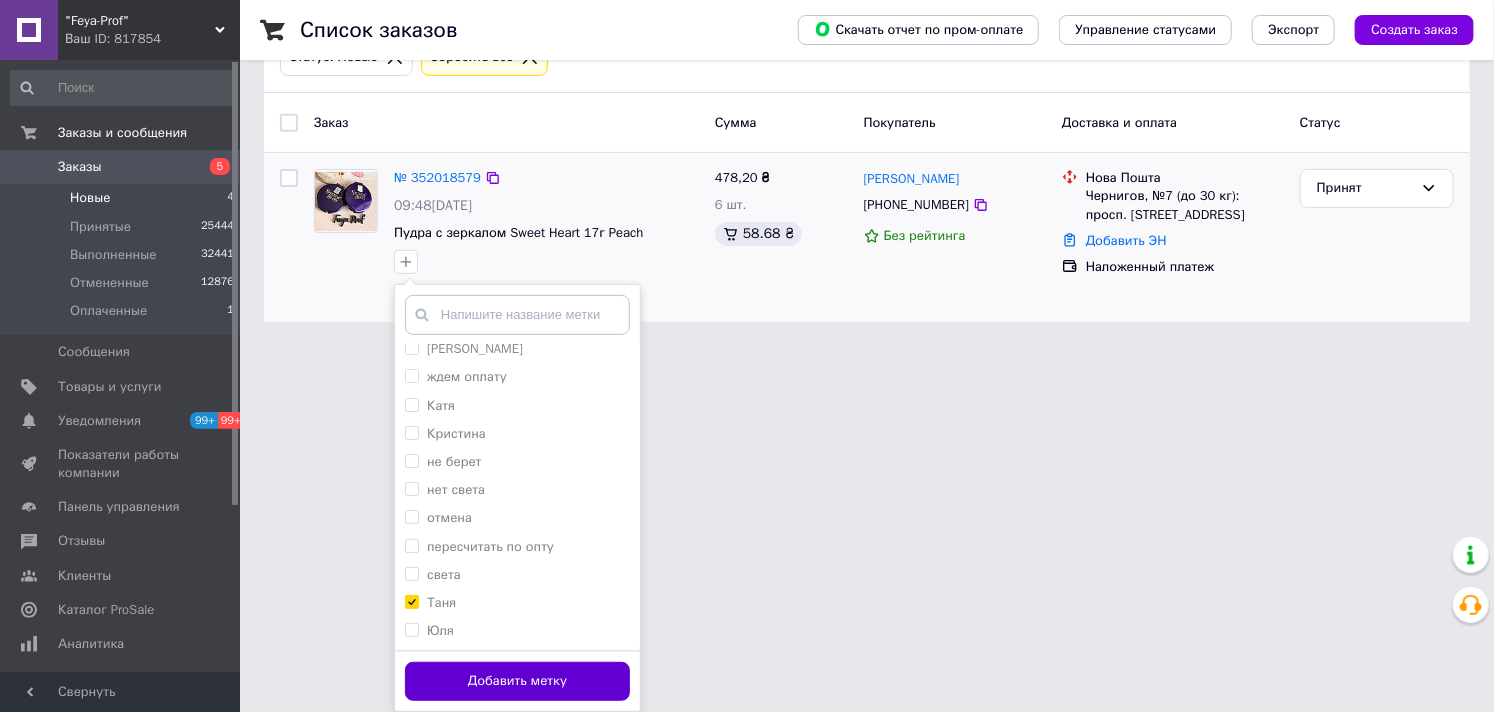 click on "Добавить метку" at bounding box center [517, 681] 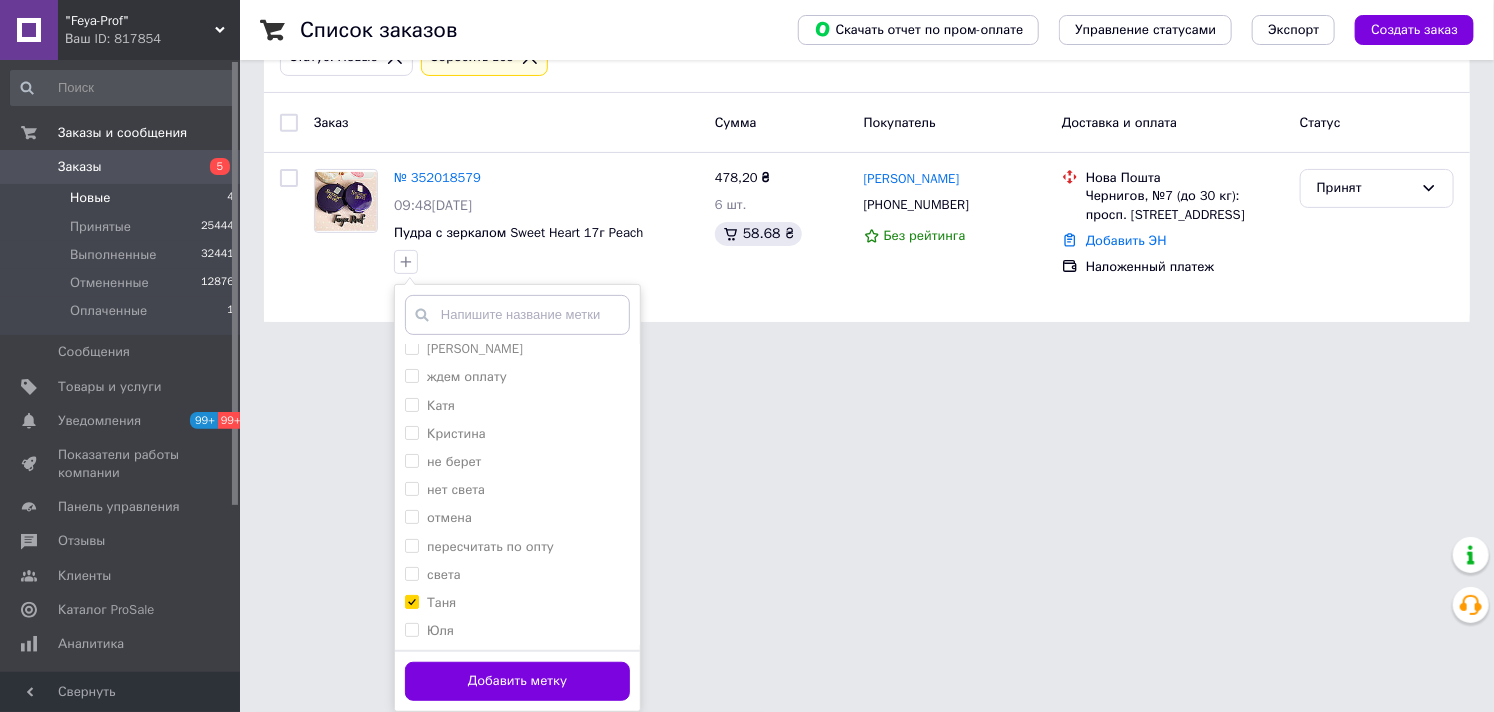 scroll, scrollTop: 0, scrollLeft: 0, axis: both 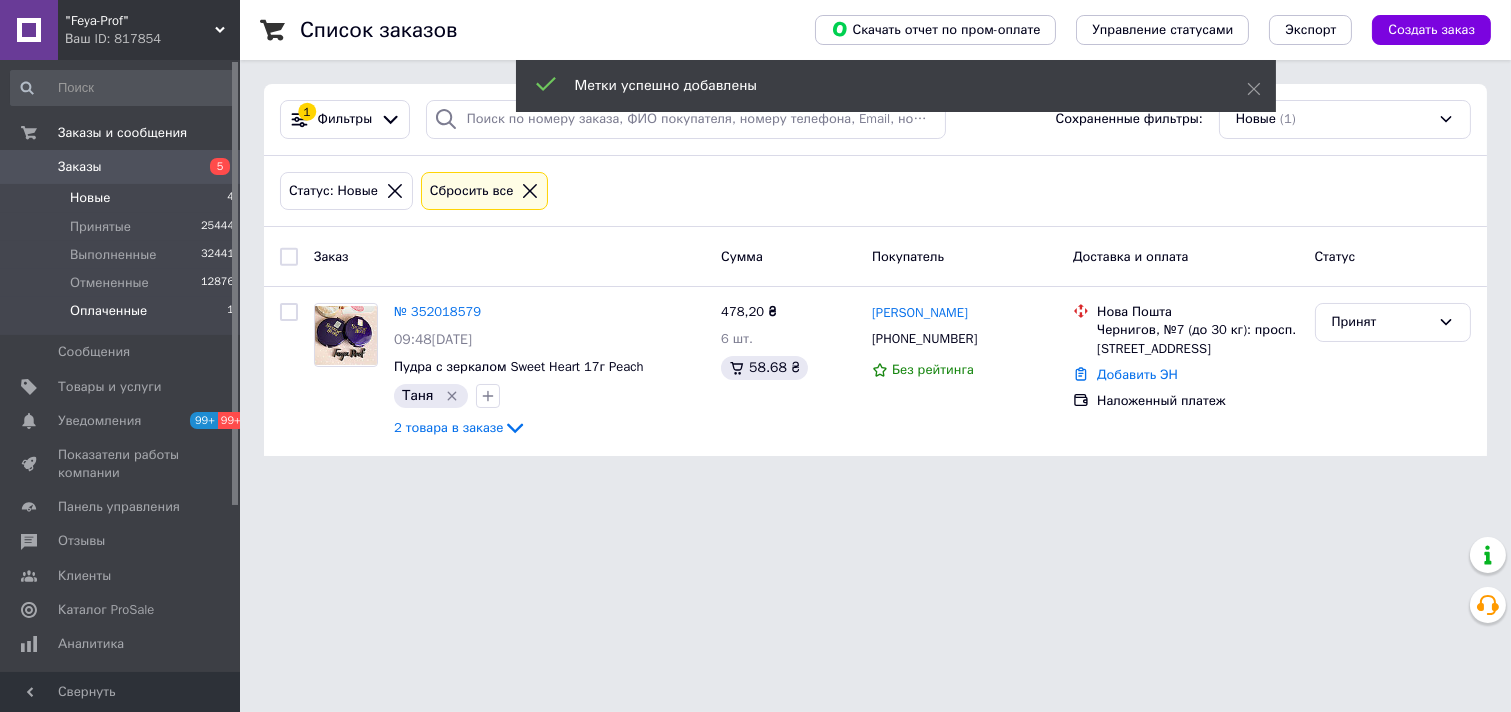 click on "Оплаченные" at bounding box center (108, 311) 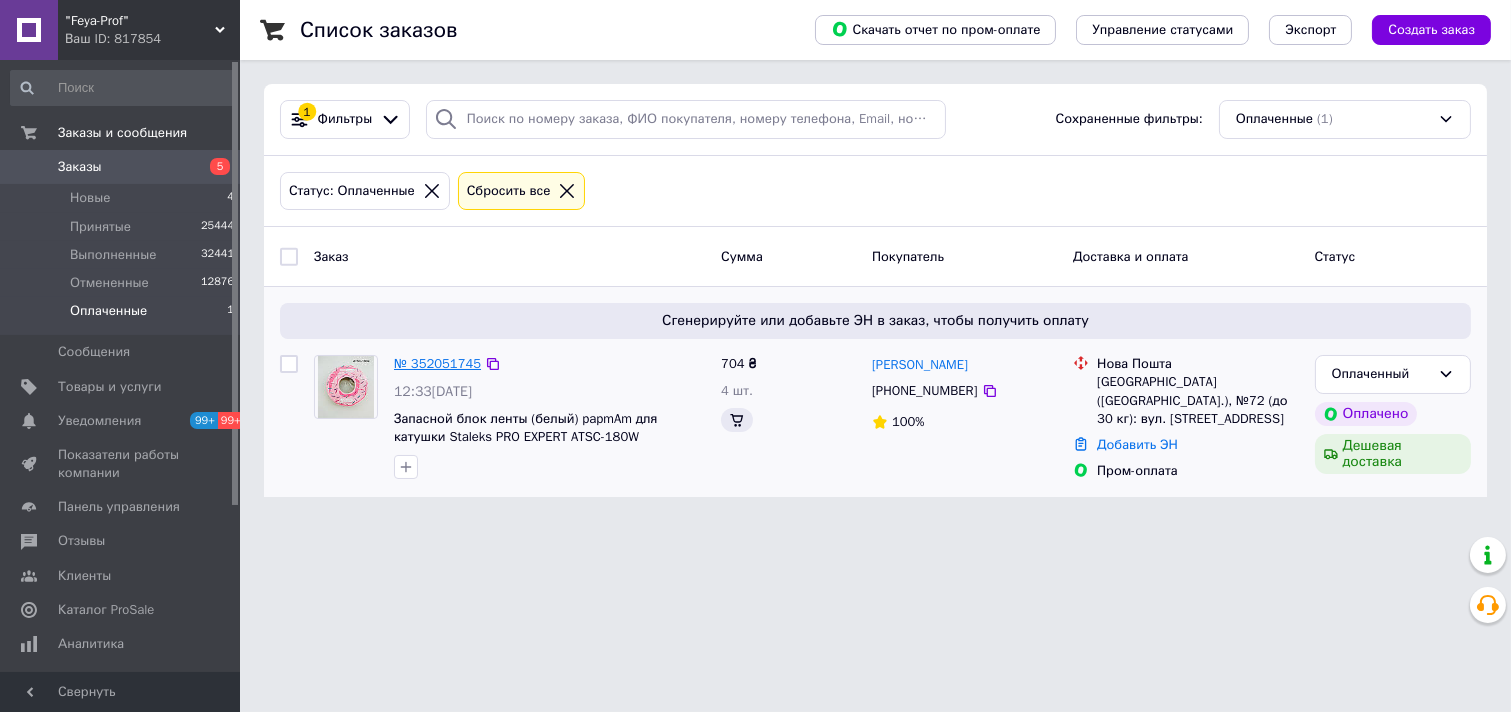 click on "№ 352051745" at bounding box center [437, 363] 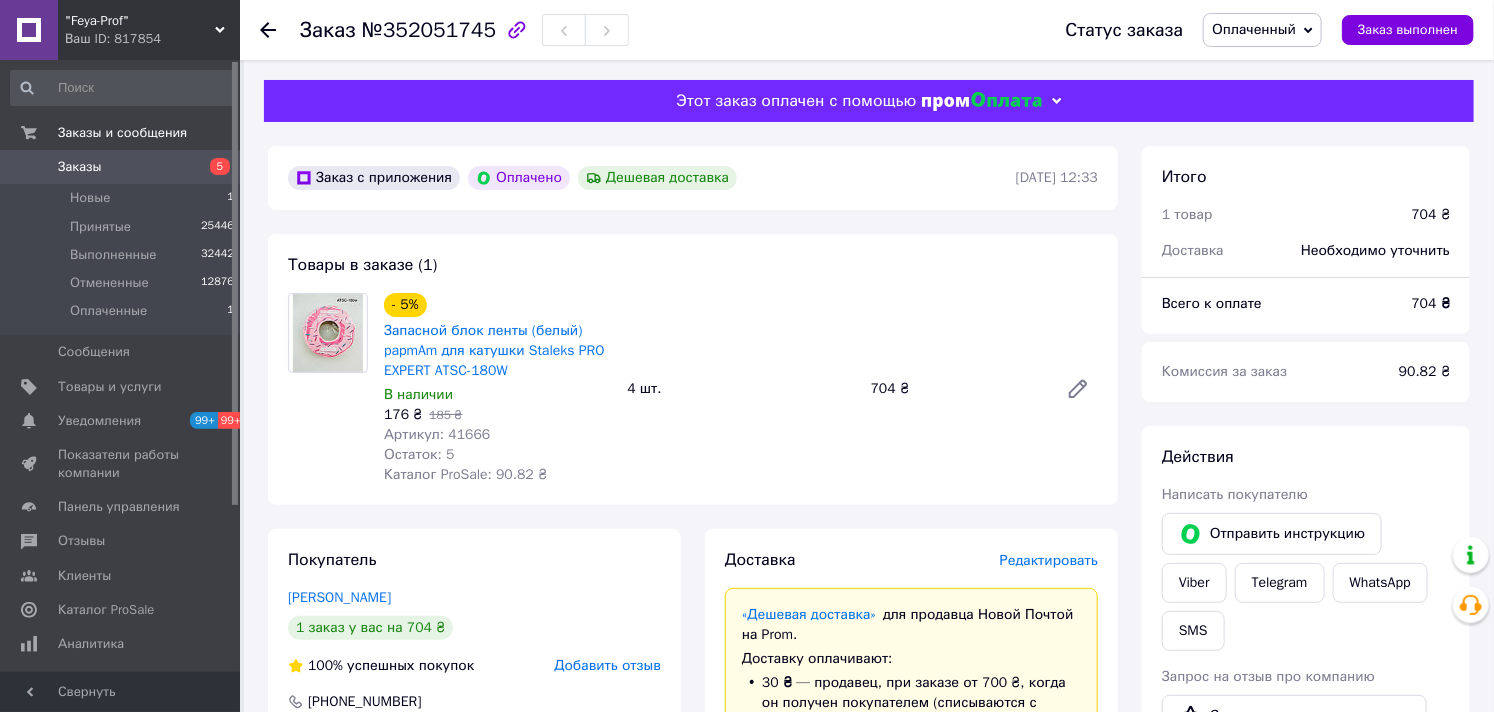 click on "Оплаченный" at bounding box center (1254, 29) 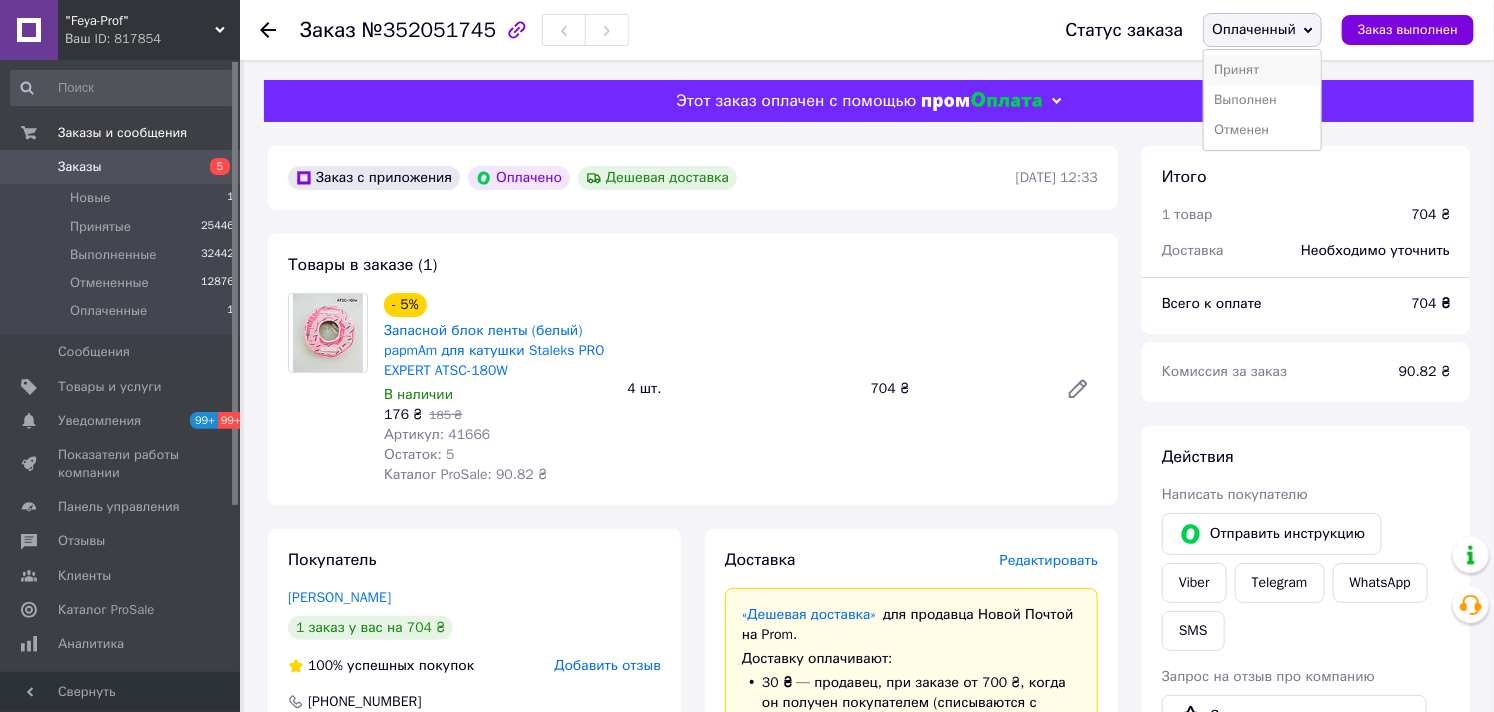 click on "Принят" at bounding box center [1262, 70] 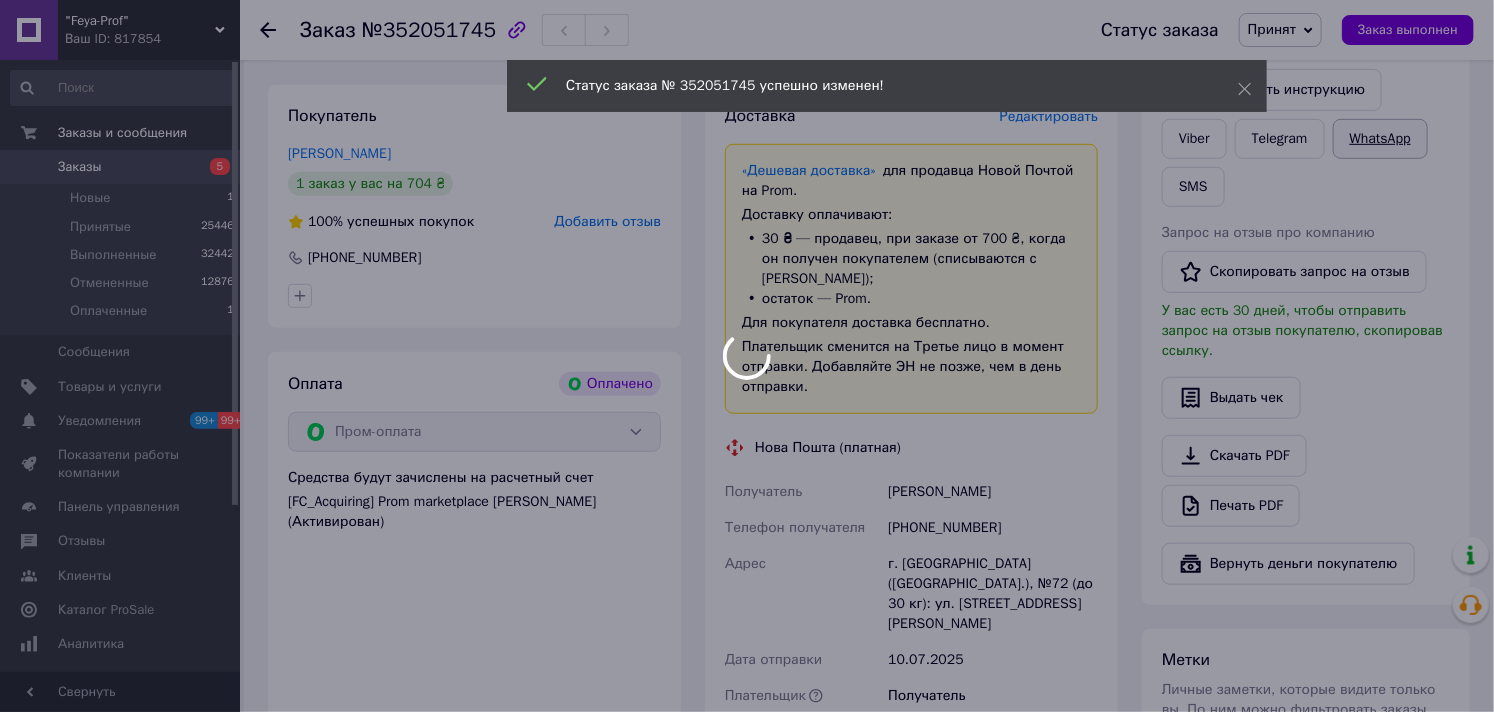 scroll, scrollTop: 888, scrollLeft: 0, axis: vertical 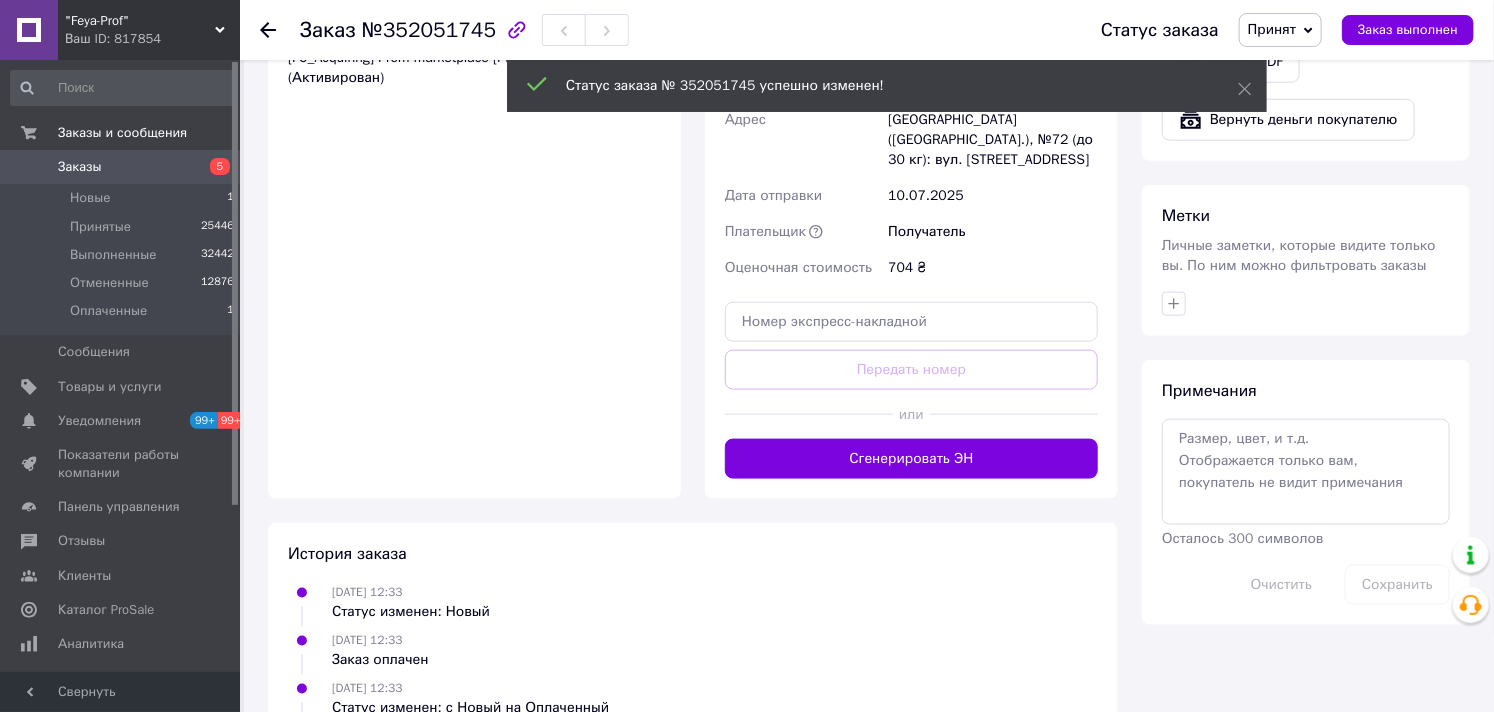 click on "Личные заметки, которые видите только вы. По ним можно фильтровать заказы" at bounding box center [1299, 255] 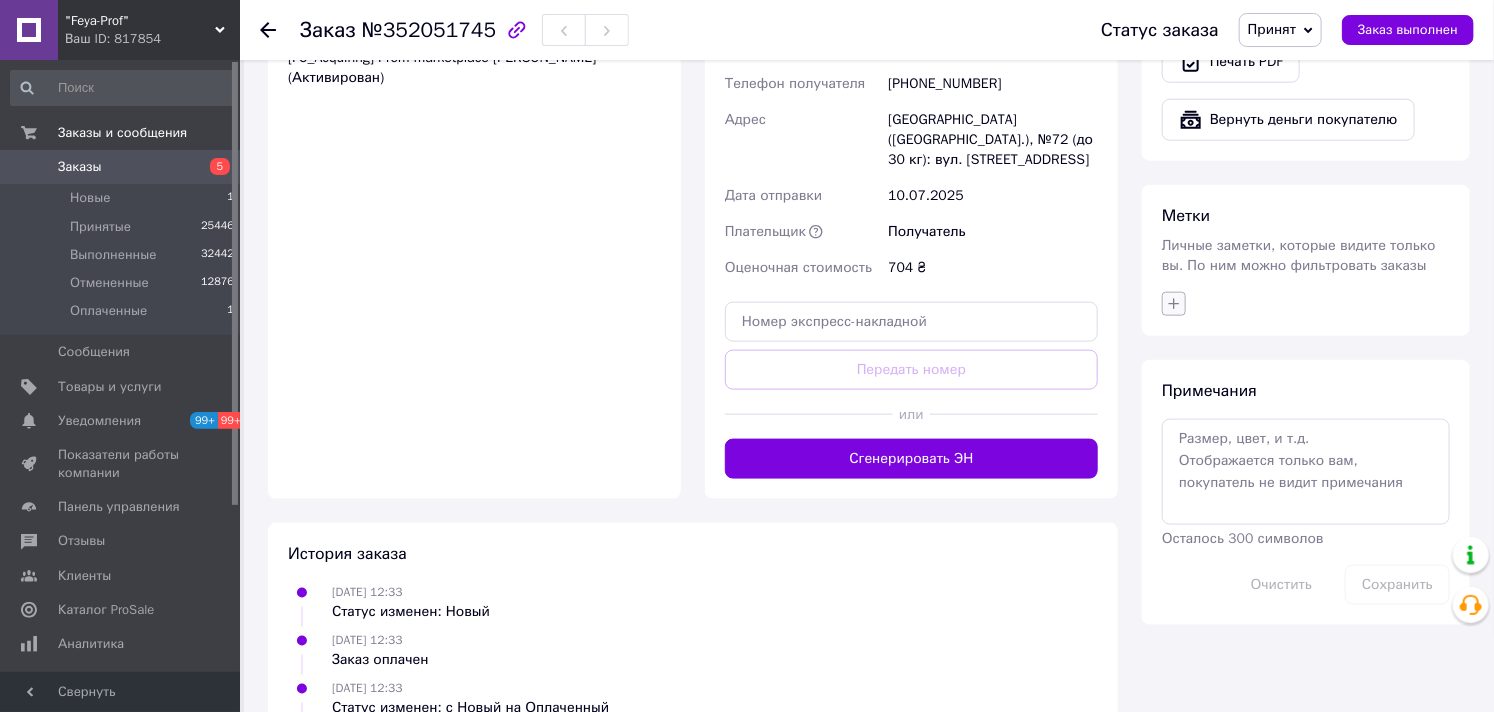click 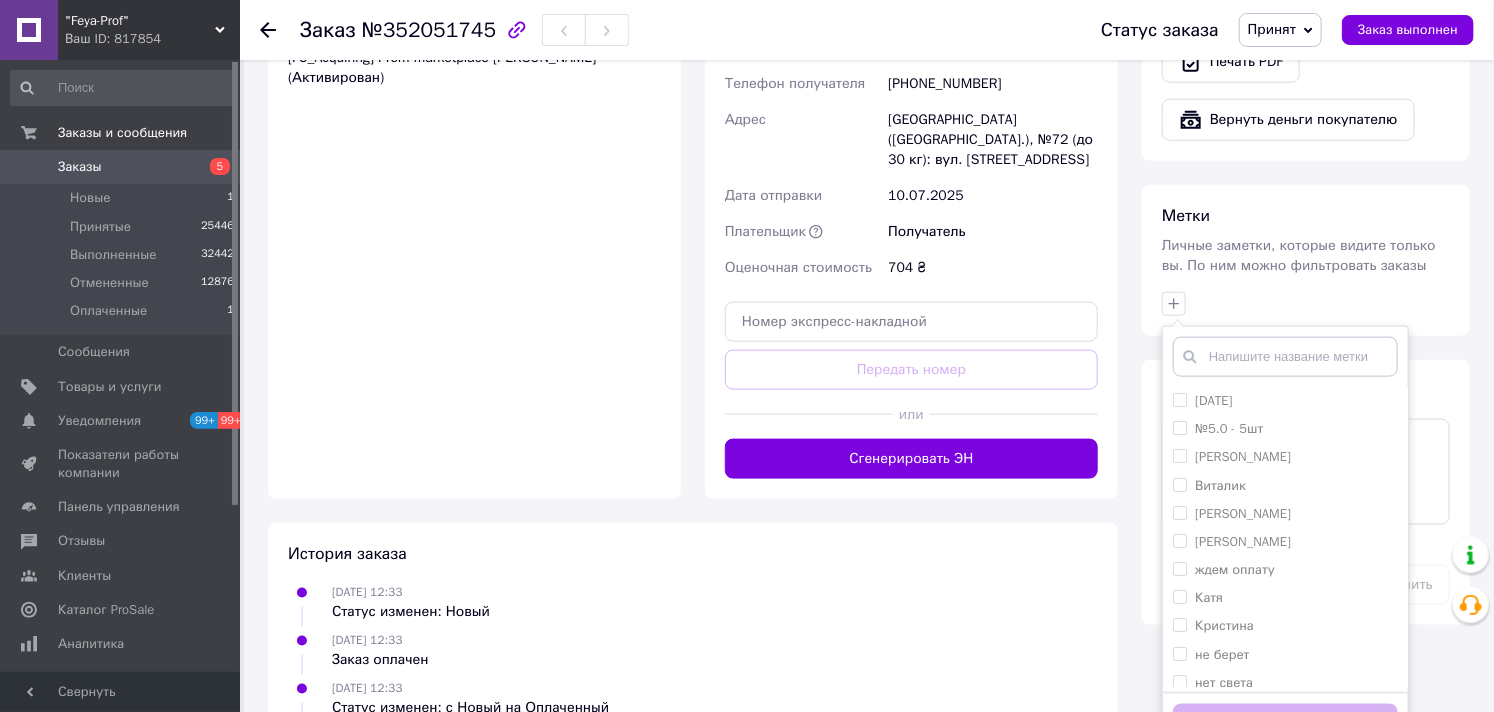 scroll, scrollTop: 151, scrollLeft: 0, axis: vertical 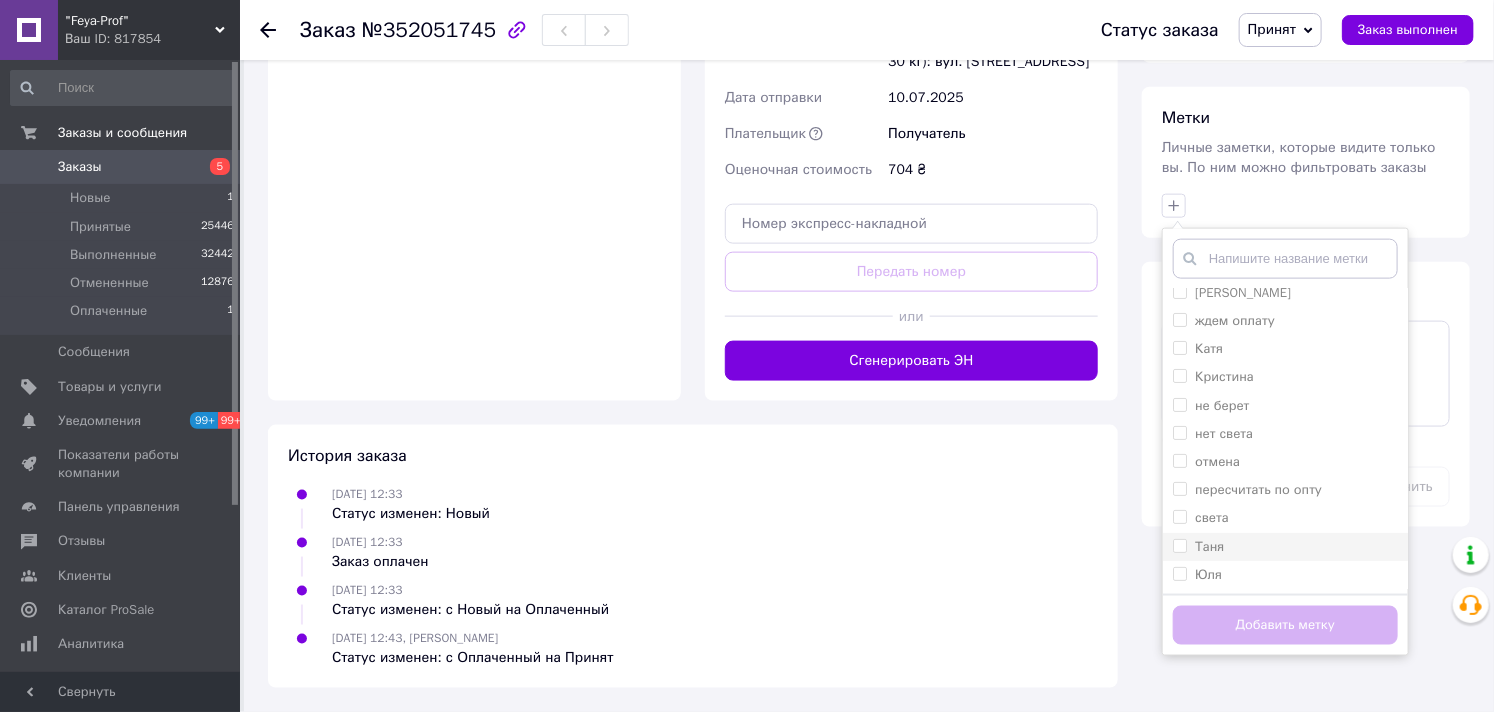 click on "Таня" at bounding box center (1209, 546) 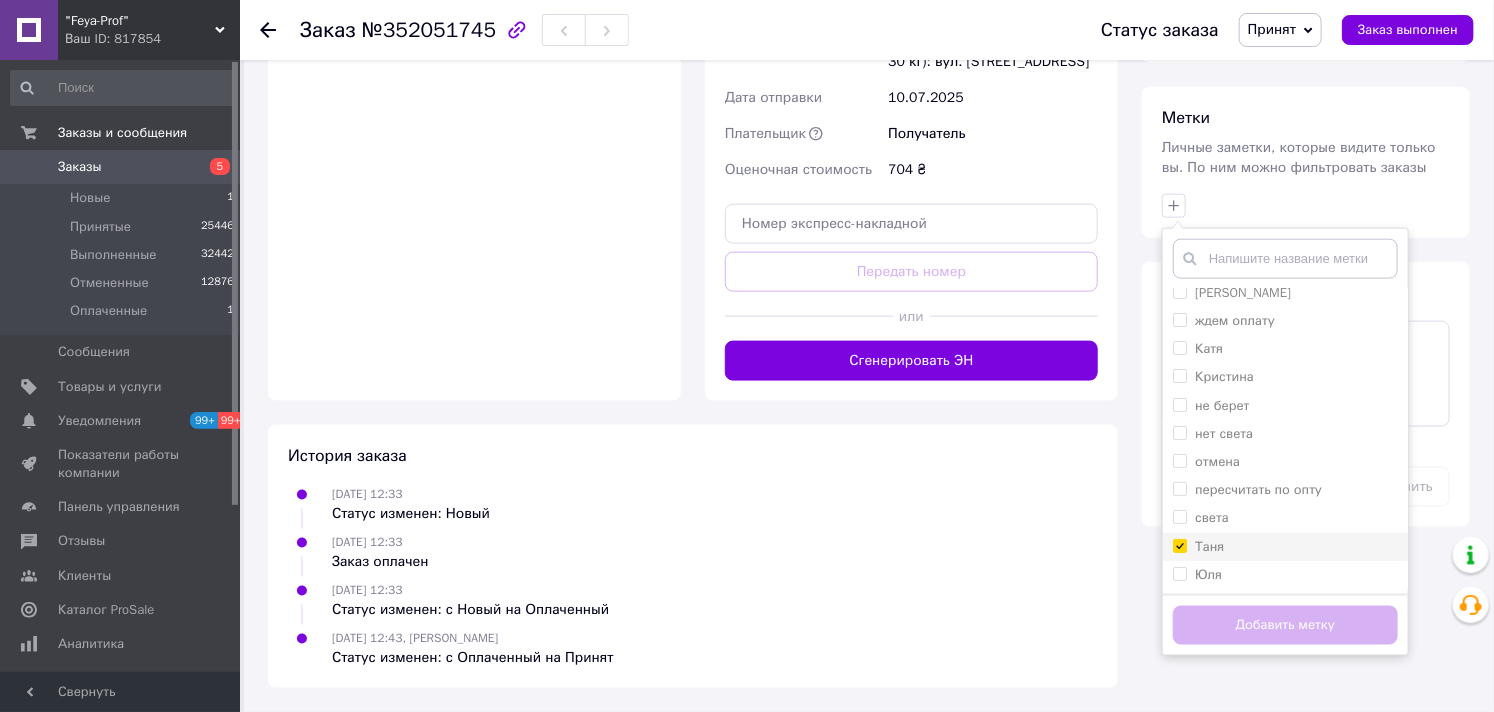 checkbox on "true" 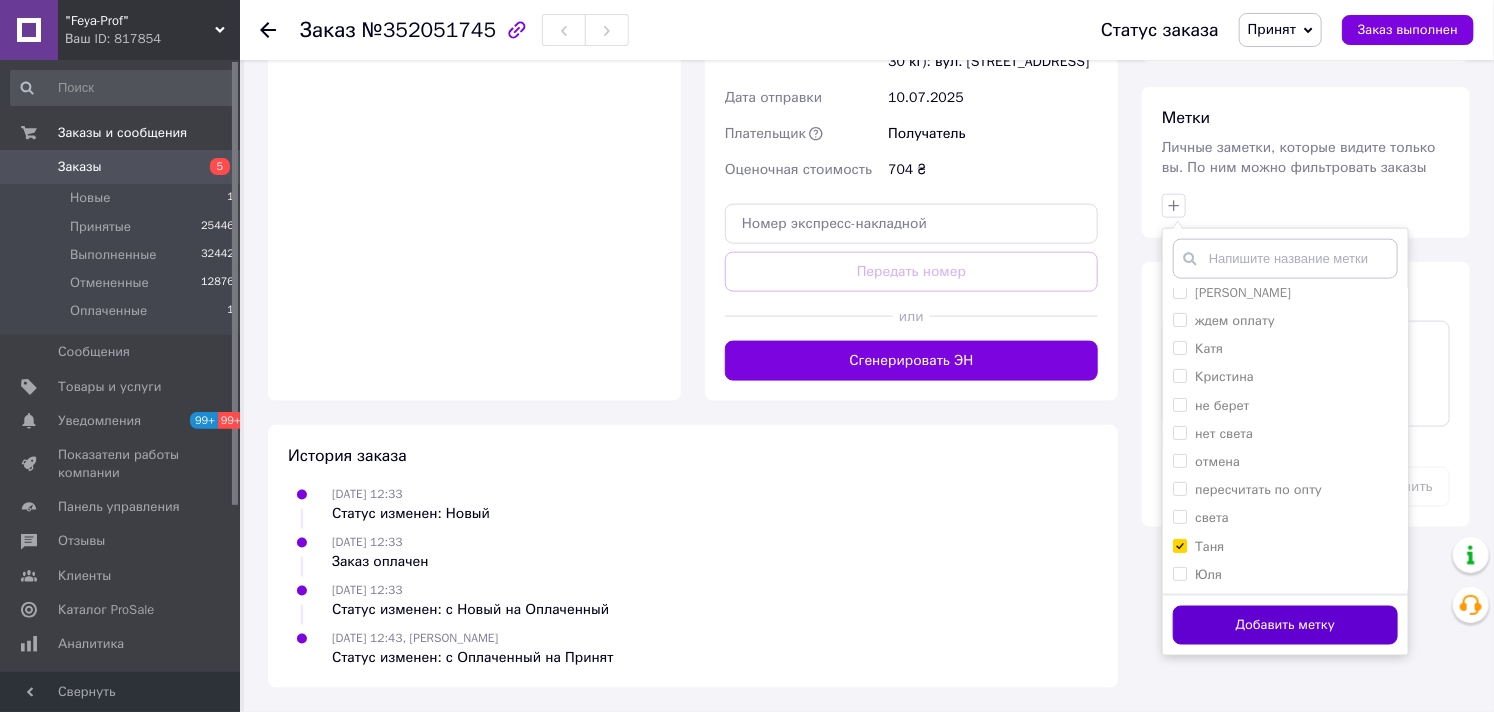 click on "Добавить метку" at bounding box center (1285, 625) 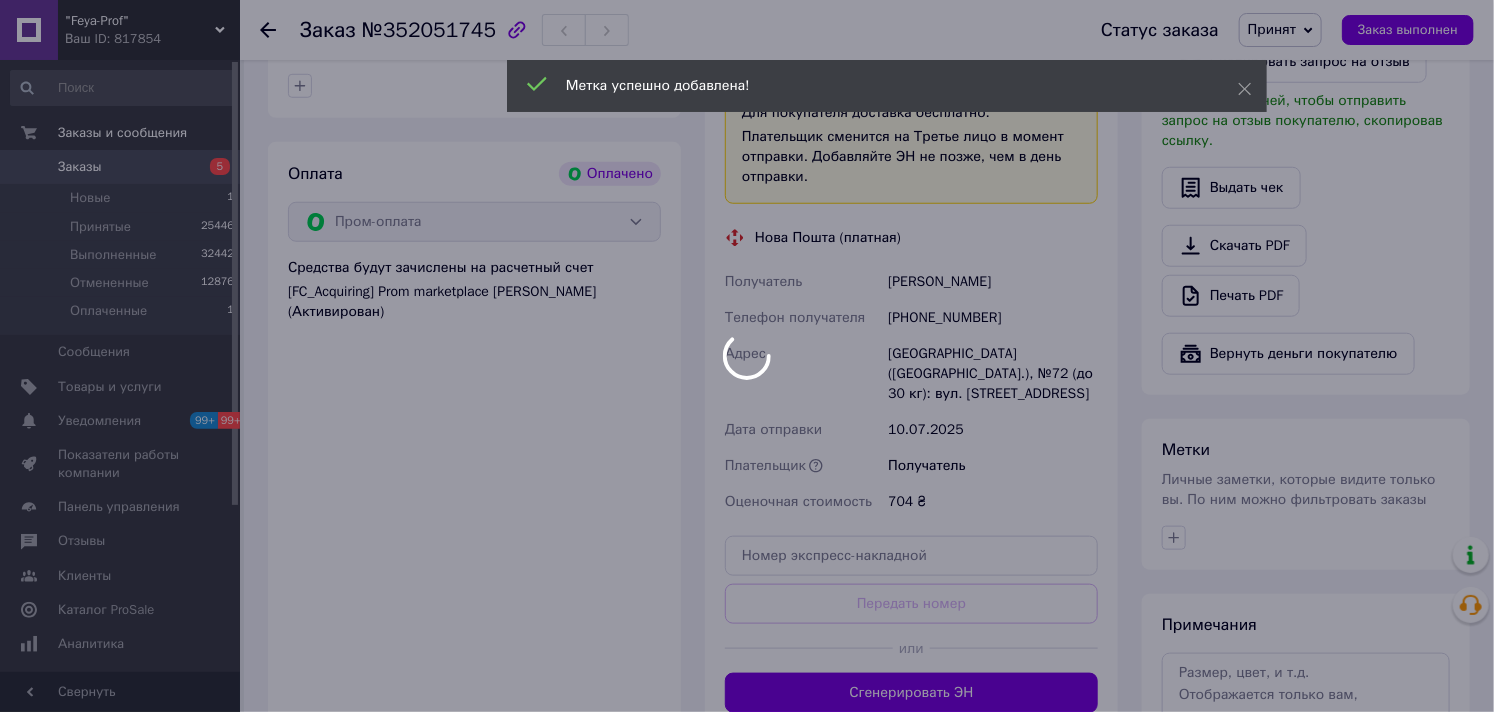 scroll, scrollTop: 543, scrollLeft: 0, axis: vertical 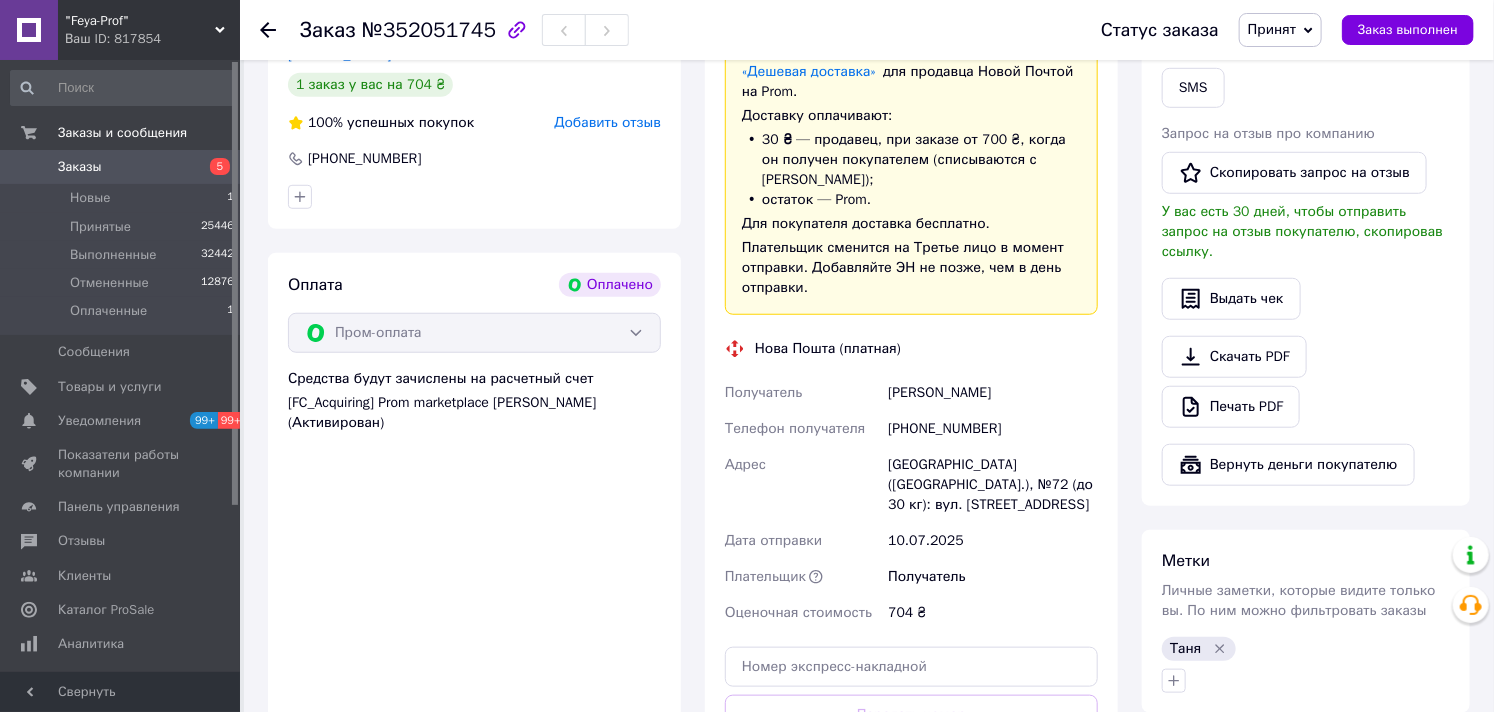 click on "Заказы" at bounding box center (80, 167) 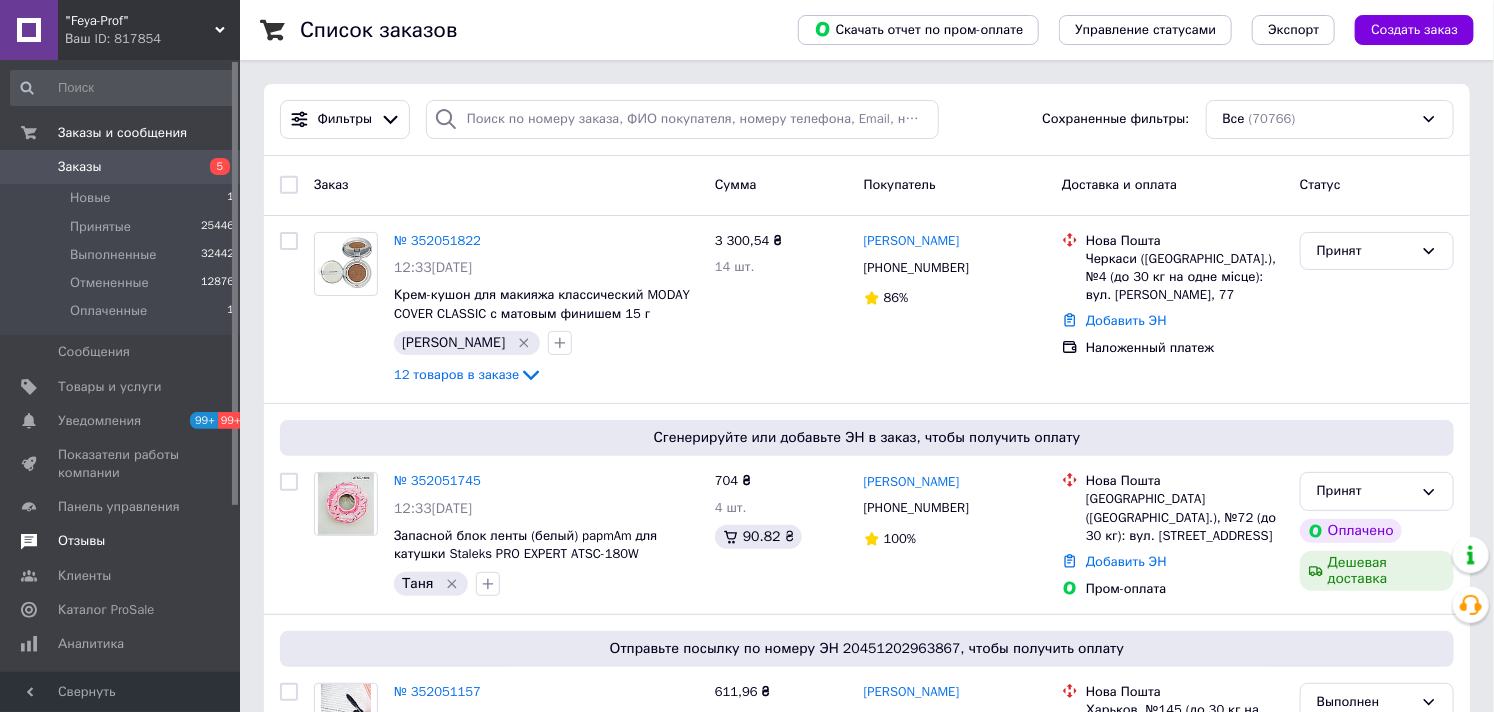 click on "Отзывы" at bounding box center (123, 541) 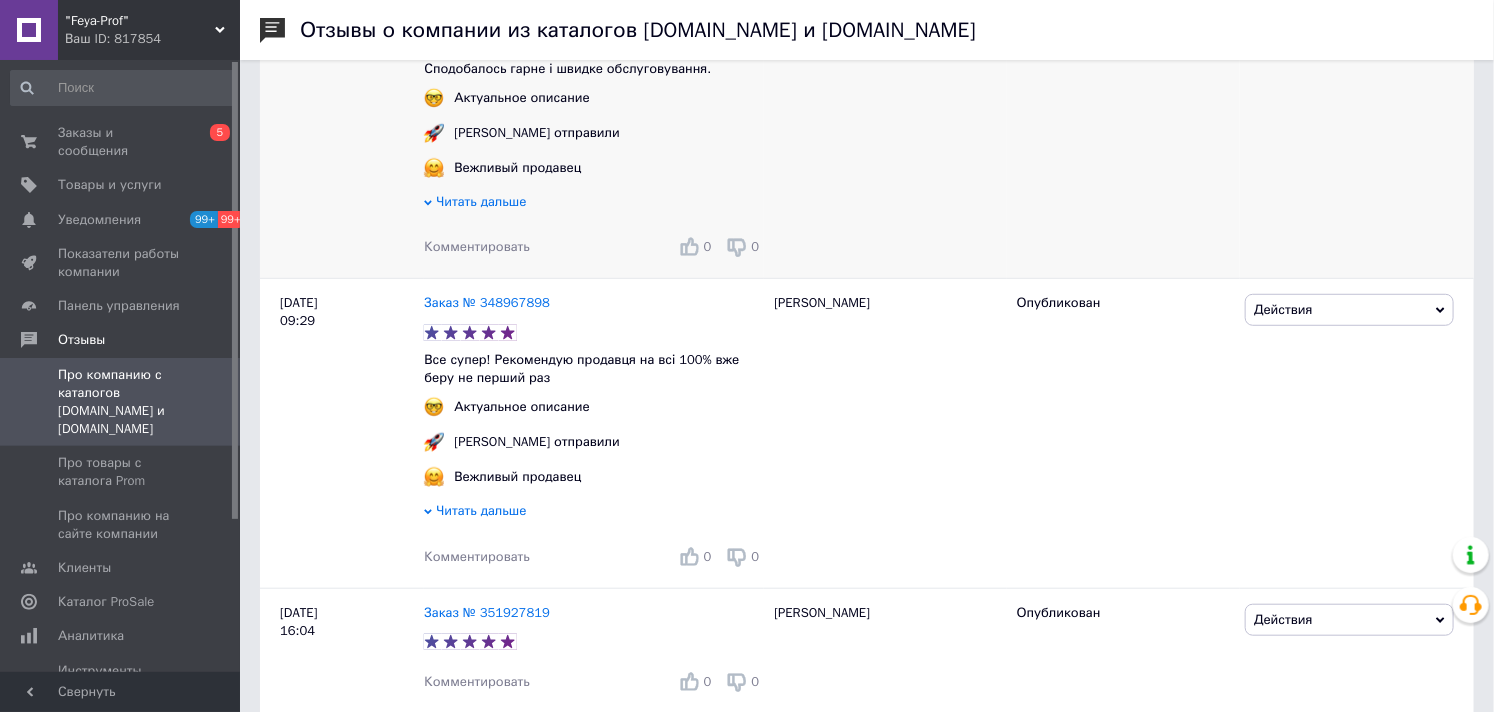 scroll, scrollTop: 111, scrollLeft: 0, axis: vertical 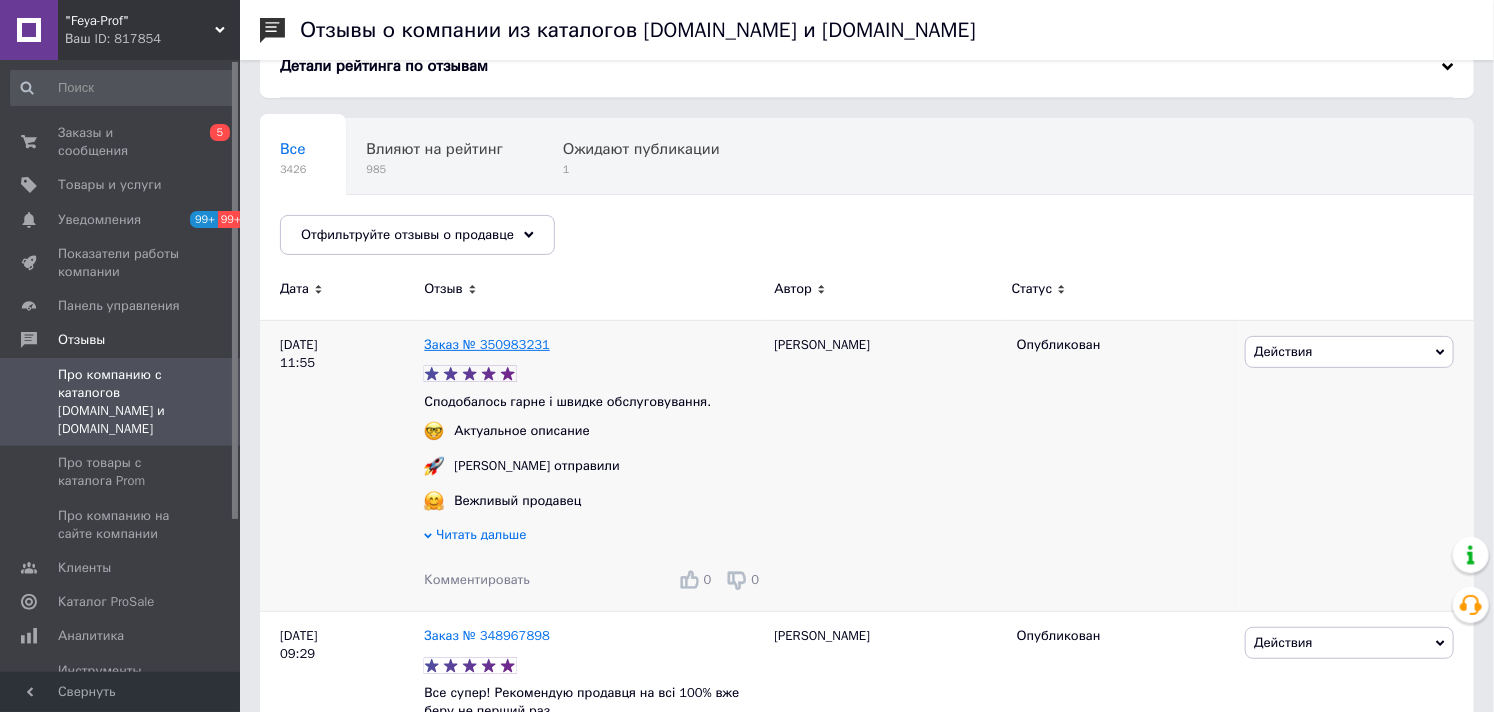 click on "Заказ № 350983231" at bounding box center (487, 344) 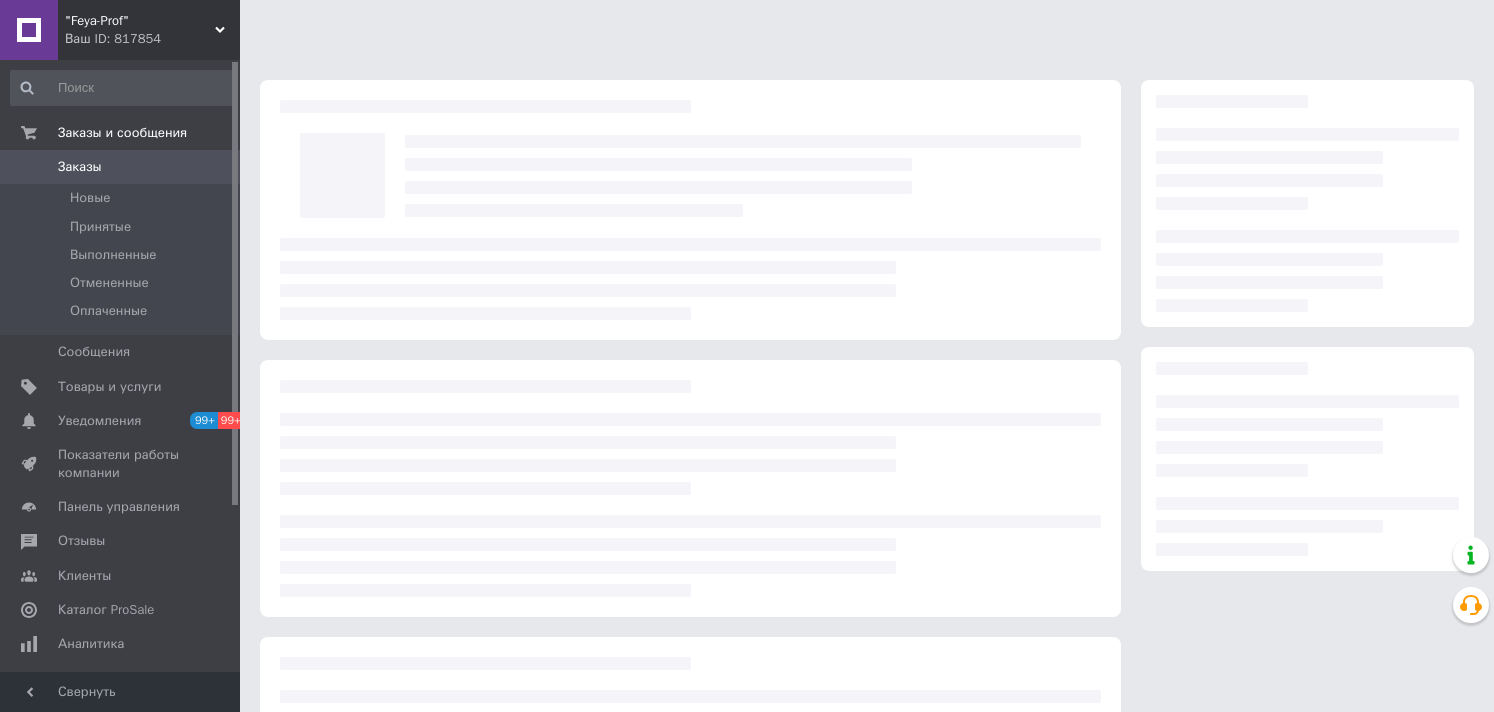 scroll, scrollTop: 0, scrollLeft: 0, axis: both 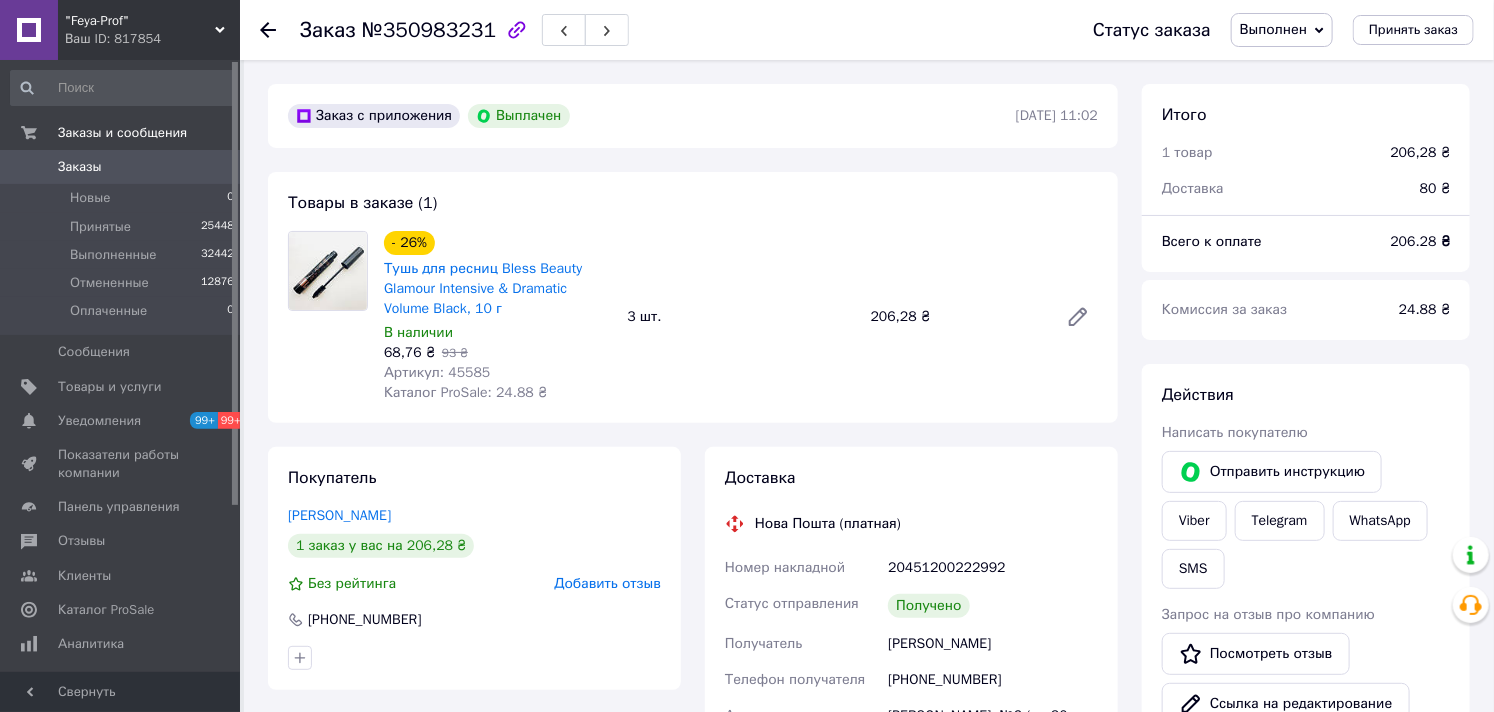 click on "Заказы" at bounding box center (80, 167) 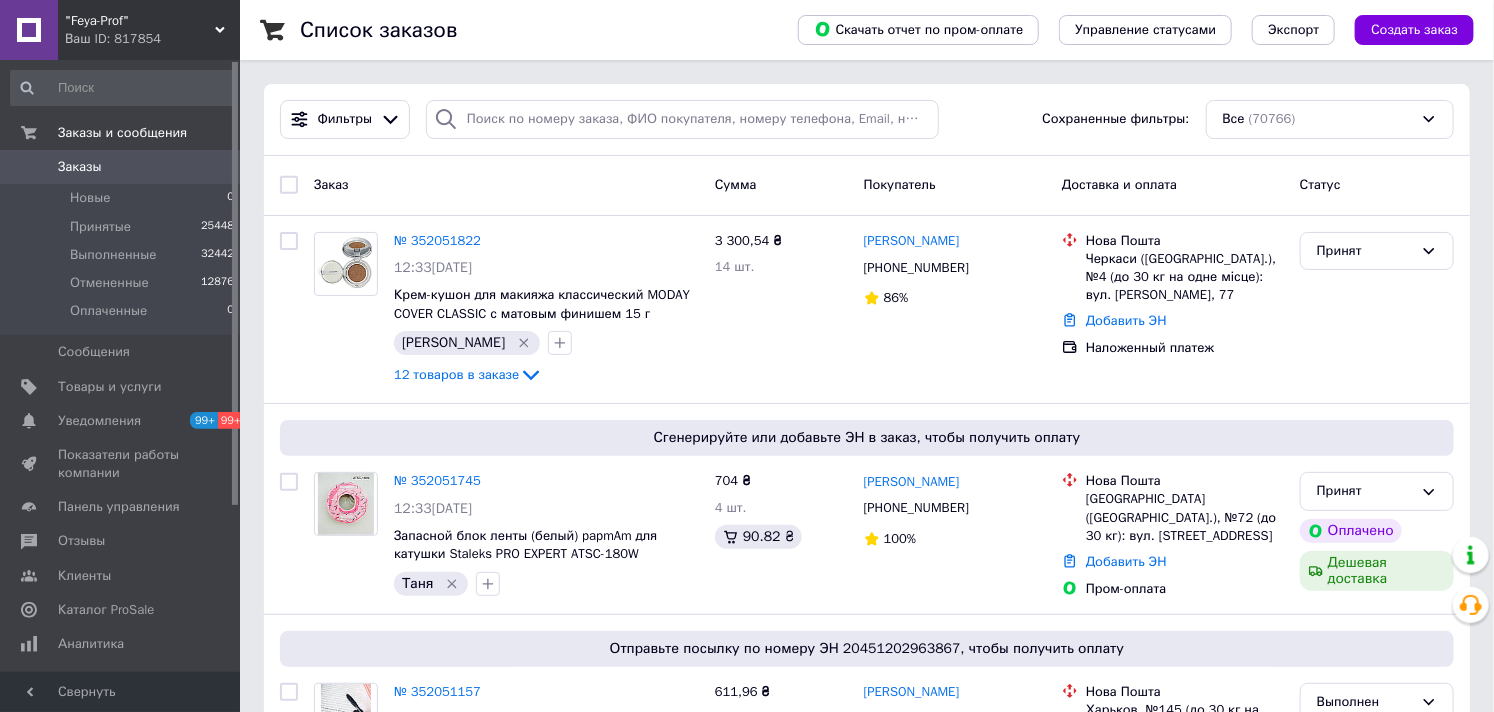 click on "Ваш ID: 817854" at bounding box center (152, 39) 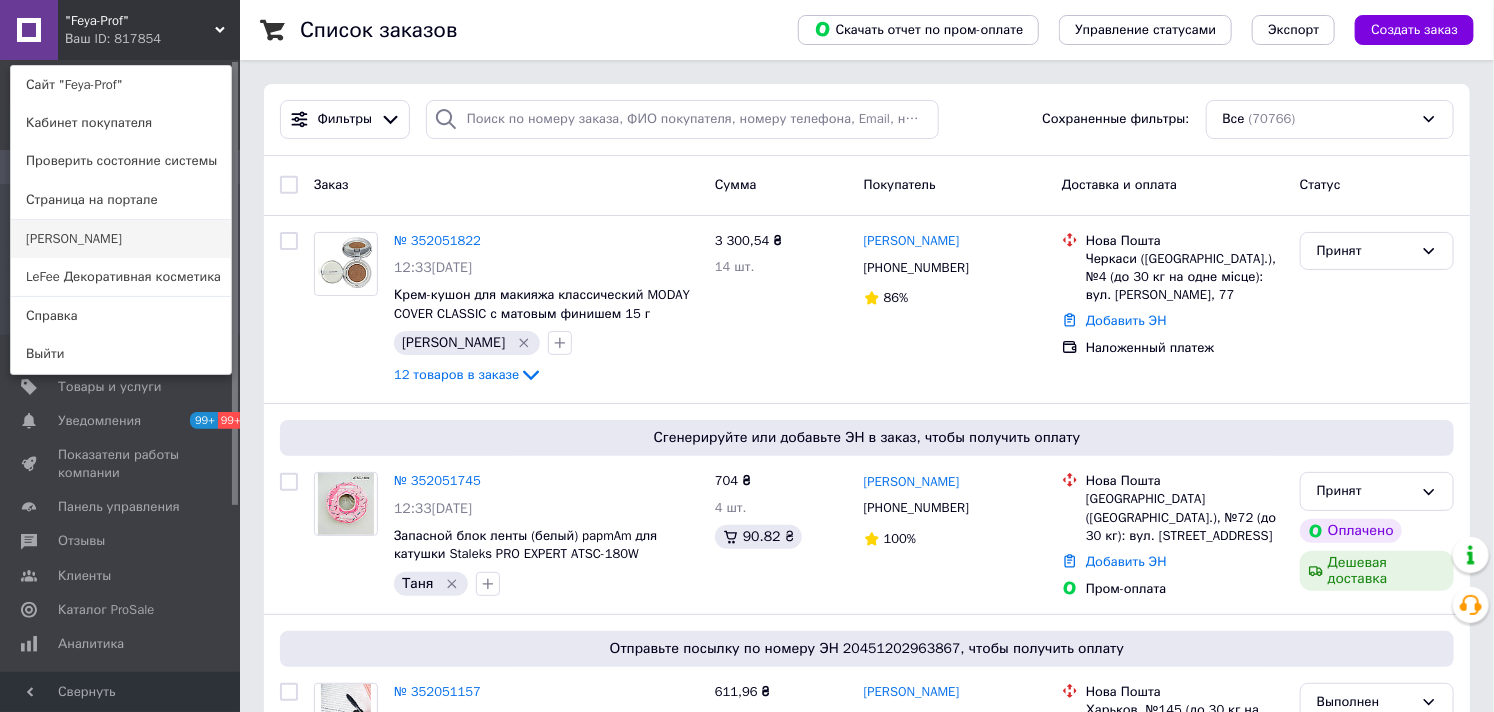 click on "[PERSON_NAME]" at bounding box center (121, 239) 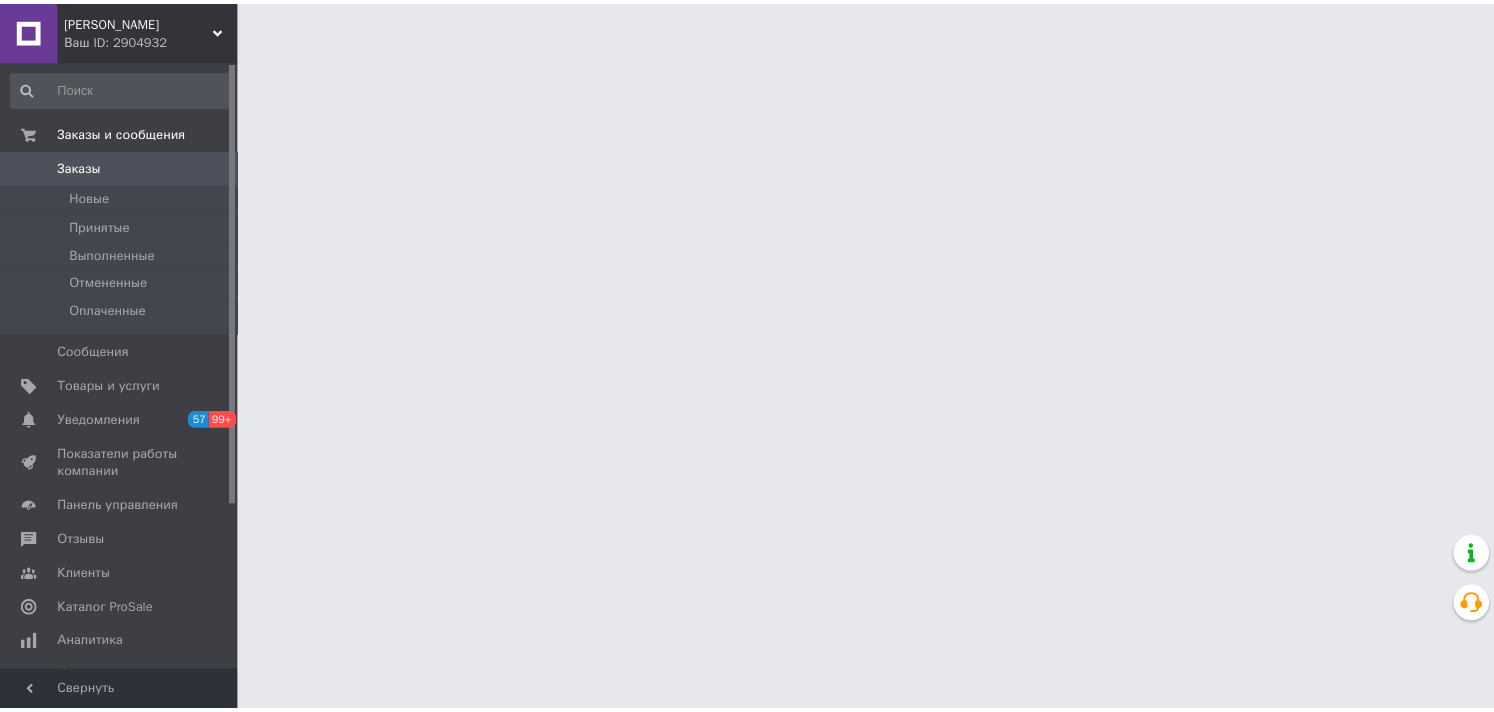 scroll, scrollTop: 0, scrollLeft: 0, axis: both 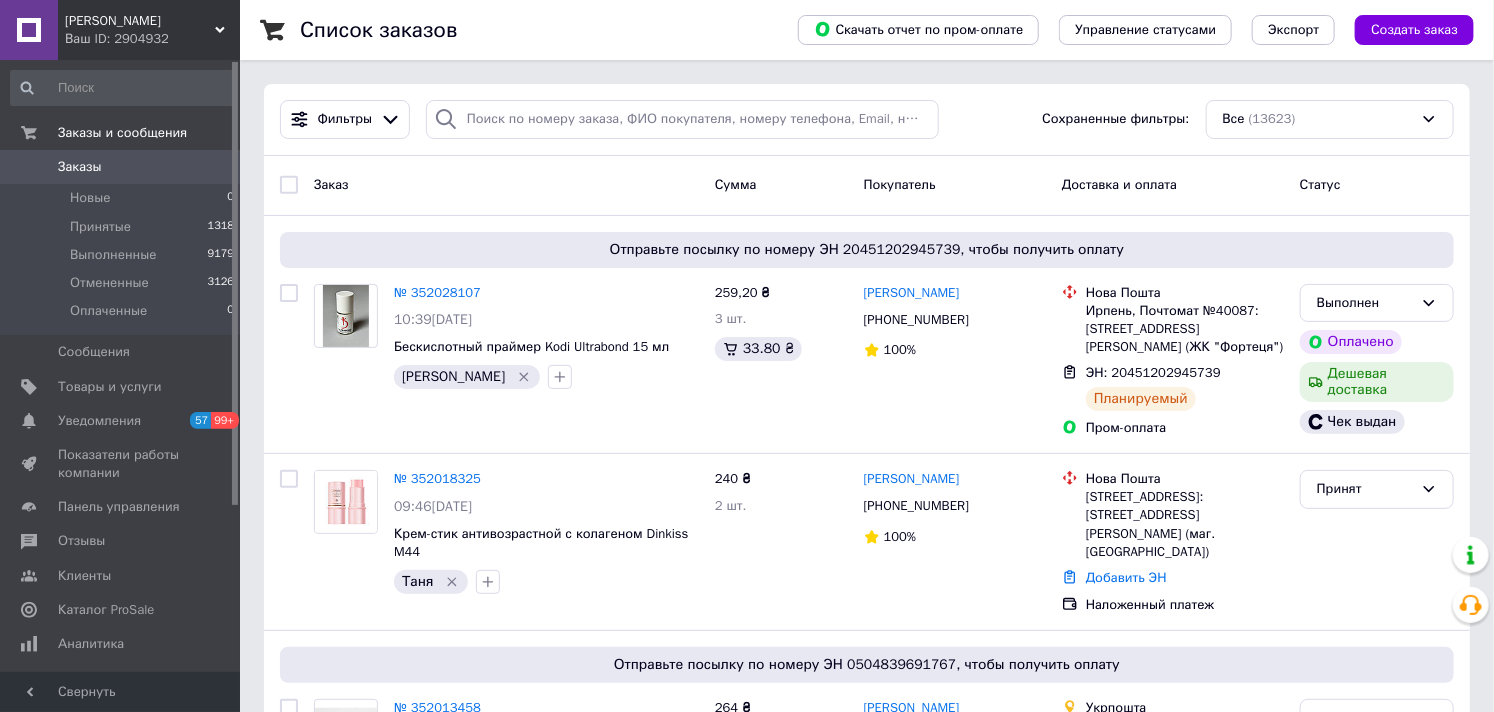 click on "Ваш ID: 2904932" at bounding box center (152, 39) 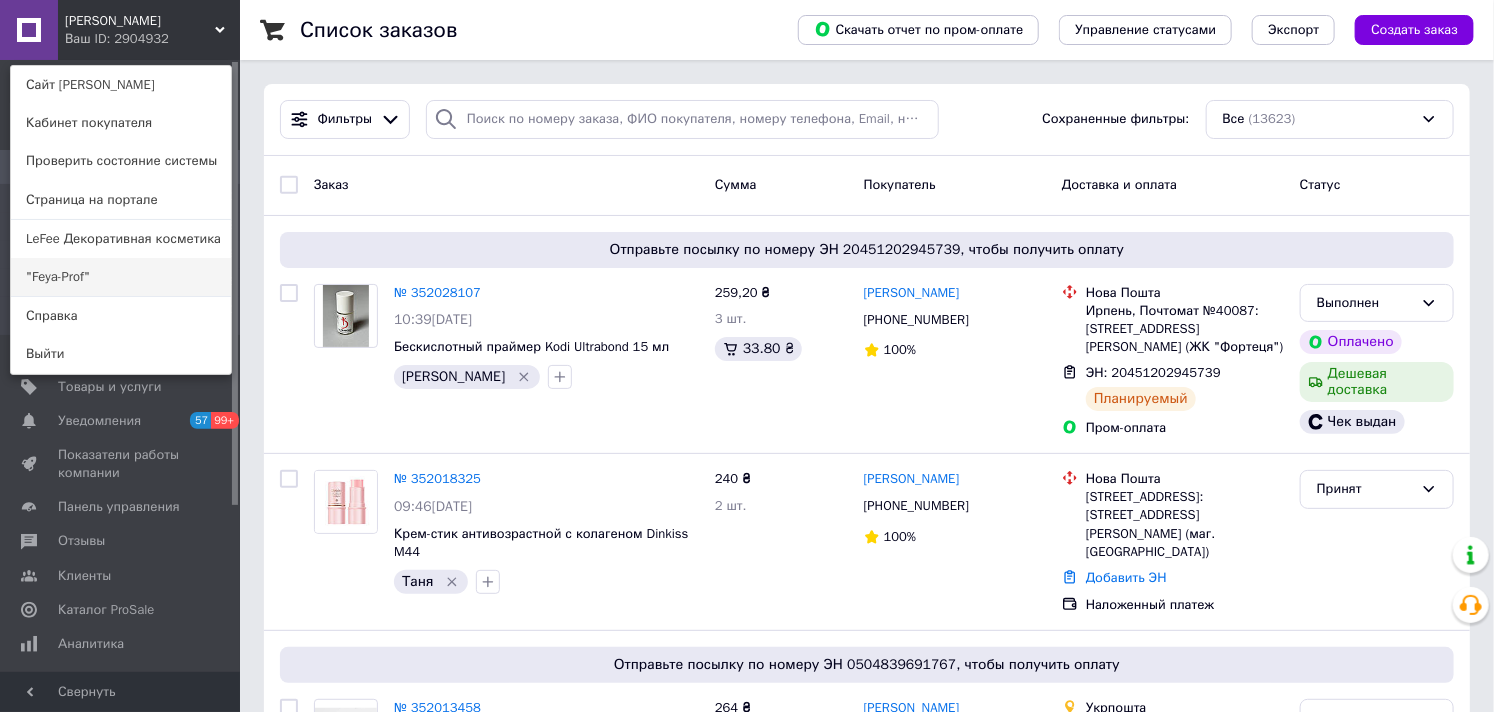 click on ""Feya-Prof"" at bounding box center [121, 277] 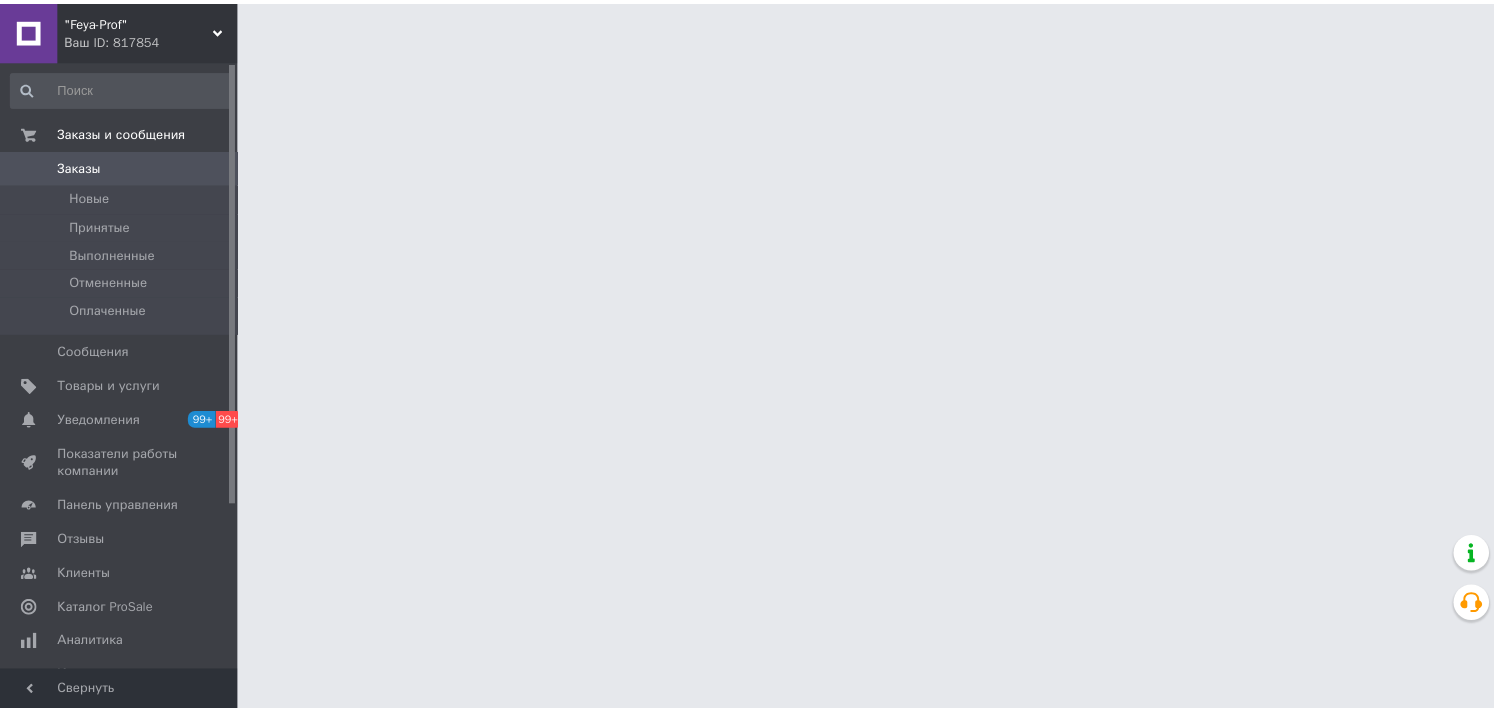 scroll, scrollTop: 0, scrollLeft: 0, axis: both 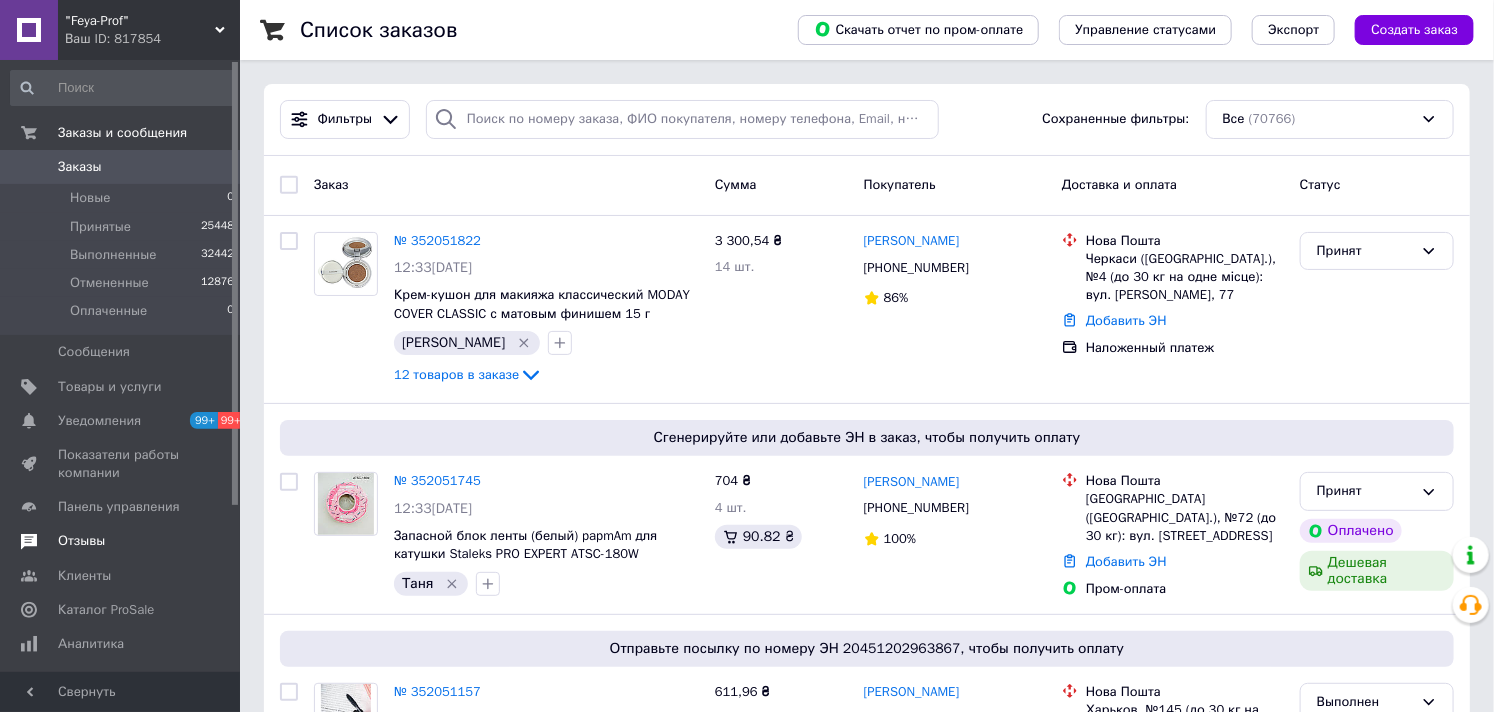 click on "Отзывы" at bounding box center [81, 541] 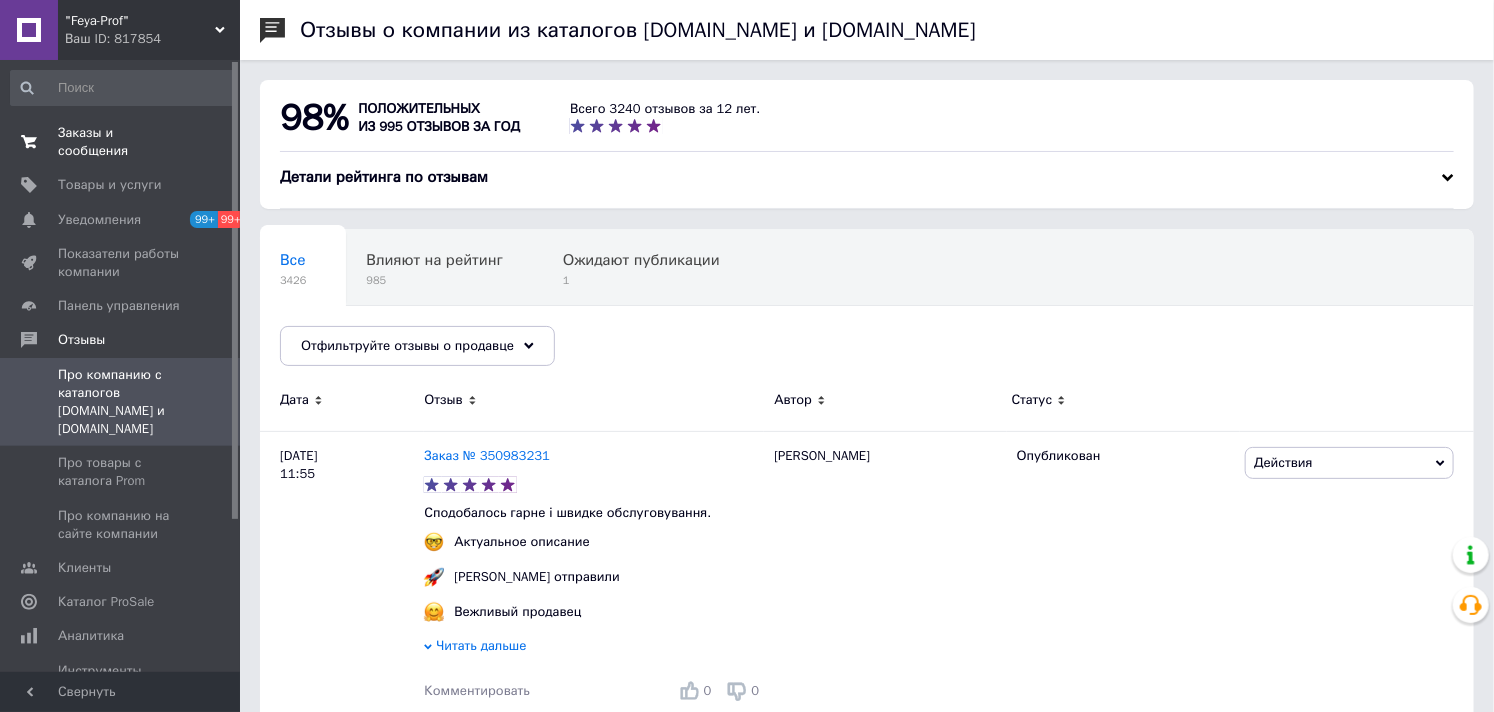 click on "Заказы и сообщения" at bounding box center (121, 142) 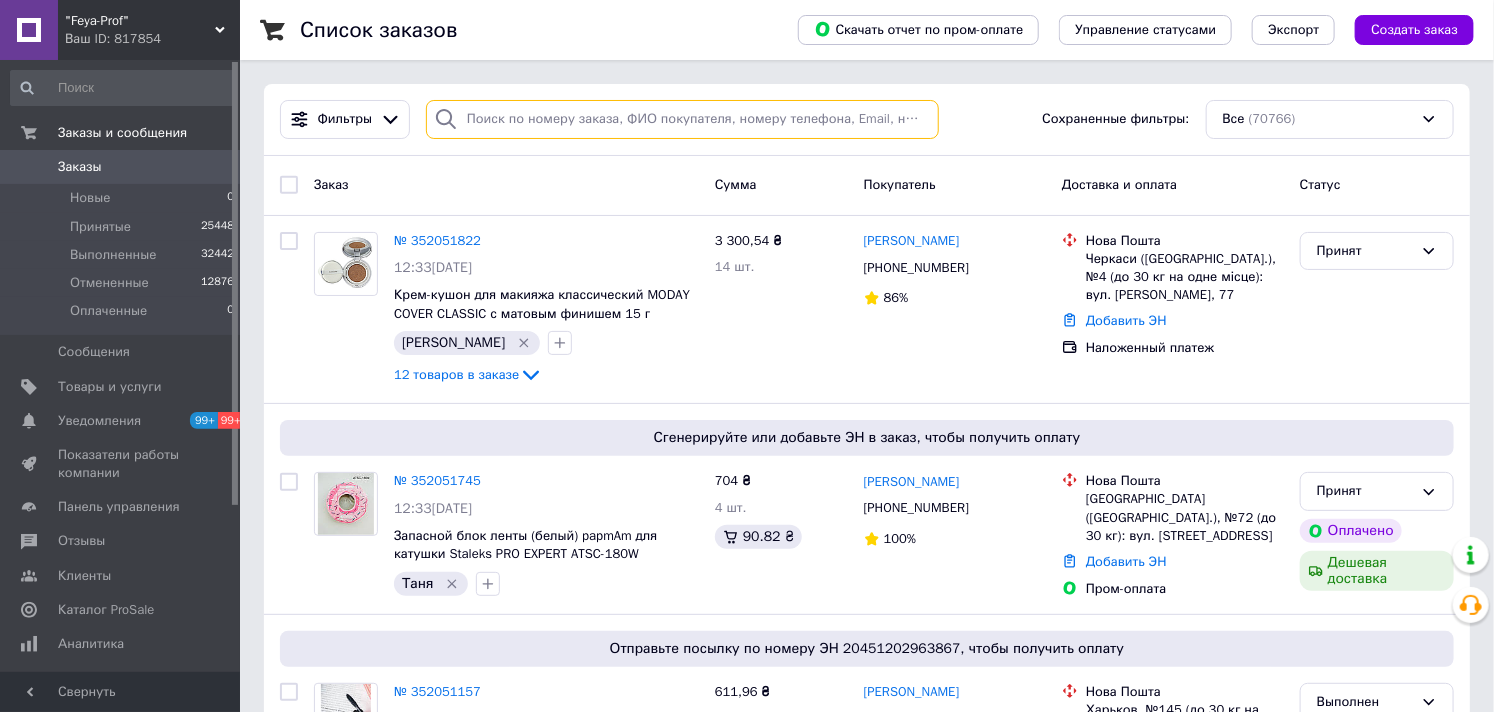 click at bounding box center (682, 119) 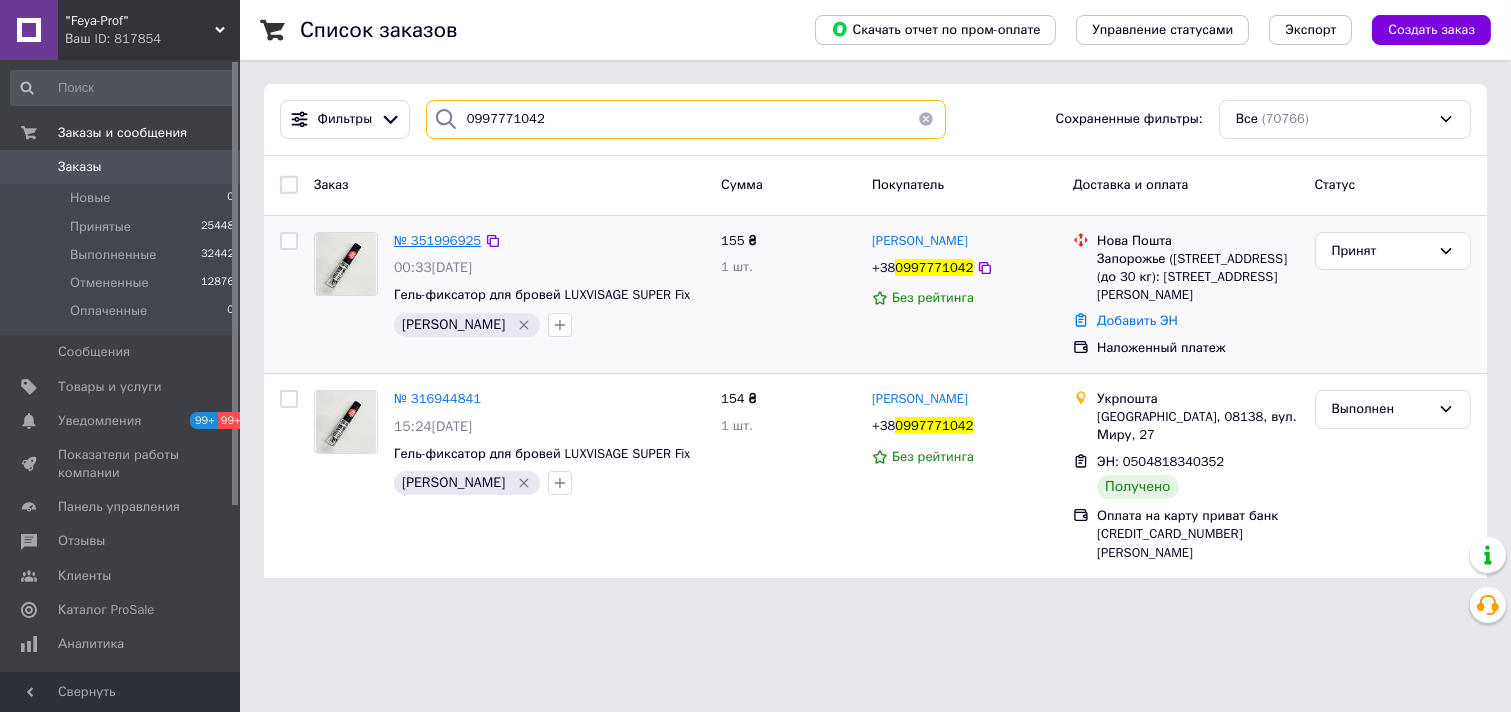 type on "0997771042" 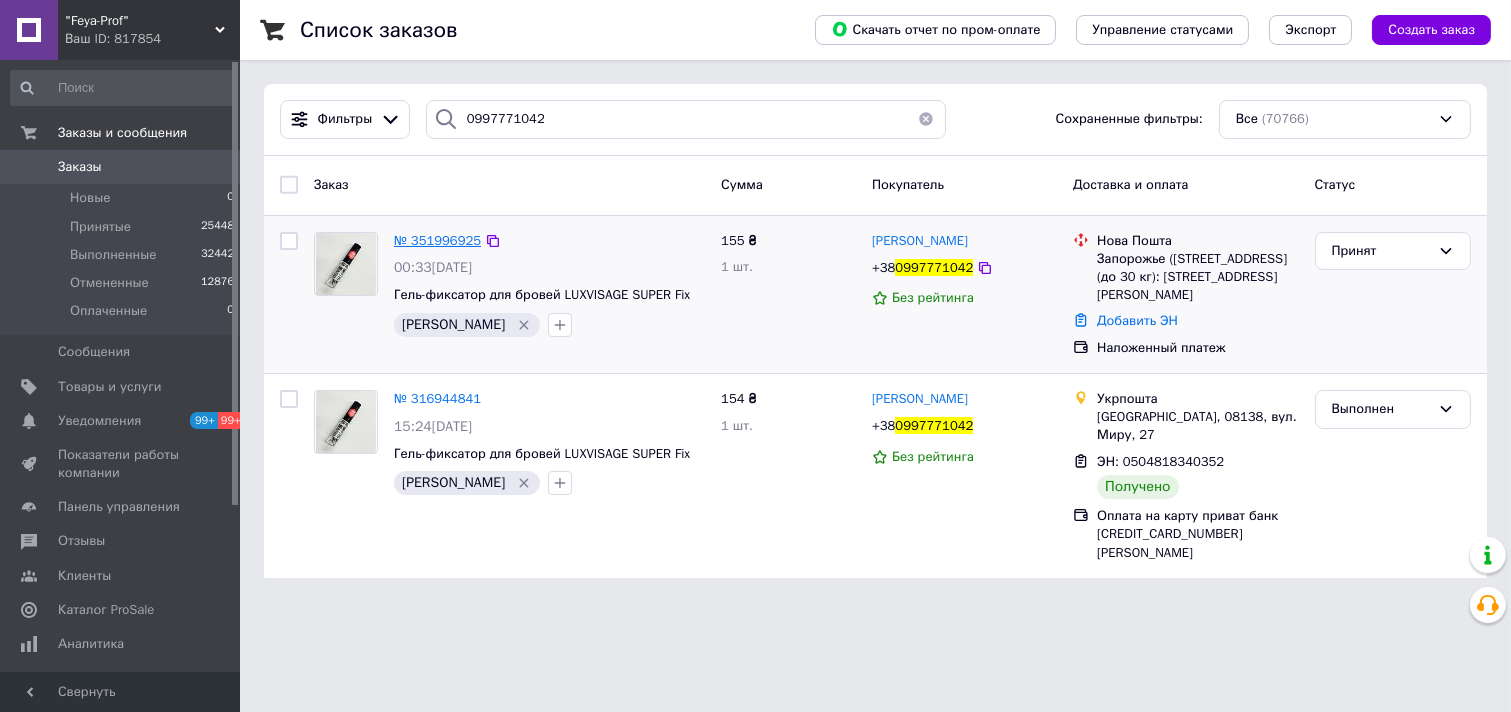 click on "№ 351996925" at bounding box center [437, 240] 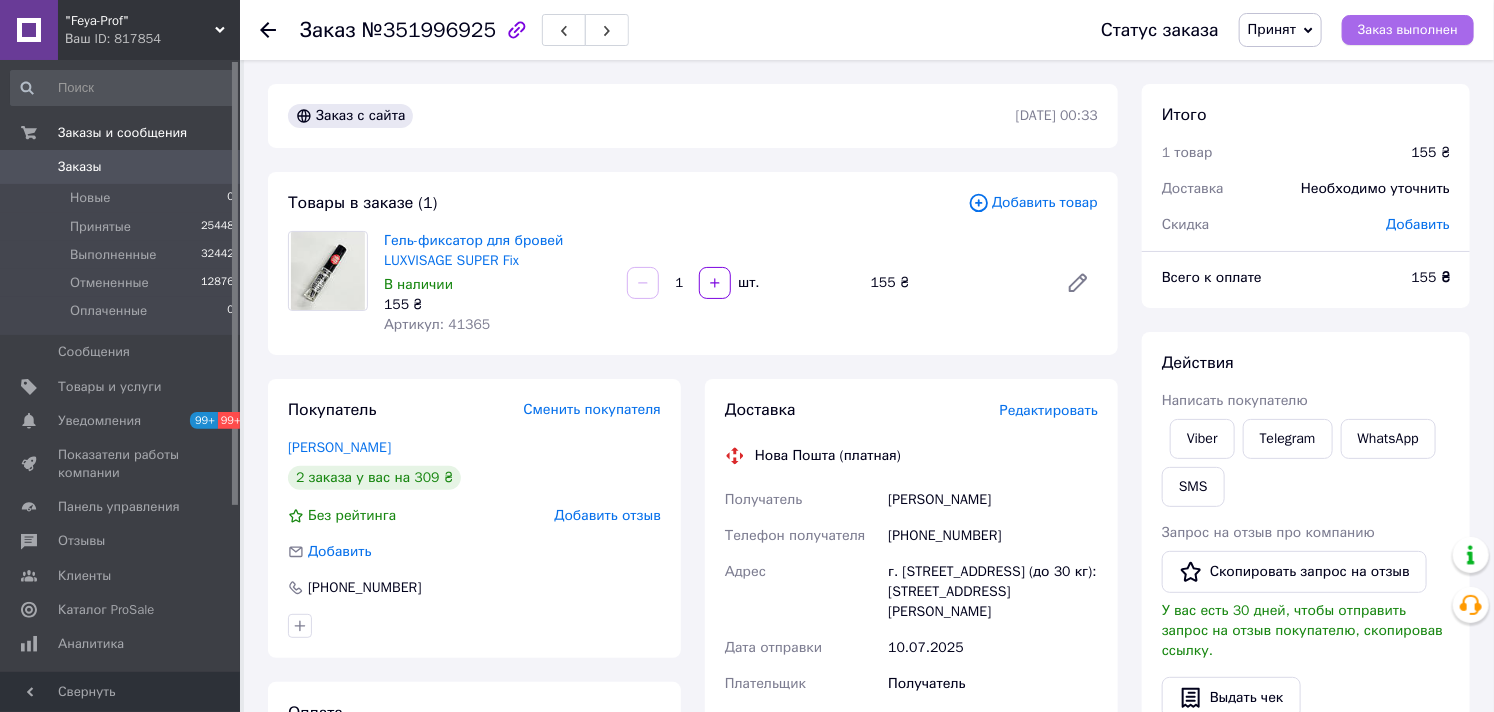 click on "Заказ выполнен" at bounding box center (1408, 30) 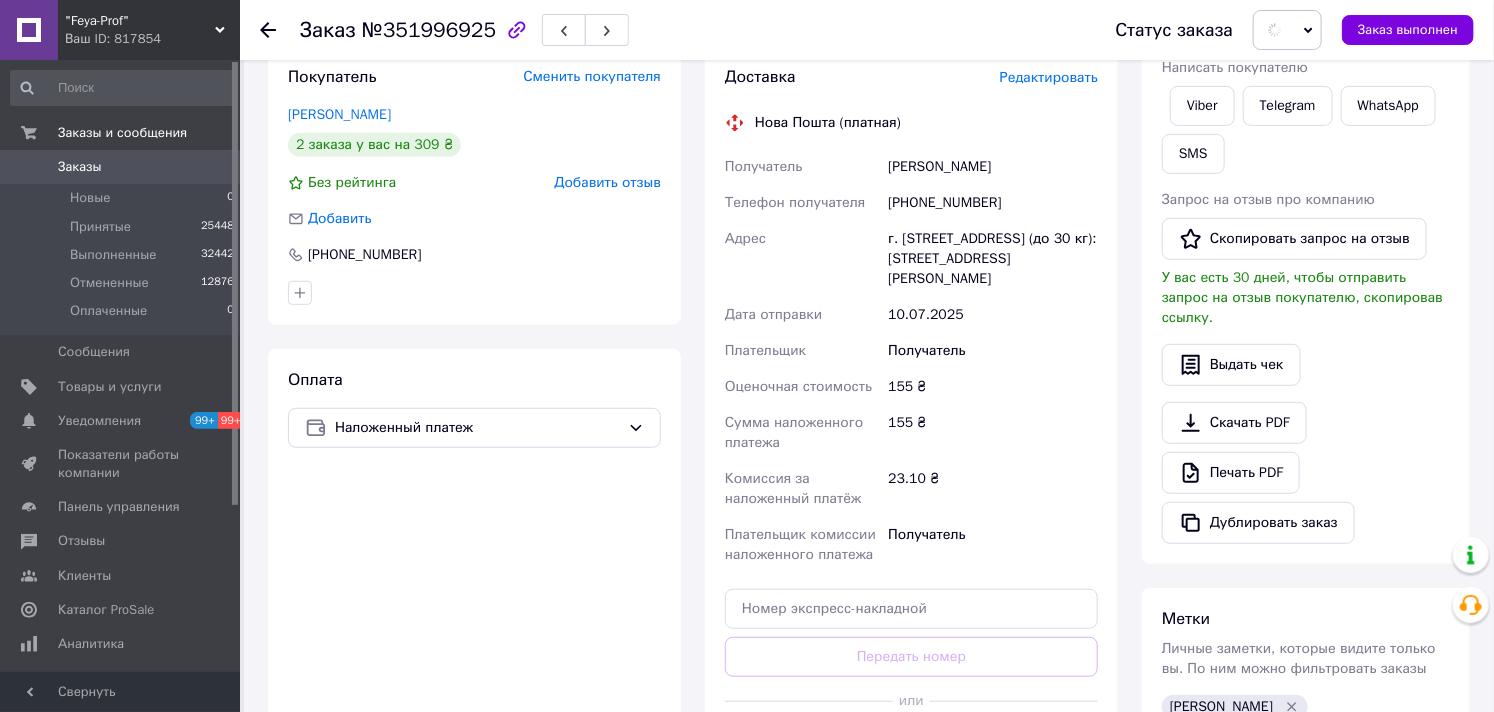 scroll, scrollTop: 222, scrollLeft: 0, axis: vertical 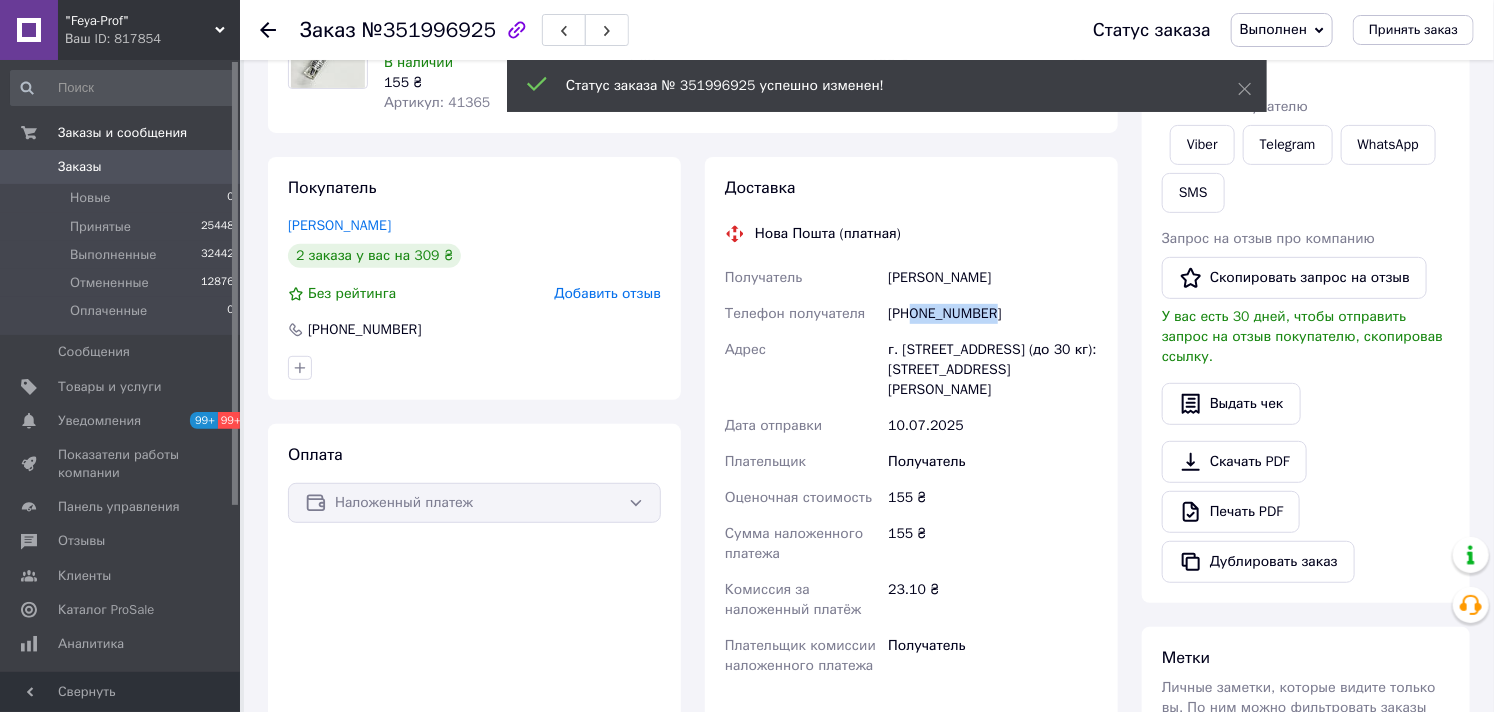 drag, startPoint x: 914, startPoint y: 307, endPoint x: 995, endPoint y: 314, distance: 81.3019 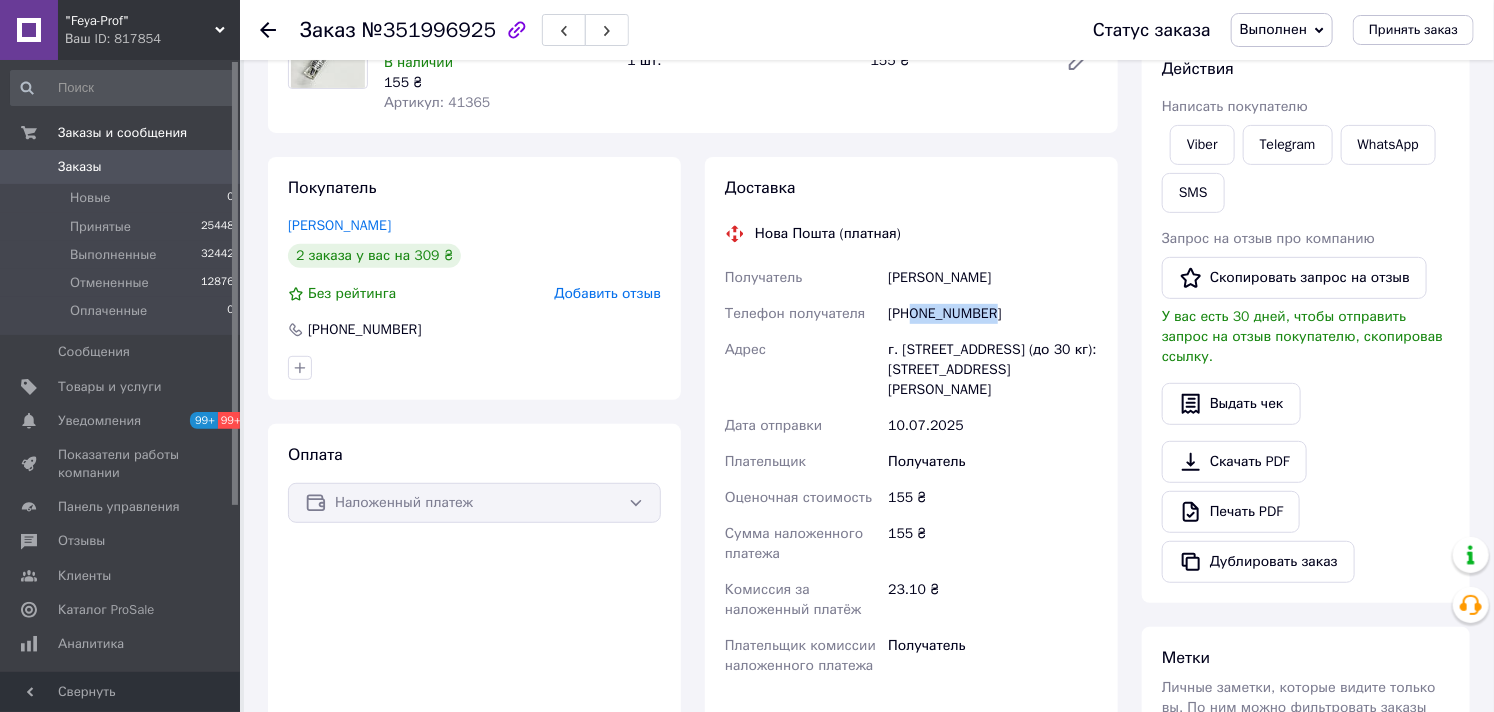 copy on "0997771042" 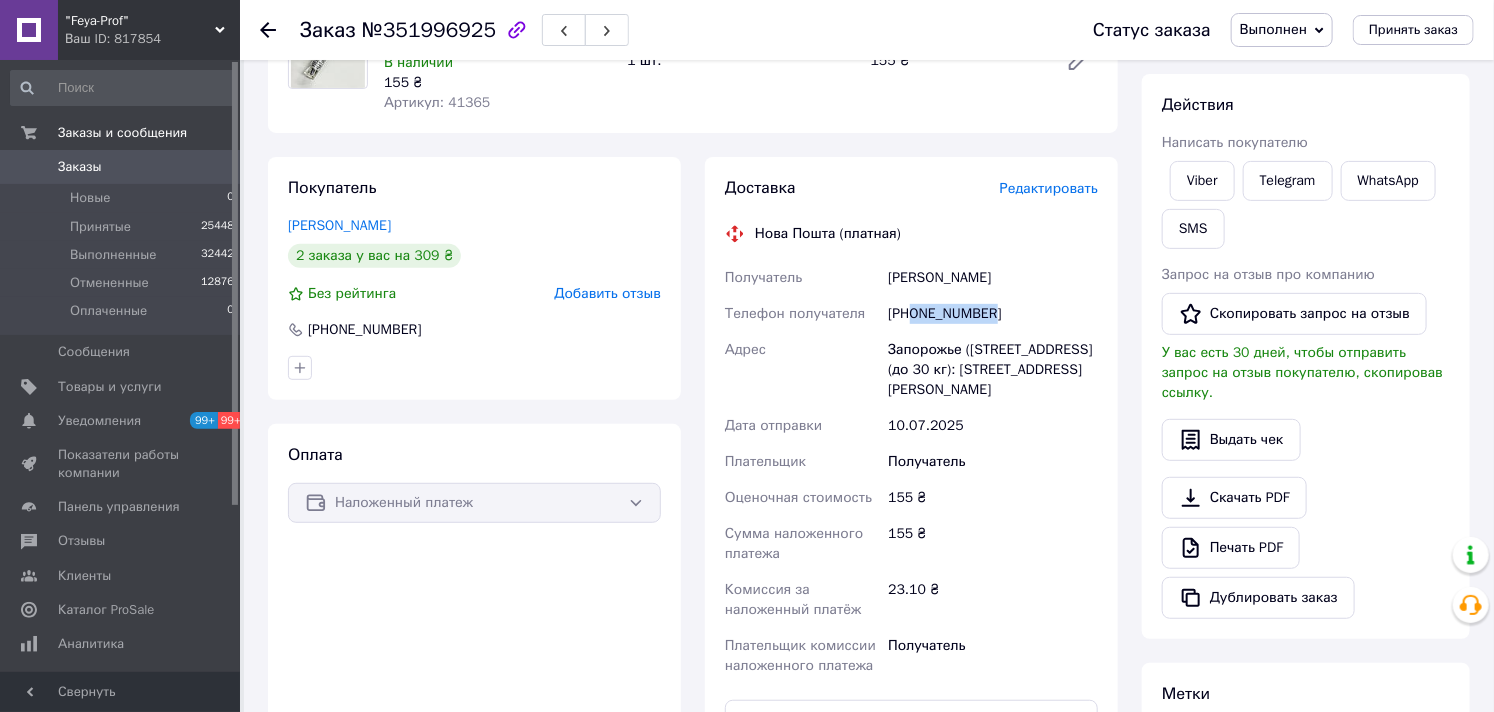 click on "Заказы" at bounding box center (80, 167) 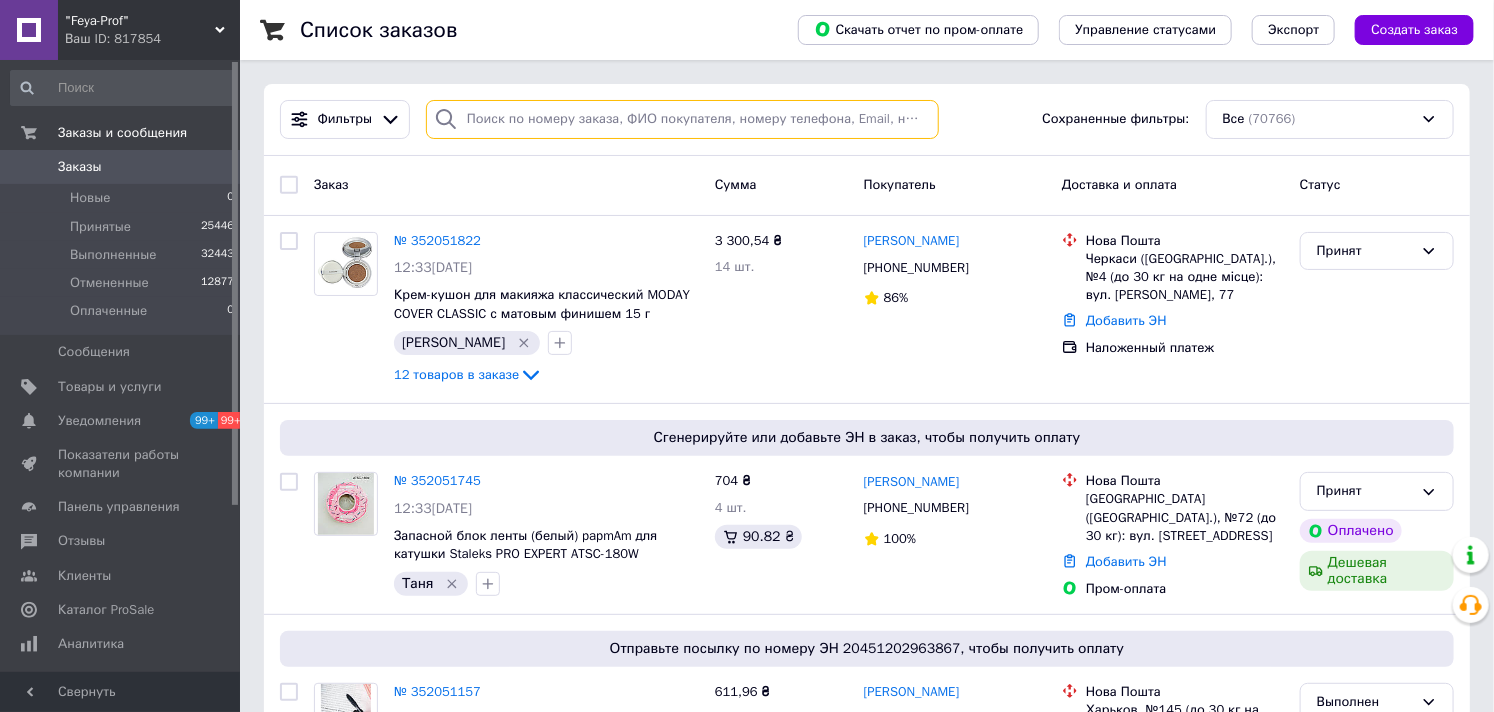 click at bounding box center [682, 119] 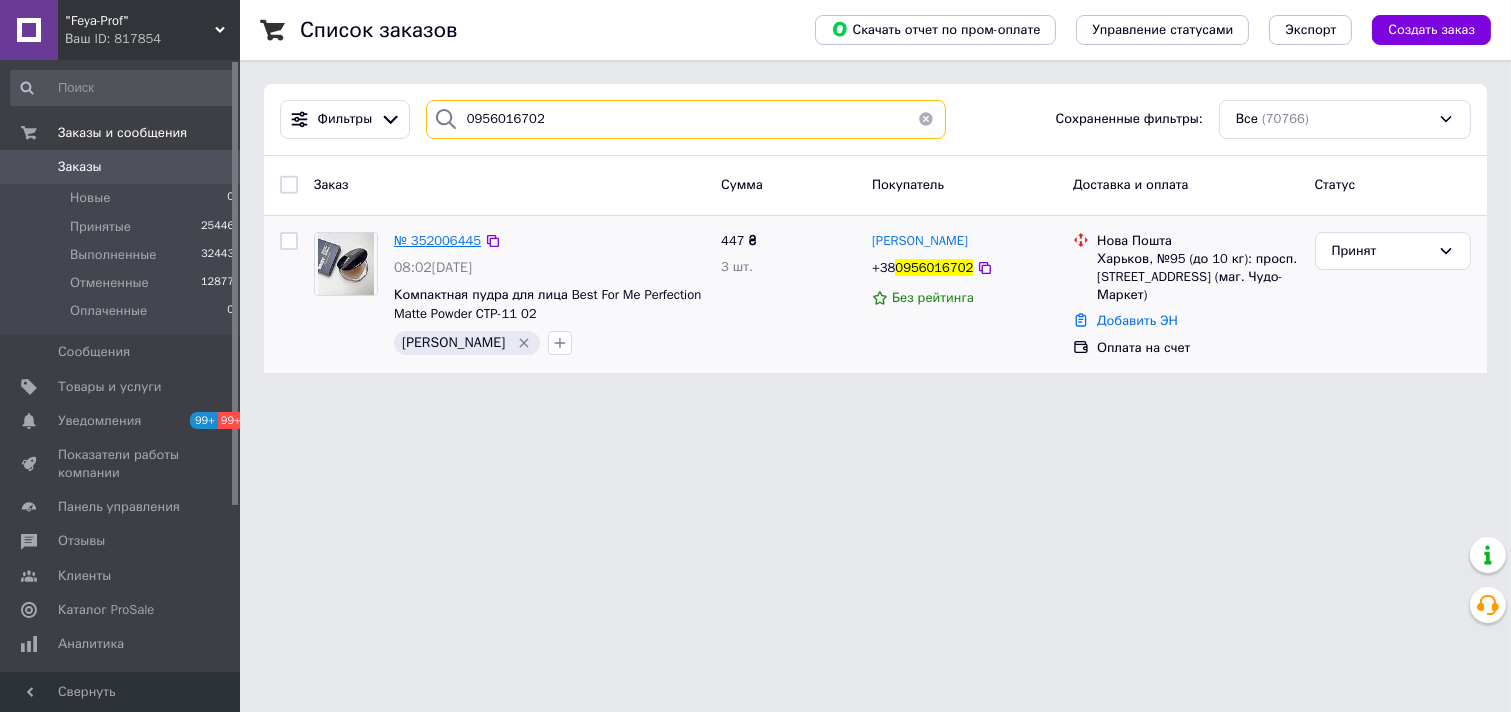 type on "0956016702" 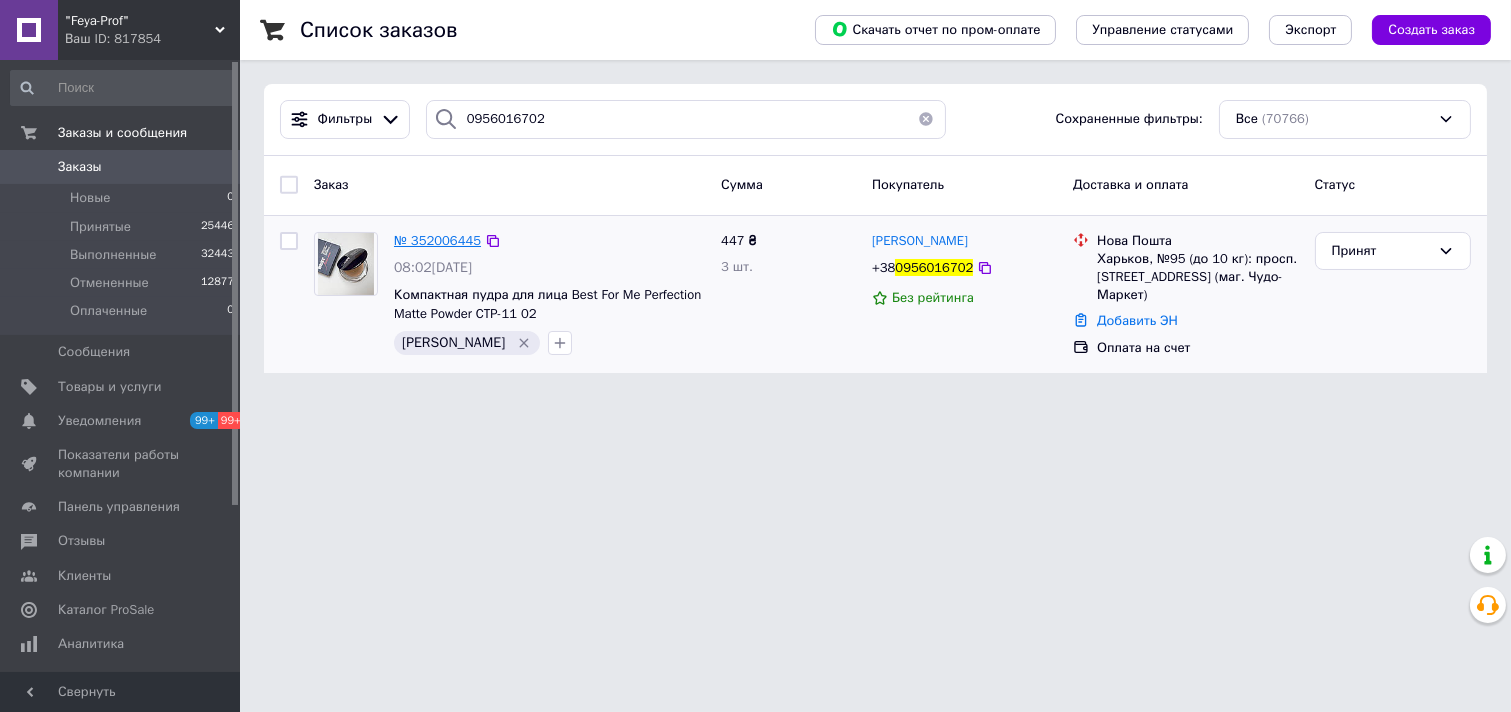 click on "№ 352006445" at bounding box center (437, 240) 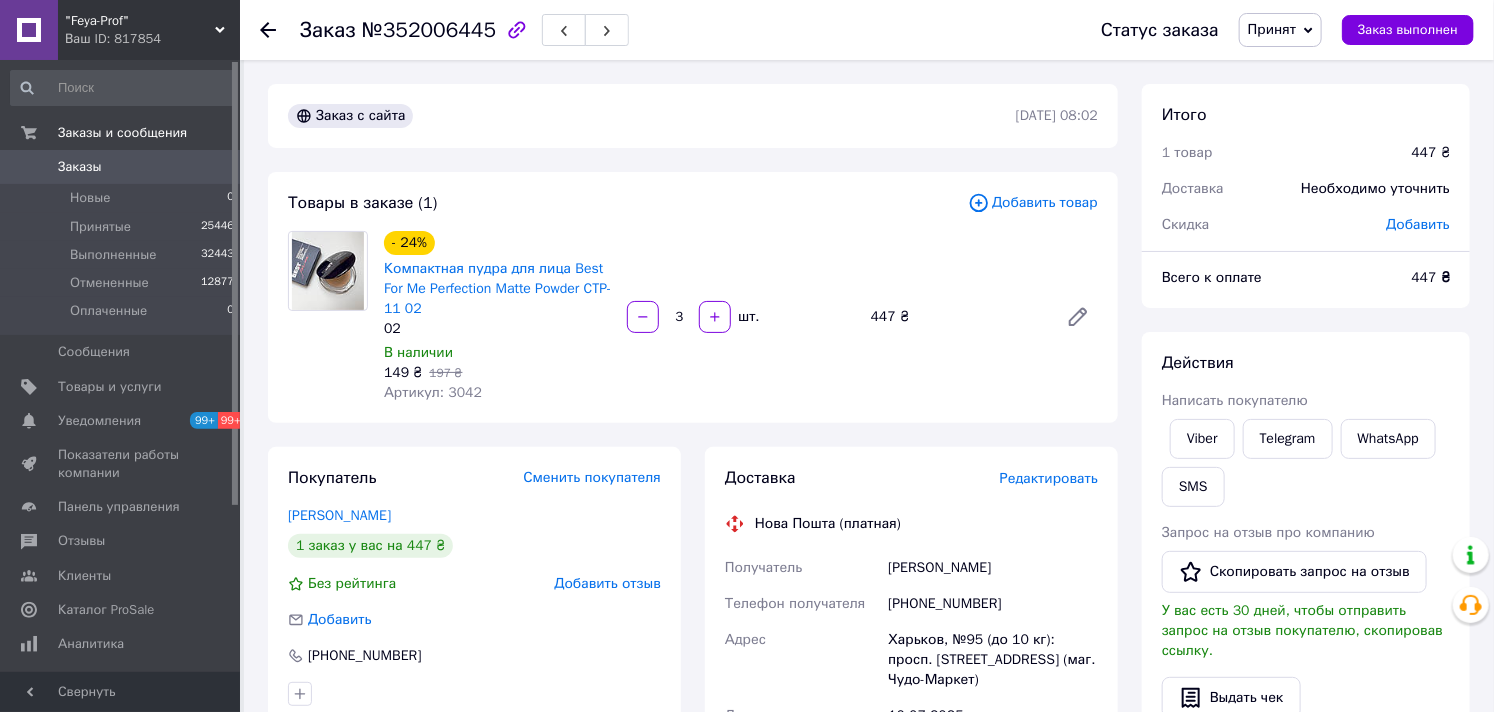 scroll, scrollTop: 333, scrollLeft: 0, axis: vertical 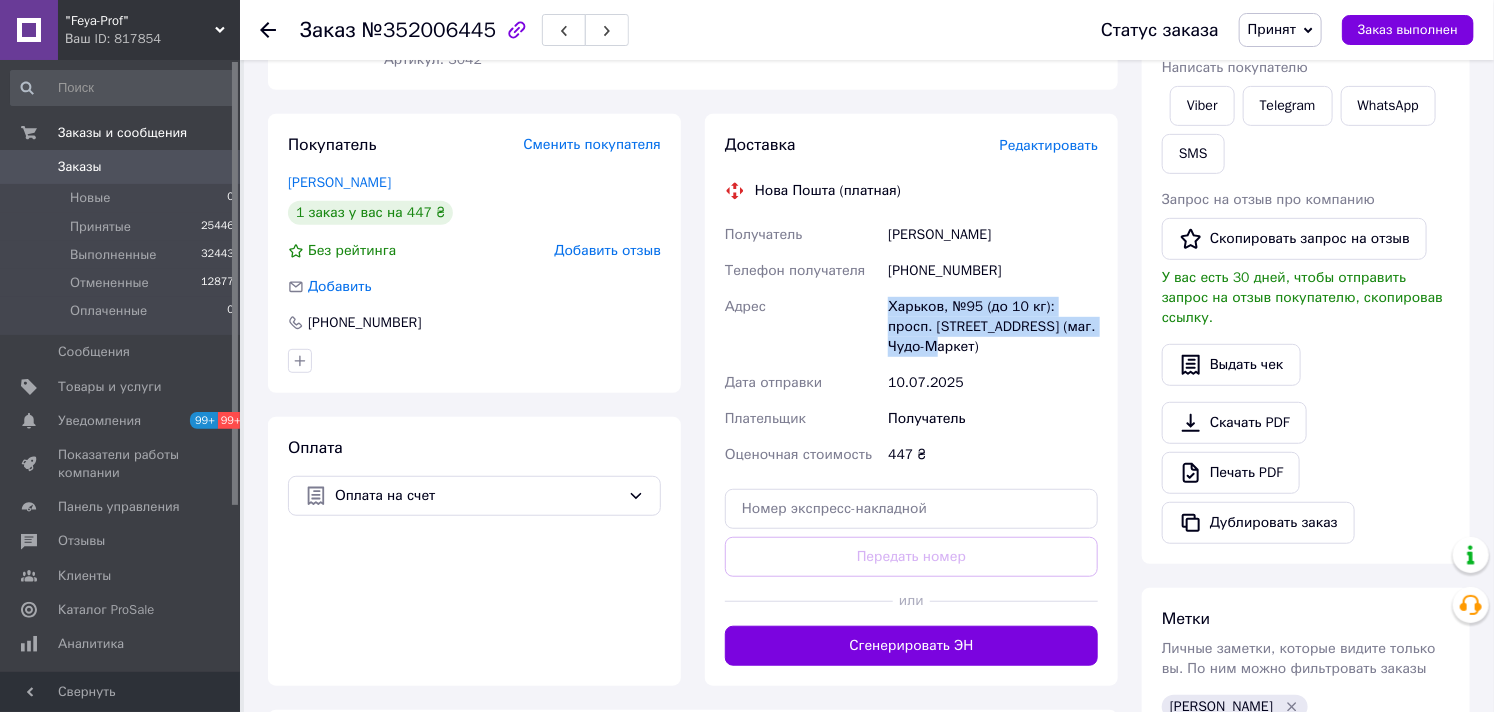 drag, startPoint x: 881, startPoint y: 306, endPoint x: 953, endPoint y: 351, distance: 84.90583 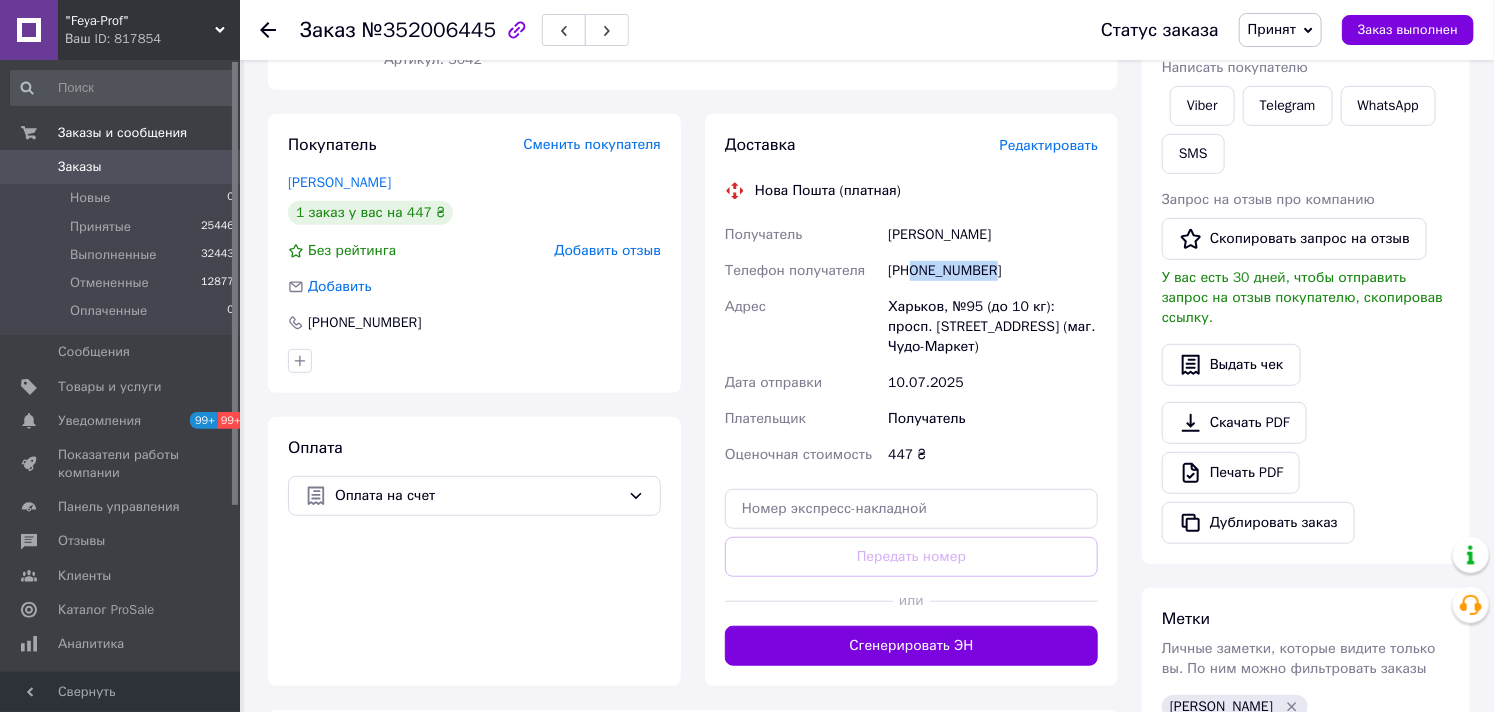 drag, startPoint x: 916, startPoint y: 265, endPoint x: 1035, endPoint y: 280, distance: 119.94165 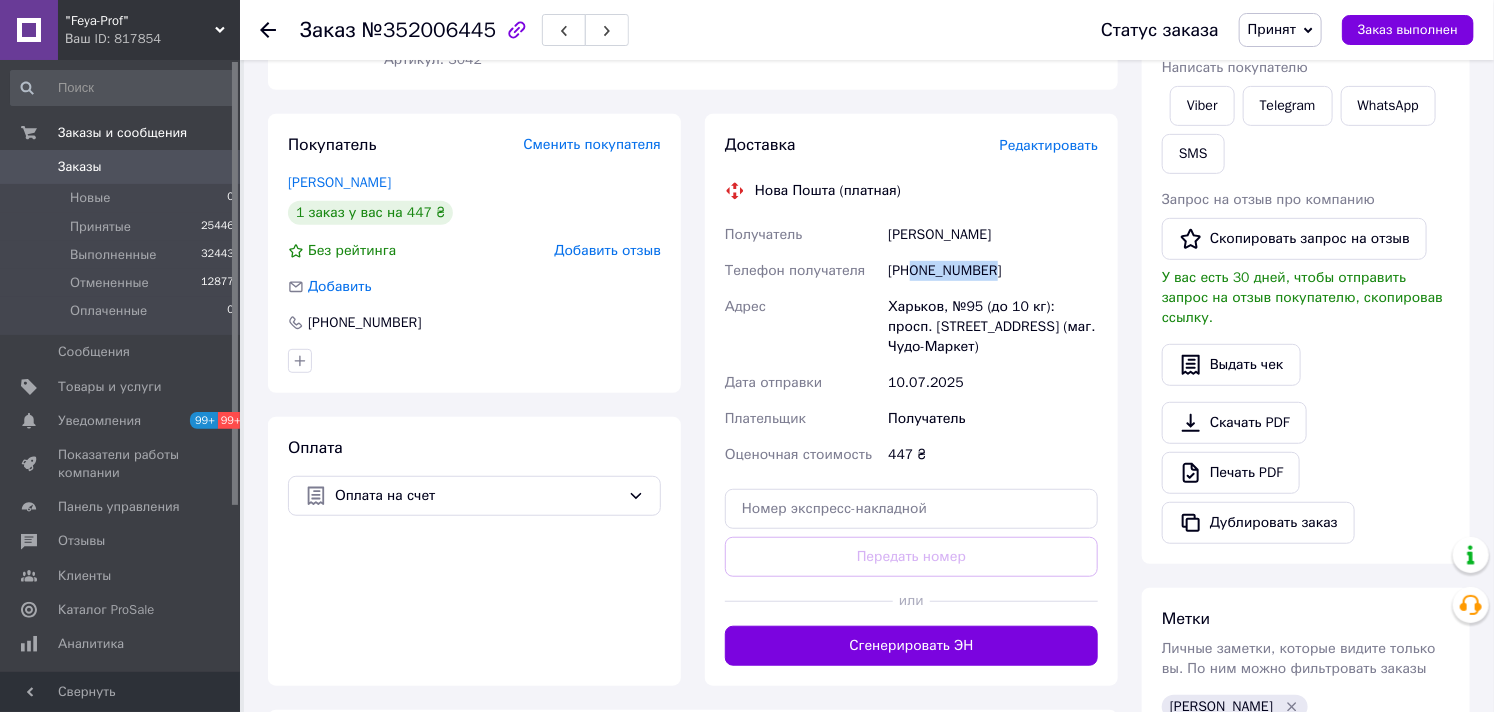 copy on "0956016702" 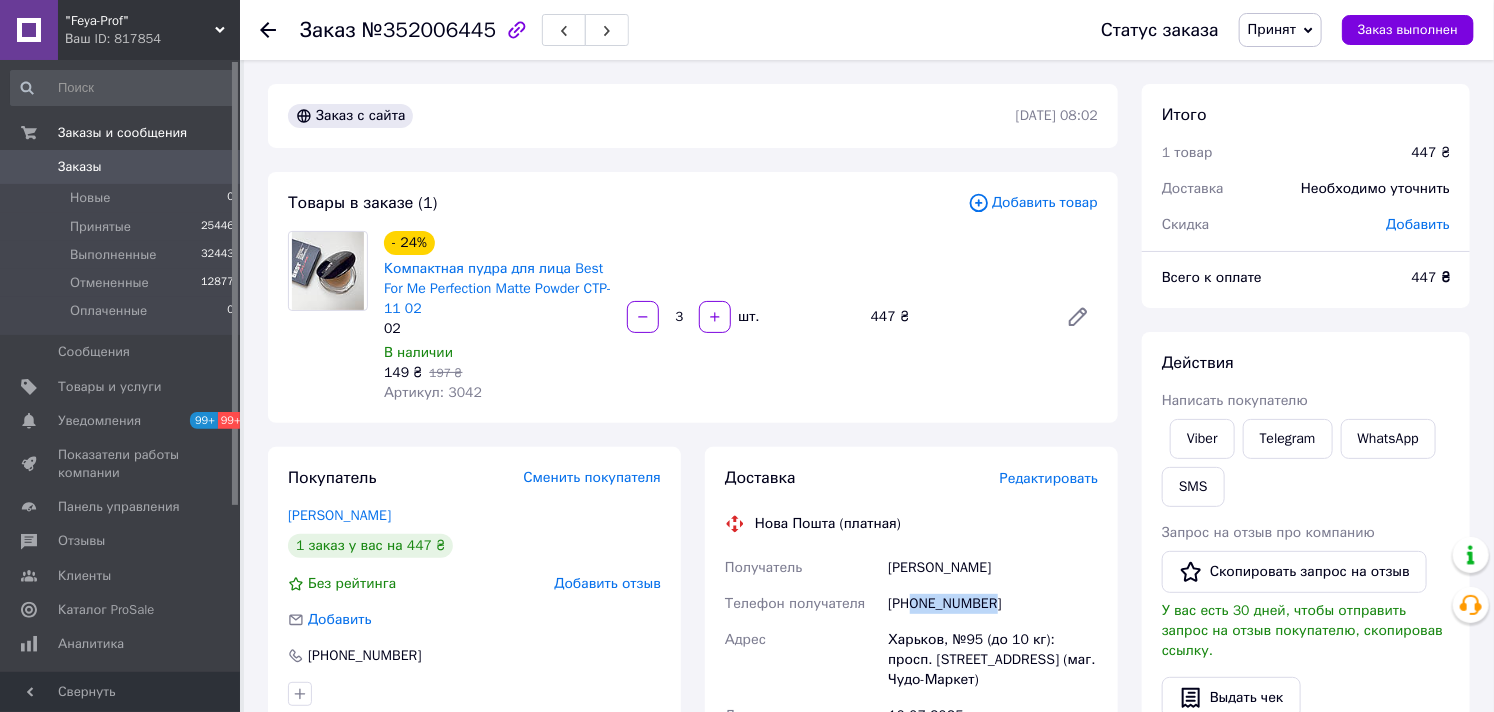 scroll, scrollTop: 444, scrollLeft: 0, axis: vertical 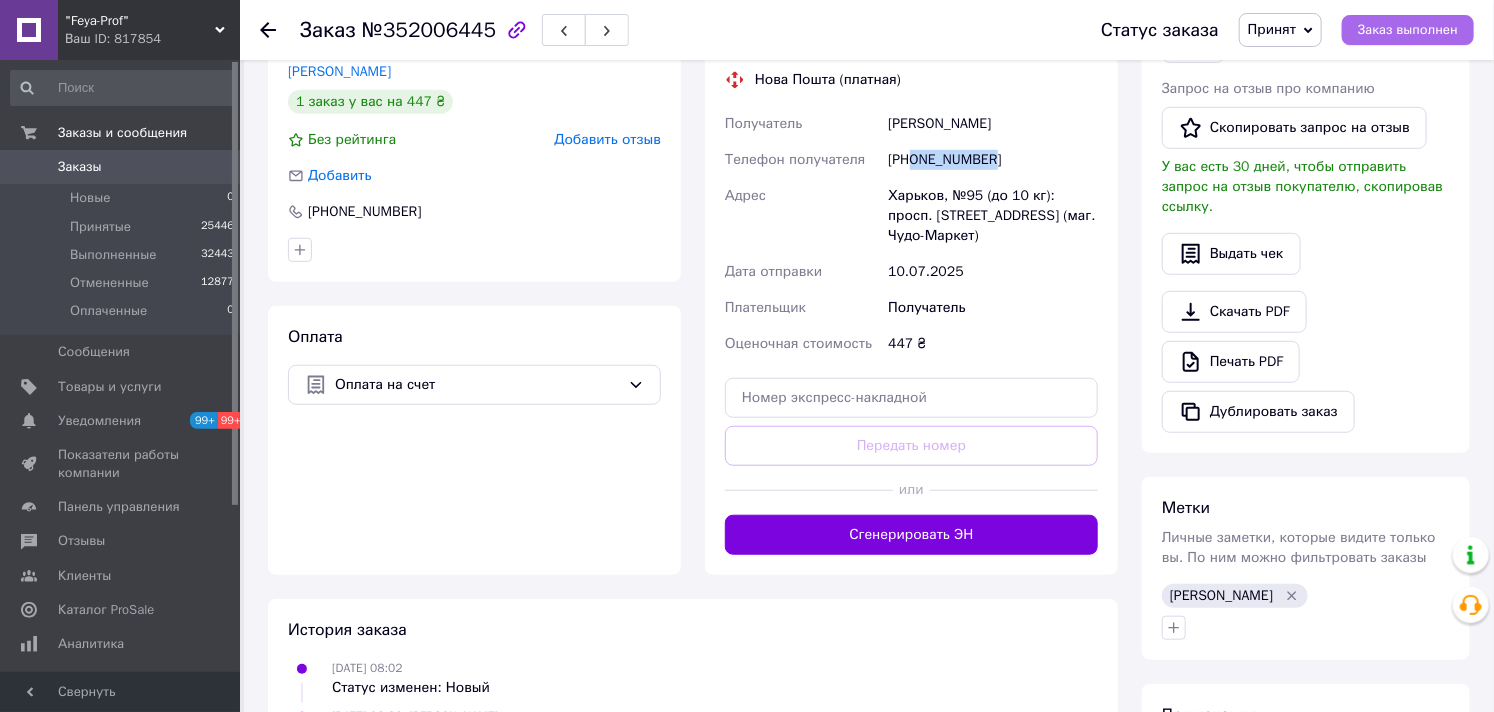 click on "Заказ выполнен" at bounding box center (1408, 30) 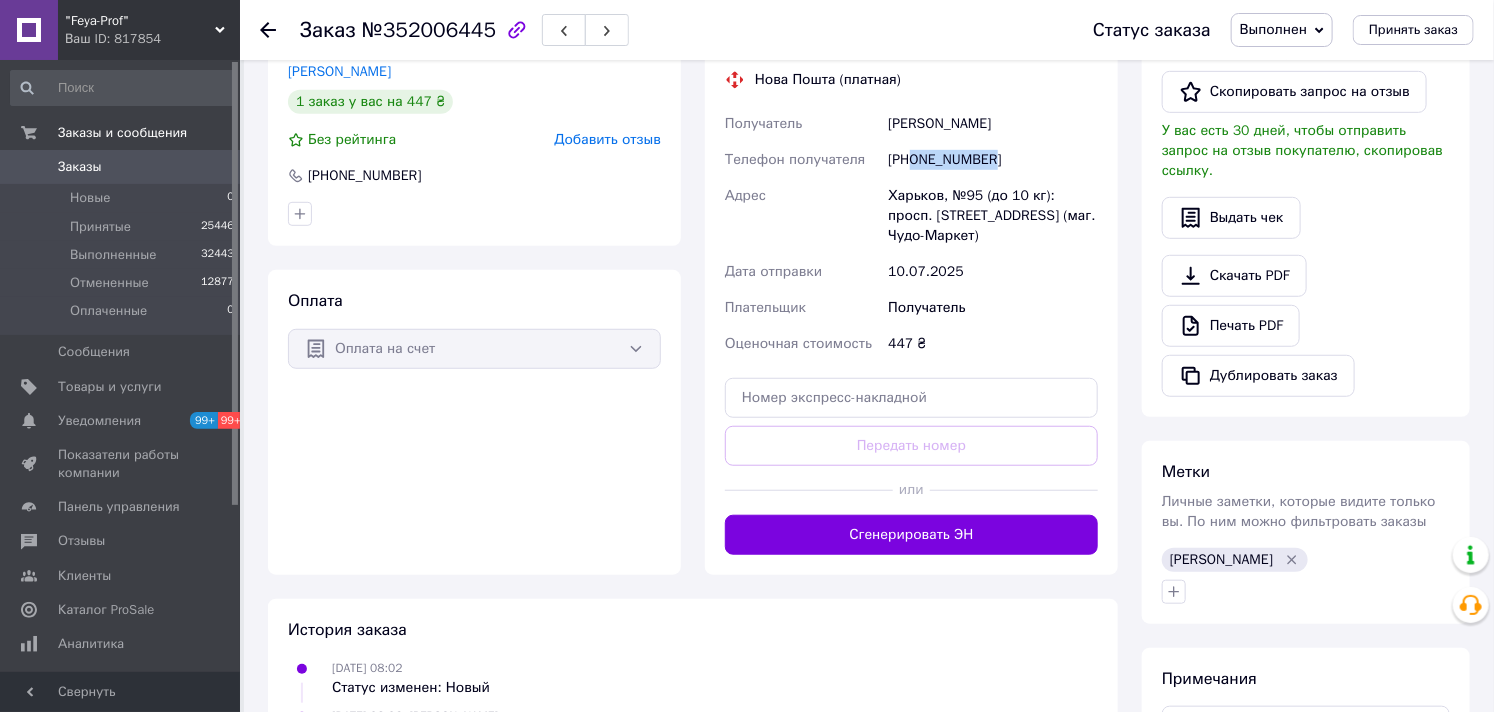 copy on "0956016702" 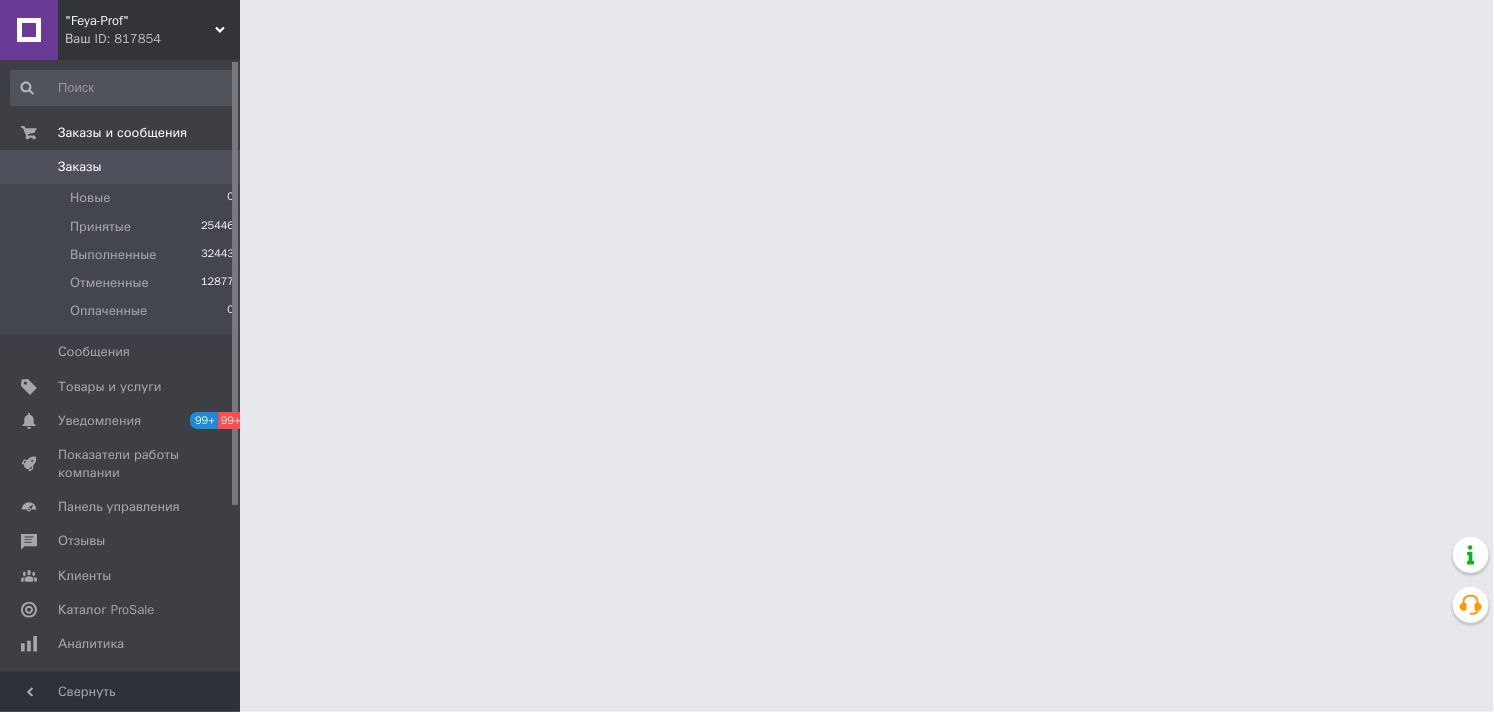 scroll, scrollTop: 0, scrollLeft: 0, axis: both 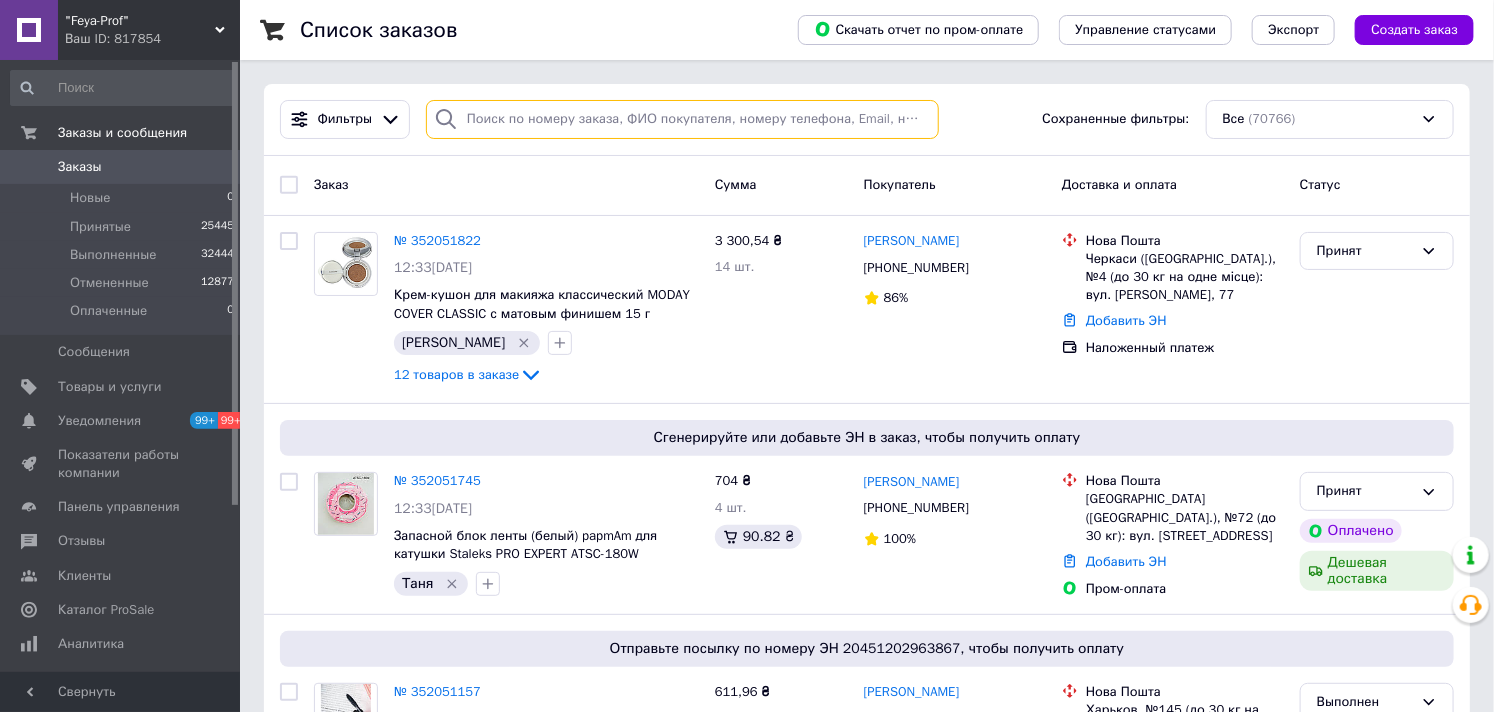 click at bounding box center (682, 119) 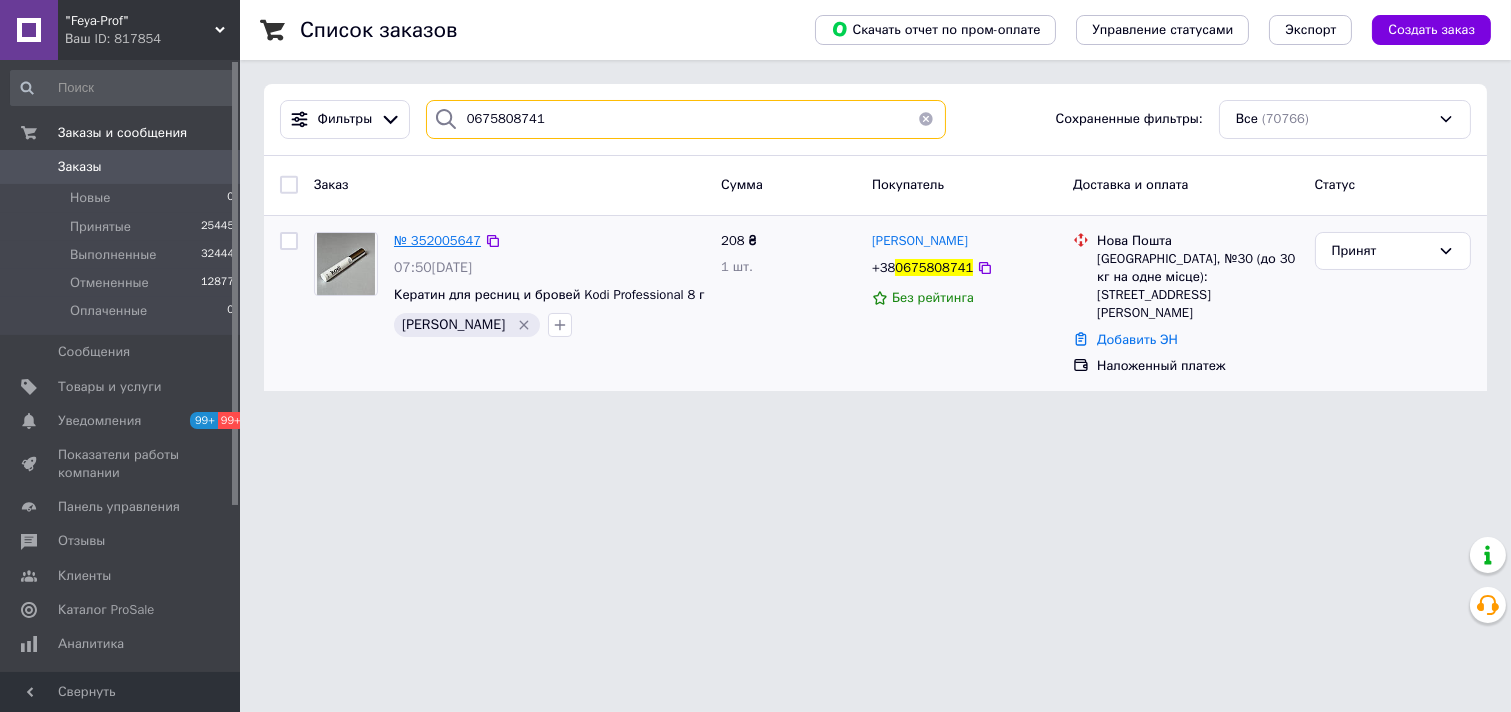 type on "0675808741" 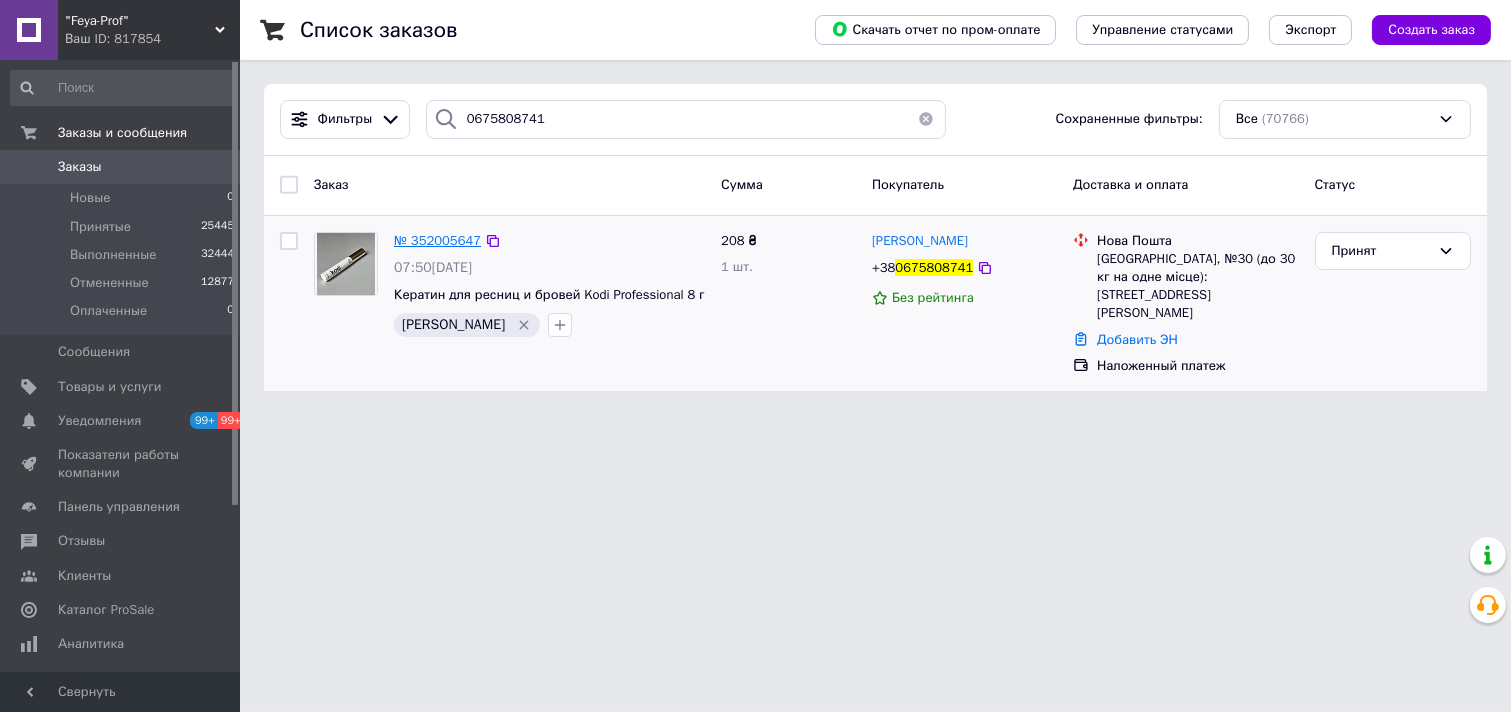 click on "№ 352005647" at bounding box center [437, 240] 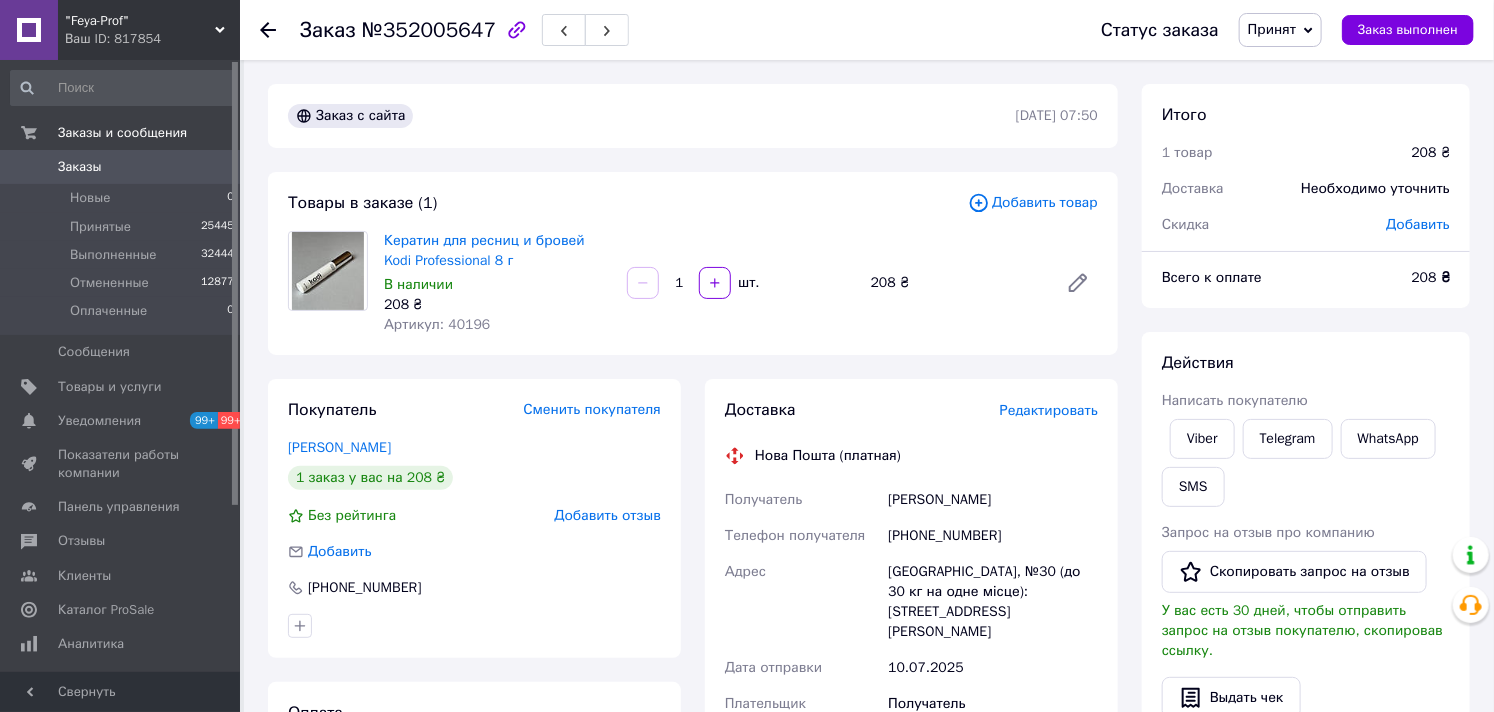 scroll, scrollTop: 222, scrollLeft: 0, axis: vertical 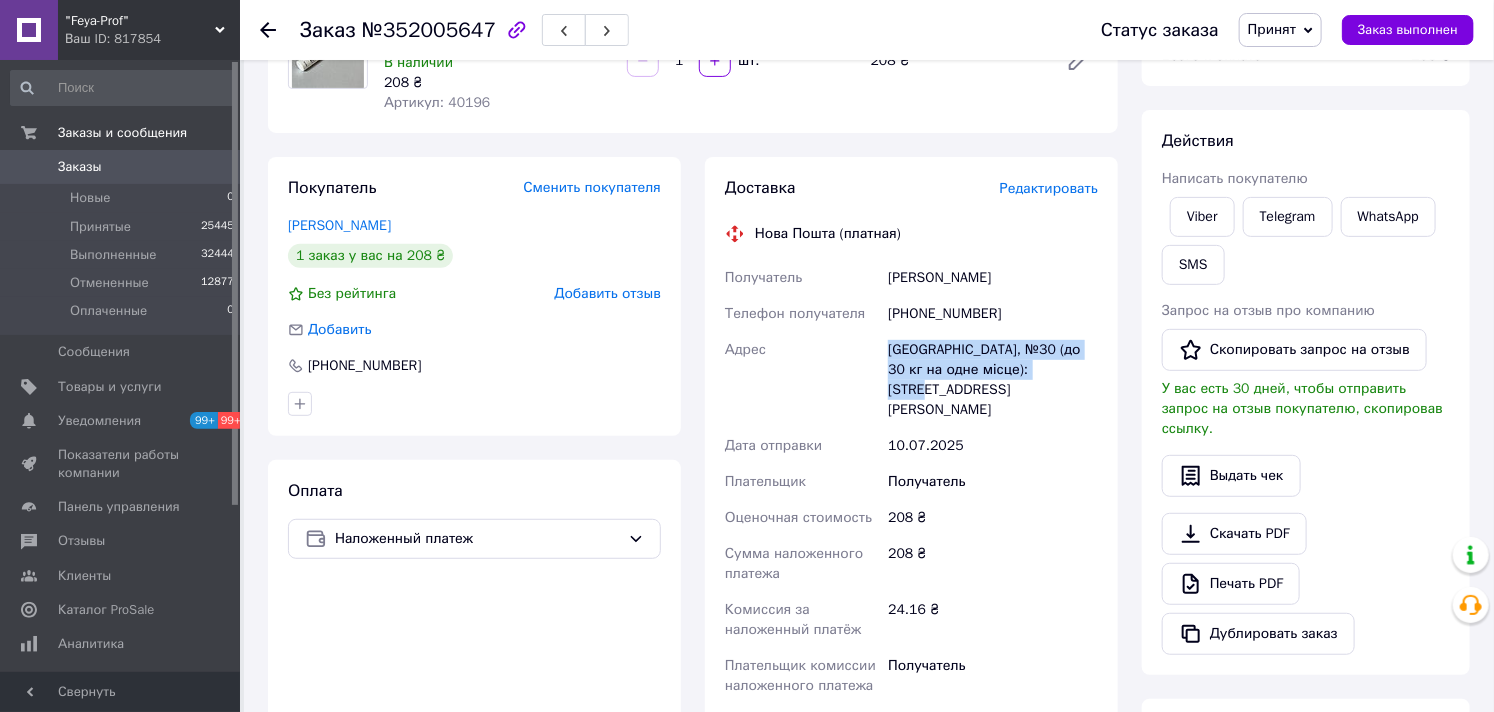 drag, startPoint x: 890, startPoint y: 347, endPoint x: 1045, endPoint y: 376, distance: 157.68958 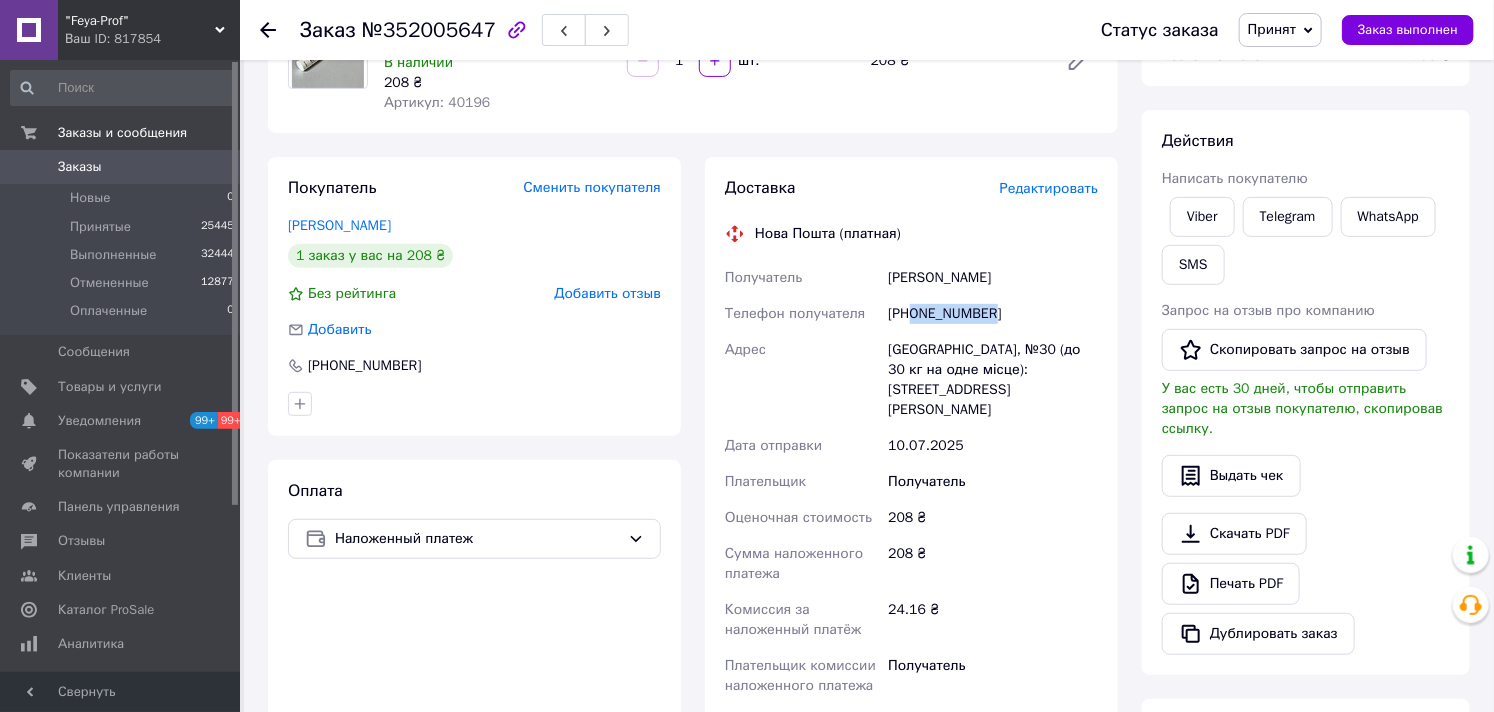 drag, startPoint x: 916, startPoint y: 308, endPoint x: 1000, endPoint y: 317, distance: 84.48077 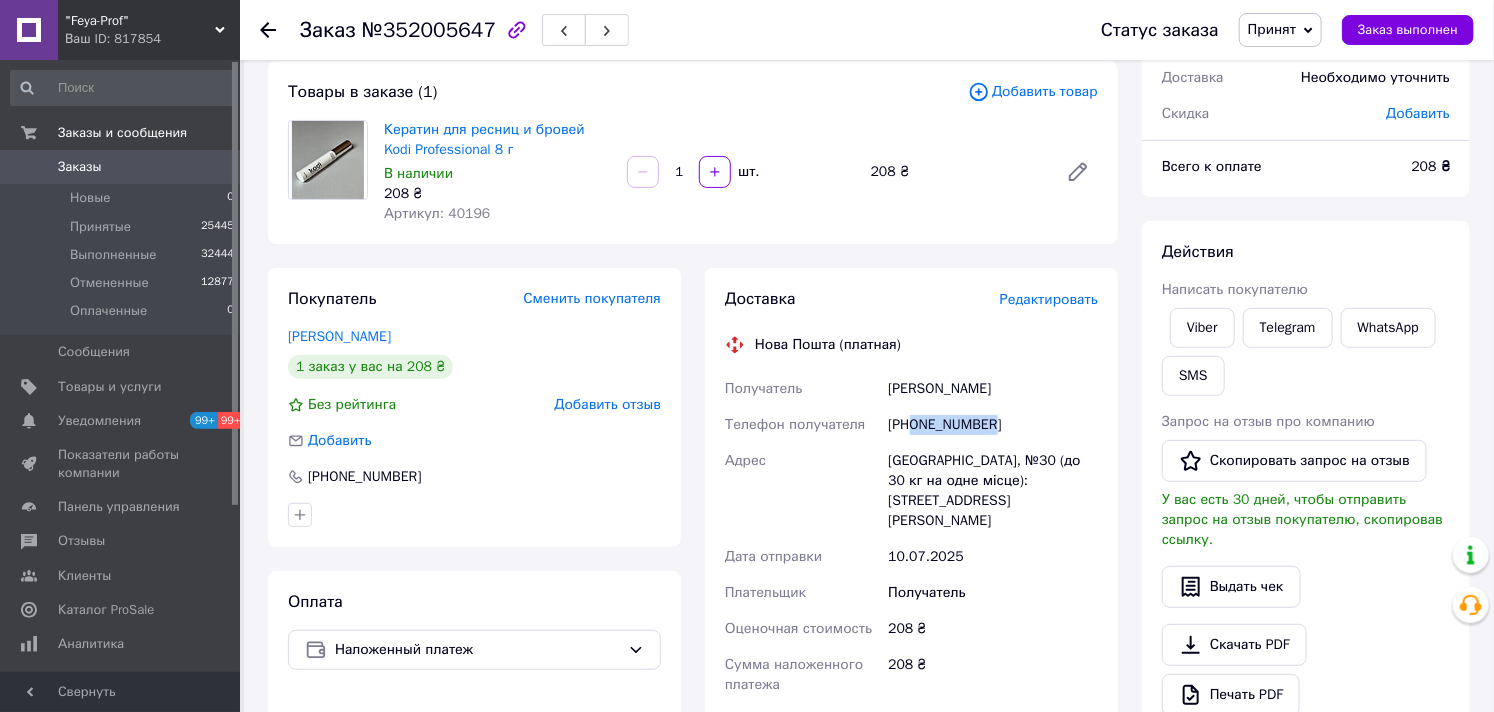 scroll, scrollTop: 0, scrollLeft: 0, axis: both 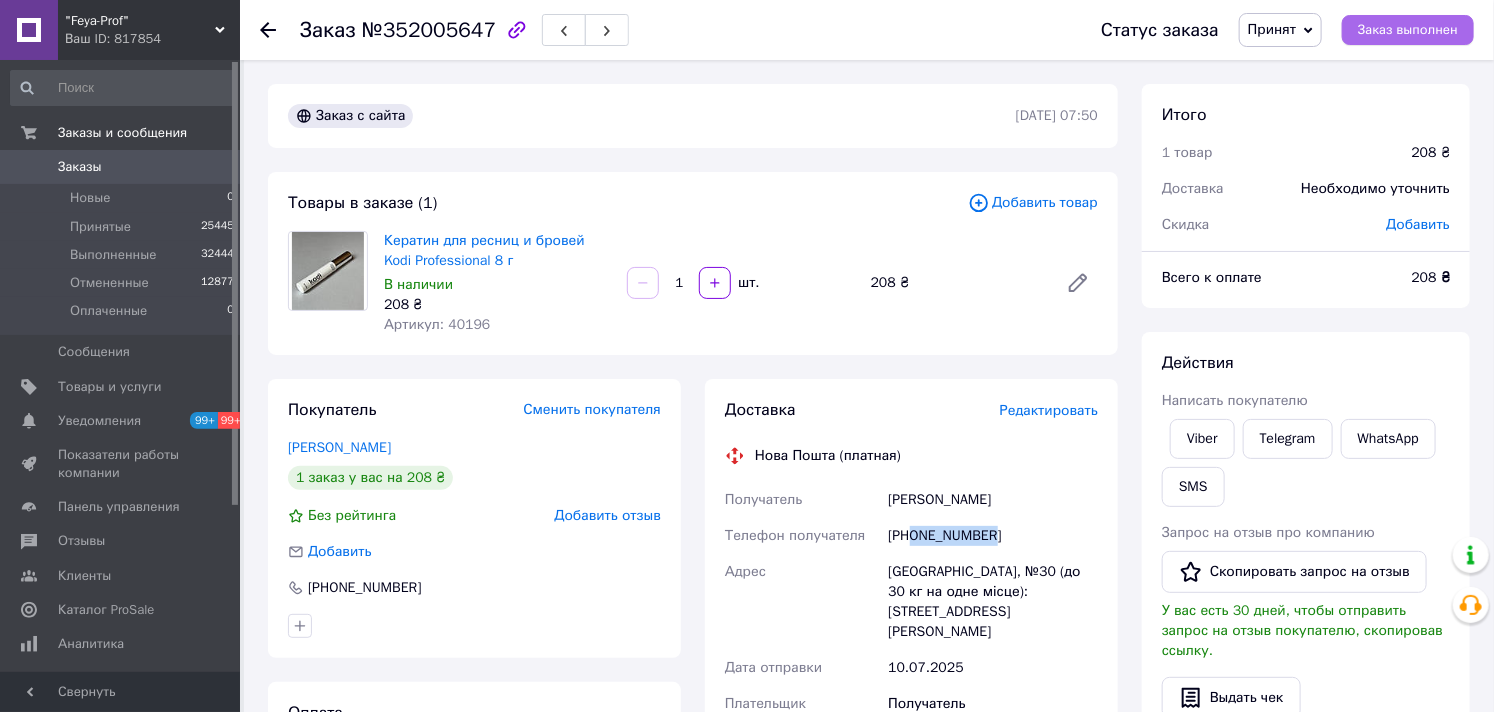 click on "Заказ выполнен" at bounding box center (1408, 30) 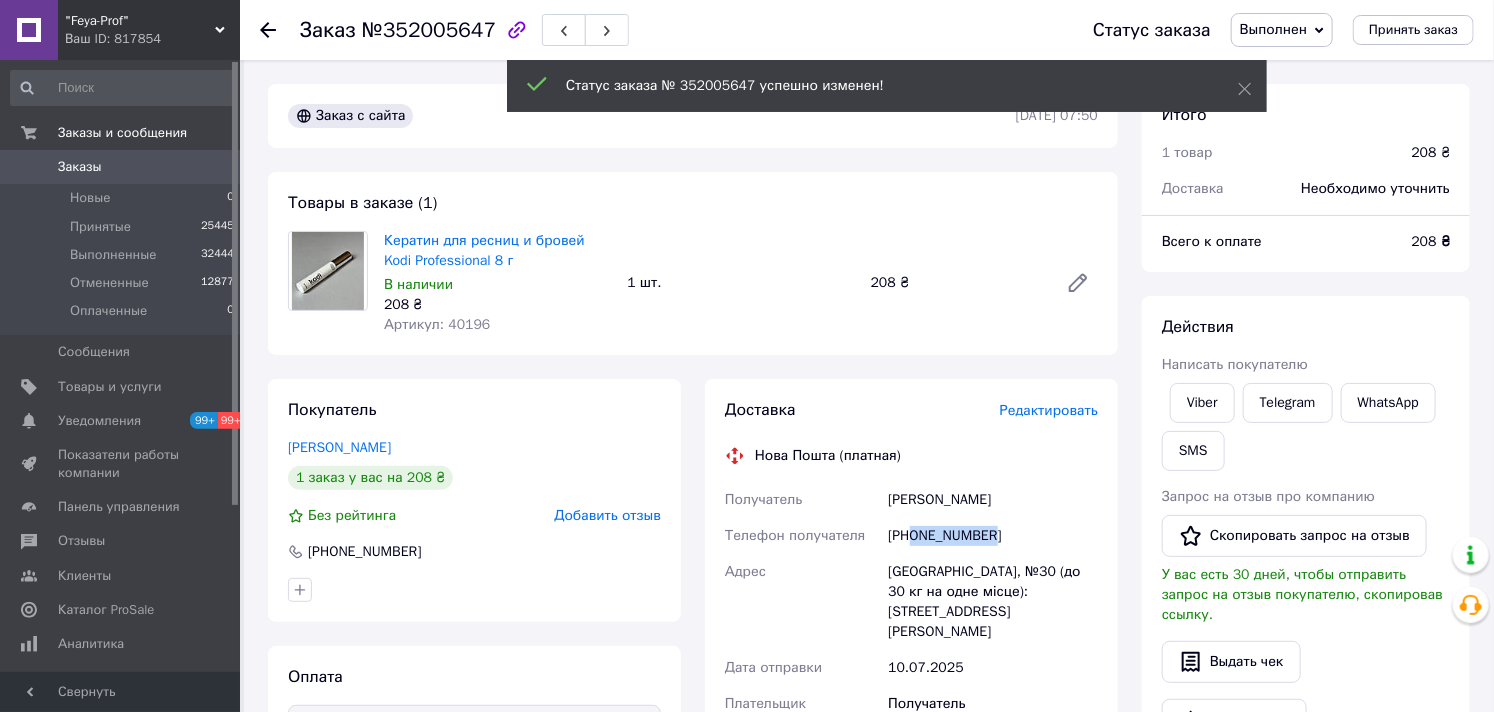copy on "0675808741" 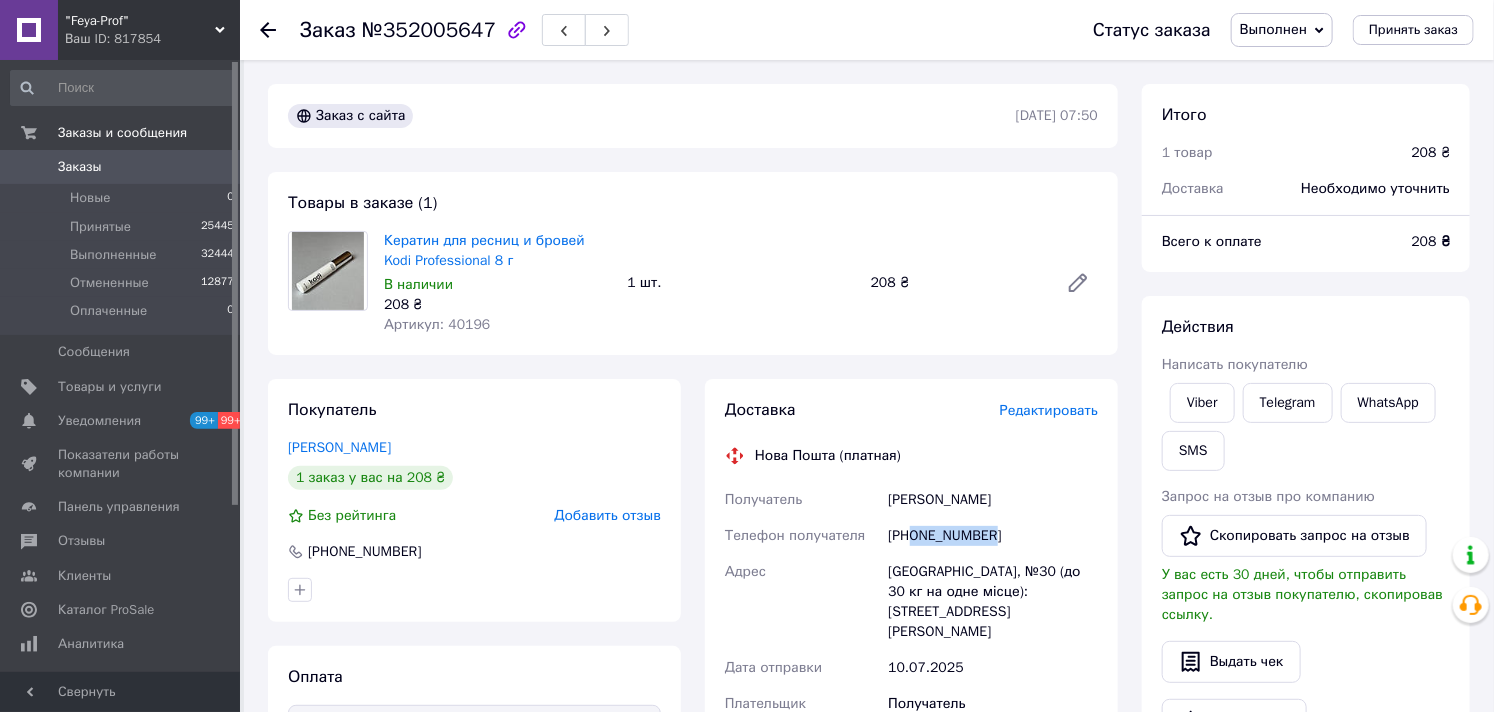 click on "Заказы" at bounding box center [80, 167] 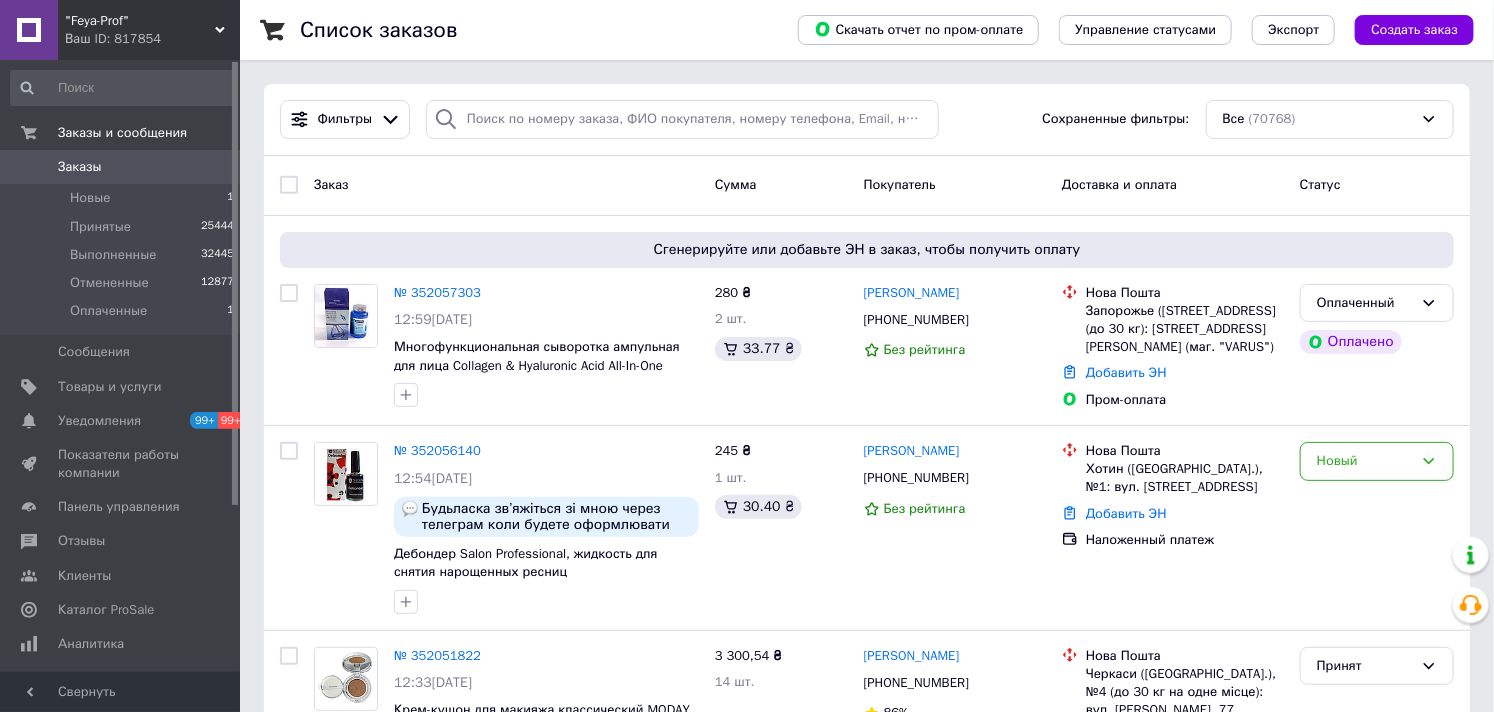 click on "Заказы" at bounding box center (80, 167) 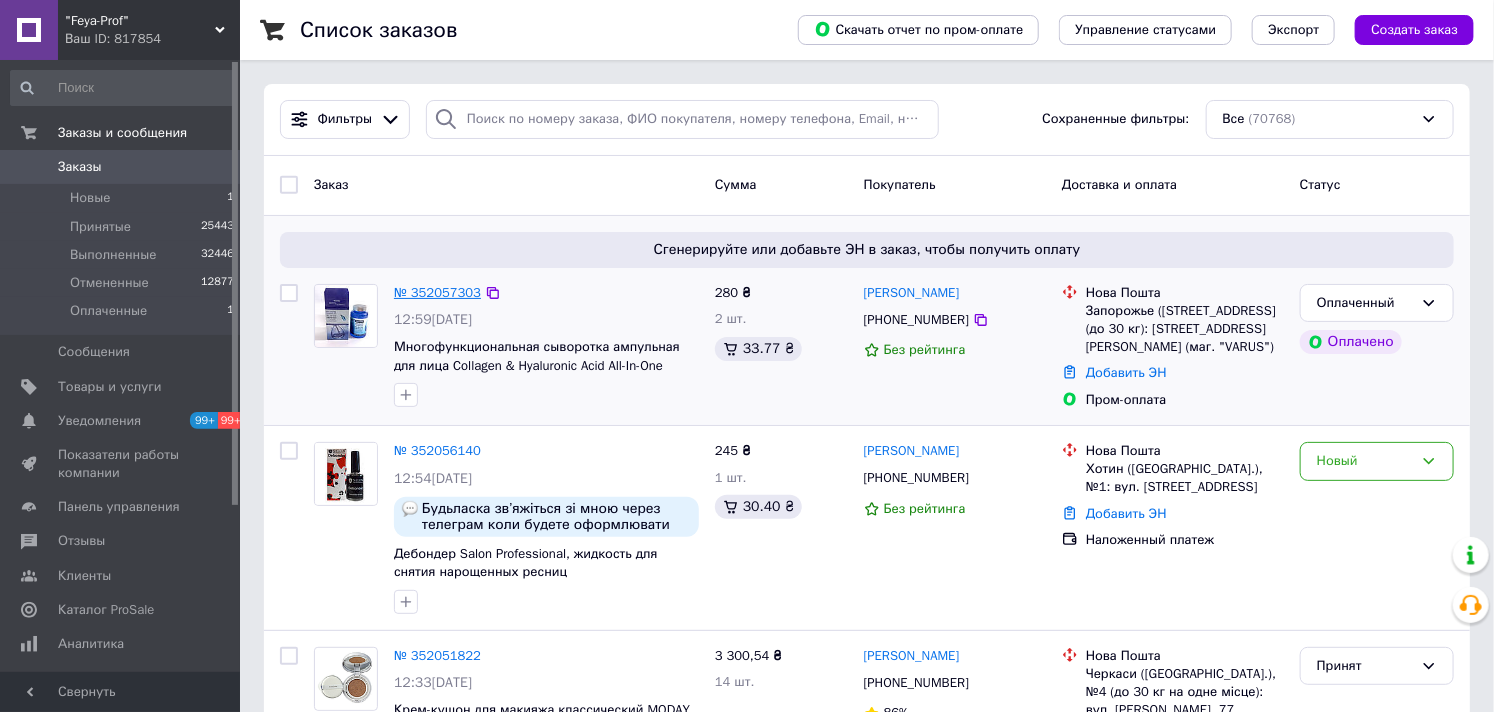 click on "№ 352057303" at bounding box center [437, 292] 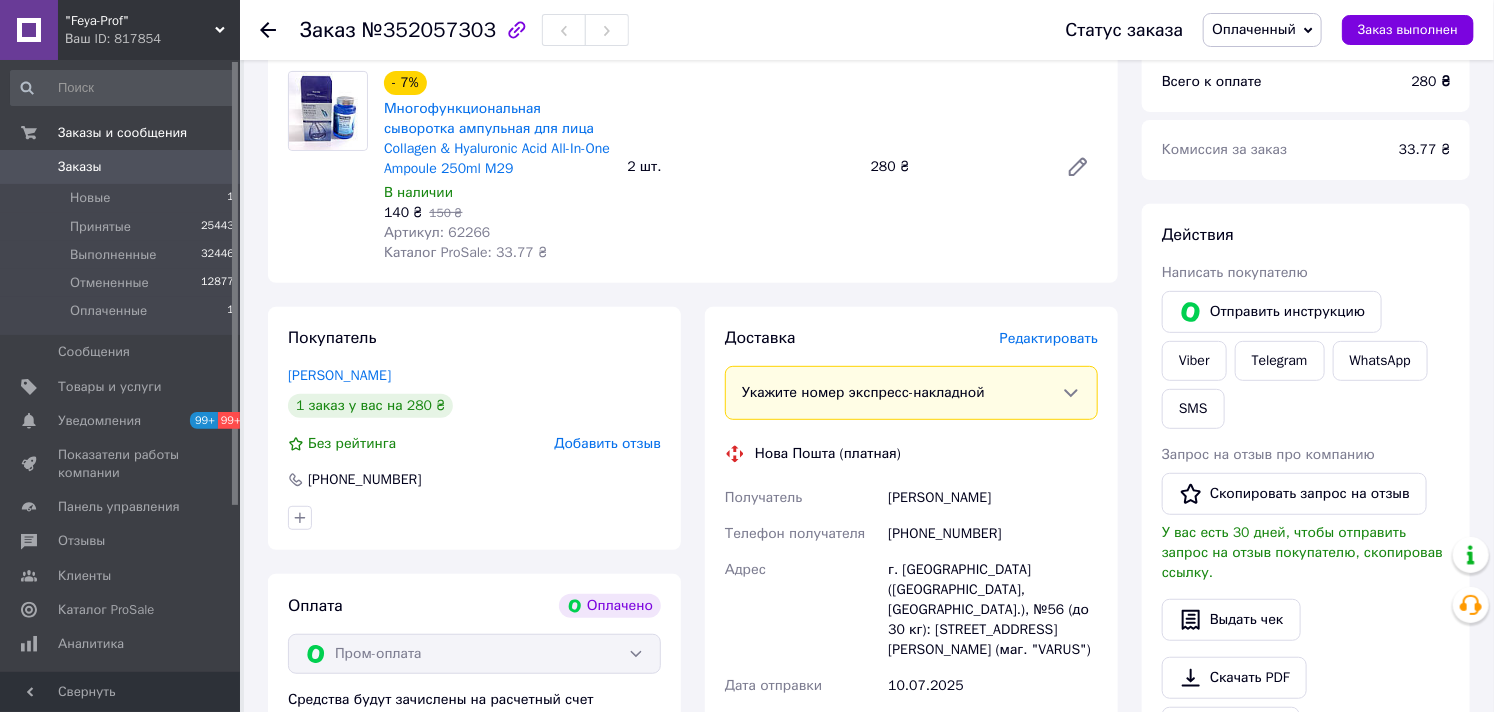 scroll, scrollTop: 444, scrollLeft: 0, axis: vertical 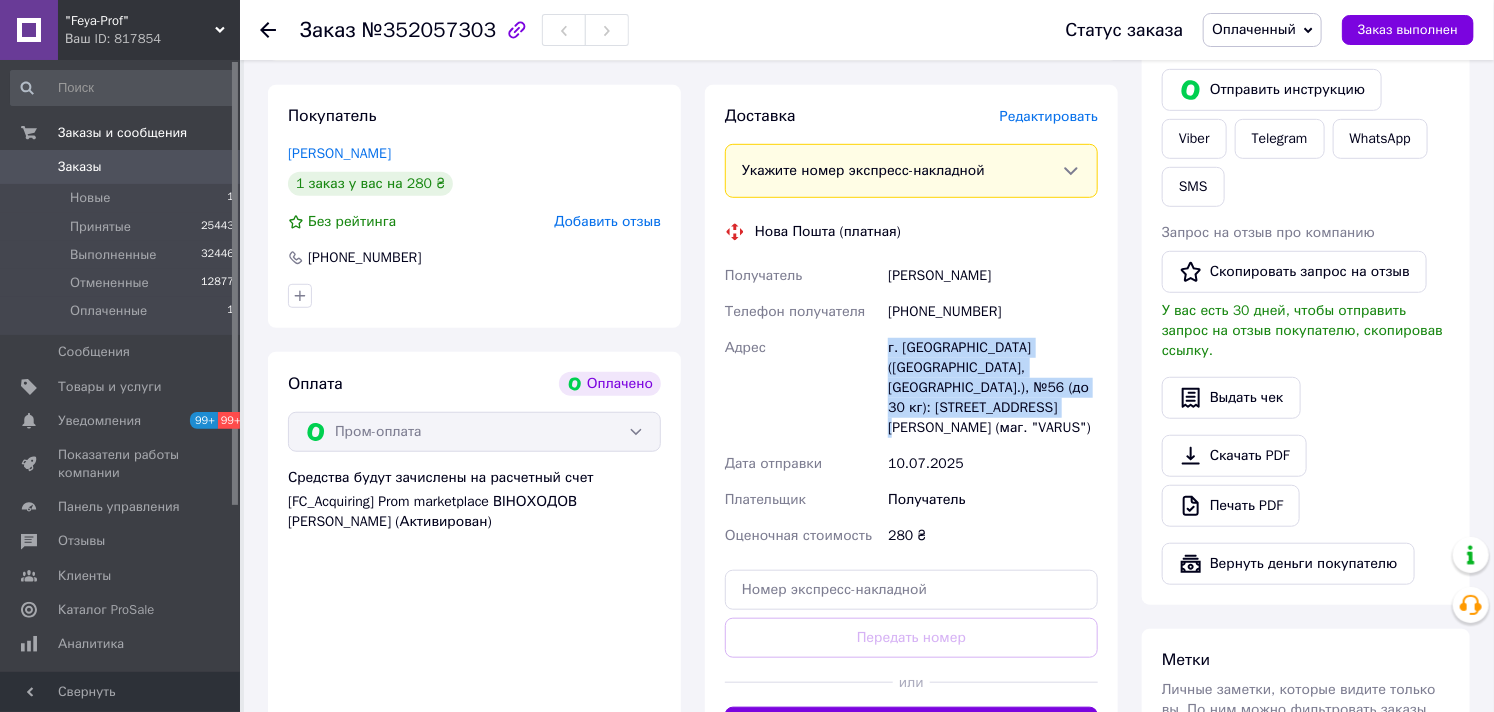 drag, startPoint x: 884, startPoint y: 345, endPoint x: 973, endPoint y: 413, distance: 112.00446 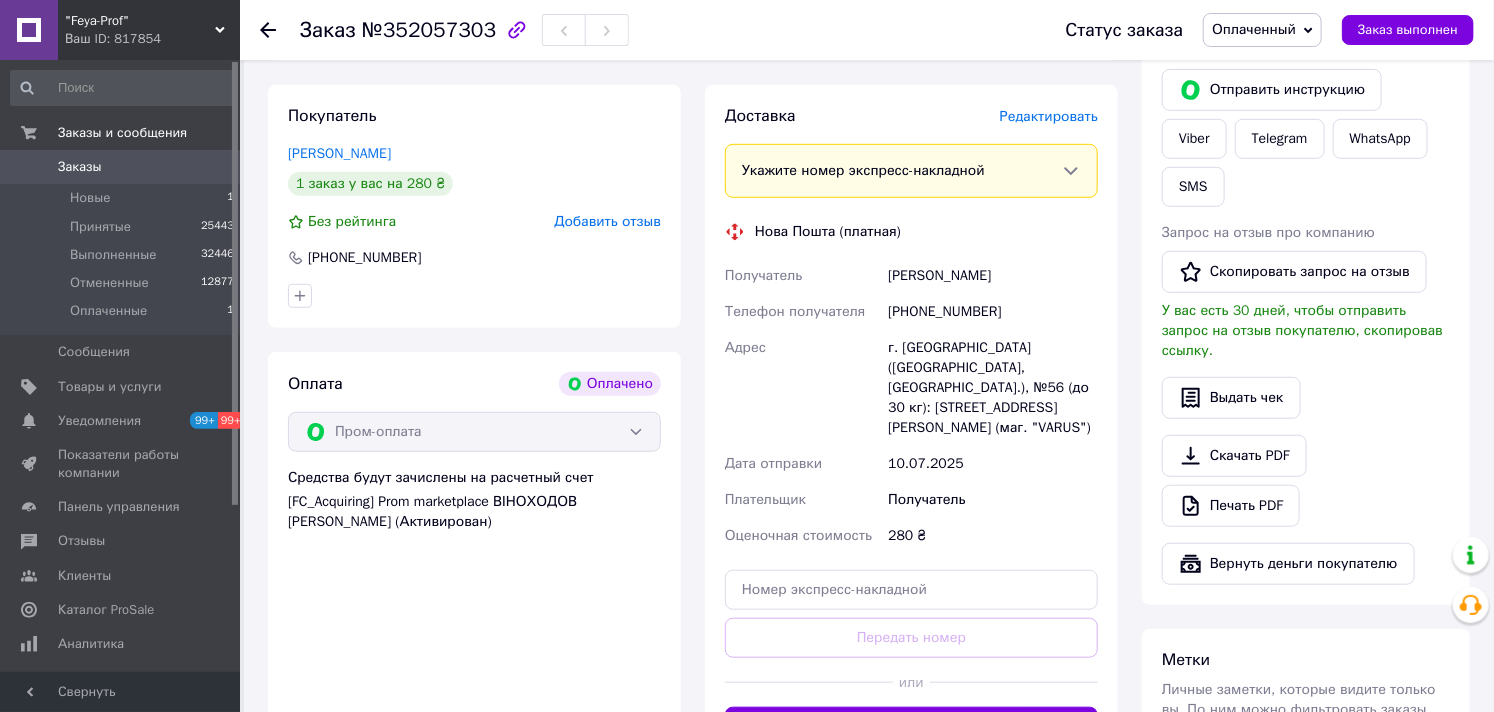 click on "[PHONE_NUMBER]" at bounding box center [993, 312] 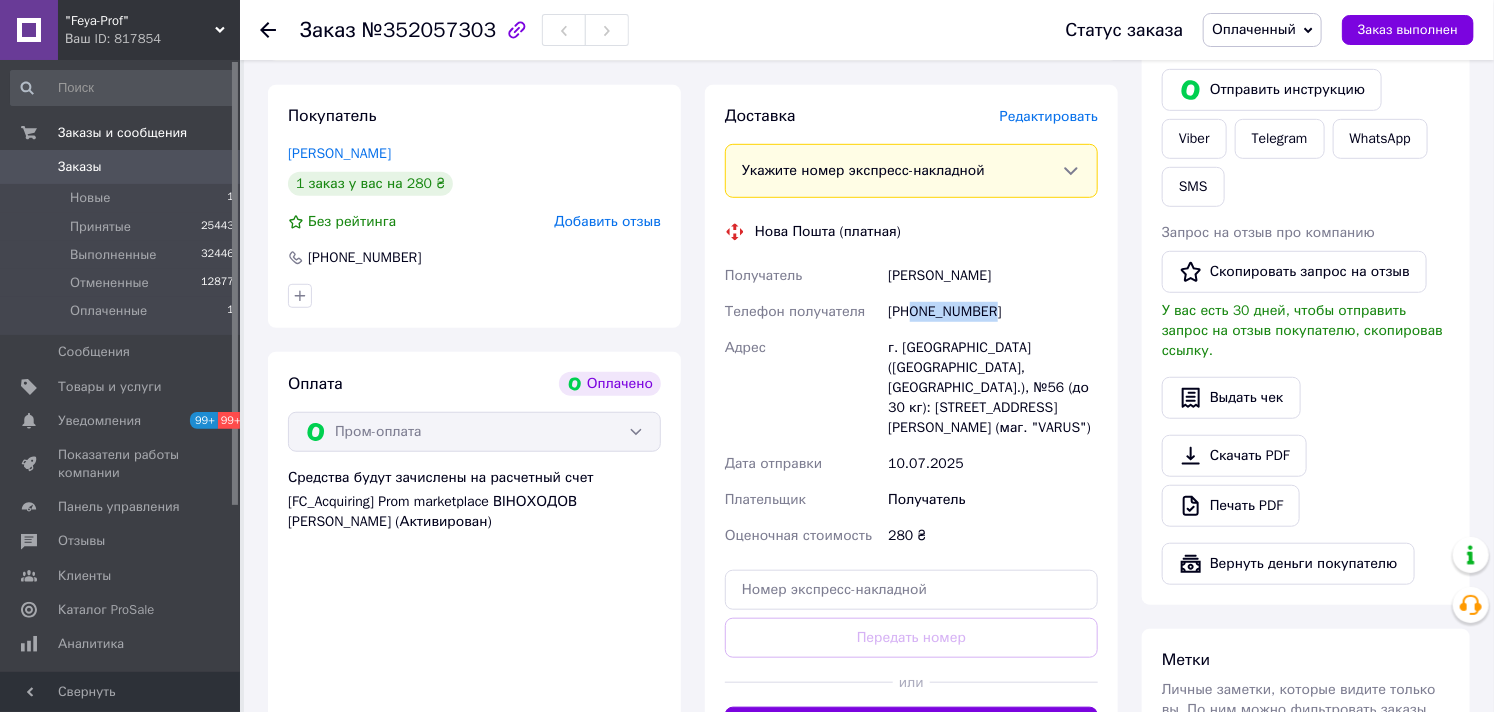 drag, startPoint x: 924, startPoint y: 310, endPoint x: 1042, endPoint y: 325, distance: 118.94957 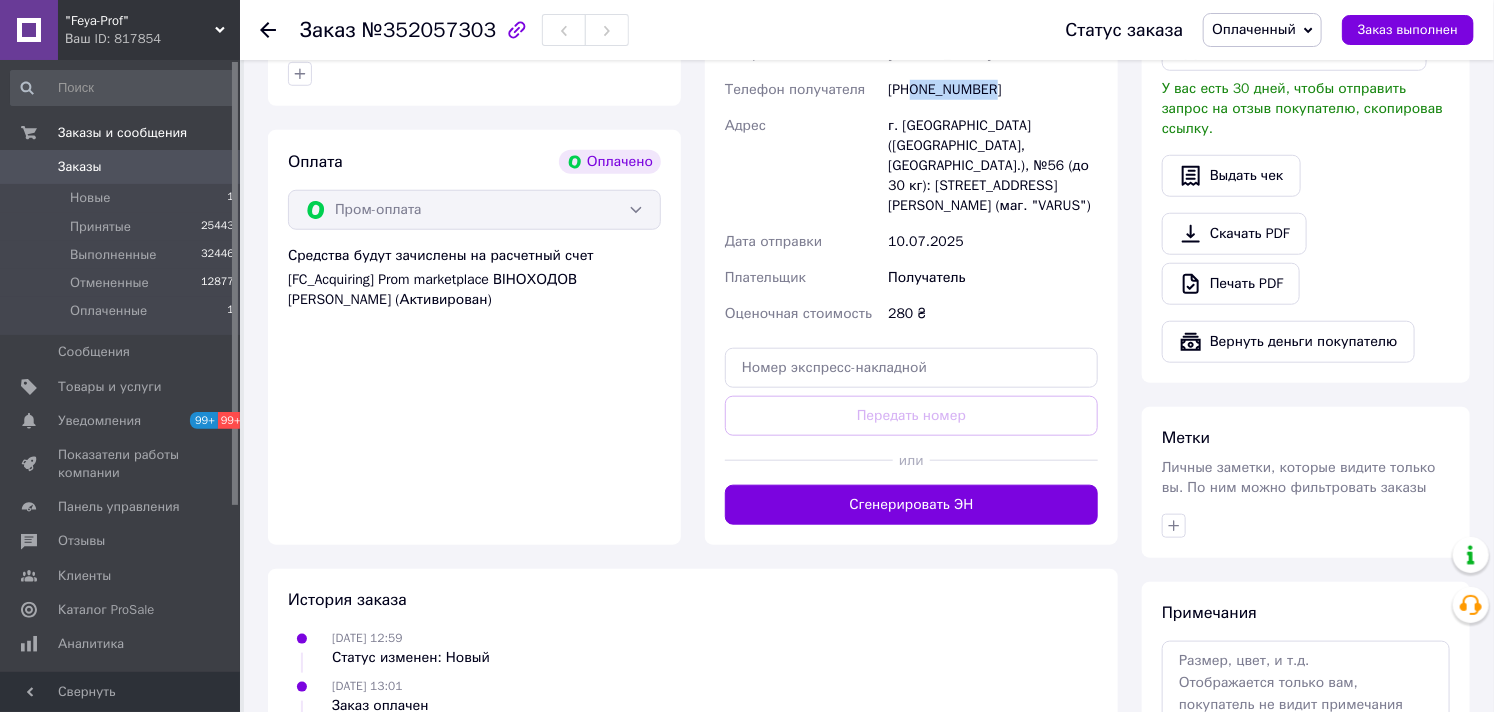 scroll, scrollTop: 777, scrollLeft: 0, axis: vertical 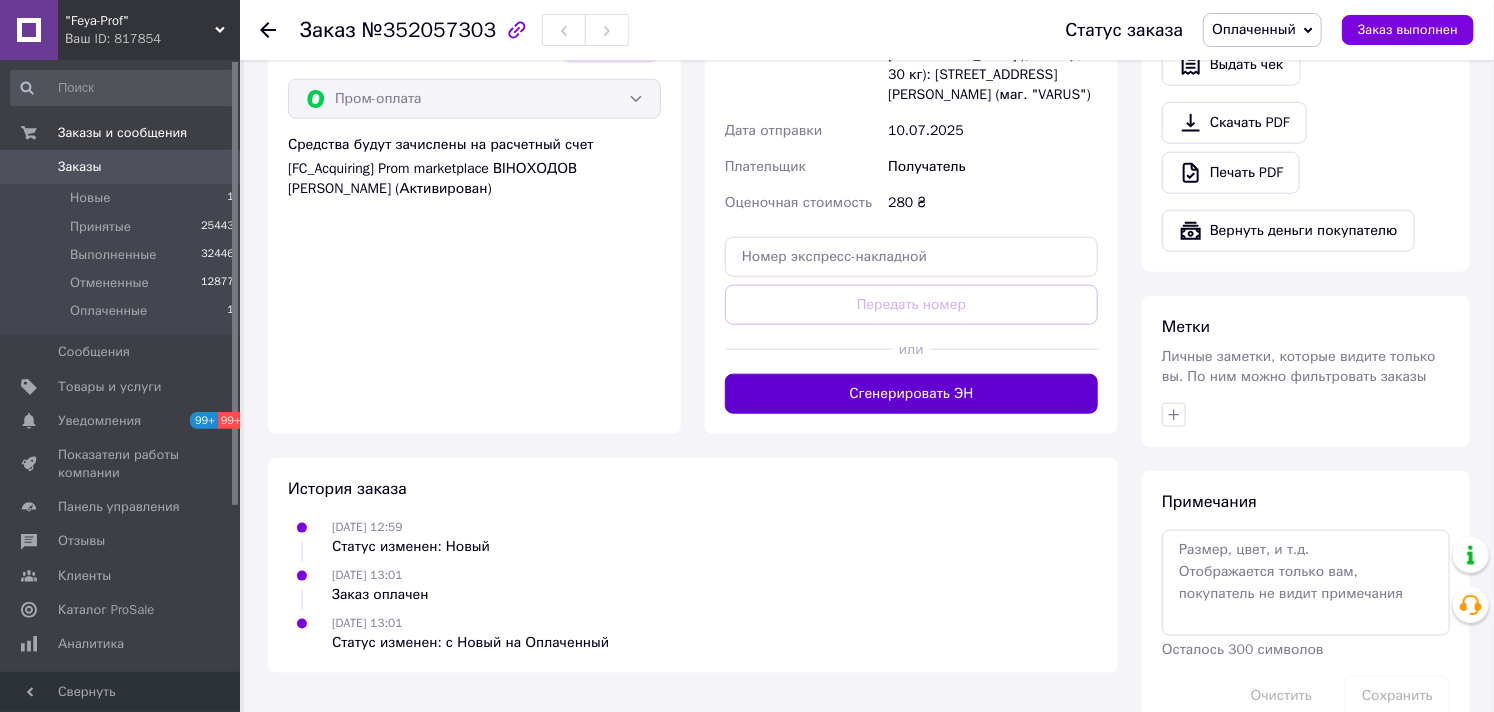 click on "Сгенерировать ЭН" at bounding box center (911, 394) 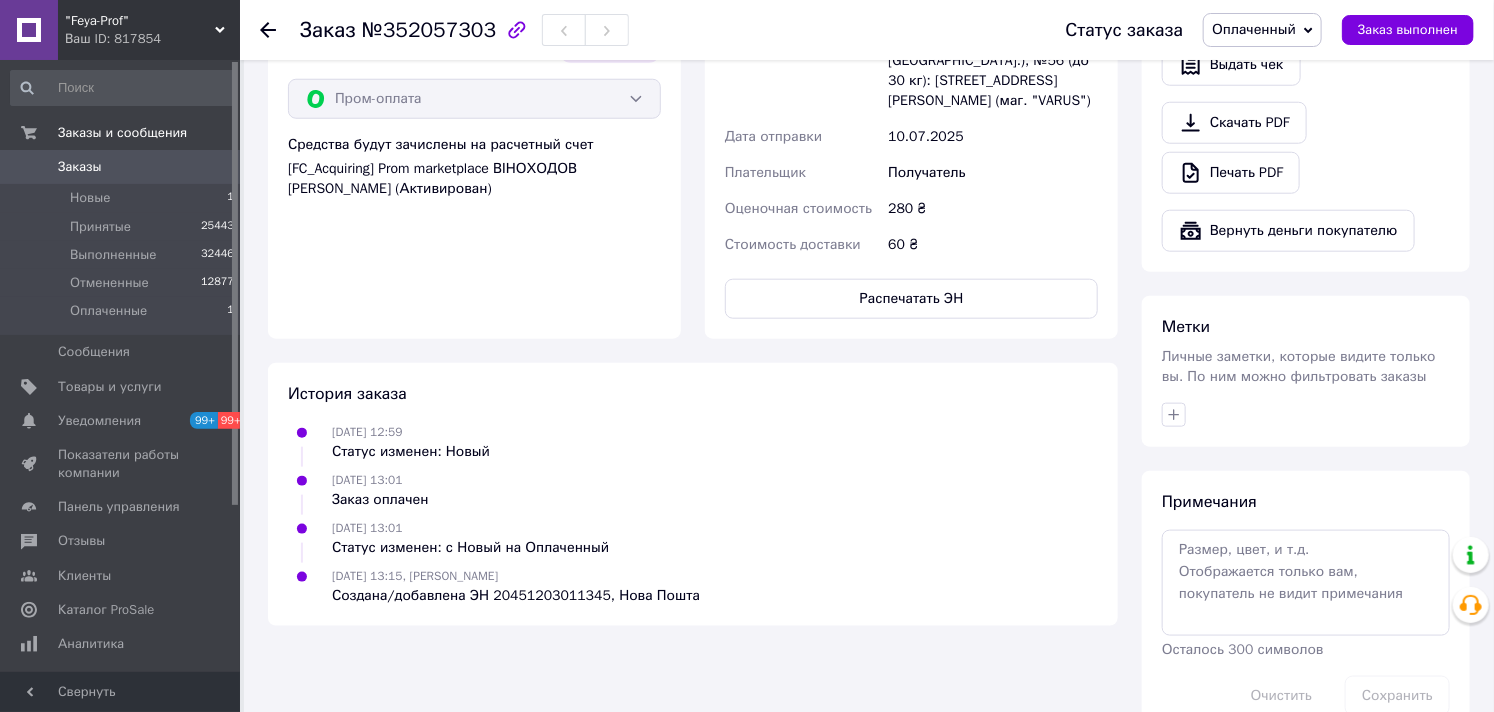 scroll, scrollTop: 444, scrollLeft: 0, axis: vertical 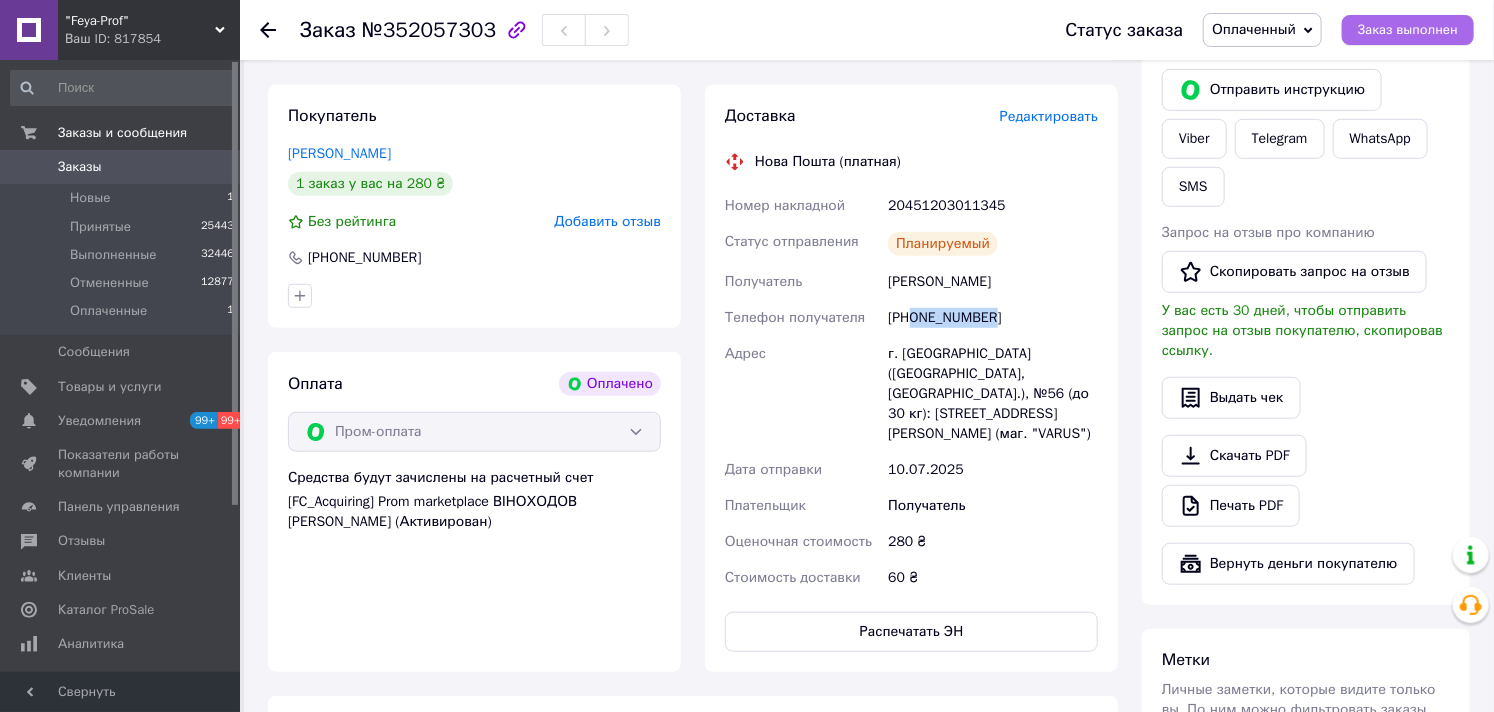 click on "Заказ выполнен" at bounding box center (1408, 30) 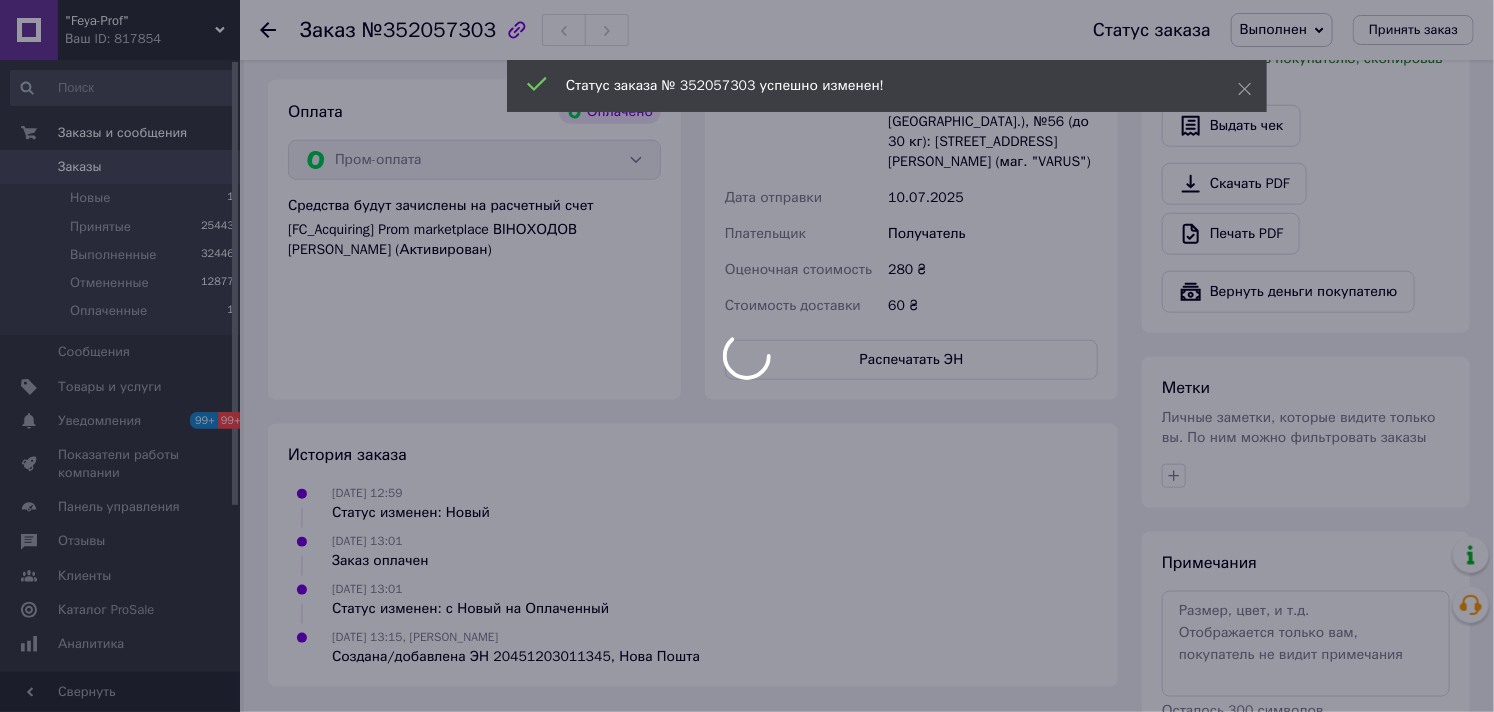 scroll, scrollTop: 827, scrollLeft: 0, axis: vertical 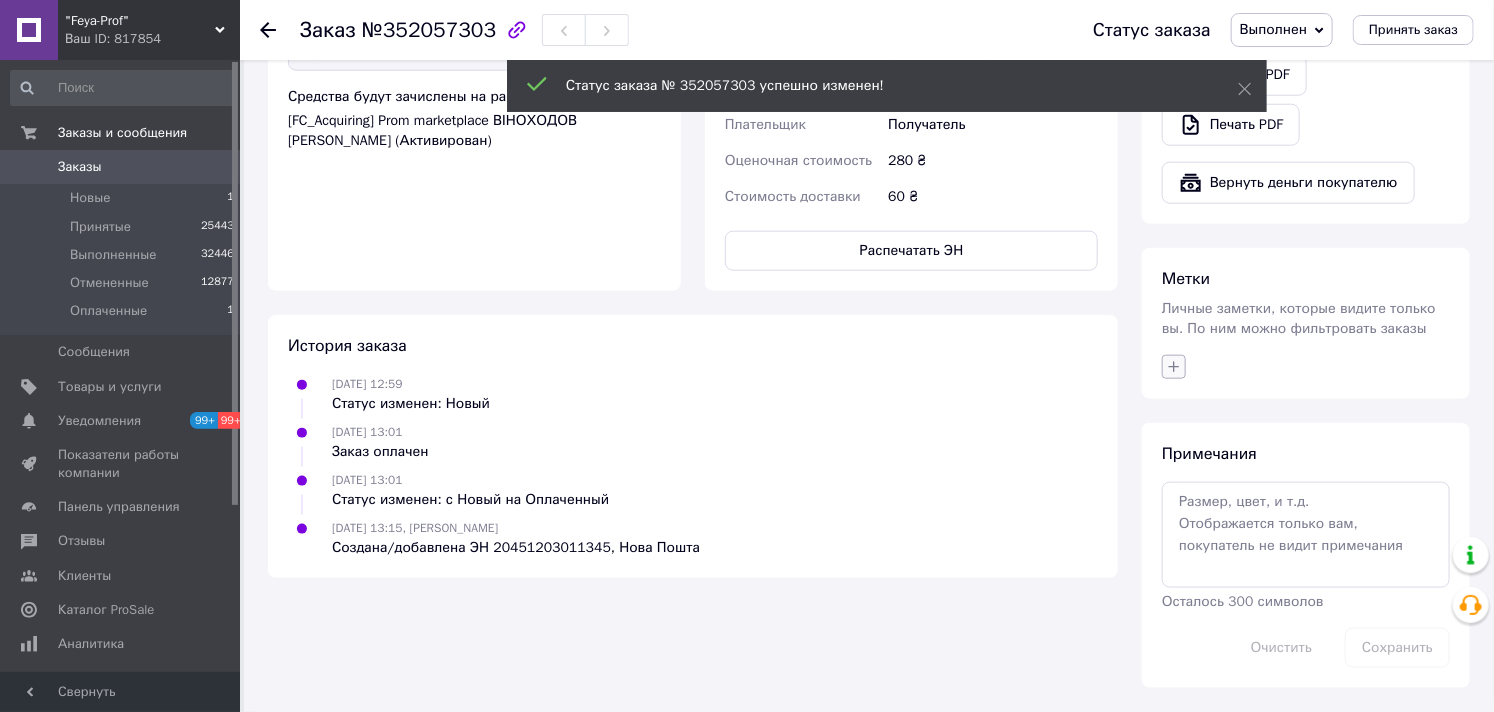 click 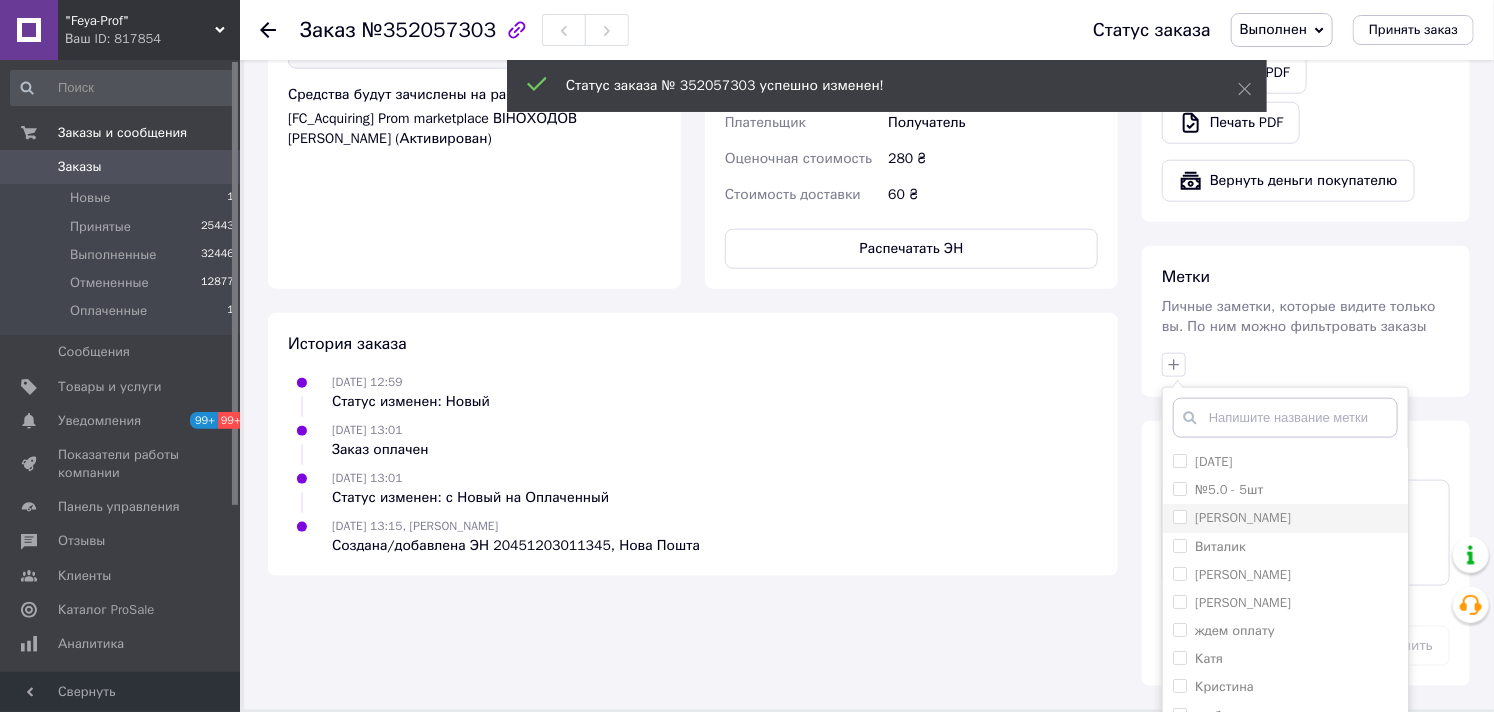 click on "[PERSON_NAME]" at bounding box center (1179, 516) 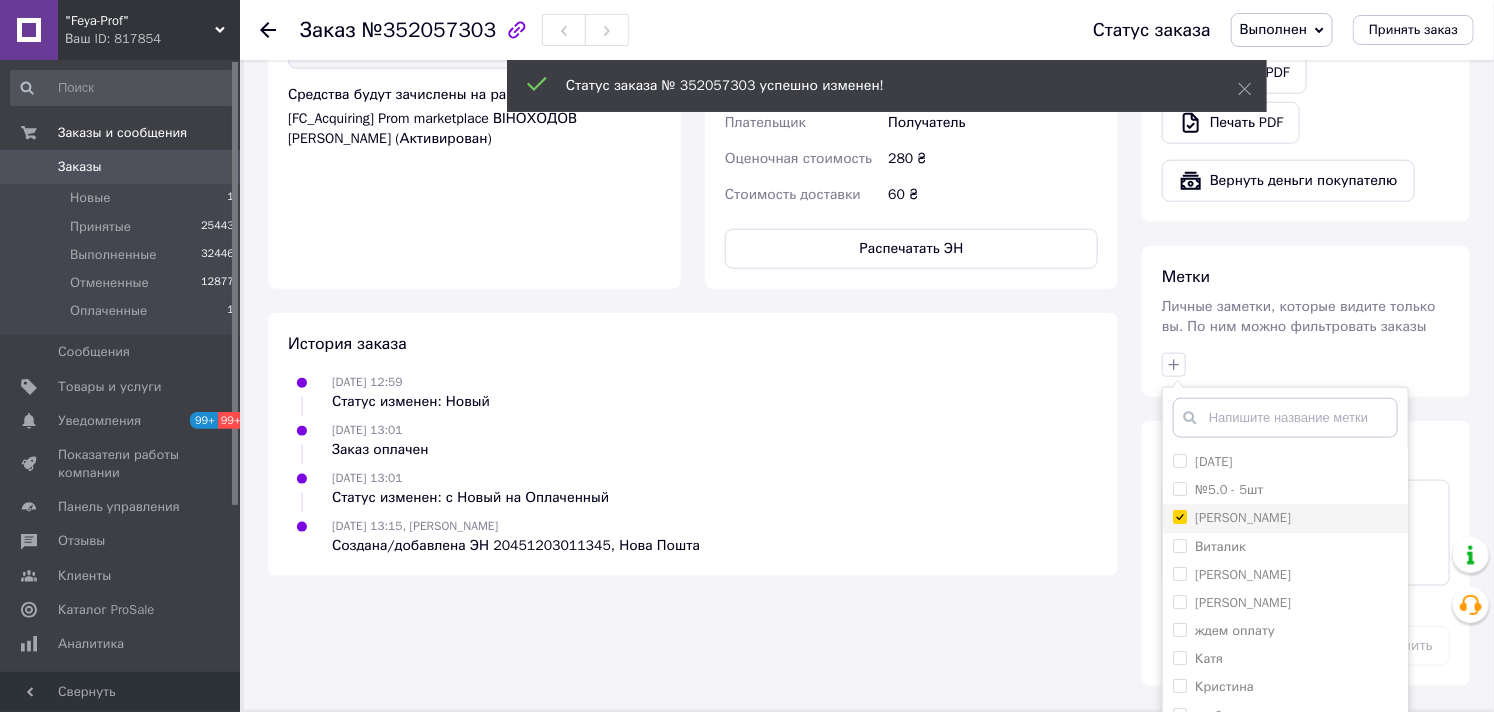 checkbox on "true" 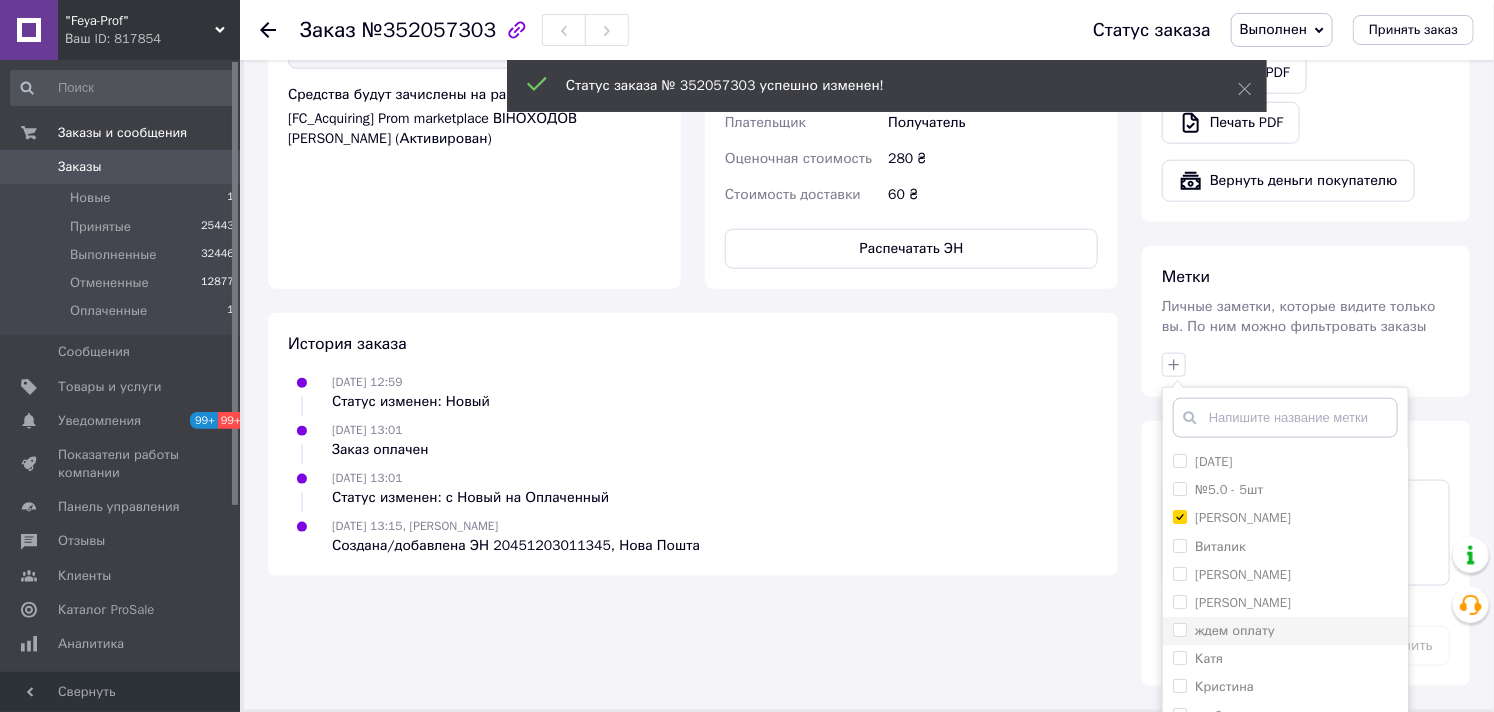 scroll, scrollTop: 151, scrollLeft: 0, axis: vertical 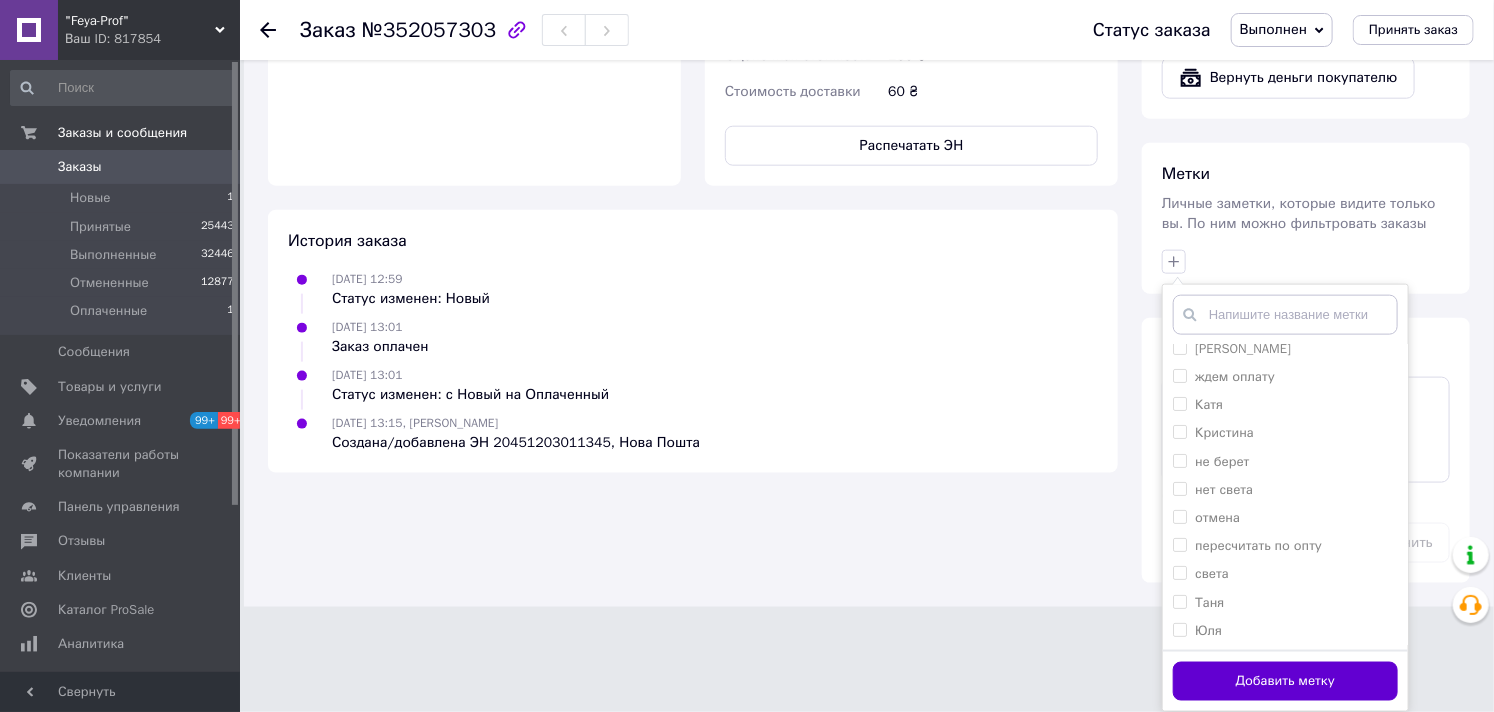 click on "Добавить метку" at bounding box center [1285, 681] 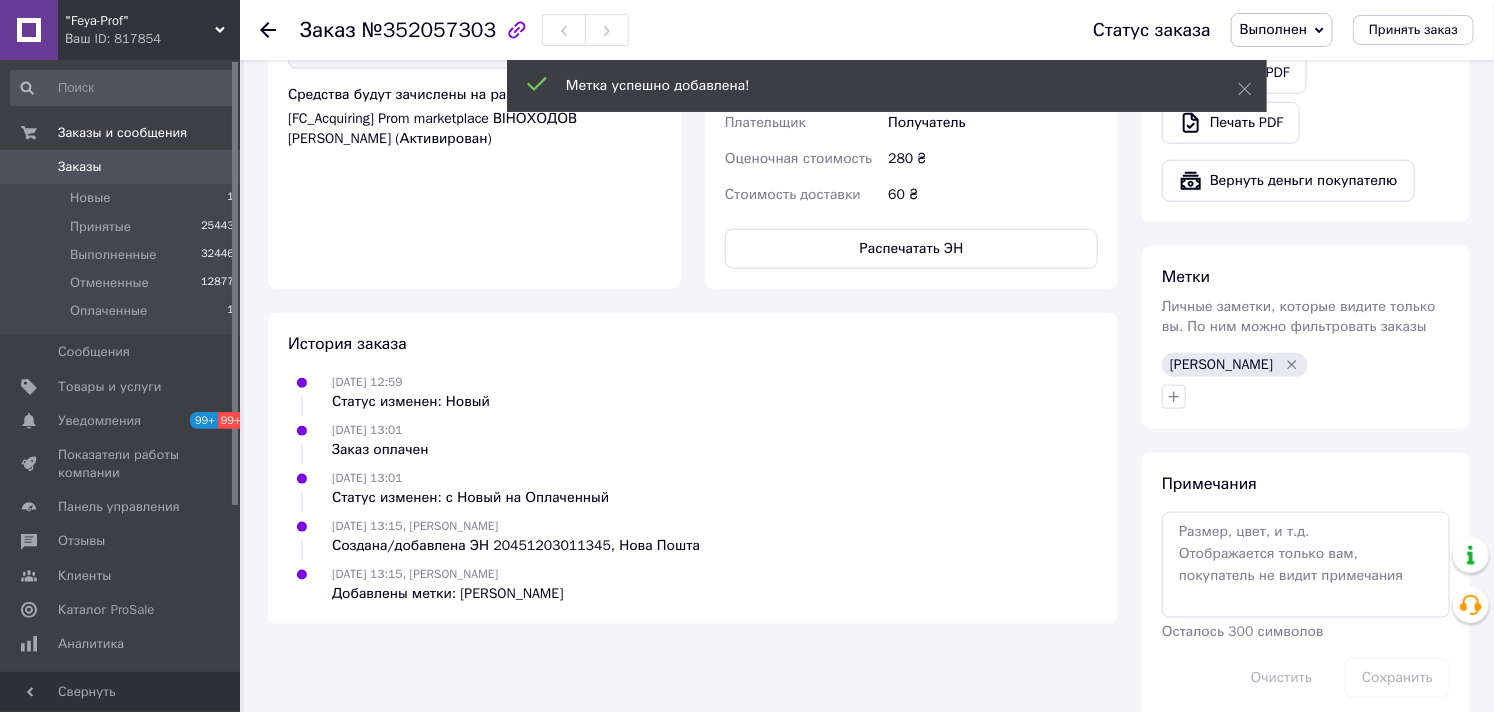 scroll, scrollTop: 860, scrollLeft: 0, axis: vertical 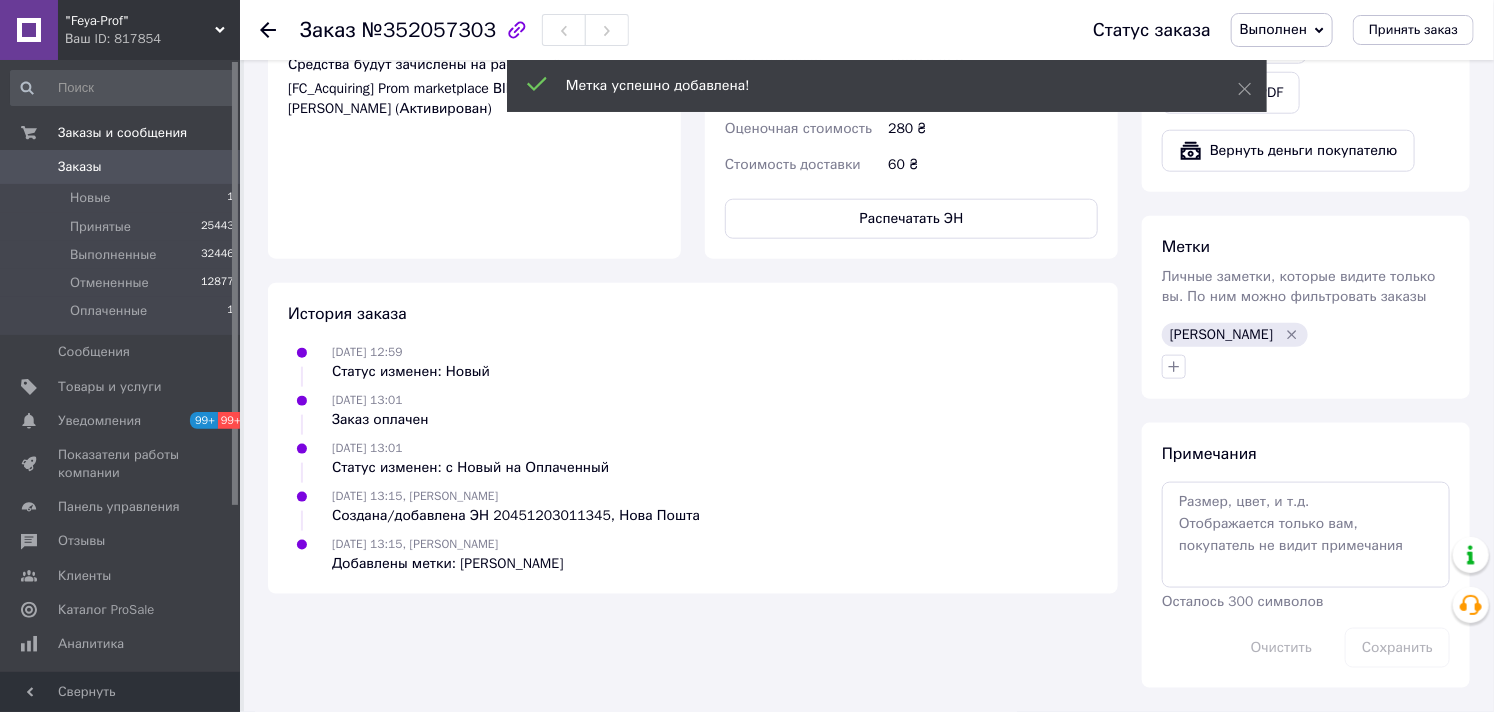 click on "Заказы" at bounding box center (80, 167) 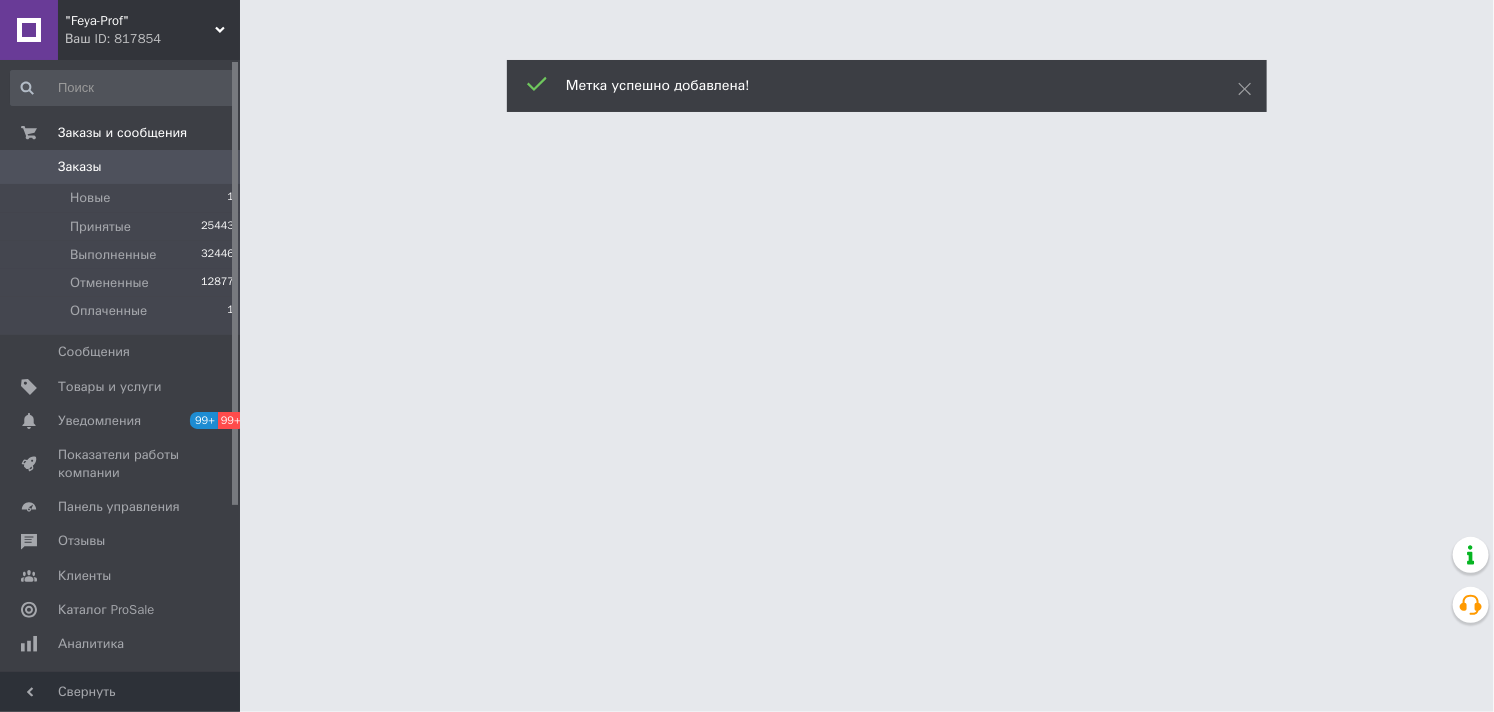 scroll, scrollTop: 0, scrollLeft: 0, axis: both 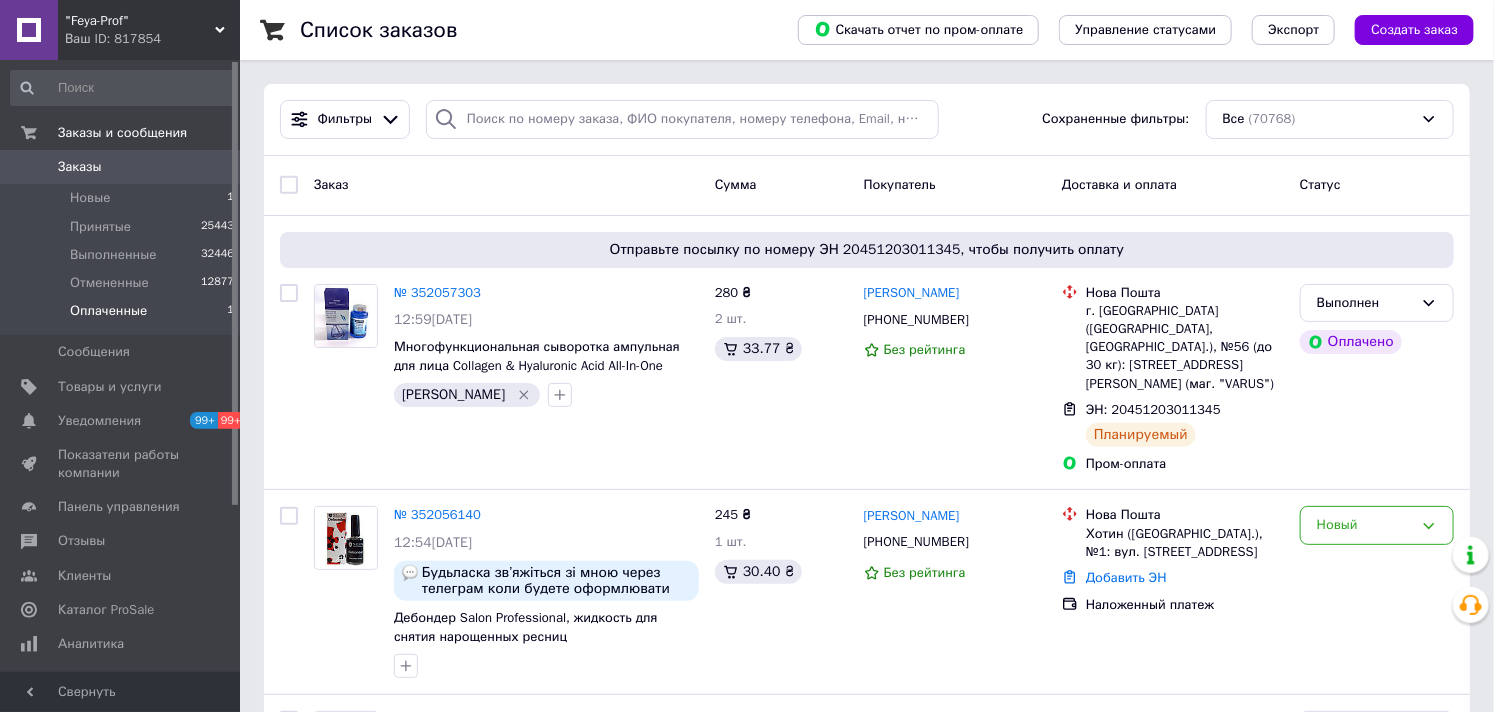 click on "Оплаченные" at bounding box center (108, 311) 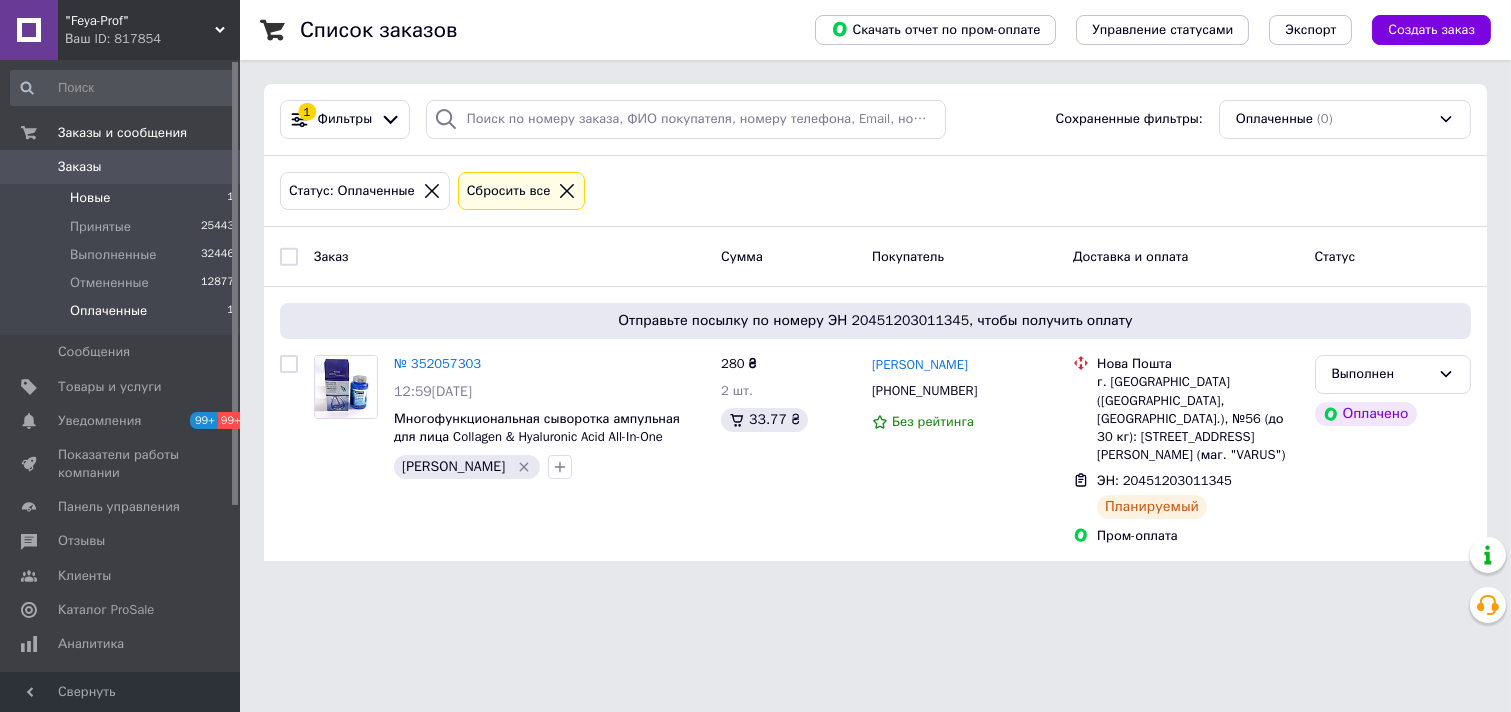 click on "Новые" at bounding box center [90, 198] 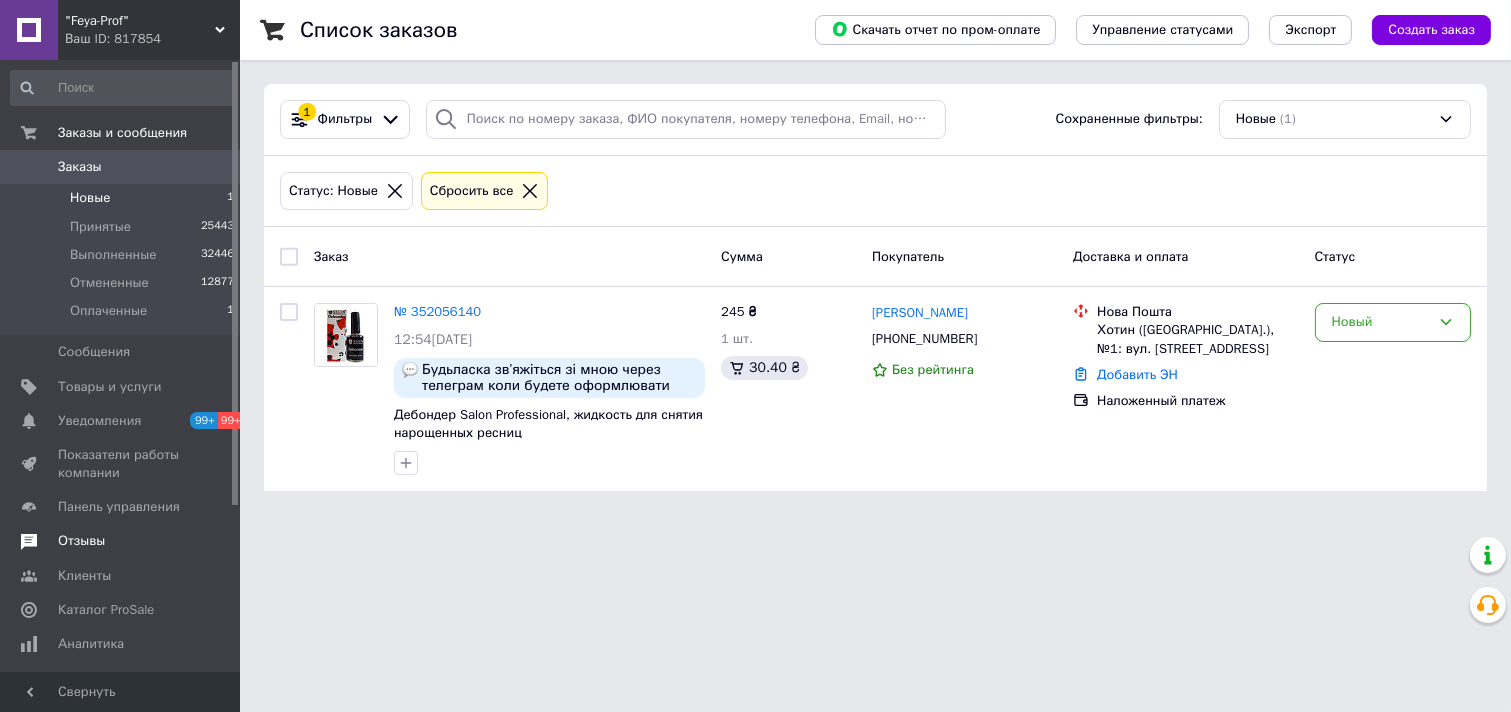 click on "Отзывы" at bounding box center [81, 541] 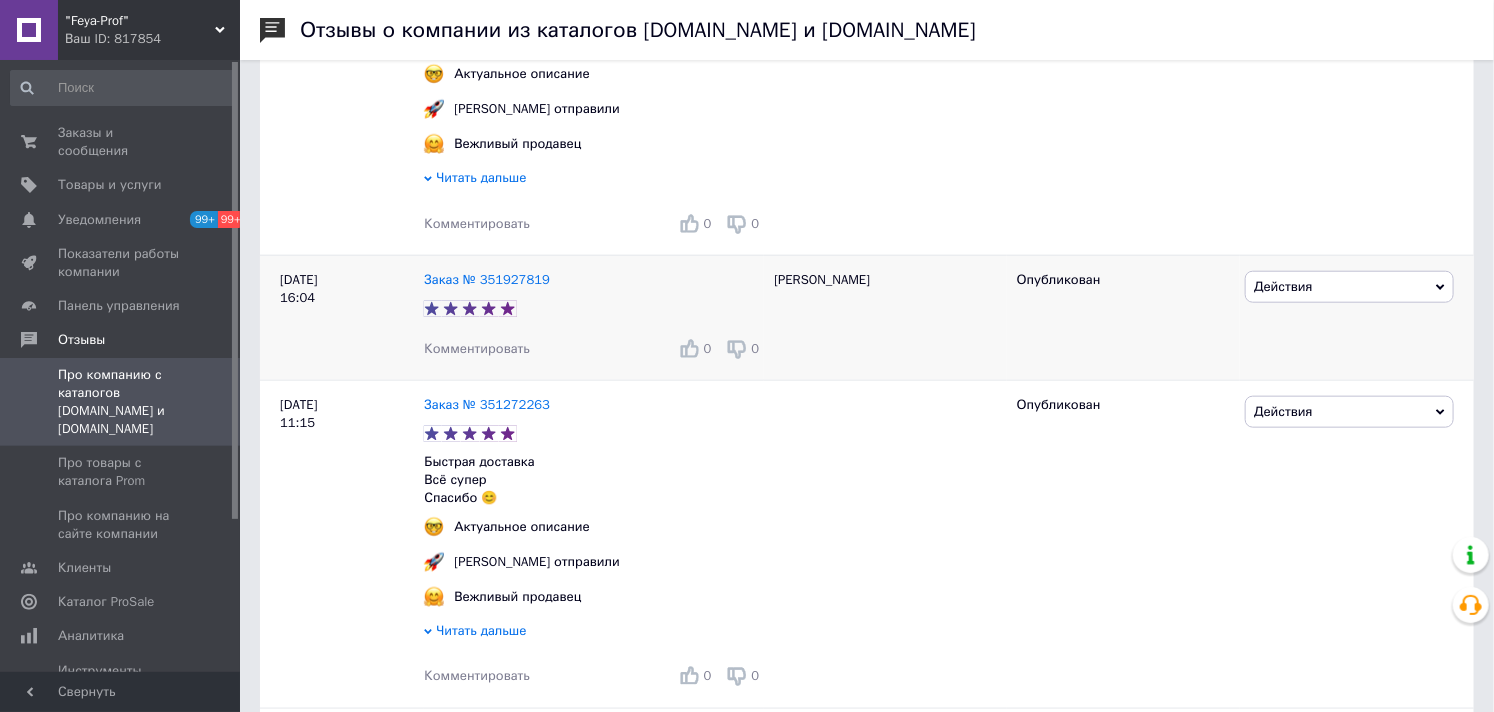 scroll, scrollTop: 888, scrollLeft: 0, axis: vertical 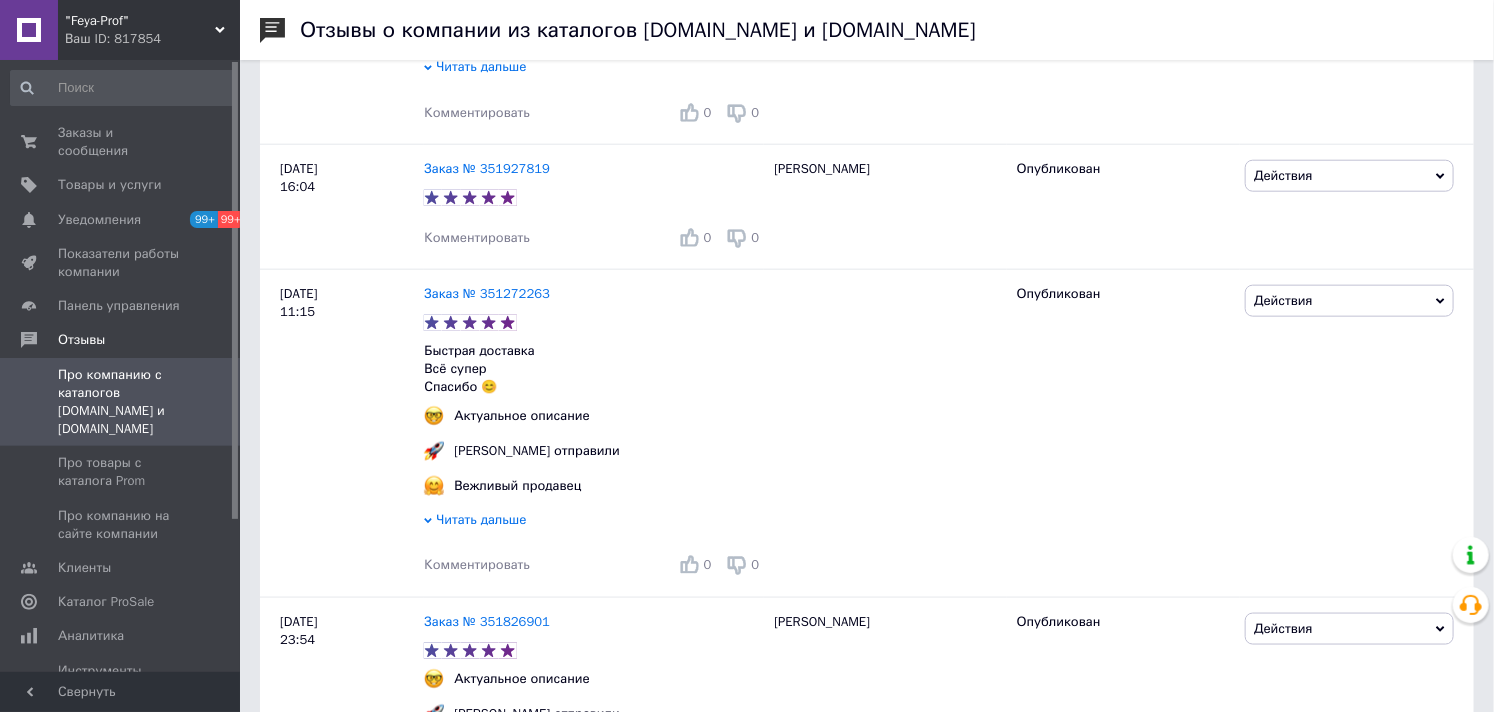 click on ""Feya-Prof"" at bounding box center (140, 21) 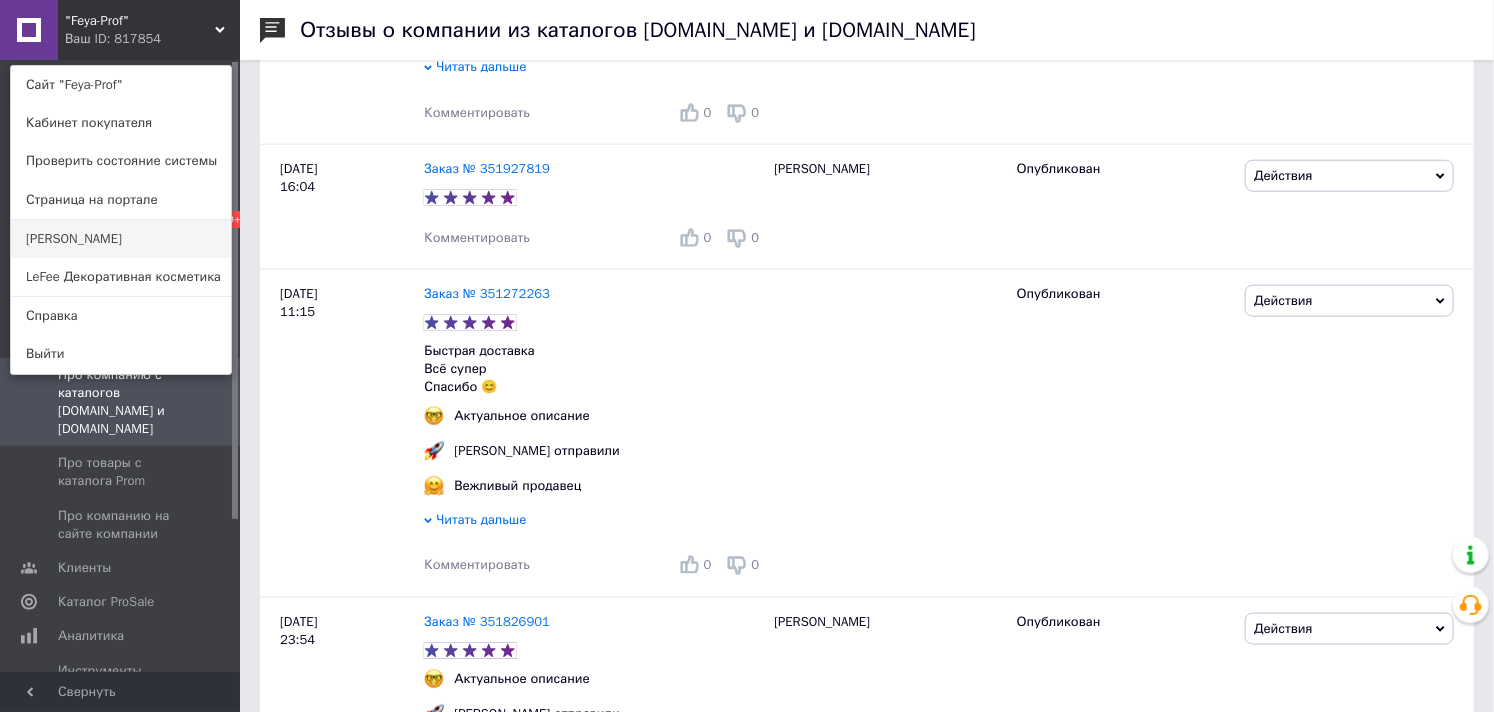 click on "[PERSON_NAME]" at bounding box center (121, 239) 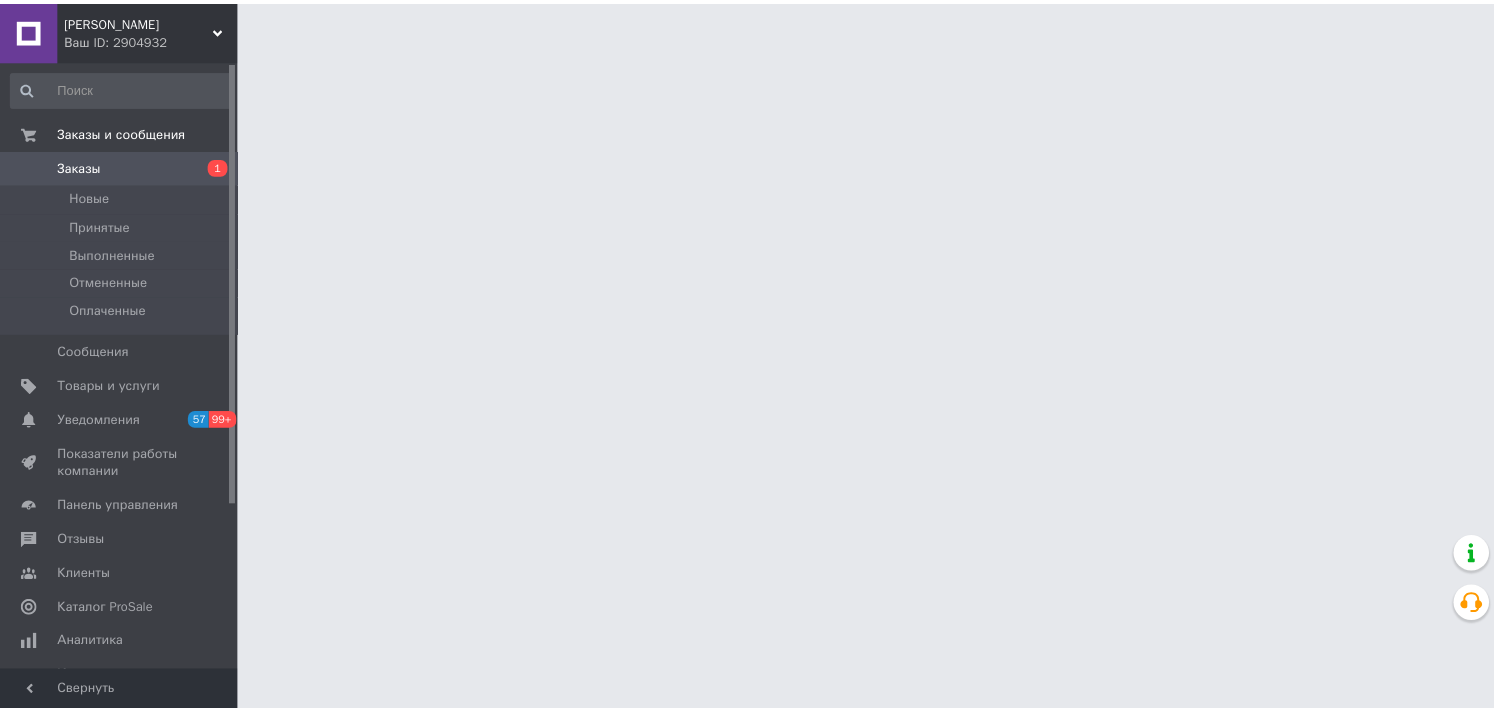scroll, scrollTop: 0, scrollLeft: 0, axis: both 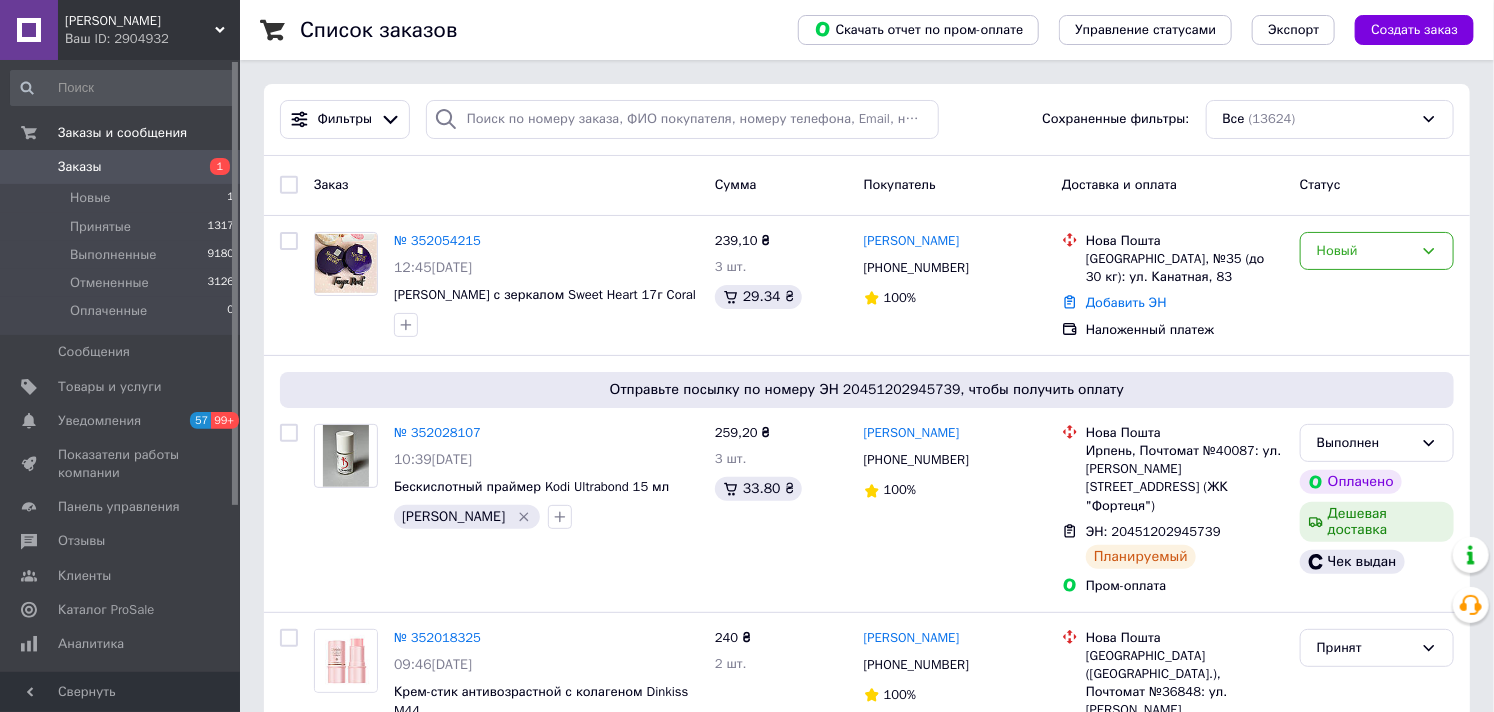 click on "Заказы 1" at bounding box center (123, 167) 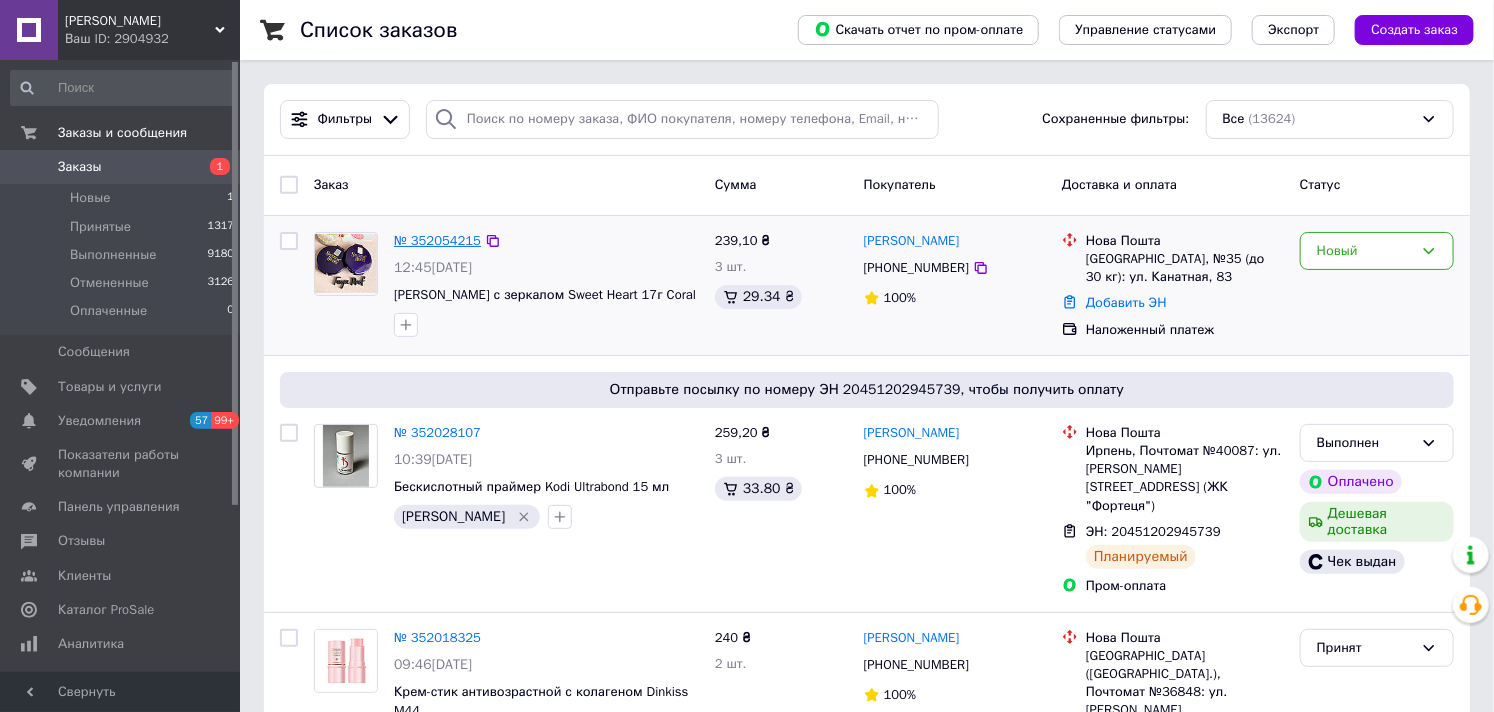 click on "№ 352054215" at bounding box center [437, 240] 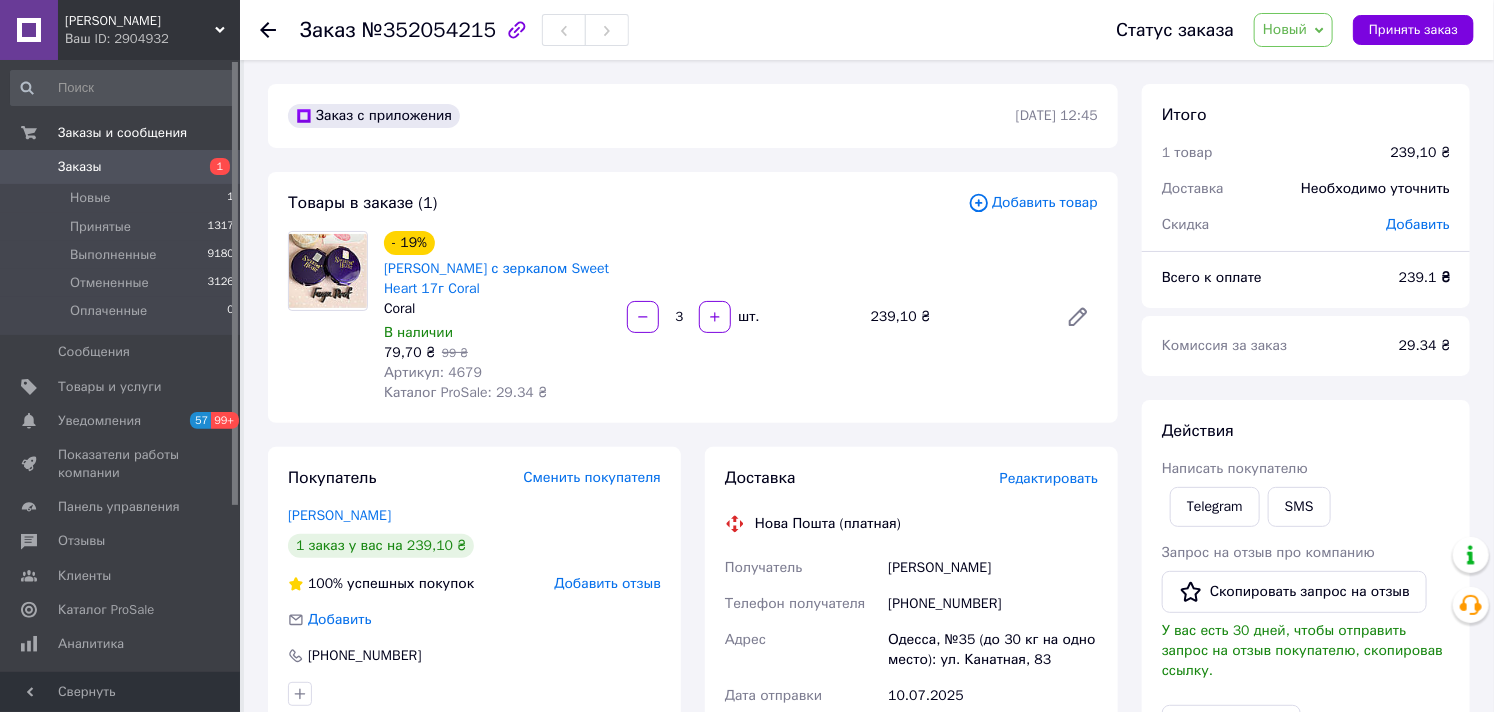 click on "Новый" at bounding box center (1285, 29) 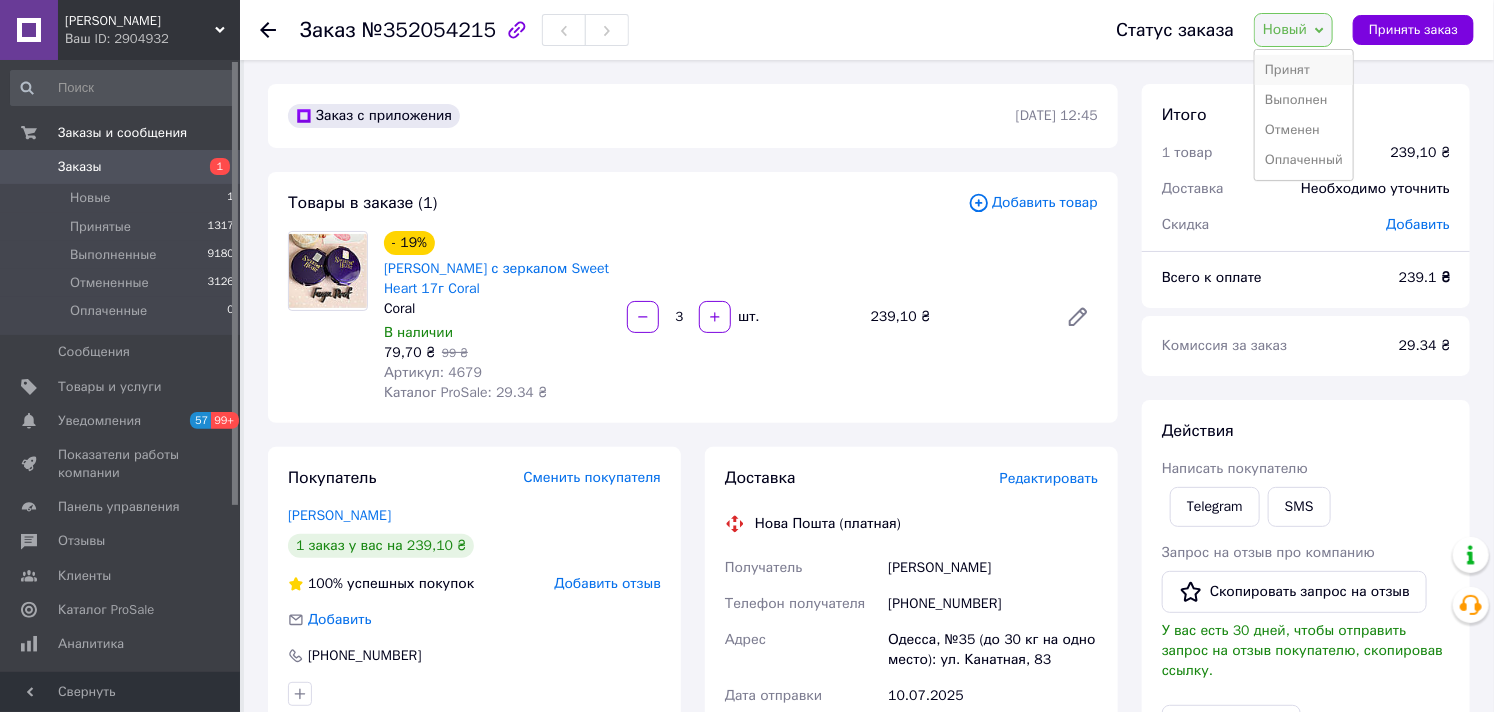 click on "Принят" at bounding box center (1304, 70) 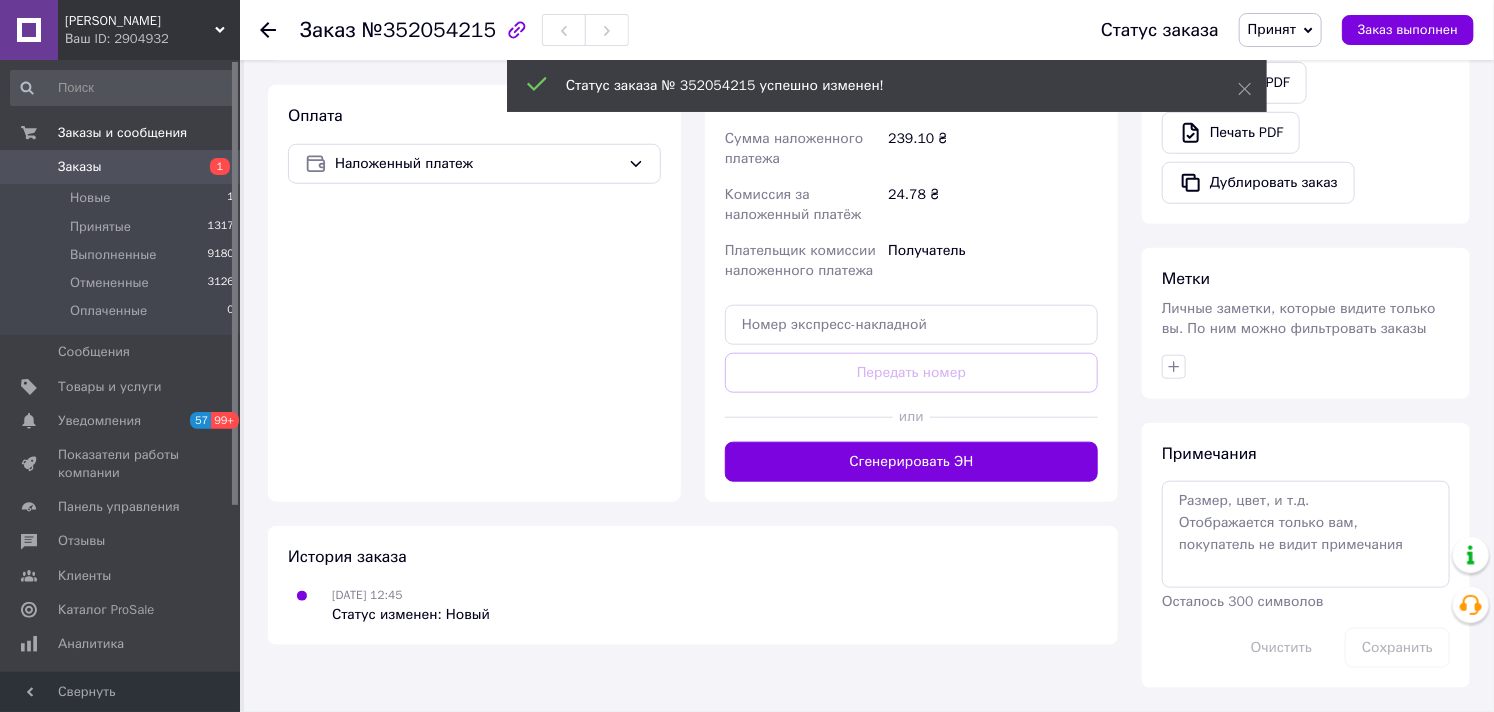 scroll, scrollTop: 665, scrollLeft: 0, axis: vertical 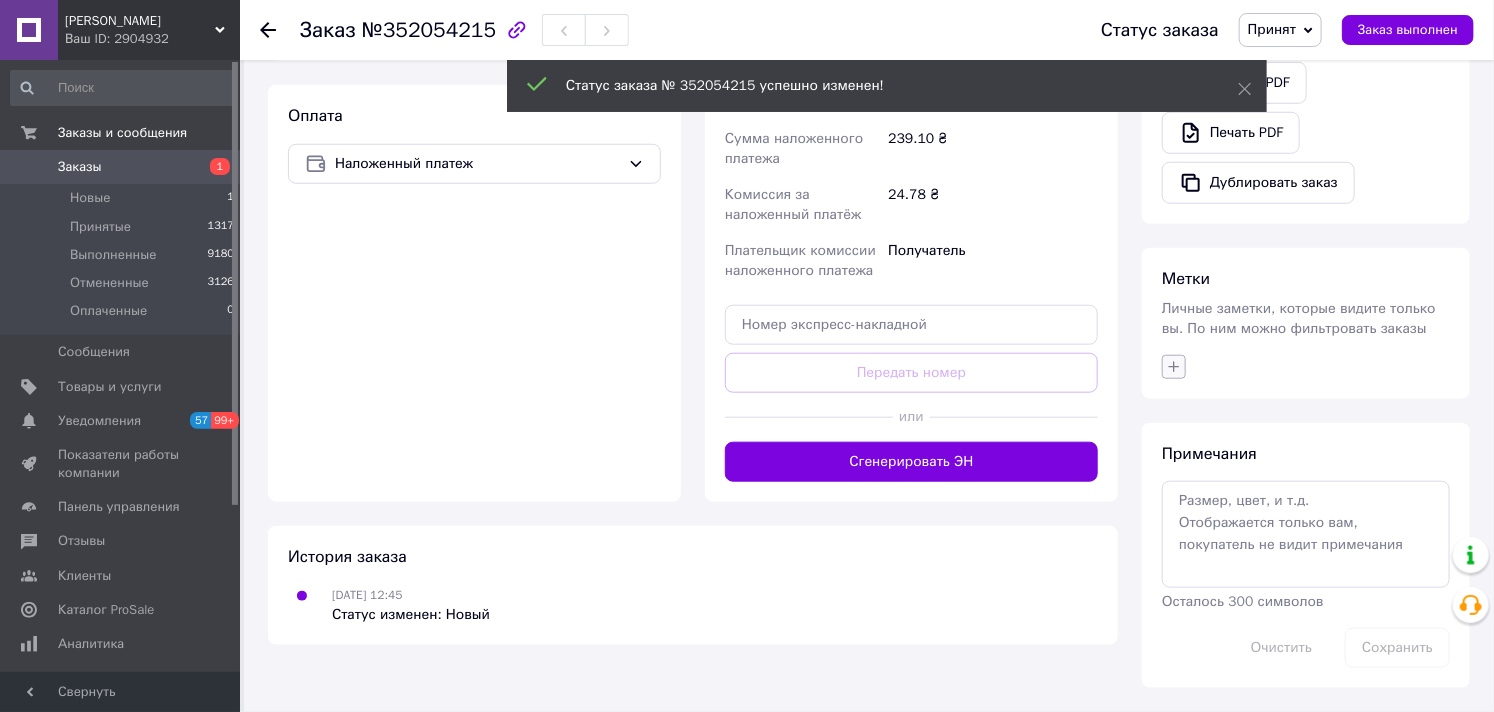 click 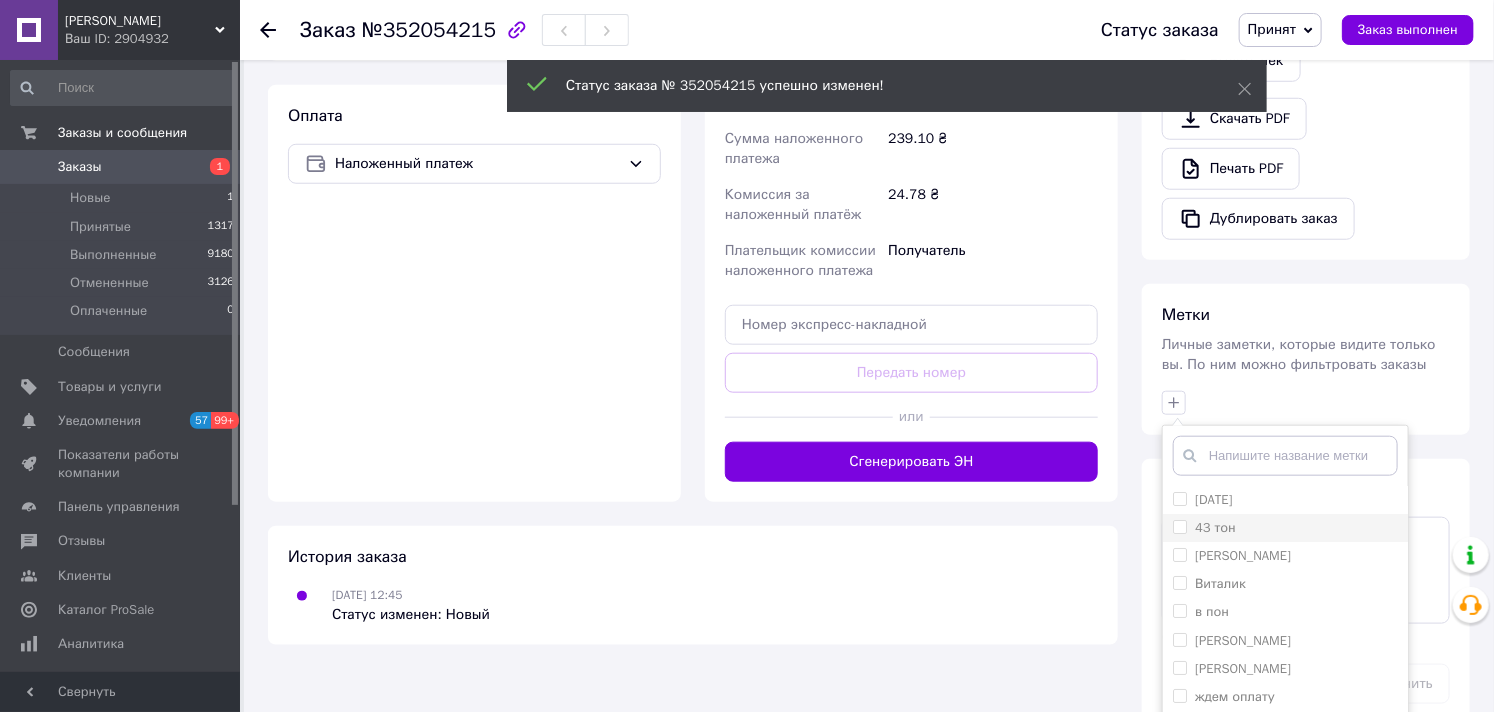 scroll, scrollTop: 376, scrollLeft: 0, axis: vertical 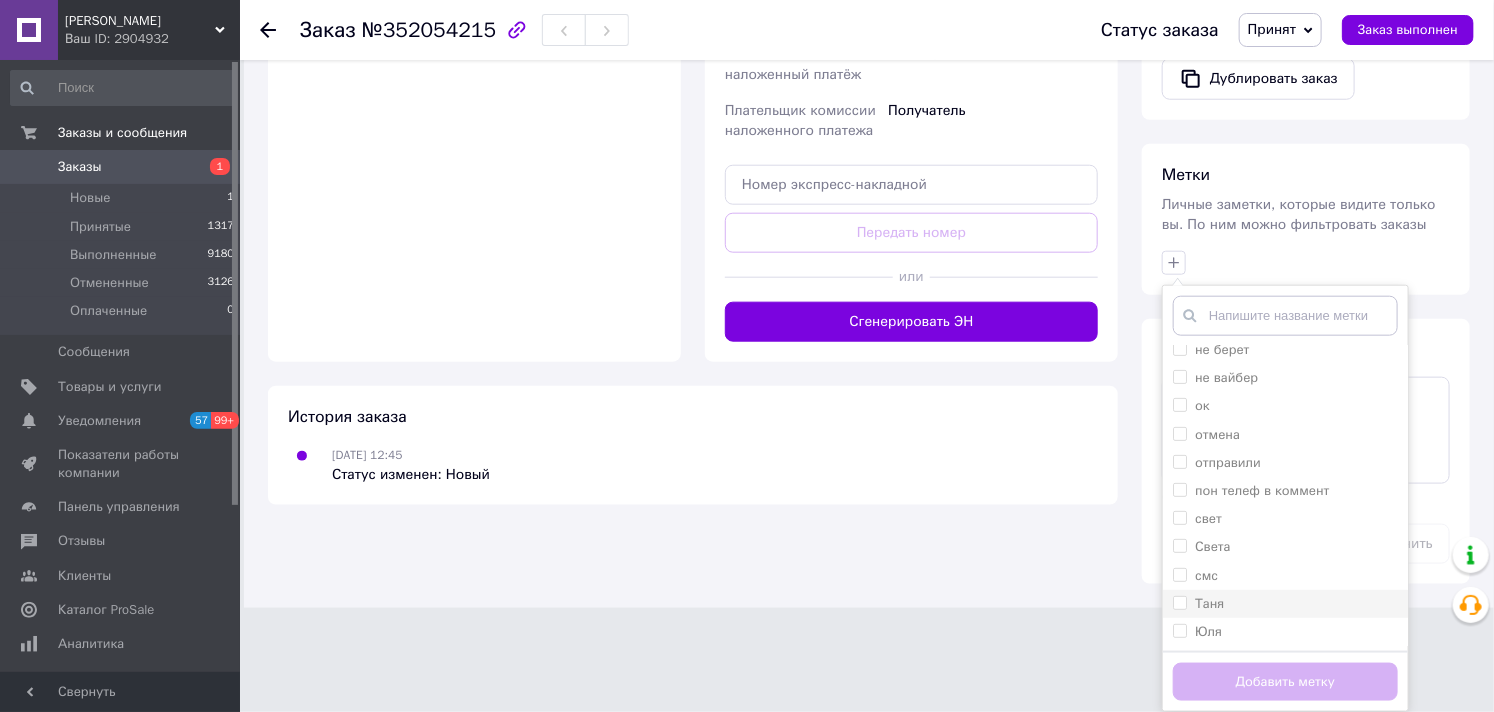 click on "Таня" at bounding box center (1209, 603) 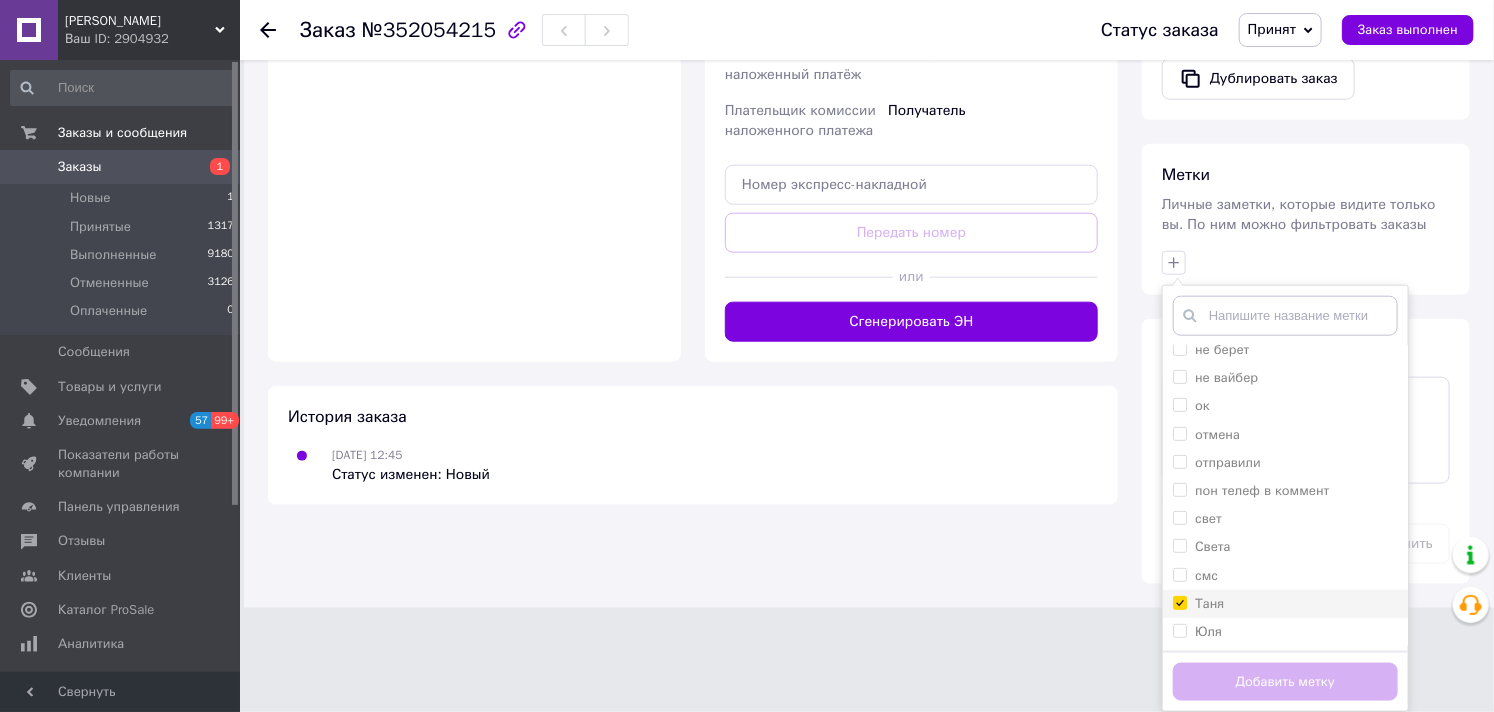 checkbox on "true" 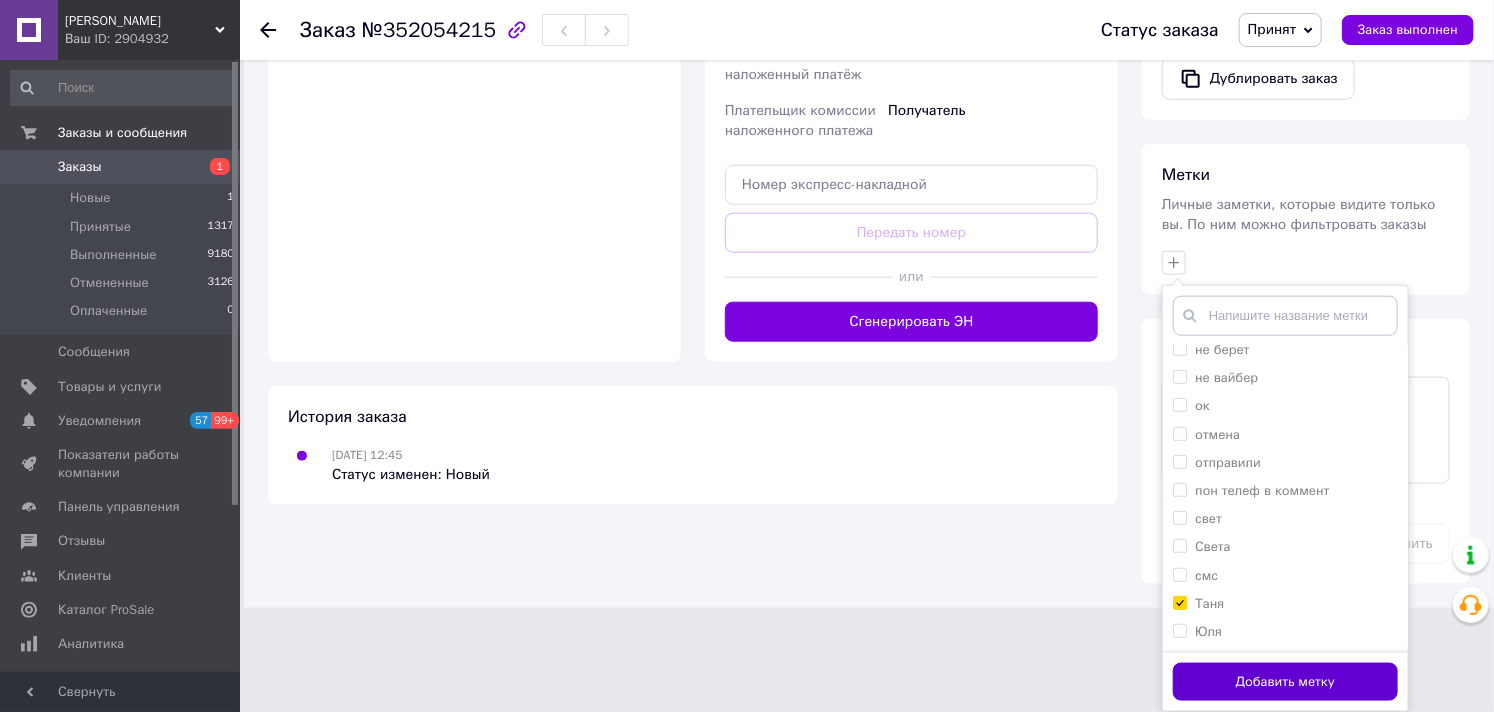 click on "Добавить метку" at bounding box center [1285, 682] 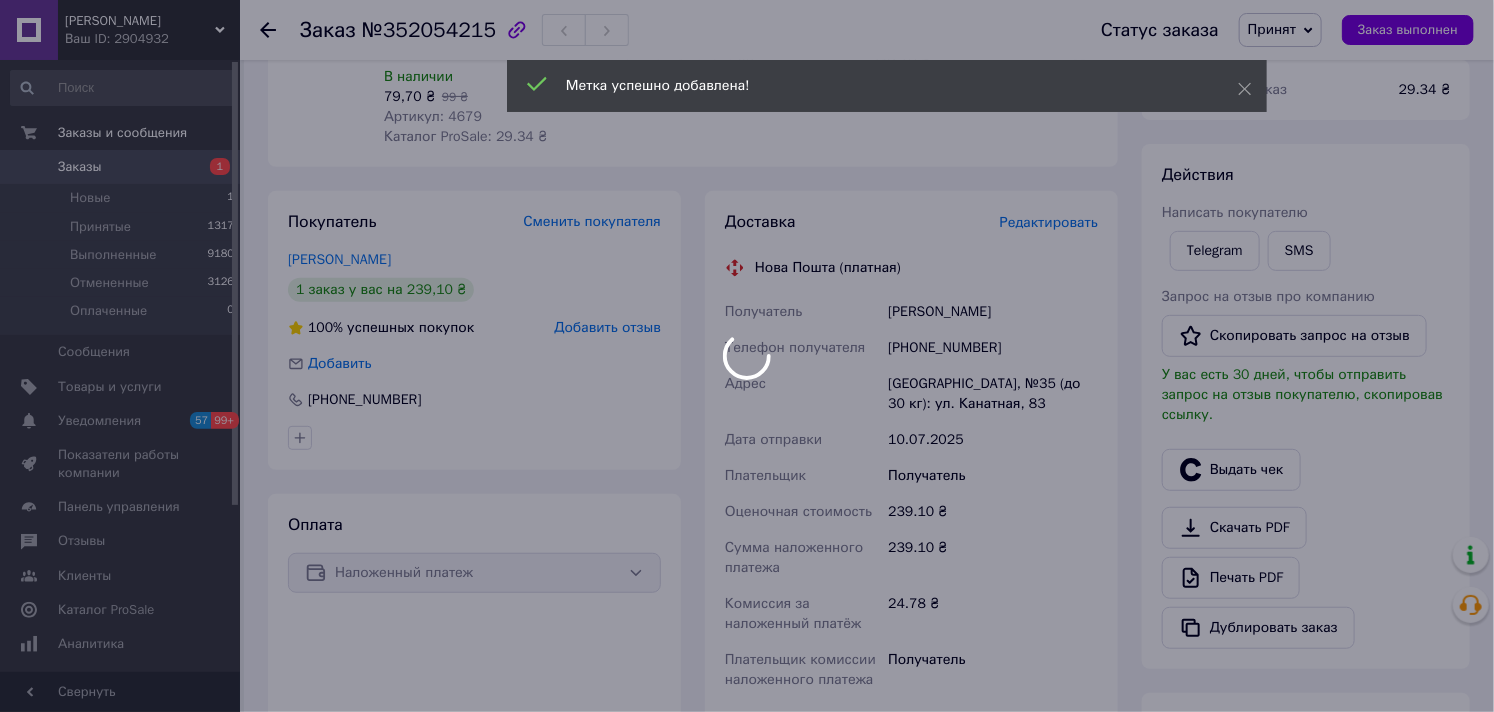scroll, scrollTop: 0, scrollLeft: 0, axis: both 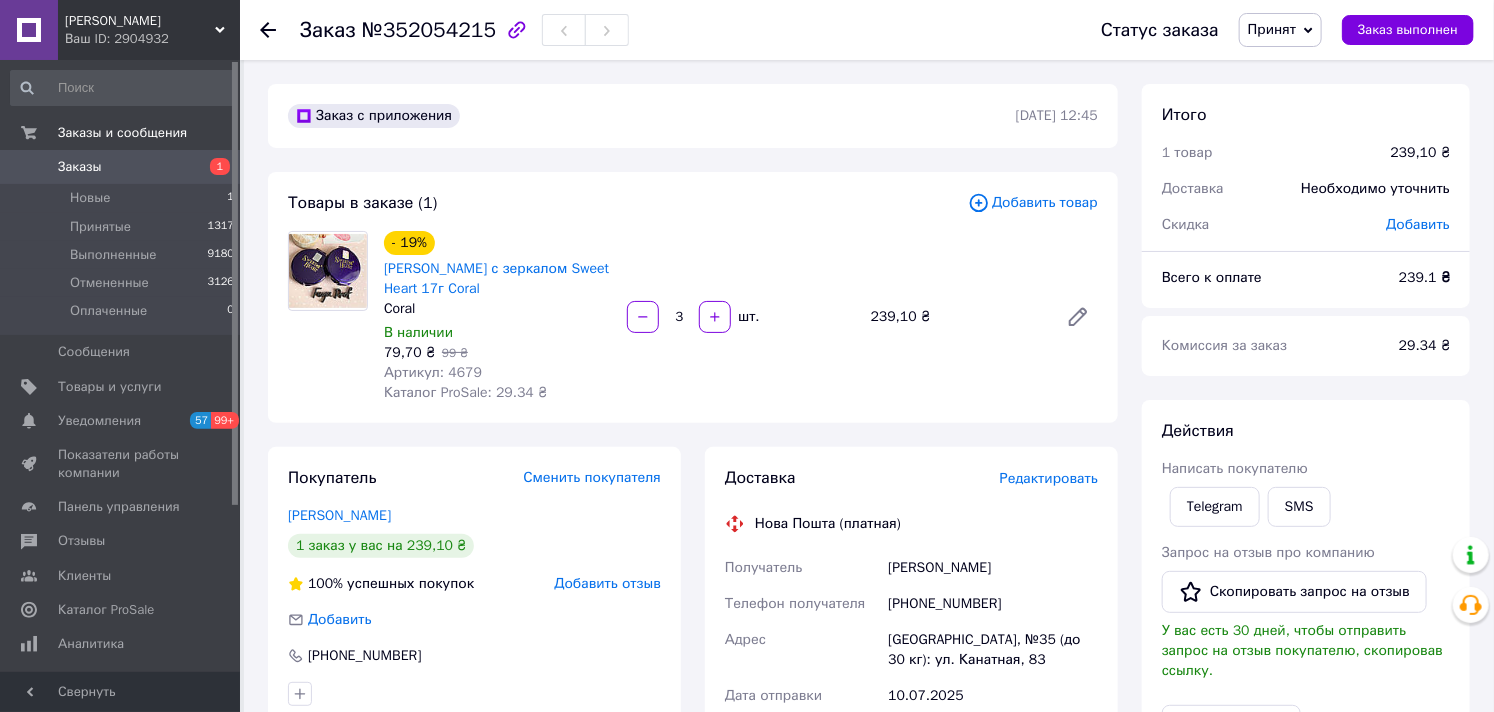 click on "[PERSON_NAME]" at bounding box center (140, 21) 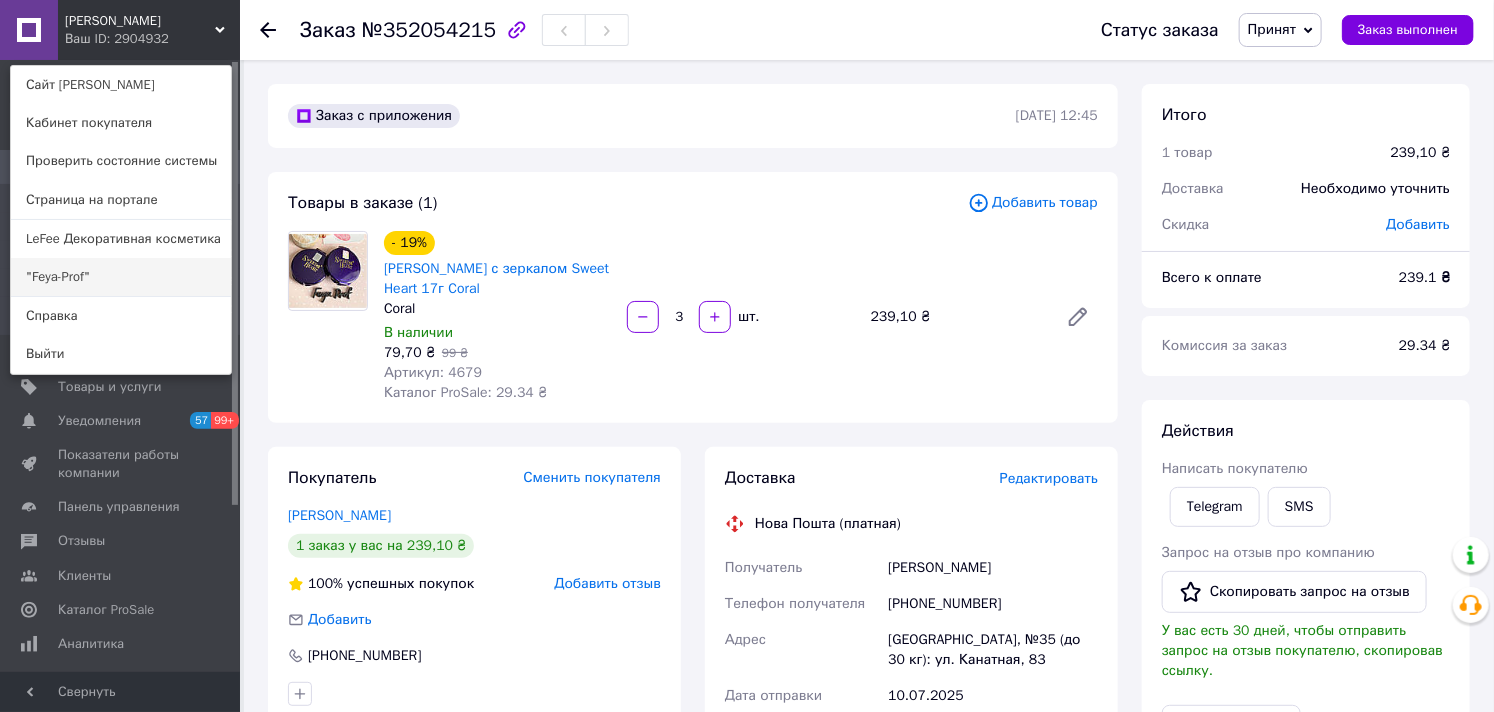 click on ""Feya-Prof"" at bounding box center [121, 277] 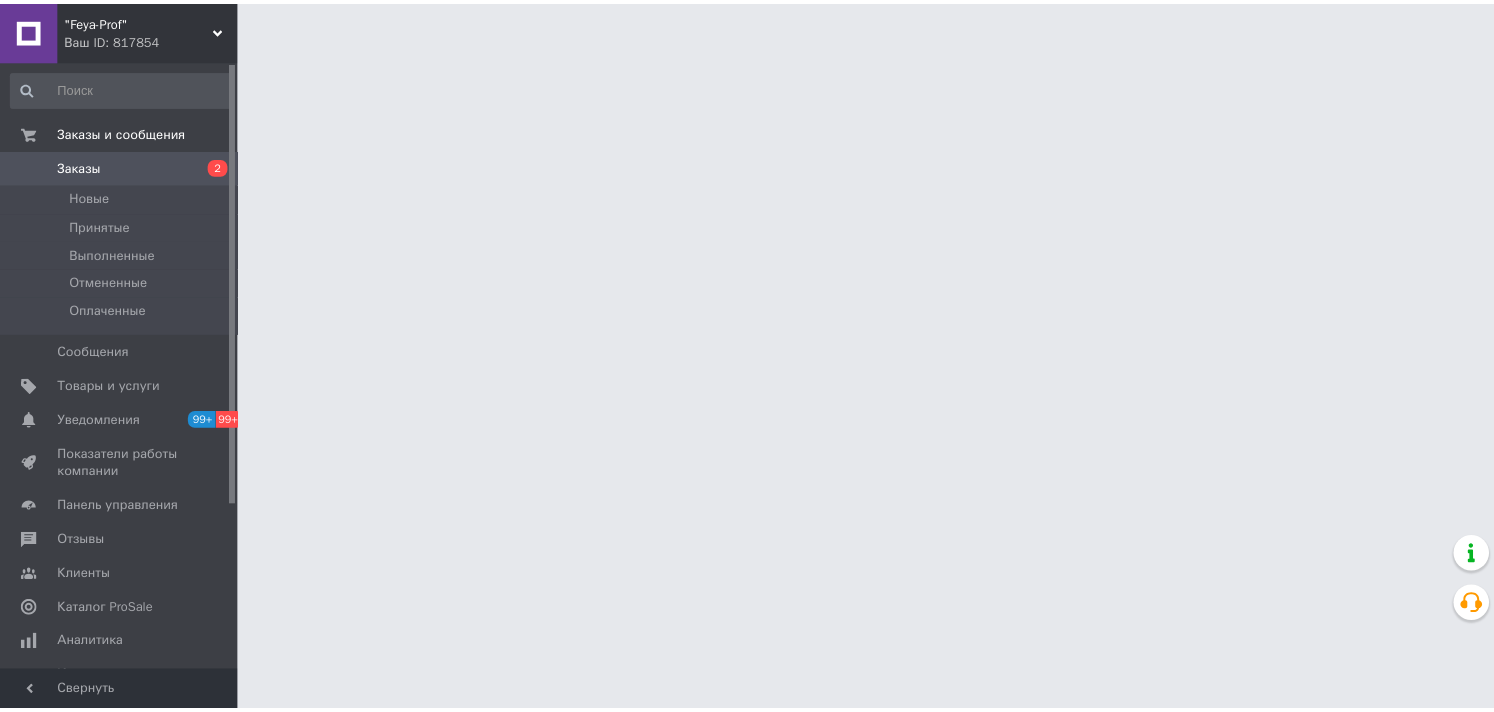 scroll, scrollTop: 0, scrollLeft: 0, axis: both 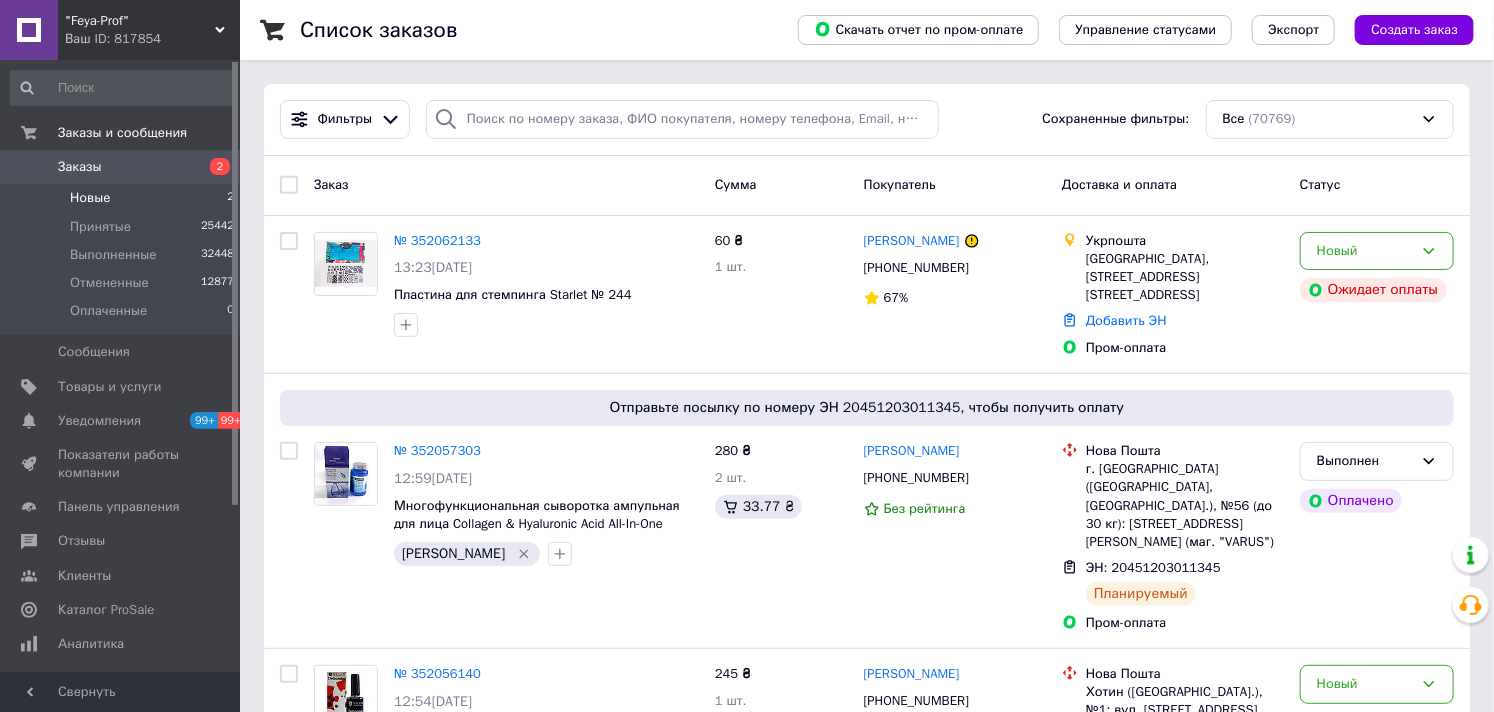 click on "Новые" at bounding box center (90, 198) 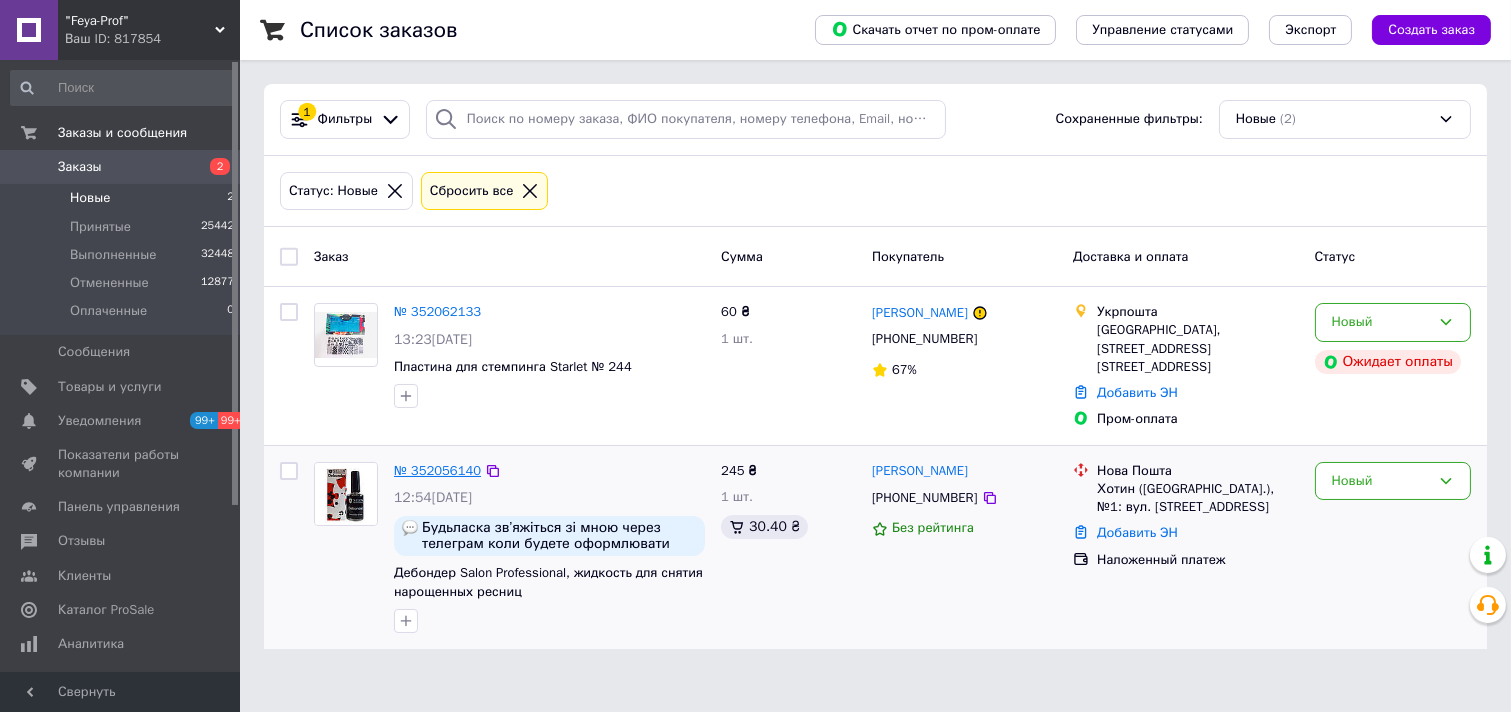 click on "№ 352056140" at bounding box center [437, 470] 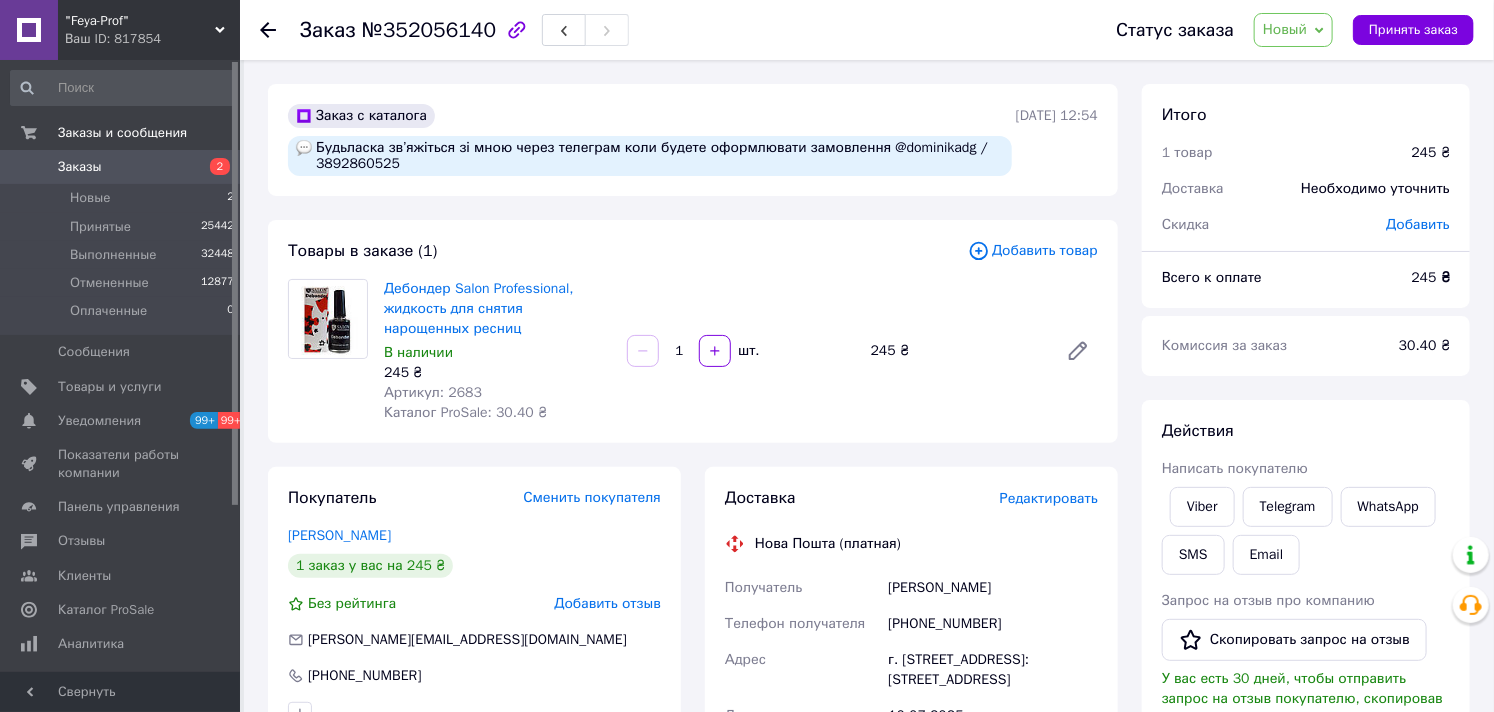 click on "Новый" at bounding box center [1285, 29] 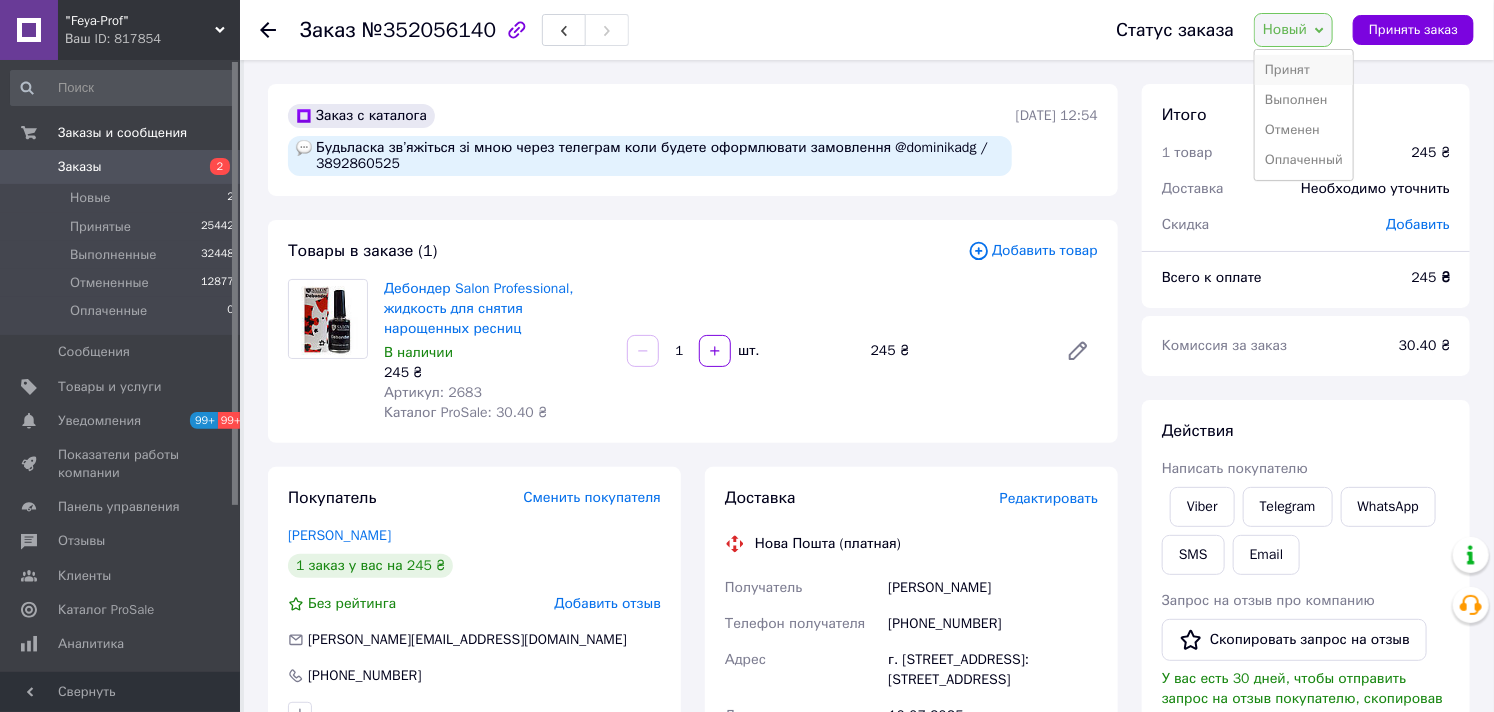 click on "Принят" at bounding box center [1304, 70] 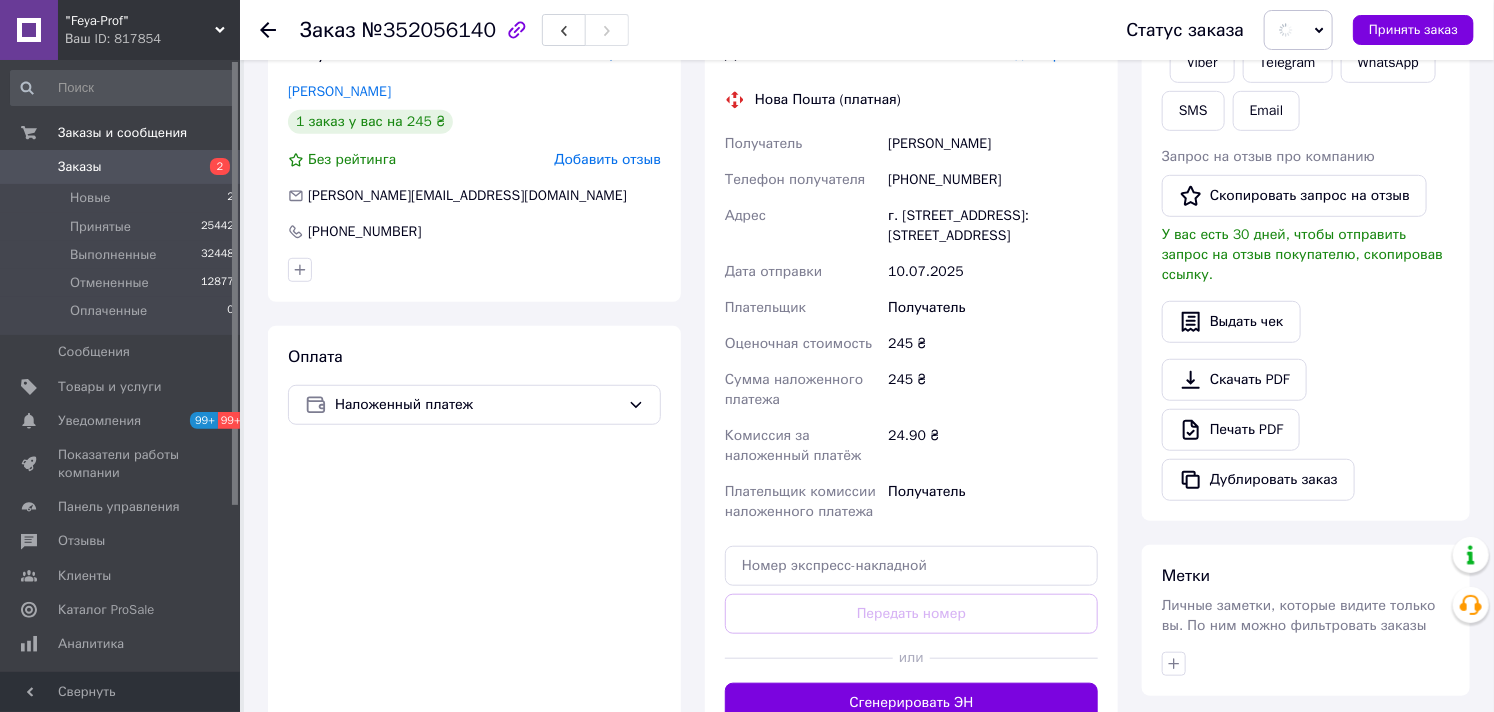 scroll, scrollTop: 666, scrollLeft: 0, axis: vertical 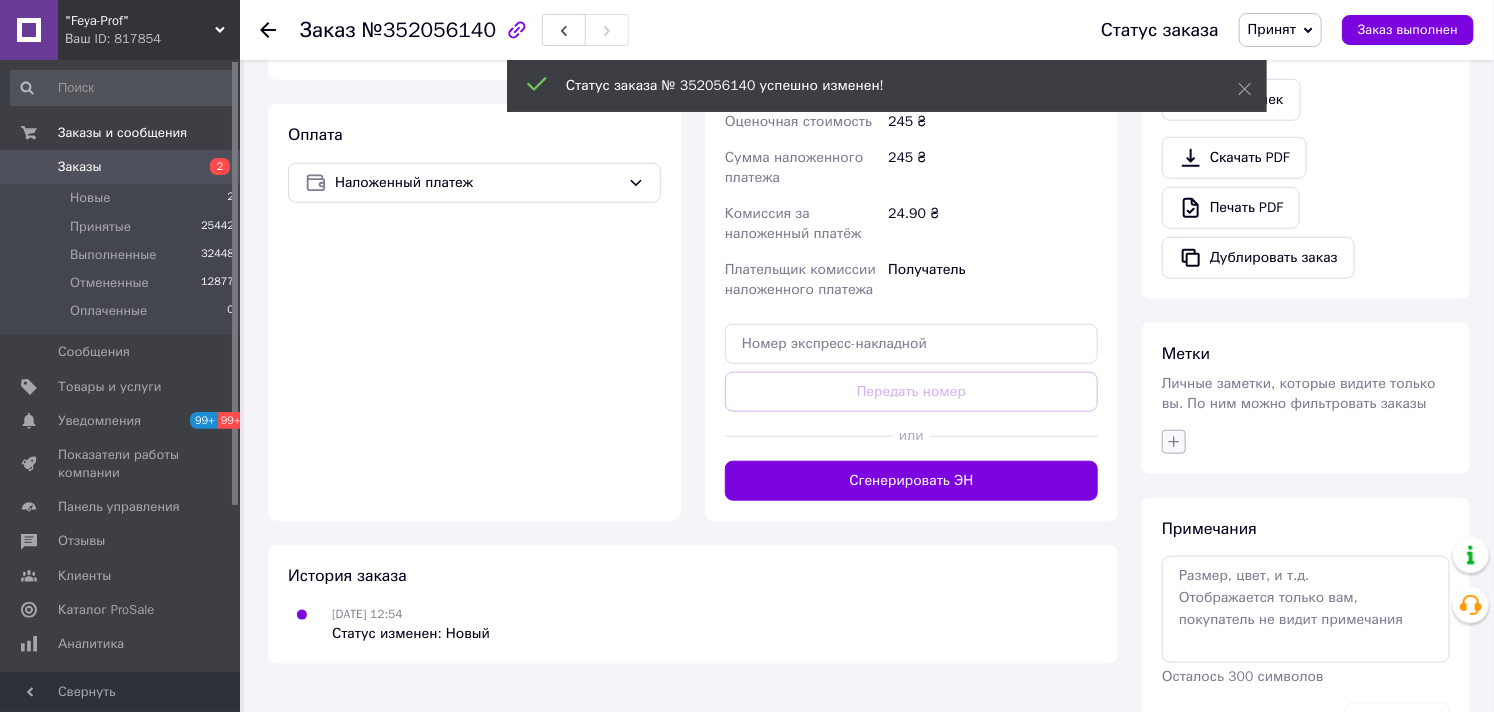 click 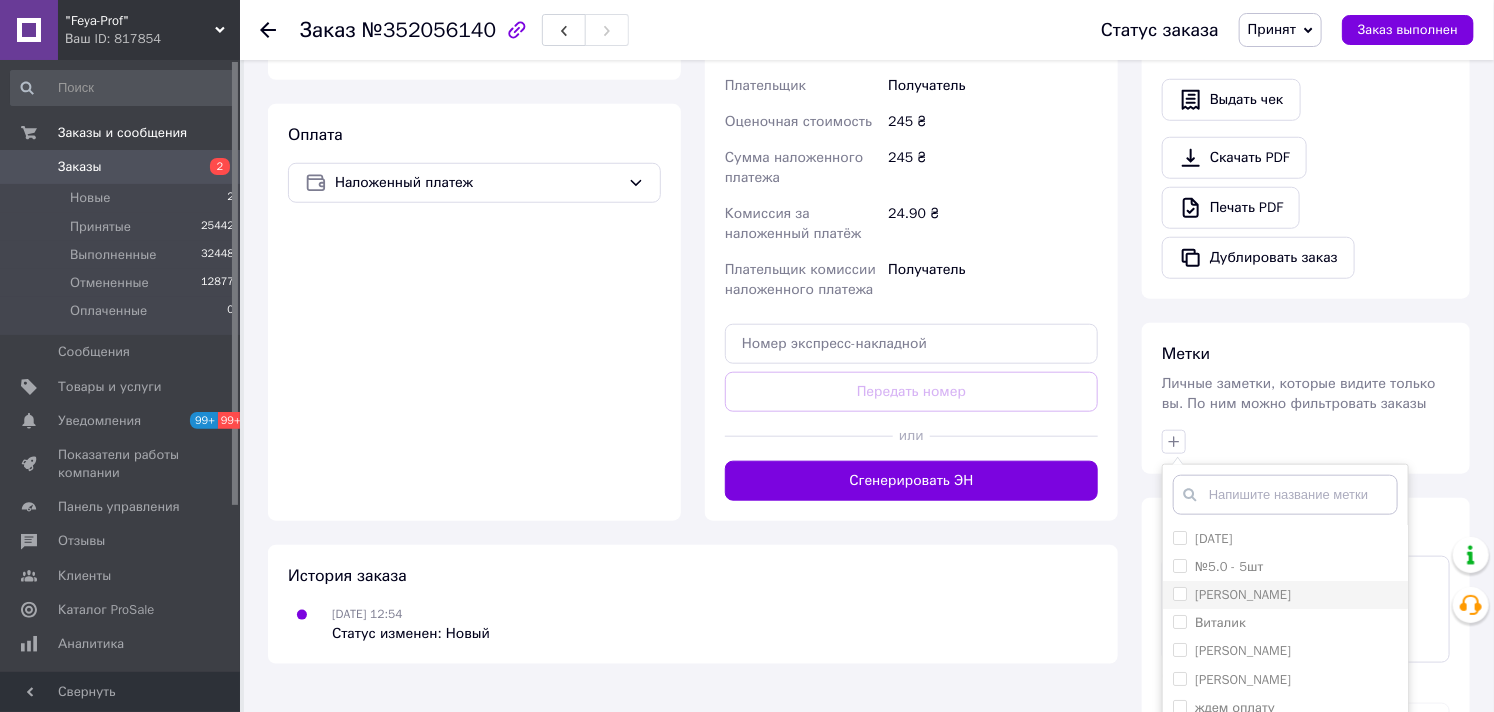 click on "[PERSON_NAME]" at bounding box center (1285, 595) 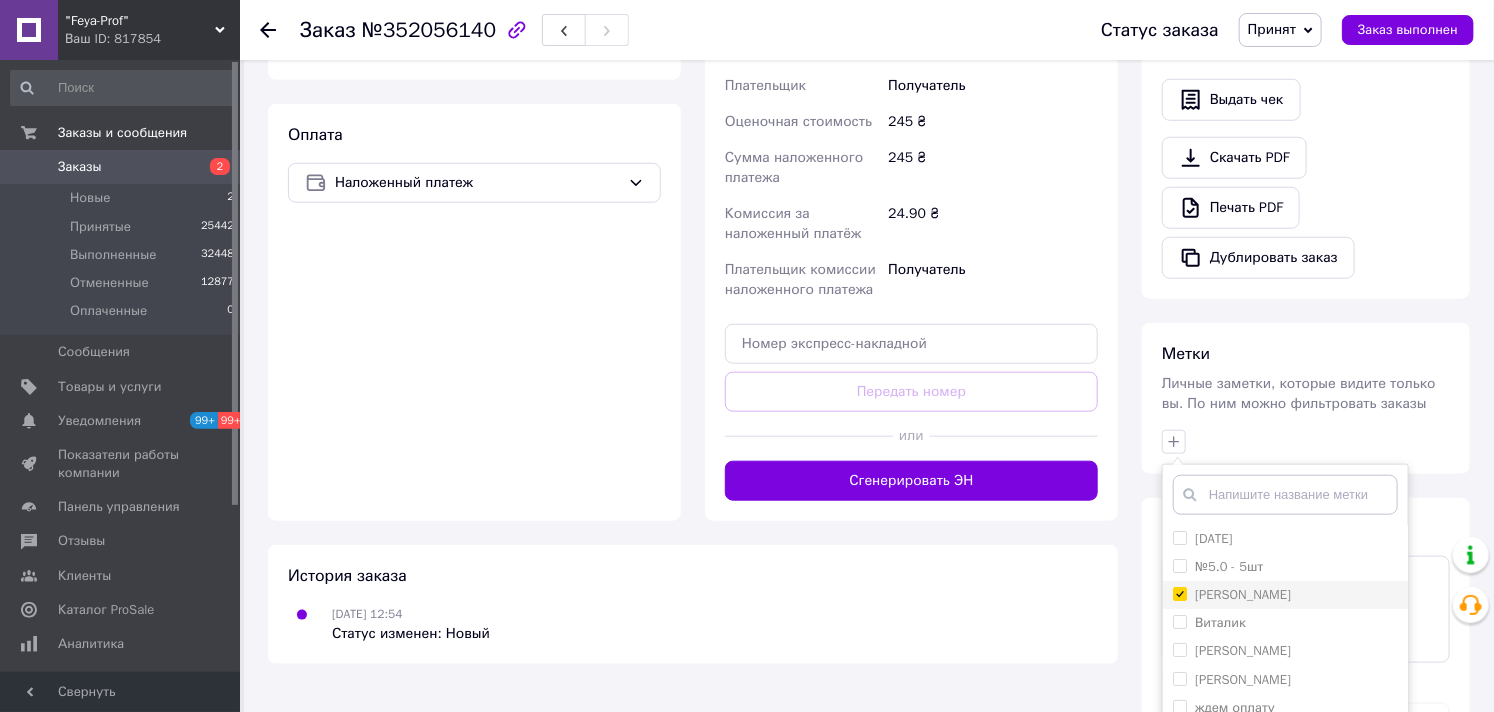 checkbox on "true" 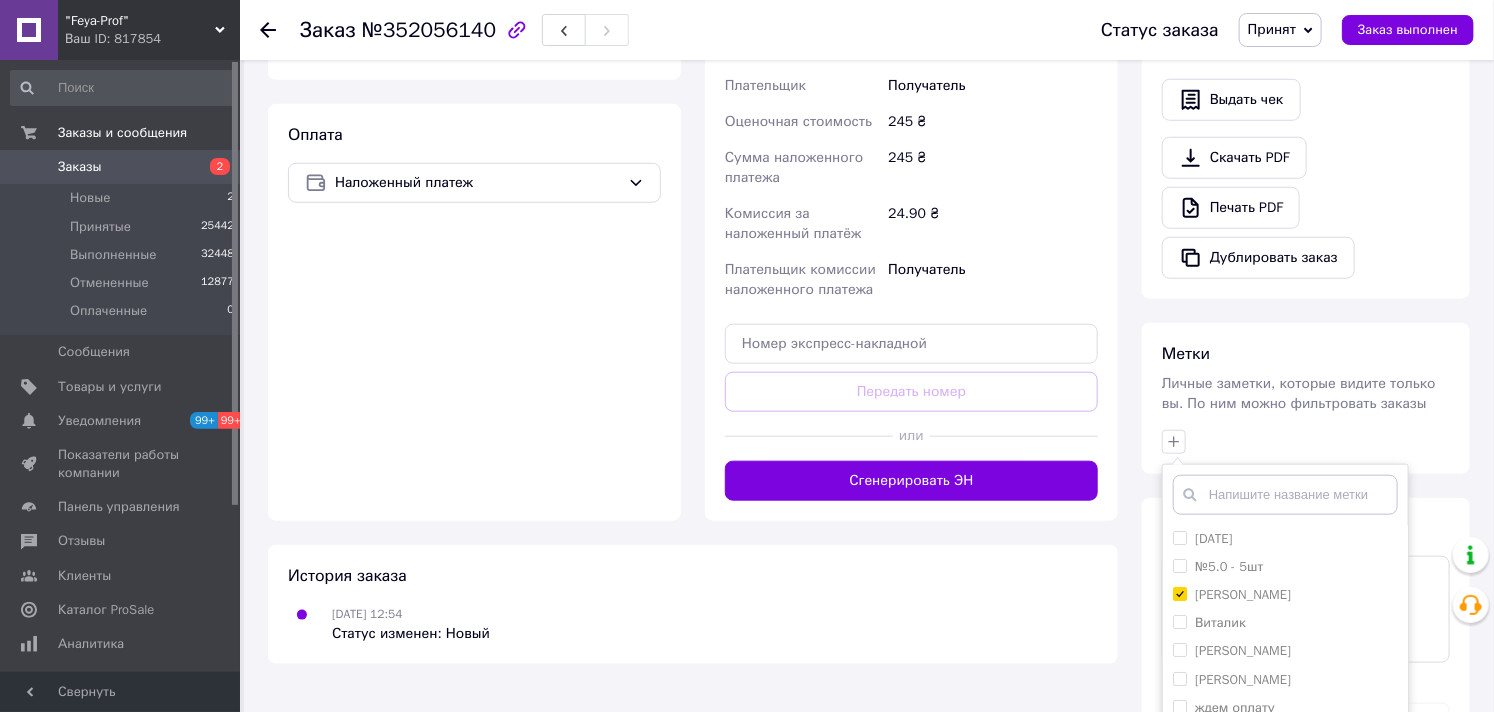 scroll, scrollTop: 151, scrollLeft: 0, axis: vertical 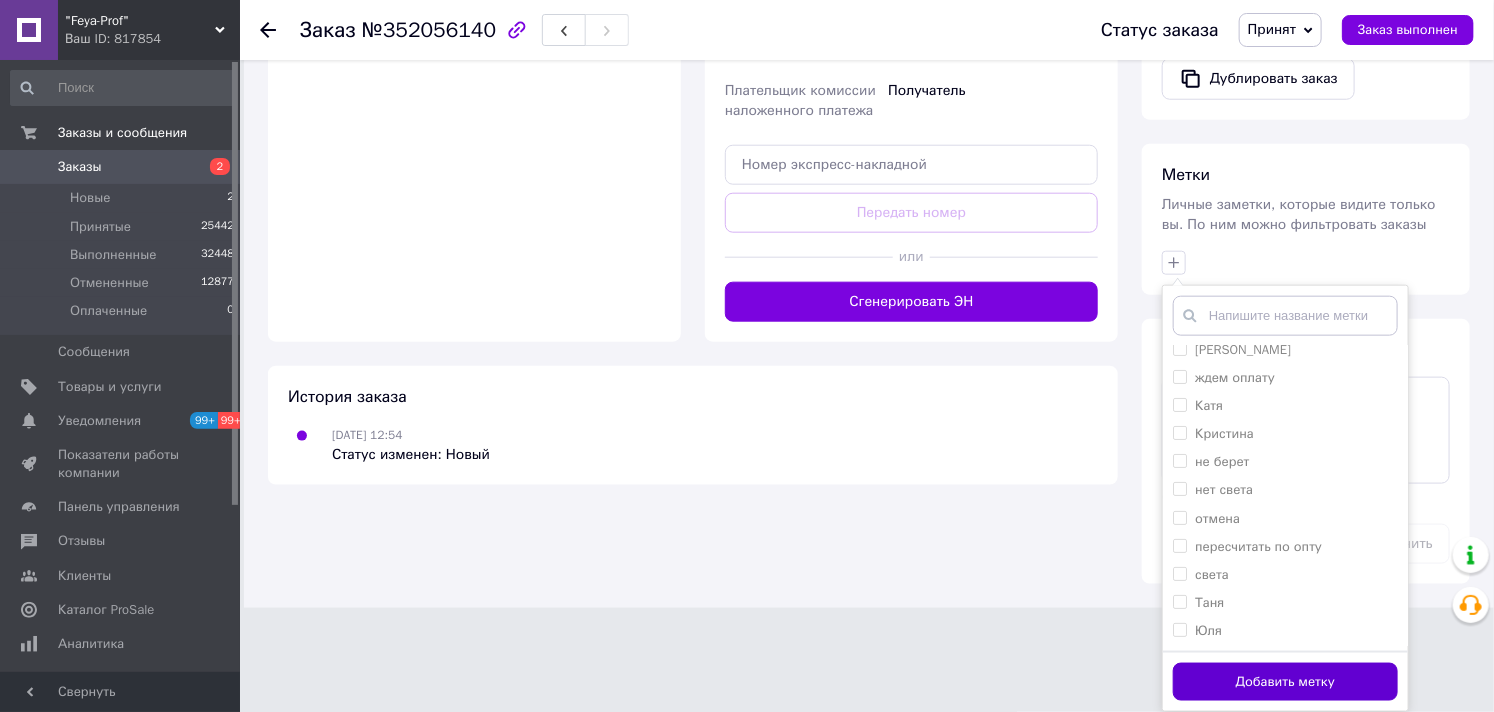click on "Добавить метку" at bounding box center [1285, 682] 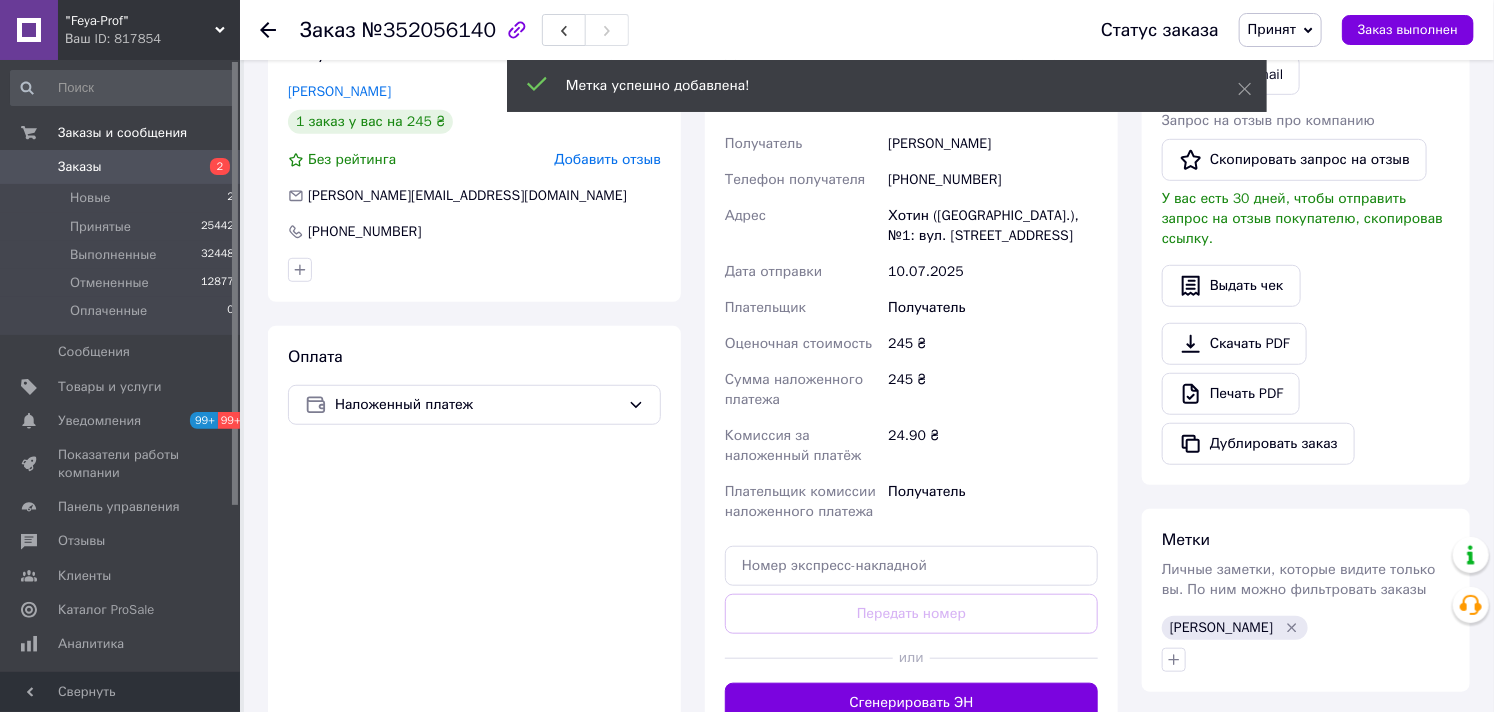 scroll, scrollTop: 666, scrollLeft: 0, axis: vertical 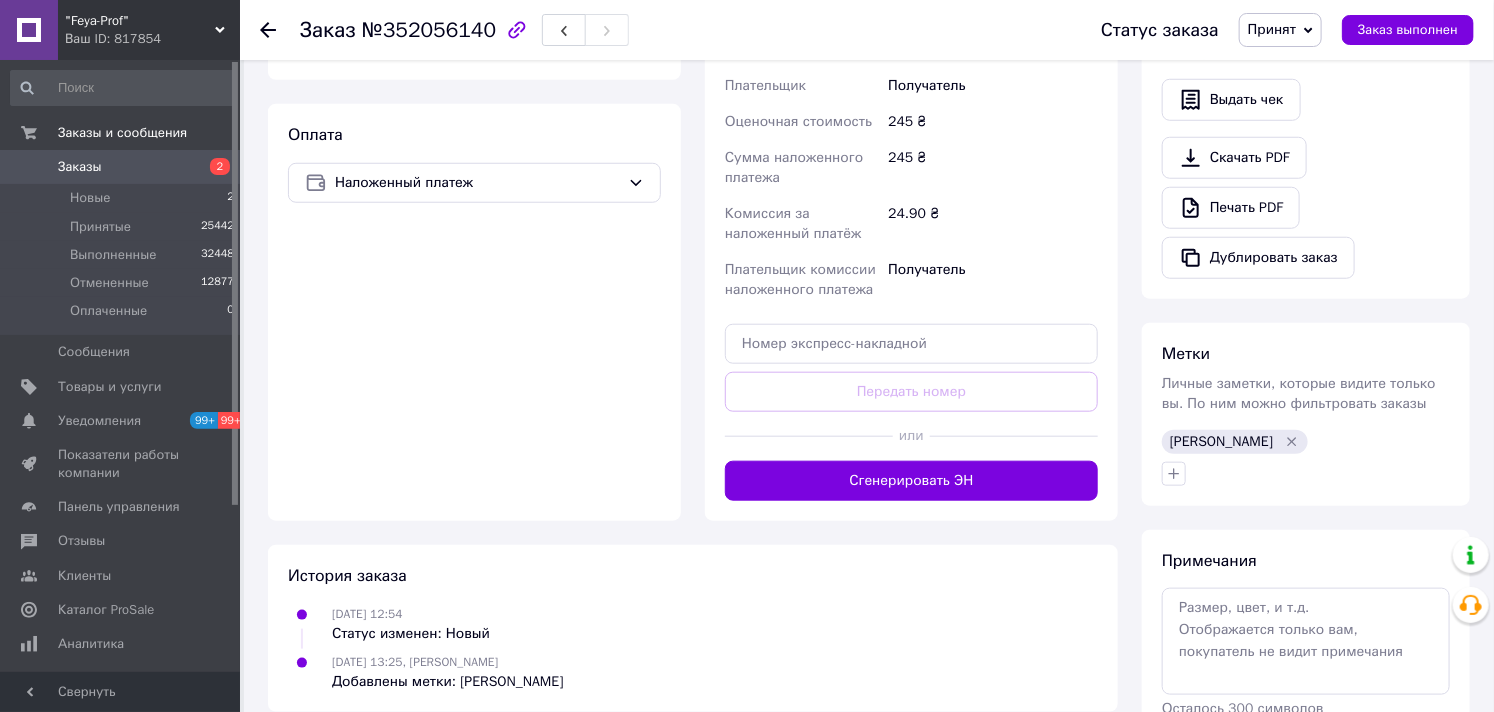 click on "Личные заметки, которые видите только вы. По ним можно фильтровать заказы" at bounding box center (1299, 393) 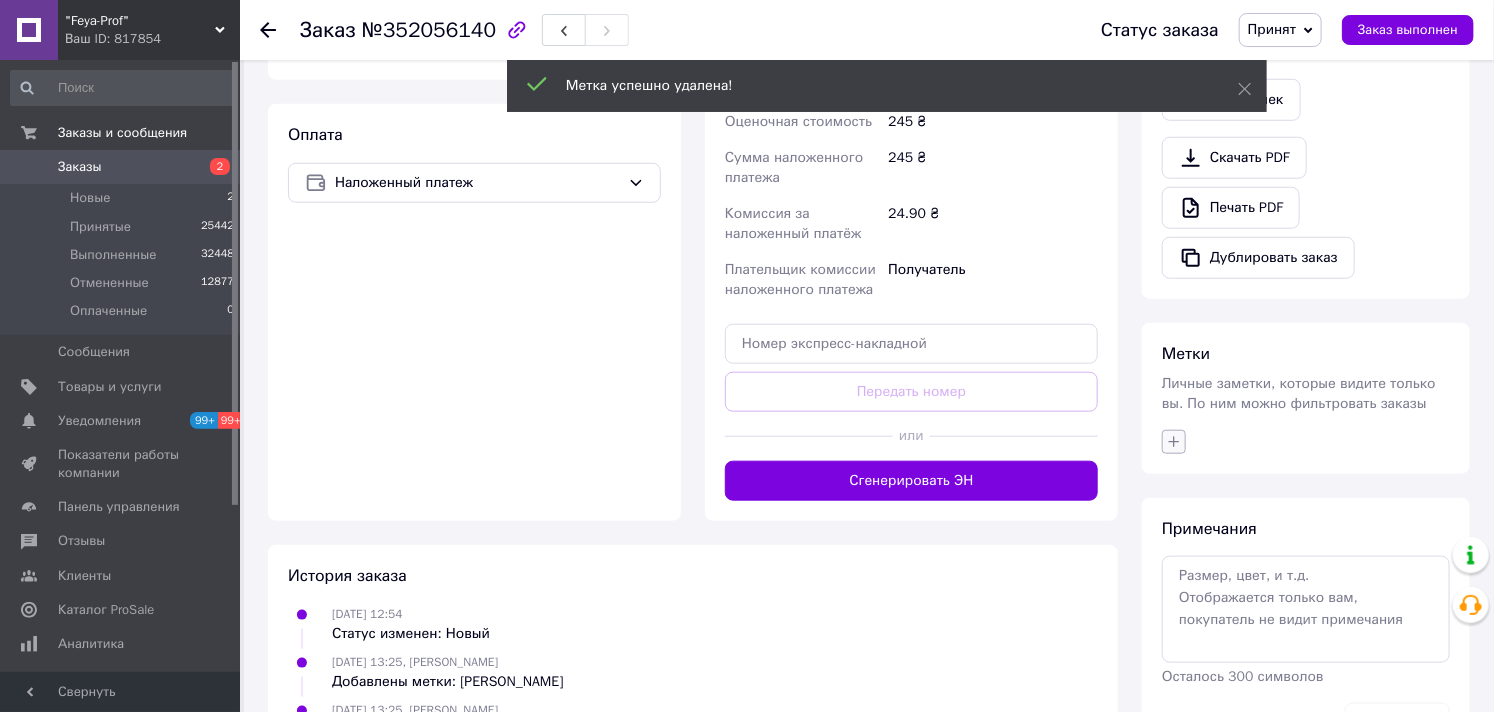 click 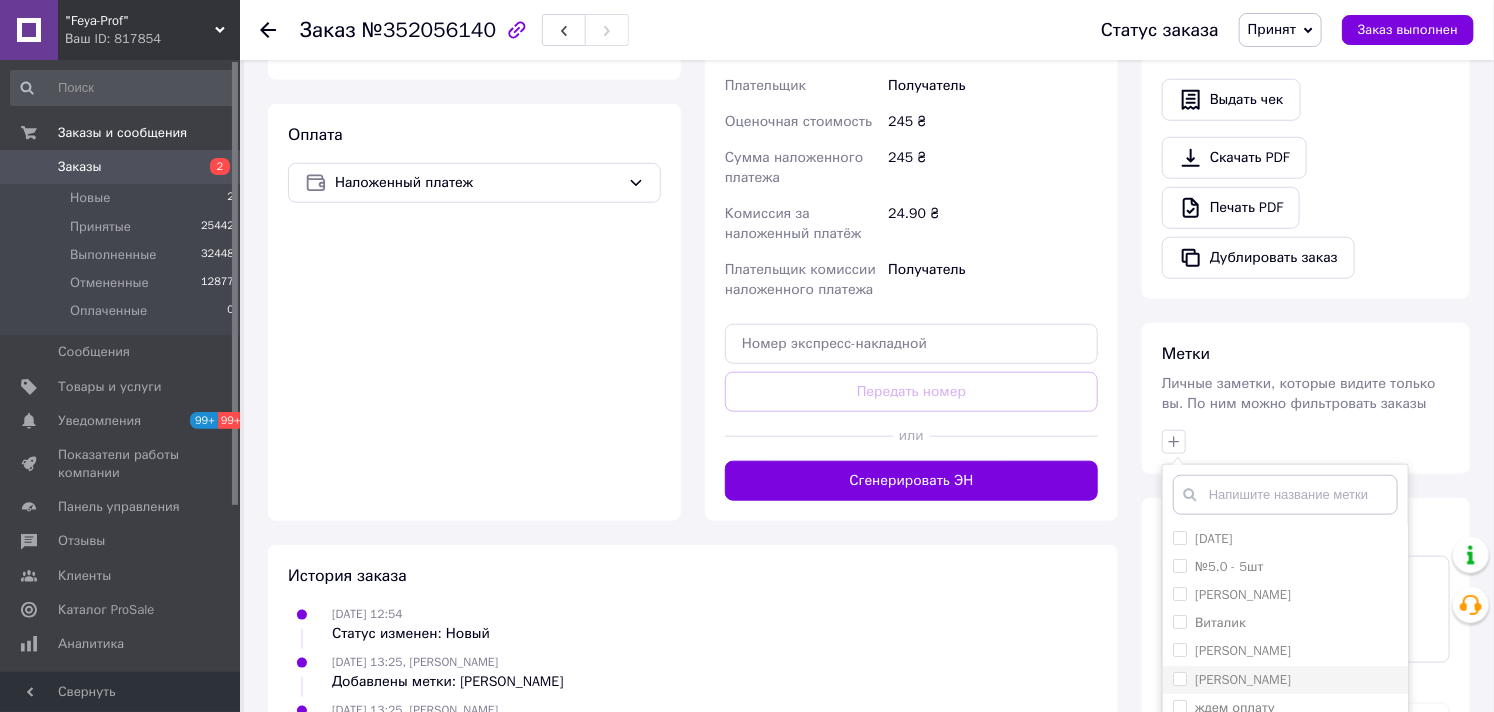 scroll, scrollTop: 845, scrollLeft: 0, axis: vertical 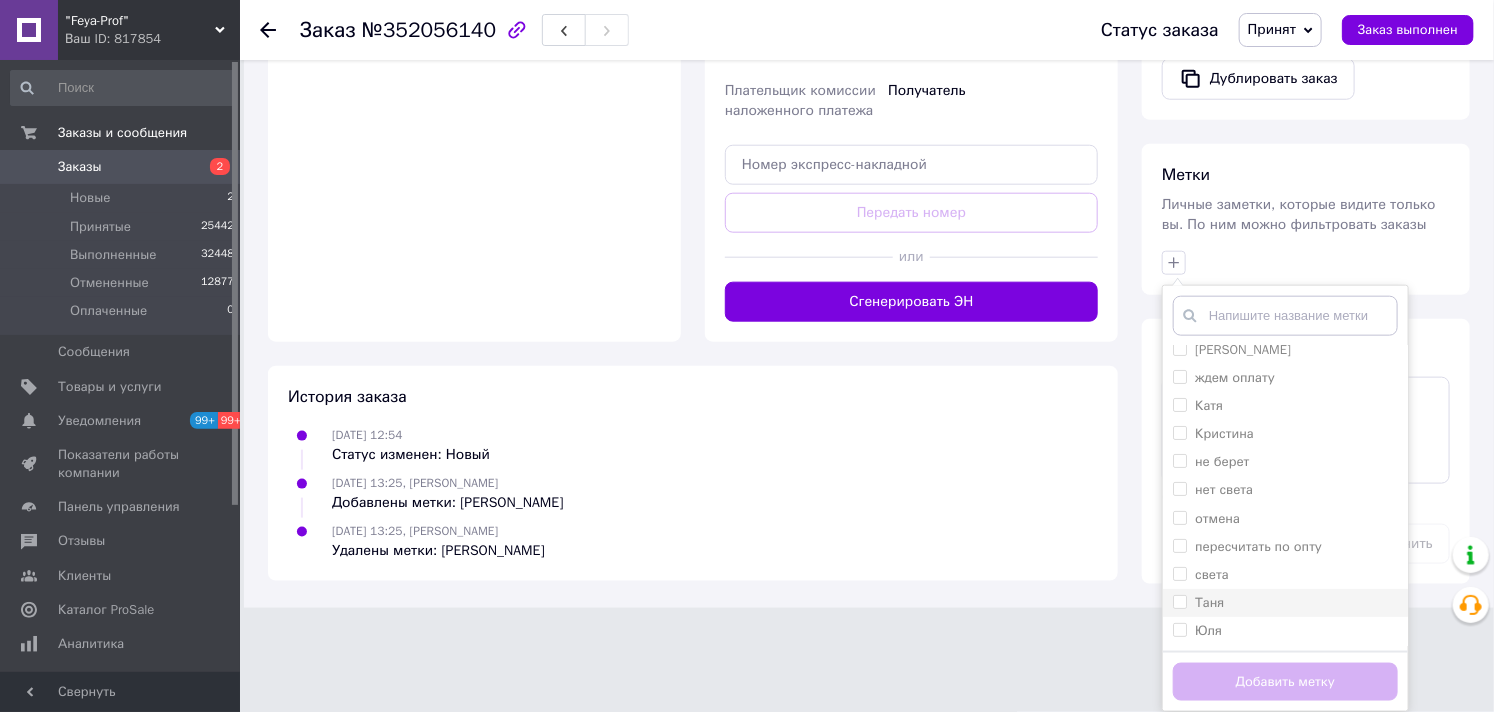 click on "Таня" at bounding box center [1209, 602] 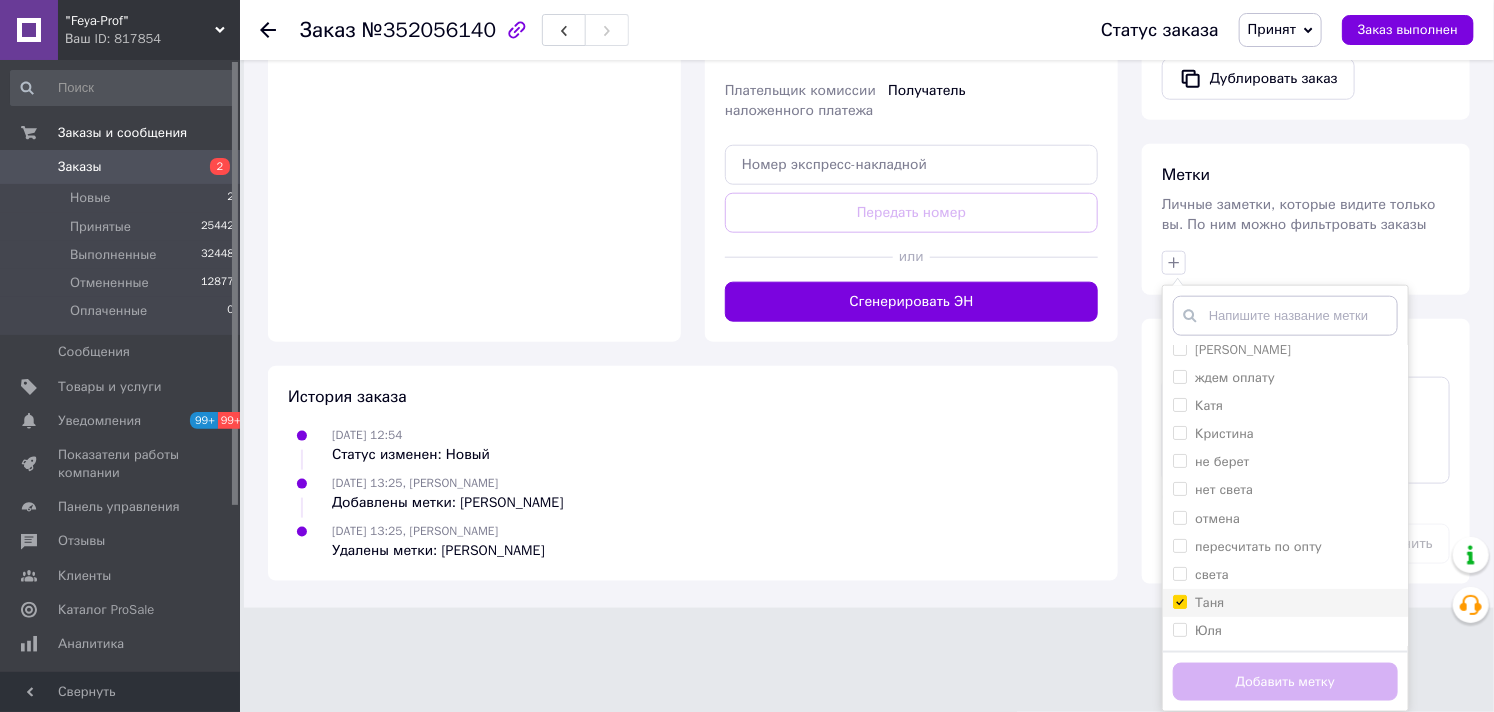checkbox on "true" 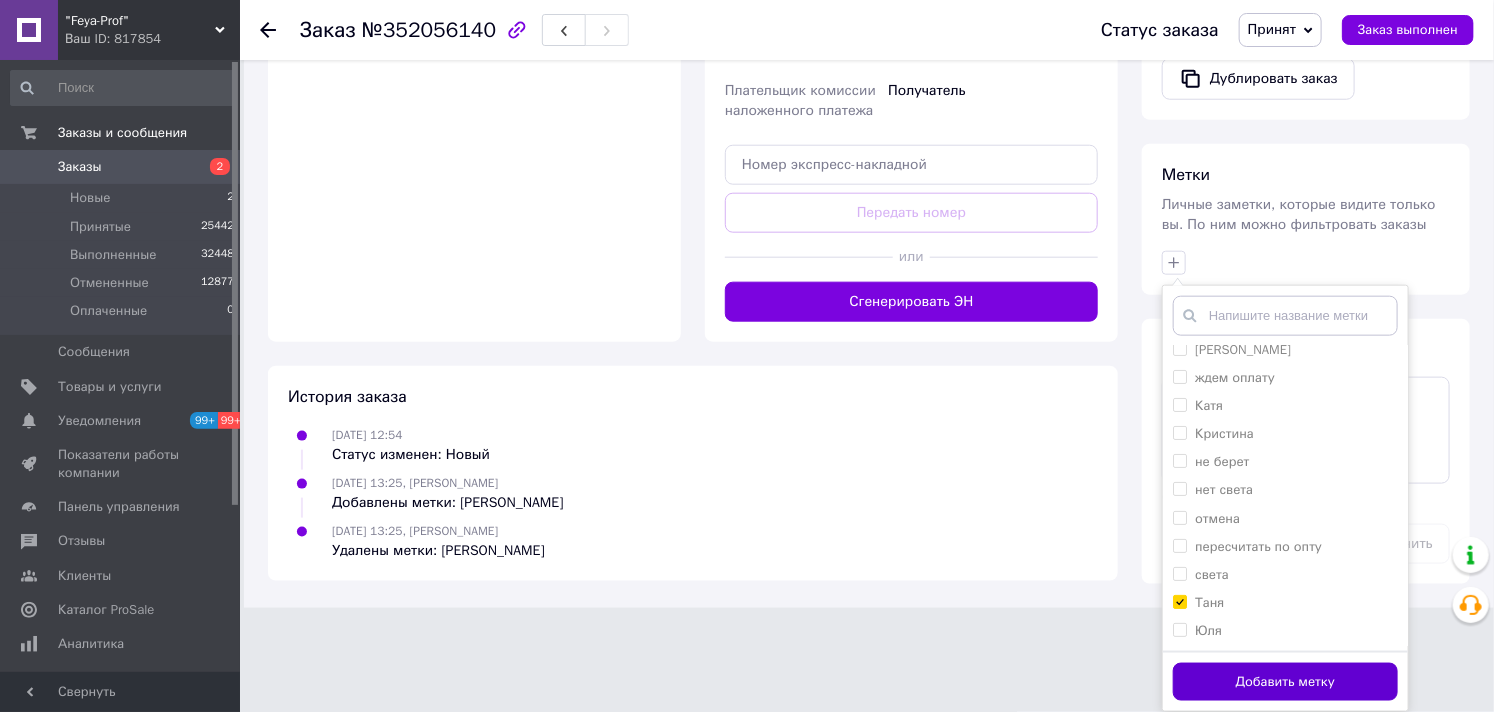 click on "Добавить метку" at bounding box center (1285, 682) 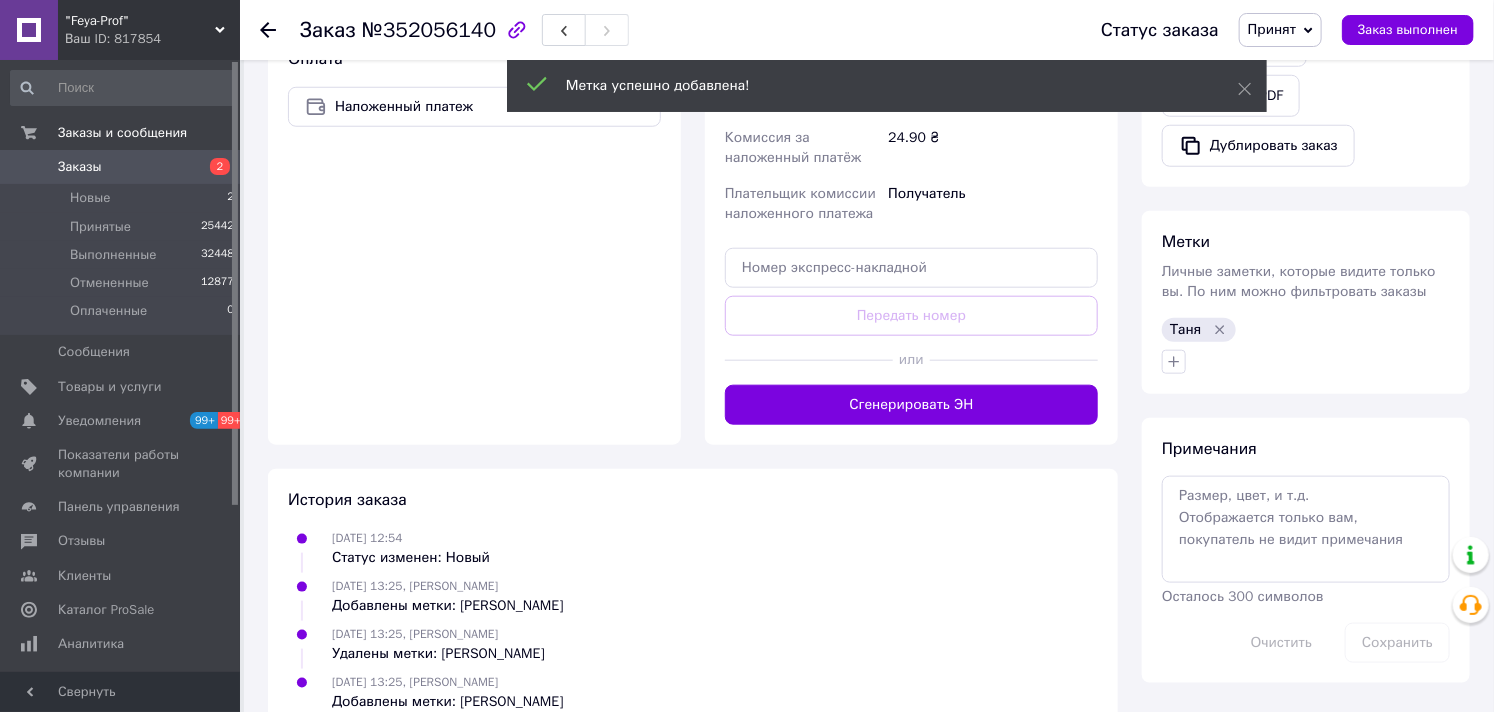 scroll, scrollTop: 785, scrollLeft: 0, axis: vertical 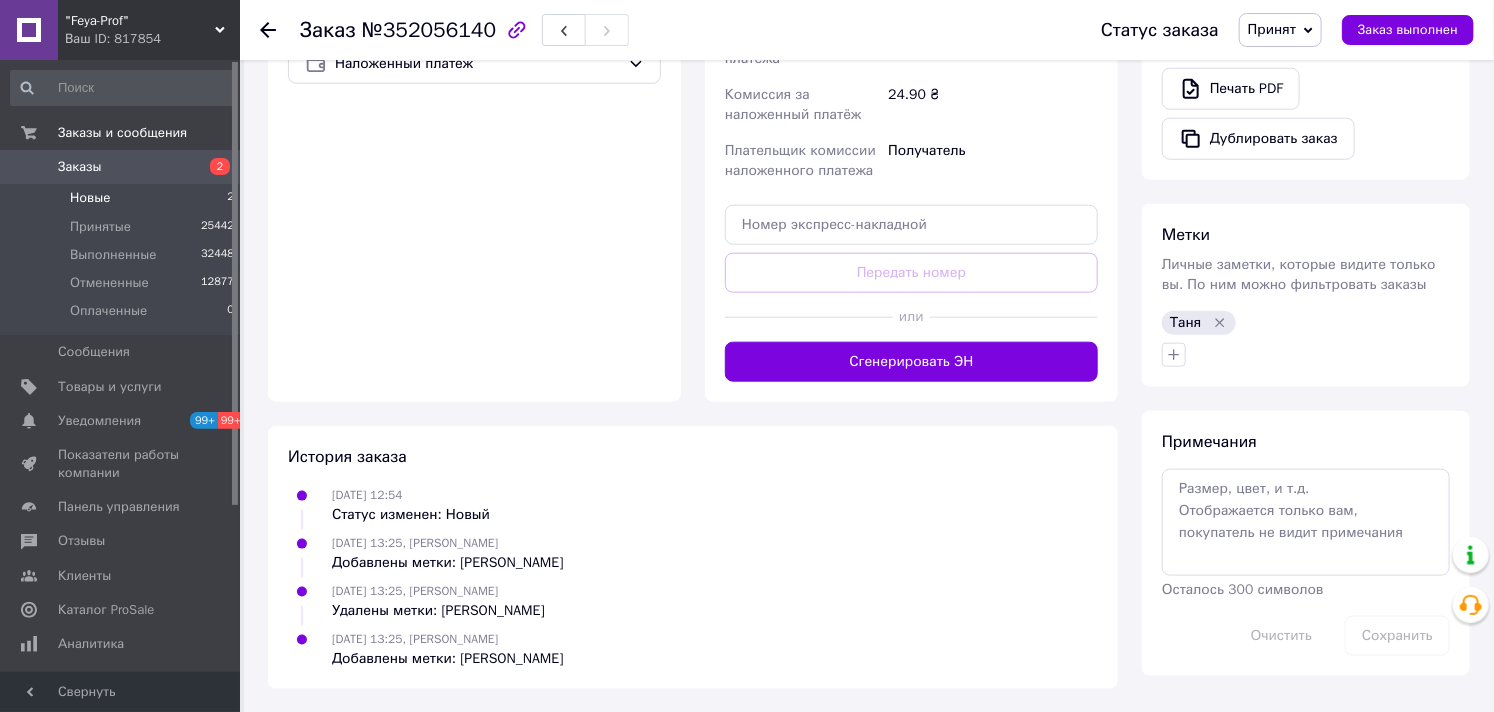 click on "Новые" at bounding box center (90, 198) 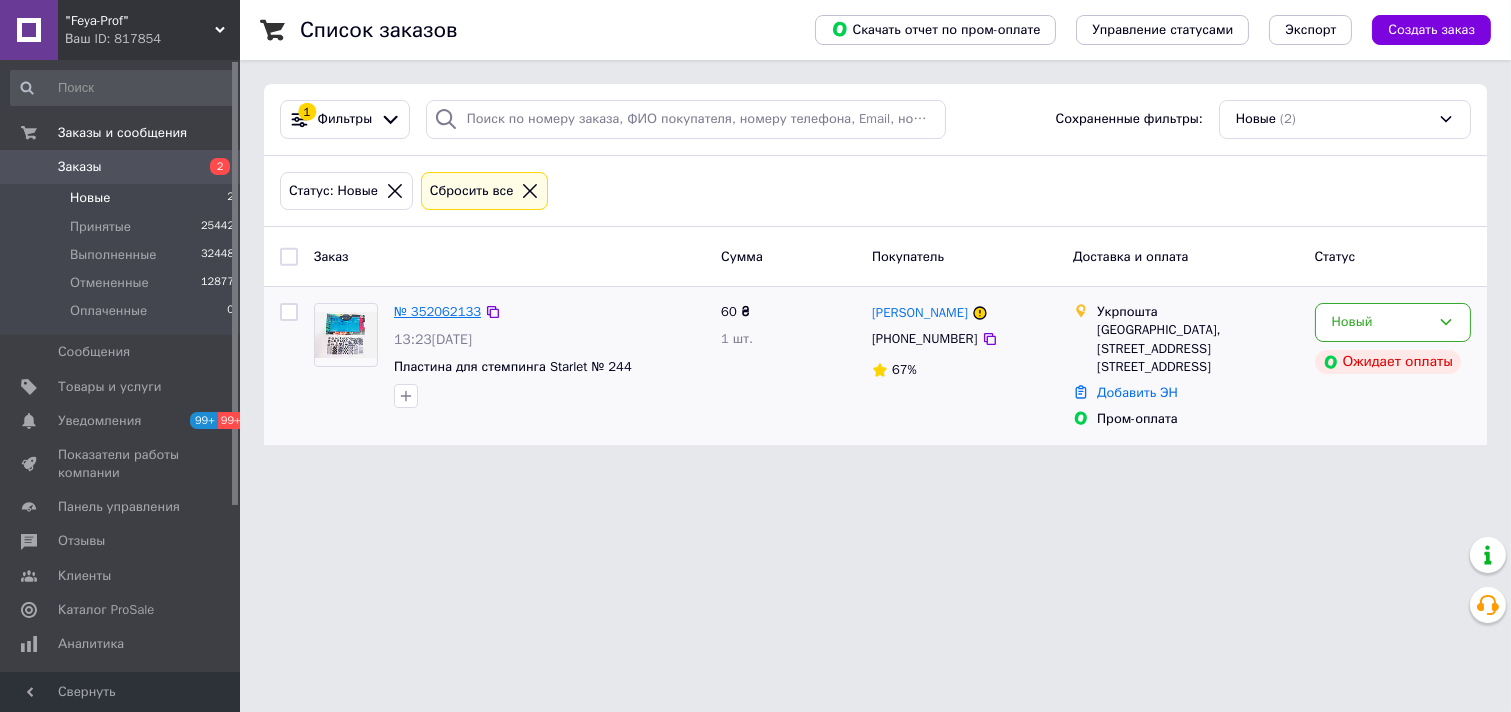 click on "№ 352062133" at bounding box center [437, 311] 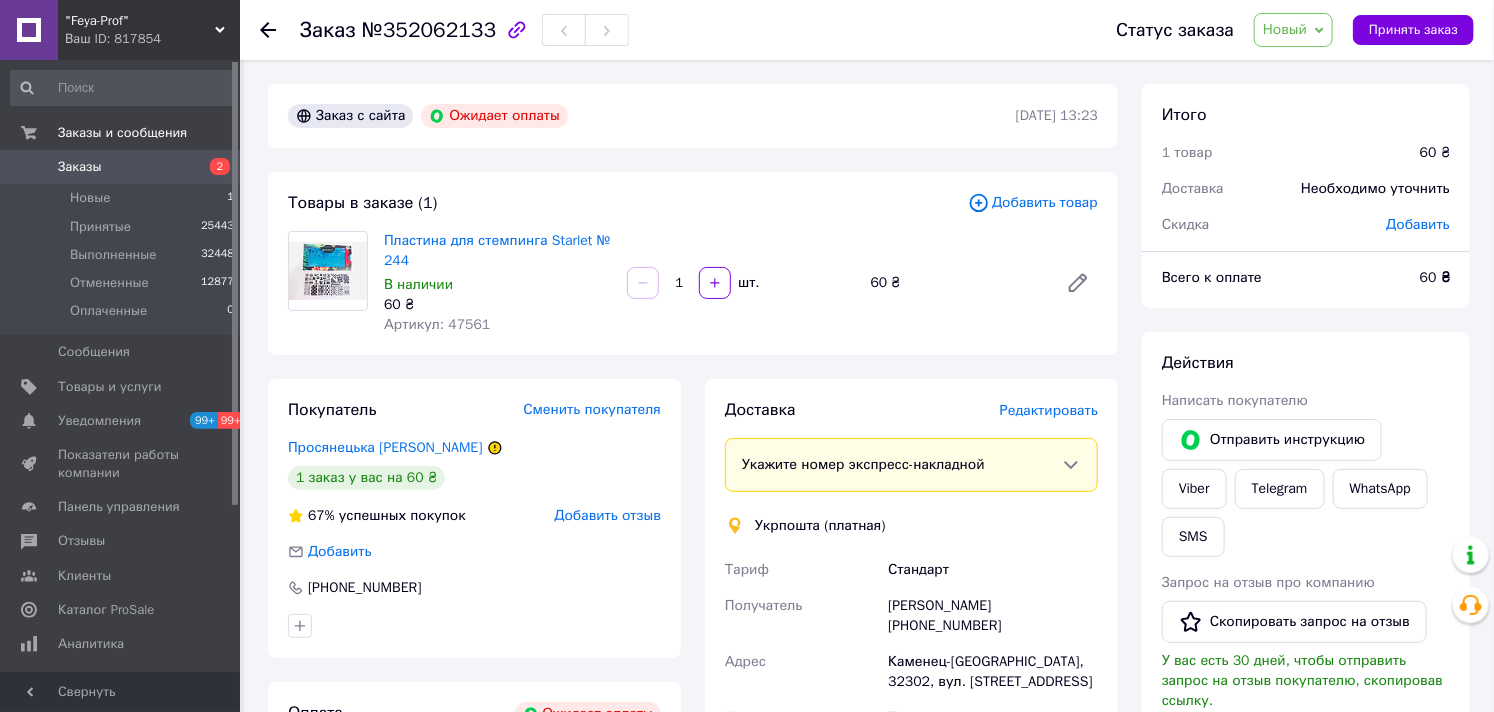 click on "Новый" at bounding box center (1285, 29) 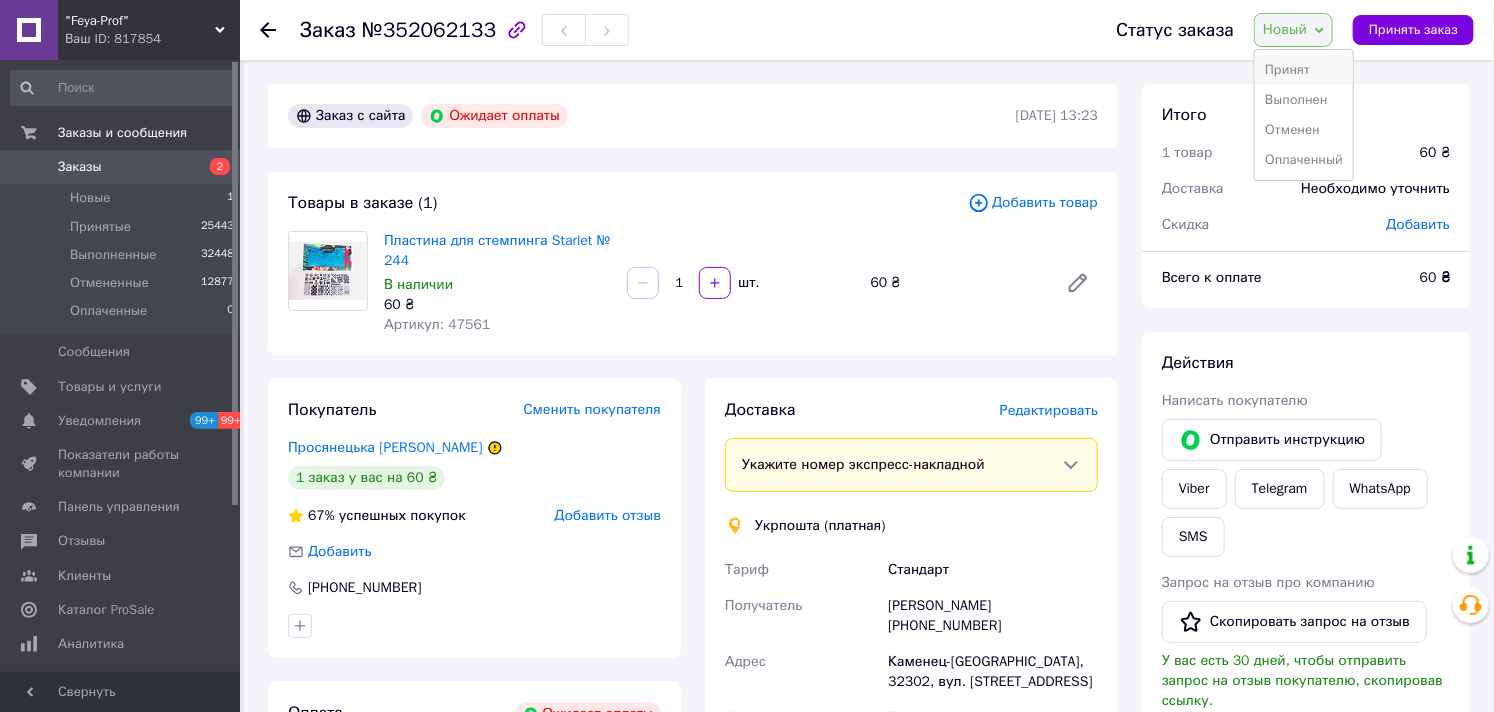 click on "Принят" at bounding box center [1304, 70] 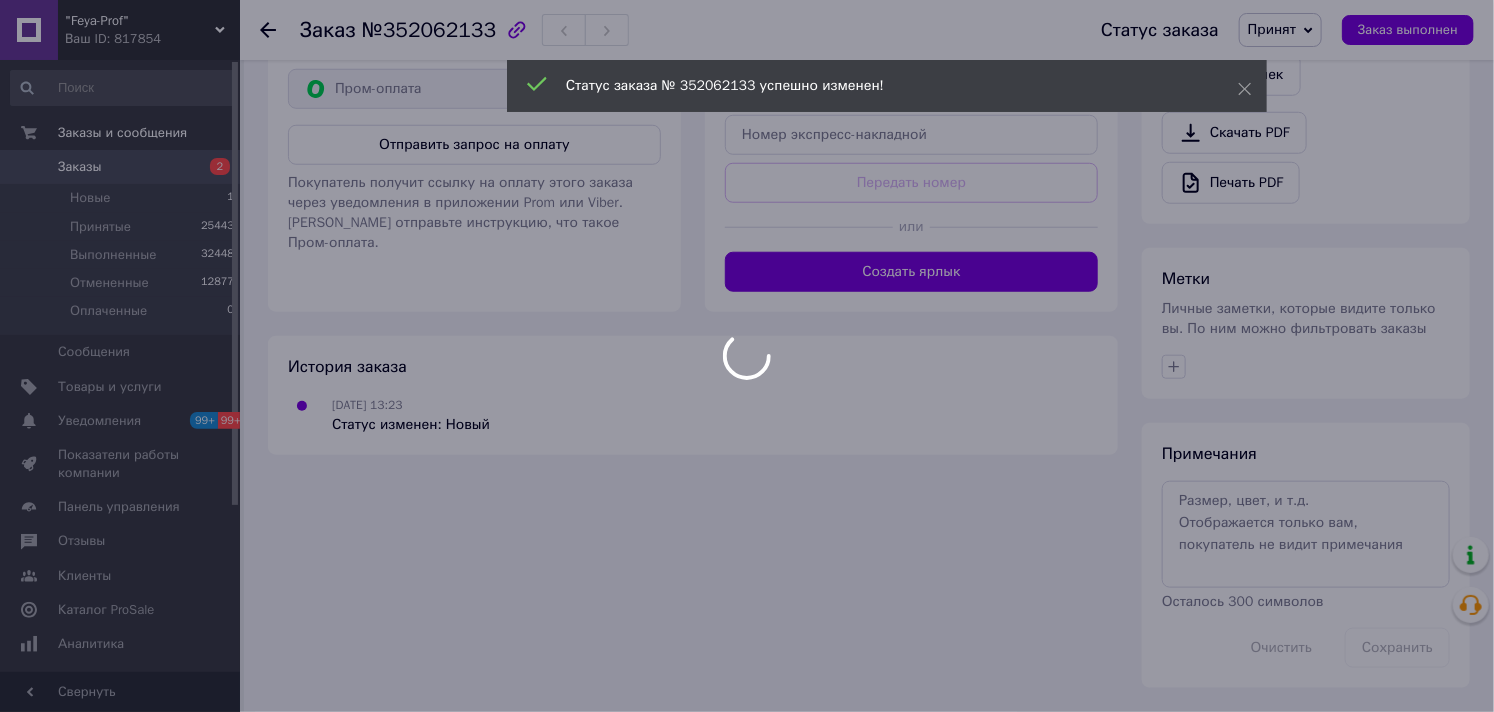 scroll, scrollTop: 637, scrollLeft: 0, axis: vertical 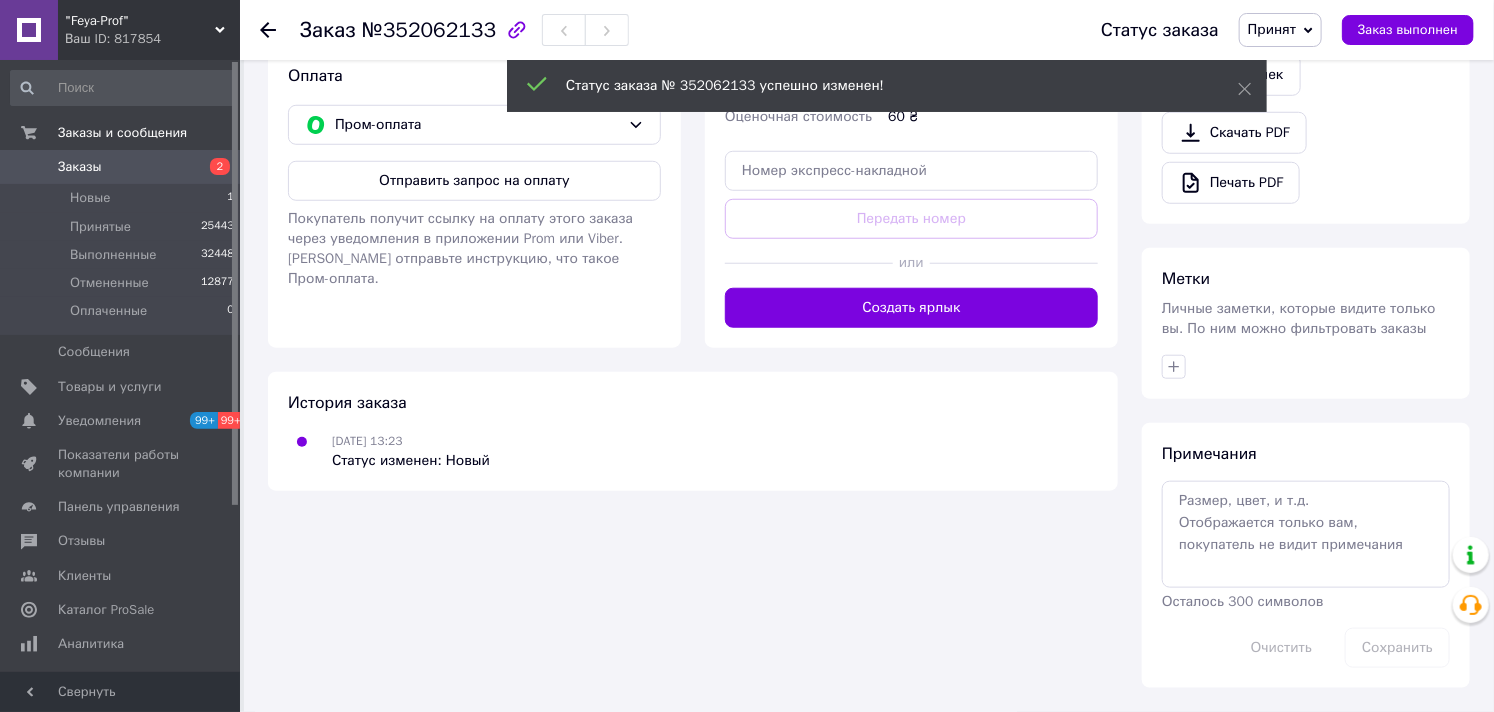 click 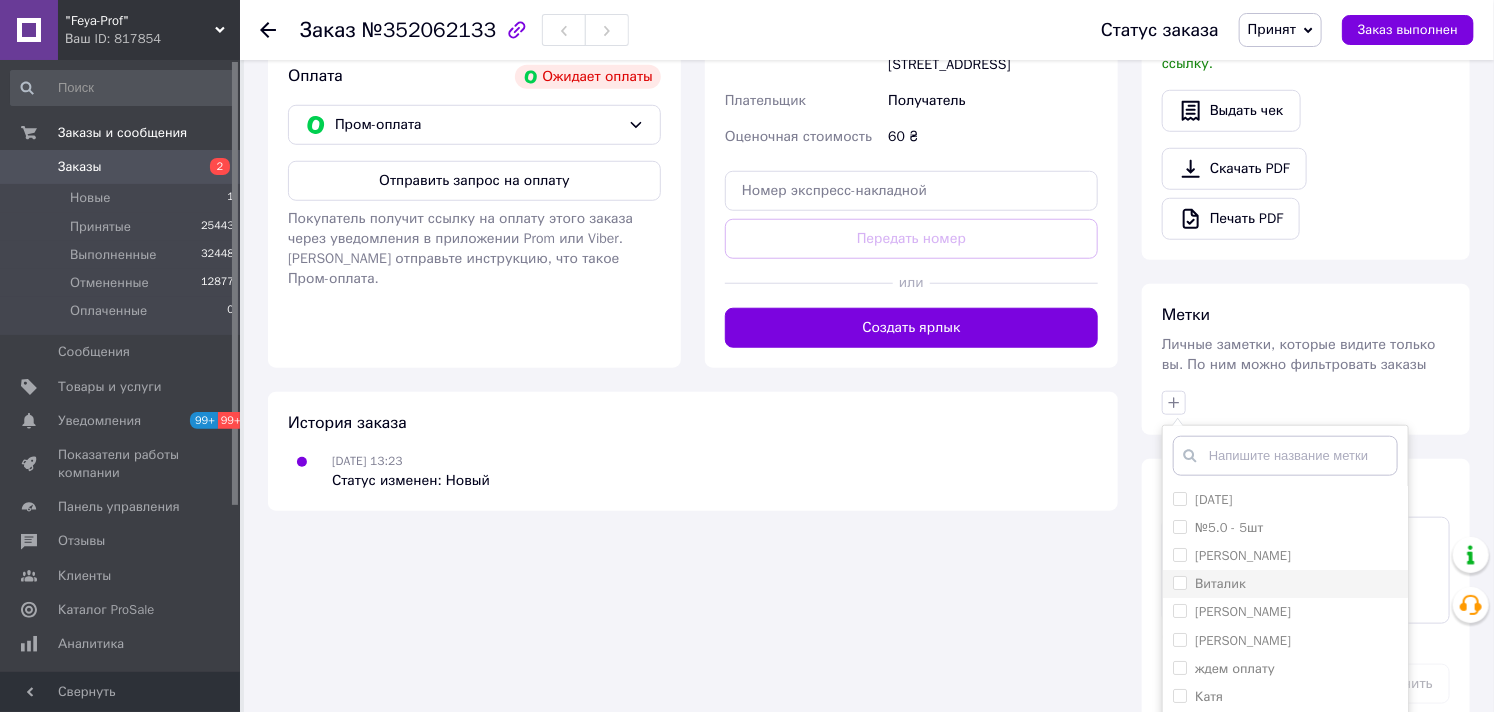 scroll, scrollTop: 151, scrollLeft: 0, axis: vertical 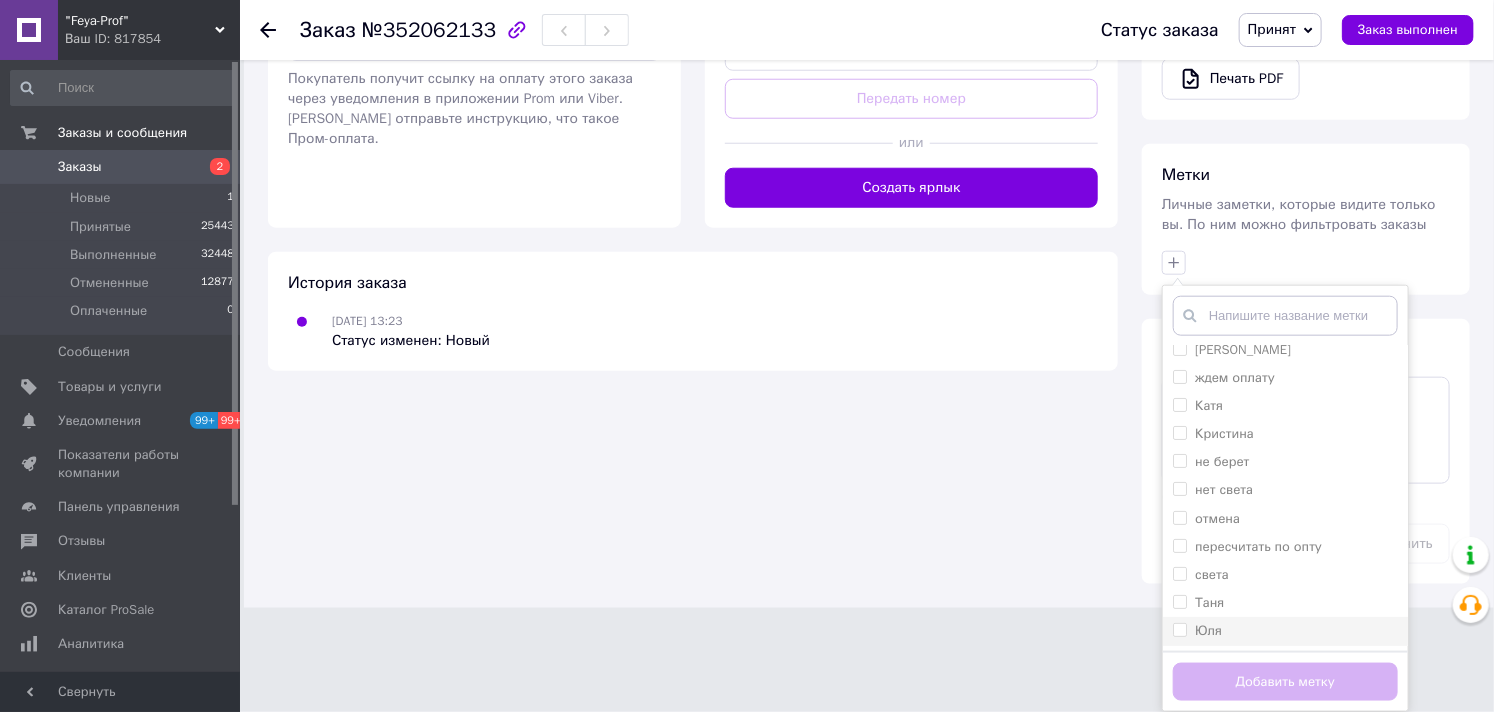 drag, startPoint x: 1217, startPoint y: 600, endPoint x: 1231, endPoint y: 631, distance: 34.0147 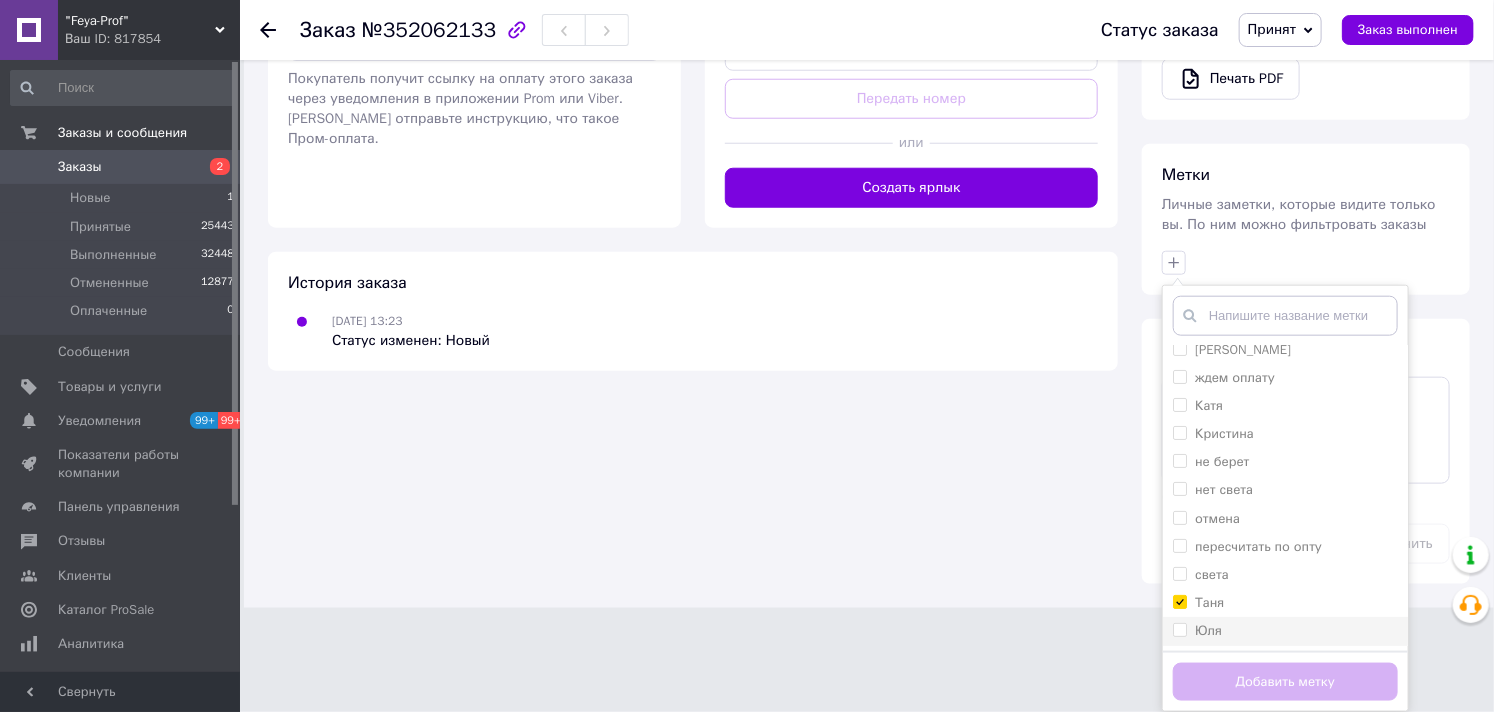 checkbox on "true" 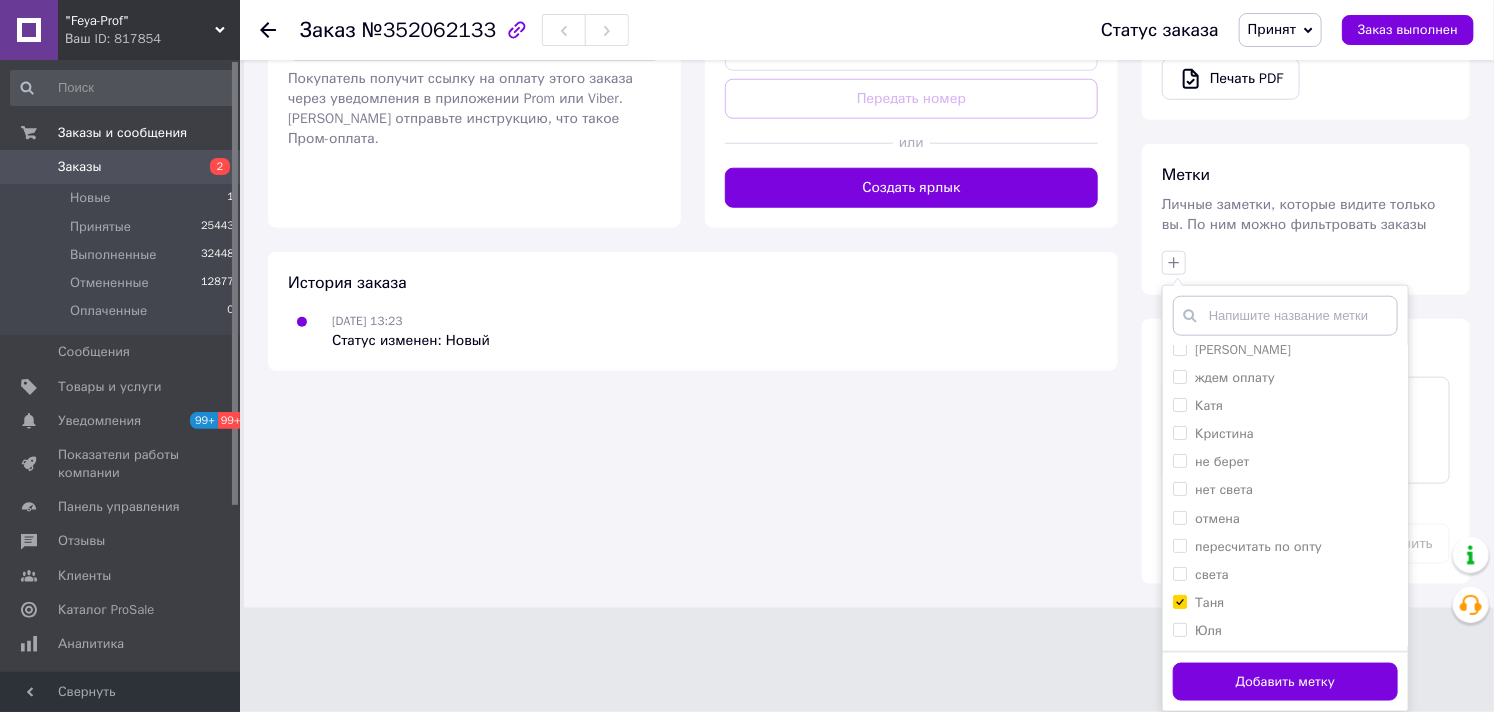 click on "Добавить метку" at bounding box center (1285, 682) 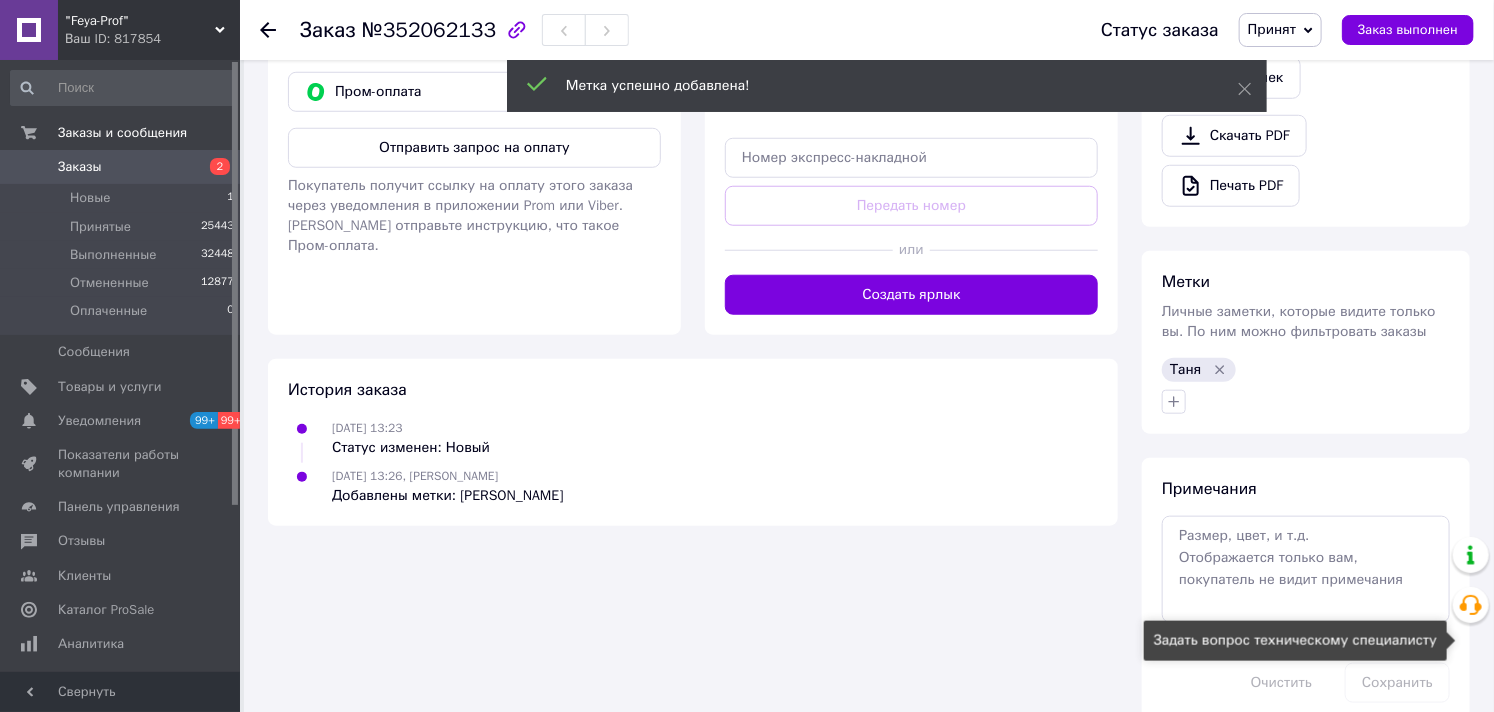 scroll, scrollTop: 705, scrollLeft: 0, axis: vertical 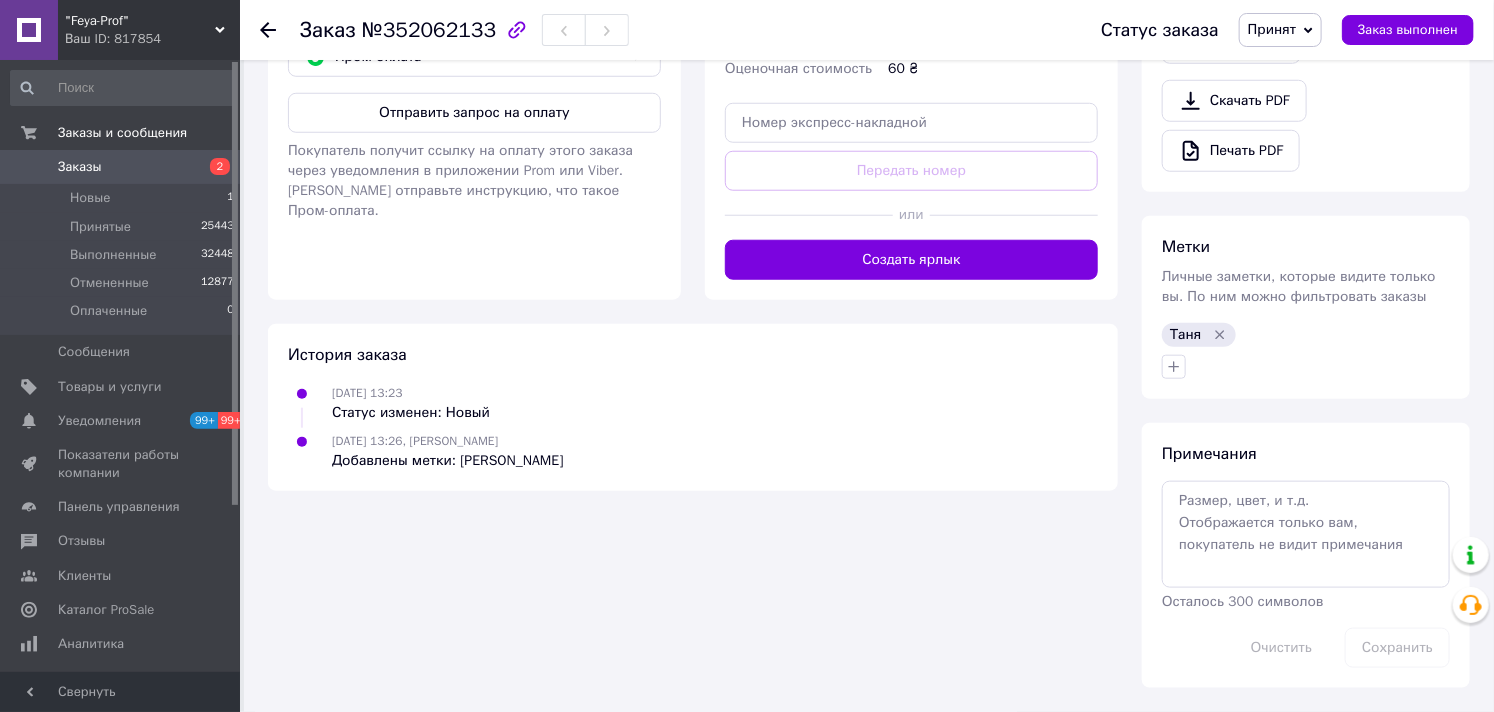 click on "Заказы" at bounding box center (80, 167) 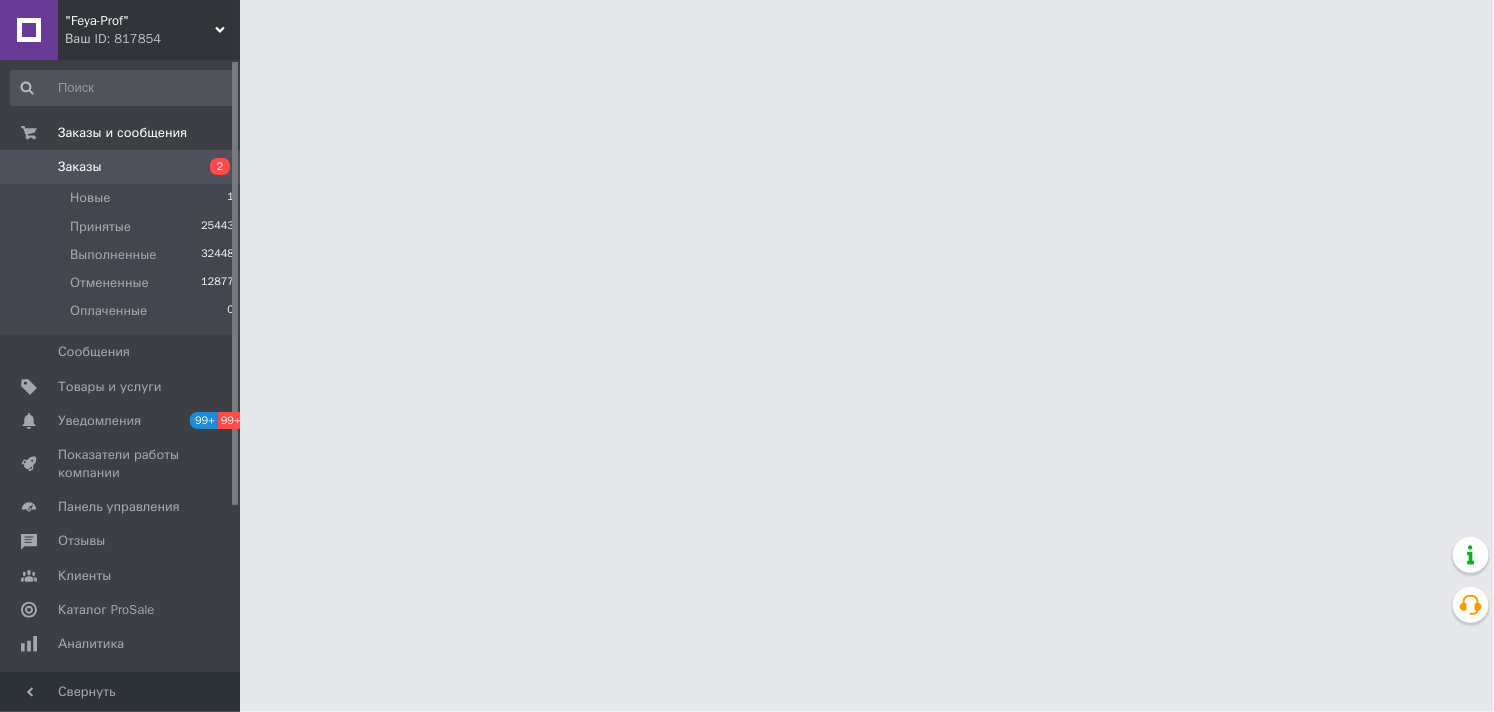 scroll, scrollTop: 0, scrollLeft: 0, axis: both 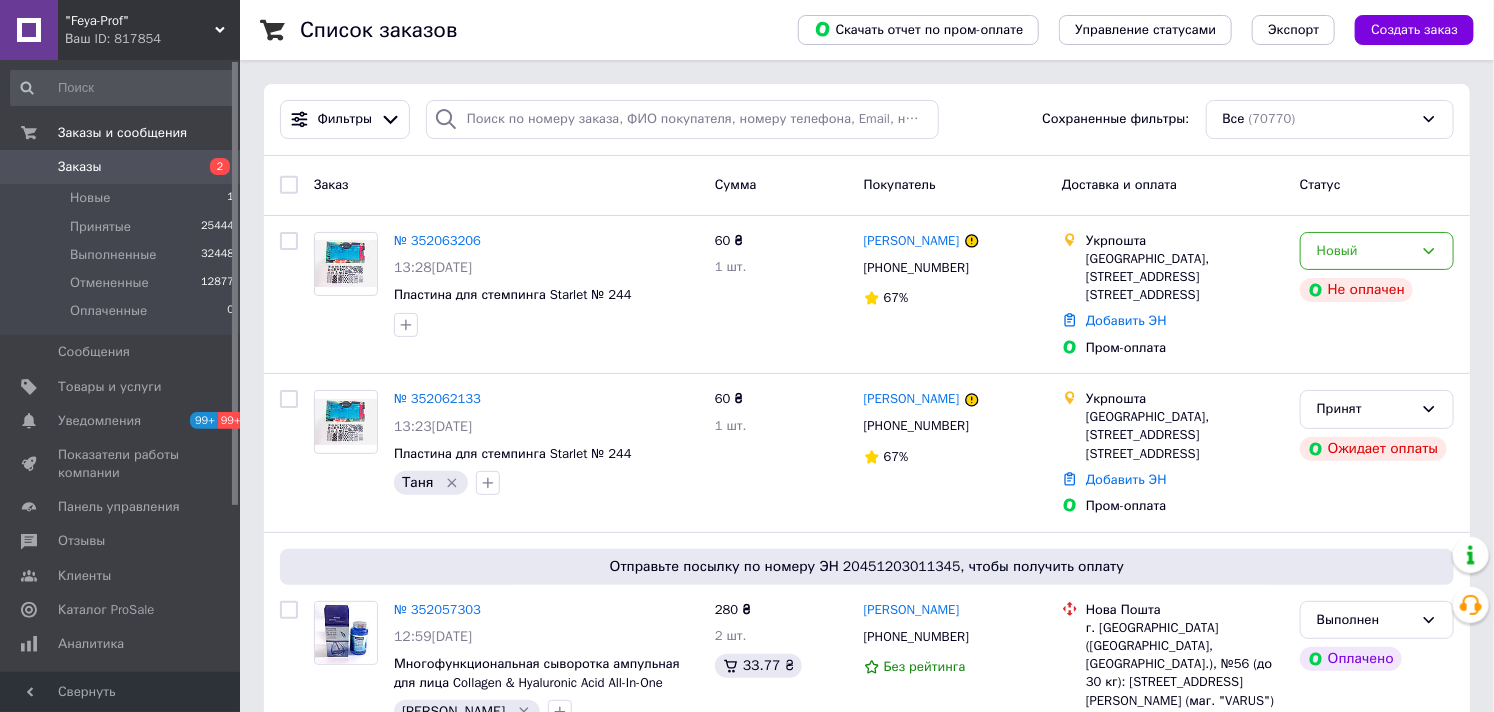 click on "Заказы" at bounding box center (80, 167) 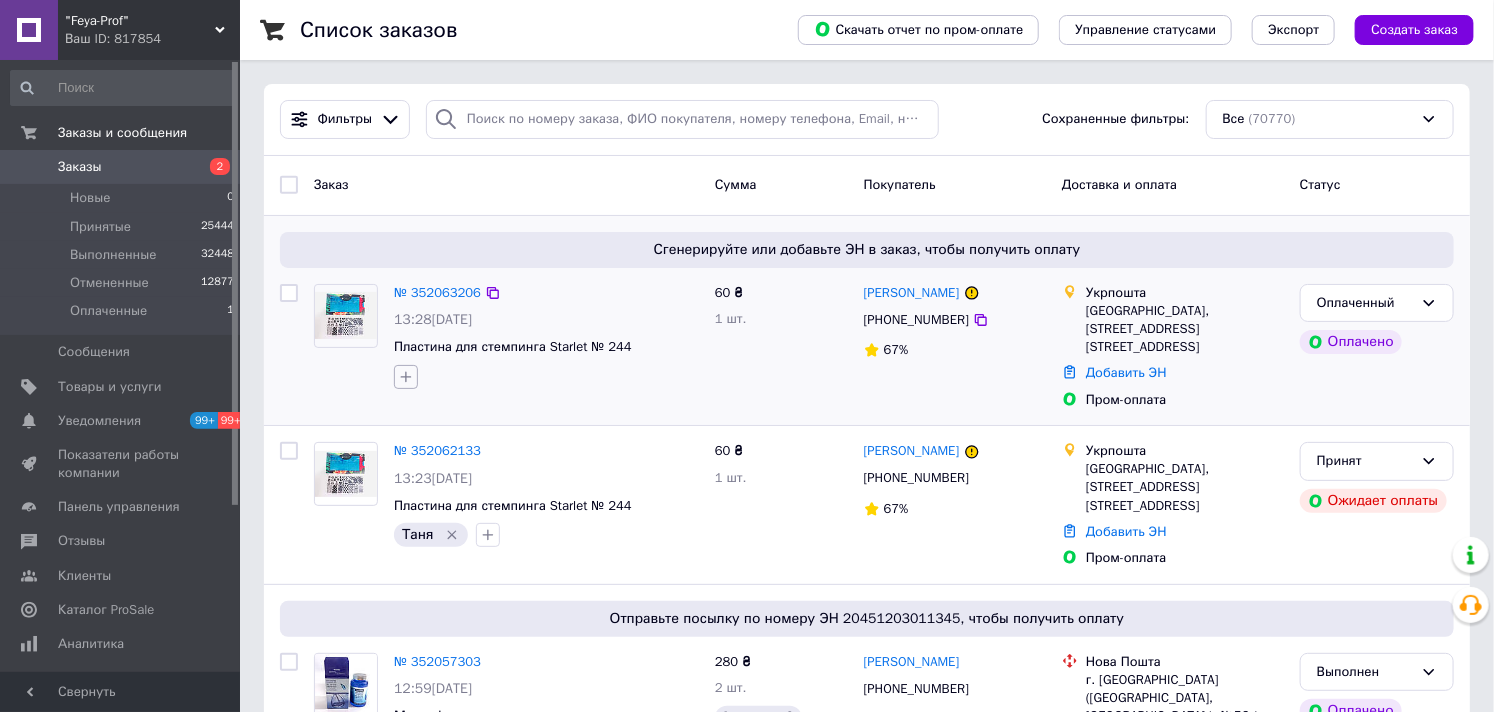 click 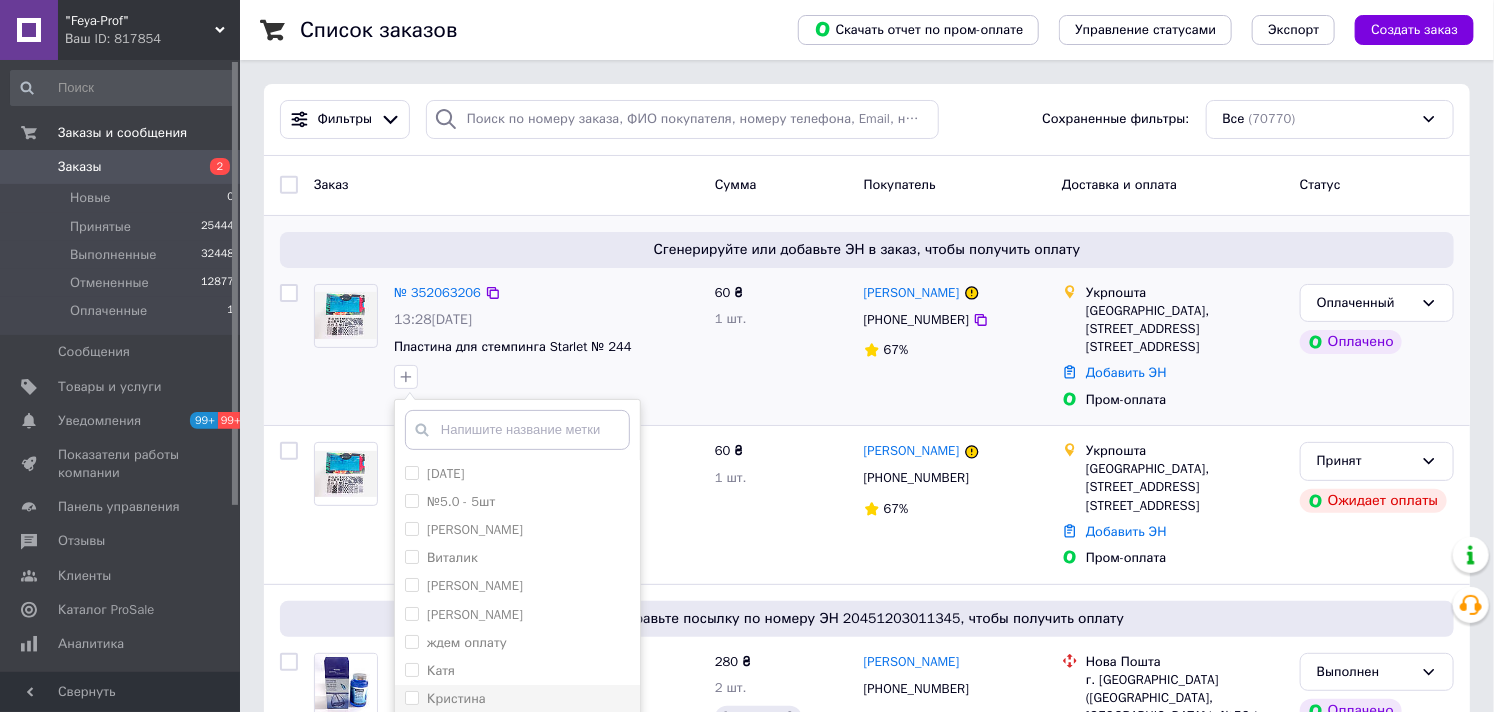 scroll, scrollTop: 151, scrollLeft: 0, axis: vertical 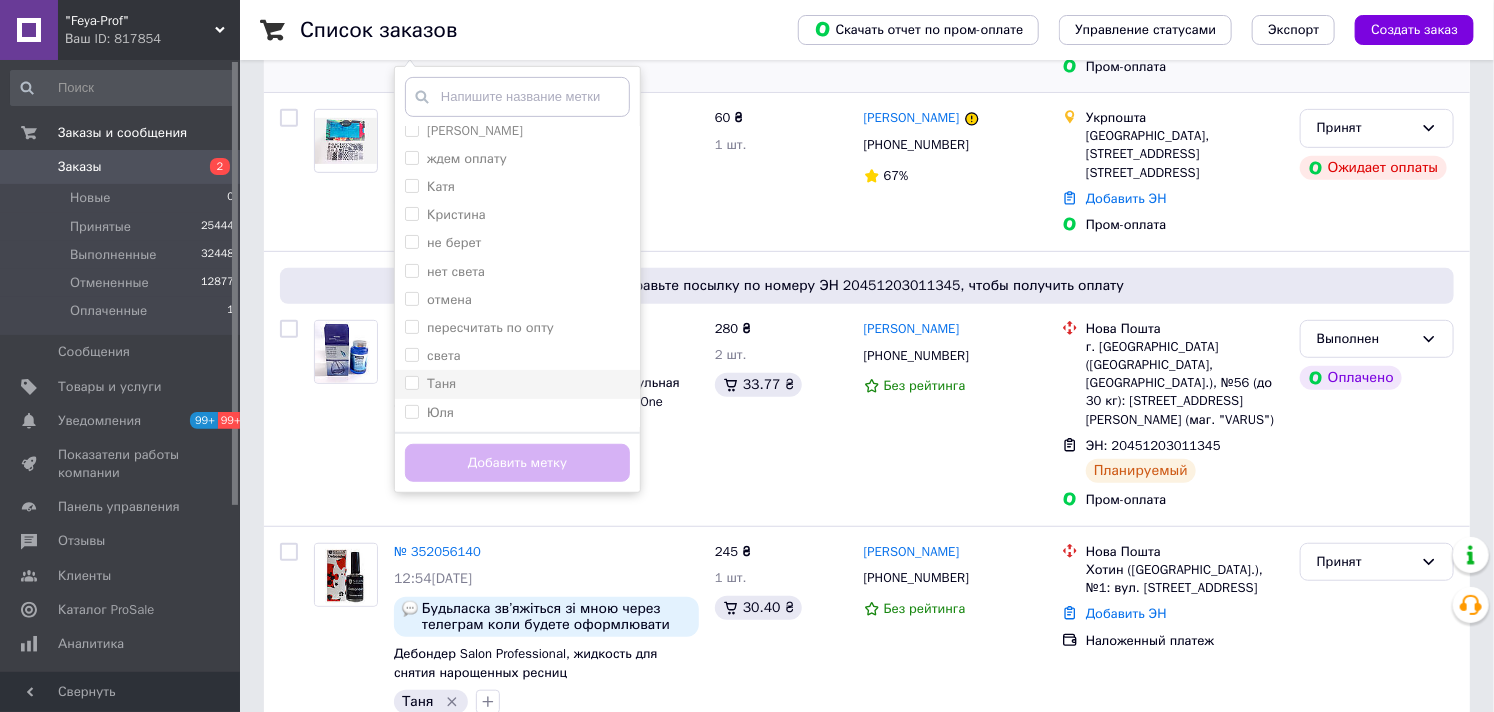 click on "Таня" at bounding box center (441, 383) 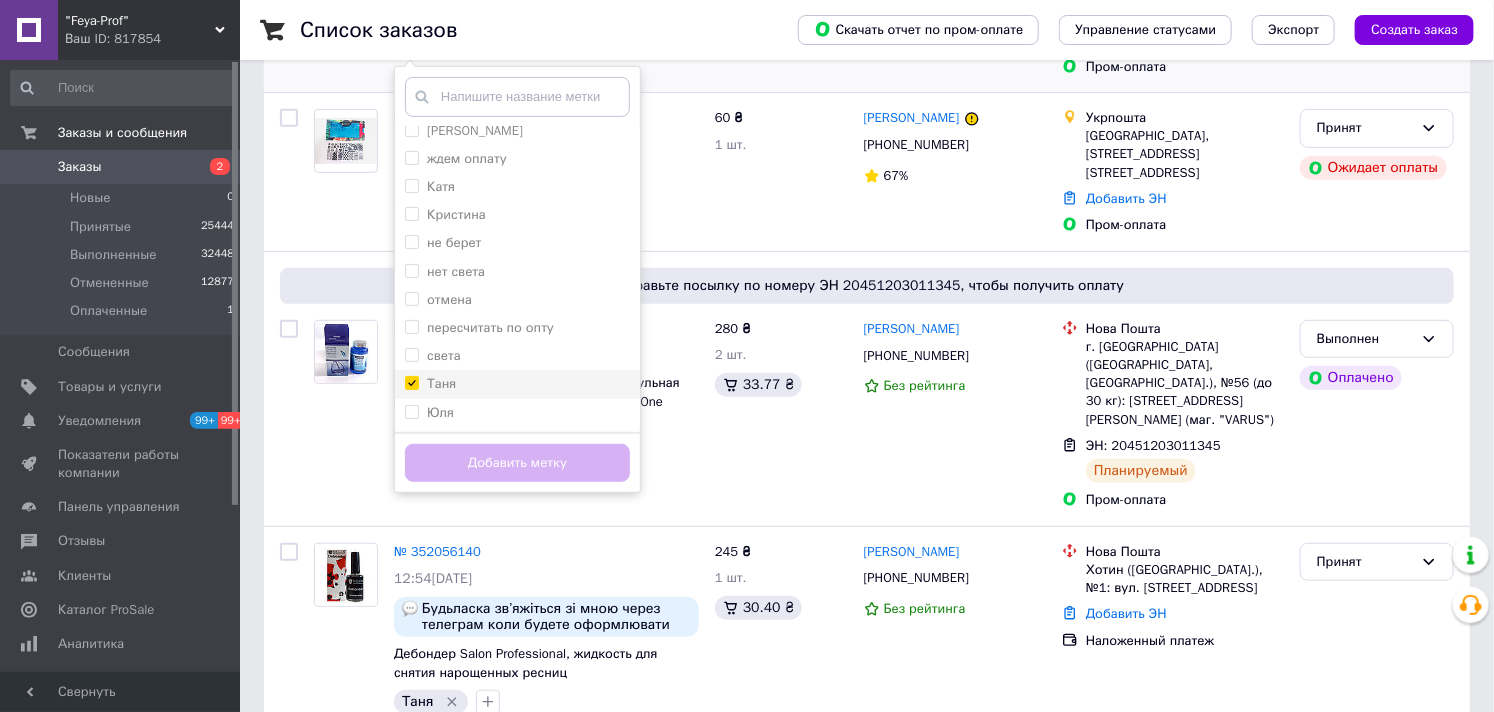 checkbox on "true" 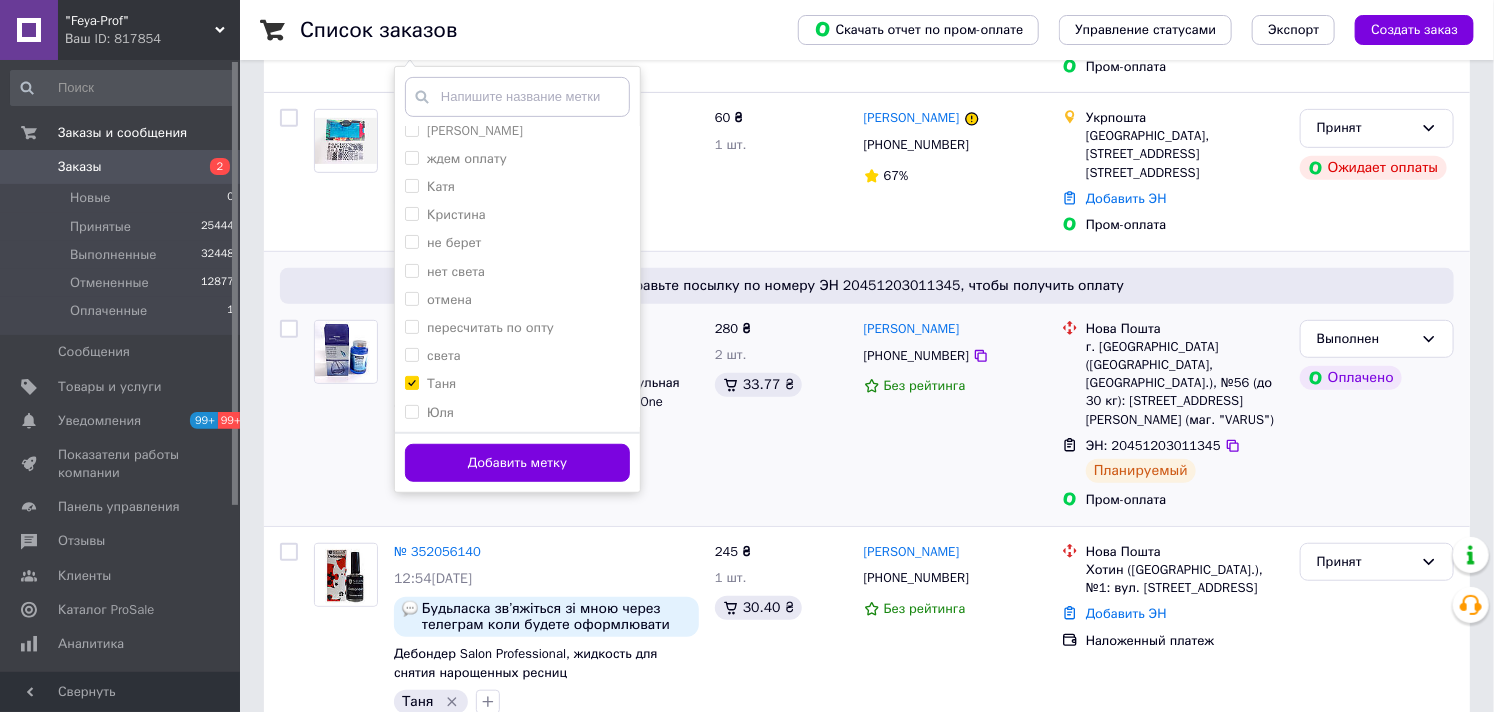 click on "Добавить метку" at bounding box center [517, 463] 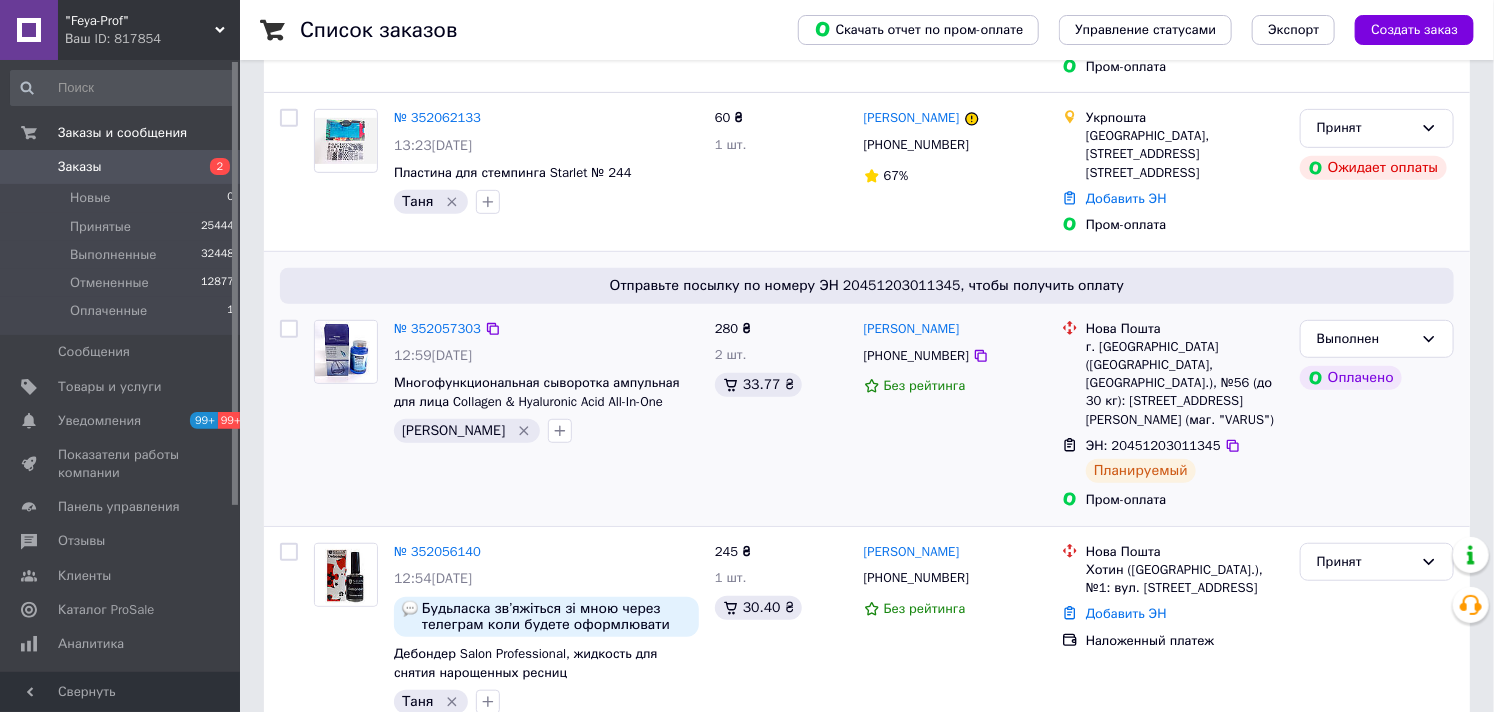 scroll, scrollTop: 0, scrollLeft: 0, axis: both 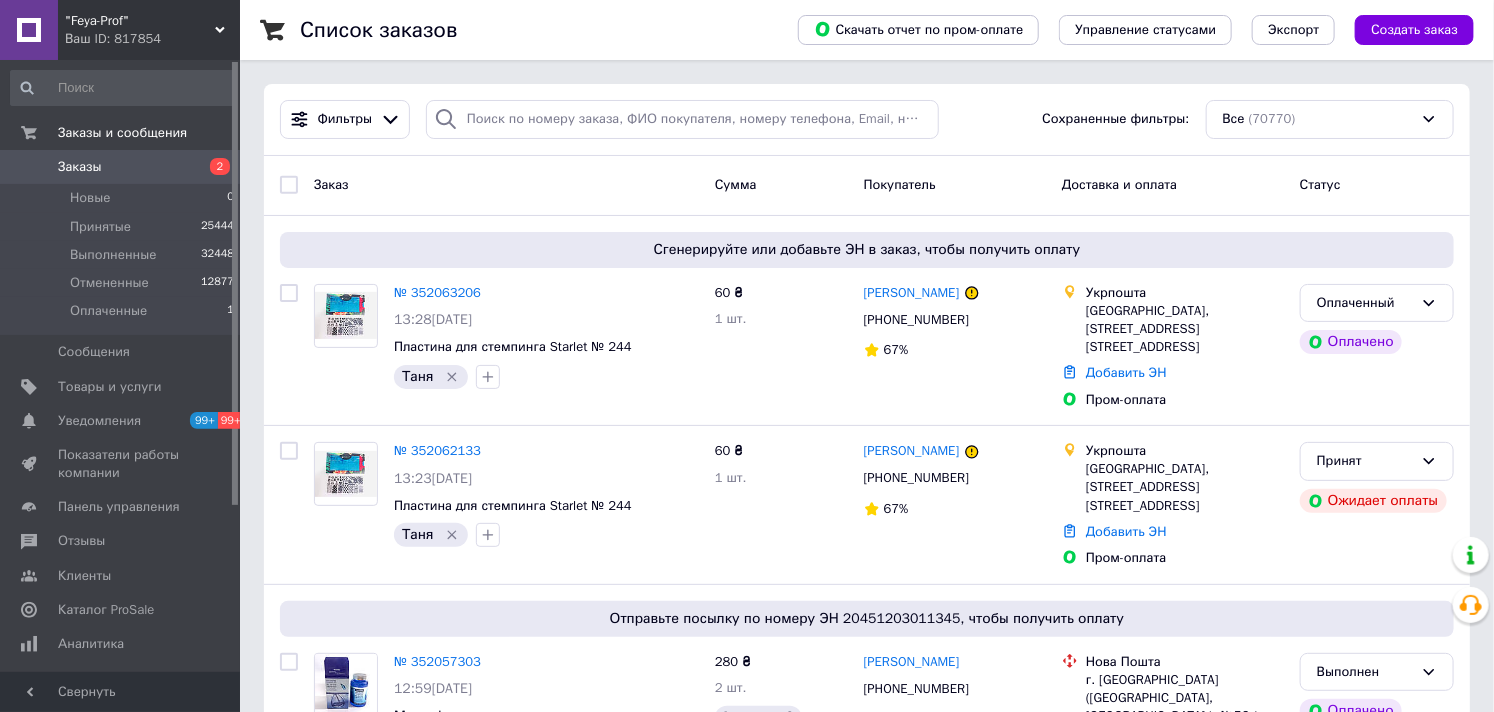 click on "Заказы" at bounding box center (121, 167) 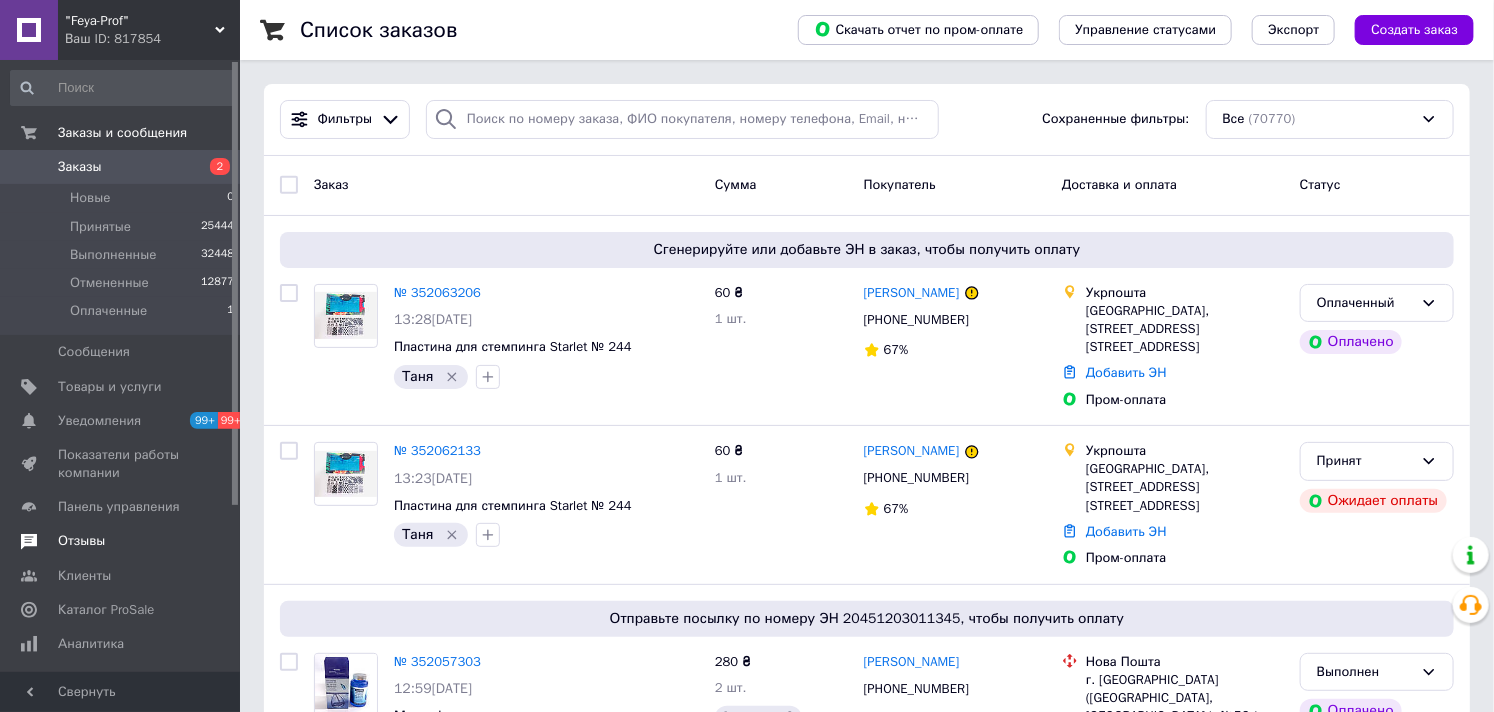 click on "Отзывы" at bounding box center [81, 541] 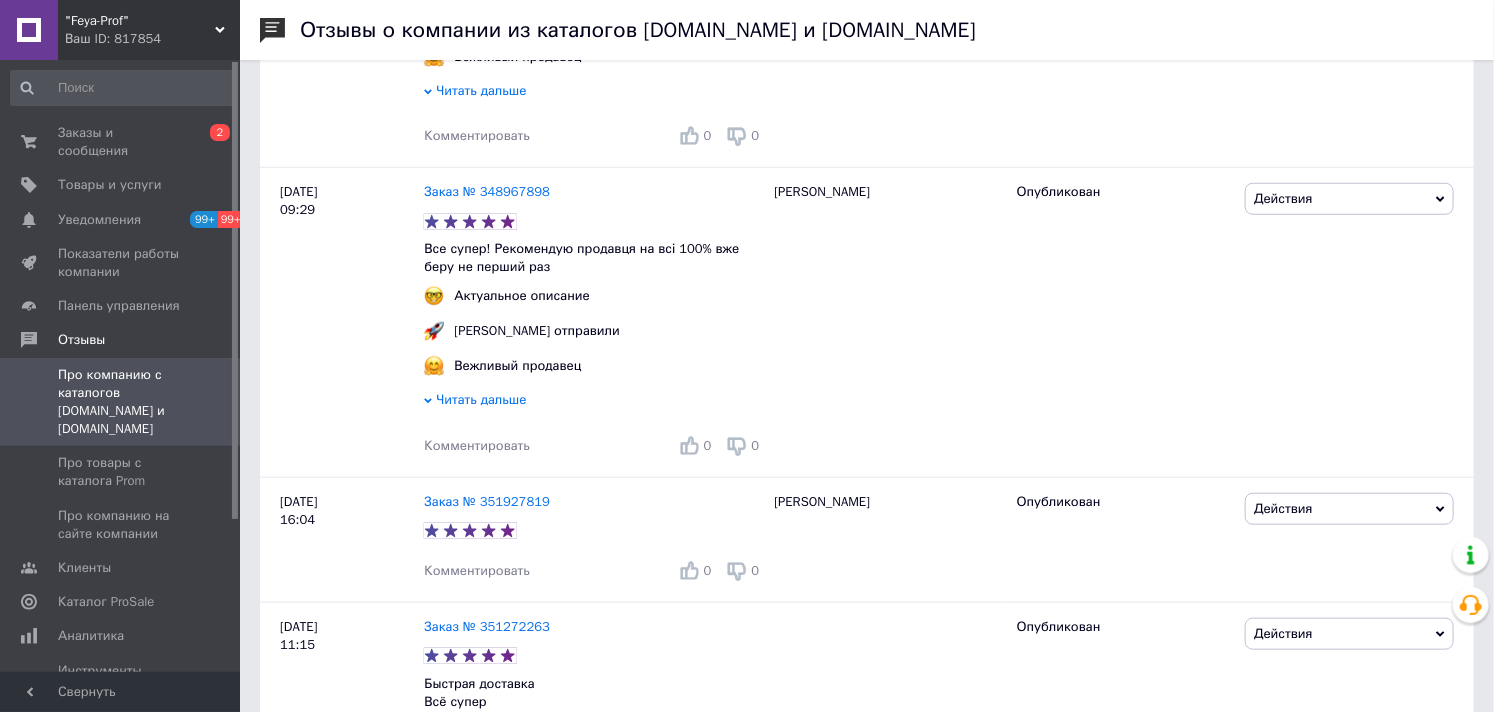 scroll, scrollTop: 1111, scrollLeft: 0, axis: vertical 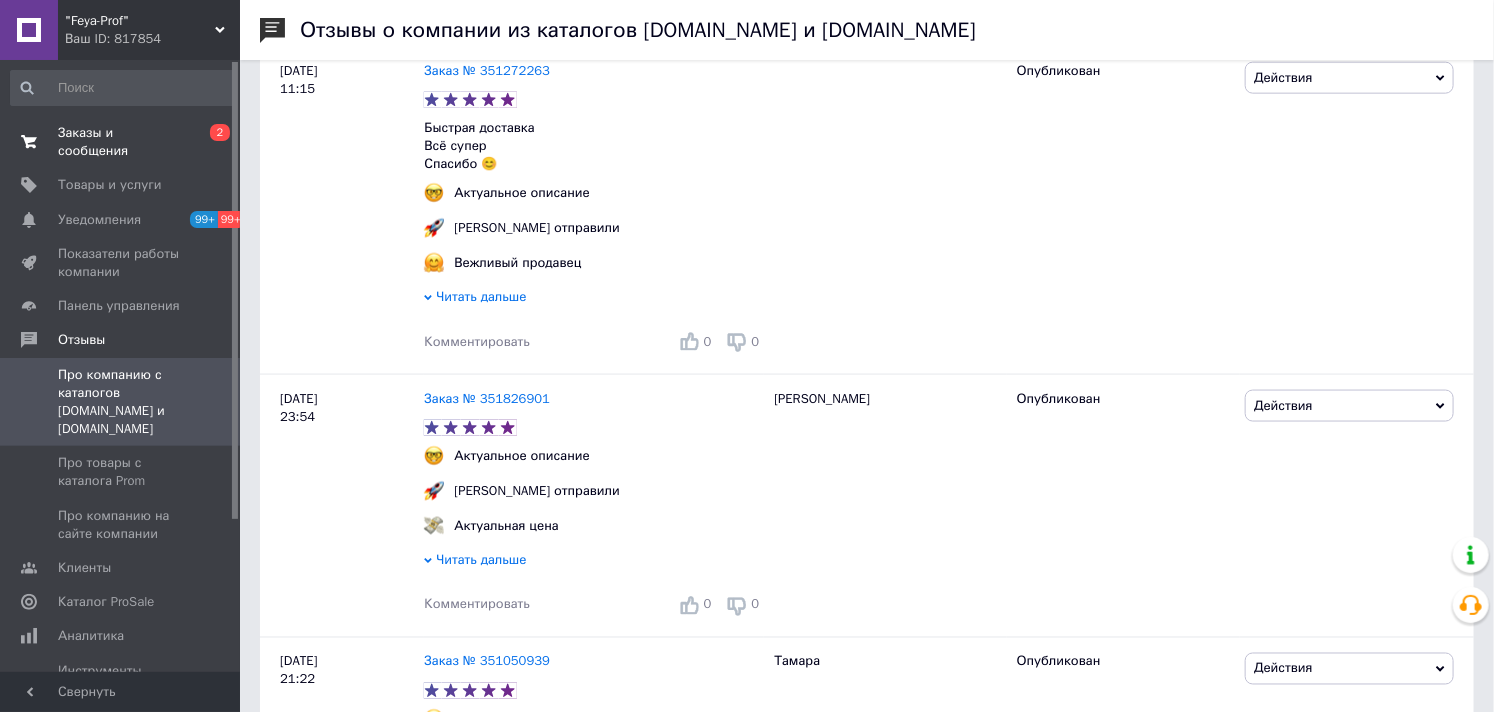 click on "Заказы и сообщения" at bounding box center (121, 142) 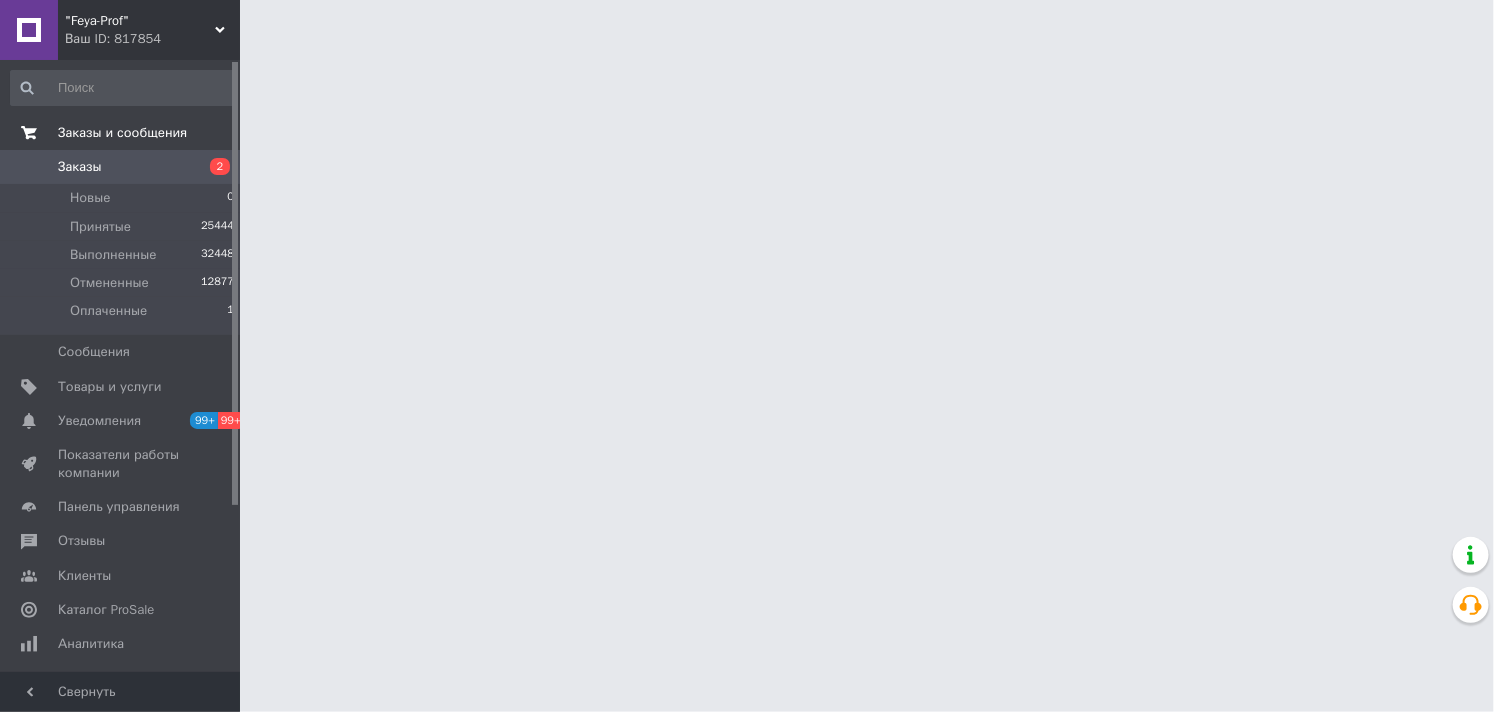 scroll, scrollTop: 0, scrollLeft: 0, axis: both 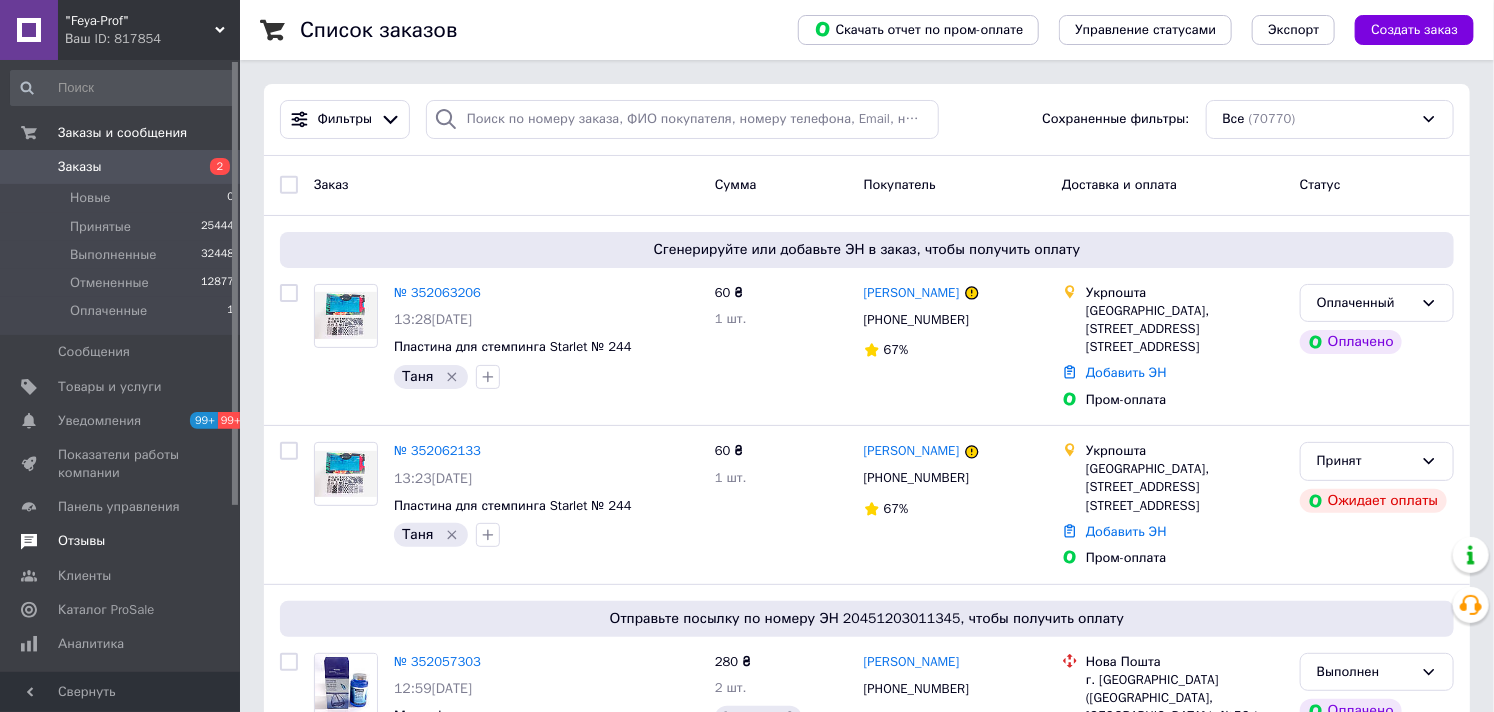 click on "Отзывы" at bounding box center [81, 541] 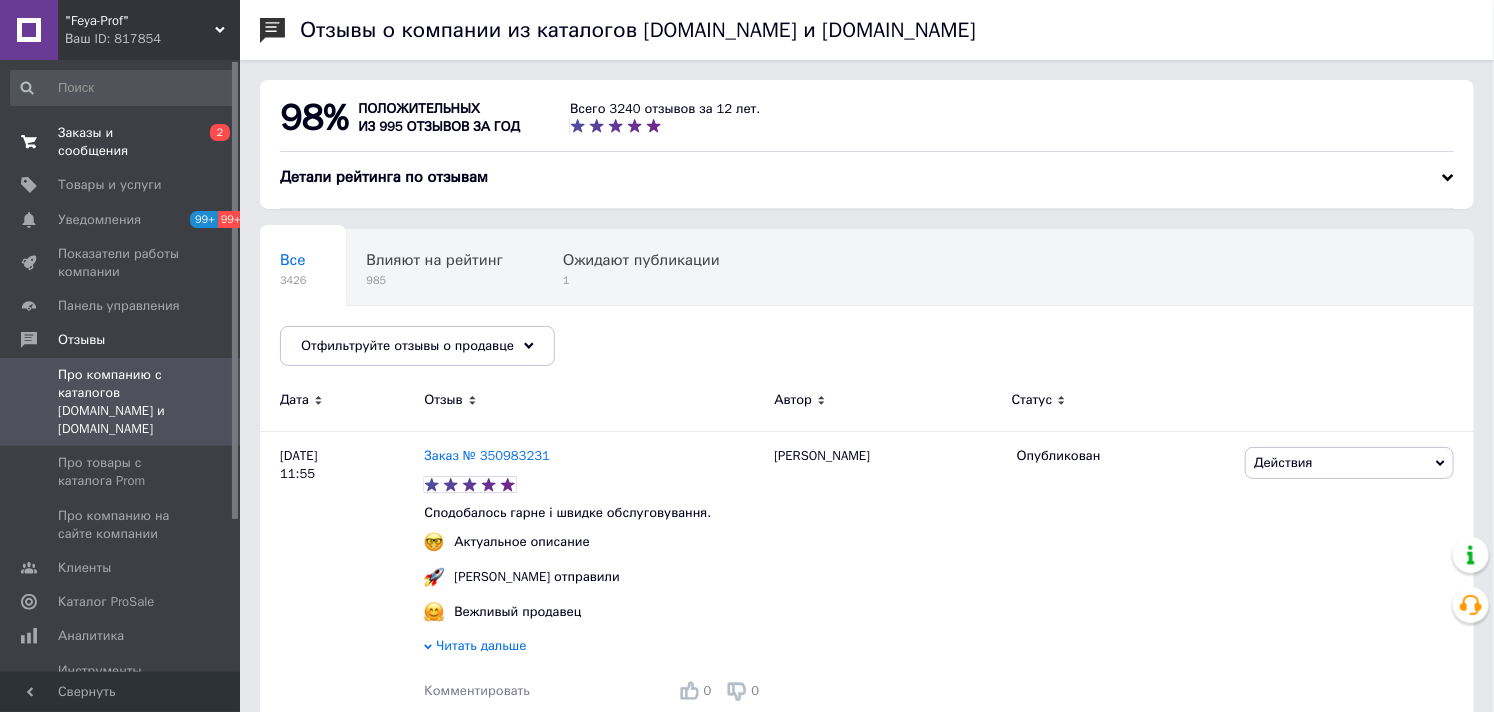 click on "Заказы и сообщения" at bounding box center [121, 142] 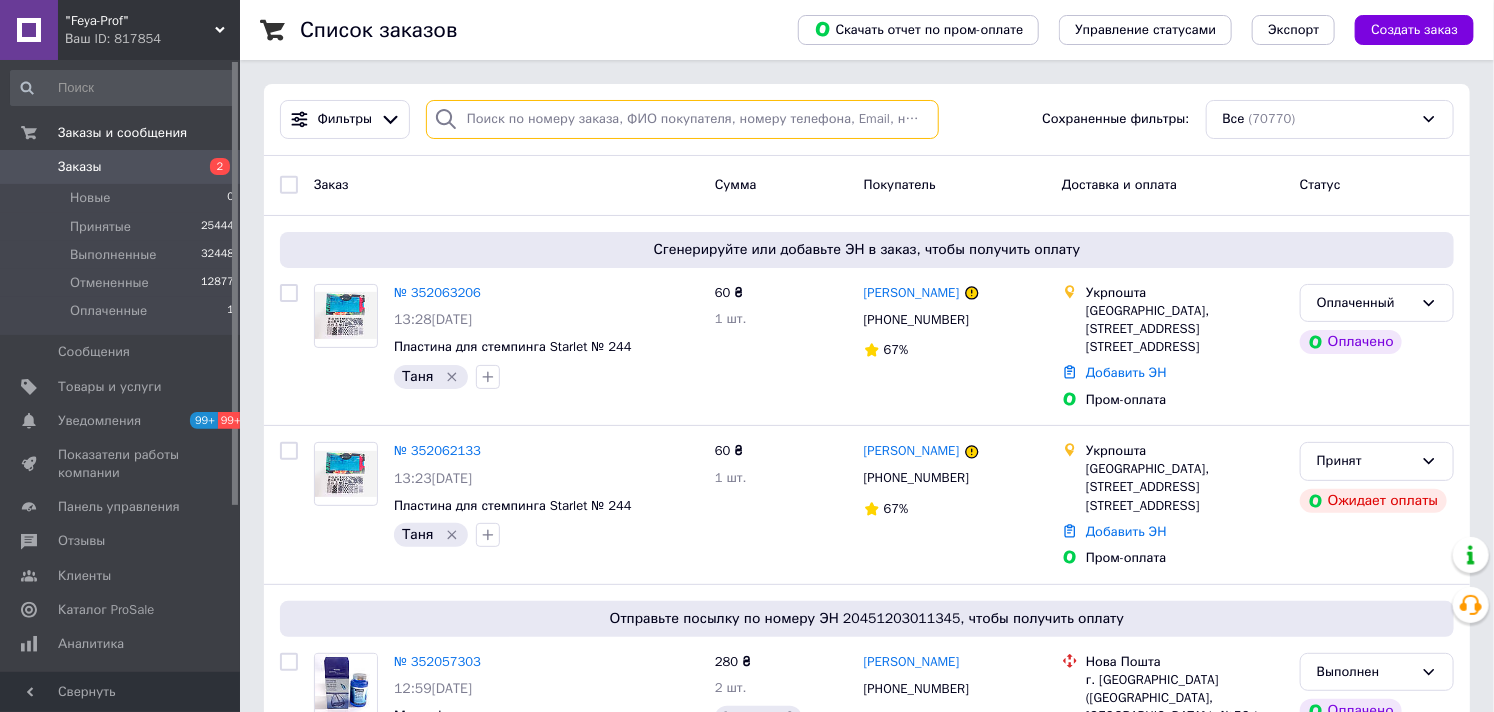 click at bounding box center (682, 119) 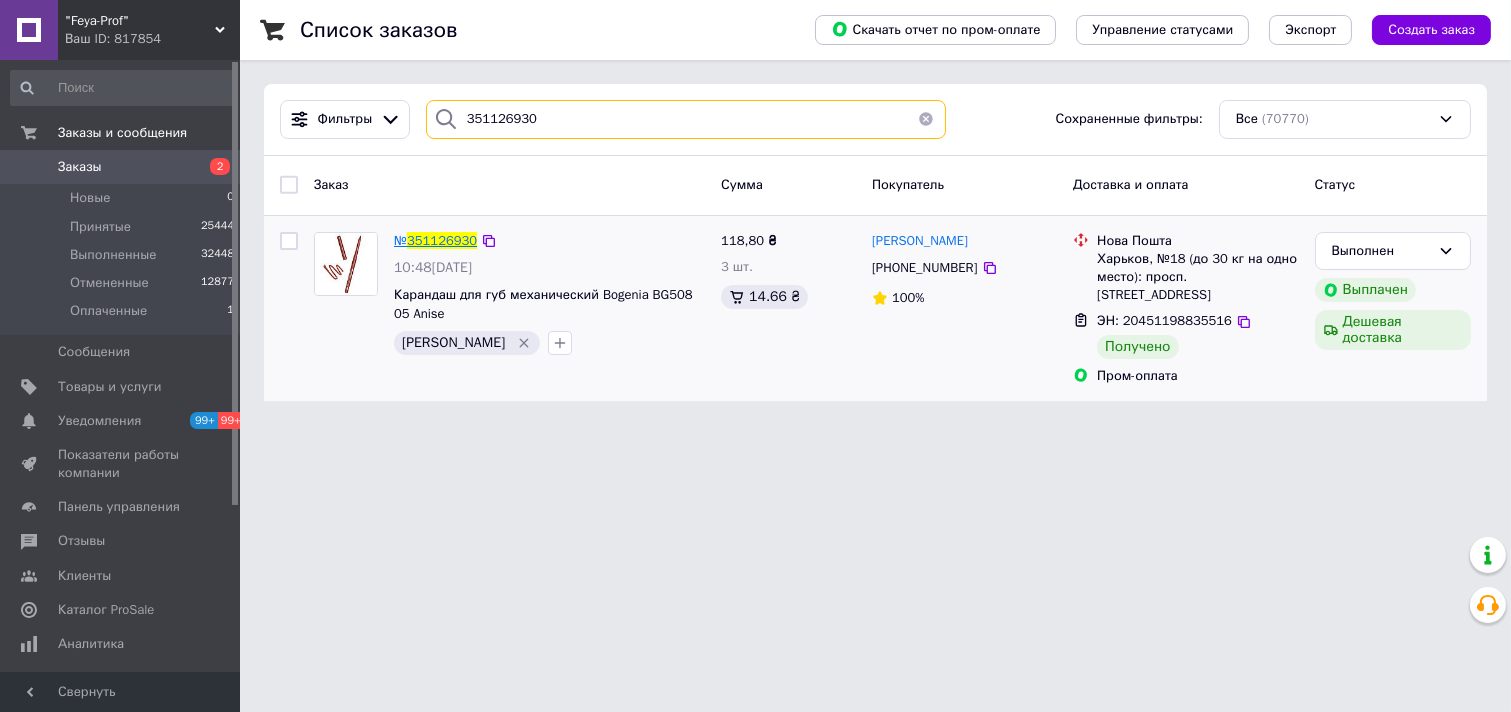 type on "351126930" 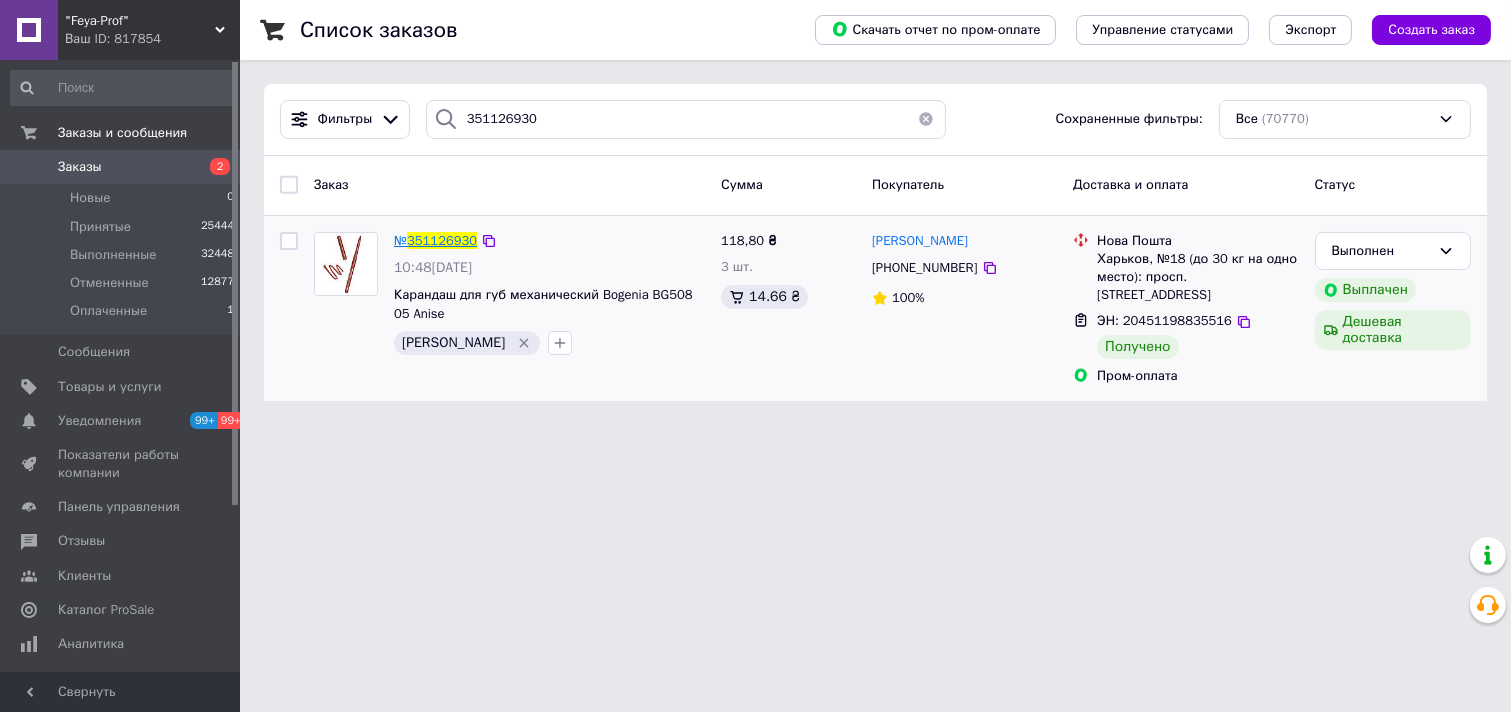 click on "351126930" at bounding box center (442, 240) 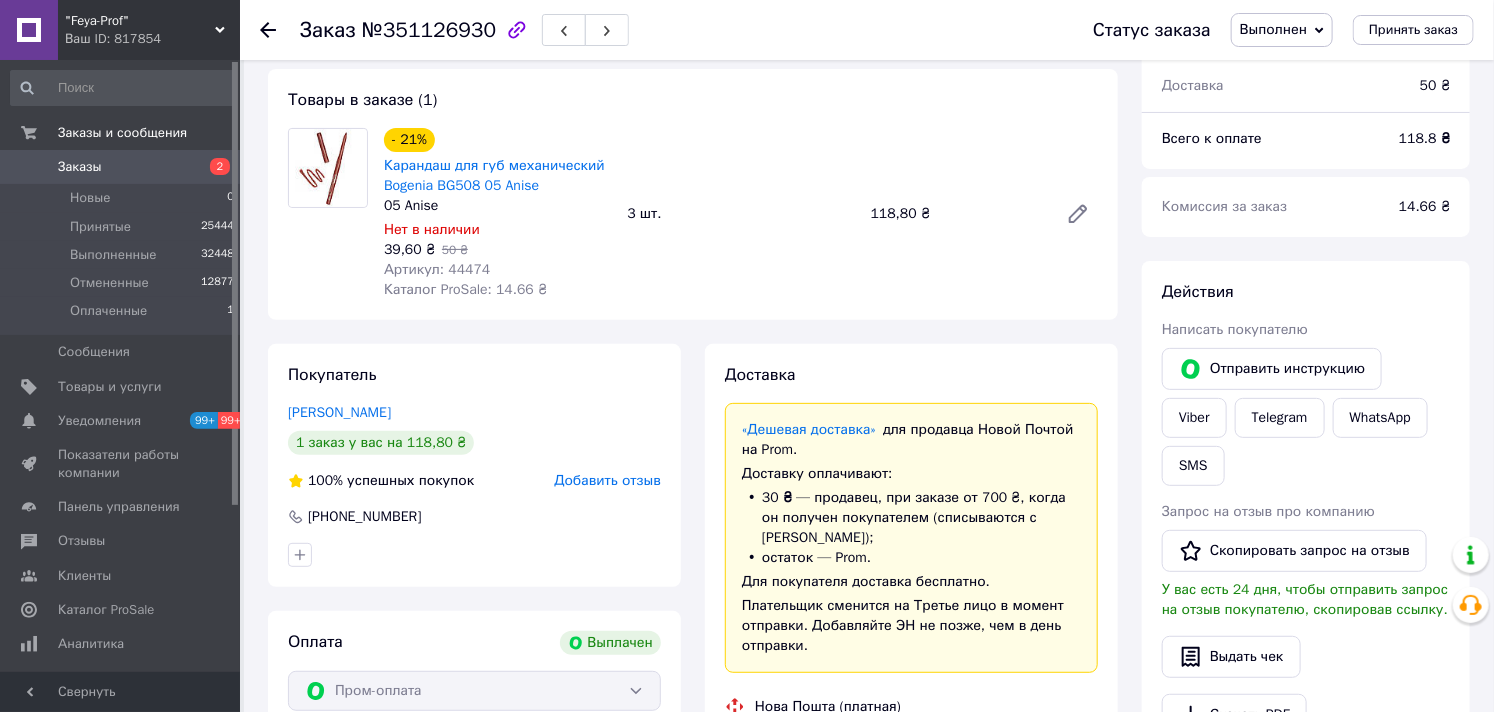 scroll, scrollTop: 436, scrollLeft: 0, axis: vertical 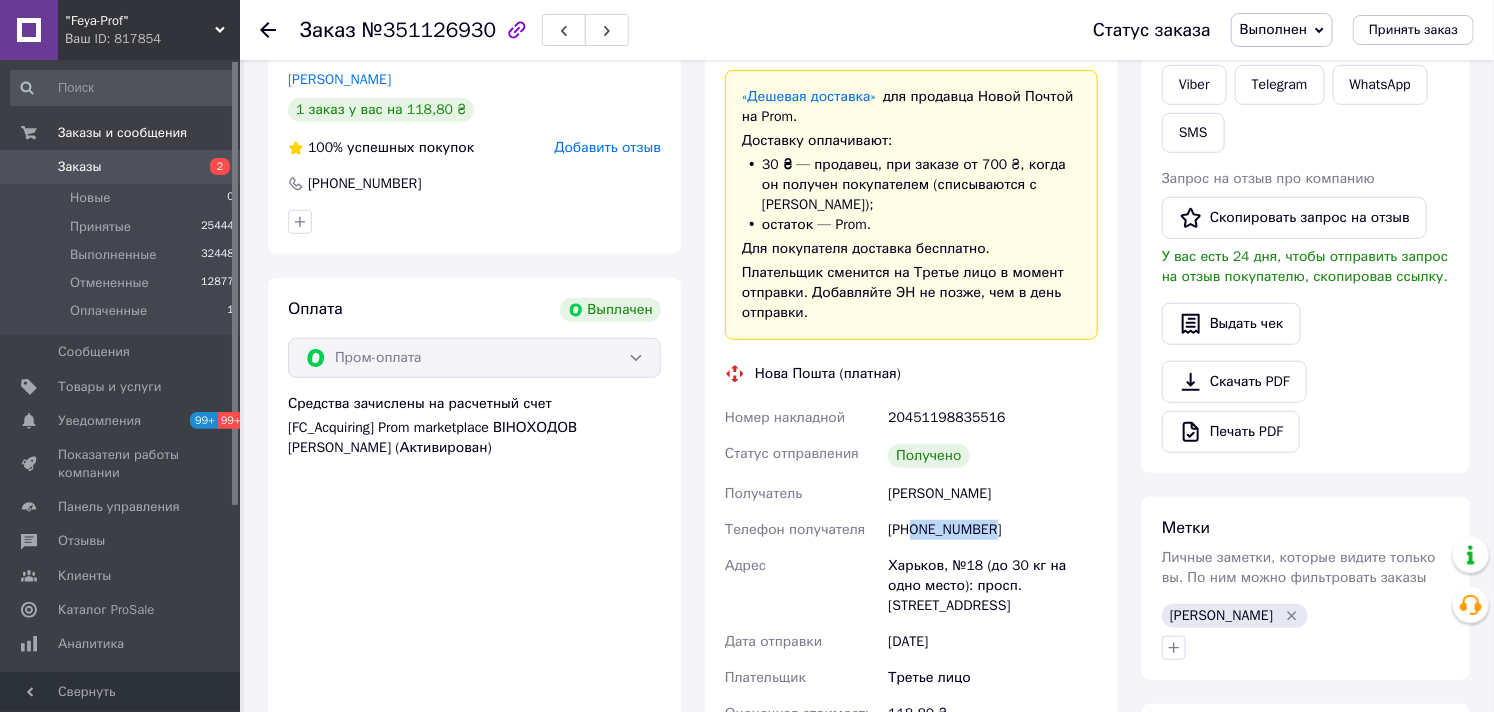 drag, startPoint x: 911, startPoint y: 527, endPoint x: 992, endPoint y: 527, distance: 81 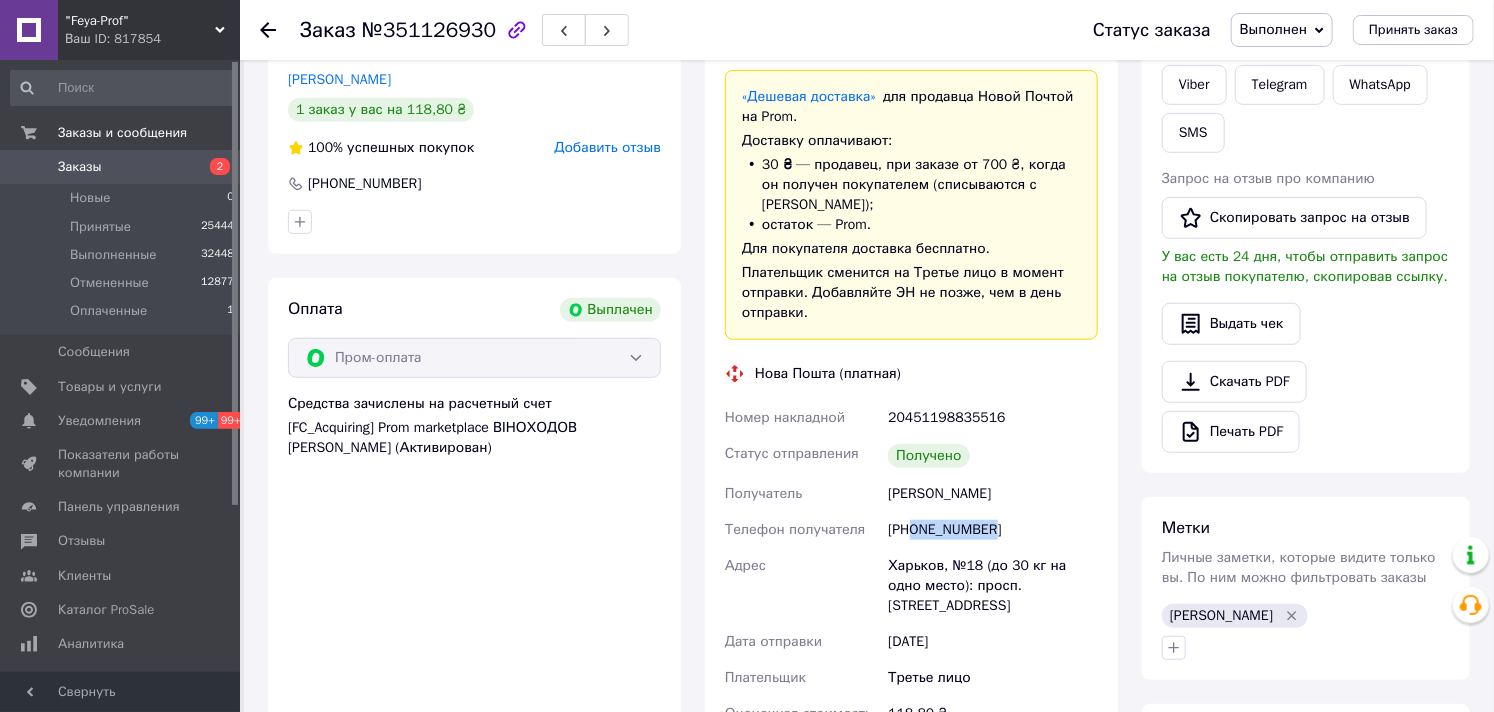 scroll, scrollTop: 0, scrollLeft: 0, axis: both 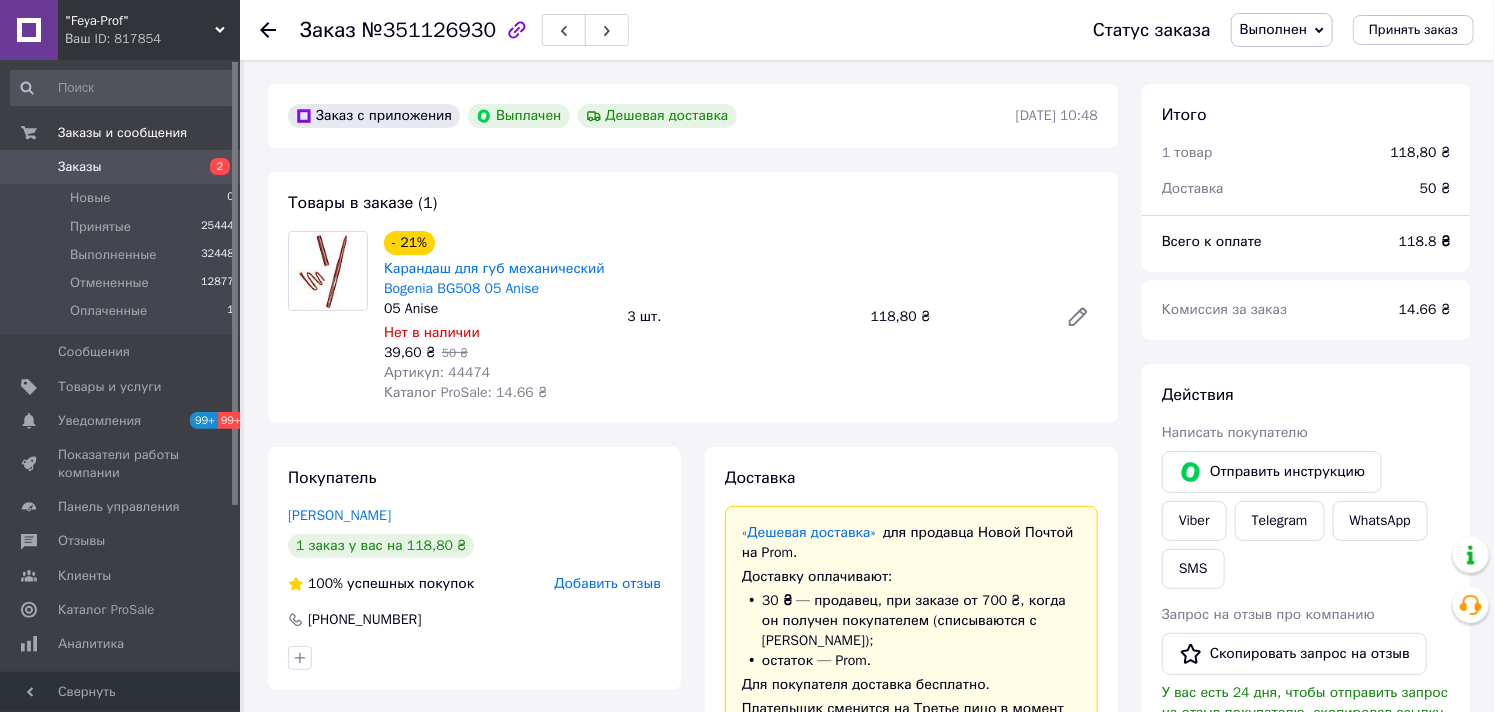 click on "Заказы" at bounding box center (80, 167) 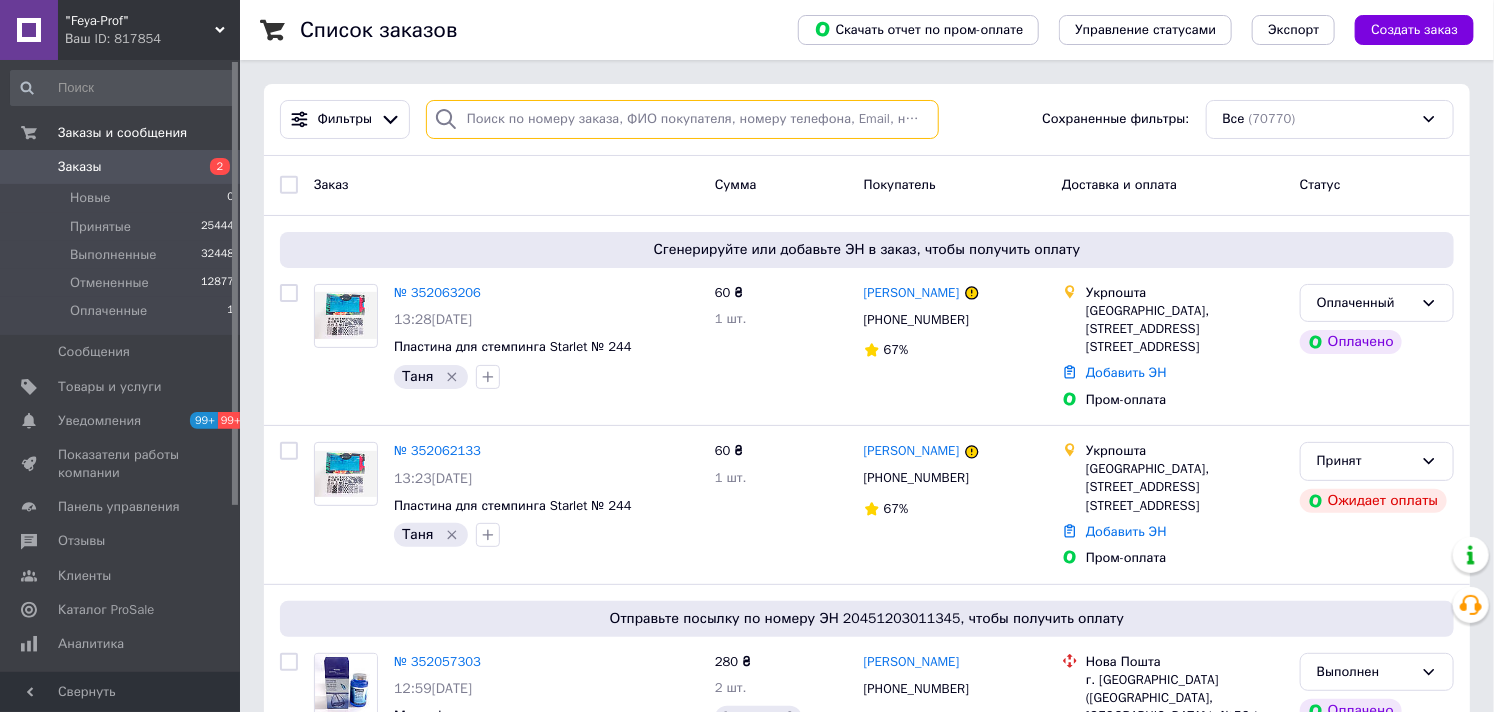 click at bounding box center (682, 119) 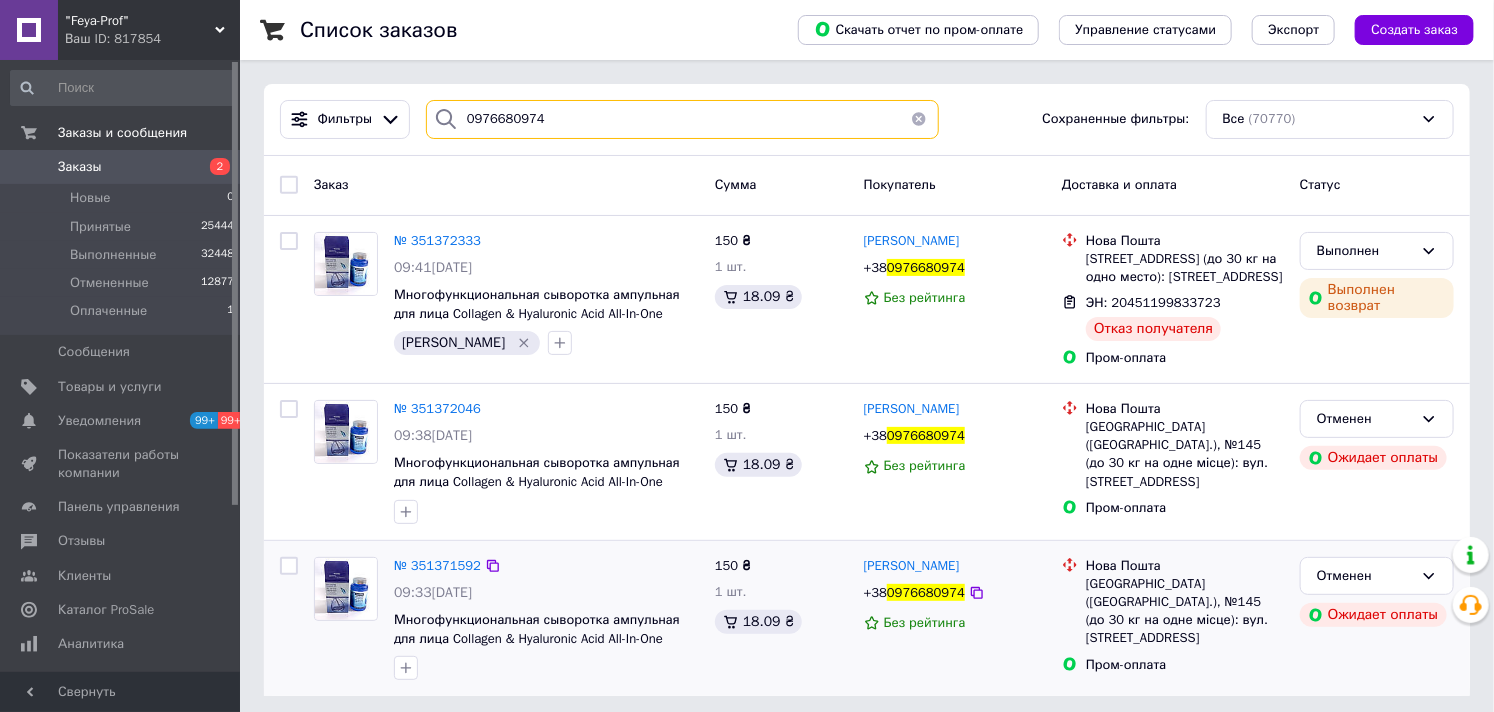 type on "0976680974" 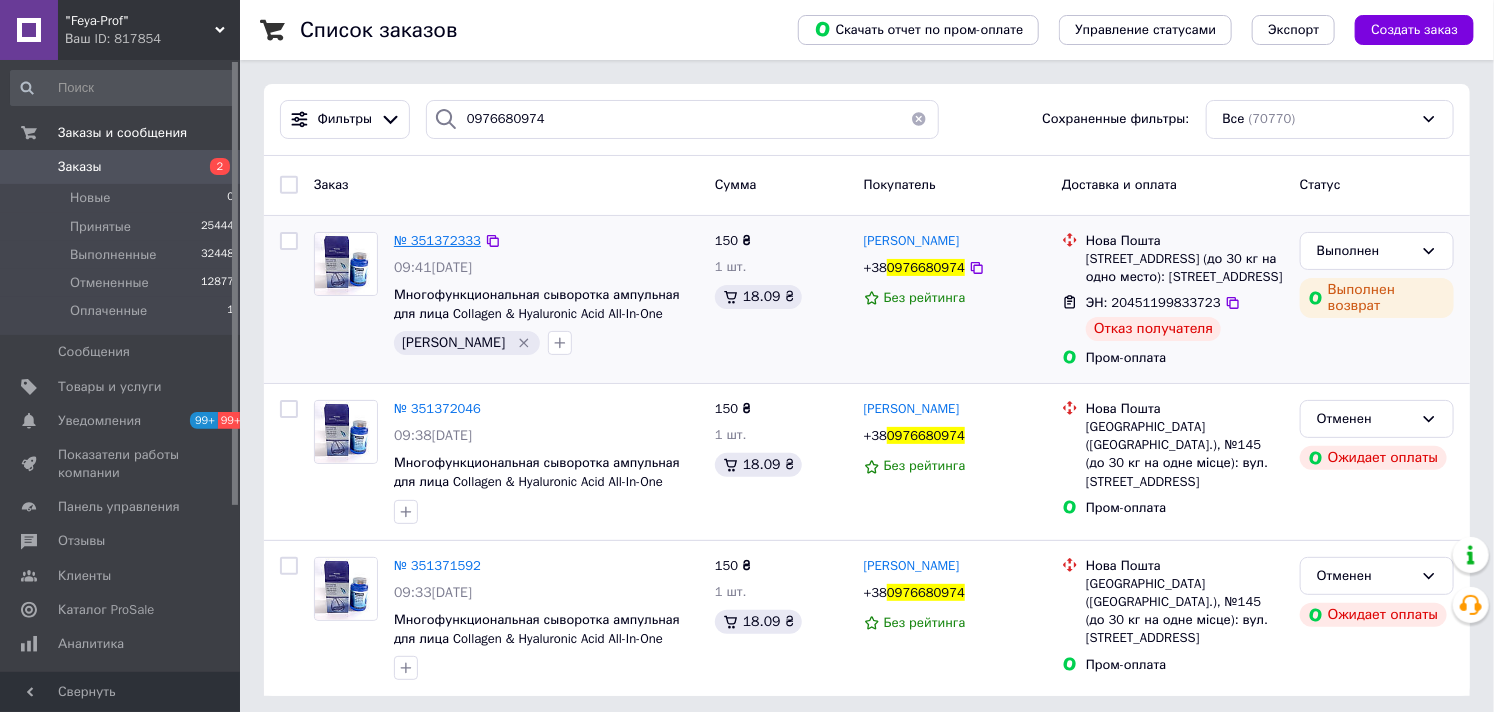 click on "№ 351372333" at bounding box center [437, 240] 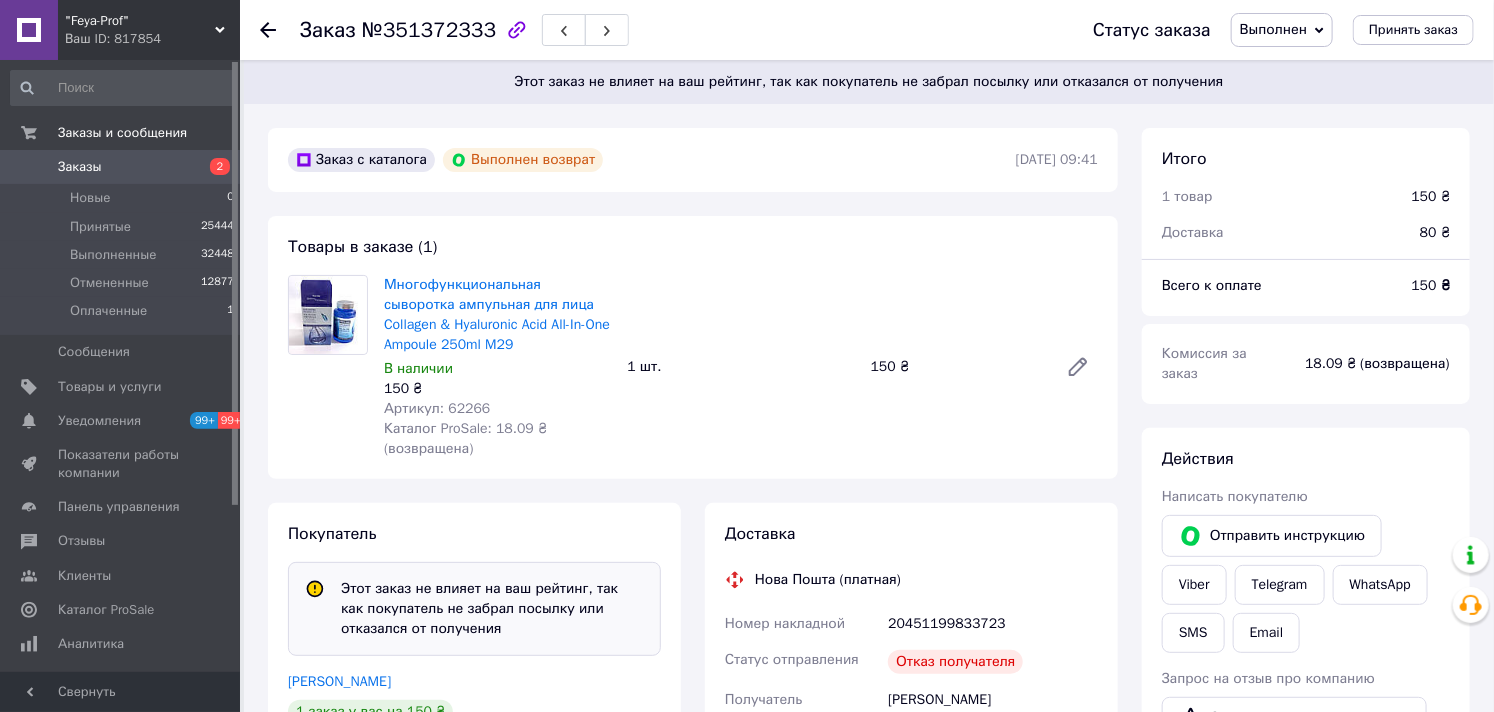 scroll, scrollTop: 111, scrollLeft: 0, axis: vertical 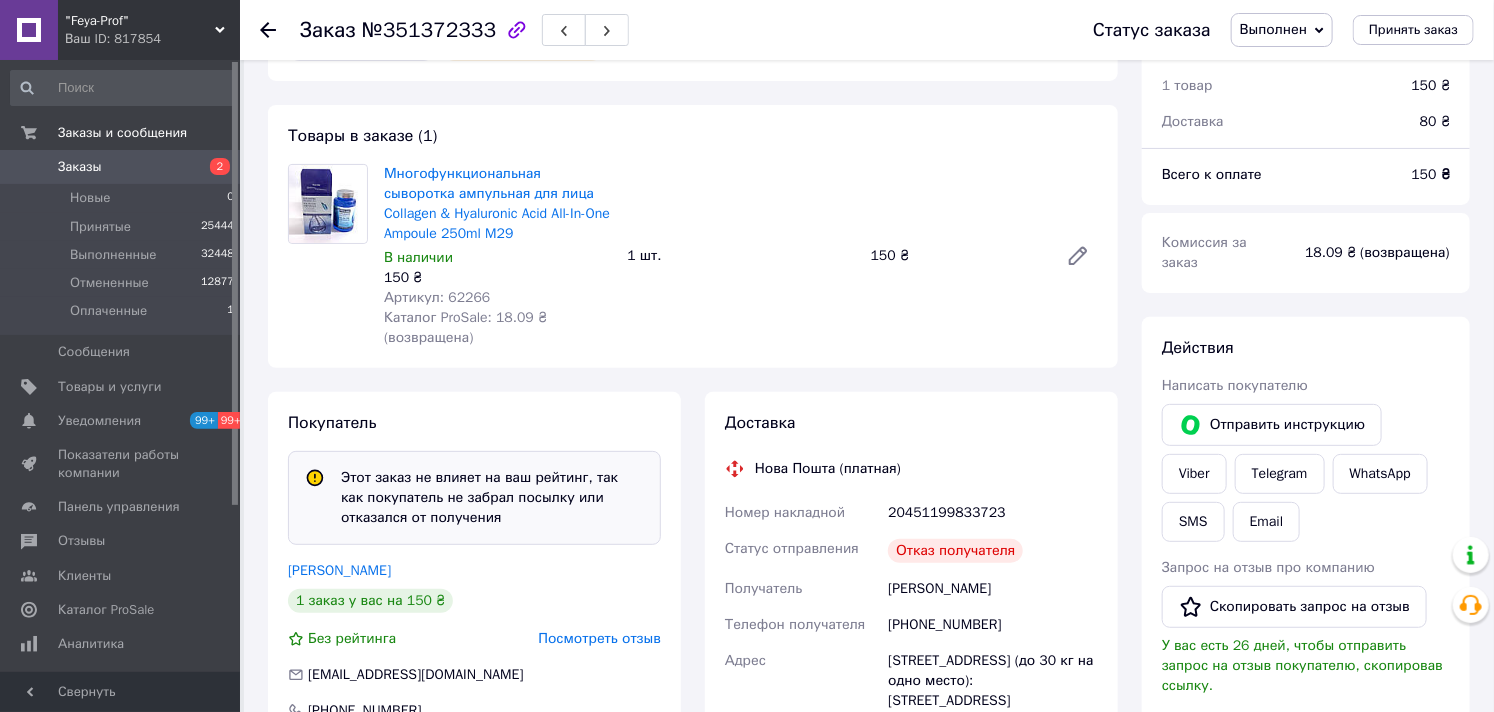 click on "Посмотреть отзыв" at bounding box center [599, 638] 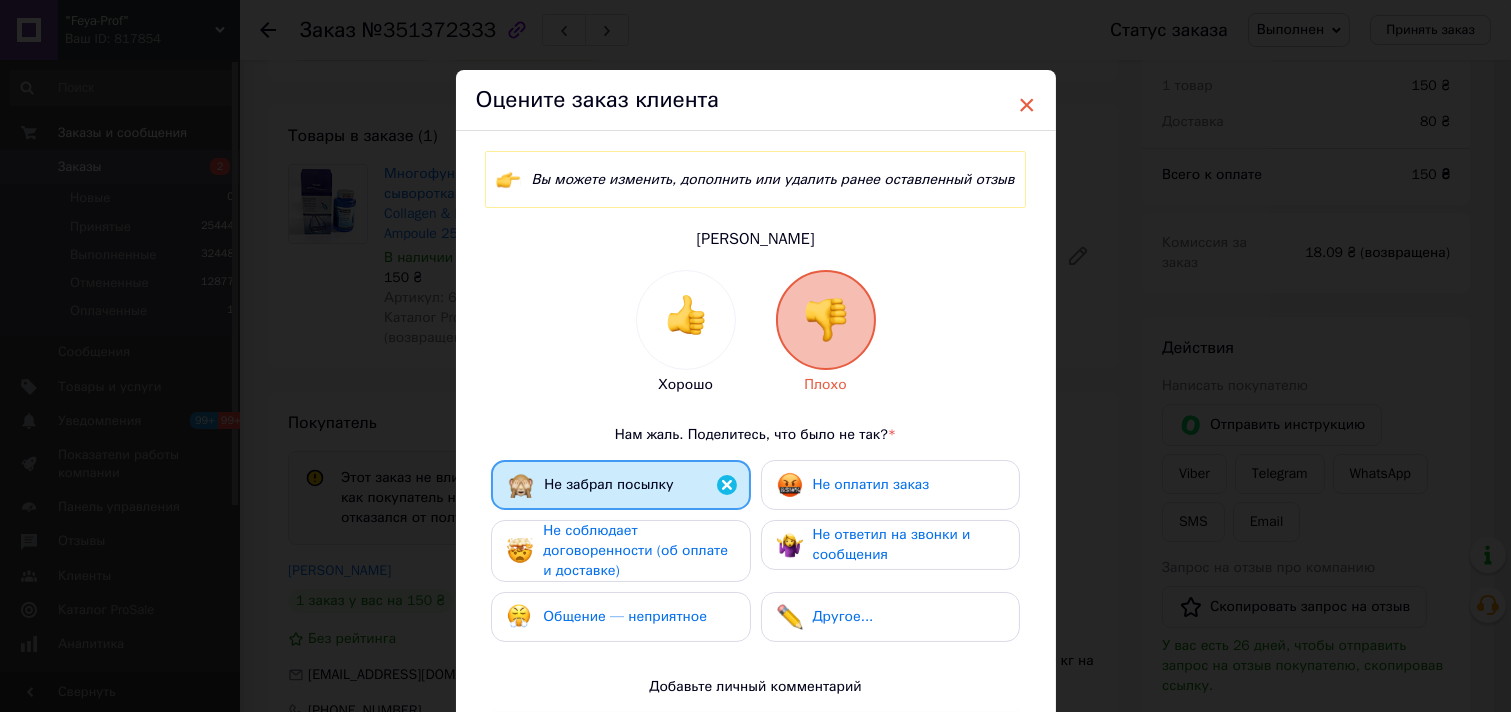 click on "×" at bounding box center [1027, 105] 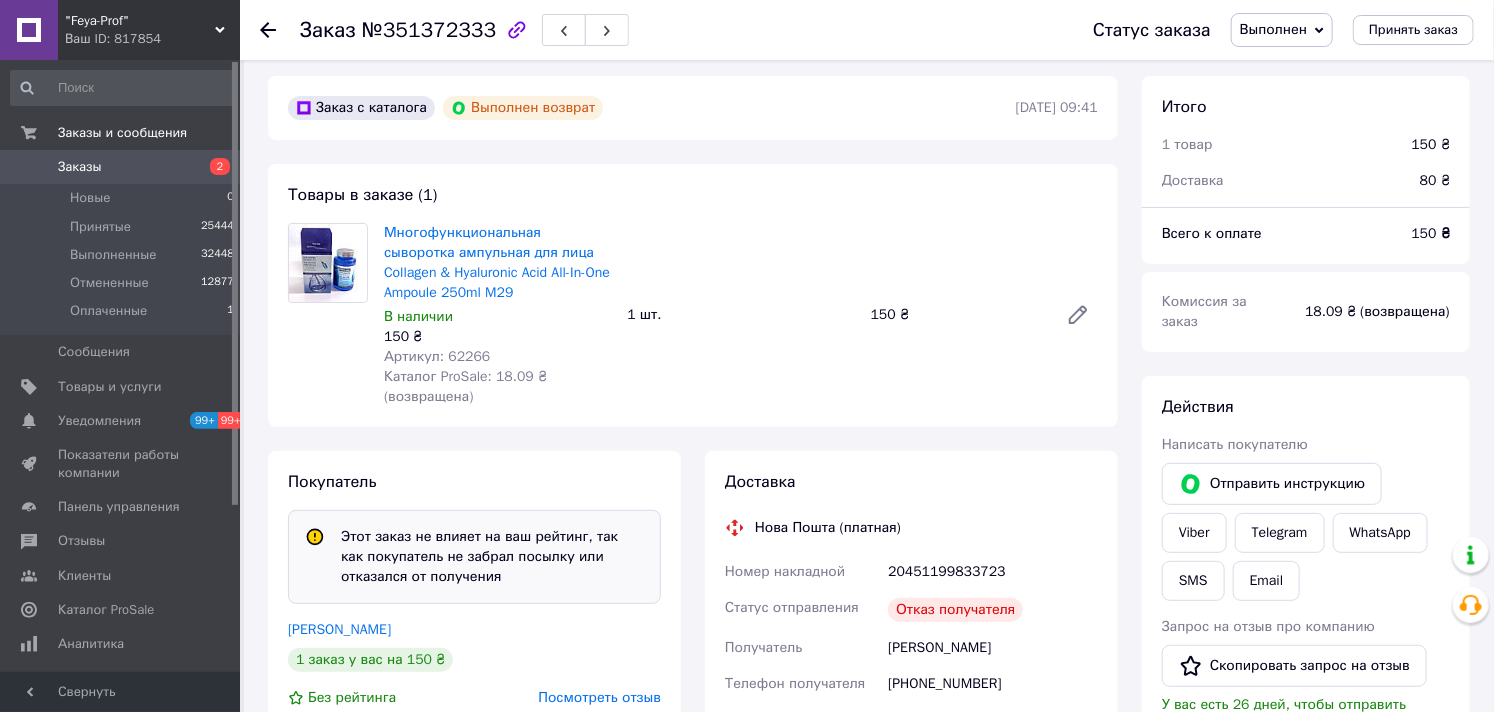 scroll, scrollTop: 0, scrollLeft: 0, axis: both 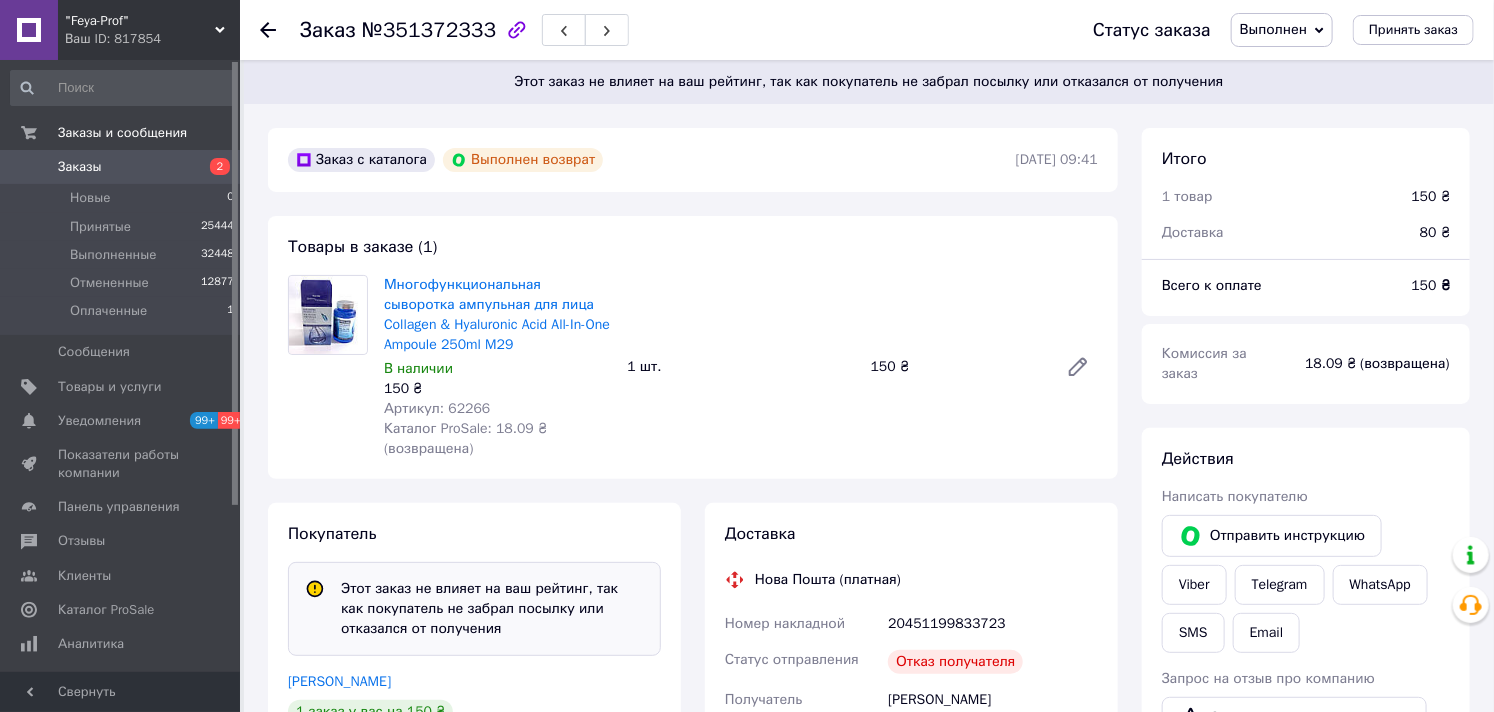 click on "Заказы" at bounding box center (80, 167) 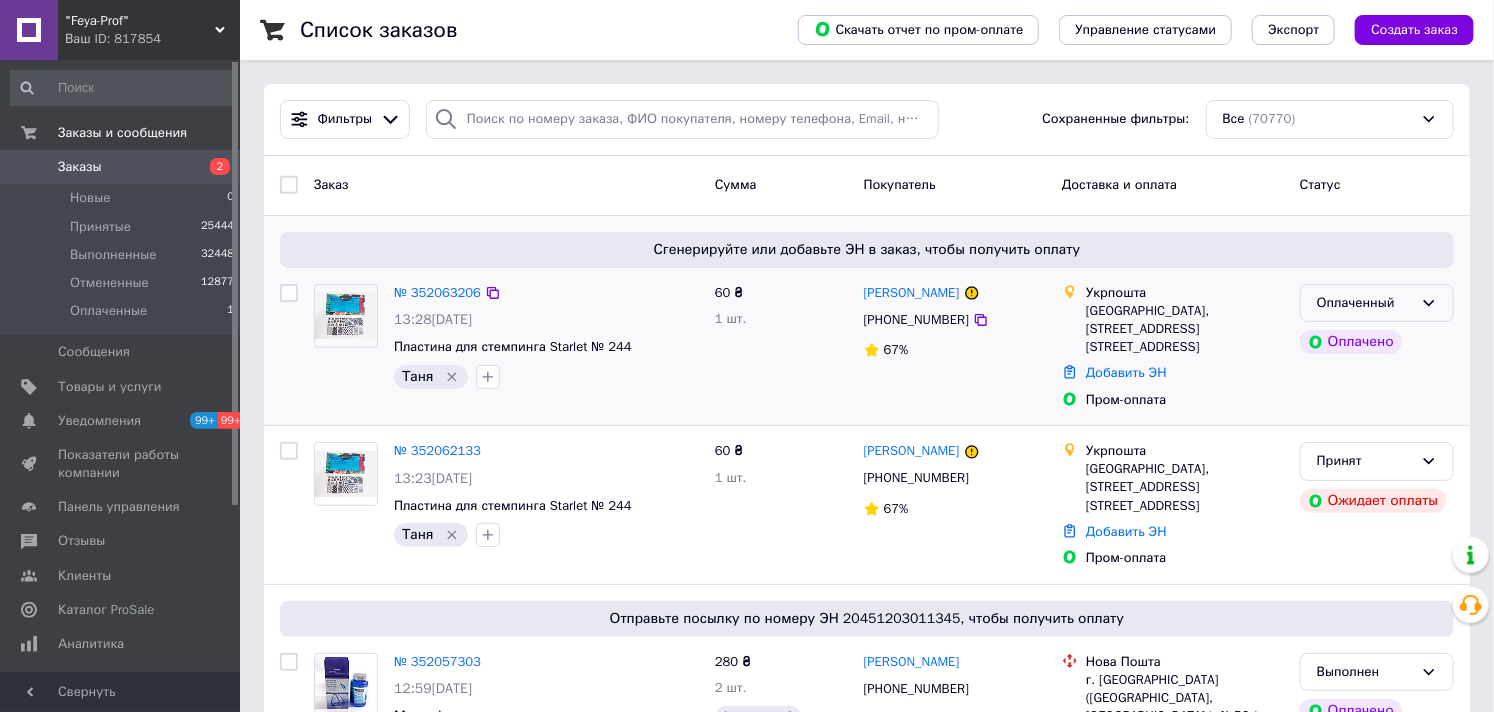 click on "Оплаченный" at bounding box center [1377, 303] 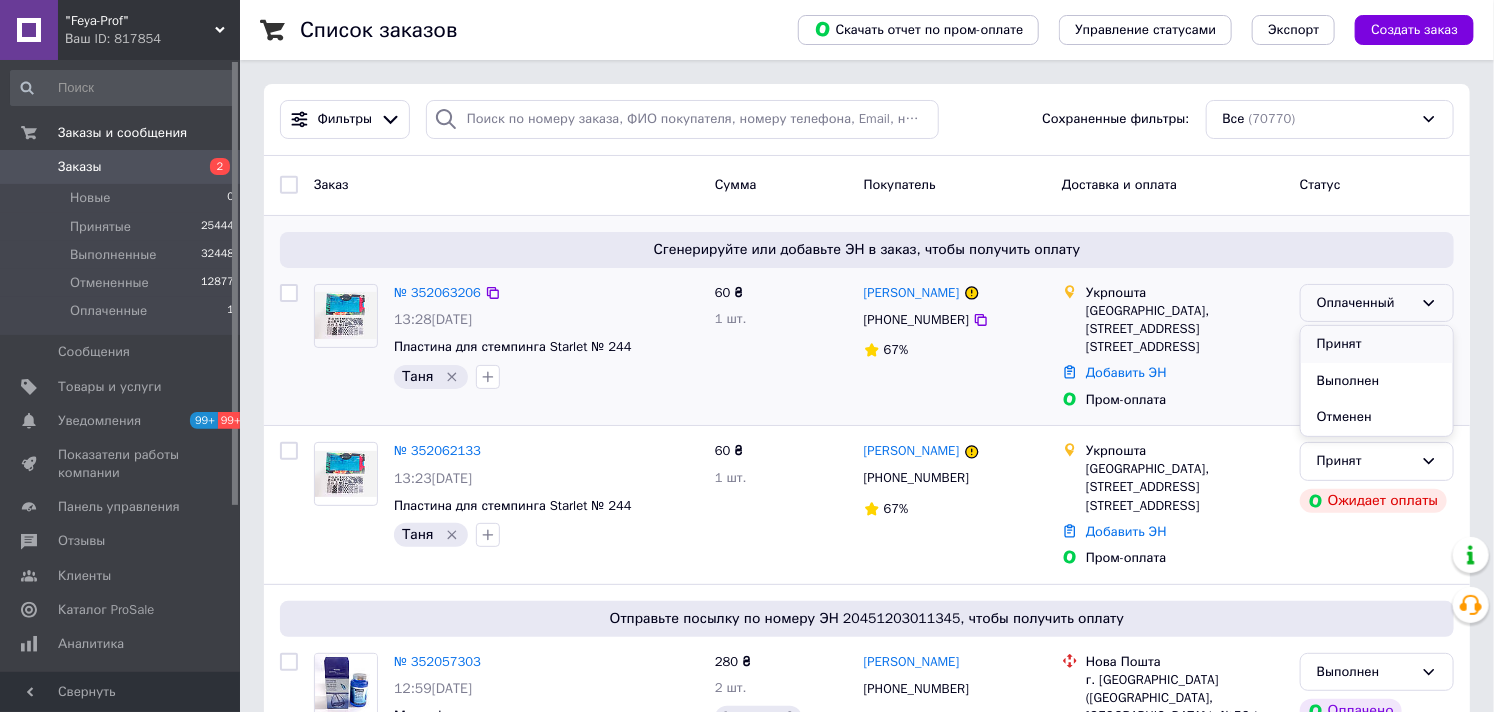 click on "Принят" at bounding box center (1377, 344) 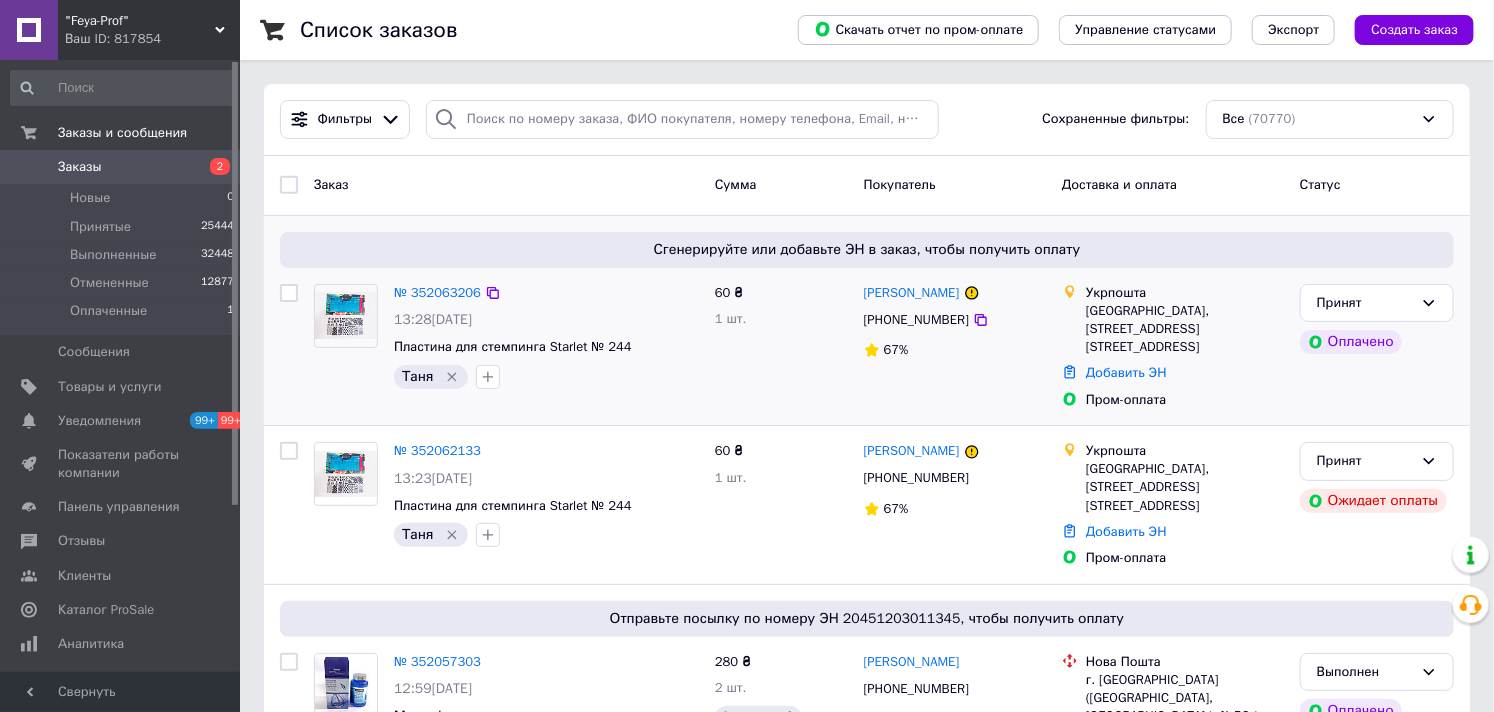 click on "Заказы" at bounding box center (80, 167) 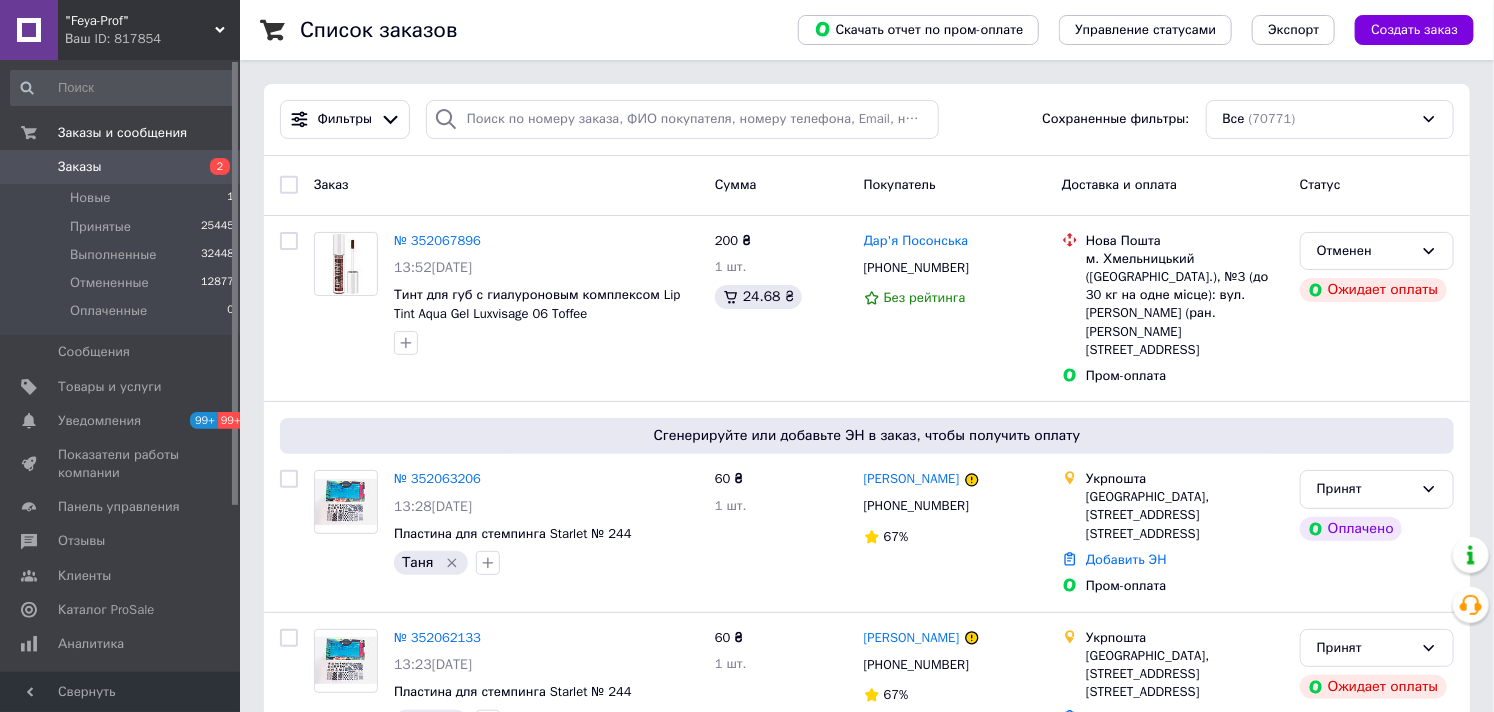 click on "Заказы" at bounding box center [80, 167] 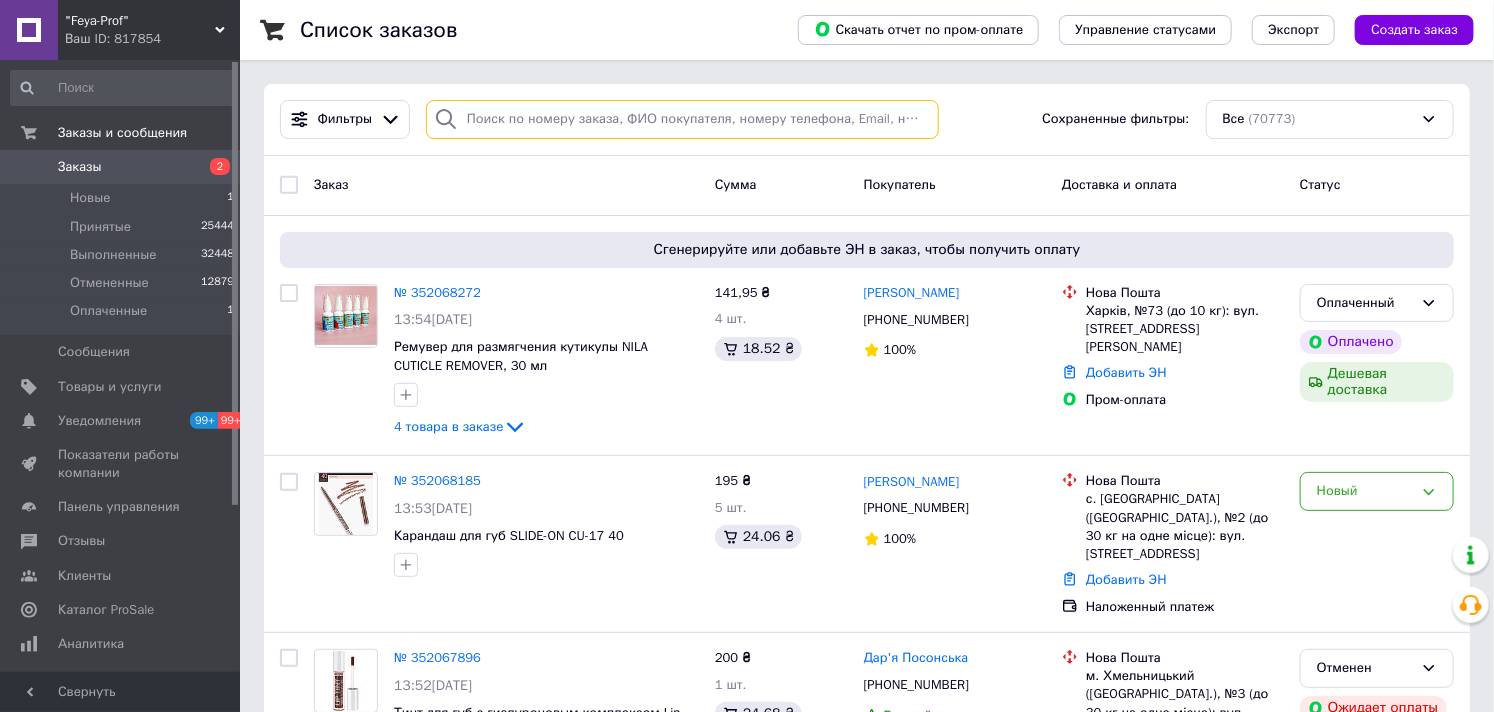click at bounding box center [682, 119] 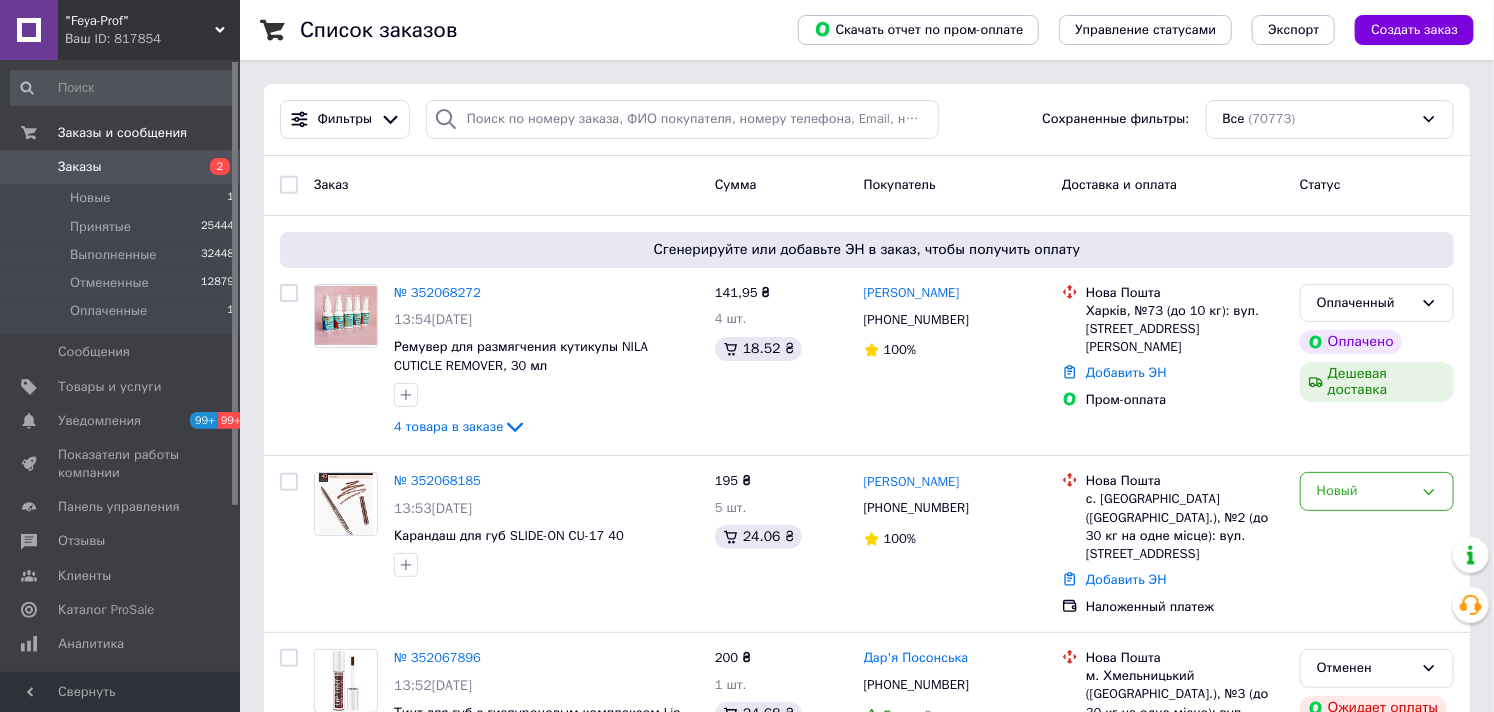 click on "Заказы" at bounding box center (121, 167) 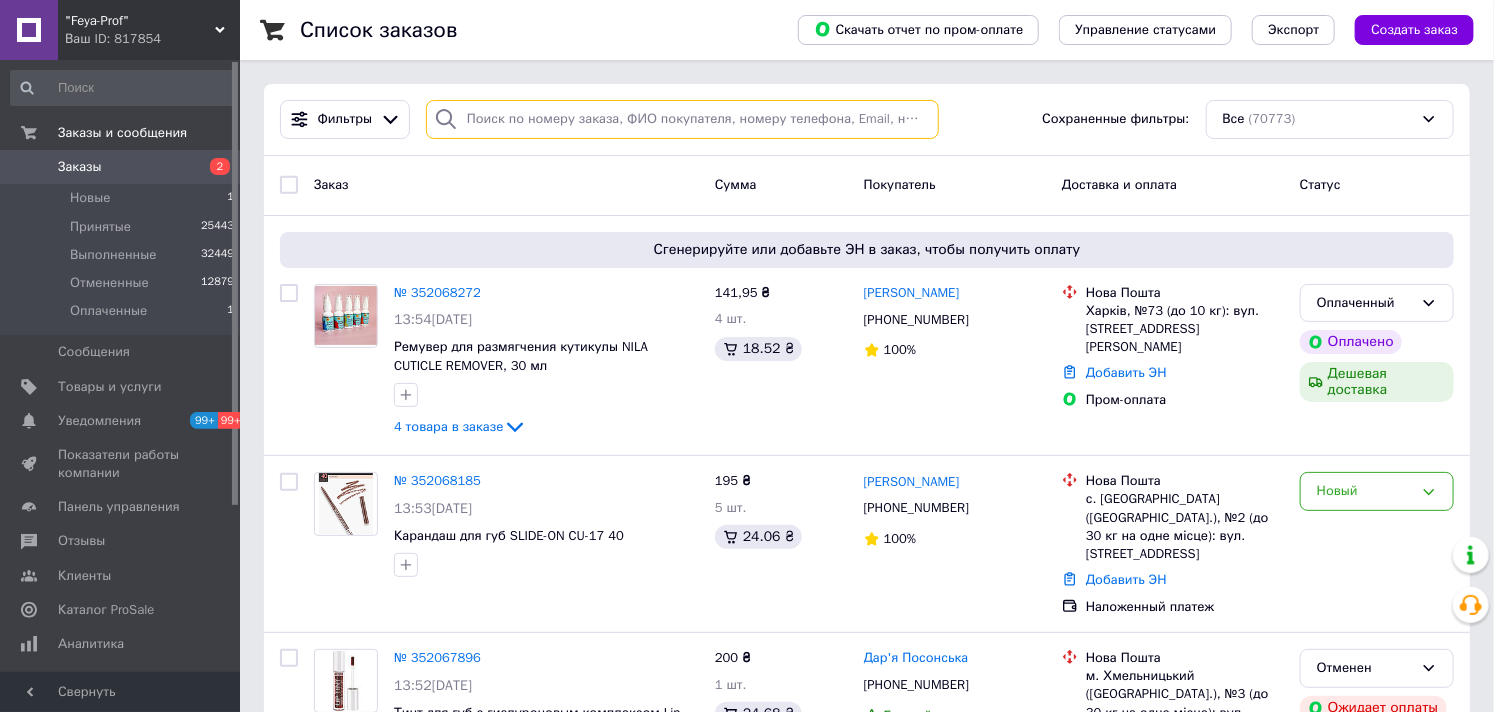 click at bounding box center [682, 119] 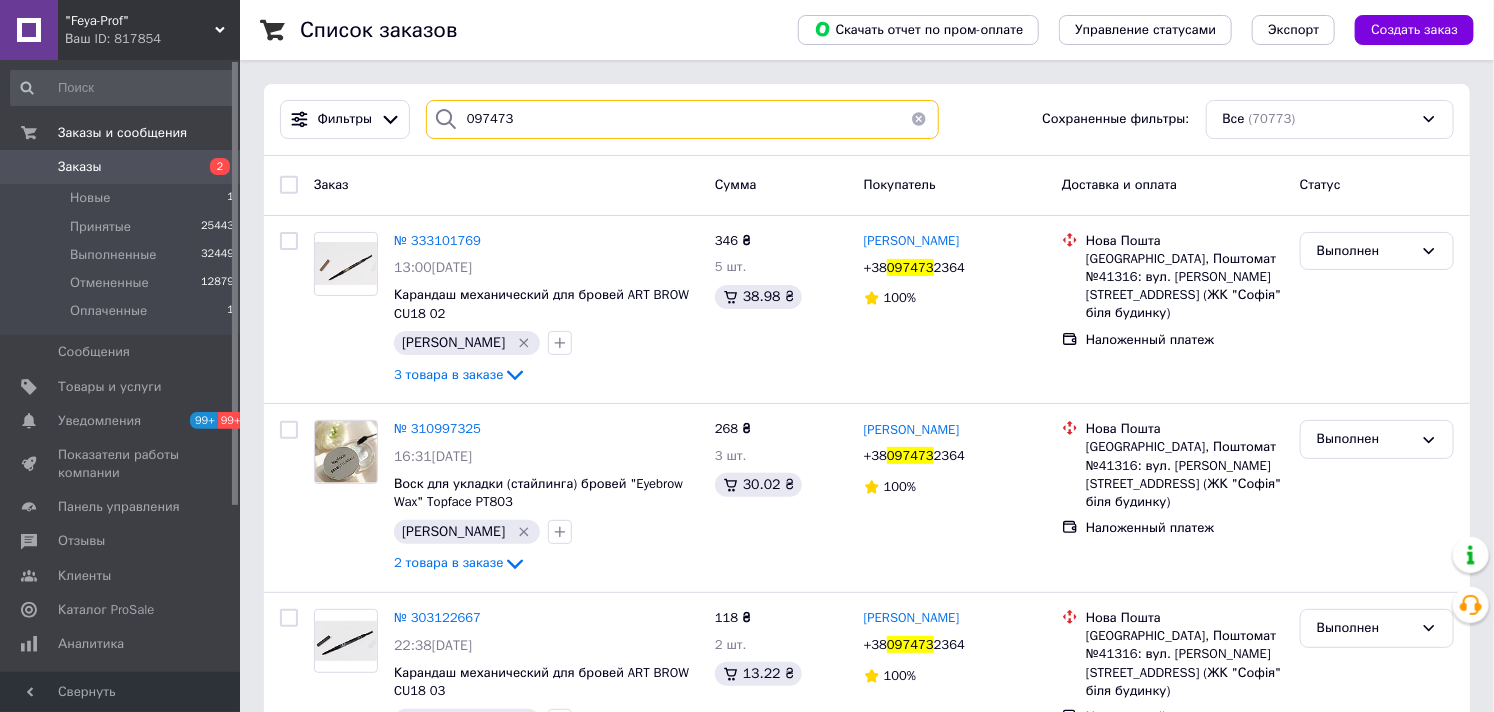 drag, startPoint x: 525, startPoint y: 115, endPoint x: 466, endPoint y: 115, distance: 59 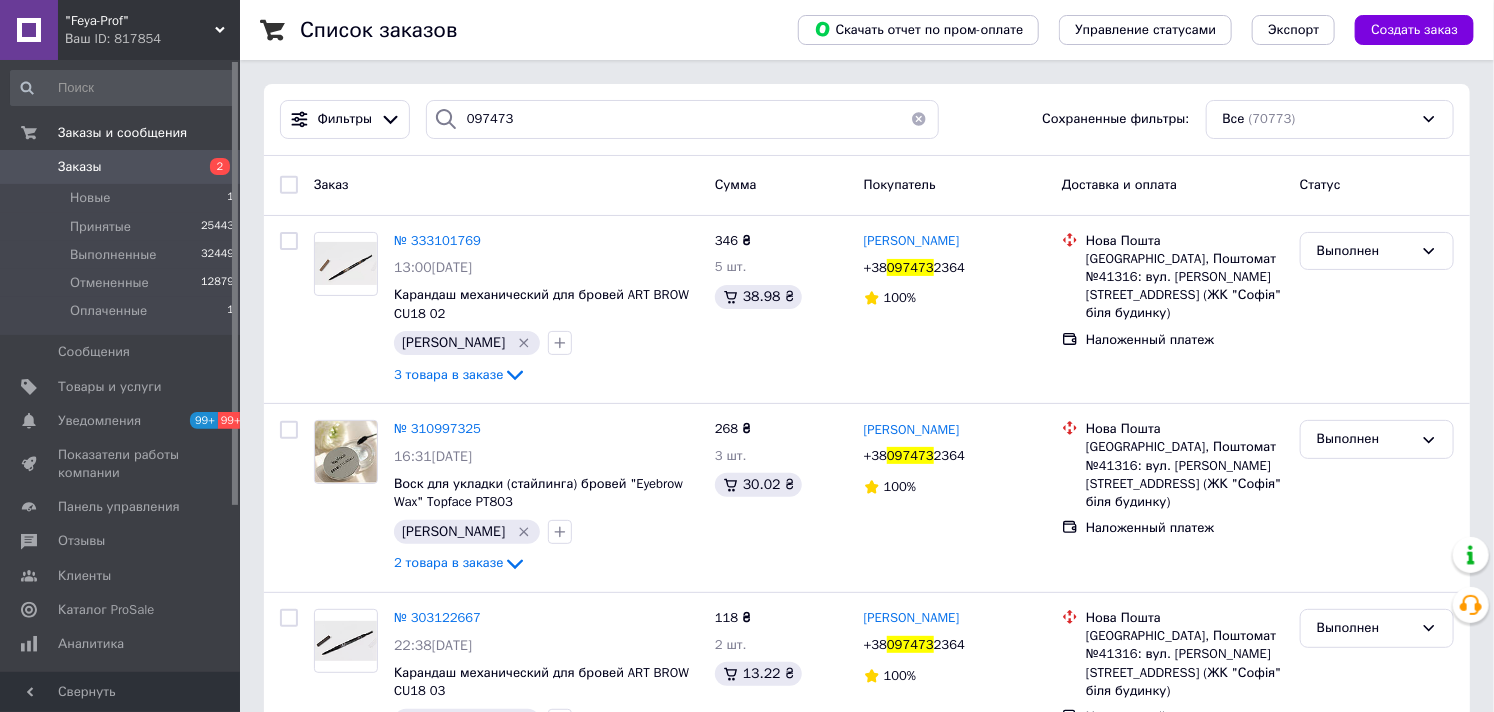 click on ""Feya-Prof"" at bounding box center (140, 21) 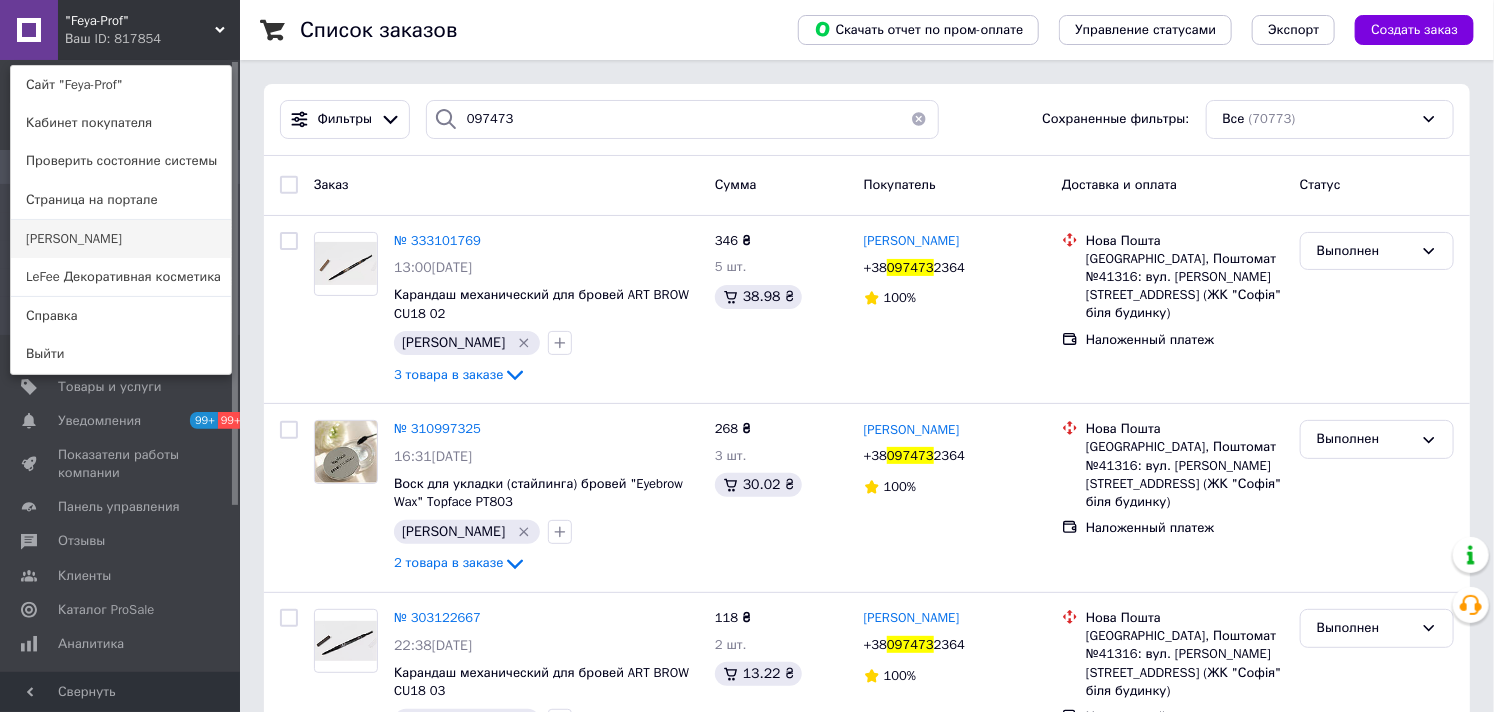 click on "[PERSON_NAME]" at bounding box center (121, 239) 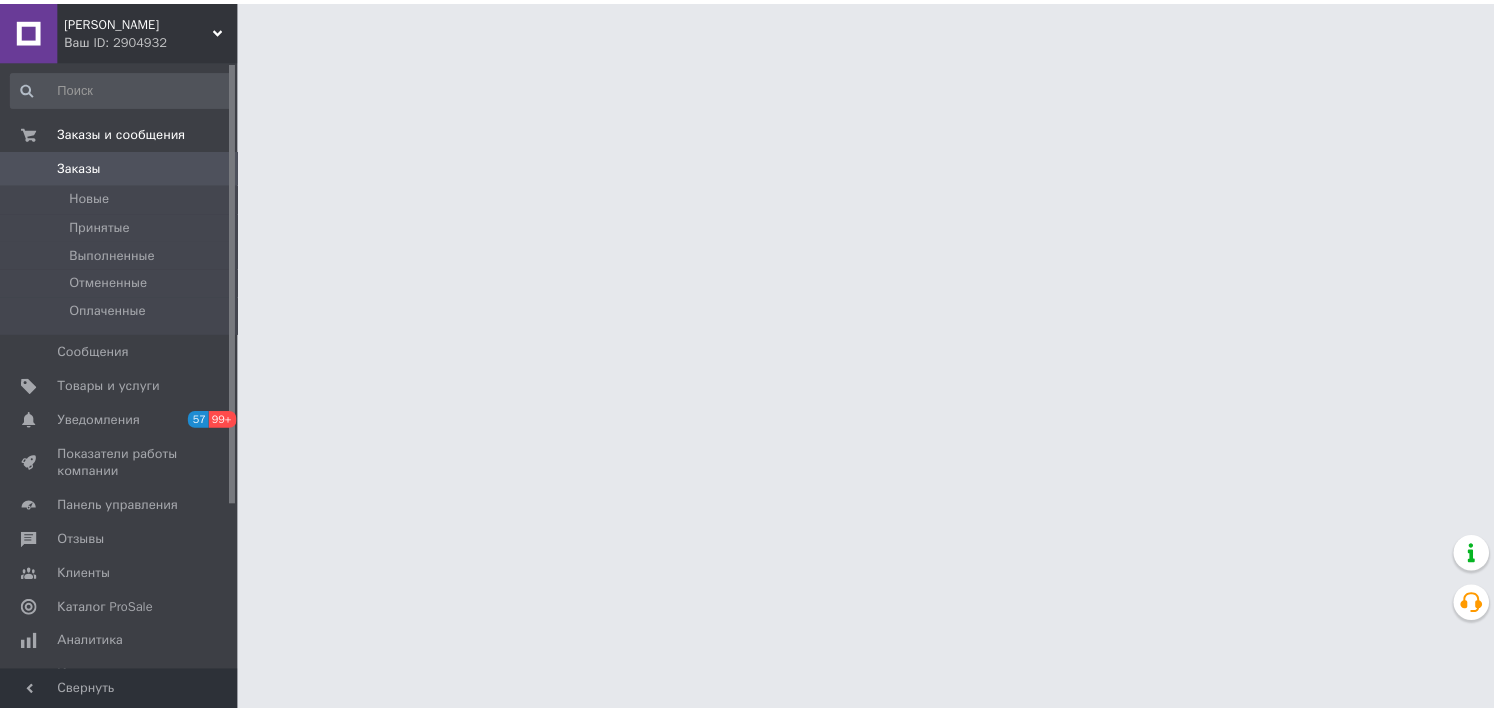 scroll, scrollTop: 0, scrollLeft: 0, axis: both 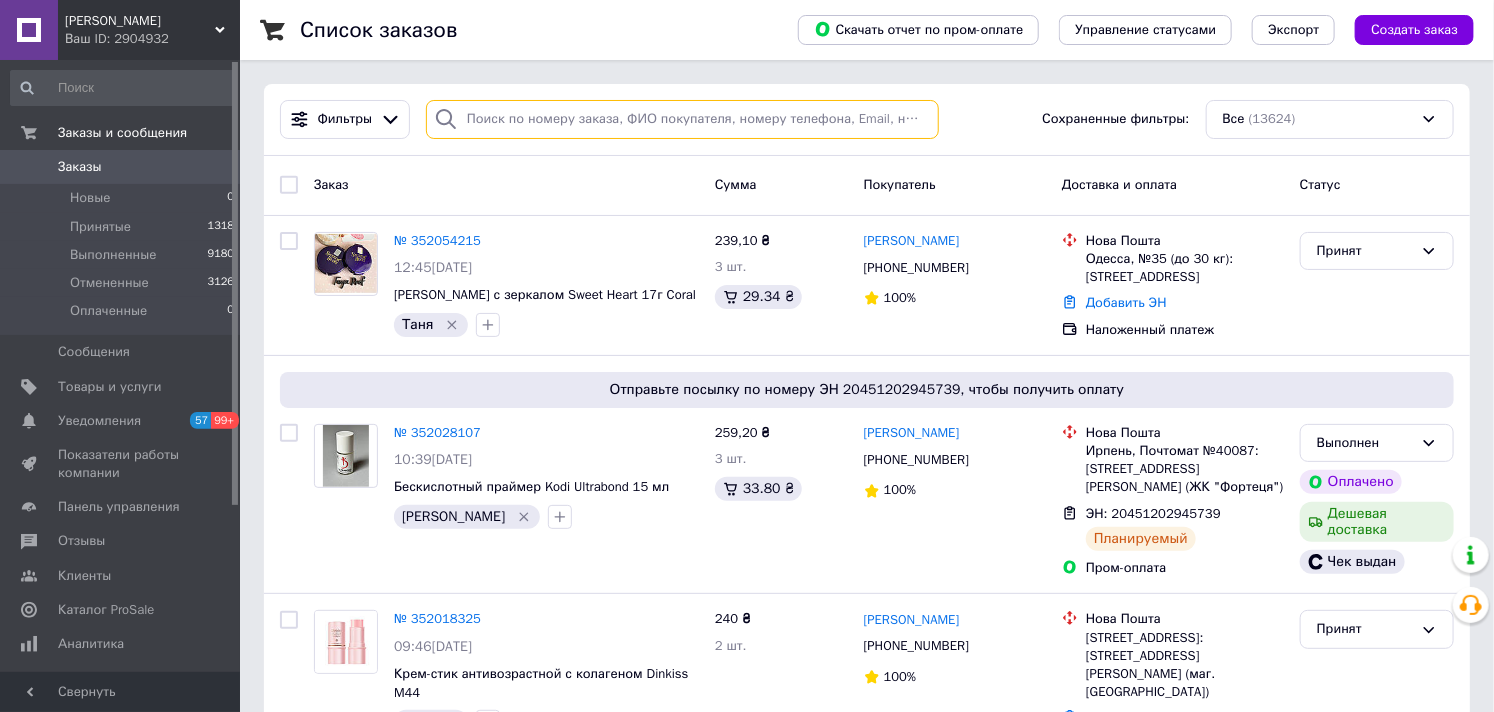 paste on "097473" 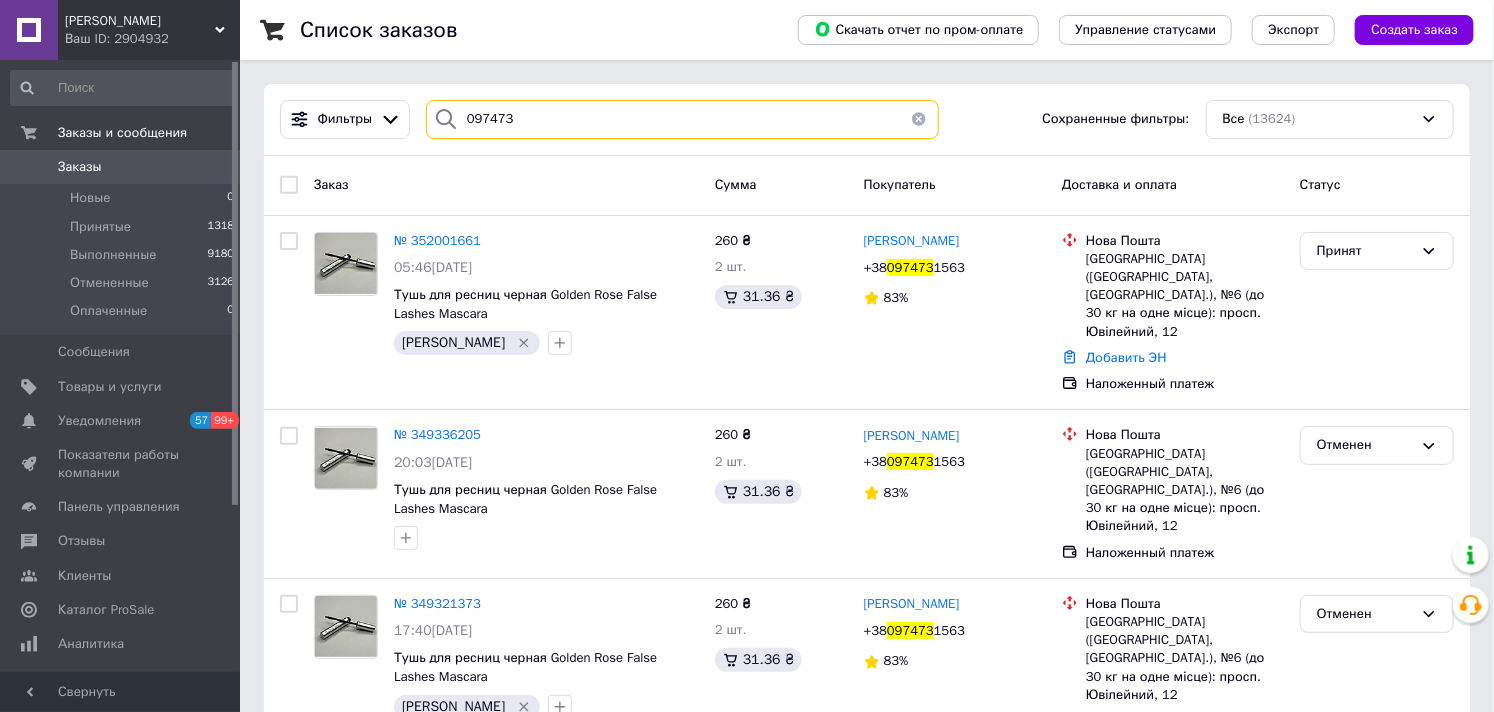 drag, startPoint x: 525, startPoint y: 115, endPoint x: 423, endPoint y: 118, distance: 102.044106 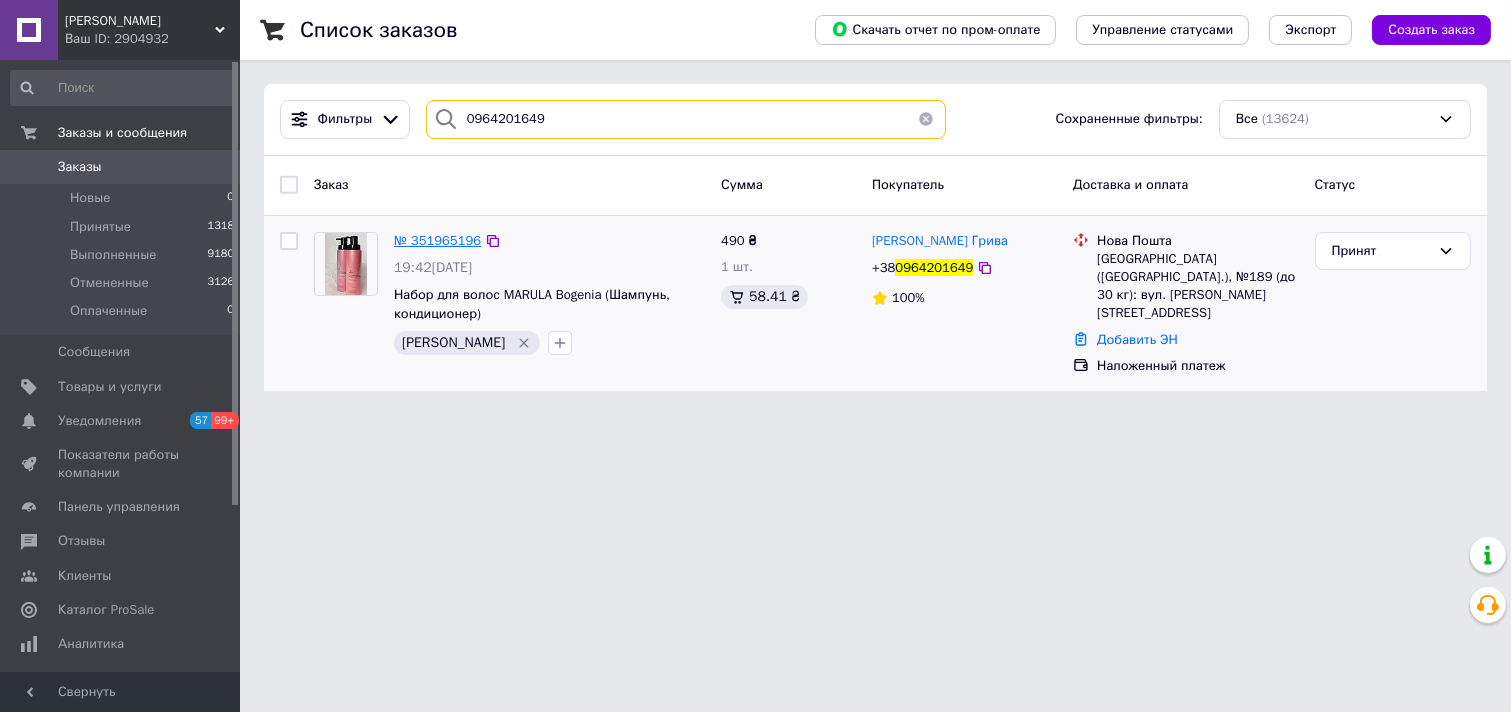 type on "0964201649" 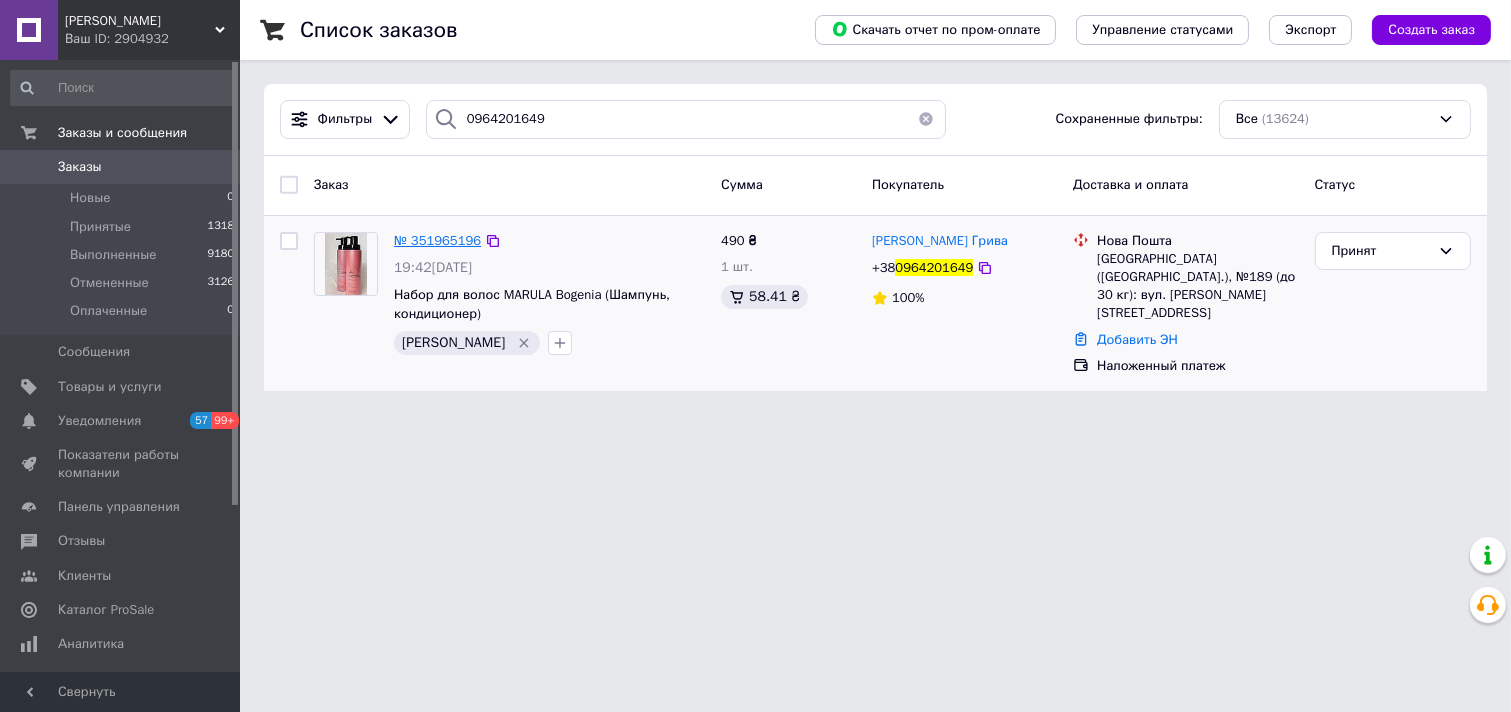 click on "№ 351965196" at bounding box center [437, 240] 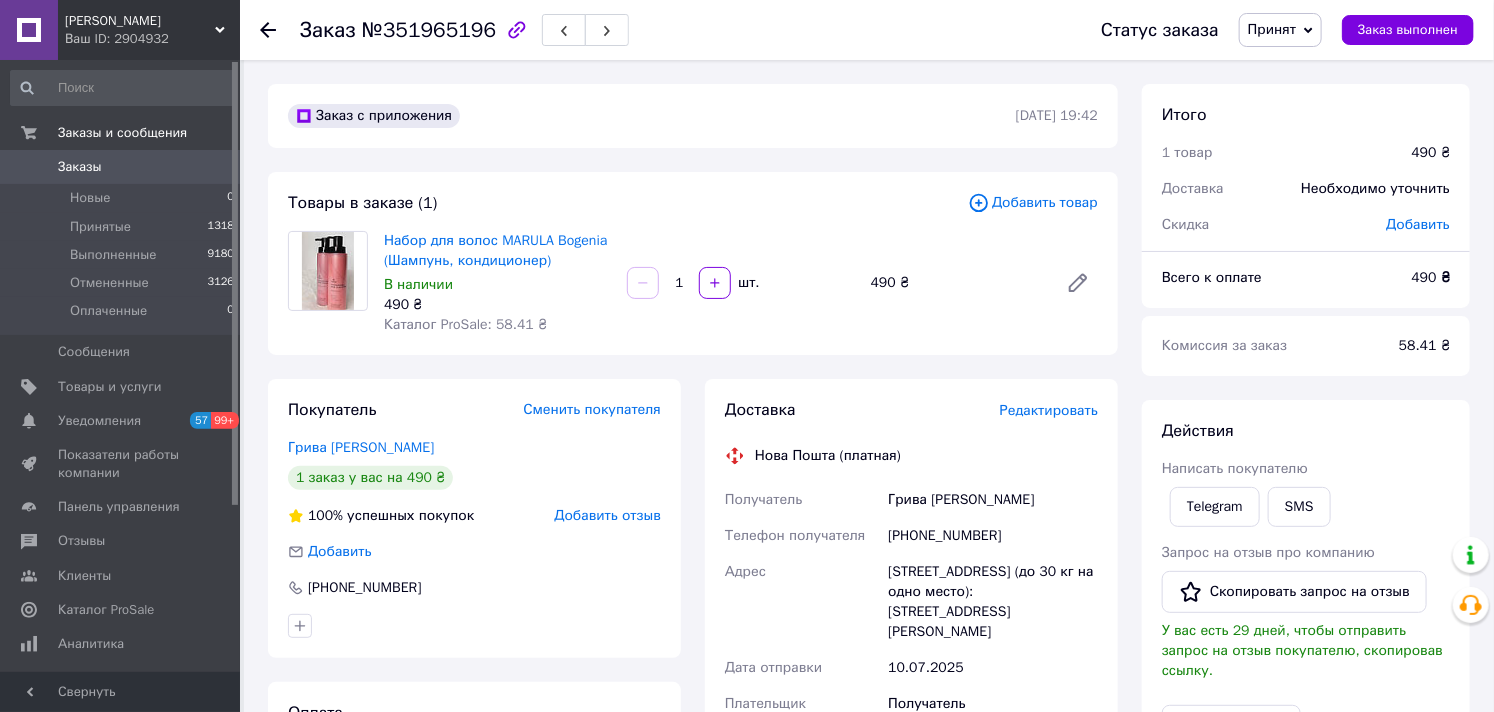 drag, startPoint x: 875, startPoint y: 567, endPoint x: 1007, endPoint y: 624, distance: 143.78108 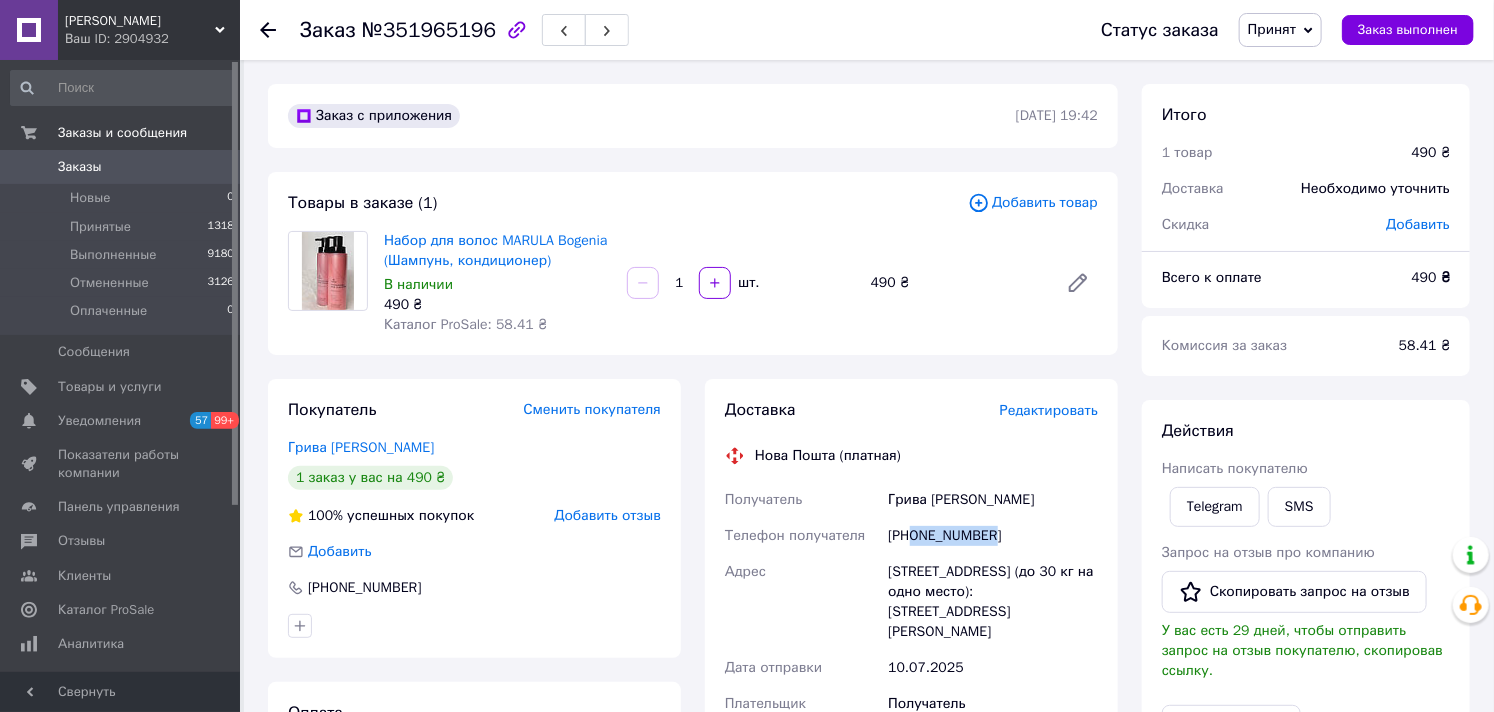 drag, startPoint x: 914, startPoint y: 534, endPoint x: 1000, endPoint y: 535, distance: 86.00581 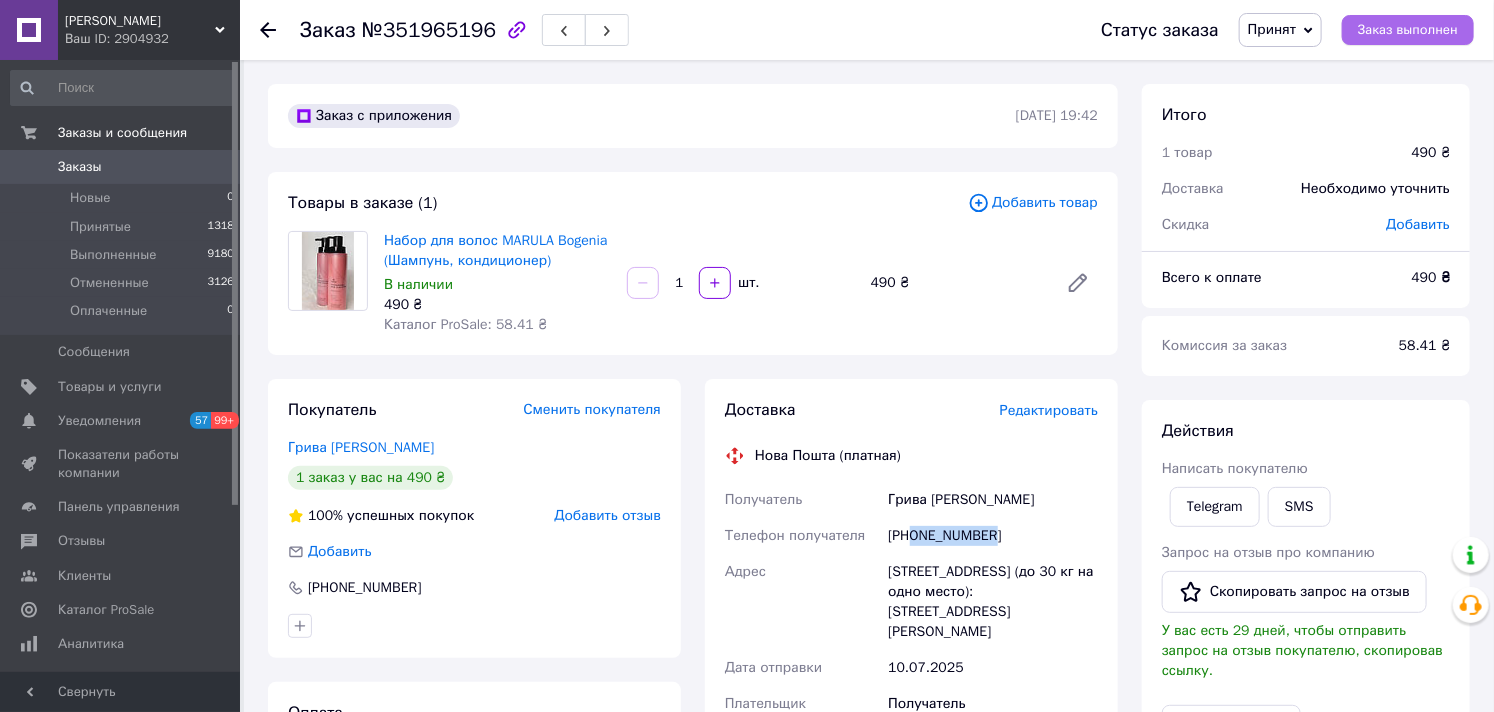 click on "Заказ выполнен" at bounding box center [1408, 30] 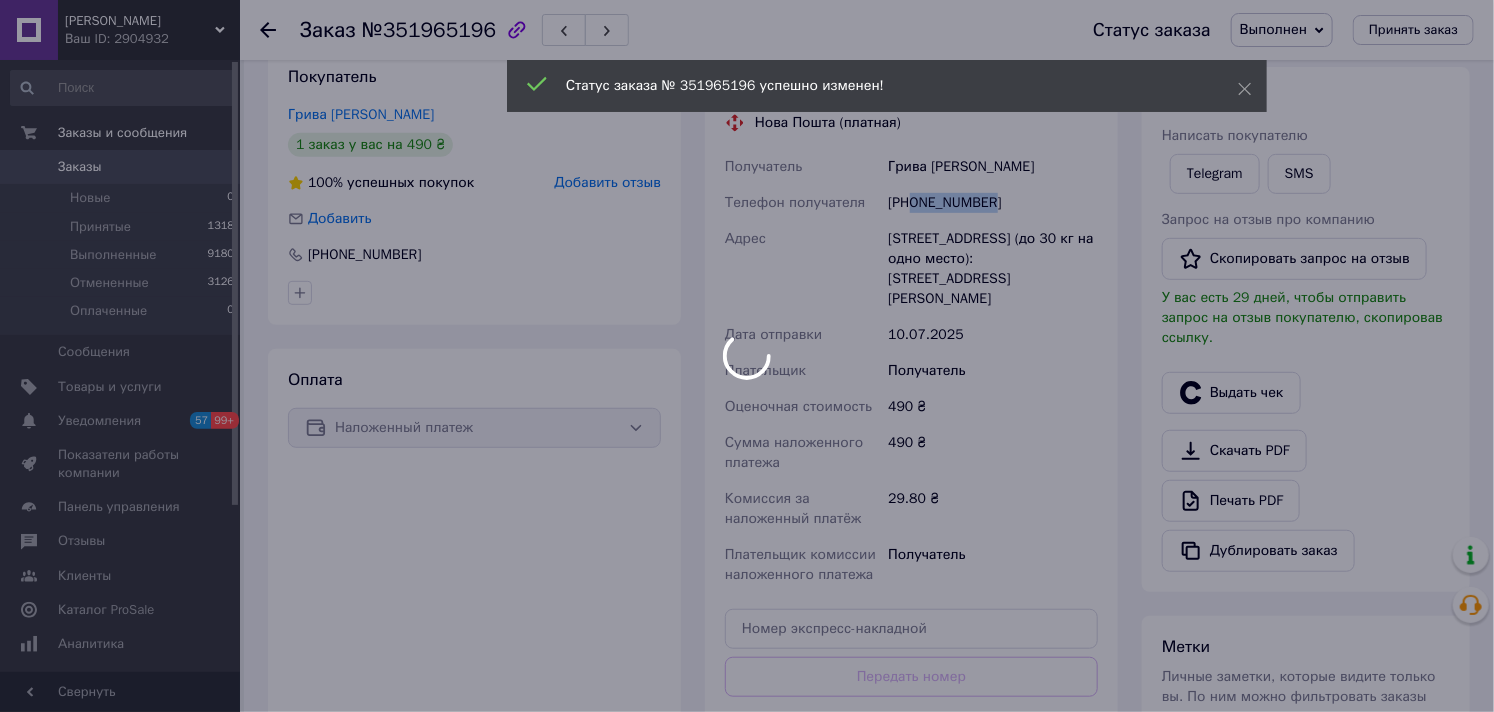 scroll, scrollTop: 111, scrollLeft: 0, axis: vertical 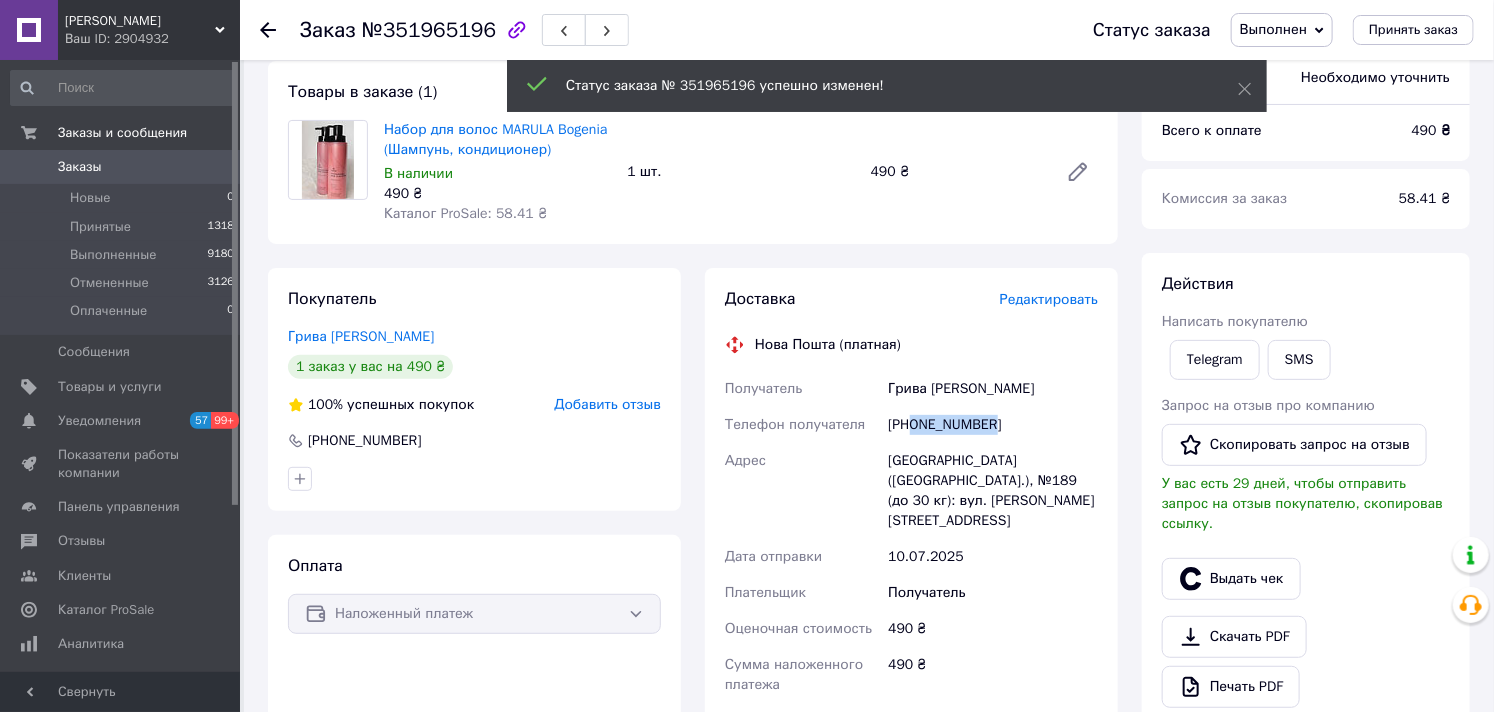 copy on "0964201649" 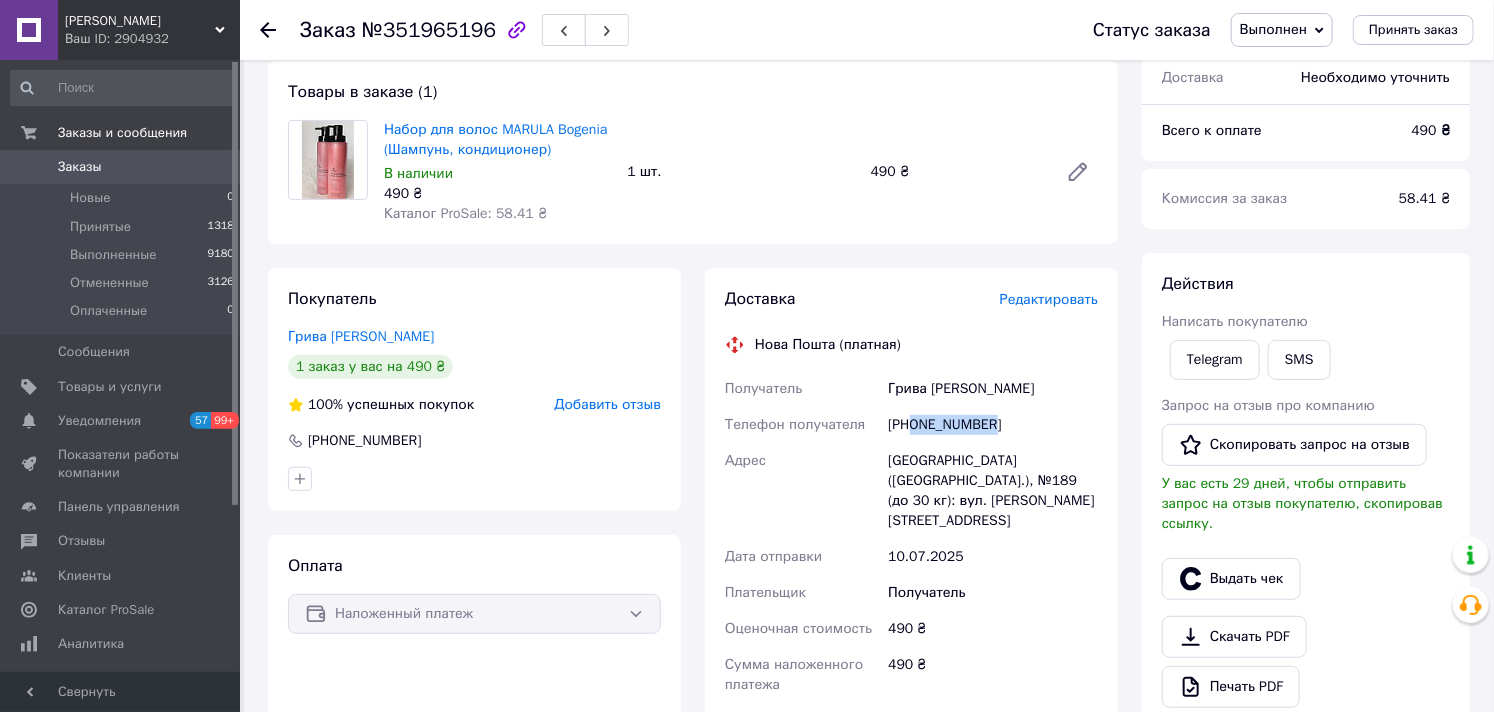 click on "Заказы" at bounding box center [80, 167] 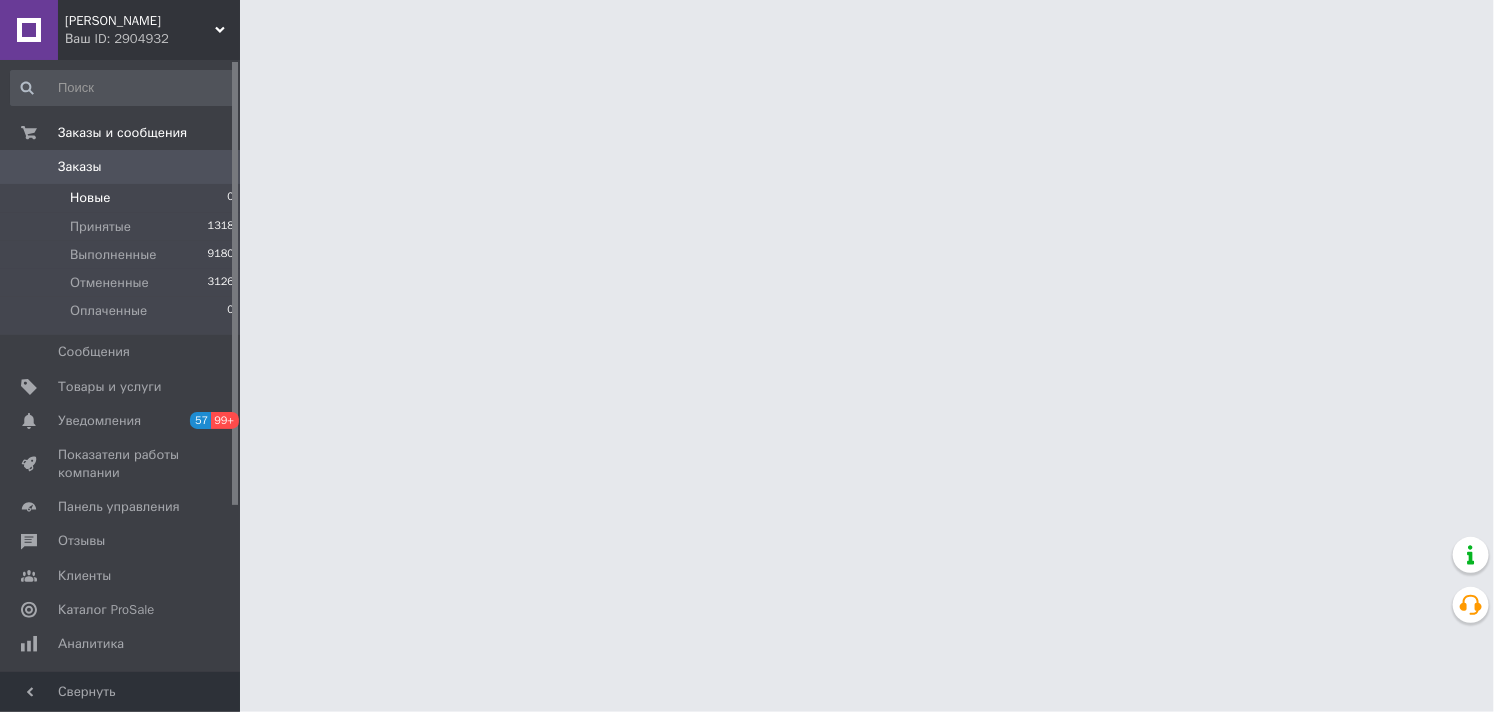 scroll, scrollTop: 0, scrollLeft: 0, axis: both 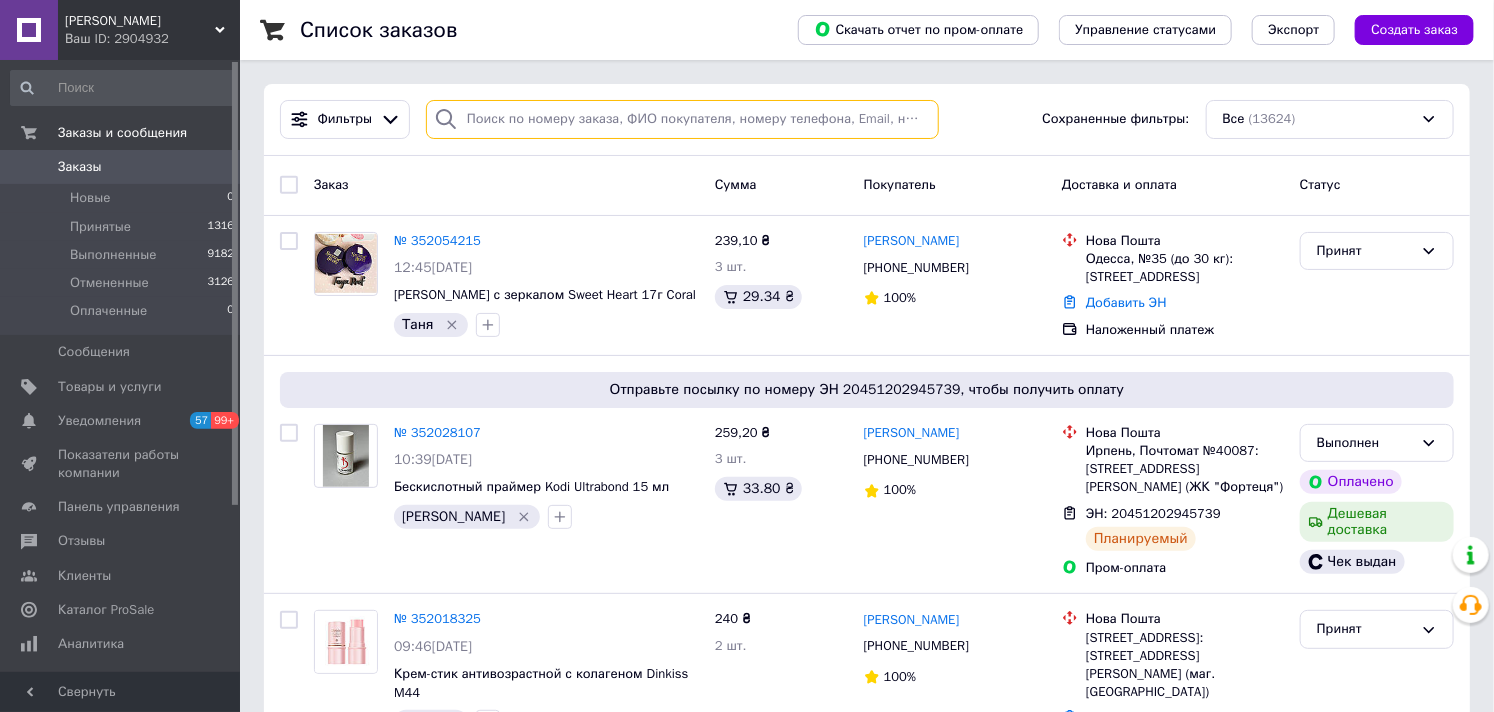 click at bounding box center (682, 119) 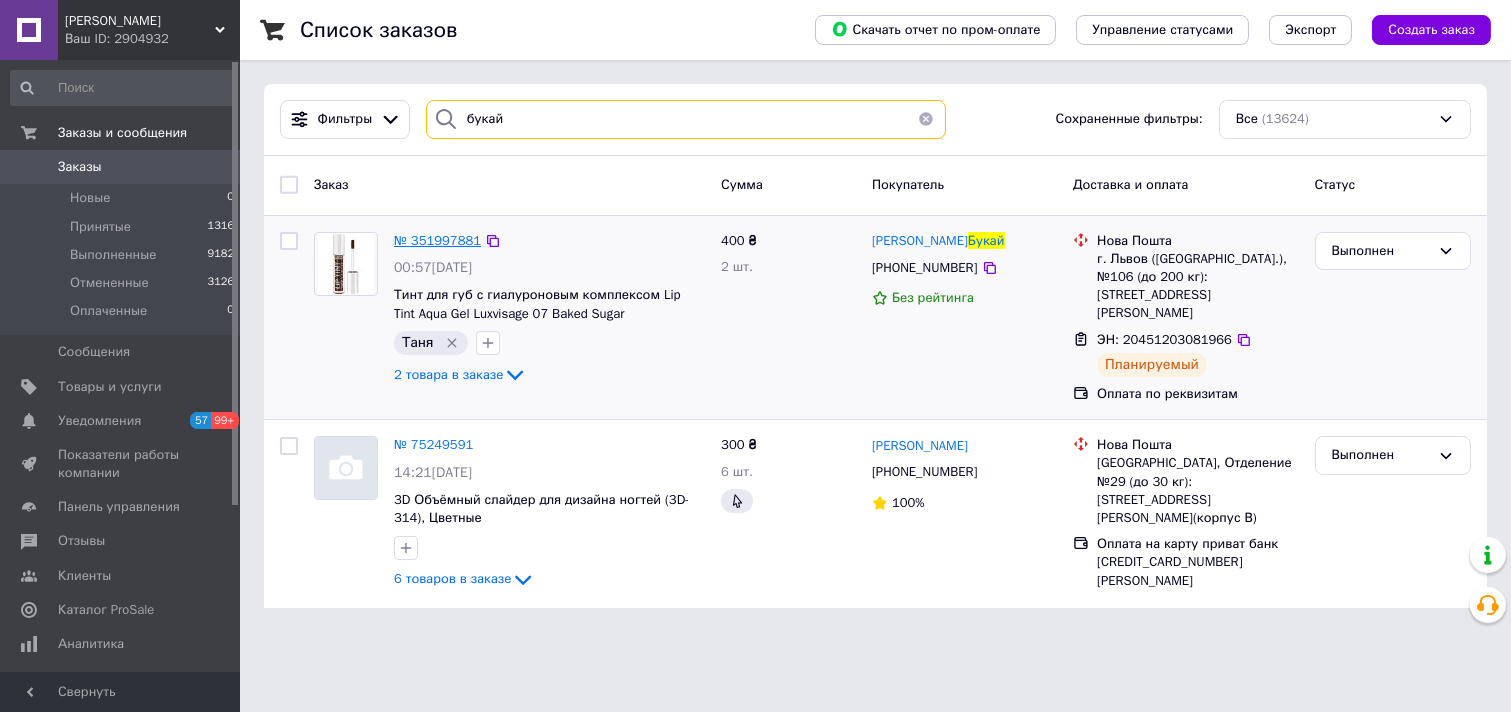 type on "букай" 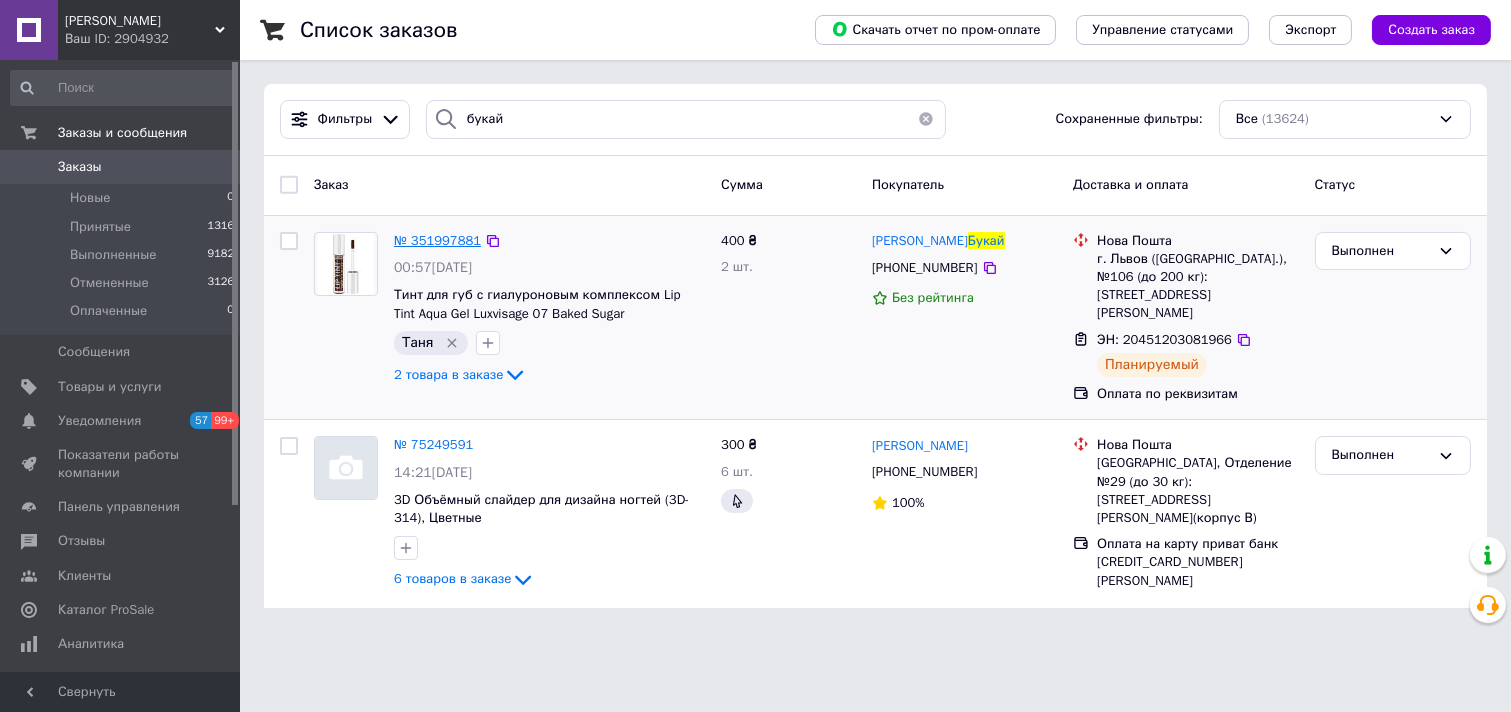 click on "№ 351997881" at bounding box center [437, 240] 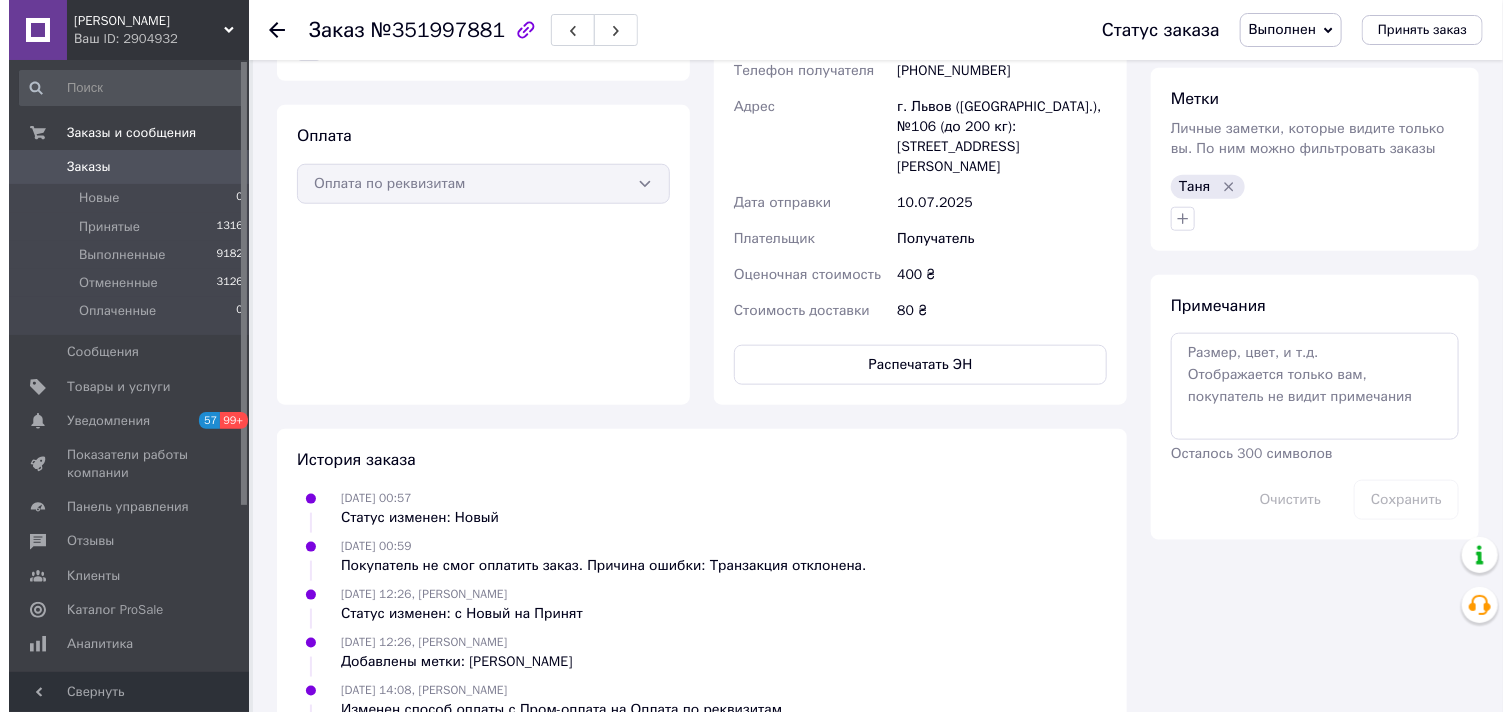 scroll, scrollTop: 444, scrollLeft: 0, axis: vertical 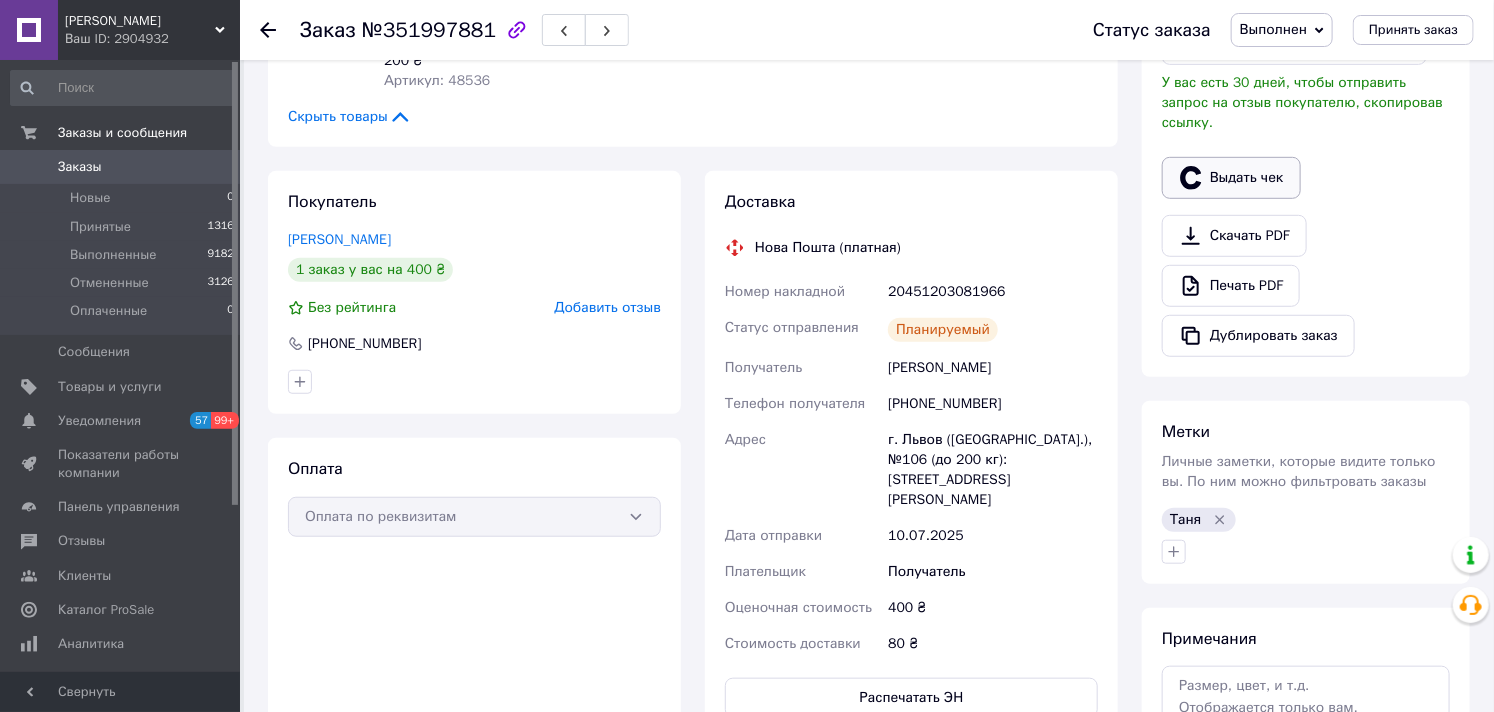 click on "Выдать чек" at bounding box center (1231, 178) 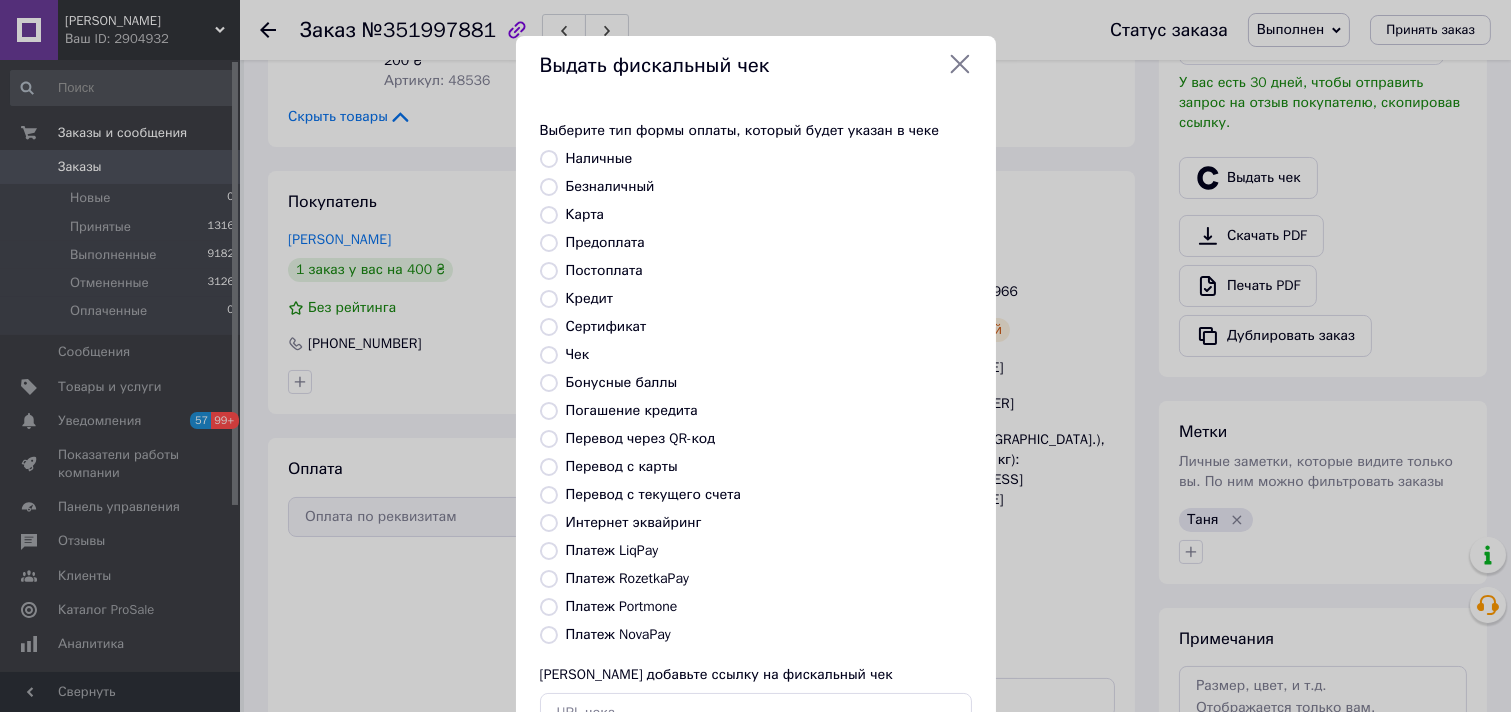 click on "Перевод с карты" at bounding box center [622, 466] 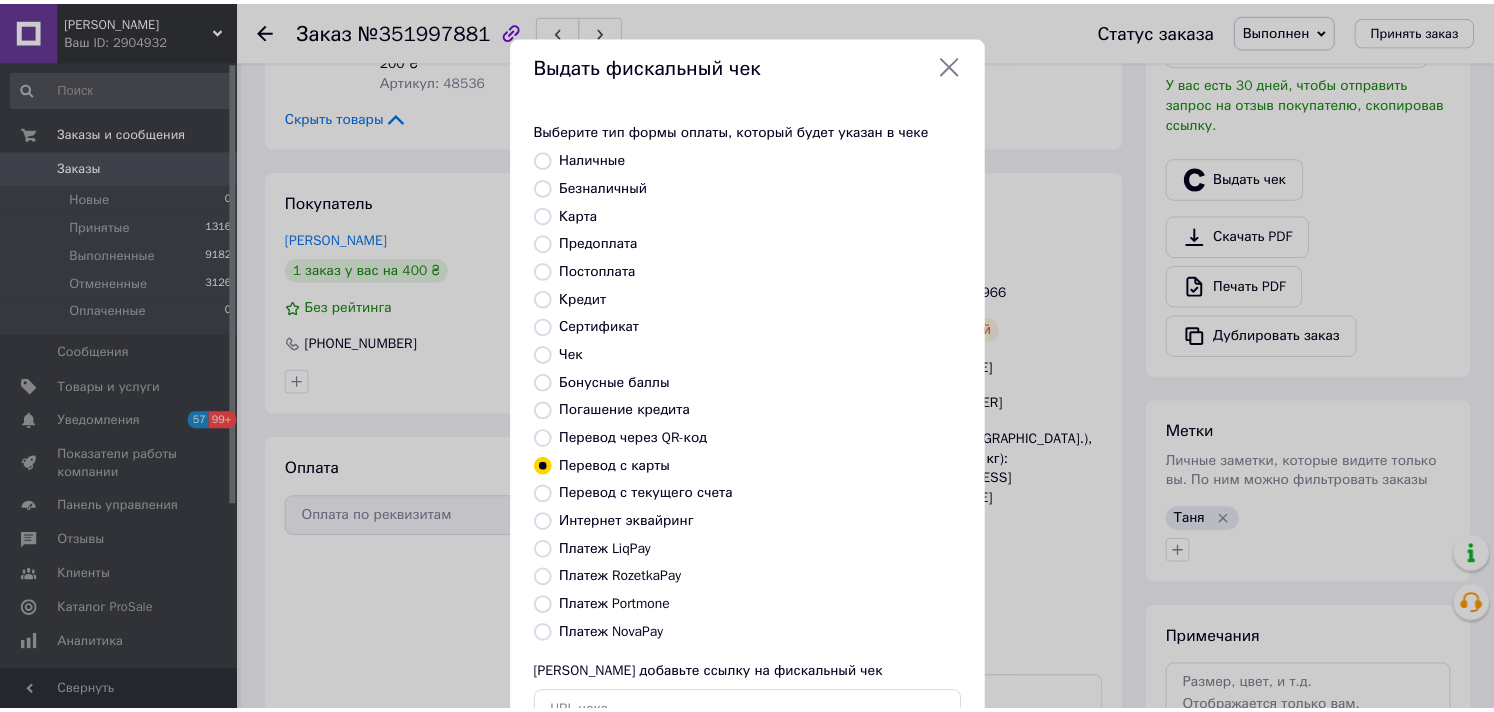 scroll, scrollTop: 147, scrollLeft: 0, axis: vertical 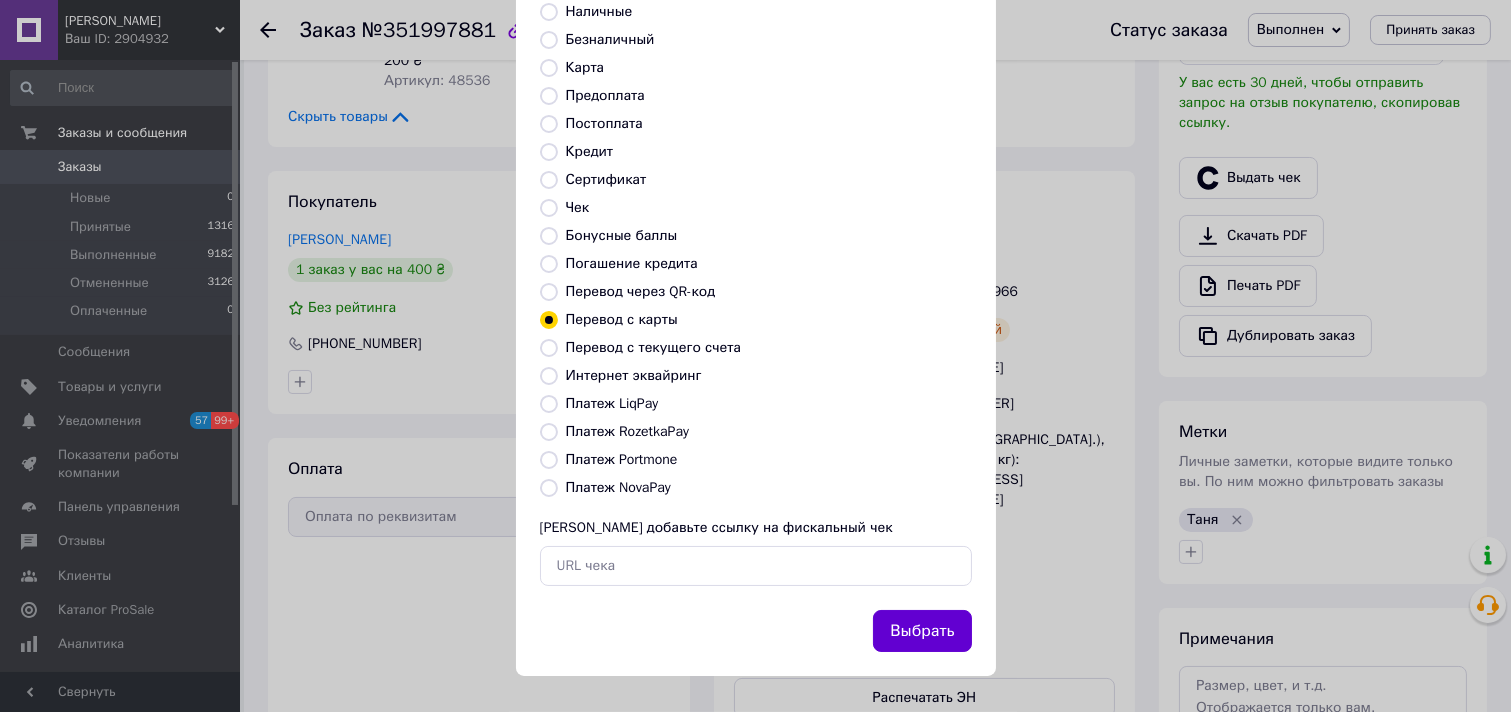 click on "Выбрать" at bounding box center [922, 631] 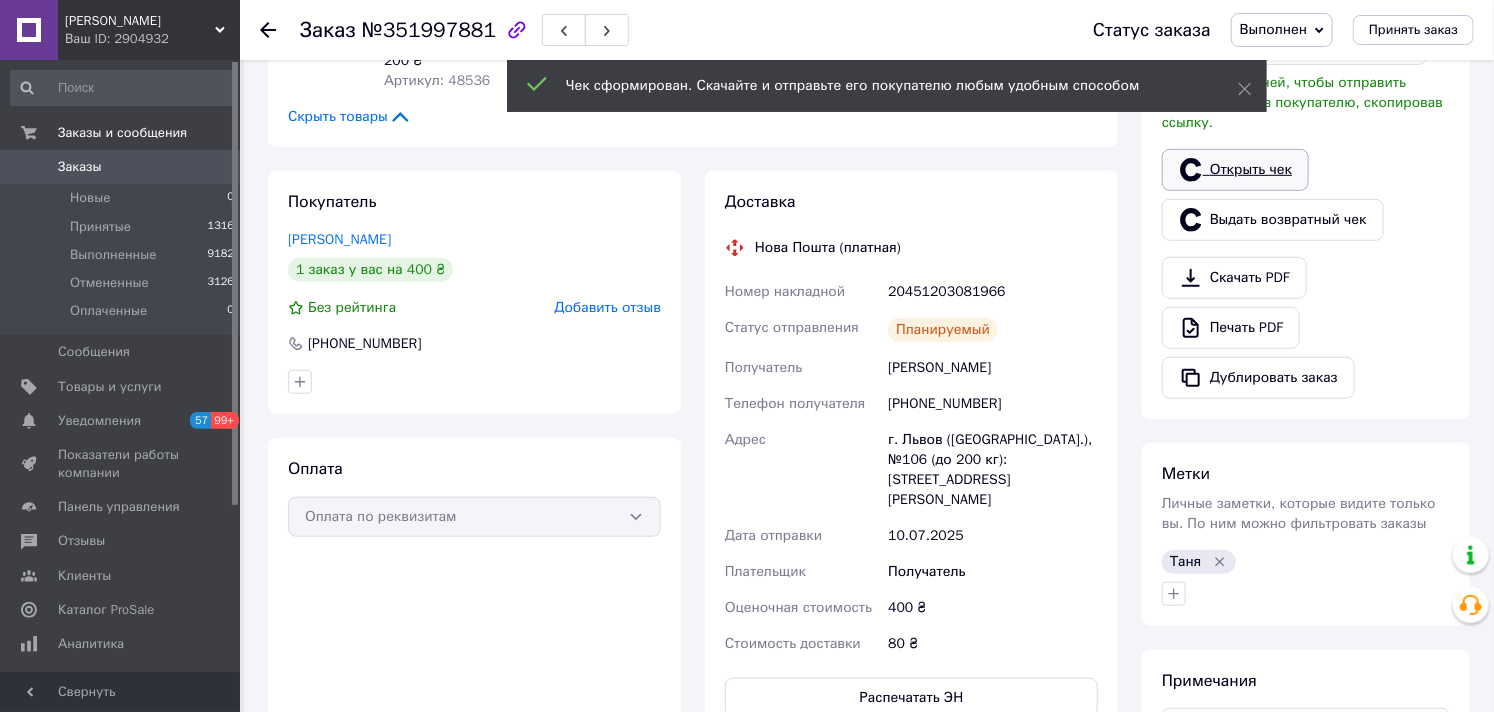 click on "Открыть чек" at bounding box center [1235, 170] 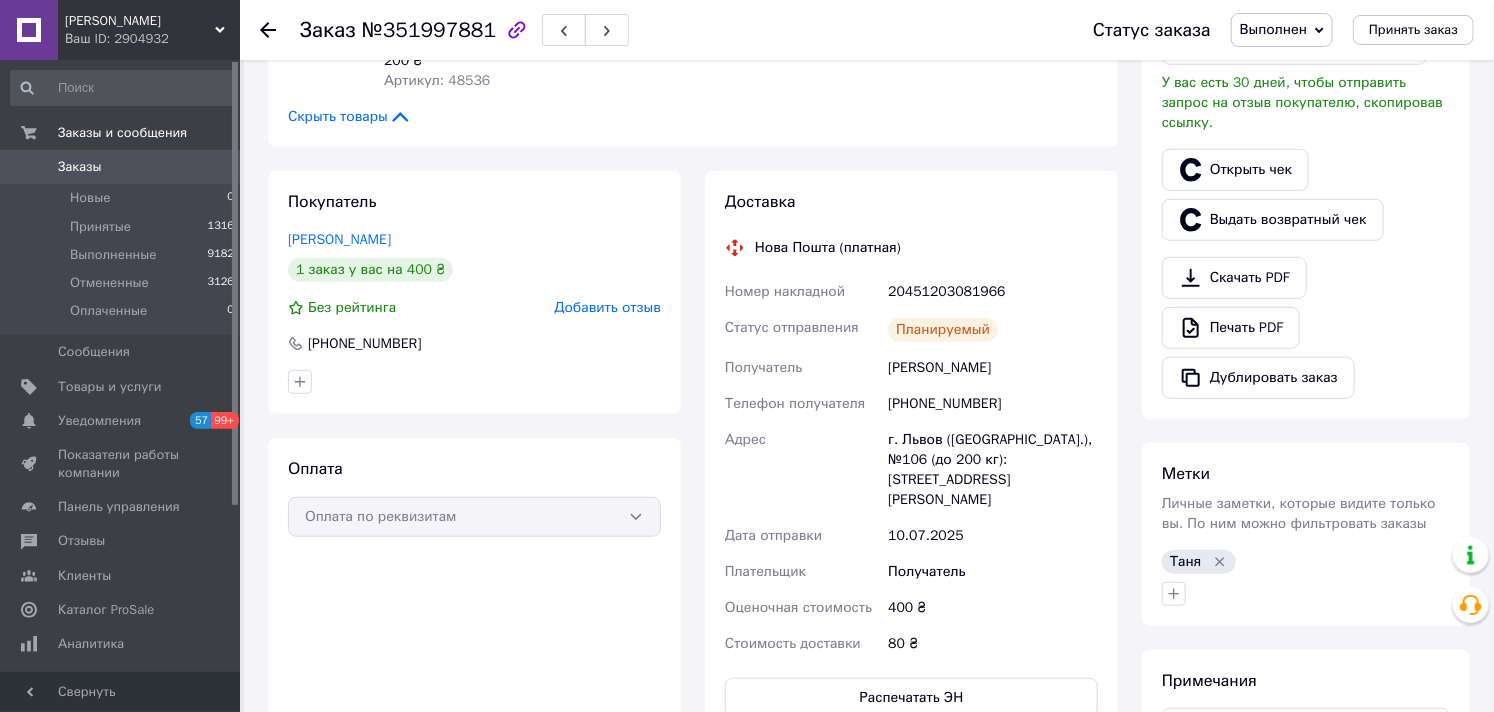 click on "Заказы" at bounding box center (80, 167) 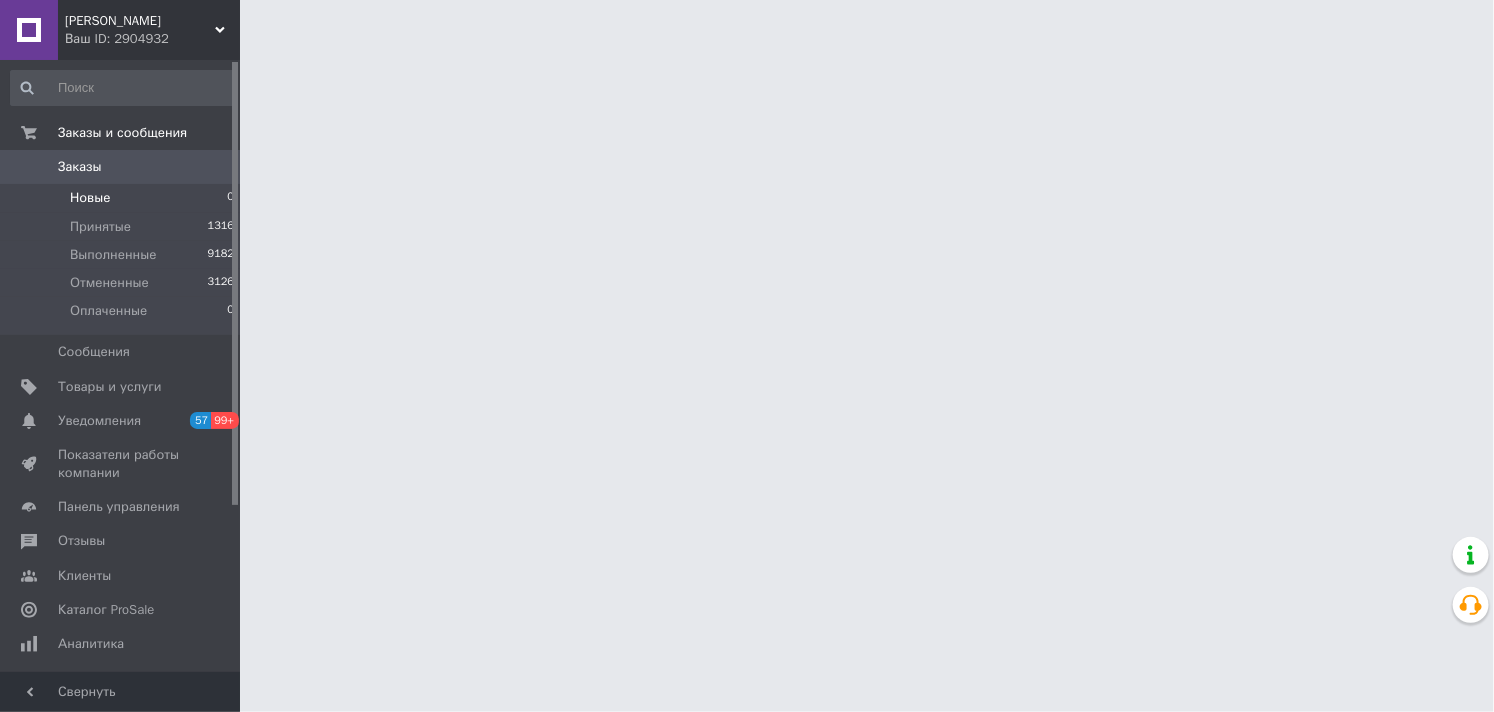 scroll, scrollTop: 0, scrollLeft: 0, axis: both 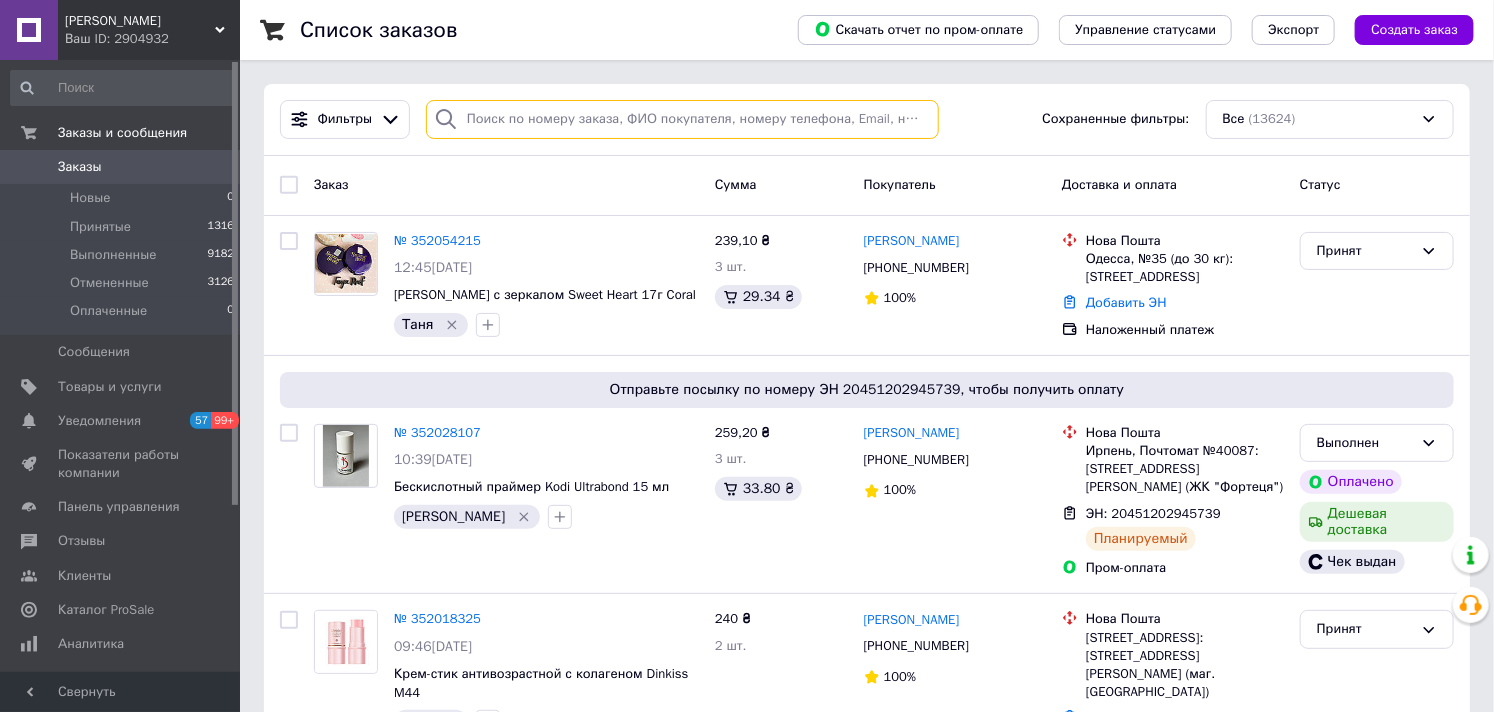 click at bounding box center (682, 119) 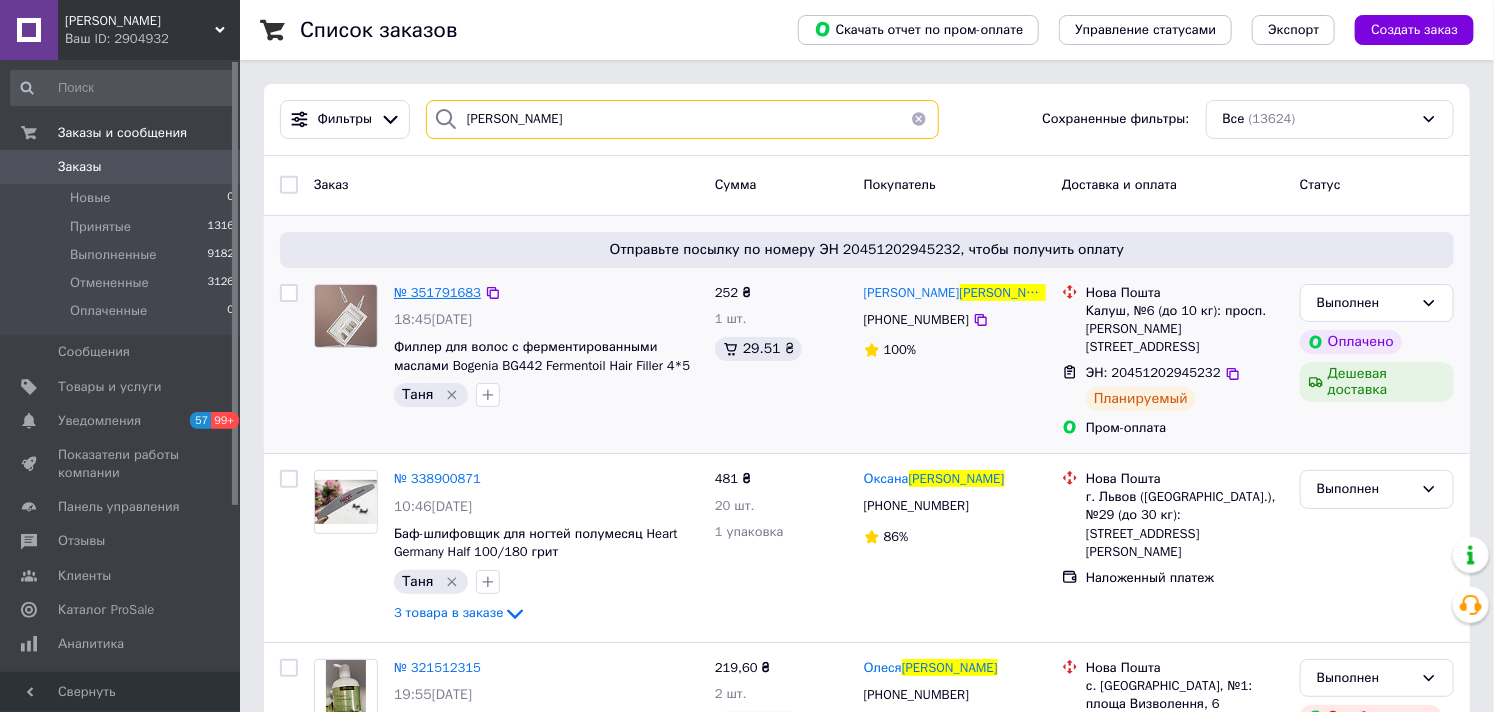 type on "[PERSON_NAME]" 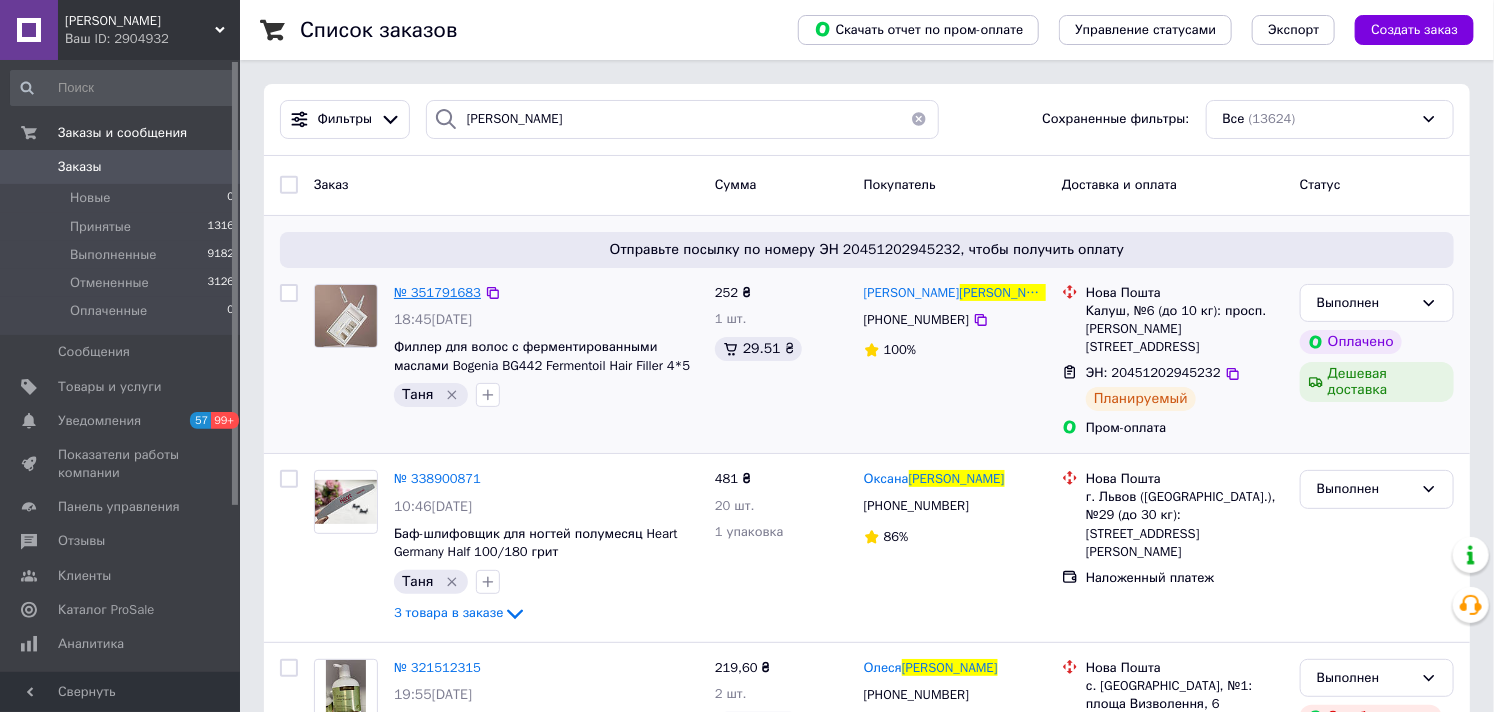 click on "№ 351791683" at bounding box center [437, 292] 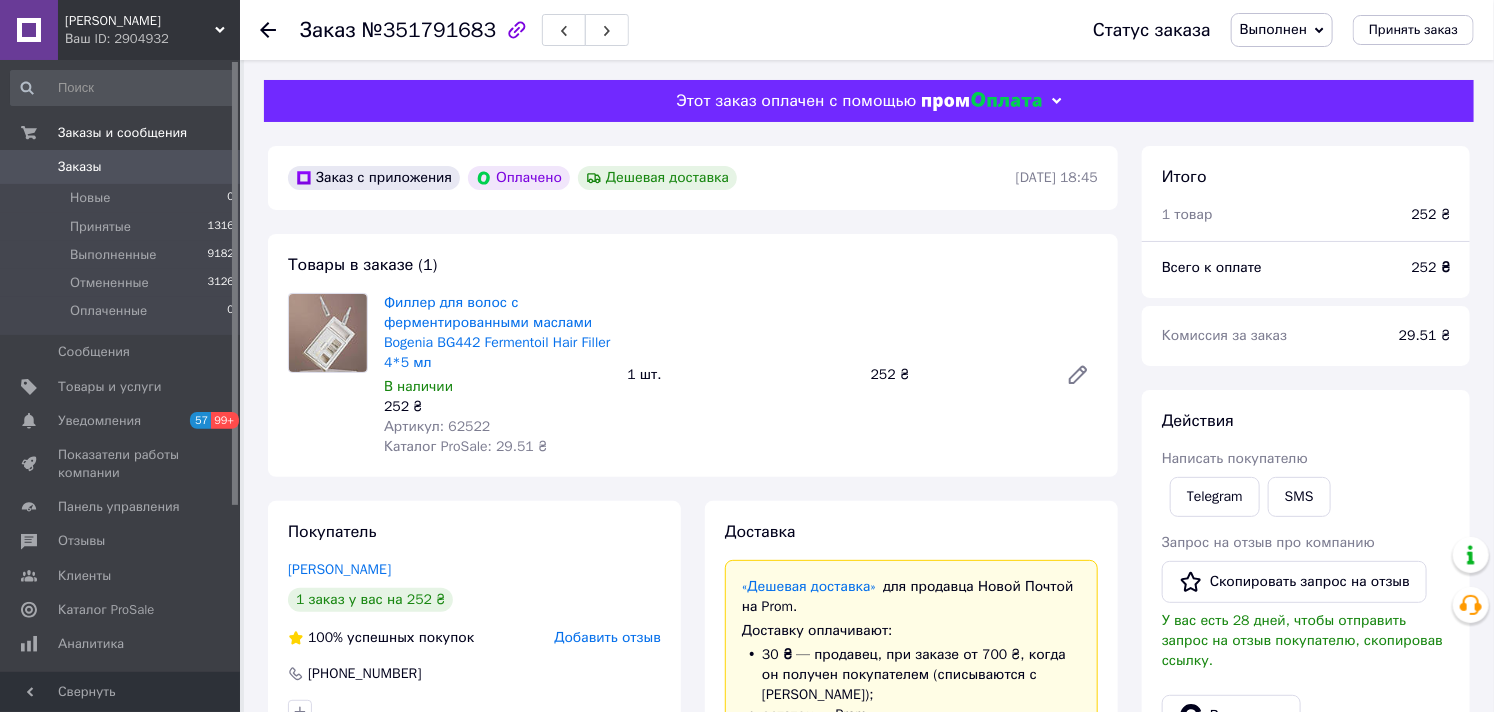 scroll, scrollTop: 87, scrollLeft: 0, axis: vertical 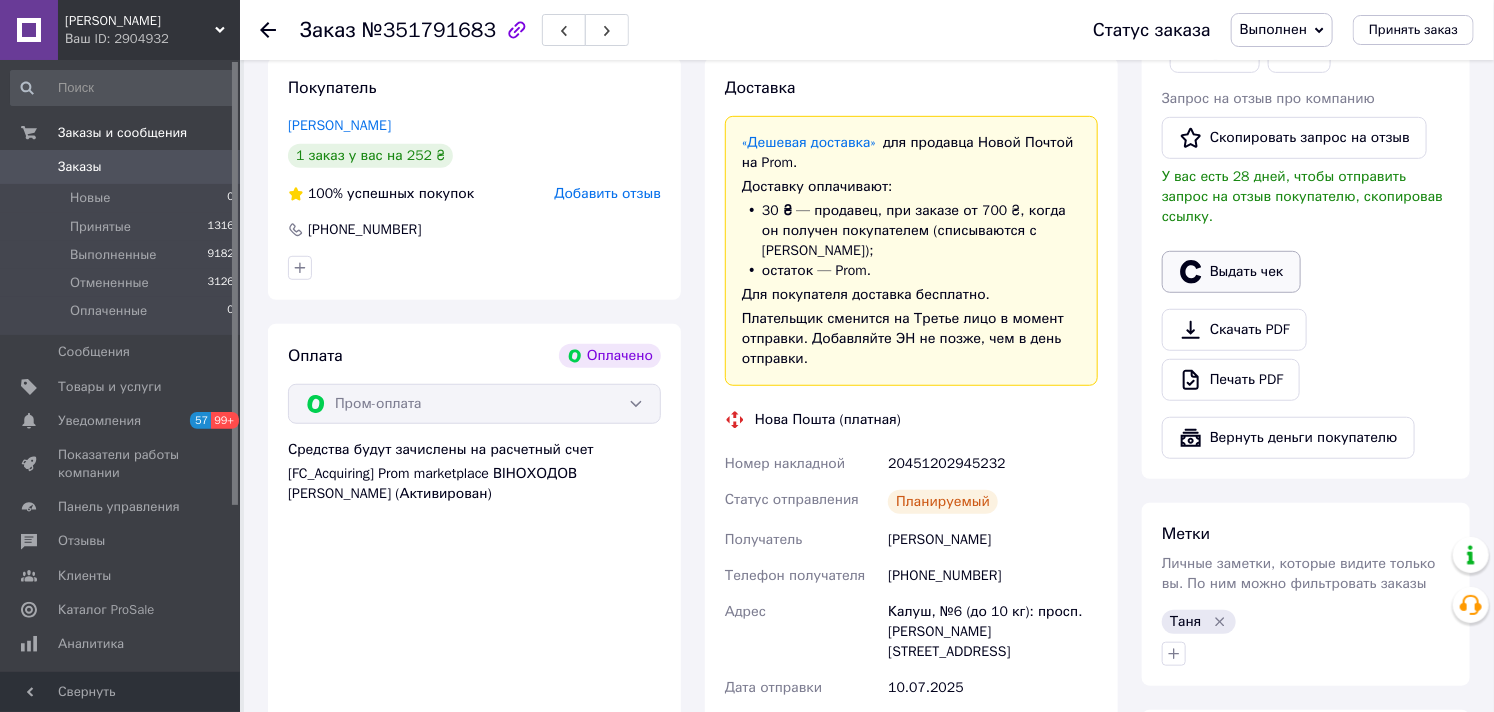 click on "Выдать чек" at bounding box center (1231, 272) 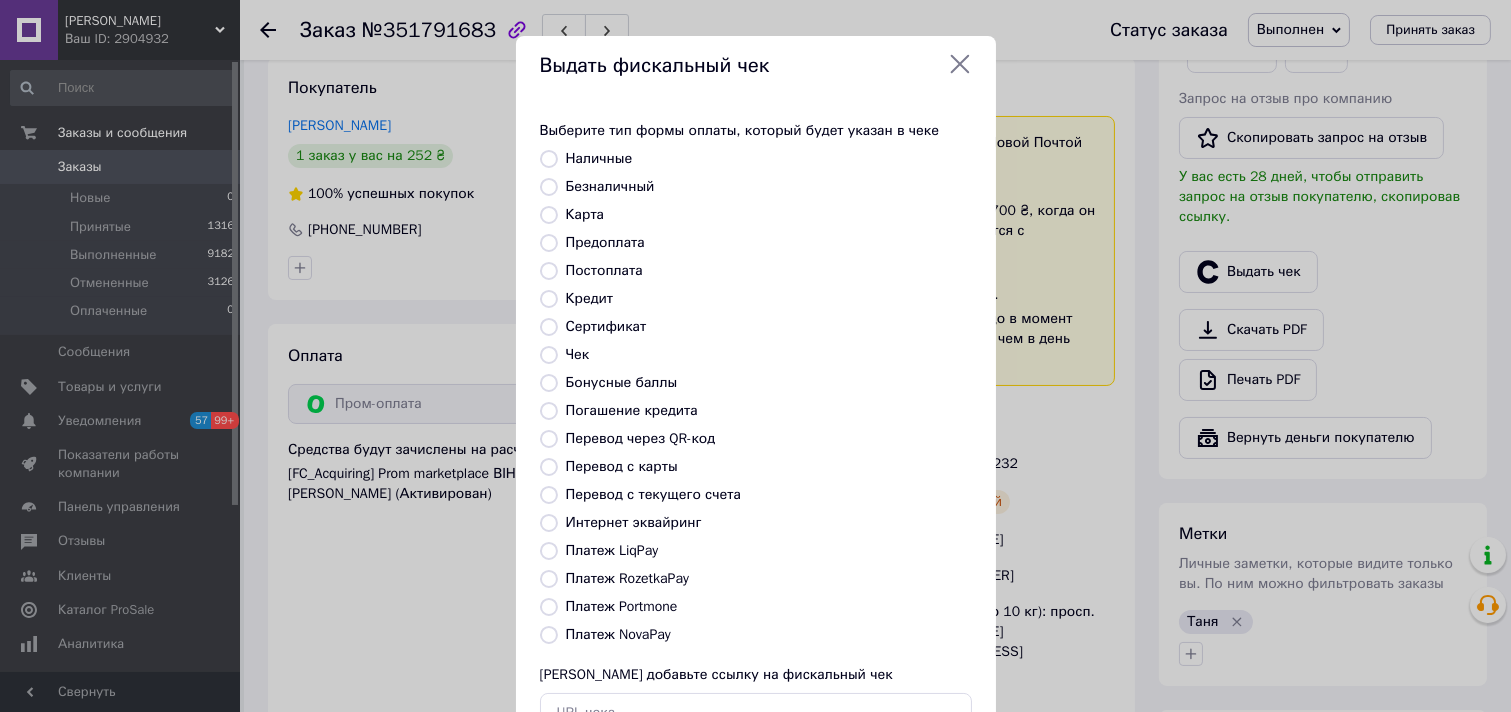 click on "Платеж RozetkaPay" at bounding box center [627, 578] 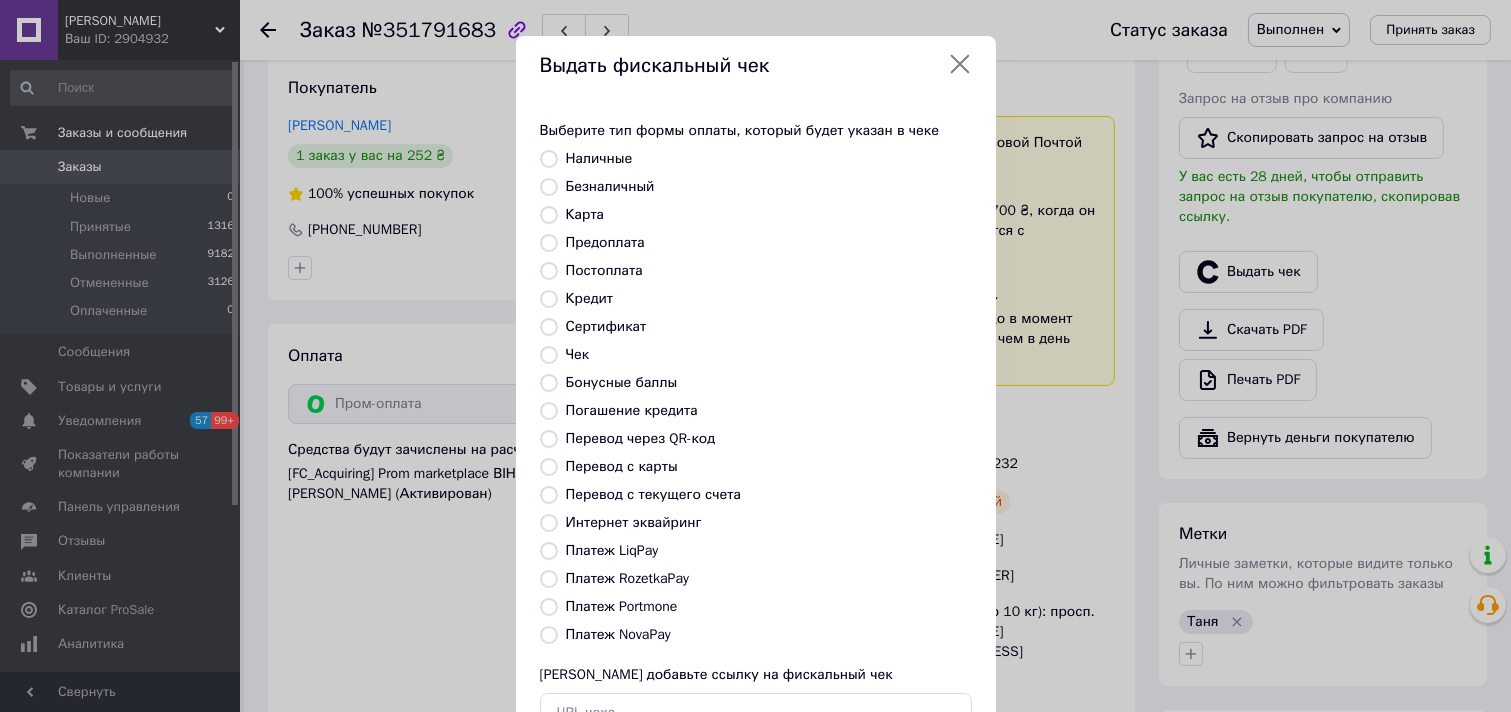 radio on "true" 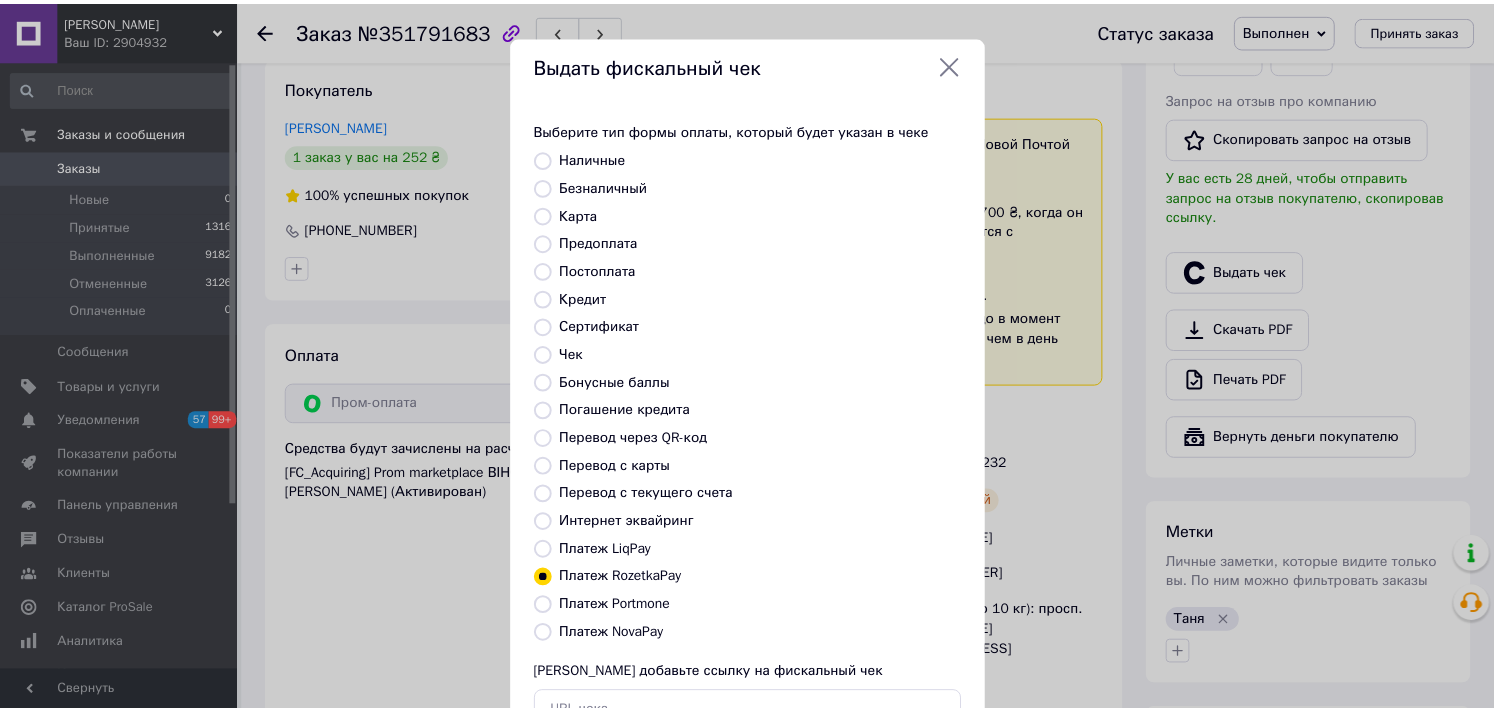 scroll, scrollTop: 147, scrollLeft: 0, axis: vertical 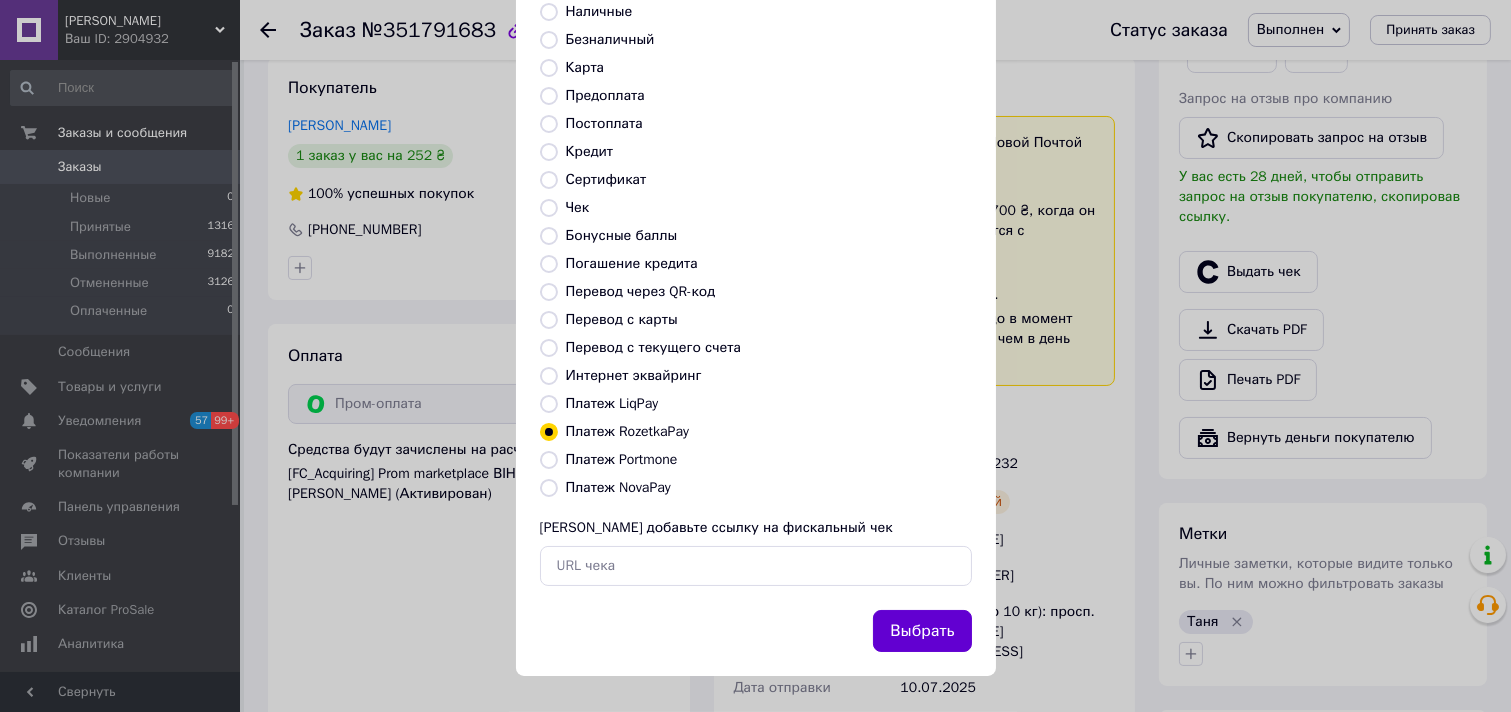 click on "Выбрать" at bounding box center (922, 631) 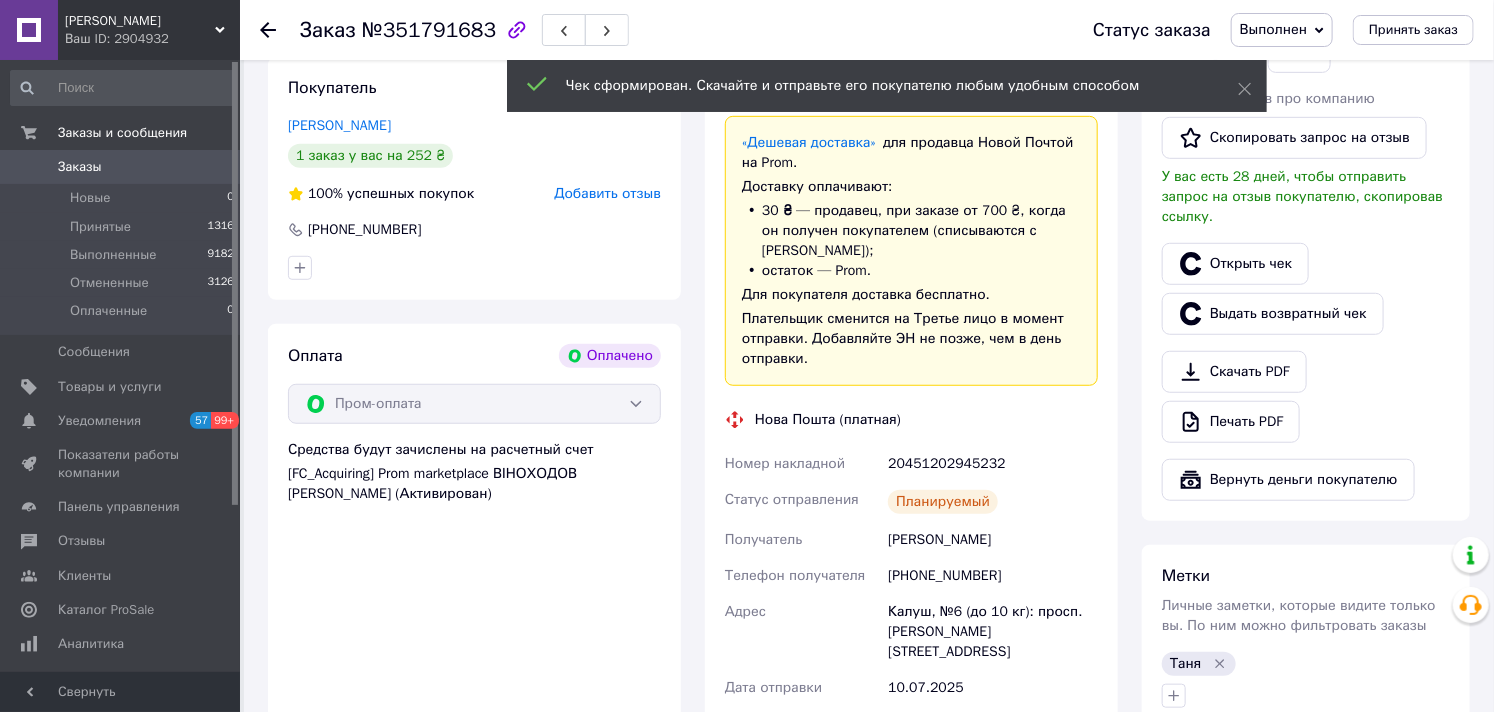 scroll, scrollTop: 888, scrollLeft: 0, axis: vertical 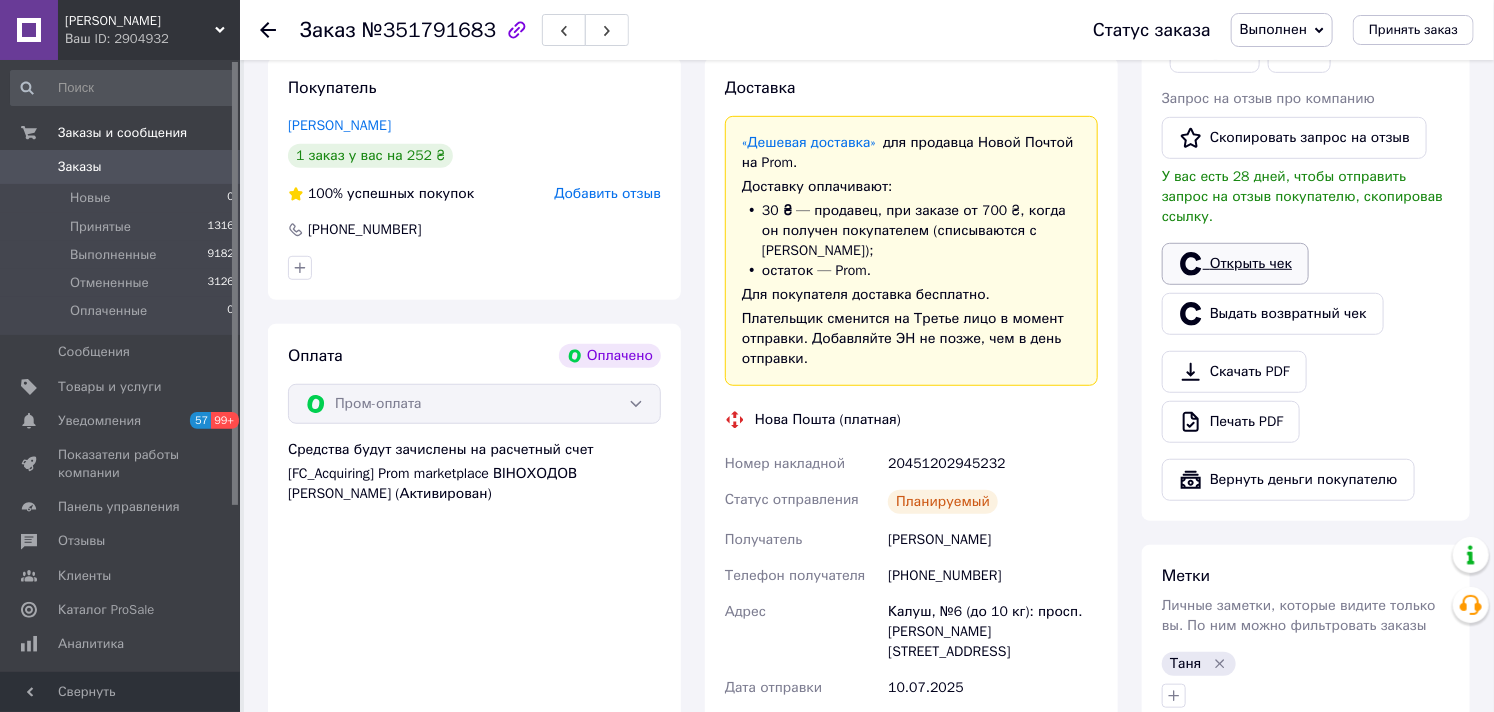 click on "Открыть чек" at bounding box center (1235, 264) 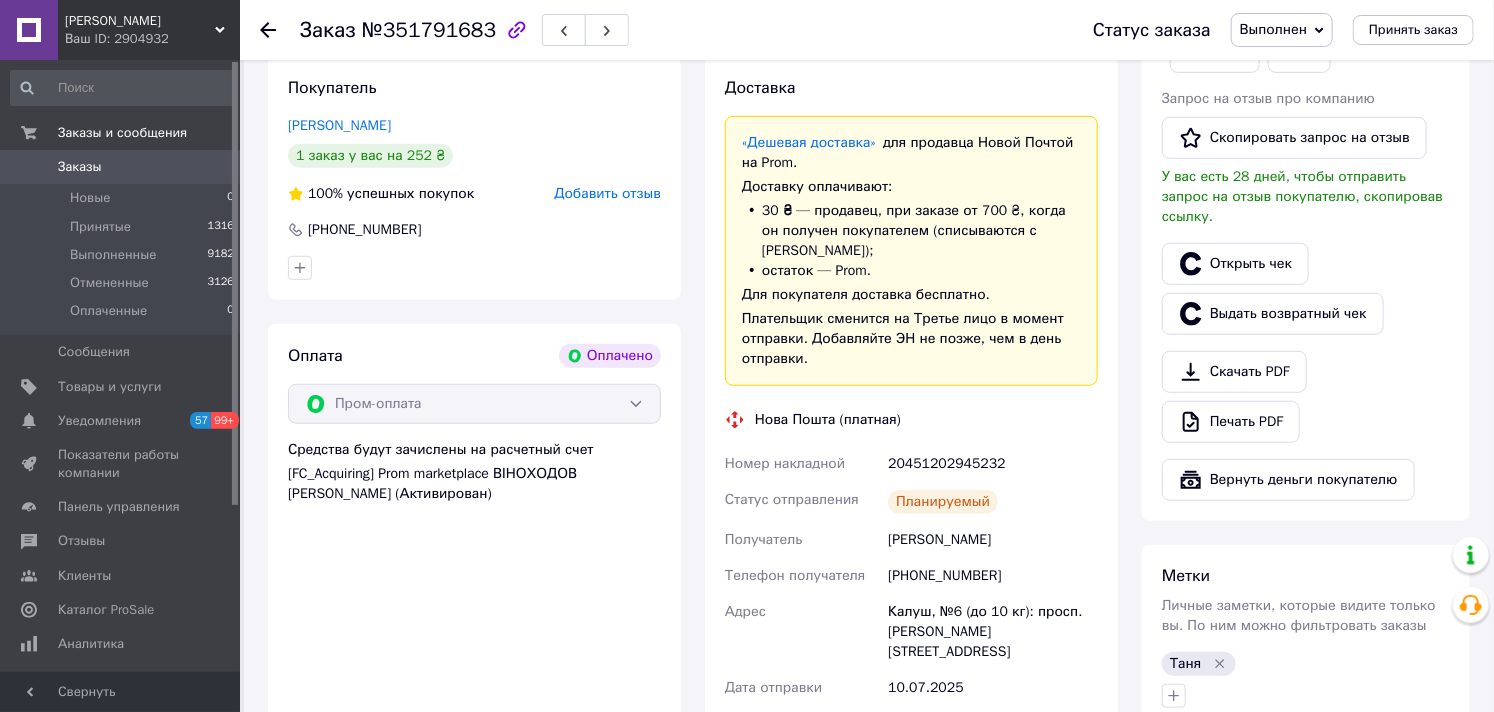 click on "Заказы" at bounding box center (80, 167) 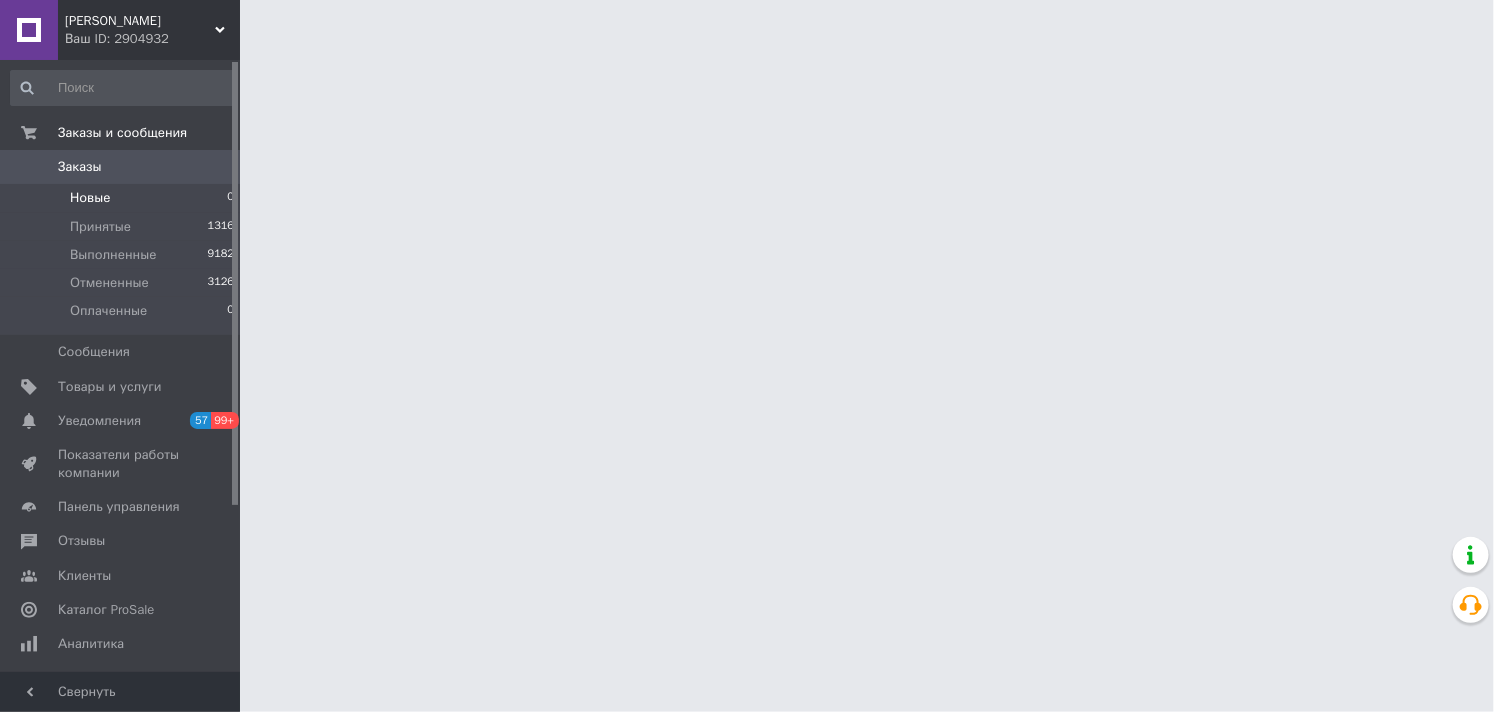 scroll, scrollTop: 0, scrollLeft: 0, axis: both 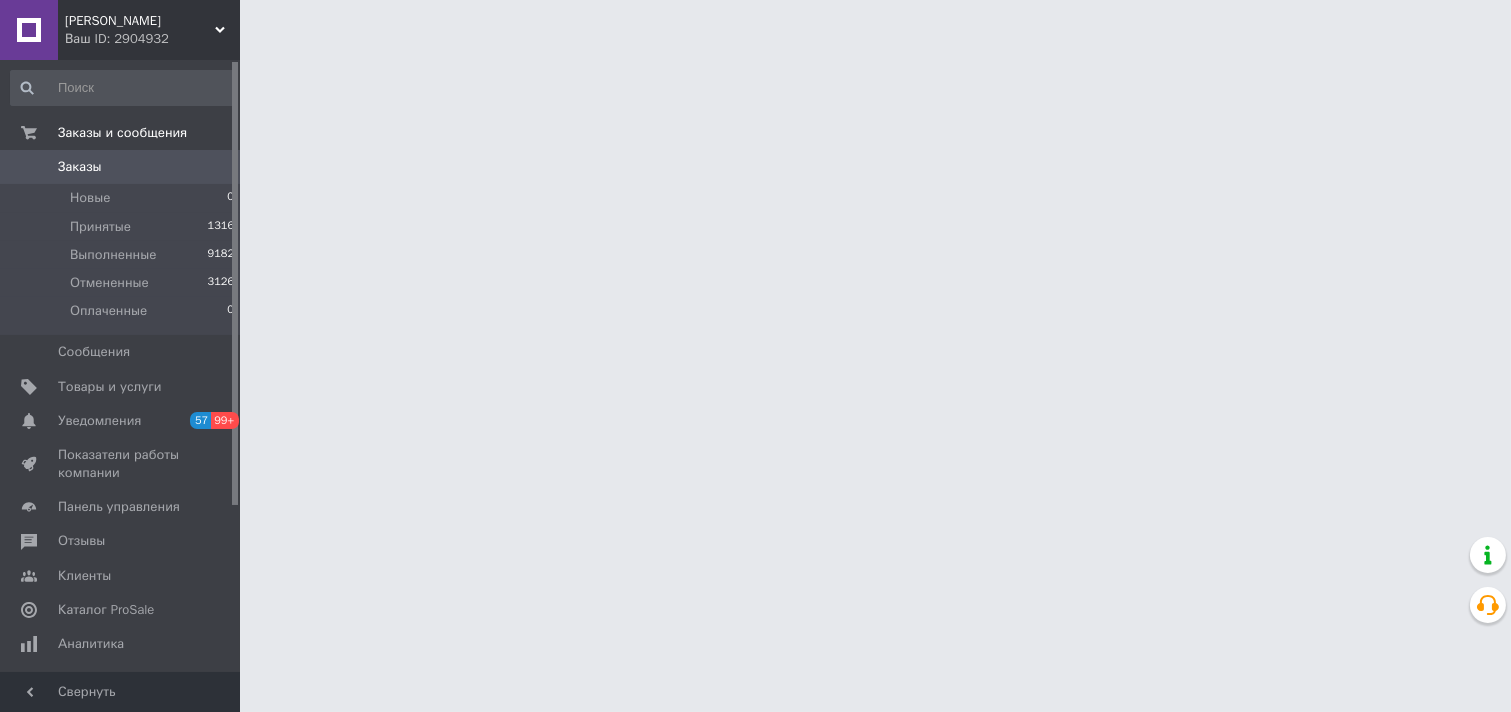 click on "Заказы" at bounding box center (80, 167) 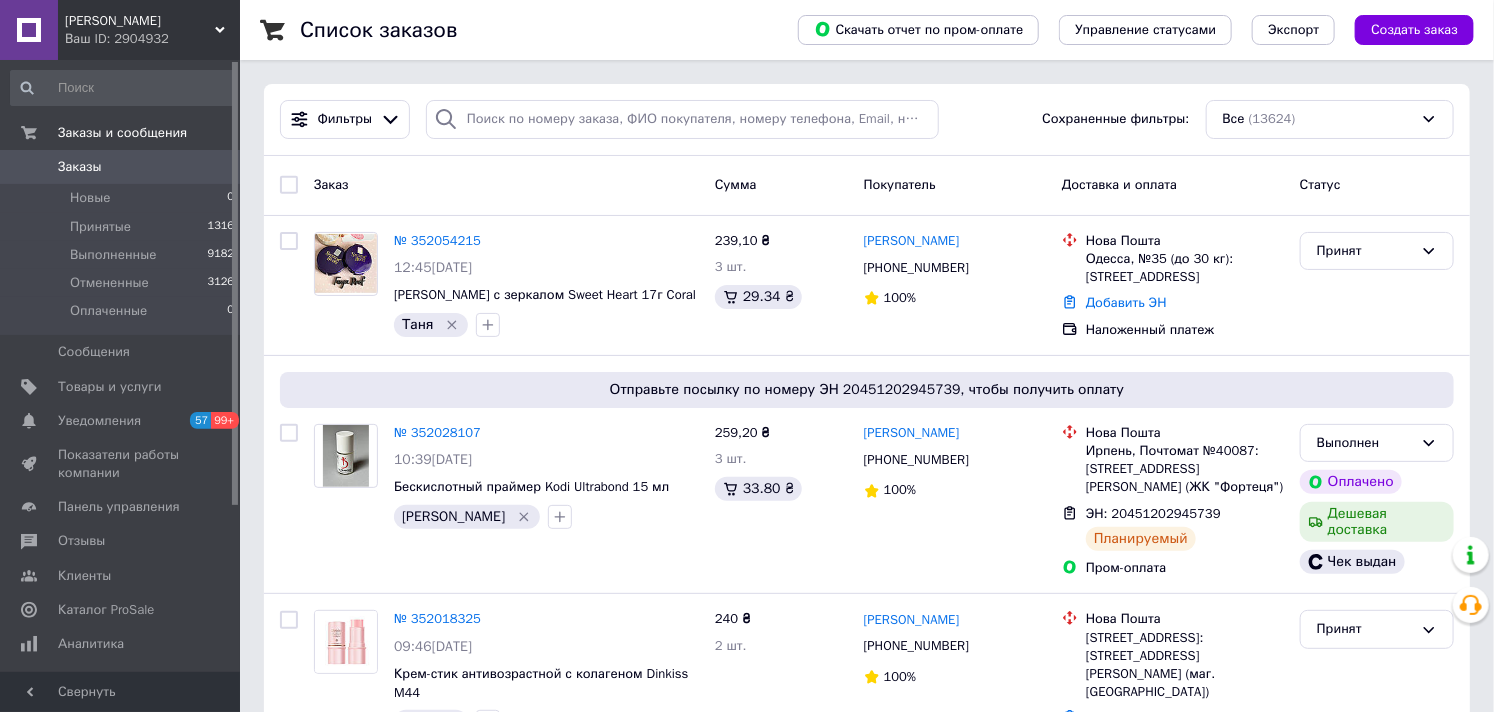 click on "Ваш ID: 2904932" at bounding box center [152, 39] 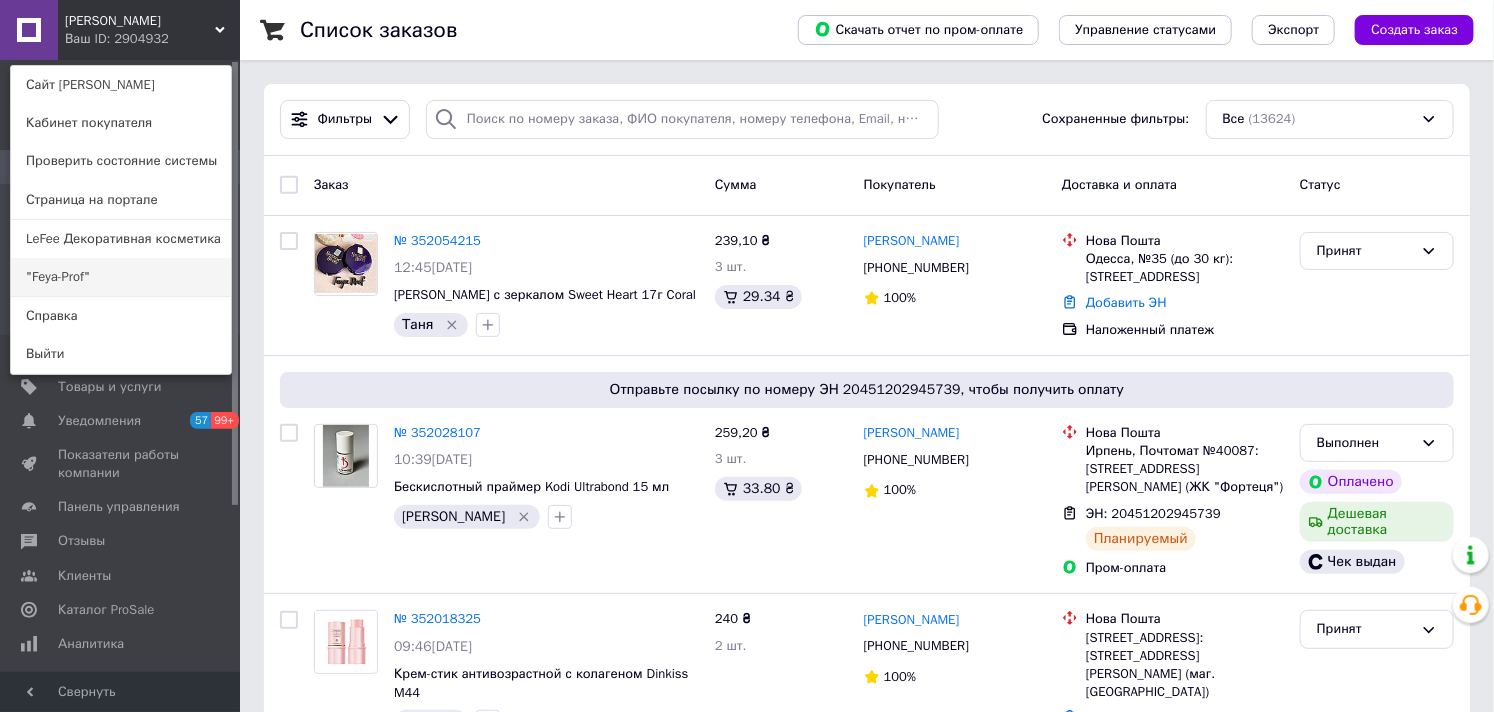 click on ""Feya-Prof"" at bounding box center (121, 277) 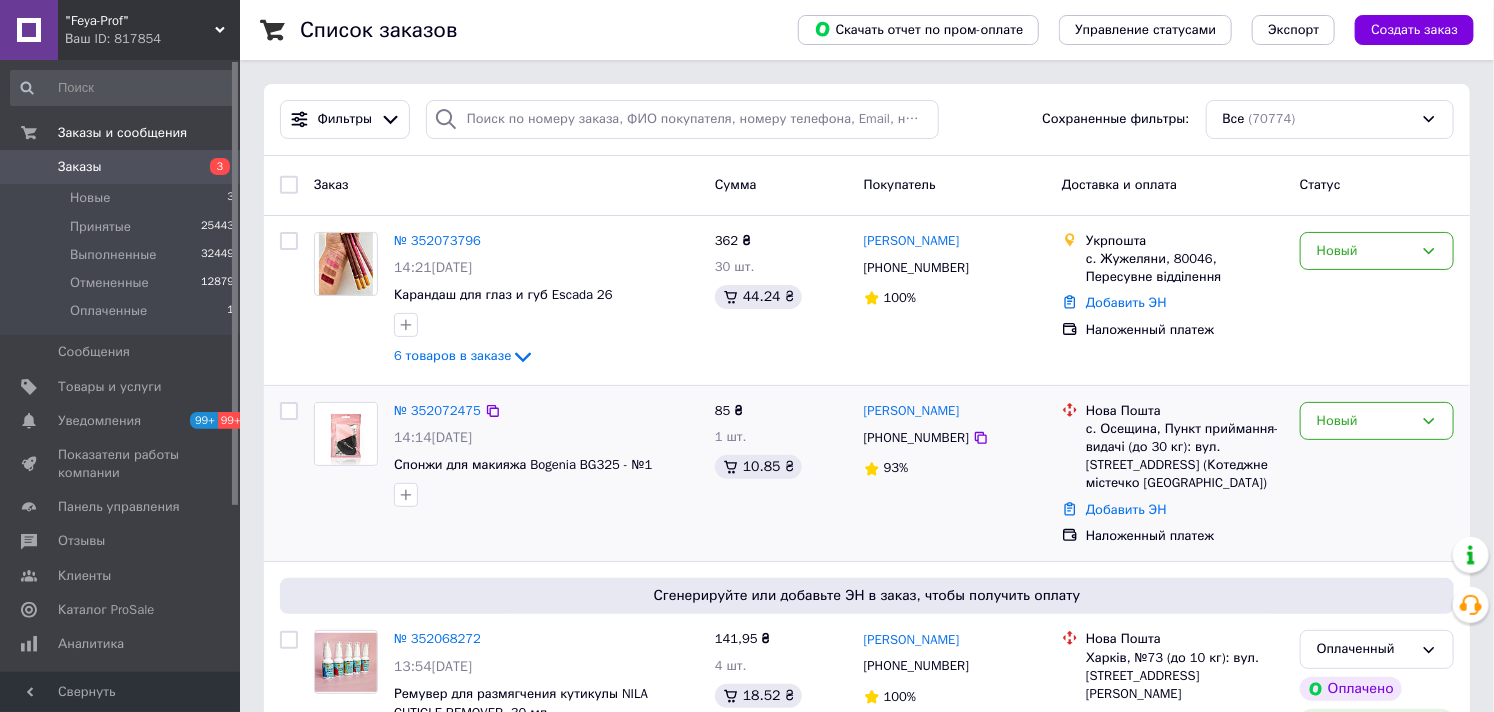 scroll, scrollTop: 444, scrollLeft: 0, axis: vertical 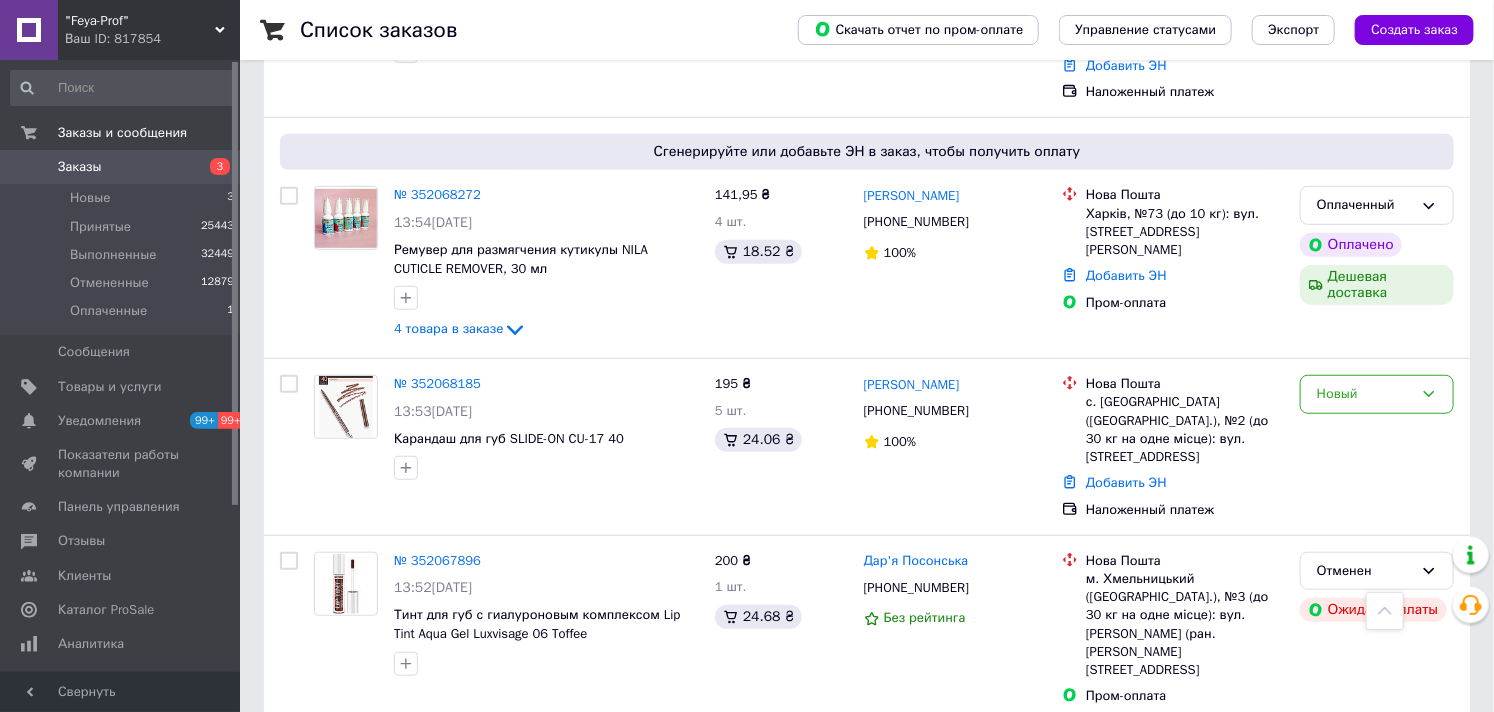 click on "Заказы" at bounding box center (121, 167) 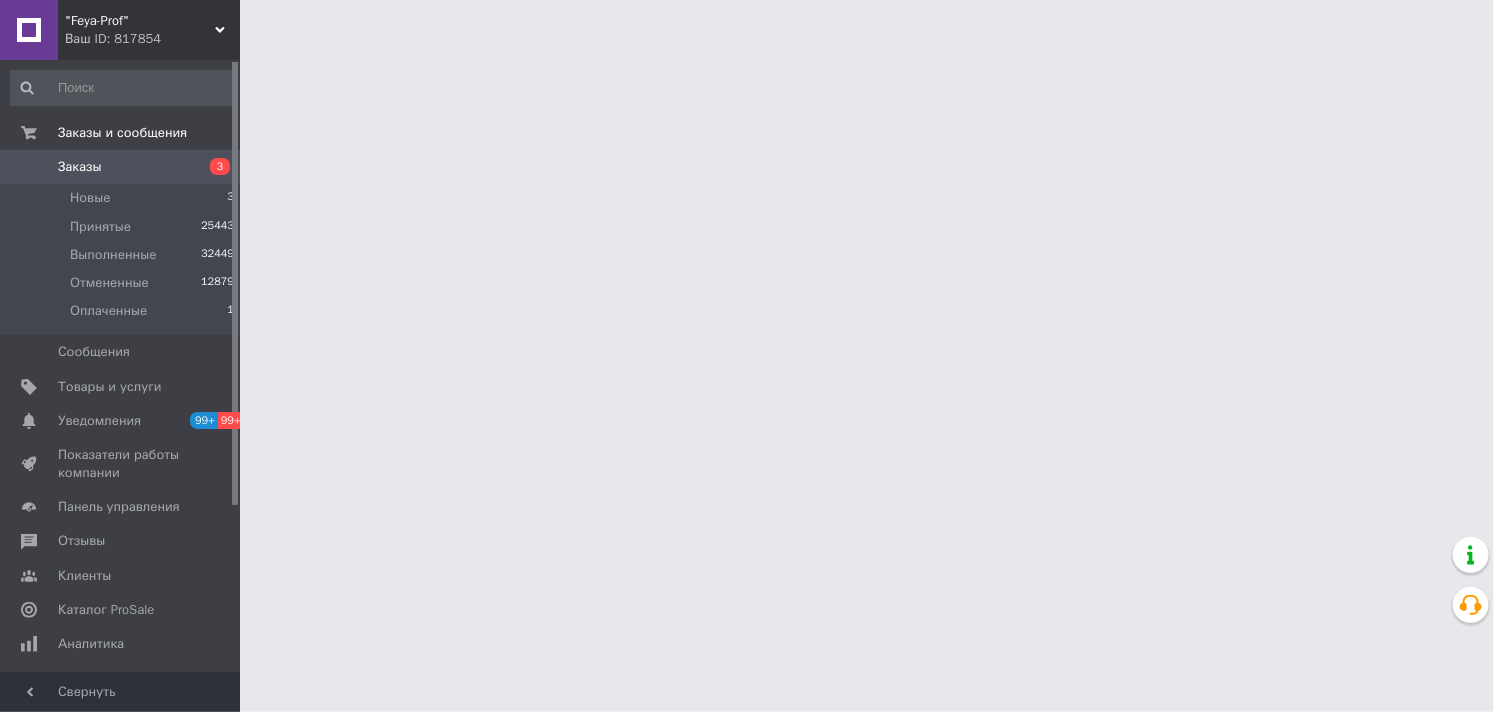 scroll, scrollTop: 0, scrollLeft: 0, axis: both 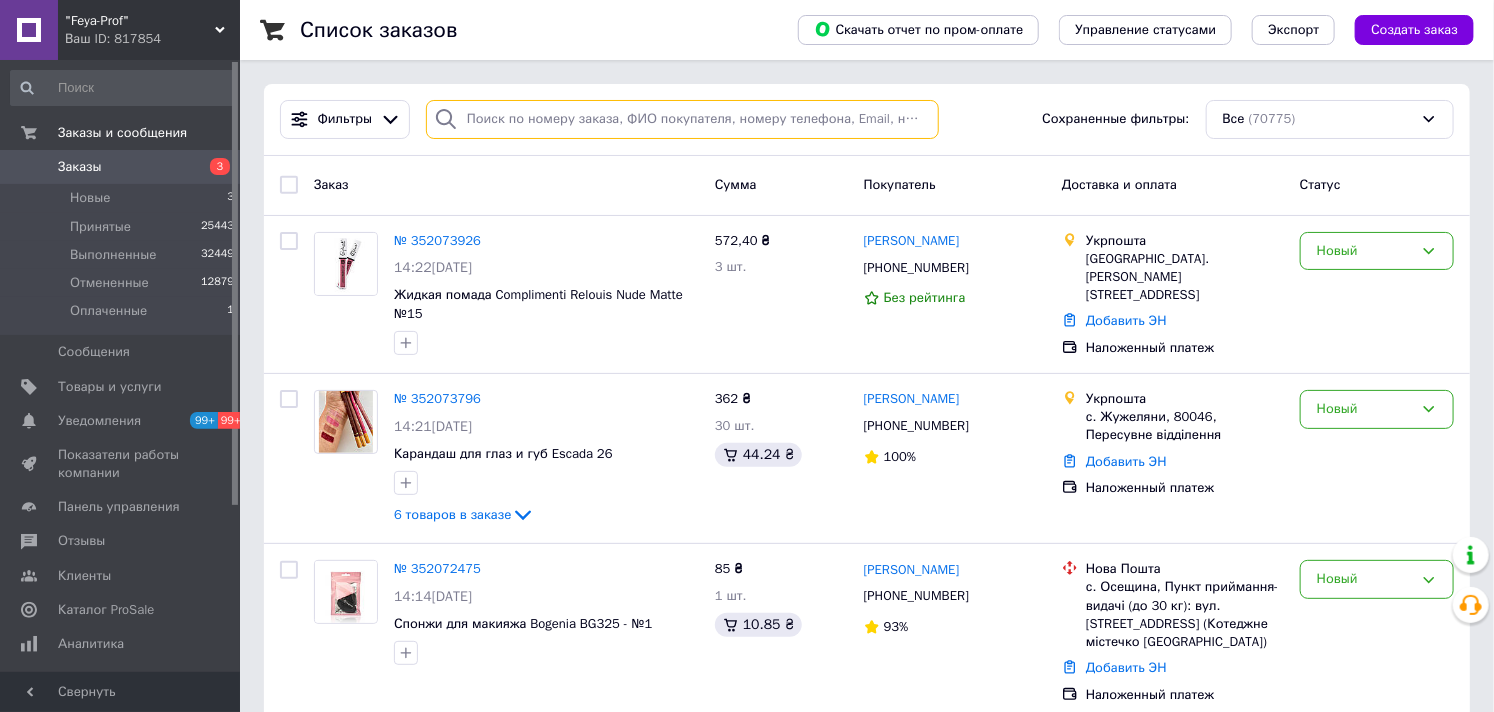 click at bounding box center [682, 119] 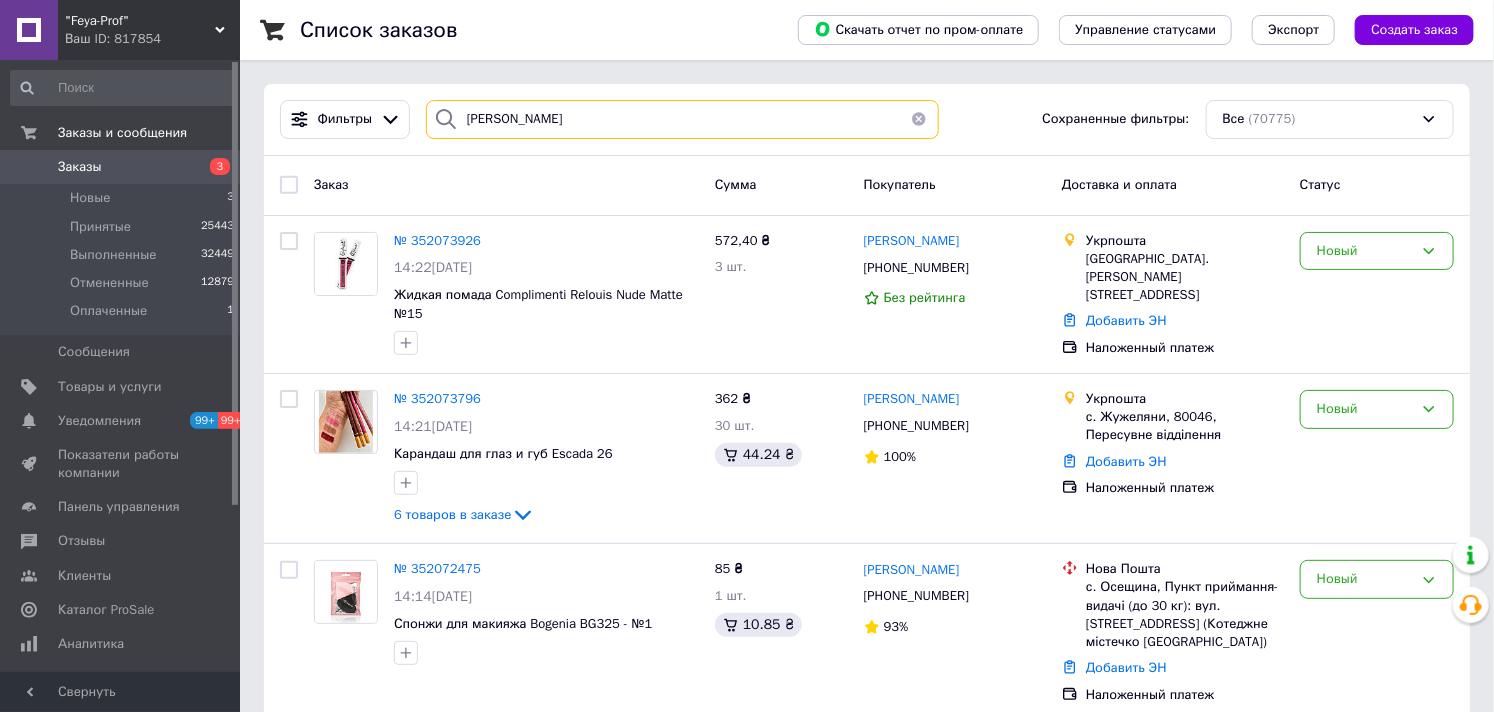 type on "[PERSON_NAME]" 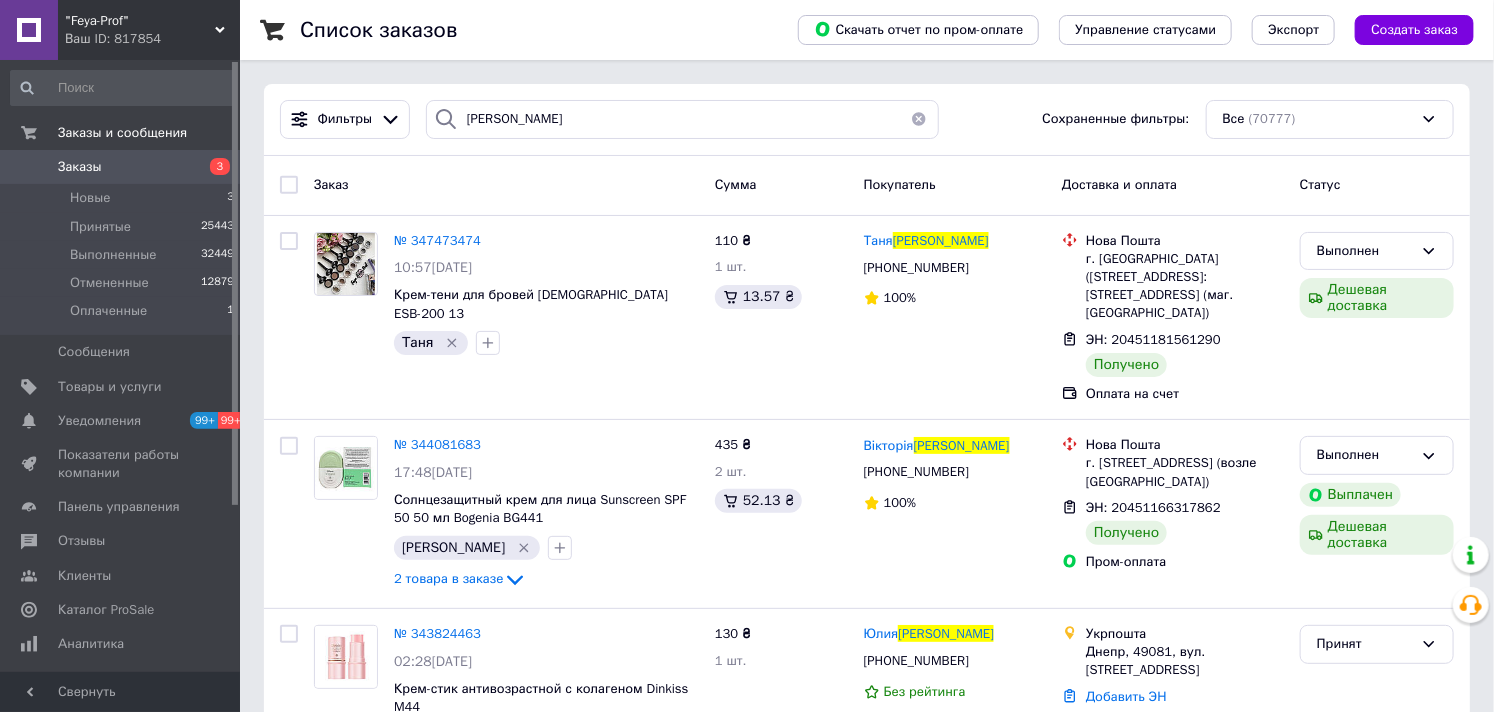 click on ""Feya-Prof"" at bounding box center [140, 21] 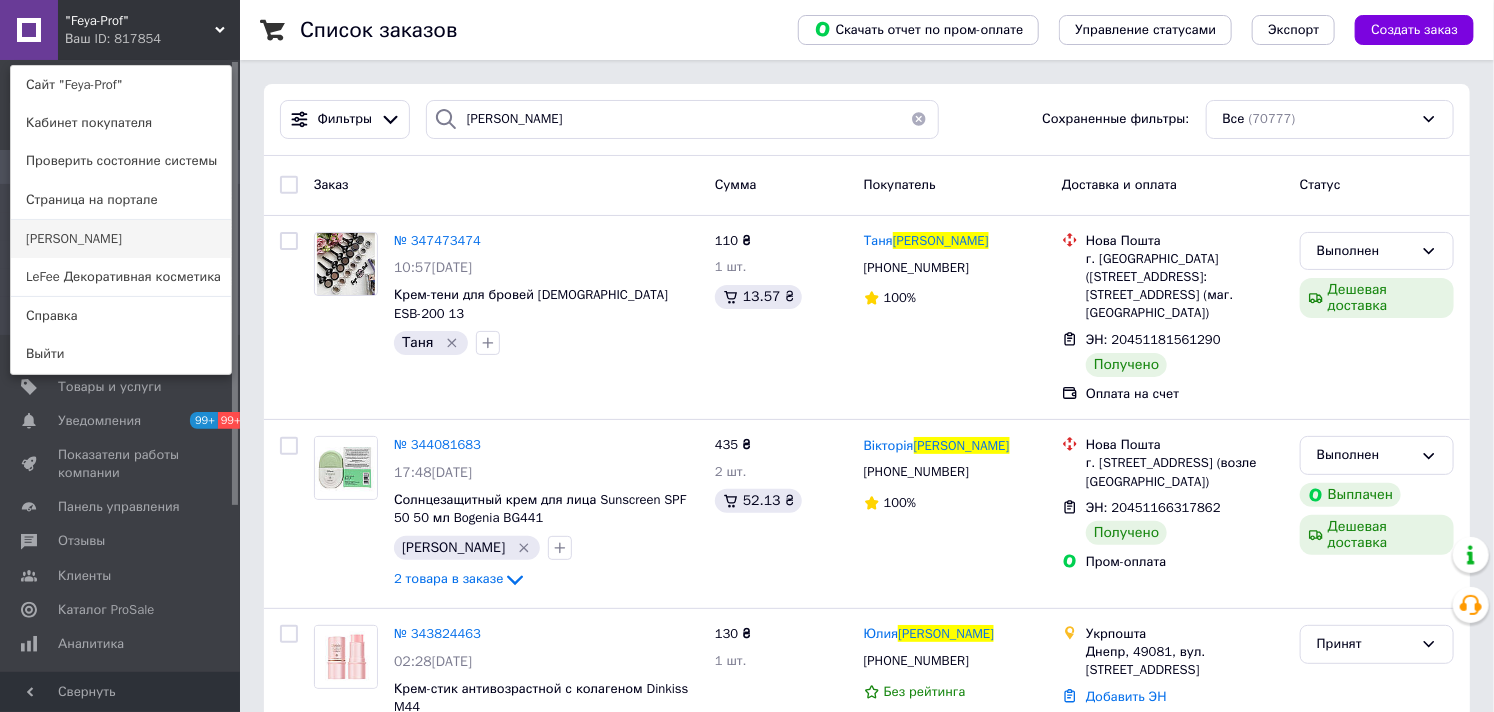 click on "[PERSON_NAME]" at bounding box center [121, 239] 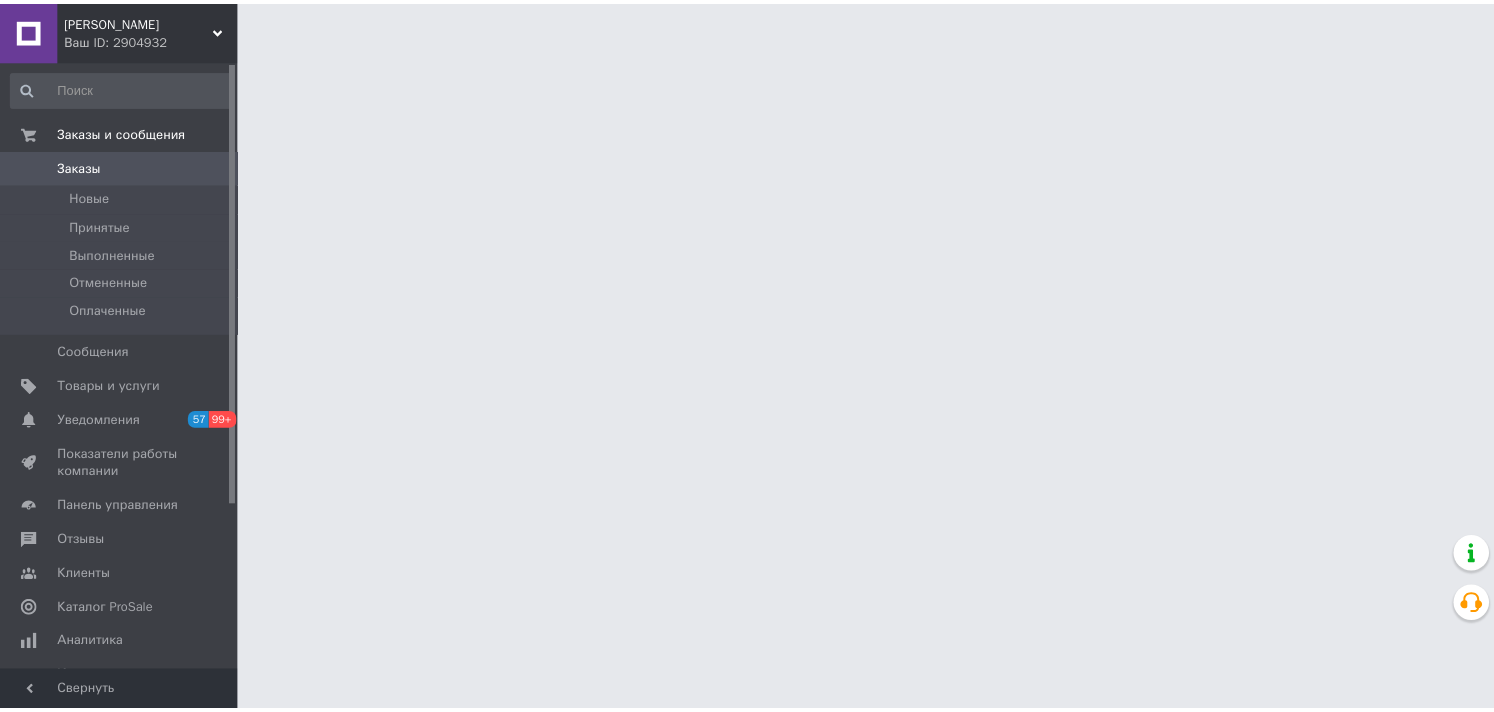 scroll, scrollTop: 0, scrollLeft: 0, axis: both 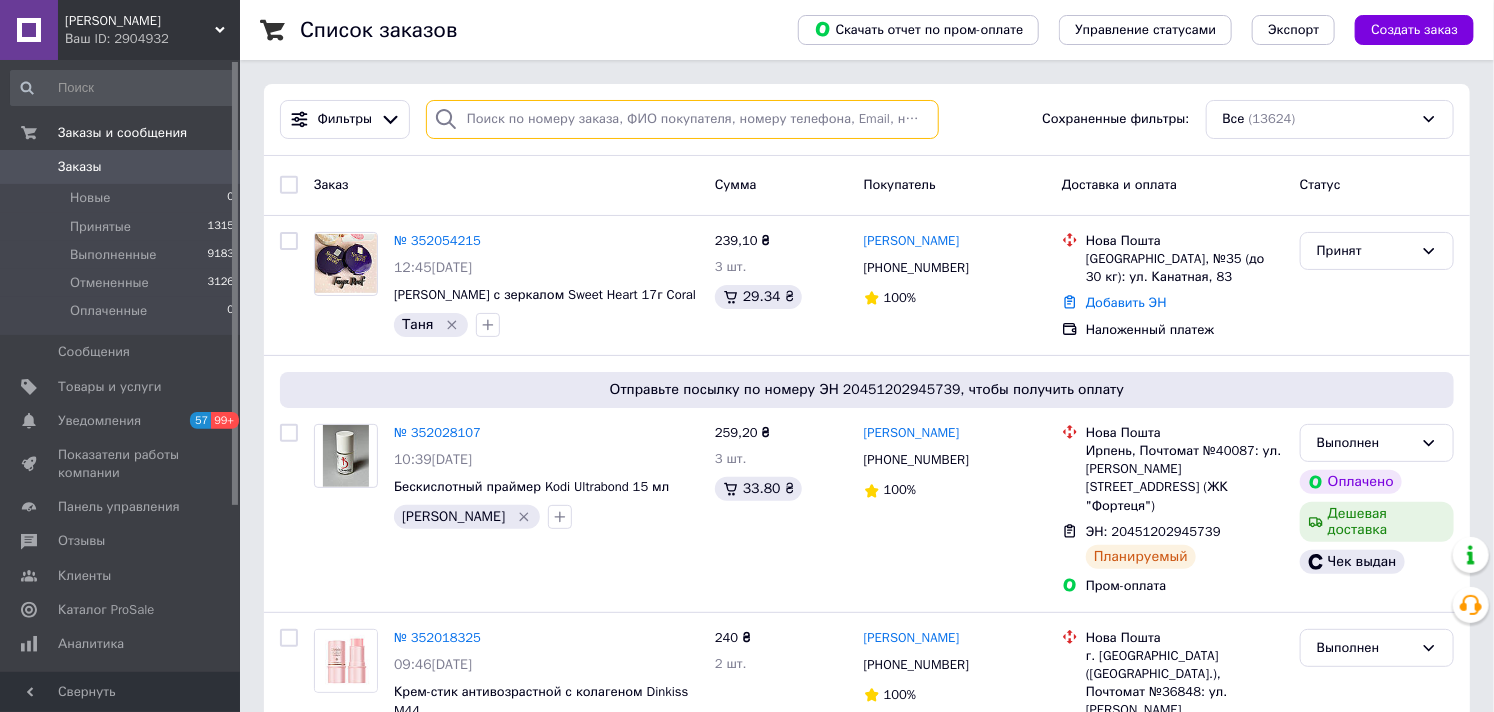 click at bounding box center [682, 119] 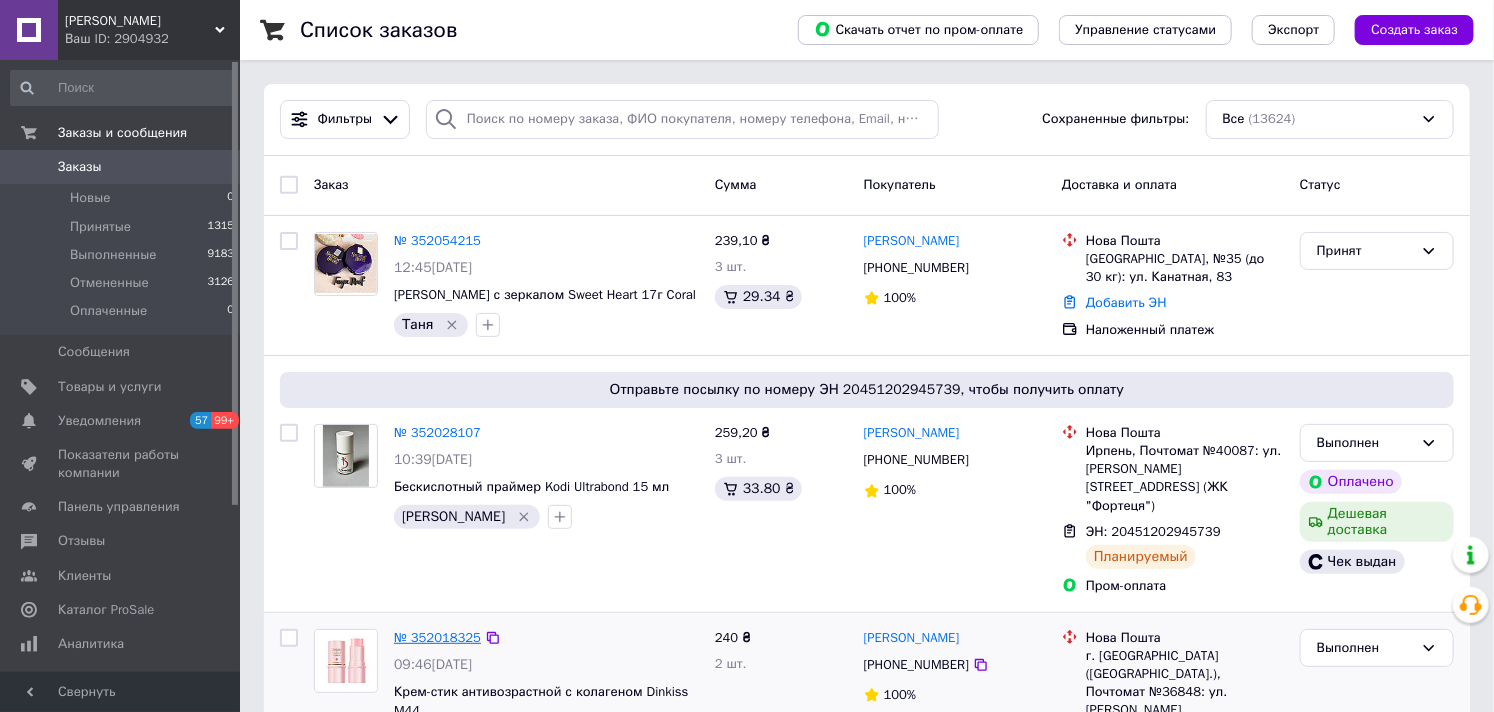 click on "№ 352018325" at bounding box center (437, 637) 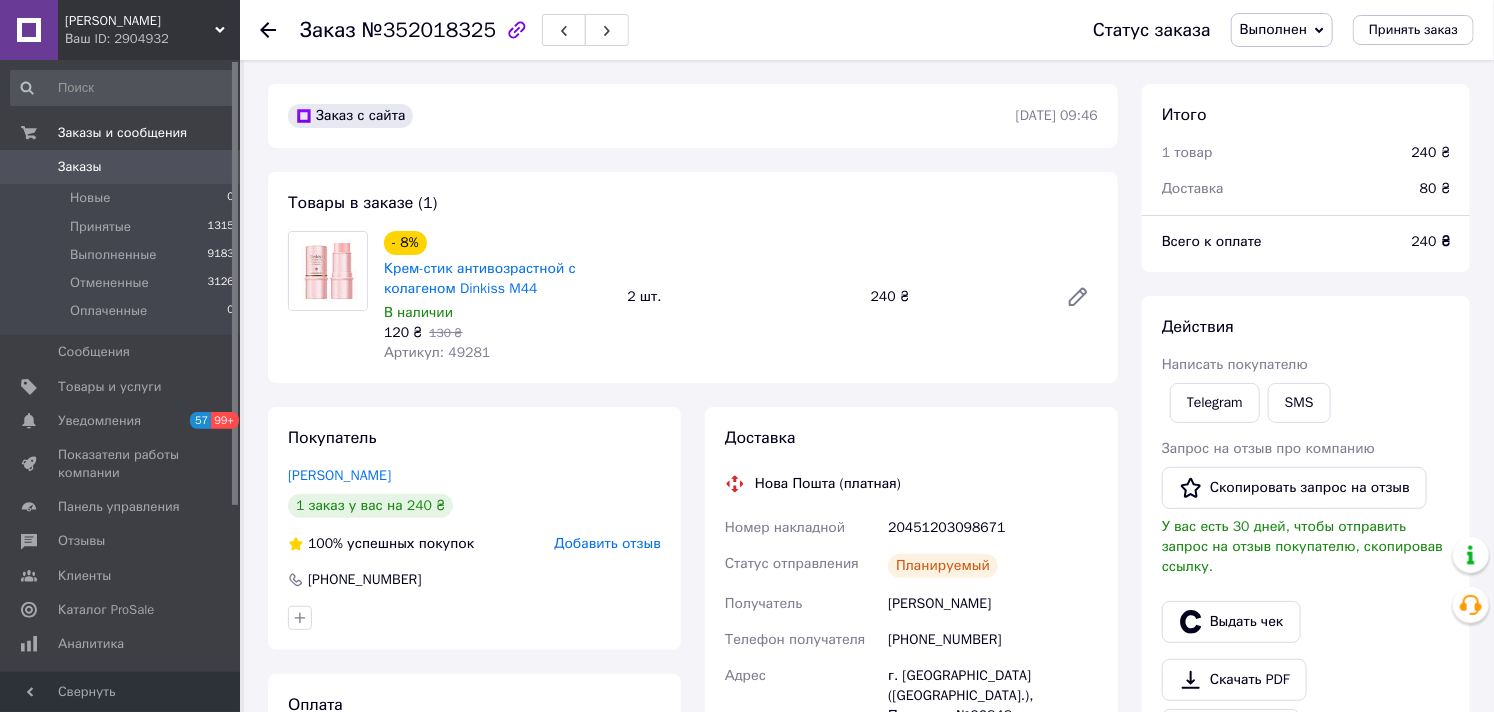 click on "Заказы" at bounding box center [80, 167] 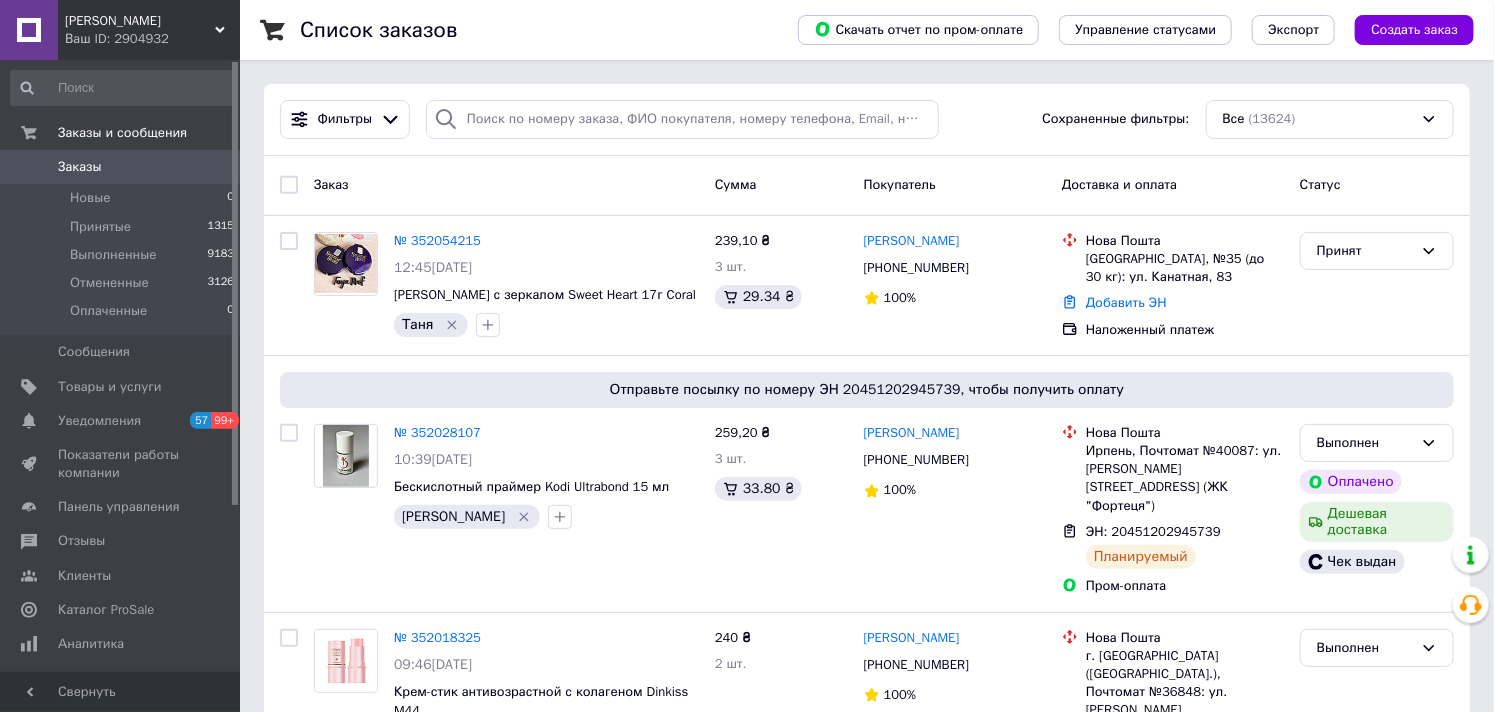 click on "[PERSON_NAME]" at bounding box center (140, 21) 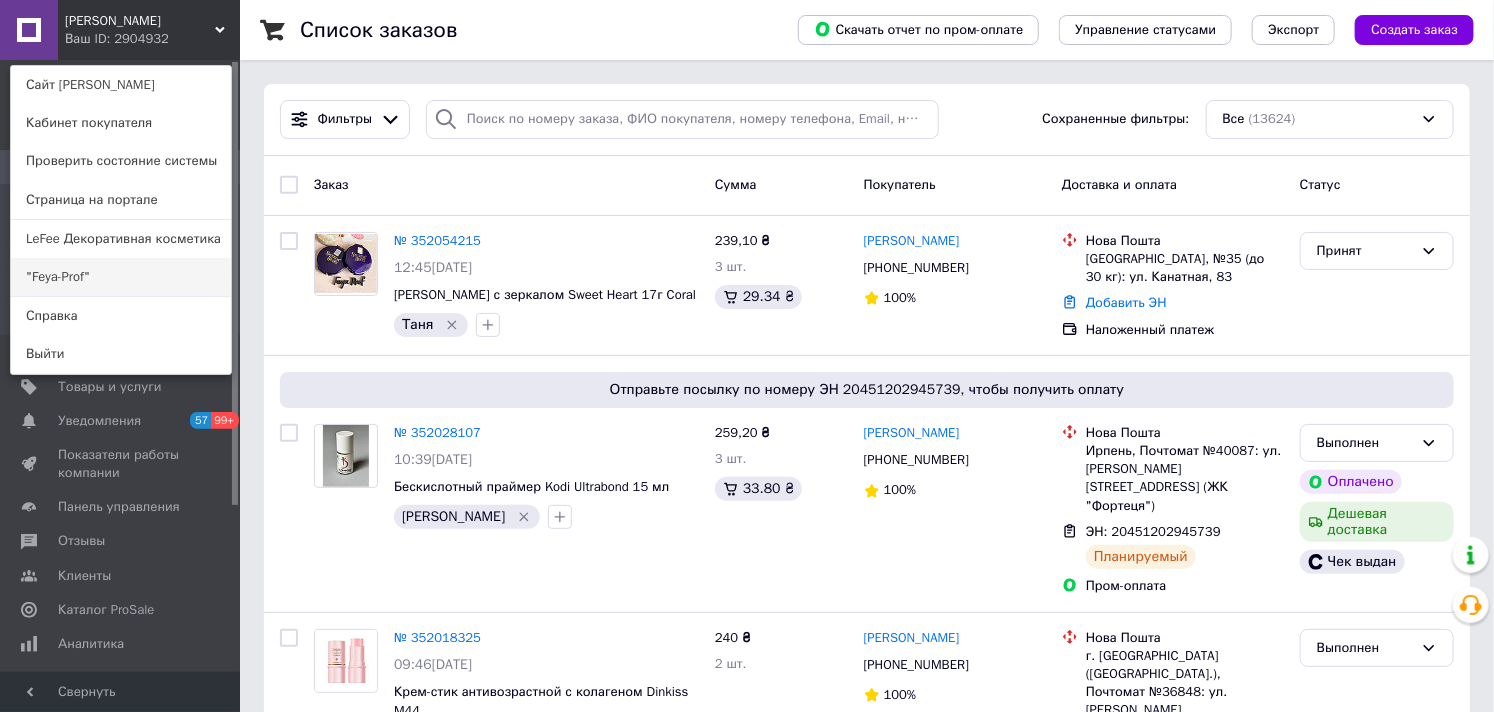 click on ""Feya-Prof"" at bounding box center (121, 277) 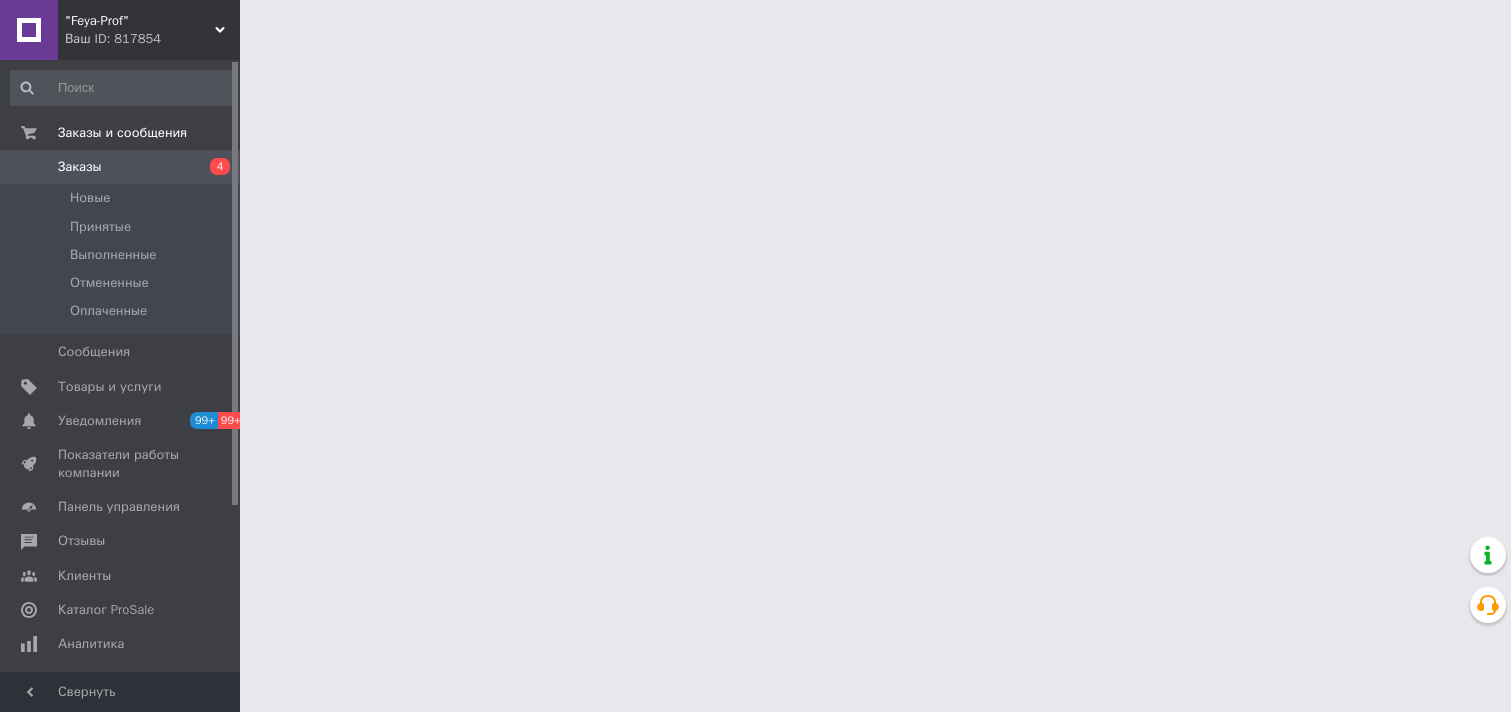 scroll, scrollTop: 0, scrollLeft: 0, axis: both 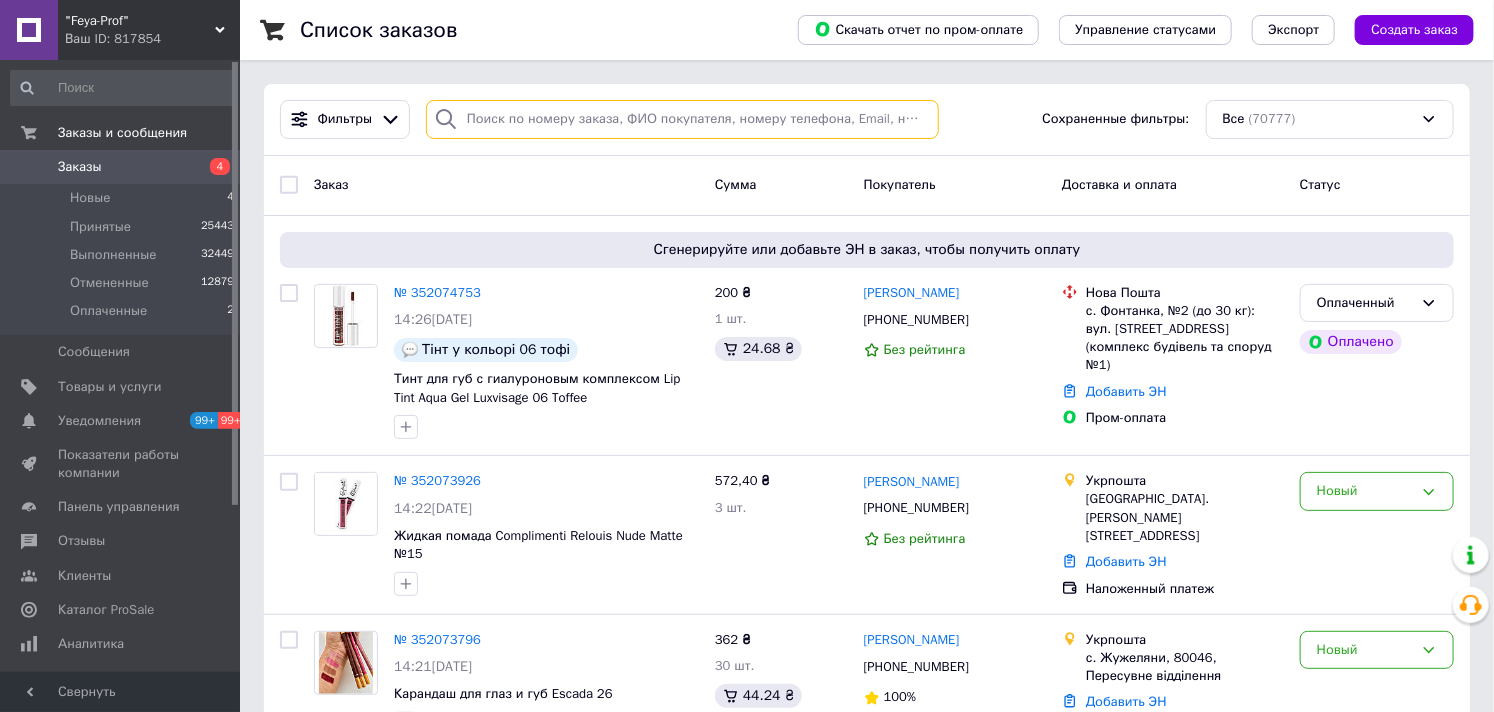 click at bounding box center (682, 119) 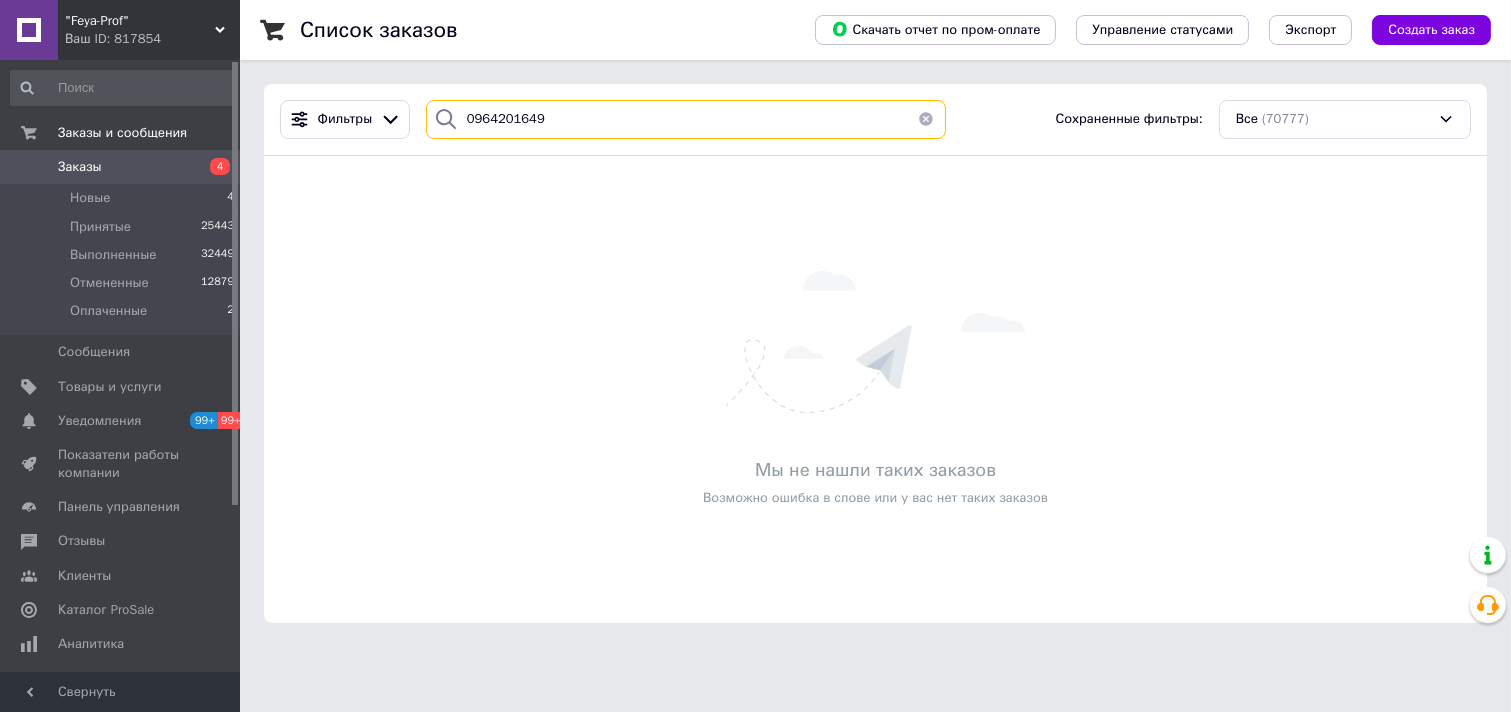 drag, startPoint x: 534, startPoint y: 116, endPoint x: 446, endPoint y: 120, distance: 88.09086 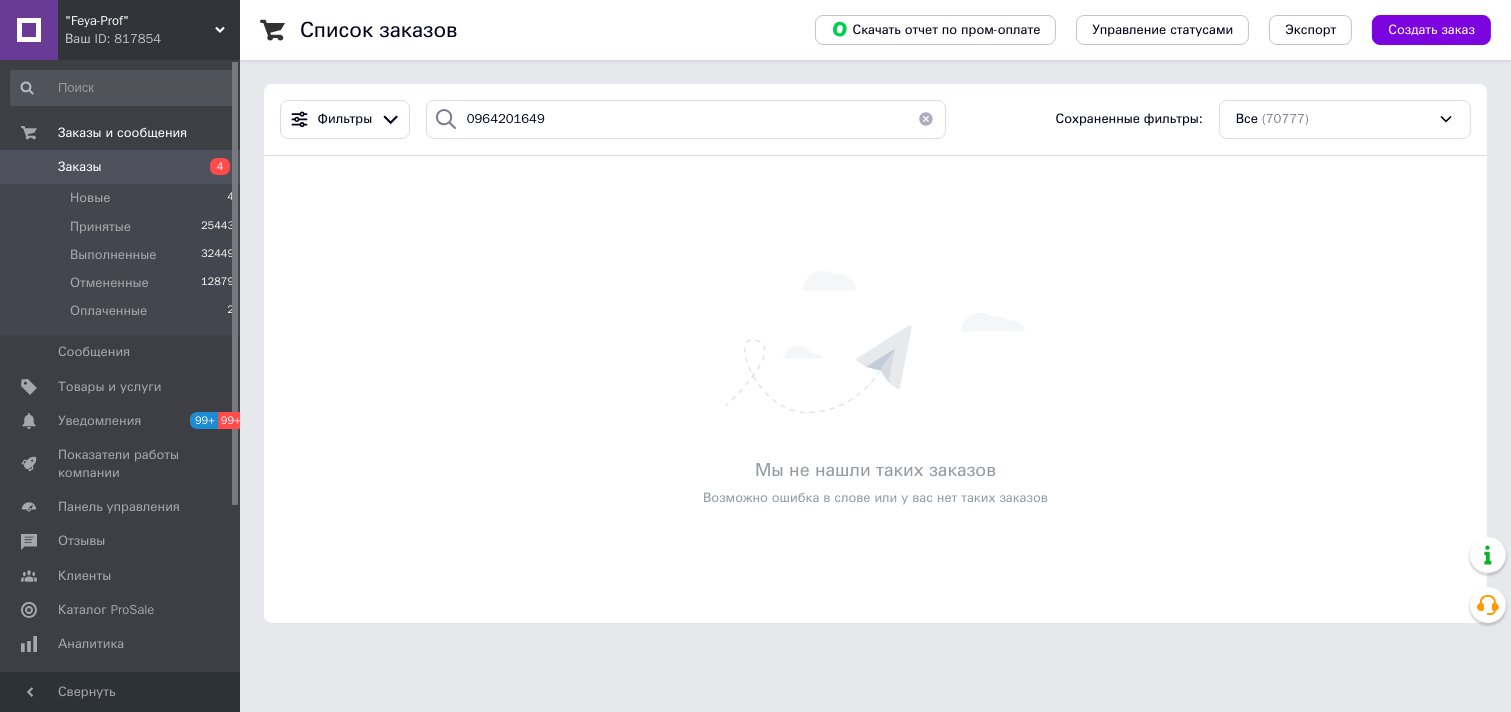 click on ""Feya-Prof"" at bounding box center [140, 21] 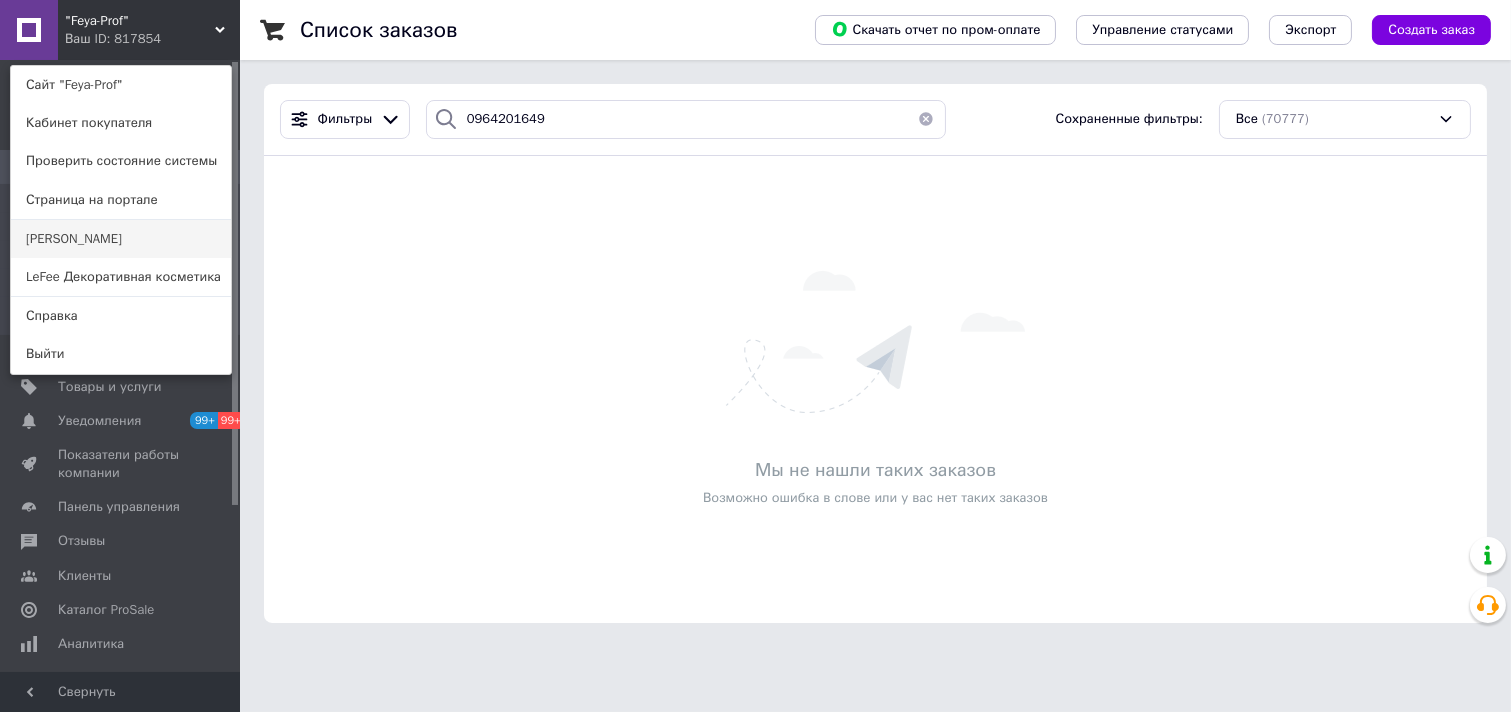 click on "[PERSON_NAME]" at bounding box center (121, 239) 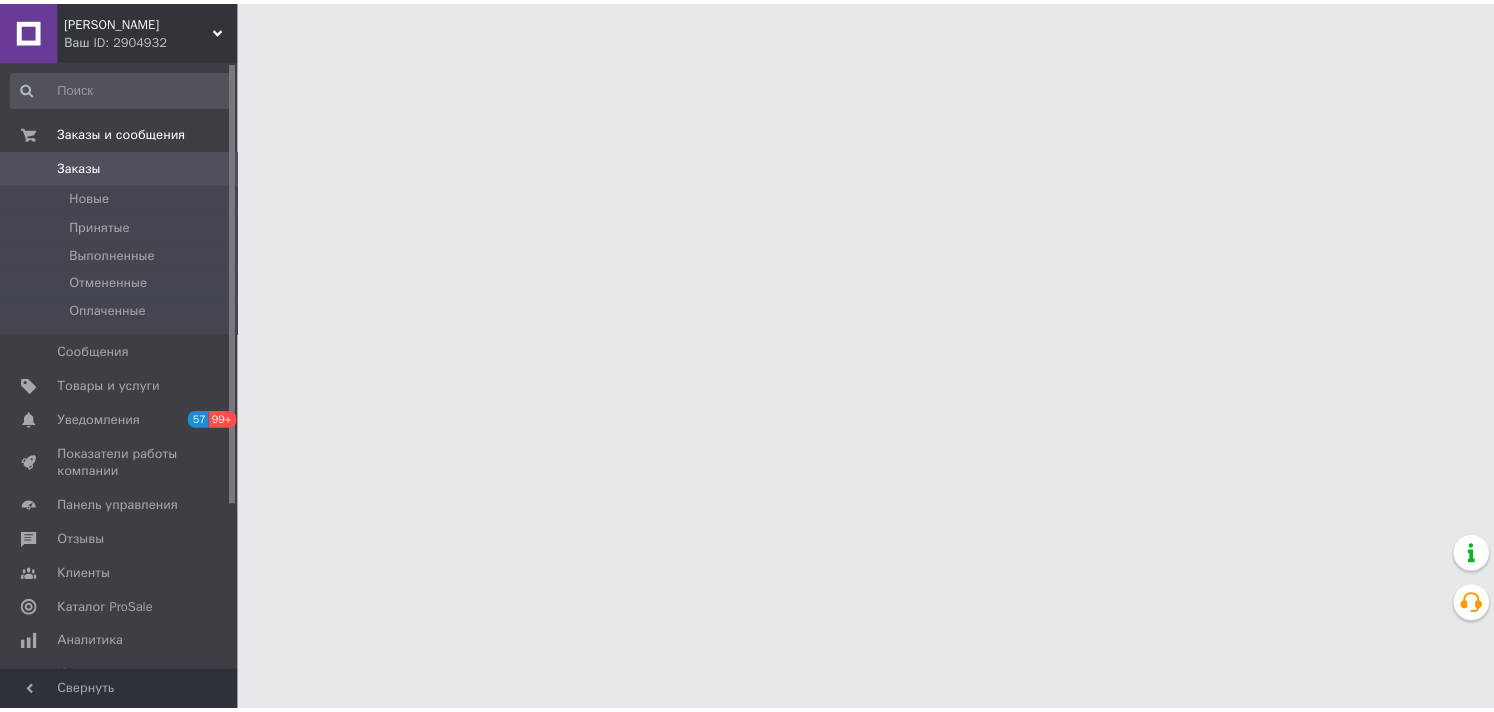 scroll, scrollTop: 0, scrollLeft: 0, axis: both 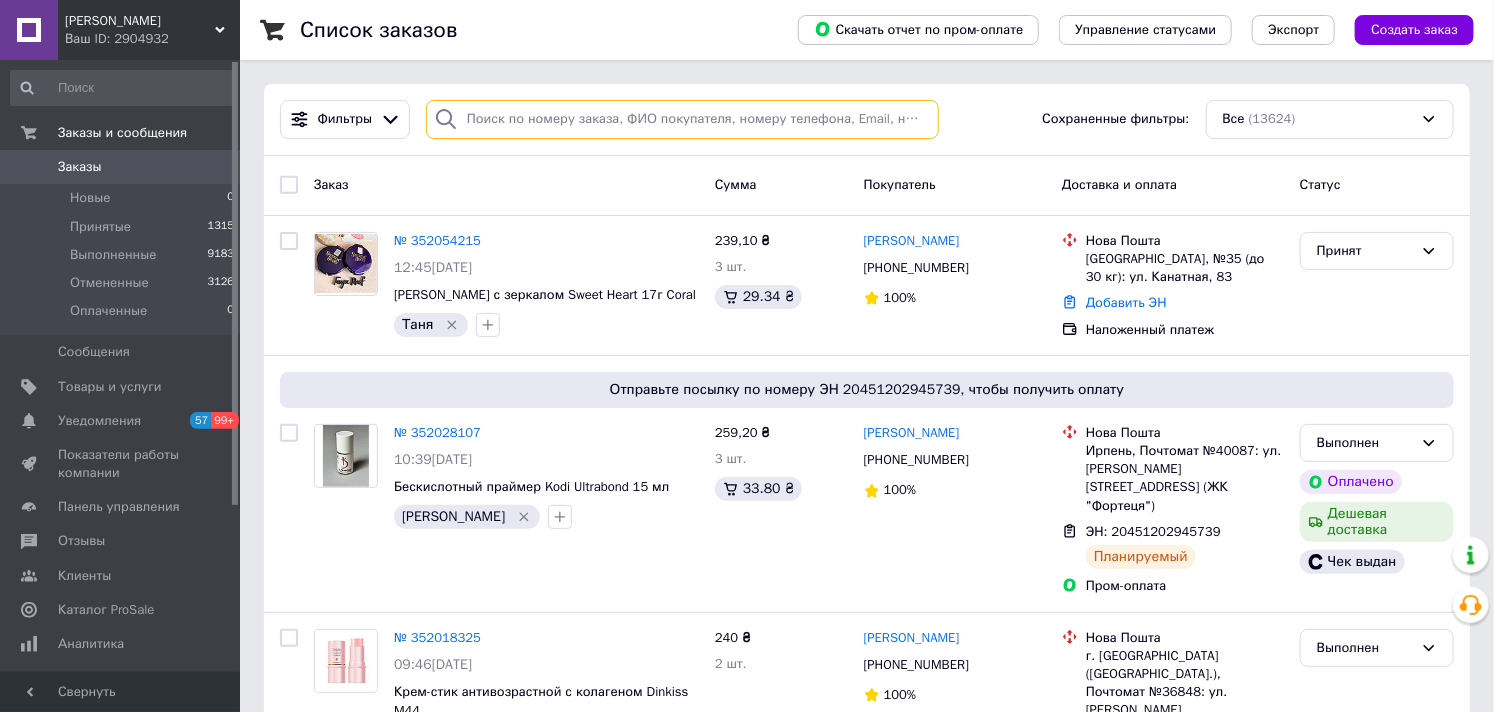 paste on "0964201649" 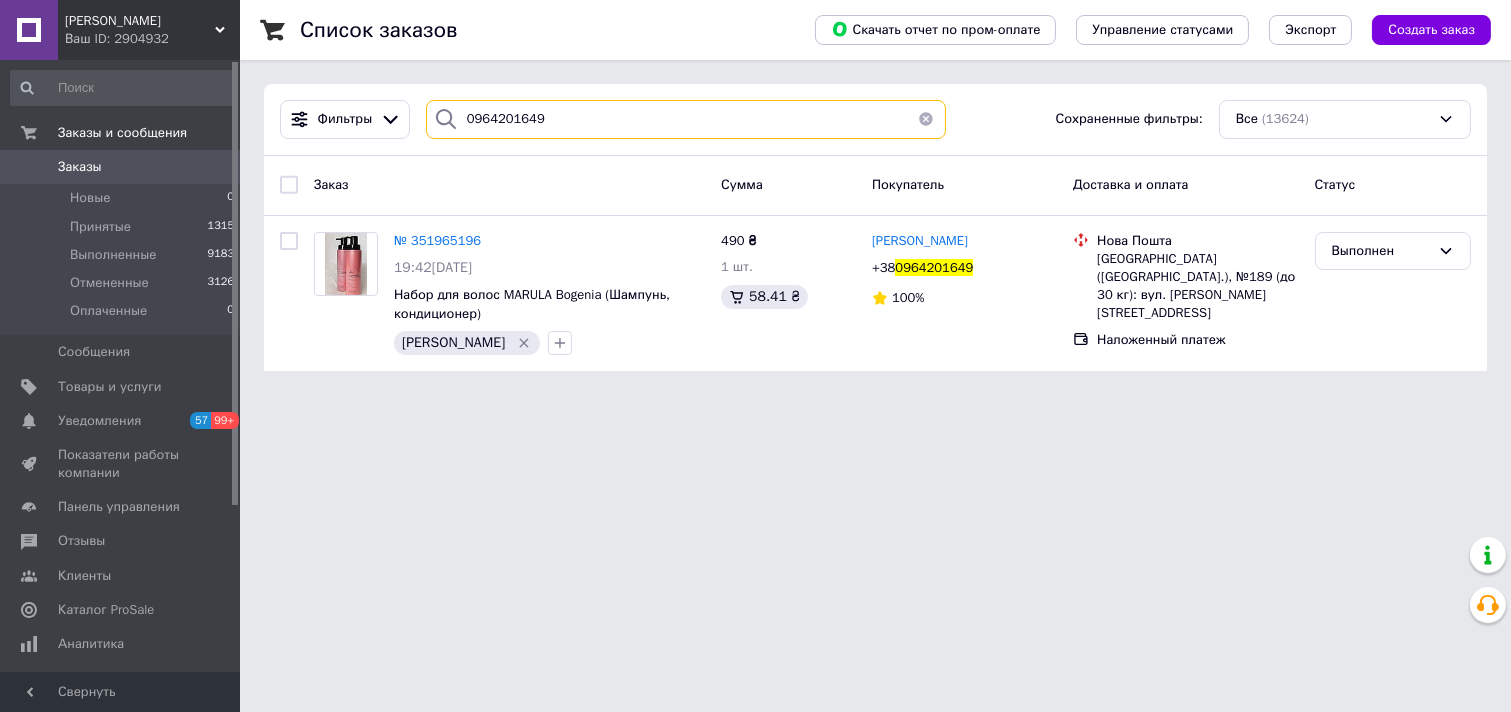 type on "0964201649" 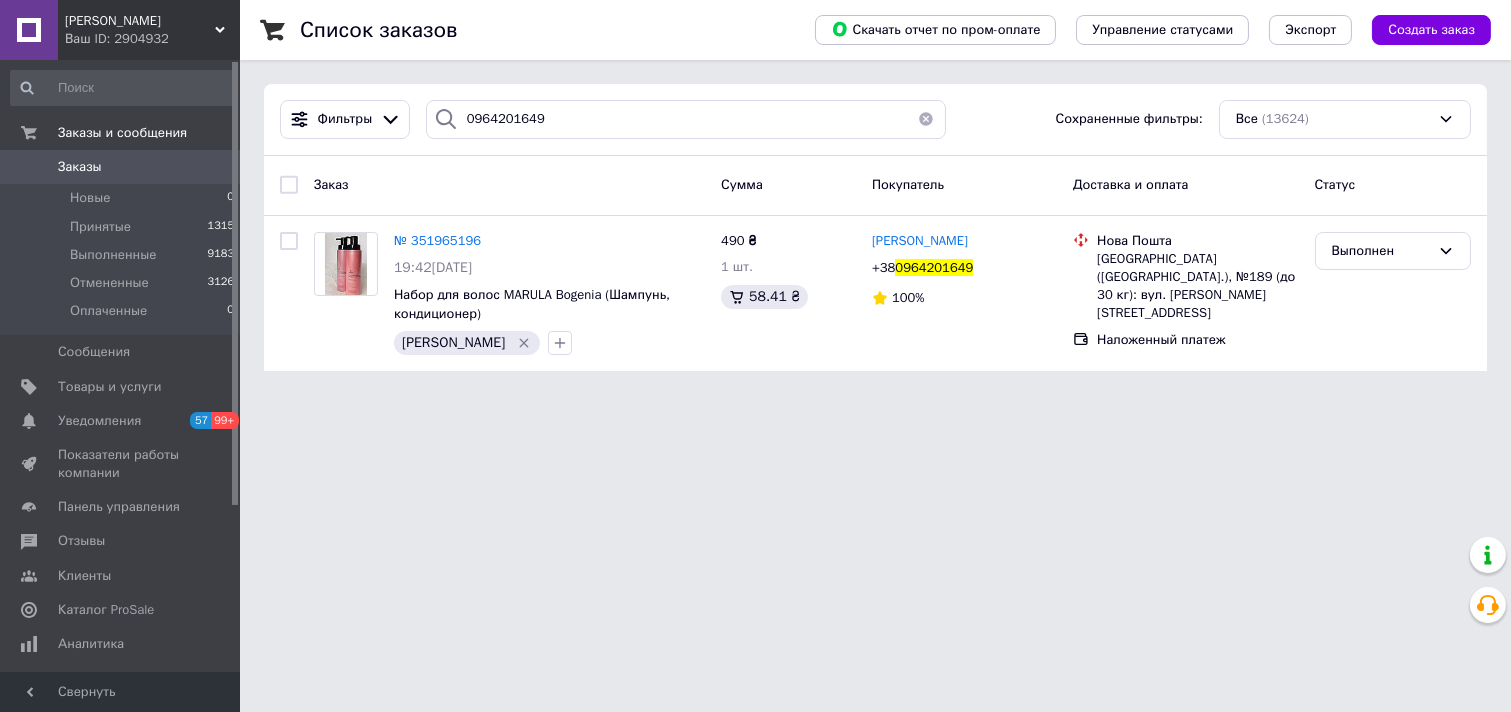 click on "Заказы" at bounding box center (80, 167) 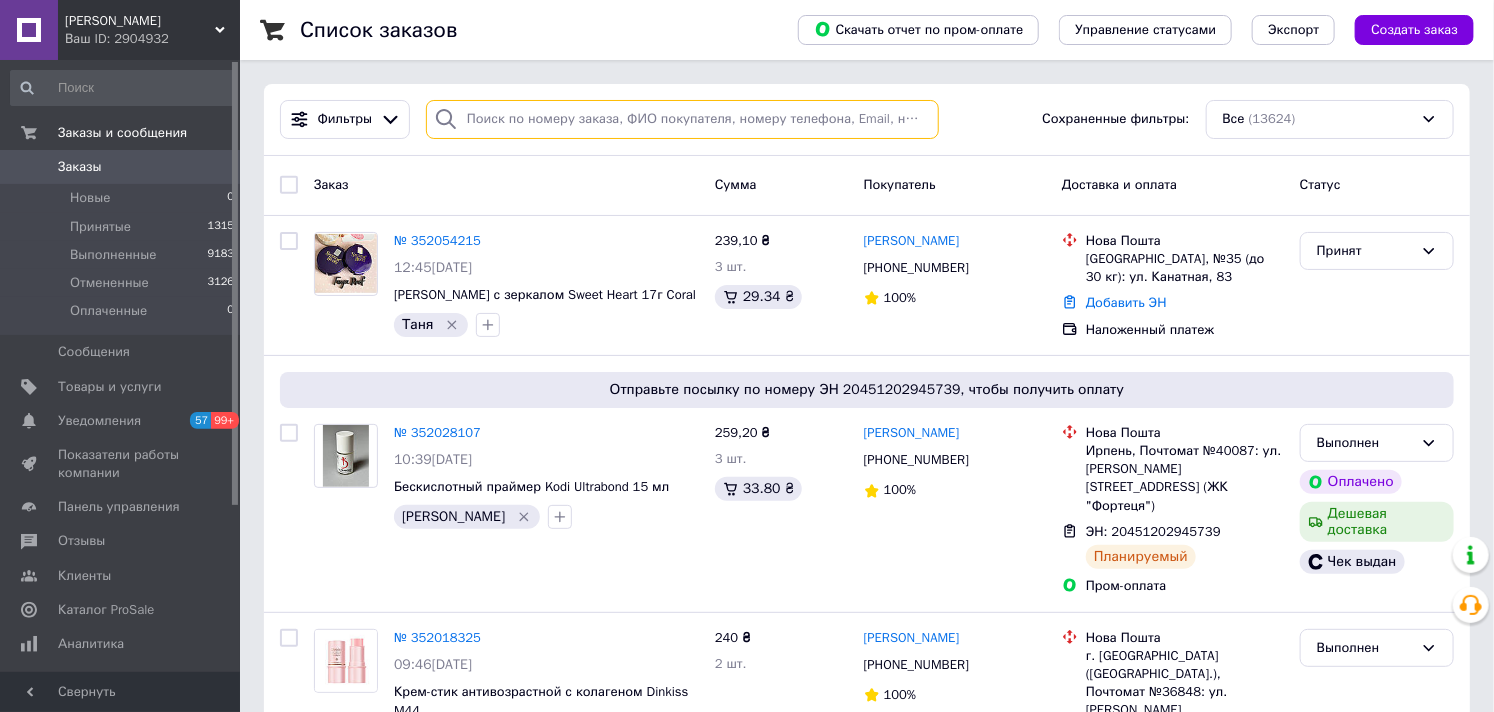 click at bounding box center (682, 119) 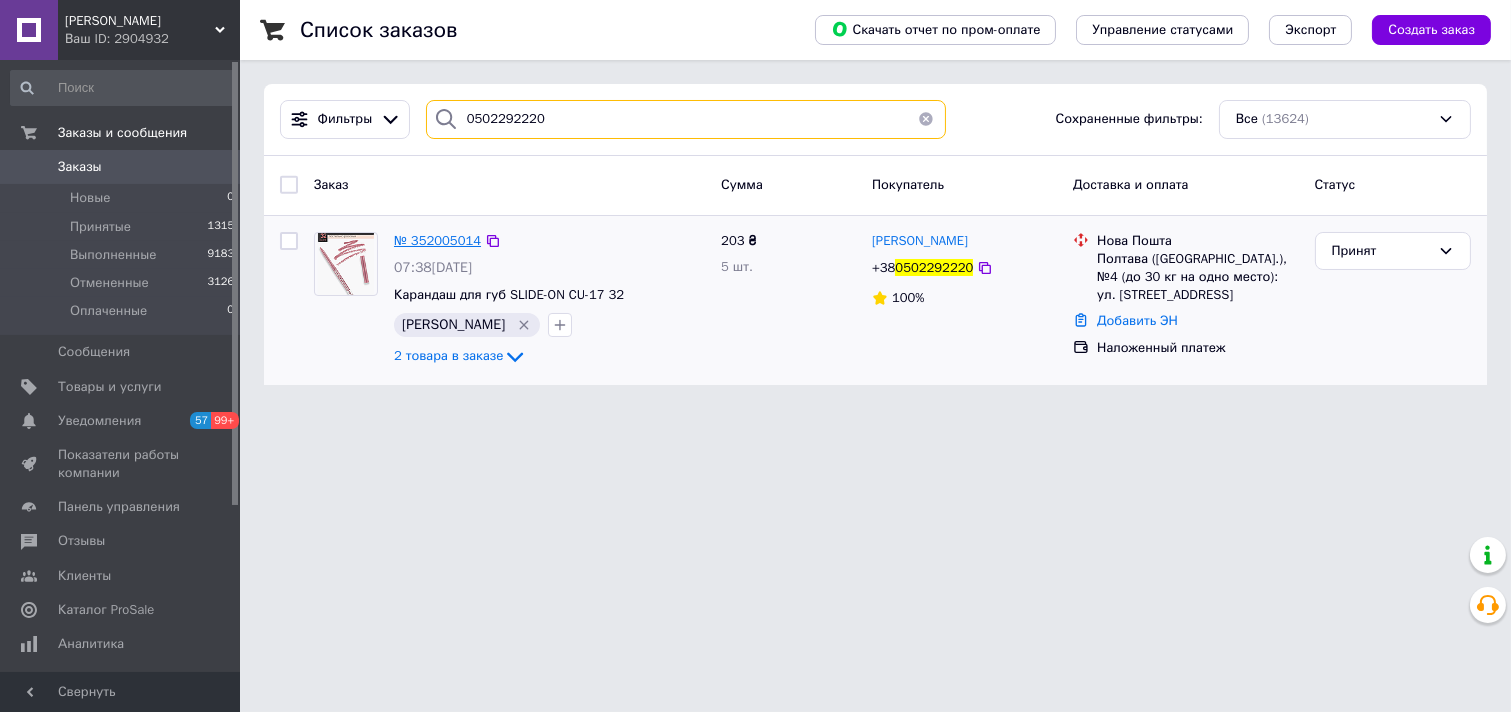 type on "0502292220" 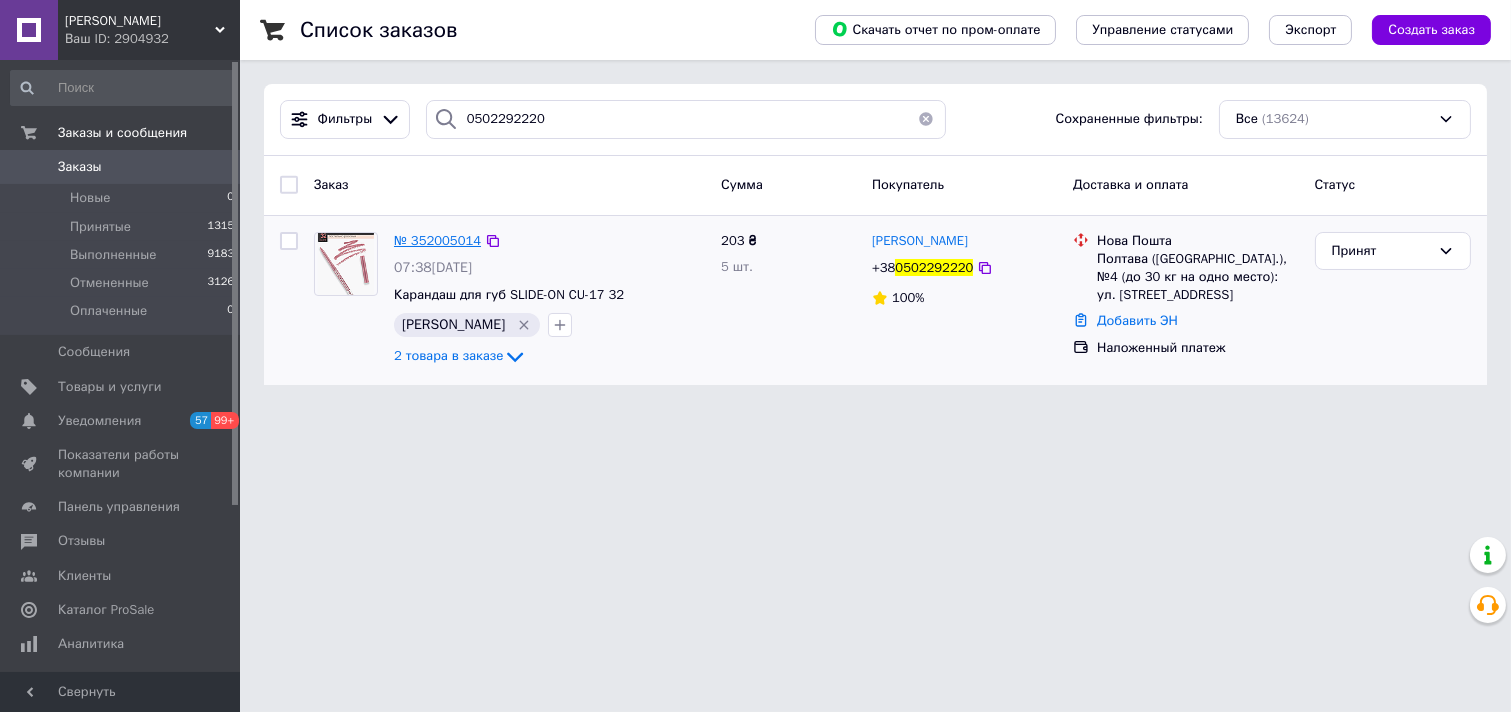 click on "№ 352005014" at bounding box center (437, 240) 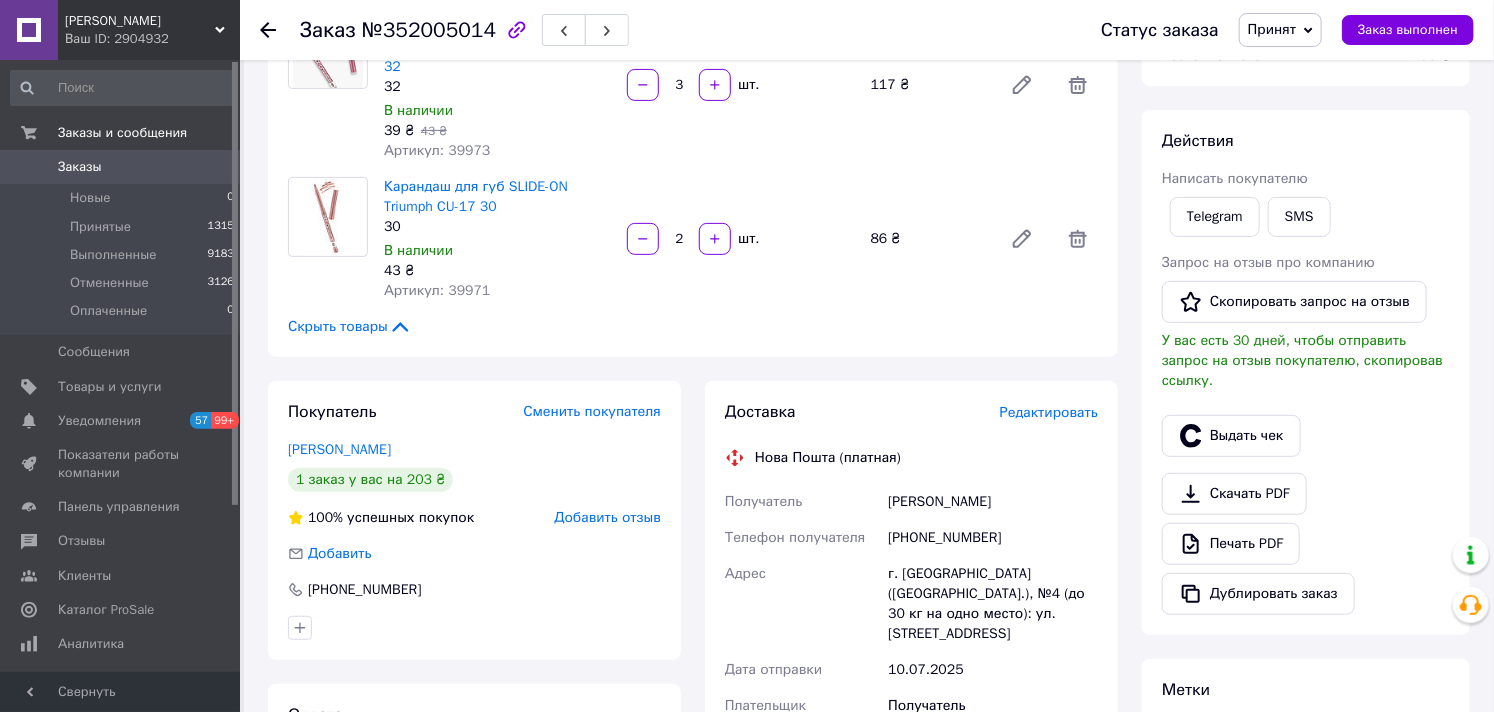 scroll, scrollTop: 555, scrollLeft: 0, axis: vertical 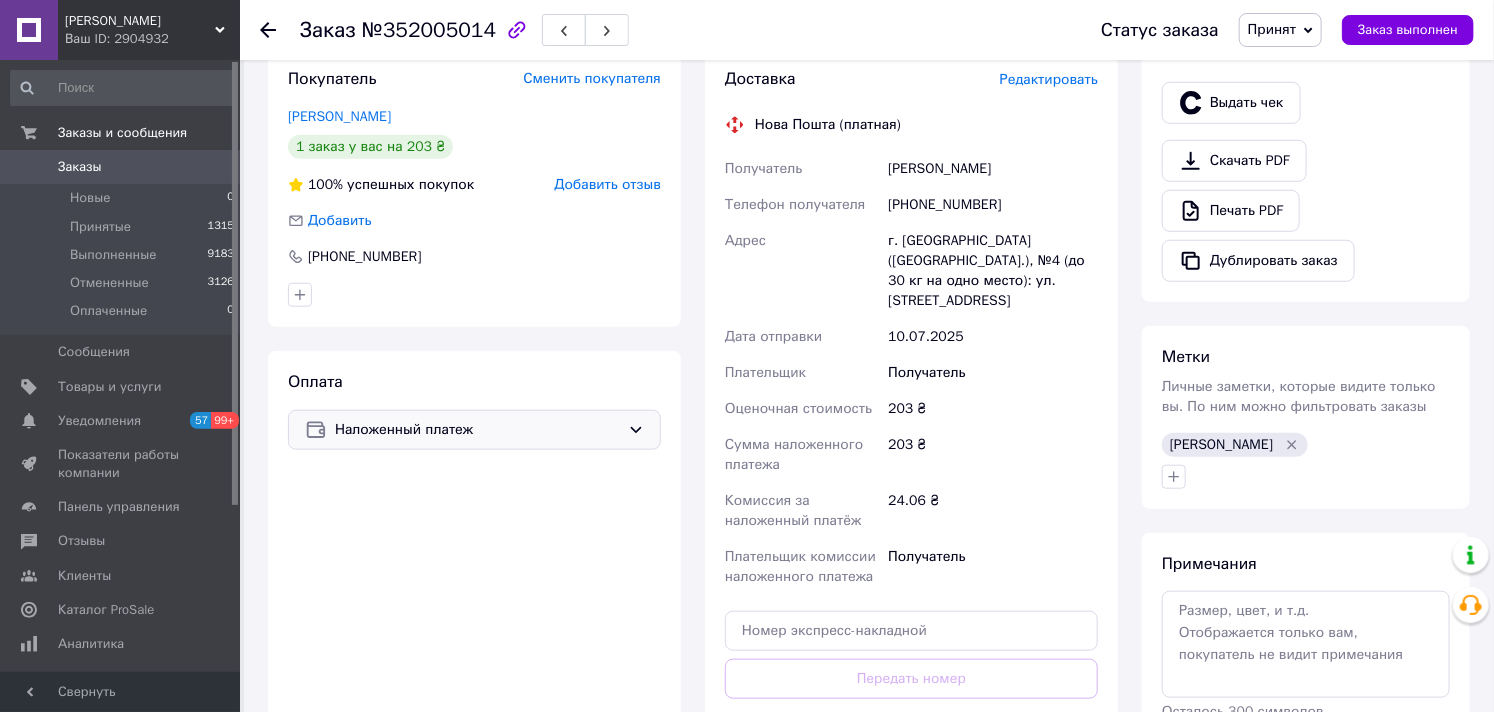 click on "Наложенный платеж" at bounding box center [477, 430] 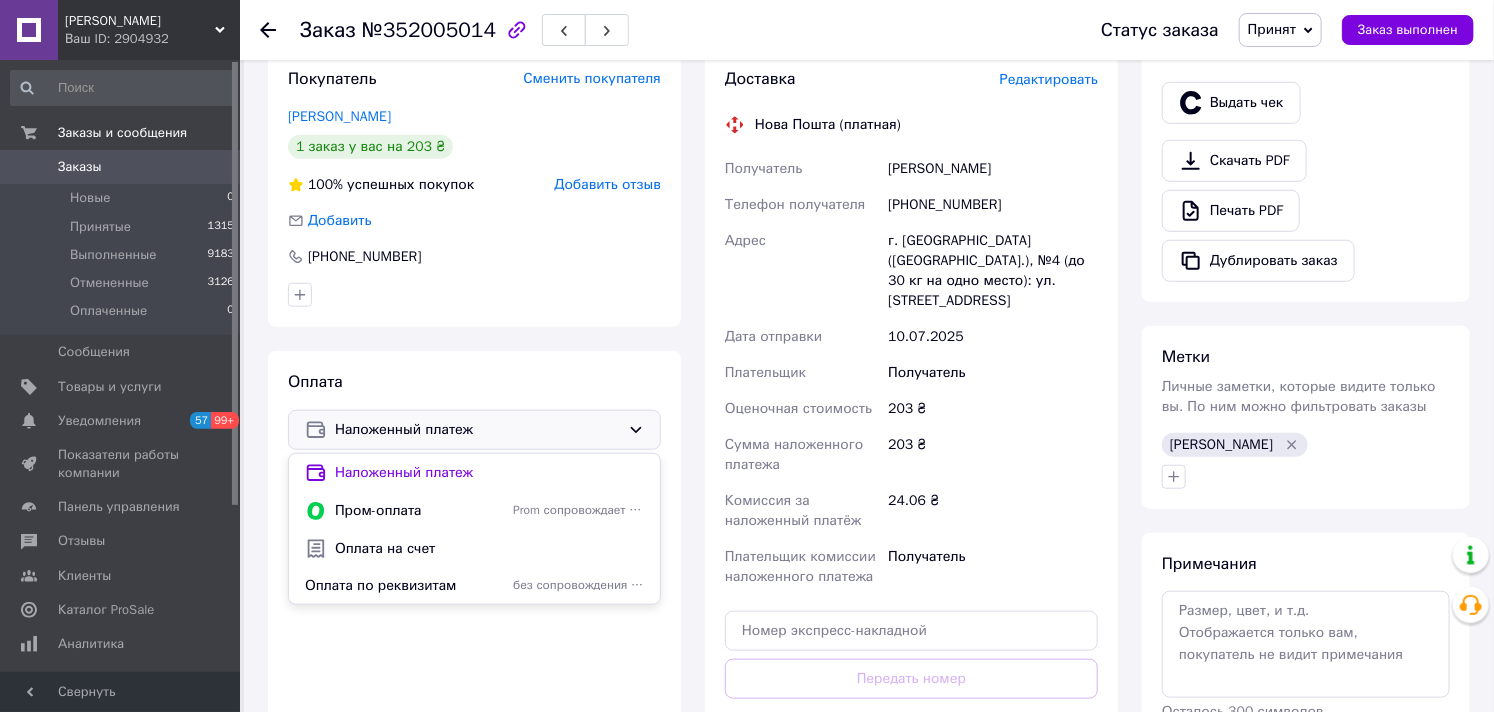 drag, startPoint x: 427, startPoint y: 541, endPoint x: 600, endPoint y: 552, distance: 173.34937 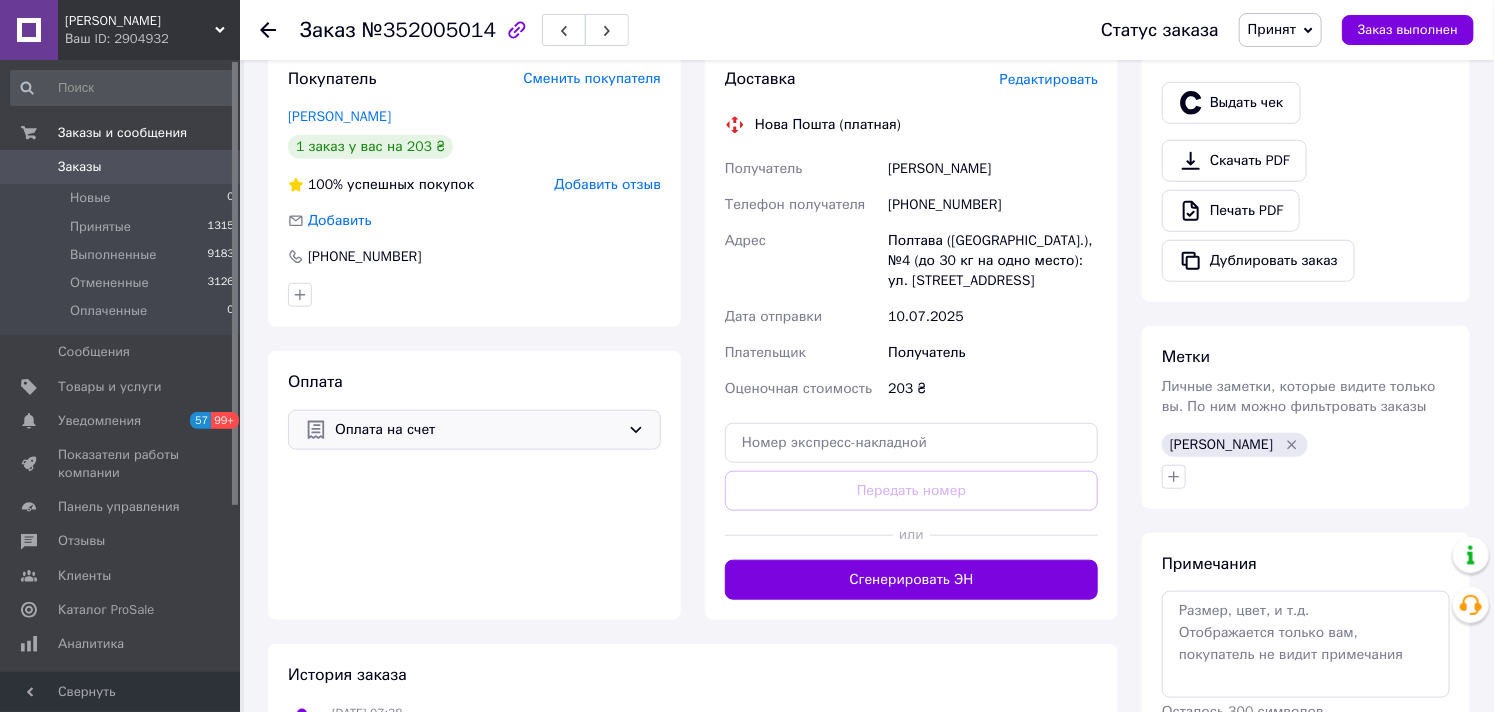 click on "Оплата на счет" at bounding box center (477, 430) 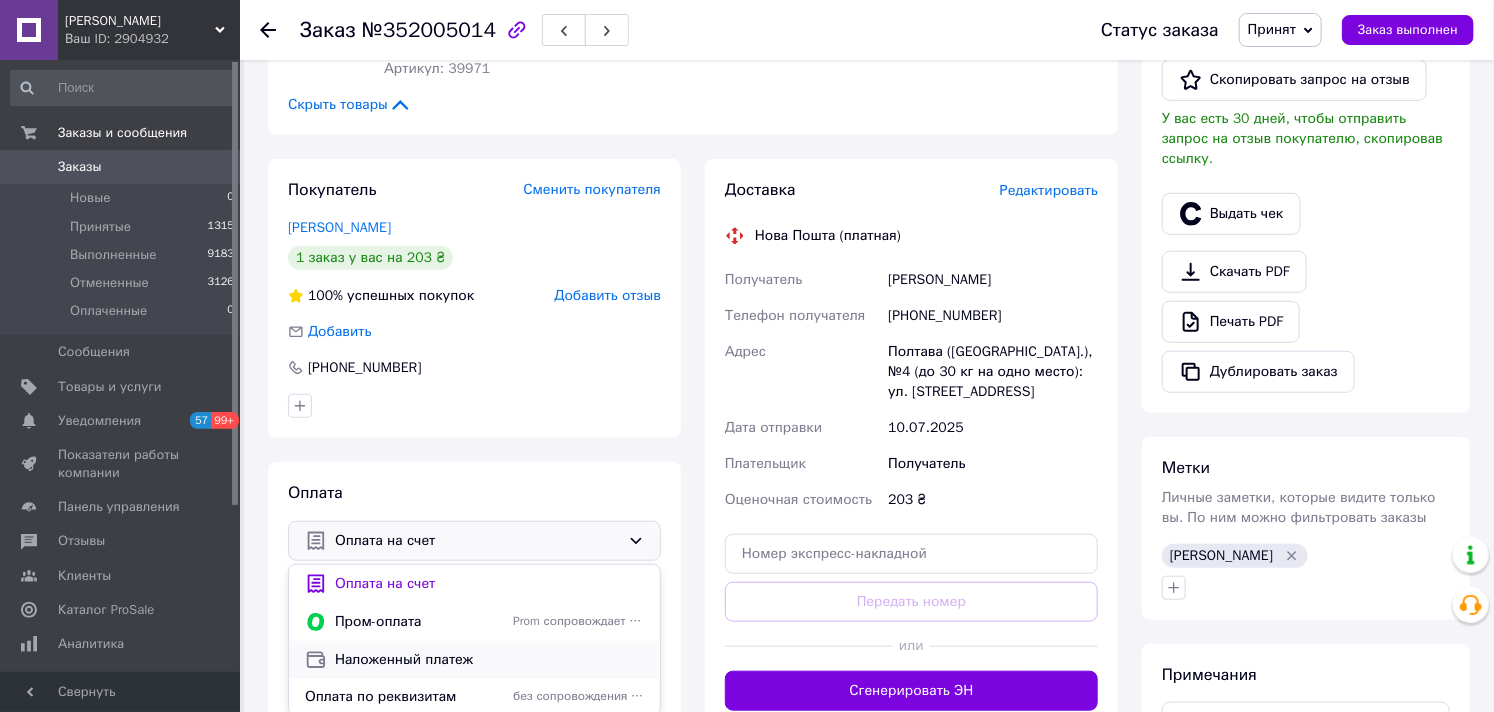 scroll, scrollTop: 774, scrollLeft: 0, axis: vertical 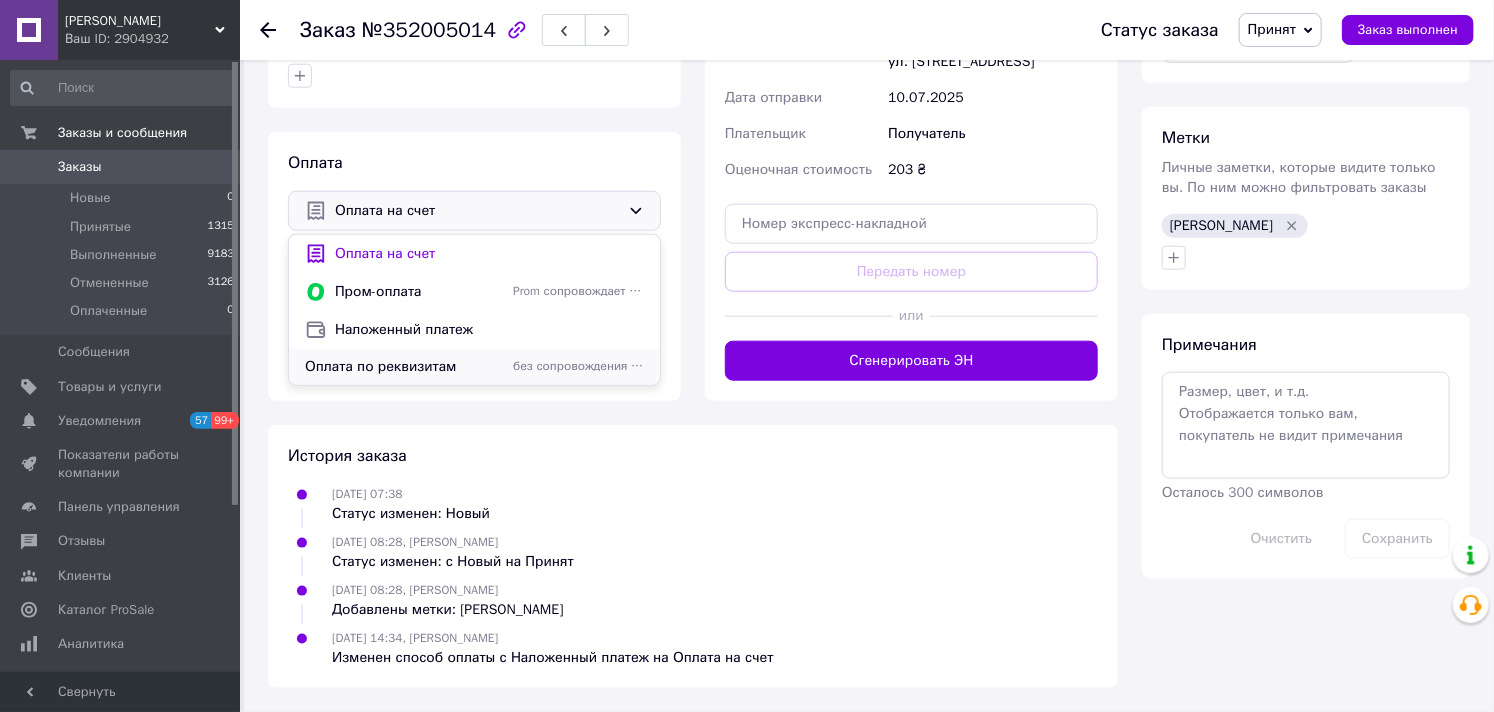 click on "Оплата по реквизитам" at bounding box center (405, 367) 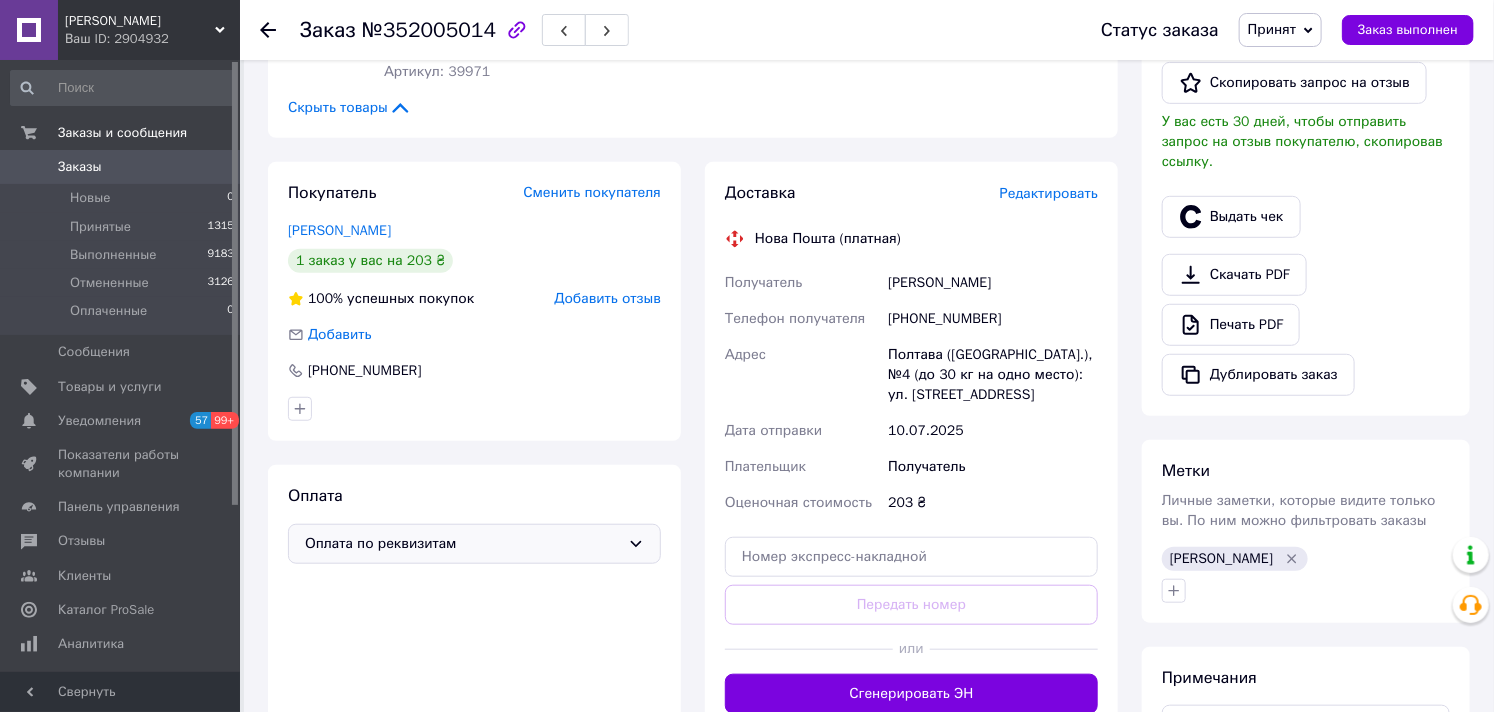 scroll, scrollTop: 663, scrollLeft: 0, axis: vertical 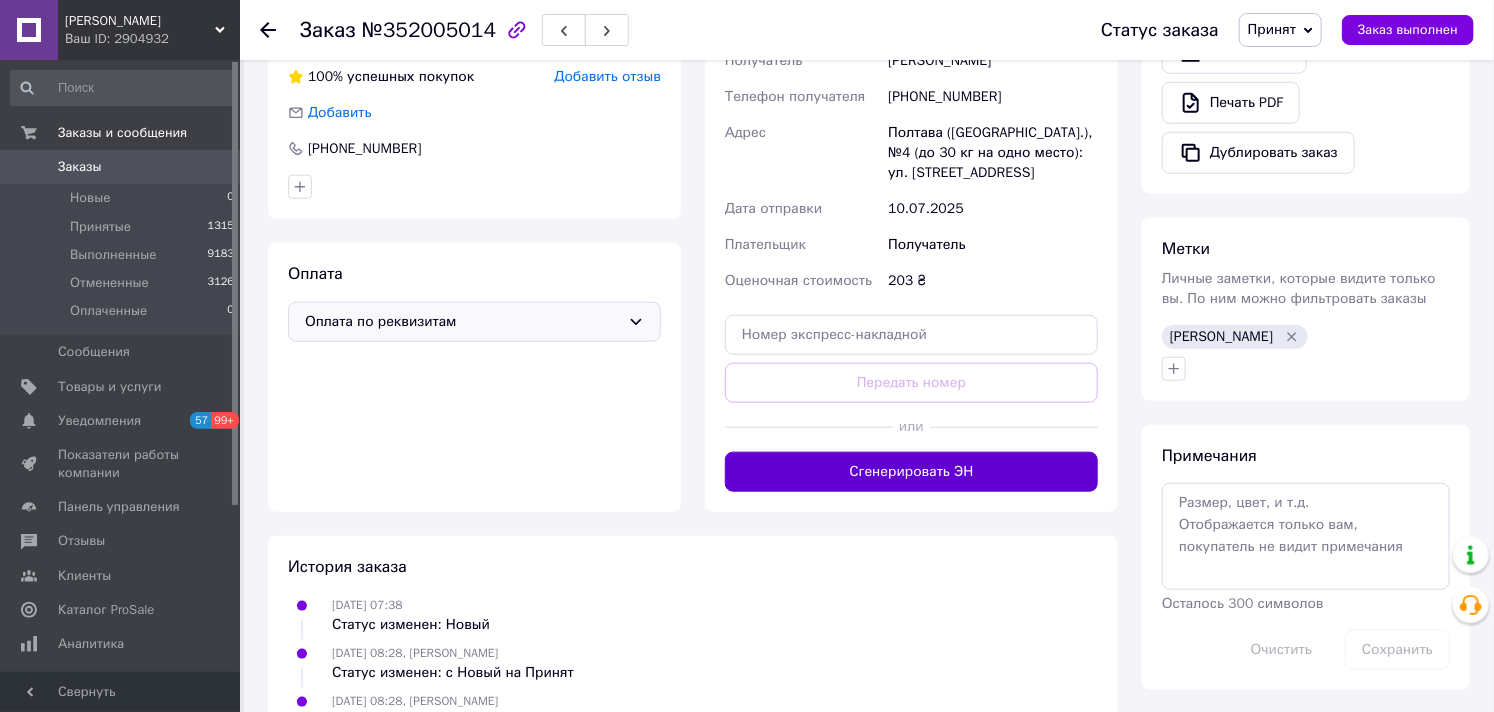 click on "Сгенерировать ЭН" at bounding box center (911, 472) 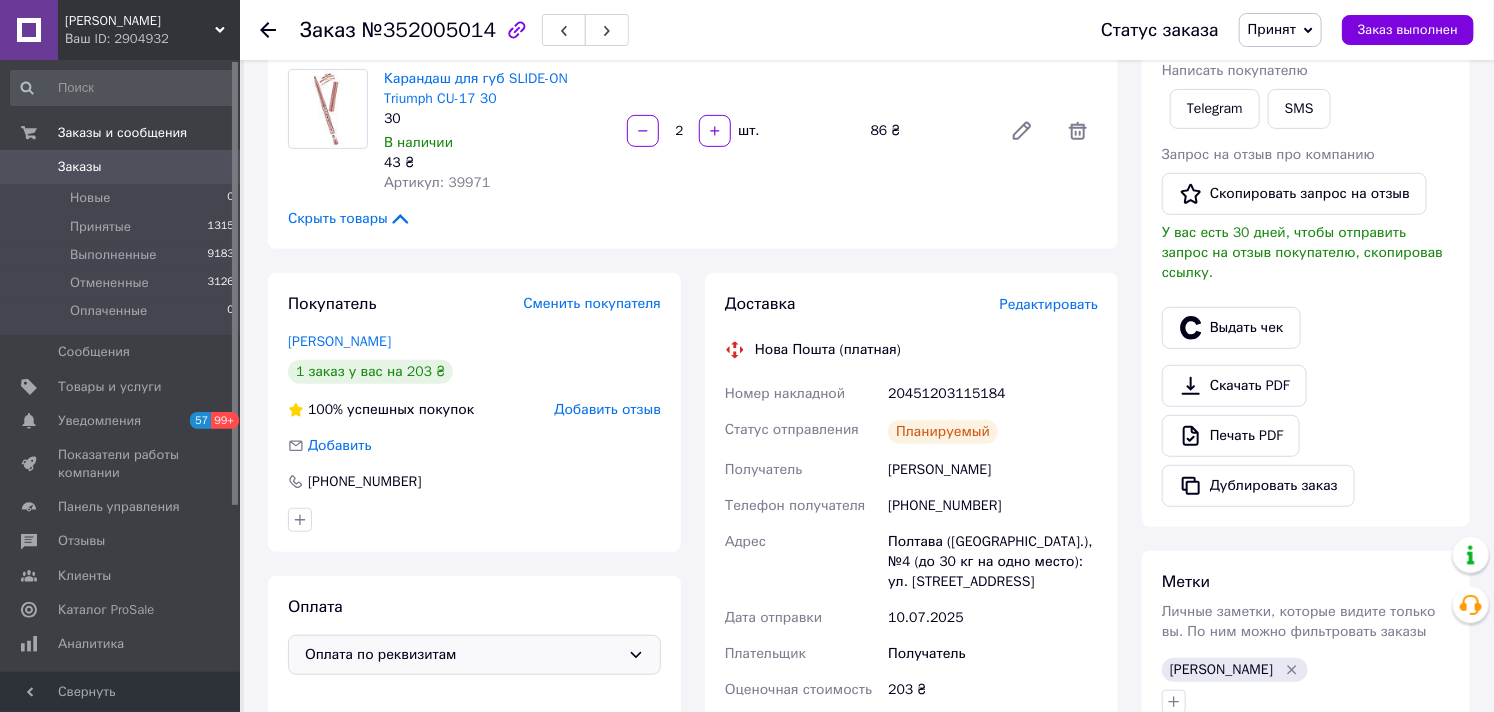 scroll, scrollTop: 218, scrollLeft: 0, axis: vertical 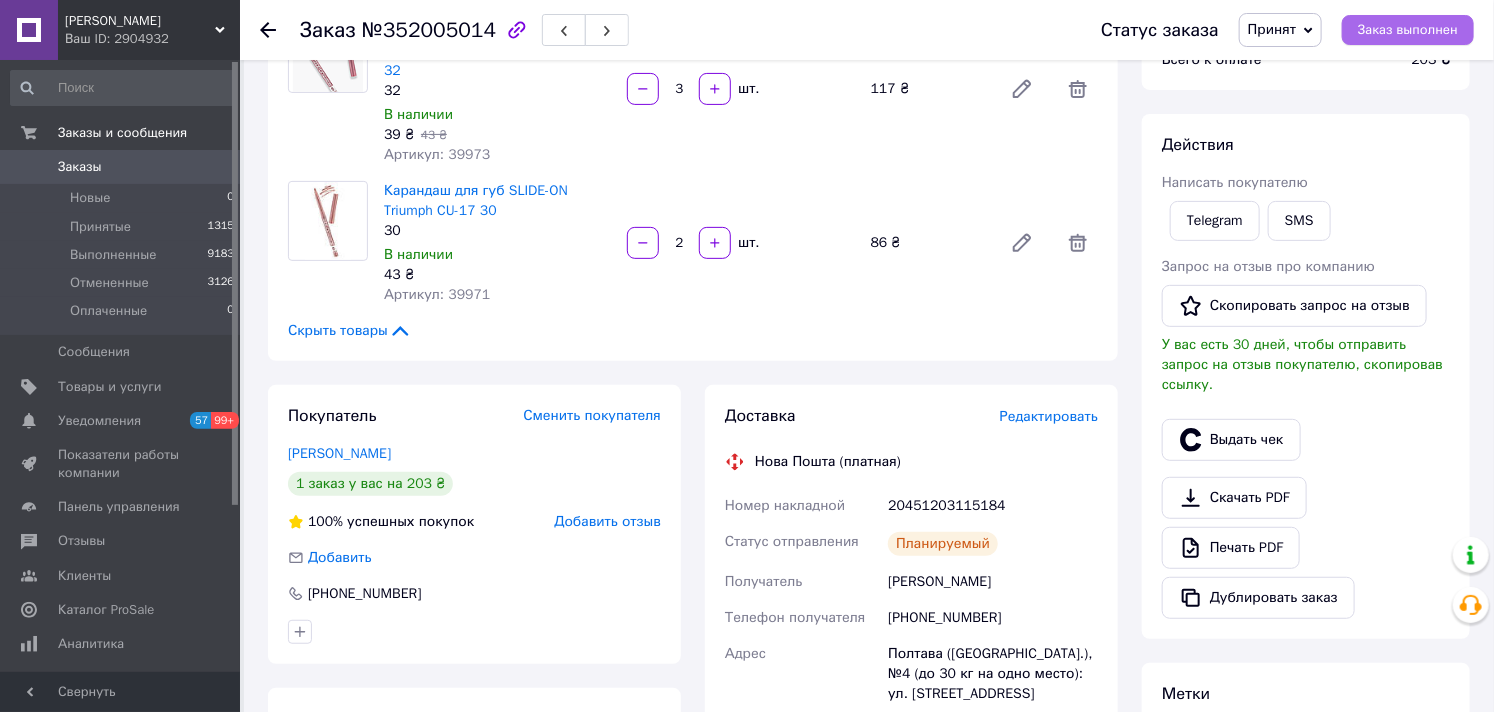 click on "Заказ выполнен" at bounding box center (1408, 30) 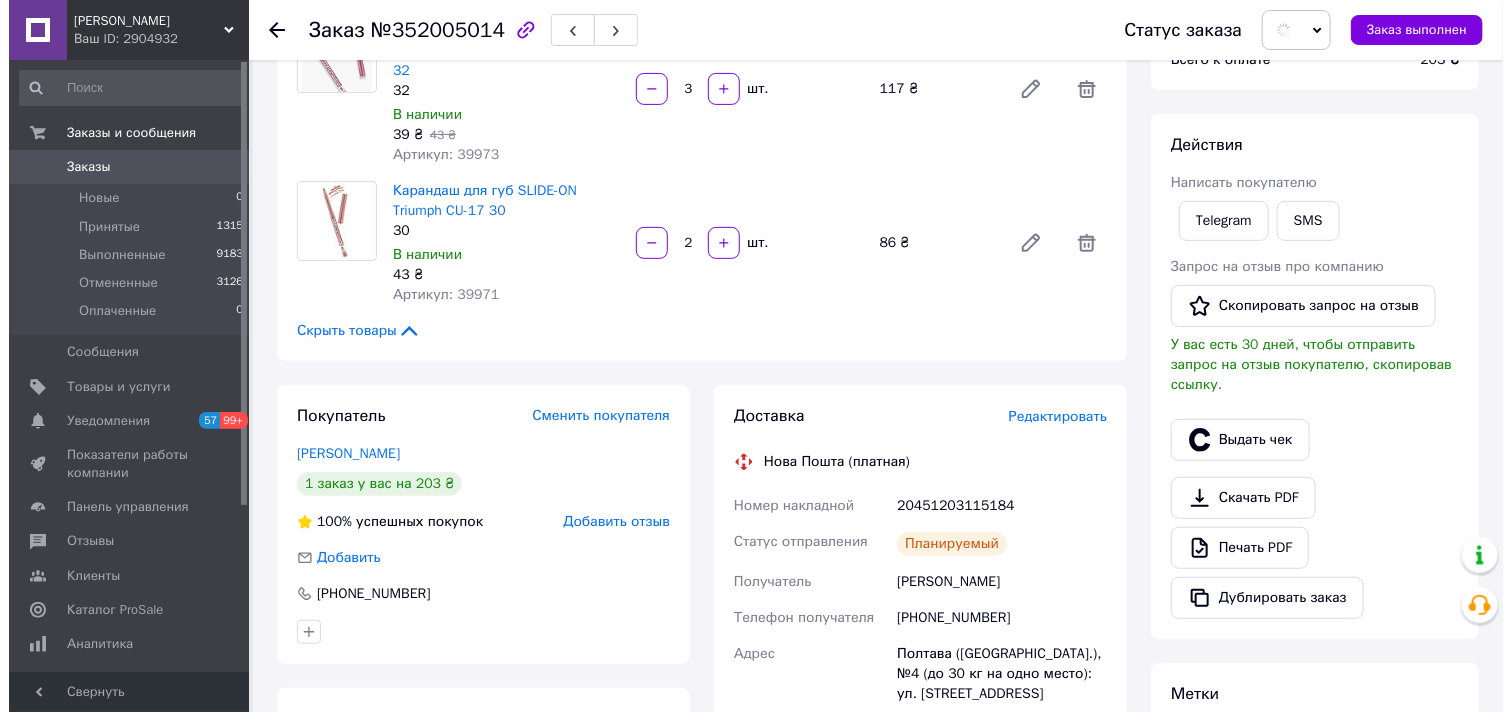 scroll, scrollTop: 441, scrollLeft: 0, axis: vertical 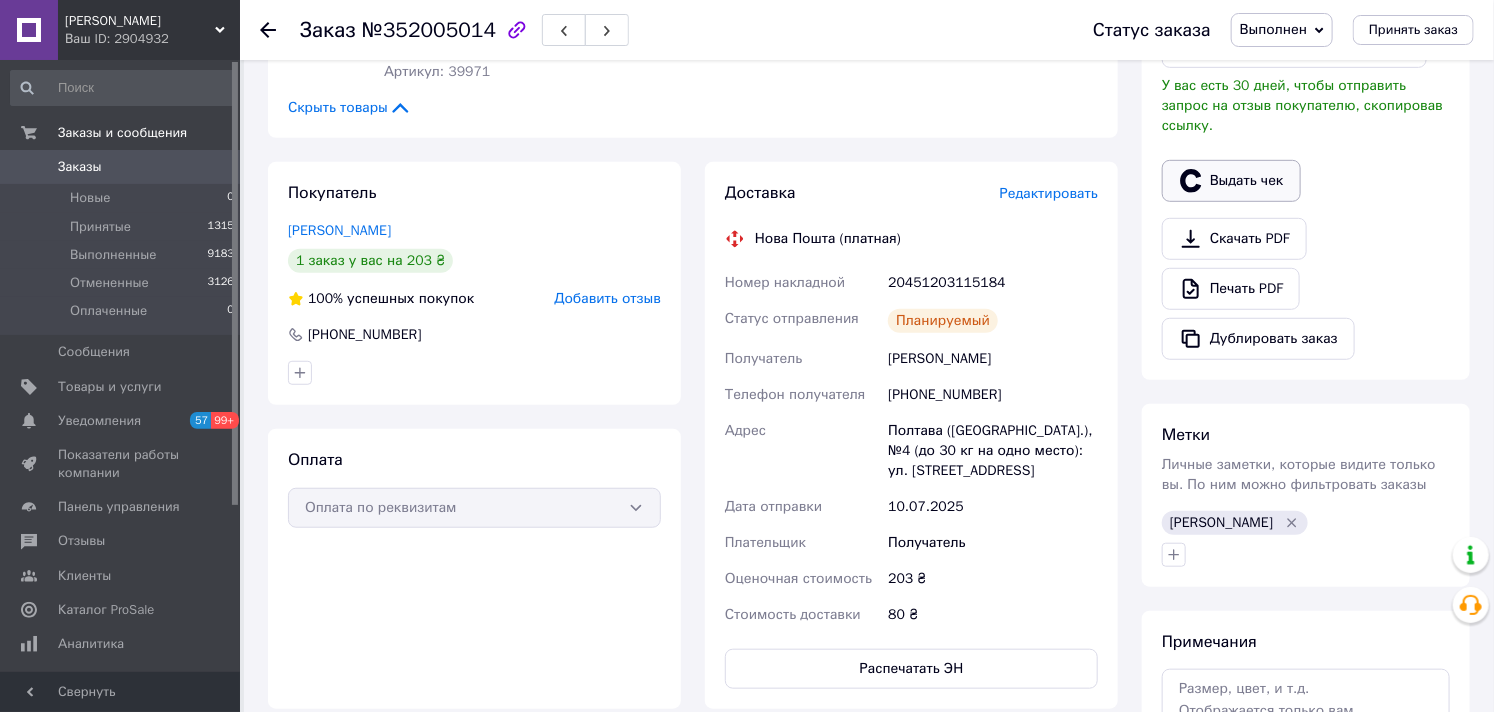 click on "Выдать чек" at bounding box center [1231, 181] 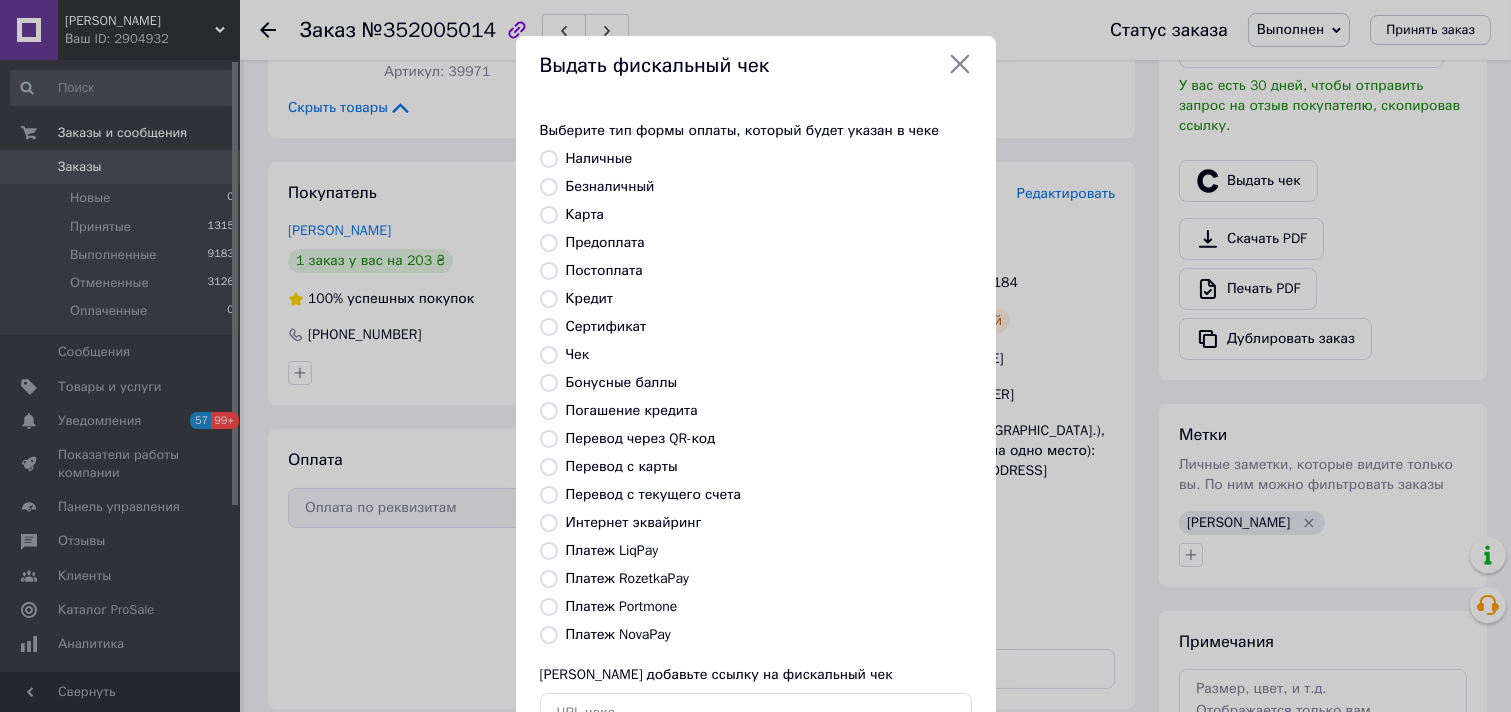 click on "Платеж RozetkaPay" at bounding box center [627, 578] 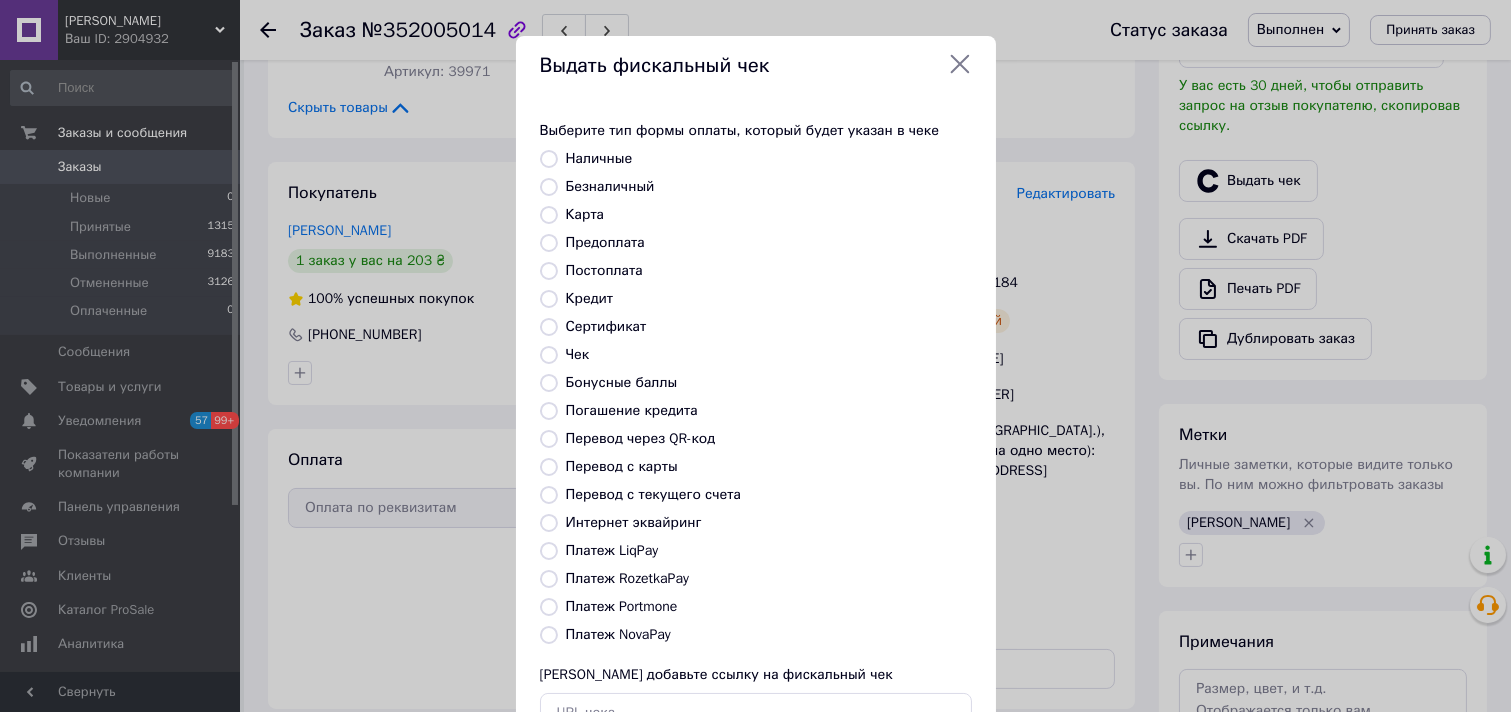 radio on "true" 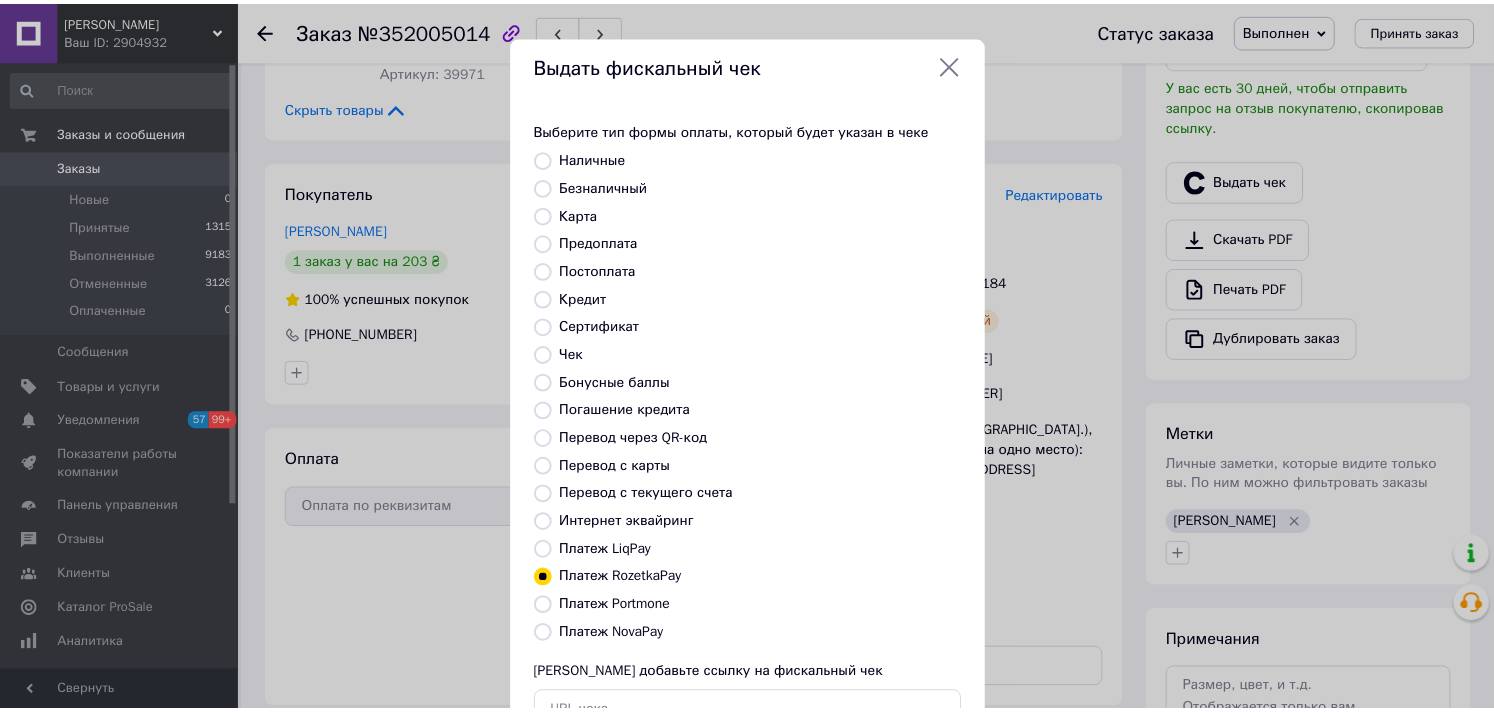 scroll, scrollTop: 147, scrollLeft: 0, axis: vertical 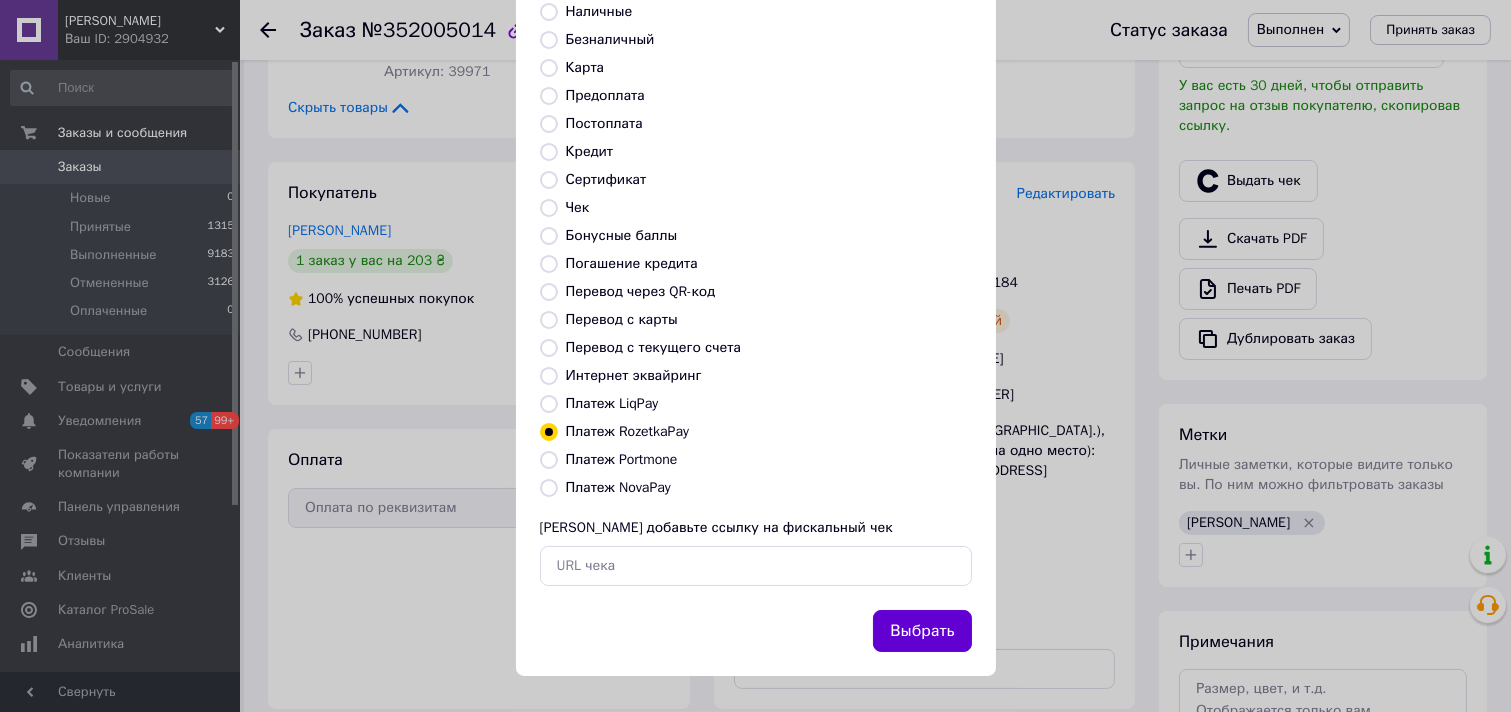 click on "Выбрать" at bounding box center [922, 631] 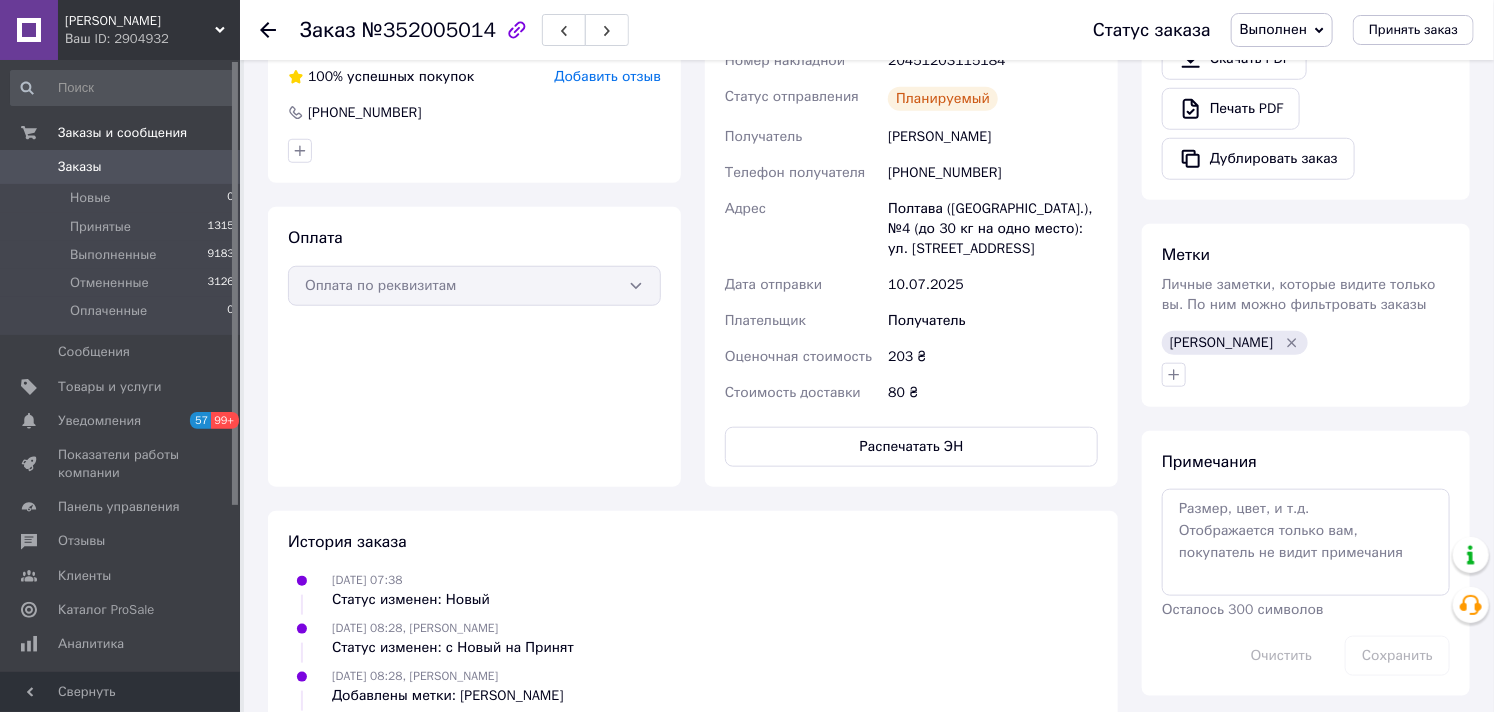 scroll, scrollTop: 441, scrollLeft: 0, axis: vertical 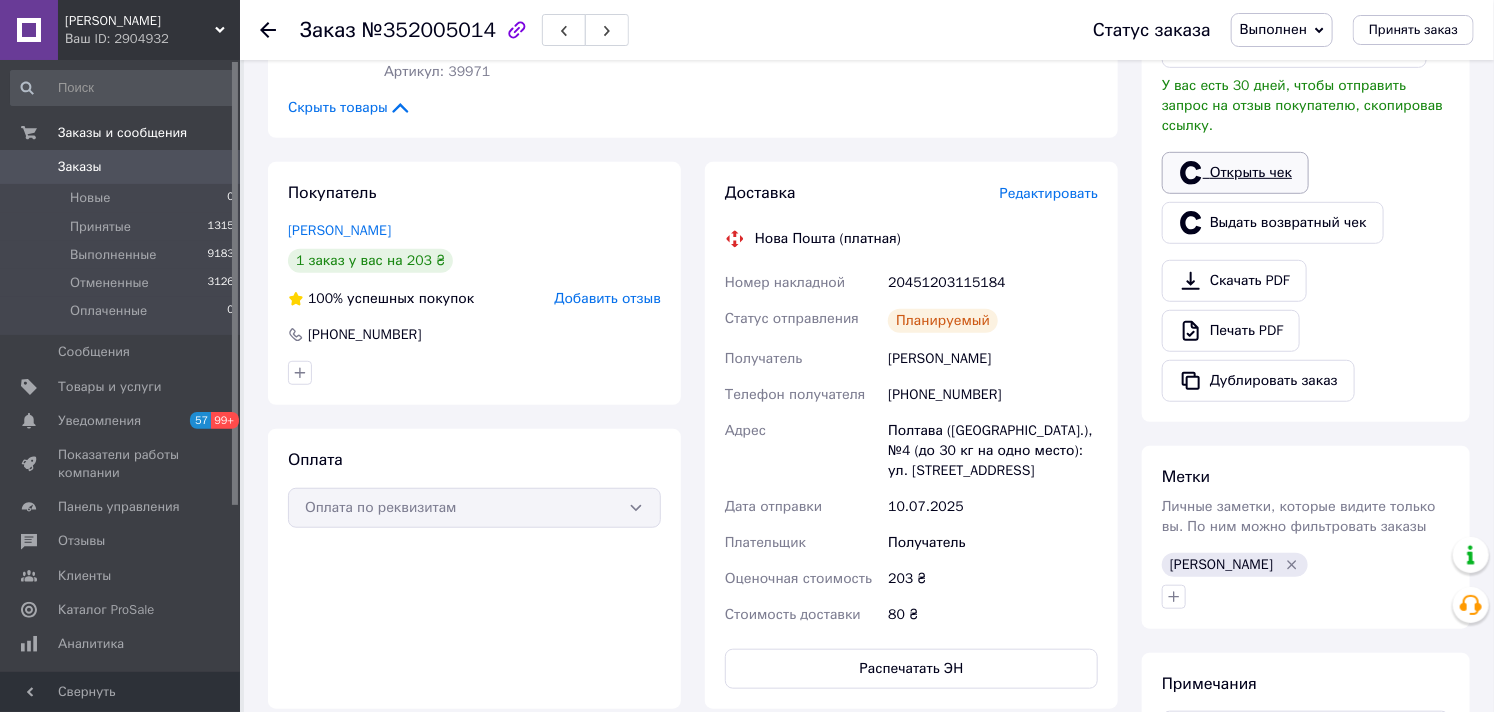 click on "Открыть чек" at bounding box center (1235, 173) 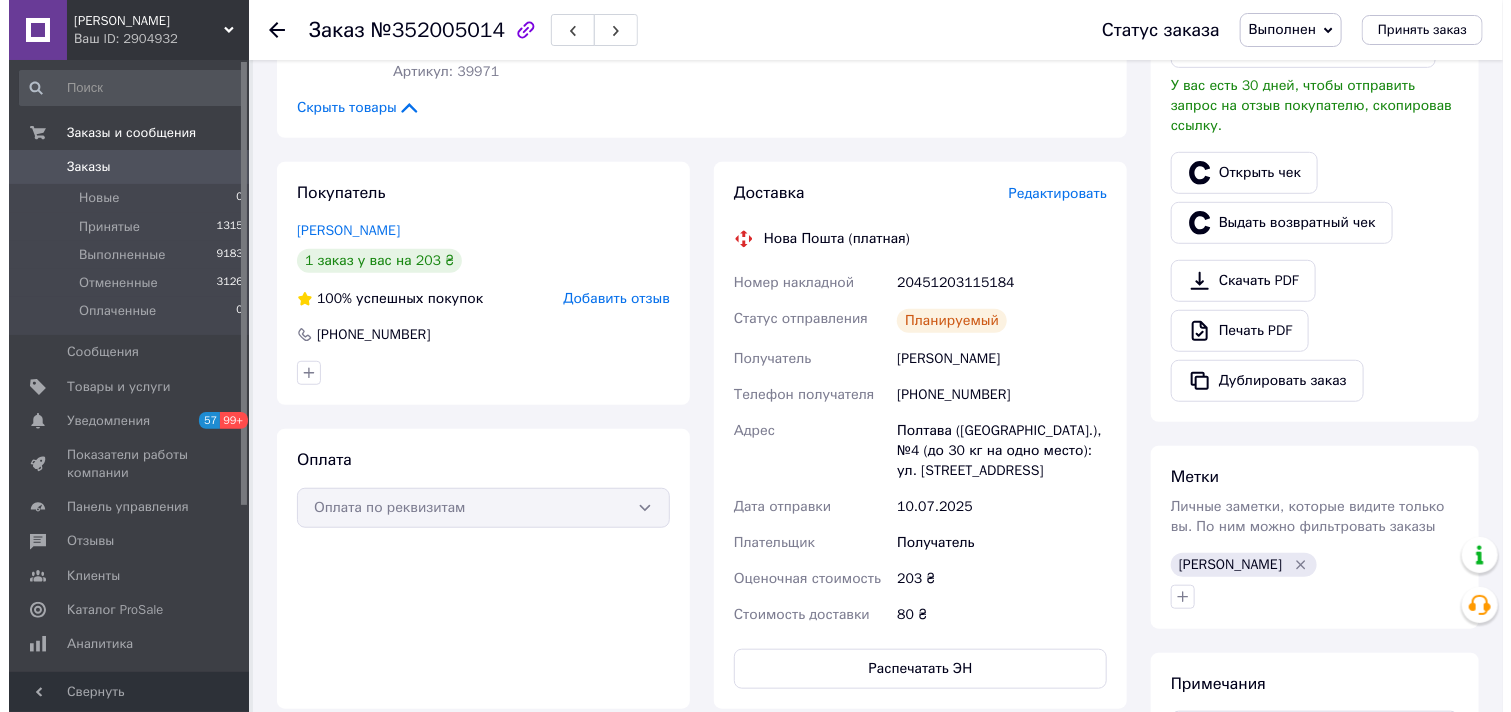 scroll, scrollTop: 0, scrollLeft: 0, axis: both 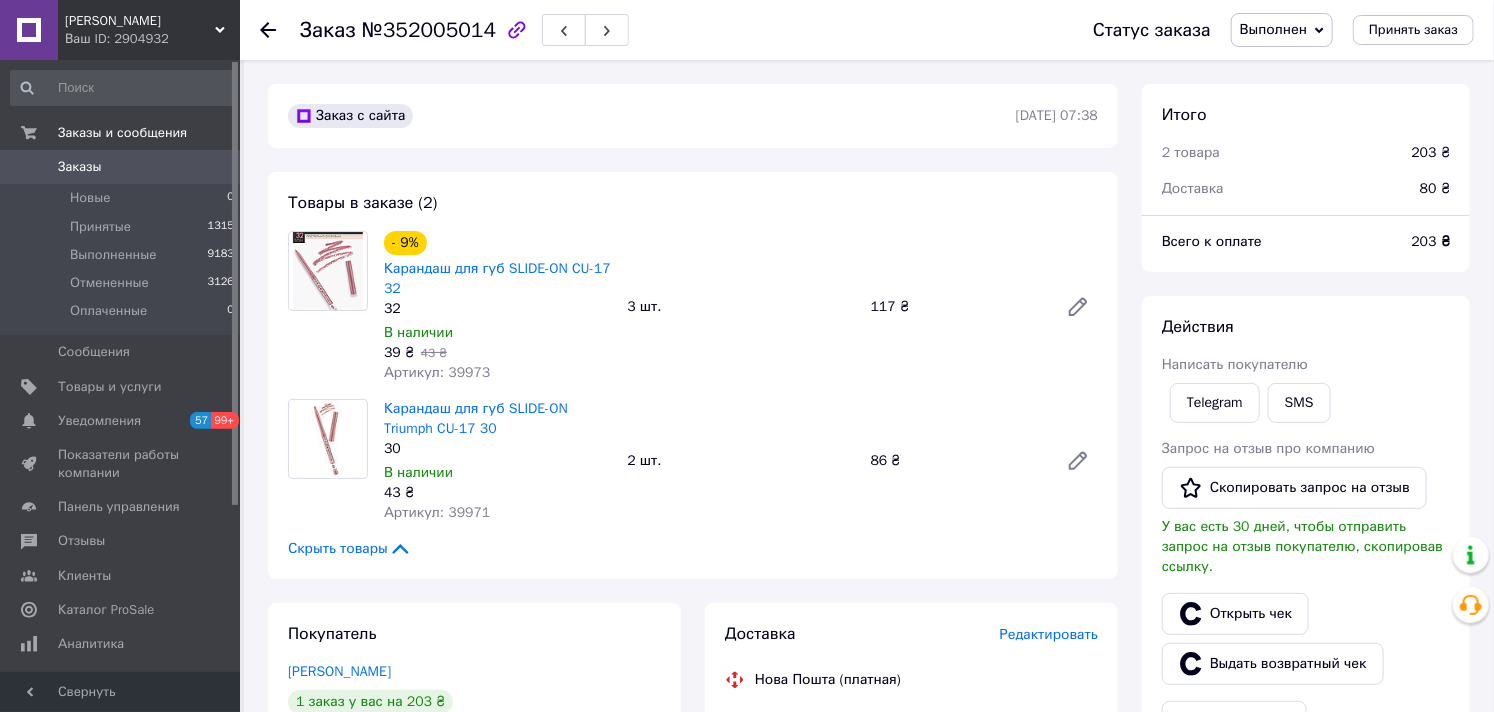 click on "Заказы" at bounding box center [121, 167] 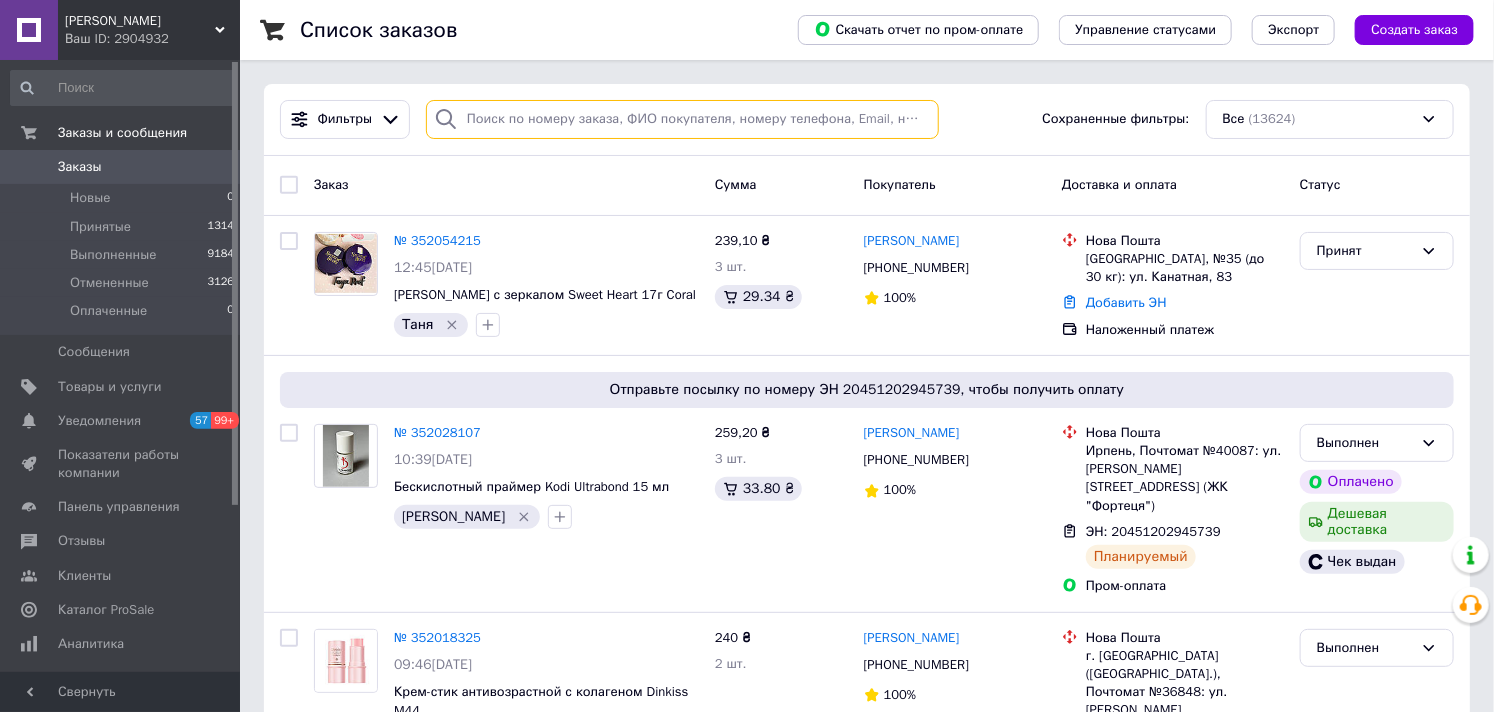 click at bounding box center (682, 119) 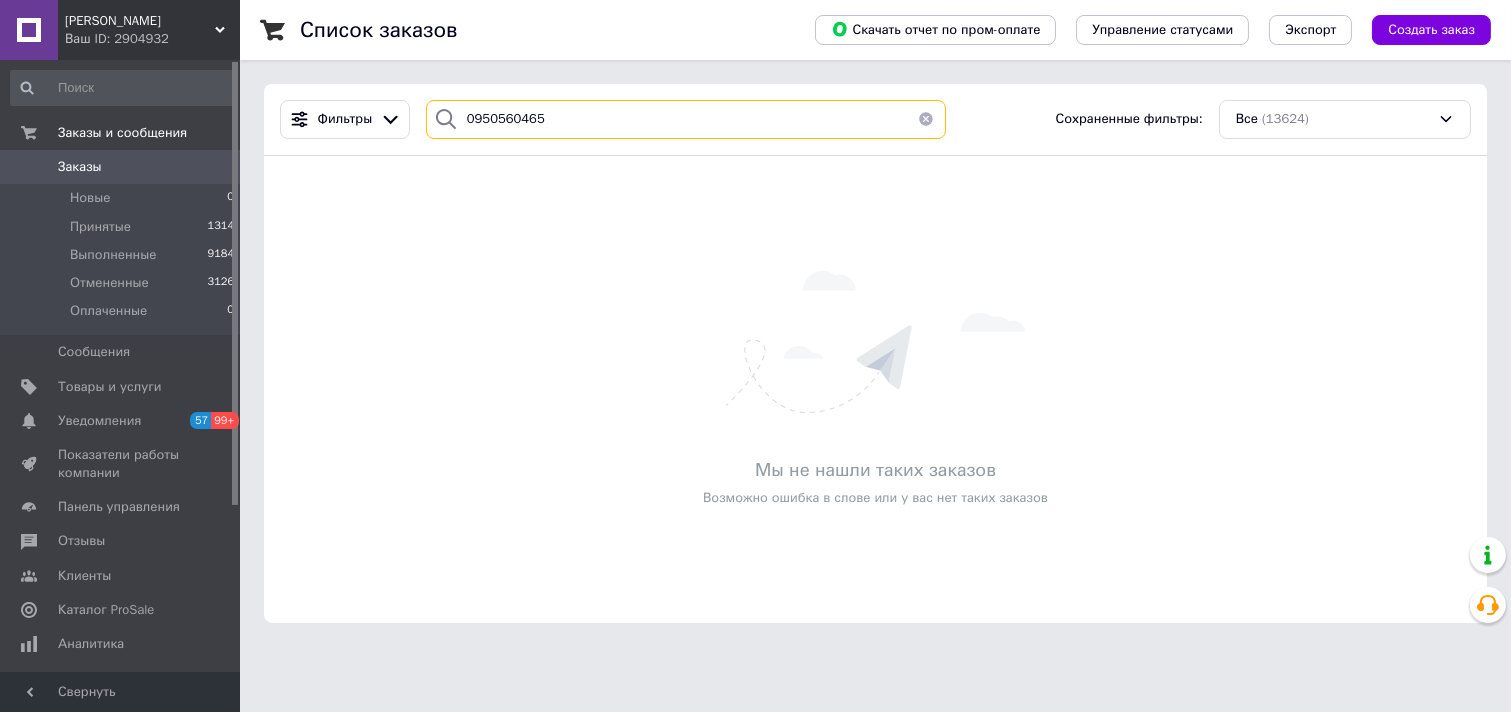 drag, startPoint x: 556, startPoint y: 118, endPoint x: 458, endPoint y: 123, distance: 98.12747 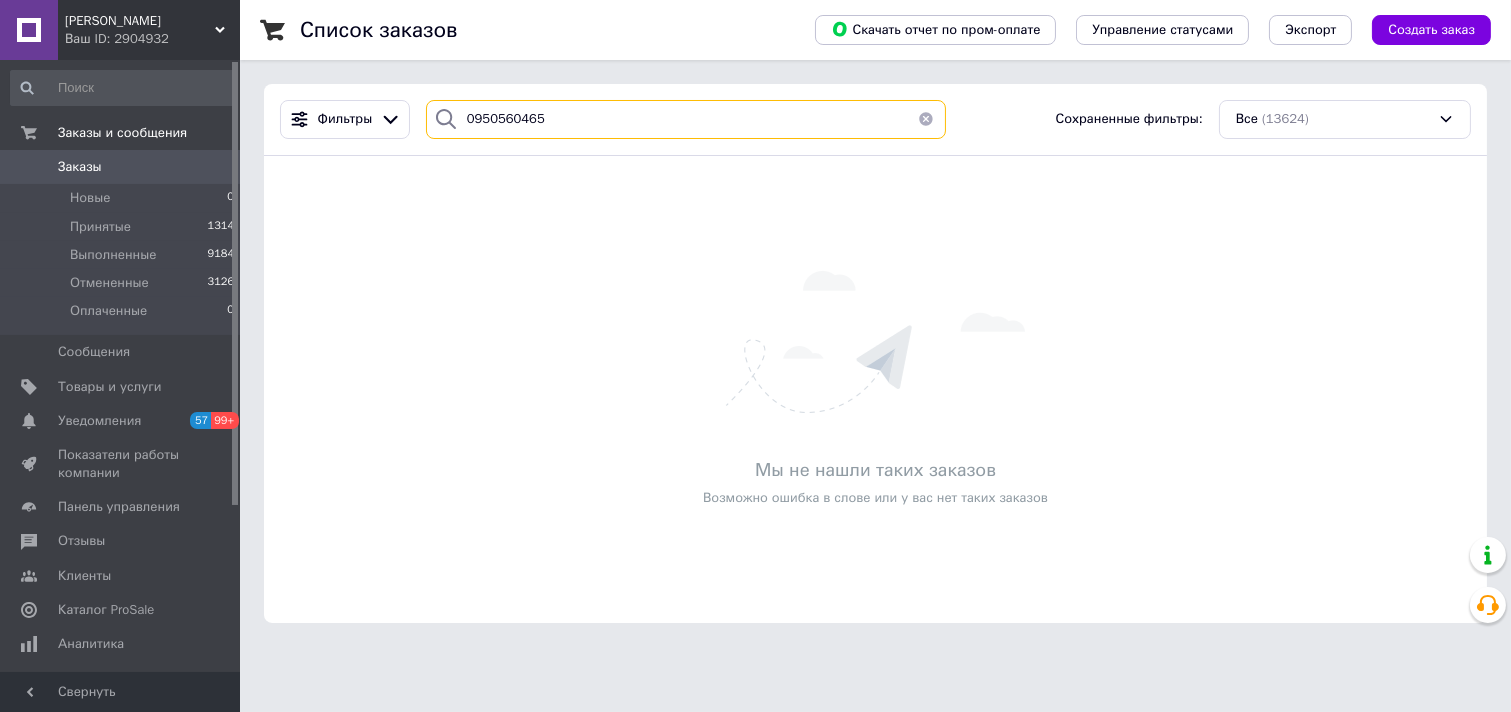 type on "0950560465" 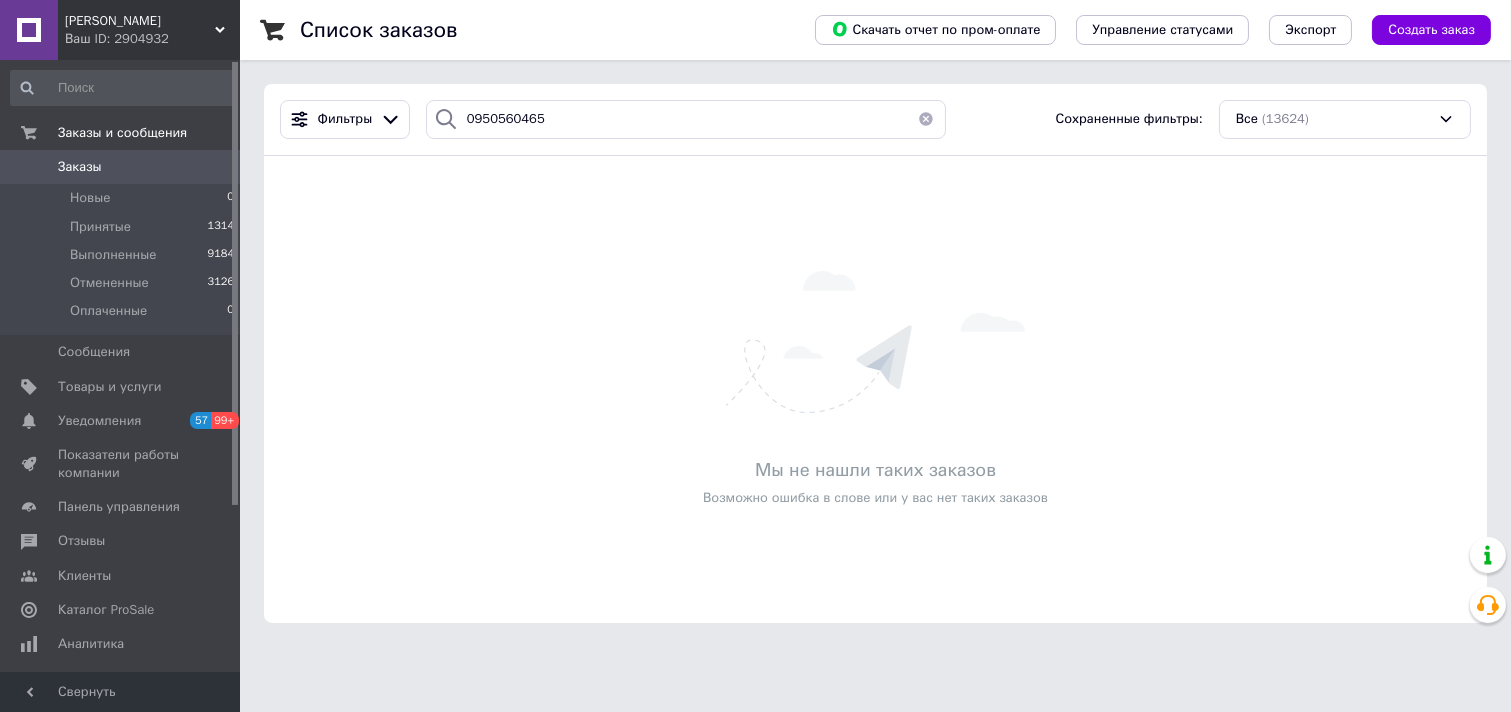 click on "[PERSON_NAME]" at bounding box center (140, 21) 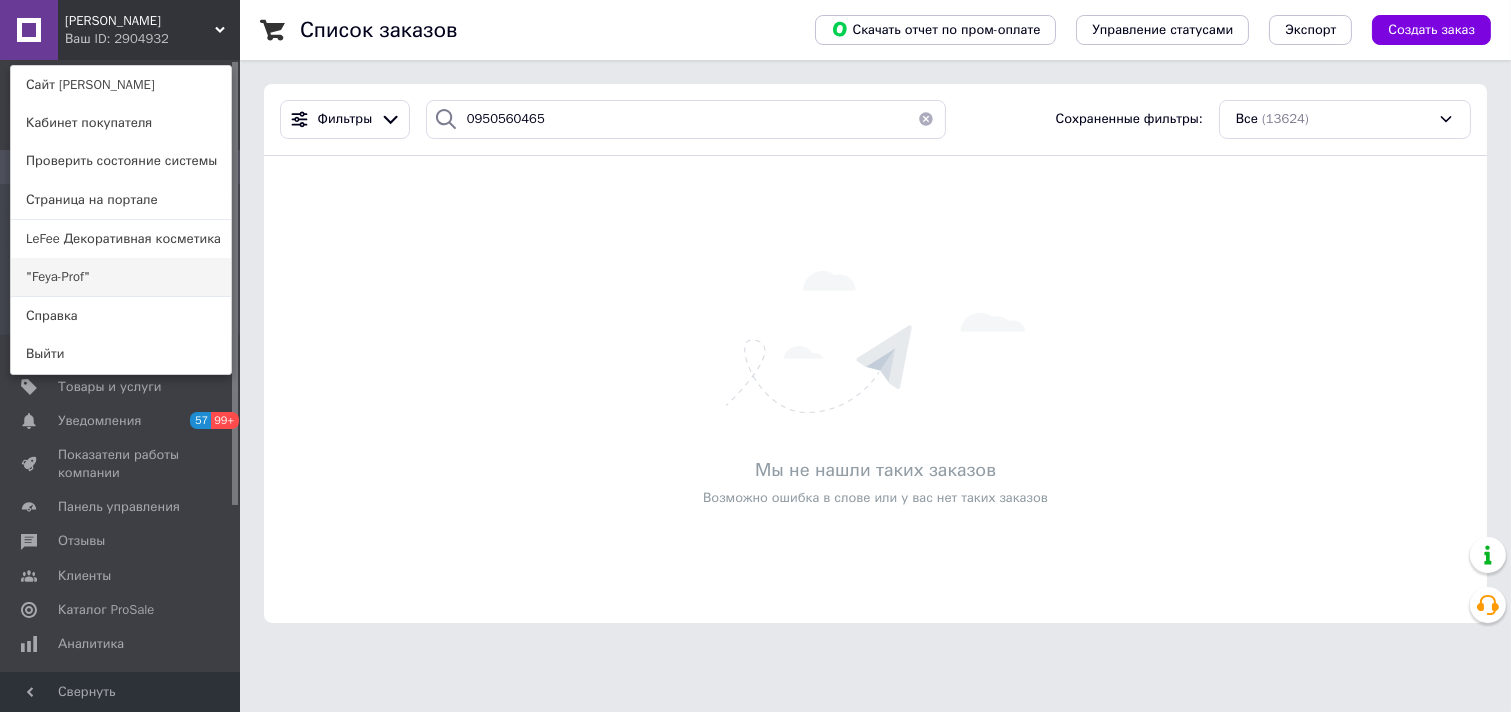 click on ""Feya-Prof"" at bounding box center (121, 277) 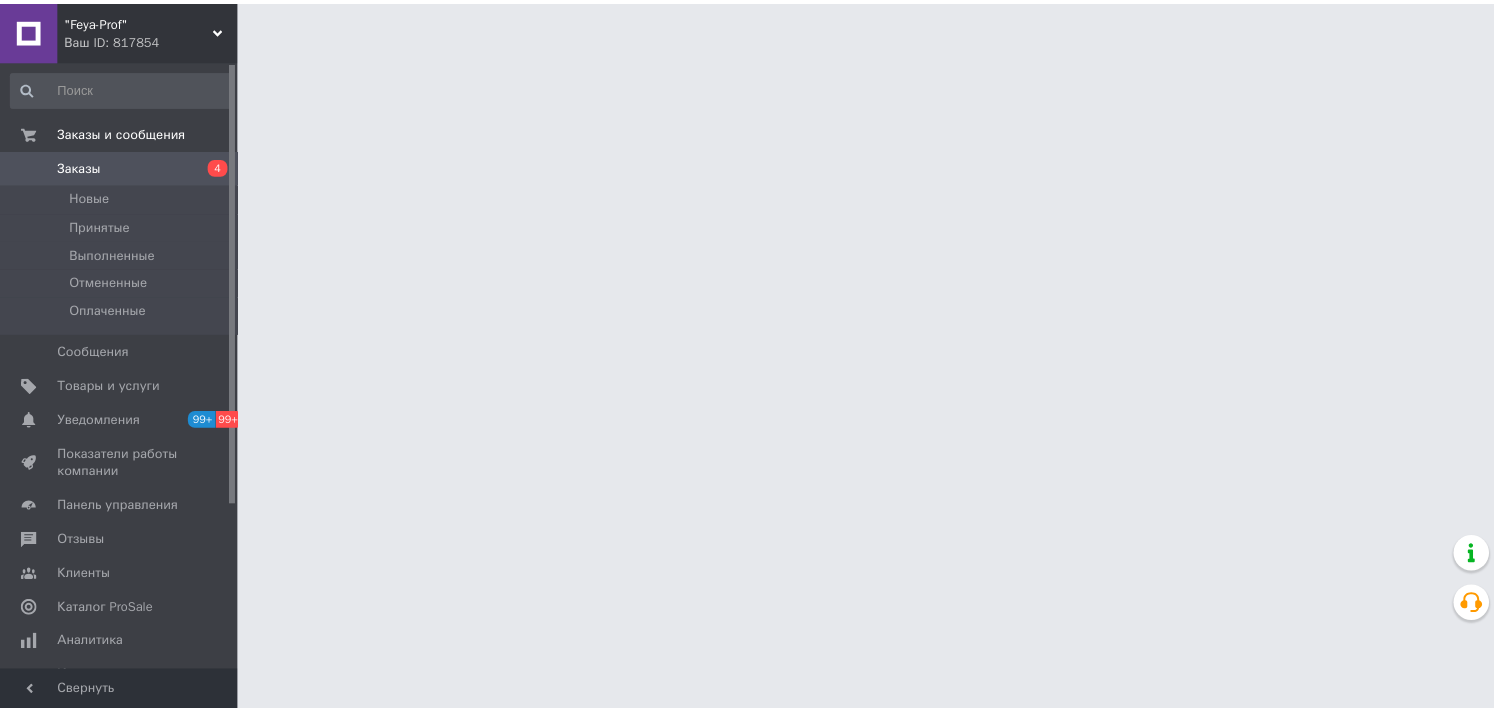 scroll, scrollTop: 0, scrollLeft: 0, axis: both 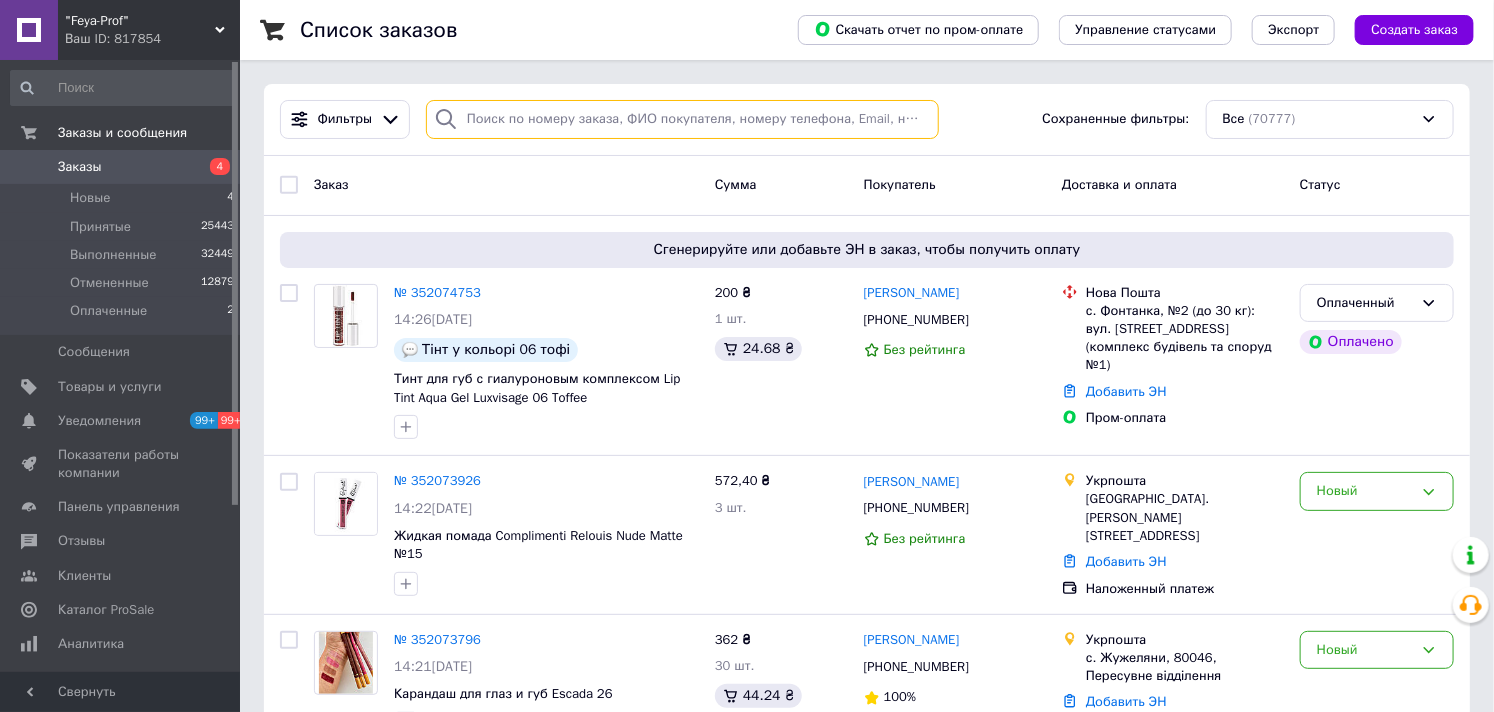 paste on "0950560465" 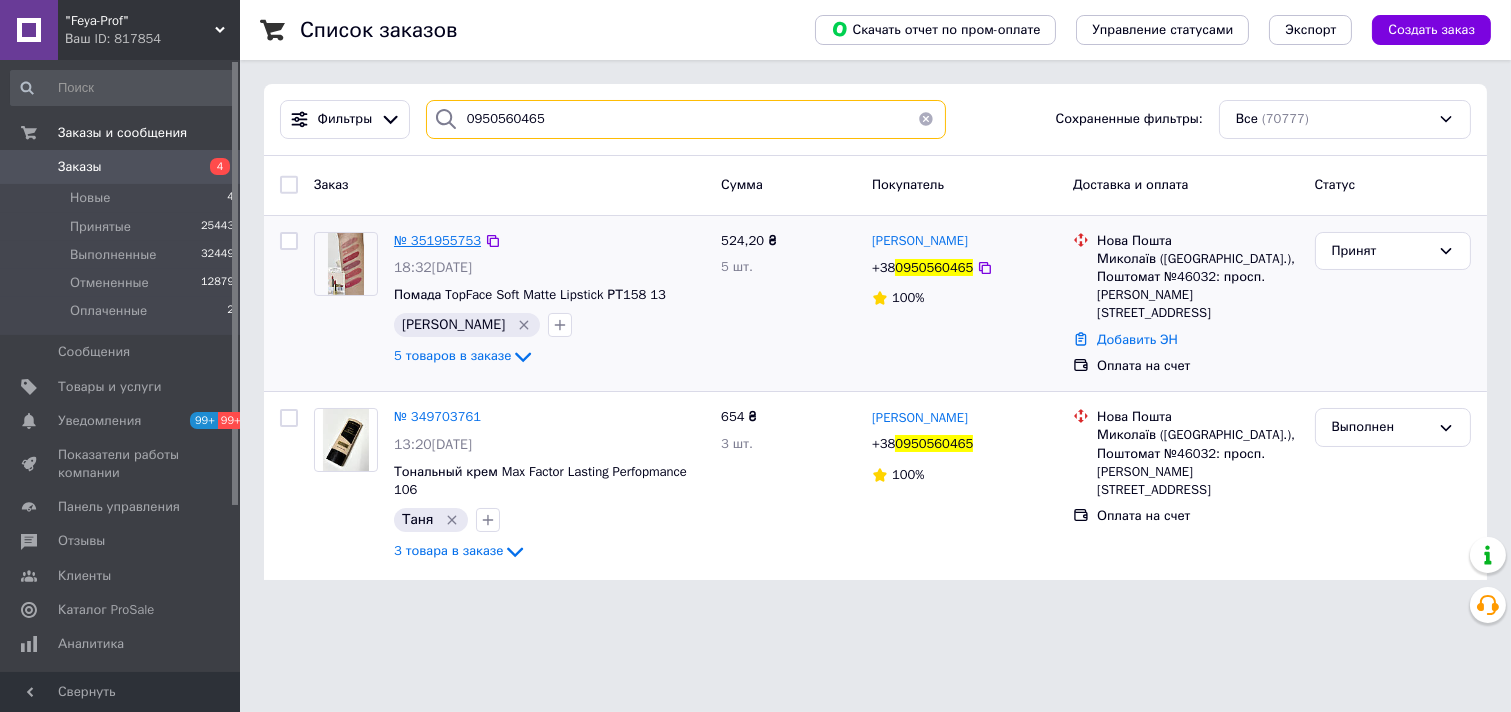 type on "0950560465" 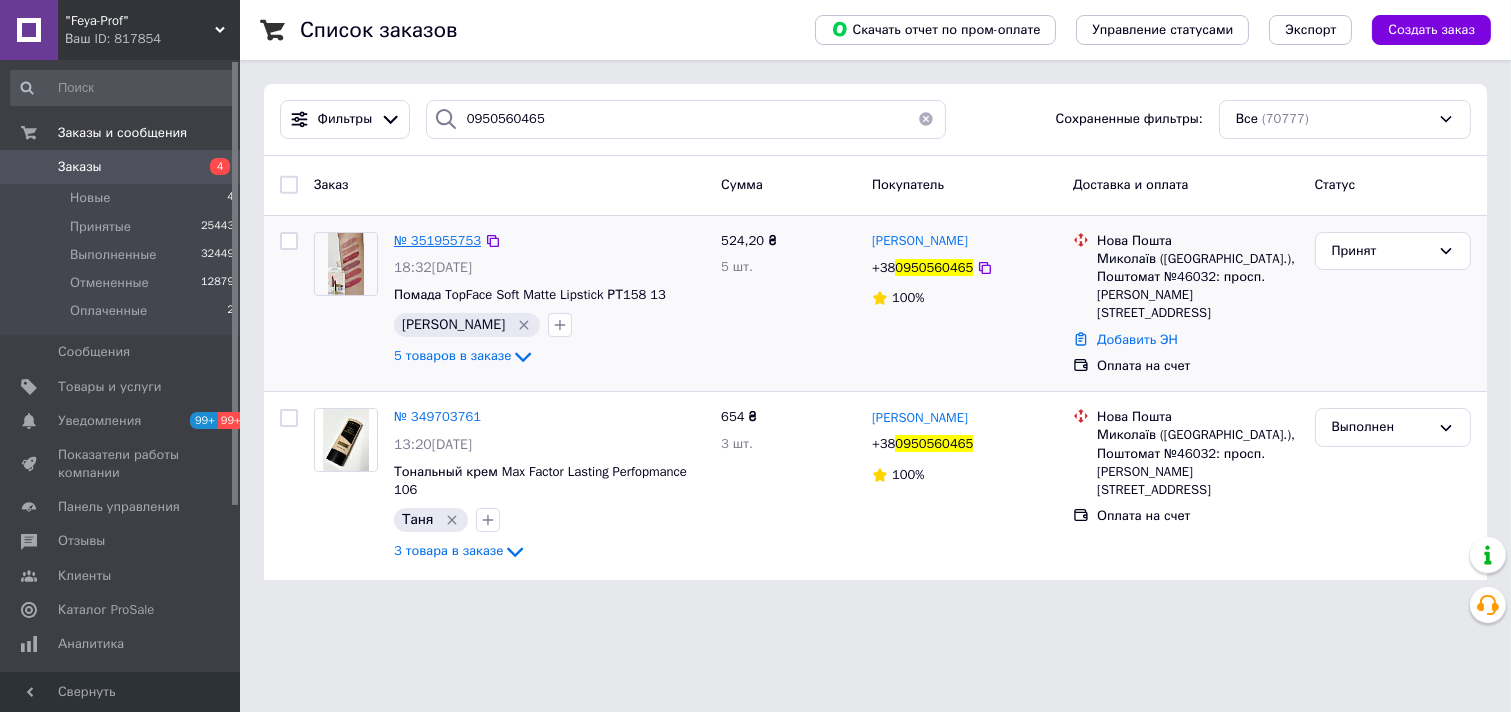 click on "№ 351955753" at bounding box center (437, 240) 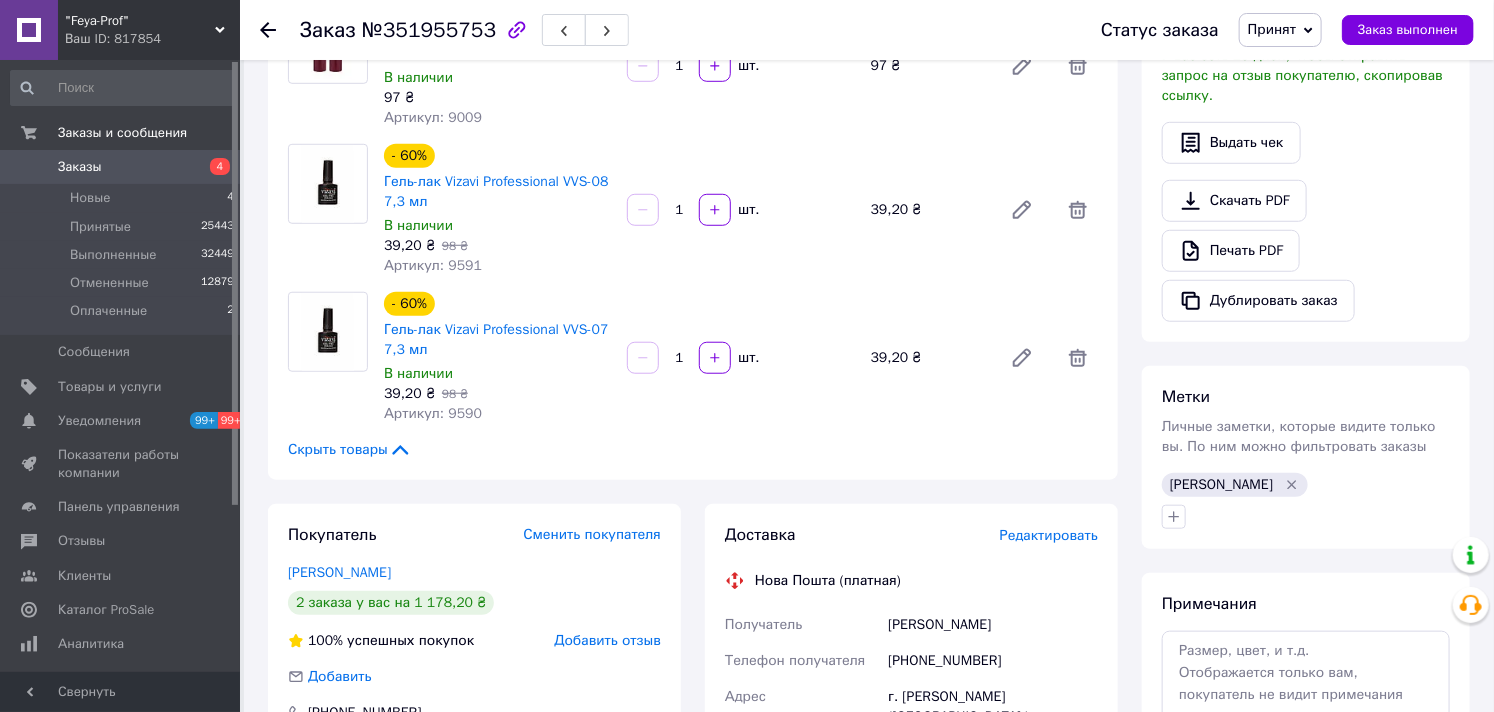 scroll, scrollTop: 666, scrollLeft: 0, axis: vertical 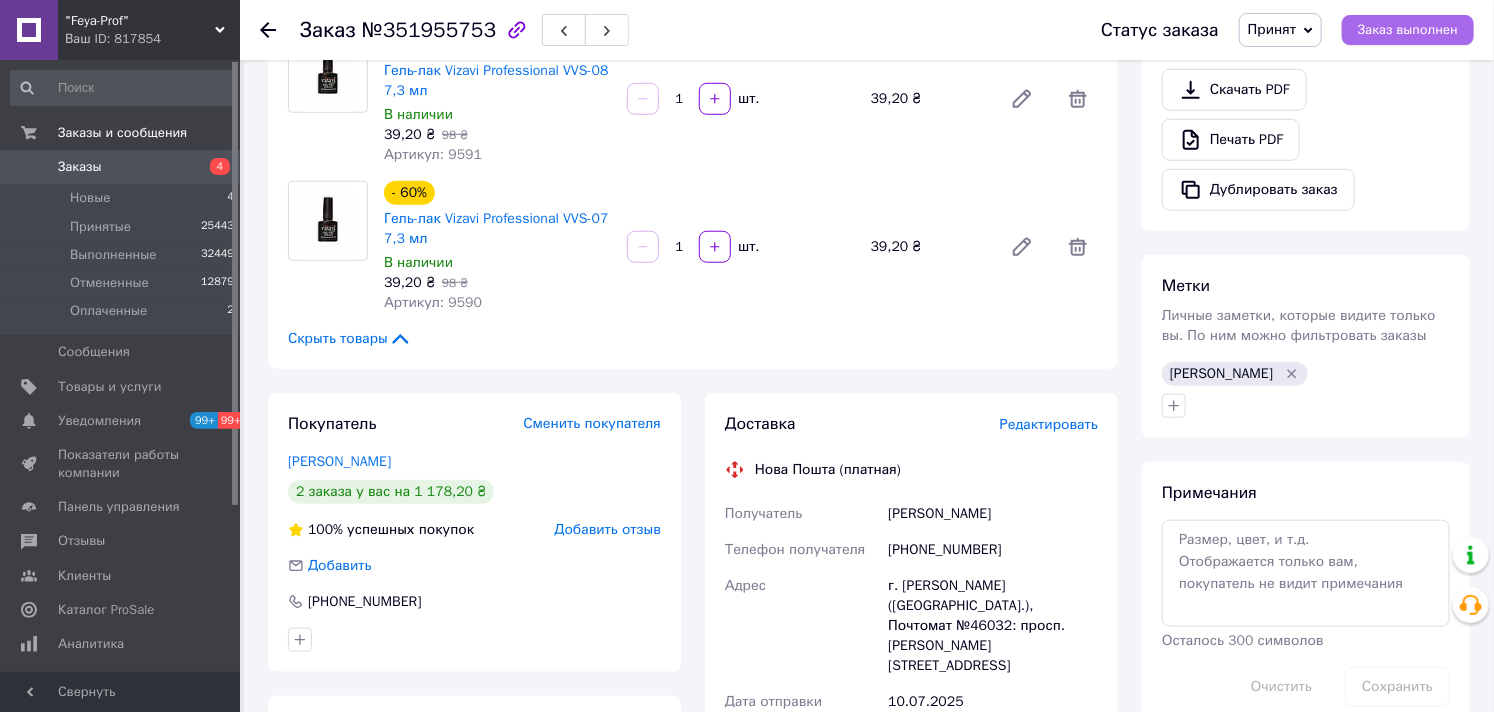 click on "Заказ выполнен" at bounding box center [1408, 30] 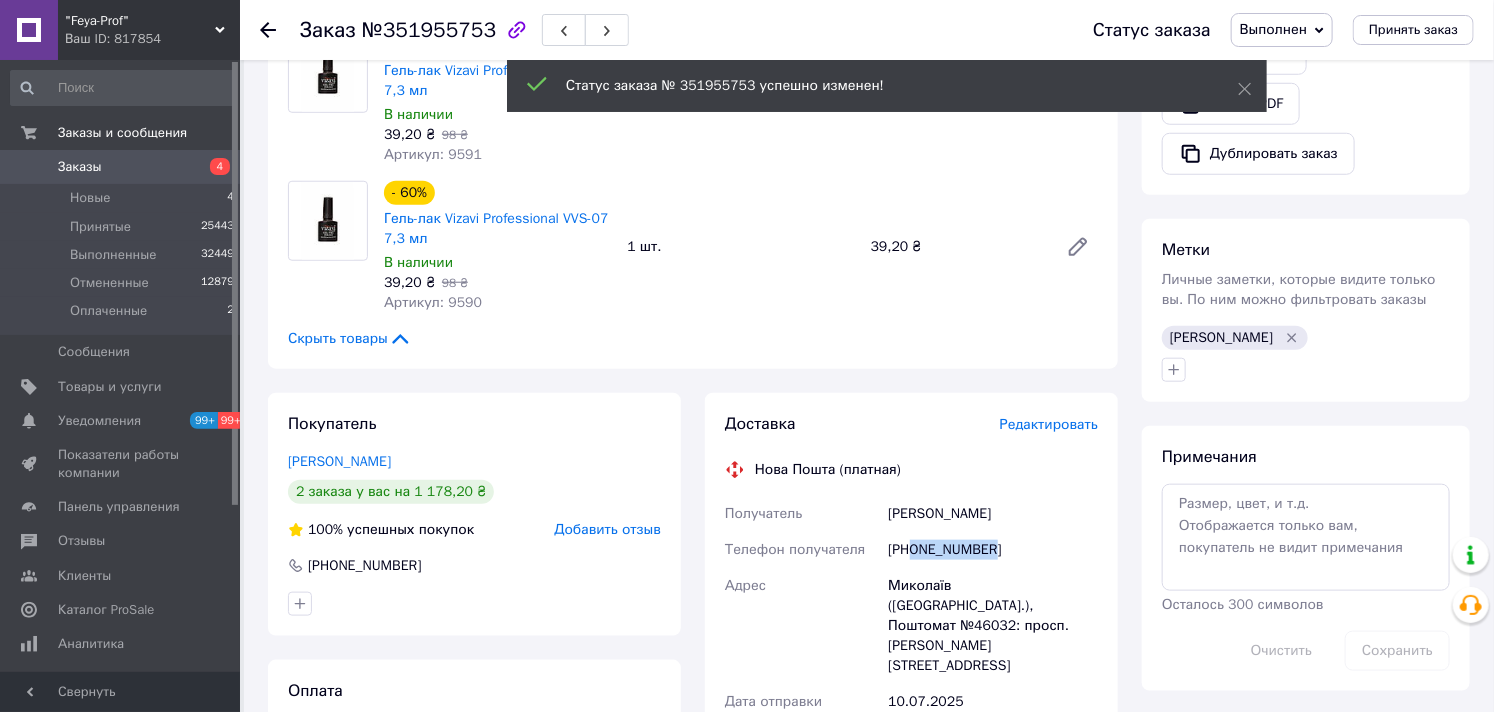 drag, startPoint x: 911, startPoint y: 550, endPoint x: 994, endPoint y: 554, distance: 83.09633 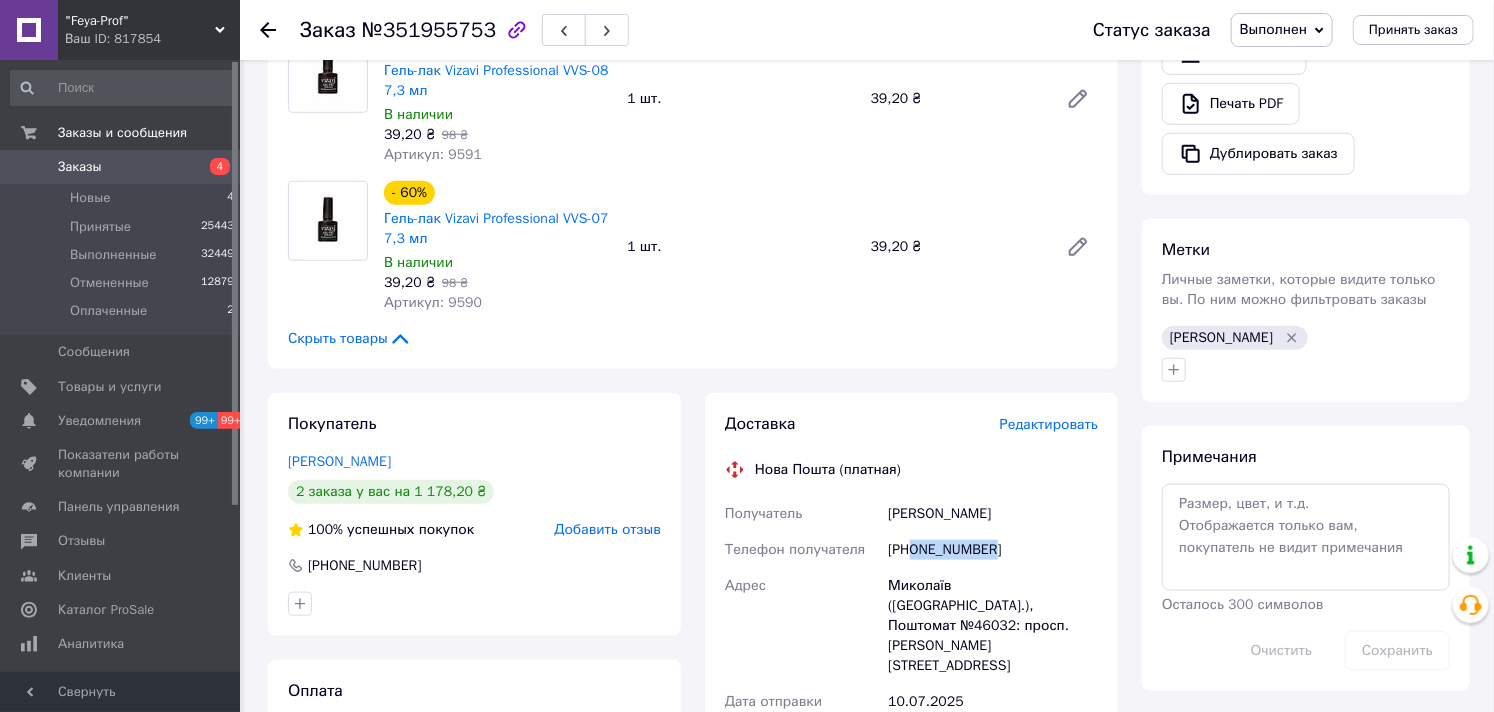 copy on "0950560465" 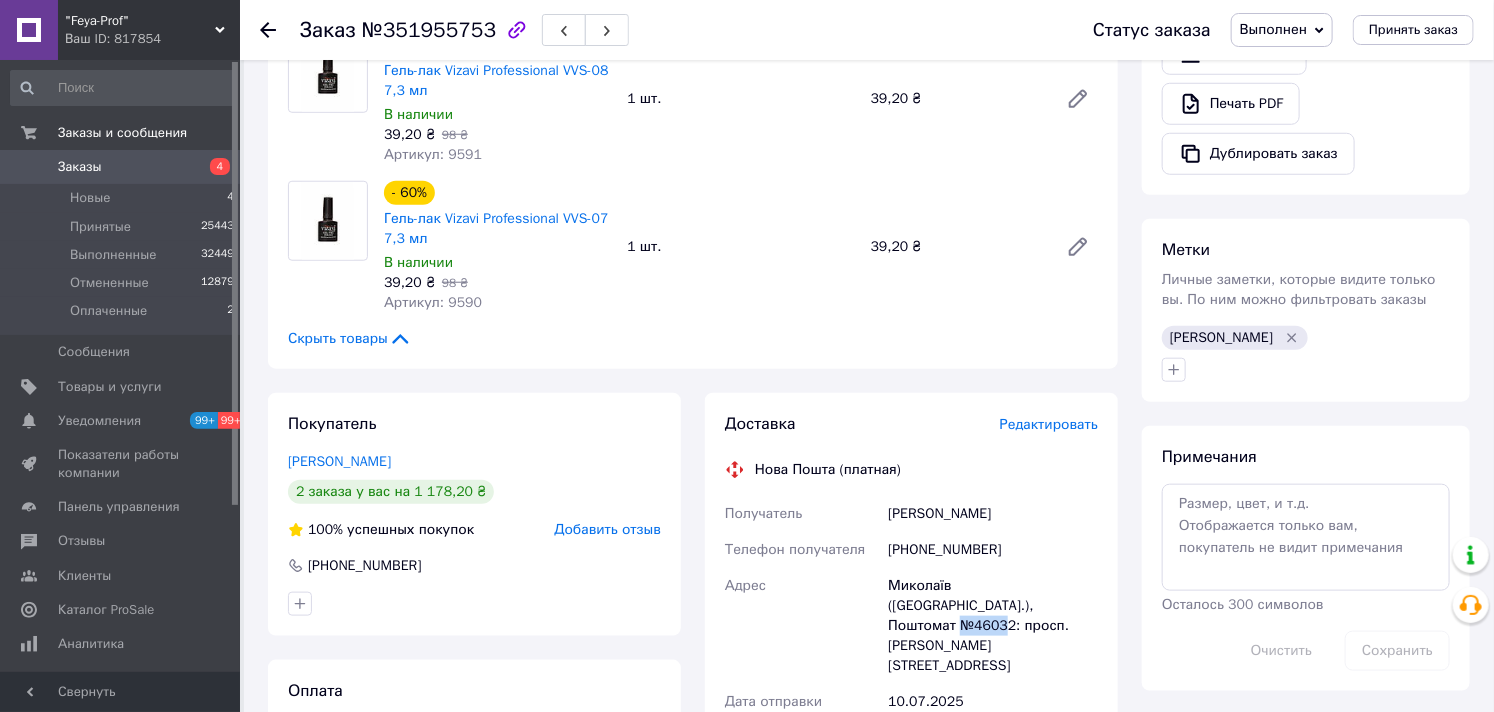 drag, startPoint x: 978, startPoint y: 598, endPoint x: 1014, endPoint y: 605, distance: 36.67424 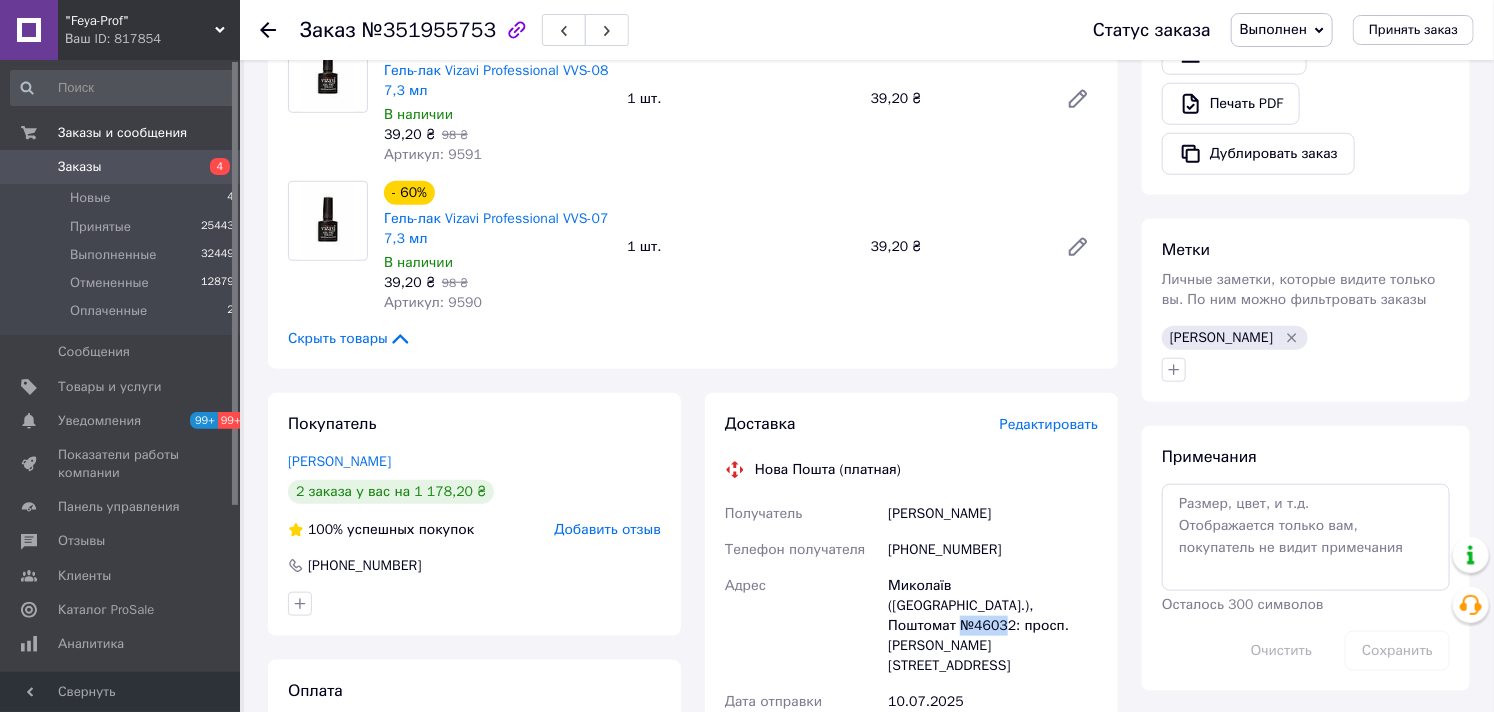 click on "Заказы" at bounding box center [80, 167] 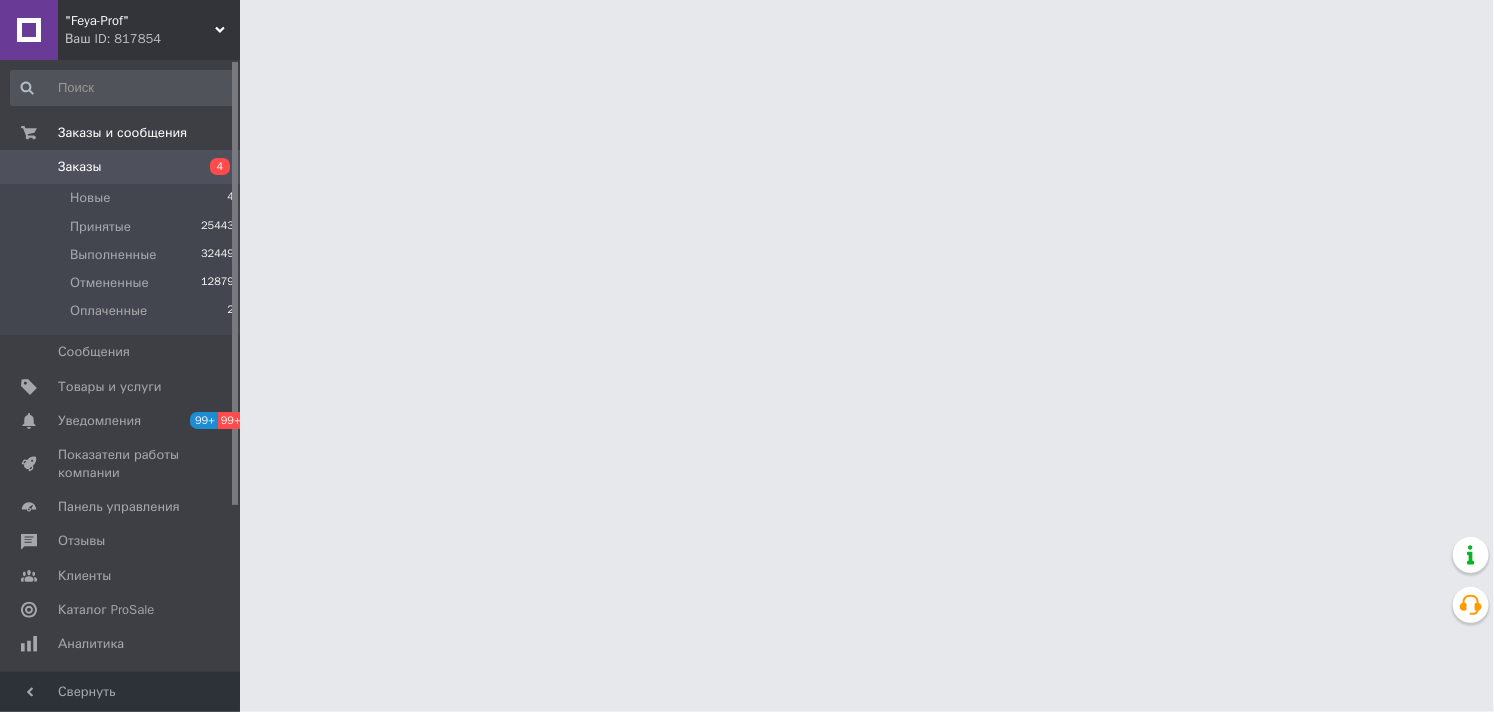 scroll, scrollTop: 0, scrollLeft: 0, axis: both 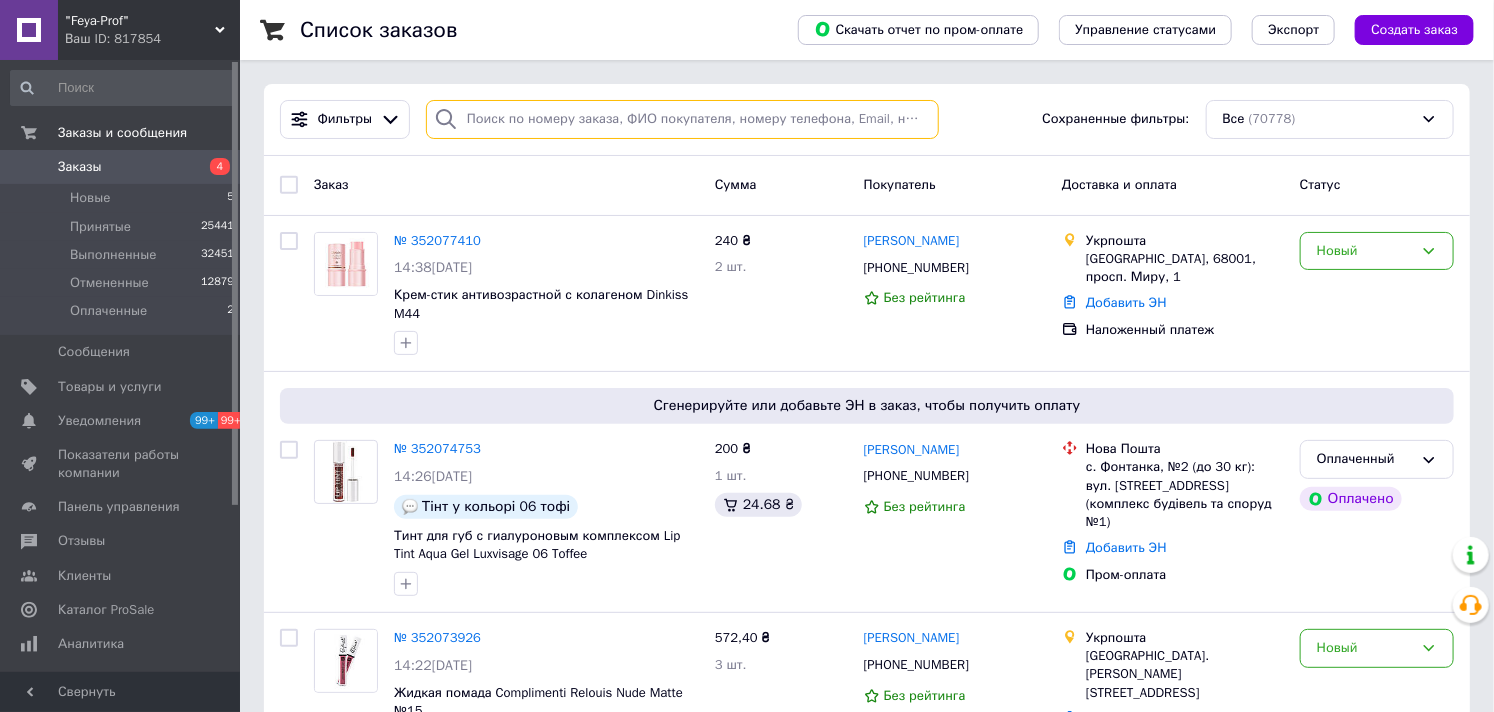 click at bounding box center (682, 119) 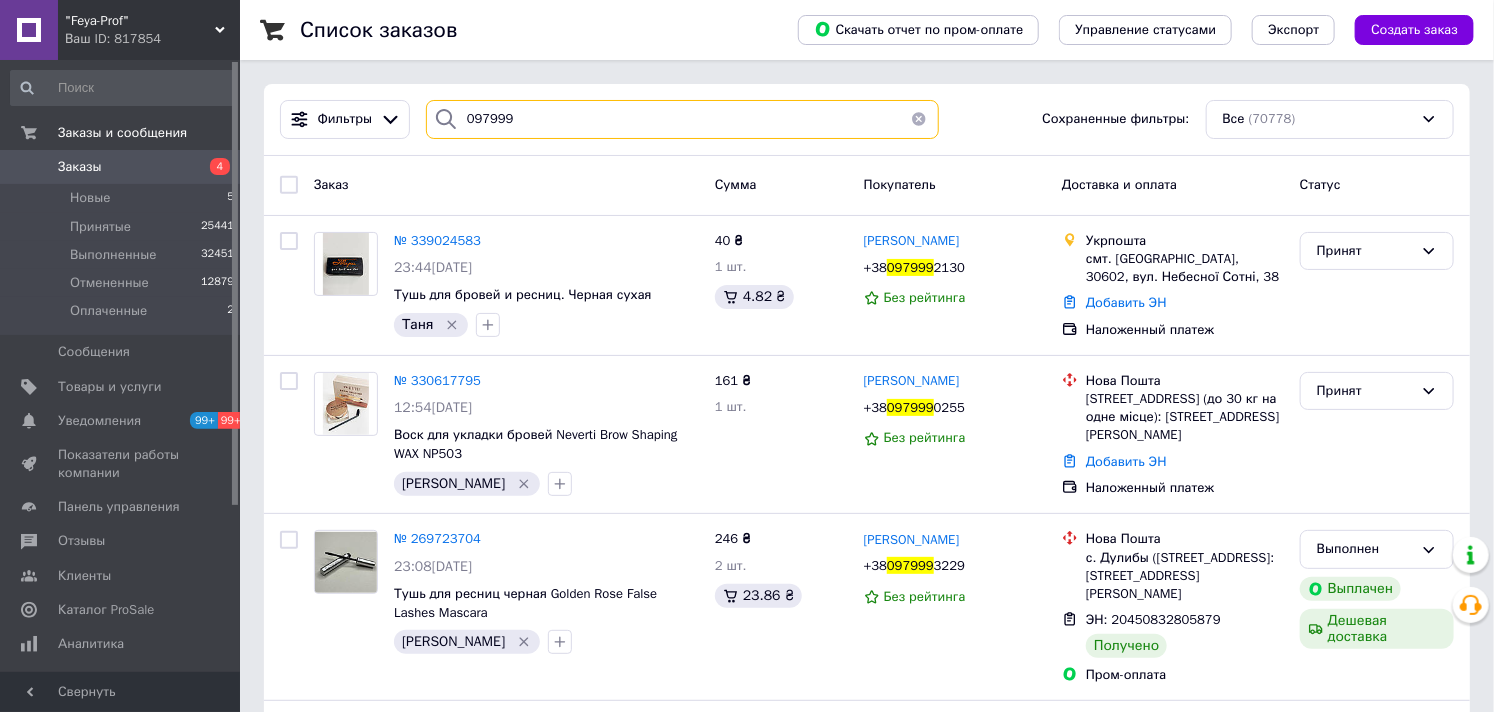 drag, startPoint x: 514, startPoint y: 122, endPoint x: 451, endPoint y: 122, distance: 63 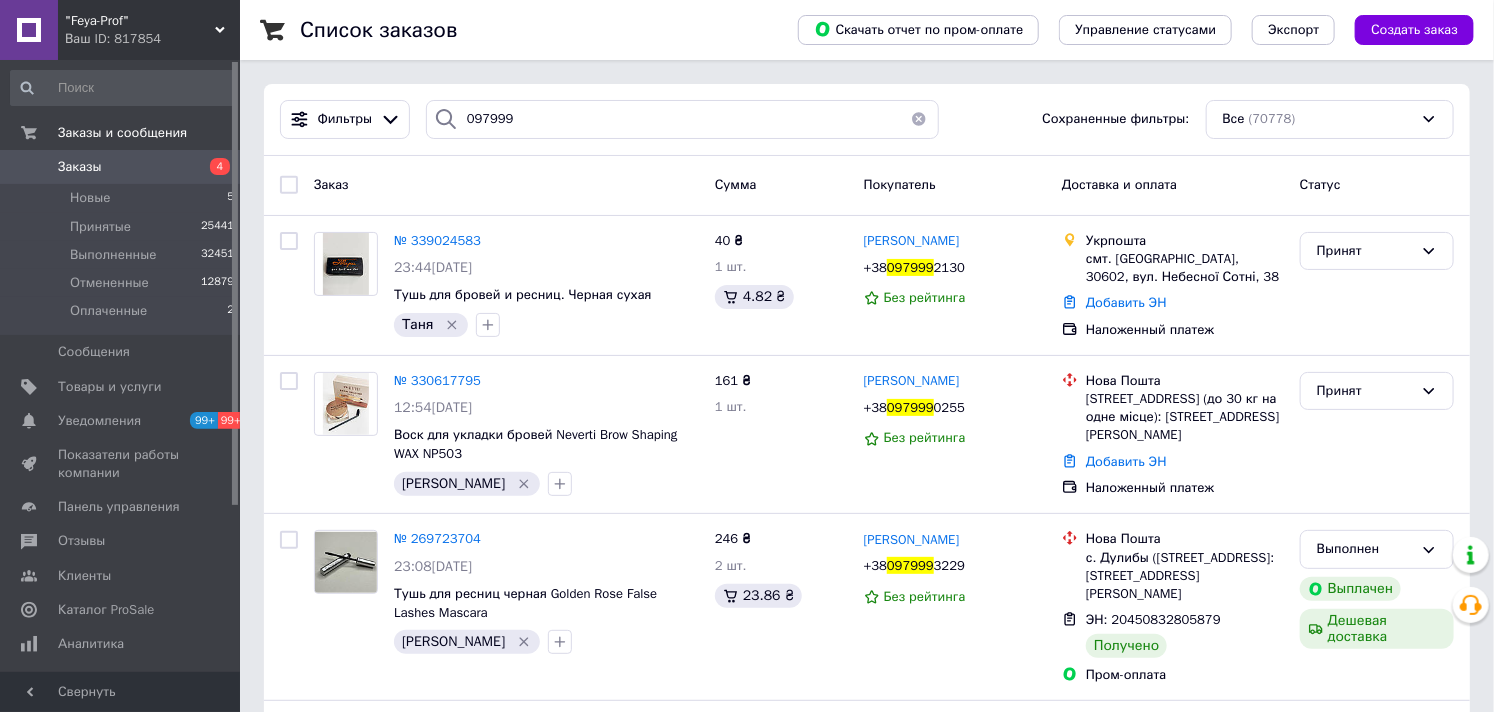 click on "Ваш ID: 817854" at bounding box center [152, 39] 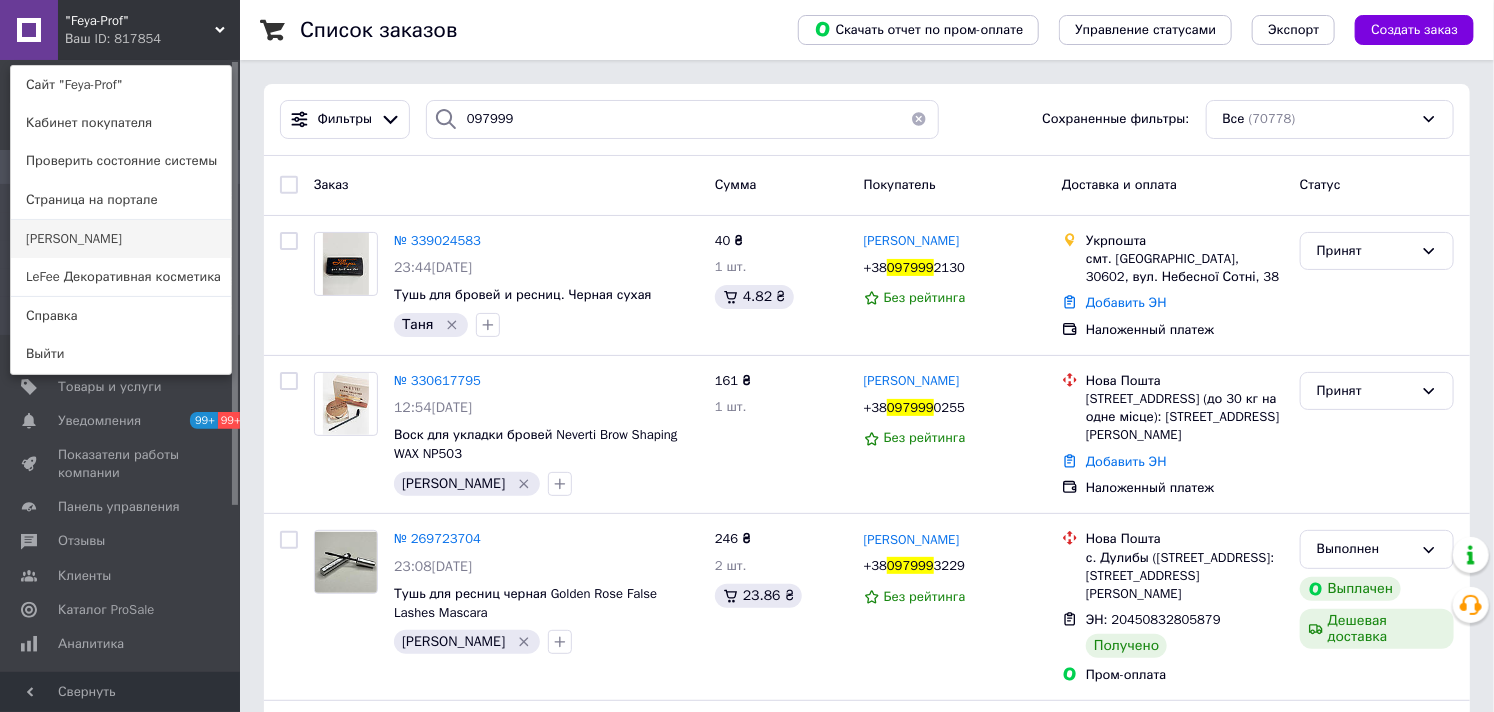 click on "[PERSON_NAME]" at bounding box center (121, 239) 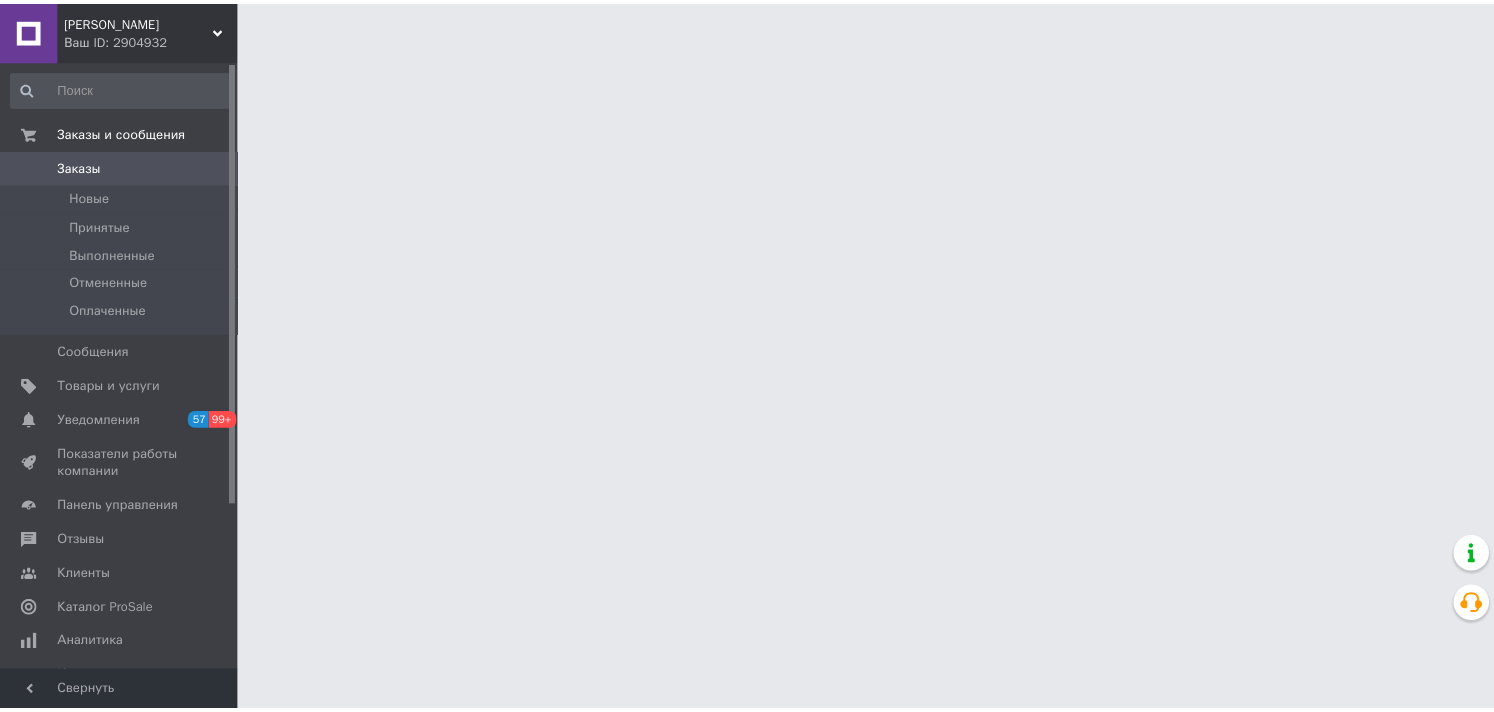scroll, scrollTop: 0, scrollLeft: 0, axis: both 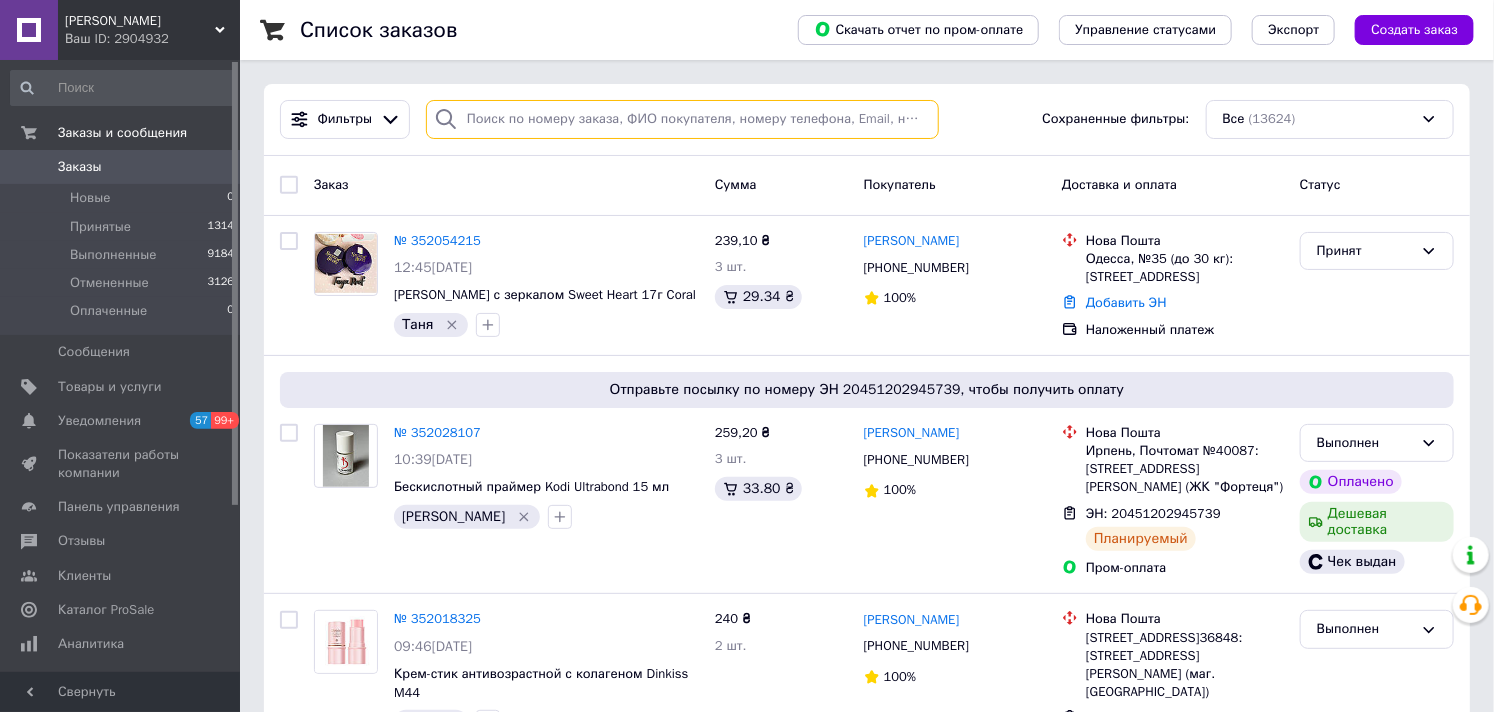 paste on "097999" 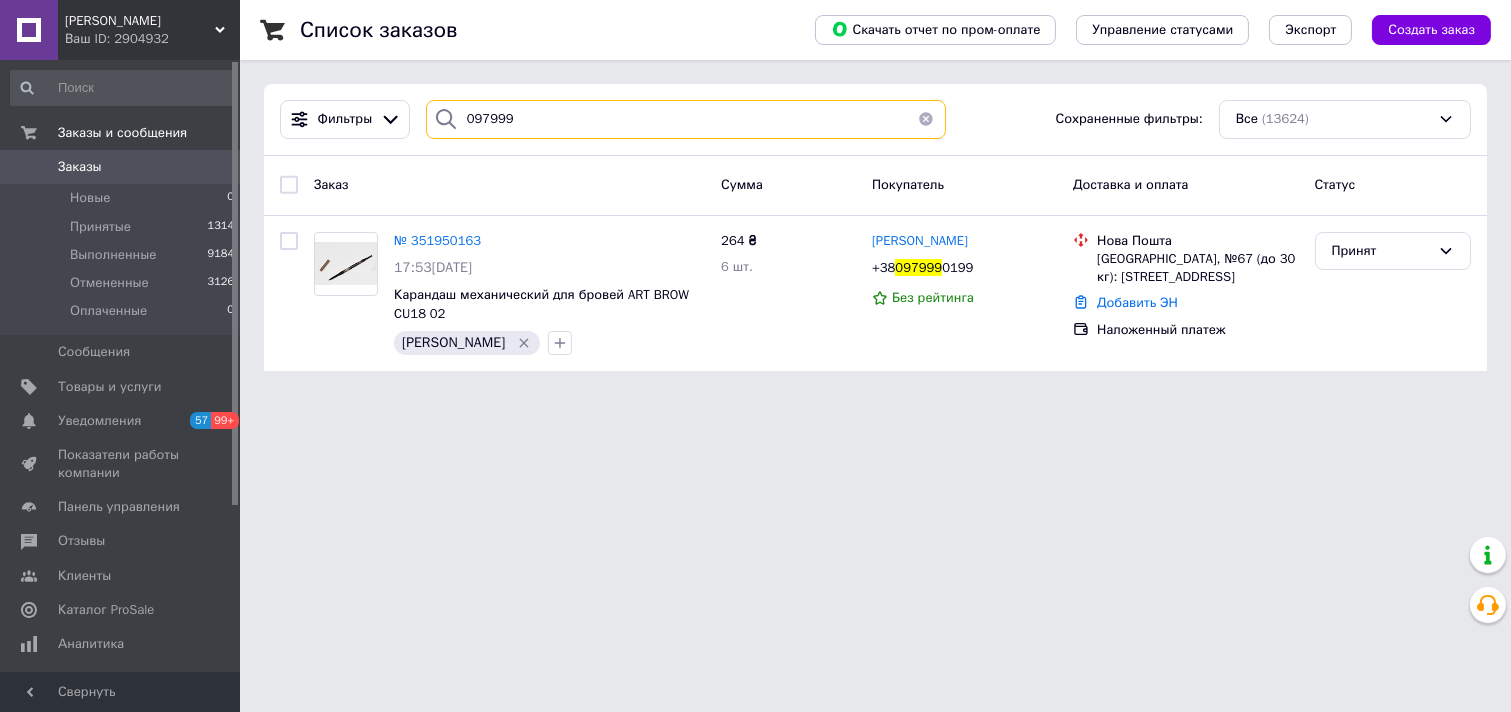 drag, startPoint x: 518, startPoint y: 117, endPoint x: 458, endPoint y: 121, distance: 60.133186 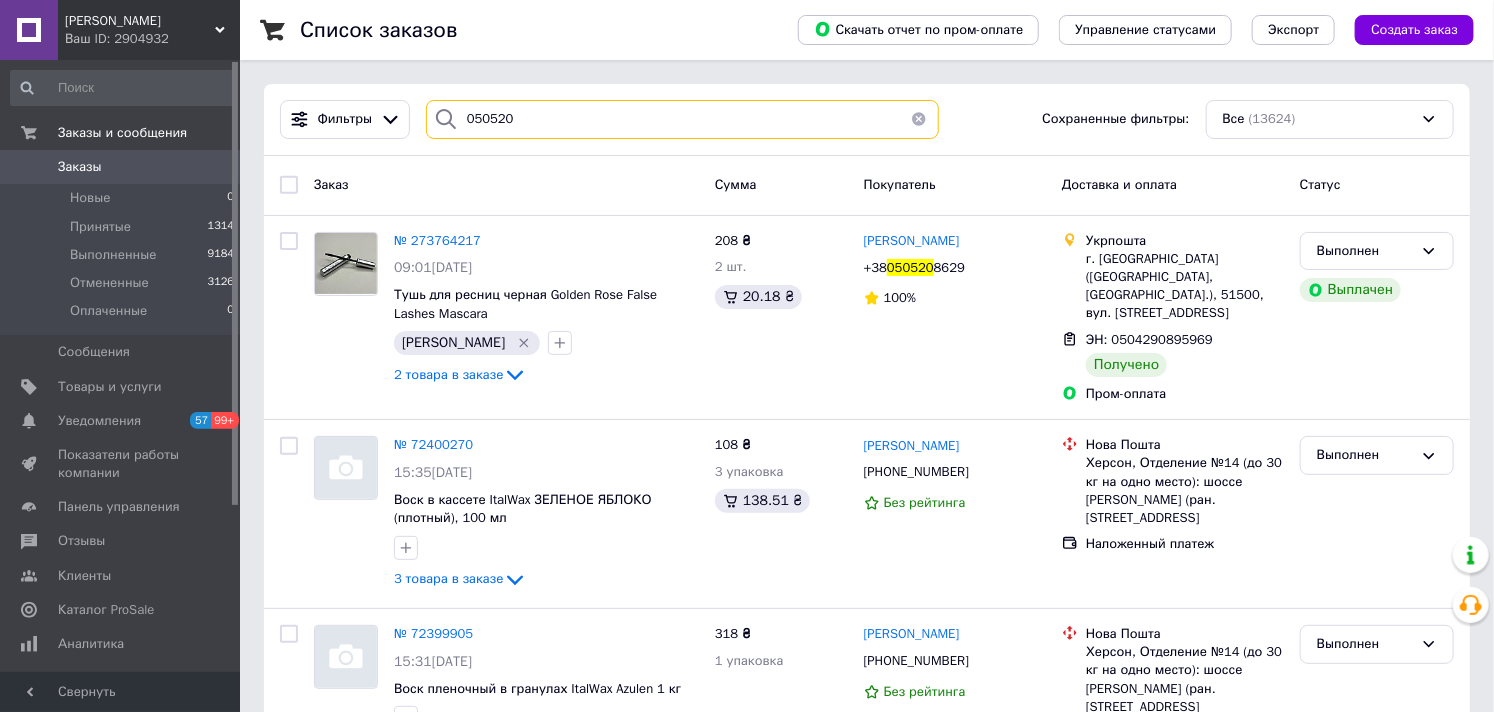 drag, startPoint x: 522, startPoint y: 111, endPoint x: 465, endPoint y: 113, distance: 57.035076 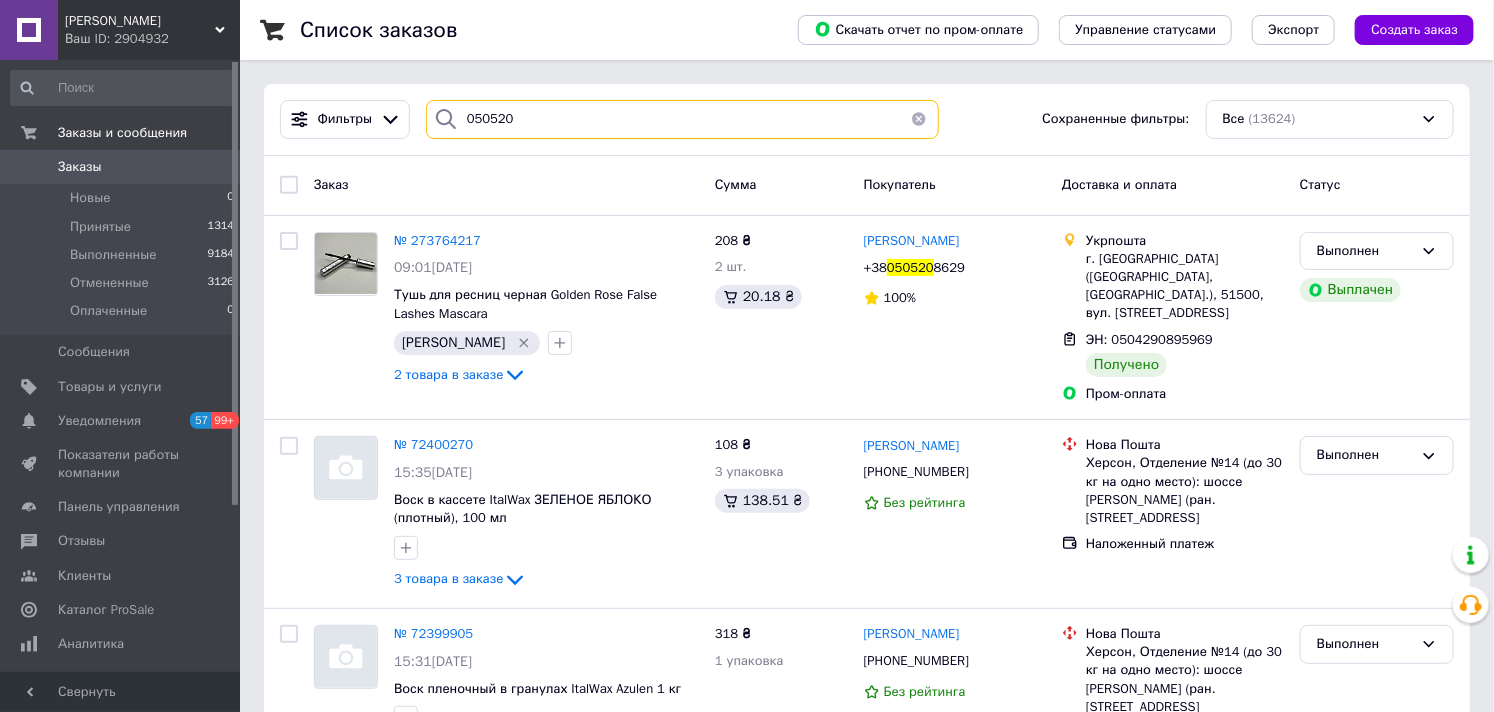 type on "050520" 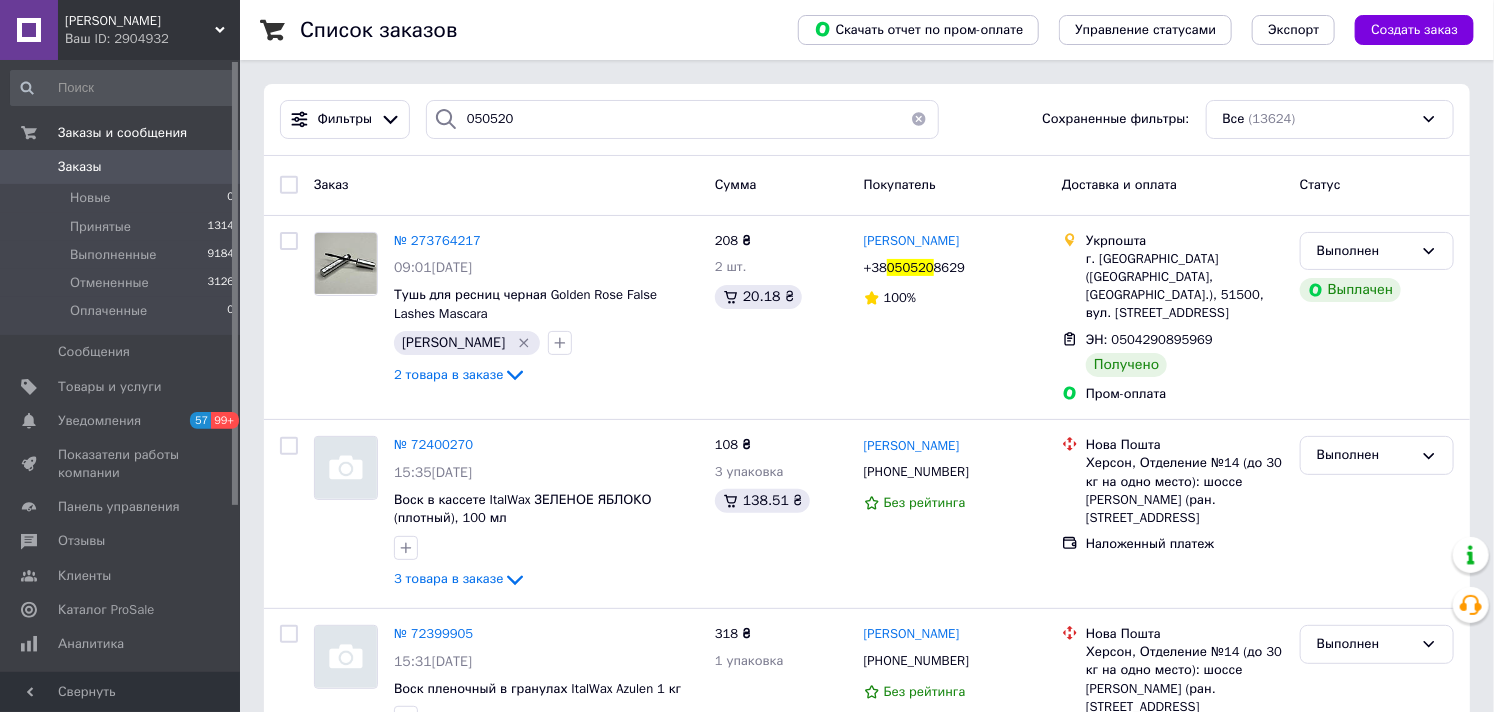 click on "Ваш ID: 2904932" at bounding box center [152, 39] 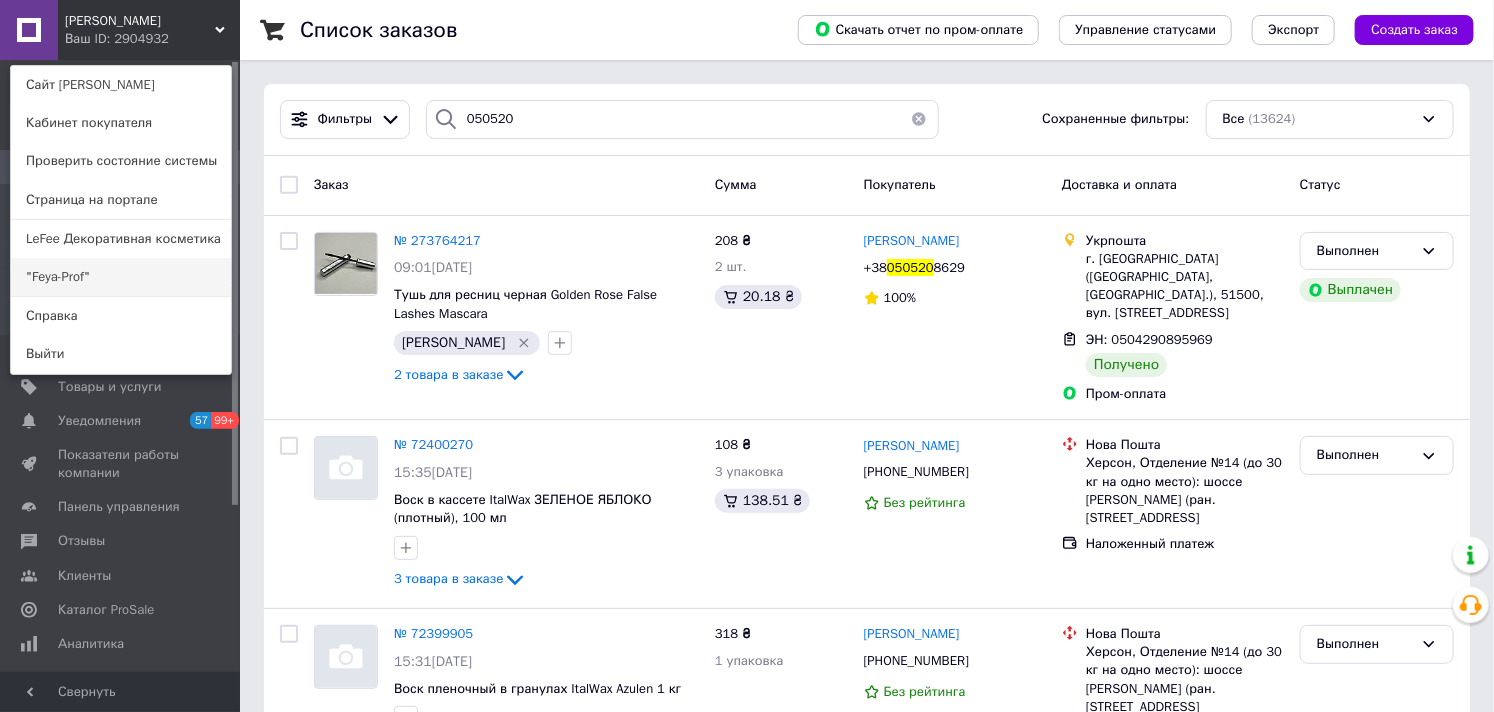 click on ""Feya-Prof"" at bounding box center [121, 277] 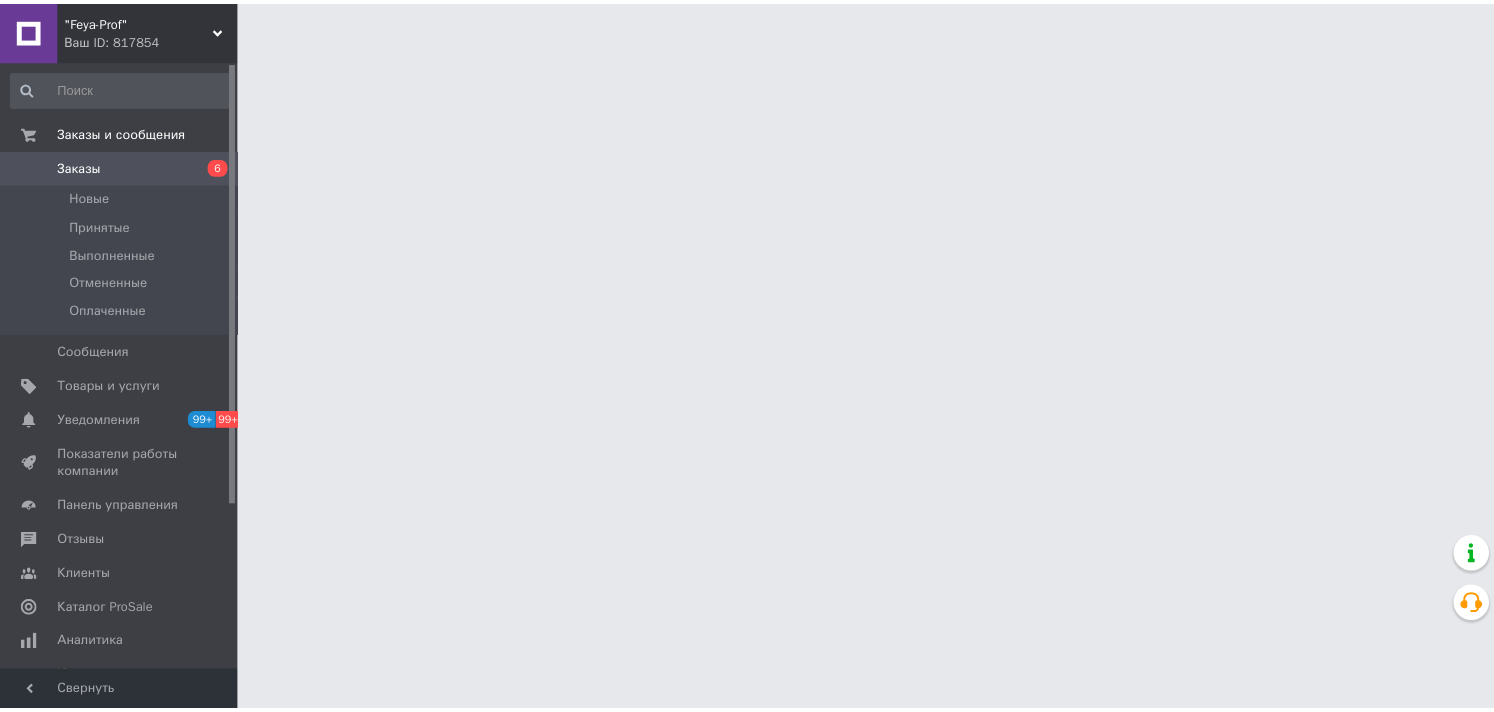 scroll, scrollTop: 0, scrollLeft: 0, axis: both 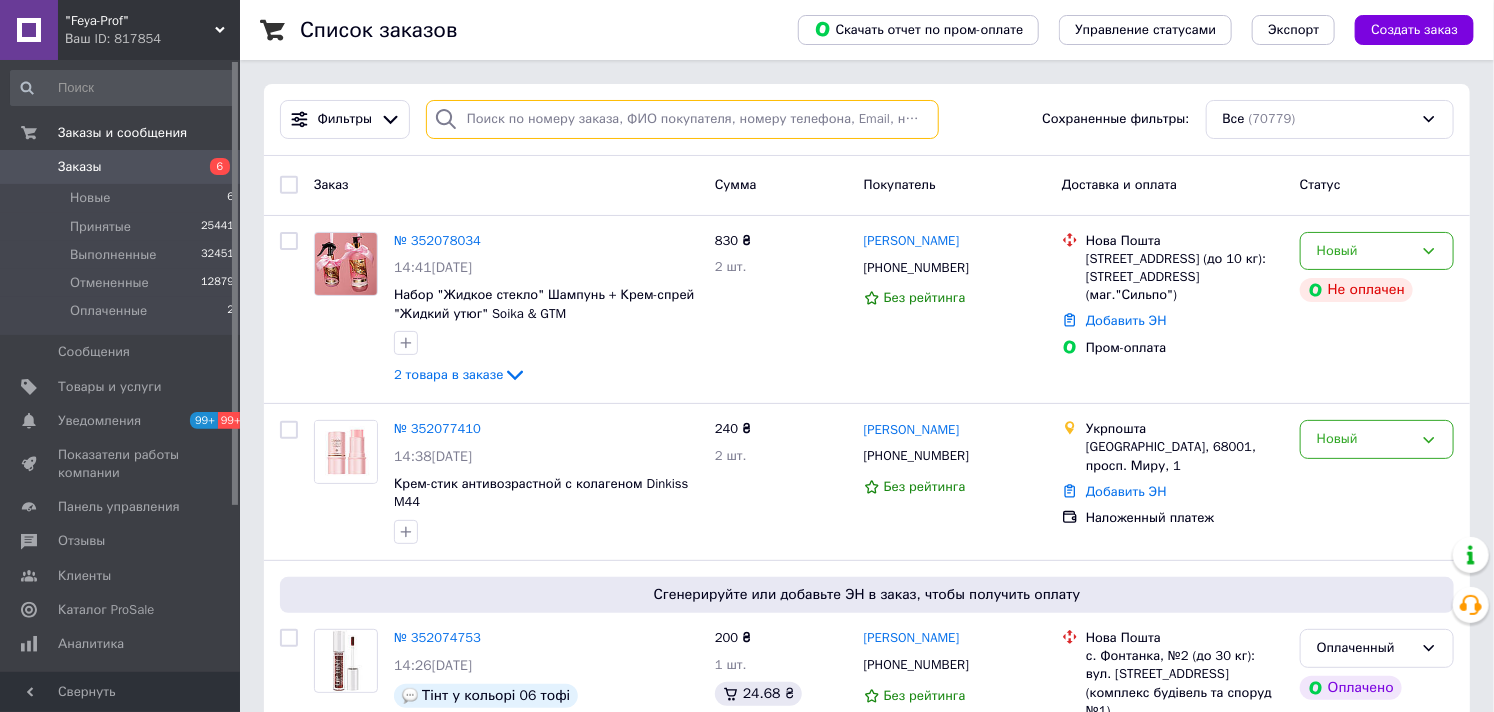 paste on "050520" 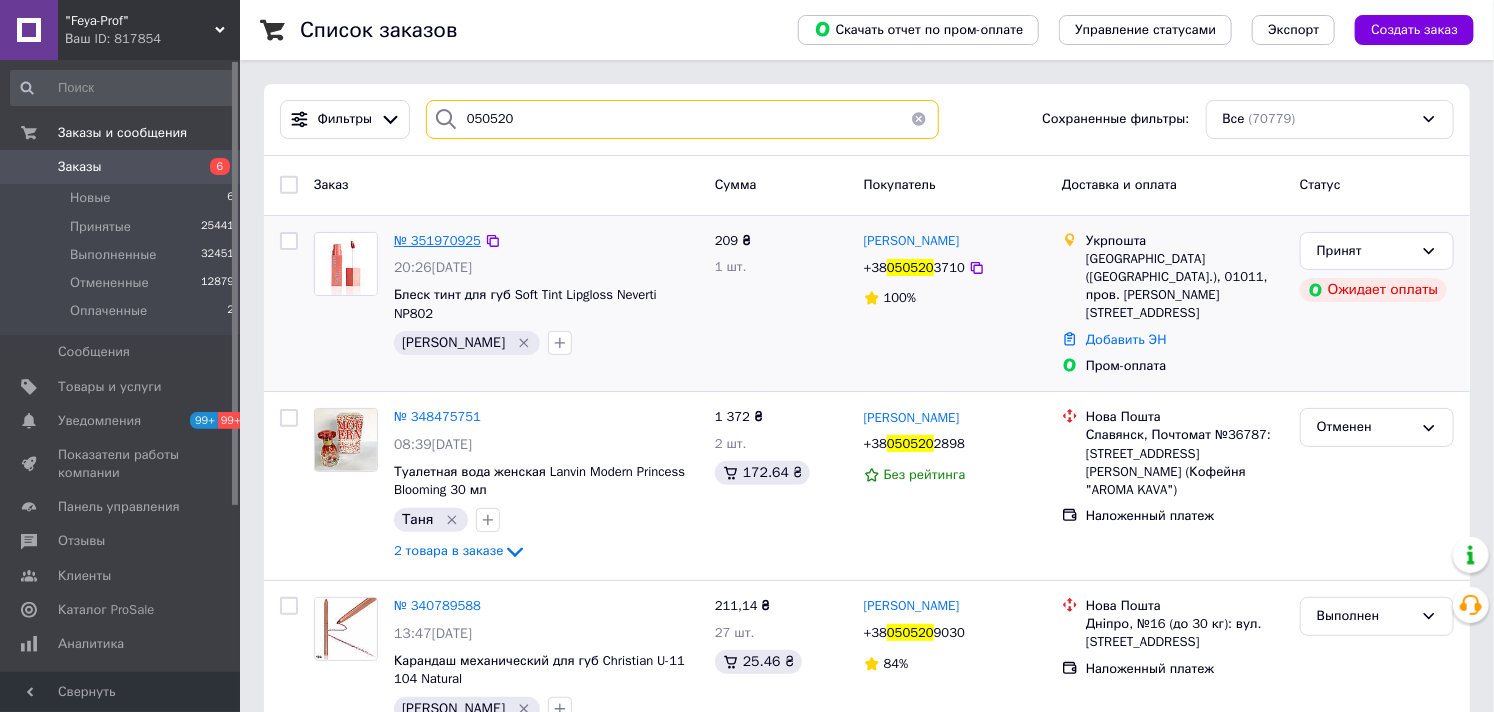 type on "050520" 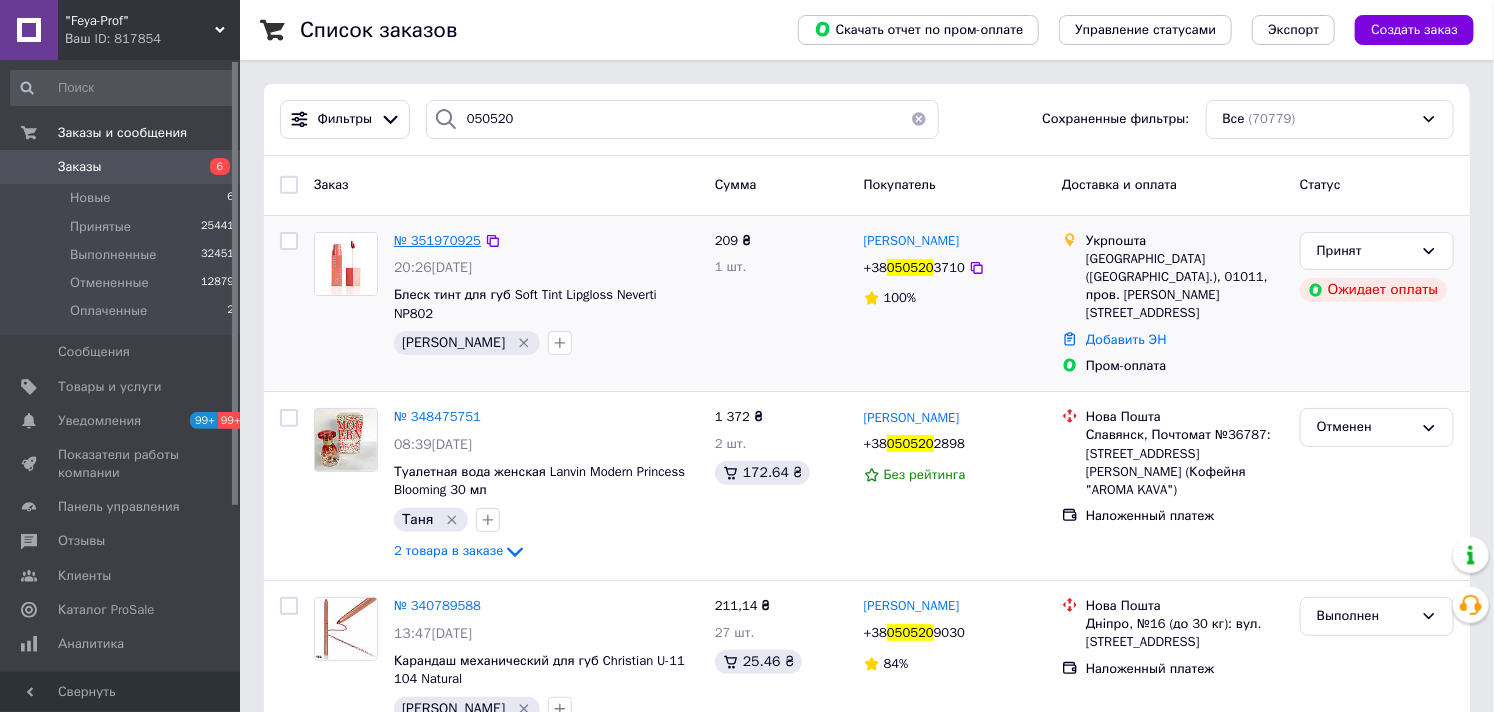 click on "№ 351970925" at bounding box center (437, 240) 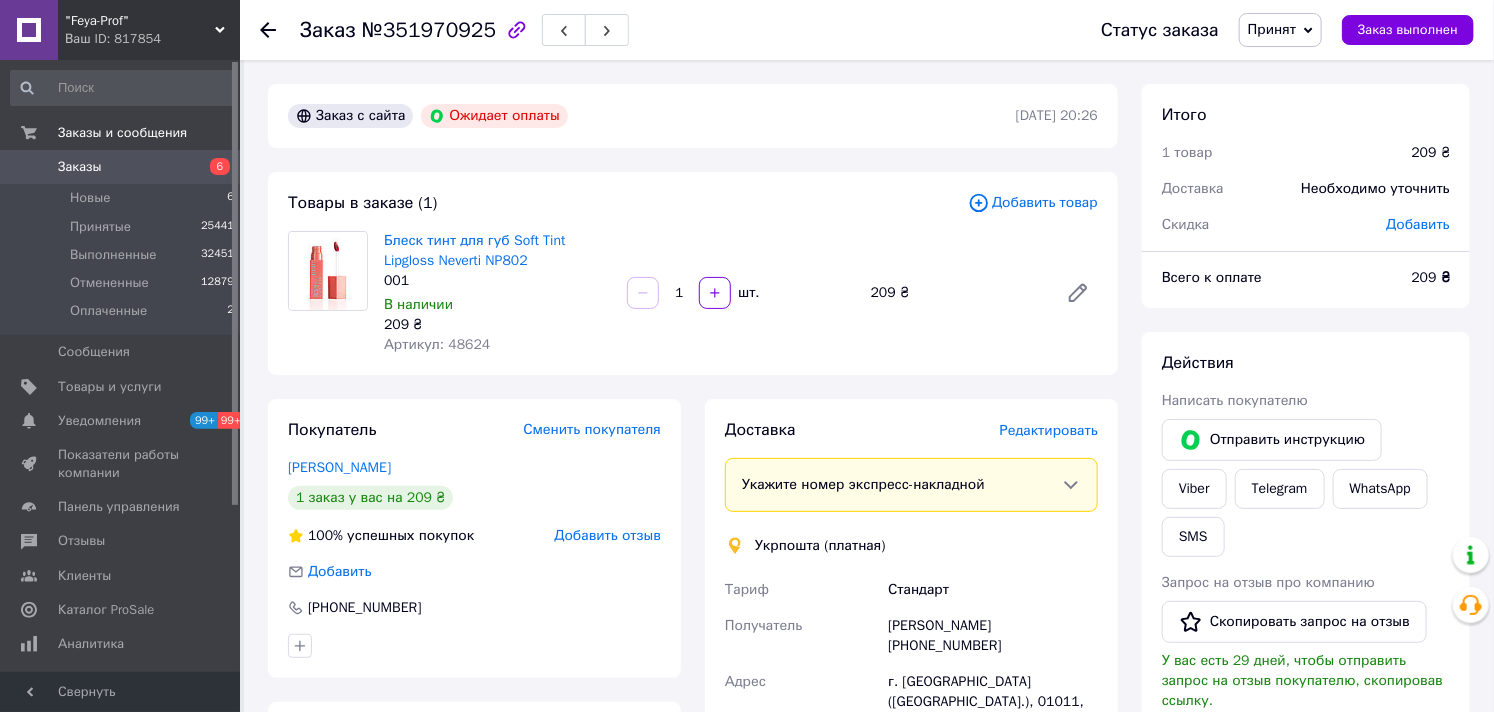 scroll, scrollTop: 222, scrollLeft: 0, axis: vertical 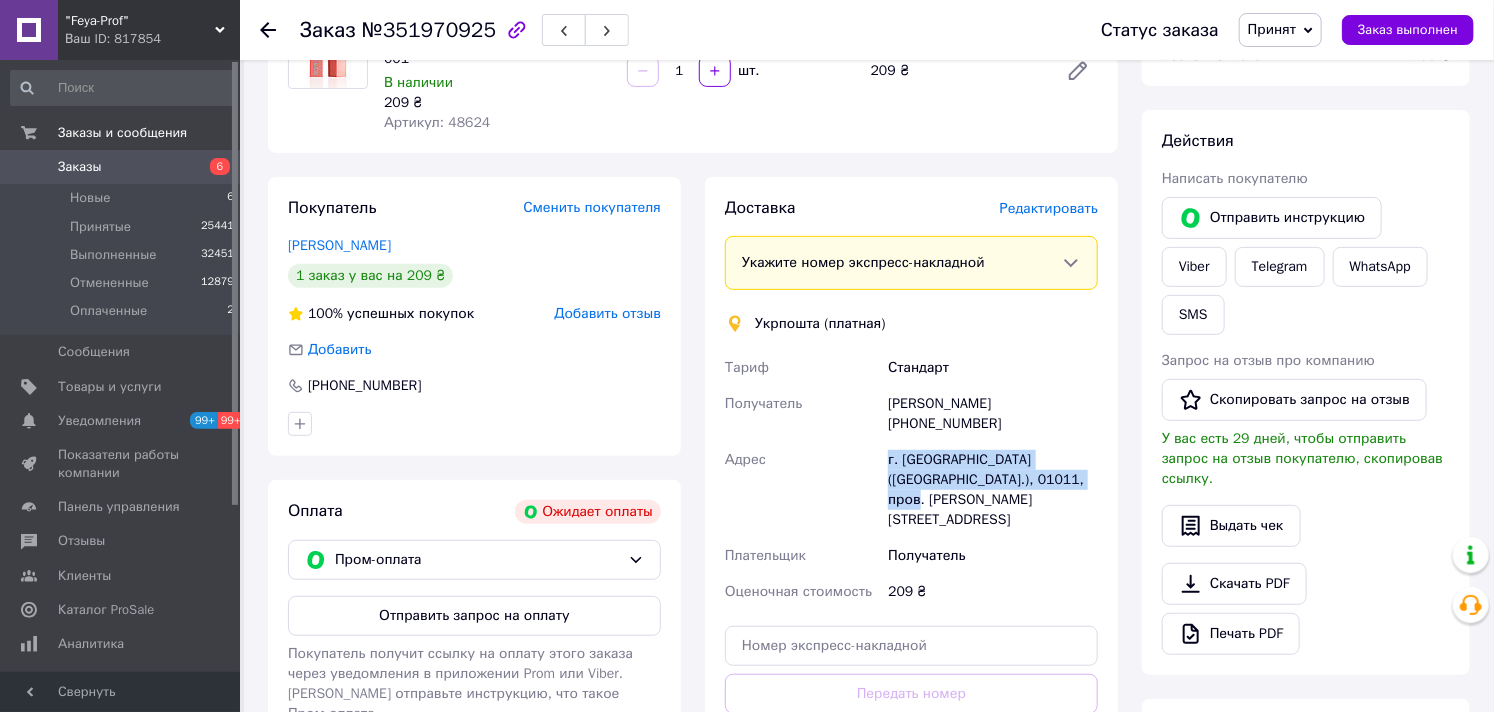 drag, startPoint x: 884, startPoint y: 436, endPoint x: 1045, endPoint y: 461, distance: 162.92943 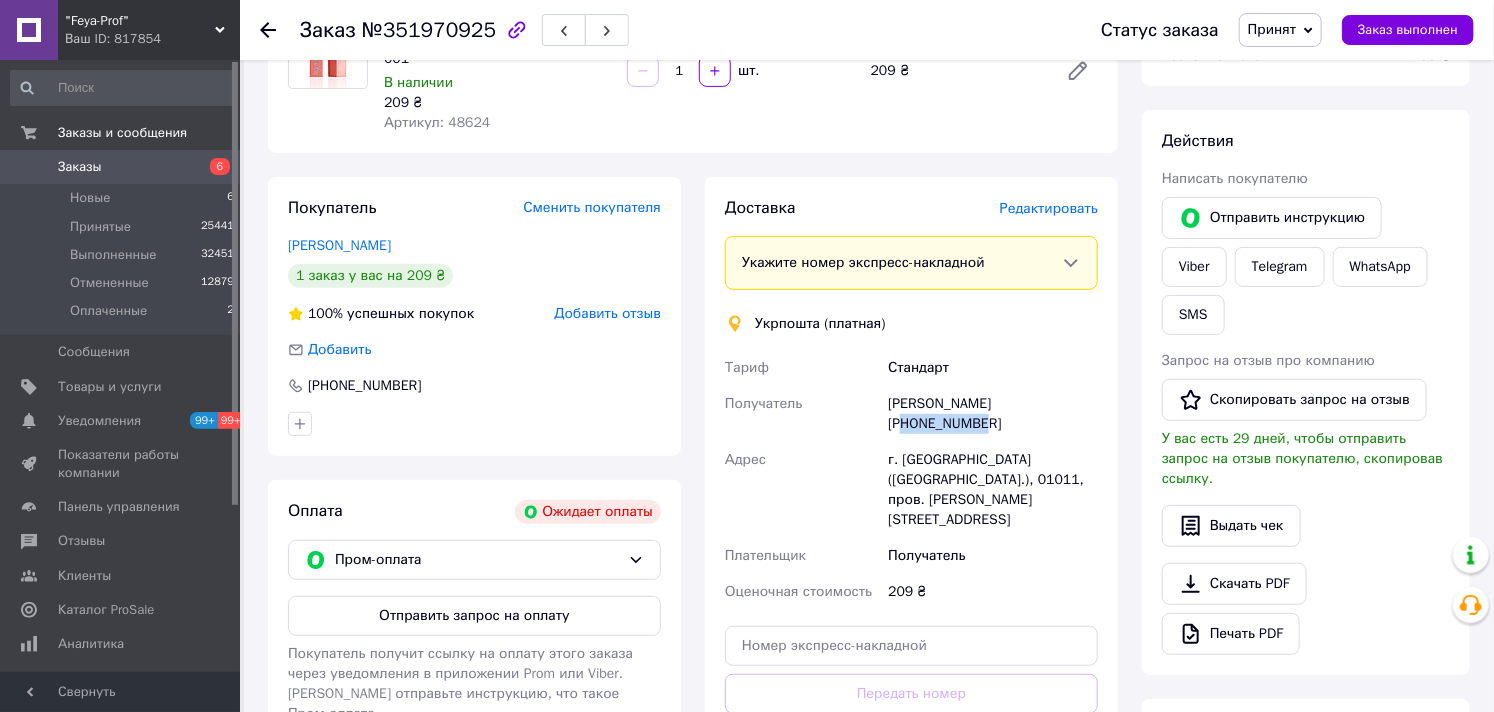 drag, startPoint x: 1013, startPoint y: 404, endPoint x: 1101, endPoint y: 404, distance: 88 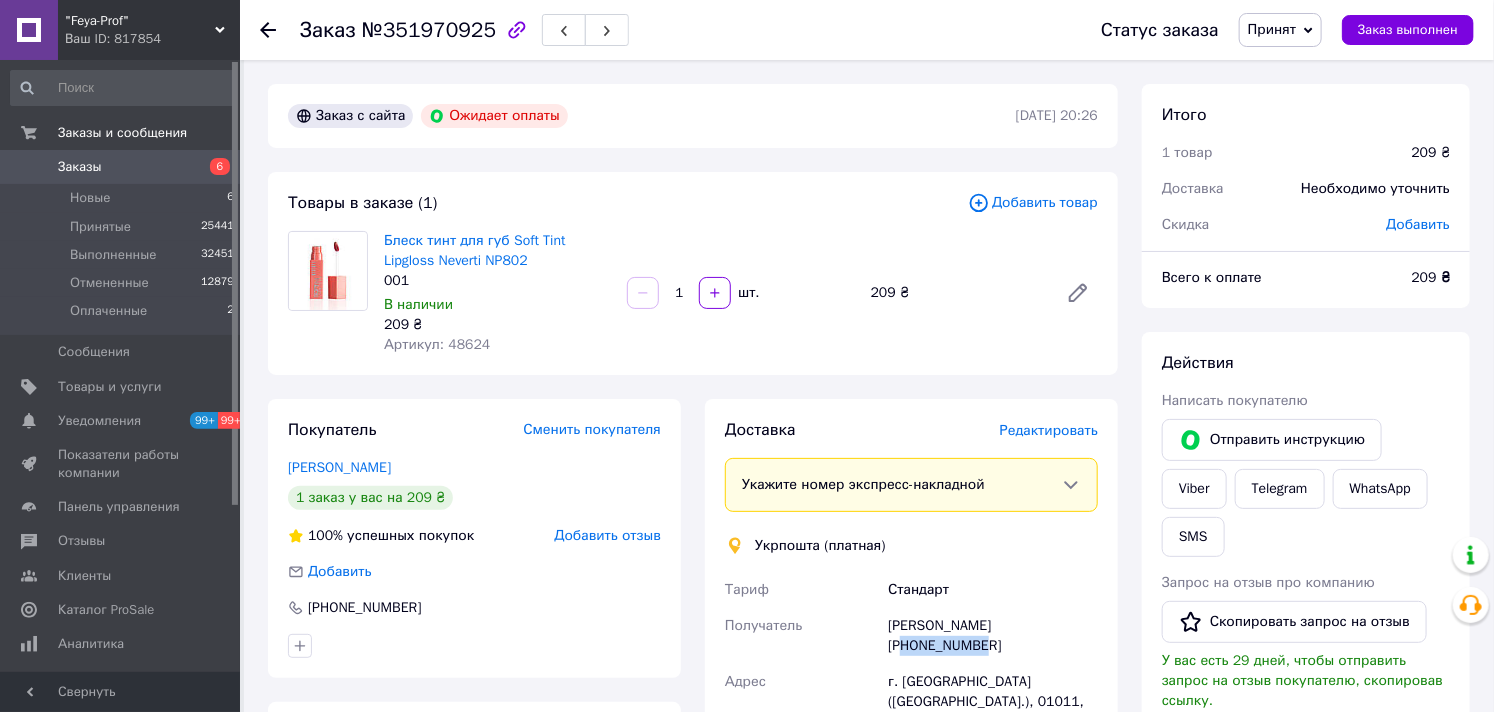 scroll, scrollTop: 222, scrollLeft: 0, axis: vertical 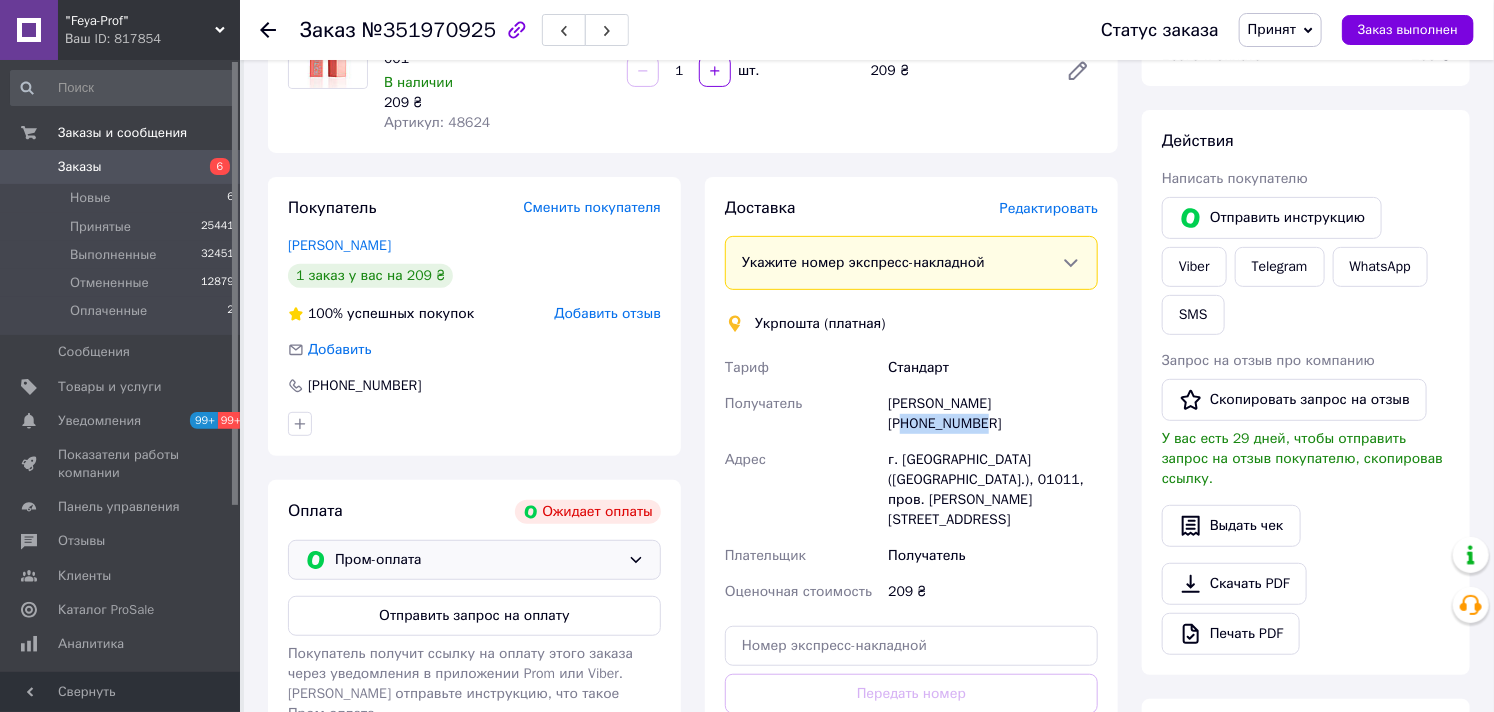 click on "Пром-оплата" at bounding box center [477, 560] 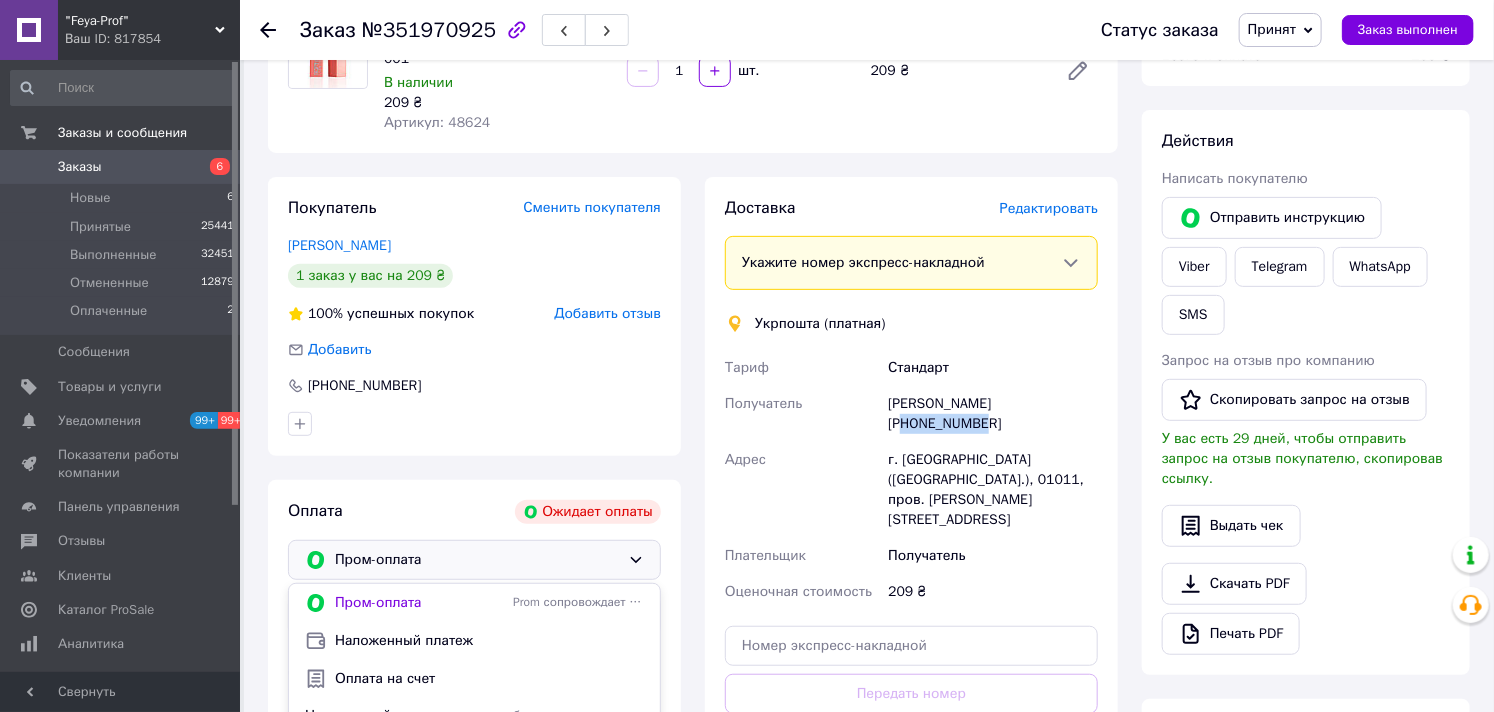scroll, scrollTop: 555, scrollLeft: 0, axis: vertical 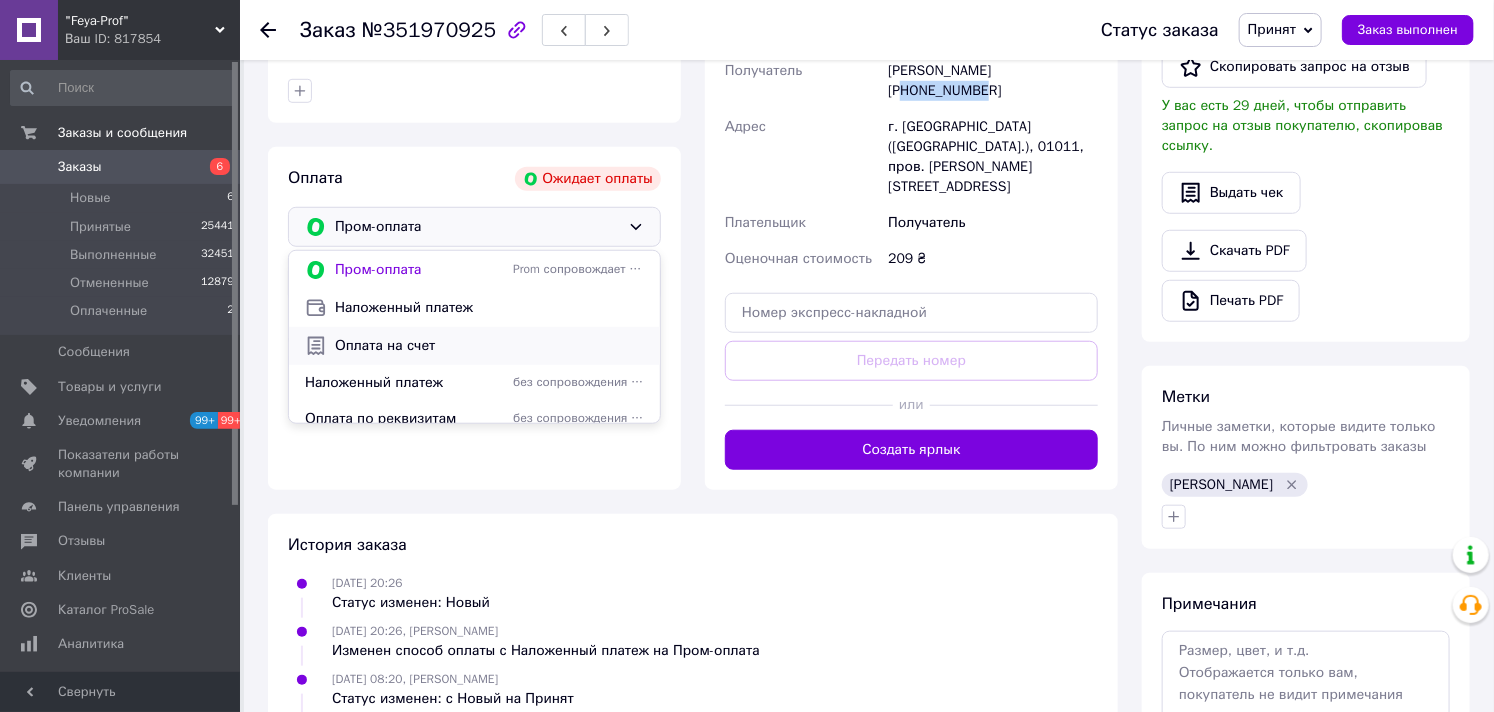 click on "Оплата на счет" at bounding box center [489, 346] 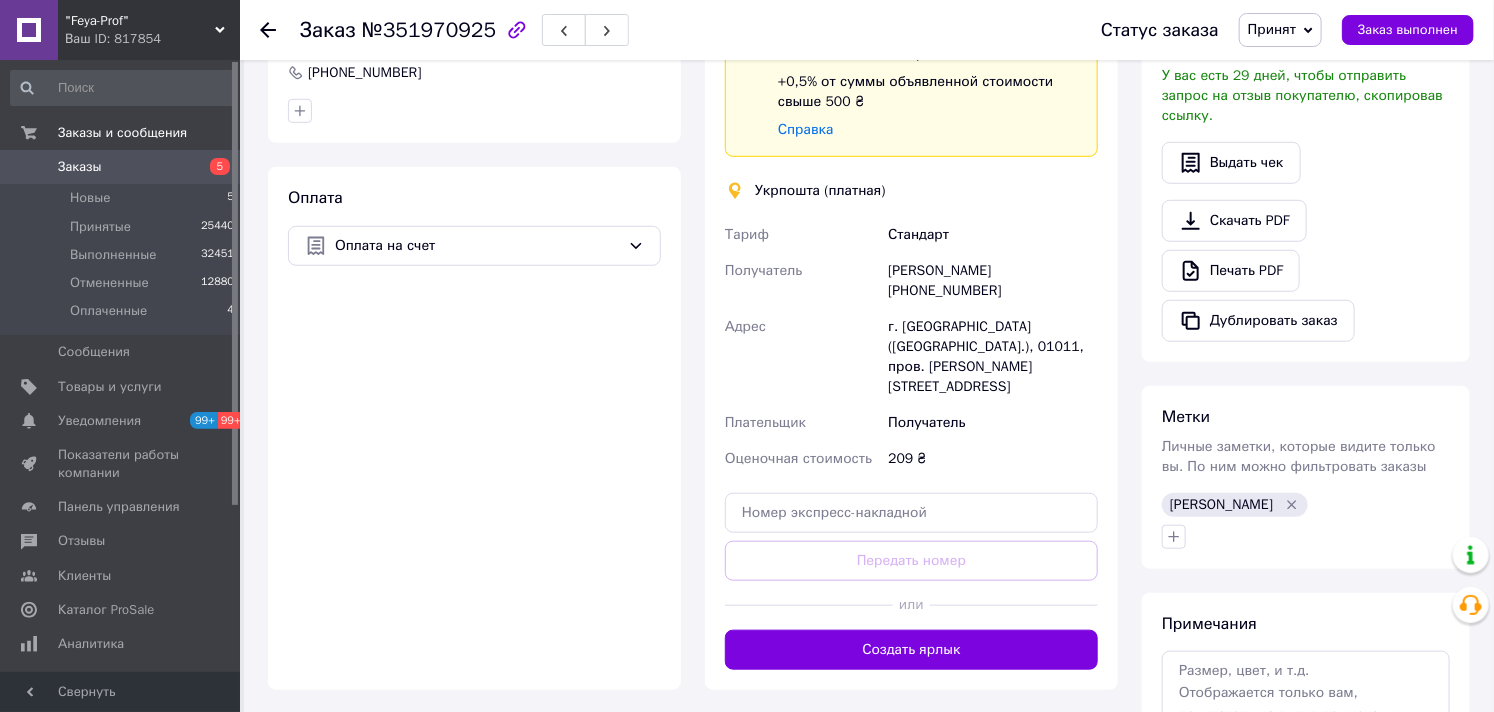 scroll, scrollTop: 757, scrollLeft: 0, axis: vertical 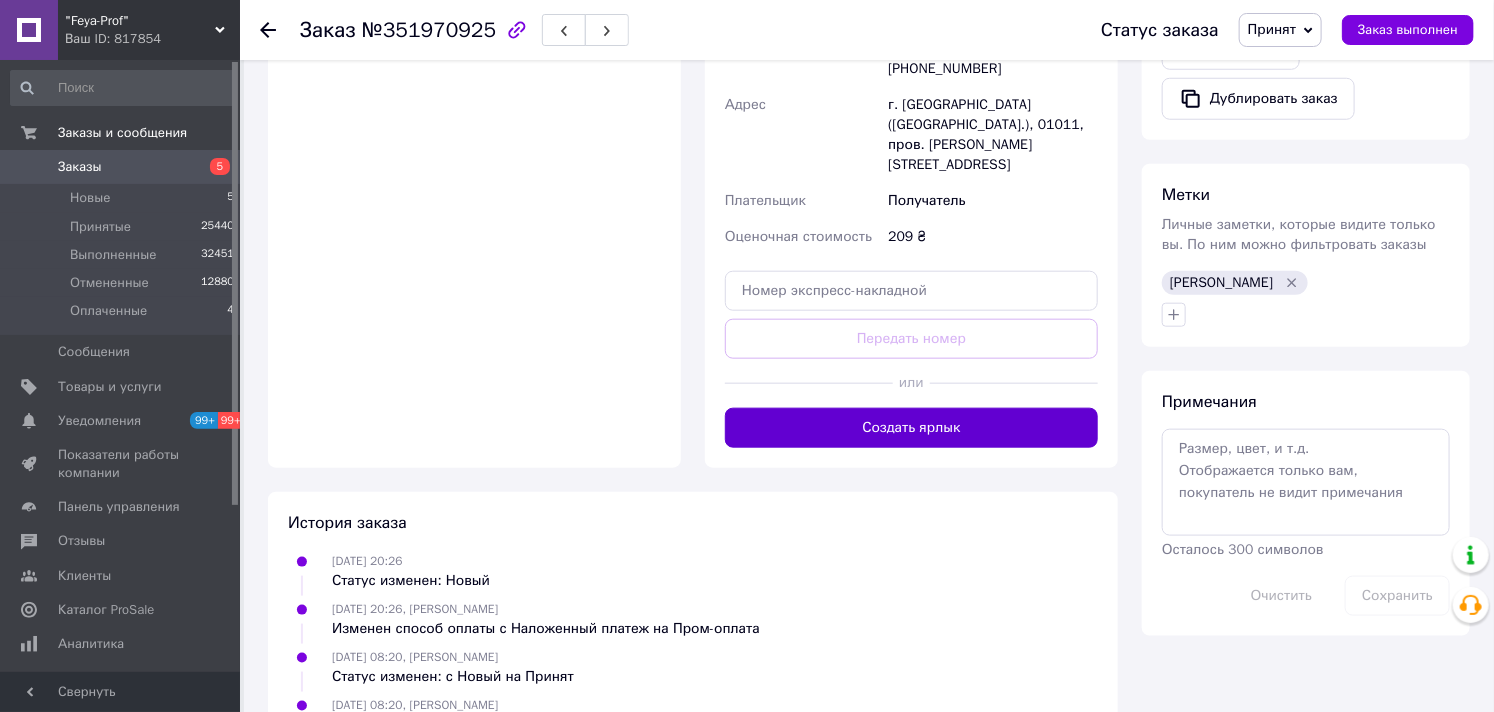 click on "Создать ярлык" at bounding box center [911, 428] 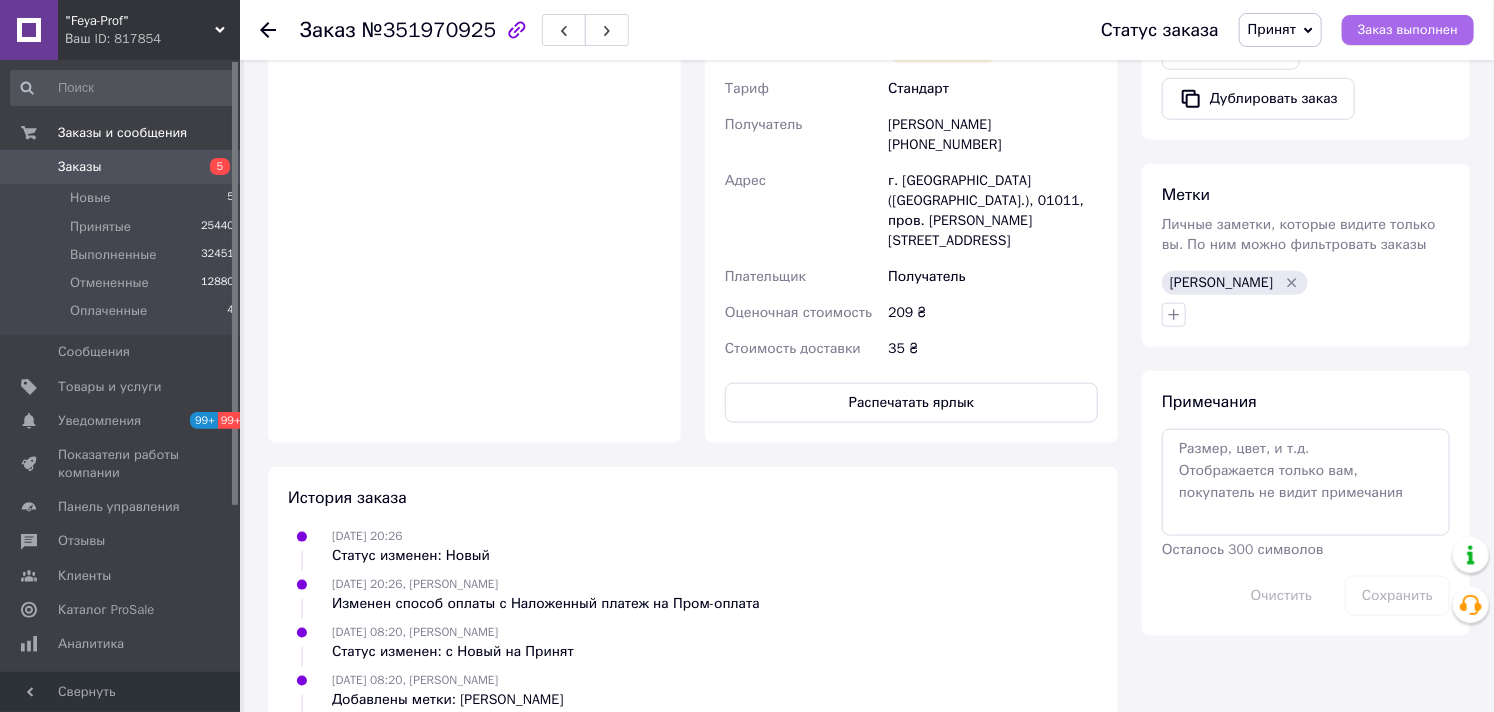 click on "Заказ выполнен" at bounding box center (1408, 30) 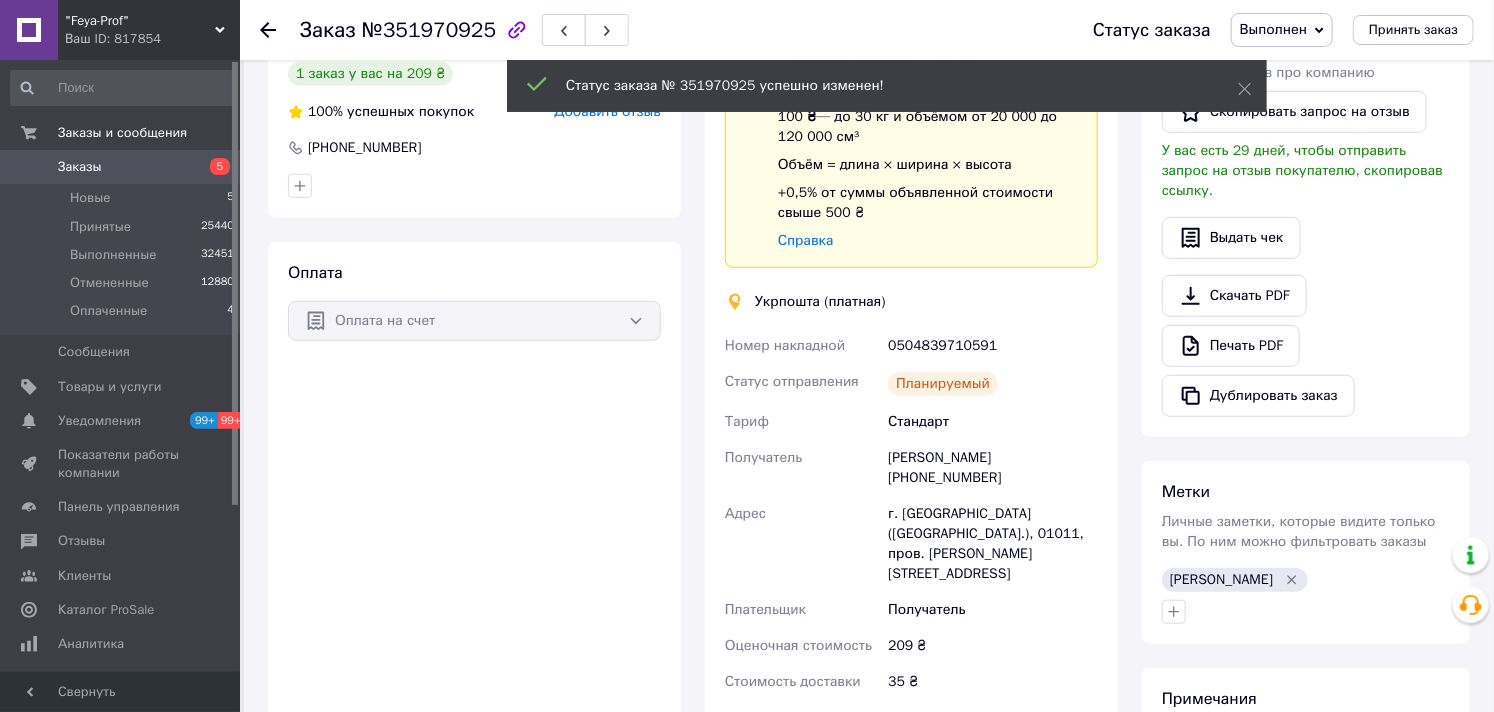 scroll, scrollTop: 646, scrollLeft: 0, axis: vertical 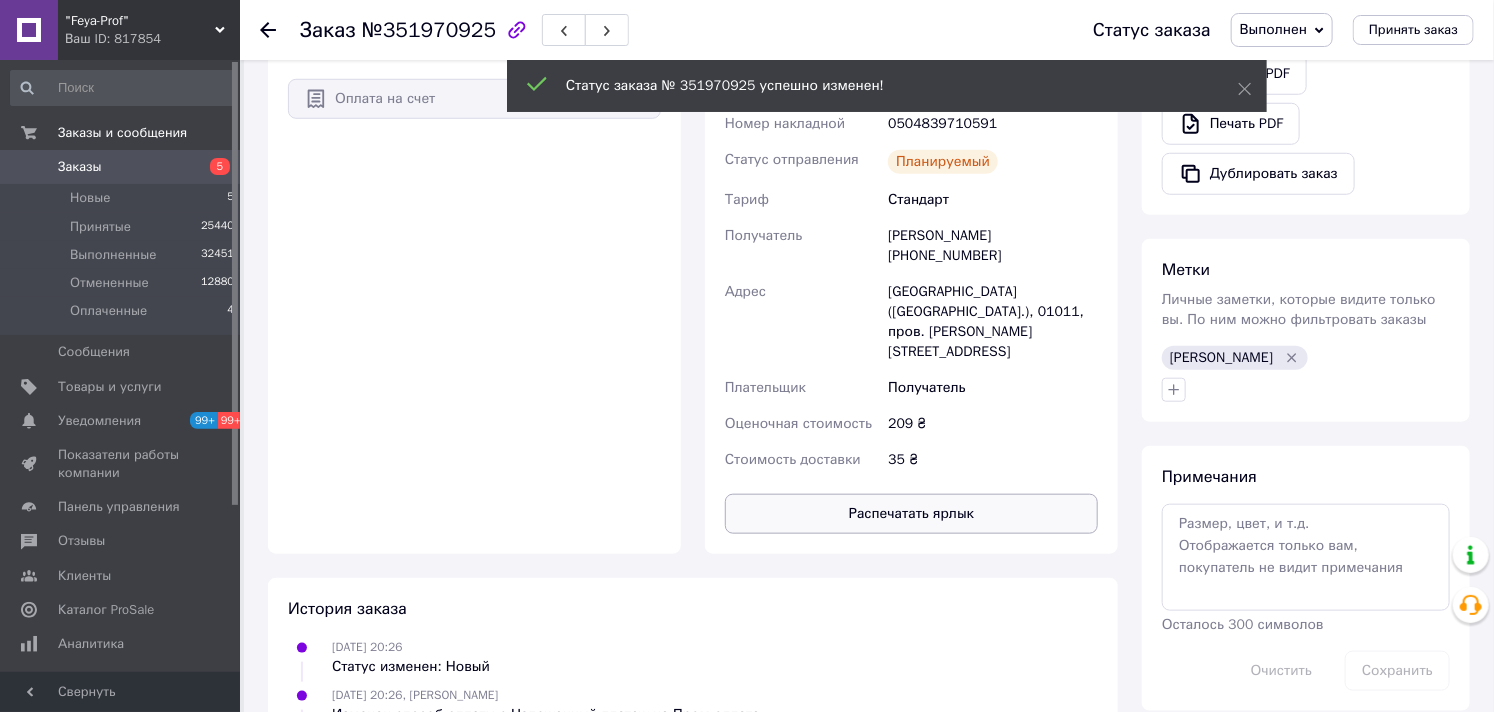 click on "Распечатать ярлык" at bounding box center [911, 514] 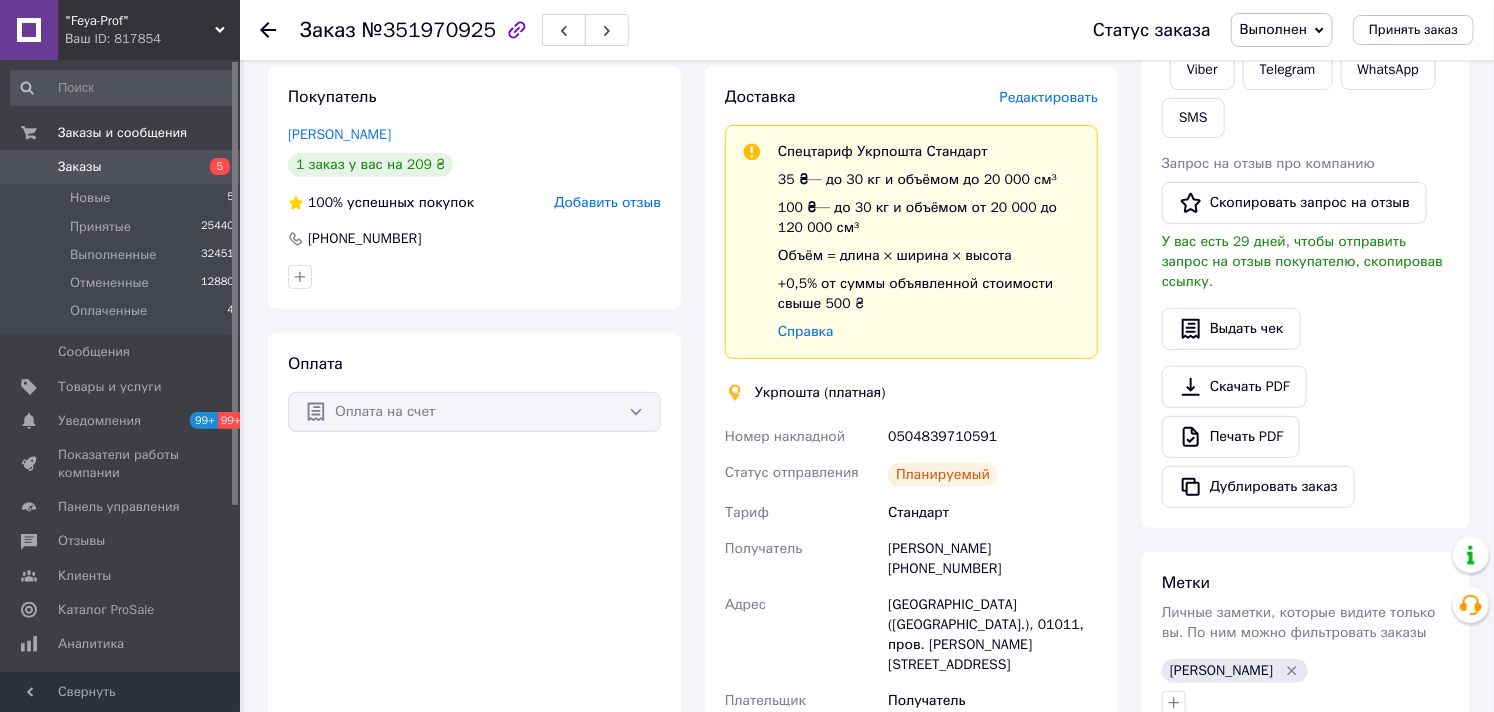 scroll, scrollTop: 0, scrollLeft: 0, axis: both 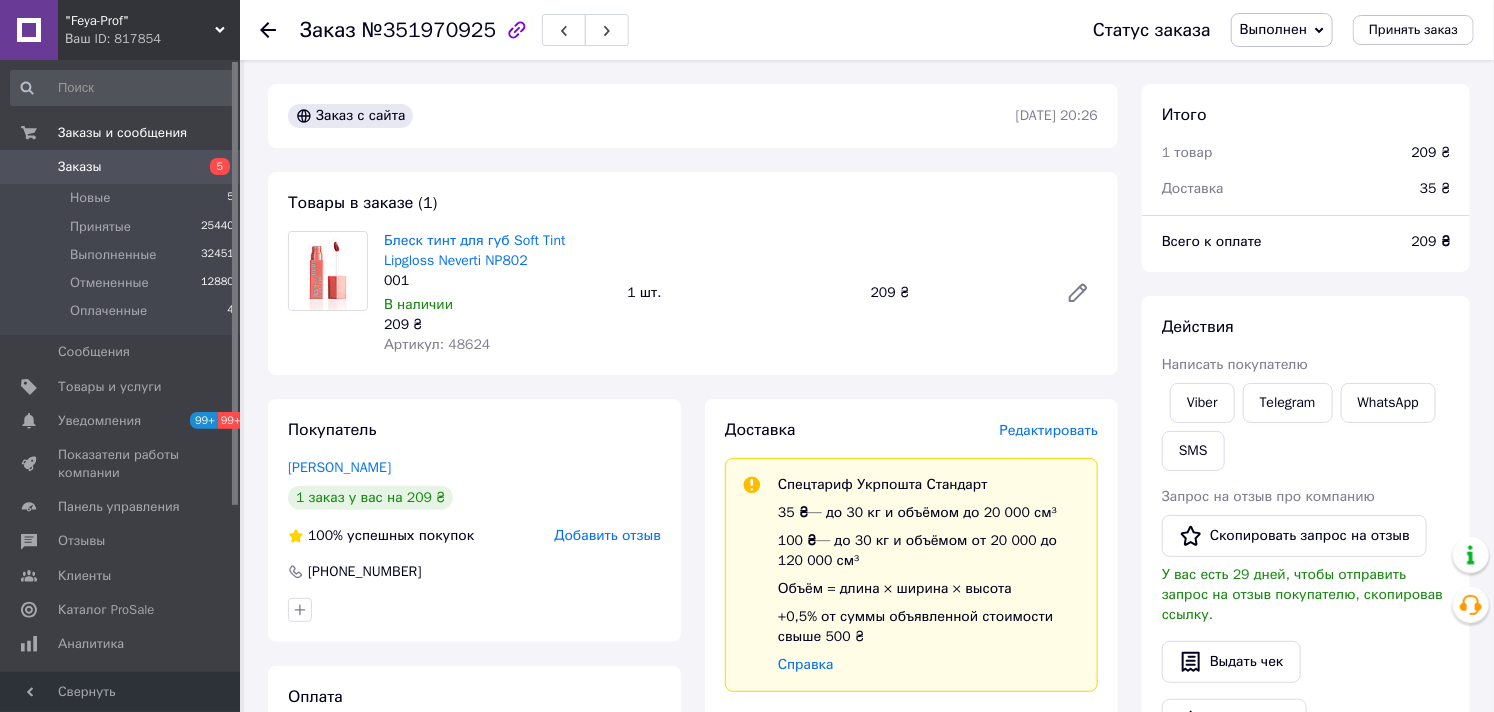 click on "Заказы" at bounding box center (121, 167) 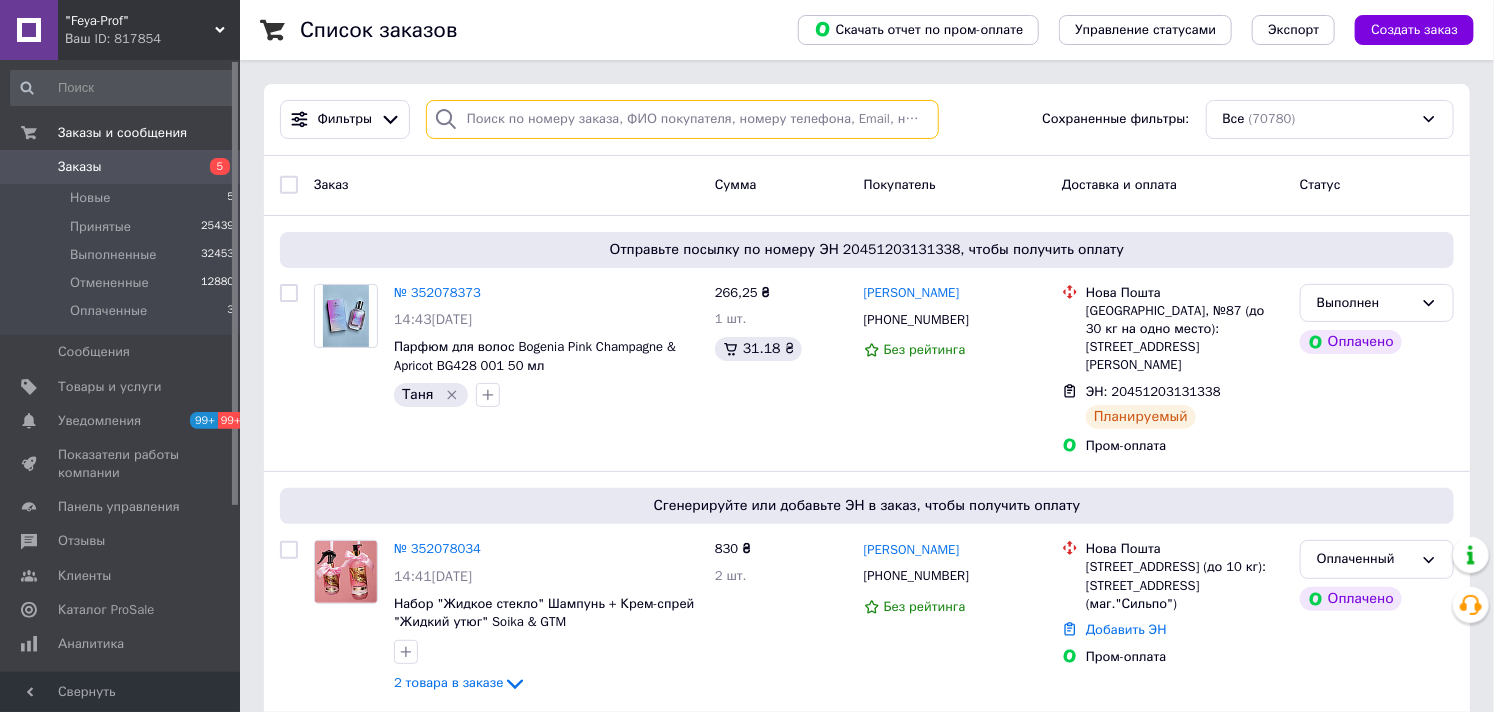 click at bounding box center (682, 119) 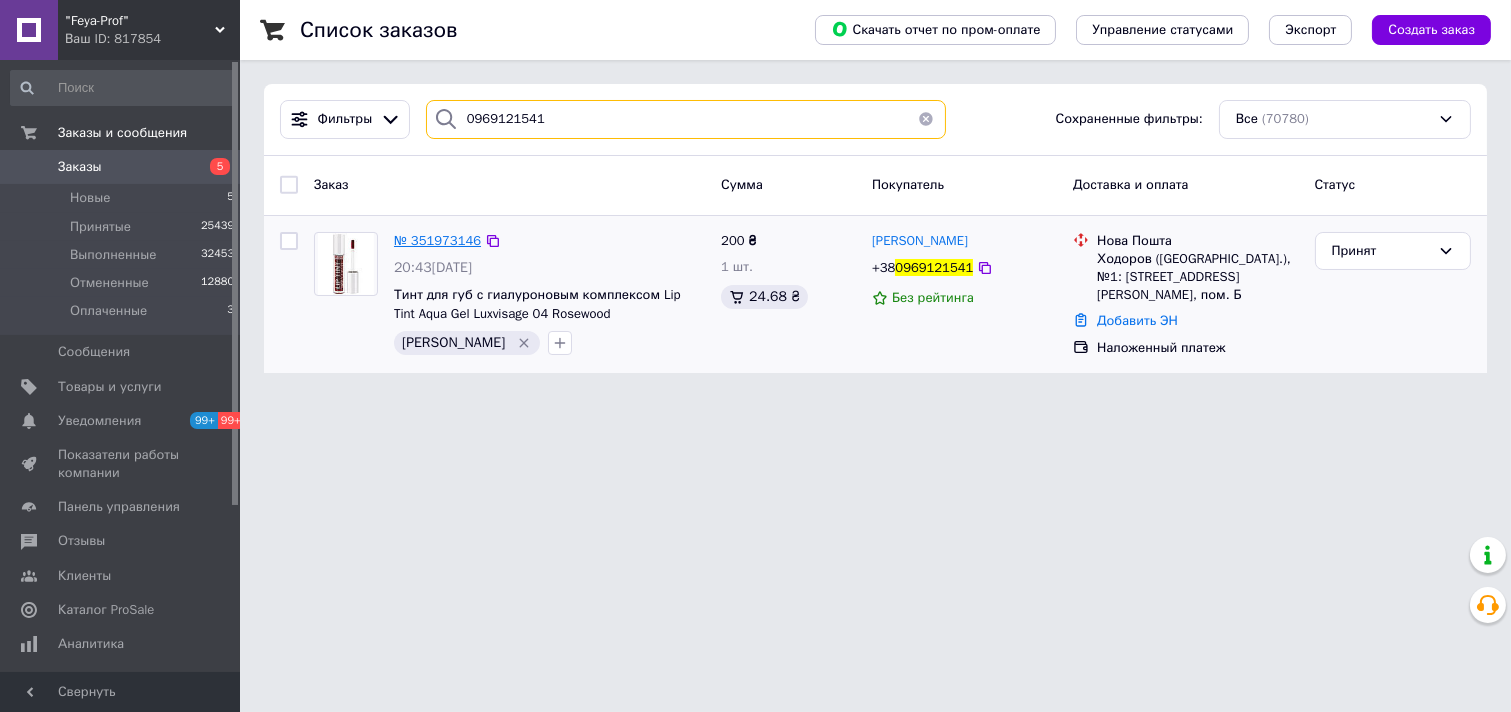 type on "0969121541" 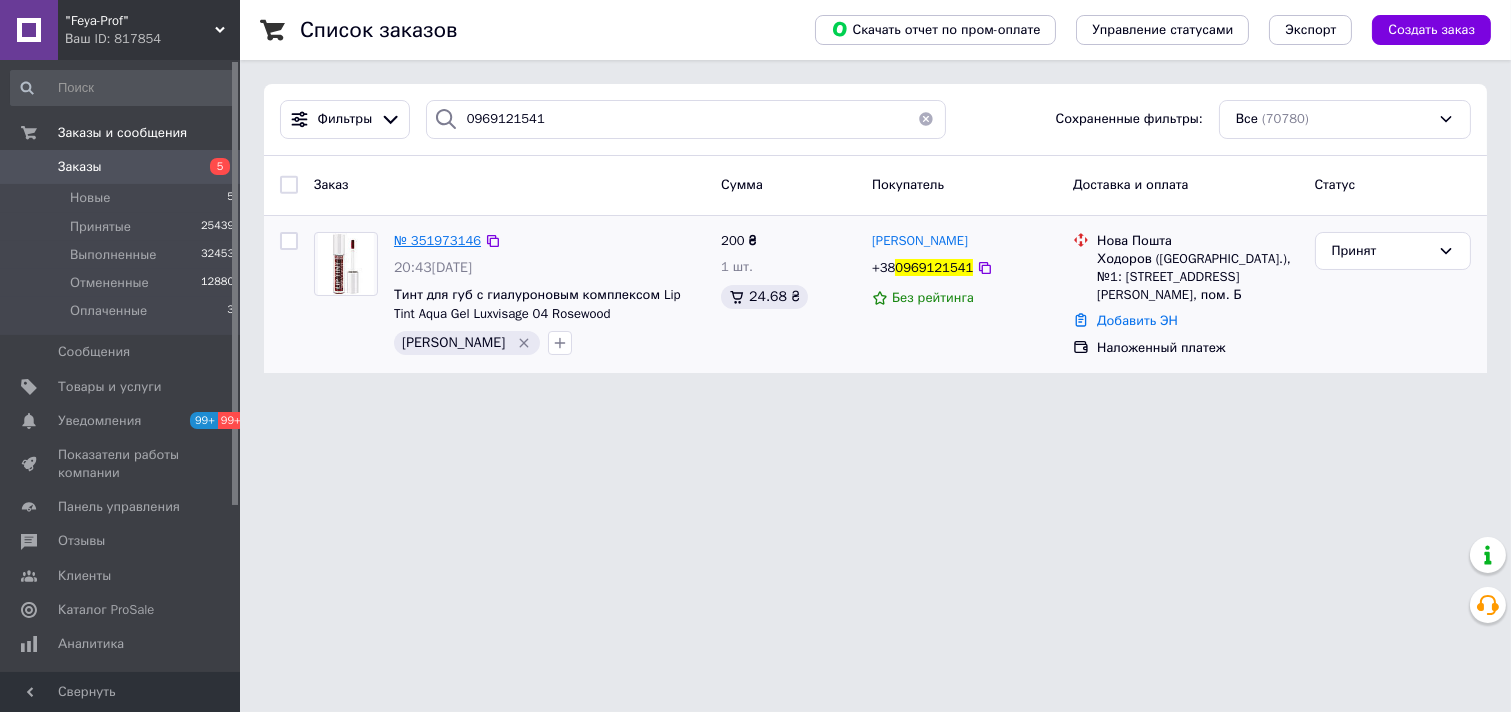 click on "№ 351973146" at bounding box center [437, 240] 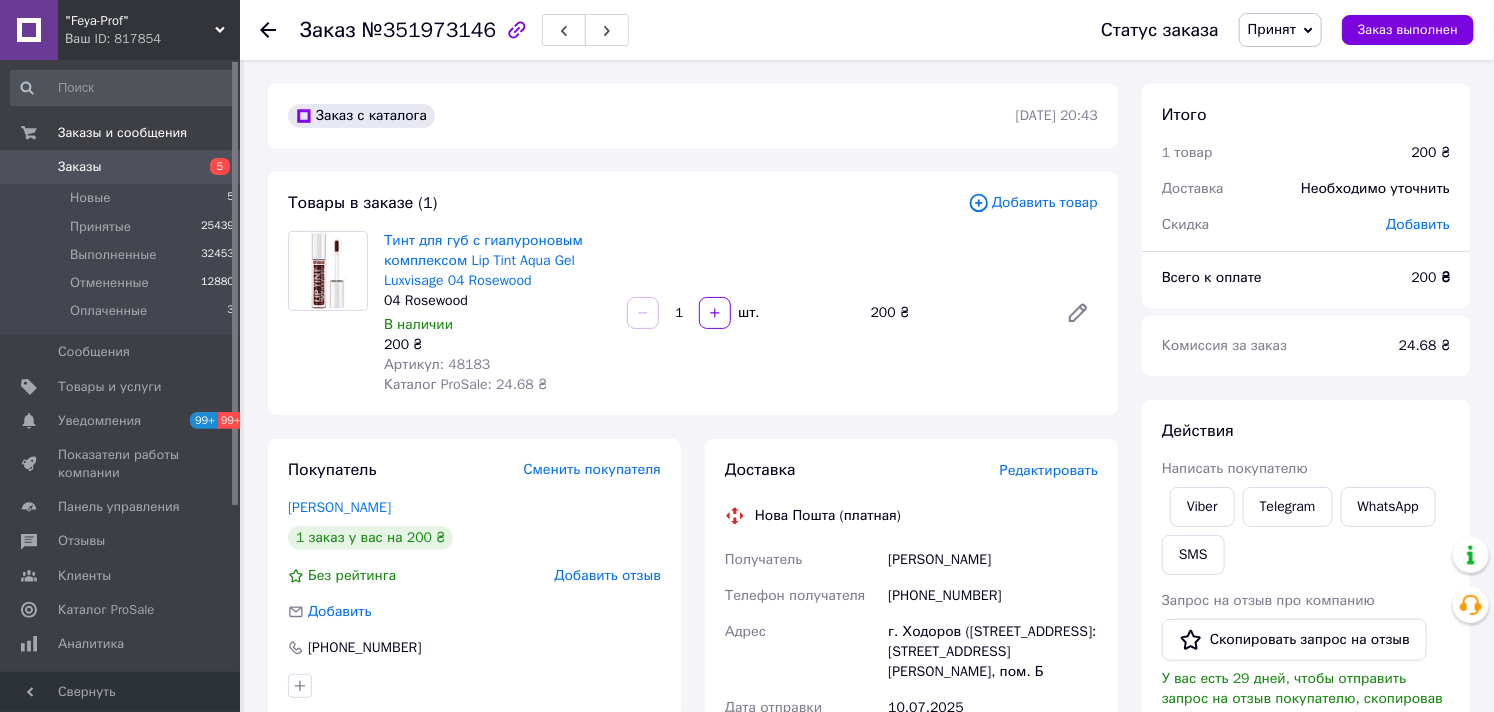 scroll, scrollTop: 222, scrollLeft: 0, axis: vertical 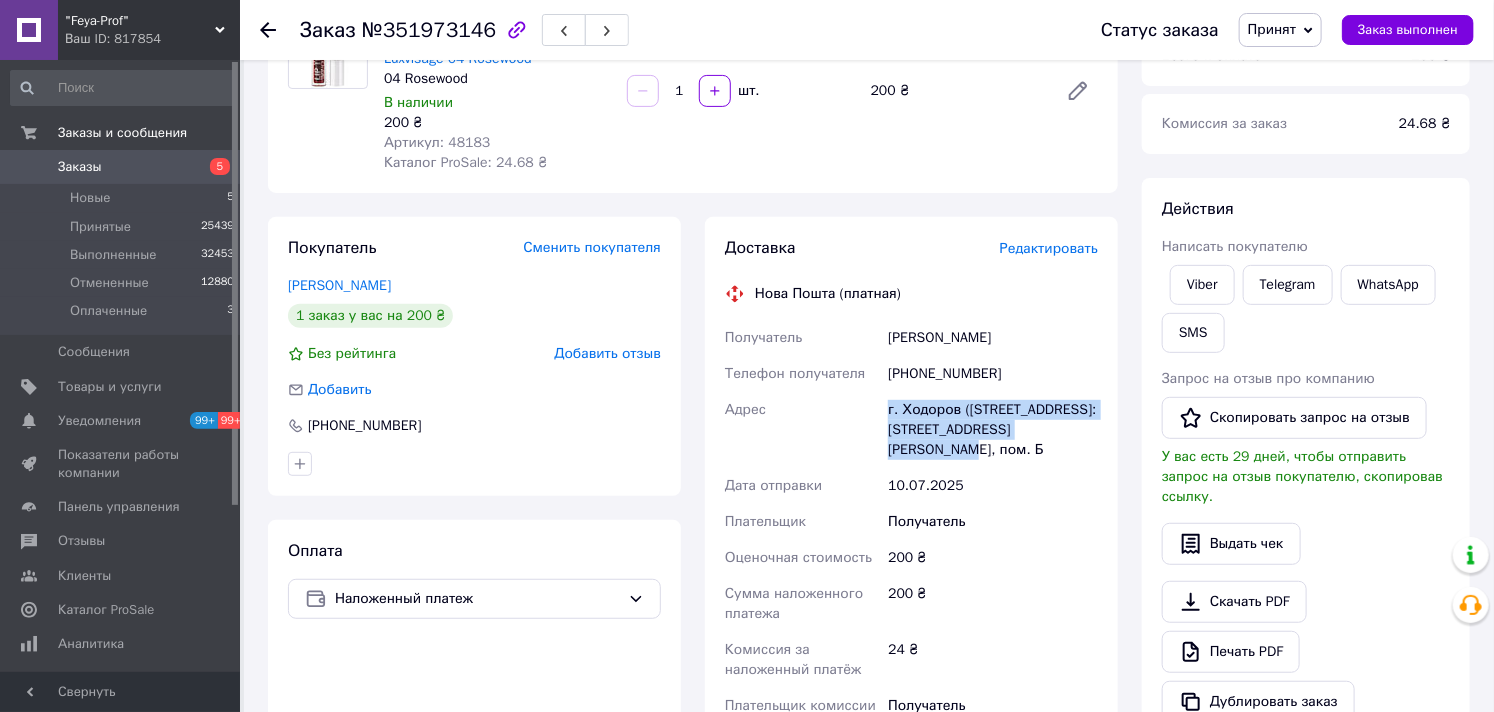 drag, startPoint x: 878, startPoint y: 401, endPoint x: 1103, endPoint y: 443, distance: 228.88643 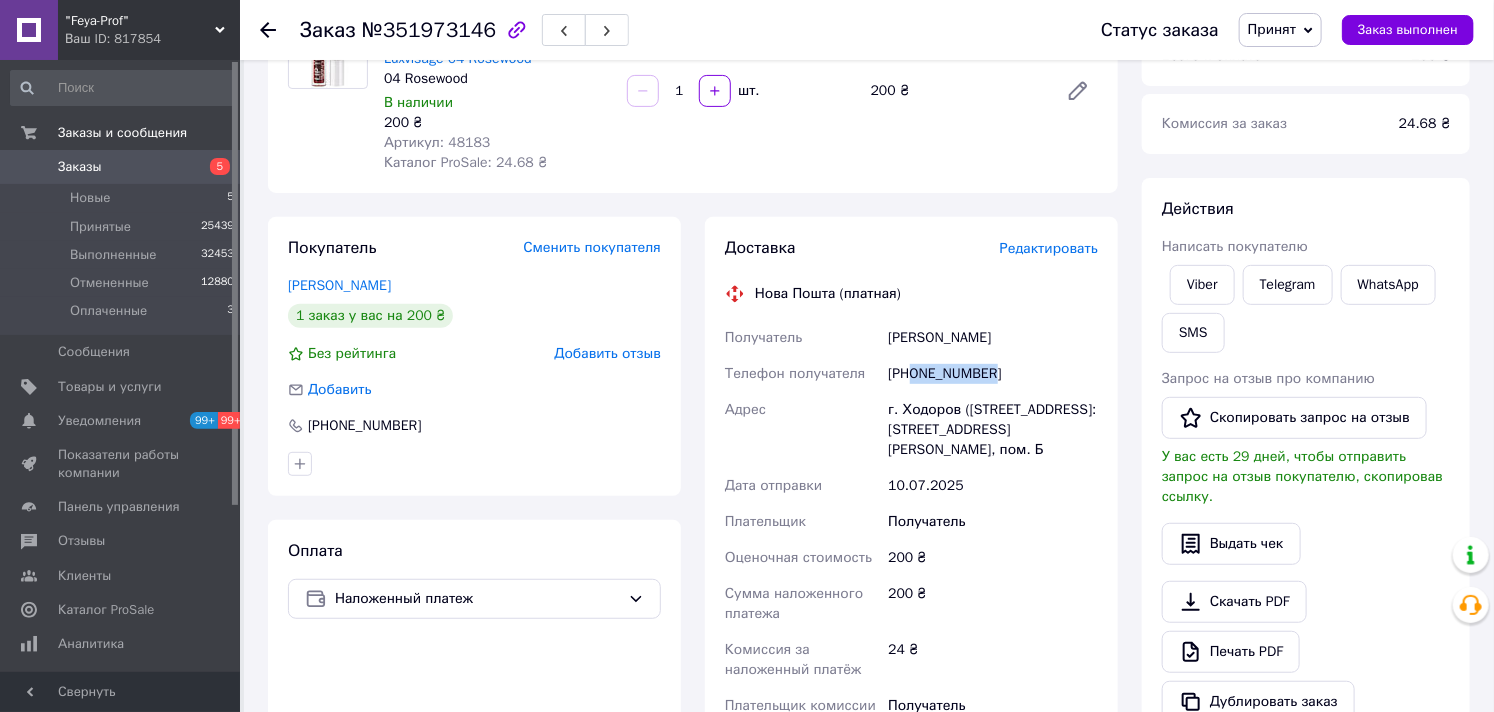 drag, startPoint x: 914, startPoint y: 367, endPoint x: 1018, endPoint y: 370, distance: 104.04326 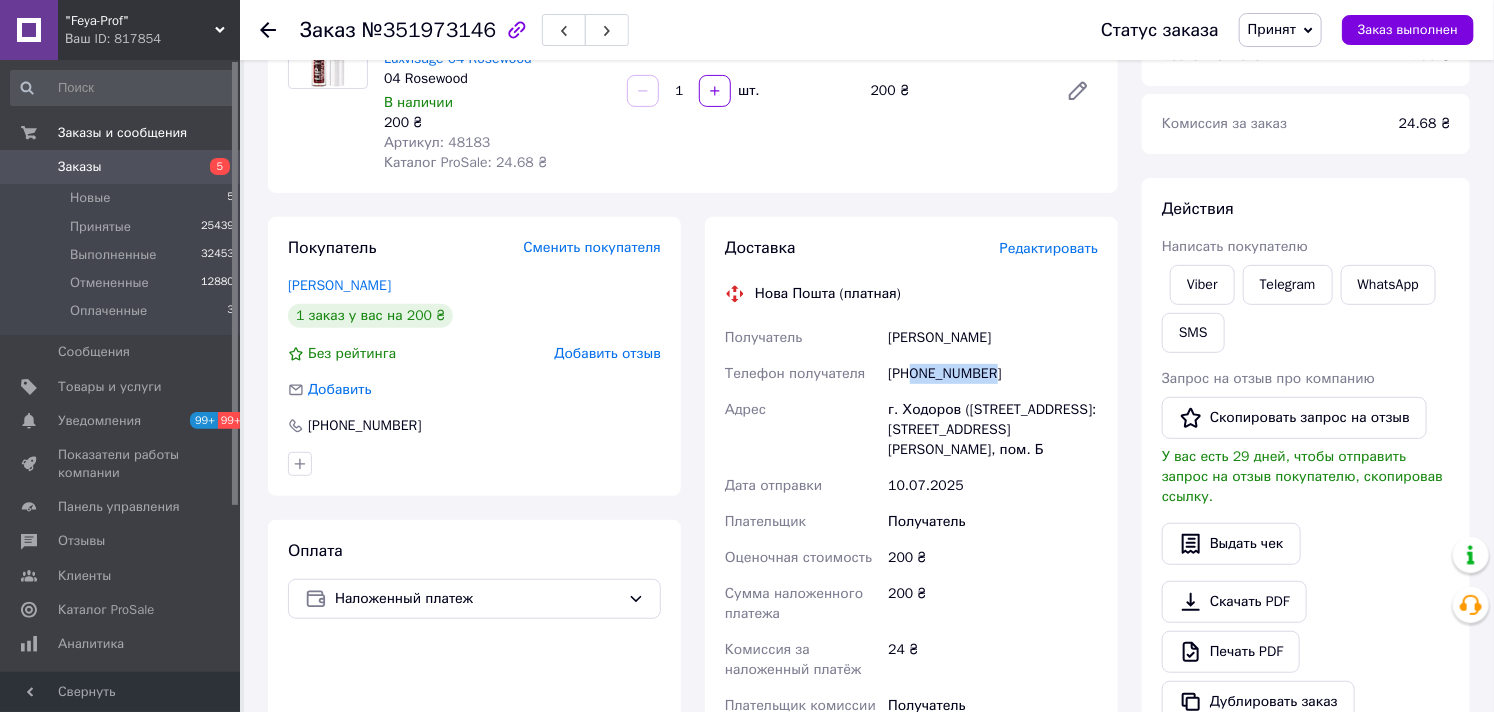 scroll, scrollTop: 0, scrollLeft: 0, axis: both 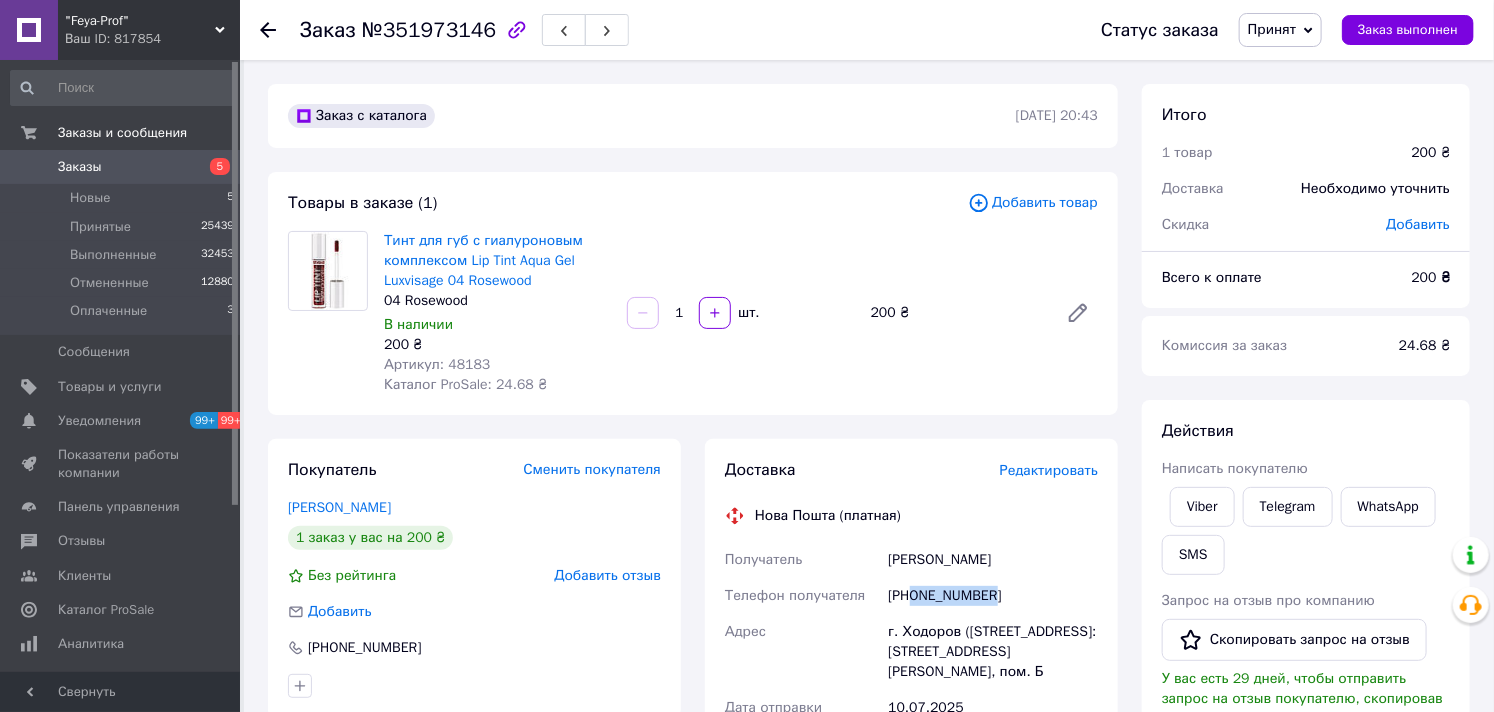 copy on "0969121541" 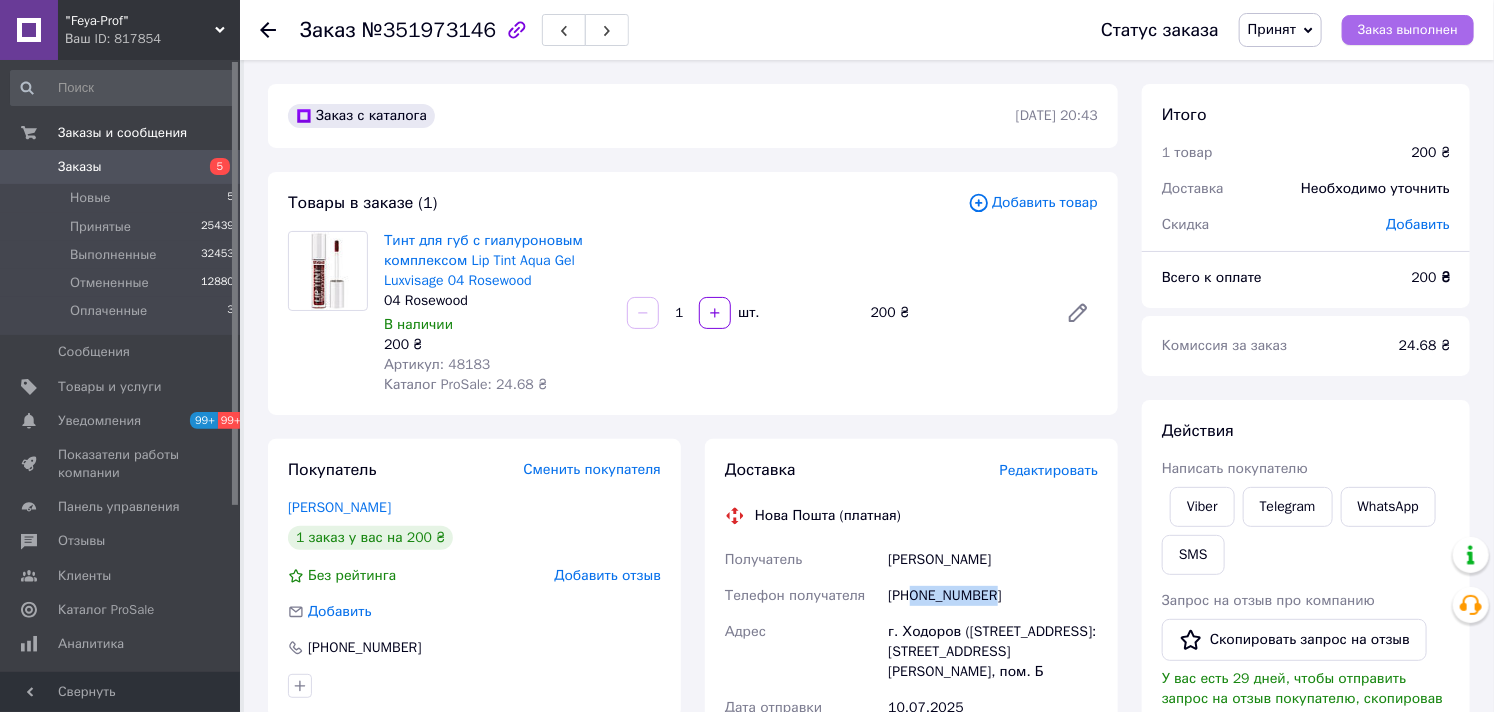 click on "Заказ выполнен" at bounding box center (1408, 30) 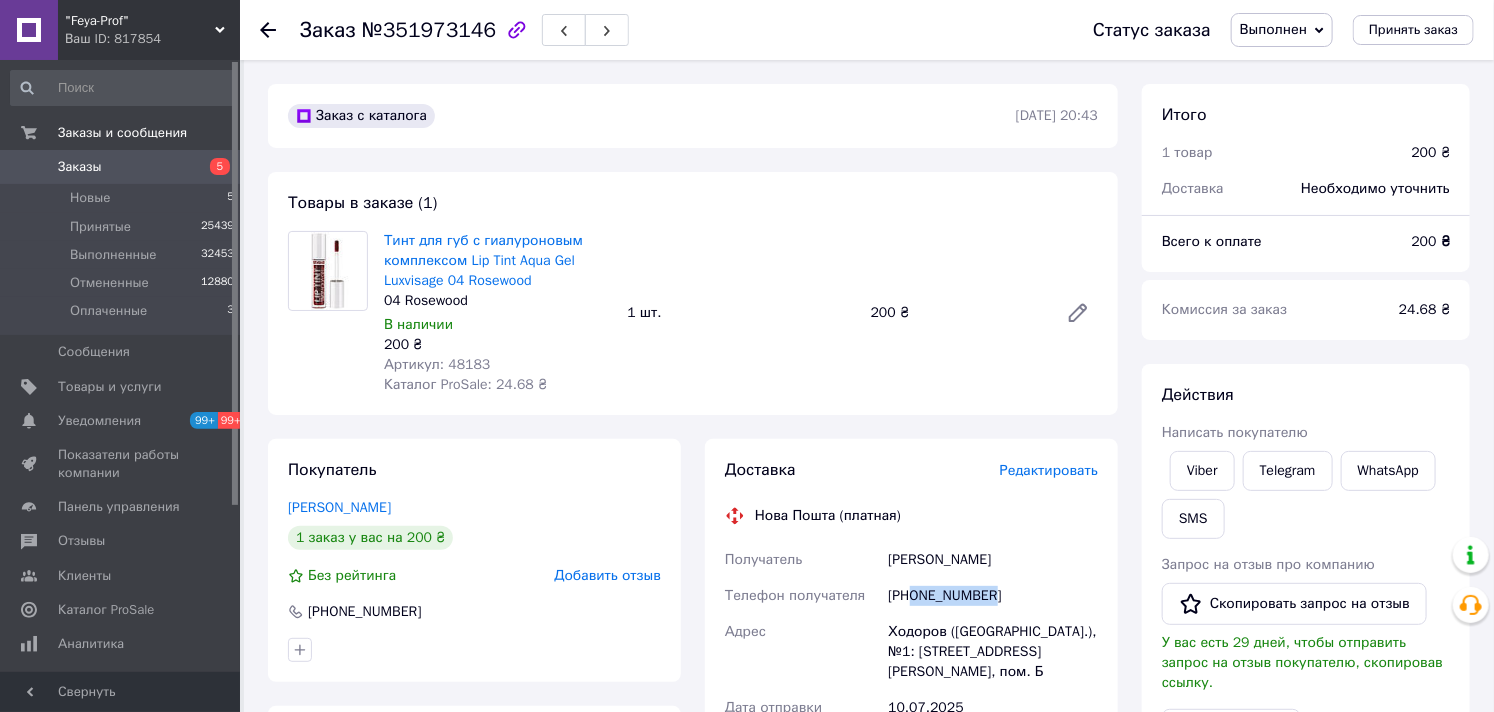 click on "Заказы" at bounding box center [80, 167] 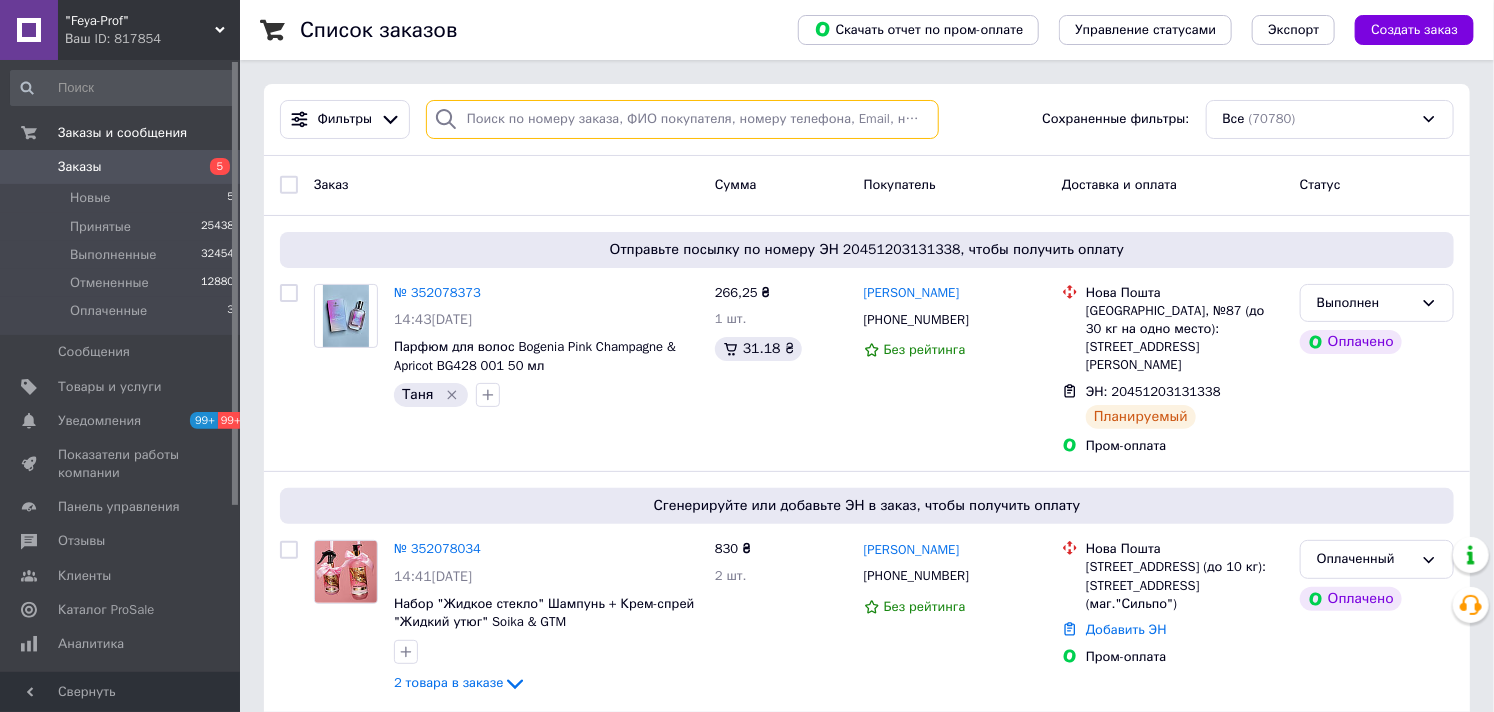 click at bounding box center (682, 119) 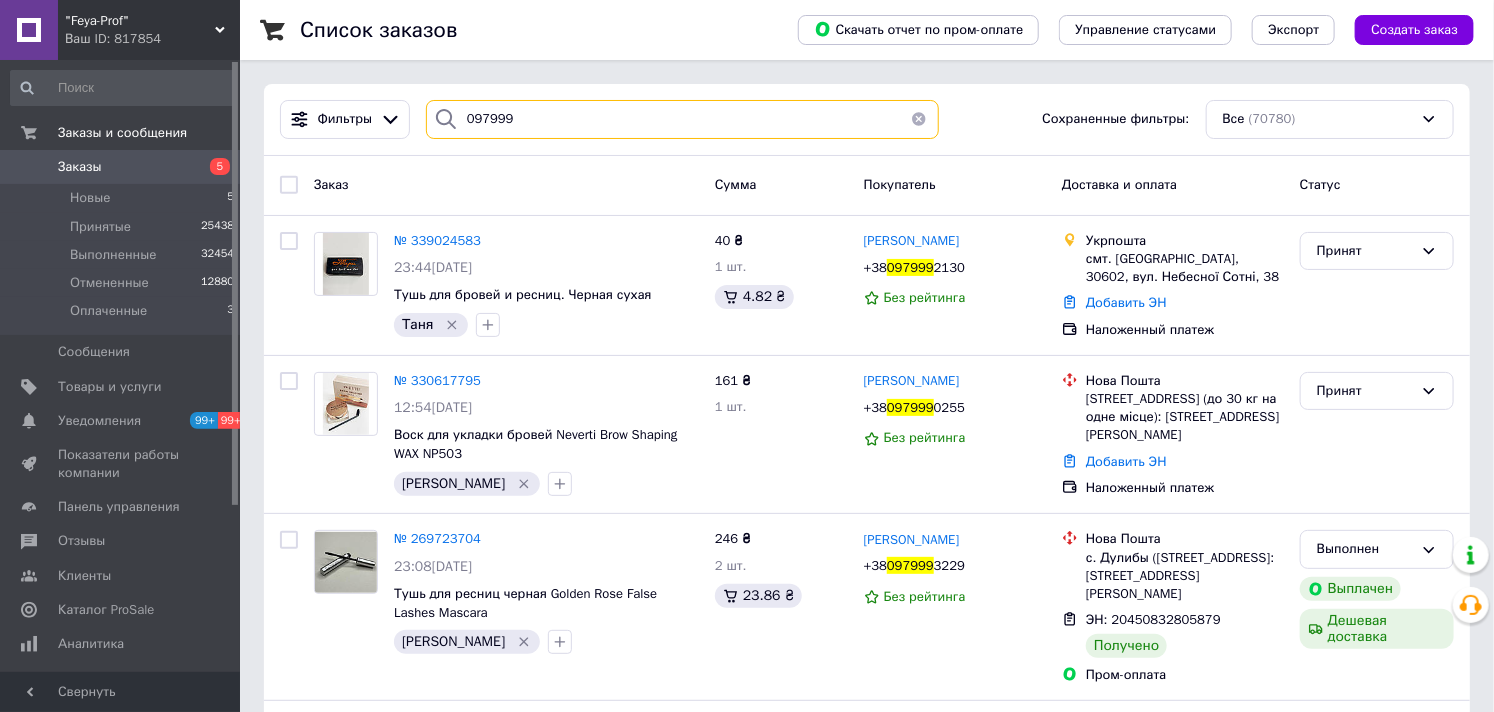 drag, startPoint x: 527, startPoint y: 113, endPoint x: 460, endPoint y: 120, distance: 67.36468 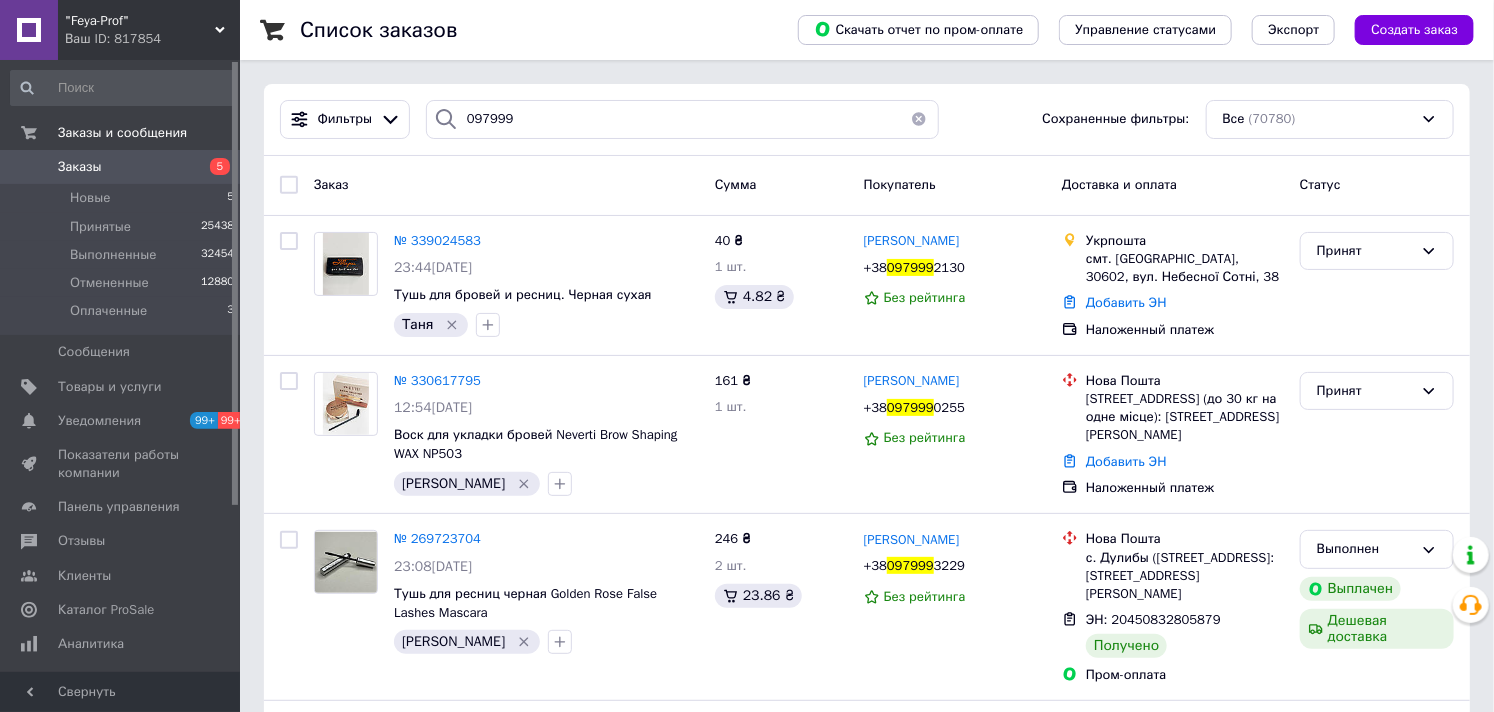 click on ""Feya-Prof"" at bounding box center [140, 21] 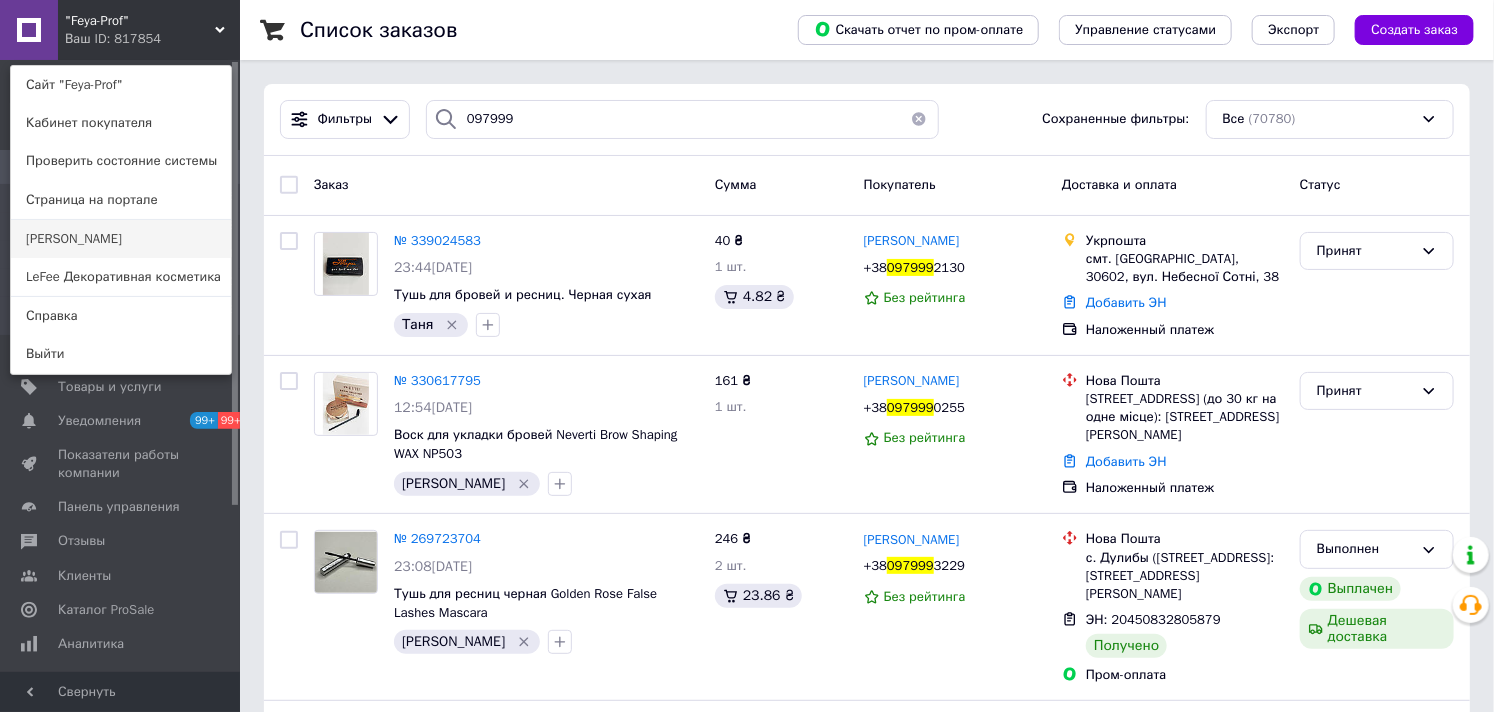 click on "[PERSON_NAME]" at bounding box center [121, 239] 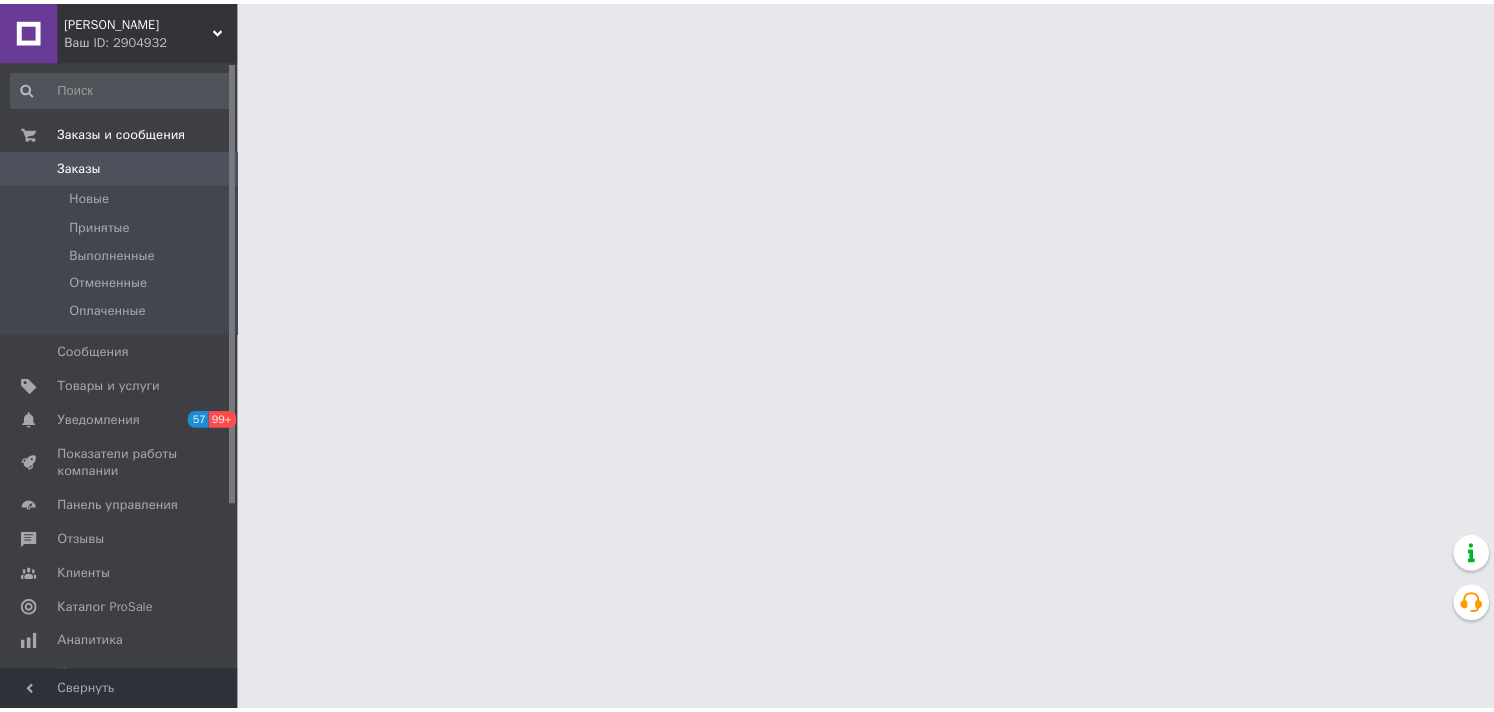 scroll, scrollTop: 0, scrollLeft: 0, axis: both 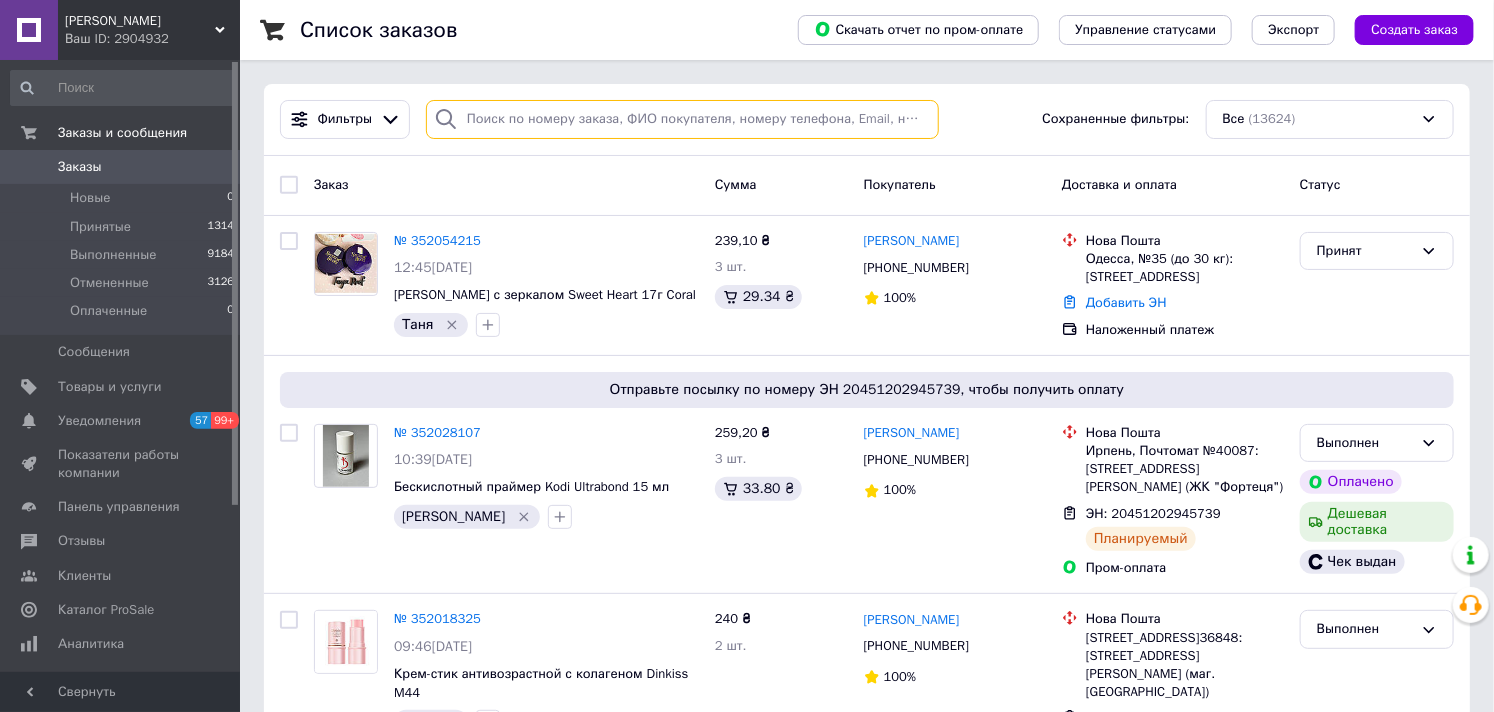 paste on "097999" 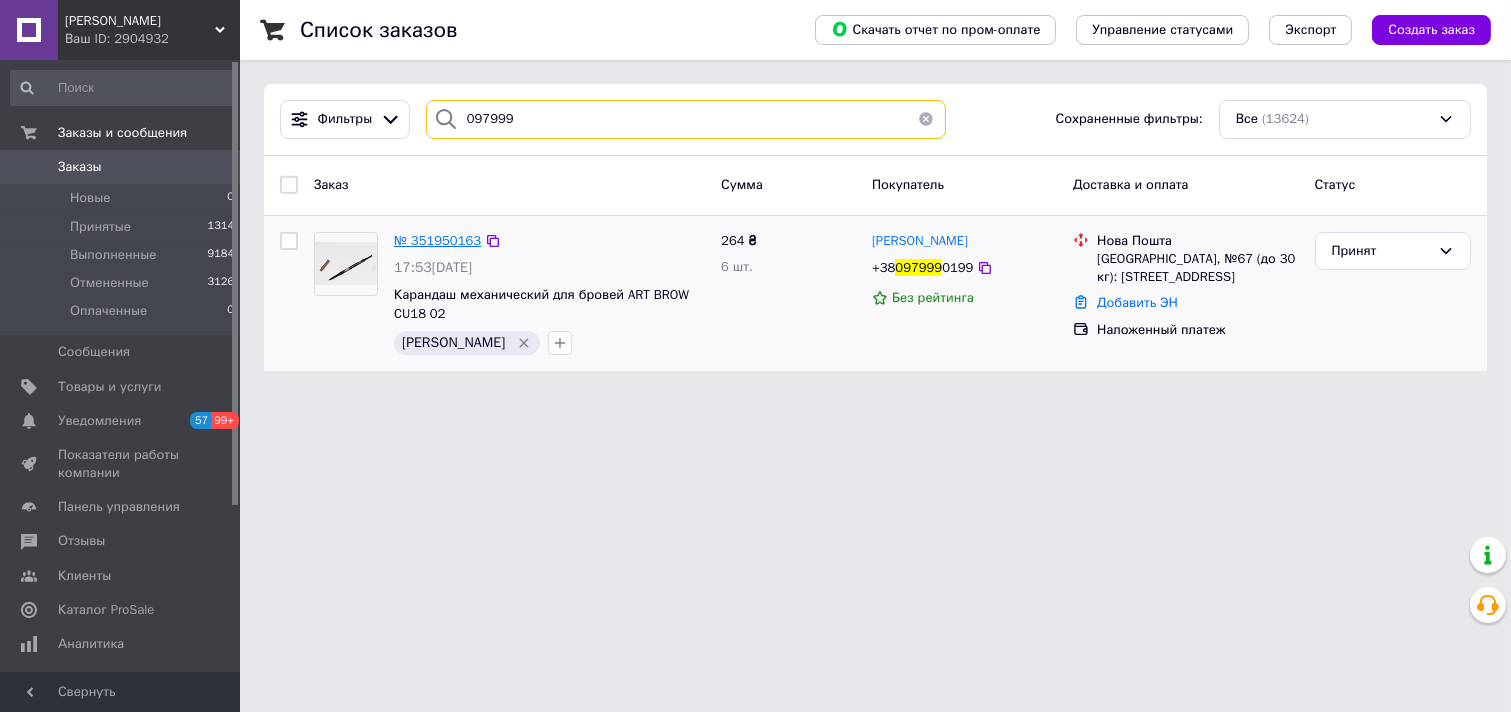 type on "097999" 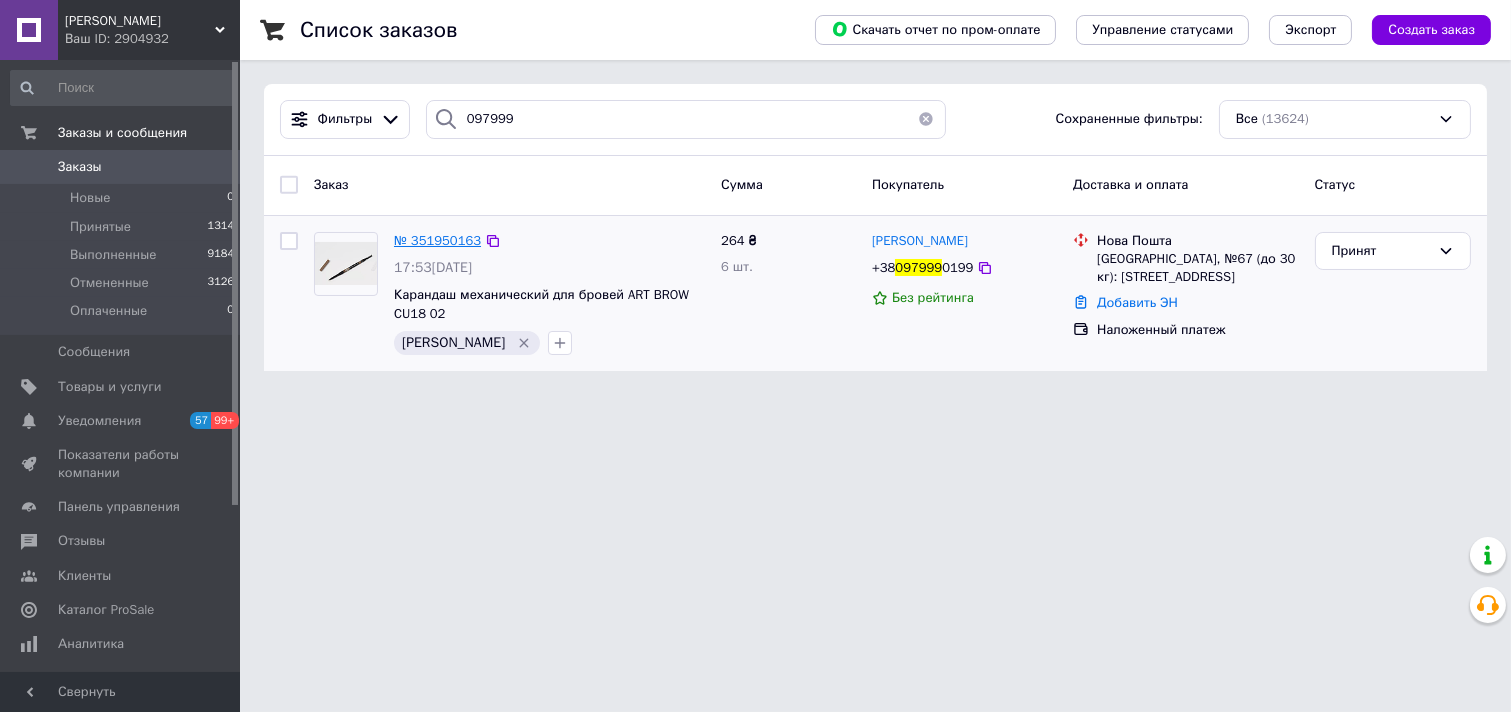 click on "№ 351950163" at bounding box center (437, 240) 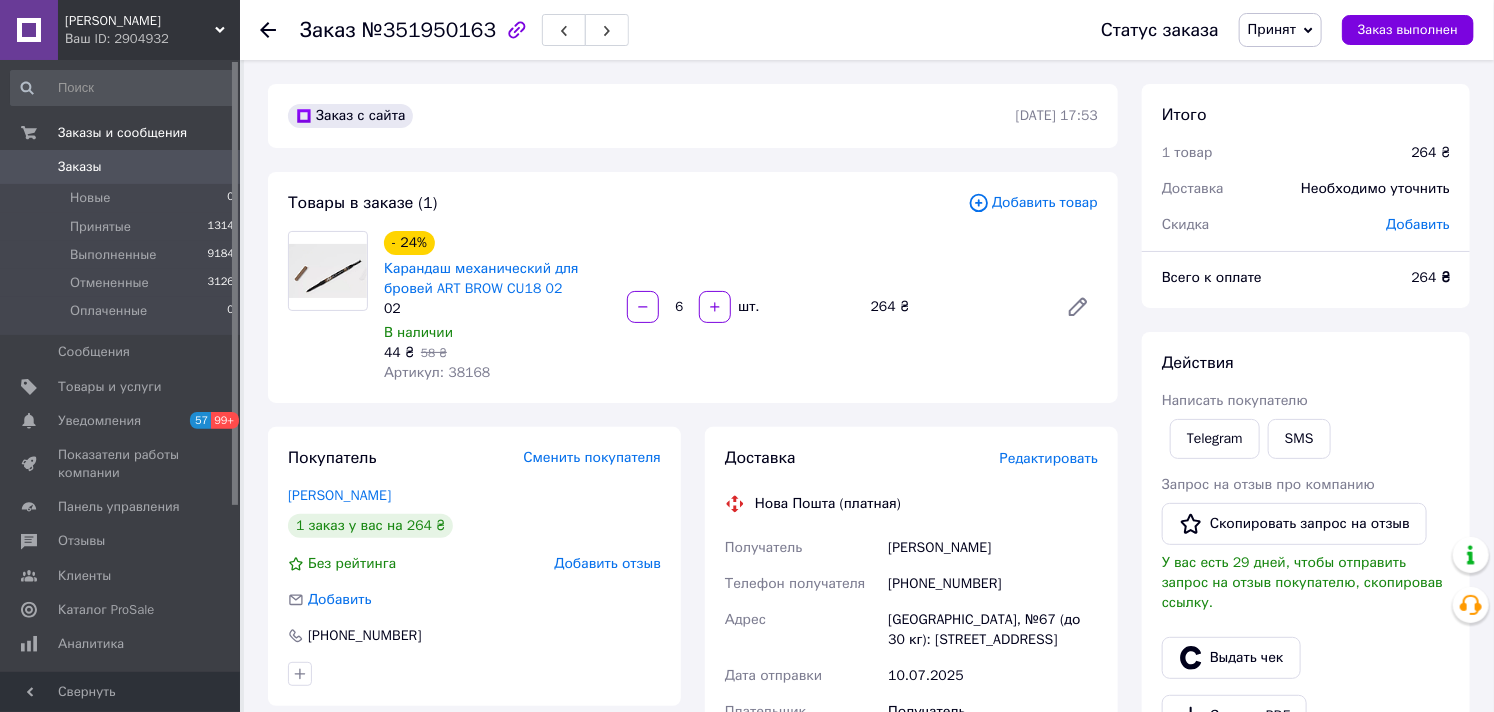 scroll, scrollTop: 111, scrollLeft: 0, axis: vertical 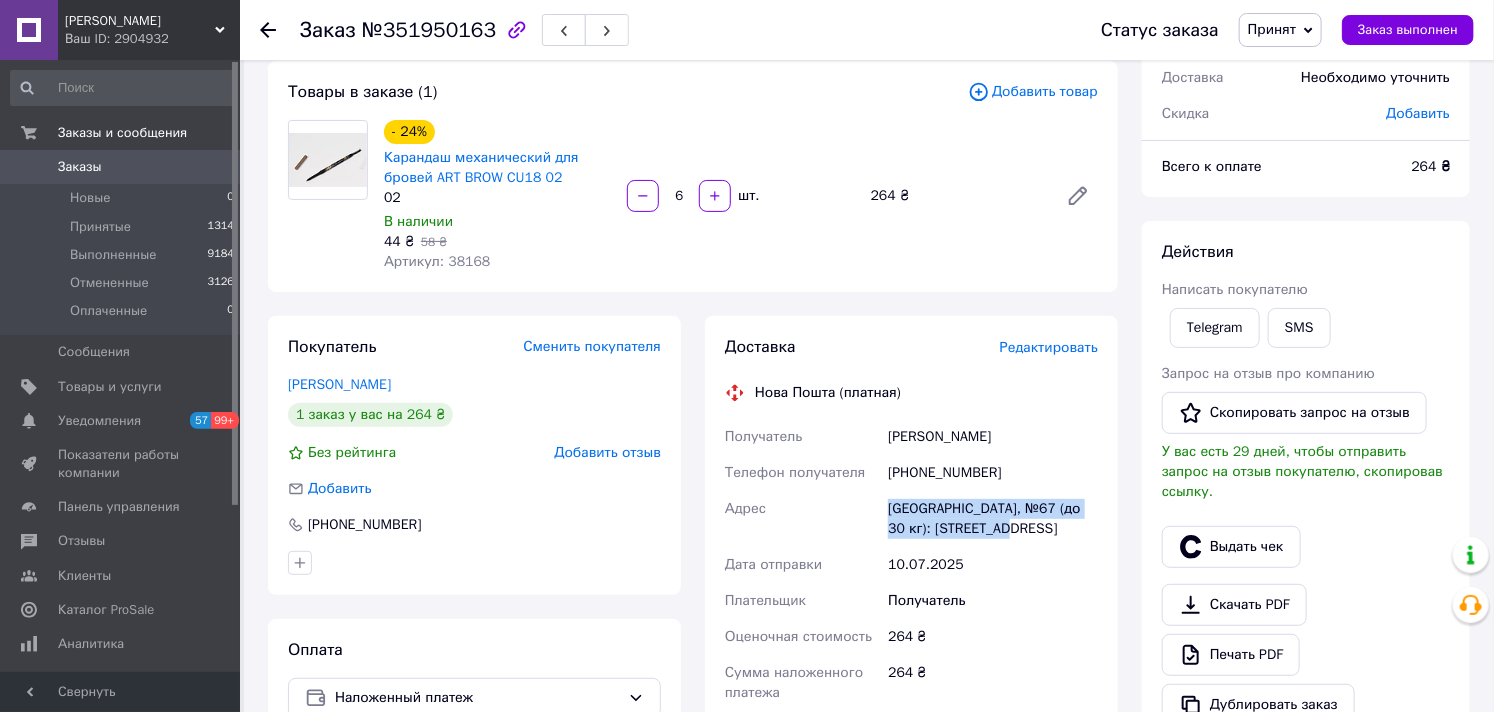 drag, startPoint x: 887, startPoint y: 508, endPoint x: 1027, endPoint y: 531, distance: 141.87671 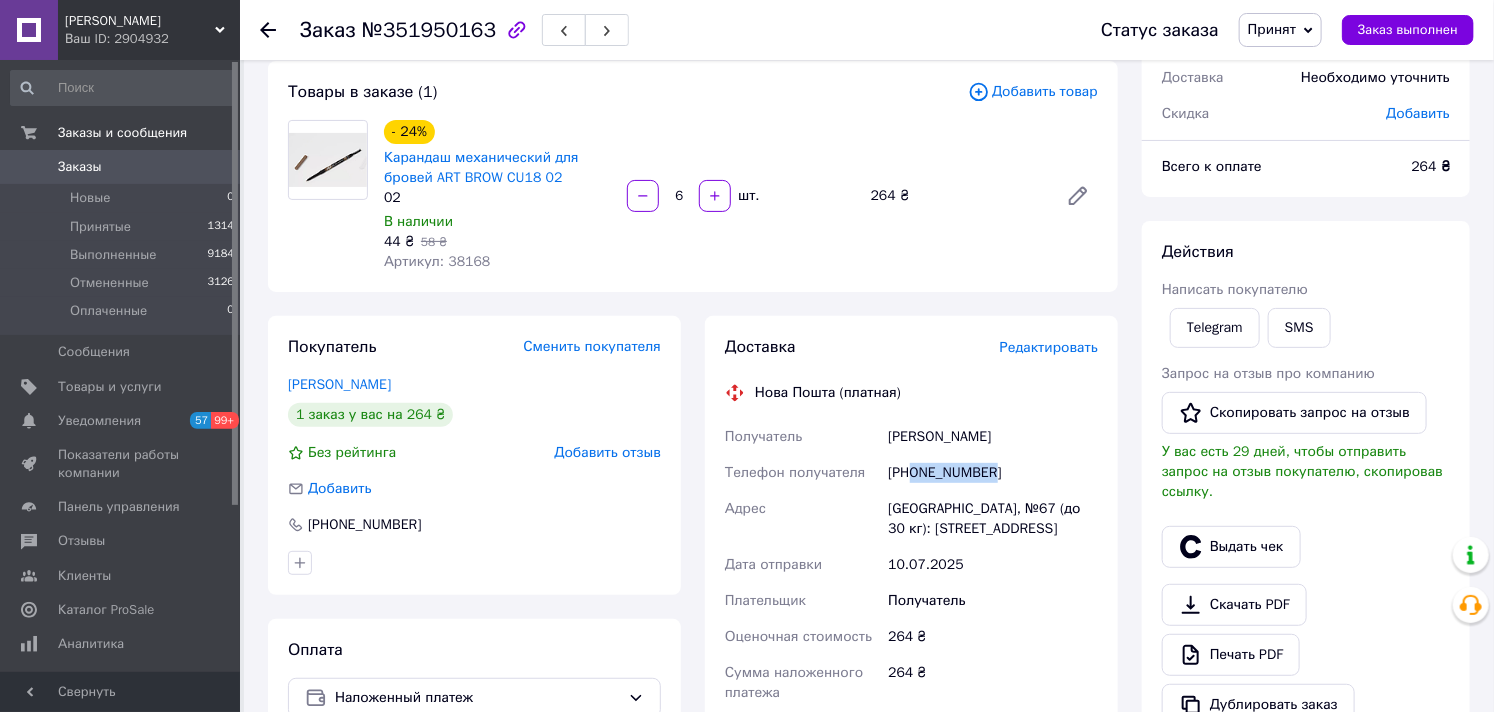 drag, startPoint x: 914, startPoint y: 476, endPoint x: 1017, endPoint y: 477, distance: 103.00485 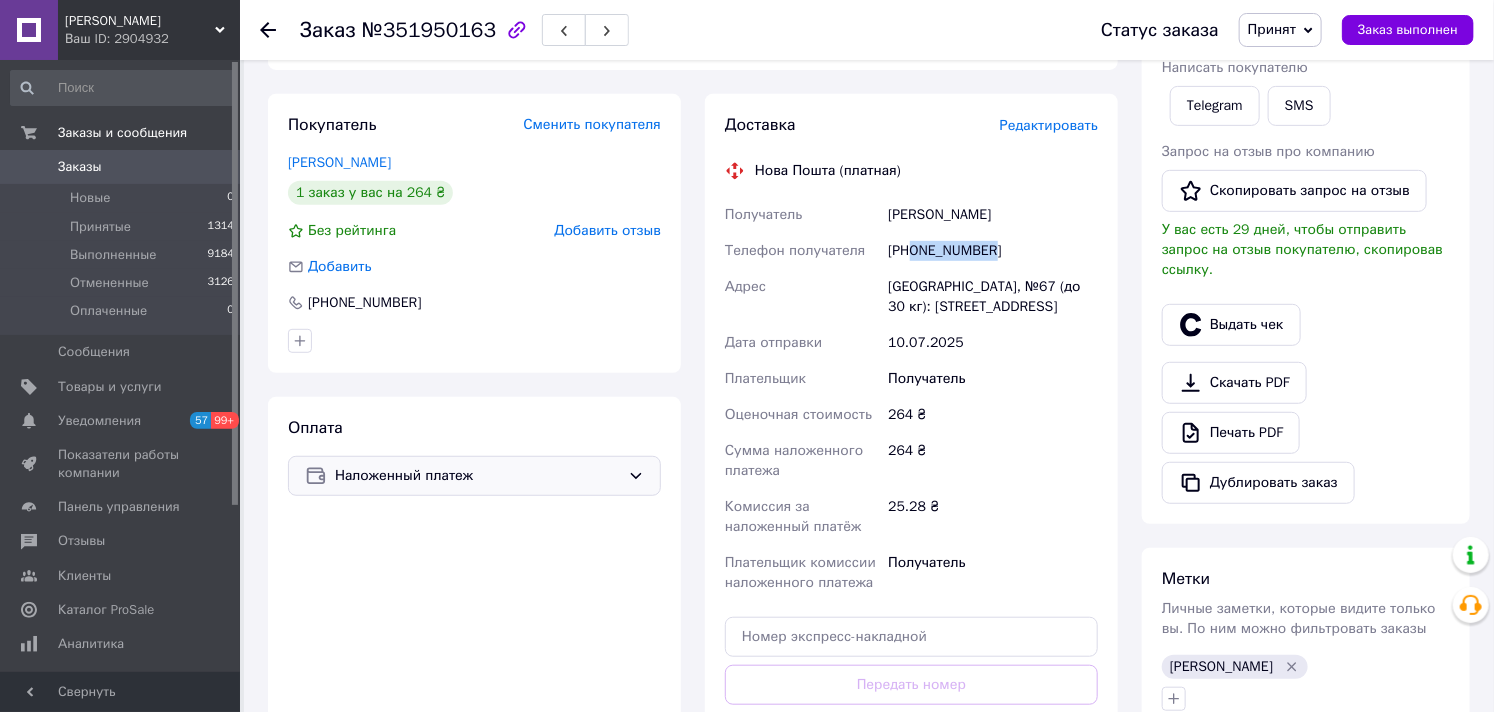 scroll, scrollTop: 0, scrollLeft: 0, axis: both 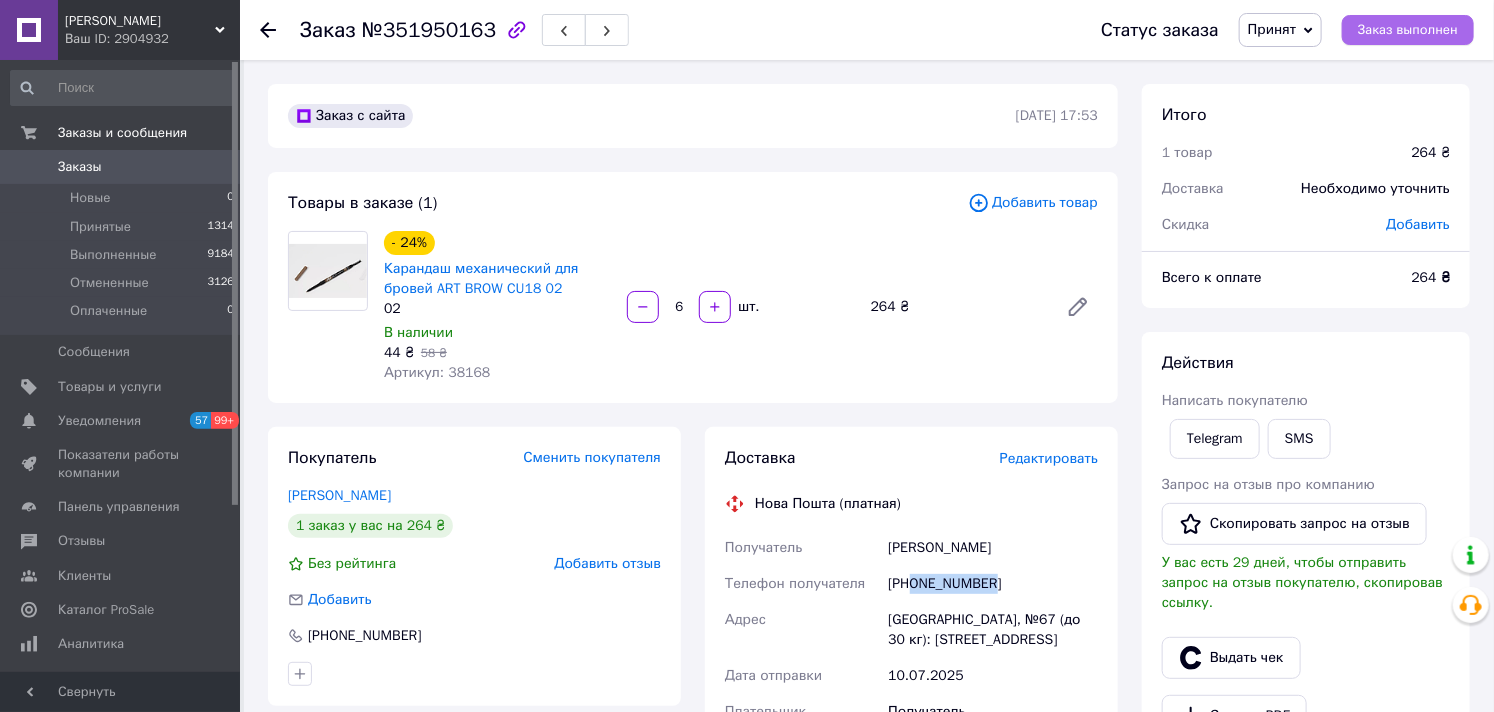 click on "Заказ выполнен" at bounding box center [1408, 30] 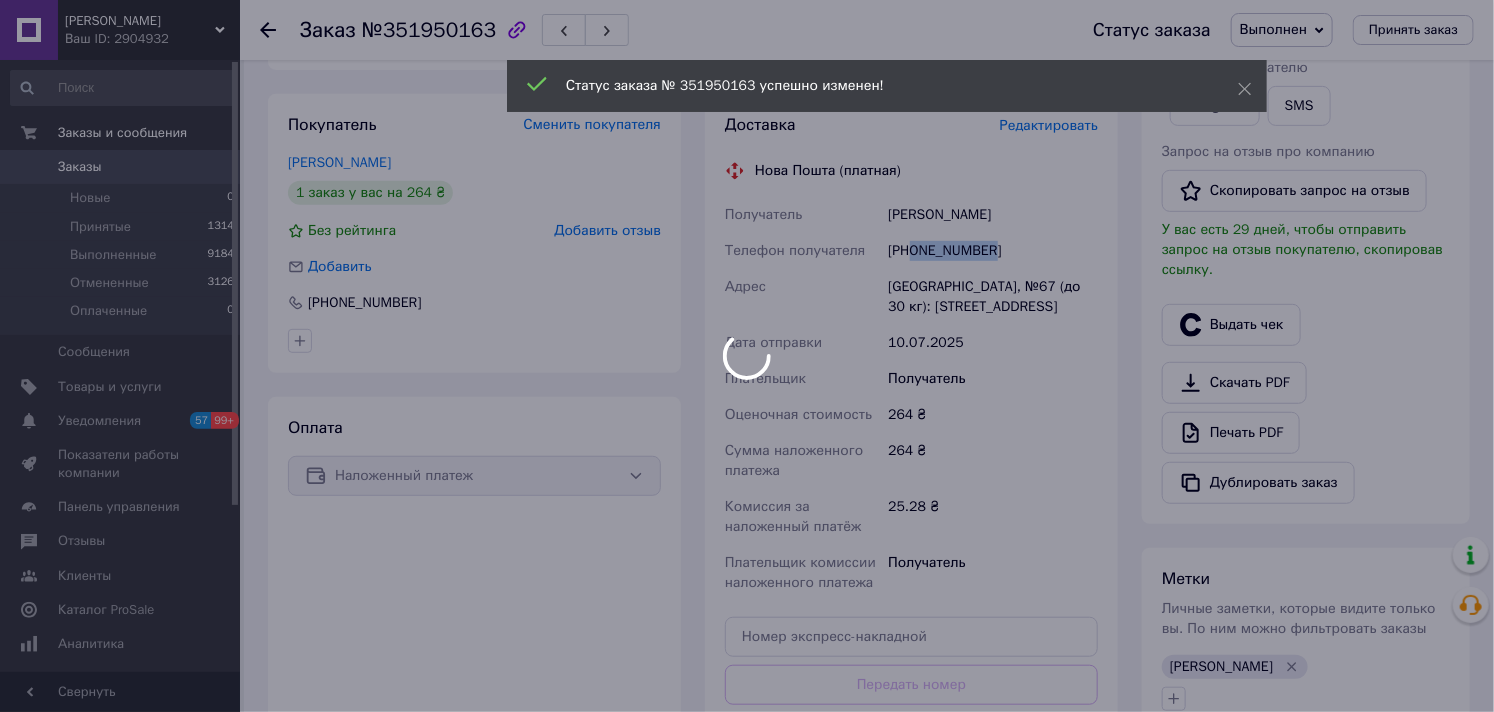 scroll, scrollTop: 222, scrollLeft: 0, axis: vertical 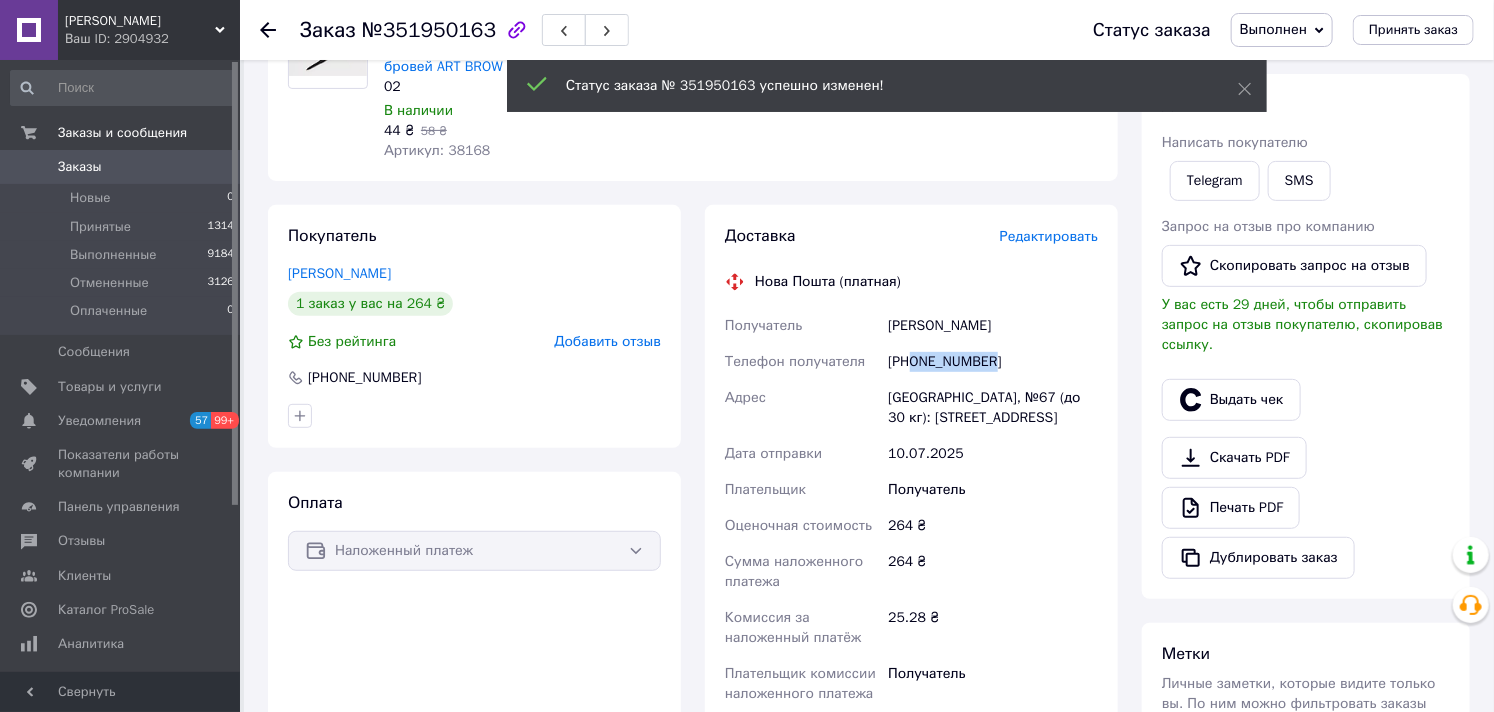 copy on "0979990199" 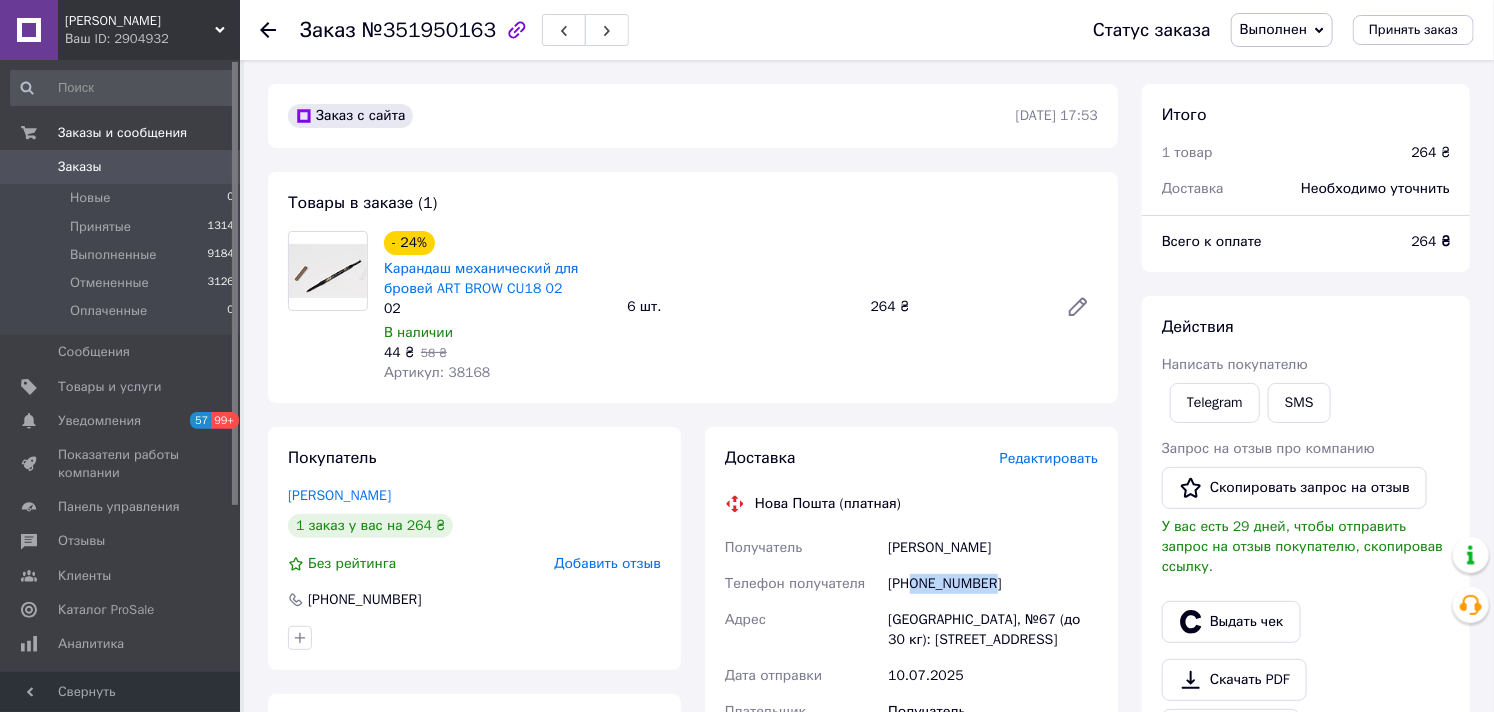 click on "Заказы" at bounding box center [80, 167] 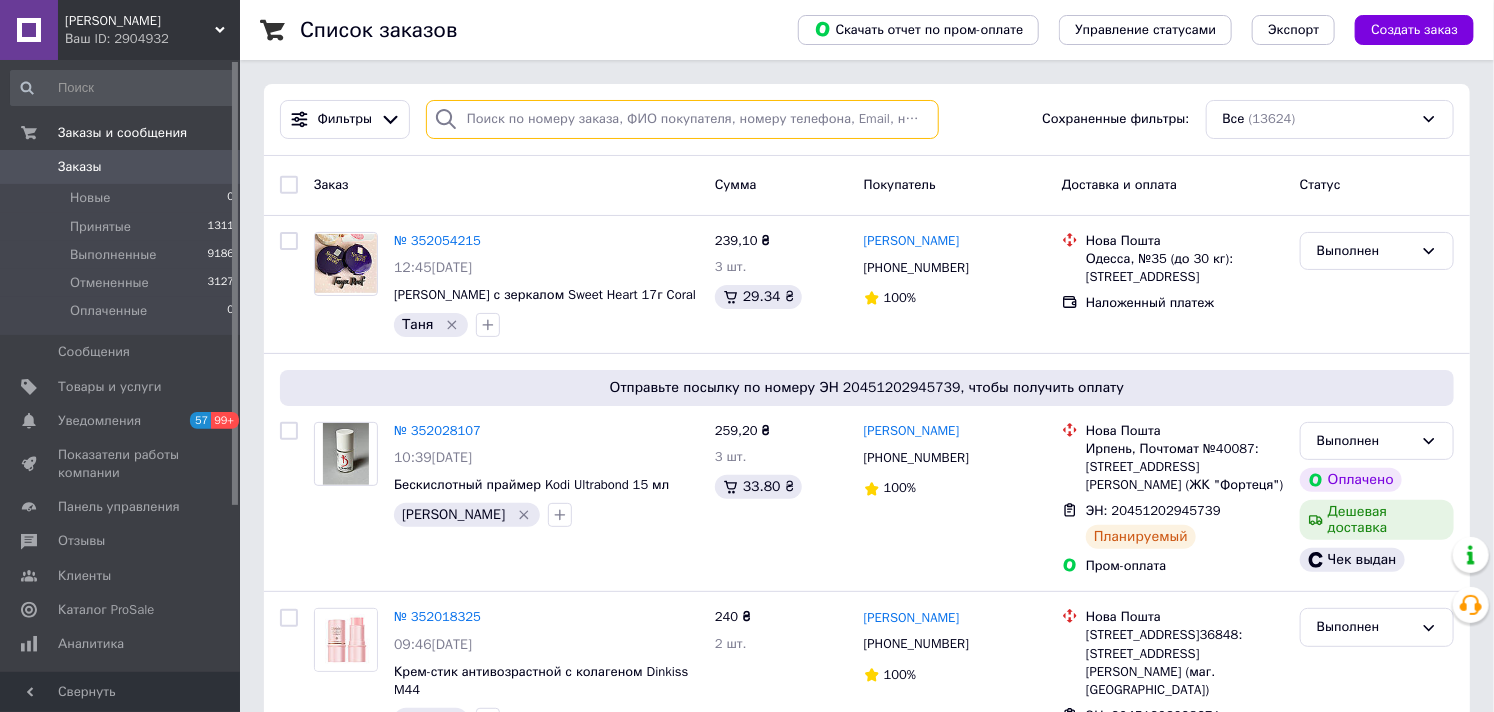 click at bounding box center (682, 119) 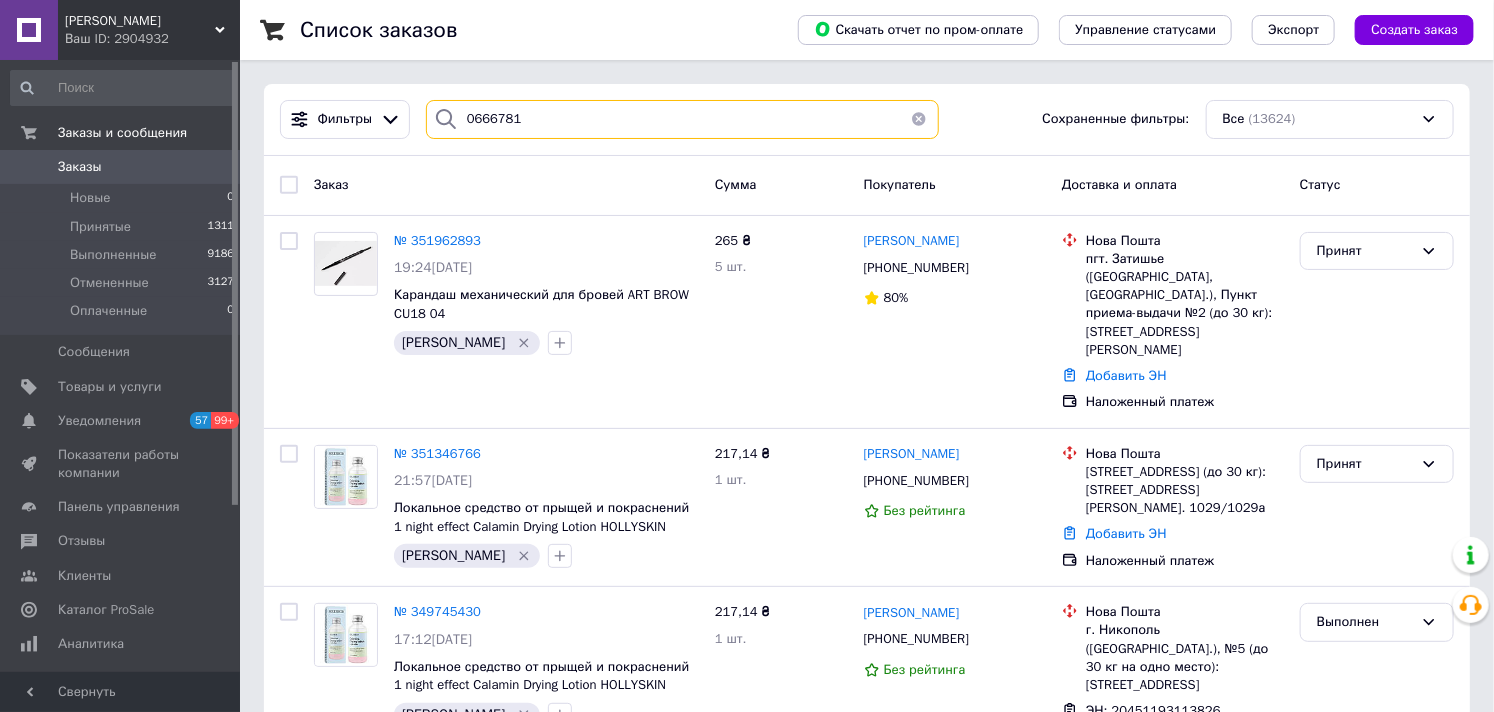 drag, startPoint x: 528, startPoint y: 114, endPoint x: 457, endPoint y: 117, distance: 71.063354 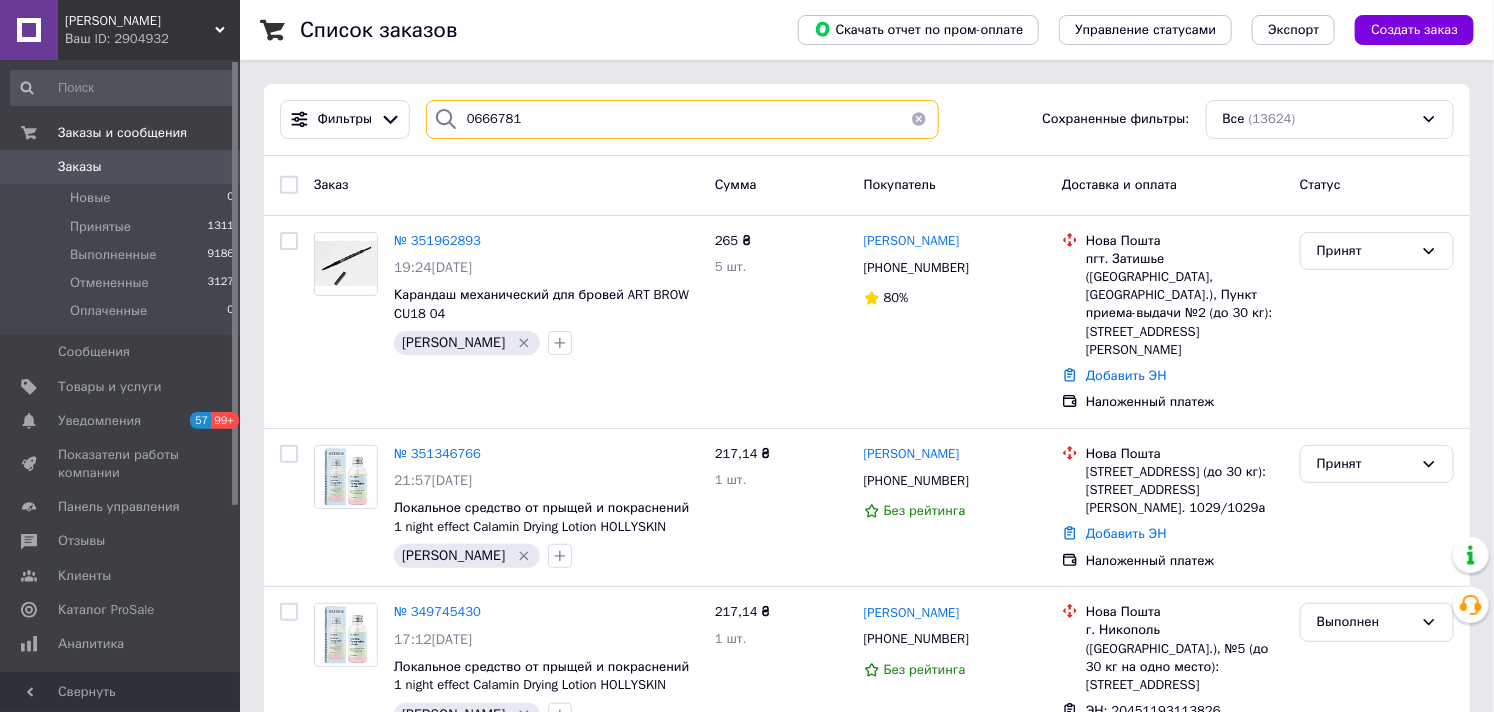 type on "0666781" 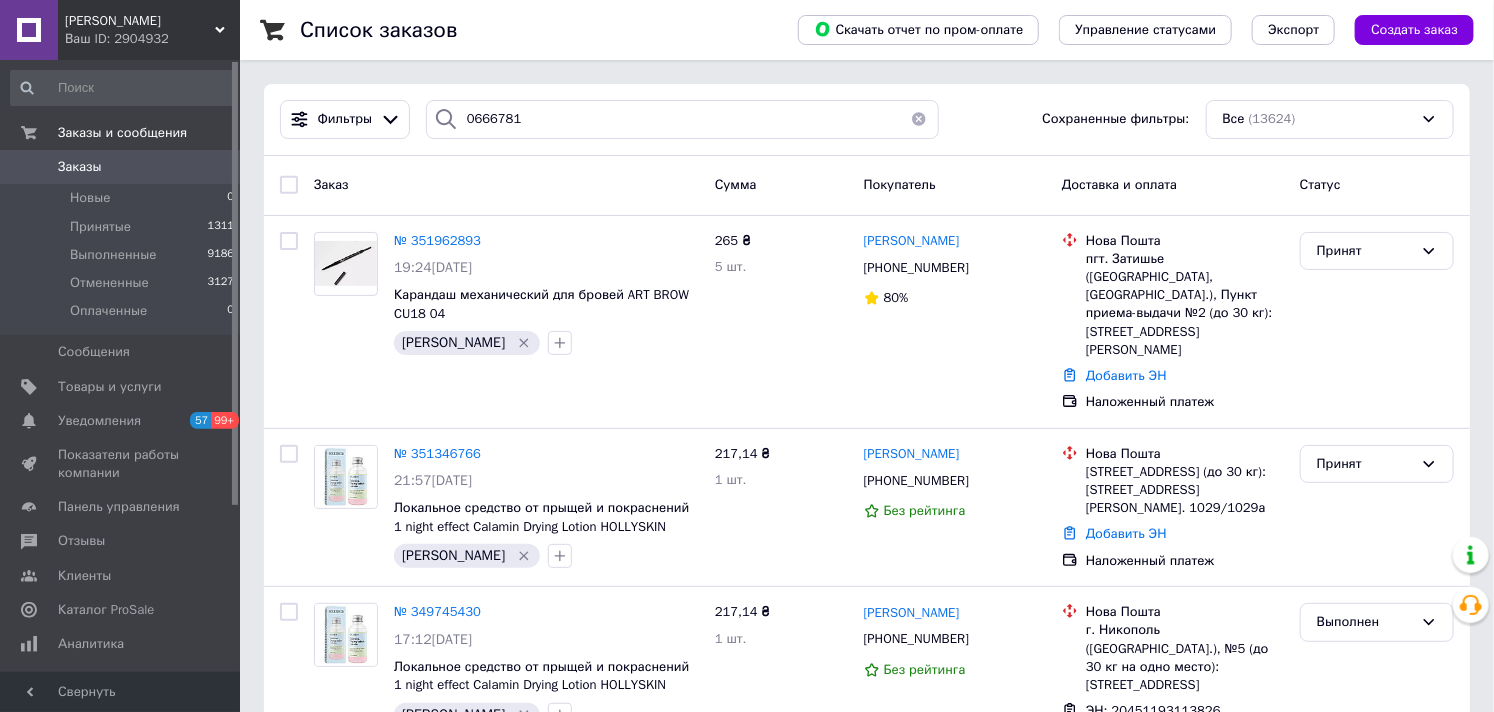 click on "[PERSON_NAME] ID: 2904932" at bounding box center [149, 30] 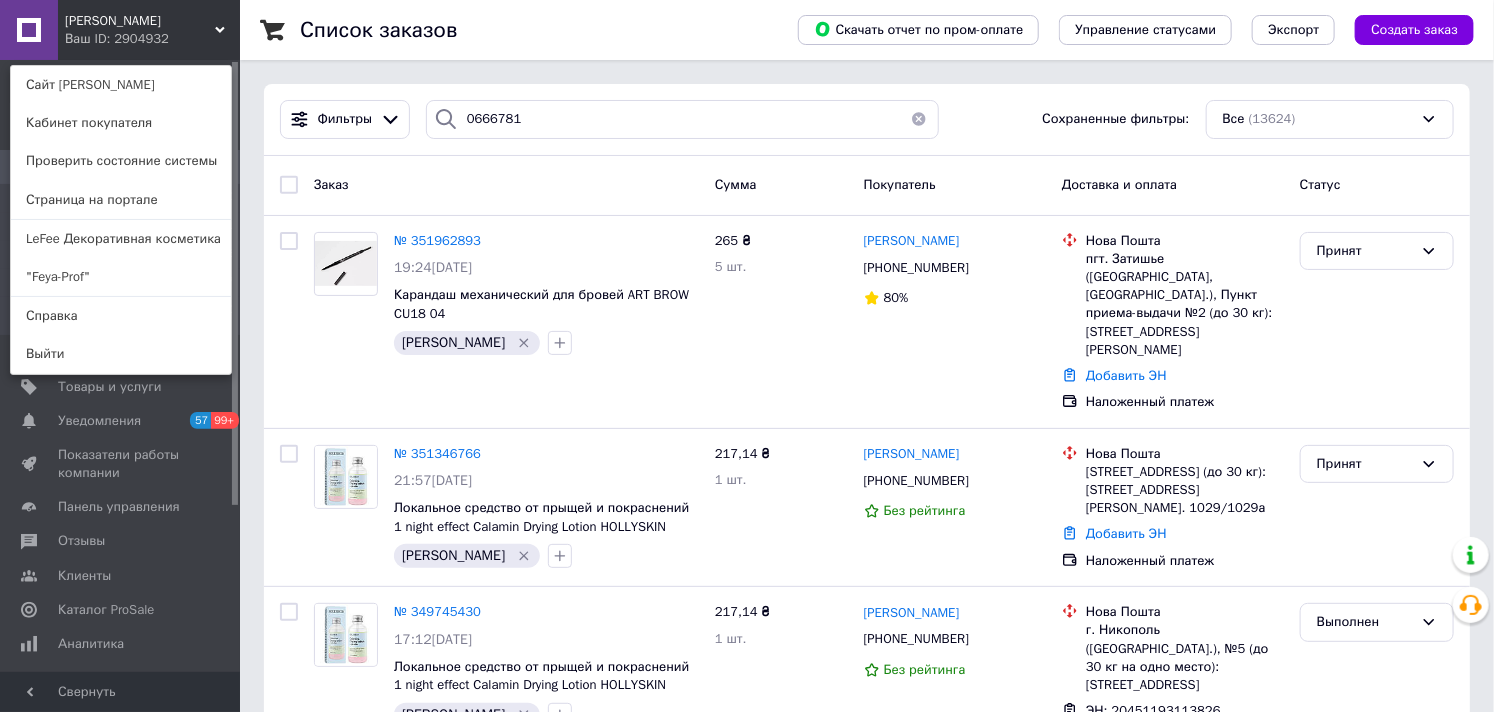 drag, startPoint x: 52, startPoint y: 273, endPoint x: 143, endPoint y: 290, distance: 92.574295 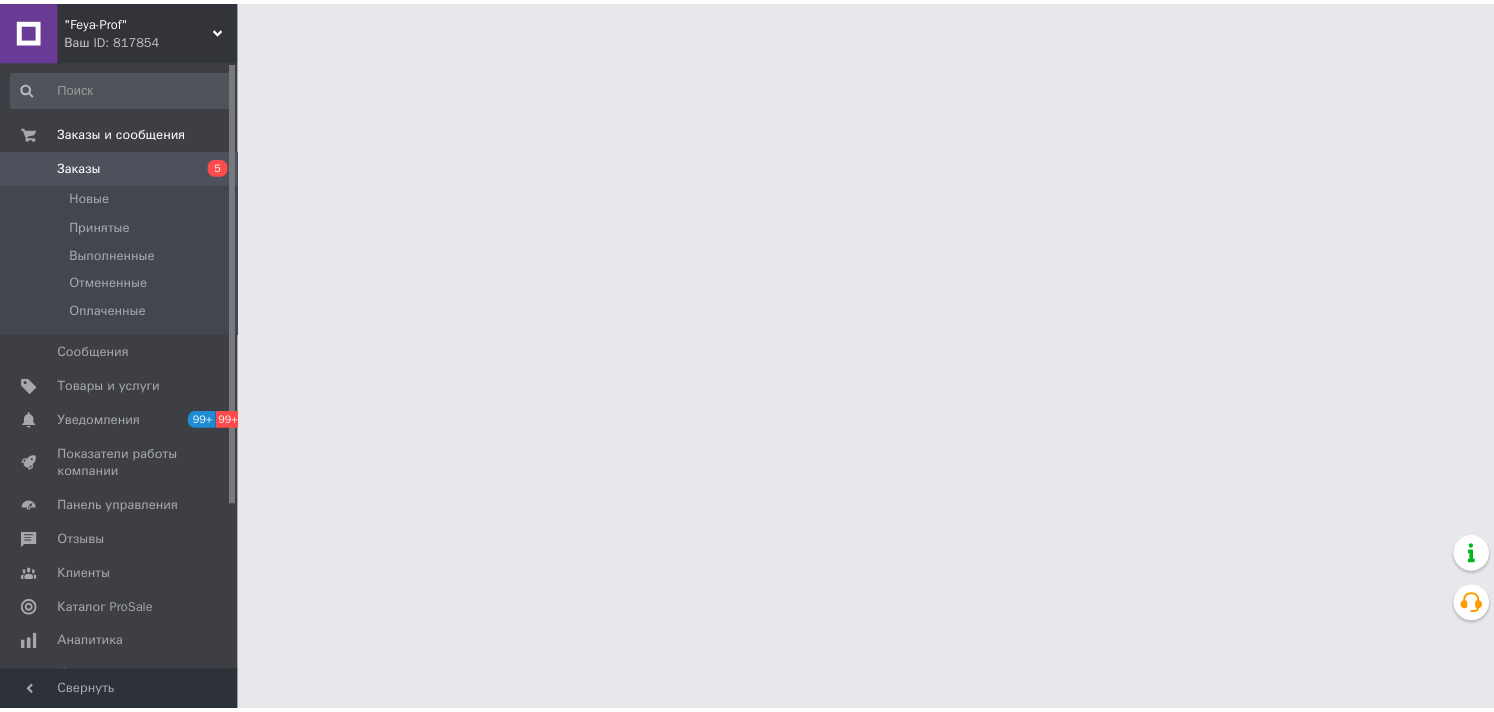 scroll, scrollTop: 0, scrollLeft: 0, axis: both 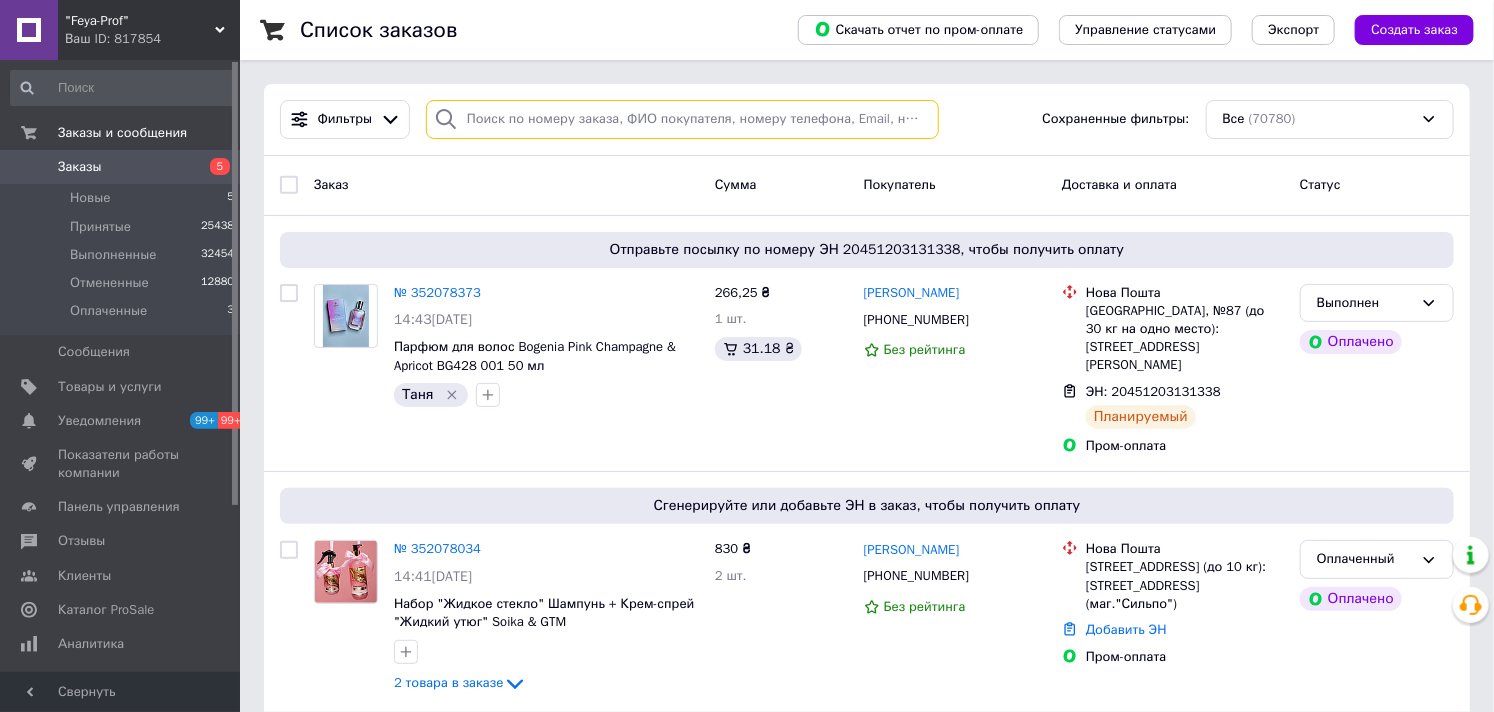 paste on "0666781" 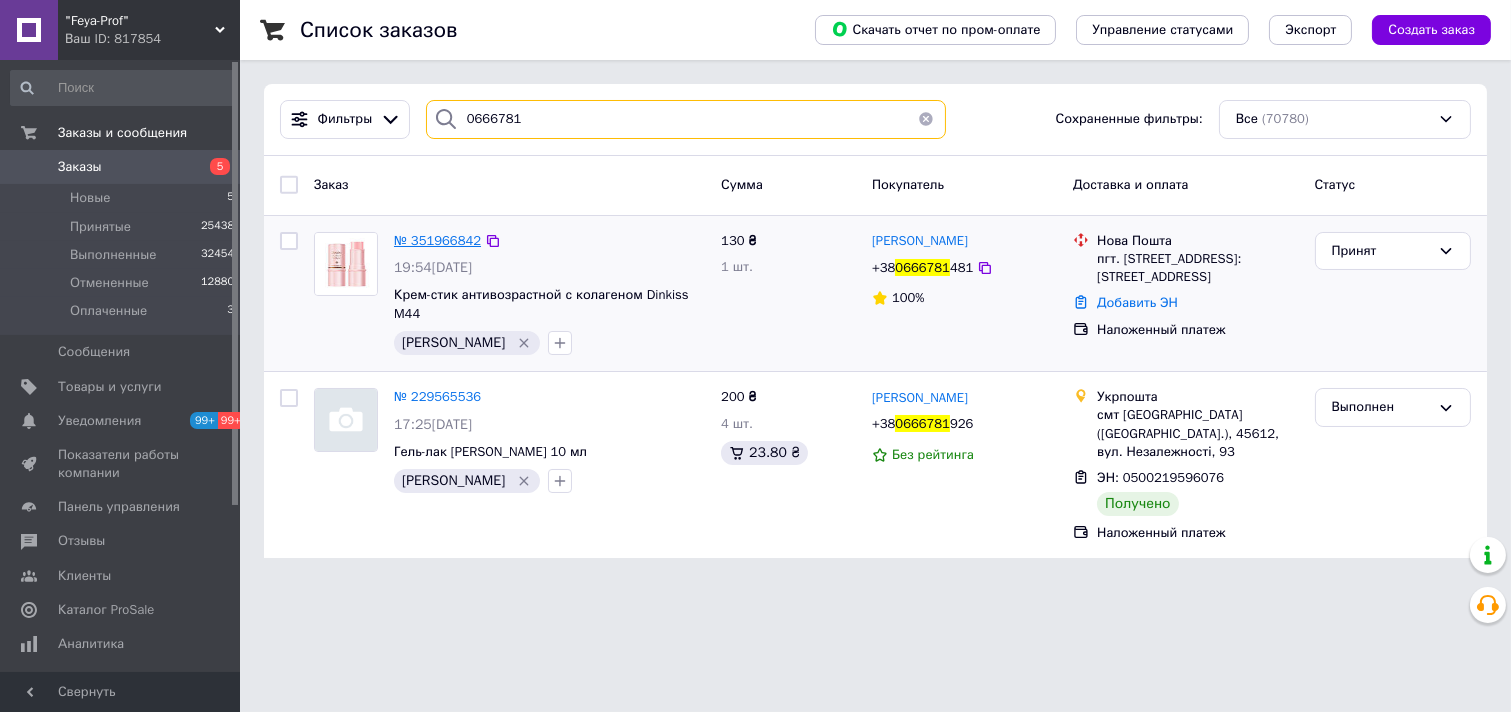 type on "0666781" 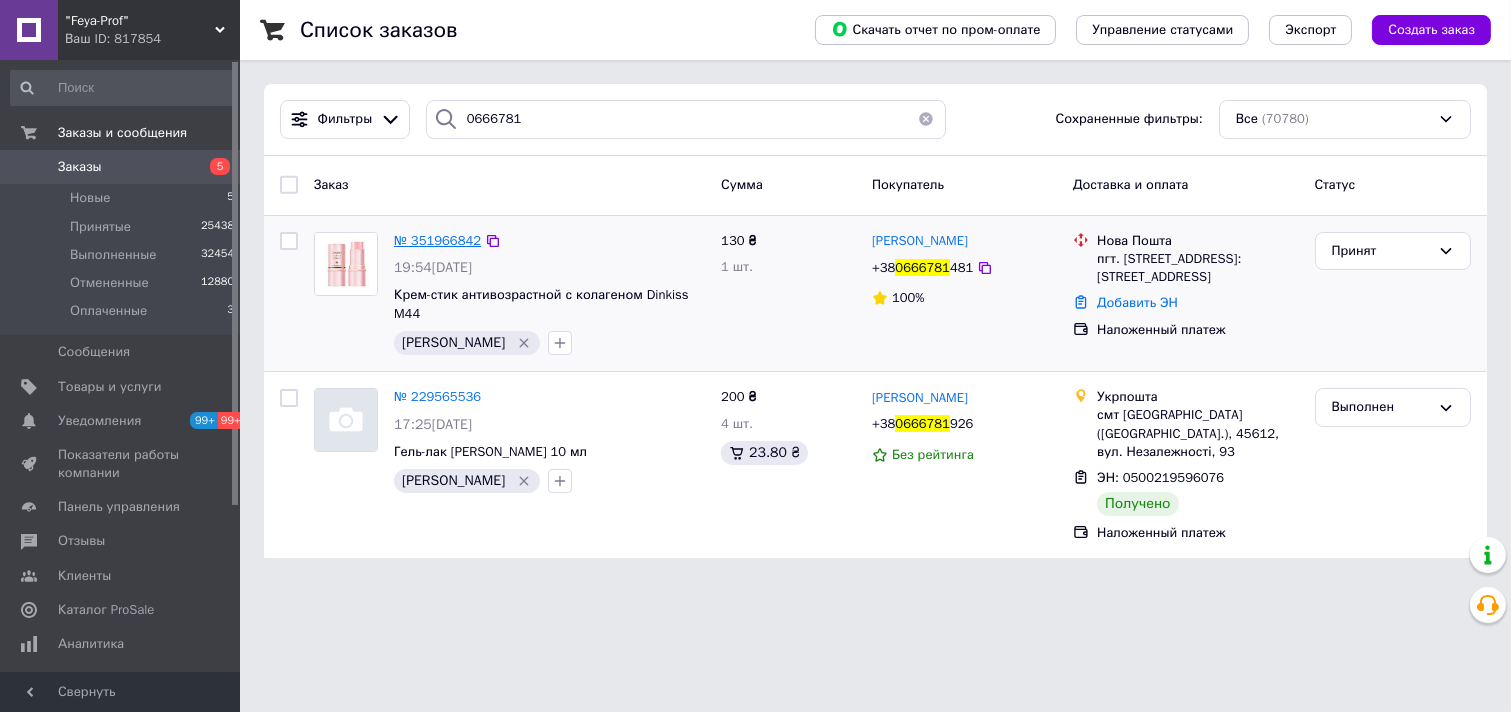 click on "№ 351966842" at bounding box center [437, 240] 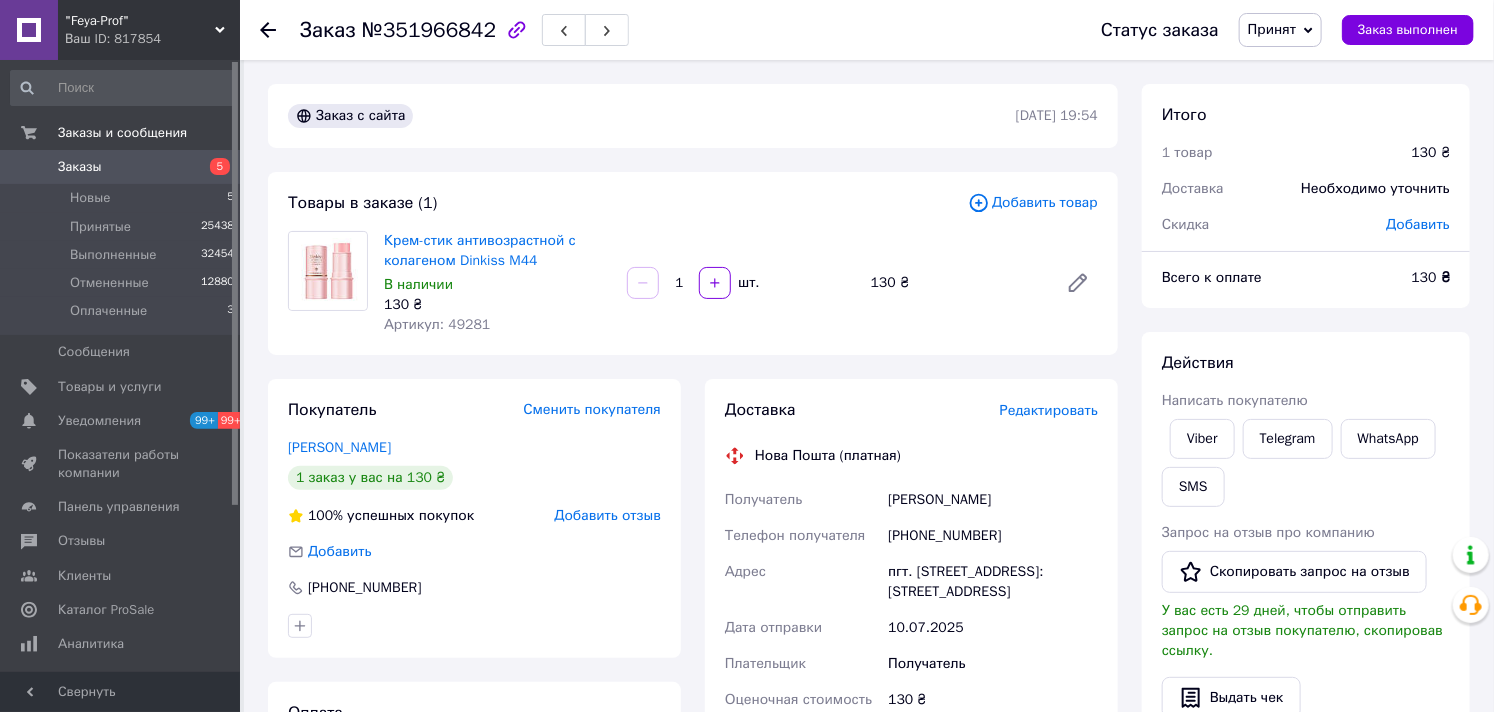 drag, startPoint x: 885, startPoint y: 572, endPoint x: 1057, endPoint y: 601, distance: 174.42764 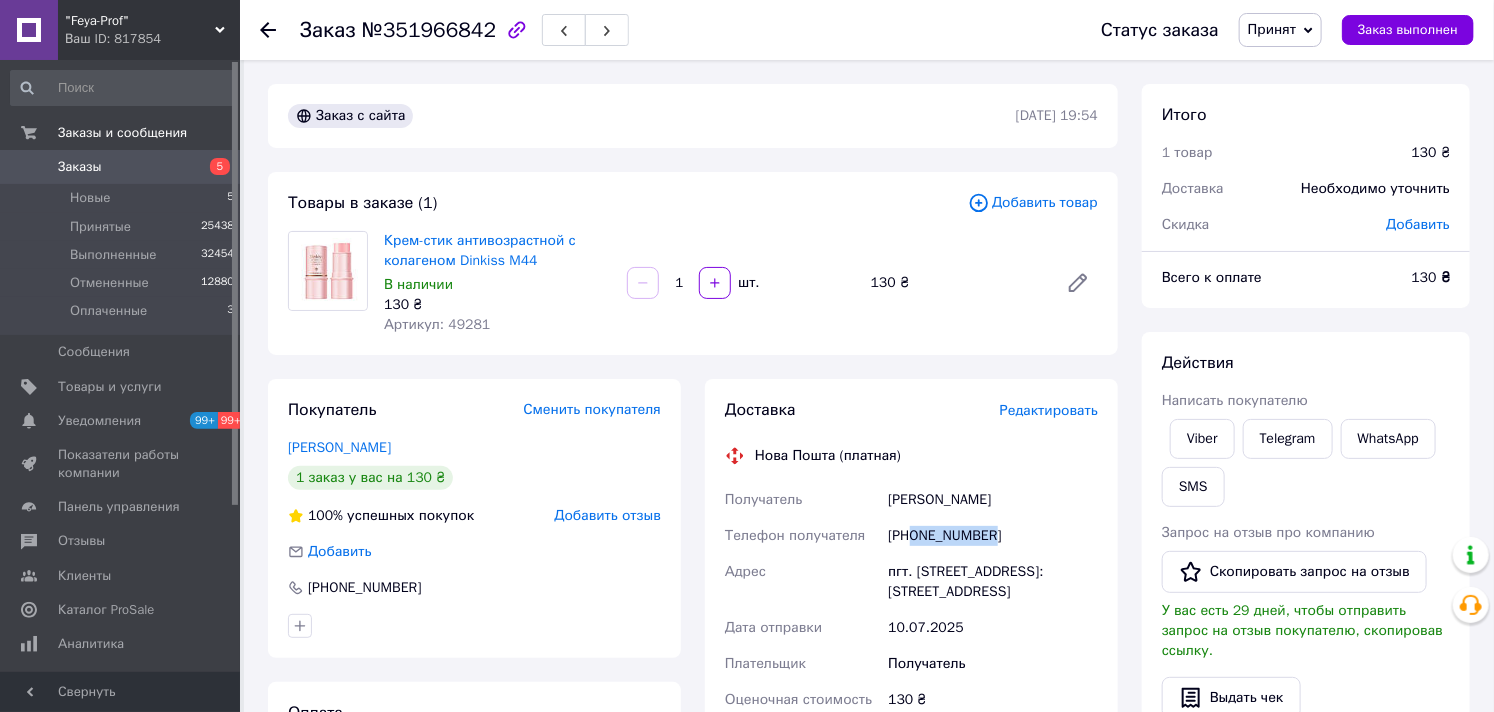 drag, startPoint x: 915, startPoint y: 530, endPoint x: 1013, endPoint y: 540, distance: 98.50888 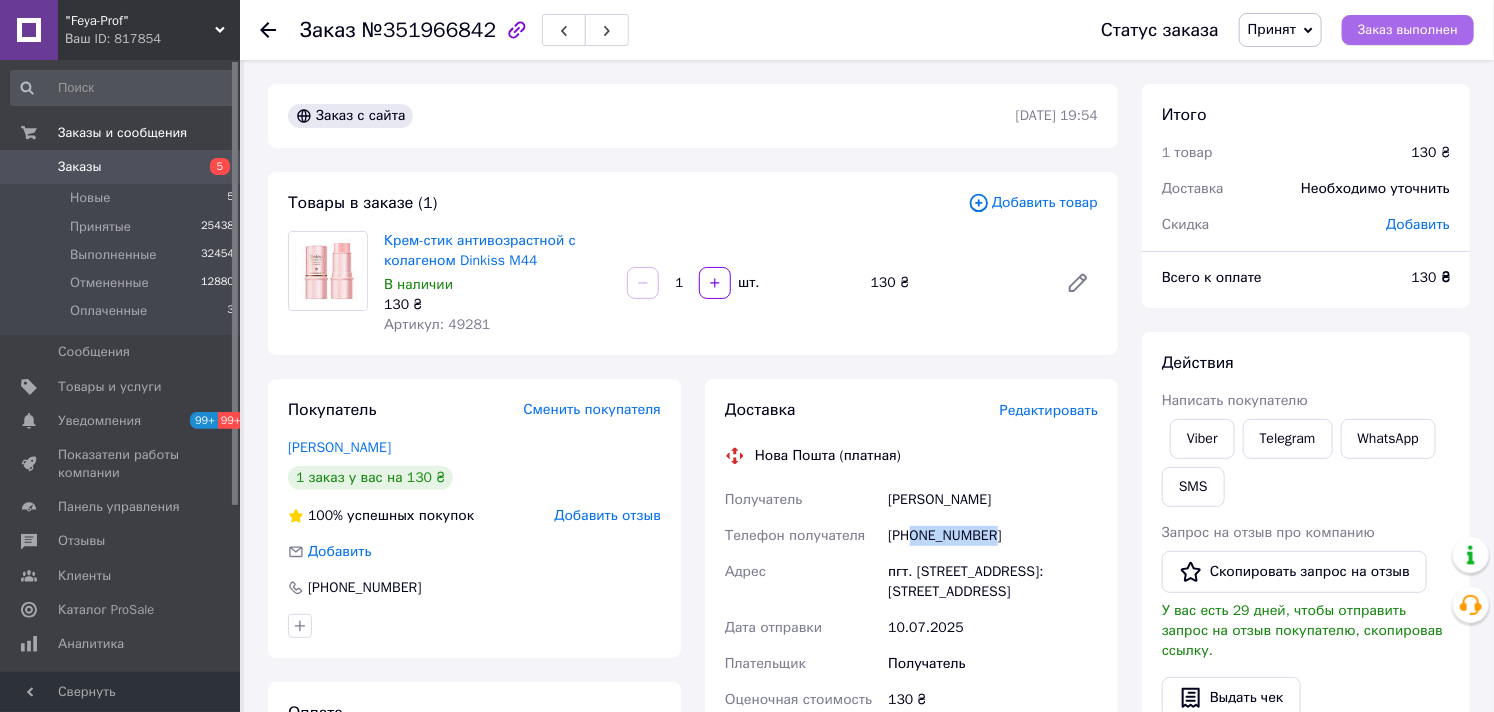click on "Заказ выполнен" at bounding box center (1408, 30) 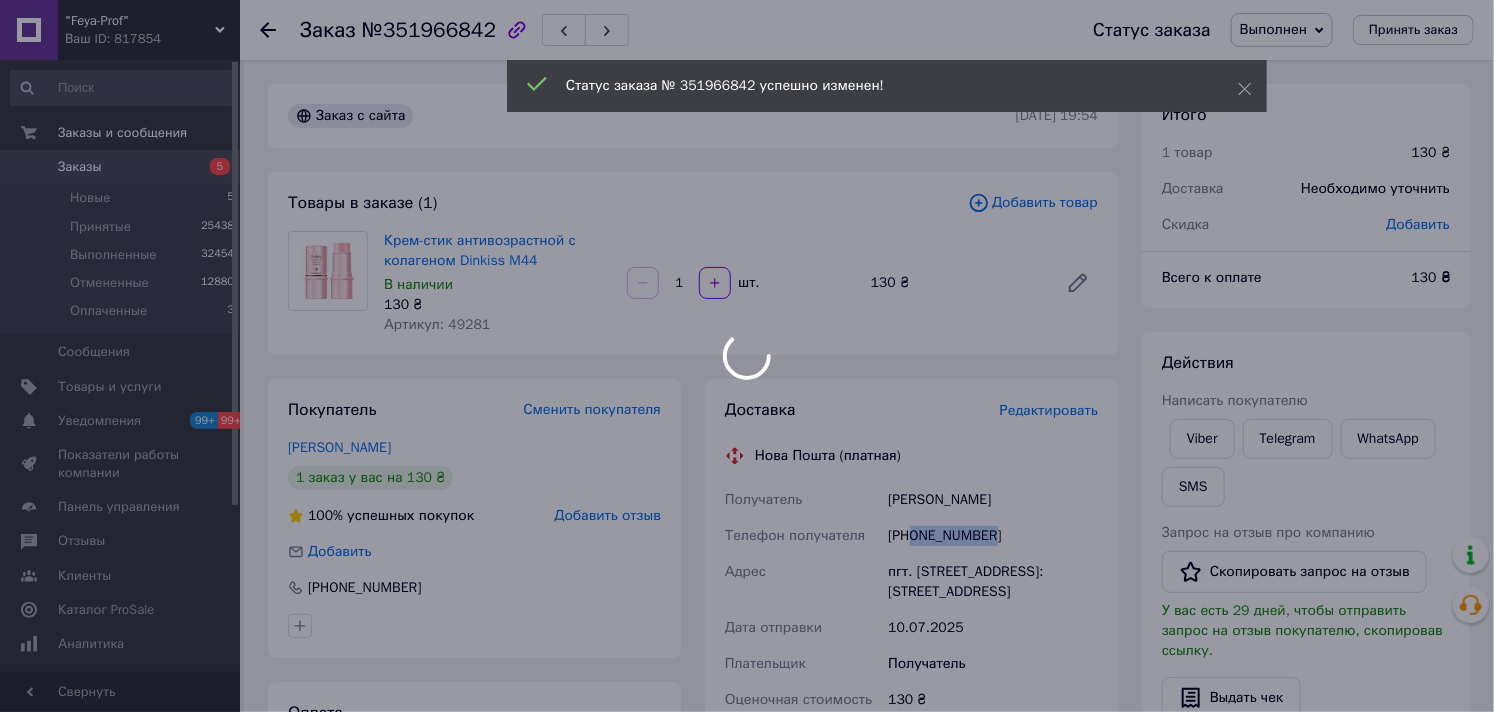 scroll, scrollTop: 222, scrollLeft: 0, axis: vertical 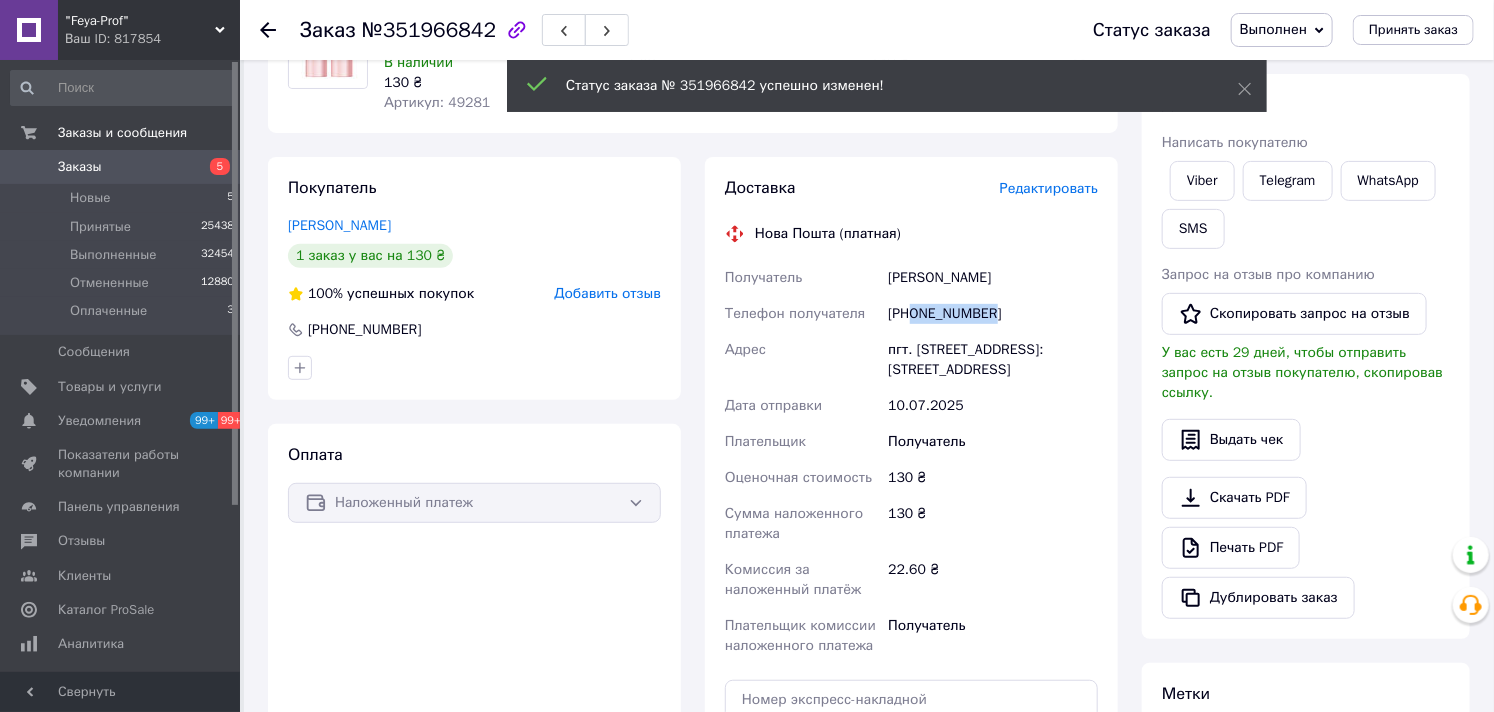 copy on "0666781481" 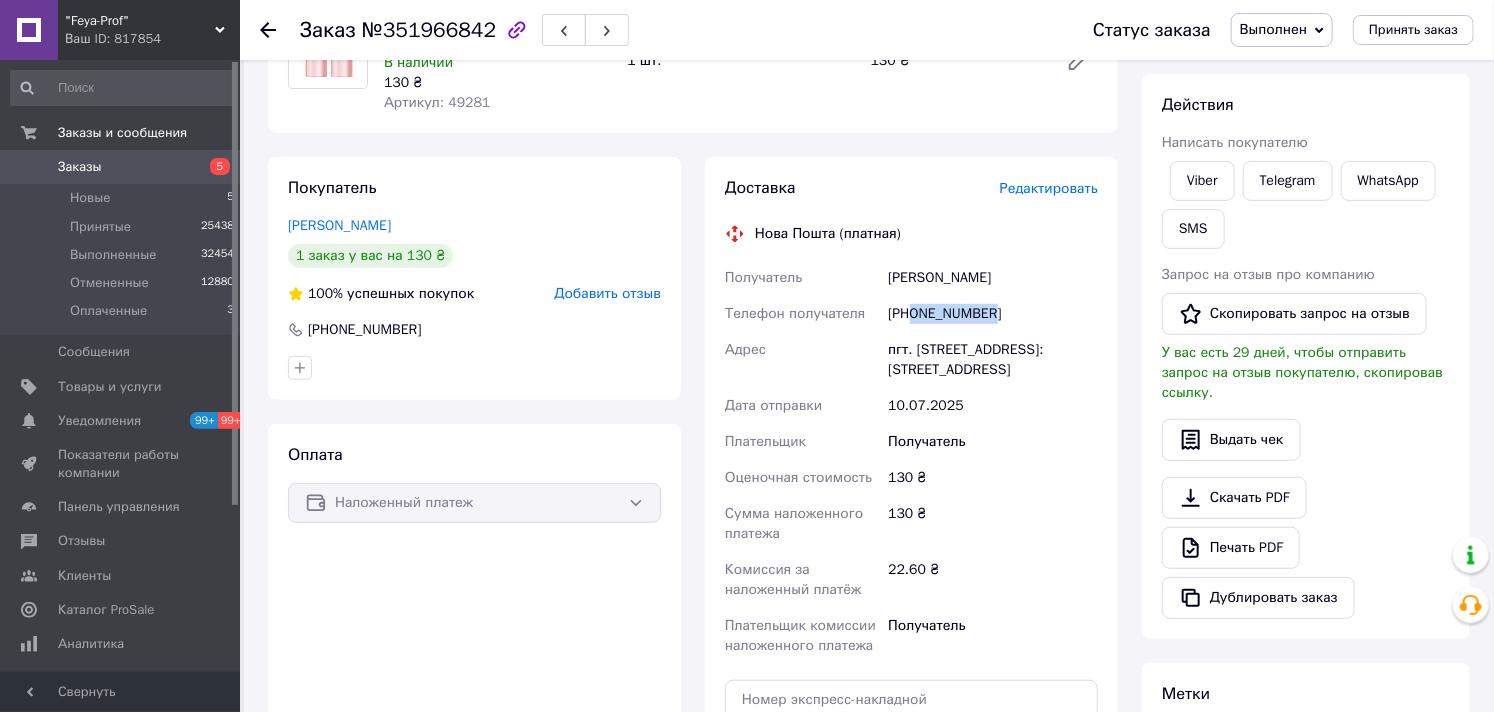 click on "Заказы" at bounding box center [80, 167] 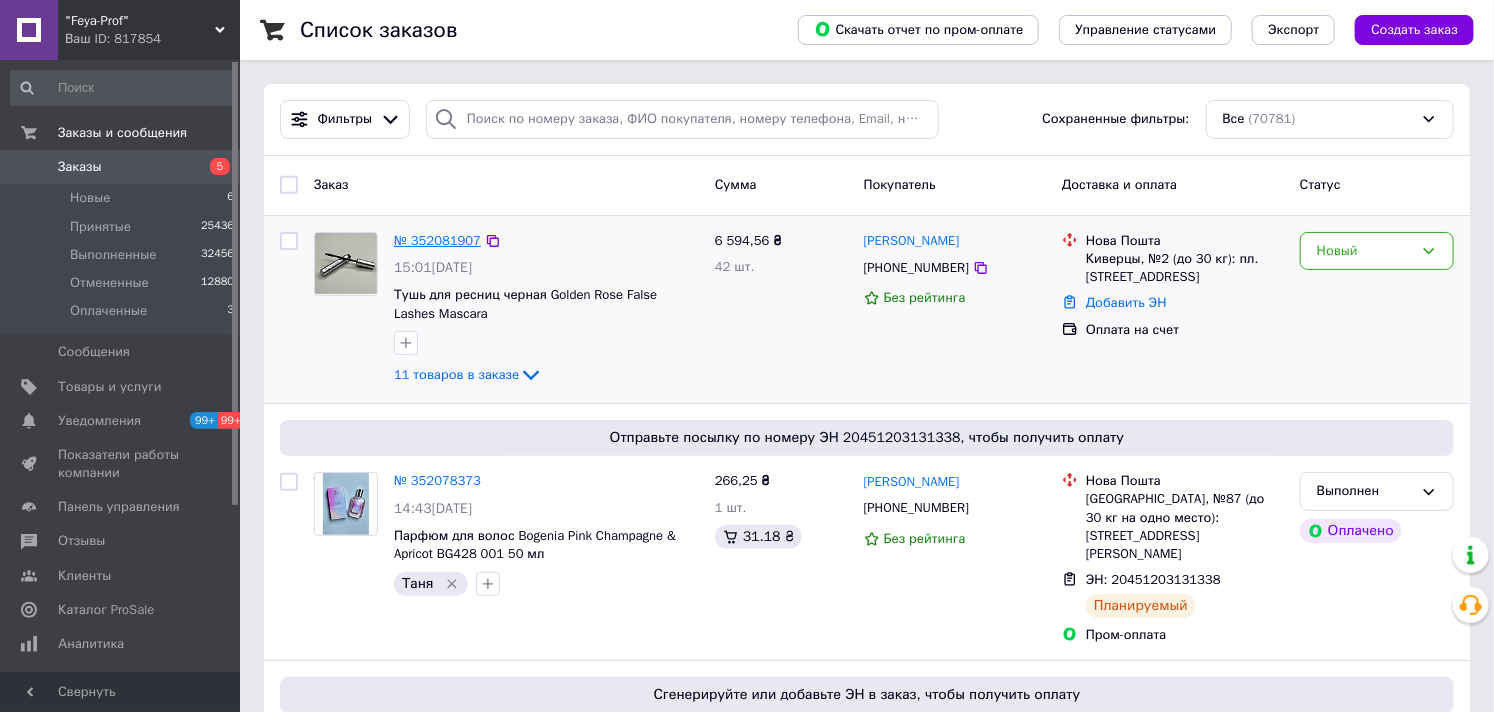 click on "№ 352081907" at bounding box center [437, 240] 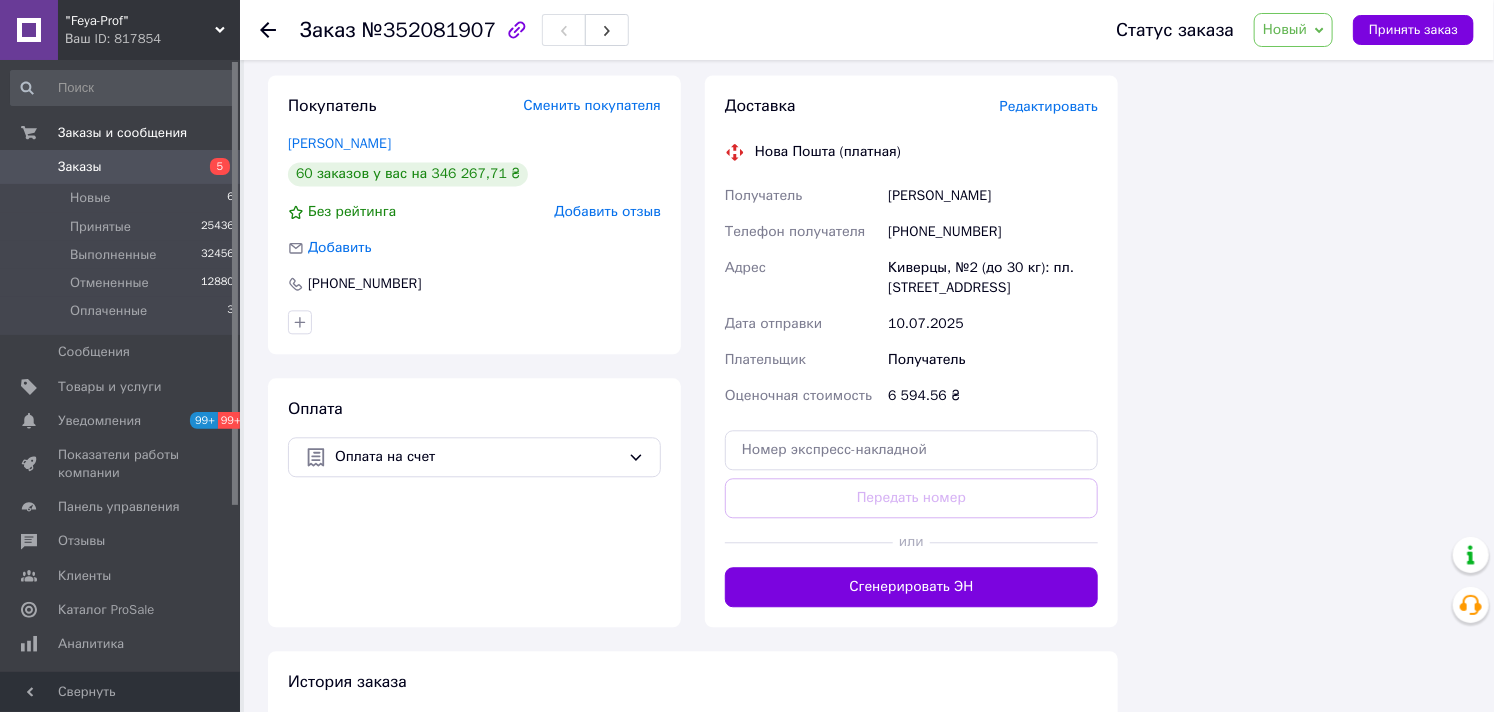 scroll, scrollTop: 1444, scrollLeft: 0, axis: vertical 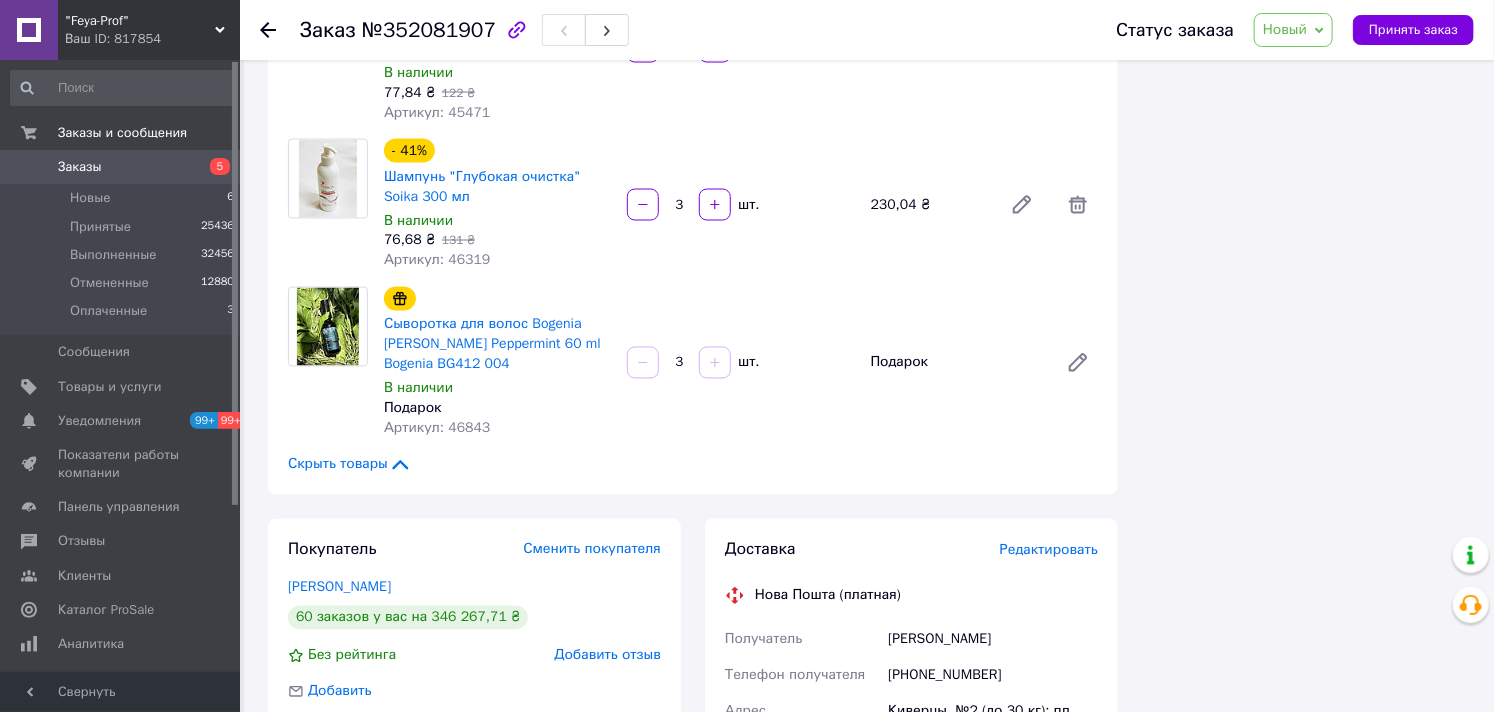 click on "Новый" at bounding box center [1285, 29] 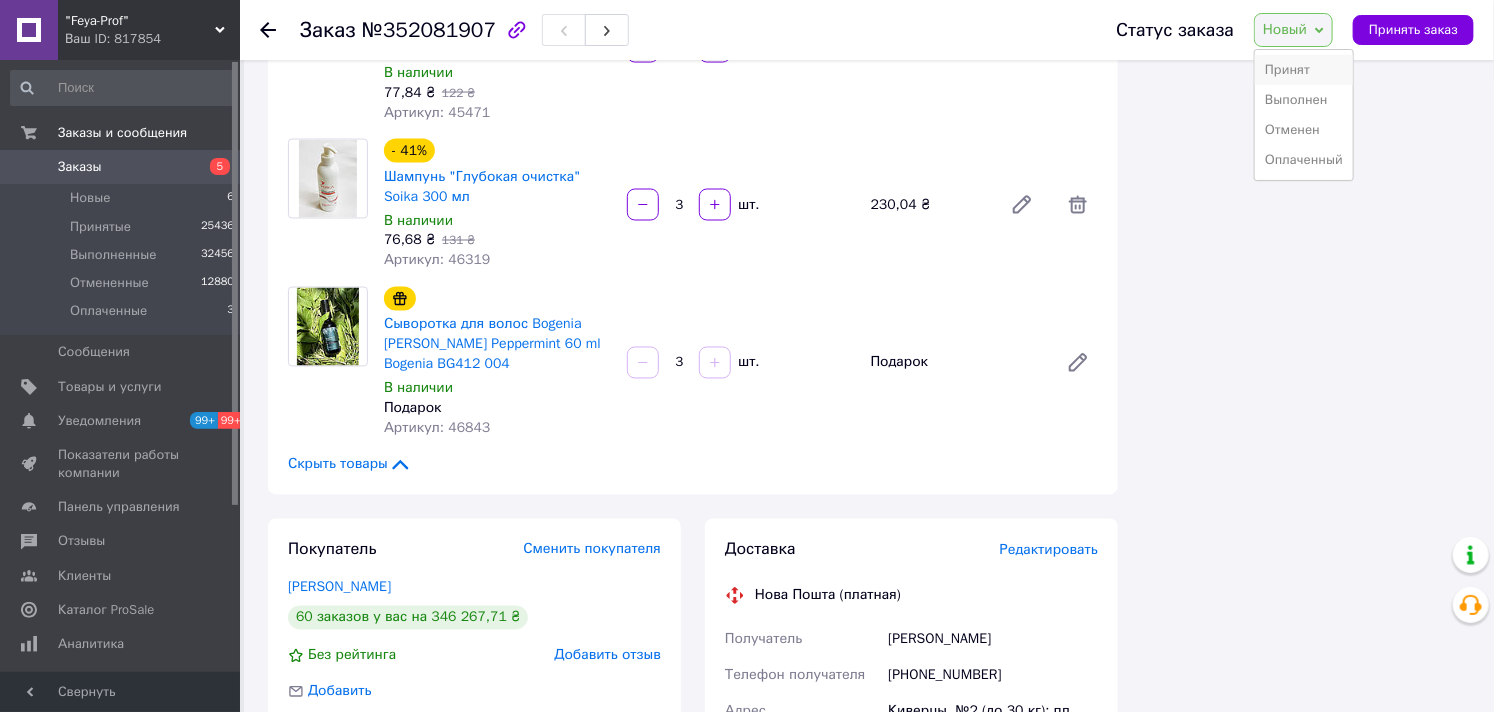 click on "Принят" at bounding box center [1304, 70] 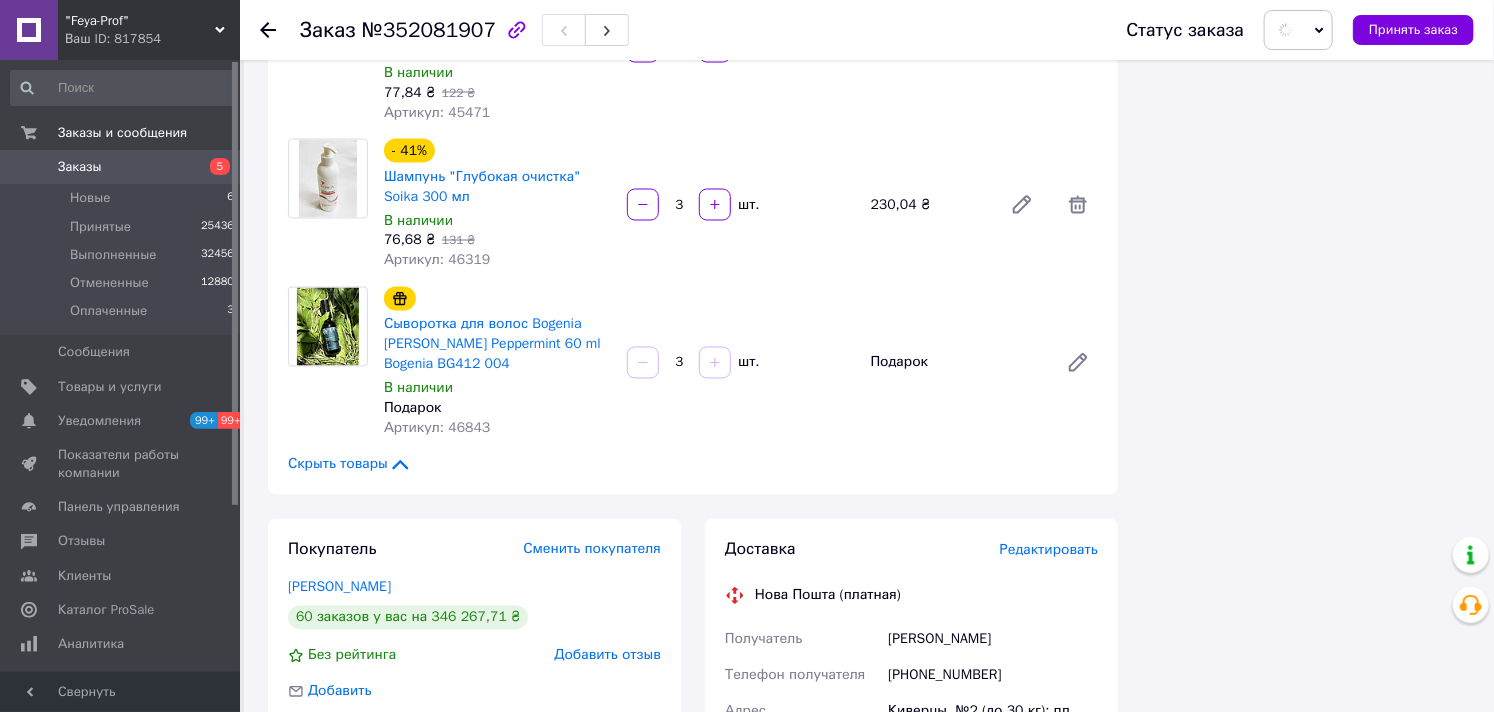 scroll, scrollTop: 888, scrollLeft: 0, axis: vertical 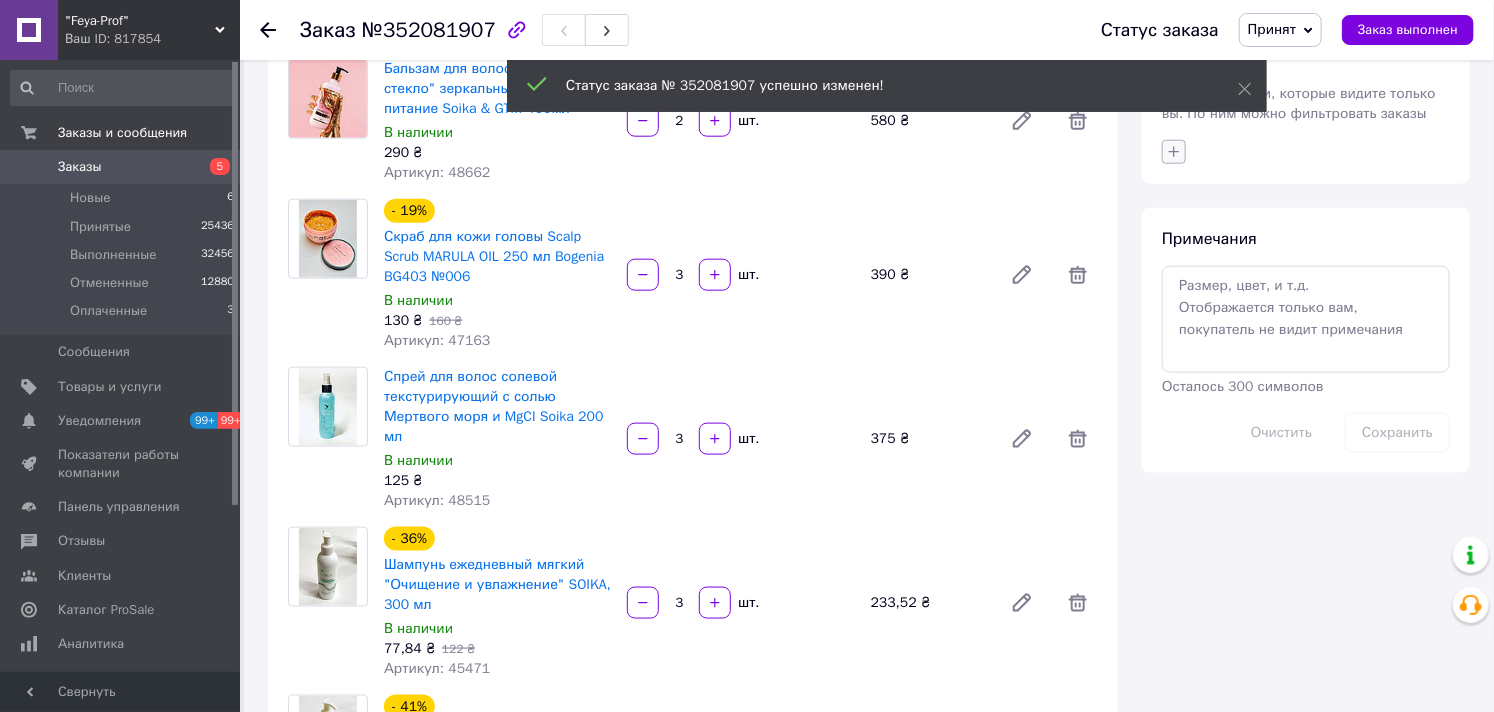 click 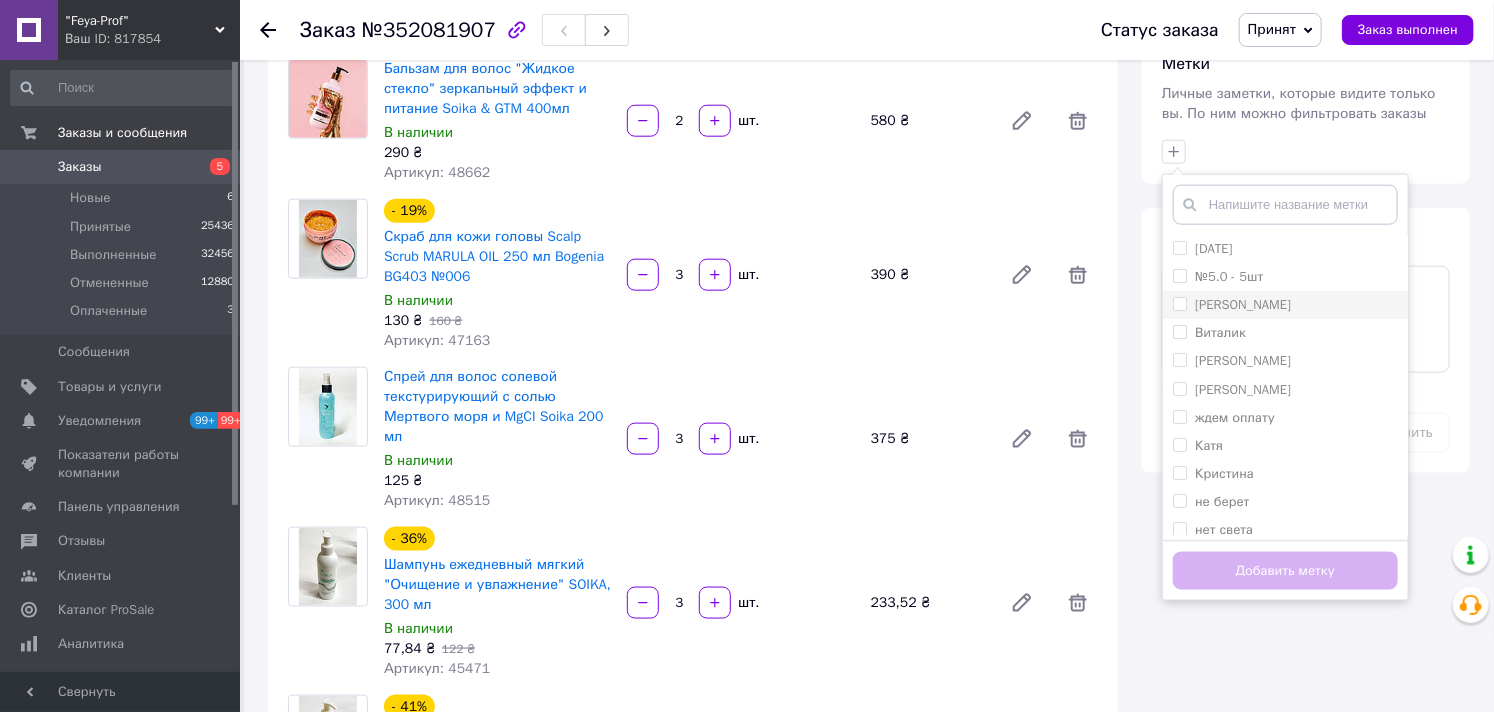 click on "[PERSON_NAME]" at bounding box center [1179, 303] 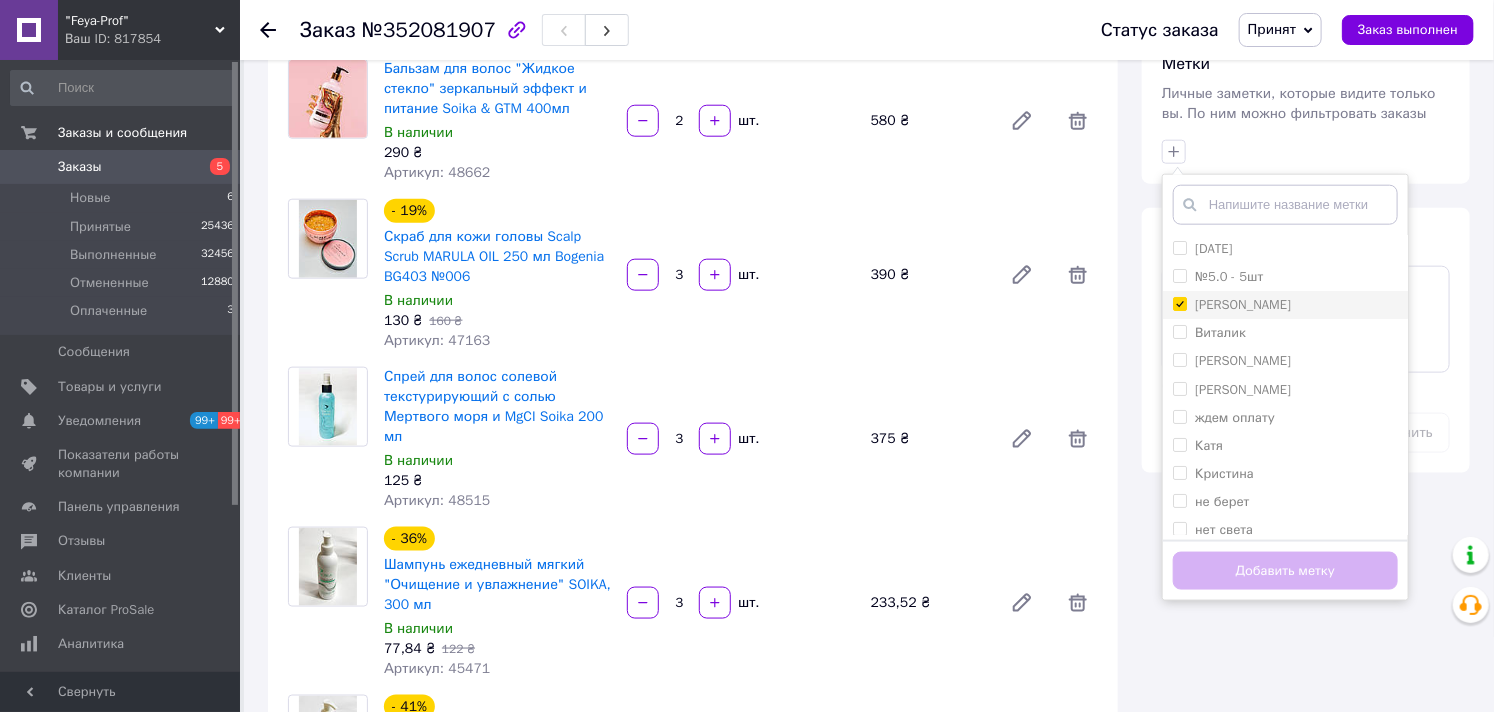 checkbox on "true" 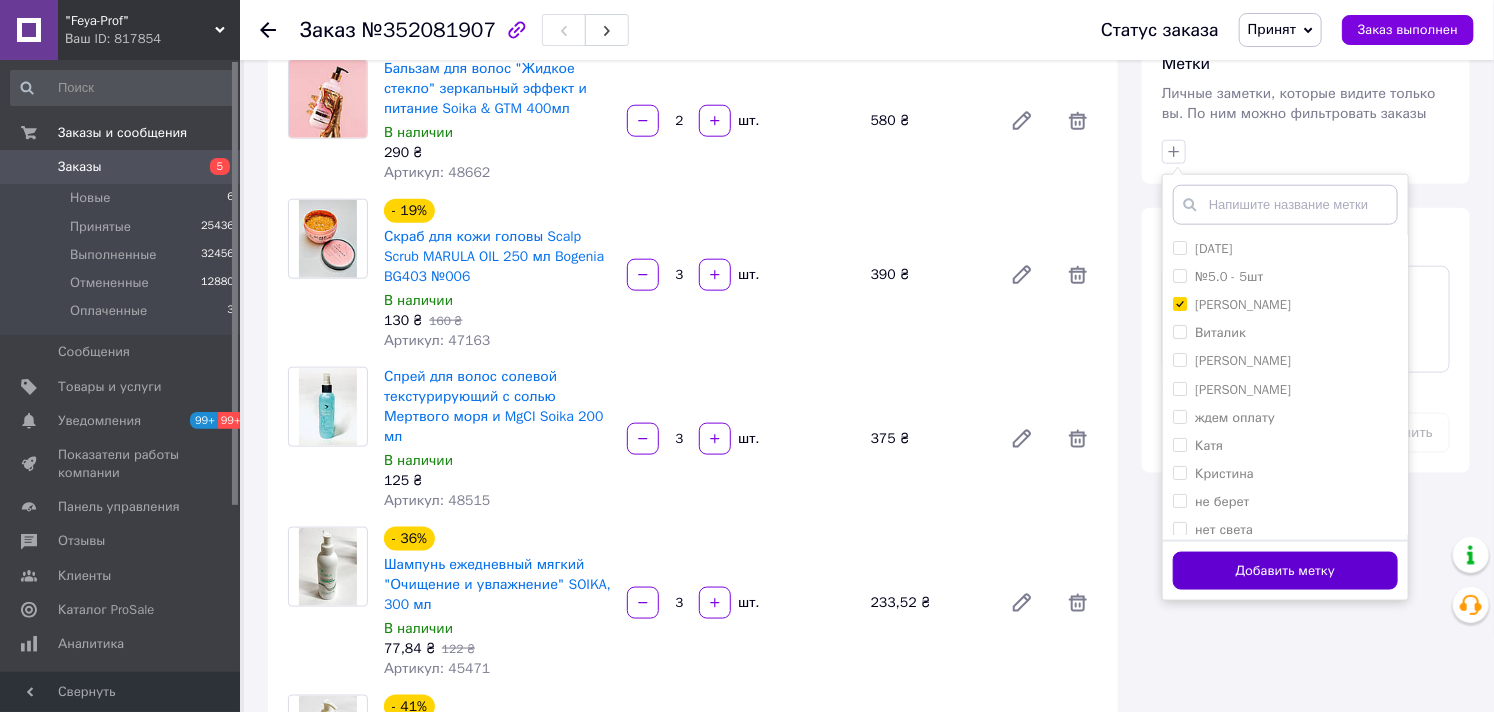 click on "Добавить метку" at bounding box center [1285, 571] 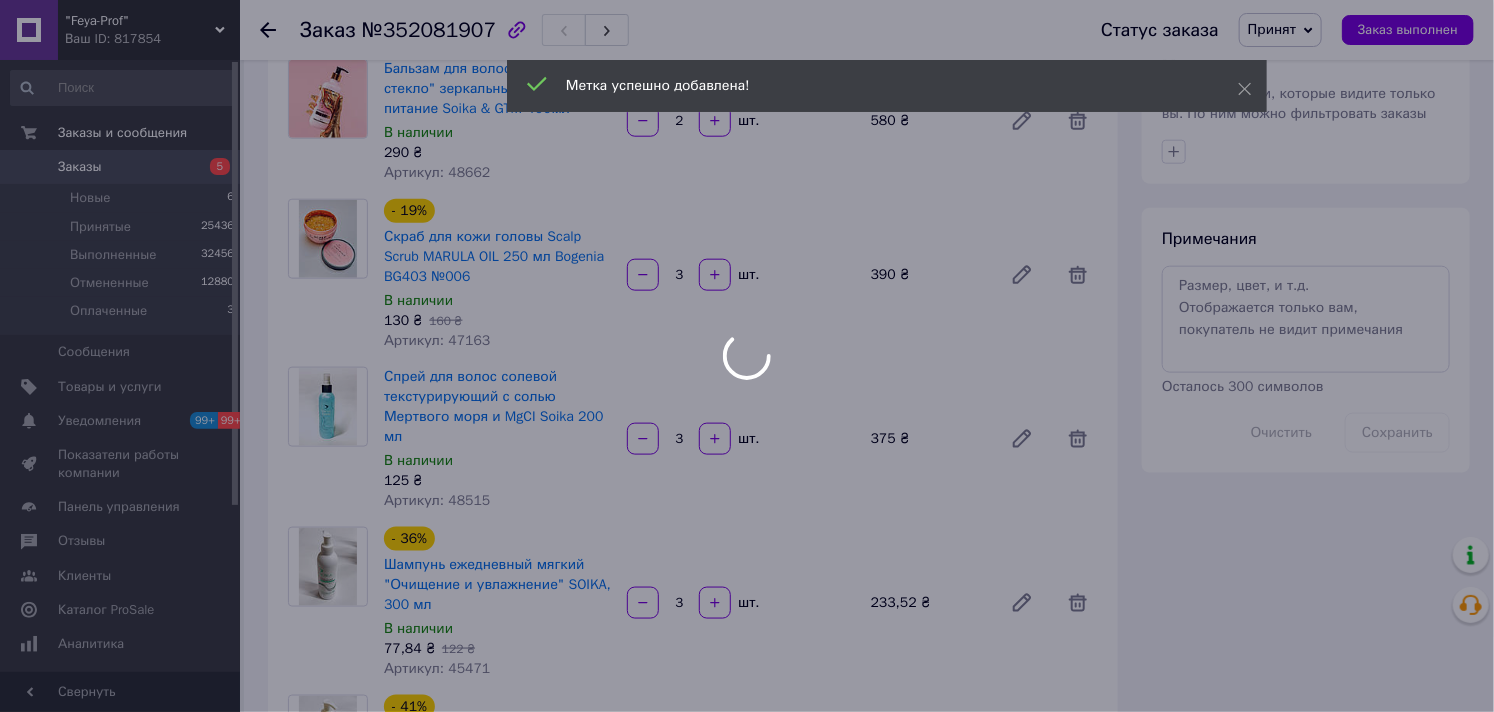 scroll, scrollTop: 333, scrollLeft: 0, axis: vertical 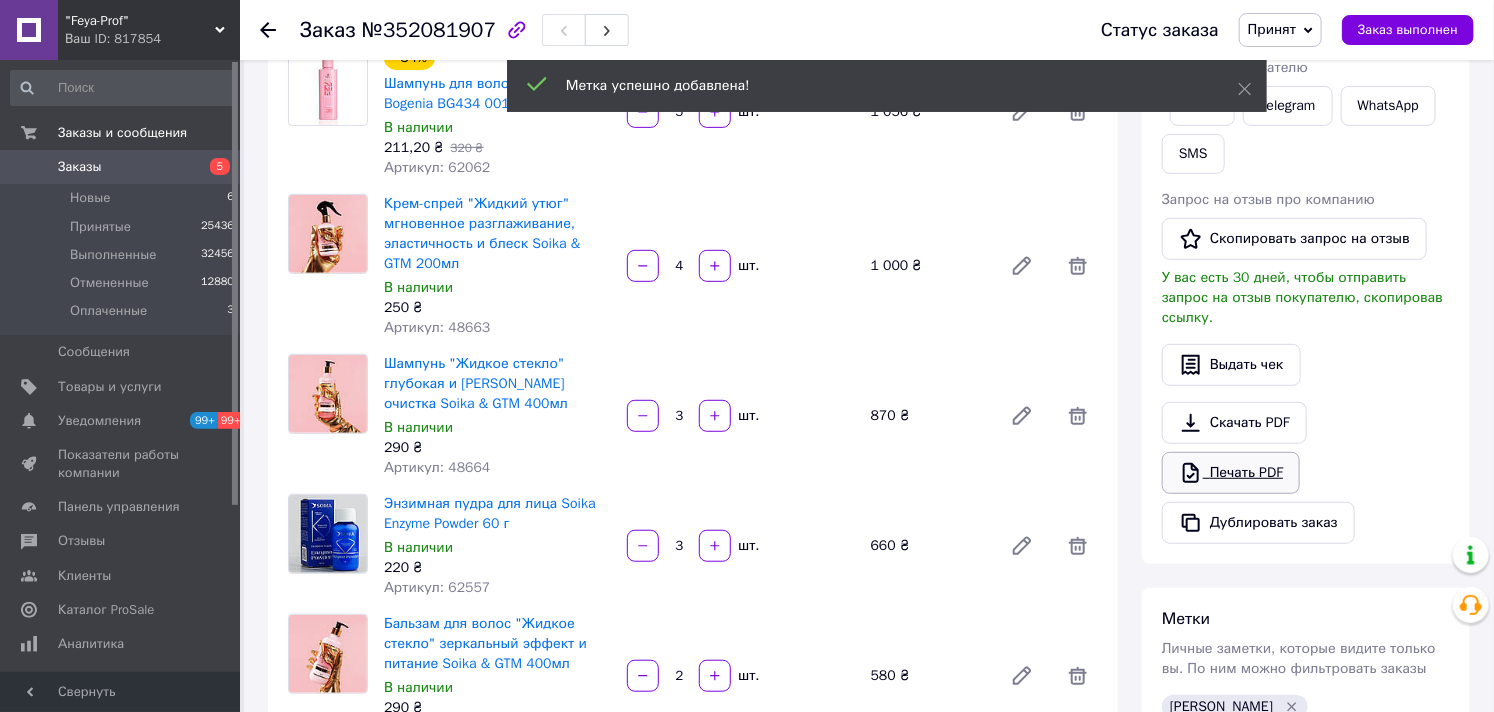 click on "Печать PDF" at bounding box center (1231, 473) 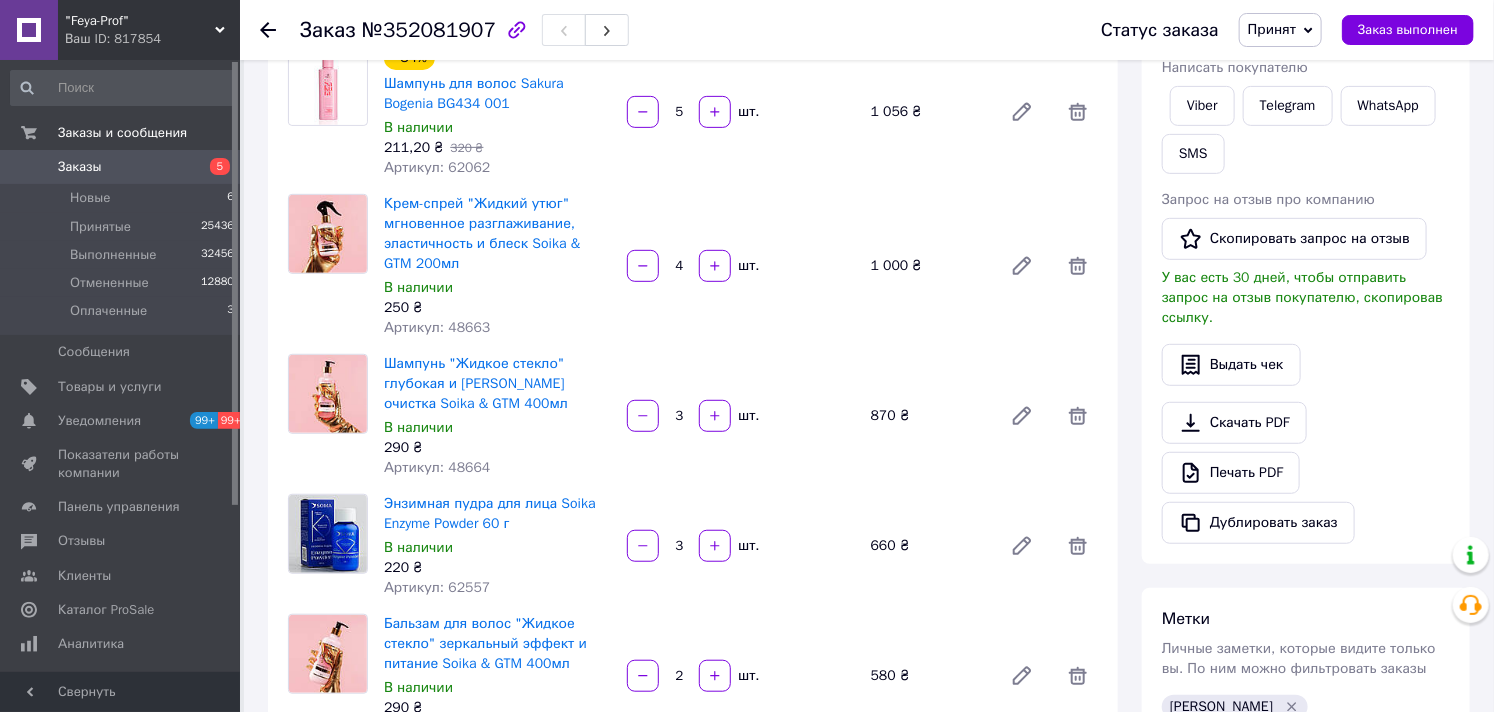 click on "Заказы" at bounding box center [80, 167] 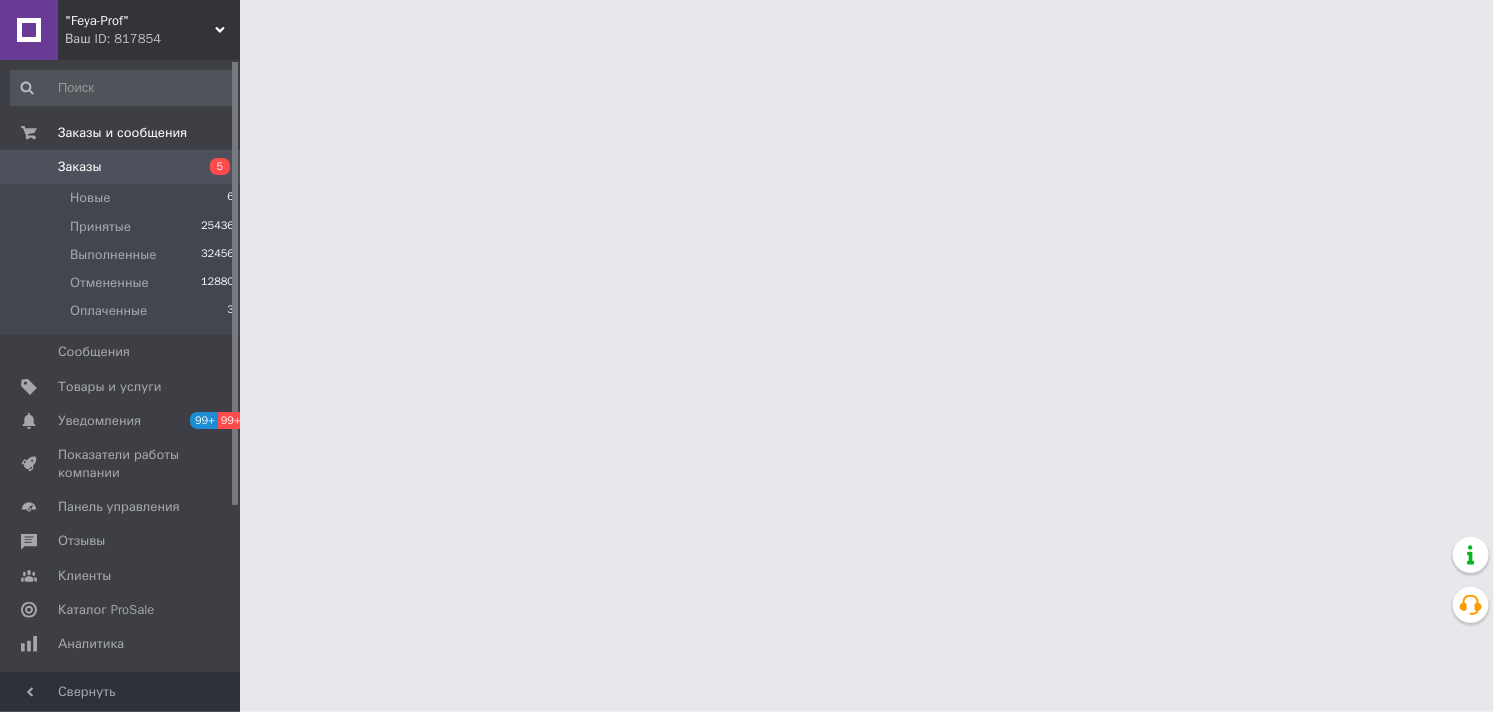 scroll, scrollTop: 0, scrollLeft: 0, axis: both 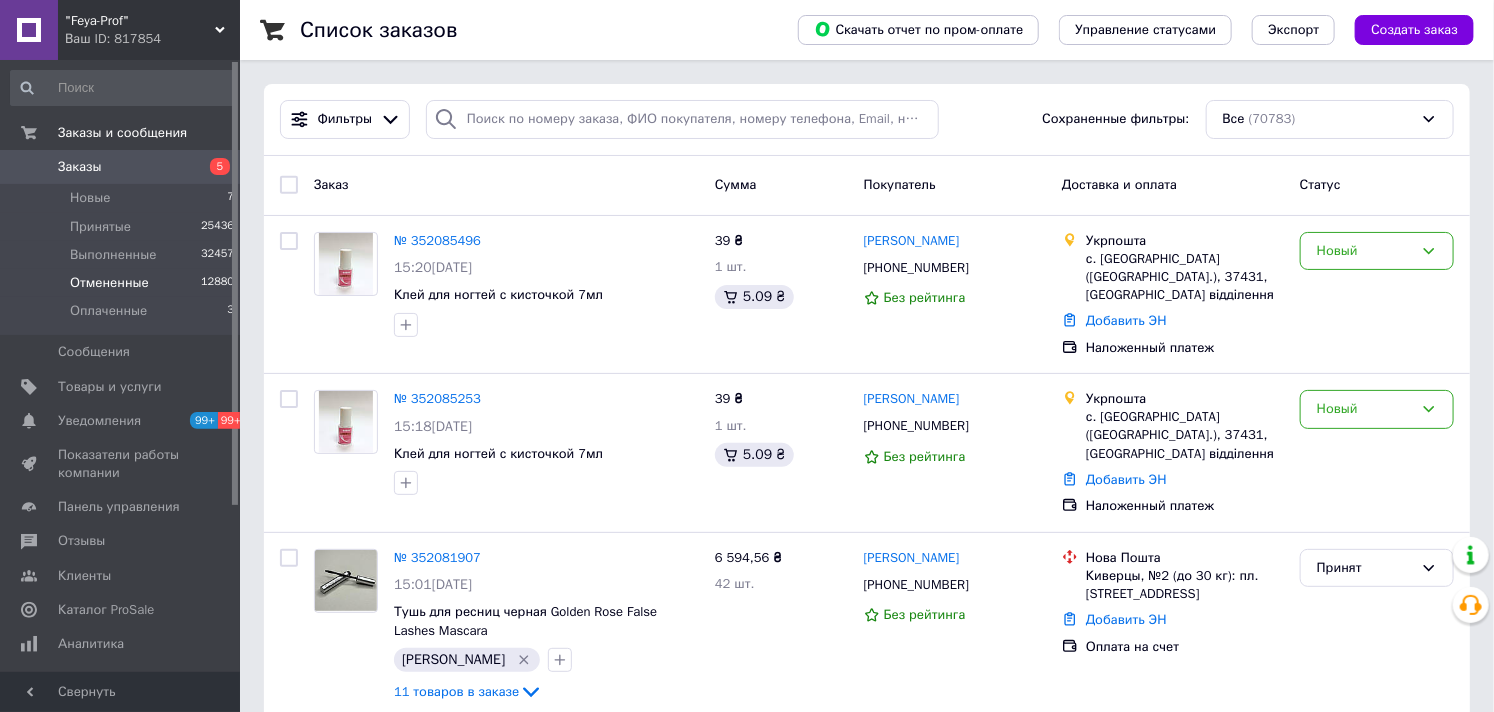 click on "Отмененные 12880" at bounding box center (123, 283) 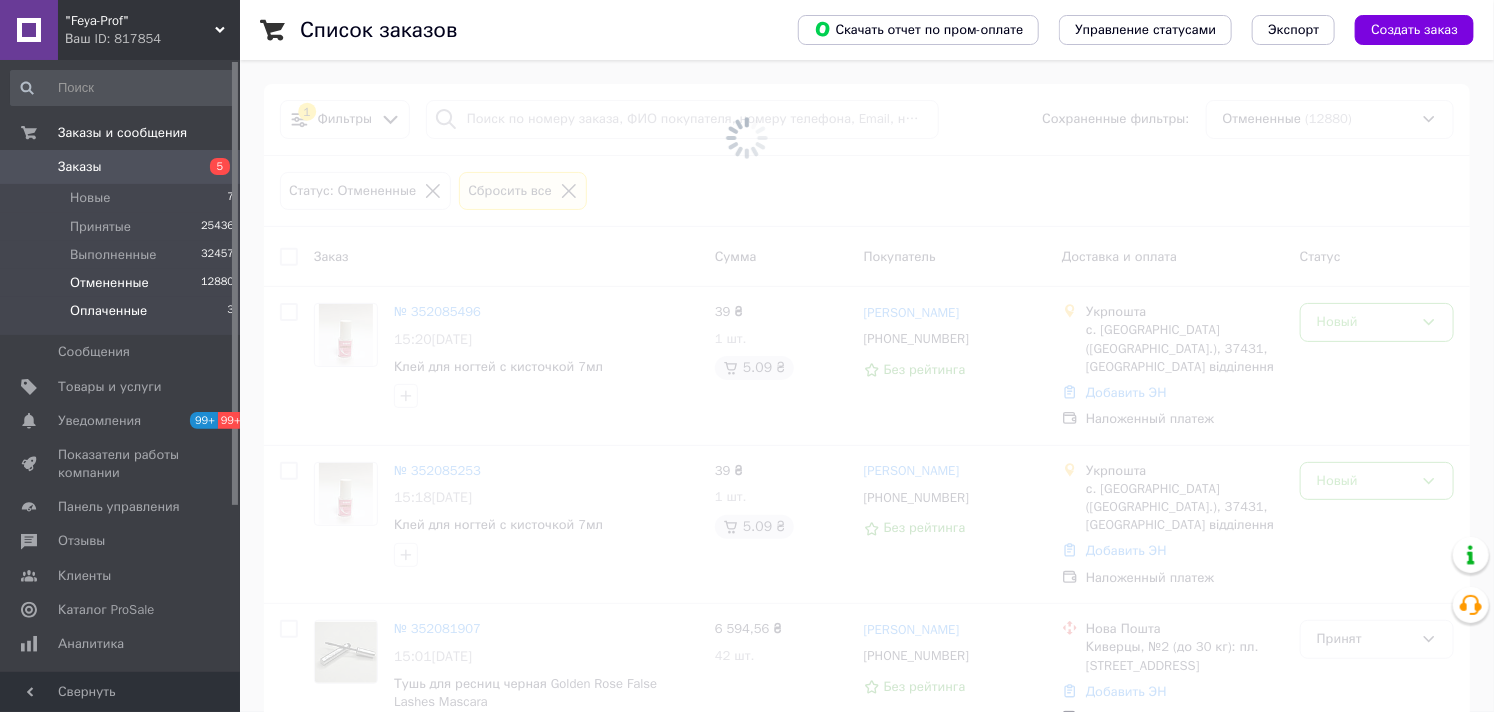 click on "Оплаченные" at bounding box center [108, 311] 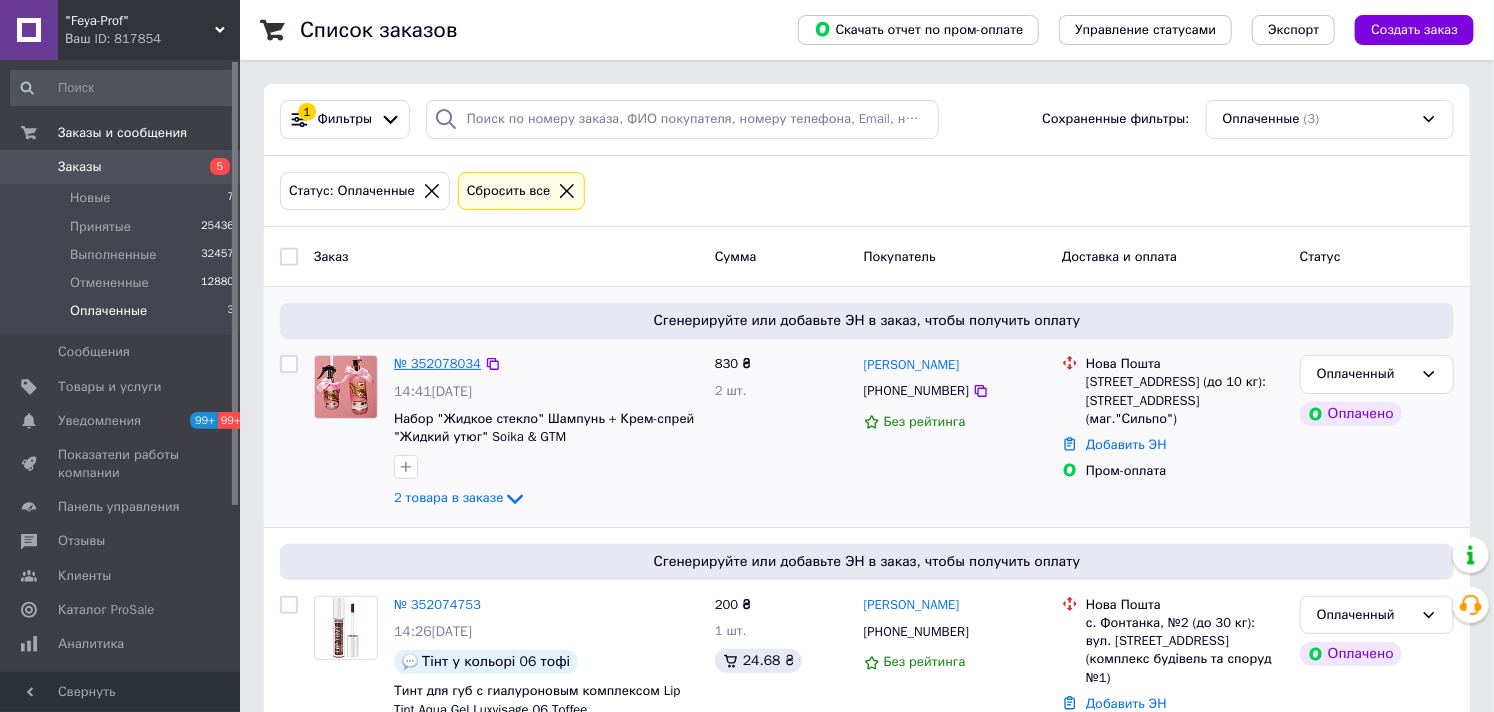 click on "№ 352078034" at bounding box center [437, 363] 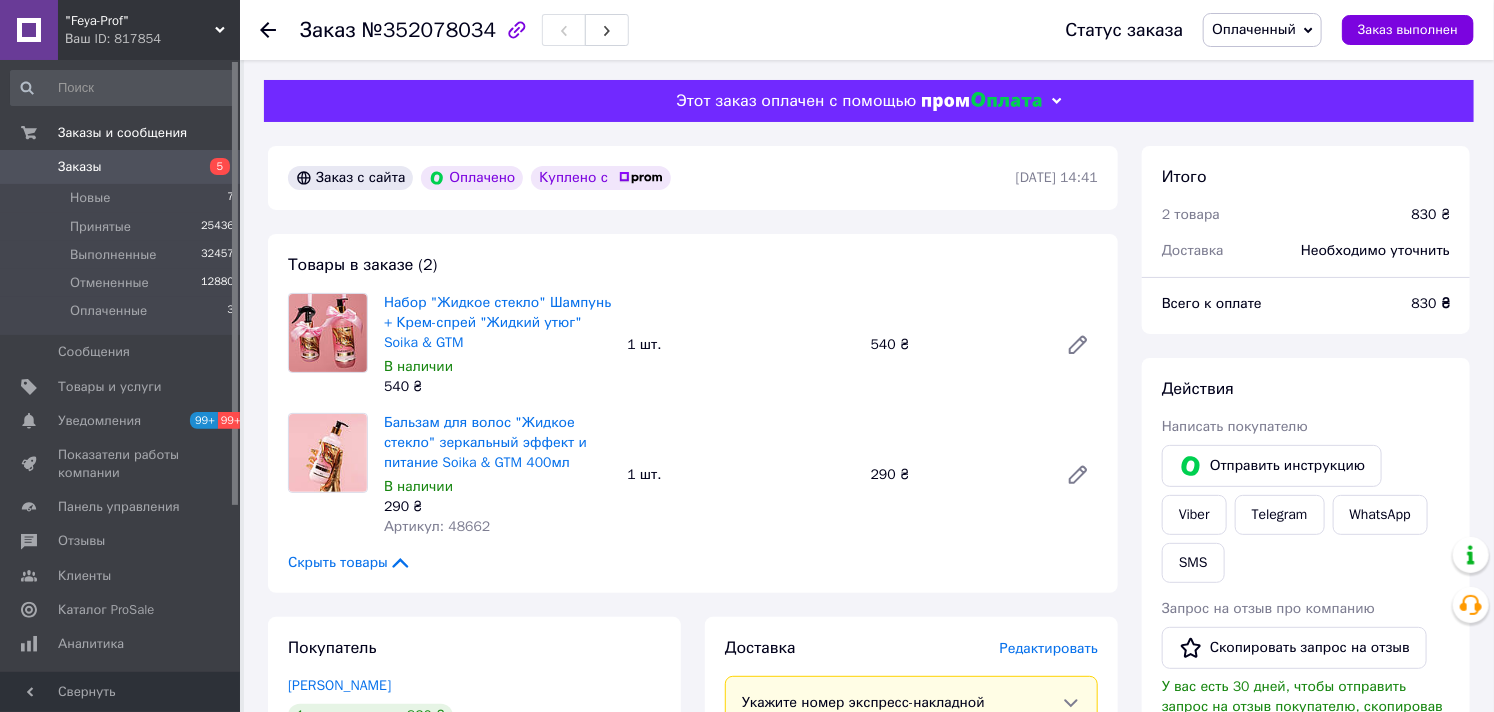 scroll, scrollTop: 444, scrollLeft: 0, axis: vertical 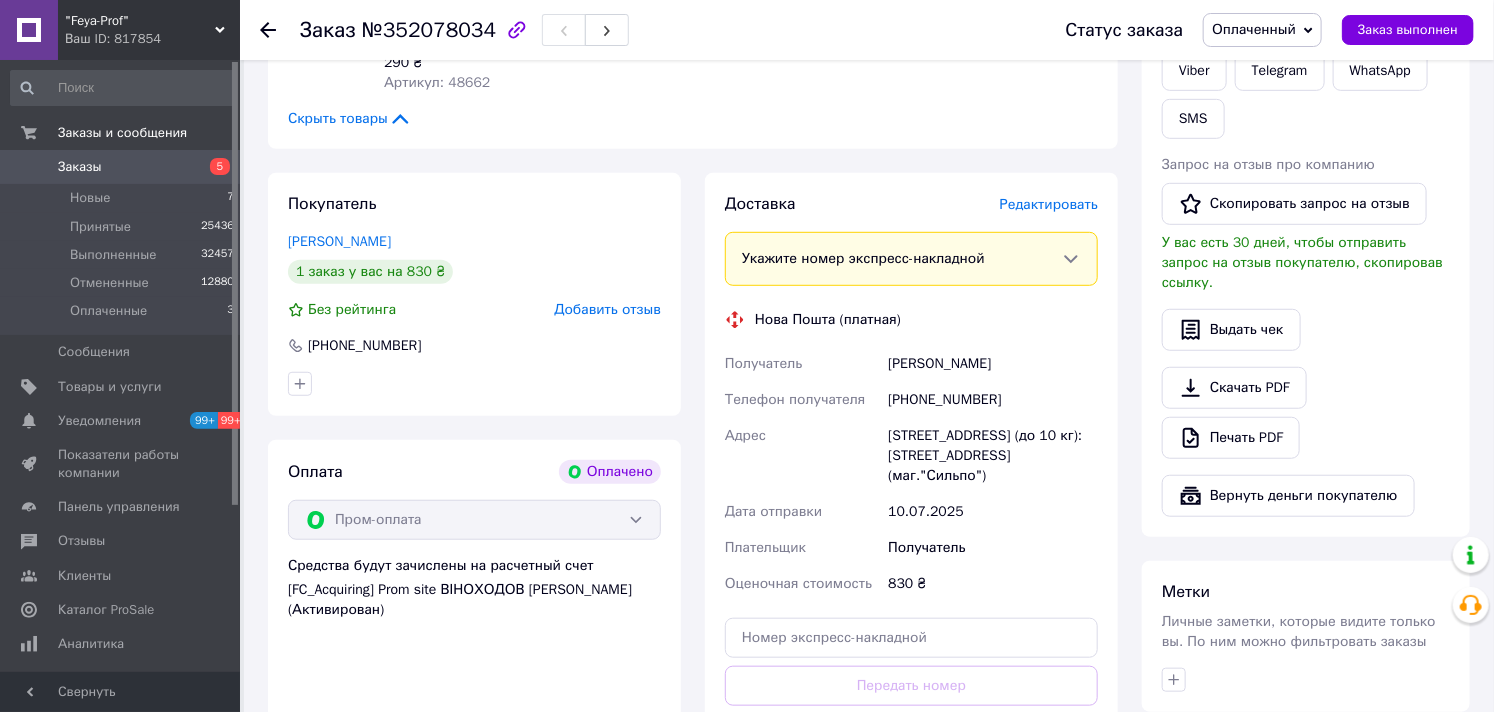 drag, startPoint x: 883, startPoint y: 432, endPoint x: 990, endPoint y: 486, distance: 119.85408 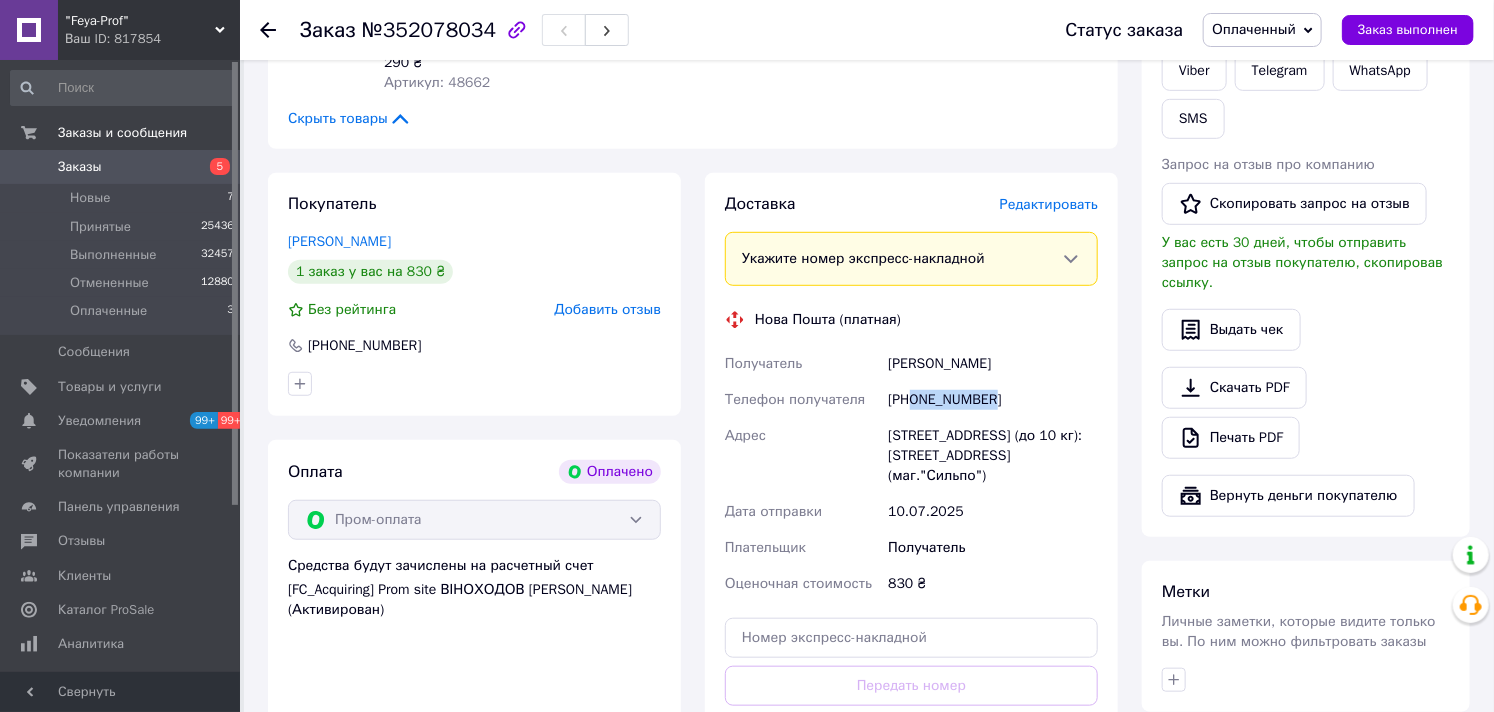 drag, startPoint x: 914, startPoint y: 401, endPoint x: 996, endPoint y: 401, distance: 82 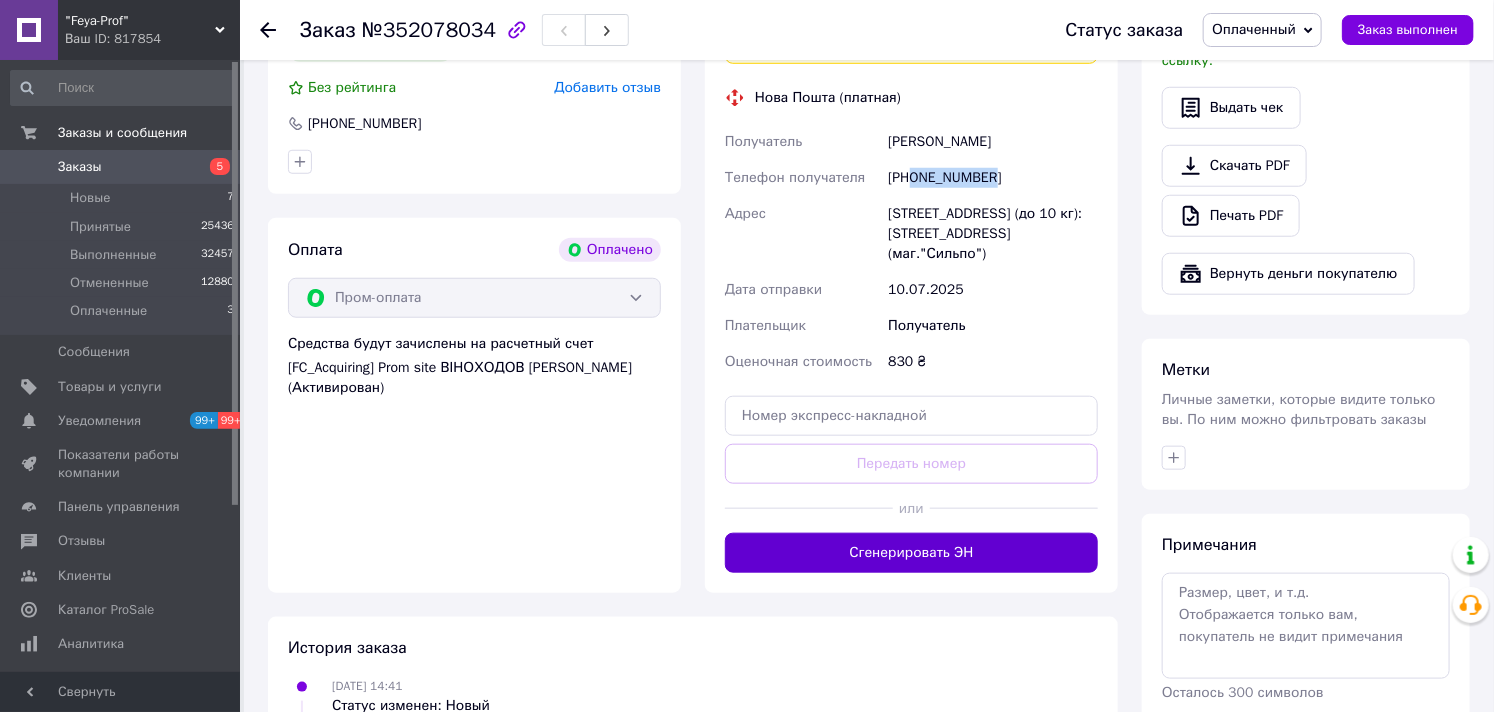 click on "Сгенерировать ЭН" at bounding box center [911, 553] 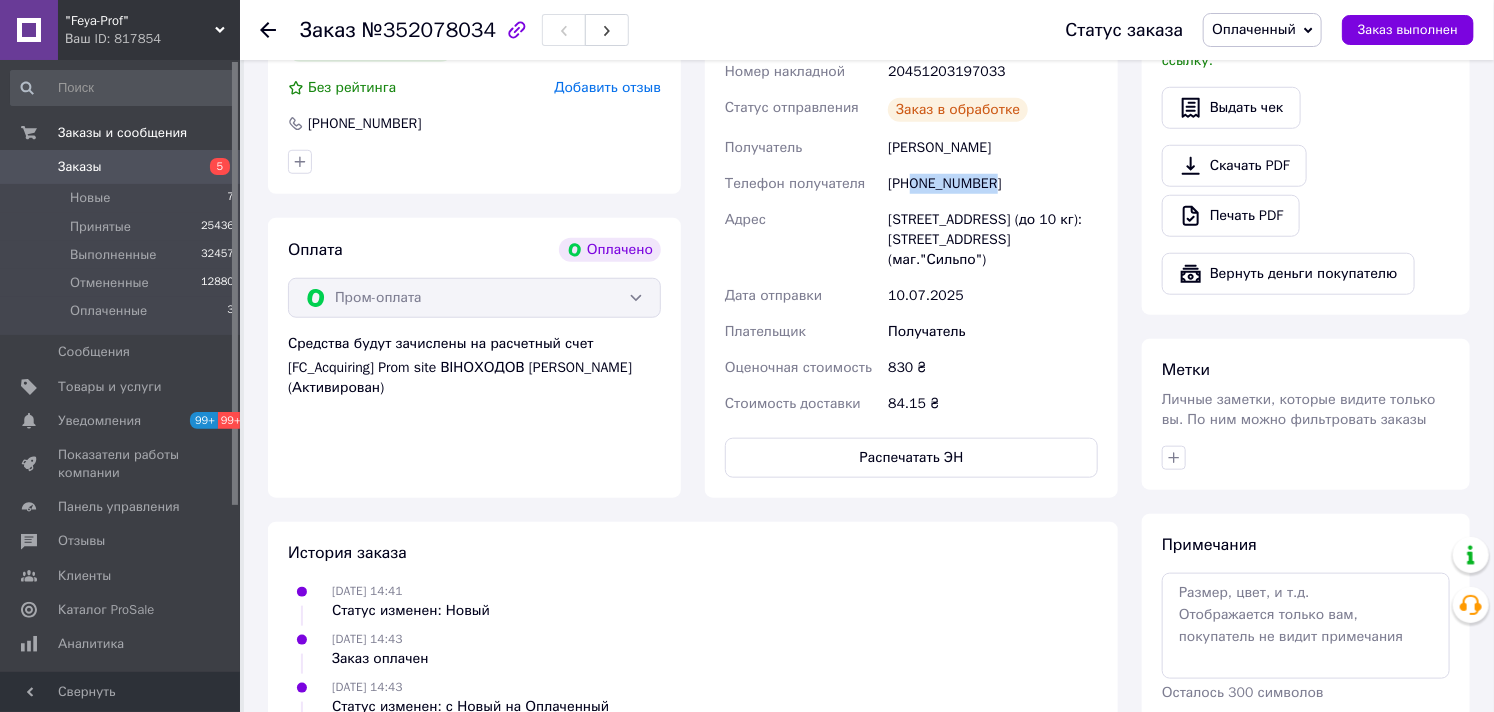 click on "Заказ выполнен" at bounding box center (1408, 30) 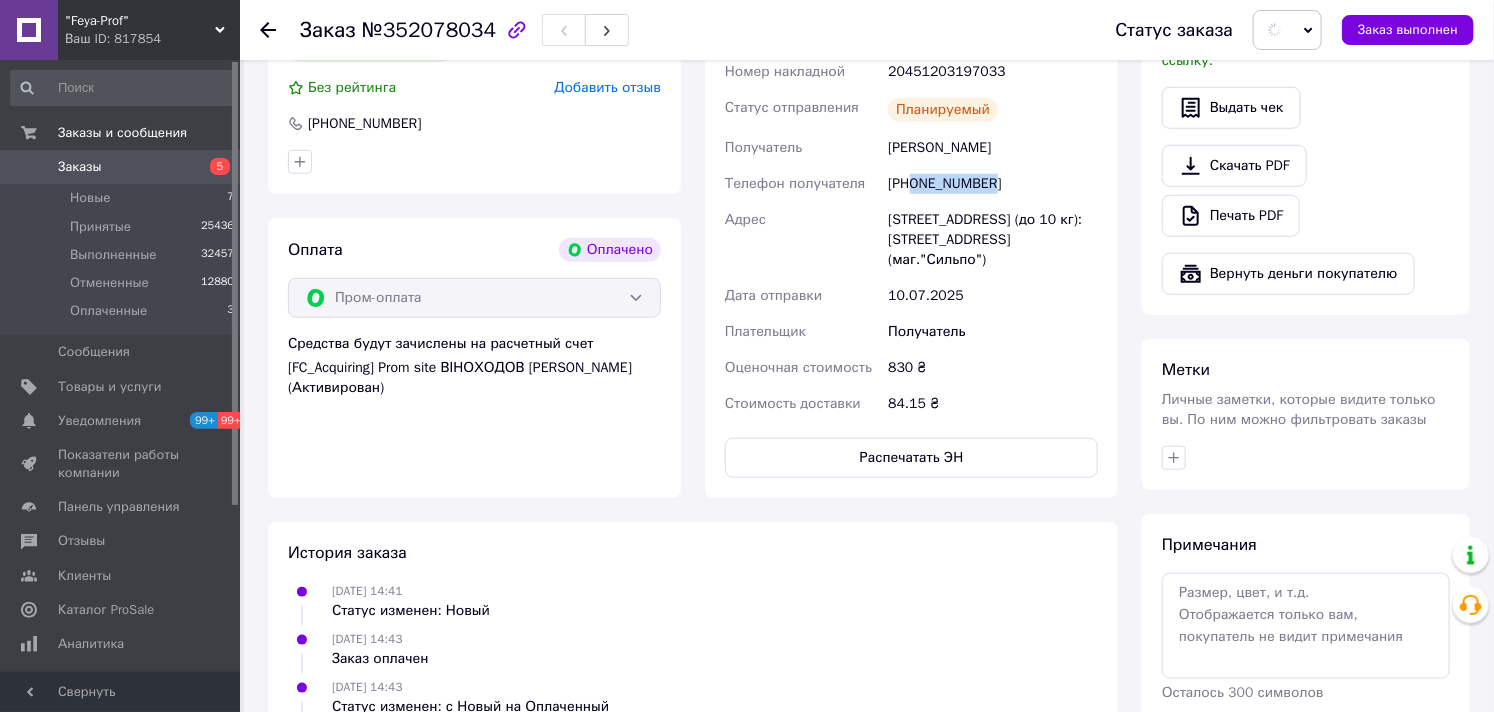 scroll, scrollTop: 764, scrollLeft: 0, axis: vertical 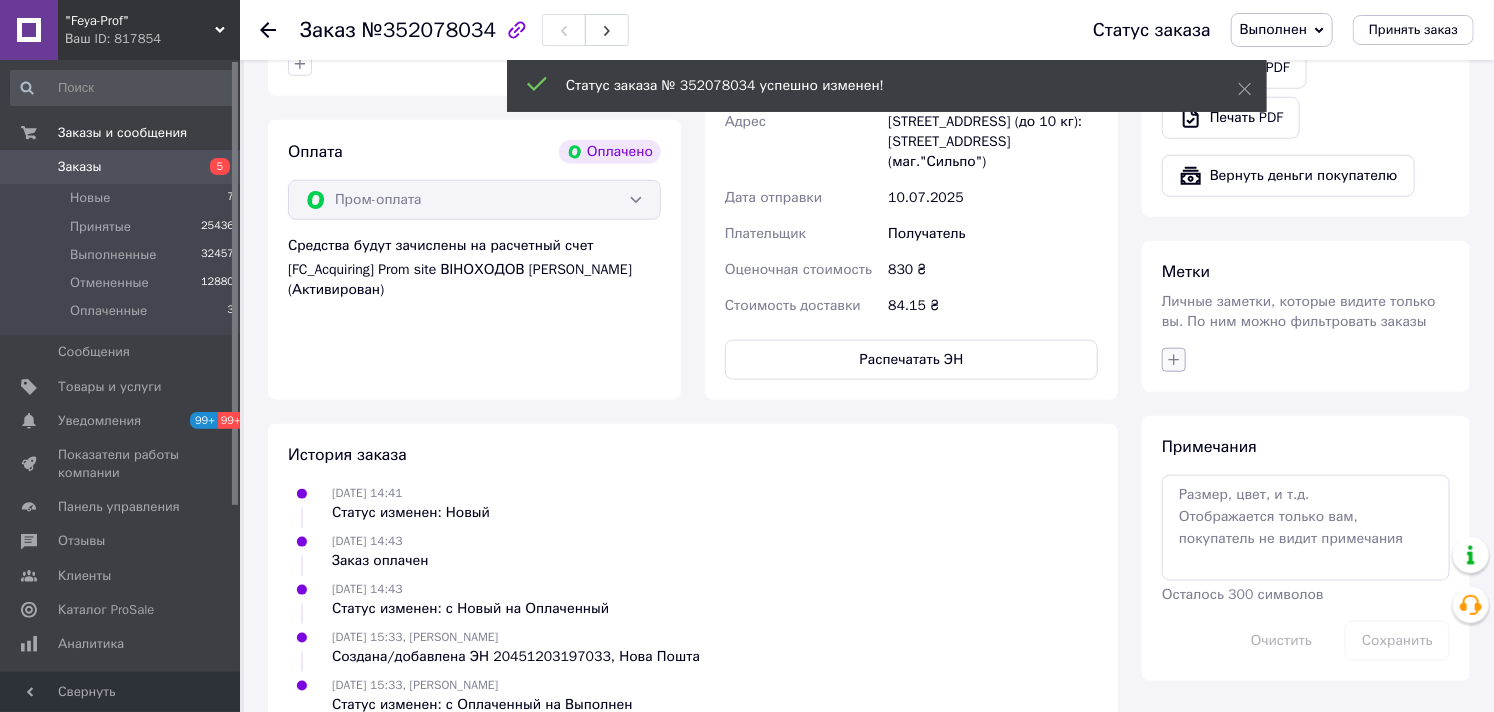 click 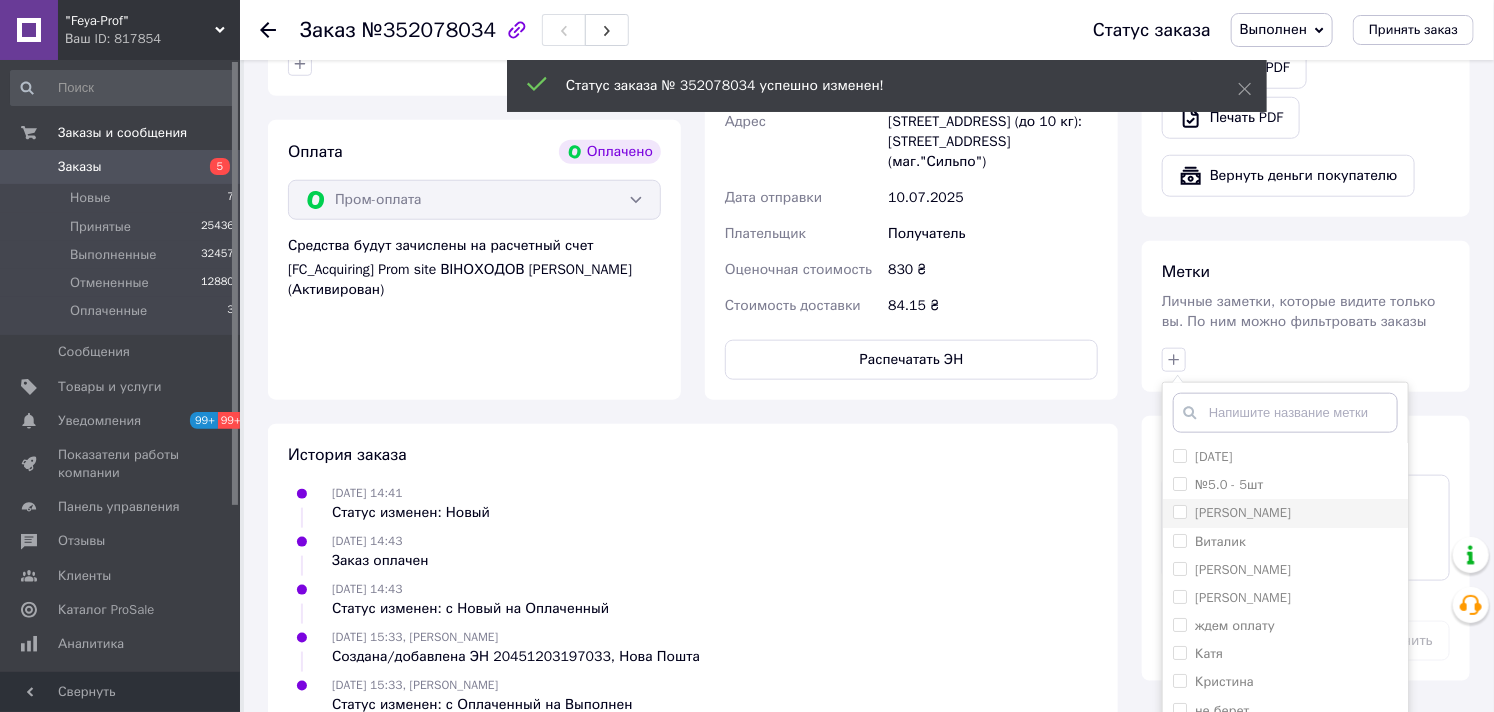 click on "[PERSON_NAME]" at bounding box center [1179, 511] 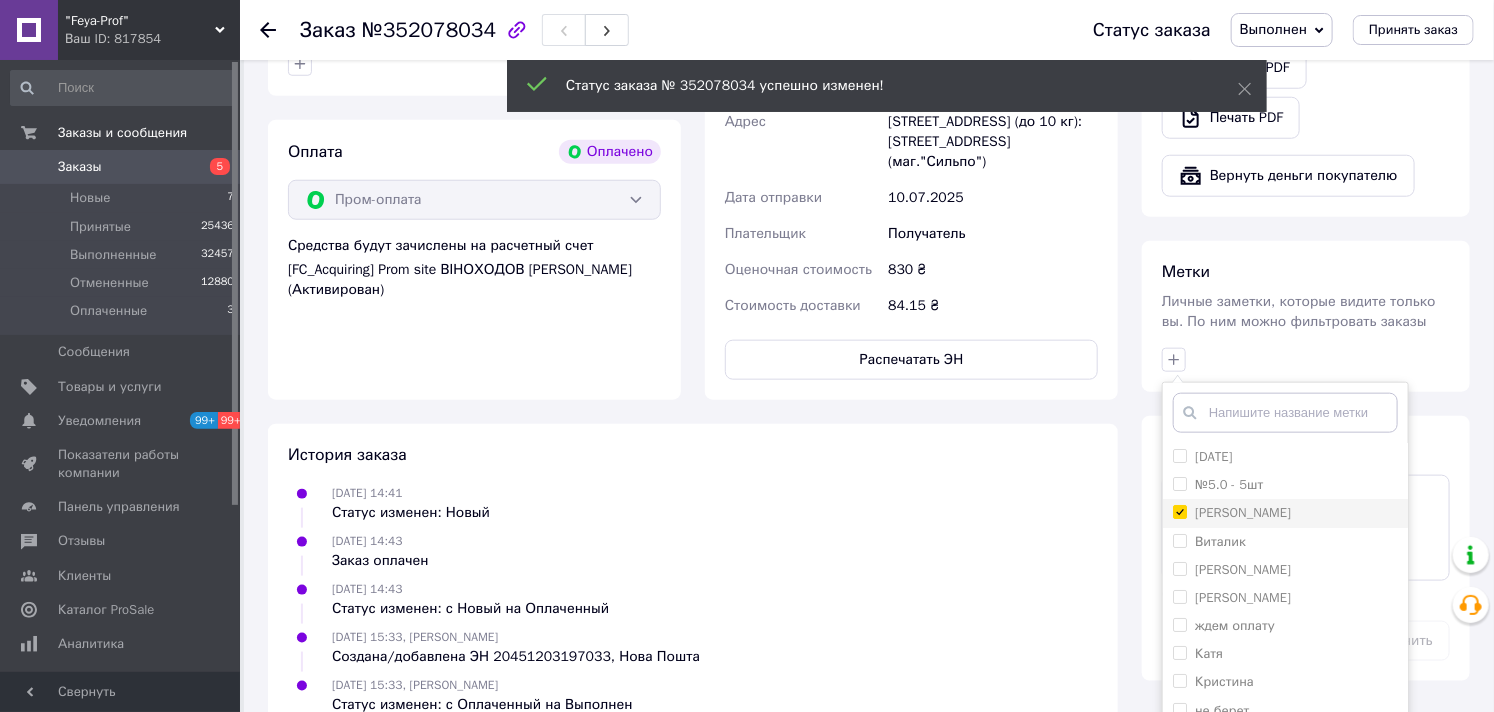 checkbox on "true" 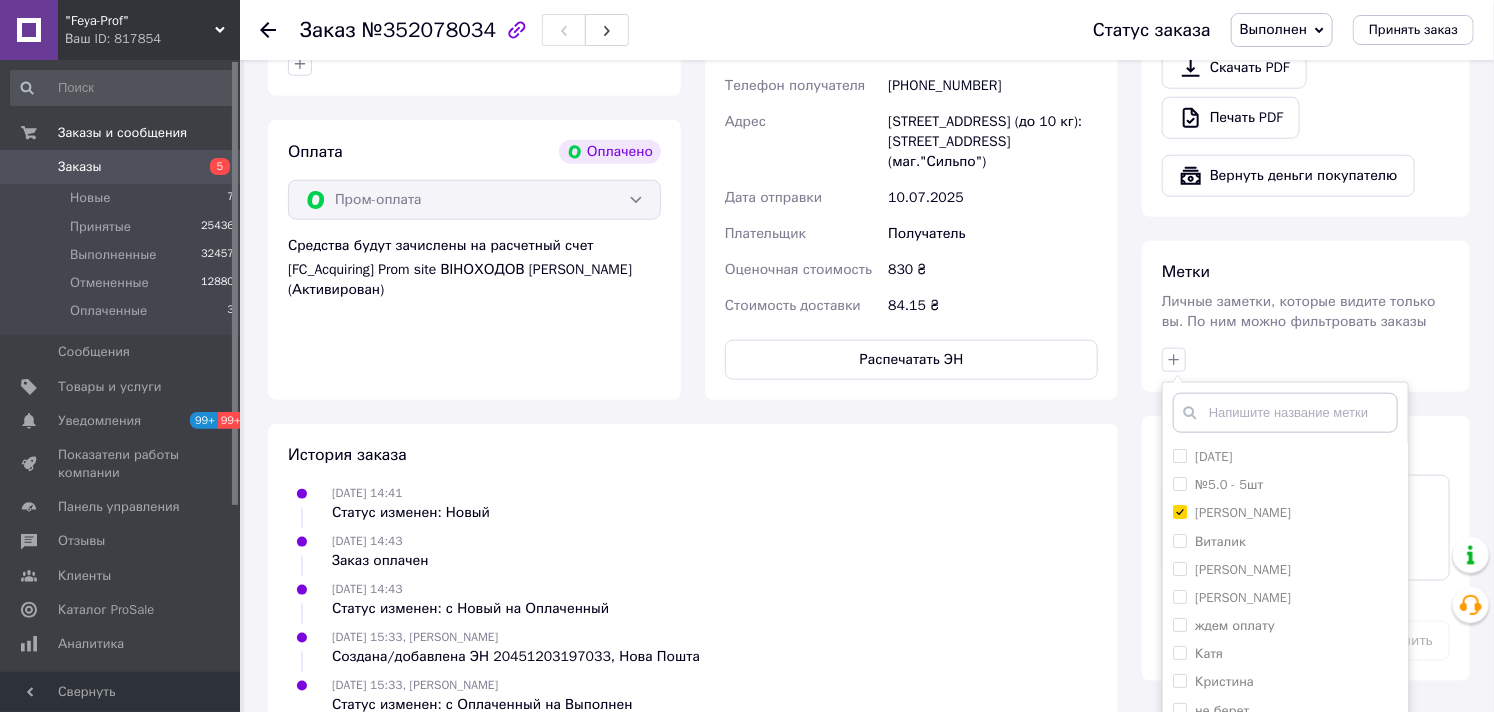 scroll, scrollTop: 151, scrollLeft: 0, axis: vertical 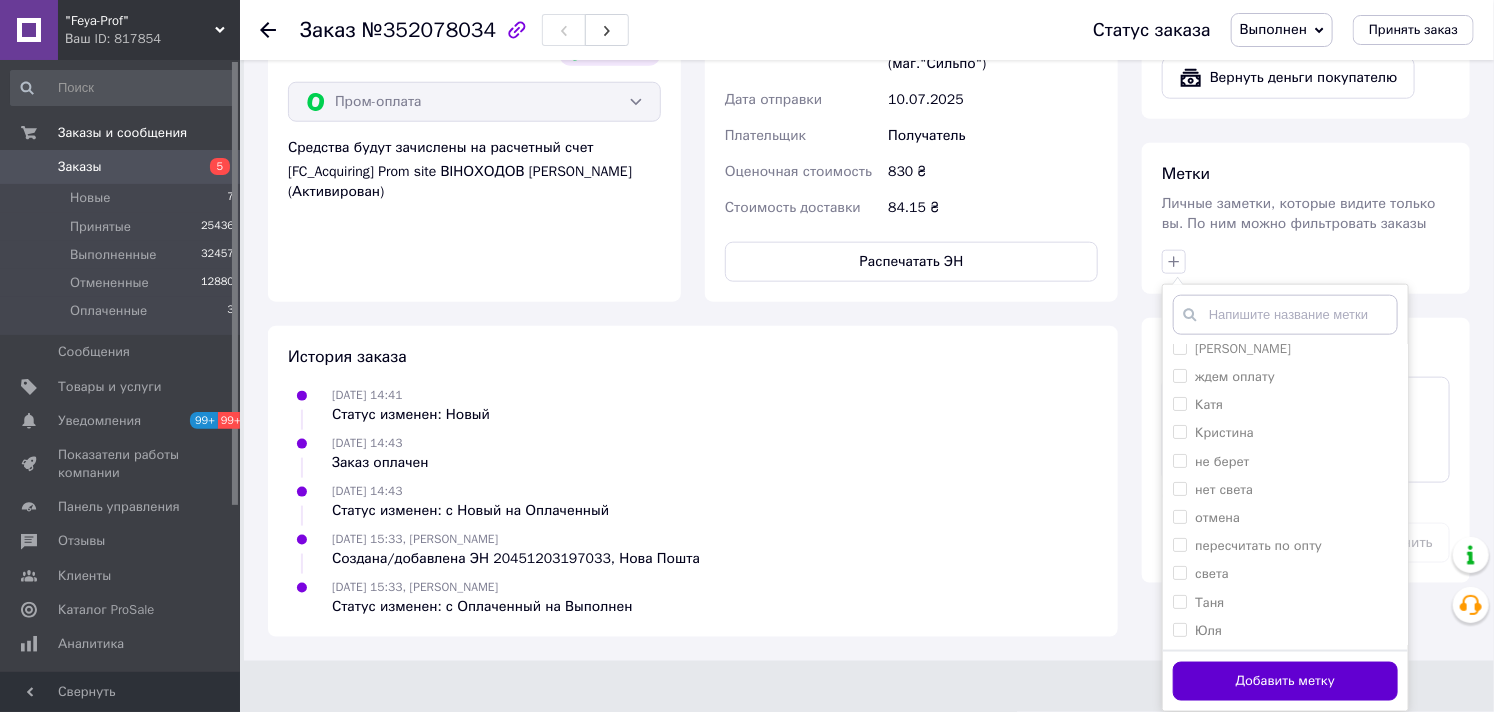 click on "Добавить метку" at bounding box center [1285, 681] 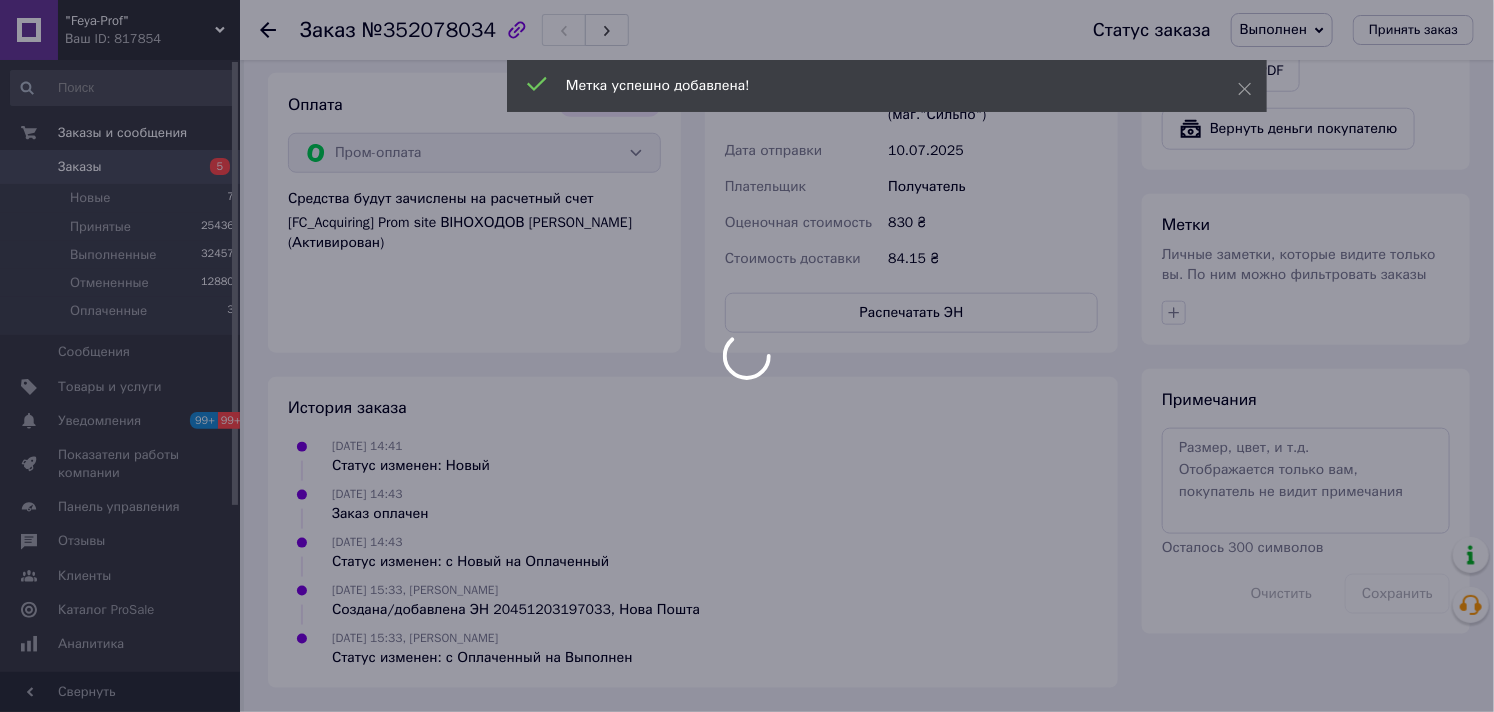 scroll, scrollTop: 367, scrollLeft: 0, axis: vertical 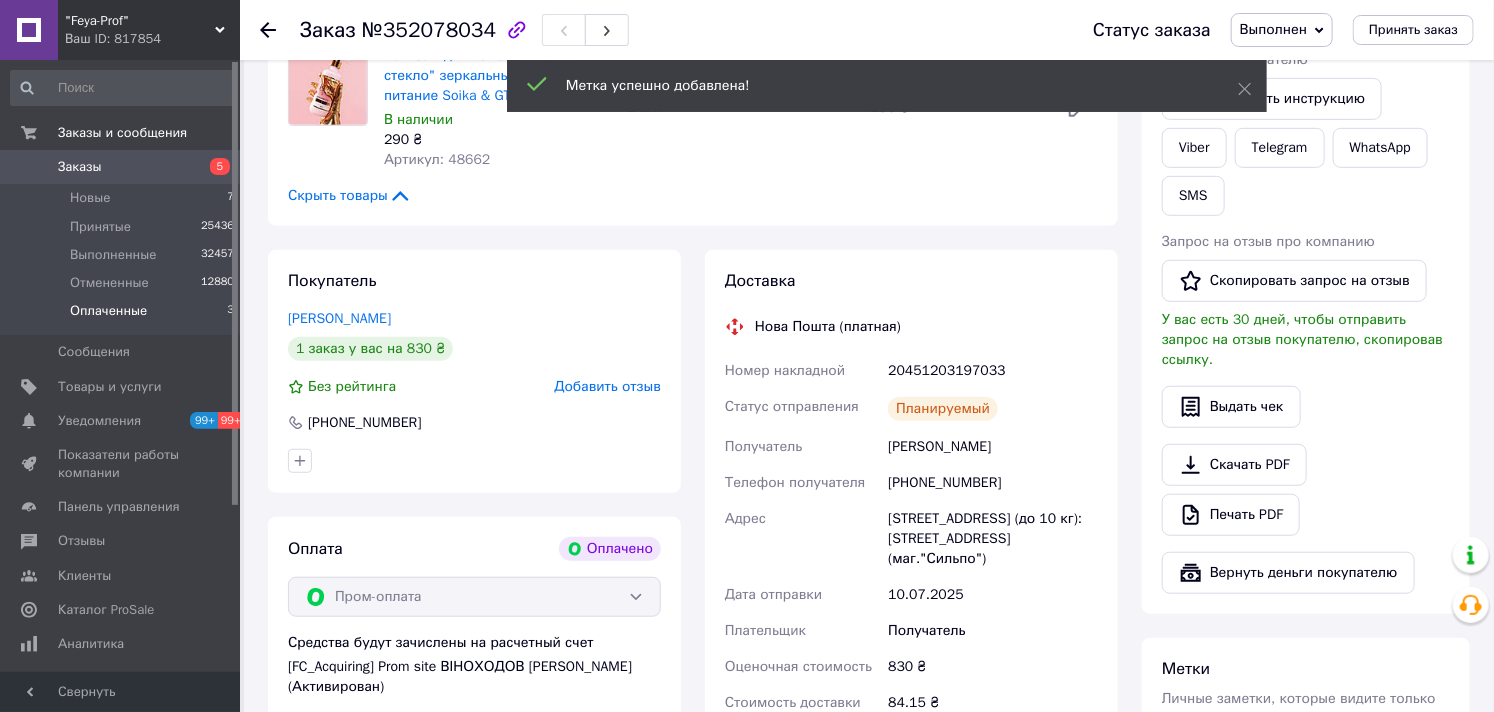 click on "Оплаченные" at bounding box center [108, 311] 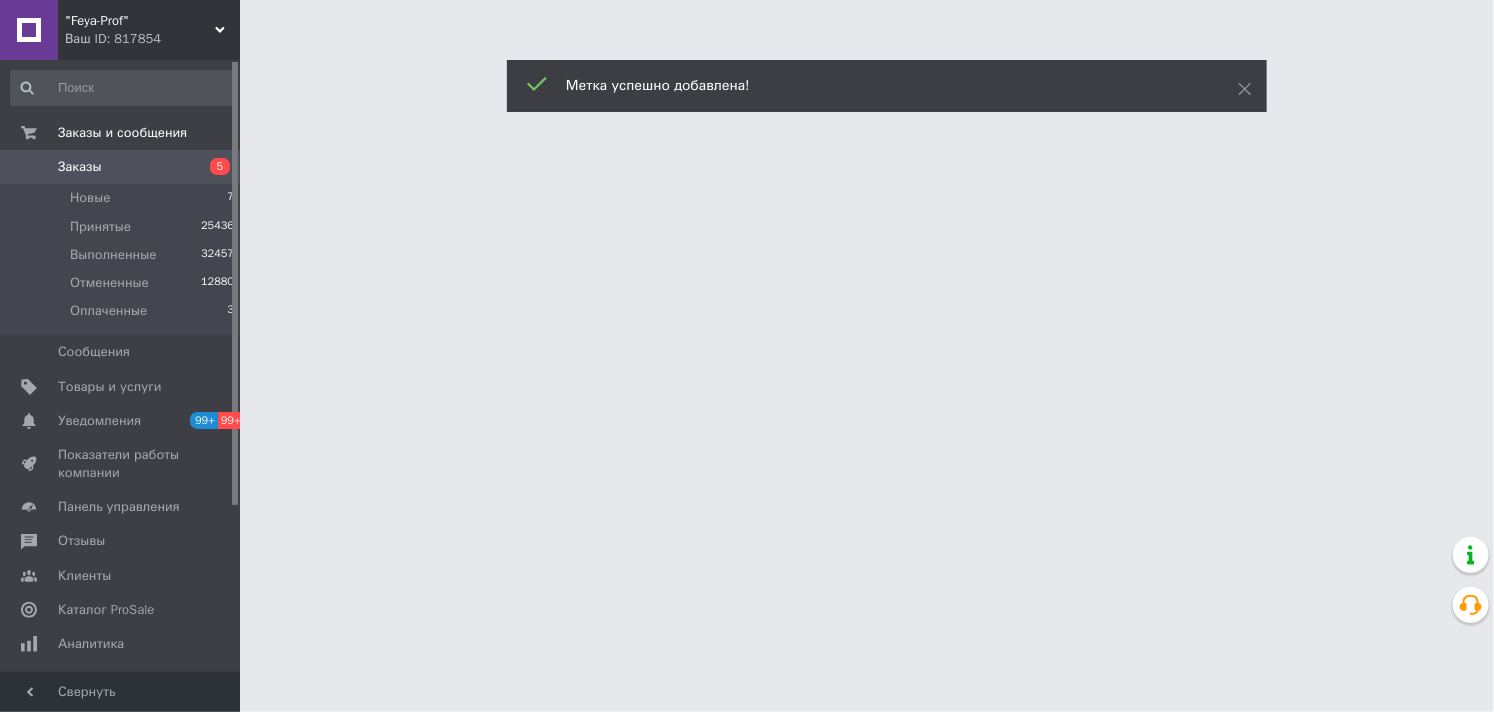 scroll, scrollTop: 0, scrollLeft: 0, axis: both 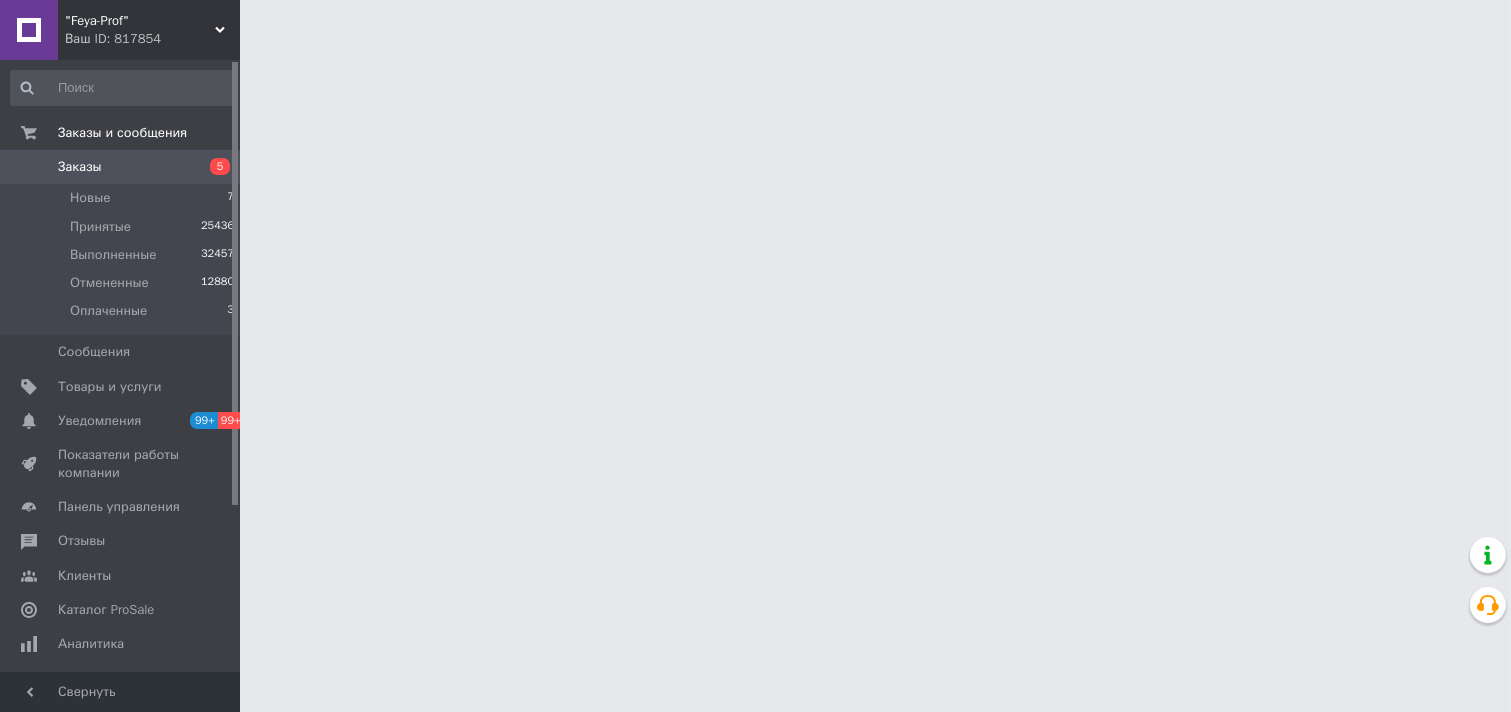 click on ""Feya-Prof" Ваш ID: 817854 Сайт "Feya-Prof" Кабинет покупателя Проверить состояние системы Страница на портале HELEN LeFee Декоративная косметика Справка Выйти Заказы и сообщения Заказы 5 Новые 7 Принятые 25436 Выполненные 32457 Отмененные 12880 Оплаченные 3 Сообщения 0 Товары и услуги Уведомления 99+ 99+ Показатели работы компании Панель управления Отзывы Клиенты Каталог ProSale Аналитика Инструменты вебмастера и SEO Управление сайтом Кошелек компании Маркет Настройки Тарифы и счета Prom топ Свернуть" at bounding box center (755, 25) 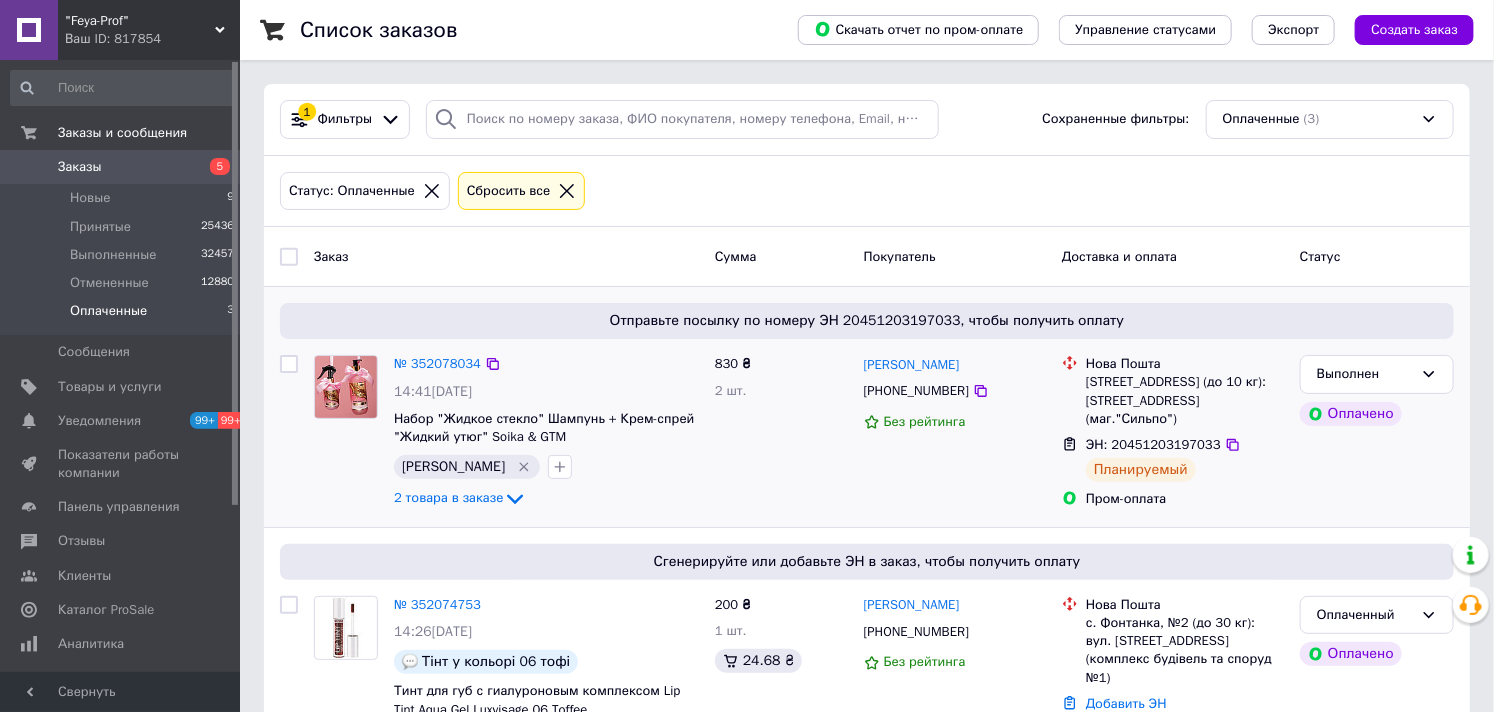 click on "Выполнен Оплачено" at bounding box center (1377, 433) 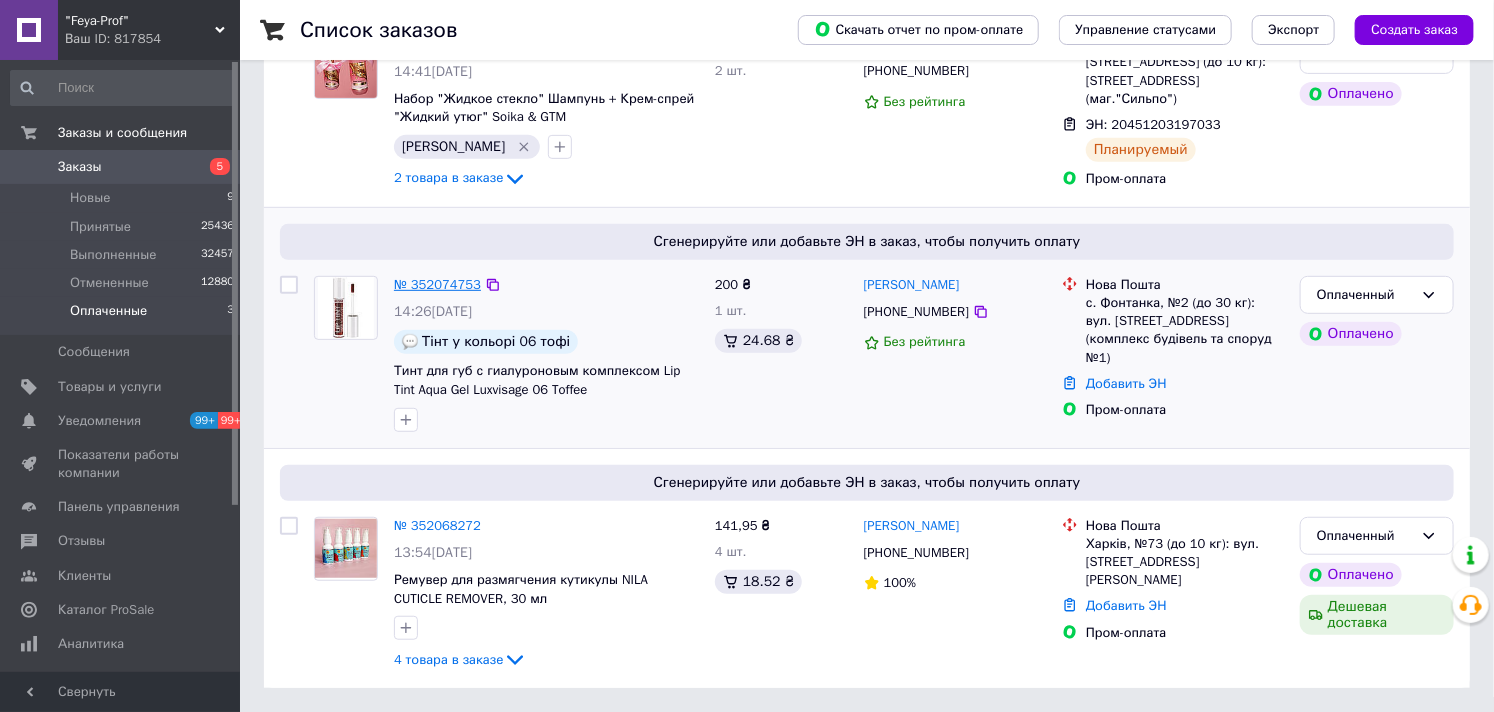 click on "№ 352074753" at bounding box center [437, 284] 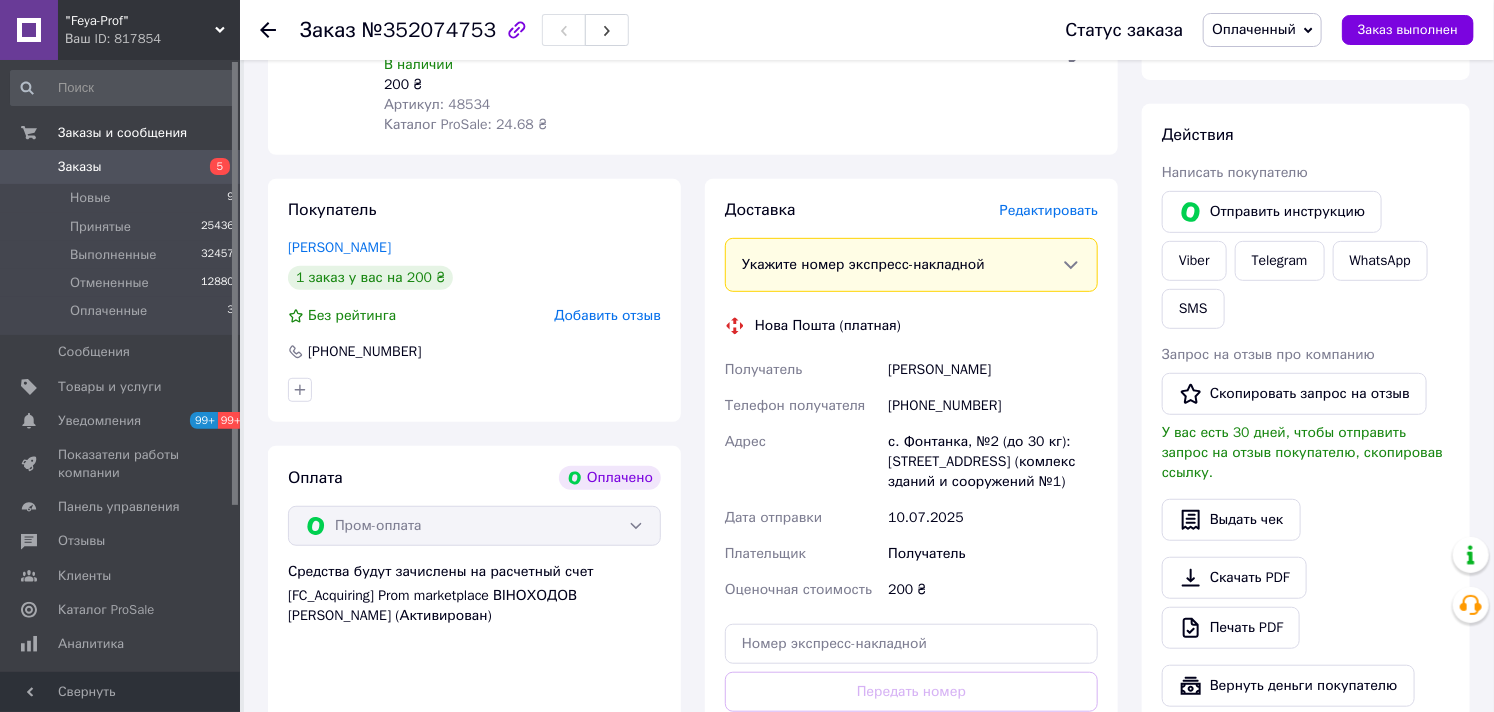 scroll, scrollTop: 433, scrollLeft: 0, axis: vertical 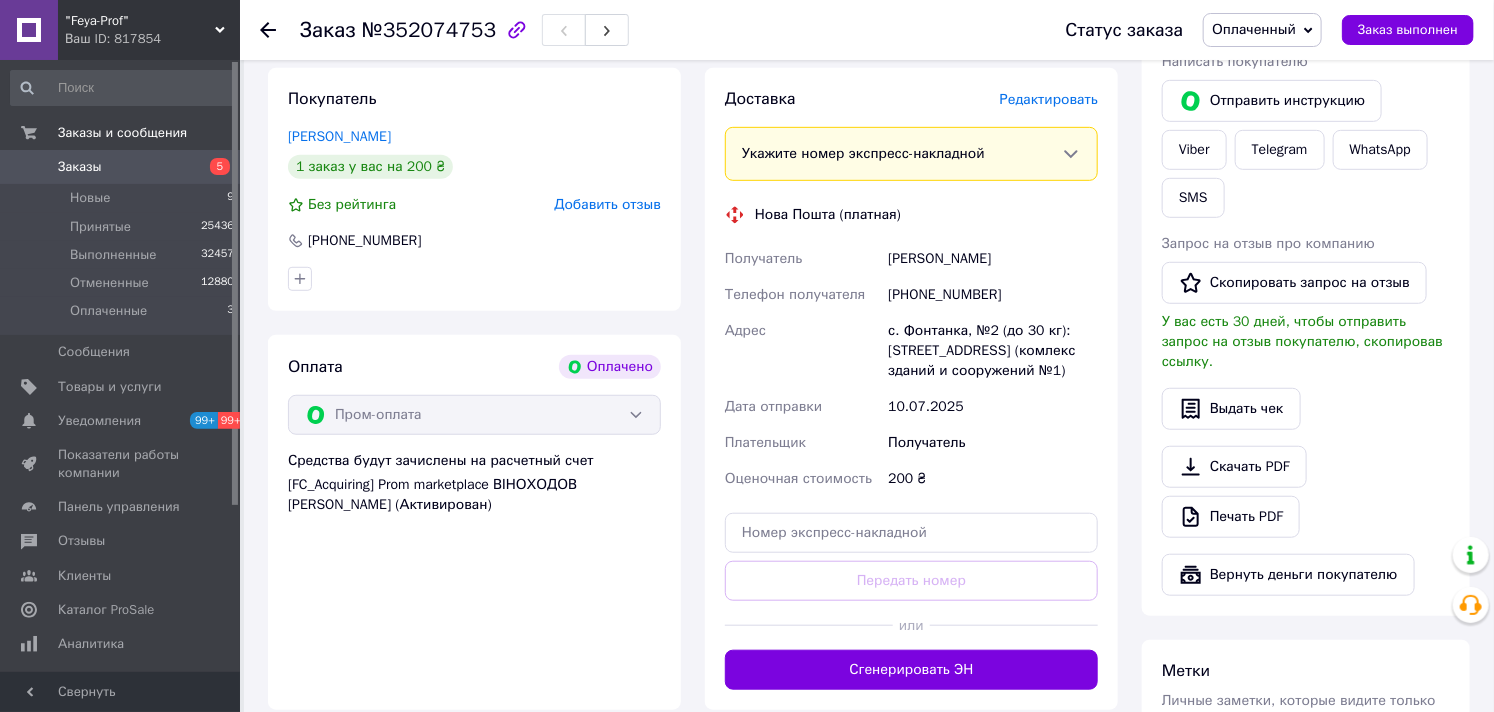 drag, startPoint x: 884, startPoint y: 331, endPoint x: 1075, endPoint y: 375, distance: 196.00255 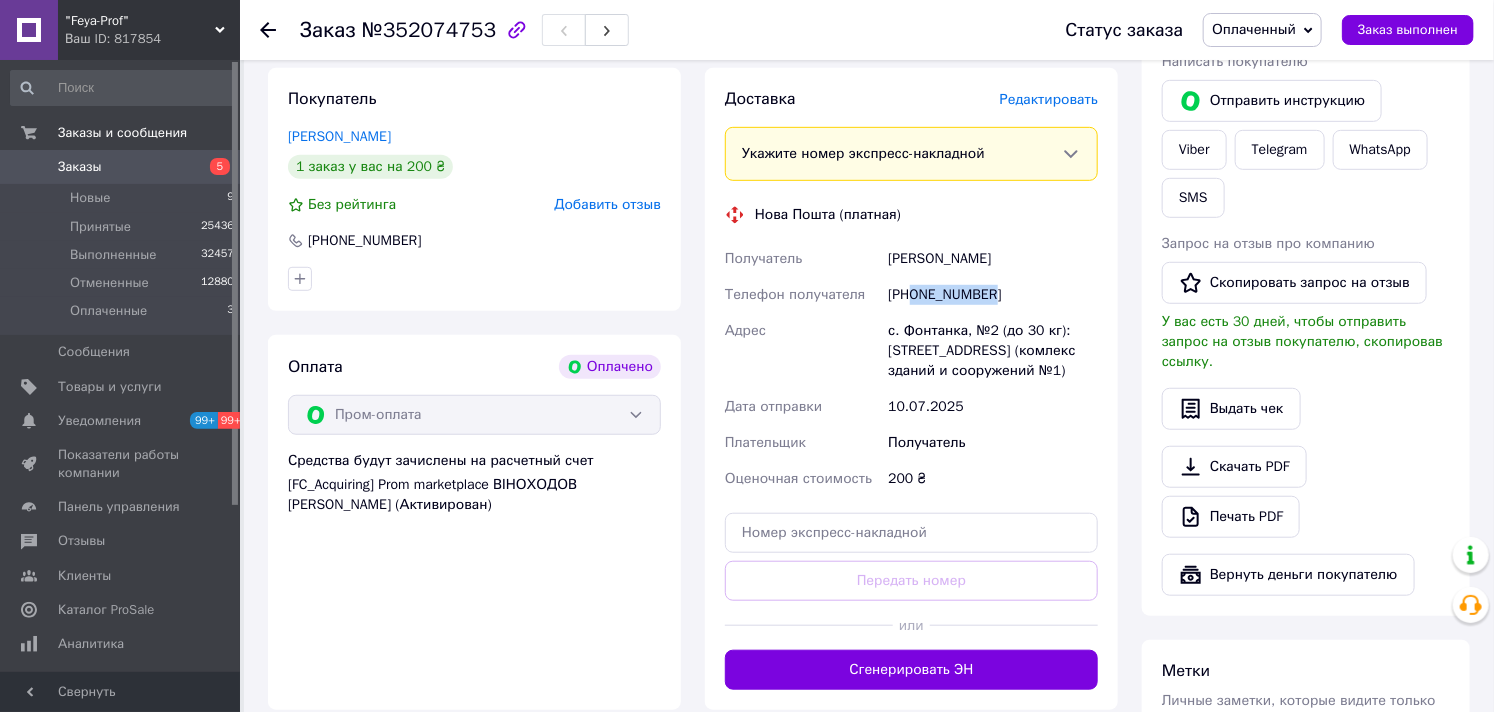 drag, startPoint x: 916, startPoint y: 295, endPoint x: 1034, endPoint y: 304, distance: 118.34272 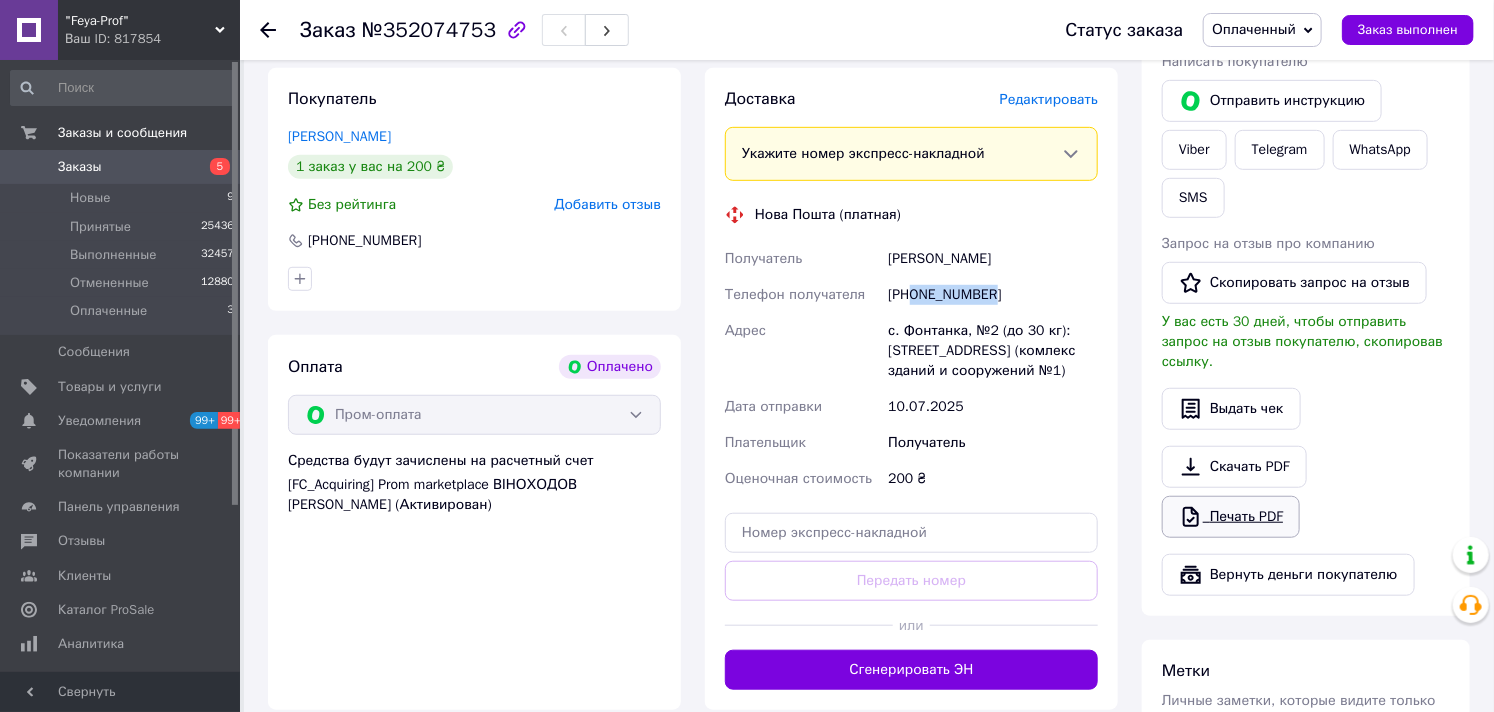 scroll, scrollTop: 766, scrollLeft: 0, axis: vertical 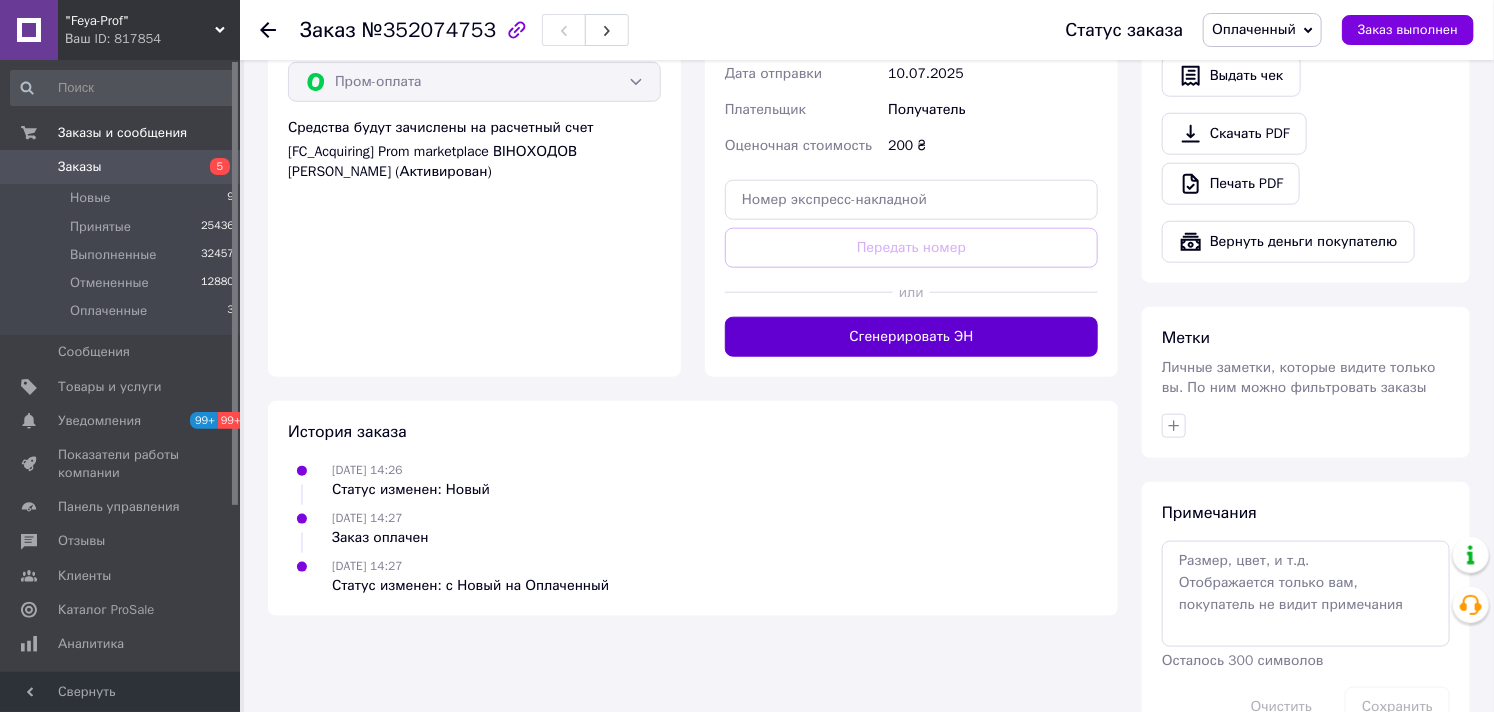 click on "Сгенерировать ЭН" at bounding box center (911, 337) 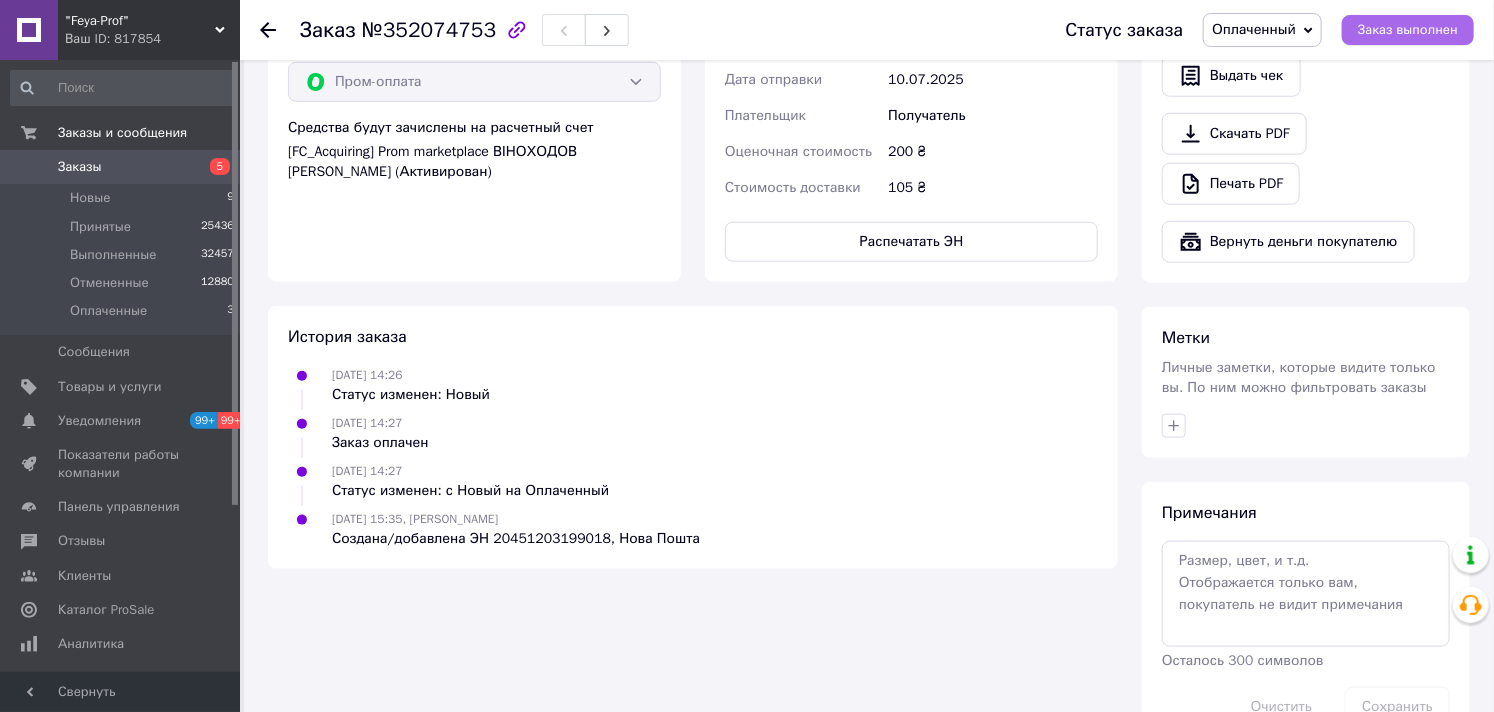 click on "Заказ выполнен" at bounding box center [1408, 30] 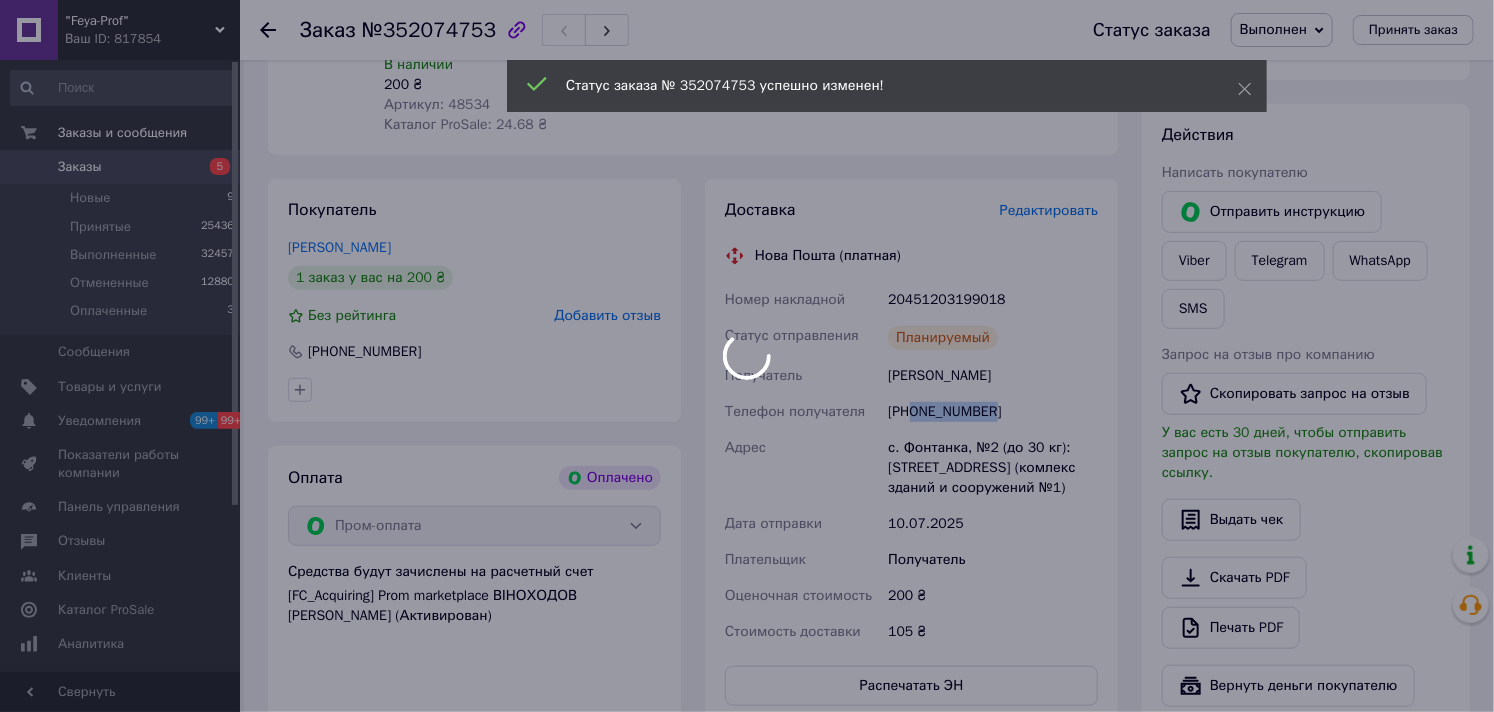 scroll, scrollTop: 766, scrollLeft: 0, axis: vertical 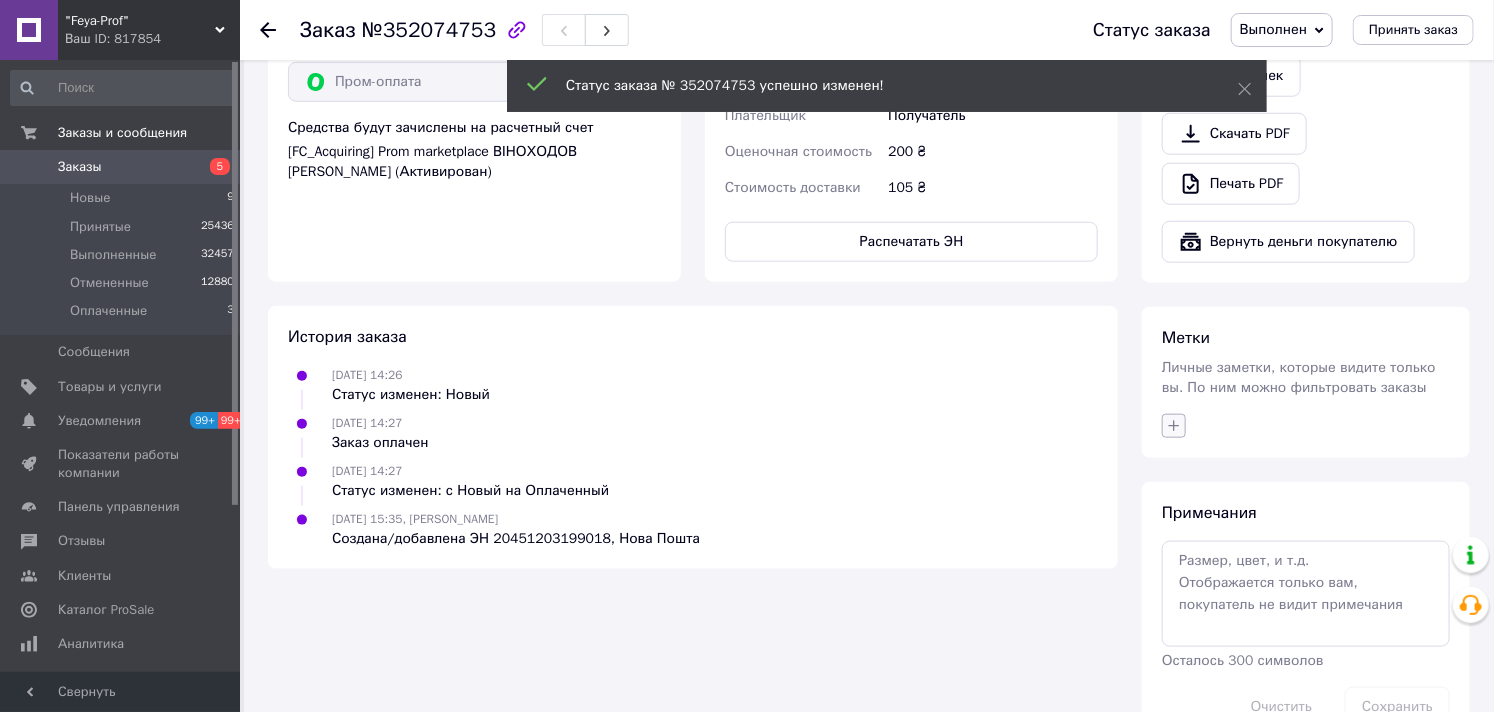click 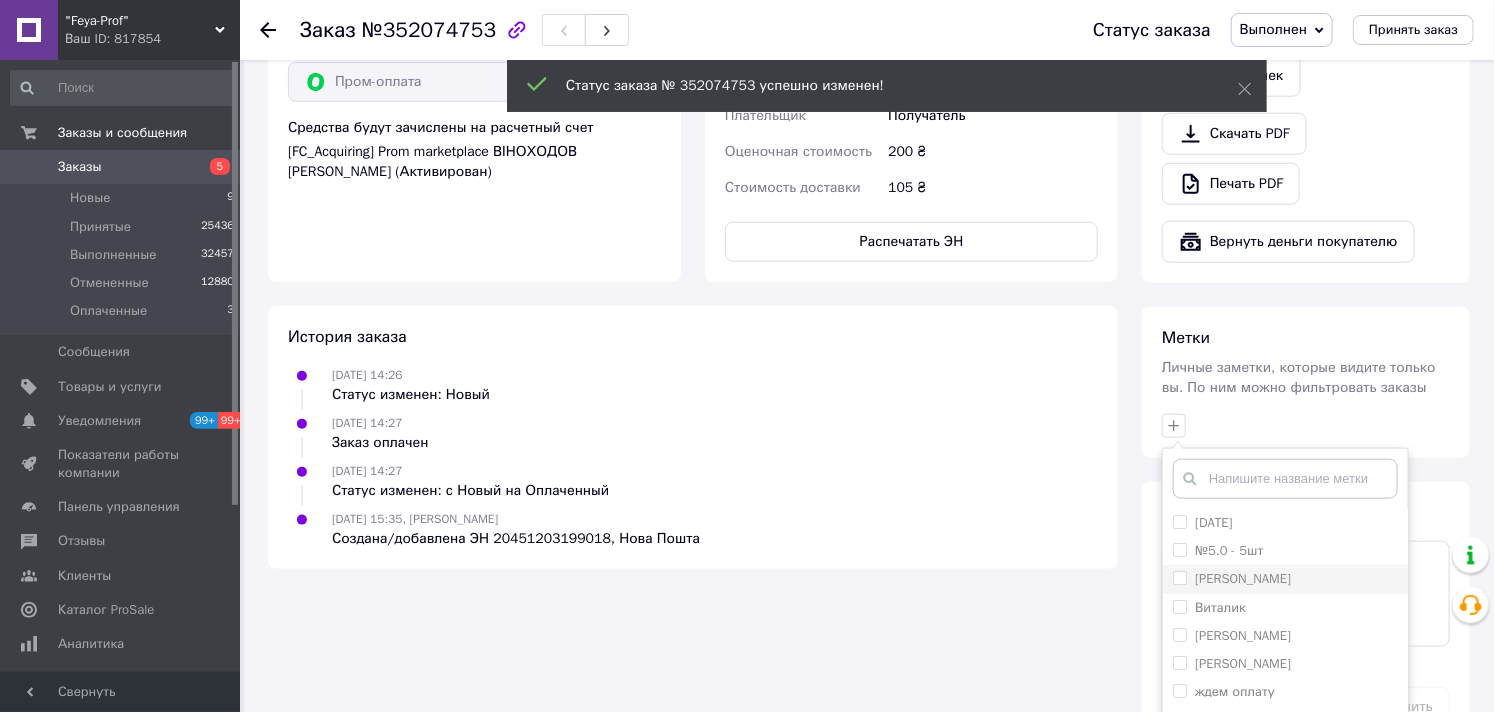 click on "[PERSON_NAME]" at bounding box center (1285, 579) 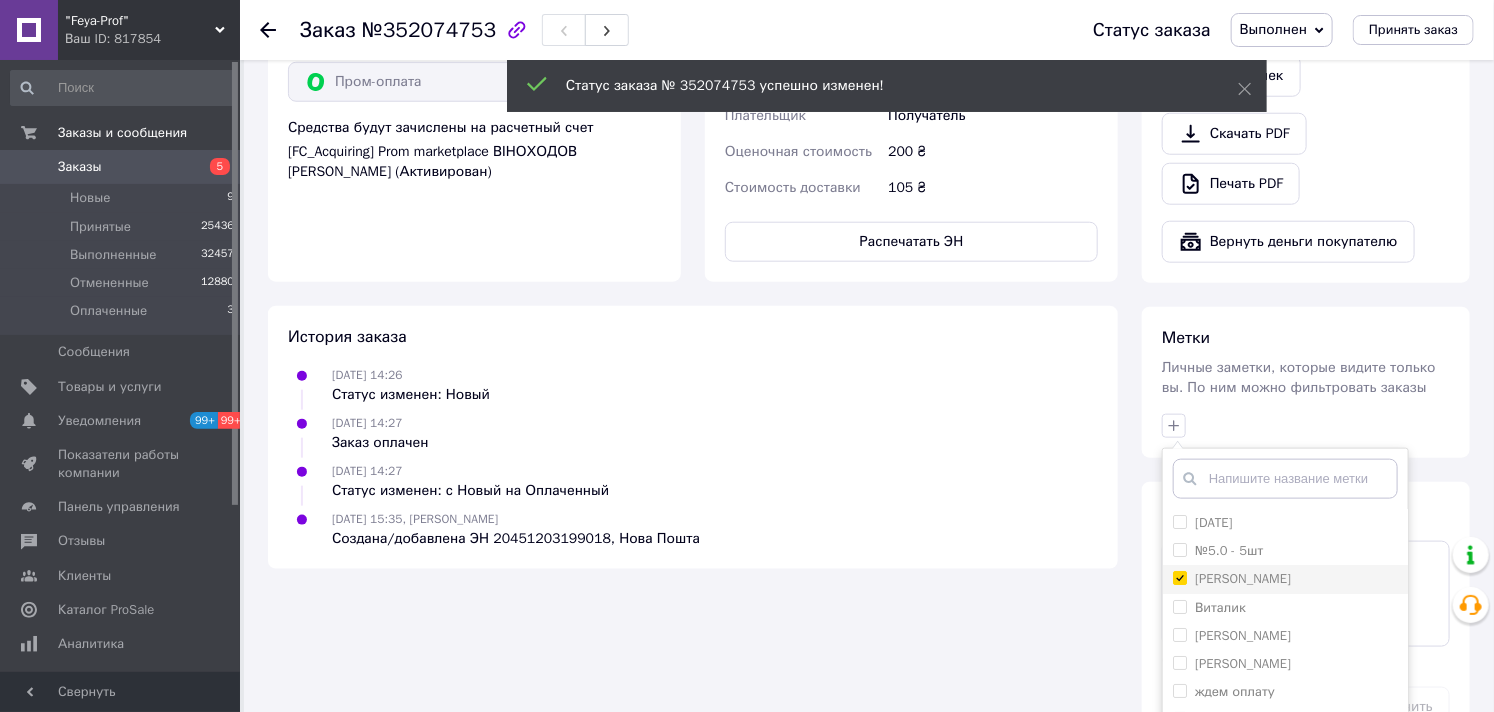 checkbox on "true" 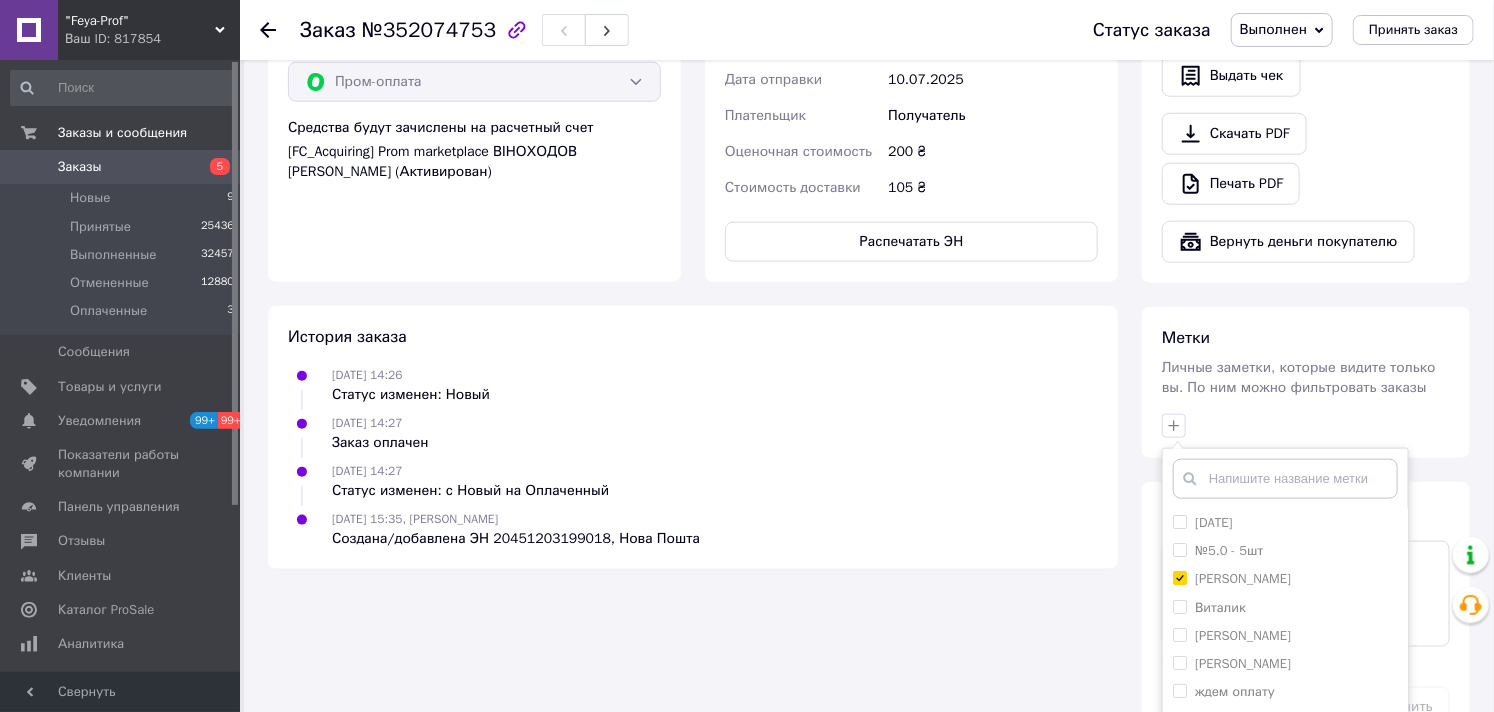scroll, scrollTop: 151, scrollLeft: 0, axis: vertical 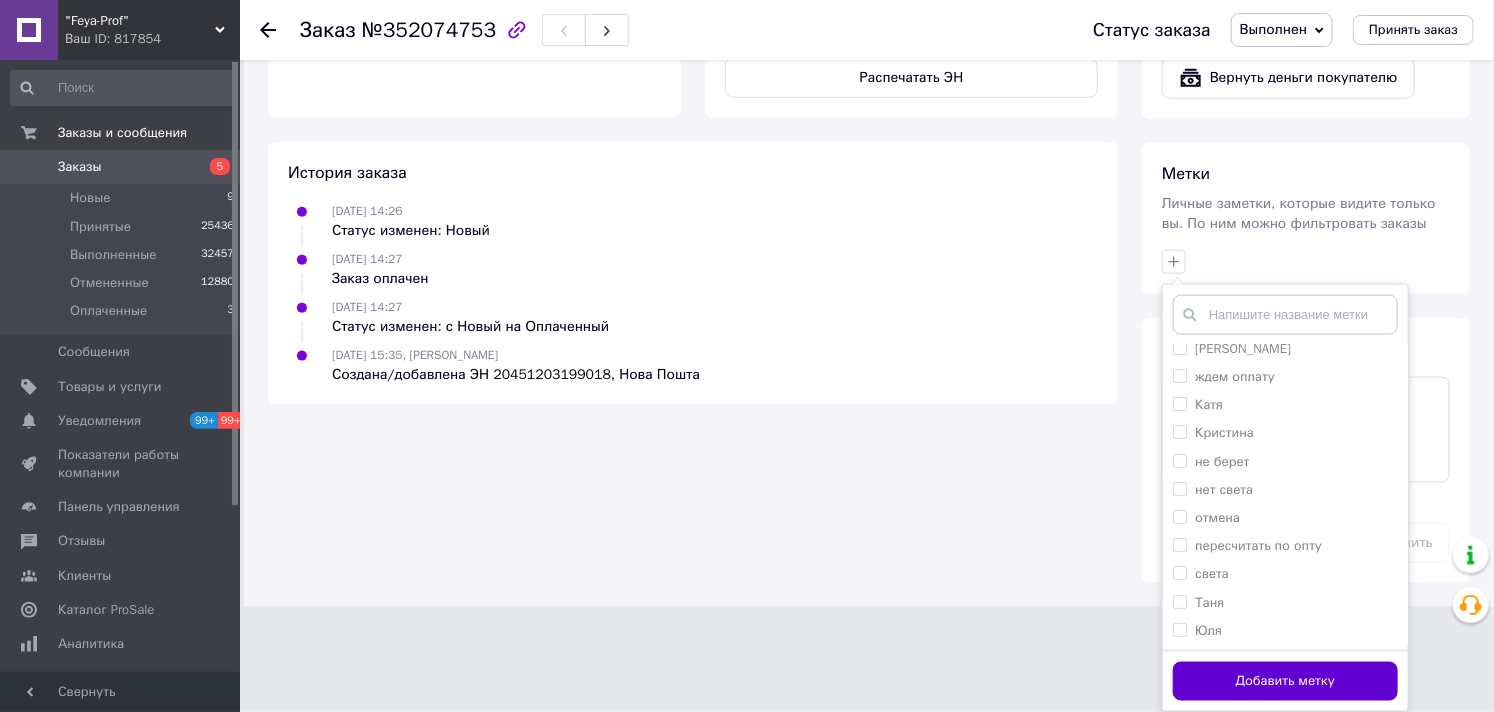 click on "Добавить метку" at bounding box center [1285, 681] 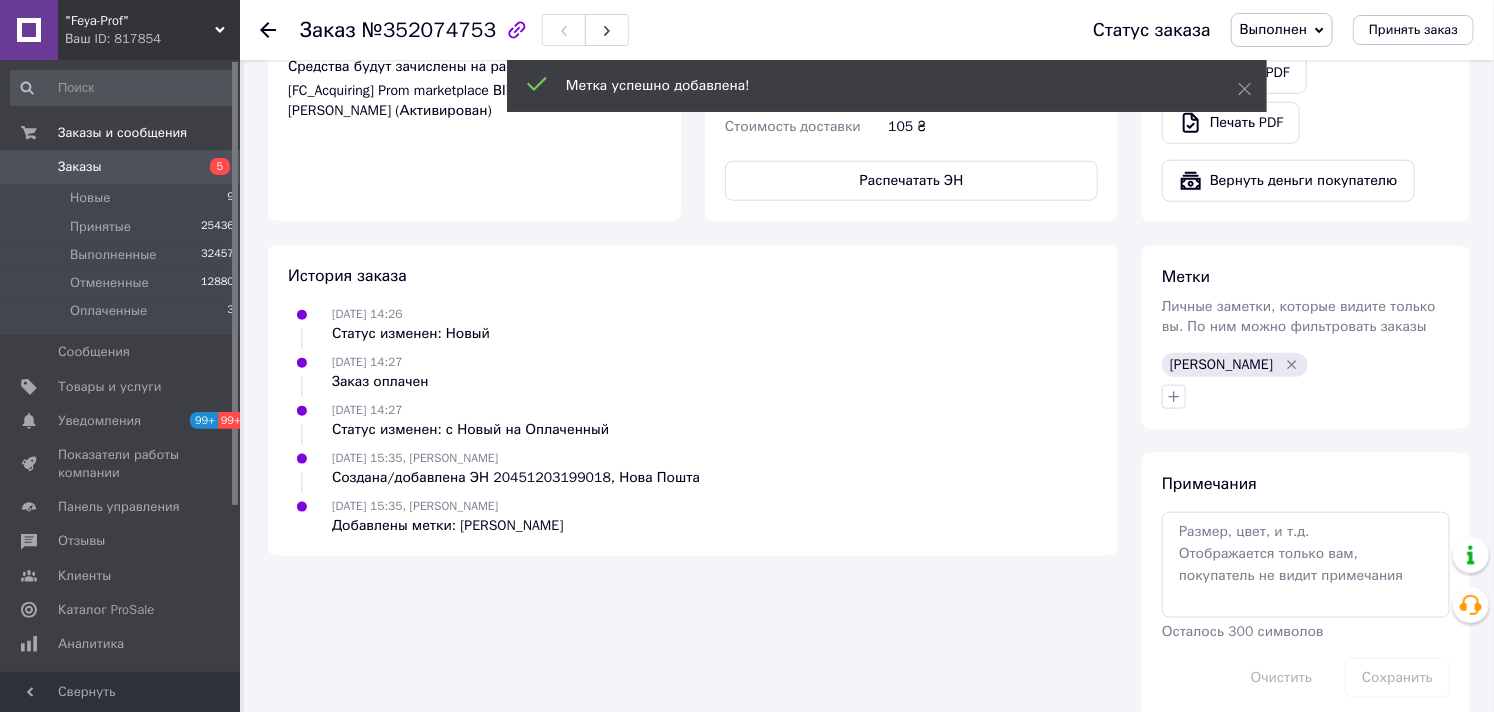 scroll, scrollTop: 860, scrollLeft: 0, axis: vertical 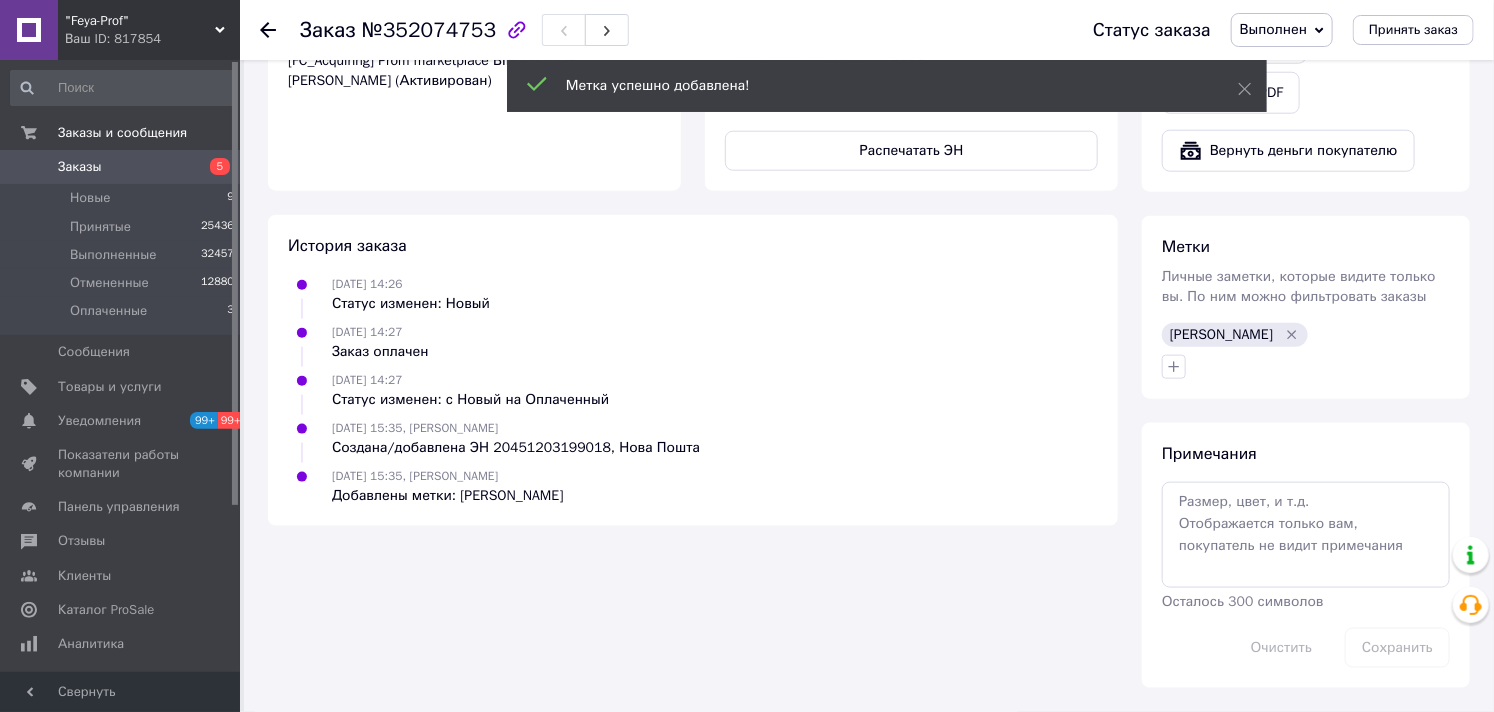 click on "Оплаченные" at bounding box center [108, 311] 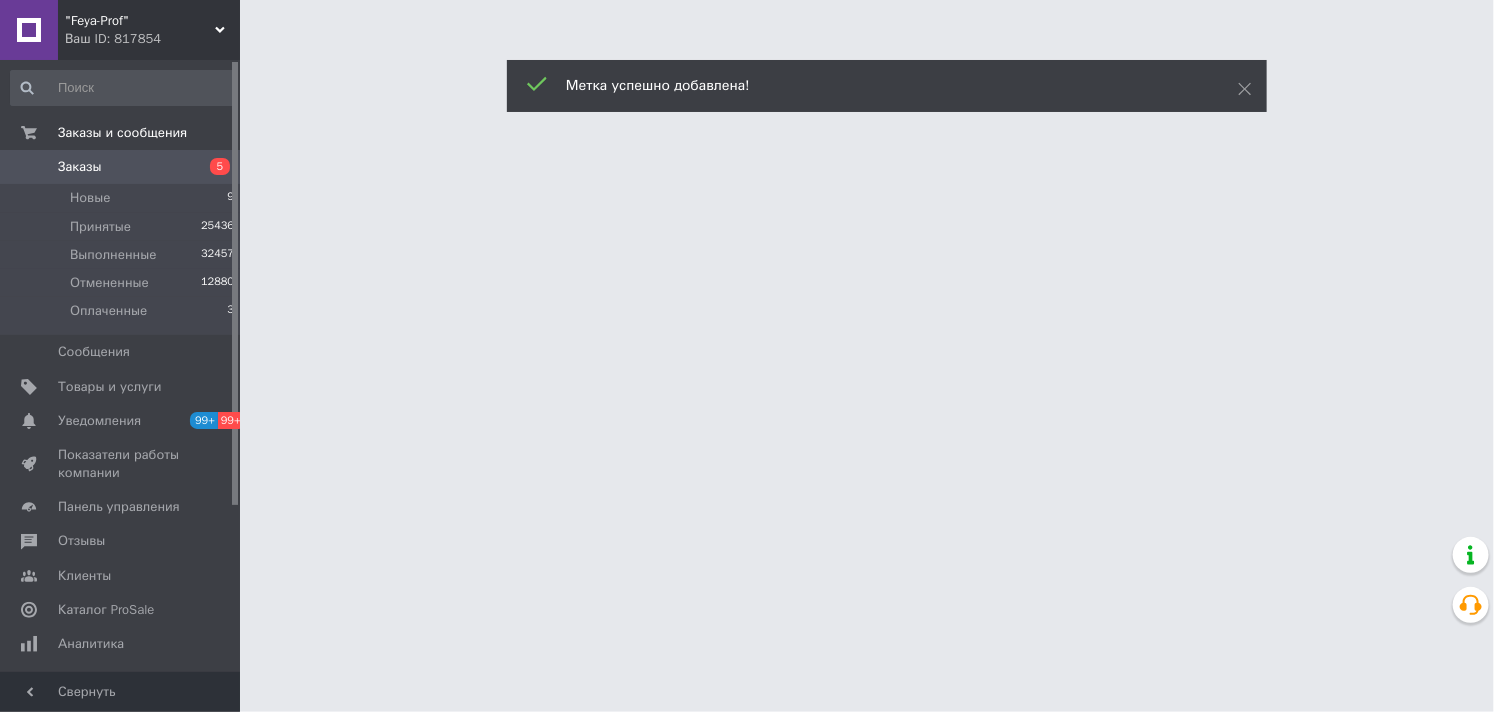 scroll, scrollTop: 0, scrollLeft: 0, axis: both 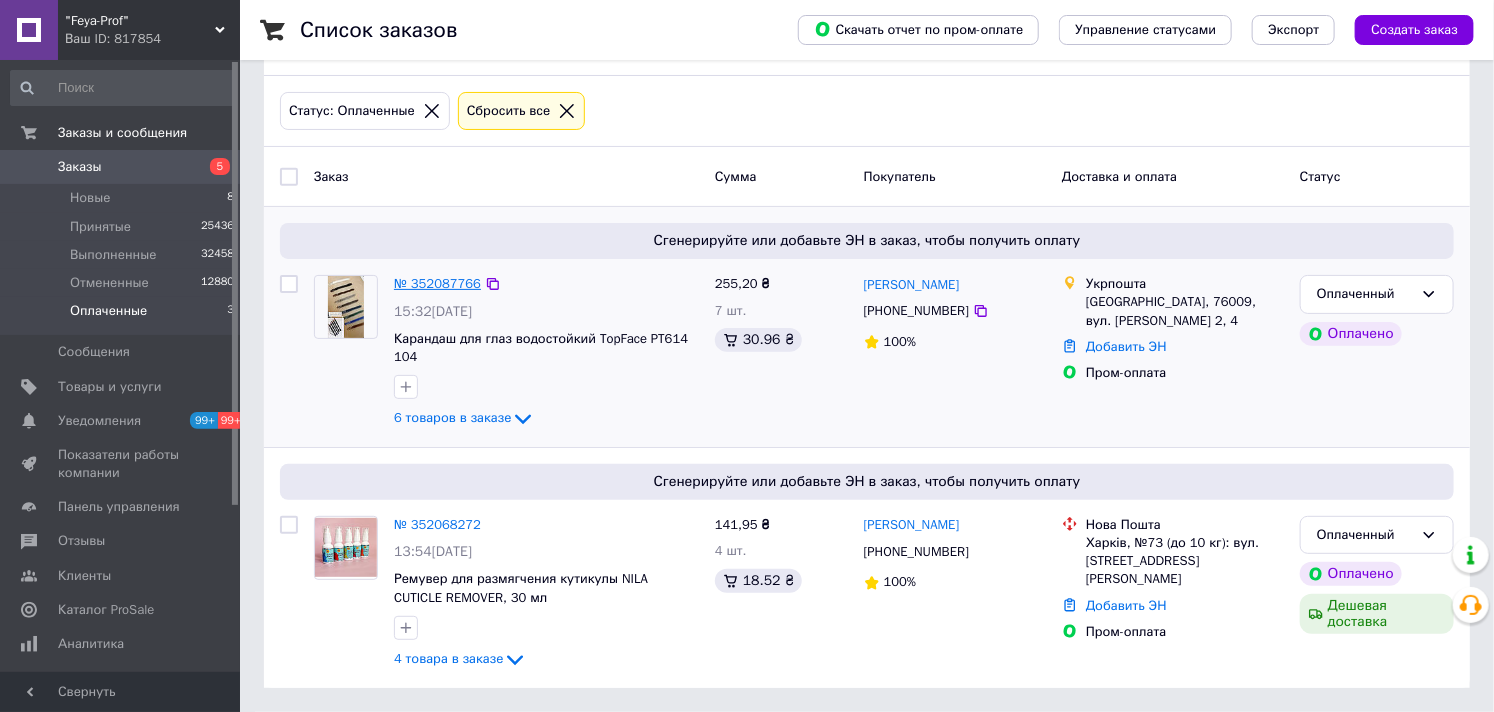 click on "№ 352087766" at bounding box center [437, 283] 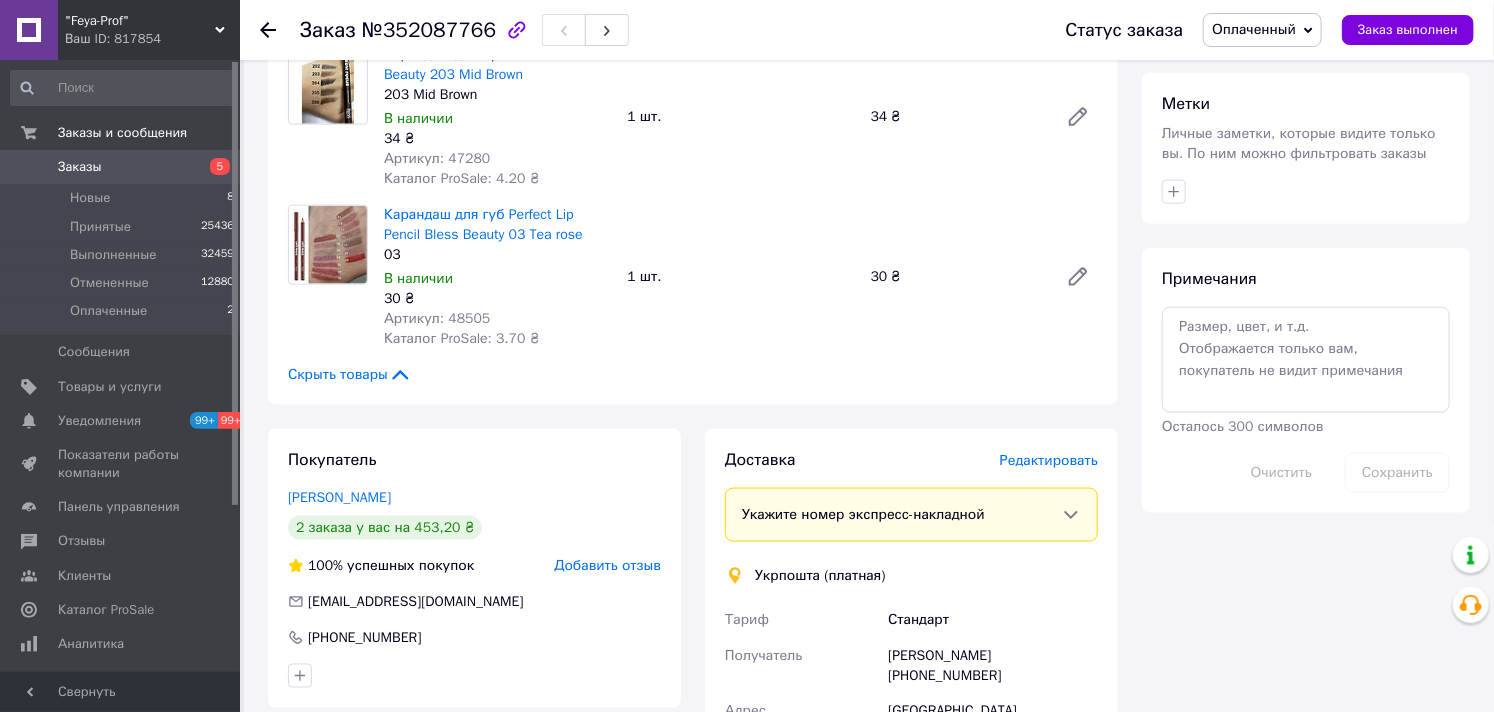 scroll, scrollTop: 1444, scrollLeft: 0, axis: vertical 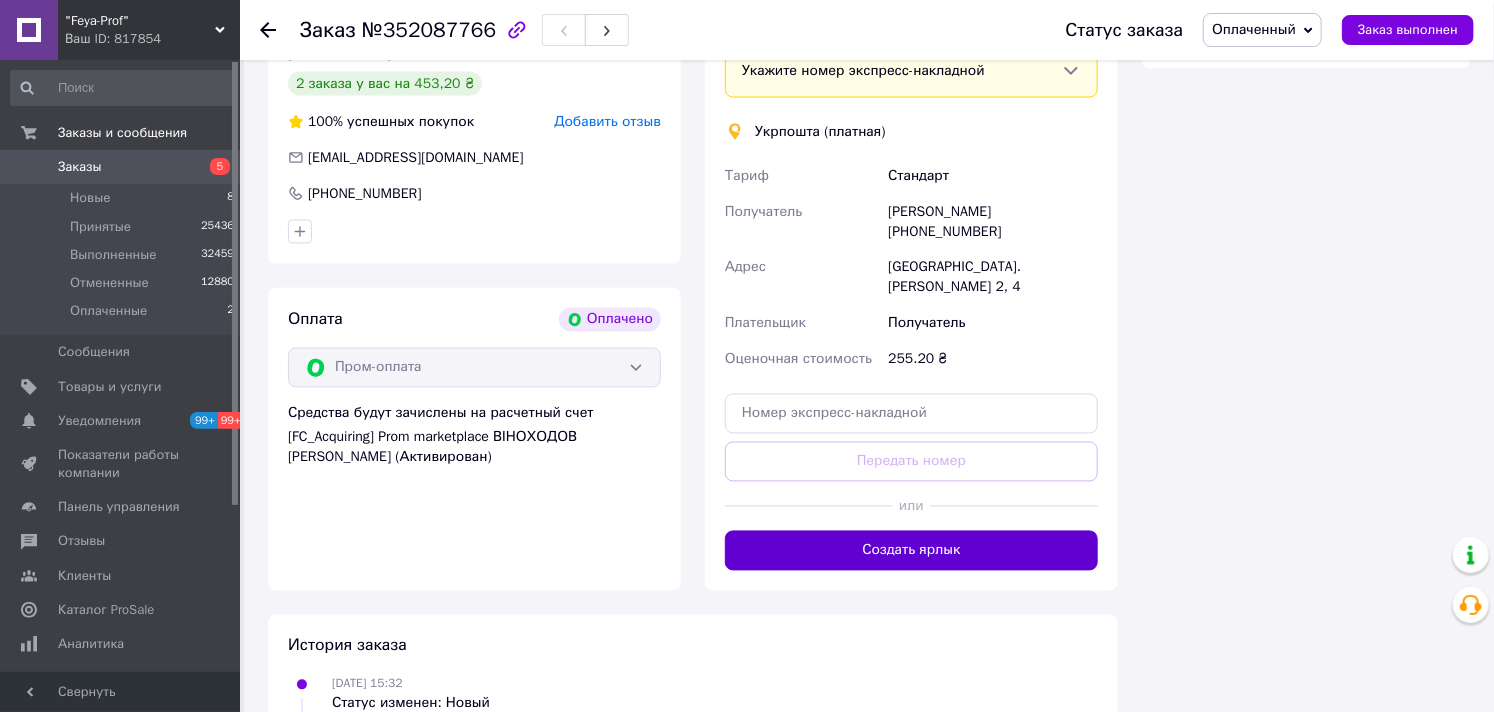 click on "Создать ярлык" at bounding box center (911, 551) 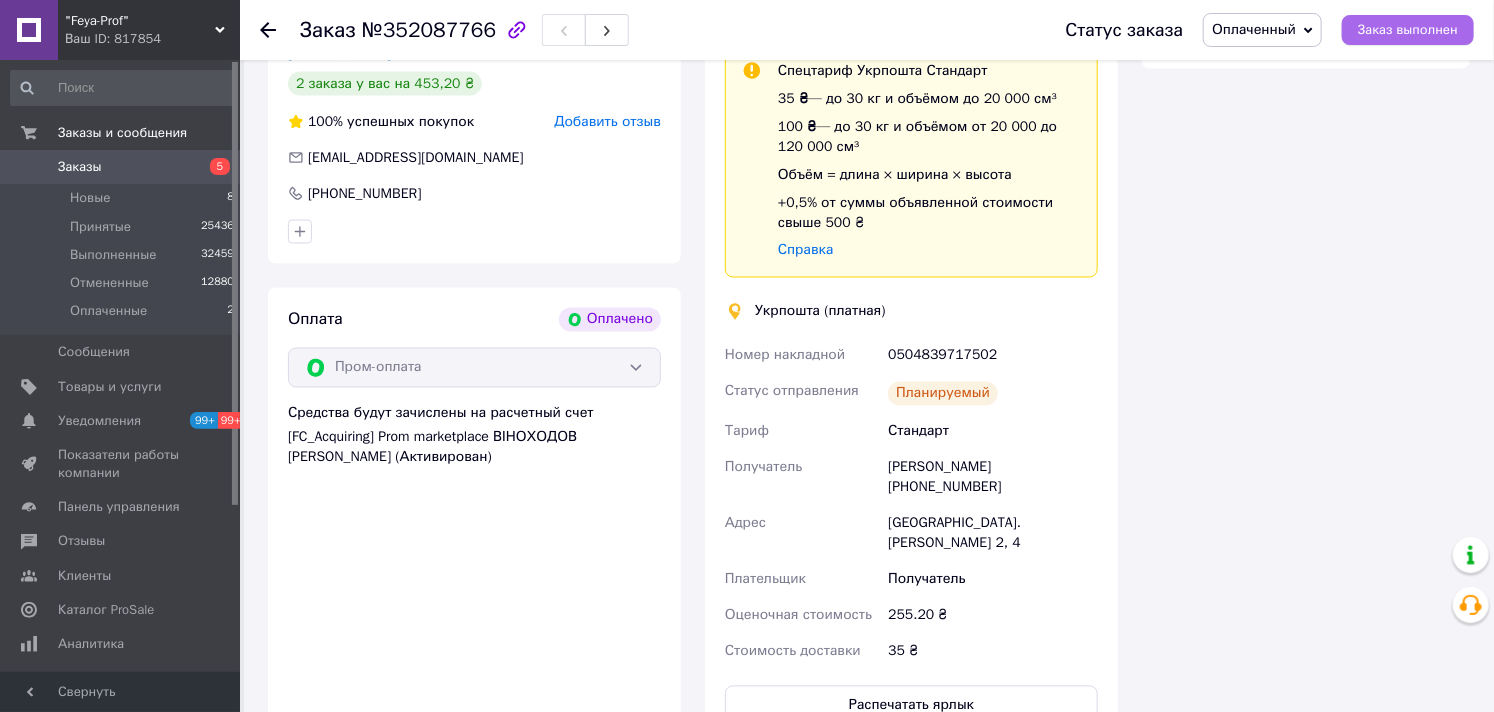 click on "Заказ выполнен" at bounding box center [1408, 30] 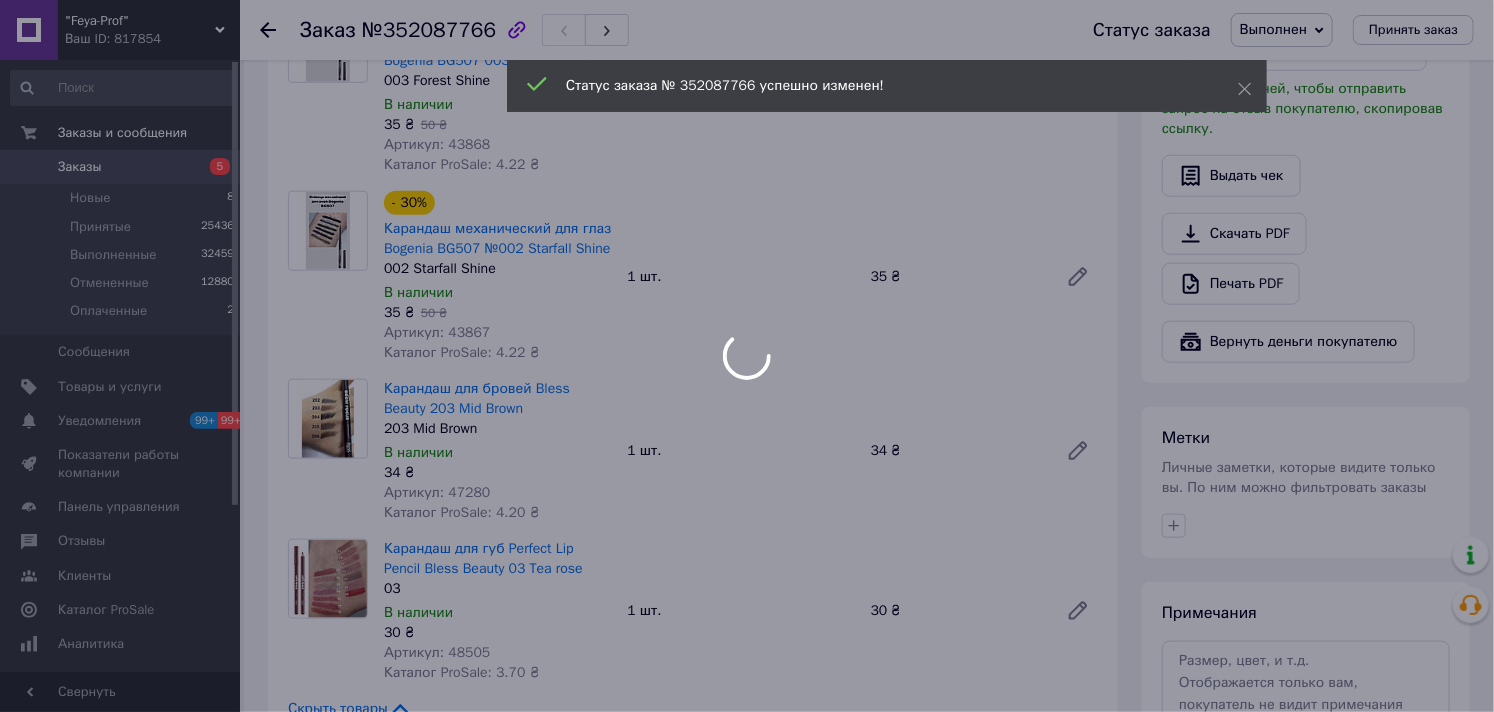scroll, scrollTop: 777, scrollLeft: 0, axis: vertical 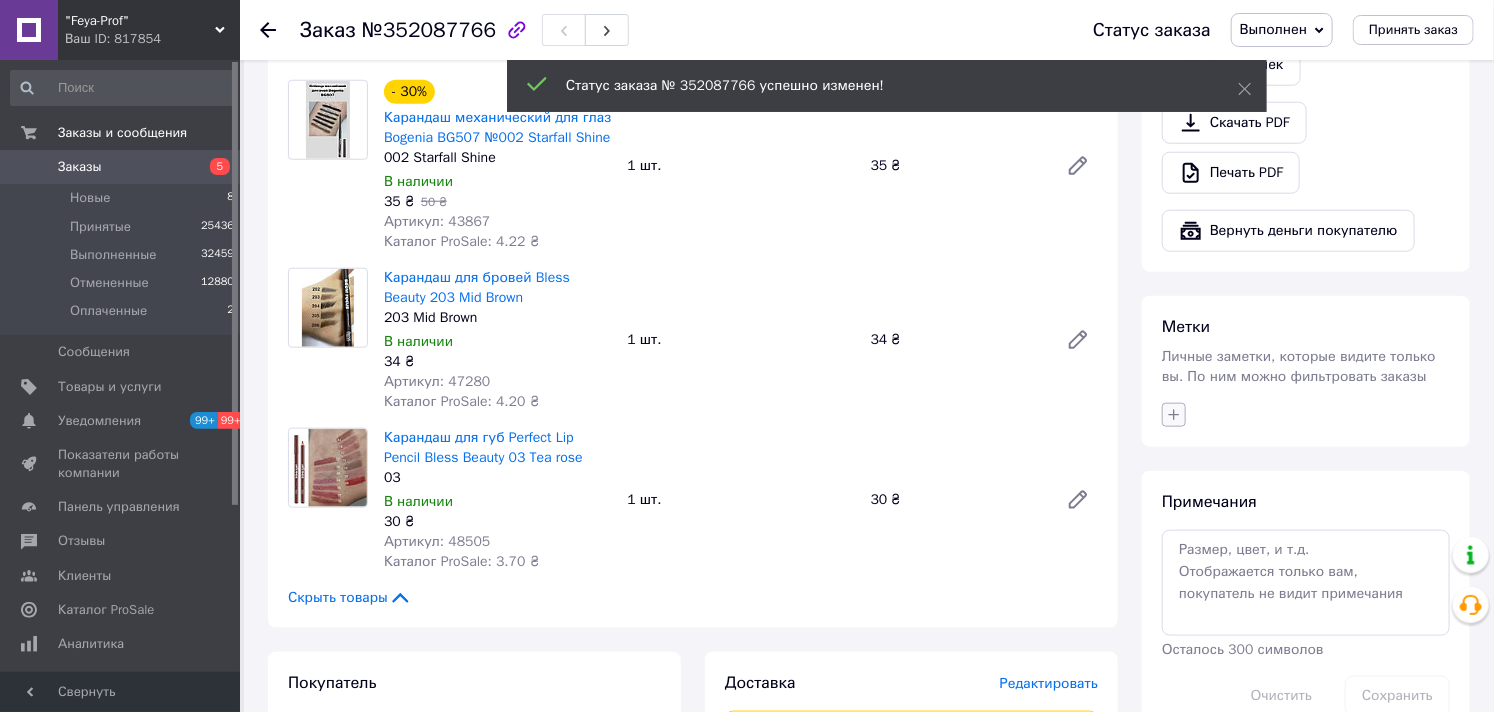 click 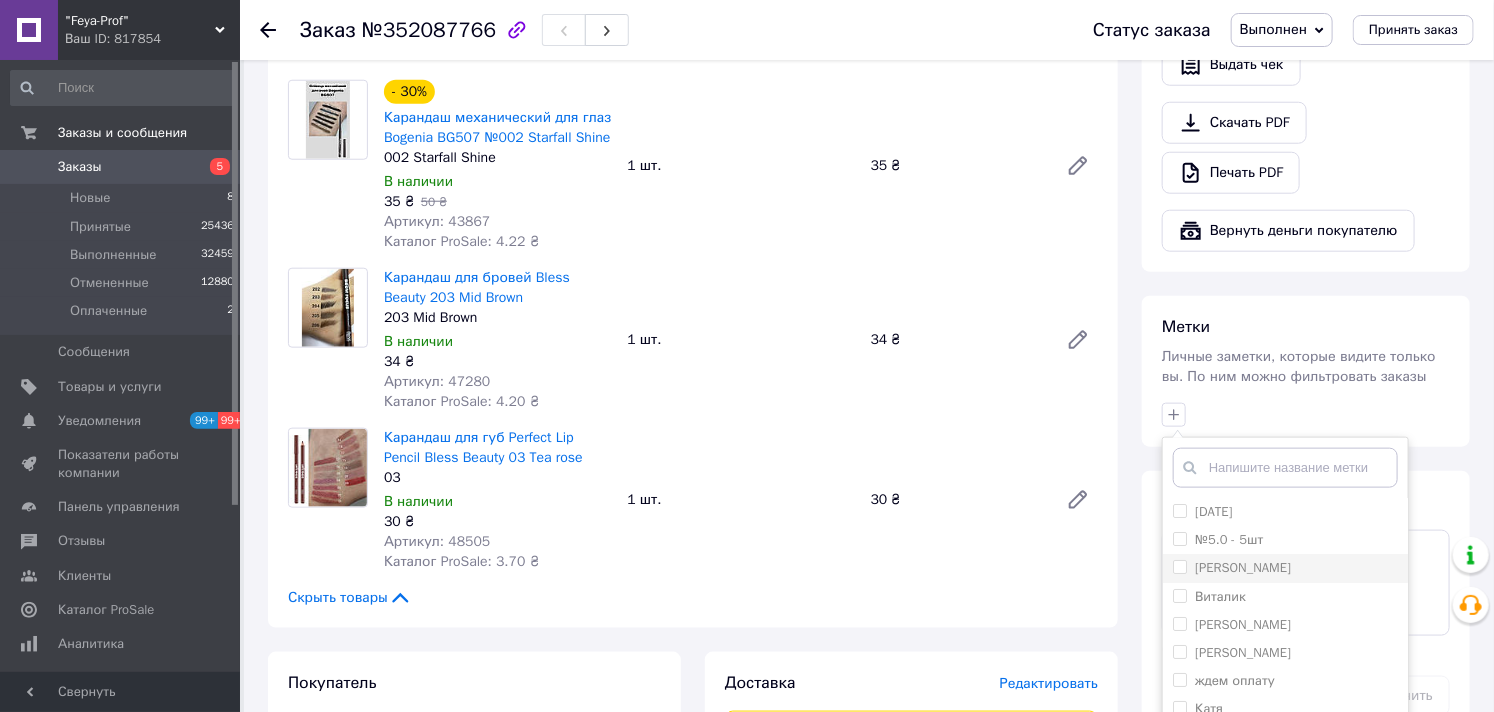 click on "[PERSON_NAME]" at bounding box center [1243, 567] 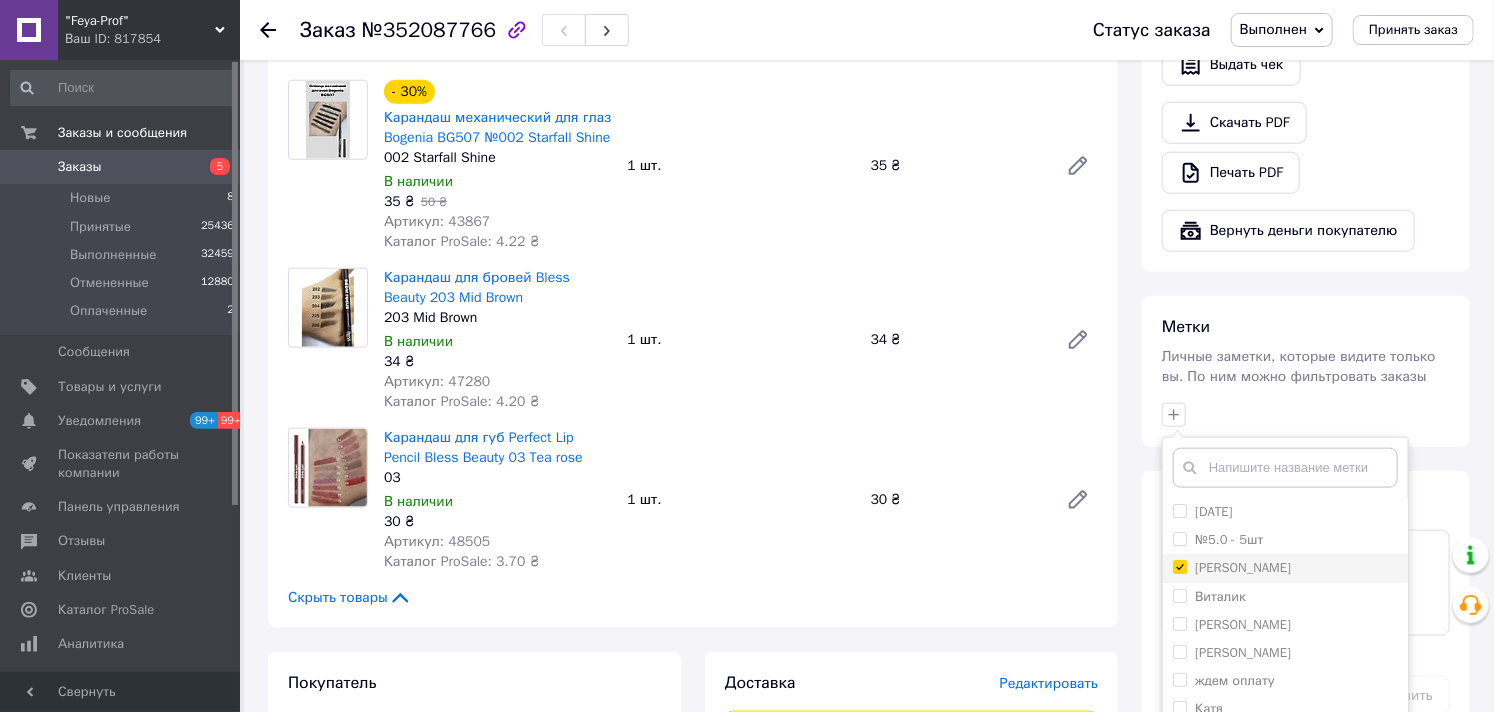 checkbox on "true" 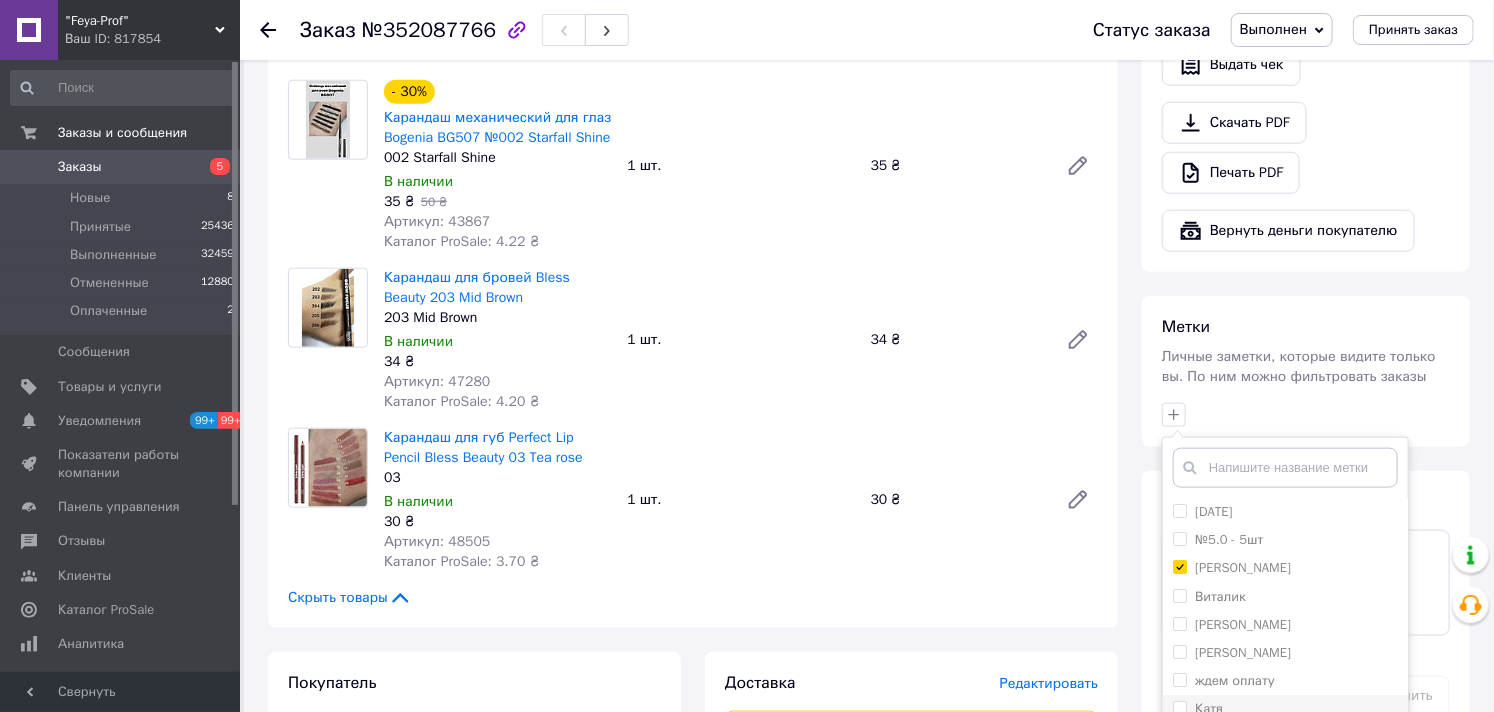 scroll, scrollTop: 151, scrollLeft: 0, axis: vertical 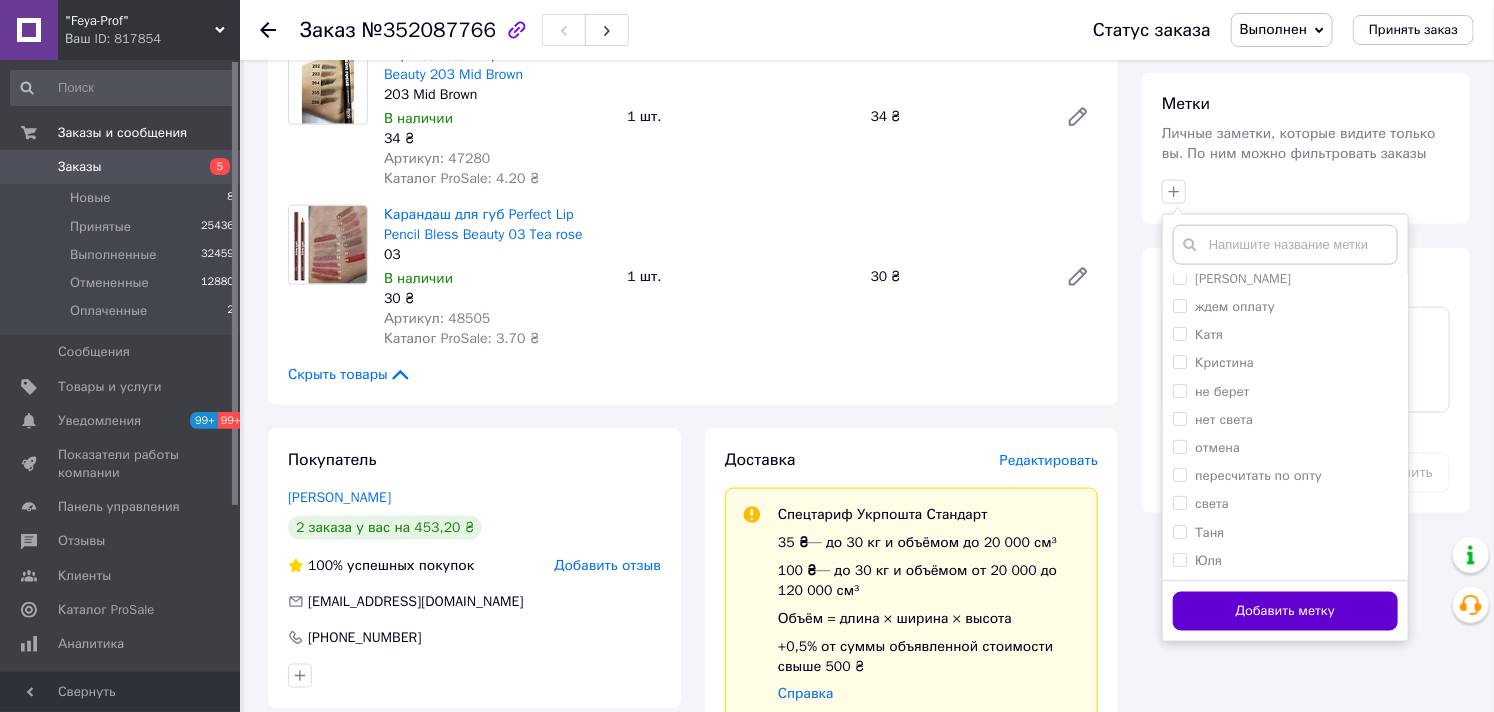 click on "Добавить метку" at bounding box center (1285, 611) 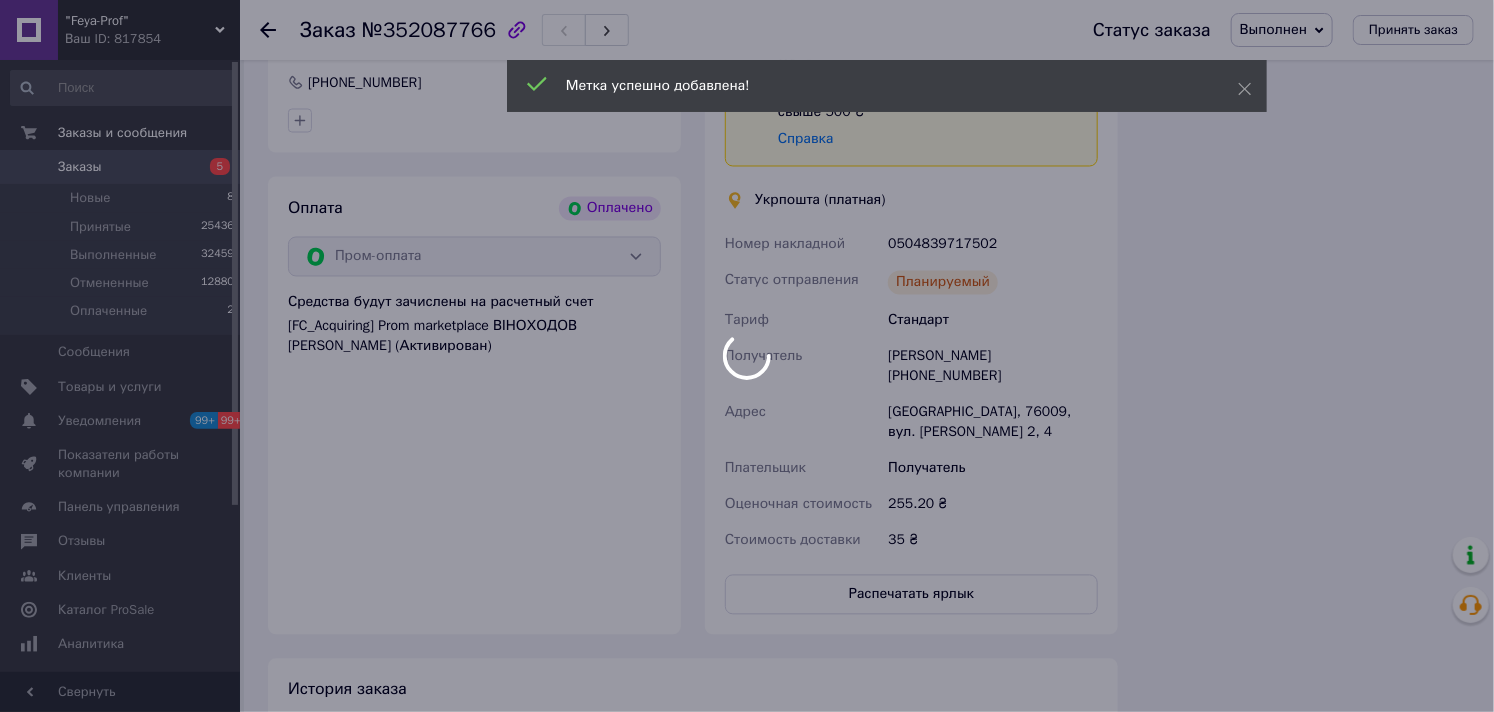 scroll, scrollTop: 1777, scrollLeft: 0, axis: vertical 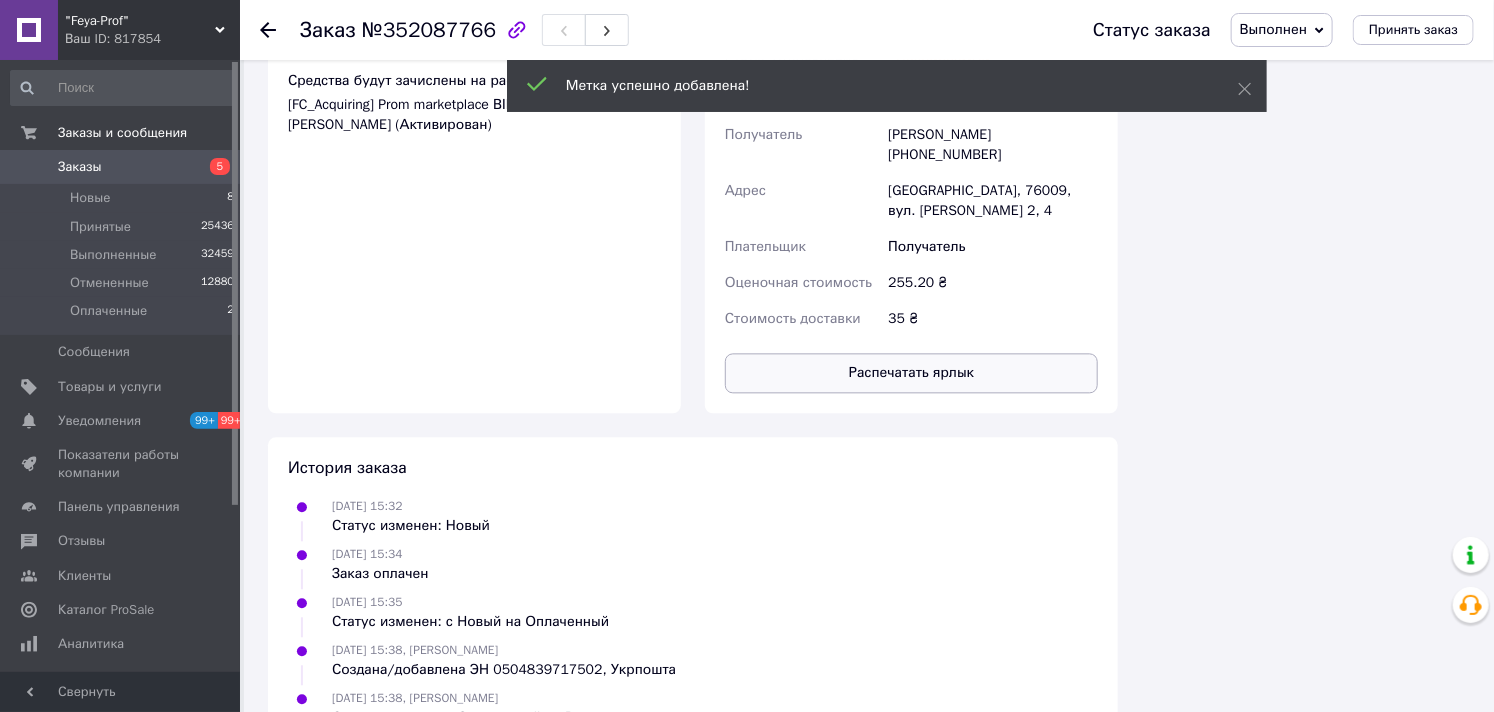 click on "Распечатать ярлык" at bounding box center [911, 373] 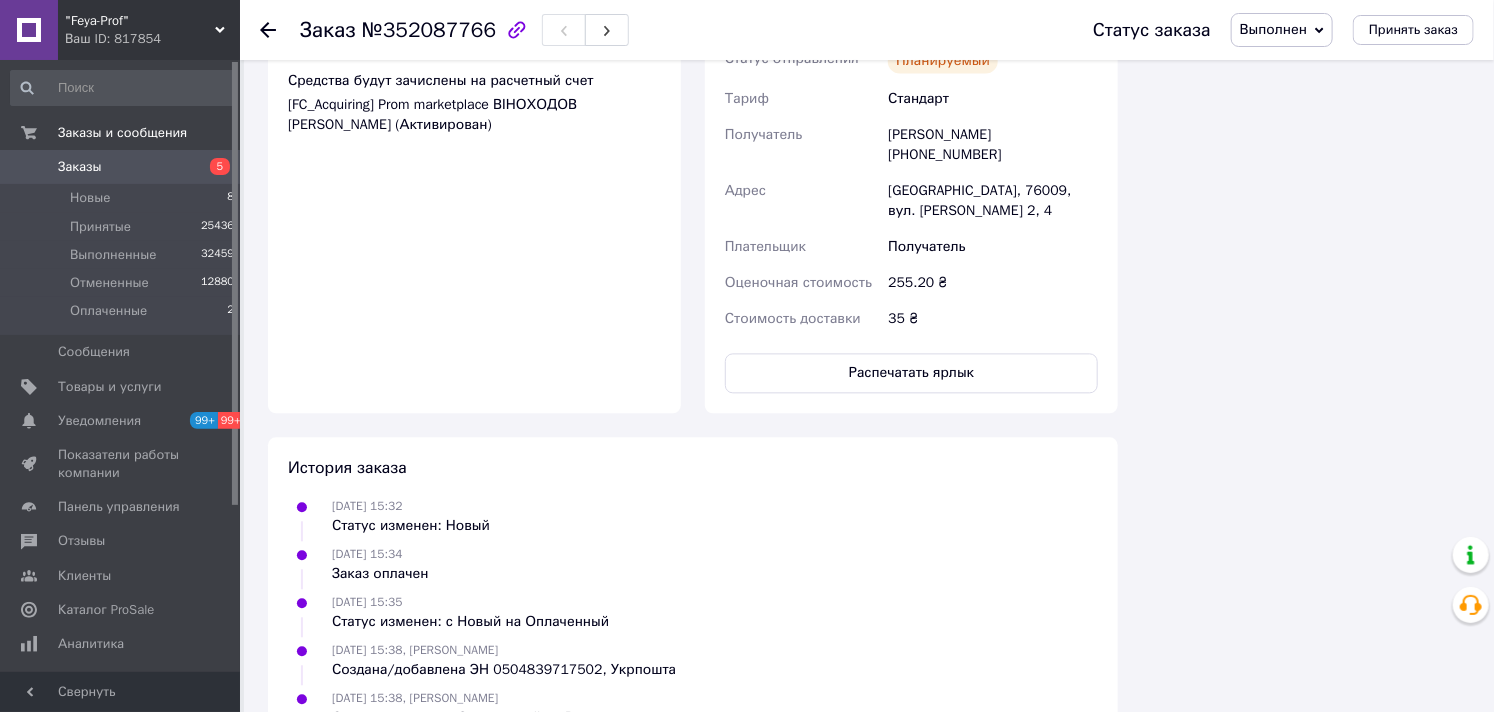 scroll, scrollTop: 1444, scrollLeft: 0, axis: vertical 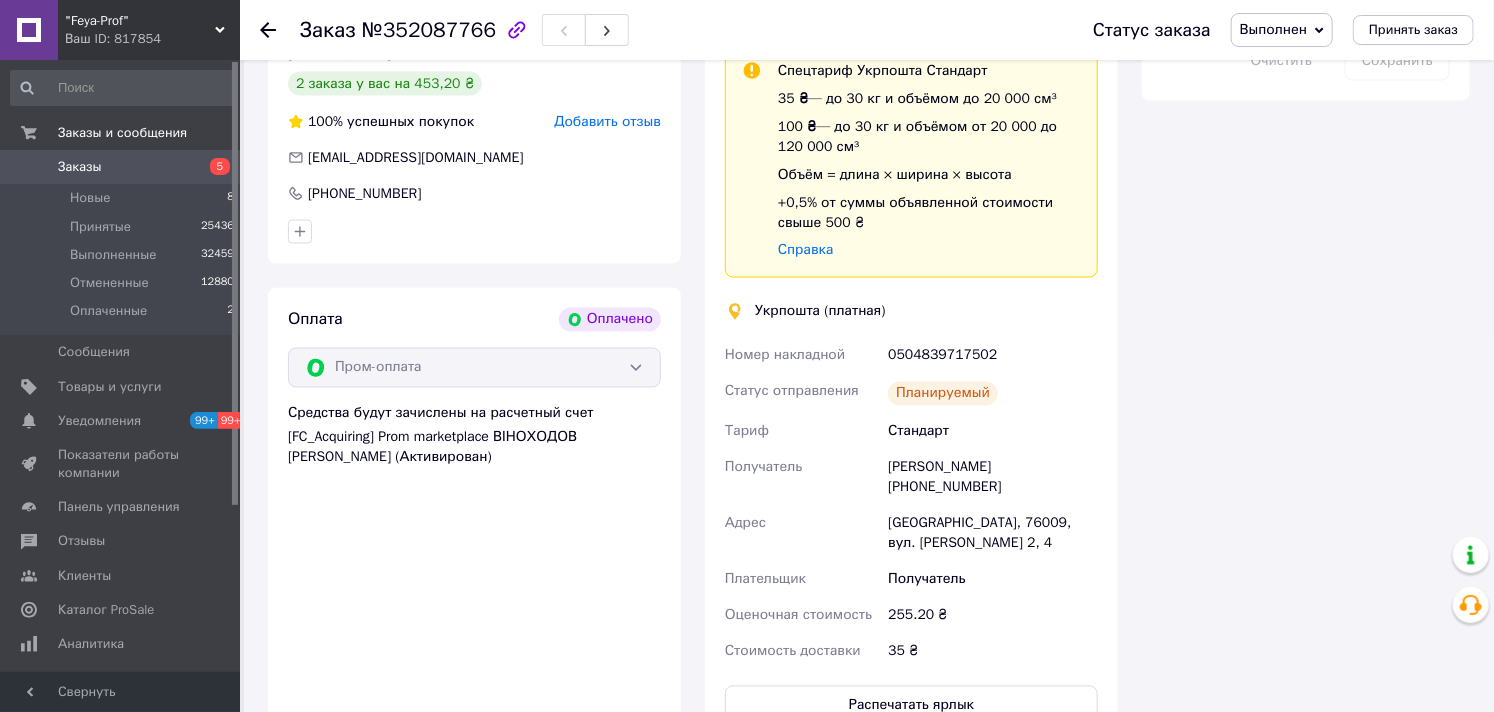 click on "Заказы" at bounding box center [80, 167] 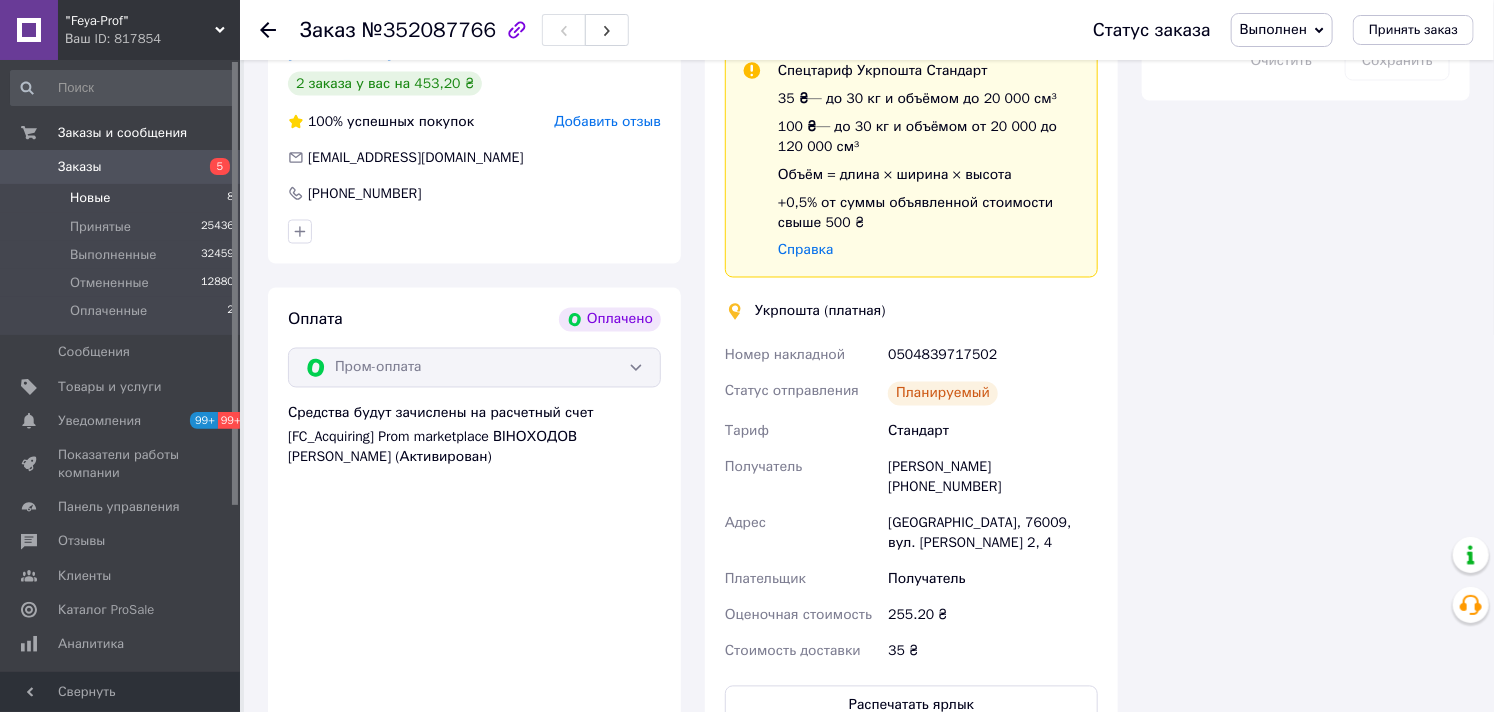 scroll, scrollTop: 0, scrollLeft: 0, axis: both 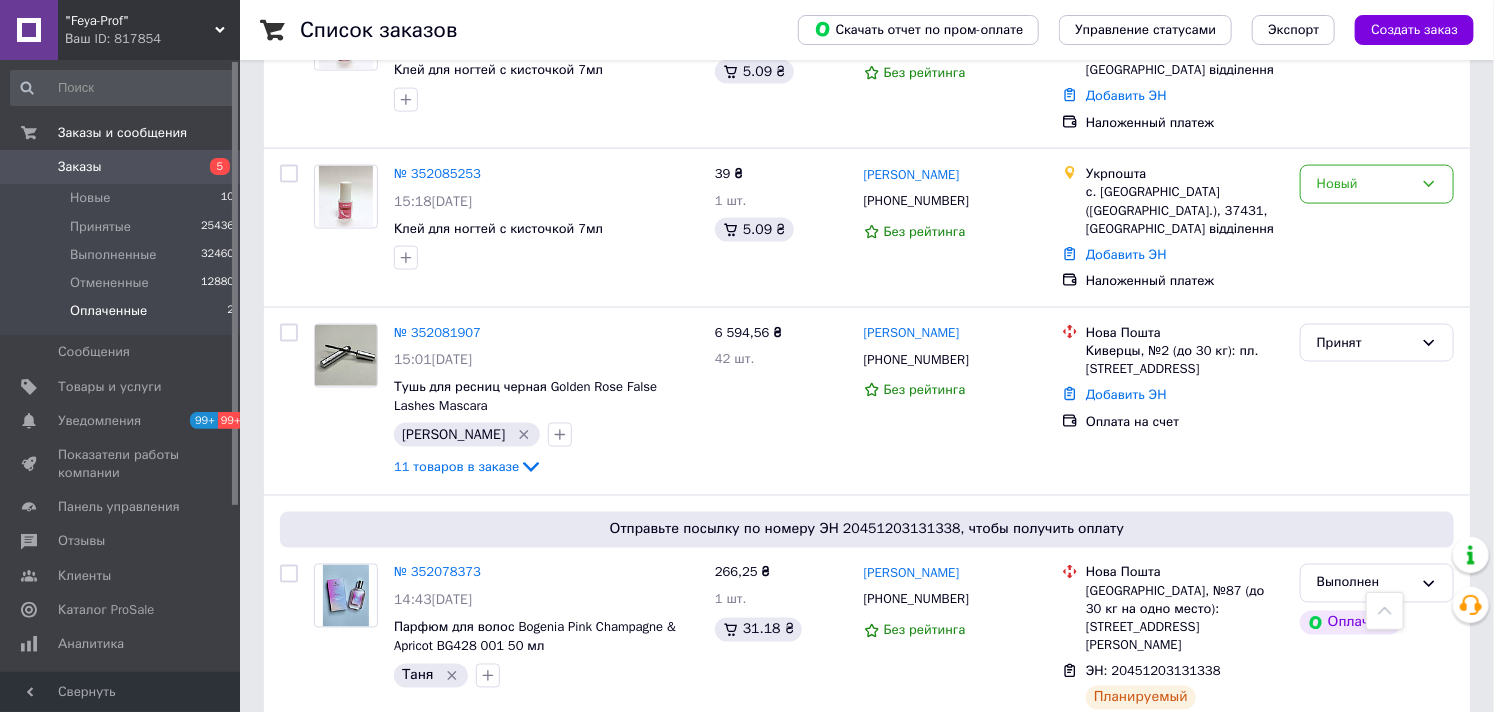 click on "Оплаченные" at bounding box center [108, 311] 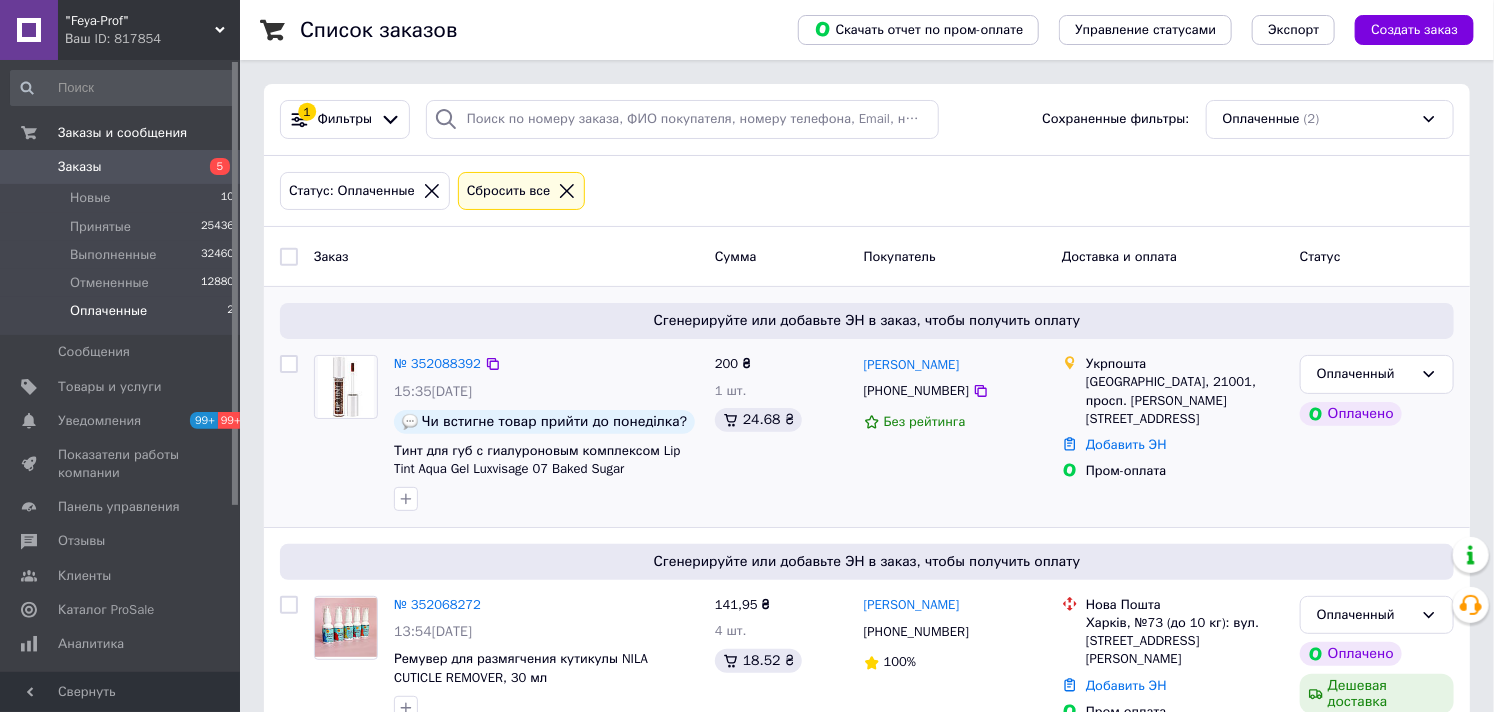 scroll, scrollTop: 81, scrollLeft: 0, axis: vertical 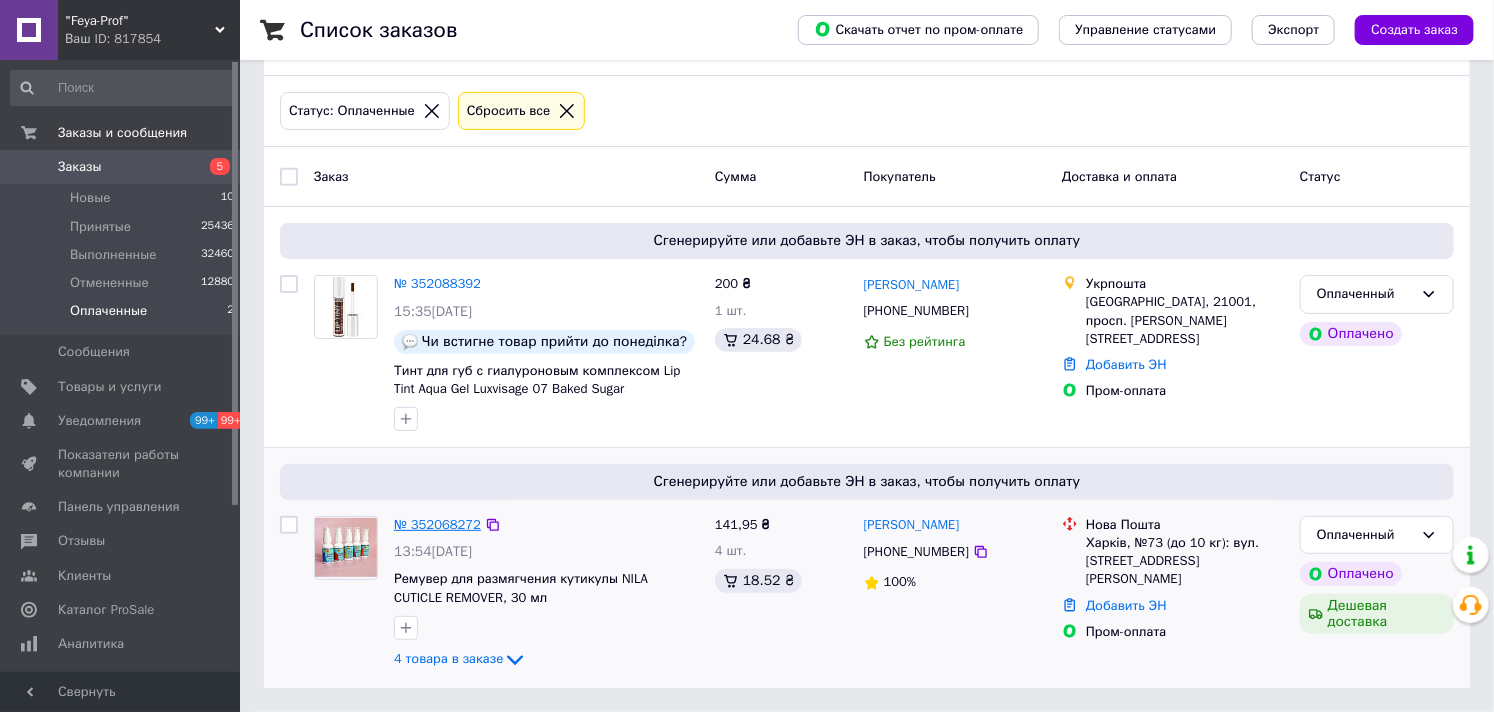 click on "№ 352068272" at bounding box center [437, 524] 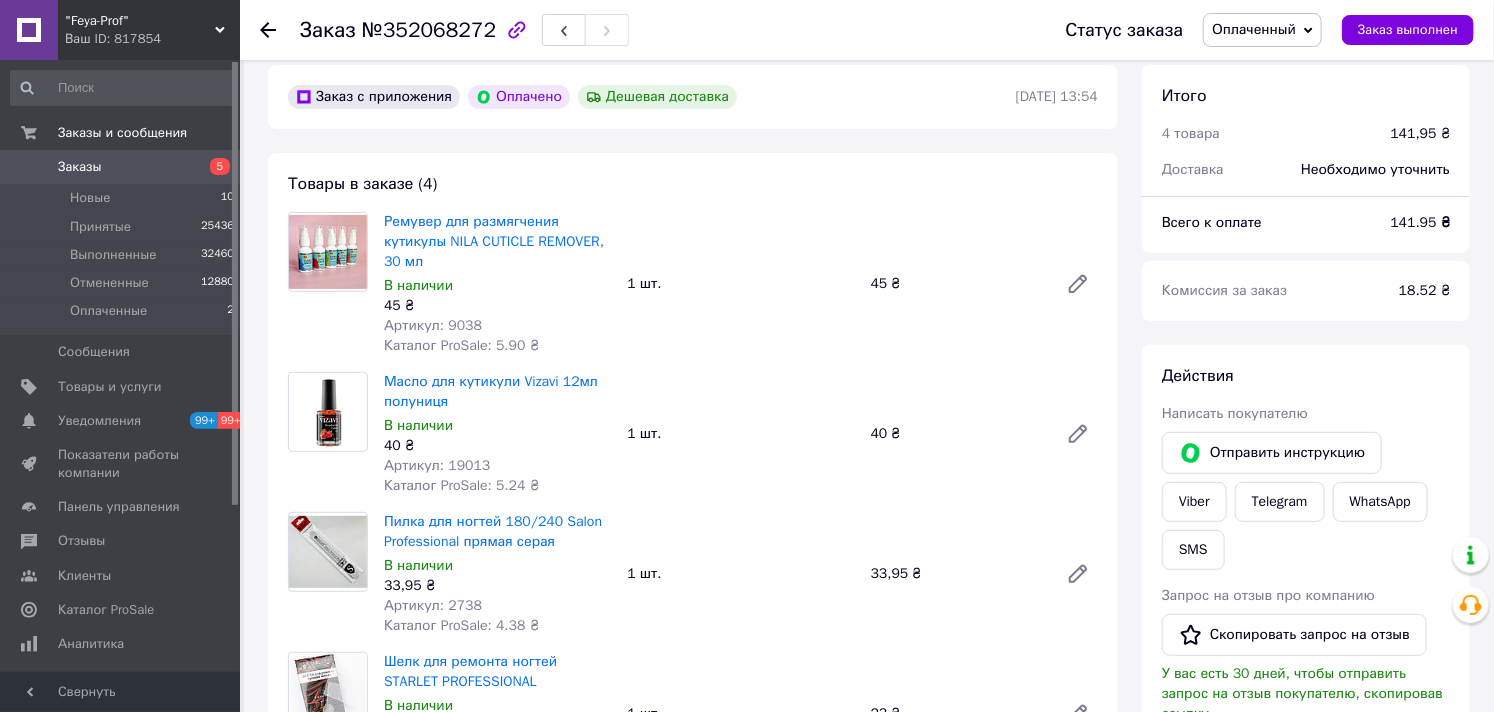 click on "Заказы" at bounding box center (80, 167) 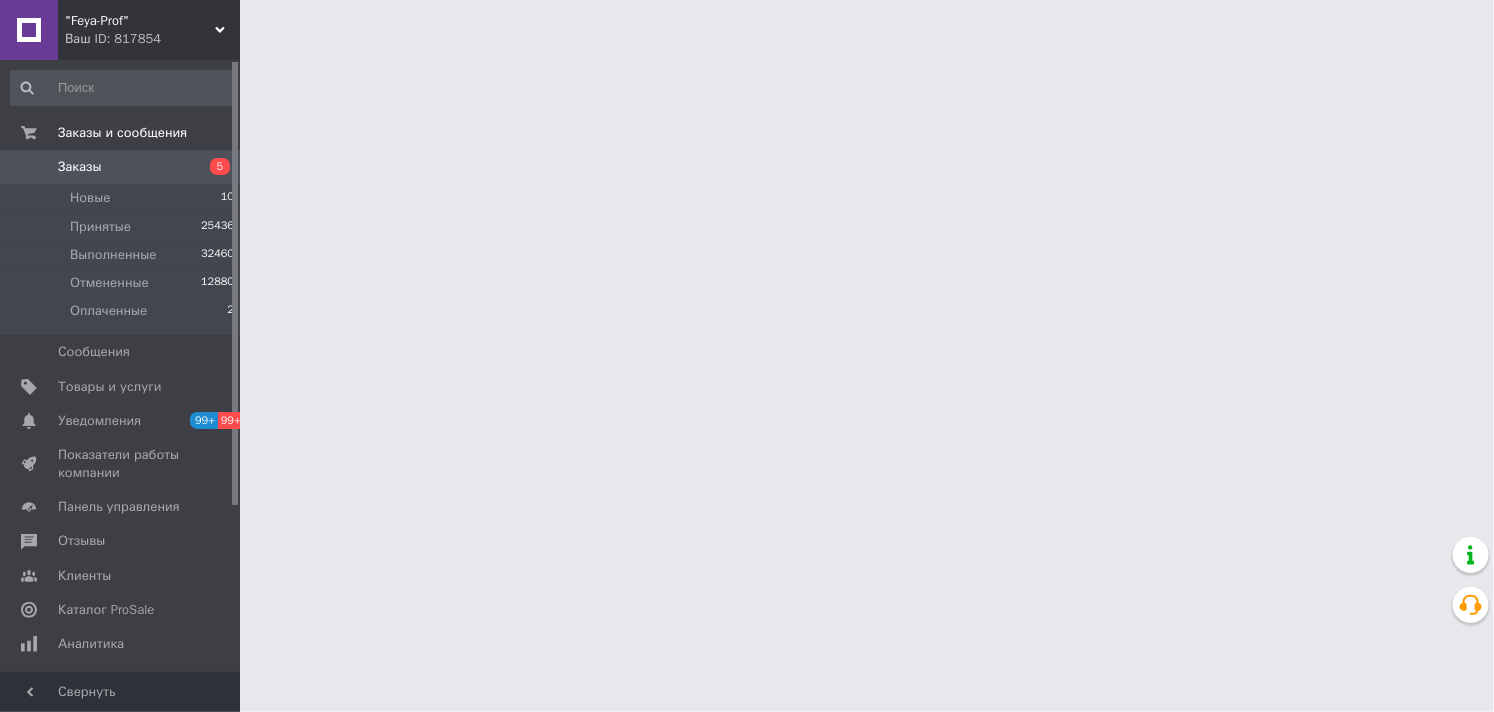 scroll, scrollTop: 0, scrollLeft: 0, axis: both 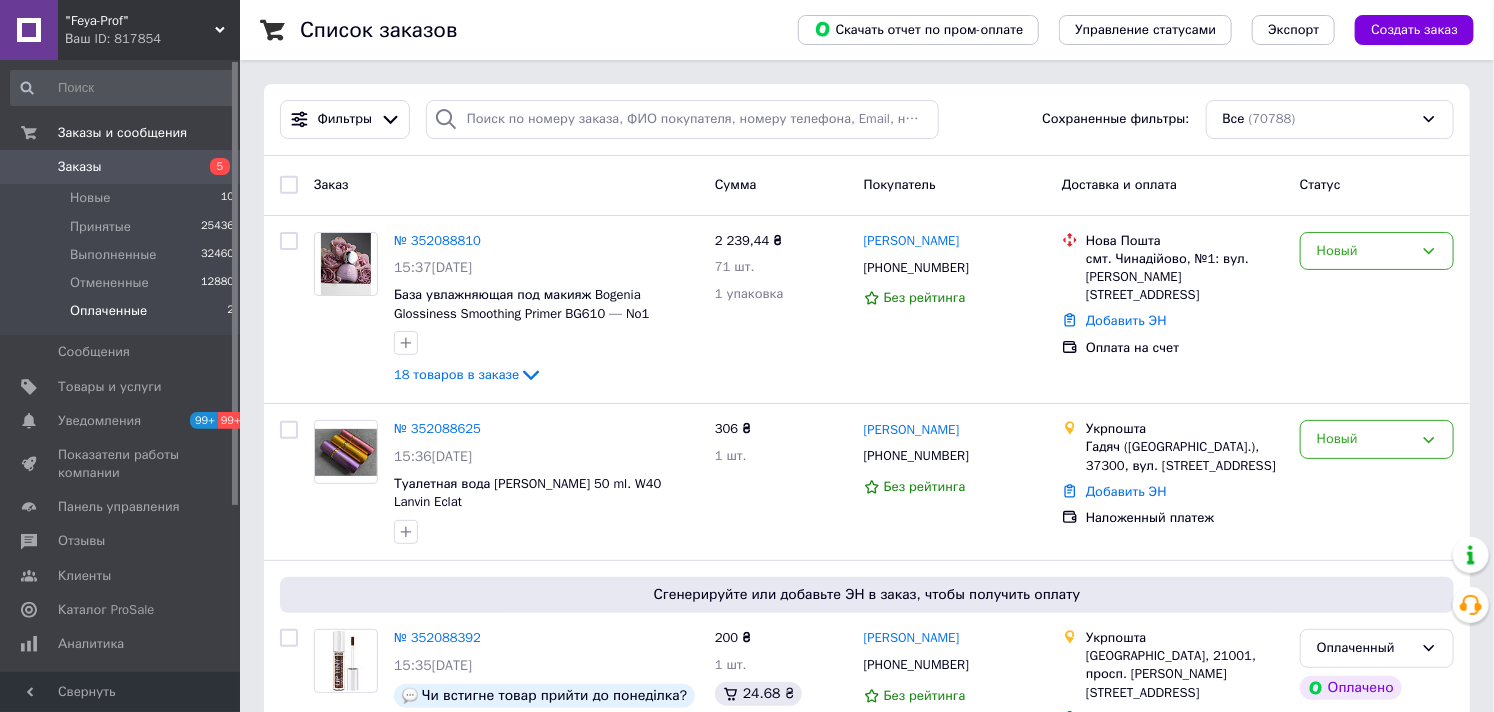 click on "Оплаченные" at bounding box center (108, 311) 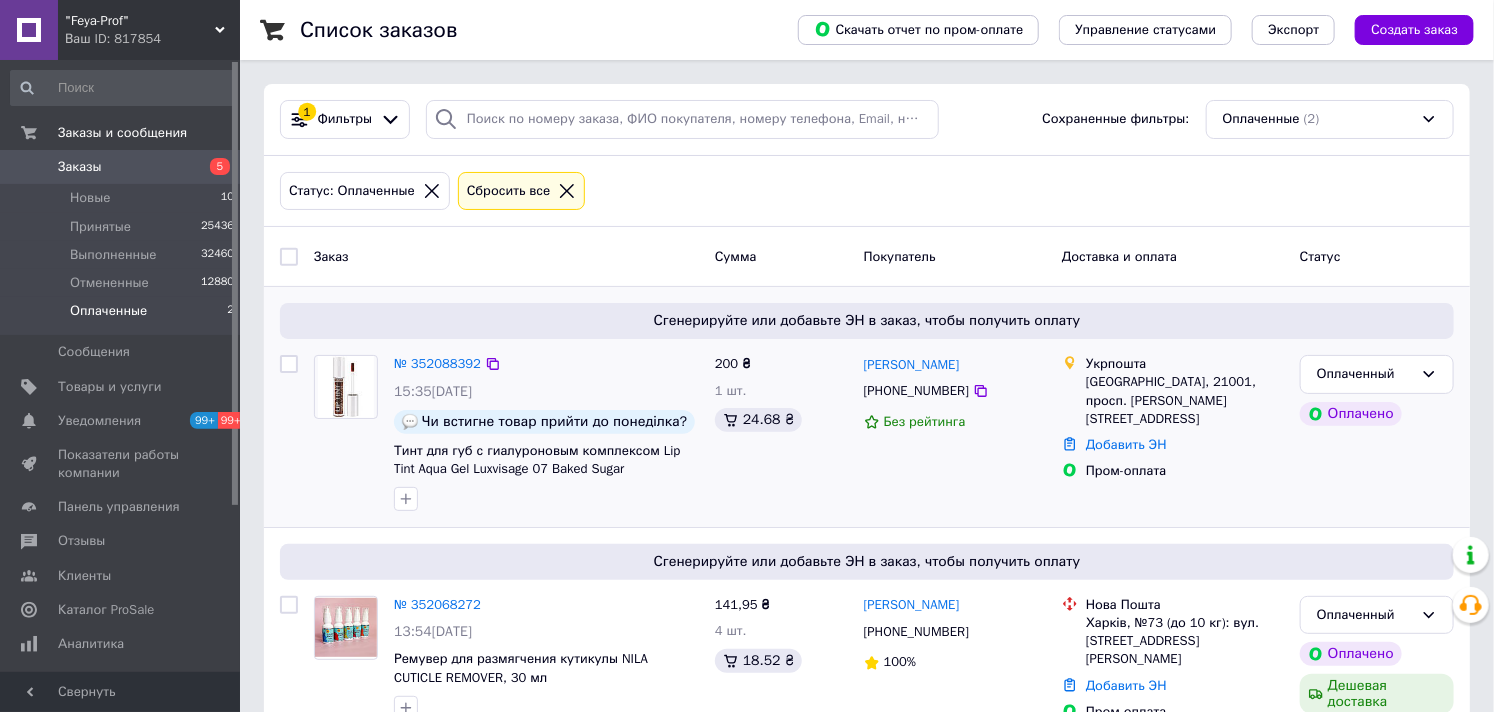 scroll, scrollTop: 81, scrollLeft: 0, axis: vertical 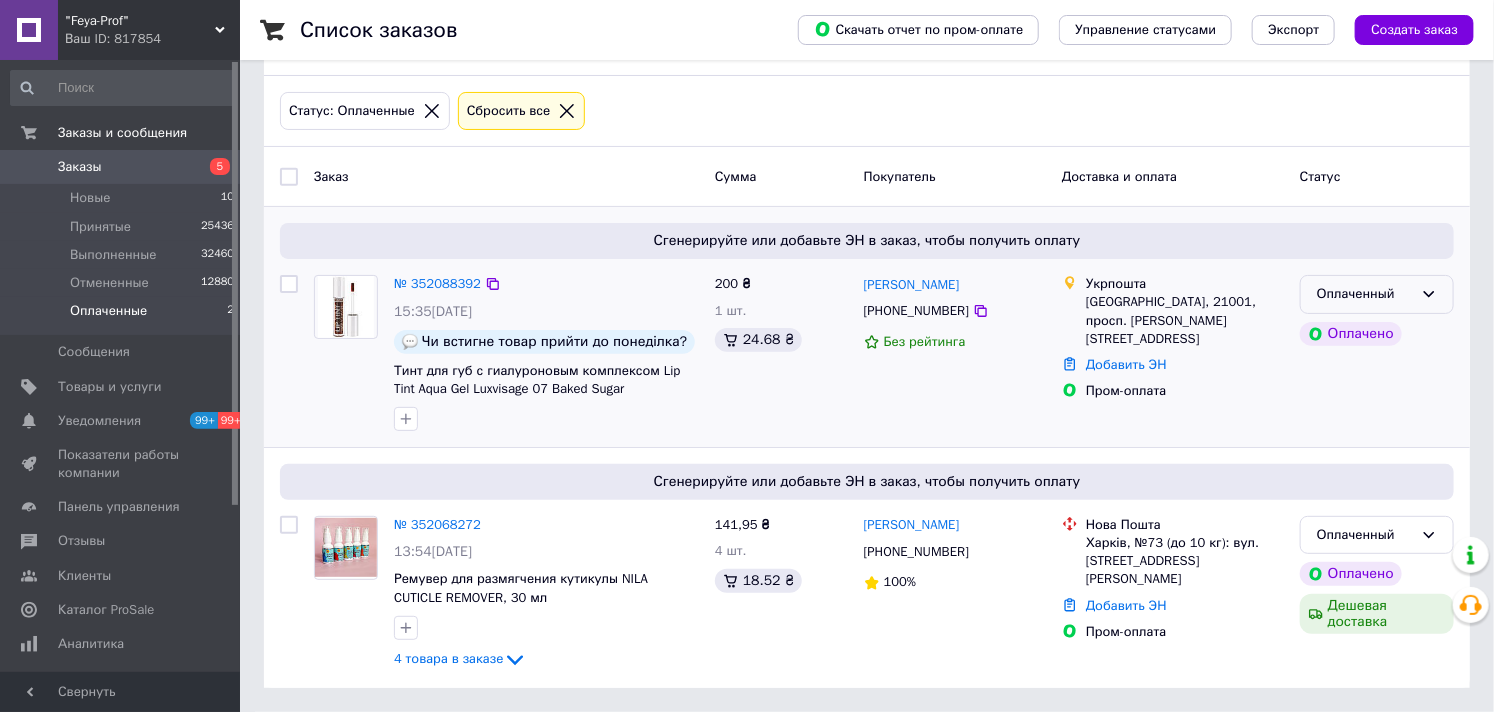 click on "Оплаченный" at bounding box center [1365, 294] 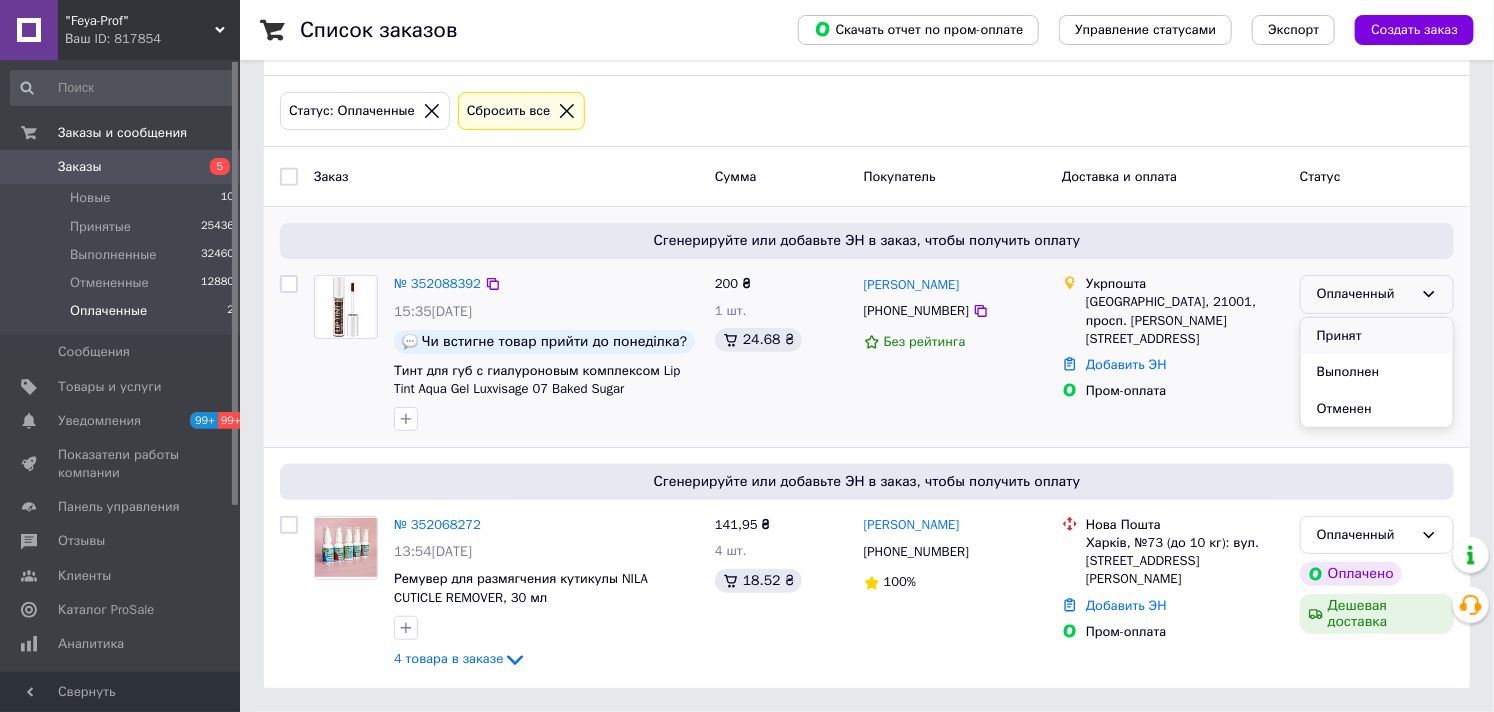 click on "Принят" at bounding box center [1377, 336] 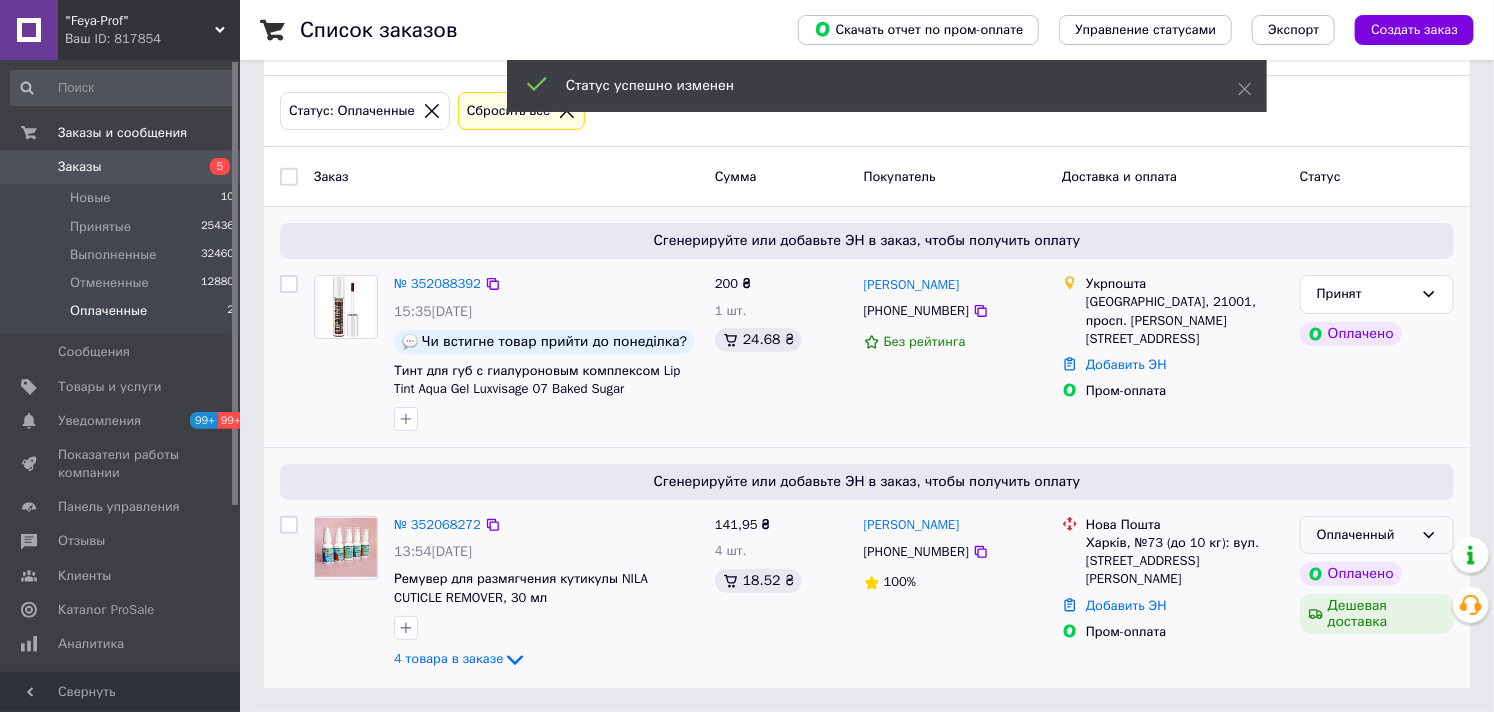 click 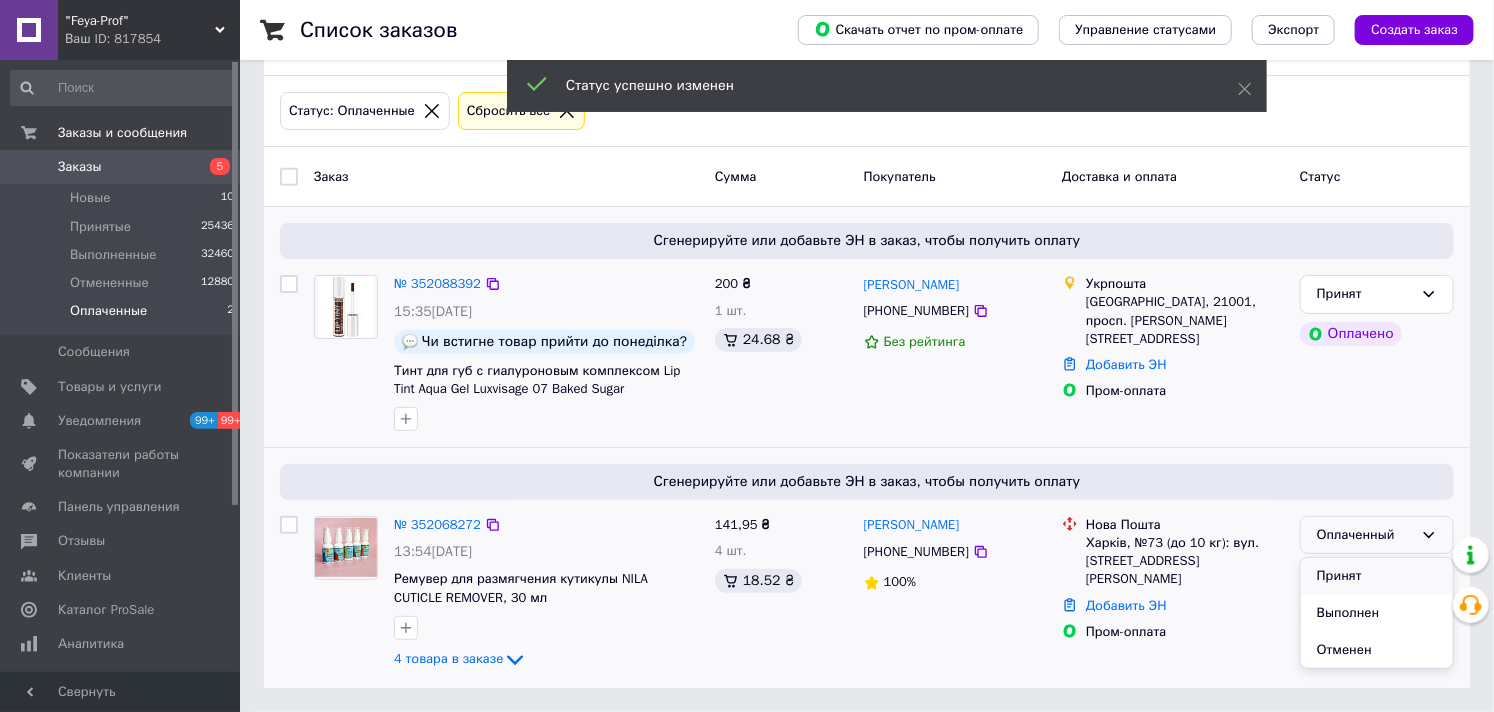click on "Принят" at bounding box center [1377, 576] 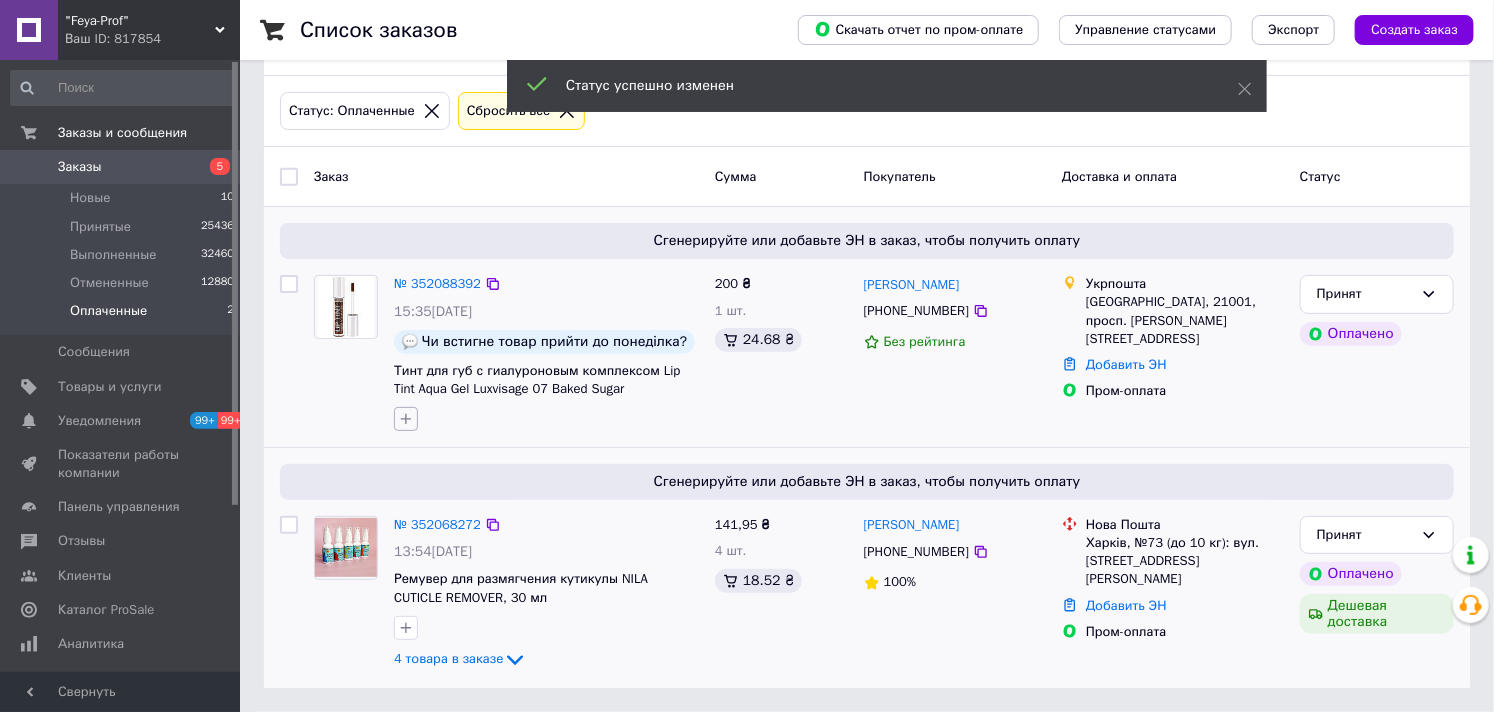 click 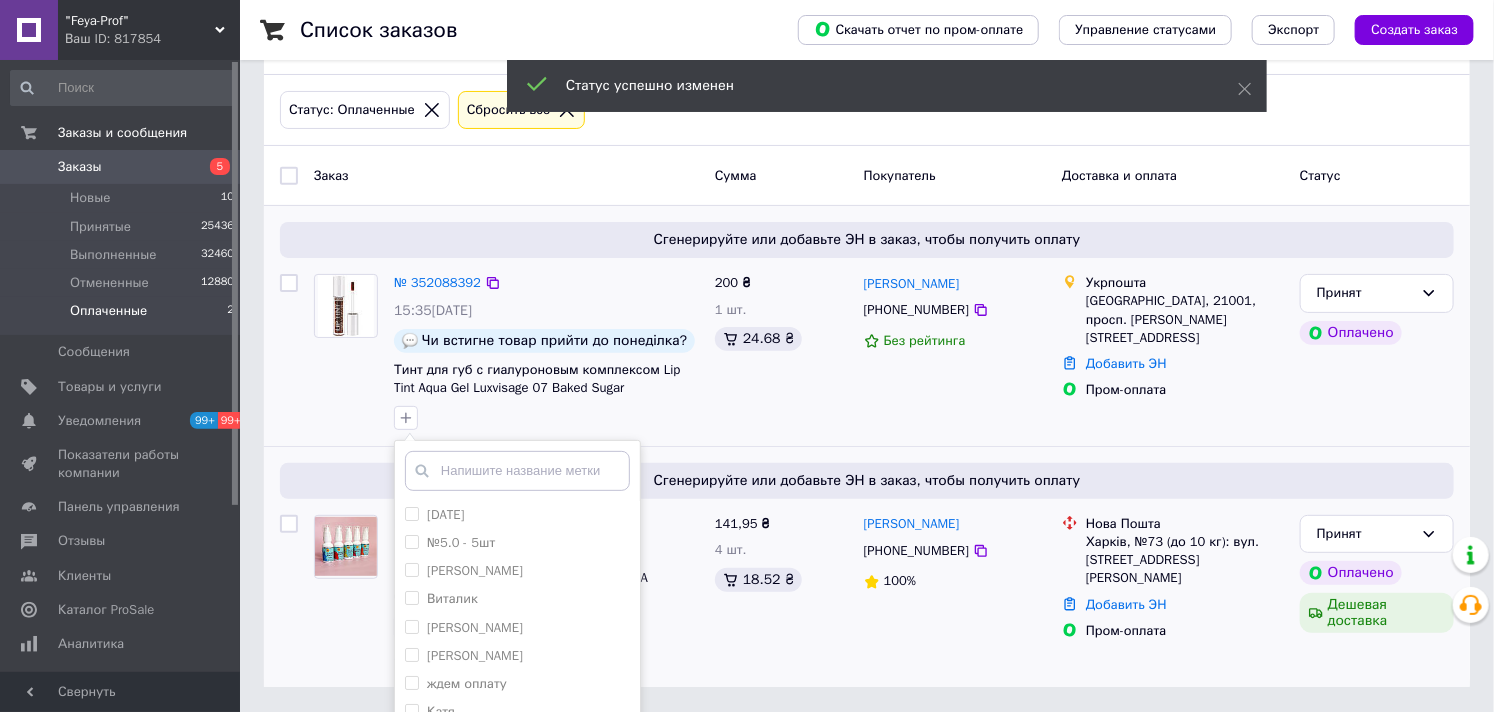 scroll, scrollTop: 151, scrollLeft: 0, axis: vertical 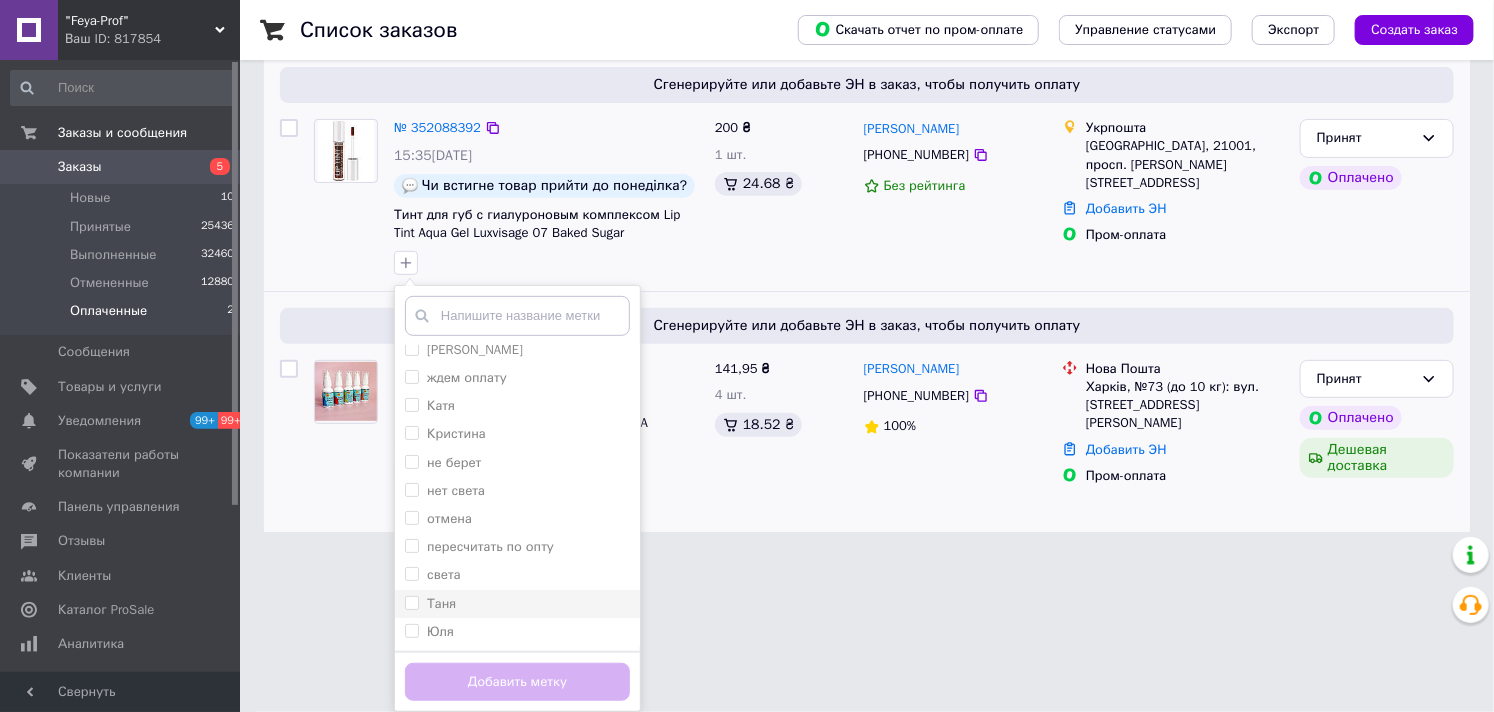 click on "Таня" at bounding box center (441, 603) 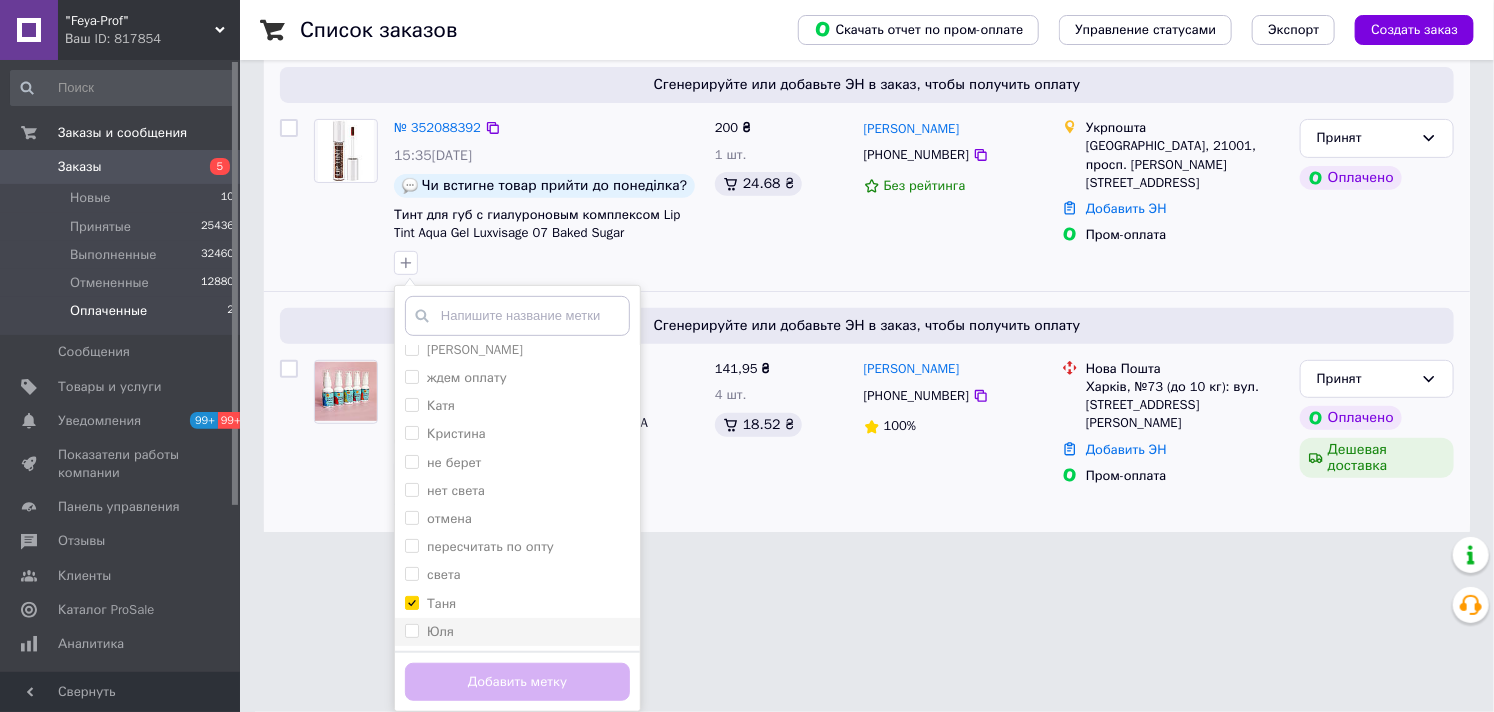checkbox on "true" 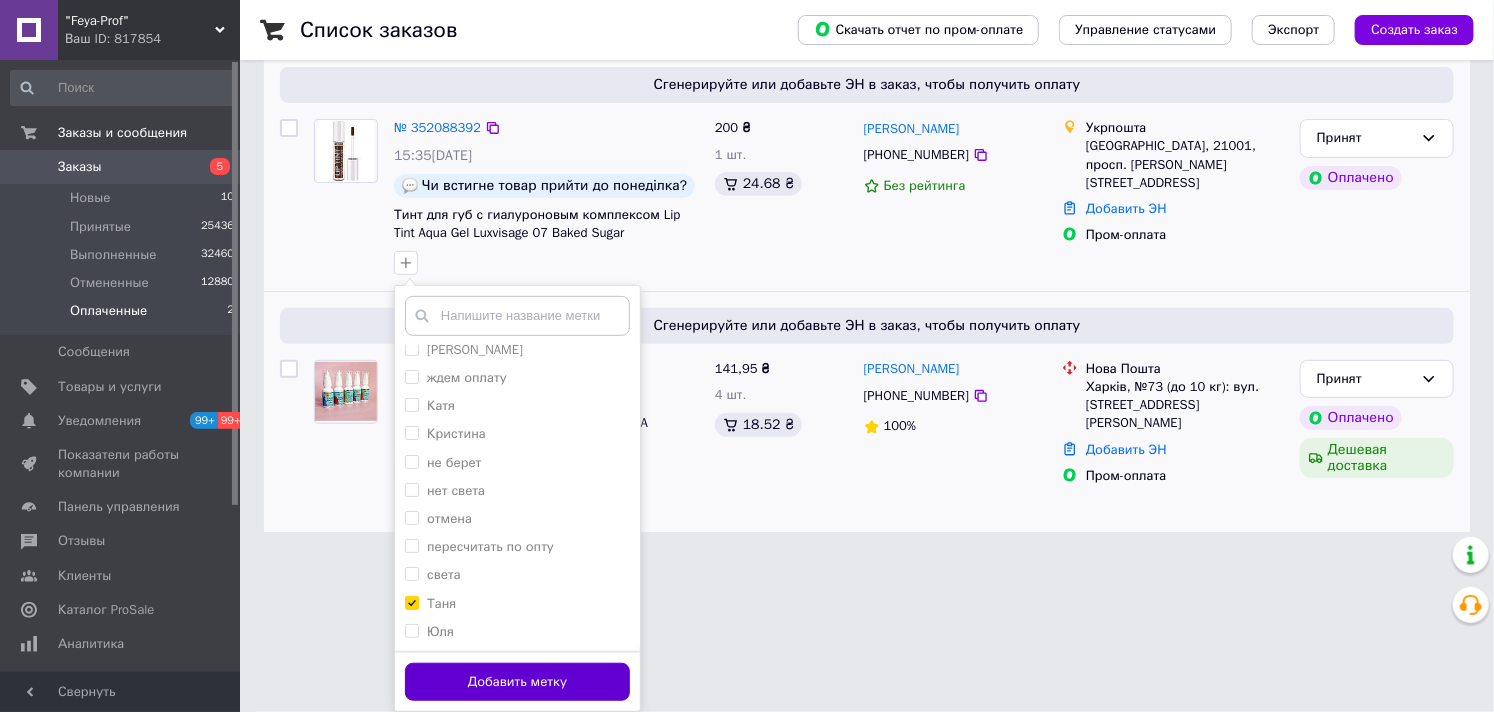 click on "Добавить метку" at bounding box center [517, 682] 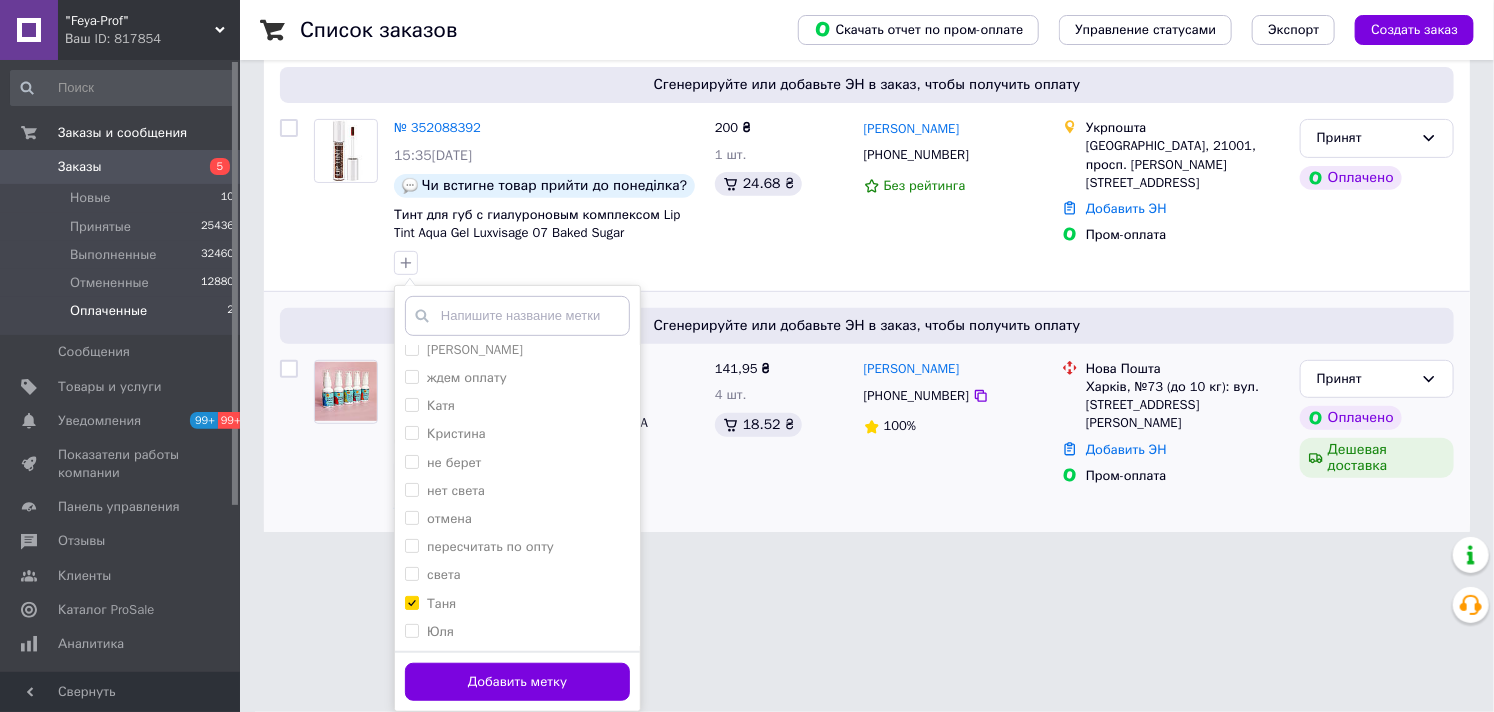 scroll, scrollTop: 81, scrollLeft: 0, axis: vertical 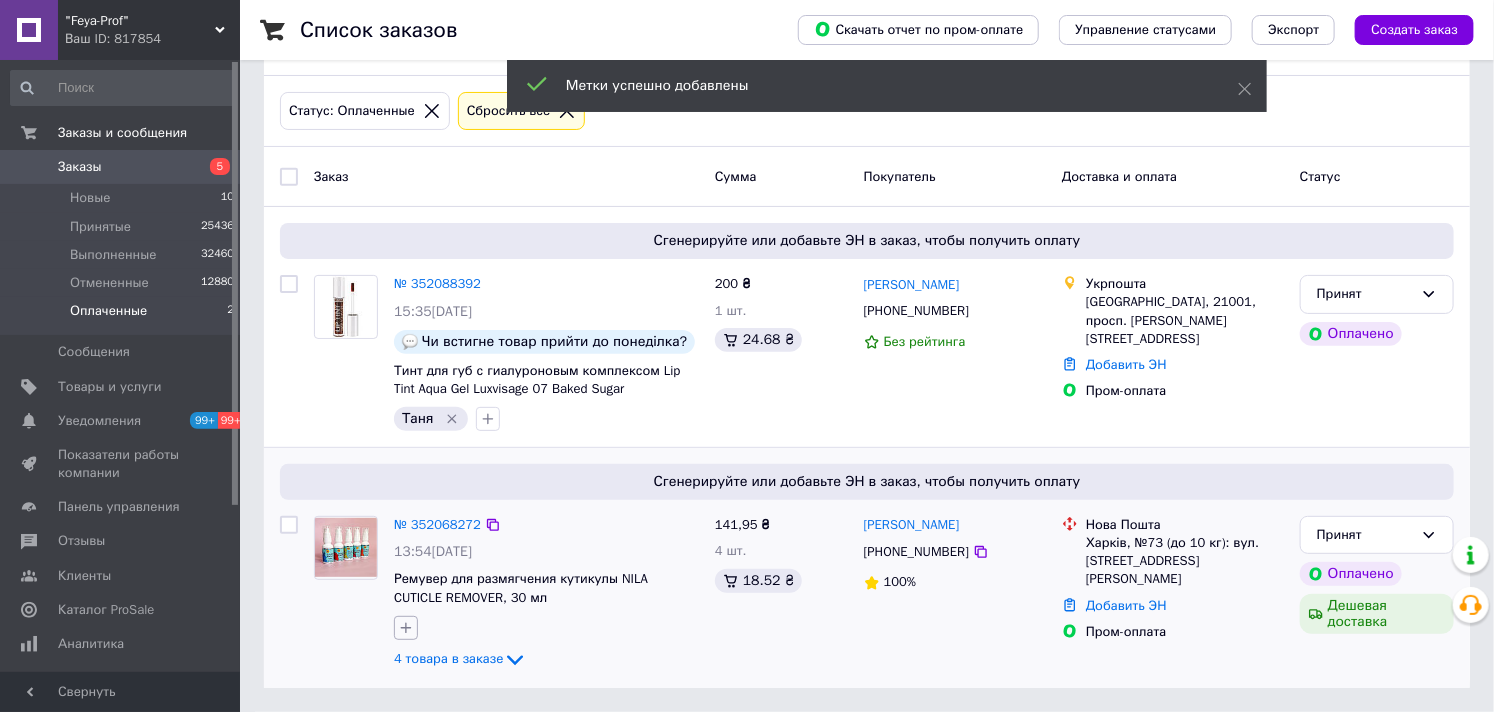 click 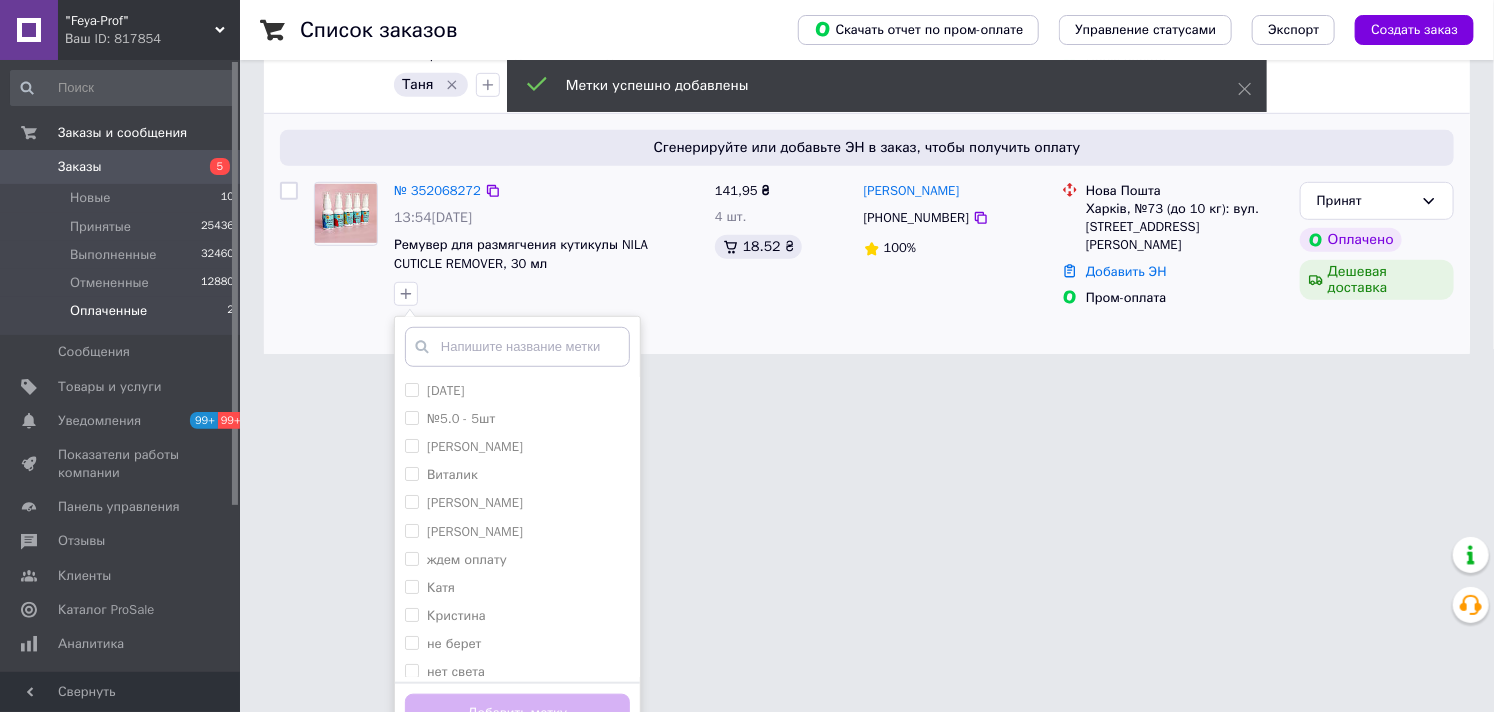 scroll, scrollTop: 445, scrollLeft: 0, axis: vertical 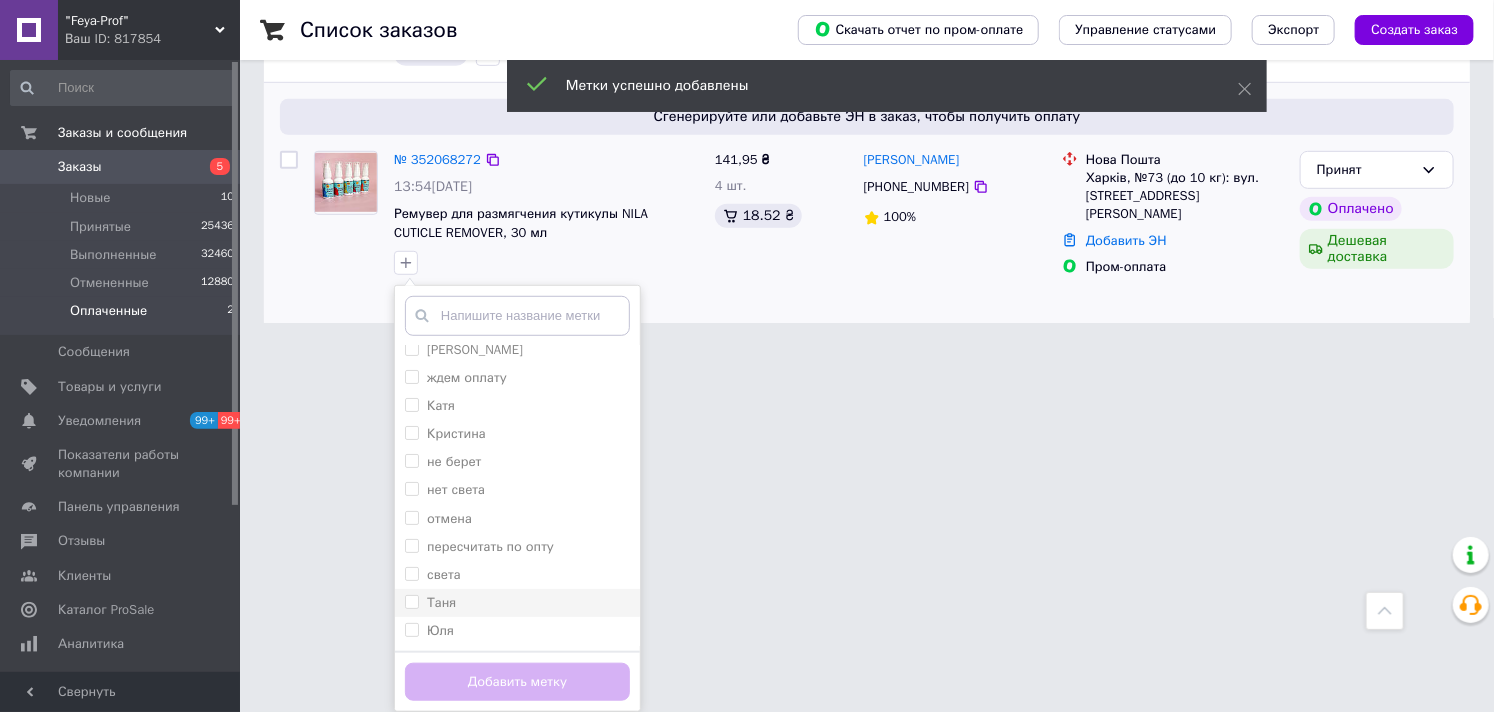 click on "Таня" at bounding box center [517, 603] 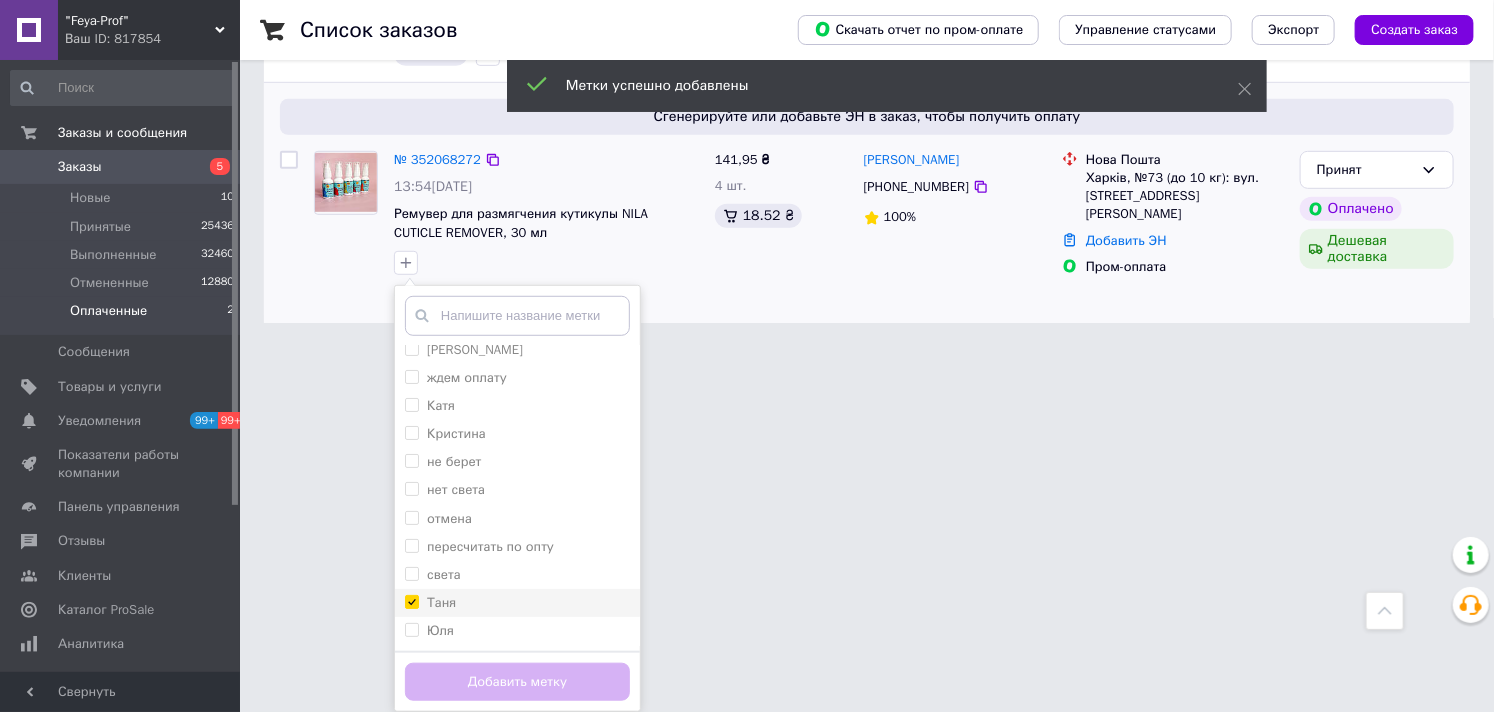 checkbox on "true" 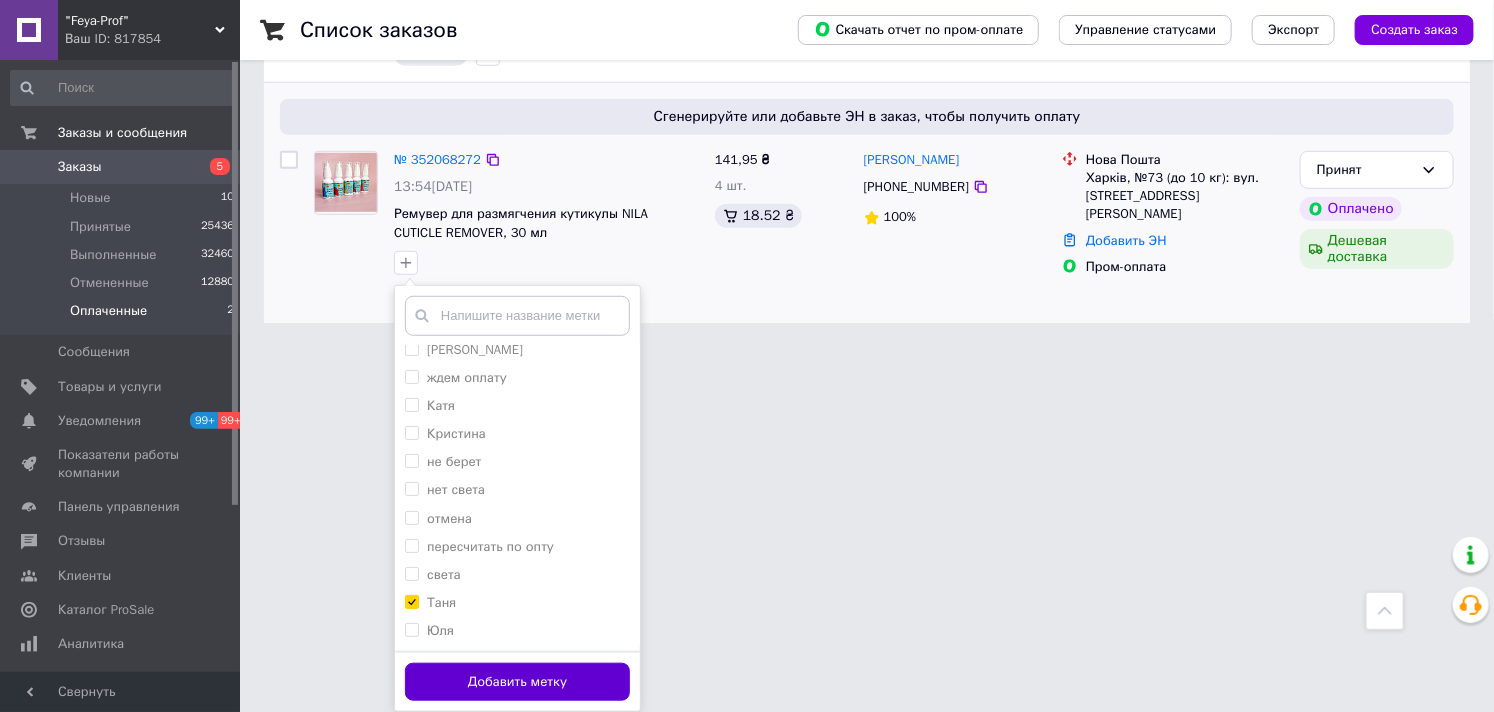 click on "Добавить метку" at bounding box center (517, 682) 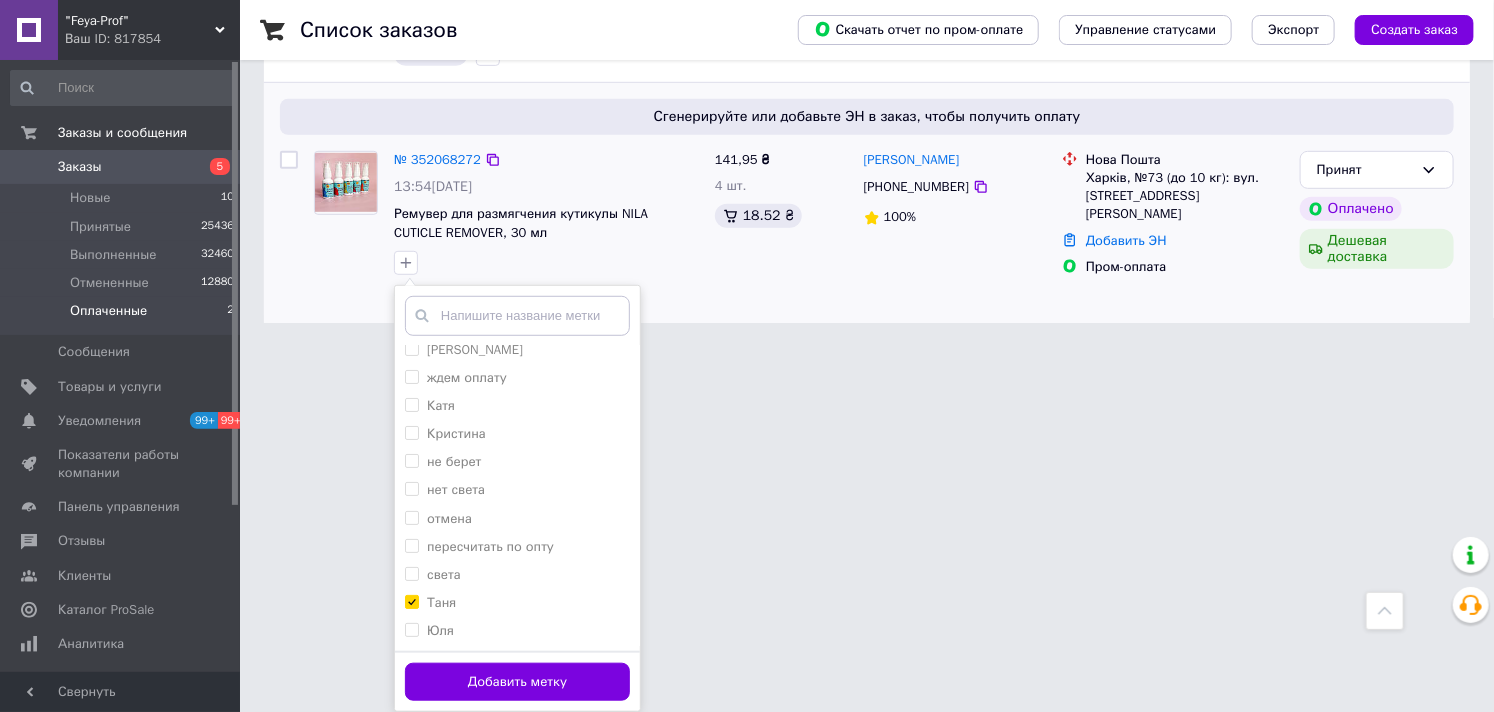 scroll, scrollTop: 81, scrollLeft: 0, axis: vertical 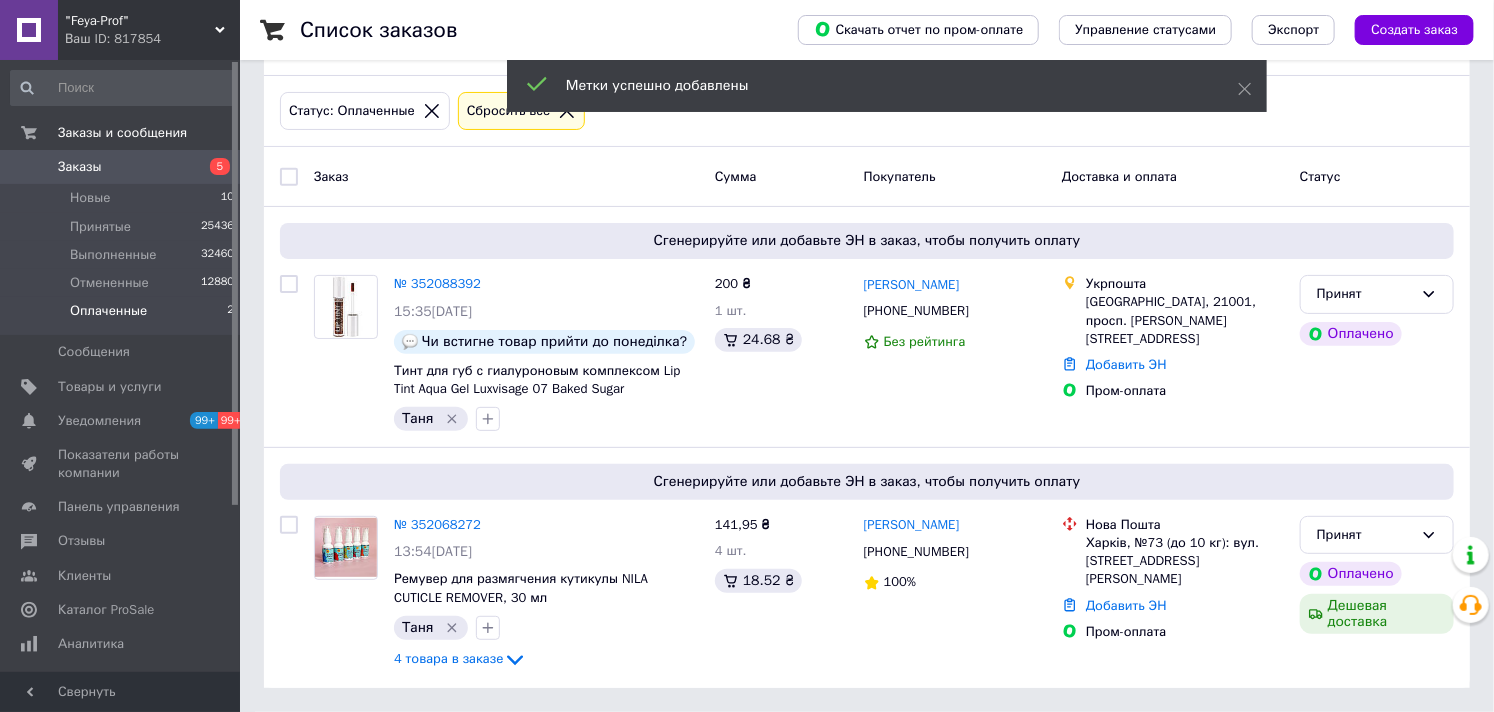 click on "Заказы" at bounding box center (80, 167) 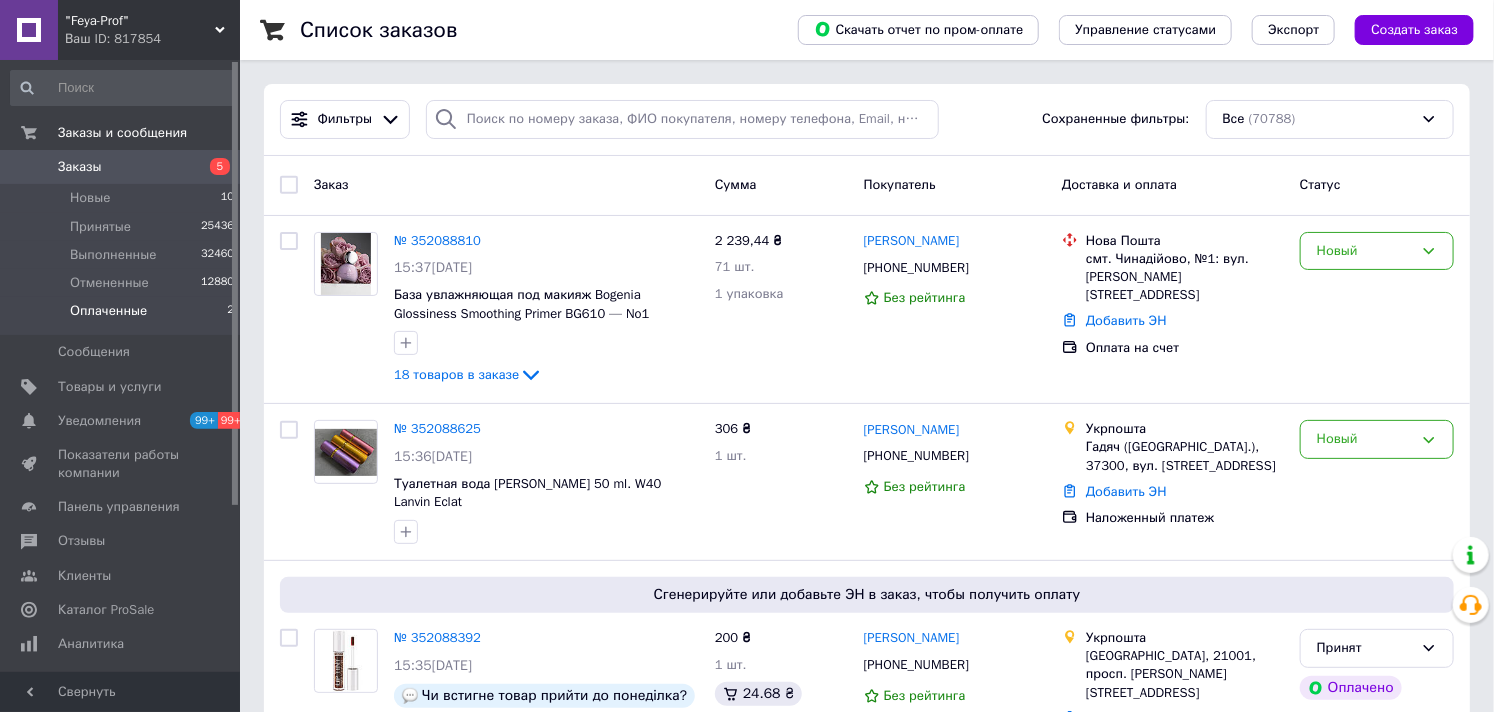 click on "Оплаченные" at bounding box center (108, 311) 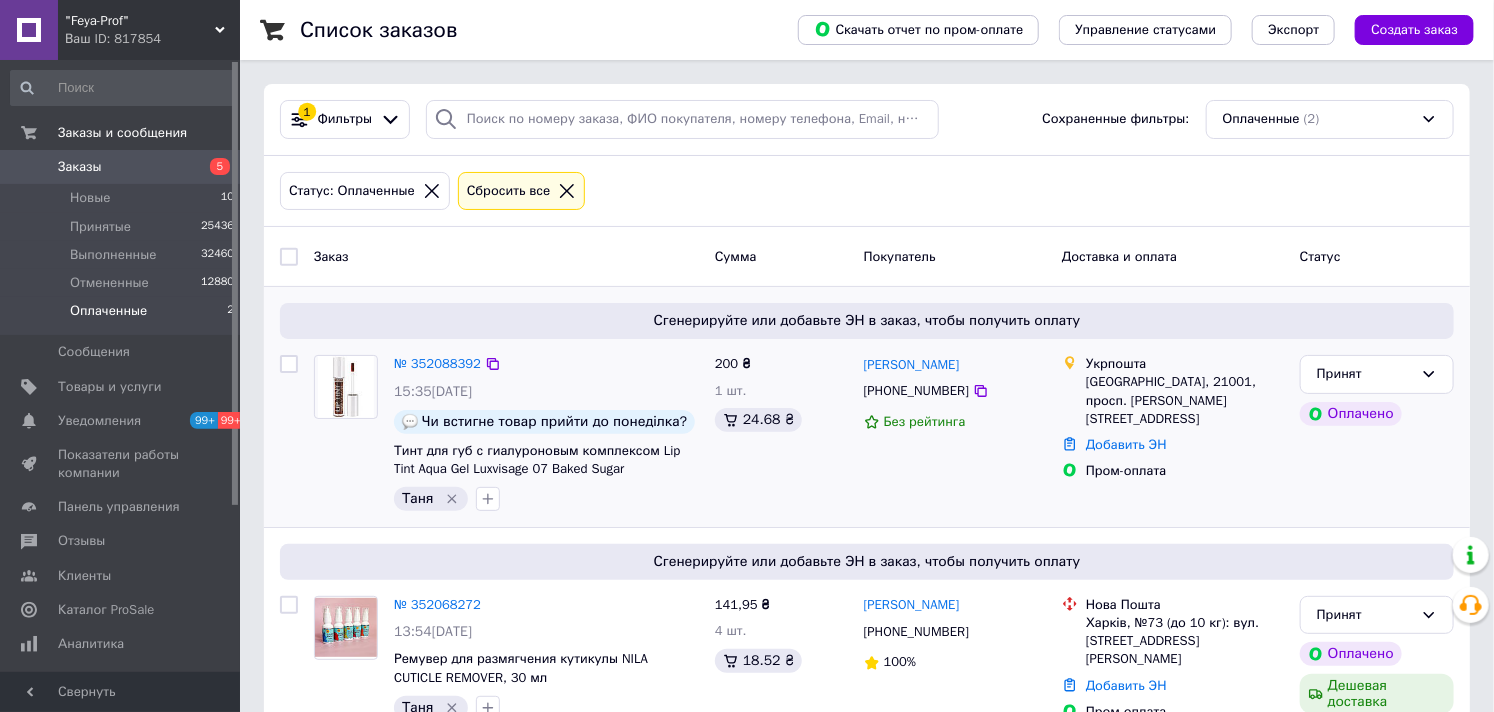 scroll, scrollTop: 81, scrollLeft: 0, axis: vertical 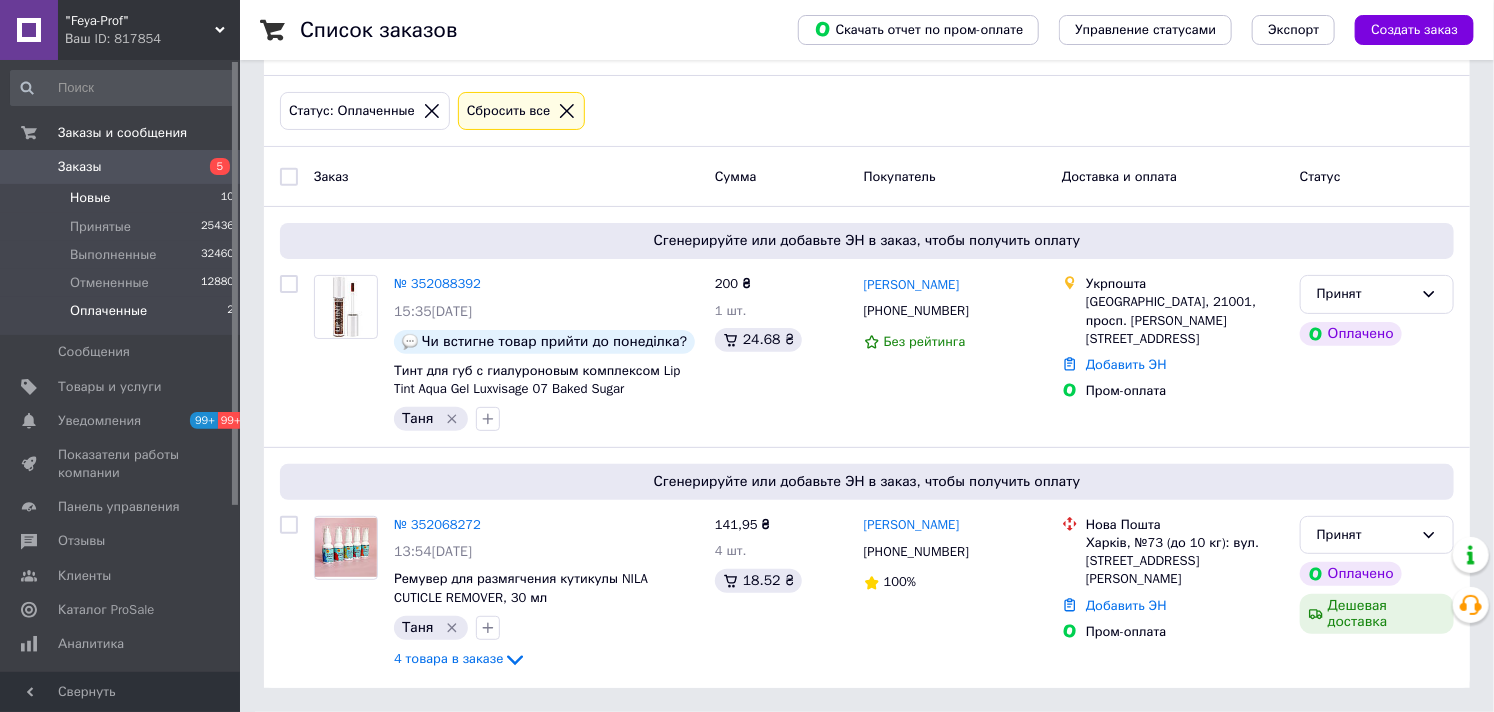 click on "Новые" at bounding box center (90, 198) 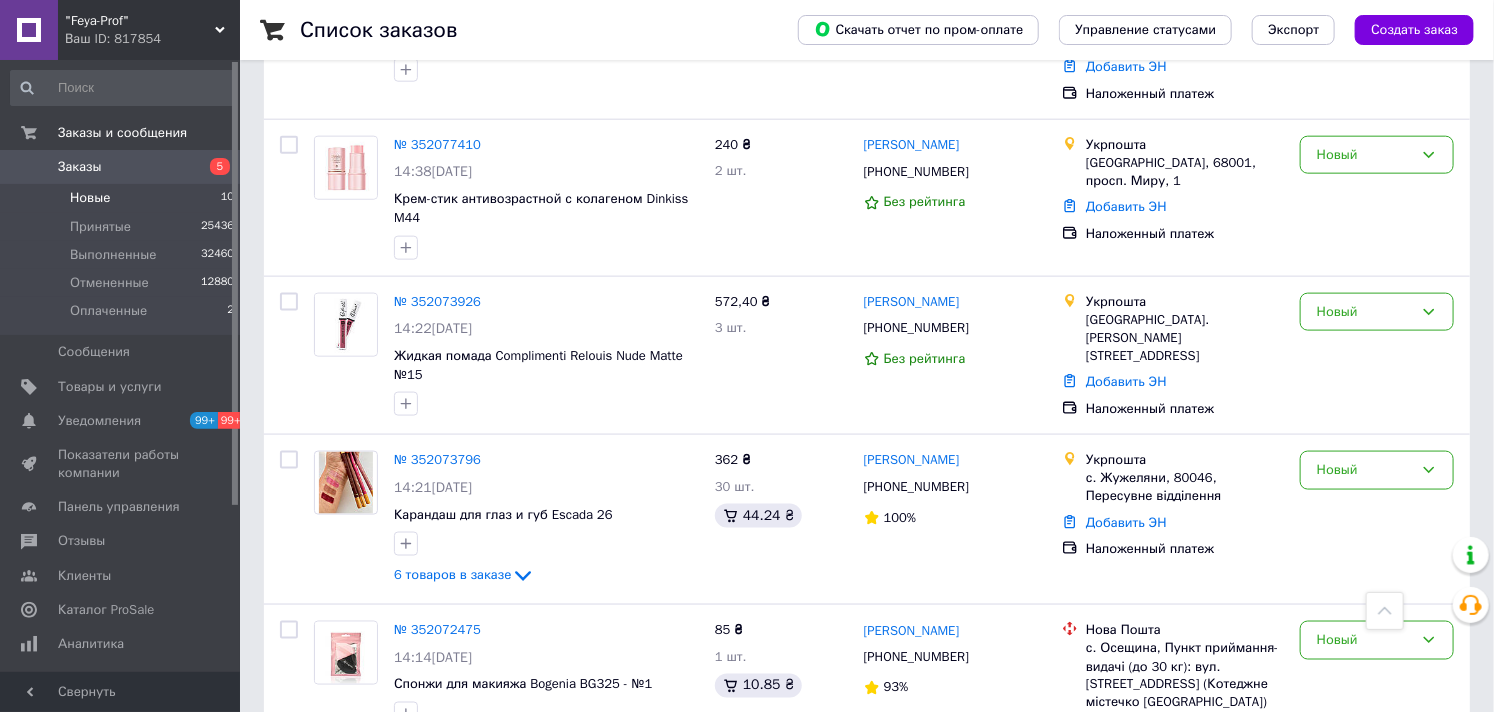scroll, scrollTop: 1200, scrollLeft: 0, axis: vertical 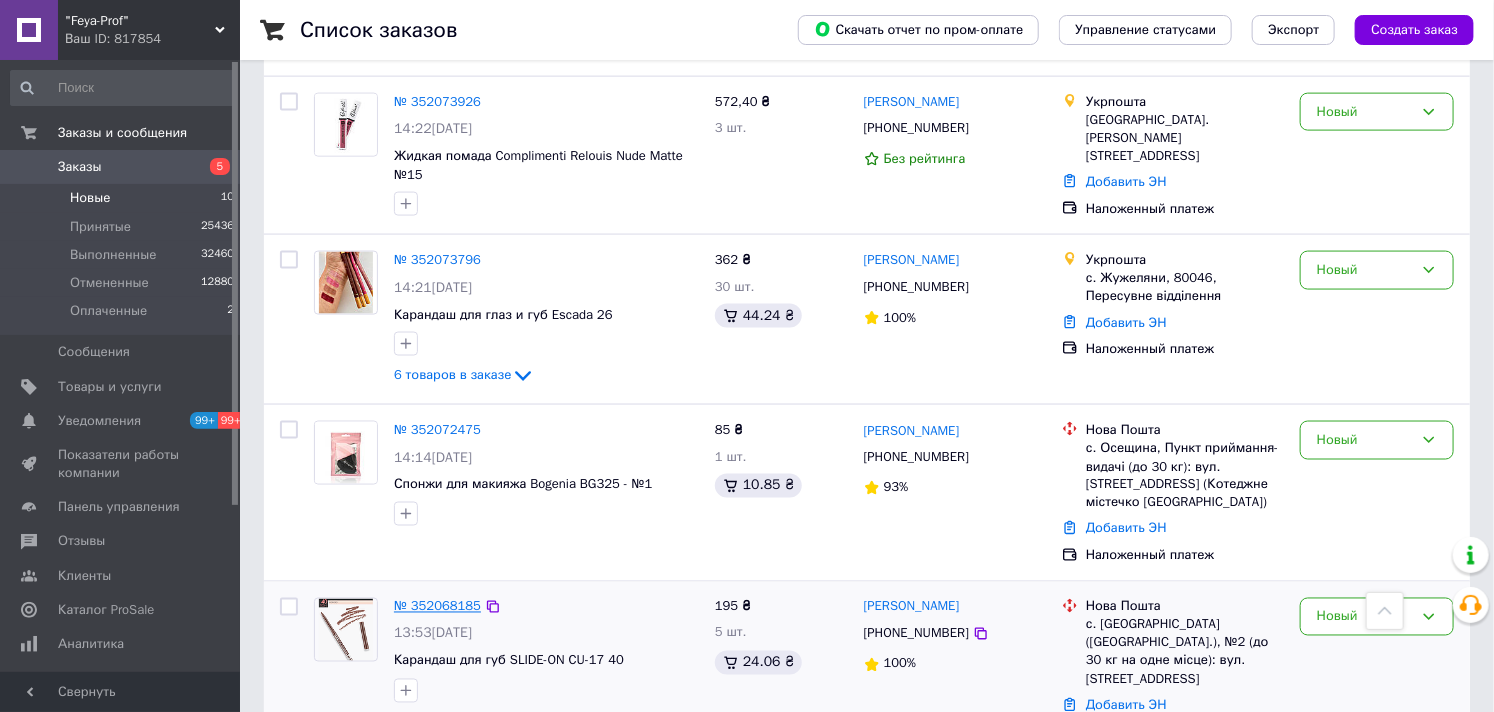 click on "№ 352068185" at bounding box center (437, 606) 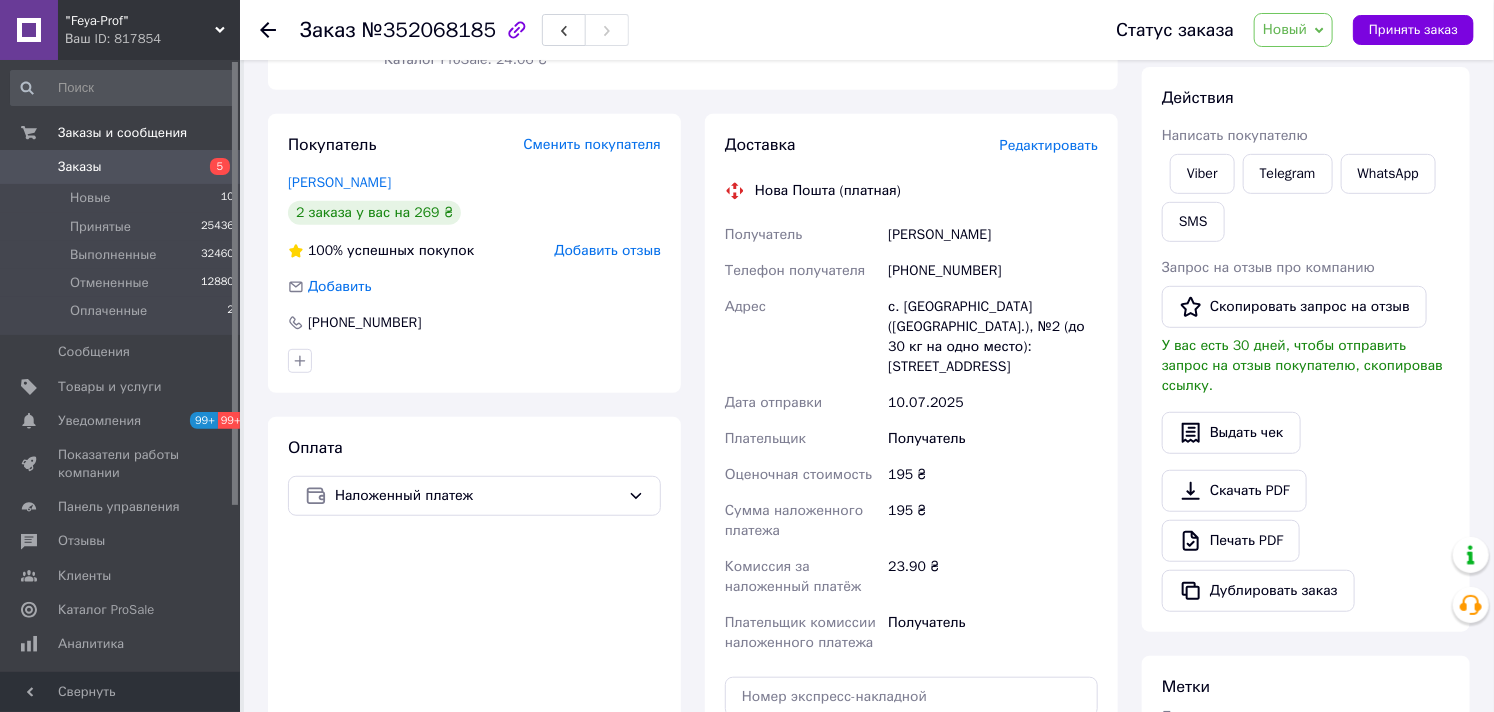 scroll, scrollTop: 111, scrollLeft: 0, axis: vertical 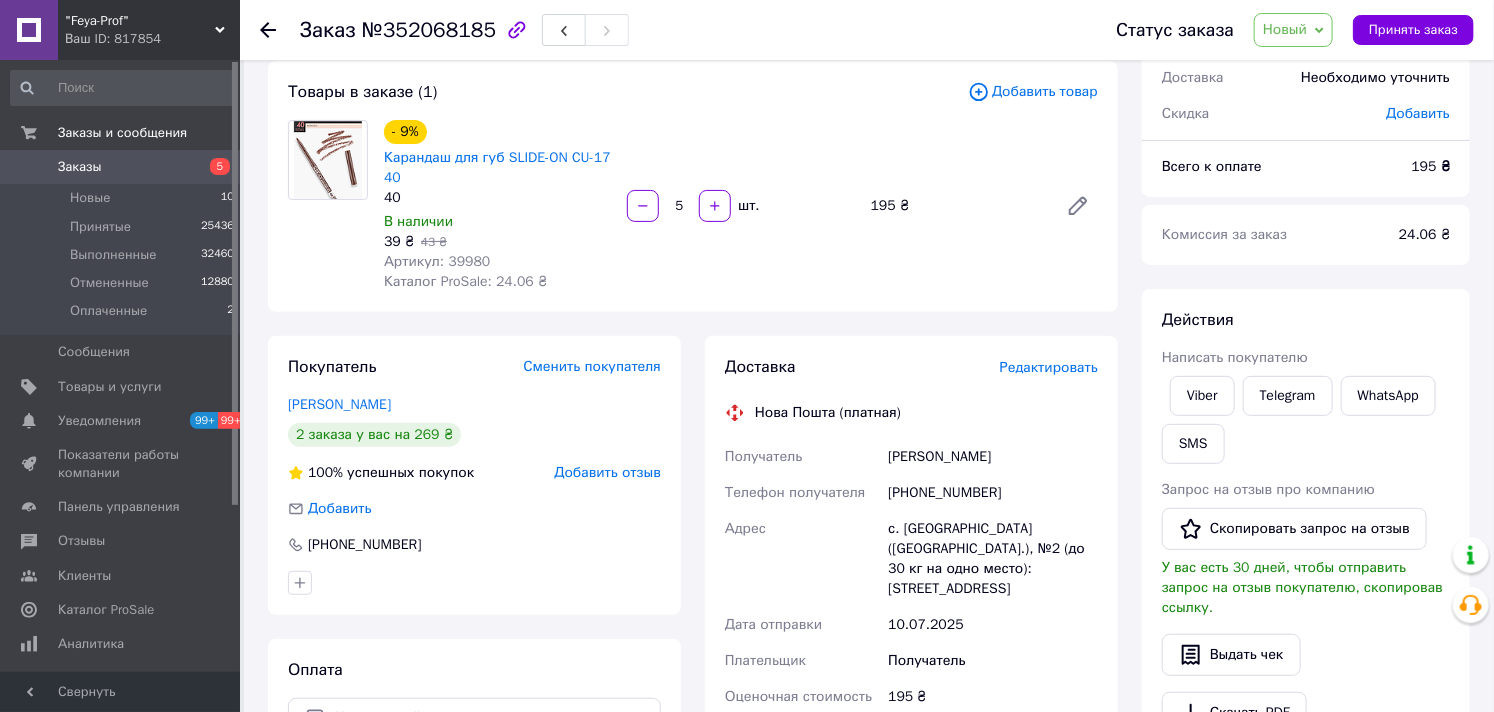 click on "Новый" at bounding box center (1285, 29) 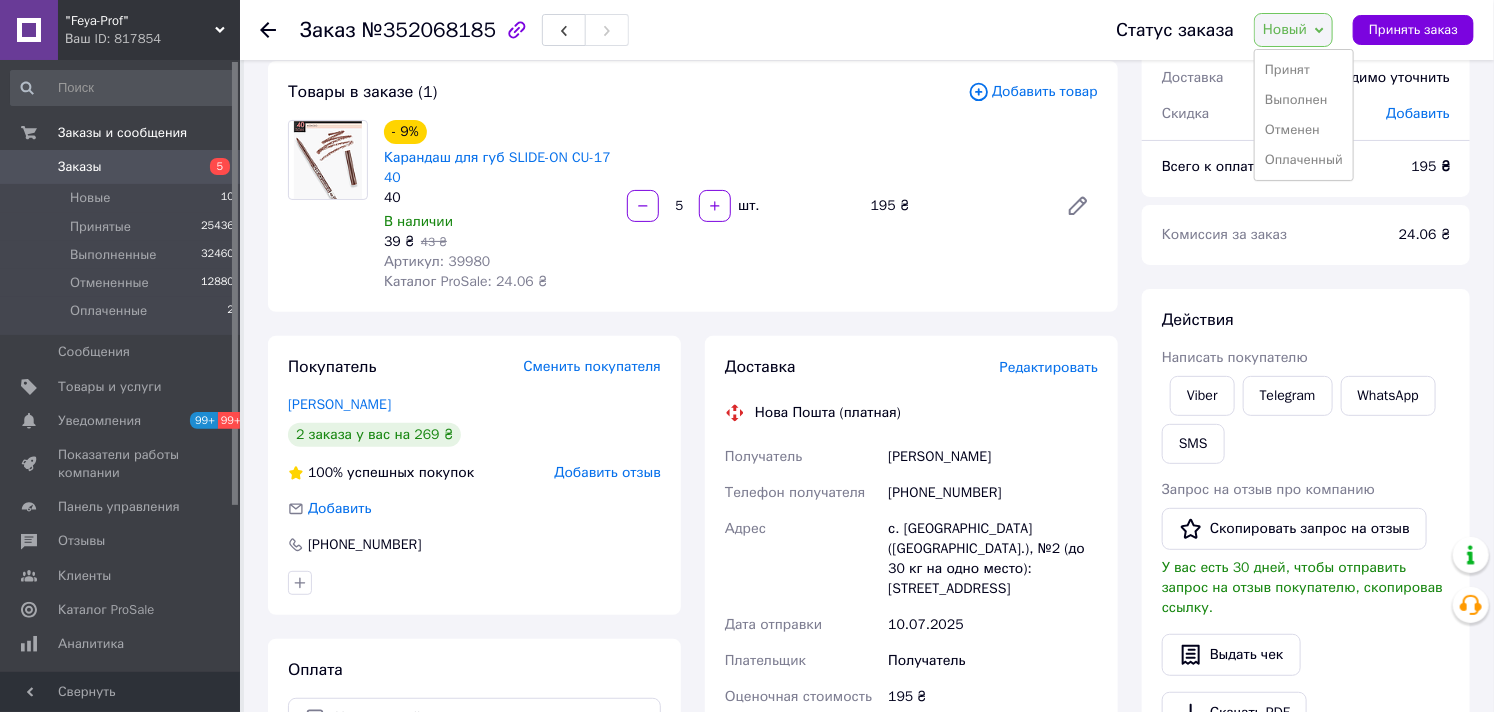 click on "Принят Выполнен Отменен Оплаченный" at bounding box center (1304, 115) 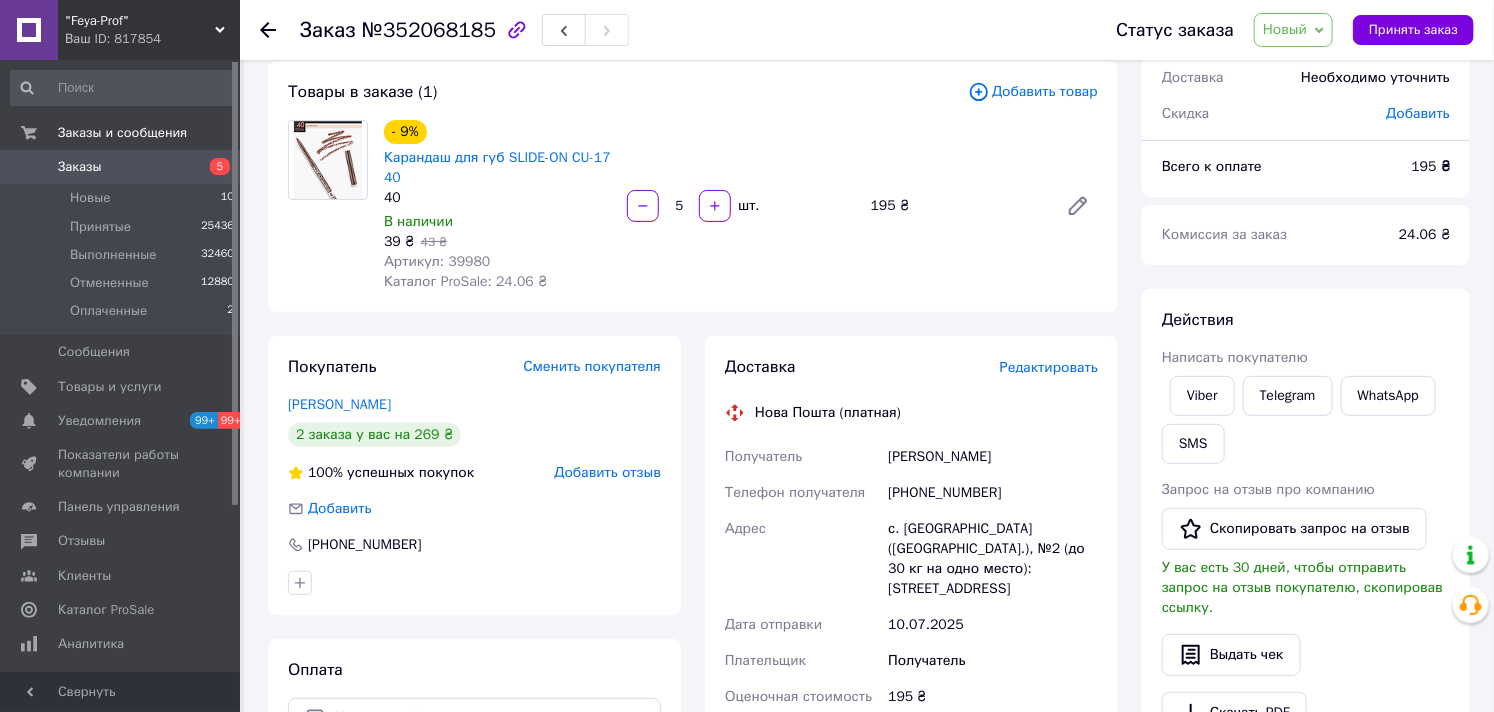 click on "Новый" at bounding box center [1285, 29] 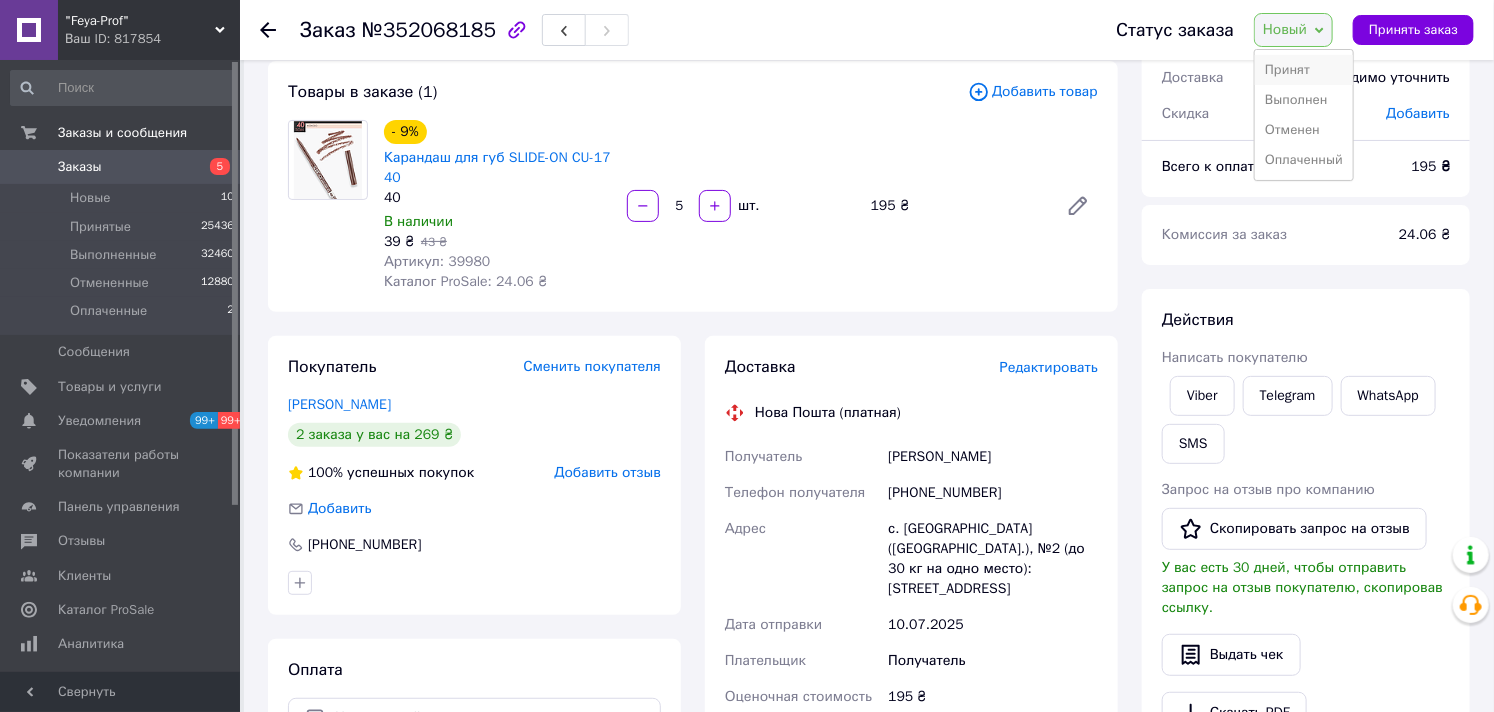click on "Принят" at bounding box center [1304, 70] 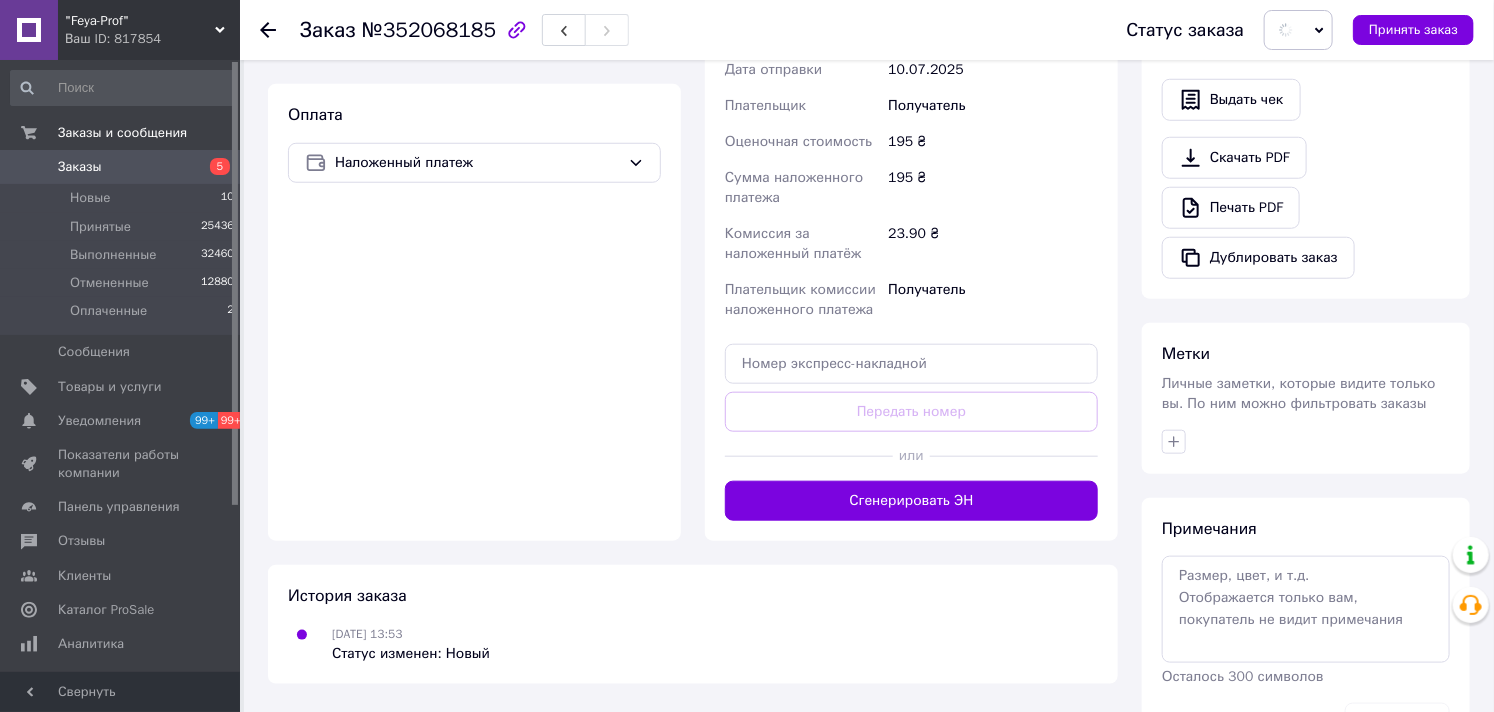 scroll, scrollTop: 742, scrollLeft: 0, axis: vertical 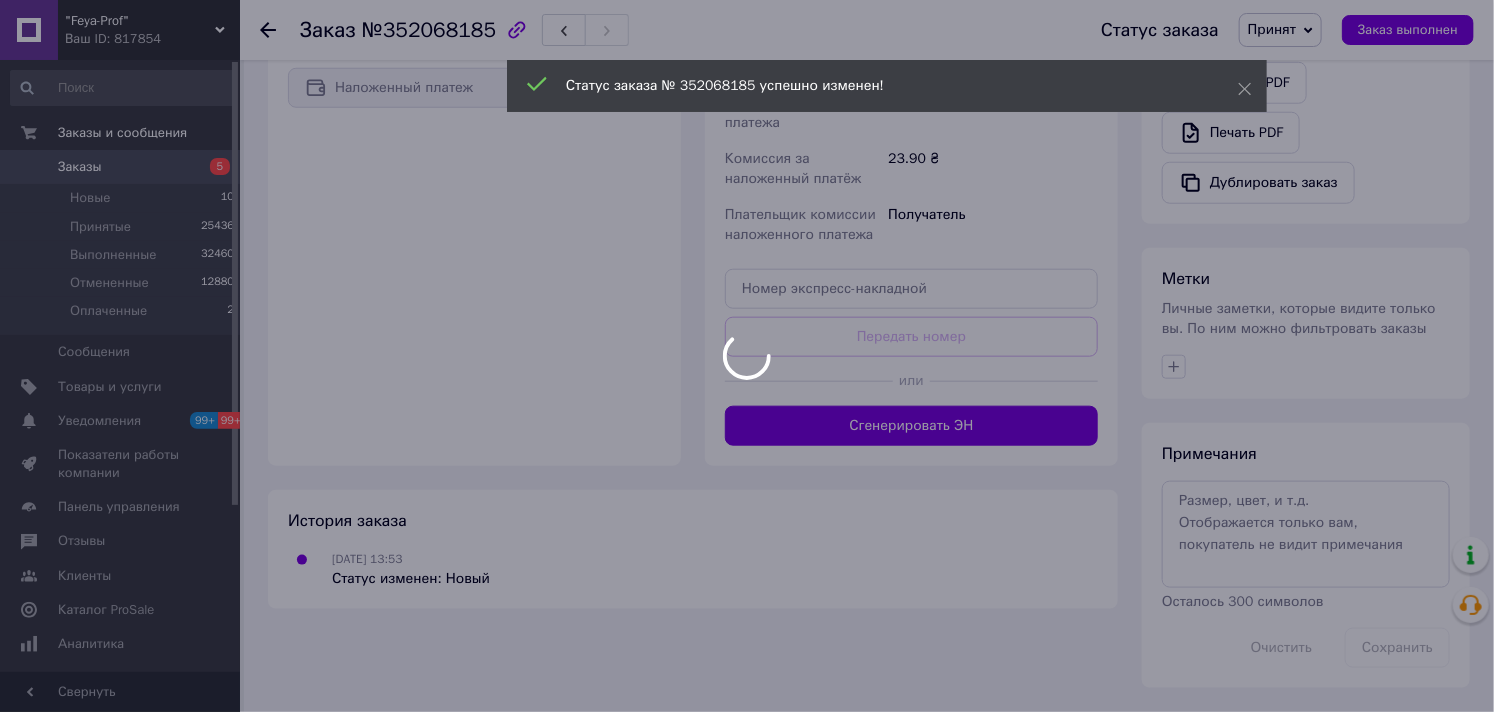 click at bounding box center (747, 356) 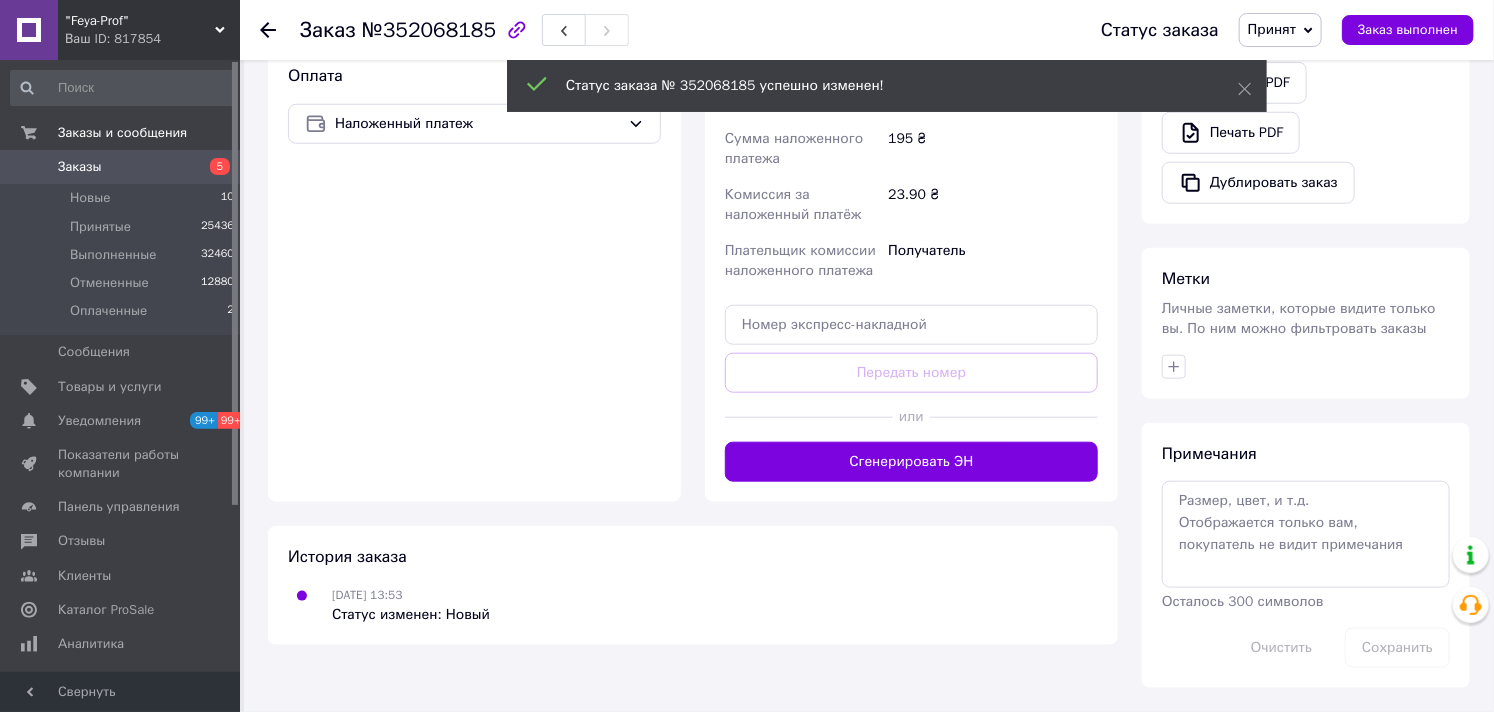 scroll, scrollTop: 705, scrollLeft: 0, axis: vertical 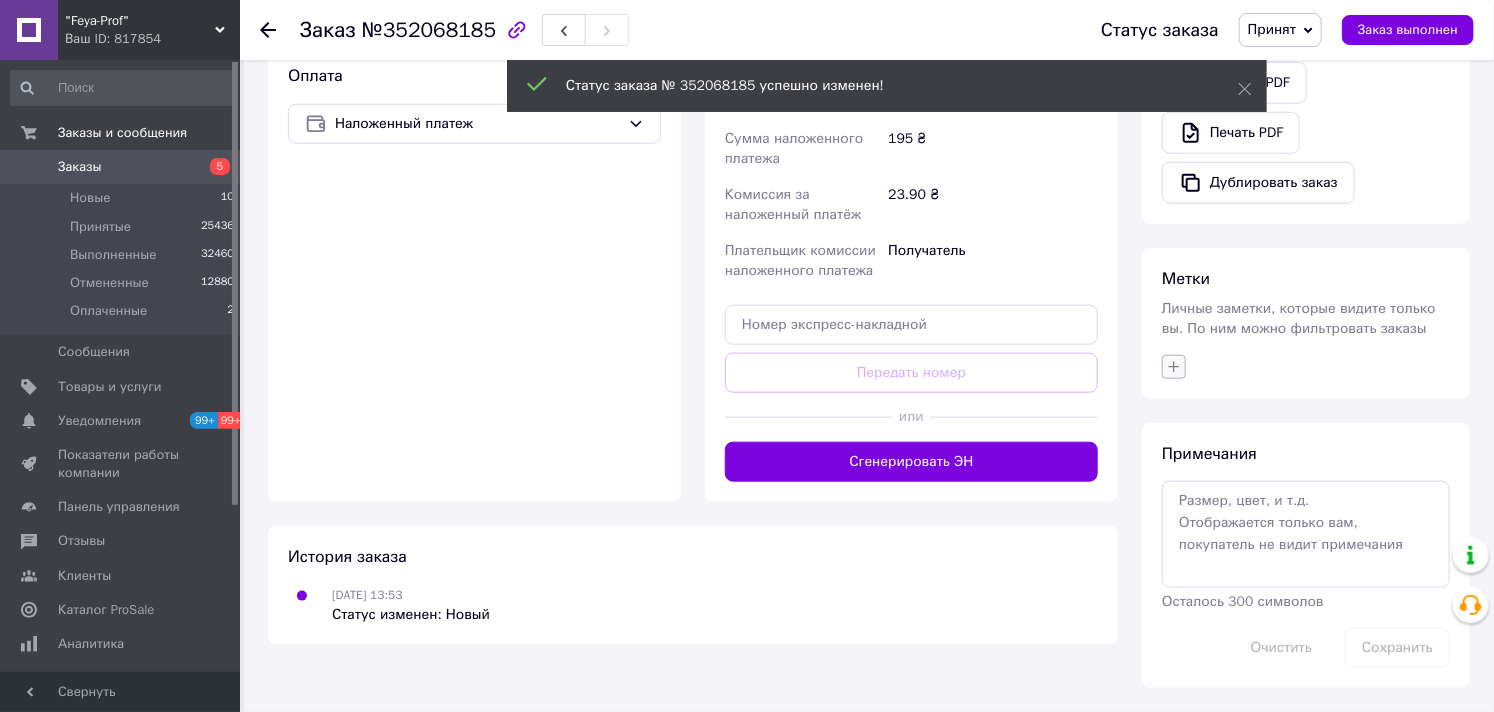 click 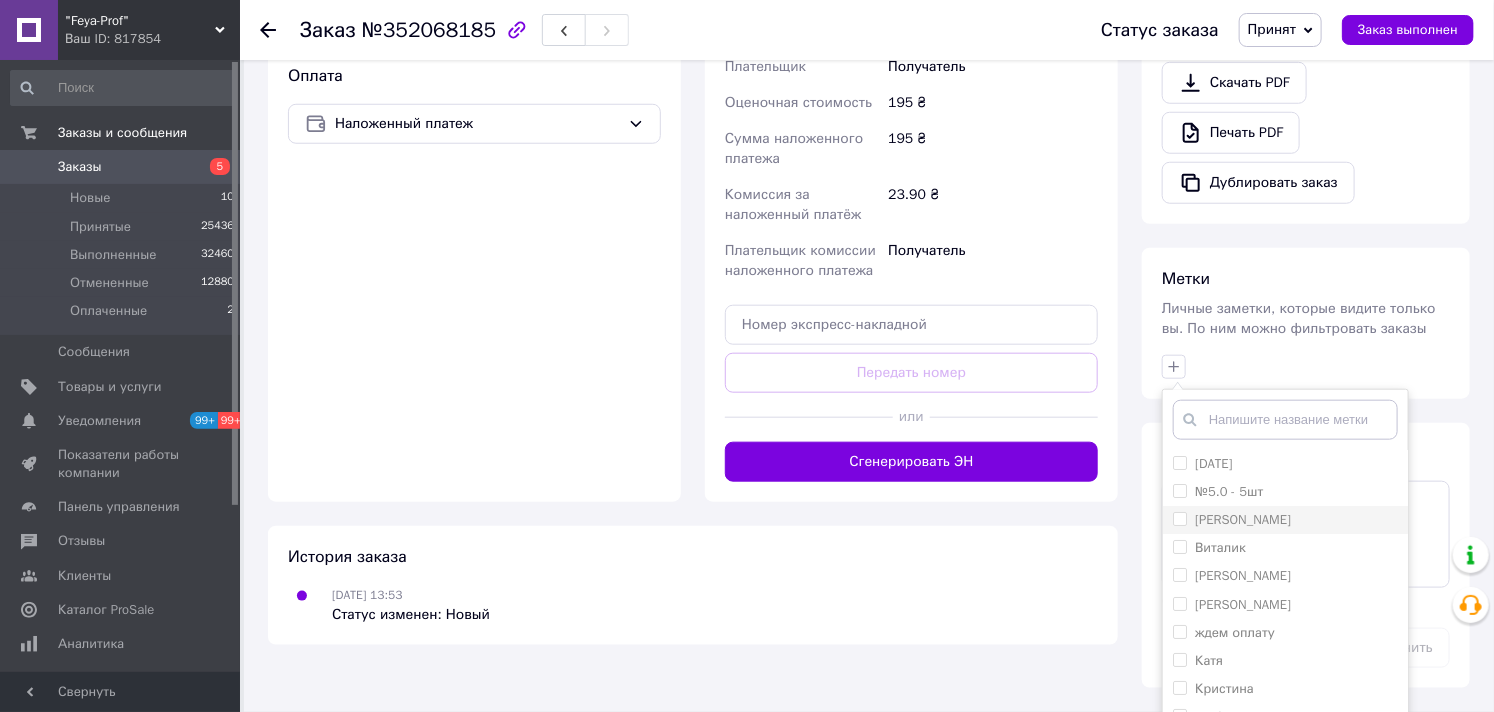 click on "[PERSON_NAME]" at bounding box center [1179, 518] 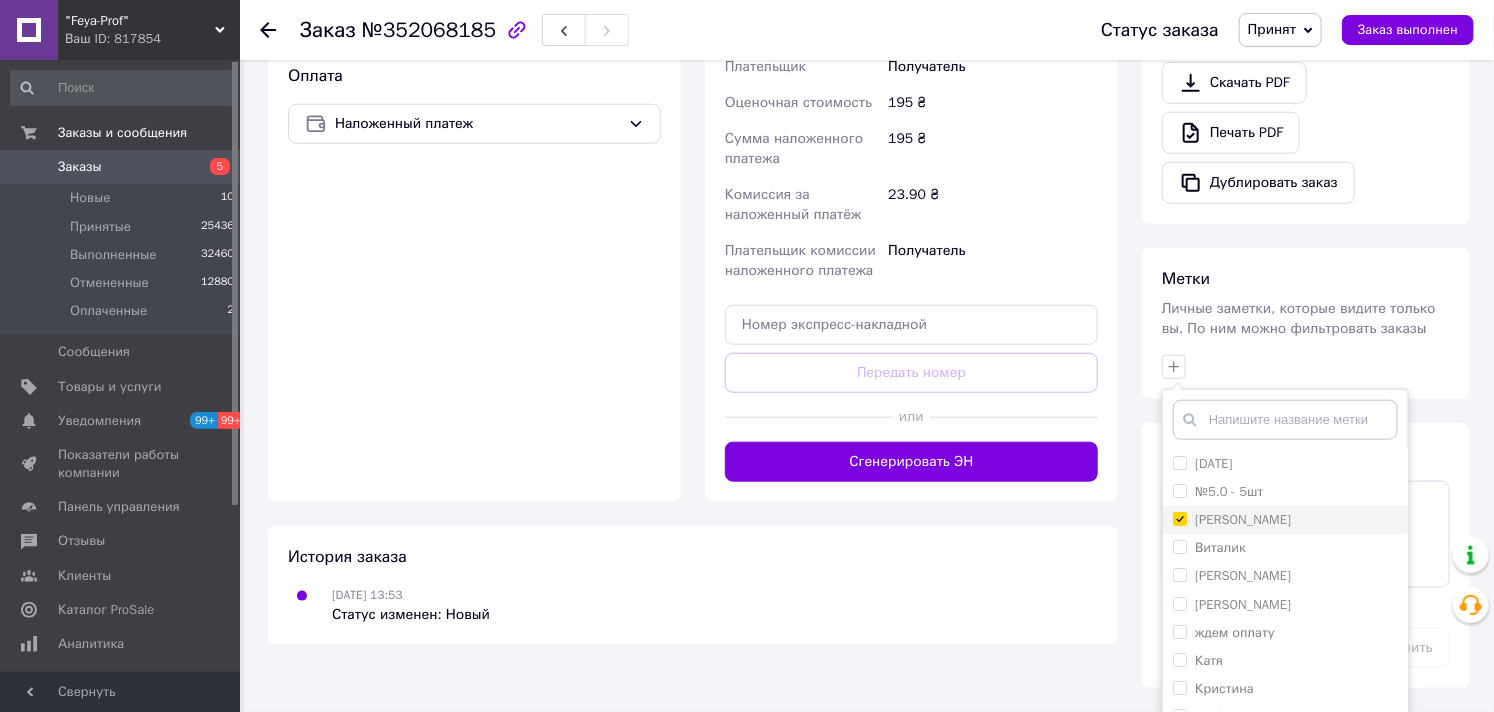 checkbox on "true" 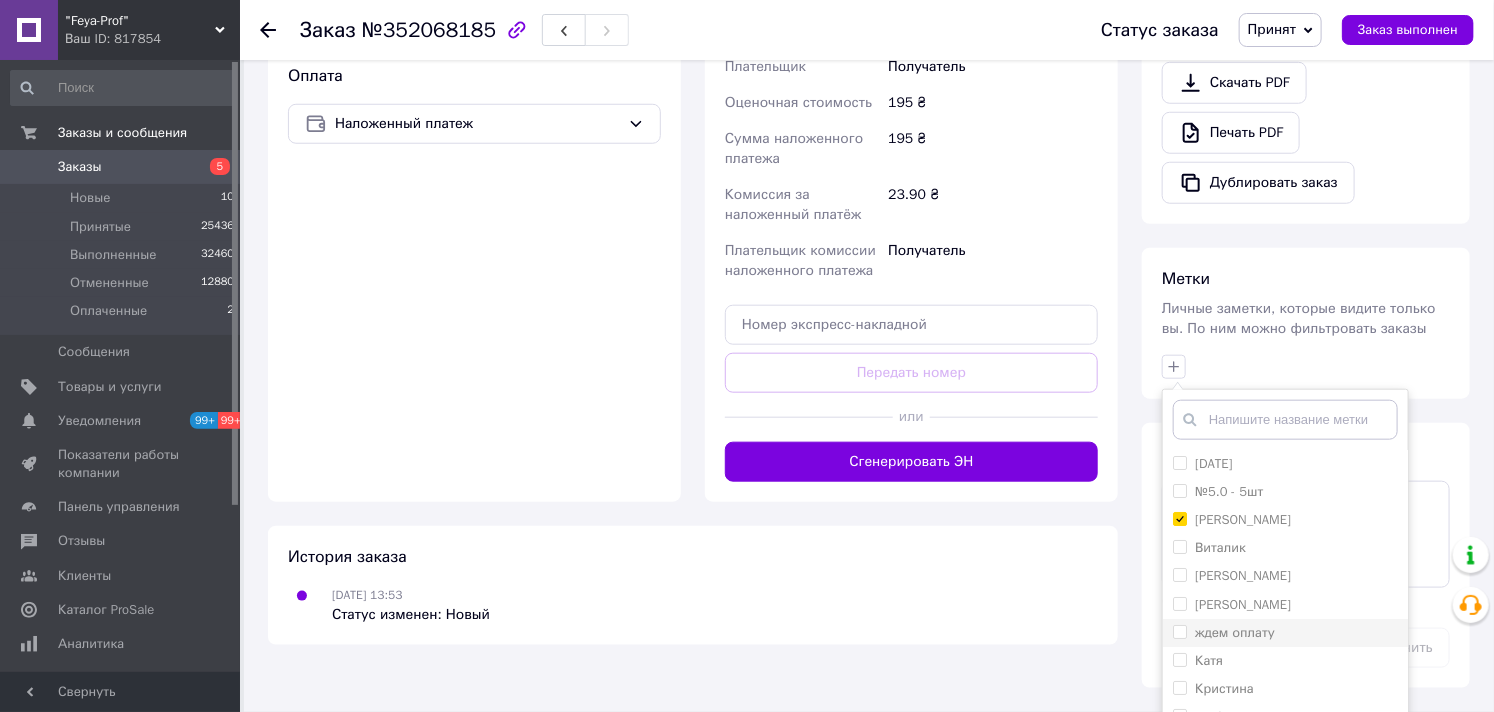 scroll, scrollTop: 151, scrollLeft: 0, axis: vertical 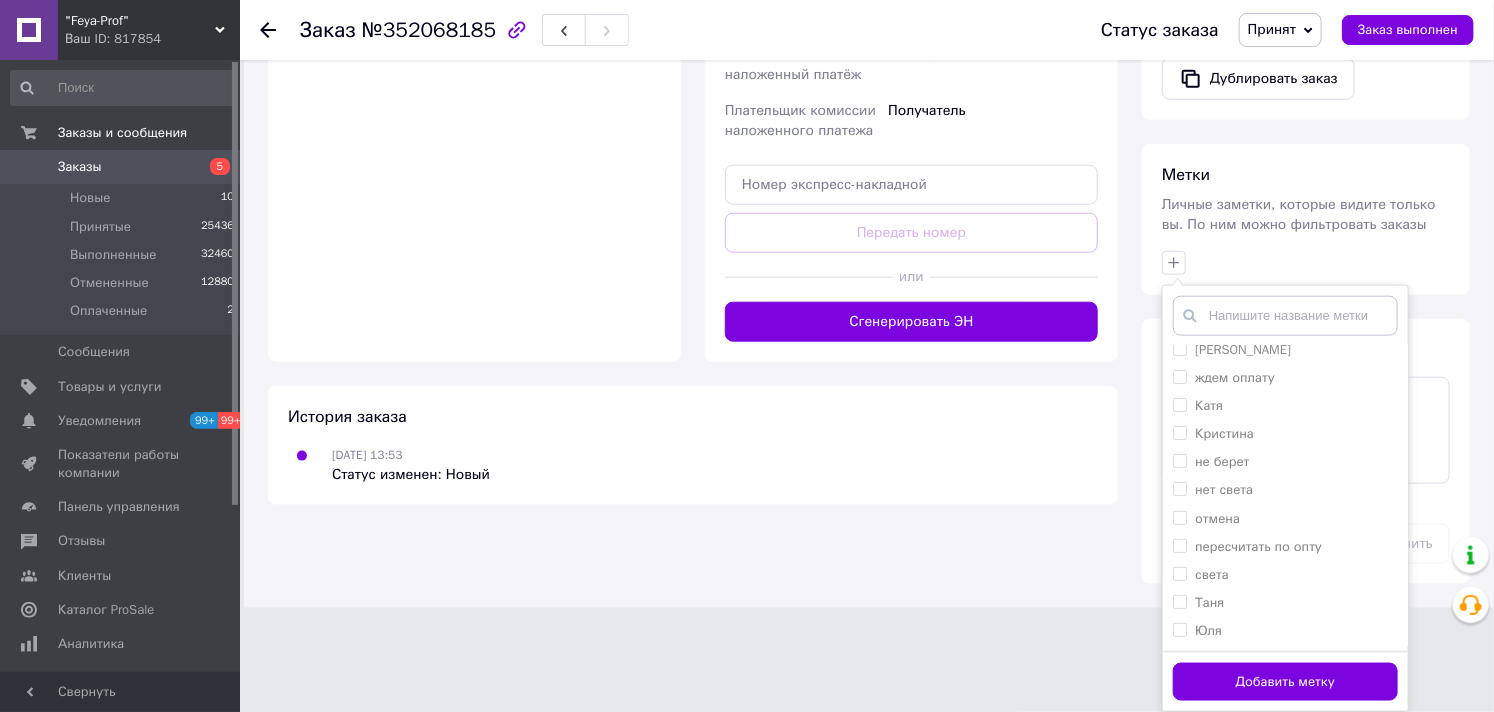 click on "Добавить метку" at bounding box center (1285, 682) 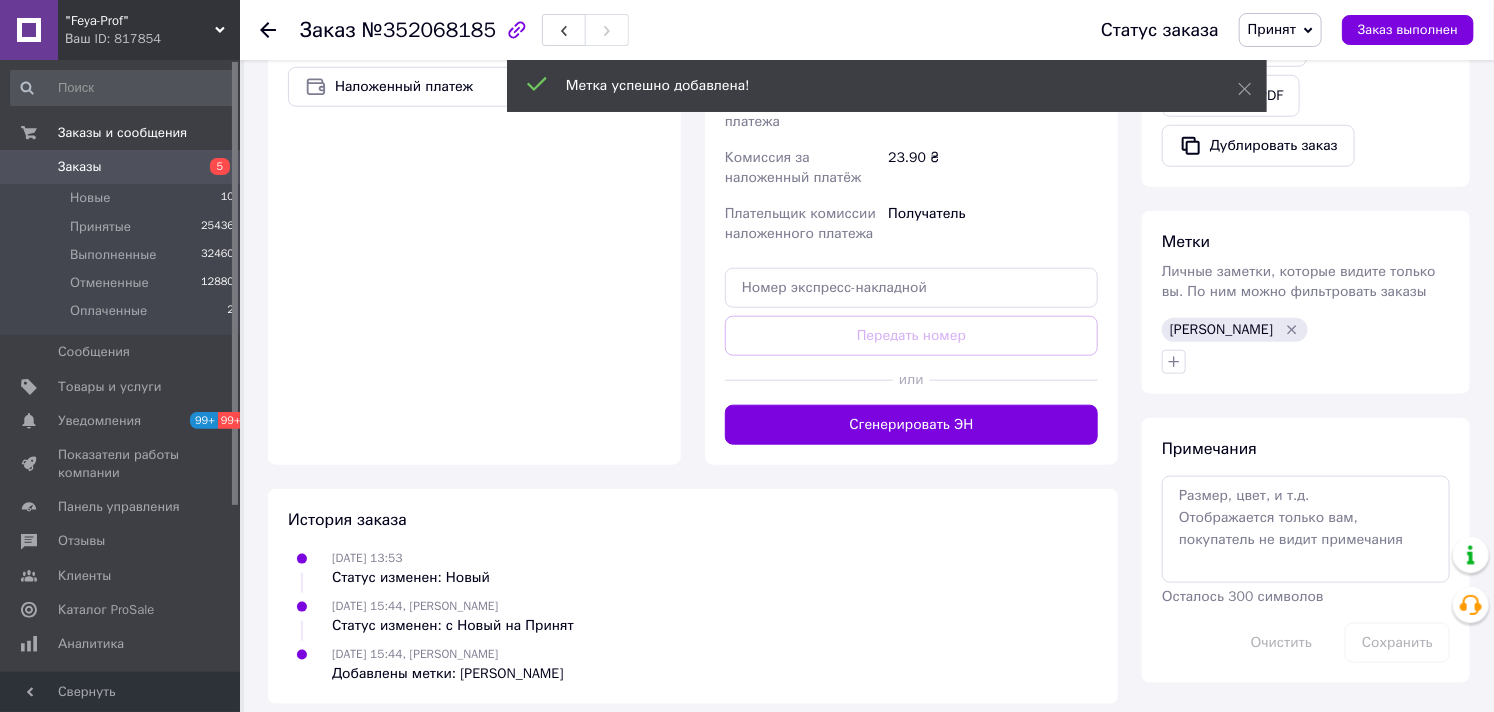 scroll, scrollTop: 737, scrollLeft: 0, axis: vertical 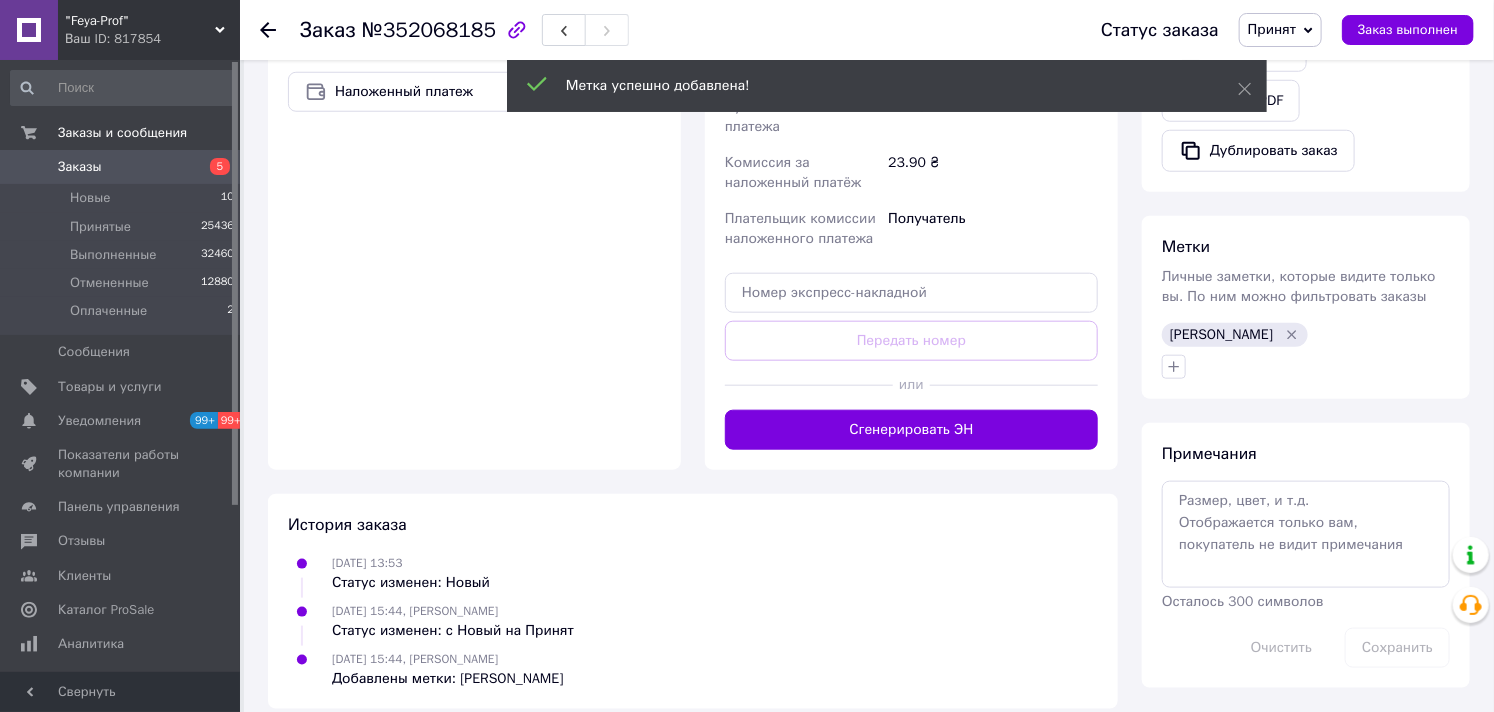 click on "Заказы" at bounding box center [80, 167] 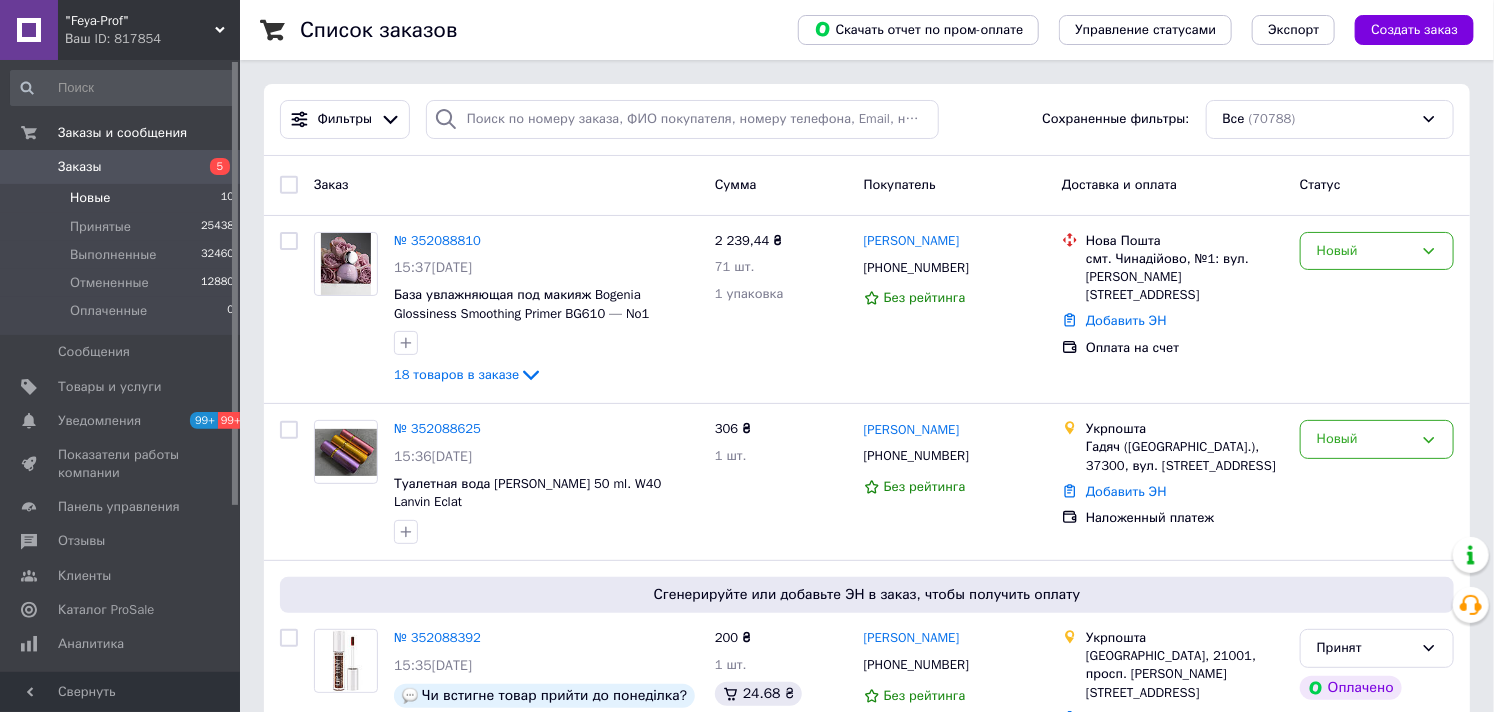 click on "Новые" at bounding box center (90, 198) 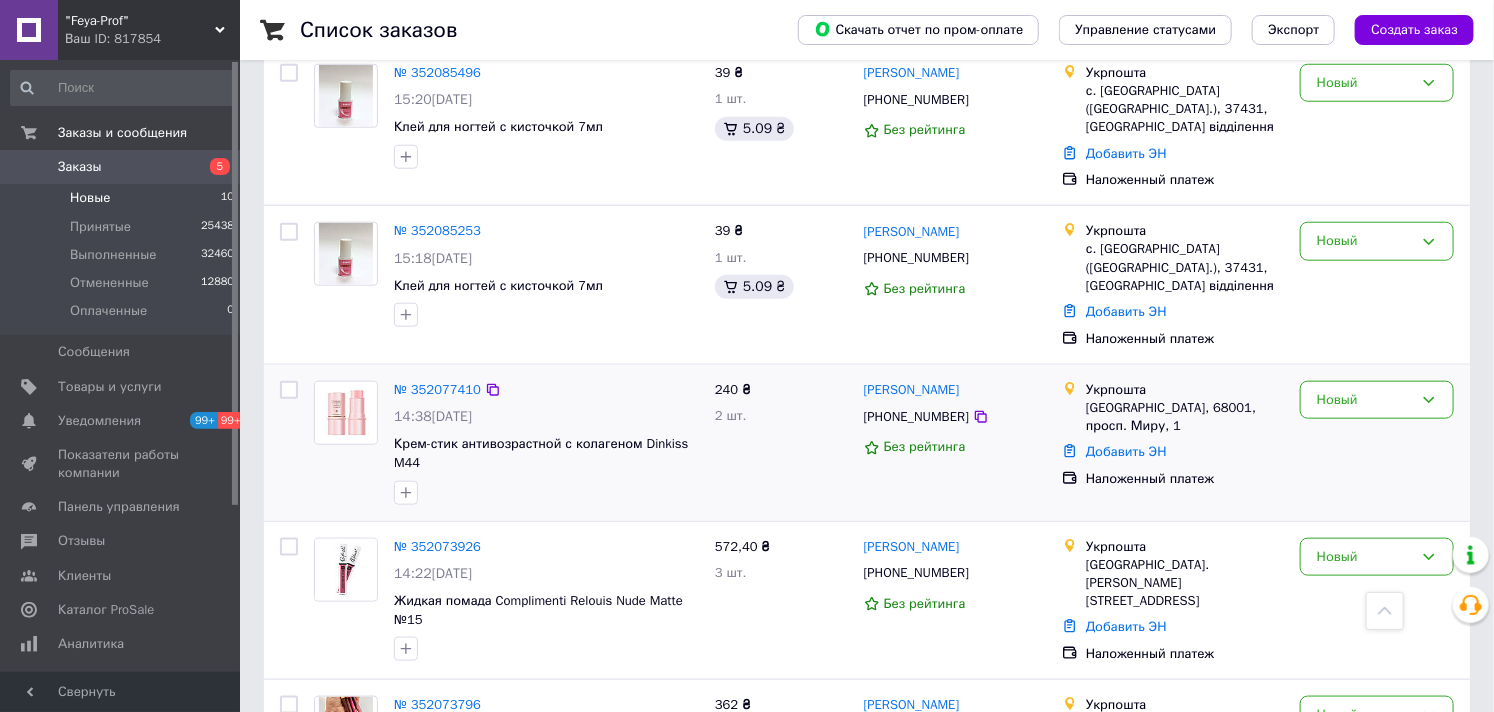 scroll, scrollTop: 533, scrollLeft: 0, axis: vertical 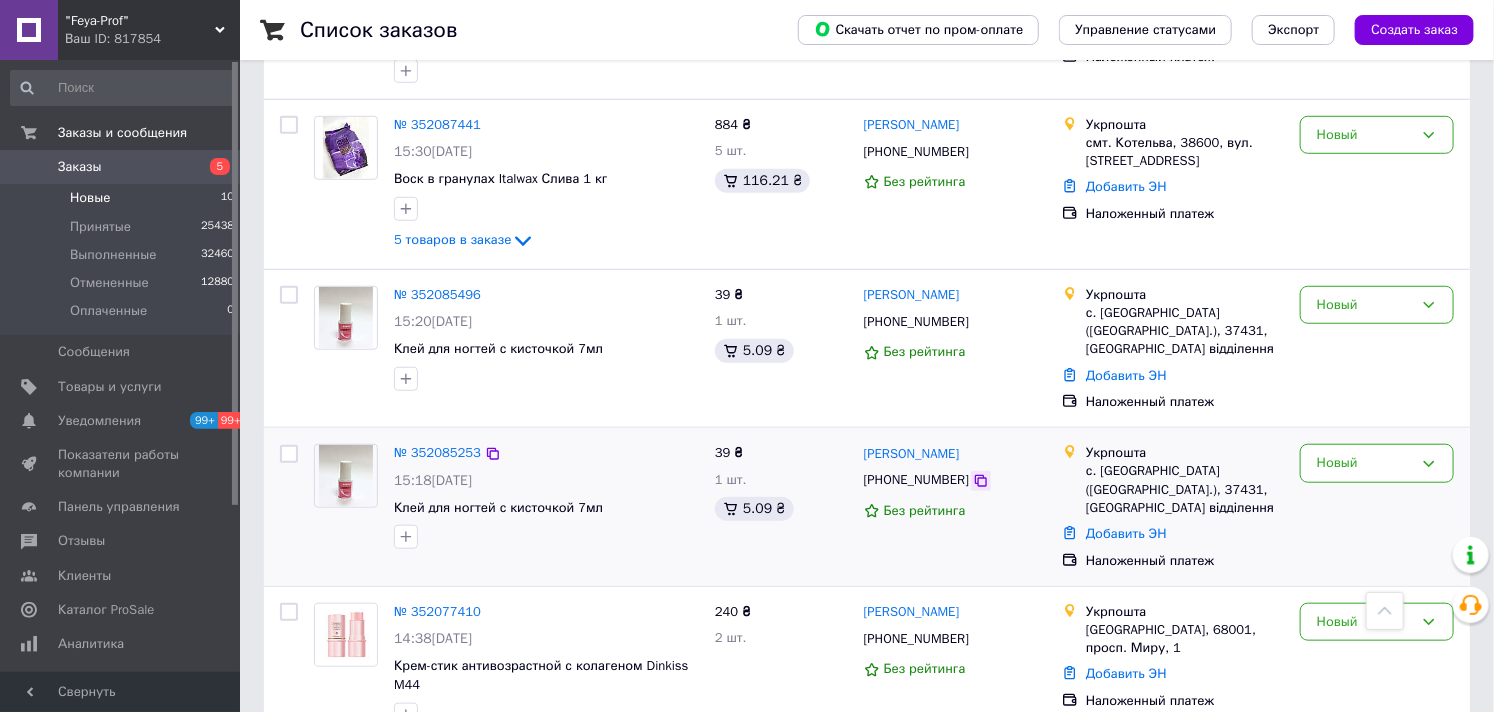 click 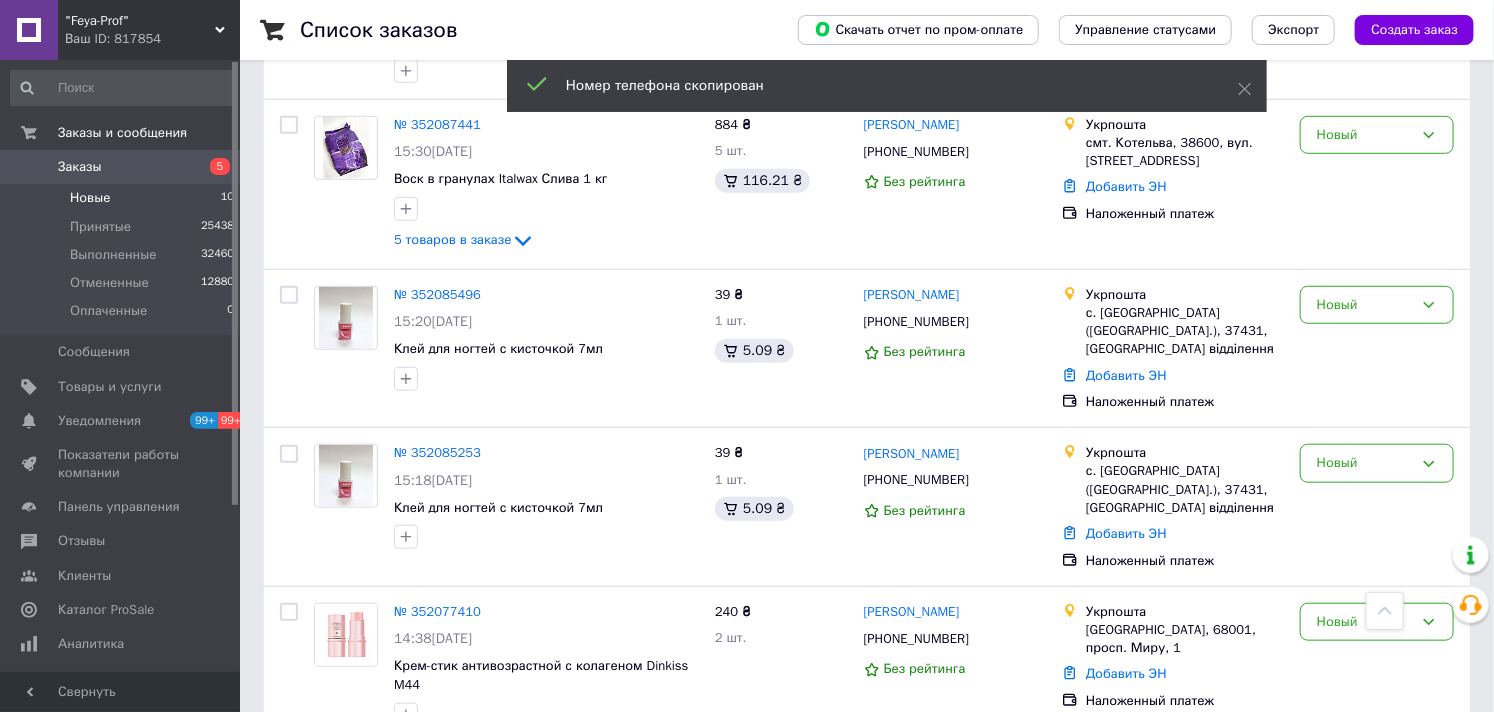 click on "Заказы" at bounding box center (80, 167) 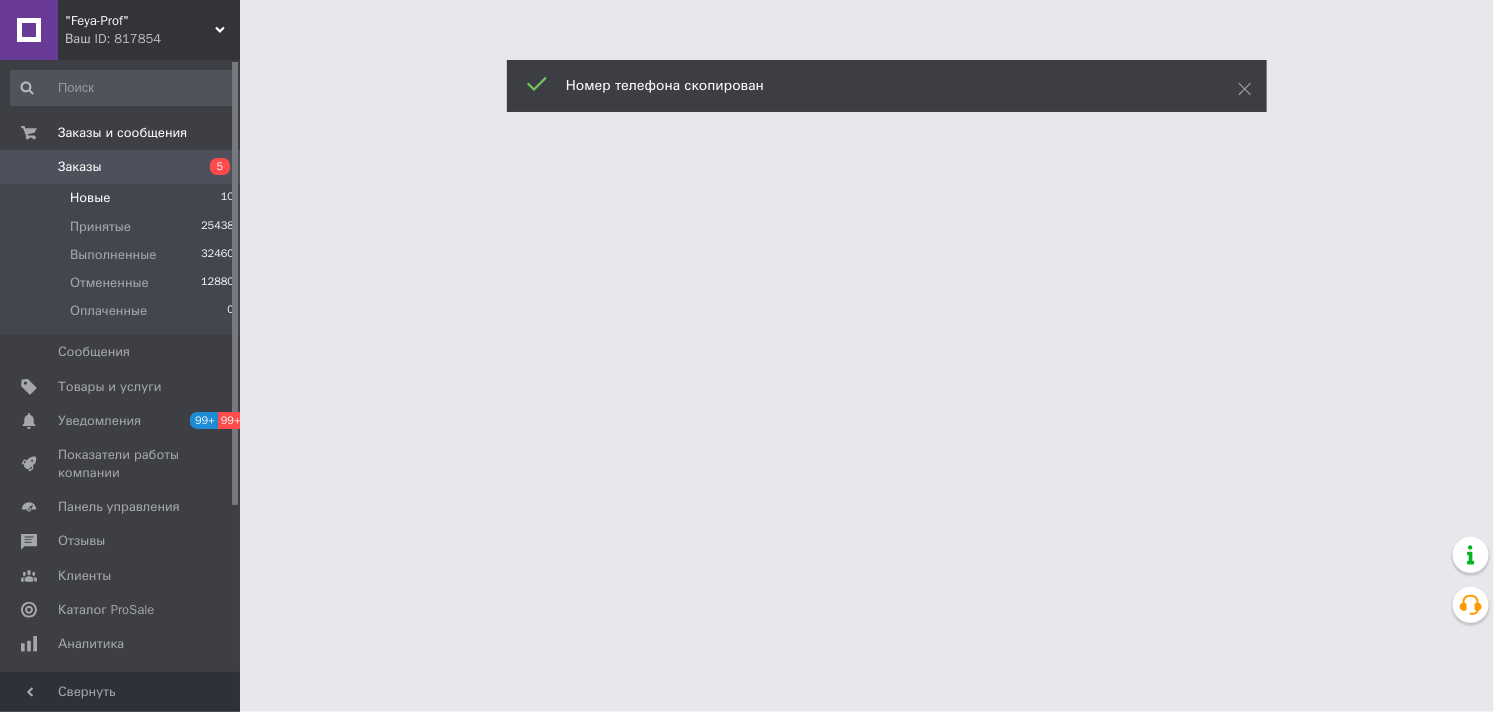 scroll, scrollTop: 0, scrollLeft: 0, axis: both 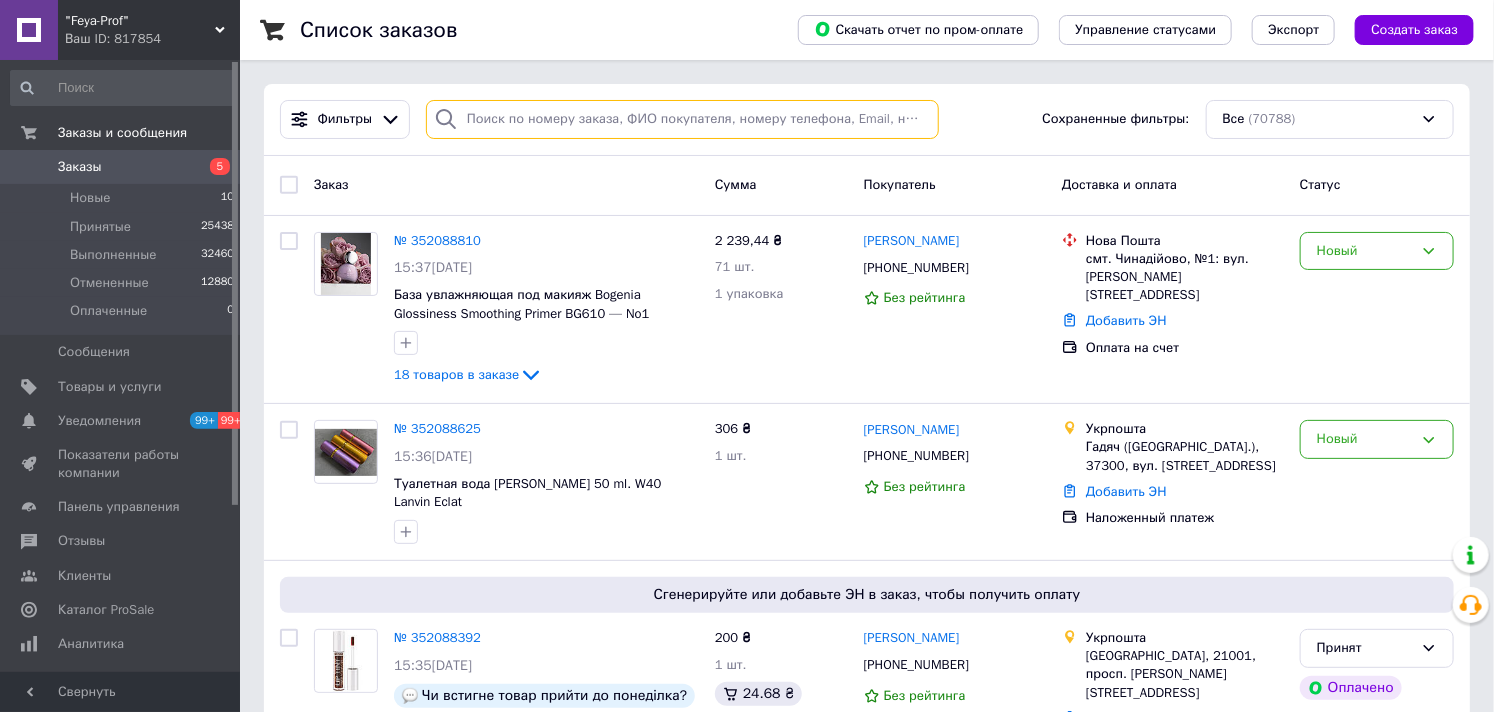 paste on "[PHONE_NUMBER]" 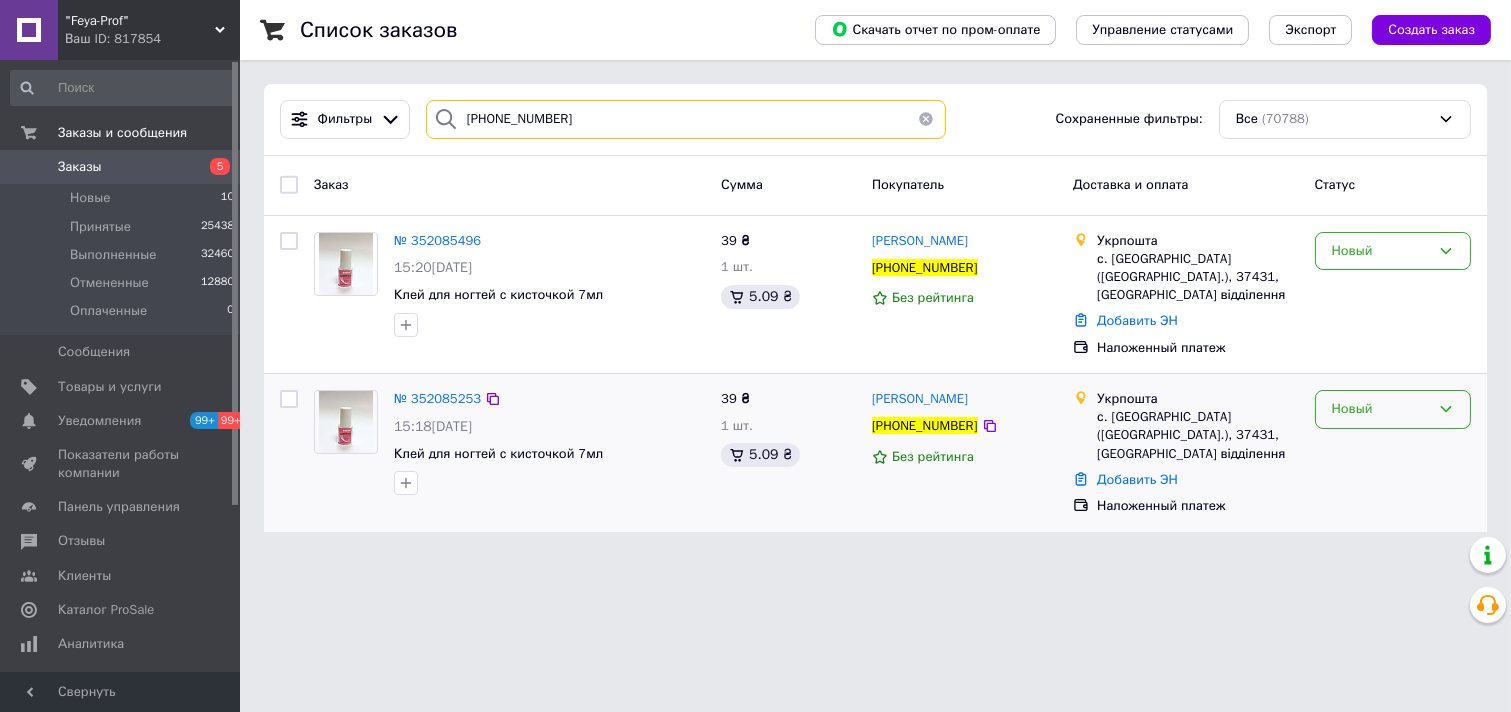 type on "[PHONE_NUMBER]" 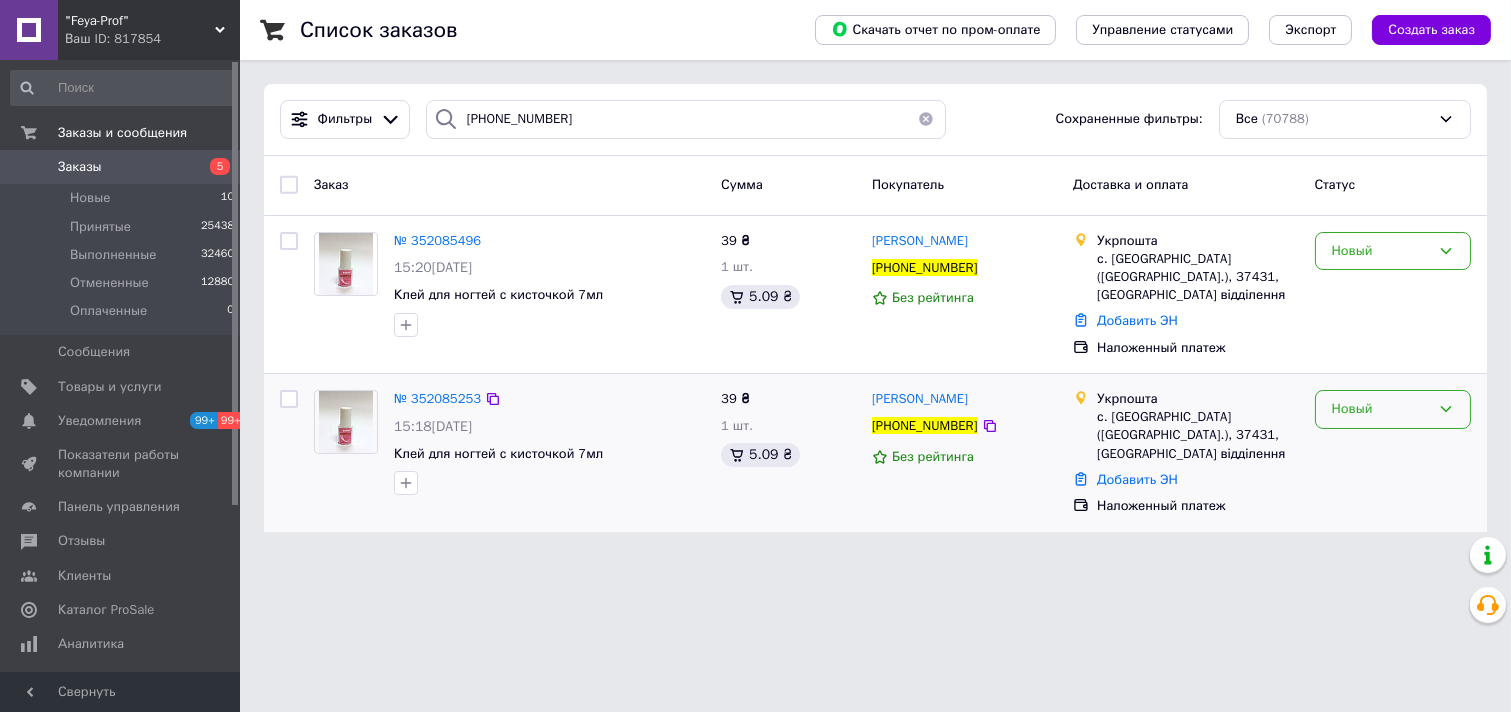 click on "Новый" at bounding box center (1381, 409) 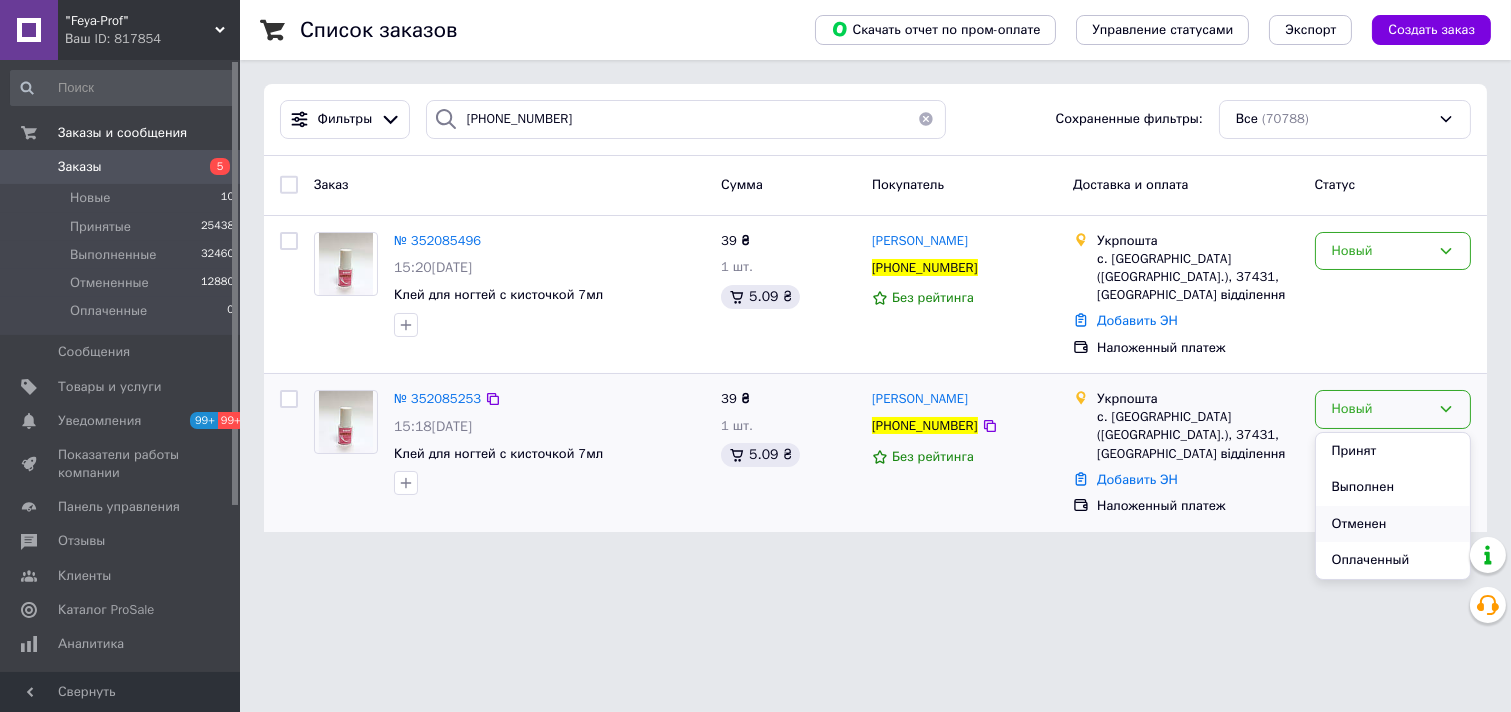 click on "Отменен" at bounding box center (1393, 524) 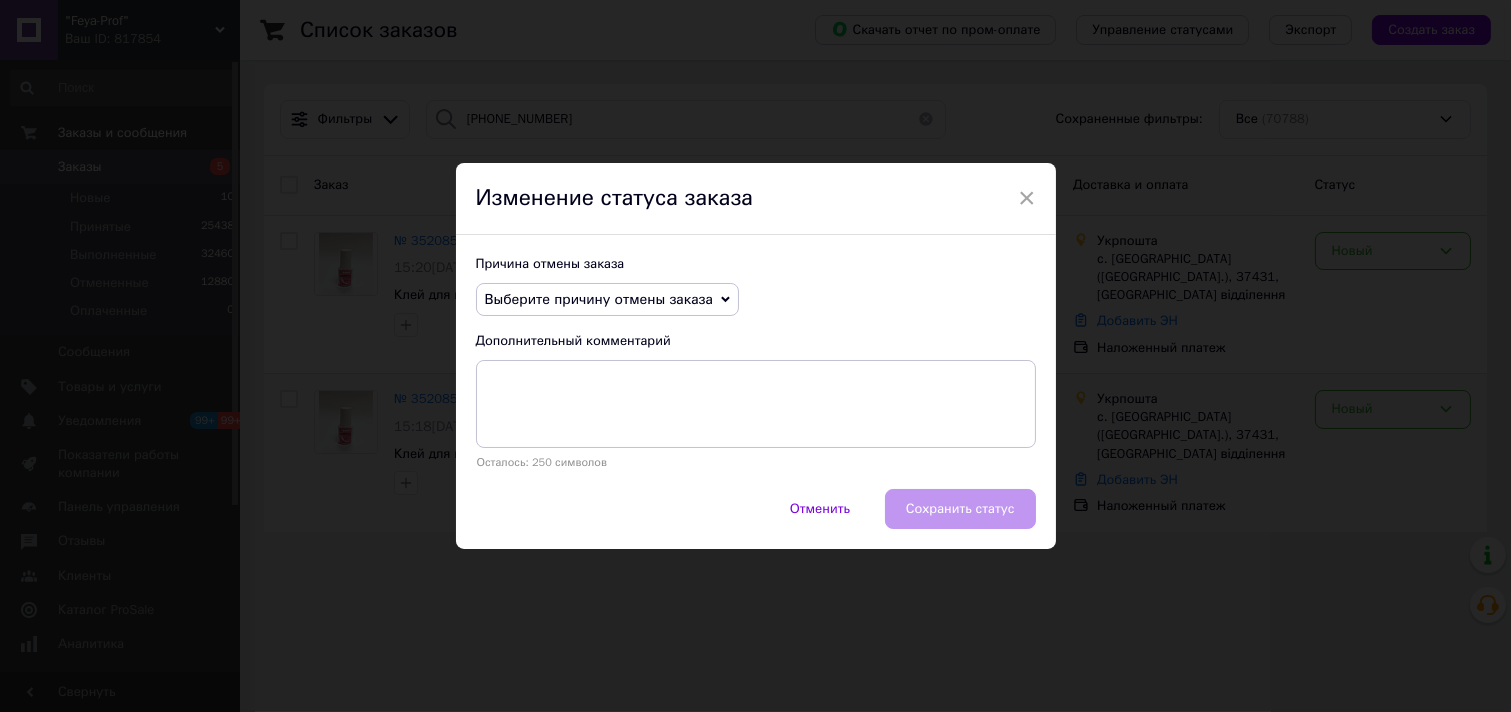click on "Выберите причину отмены заказа" at bounding box center [599, 299] 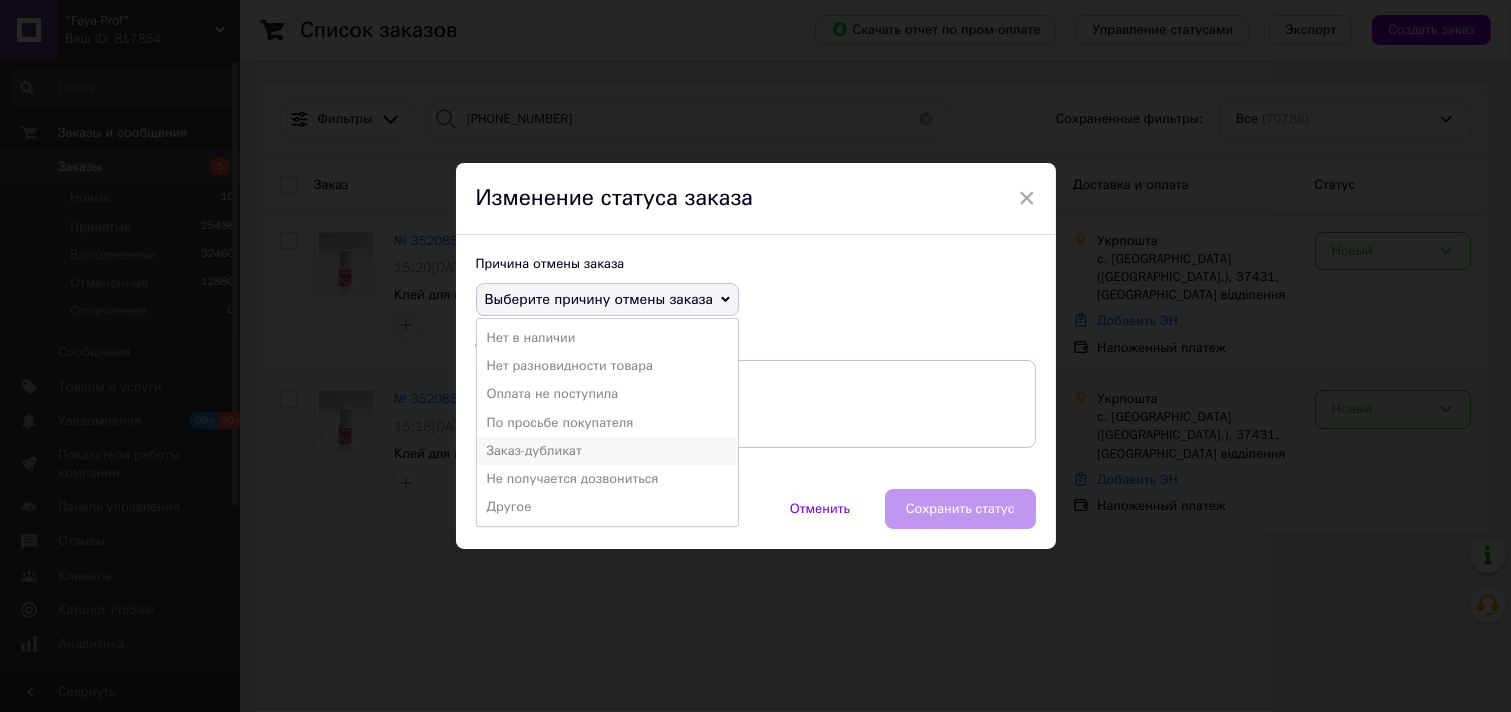 click on "Заказ-дубликат" at bounding box center (607, 451) 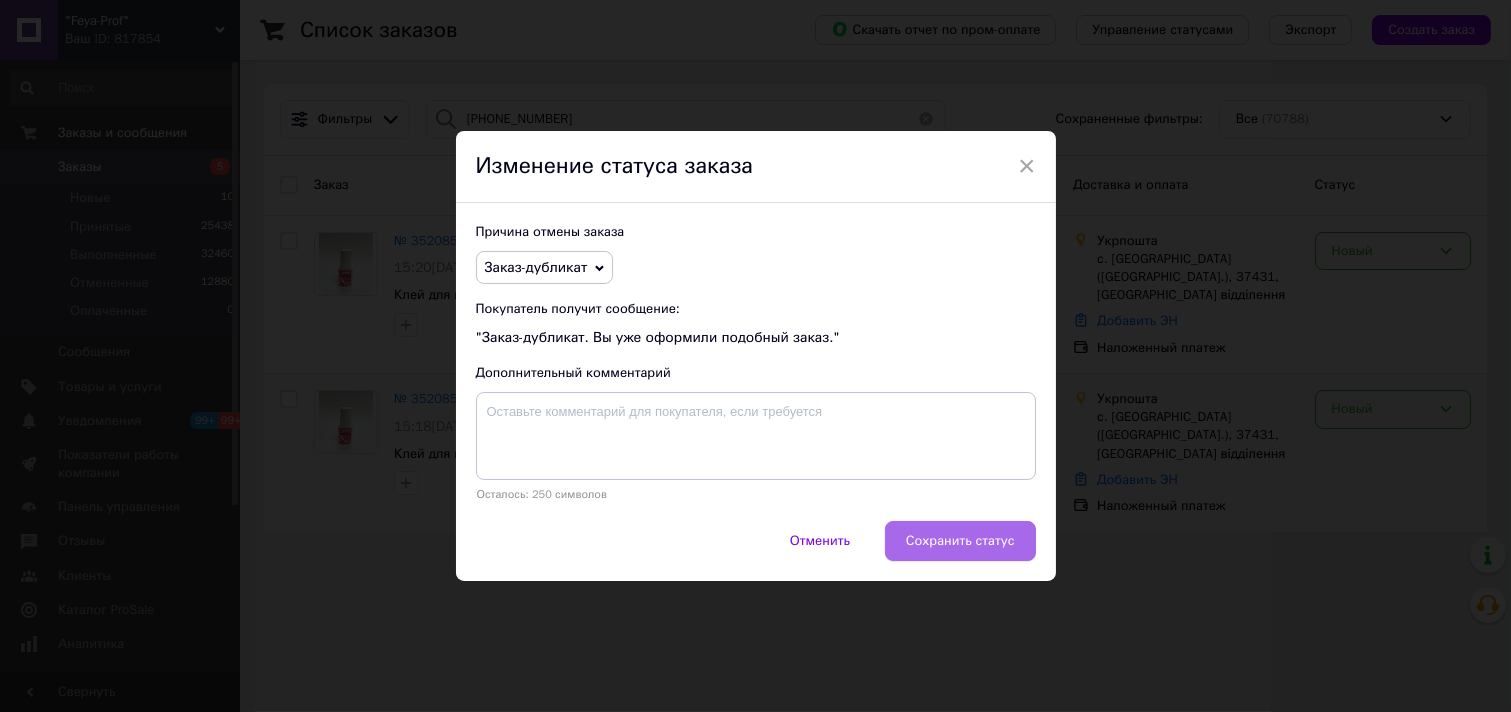 click on "Сохранить статус" at bounding box center [960, 541] 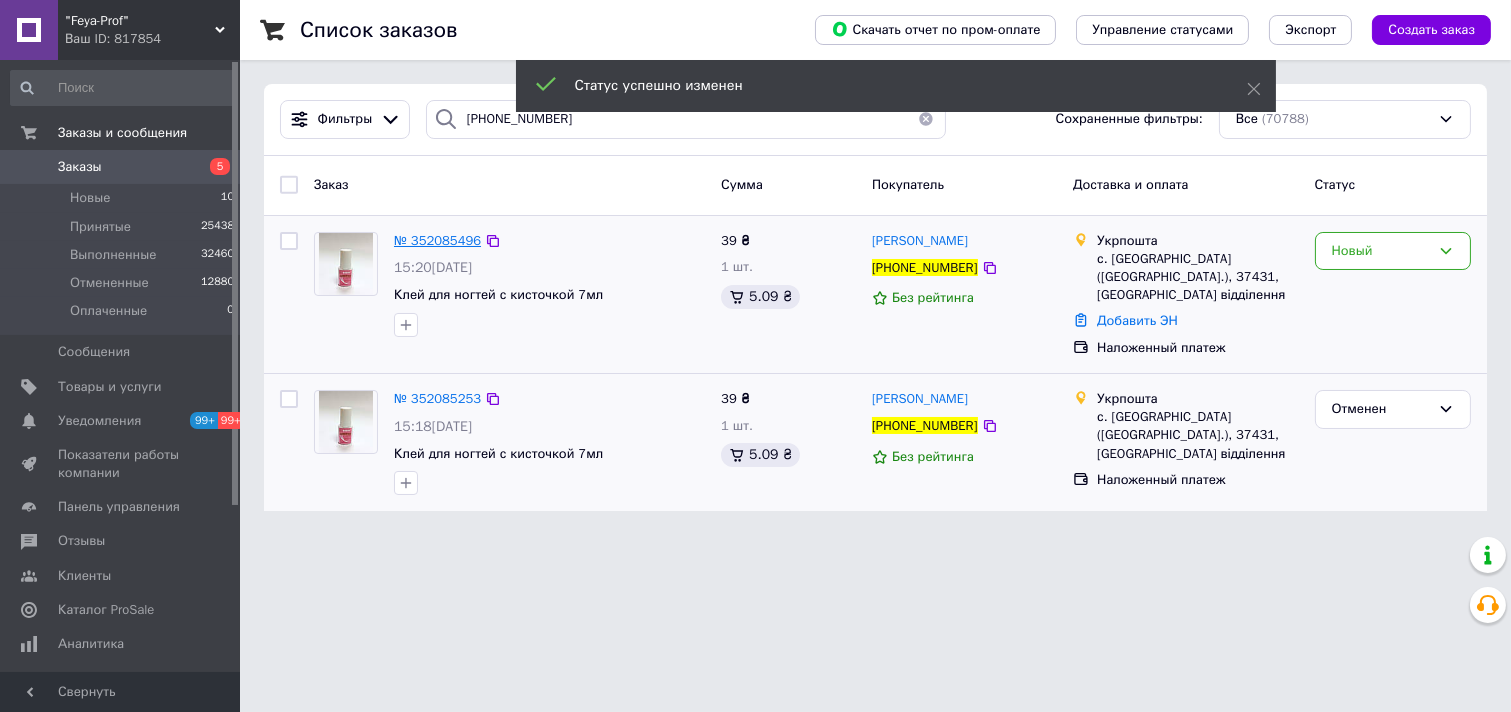 click on "№ 352085496" at bounding box center [437, 240] 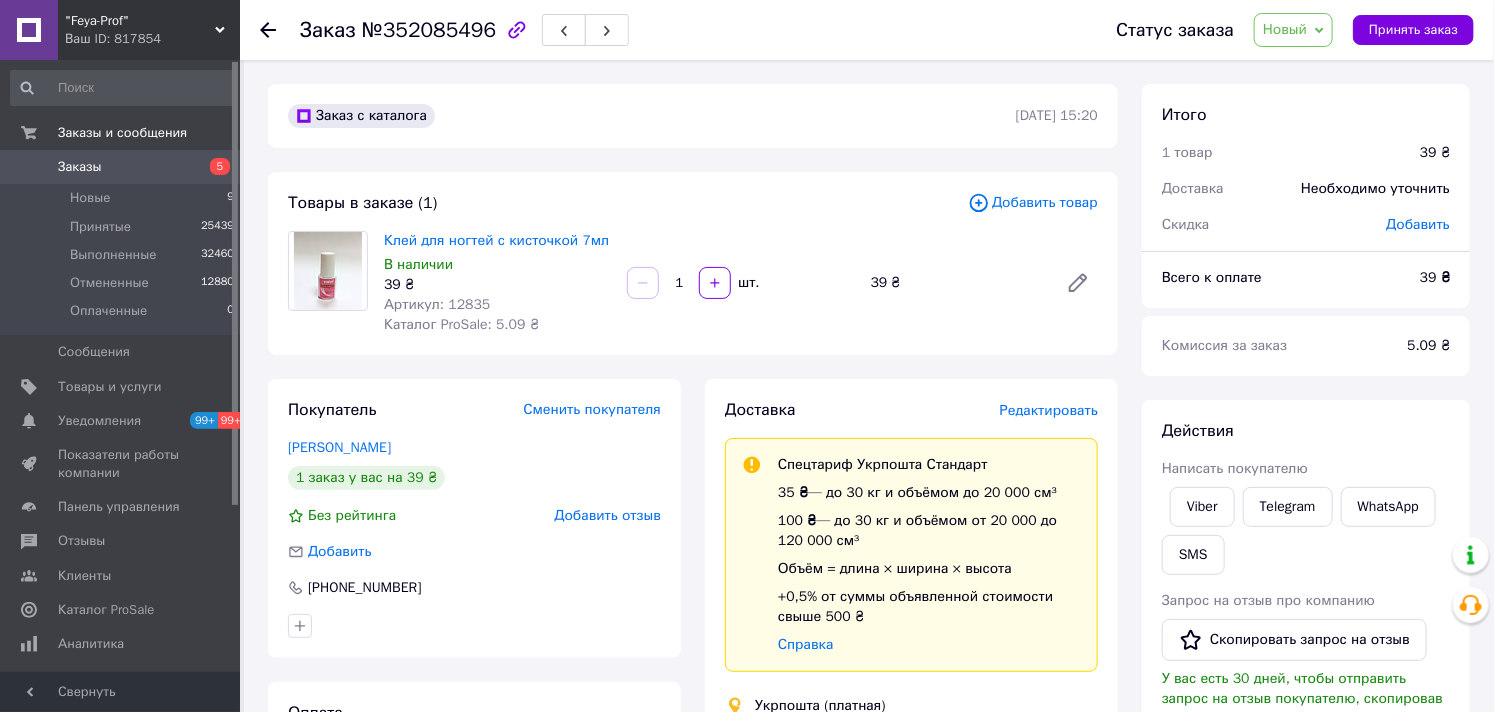 click on "Новый" at bounding box center (1285, 29) 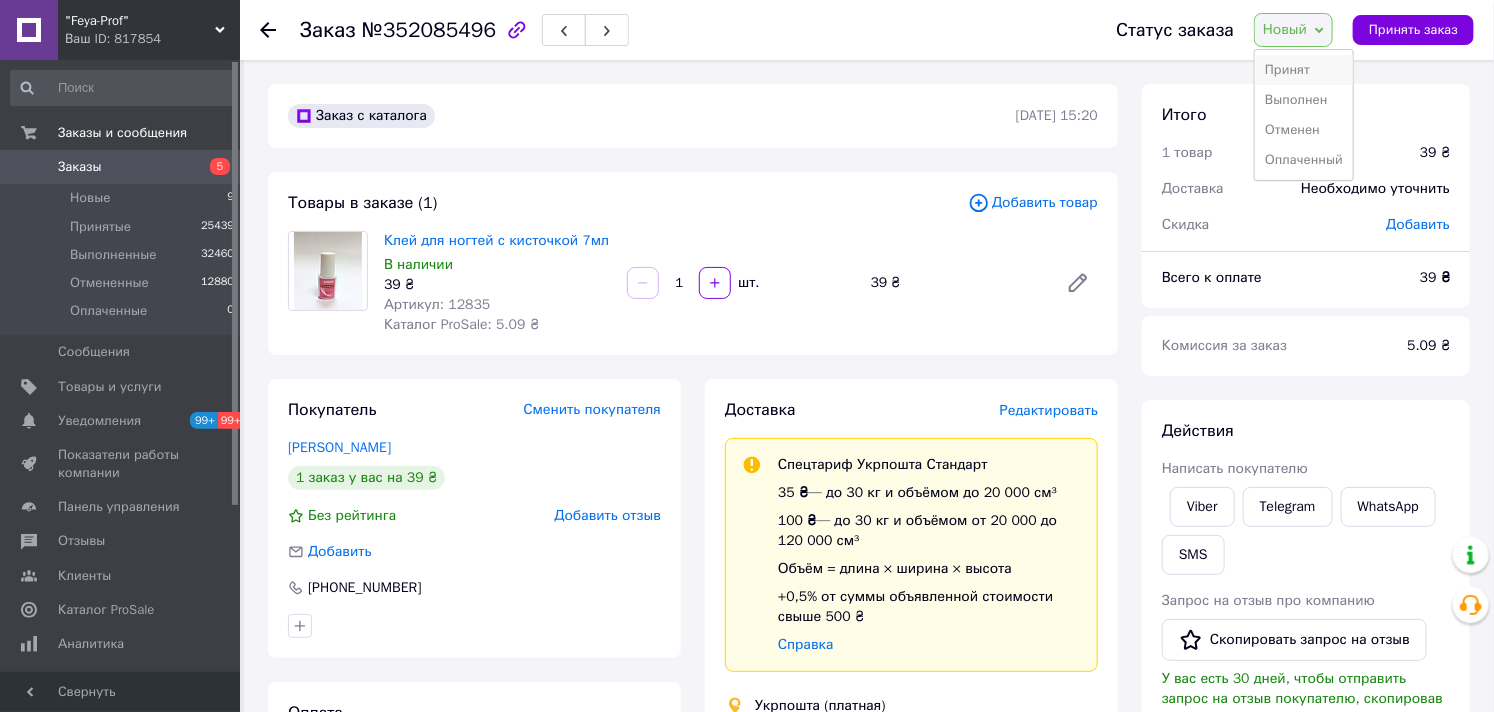 click on "Принят" at bounding box center [1304, 70] 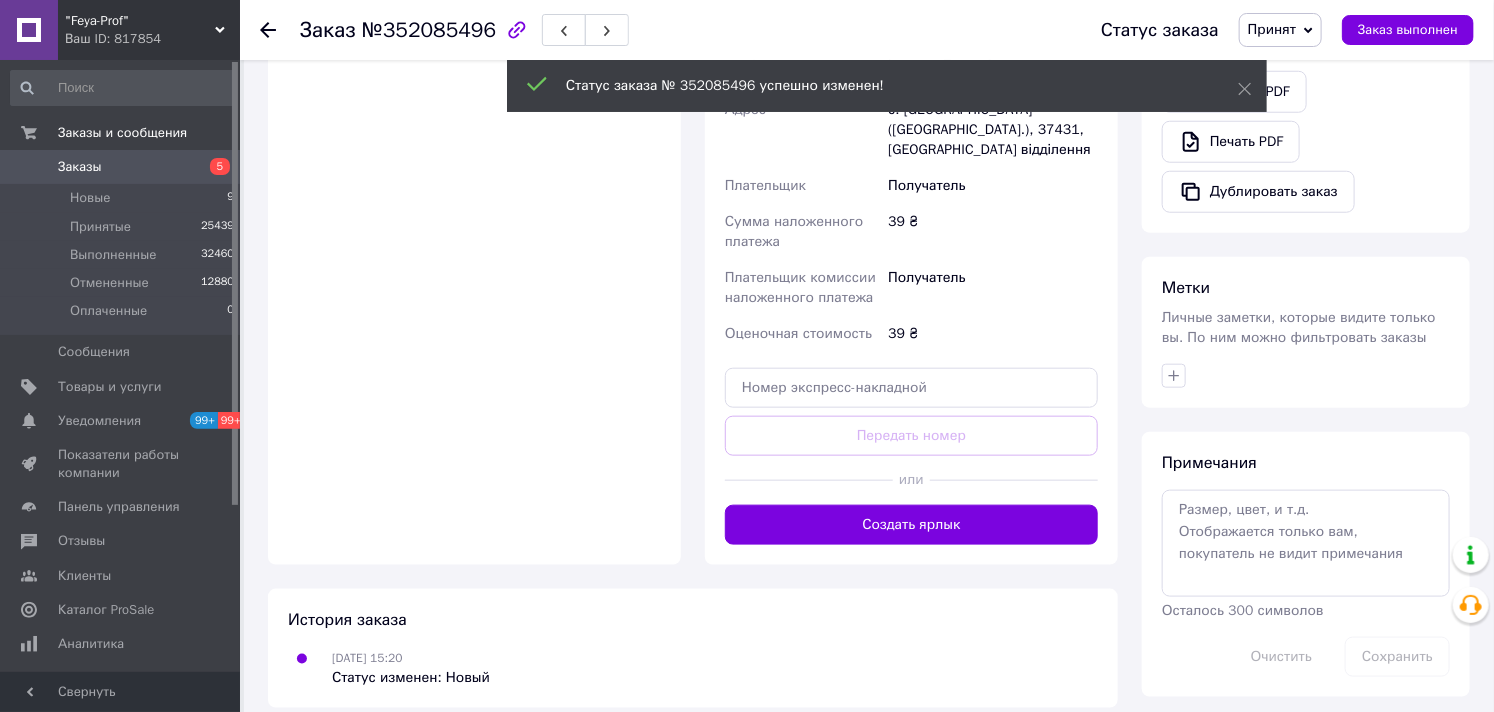 scroll, scrollTop: 742, scrollLeft: 0, axis: vertical 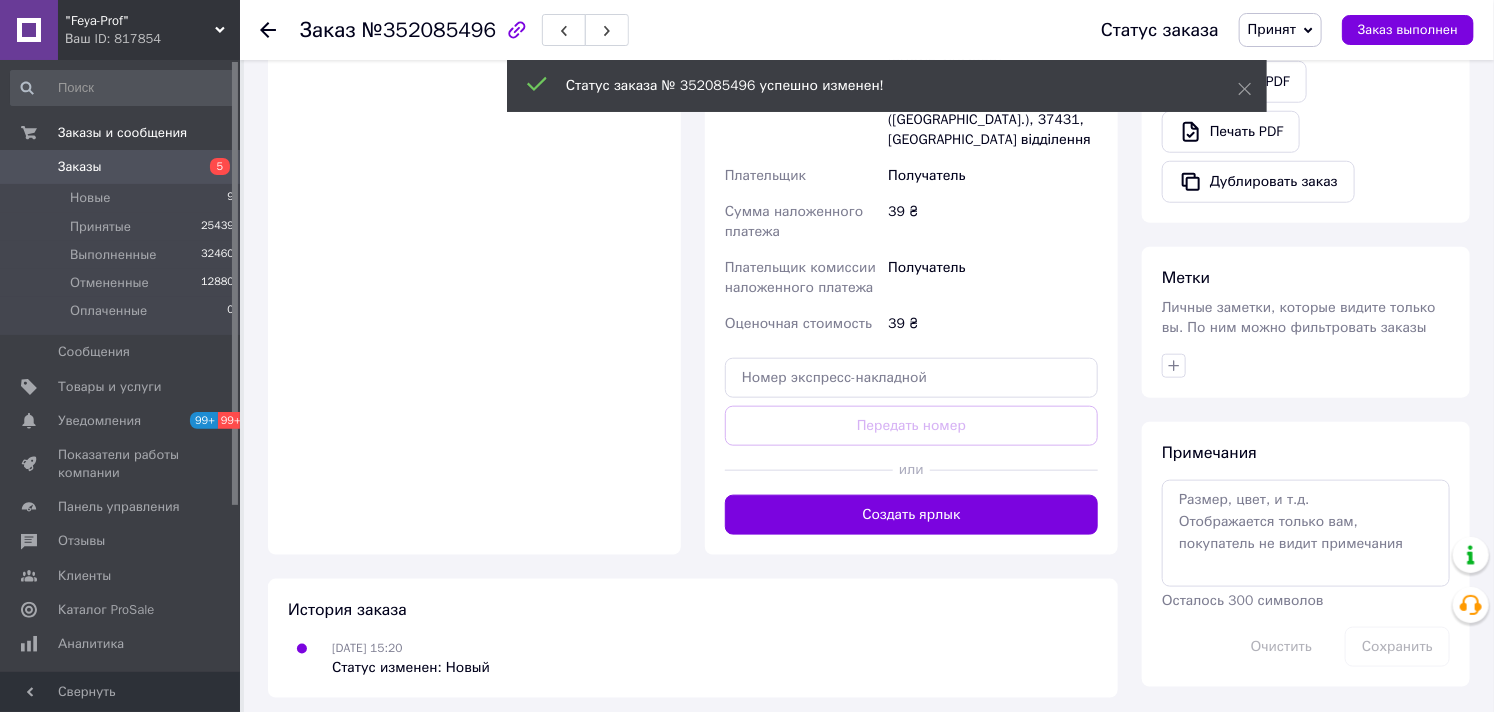 click on "Личные заметки, которые видите только вы. По ним можно фильтровать заказы" at bounding box center [1306, 318] 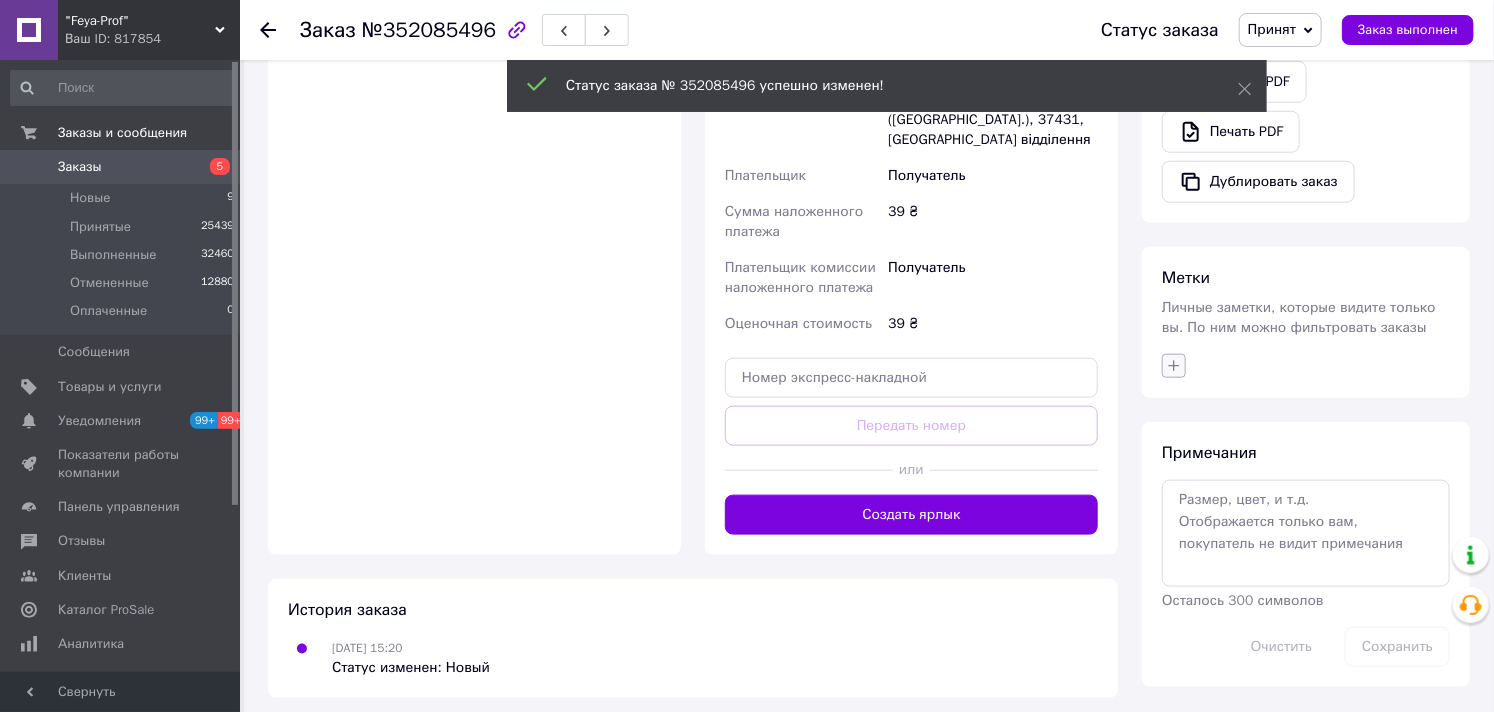 click 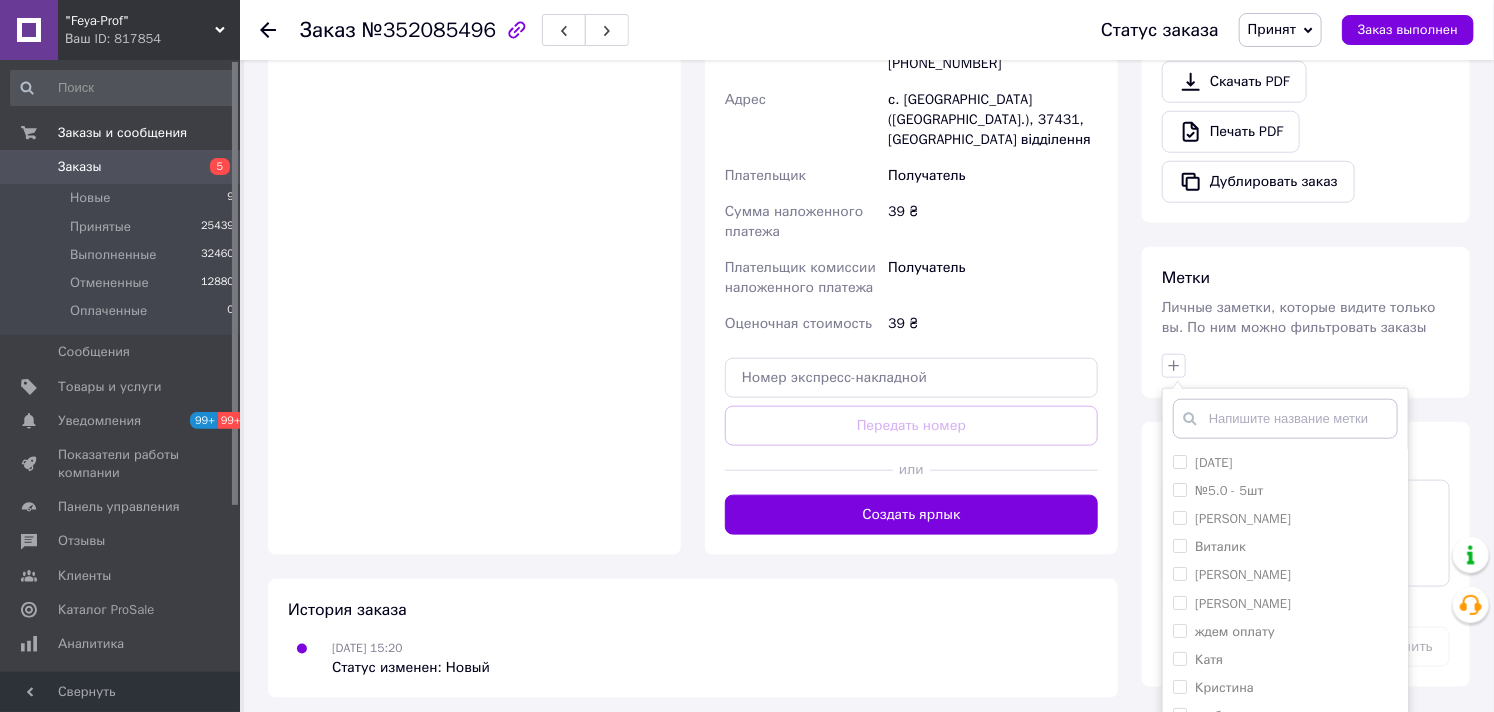 scroll, scrollTop: 151, scrollLeft: 0, axis: vertical 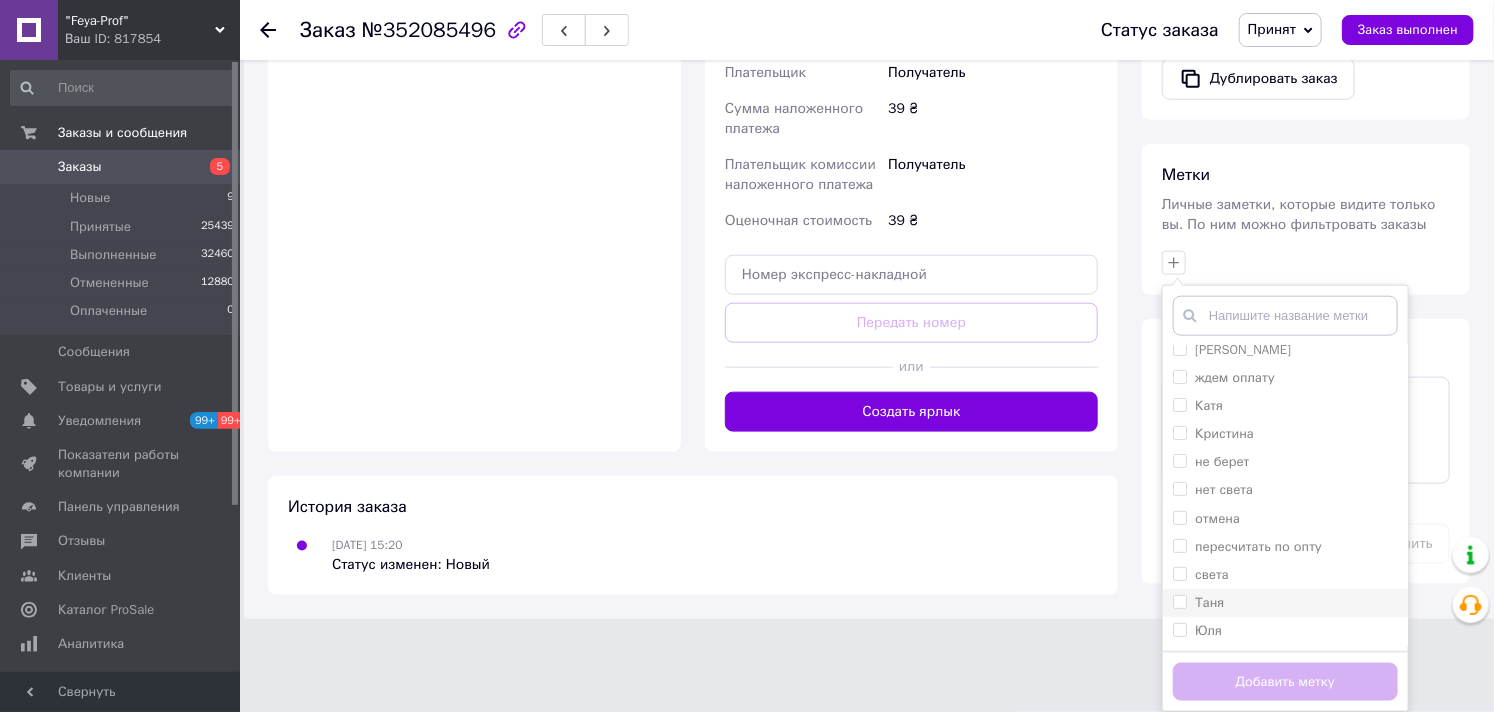 click on "Таня" at bounding box center (1209, 602) 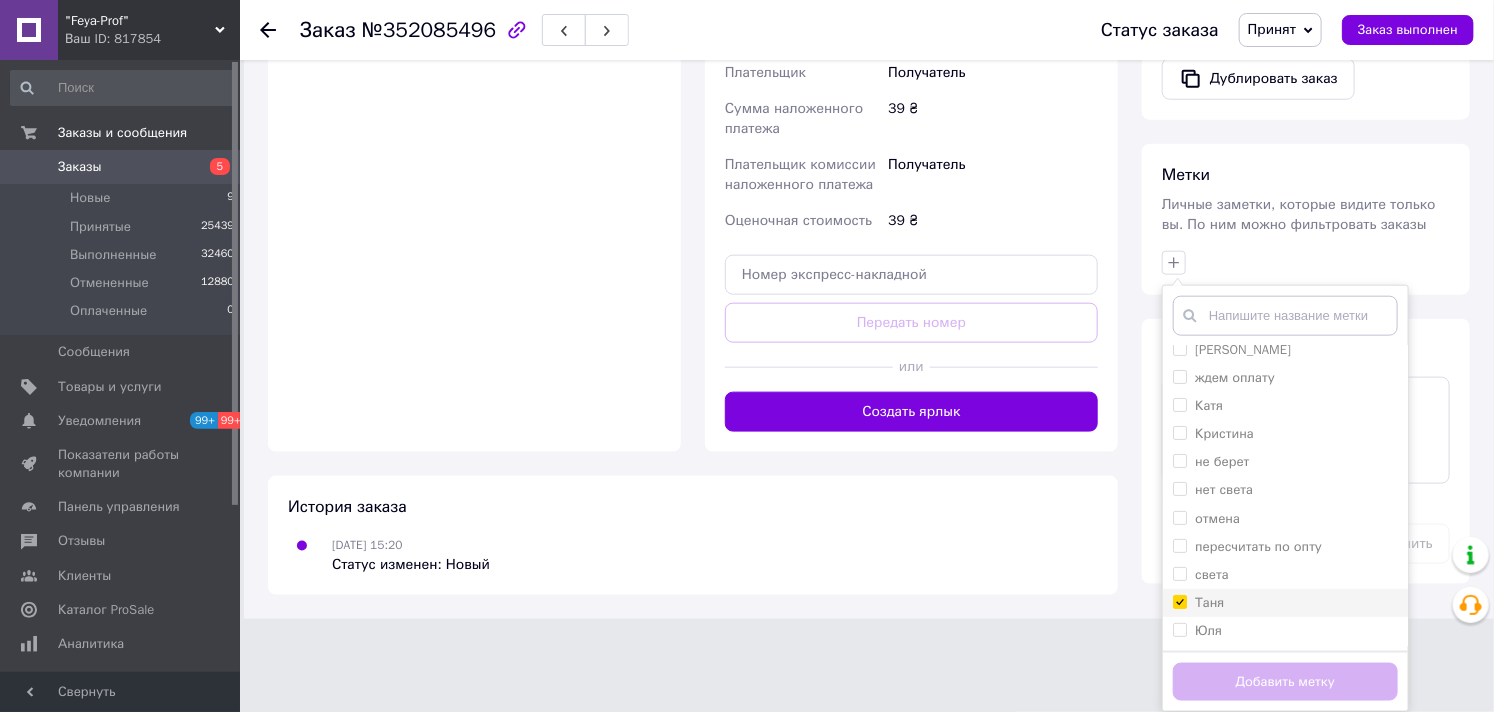 checkbox on "true" 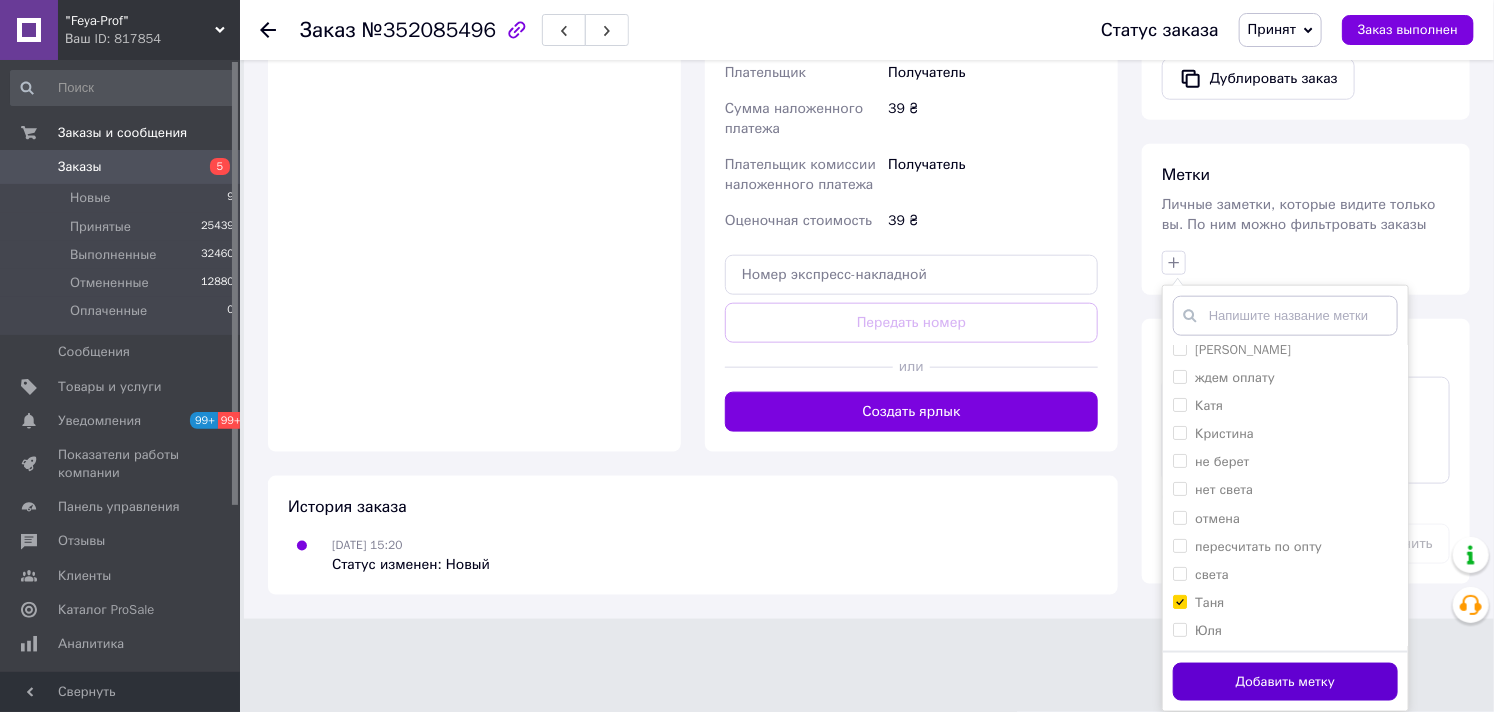 click on "Добавить метку" at bounding box center [1285, 682] 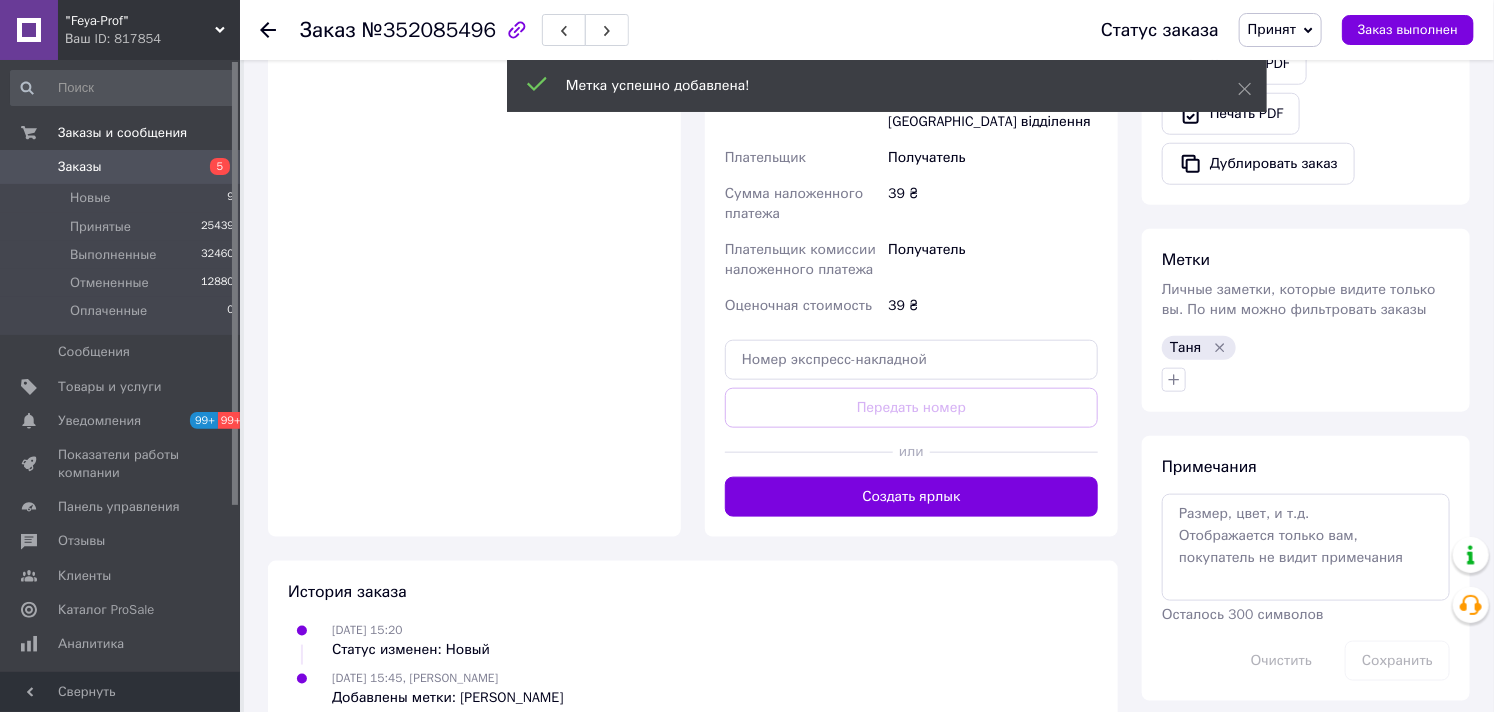 scroll, scrollTop: 774, scrollLeft: 0, axis: vertical 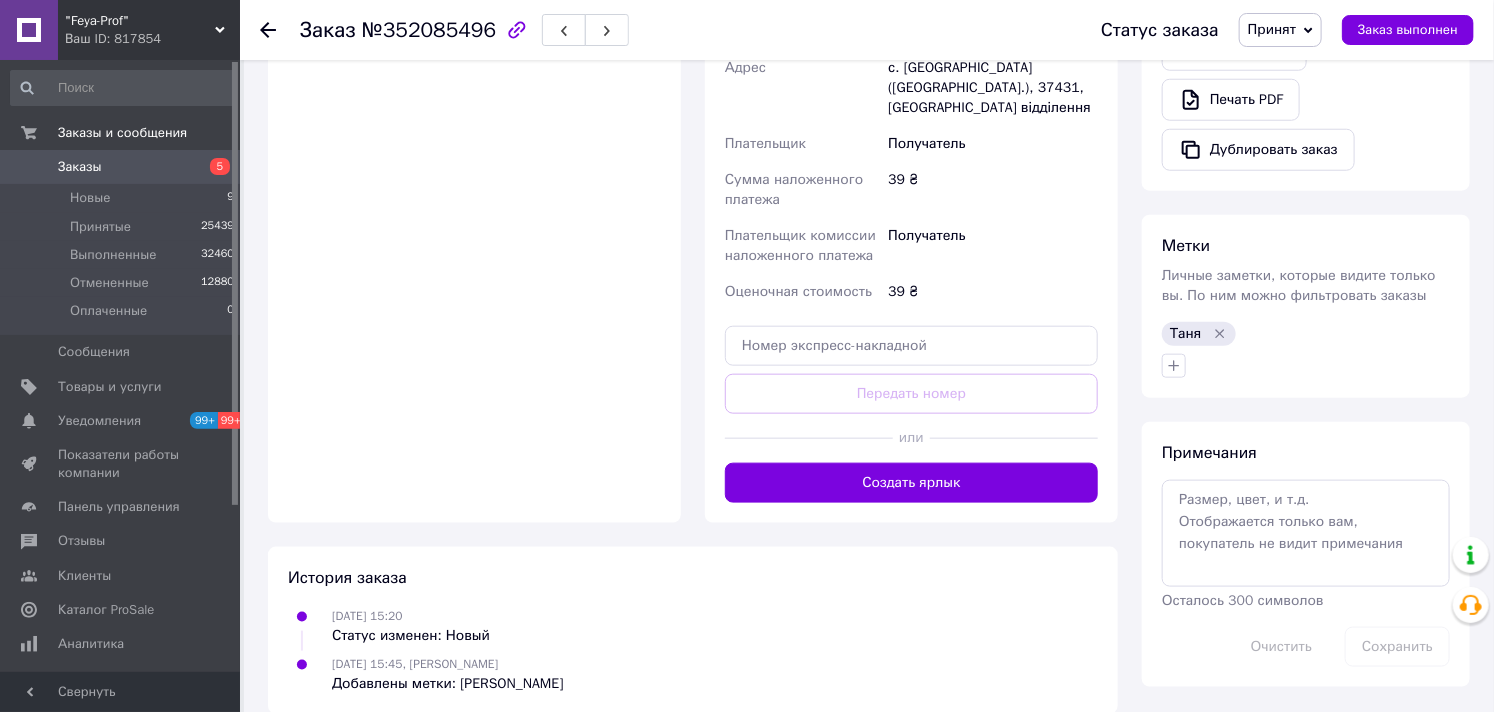 click on "Заказы" at bounding box center (80, 167) 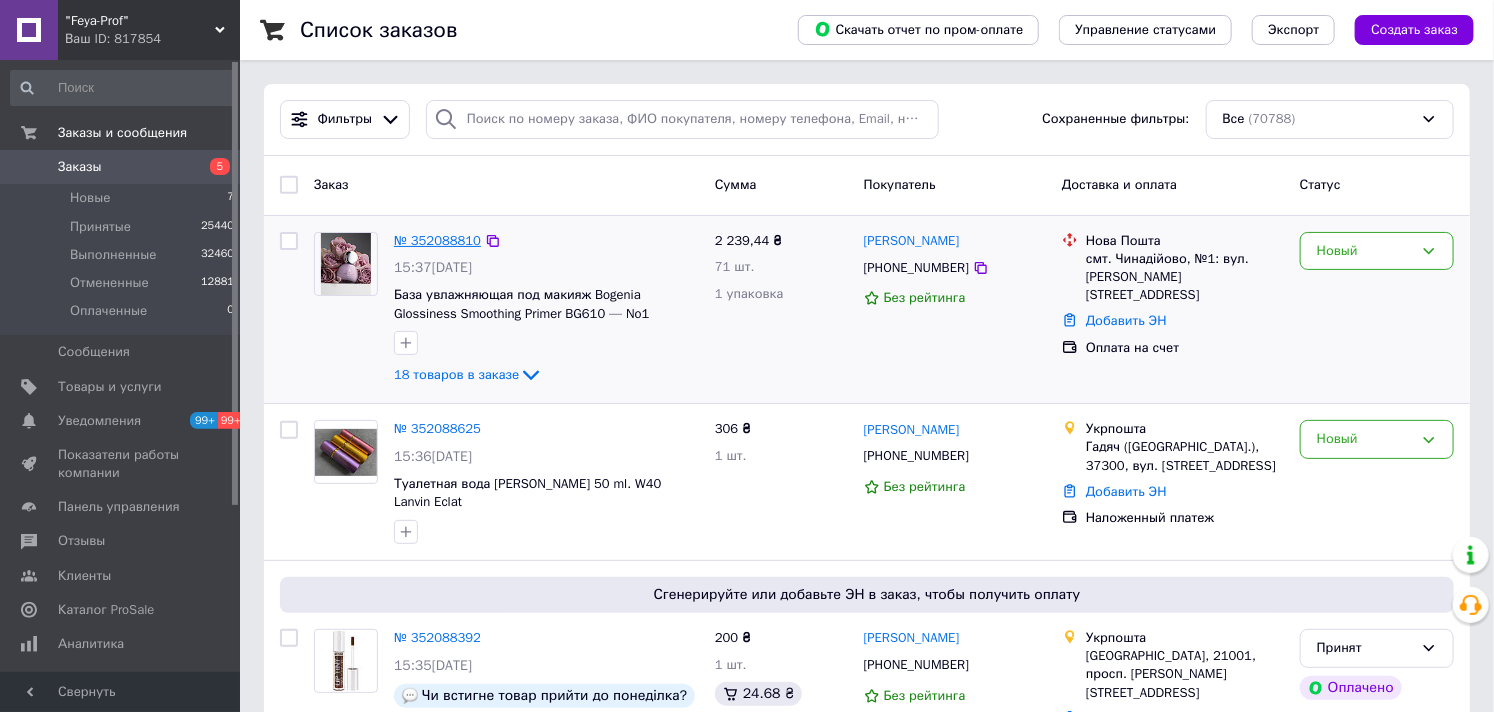 click on "№ 352088810" at bounding box center [437, 240] 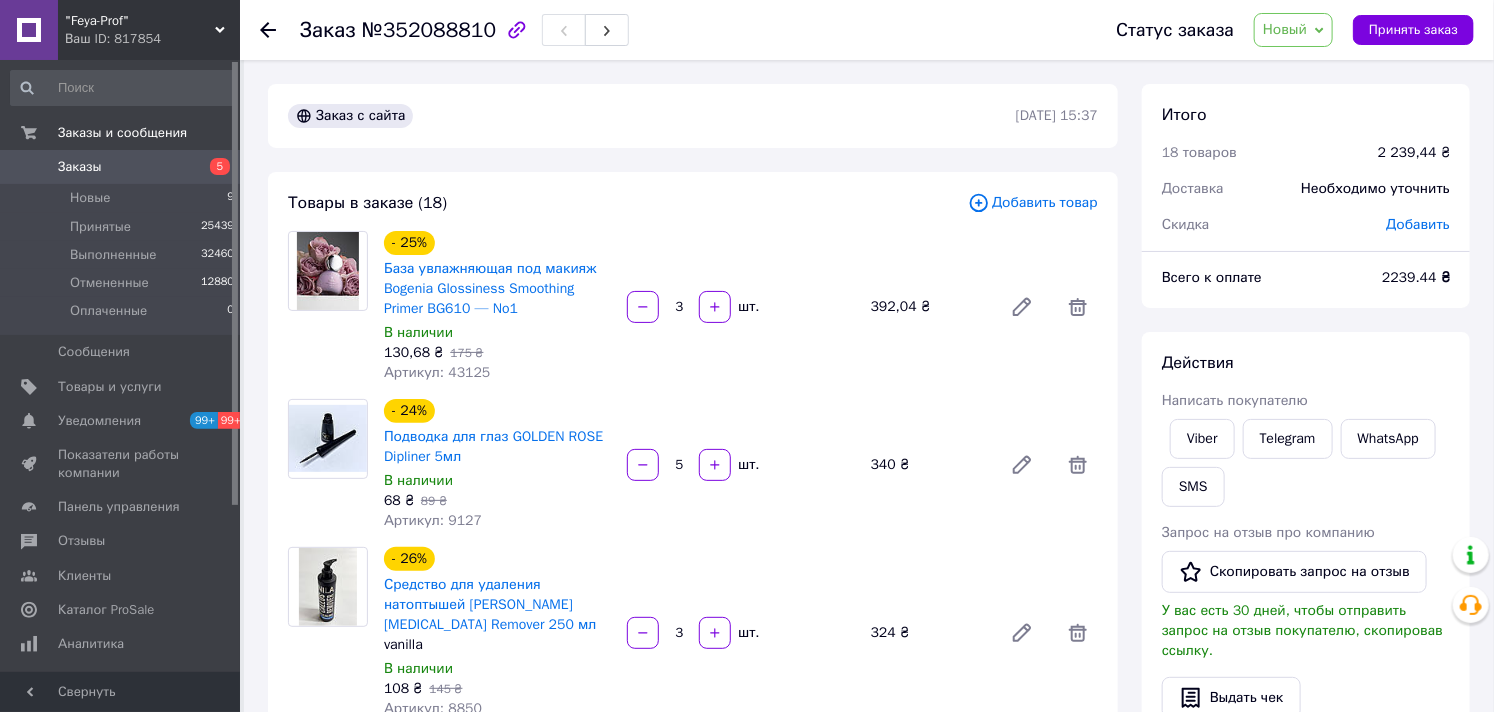 click on "Новый" at bounding box center (1285, 29) 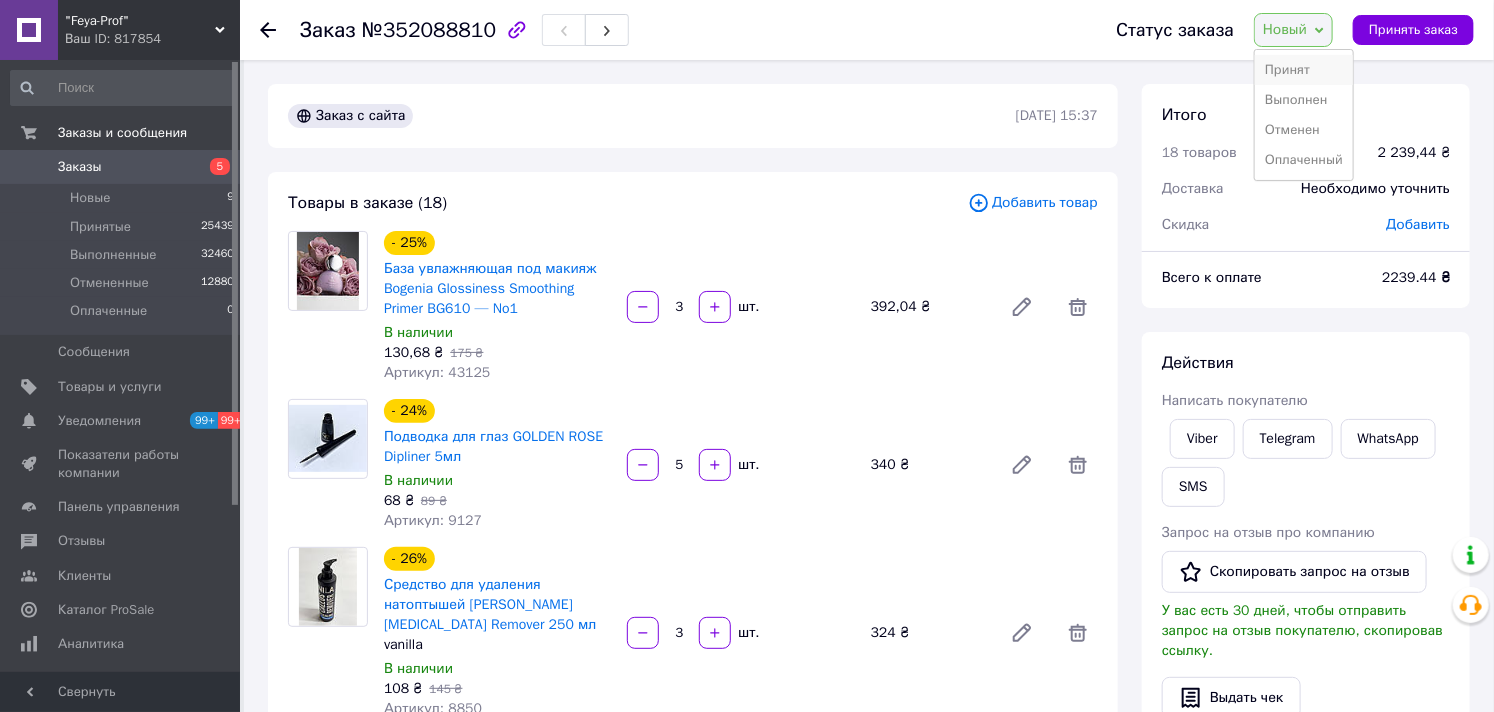 click on "Принят" at bounding box center [1304, 70] 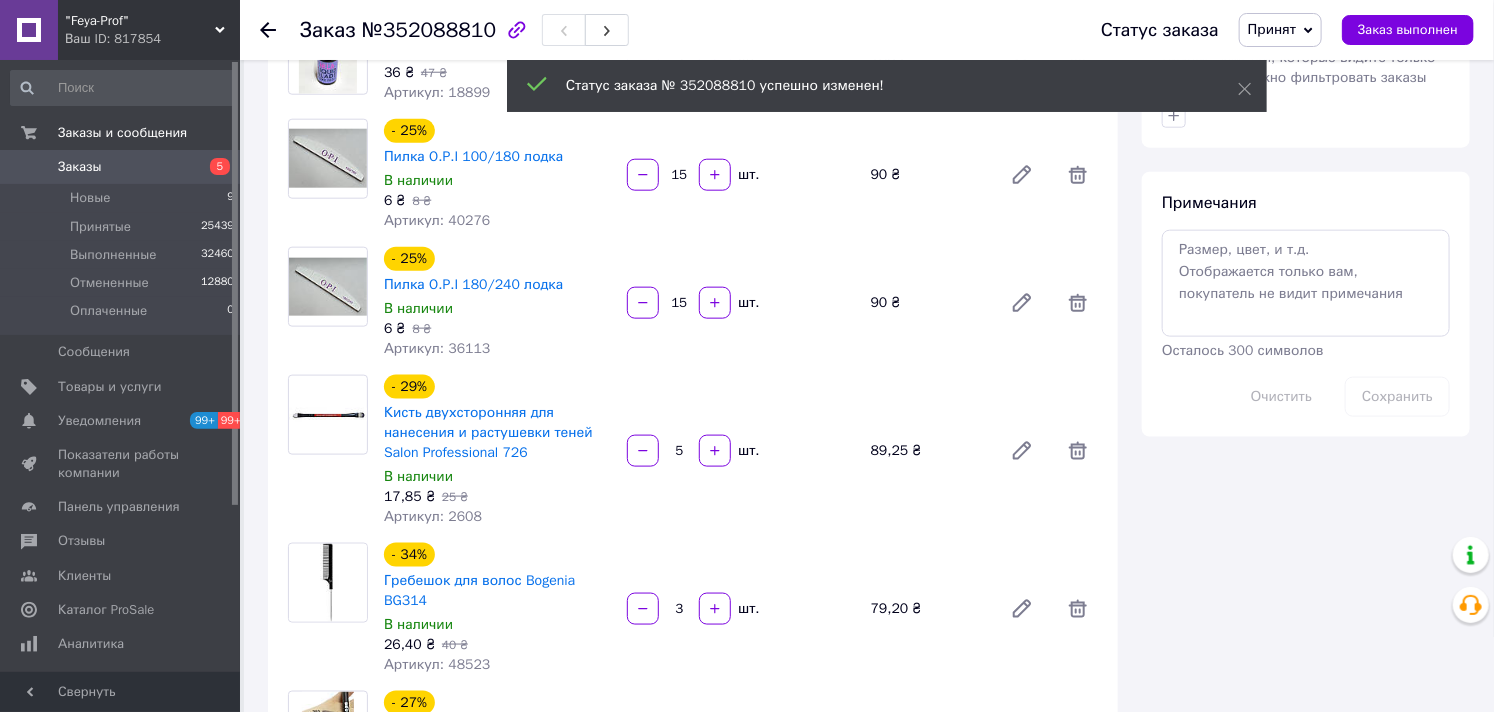 scroll, scrollTop: 777, scrollLeft: 0, axis: vertical 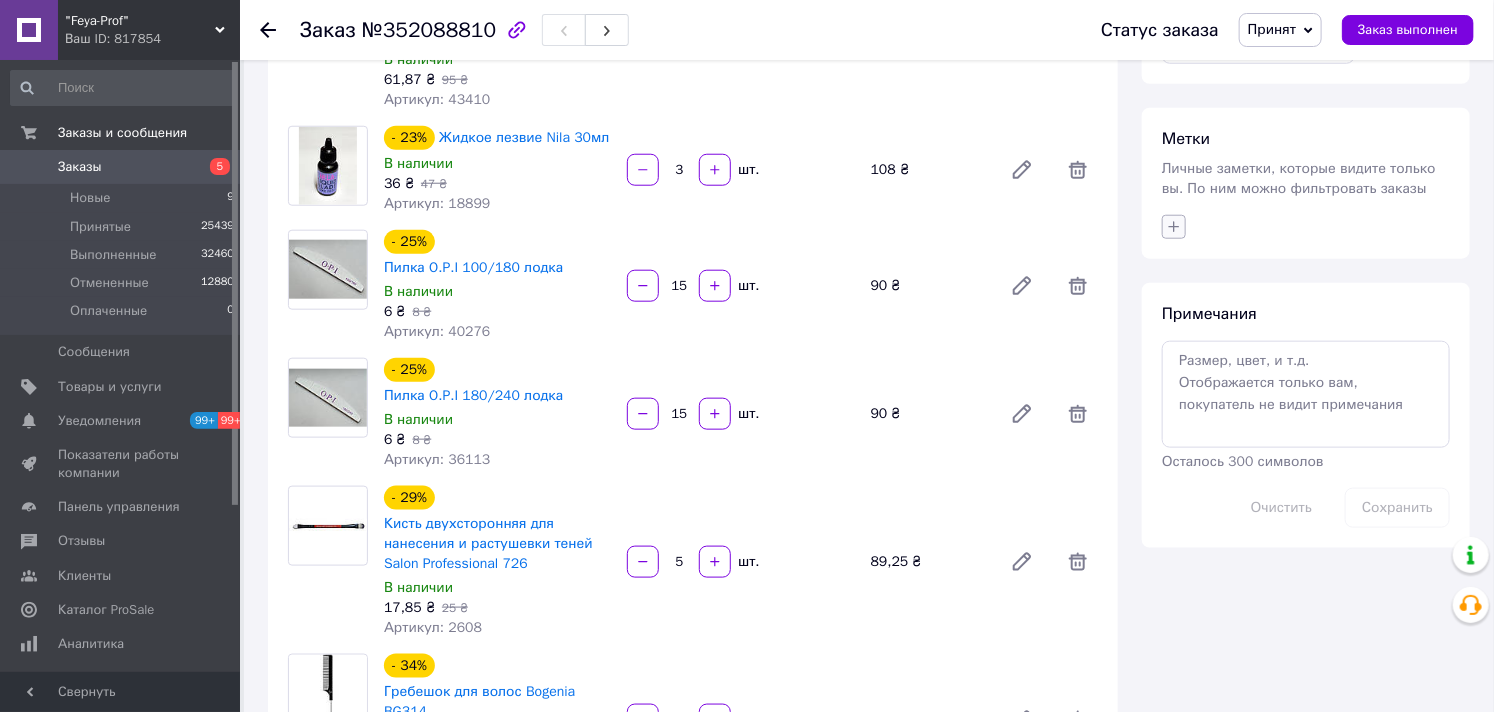 click 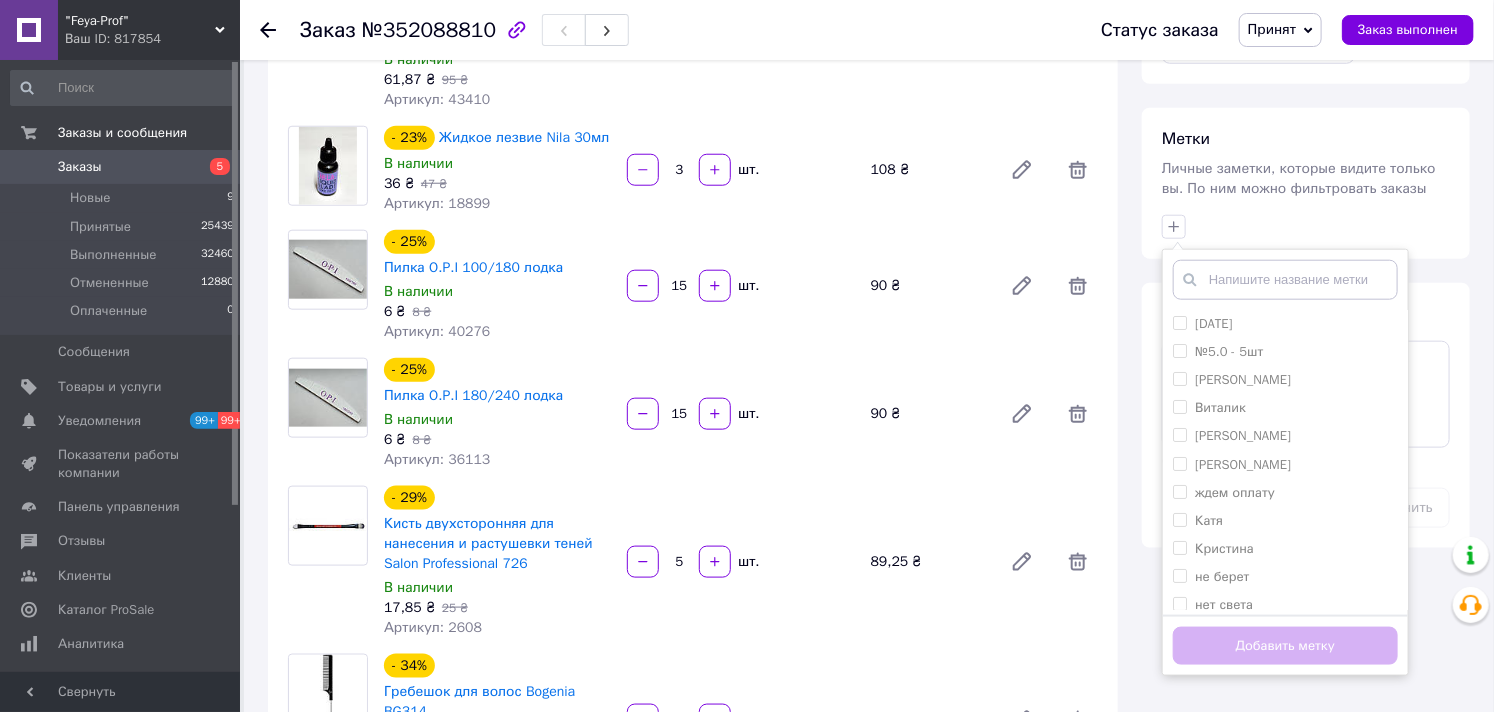 scroll, scrollTop: 151, scrollLeft: 0, axis: vertical 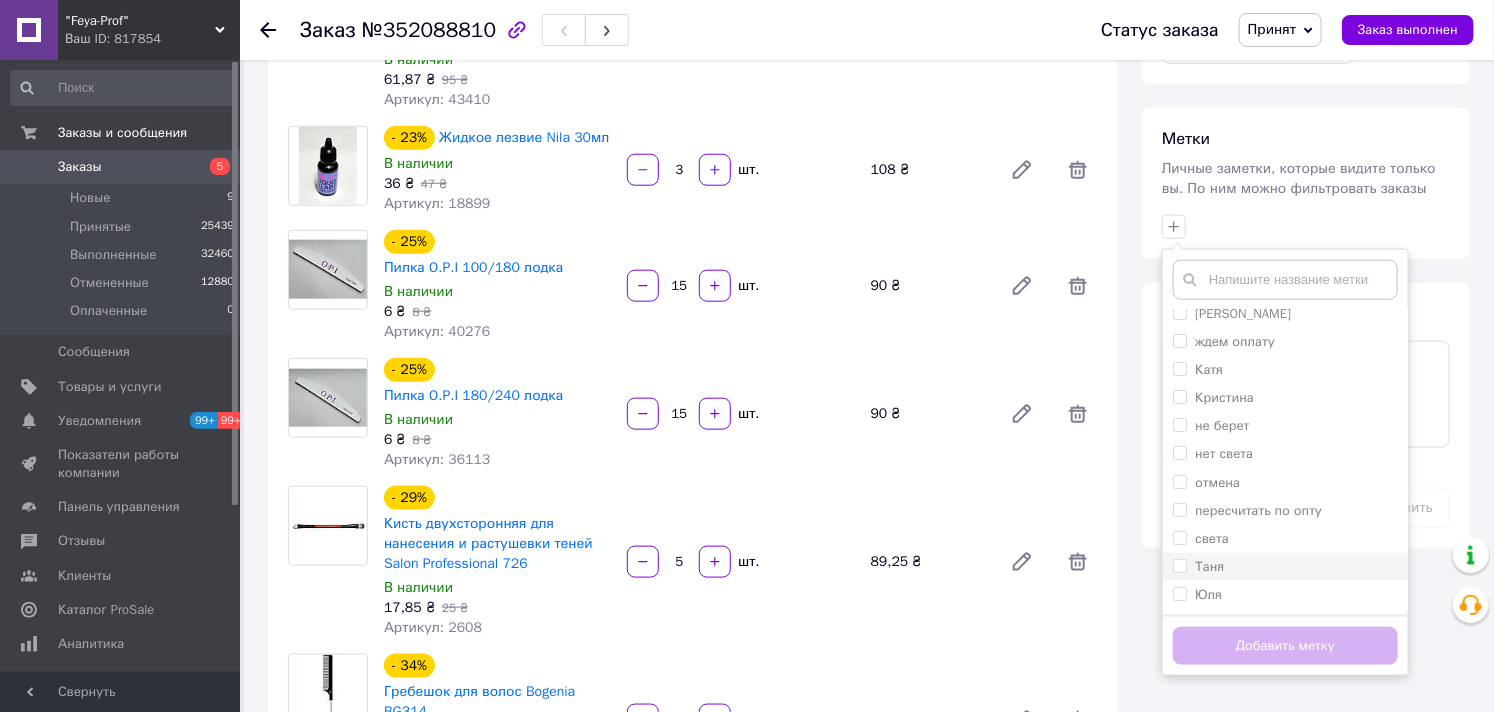 click on "Таня" at bounding box center [1209, 566] 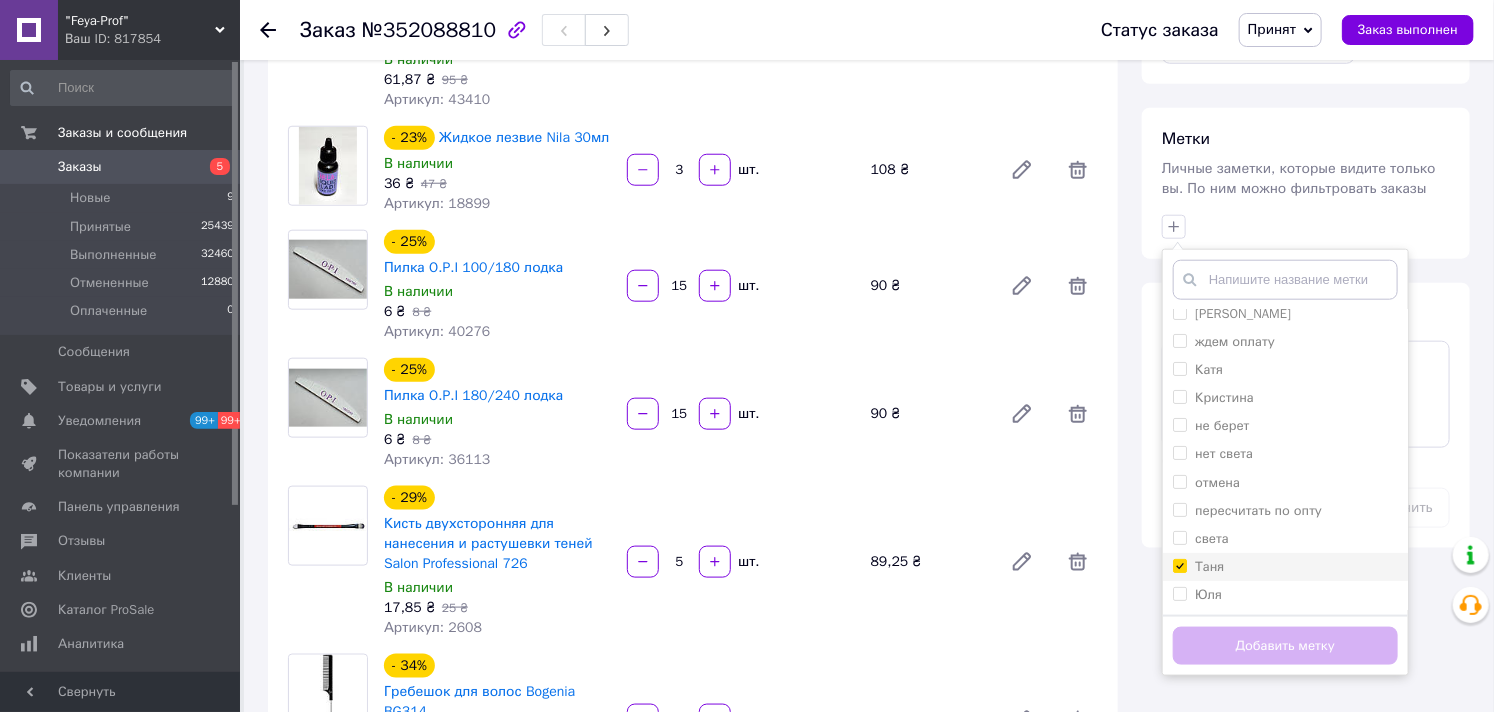 checkbox on "true" 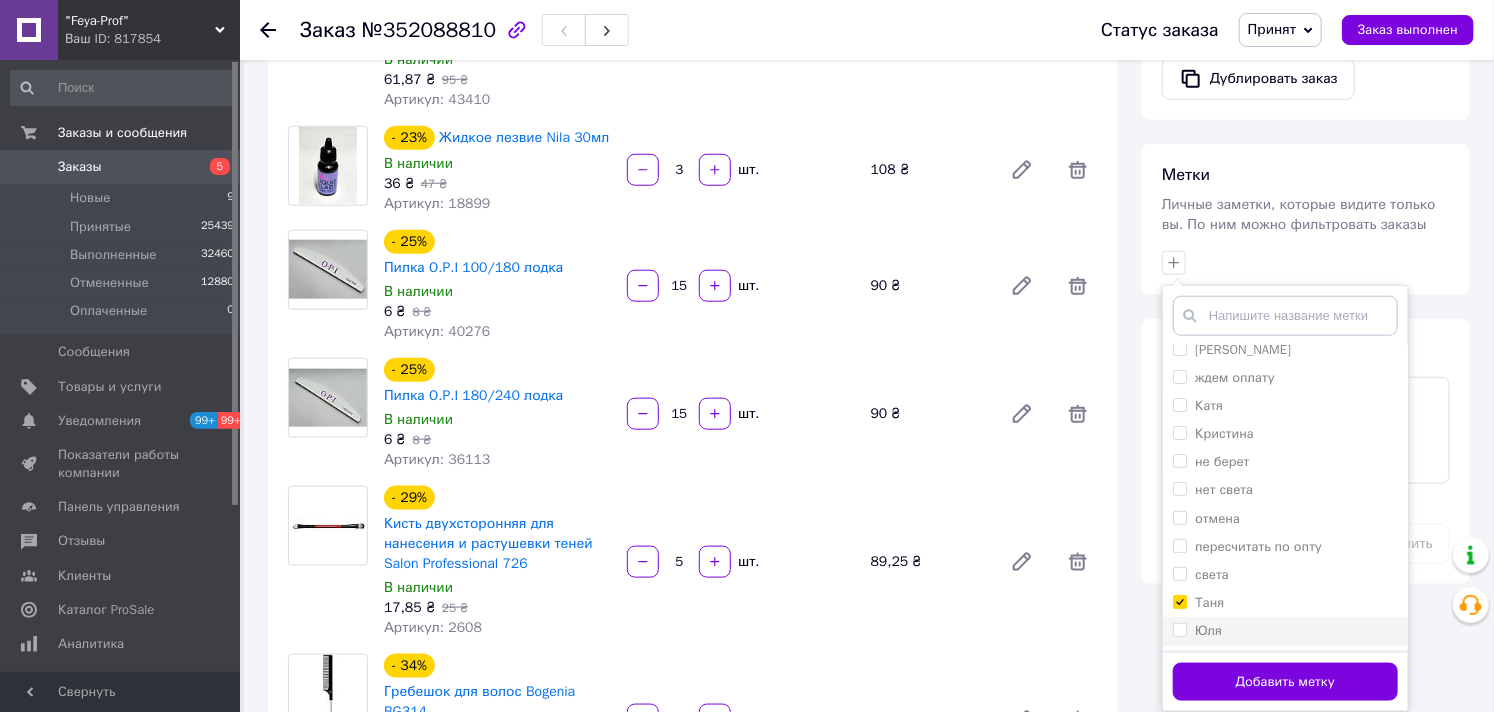 click on "Юля" at bounding box center (1208, 630) 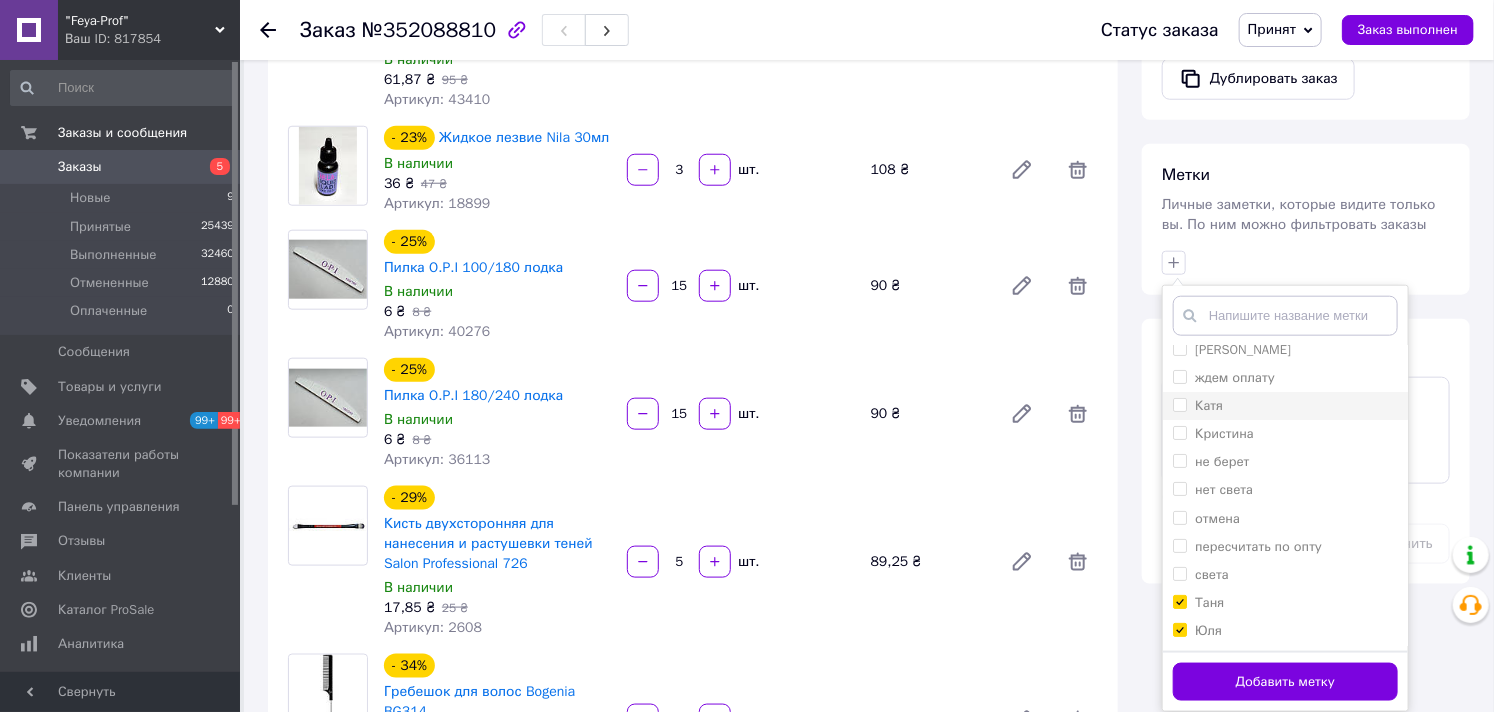 scroll, scrollTop: 0, scrollLeft: 0, axis: both 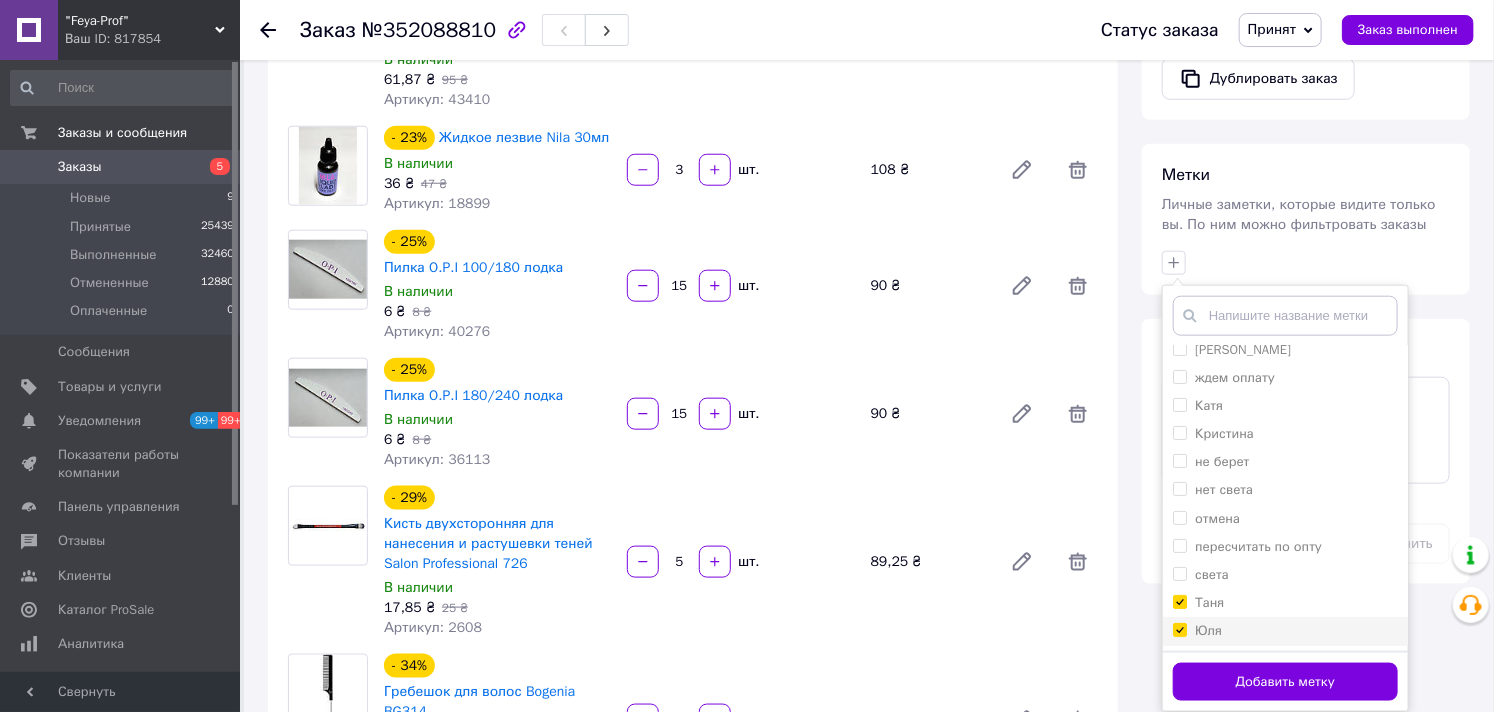 click on "Юля" at bounding box center [1179, 629] 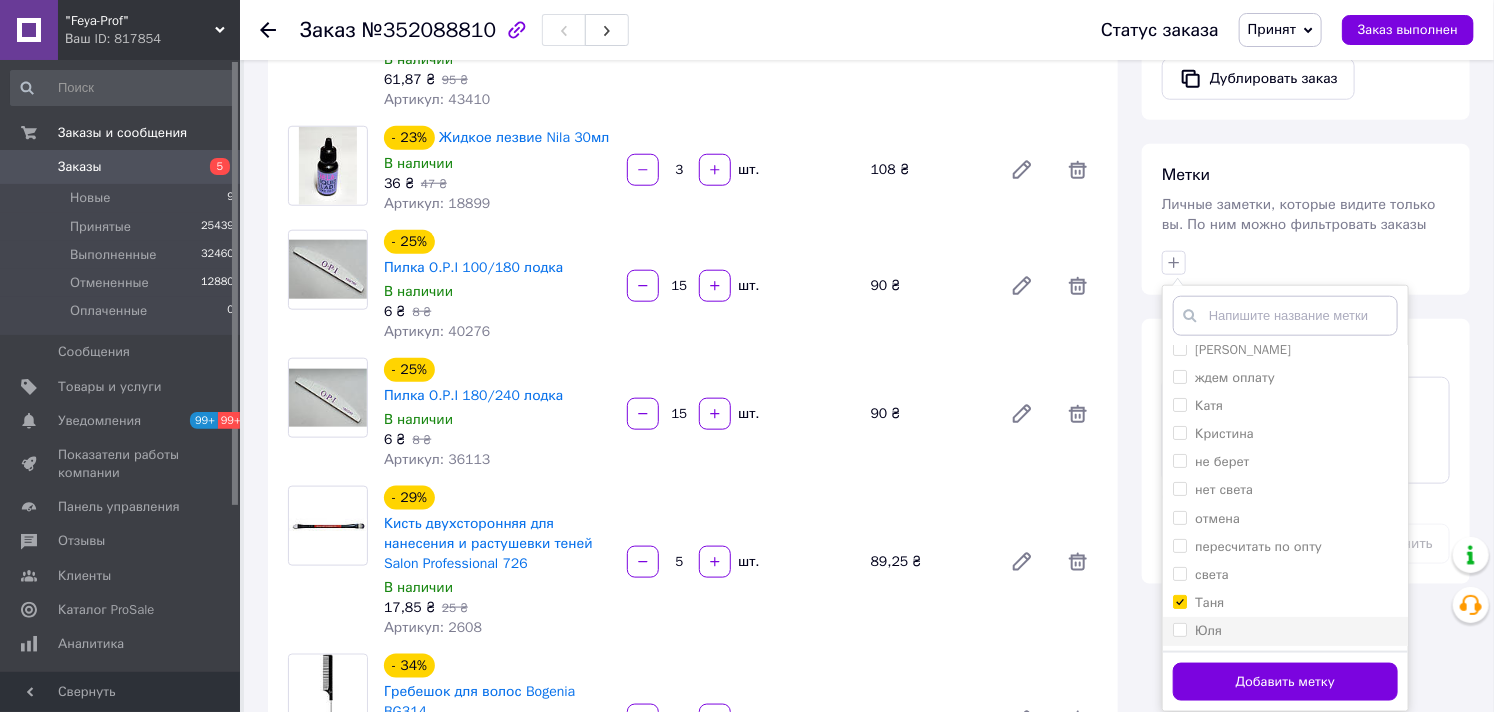 checkbox on "false" 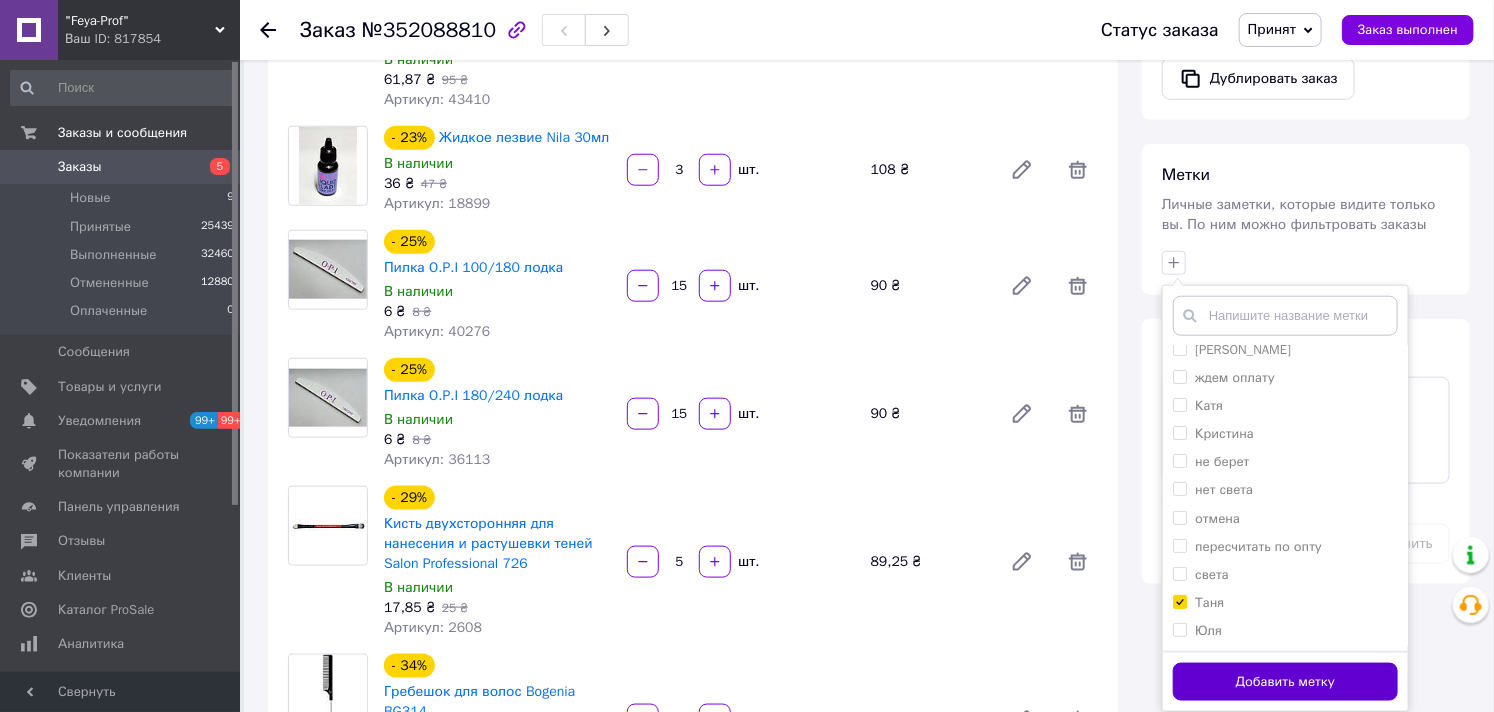 click on "Добавить метку" at bounding box center (1285, 682) 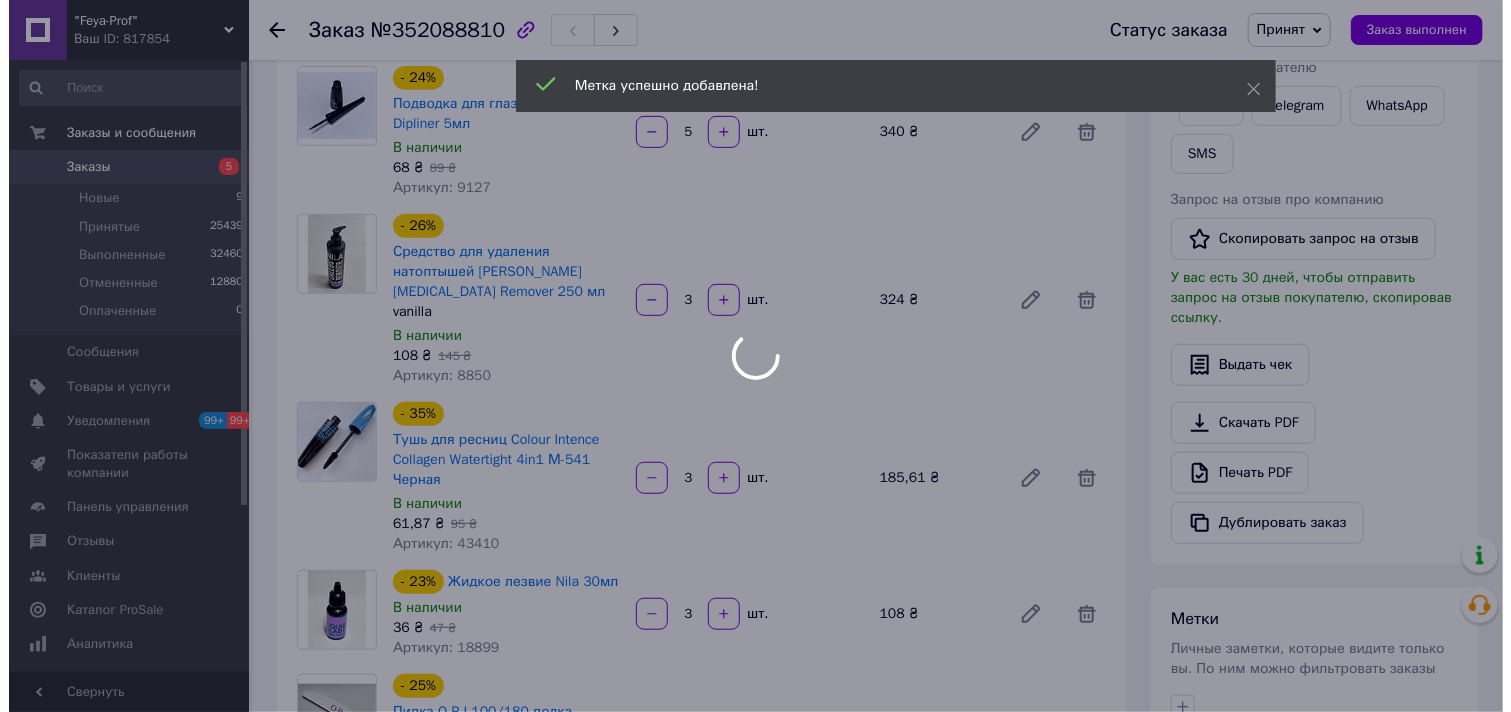 scroll, scrollTop: 0, scrollLeft: 0, axis: both 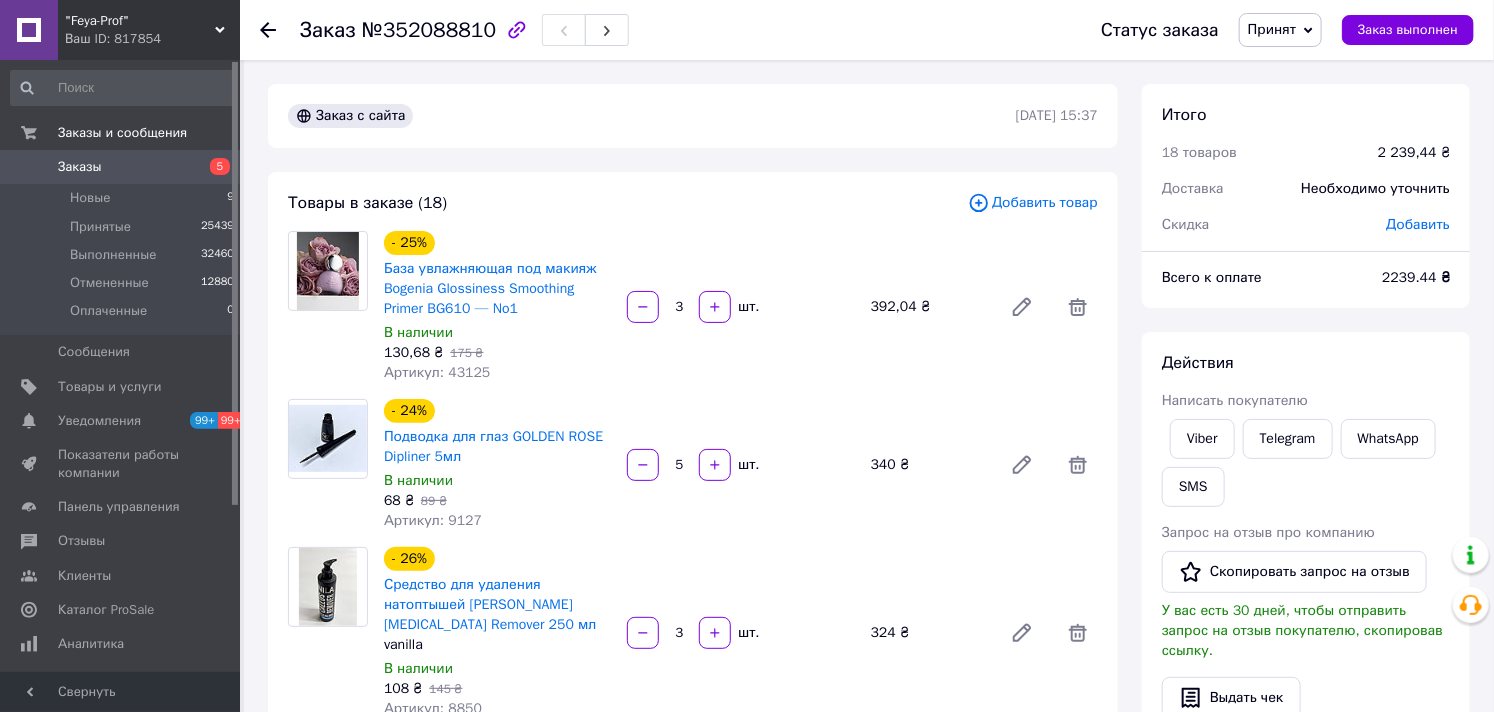 click on "Заказы" at bounding box center [80, 167] 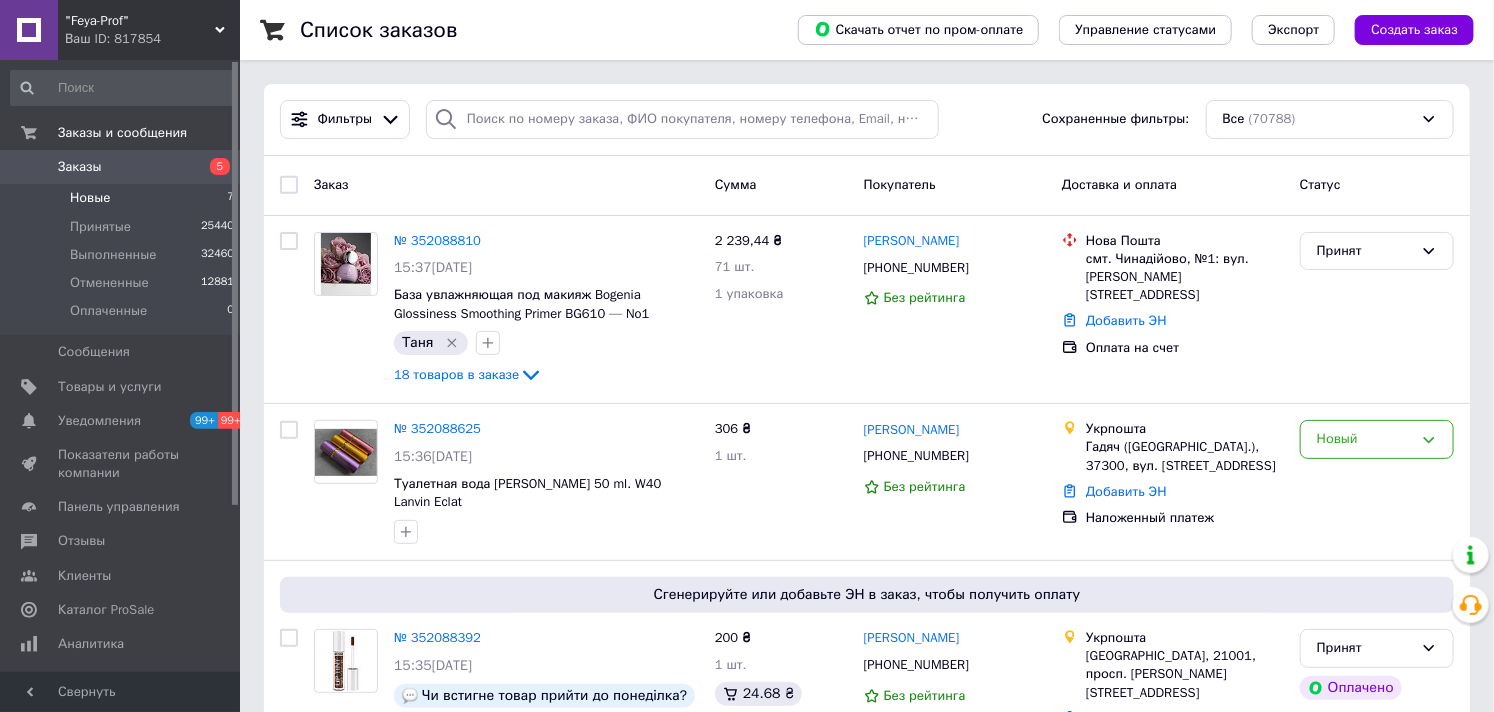 drag, startPoint x: 92, startPoint y: 195, endPoint x: 104, endPoint y: 200, distance: 13 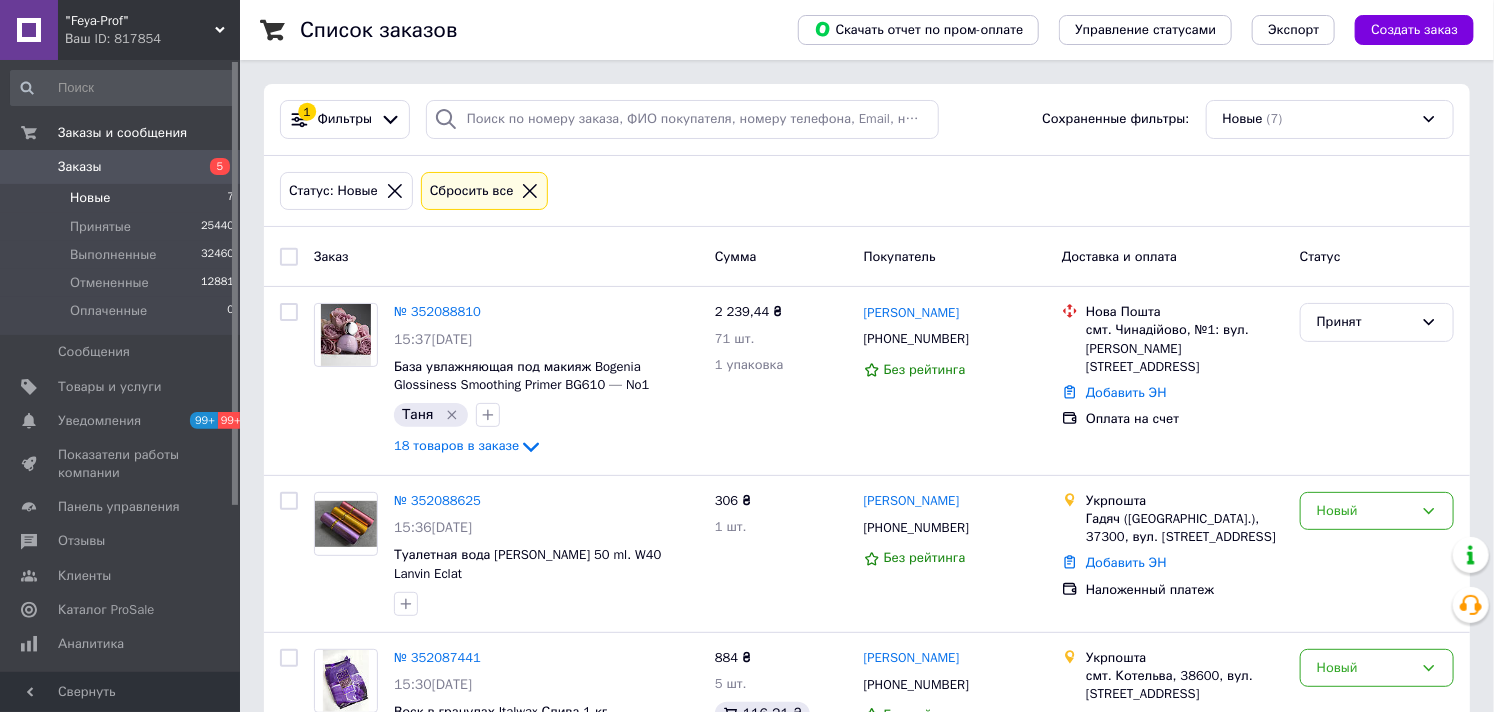 click on "Заказы 5" at bounding box center (123, 167) 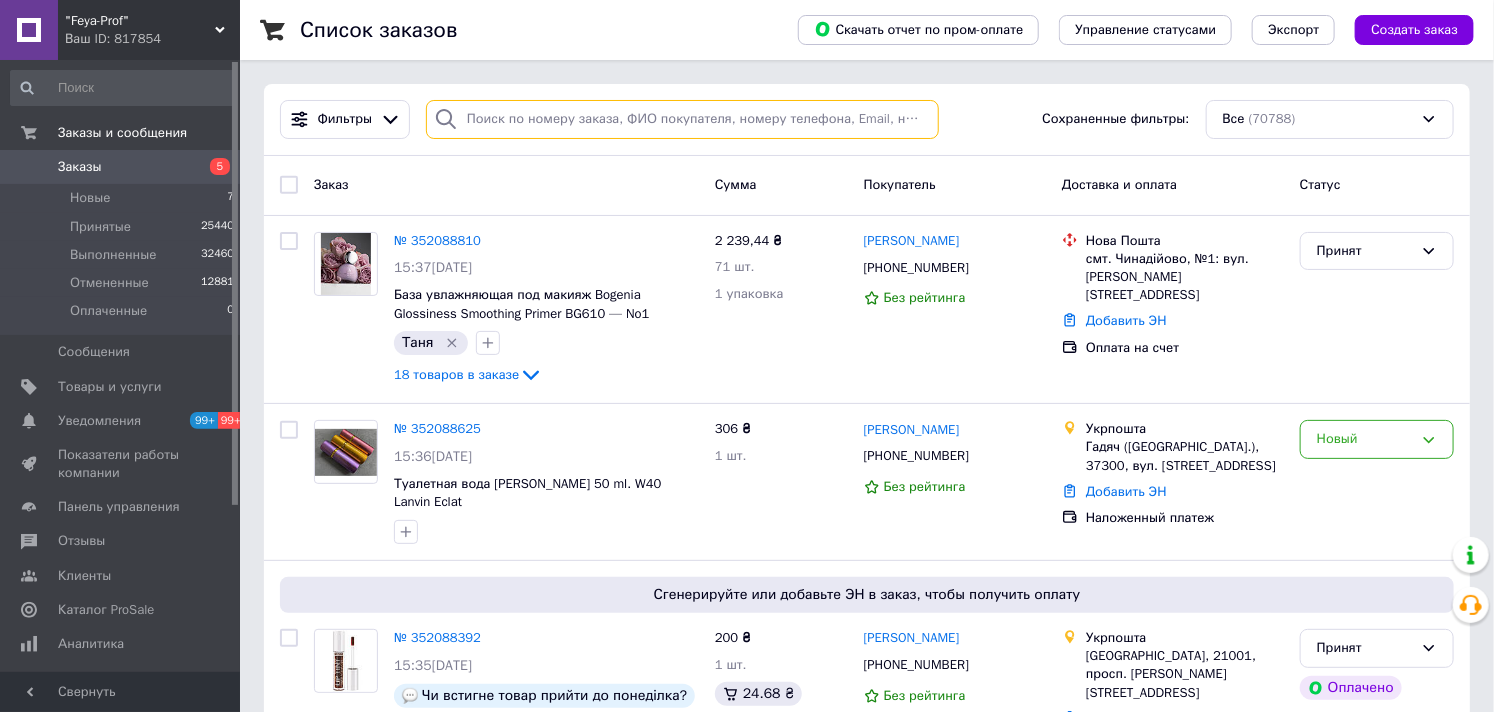 click at bounding box center [682, 119] 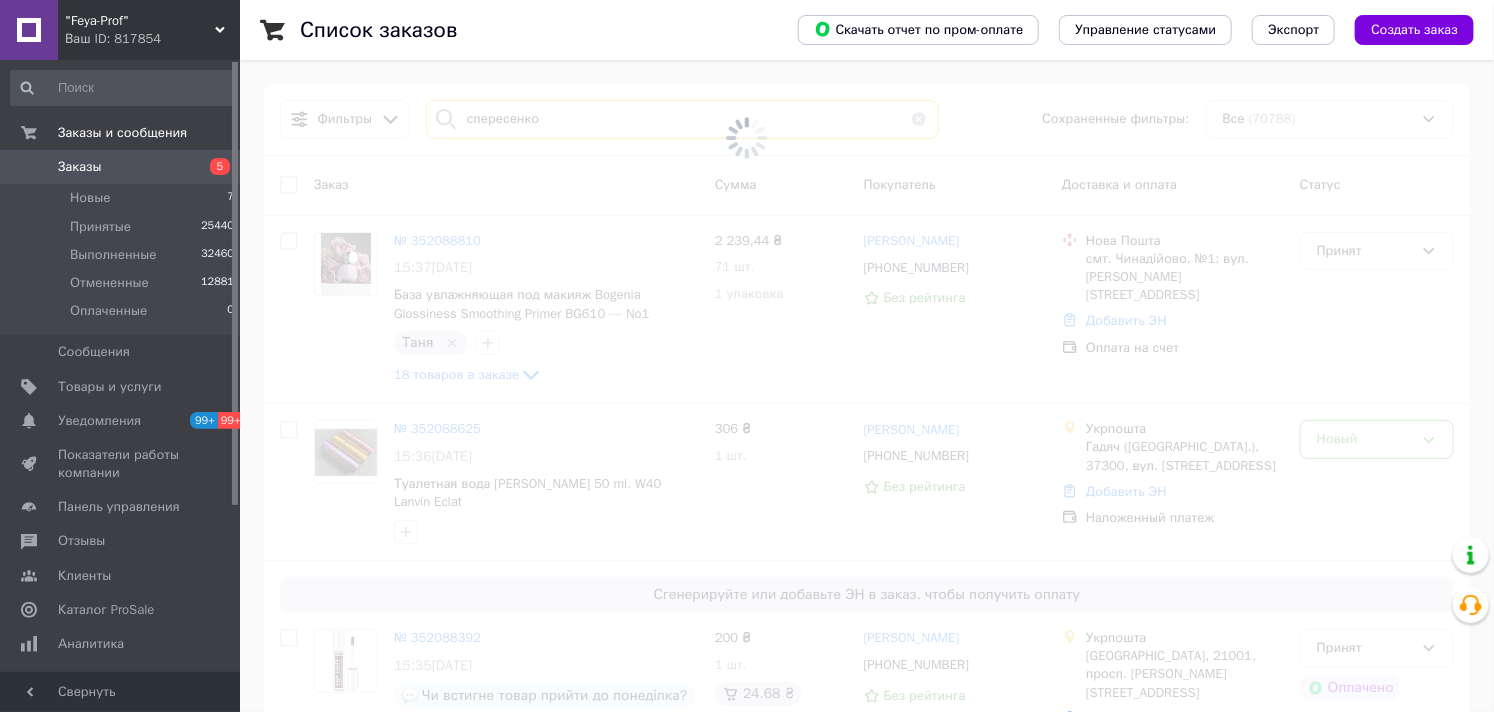 type on "спересенко" 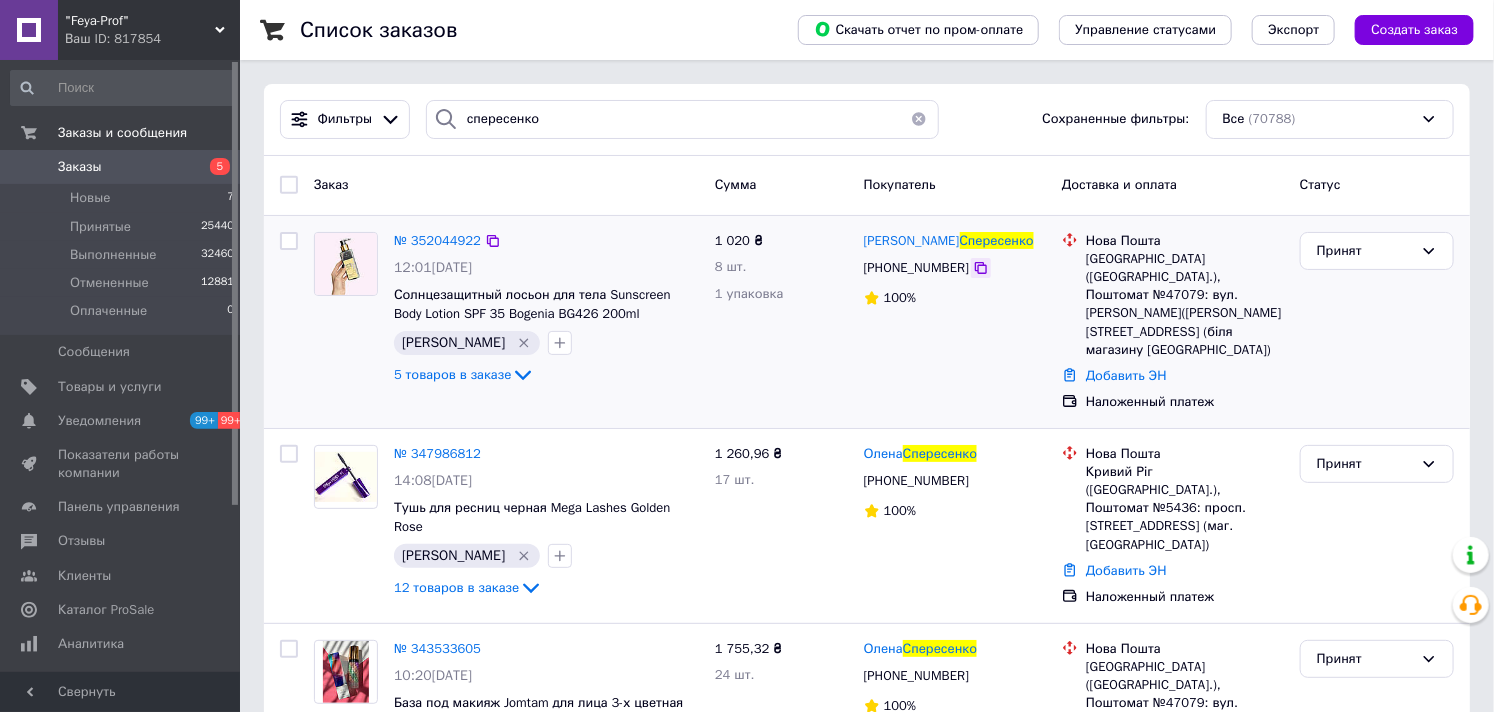 click 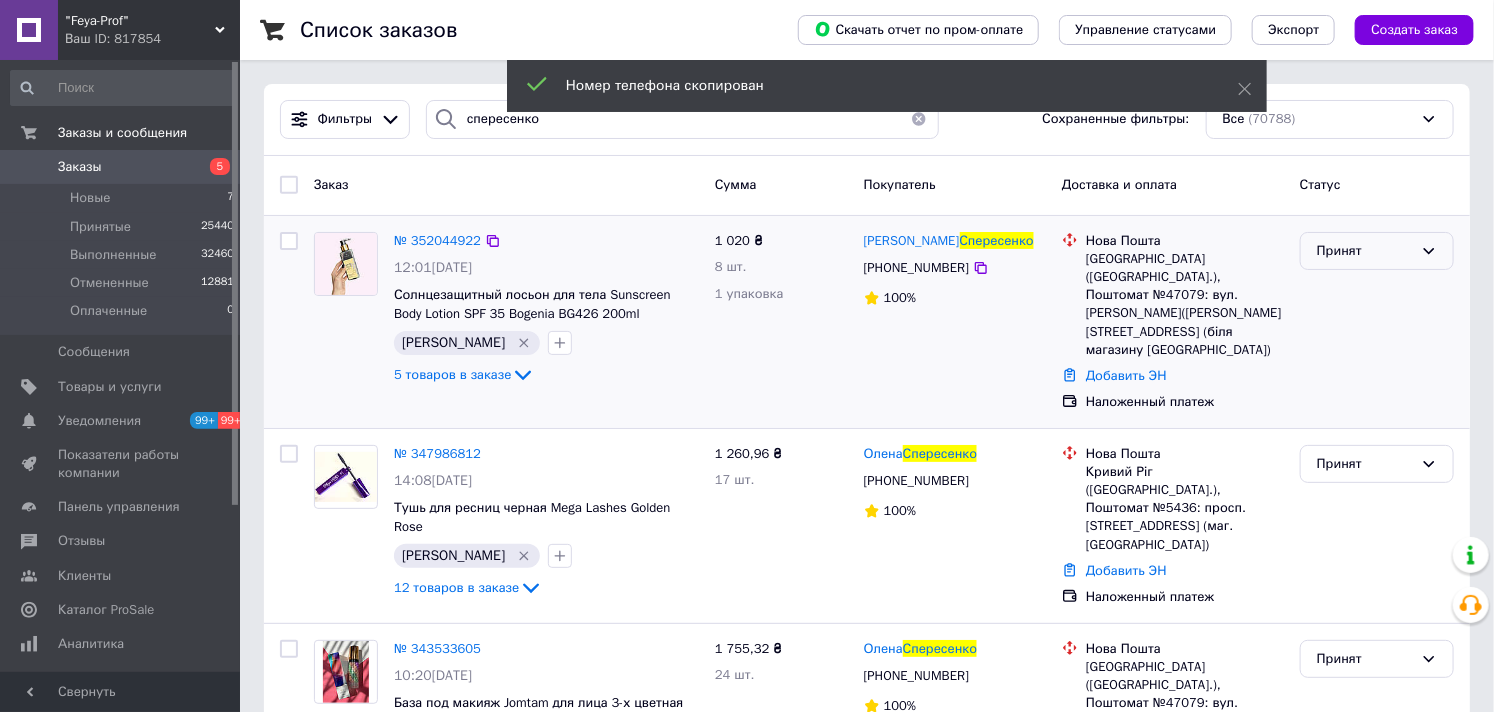 click on "Принят" at bounding box center (1365, 251) 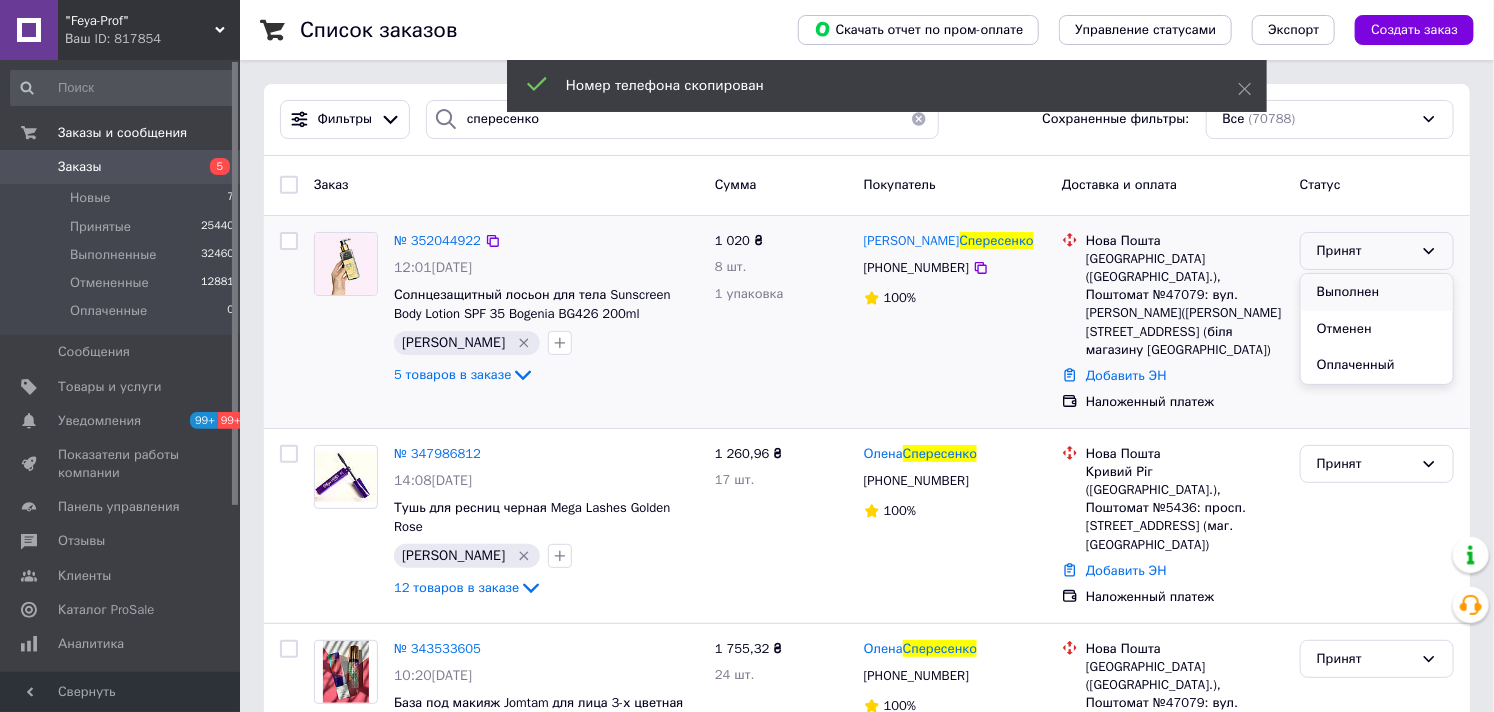 click on "Выполнен" at bounding box center (1377, 292) 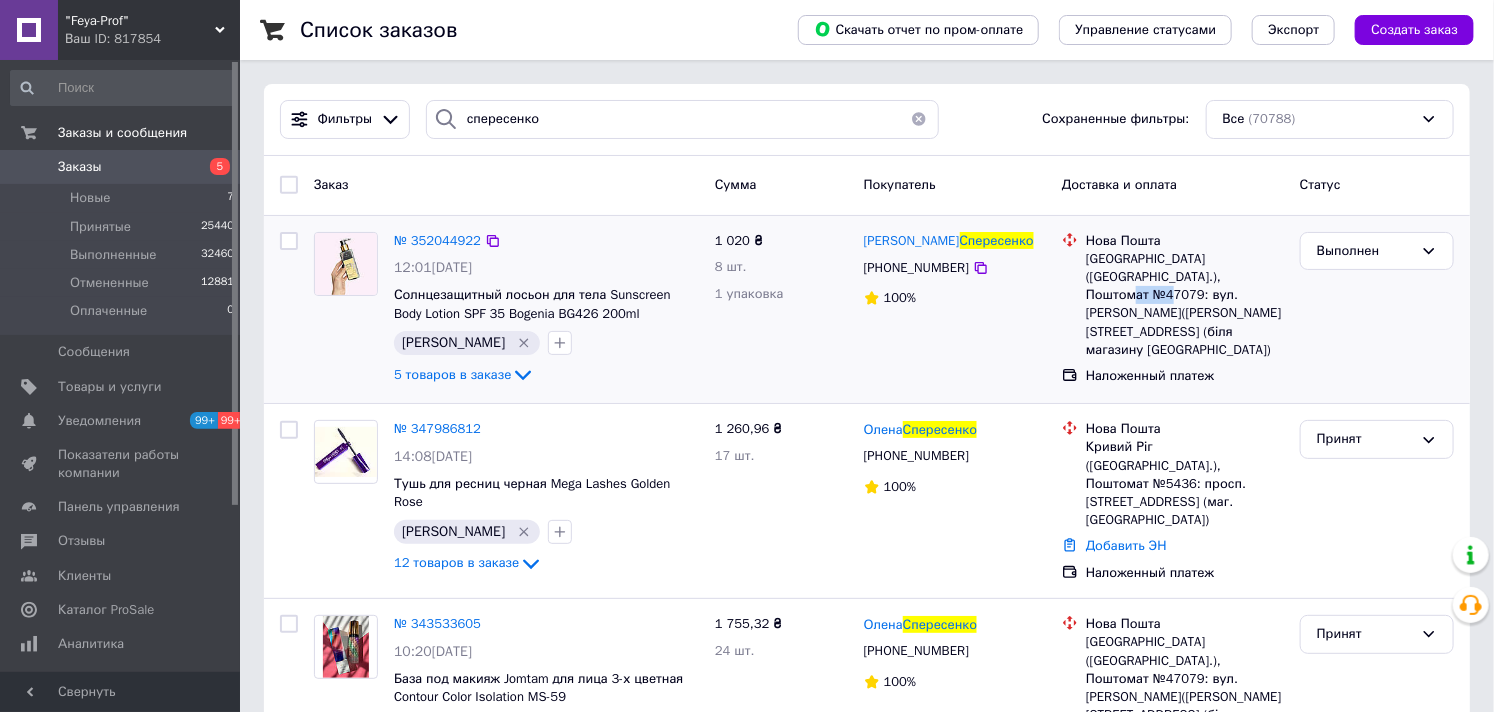 drag, startPoint x: 1207, startPoint y: 276, endPoint x: 1240, endPoint y: 281, distance: 33.37664 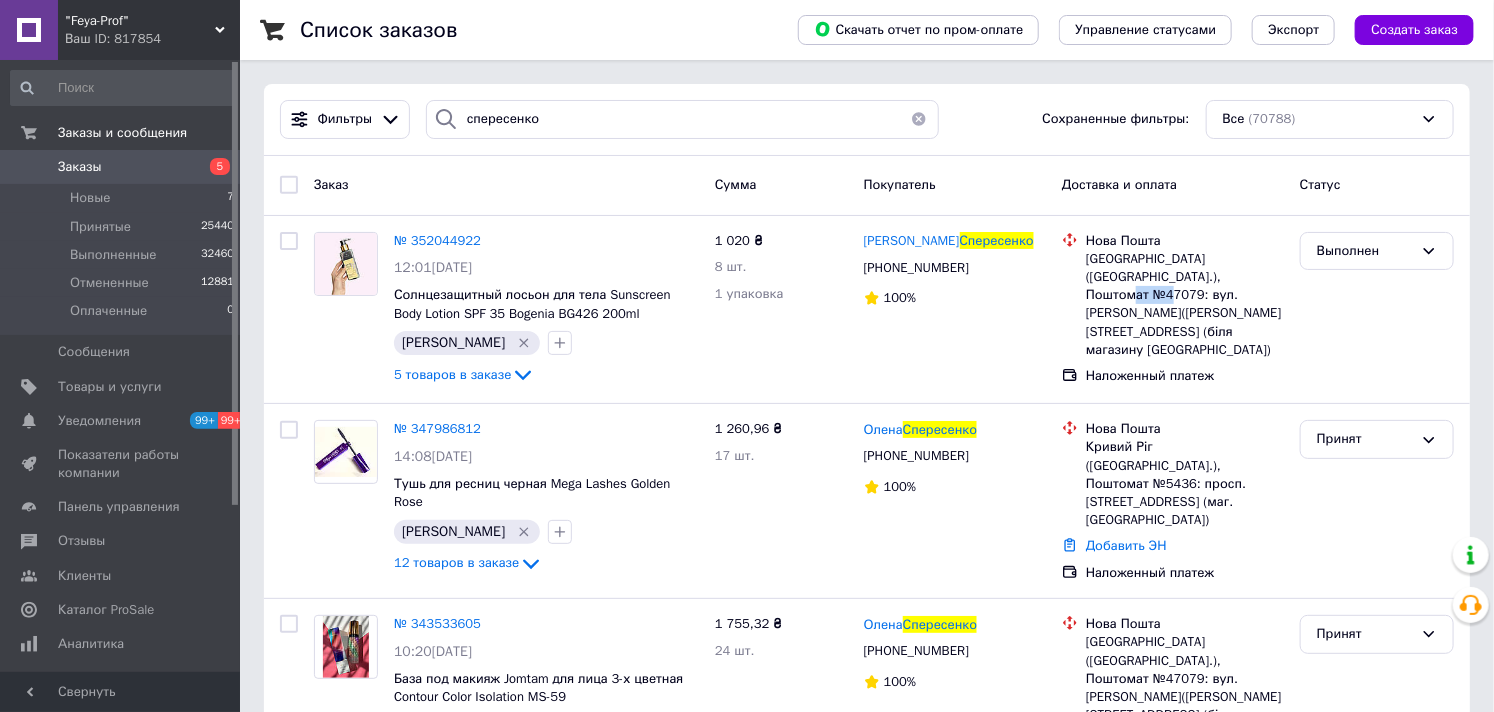 click on "Заказы" at bounding box center [80, 167] 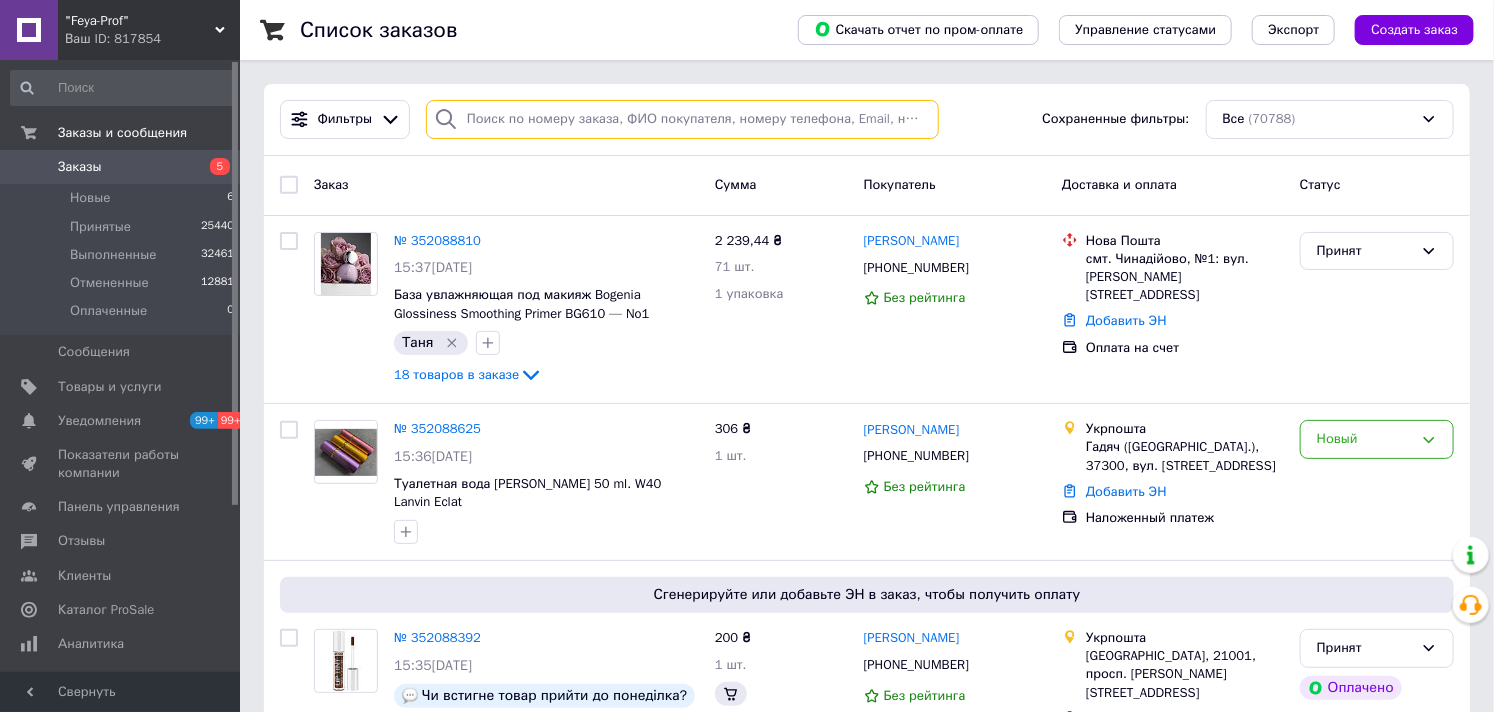 click at bounding box center (682, 119) 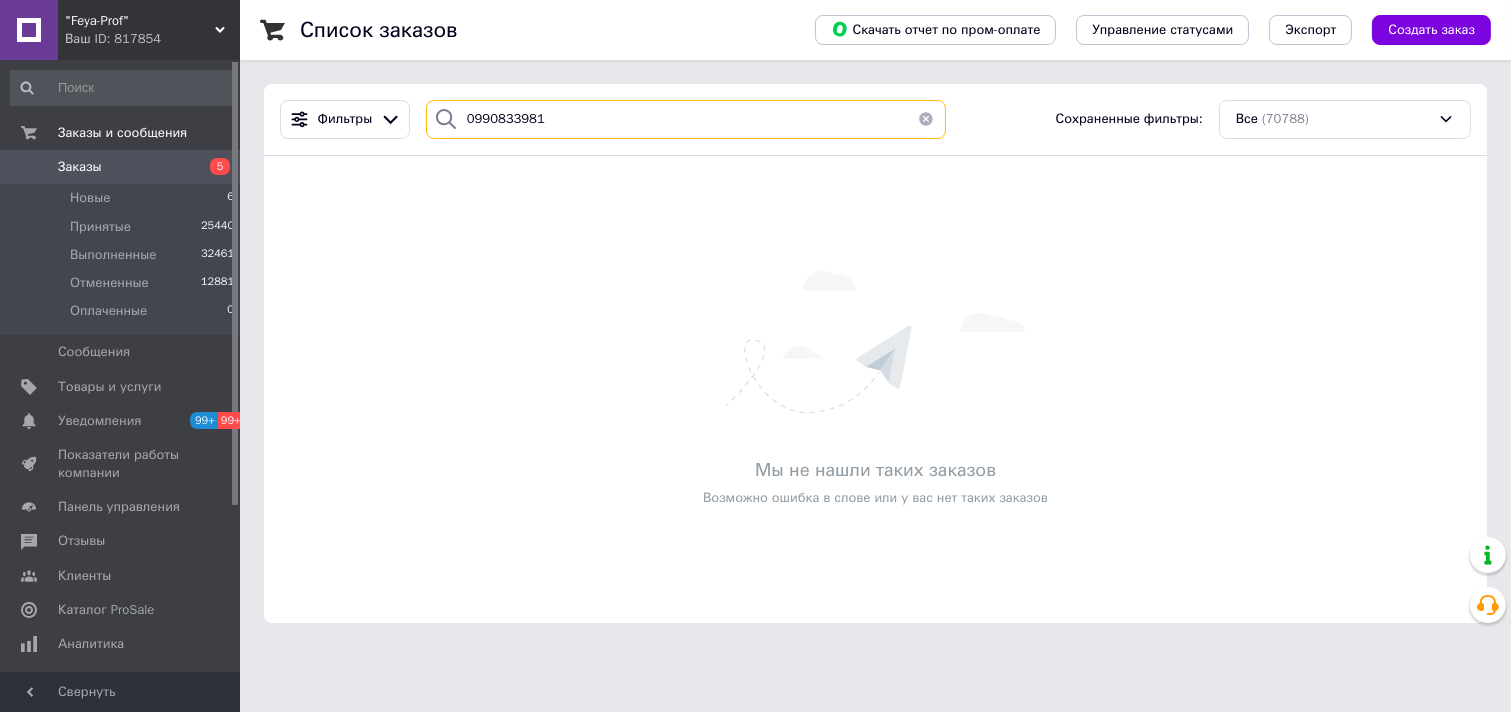 type on "0990833981" 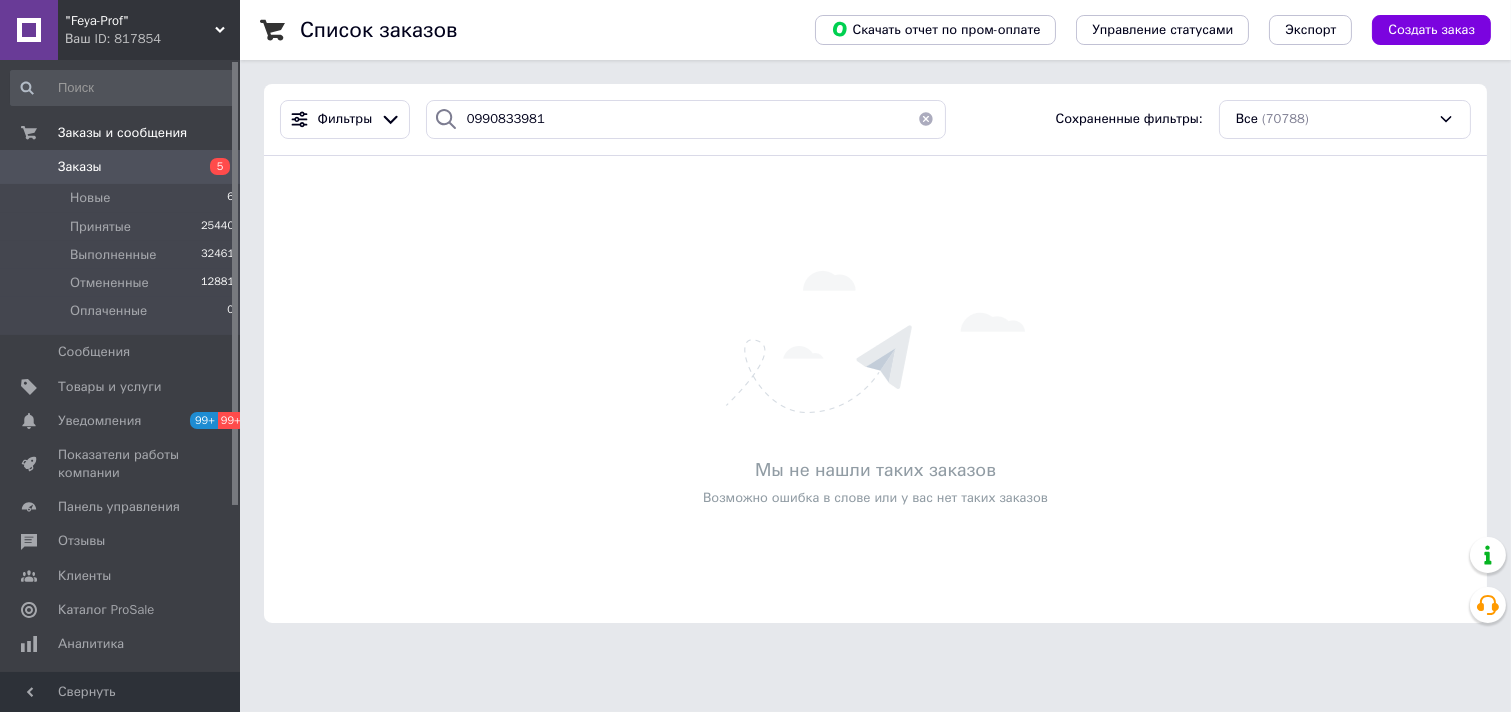 click on ""Feya-Prof"" at bounding box center (140, 21) 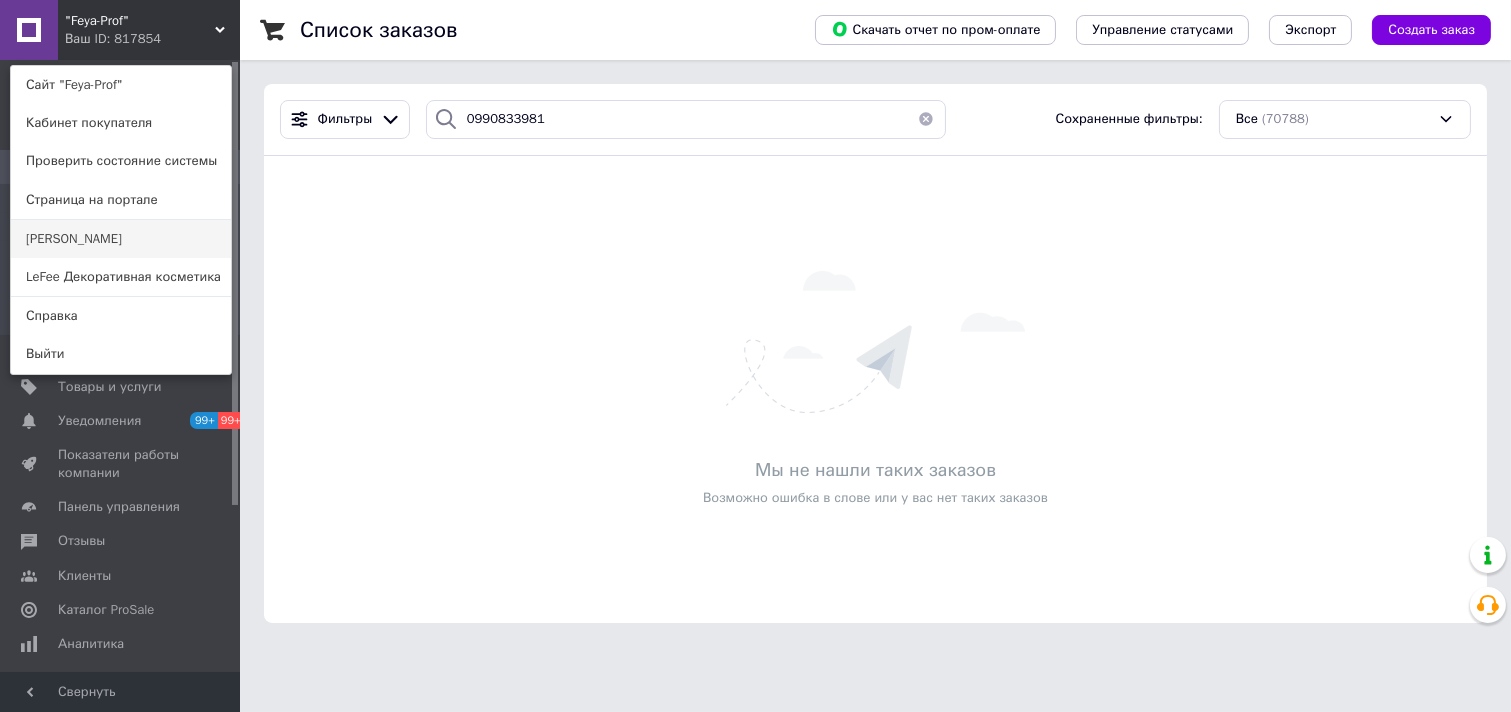 click on "[PERSON_NAME]" at bounding box center (121, 239) 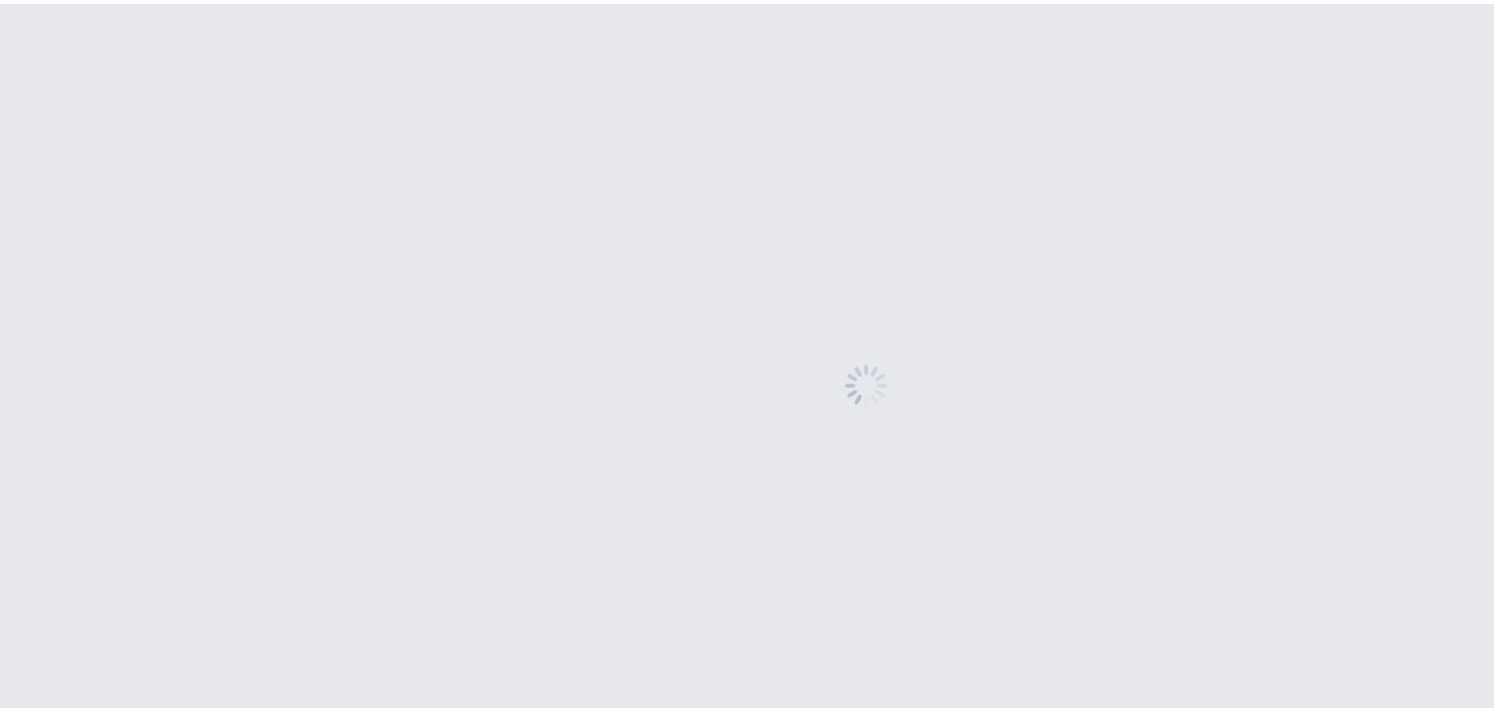 scroll, scrollTop: 0, scrollLeft: 0, axis: both 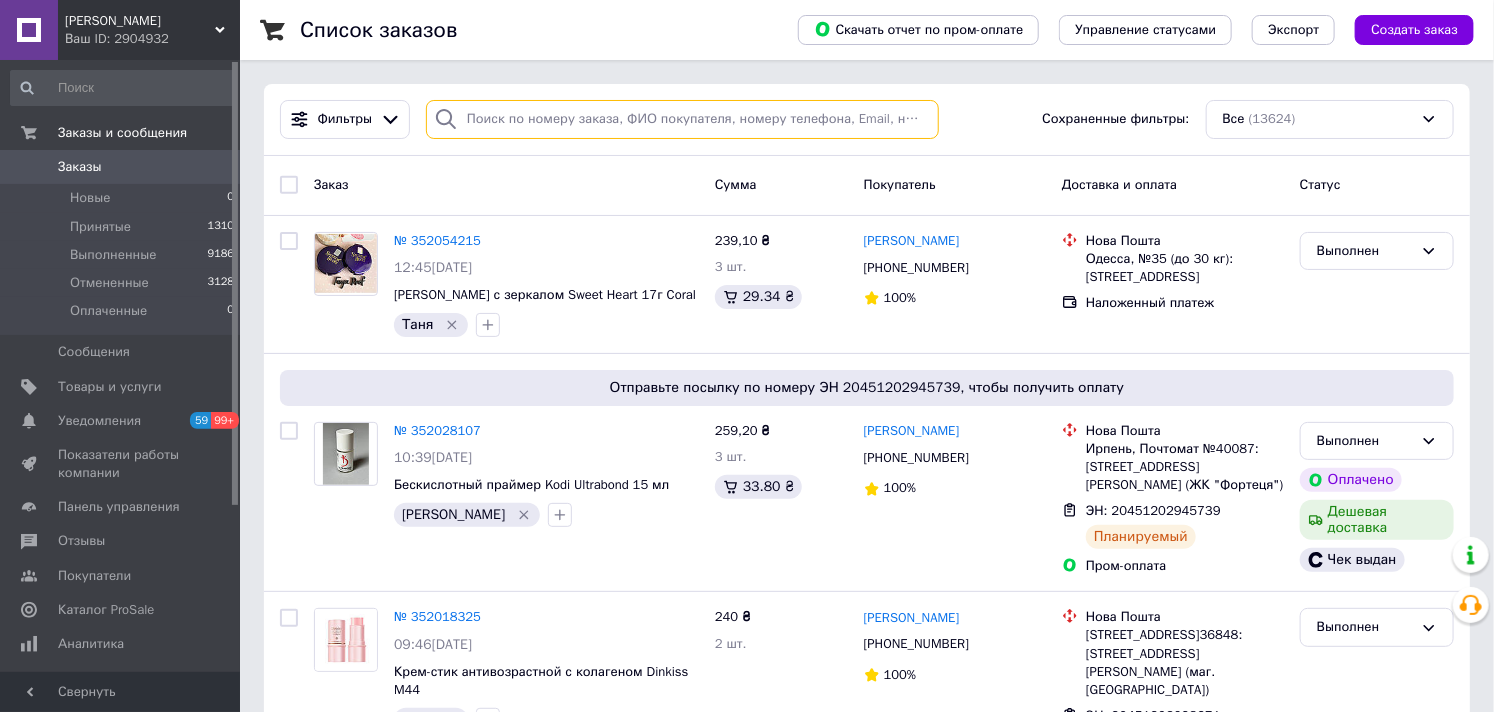 paste on "0990833981" 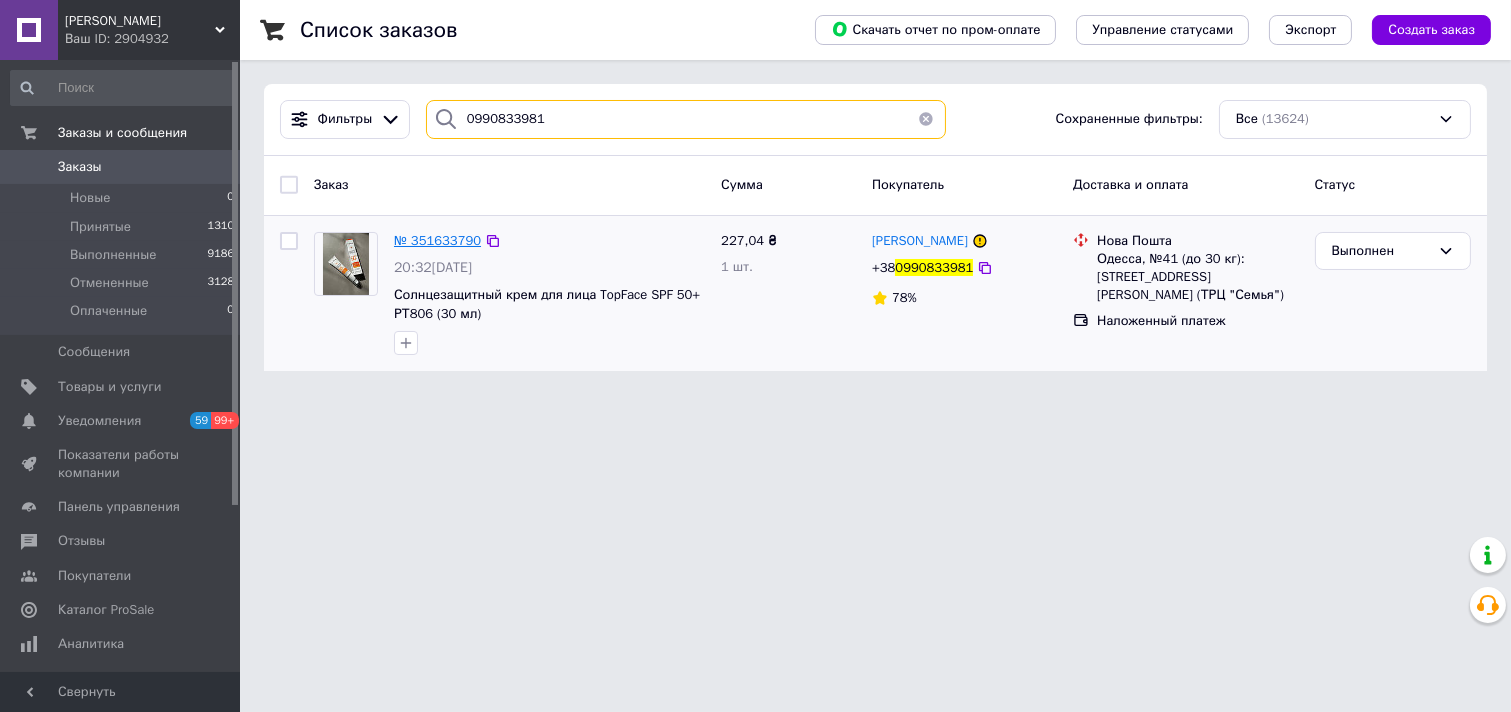 type on "0990833981" 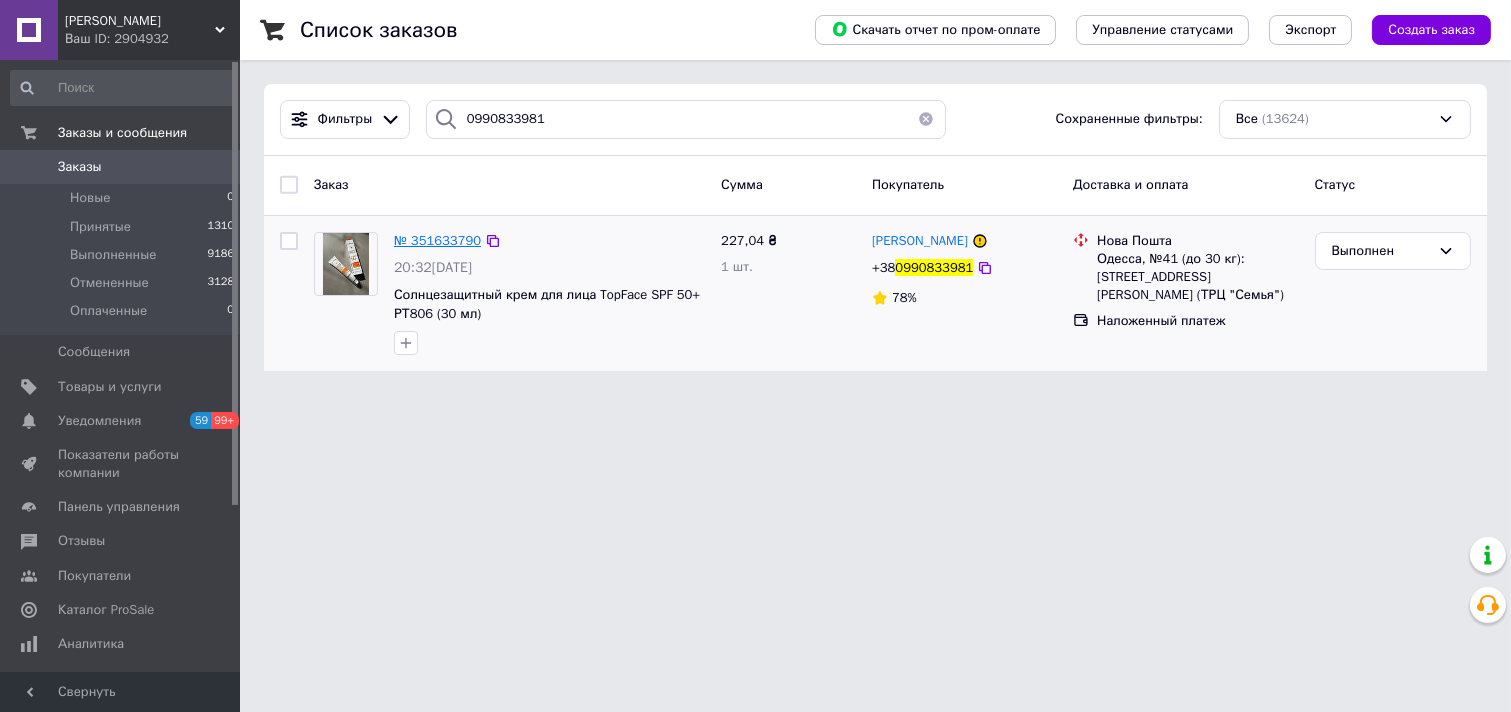click on "№ 351633790" at bounding box center (437, 240) 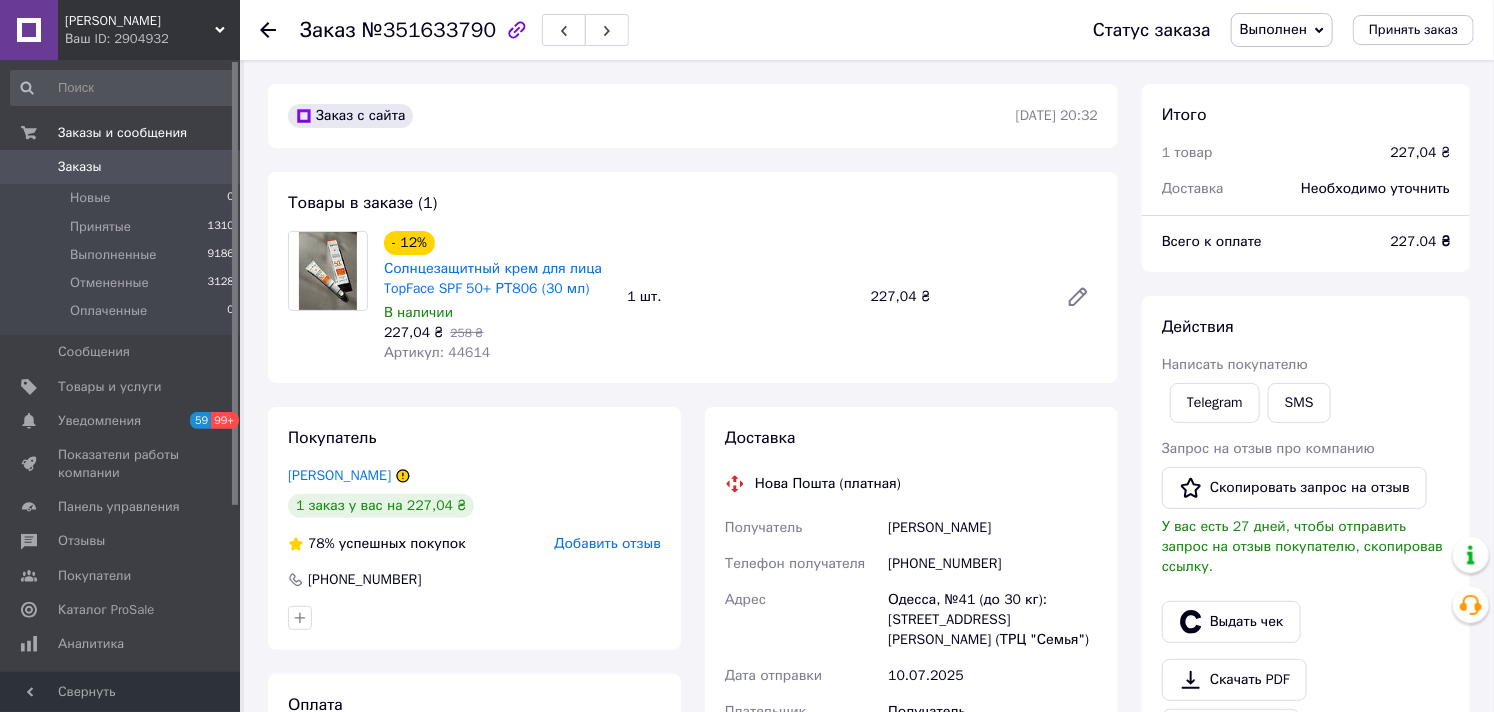 click on "Заказы" at bounding box center (80, 167) 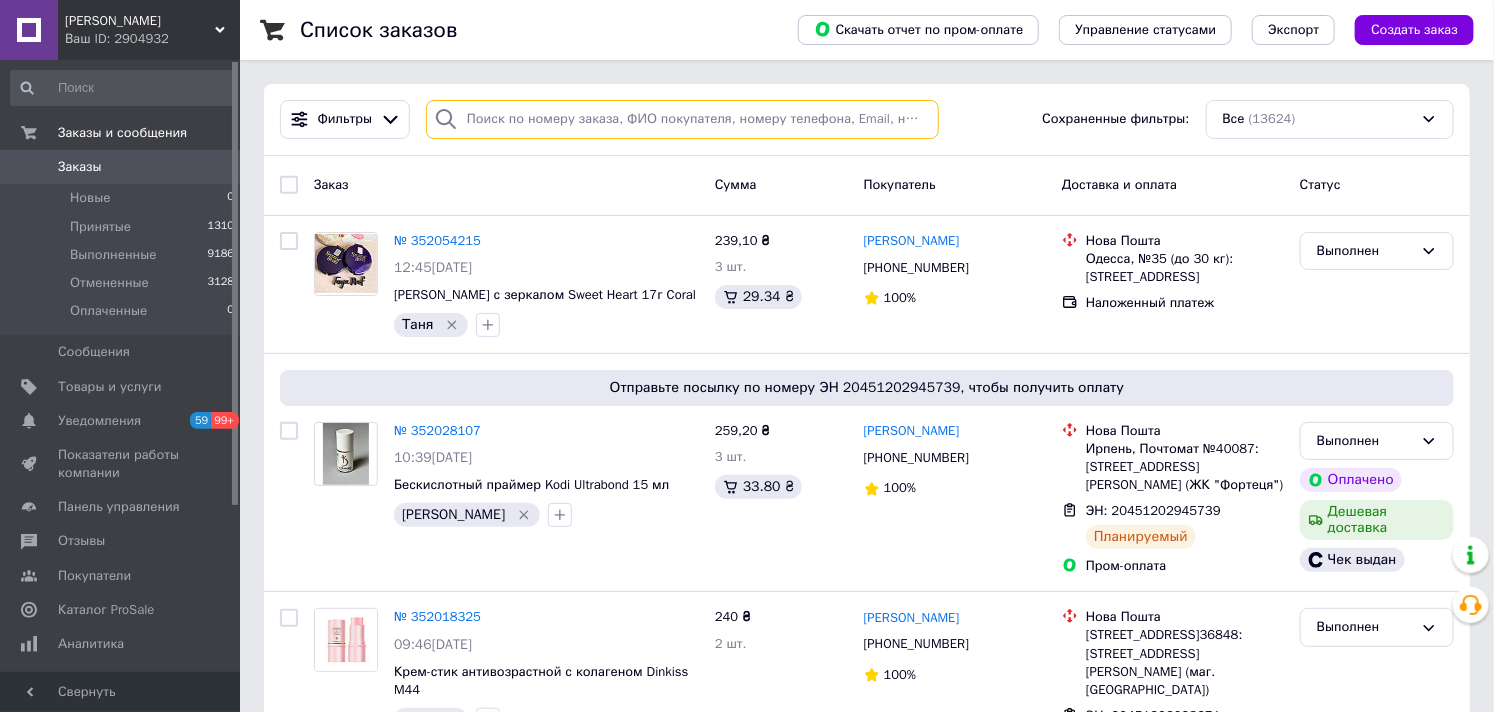 click at bounding box center (682, 119) 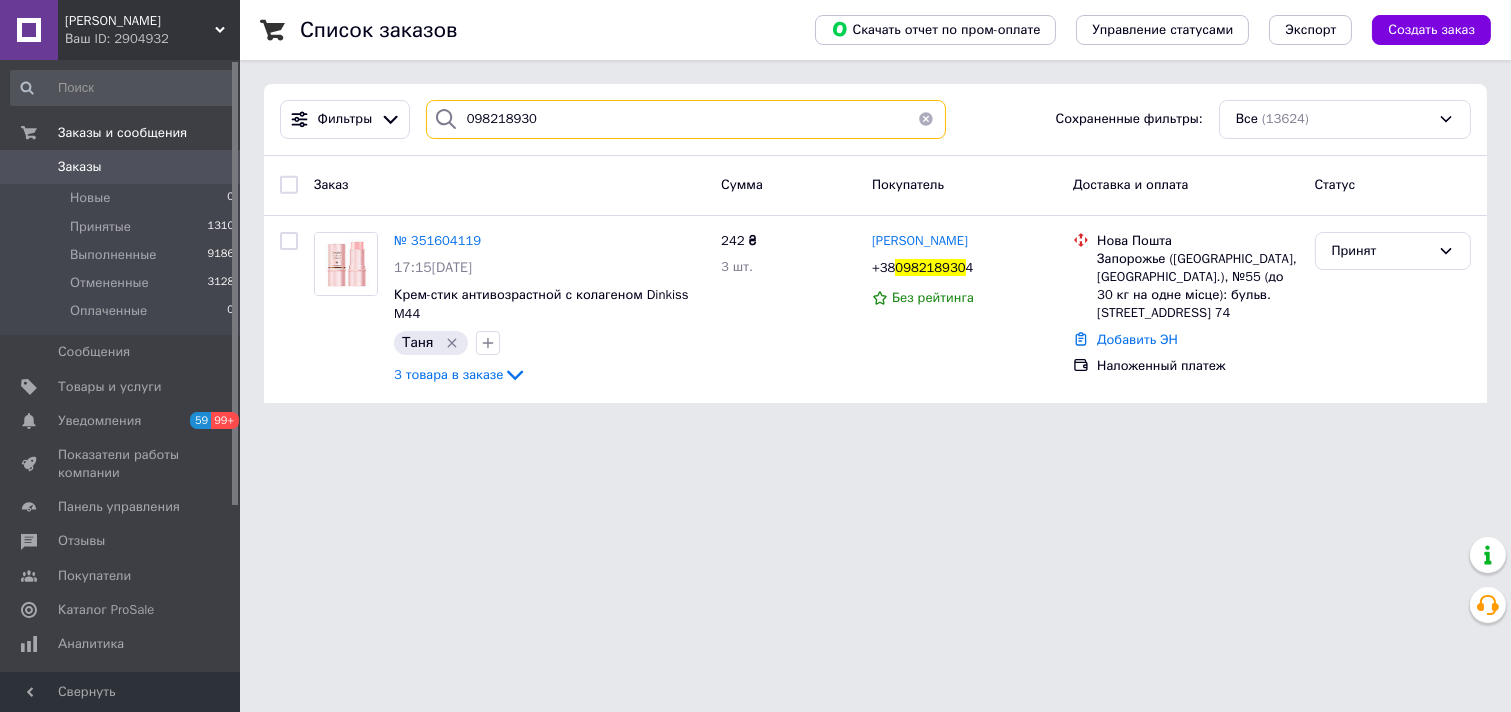 click on "098218930" at bounding box center [686, 119] 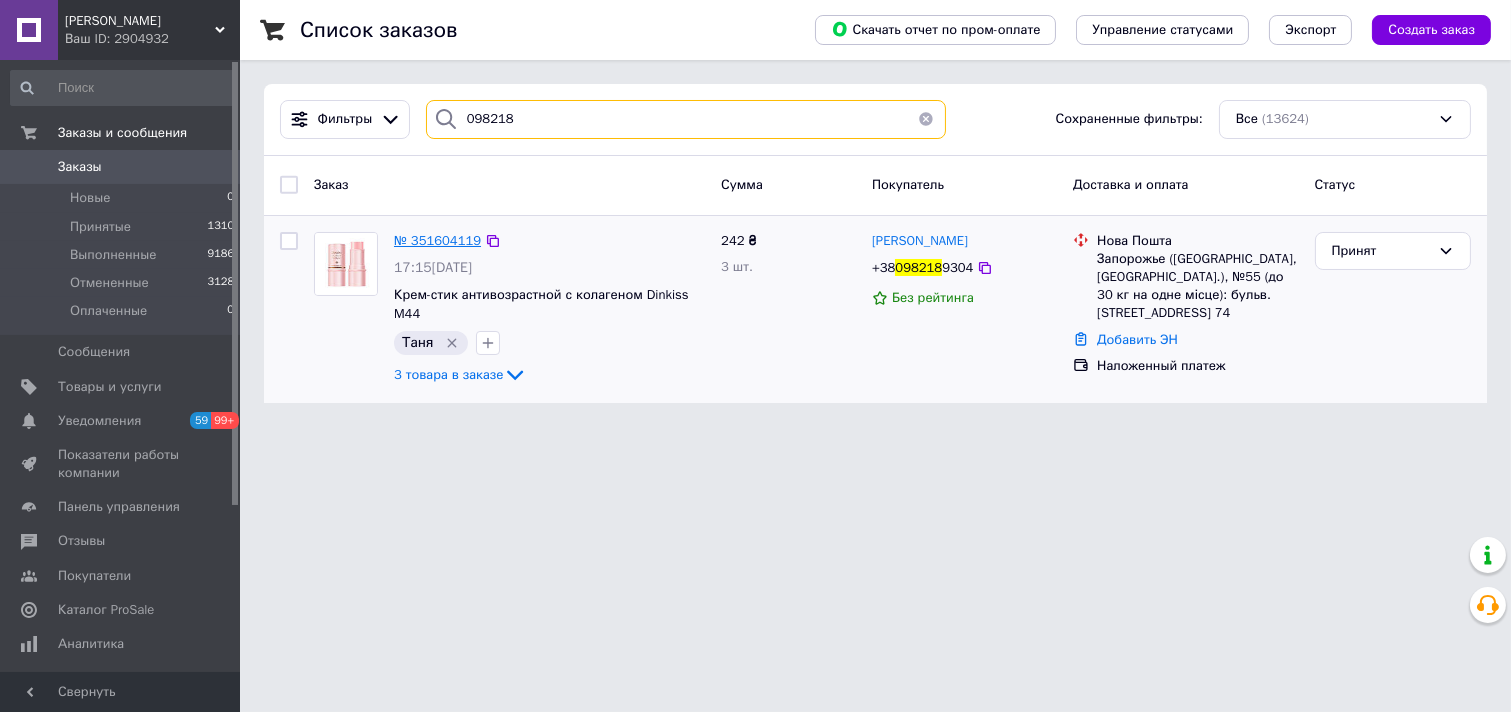 type on "098218" 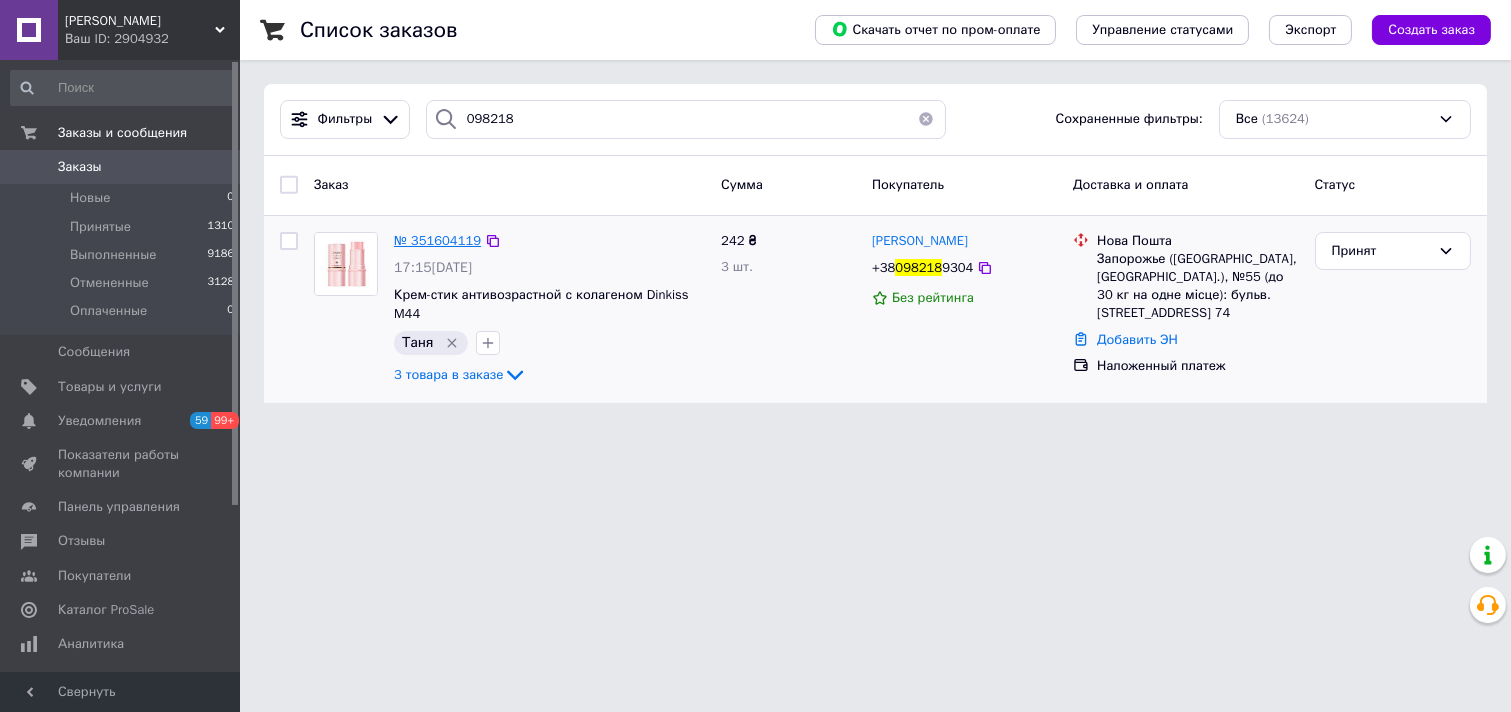 click on "№ 351604119" at bounding box center [437, 240] 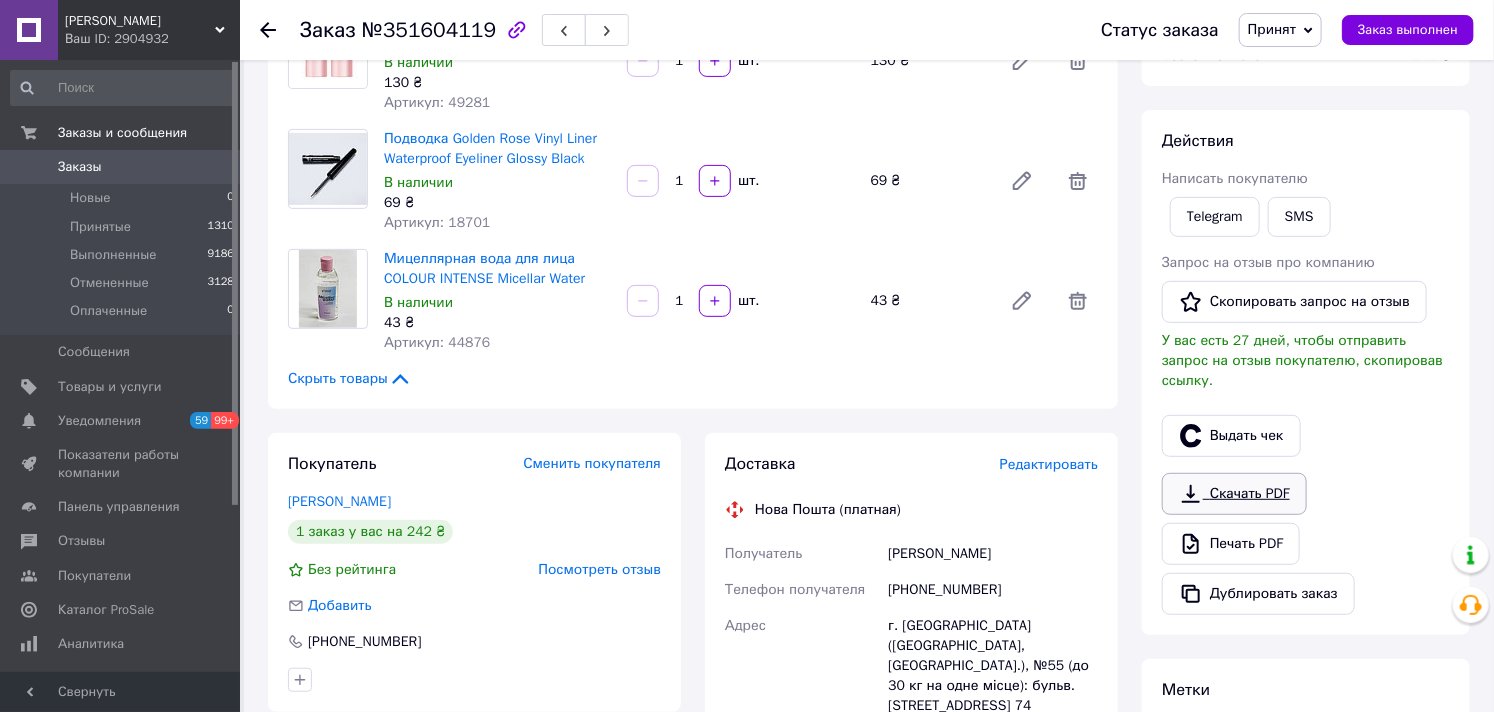 scroll, scrollTop: 0, scrollLeft: 0, axis: both 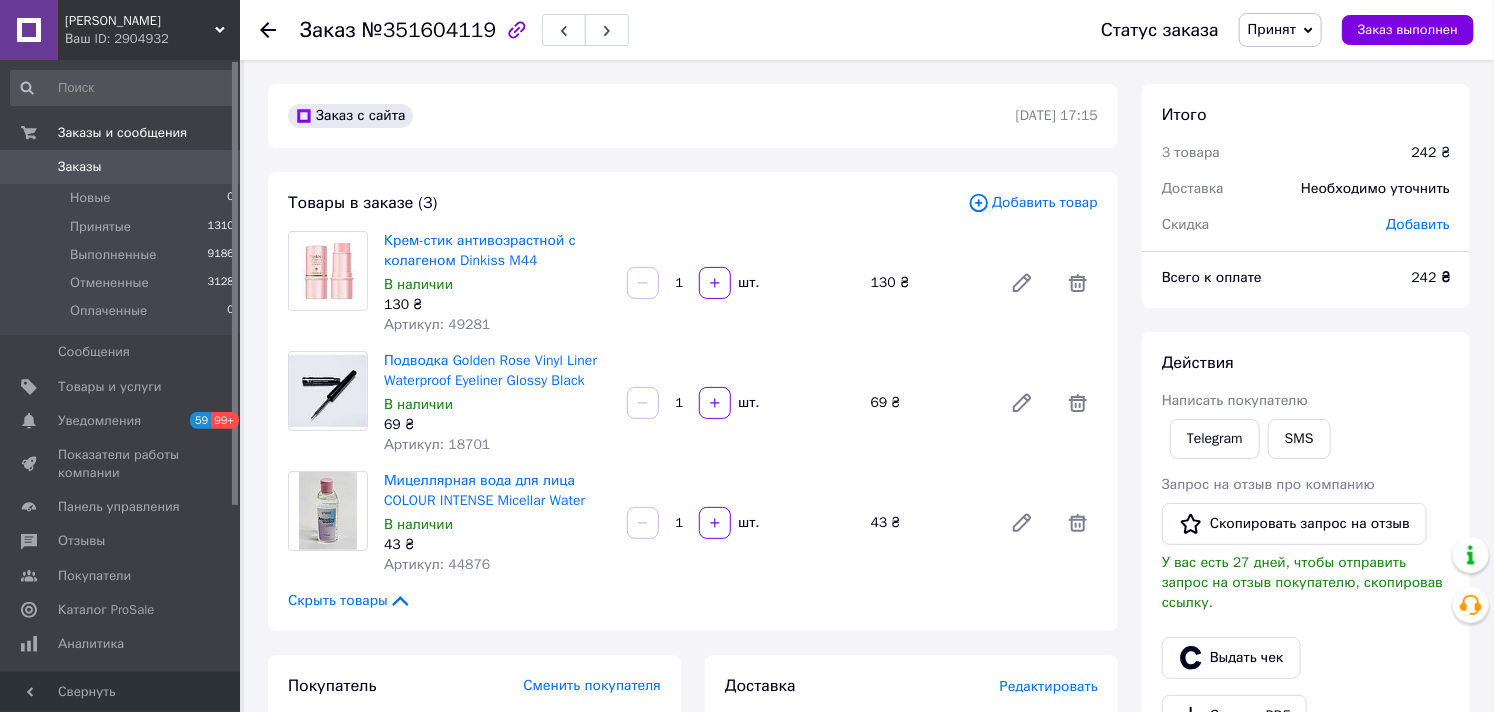 click on "Заказы" at bounding box center (80, 167) 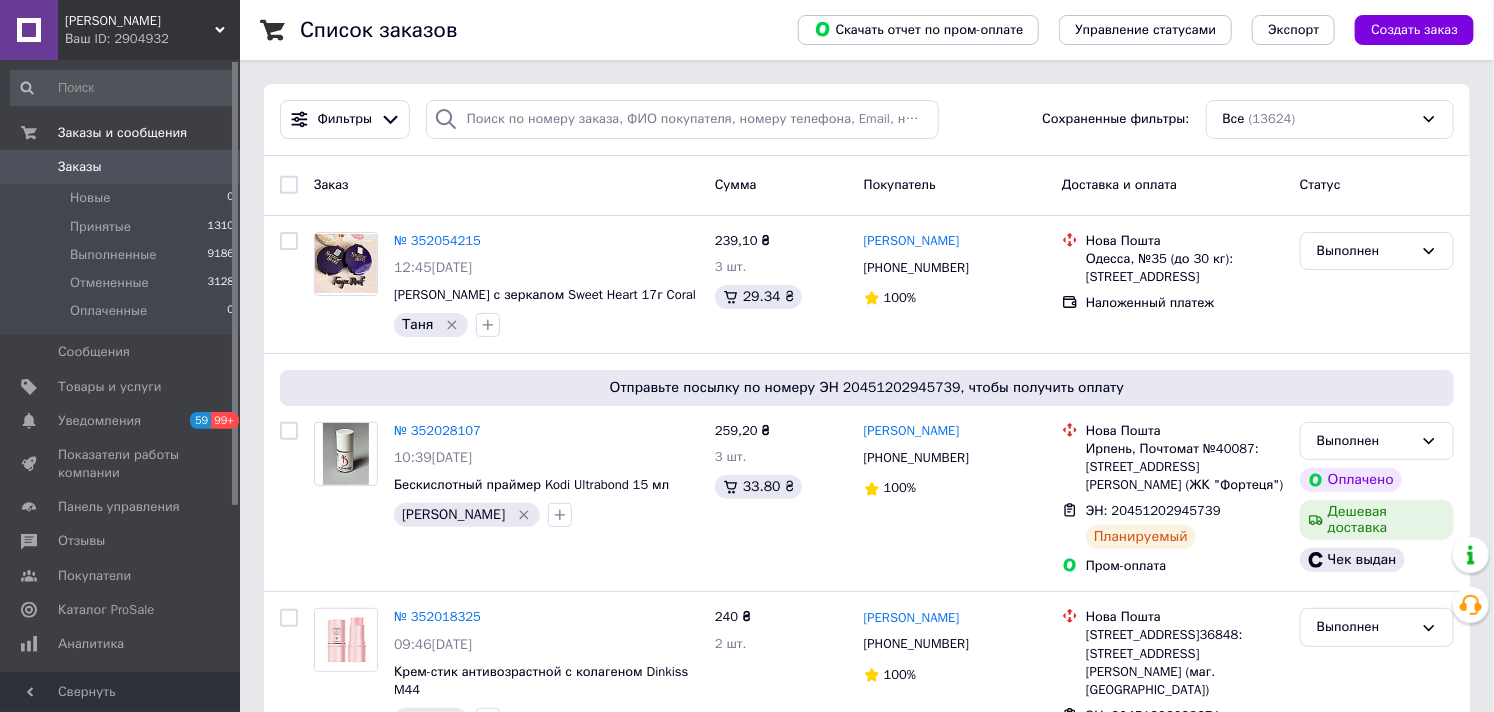 click on "[PERSON_NAME]" at bounding box center (140, 21) 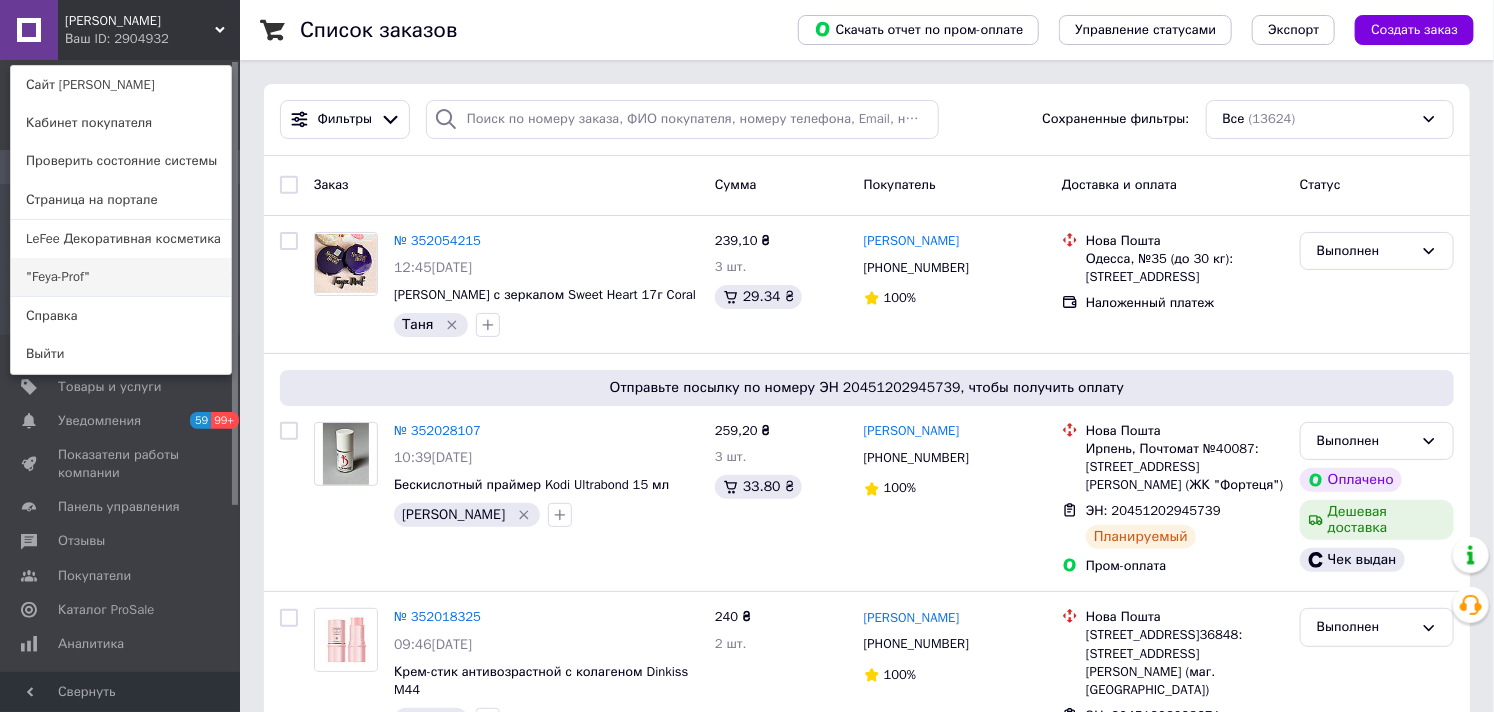 click on ""Feya-Prof"" at bounding box center (121, 277) 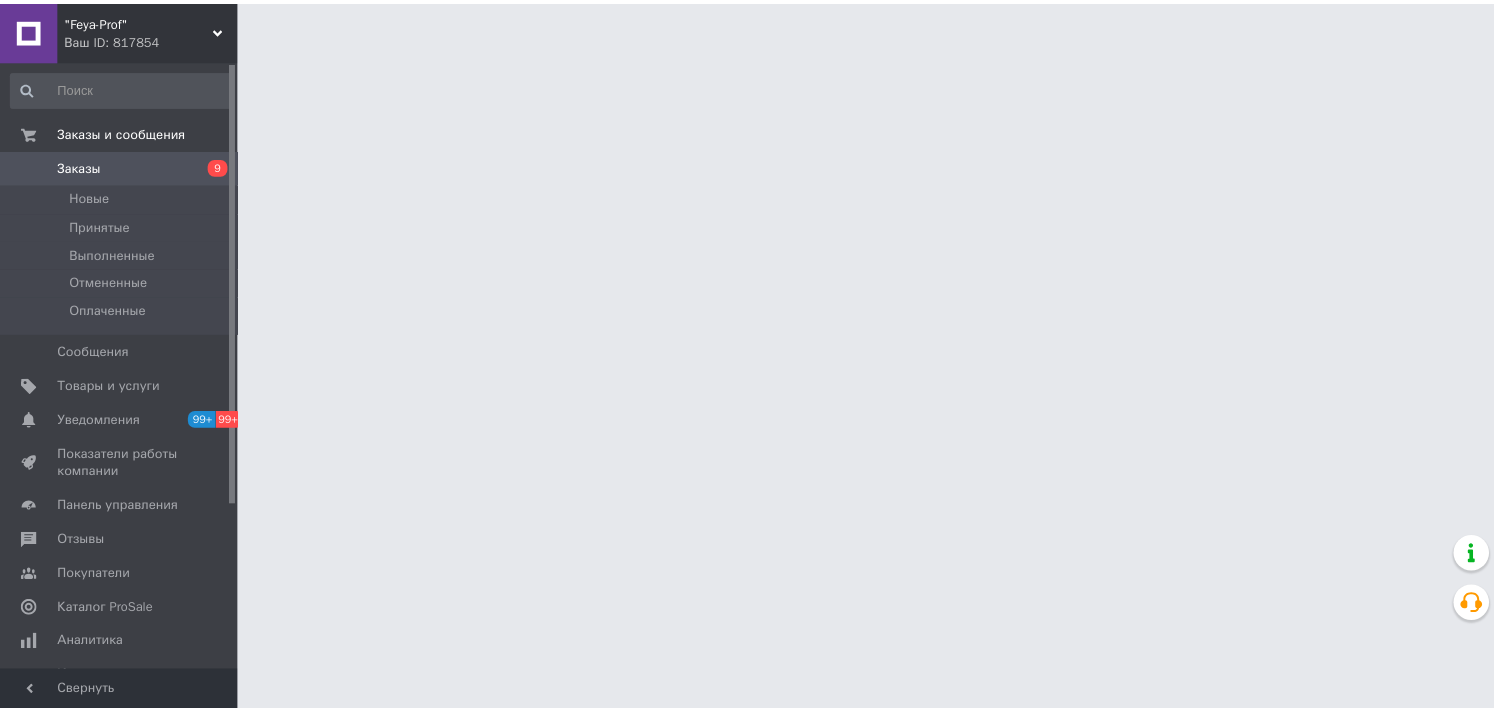 scroll, scrollTop: 0, scrollLeft: 0, axis: both 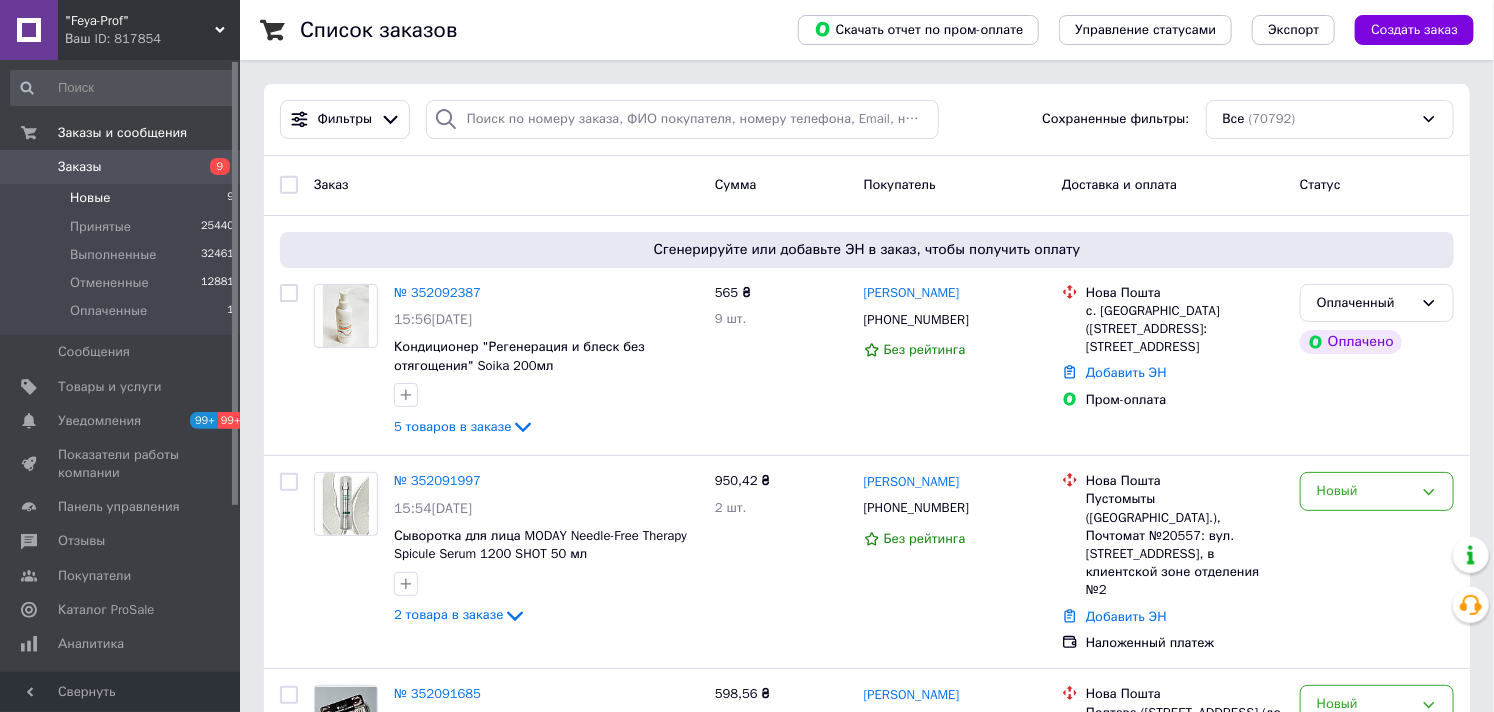 click on "Новые" at bounding box center [90, 198] 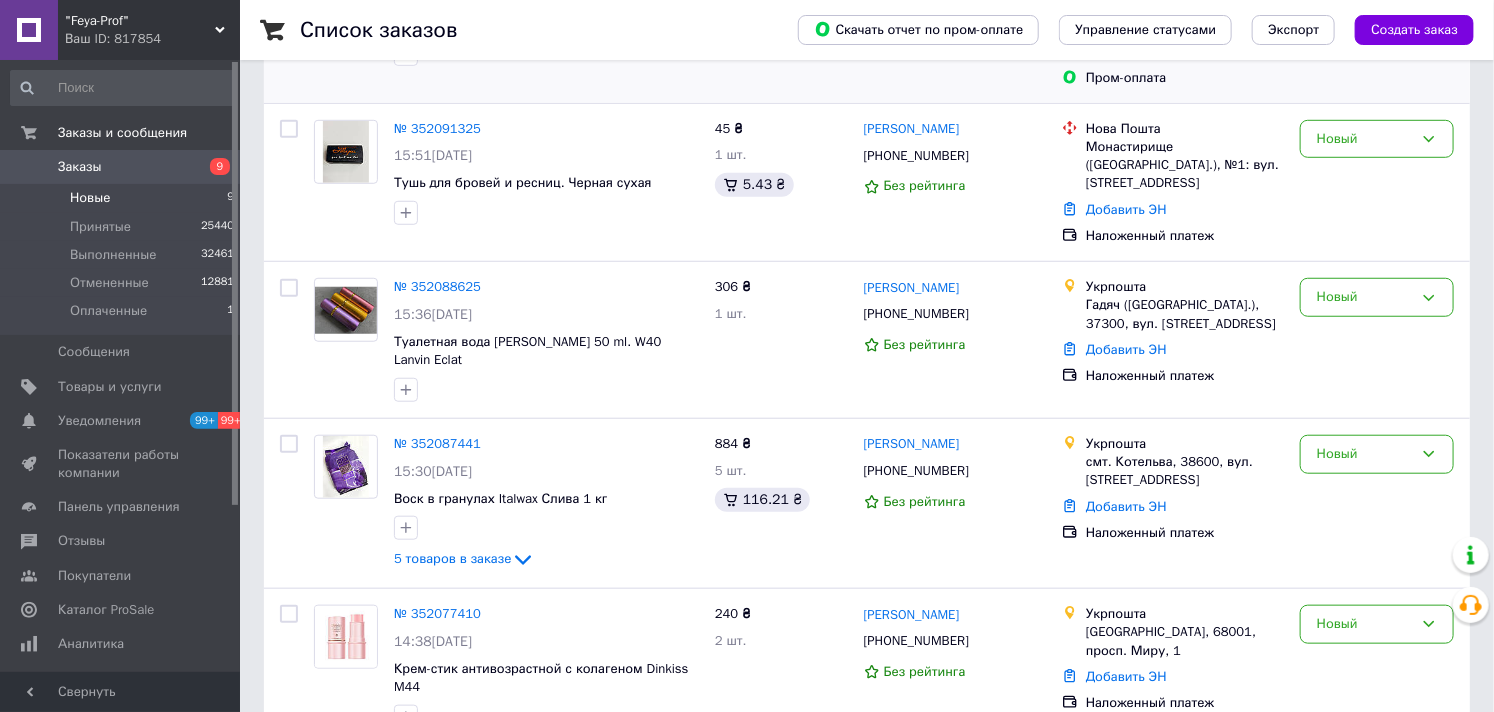 scroll, scrollTop: 1000, scrollLeft: 0, axis: vertical 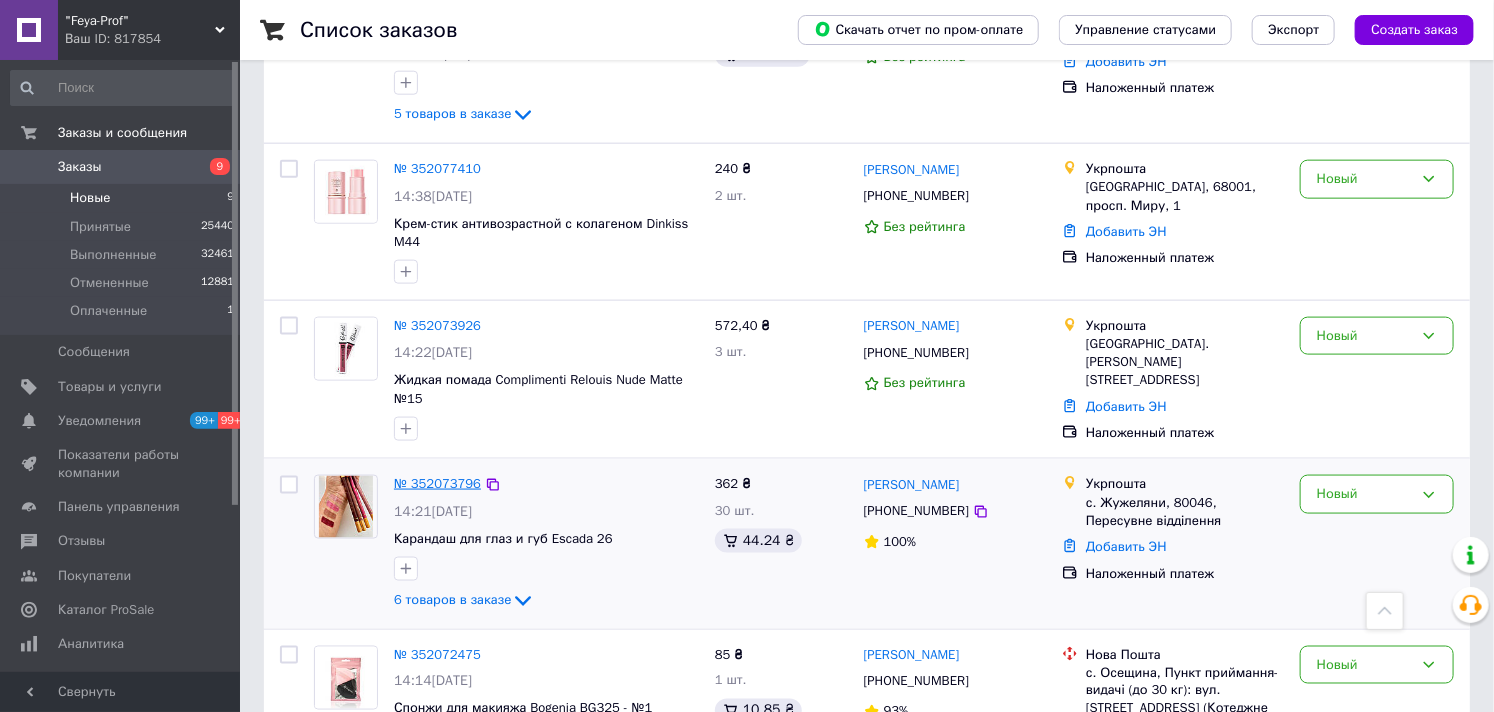 click on "№ 352073796" at bounding box center (437, 483) 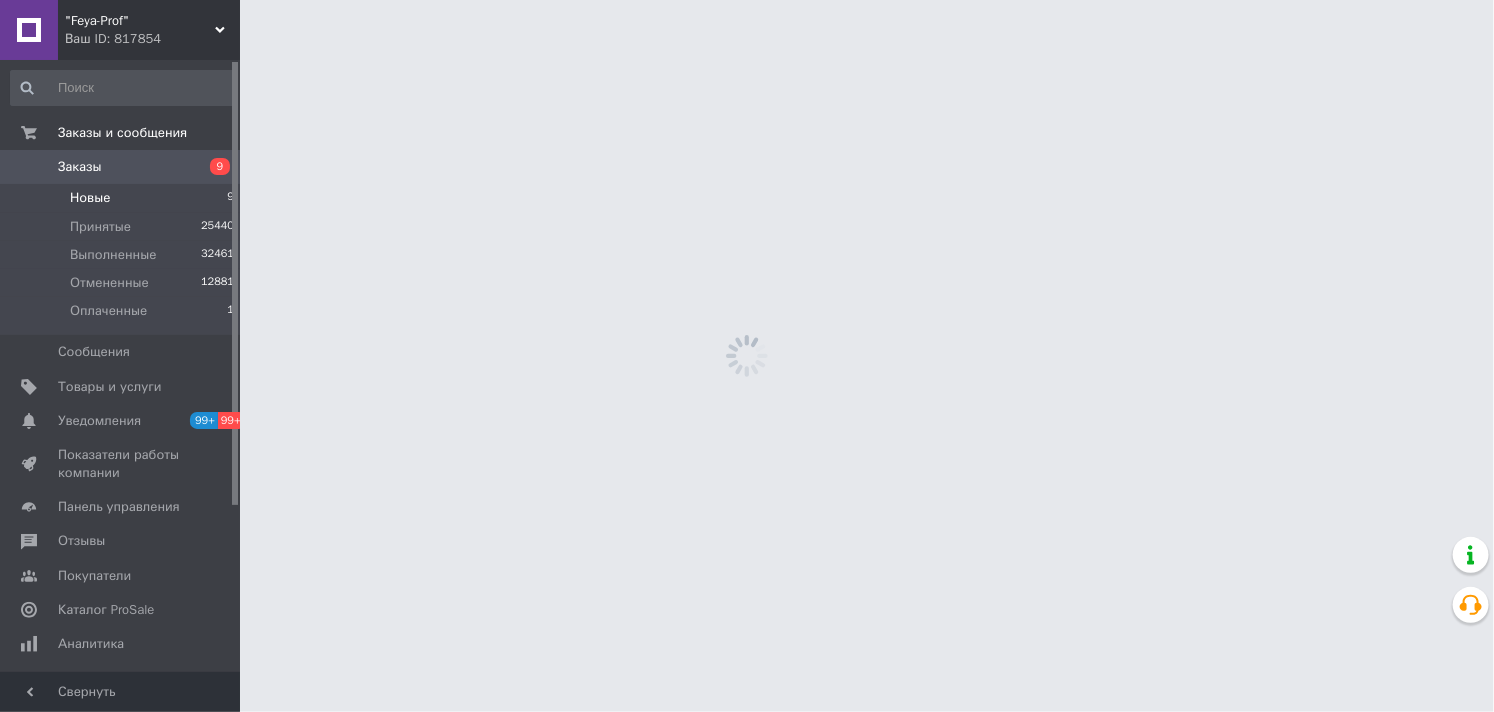 scroll, scrollTop: 0, scrollLeft: 0, axis: both 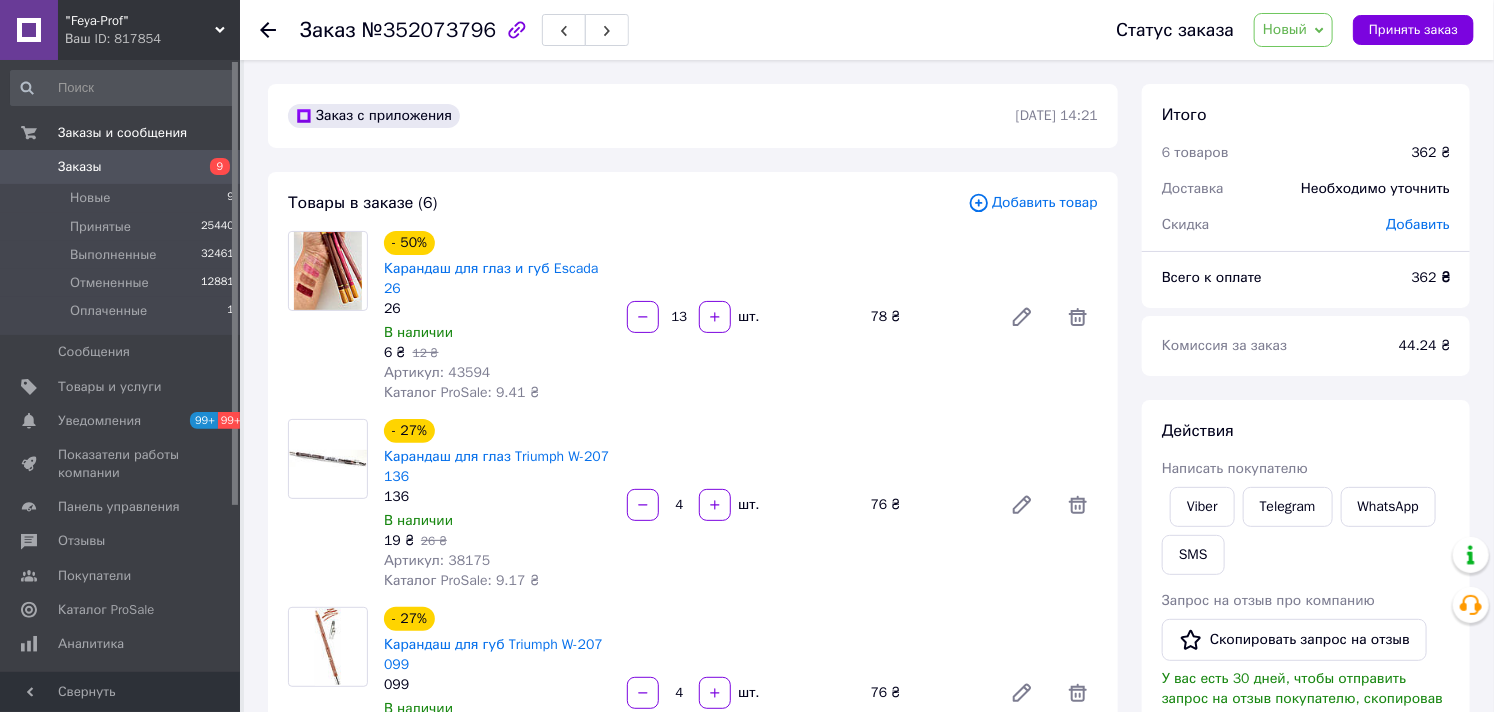 click on "Новый" at bounding box center [1285, 29] 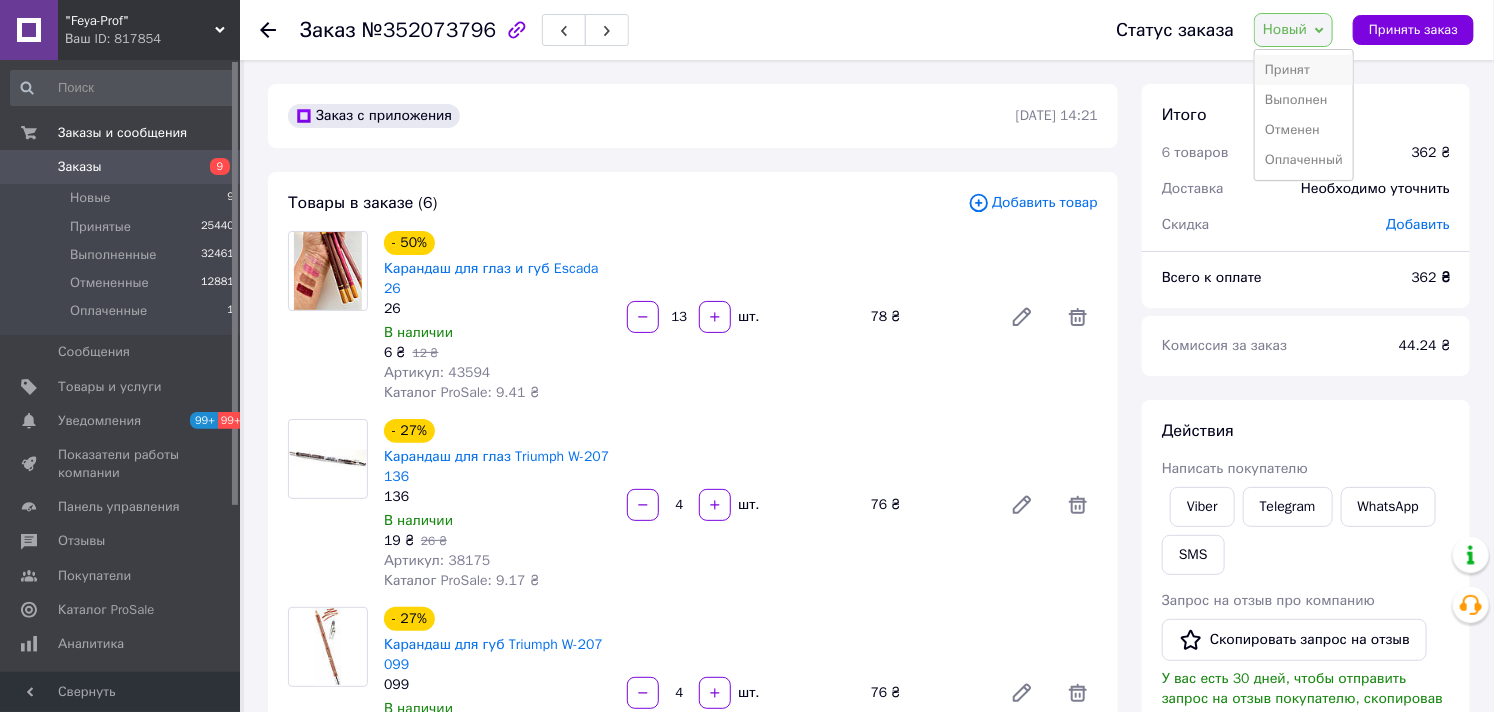 click on "Принят" at bounding box center (1304, 70) 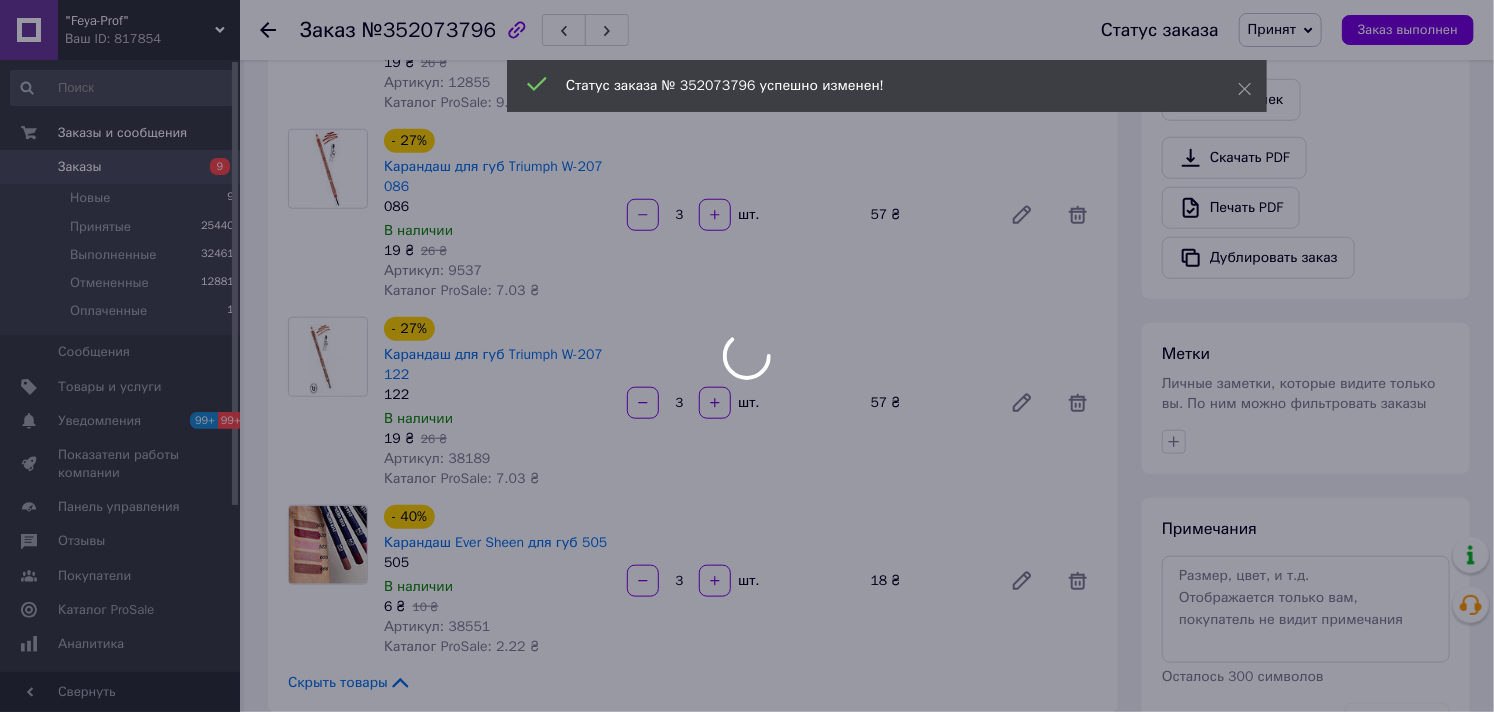 scroll, scrollTop: 777, scrollLeft: 0, axis: vertical 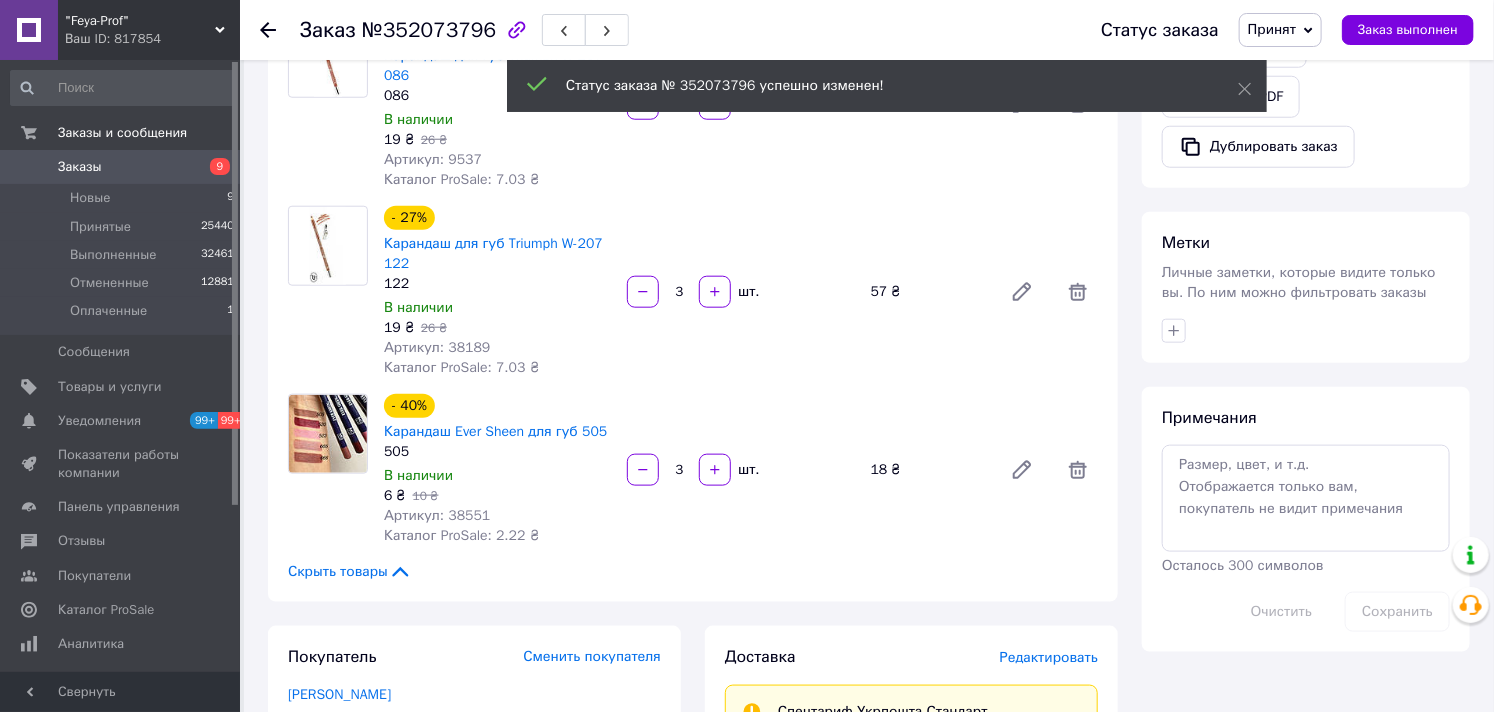 click on "Личные заметки, которые видите только вы. По ним можно фильтровать заказы" at bounding box center (1299, 282) 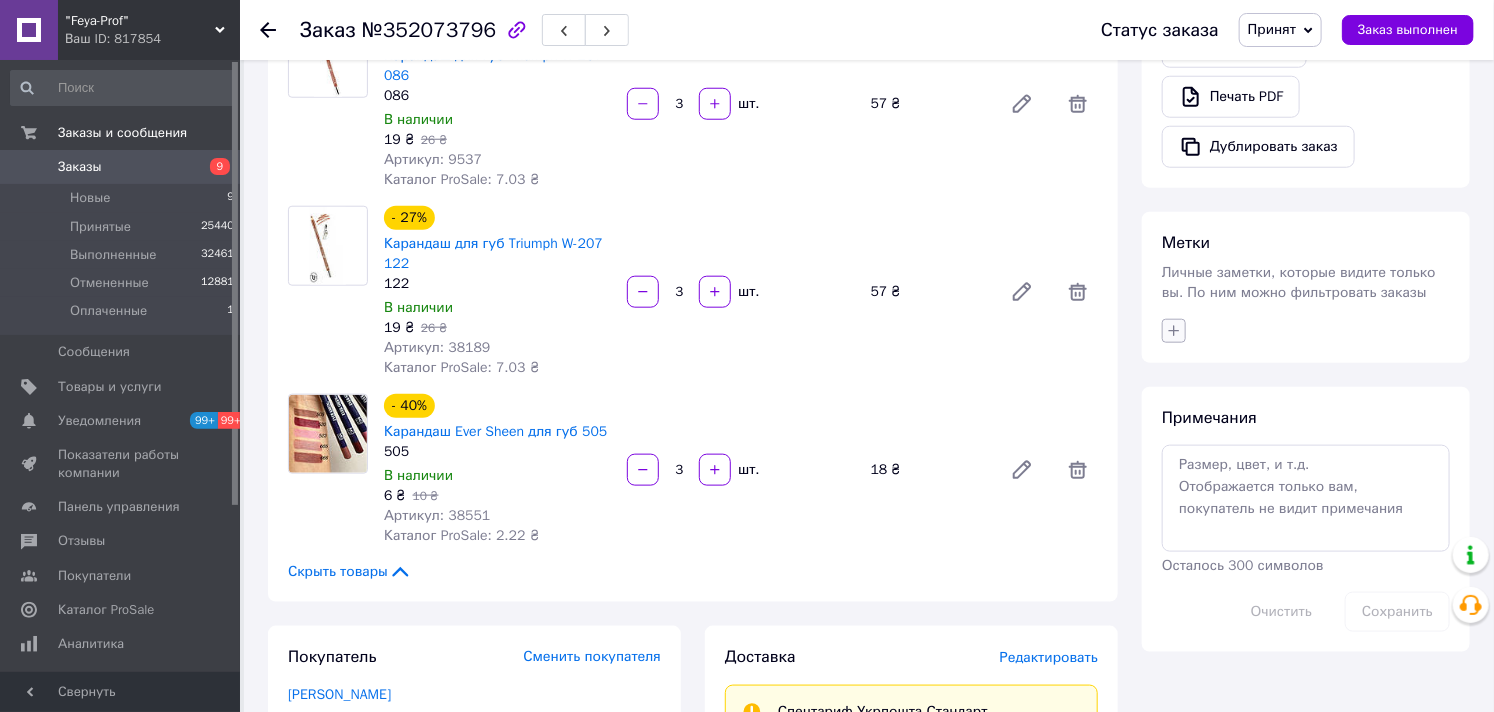 click 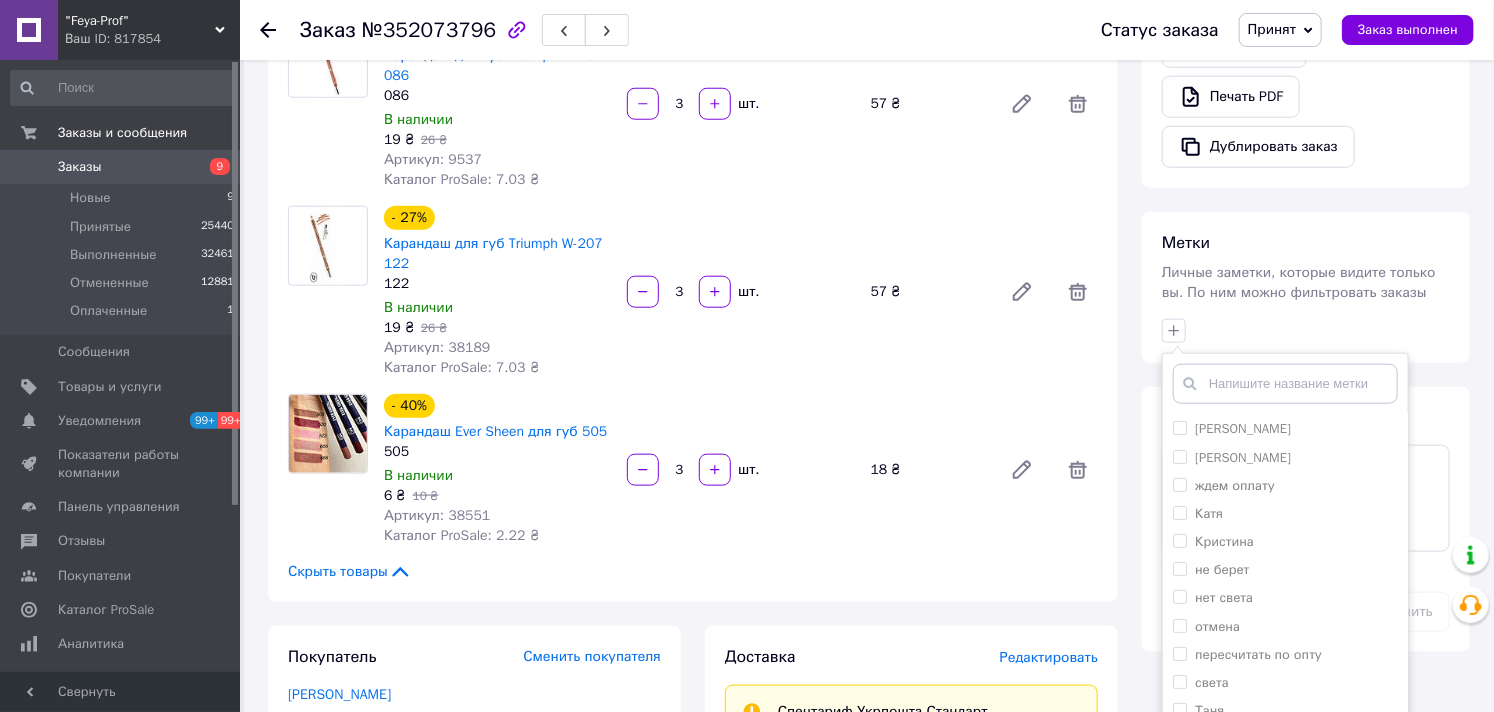 scroll, scrollTop: 151, scrollLeft: 0, axis: vertical 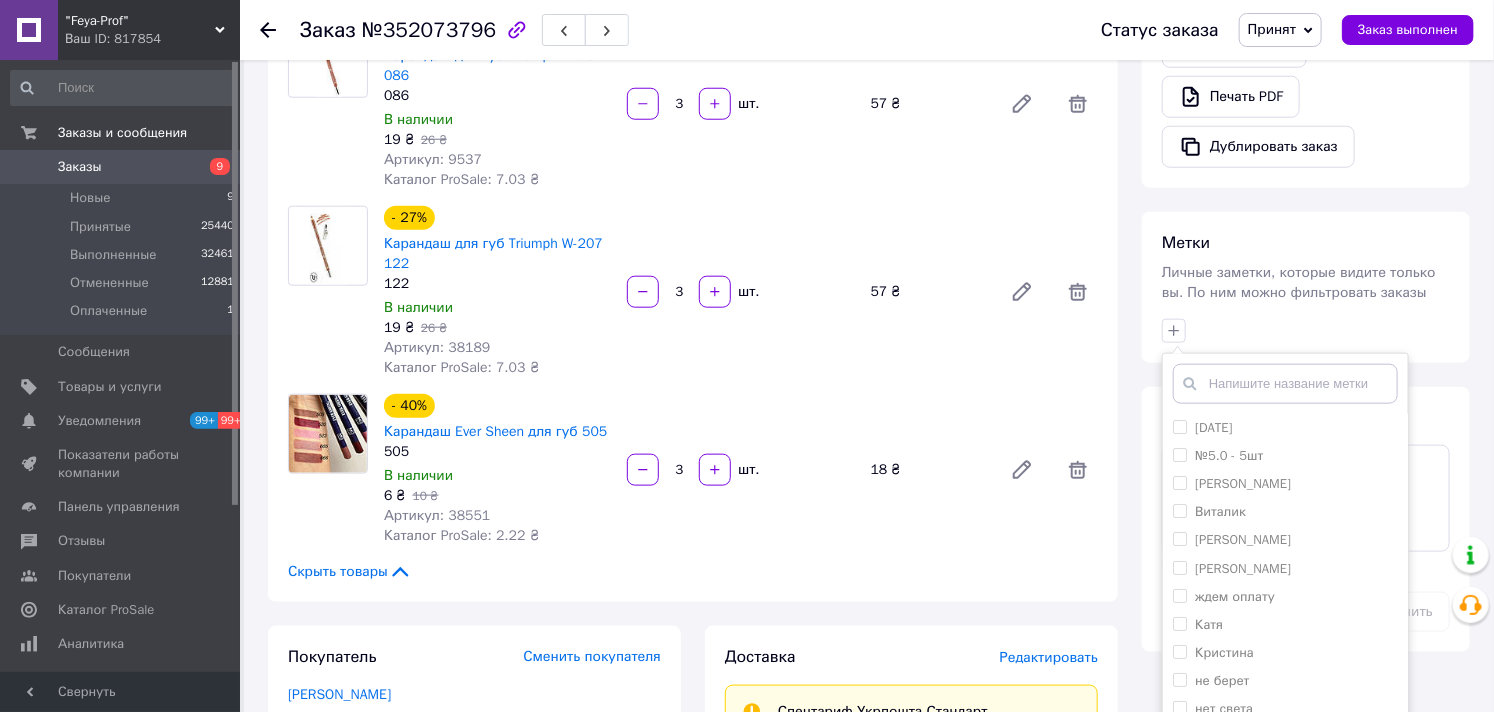 click at bounding box center [1285, 384] 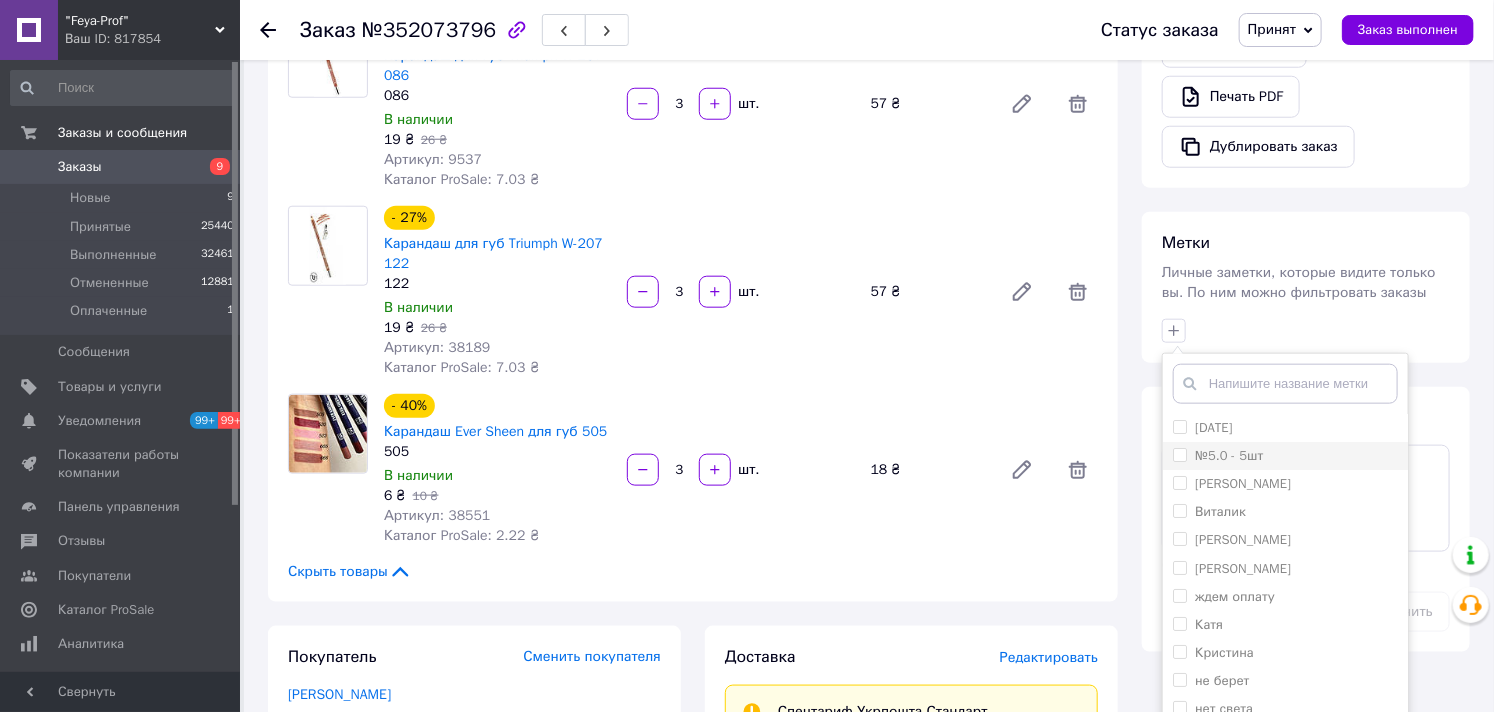 click on "№5.0 - 5шт" at bounding box center [1229, 456] 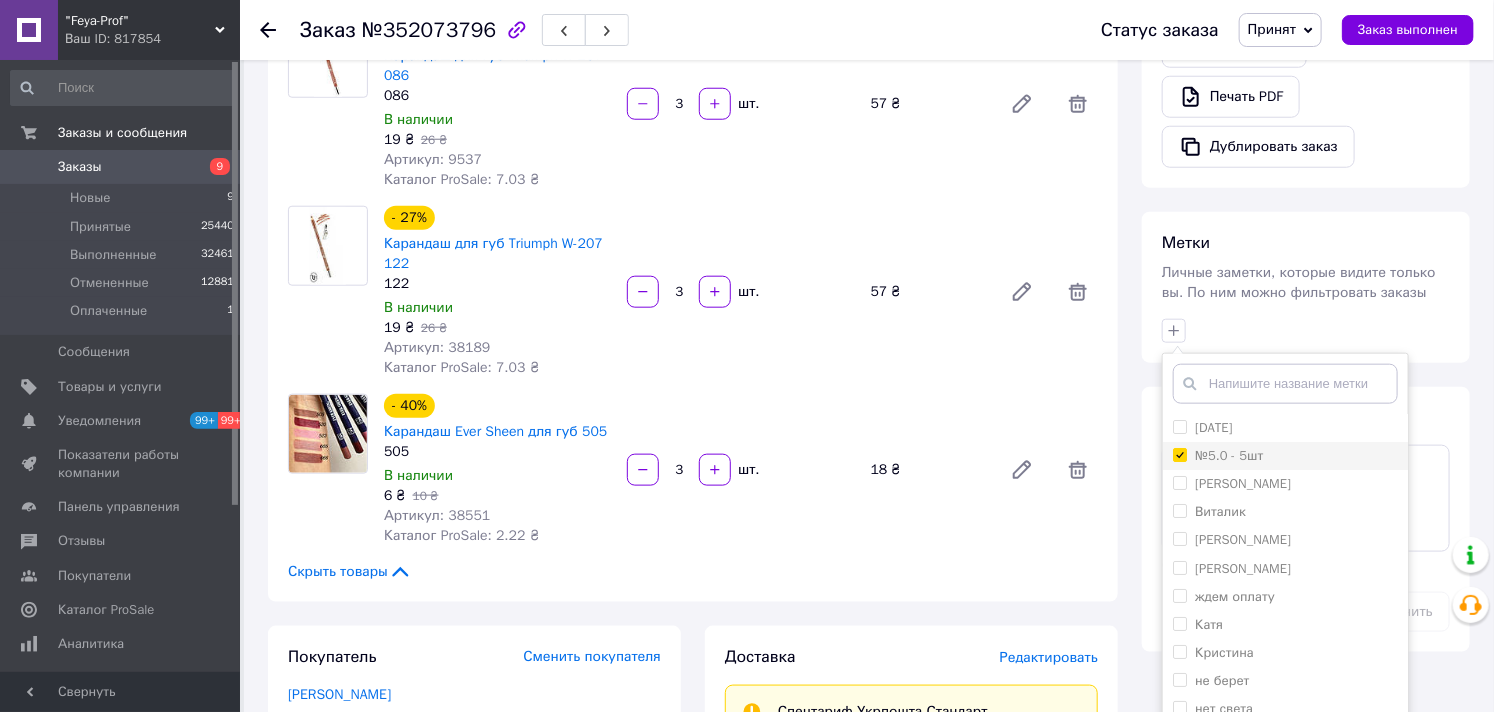 click on "№5.0 - 5шт" at bounding box center (1179, 454) 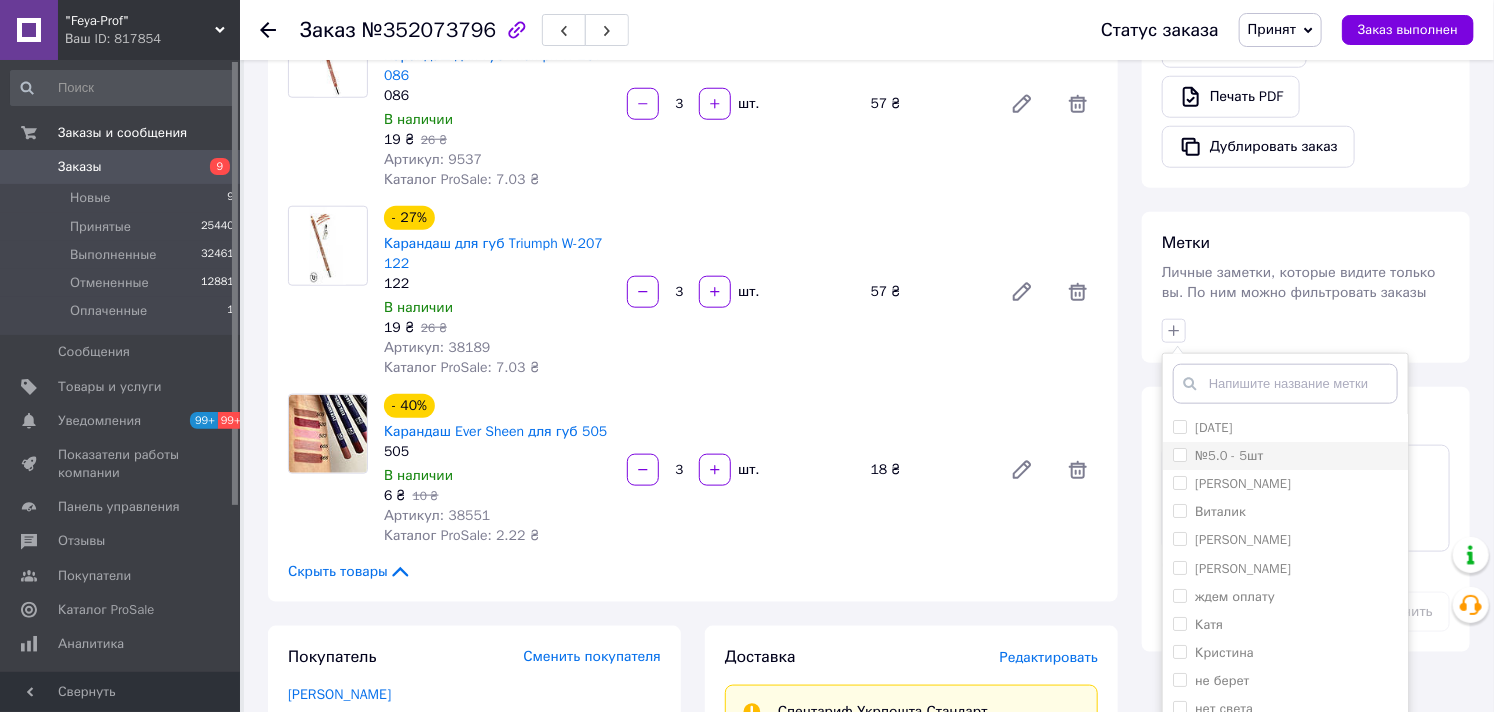 checkbox on "false" 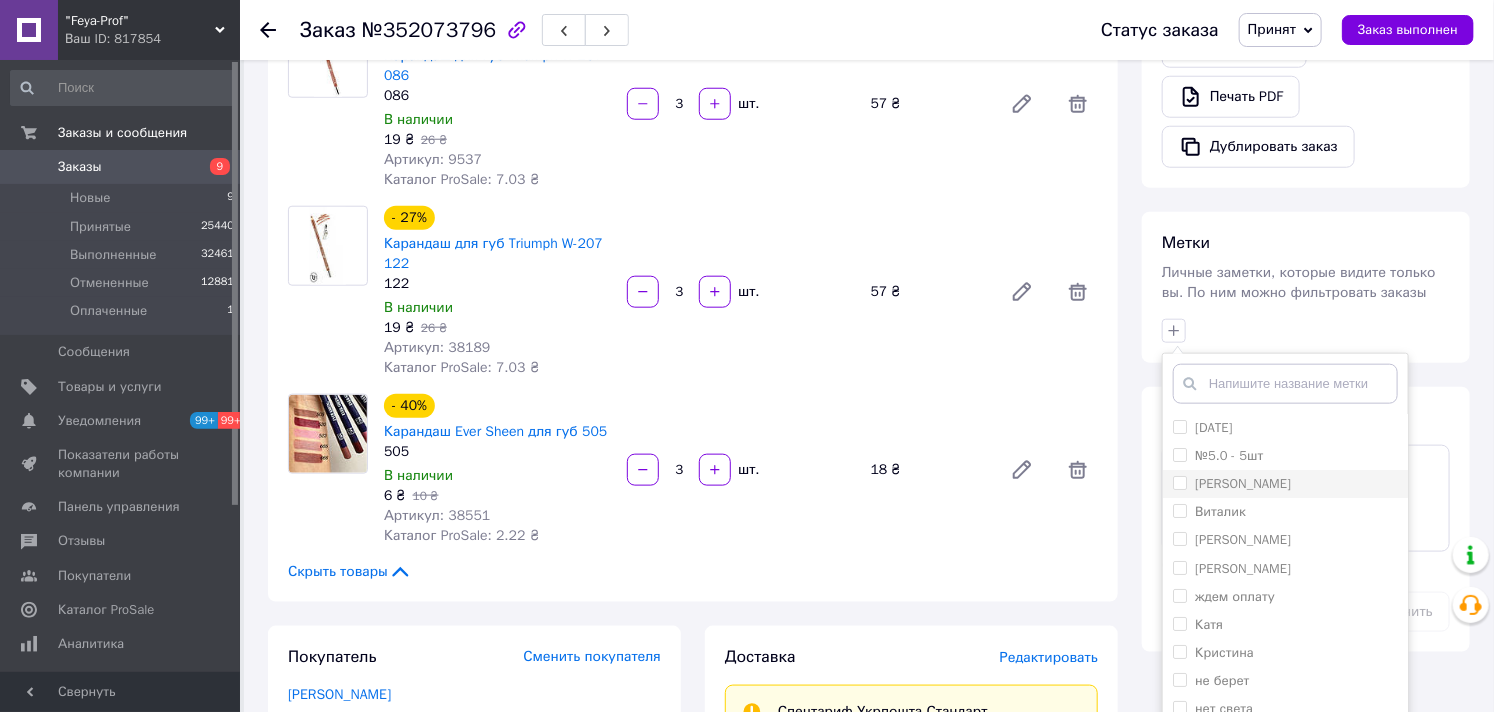 scroll, scrollTop: 151, scrollLeft: 0, axis: vertical 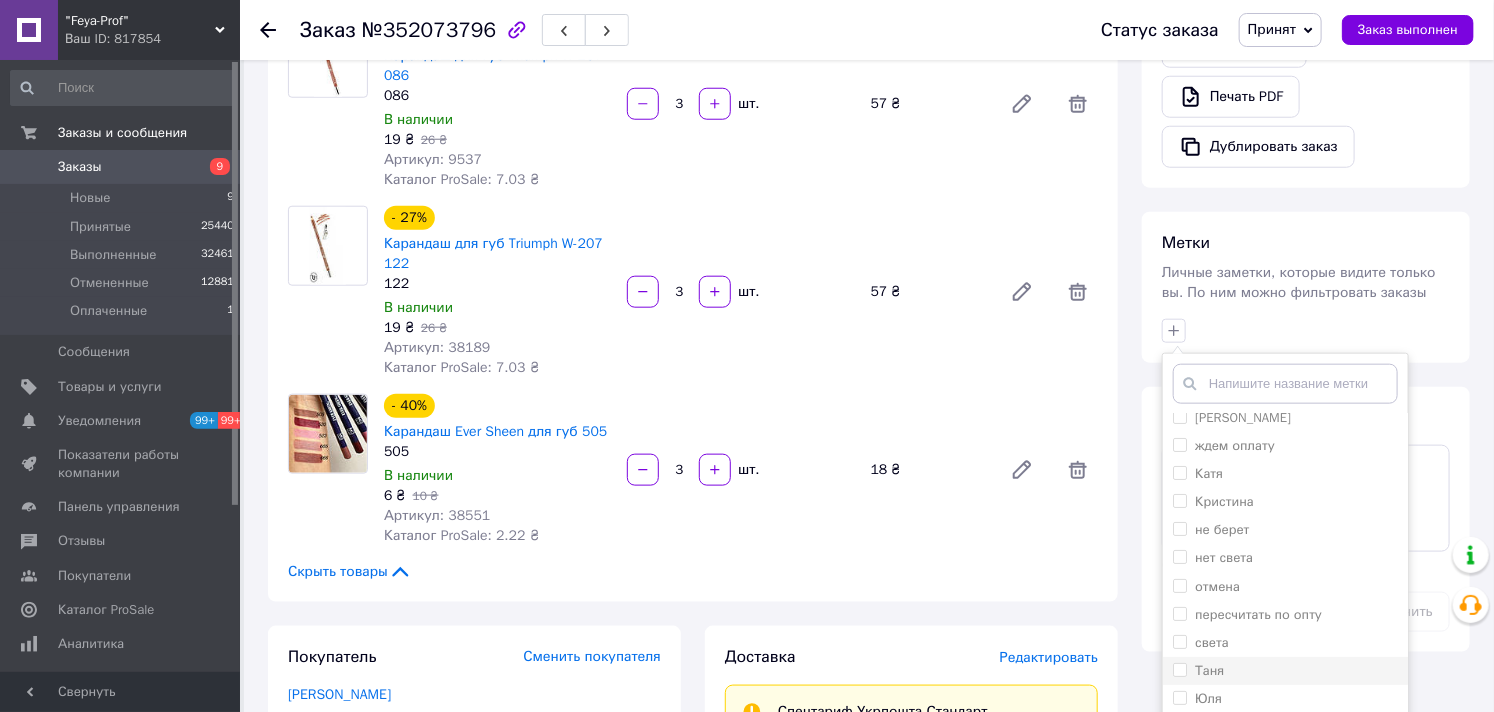 click on "Таня" at bounding box center [1209, 670] 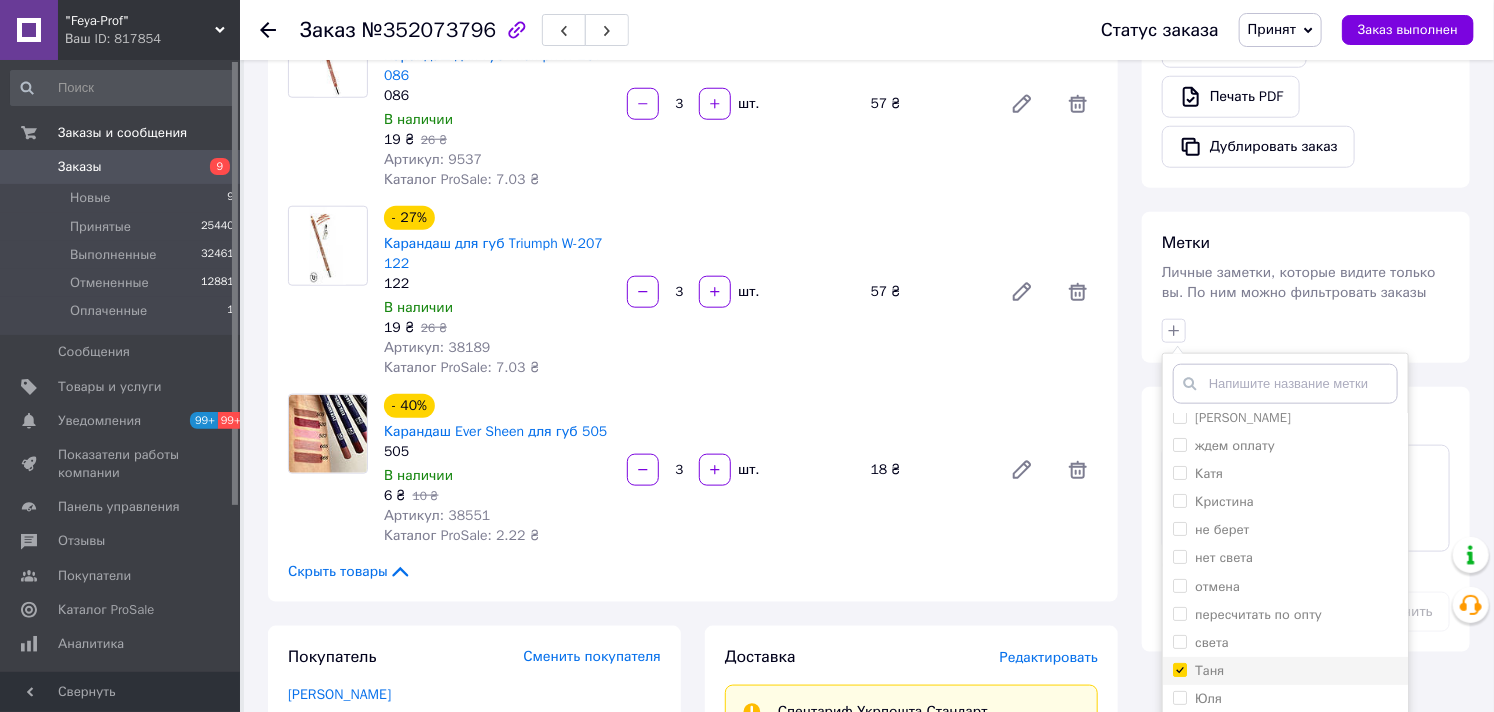 checkbox on "true" 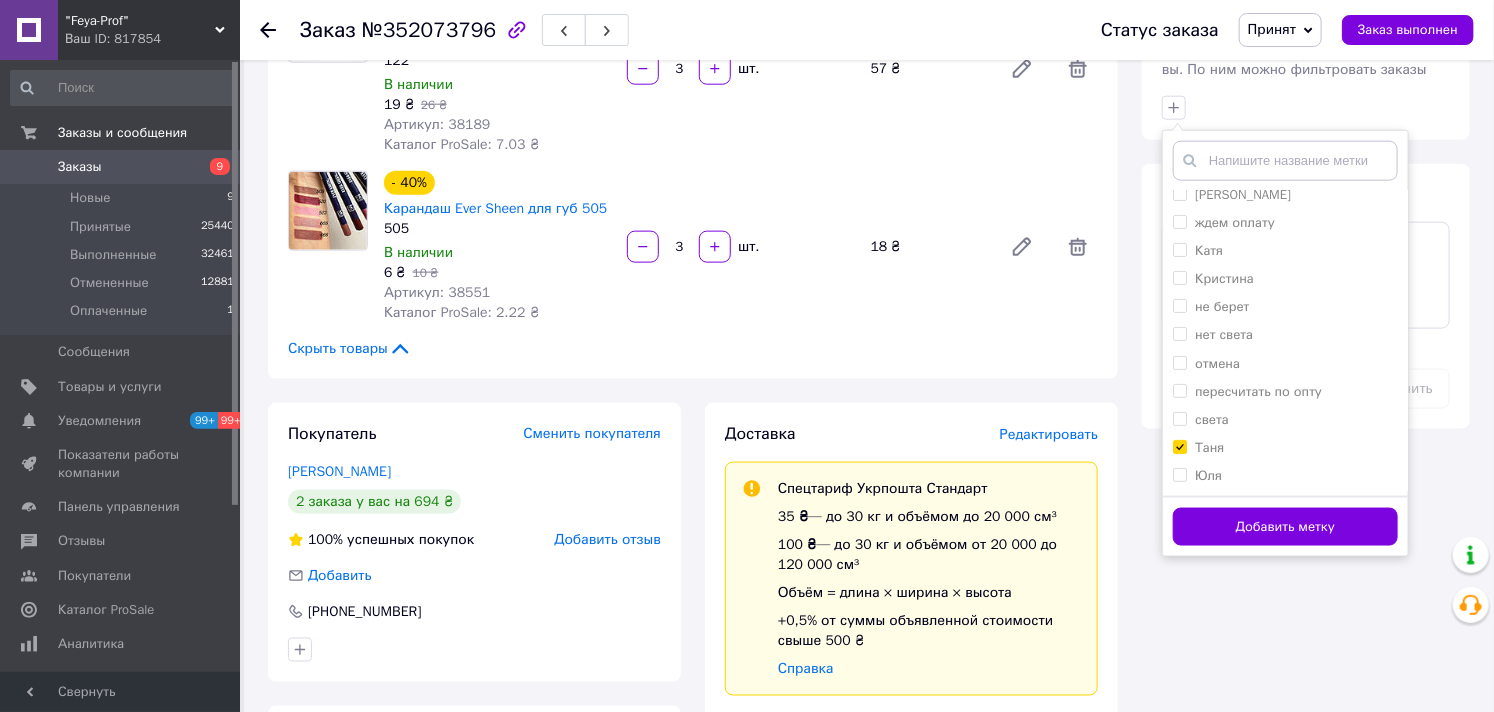 scroll, scrollTop: 1222, scrollLeft: 0, axis: vertical 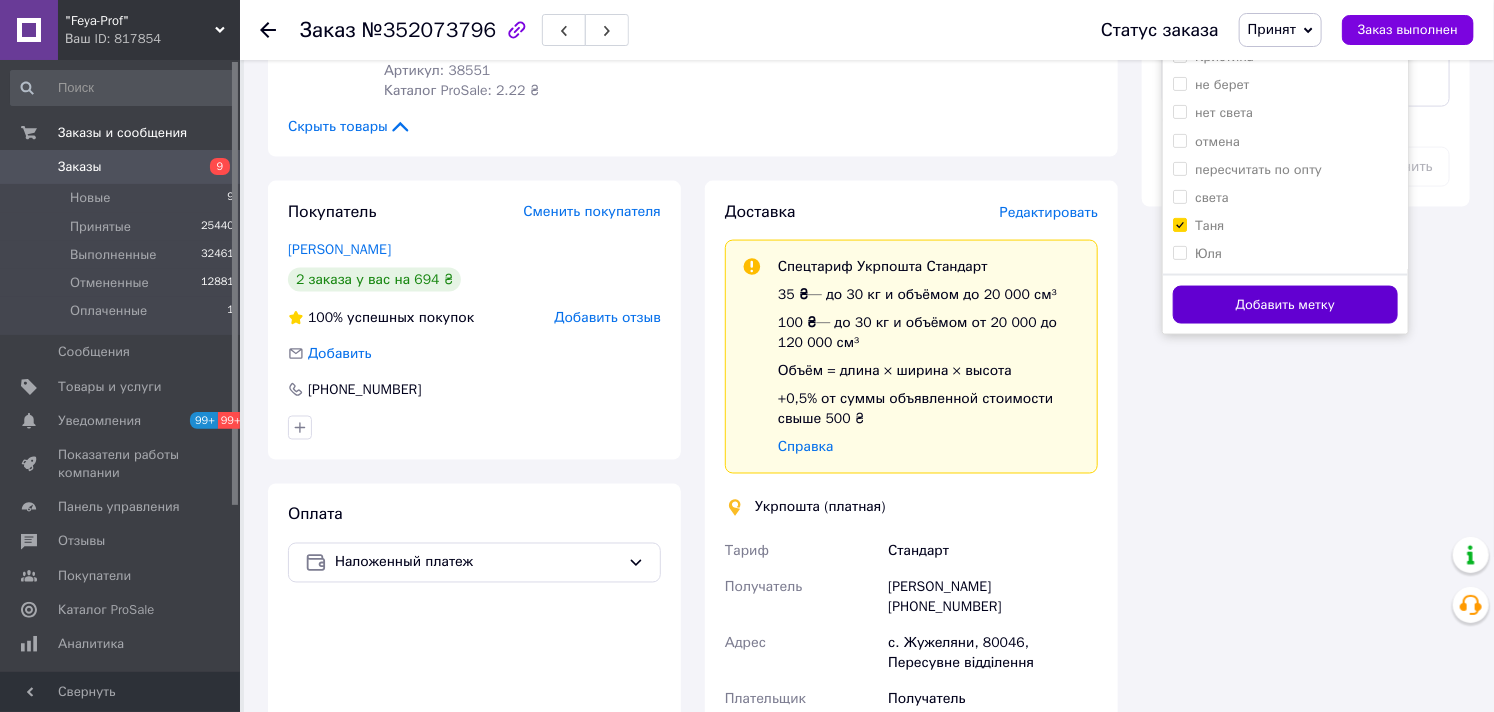 click on "Добавить метку" at bounding box center [1285, 305] 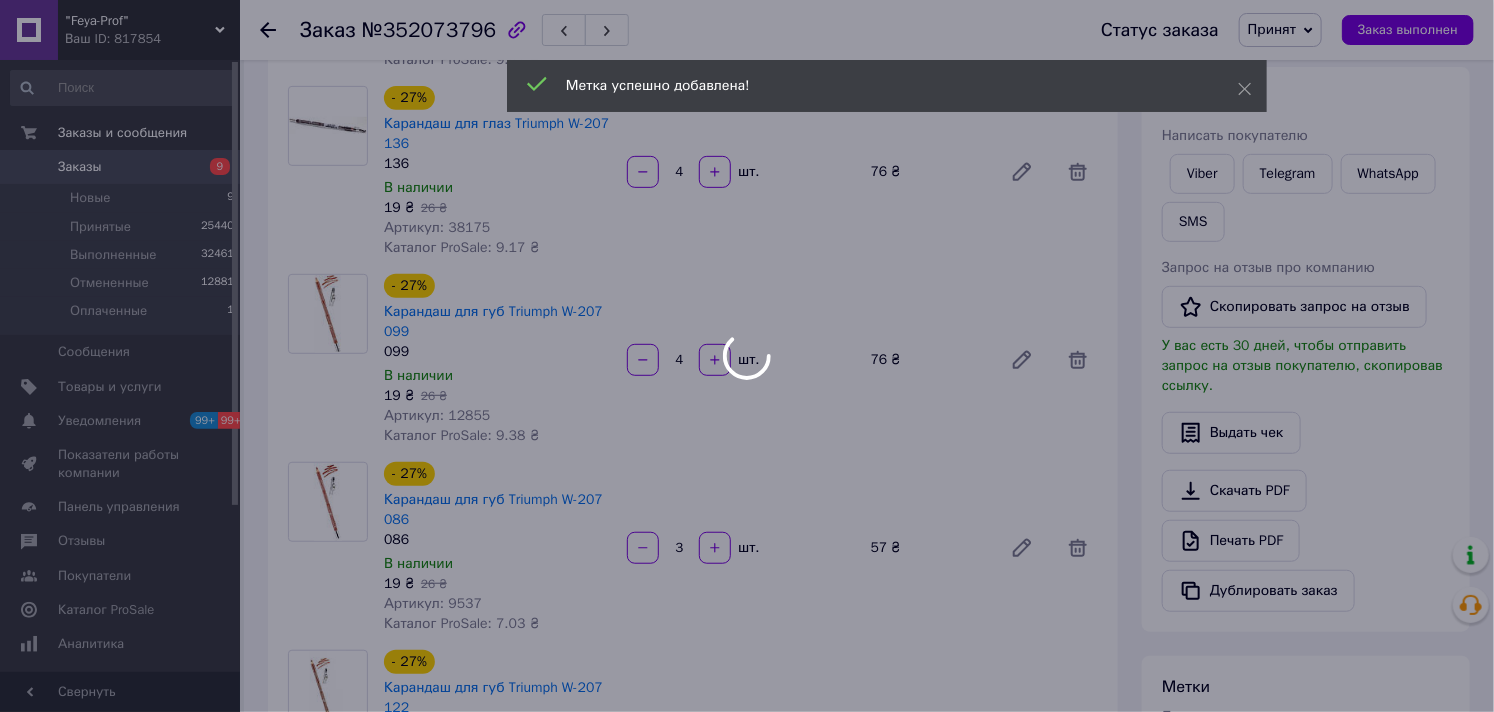 scroll, scrollTop: 0, scrollLeft: 0, axis: both 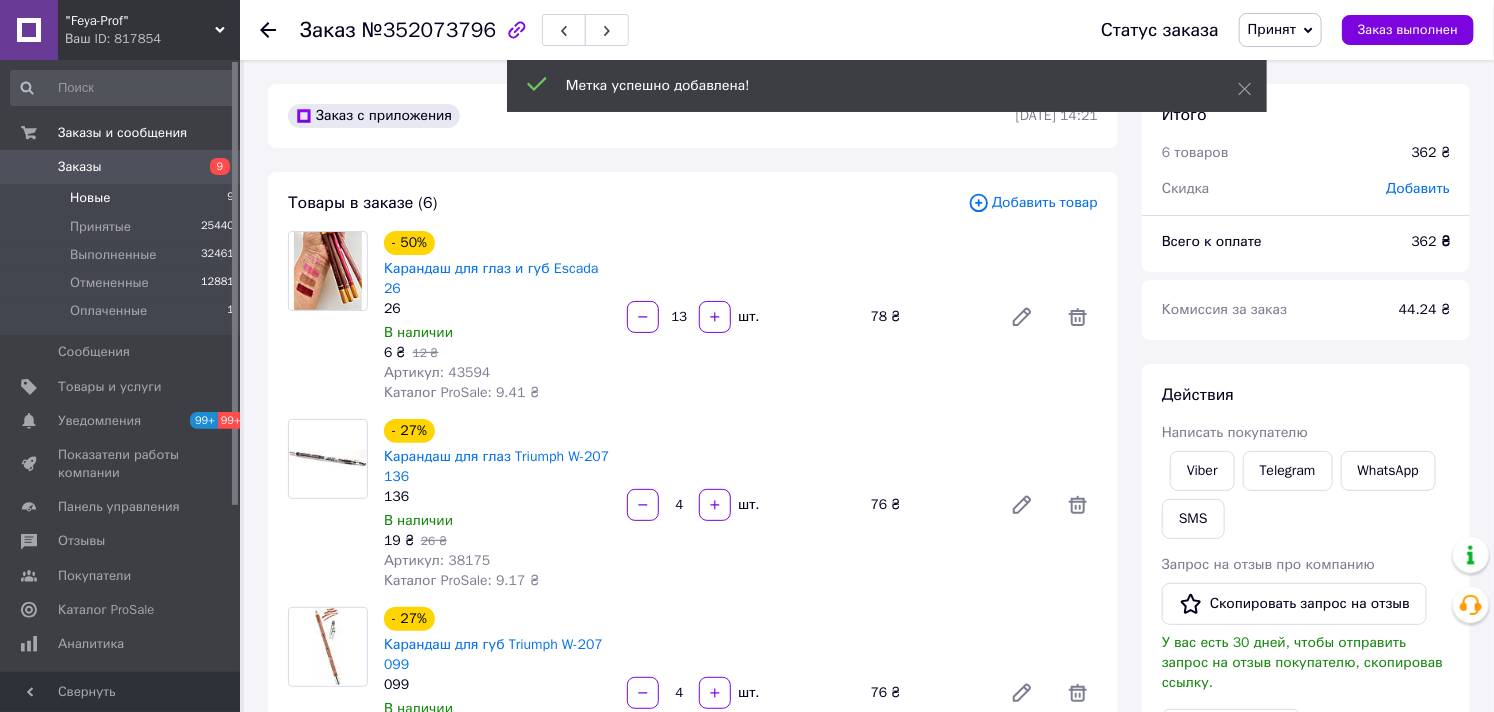 click on "Новые" at bounding box center [90, 198] 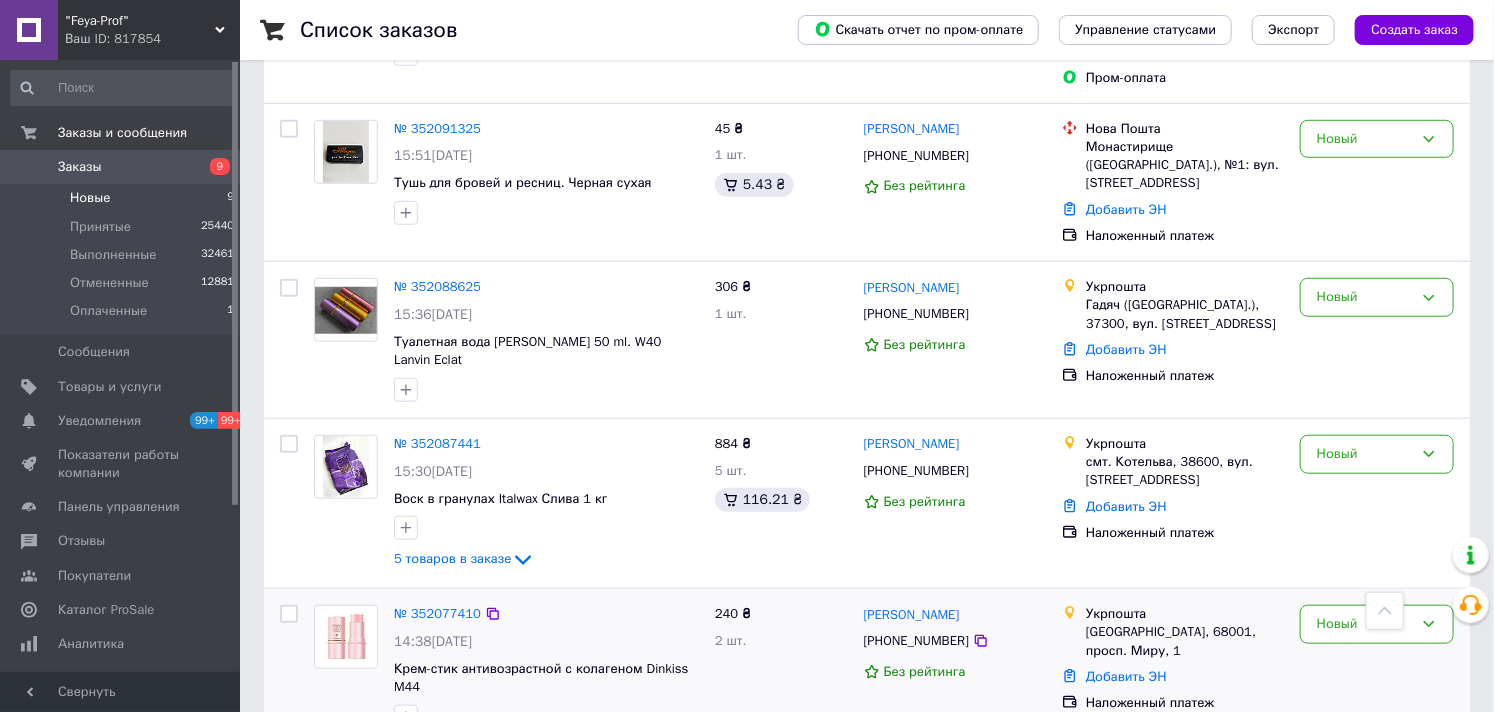 scroll, scrollTop: 888, scrollLeft: 0, axis: vertical 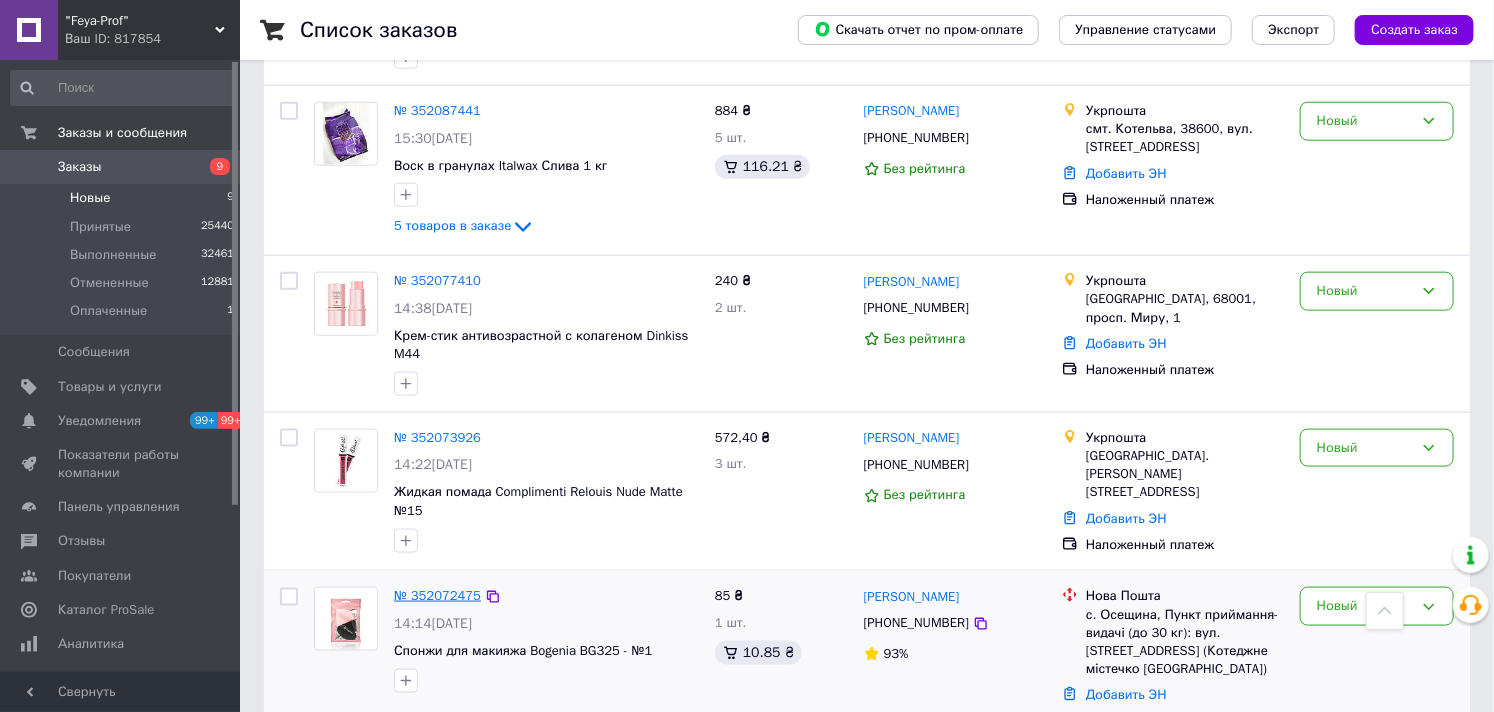 click on "№ 352072475" at bounding box center (437, 595) 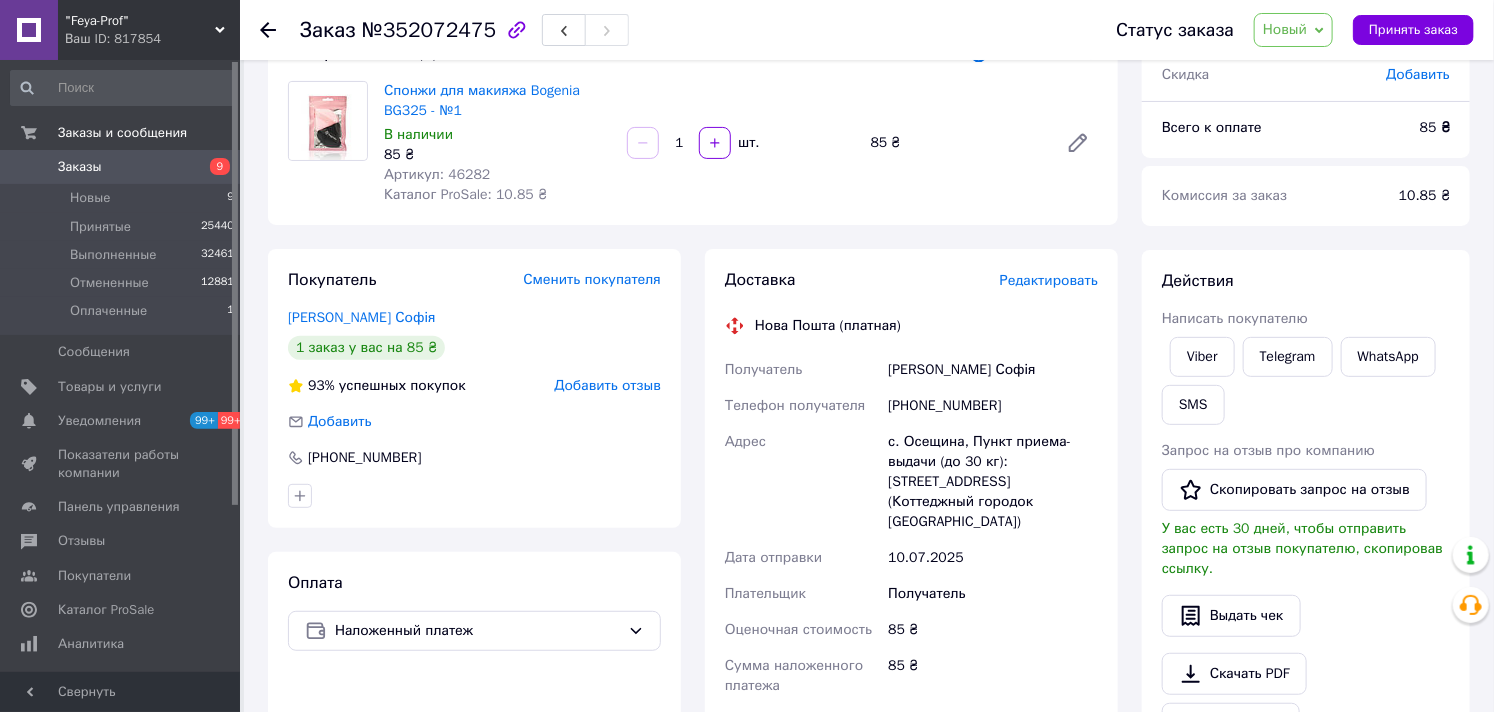 scroll, scrollTop: 0, scrollLeft: 0, axis: both 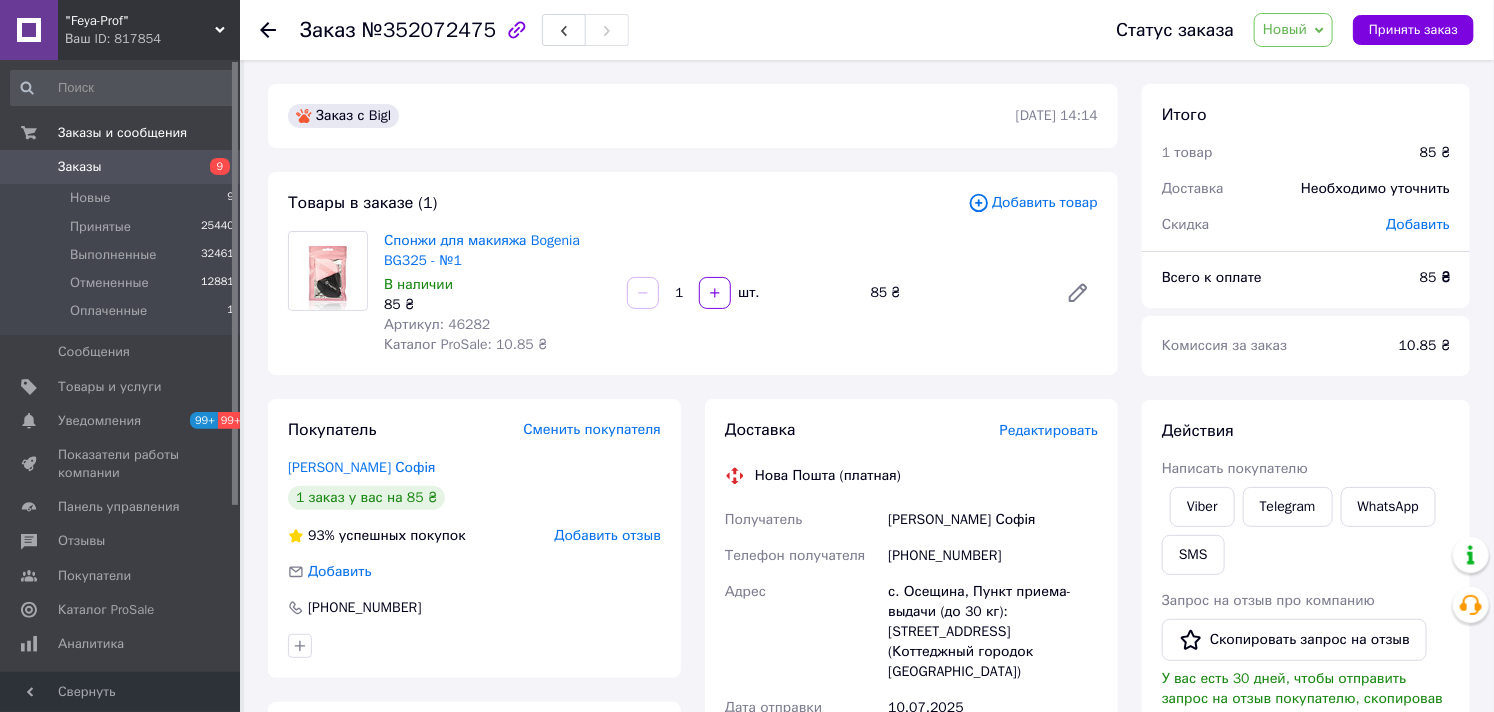 click on "Новый" at bounding box center (1285, 29) 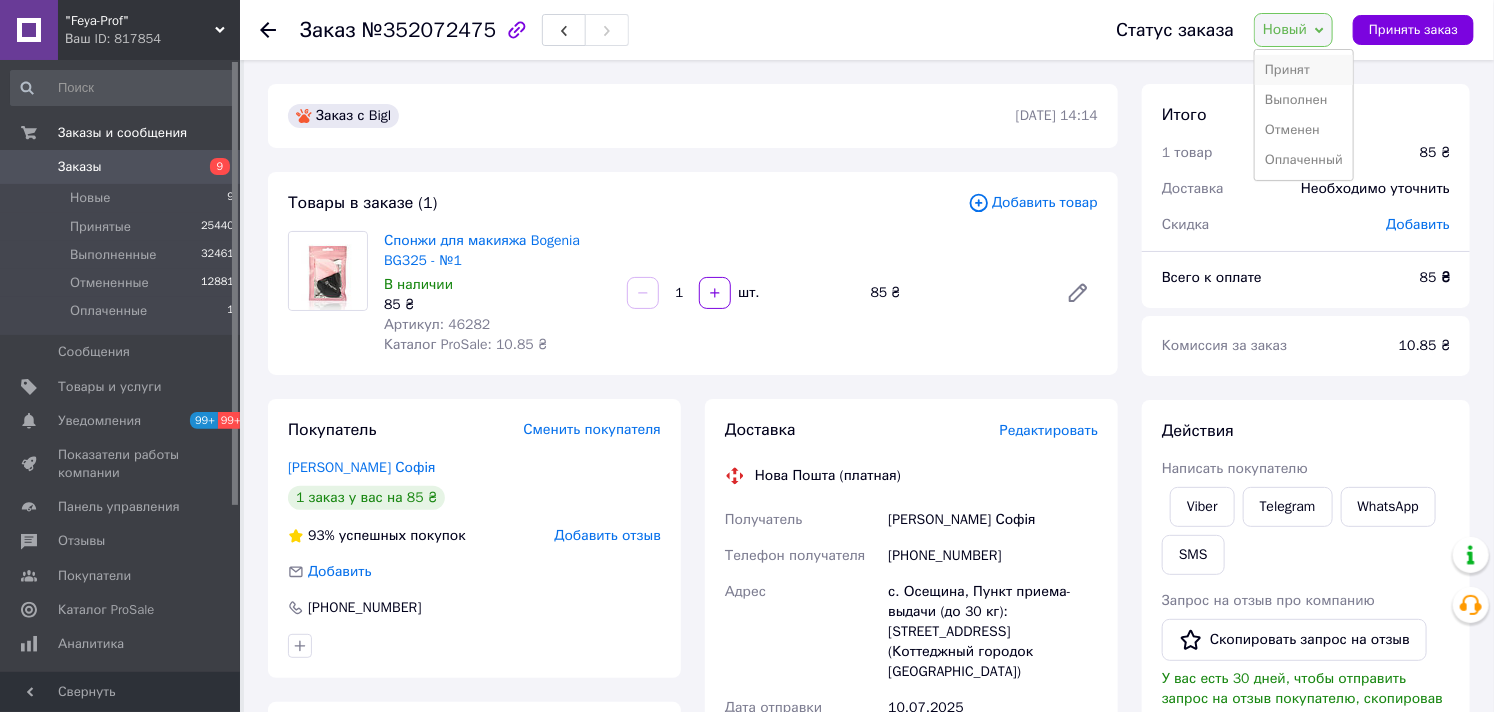 click on "Принят" at bounding box center [1304, 70] 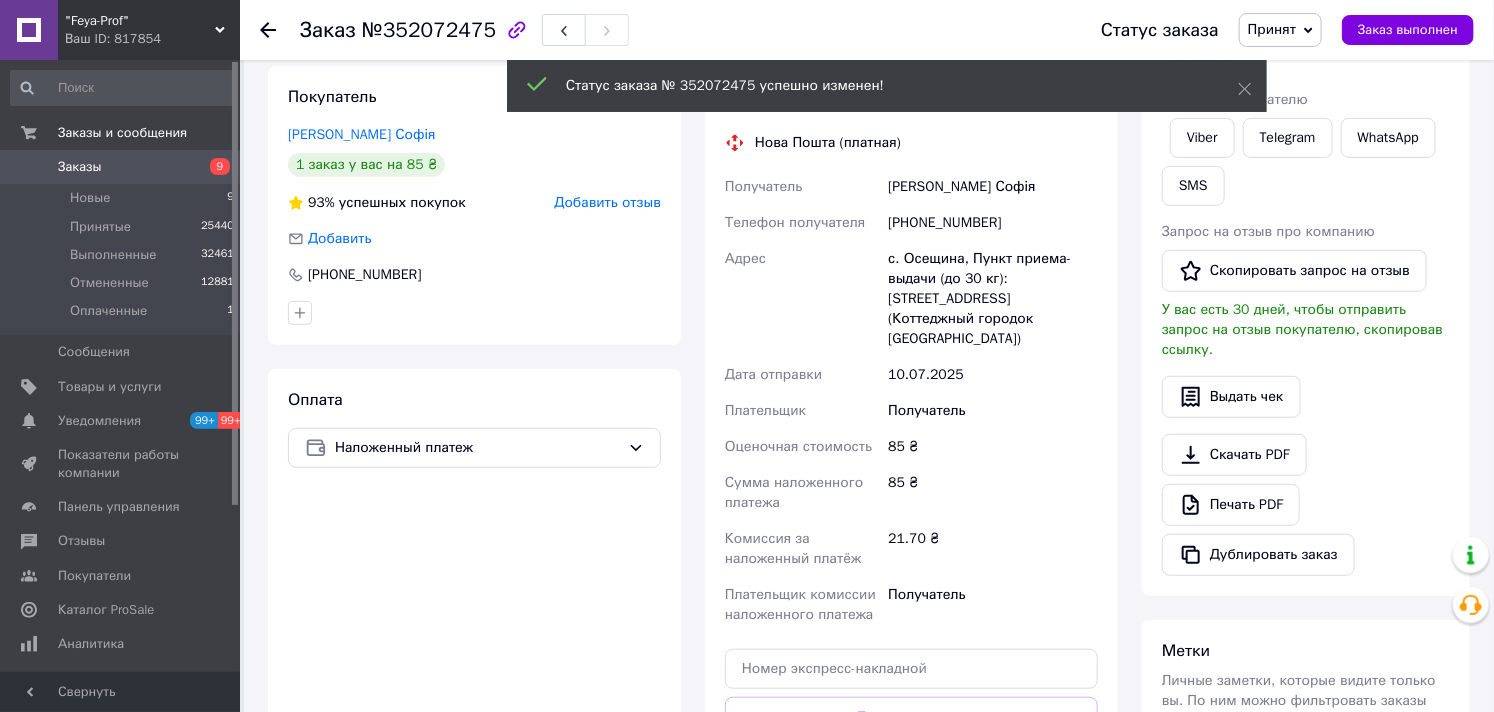 scroll, scrollTop: 742, scrollLeft: 0, axis: vertical 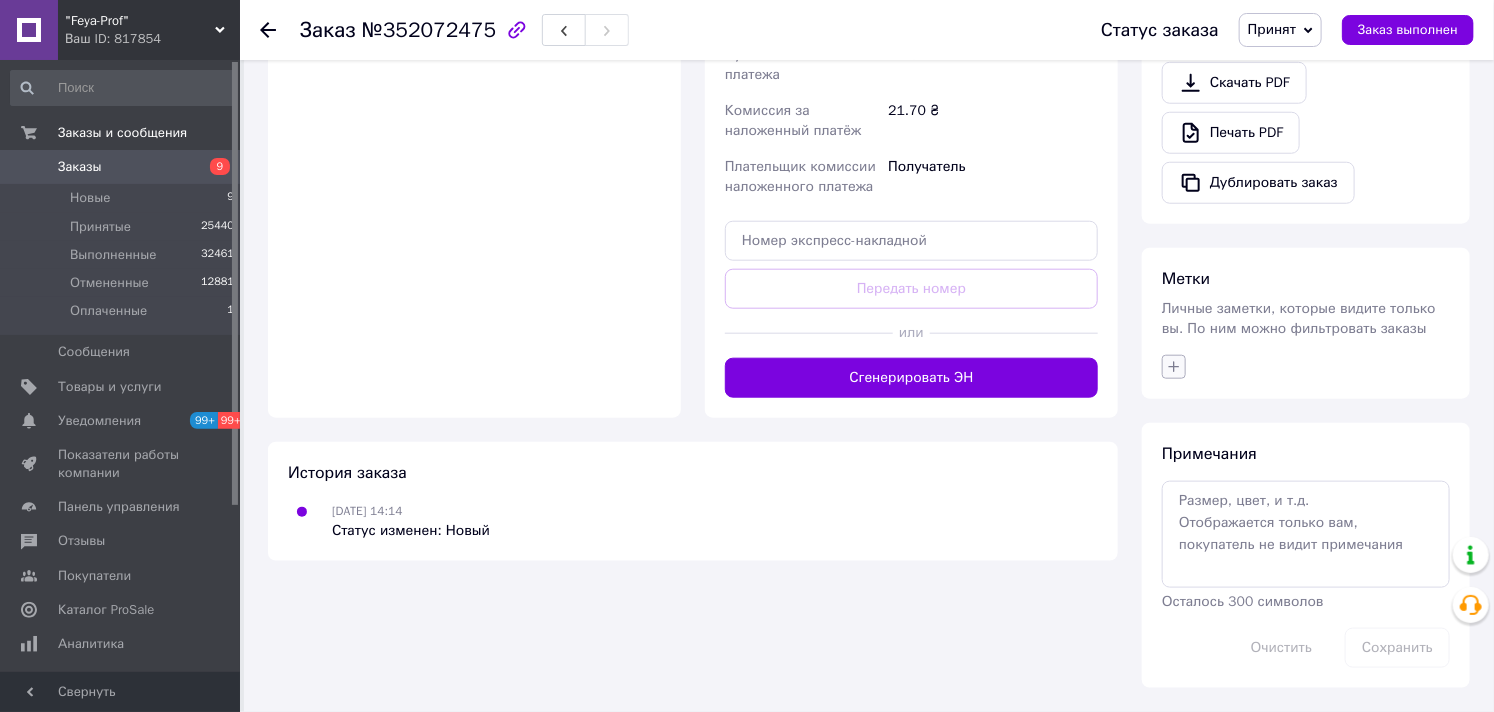 click 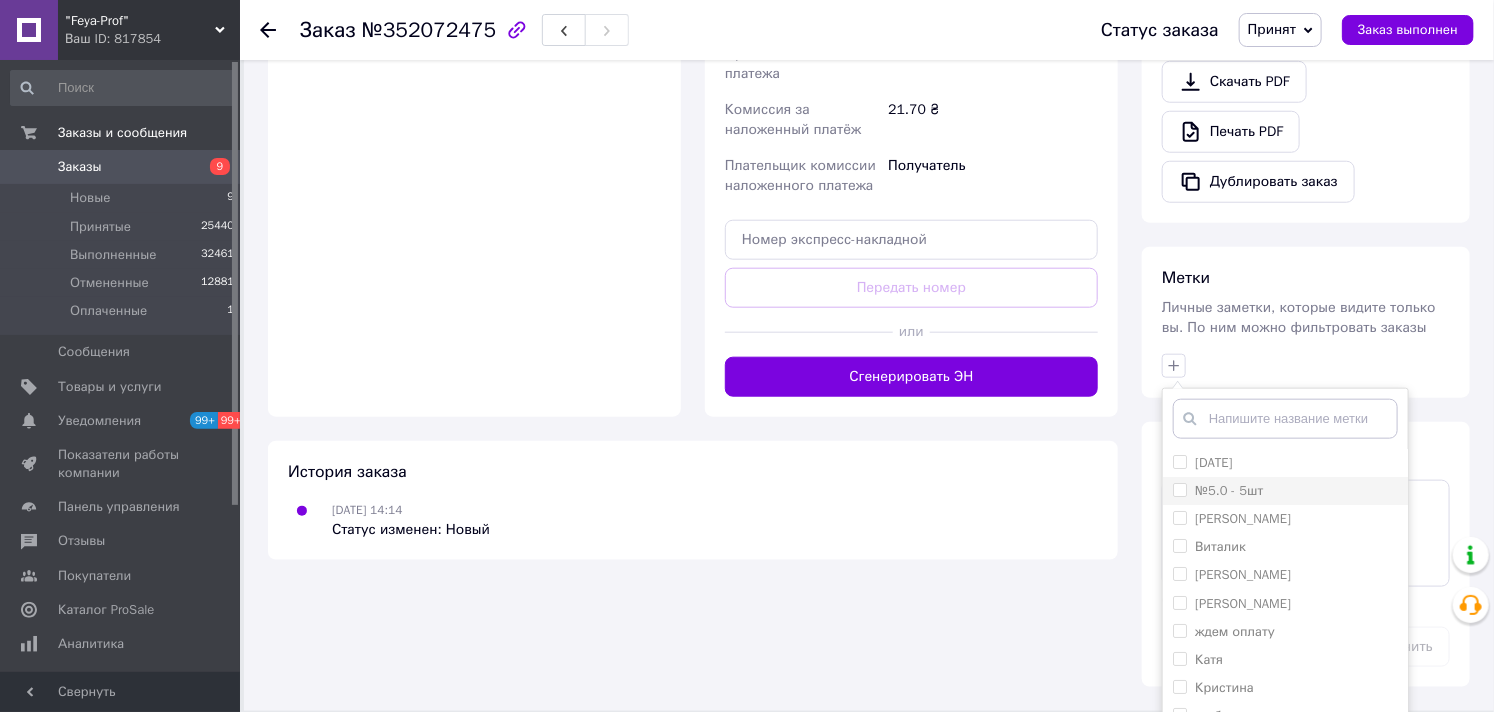 scroll, scrollTop: 151, scrollLeft: 0, axis: vertical 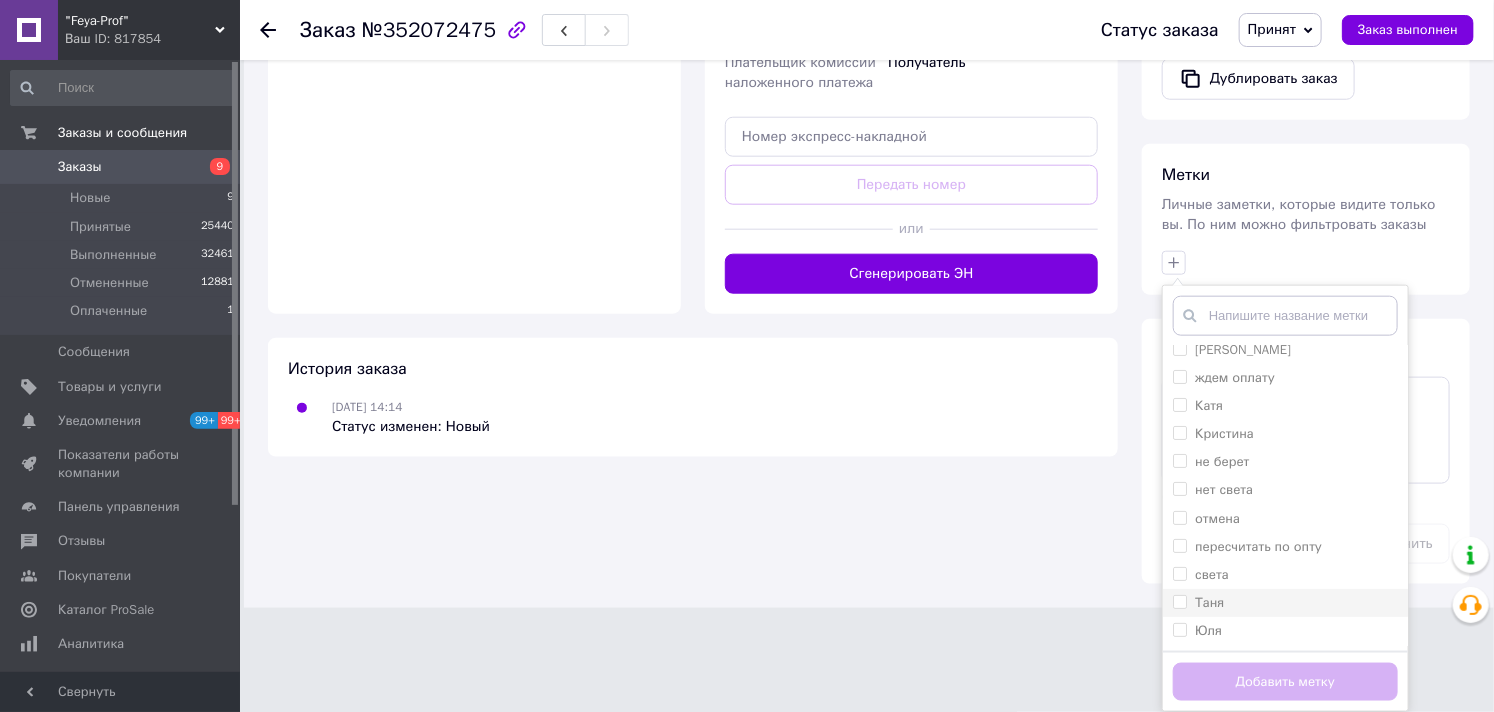 click on "Таня" at bounding box center (1209, 602) 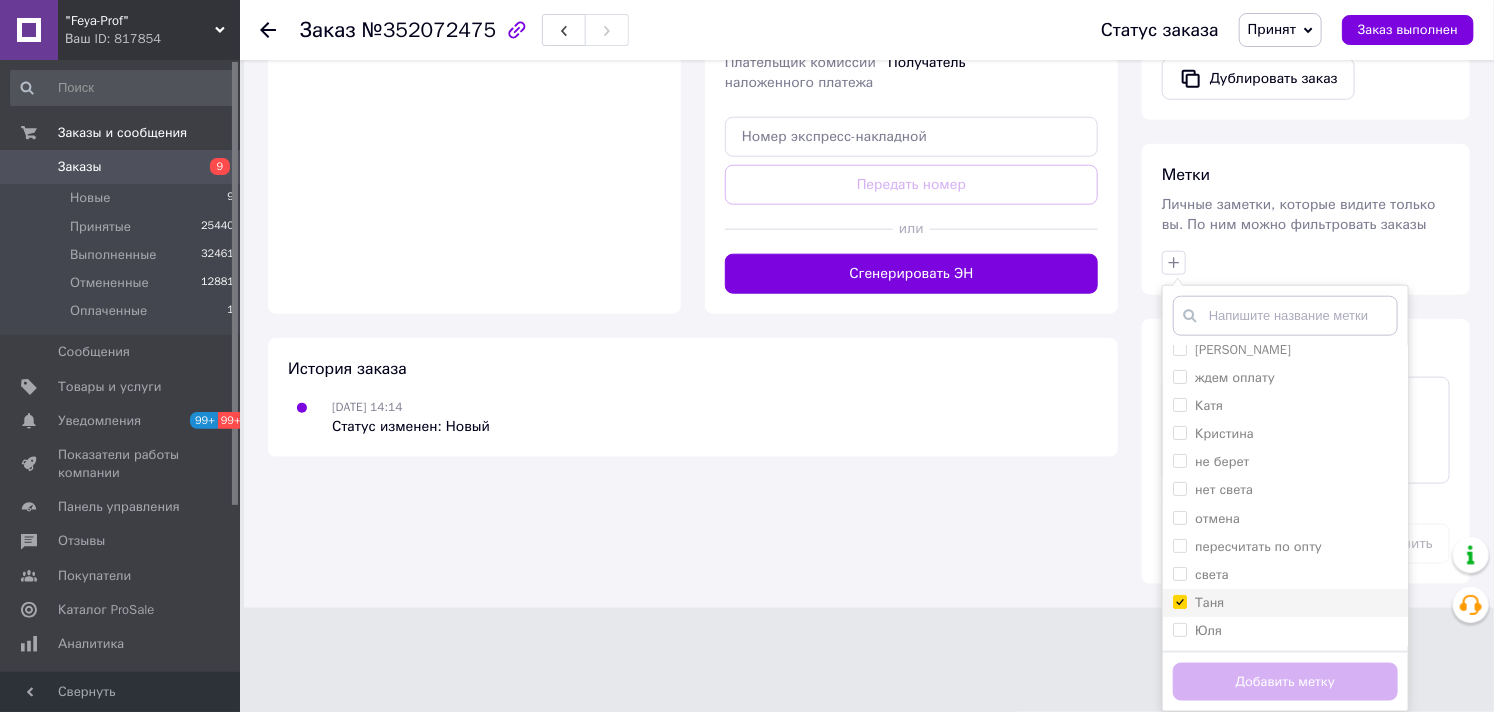 checkbox on "true" 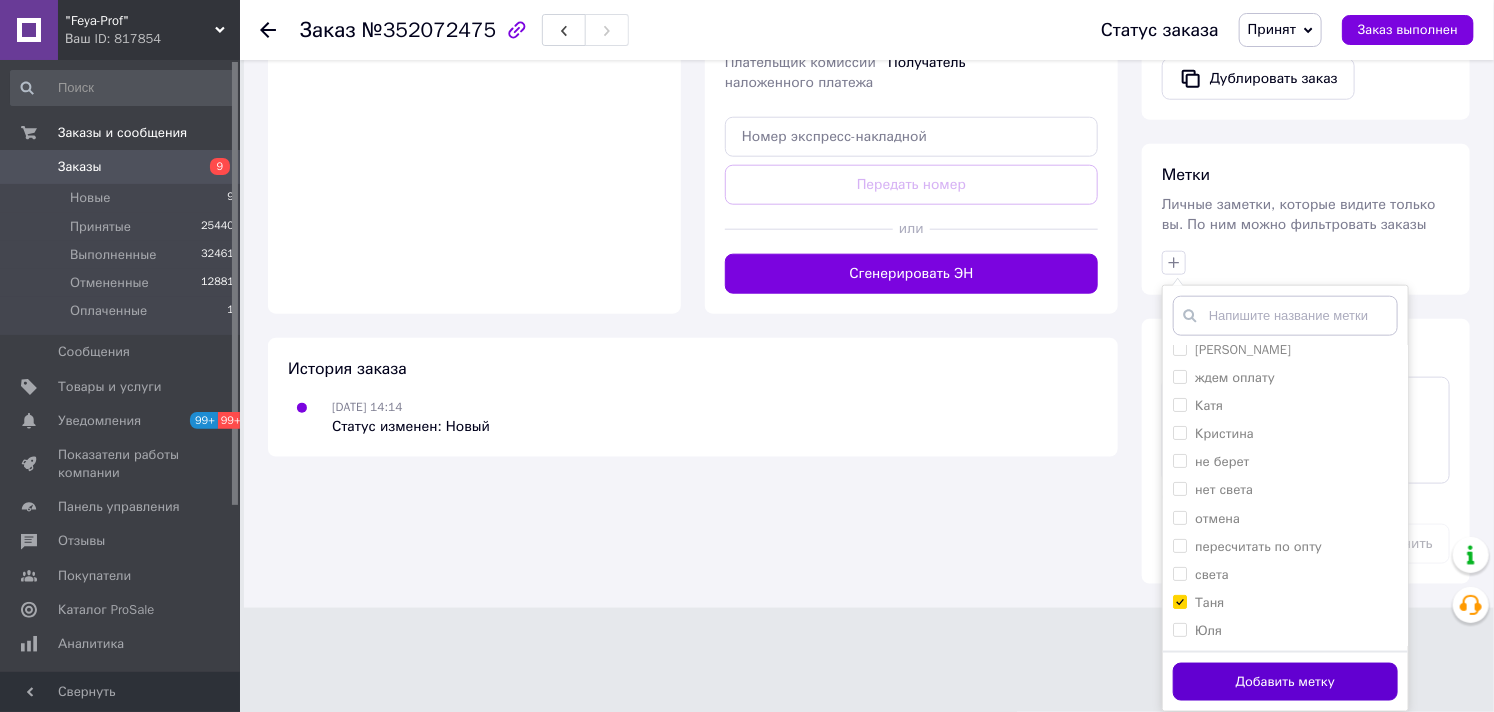 click on "Добавить метку" at bounding box center (1285, 682) 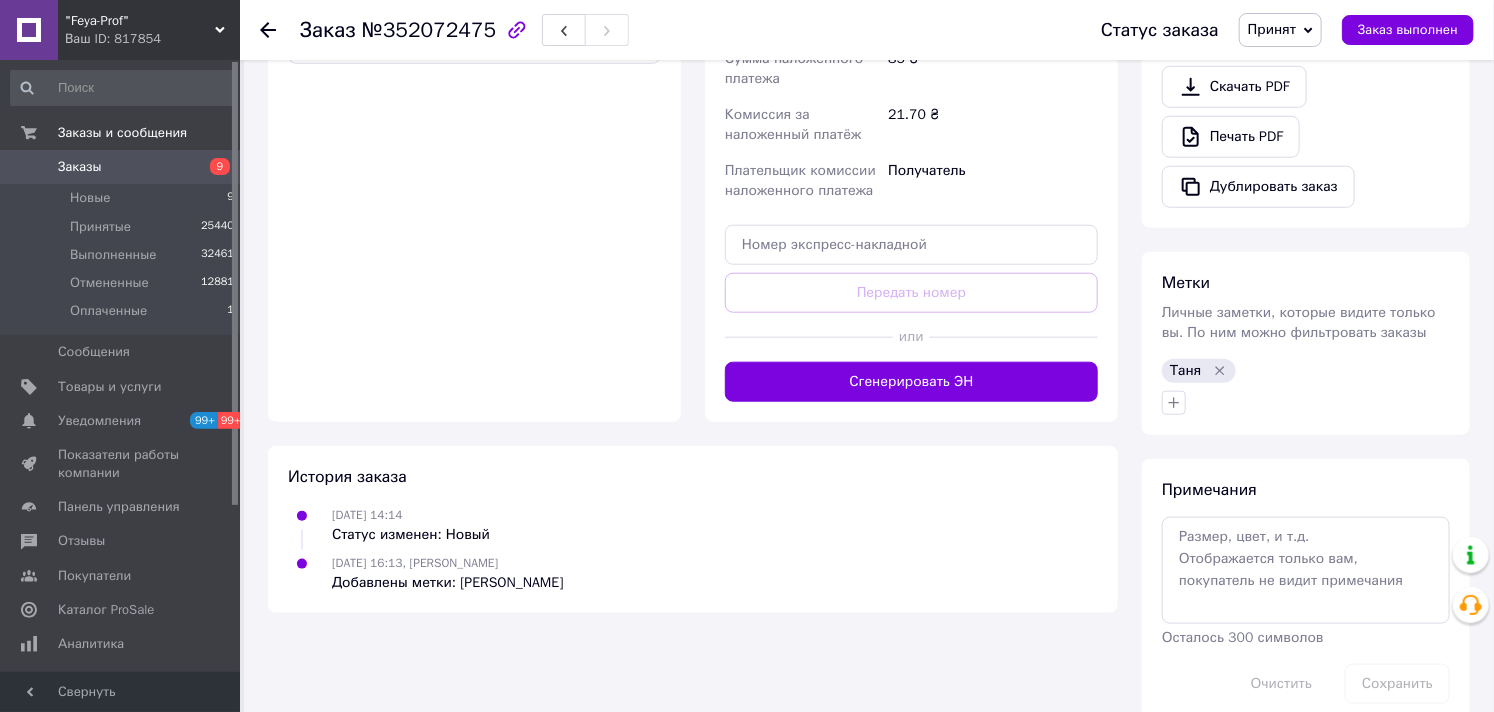 scroll, scrollTop: 774, scrollLeft: 0, axis: vertical 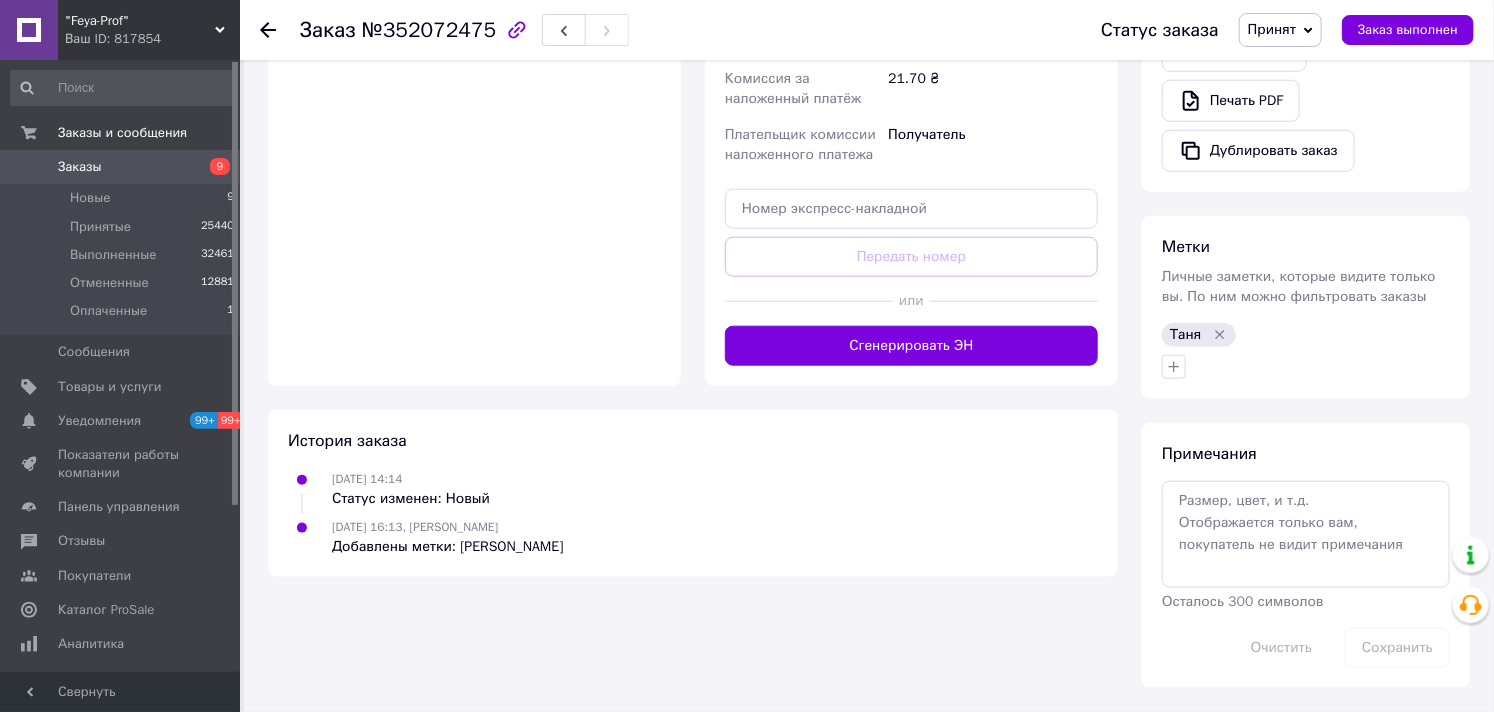 click on "Заказы" at bounding box center [80, 167] 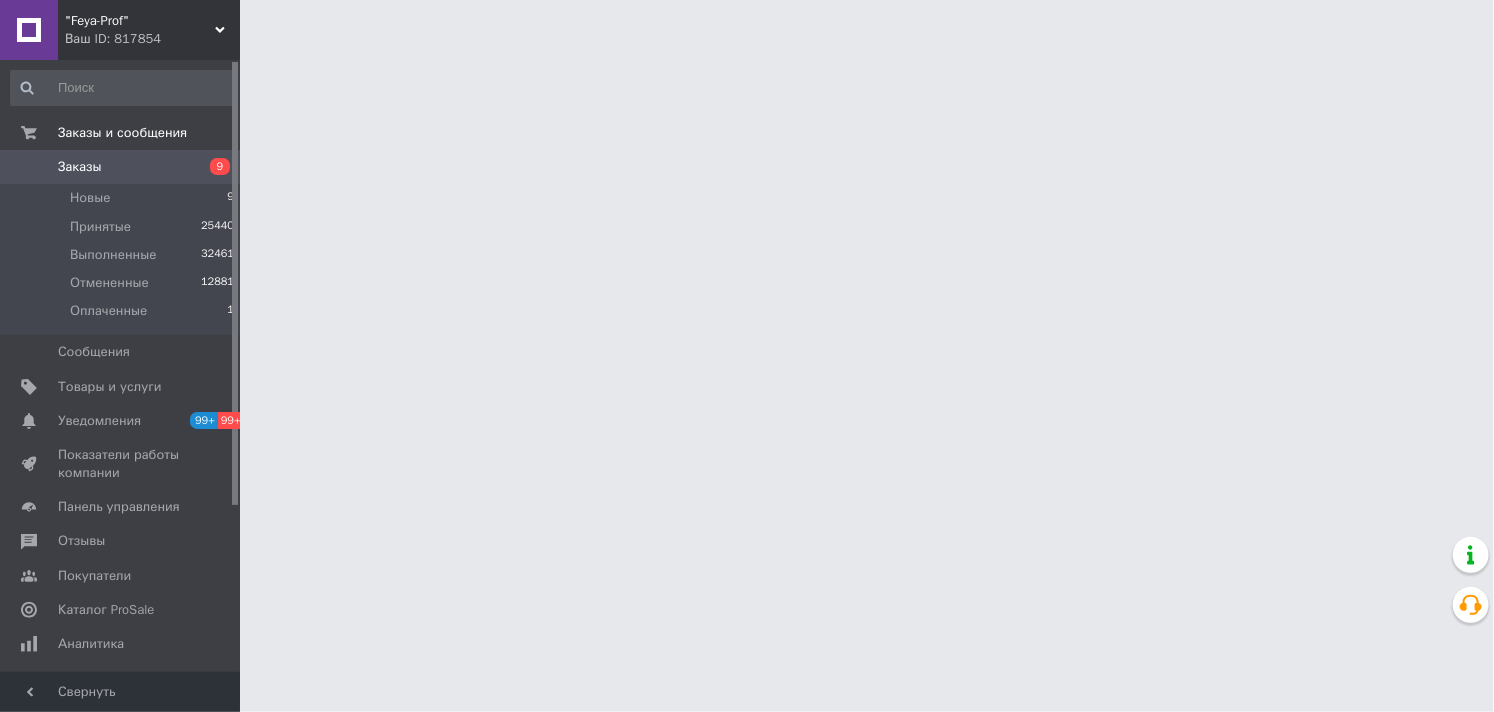 scroll, scrollTop: 0, scrollLeft: 0, axis: both 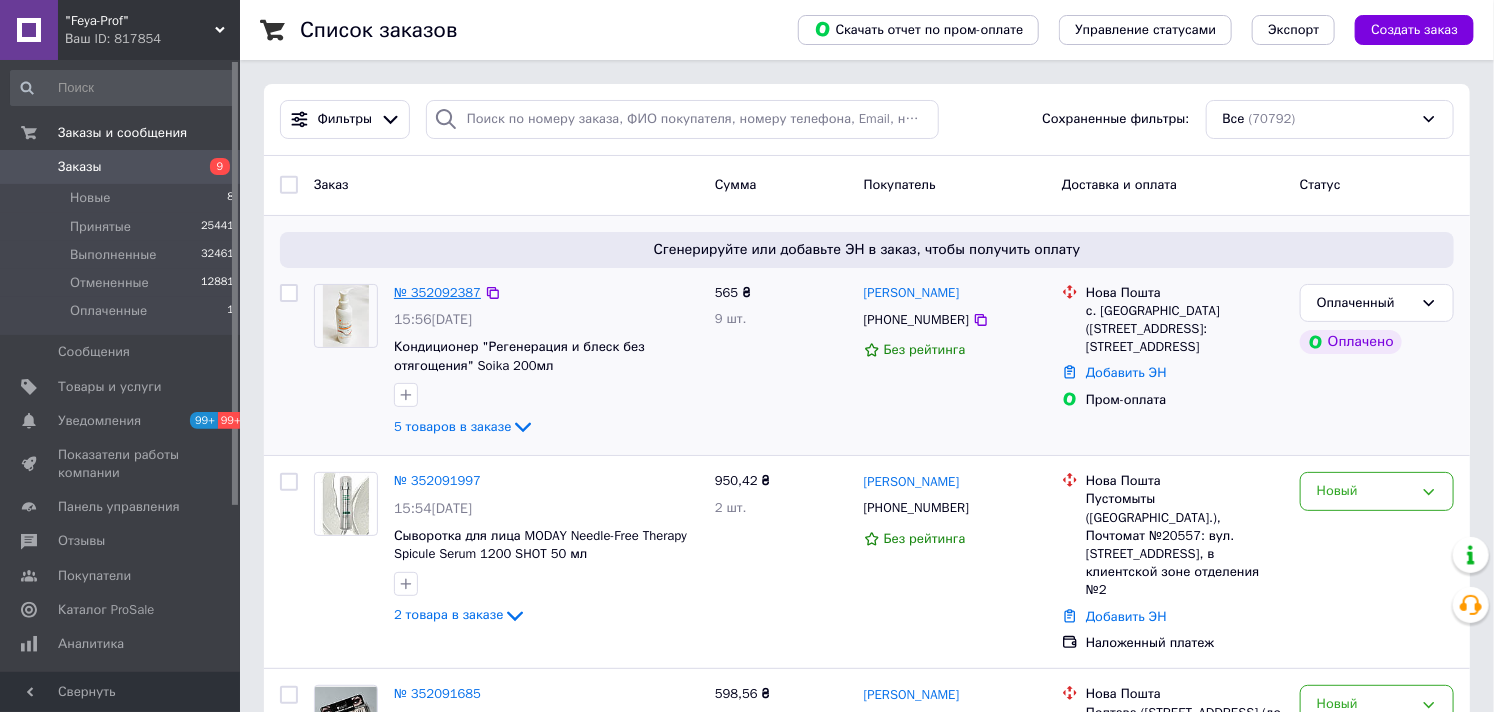 click on "№ 352092387" at bounding box center [437, 292] 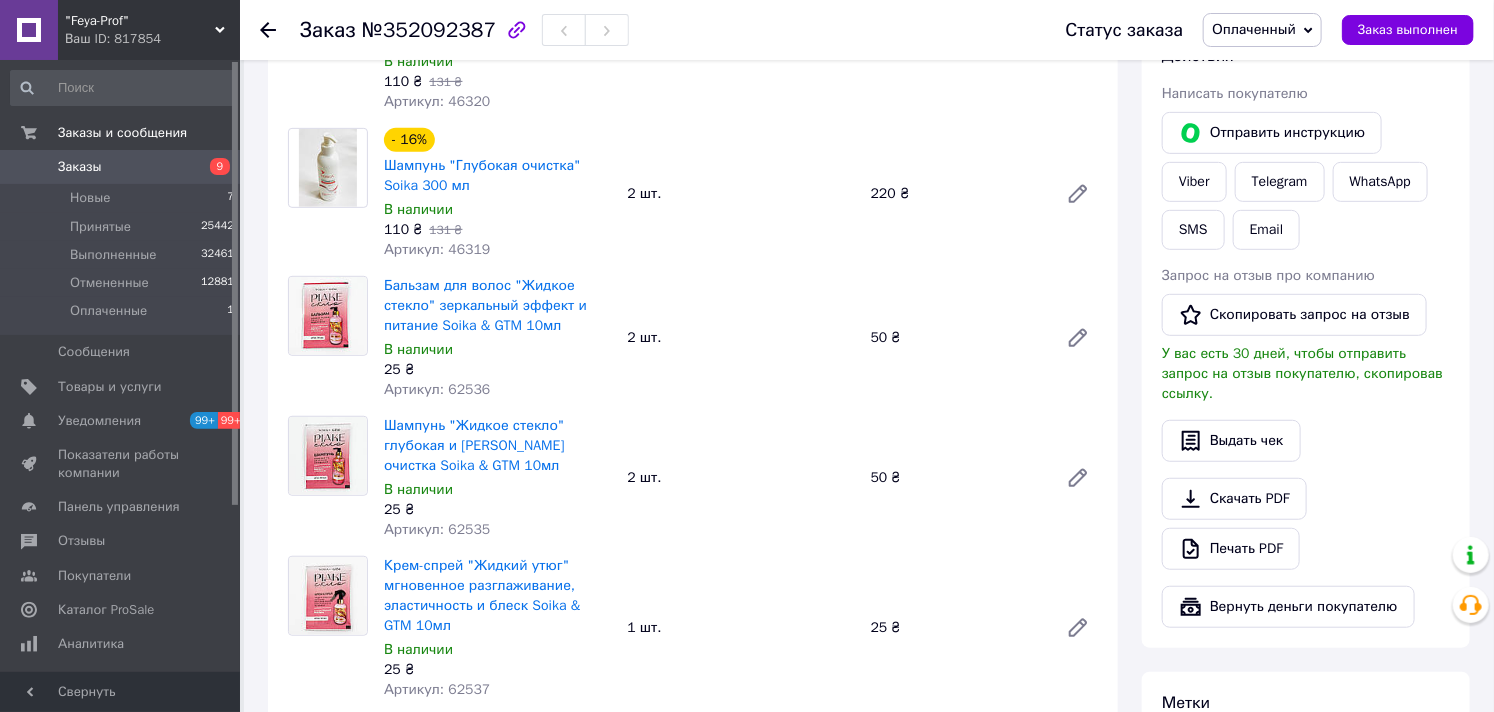 scroll, scrollTop: 555, scrollLeft: 0, axis: vertical 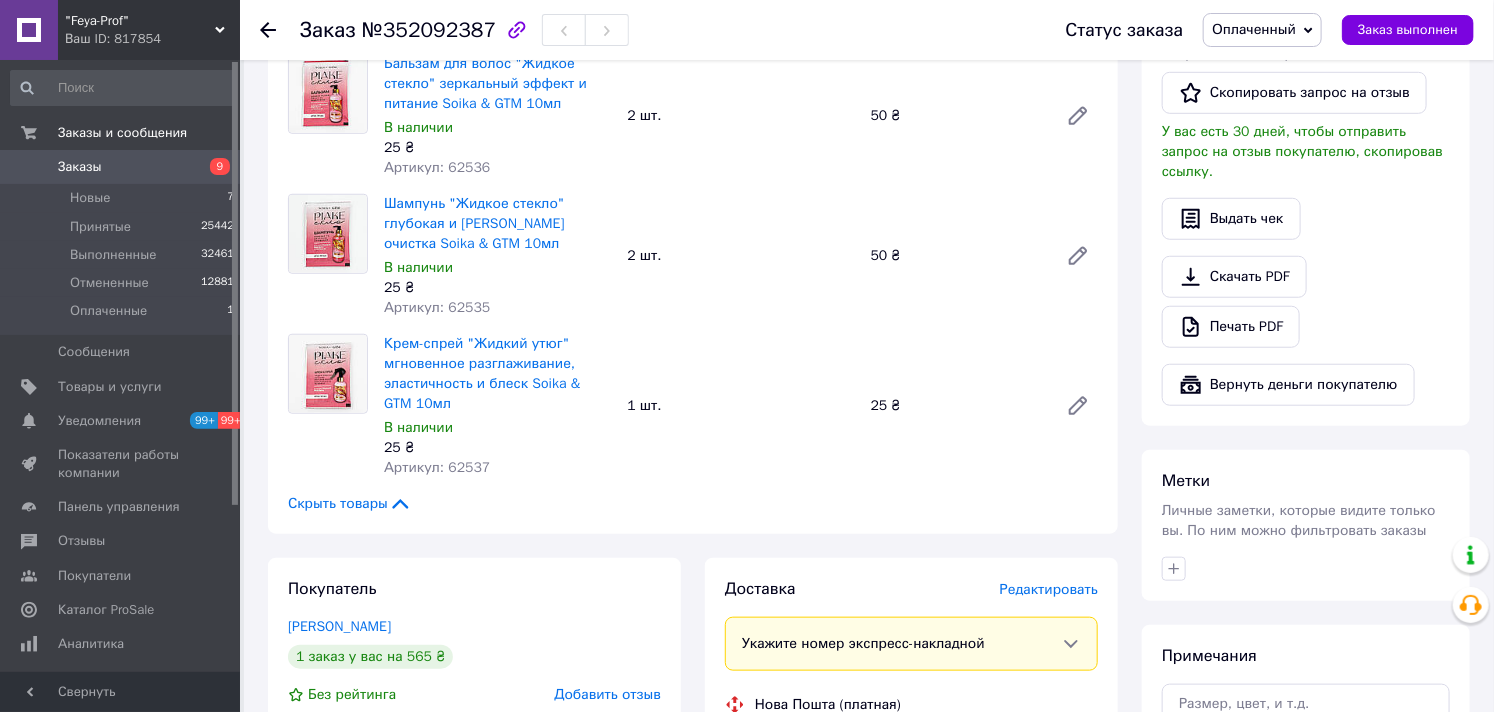 click on "Оплаченный" at bounding box center [1254, 29] 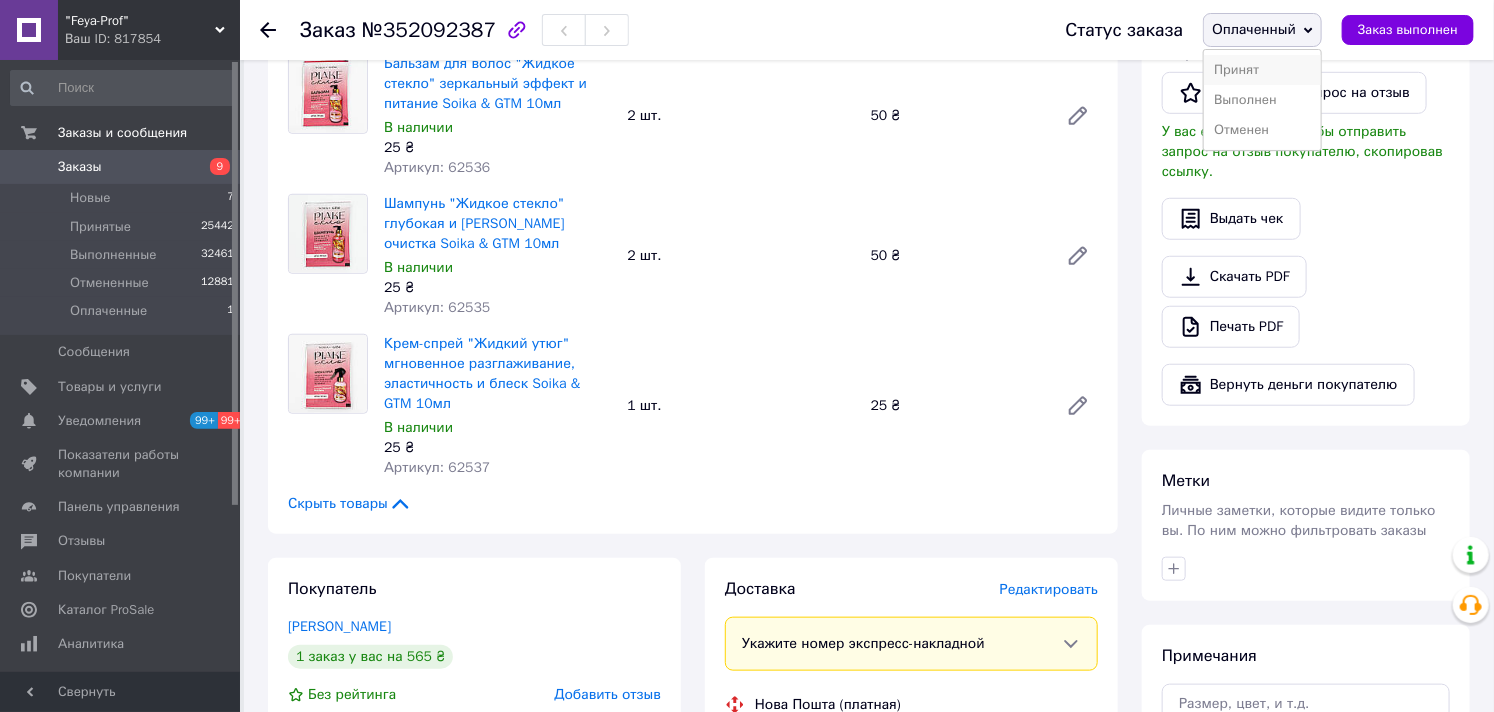 click on "Принят" at bounding box center [1262, 70] 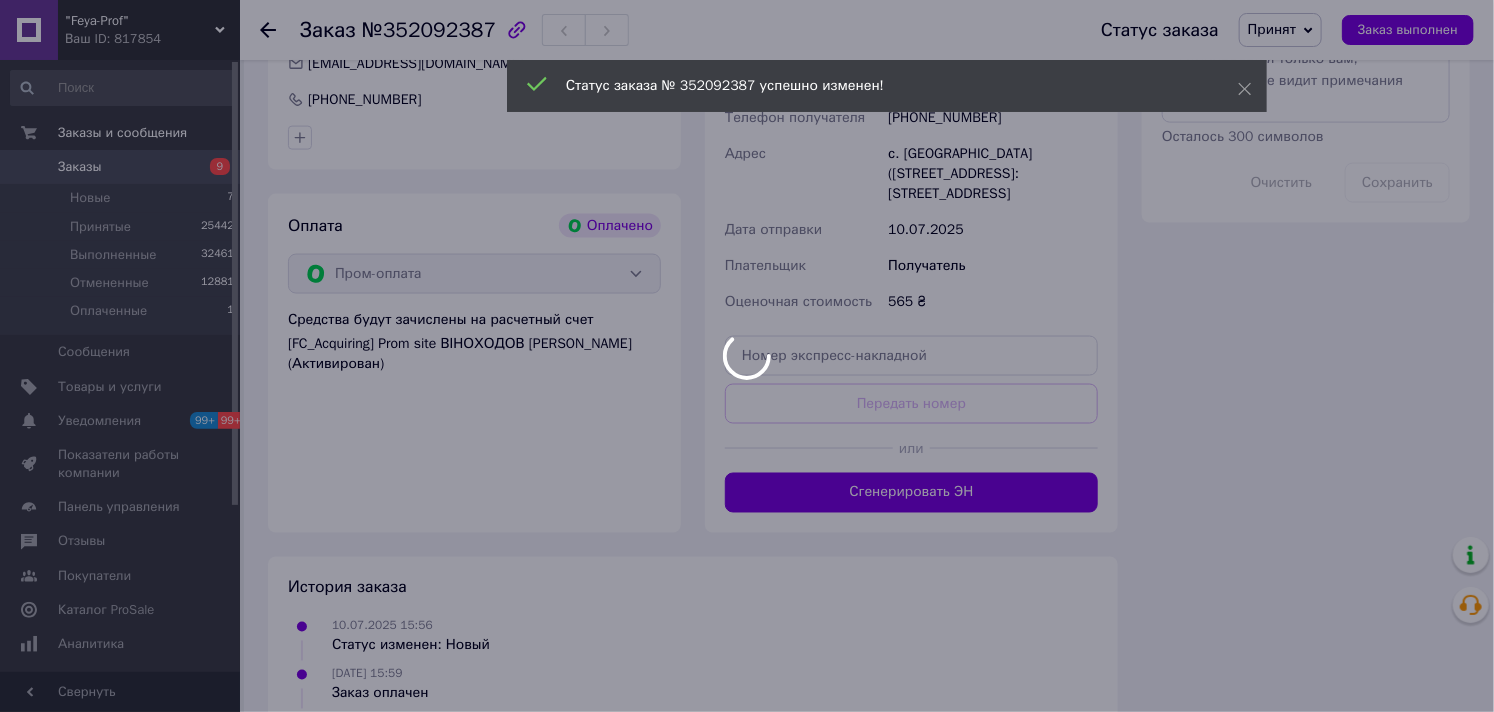 scroll, scrollTop: 888, scrollLeft: 0, axis: vertical 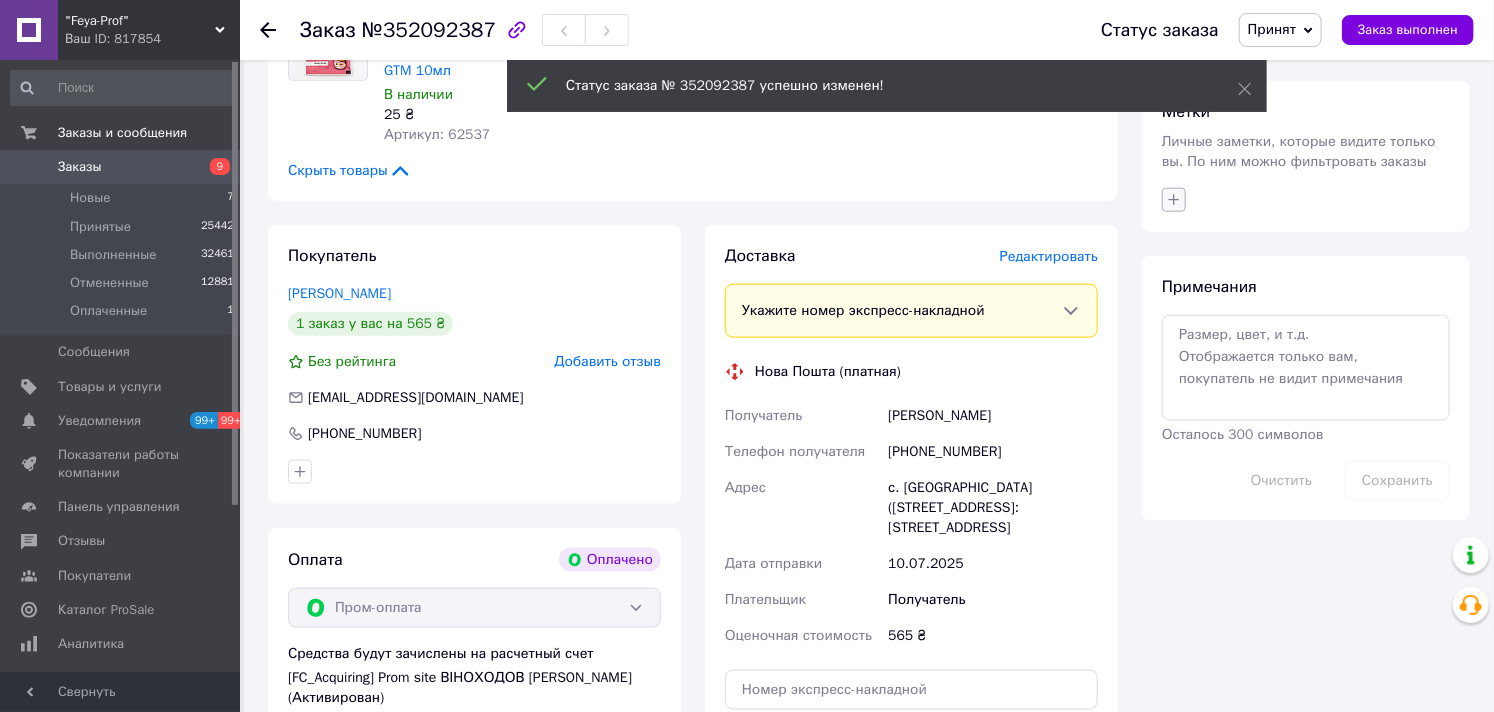 click 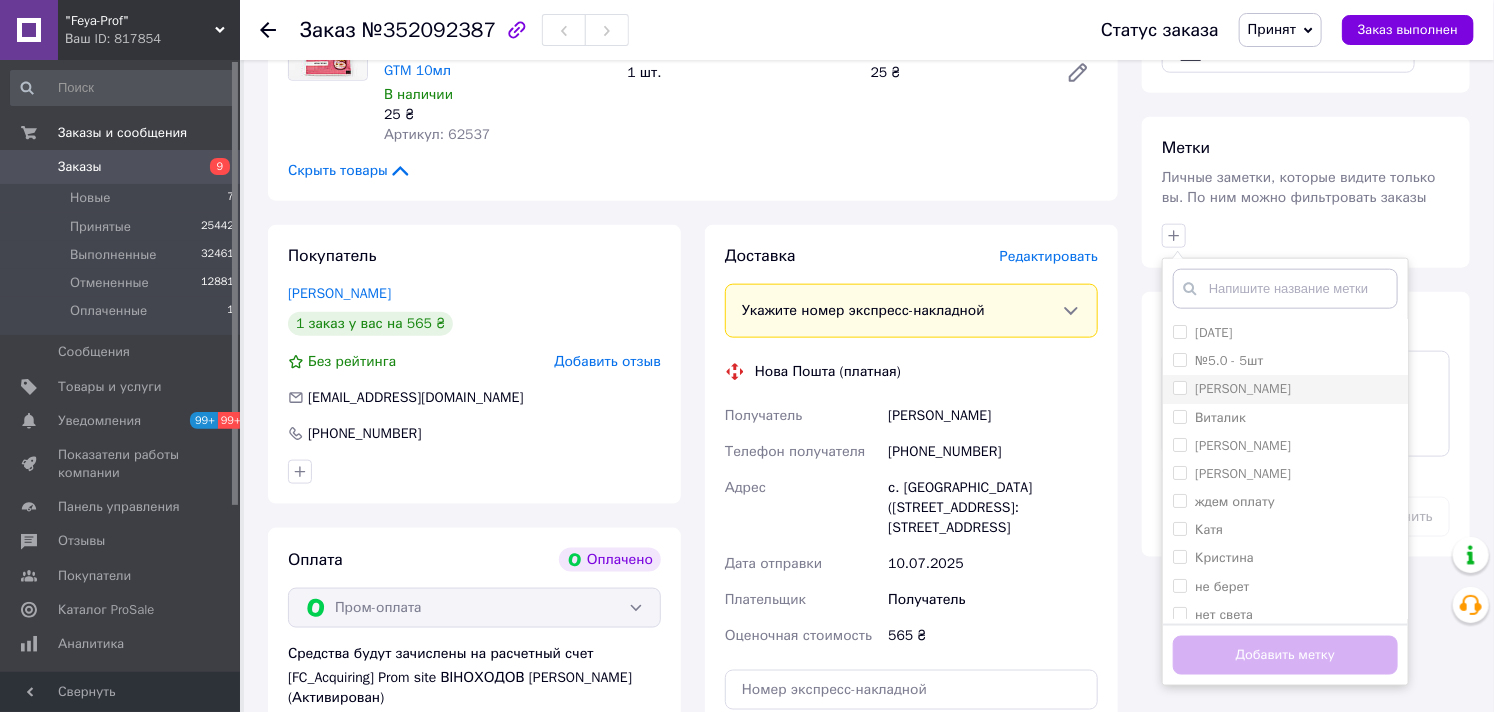 click on "[PERSON_NAME]" at bounding box center (1179, 387) 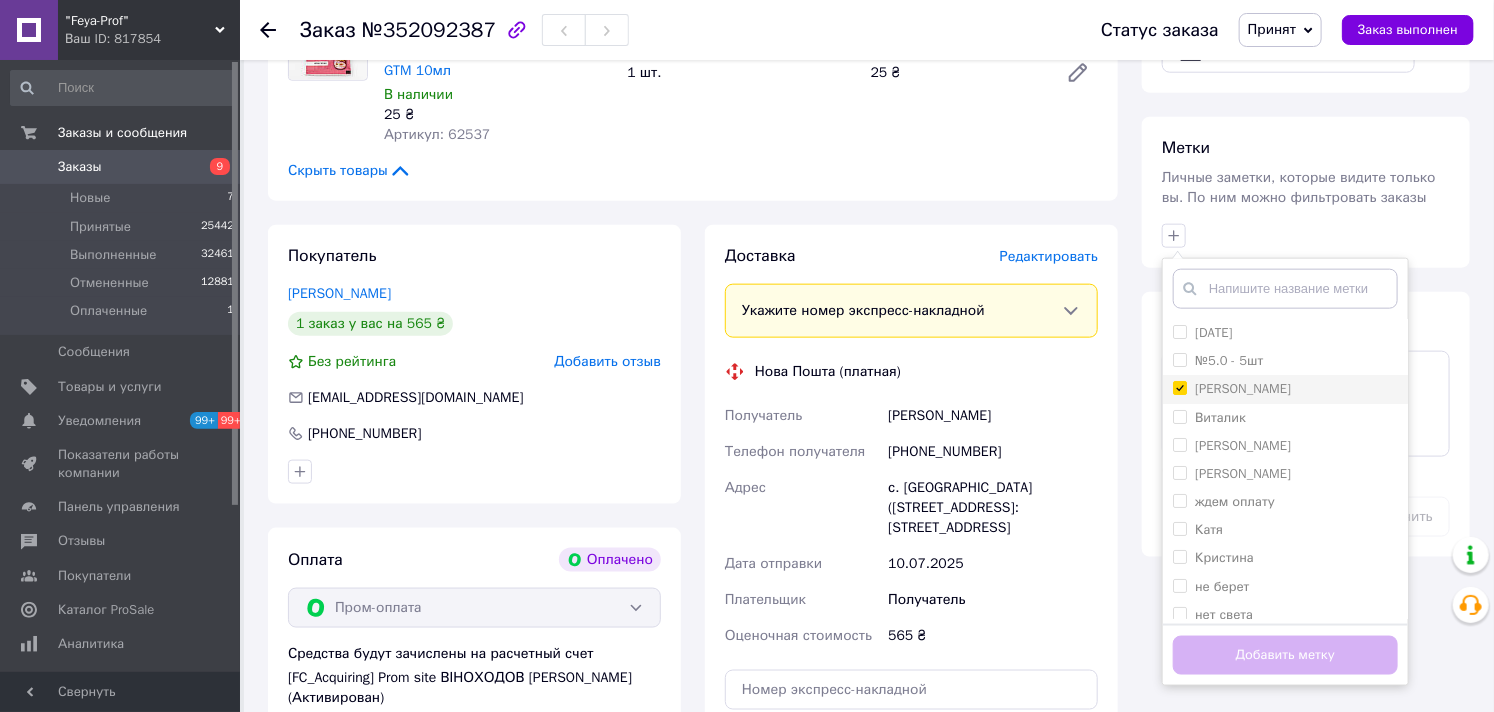 checkbox on "true" 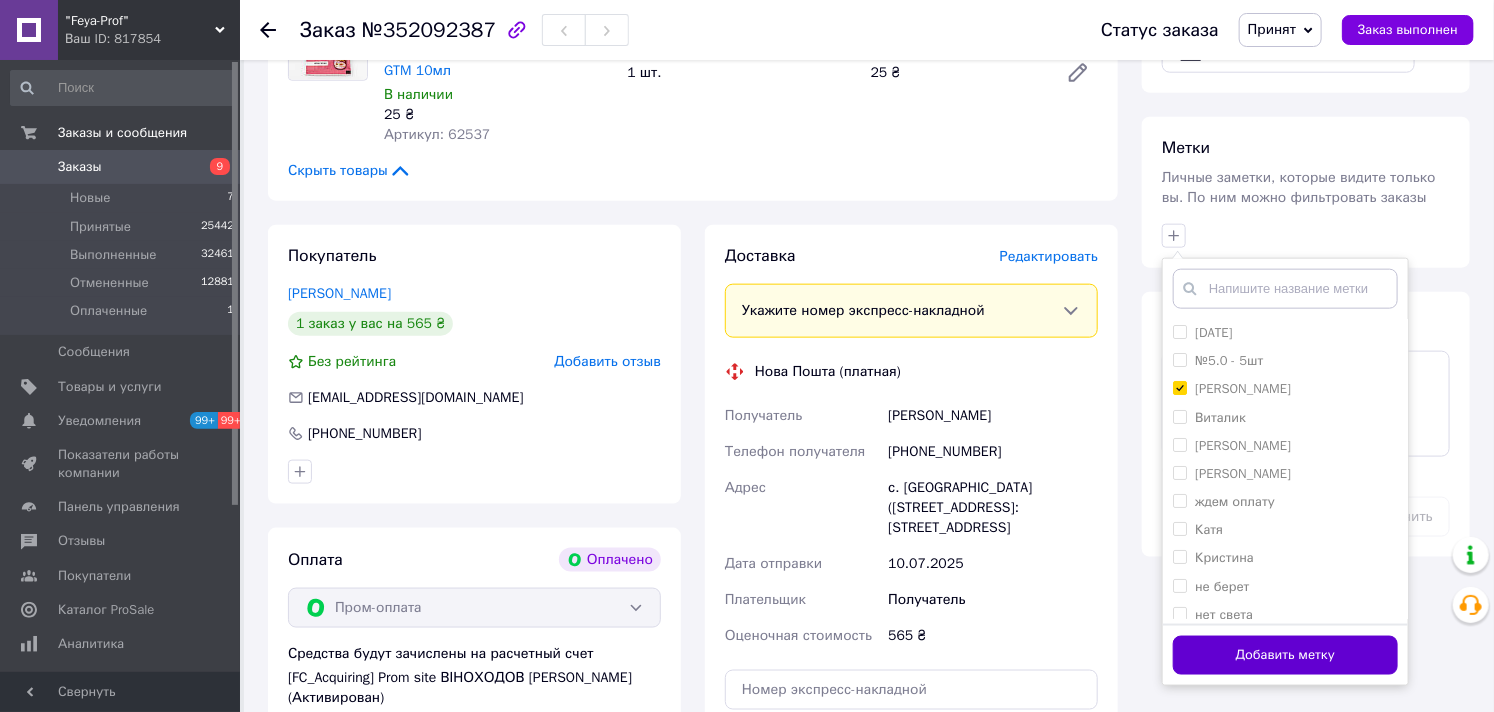 click on "Добавить метку" at bounding box center [1285, 655] 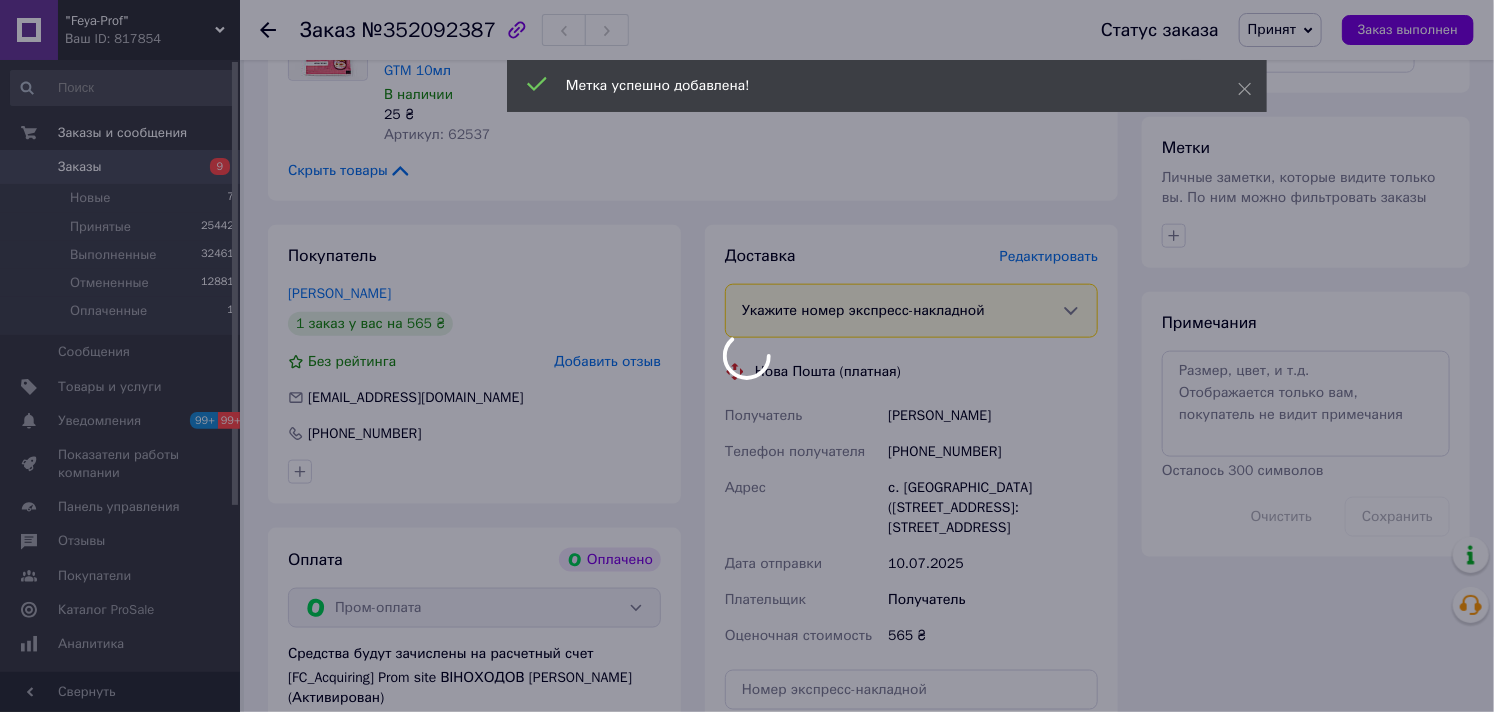 scroll, scrollTop: 555, scrollLeft: 0, axis: vertical 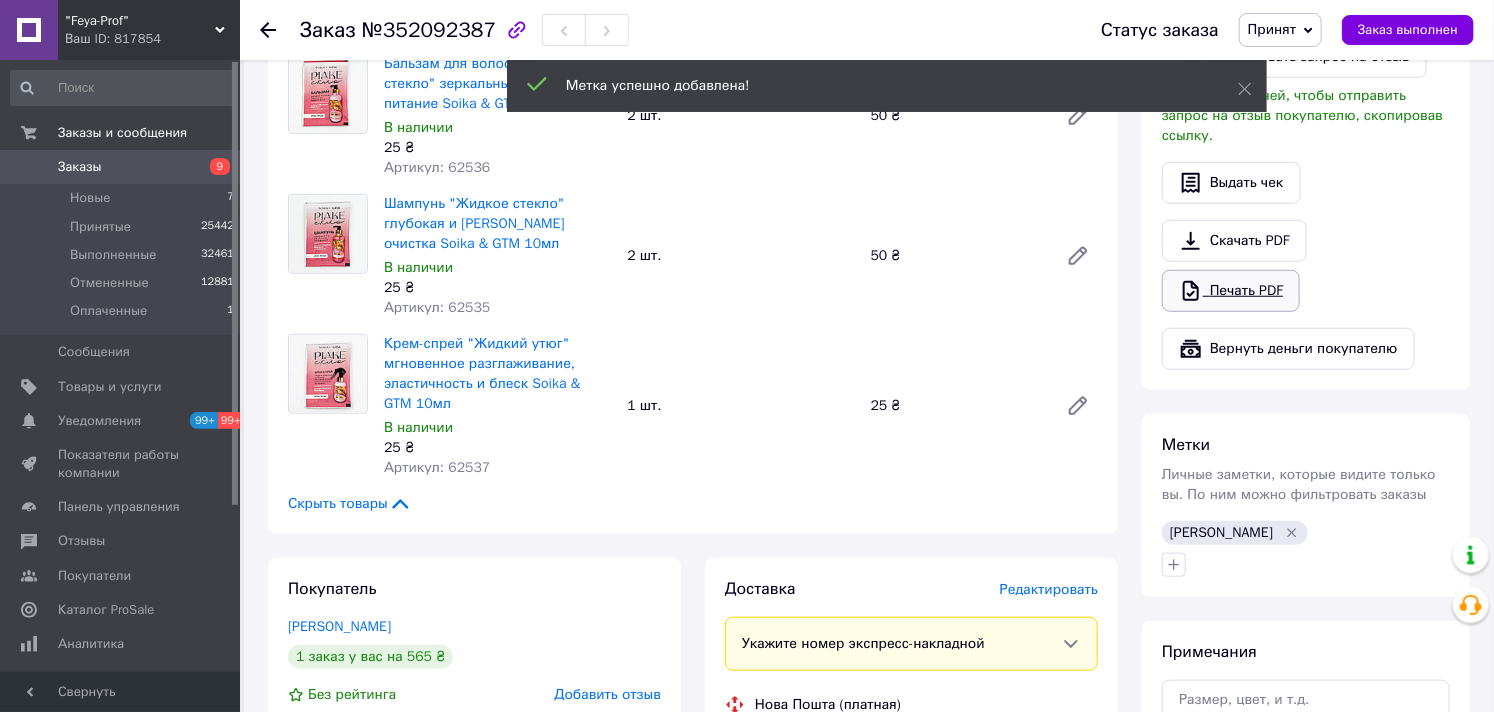 click on "Печать PDF" at bounding box center (1231, 291) 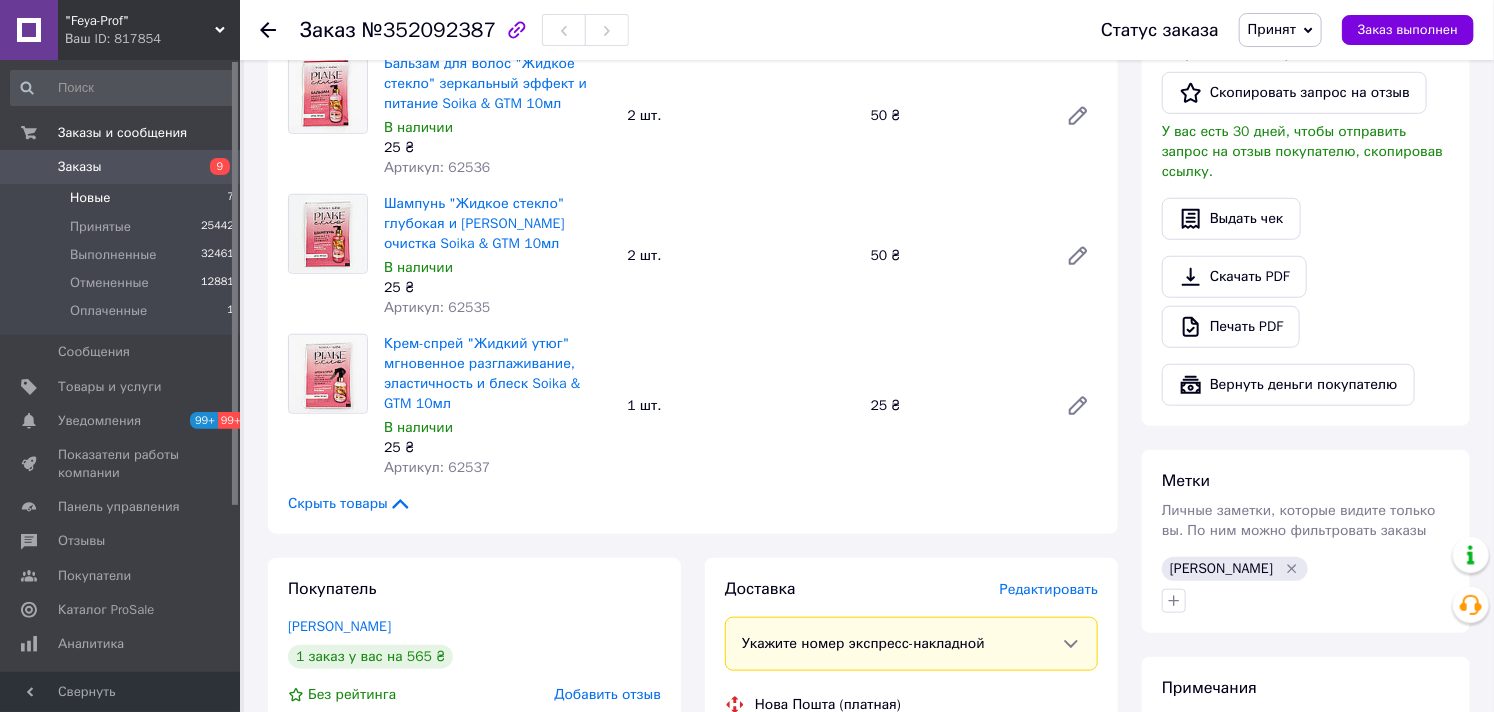 click on "Новые" at bounding box center [90, 198] 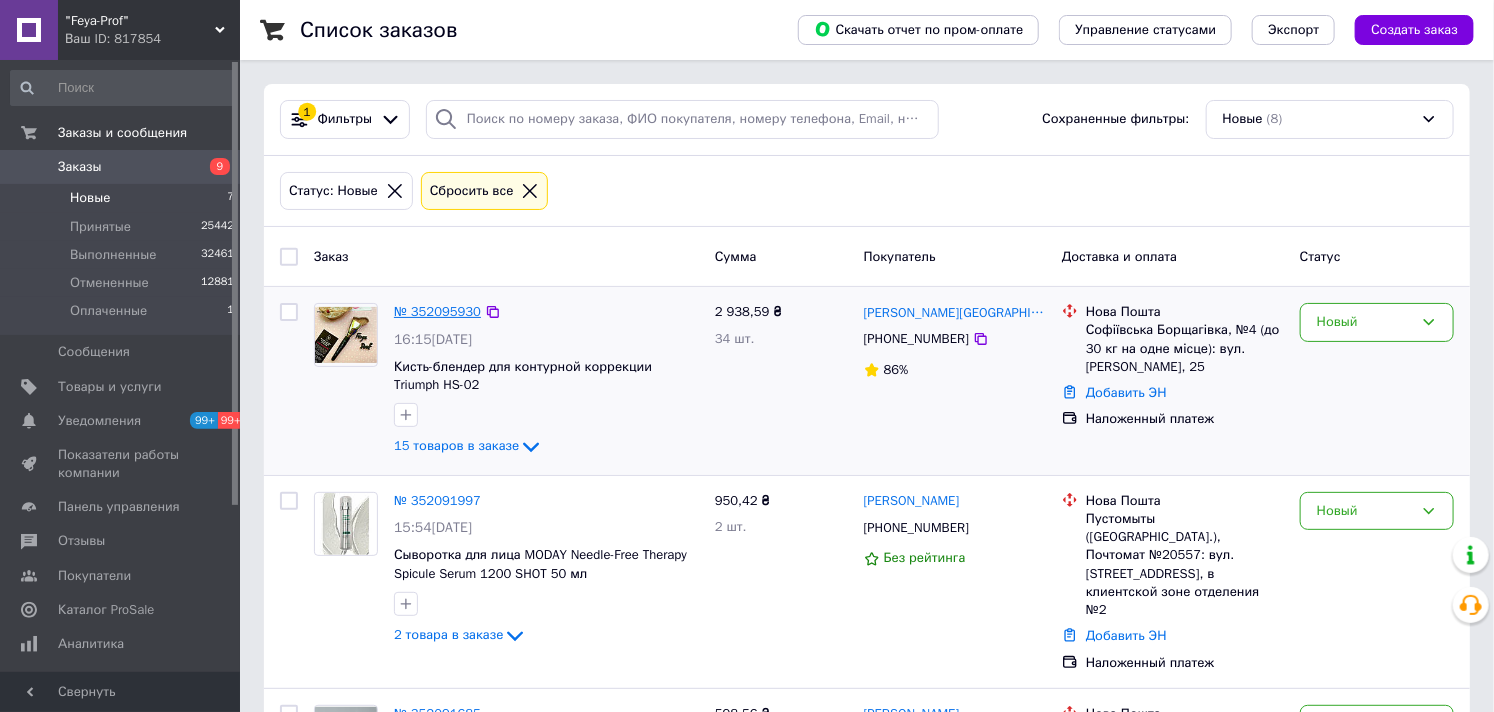 click on "№ 352095930" at bounding box center [437, 311] 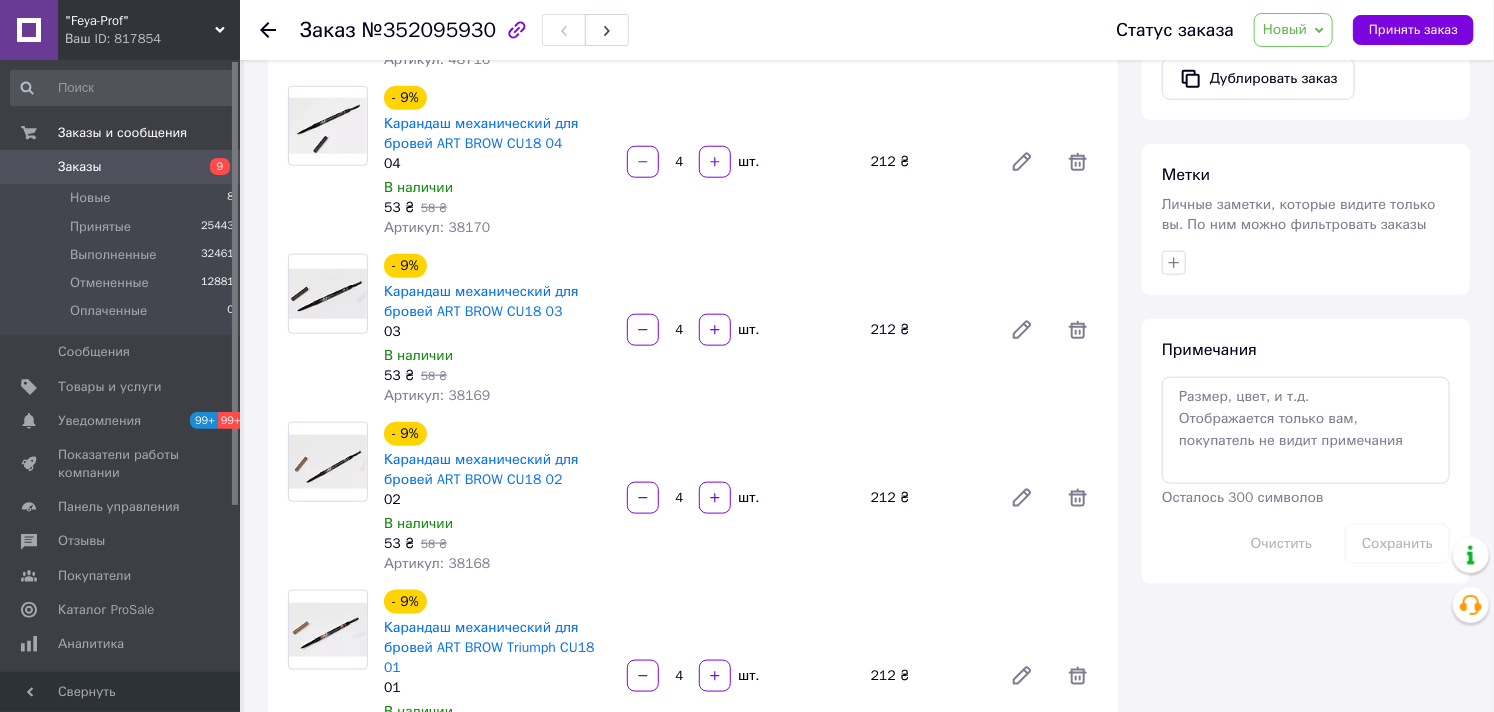scroll, scrollTop: 1333, scrollLeft: 0, axis: vertical 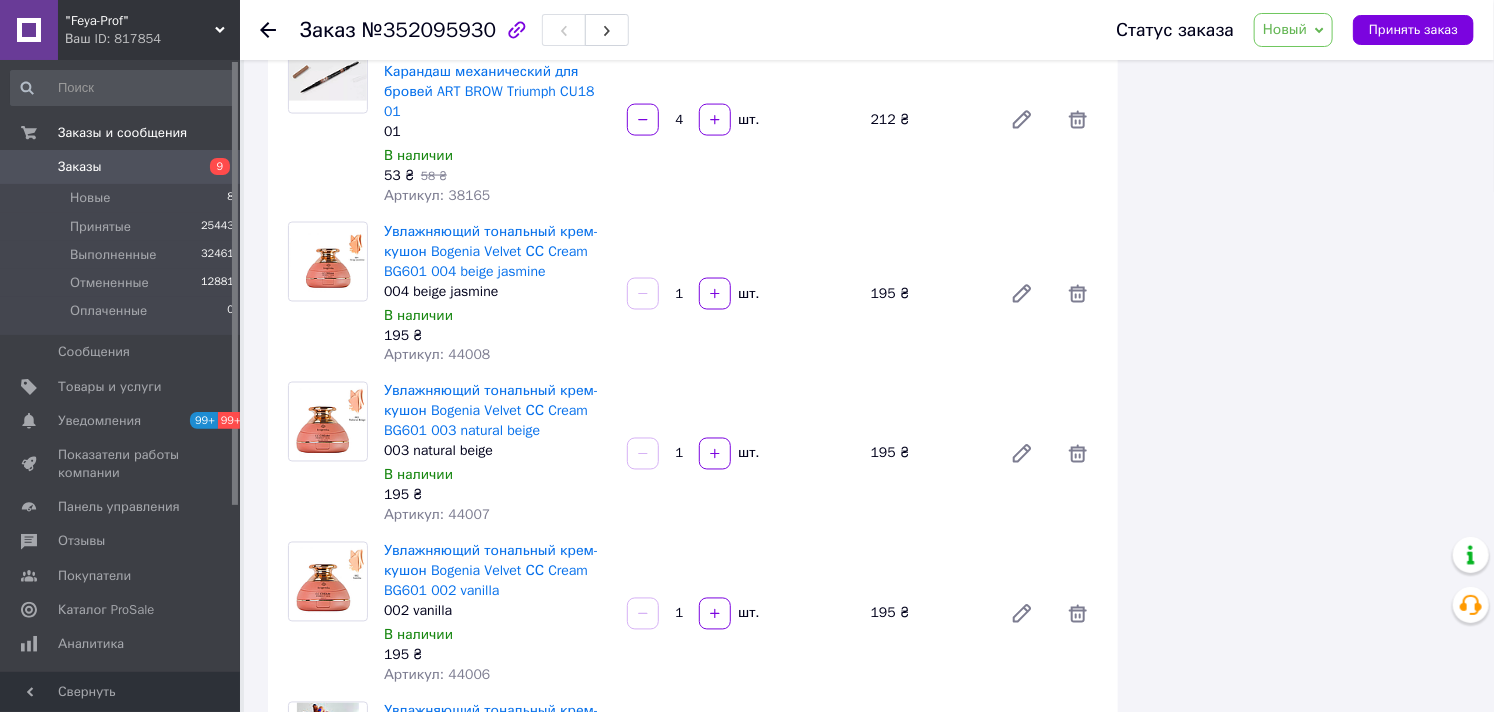 click on "Новый" at bounding box center [1285, 29] 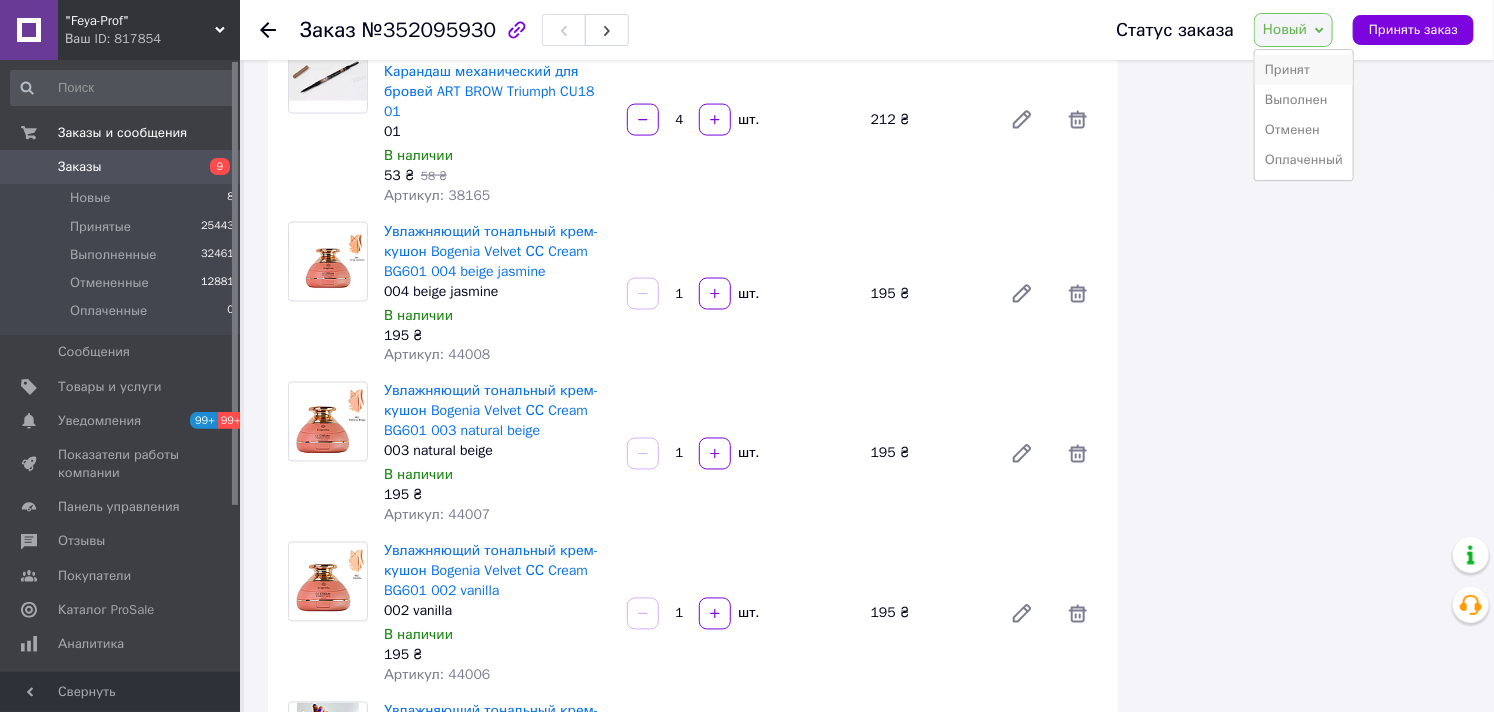 click on "Принят" at bounding box center [1304, 70] 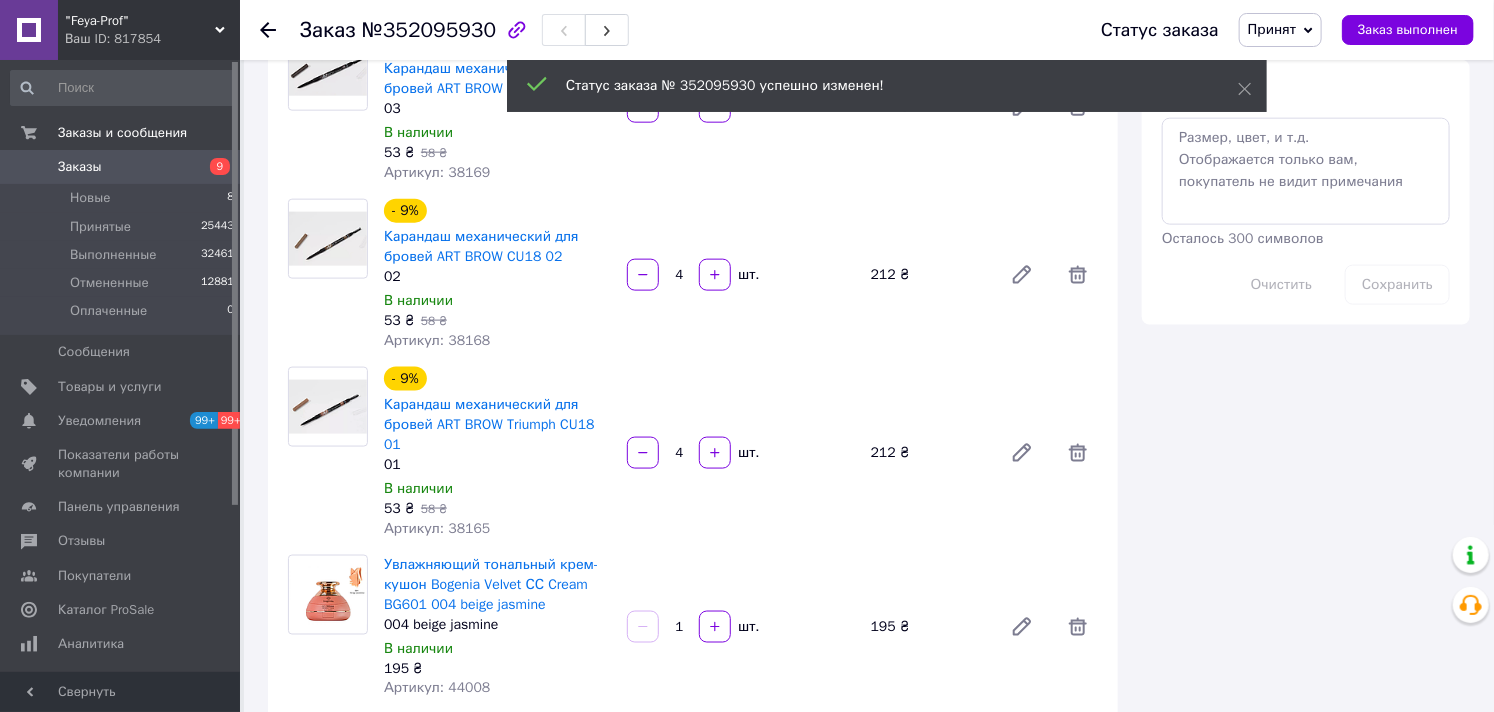 scroll, scrollTop: 777, scrollLeft: 0, axis: vertical 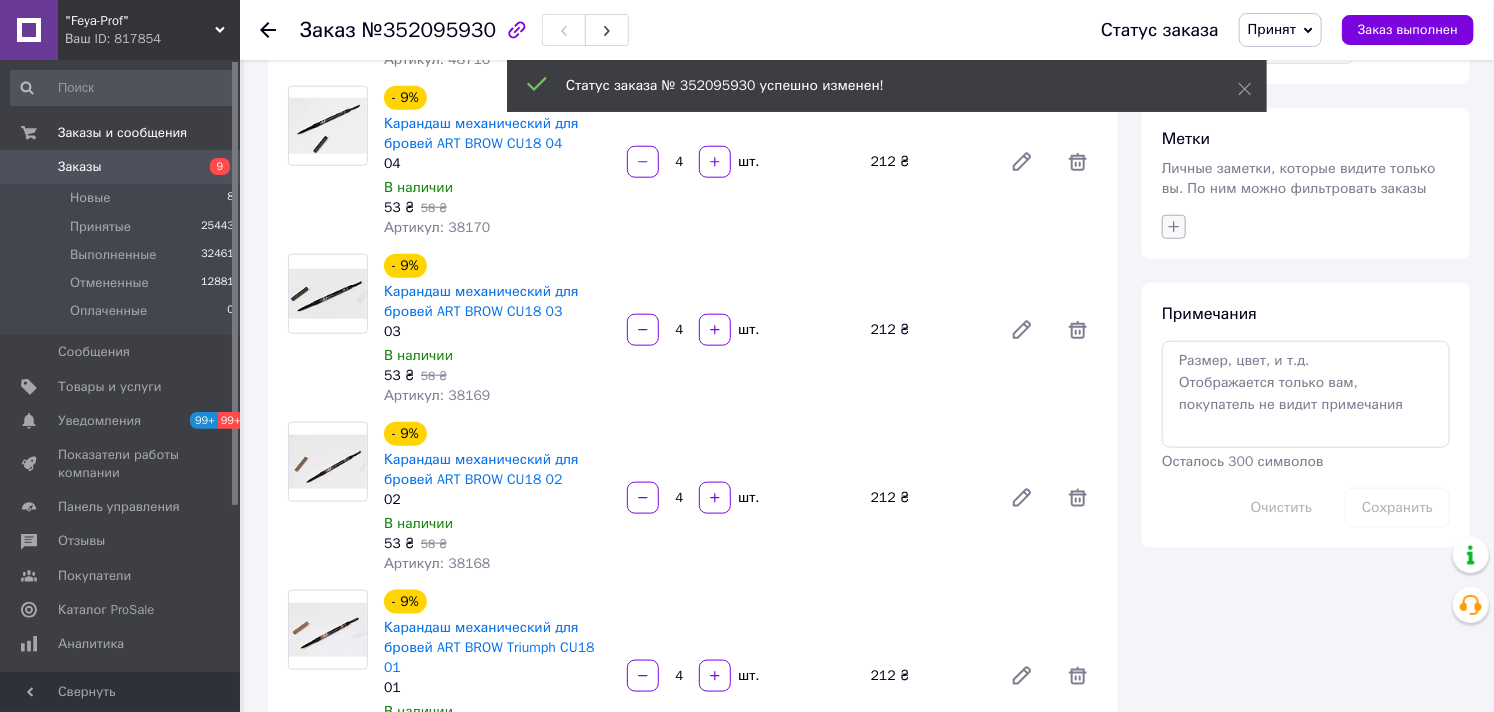 click 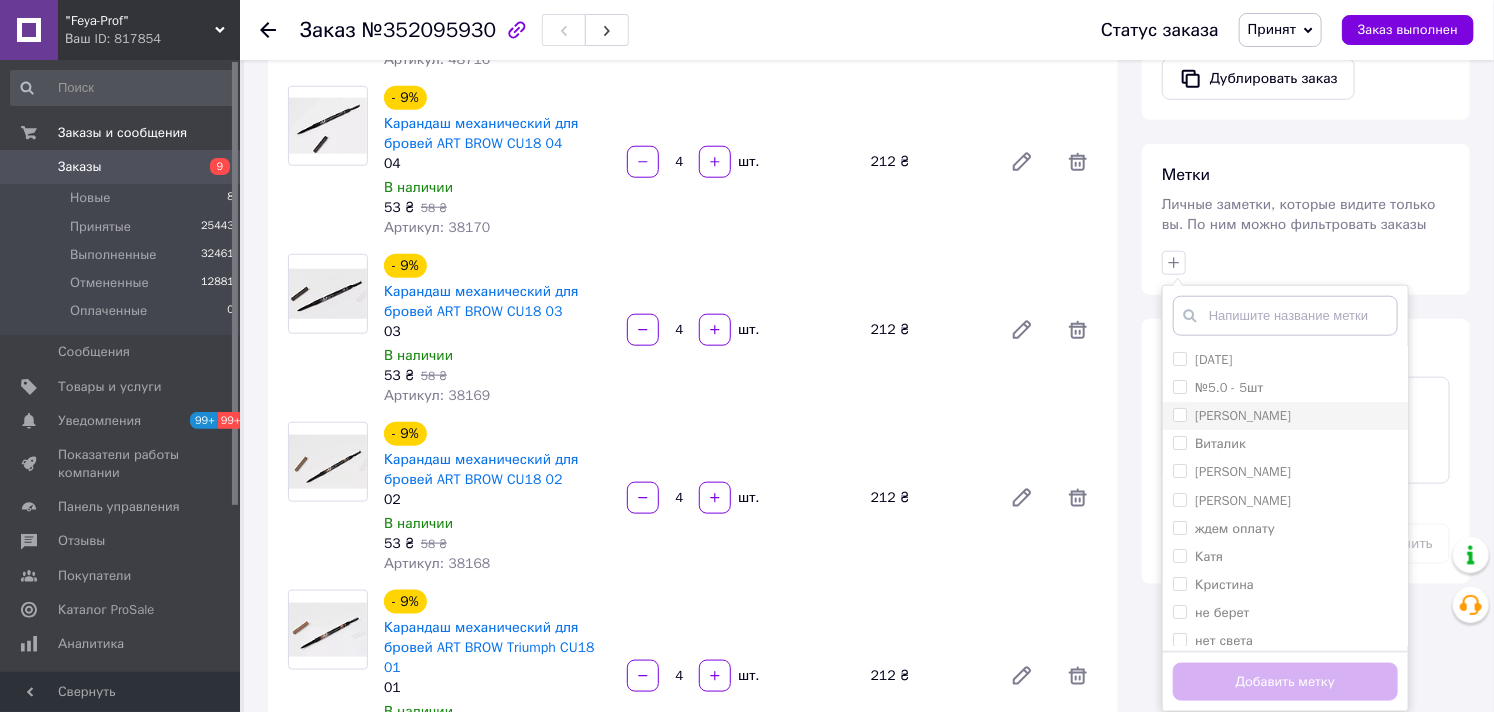 click on "[PERSON_NAME]" at bounding box center [1179, 414] 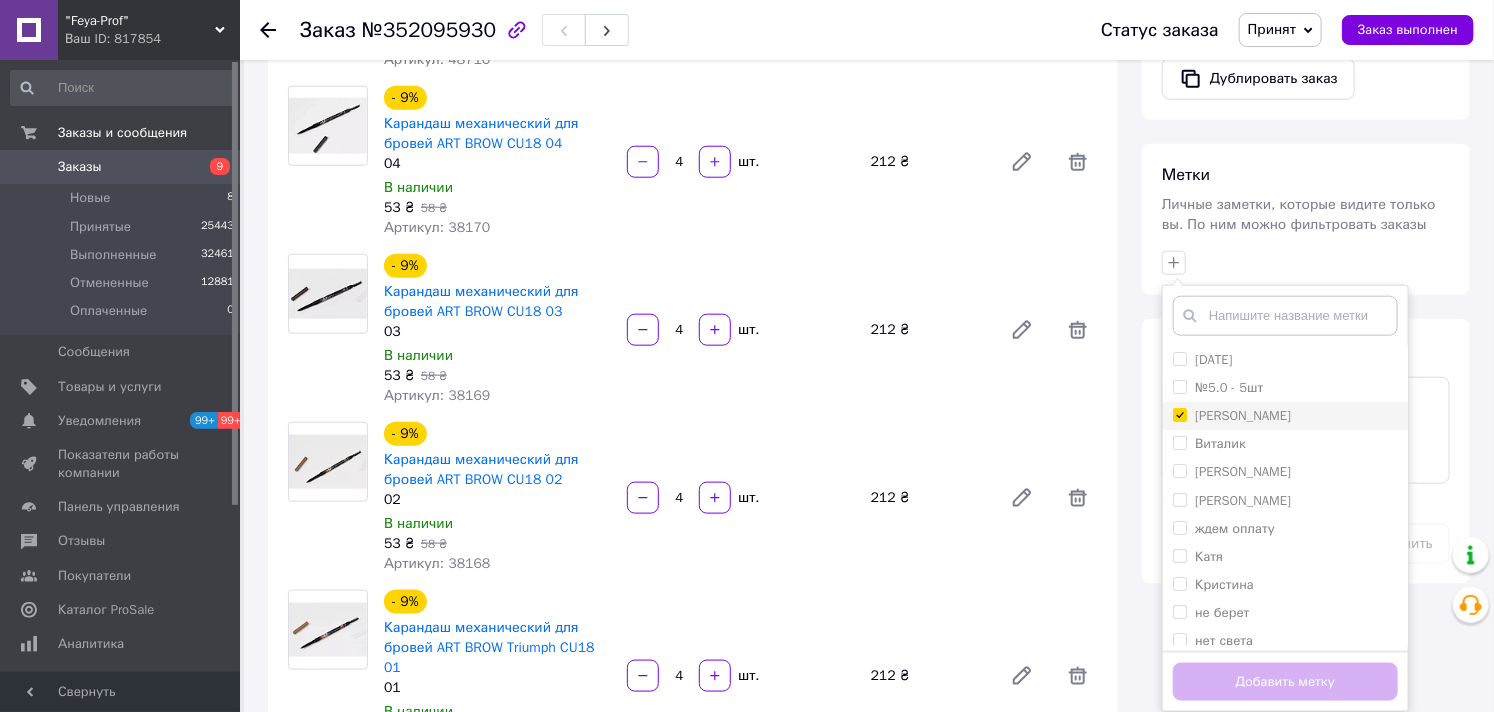 checkbox on "true" 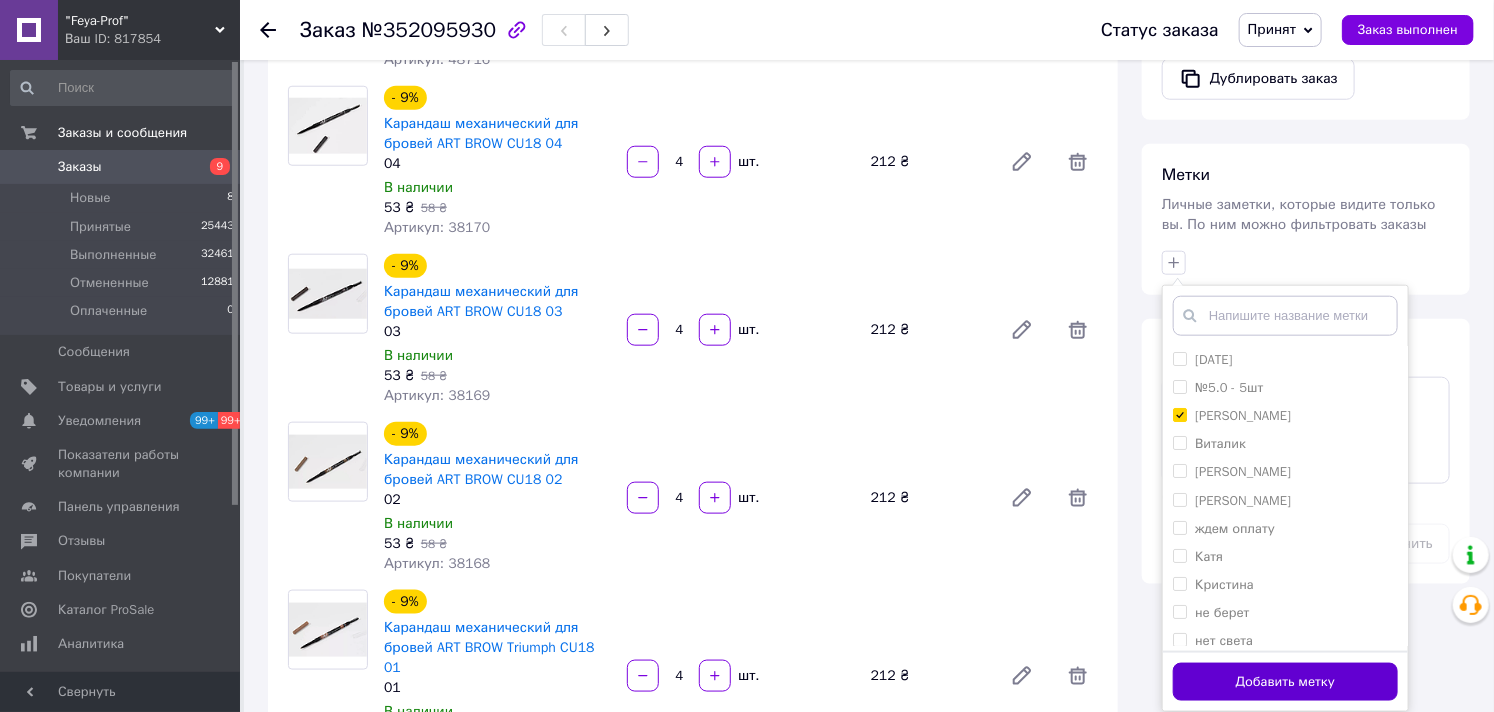 click on "Добавить метку" at bounding box center (1285, 682) 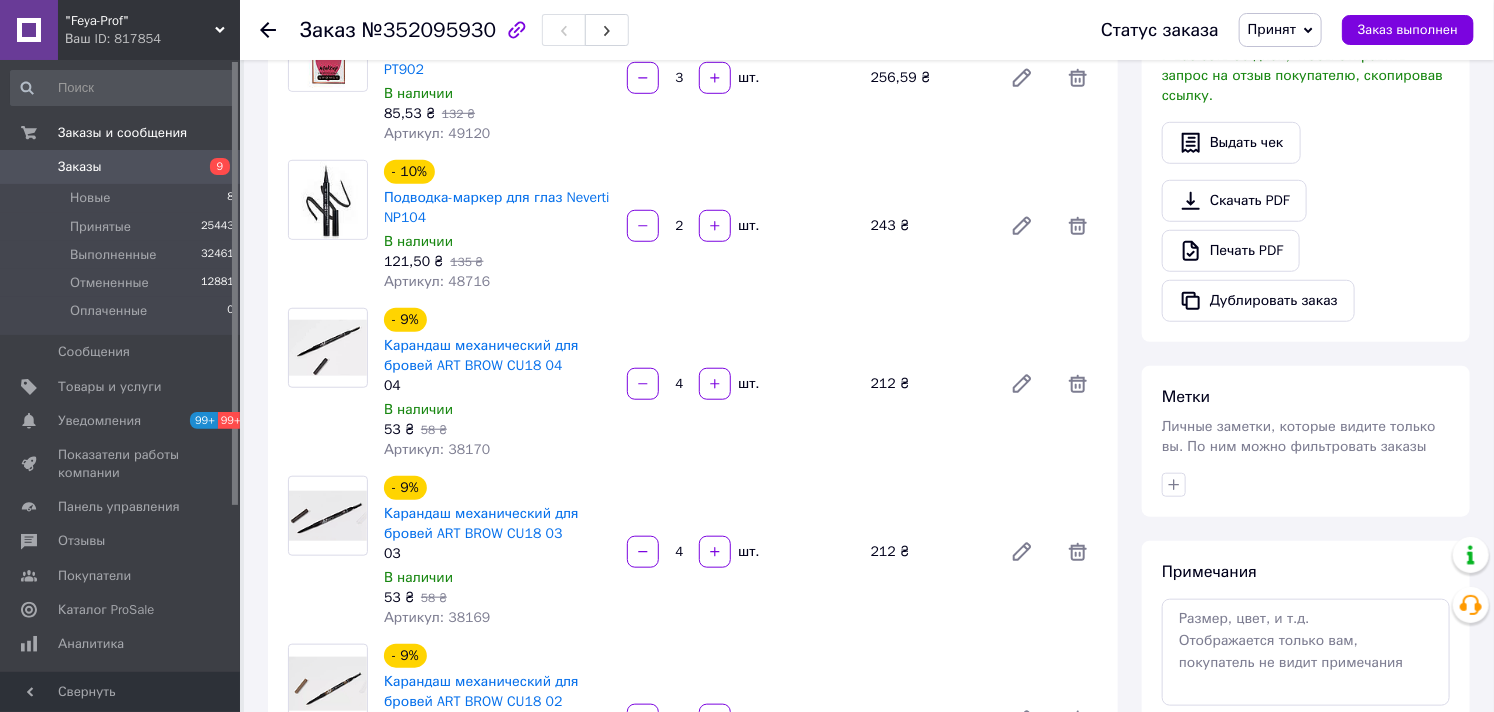 scroll, scrollTop: 333, scrollLeft: 0, axis: vertical 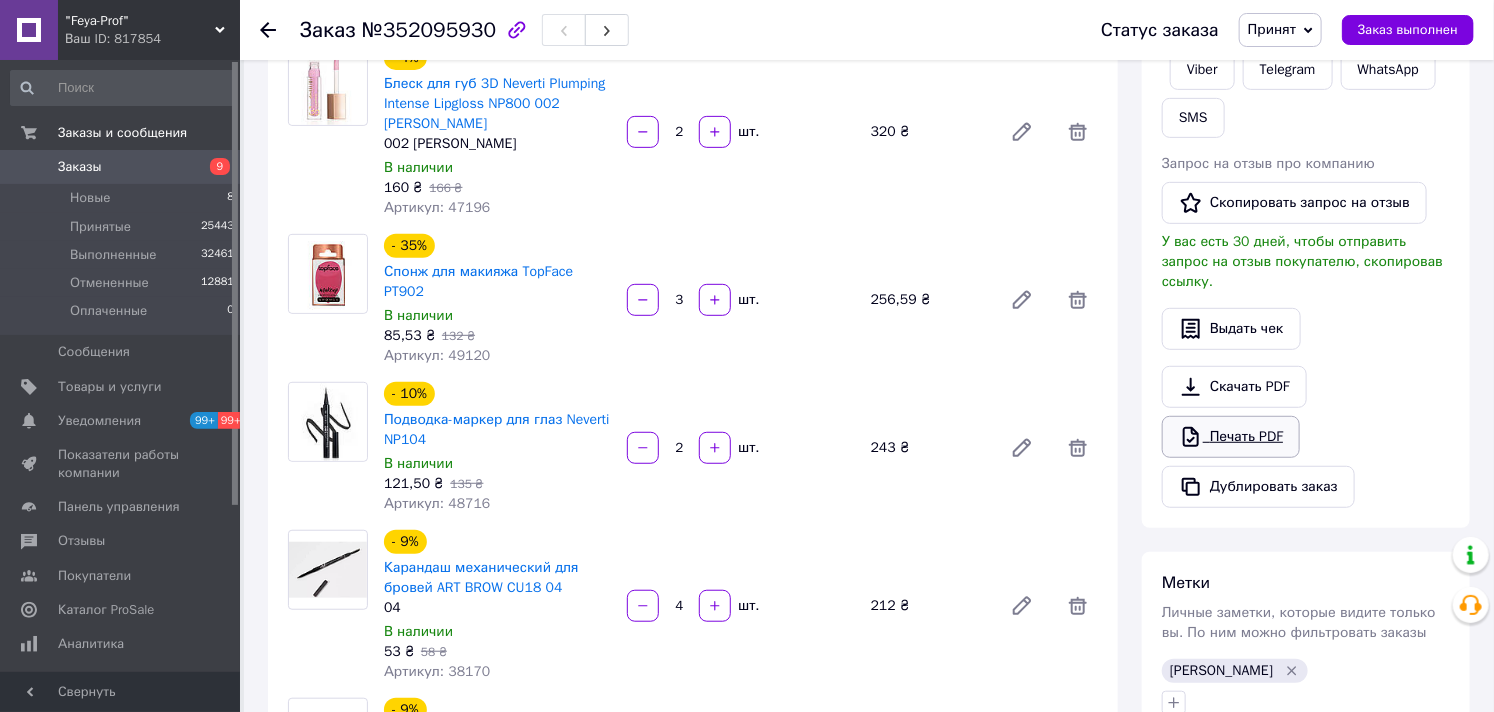 click on "Печать PDF" at bounding box center (1231, 437) 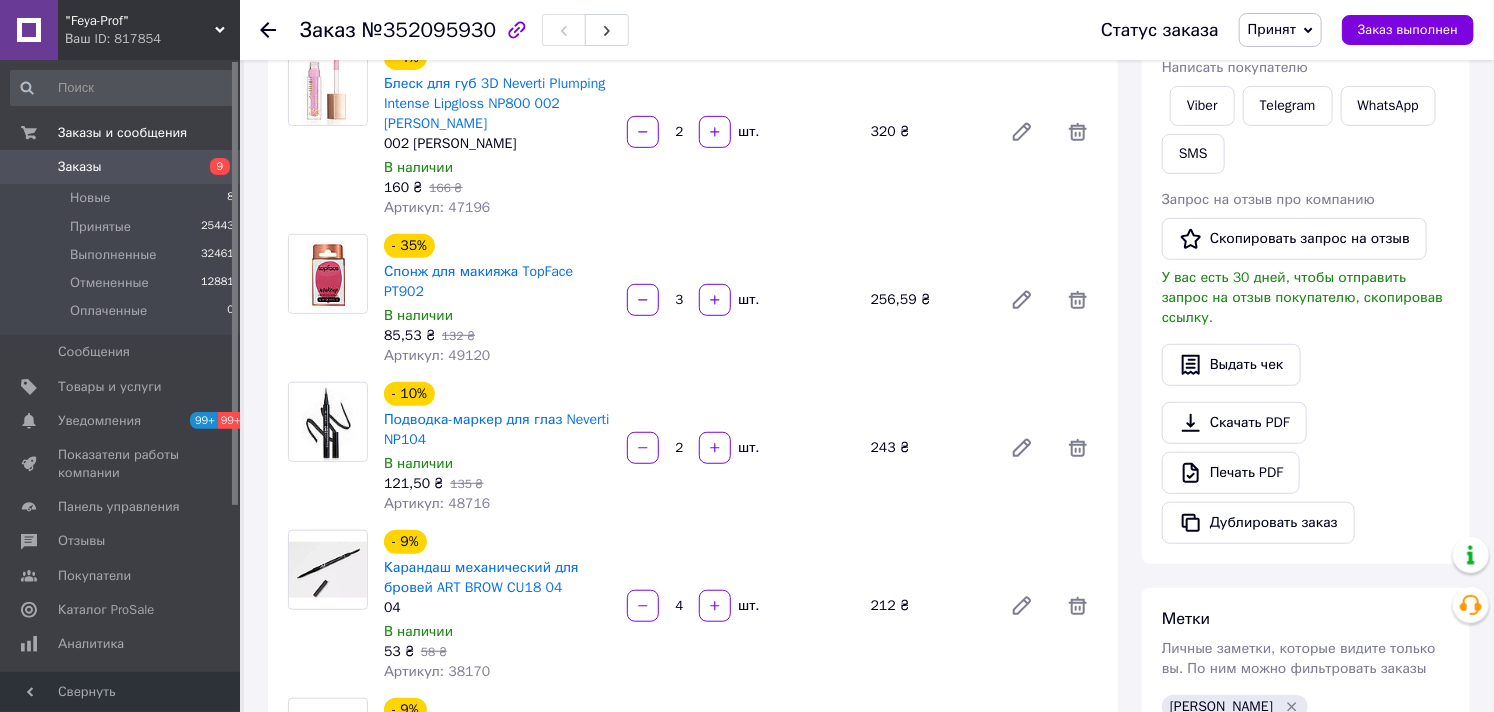 click on "Заказы" at bounding box center (80, 167) 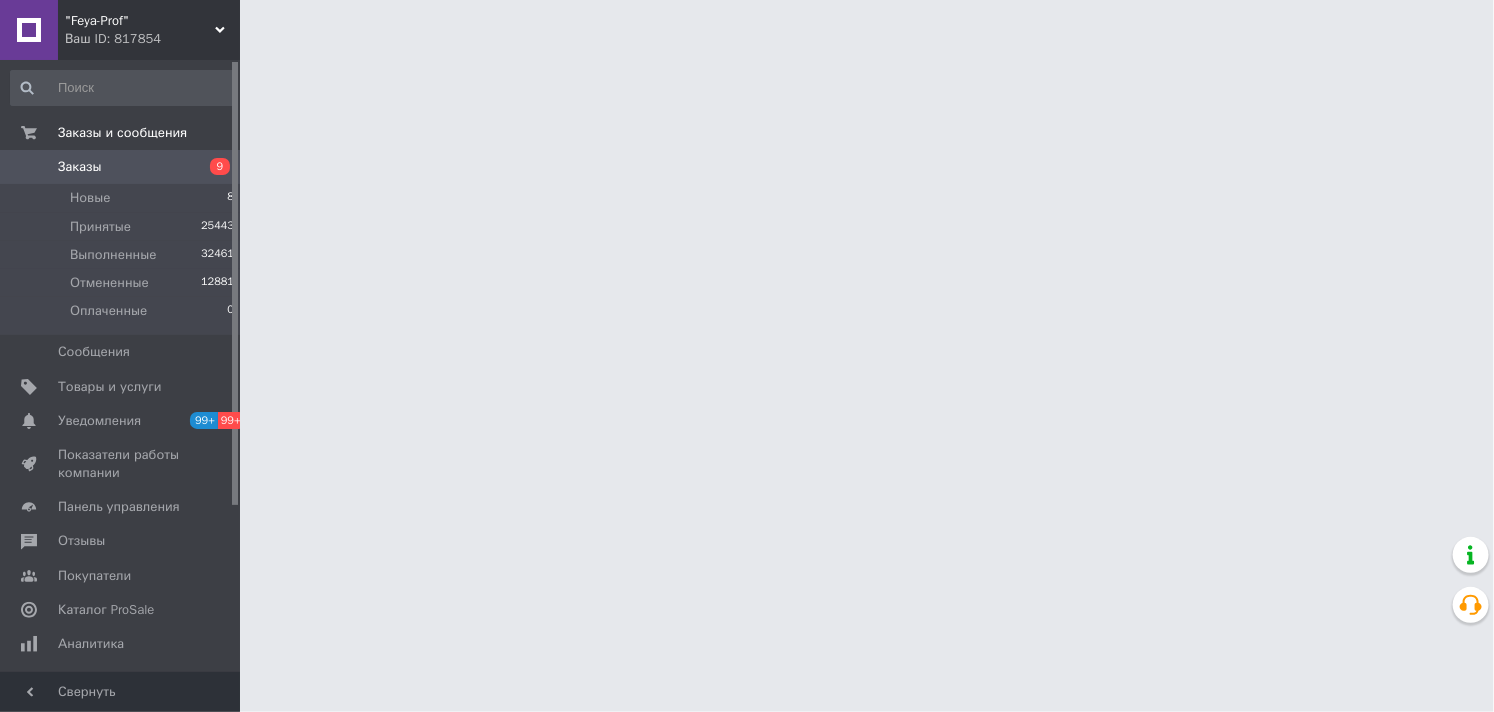 scroll, scrollTop: 0, scrollLeft: 0, axis: both 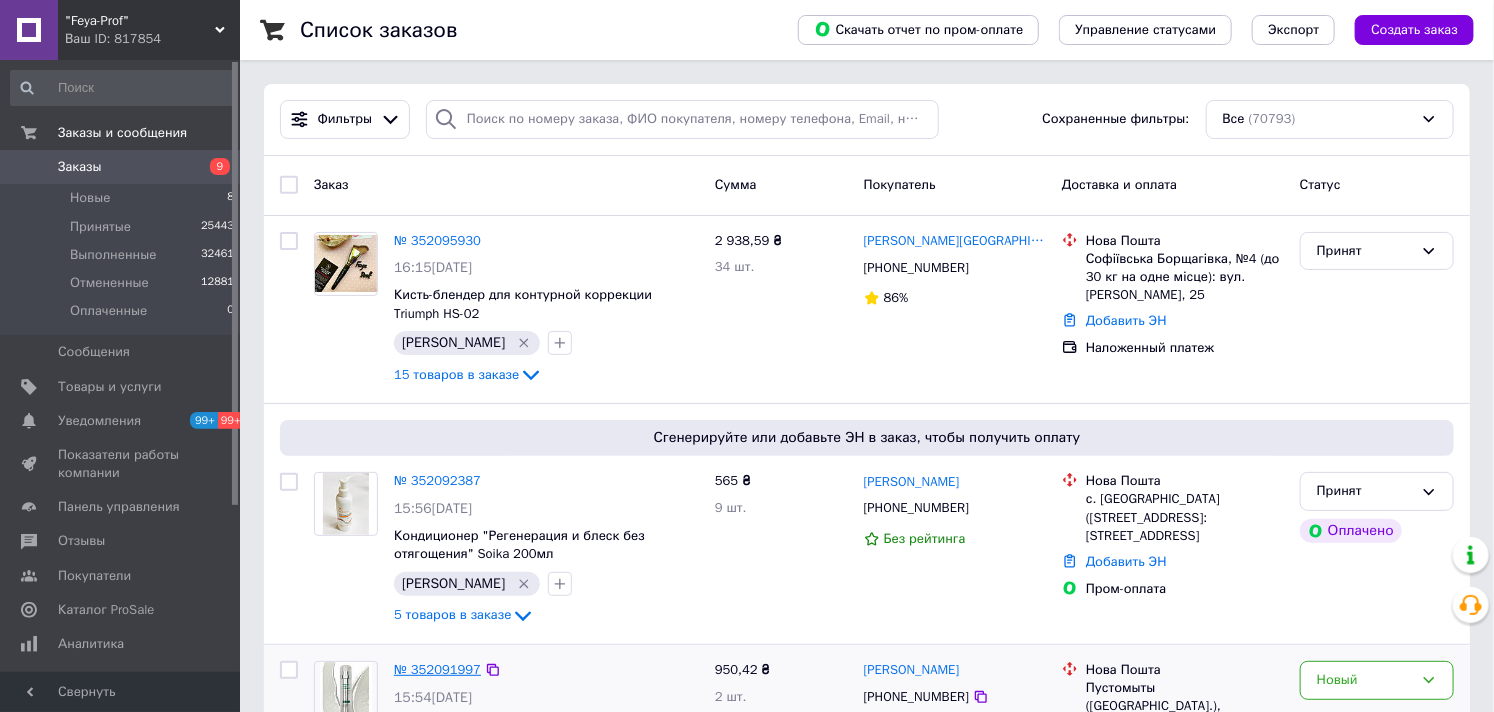 click on "№ 352091997" at bounding box center (437, 669) 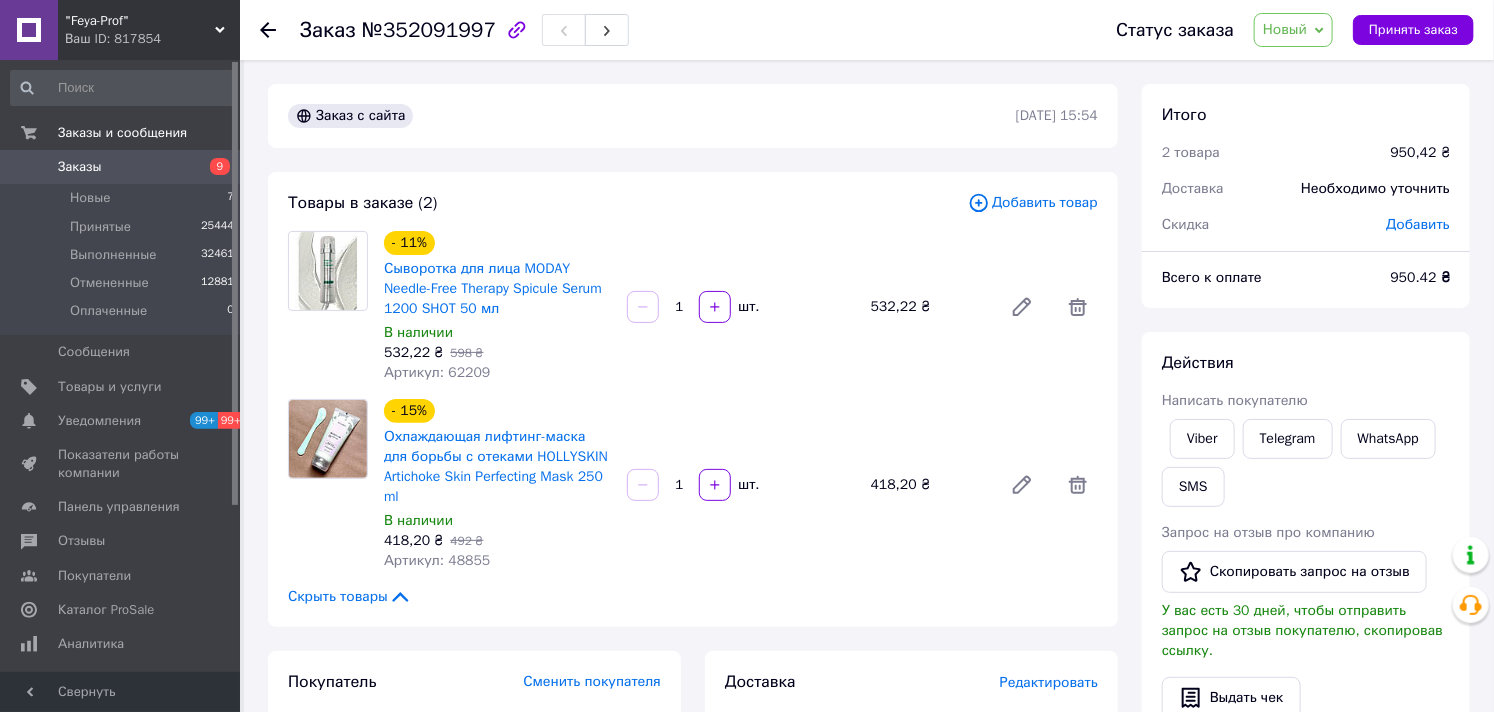 click on "Новый" at bounding box center (1285, 29) 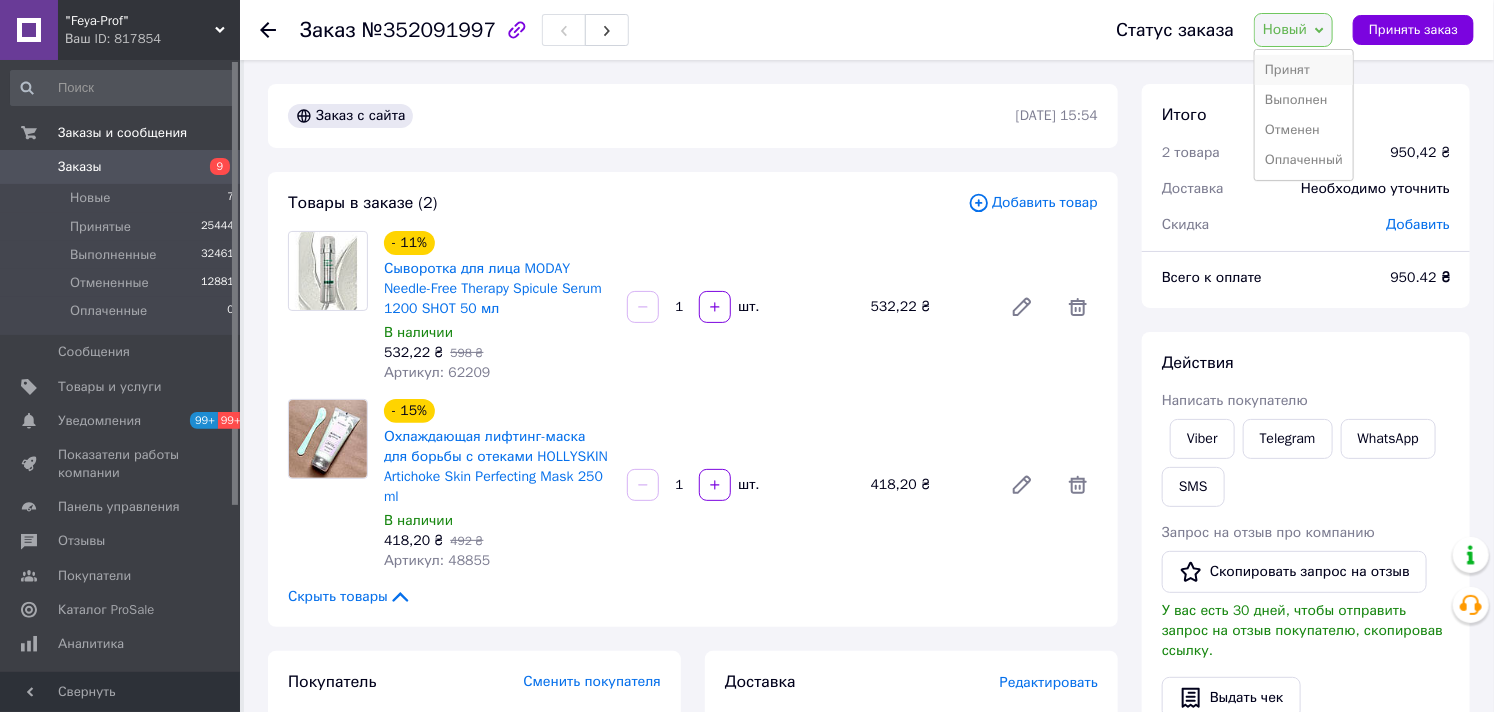 click on "Принят" at bounding box center [1304, 70] 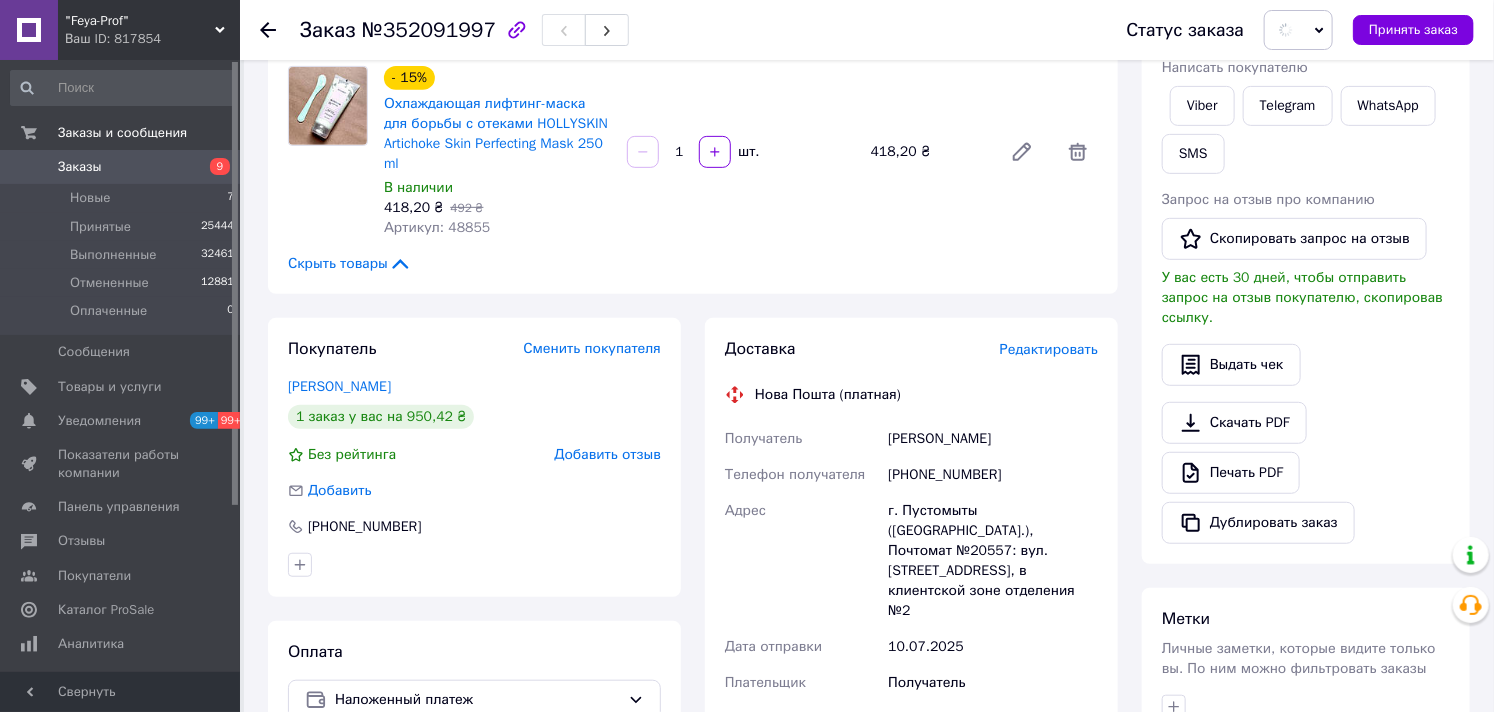 scroll, scrollTop: 555, scrollLeft: 0, axis: vertical 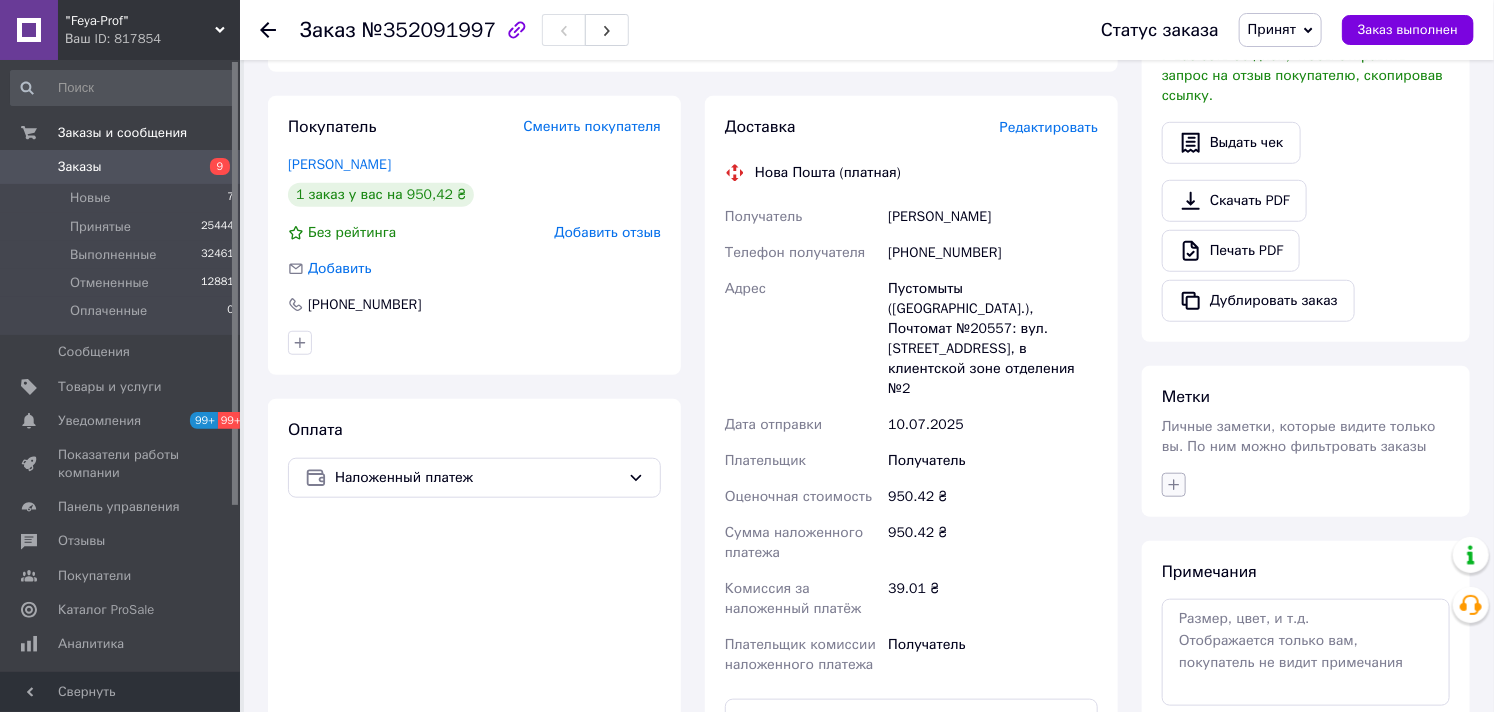 click at bounding box center [1174, 485] 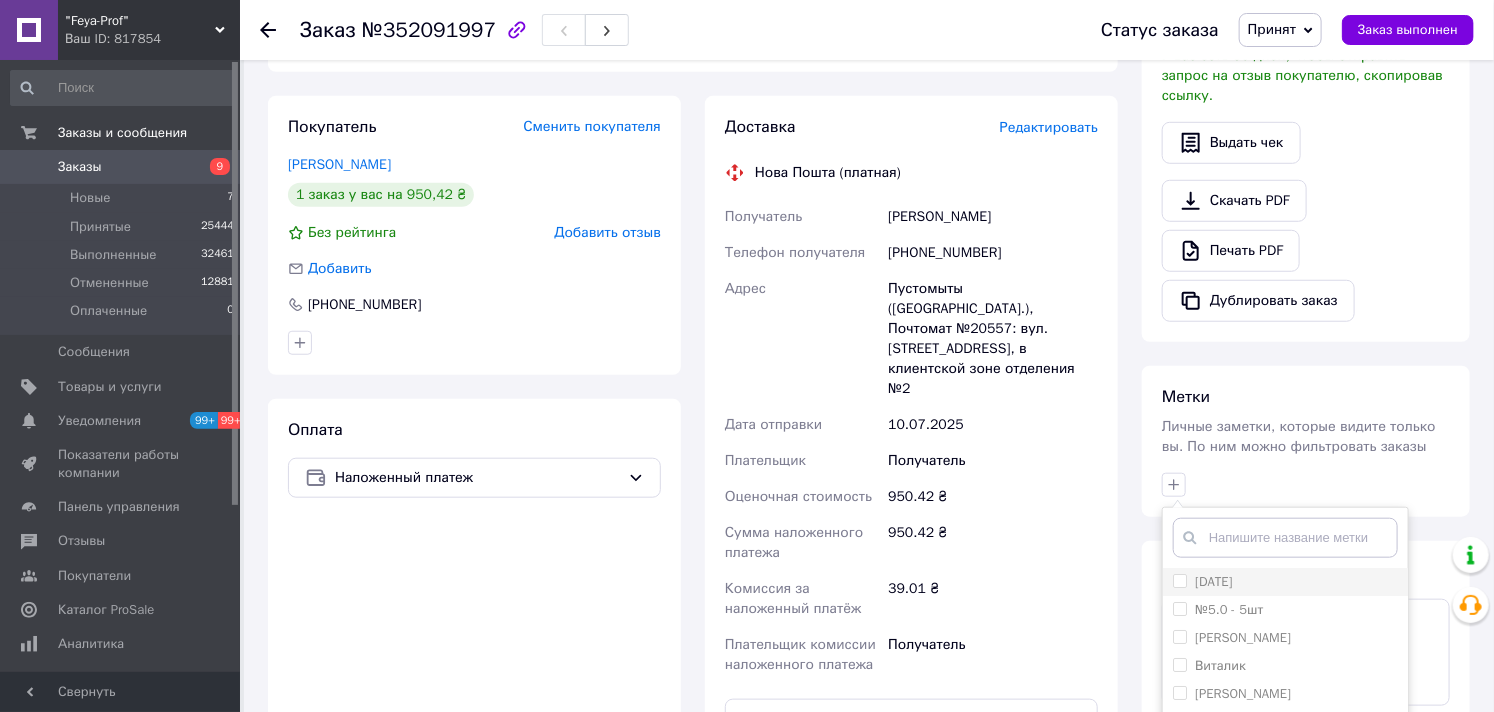 scroll, scrollTop: 151, scrollLeft: 0, axis: vertical 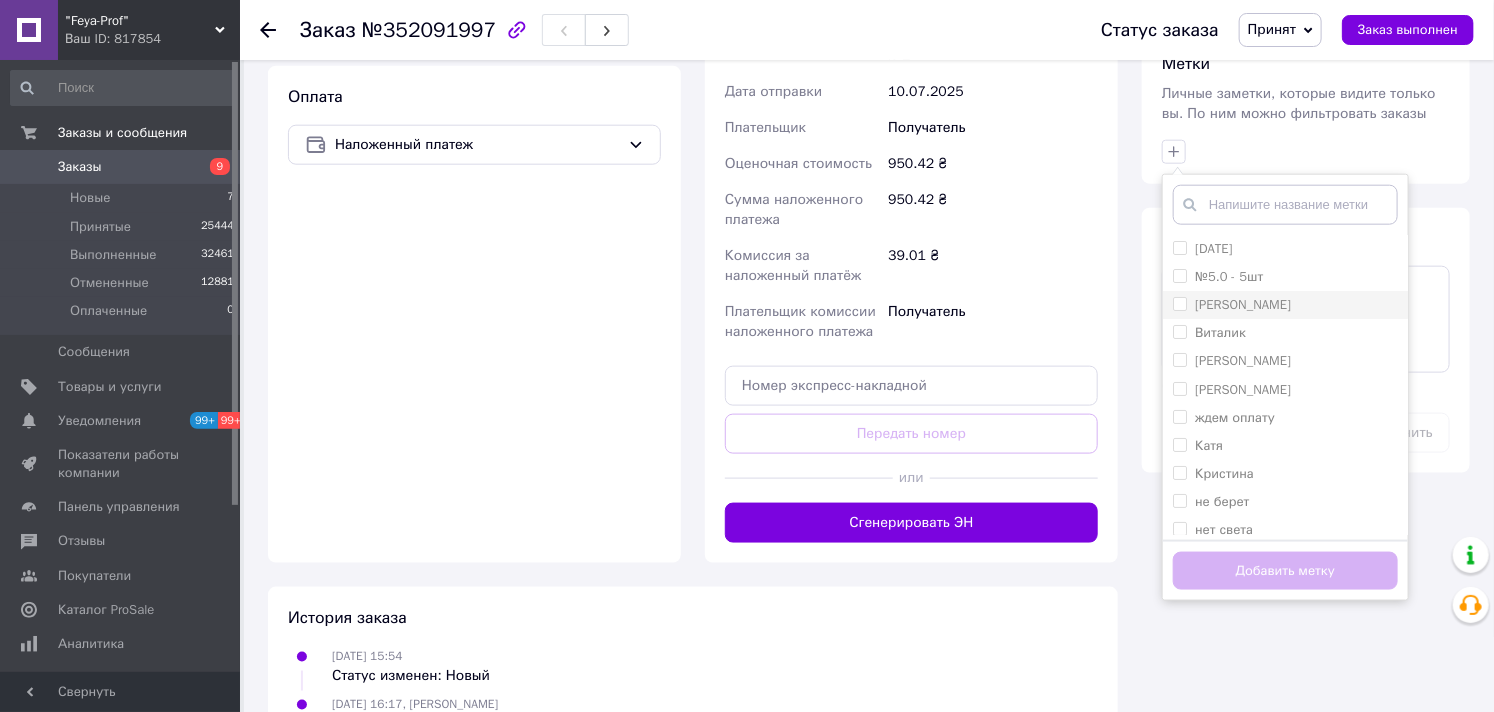 click on "[PERSON_NAME]" at bounding box center (1243, 304) 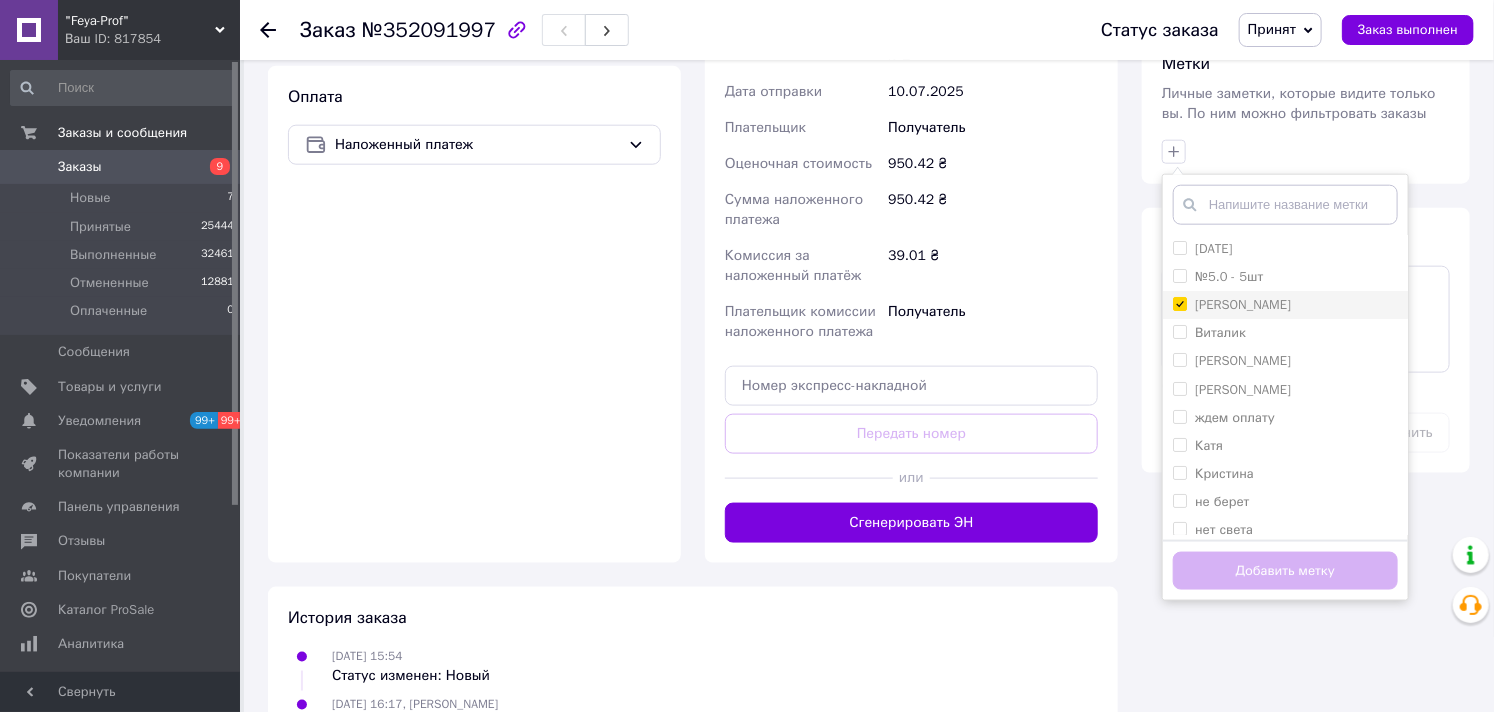 checkbox on "true" 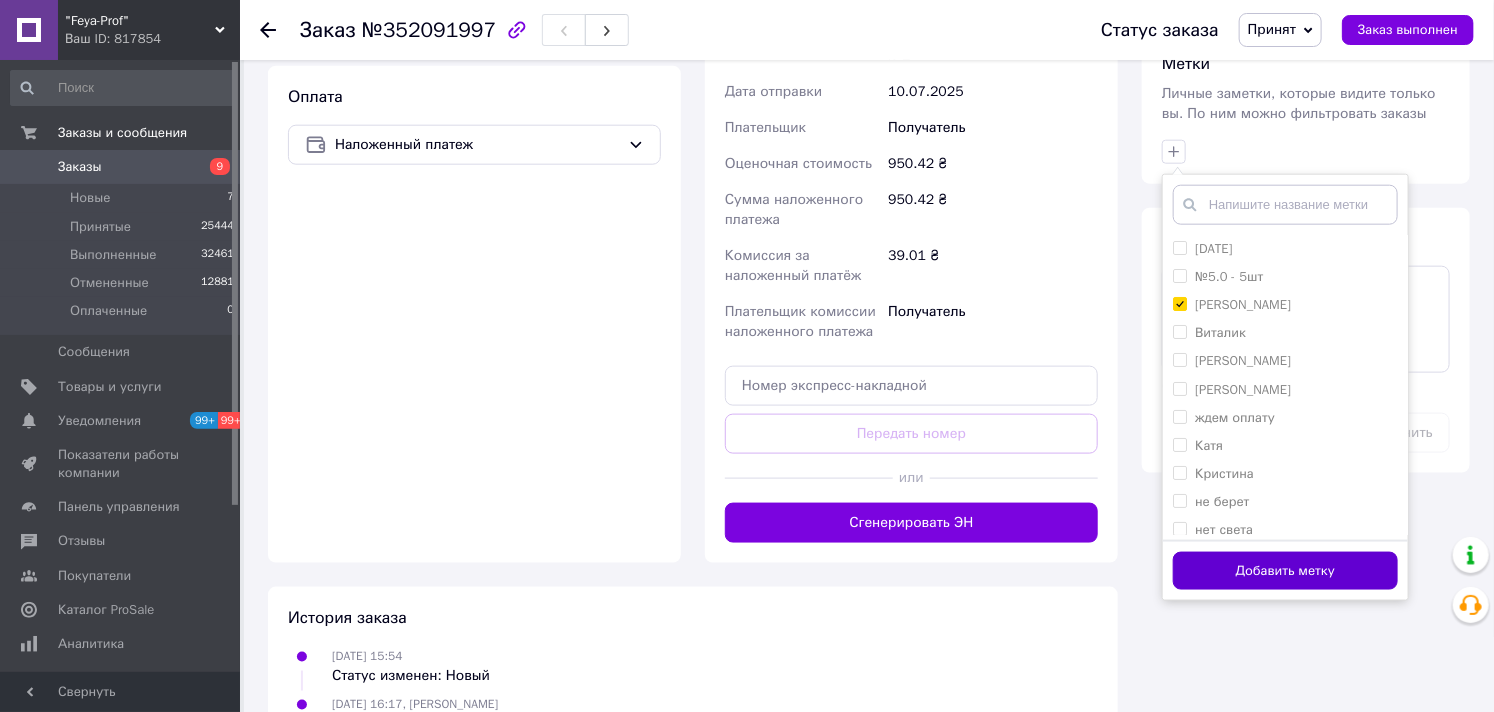 click on "Добавить метку" at bounding box center (1285, 571) 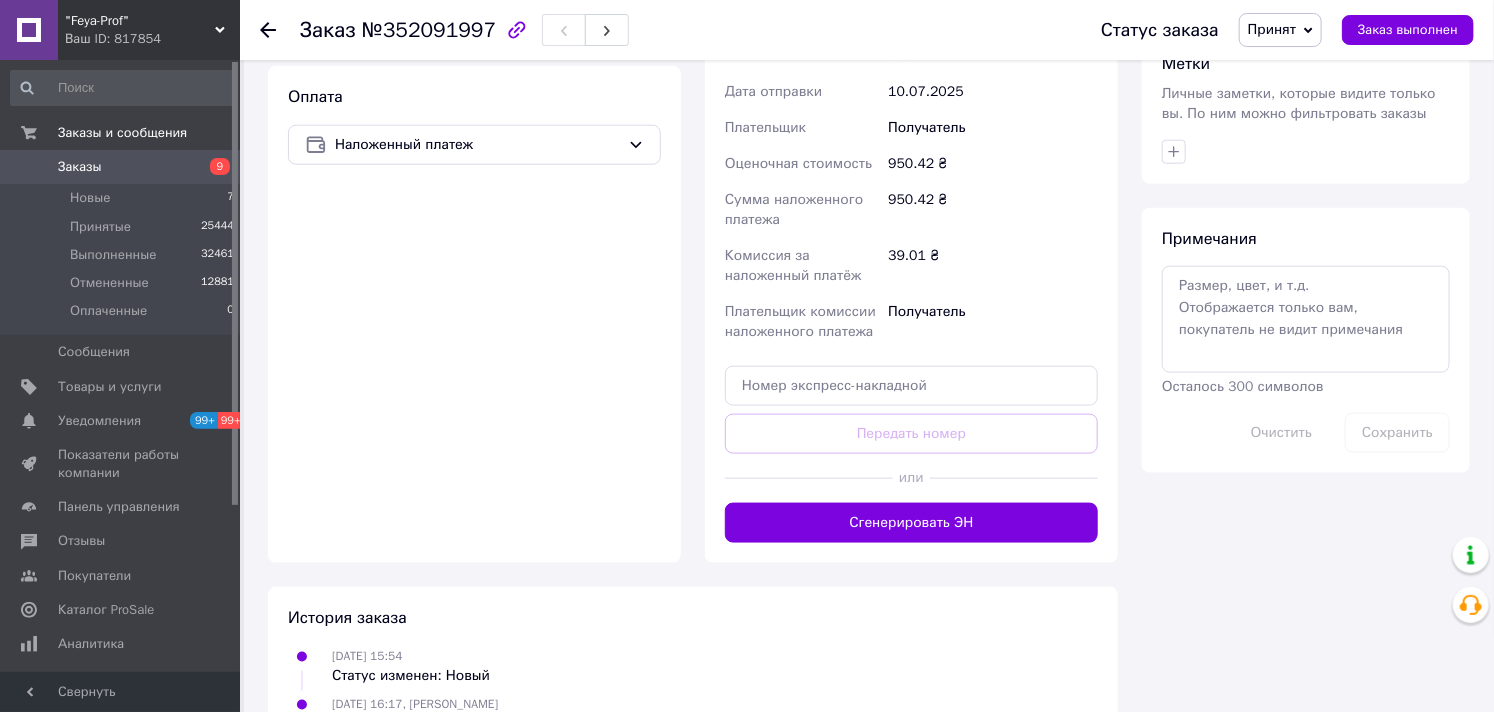 scroll, scrollTop: 444, scrollLeft: 0, axis: vertical 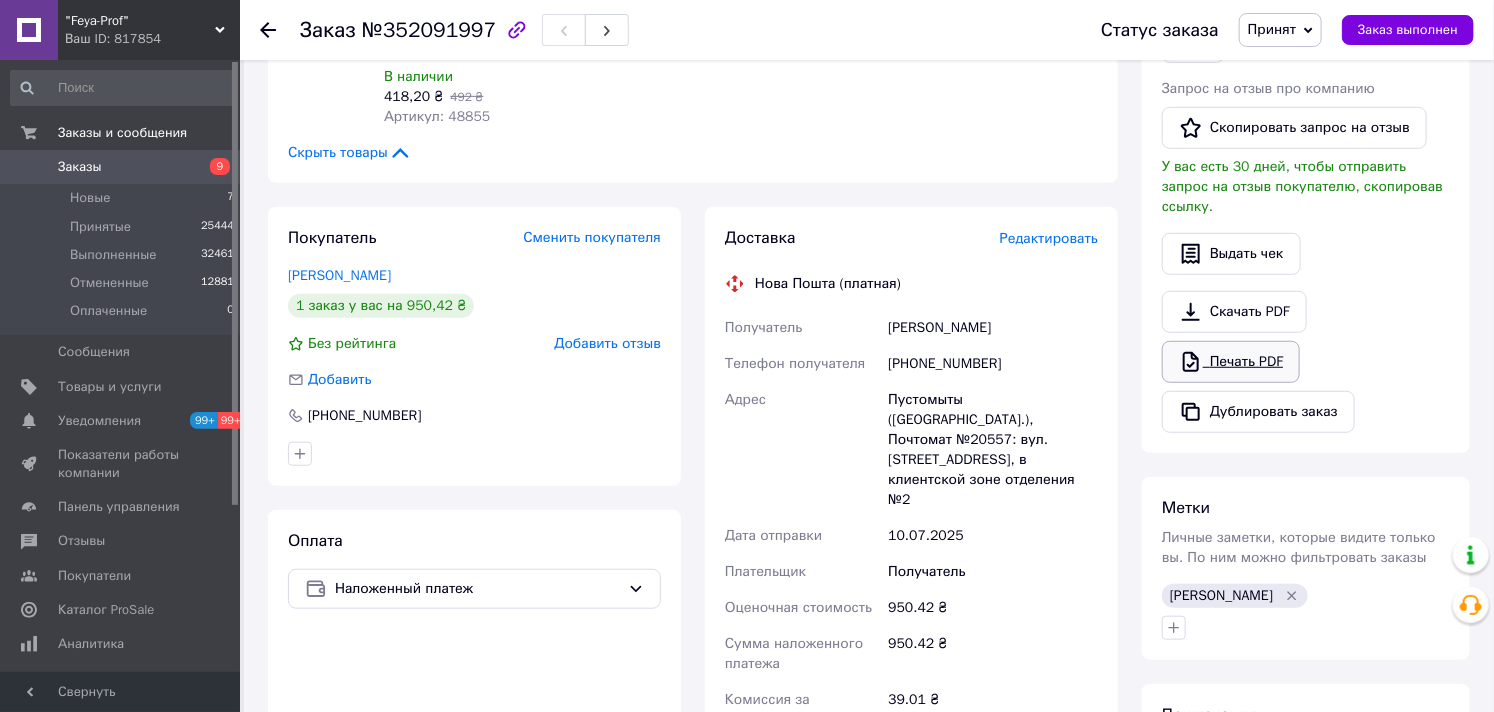 click on "Печать PDF" at bounding box center [1231, 362] 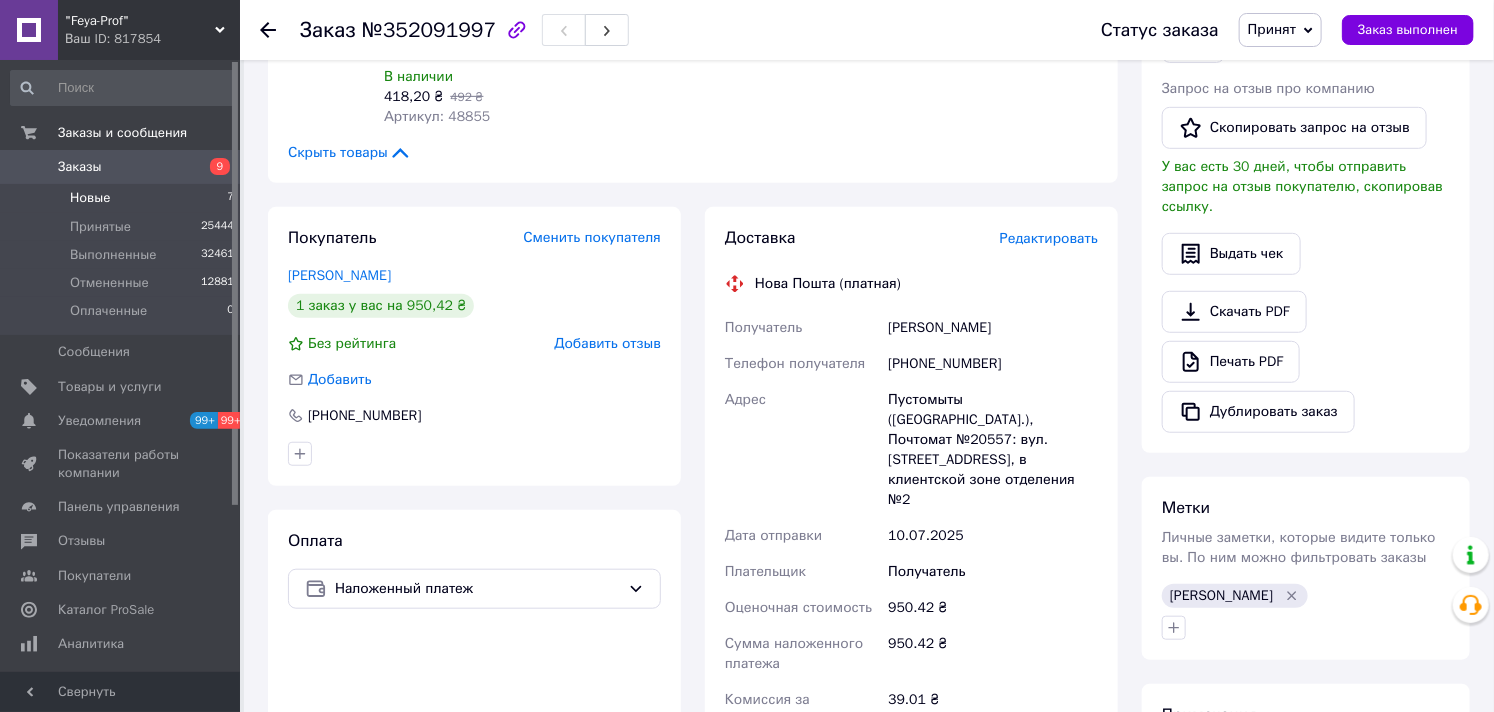 click on "Новые" at bounding box center [90, 198] 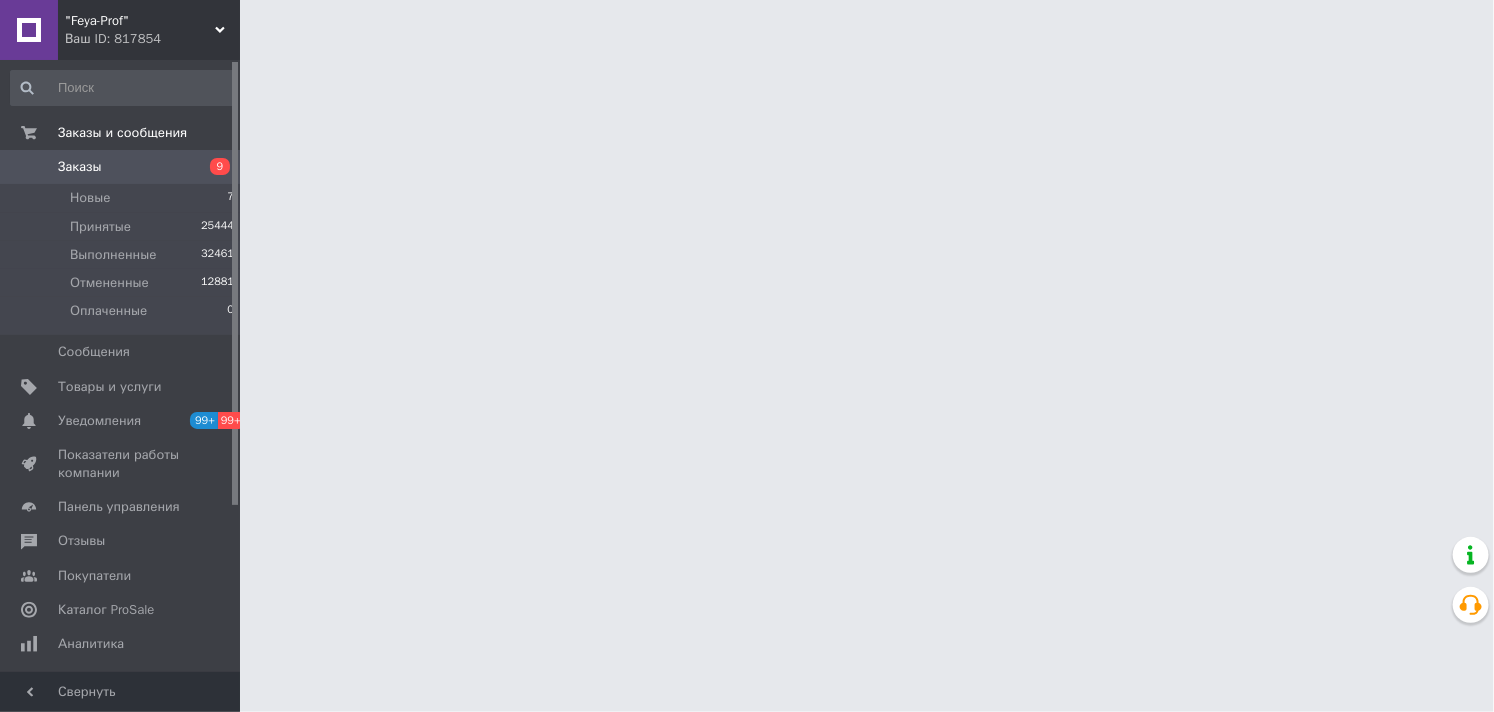 scroll, scrollTop: 0, scrollLeft: 0, axis: both 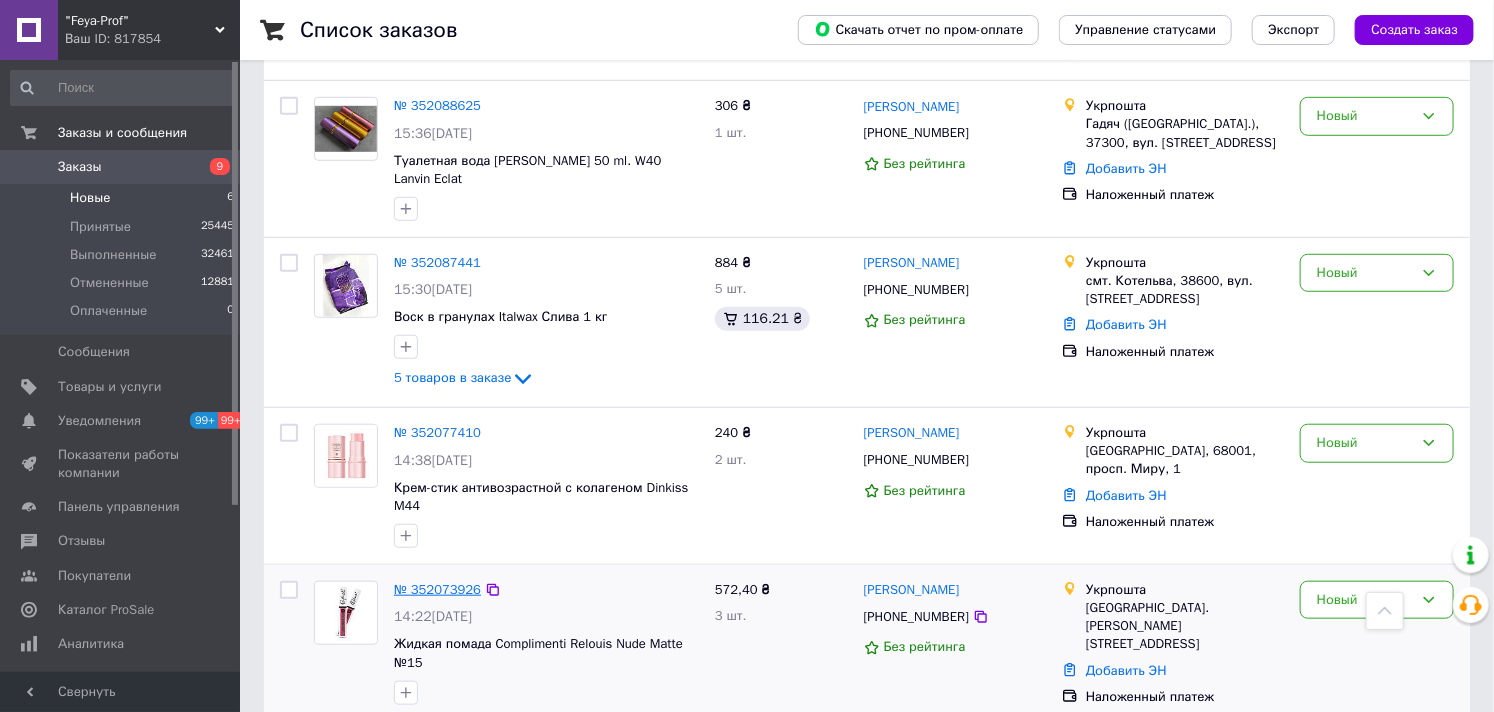 click on "№ 352073926" at bounding box center [437, 589] 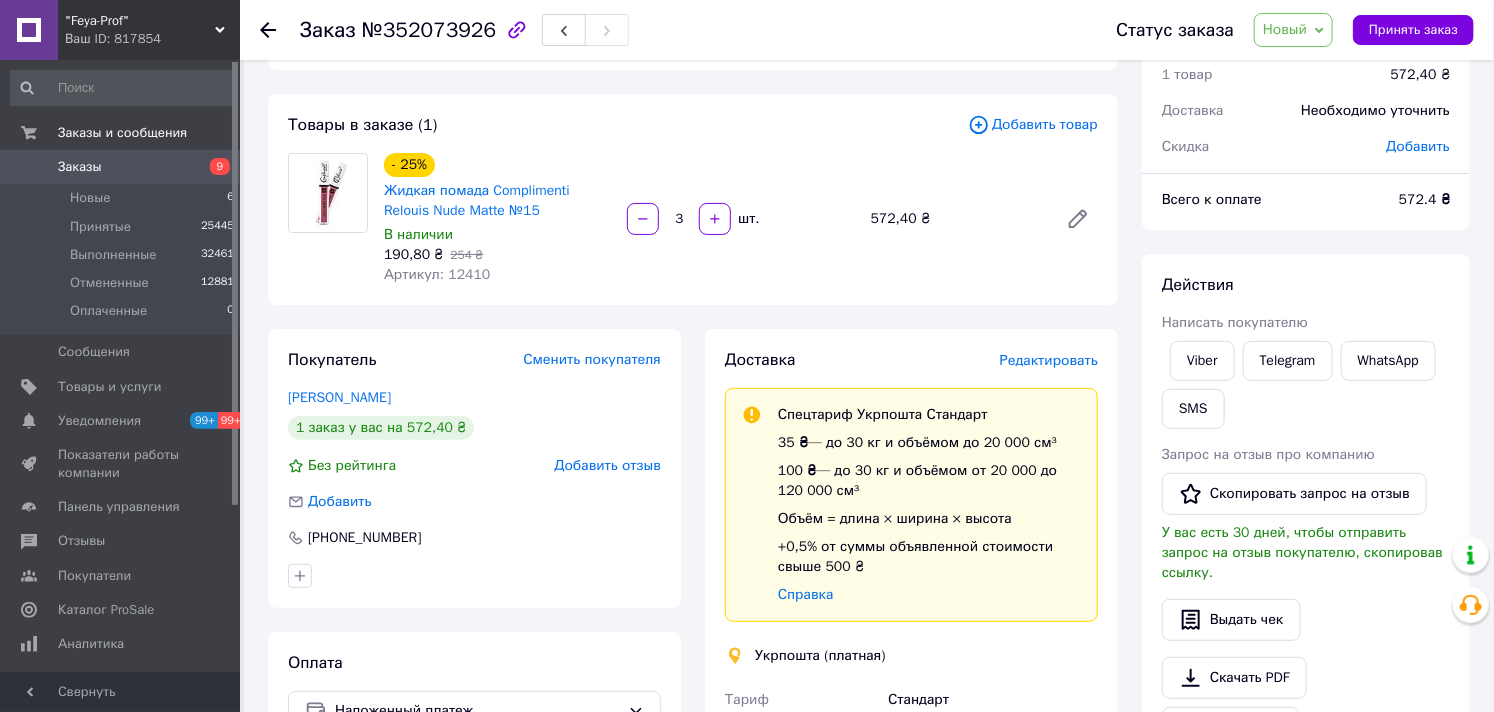 scroll, scrollTop: 0, scrollLeft: 0, axis: both 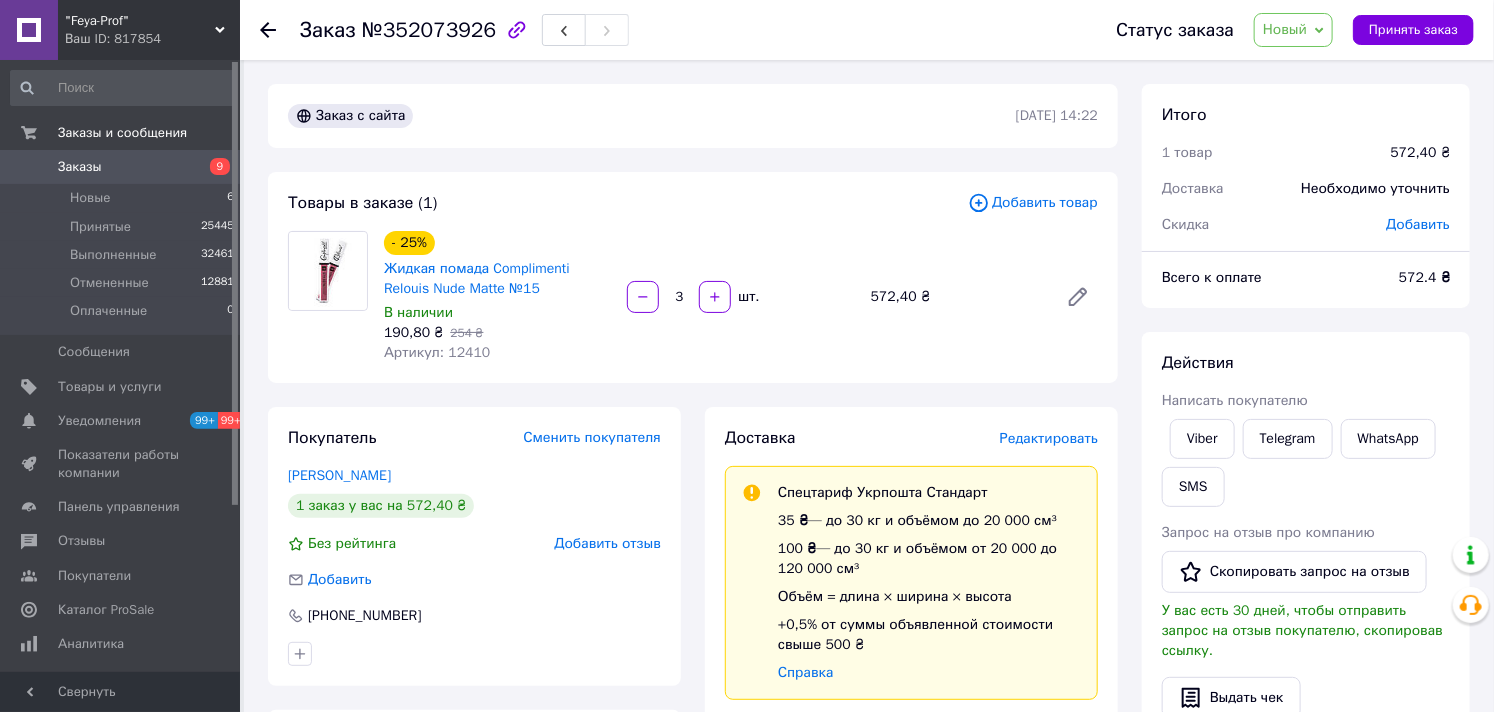 click on "Новый" at bounding box center (1293, 30) 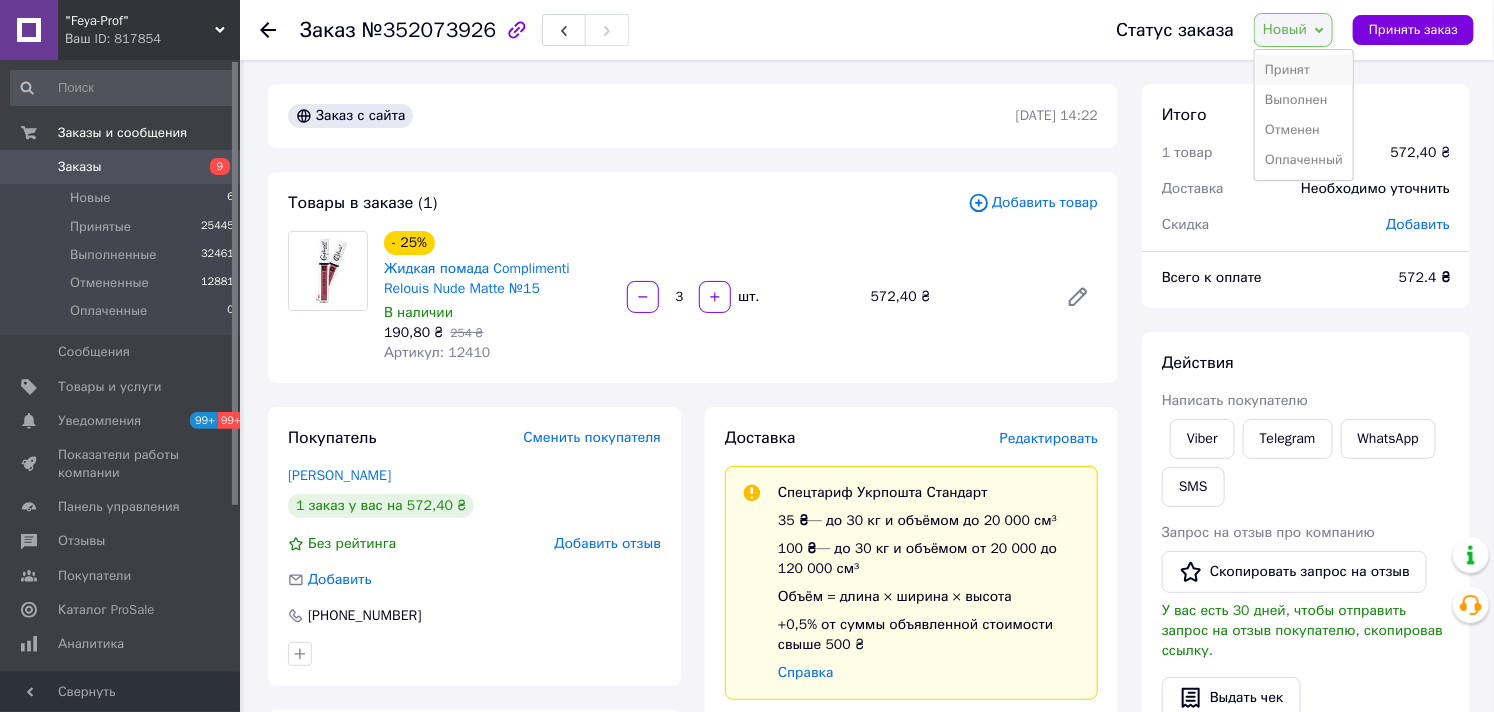 click on "Принят" at bounding box center (1304, 70) 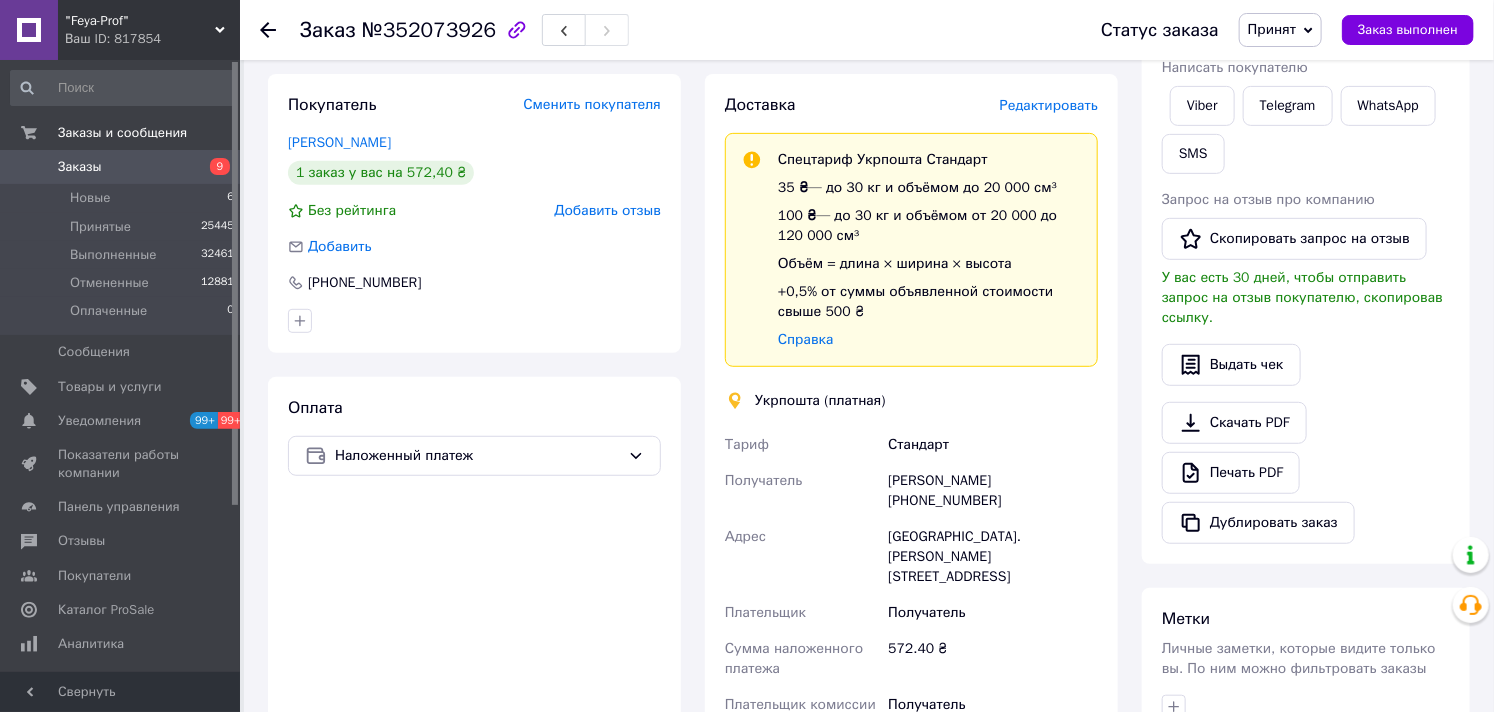 scroll, scrollTop: 666, scrollLeft: 0, axis: vertical 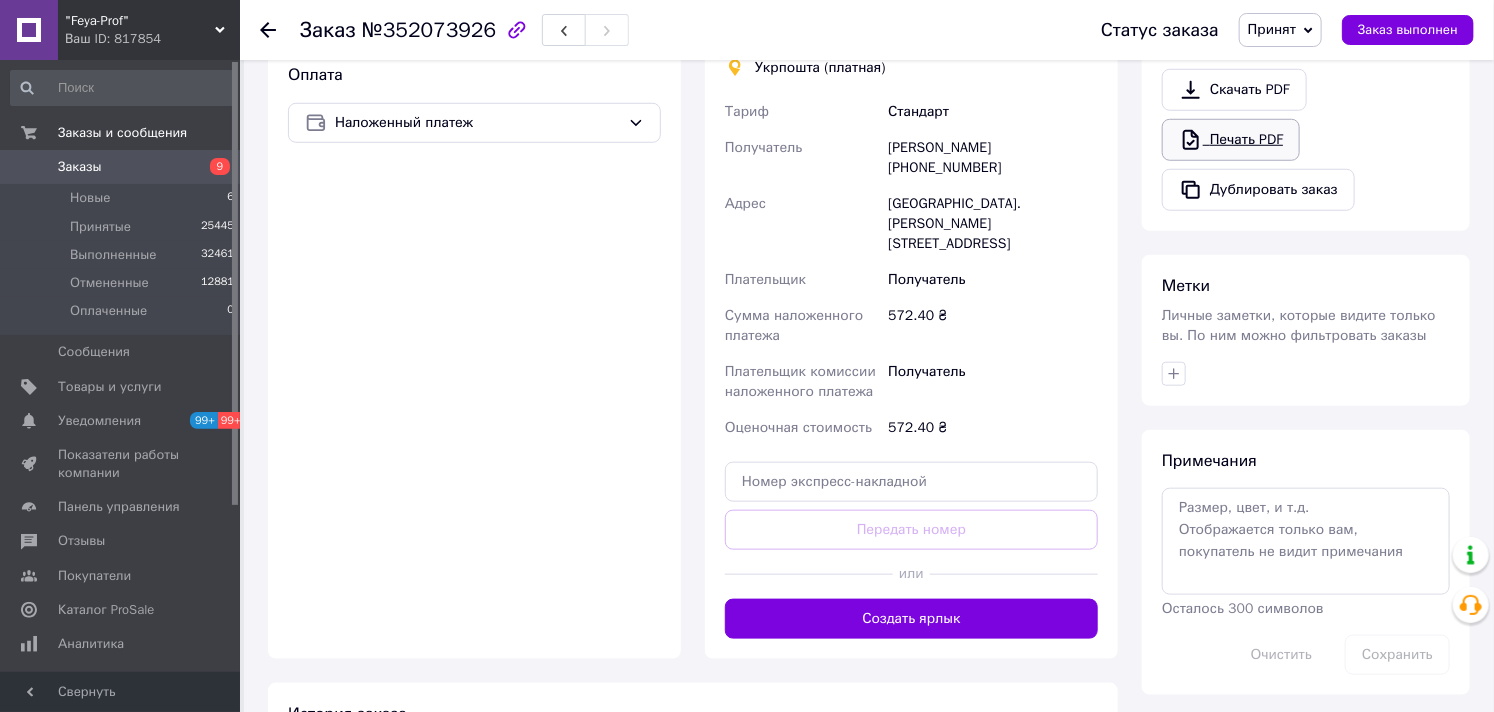 click on "Печать PDF" at bounding box center (1231, 140) 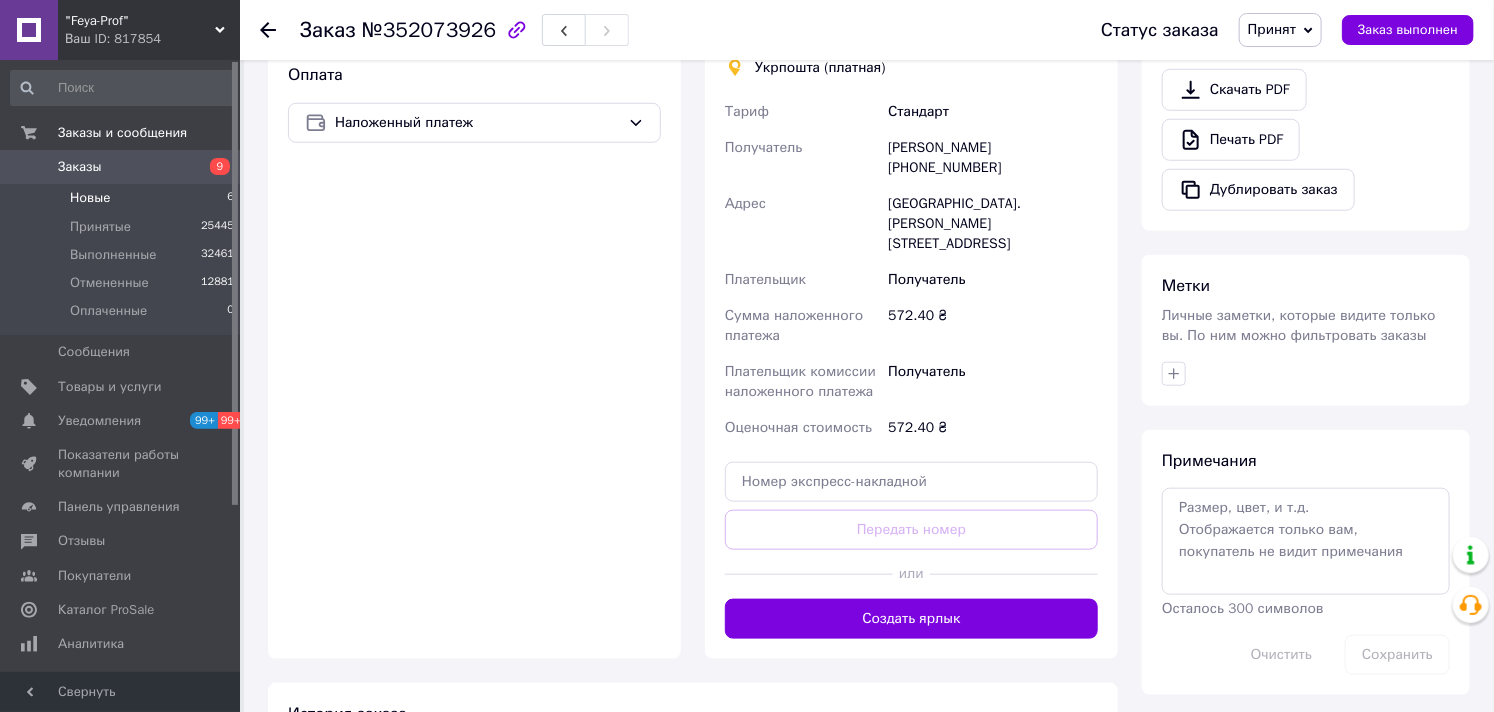 click on "Новые" at bounding box center [90, 198] 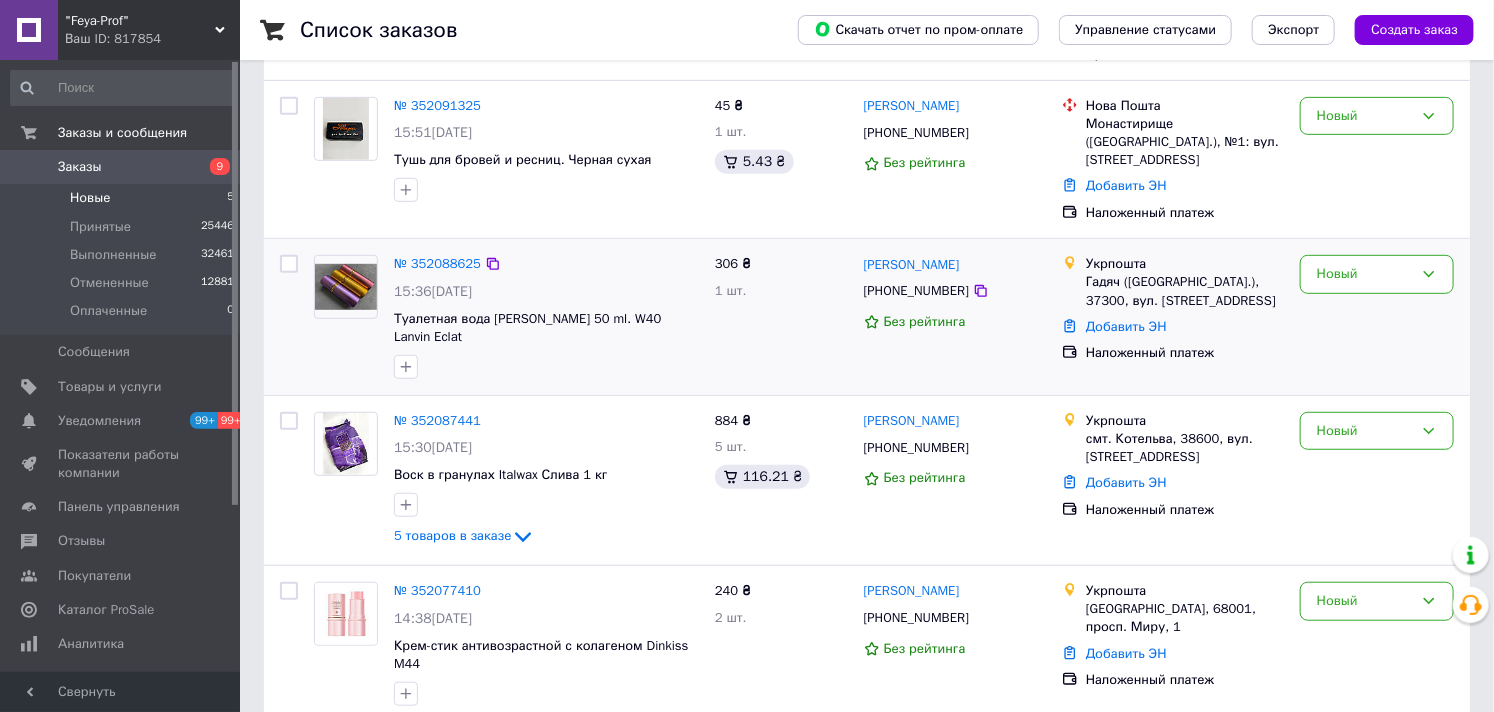 scroll, scrollTop: 143, scrollLeft: 0, axis: vertical 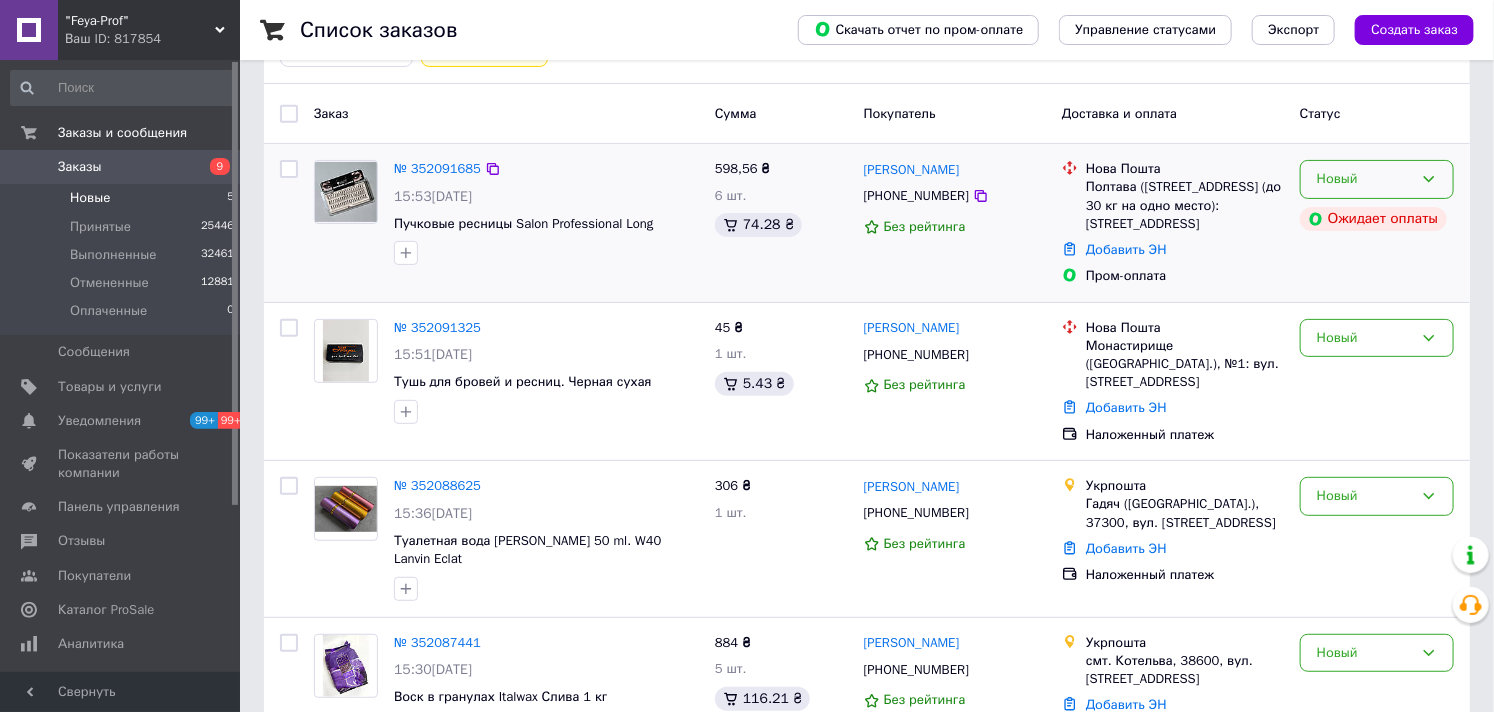 click on "Новый" at bounding box center [1365, 179] 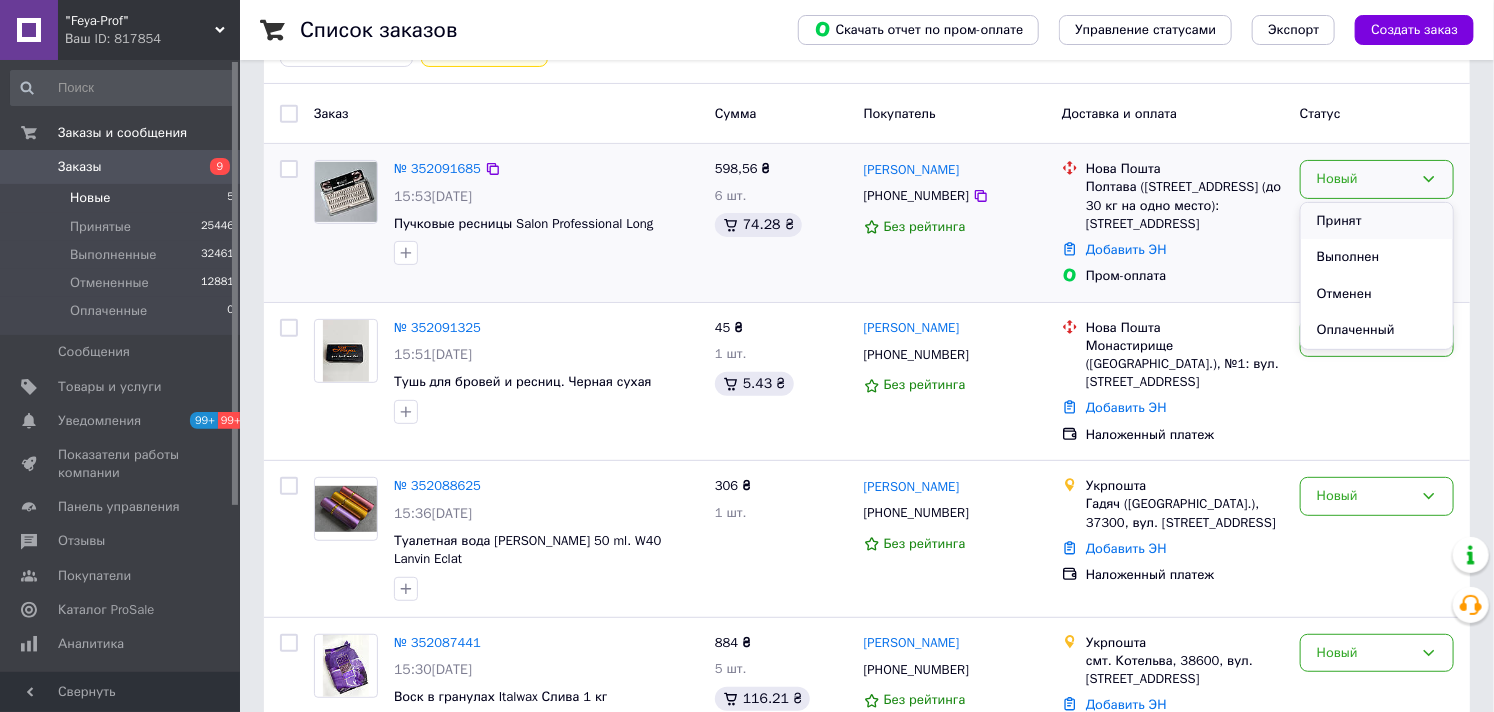 click on "Принят" at bounding box center [1377, 221] 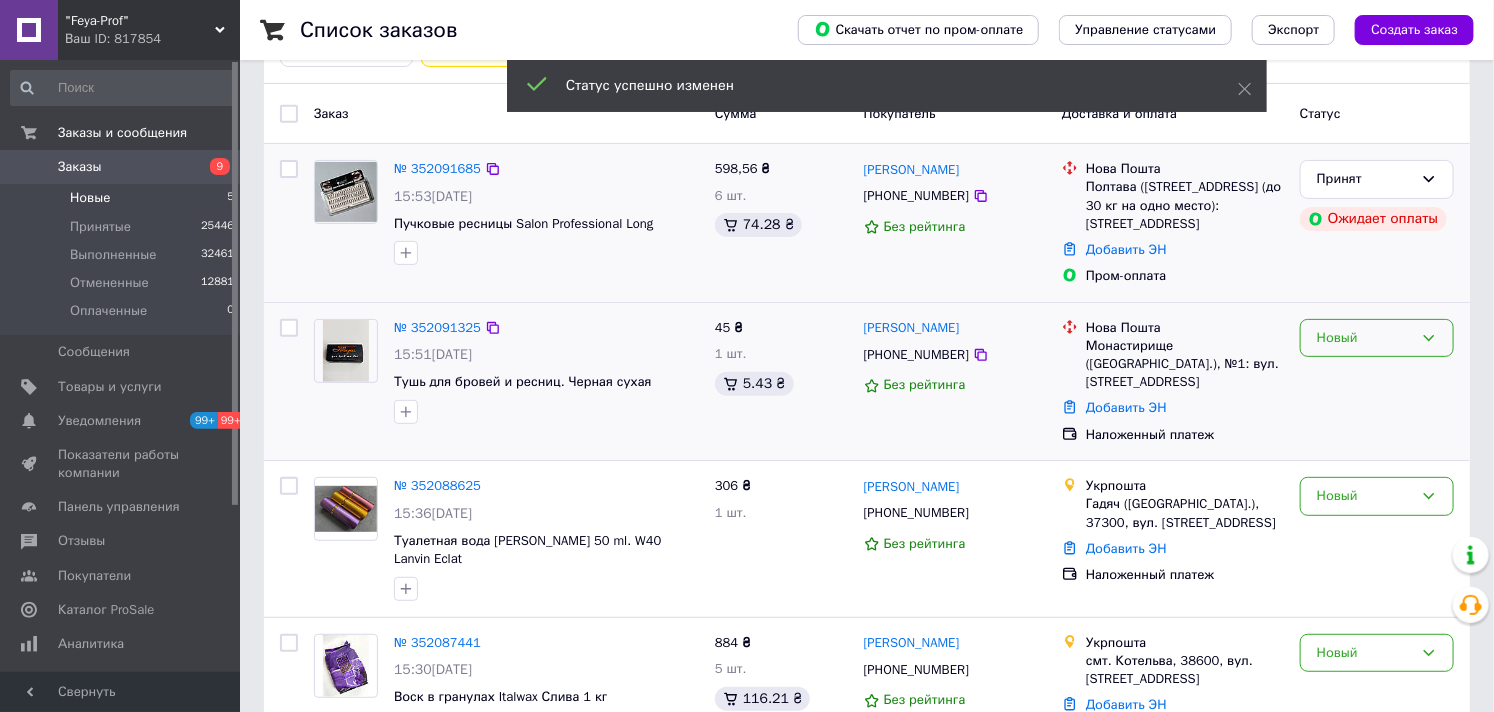 click on "Новый" at bounding box center (1365, 338) 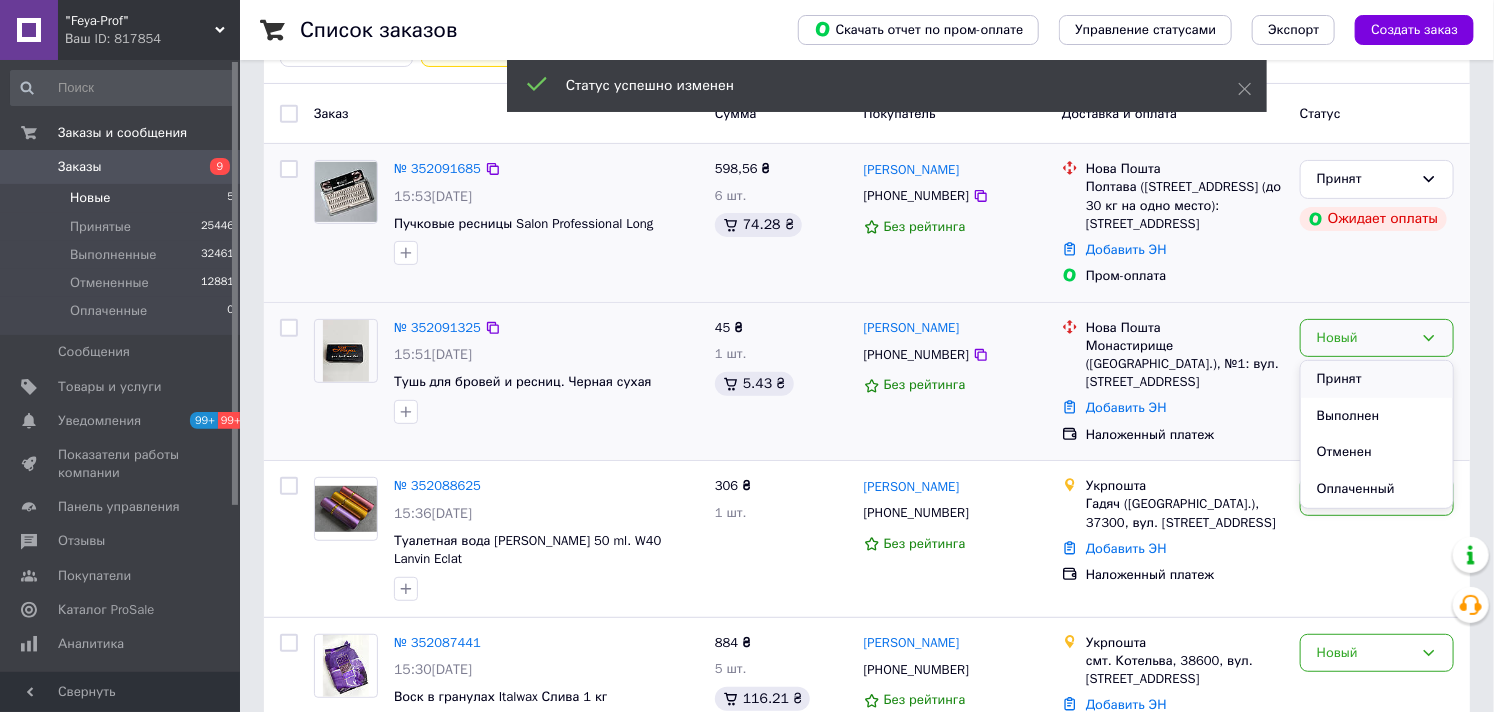 click on "Принят" at bounding box center (1377, 379) 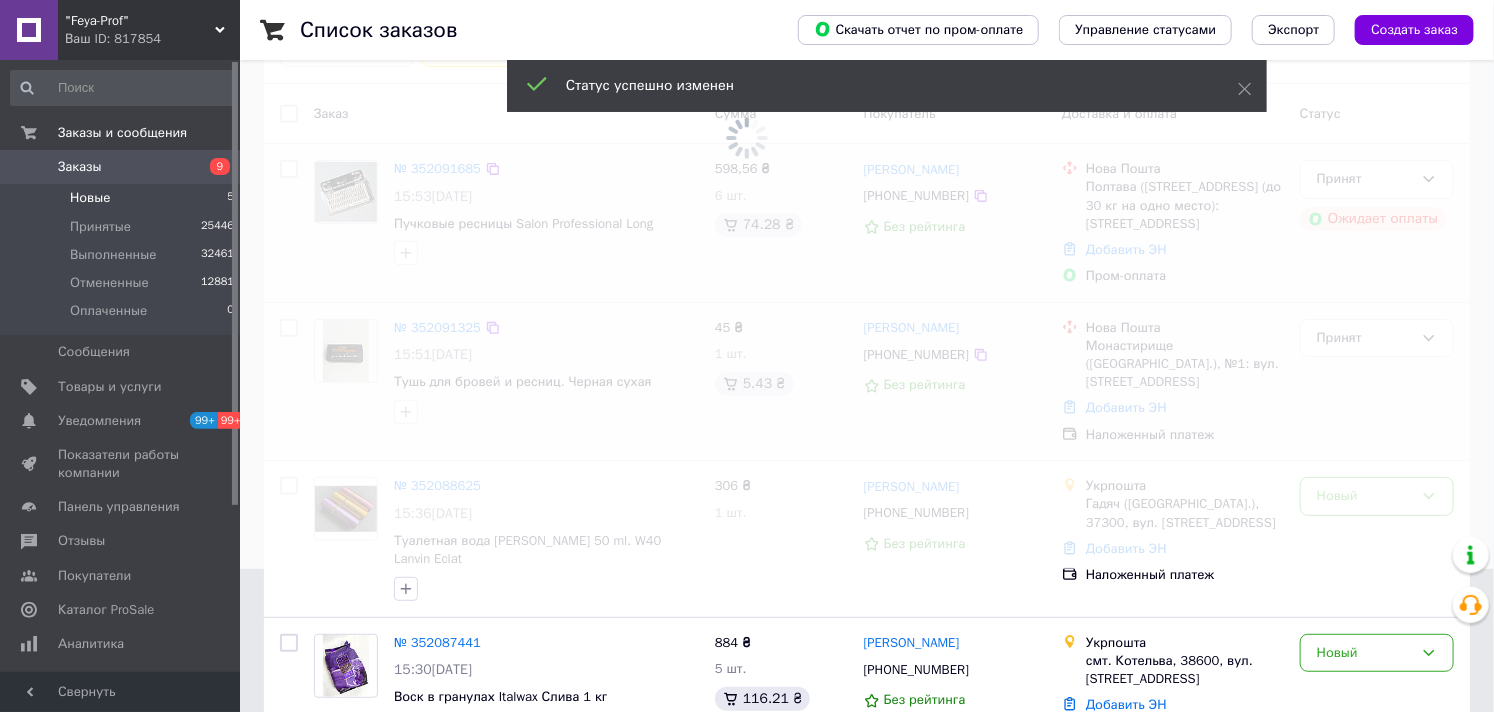 click at bounding box center (747, 213) 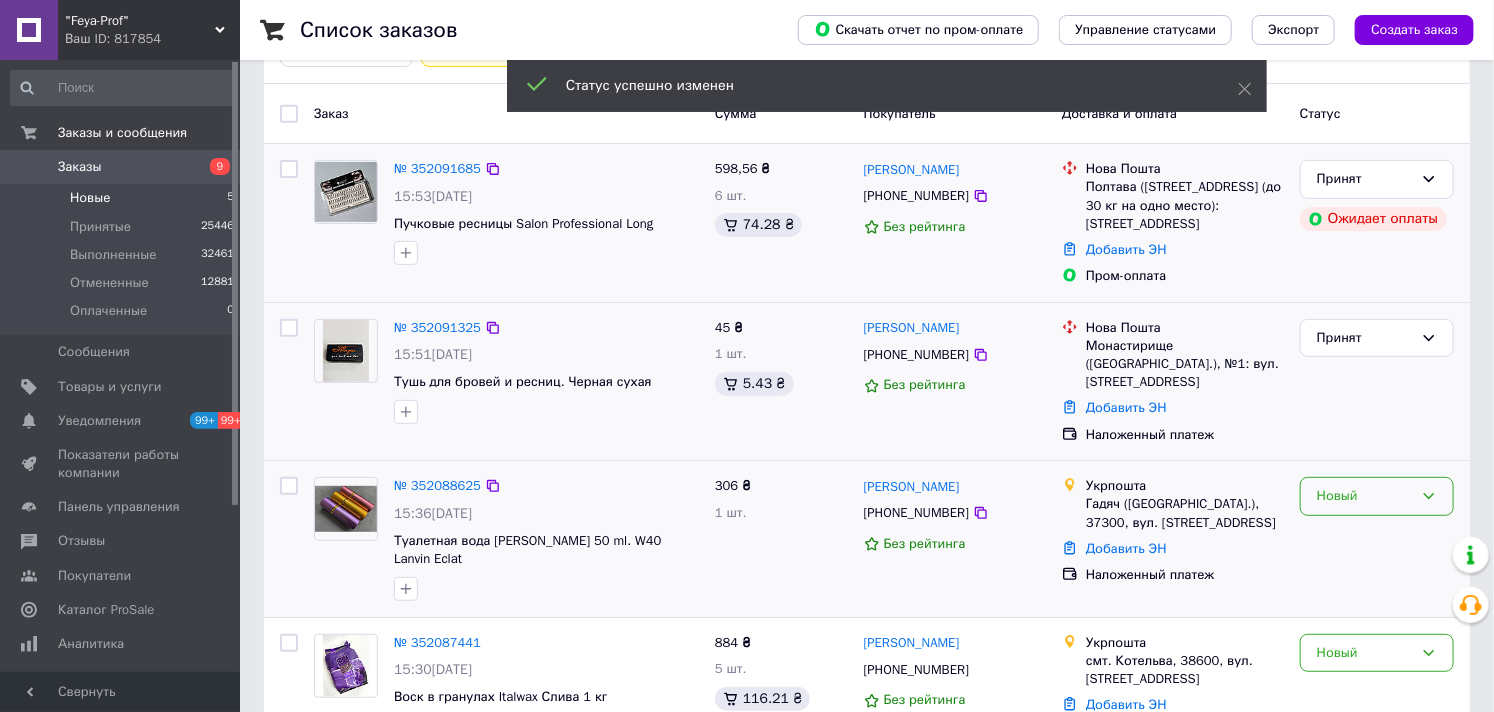 click on "Новый" at bounding box center [1365, 496] 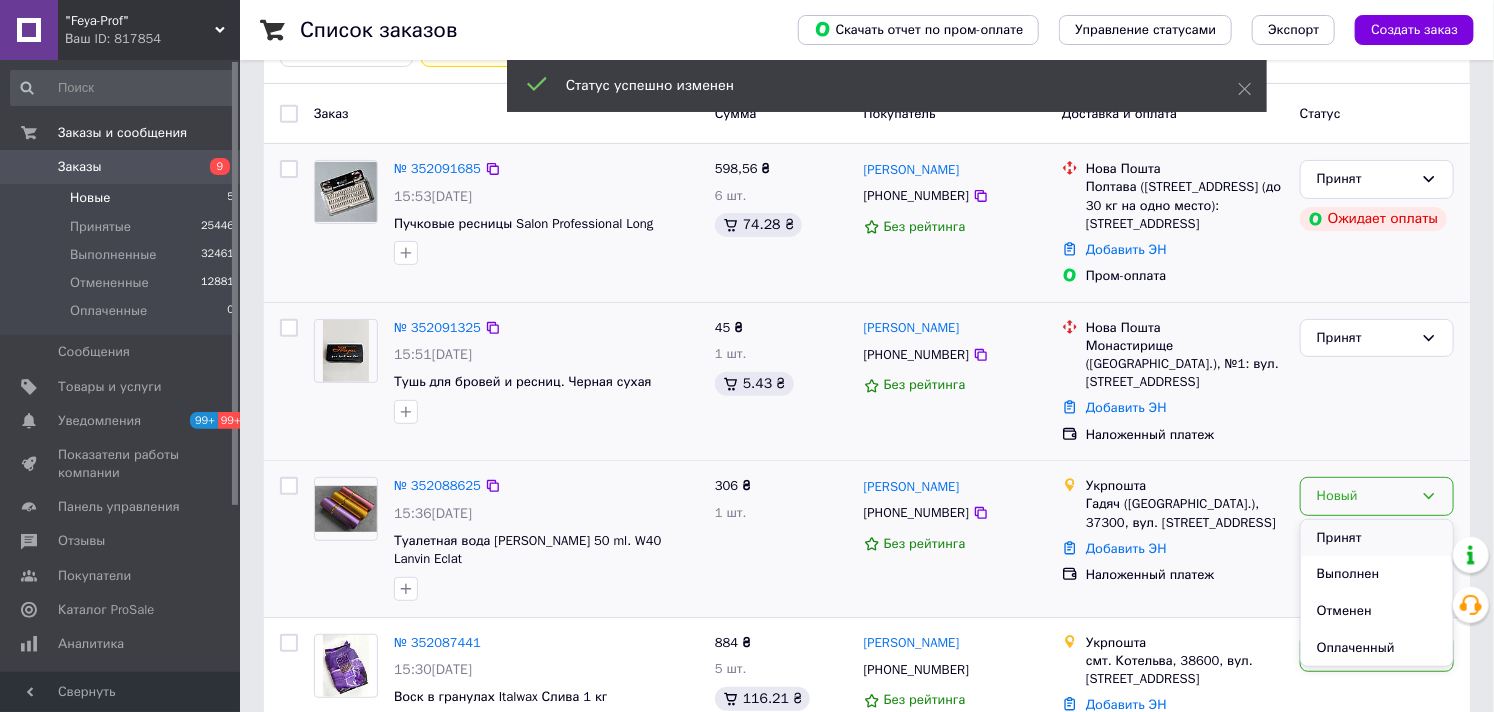 click on "Принят" at bounding box center (1377, 538) 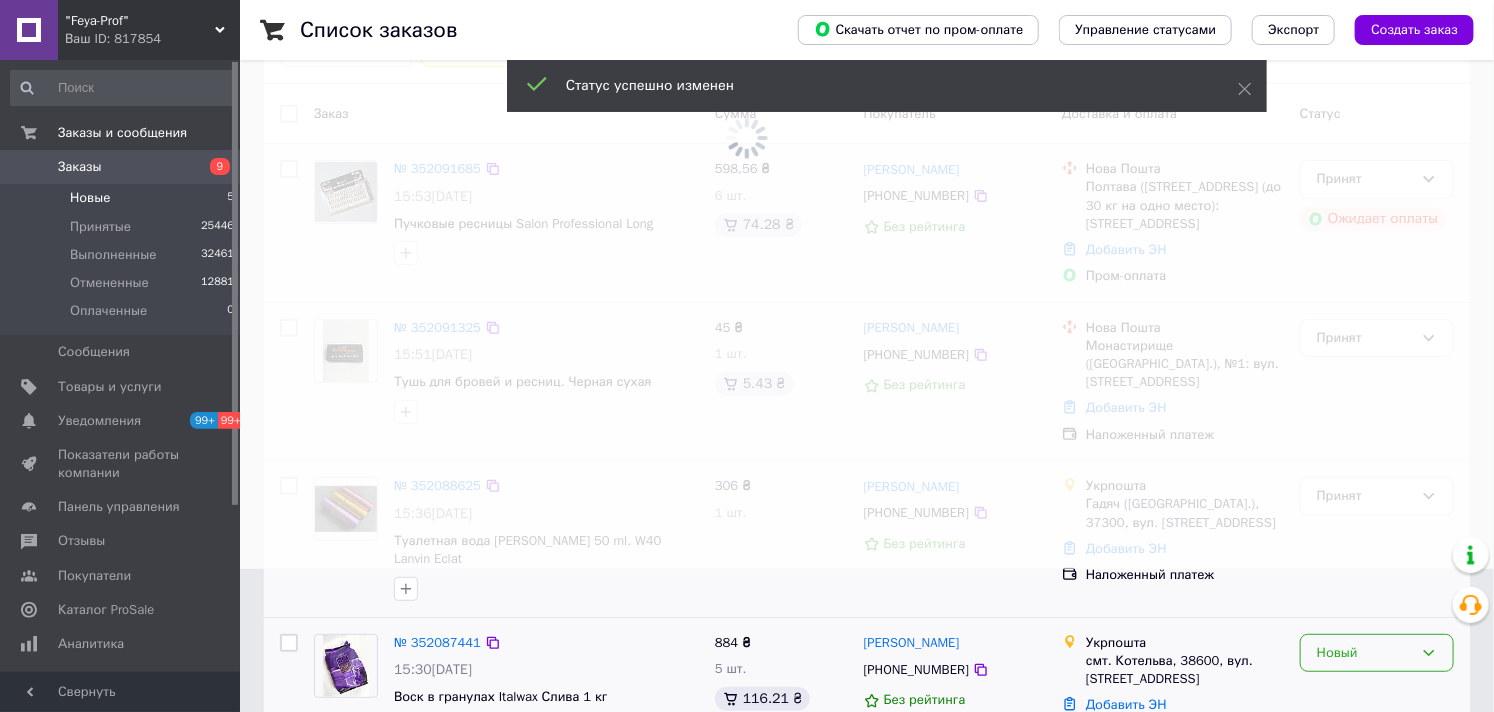 click on "Новый" at bounding box center (1365, 653) 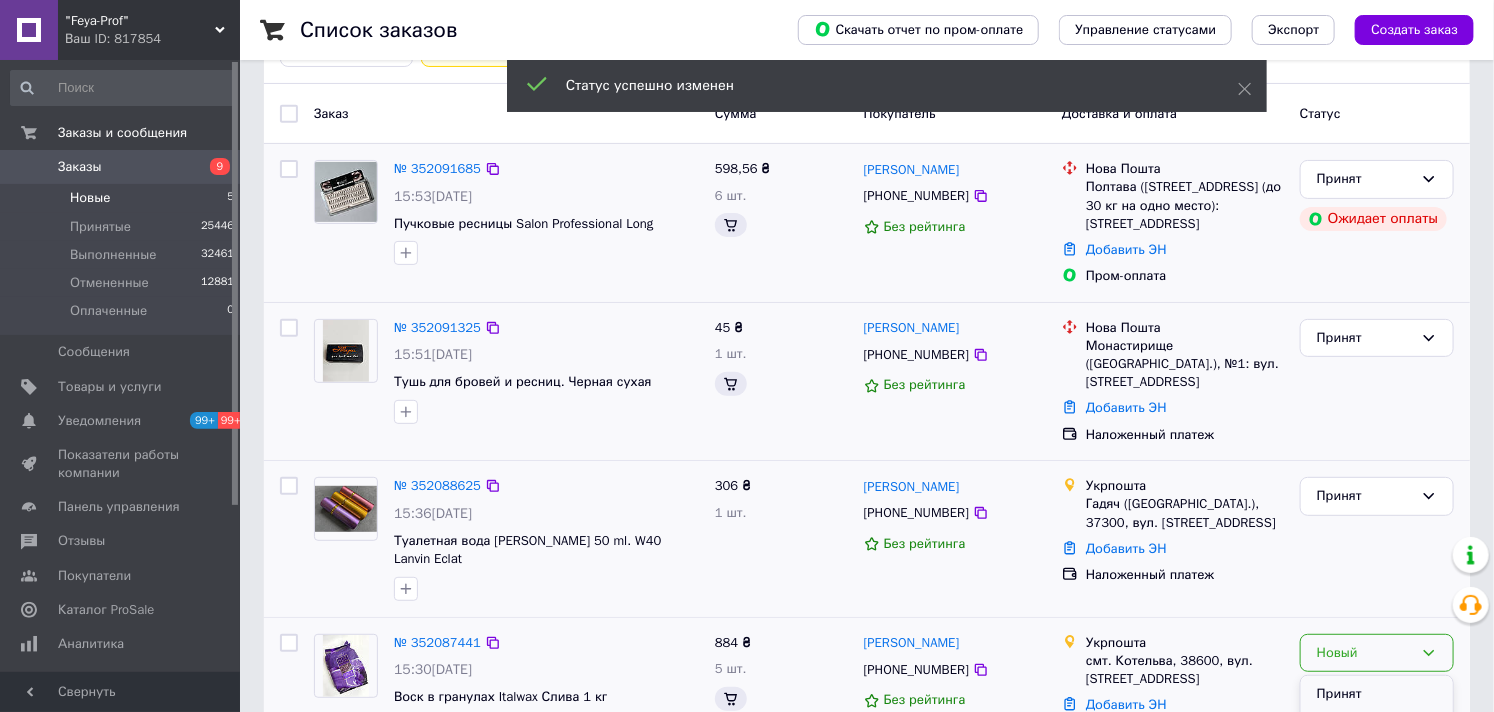click on "Принят" at bounding box center (1377, 694) 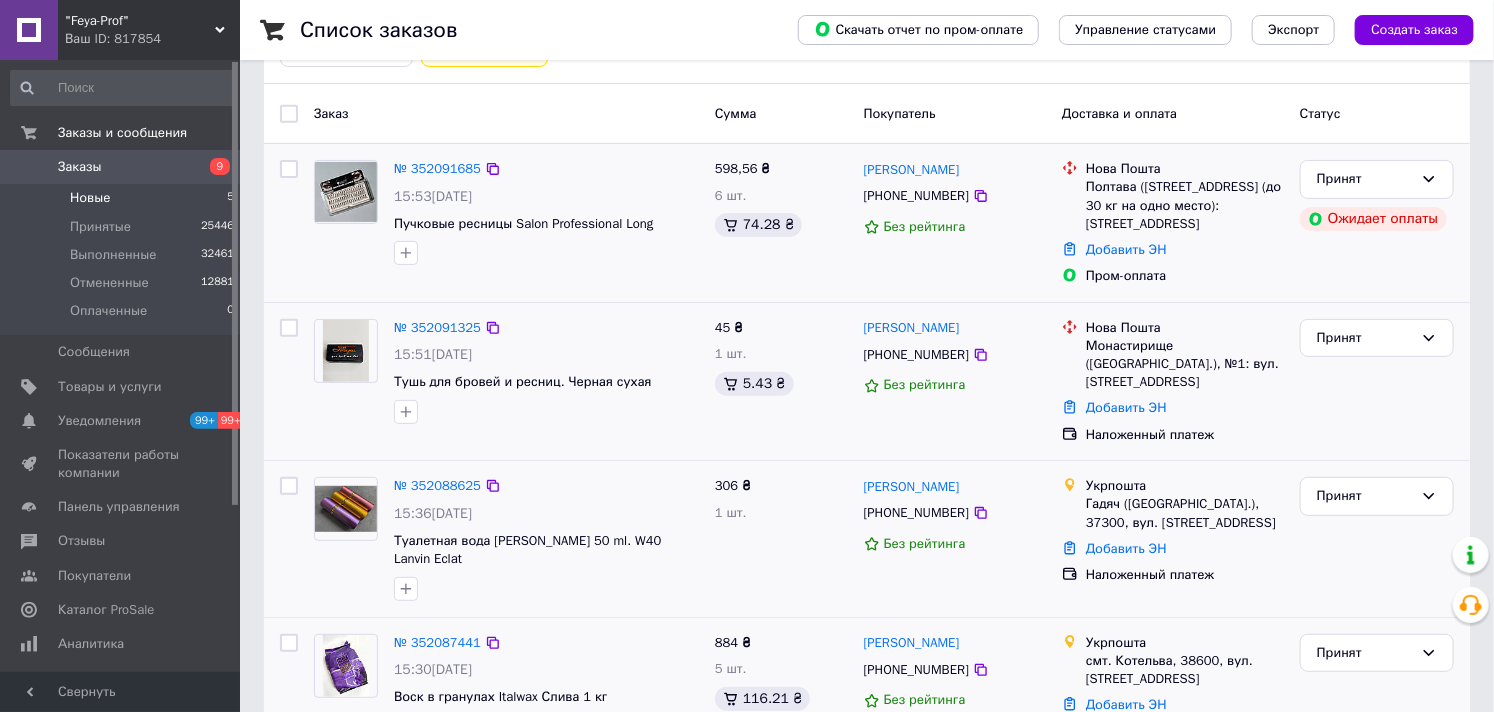 click on "Новые 5" at bounding box center (123, 198) 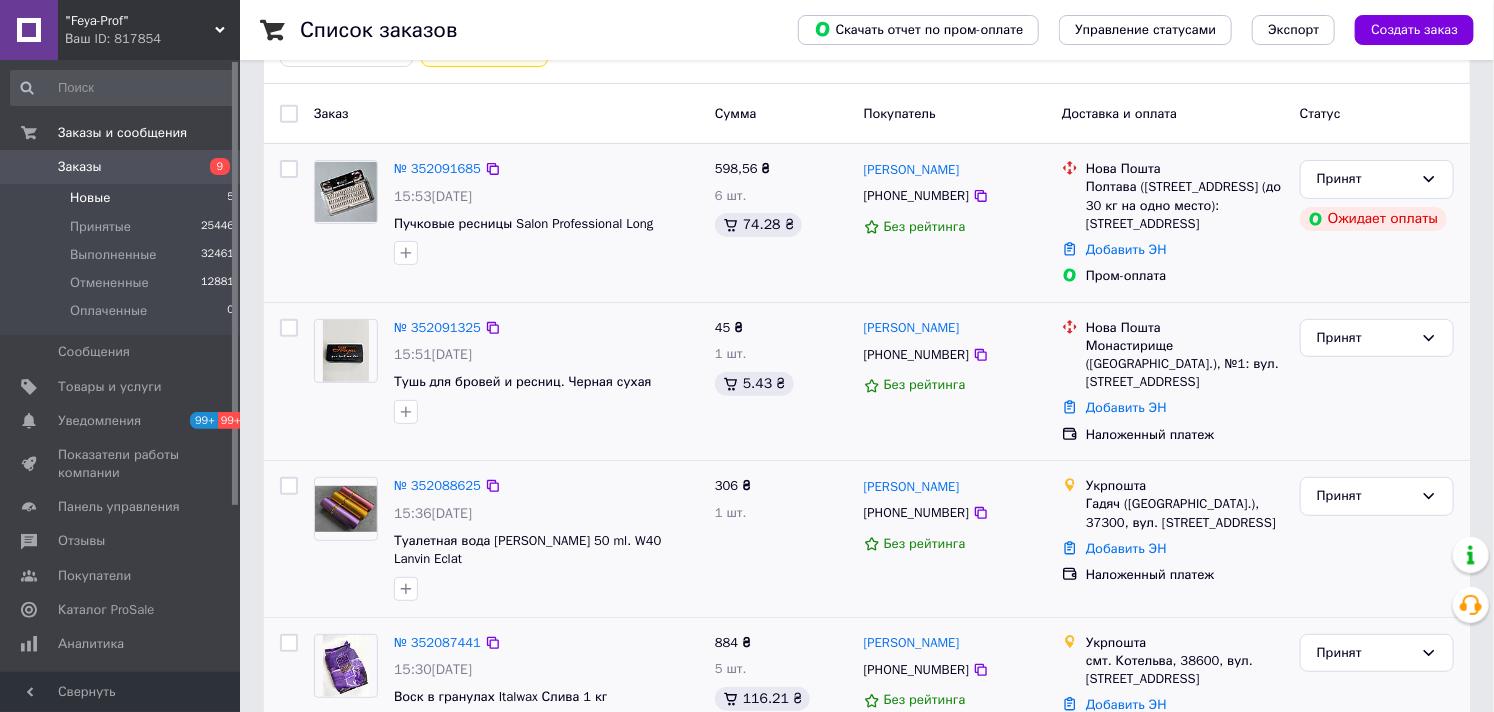 click on "Новые" at bounding box center [90, 198] 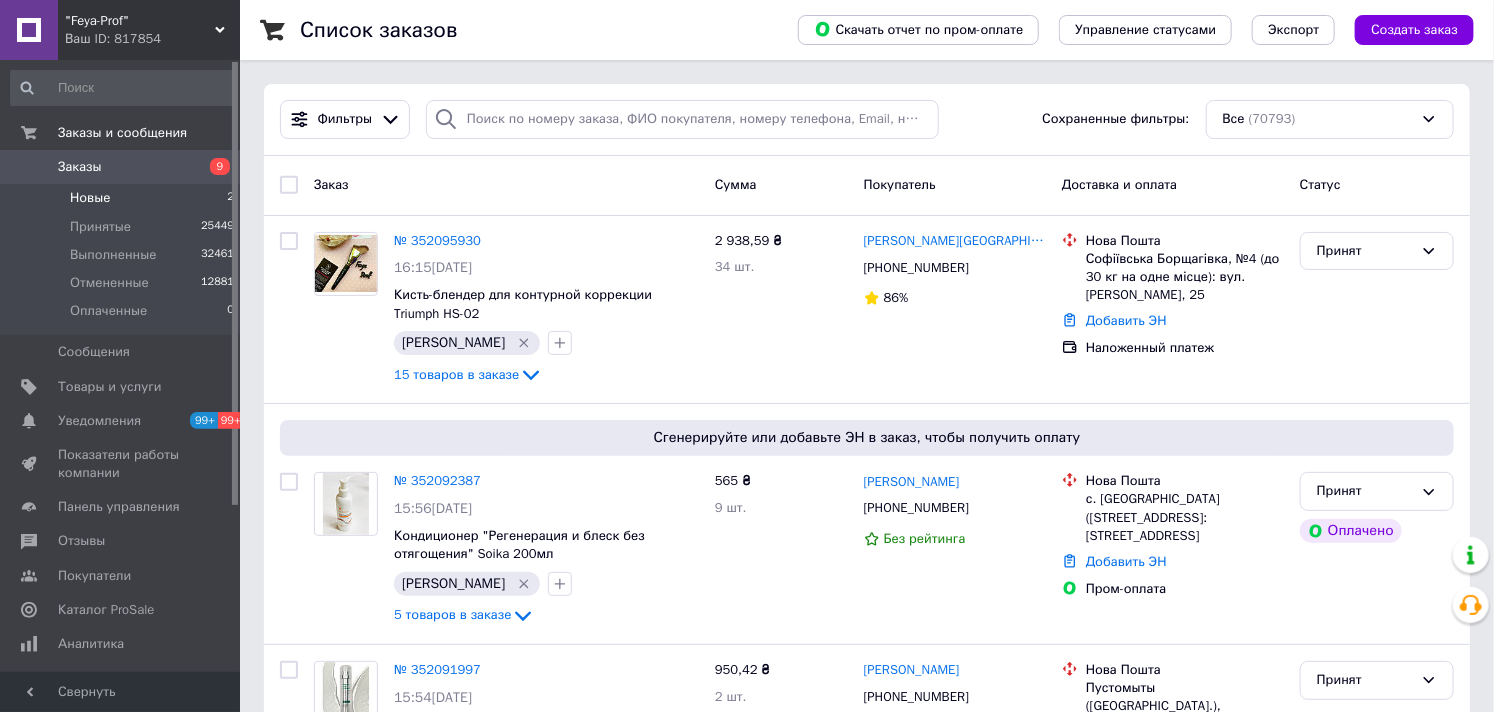 click on "Новые" at bounding box center [90, 198] 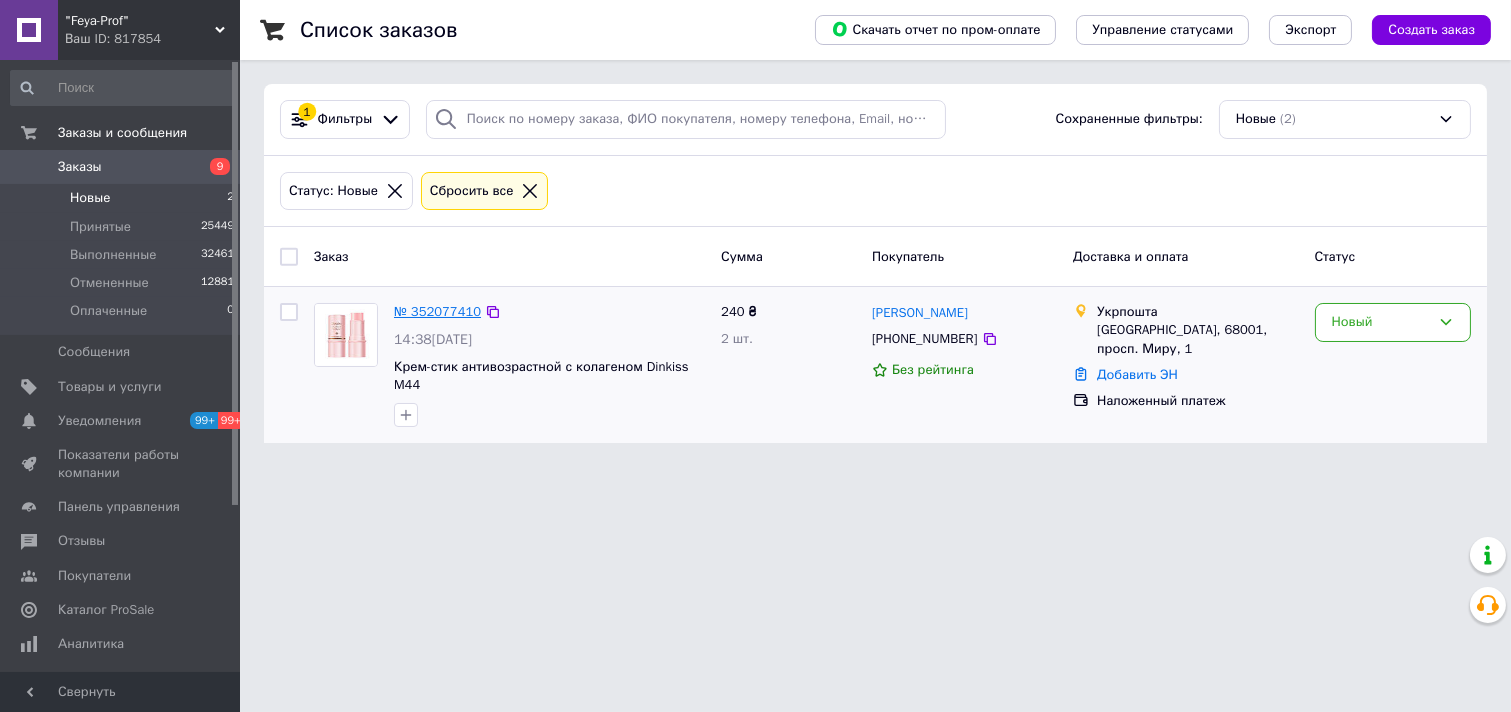 click on "№ 352077410" at bounding box center [437, 311] 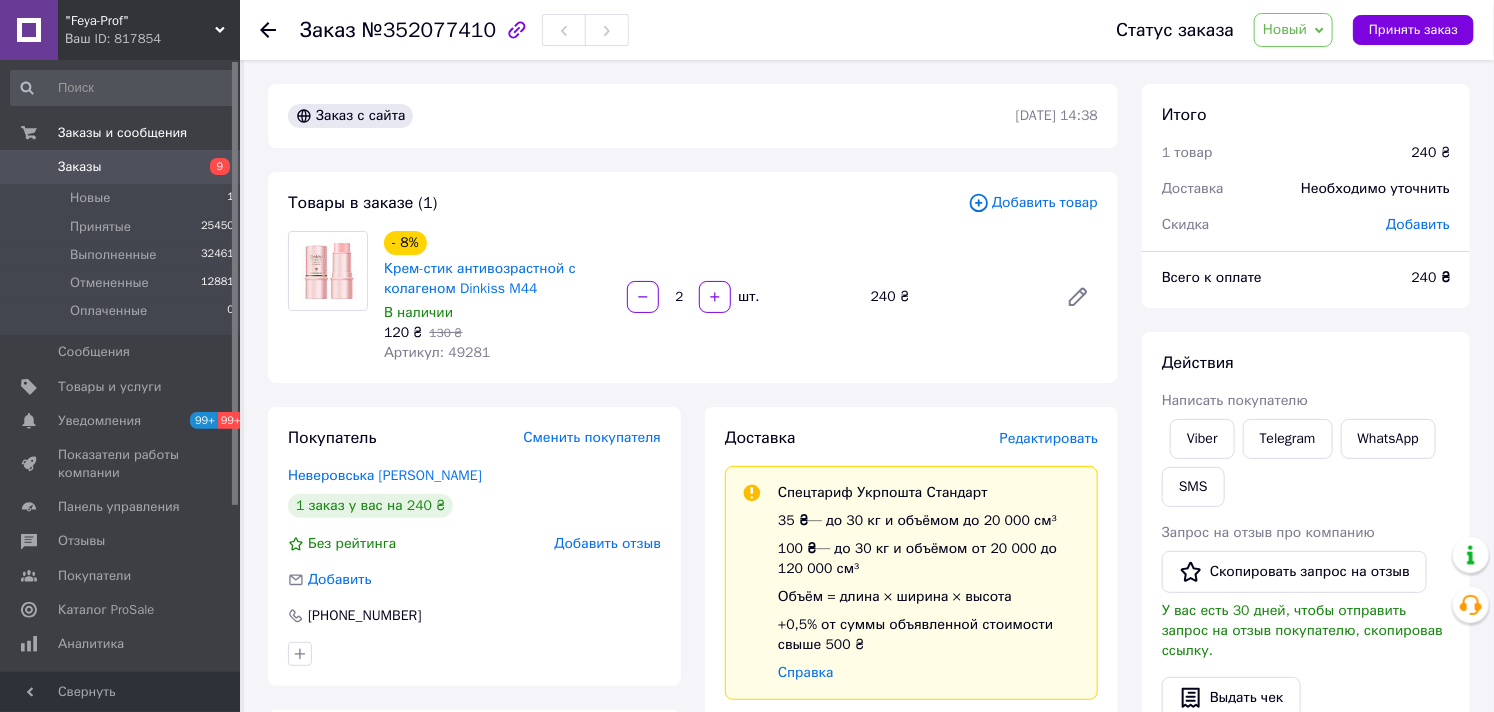 click on "Новый" at bounding box center (1285, 29) 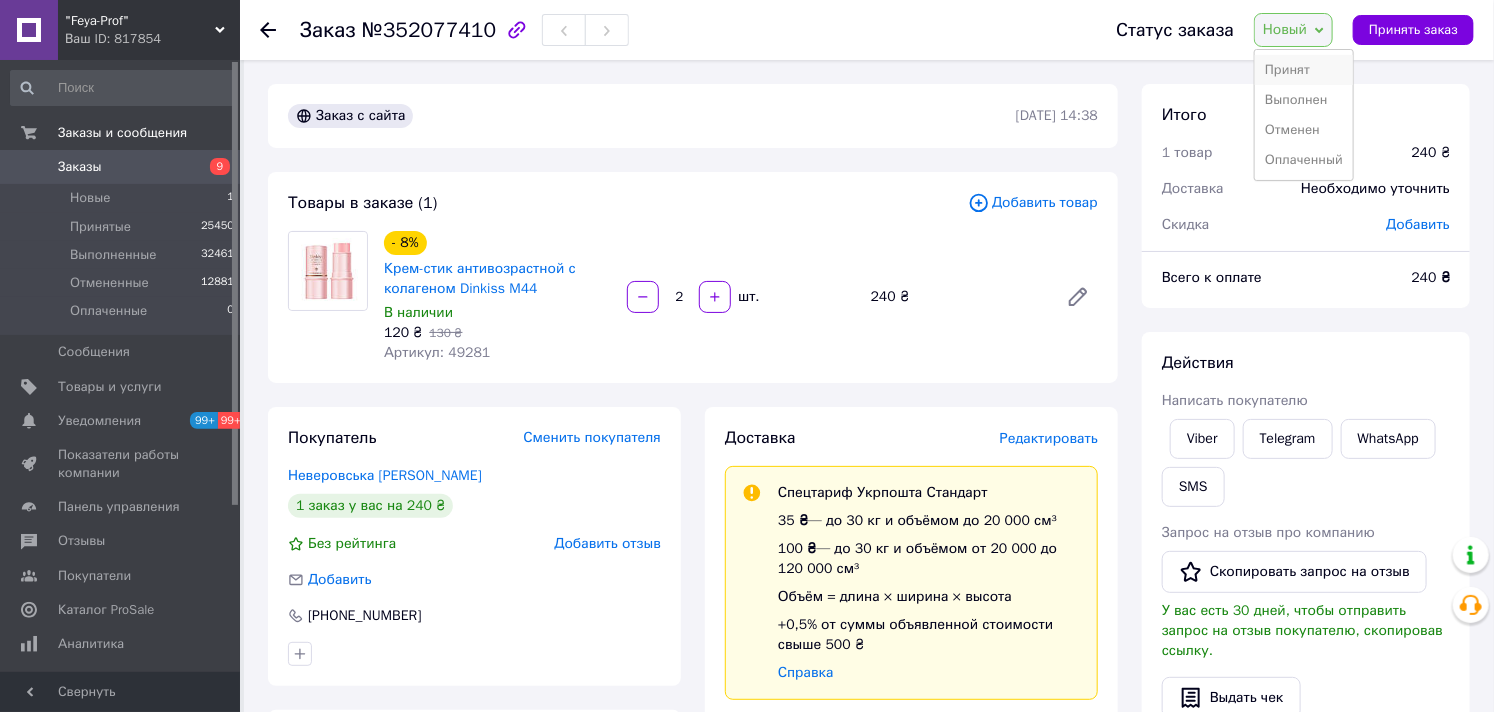 click on "Принят" at bounding box center [1304, 70] 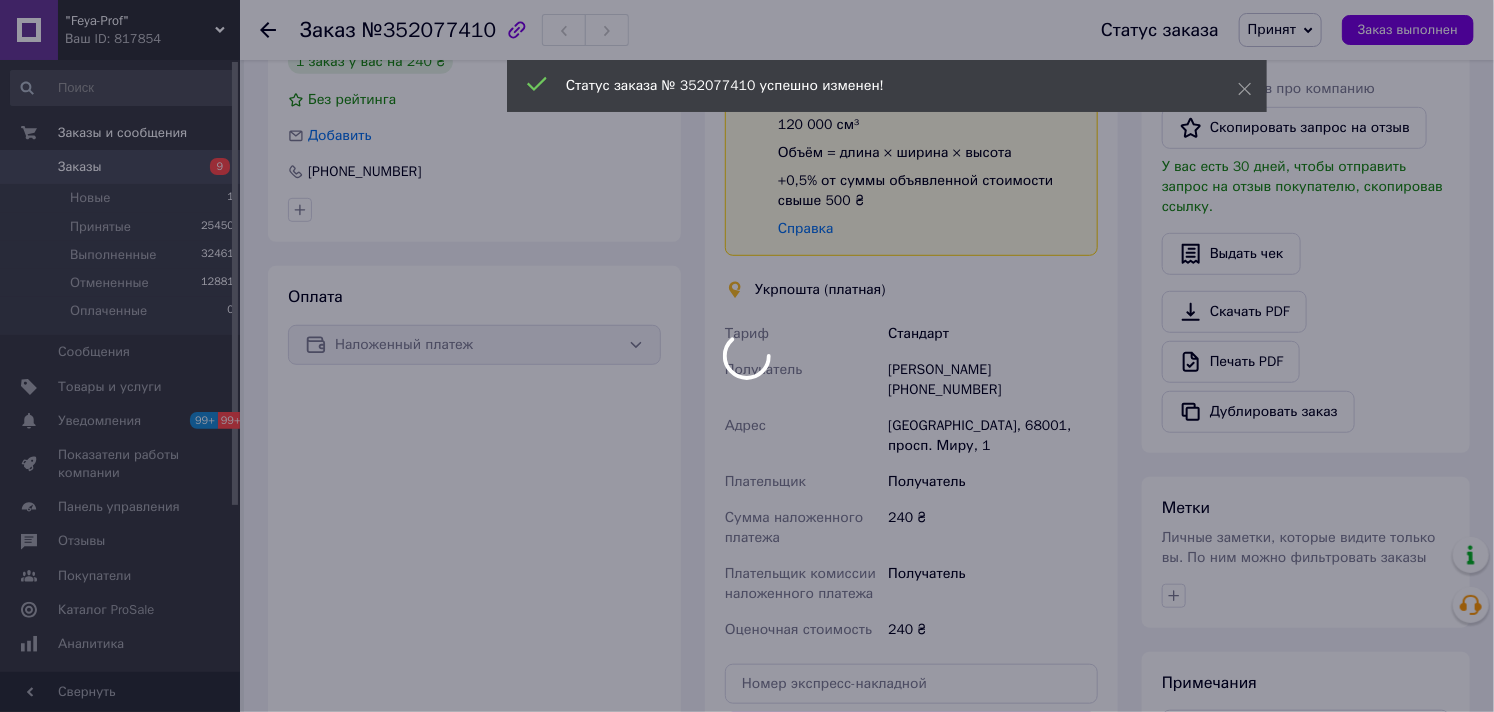 scroll, scrollTop: 666, scrollLeft: 0, axis: vertical 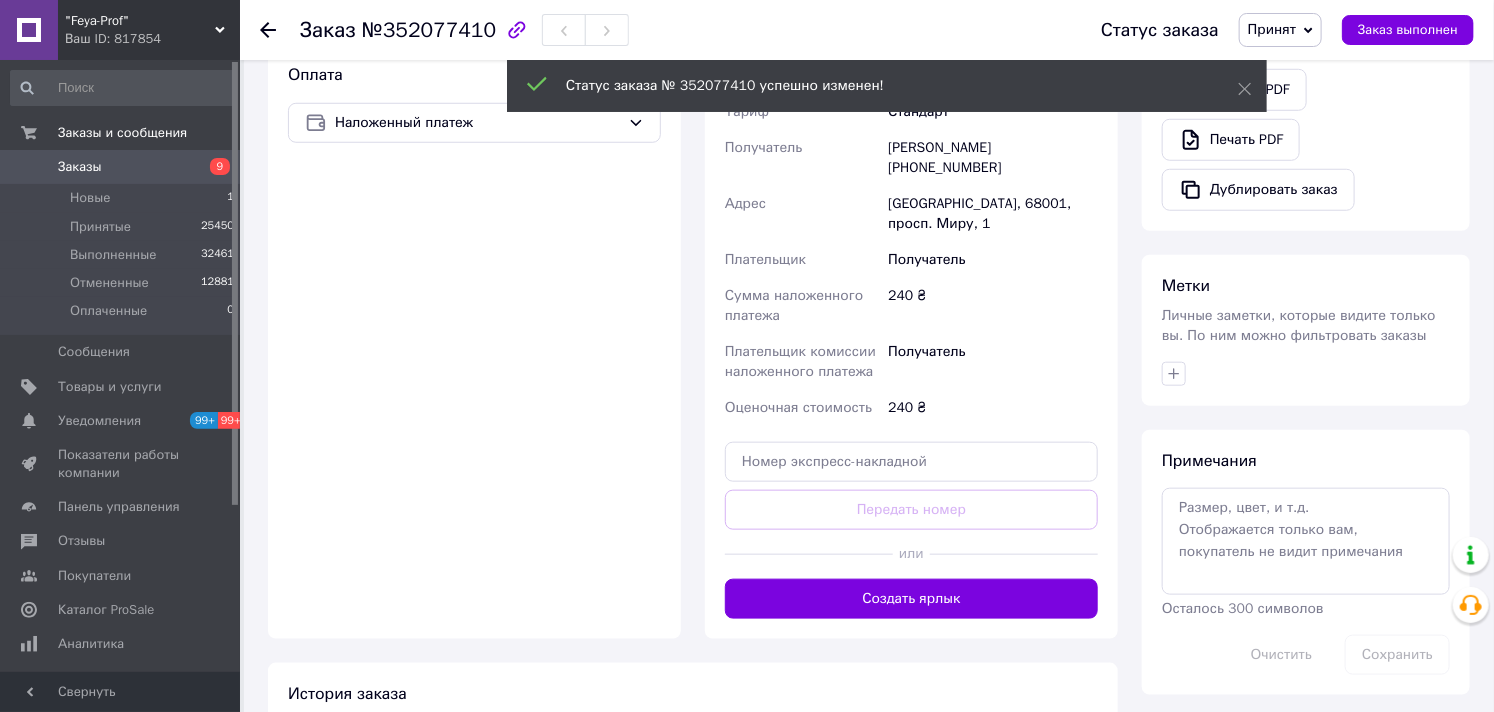 click on "Личные заметки, которые видите только вы. По ним можно фильтровать заказы" at bounding box center [1299, 325] 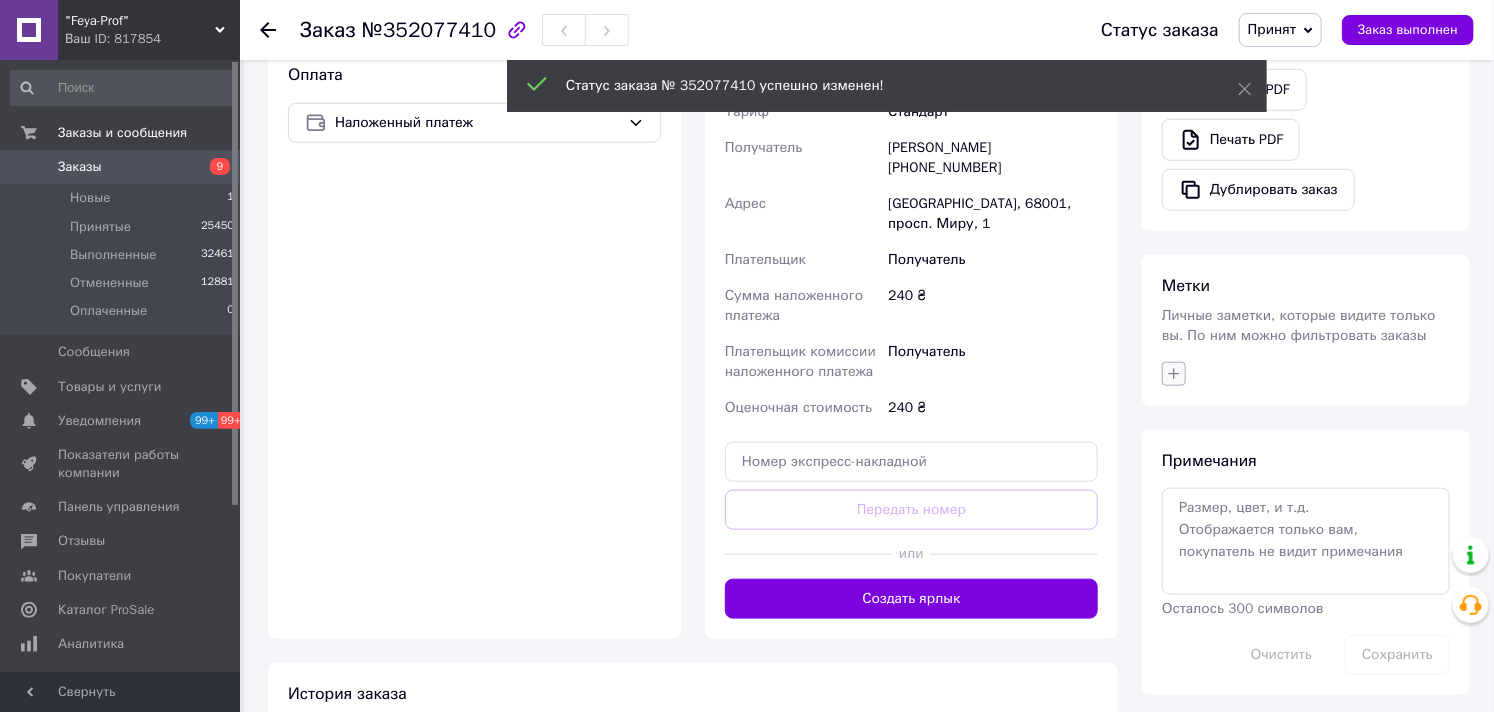 click 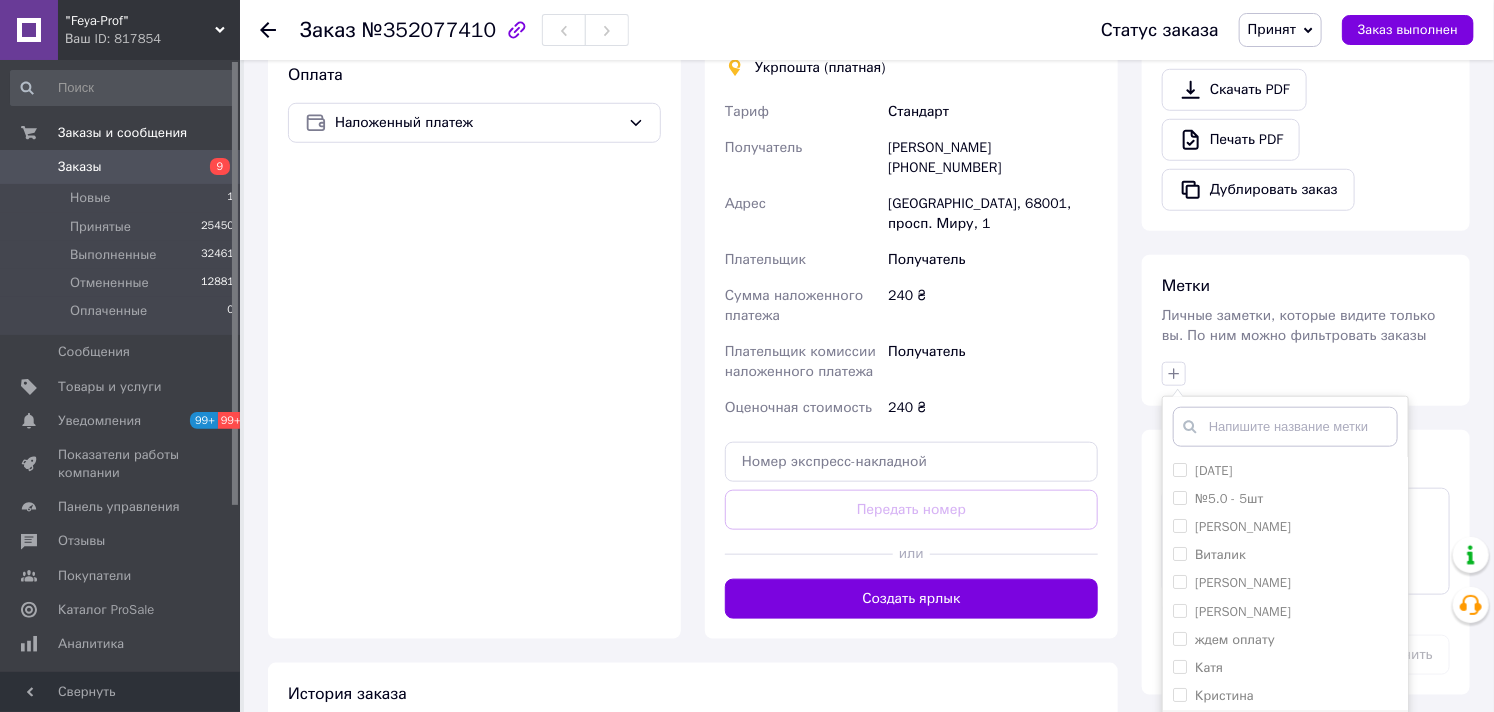 scroll, scrollTop: 151, scrollLeft: 0, axis: vertical 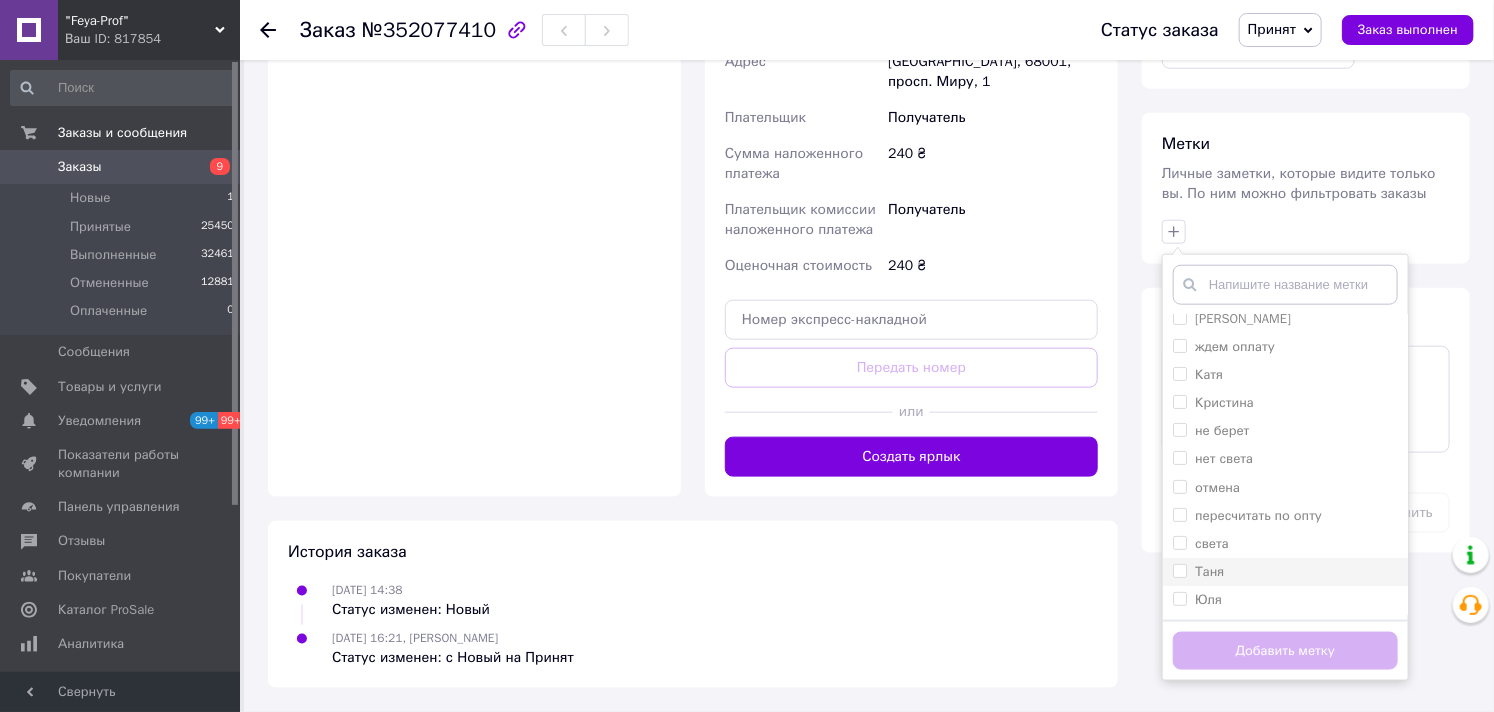 click on "Таня" at bounding box center [1209, 571] 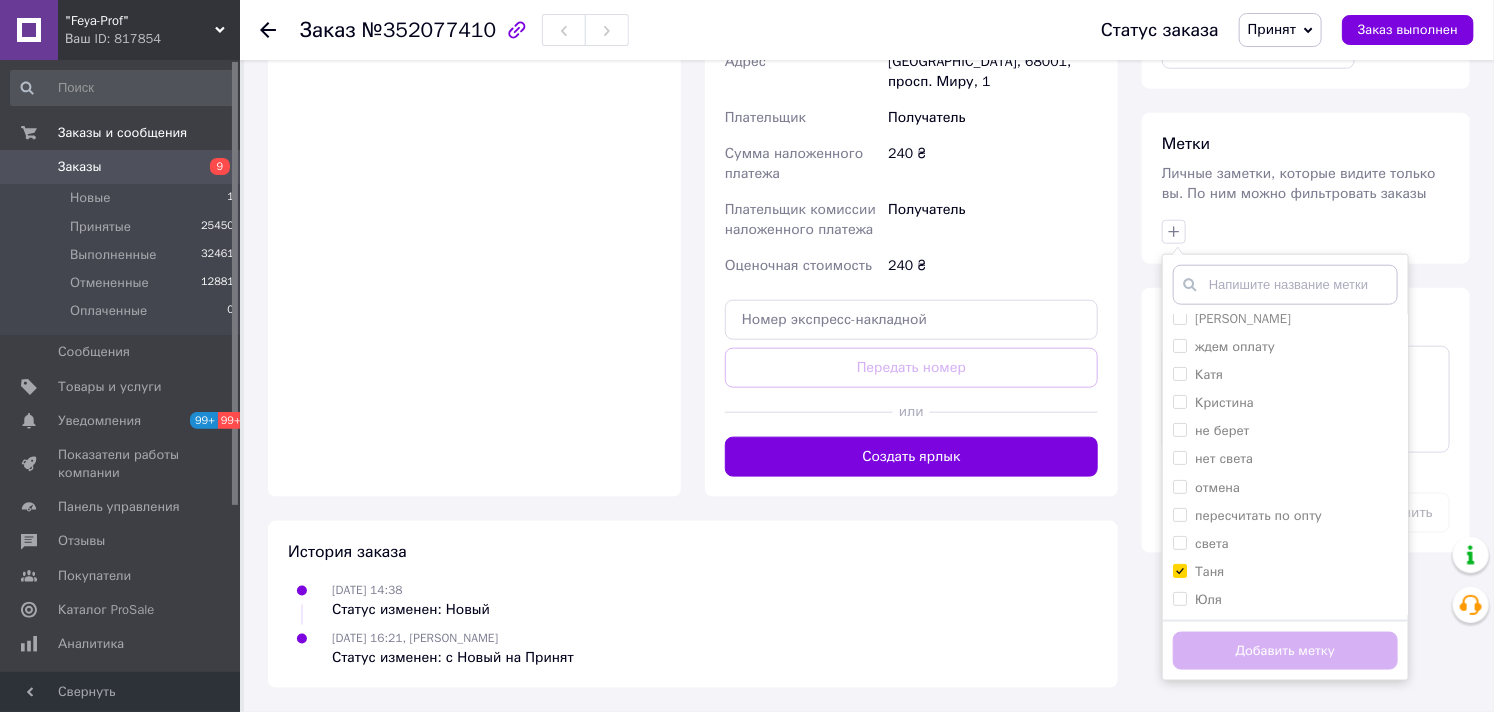 checkbox on "true" 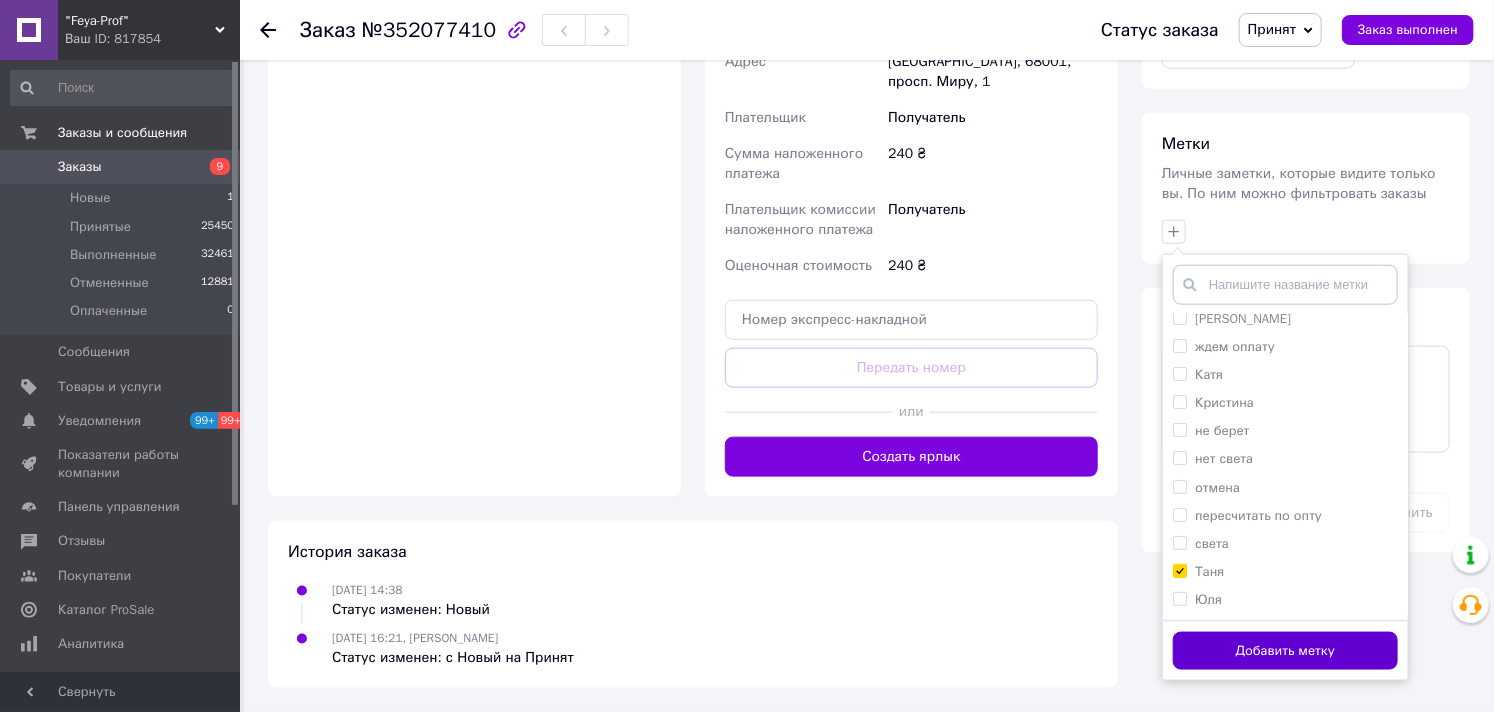 click on "Добавить метку" at bounding box center (1285, 651) 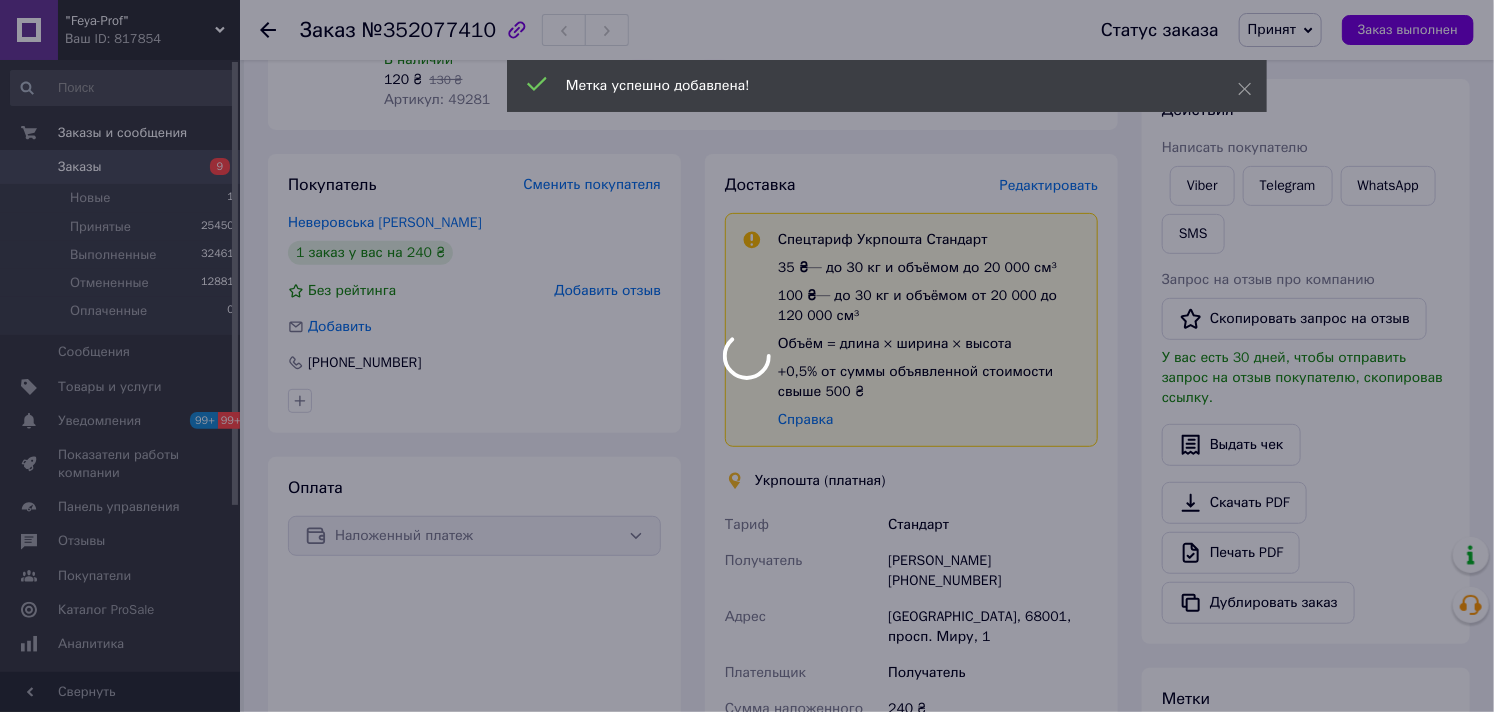 scroll, scrollTop: 0, scrollLeft: 0, axis: both 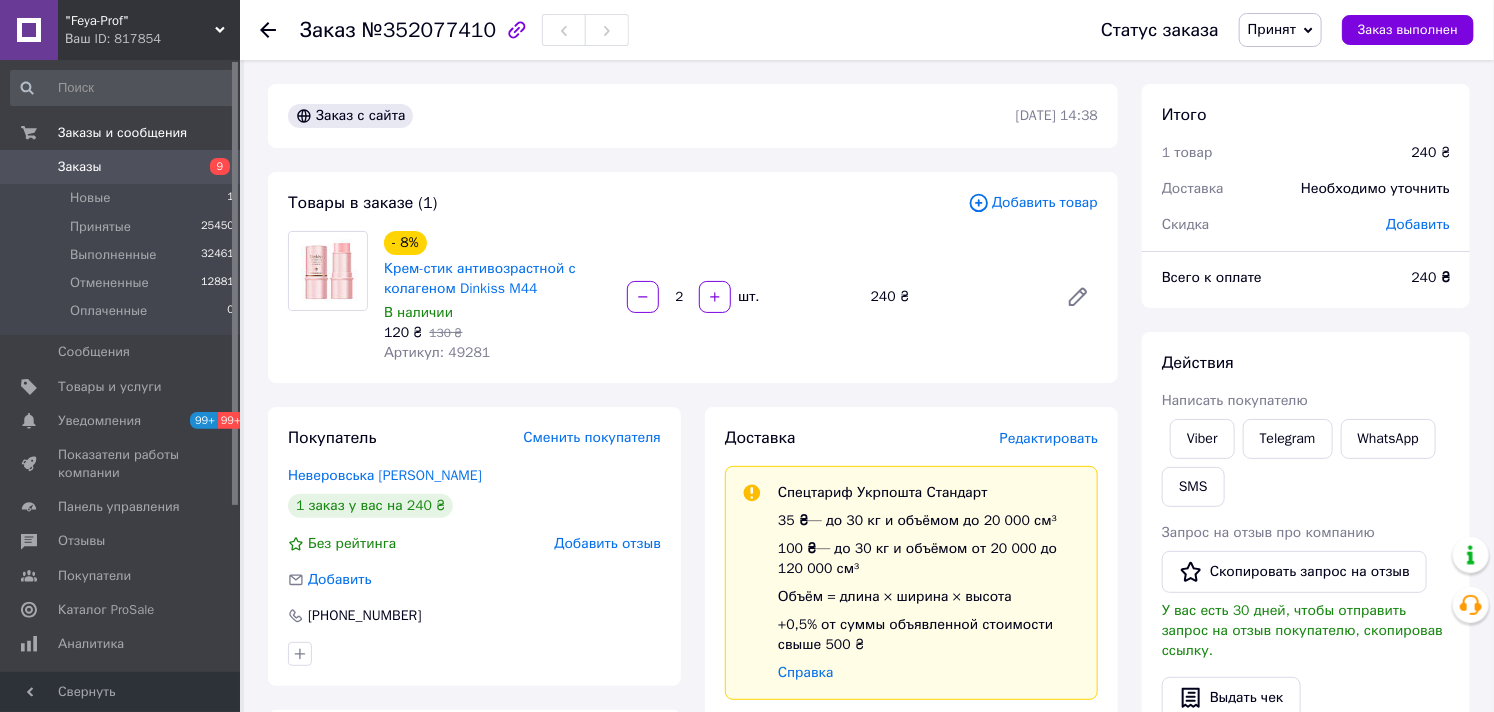 click on "Заказы 9" at bounding box center [123, 167] 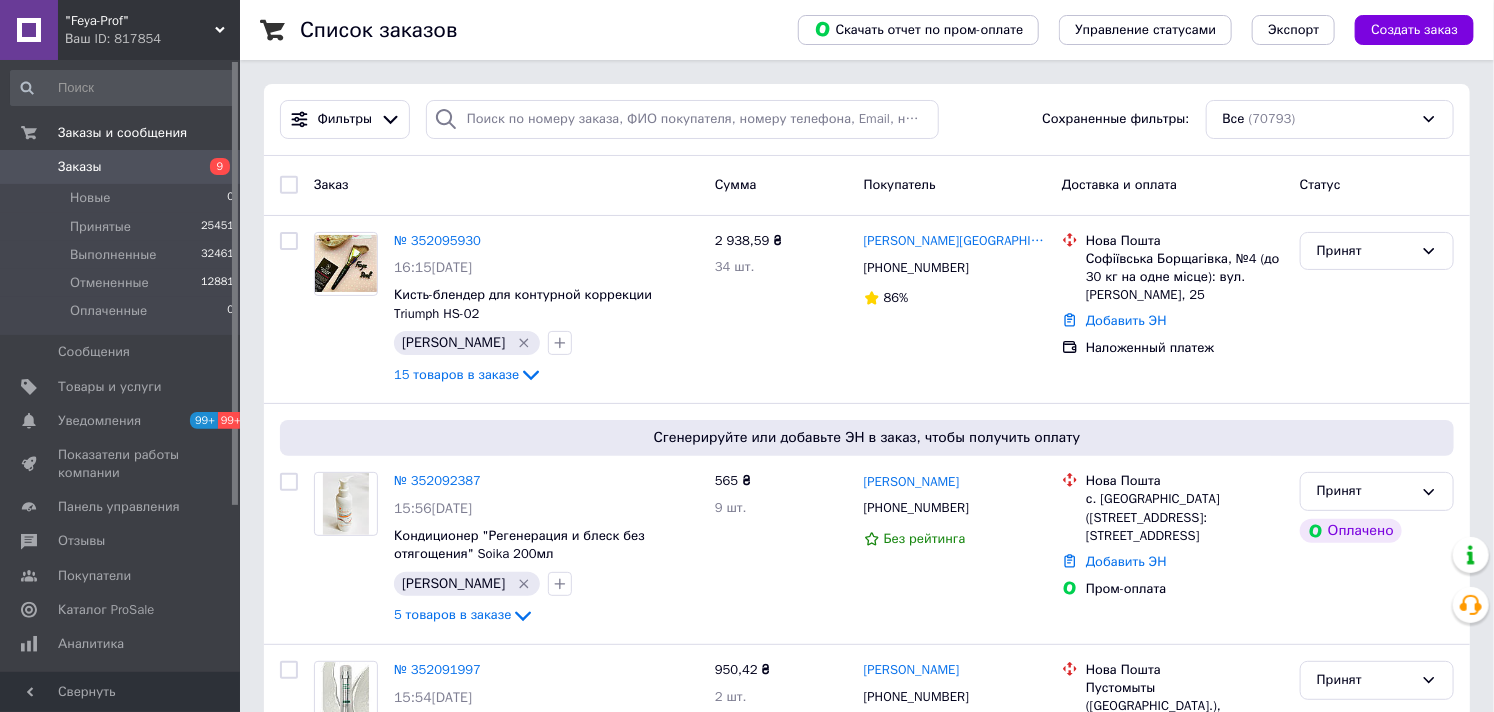 click on ""Feya-Prof"" at bounding box center (140, 21) 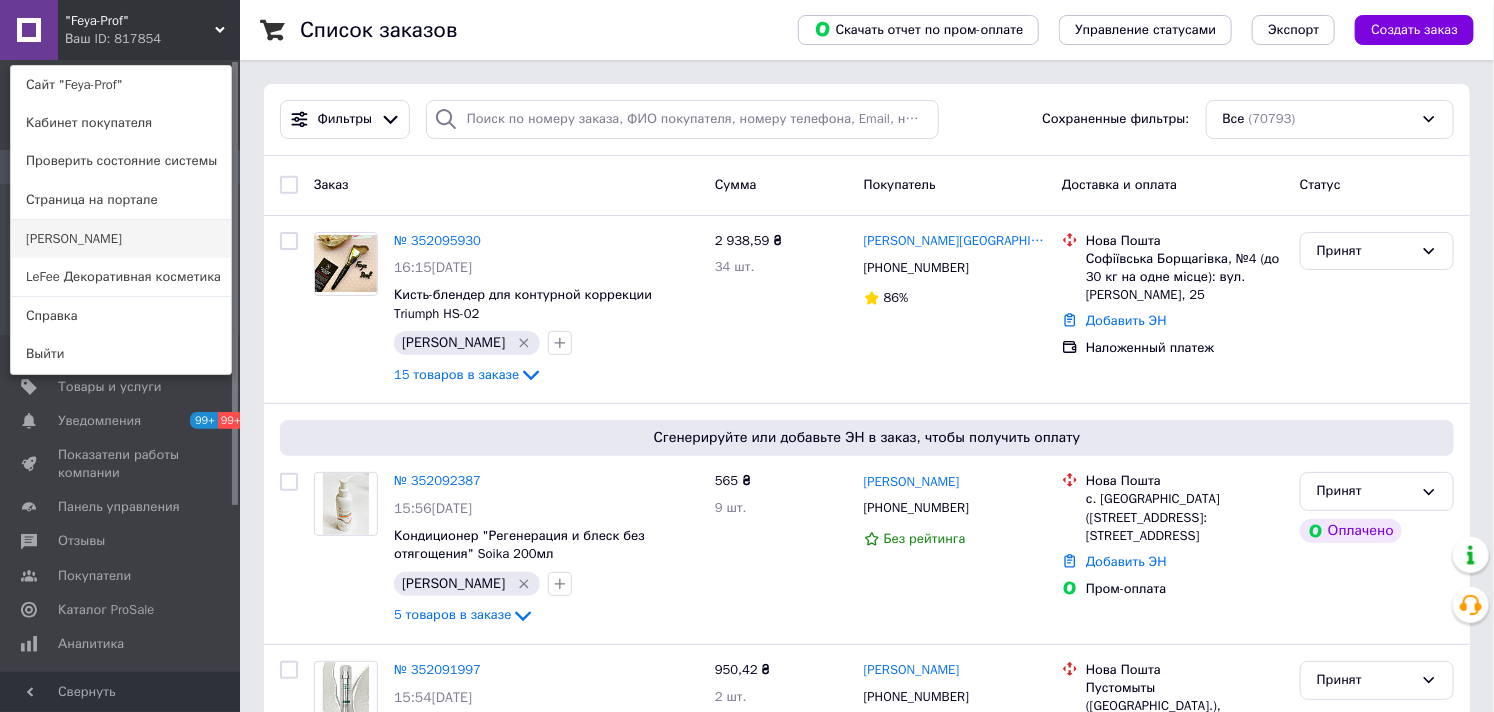click on "[PERSON_NAME]" at bounding box center [121, 239] 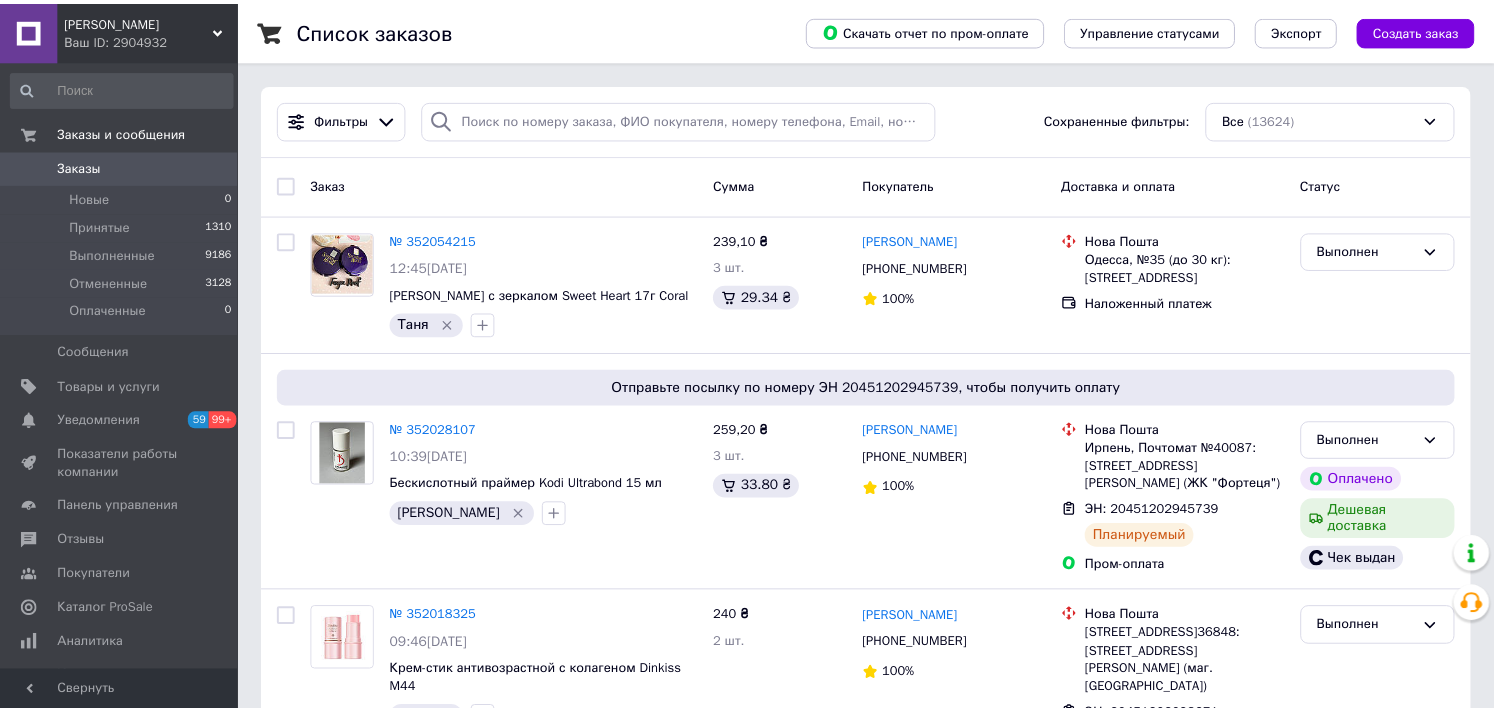 scroll, scrollTop: 0, scrollLeft: 0, axis: both 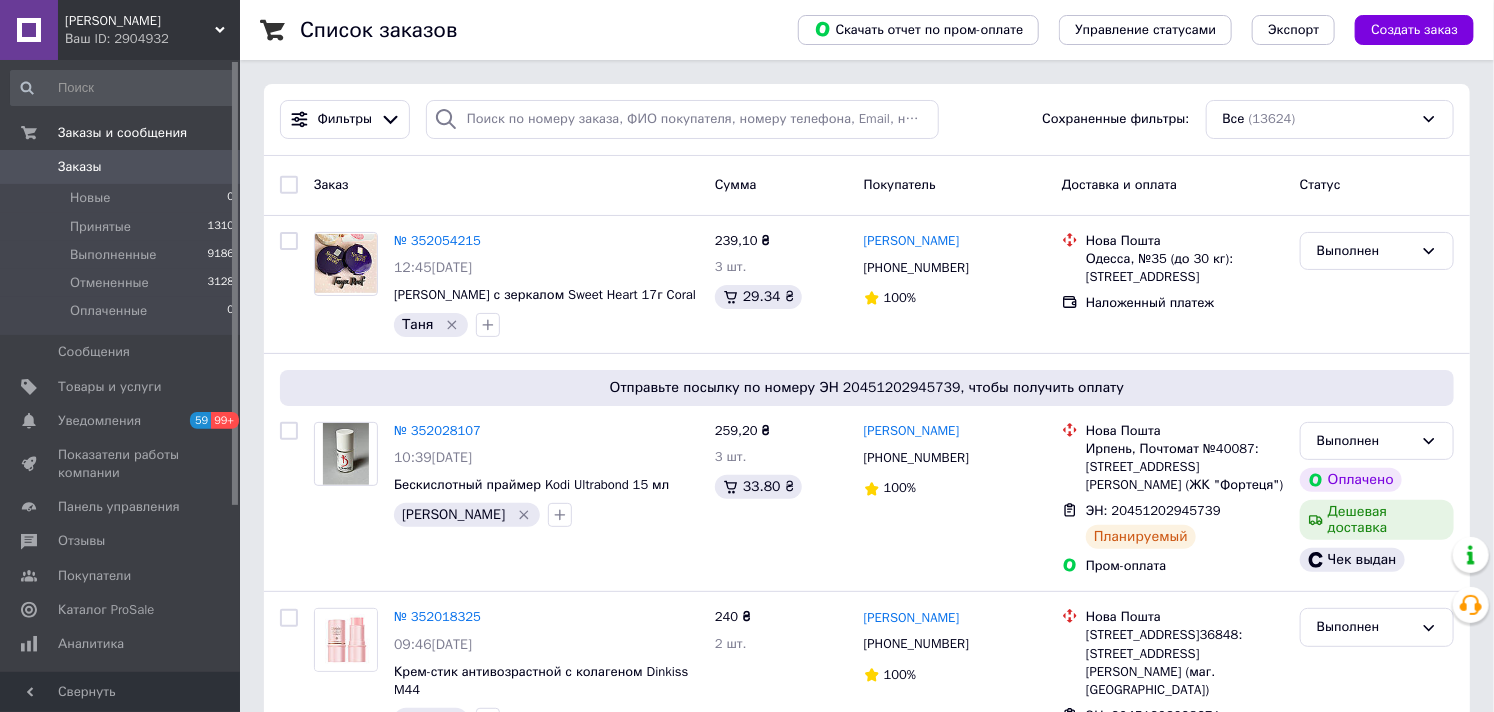 click on "[PERSON_NAME]" at bounding box center (140, 21) 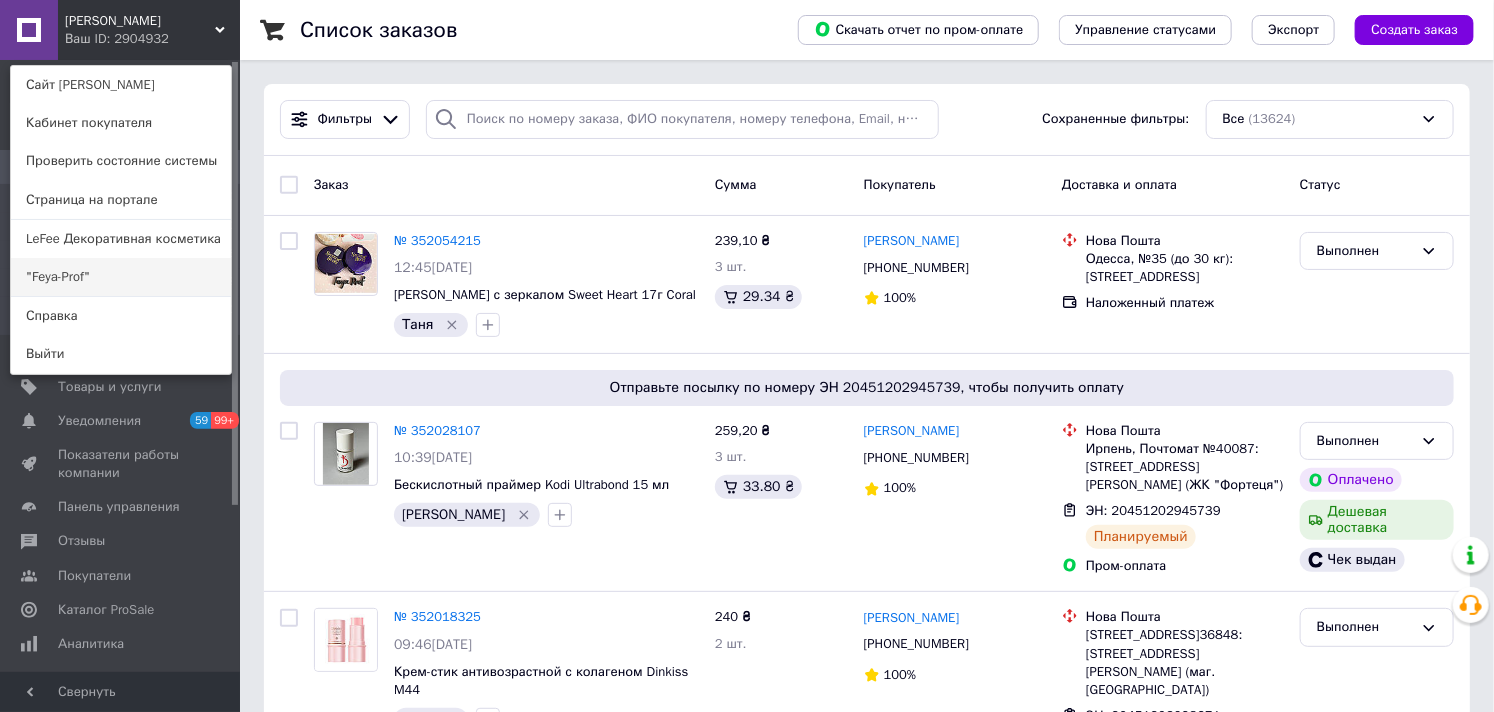 click on ""Feya-Prof"" at bounding box center (121, 277) 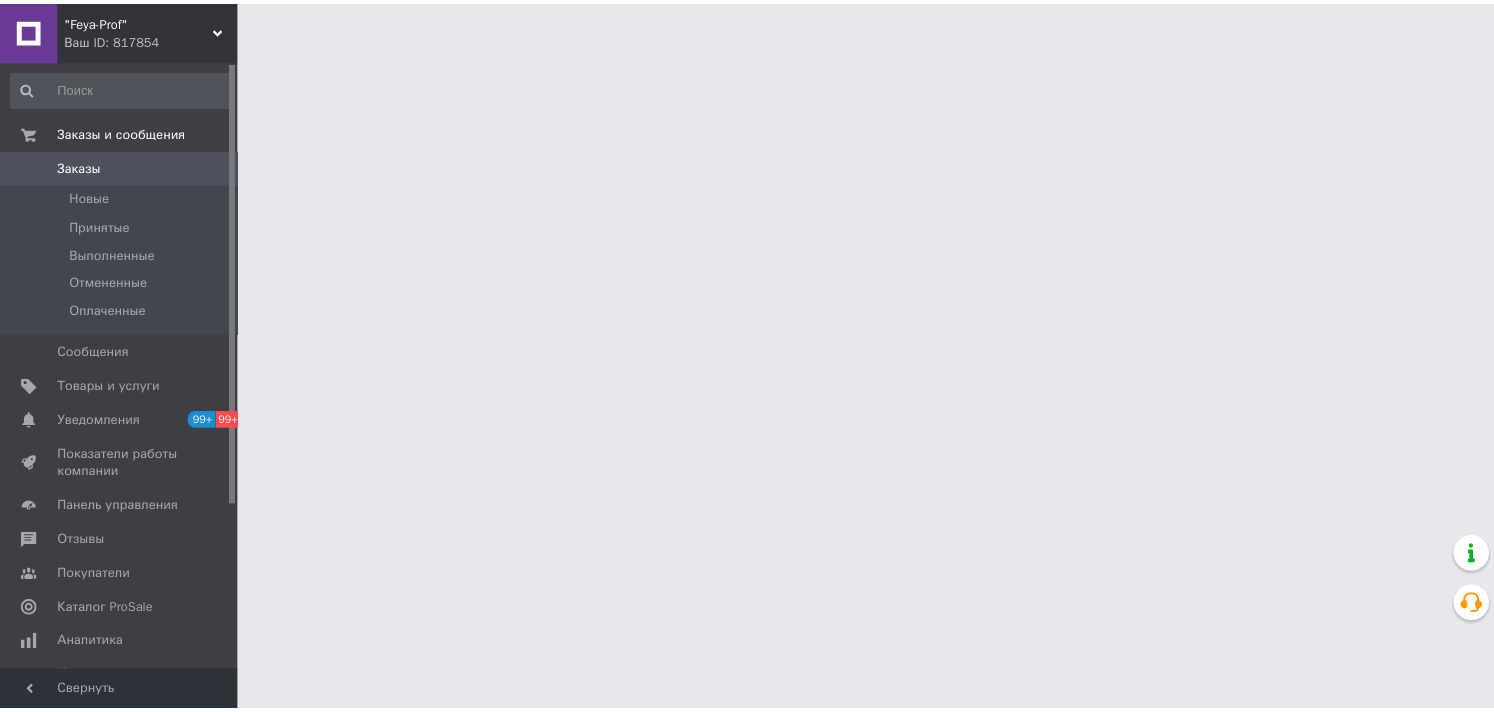 scroll, scrollTop: 0, scrollLeft: 0, axis: both 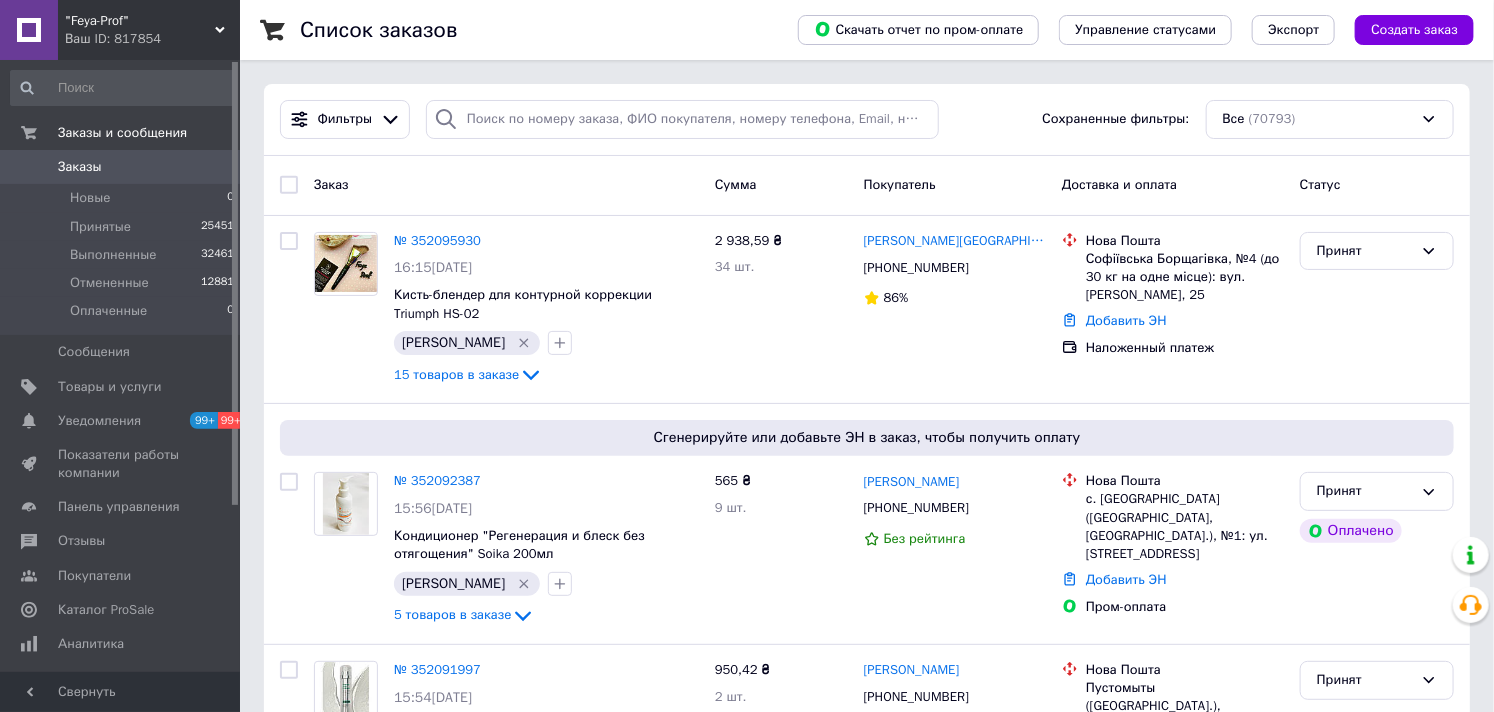 click on ""Feya-Prof" Ваш ID: 817854" at bounding box center (149, 30) 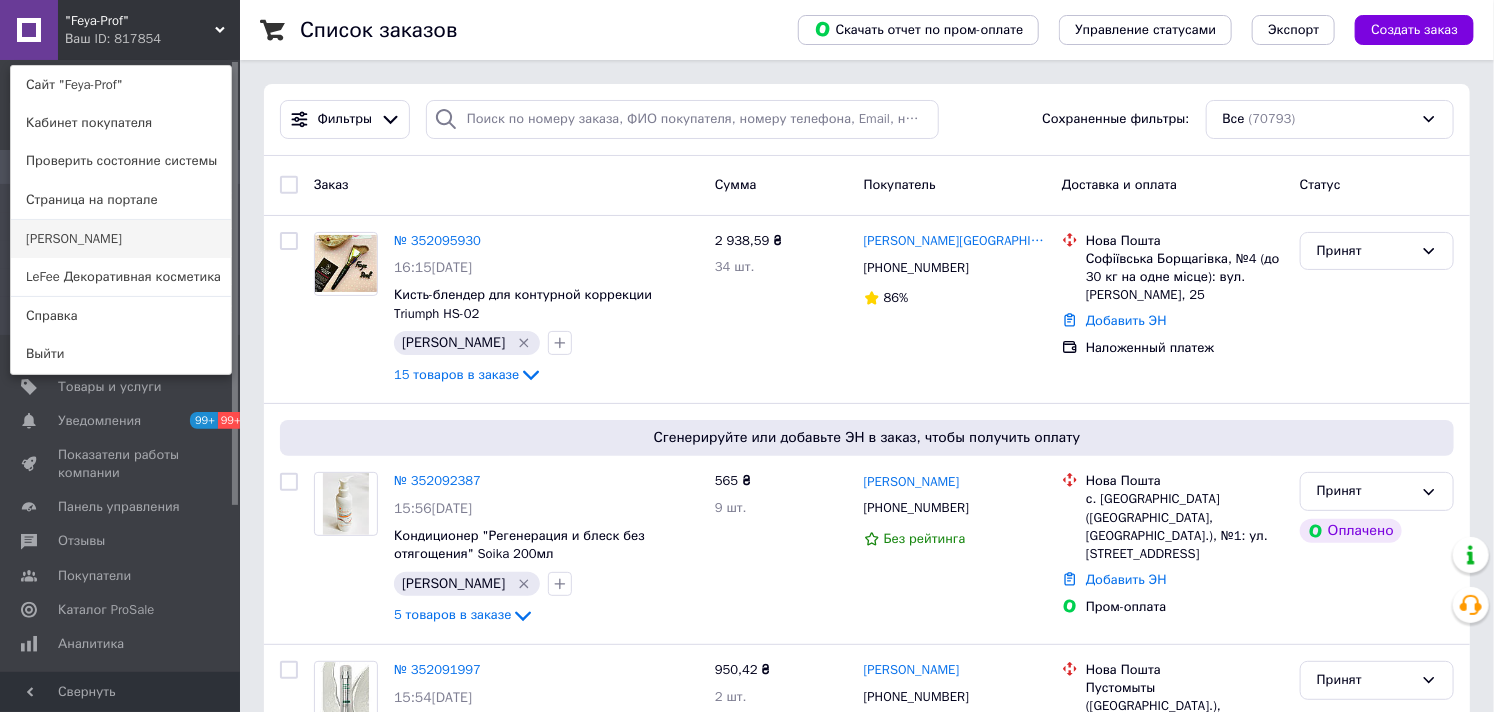 click on "[PERSON_NAME]" at bounding box center [121, 239] 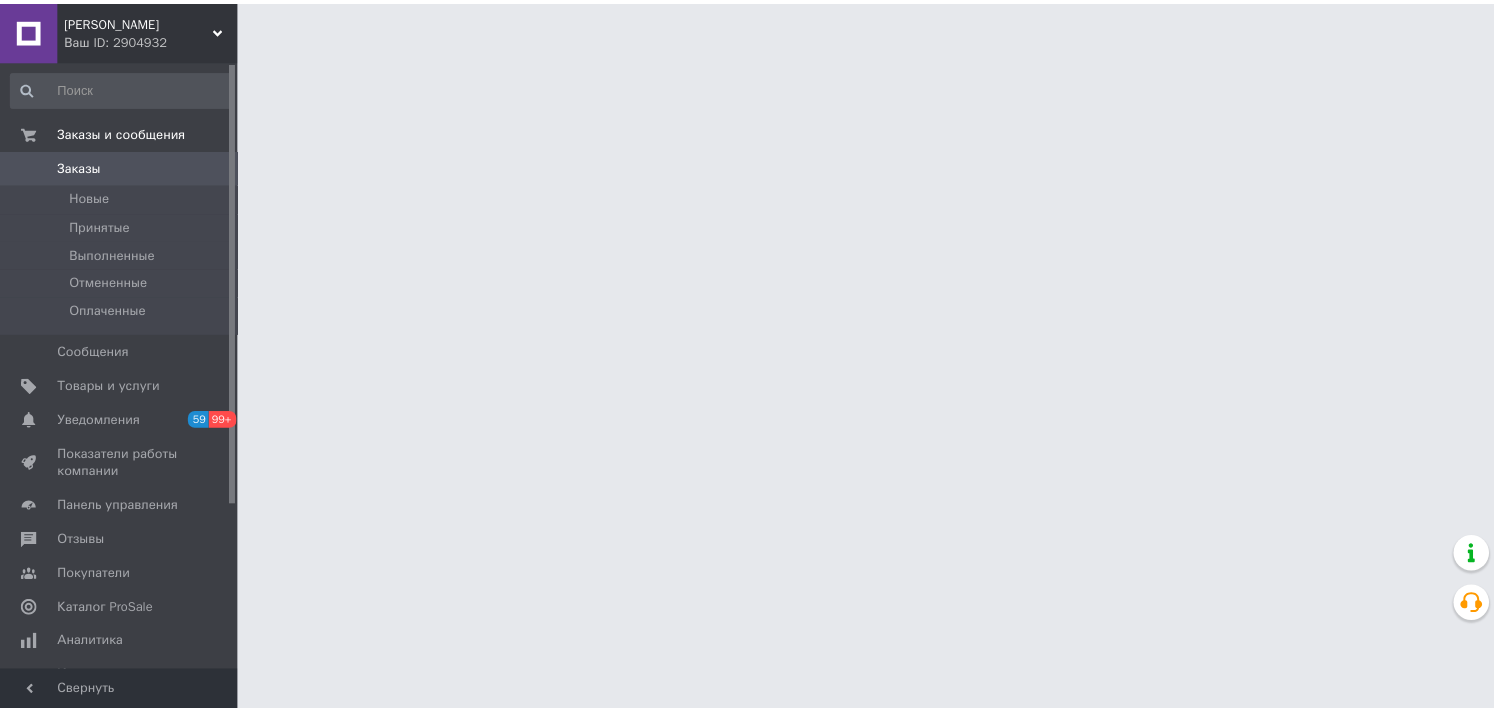 scroll, scrollTop: 0, scrollLeft: 0, axis: both 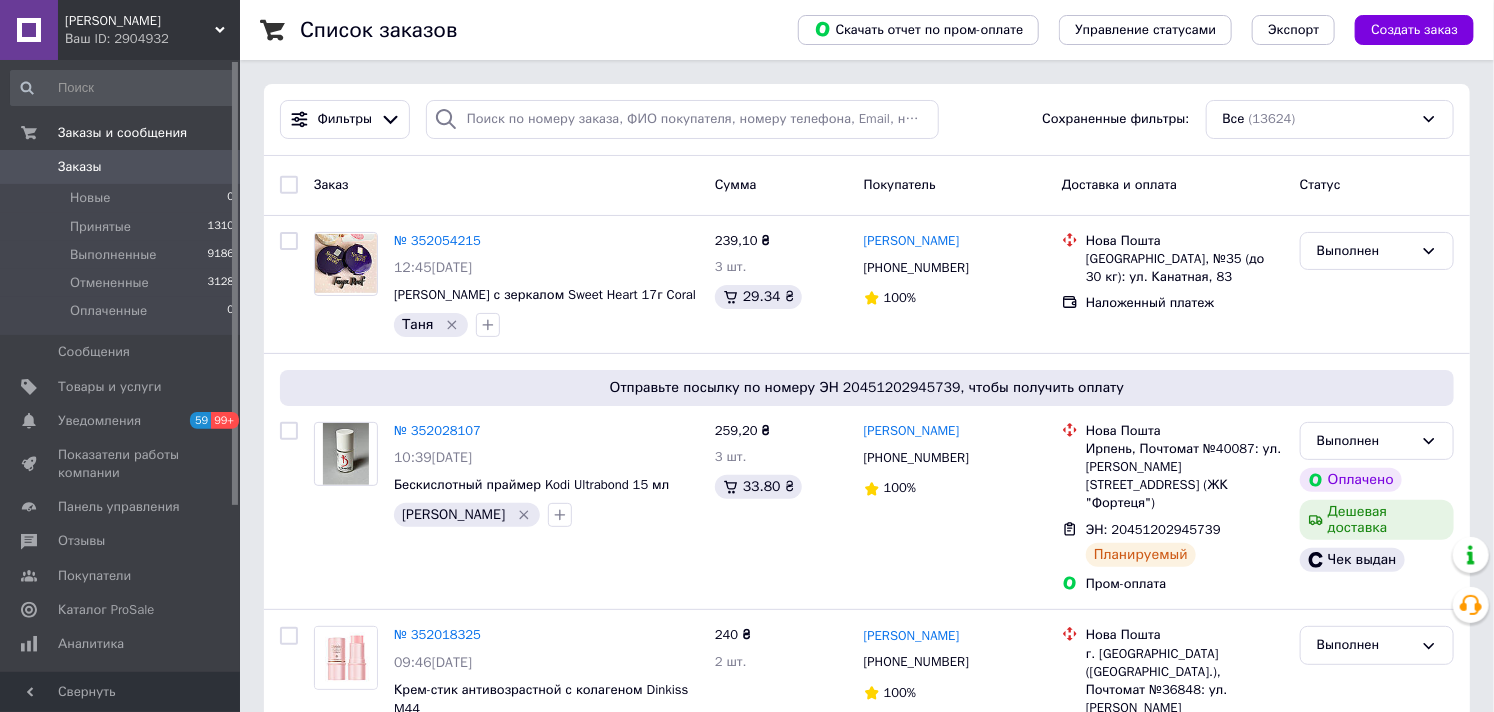 click on "[PERSON_NAME]" at bounding box center [140, 21] 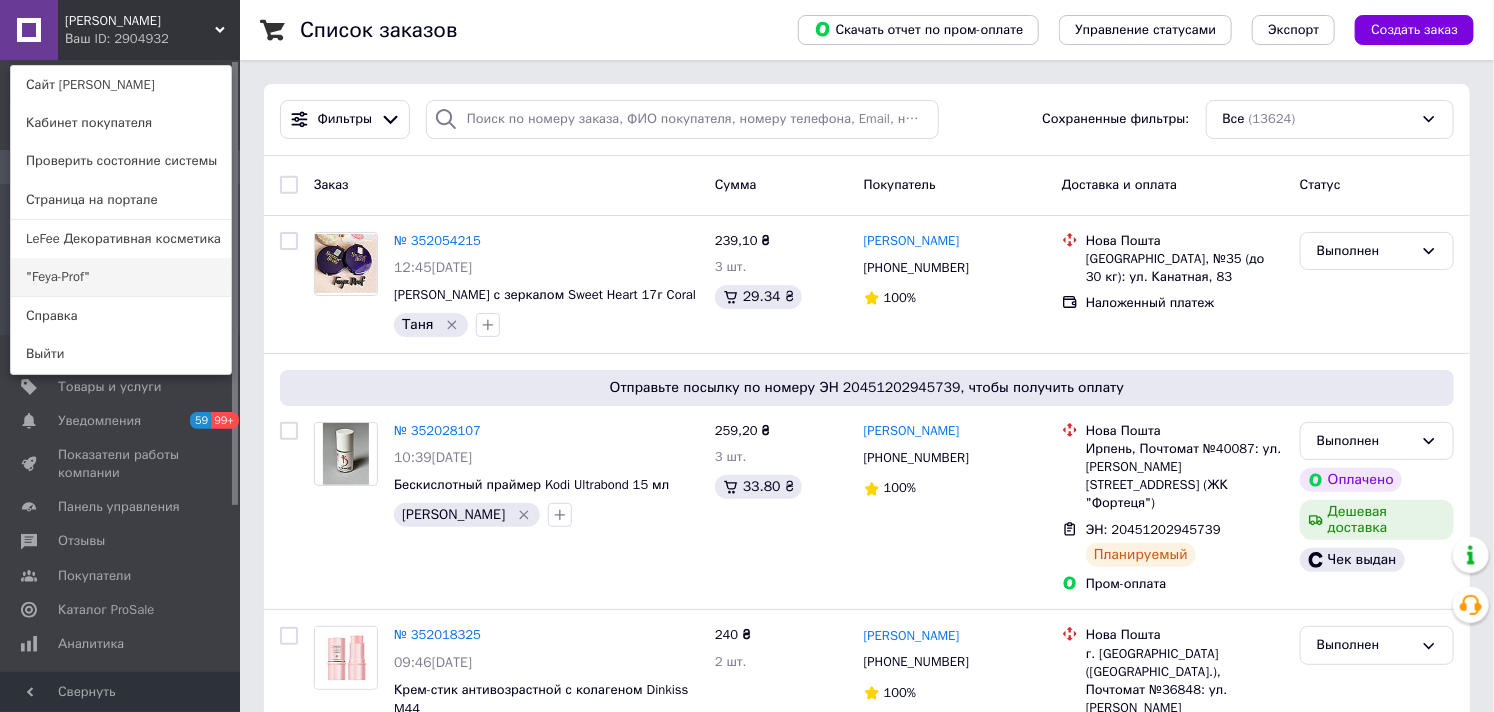 click on ""Feya-Prof"" at bounding box center [121, 277] 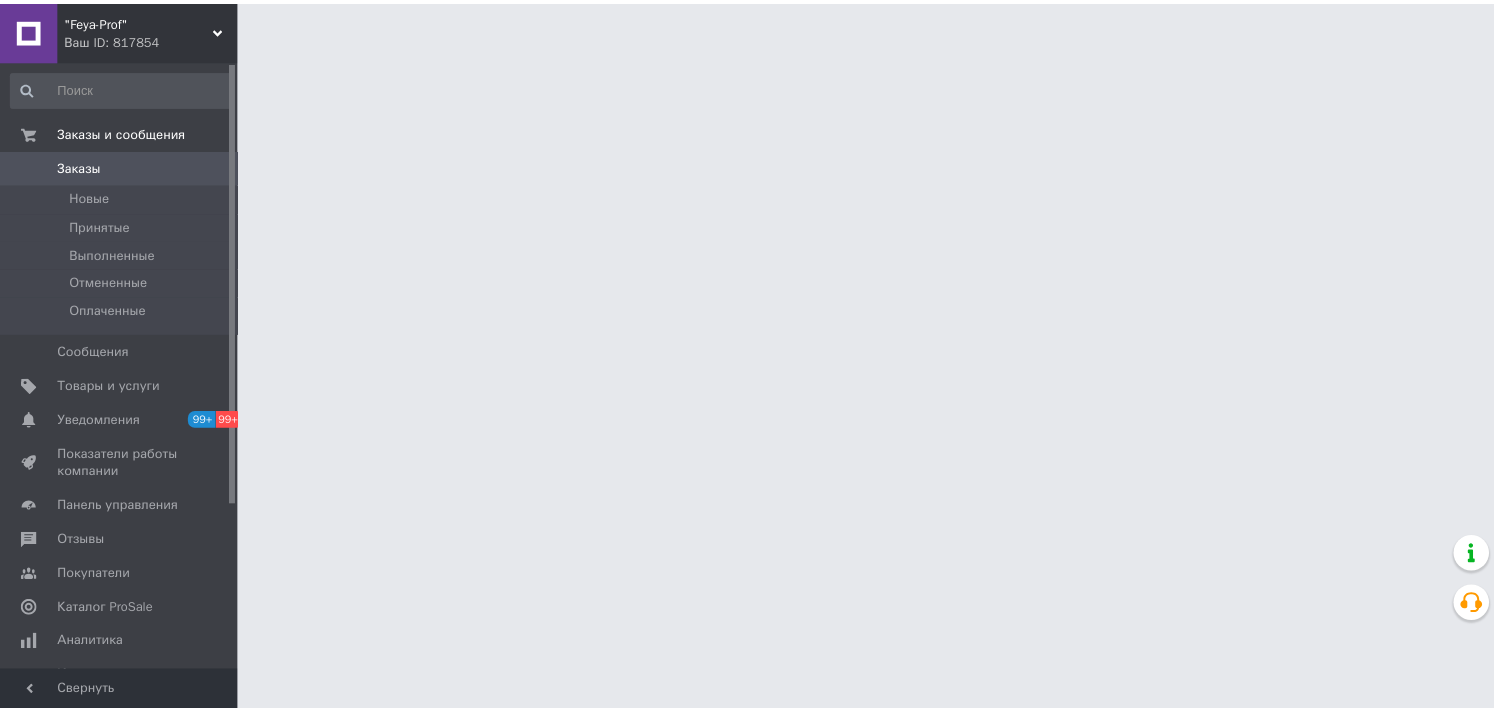 scroll, scrollTop: 0, scrollLeft: 0, axis: both 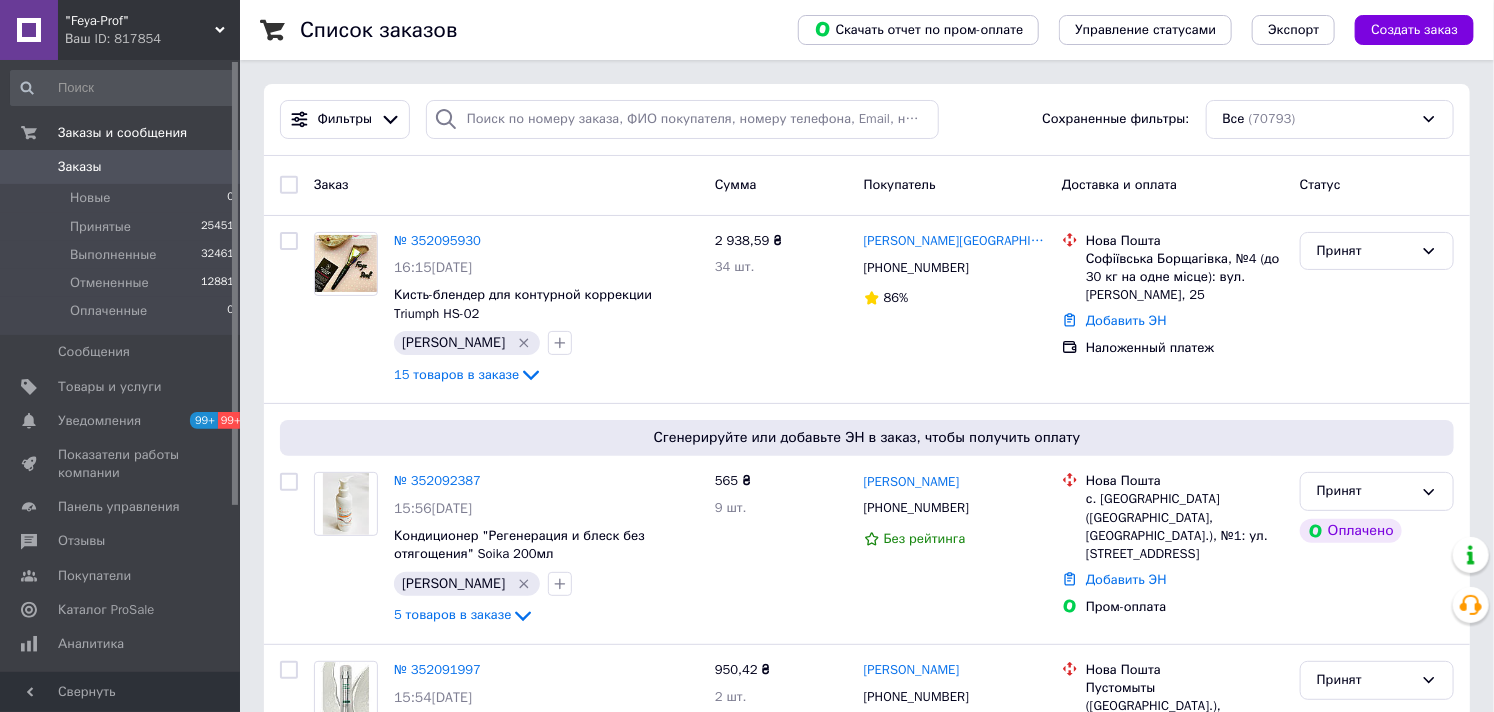 click on "Заказы" at bounding box center [80, 167] 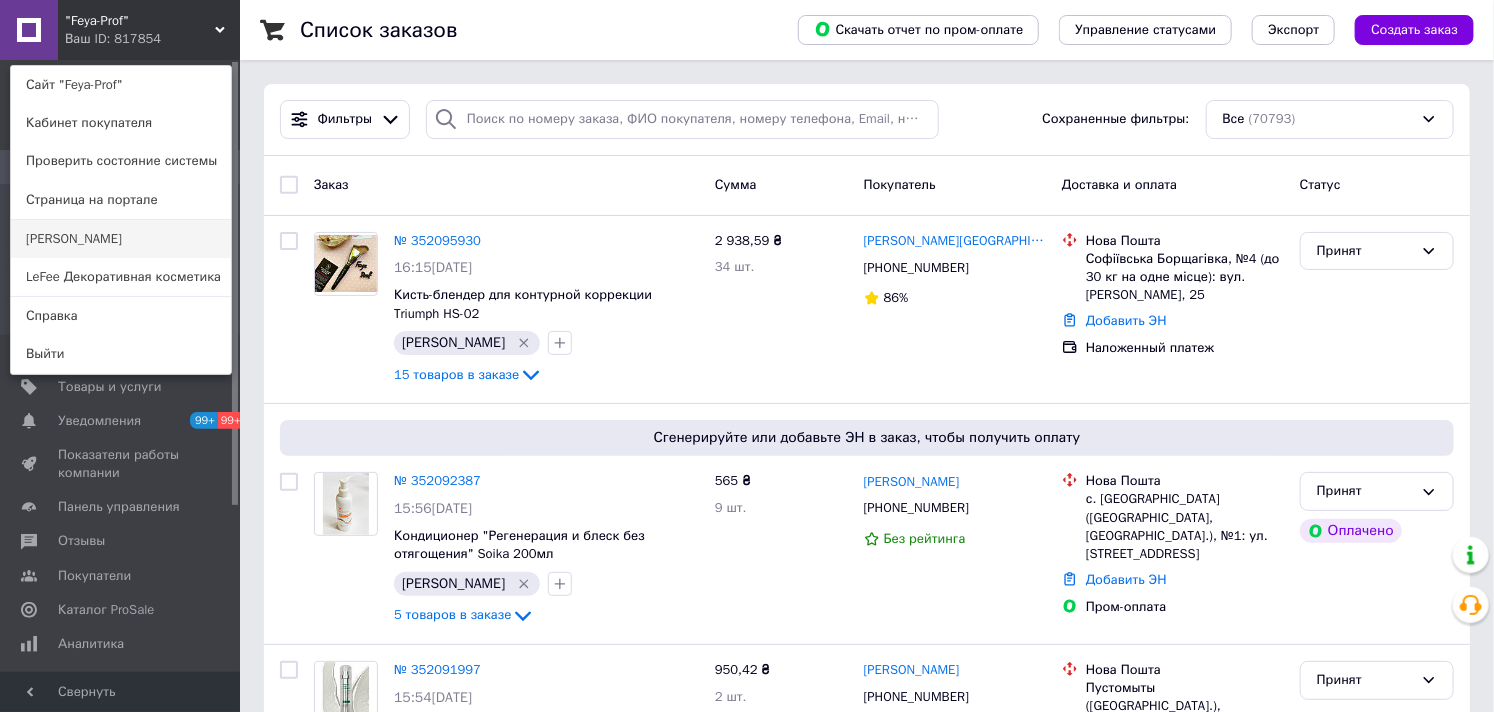 click on "[PERSON_NAME]" at bounding box center [121, 239] 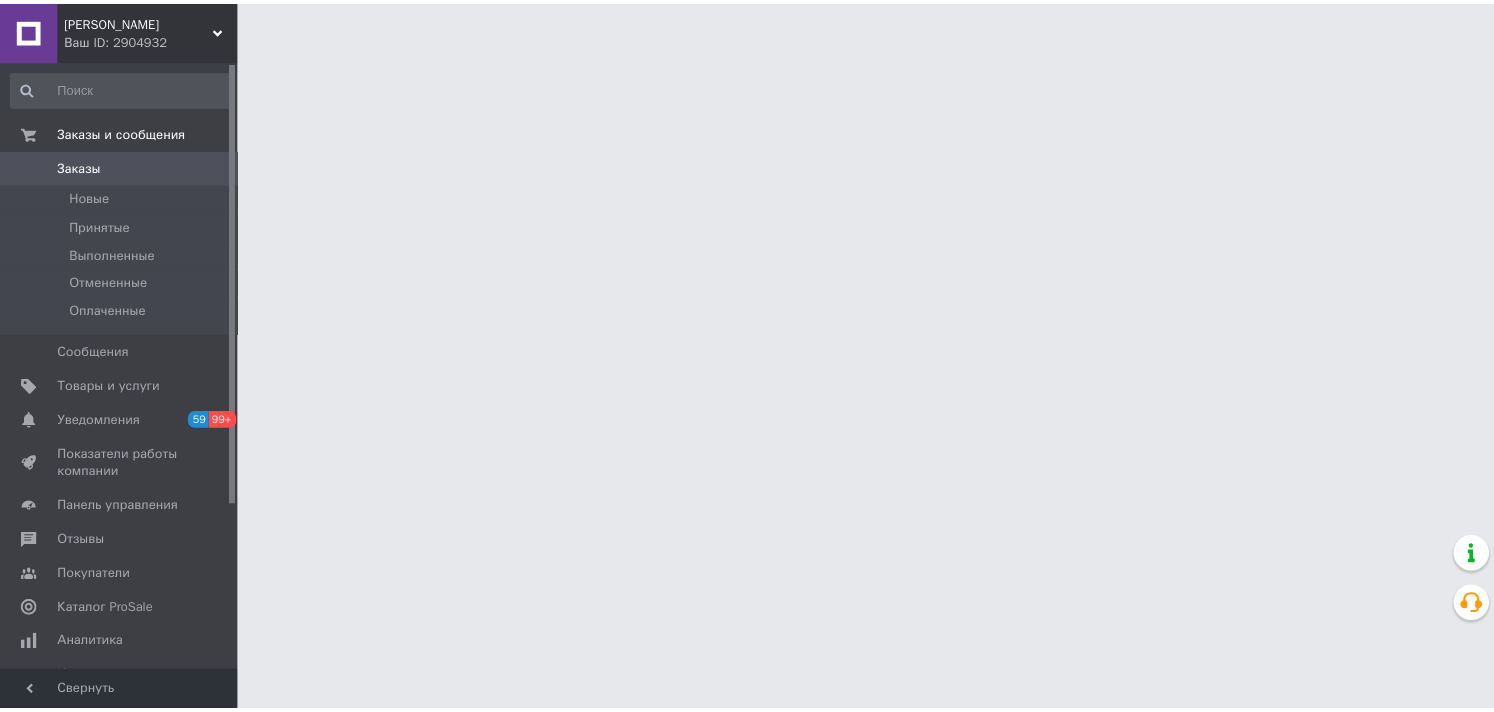 scroll, scrollTop: 0, scrollLeft: 0, axis: both 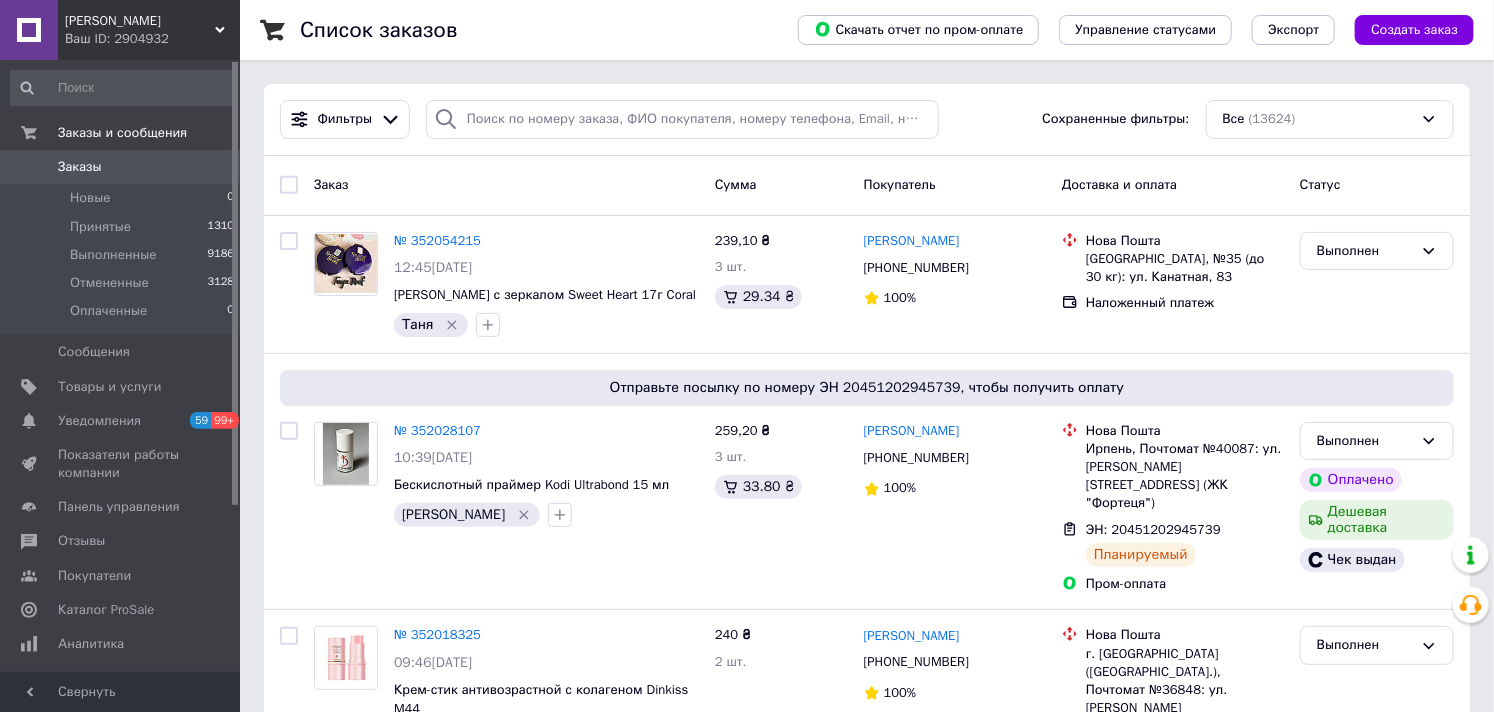 click on "Заказы" at bounding box center [80, 167] 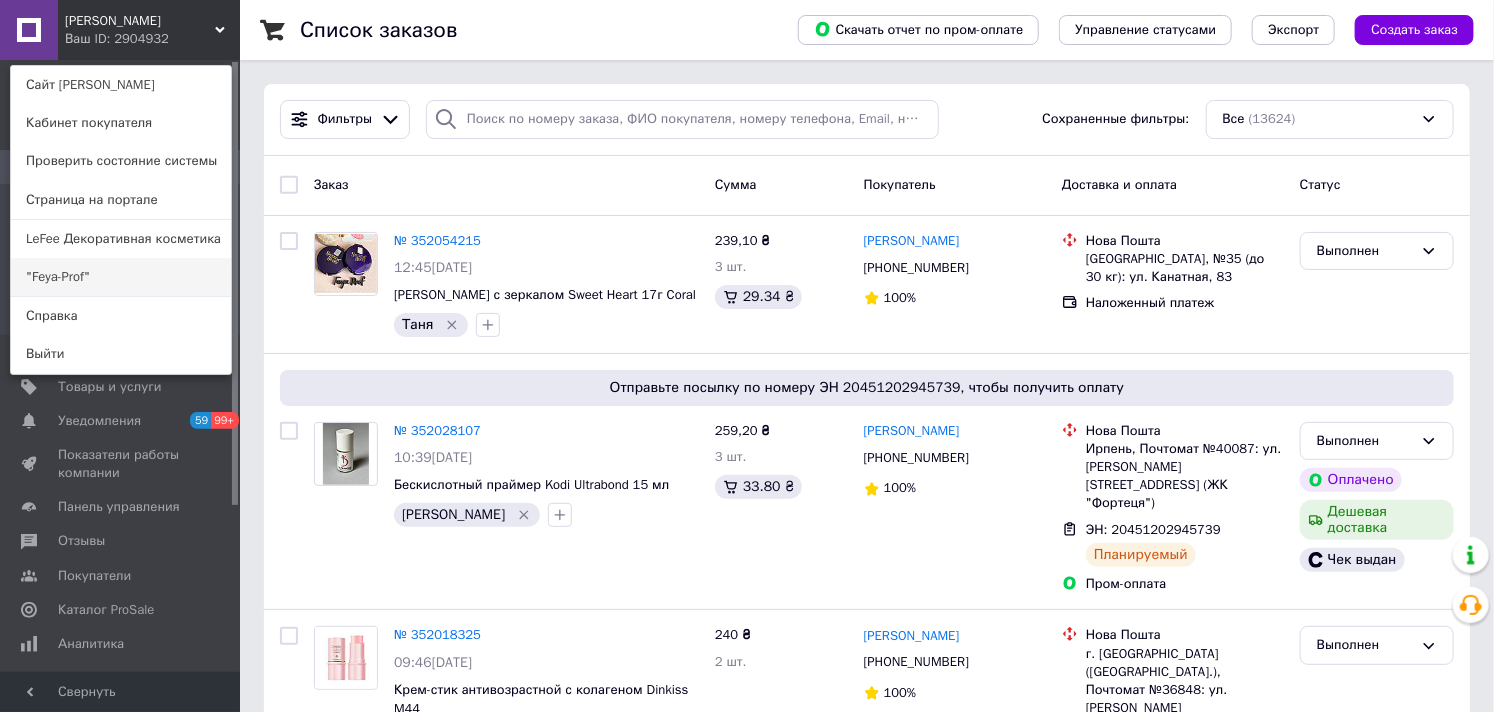 click on ""Feya-Prof"" at bounding box center (121, 277) 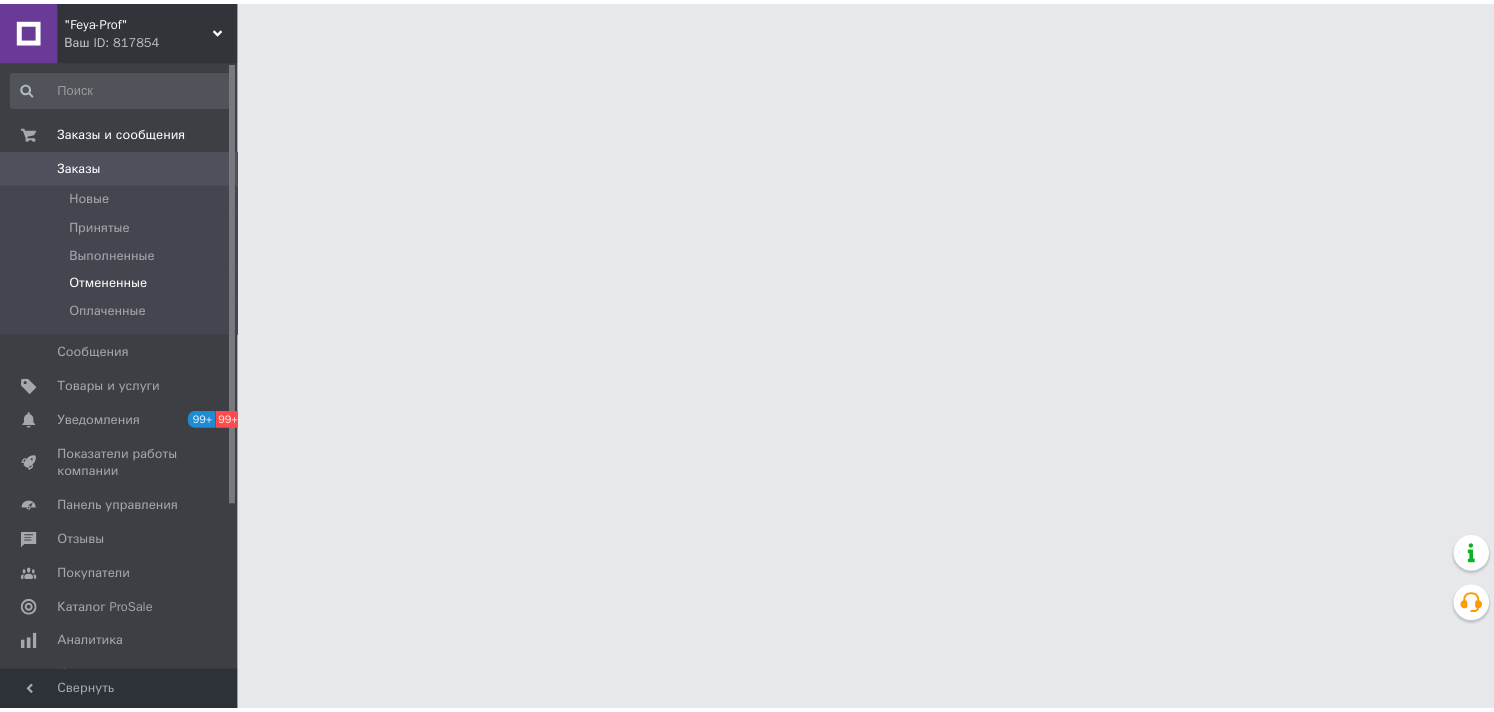 scroll, scrollTop: 0, scrollLeft: 0, axis: both 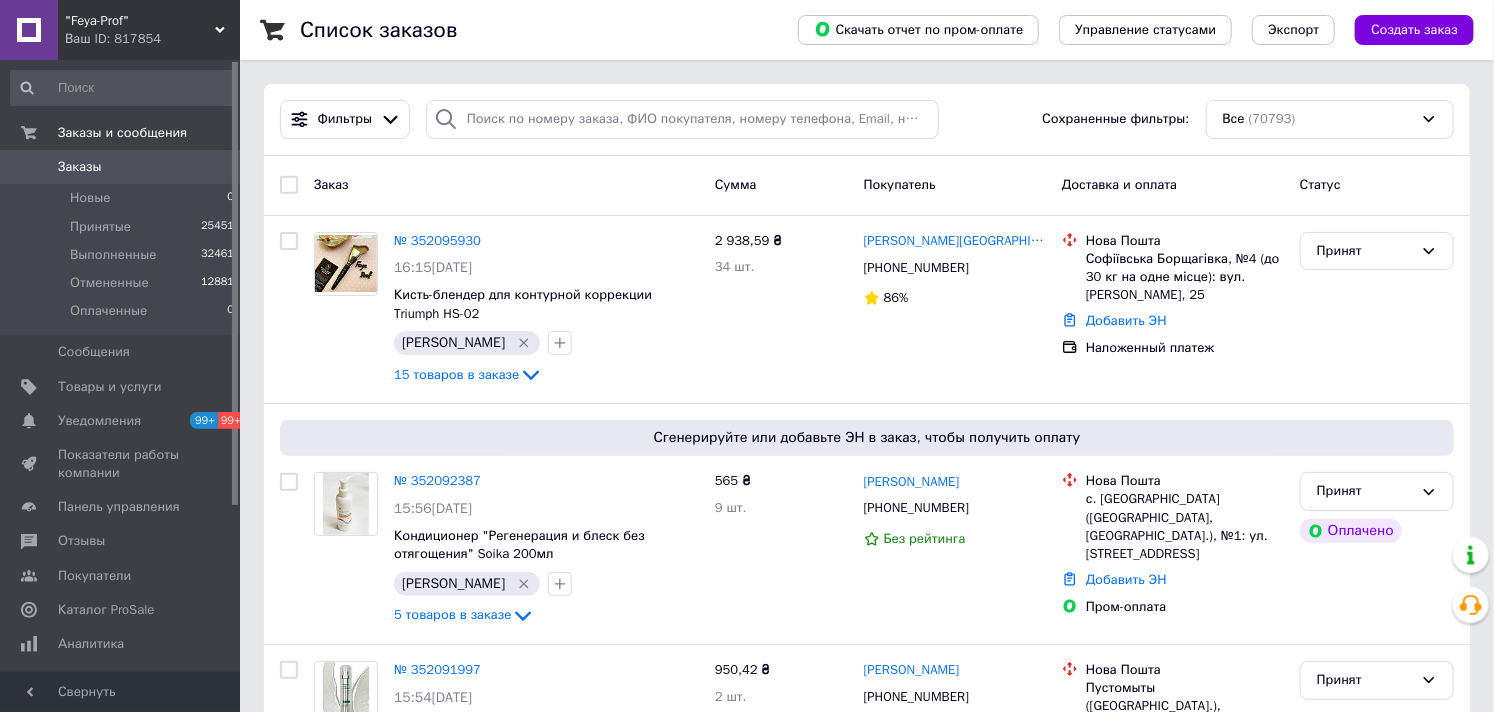 click on "Заказы" at bounding box center [80, 167] 